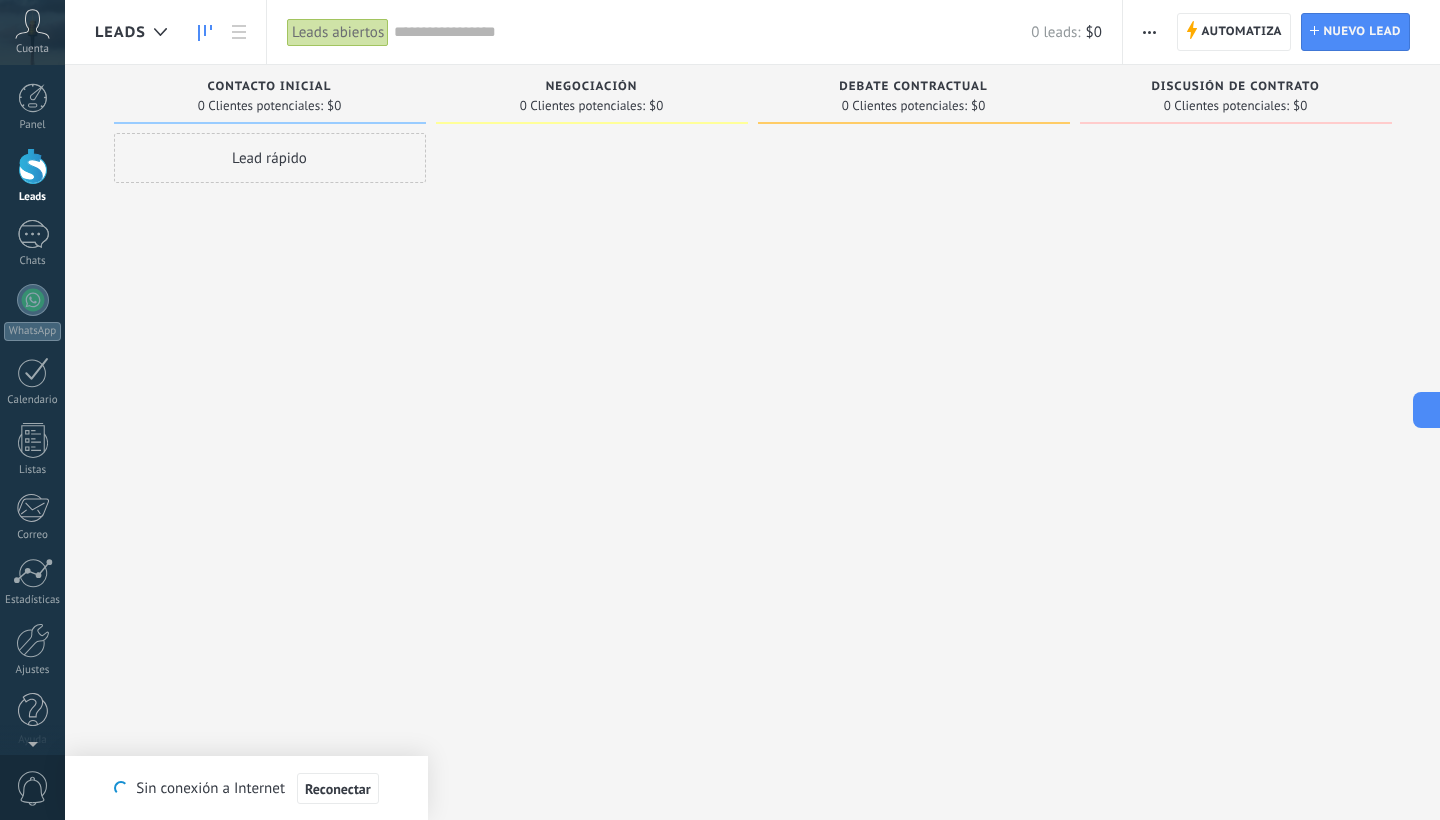 scroll, scrollTop: 0, scrollLeft: 0, axis: both 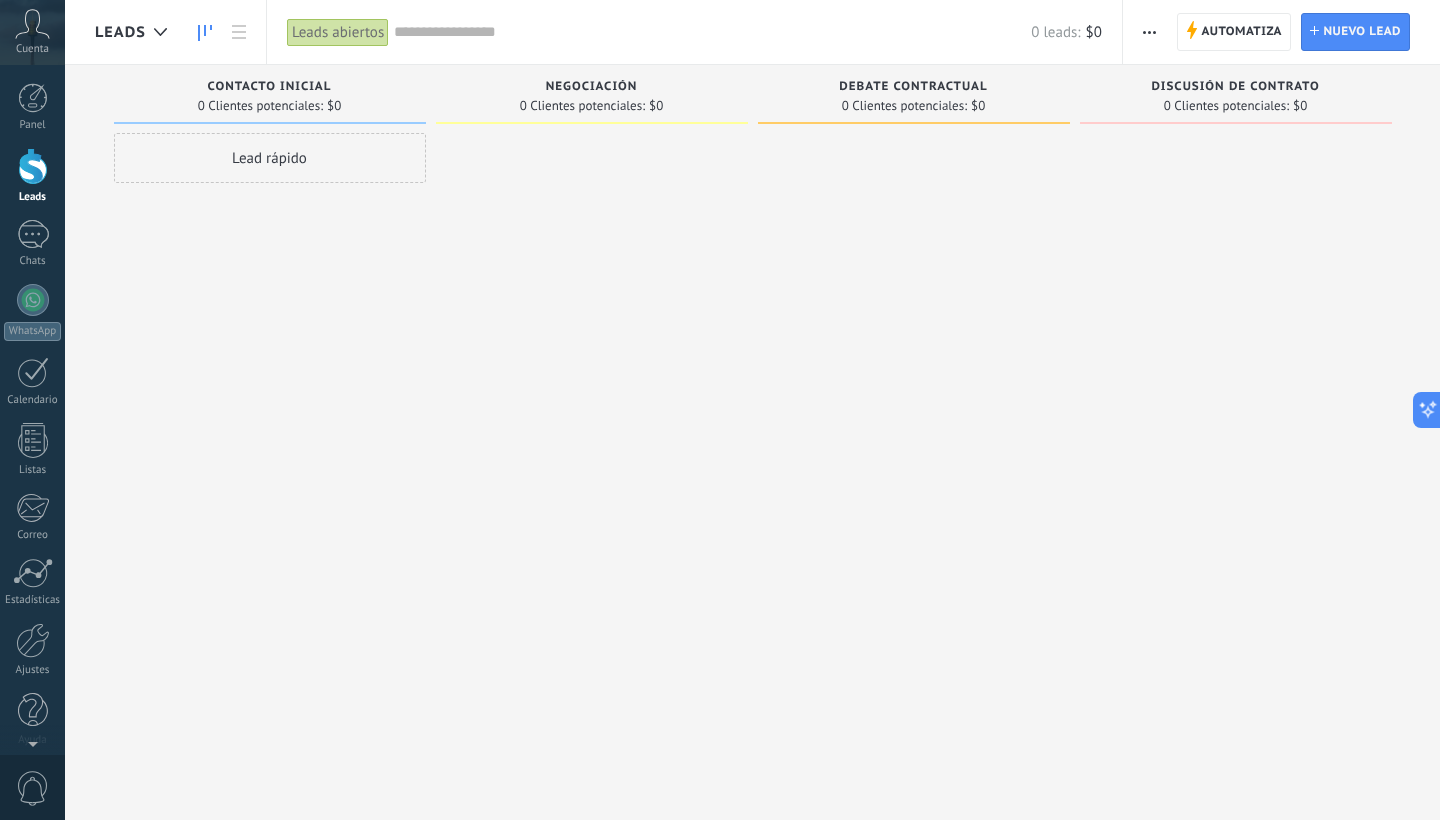 click at bounding box center [1149, 32] 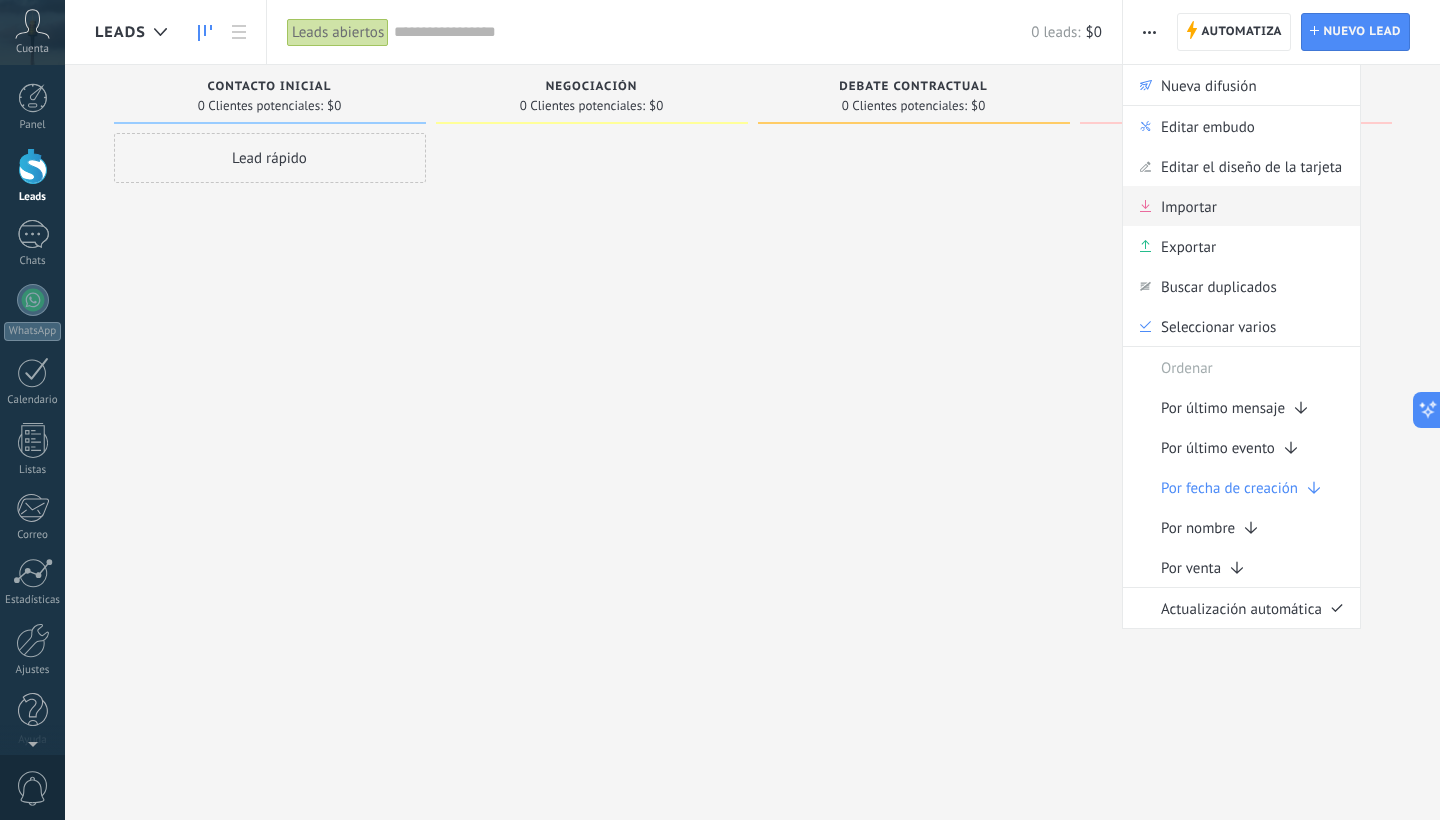 click on "Importar" at bounding box center (1189, 206) 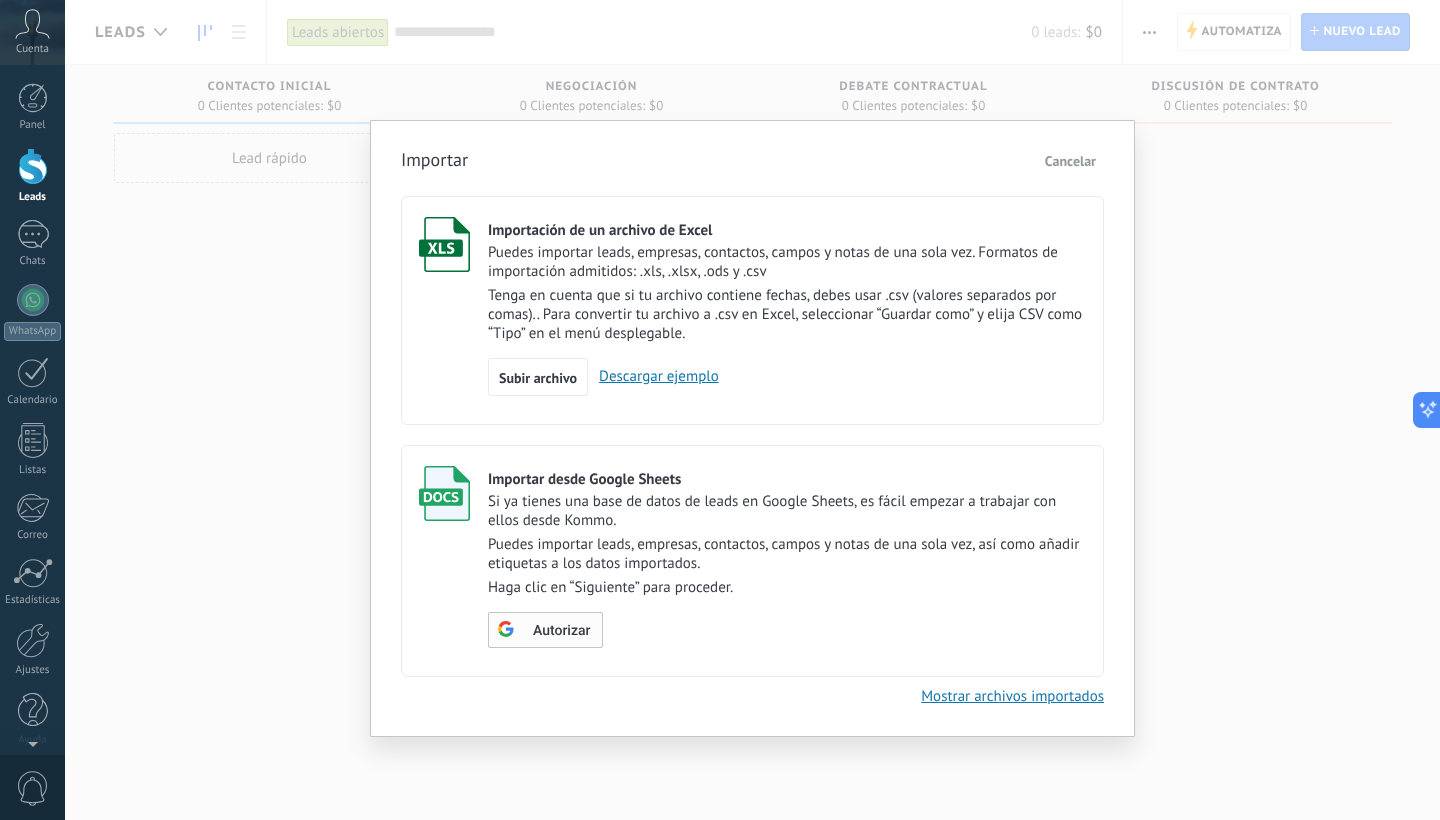 click on "Autorizar" at bounding box center [561, 631] 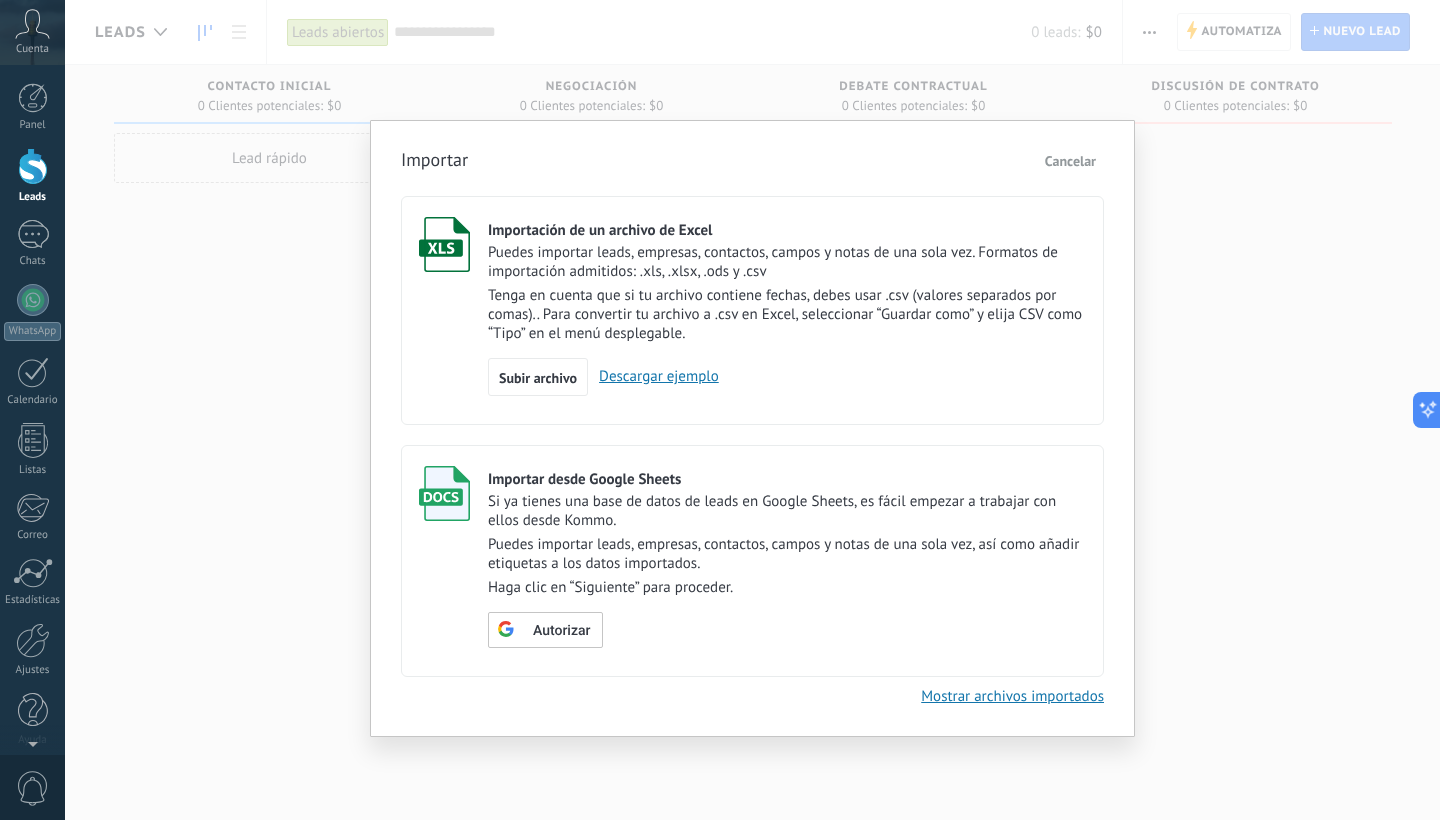 click on "Si ya tienes una base de datos de leads en Google Sheets, es fácil empezar a trabajar con ellos desde Kommo." at bounding box center (787, 511) 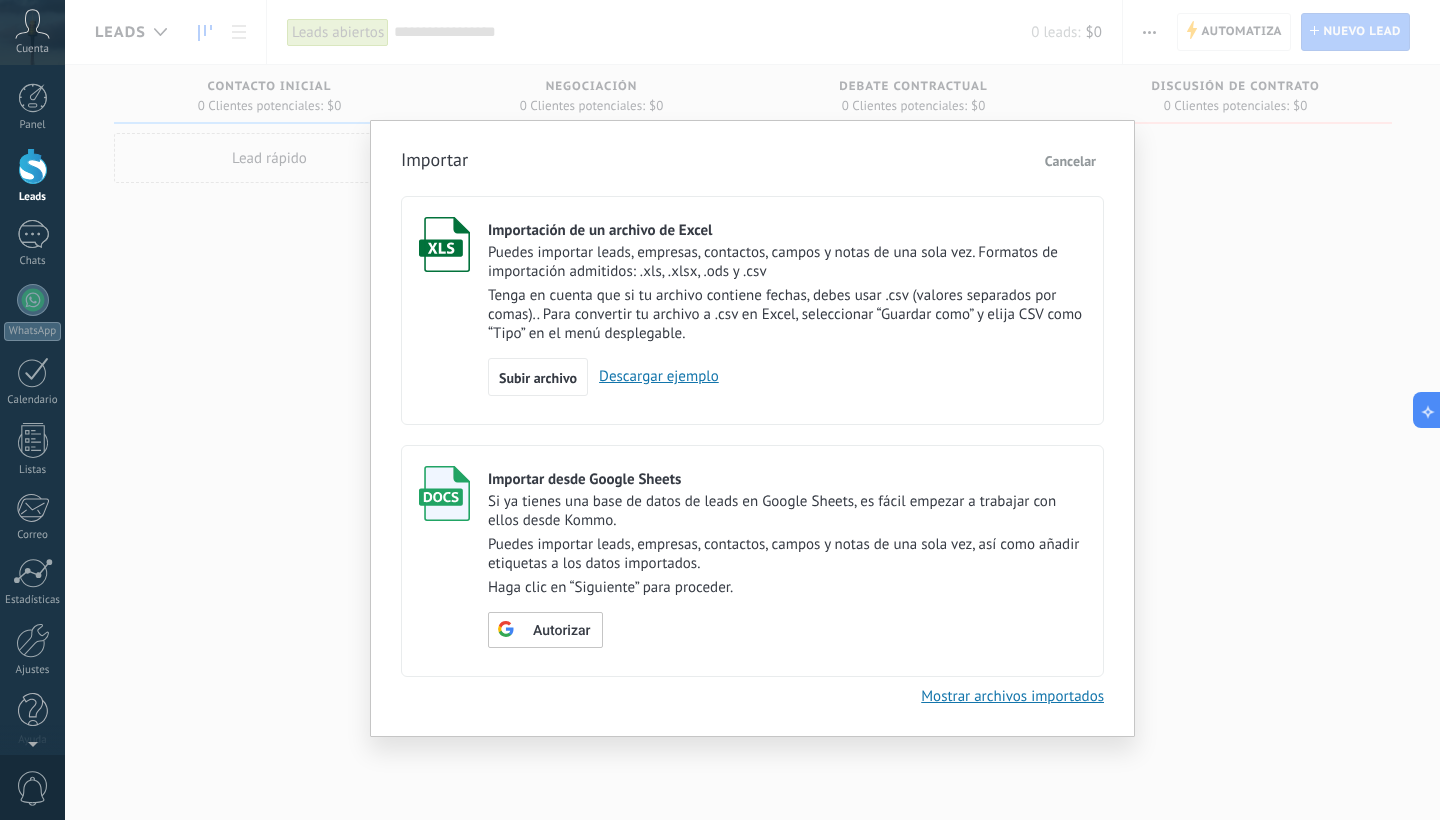 click on "Importar desde Google Sheets" at bounding box center (787, 479) 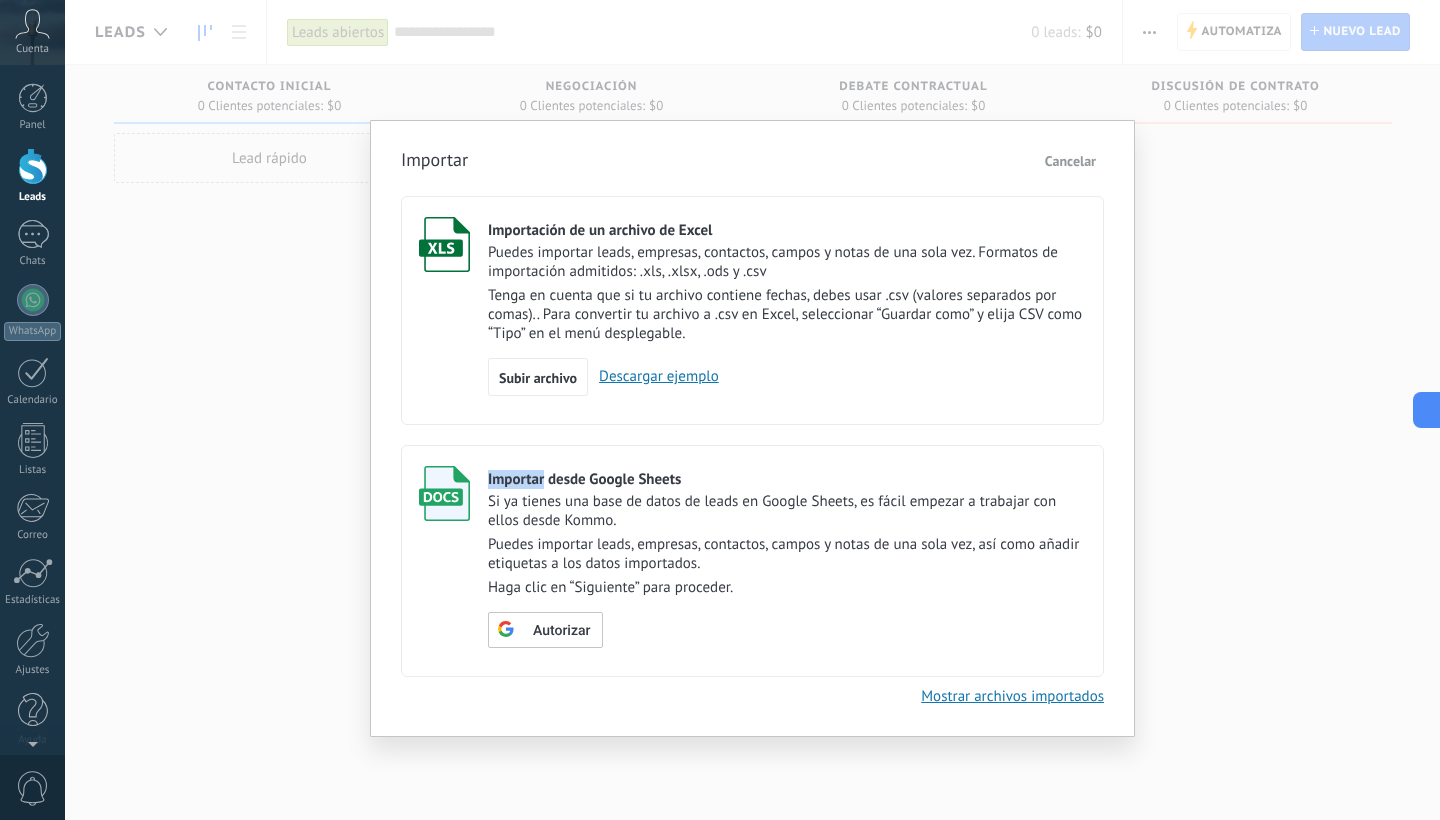 click on "Importar desde Google Sheets" at bounding box center [787, 479] 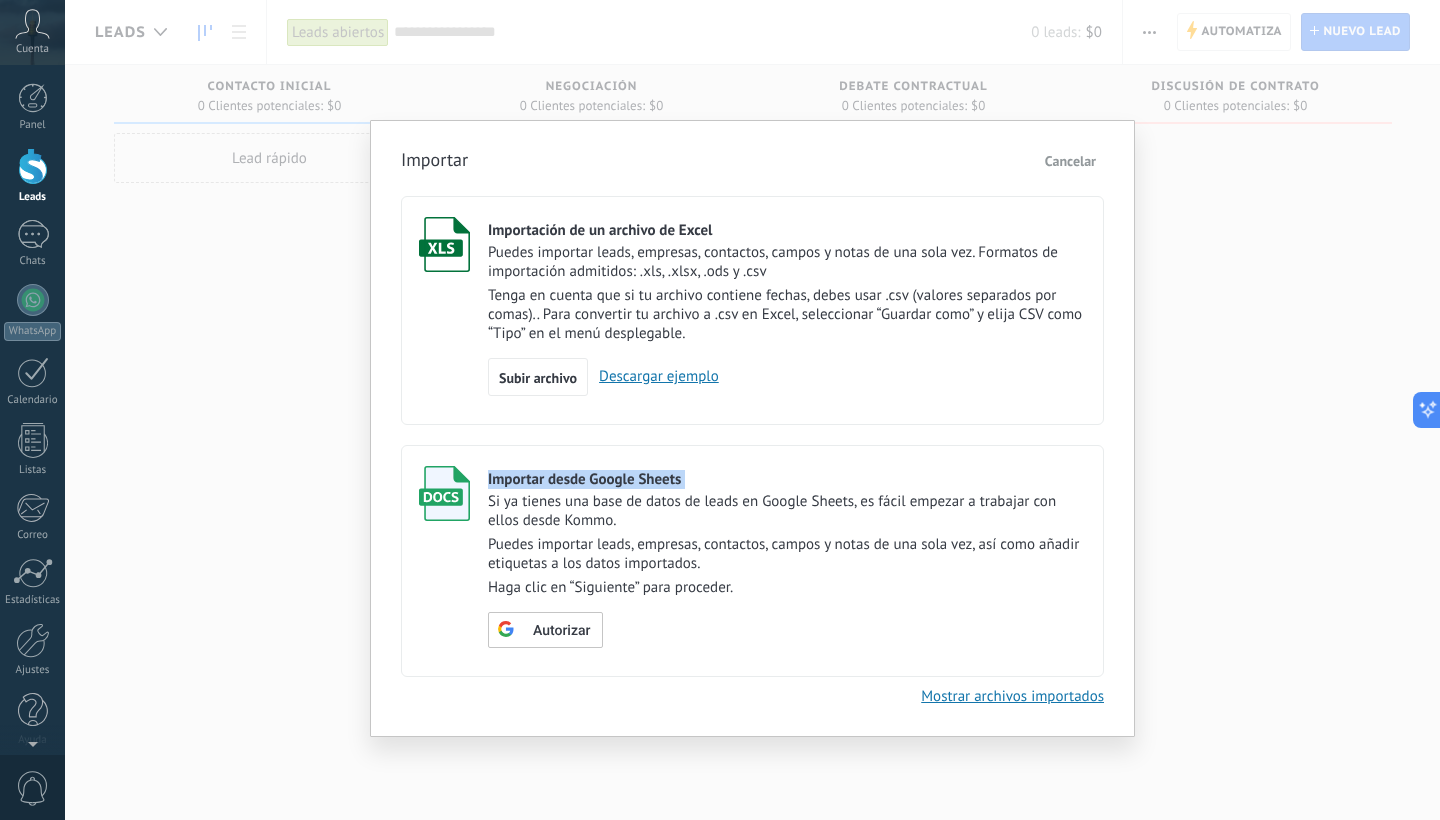 click on "Importar desde Google Sheets" at bounding box center (787, 479) 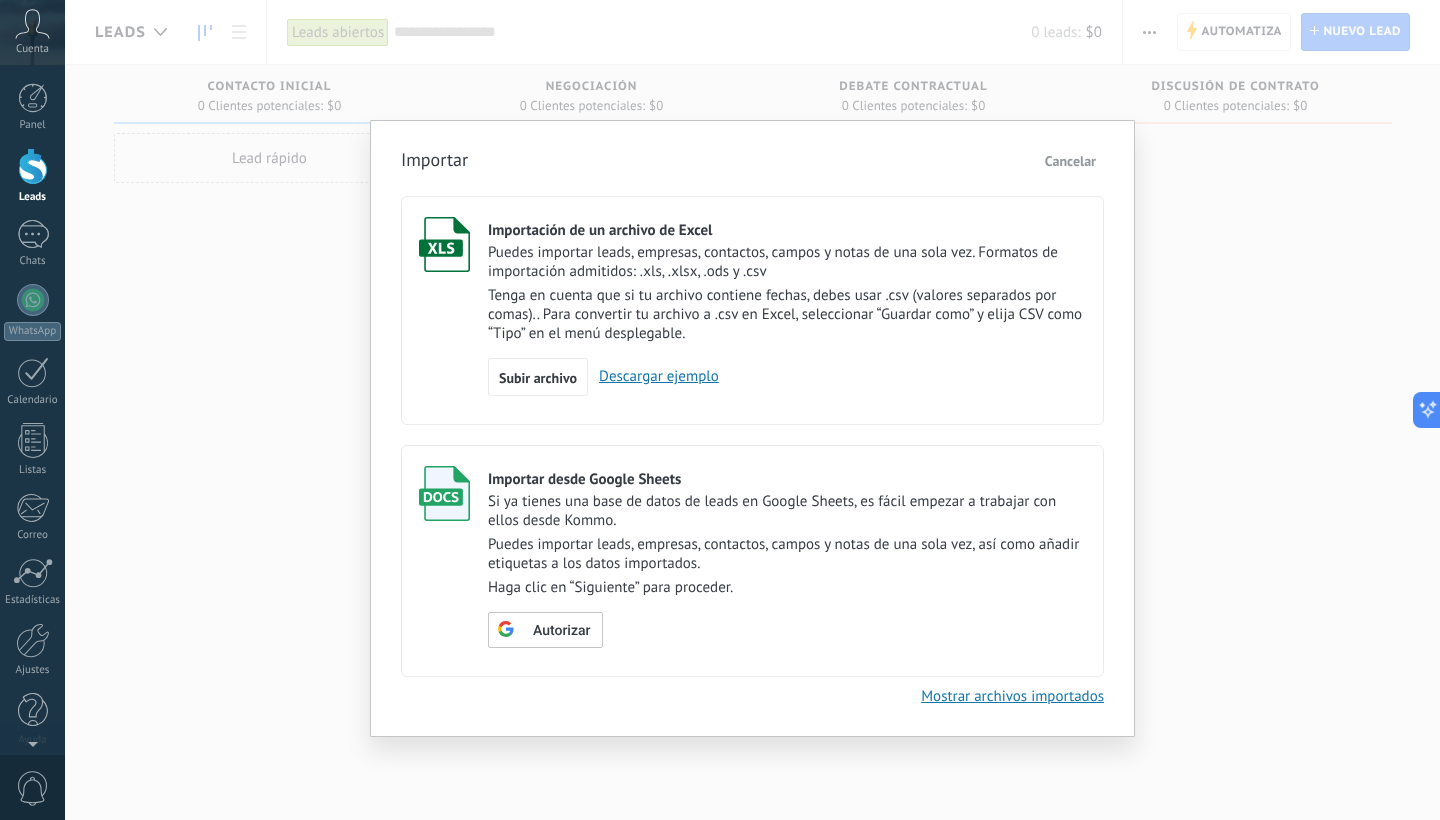 click on "Puedes importar leads, empresas, contactos, campos y notas de una sola vez, así como añadir etiquetas a los datos importados." at bounding box center (787, 554) 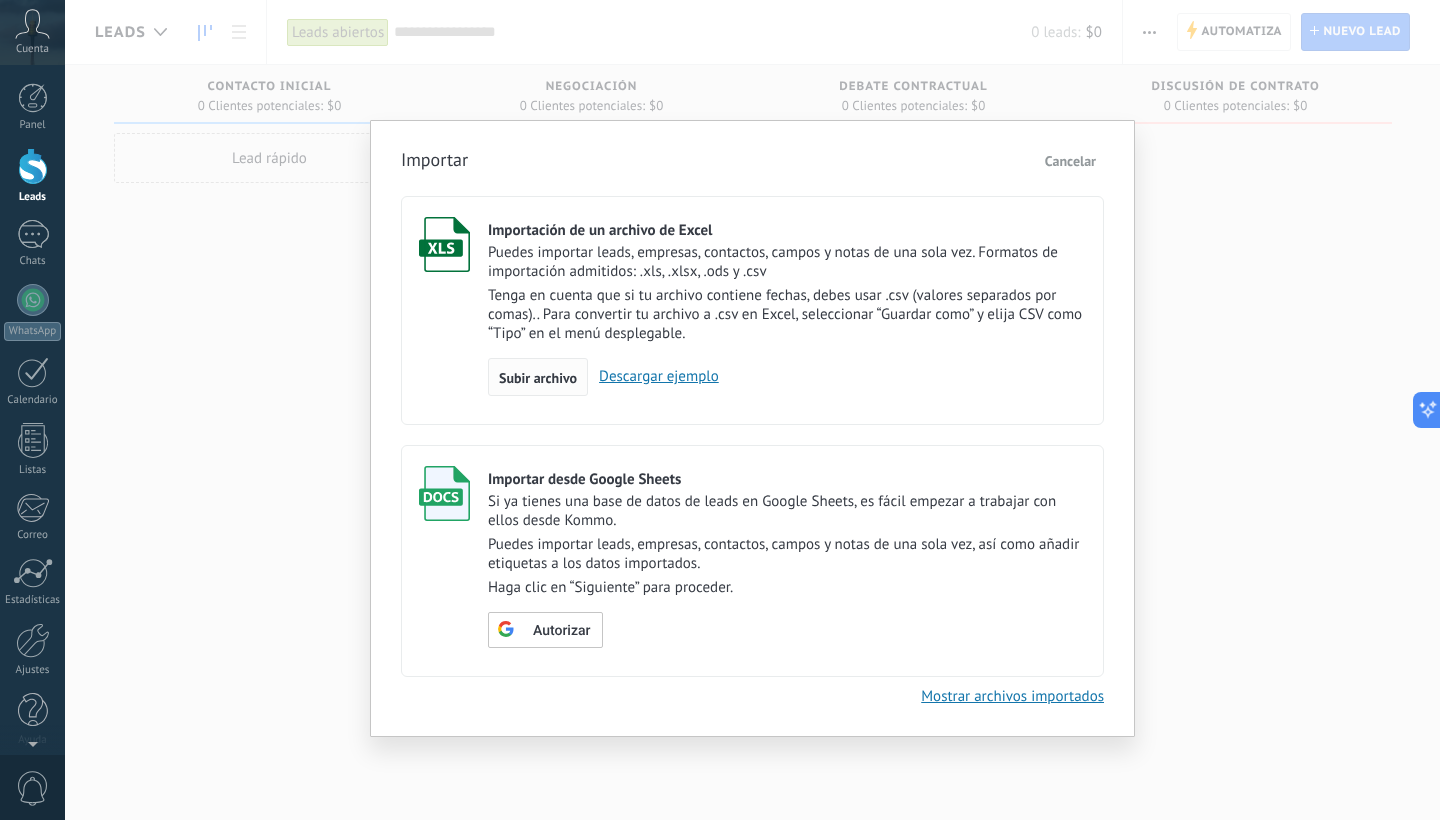 click on "Subir archivo" at bounding box center [538, 378] 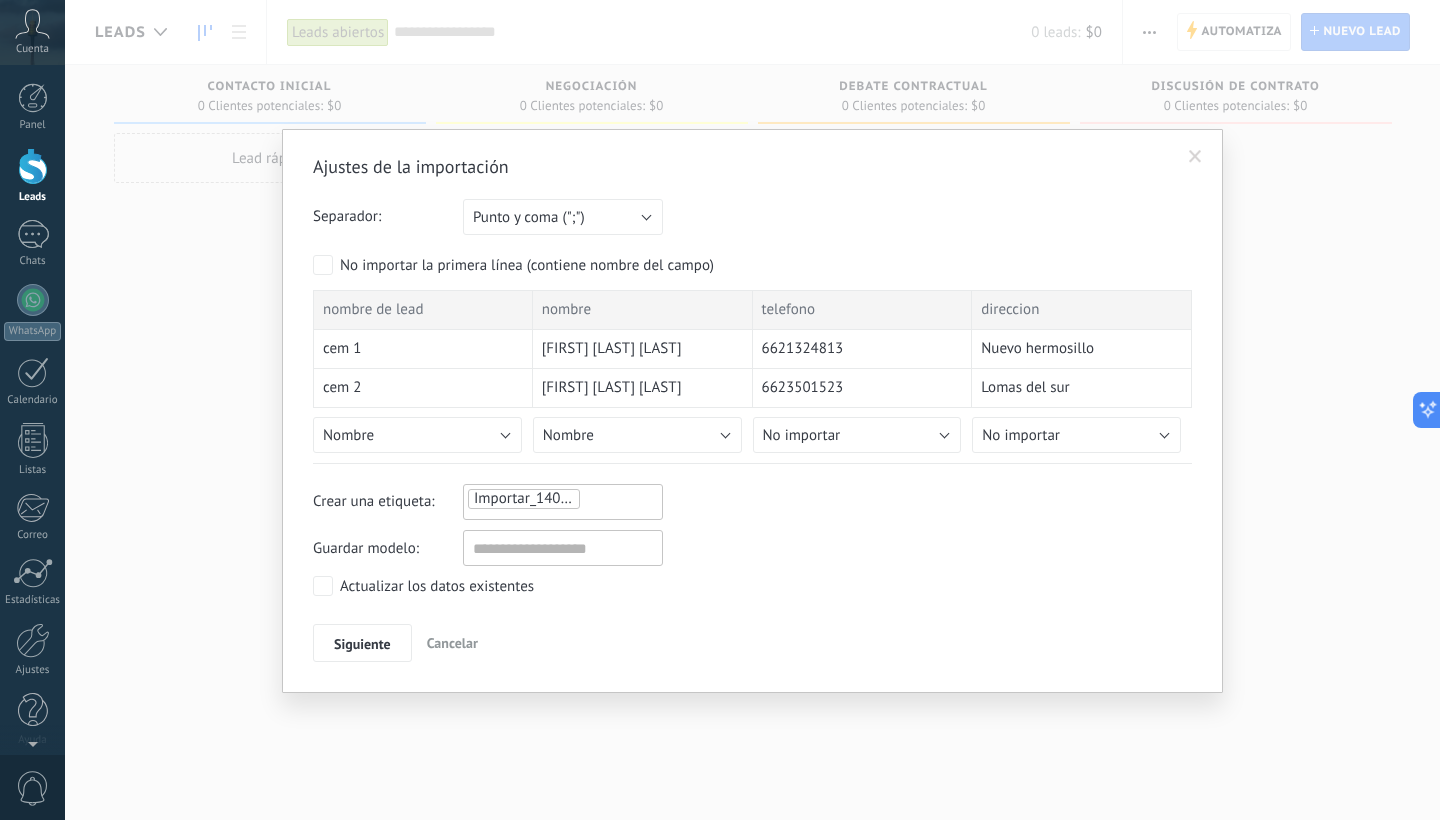 click on "Nombre" at bounding box center (417, 435) 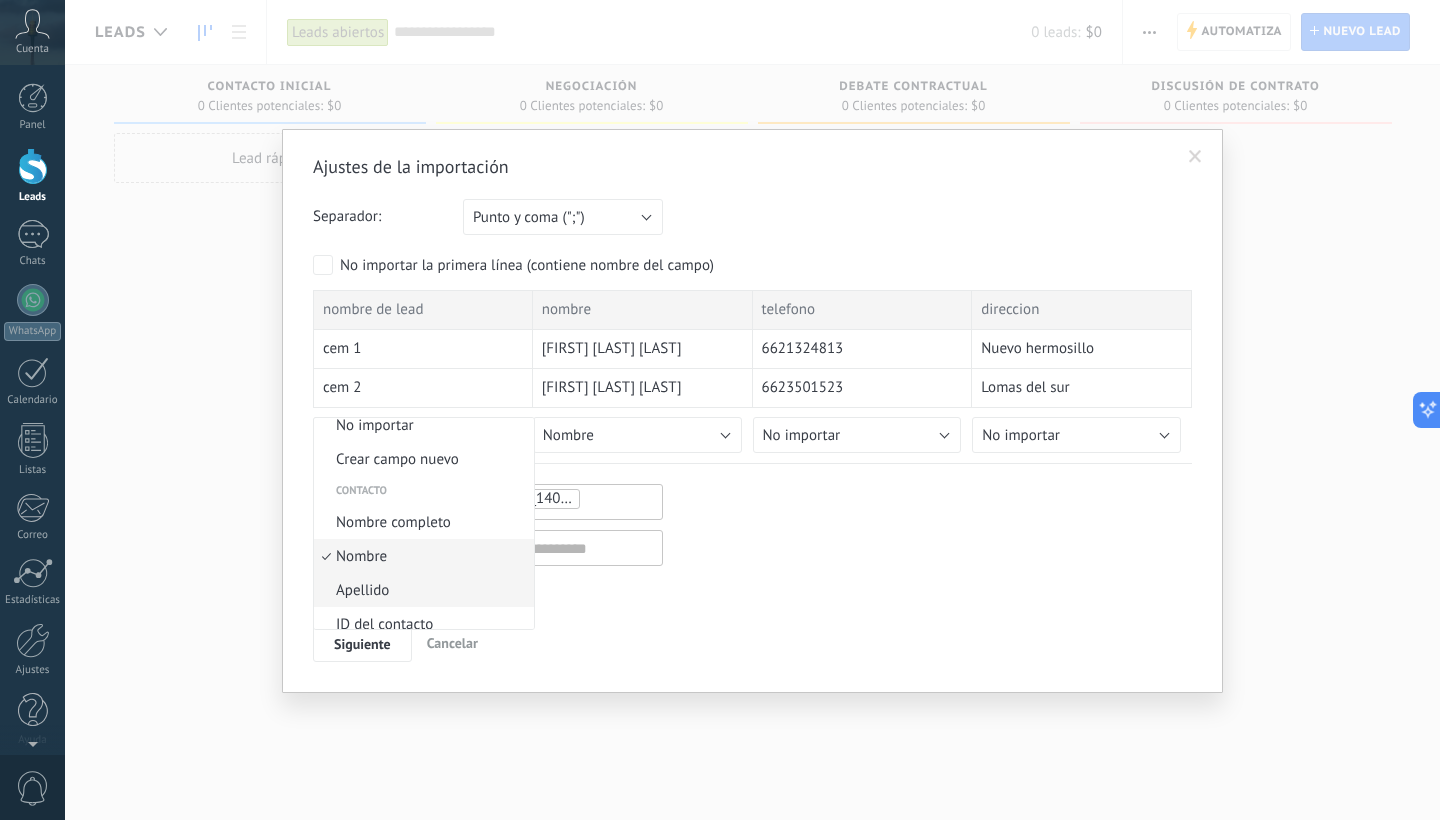 scroll, scrollTop: 0, scrollLeft: 0, axis: both 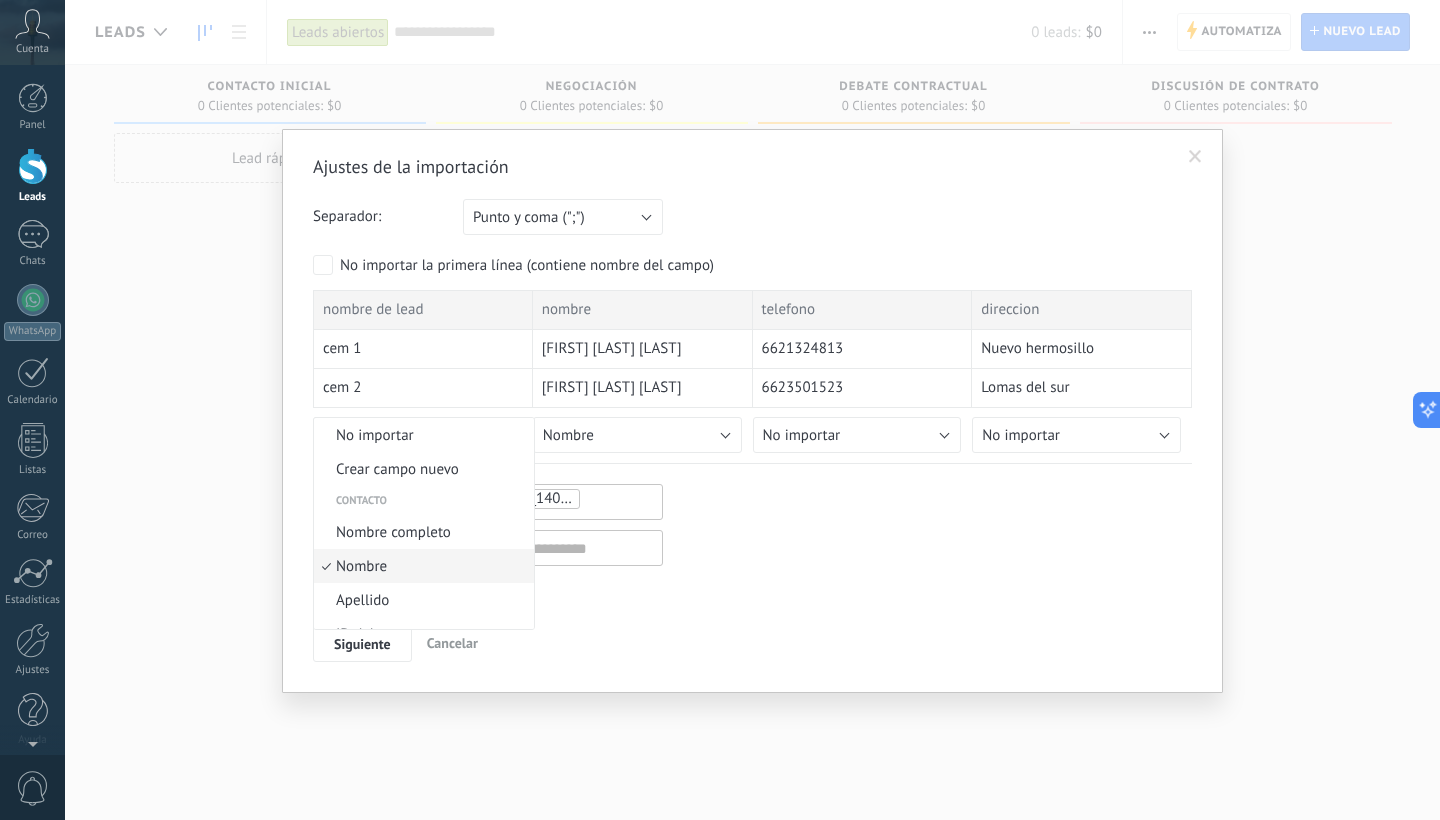 click at bounding box center [720, 410] 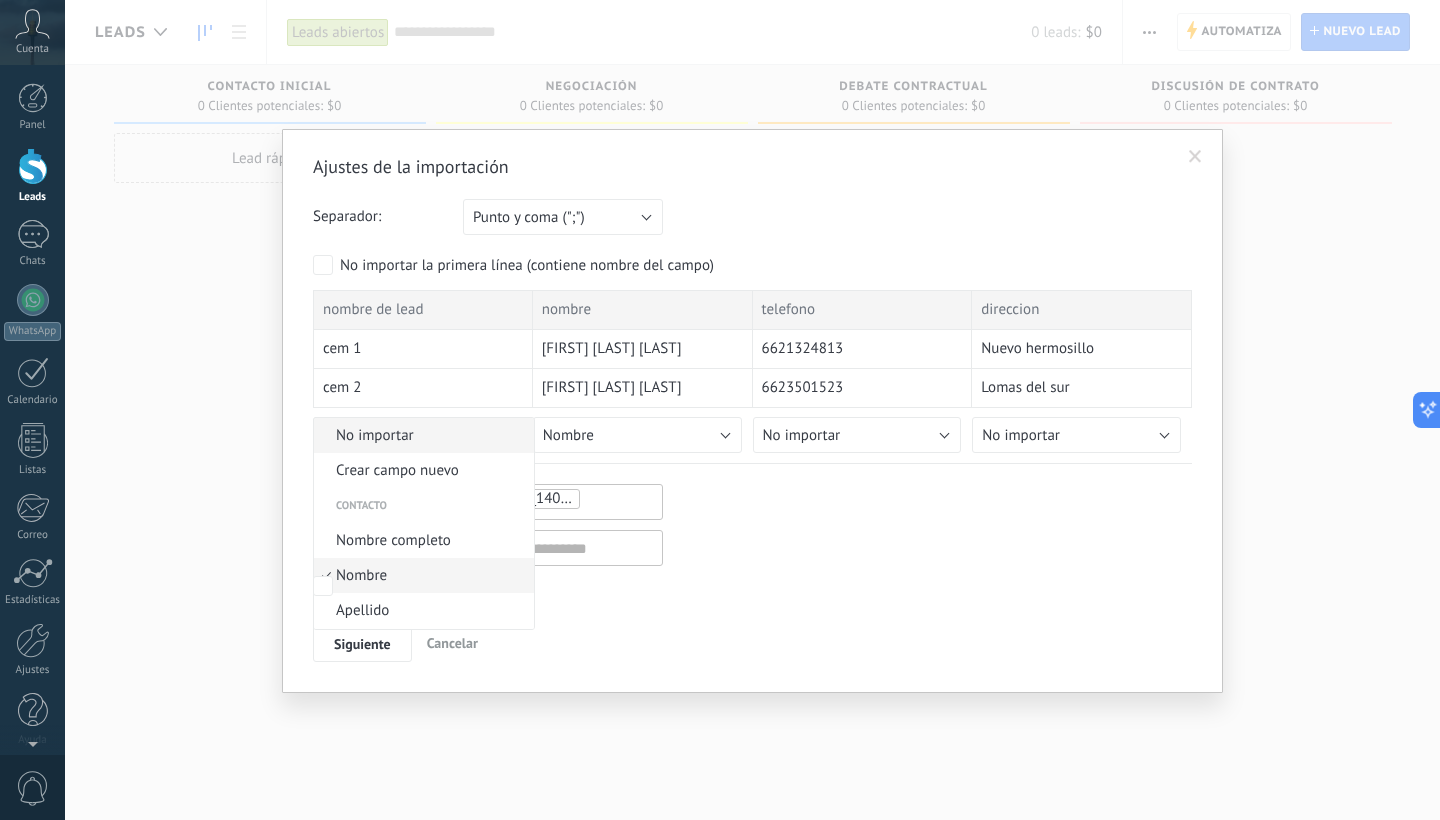 click on "No importar" at bounding box center (421, 436) 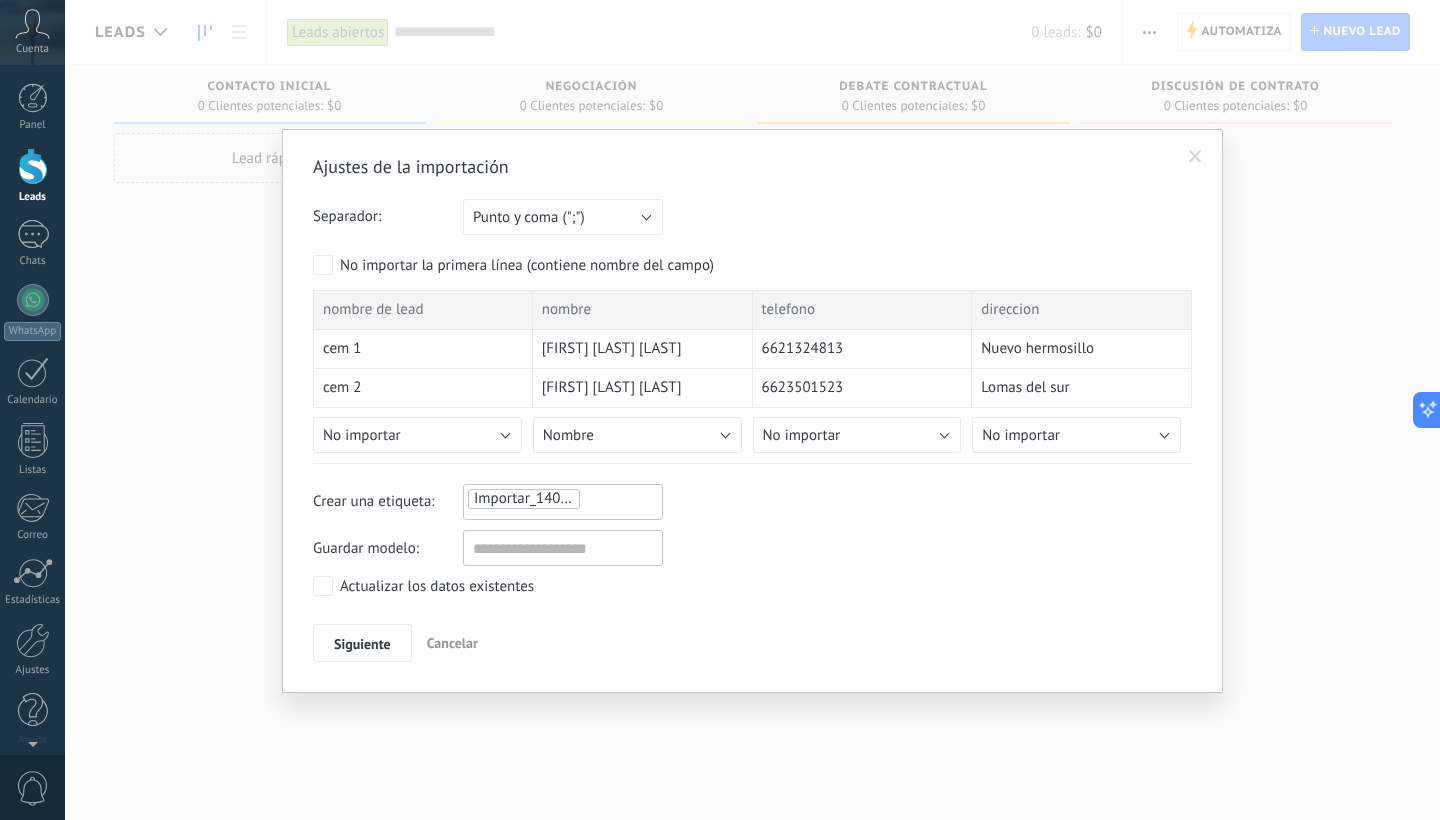 click on "No importar" at bounding box center [417, 435] 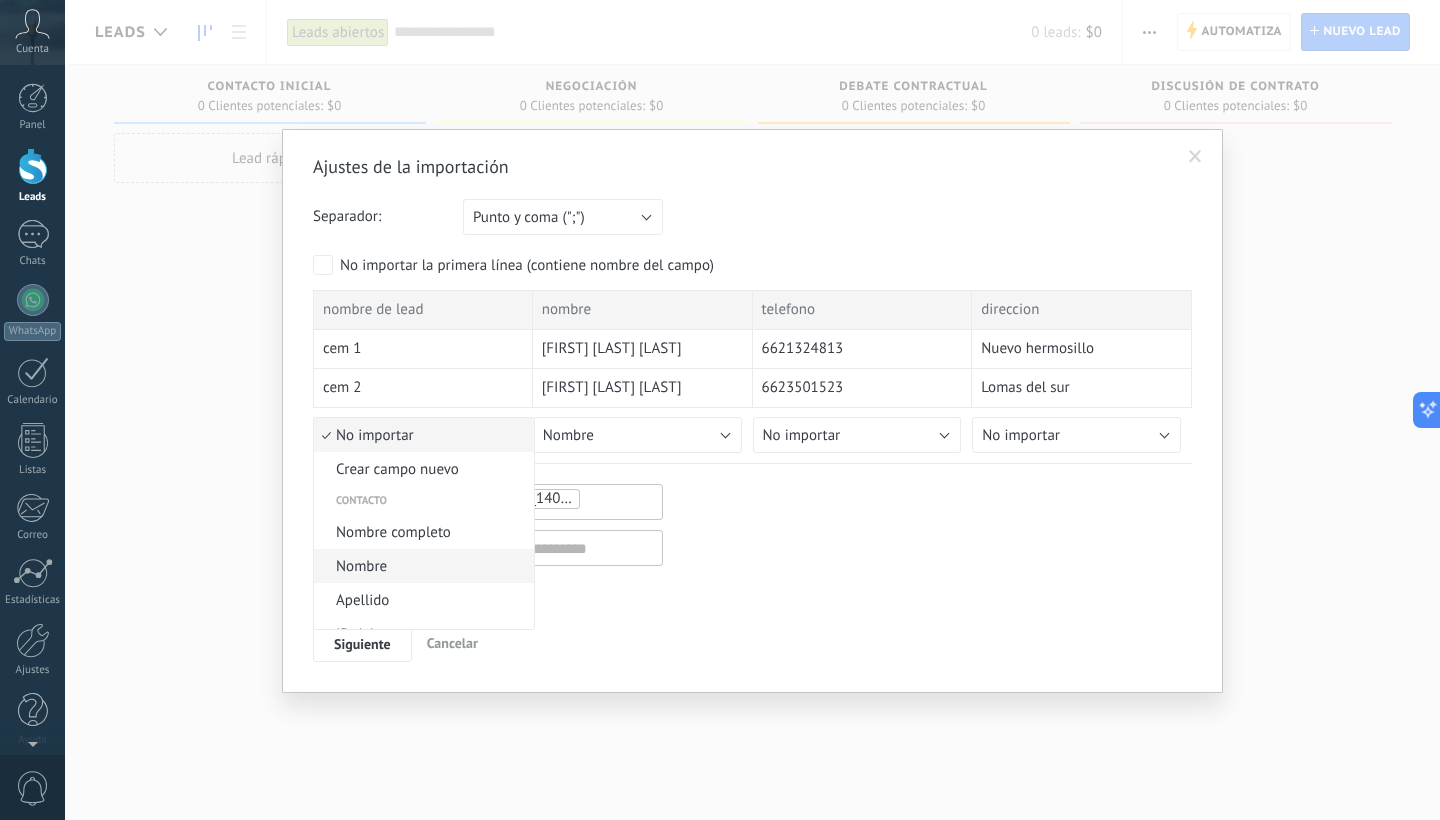 click on "Nombre" at bounding box center (421, 566) 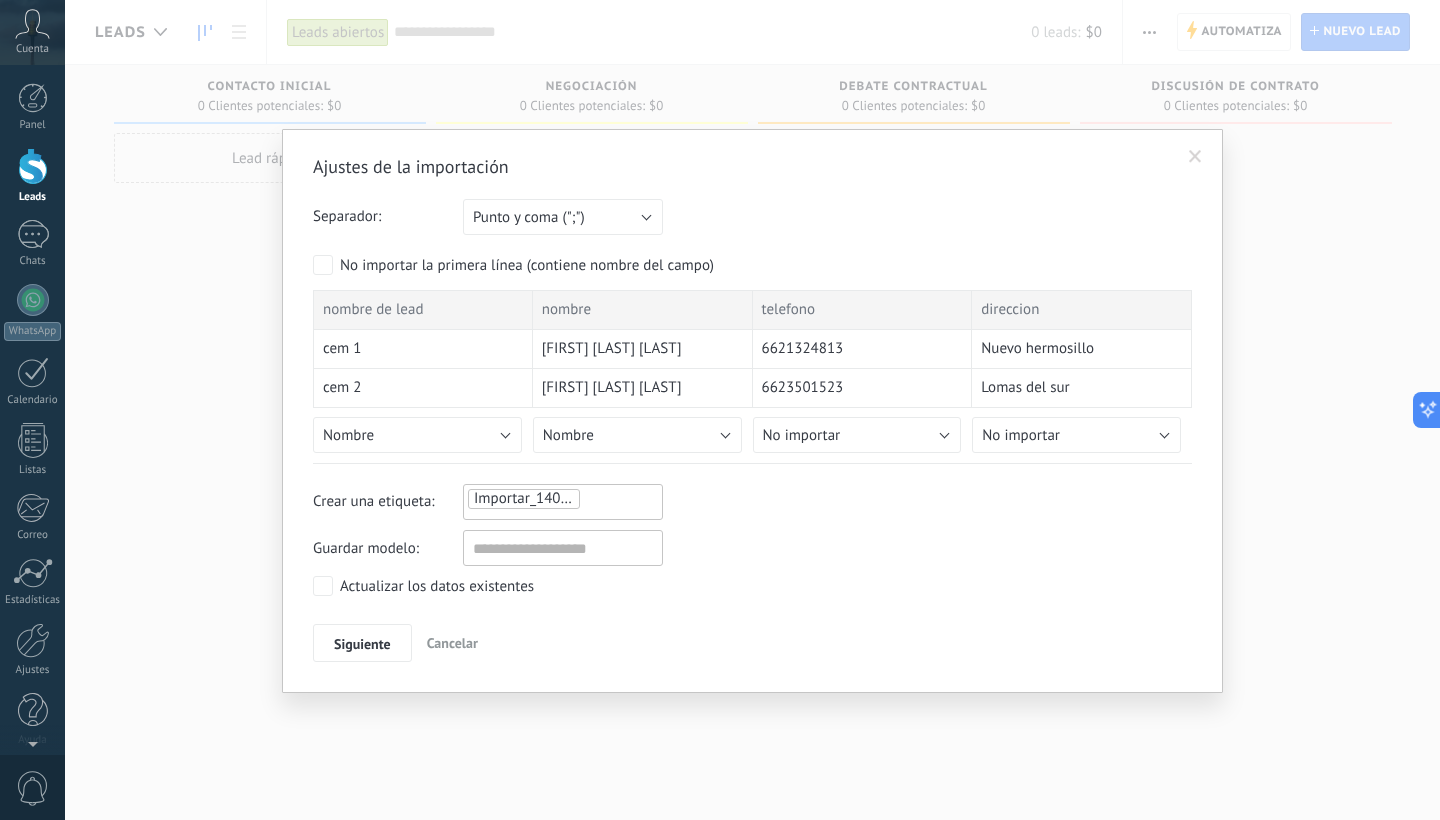 click on "Nombre" at bounding box center (637, 435) 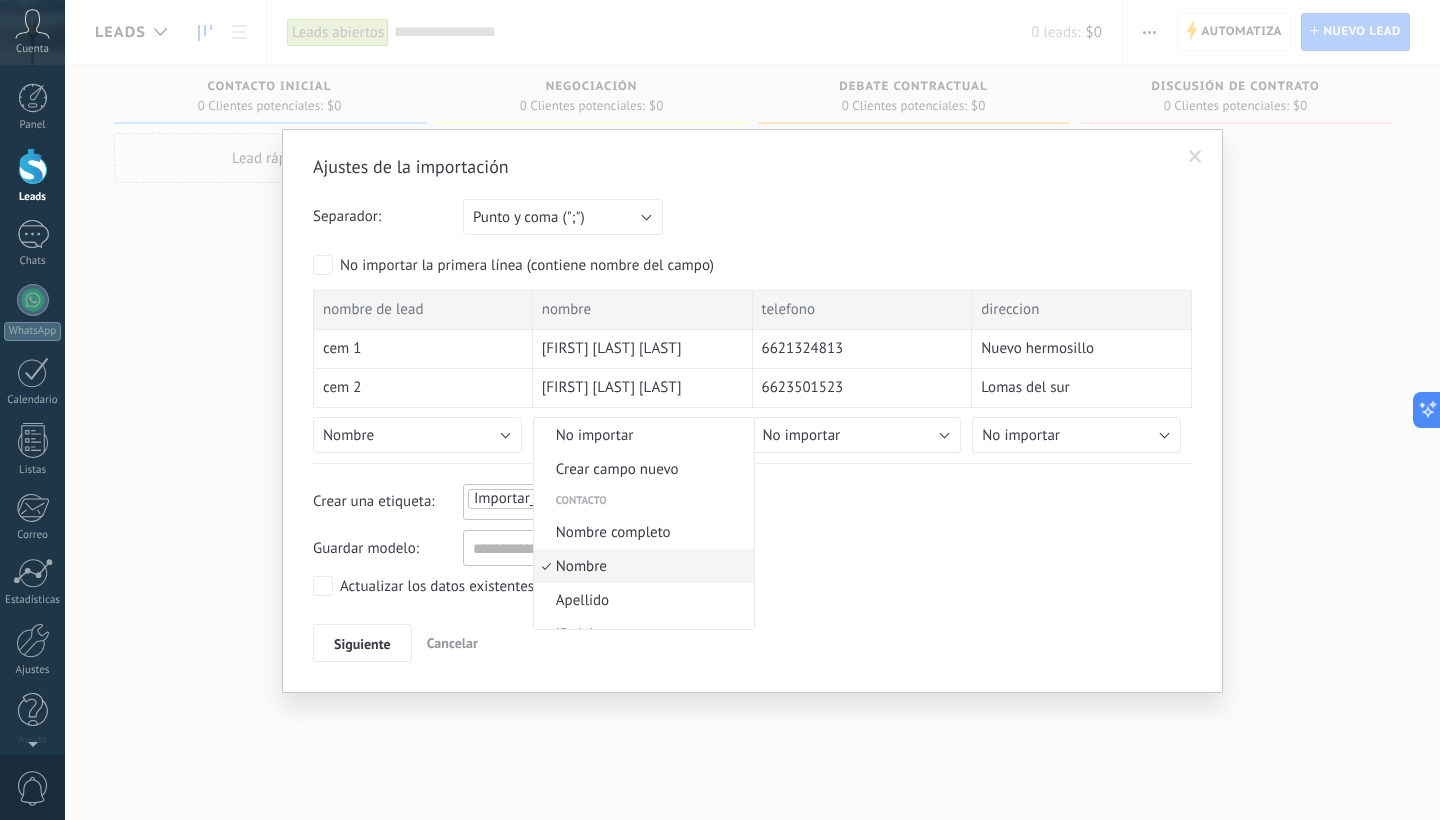 scroll, scrollTop: 44, scrollLeft: 0, axis: vertical 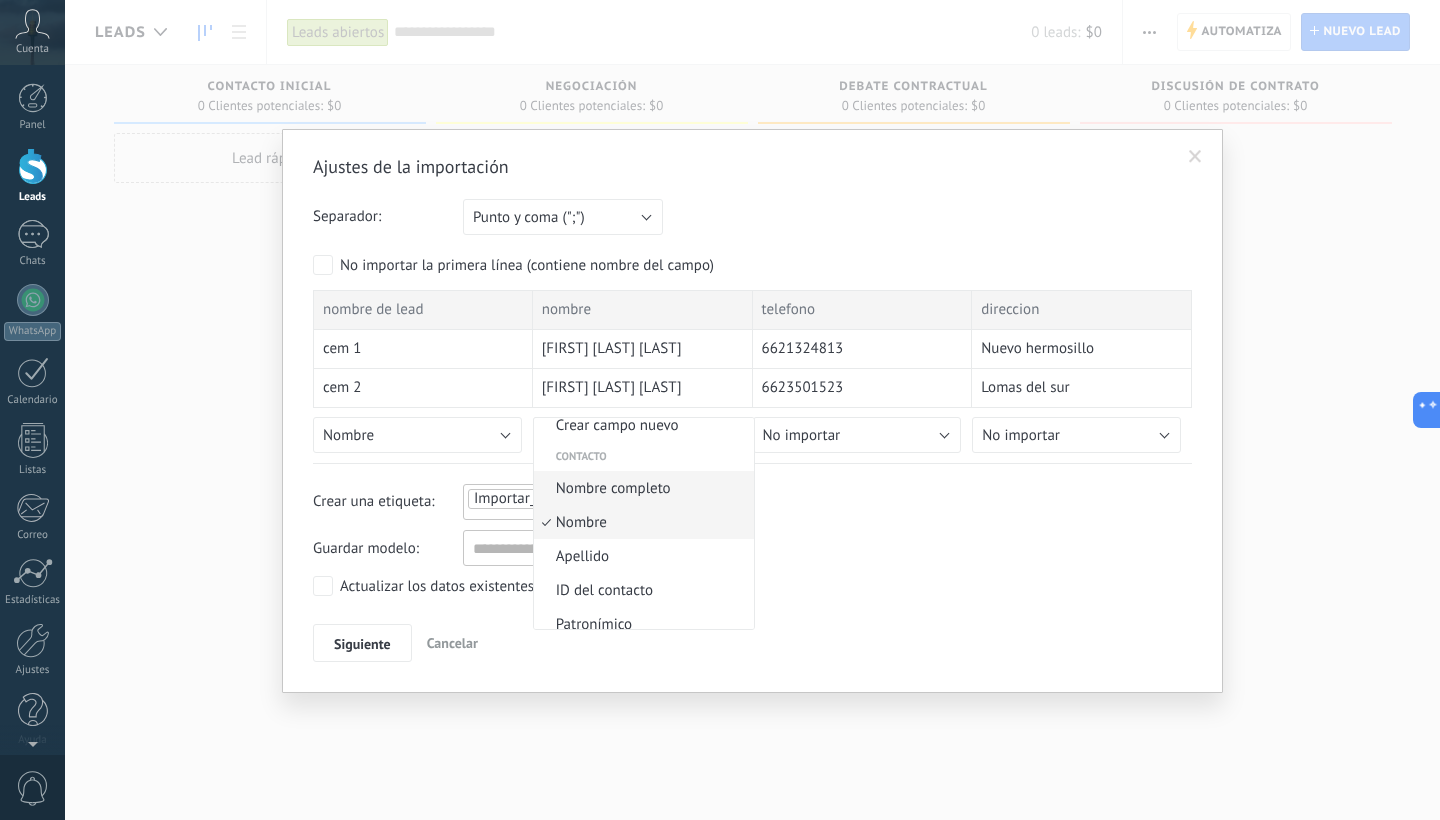 click on "Nombre completo" at bounding box center (641, 488) 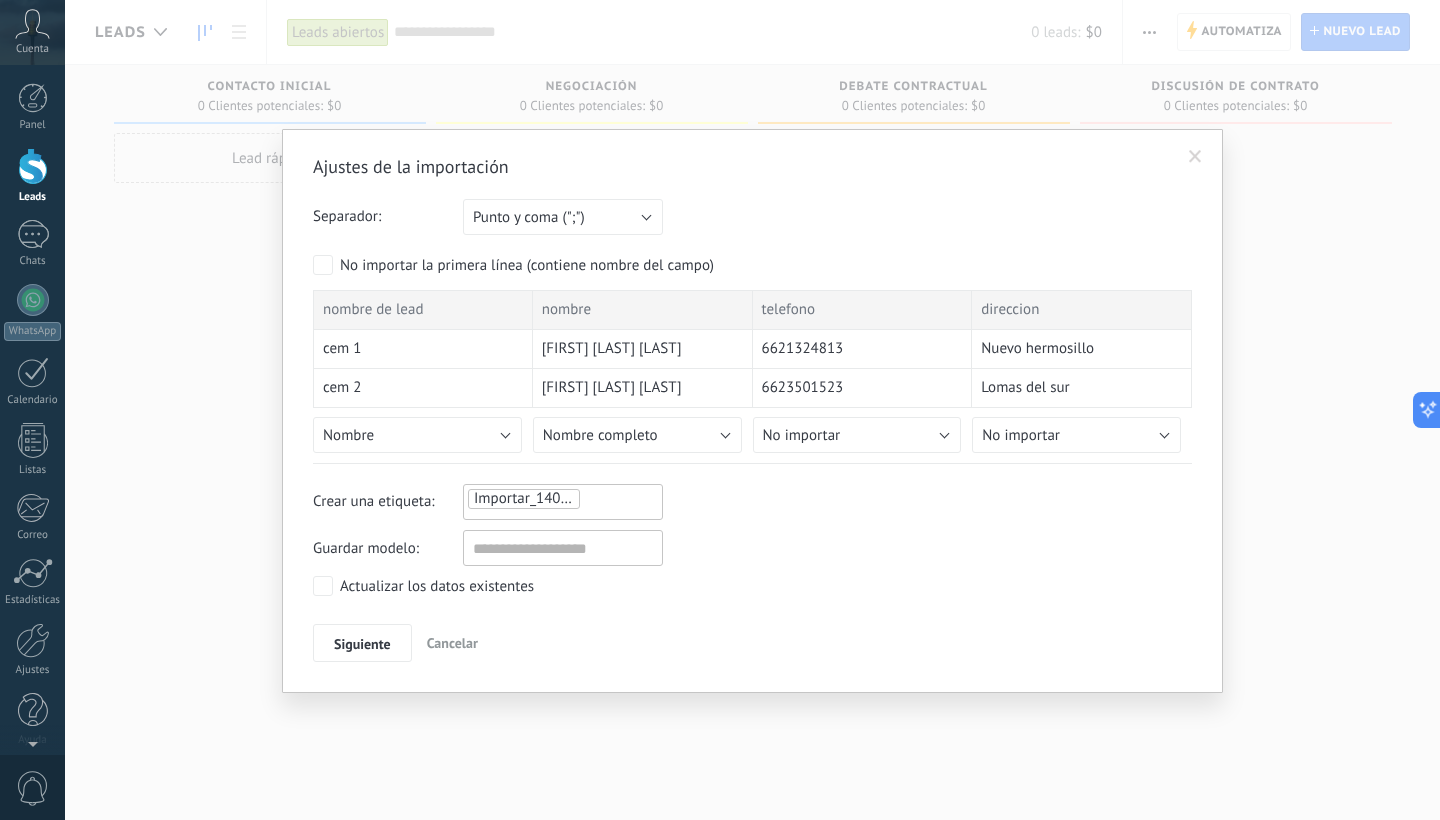 click on "Nombre completo" at bounding box center [637, 435] 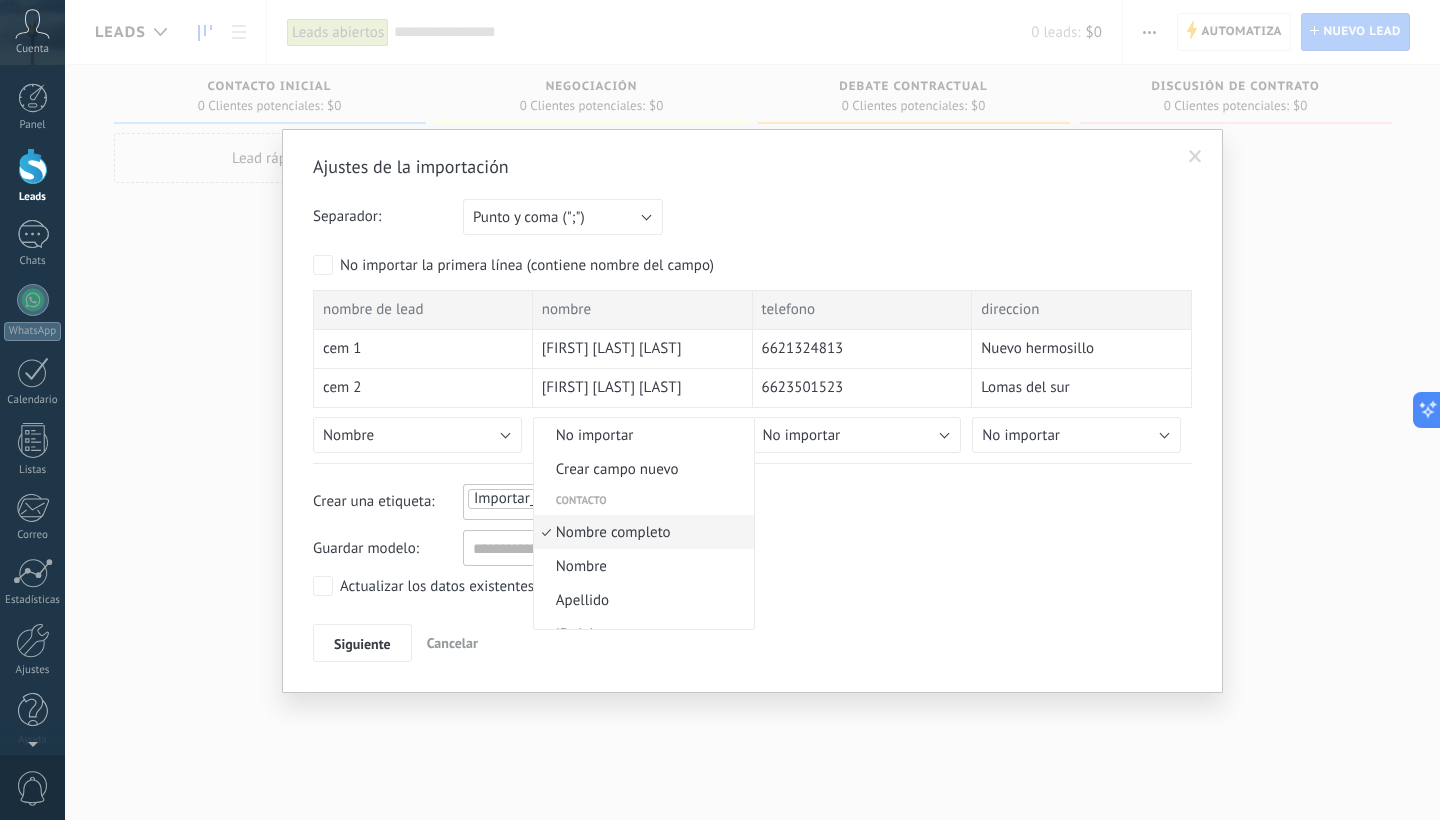 scroll, scrollTop: 10, scrollLeft: 0, axis: vertical 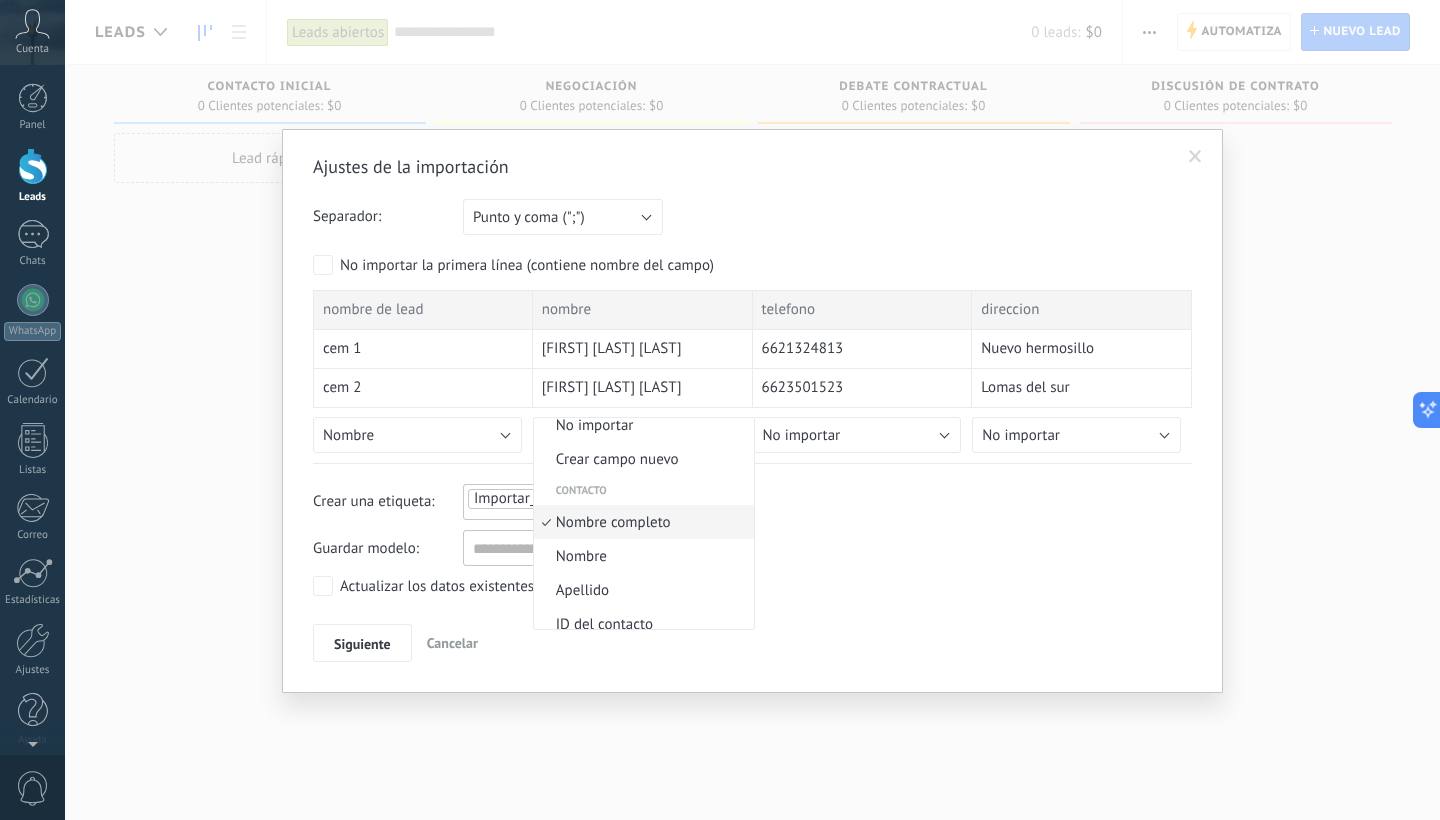 click at bounding box center [720, 410] 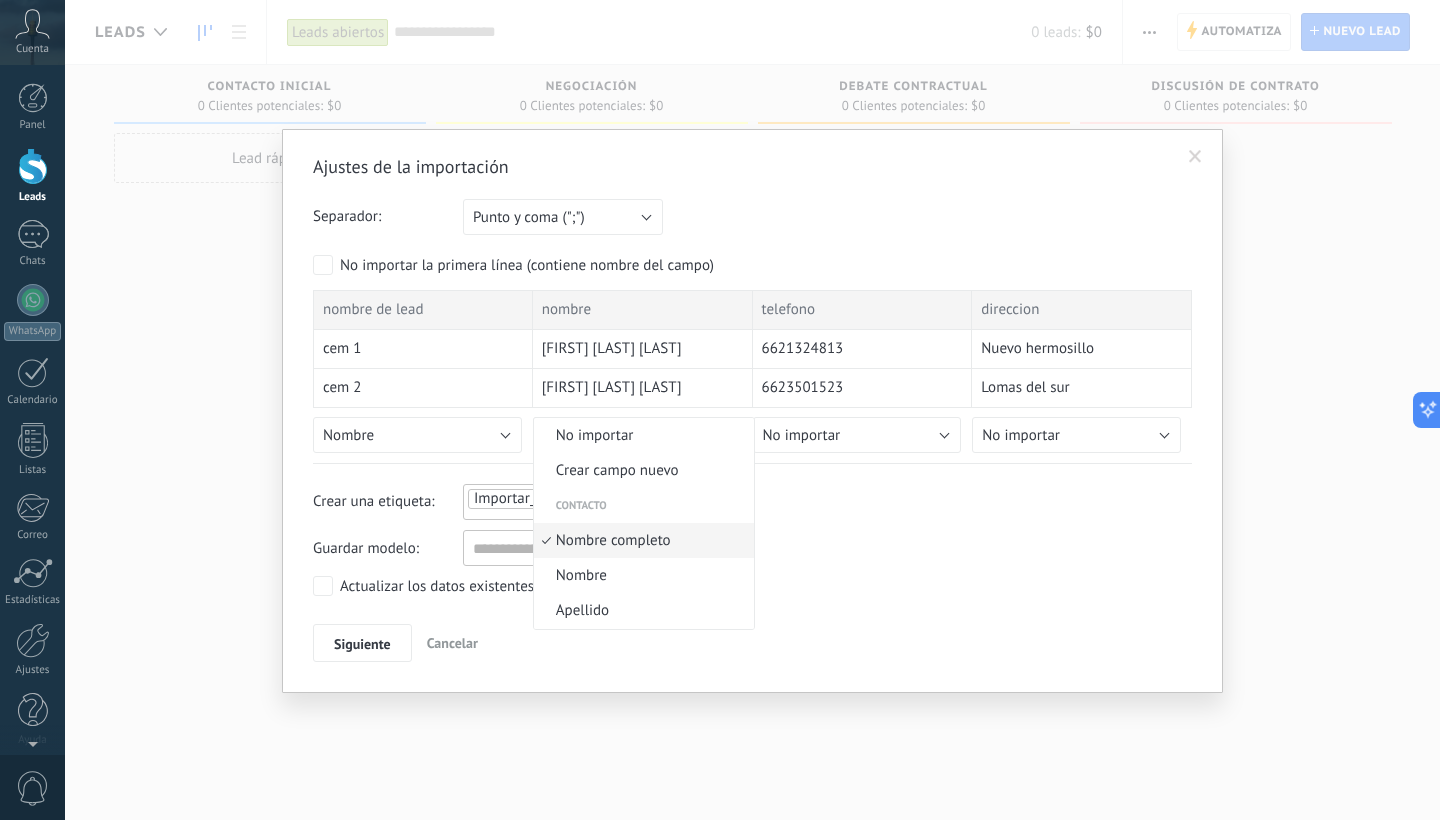 click on "No importar" at bounding box center (857, 435) 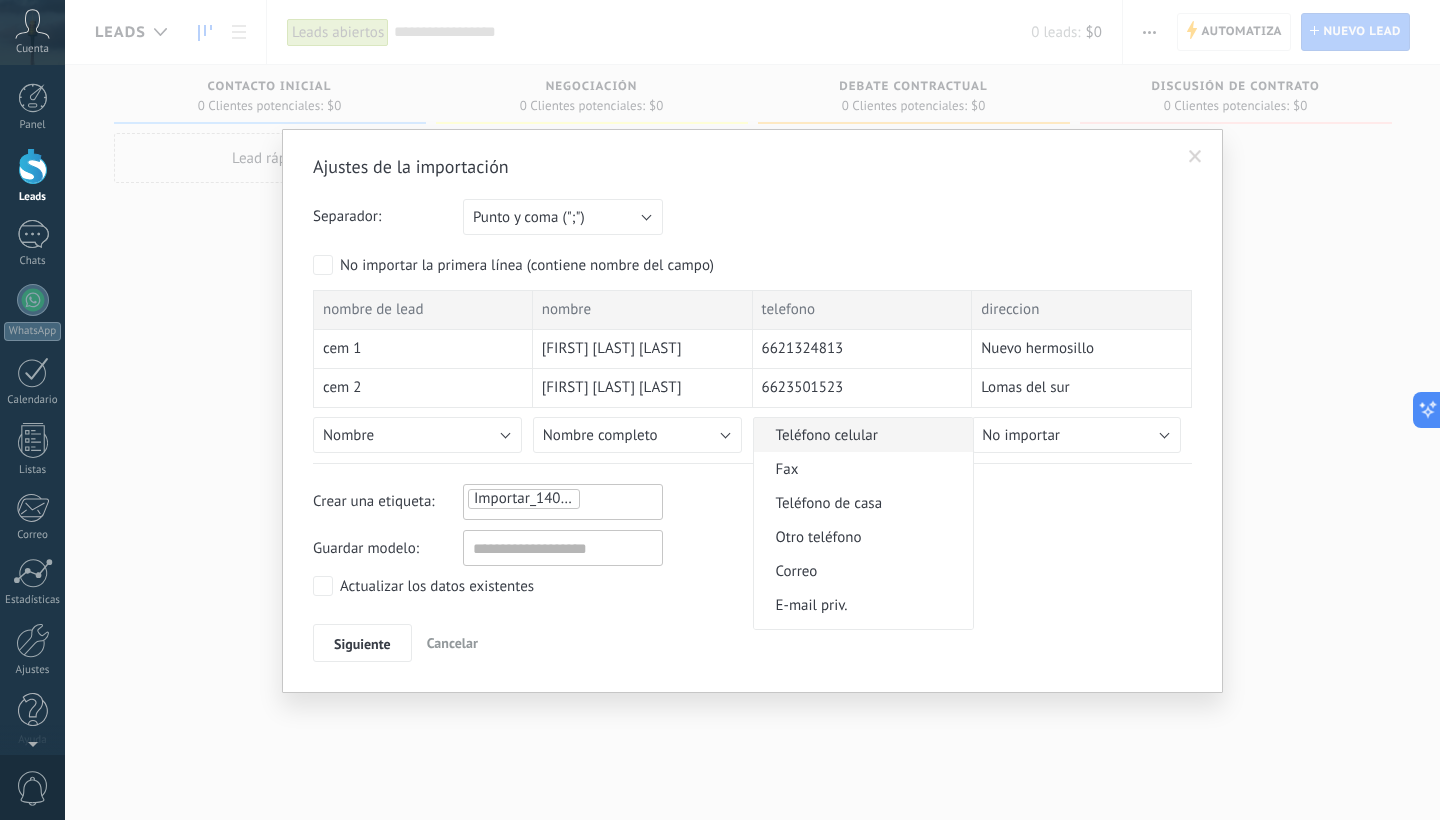 scroll, scrollTop: 505, scrollLeft: 0, axis: vertical 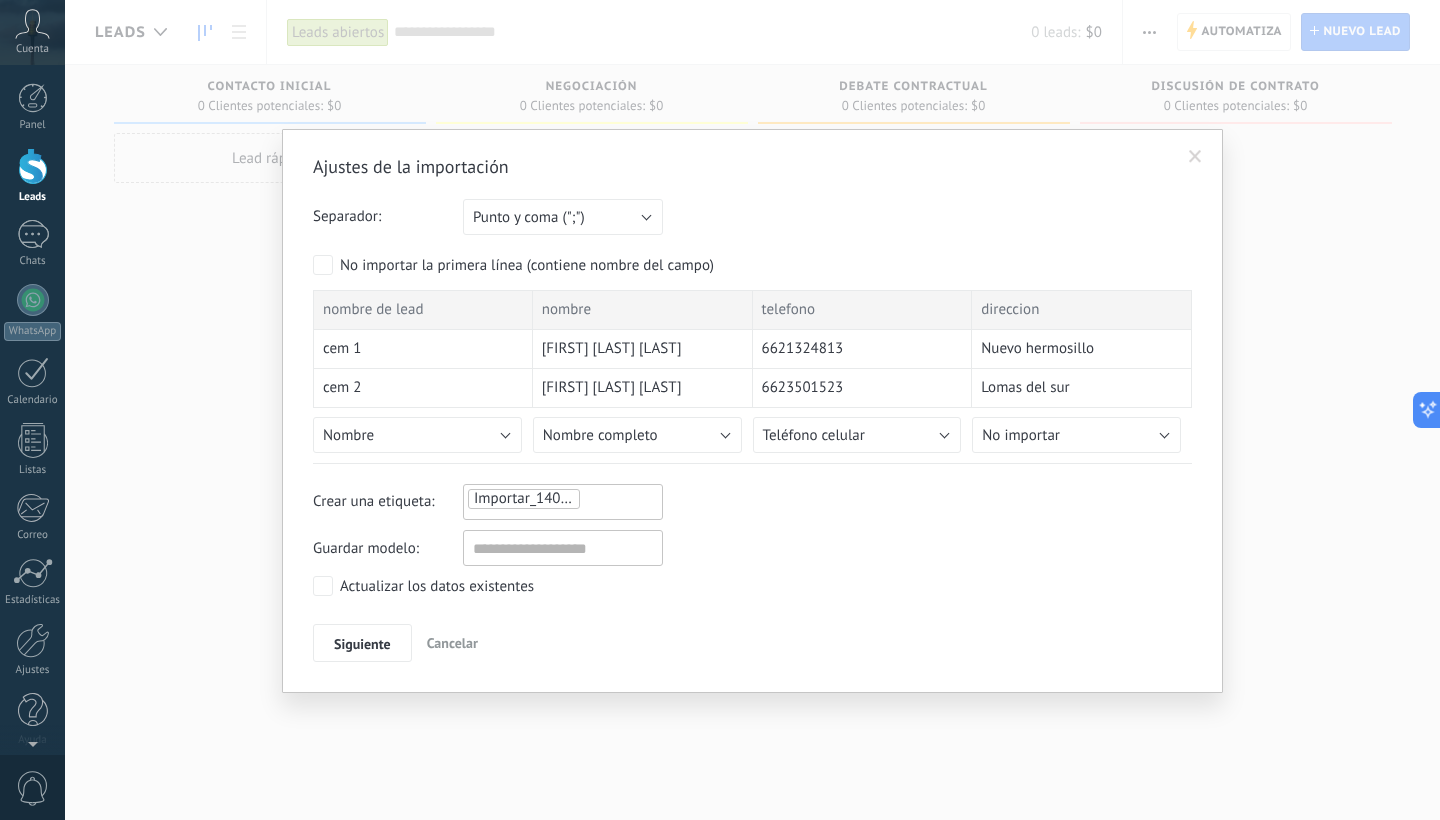 click on "No importar" at bounding box center (1076, 435) 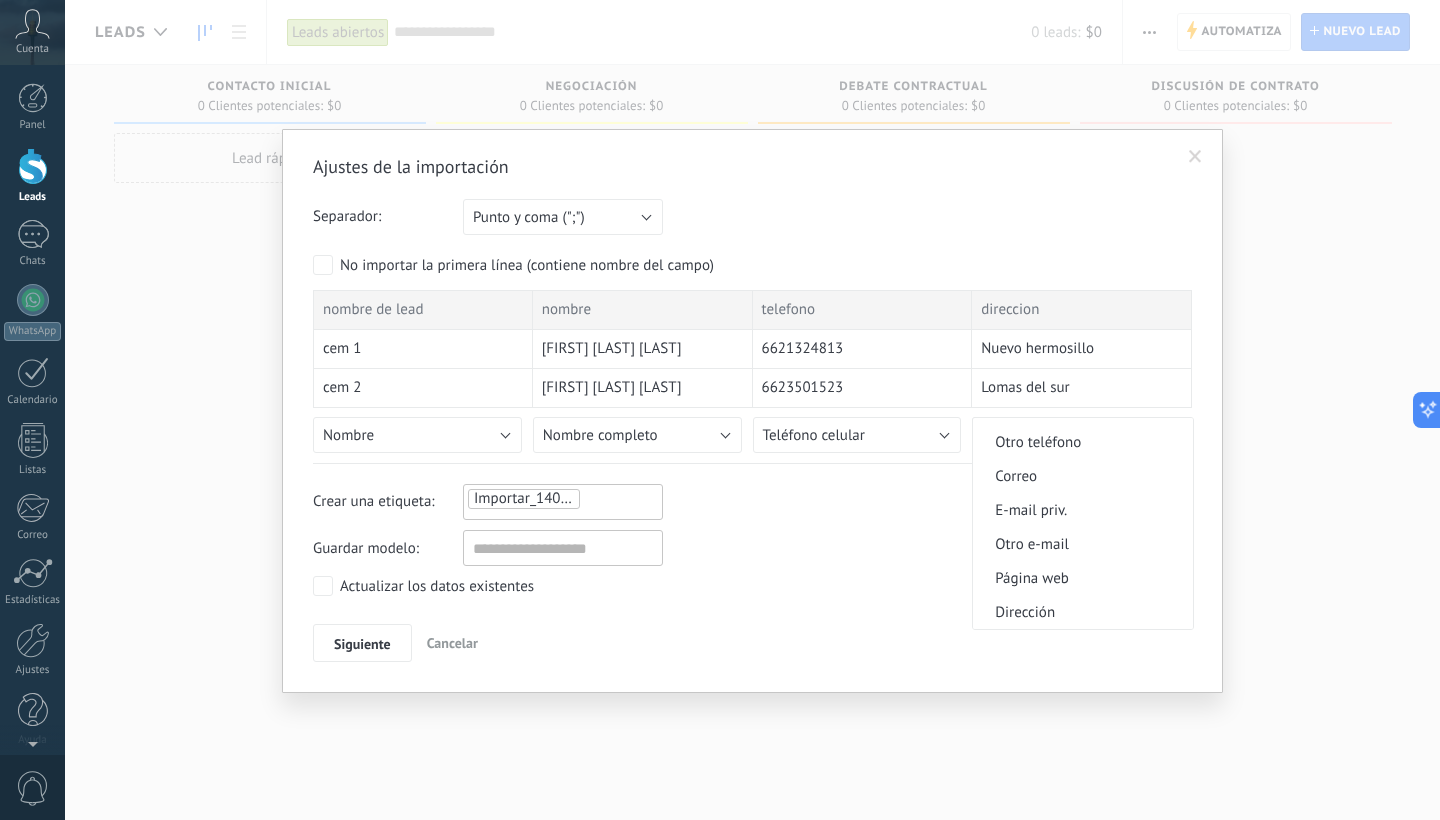 scroll, scrollTop: 1950, scrollLeft: 0, axis: vertical 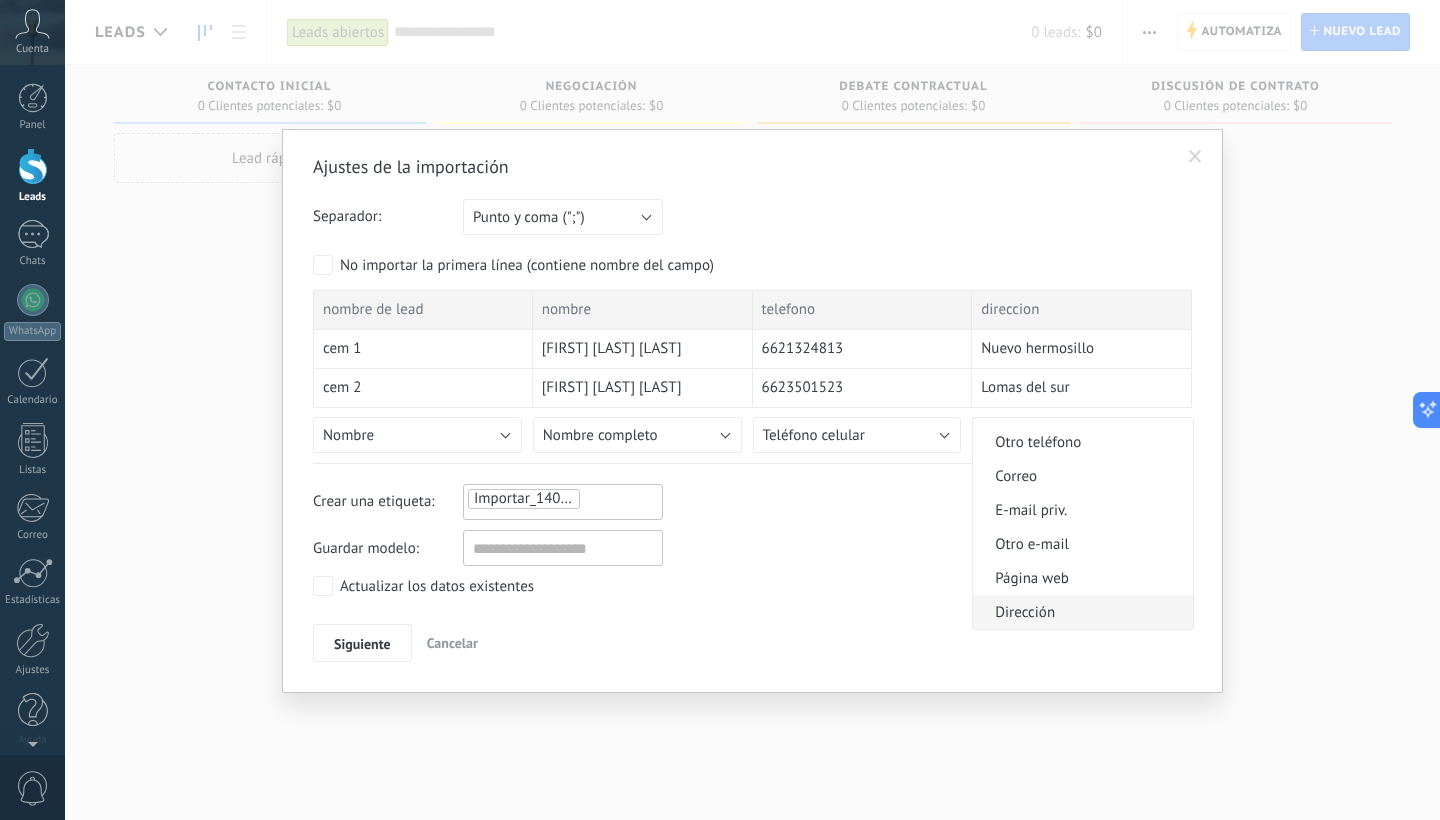 click on "Dirección" at bounding box center (1080, 612) 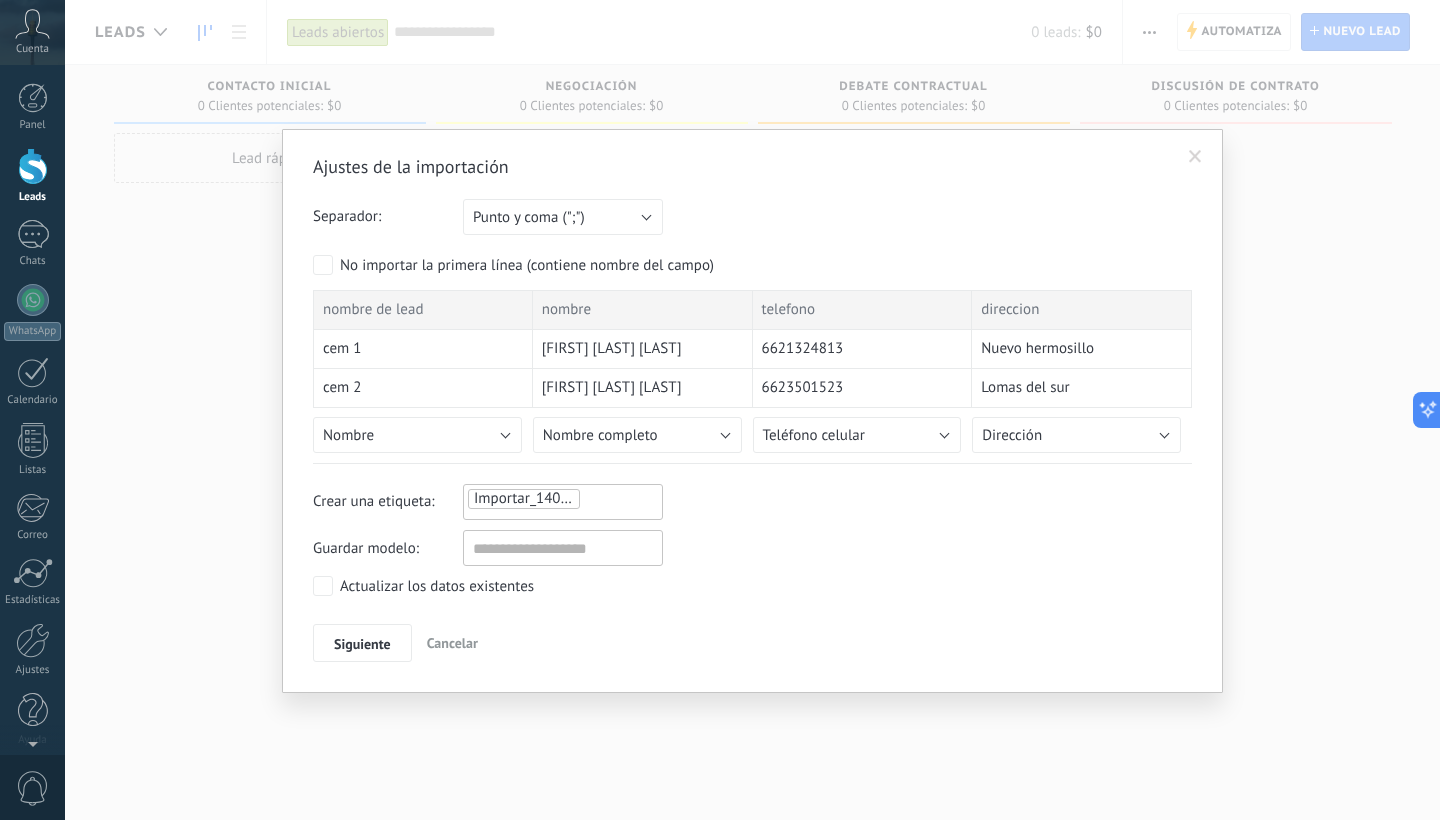 click on "Nombre" at bounding box center (417, 435) 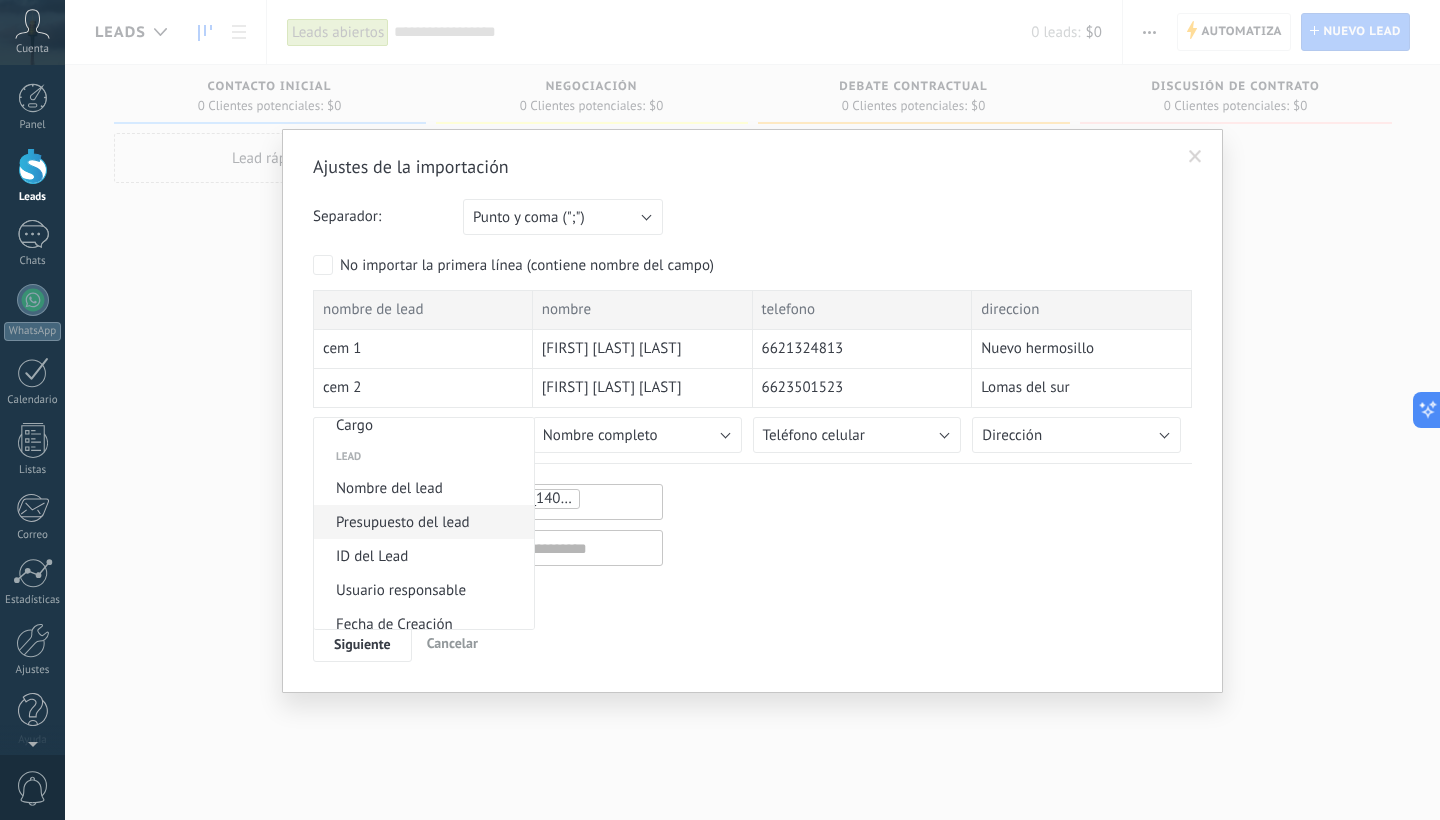 scroll, scrollTop: 761, scrollLeft: 0, axis: vertical 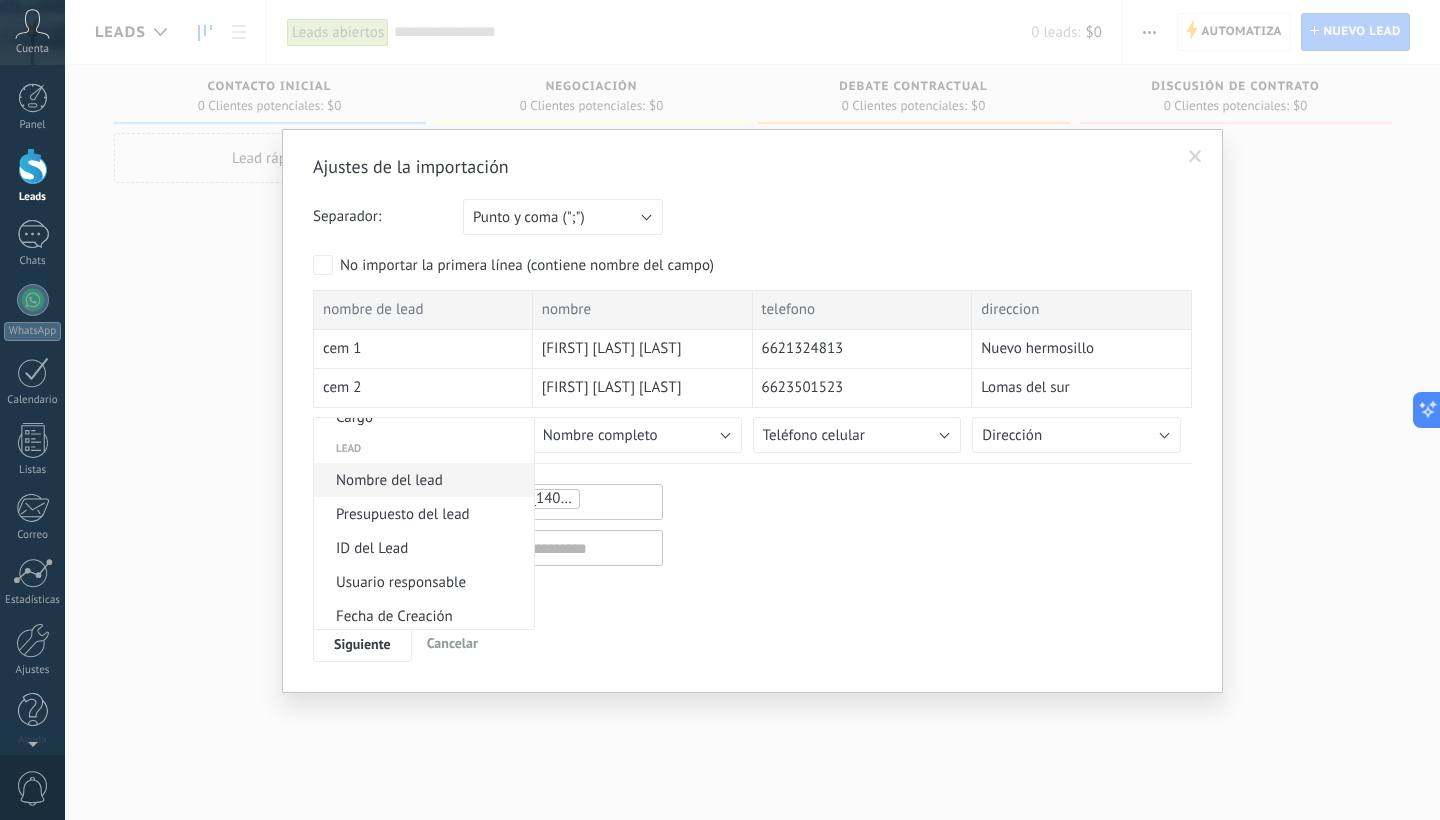 click on "Nombre del lead" at bounding box center (421, 480) 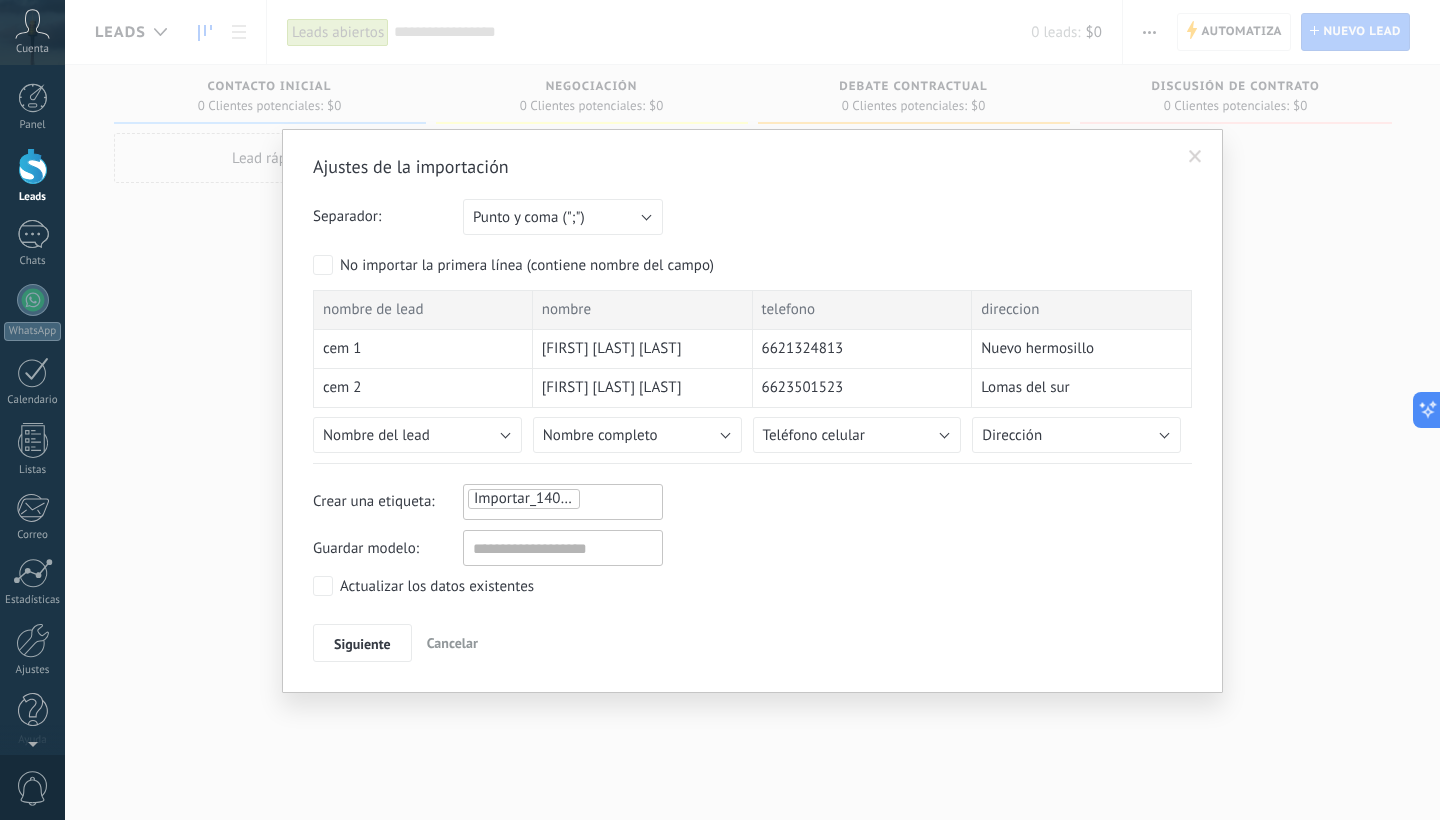 click on "Nombre completo" at bounding box center [637, 435] 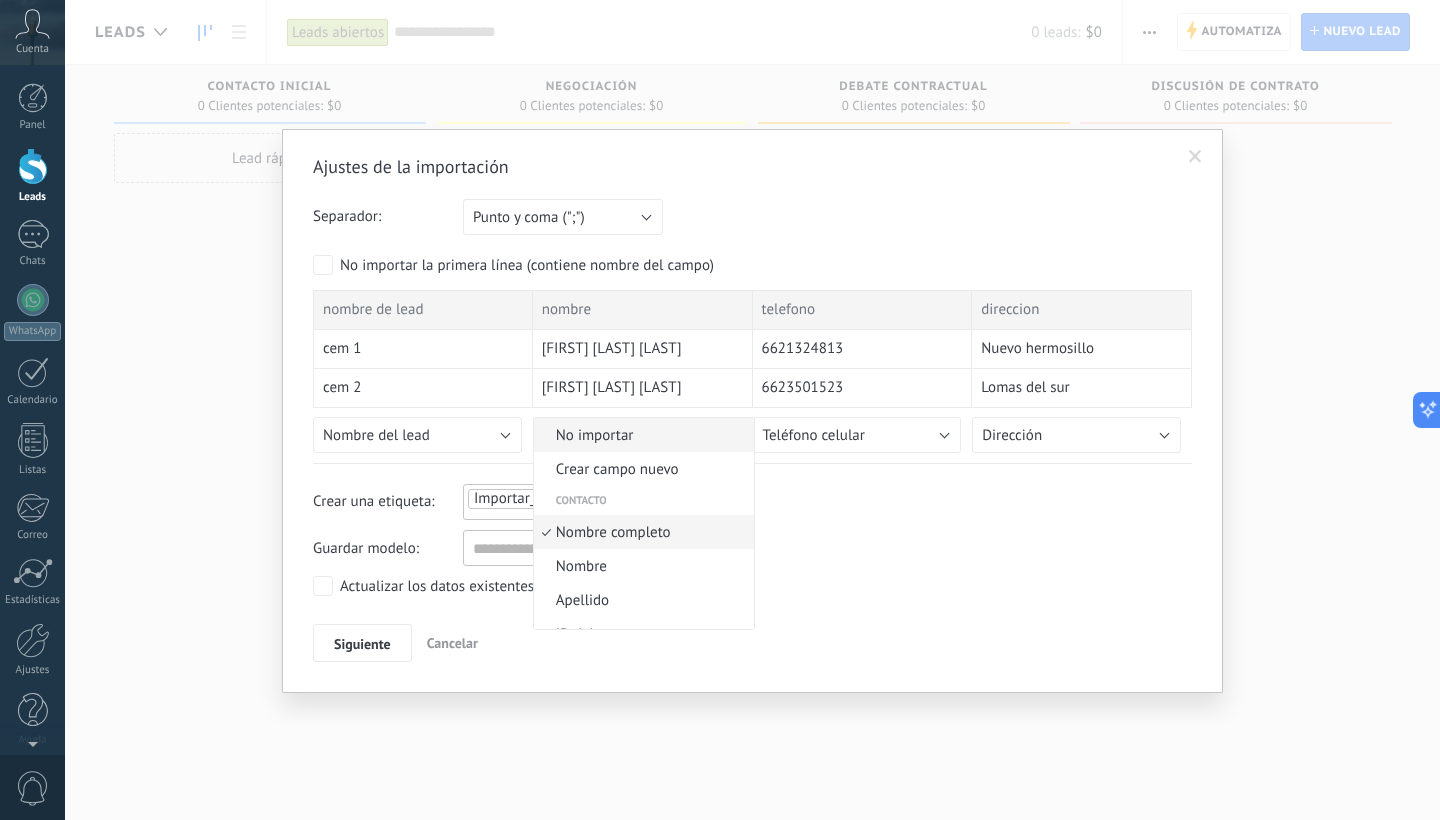 scroll, scrollTop: 10, scrollLeft: 0, axis: vertical 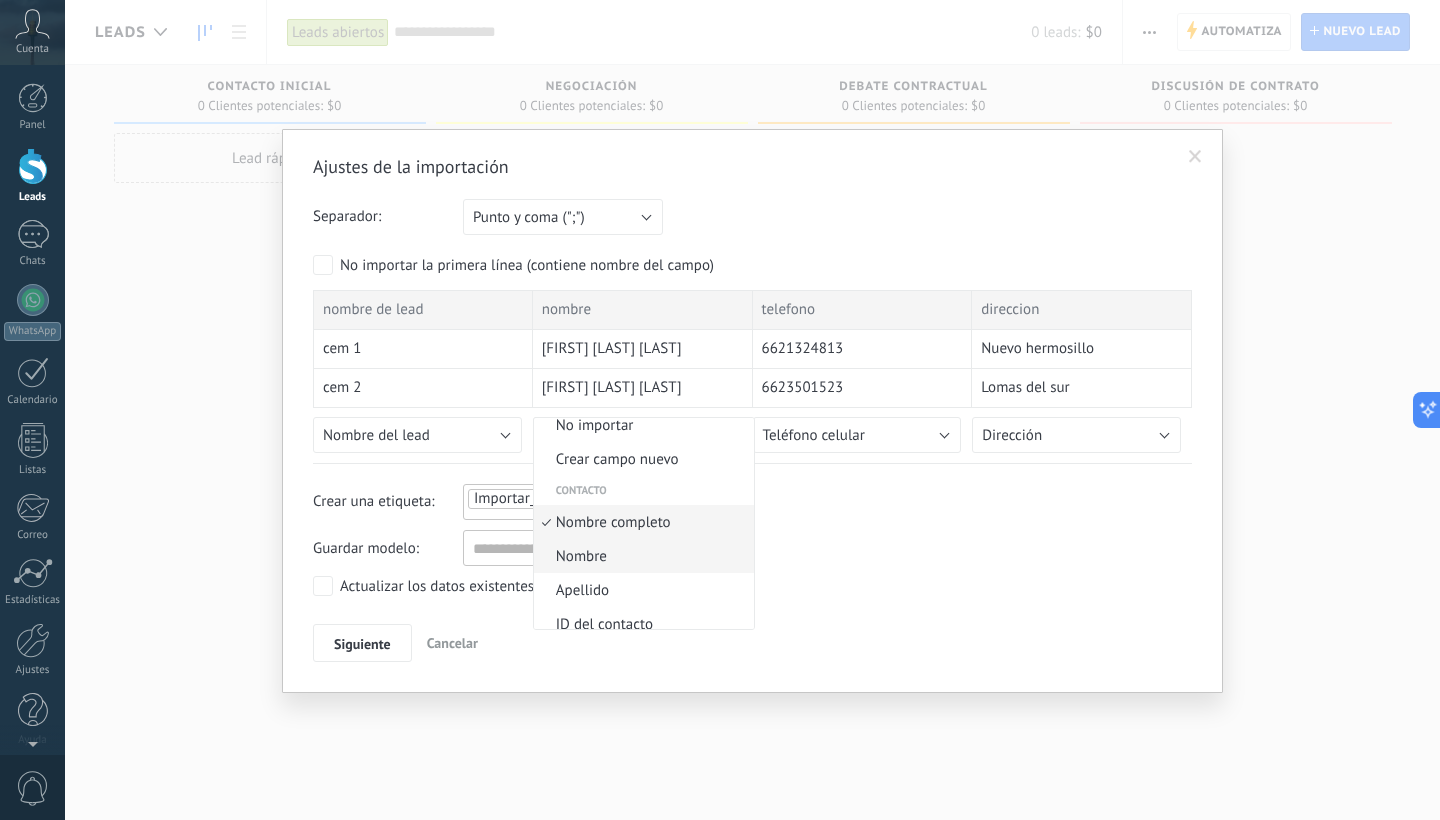 click on "Nombre" at bounding box center (641, 556) 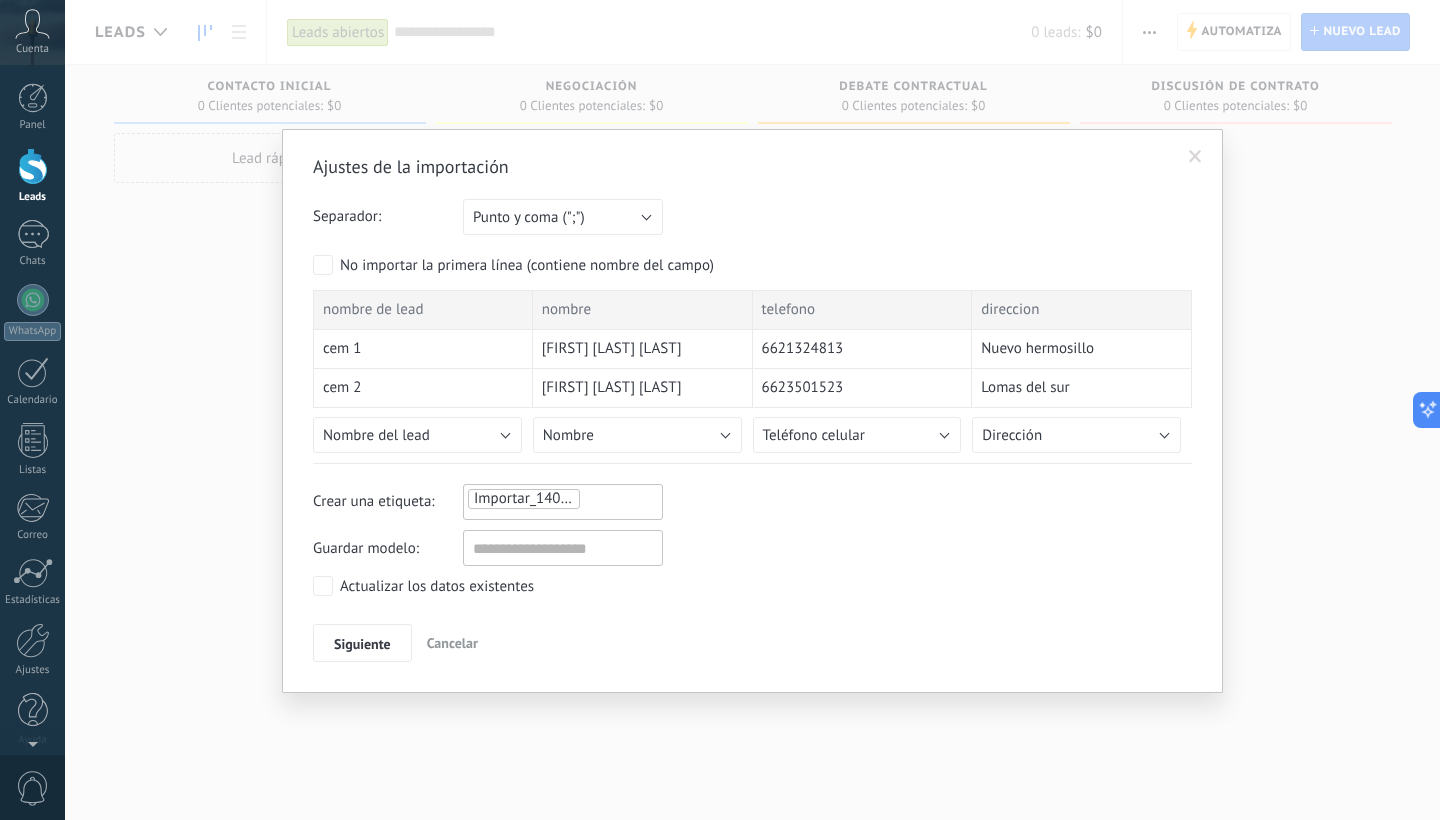 click on "Nombre" at bounding box center (637, 435) 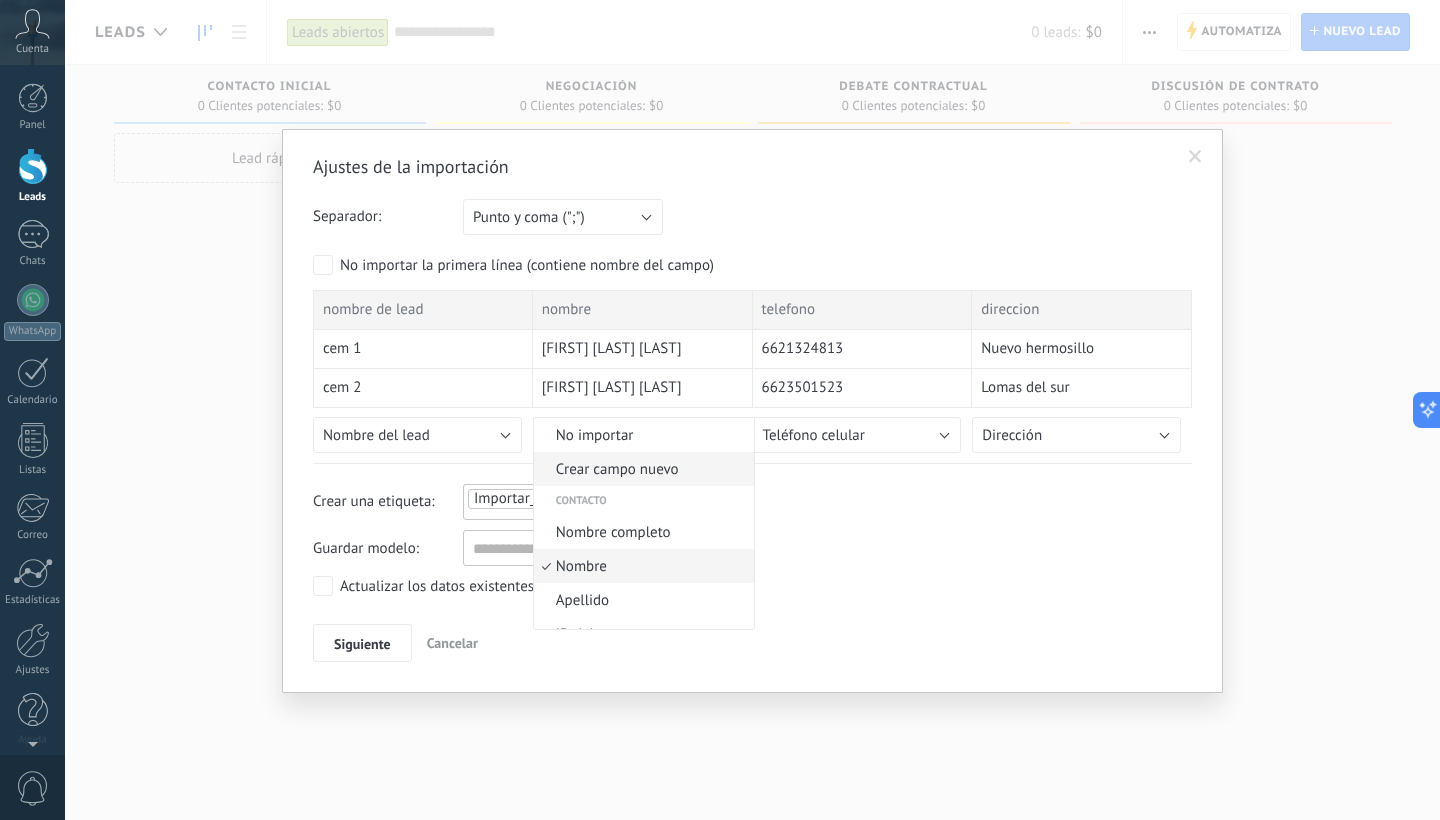 scroll, scrollTop: 44, scrollLeft: 0, axis: vertical 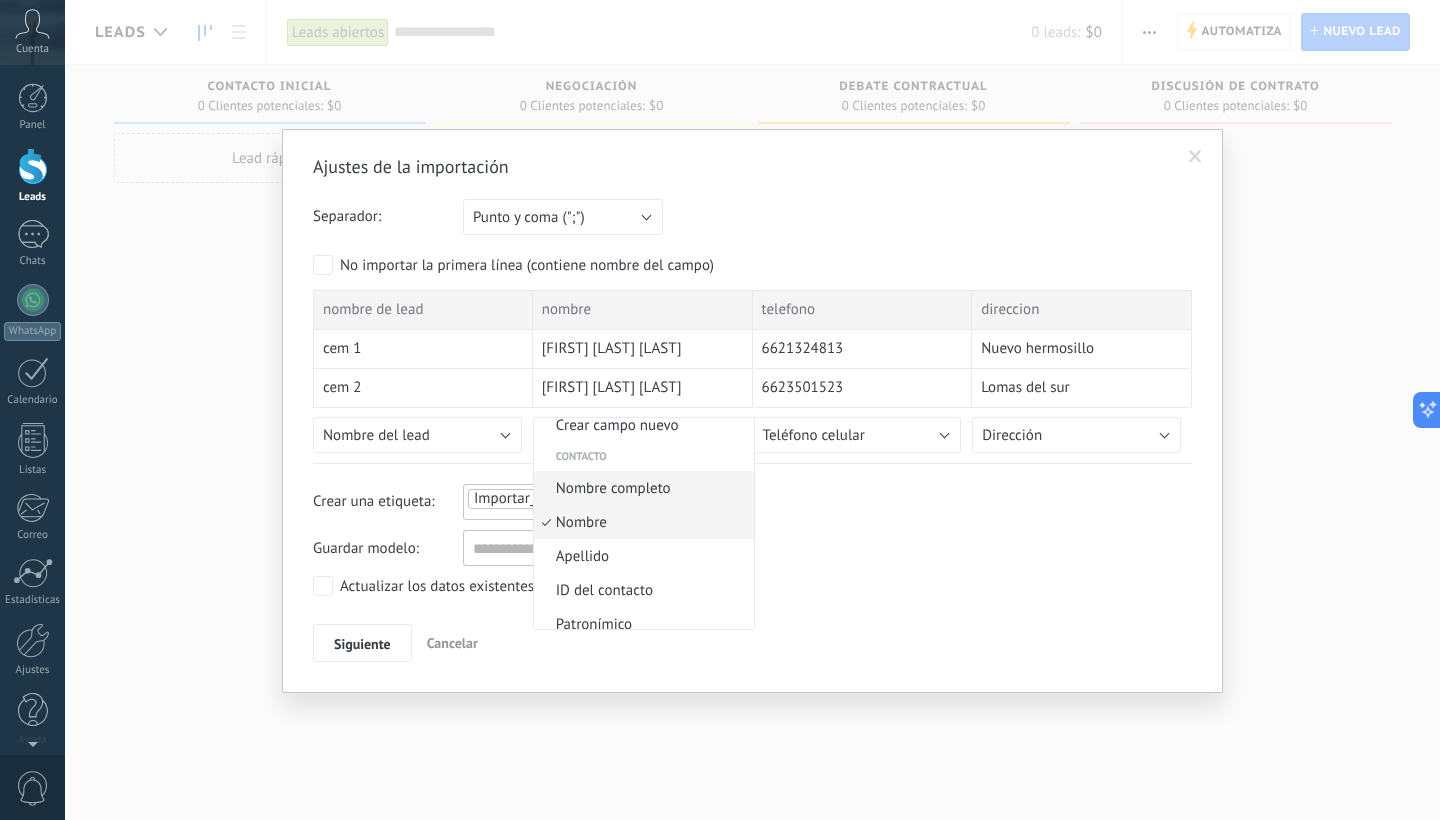 click on "Nombre completo" at bounding box center (641, 488) 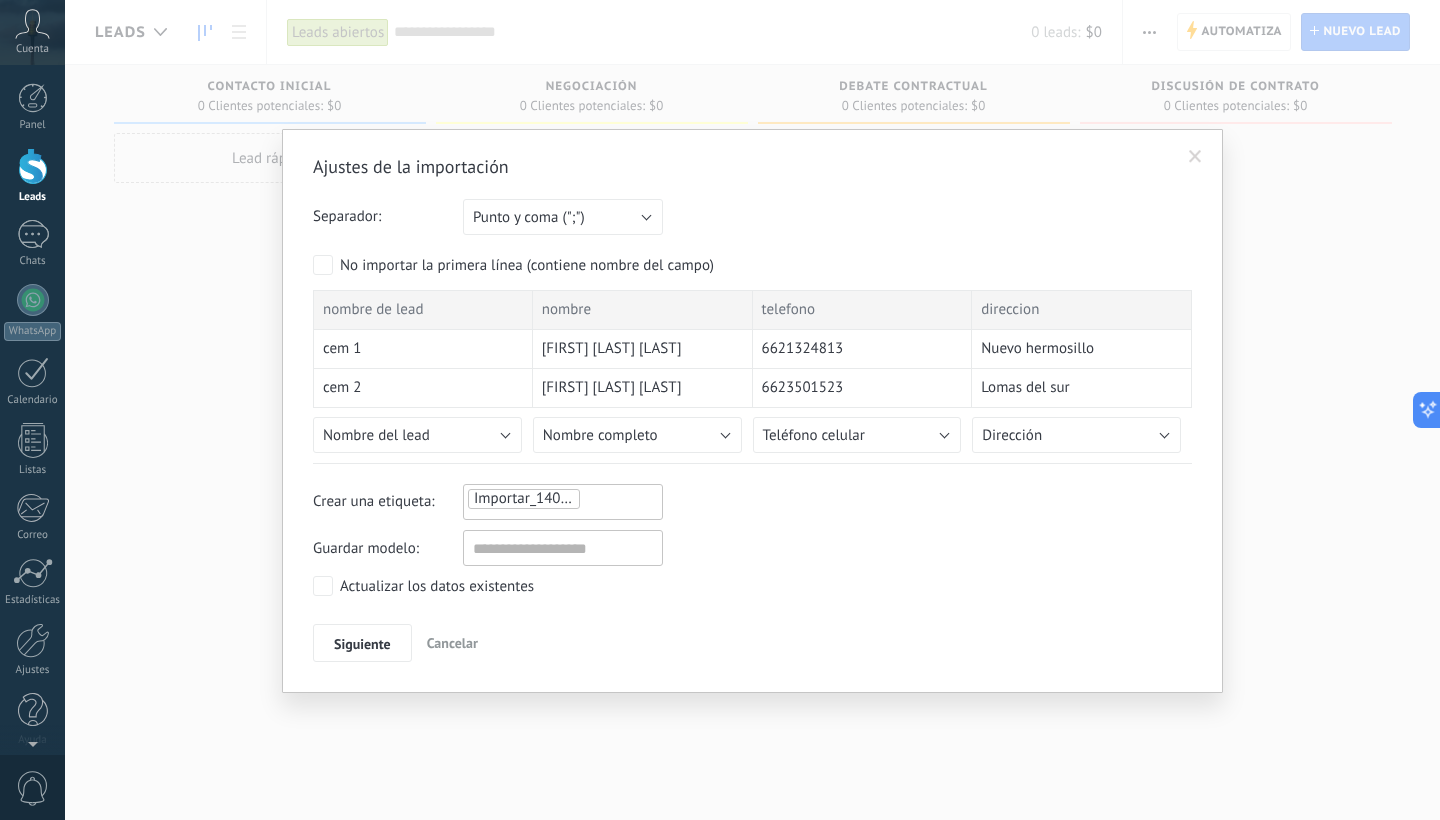 click on "Ajustes de la importación Separador: Punto y coma (";") Coma (",") Tabulación ("	") Punto y coma (";") Su cuenta ha excedido el límite de campos de encargo No importar la primera línea (contiene nombre del campo) nombre  de lead nombre telefono direccion  cem 1 Axel Uriel Sonoqui Bracamontes 6621324813 Nuevo hermosillo cem 2 José luis Tirado Valenzuela 6623501523 Lomas del sur cem 3 Jesus Hiram Rodríguez Martínez 6628473569 El Llano cem 4 joel ivan bojorquez Castro 6623403747 fraccionamiento puerta del rey Nombre del lead No importar Crear campo nuevo Contacto Nombre completo Nombre Apellido ID del contacto Patronímico Nota del contacto Creado por Fecha de Creación Usuario responsable Etiqueta del contacto Teléfono oficina Teléfono oficina directo Teléfono celular Fax Teléfono de casa Otro teléfono Correo E-mail priv. Otro e-mail Cargo Lead Nombre del lead Presupuesto del lead ID del Lead Usuario responsable Fecha de Creación Creado por Etiqueta del lead Nota del lead Etapa del lead Cerrado el" at bounding box center (752, 410) 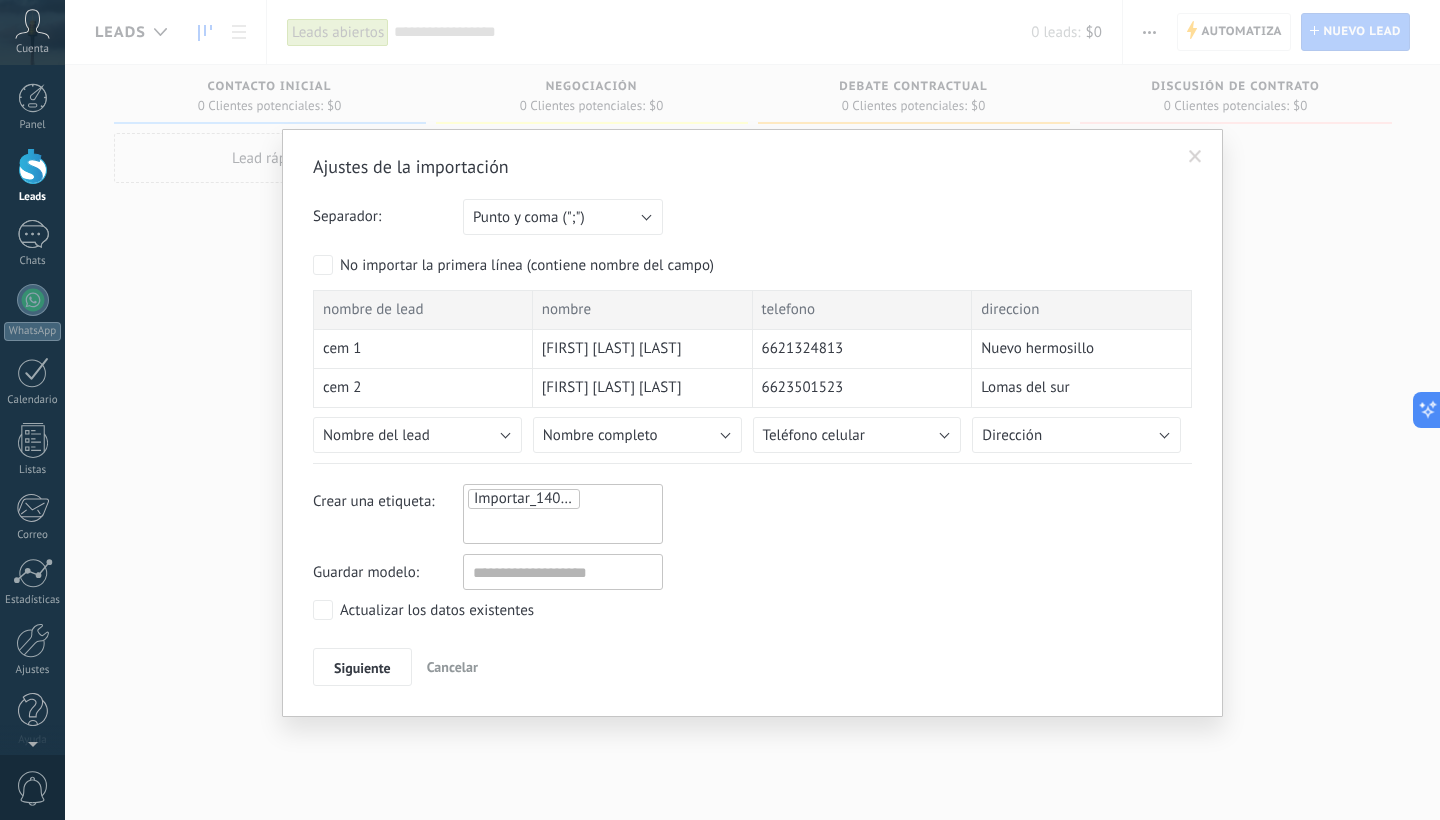 click on "Importar_14072025_1015" at bounding box center (524, 499) 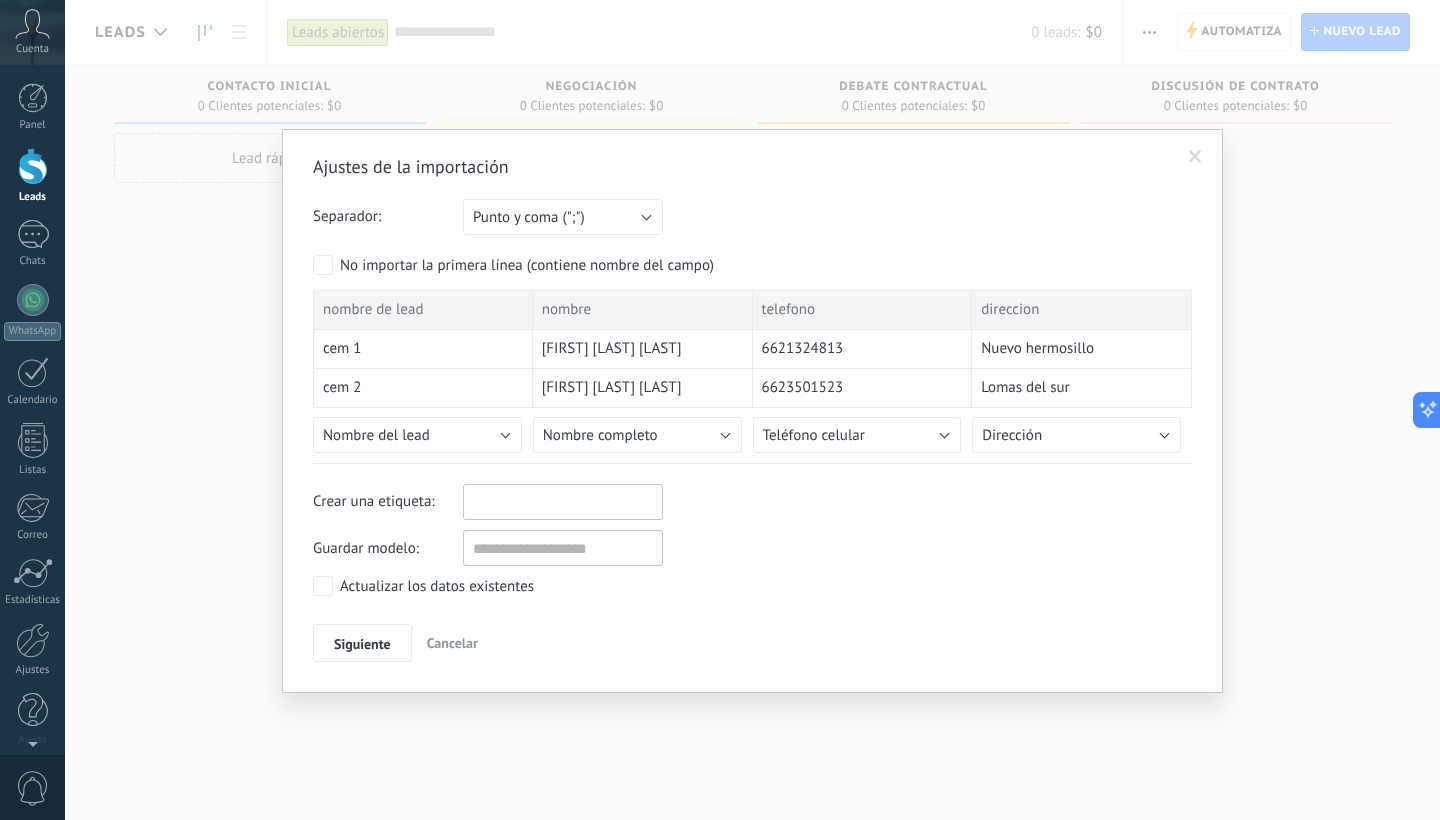 click at bounding box center [551, 502] 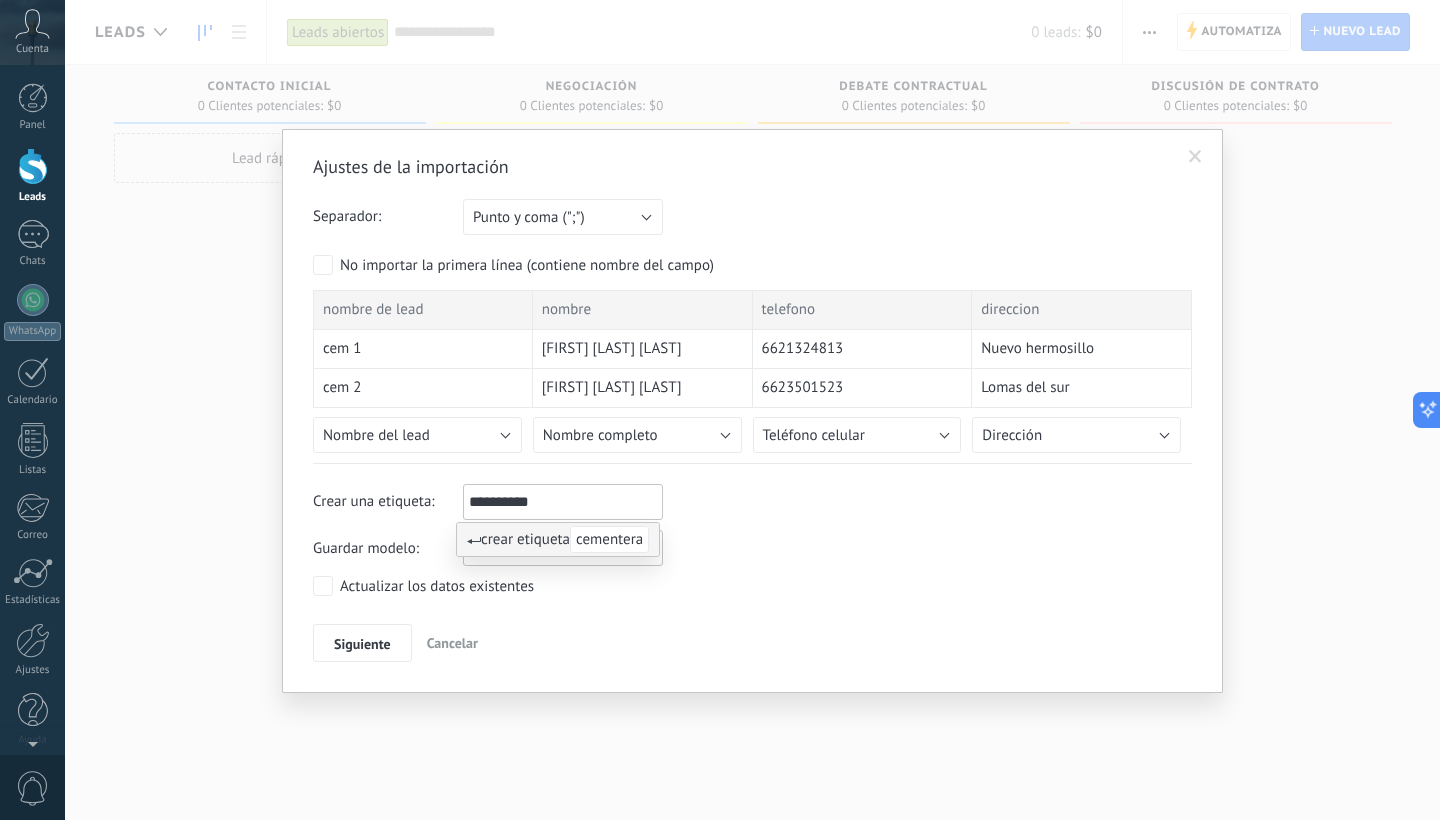 type on "*********" 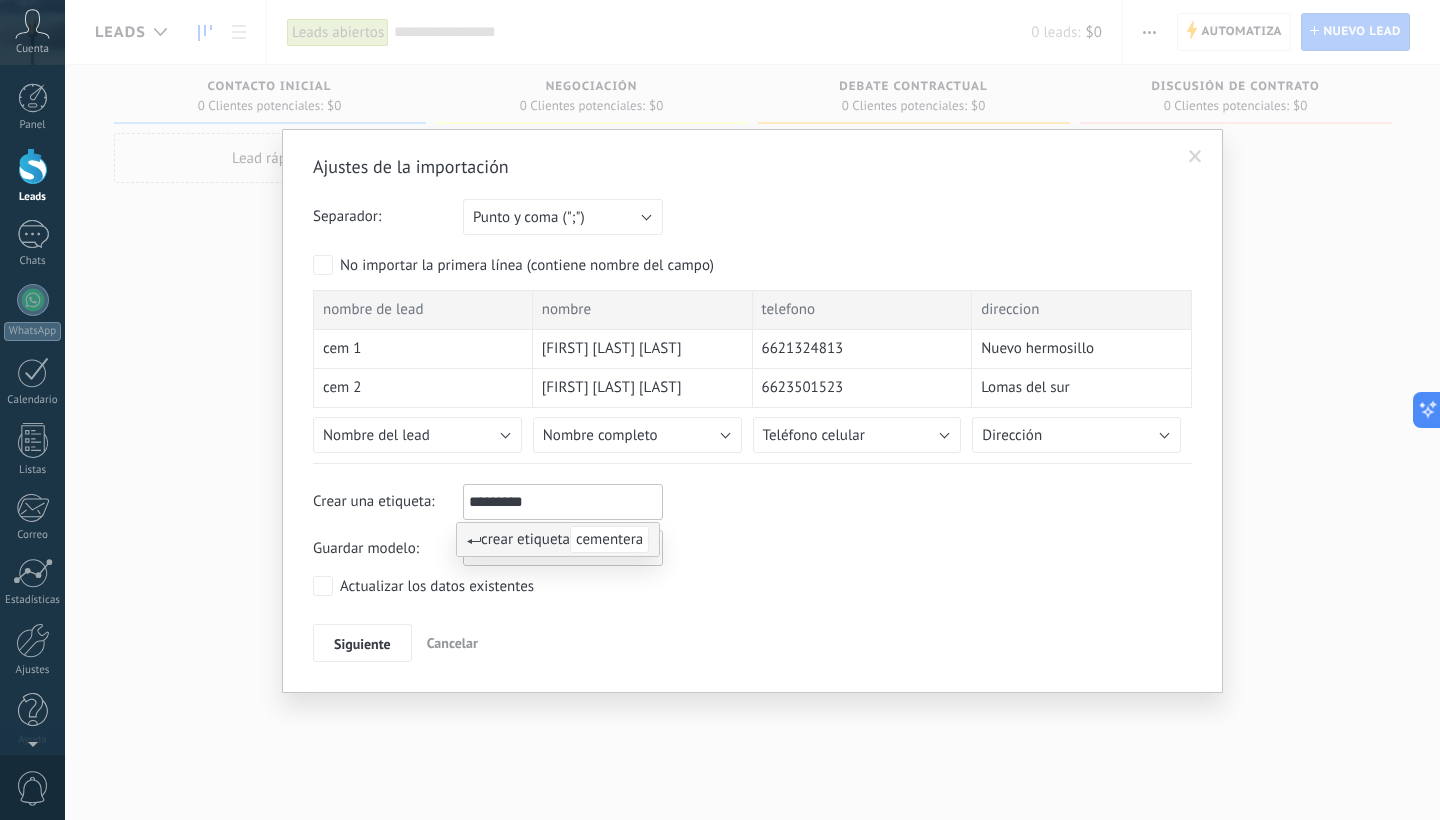 type 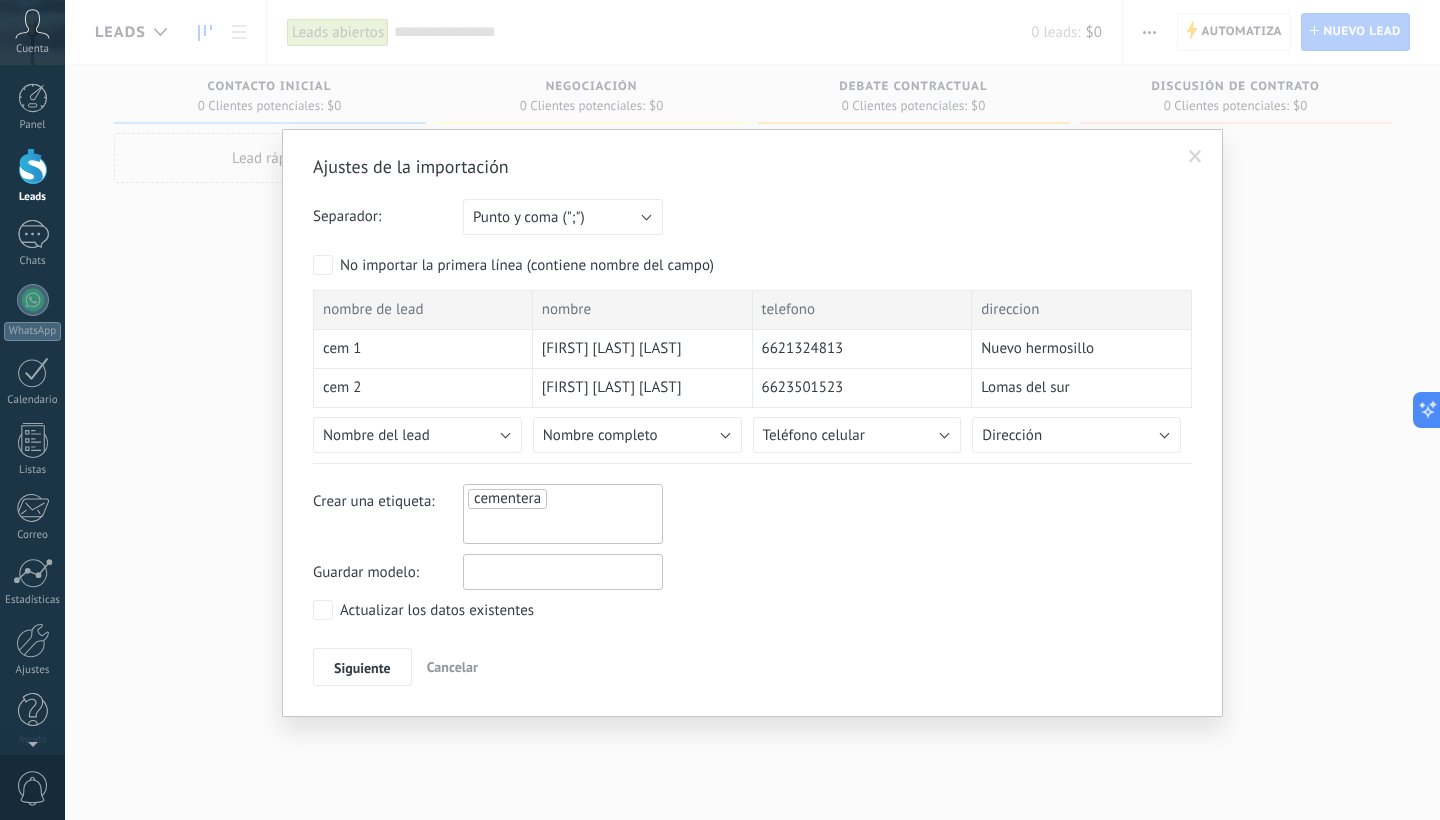 click at bounding box center (563, 572) 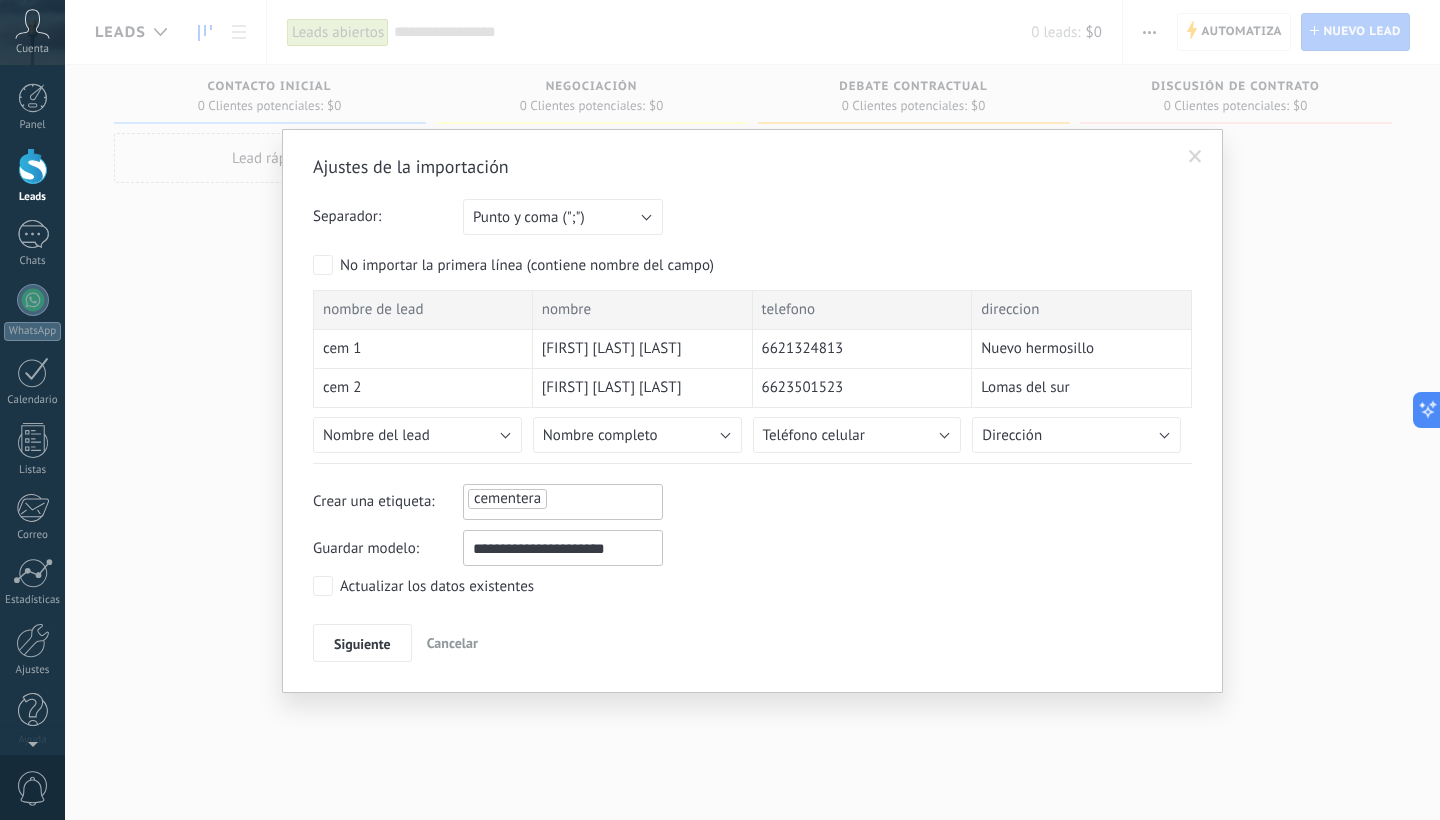 type on "**********" 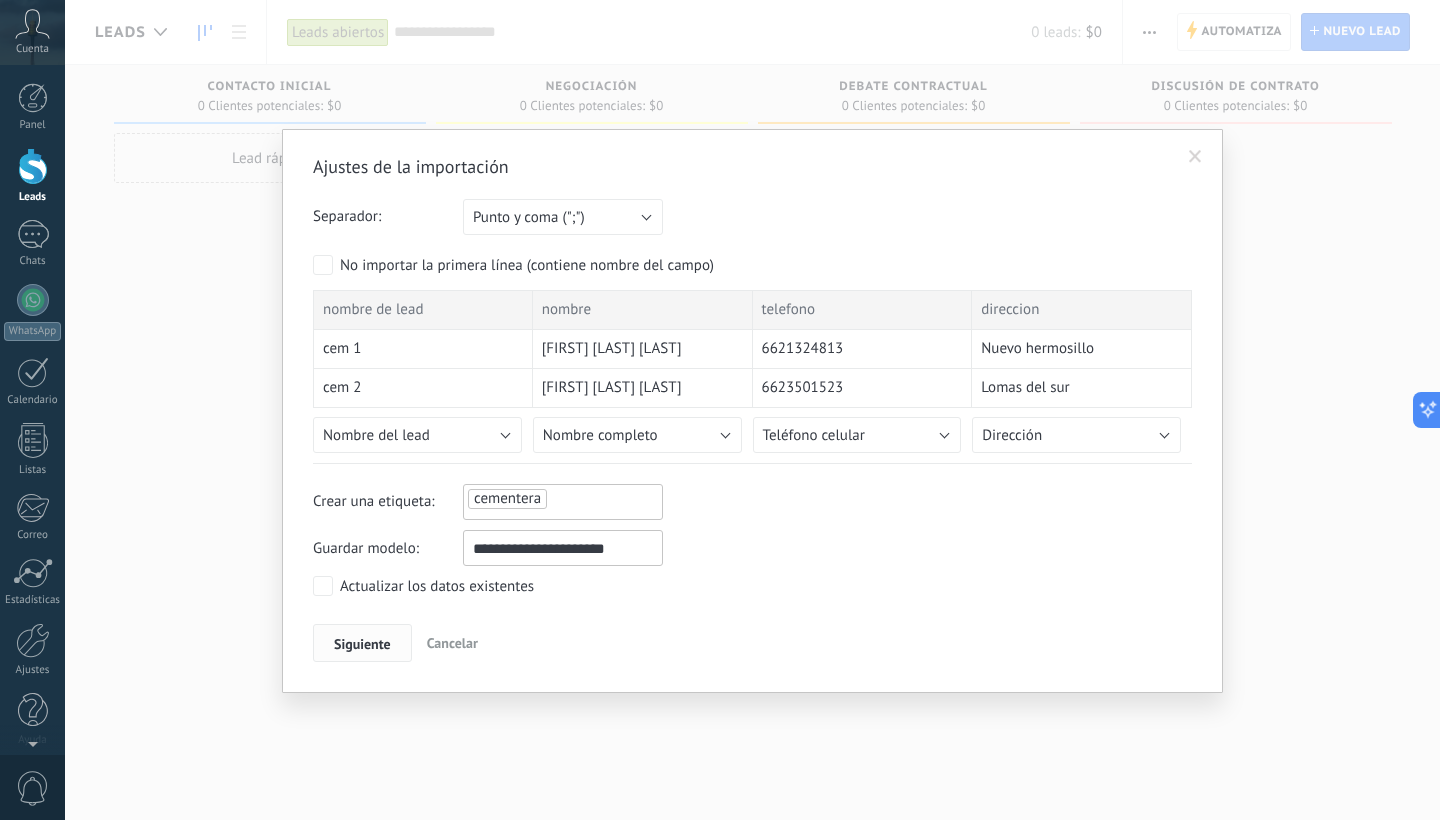 click on "Siguiente" at bounding box center [362, 643] 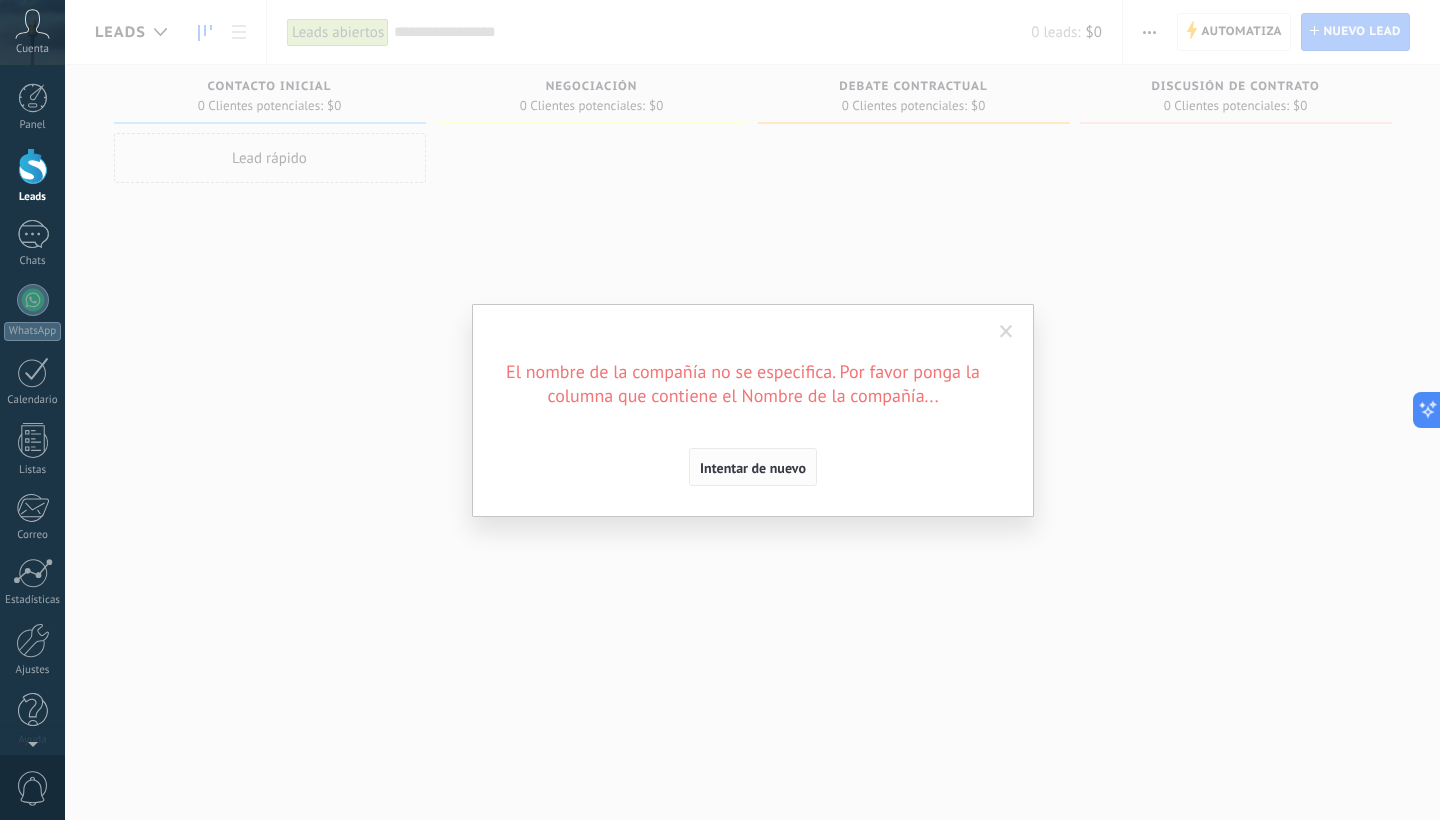 click on "Intentar de nuevo" at bounding box center (753, 468) 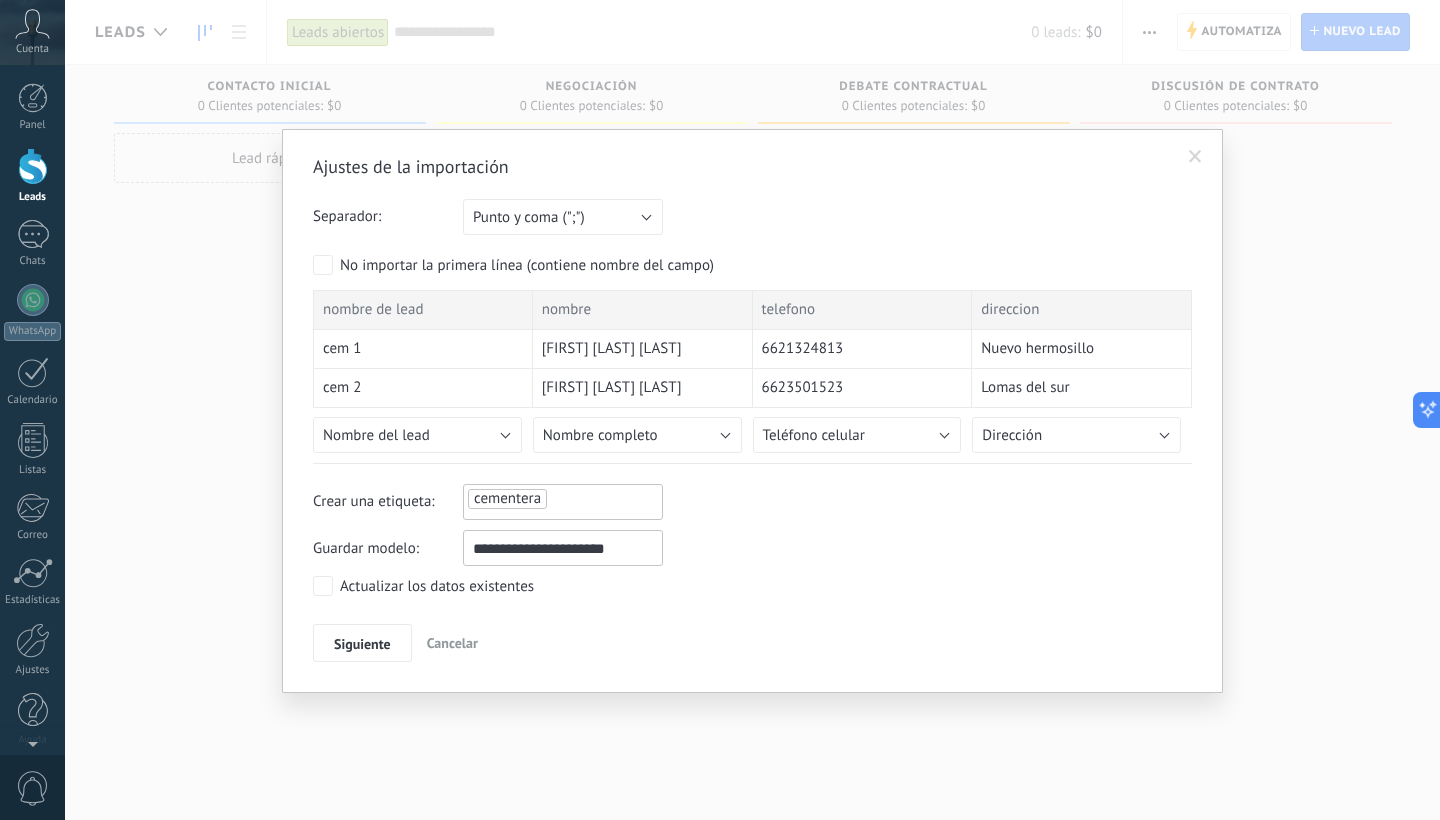 click on "Nombre del lead" at bounding box center (417, 435) 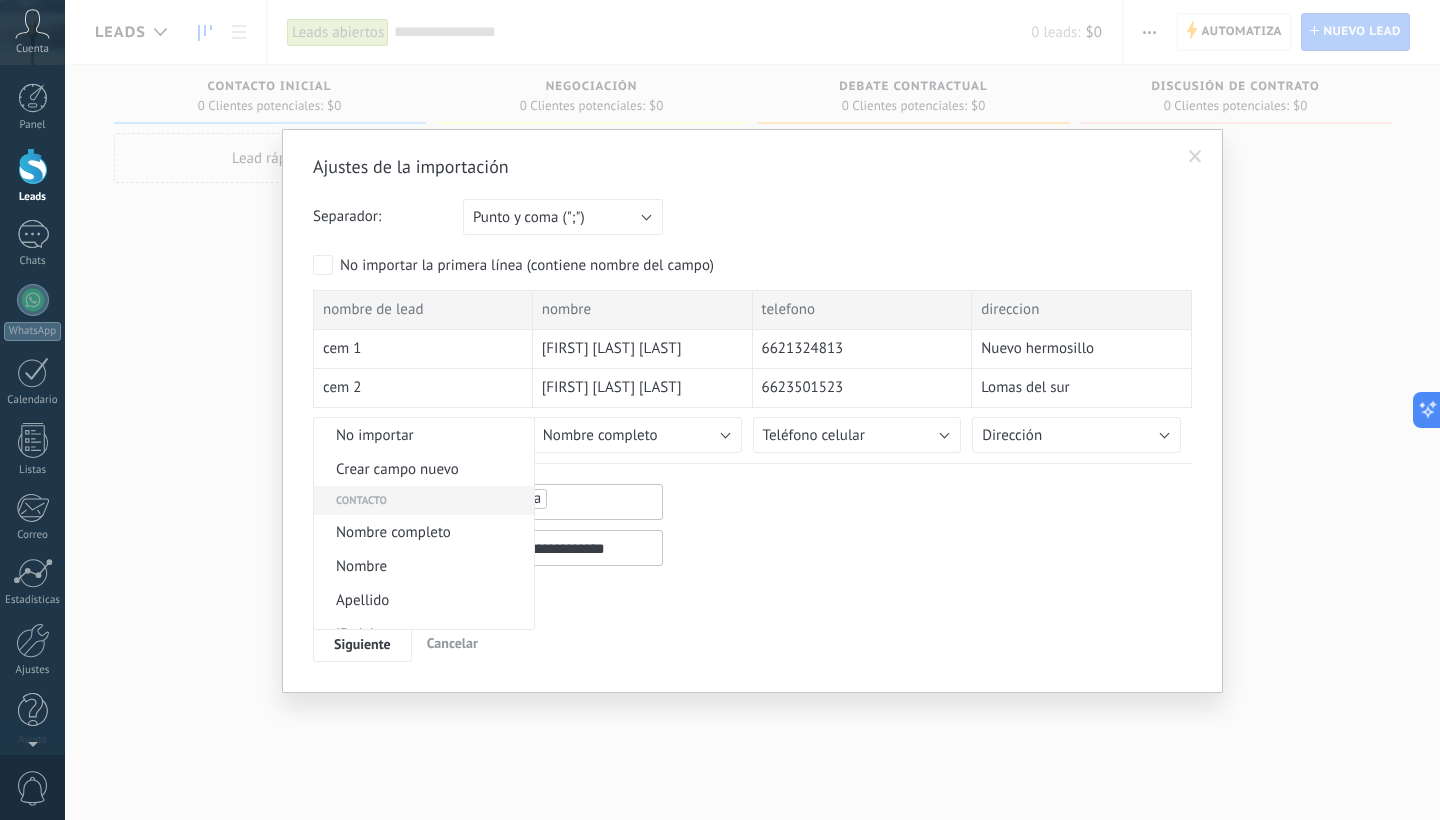 scroll, scrollTop: 0, scrollLeft: 0, axis: both 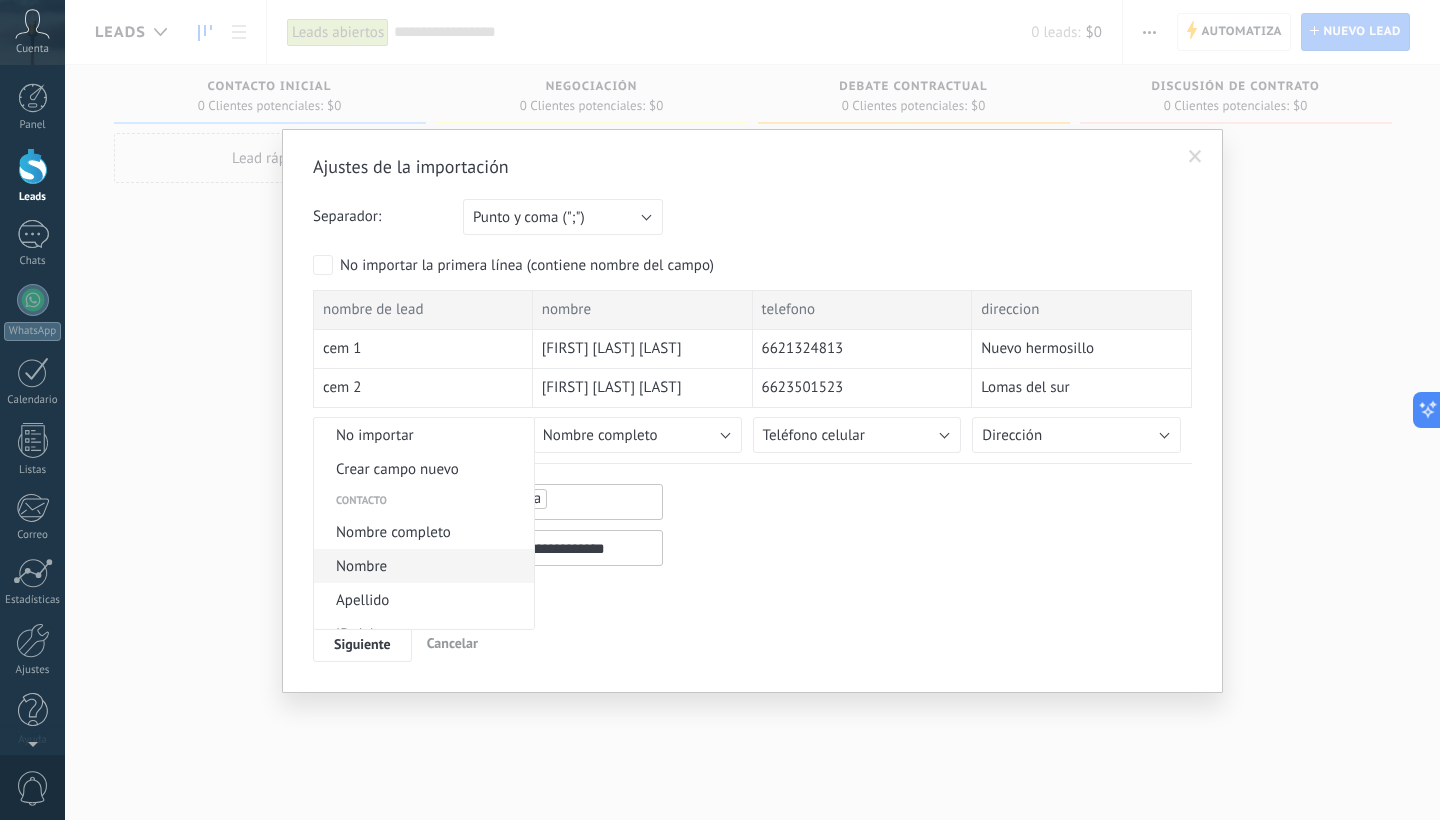 click on "Nombre" at bounding box center [421, 566] 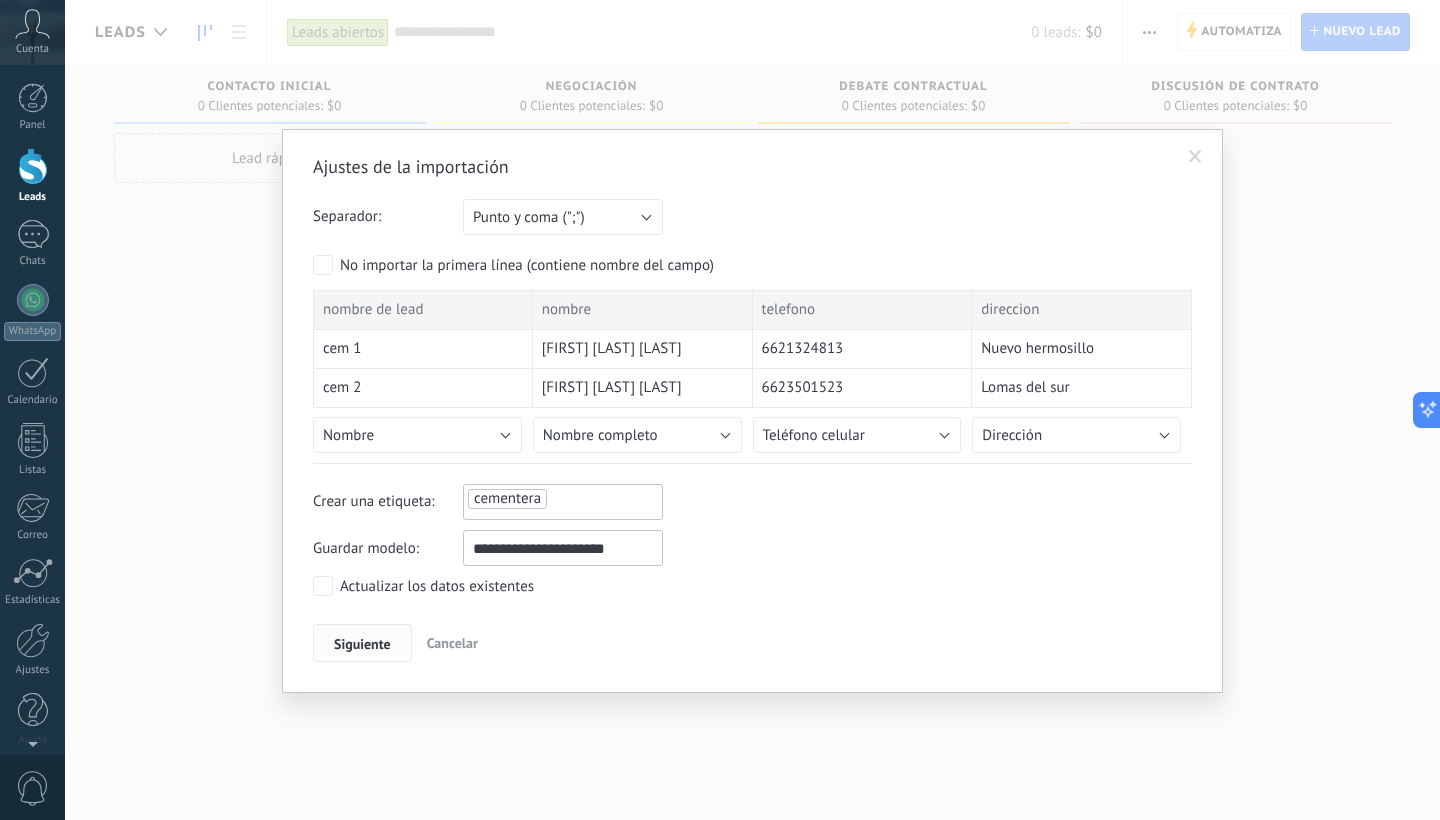 click on "Siguiente" at bounding box center [362, 643] 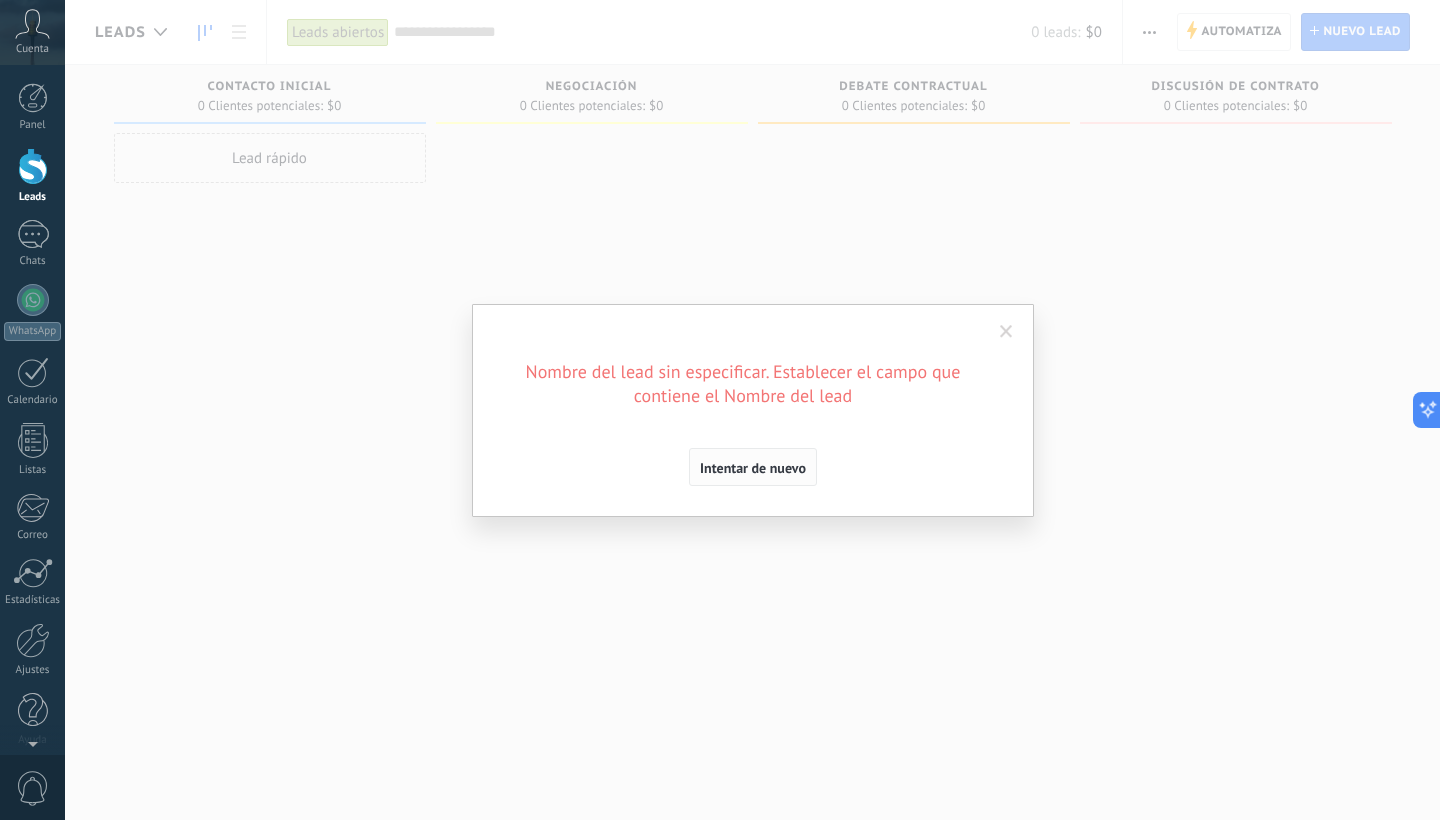 click on "Intentar de nuevo" at bounding box center (753, 467) 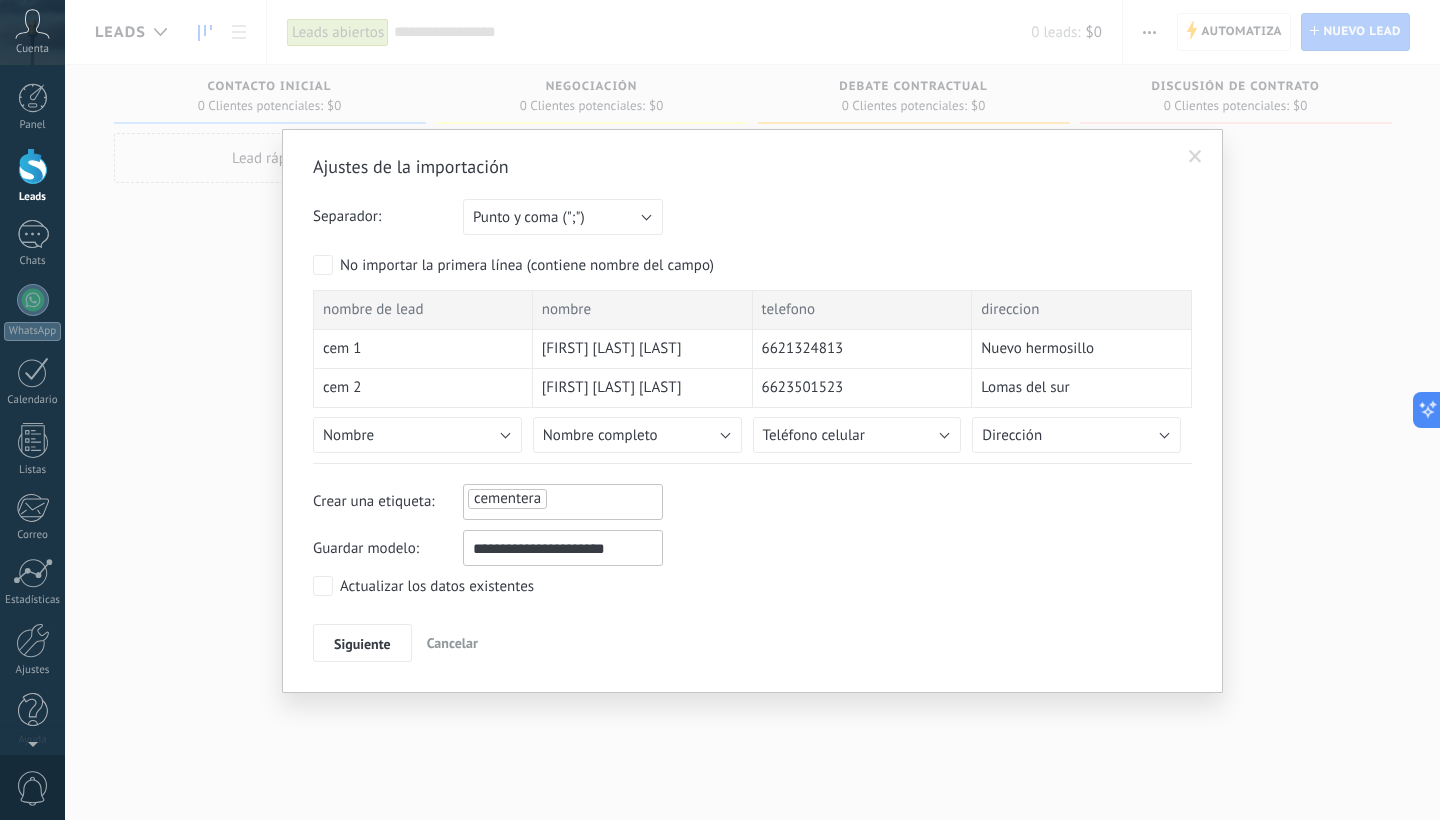 click on "Nombre completo" at bounding box center [637, 435] 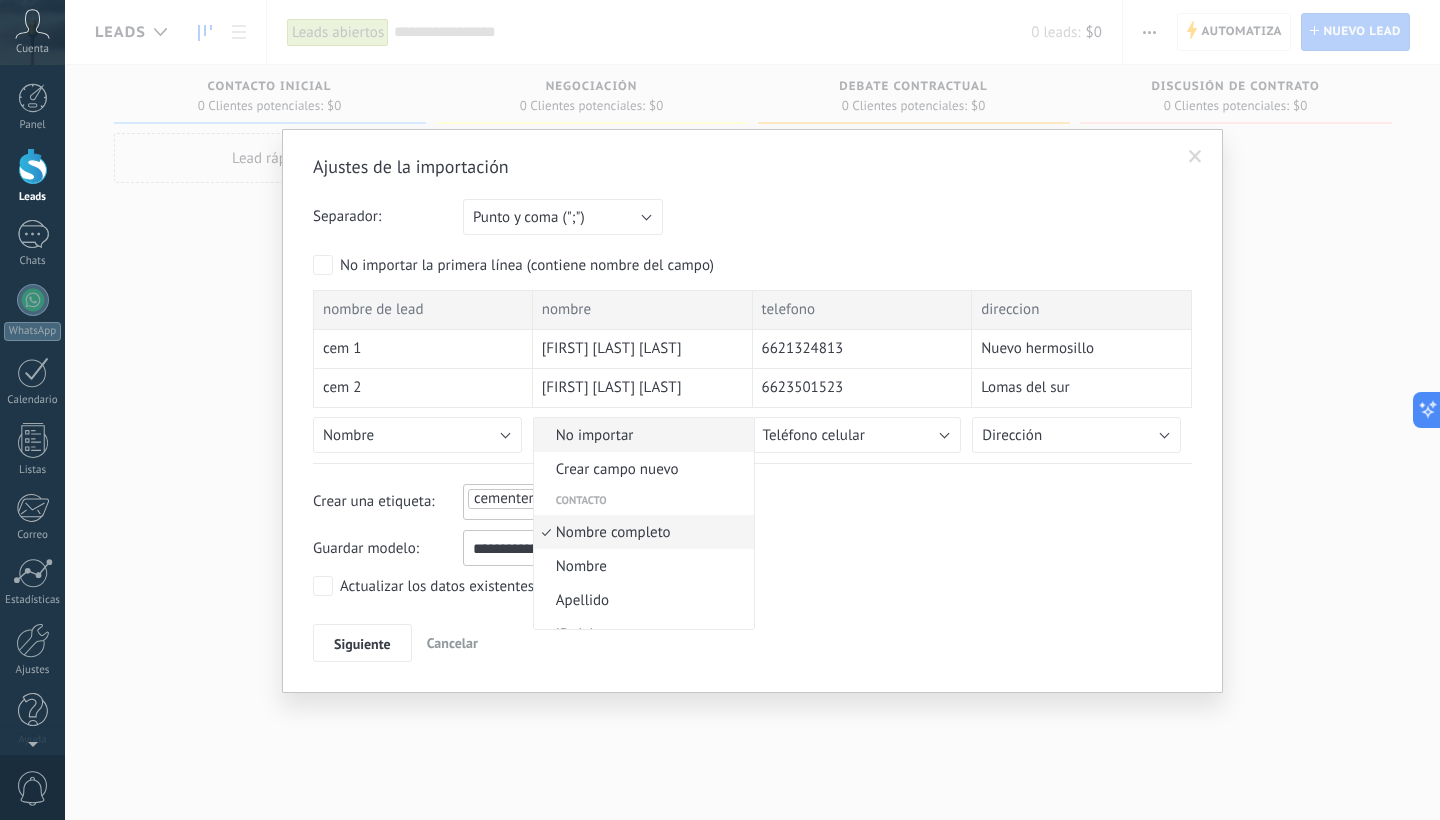 scroll, scrollTop: 10, scrollLeft: 0, axis: vertical 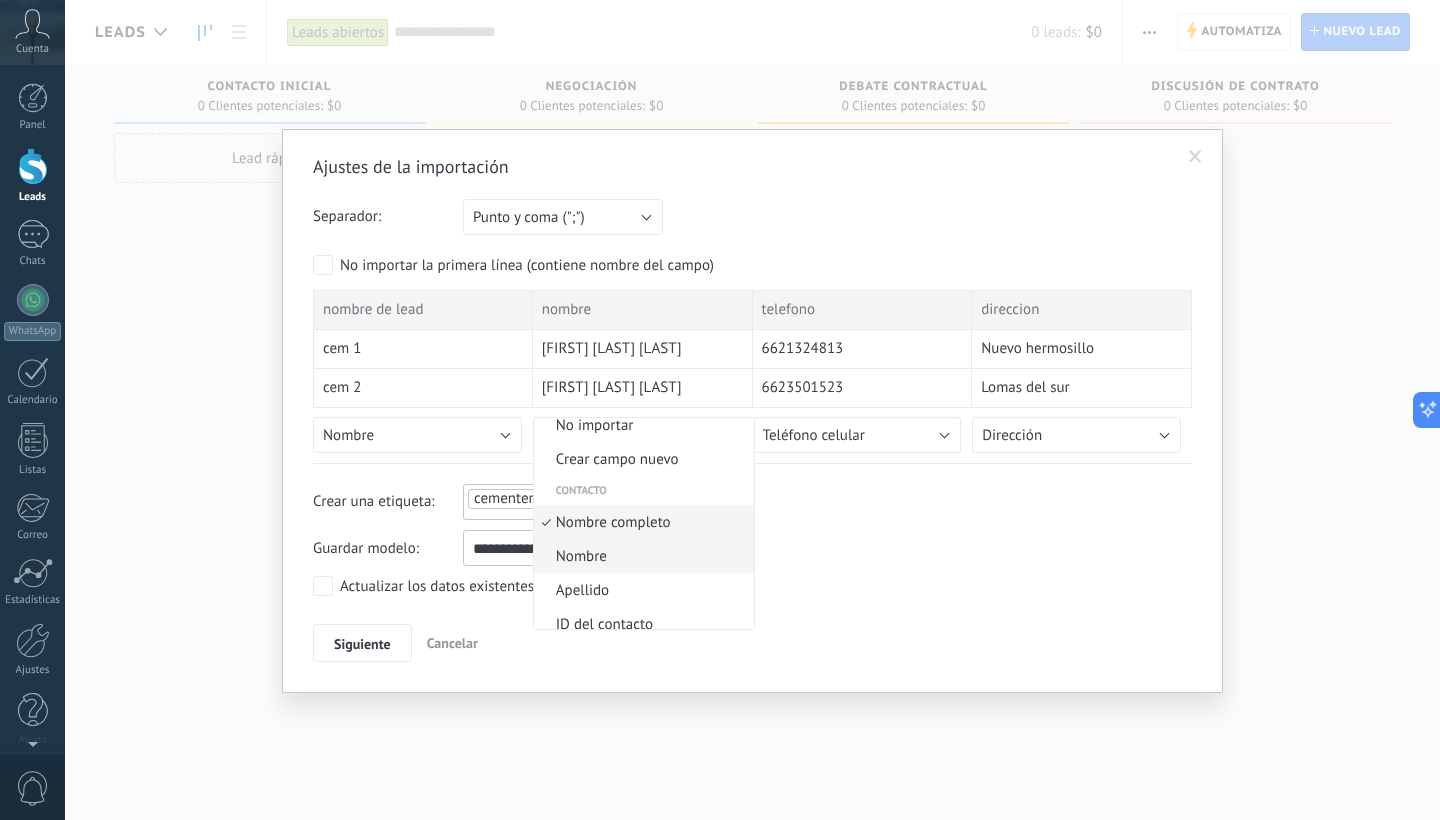 click on "Nombre" at bounding box center (641, 556) 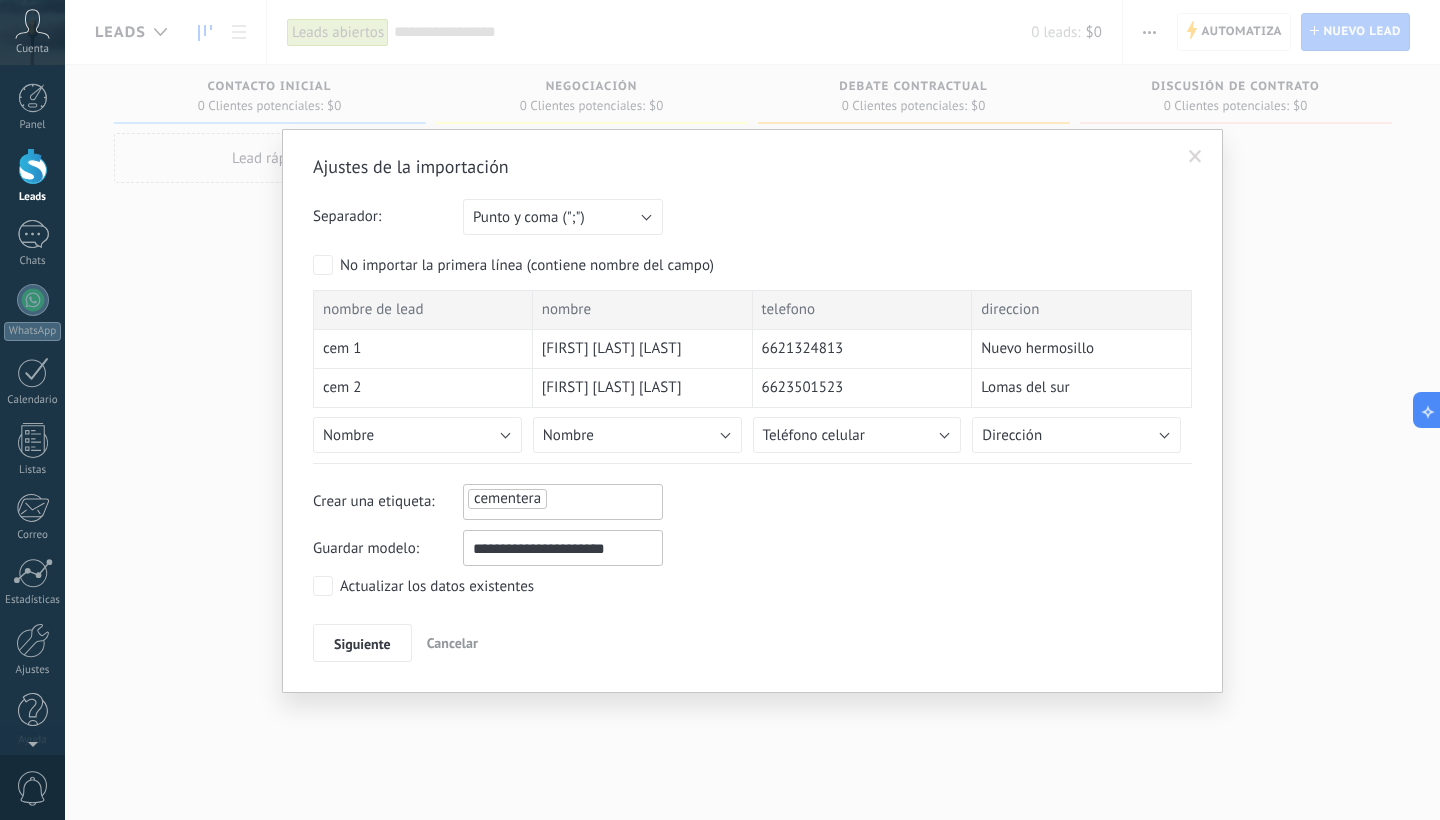 click on "Nombre" at bounding box center (417, 435) 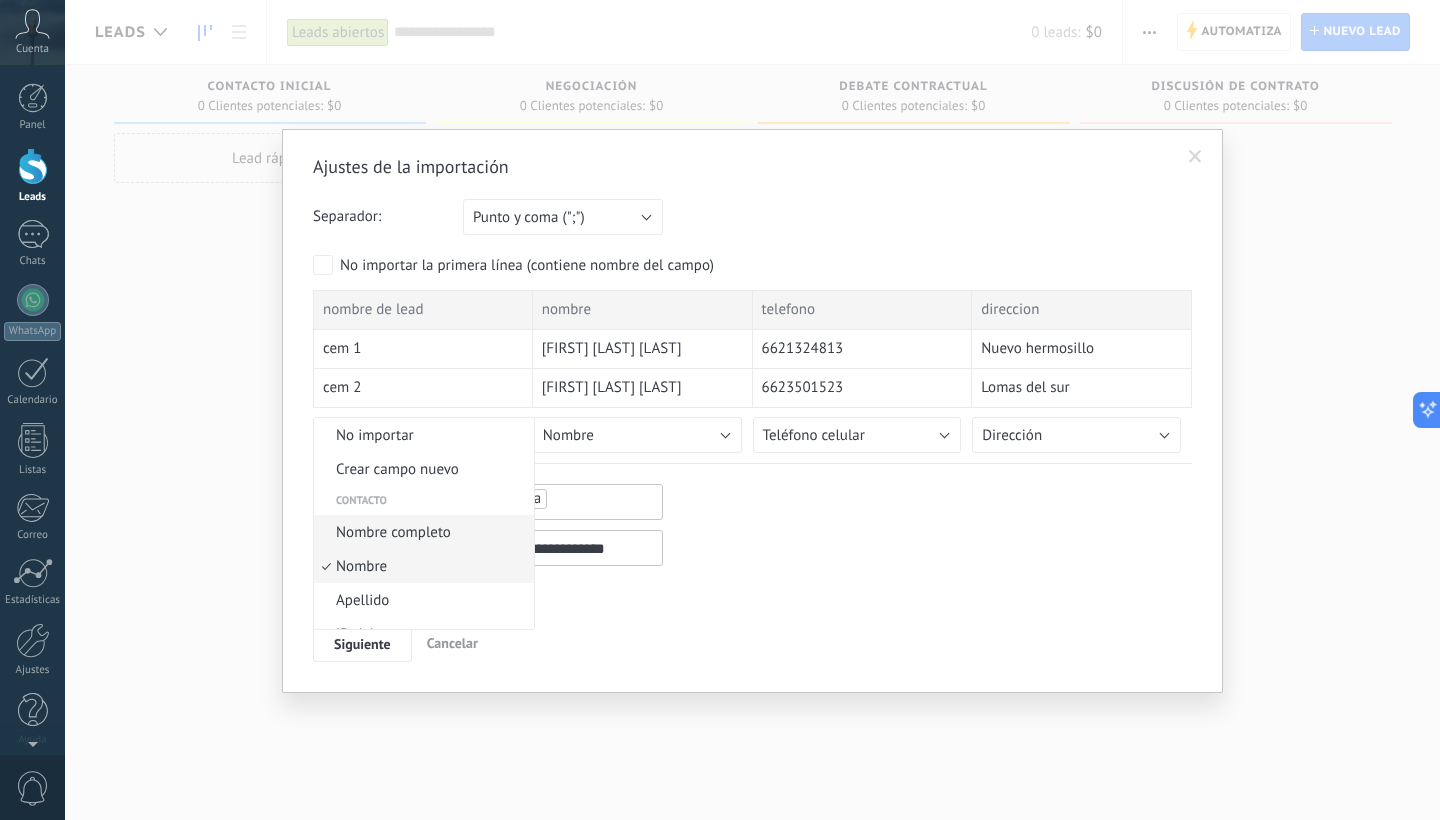 scroll, scrollTop: 0, scrollLeft: 0, axis: both 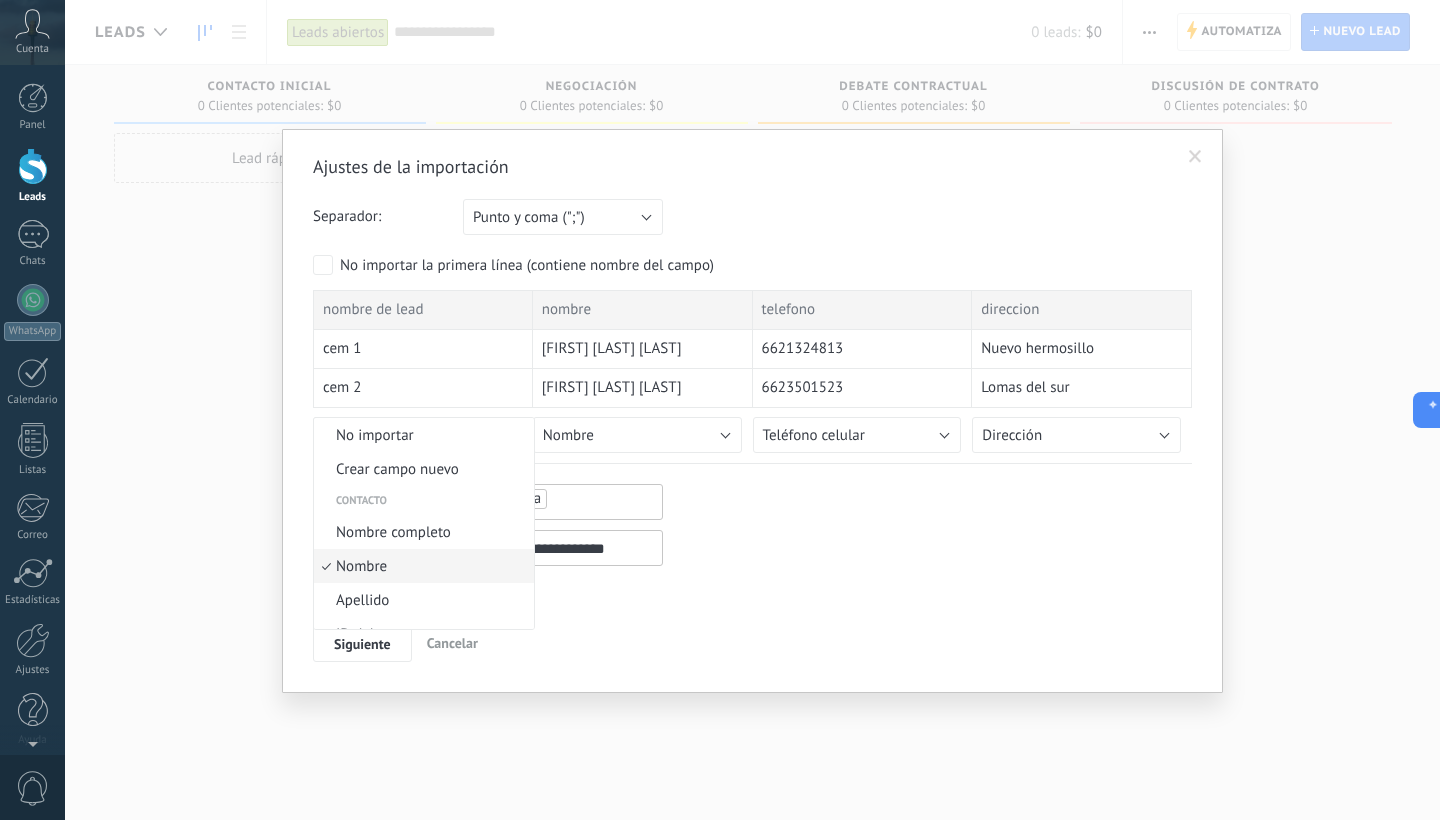click at bounding box center (720, 410) 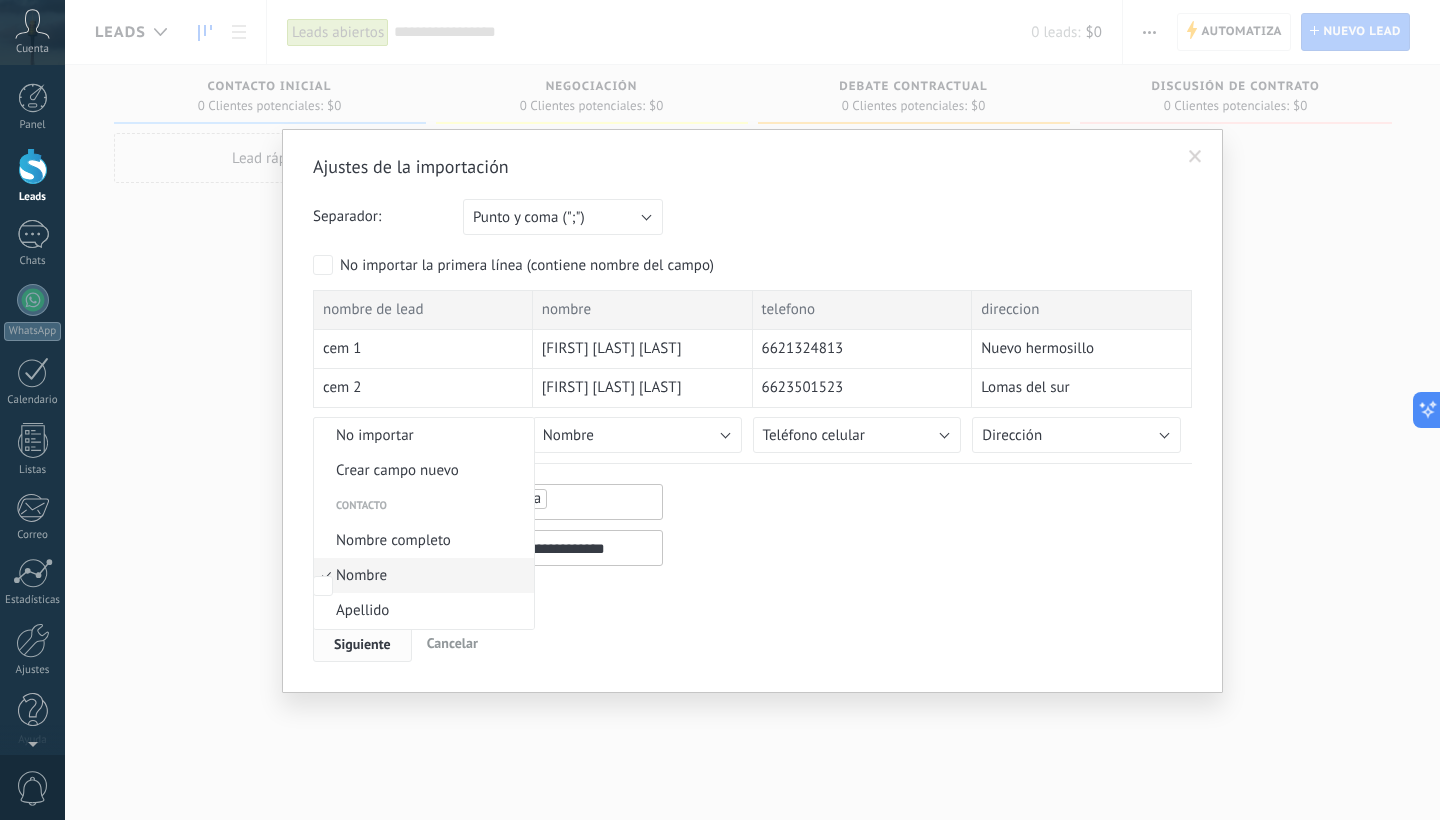 click on "Siguiente" at bounding box center (362, 644) 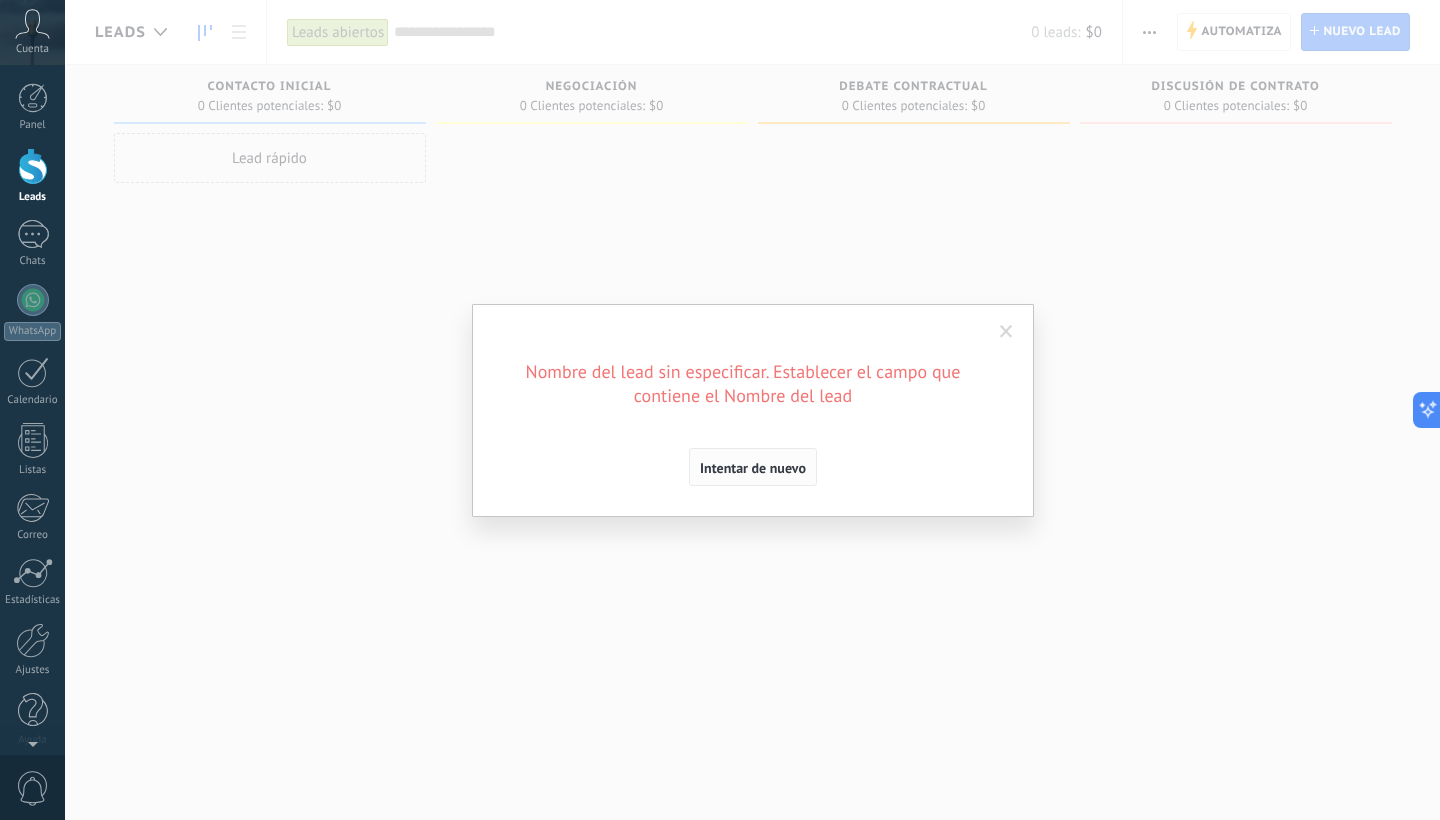 click on "Intentar de nuevo" at bounding box center (753, 468) 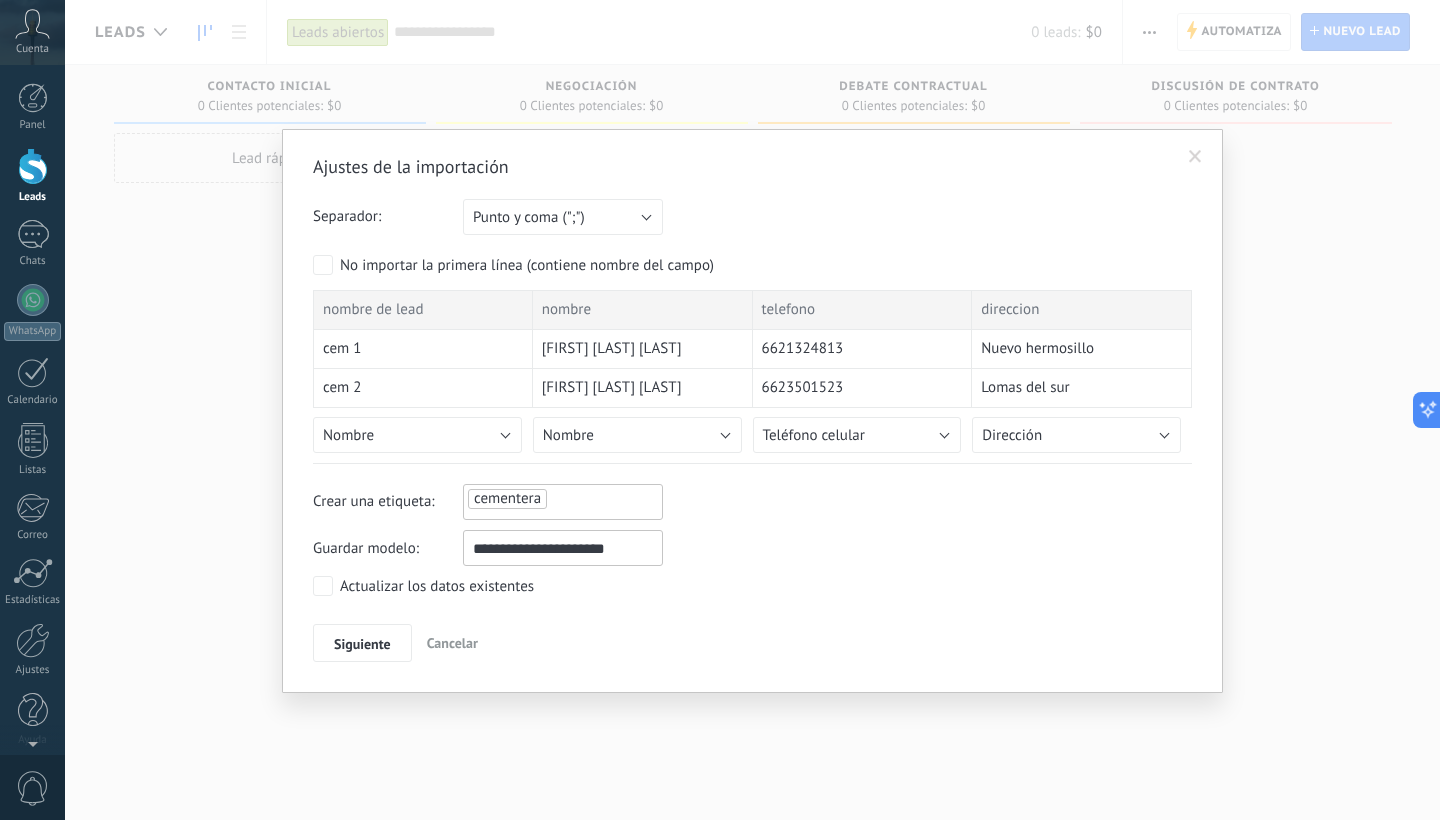 click on "Nombre" at bounding box center [417, 435] 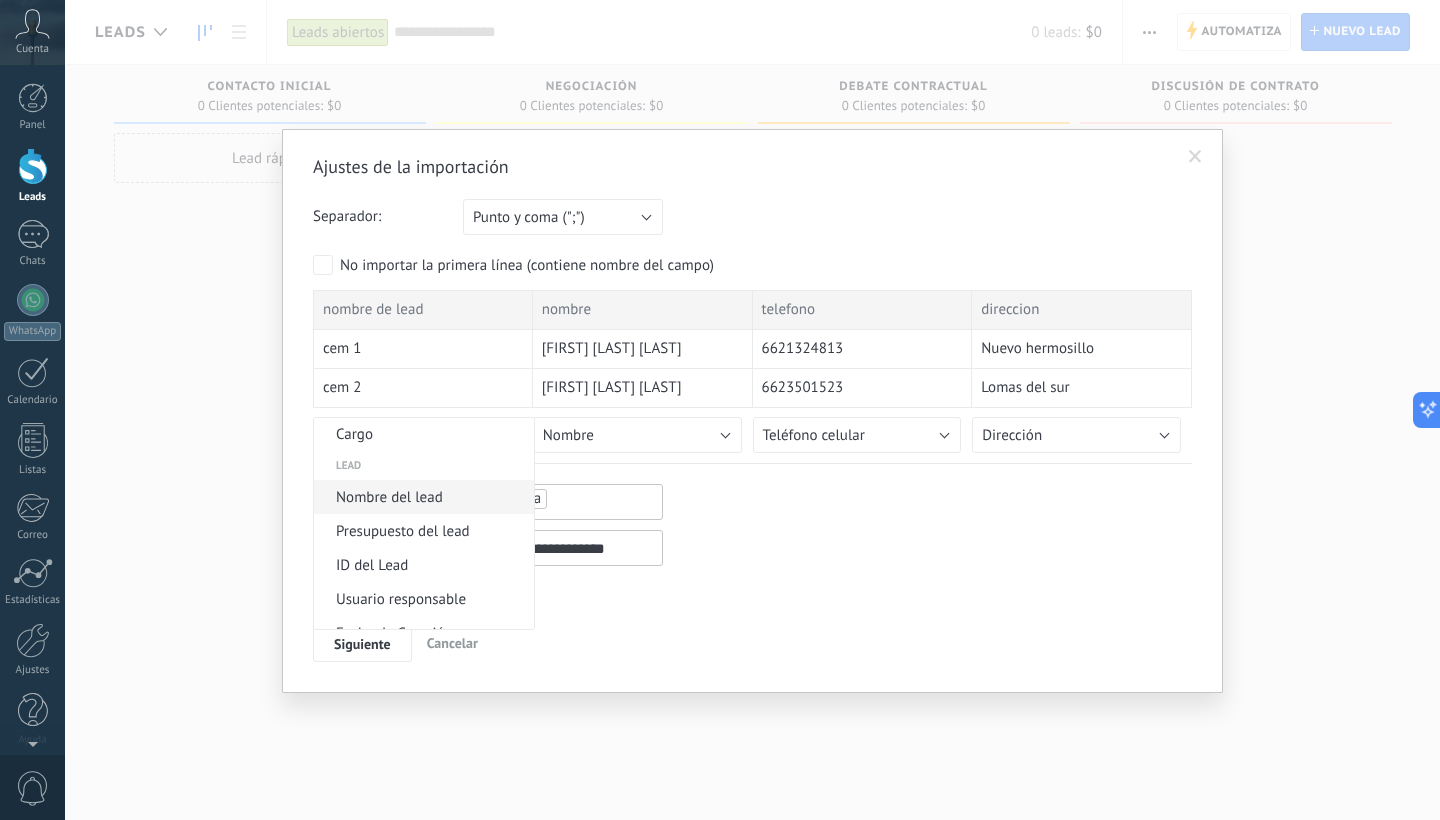 scroll, scrollTop: 746, scrollLeft: 0, axis: vertical 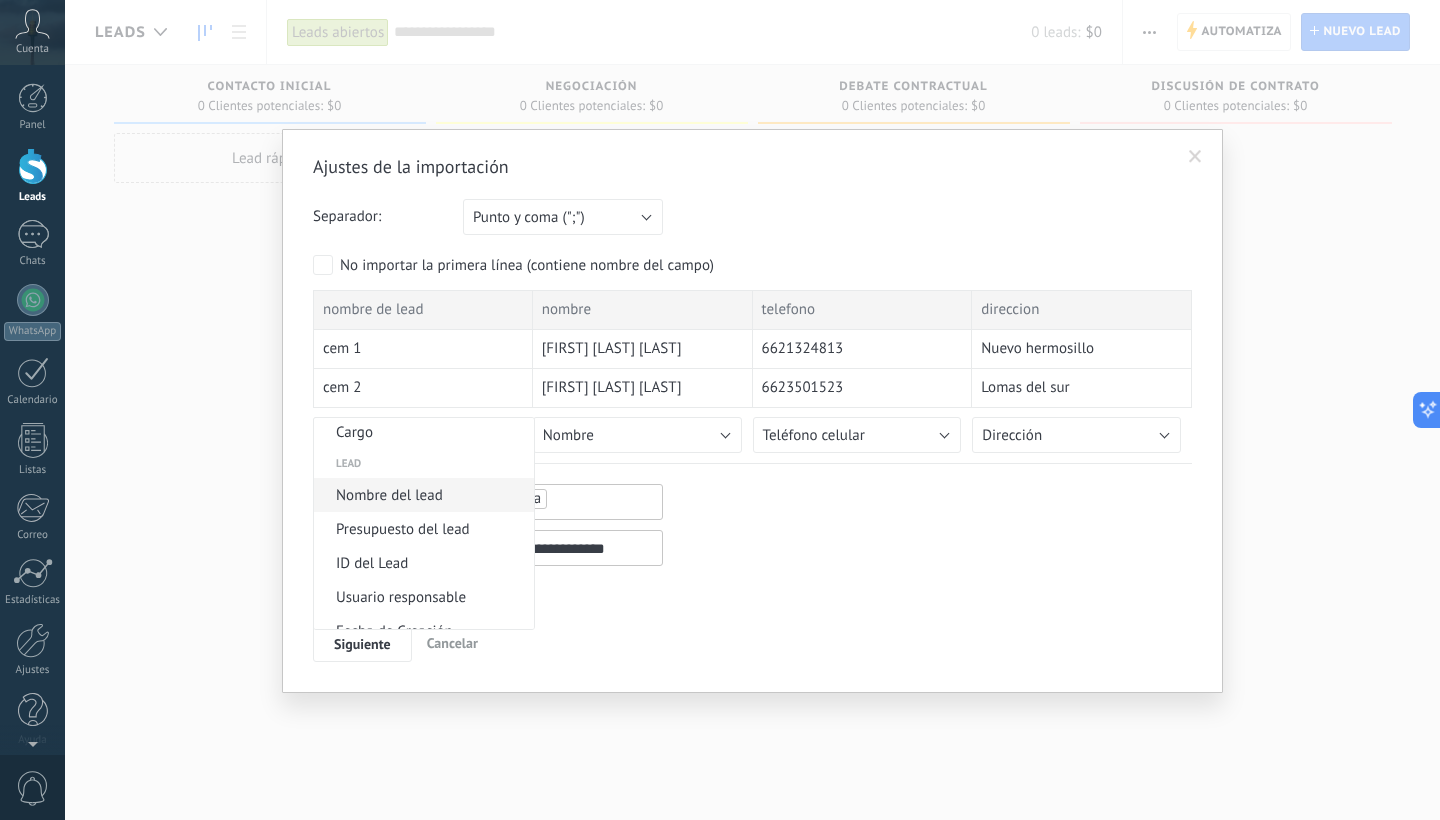 click on "Nombre del lead" at bounding box center [421, 495] 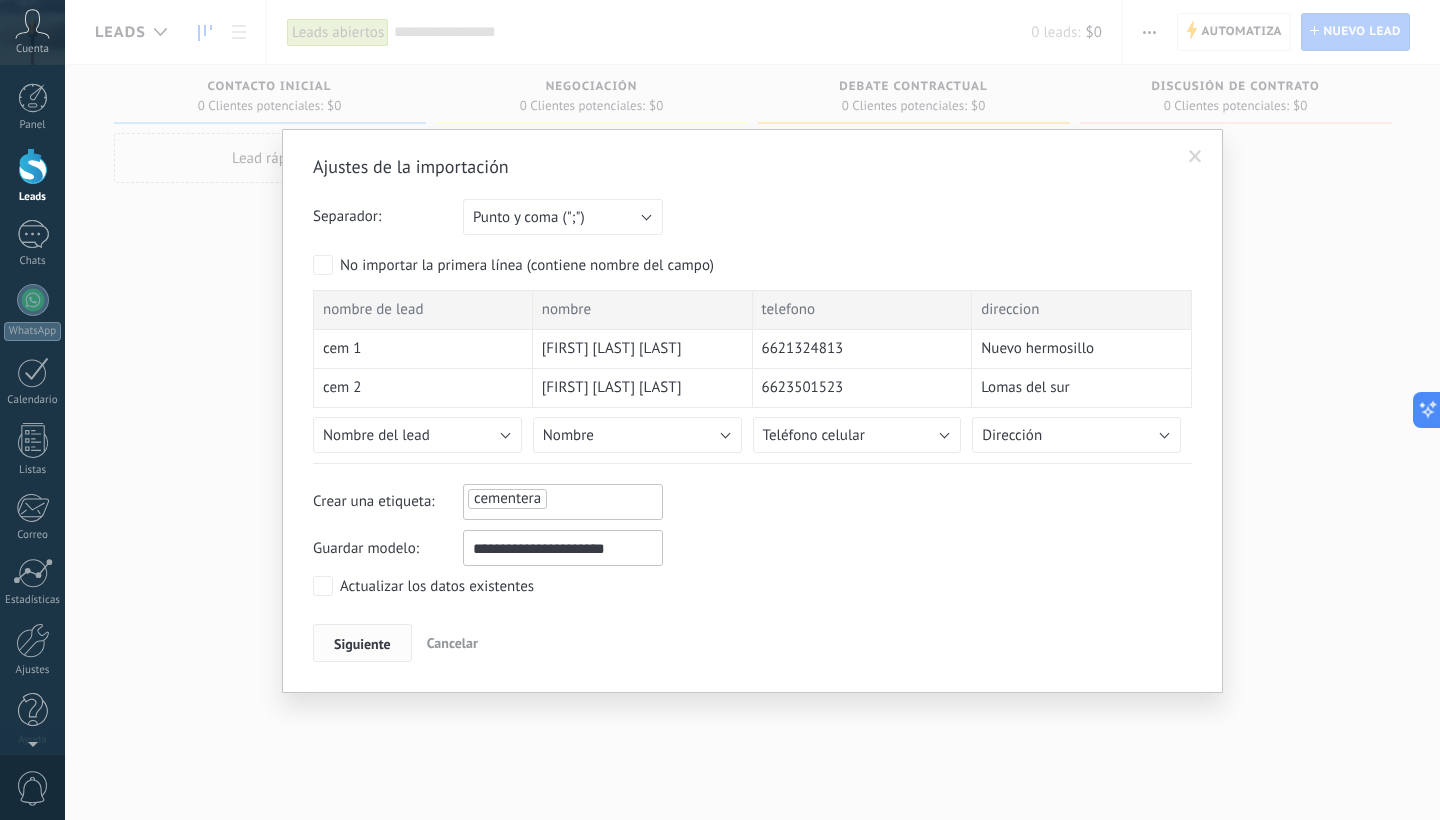 click on "Siguiente" at bounding box center [362, 643] 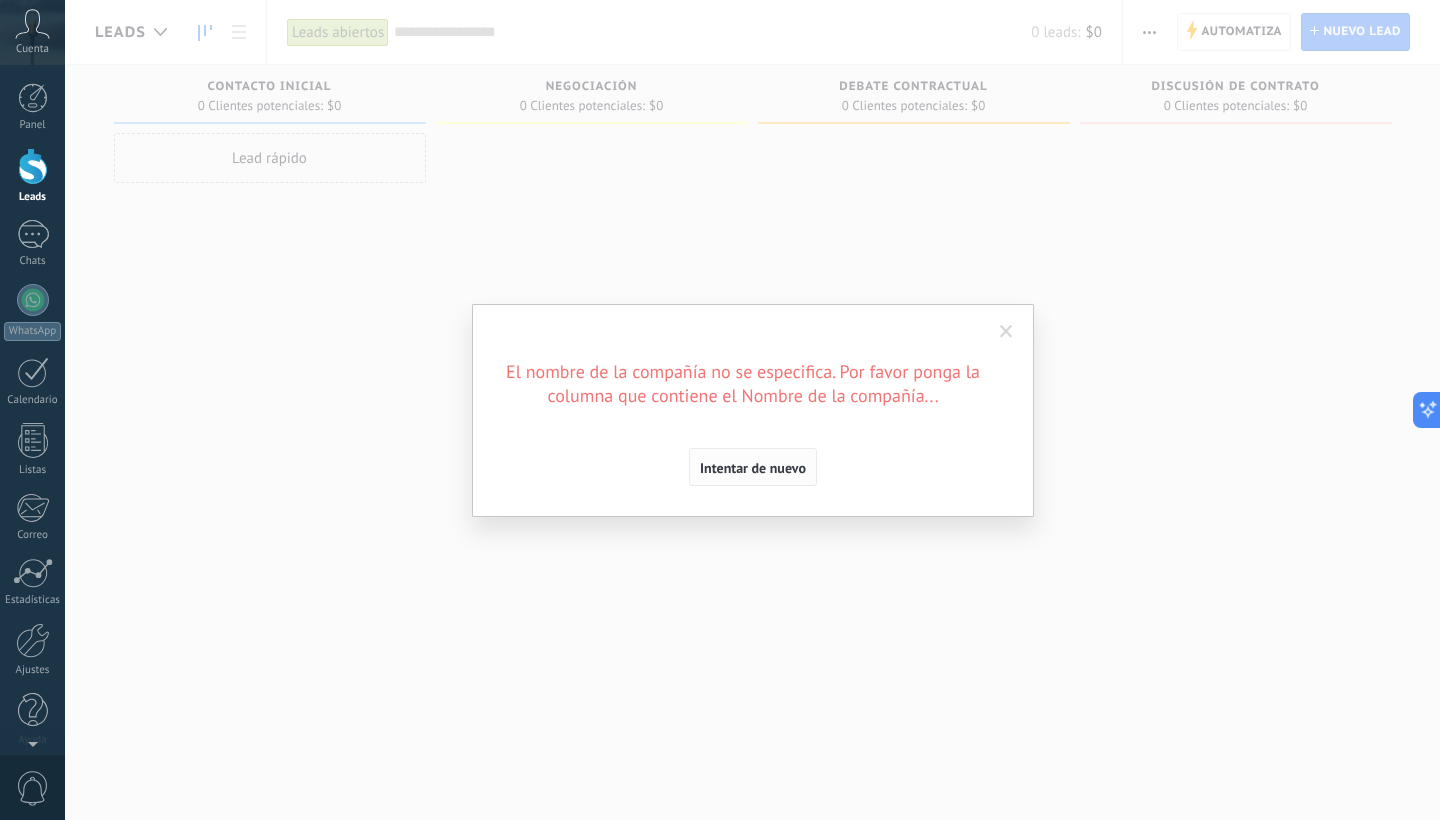 click on "Intentar de nuevo" at bounding box center (753, 467) 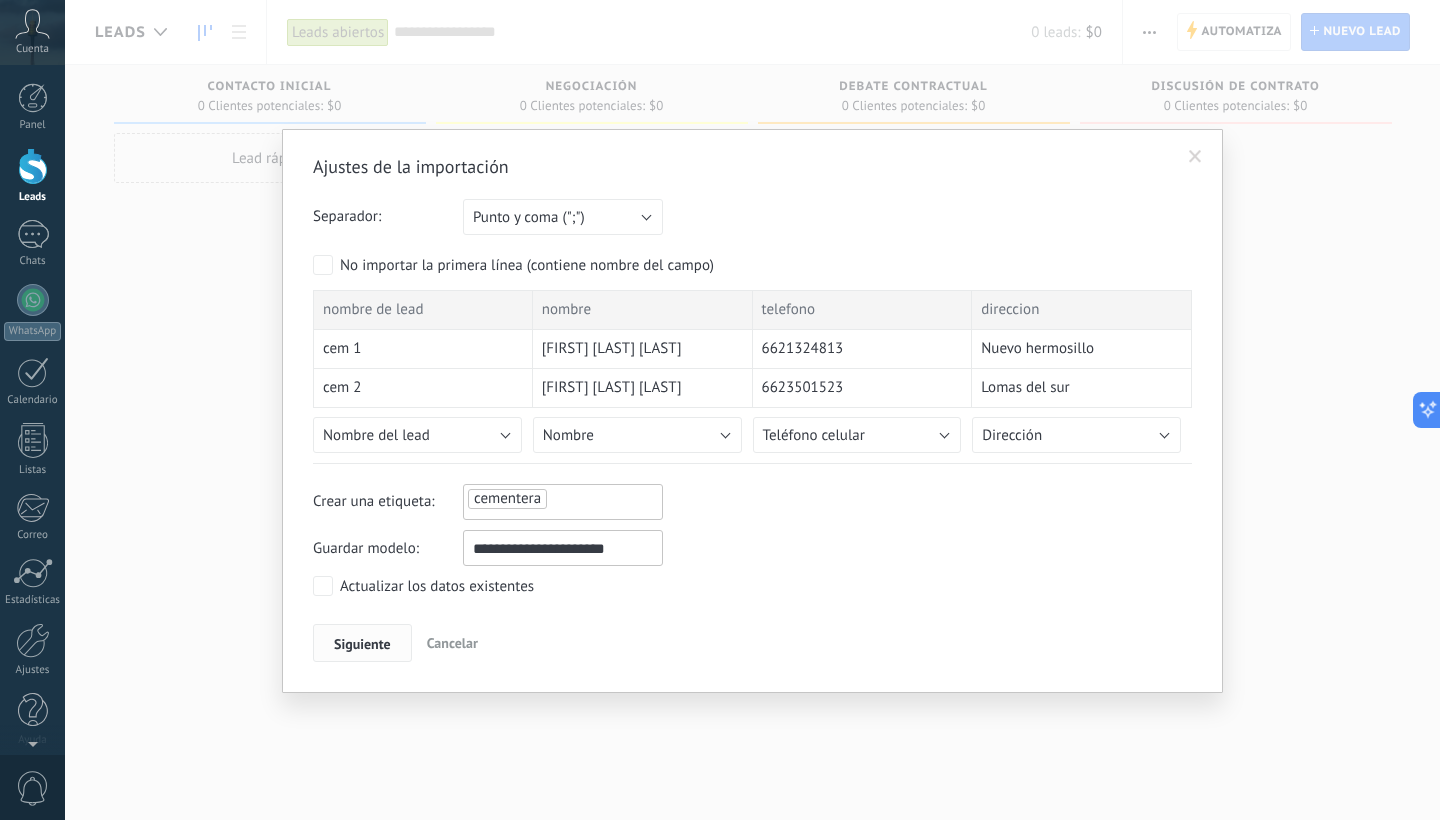 click on "Siguiente" at bounding box center (362, 644) 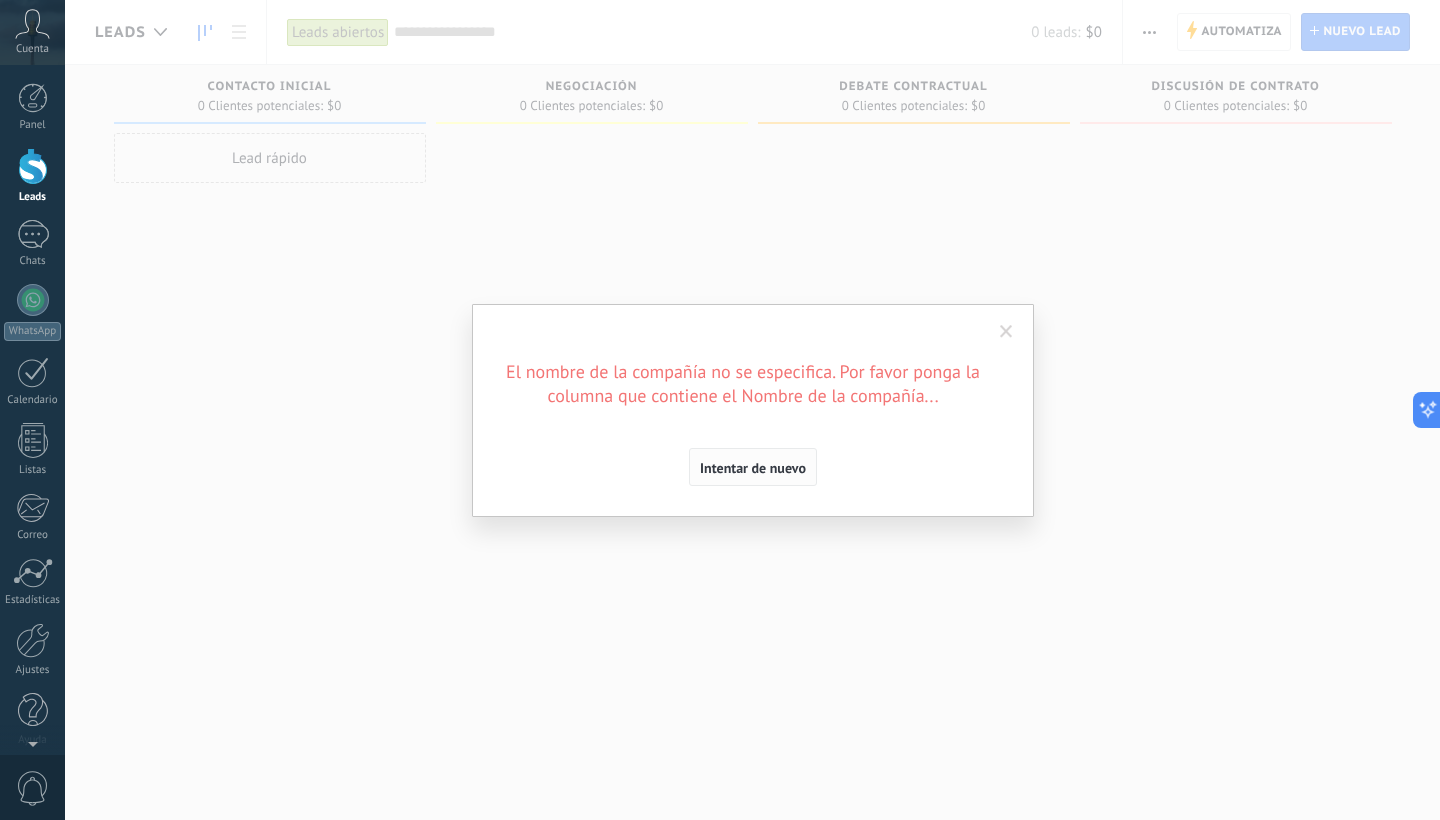 click on "Intentar de nuevo" at bounding box center (753, 468) 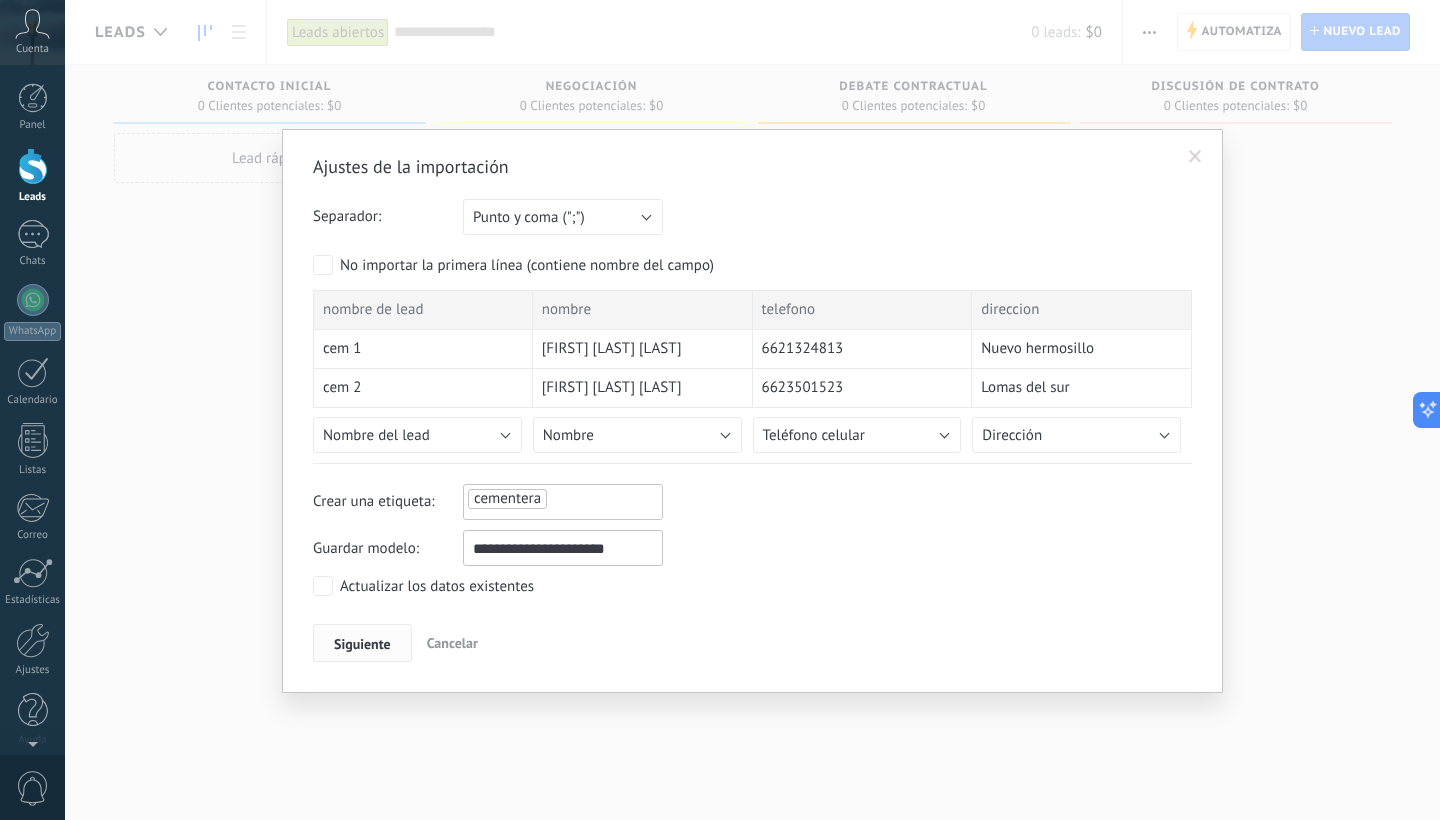 click on "Siguiente" at bounding box center (362, 643) 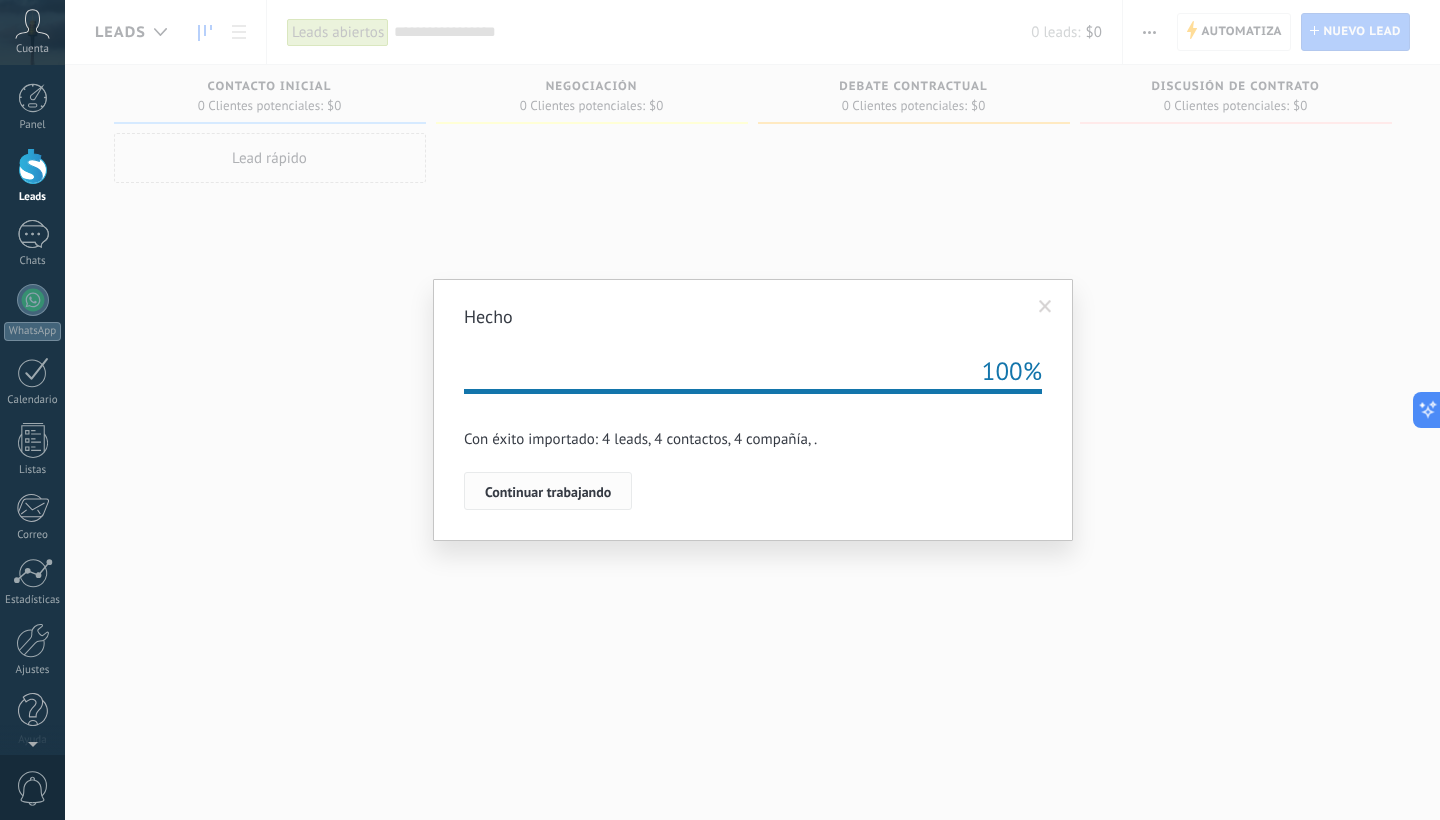 click on "Continuar trabajando" at bounding box center (548, 492) 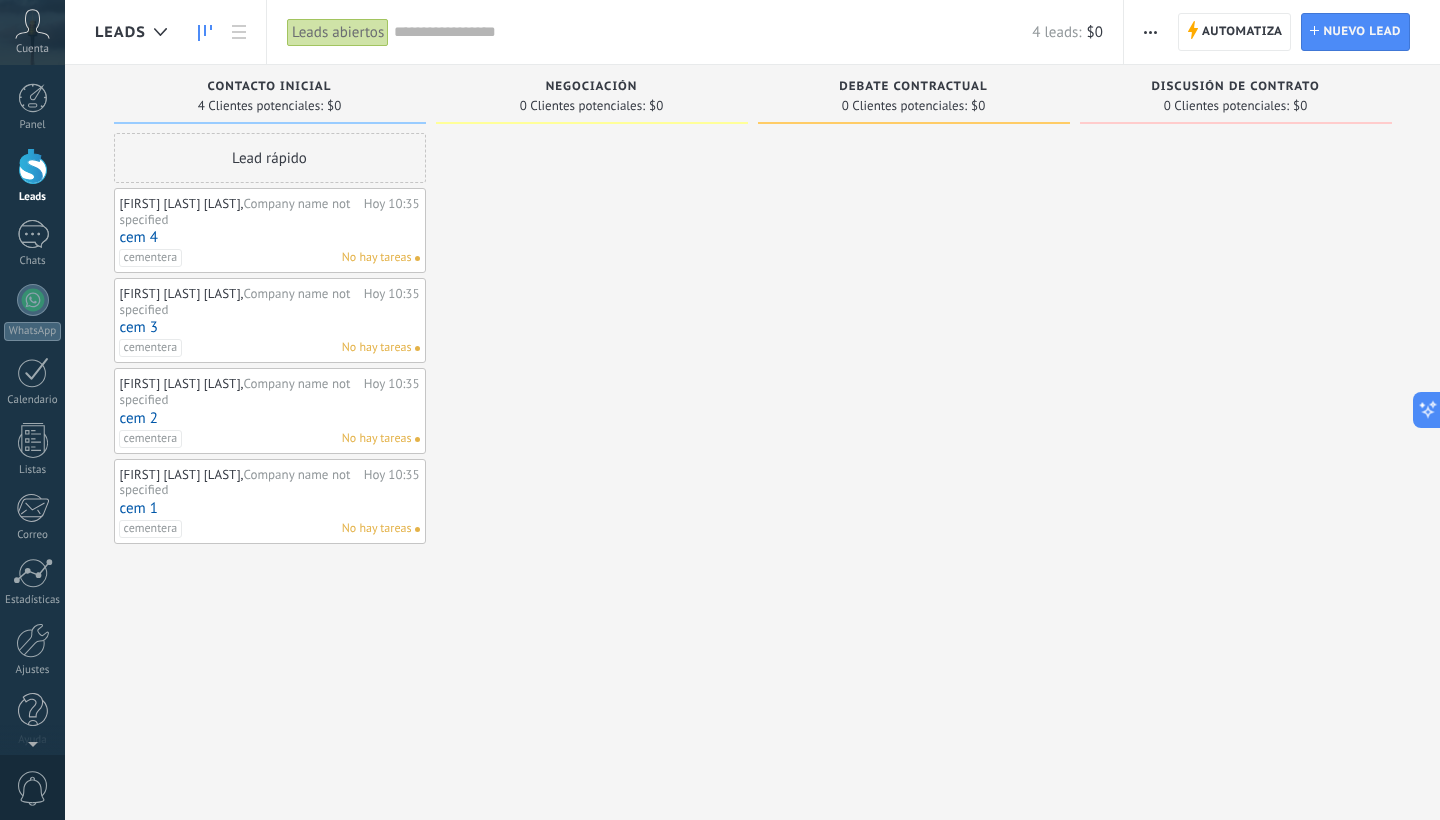 click on "cem 4" at bounding box center [270, 237] 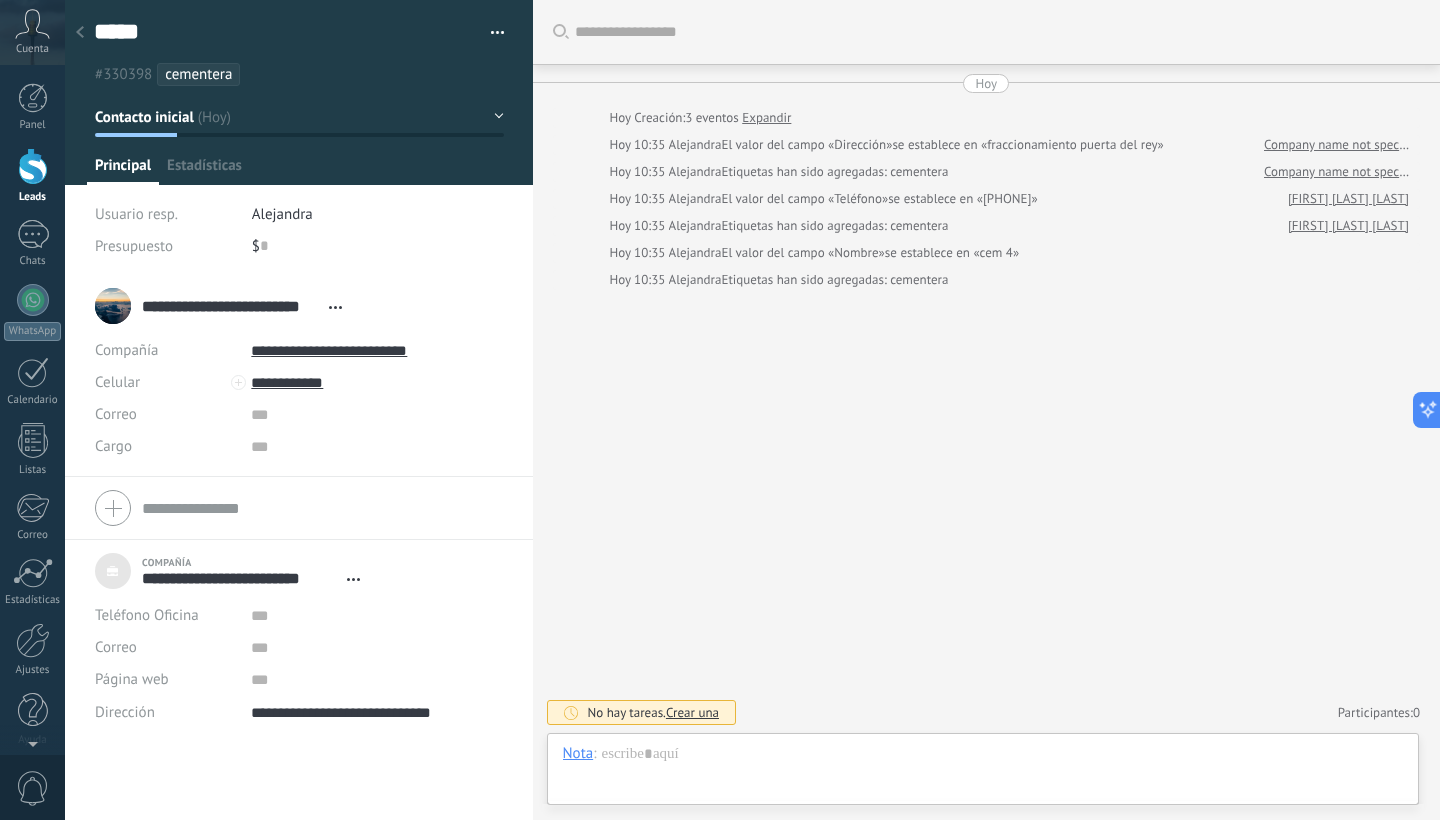 scroll, scrollTop: 20, scrollLeft: 0, axis: vertical 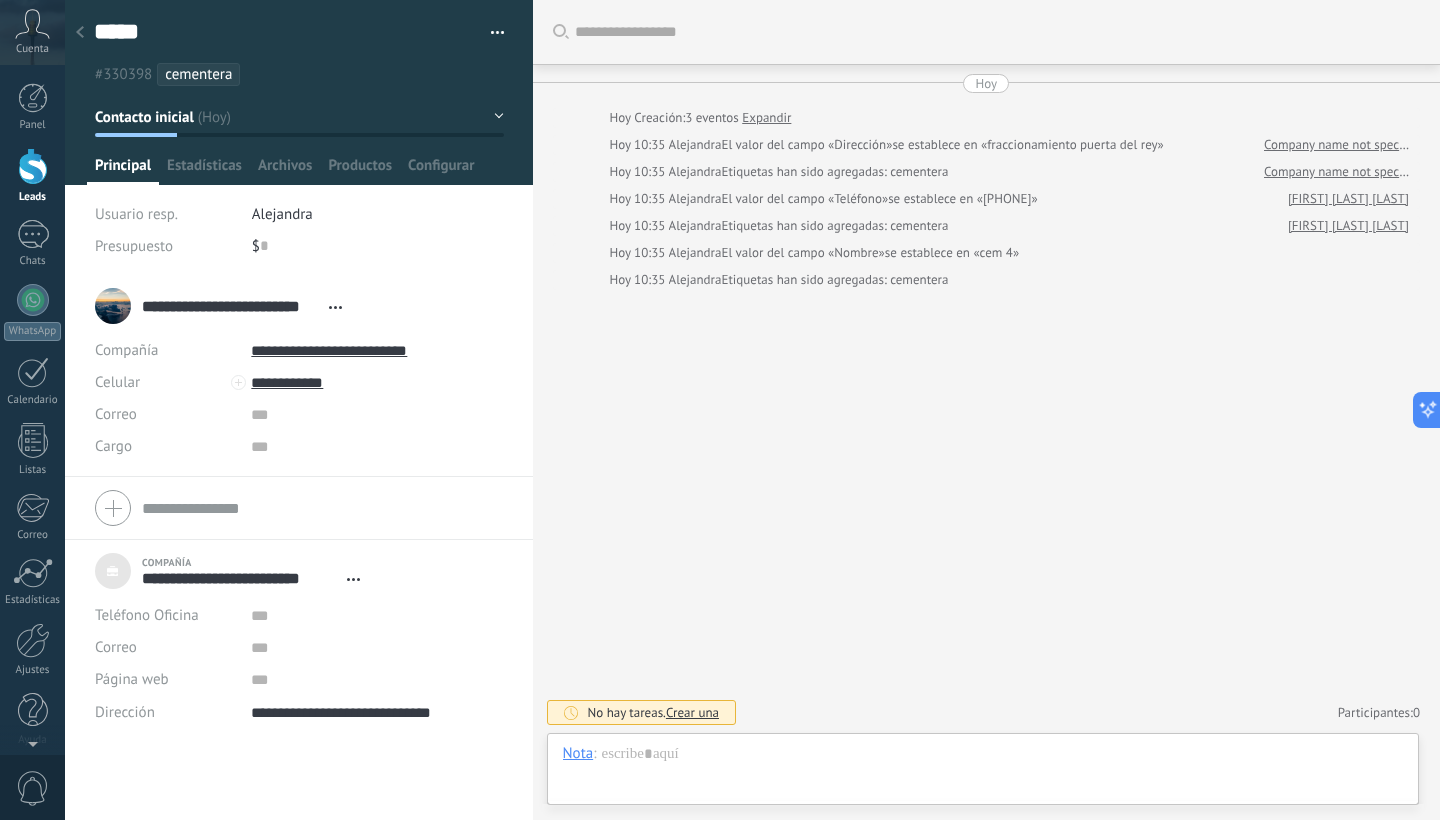 click 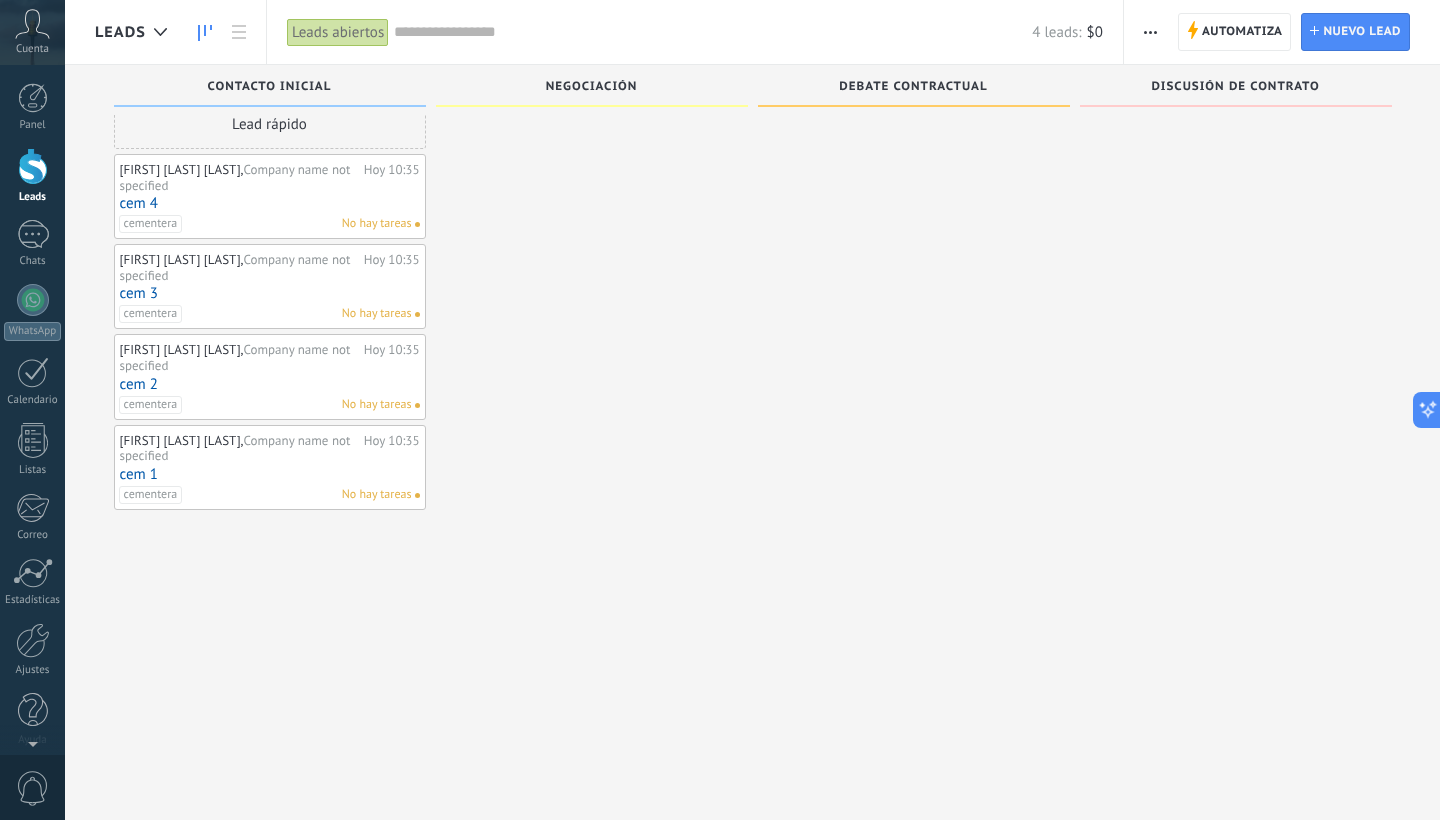 scroll, scrollTop: 19, scrollLeft: 0, axis: vertical 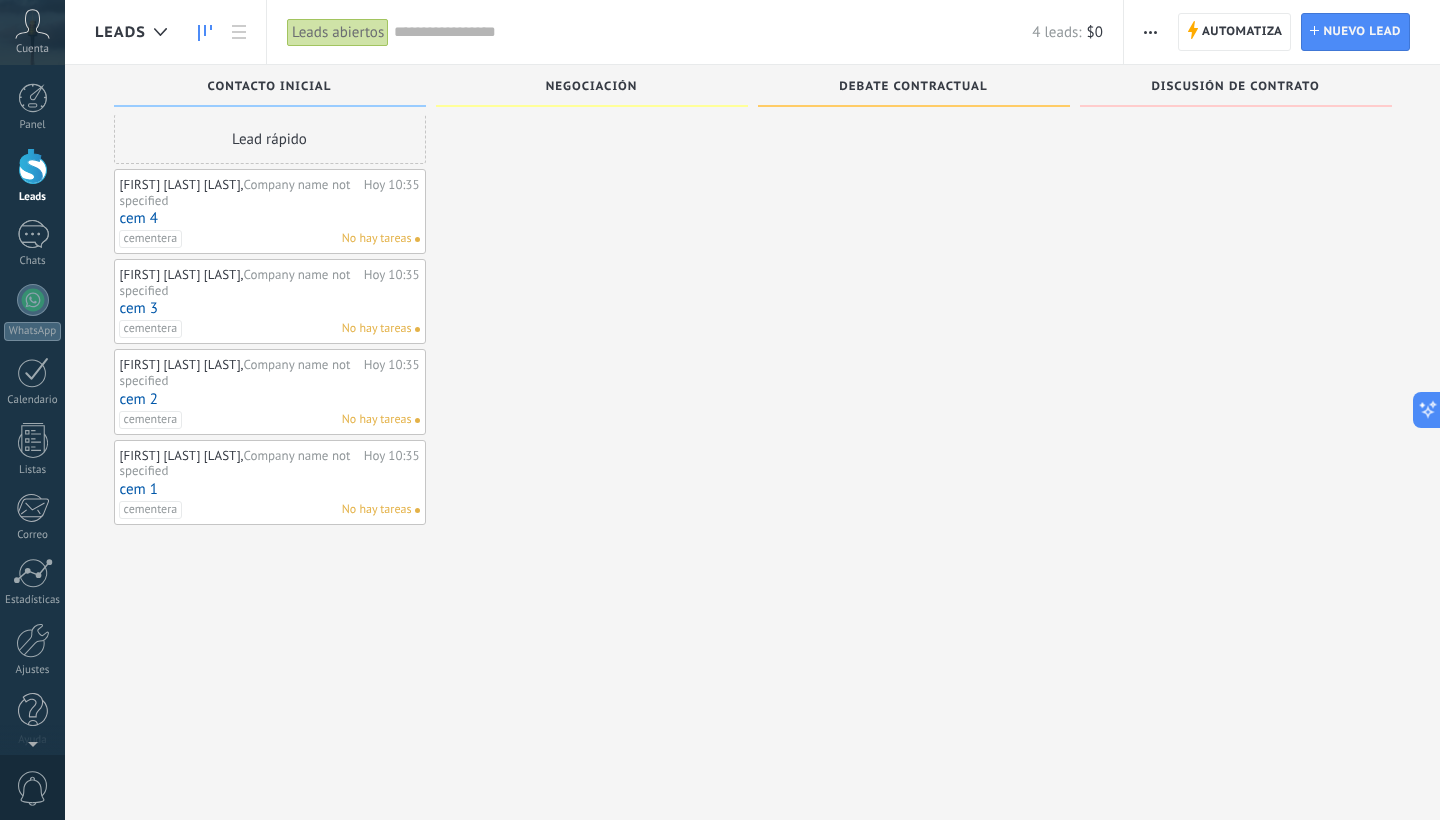 click on "cem 4" at bounding box center [270, 218] 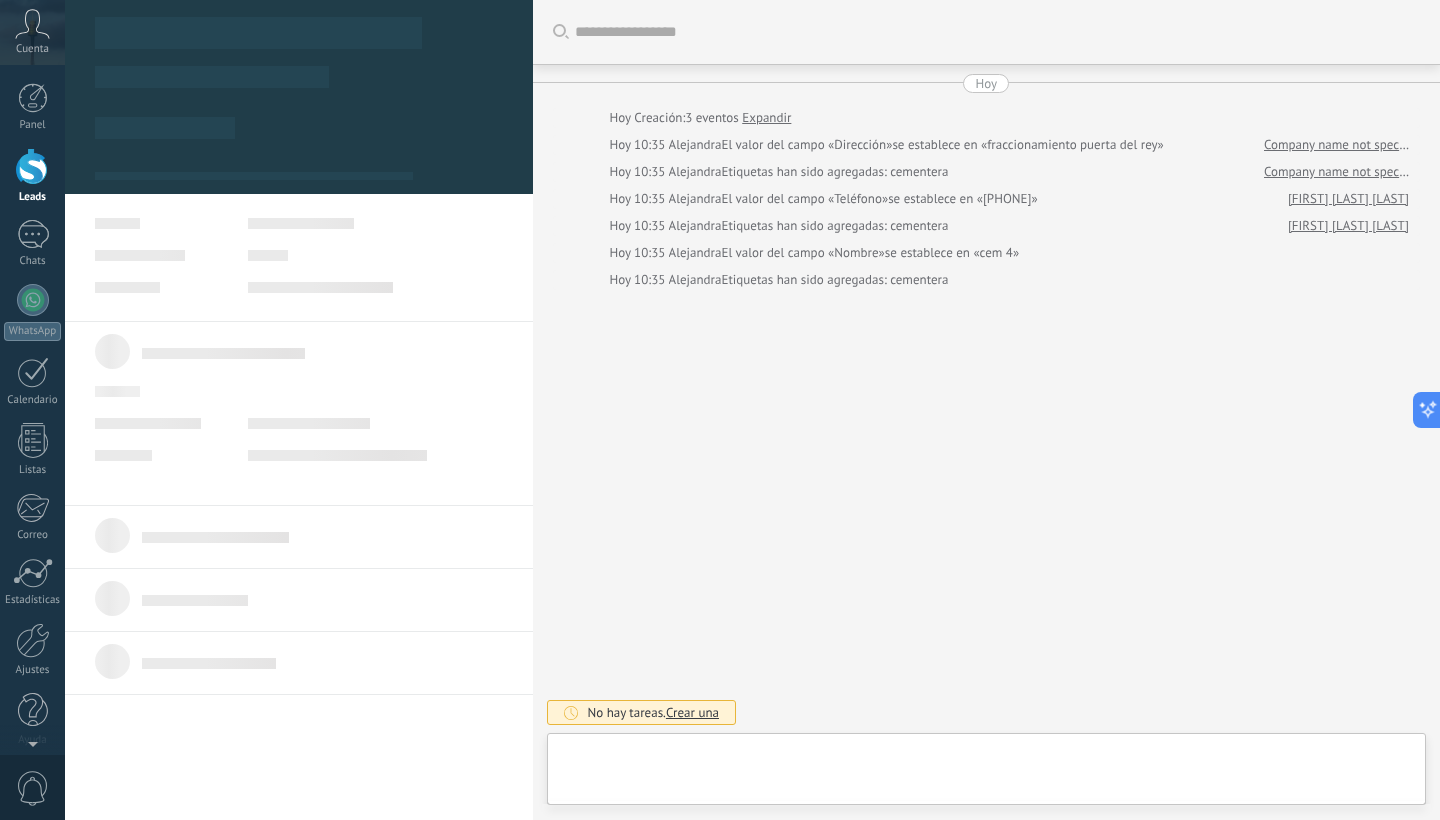 scroll, scrollTop: 0, scrollLeft: 0, axis: both 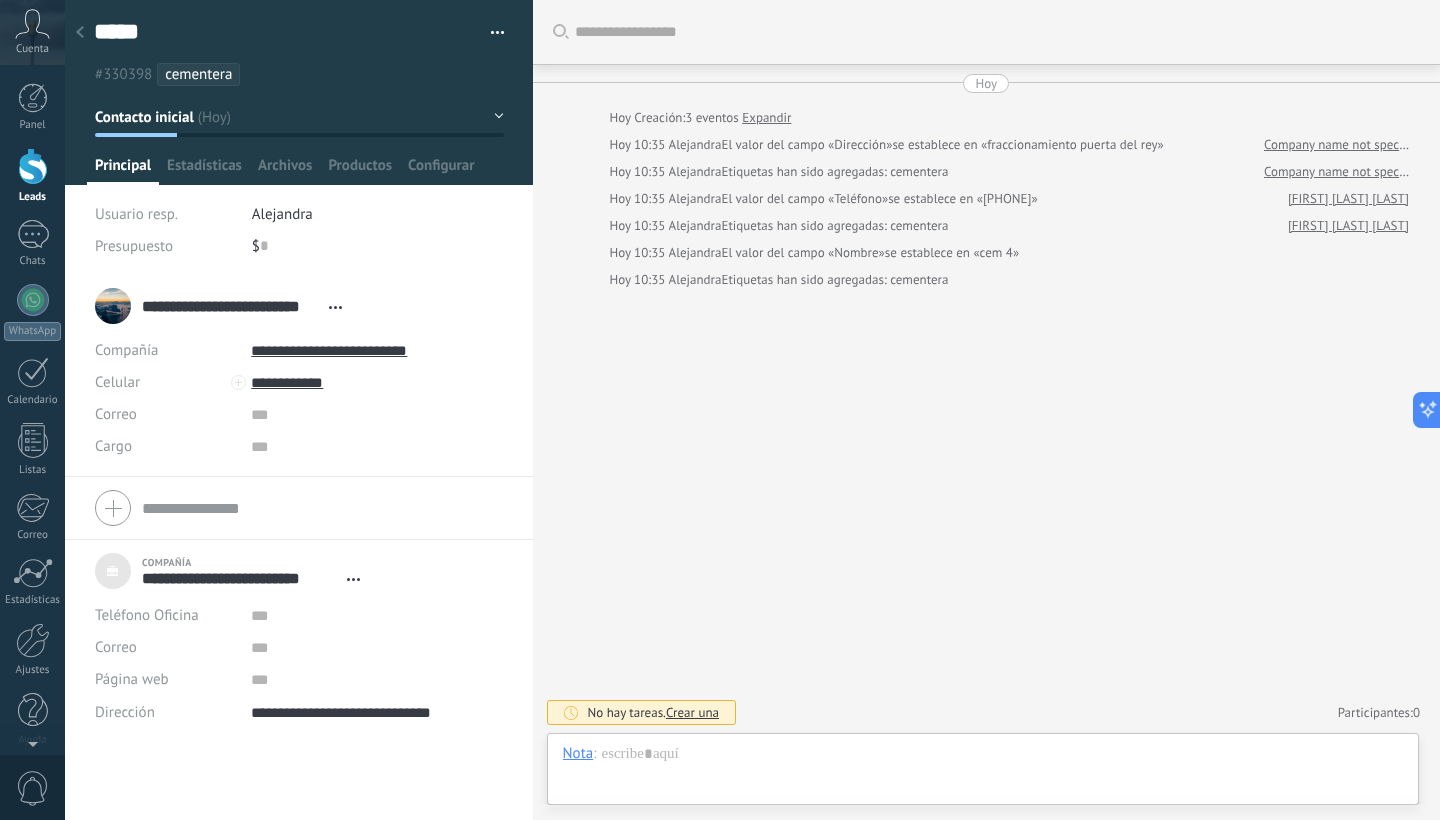click on "$
0" at bounding box center [378, 246] 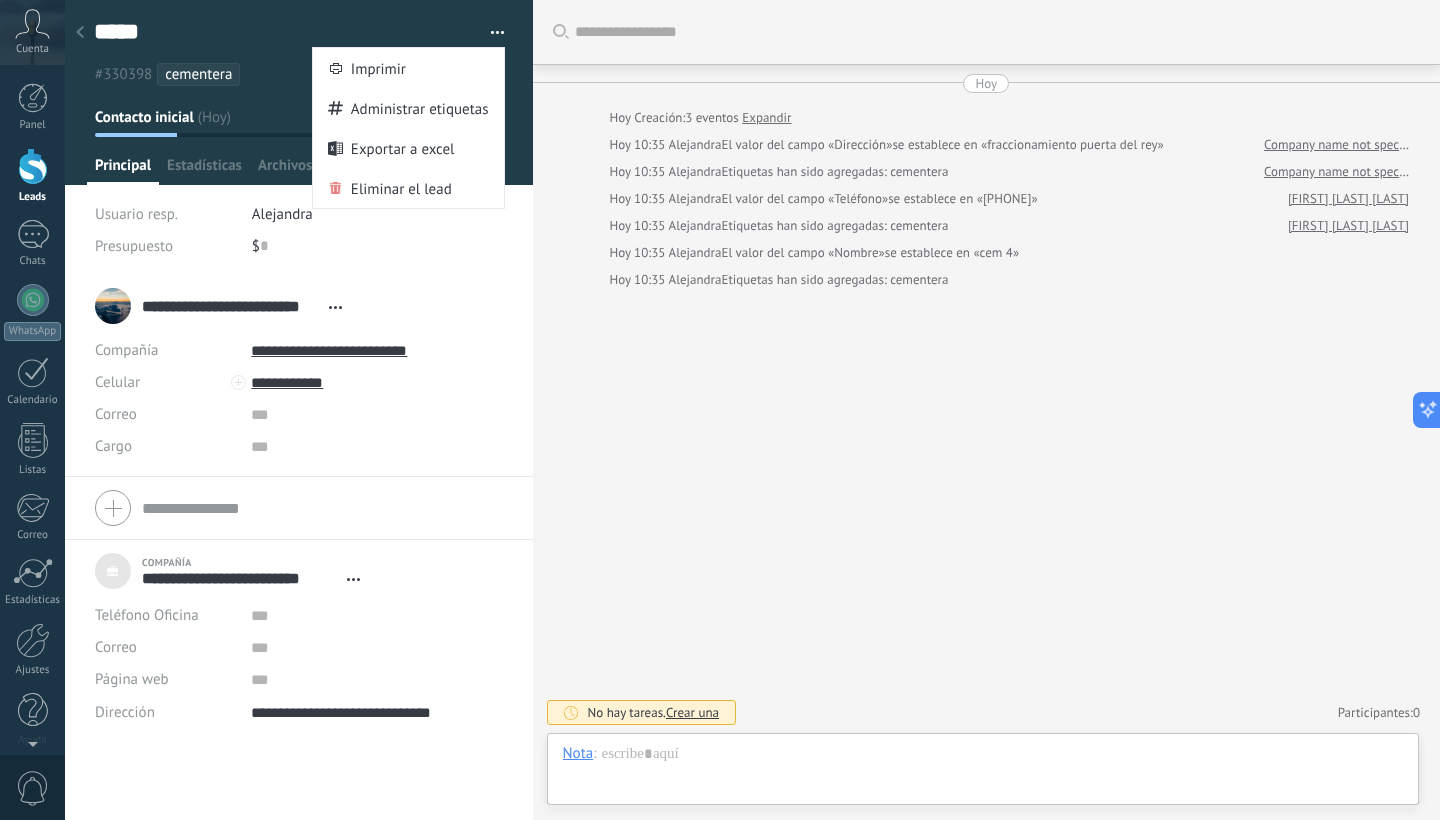 click on "$
0" at bounding box center [378, 246] 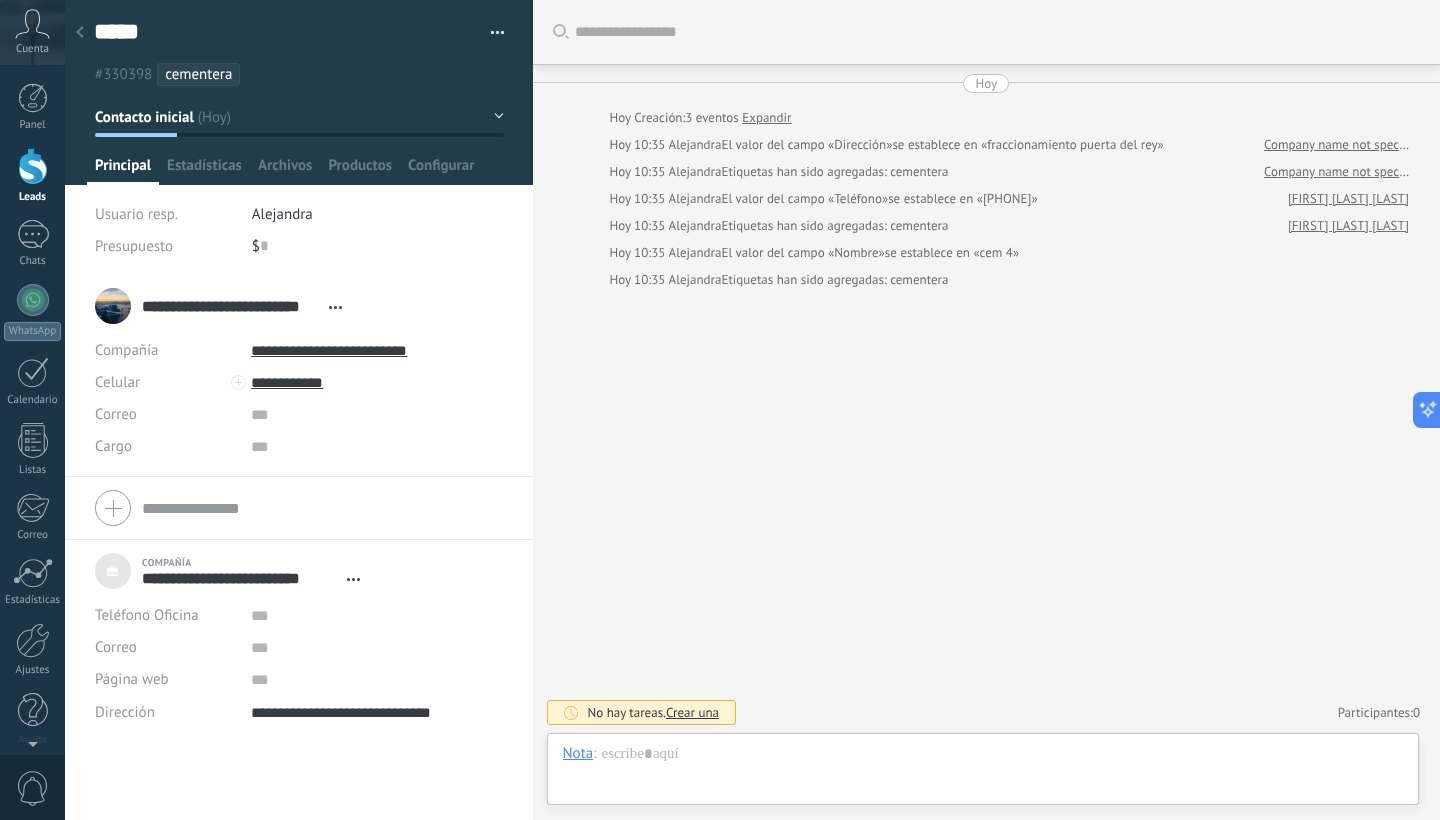 click on "Contacto inicial" at bounding box center [299, 117] 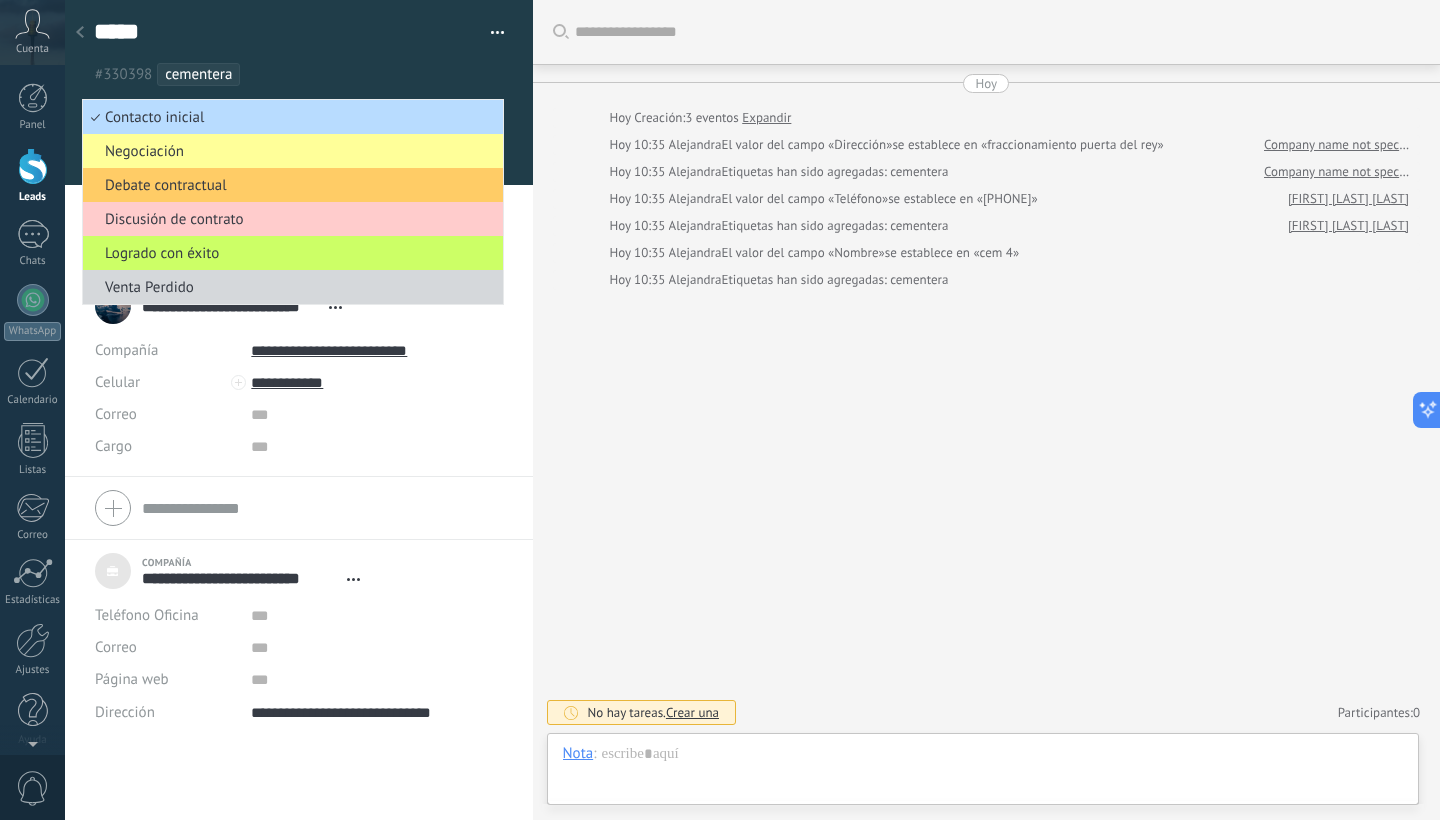 click on "Contacto inicial" at bounding box center (293, 117) 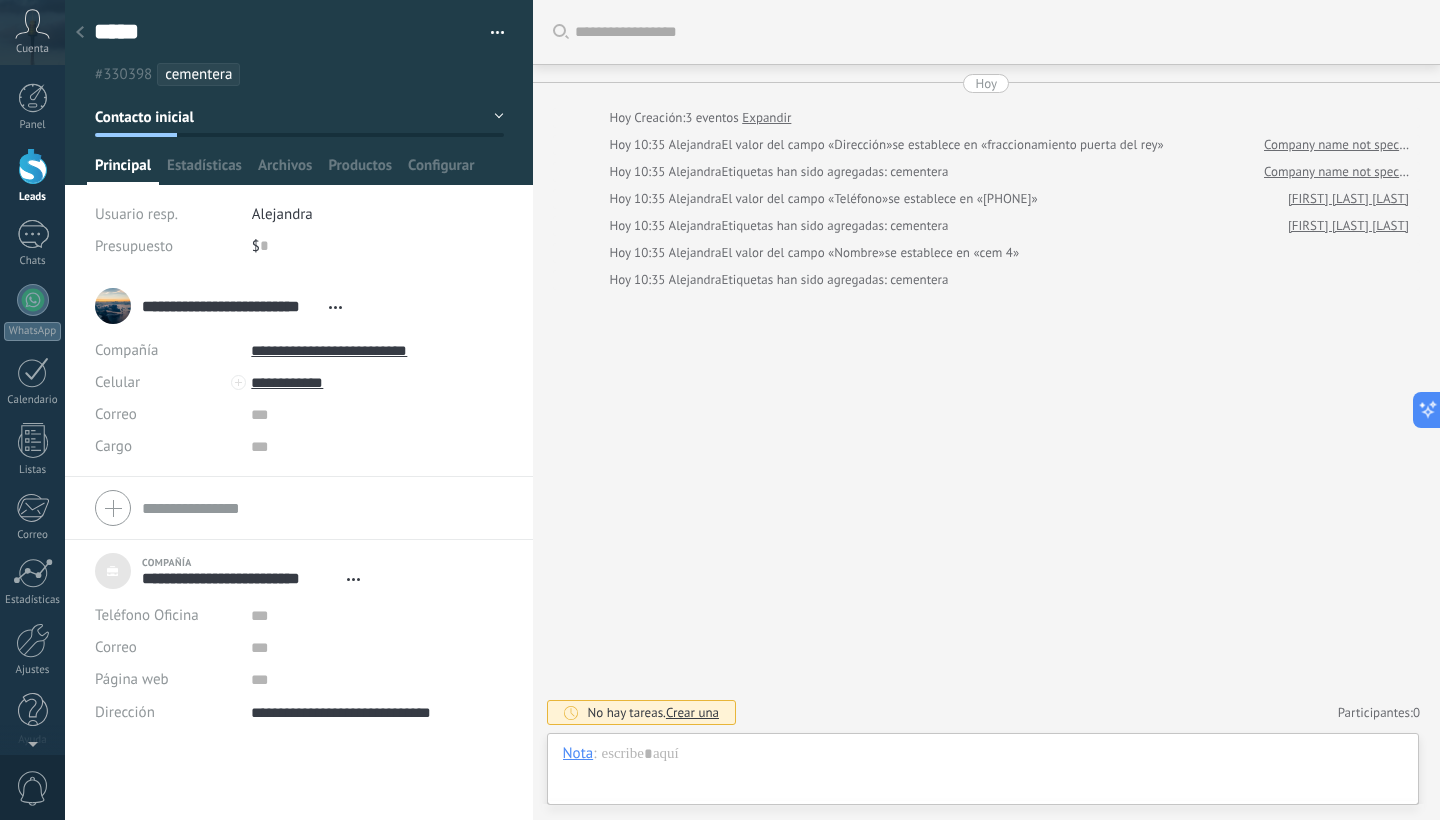 click on "Contacto inicial" at bounding box center [299, 117] 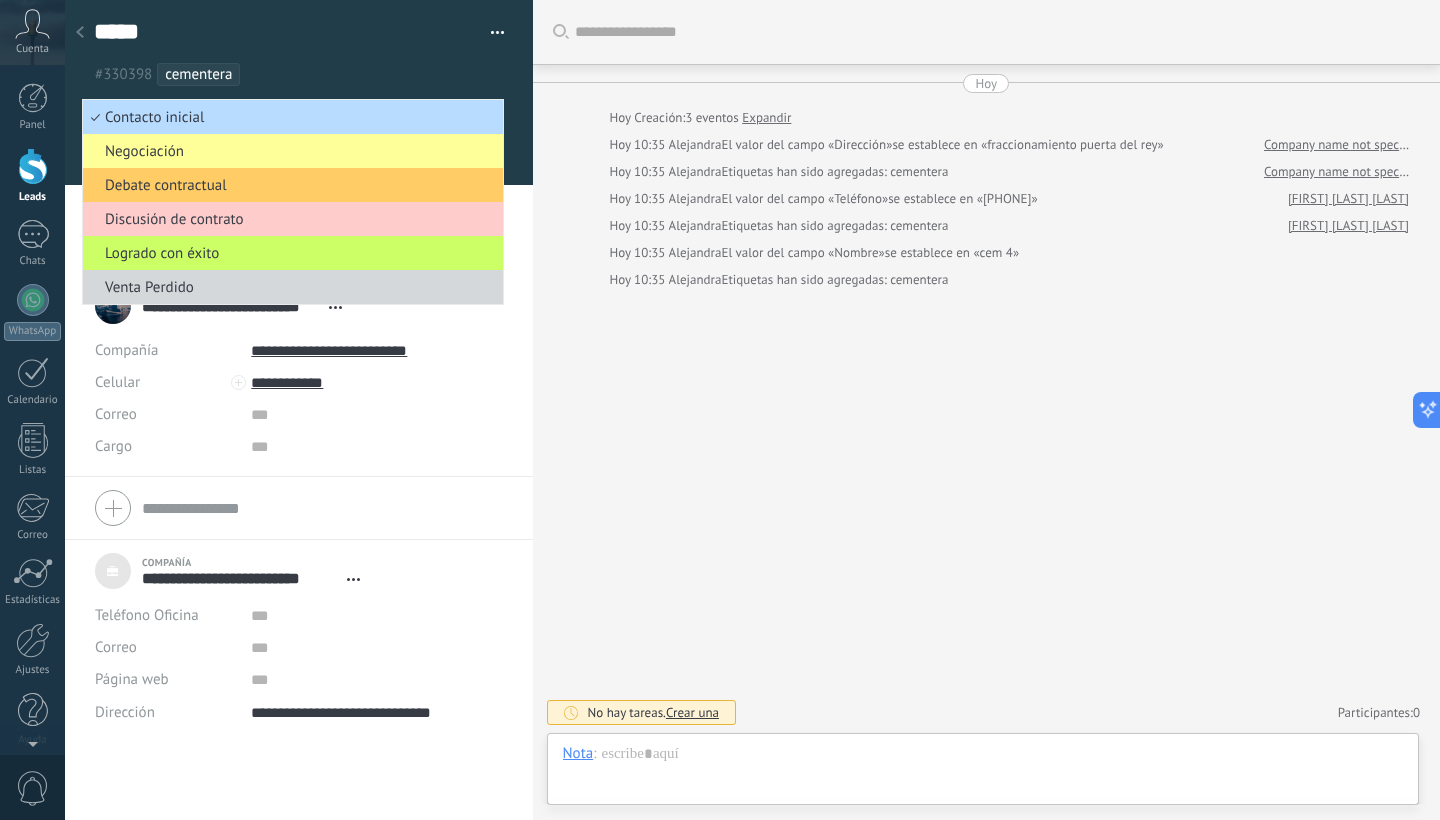 click on "Contacto inicial" at bounding box center [293, 117] 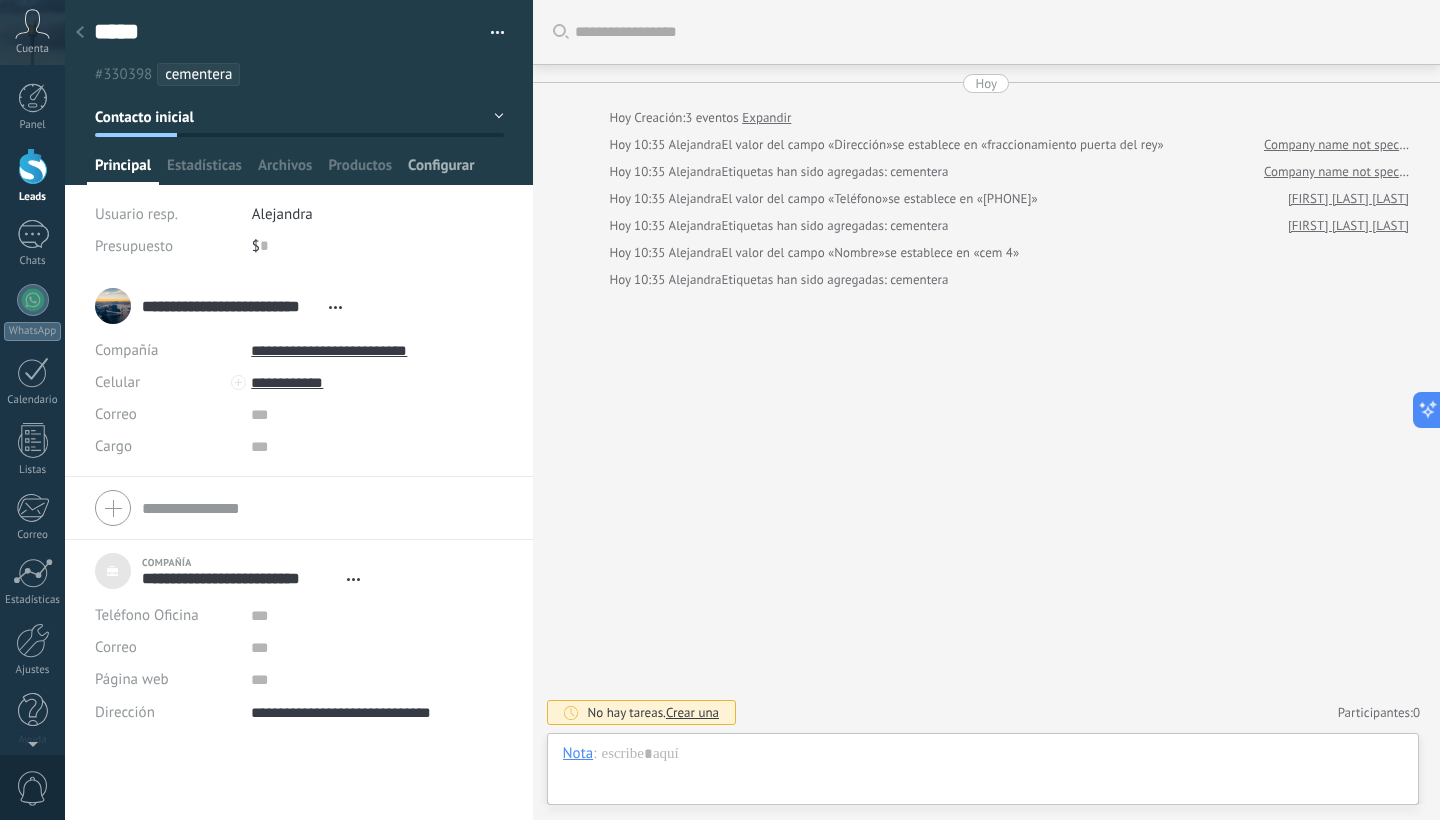 click on "Configurar" at bounding box center [441, 170] 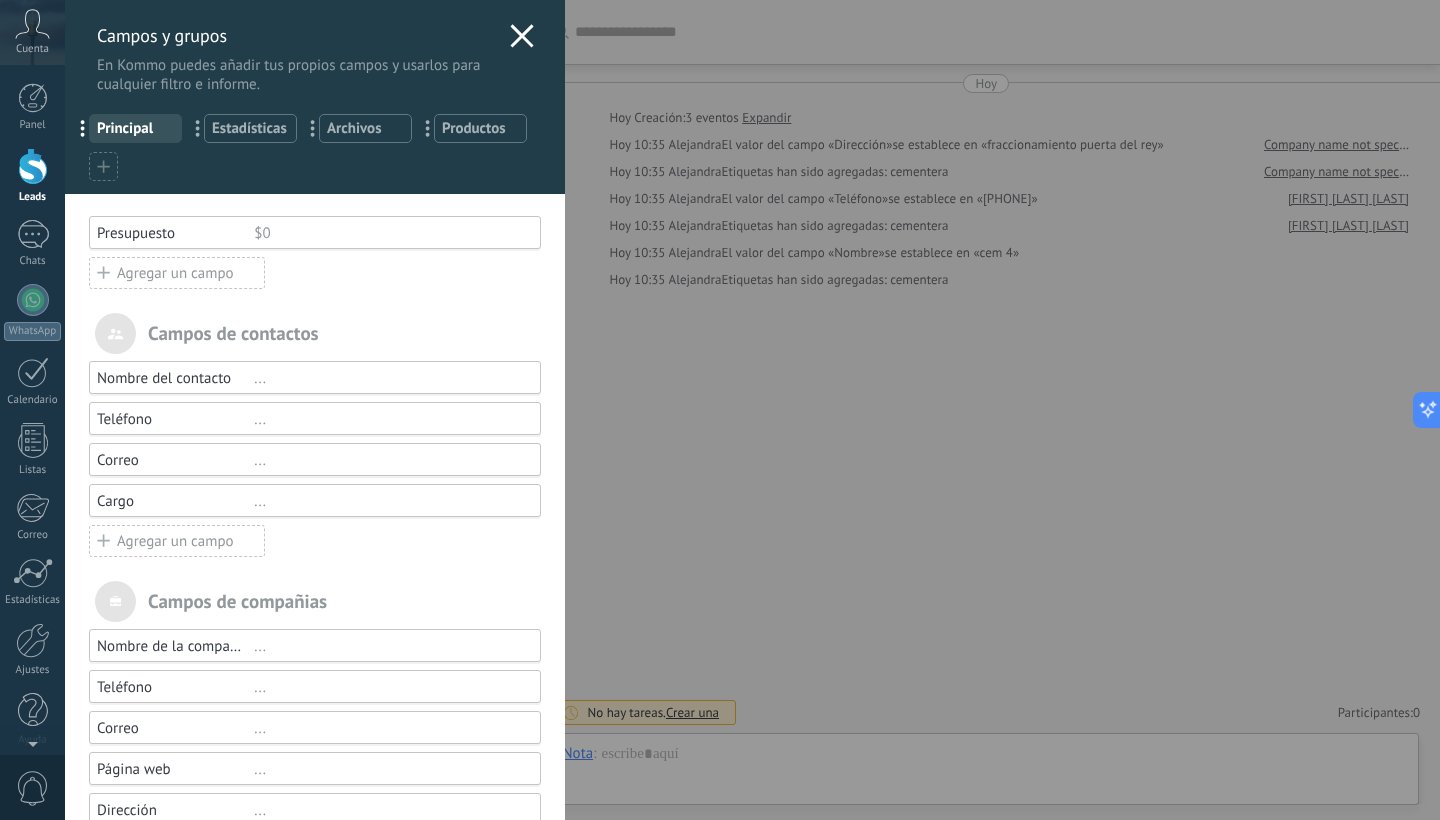 click on "Campos y grupos En Kommo puedes añadir tus propios campos y usarlos para cualquier filtro e informe." at bounding box center [315, 47] 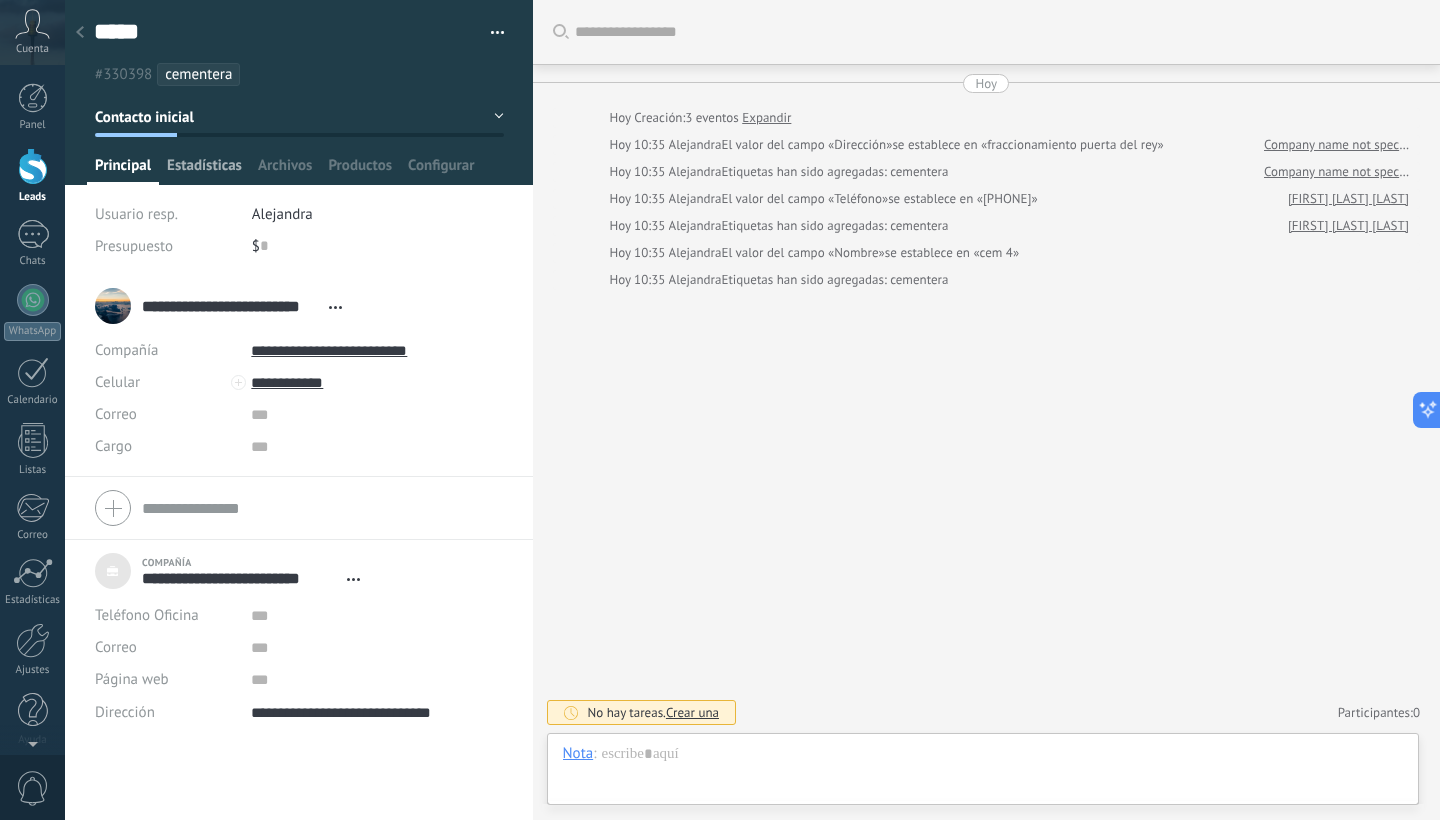 click on "Estadísticas" at bounding box center (204, 170) 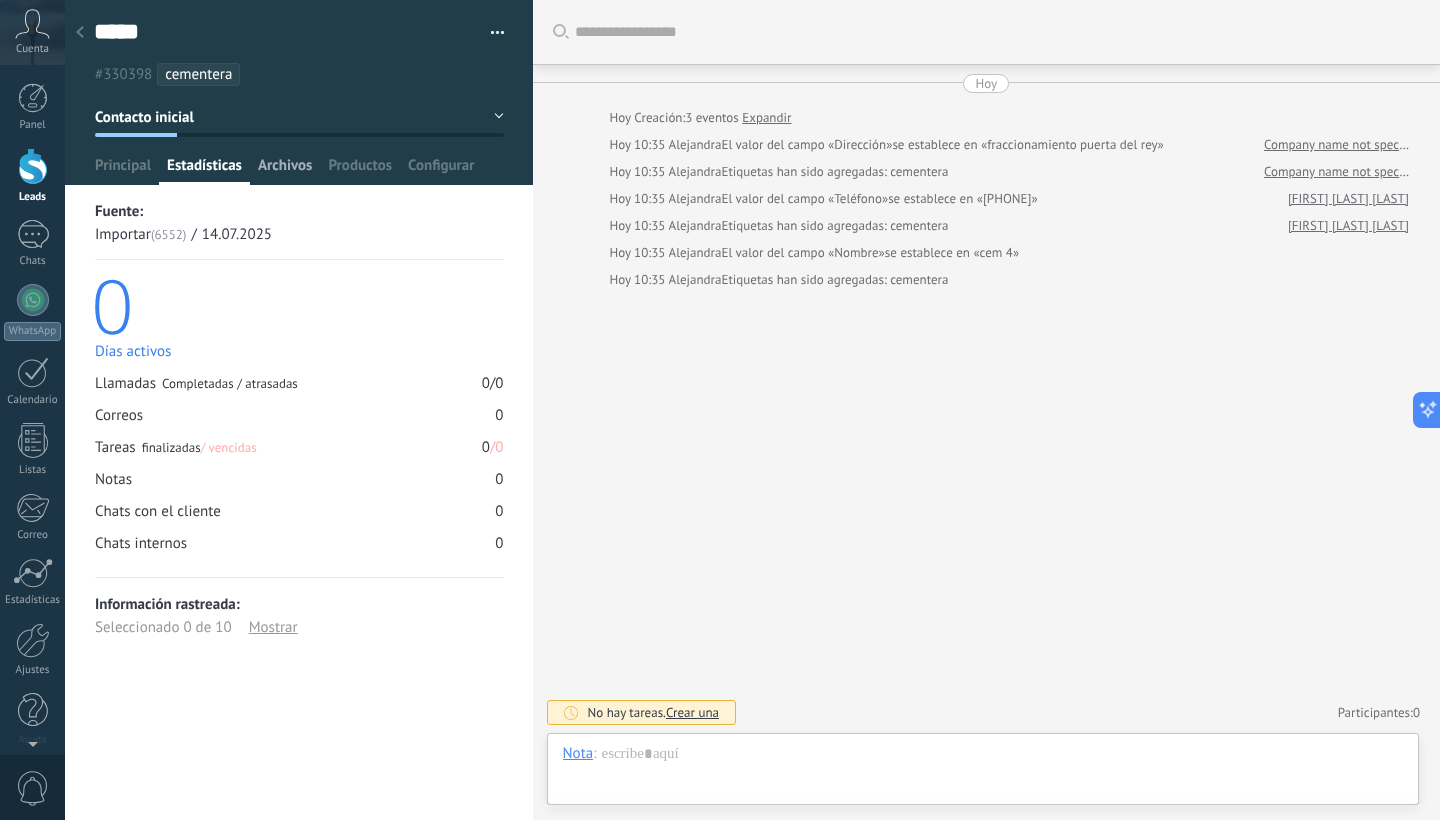 click on "Archivos" at bounding box center [285, 170] 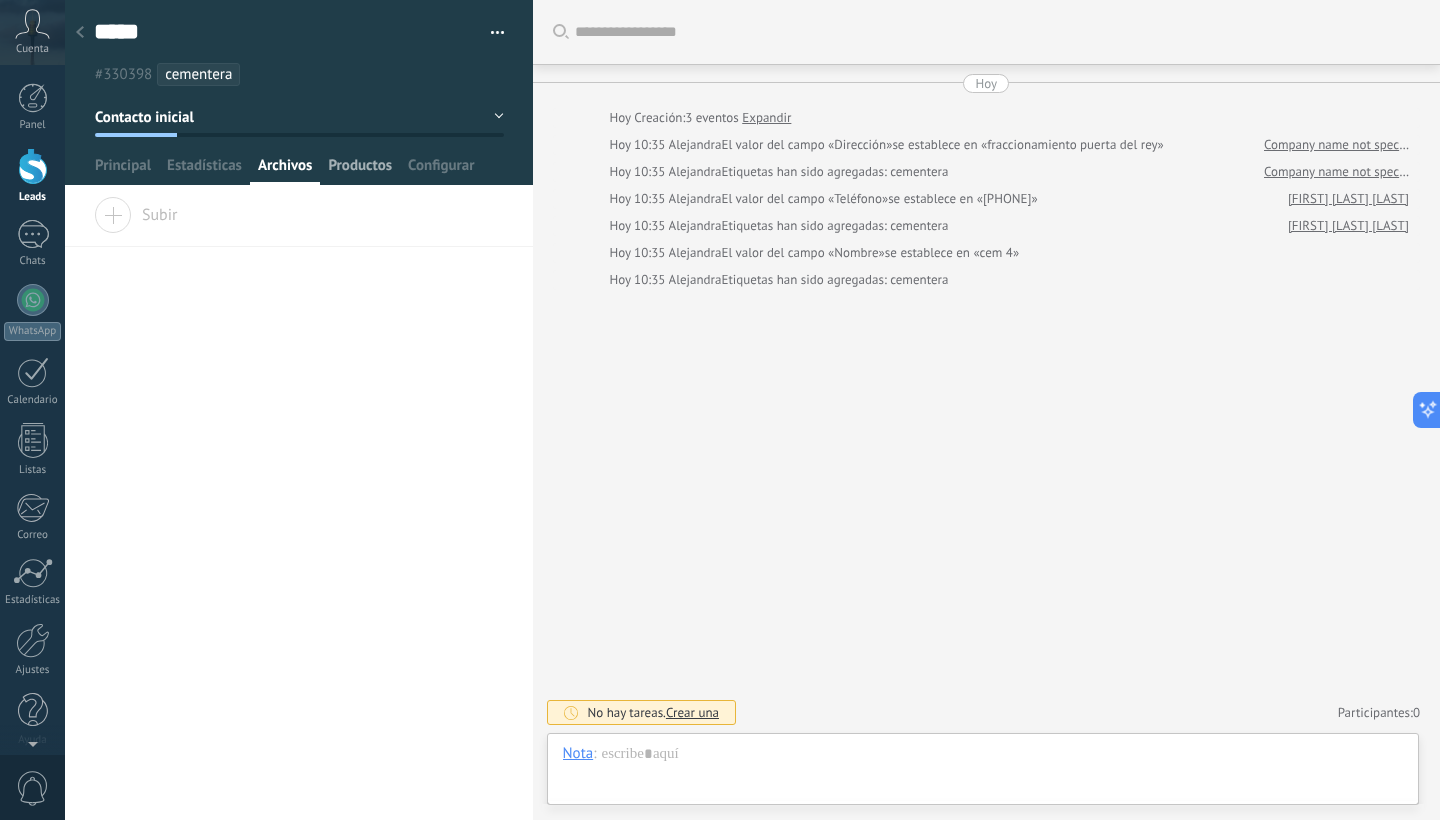 click on "Productos" at bounding box center (360, 170) 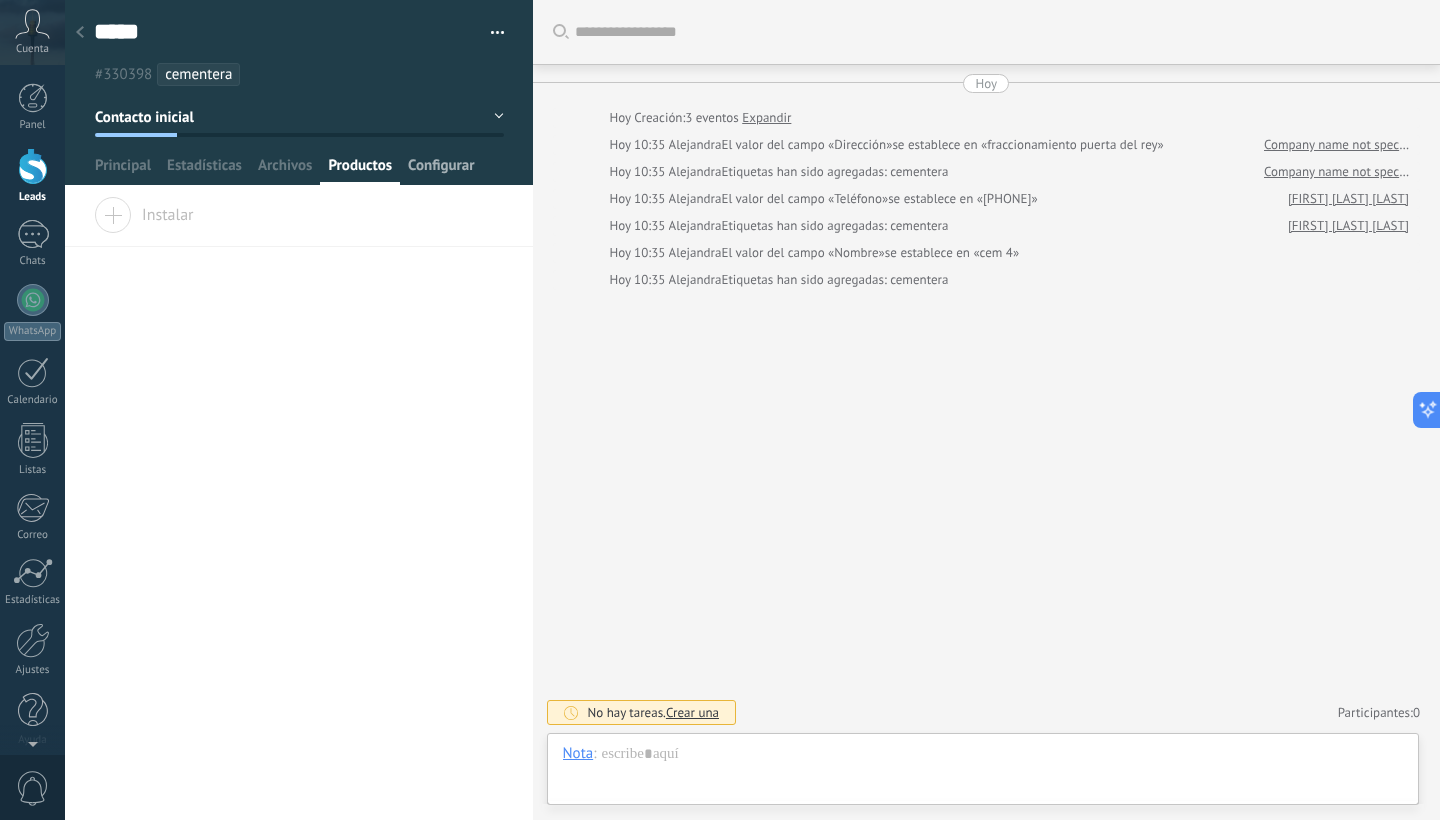 click on "Configurar" at bounding box center (441, 170) 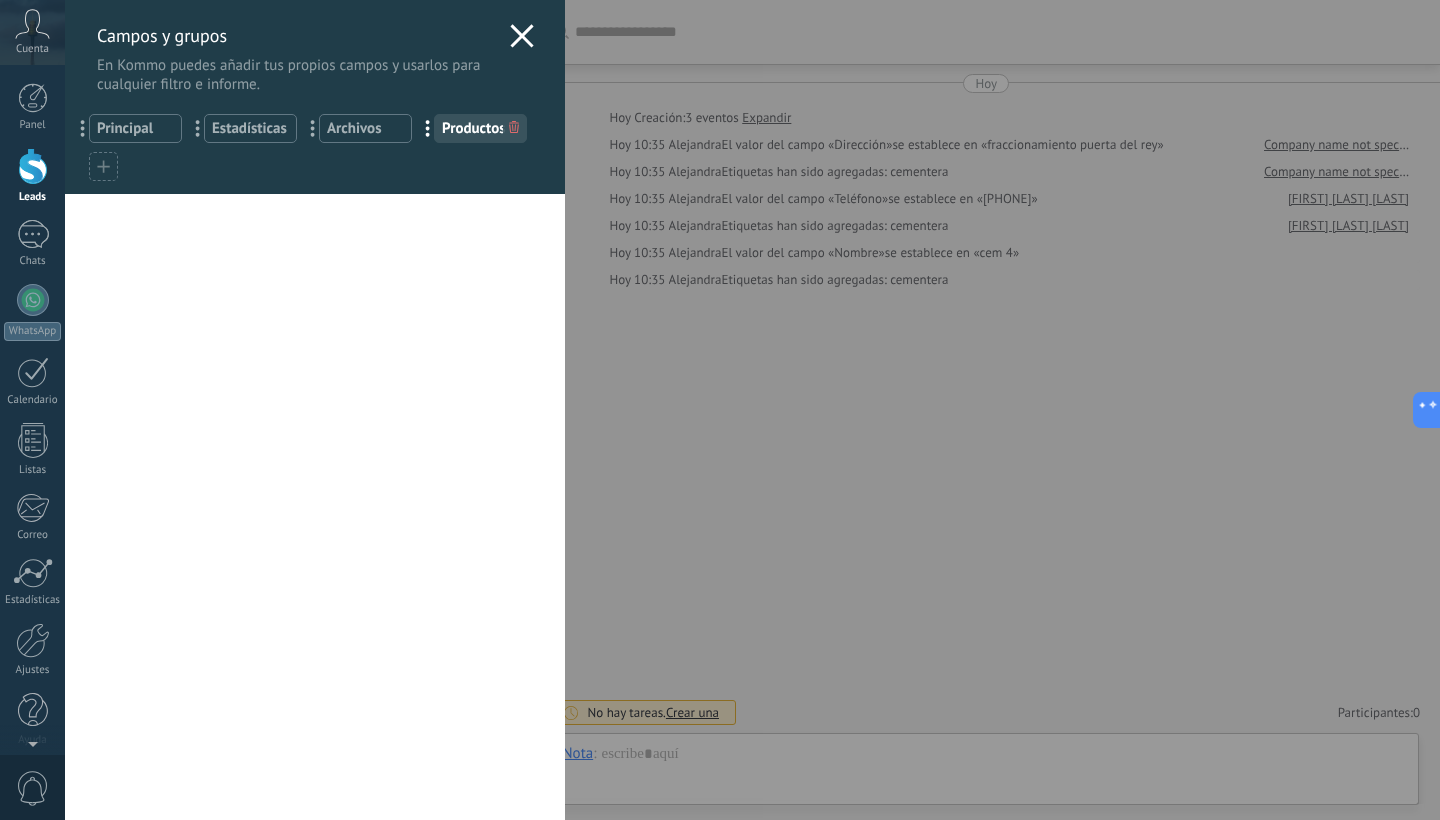 click on "Archivos" at bounding box center (365, 128) 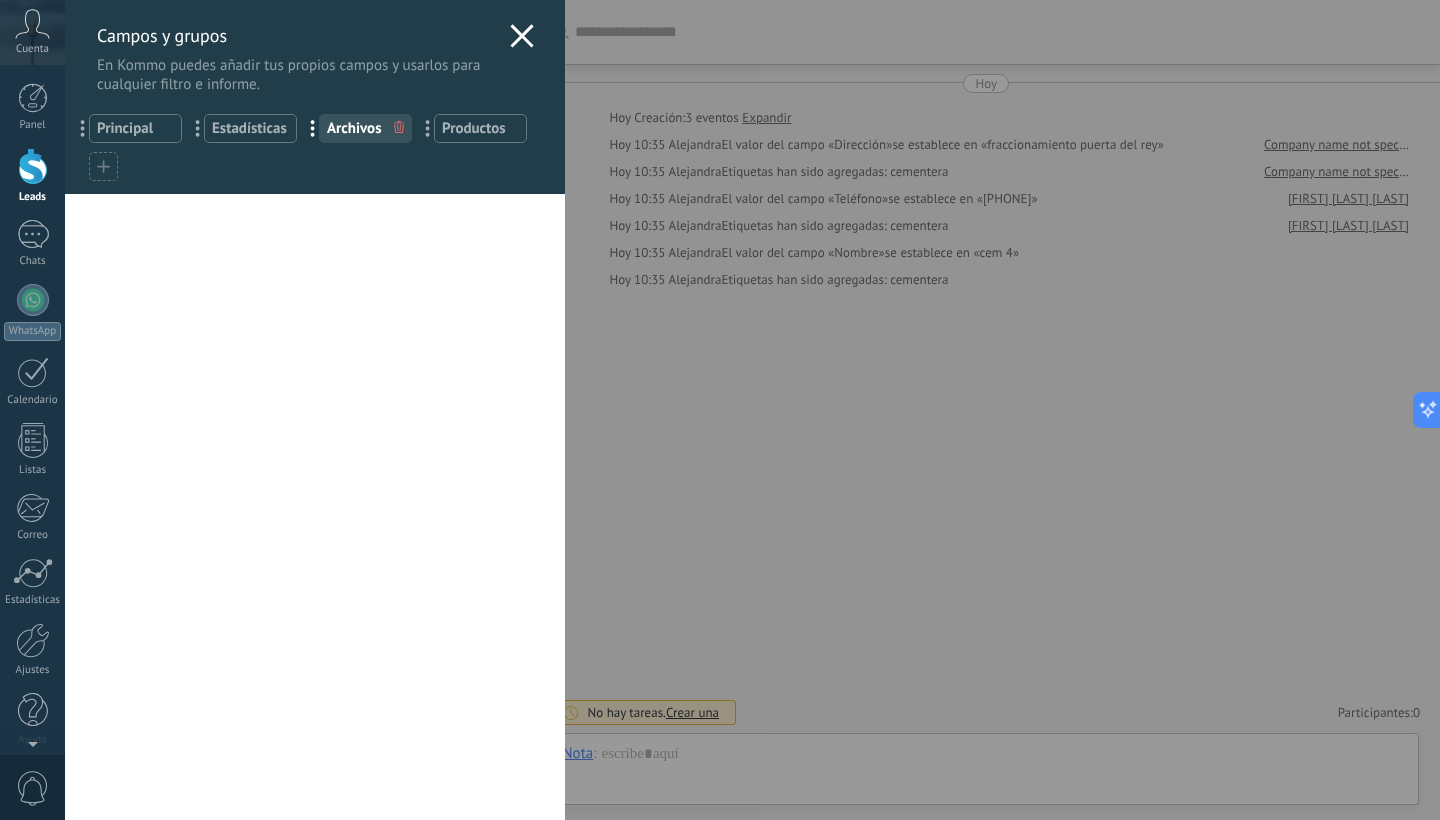click on "Estadísticas" at bounding box center [250, 128] 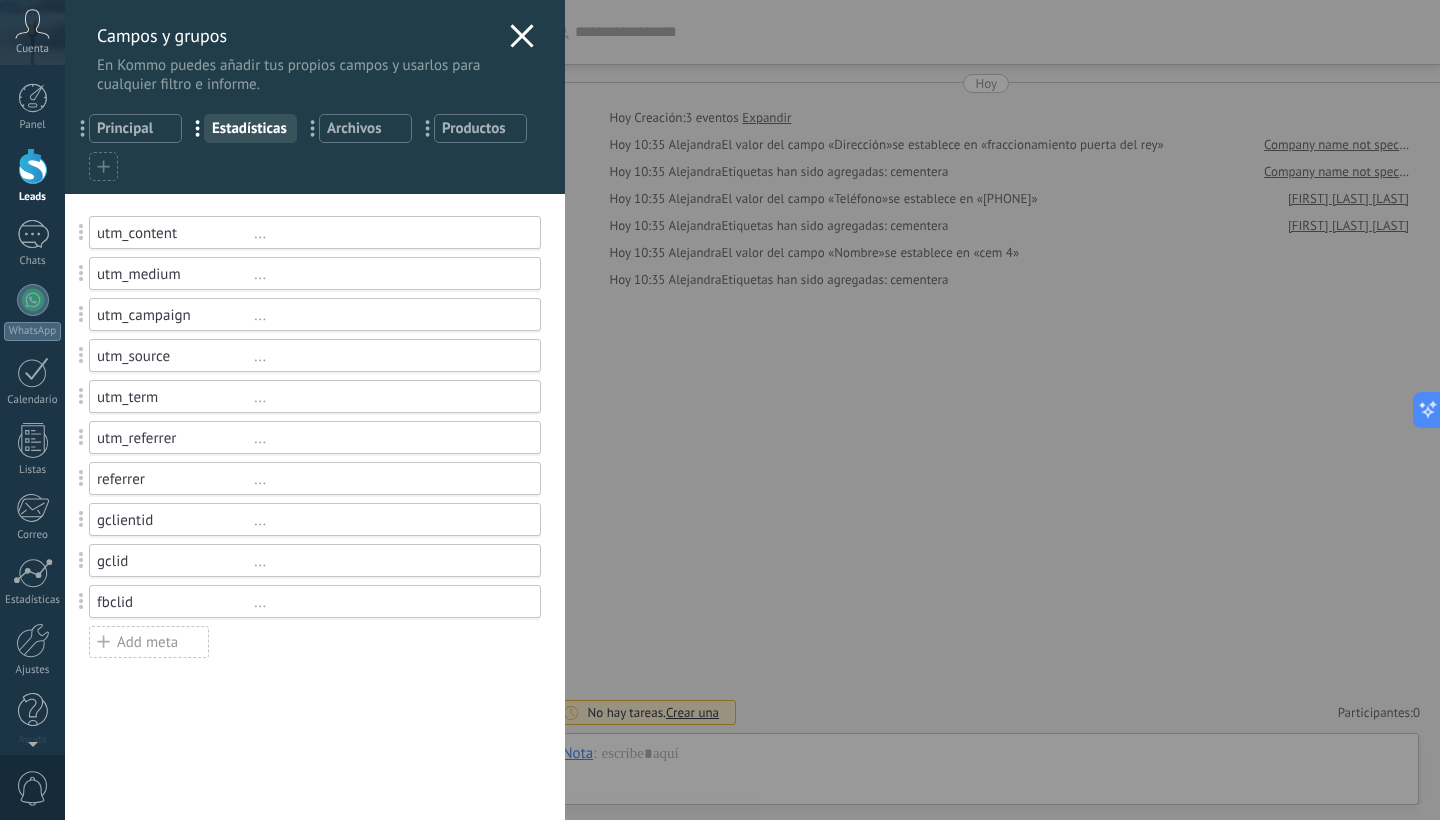 click on "Principal" at bounding box center (135, 128) 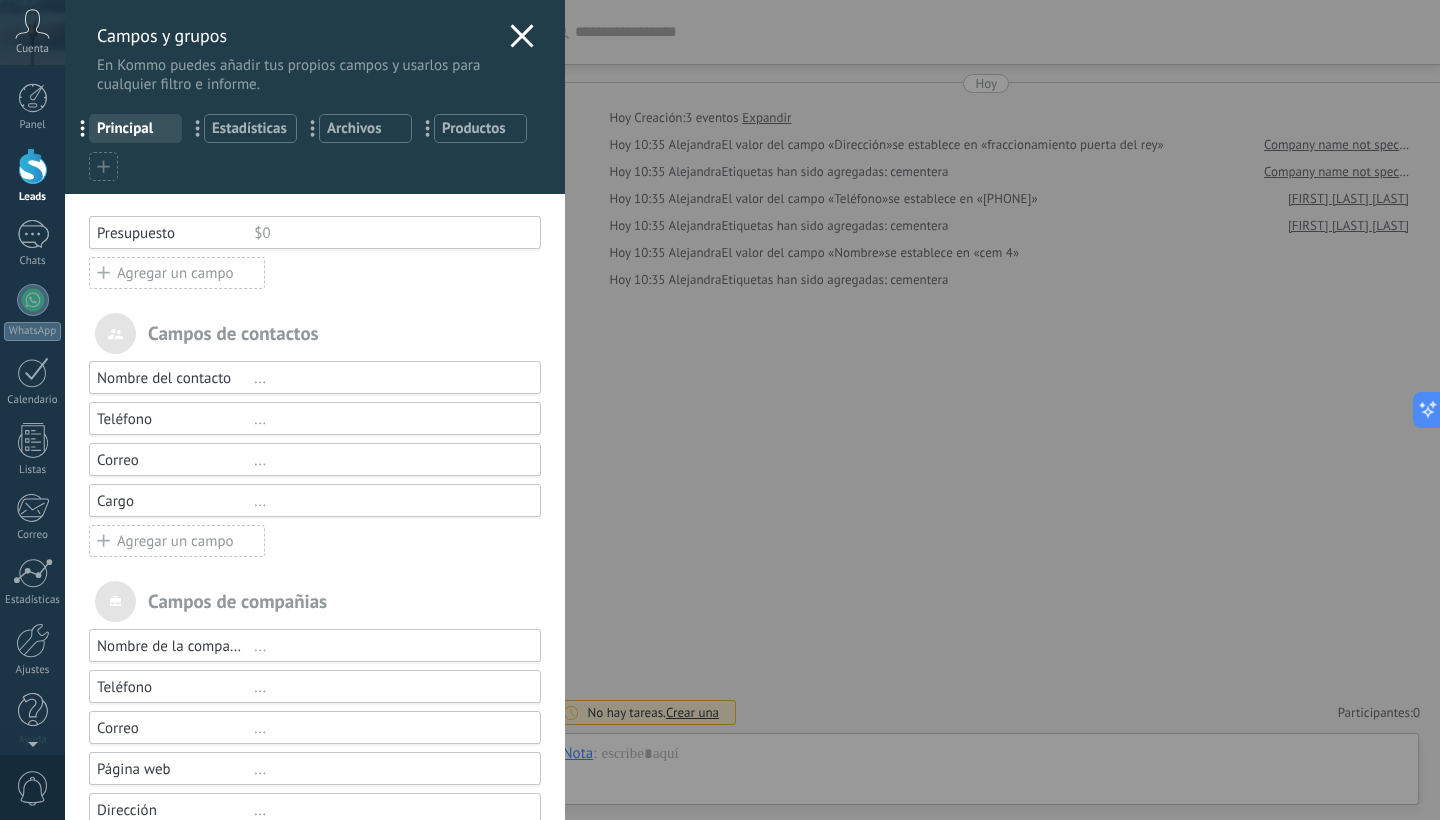 click on "Productos" at bounding box center (480, 128) 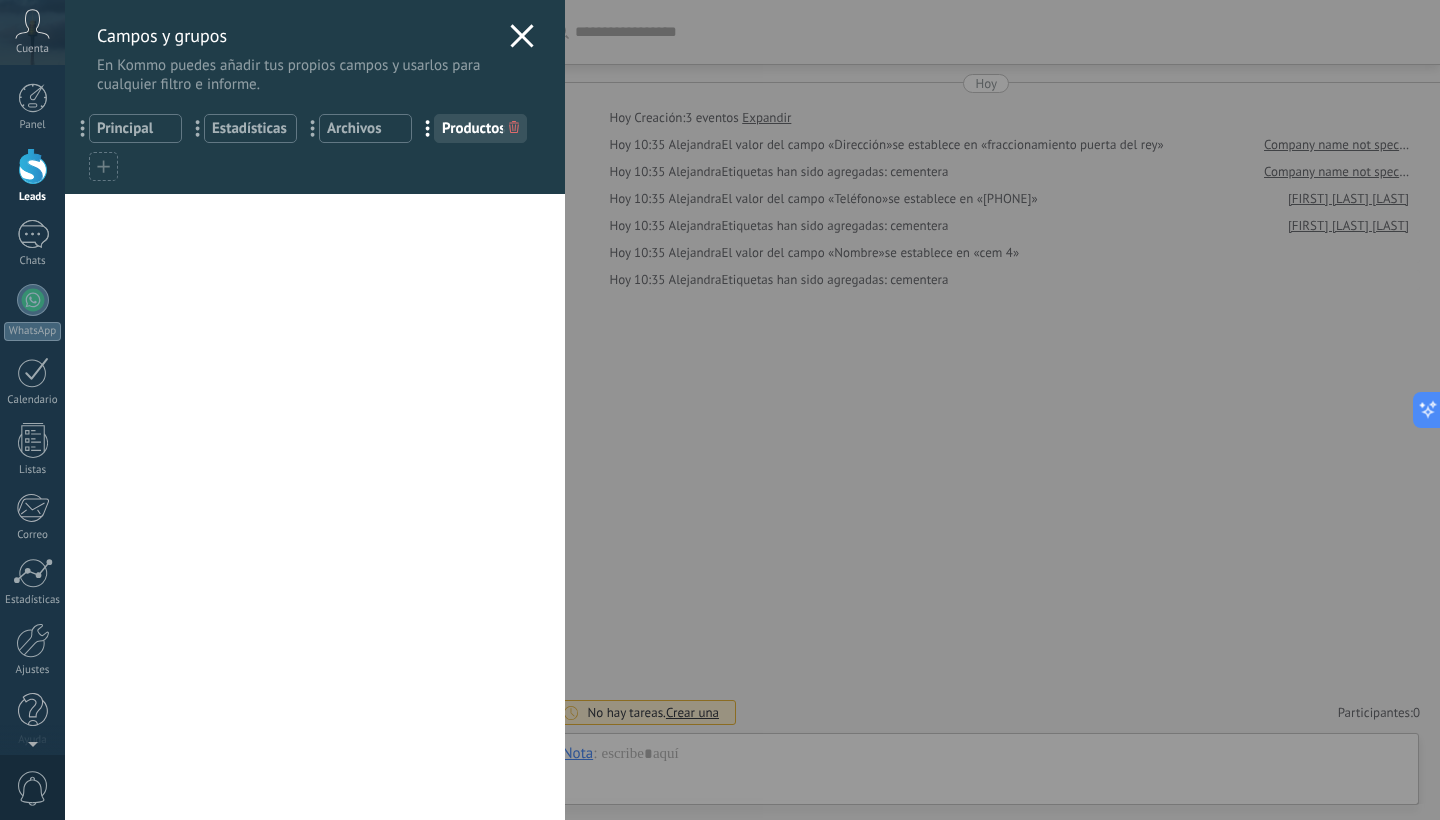 click on "Archivos" at bounding box center (365, 128) 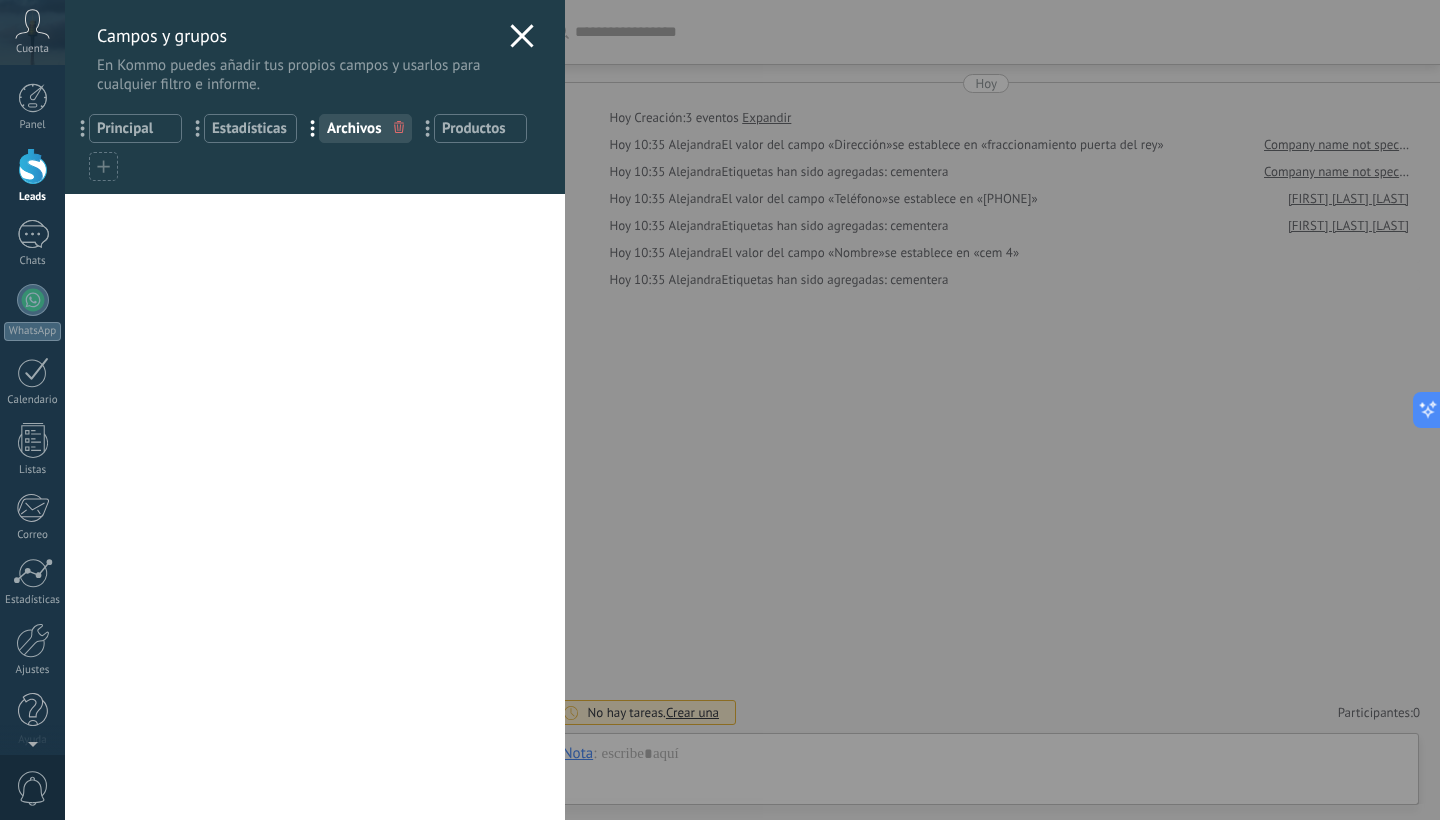 click on "Productos" at bounding box center [480, 128] 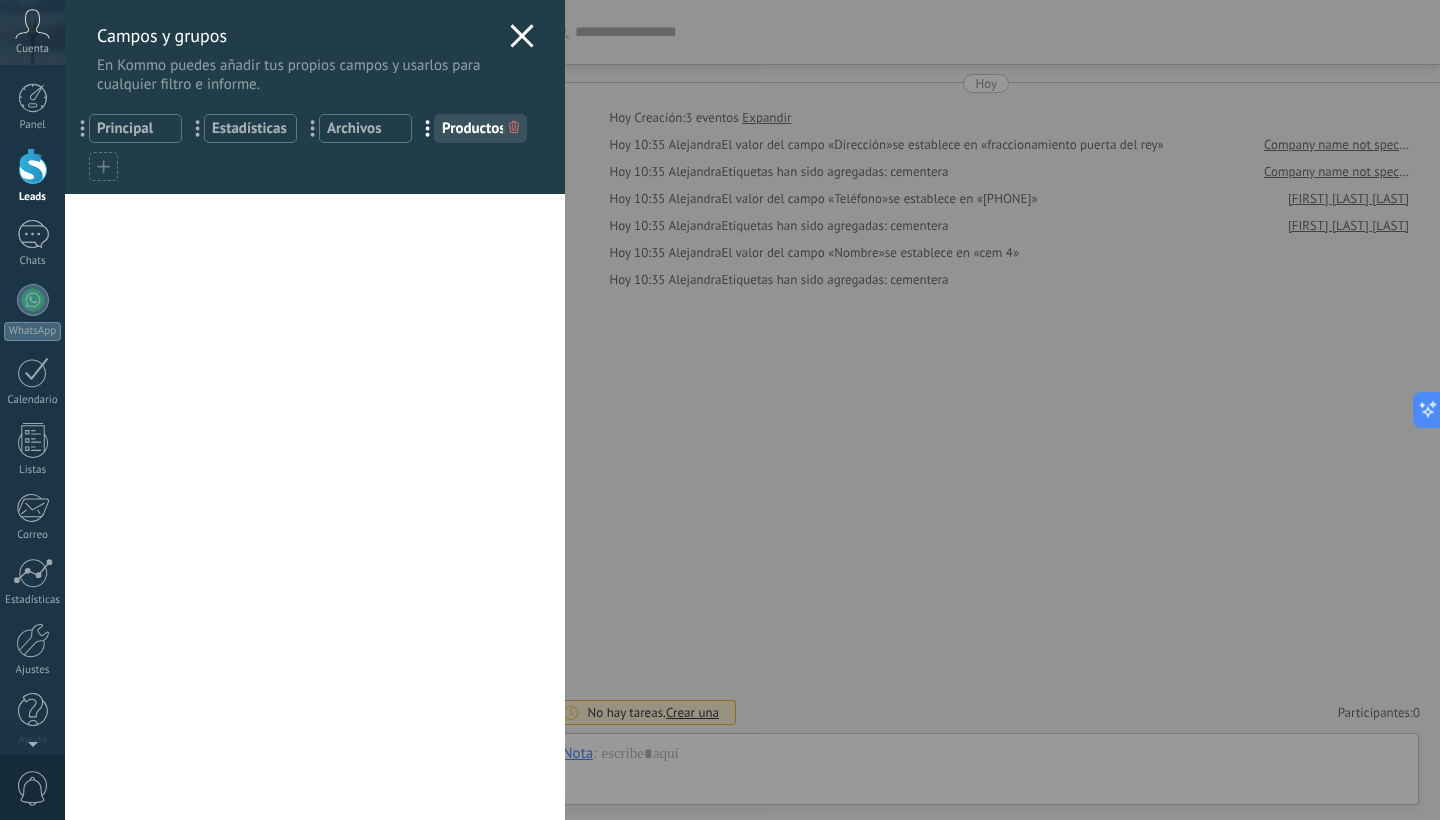 click 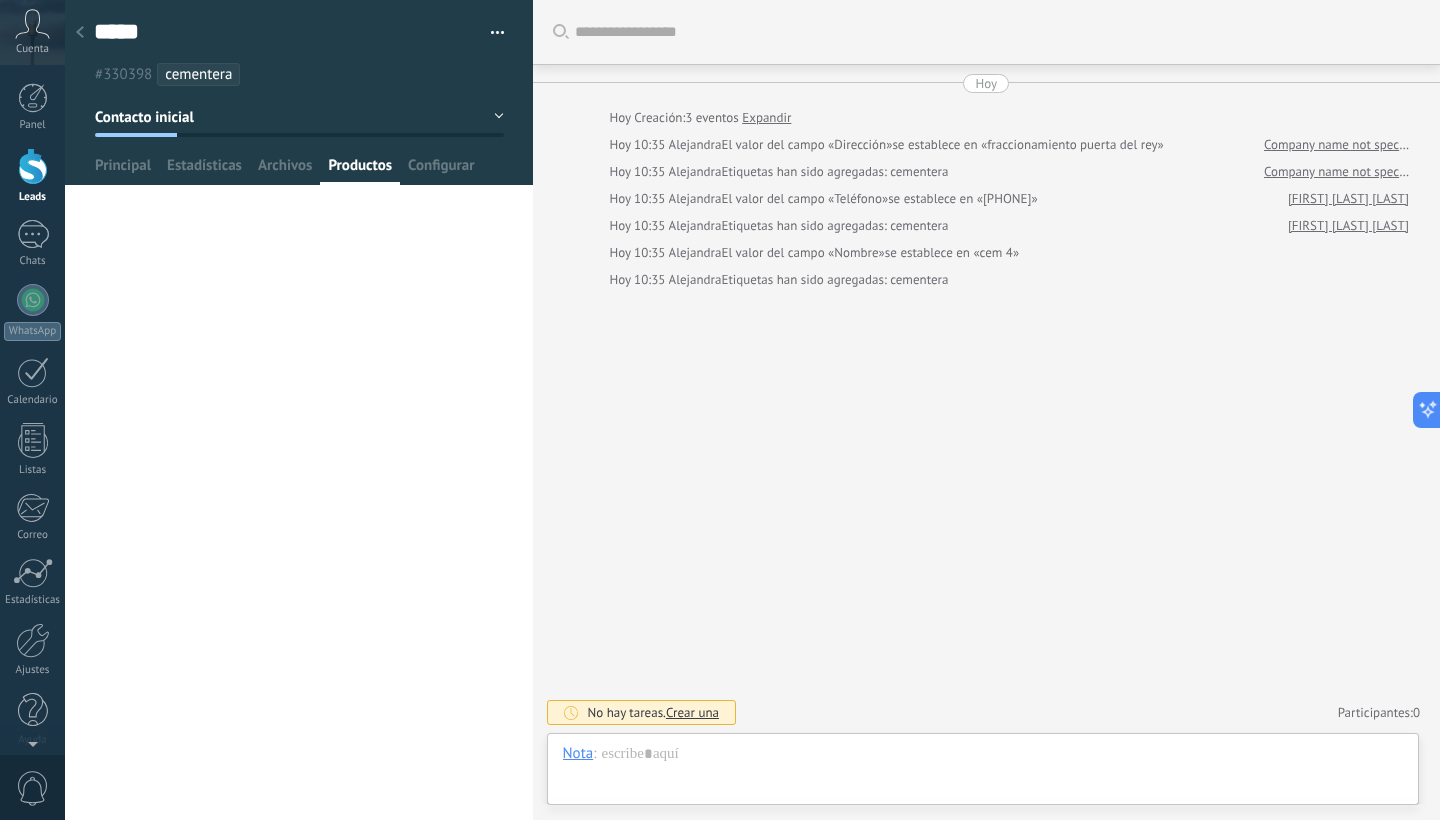 click on "**********" at bounding box center (299, 509) 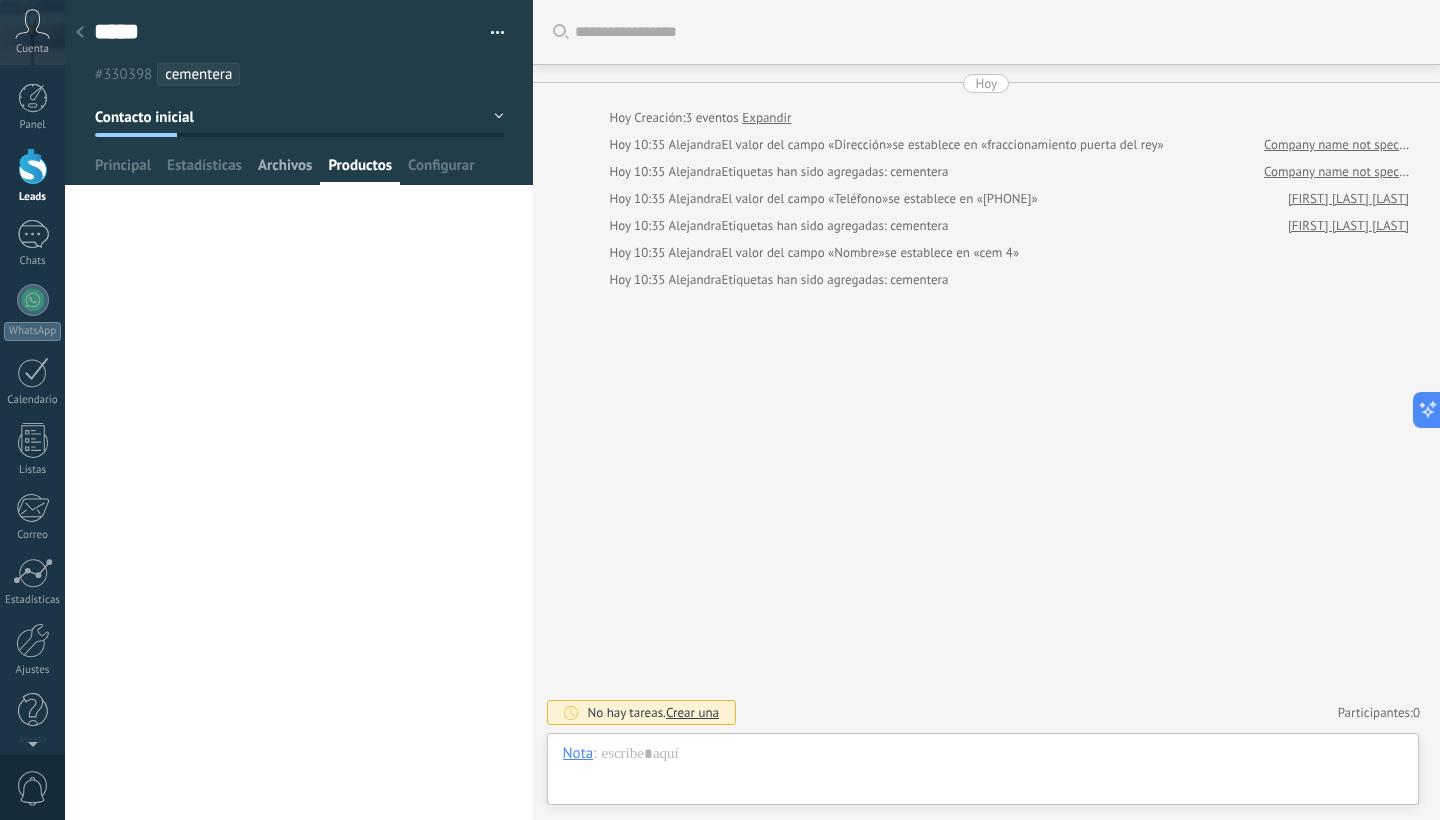 click on "Archivos" at bounding box center (285, 170) 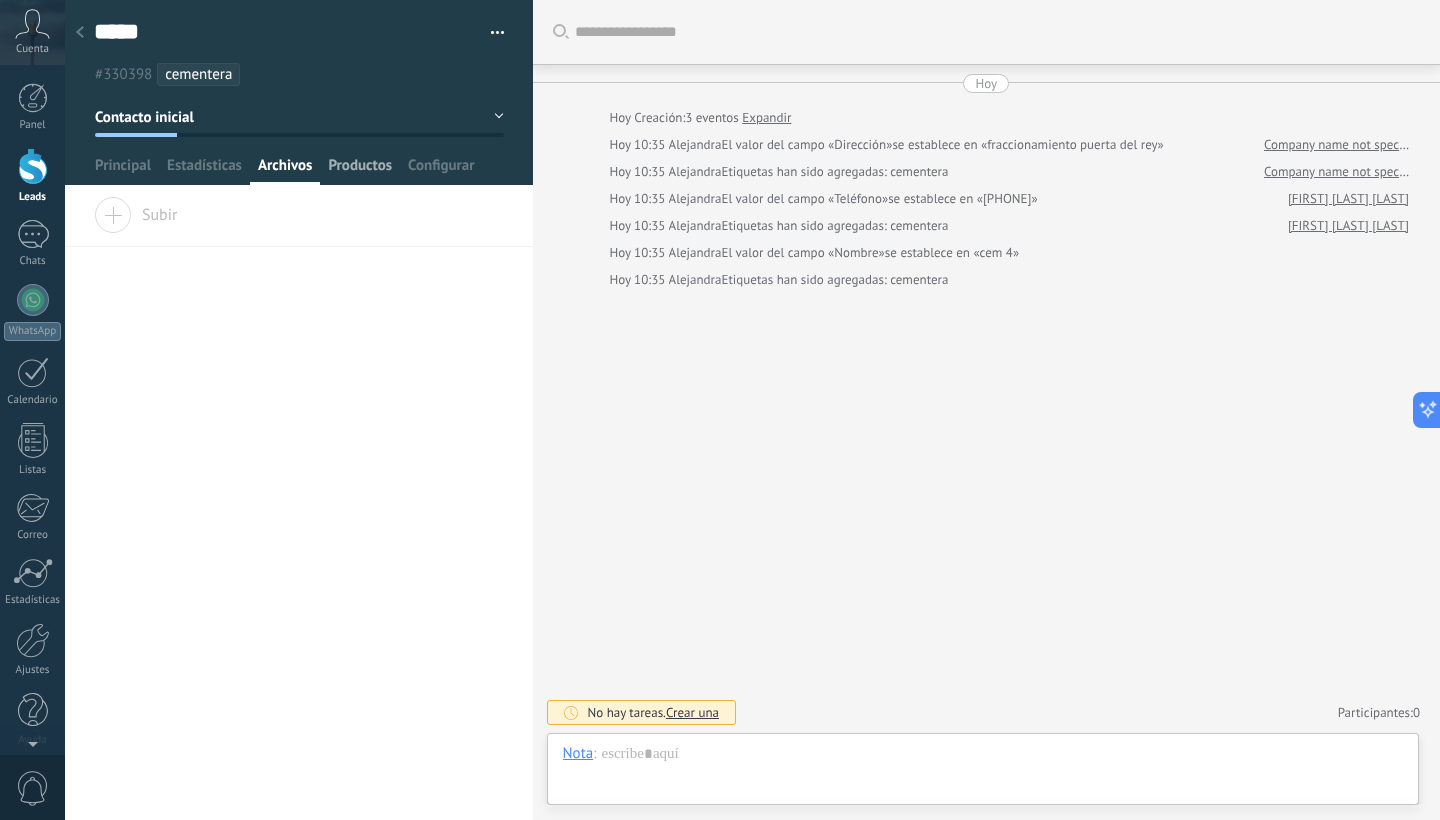 click on "Productos" at bounding box center (360, 170) 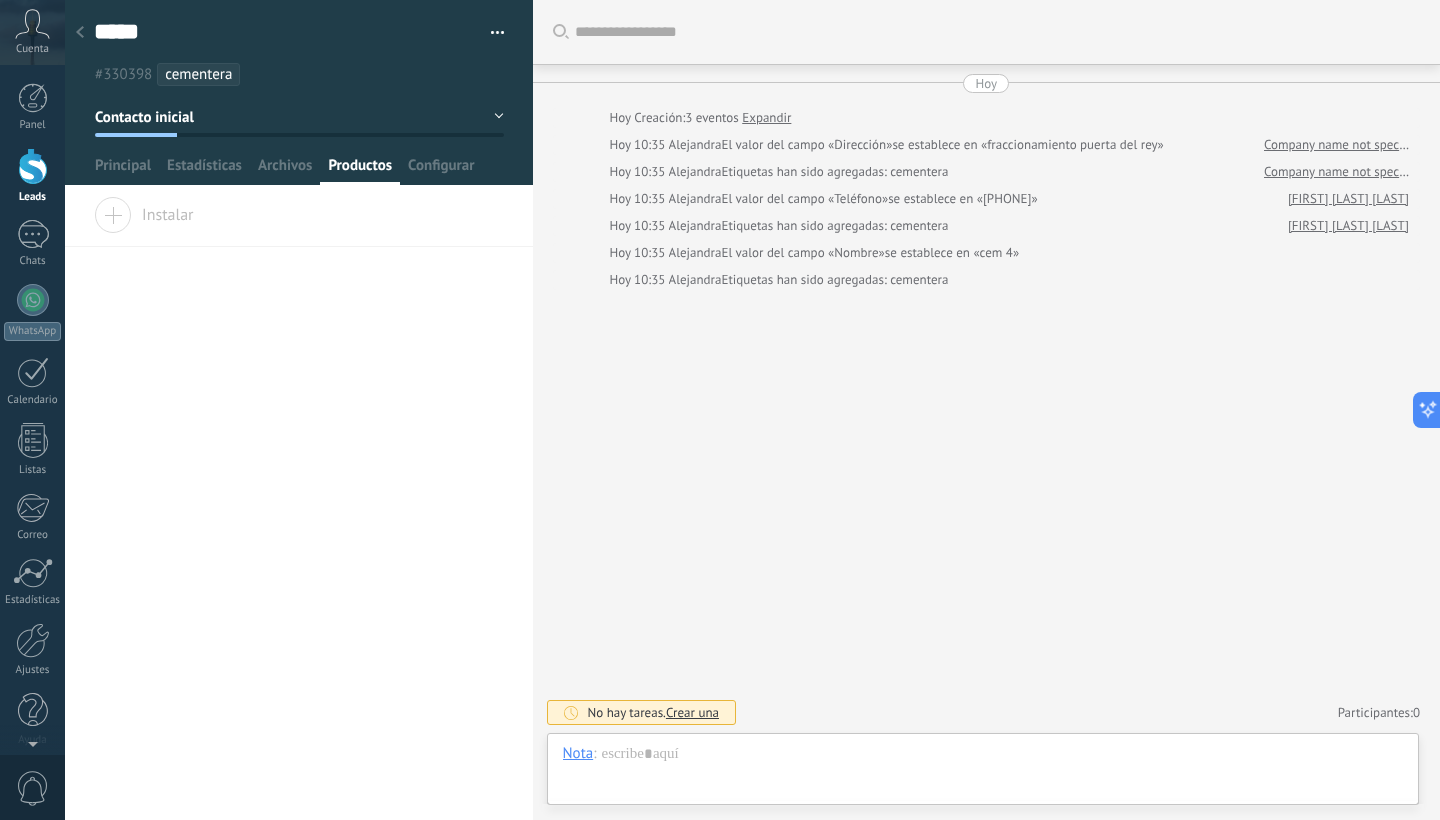 click on "Instalar" at bounding box center (144, 211) 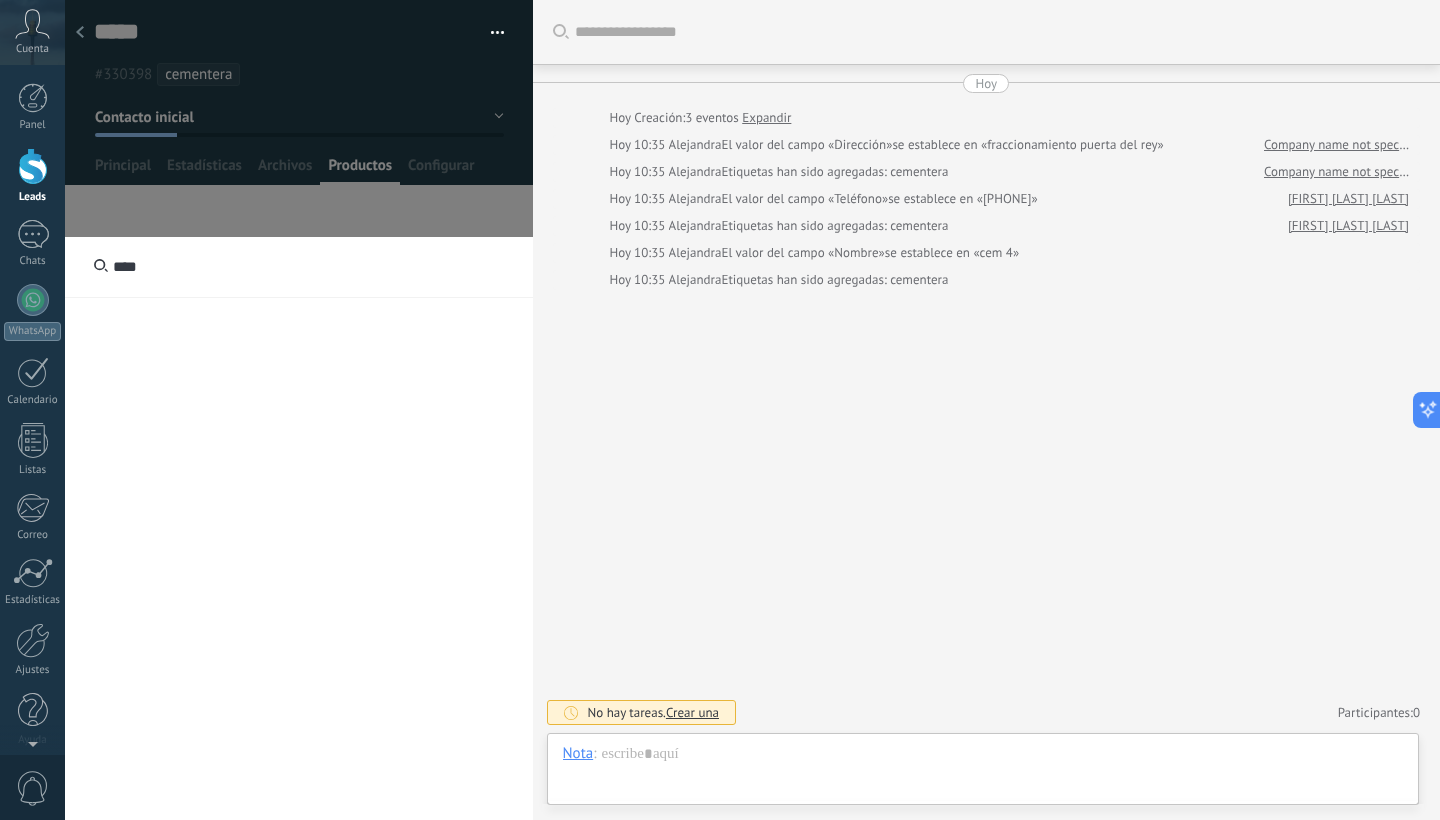 type on "****" 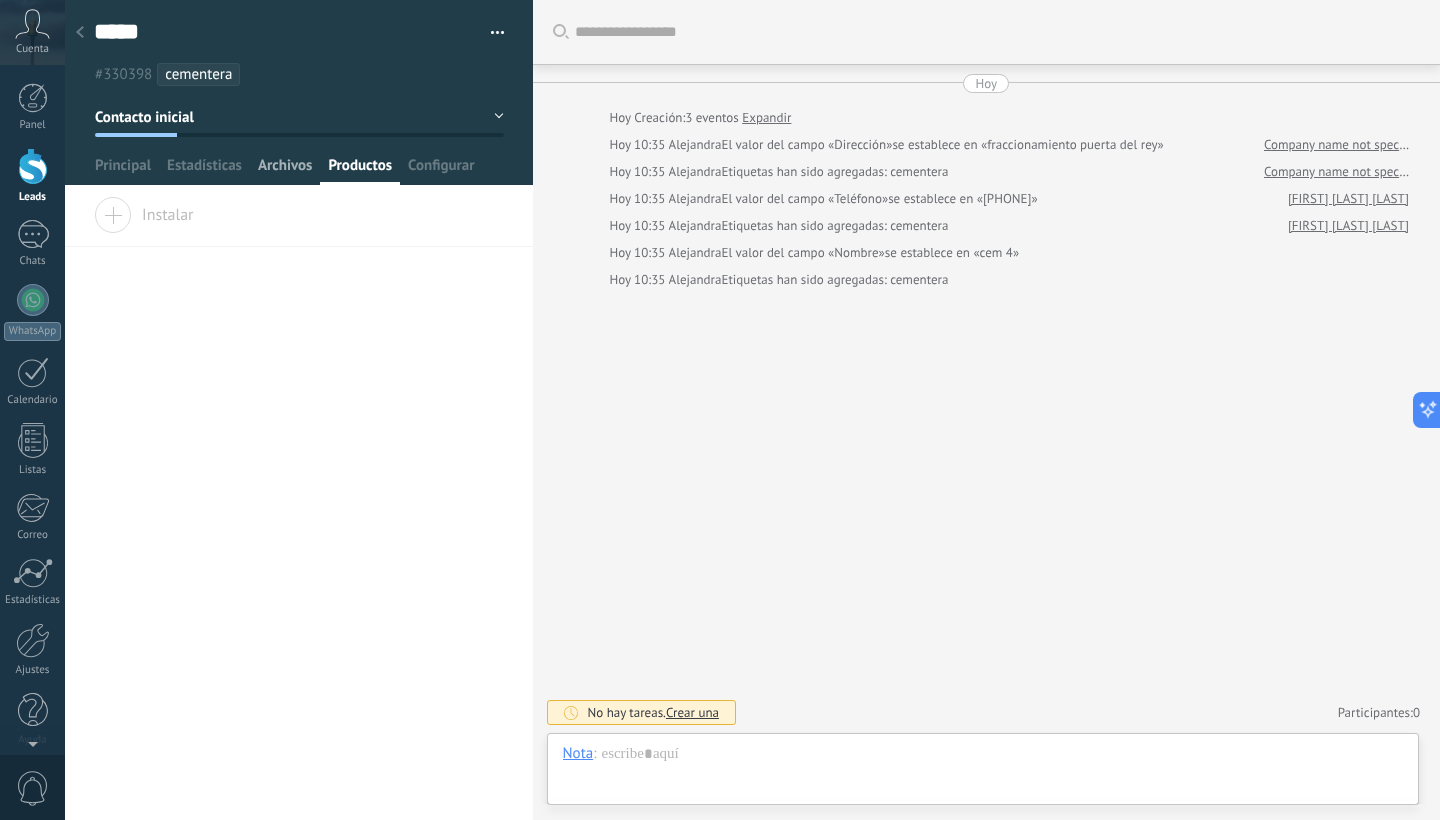 click on "Archivos" at bounding box center [285, 170] 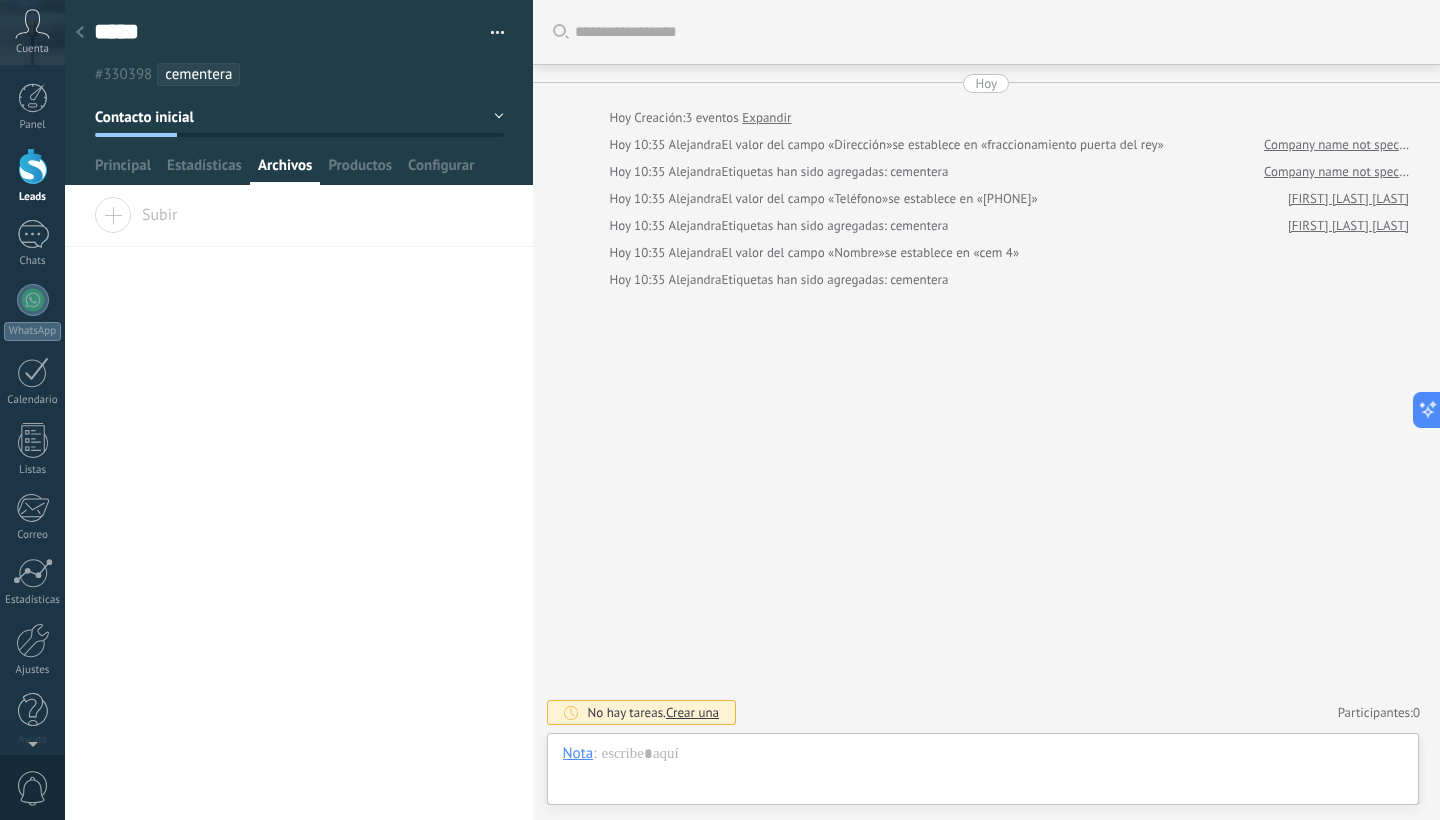 click on "Subir" at bounding box center (136, 211) 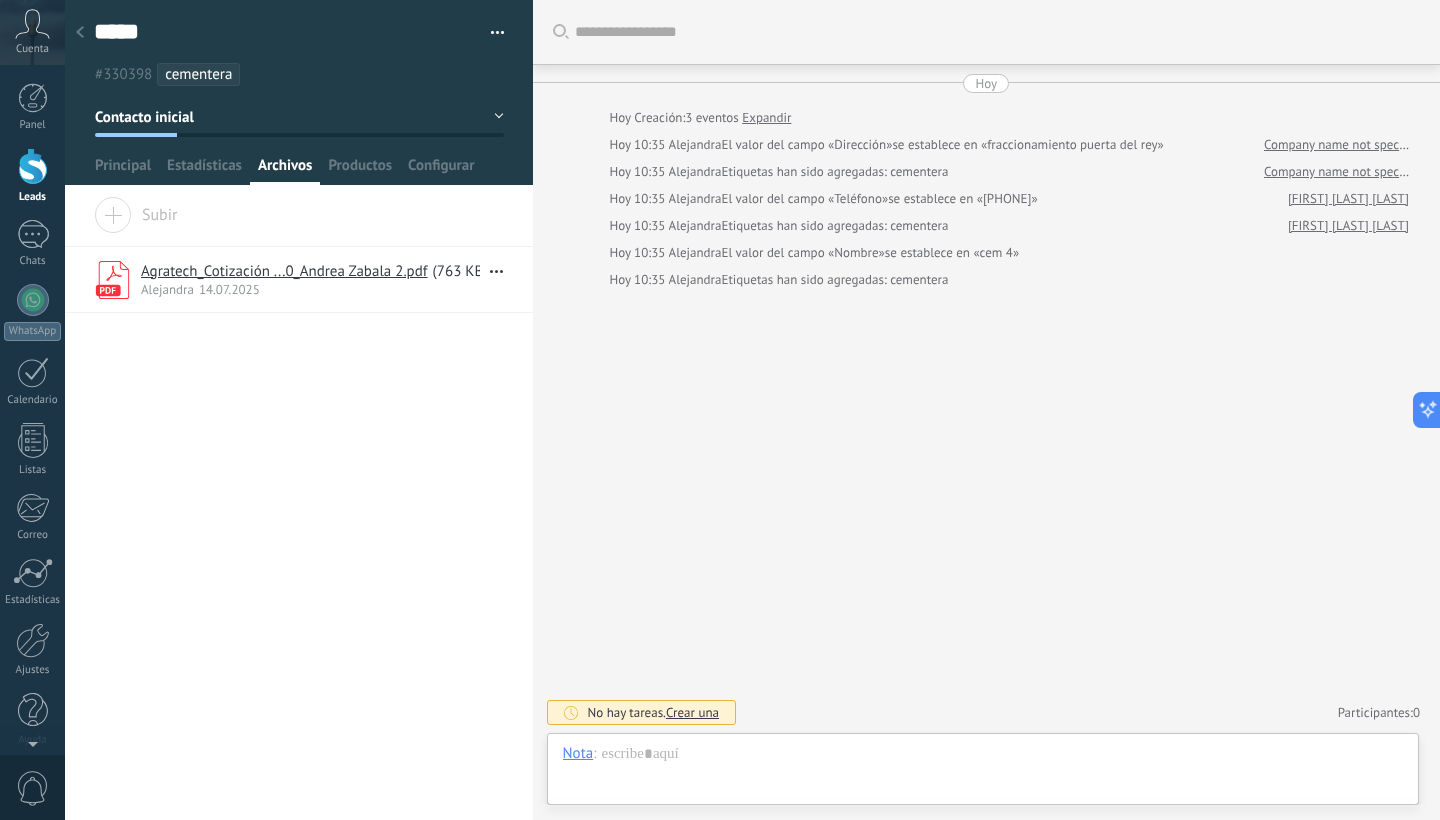 click on "Arrastra y suelte los archivos aquí para adjuntarlos. Suelte el botón del ratón para adjuntar archivos Subir Agratech_Cotización ...0_Andrea Zabala 2.pdf ( 763 KB ) Alejandra 14.07.2025 Descargar Desvincular Eliminar" at bounding box center [299, 508] 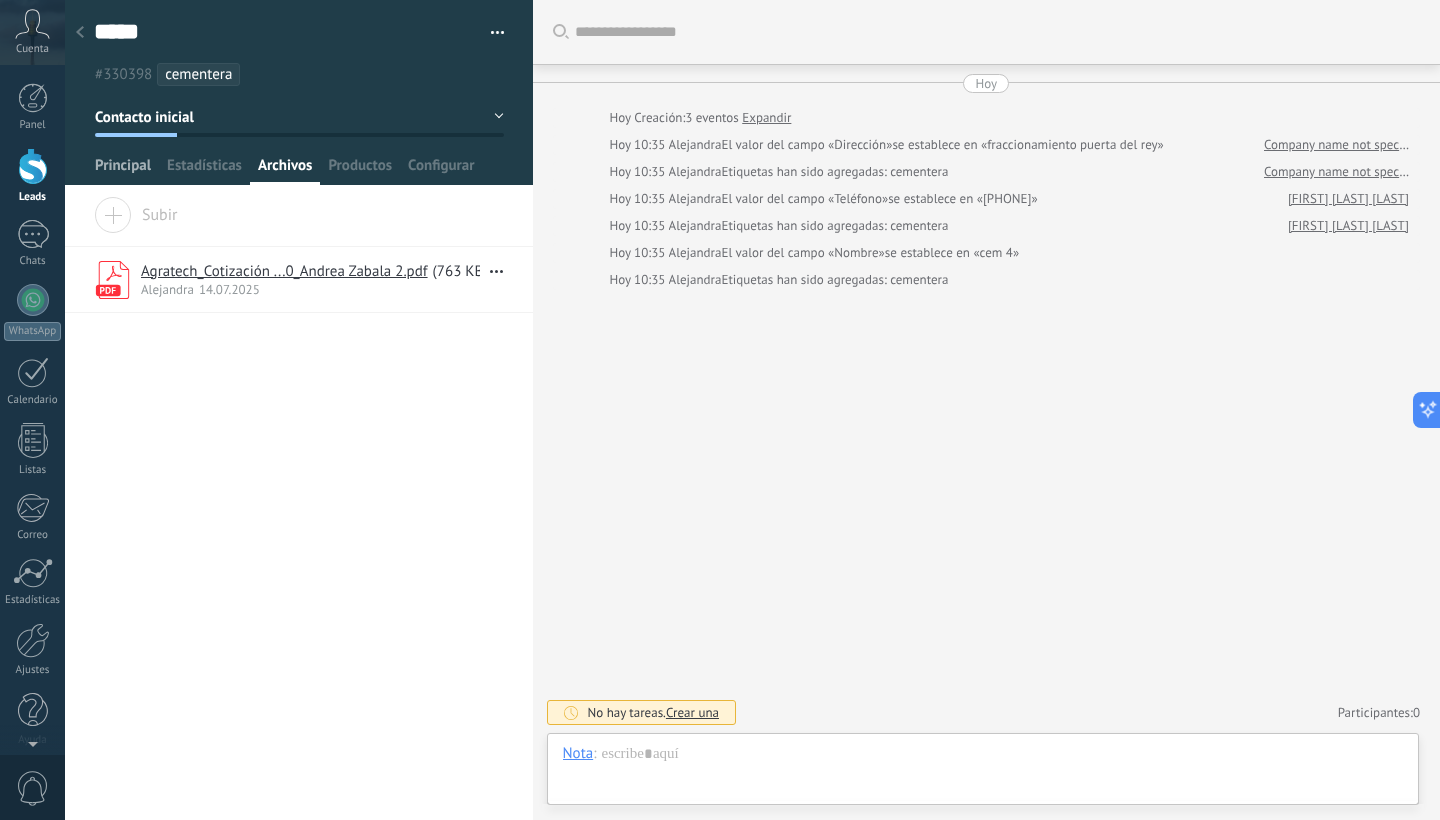 click on "Principal" at bounding box center (123, 170) 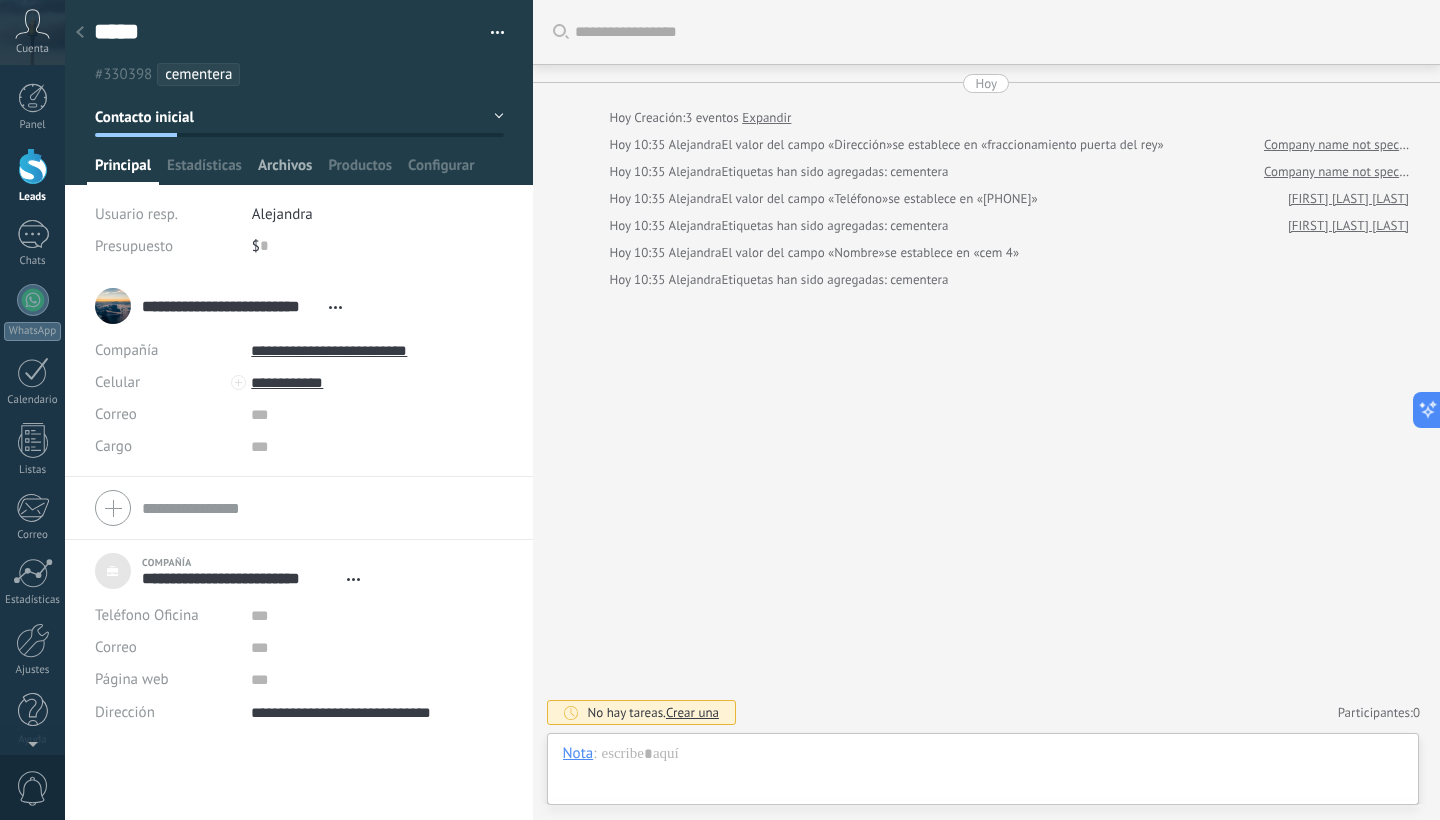click on "Archivos" at bounding box center (285, 170) 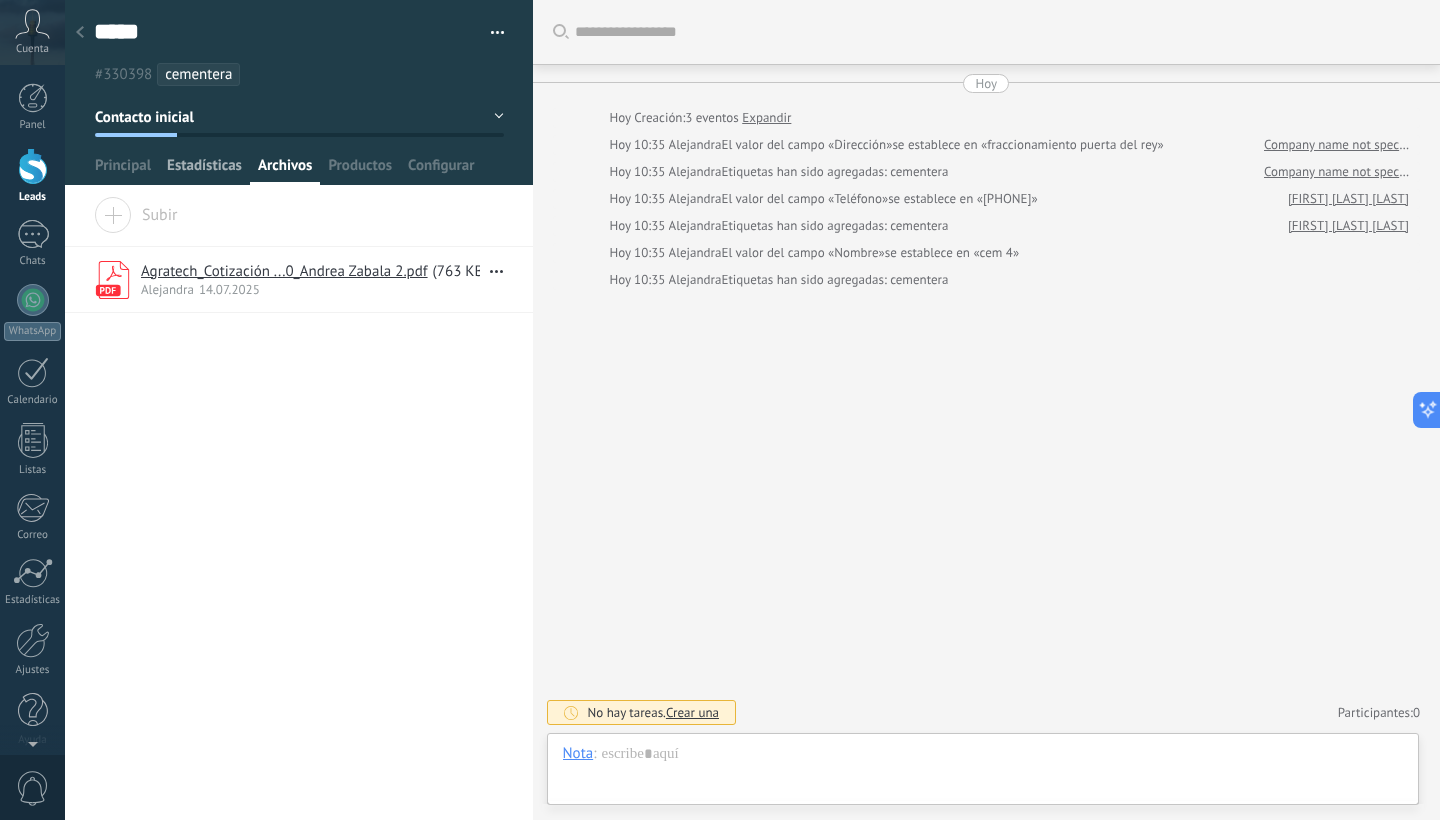click on "Estadísticas" at bounding box center [204, 170] 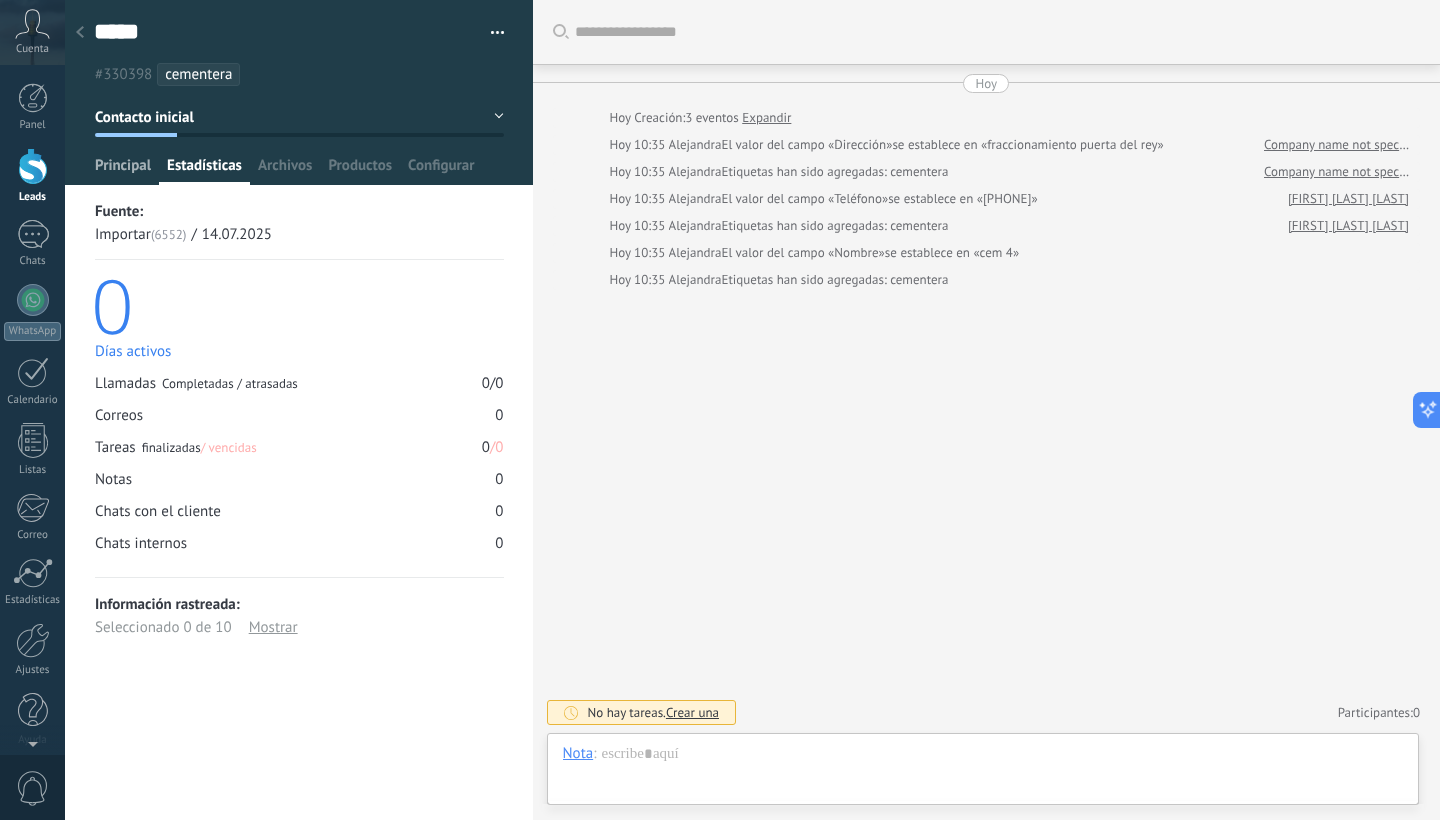 click on "Principal" at bounding box center [123, 170] 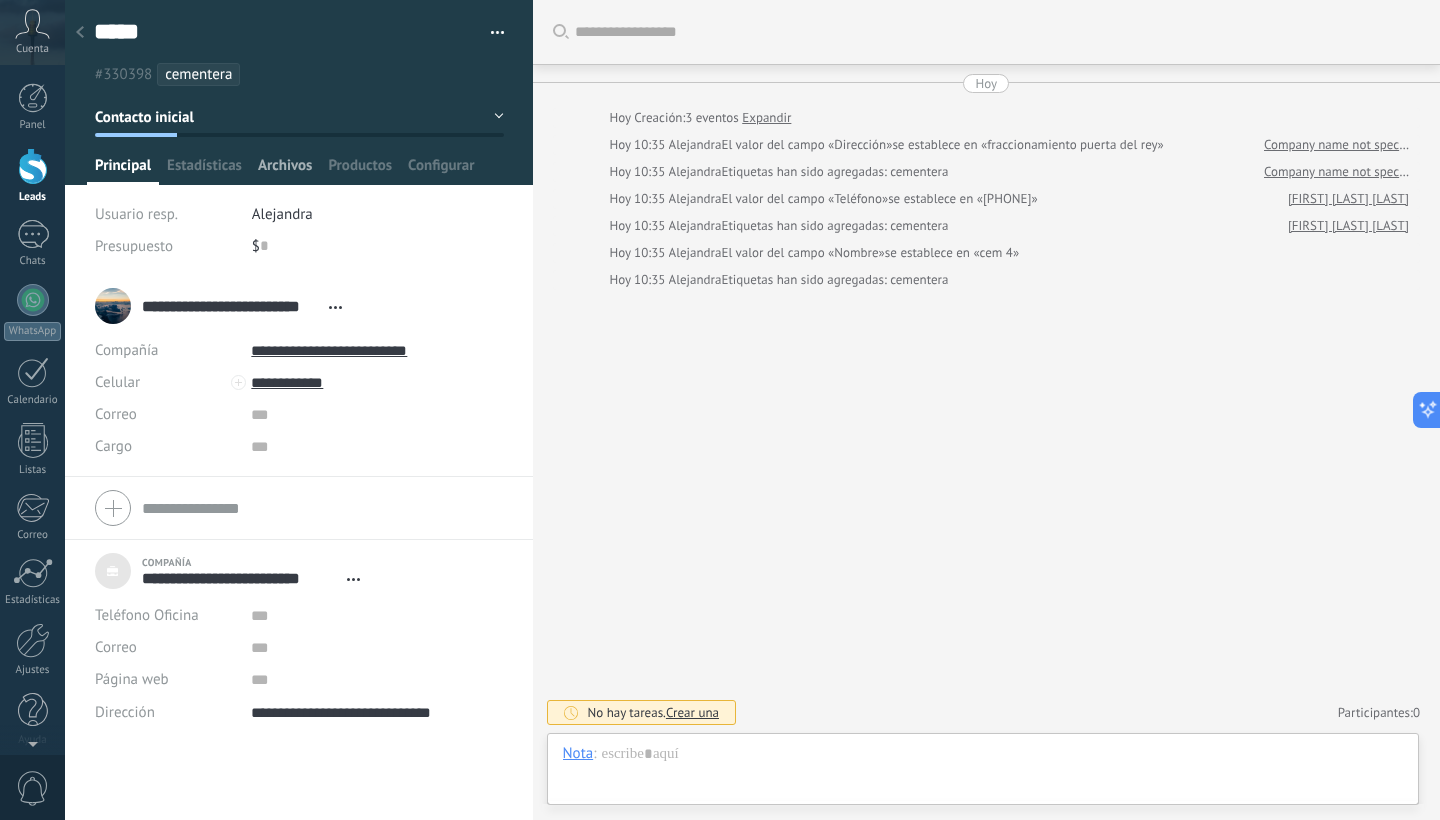click on "Archivos" at bounding box center (285, 170) 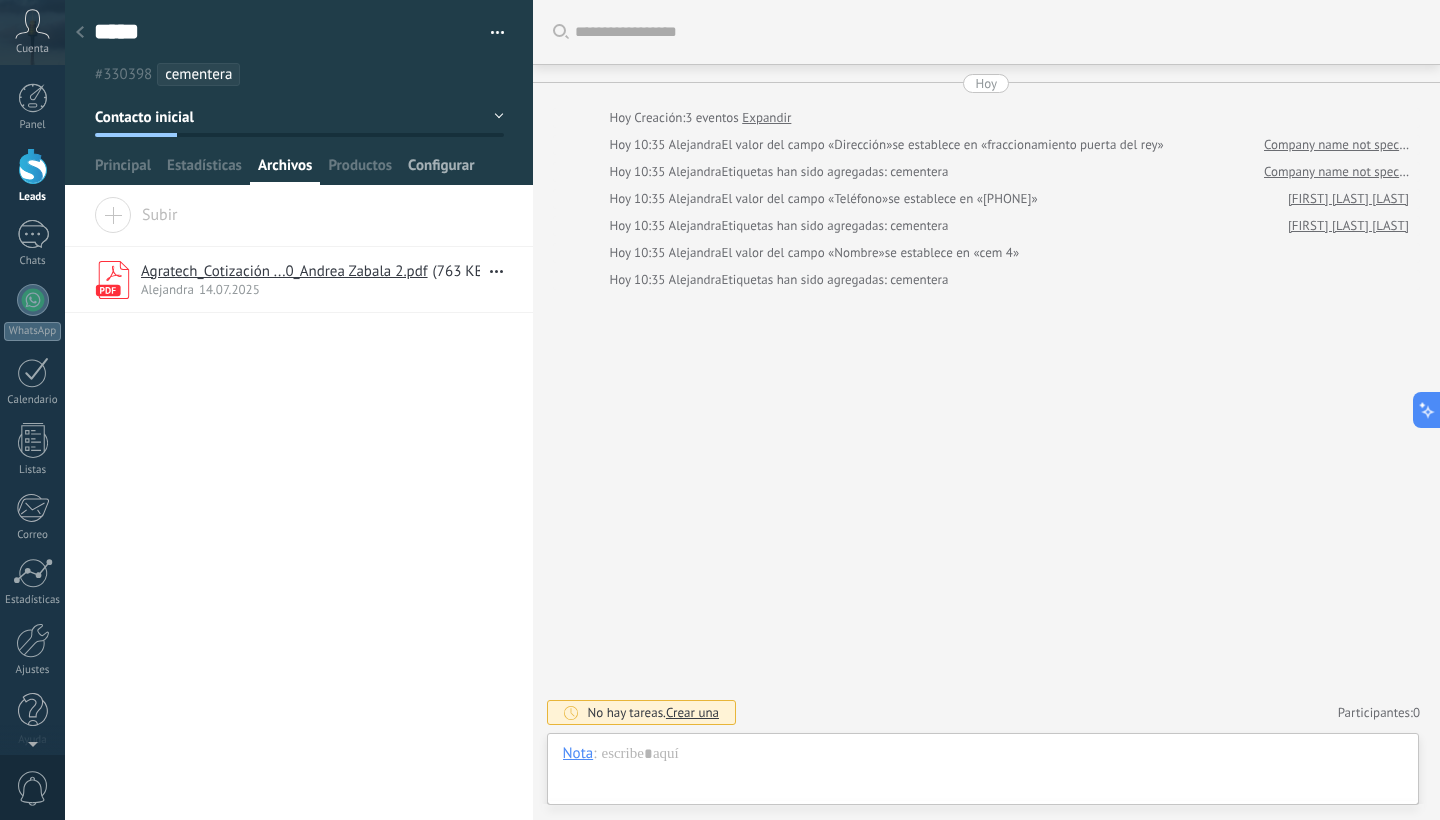 click on "Configurar" at bounding box center (441, 170) 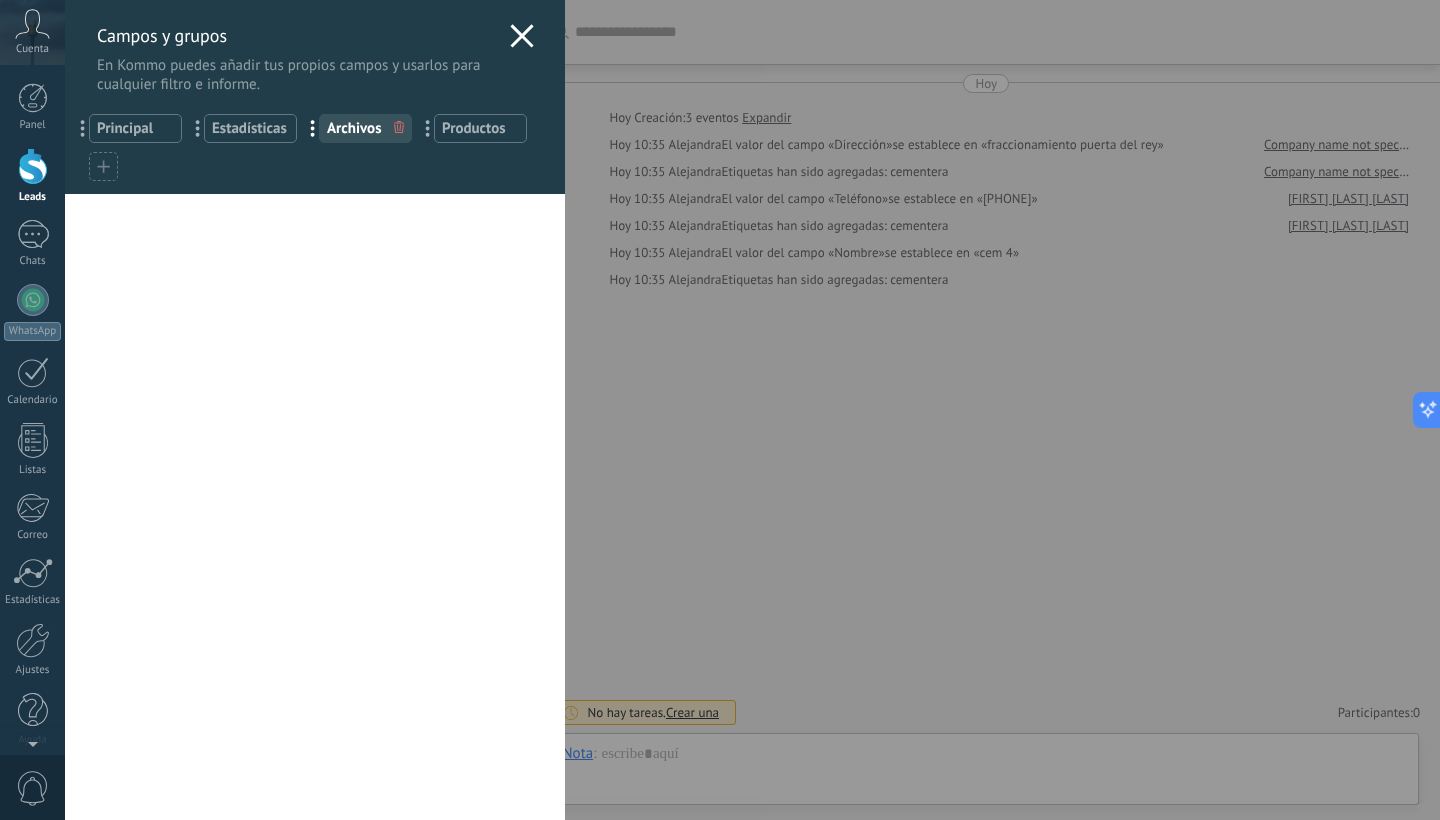 click on "Principal" at bounding box center [135, 128] 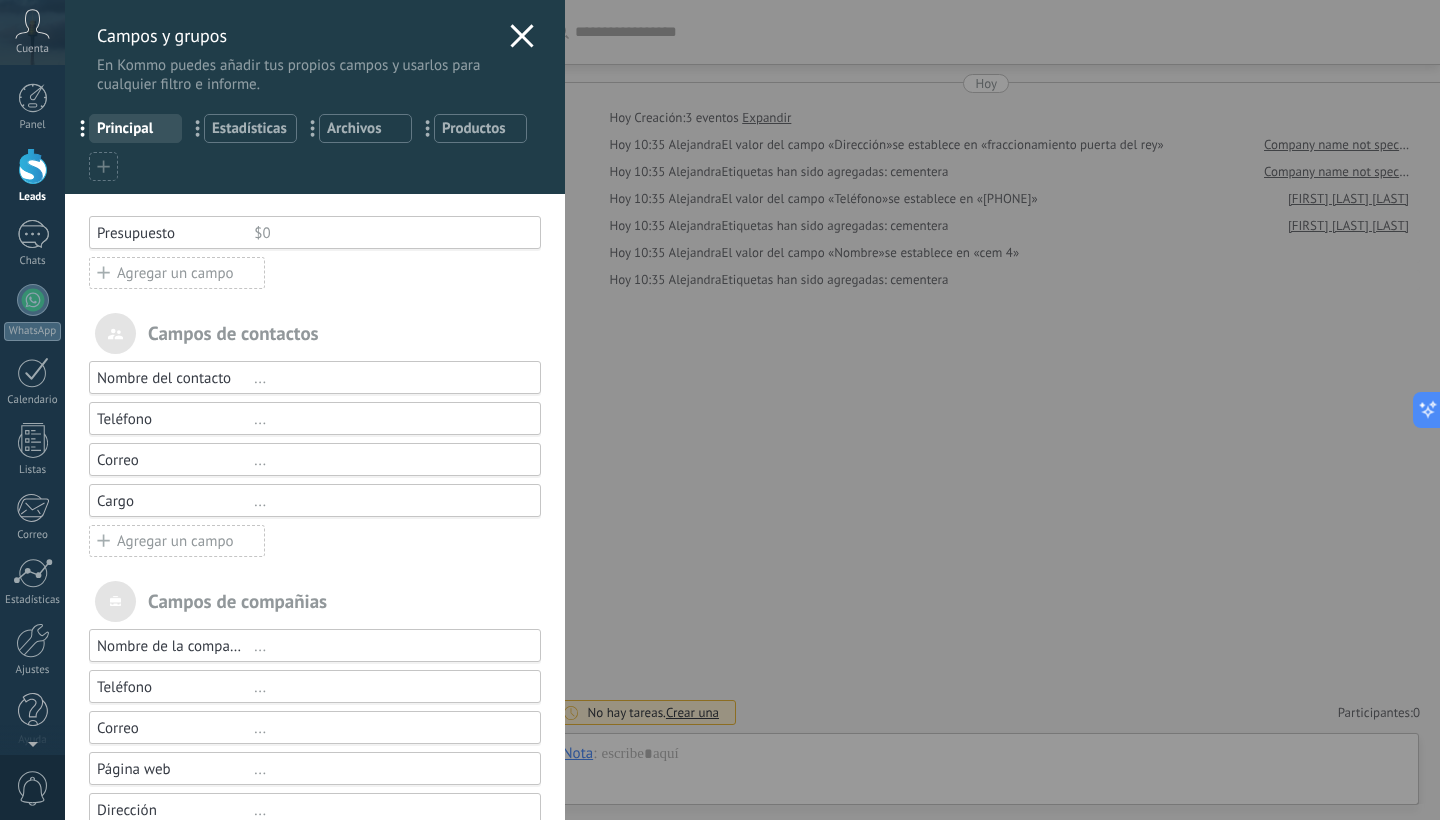 click on "Estadísticas" at bounding box center [250, 128] 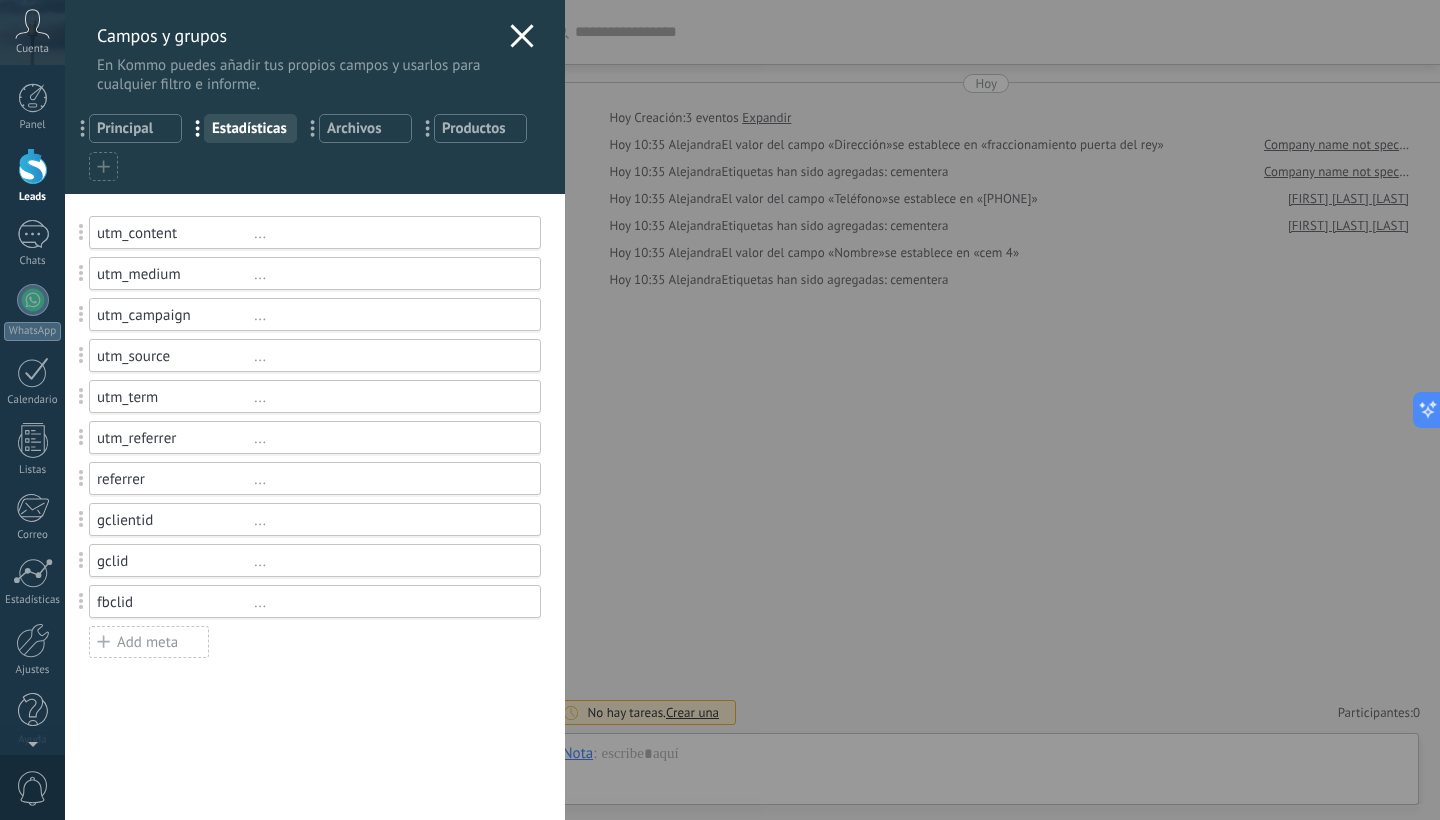 click on "Add meta" at bounding box center (149, 642) 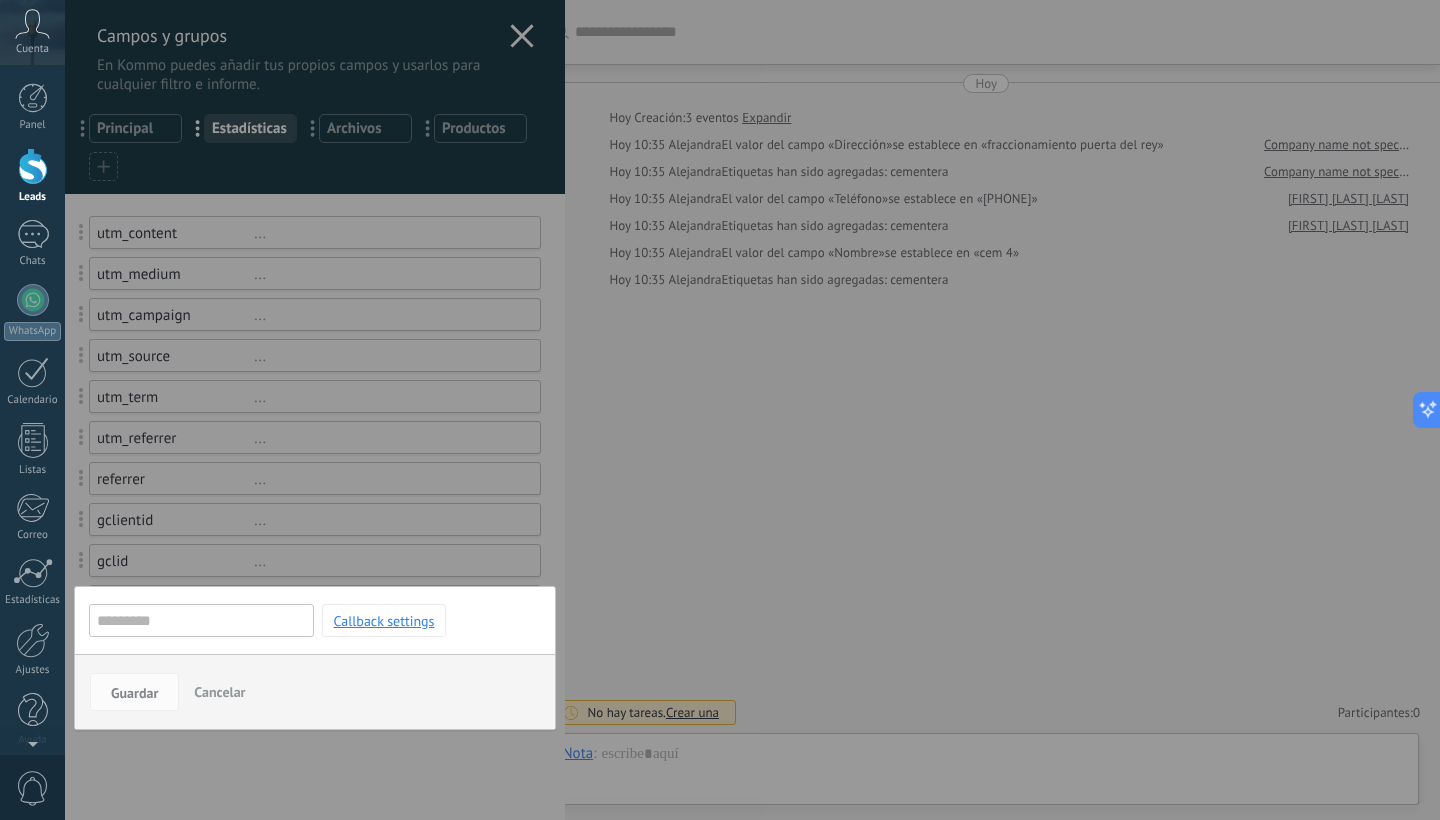 click on "Cancelar" at bounding box center [219, 692] 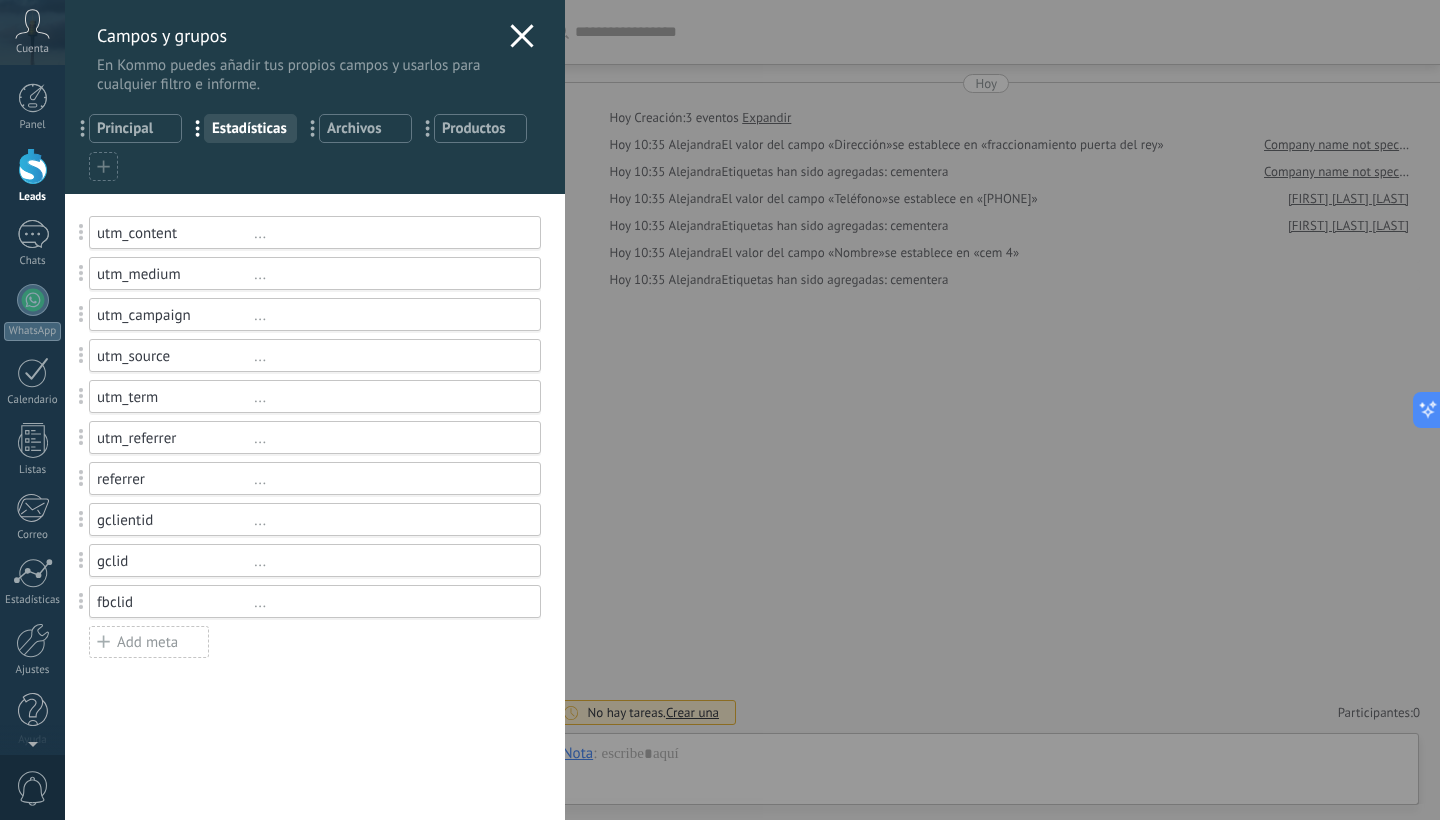 click on "... Archivos" at bounding box center (365, 128) 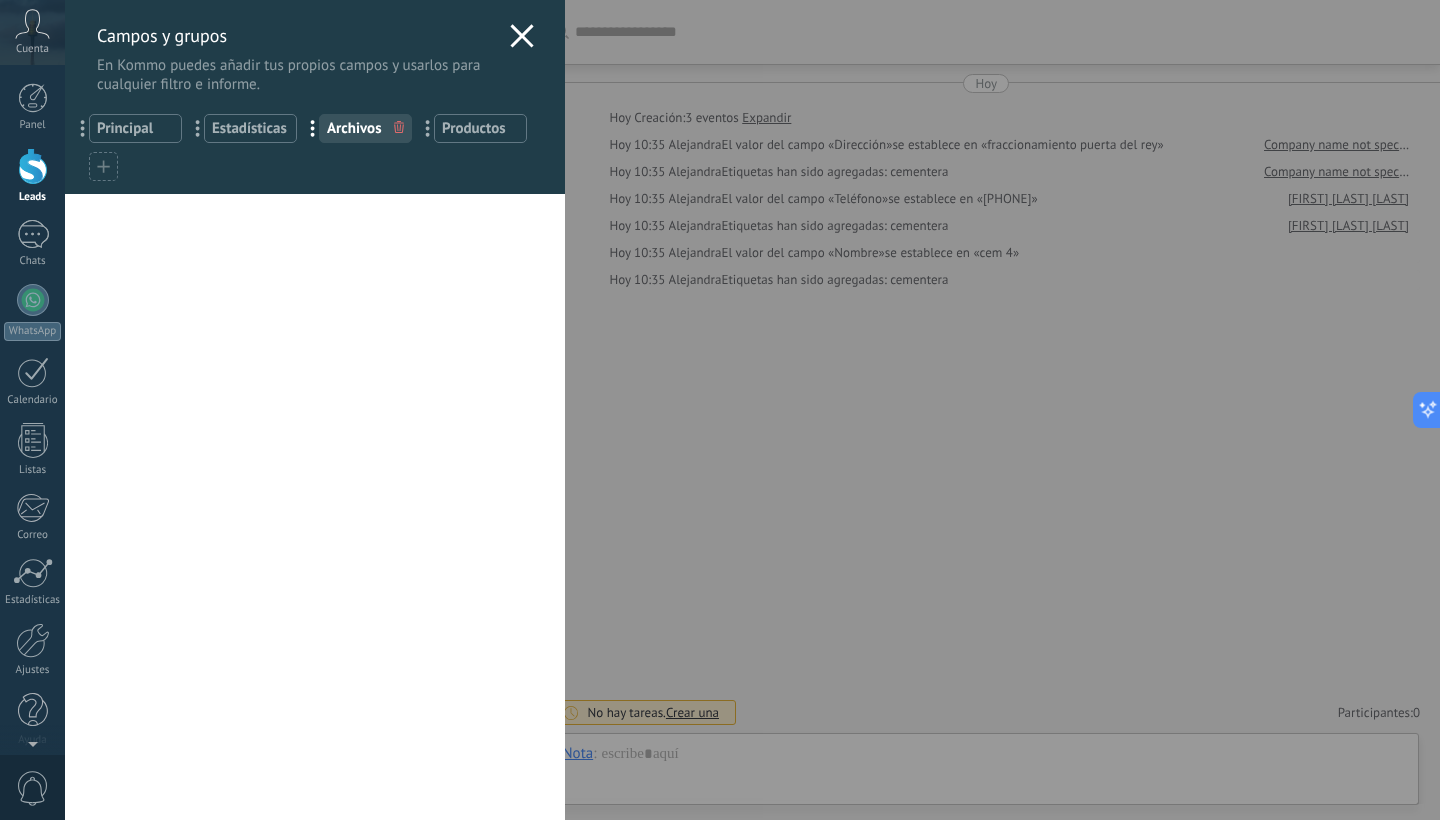 click on "Productos" at bounding box center [480, 128] 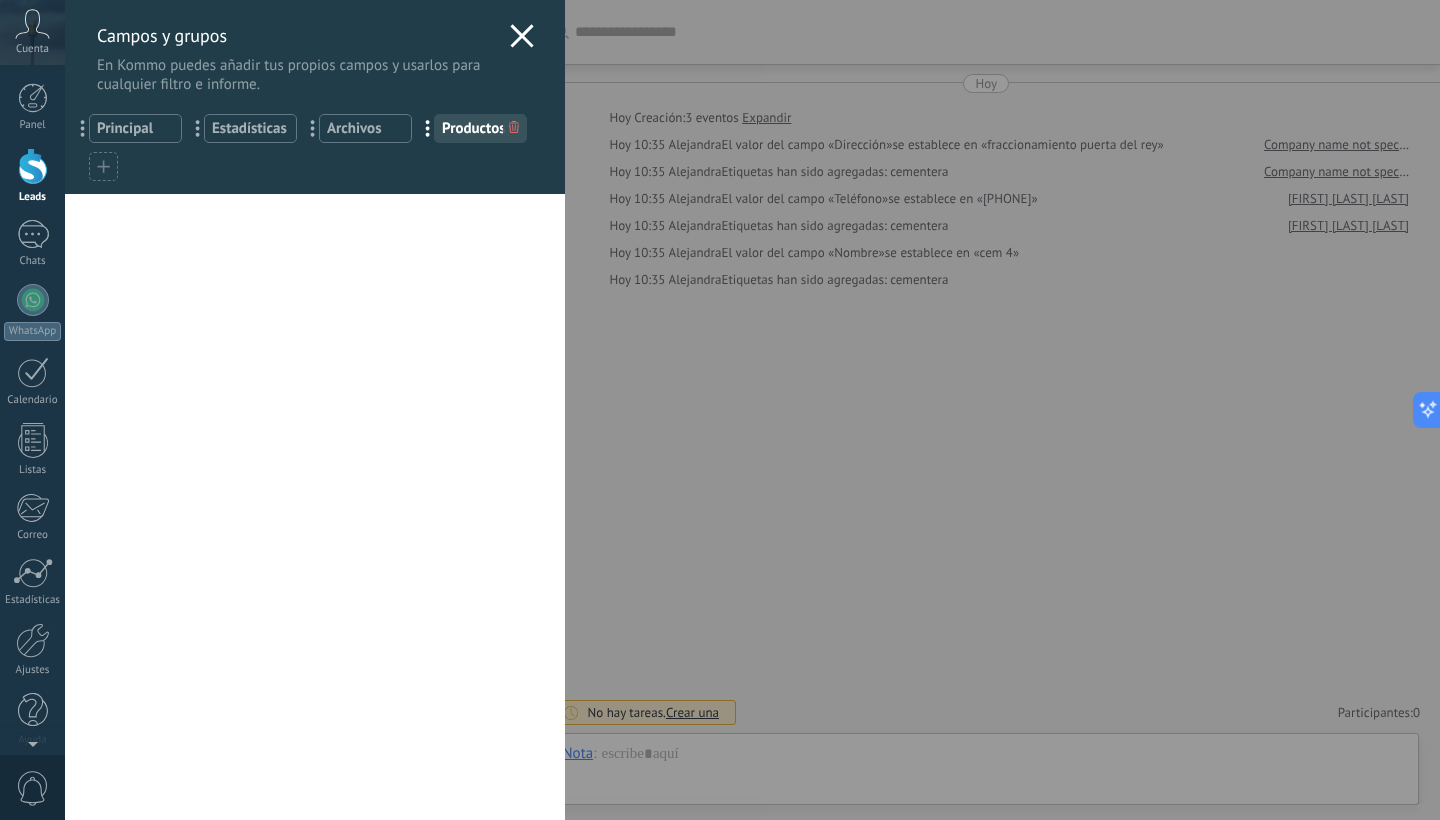 click on "Principal" at bounding box center (135, 128) 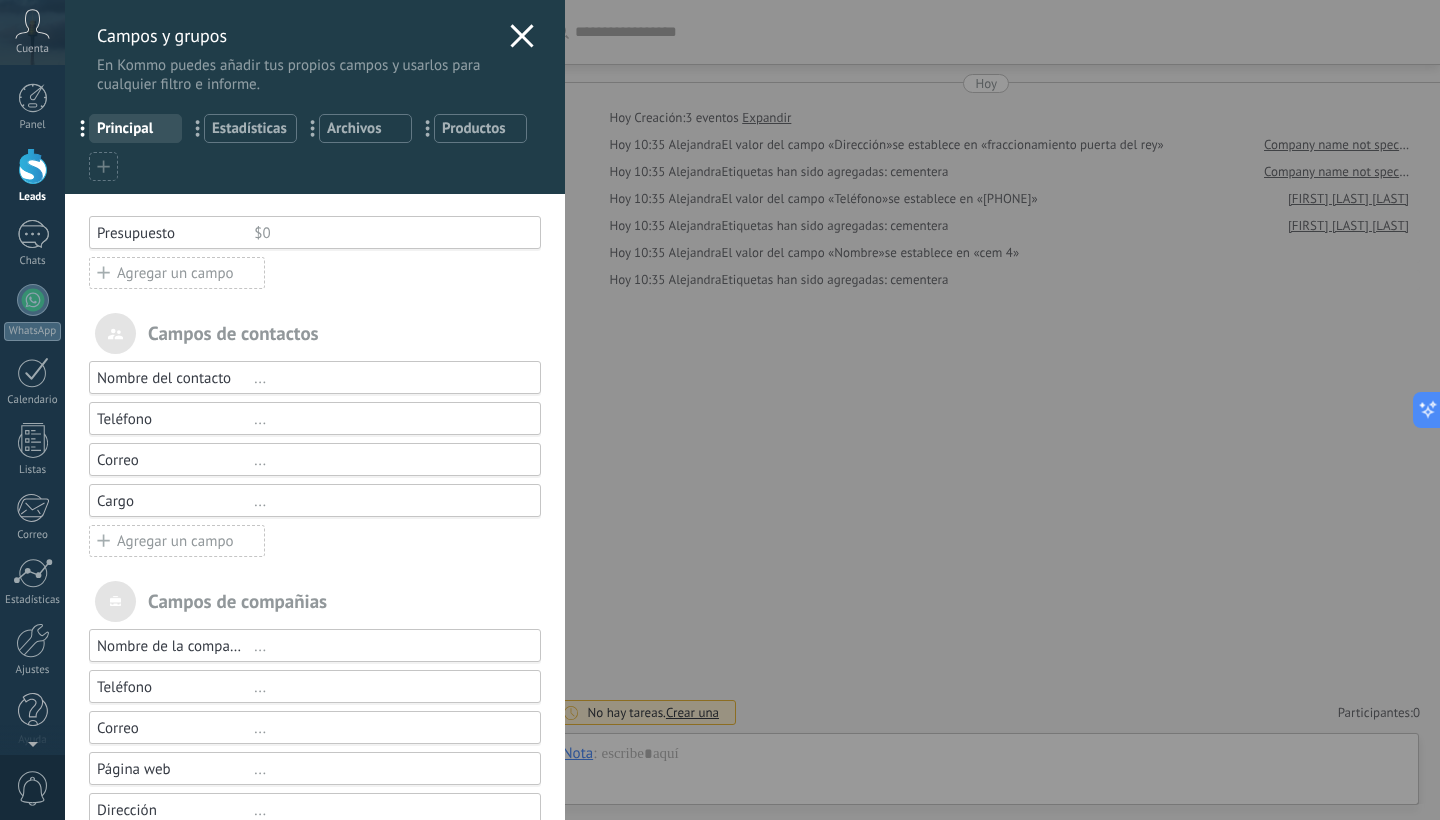 click 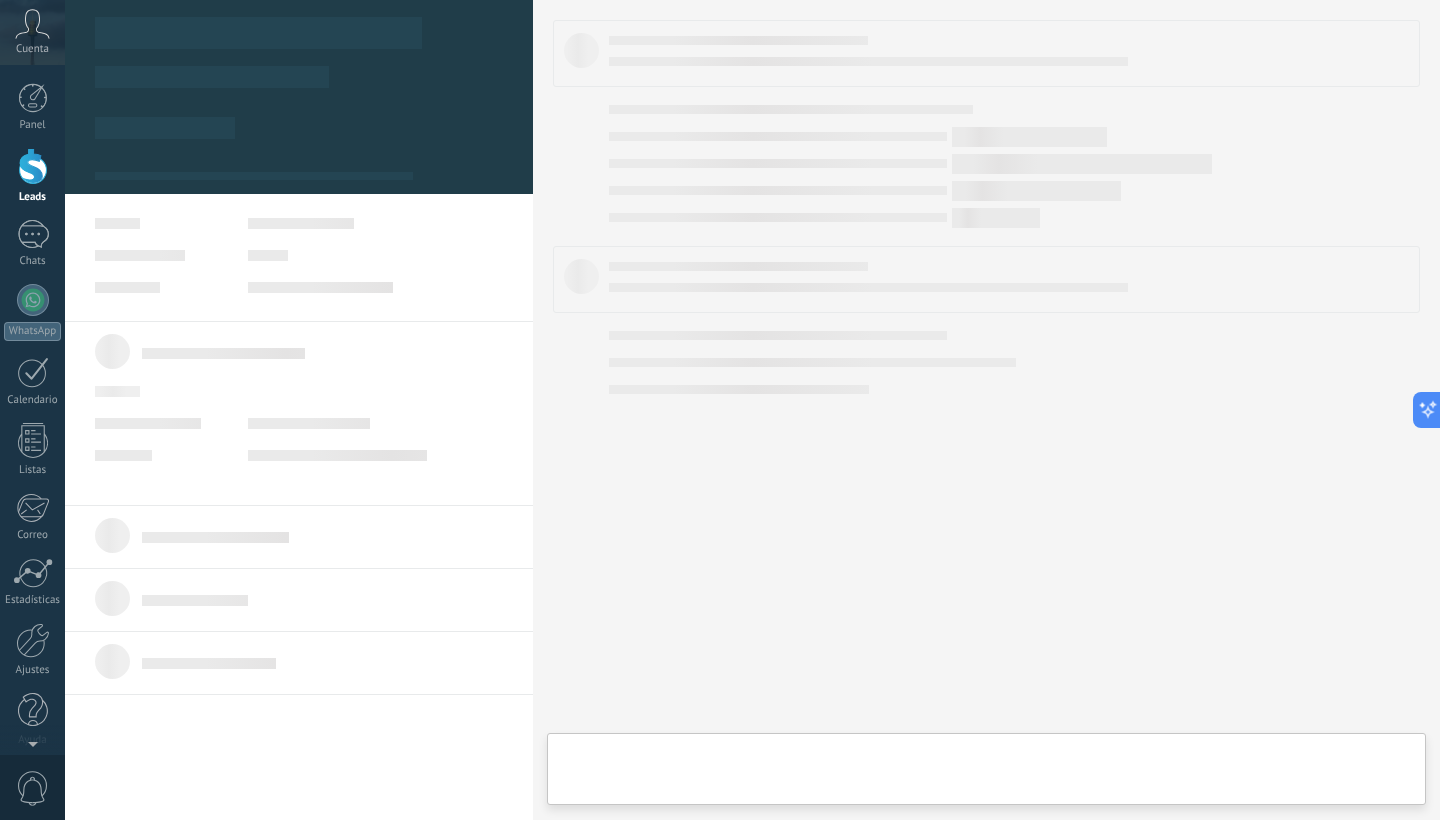 type on "**********" 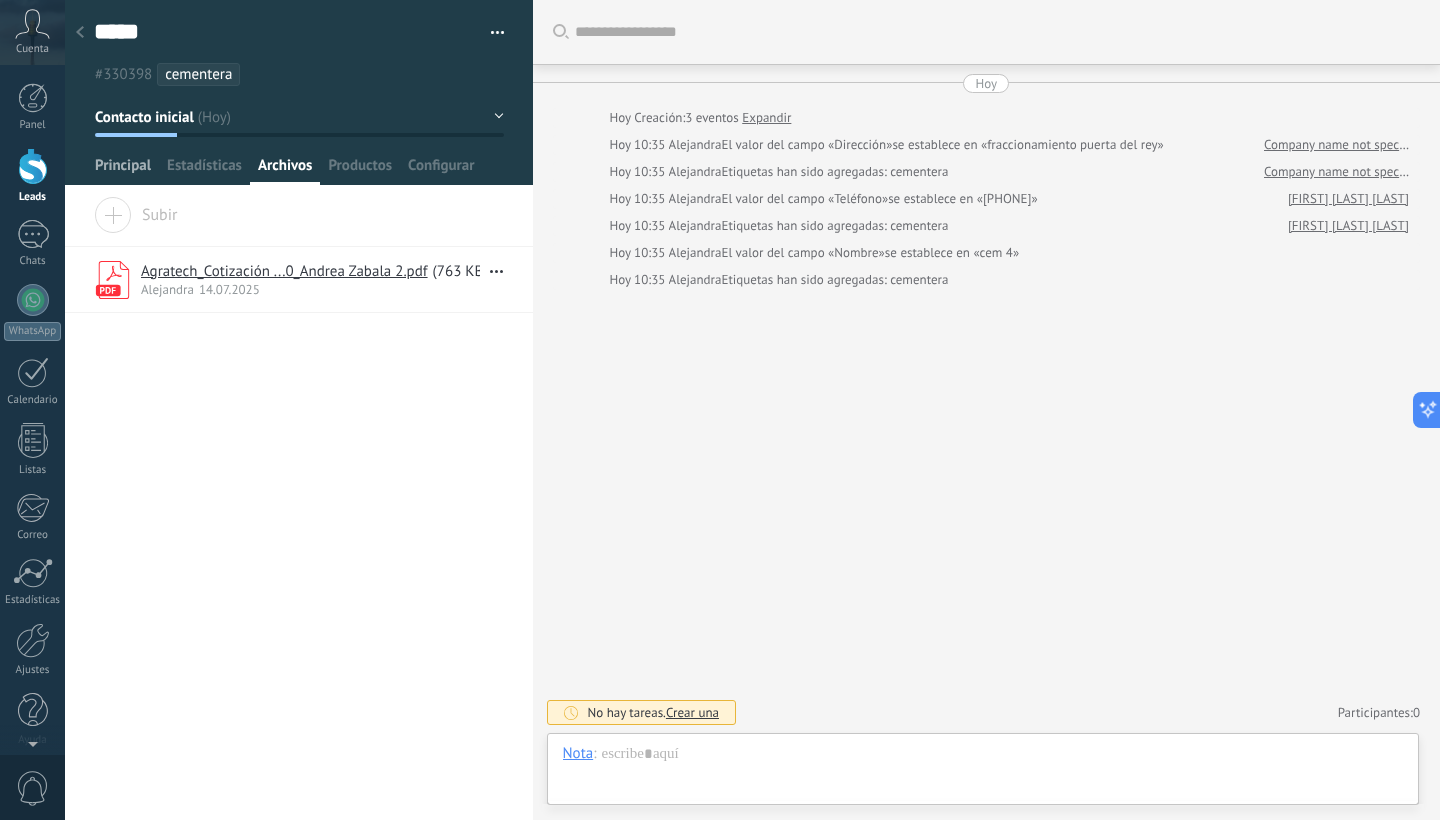 click on "Principal" at bounding box center (123, 170) 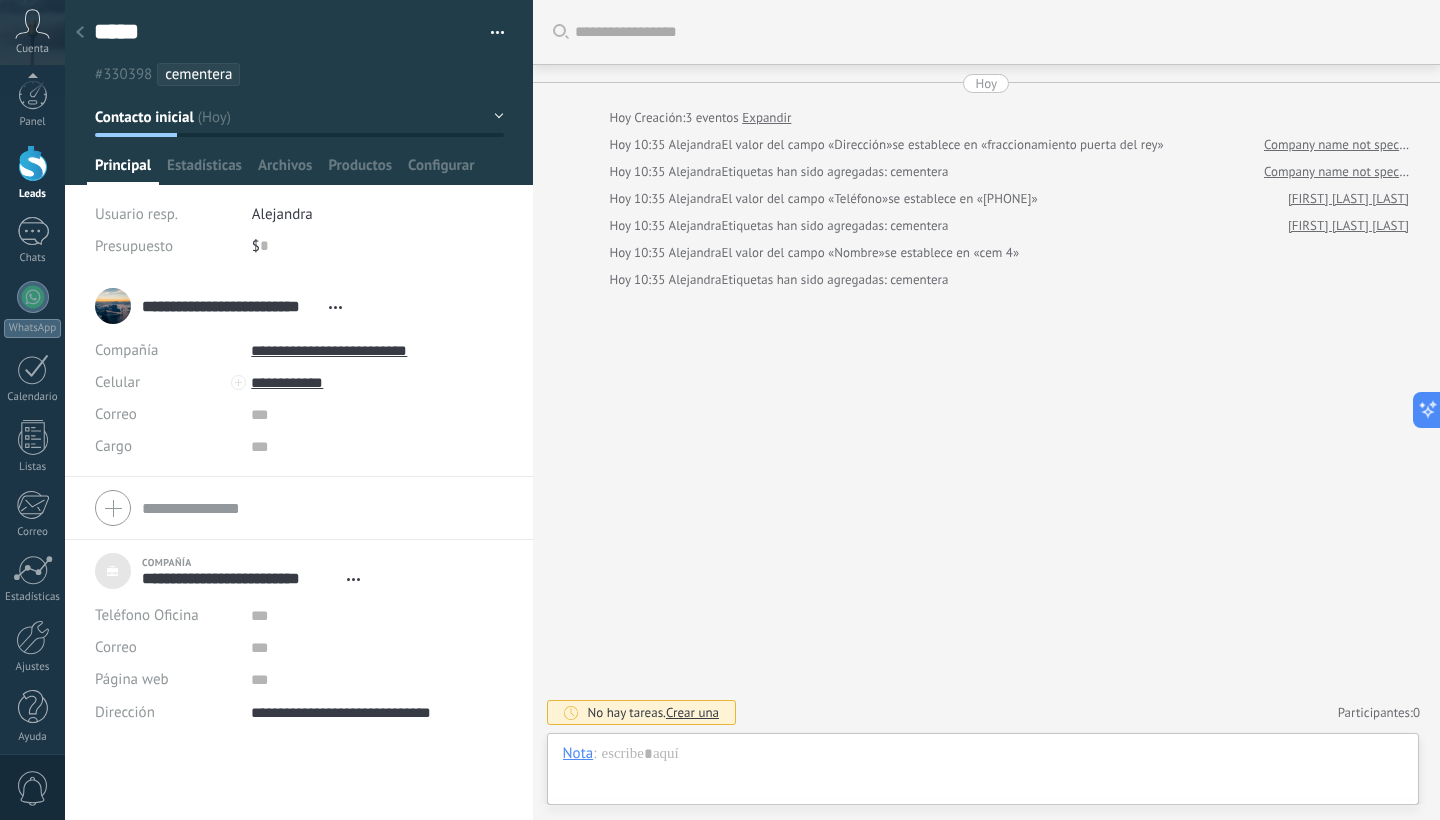 scroll, scrollTop: 12, scrollLeft: 0, axis: vertical 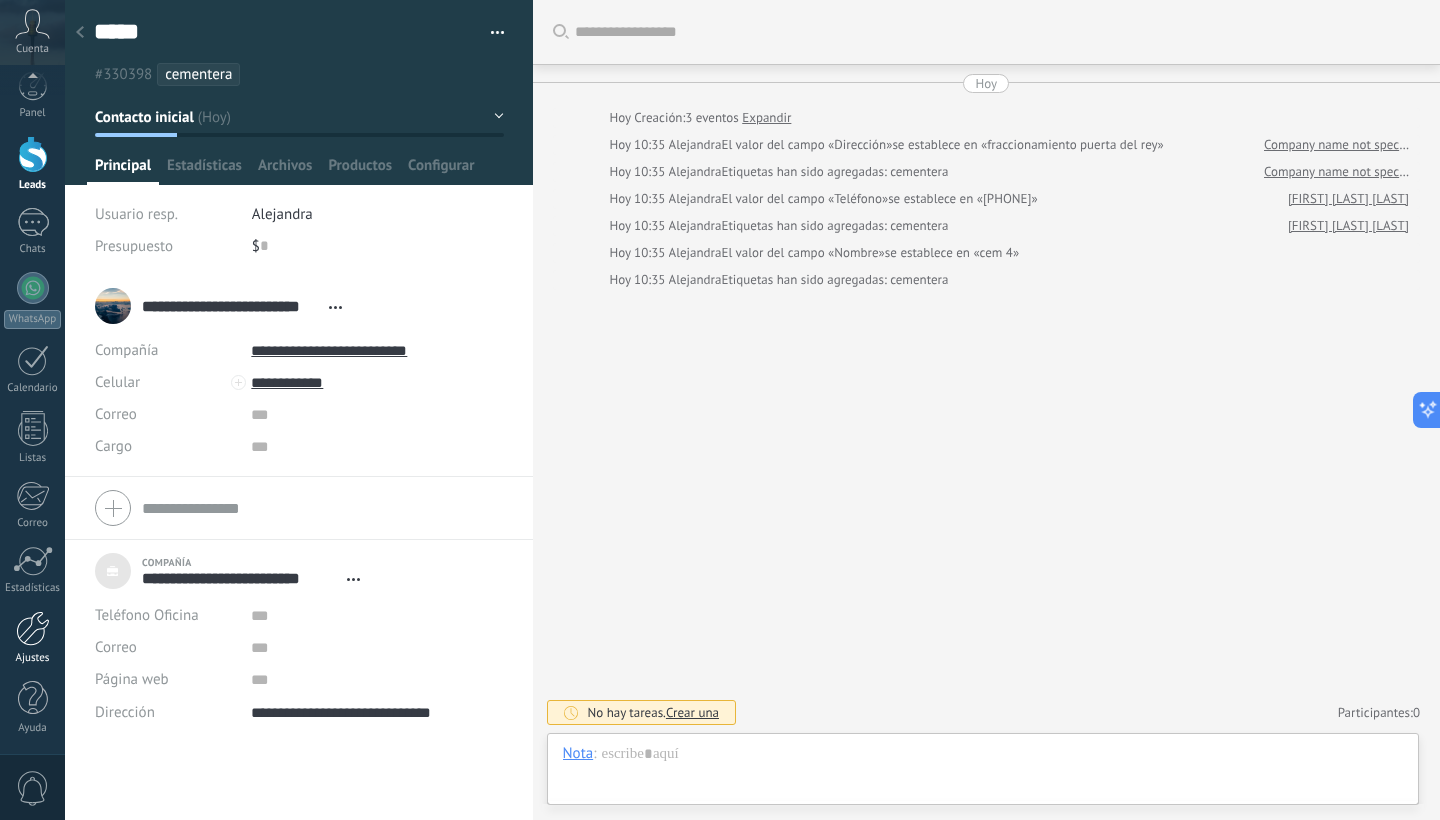 click at bounding box center [33, 628] 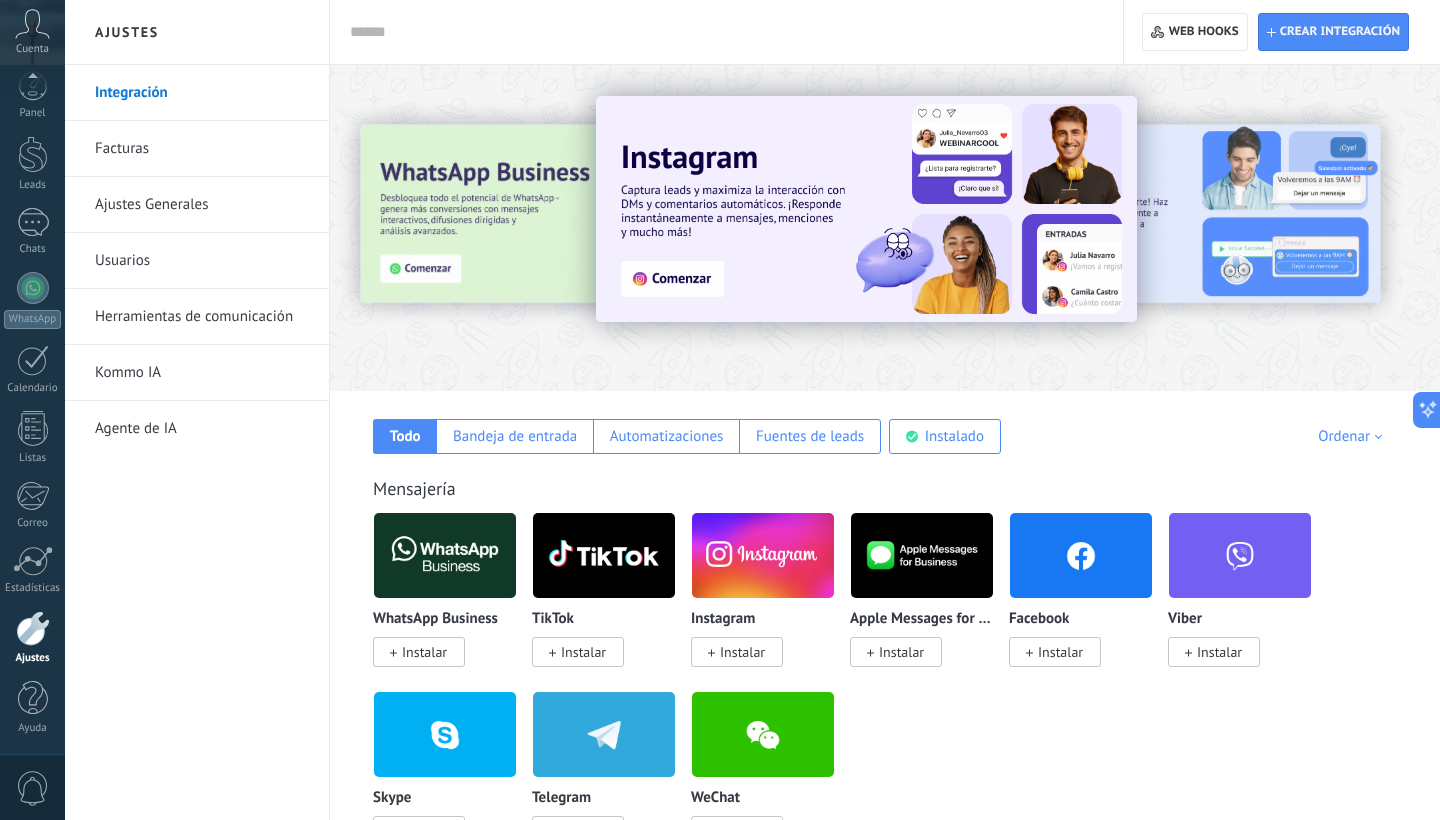 click on "Ajustes Generales" at bounding box center [202, 205] 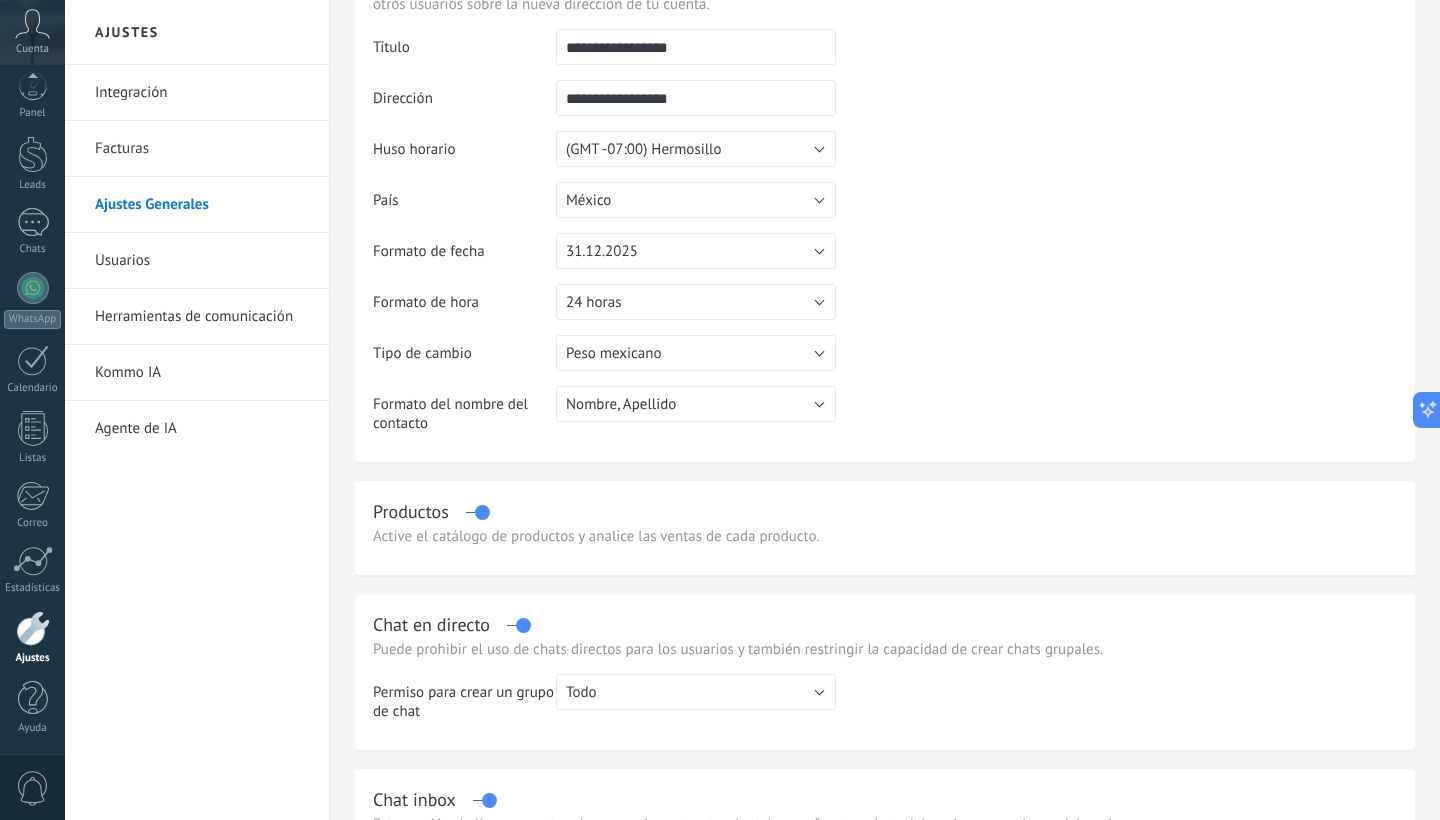 scroll, scrollTop: 142, scrollLeft: 0, axis: vertical 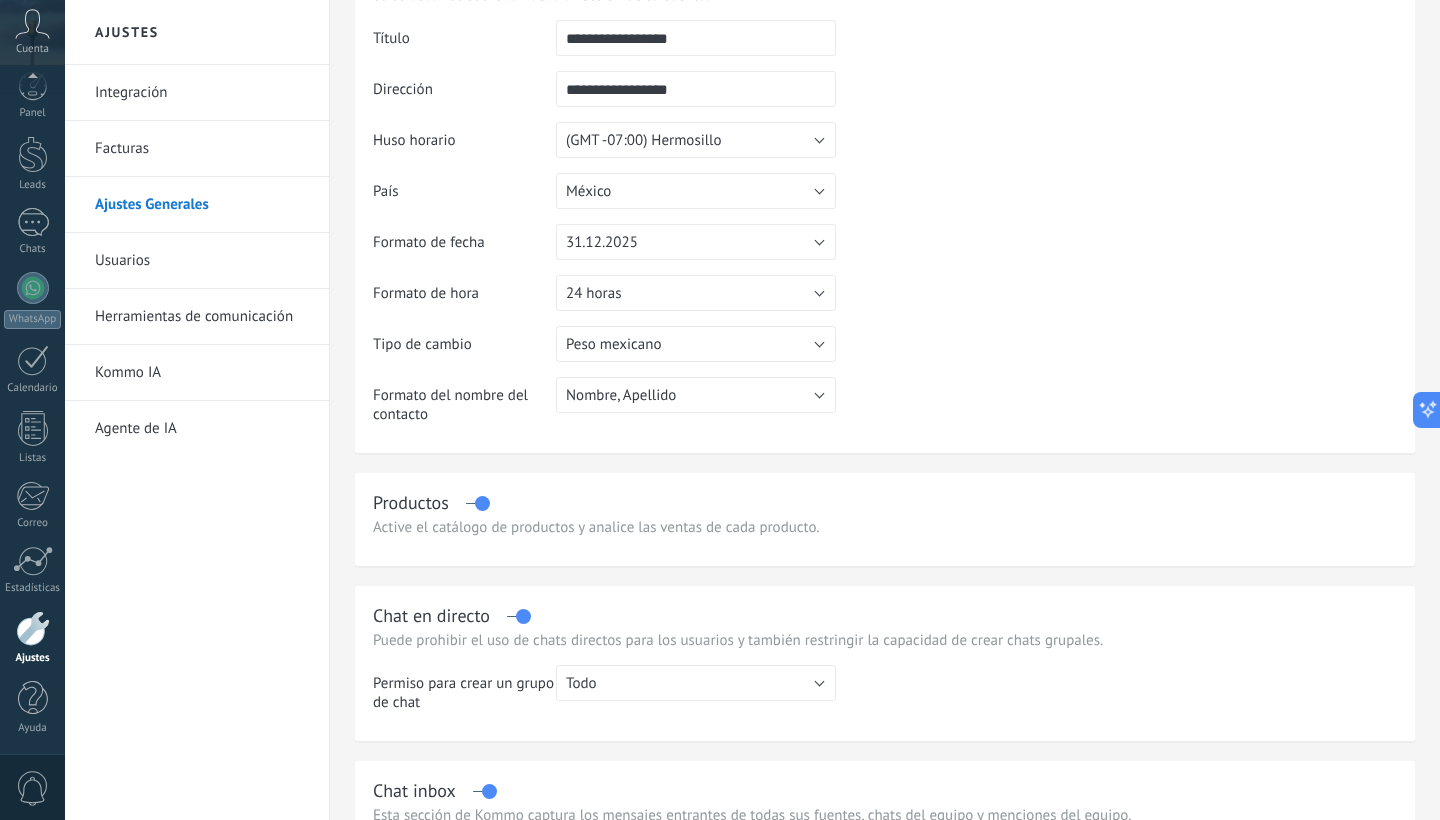 click on "31.12.2025" at bounding box center (696, 242) 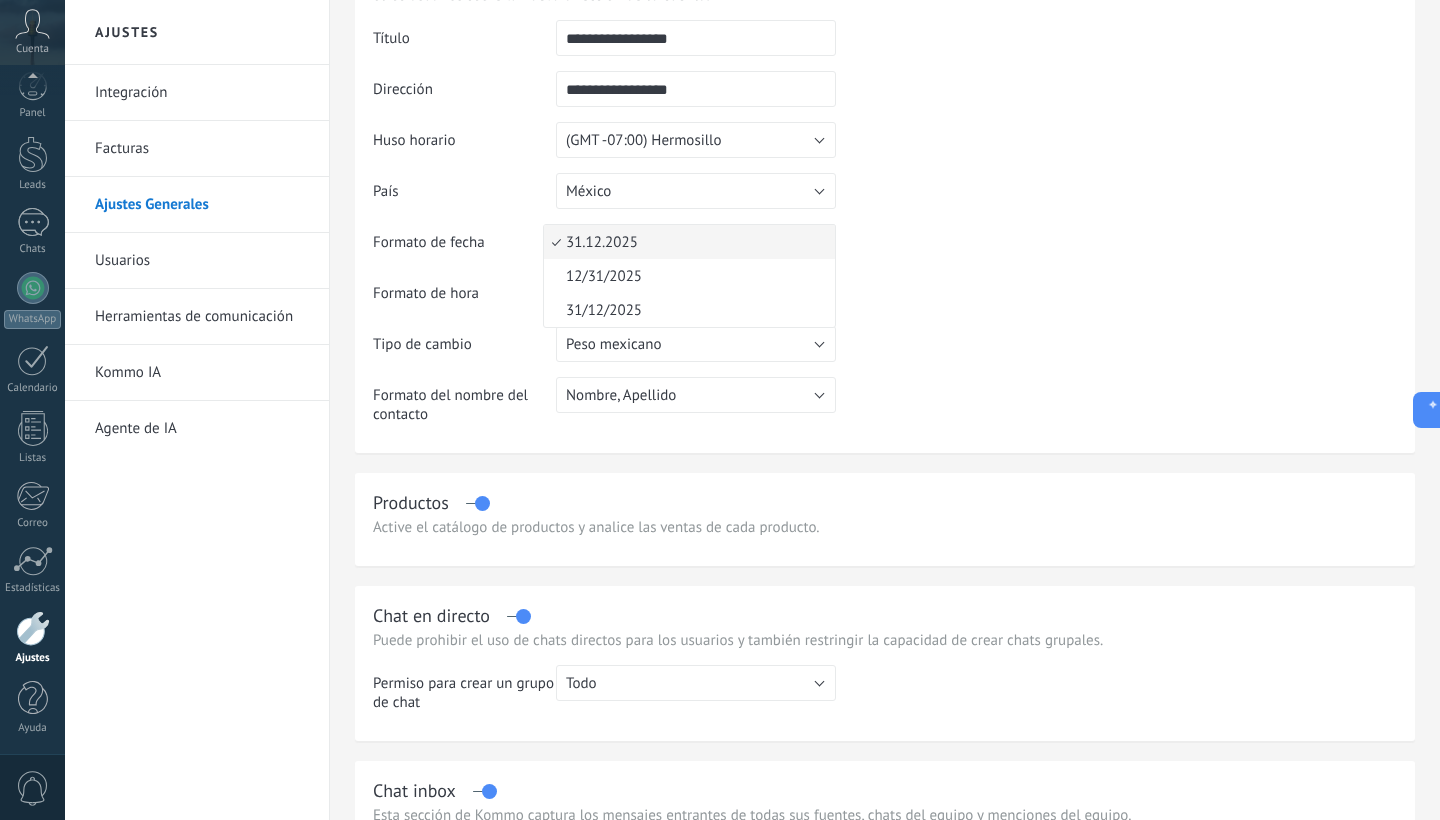 click on "31.12.2025" at bounding box center [686, 242] 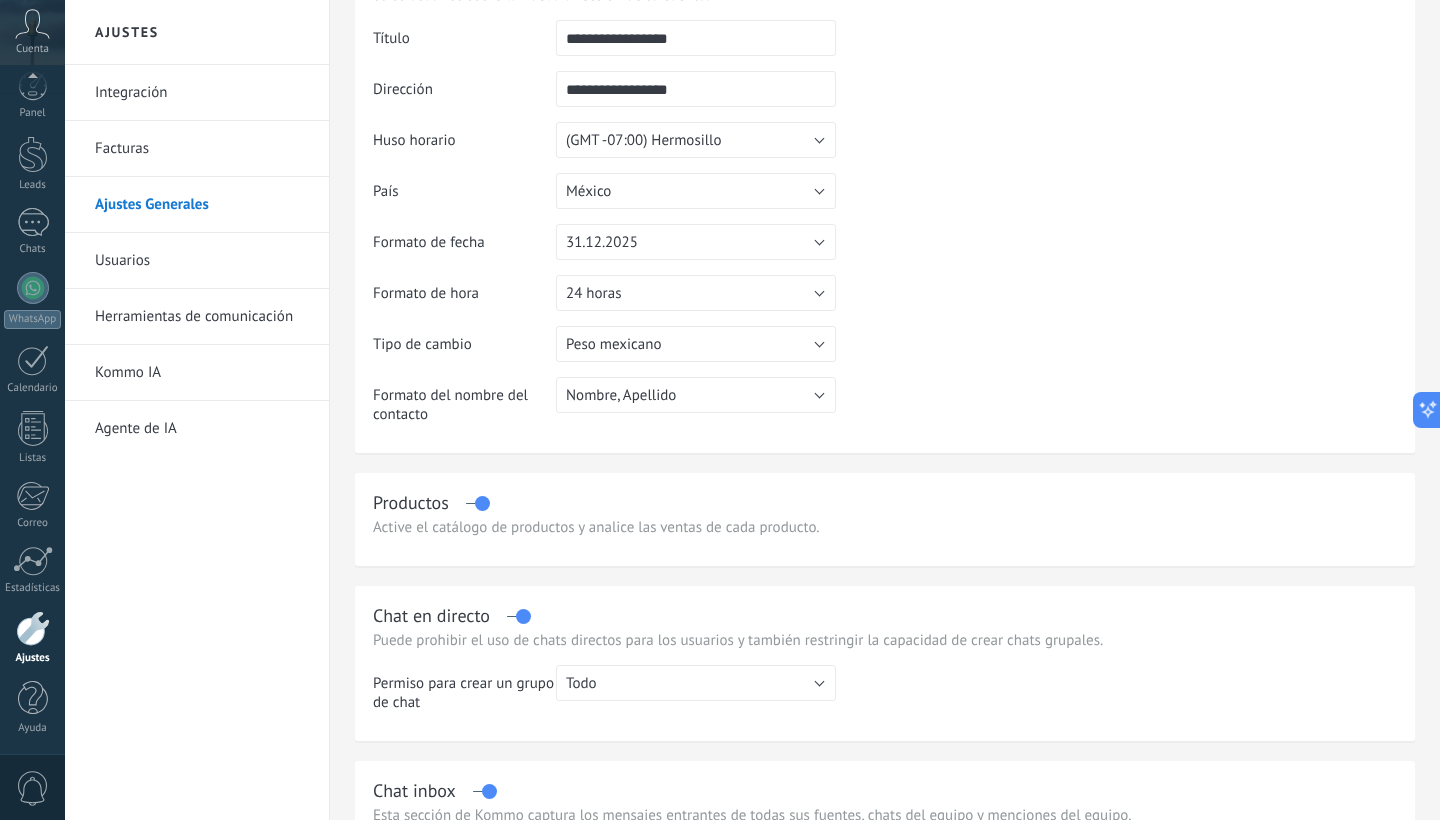 click on "31.12.2025" at bounding box center (696, 242) 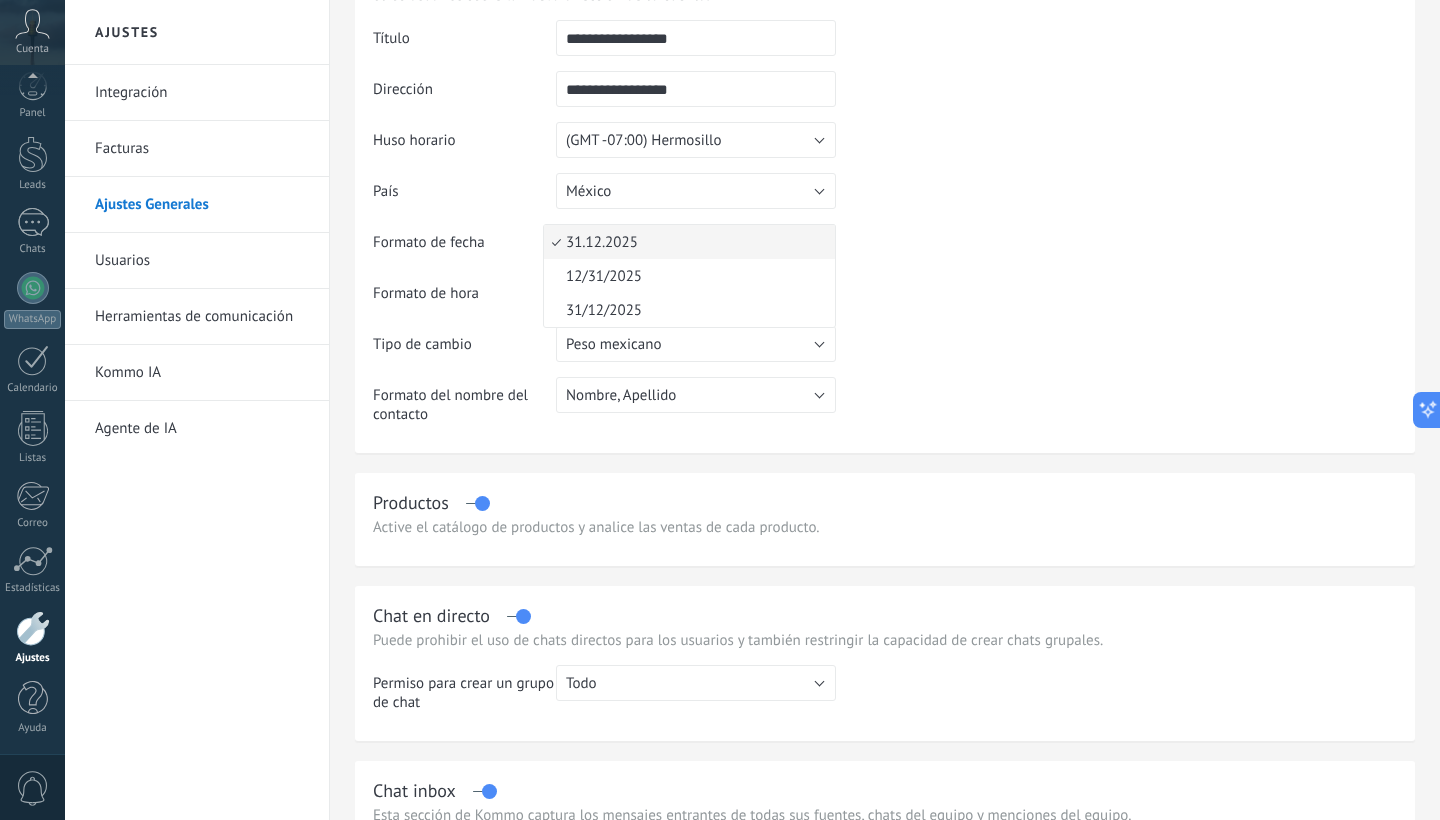 click on "31.12.2025" at bounding box center [686, 242] 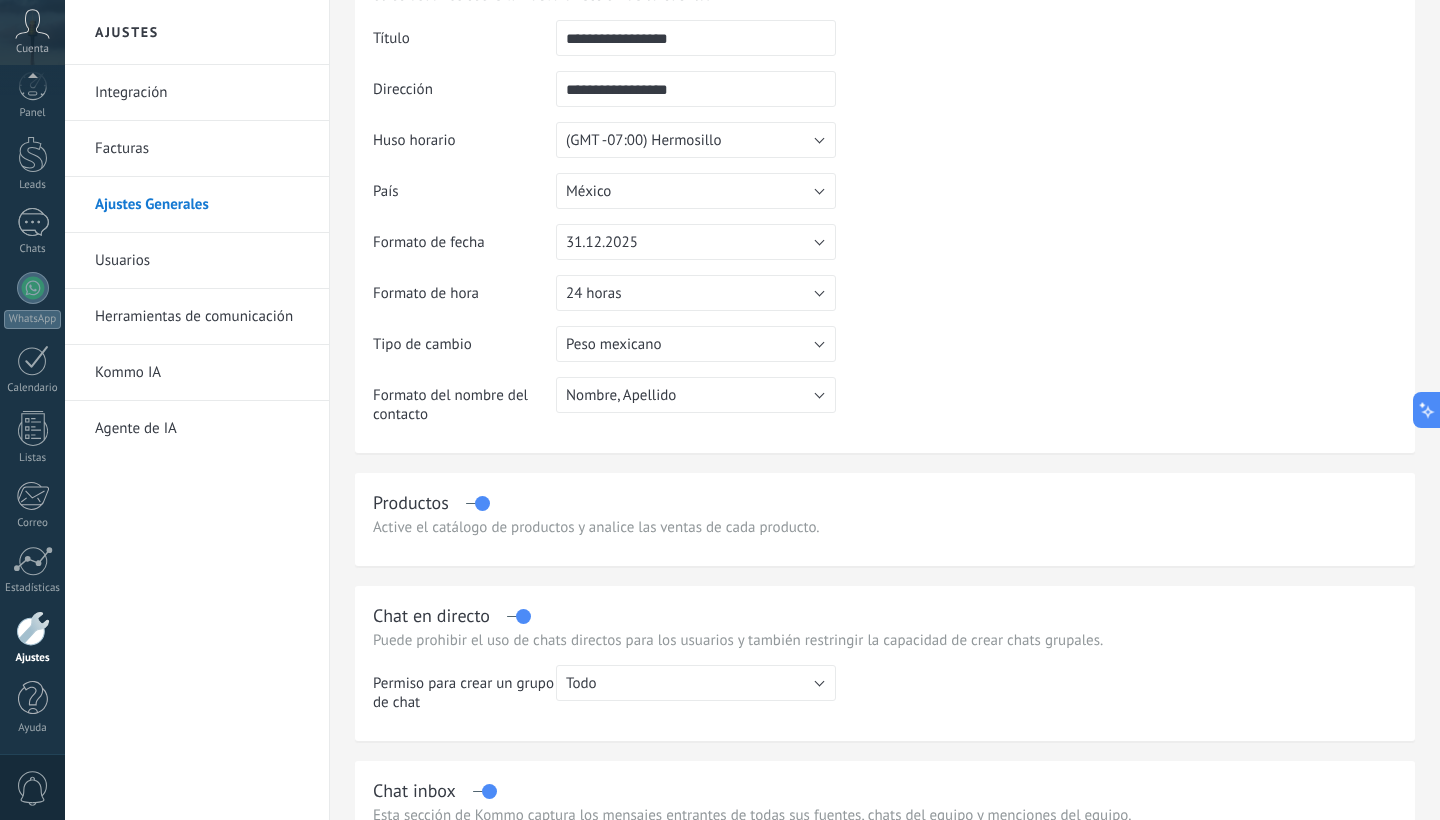 click on "31.12.2025" at bounding box center (696, 242) 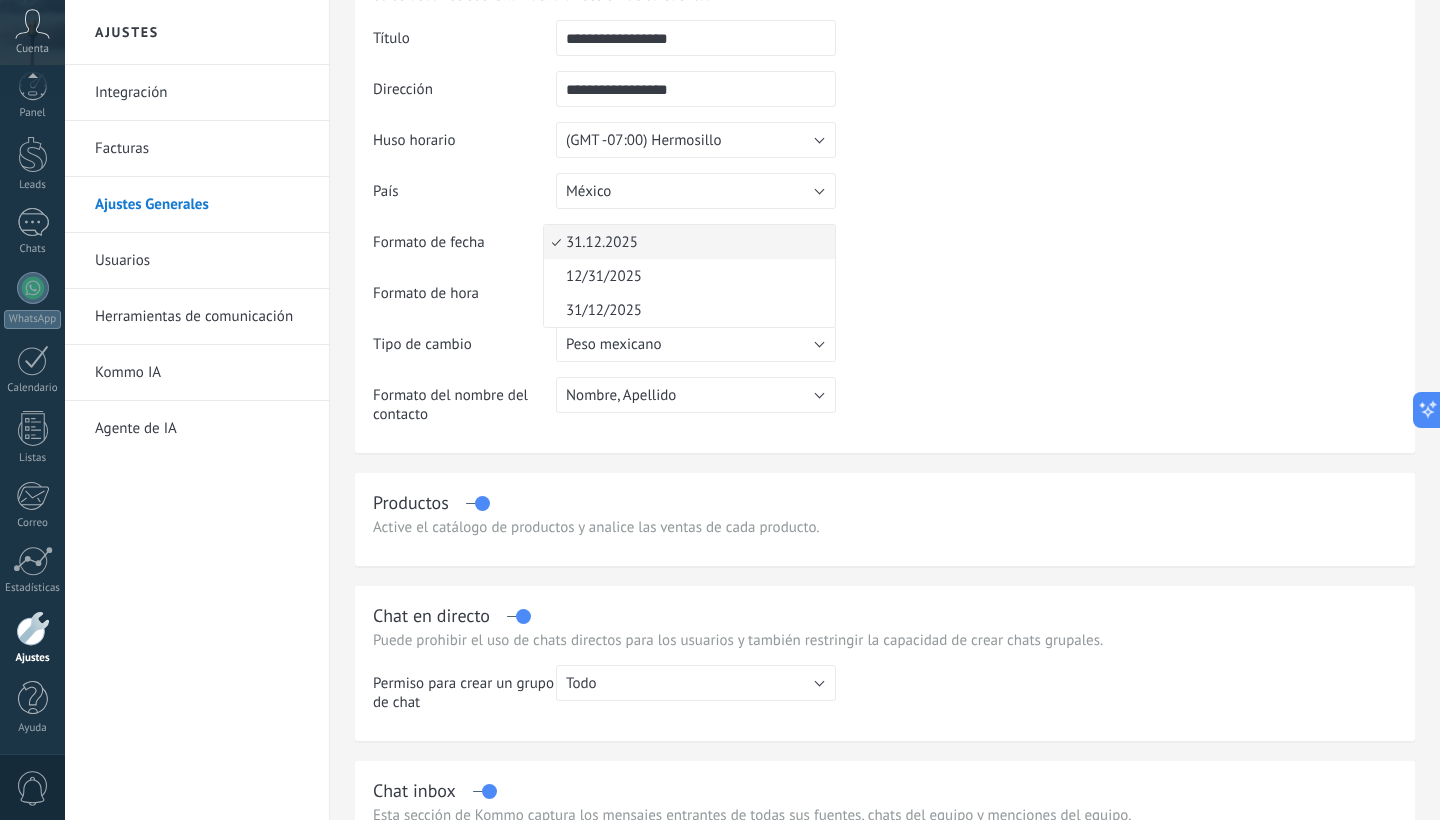click on "31.12.2025" at bounding box center (686, 242) 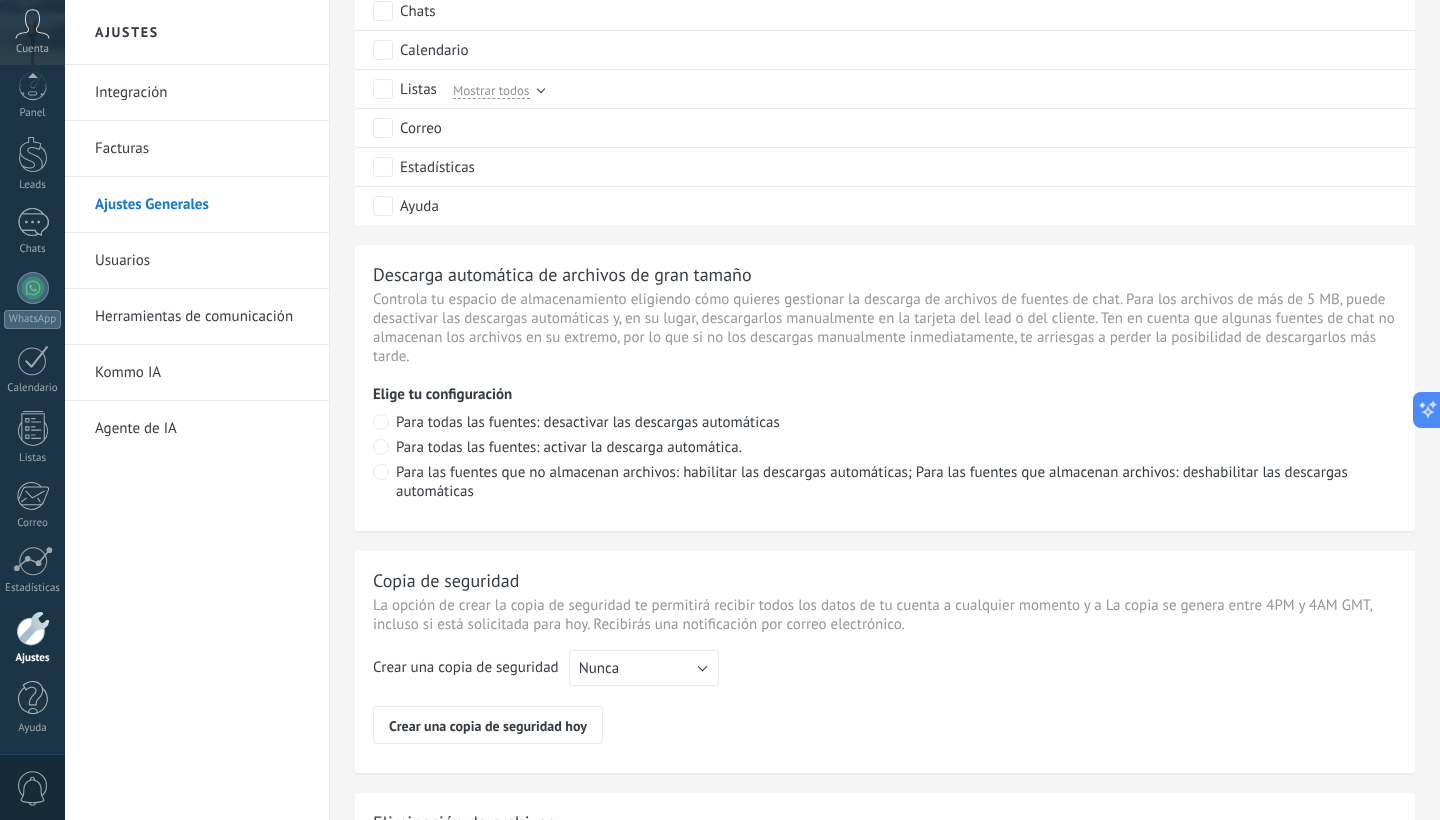 scroll, scrollTop: 1196, scrollLeft: 0, axis: vertical 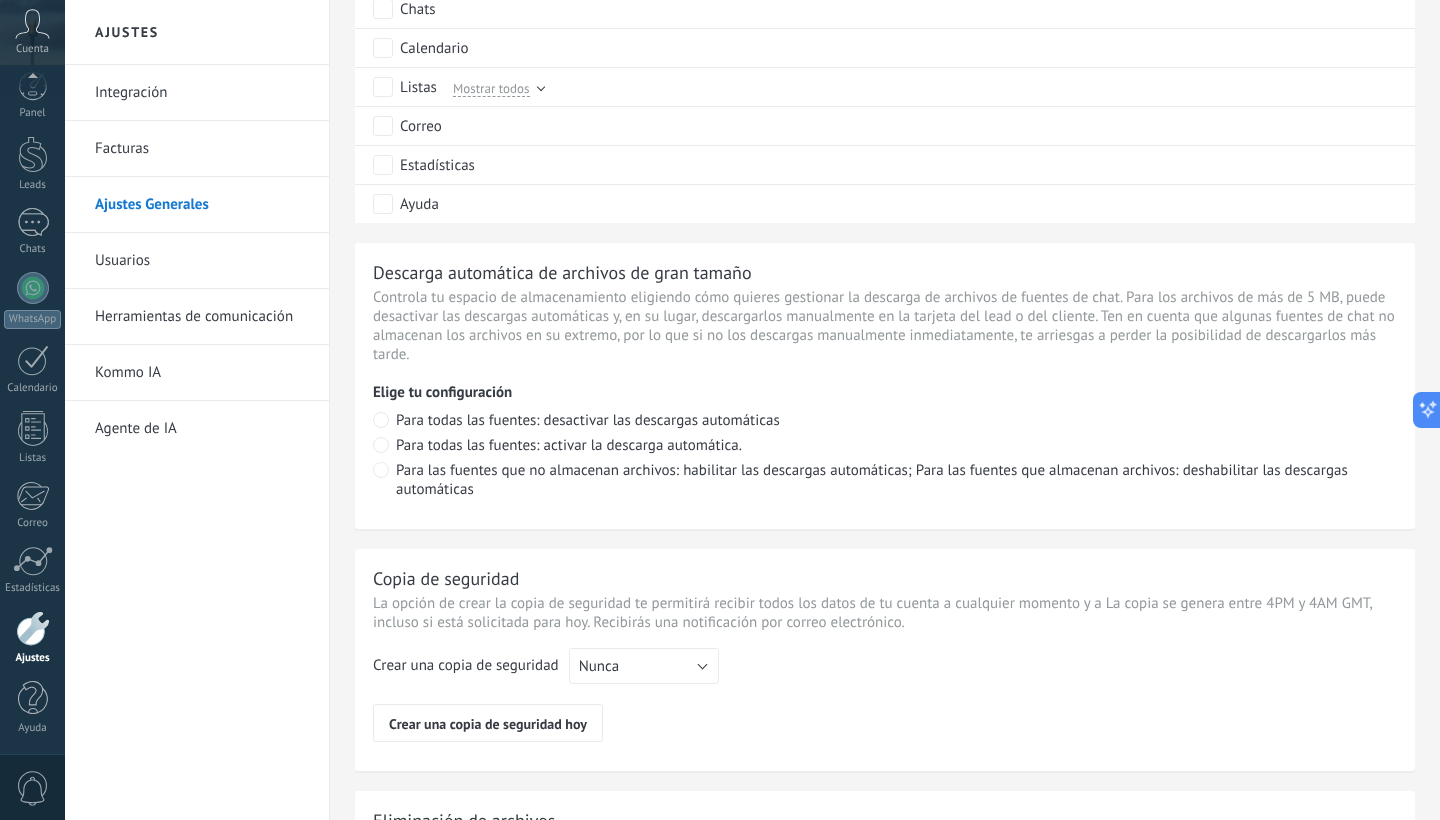 click on "Usuarios" at bounding box center [202, 261] 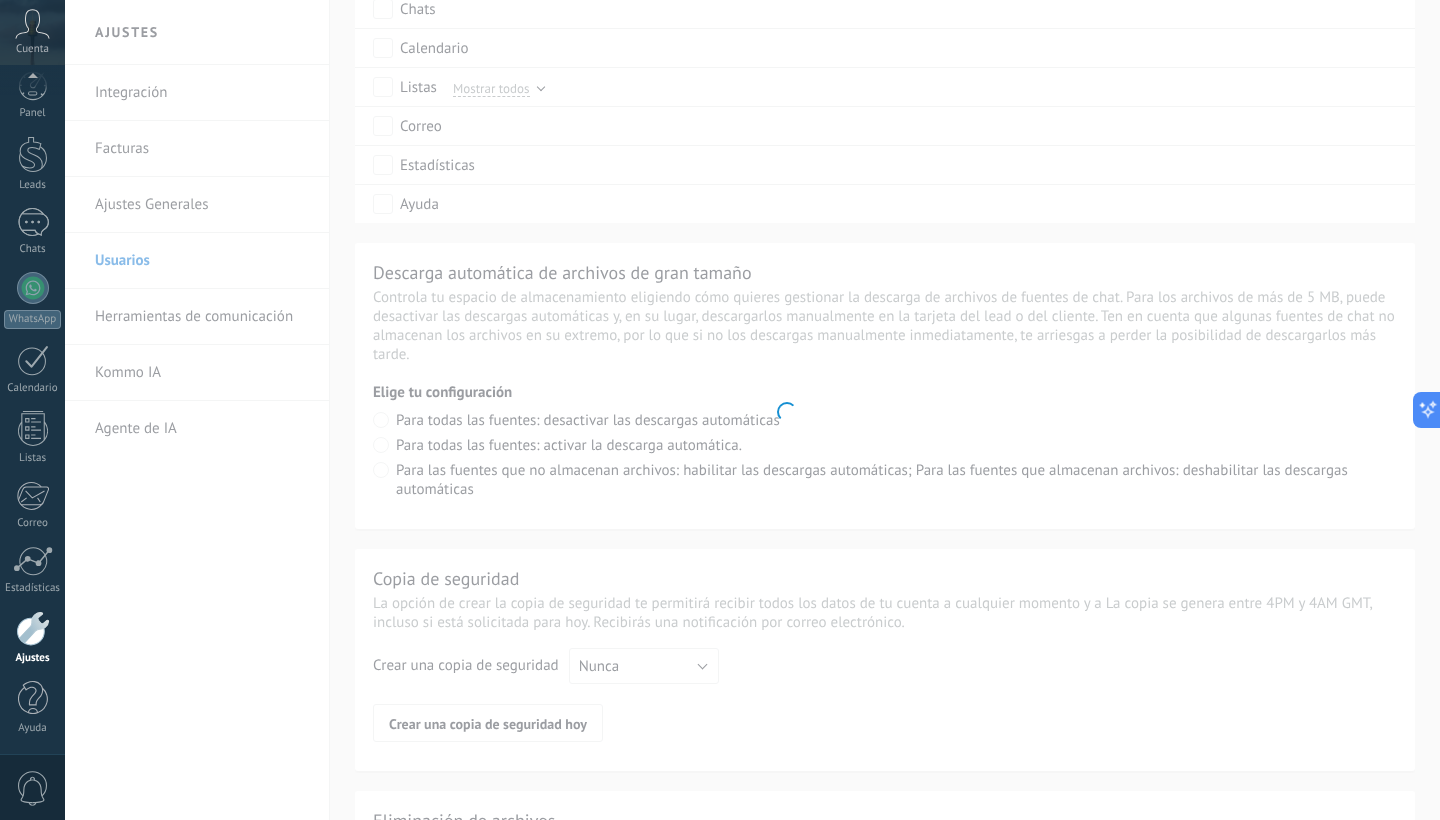 scroll, scrollTop: 0, scrollLeft: 0, axis: both 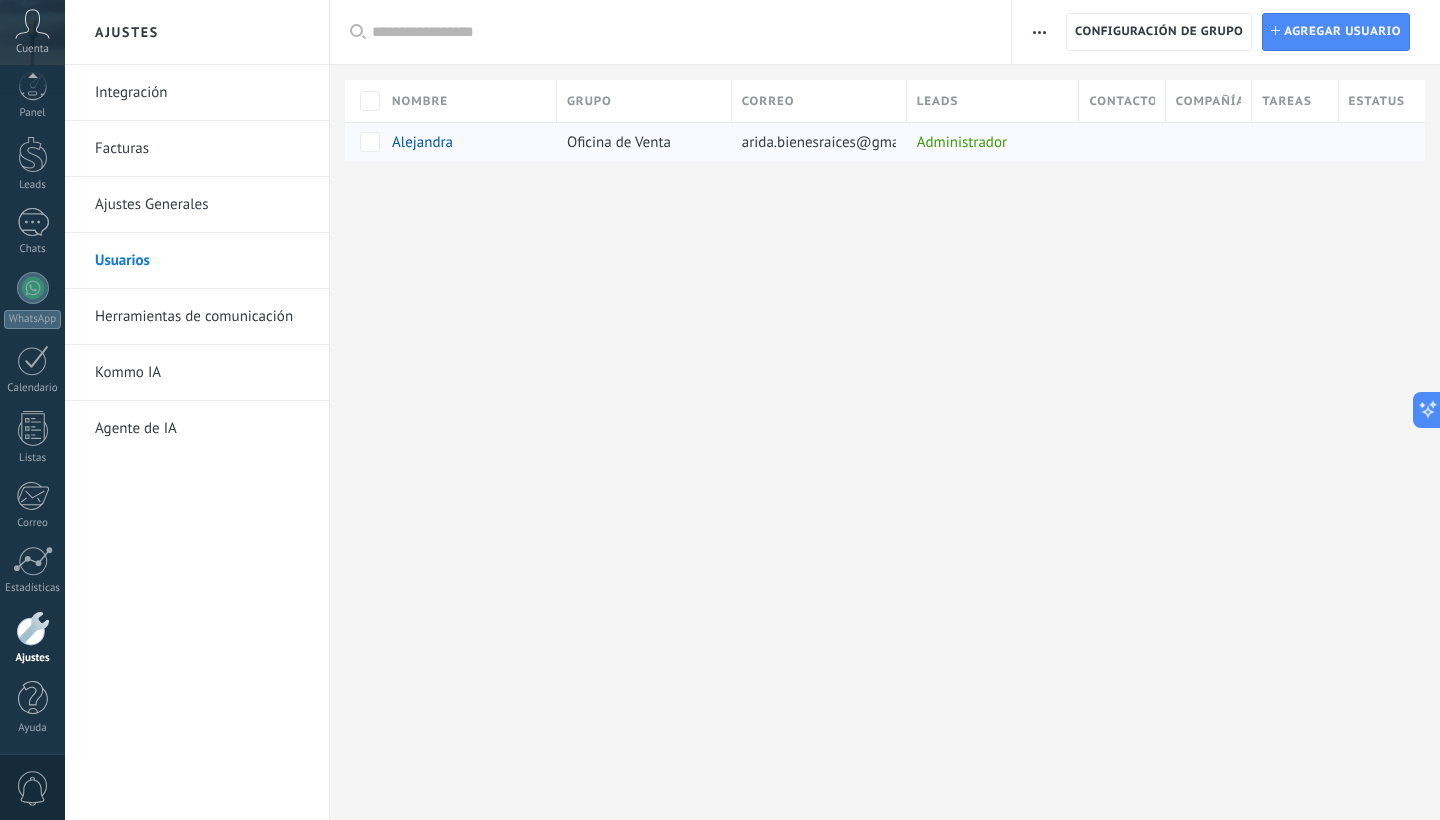 click on "Alejandra" at bounding box center [464, 142] 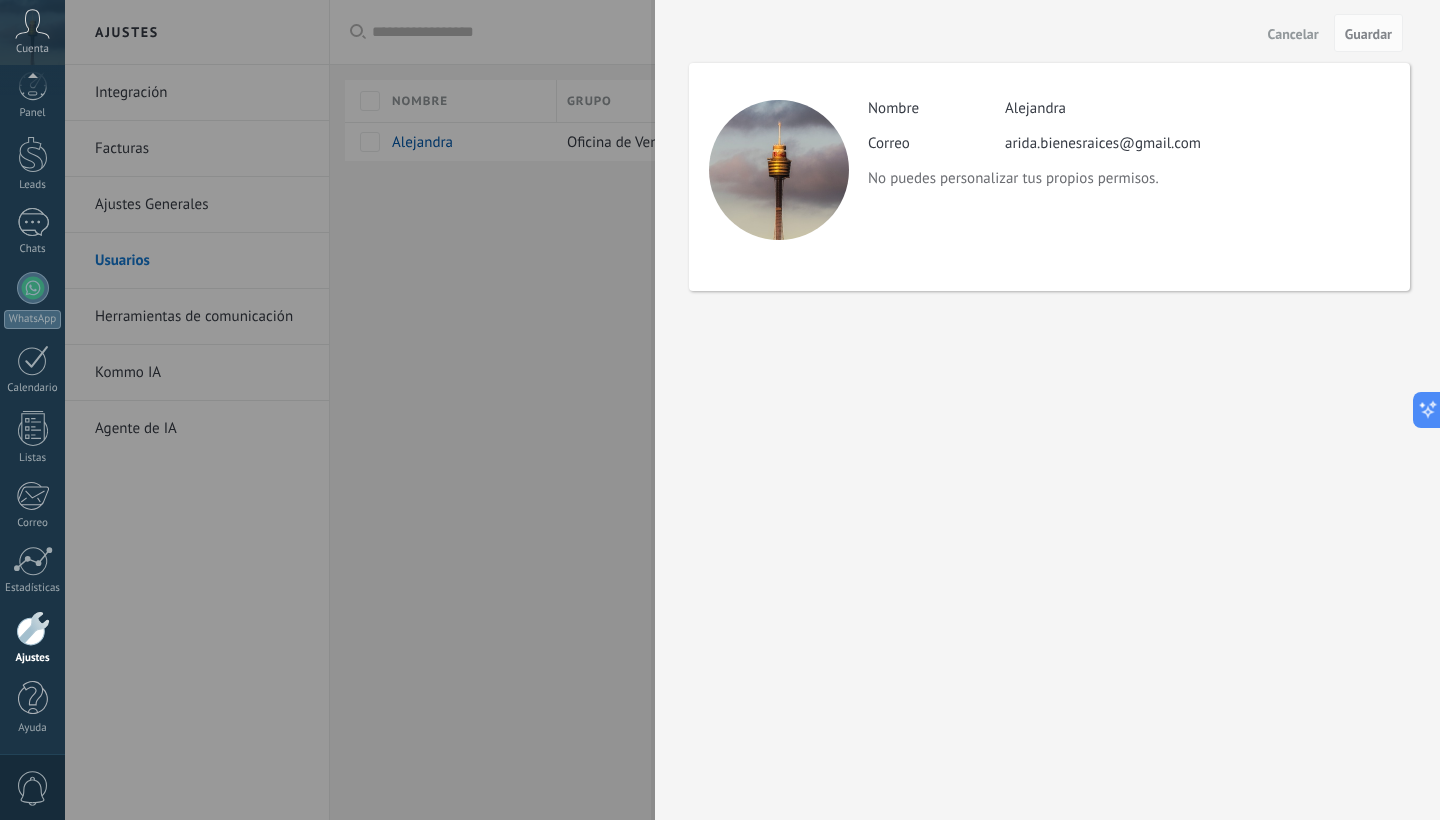 click on "Alejandra" at bounding box center [1035, 108] 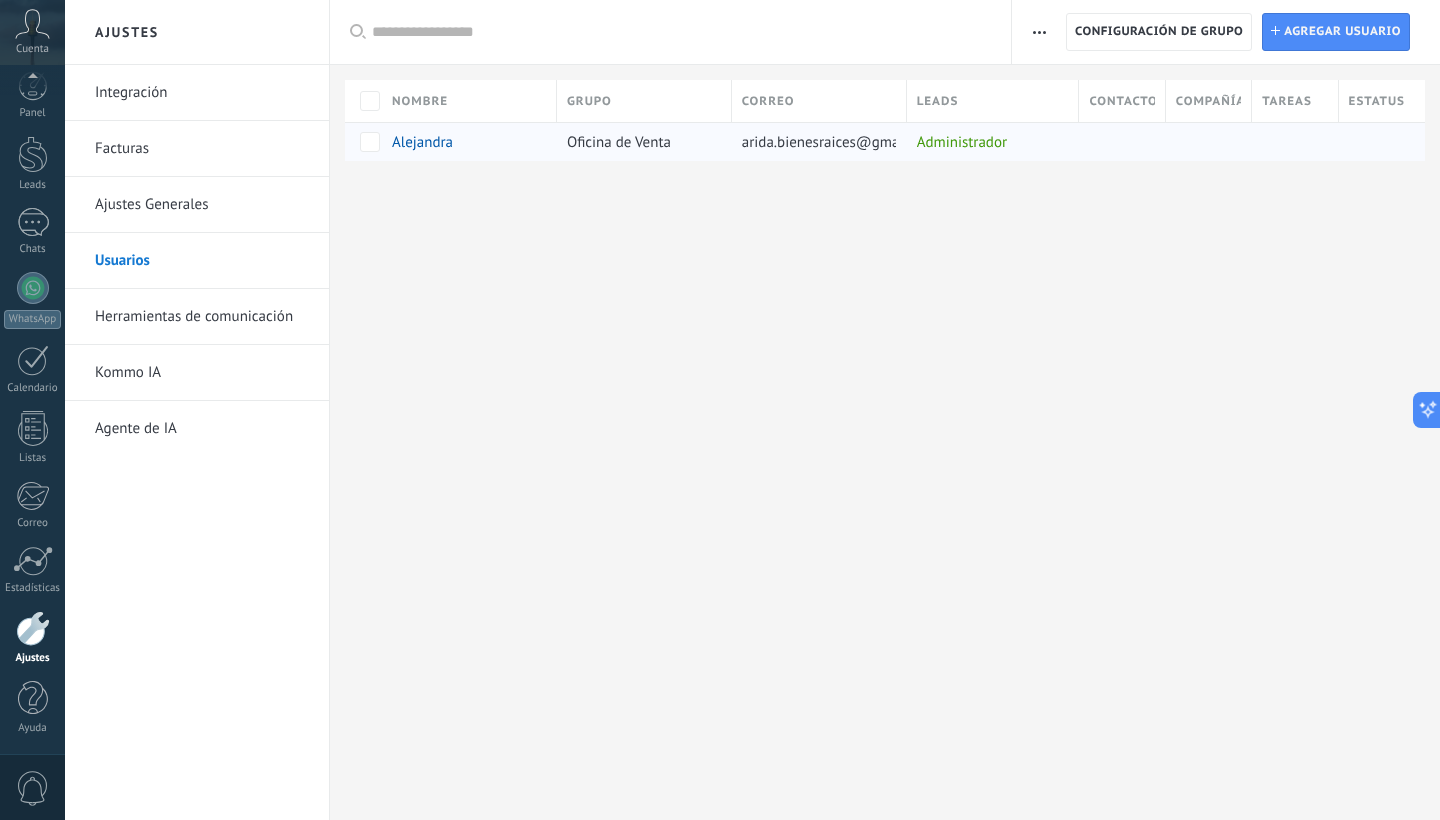 click on "Alejandra" at bounding box center [422, 142] 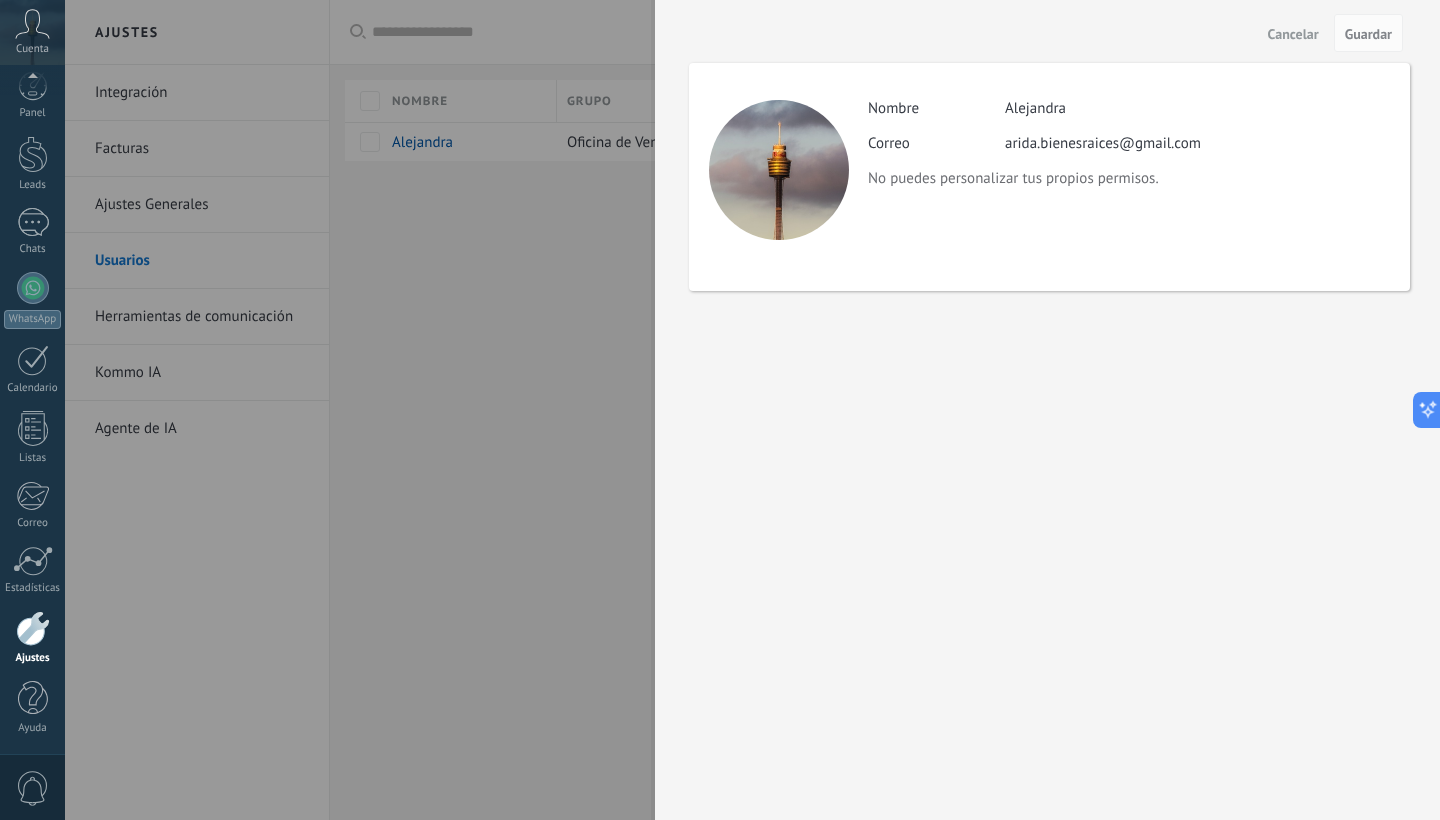 click on "Alejandra" at bounding box center (1035, 108) 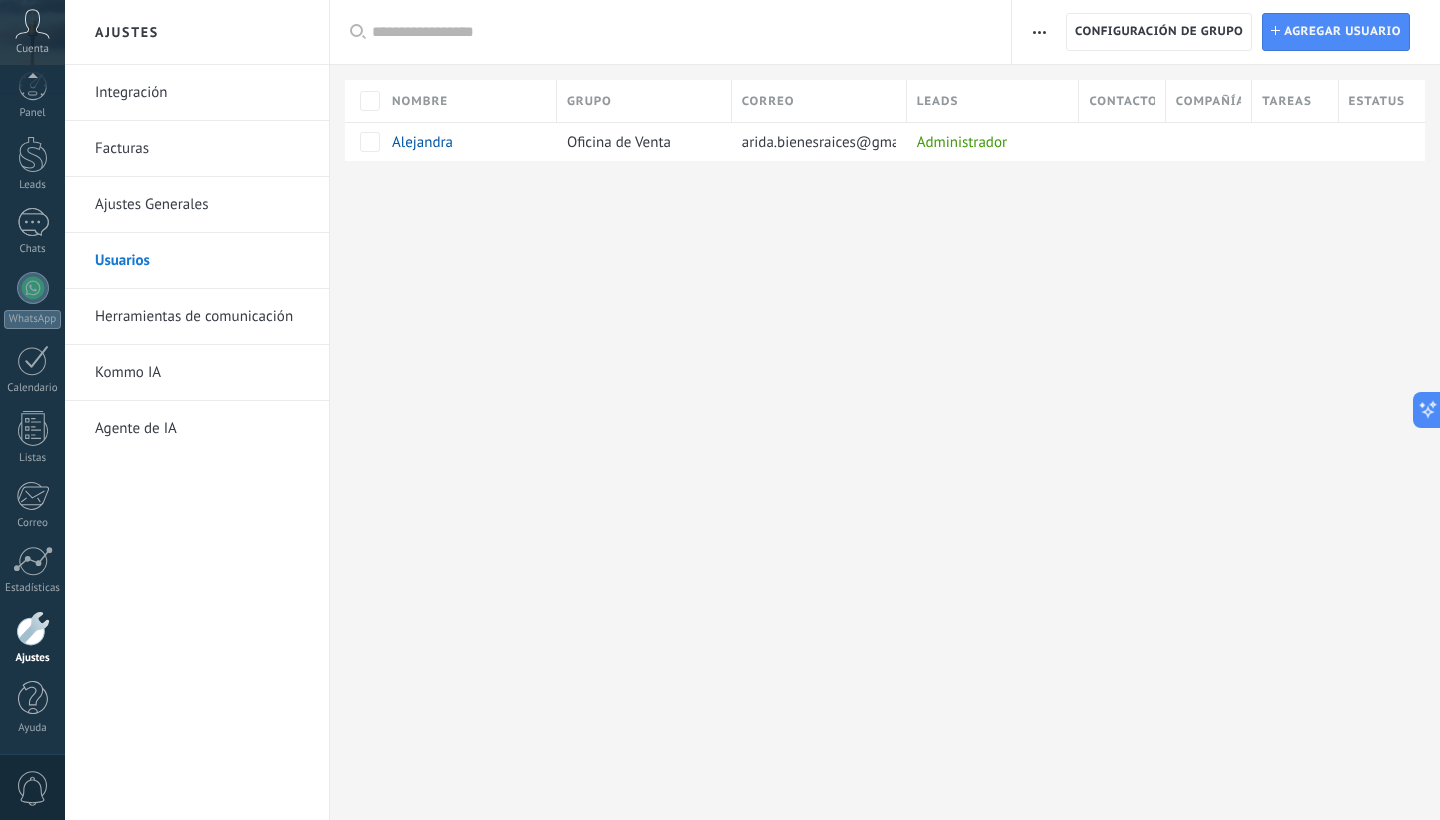 click at bounding box center [1039, 32] 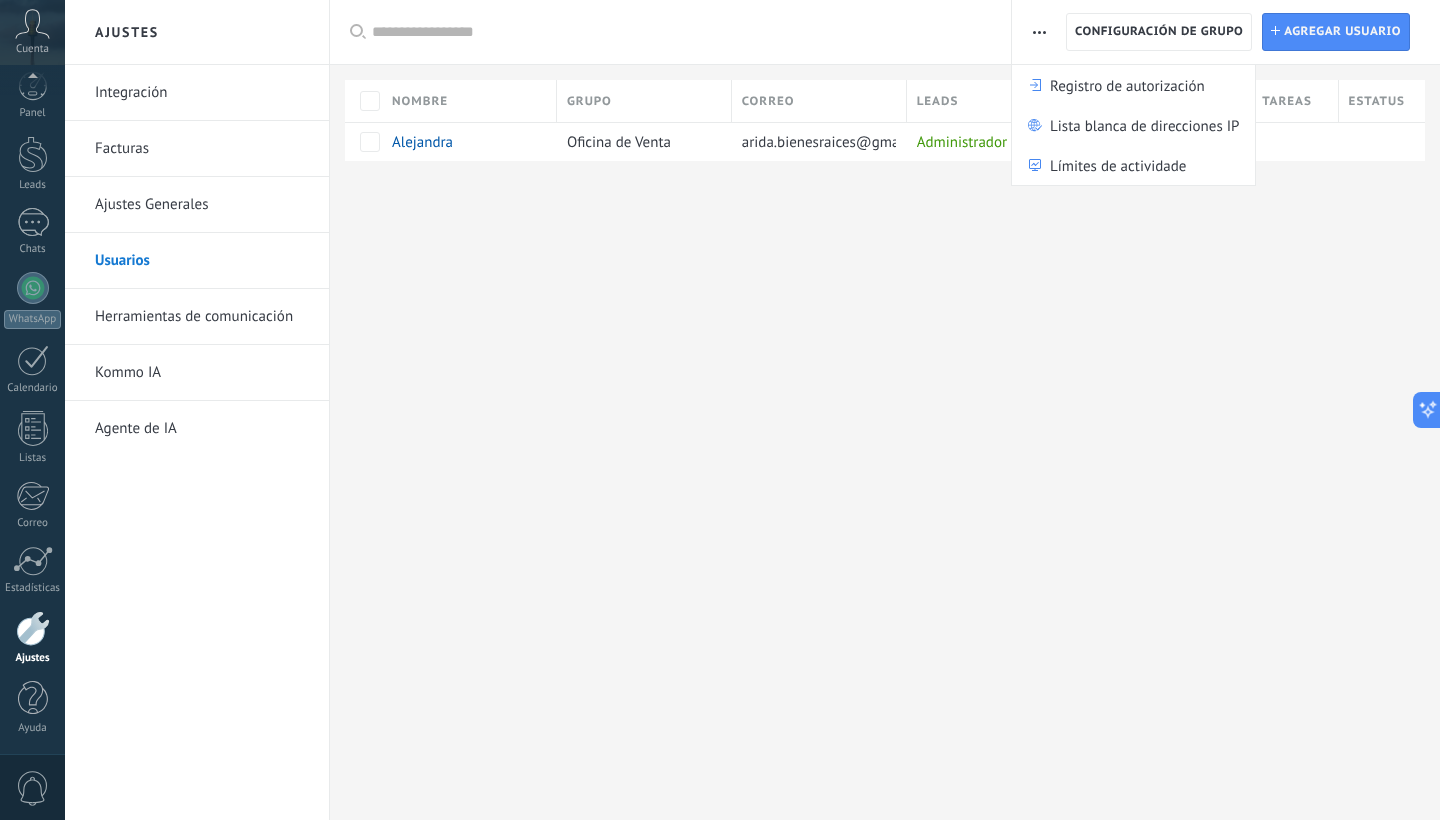 click on "Ajustes Integración Facturas Ajustes Generales Usuarios Herramientas de comunicación Kommo IA Agente de IA Registro de autorización Lista blanca de direcciones IP Límites de actividade Configuración de grupo Configuración de grupo Instalar Agregar usuario Aplicar Usuarios activos Usuarios inactivos Todo usuarios Administrador Usuarios libres Verificación en 2-pasos Guardar Seleccionar todo Sales Office Usuarios libres Todos los grupos Seleccionar todo Administrador Todos los roles Ninguno Usuarios activos Usuarios inactivos Usuarios activos Seleccionar todo Usuarios con verificación en 2 pasos Usuarios sin verificación en 2 pasos Todos los tipos de verificación Aplicar Restablecer Nombre Grupo Correo Leads Contactos Compañías Tareas Estatus           Alejandra Oficina de Venta arida.bienesraices@gmail.com Administrador Lamentablemente, no hay elementos con estos parámetros.  Mostrar todos" at bounding box center [752, 410] 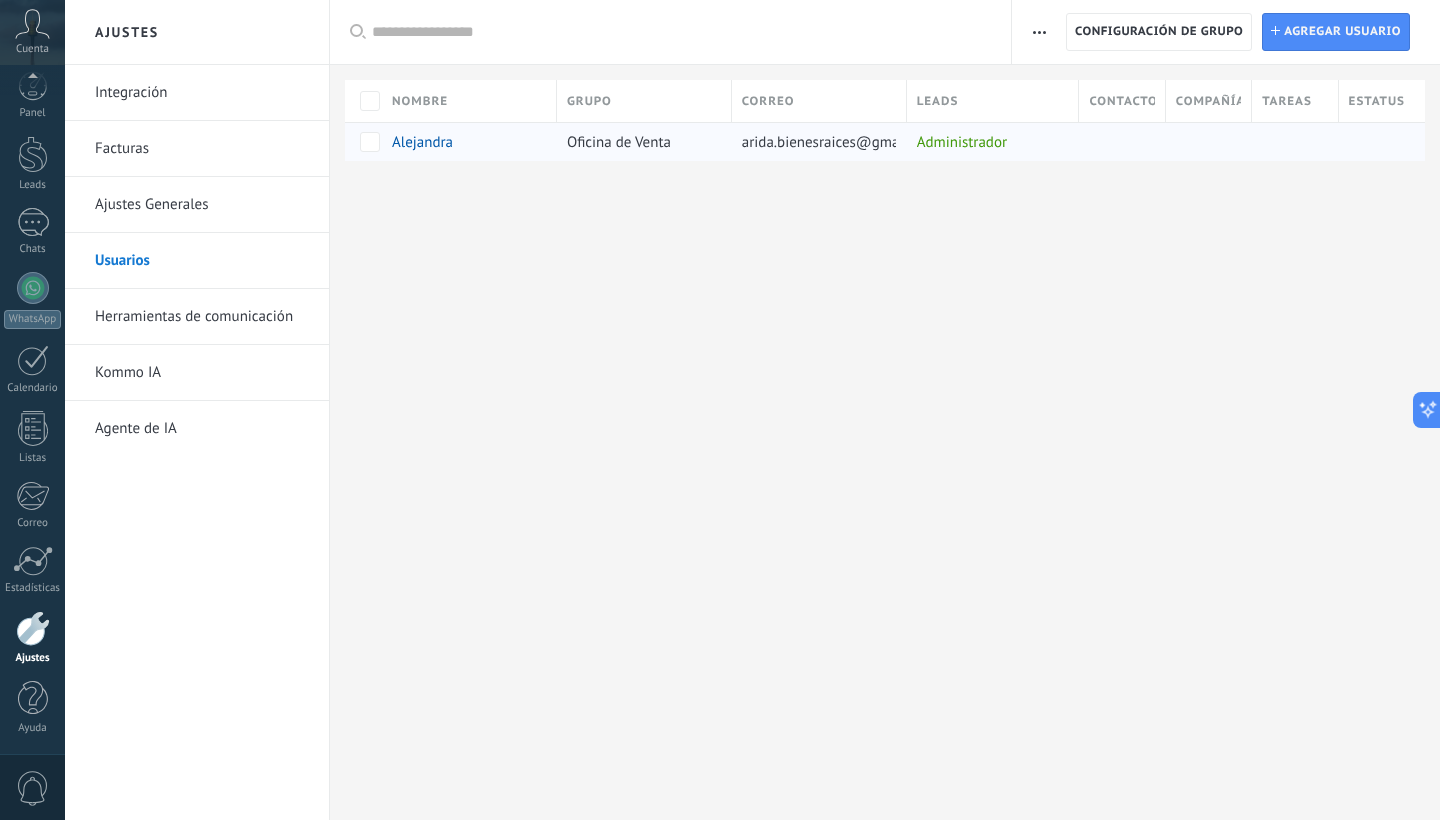 click on "Administrador" at bounding box center (988, 142) 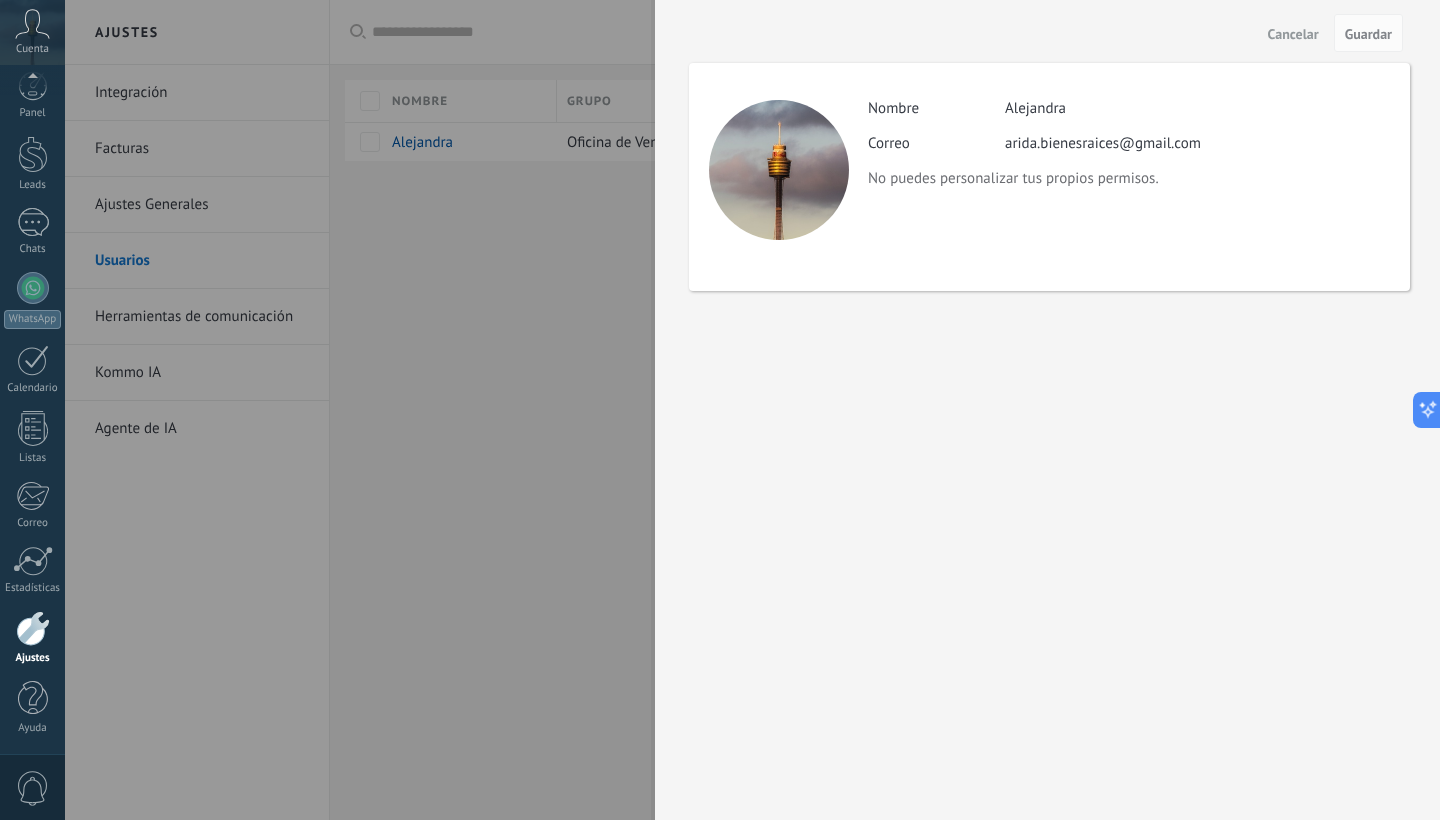 click on "Correo" at bounding box center (936, 143) 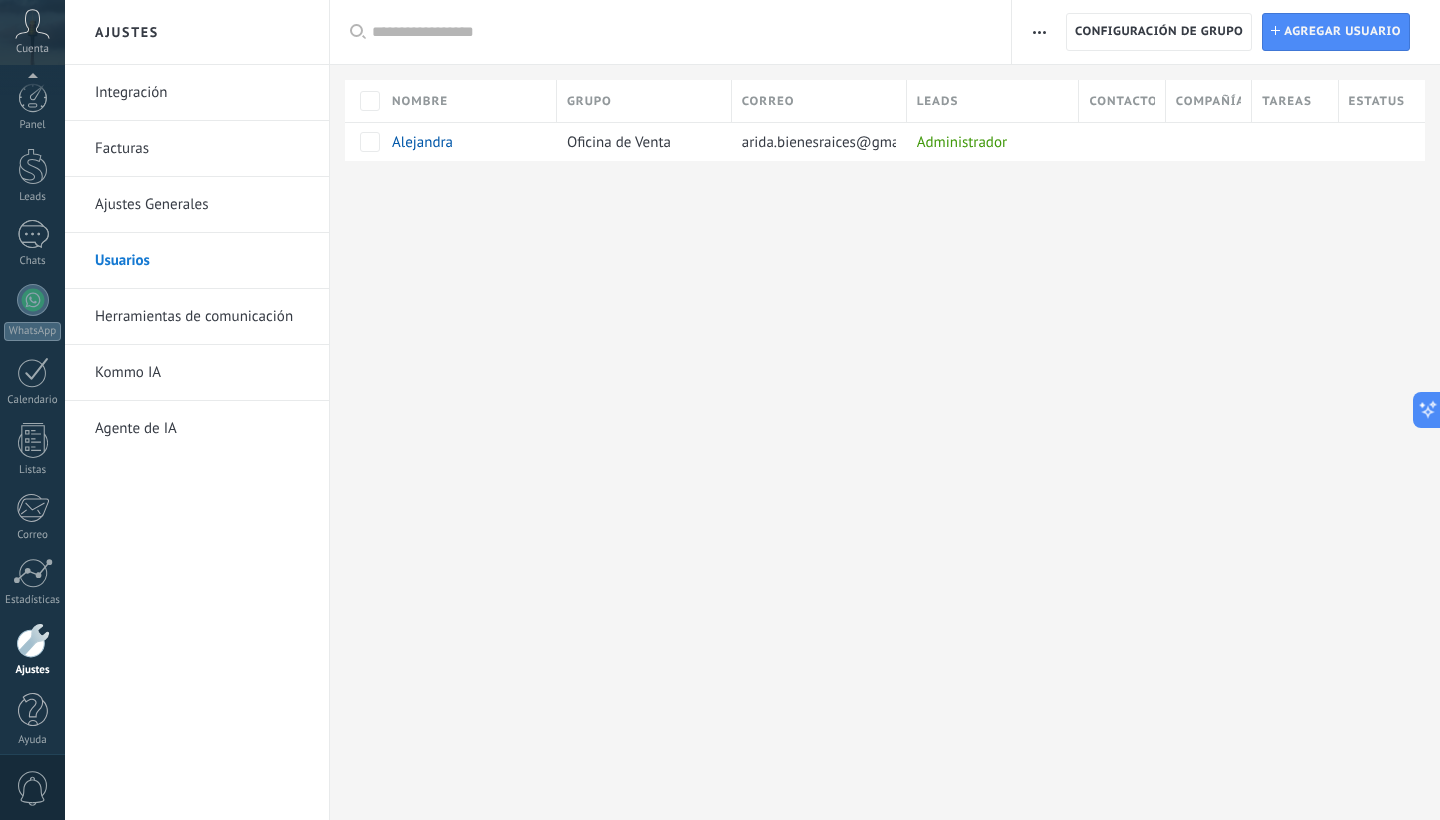 scroll, scrollTop: 12, scrollLeft: 0, axis: vertical 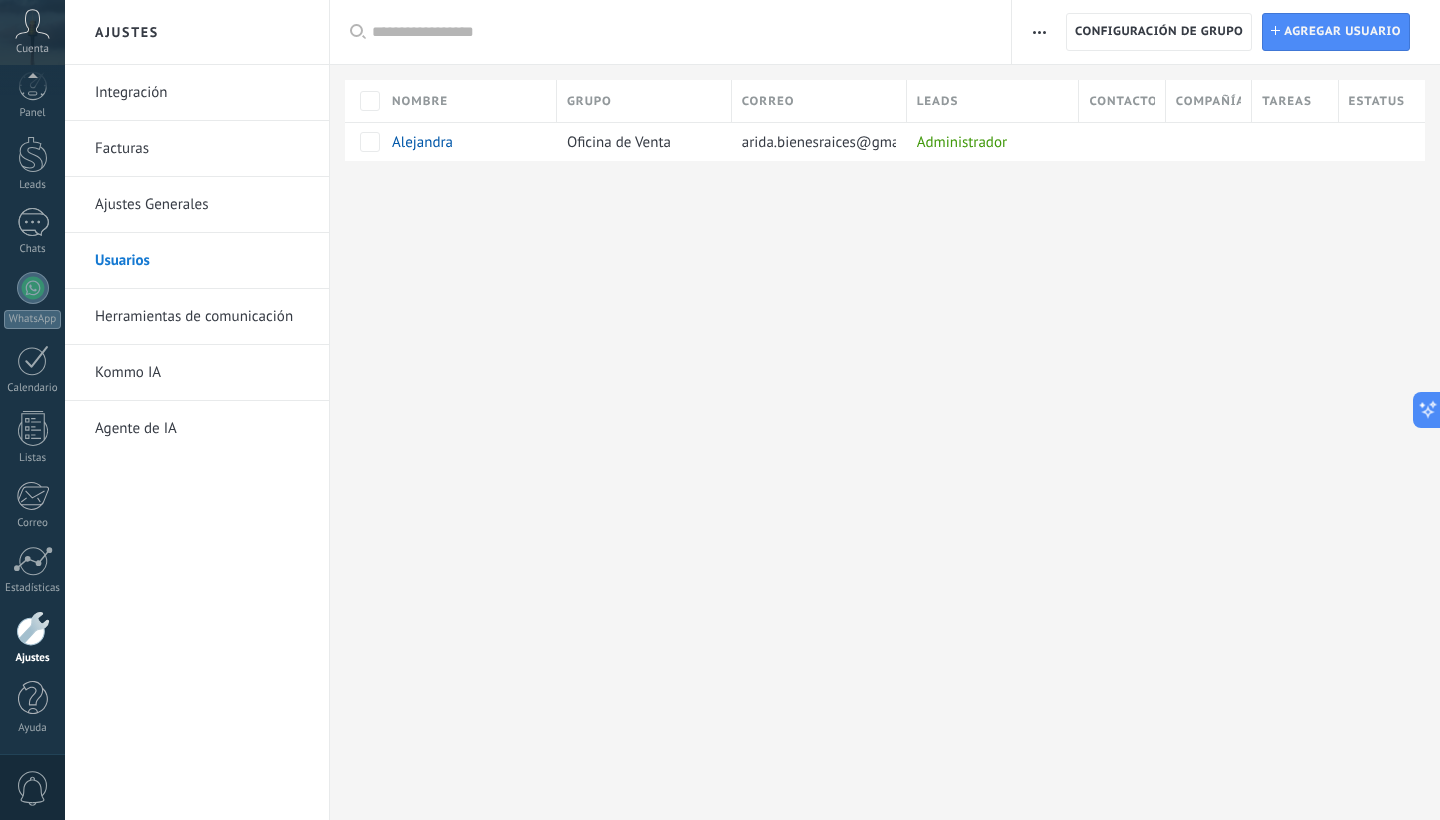 click 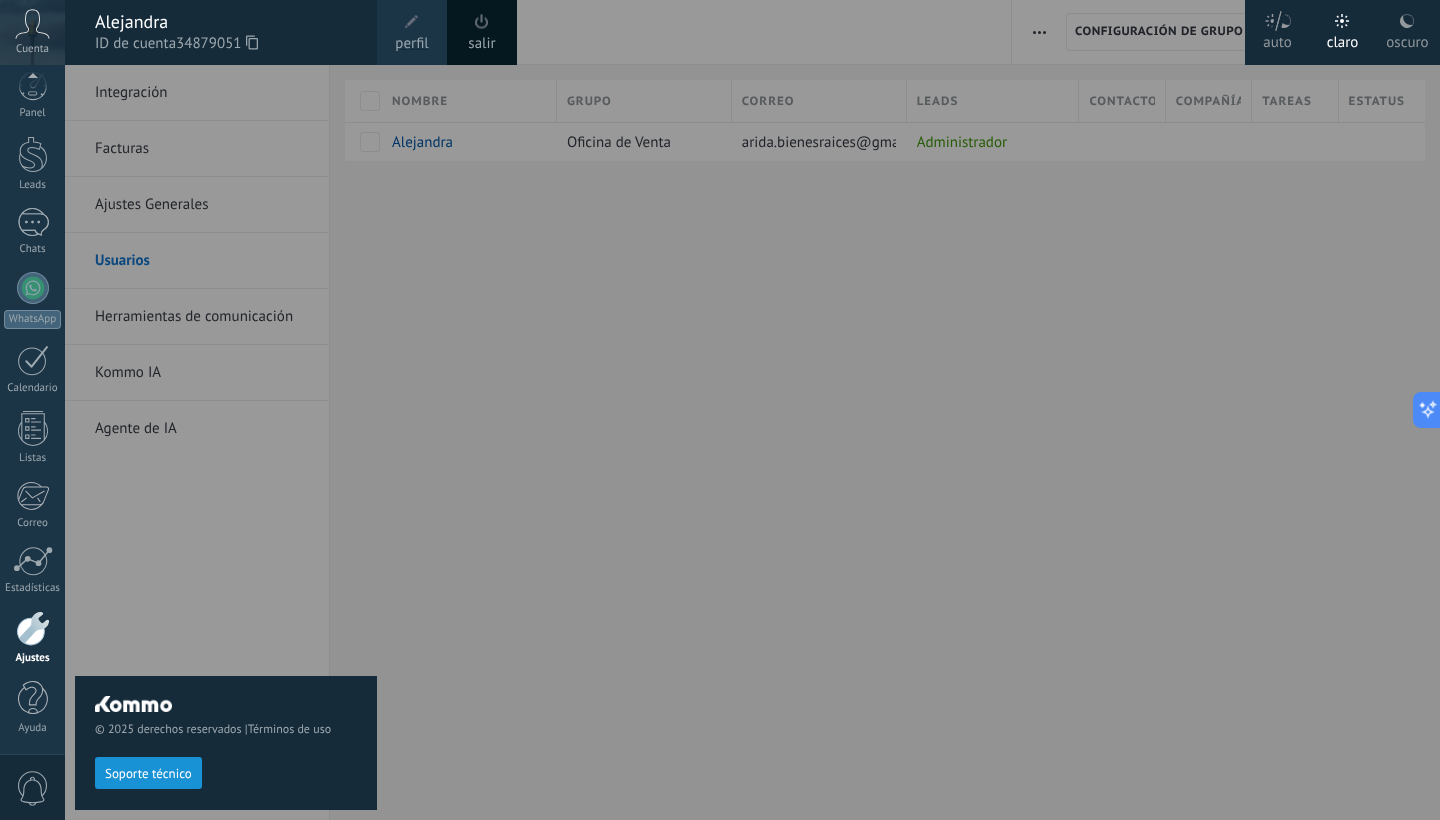 click at bounding box center [412, 22] 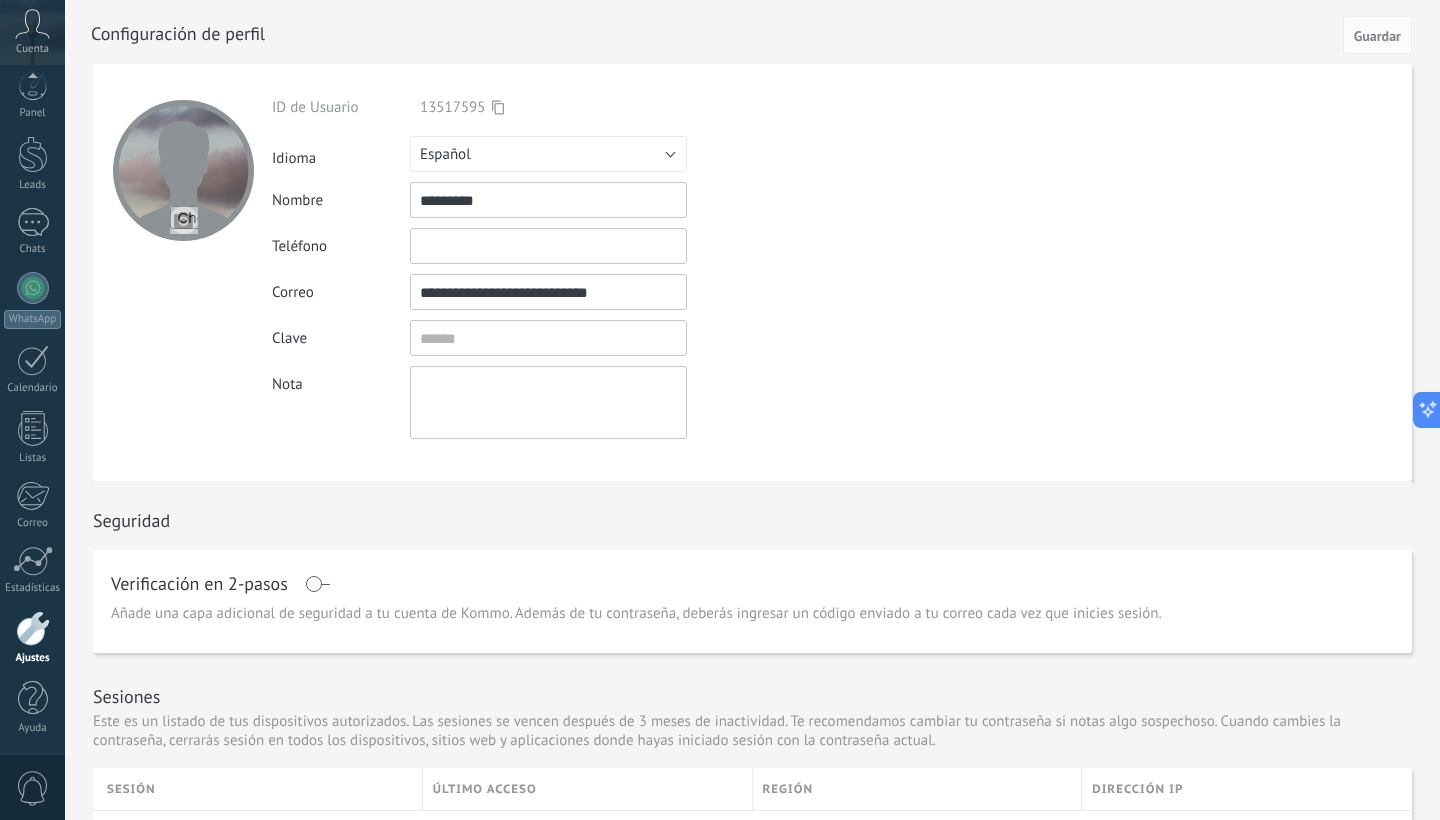 click on "*********" at bounding box center [548, 200] 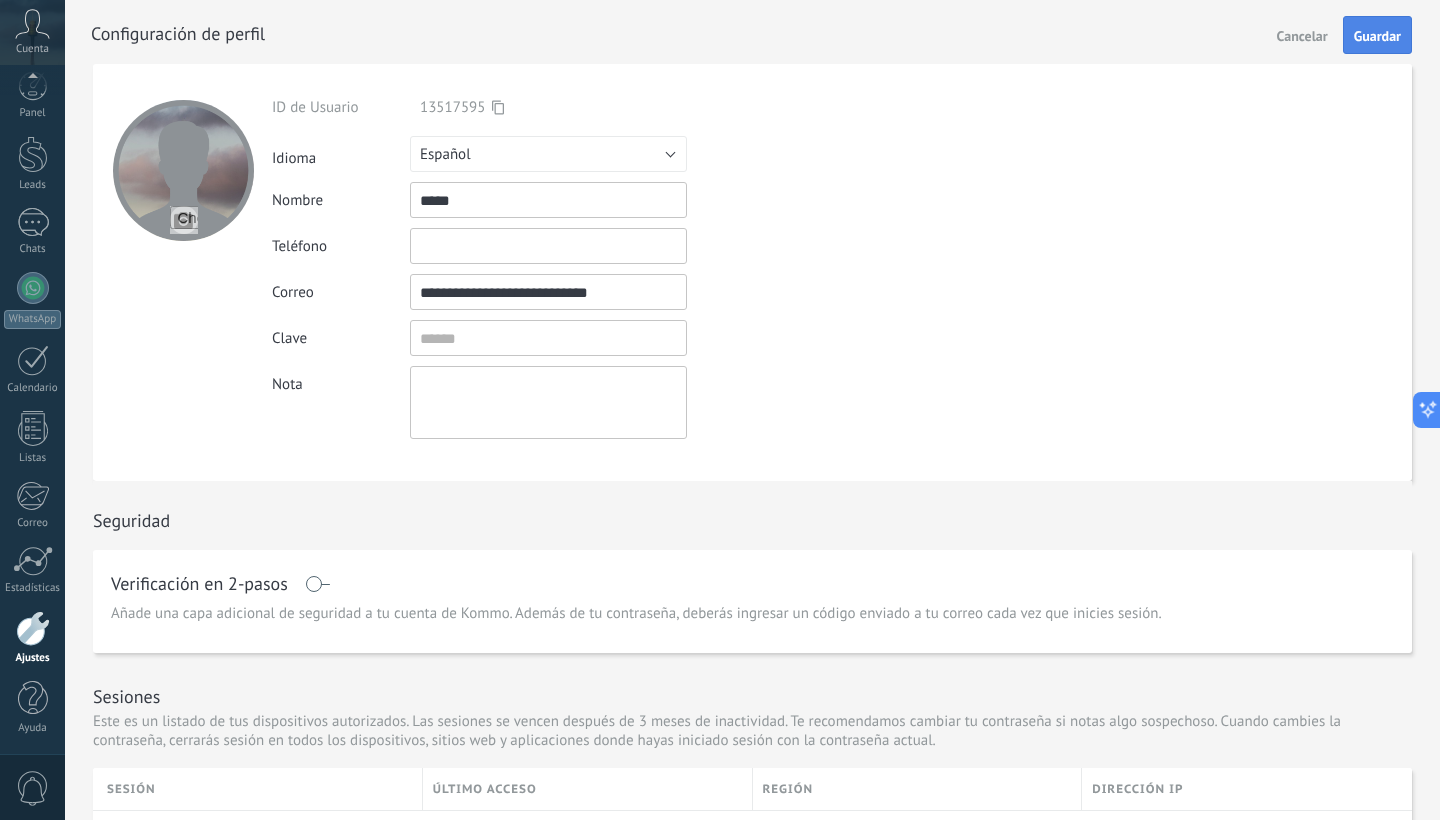 type on "*****" 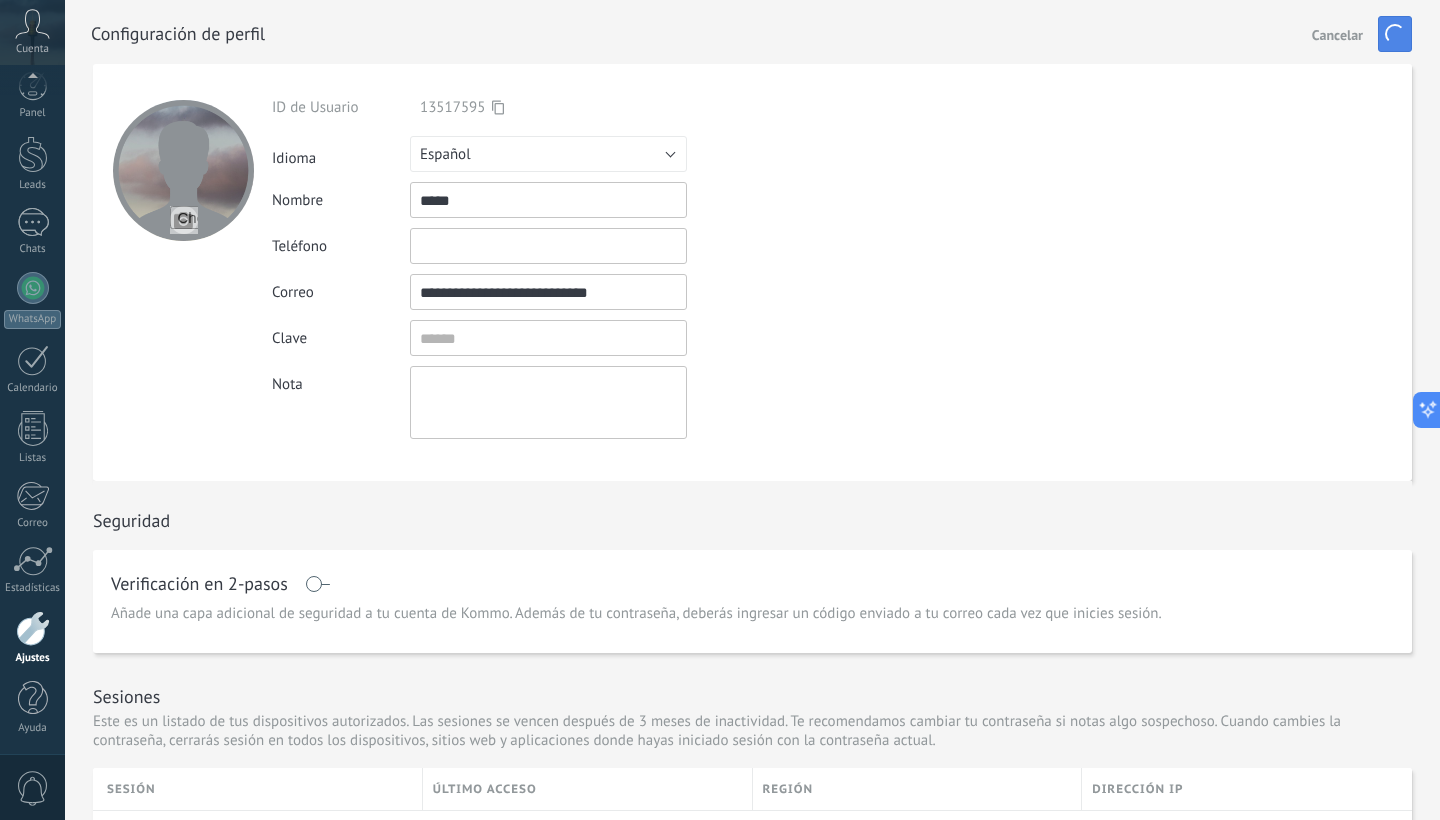 scroll, scrollTop: 0, scrollLeft: 0, axis: both 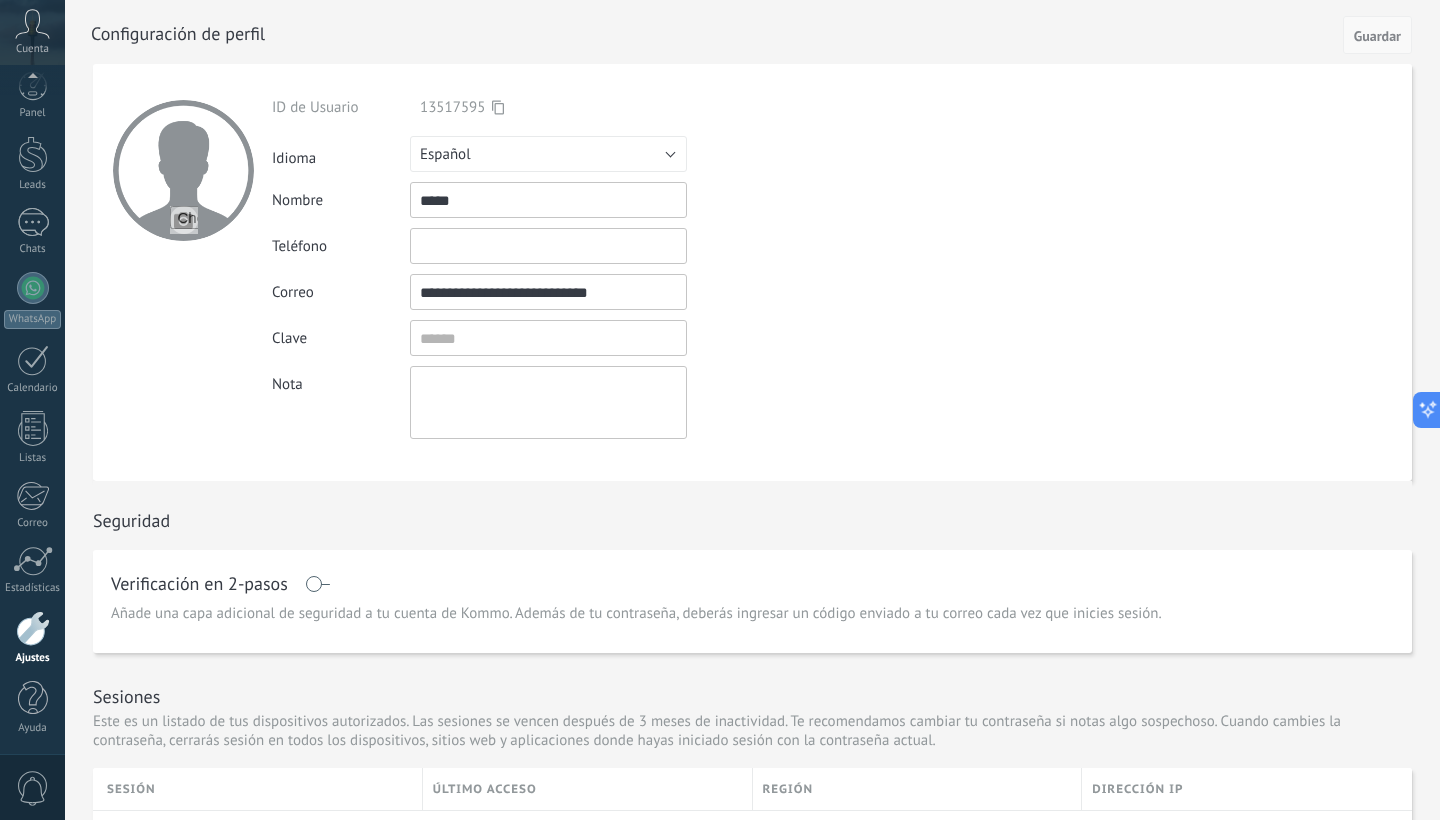 click on "Guardar" at bounding box center (1377, 36) 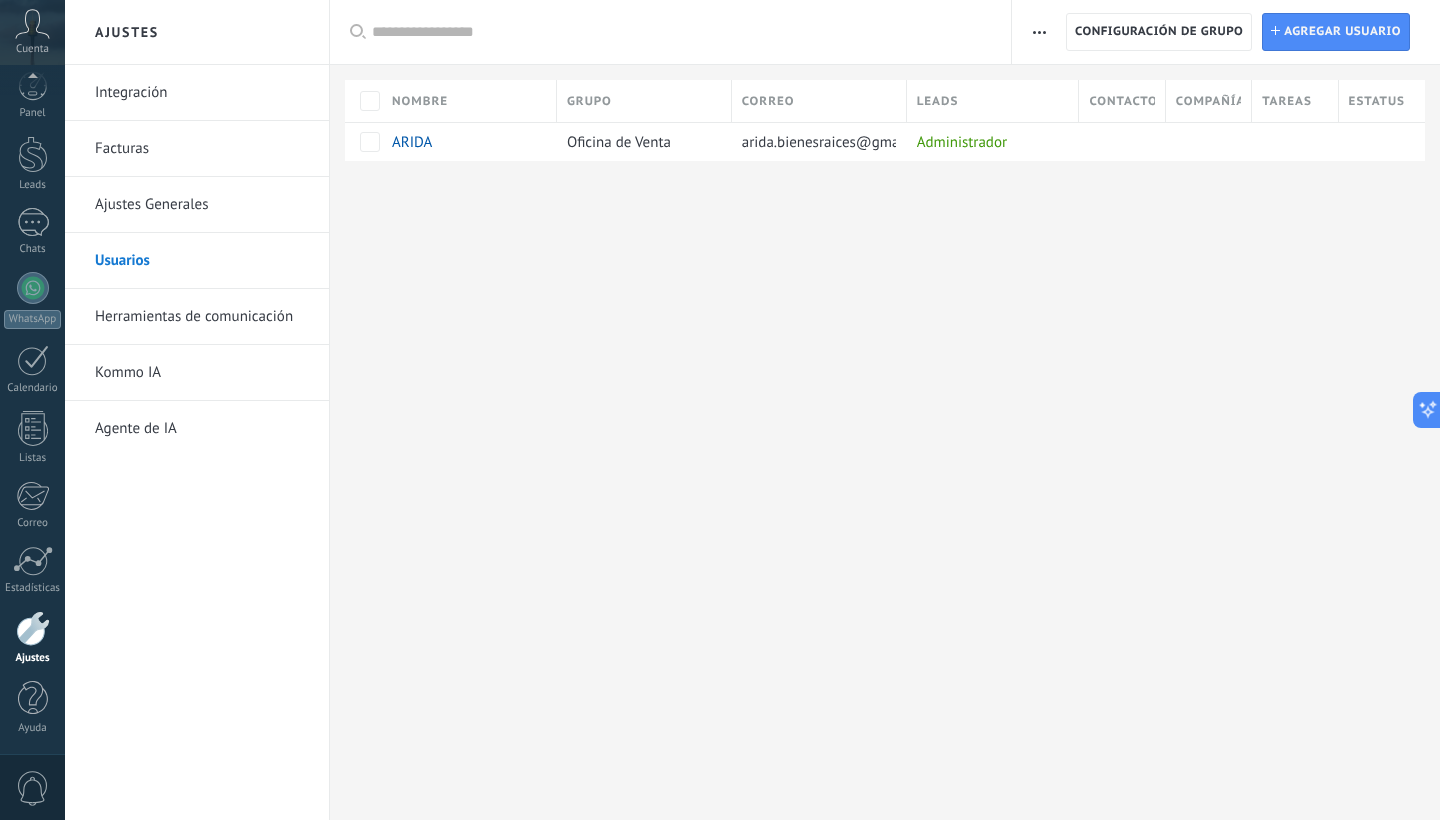 click 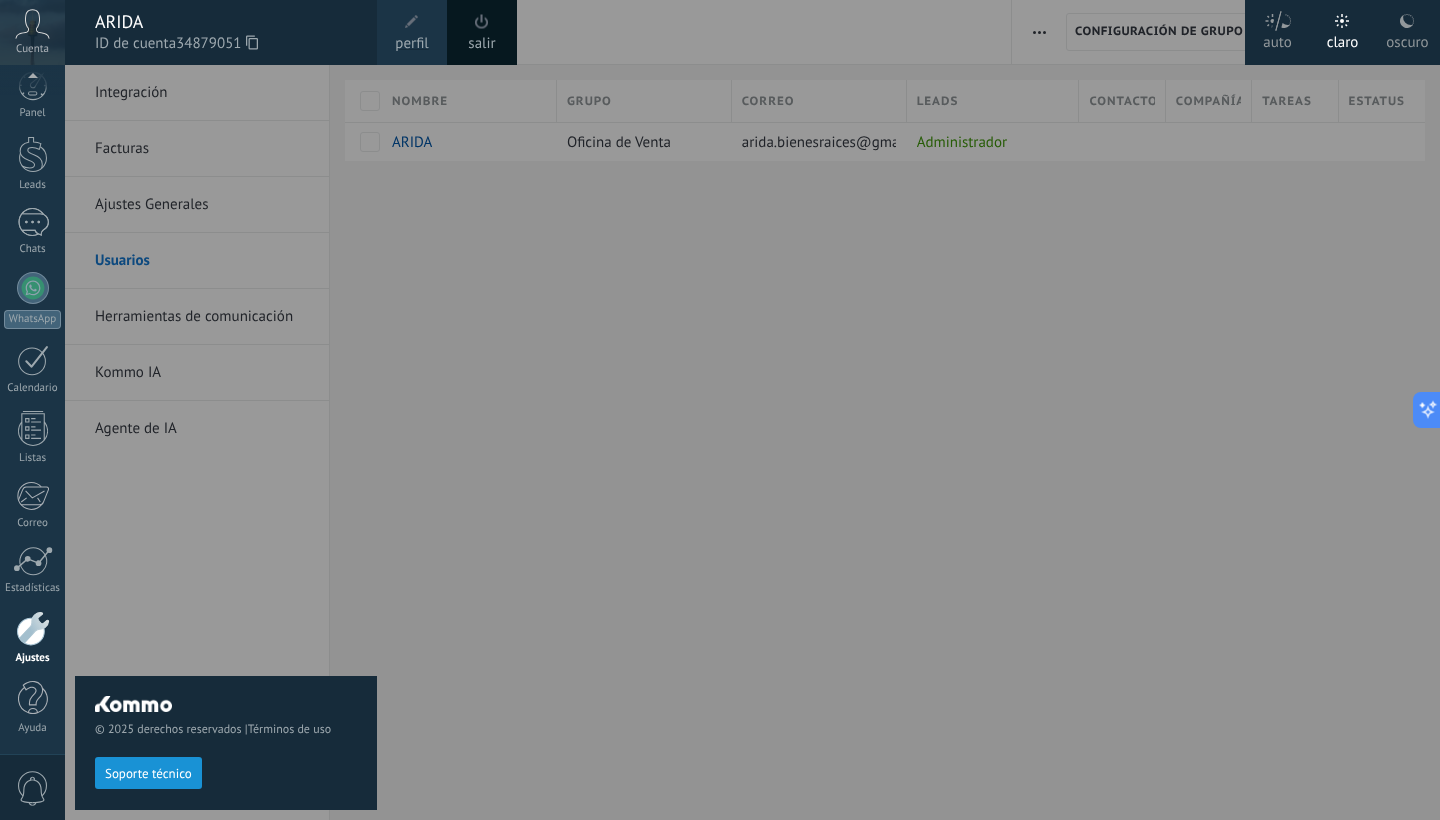click at bounding box center [785, 410] 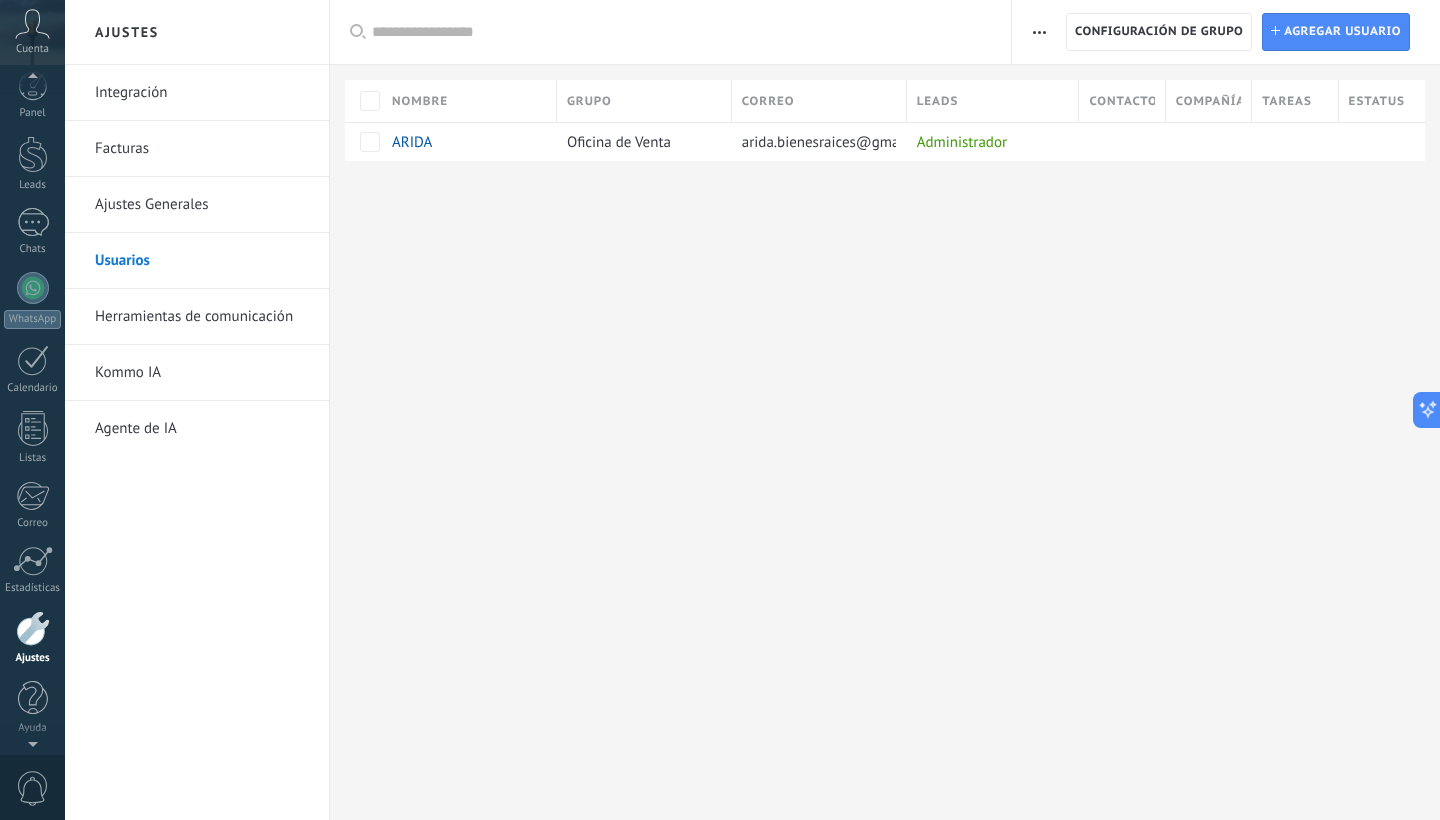 scroll, scrollTop: 0, scrollLeft: 0, axis: both 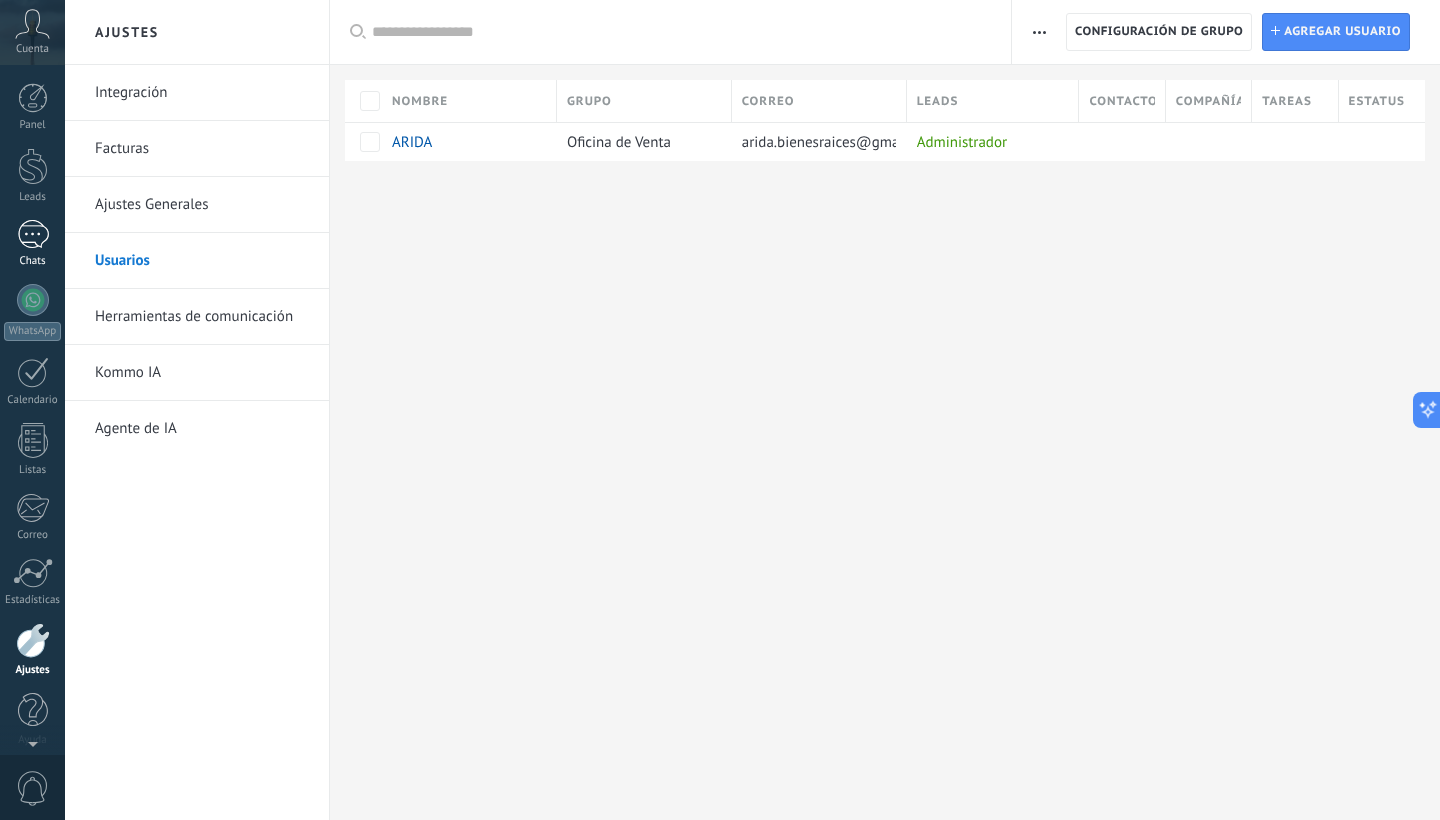 click on "Chats" at bounding box center (32, 244) 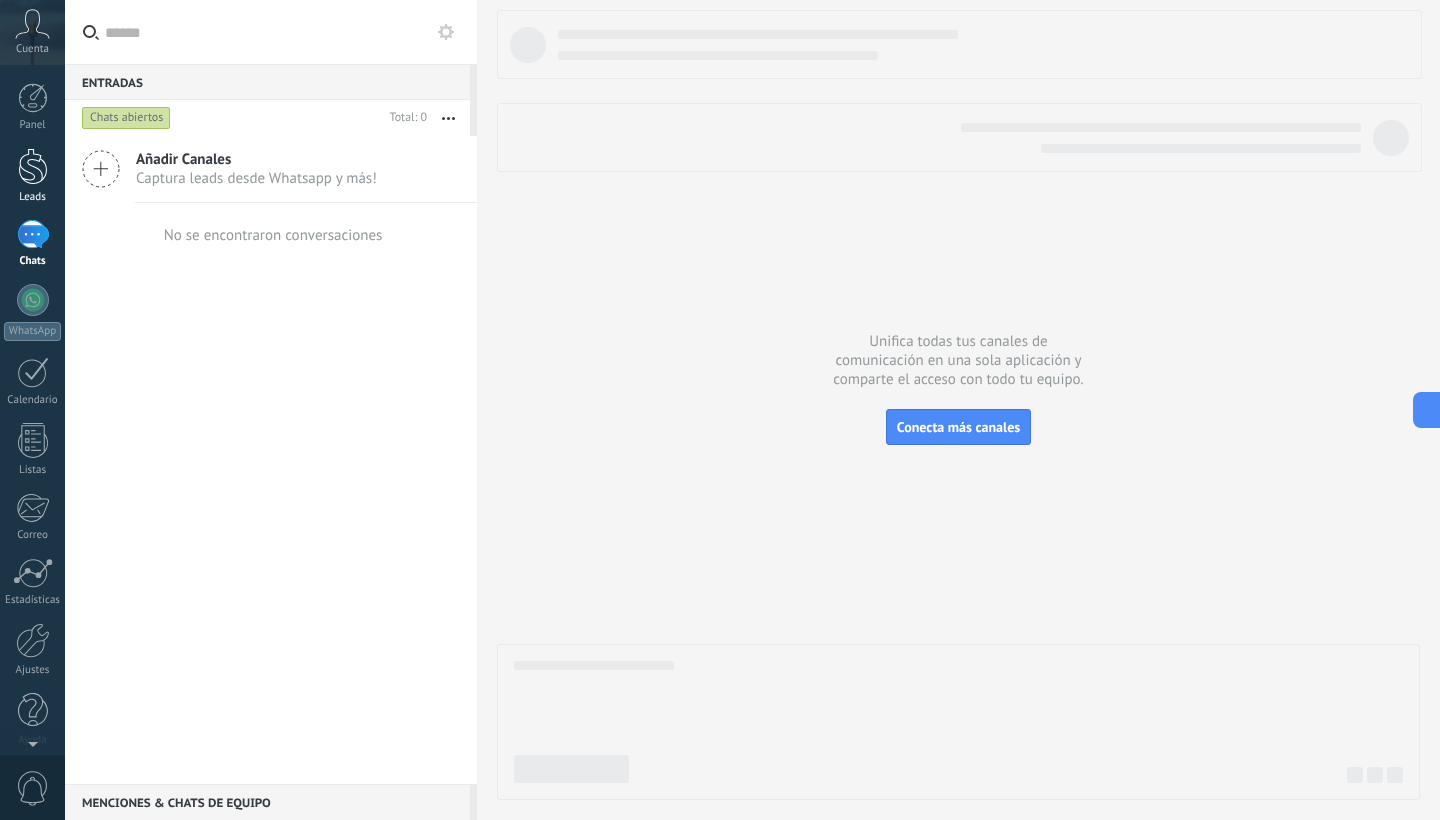 click at bounding box center [33, 166] 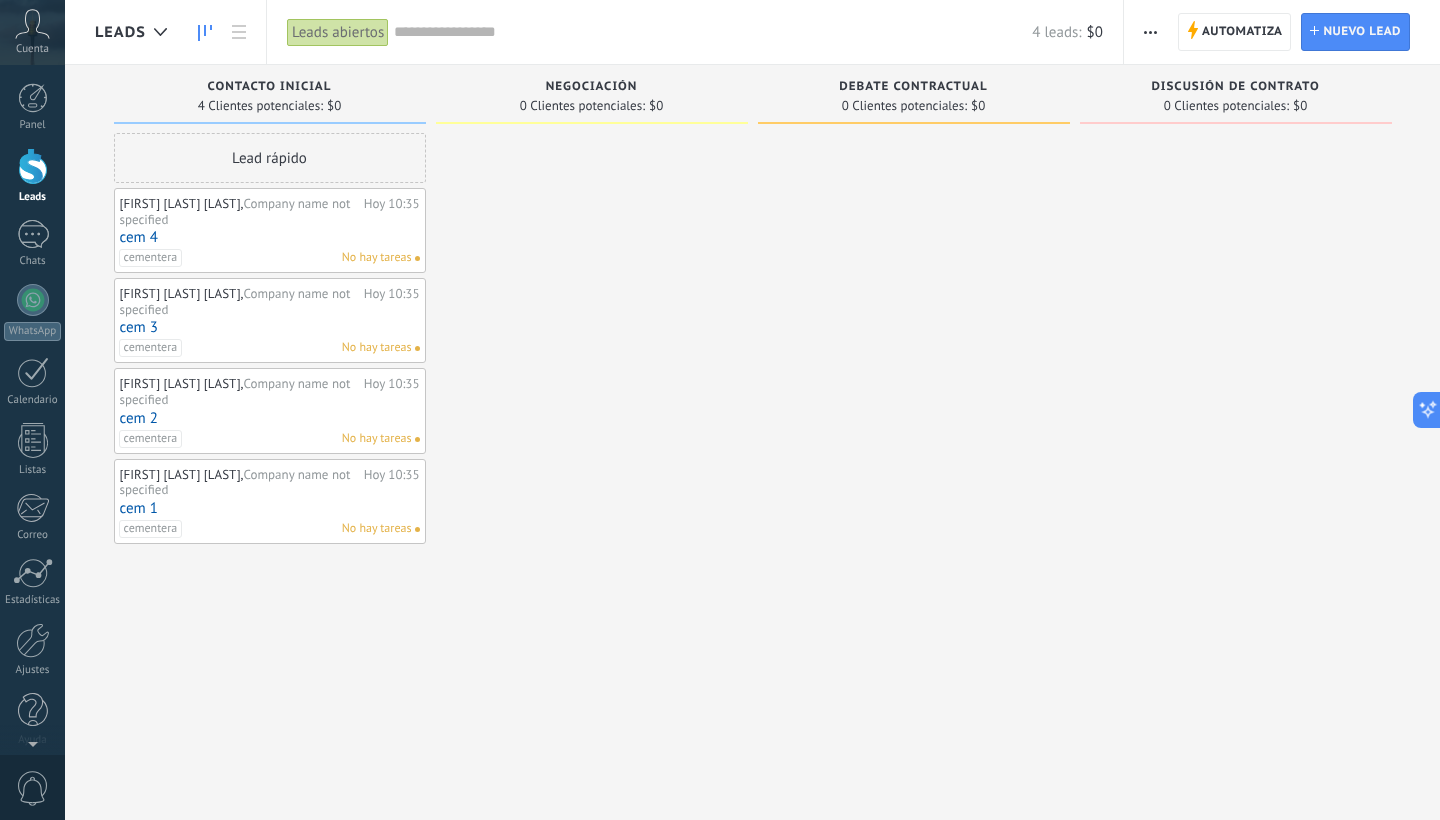 click on "joel ivan bojorquez Castro,  Company name not specified" at bounding box center (239, 211) 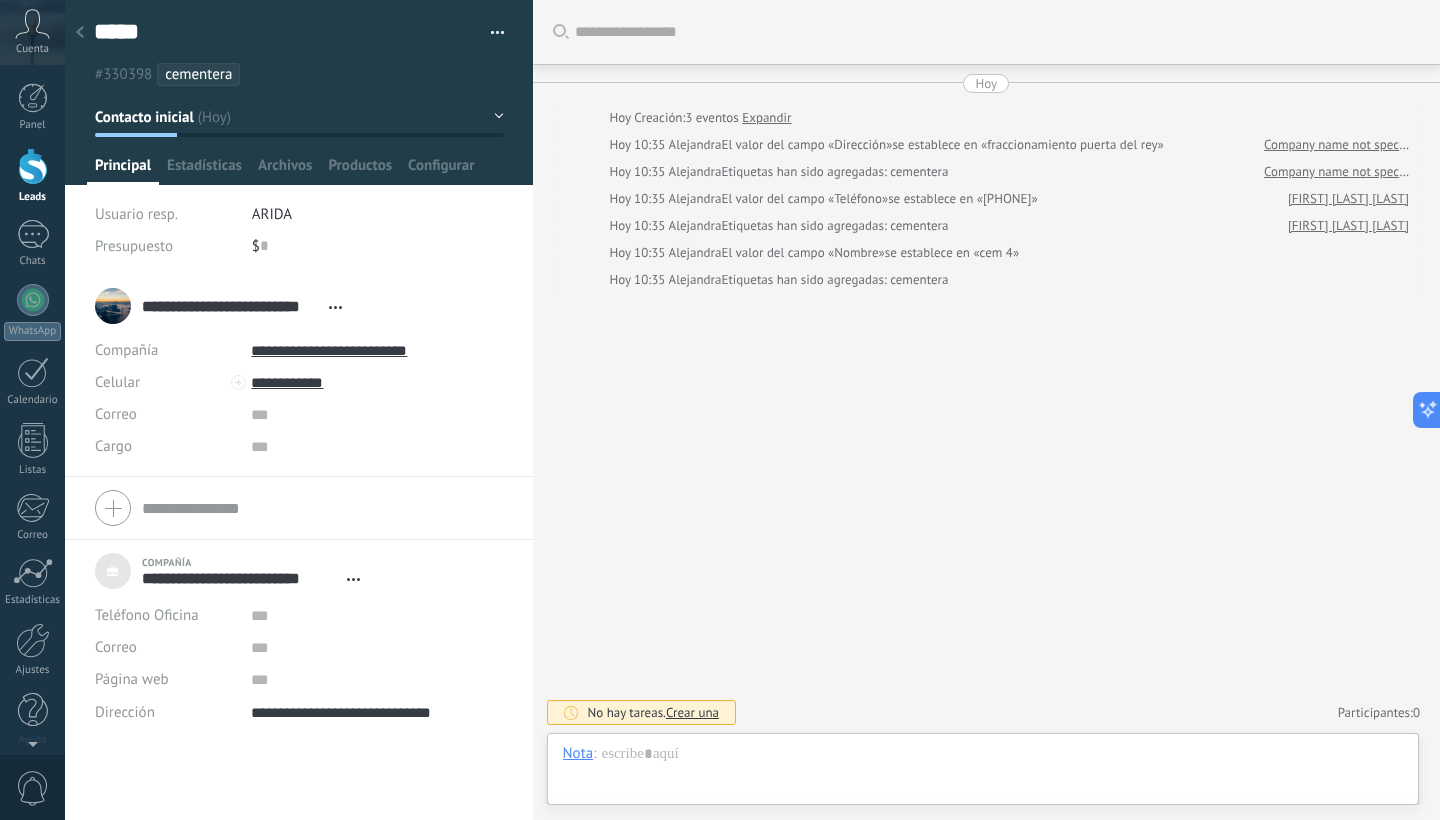 scroll, scrollTop: 20, scrollLeft: 0, axis: vertical 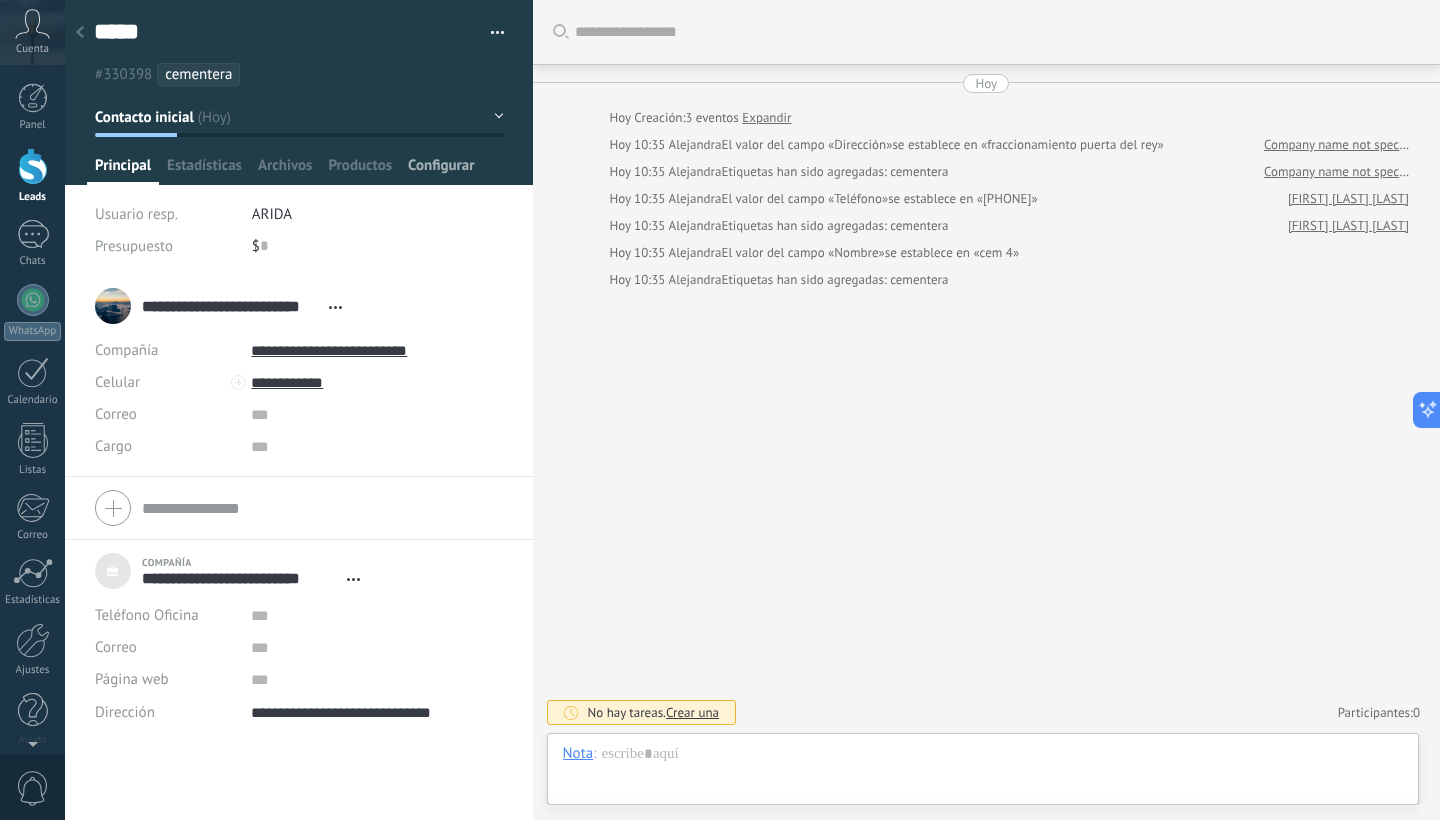 click on "Configurar" at bounding box center [441, 170] 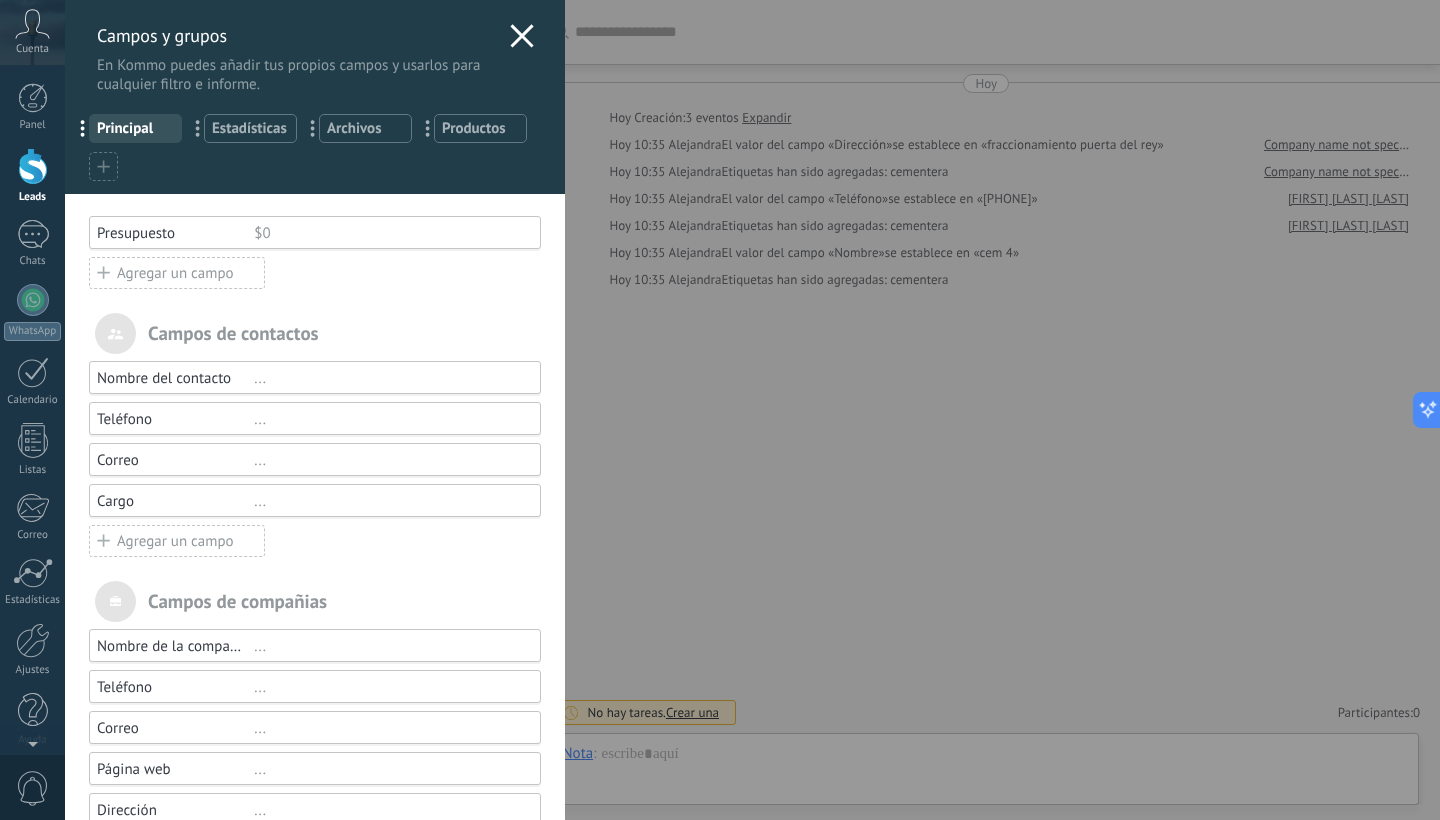 scroll, scrollTop: 0, scrollLeft: 0, axis: both 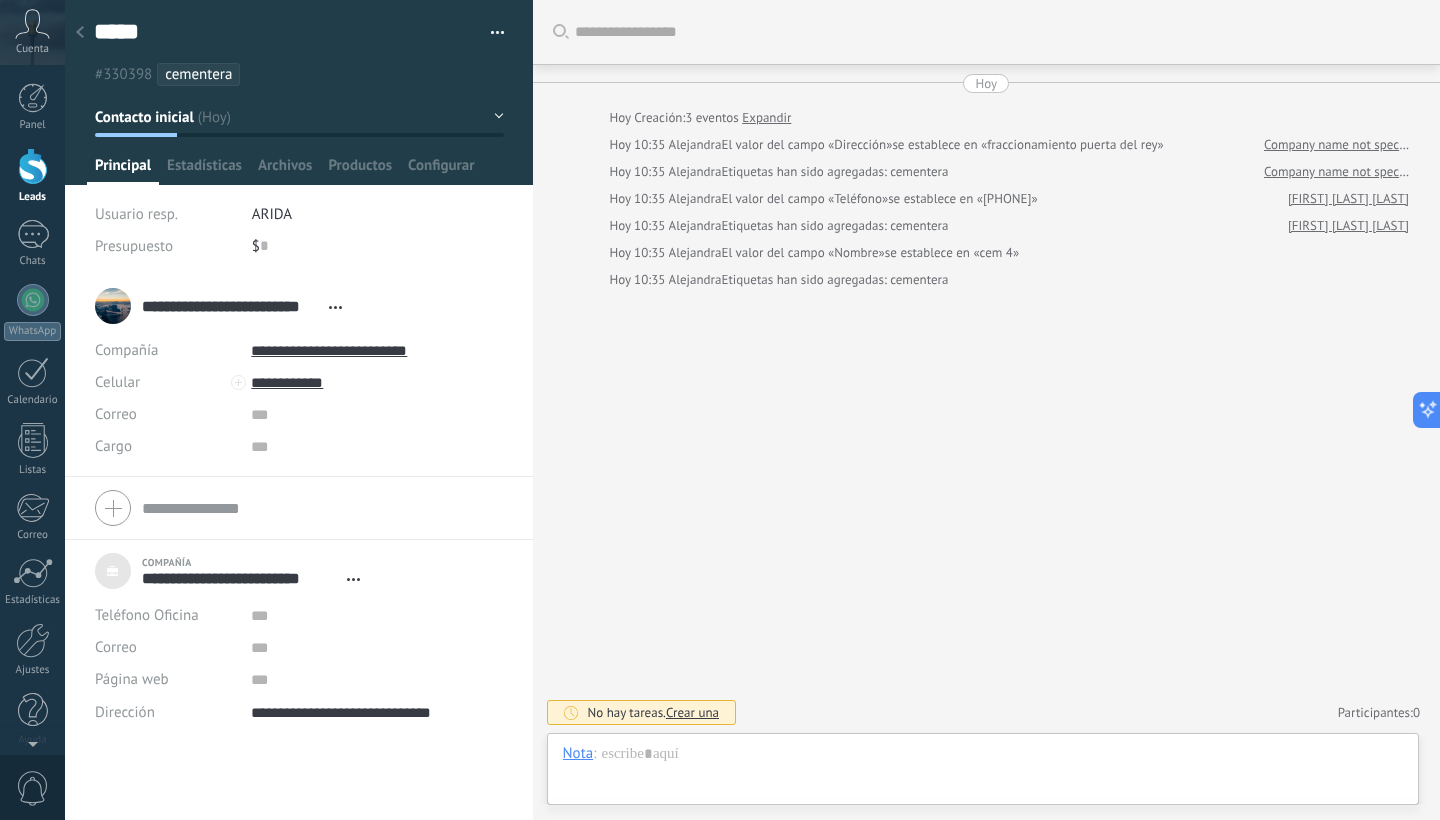 click at bounding box center (299, 508) 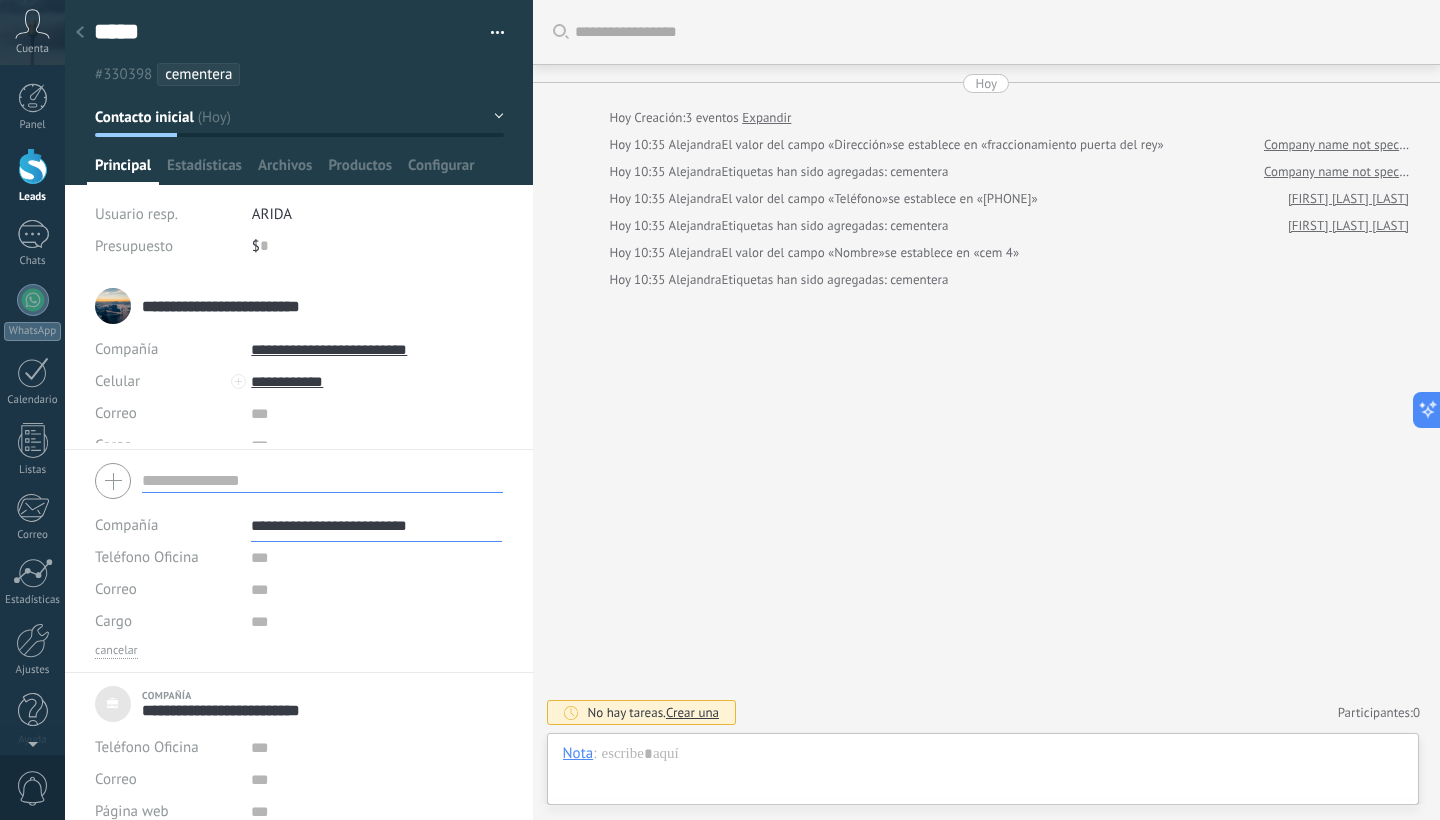 scroll, scrollTop: 20, scrollLeft: 0, axis: vertical 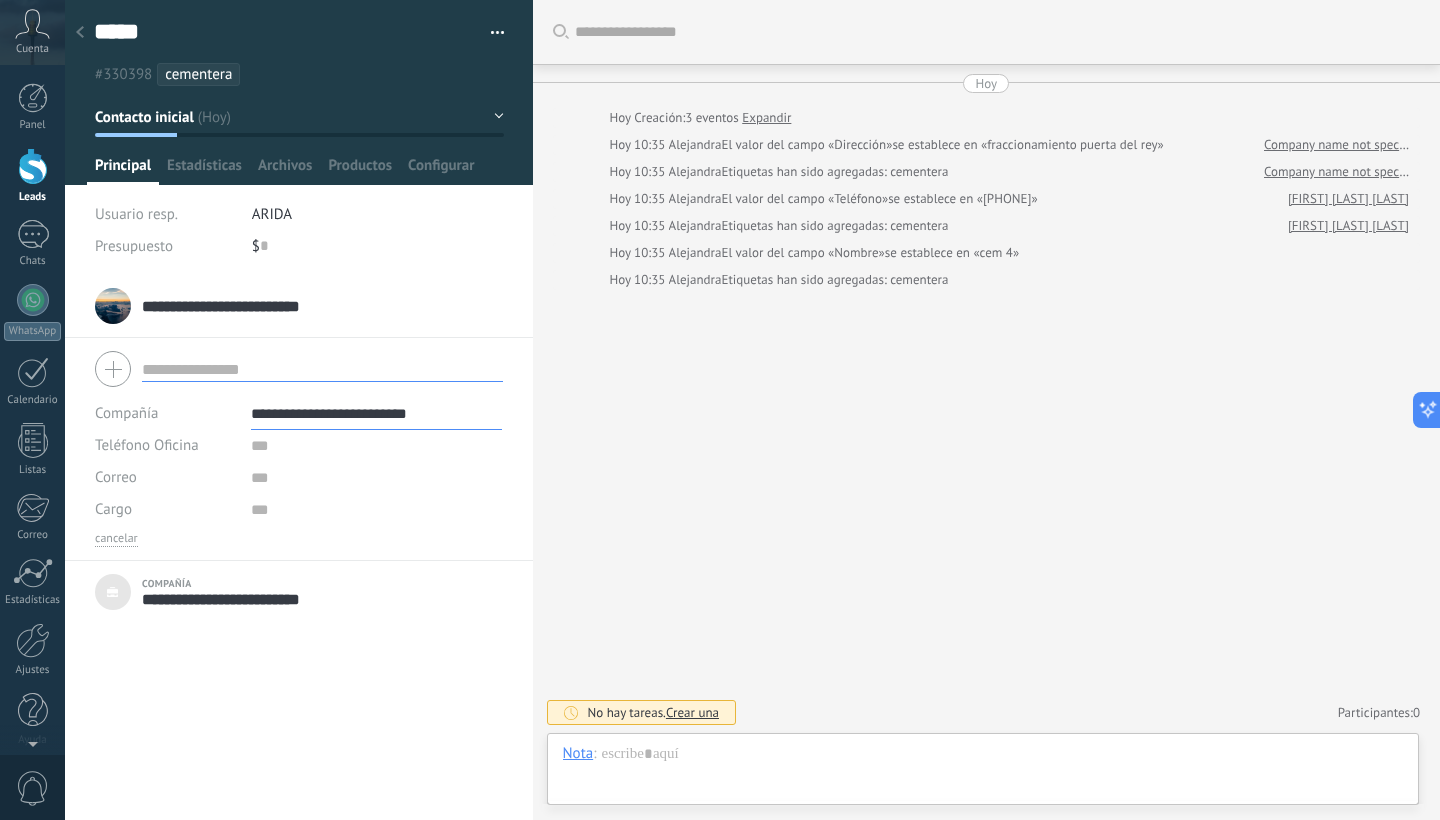 click on "**********" at bounding box center [299, 306] 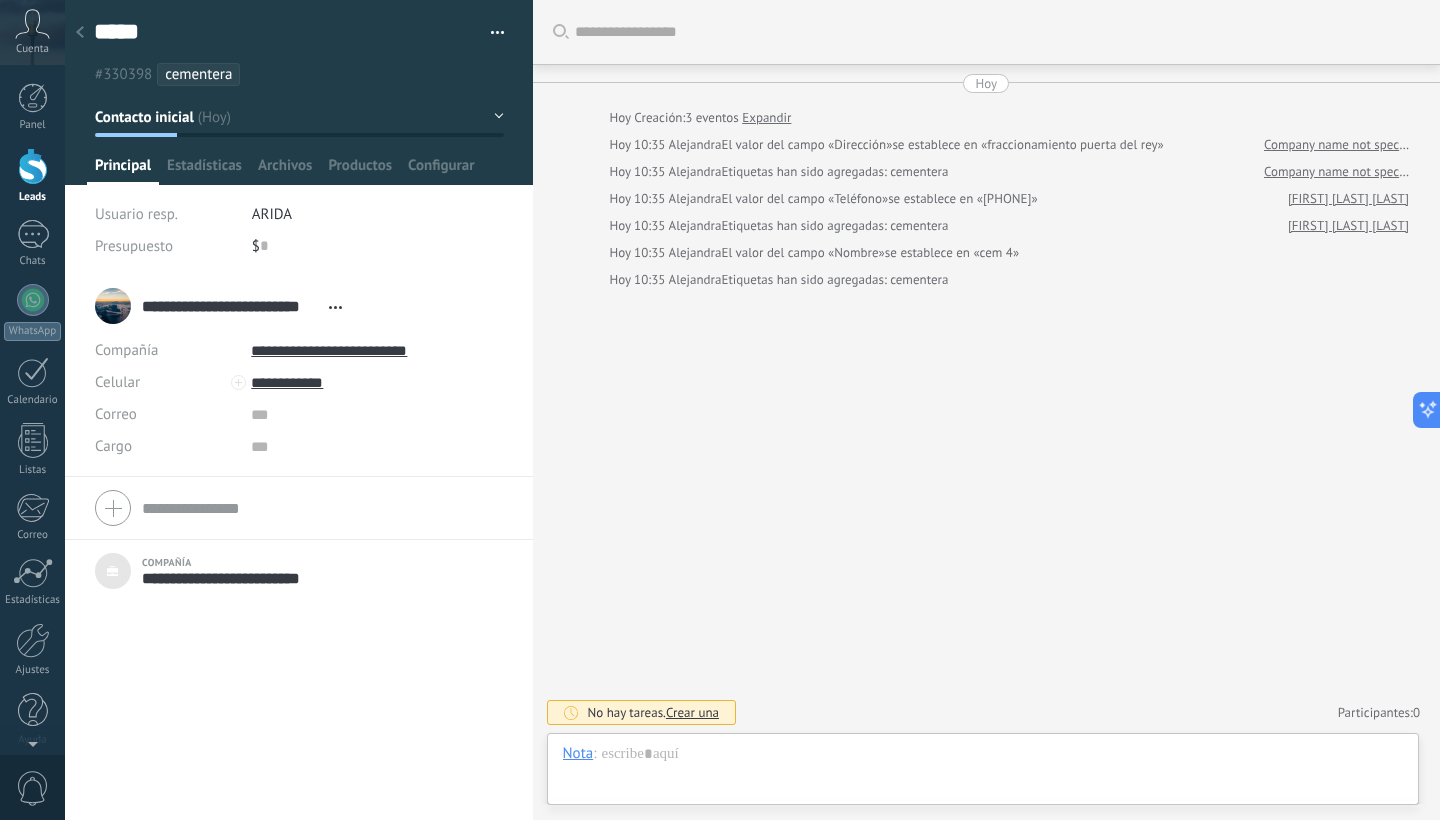 click on "Contacto inicial" at bounding box center [299, 117] 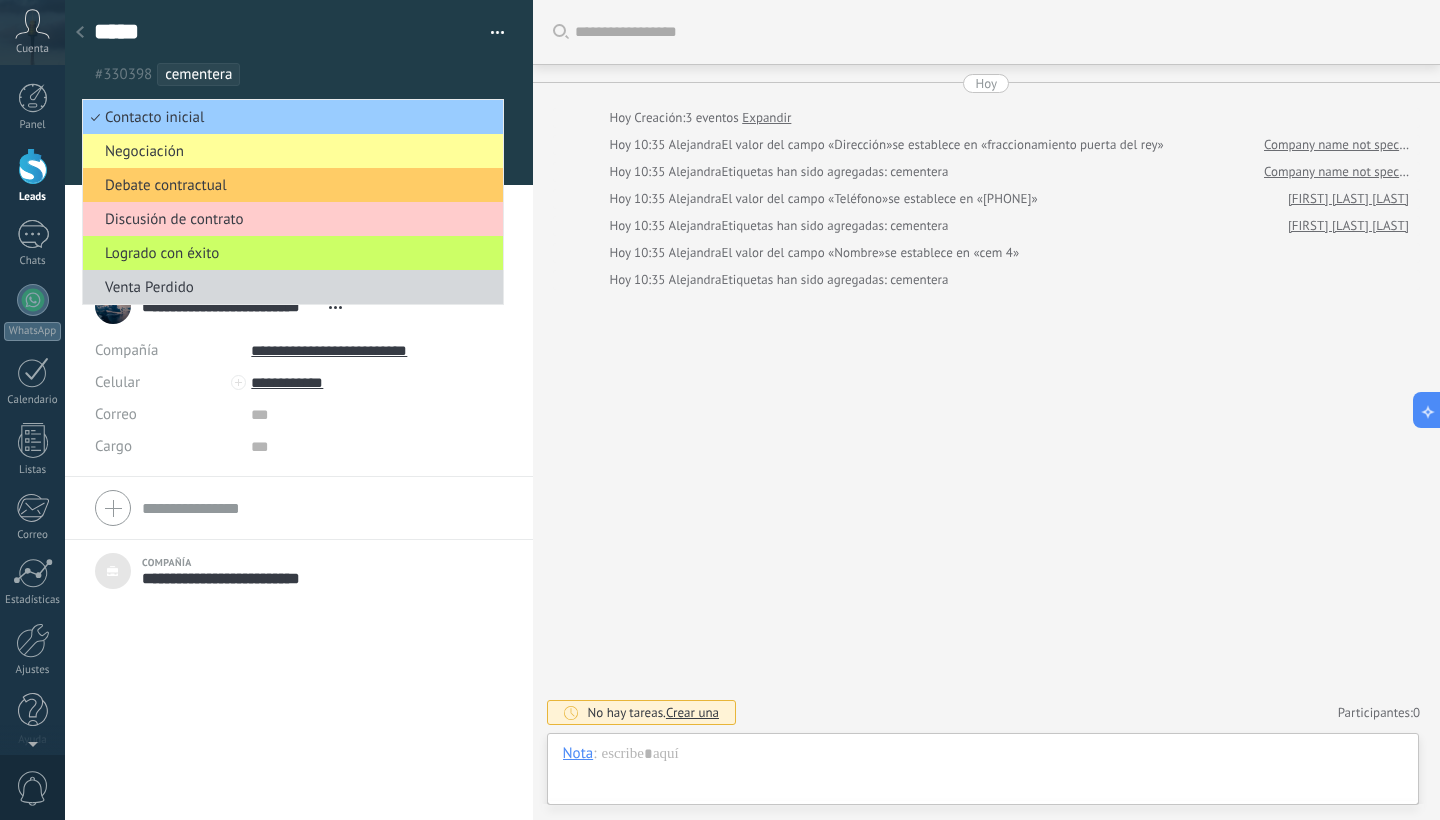 click on "Principal Estadísticas Archivos Productos Configurar" at bounding box center [299, 170] 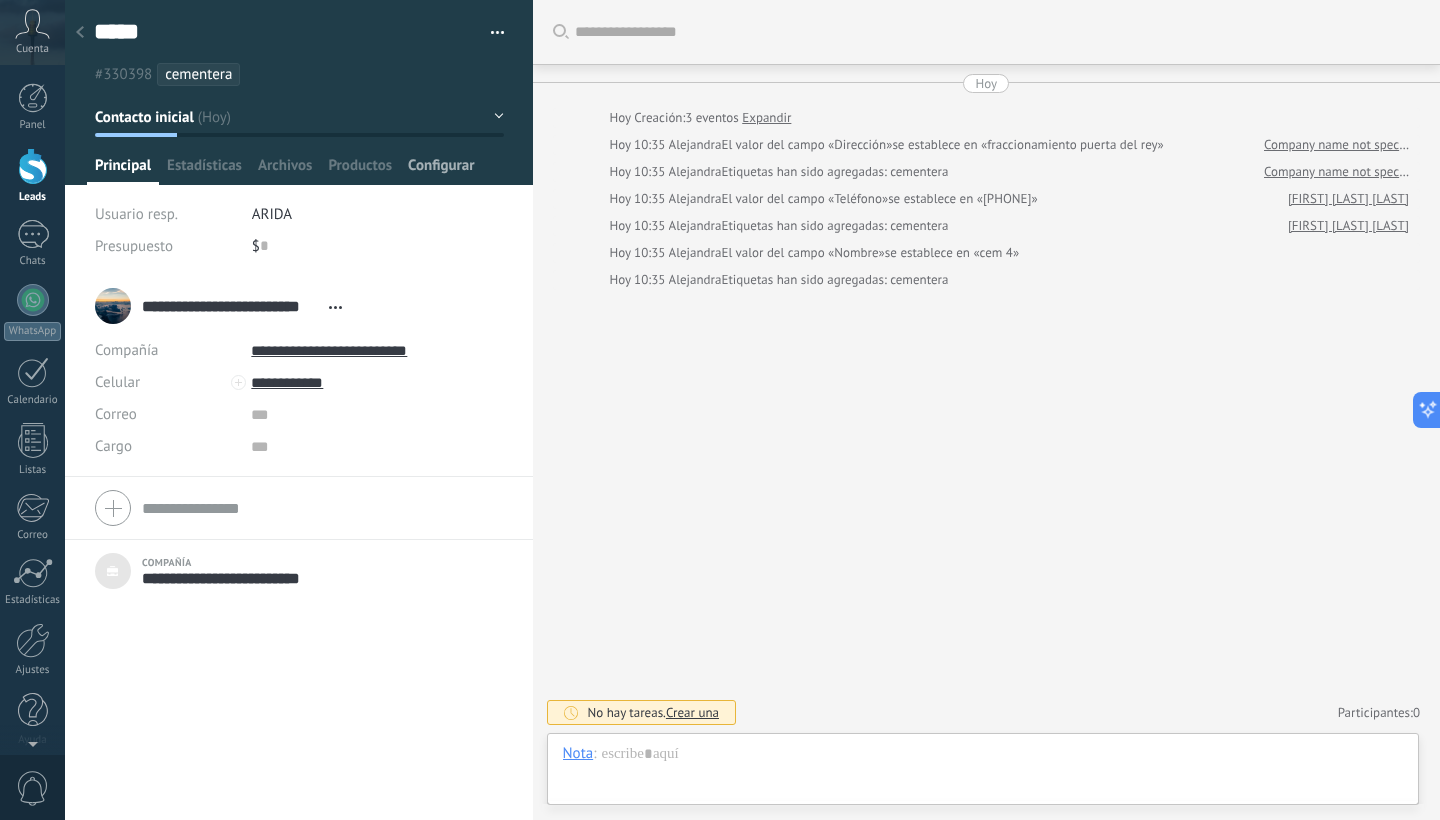 click on "Configurar" at bounding box center (441, 170) 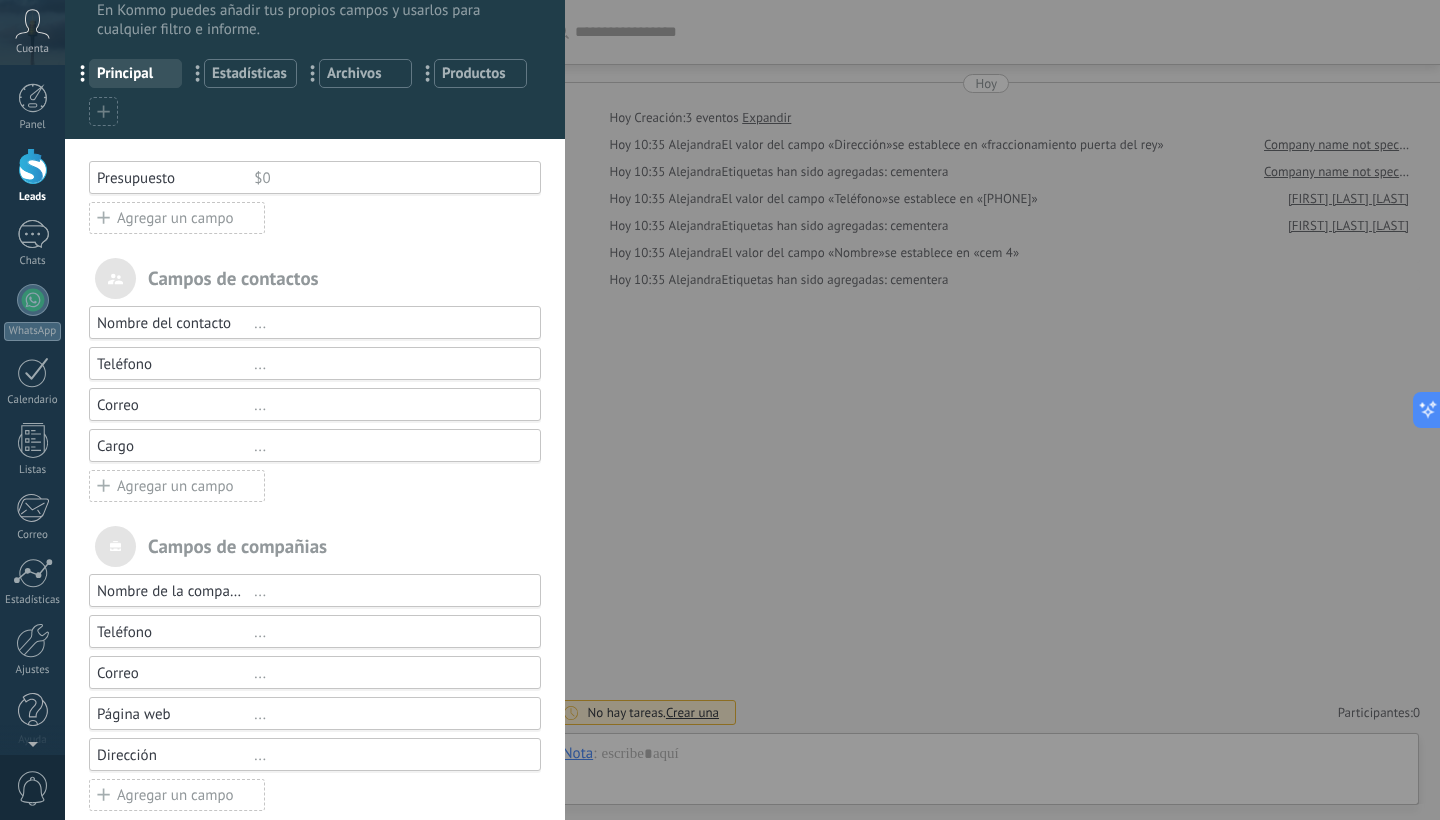 scroll, scrollTop: 58, scrollLeft: 0, axis: vertical 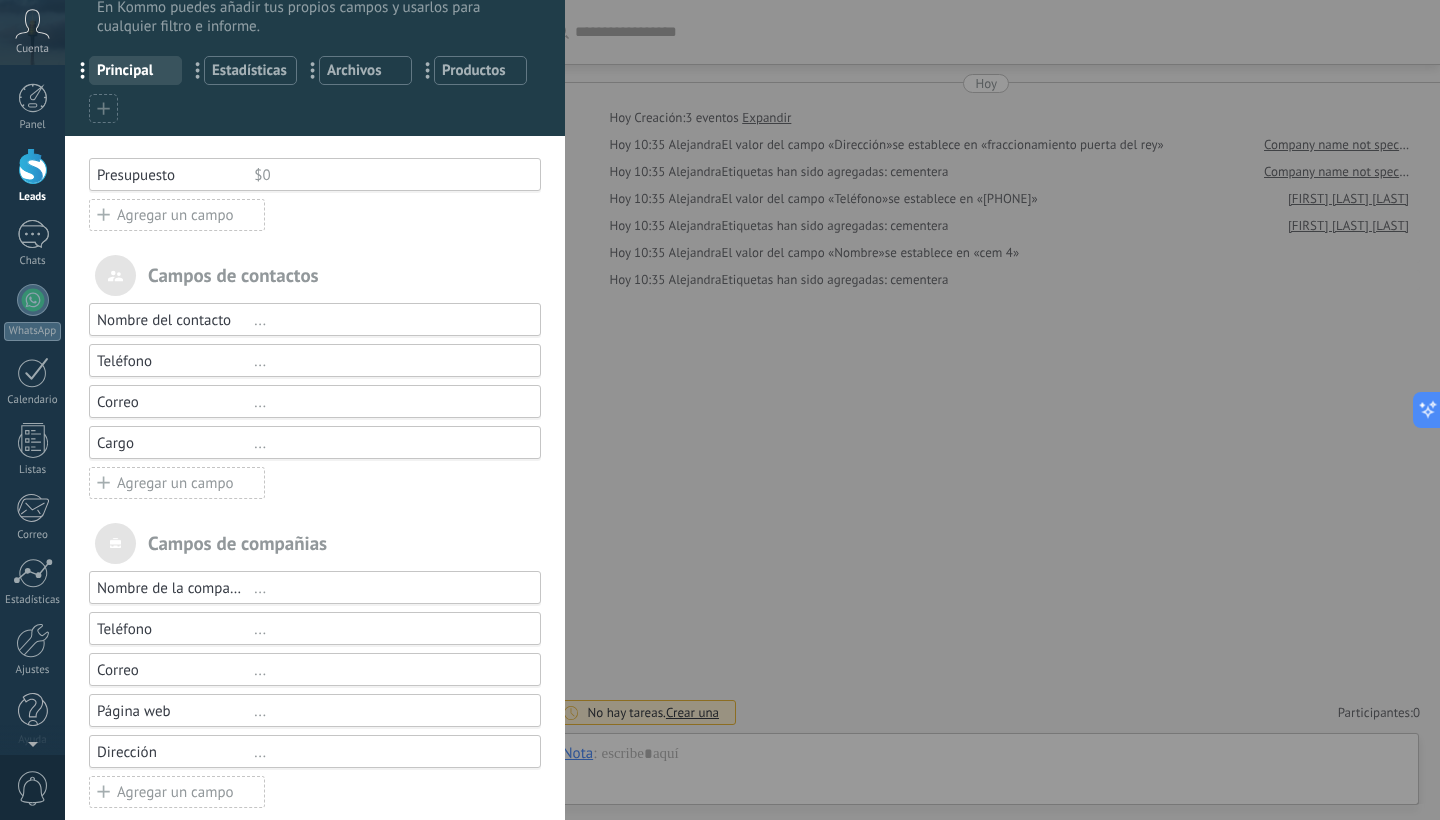 click on "..." at bounding box center (388, 320) 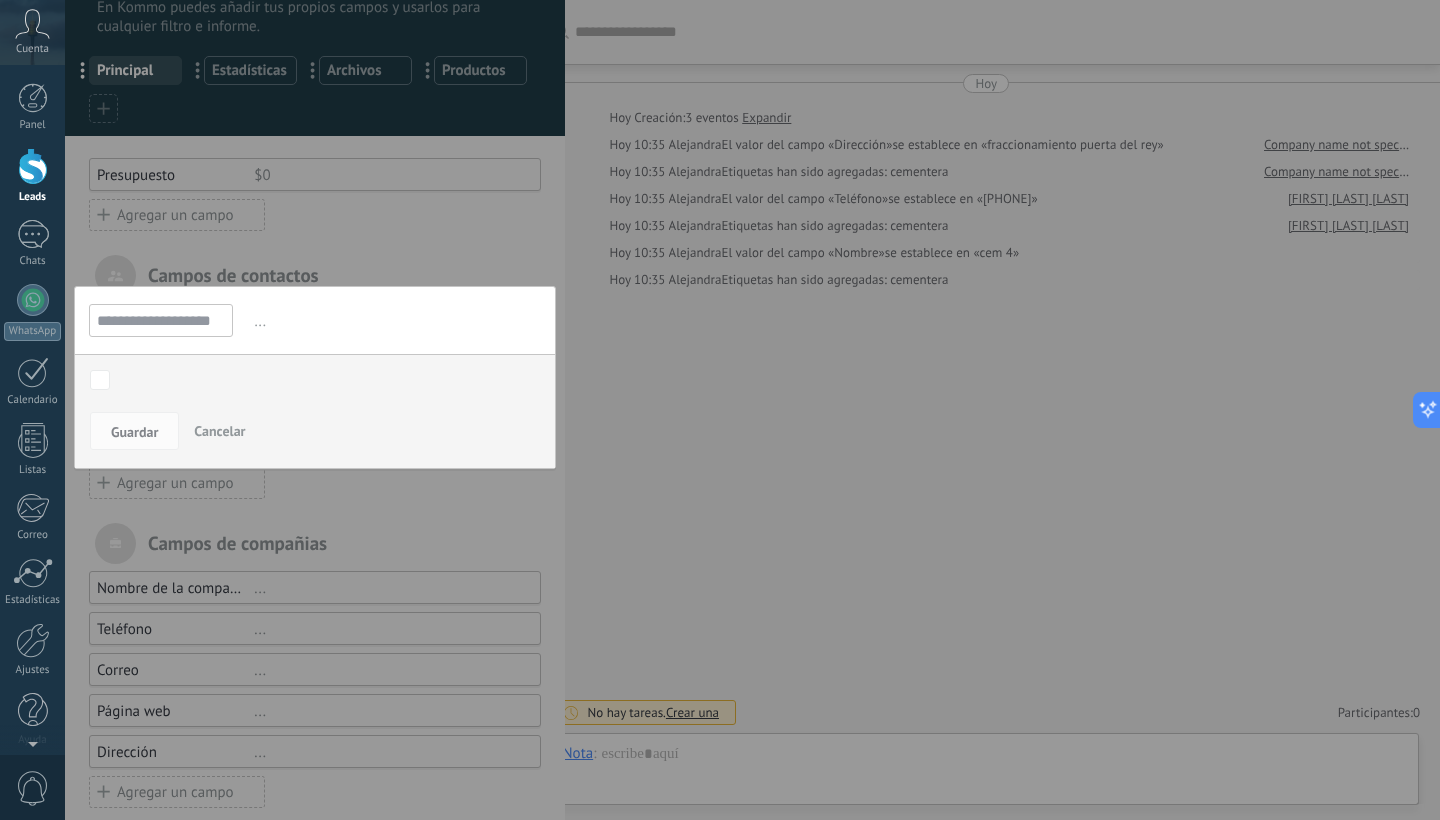 scroll, scrollTop: 0, scrollLeft: 10, axis: horizontal 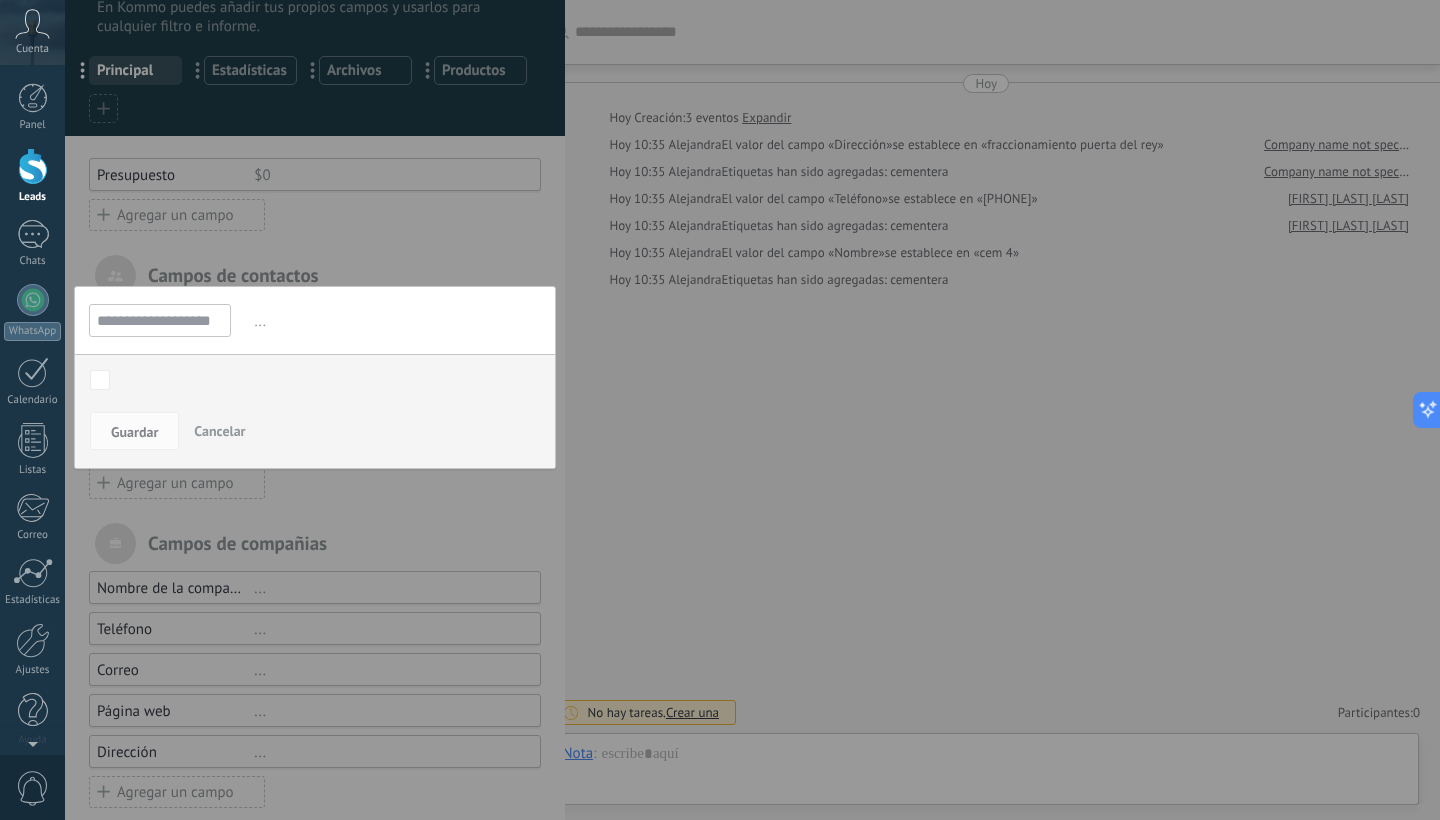 click at bounding box center [315, 393] 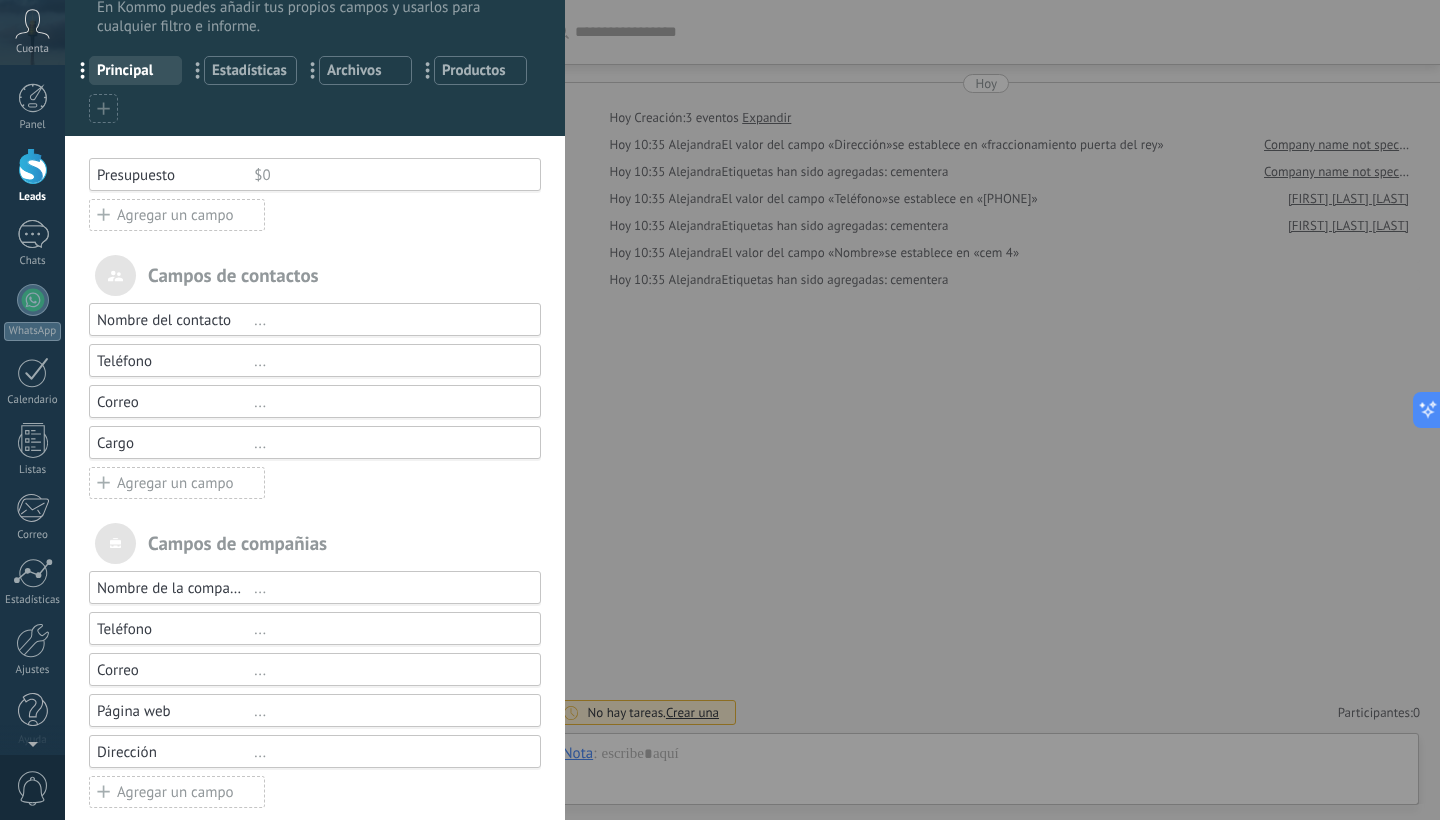 click on "... Principal ... Estadísticas ... Archivos ... Productos" at bounding box center [315, 86] 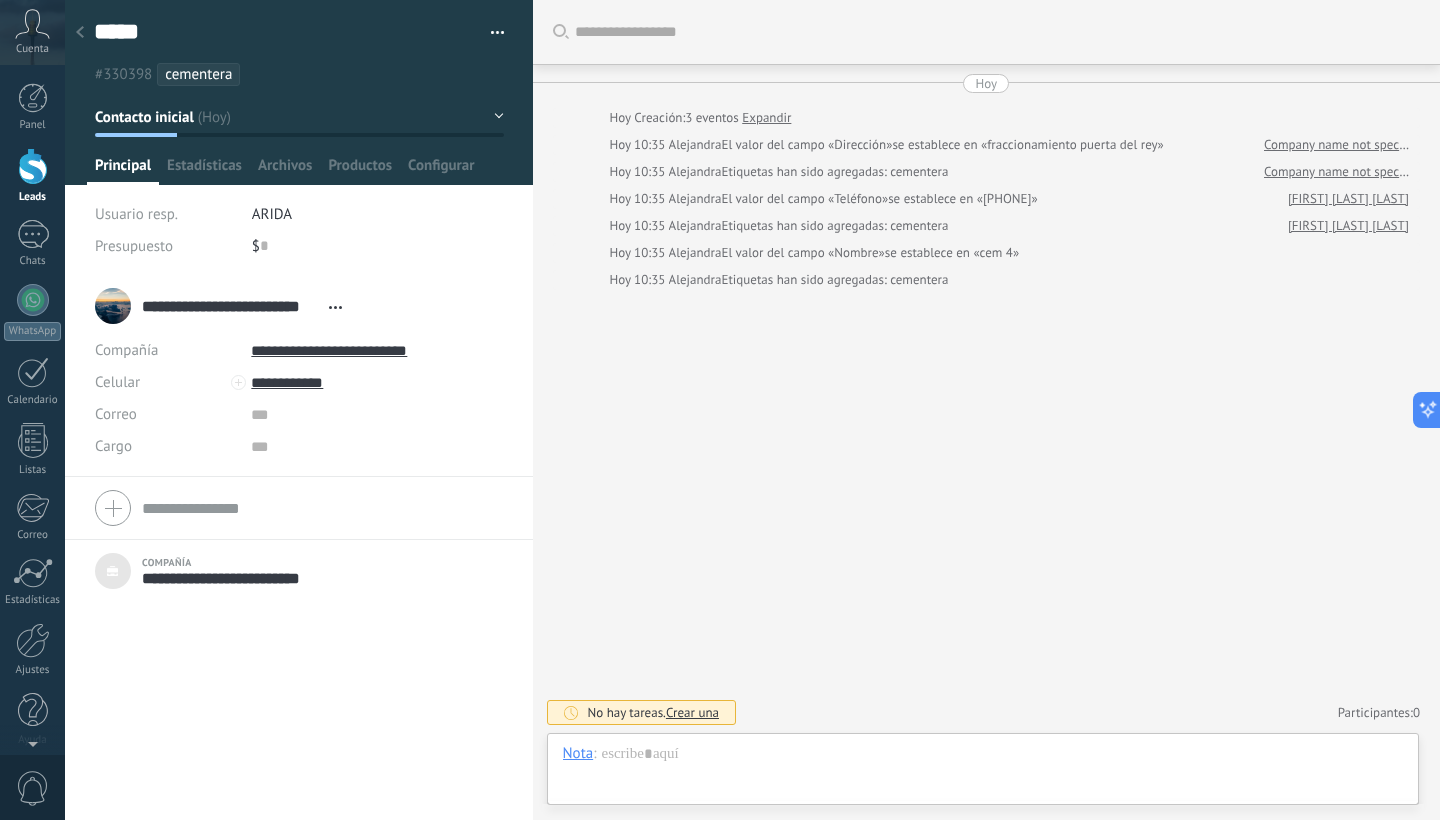 click at bounding box center (33, 166) 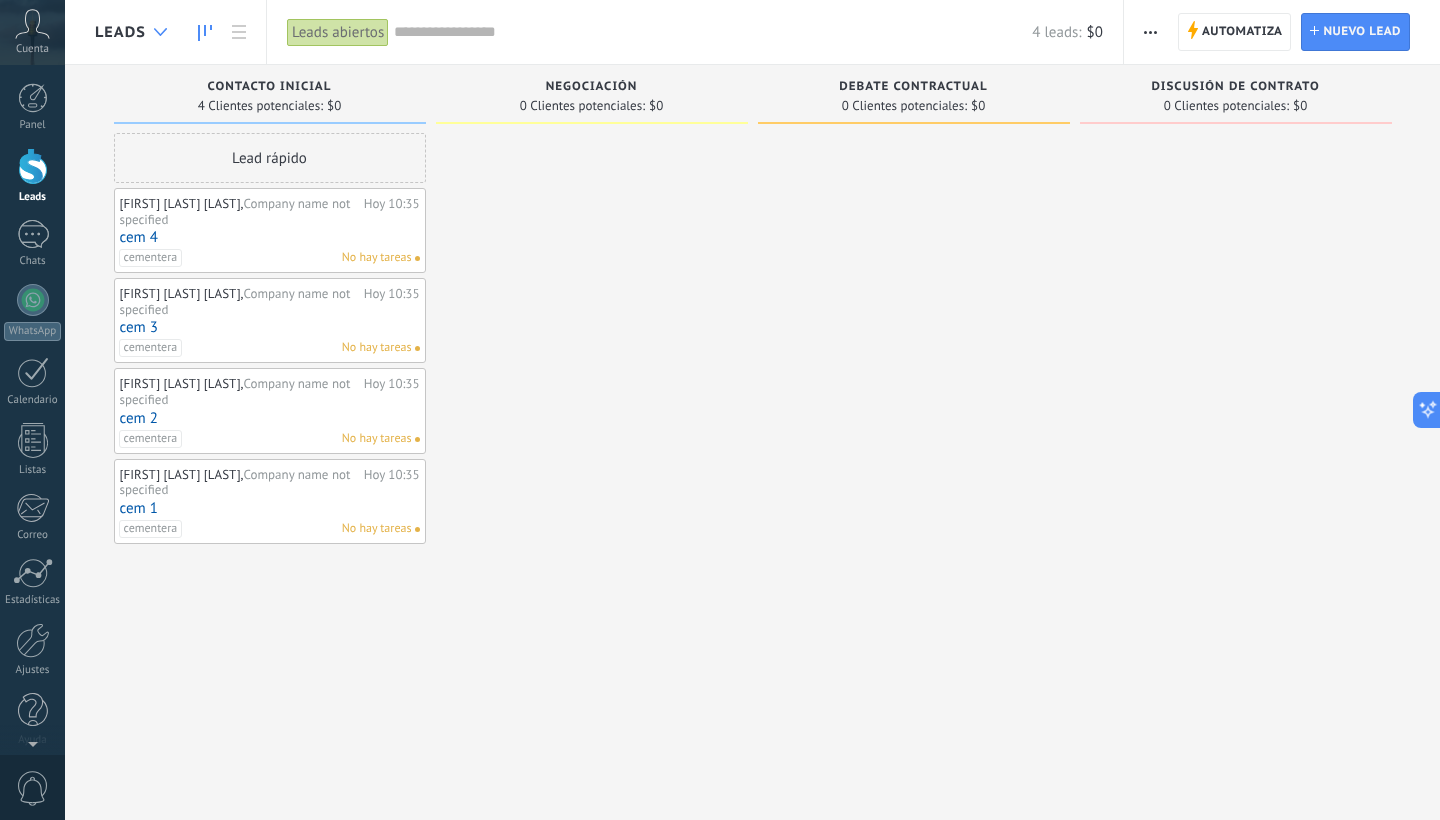 click at bounding box center (160, 32) 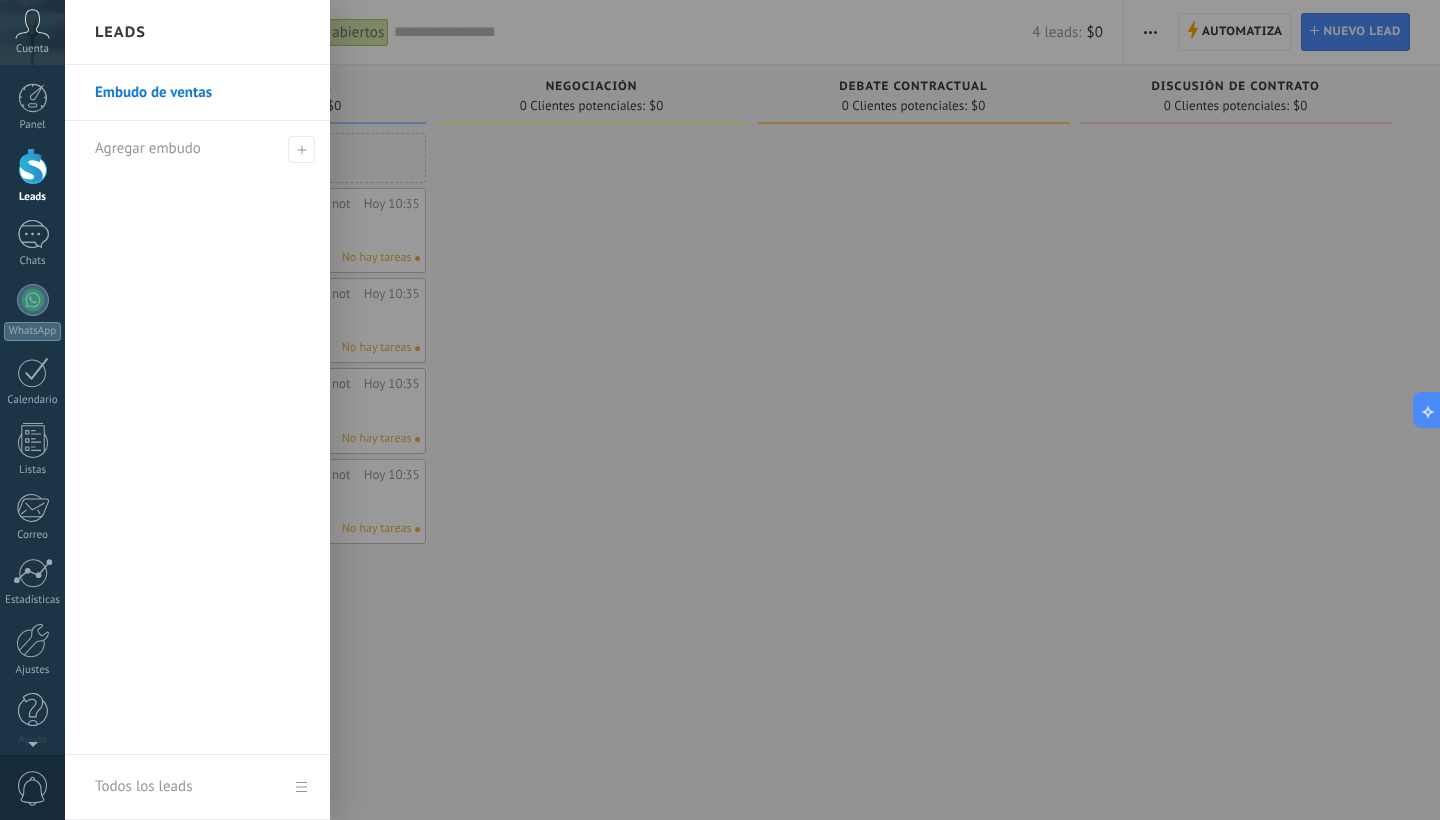 click at bounding box center [785, 410] 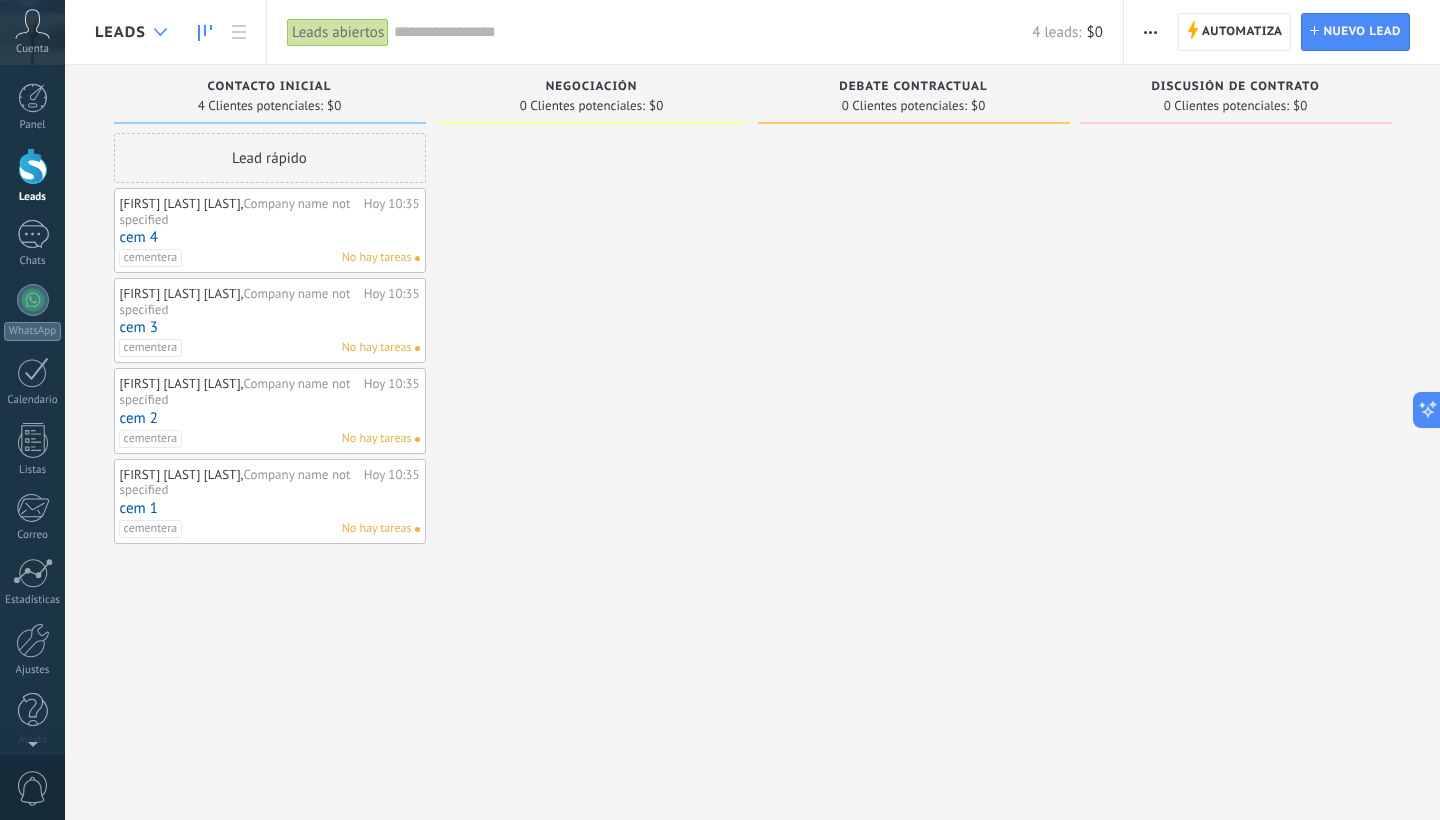 click at bounding box center [160, 32] 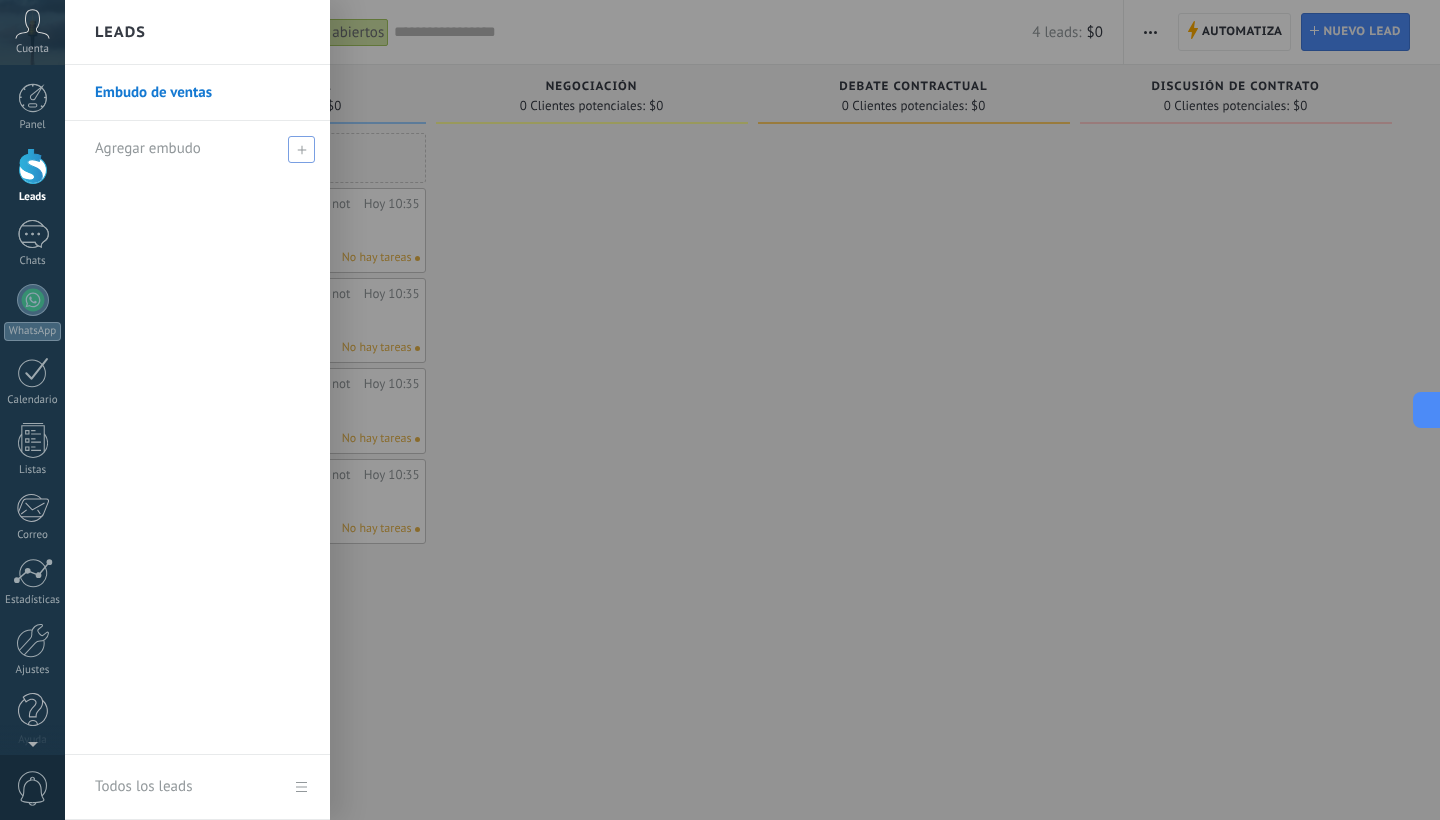 click 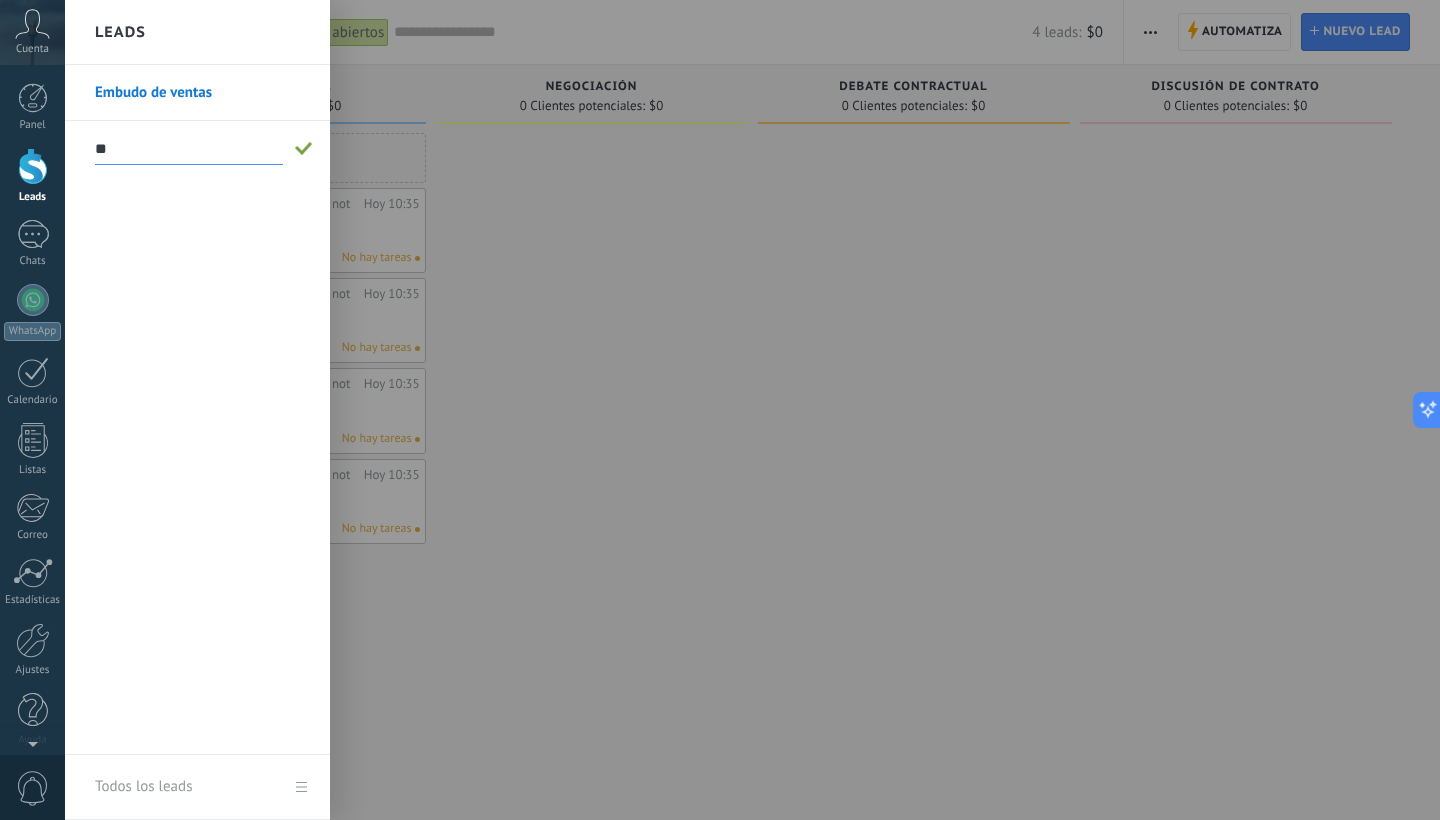 type on "*" 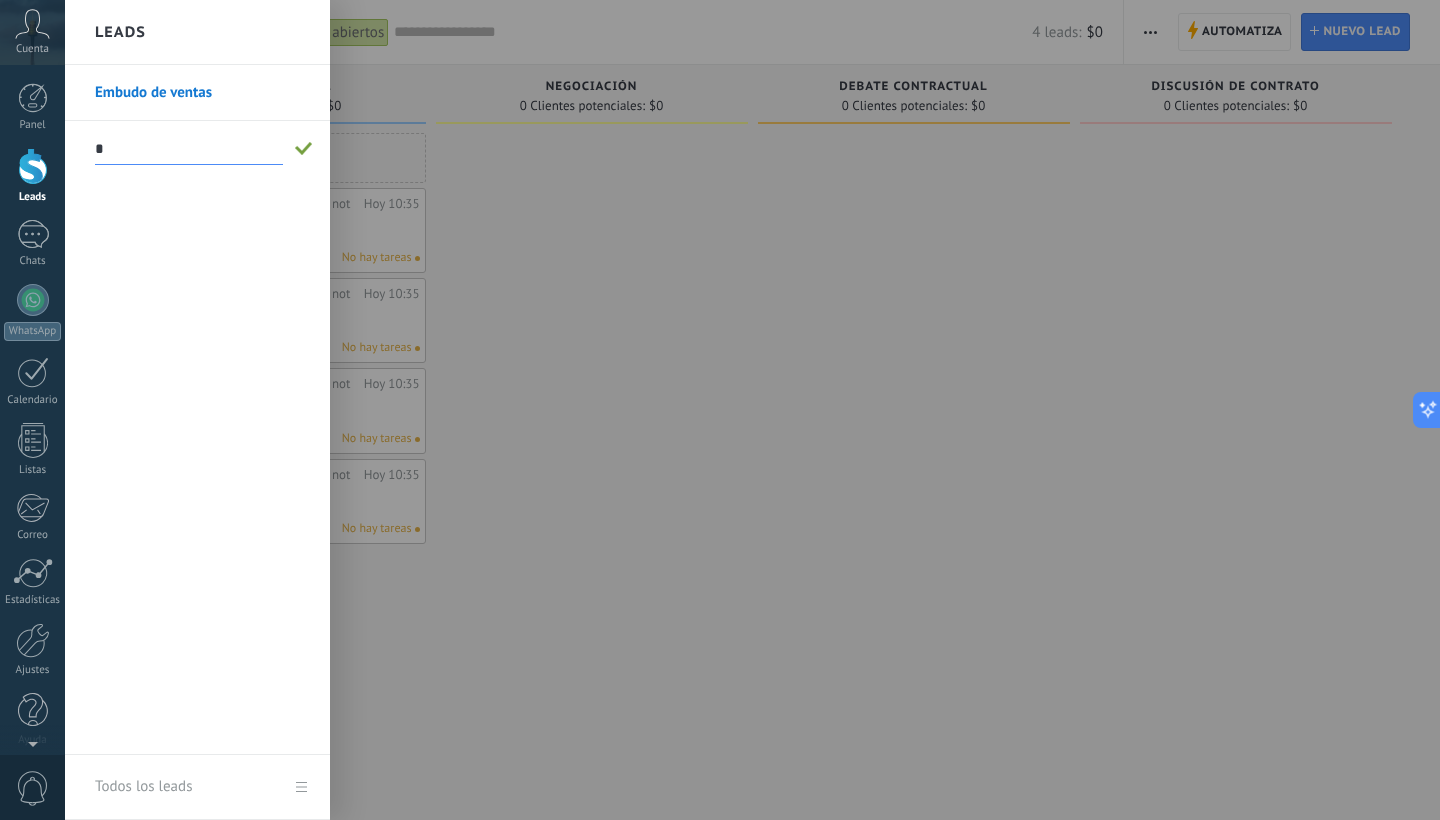 type 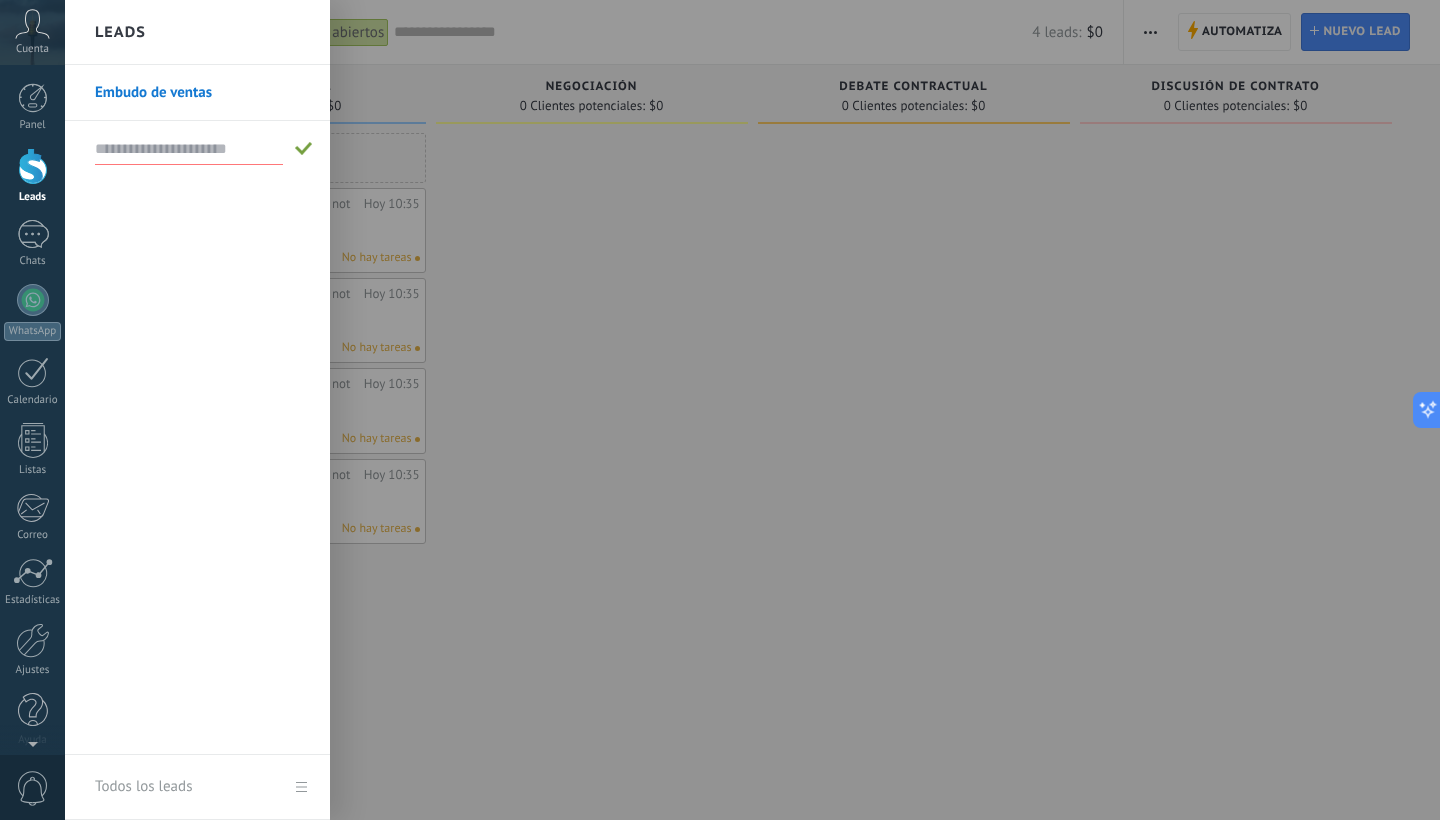 click on "Embudo de ventas" at bounding box center [197, 410] 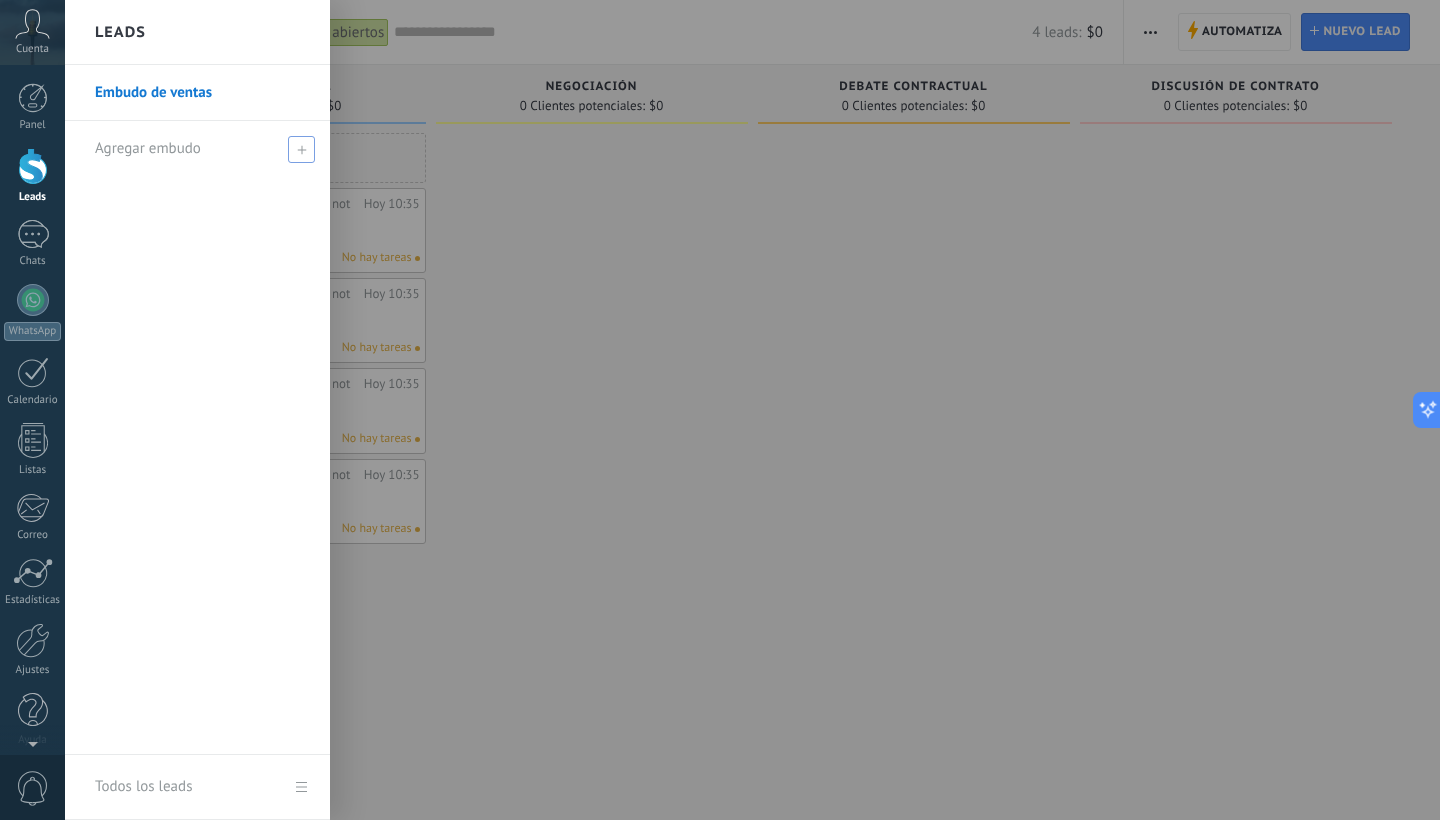click on "Agregar embudo" at bounding box center [148, 148] 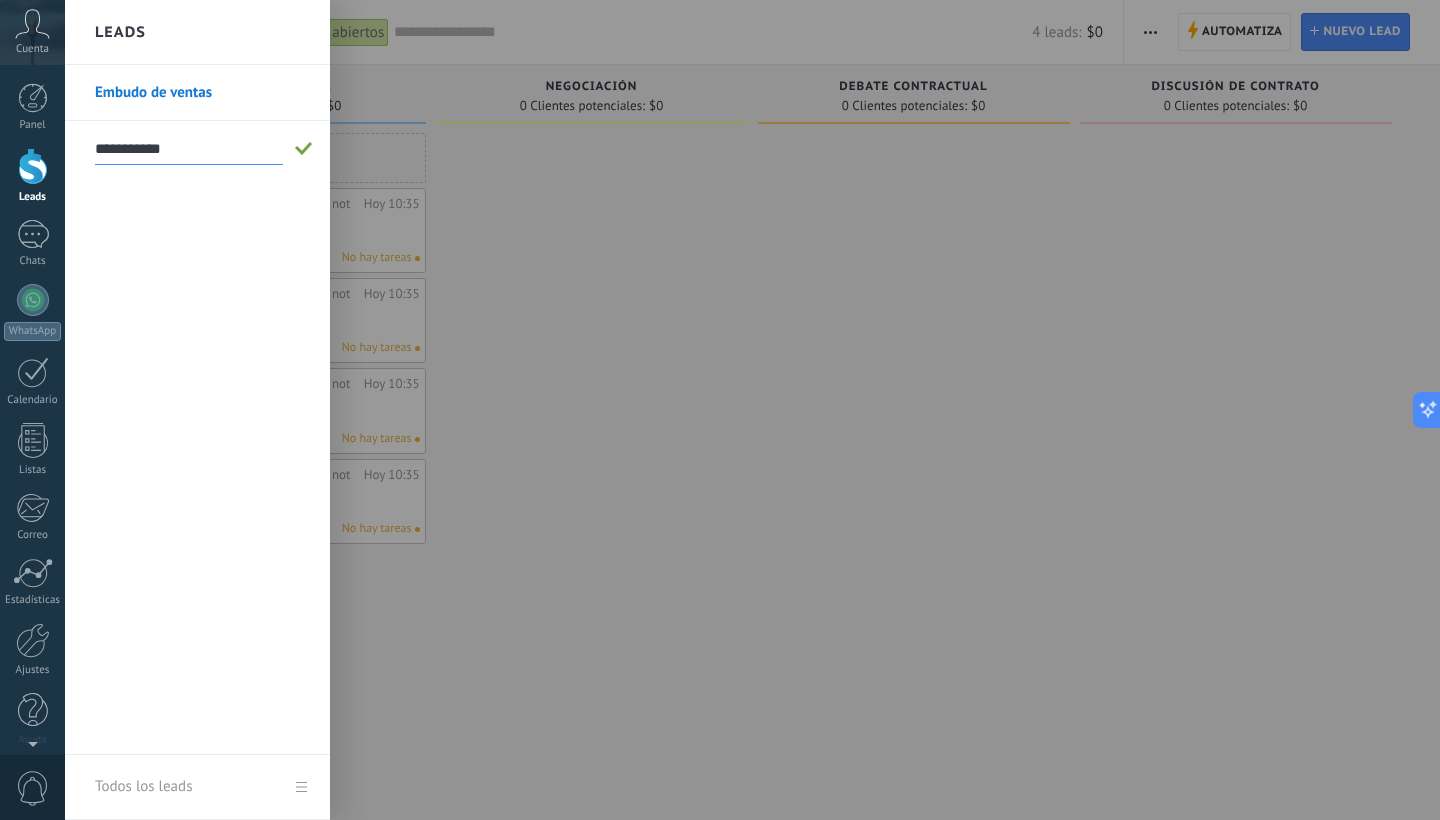 type on "**********" 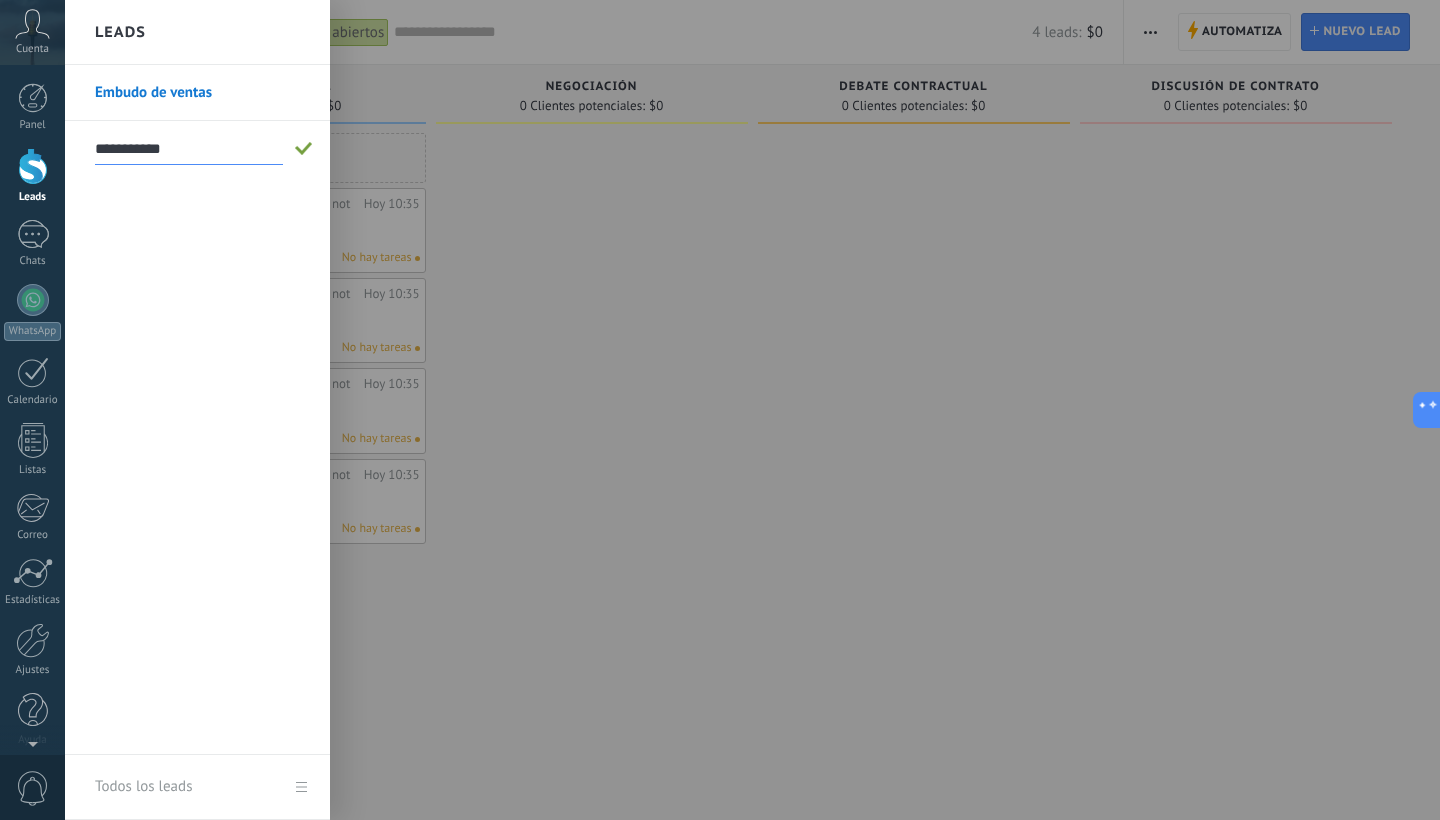click at bounding box center (304, 149) 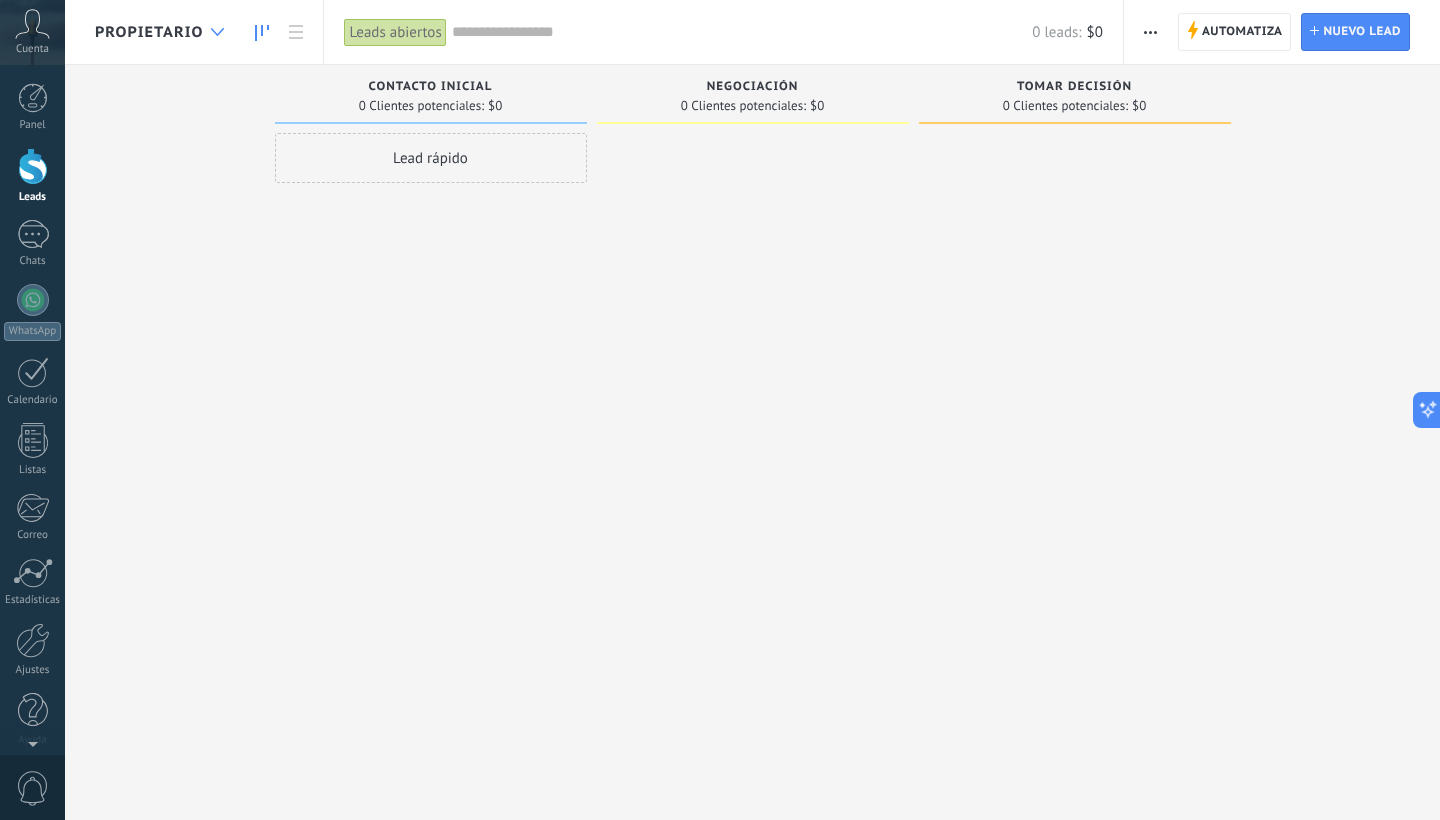 click 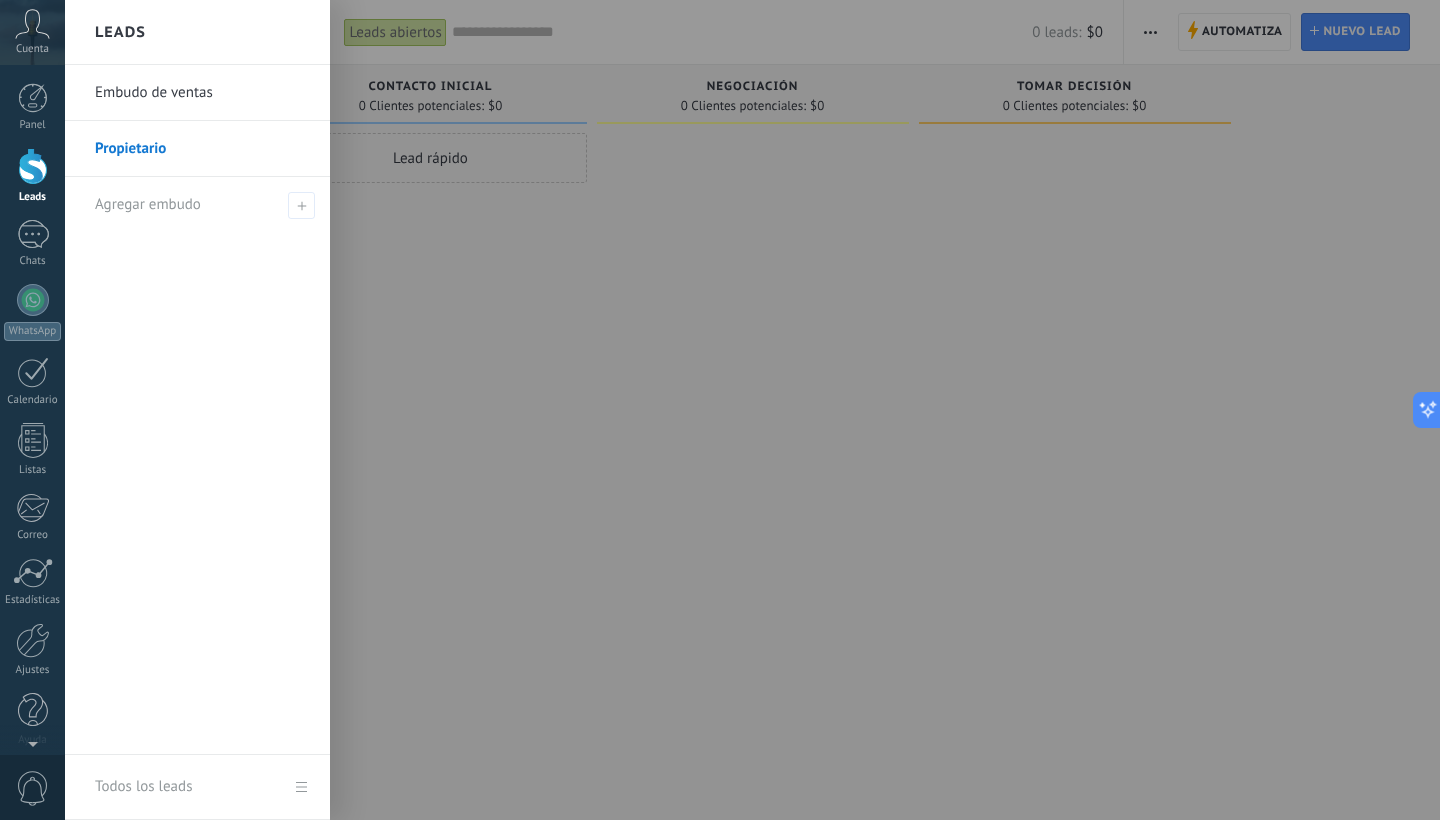 click on "Embudo de ventas" at bounding box center [202, 93] 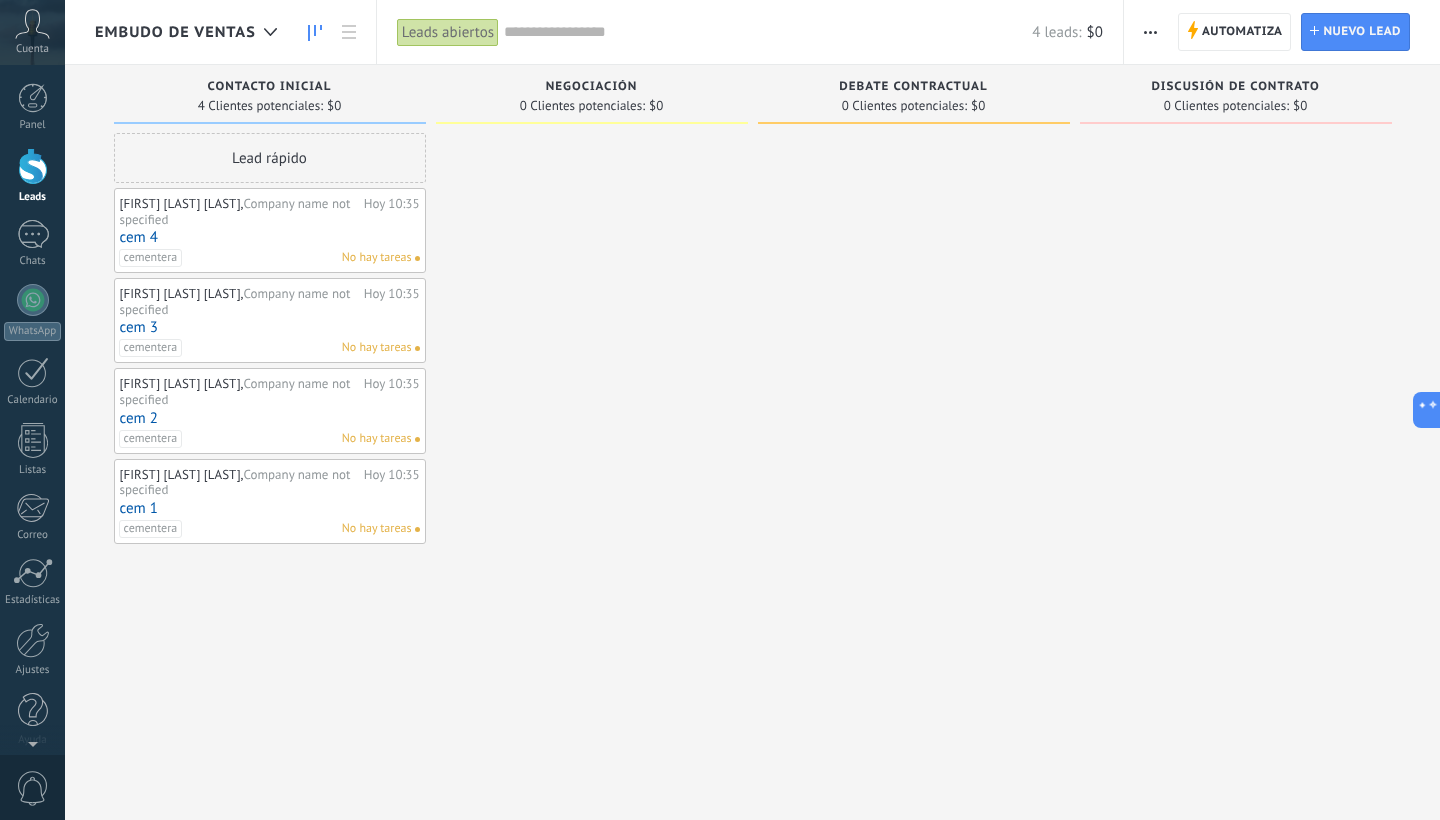 click on "cem 4" at bounding box center (270, 237) 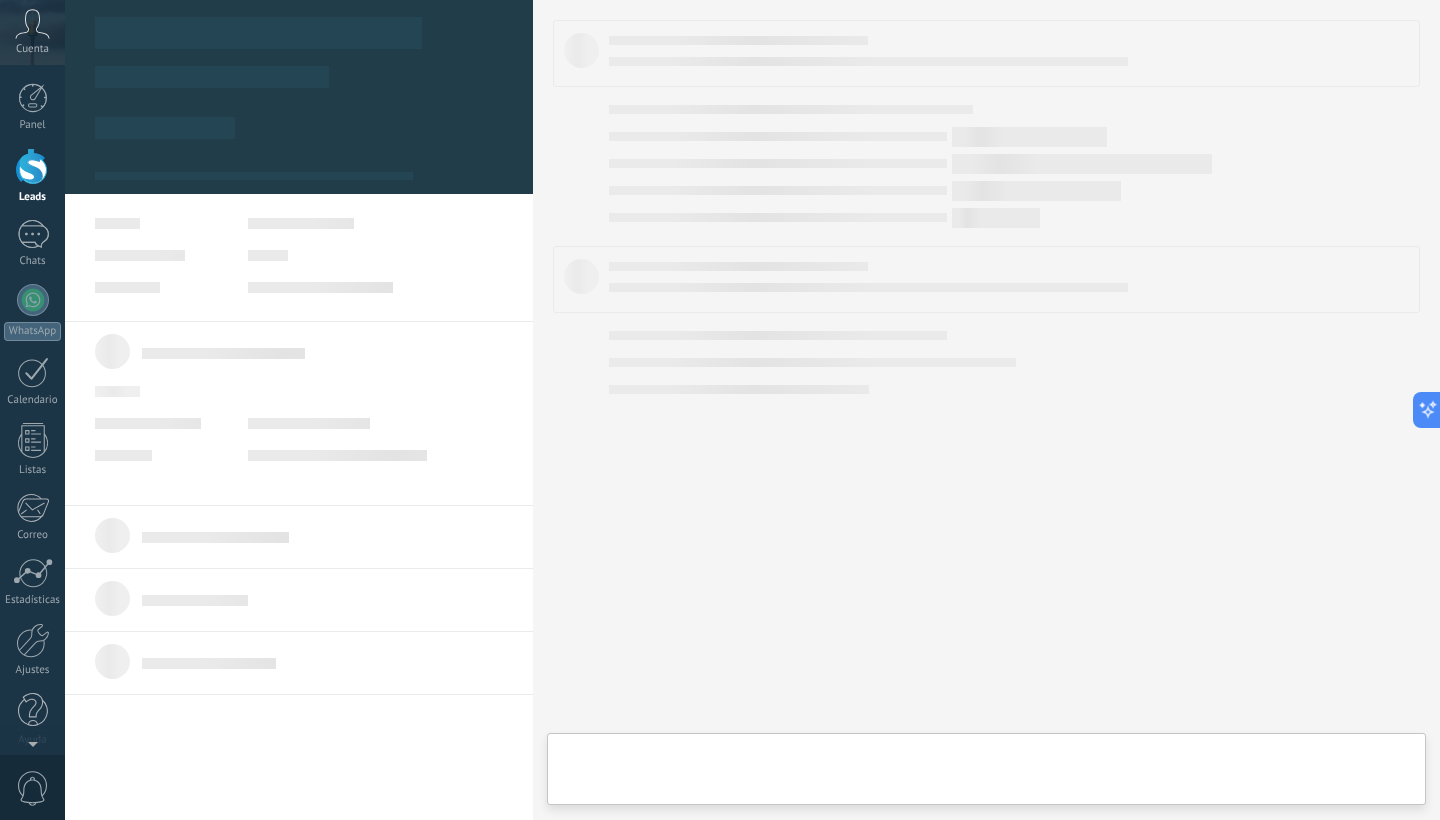type on "**********" 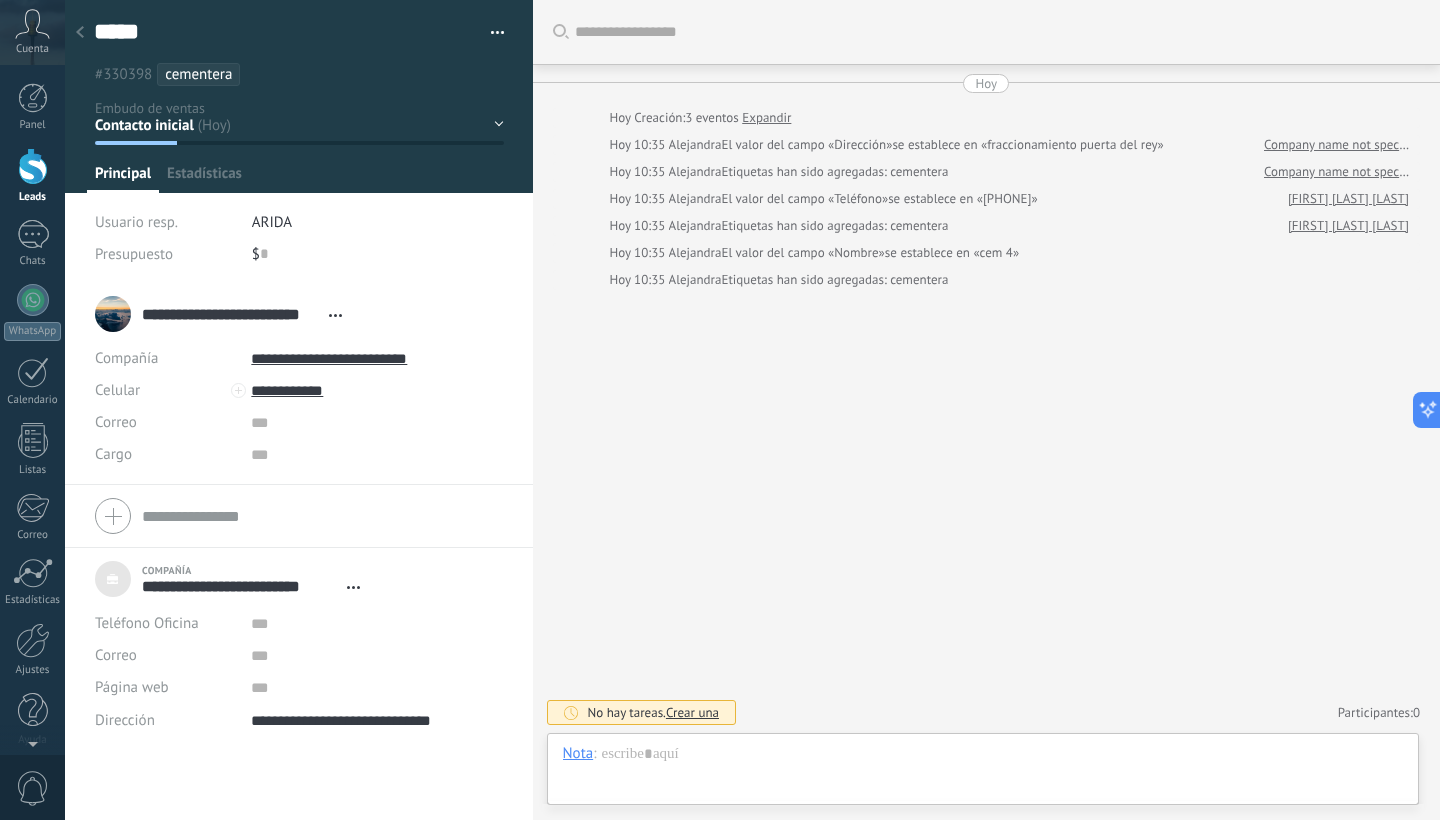 scroll, scrollTop: 20, scrollLeft: 0, axis: vertical 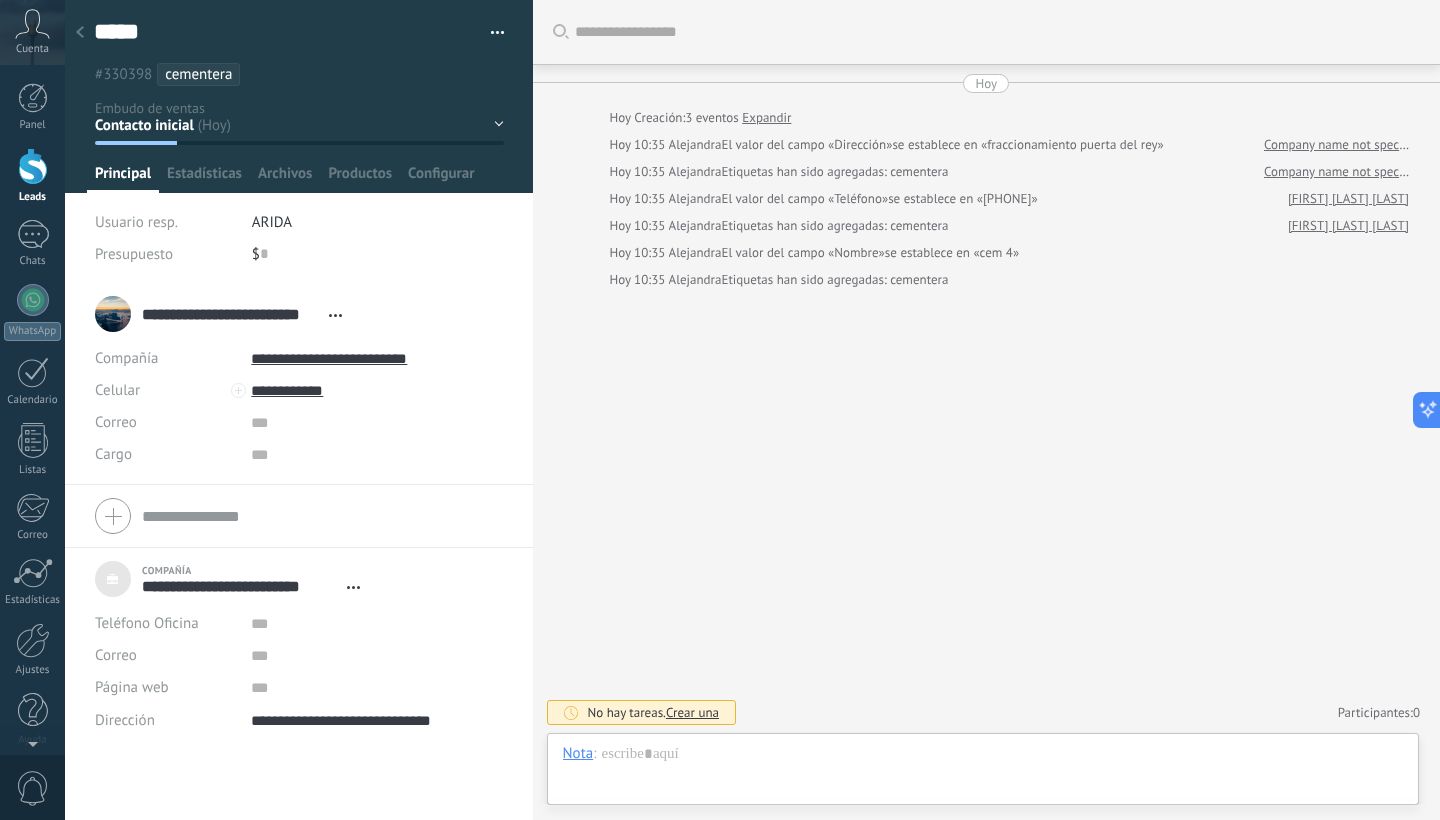 click on "Contacto inicial
Negociación
Debate contractual
Discusión de contrato
Logrado con éxito
Venta Perdido" at bounding box center (0, 0) 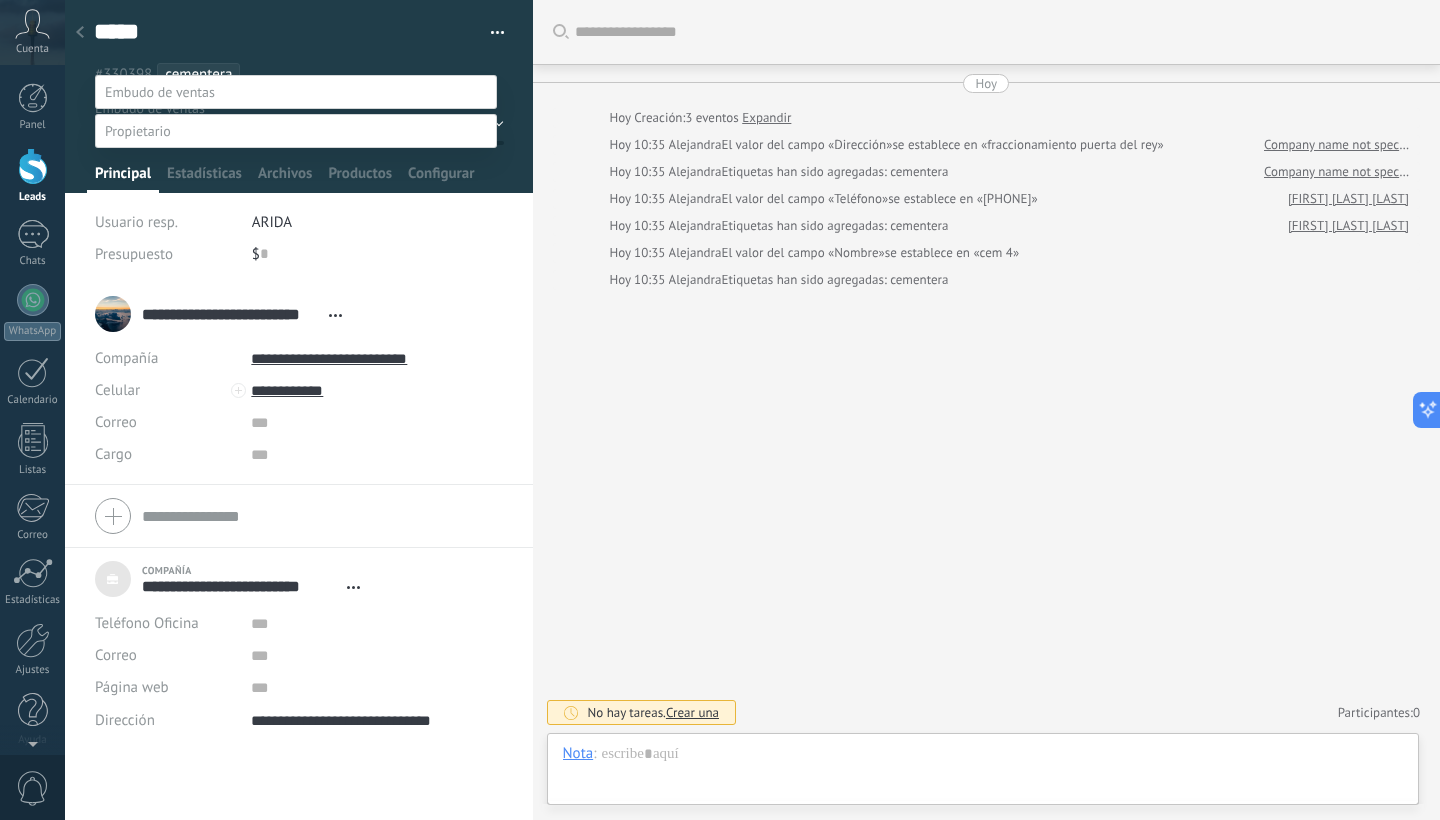 scroll, scrollTop: 44, scrollLeft: 0, axis: vertical 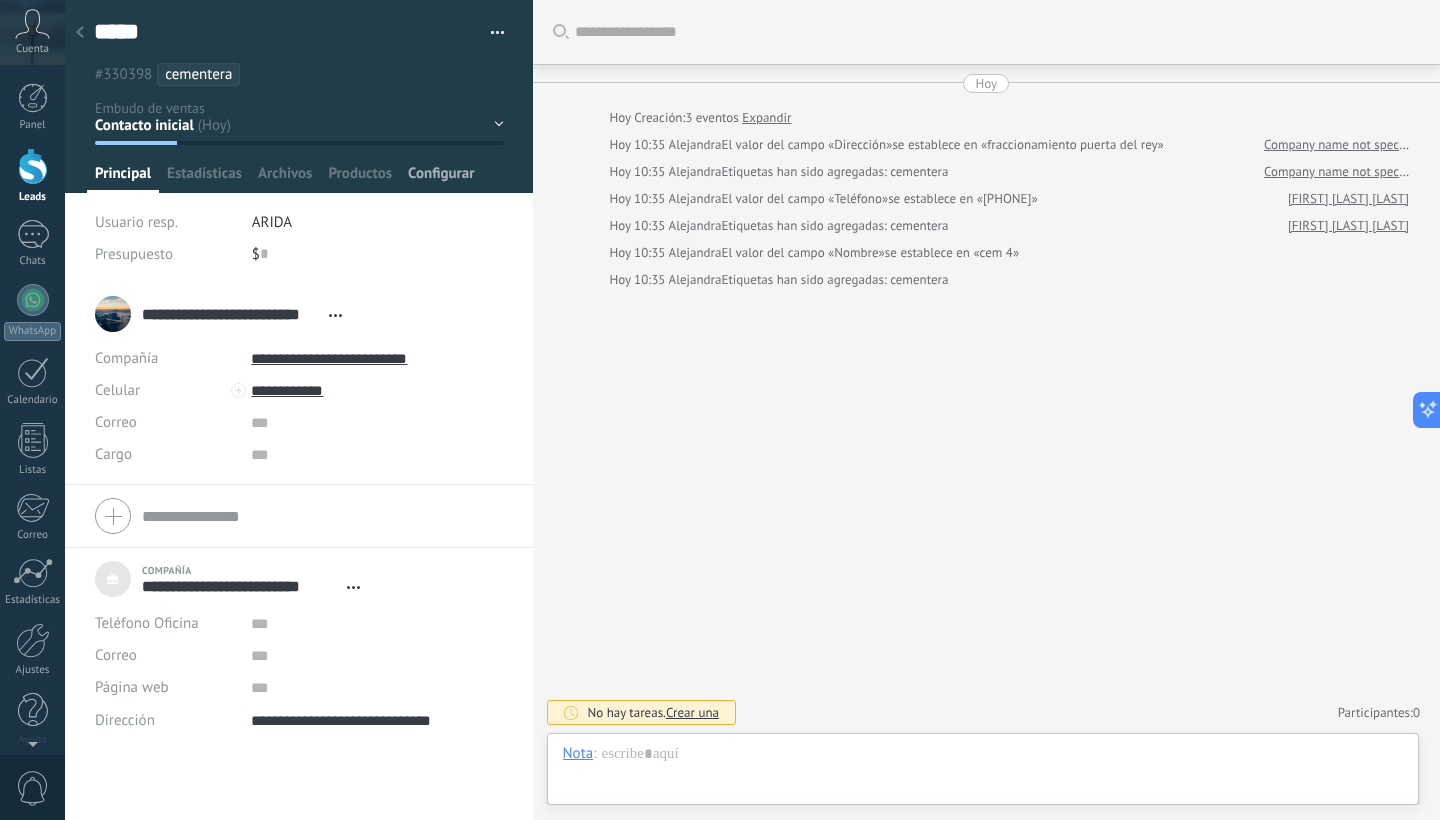 click on "Configurar" at bounding box center [441, 178] 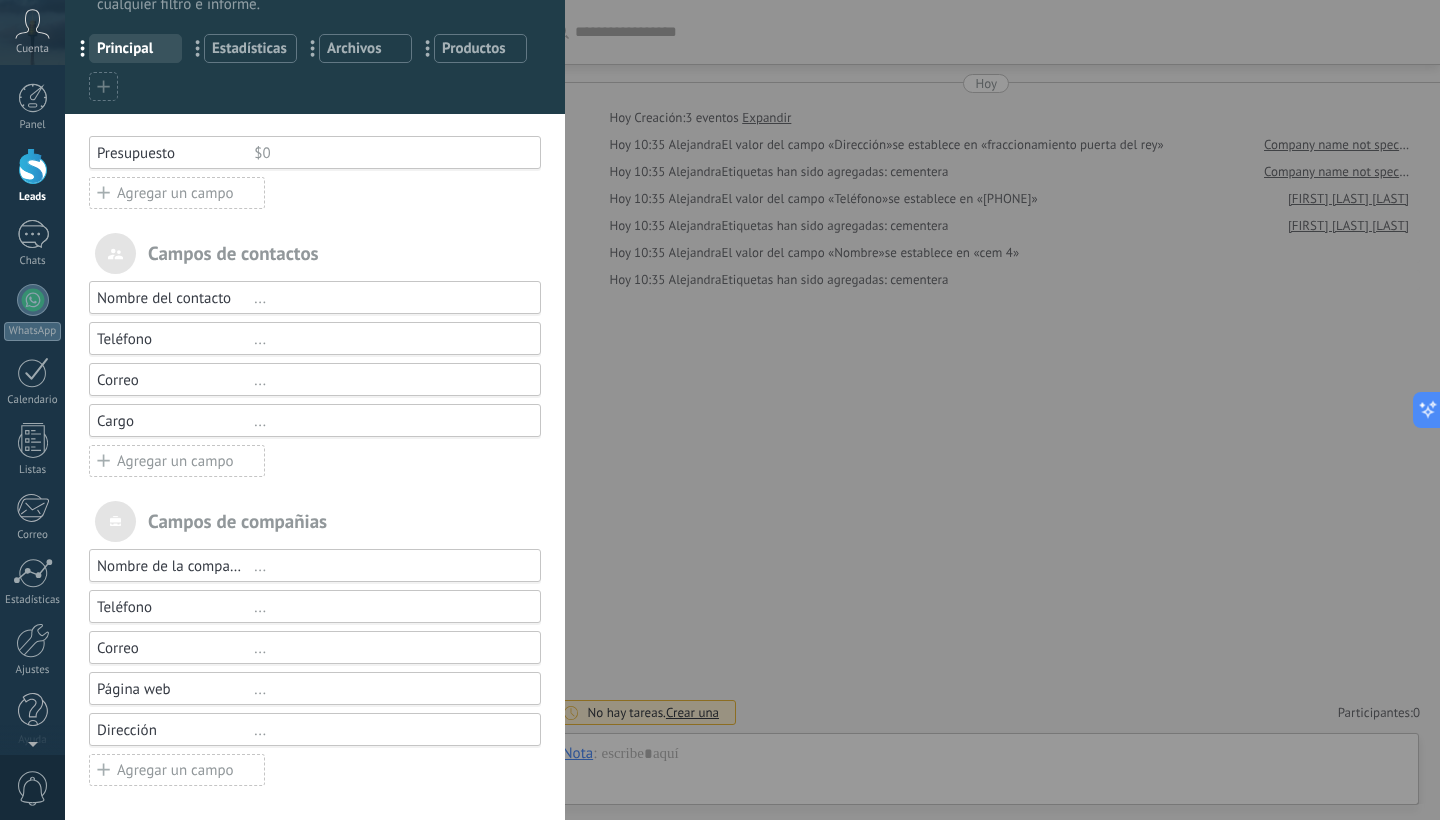 scroll, scrollTop: 3, scrollLeft: 0, axis: vertical 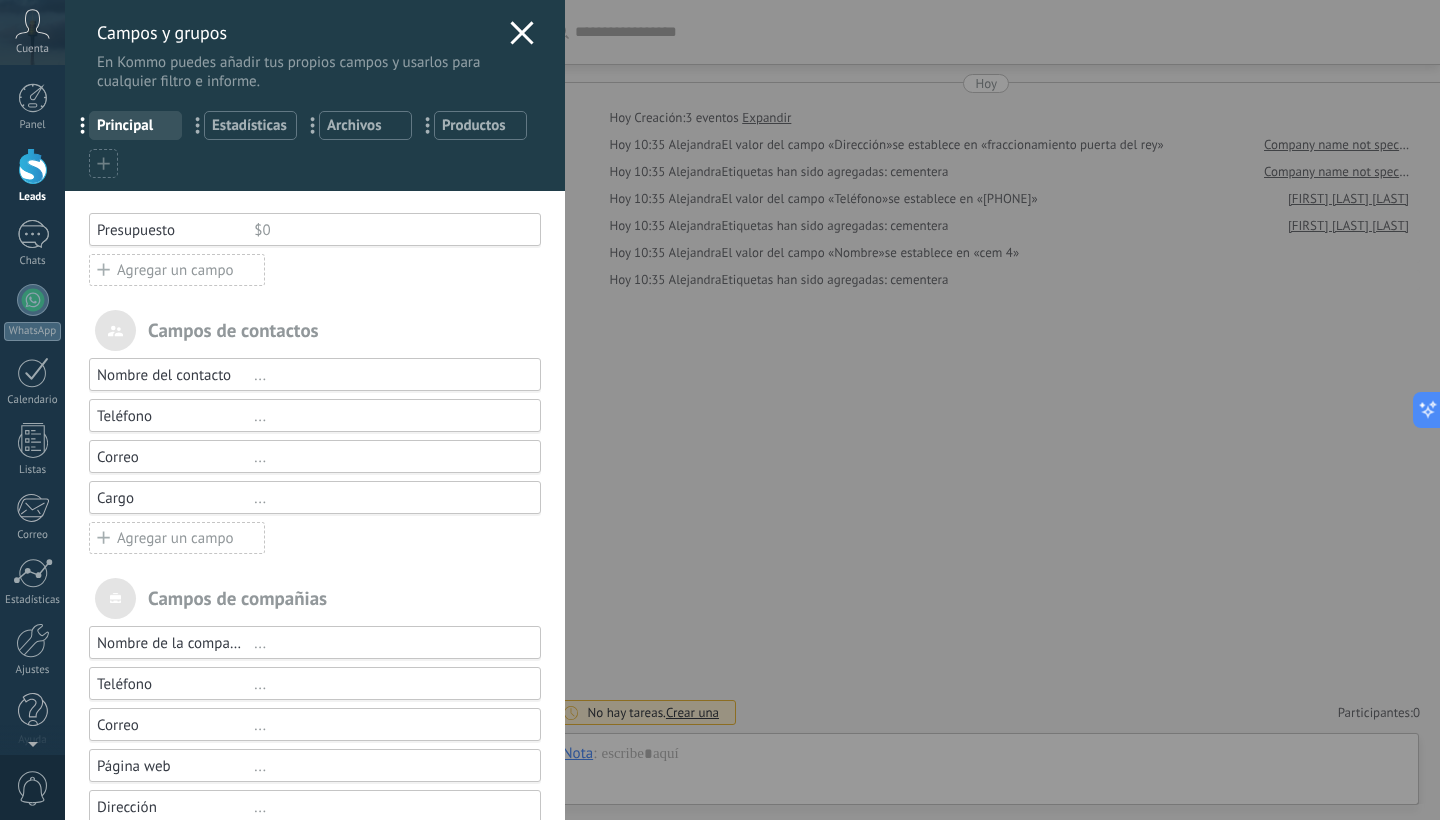 click on "Agregar un campo" at bounding box center [177, 270] 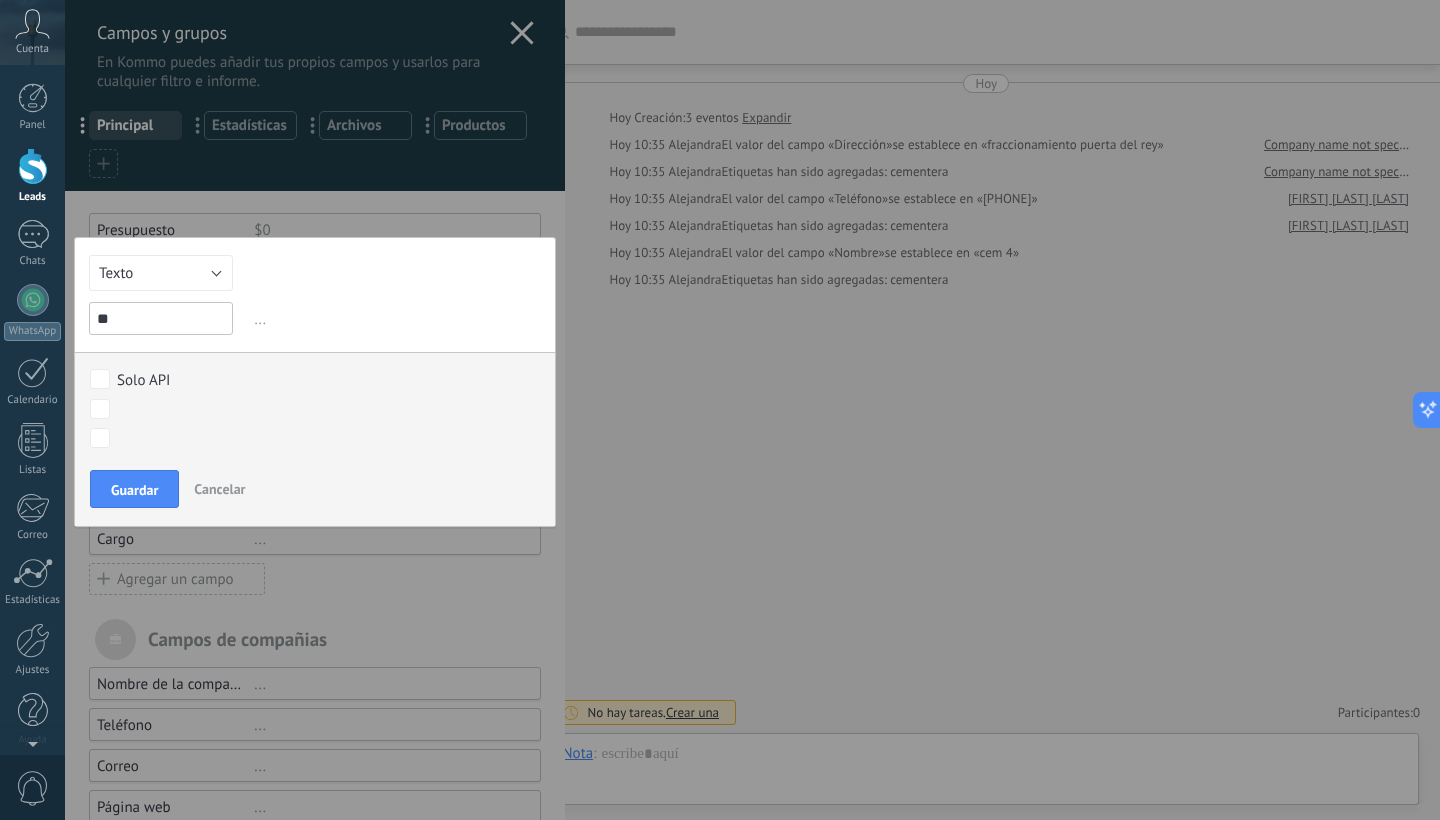 type on "*" 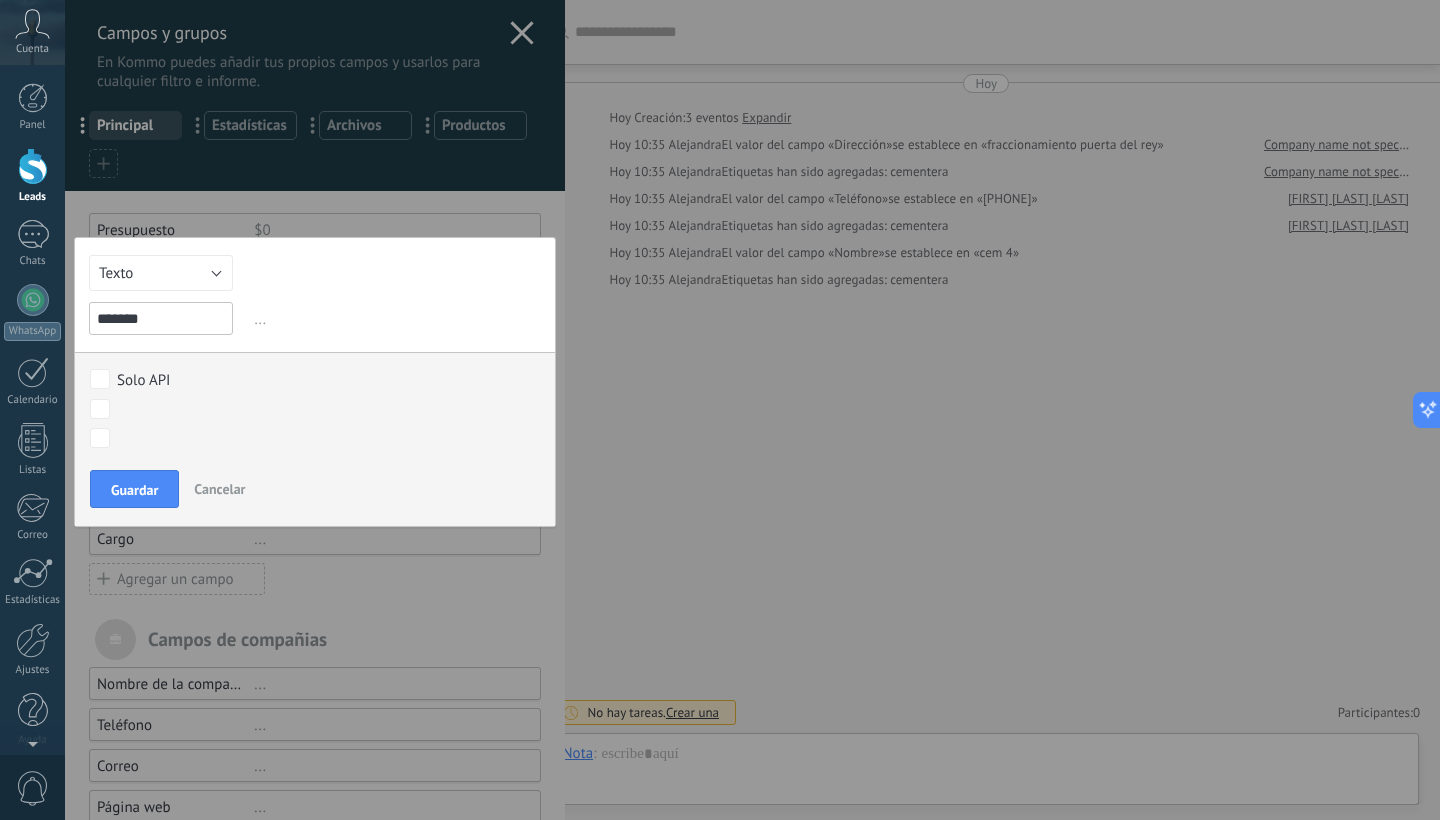 type on "*******" 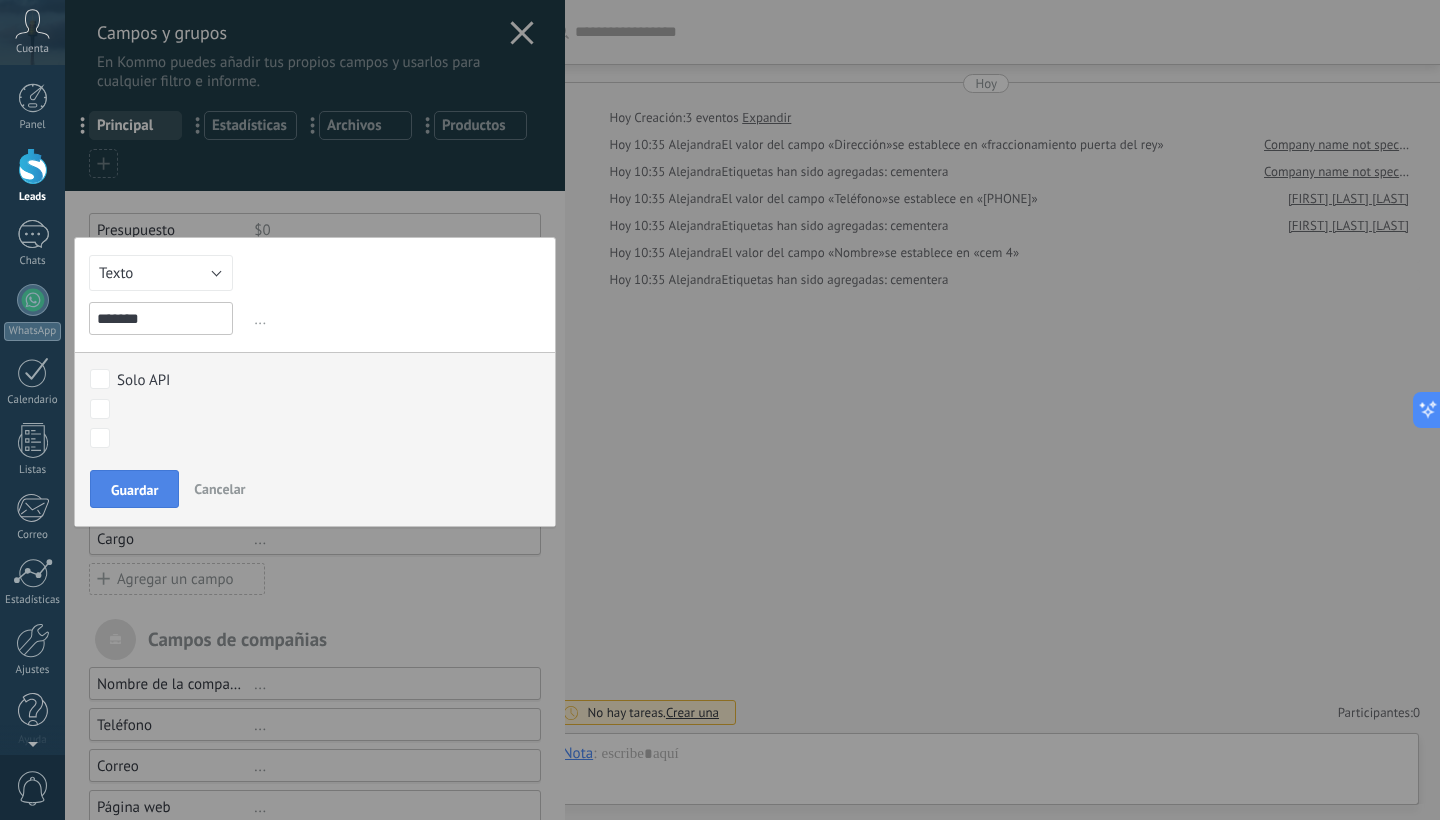 click on "Guardar" at bounding box center [134, 490] 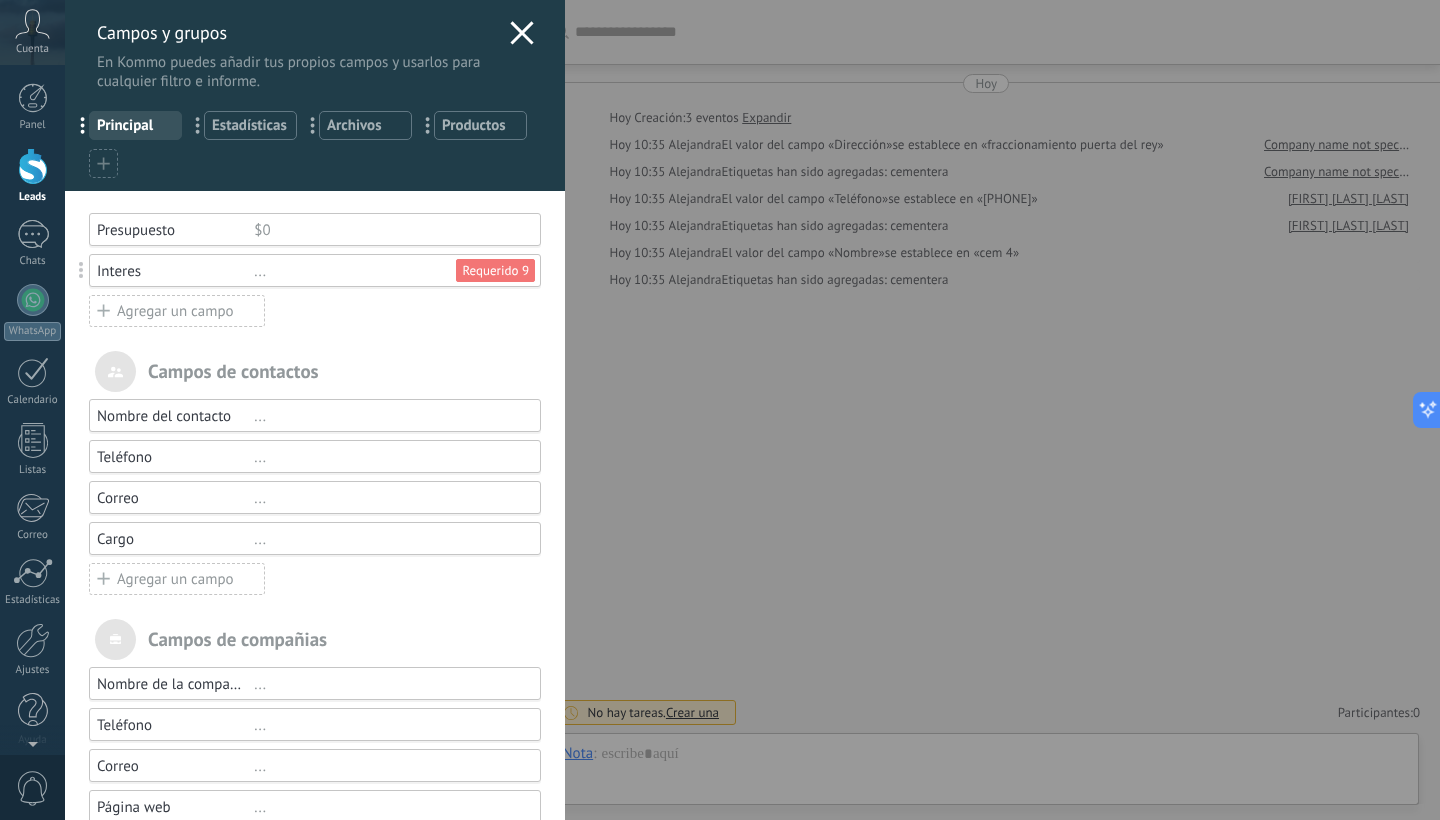 click on "Requerido 9" at bounding box center [495, 270] 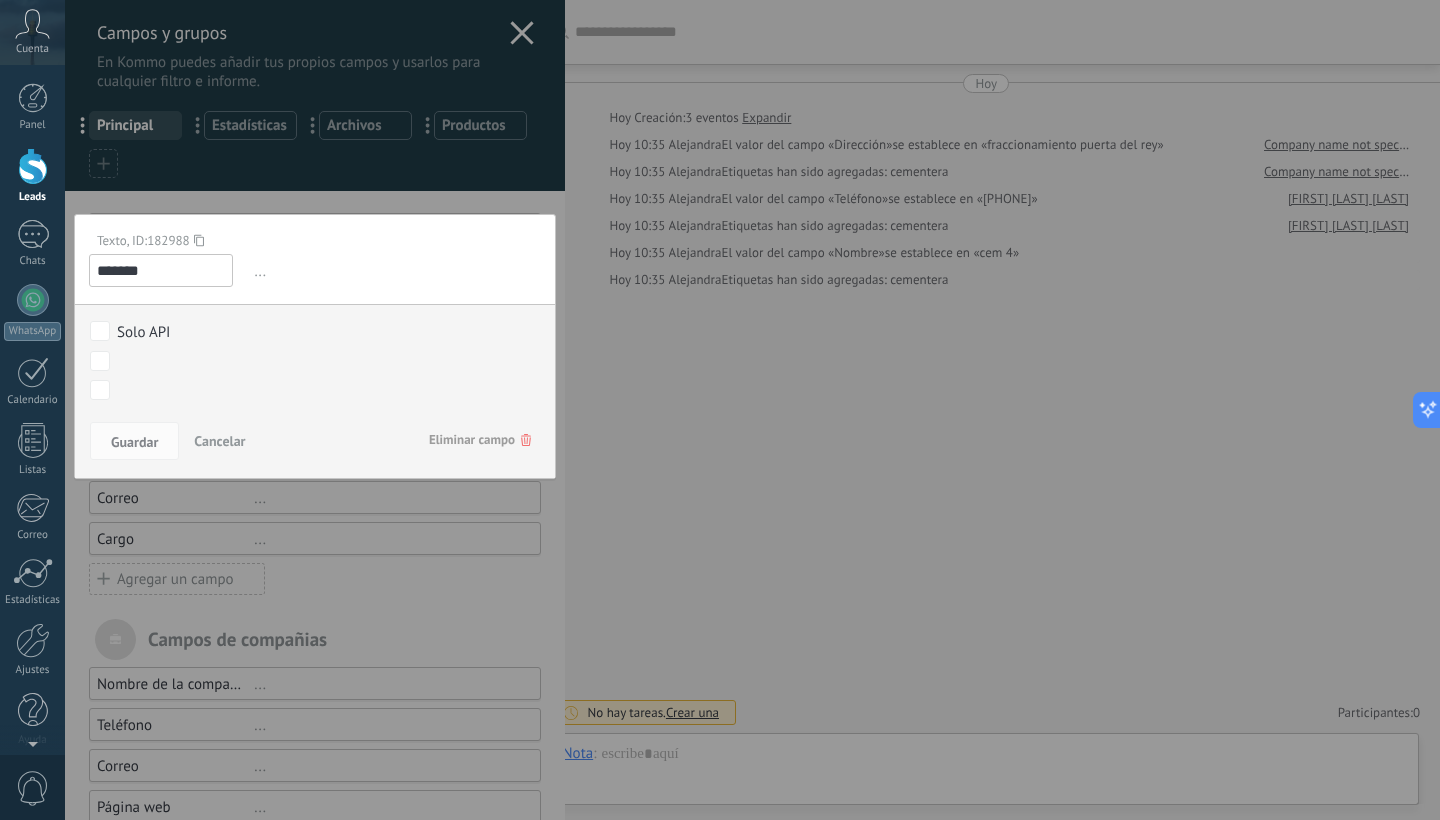 click on "Contacto inicial Negociación Debate contractual Discusión de contrato Logrado con éxito Venta Perdido" at bounding box center [0, 0] 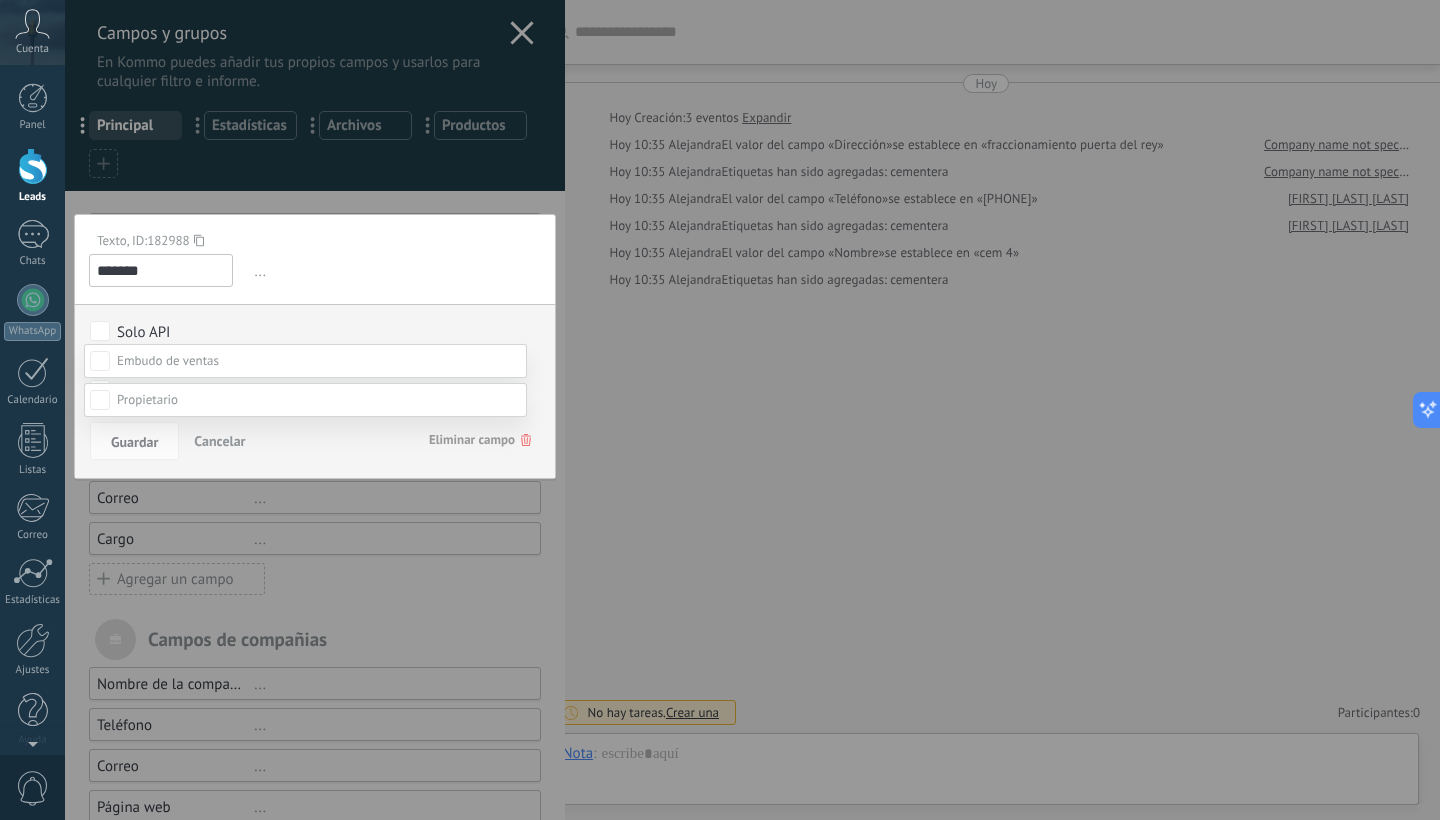 click at bounding box center [168, 360] 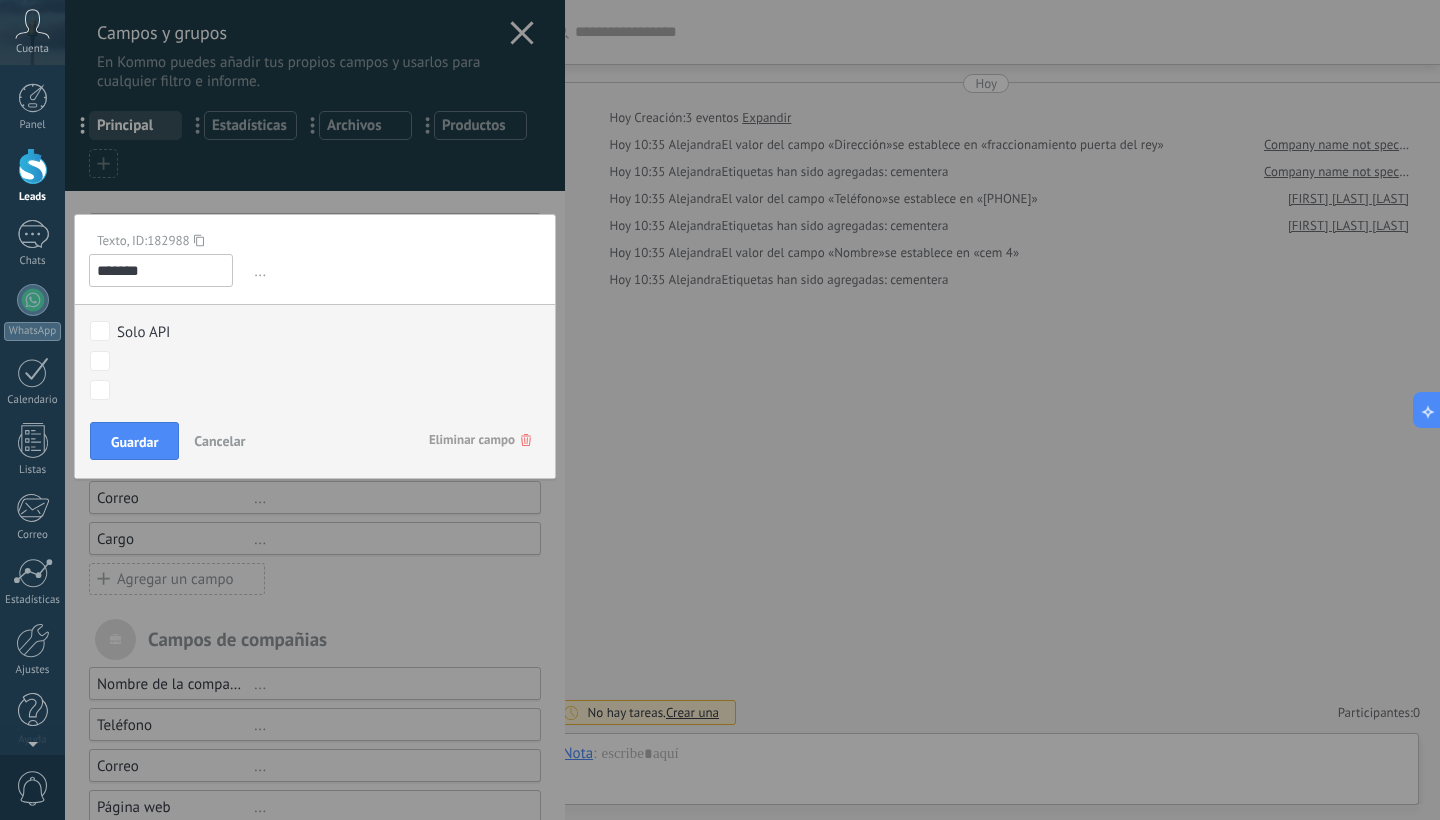 click on "Contacto inicial Negociación Debate contractual Discusión de contrato Logrado con éxito Venta Perdido" at bounding box center [0, 0] 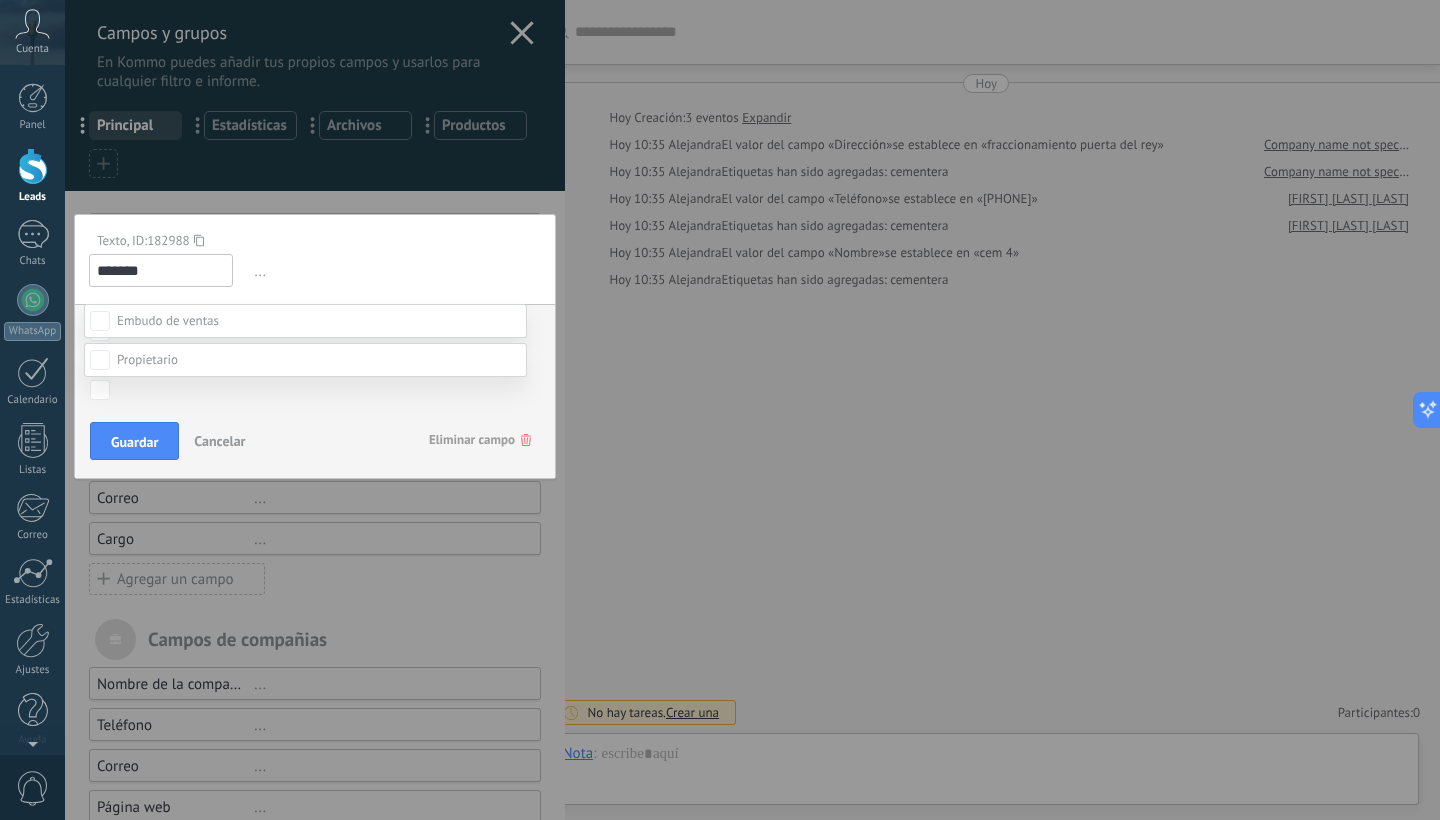 scroll, scrollTop: 79, scrollLeft: 0, axis: vertical 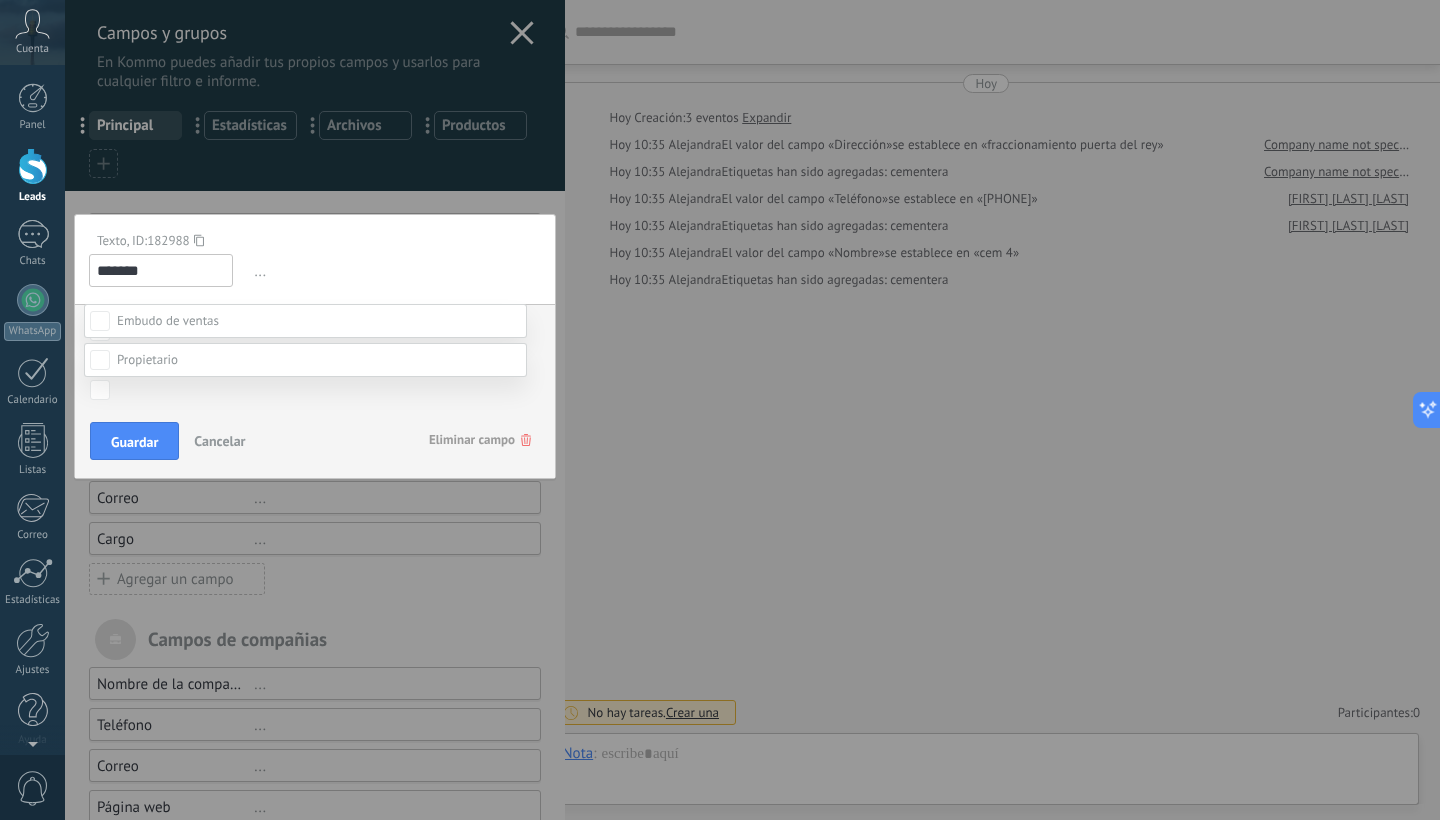 click at bounding box center [752, 370] 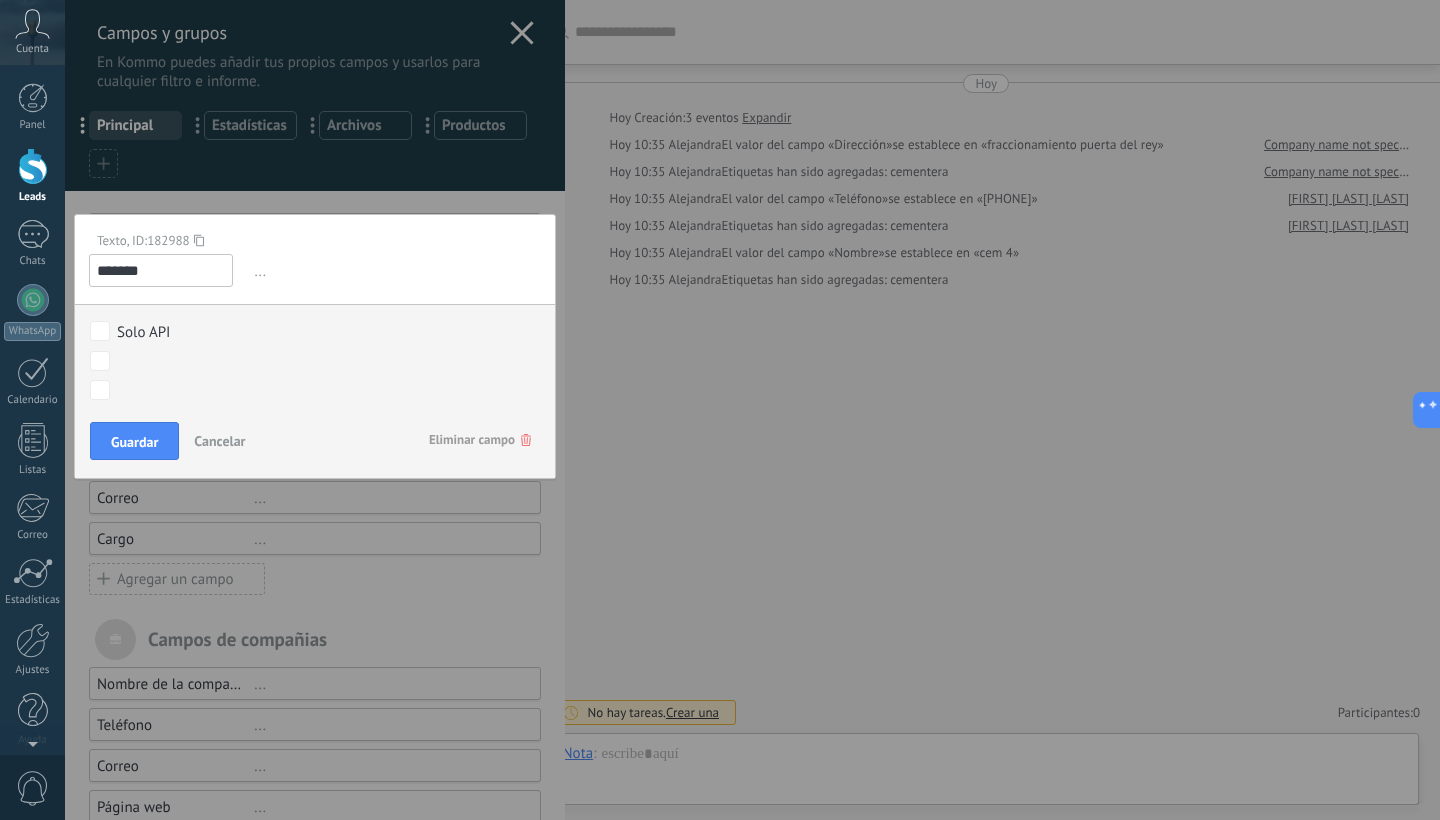 click on "Eliminar campo" at bounding box center [480, 440] 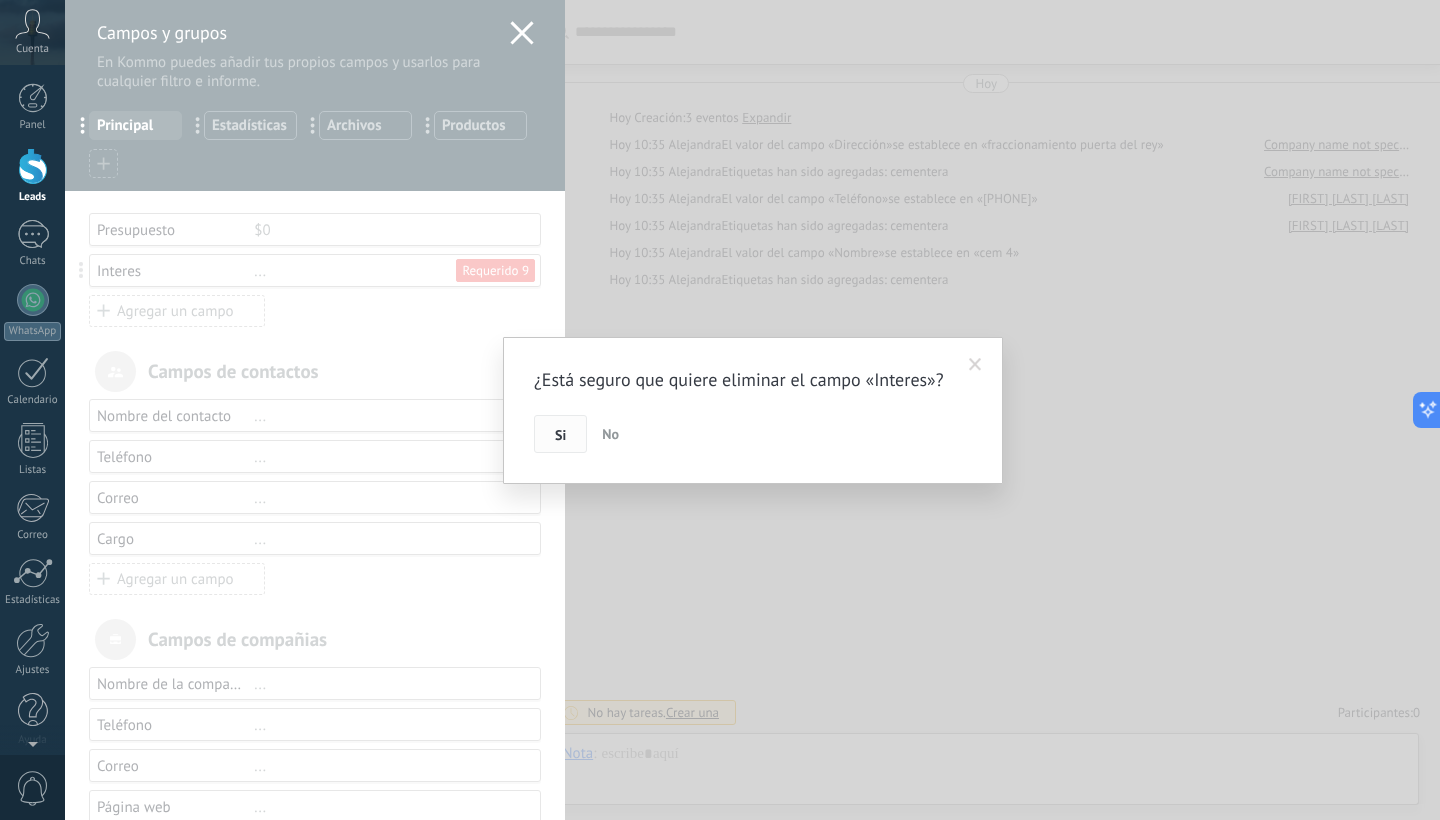 click on "Si" at bounding box center (560, 435) 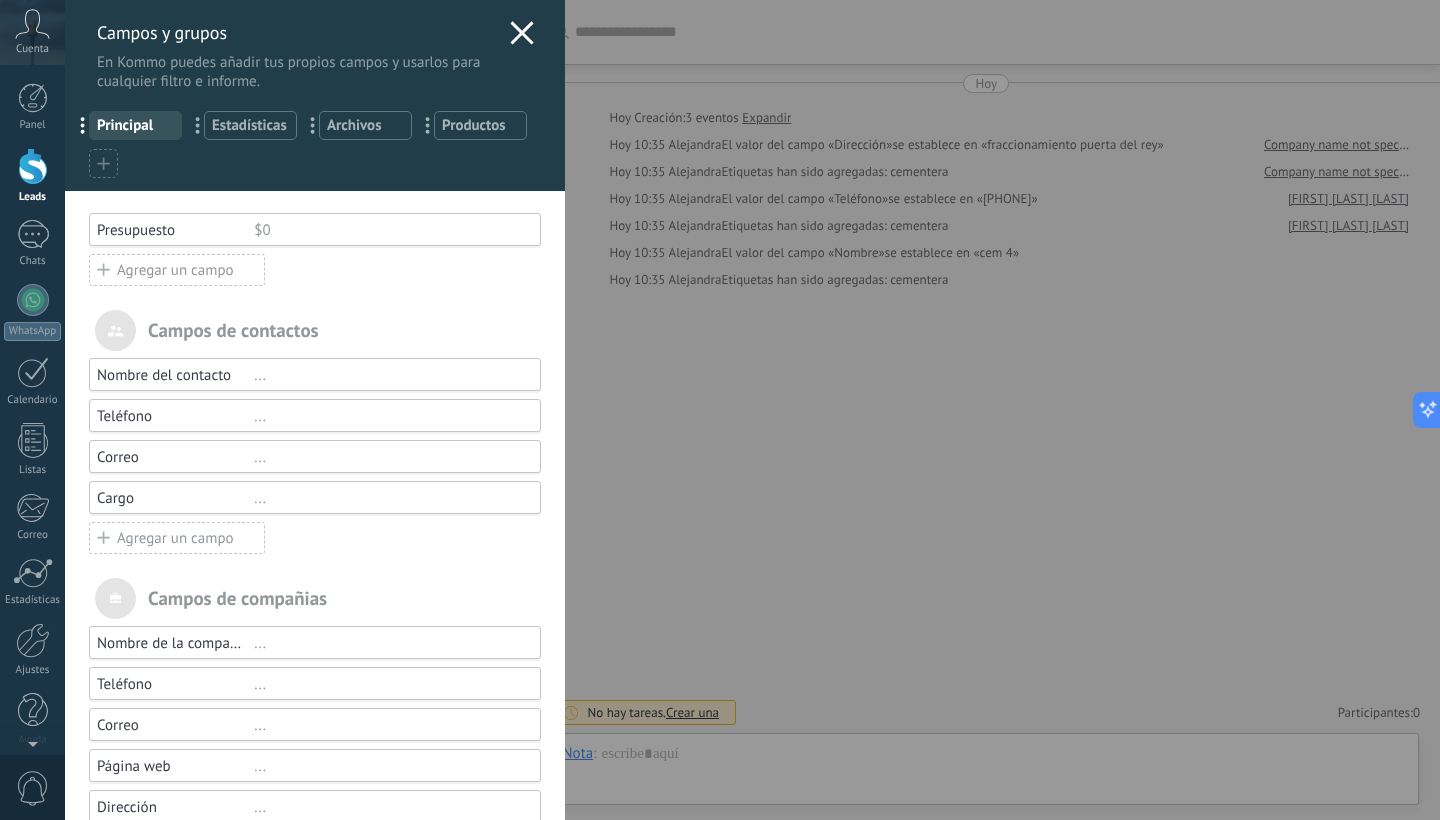 click on "Agregar un campo" at bounding box center (177, 270) 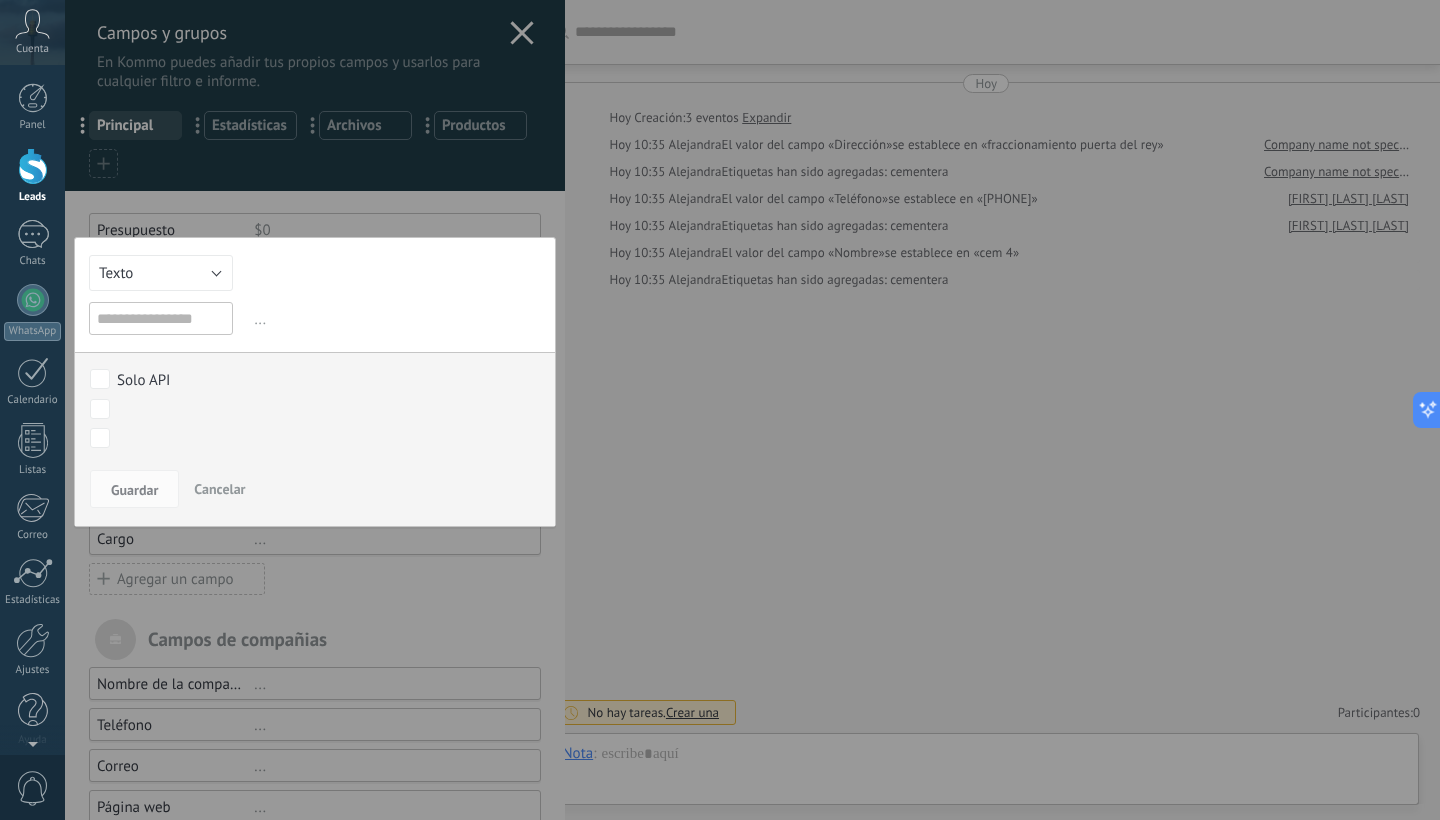 click at bounding box center [161, 318] 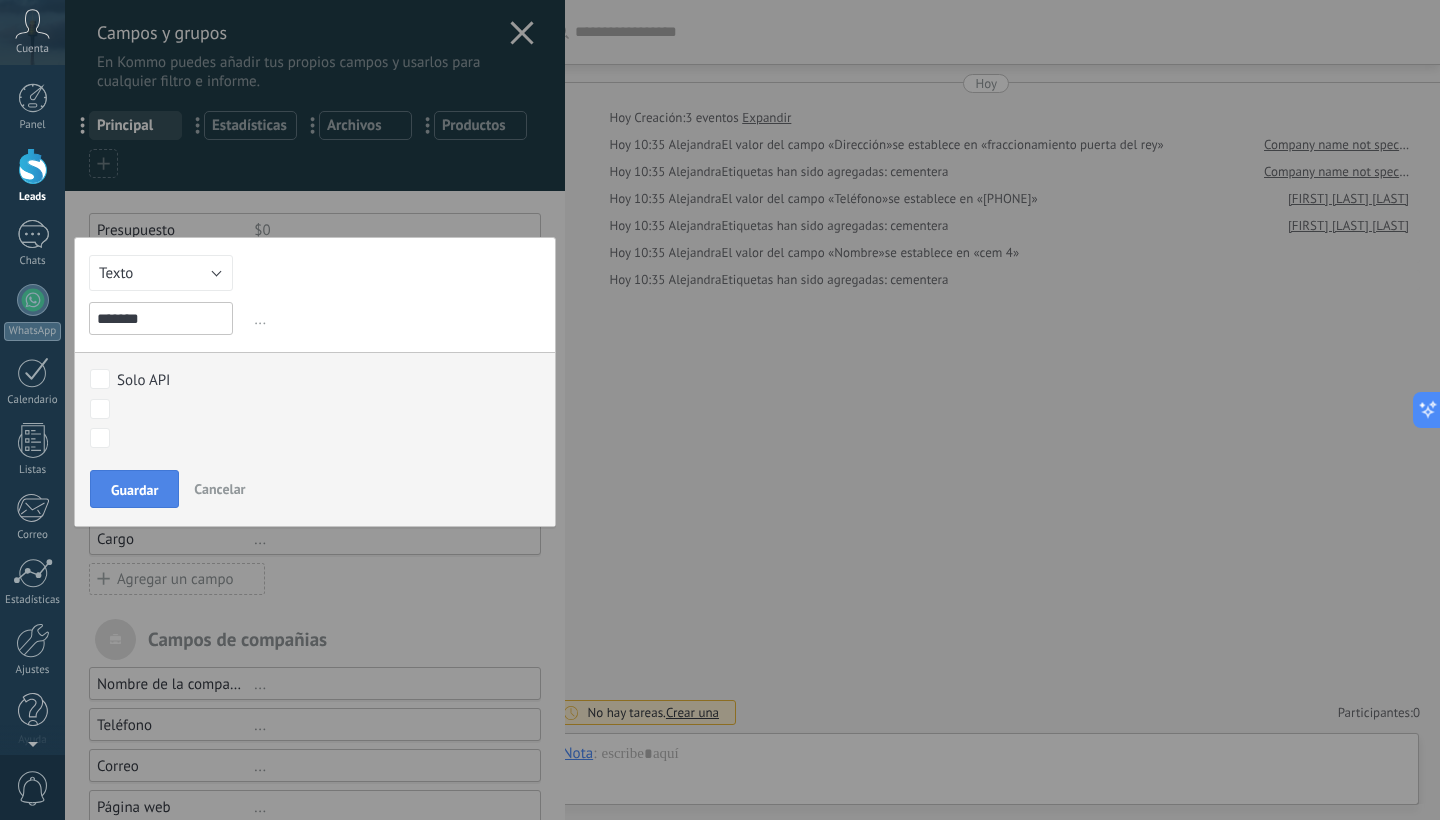 type on "*******" 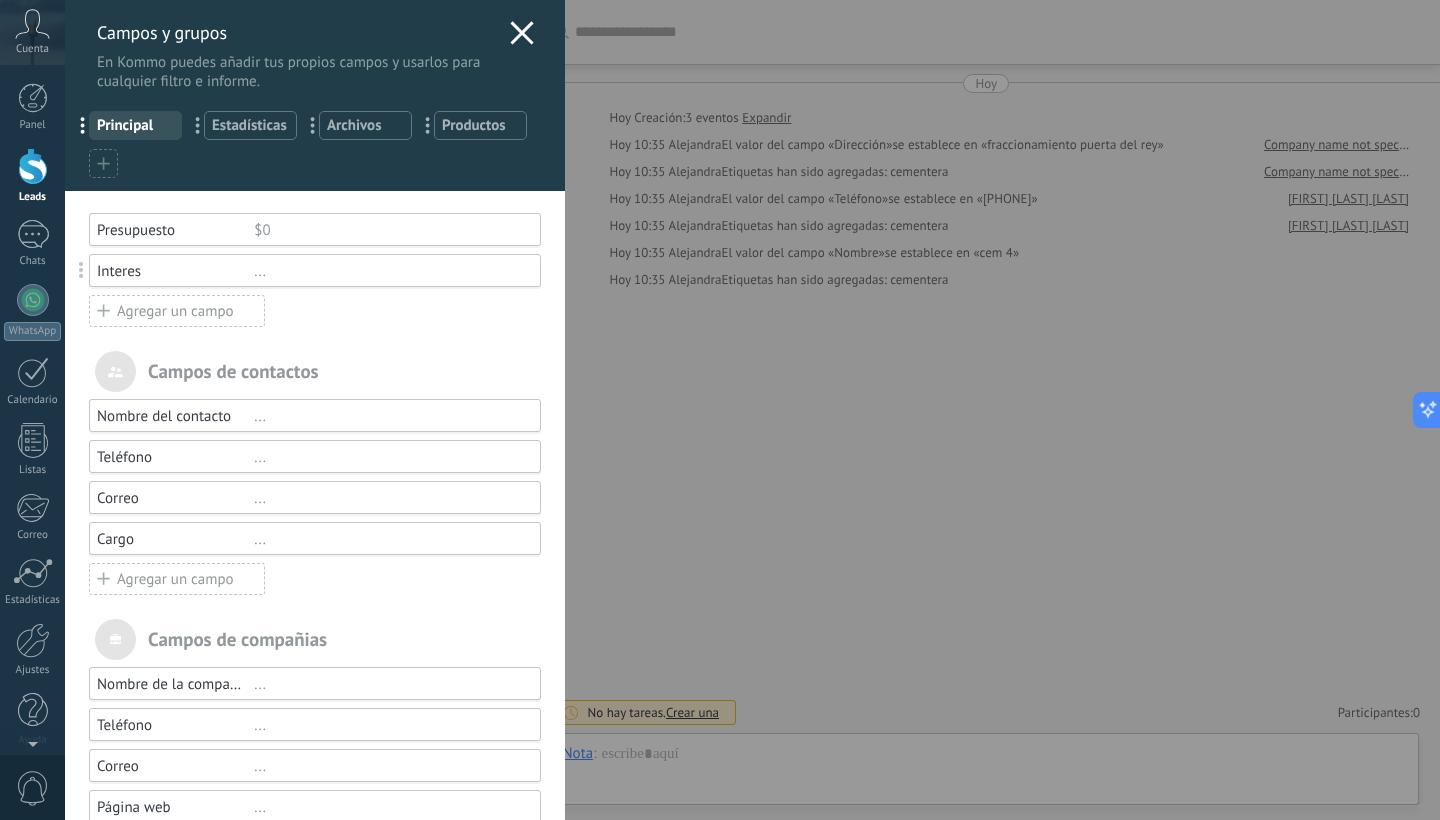 click on "Presupuesto" at bounding box center (175, 230) 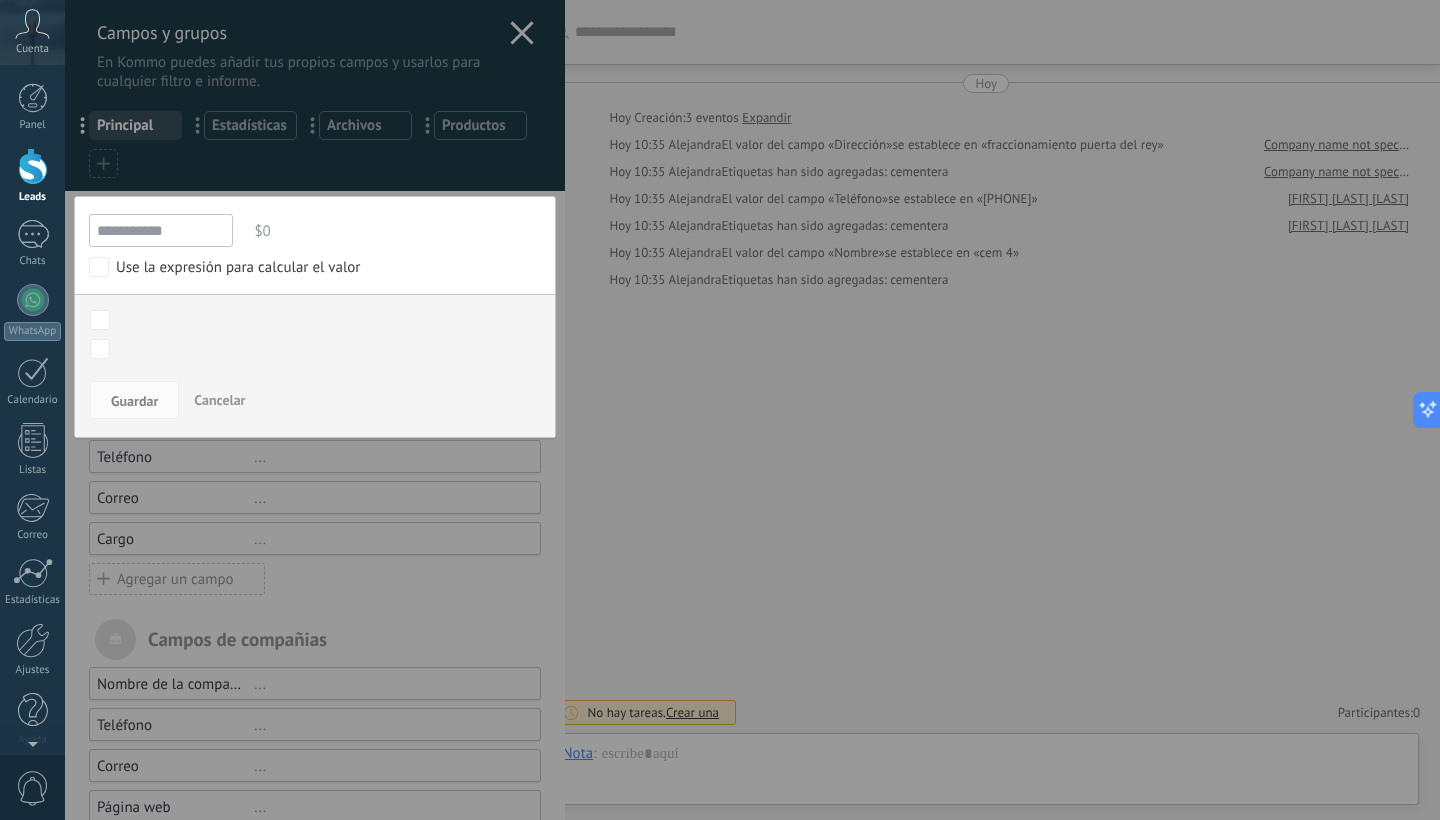 click on "Cancelar" at bounding box center (219, 400) 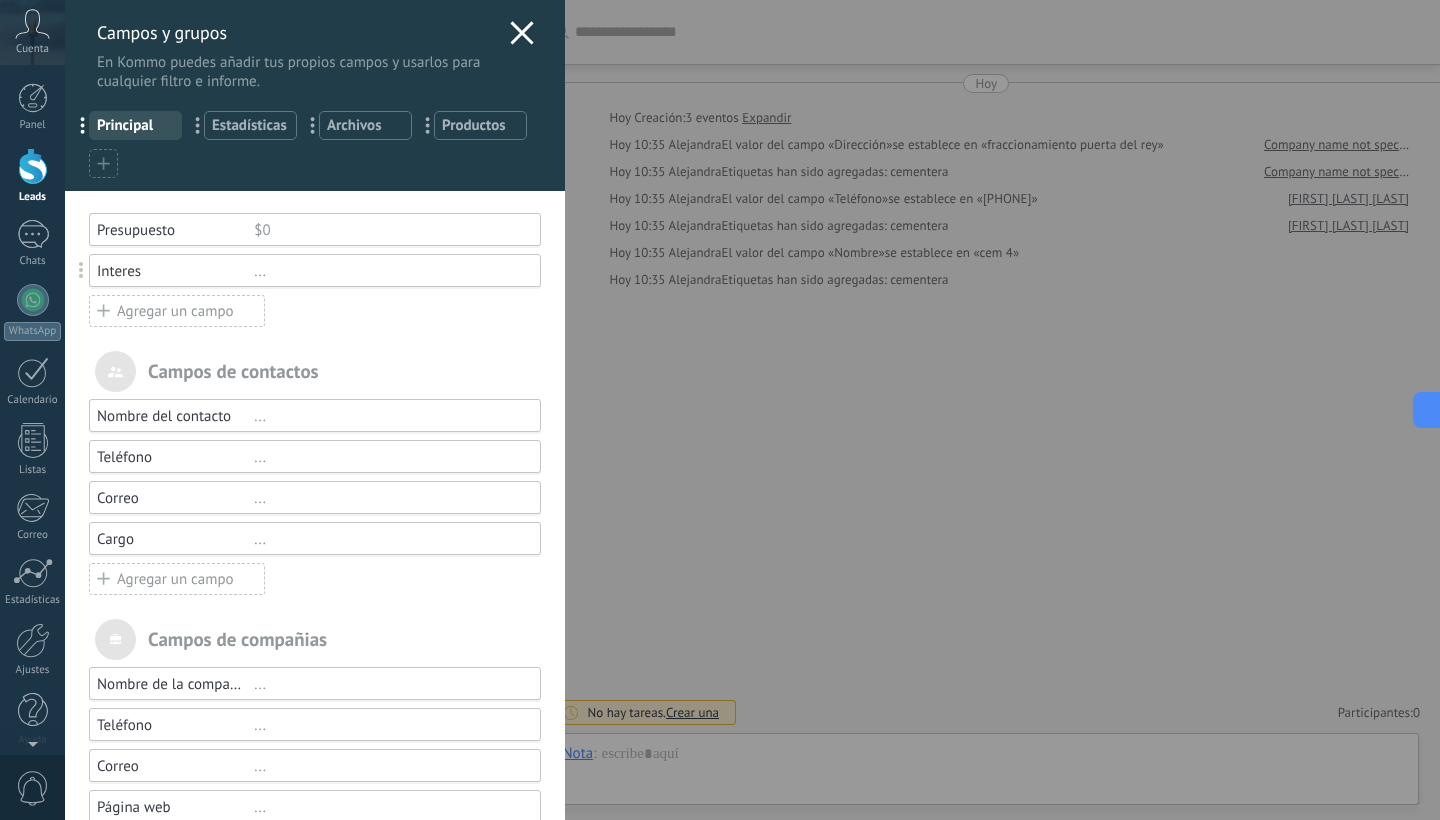 click on "Nombre del contacto" at bounding box center [175, 416] 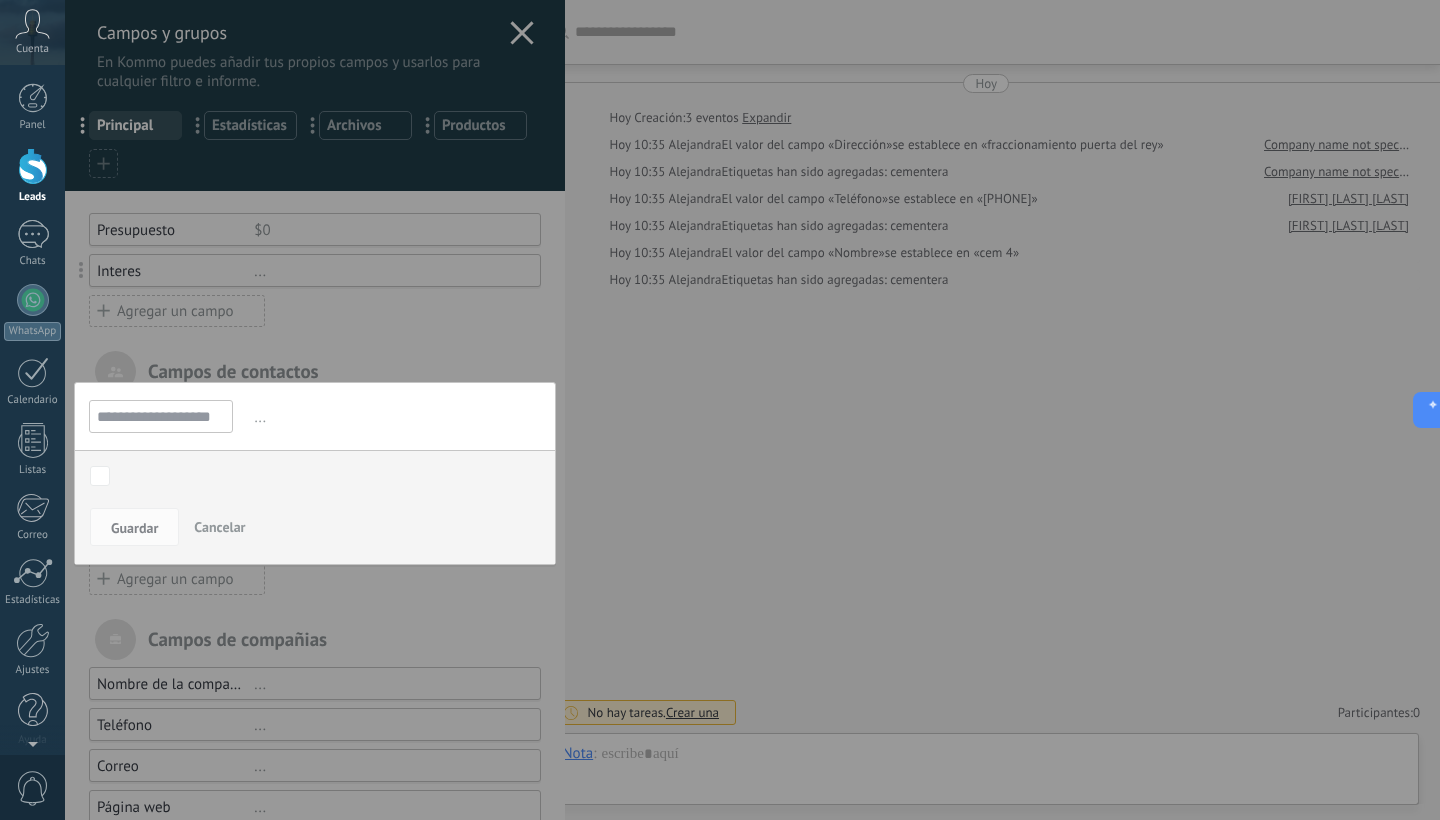 scroll, scrollTop: 0, scrollLeft: 10, axis: horizontal 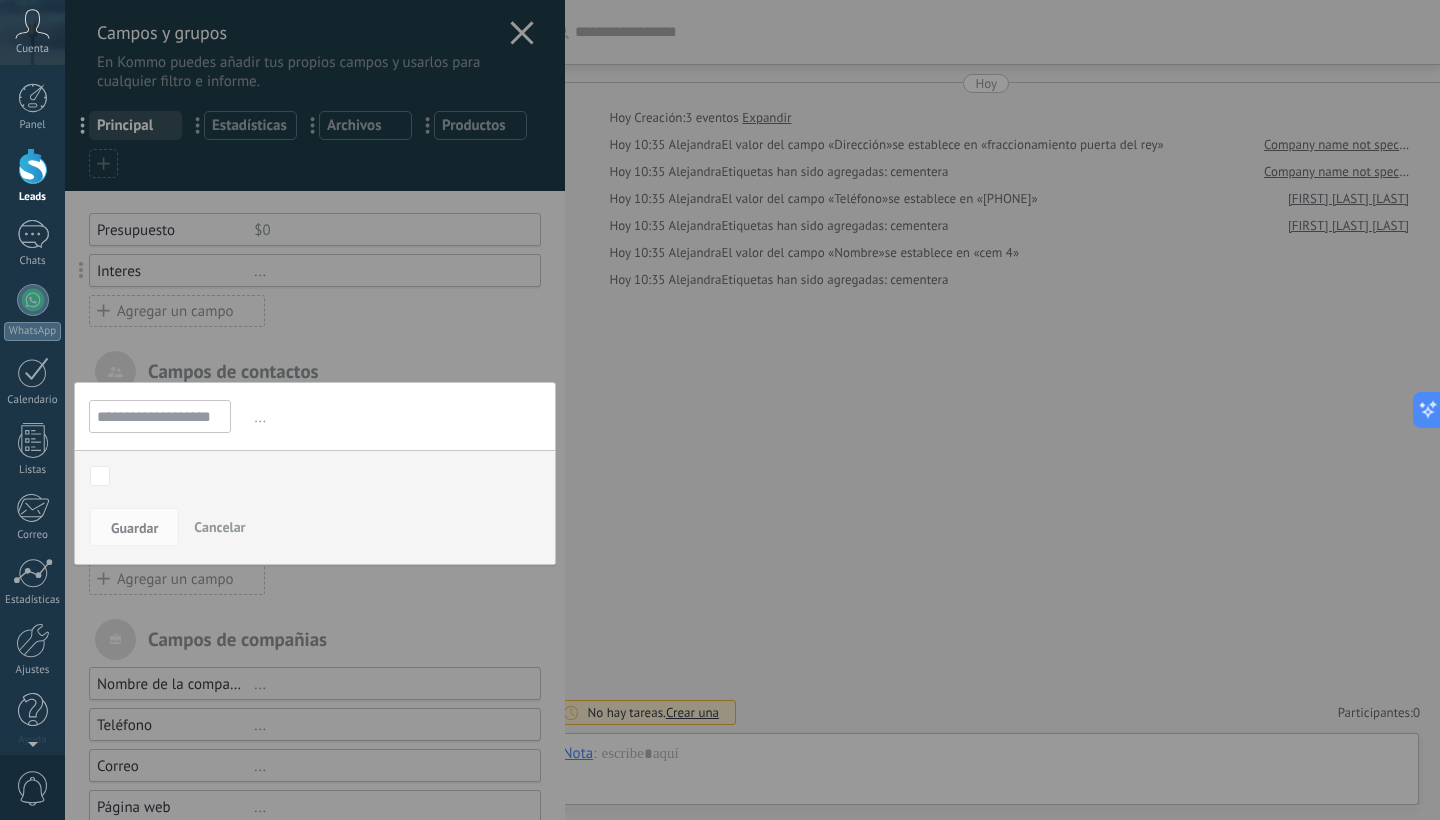 click on "Cancelar" at bounding box center (219, 527) 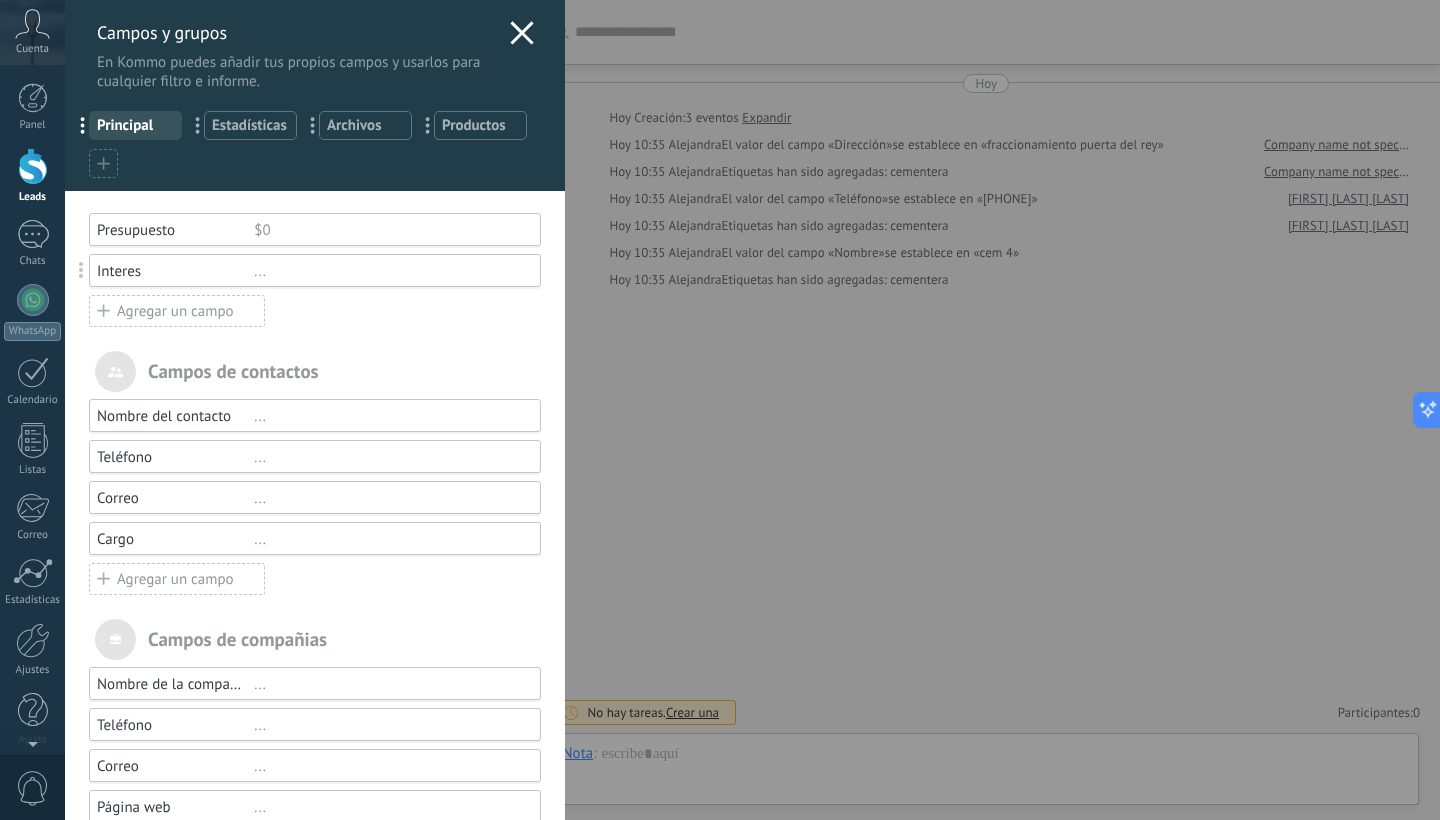 click on "Cargo ..." at bounding box center (315, 538) 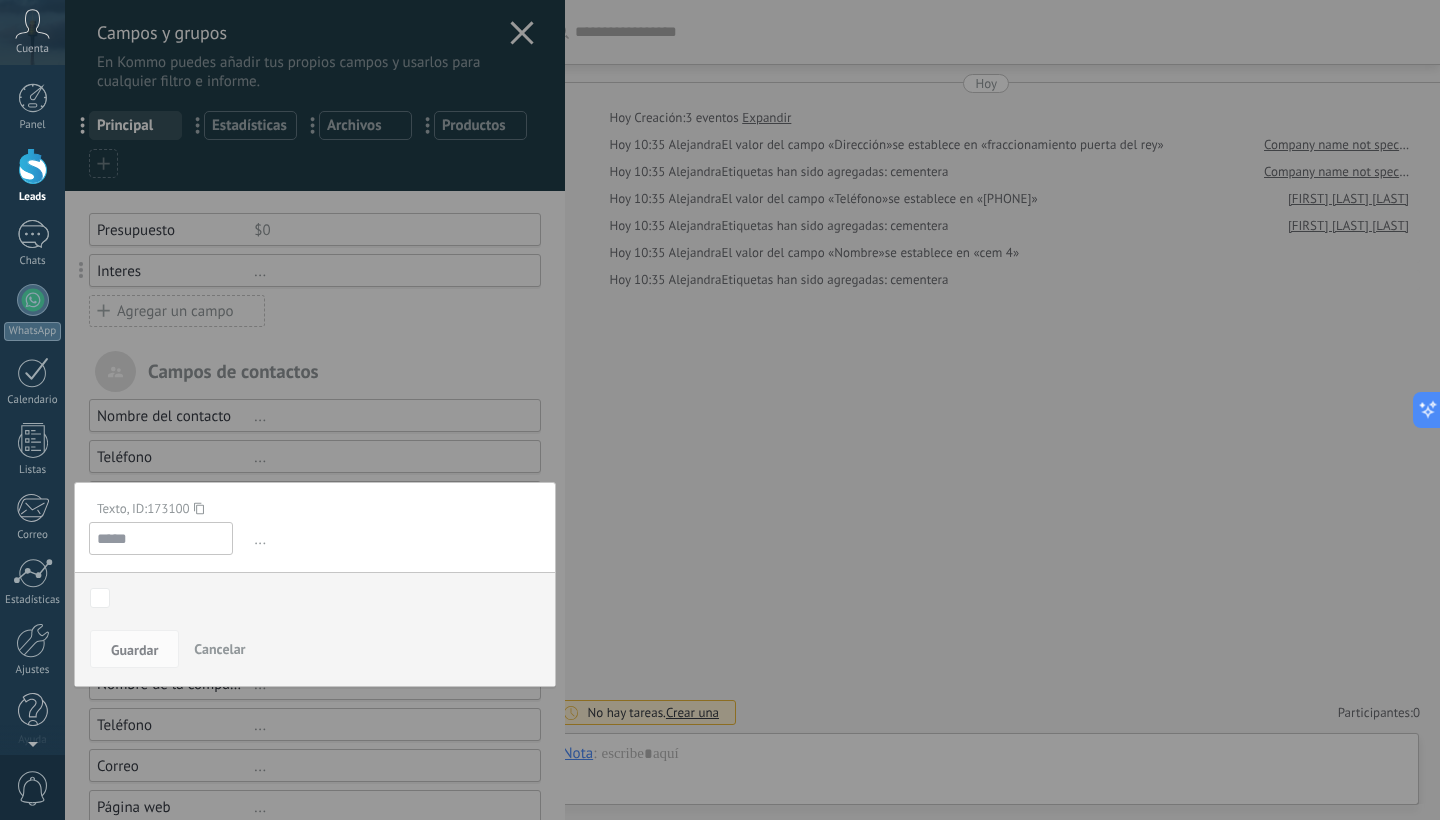 click on "Cancelar" at bounding box center [219, 649] 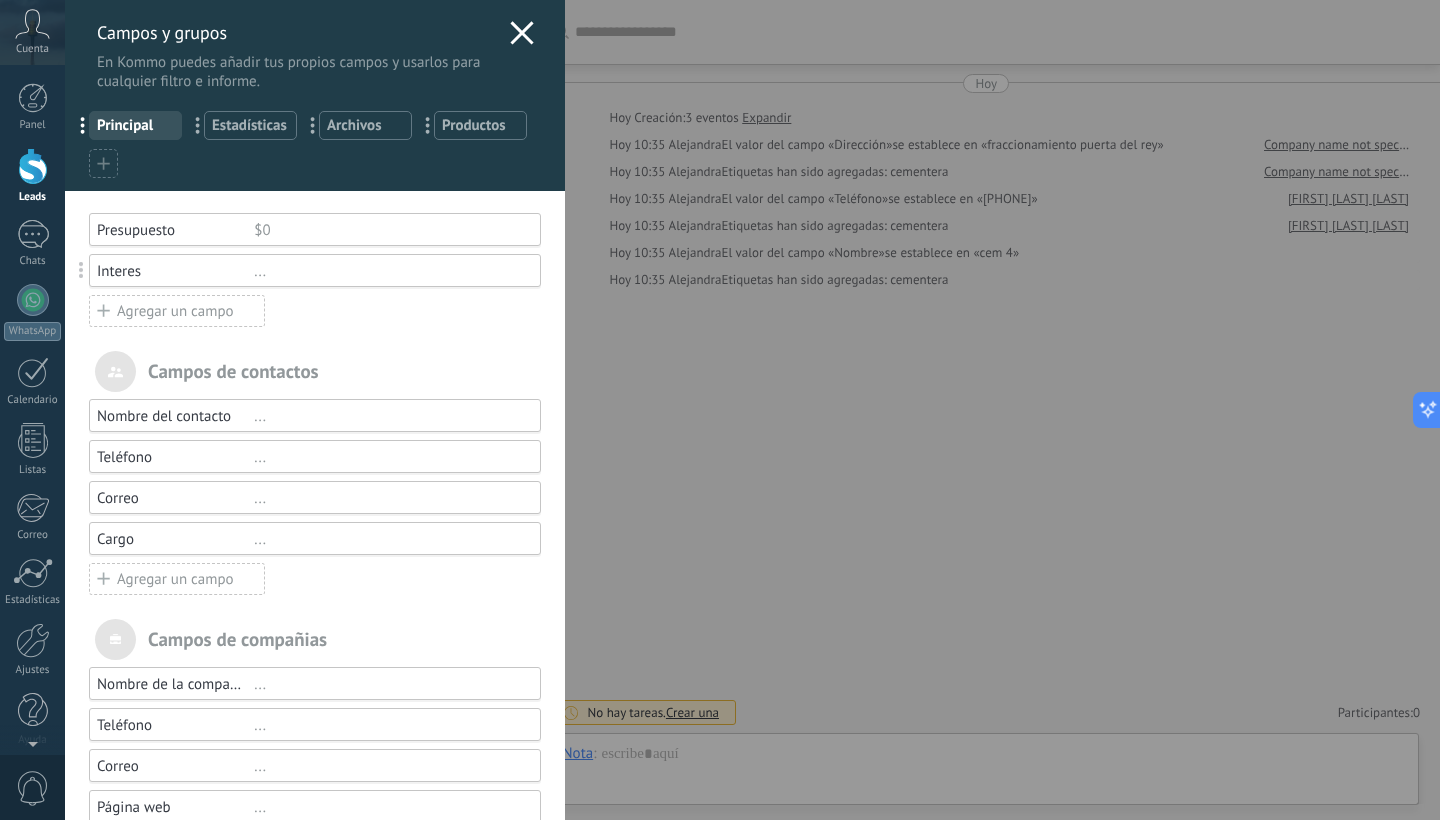 click on "Correo" at bounding box center [175, 498] 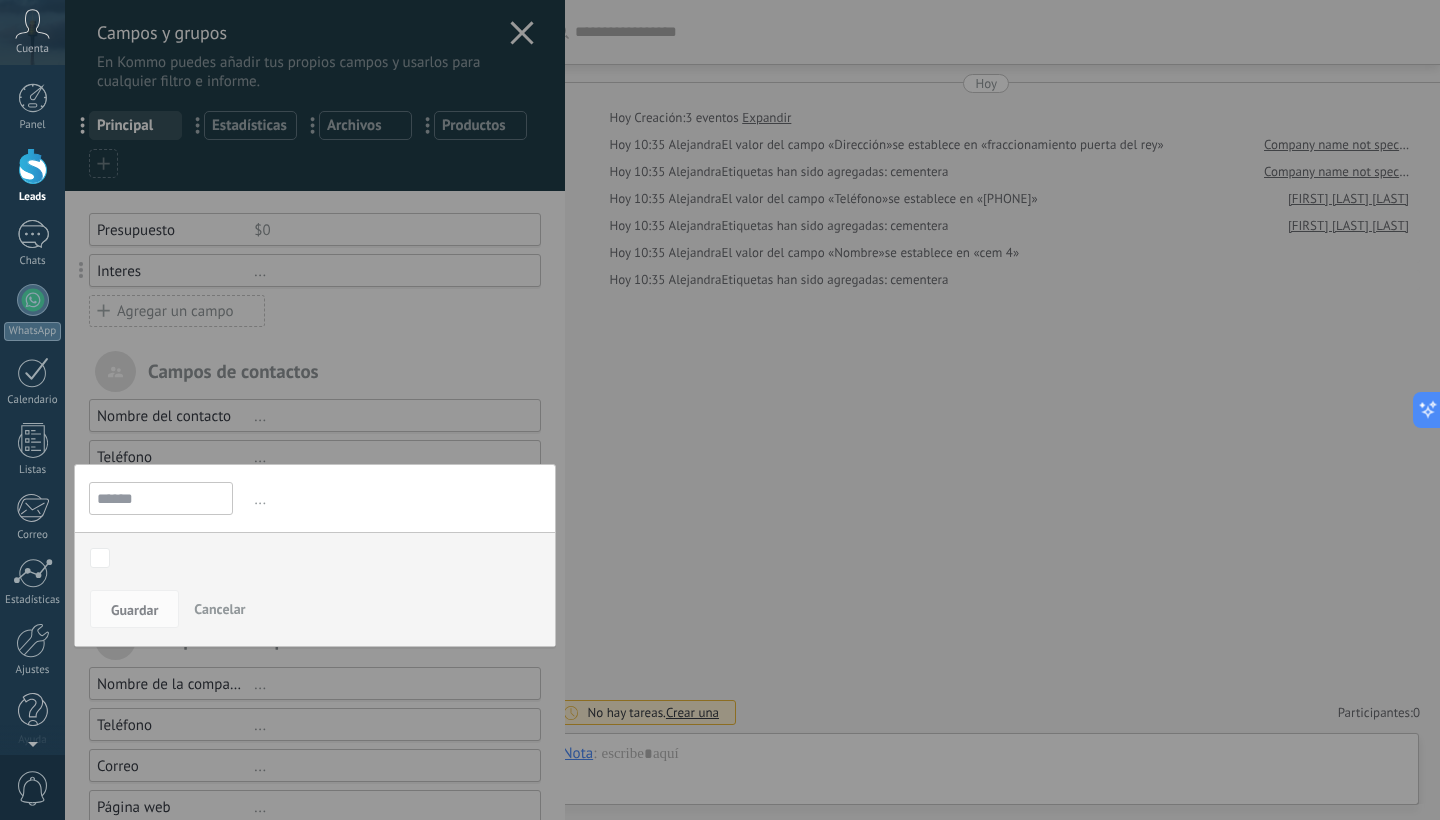 click on "Cancelar" at bounding box center [219, 609] 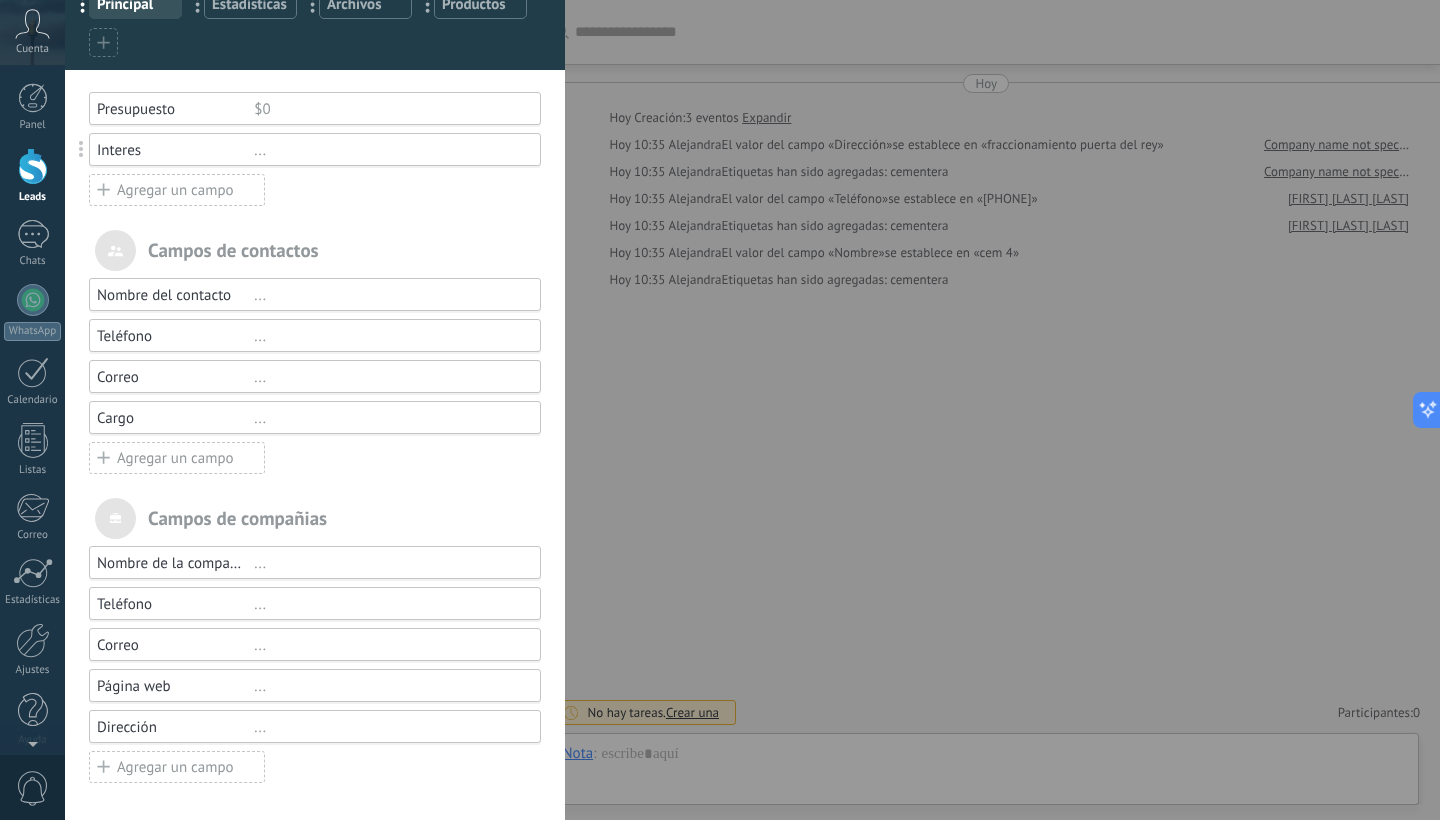 scroll, scrollTop: 121, scrollLeft: 0, axis: vertical 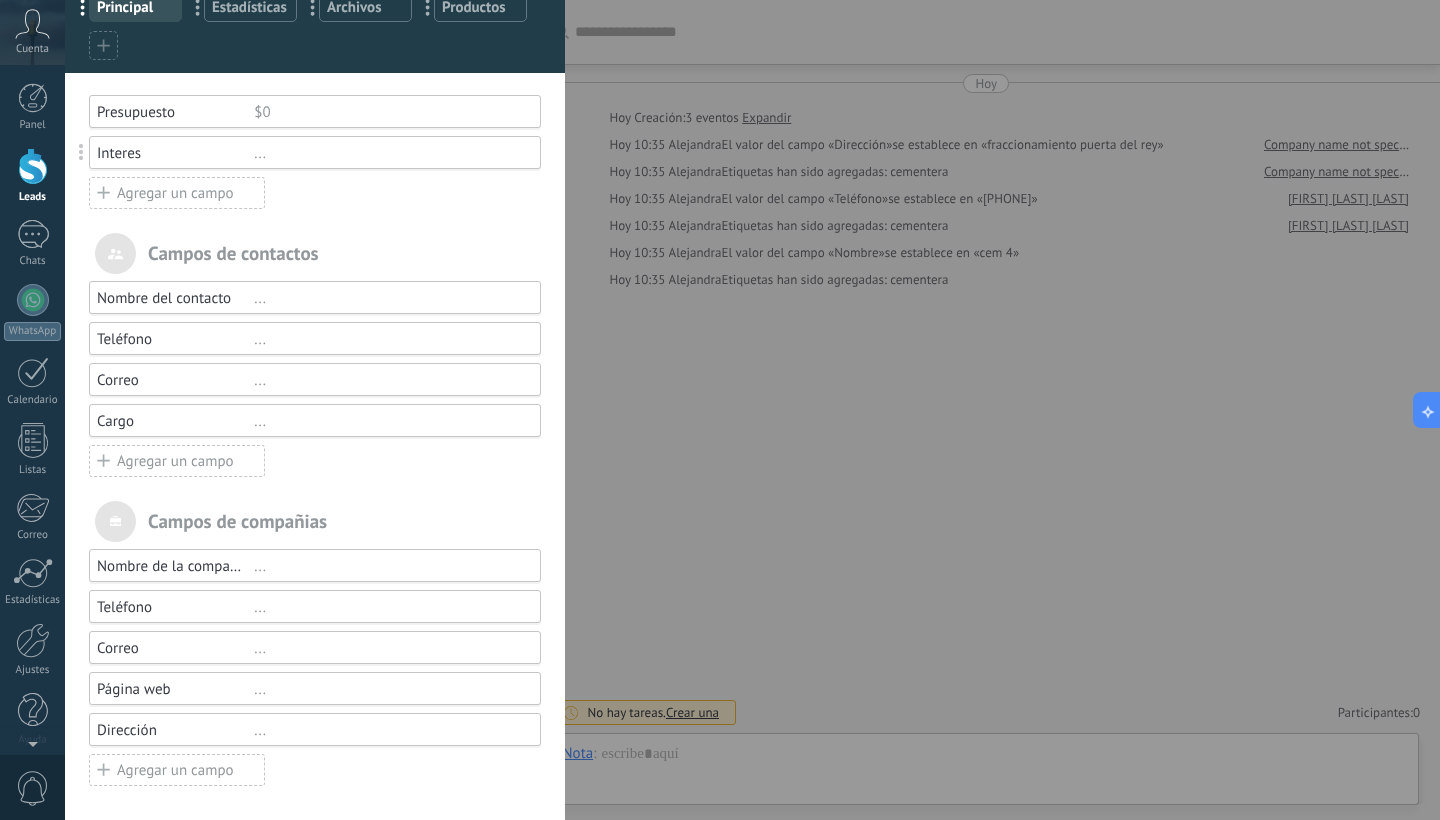 click on "Nombre de la compañía ..." at bounding box center (315, 565) 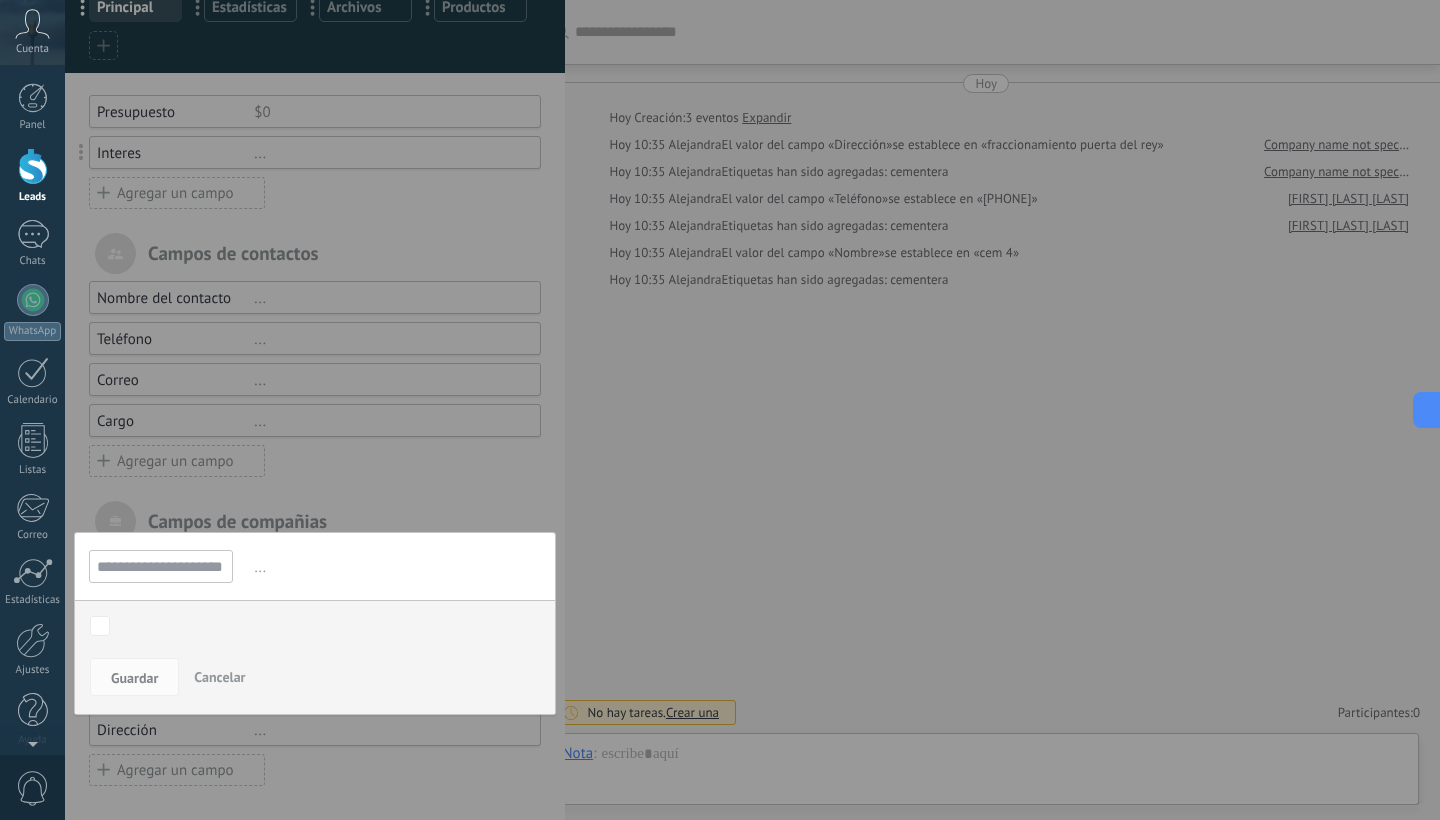 scroll, scrollTop: 0, scrollLeft: 29, axis: horizontal 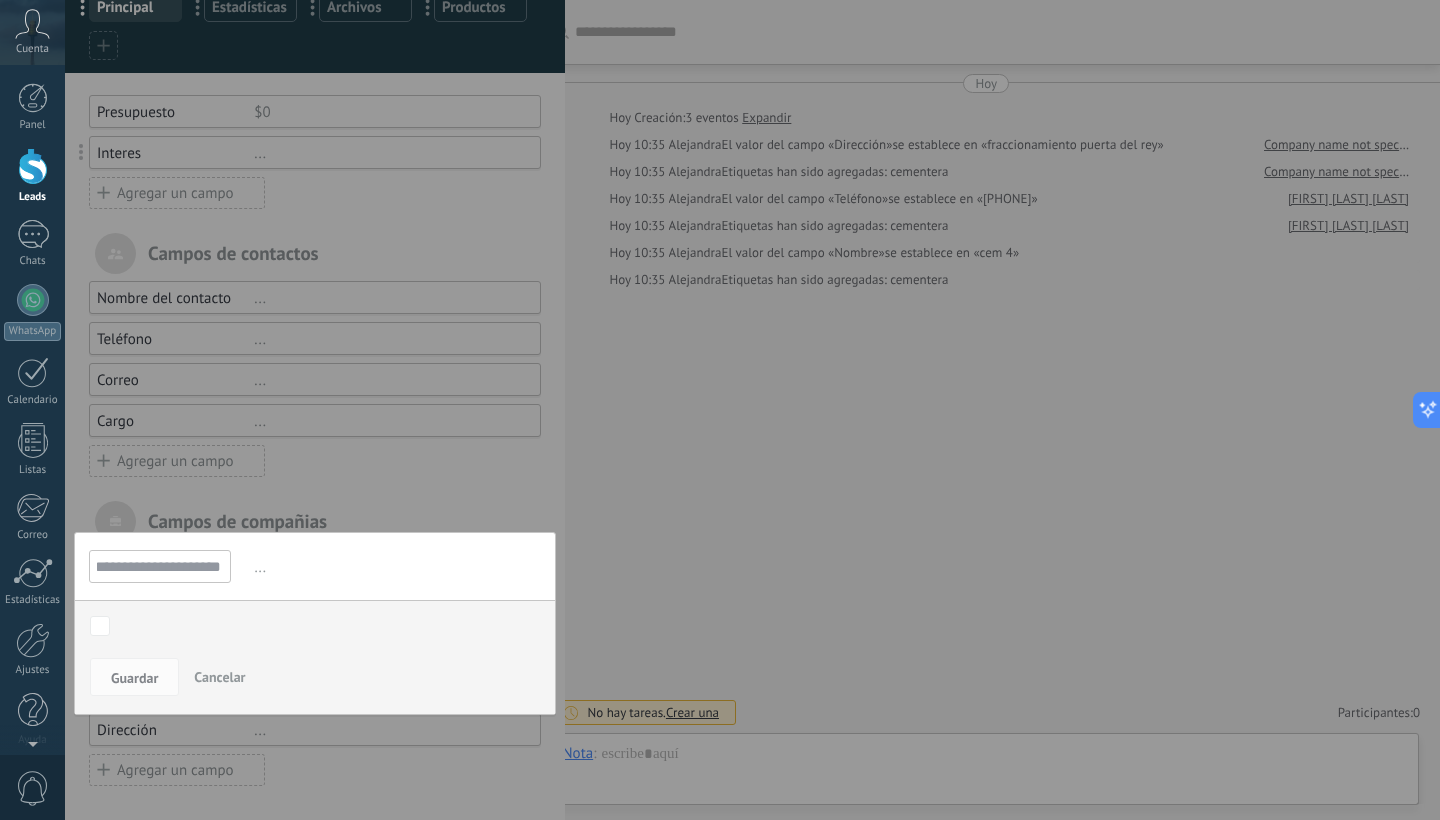 click on "Cancelar" at bounding box center [219, 677] 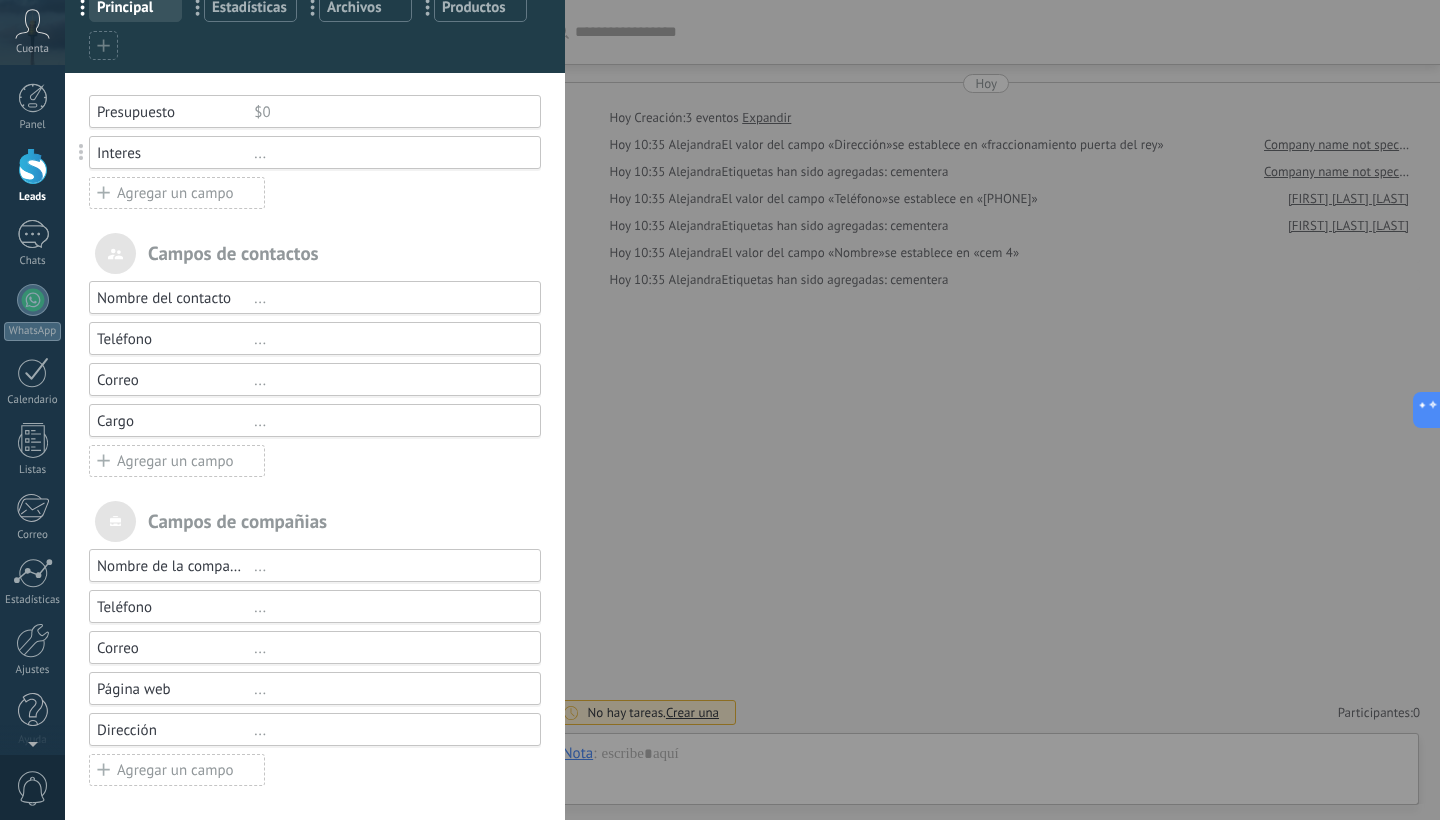 click on "Campos de contactos Nombre del contacto ... Teléfono ... Correo ... Cargo ... Agregar un campo Campos de compañias Nombre de la compañía ... Teléfono ... Correo ... Página web ... Dirección ... Agregar un campo" at bounding box center [315, 510] 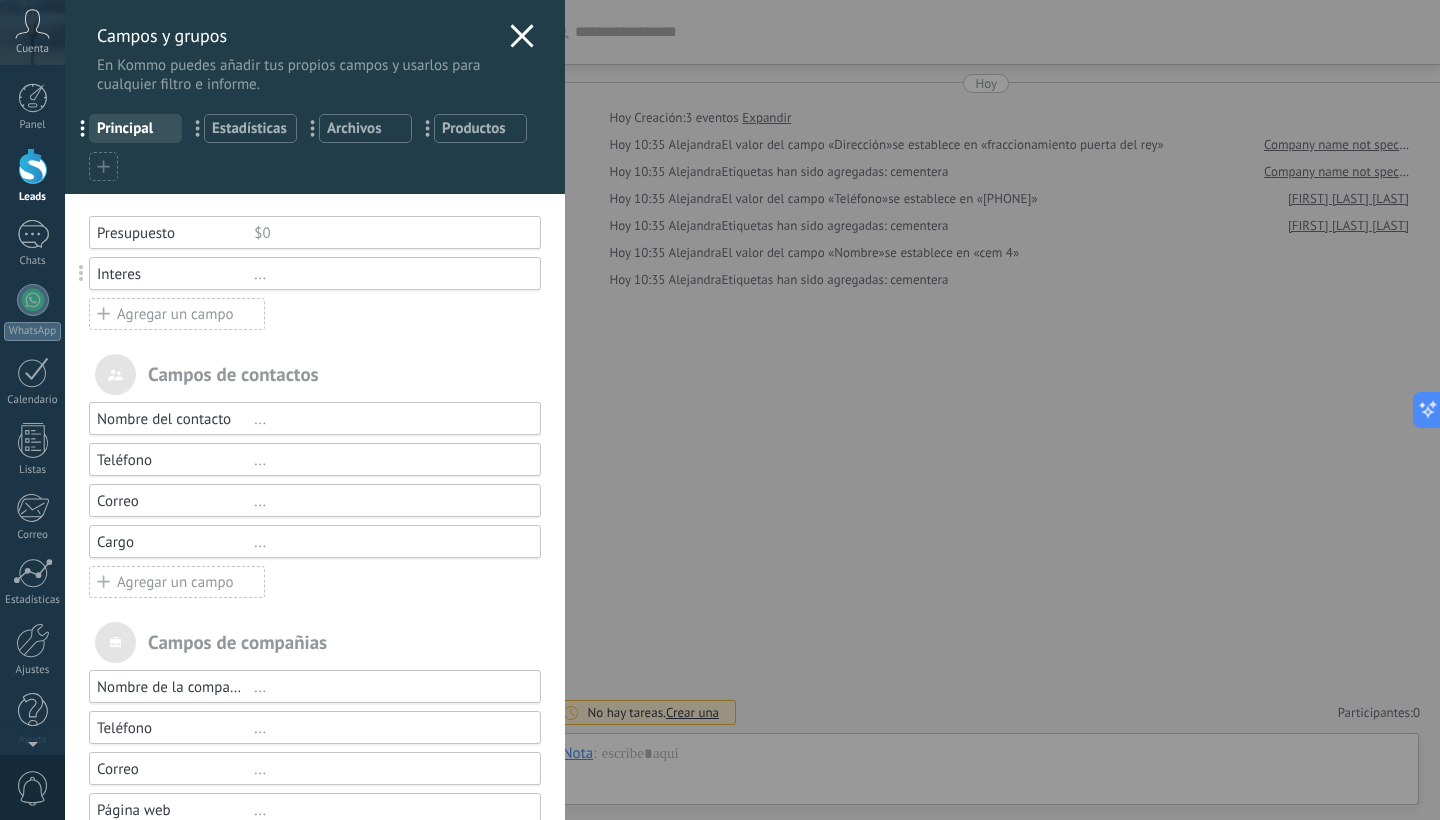 scroll, scrollTop: 0, scrollLeft: 0, axis: both 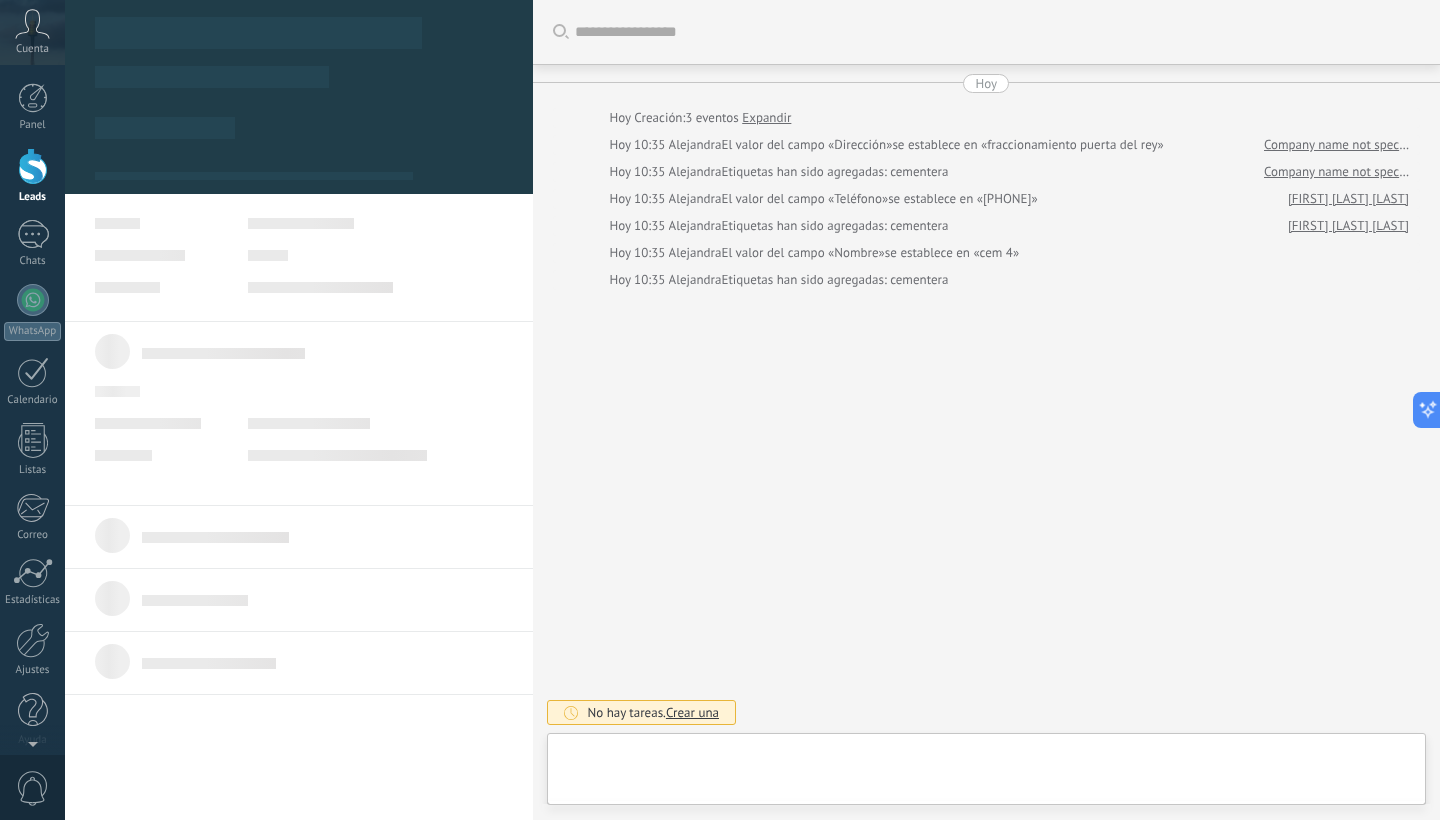 type on "**********" 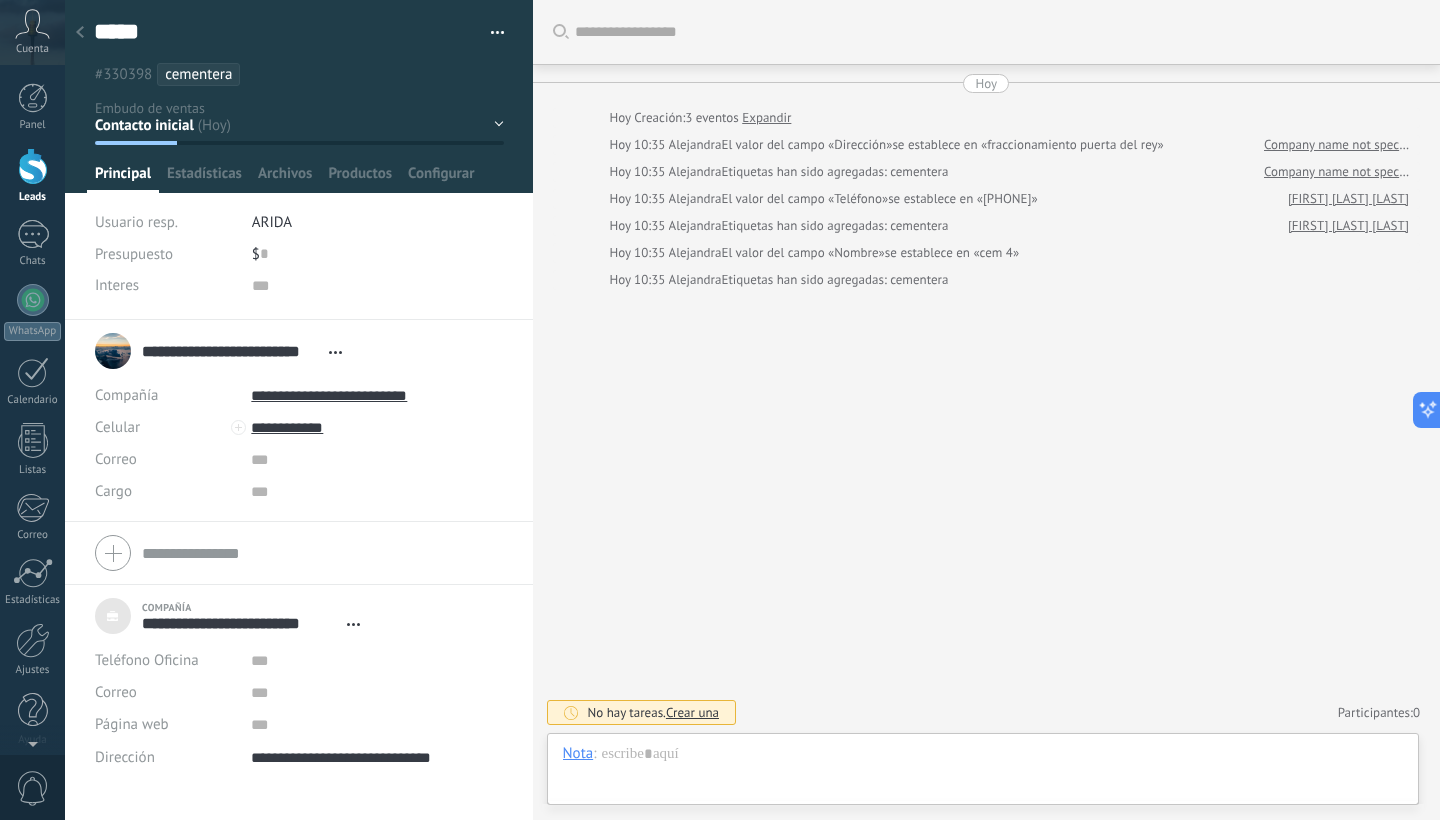 scroll, scrollTop: 20, scrollLeft: 0, axis: vertical 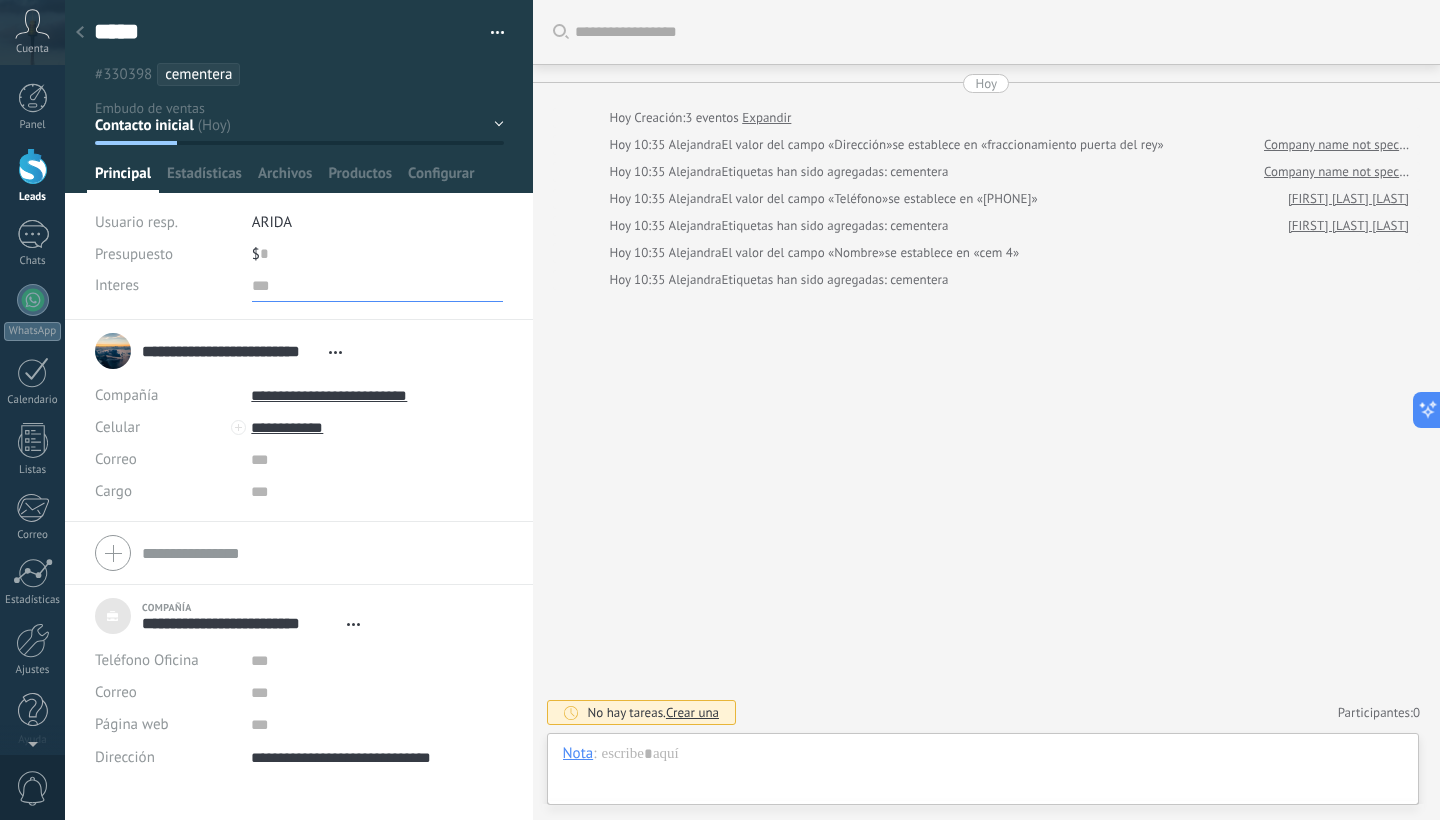 click at bounding box center [378, 286] 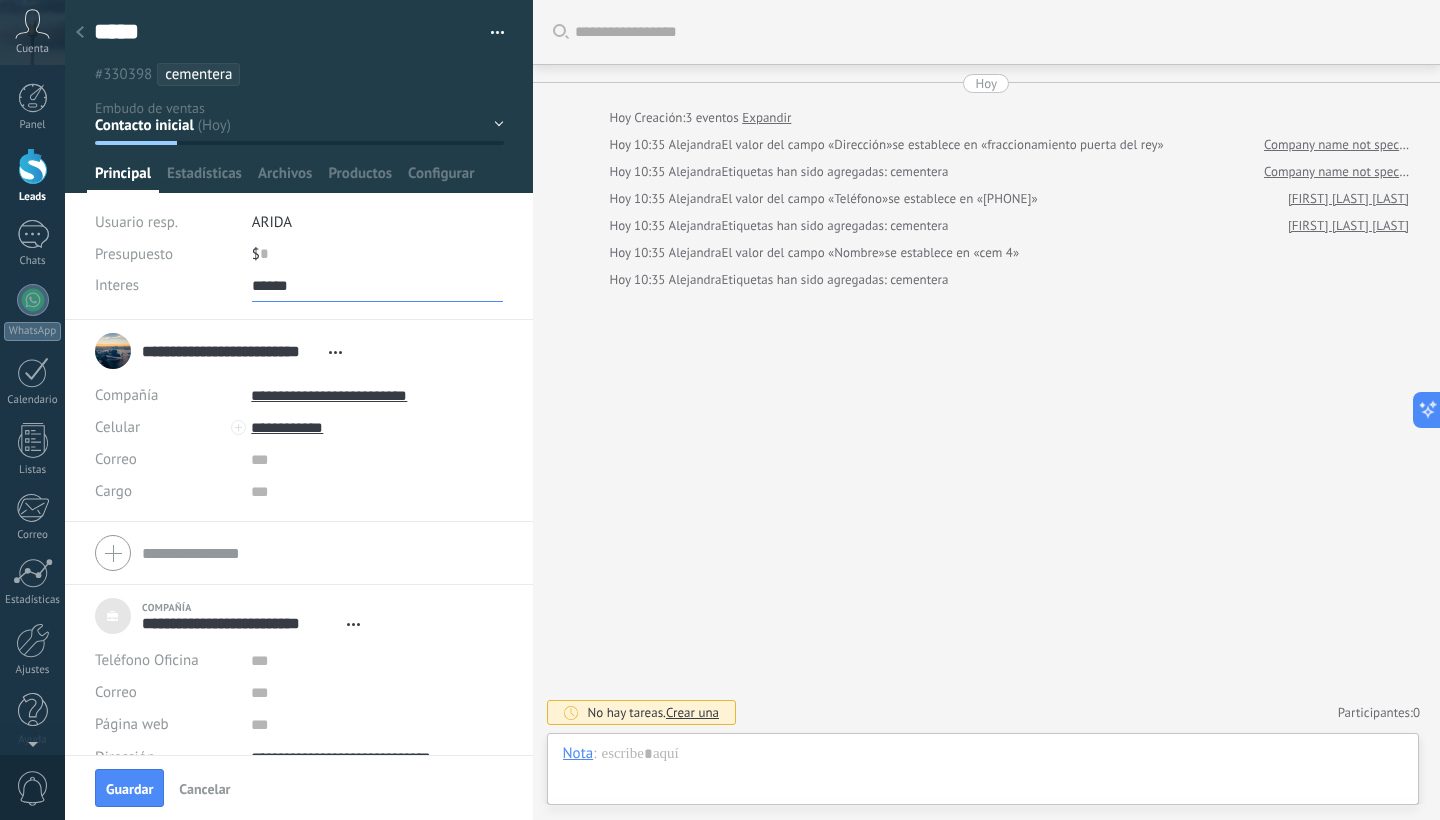 type on "******" 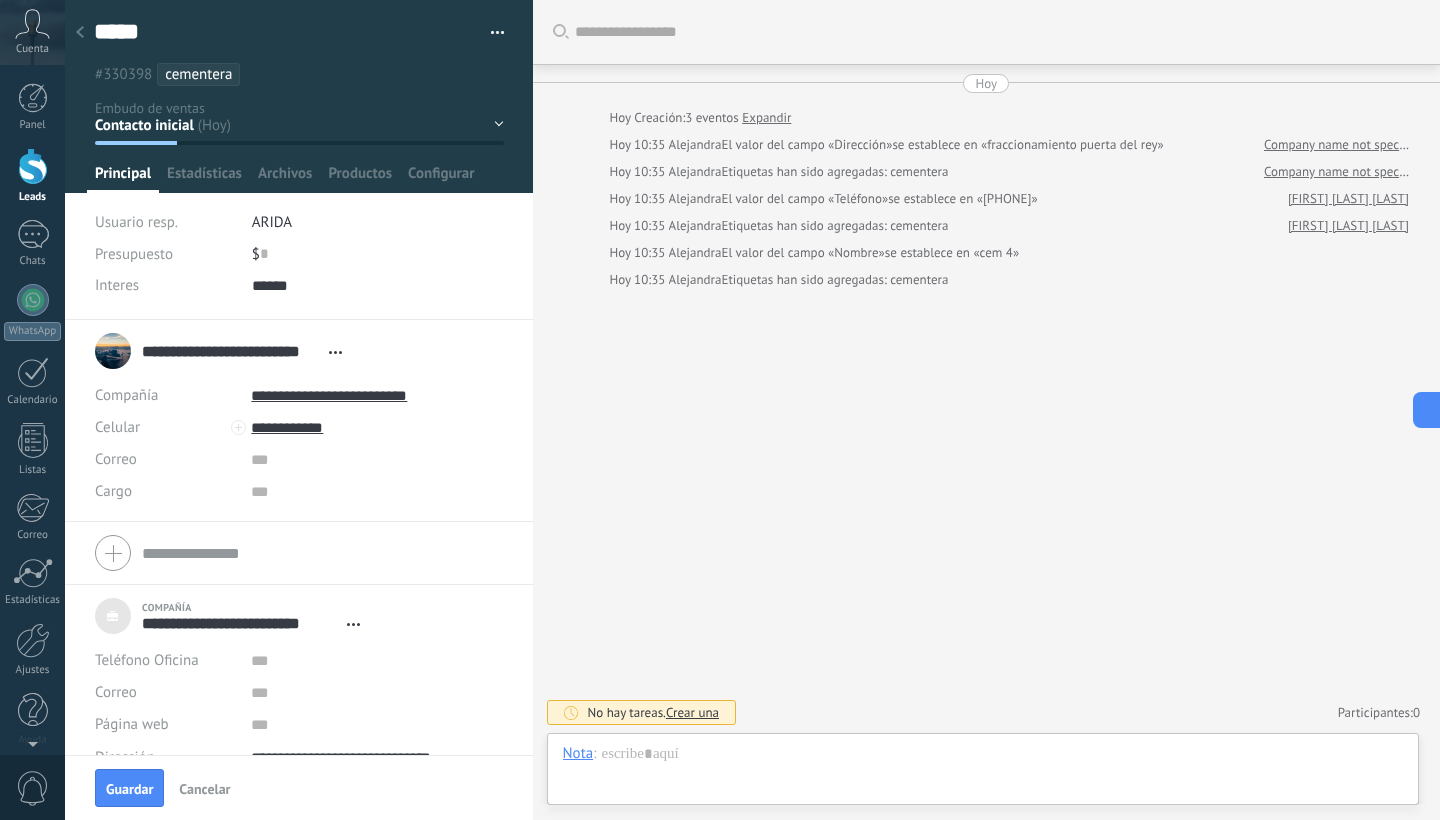 click on "Interes ******" at bounding box center [299, 295] 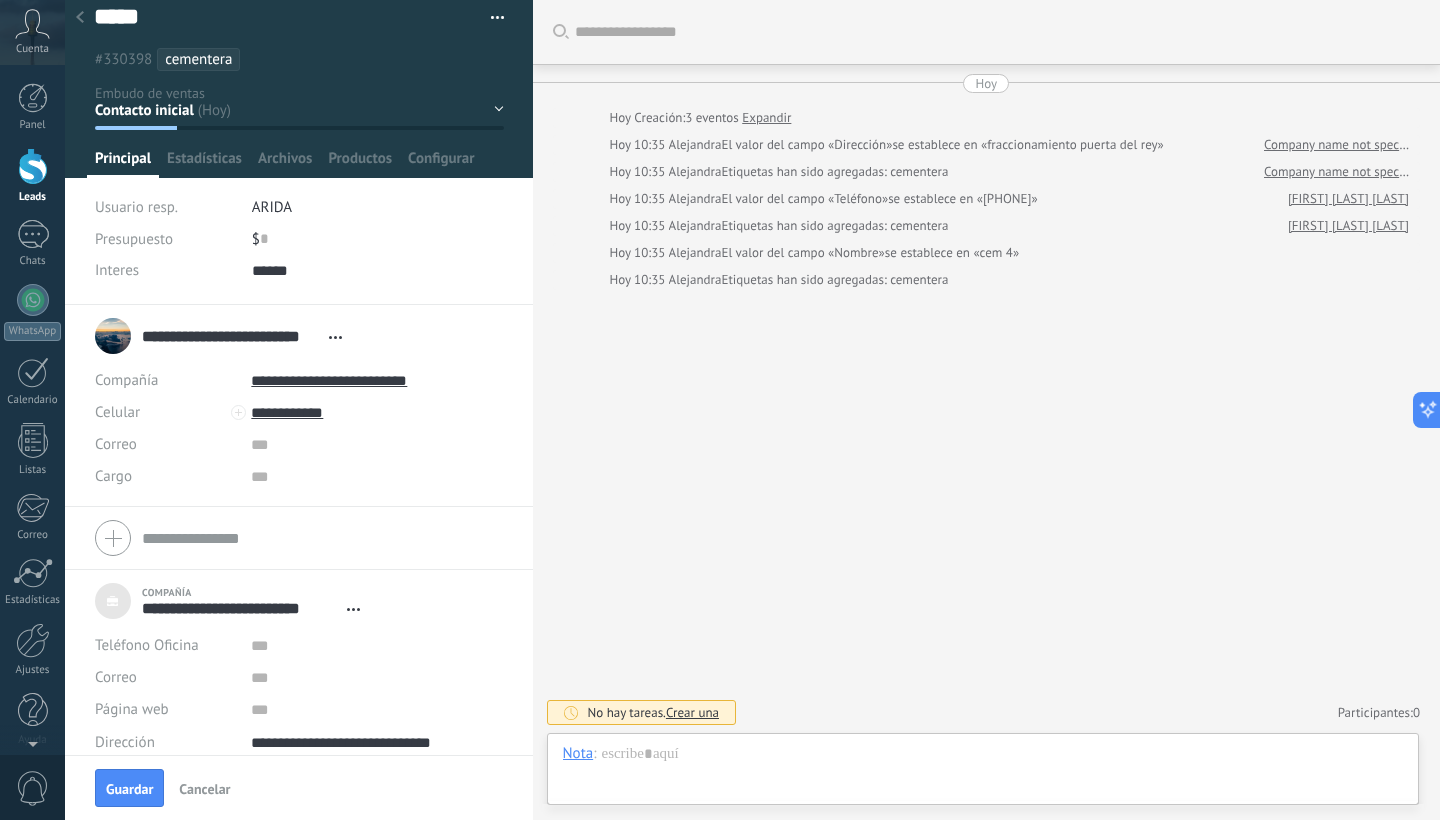 scroll, scrollTop: 18, scrollLeft: 0, axis: vertical 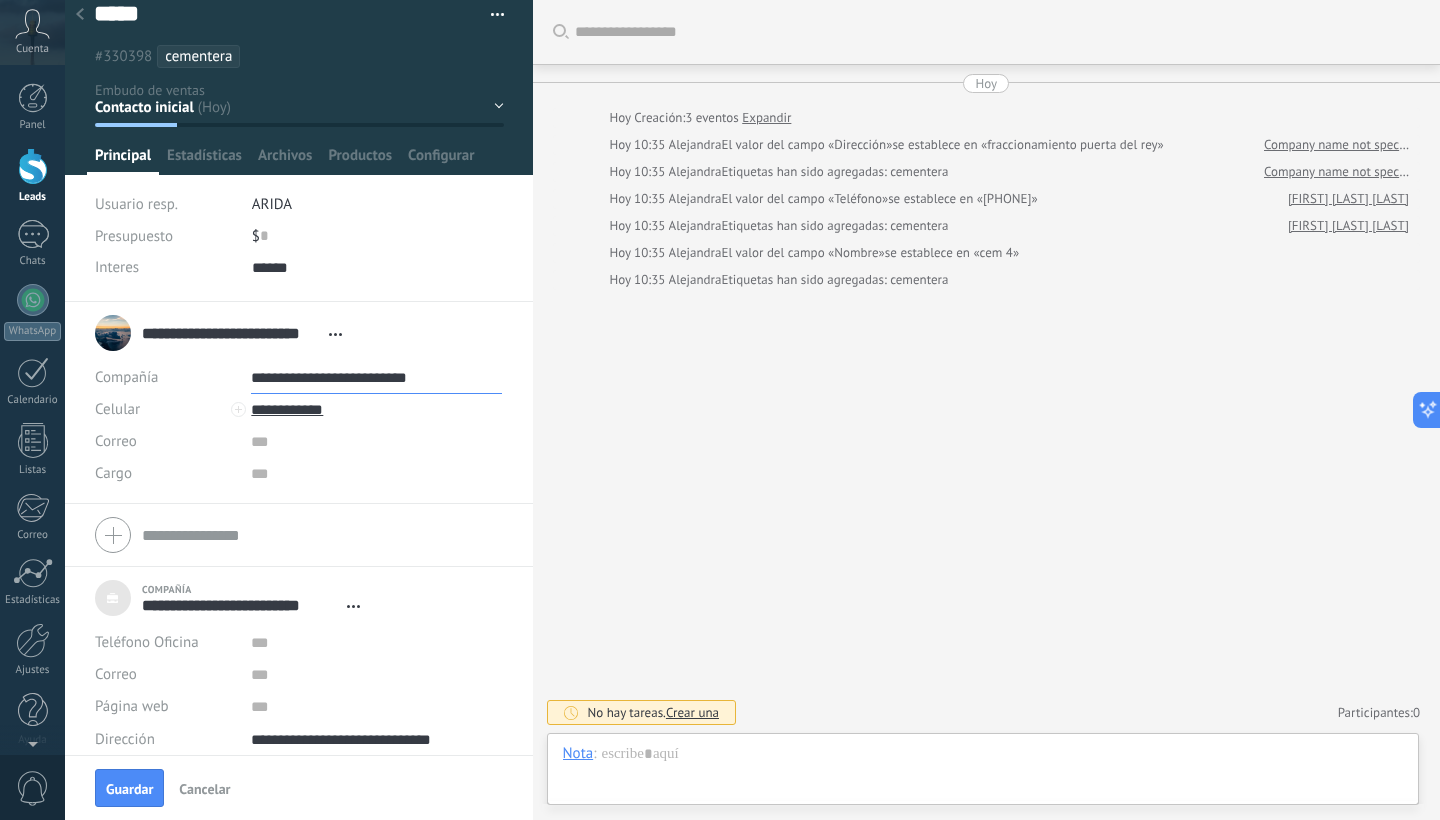 click on "**********" at bounding box center [376, 378] 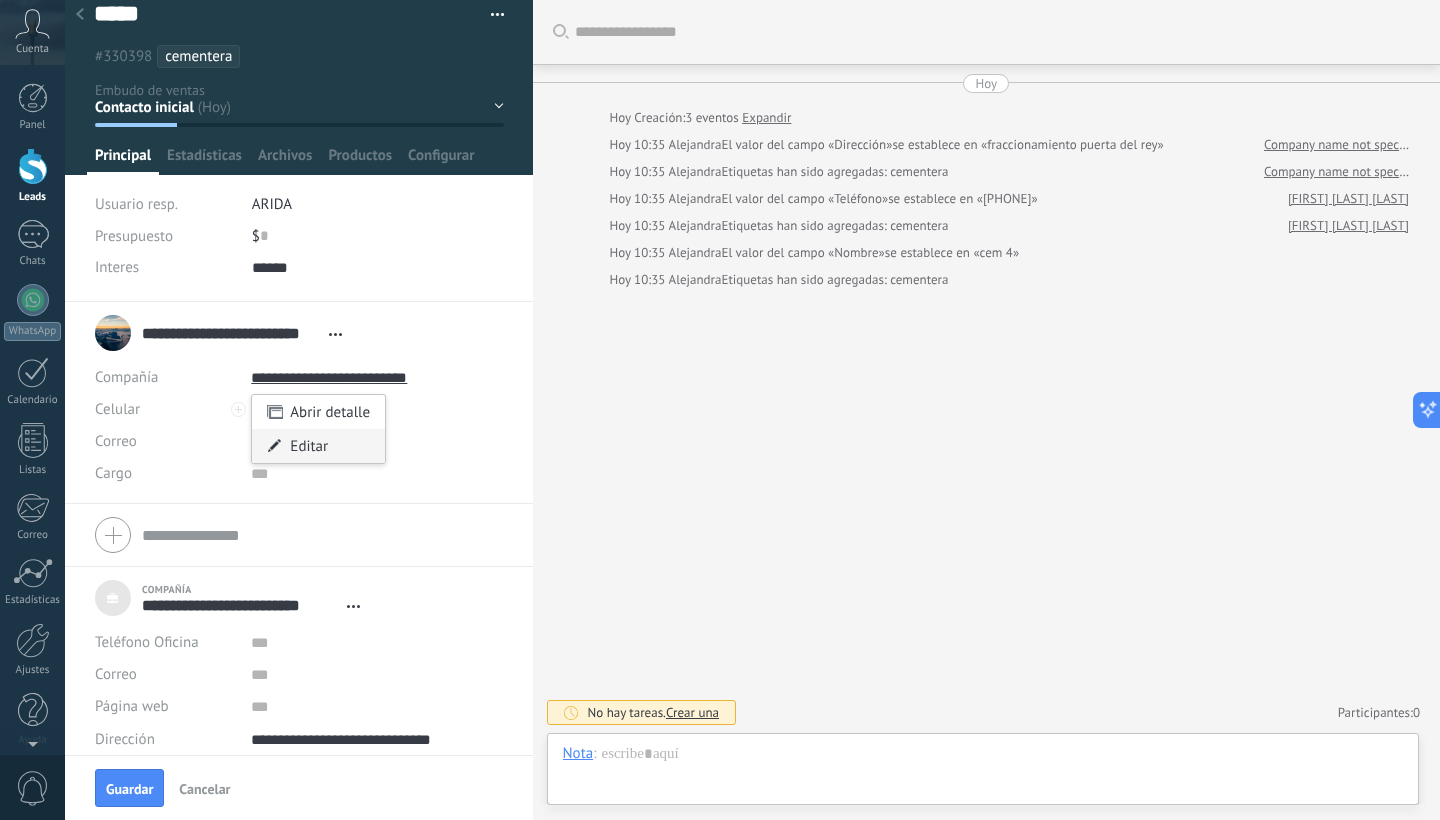 click on "Editar" at bounding box center [318, 446] 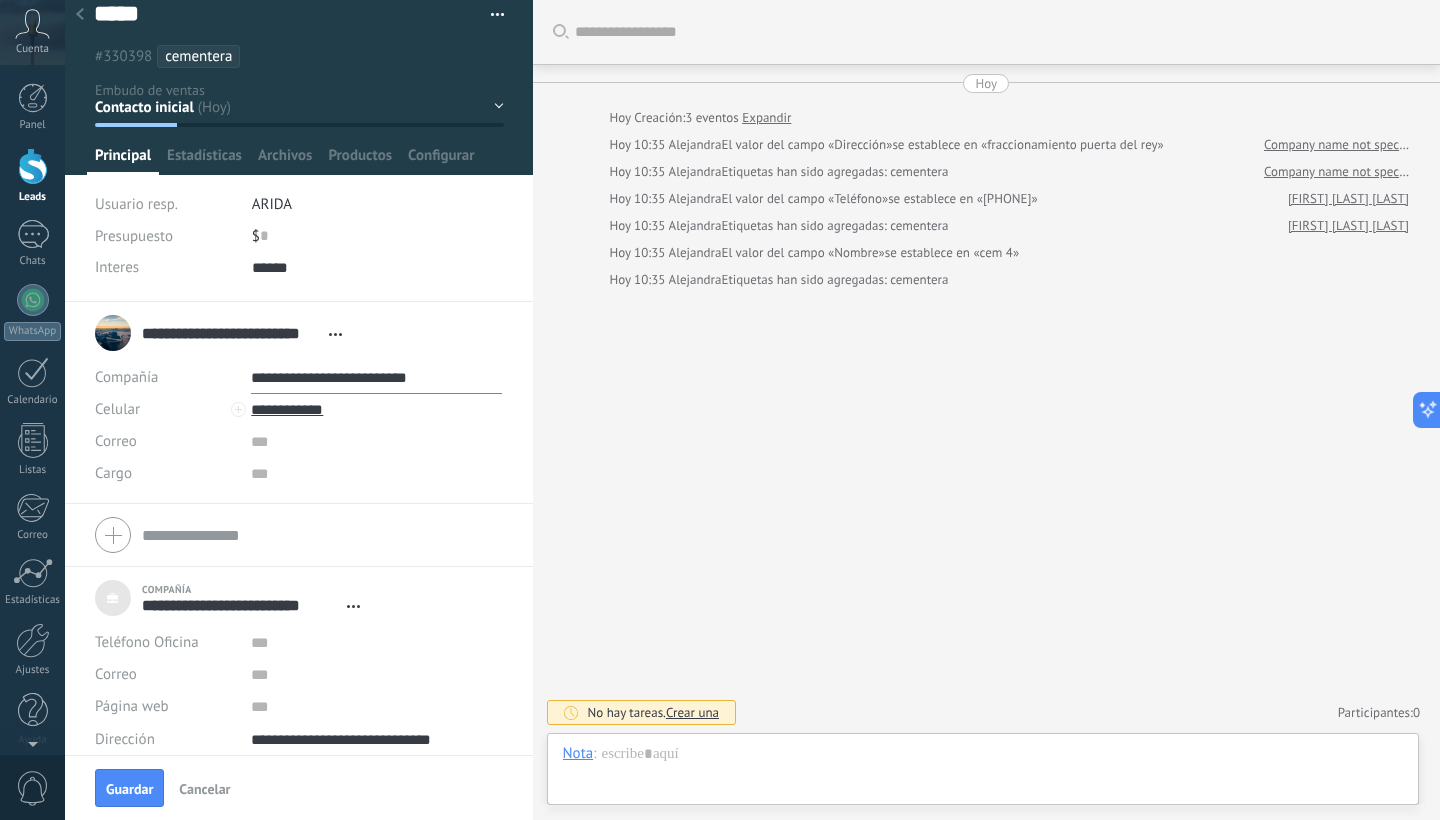 click on "**********" at bounding box center [376, 378] 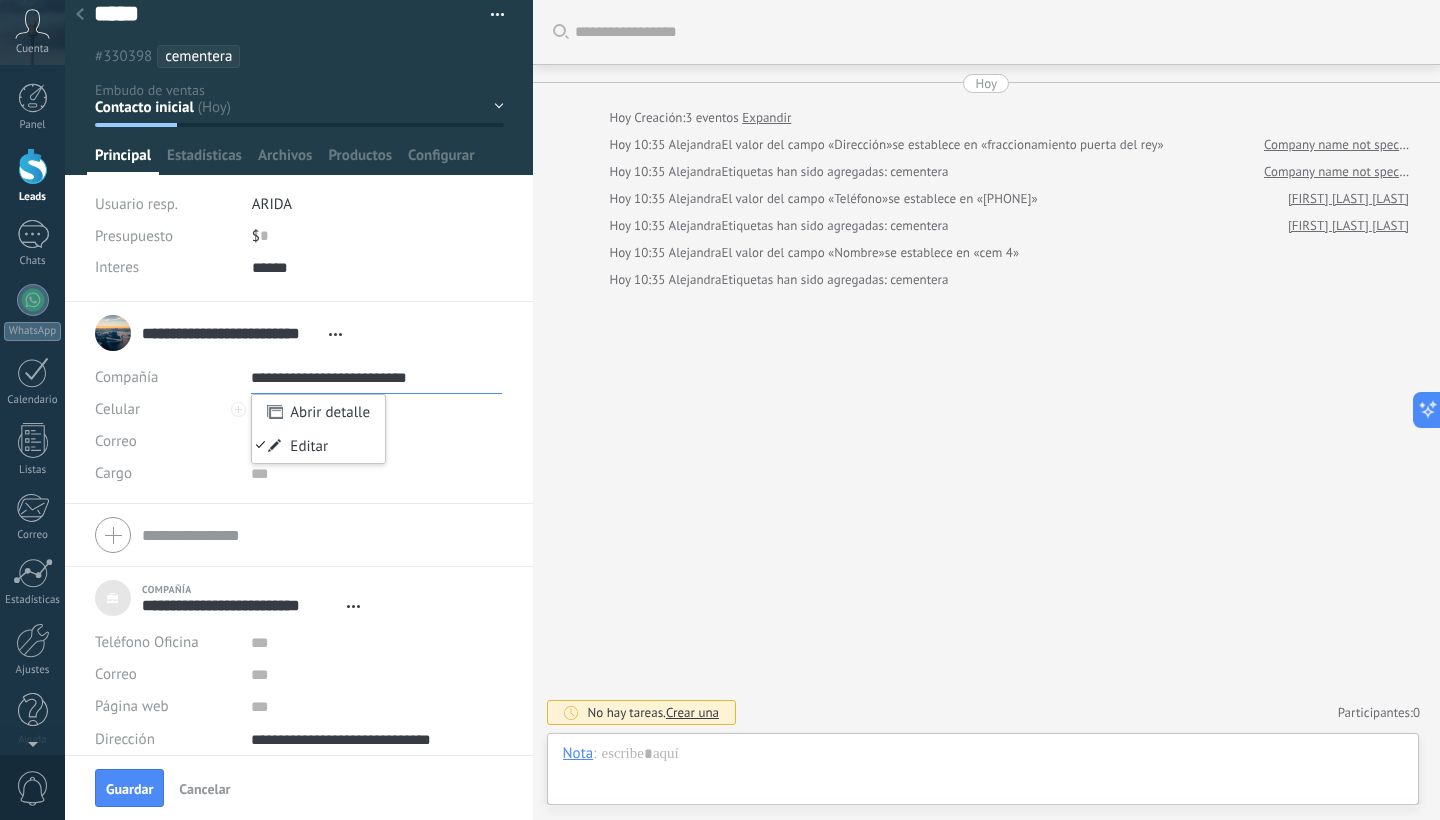 click on "**********" at bounding box center (376, 378) 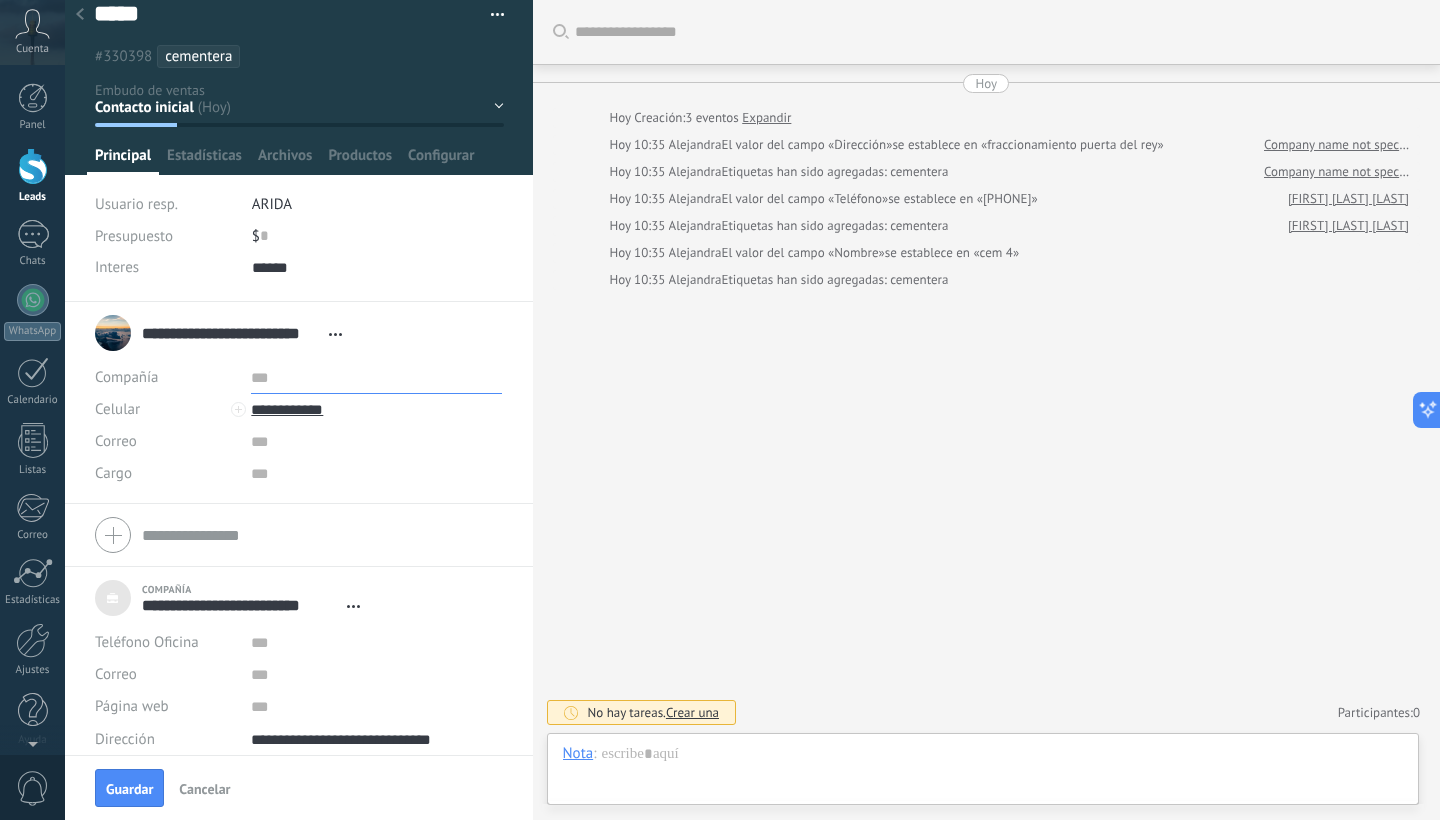 type 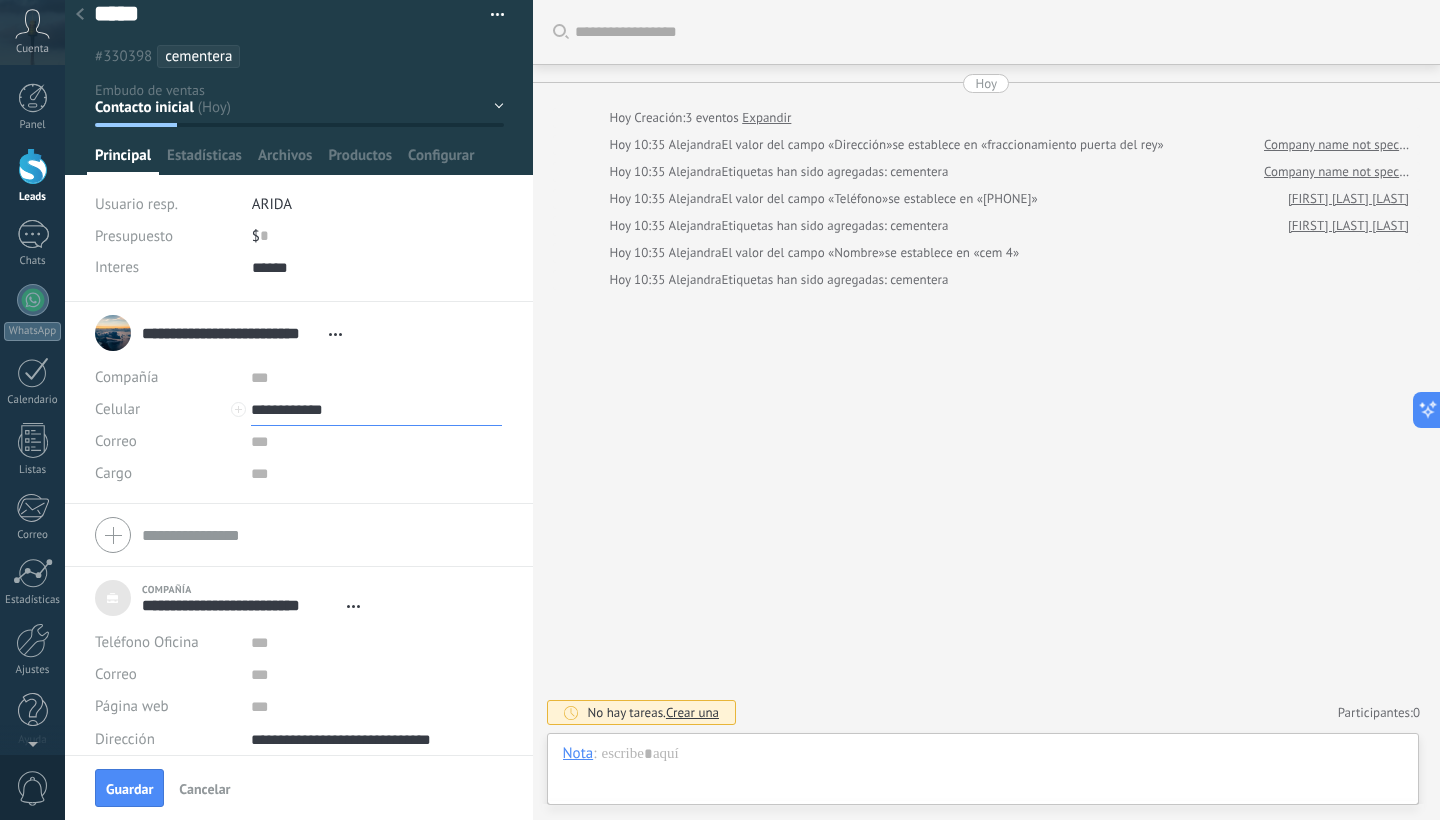 click on "**********" at bounding box center [376, 410] 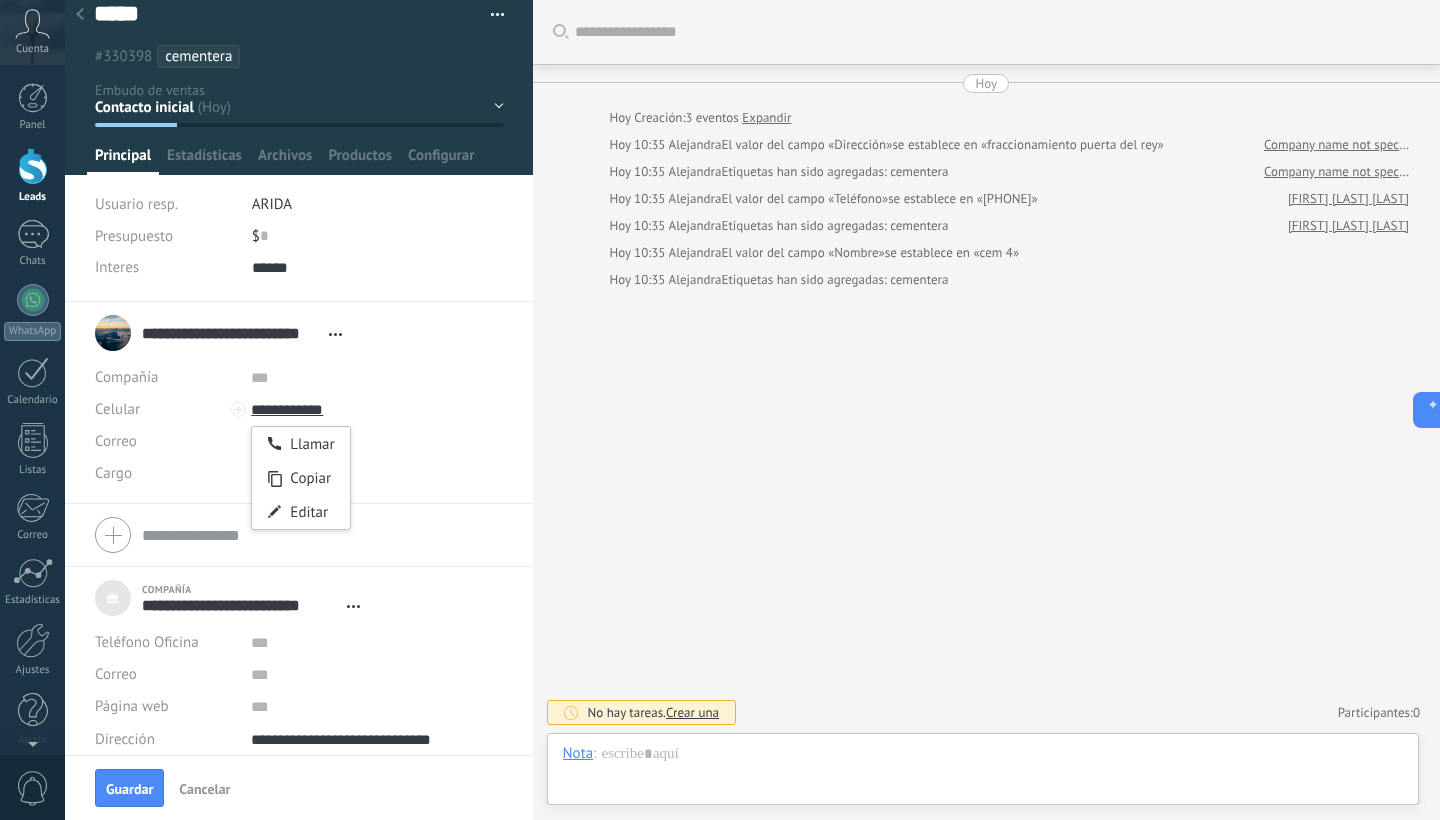click at bounding box center [376, 378] 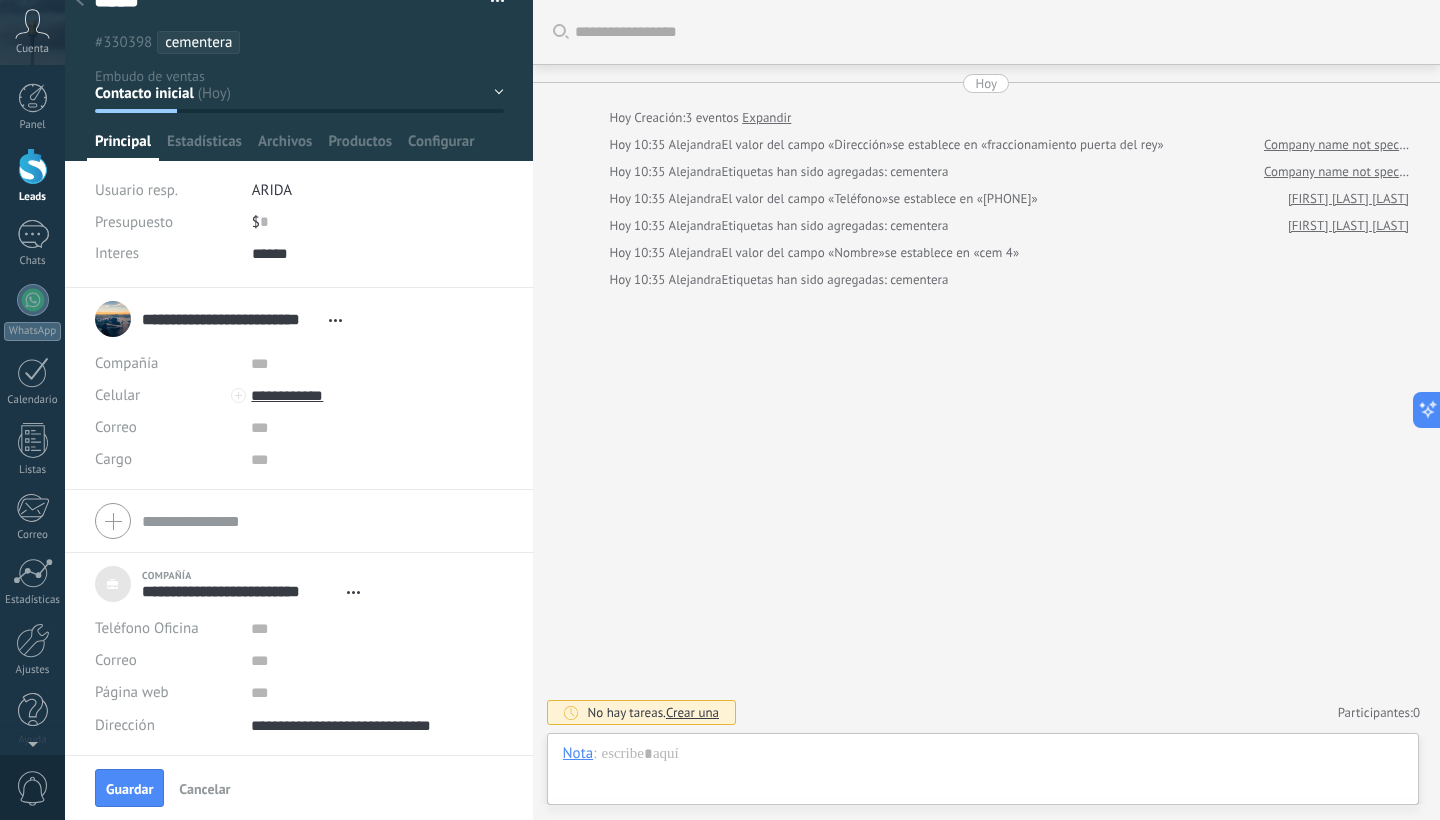 scroll, scrollTop: 32, scrollLeft: 0, axis: vertical 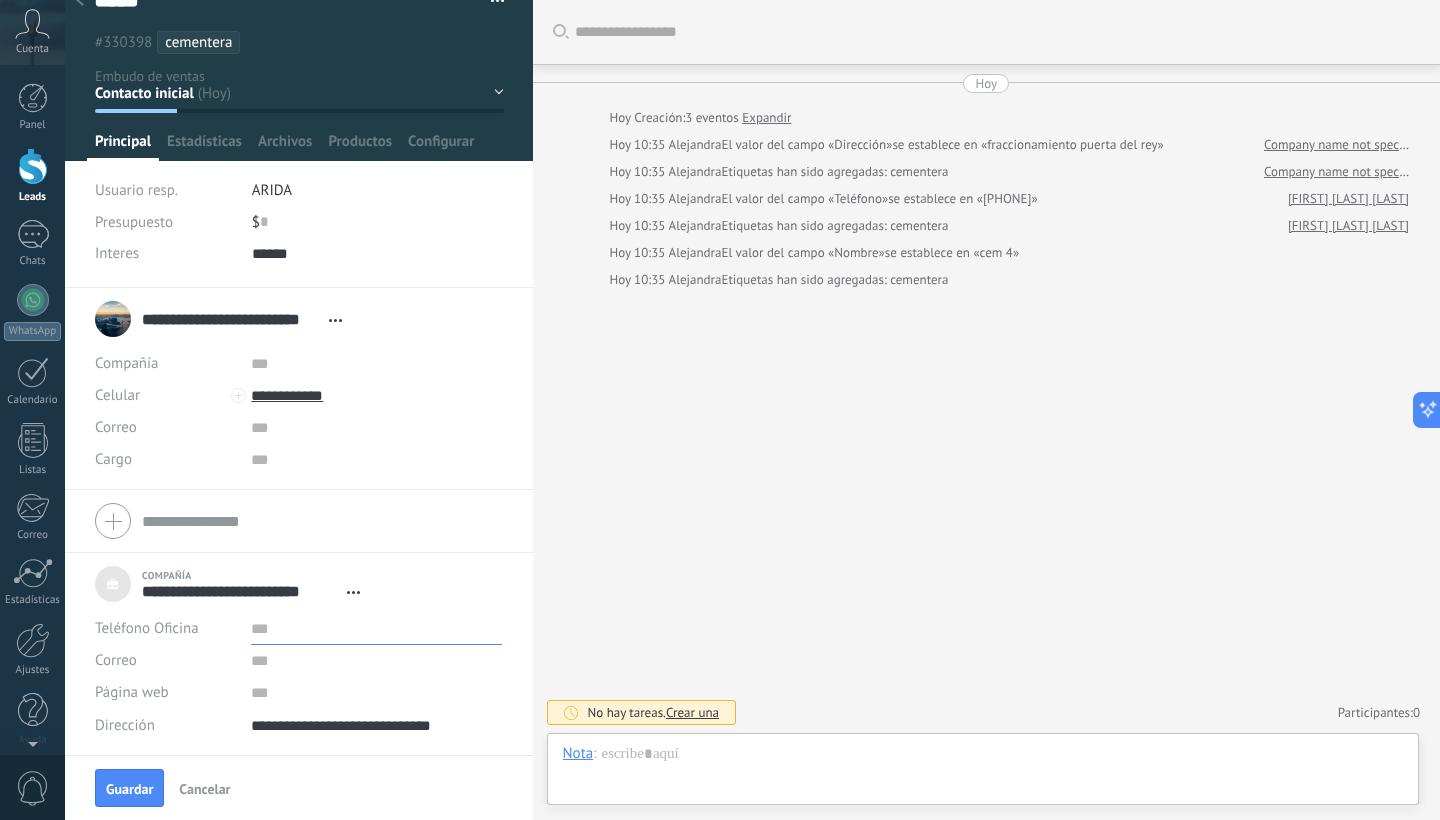 click at bounding box center [376, 629] 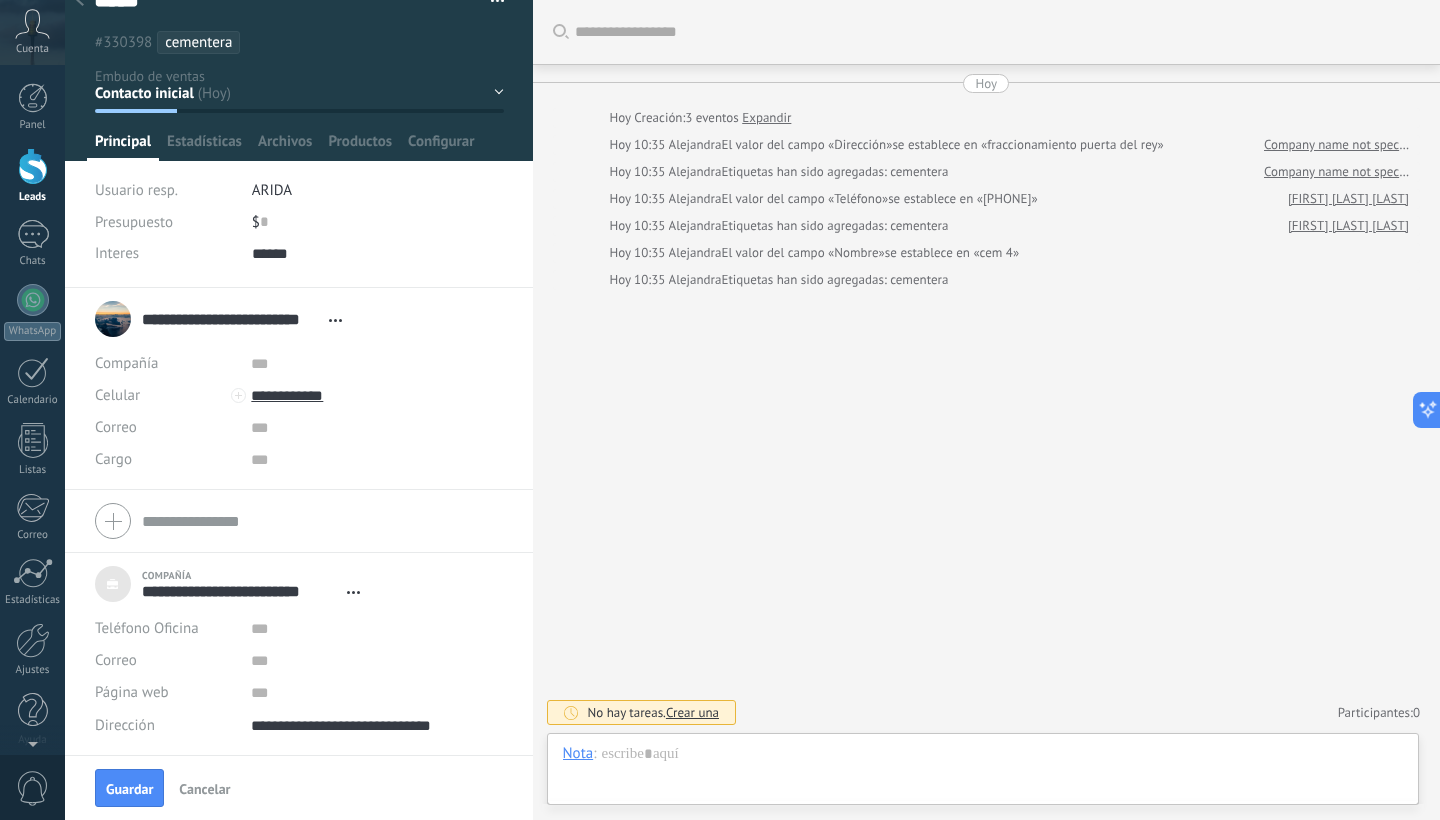click on "Teléfono Oficina
Ofic. directo
Celular
Fax
Casa
Otro
Teléfono Oficina" at bounding box center (165, 629) 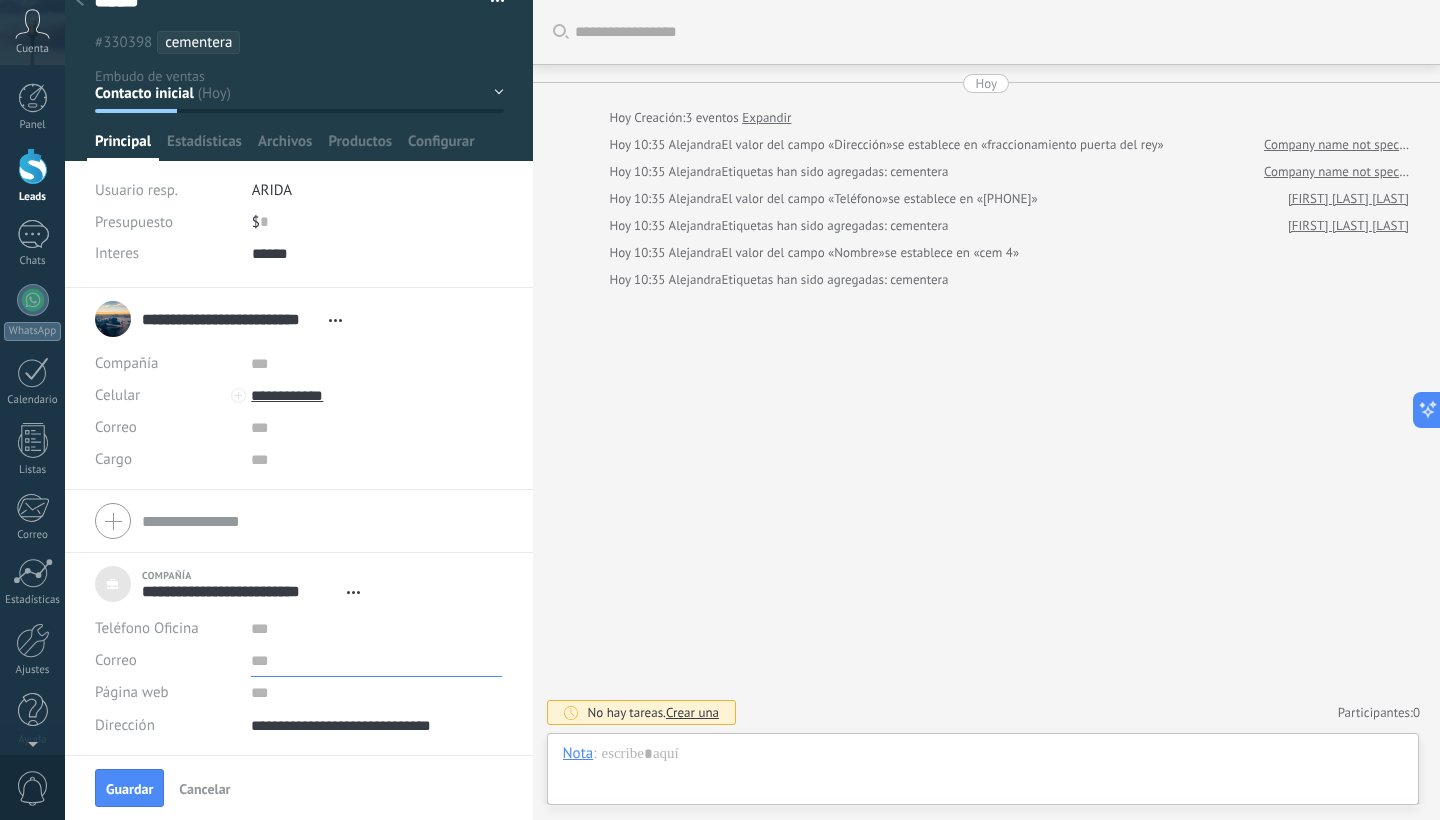 click on "**********" at bounding box center [299, 650] 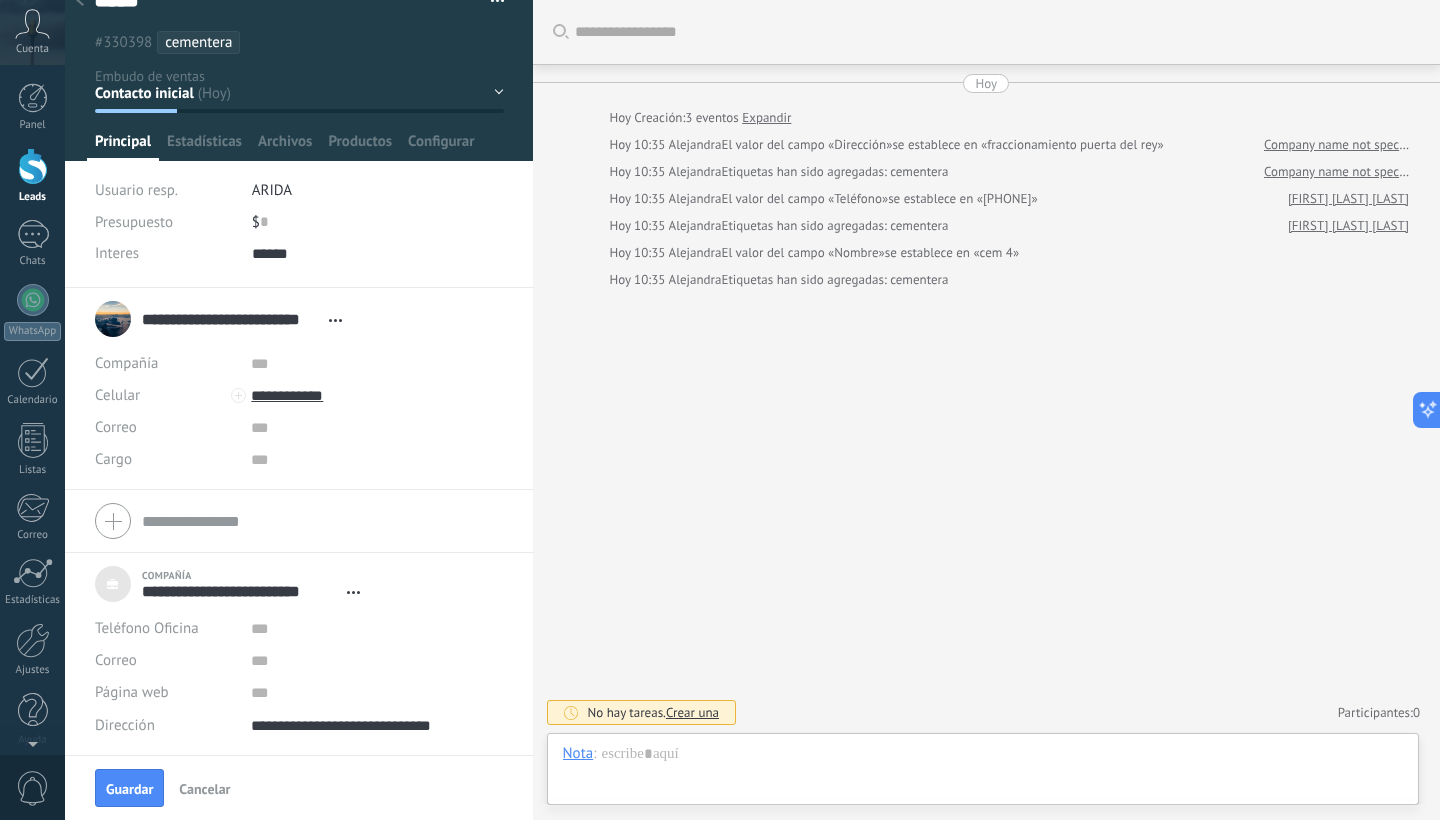 click on "Compañía" at bounding box center (165, 364) 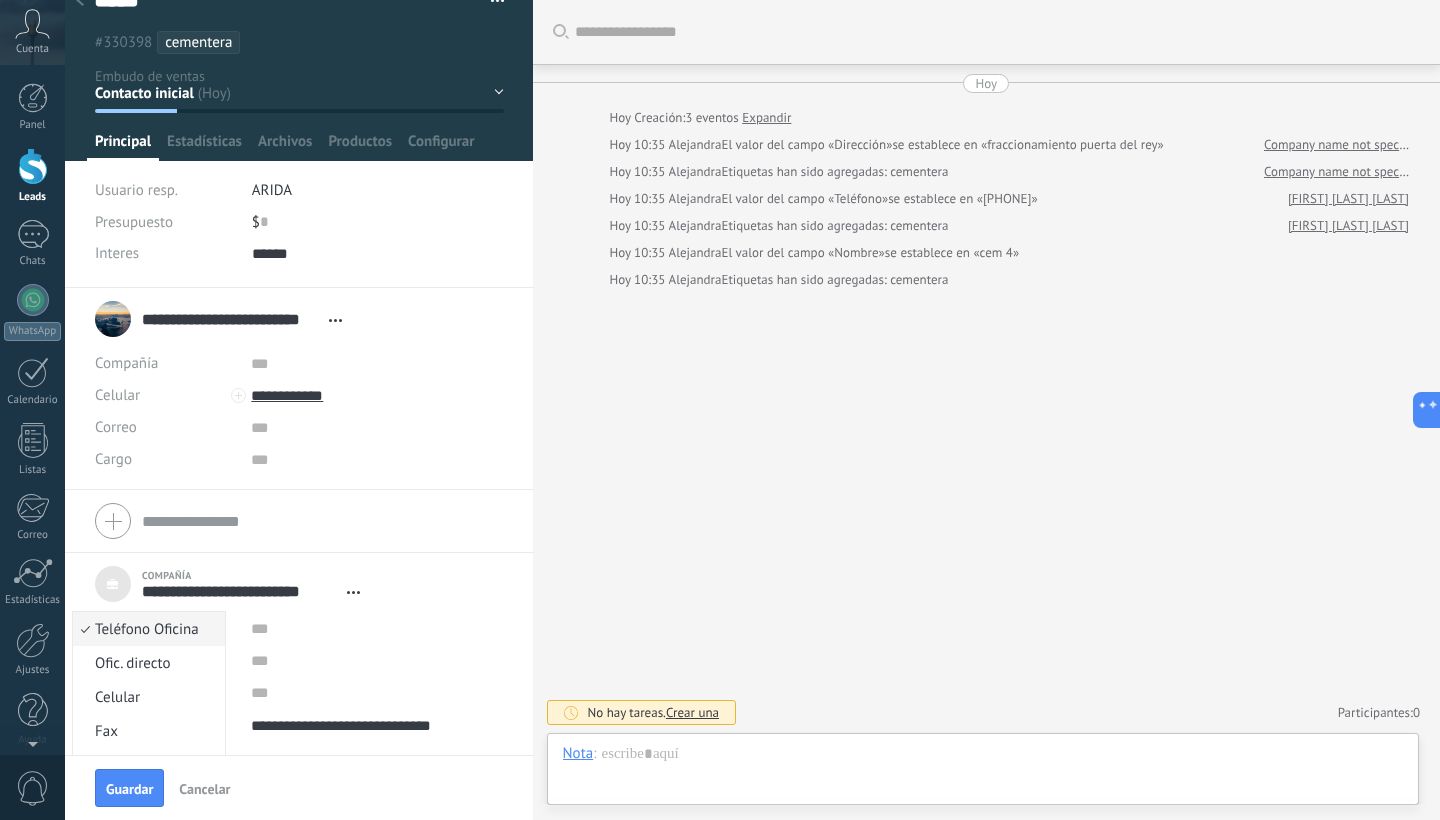 click on "Teléfono Oficina
Ofic. directo
Celular
Fax
Casa
Otro
Teléfono Oficina" at bounding box center [299, 629] 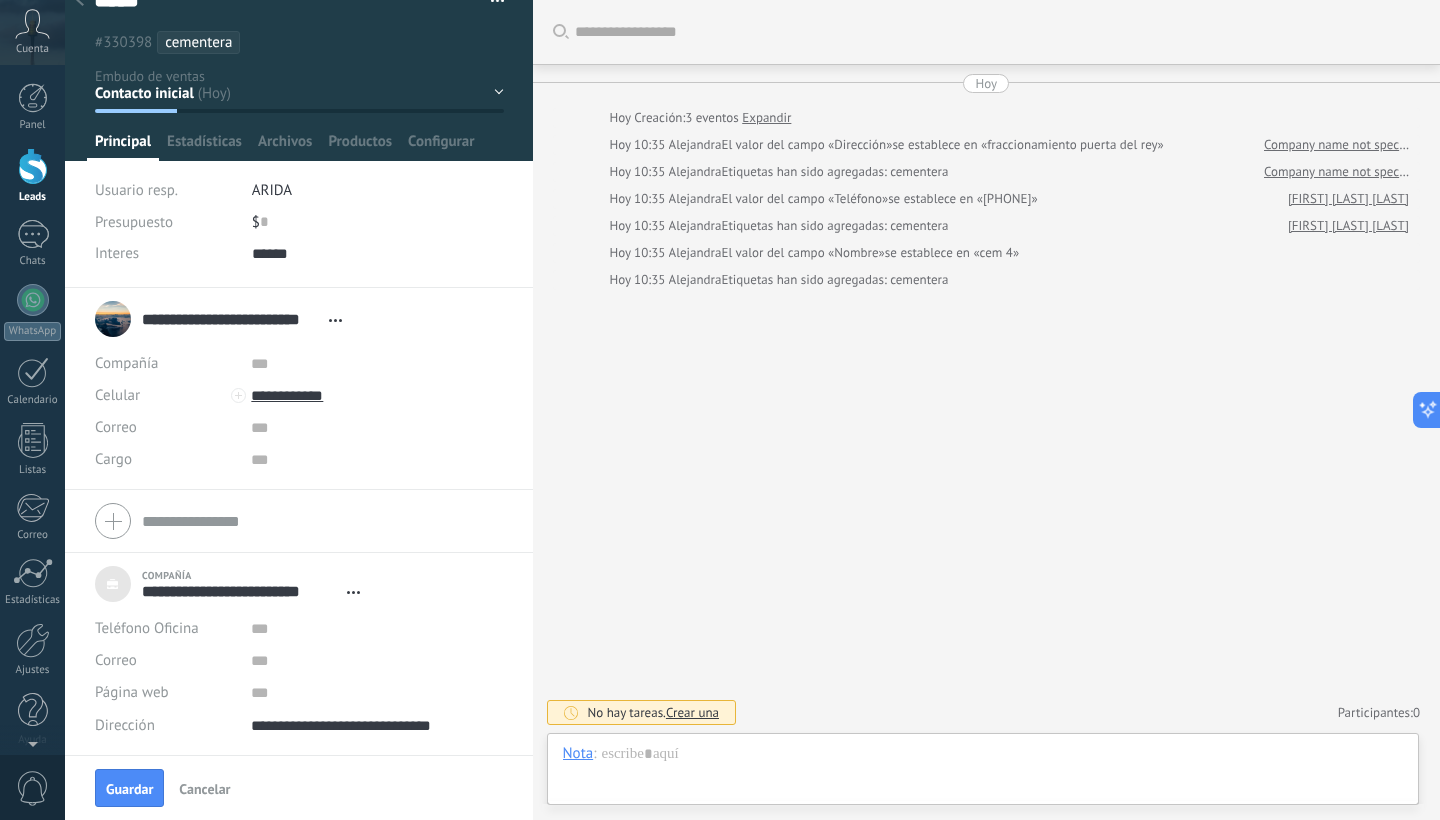 click on "Correo" at bounding box center (116, 660) 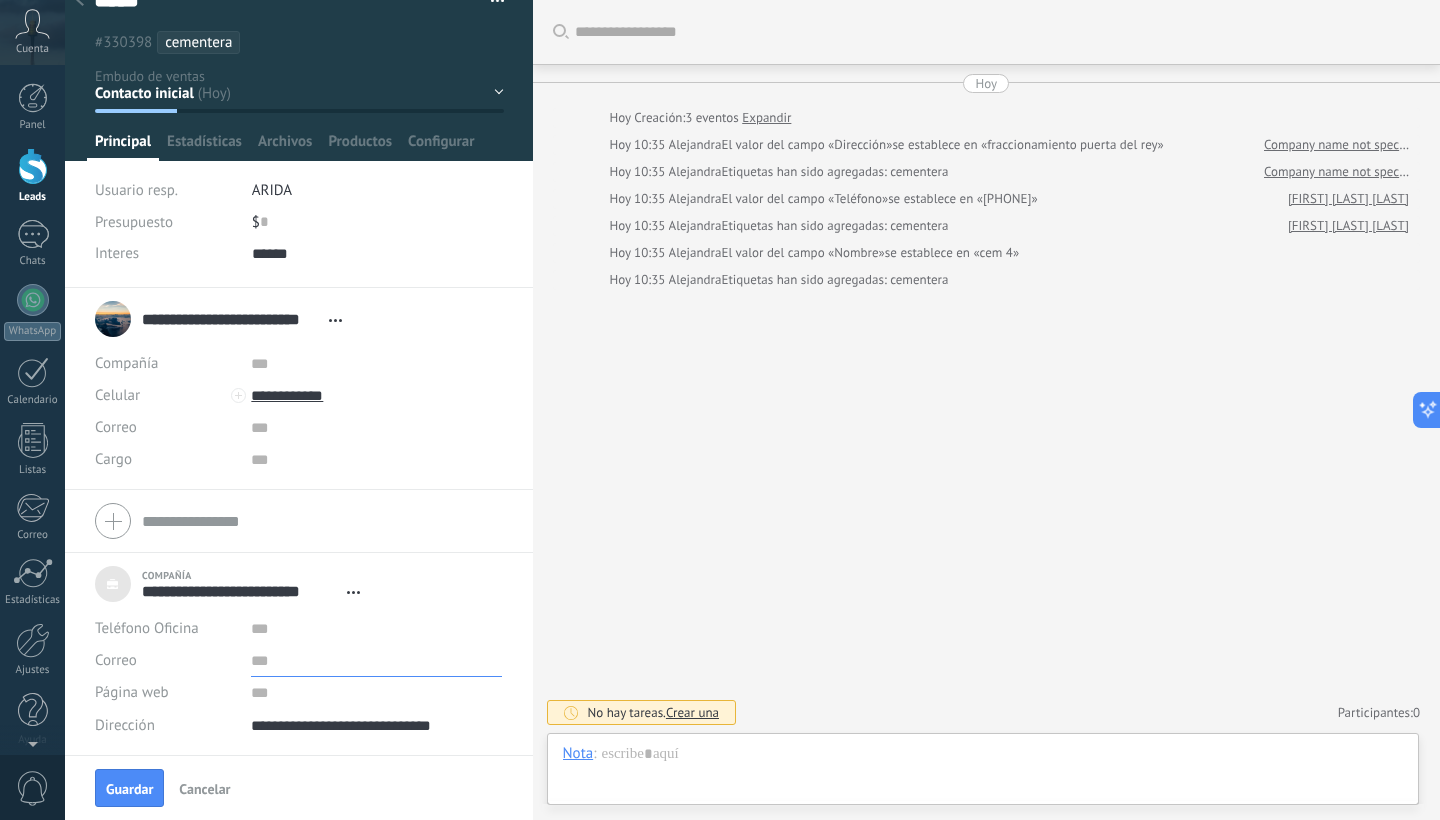 click at bounding box center (376, 661) 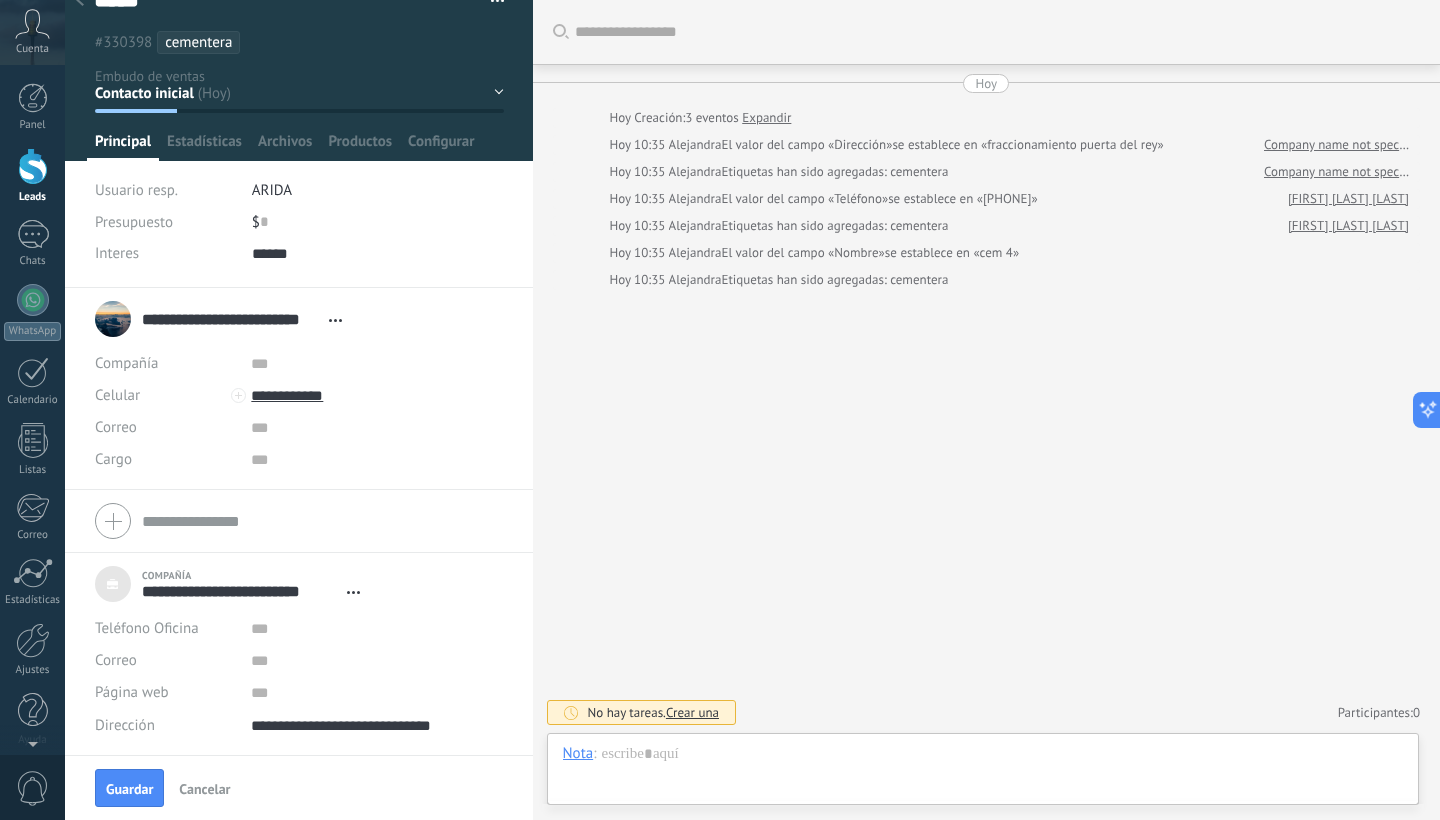 click on "Página web" at bounding box center (132, 692) 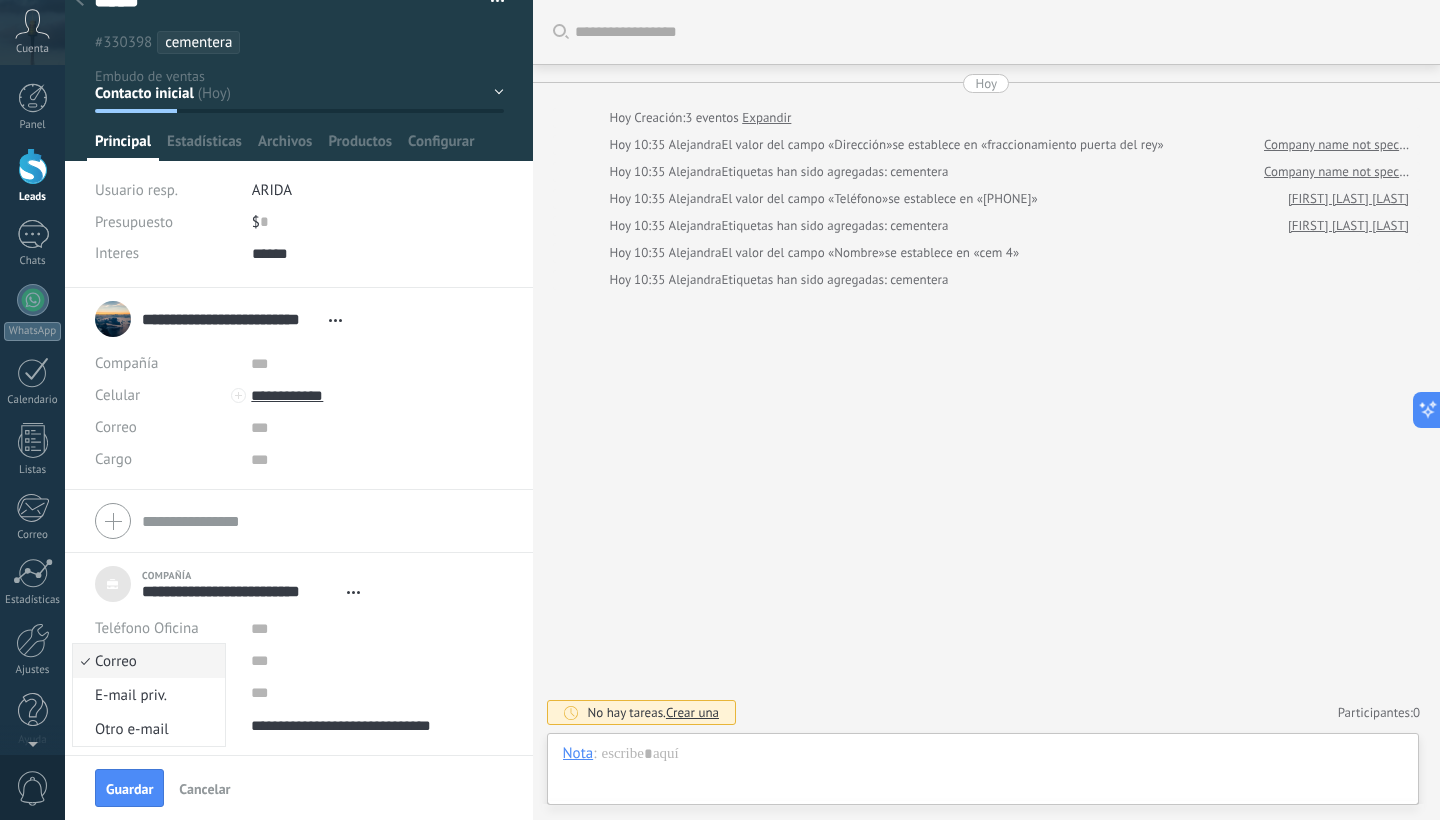 click on "Teléfono Oficina" at bounding box center [147, 628] 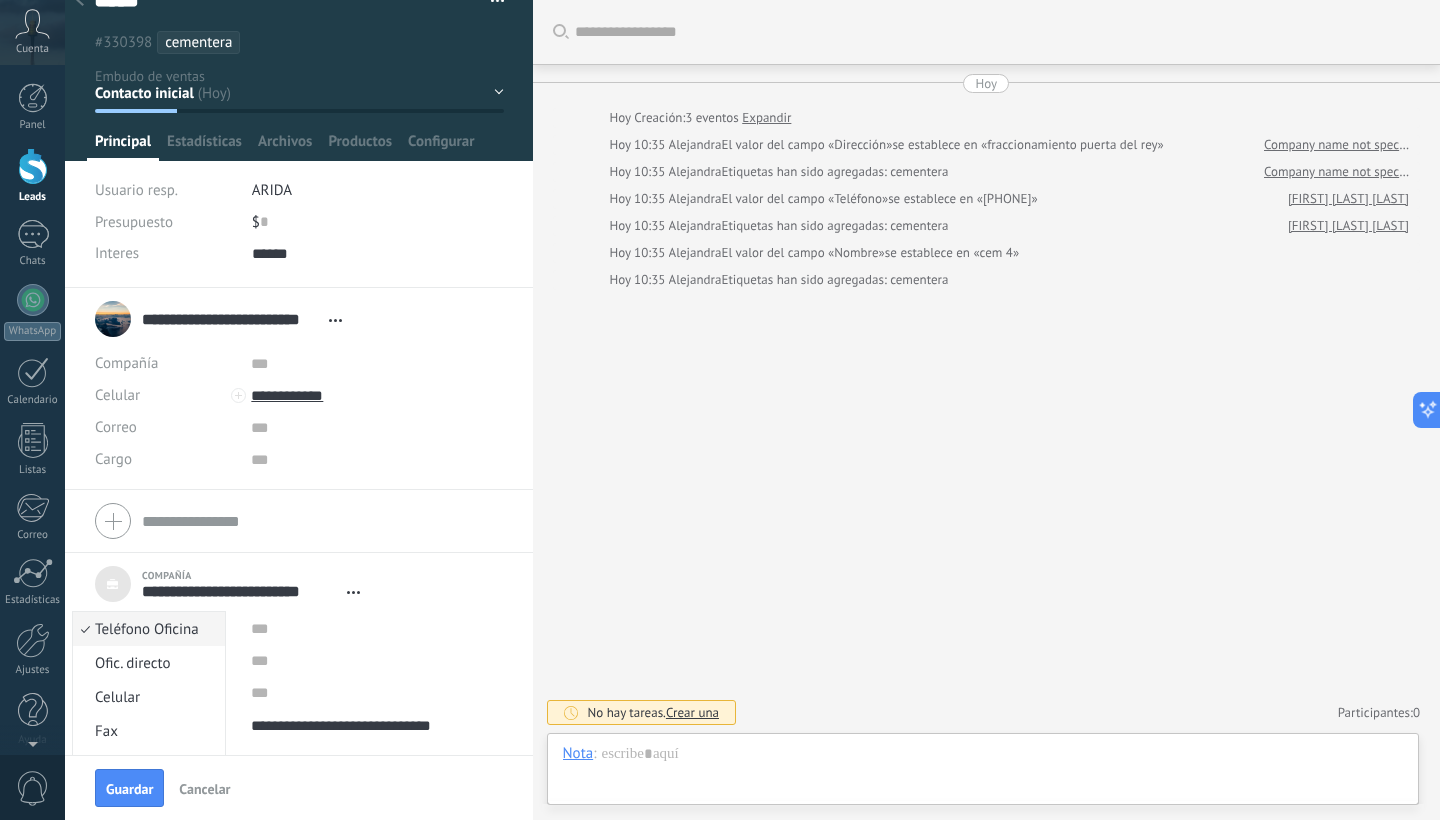 click on "Teléfono Oficina" at bounding box center (146, 629) 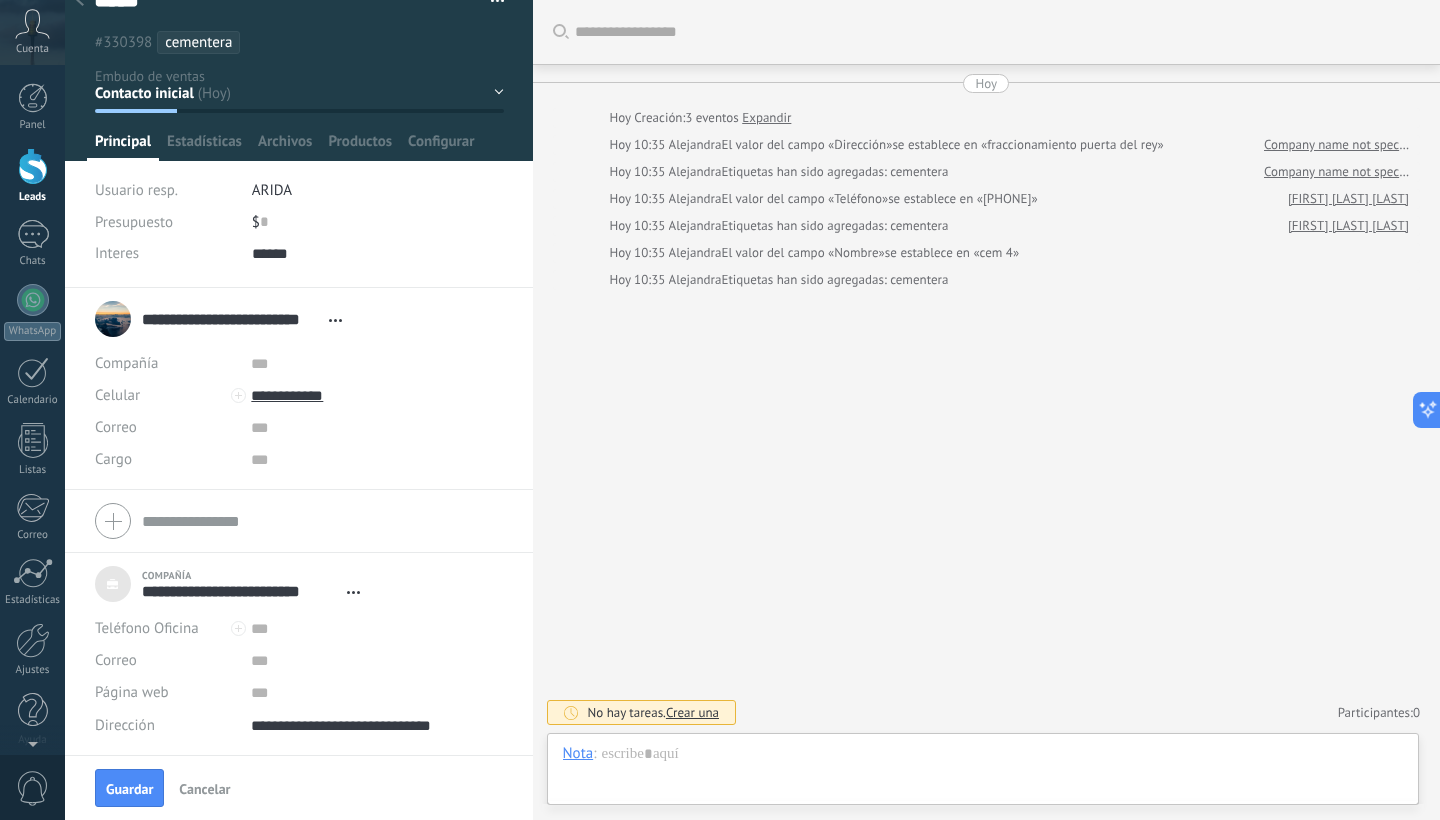 click on "Celular" at bounding box center [117, 395] 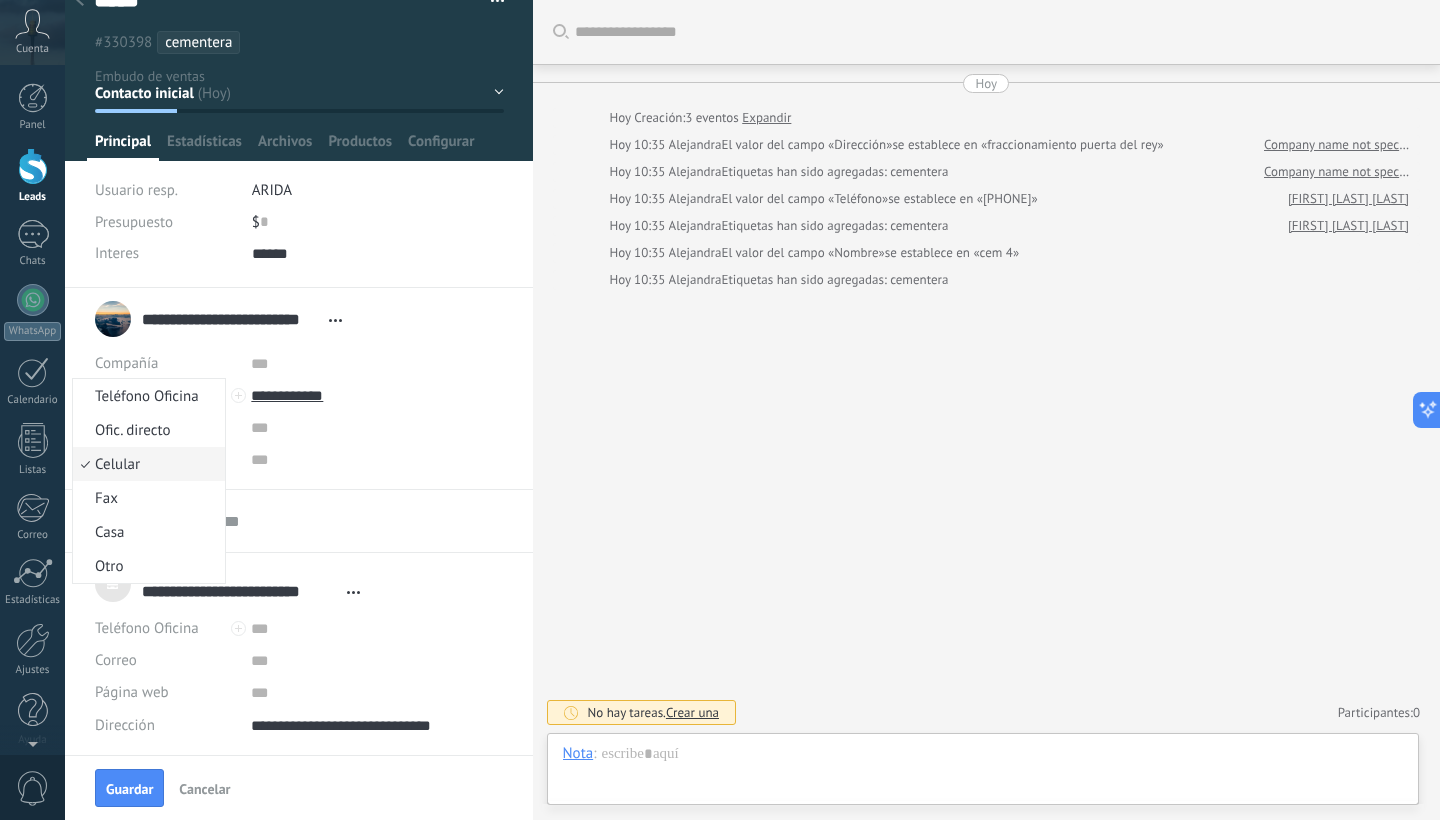 click on "Teléfono Oficina" at bounding box center [146, 396] 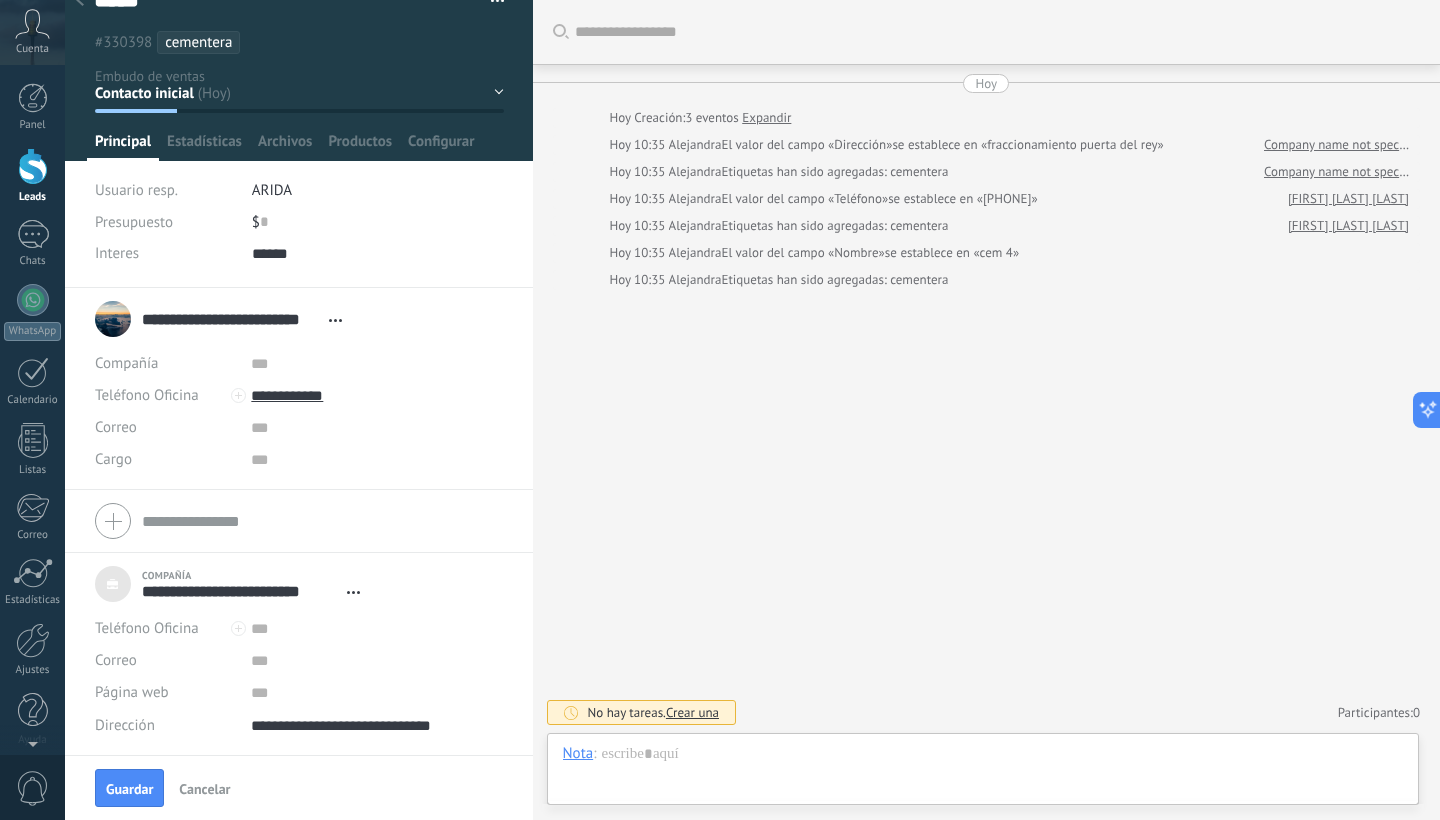 click on "Teléfono Oficina" at bounding box center (147, 395) 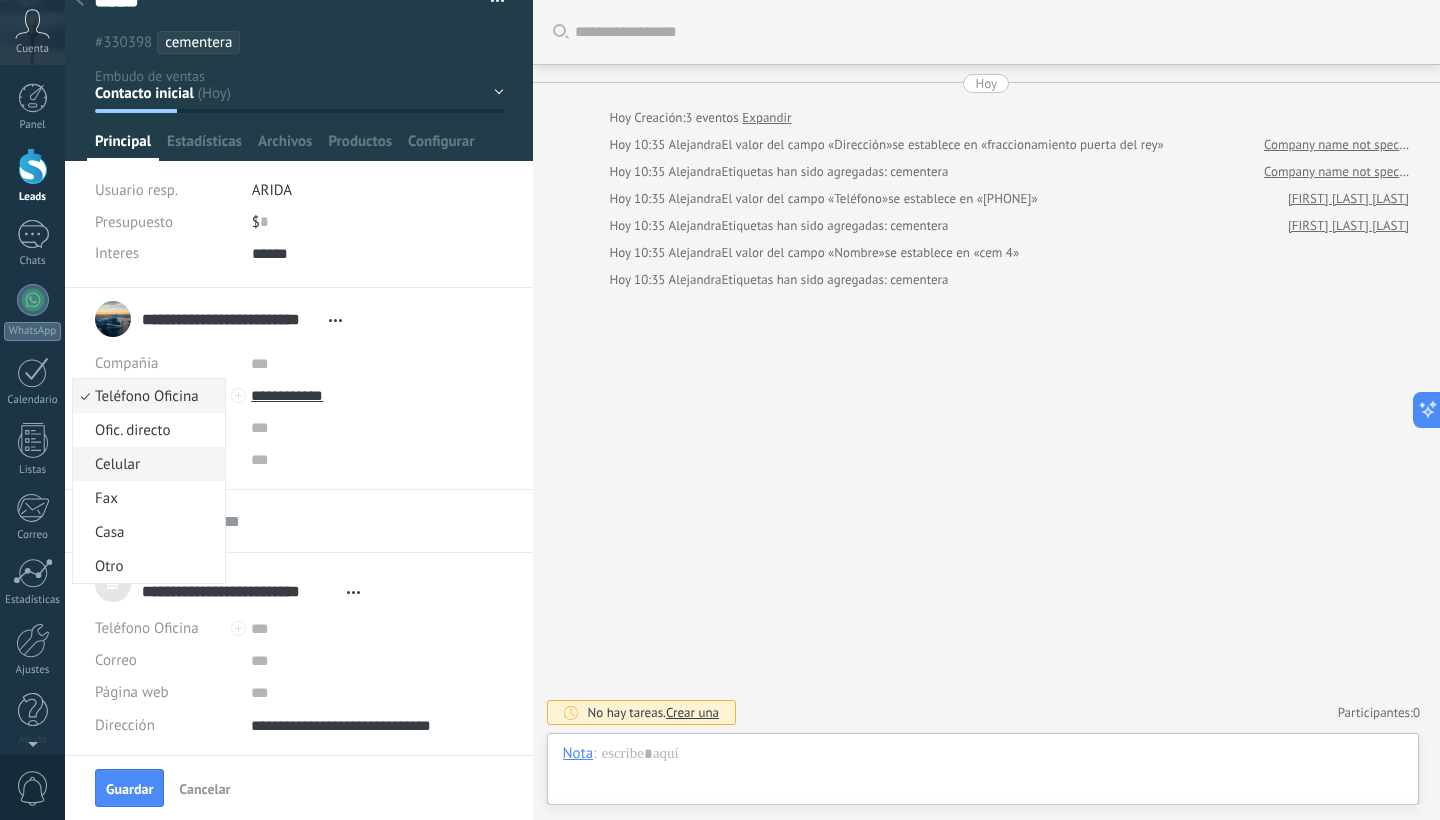 click on "Celular" at bounding box center [146, 464] 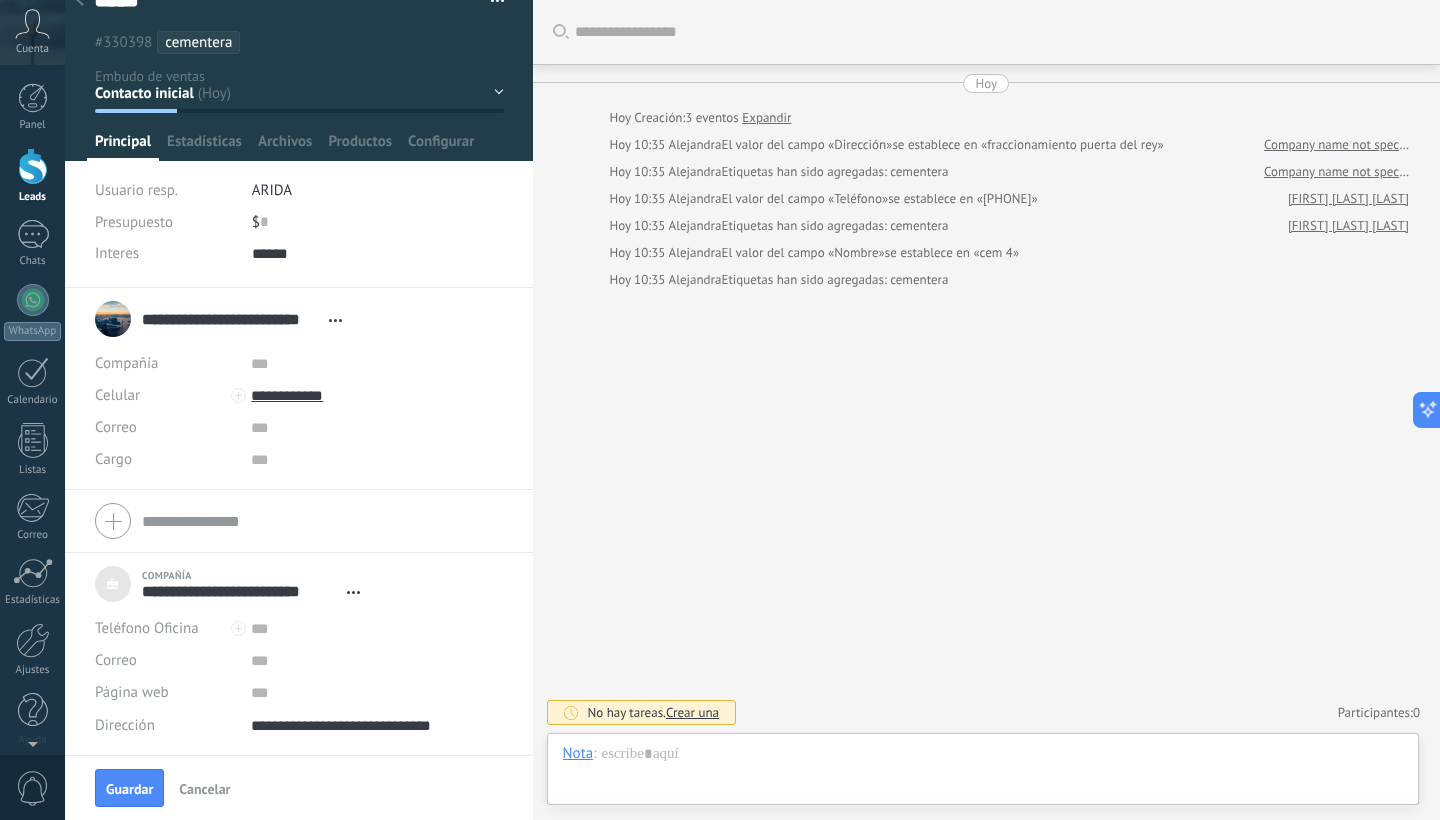 click on "Compañía" at bounding box center (165, 364) 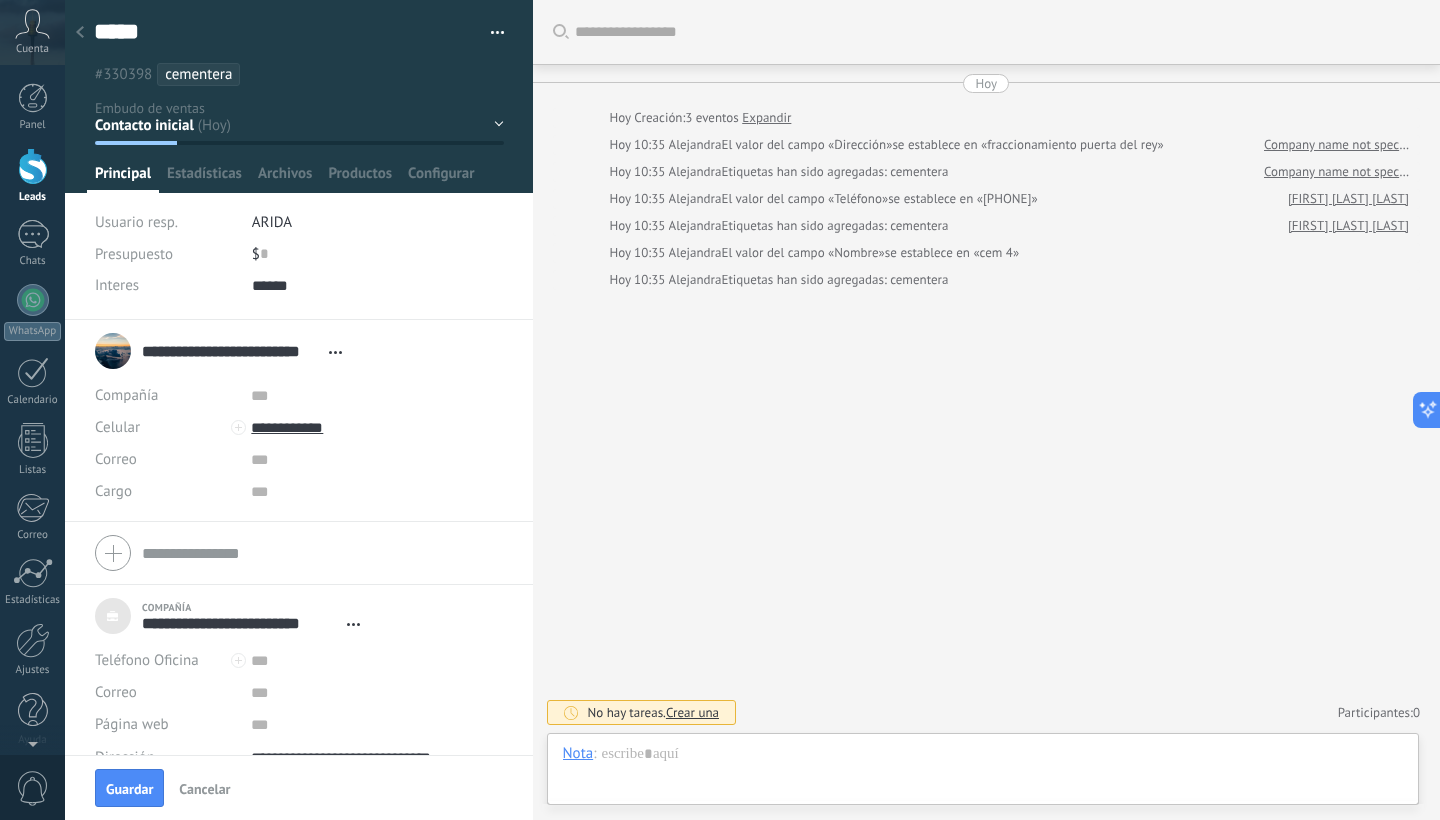 scroll, scrollTop: 0, scrollLeft: 0, axis: both 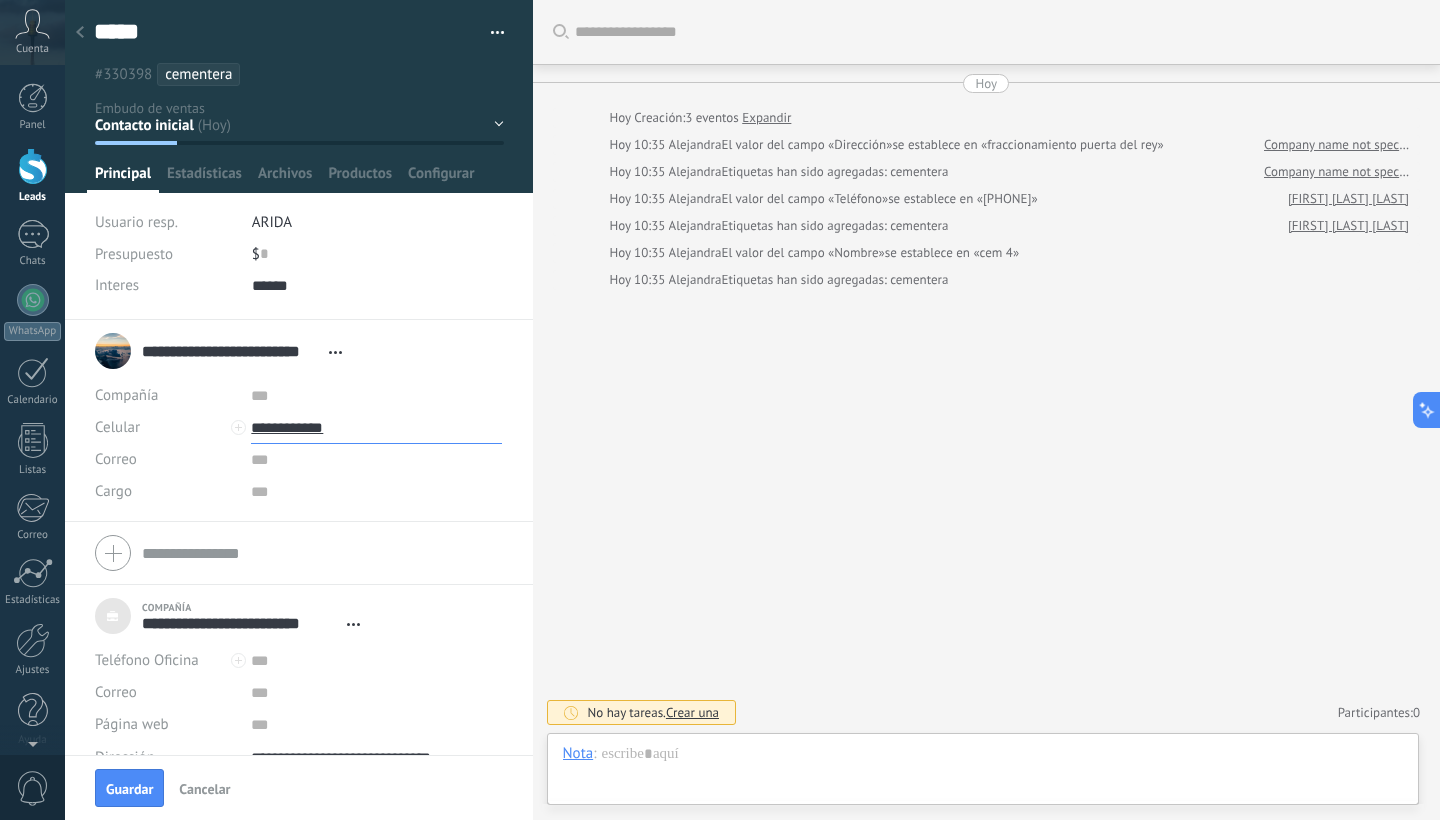 click on "**********" at bounding box center [376, 428] 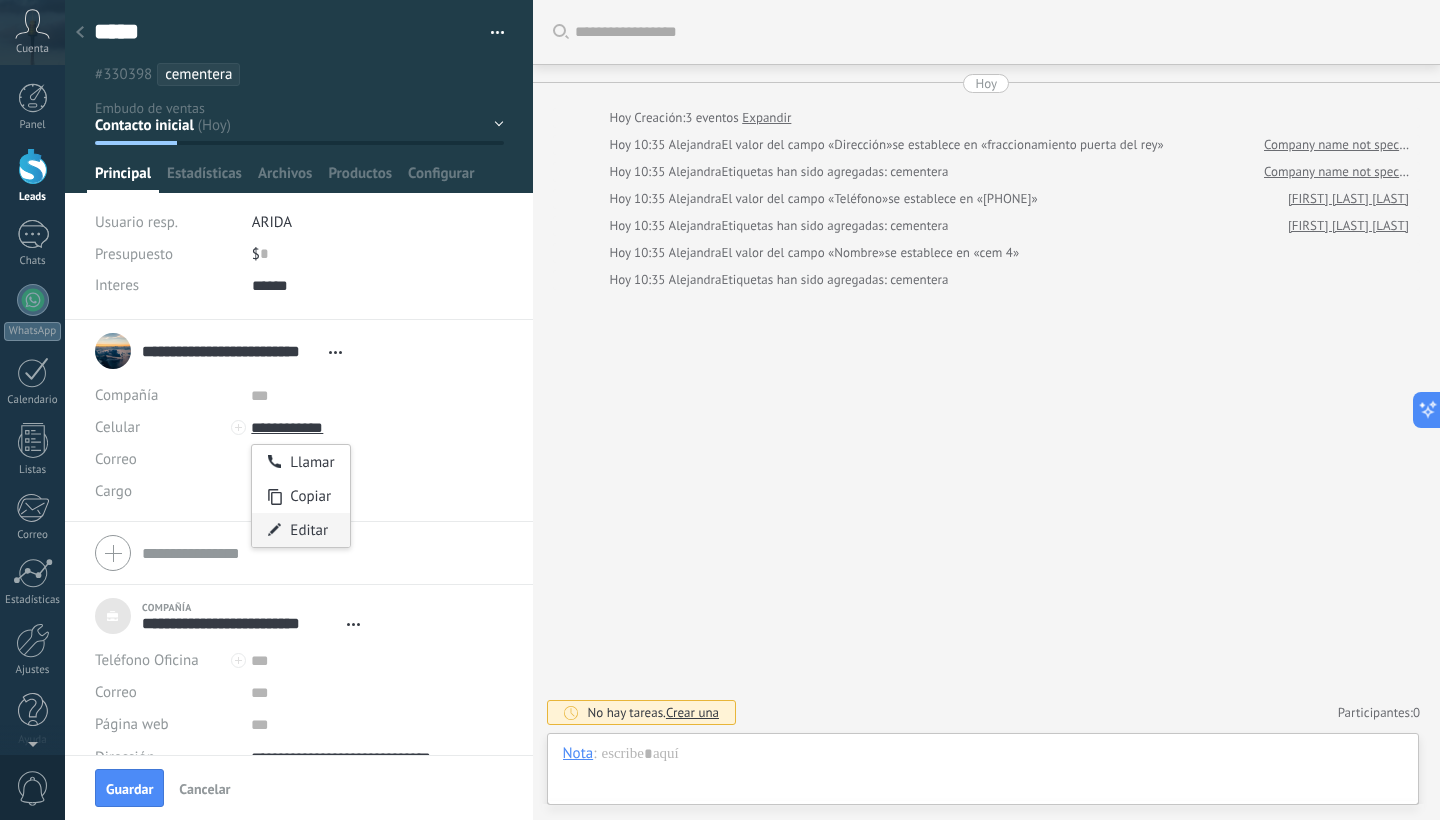 type on "**********" 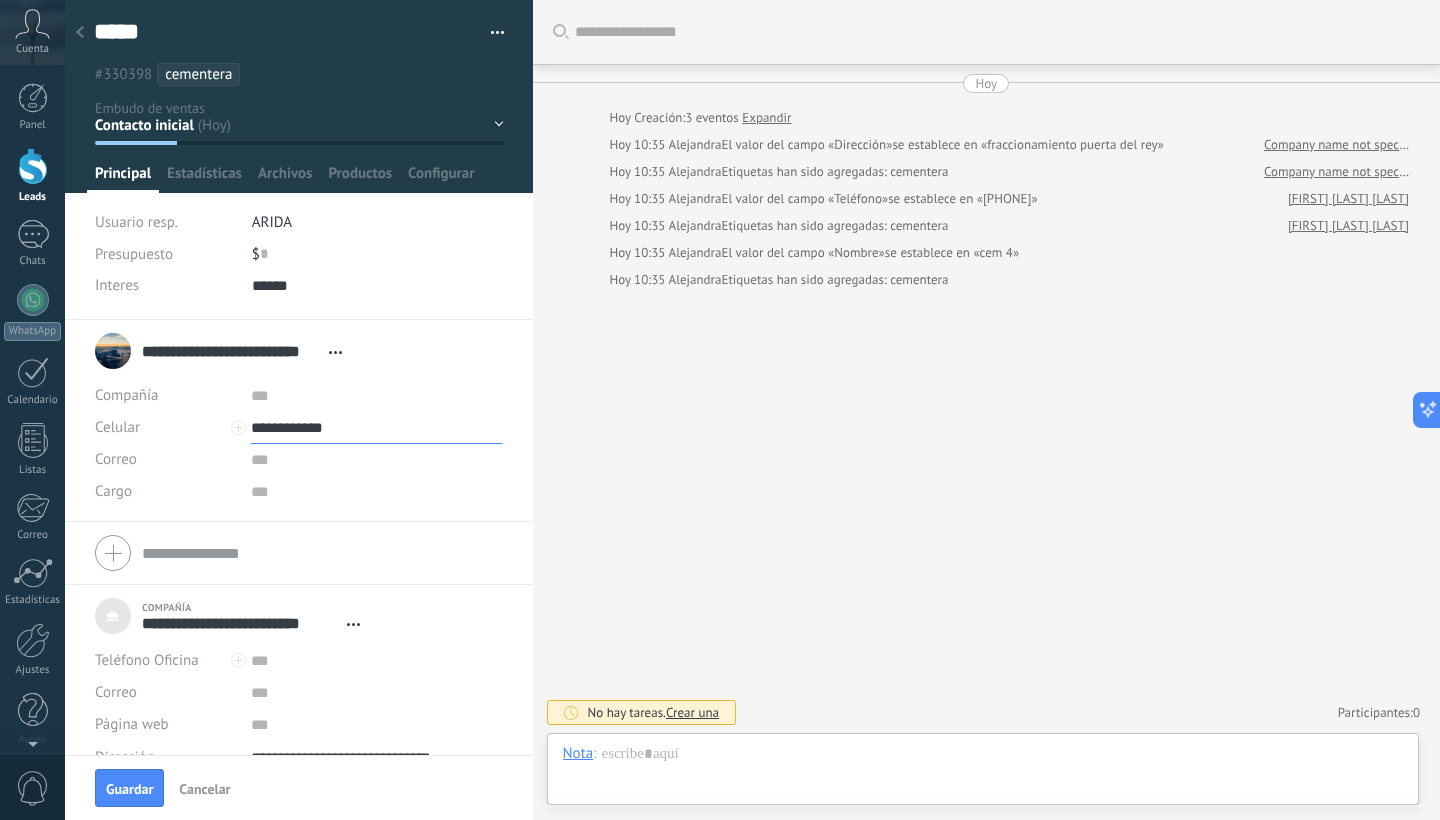 click at bounding box center (533, 410) 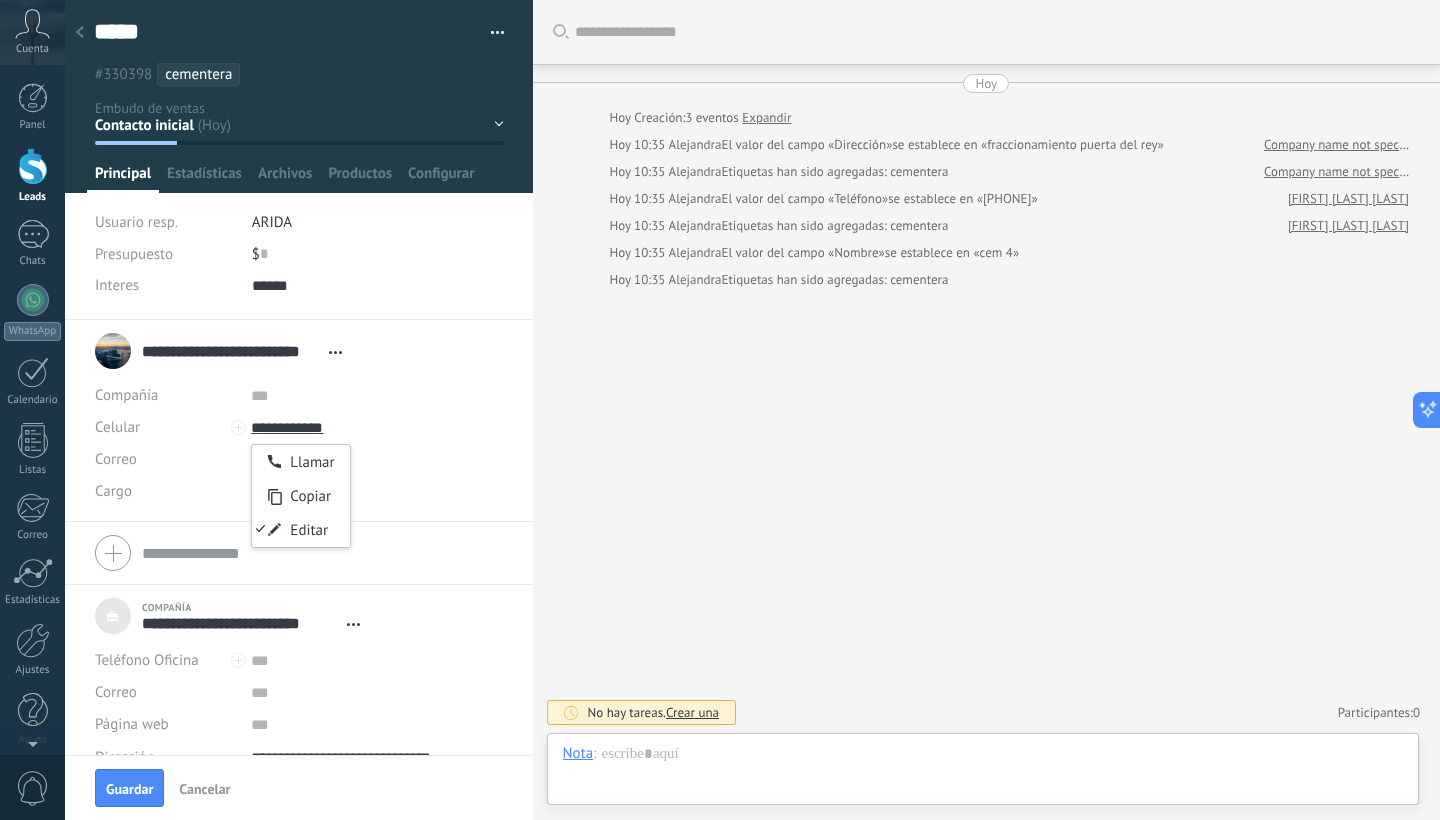 type on "**********" 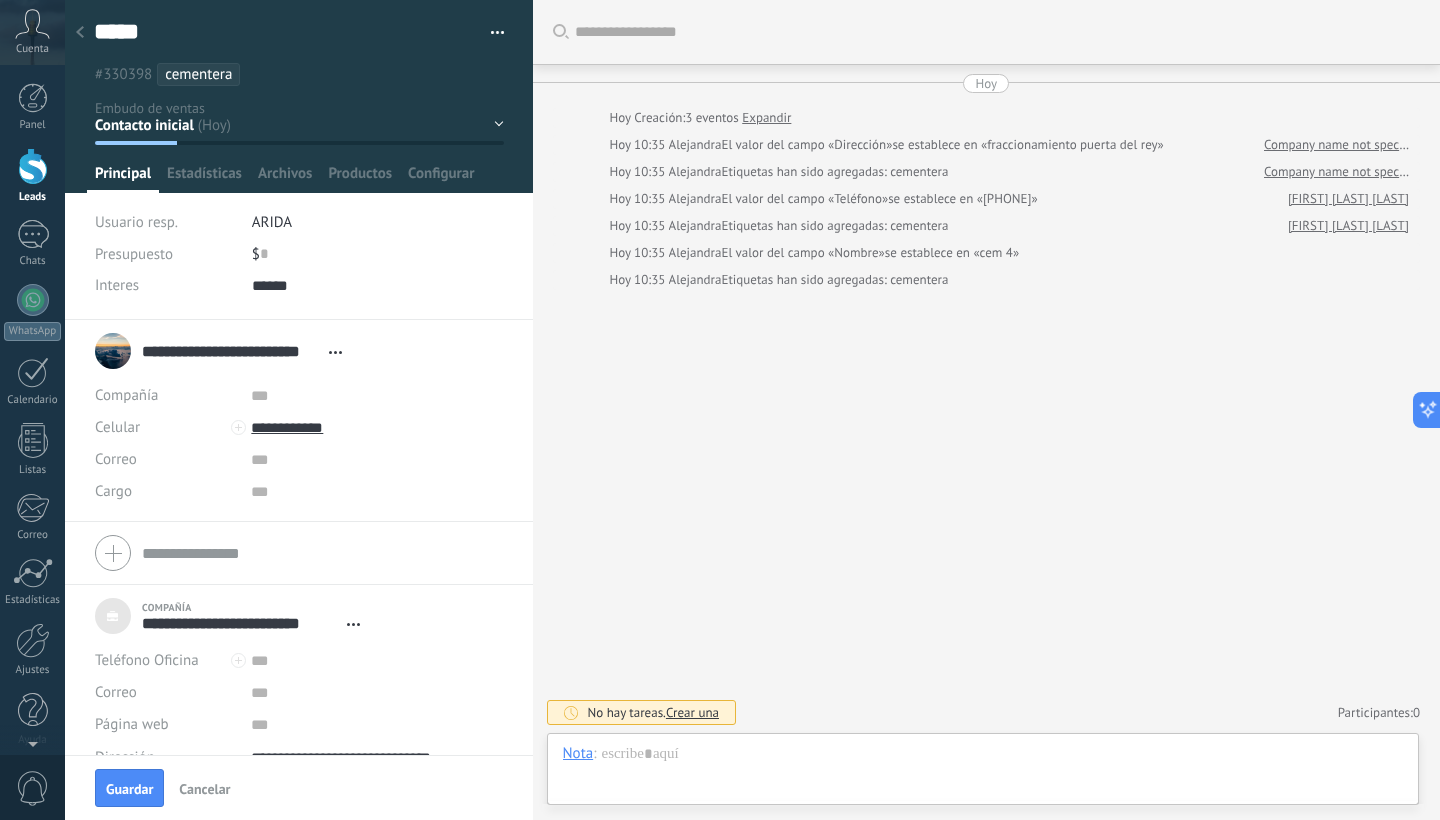 click 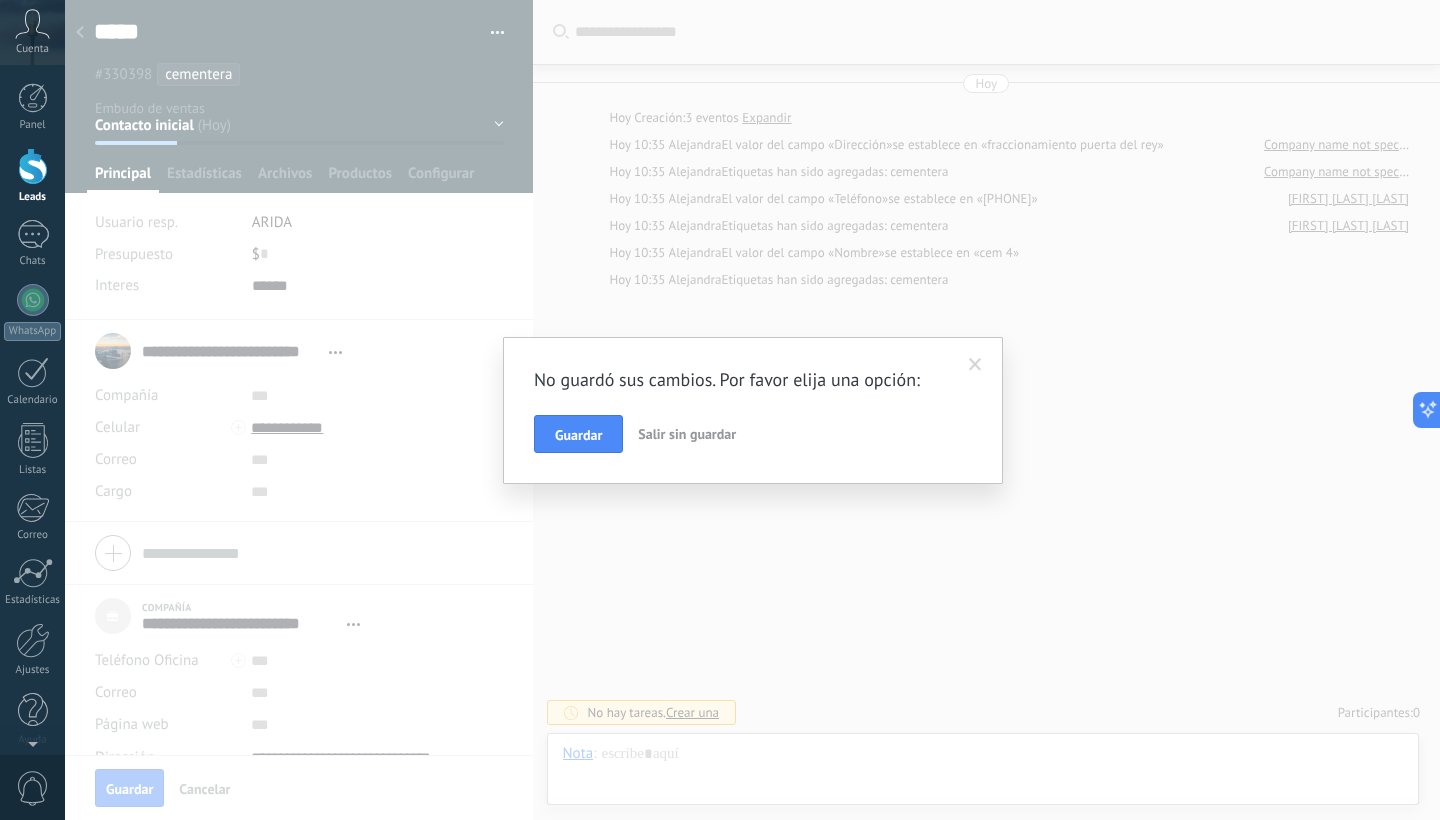 click on "Salir sin guardar" at bounding box center (687, 434) 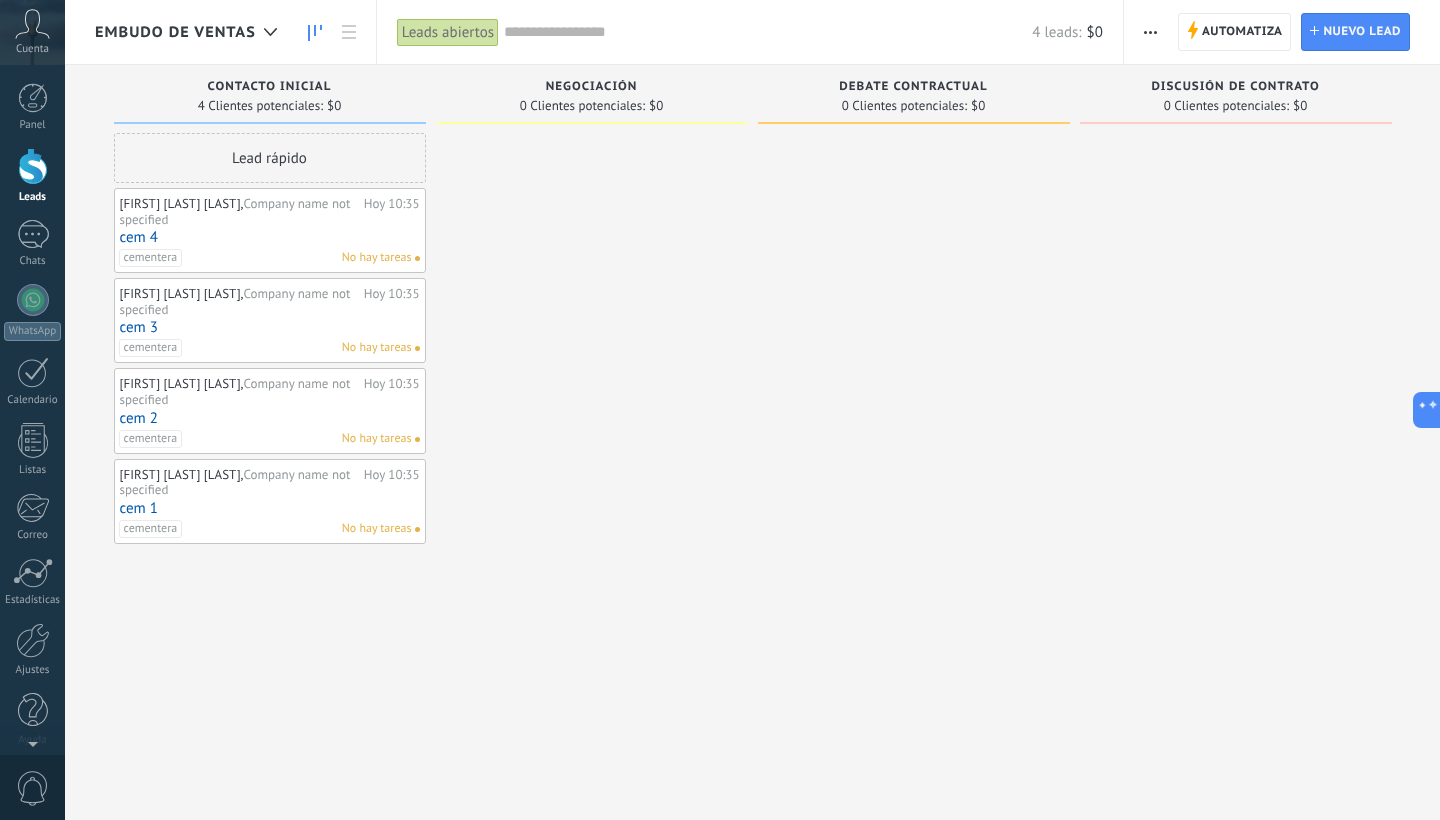 click on "cem 2" at bounding box center (270, 418) 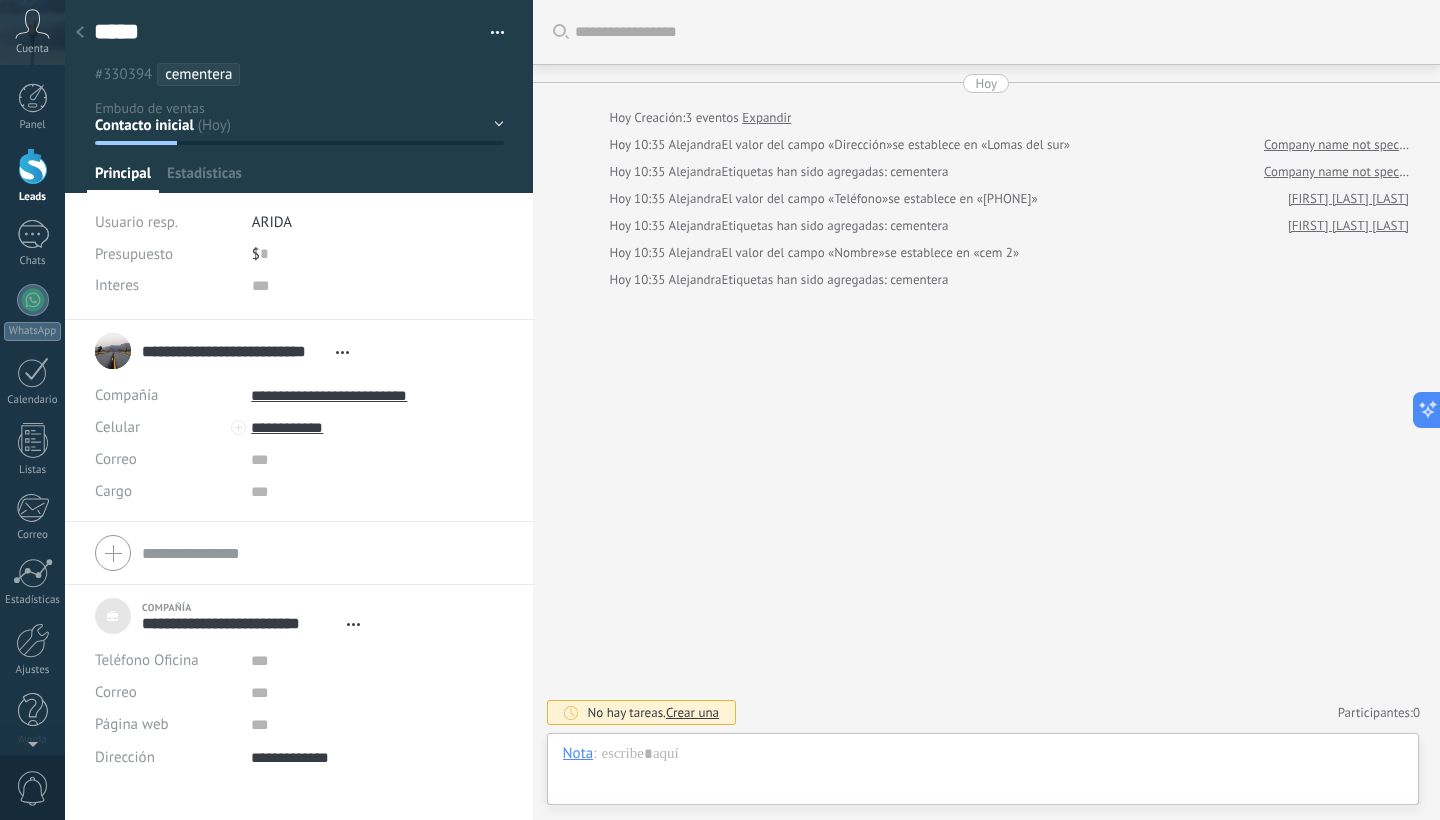 scroll, scrollTop: 20, scrollLeft: 0, axis: vertical 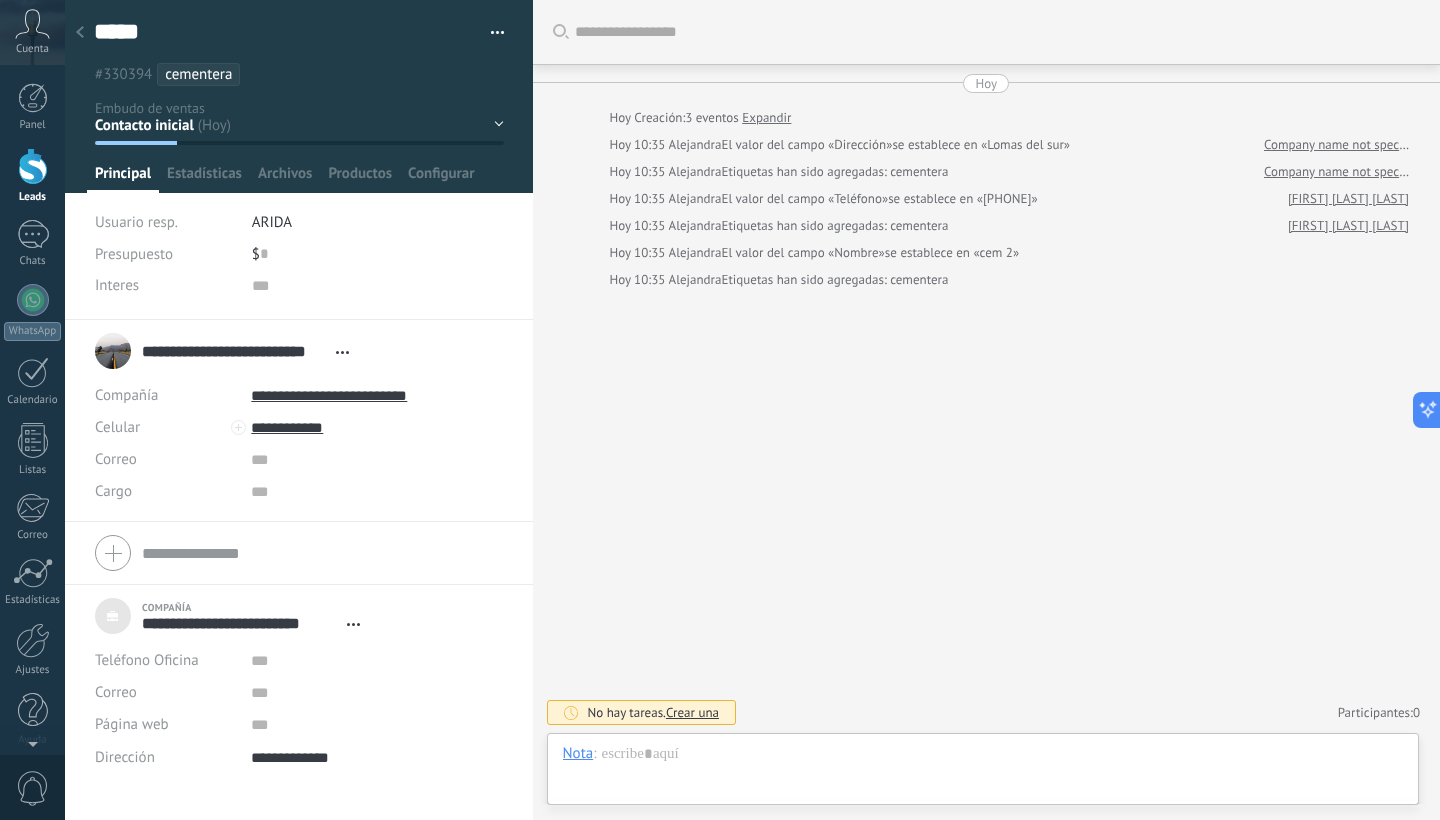 click at bounding box center (80, 33) 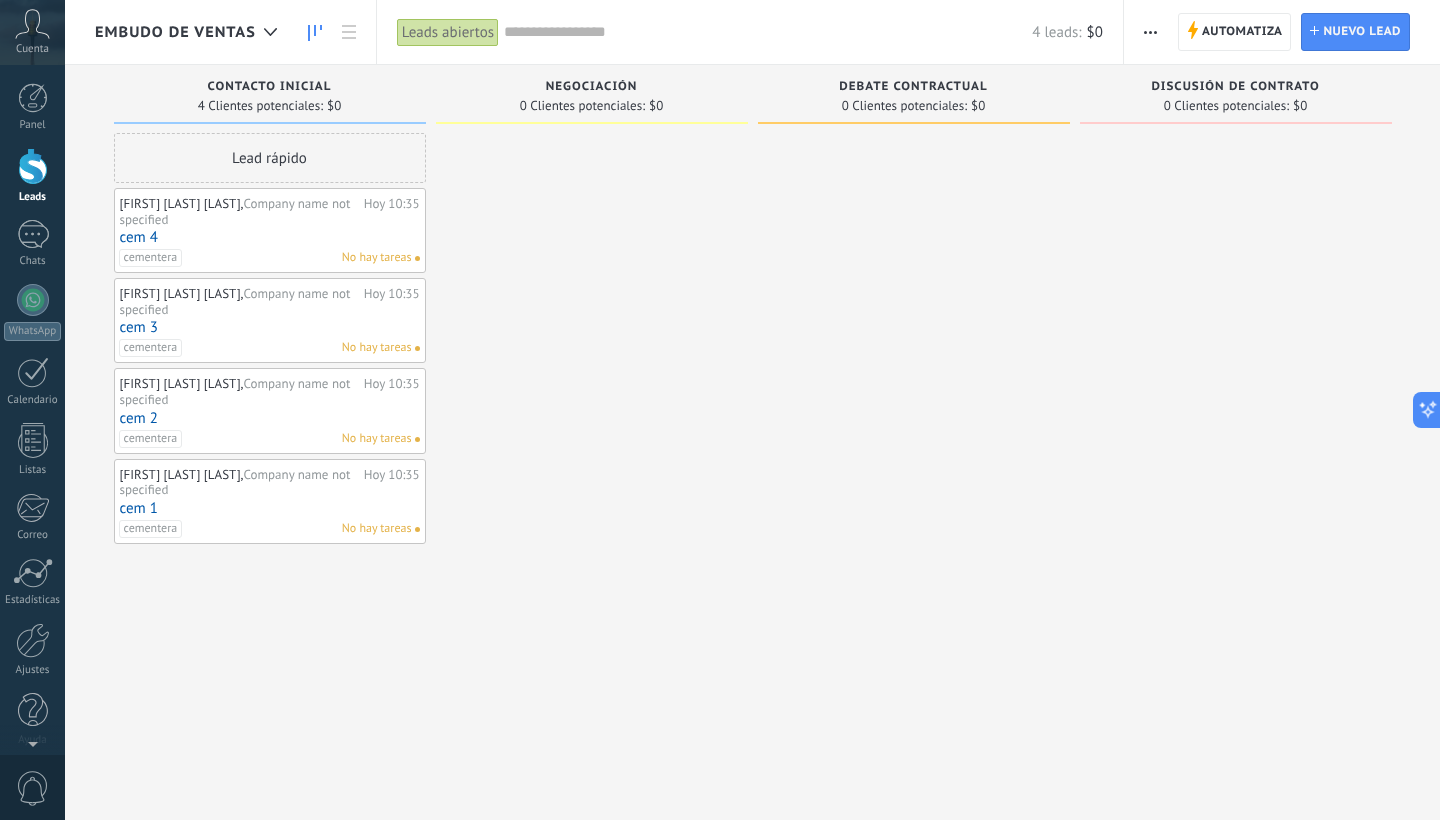 click on "cem 1" at bounding box center (270, 508) 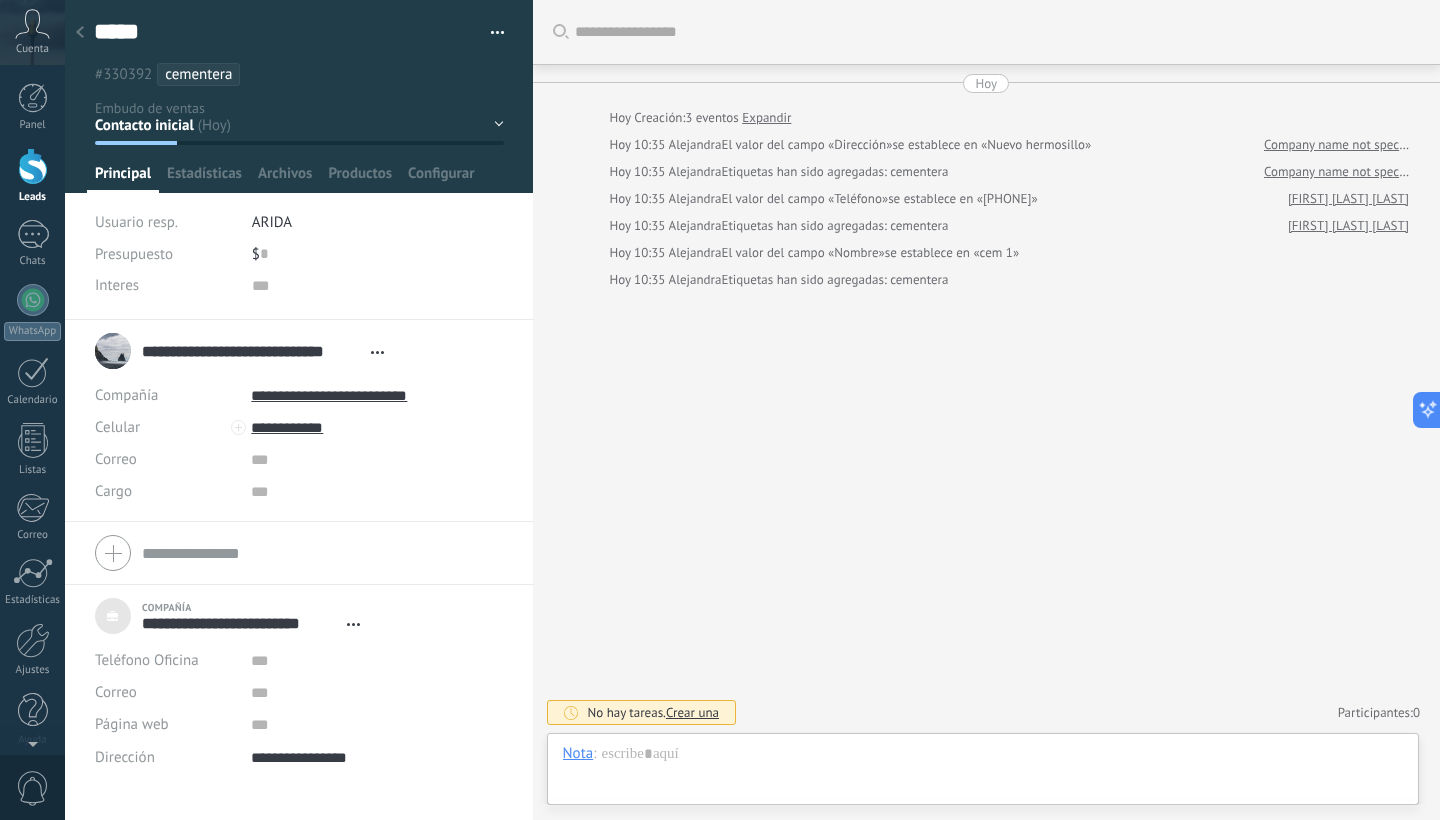 scroll, scrollTop: 20, scrollLeft: 0, axis: vertical 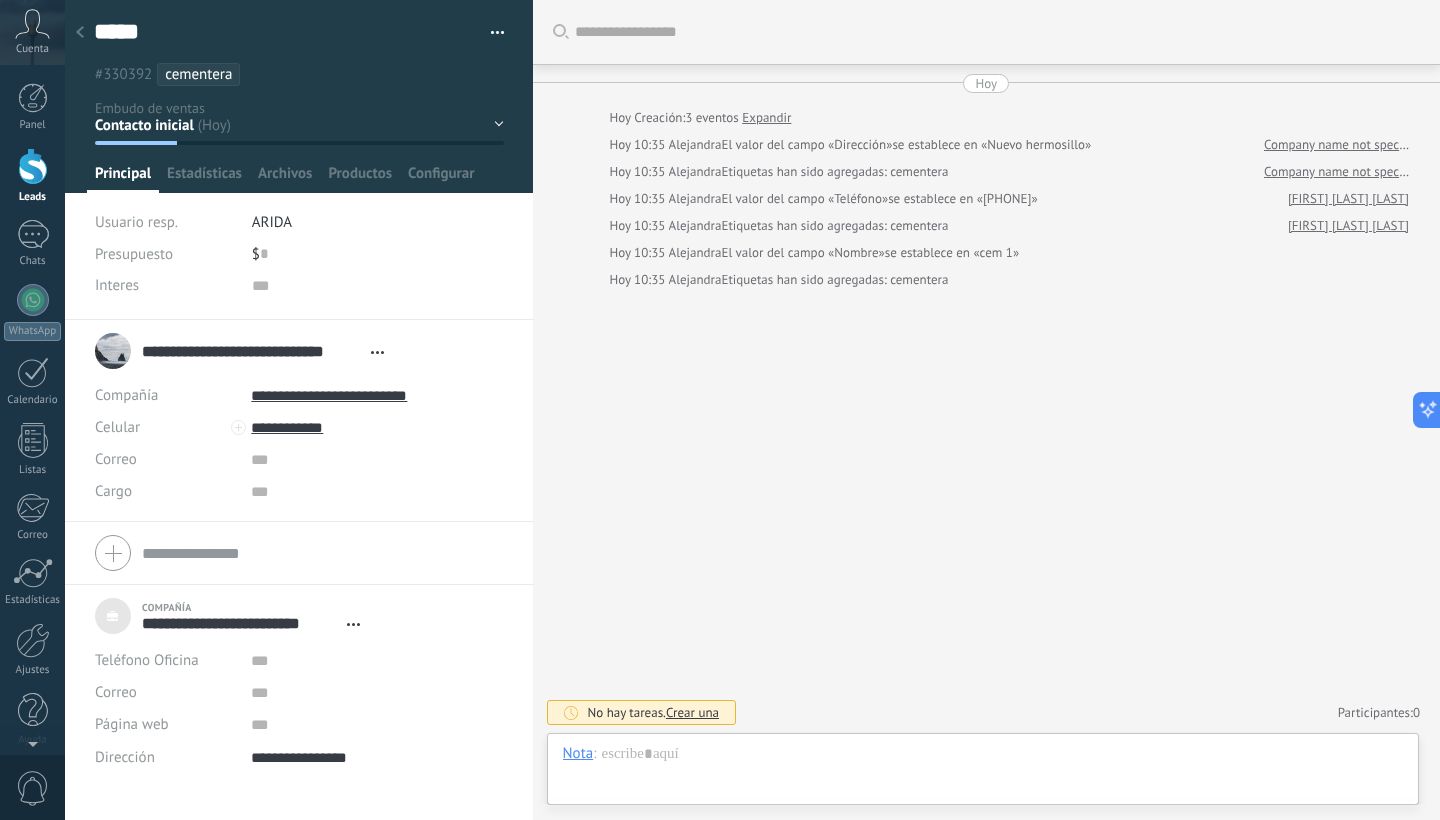 click at bounding box center (80, 33) 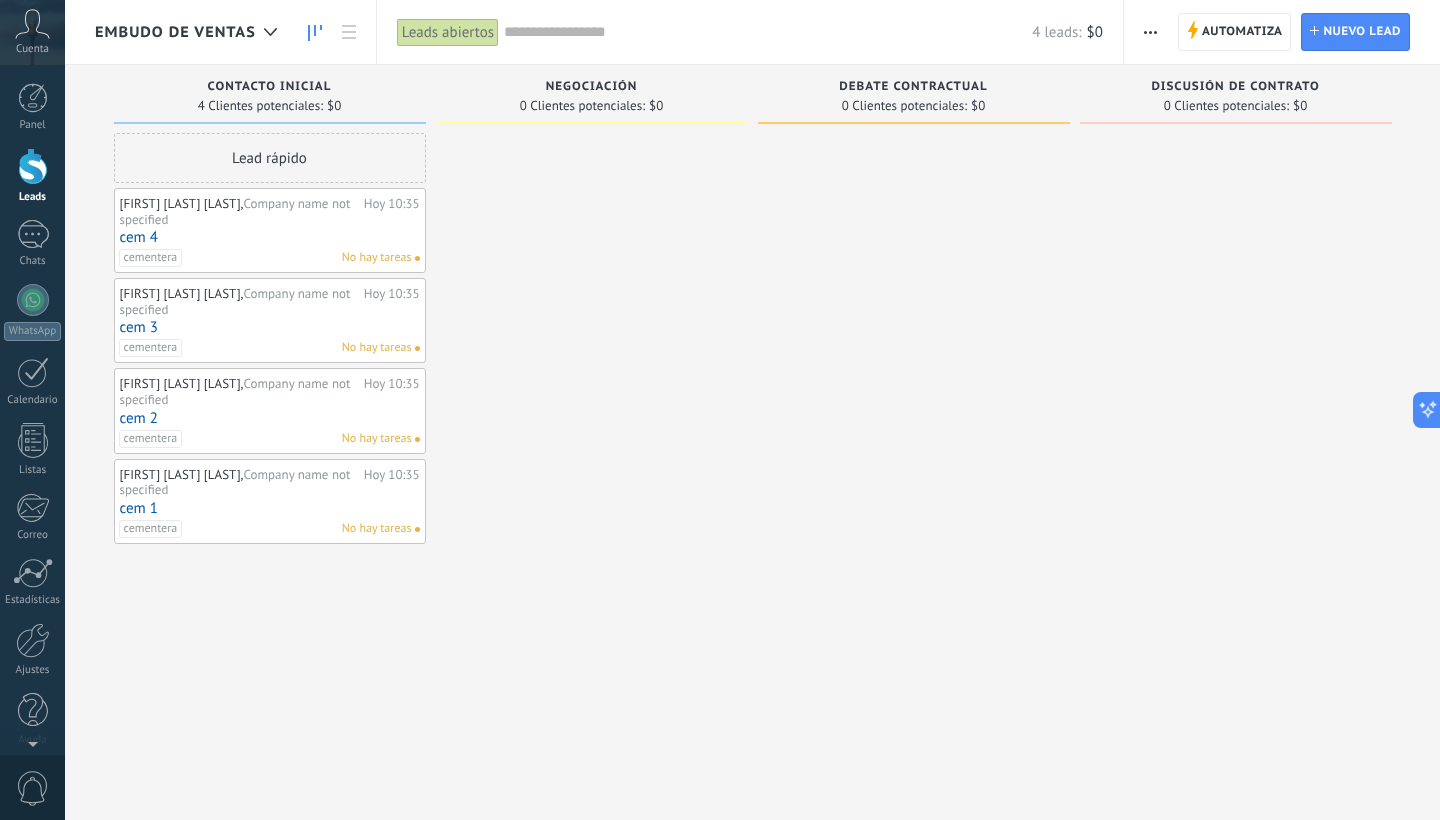 click on "cem 3" at bounding box center (270, 327) 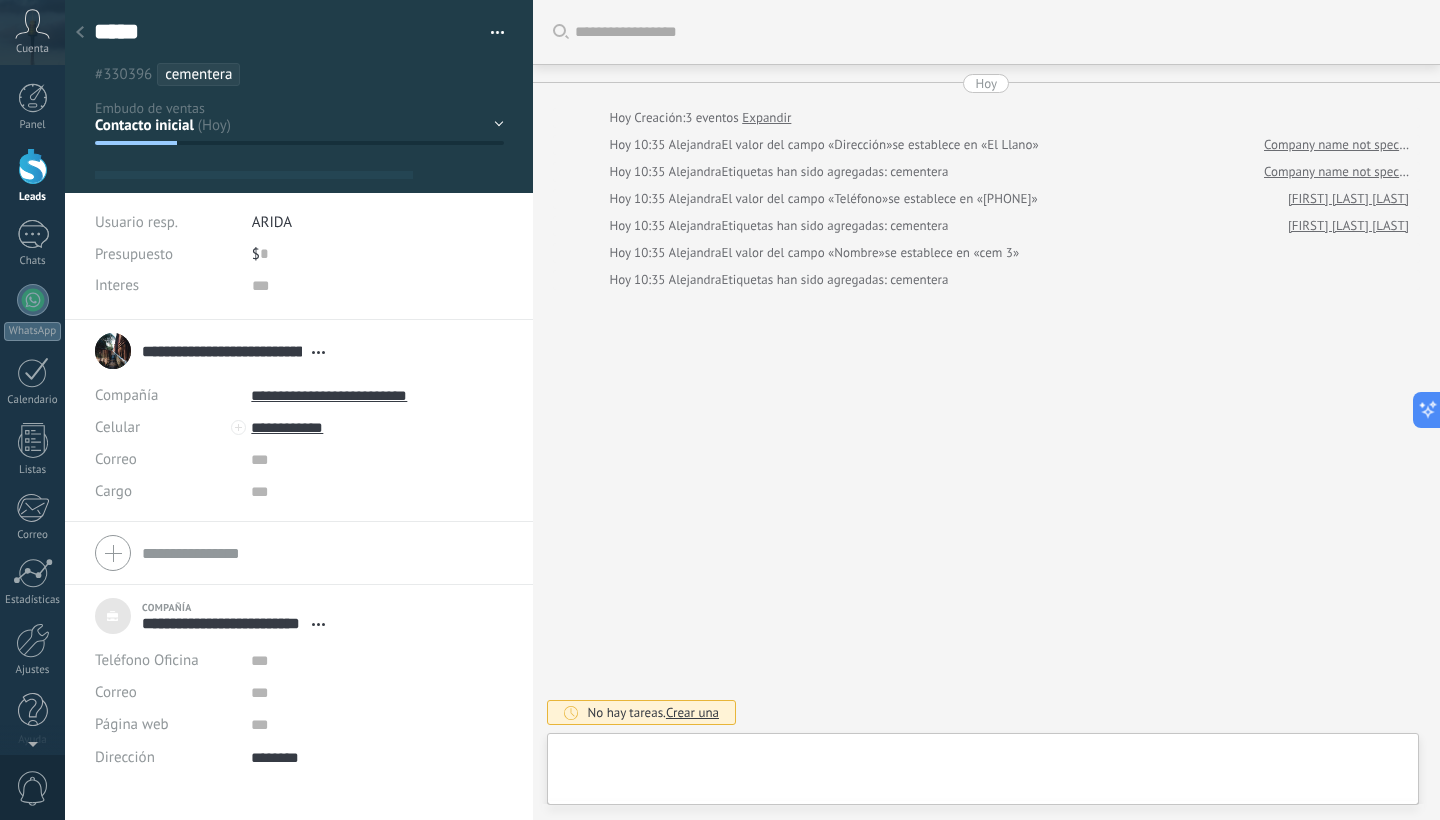 scroll, scrollTop: 20, scrollLeft: 0, axis: vertical 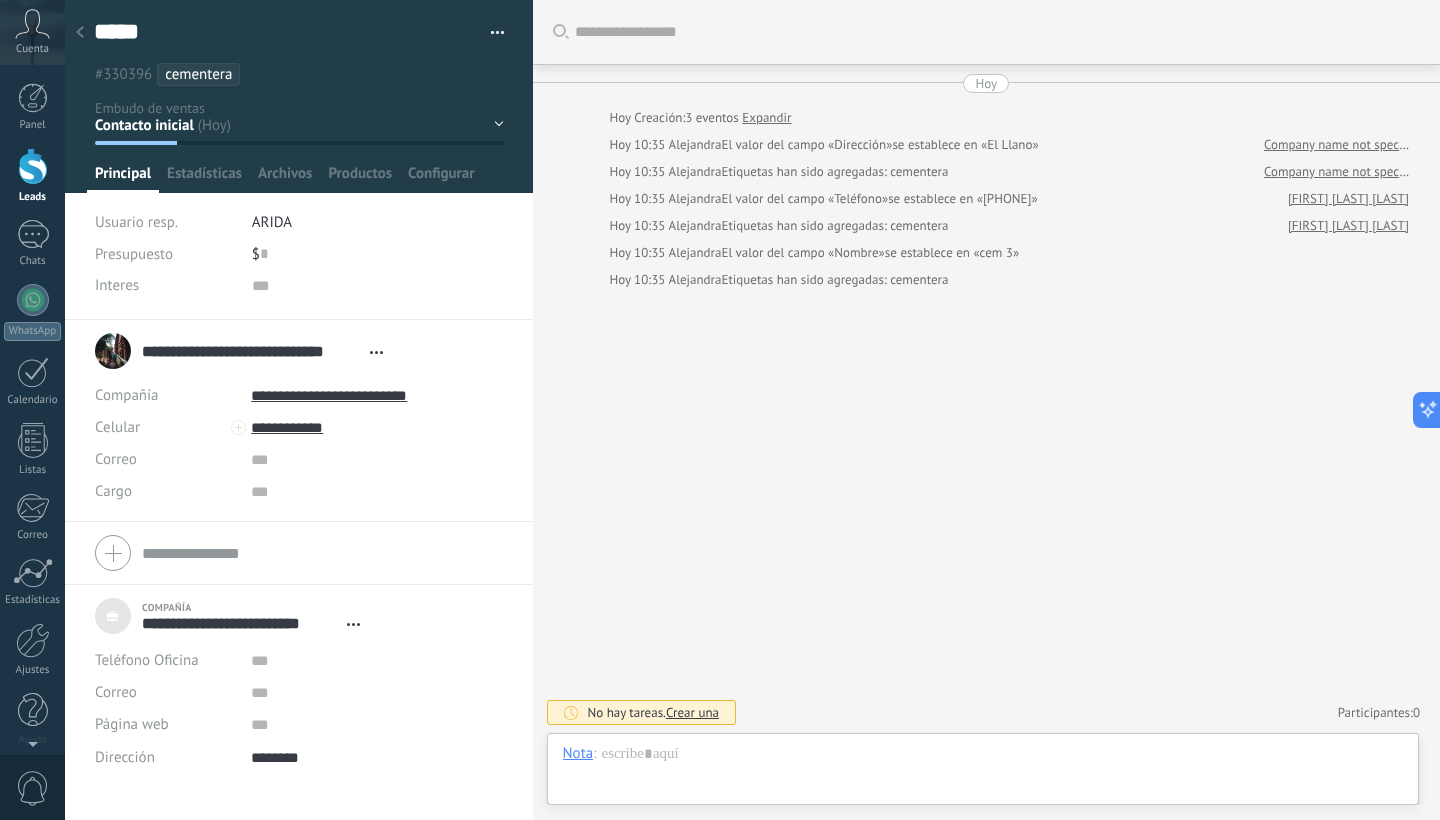 click 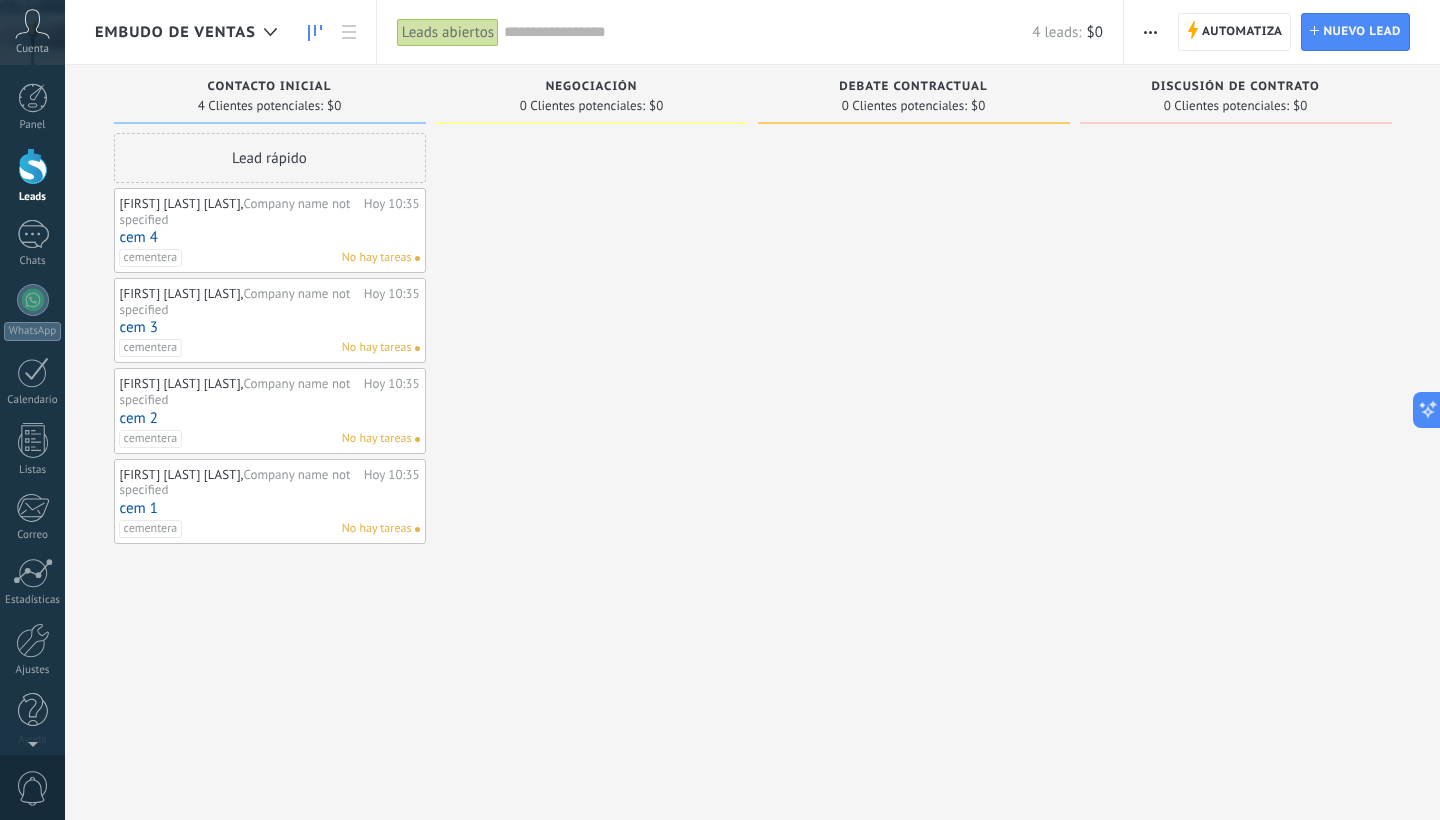 click on "cem 4" at bounding box center [270, 237] 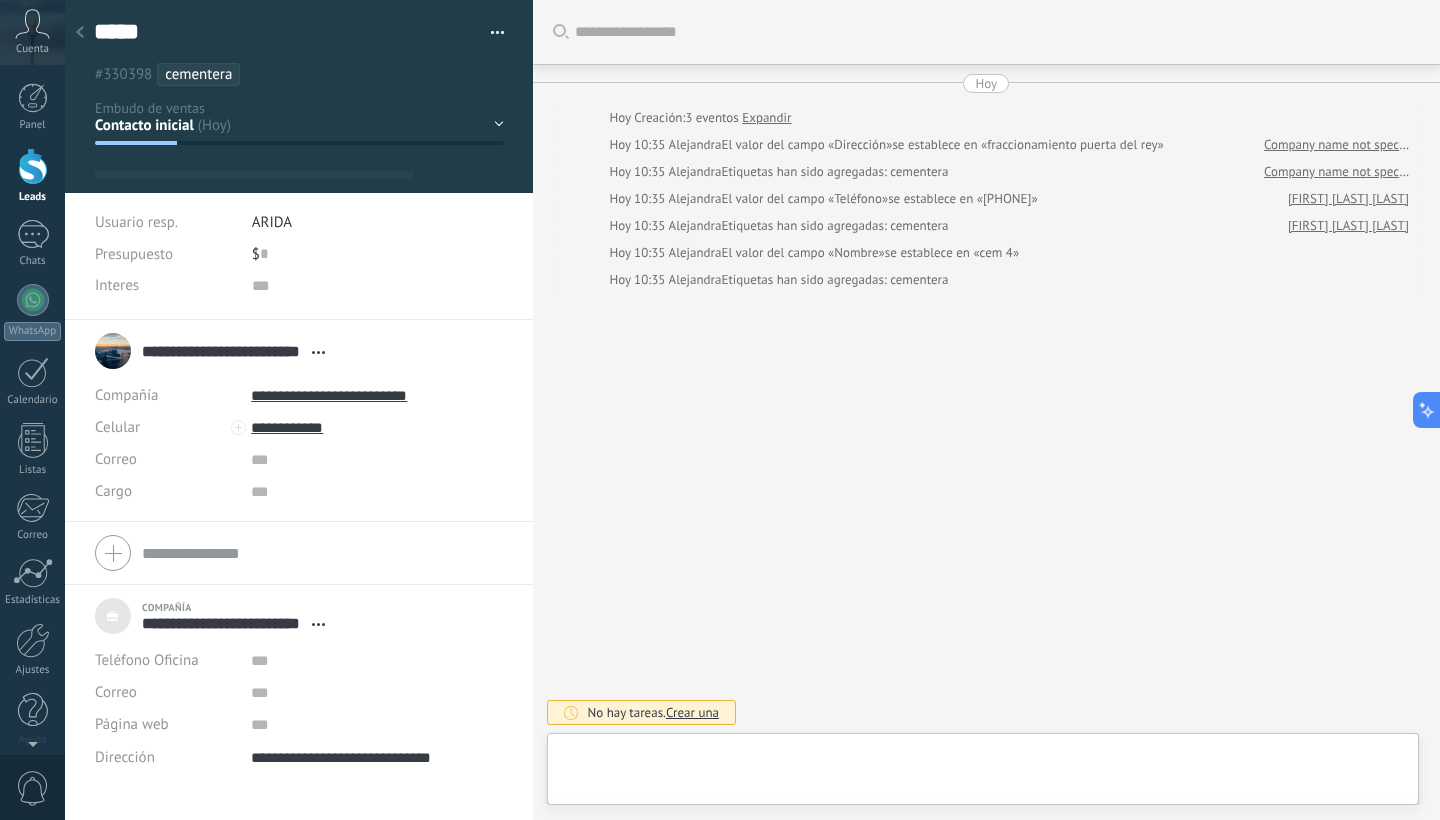 type on "**********" 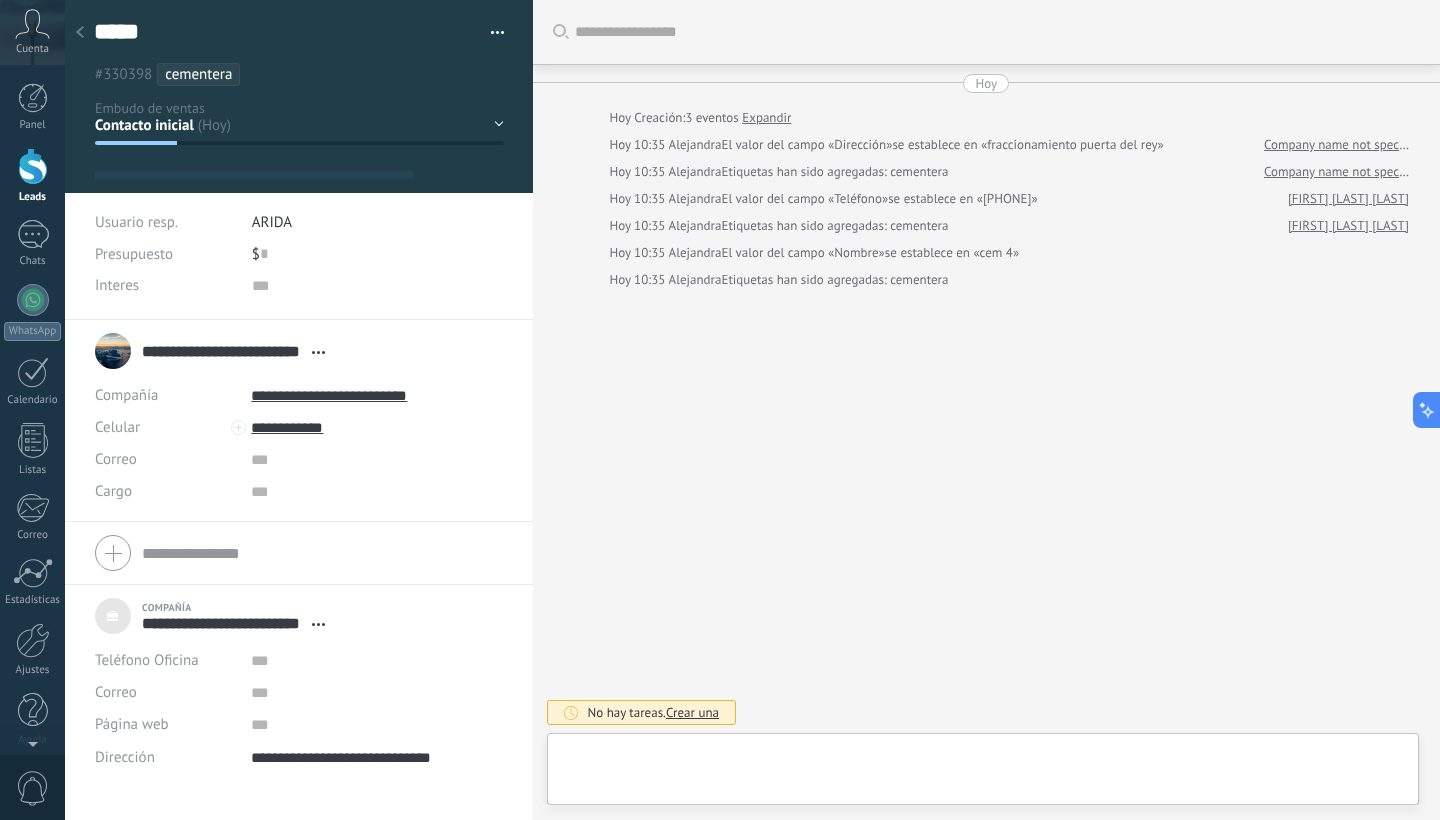 scroll, scrollTop: 20, scrollLeft: 0, axis: vertical 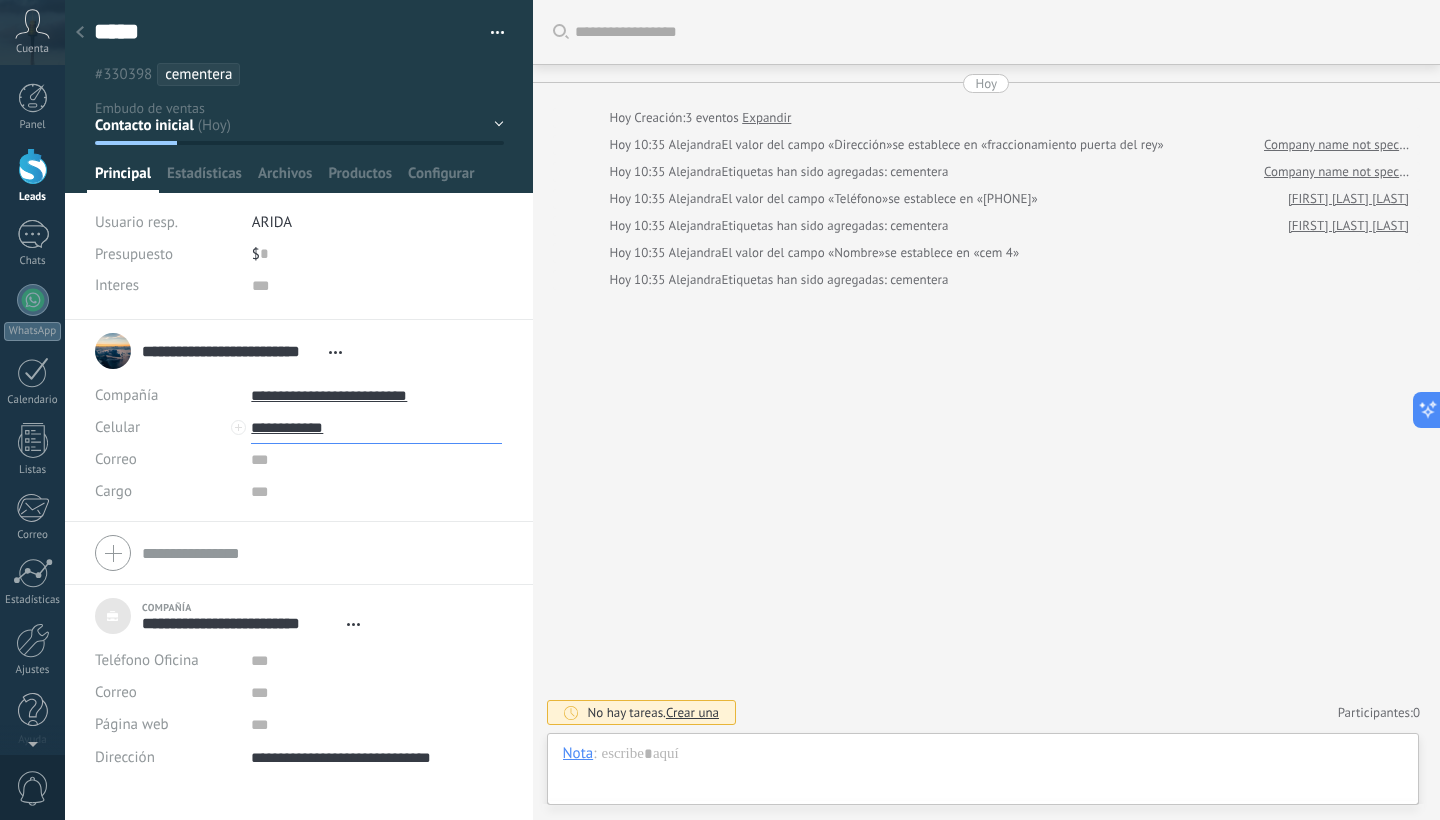 click on "**********" at bounding box center [376, 428] 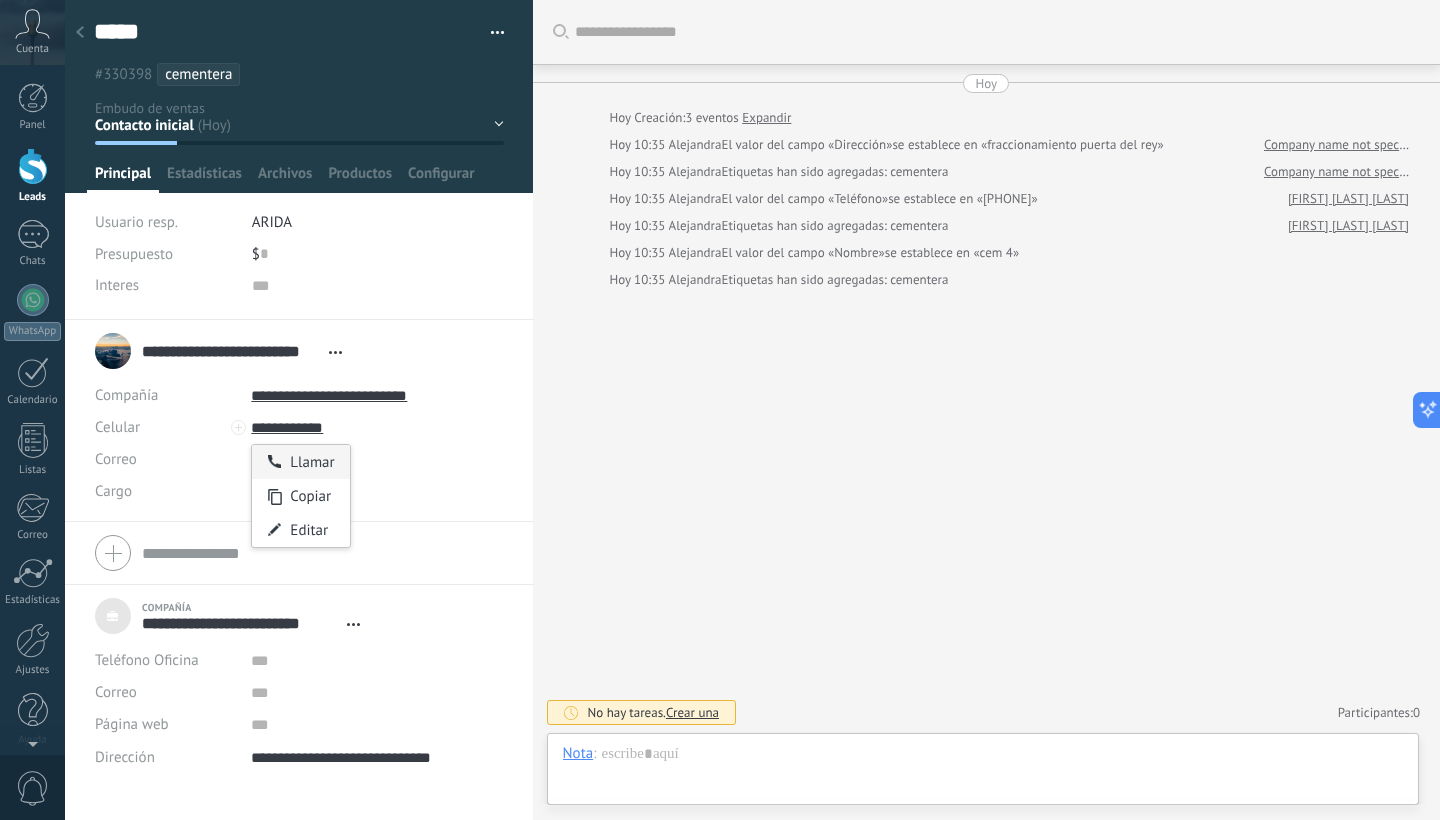 click on "Llamar" at bounding box center (300, 462) 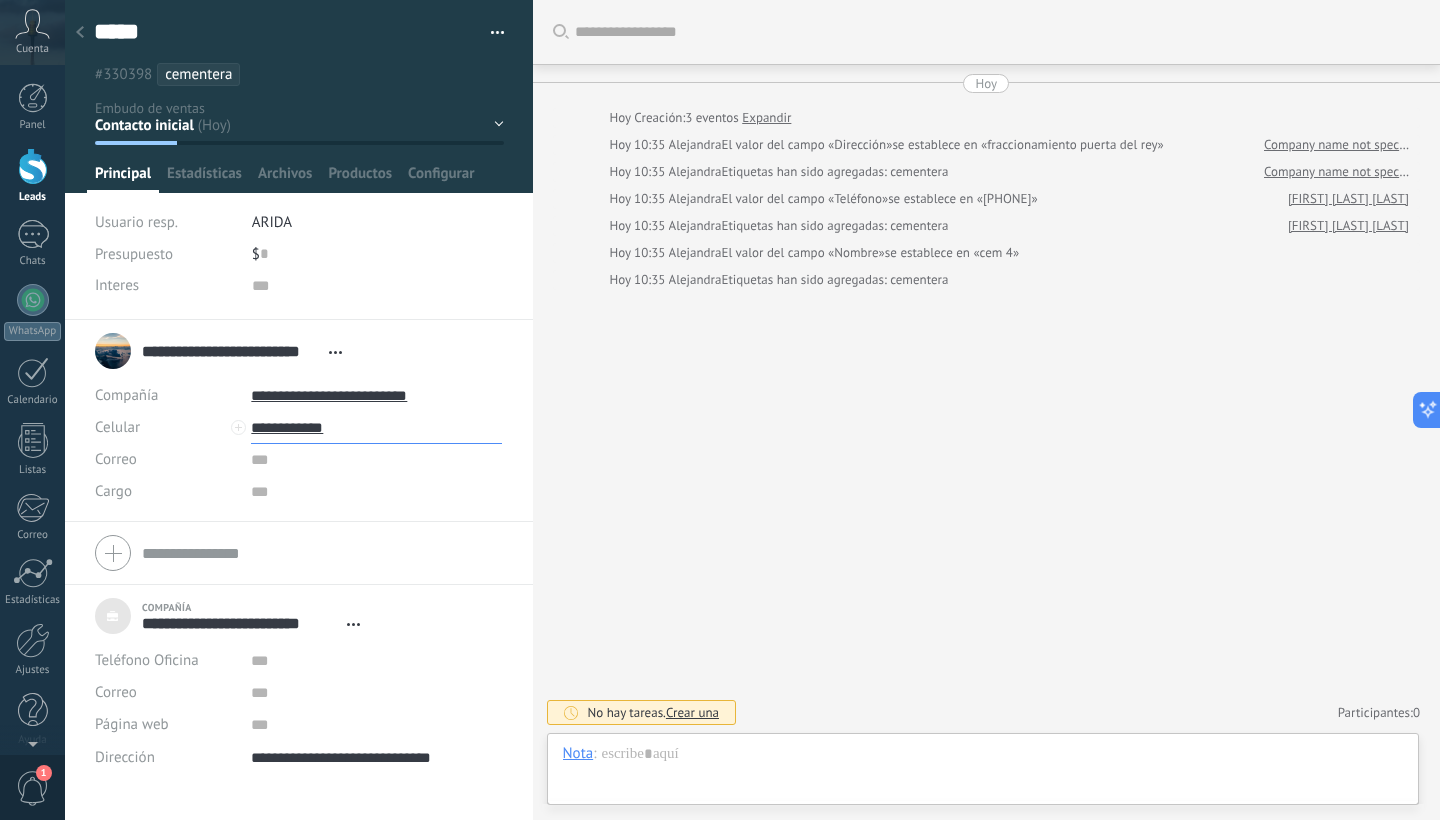 click on "**********" at bounding box center (376, 428) 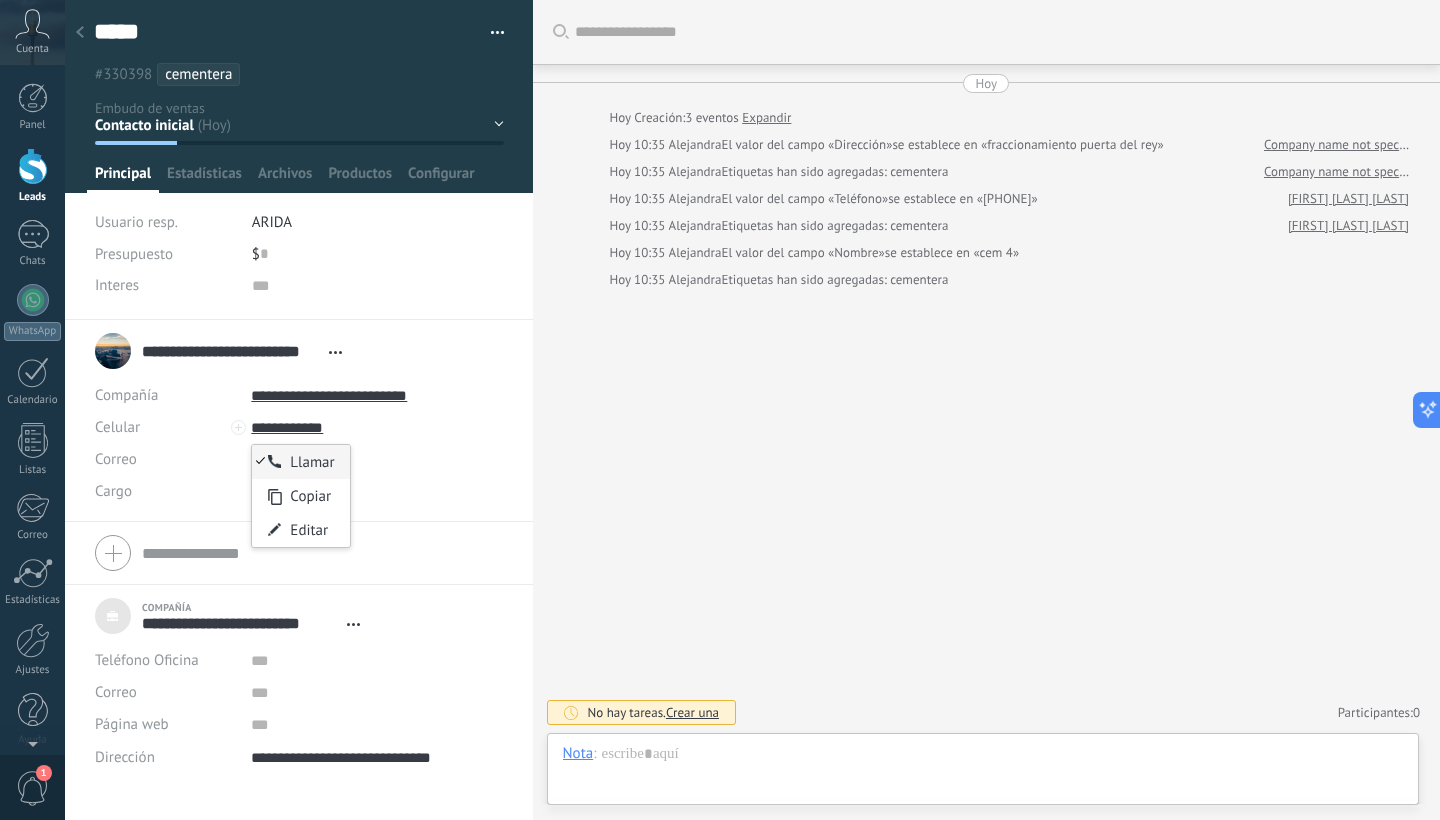 type on "**********" 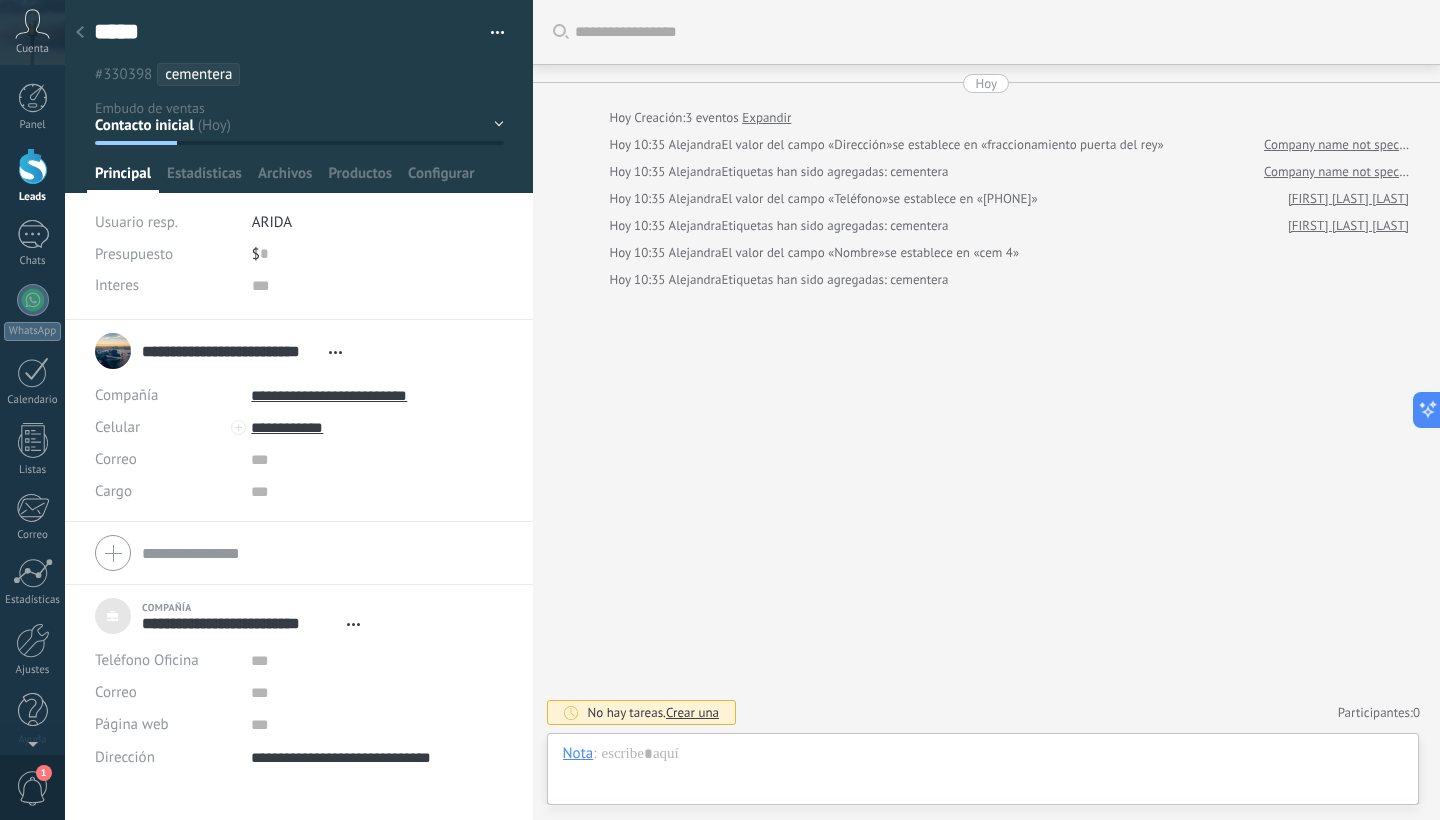 click at bounding box center (80, 33) 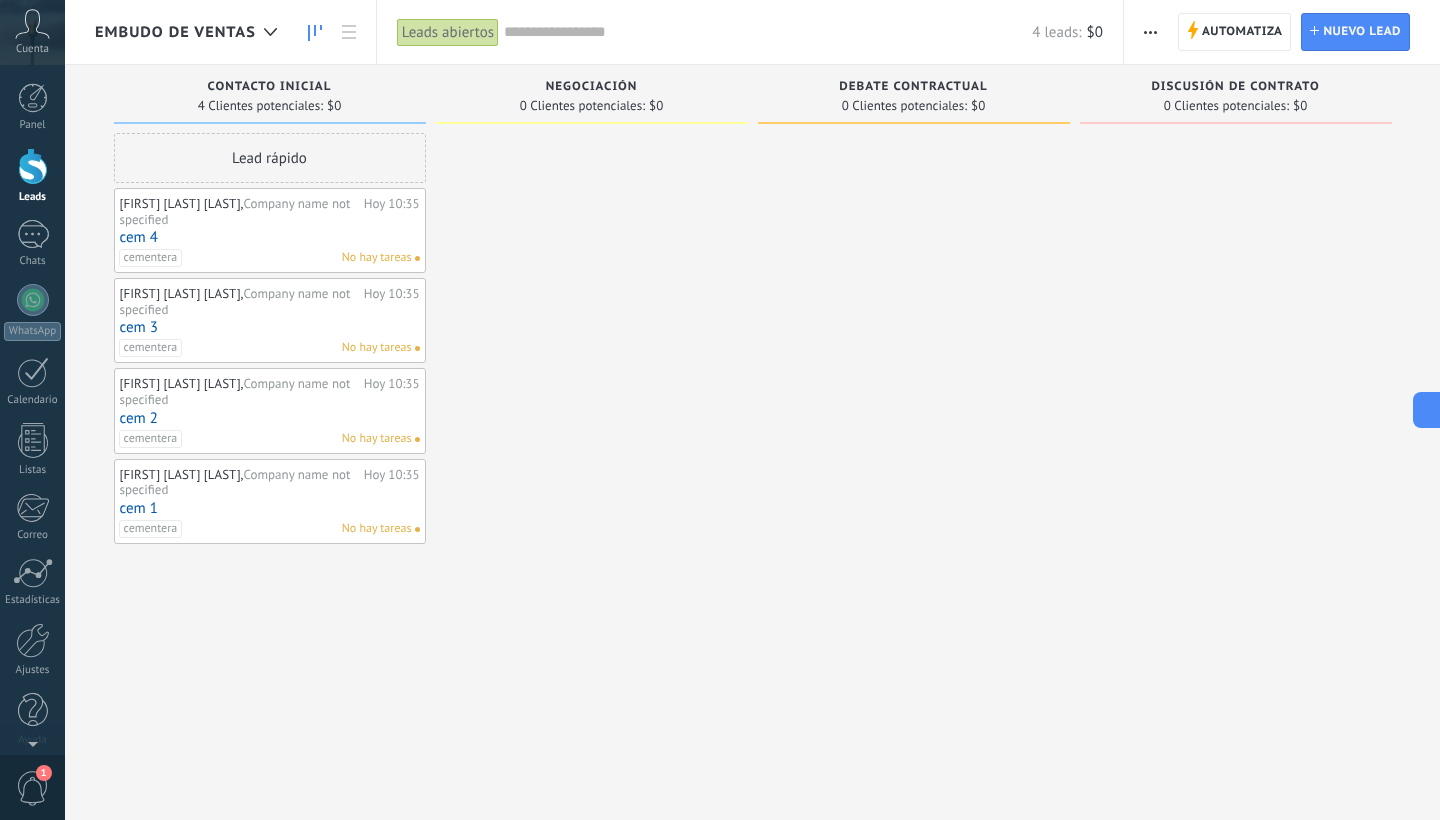 click at bounding box center (1150, 32) 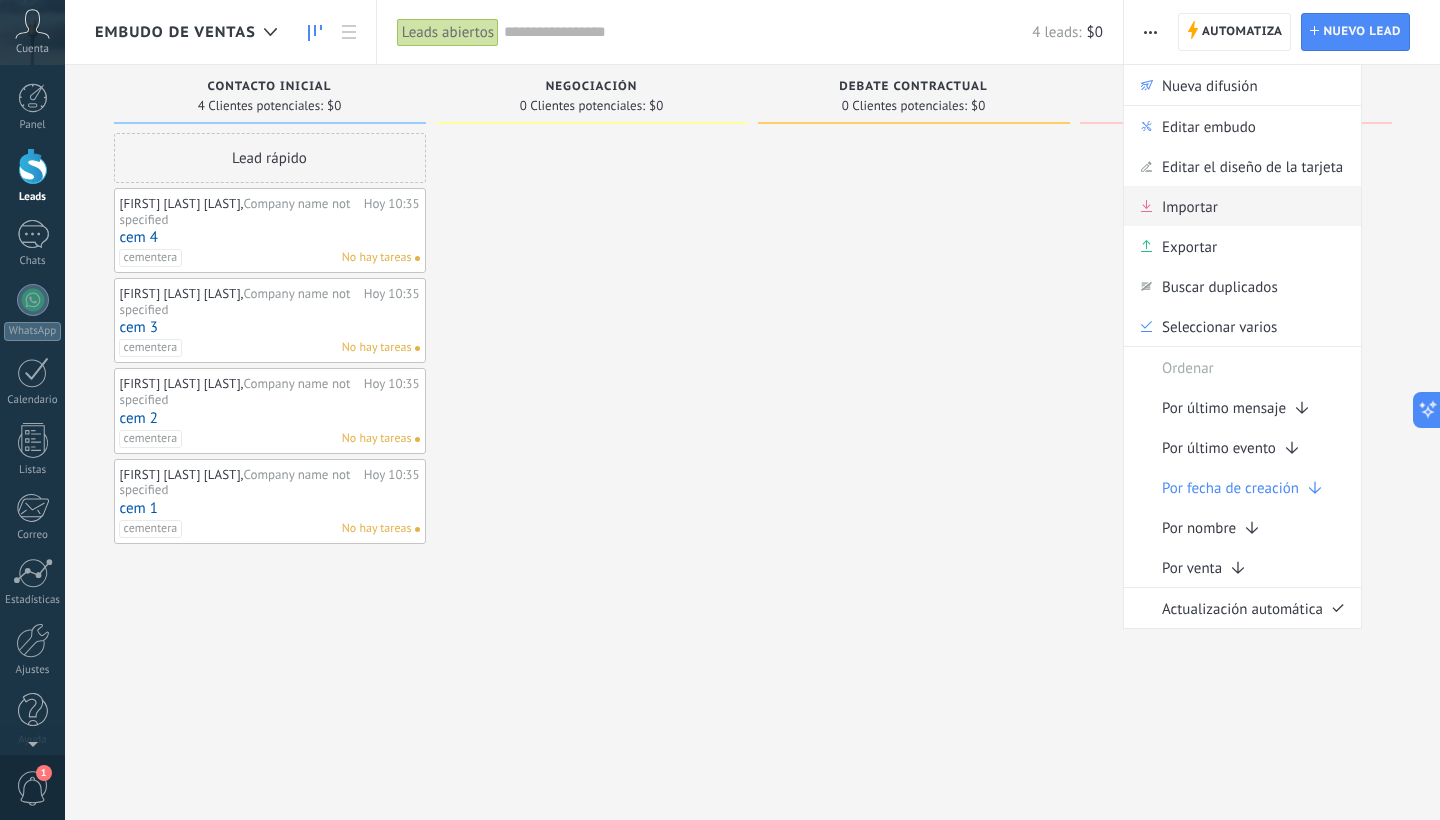click on "Importar" at bounding box center [1190, 206] 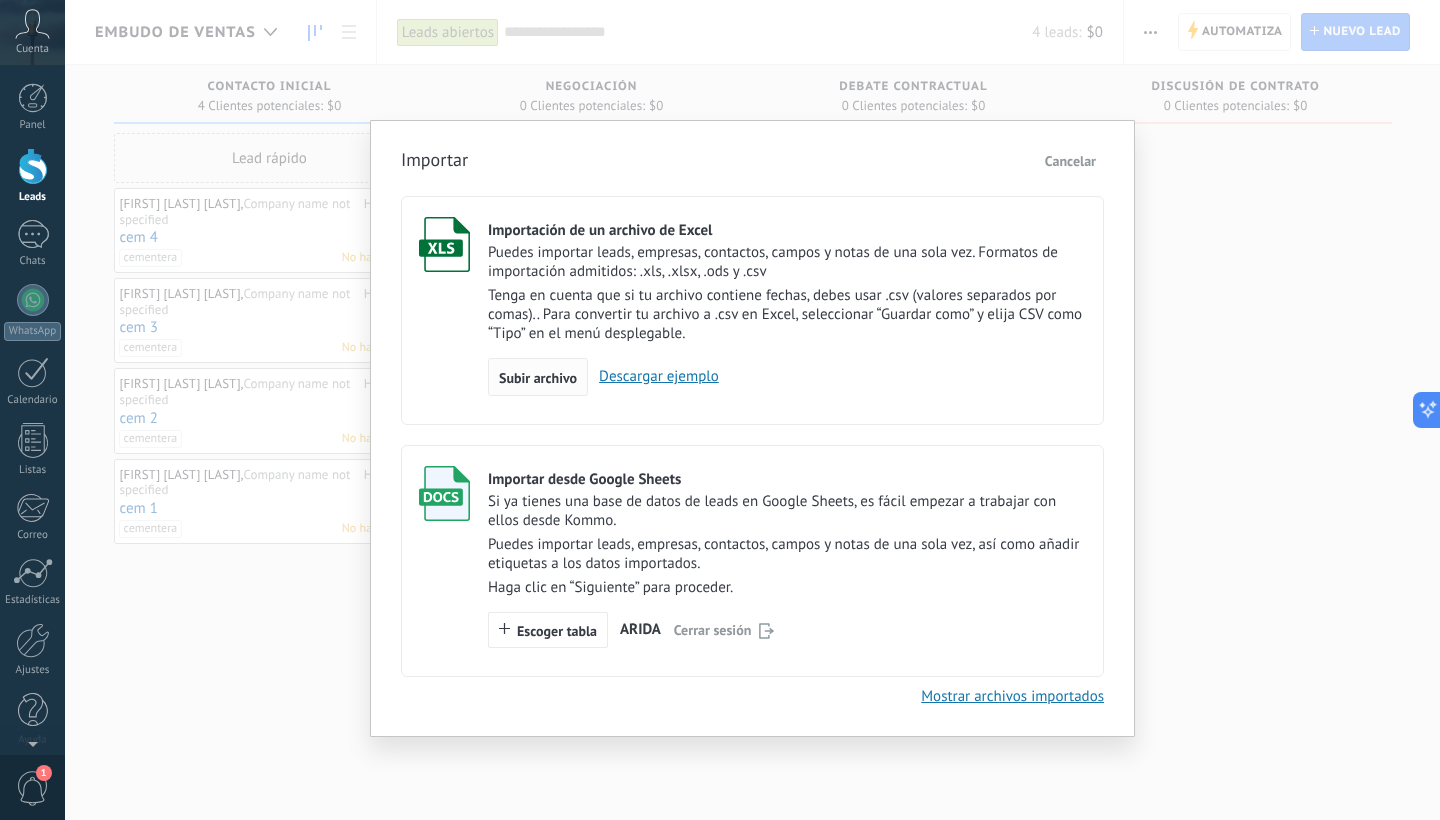 click on "Subir archivo" at bounding box center (538, 377) 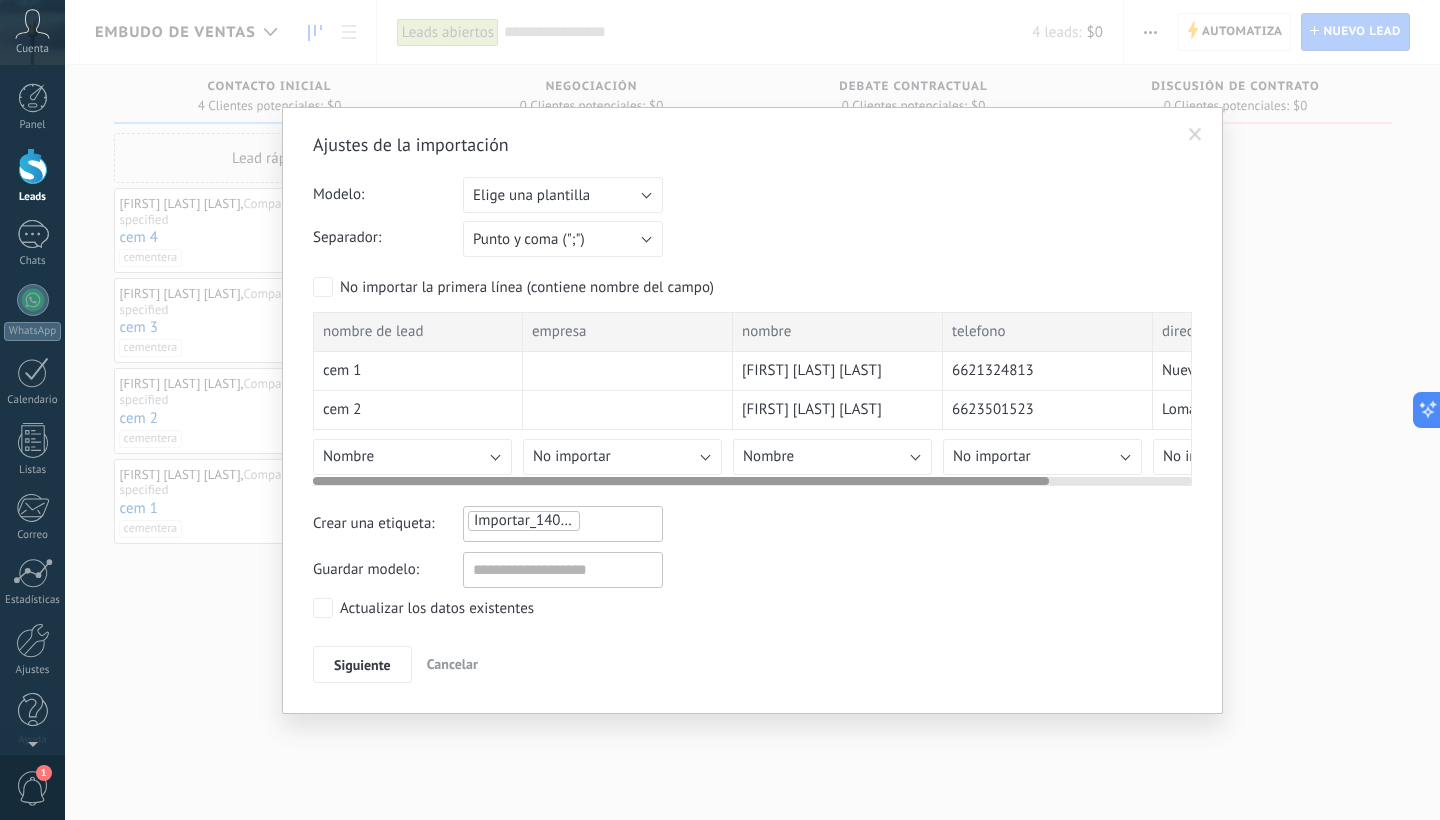click on "No importar" at bounding box center [622, 457] 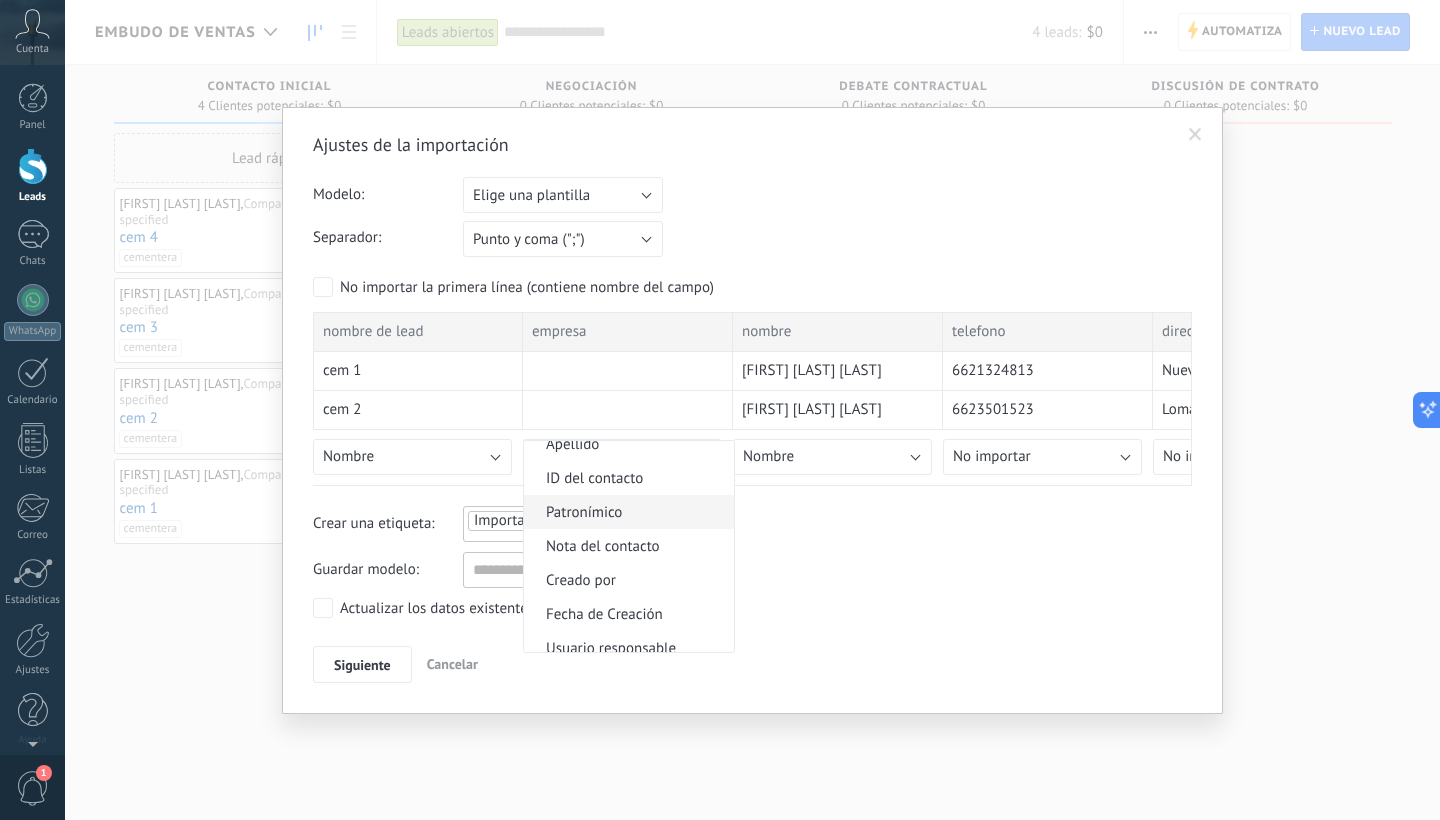 scroll, scrollTop: 175, scrollLeft: 0, axis: vertical 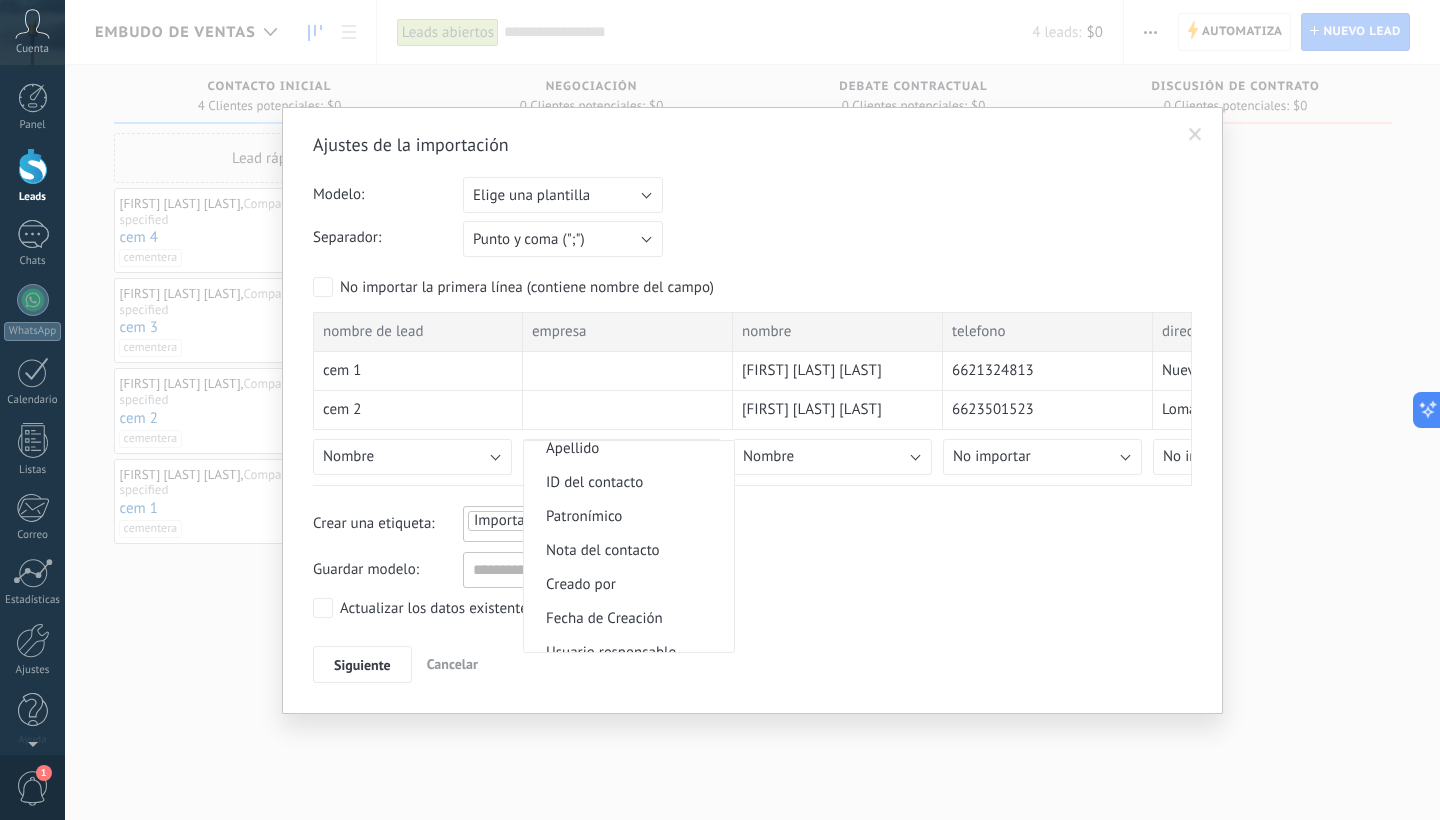 click at bounding box center [720, 410] 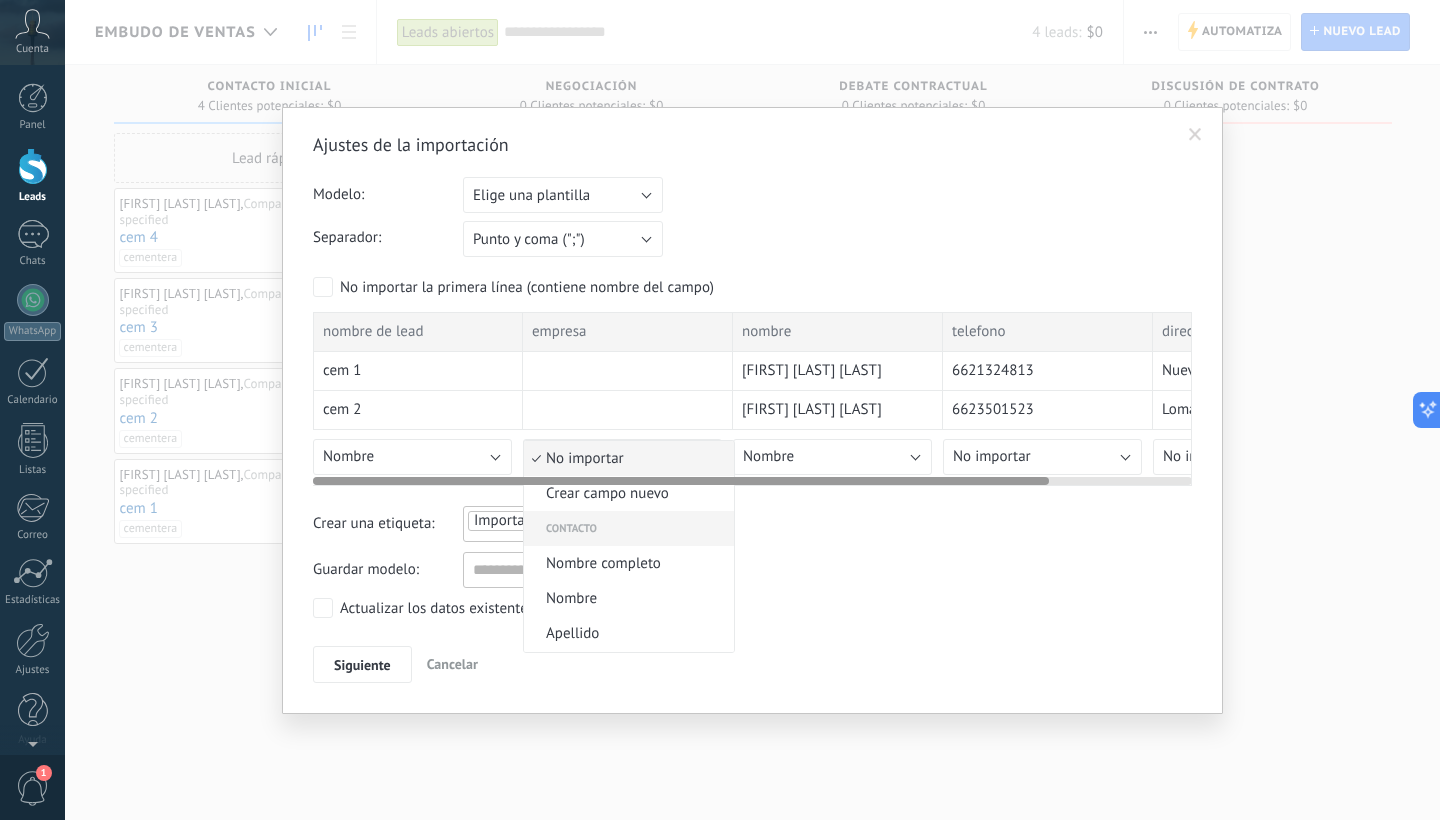 click on "Contacto" at bounding box center (626, 529) 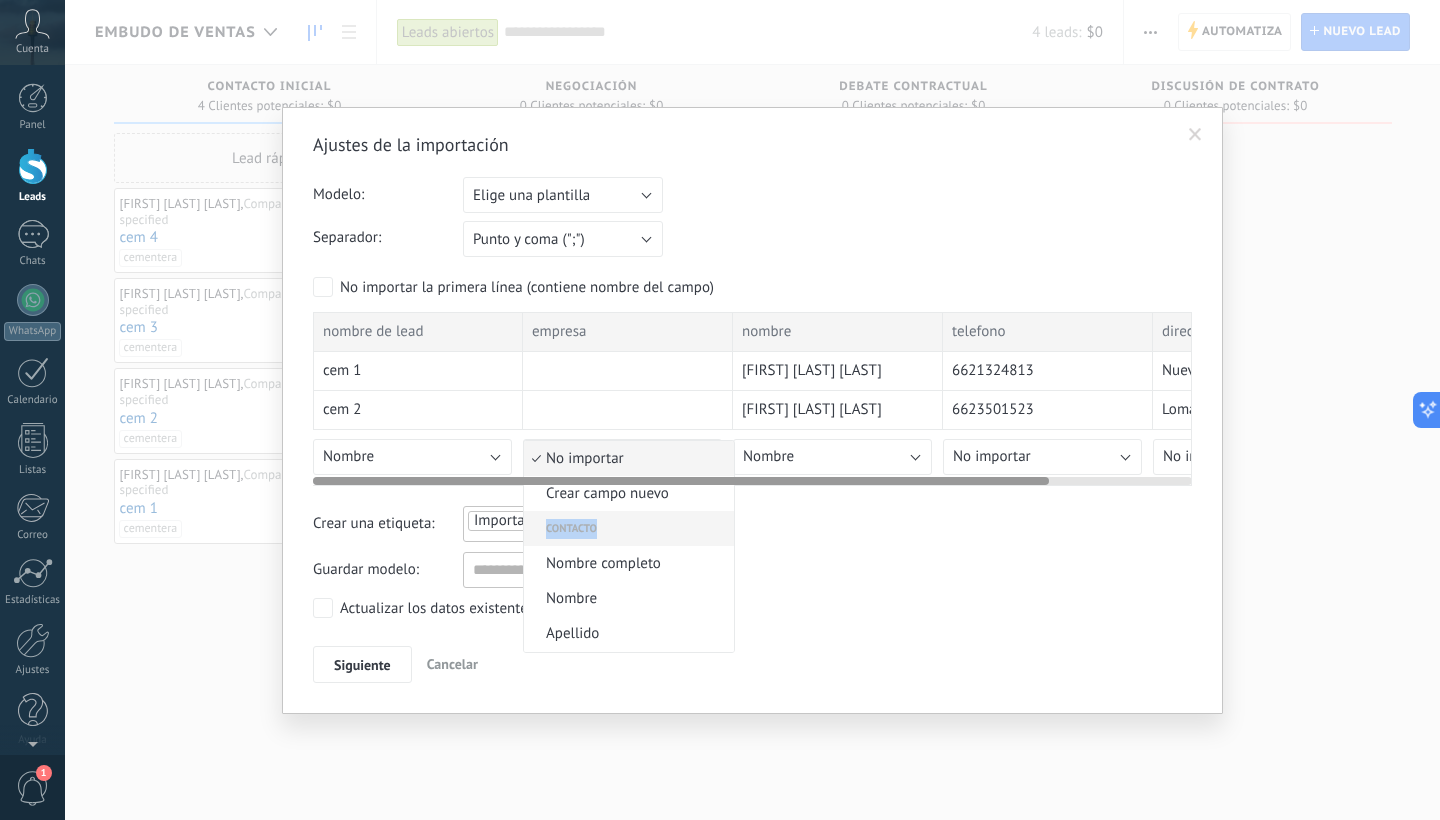 click on "Contacto" at bounding box center [626, 529] 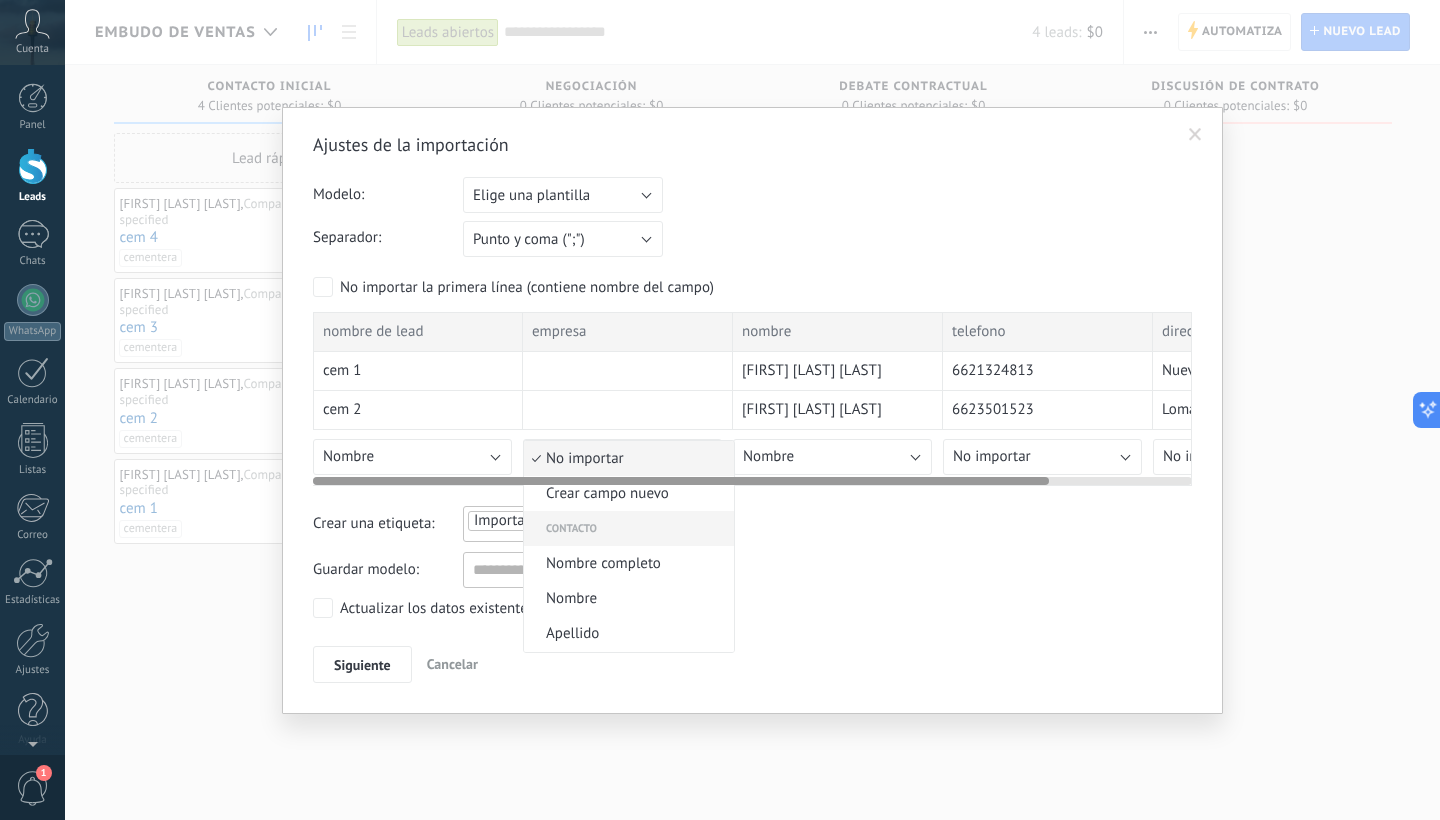 click on "Contacto" at bounding box center [629, 528] 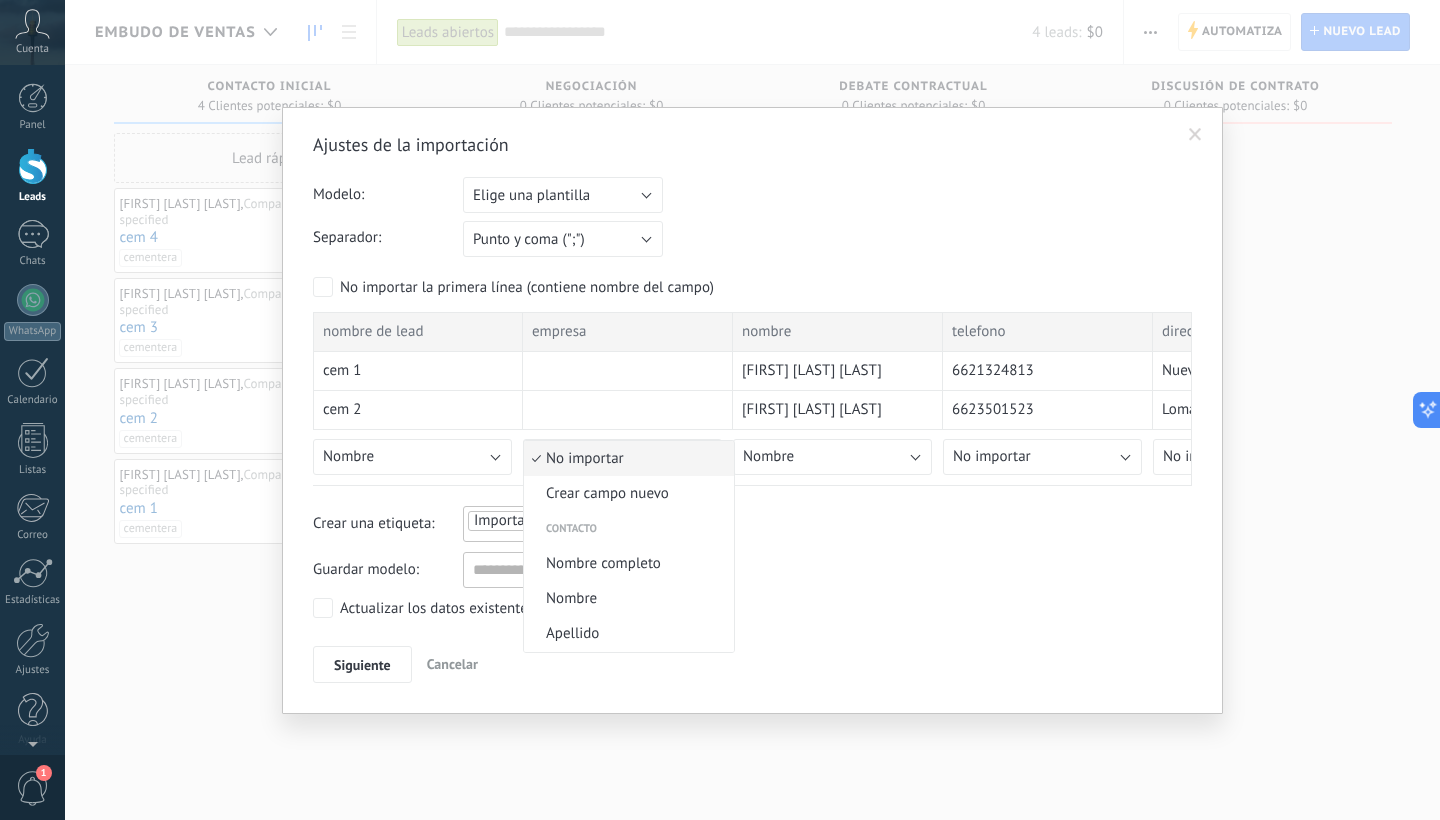 click on "Punto y coma (";")" at bounding box center [563, 239] 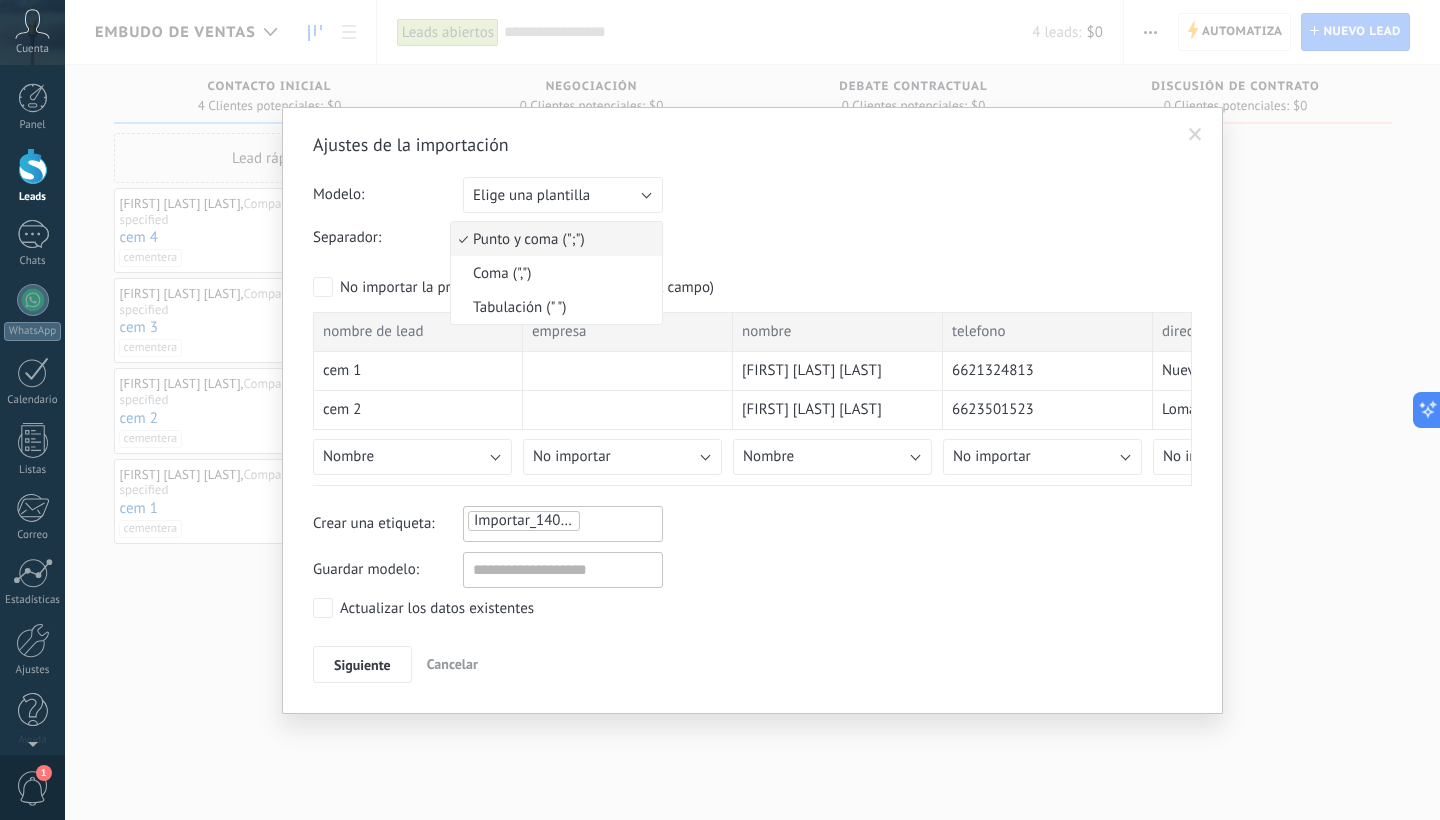 click on "Punto y coma (";")" at bounding box center (553, 239) 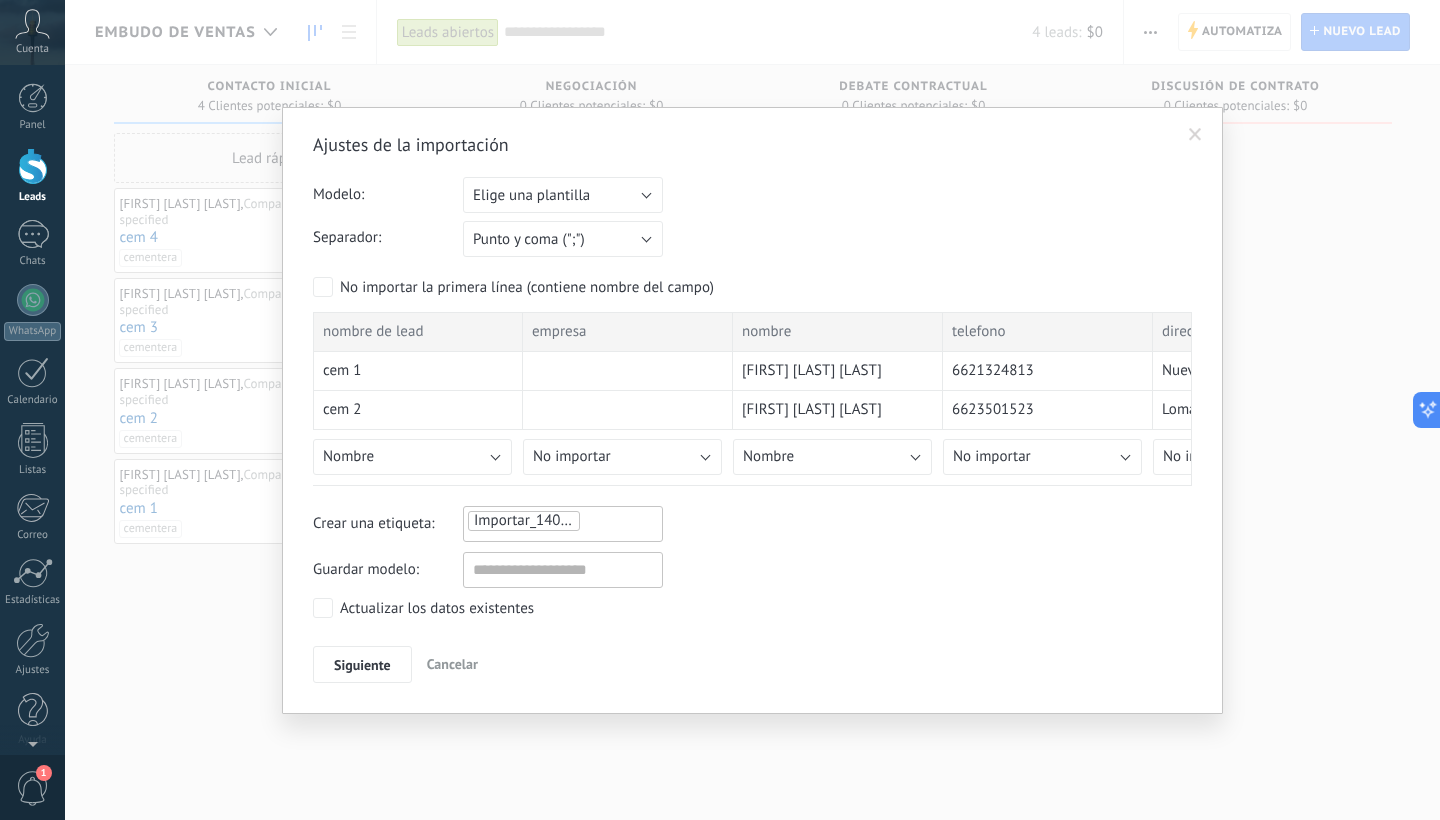 click on "Punto y coma (";")" at bounding box center (563, 239) 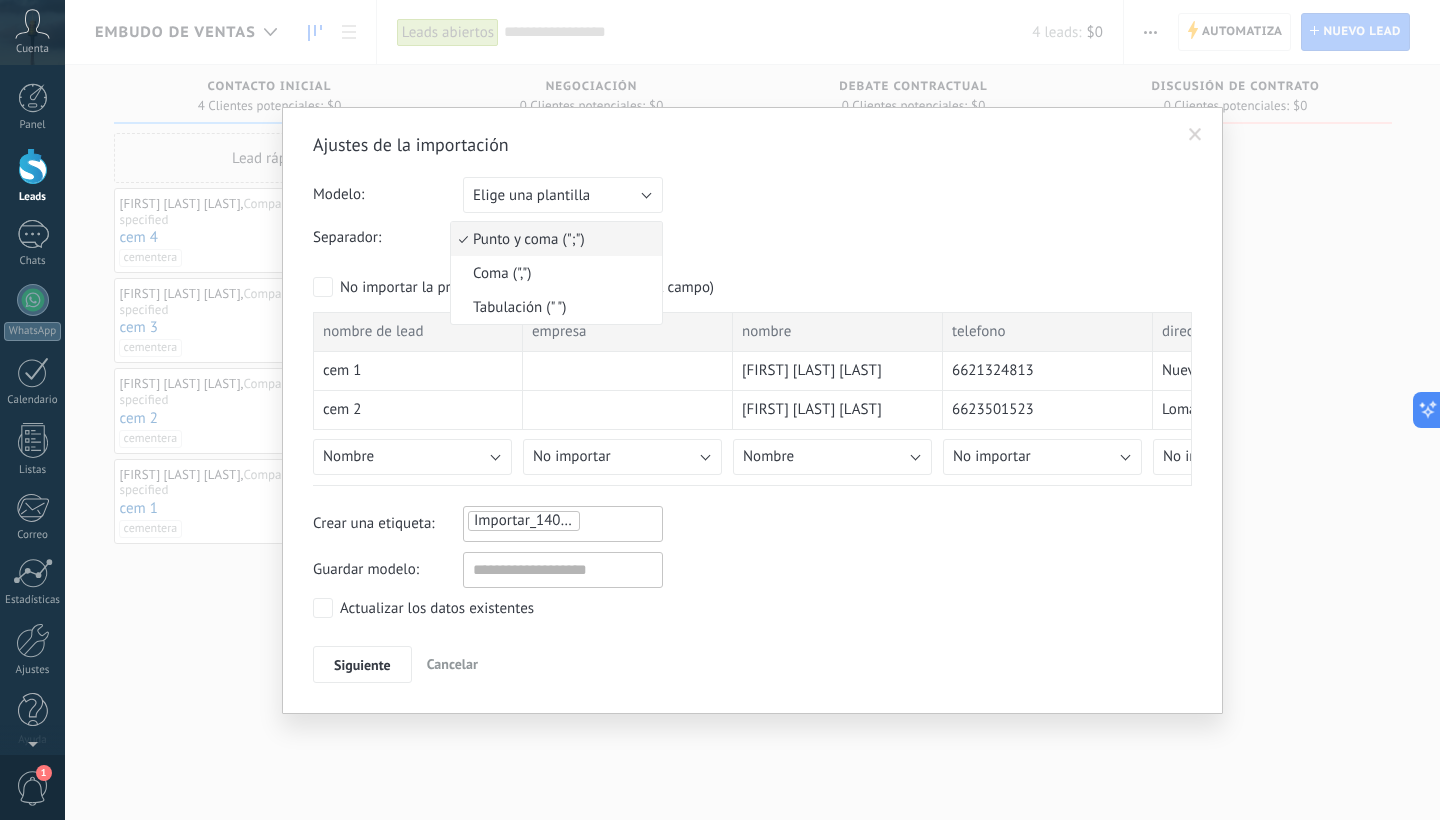 click on "Punto y coma (";")" at bounding box center [553, 239] 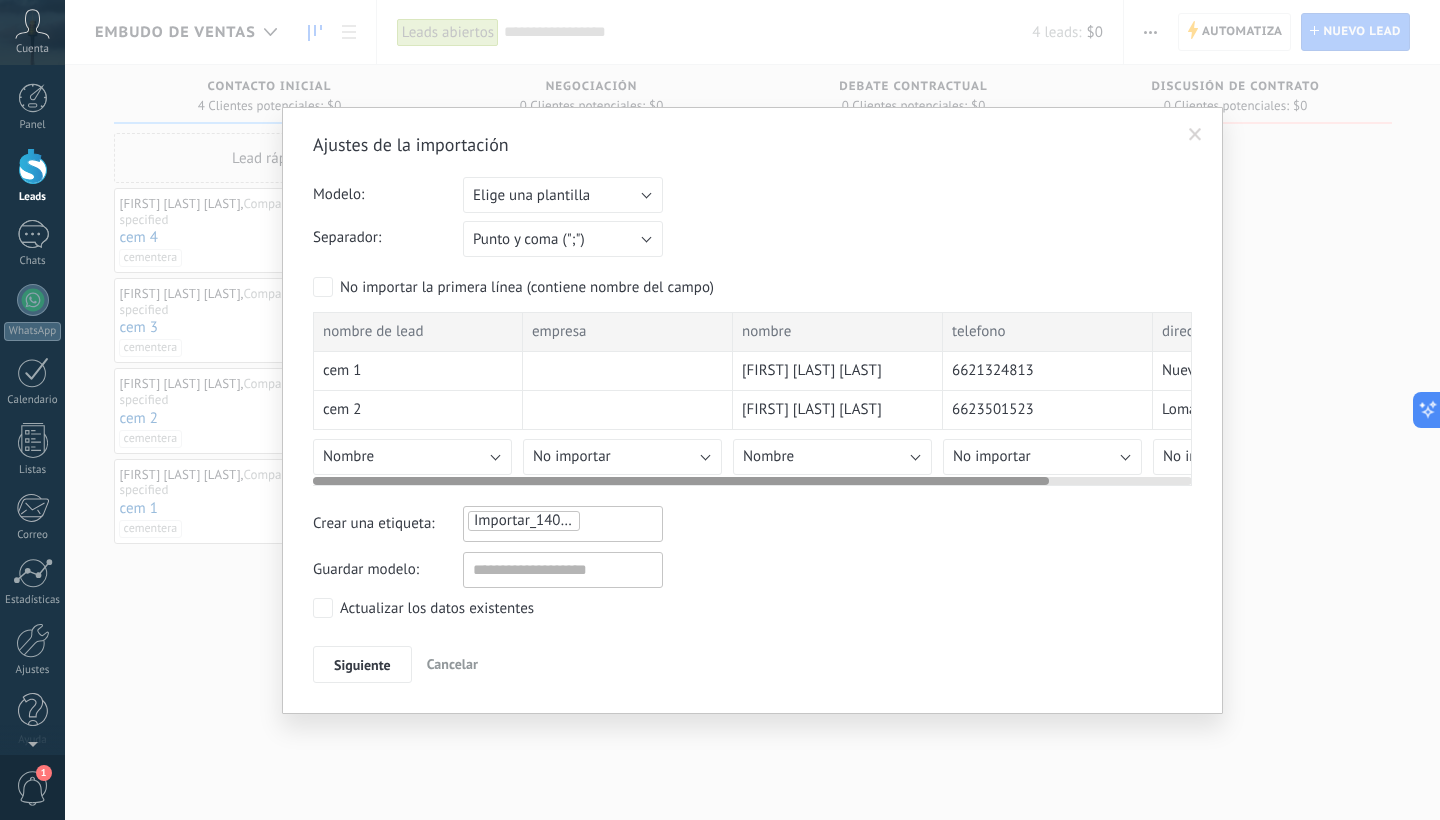 click on "No importar" at bounding box center [622, 457] 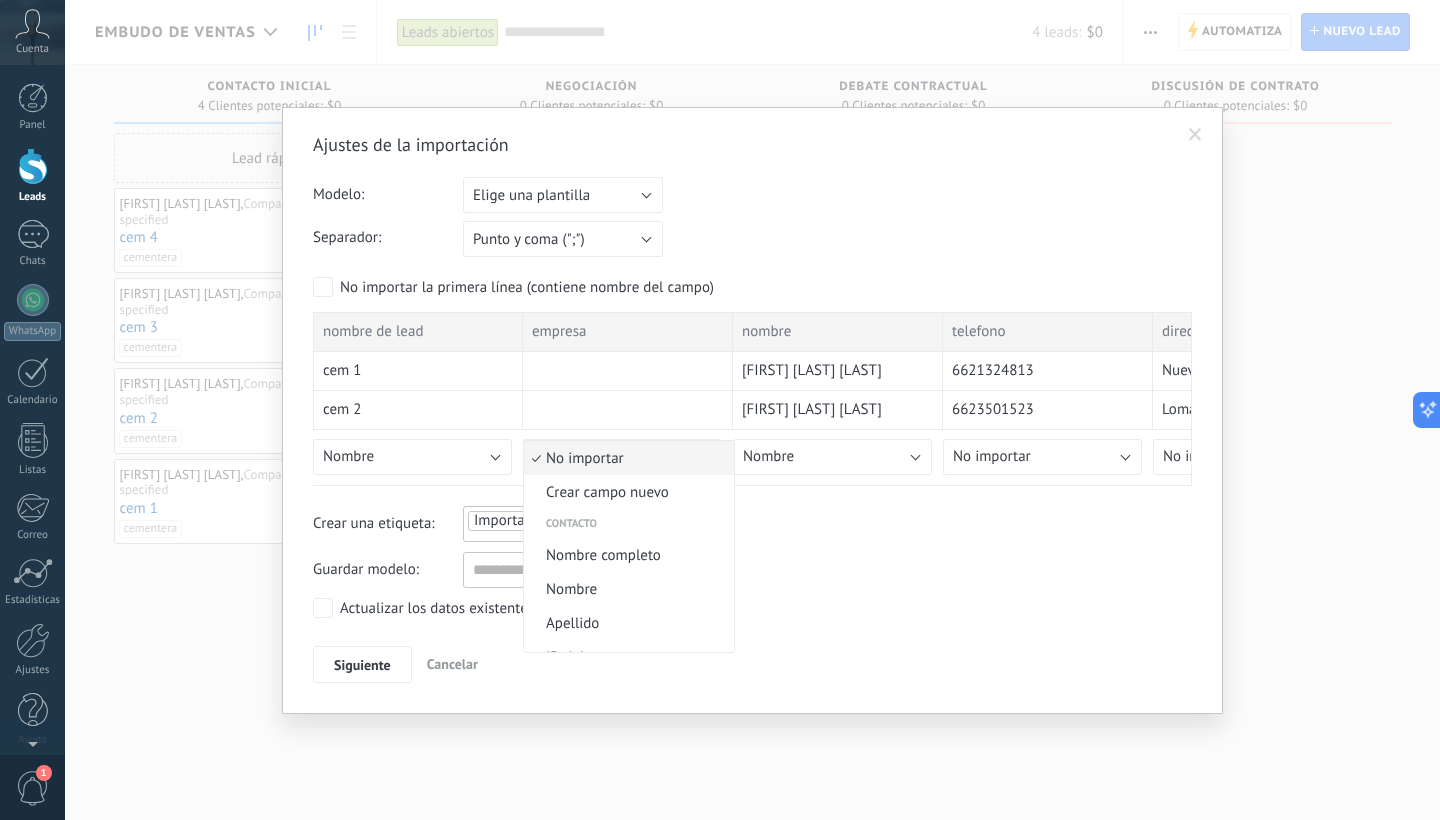 click on "No importar" at bounding box center [626, 458] 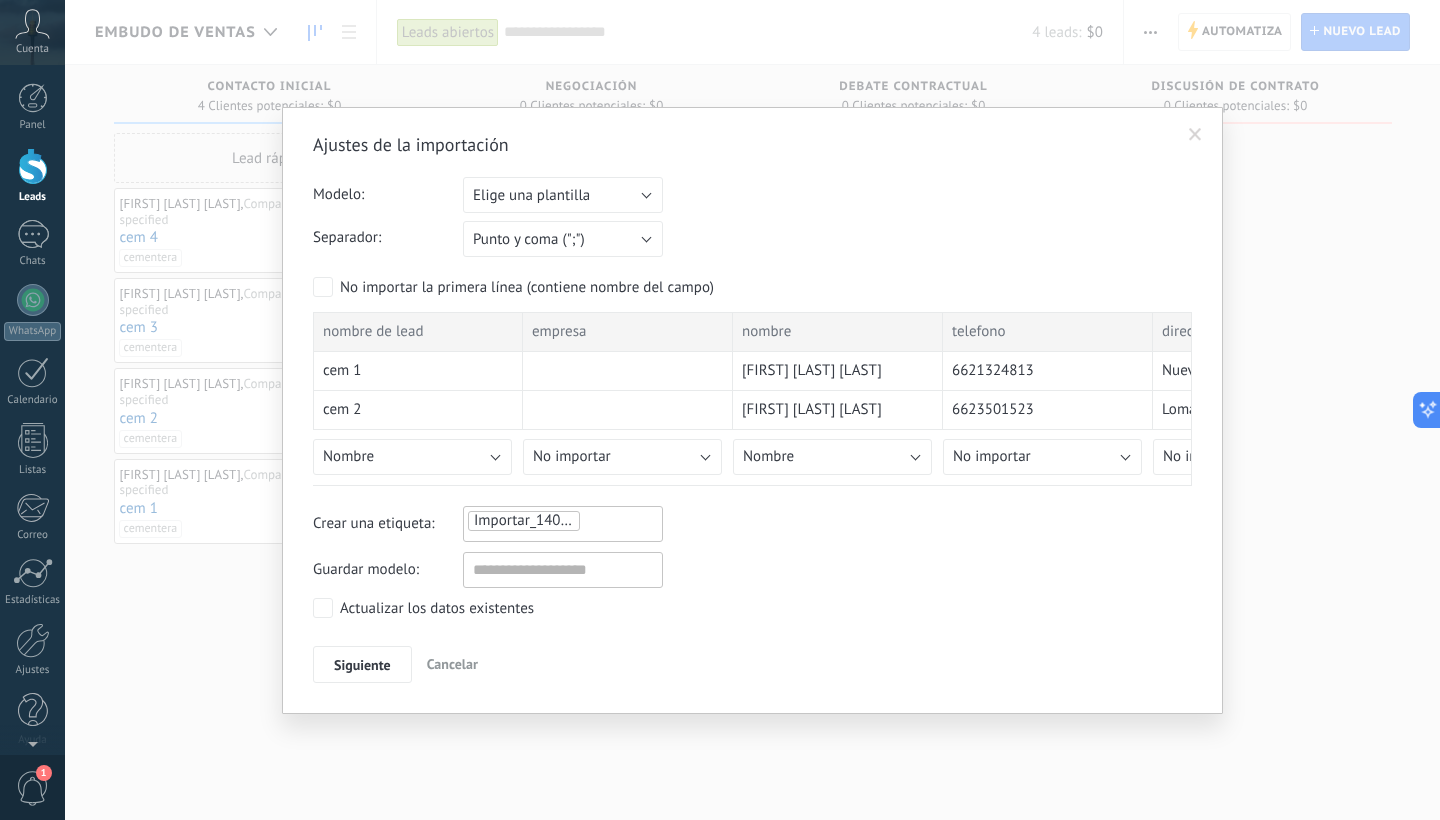 click on "Importar_14072025_1106" at bounding box center (563, 521) 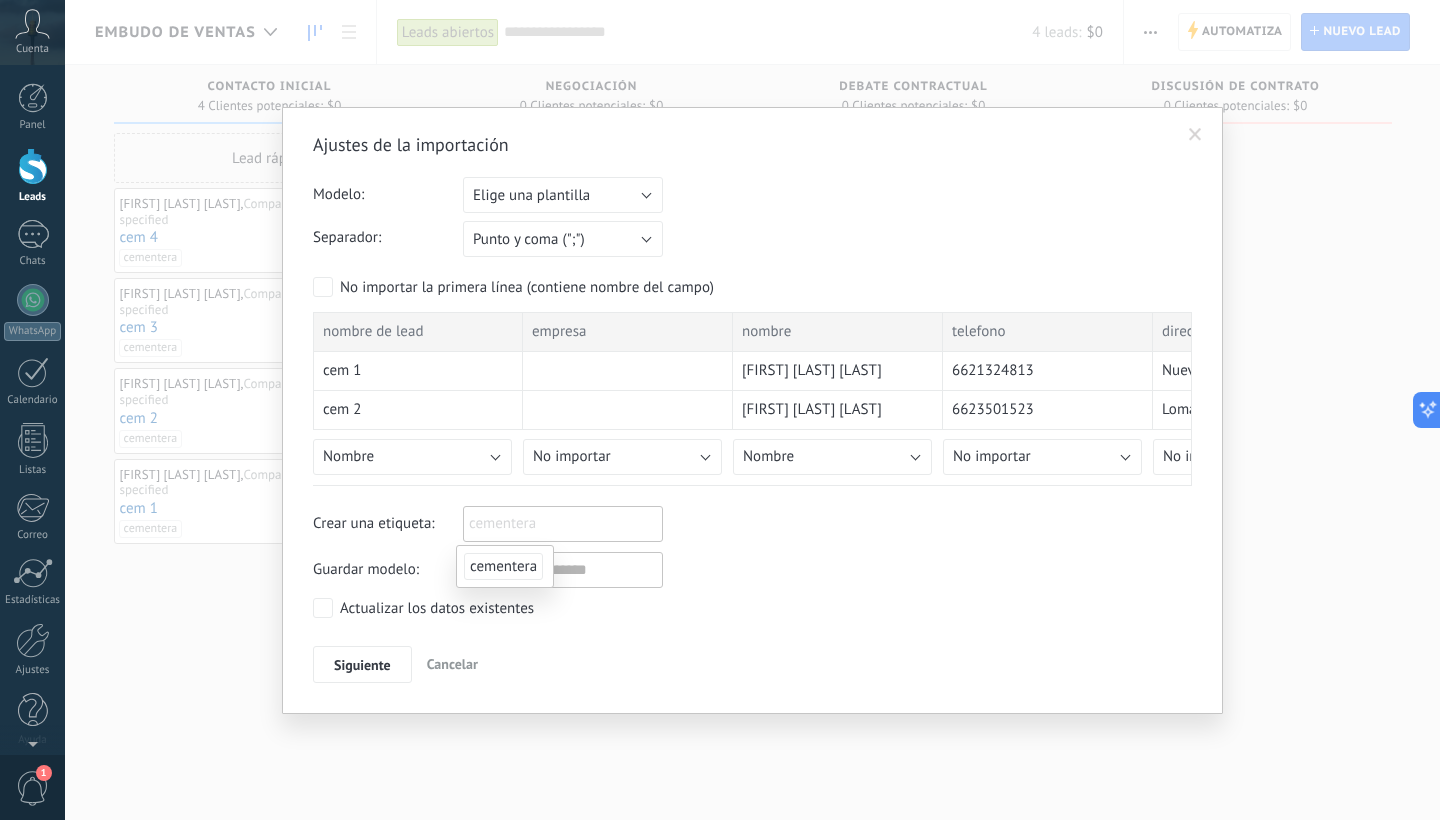 click on "cementera" at bounding box center (503, 566) 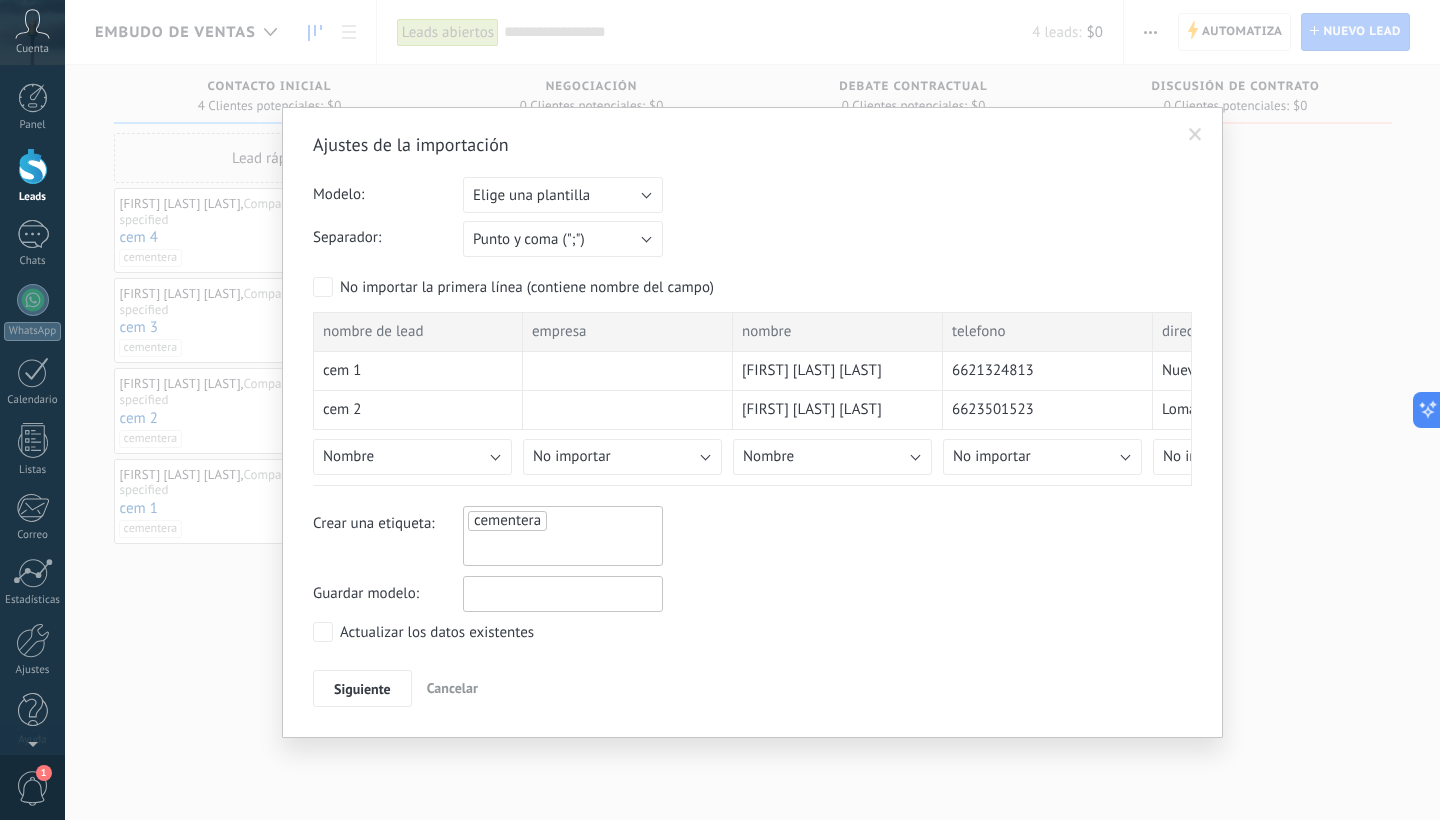 click at bounding box center (563, 594) 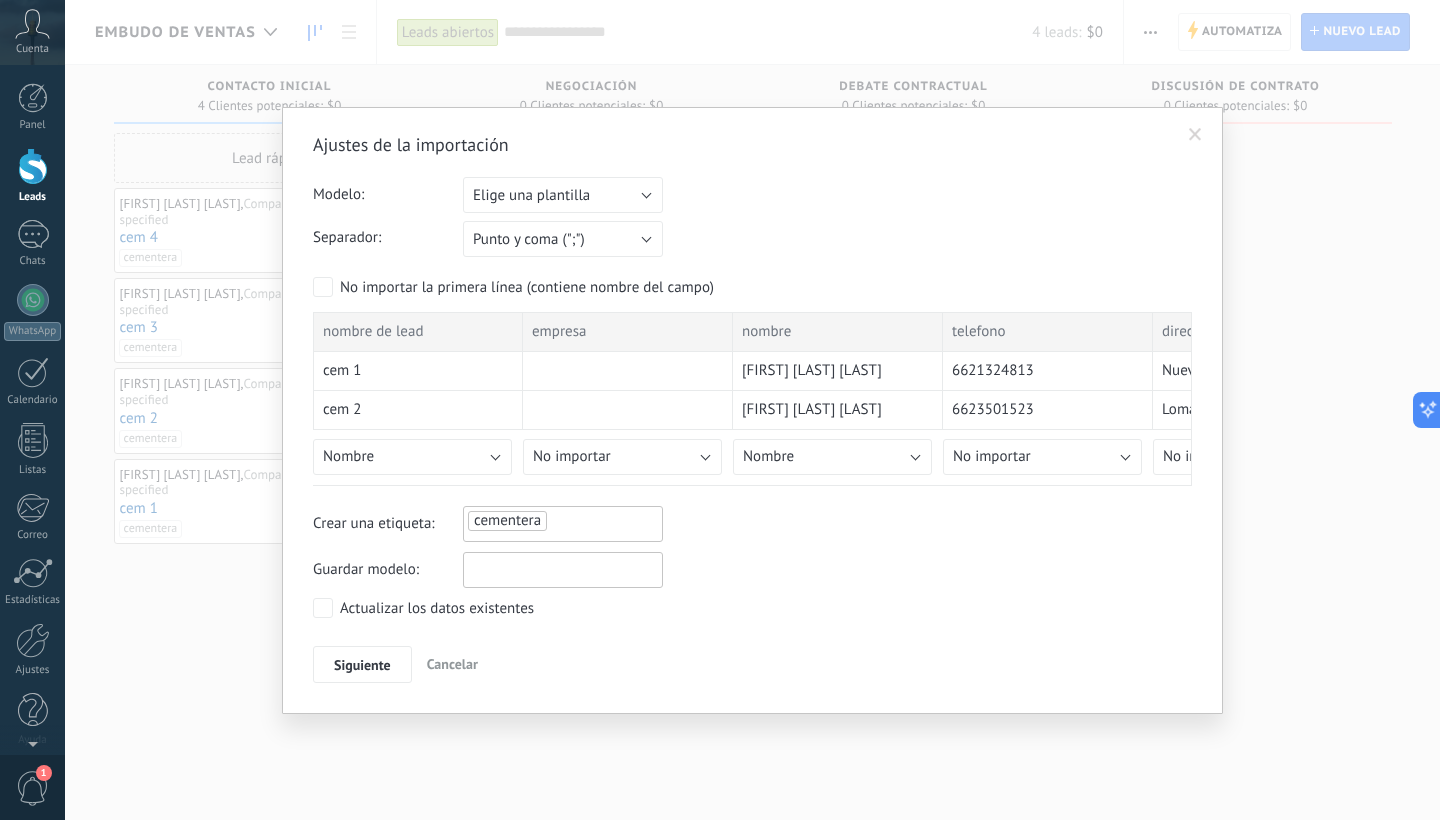 click at bounding box center (563, 570) 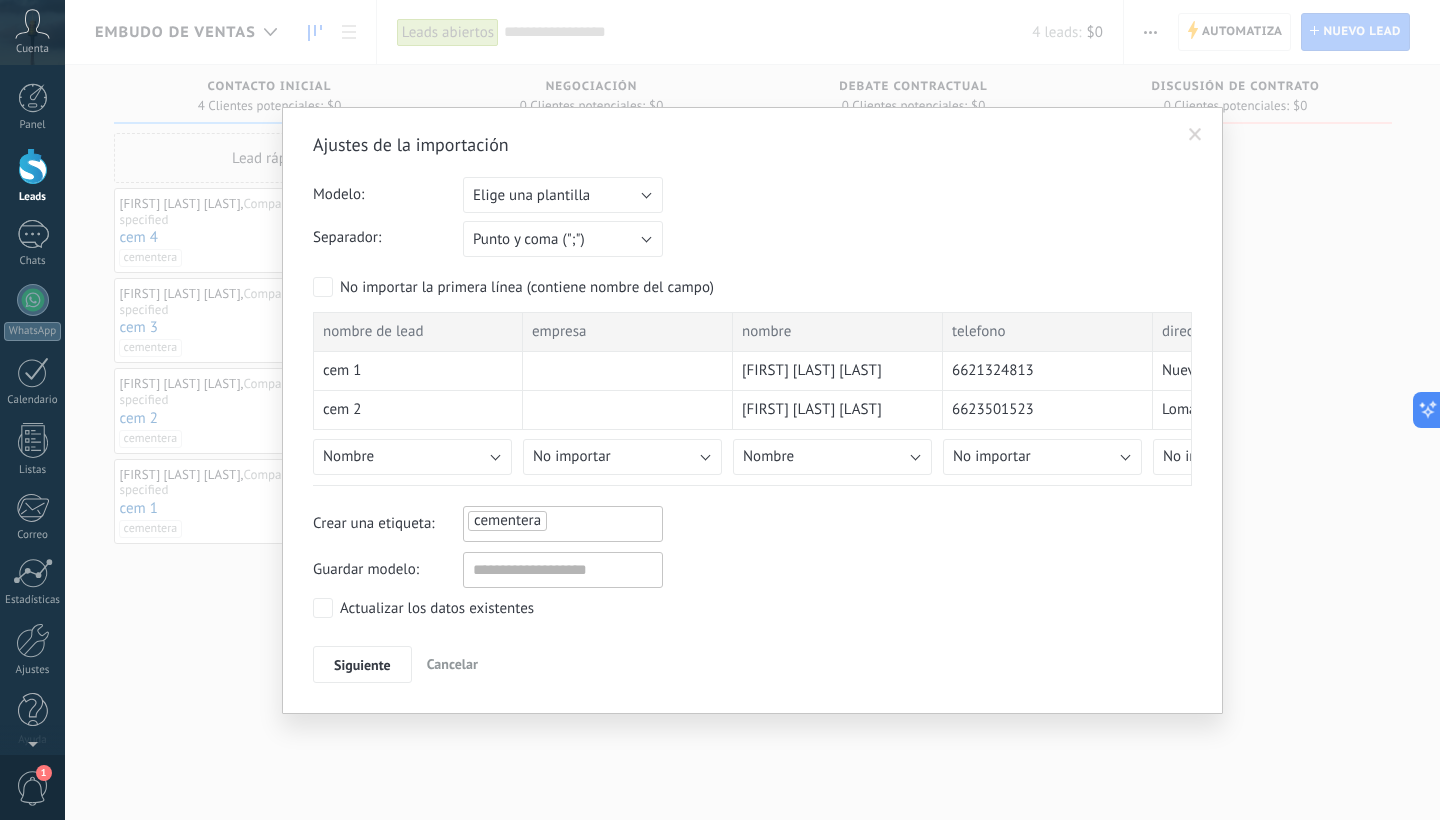 click on "Ajustes de la importación Modelo: Elige una plantilla prospecto base de dato Elige una plantilla Separador: Punto y coma (";") Coma (",") Tabulación ("	") Punto y coma (";") Su cuenta ha excedido el límite de campos de encargo No importar la primera línea (contiene nombre del campo) nombre  de lead empresa nombre telefono direccion  cem 1 Axel Uriel Sonoqui Bracamontes 6621324813 Nuevo hermosillo cem 2 José luis Tirado Valenzuela 6623501523 Lomas del sur cem 3 Jesus Hiram Rodríguez Martínez 6628473569 El Llano cem 4 joel ivan bojorquez Castro 6623403747 fraccionamiento puerta del rey No importar Crear campo nuevo Contacto Nombre completo Nombre Apellido ID del contacto Patronímico Nota del contacto Creado por Fecha de Creación Usuario responsable Etiqueta del contacto Teléfono oficina Teléfono oficina directo Teléfono celular Fax Teléfono de casa Otro teléfono Correo E-mail priv. Otro e-mail Cargo Lead Nombre del lead Presupuesto del lead ID del Lead Usuario responsable Fecha de Creación gclid" at bounding box center [752, 408] 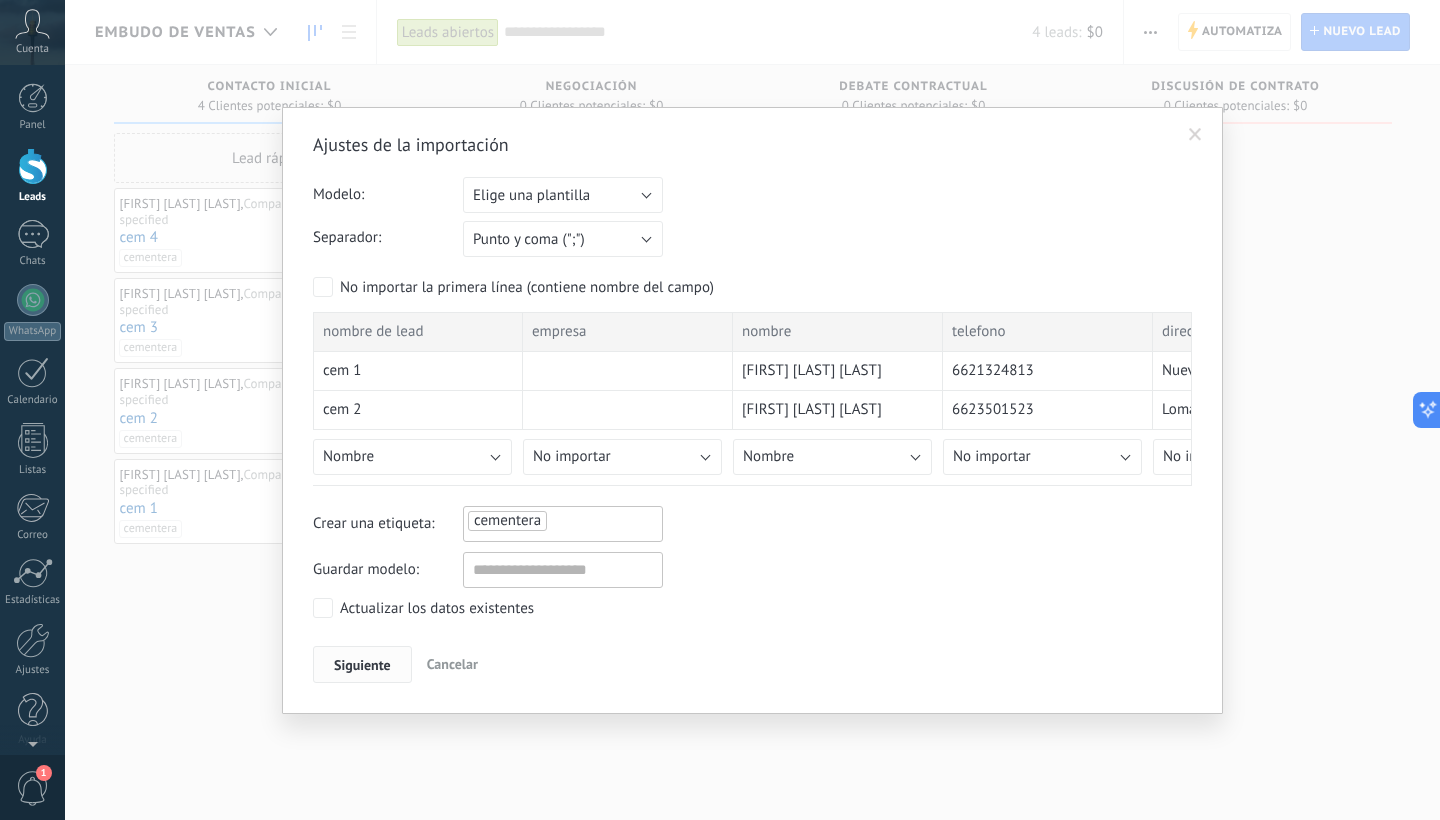 click on "Siguiente" at bounding box center (362, 665) 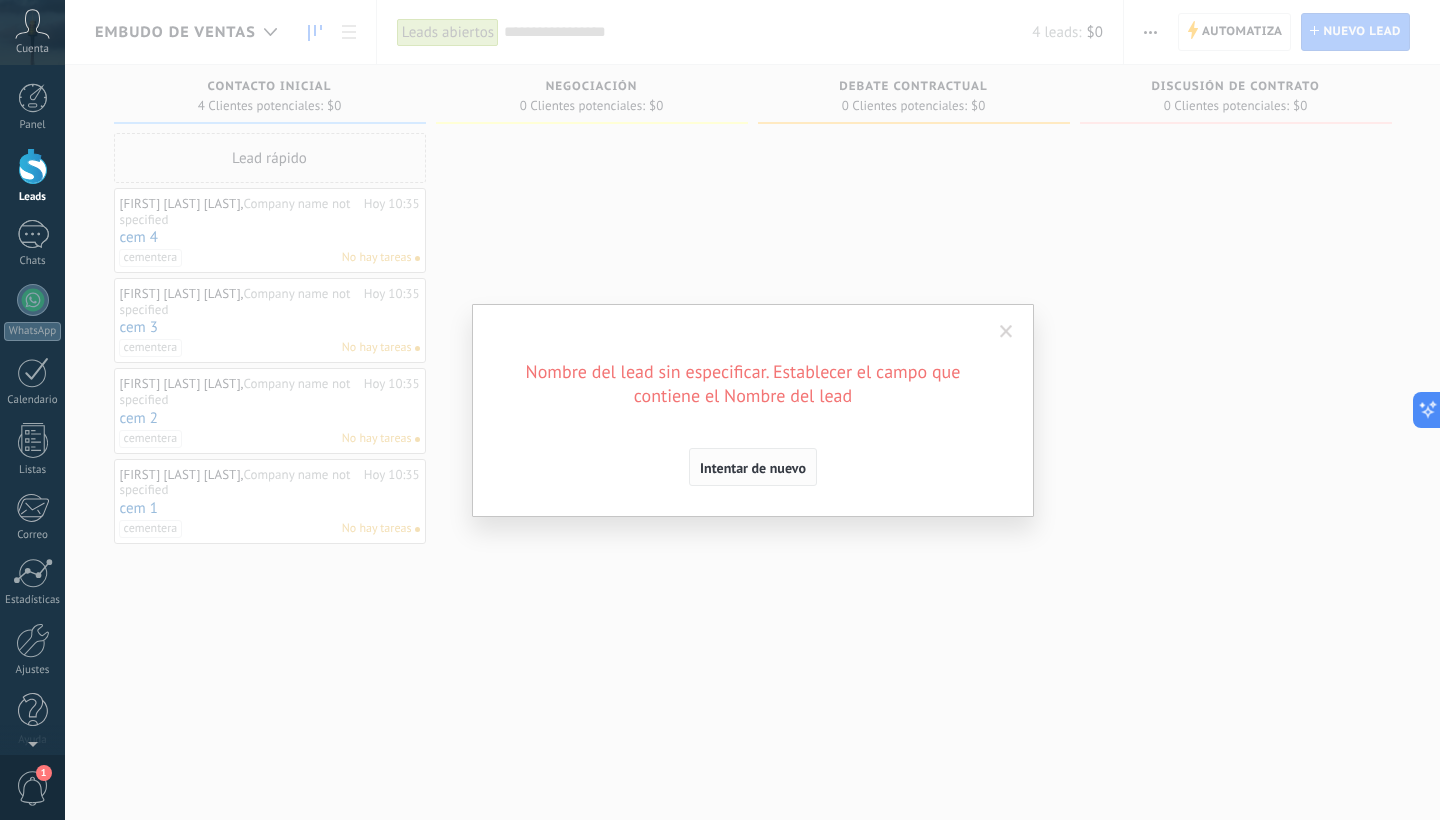 click on "Intentar de nuevo" at bounding box center [753, 468] 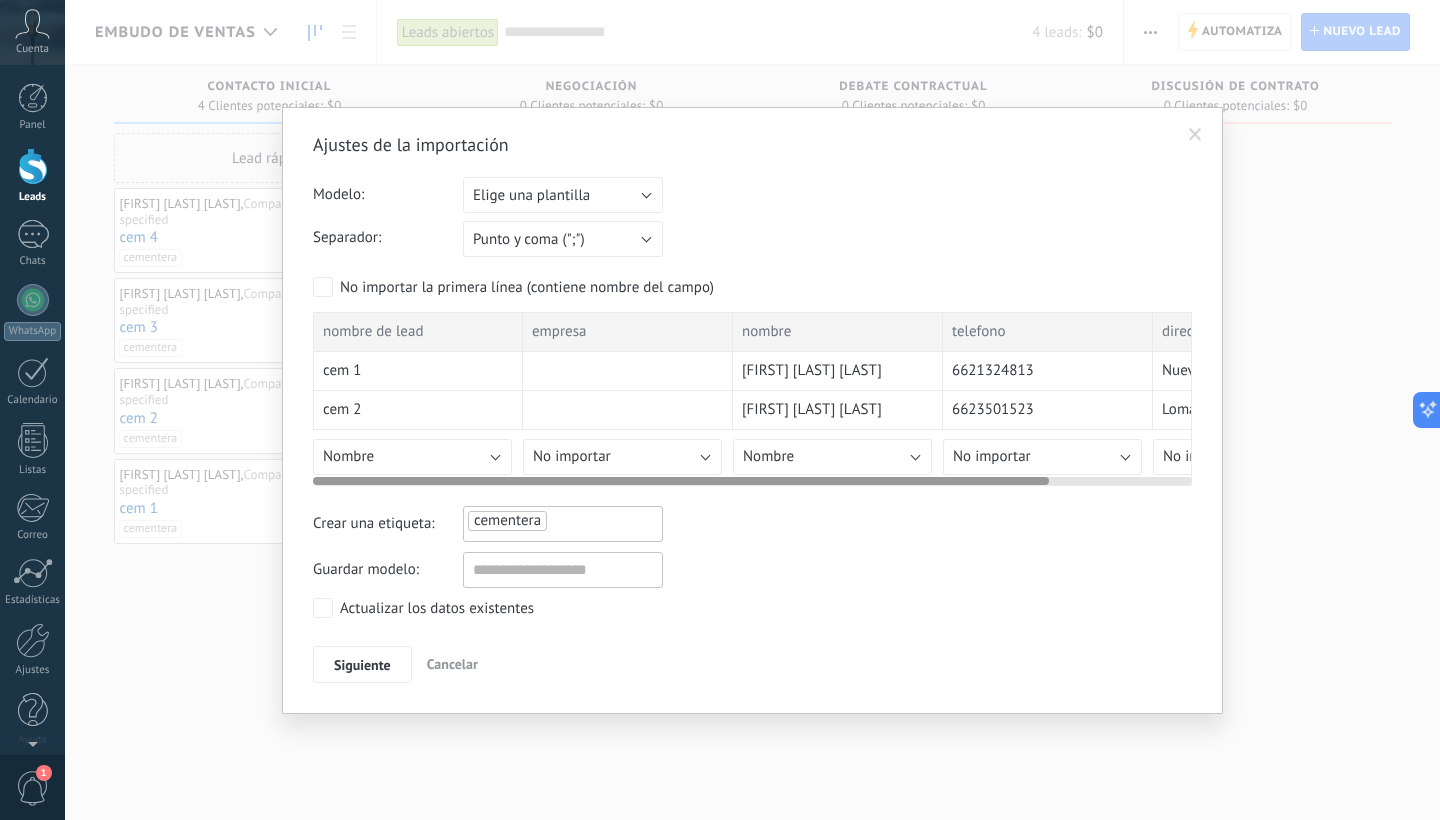 click on "Nombre" at bounding box center (412, 457) 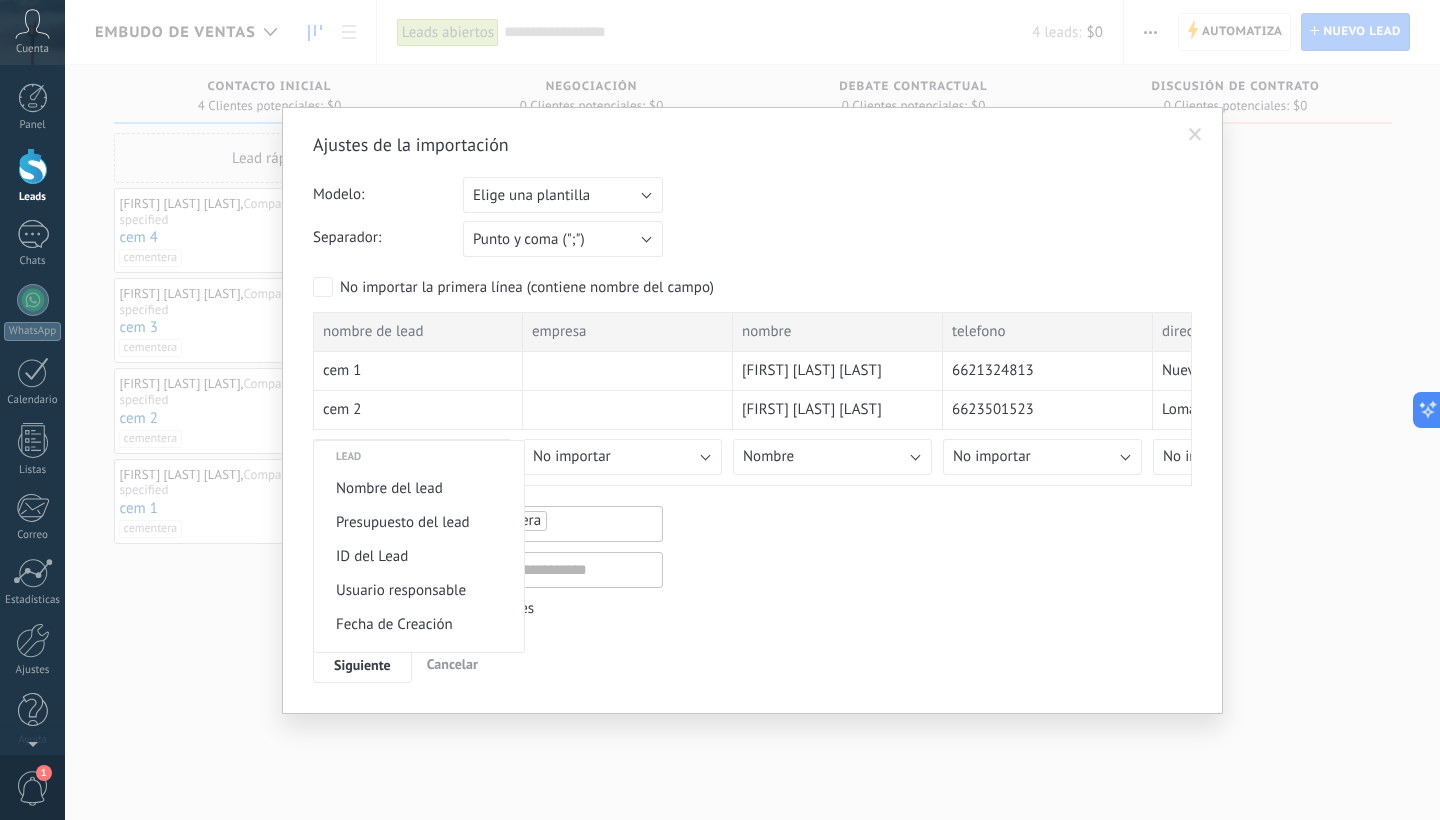 scroll, scrollTop: 769, scrollLeft: 0, axis: vertical 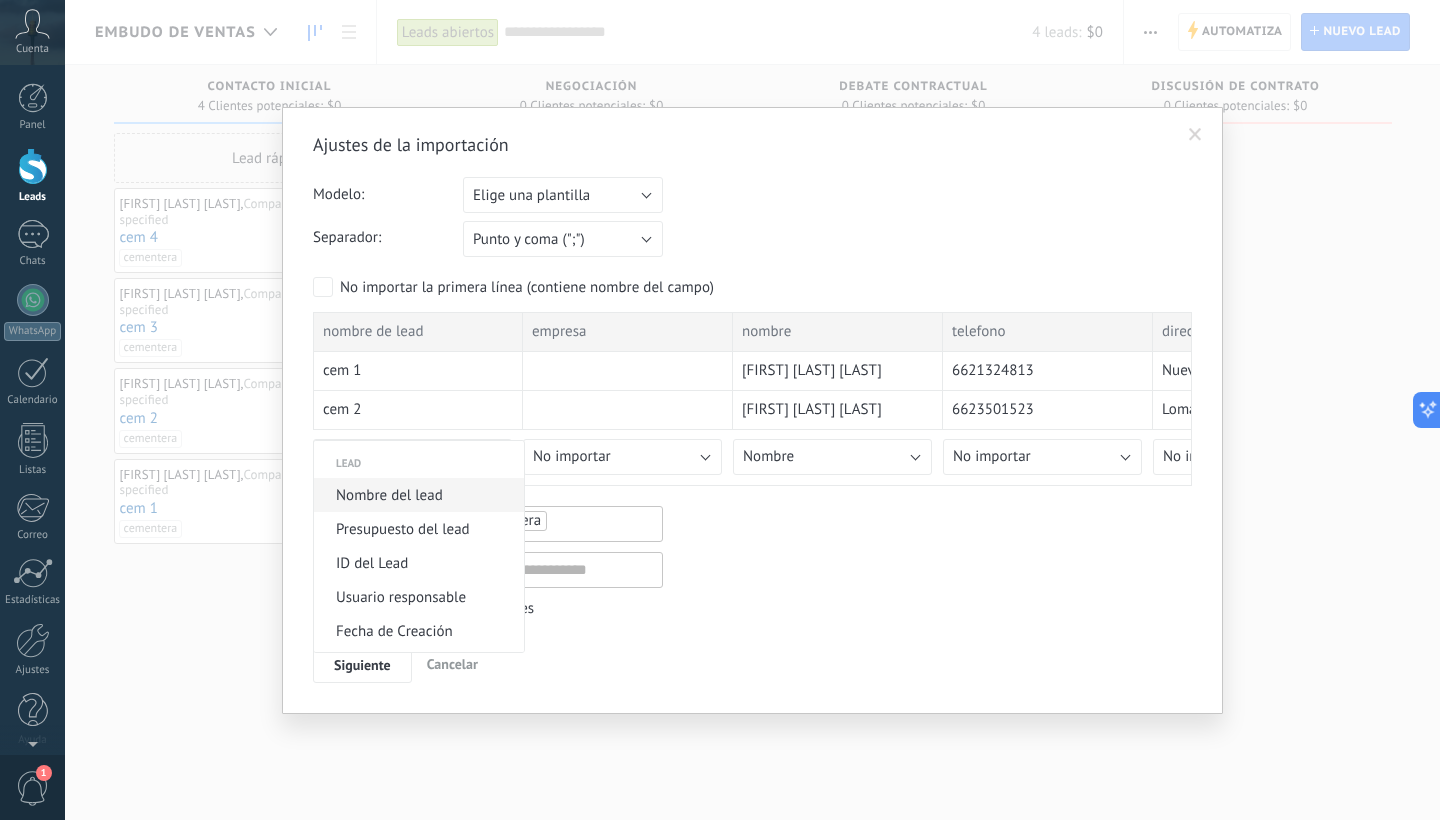 click on "Nombre del lead" at bounding box center [416, 495] 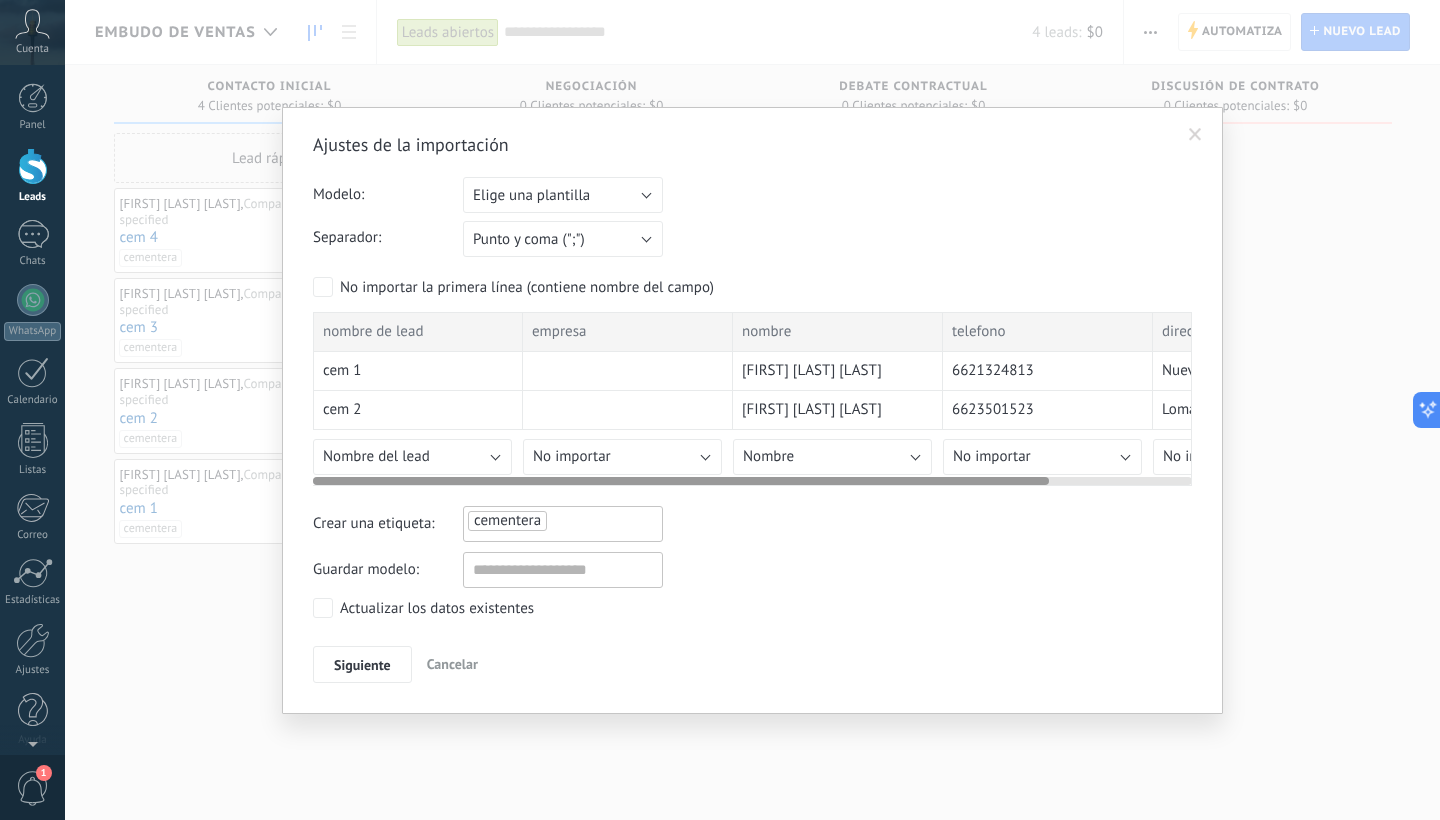 click on "No importar" at bounding box center [1042, 457] 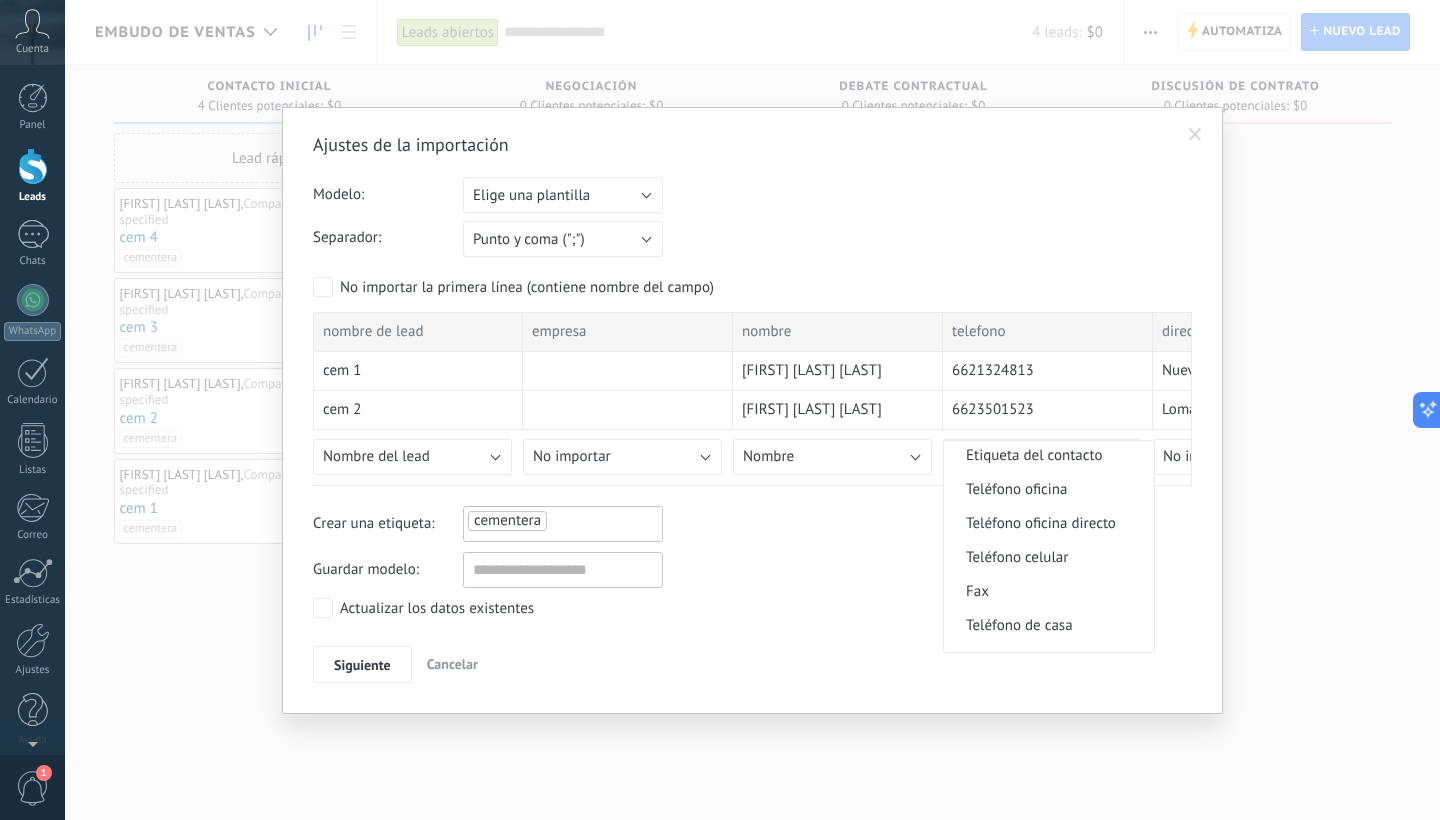 scroll, scrollTop: 396, scrollLeft: 0, axis: vertical 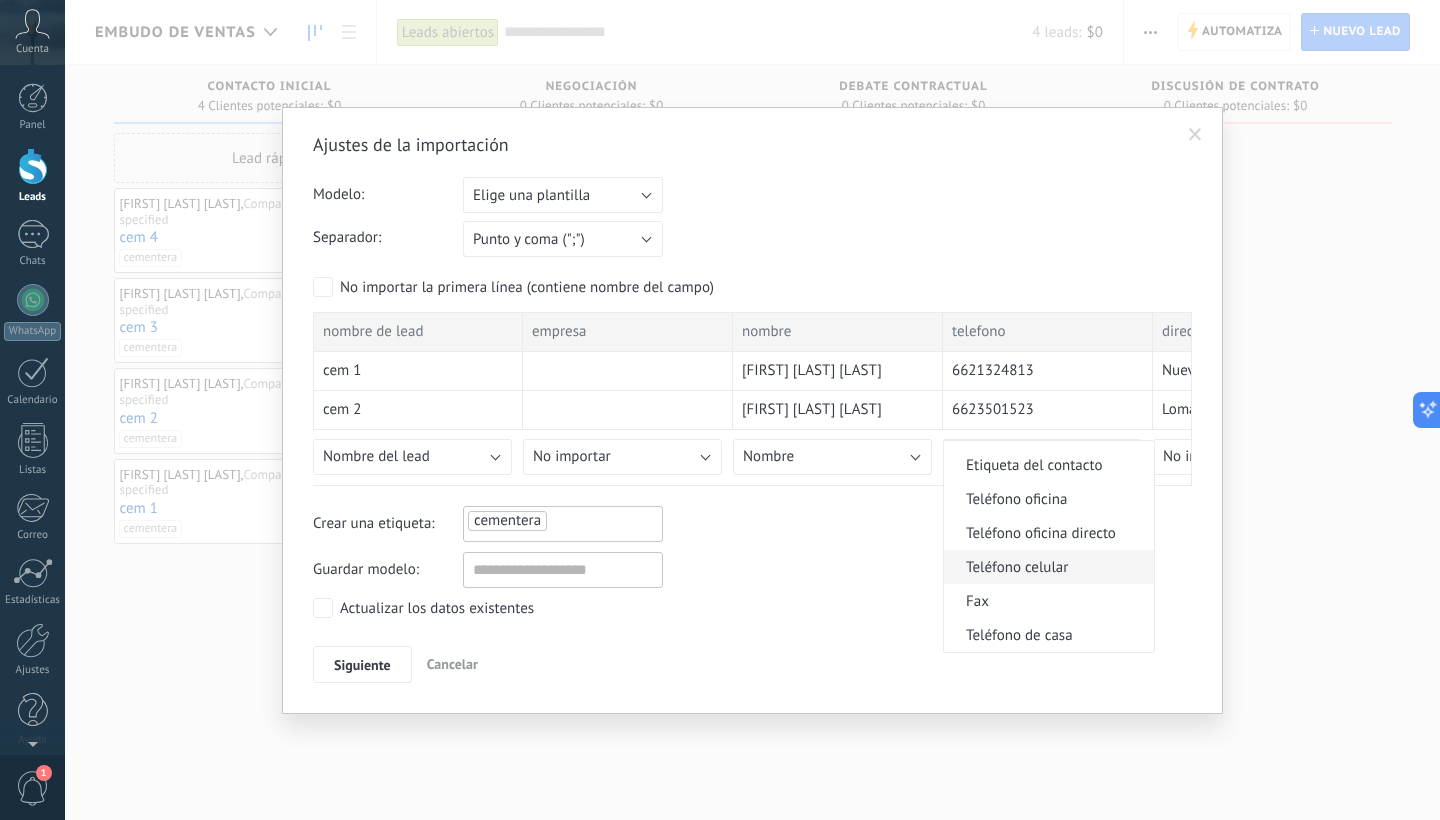 click on "Teléfono celular" at bounding box center [1046, 567] 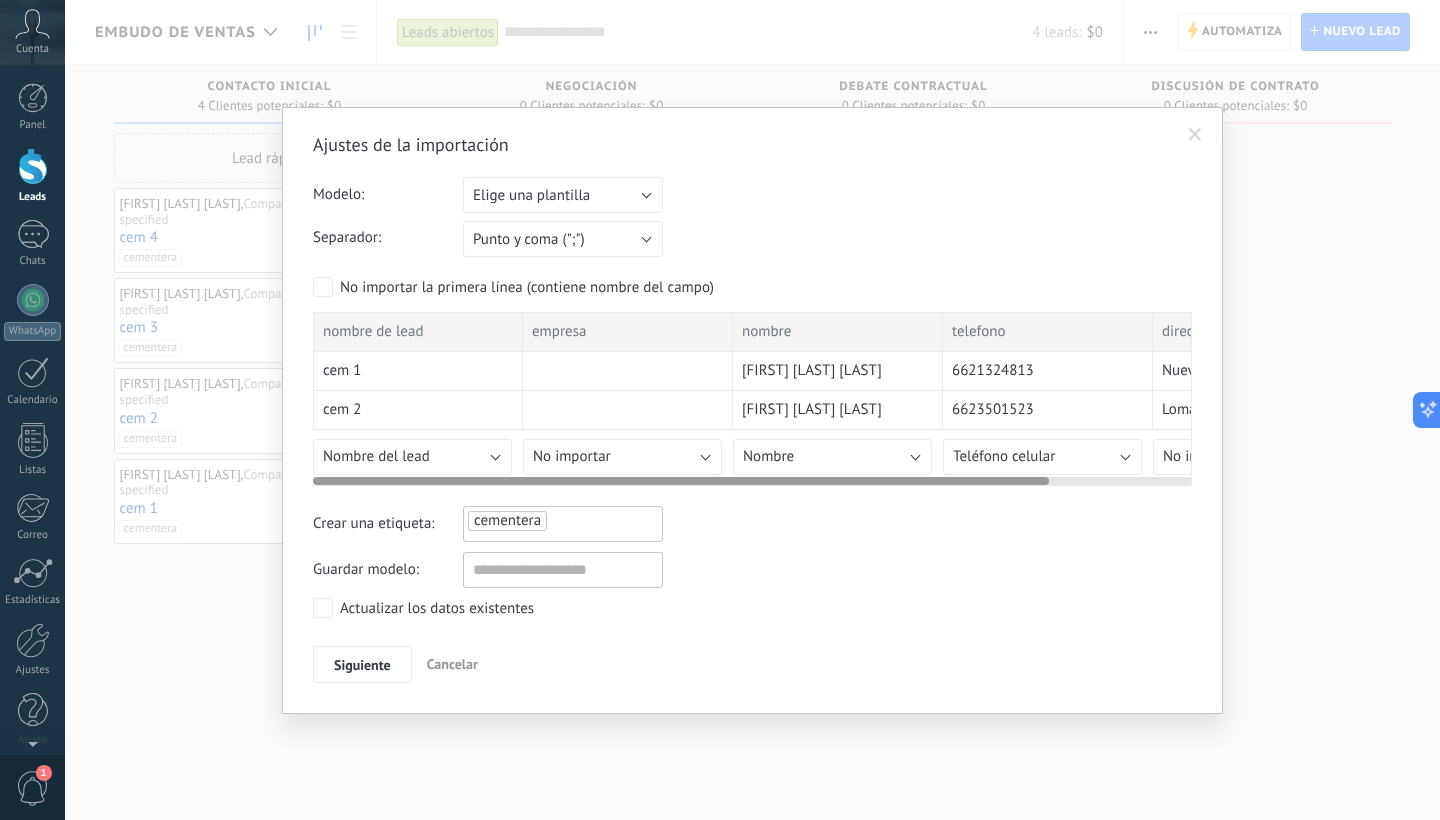 drag, startPoint x: 1017, startPoint y: 475, endPoint x: 1115, endPoint y: 476, distance: 98.005104 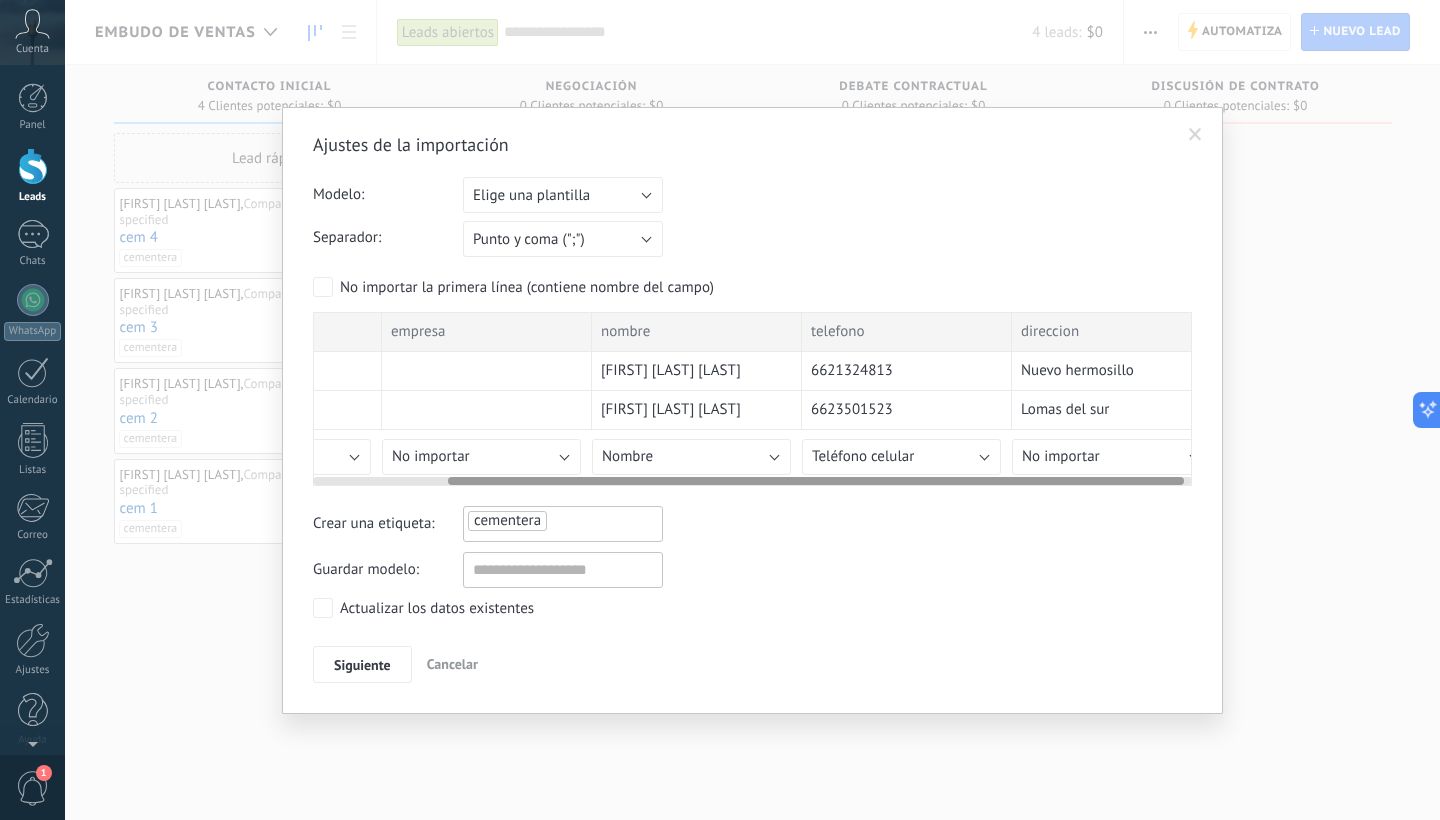 scroll, scrollTop: 0, scrollLeft: 159, axis: horizontal 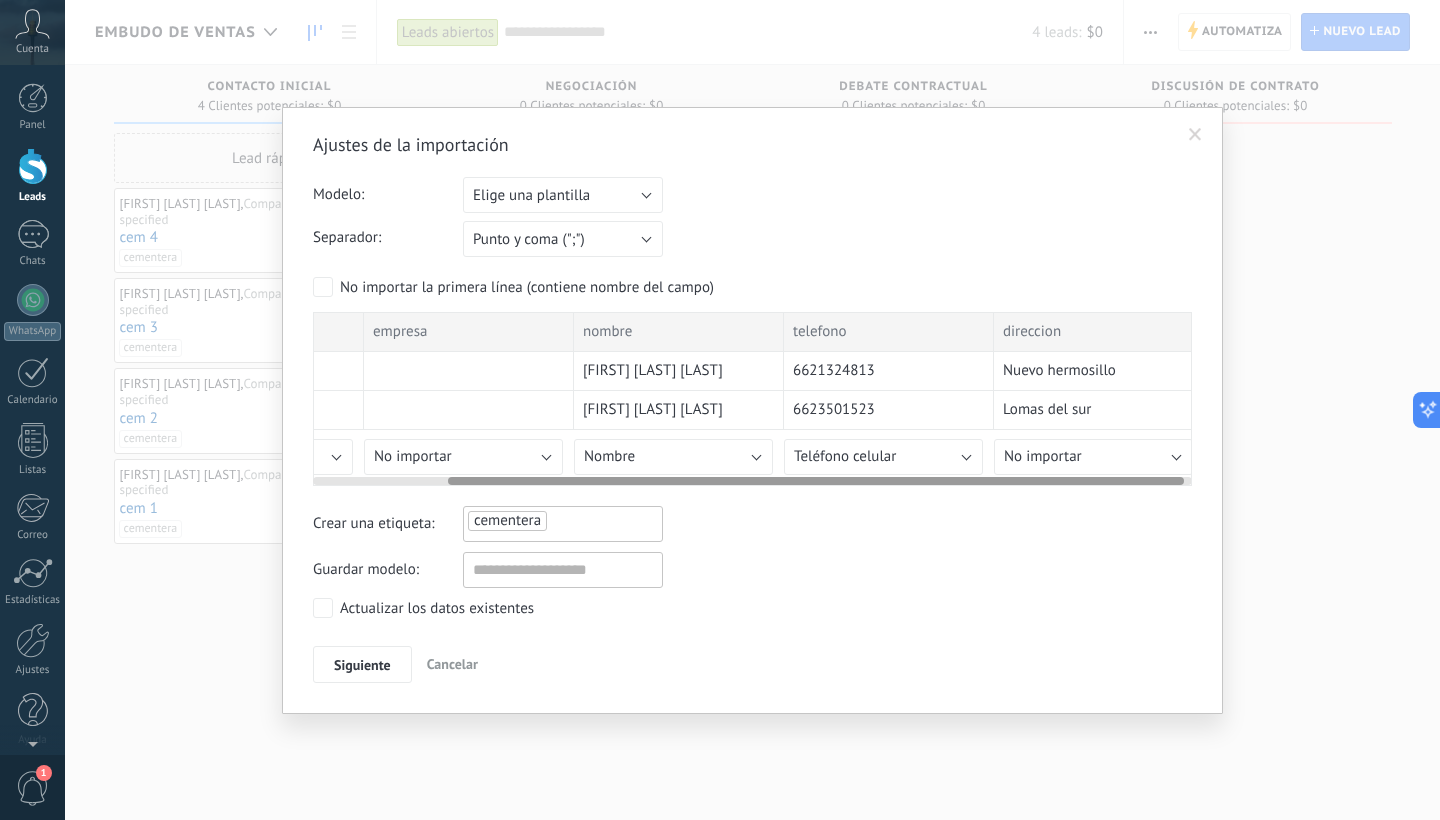 drag, startPoint x: 1033, startPoint y: 484, endPoint x: 1168, endPoint y: 489, distance: 135.09256 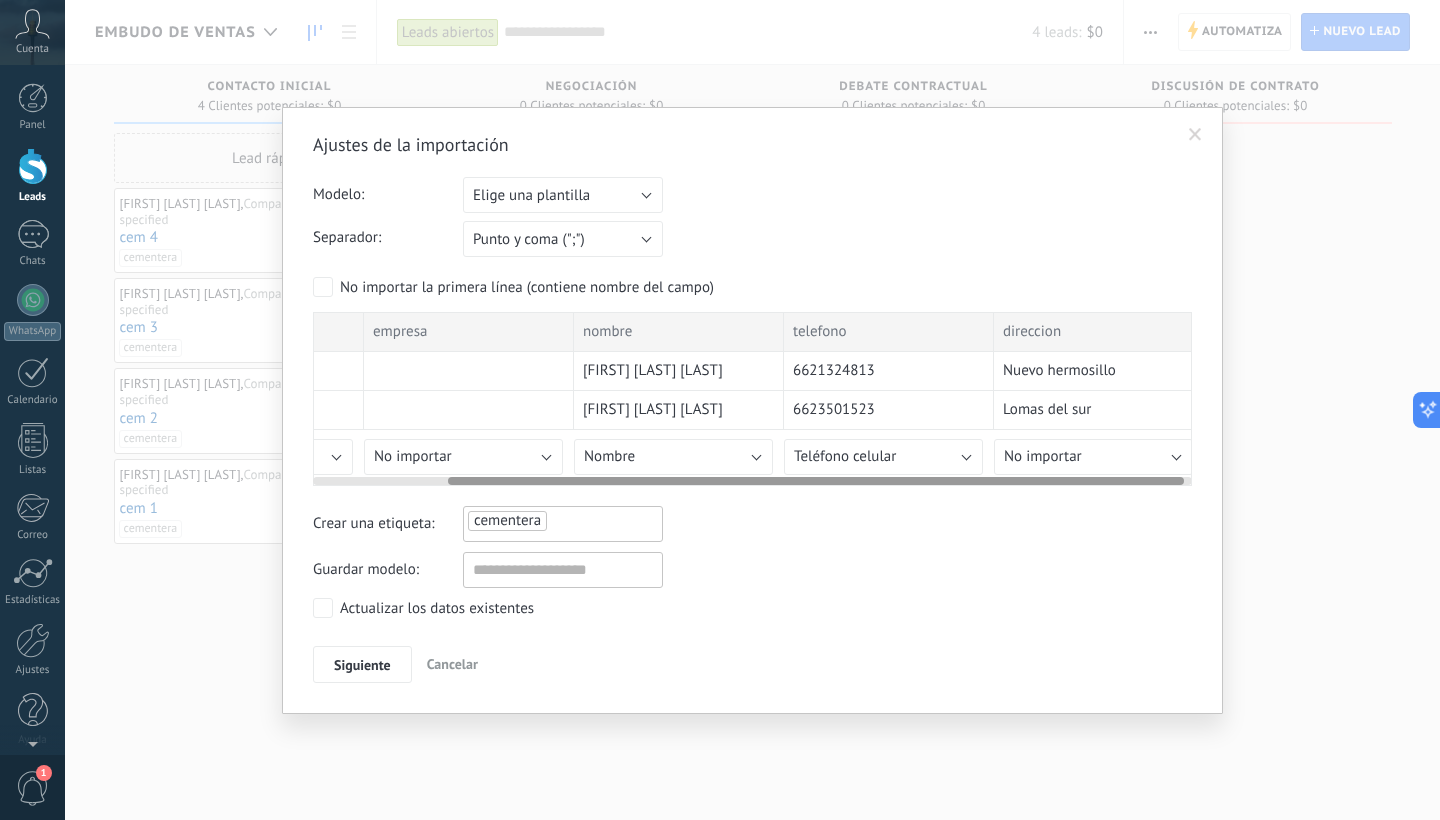 click on "No importar" at bounding box center [1093, 457] 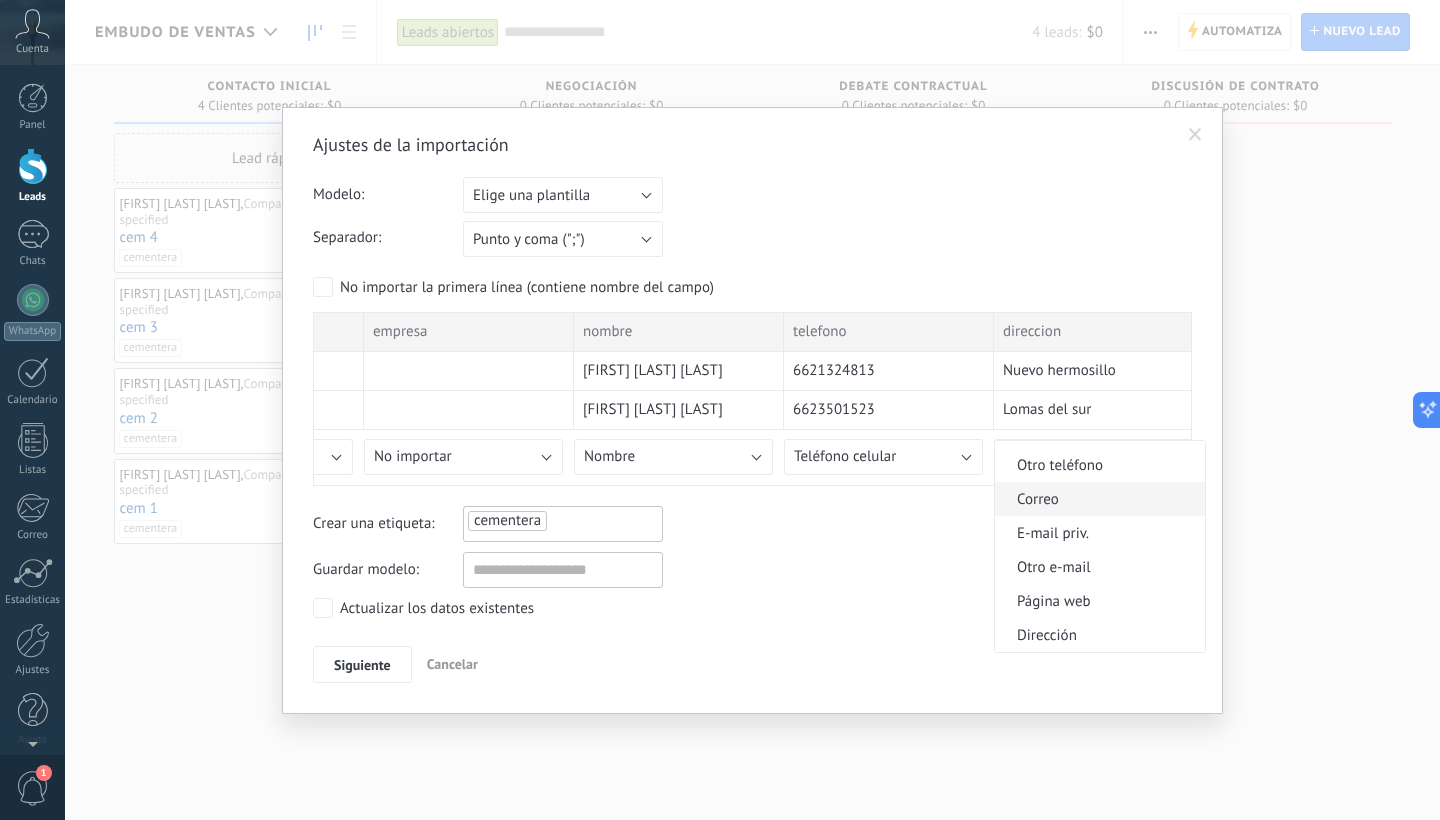 scroll, scrollTop: 1984, scrollLeft: 0, axis: vertical 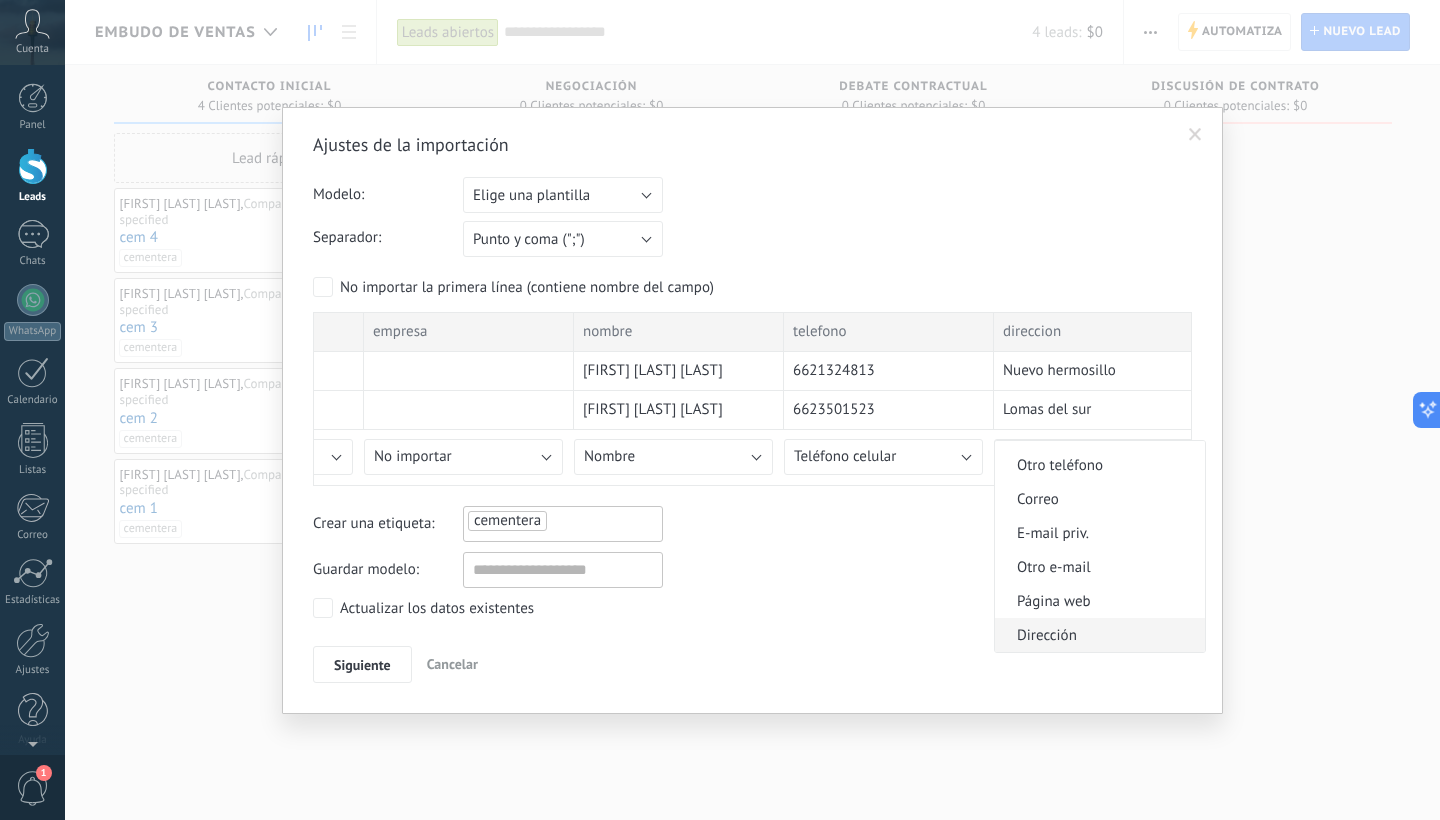 click on "Dirección" at bounding box center (1097, 635) 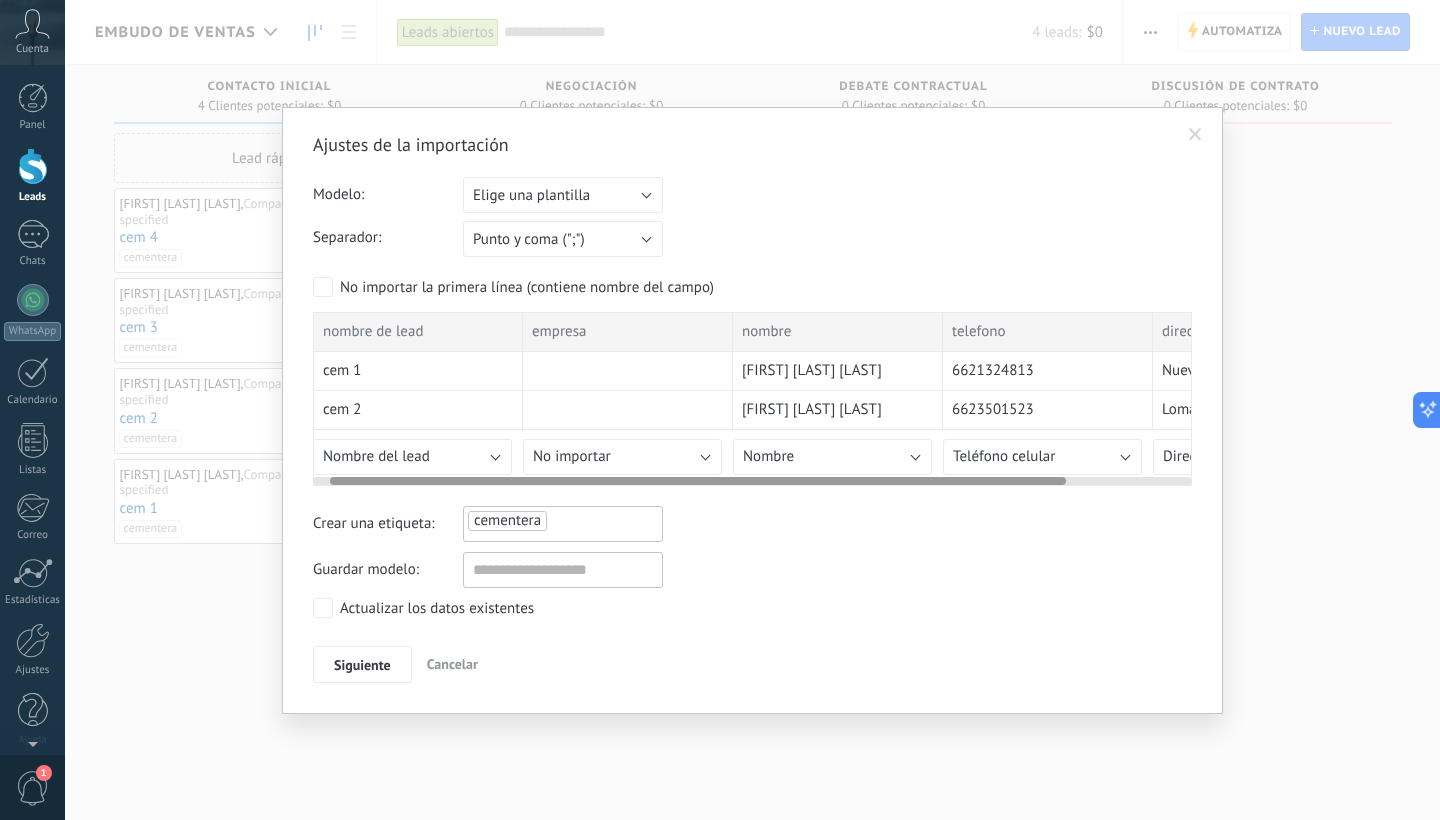 scroll, scrollTop: 0, scrollLeft: 0, axis: both 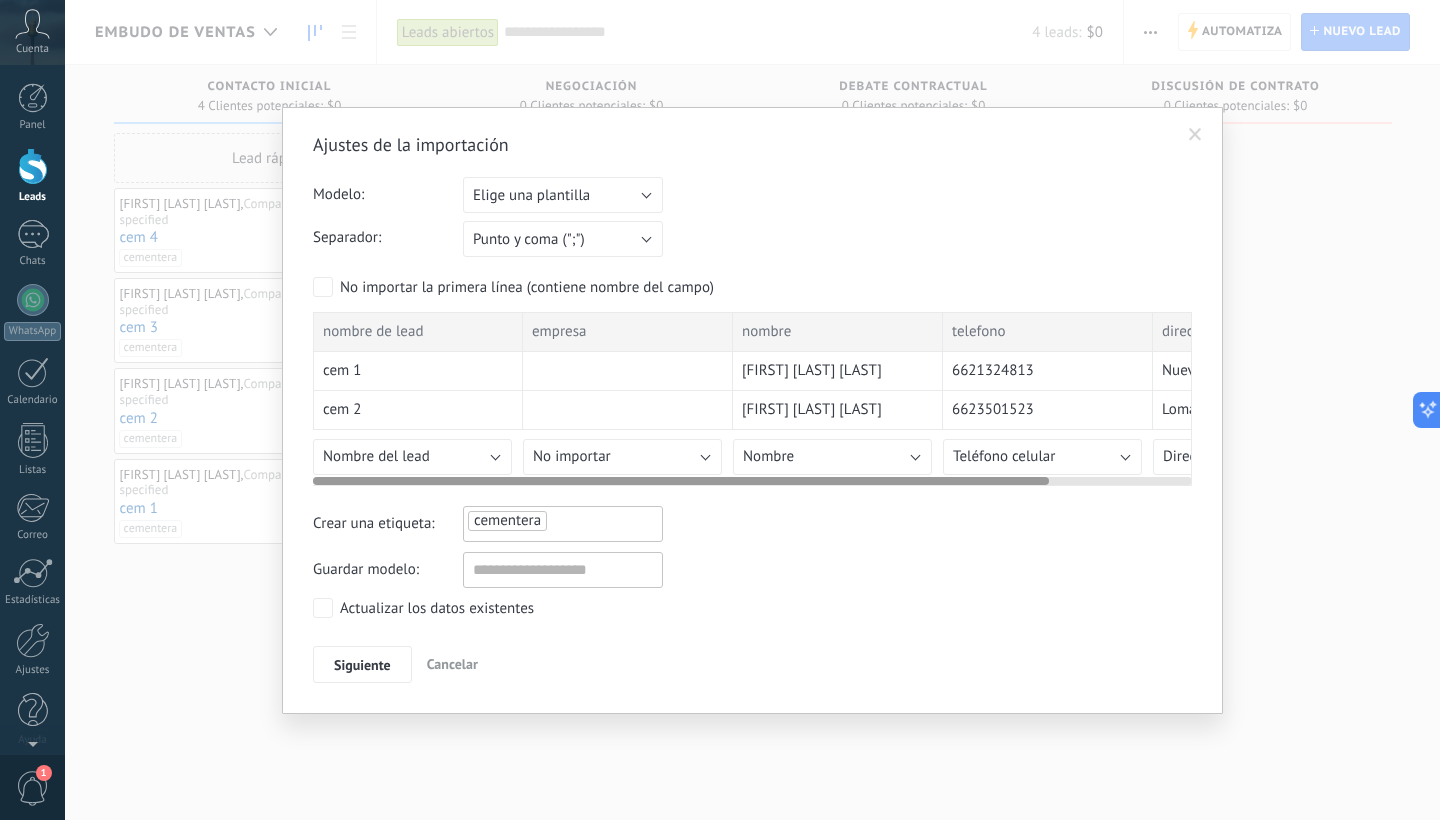 drag, startPoint x: 615, startPoint y: 482, endPoint x: 378, endPoint y: 489, distance: 237.10335 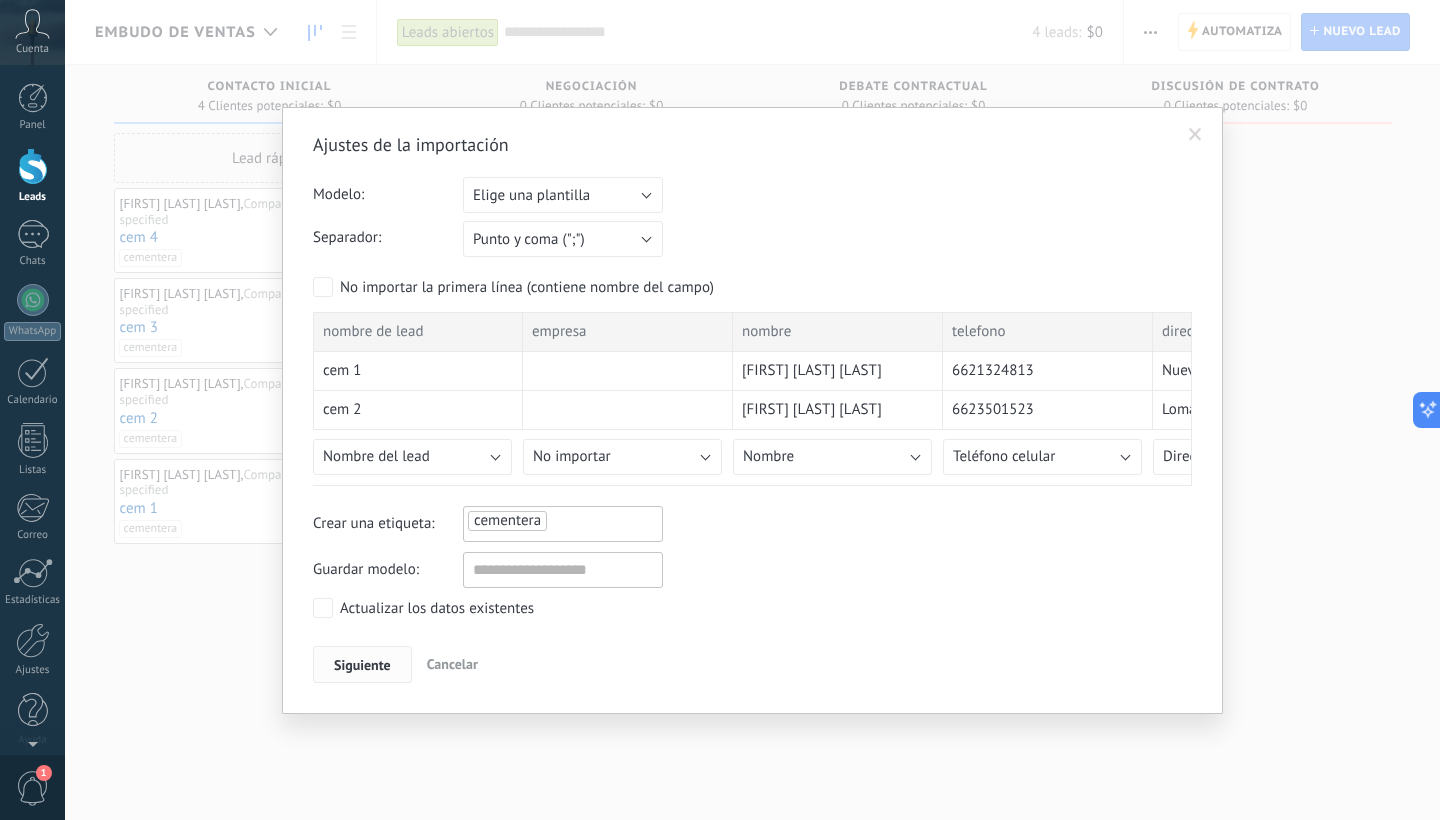 click on "Siguiente" at bounding box center [362, 665] 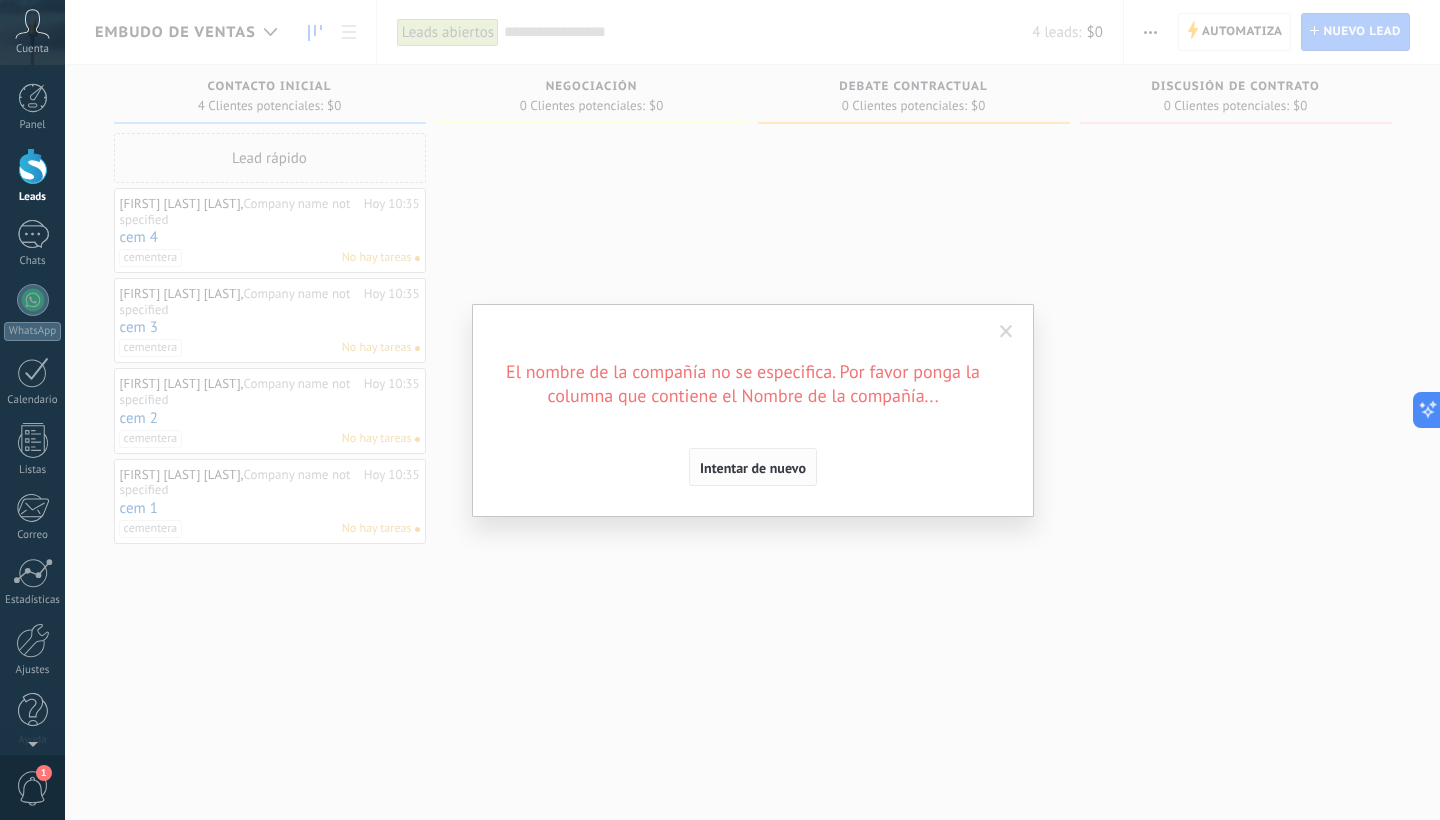 click on "Intentar de nuevo" at bounding box center (753, 468) 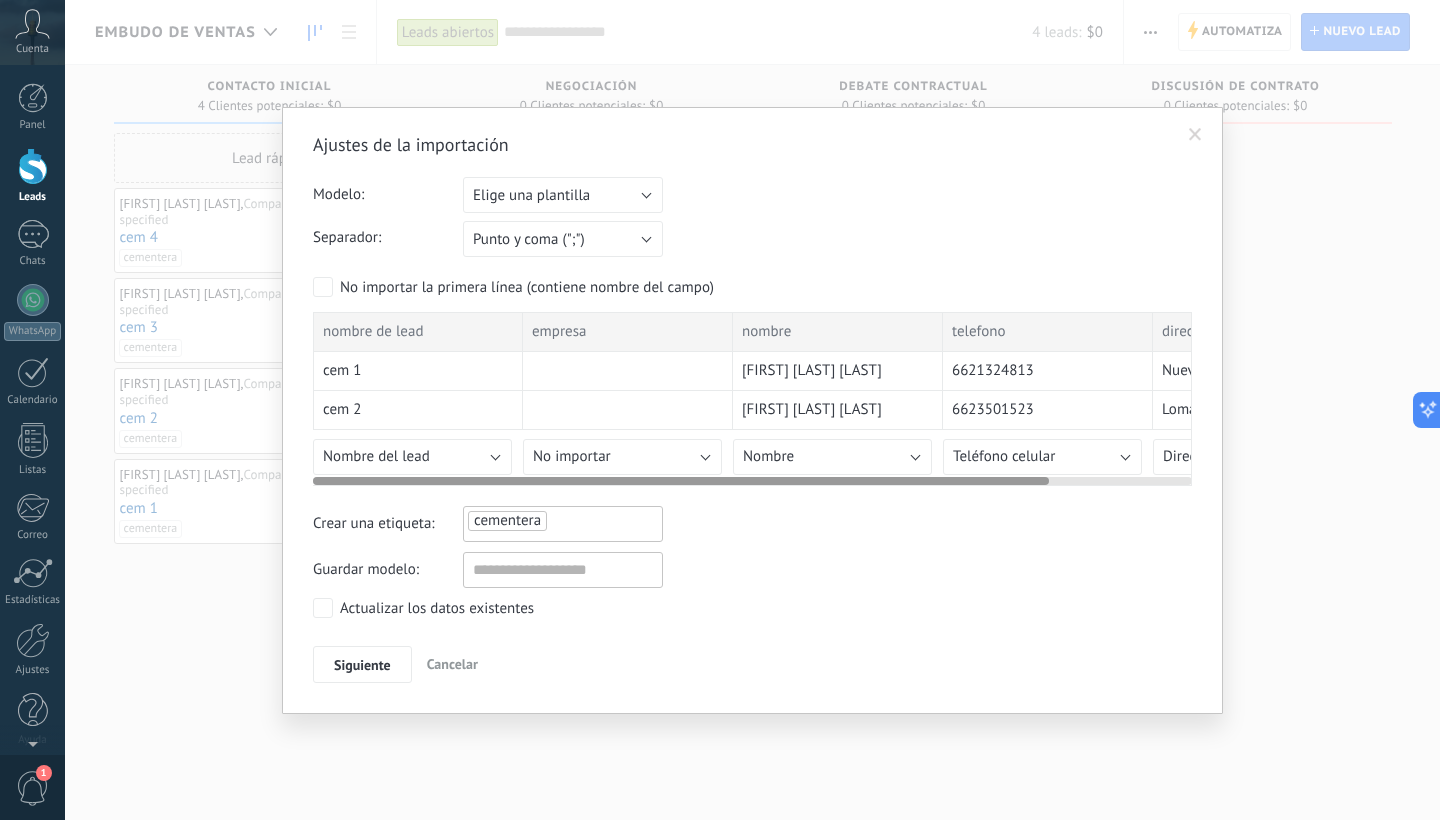 click on "No importar" at bounding box center [622, 457] 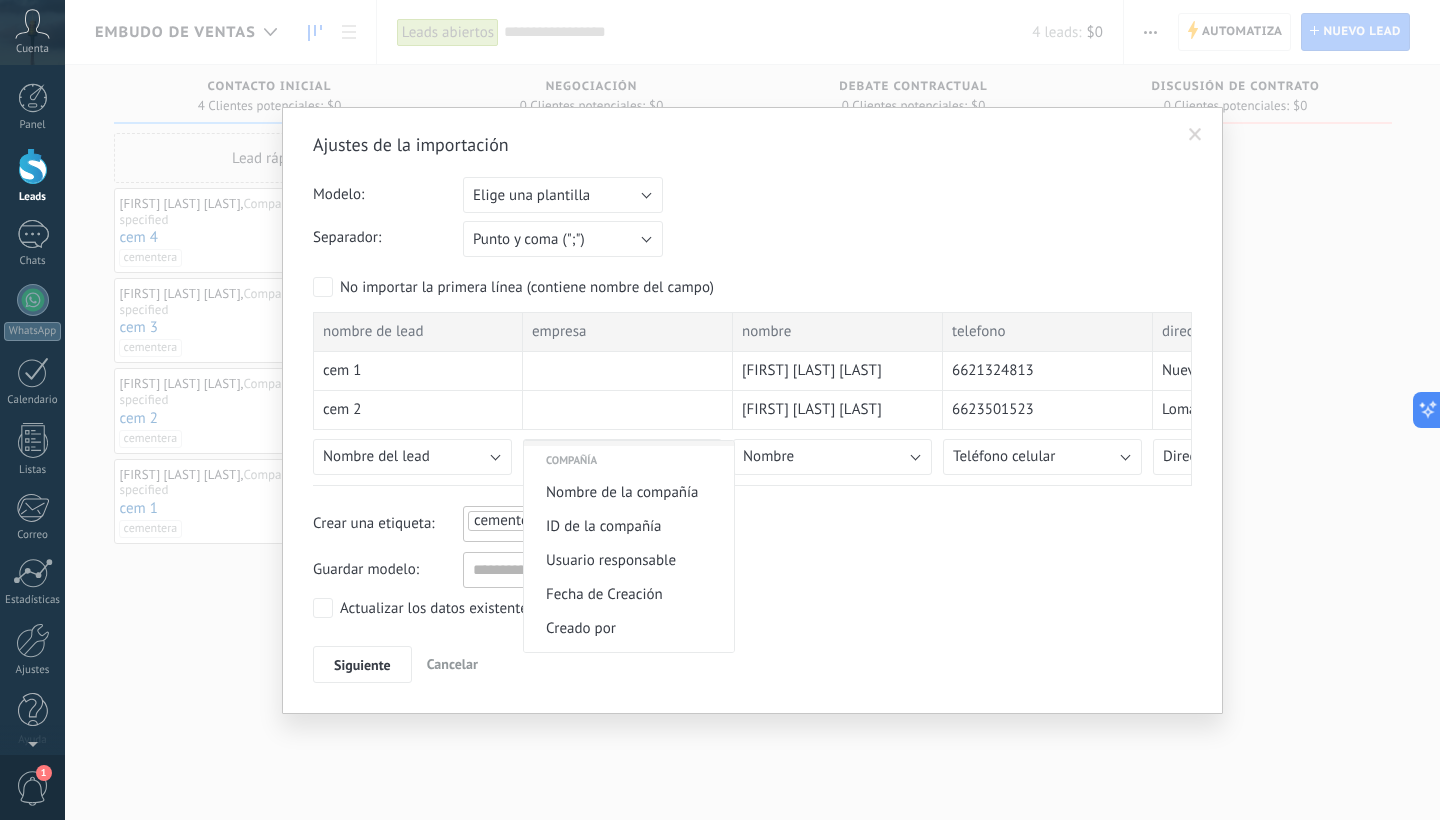 scroll, scrollTop: 1551, scrollLeft: 0, axis: vertical 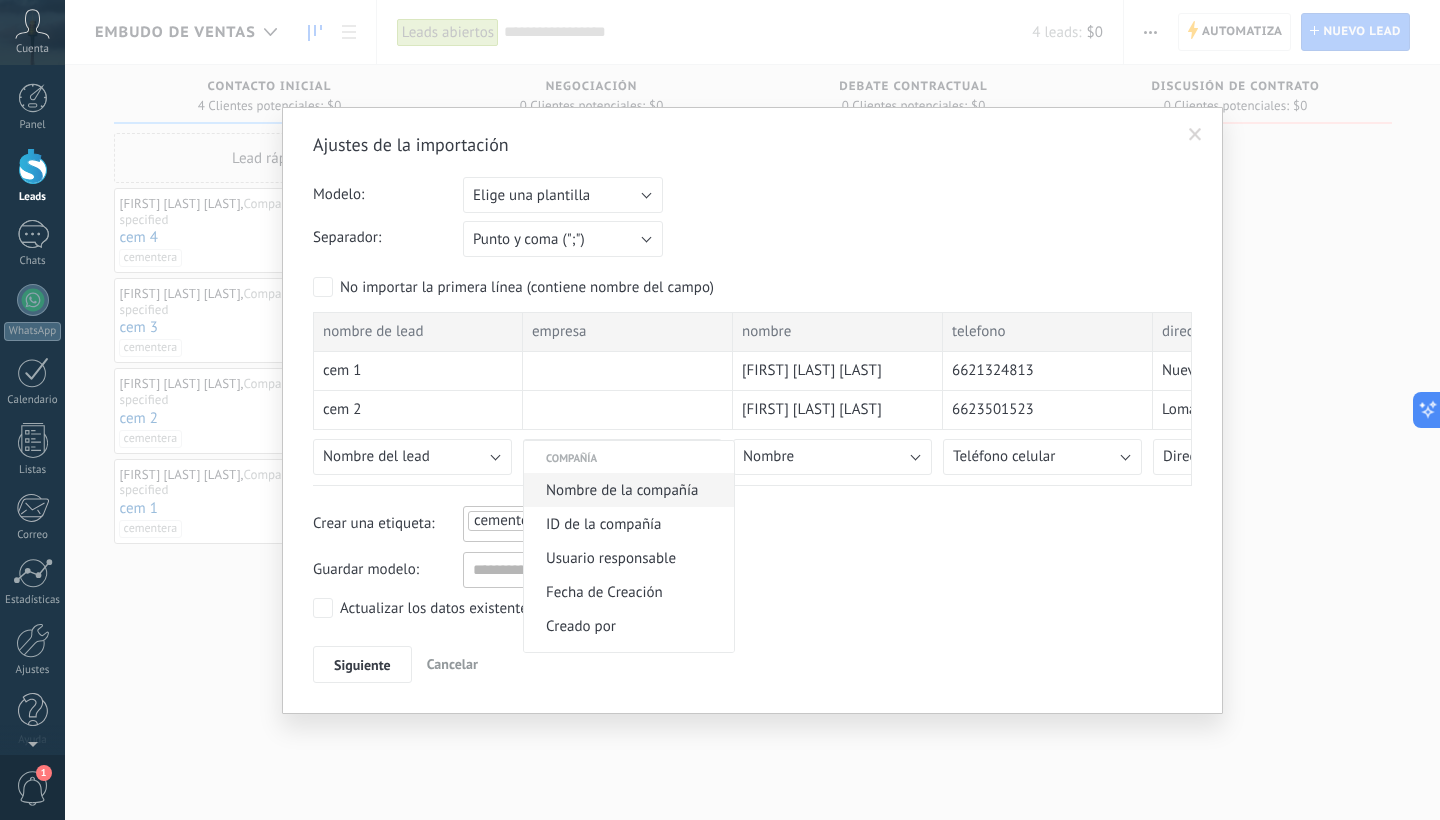 click on "Nombre de la compañía" at bounding box center [626, 490] 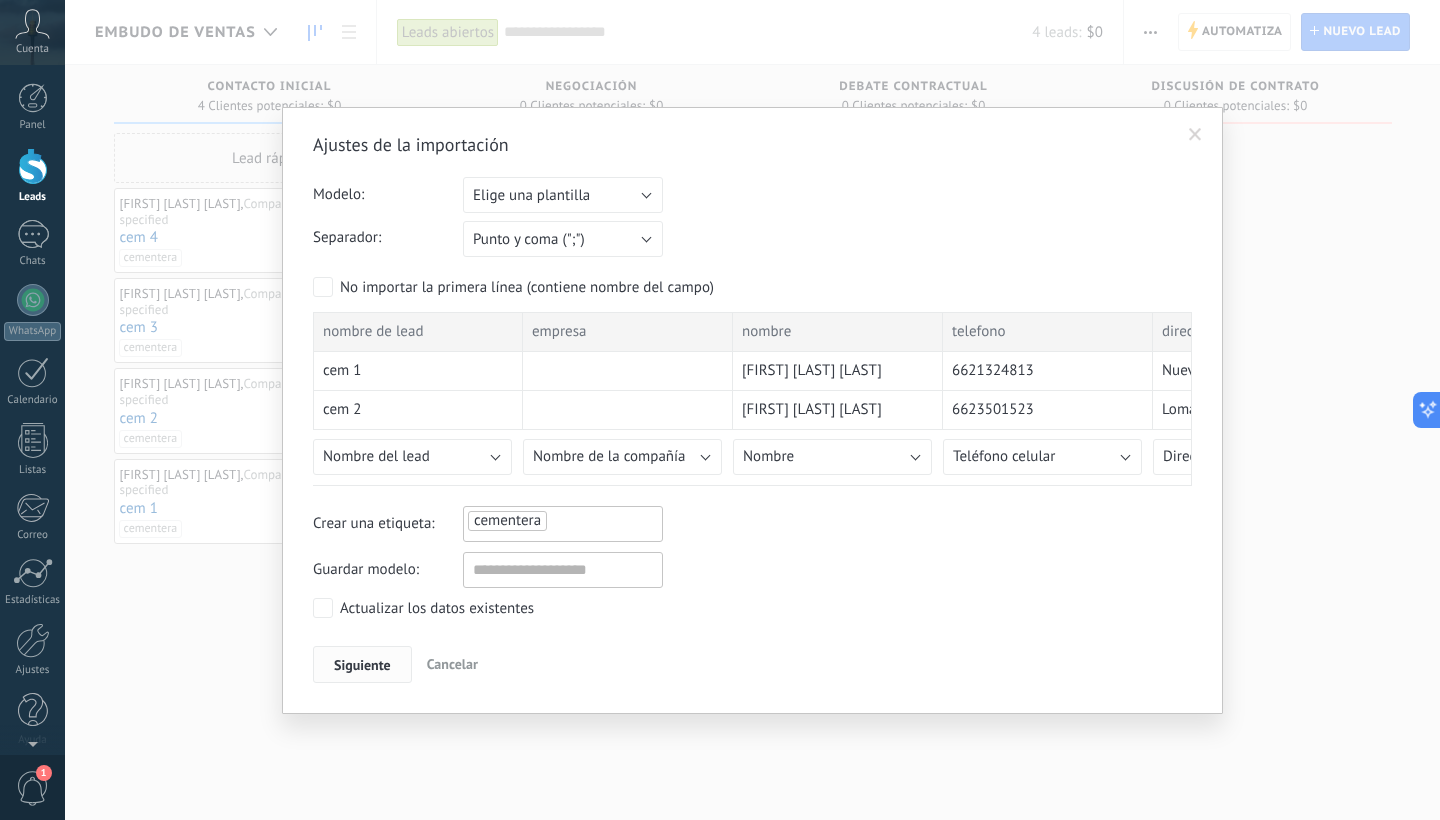 click on "Siguiente" at bounding box center (362, 665) 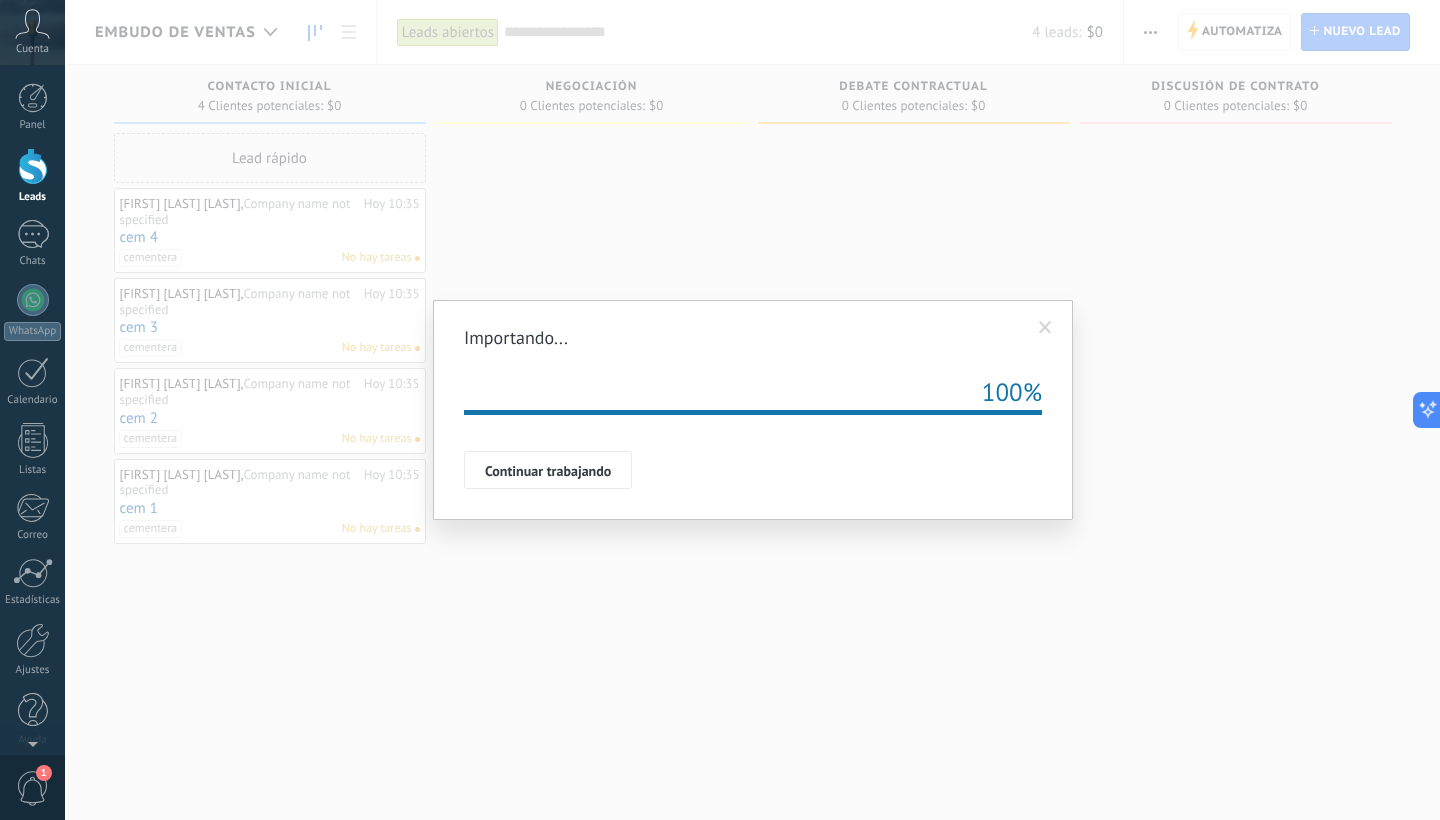 click at bounding box center (1045, 328) 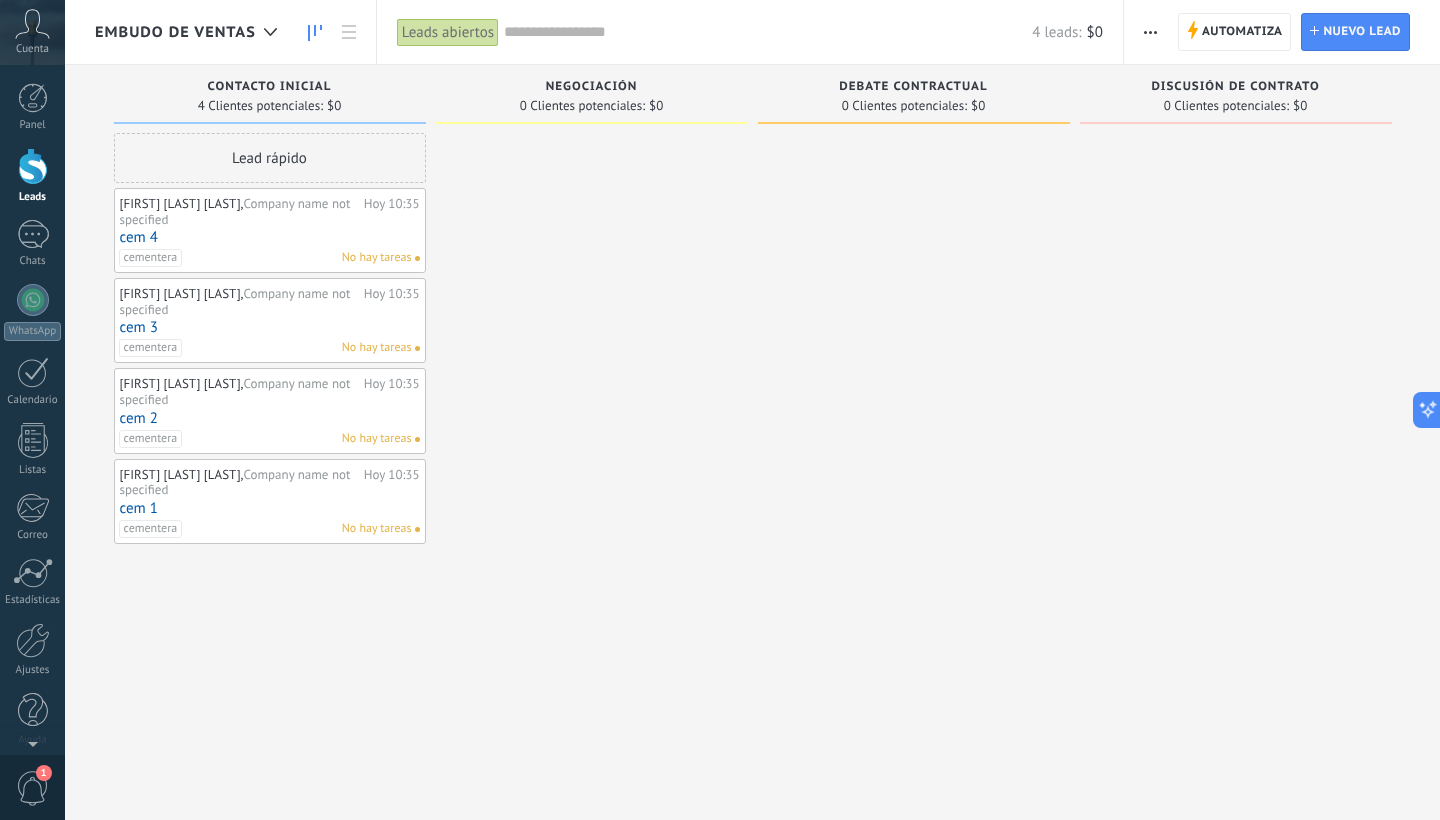 drag, startPoint x: 1148, startPoint y: 34, endPoint x: 1139, endPoint y: 28, distance: 10.816654 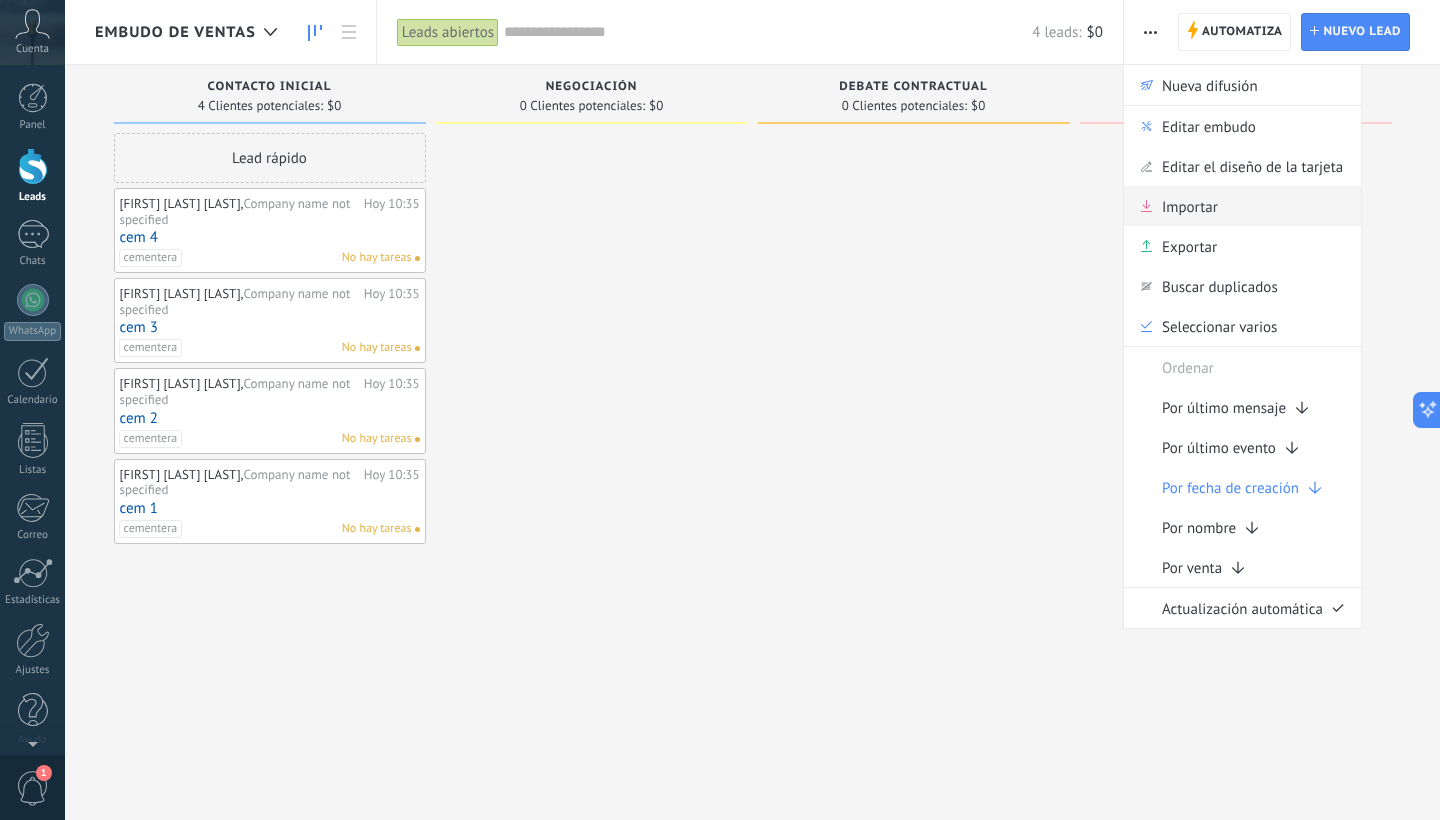 click on "Importar" at bounding box center (1242, 206) 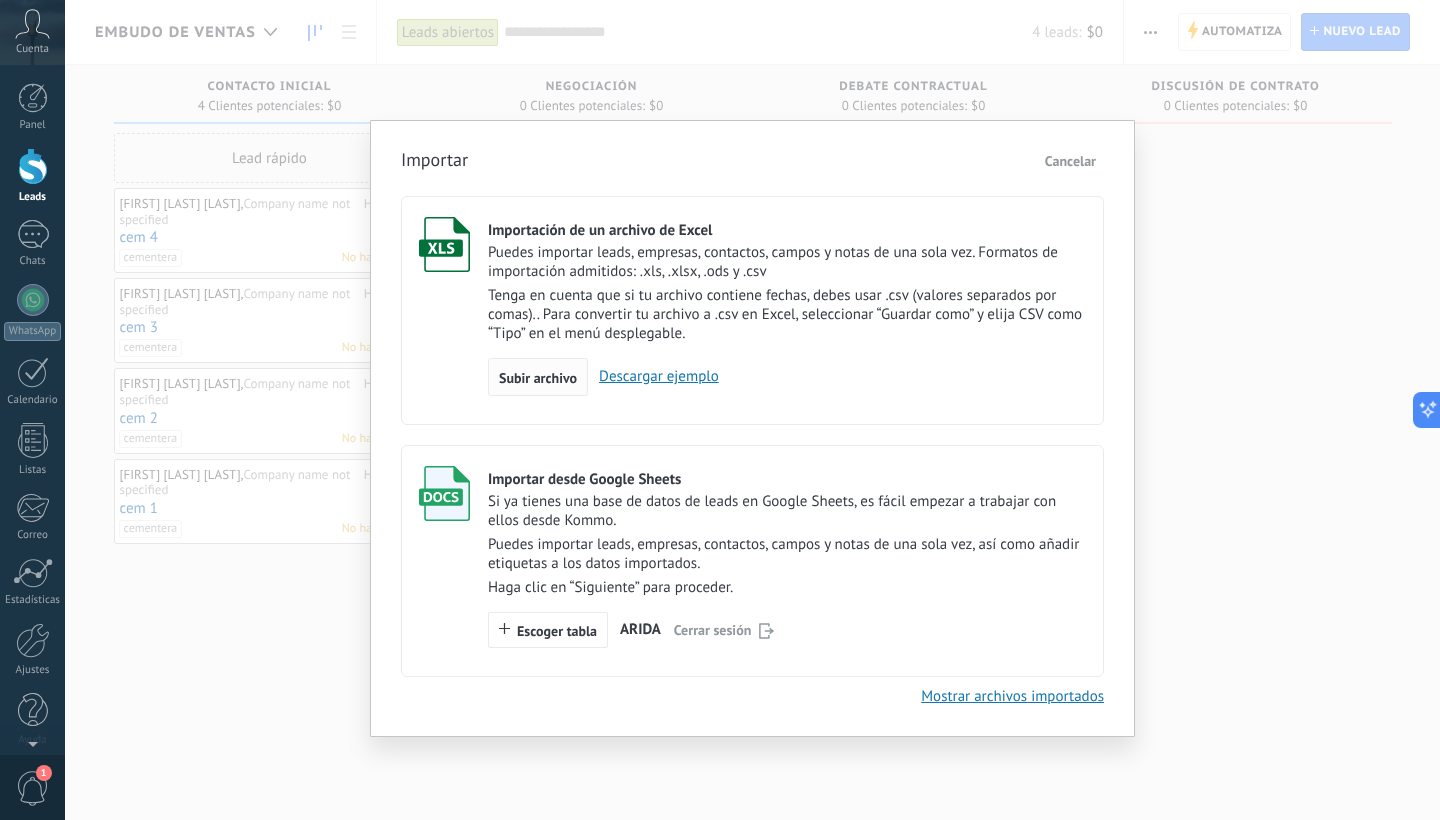 click on "Subir archivo" at bounding box center (538, 377) 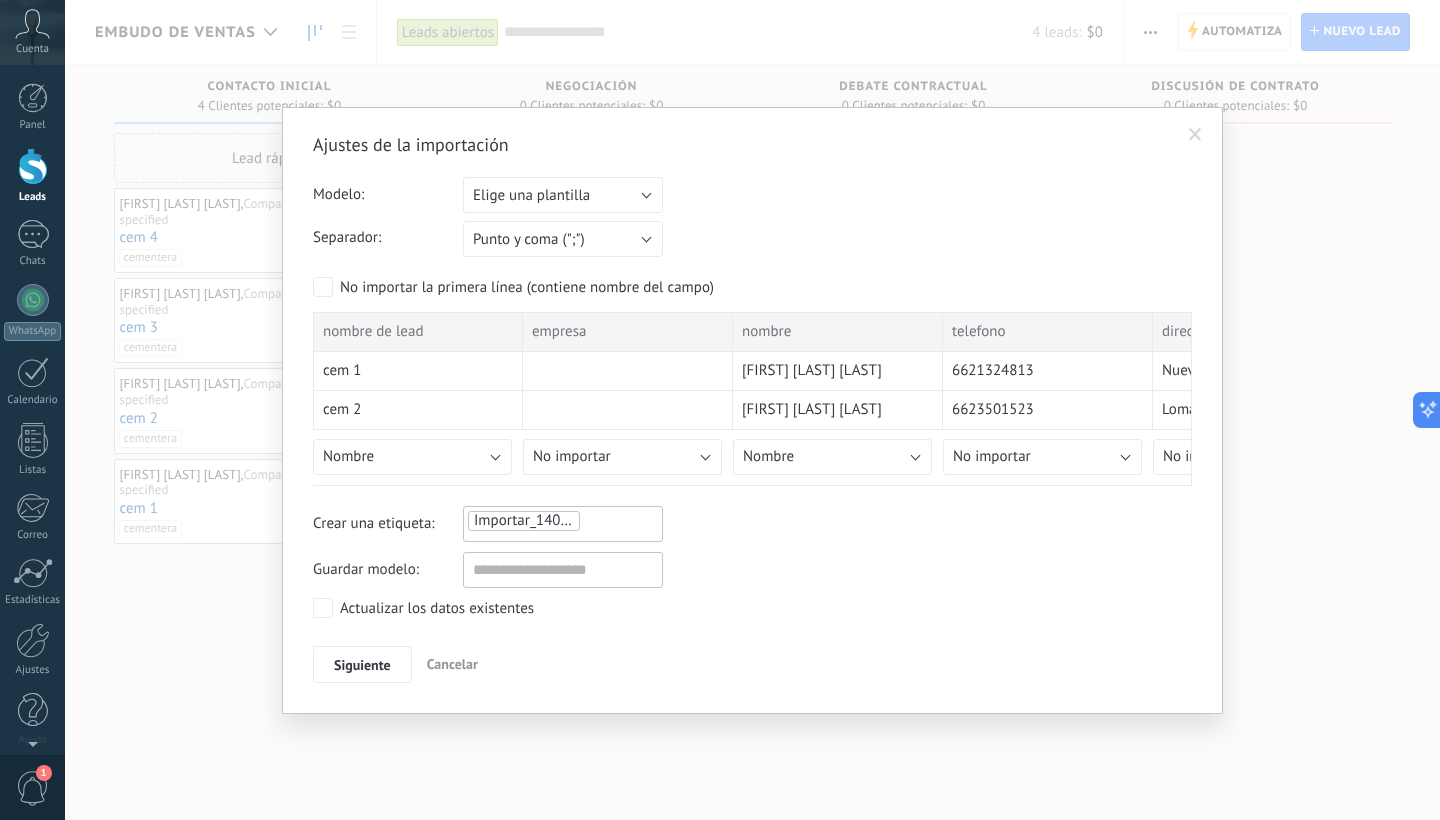 click at bounding box center (1195, 135) 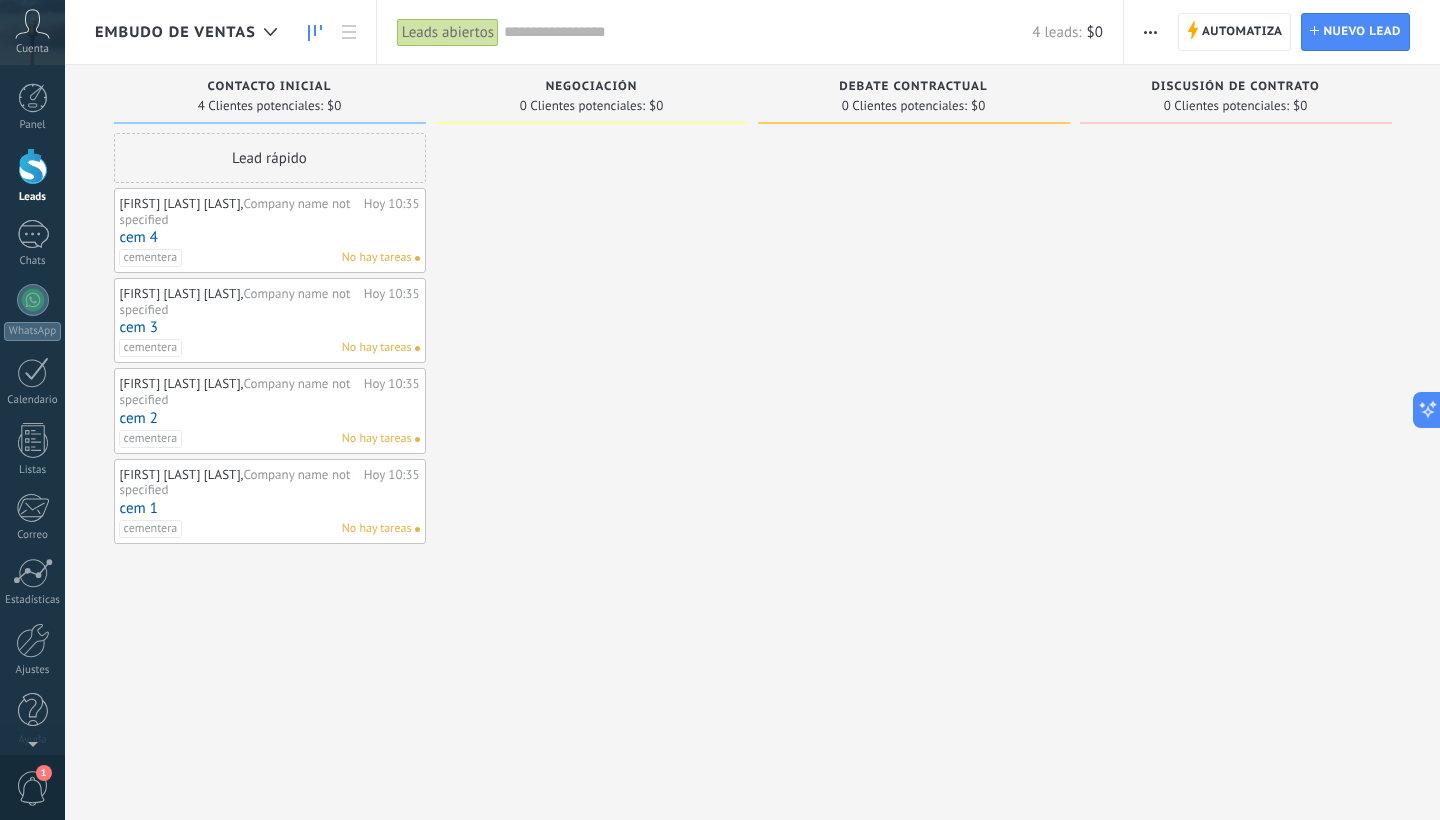 click at bounding box center [1150, 32] 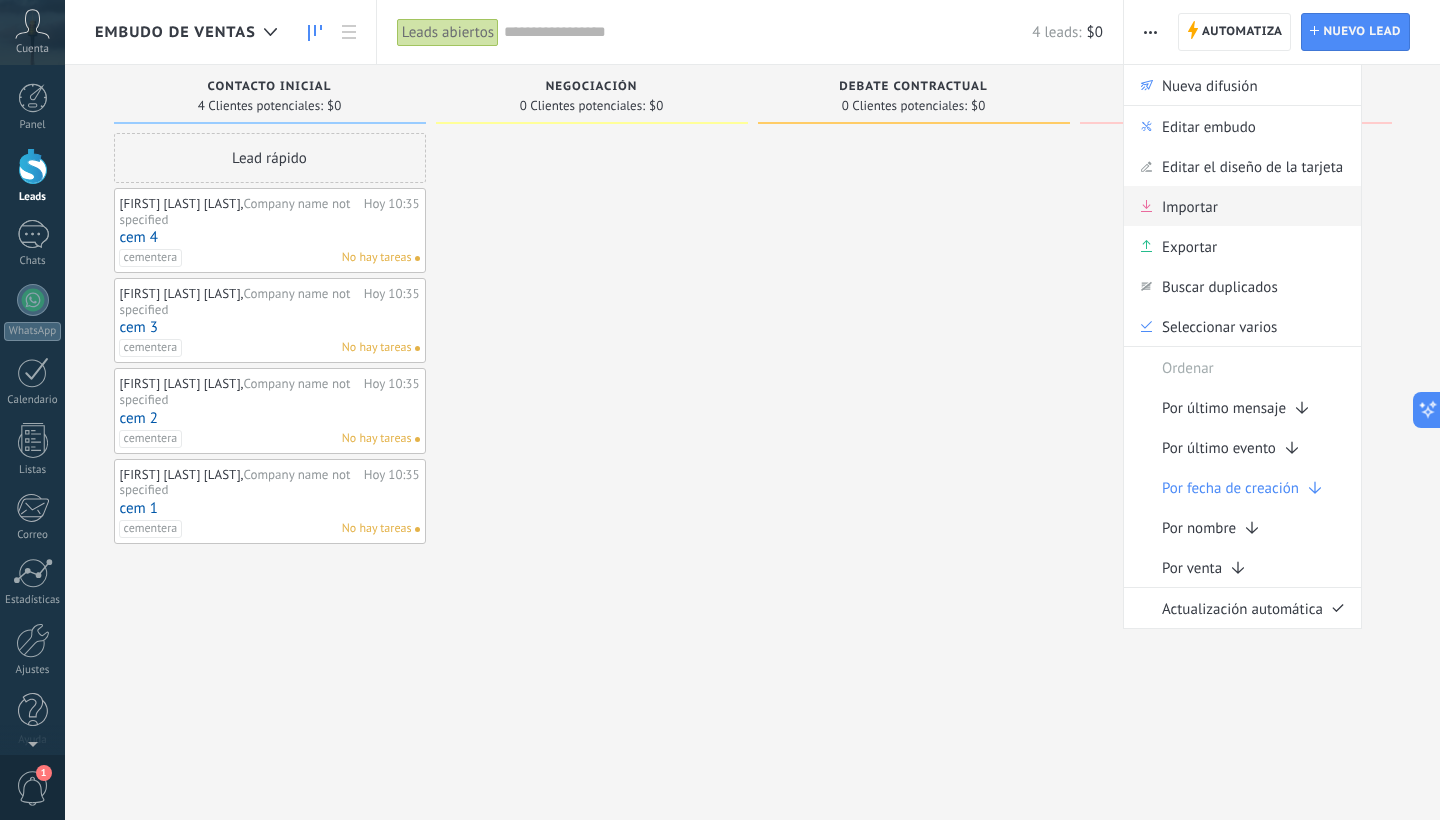 click on "Importar" at bounding box center (1190, 206) 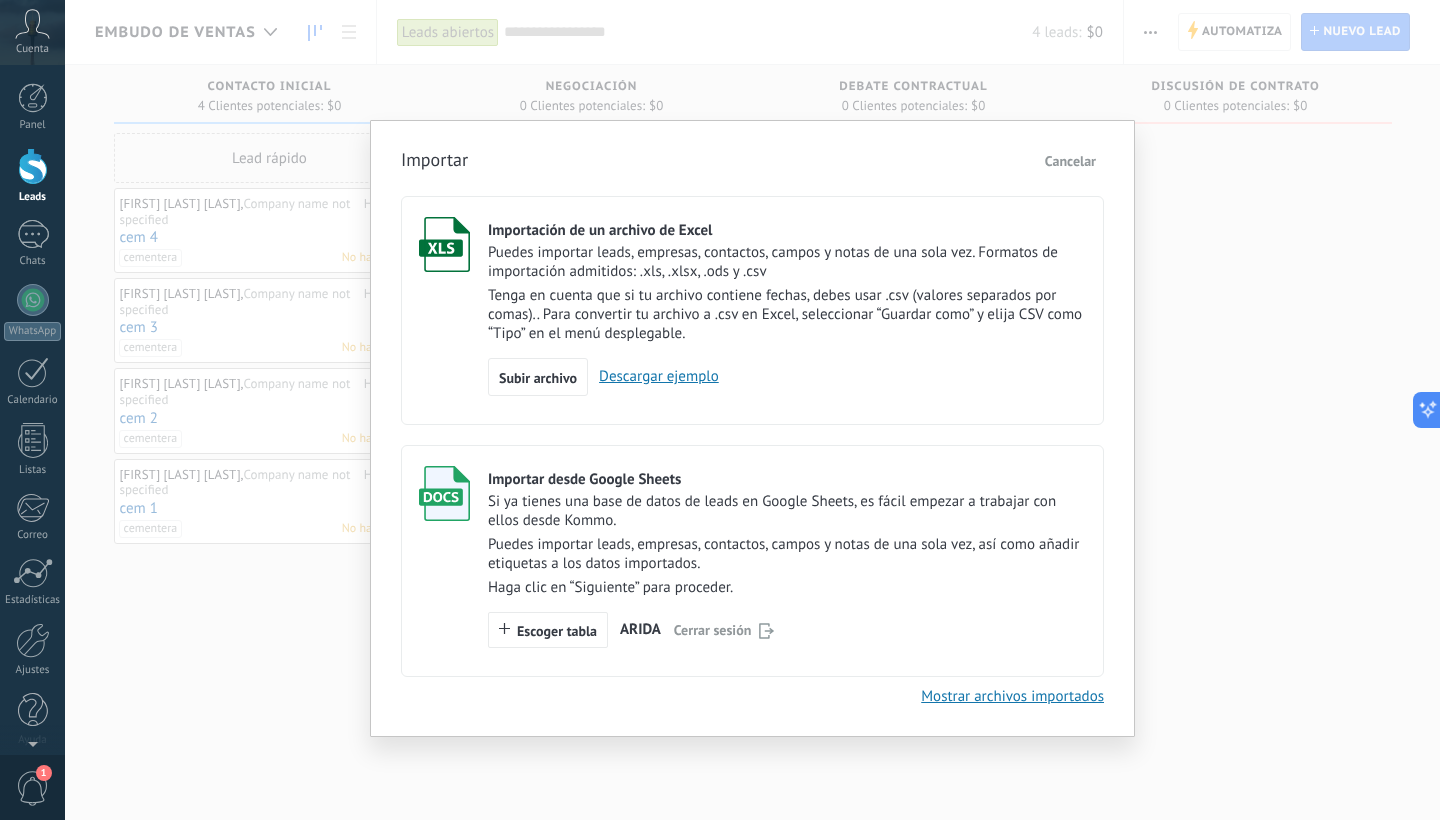 click on "Subir archivo Descargar ejemplo" at bounding box center (787, 377) 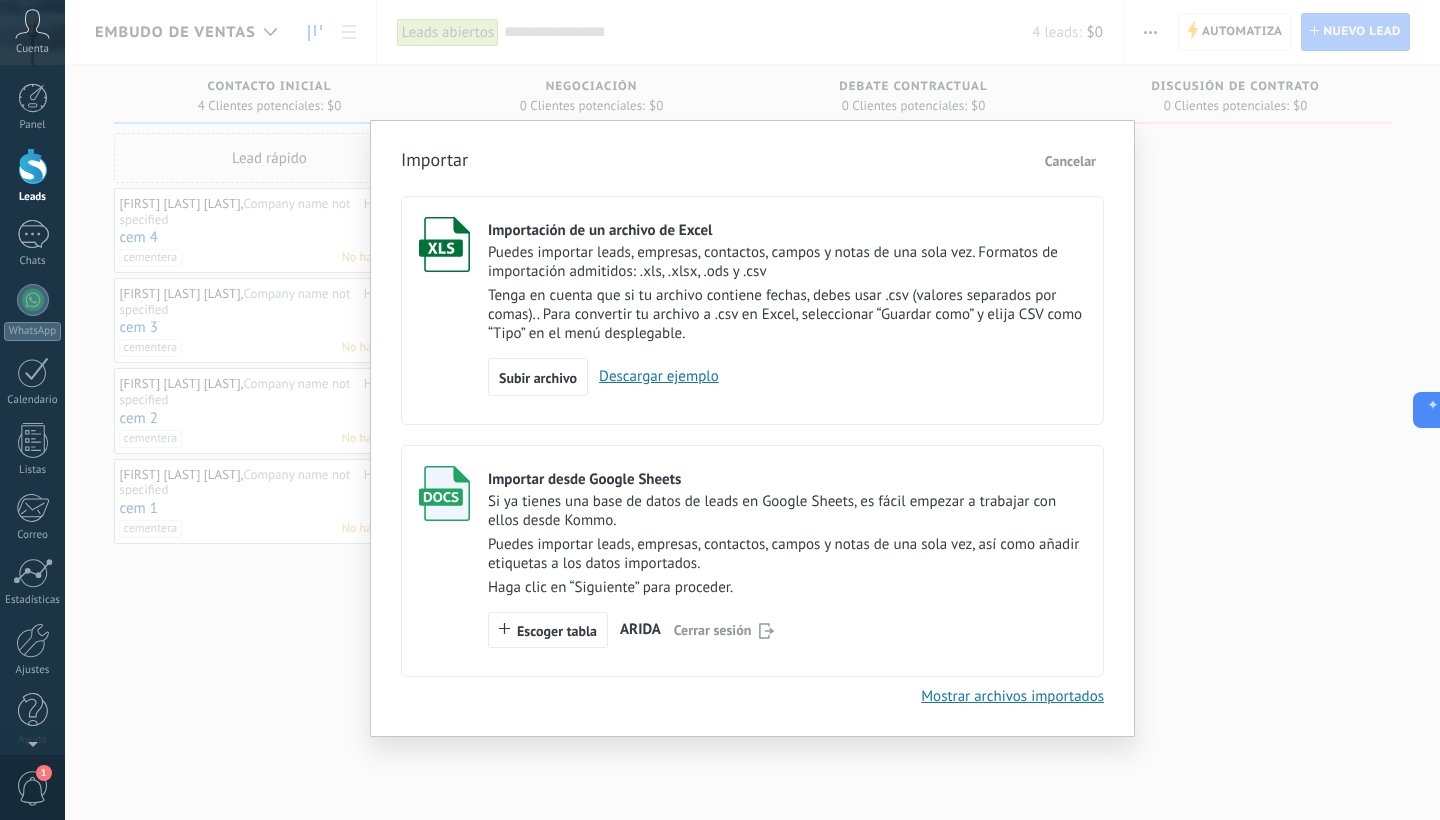 click on "Descargar ejemplo" at bounding box center [653, 376] 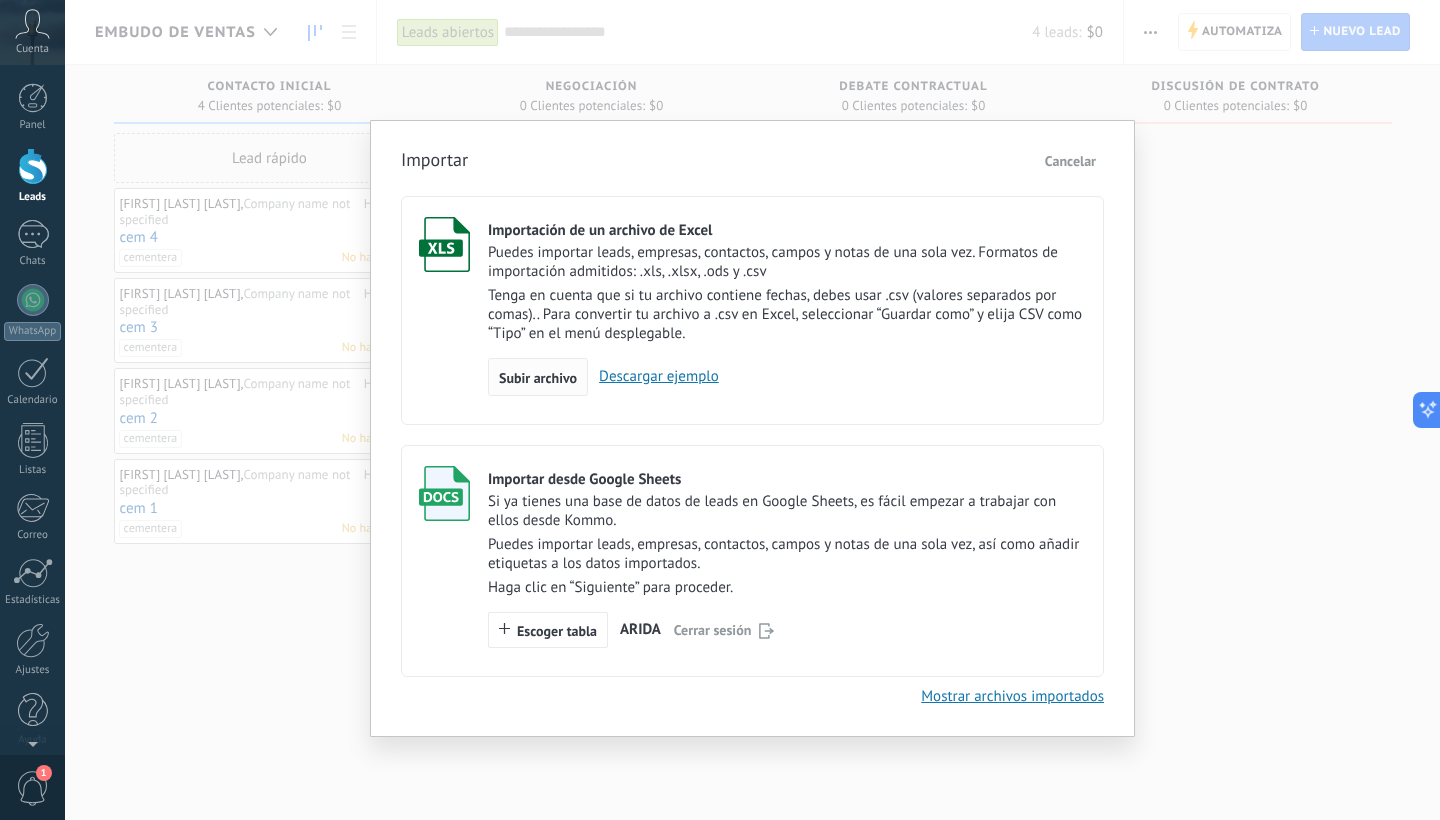 click on "Subir archivo" at bounding box center [538, 378] 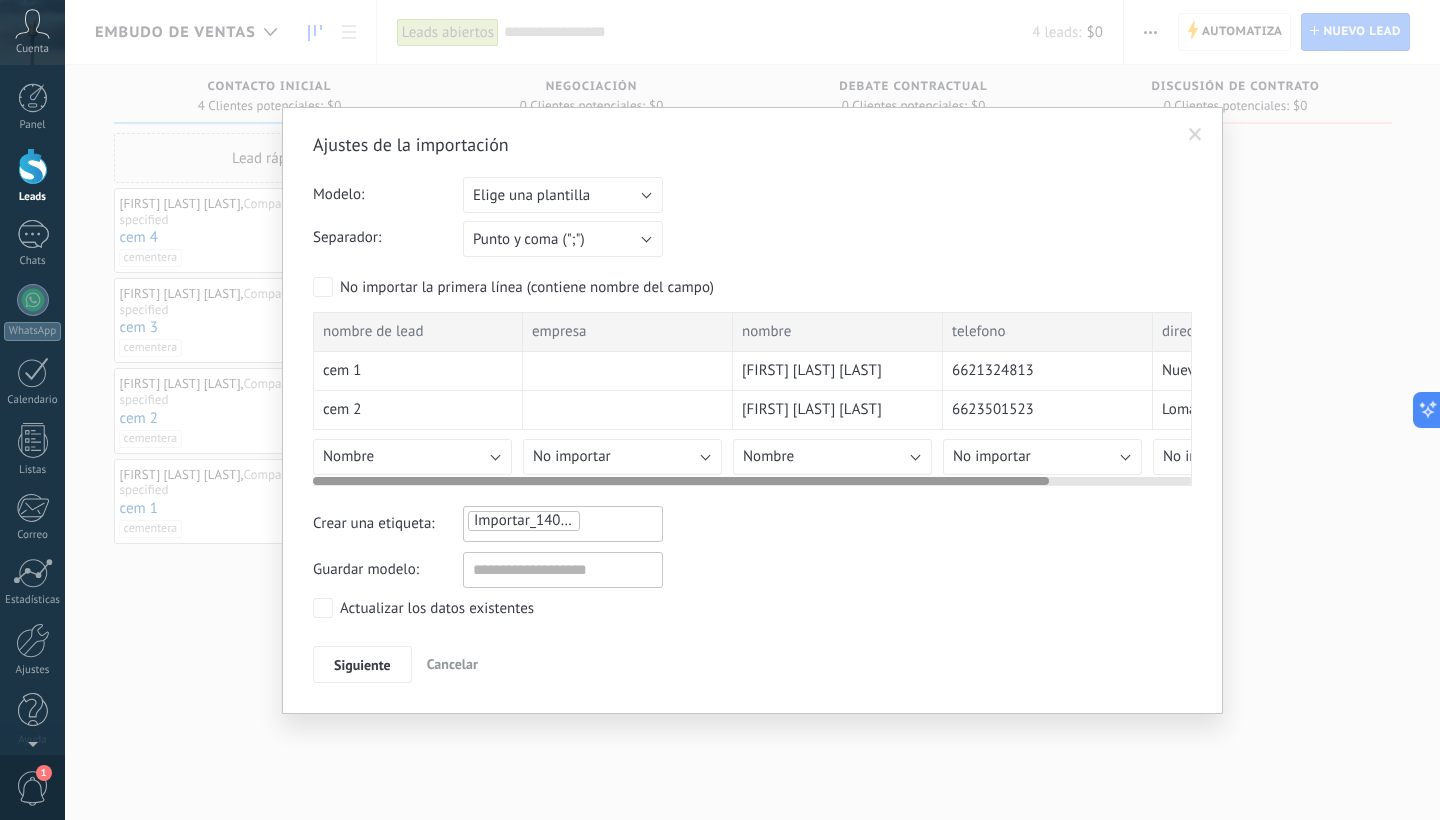 click on "6621324813" at bounding box center [993, 371] 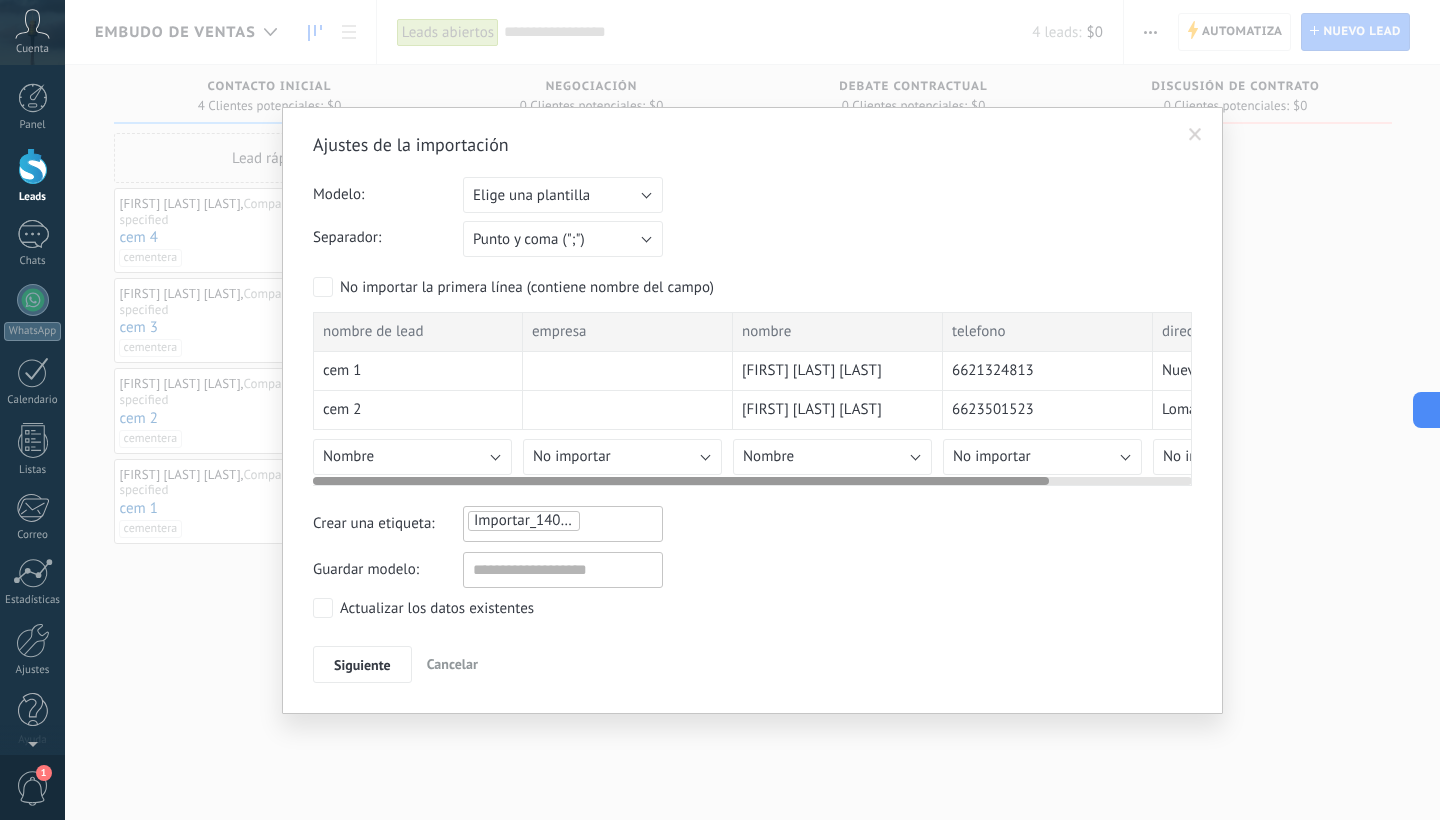 click on "6621324813" at bounding box center [1048, 371] 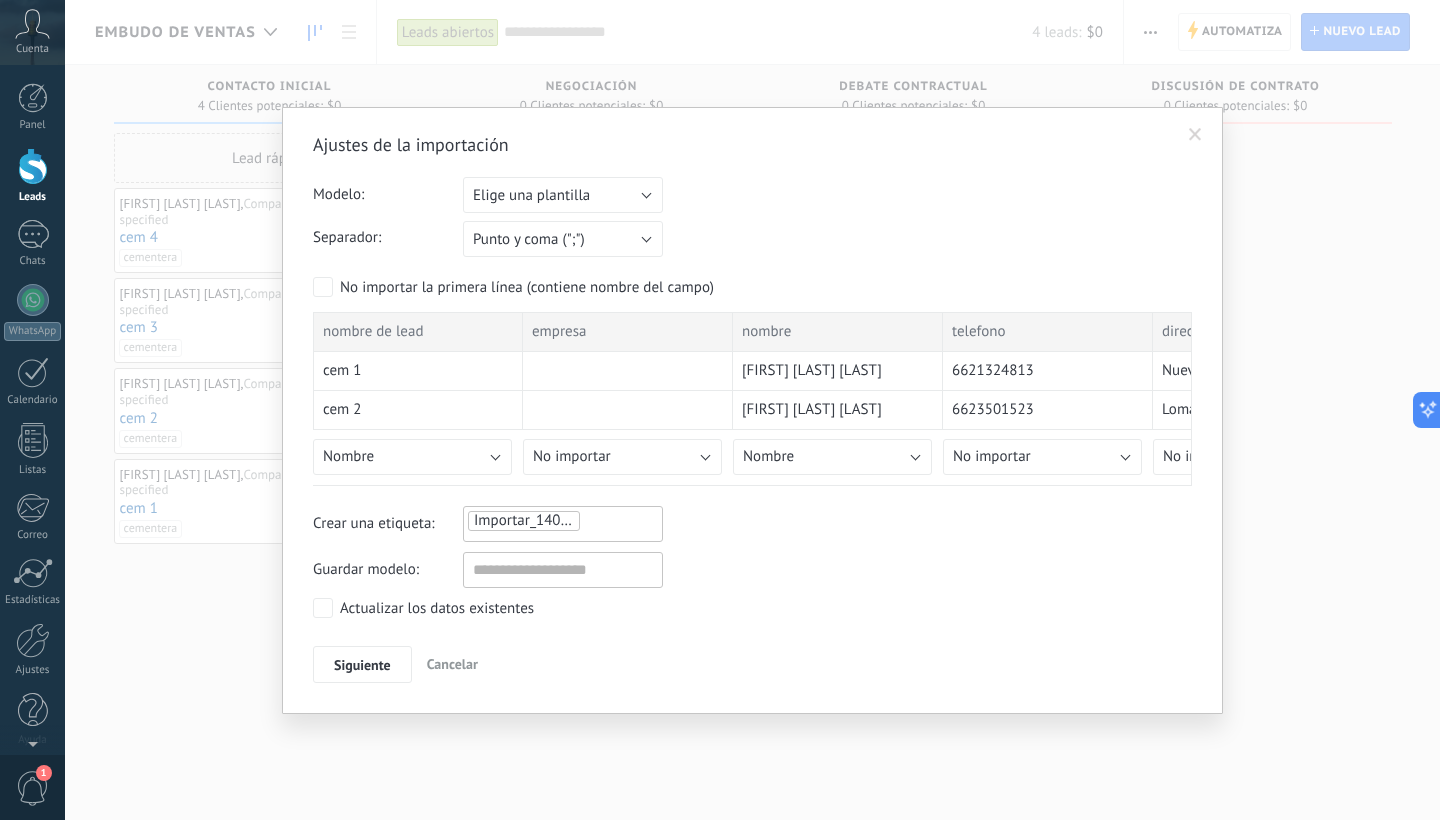 click at bounding box center (1195, 135) 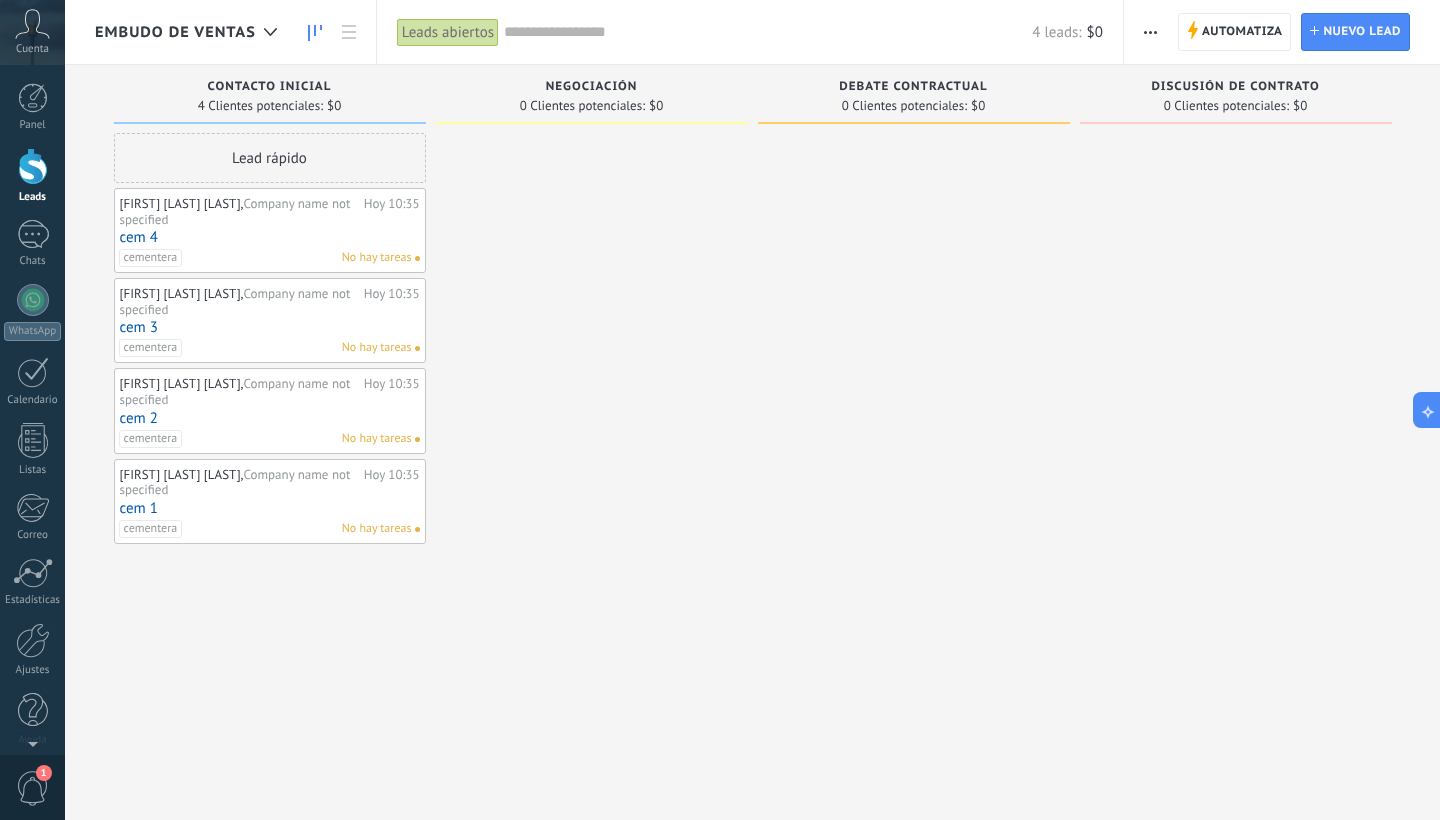 click on "cem 4" at bounding box center (270, 237) 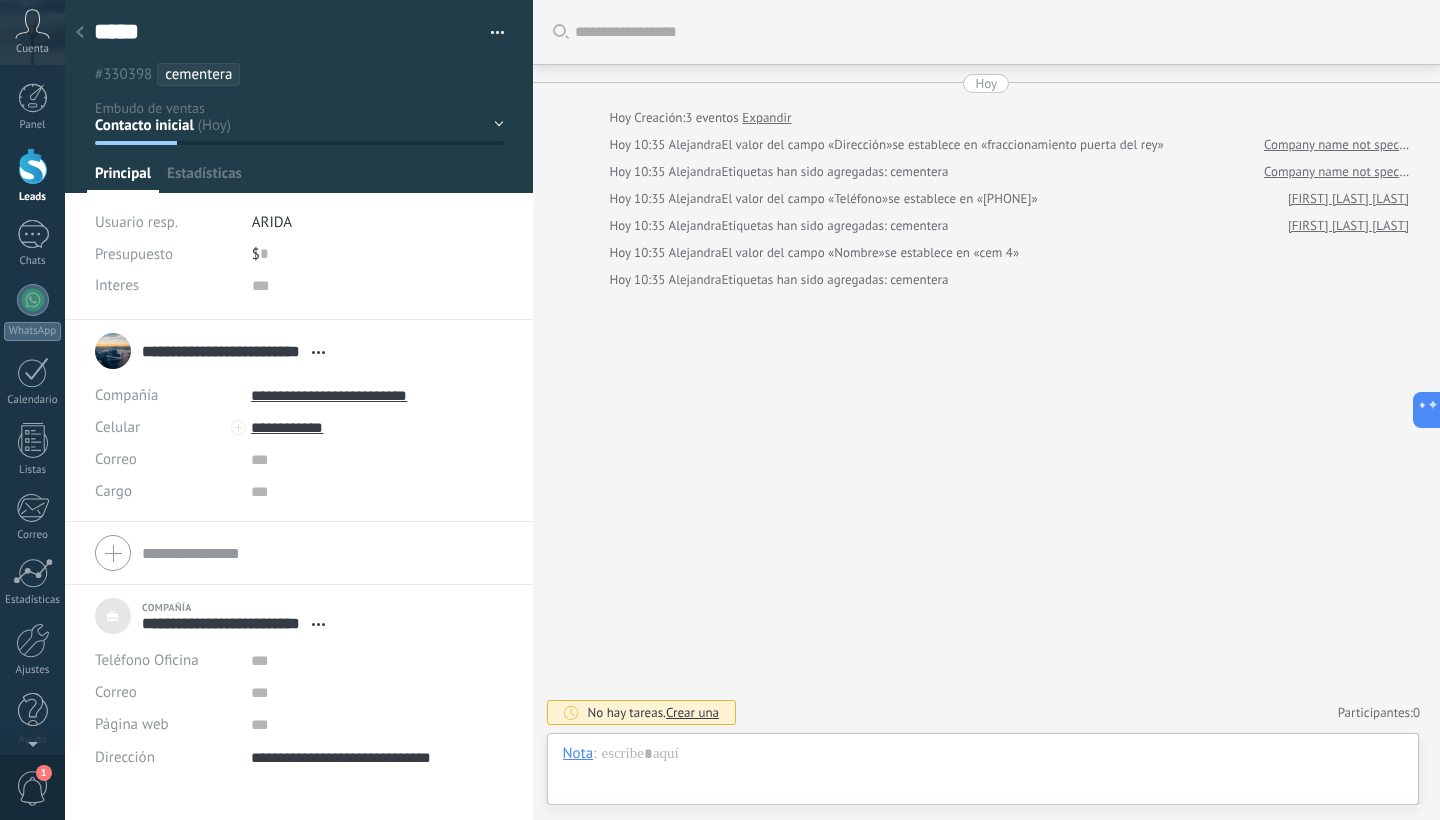 type on "**********" 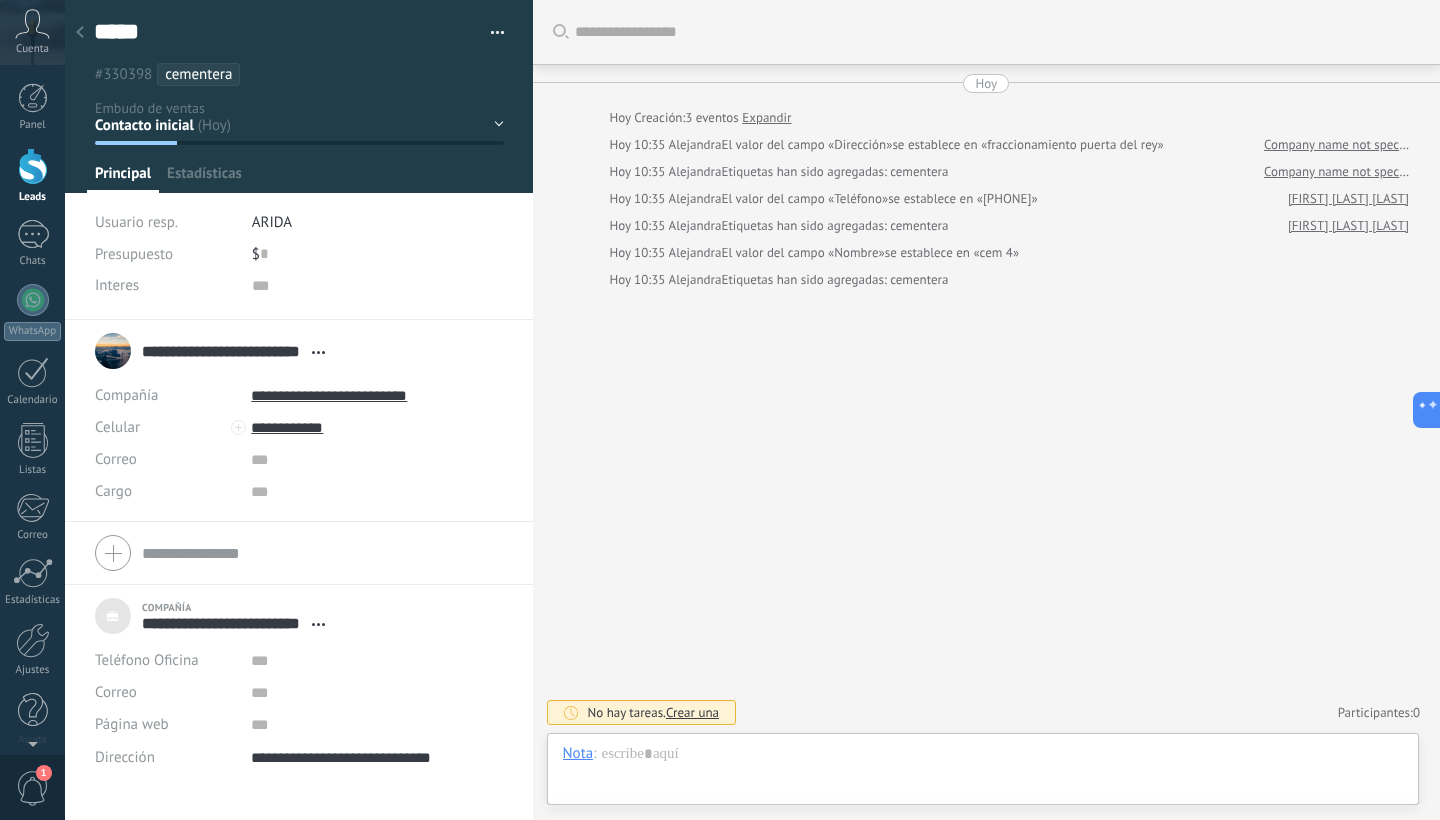 scroll, scrollTop: 20, scrollLeft: 0, axis: vertical 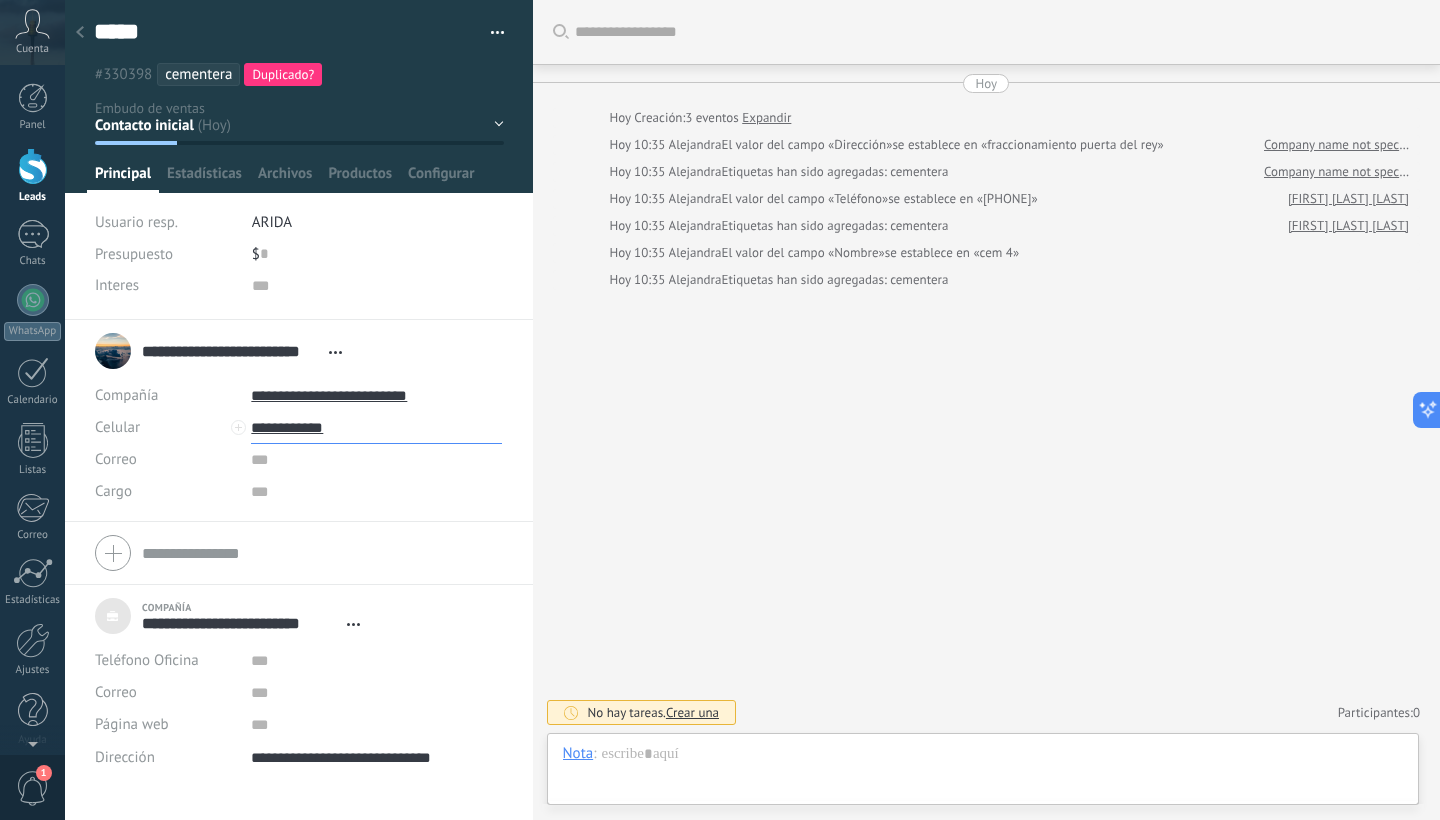 click on "**********" at bounding box center [376, 428] 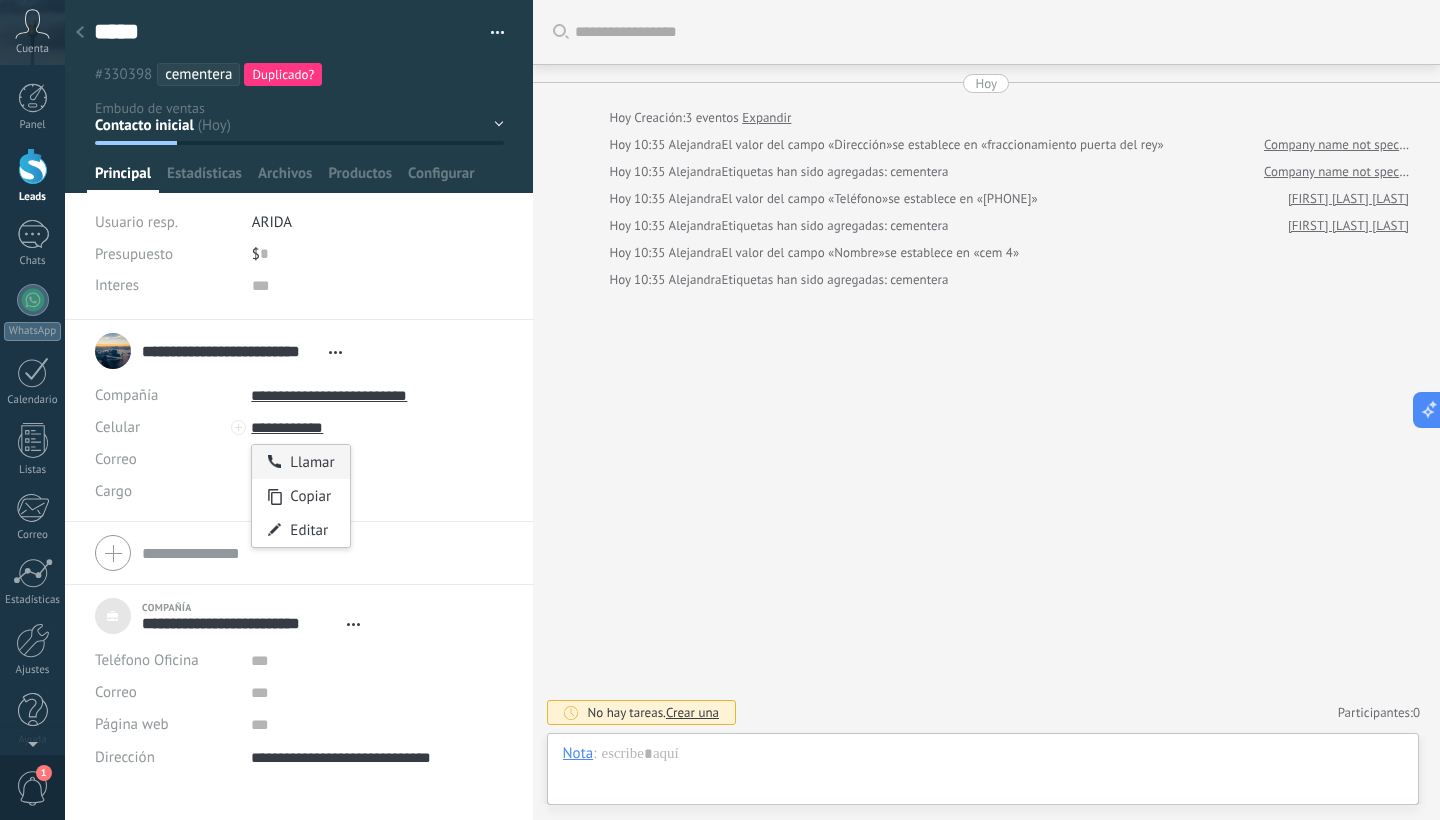 type on "**********" 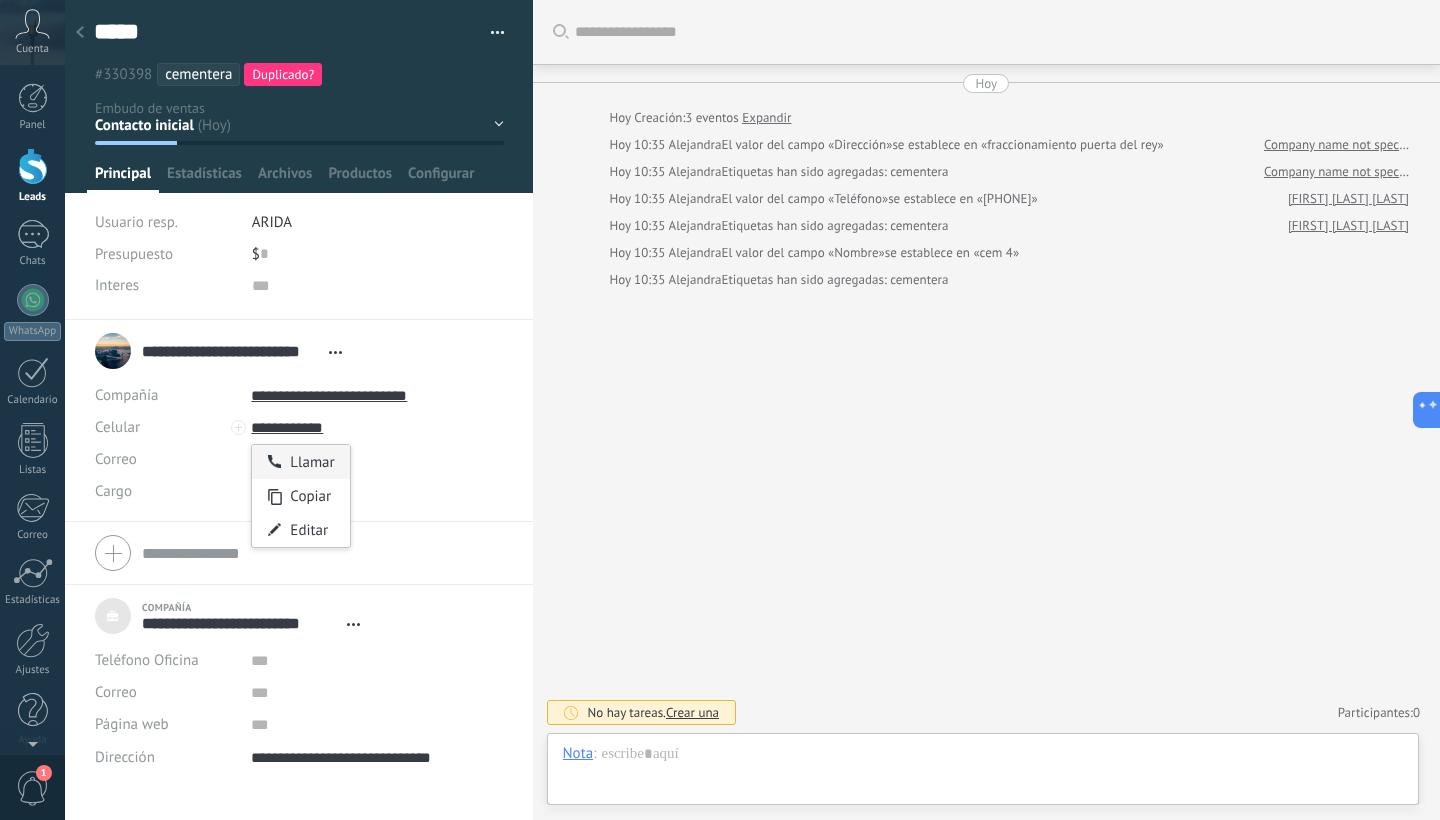 click on "Llamar" at bounding box center (300, 462) 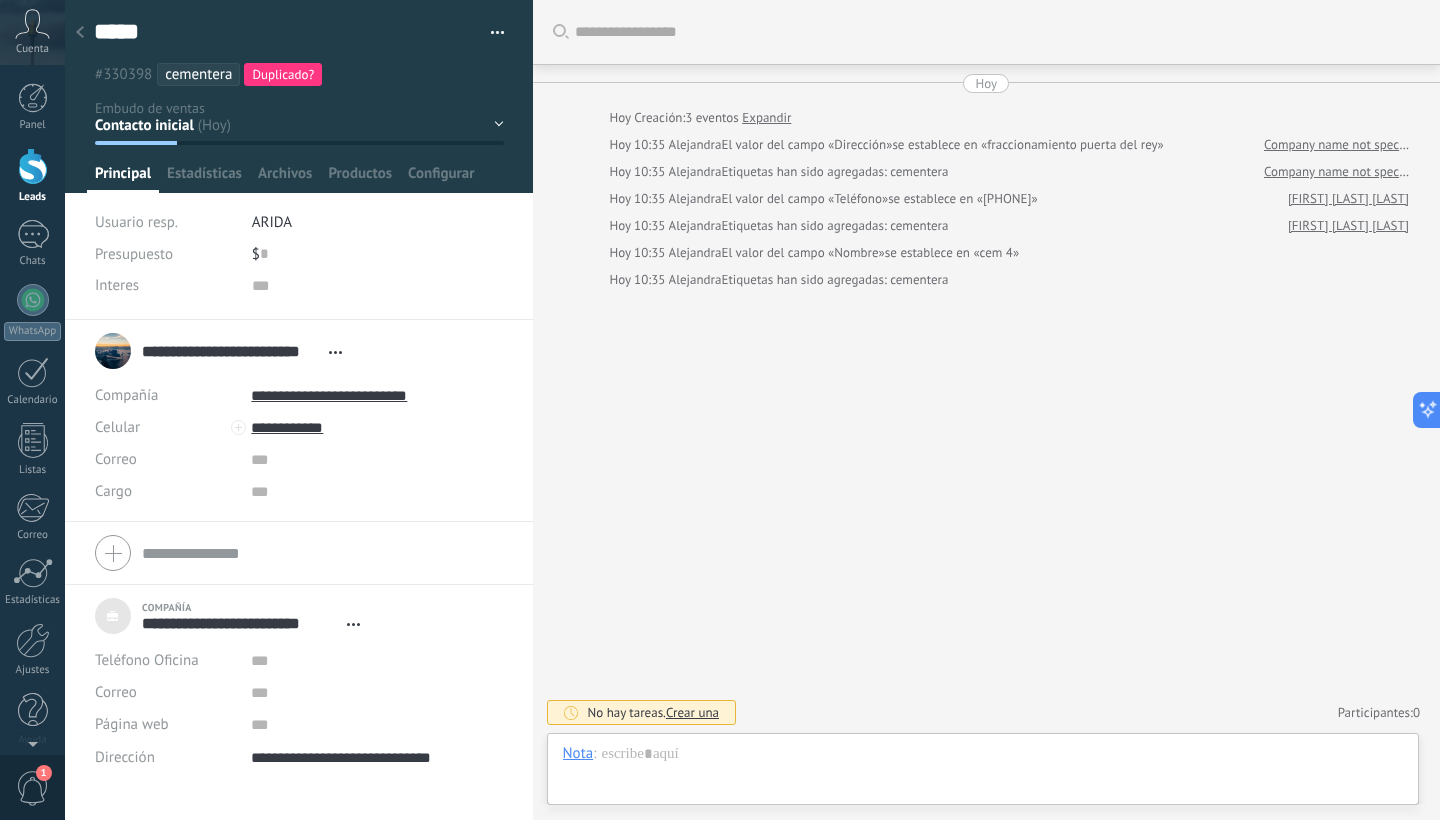 click at bounding box center (80, 33) 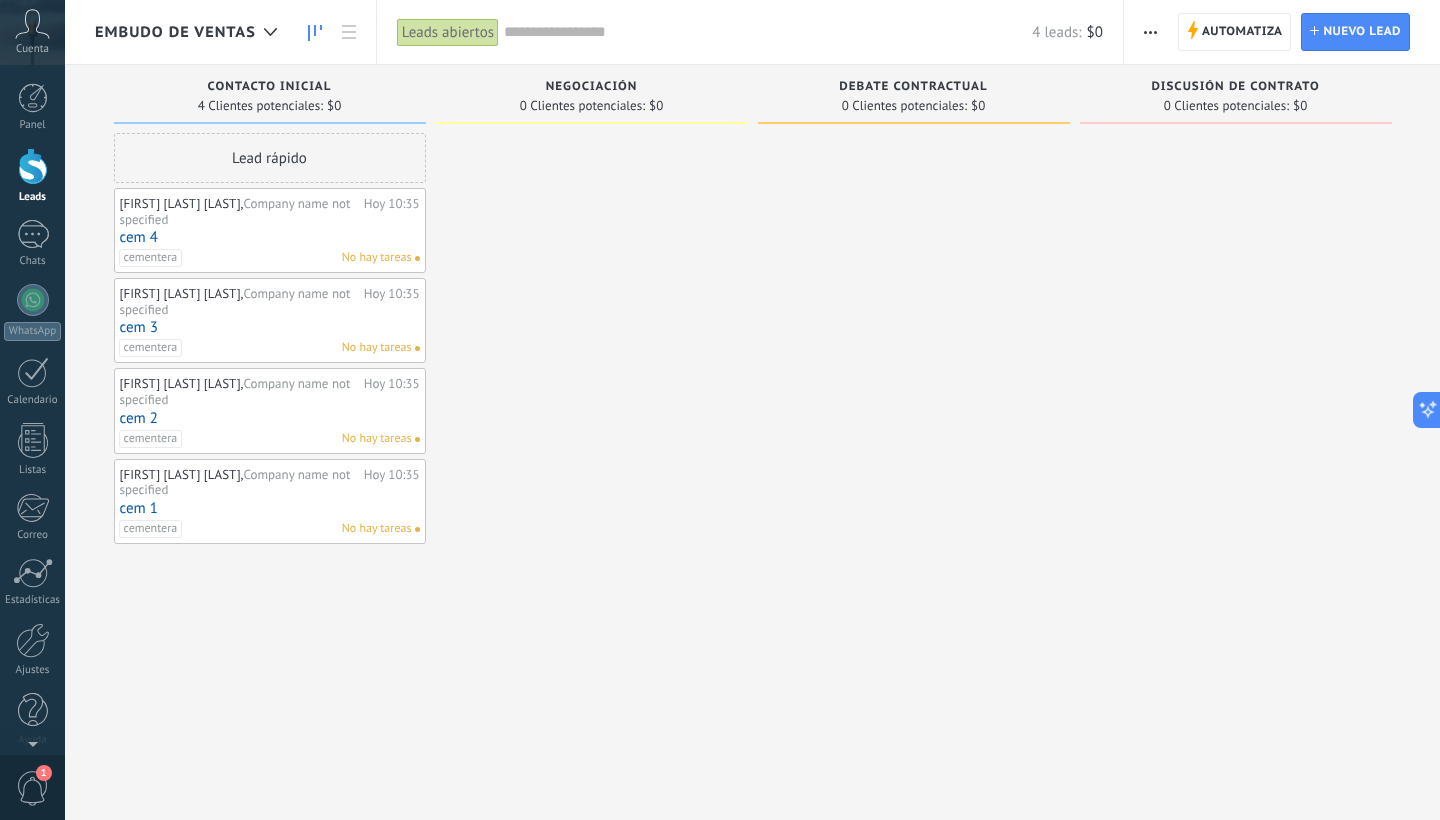 click on "cem 2" at bounding box center (270, 418) 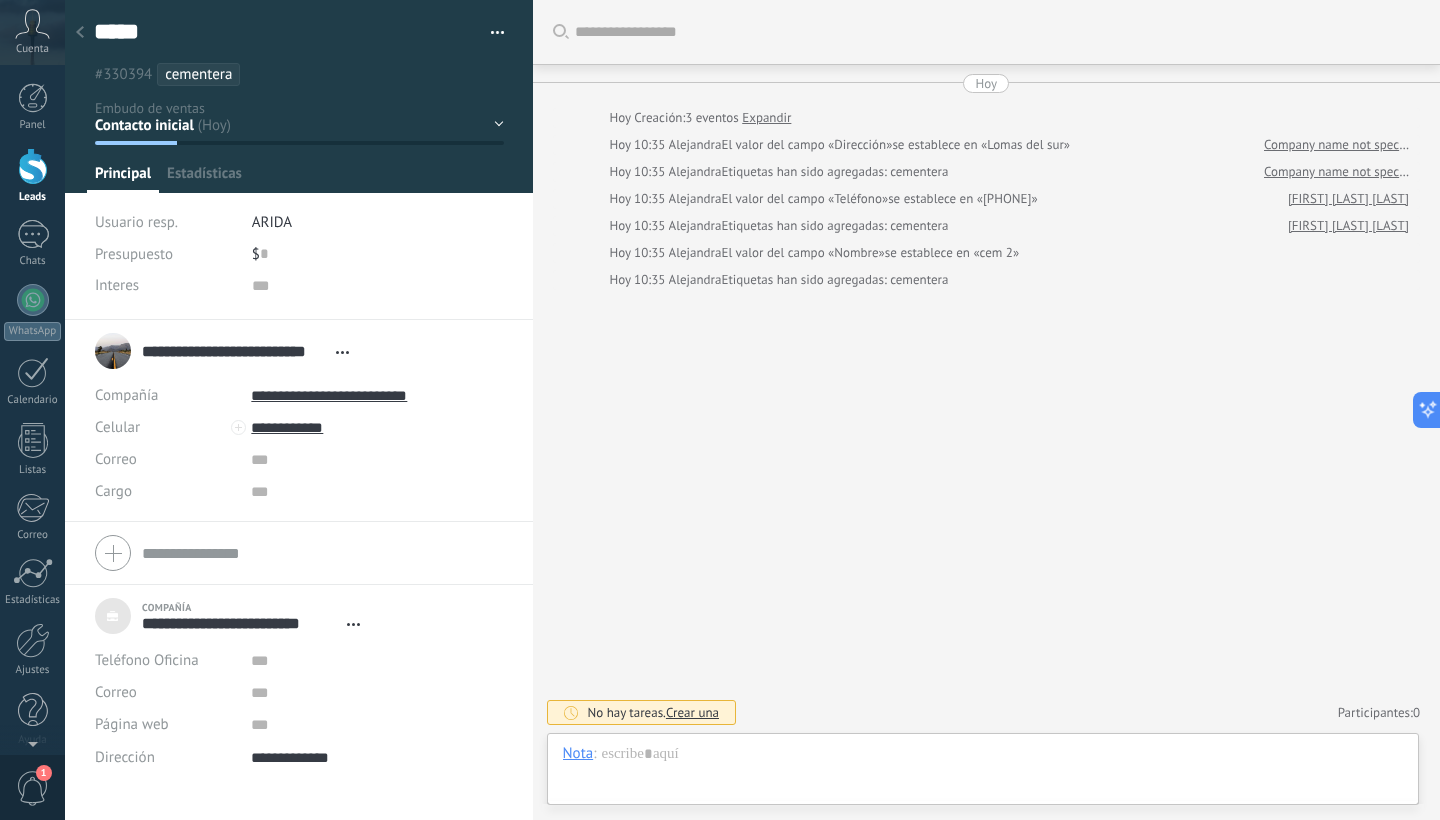 scroll, scrollTop: 20, scrollLeft: 0, axis: vertical 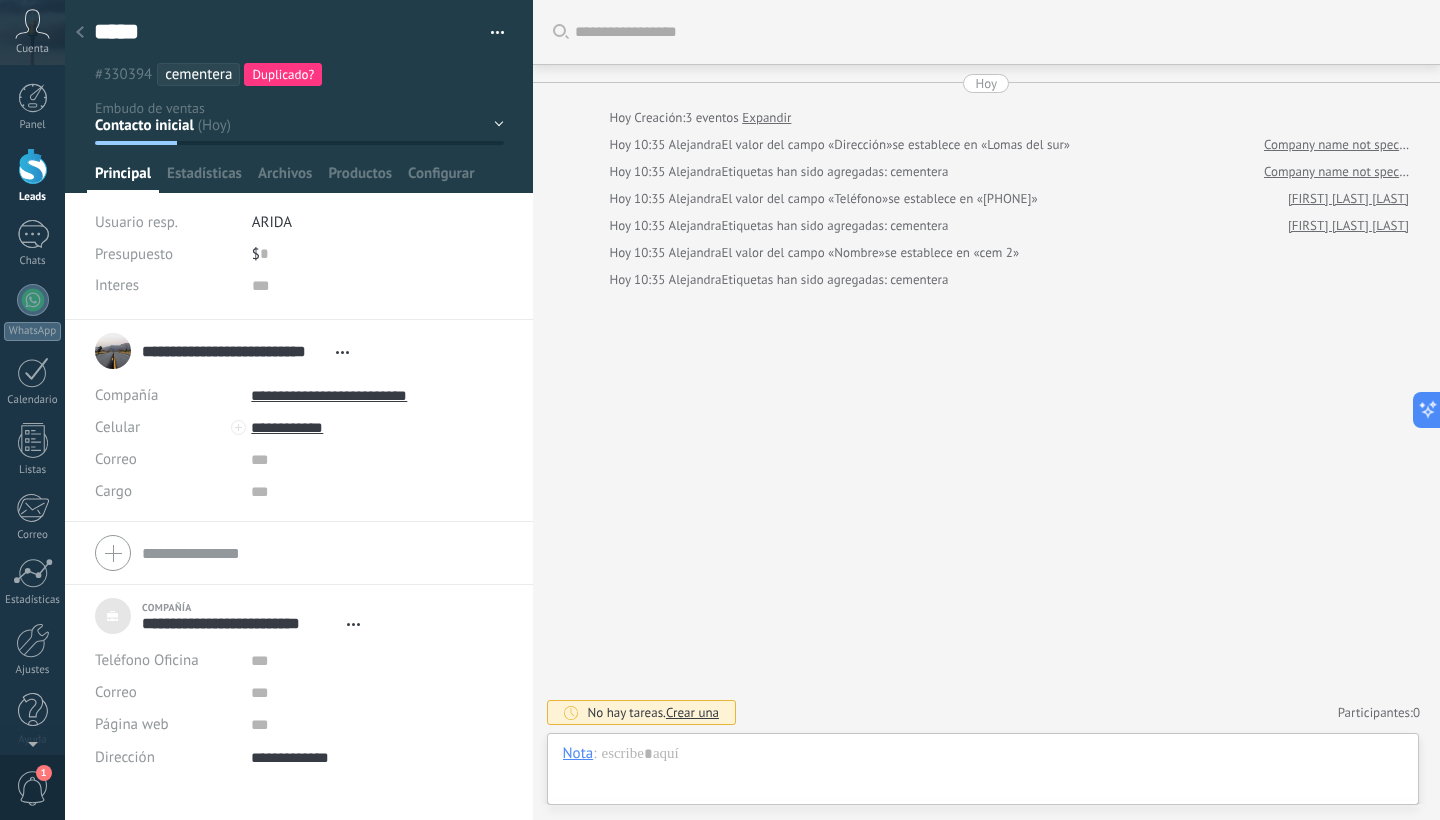 click 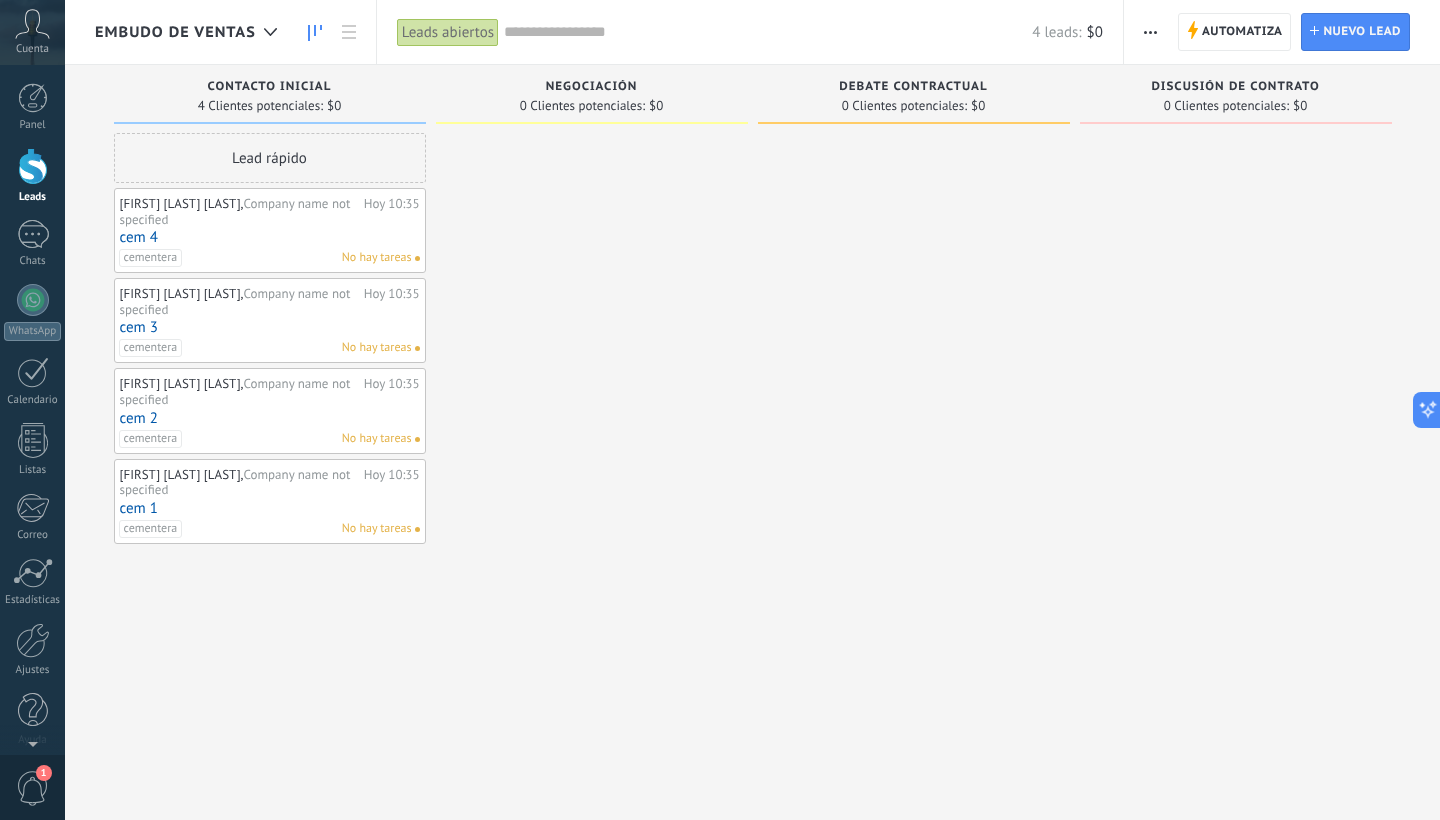 click on "cem 1" at bounding box center (270, 508) 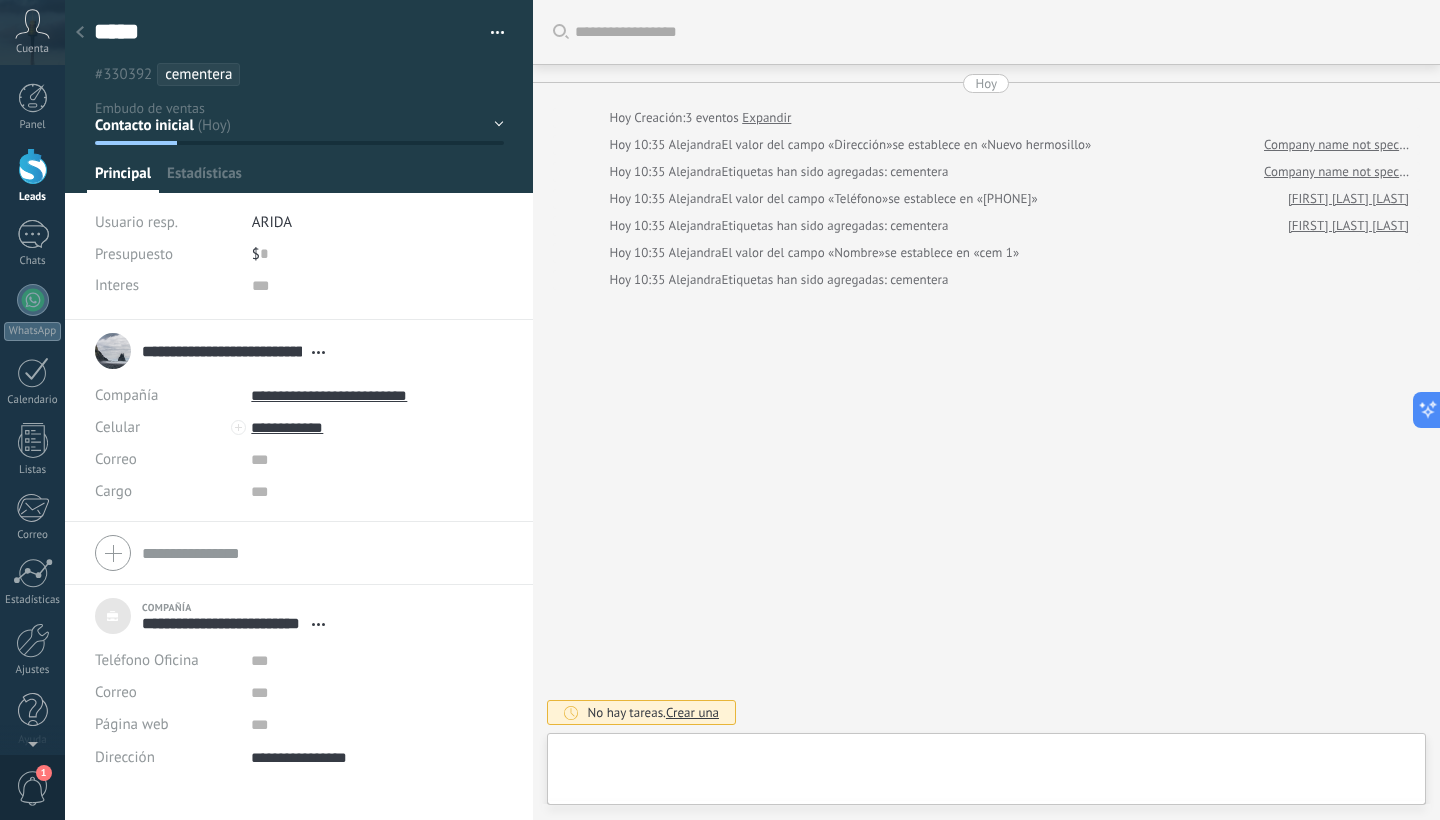 type on "**********" 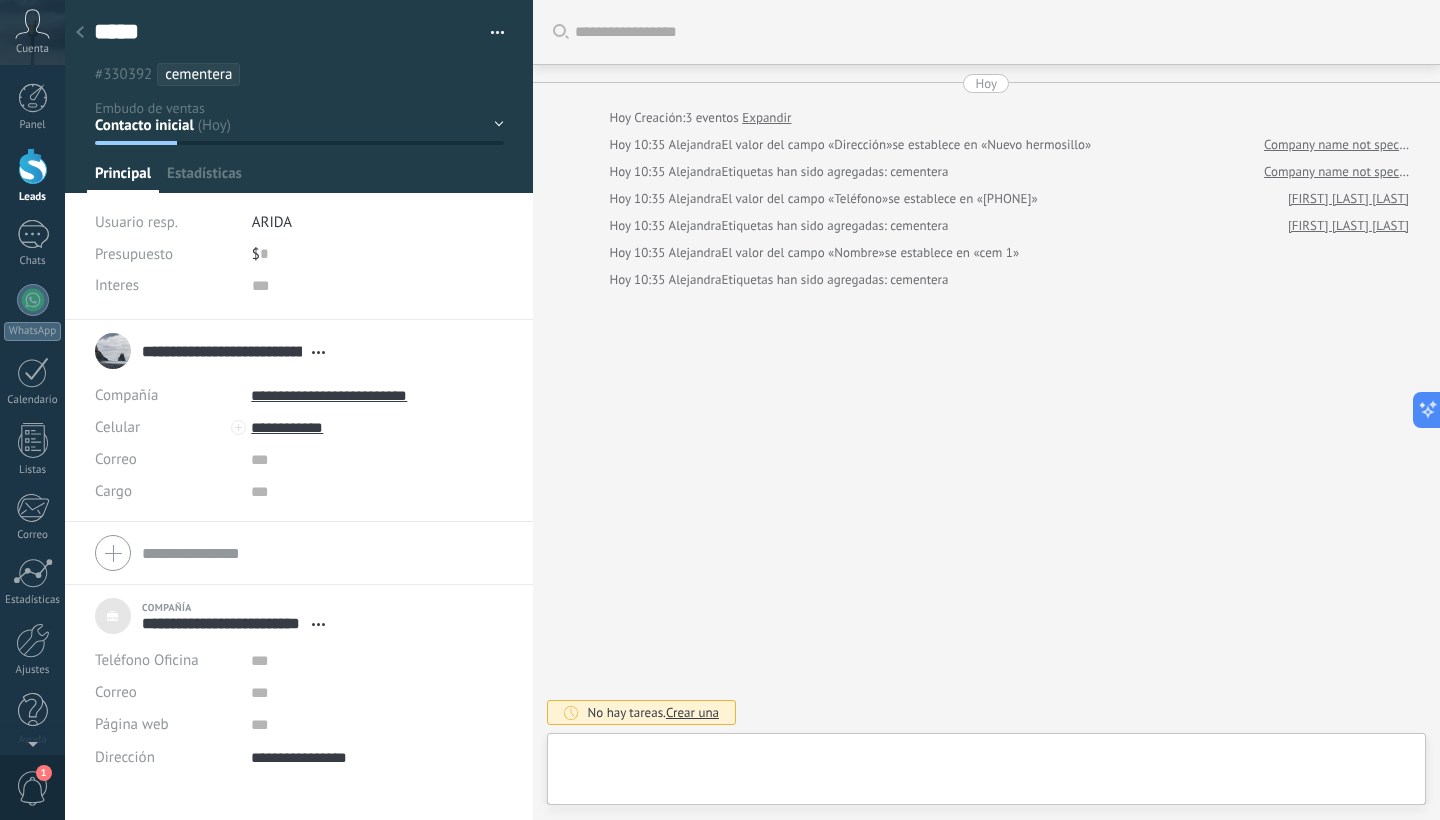 scroll, scrollTop: 20, scrollLeft: 0, axis: vertical 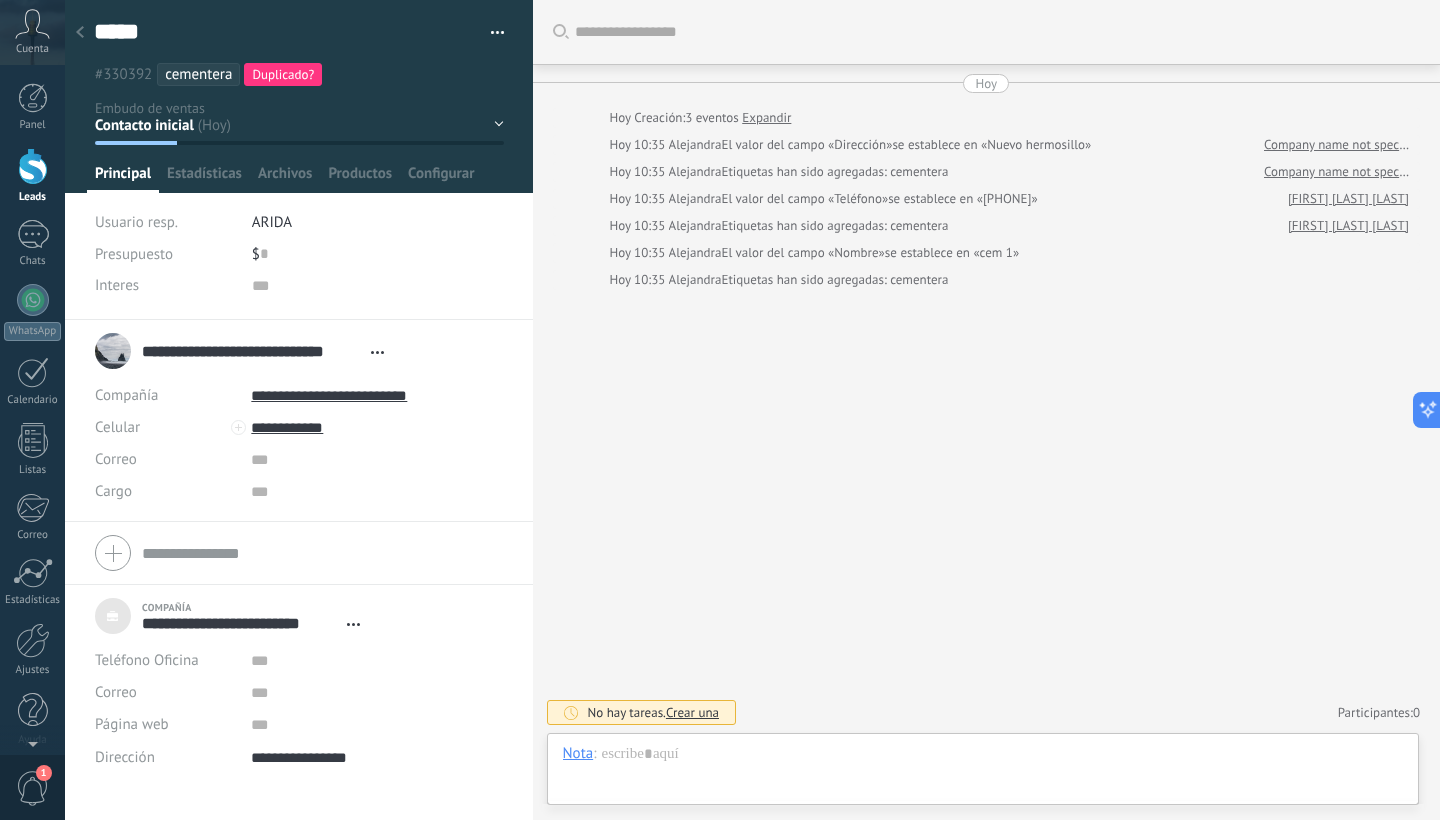 click 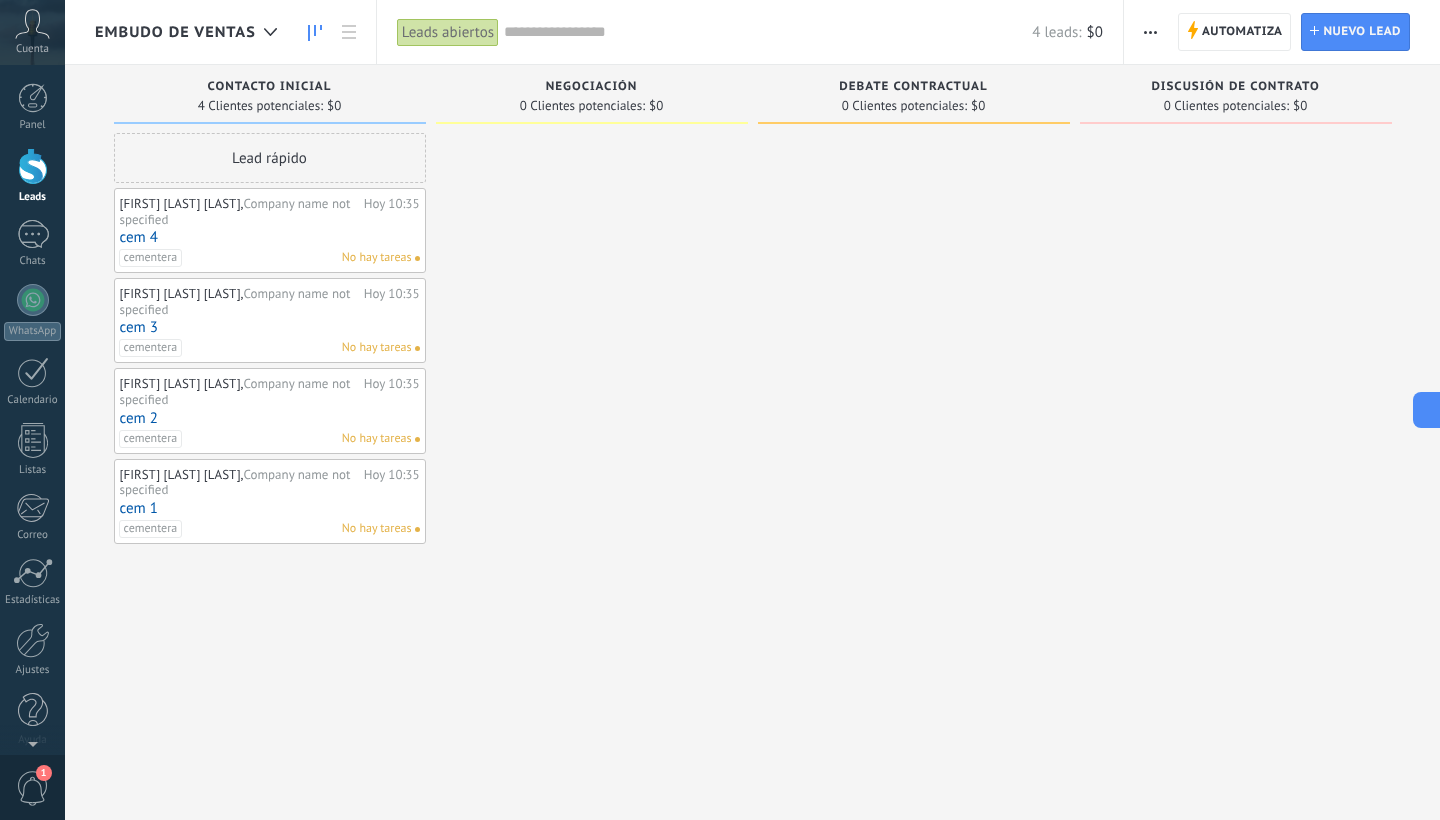 click at bounding box center [1150, 32] 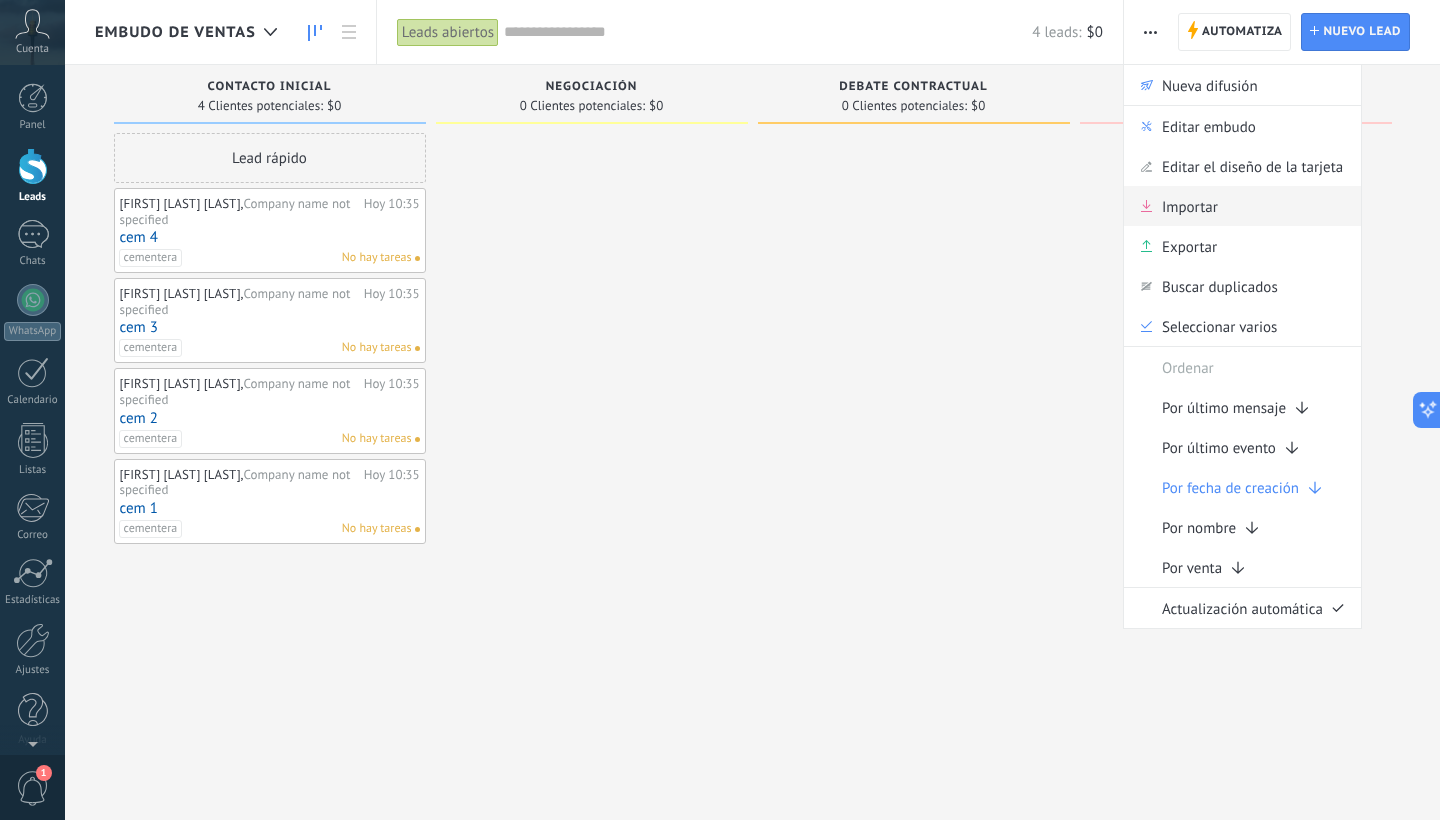 click on "Importar" at bounding box center [1190, 206] 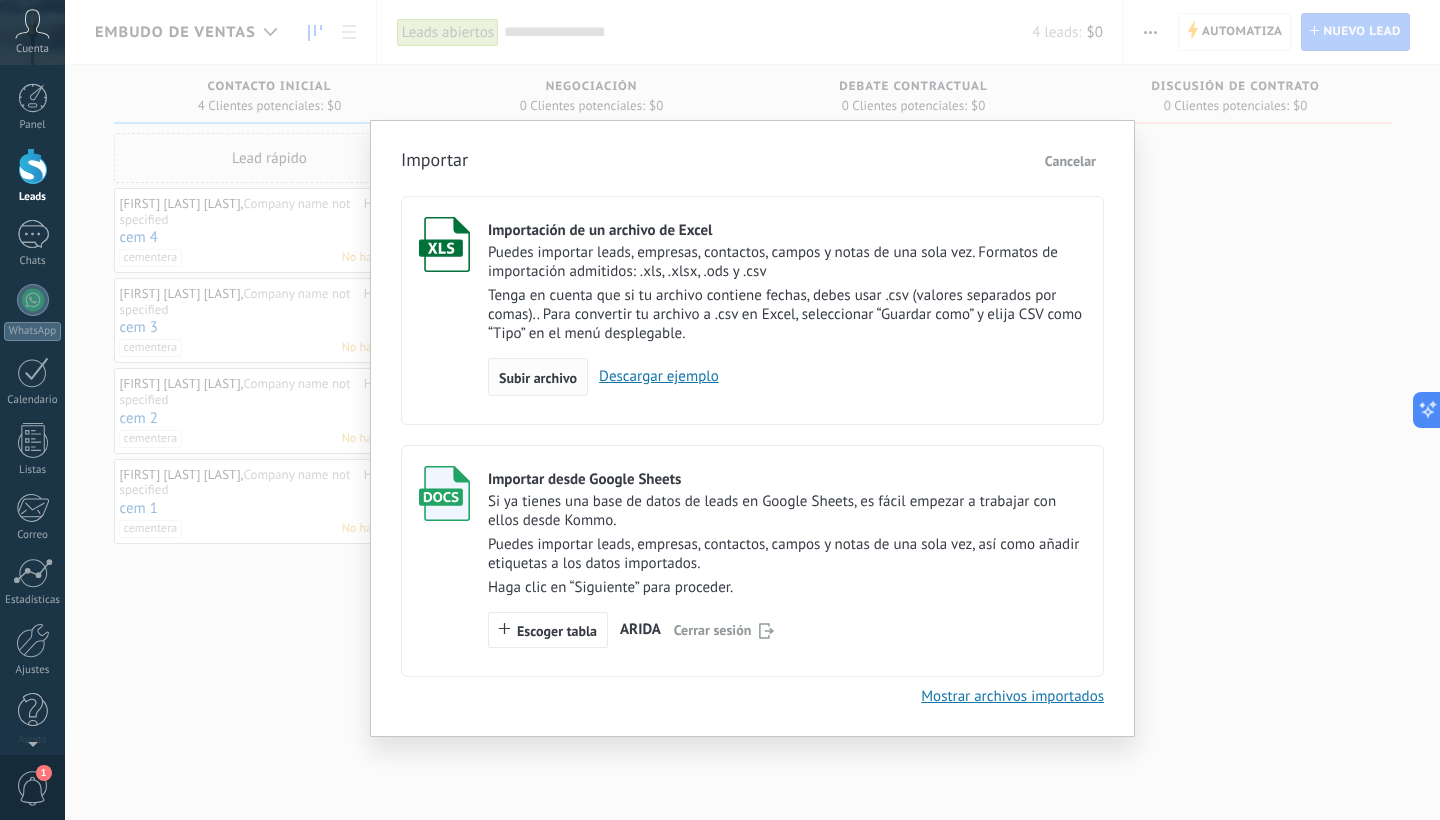 click on "Subir archivo" at bounding box center (538, 378) 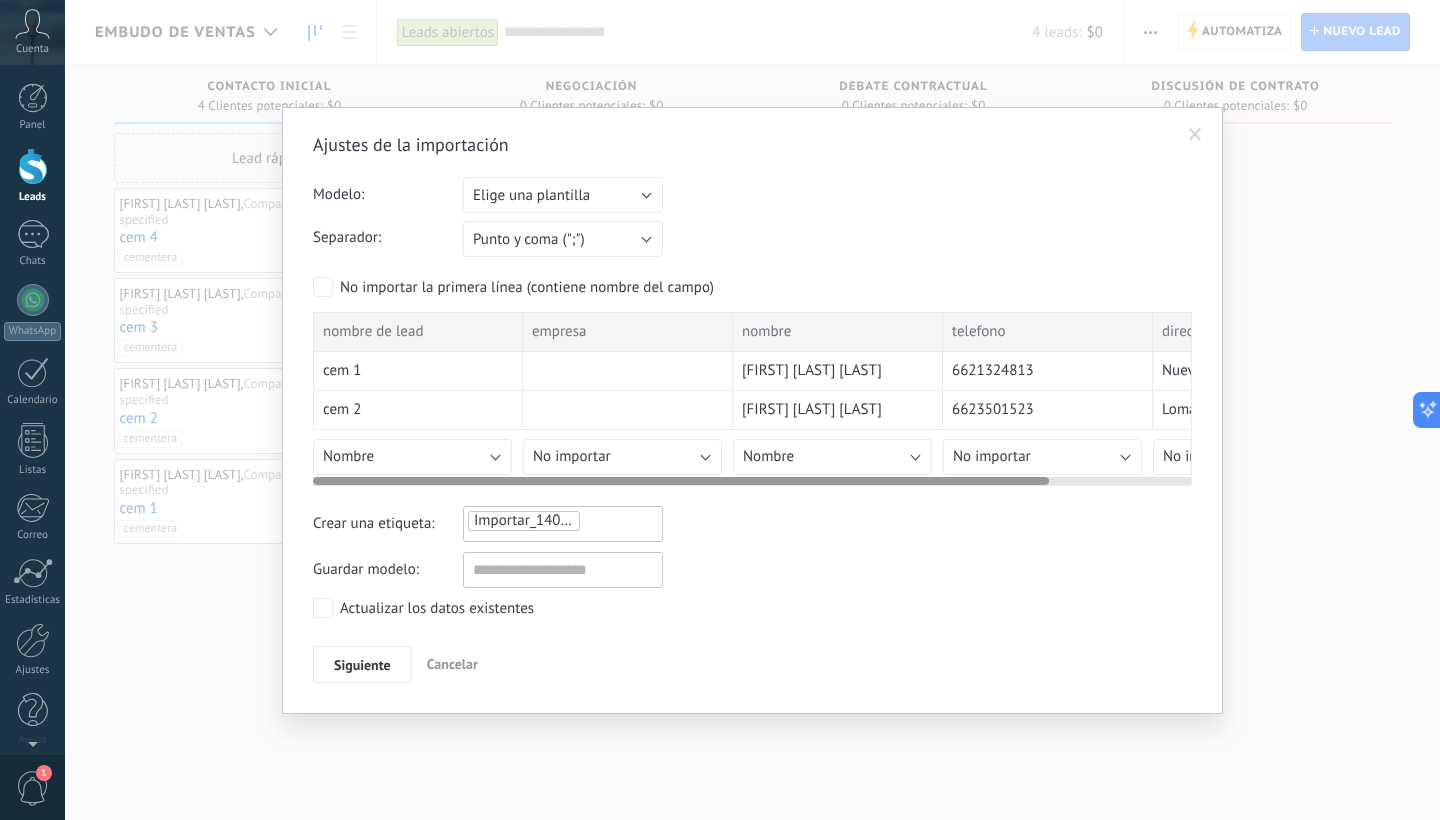 click on "Nombre" at bounding box center [412, 457] 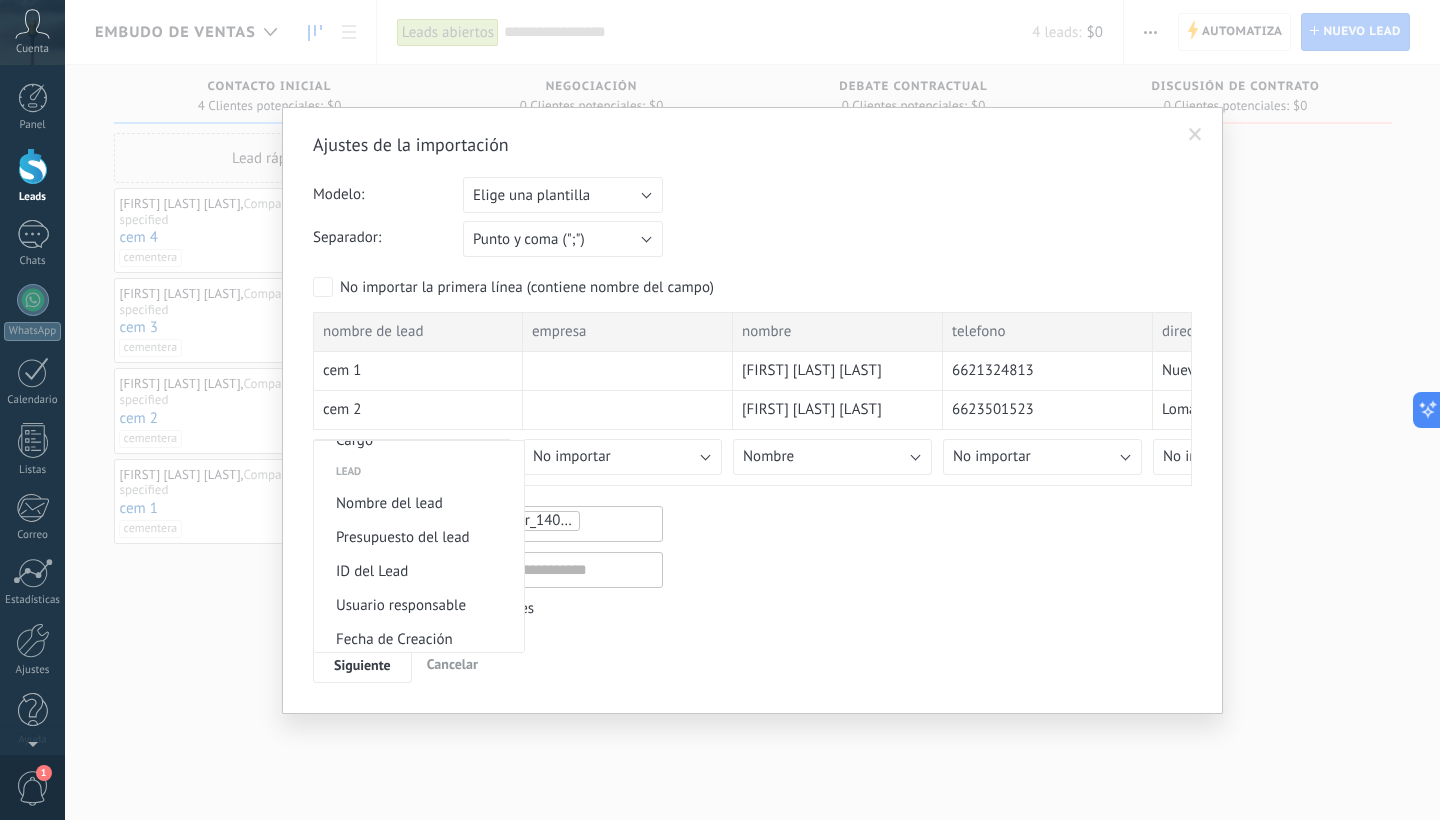 scroll, scrollTop: 771, scrollLeft: 0, axis: vertical 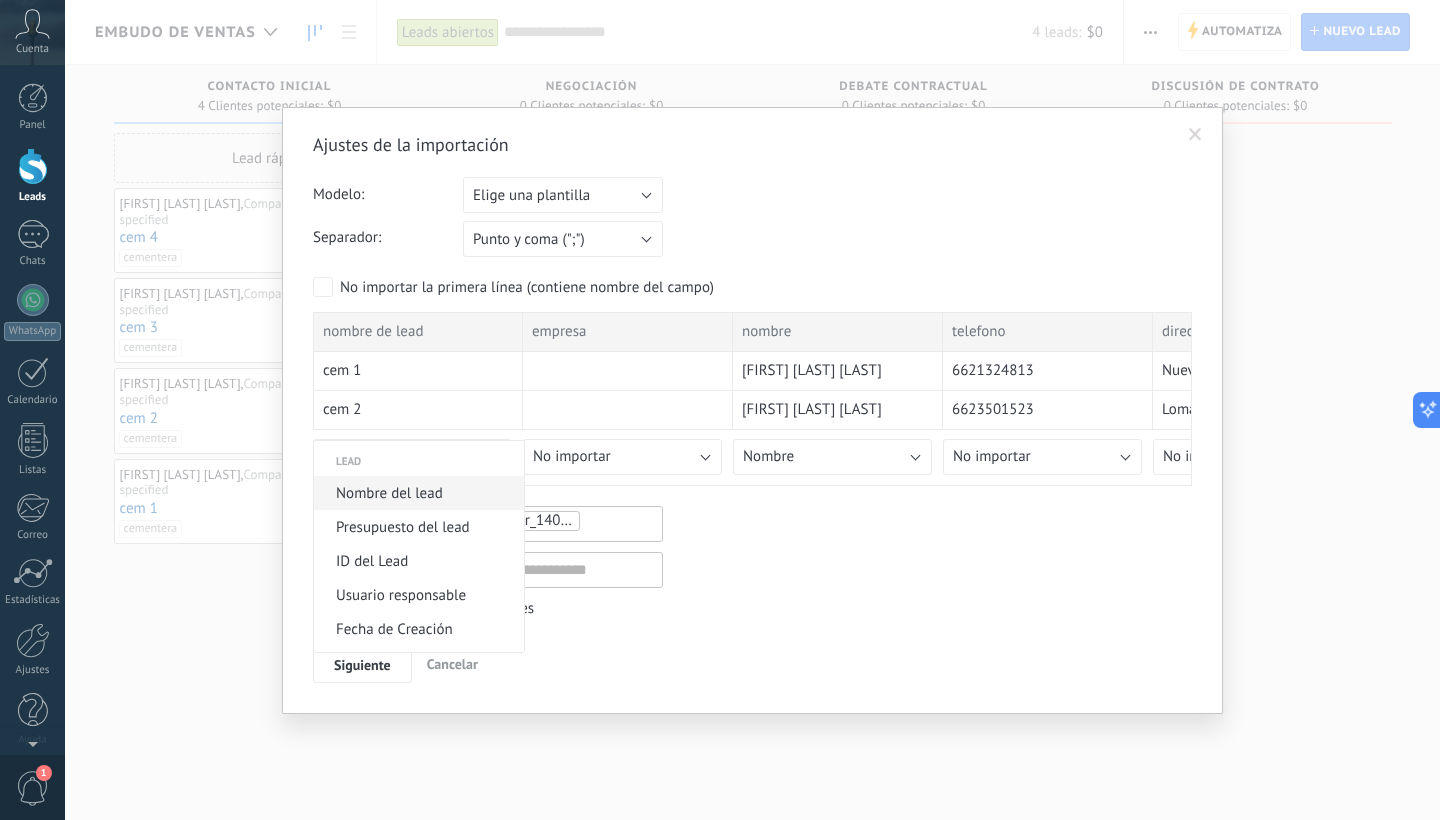 click on "Nombre del lead" at bounding box center [416, 493] 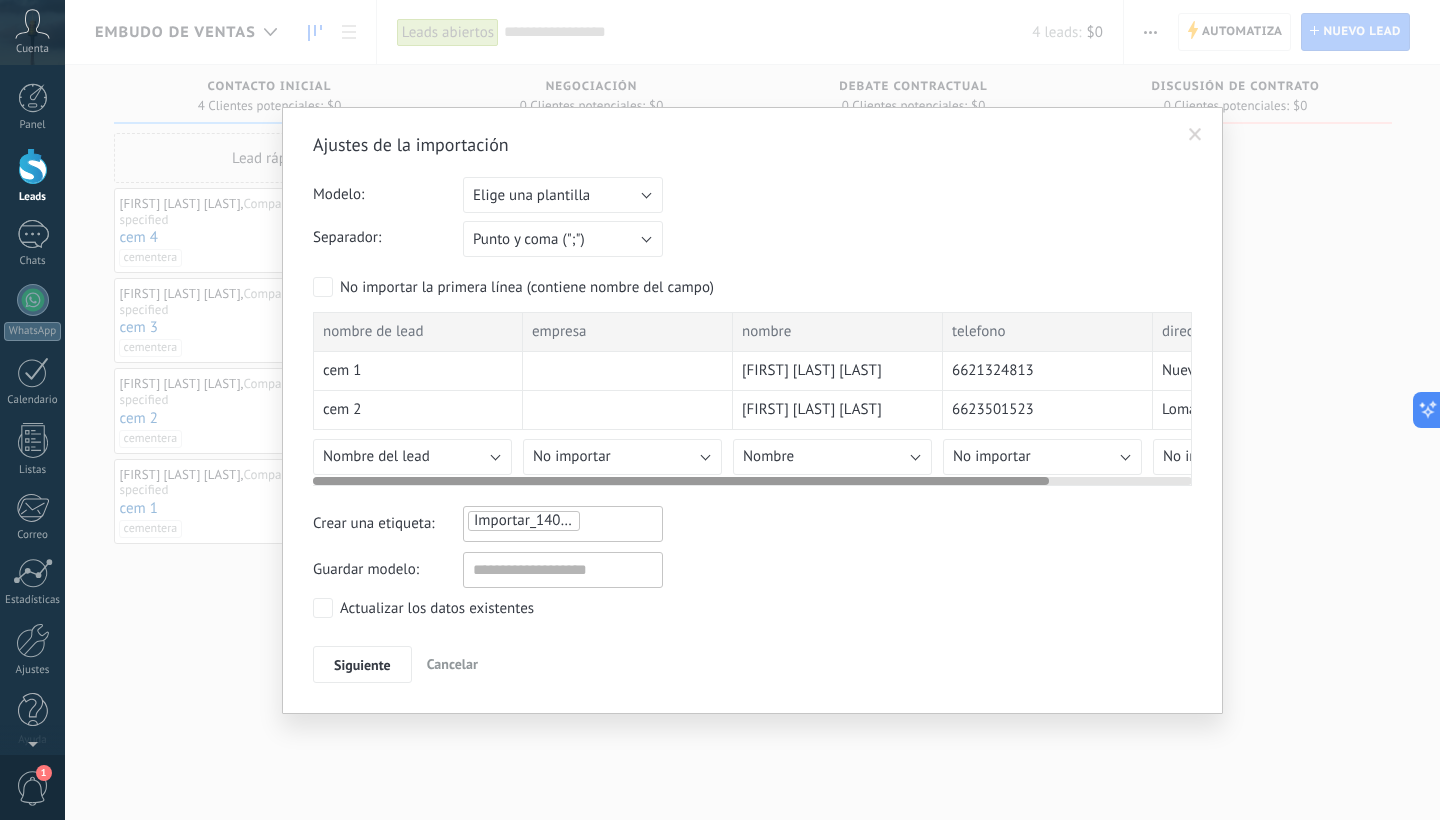 click on "No importar" at bounding box center (622, 457) 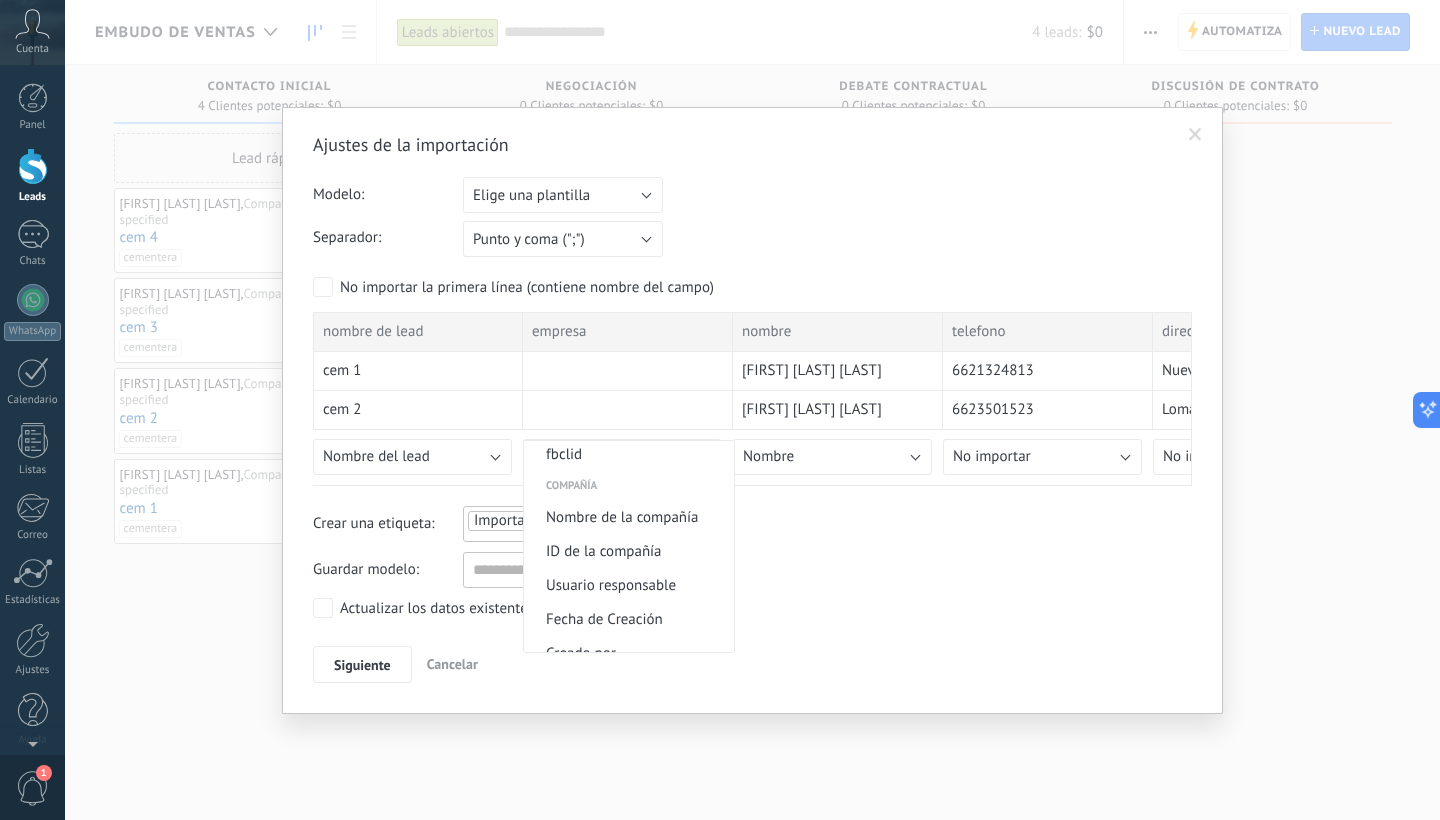 scroll, scrollTop: 1541, scrollLeft: 0, axis: vertical 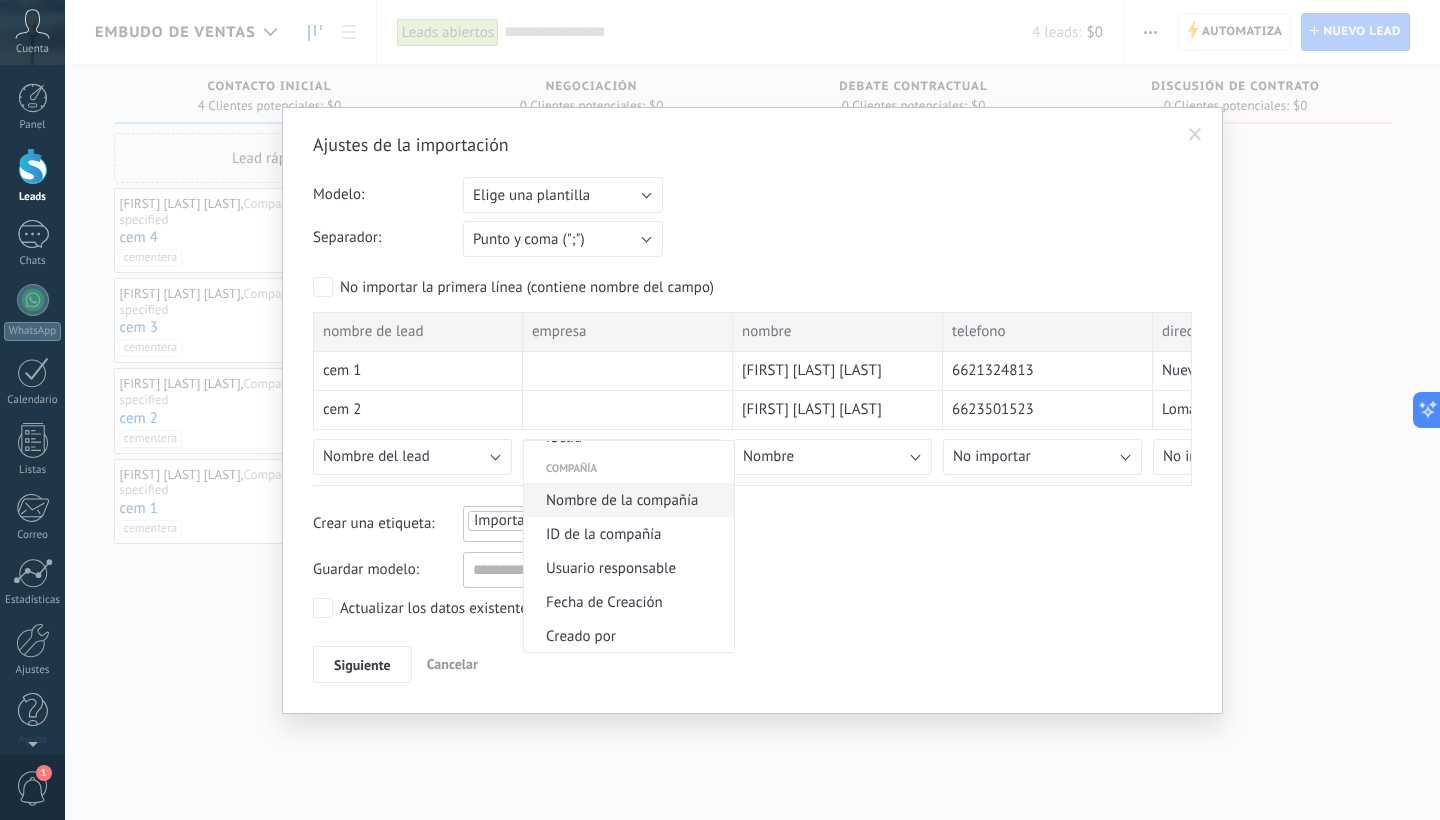 click on "Nombre de la compañía" at bounding box center [626, 500] 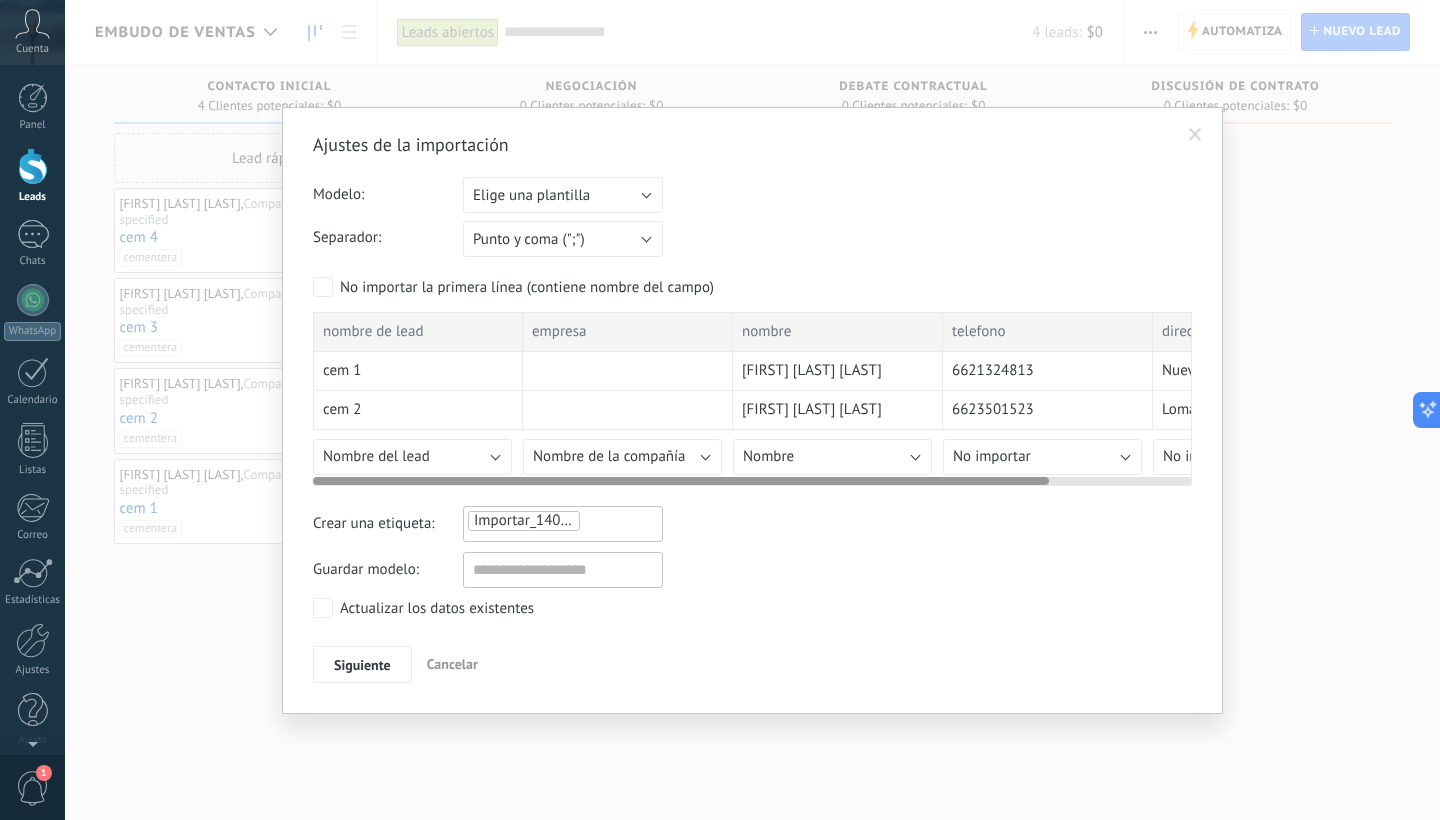 click on "No importar" at bounding box center (1042, 457) 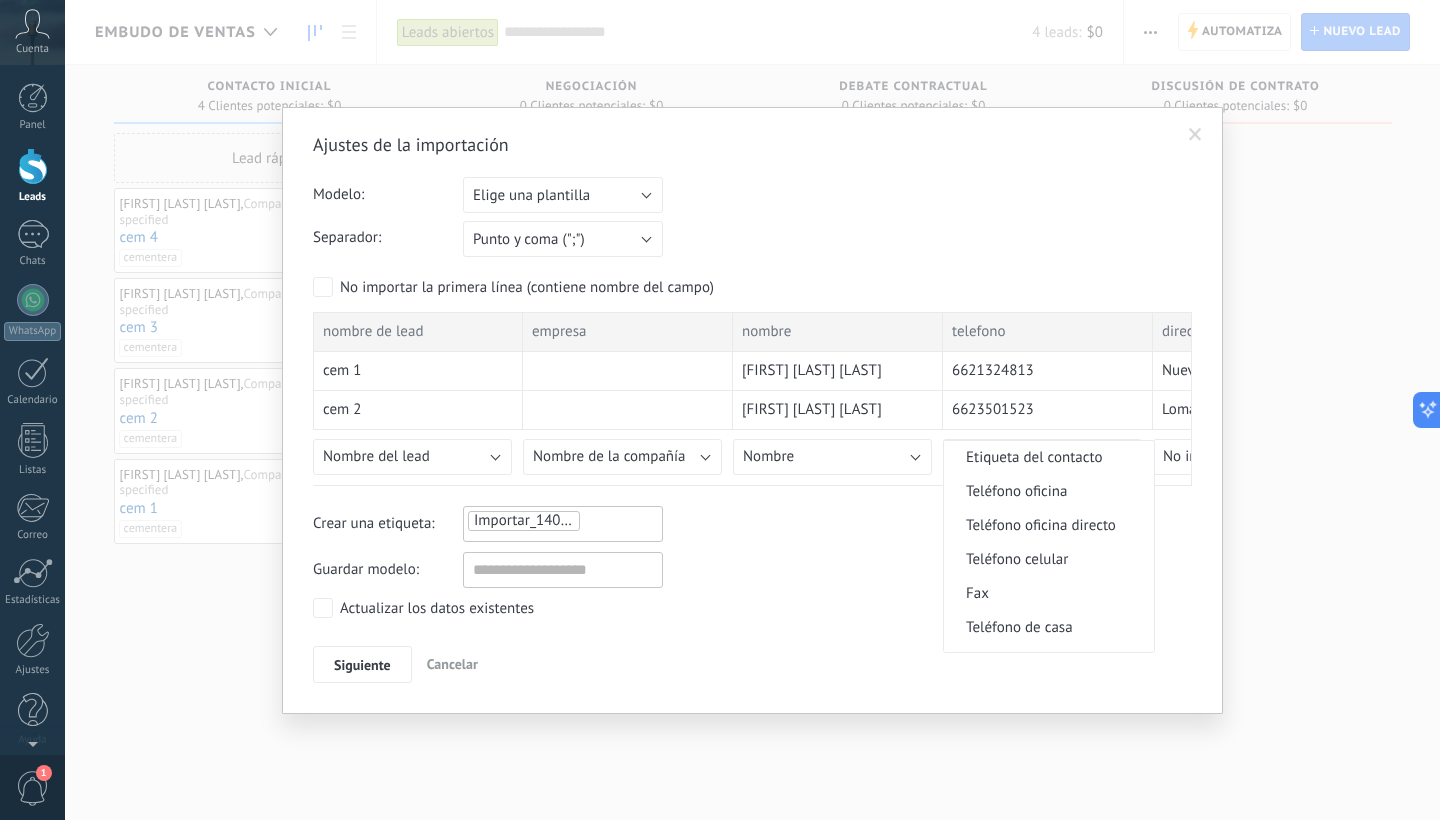 scroll, scrollTop: 404, scrollLeft: 0, axis: vertical 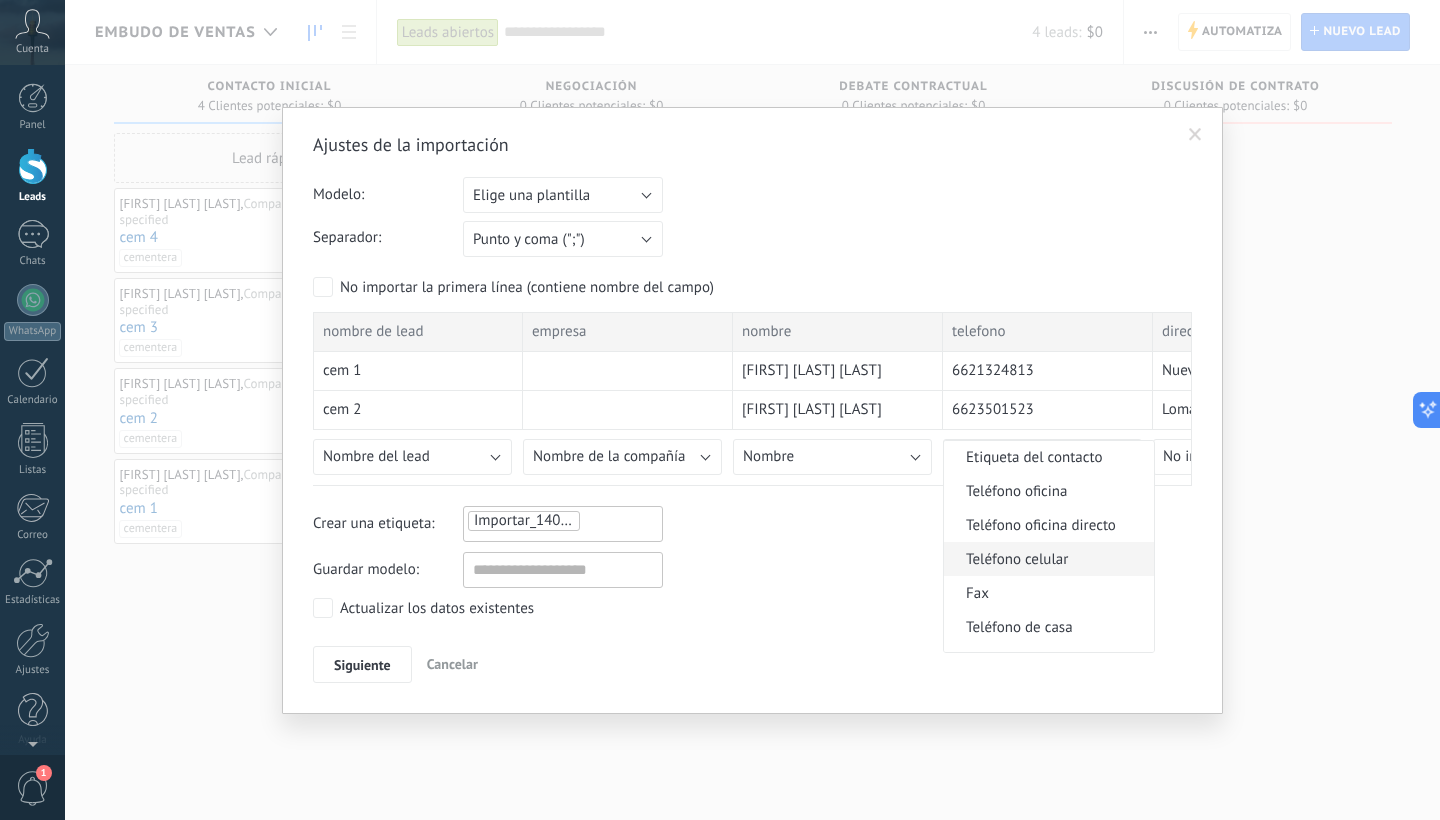 click on "Teléfono celular" at bounding box center (1046, 559) 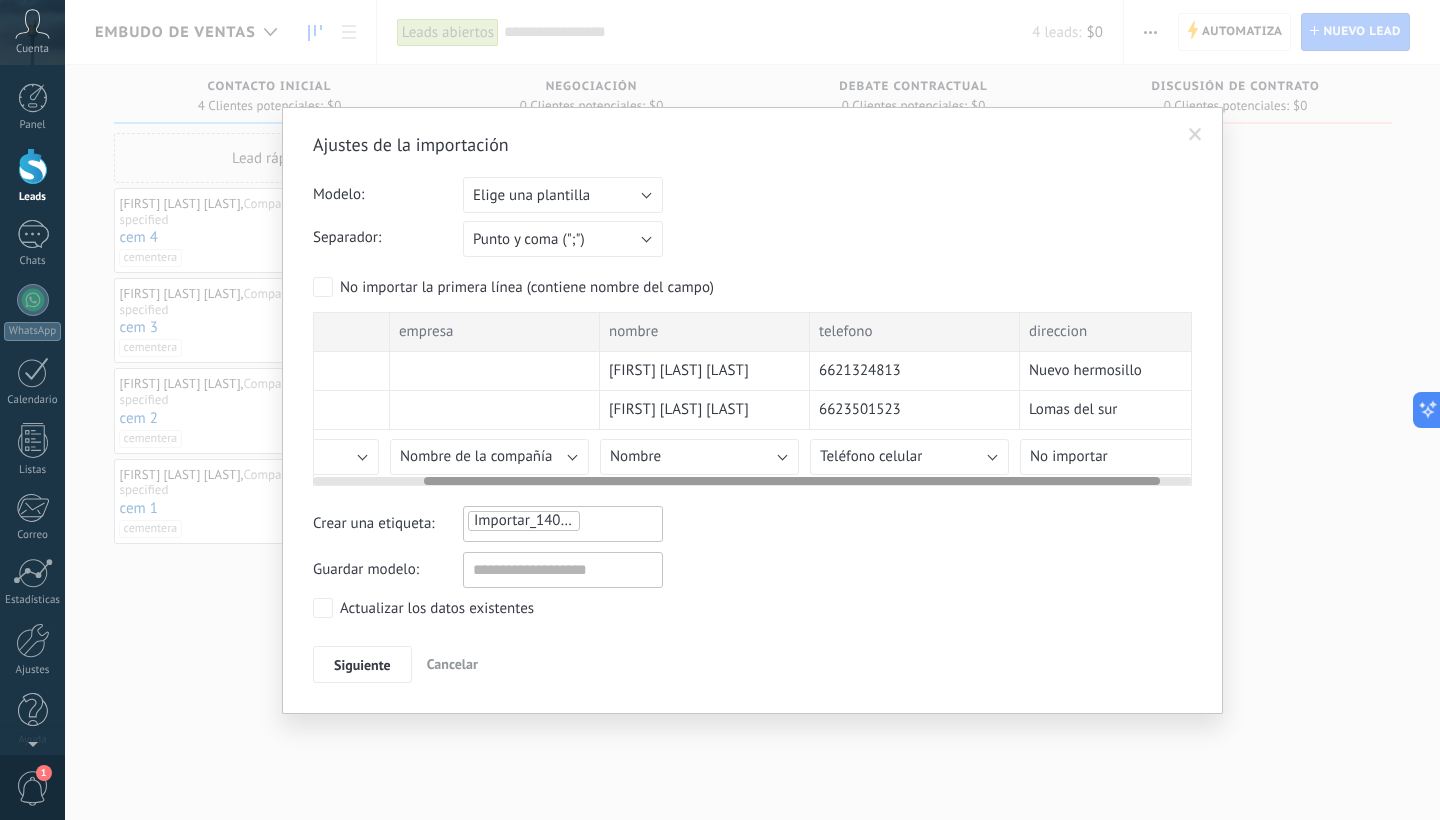 drag, startPoint x: 1024, startPoint y: 483, endPoint x: 1141, endPoint y: 495, distance: 117.61378 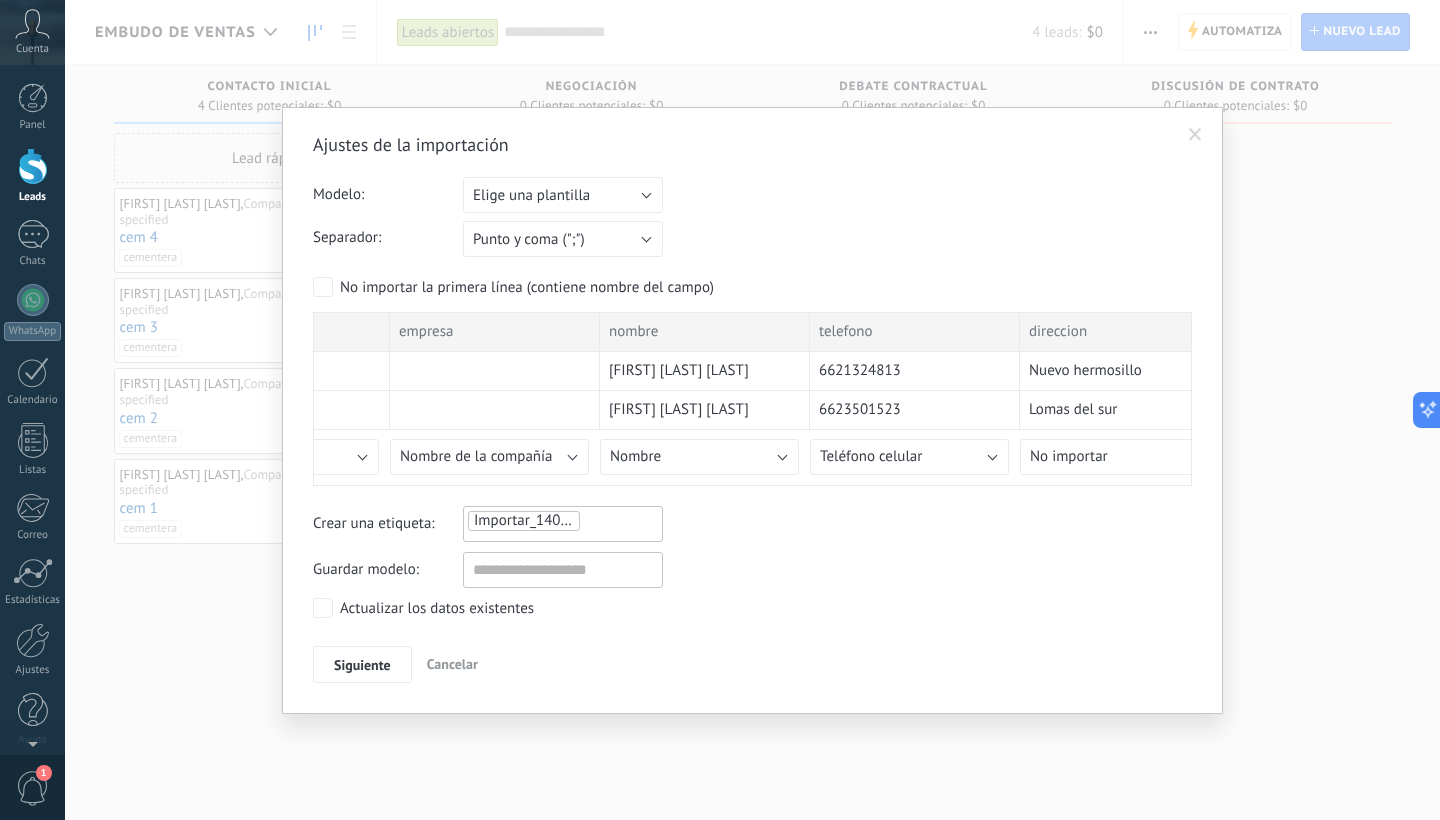 scroll, scrollTop: 0, scrollLeft: 138, axis: horizontal 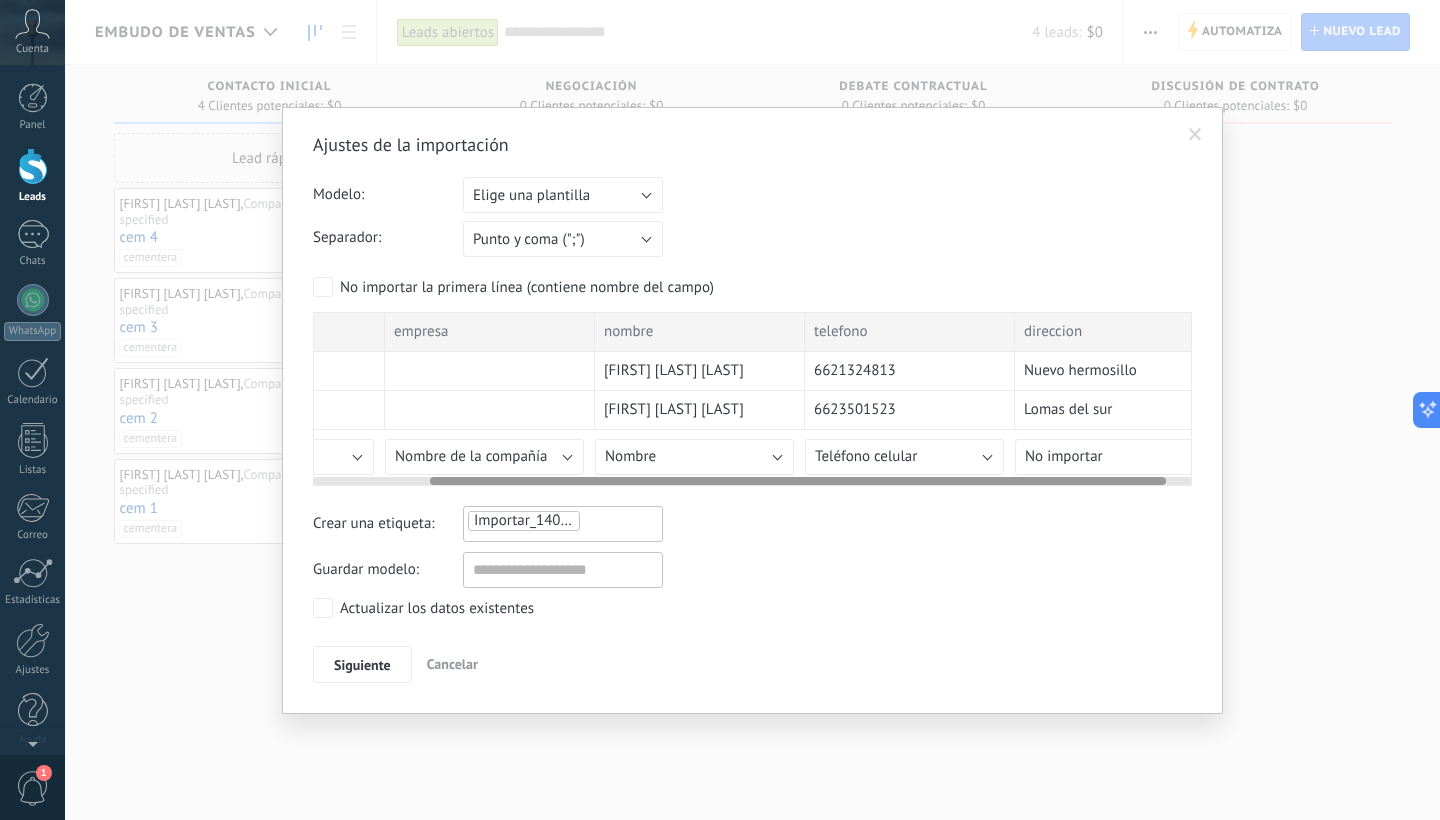 click on "No importar" at bounding box center [1114, 457] 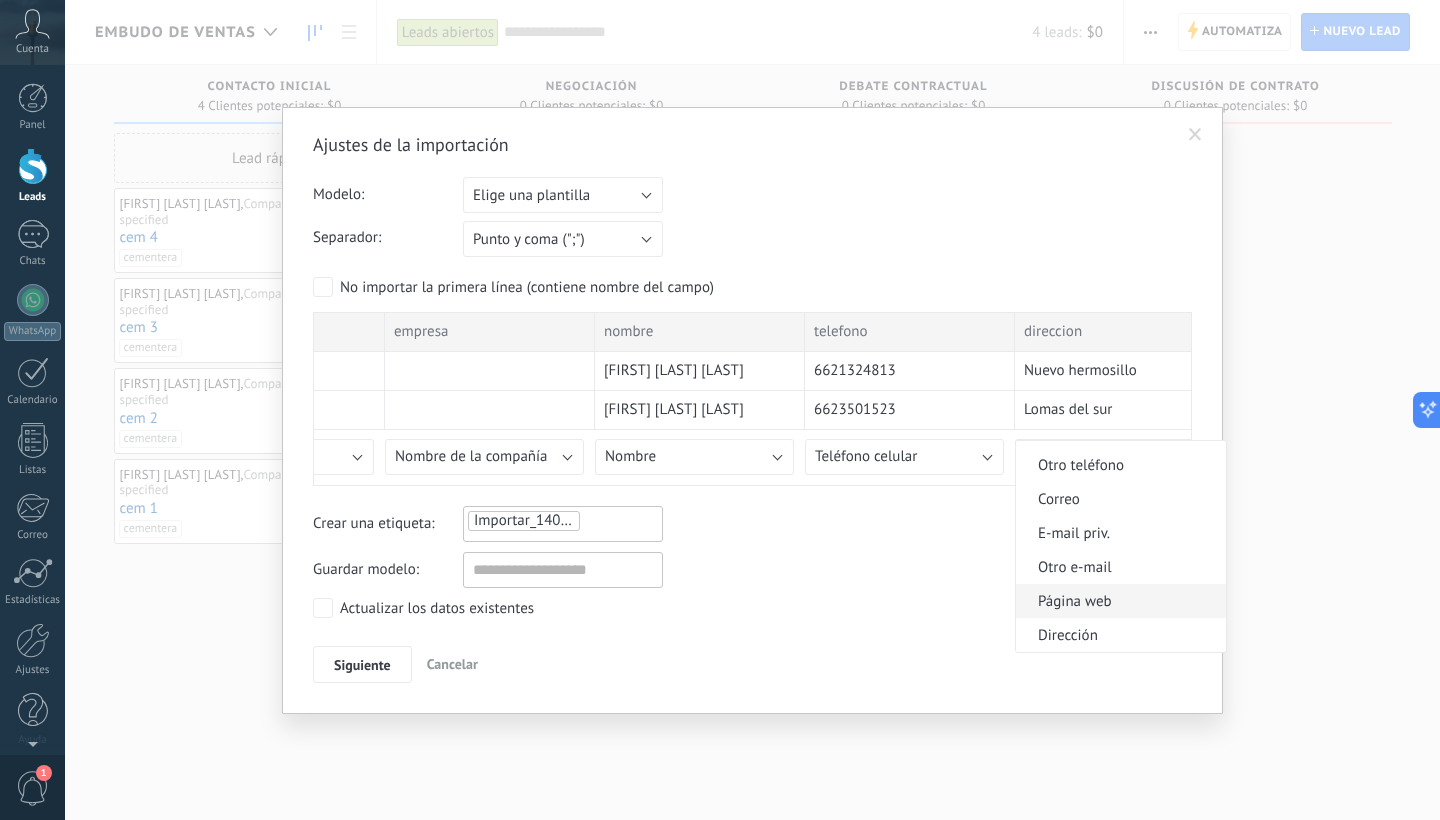 scroll, scrollTop: 1984, scrollLeft: 0, axis: vertical 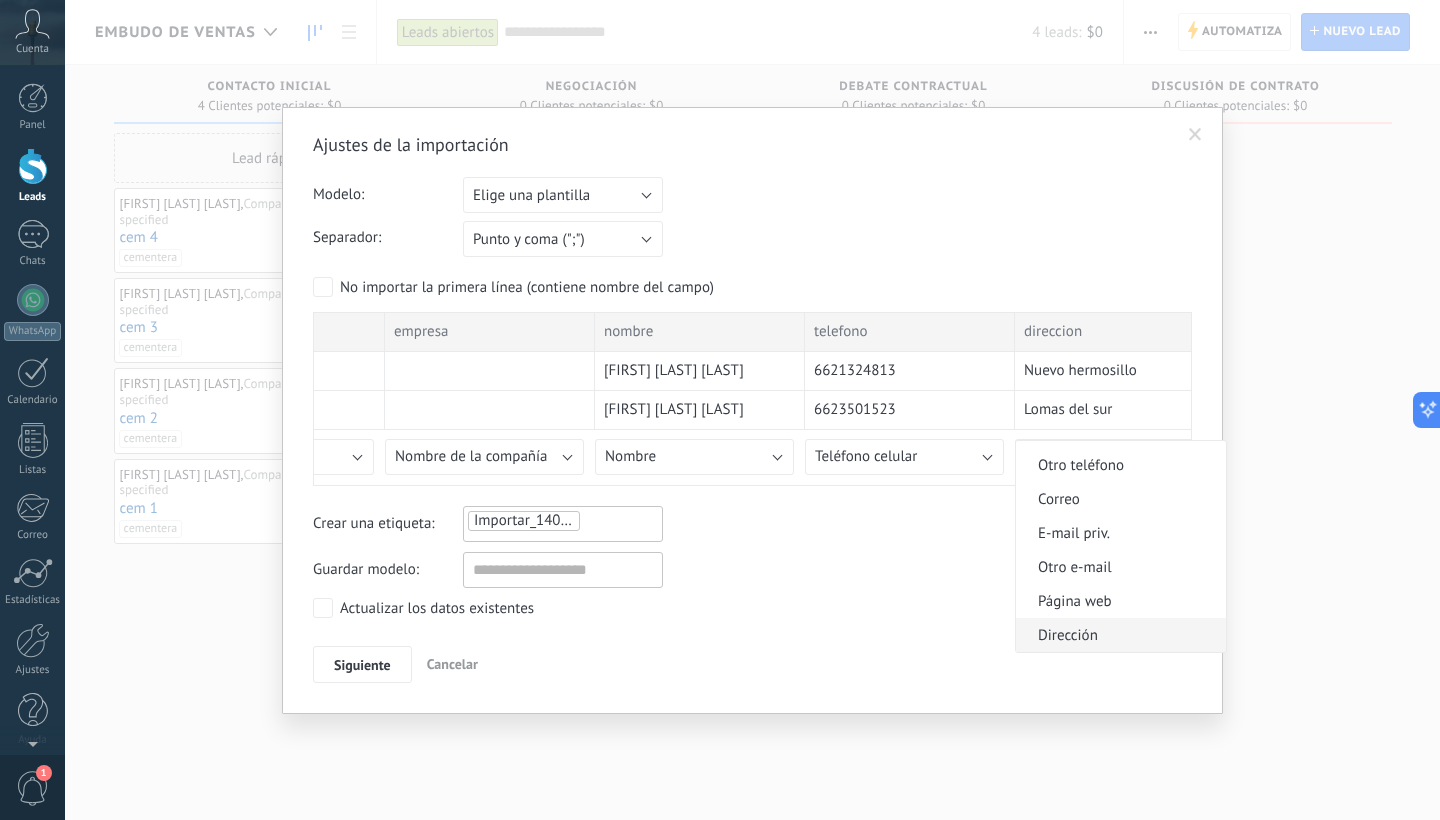 click on "Dirección" at bounding box center [1118, 635] 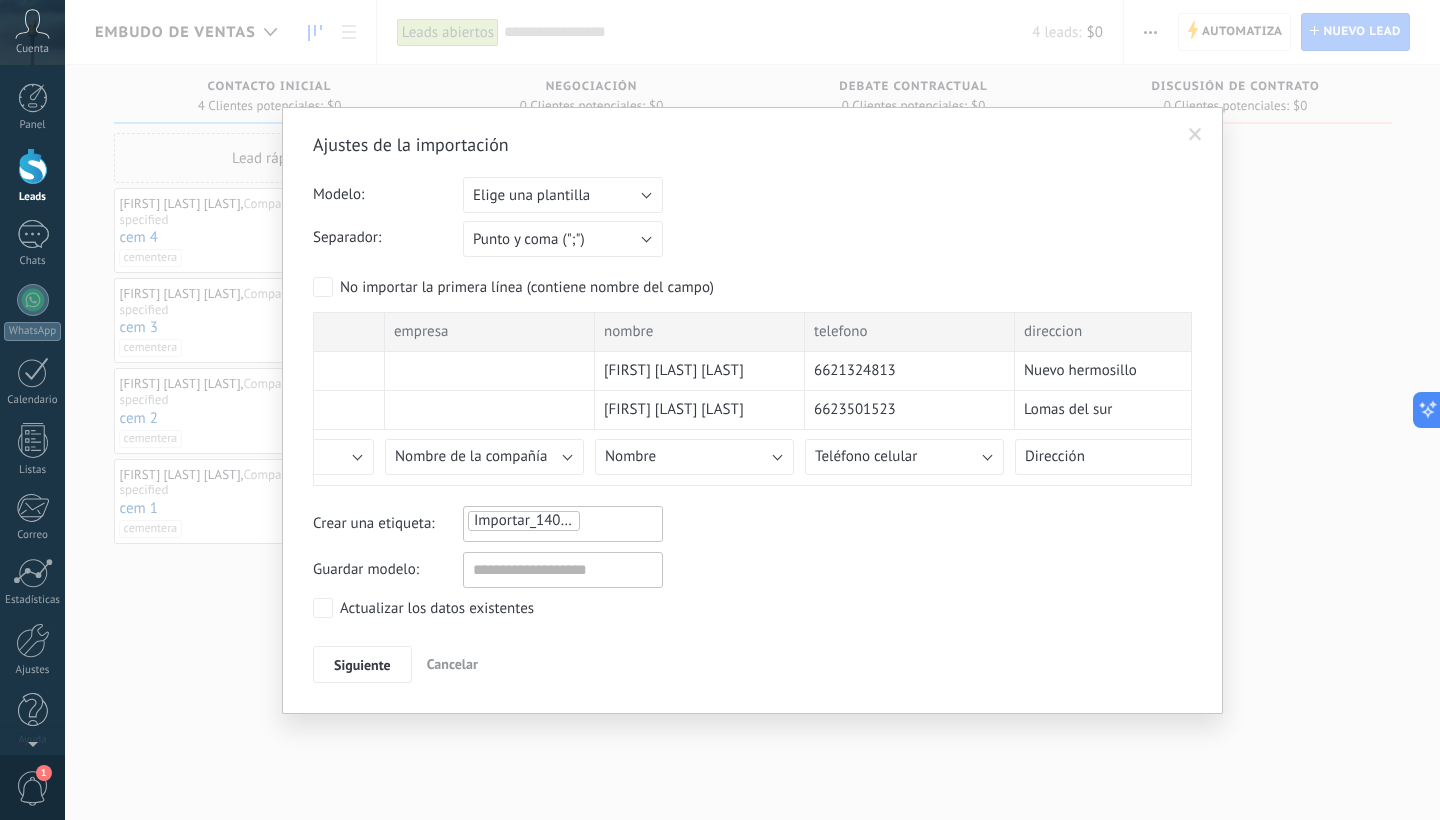 click on "Importar_14072025_1115" at bounding box center (535, 521) 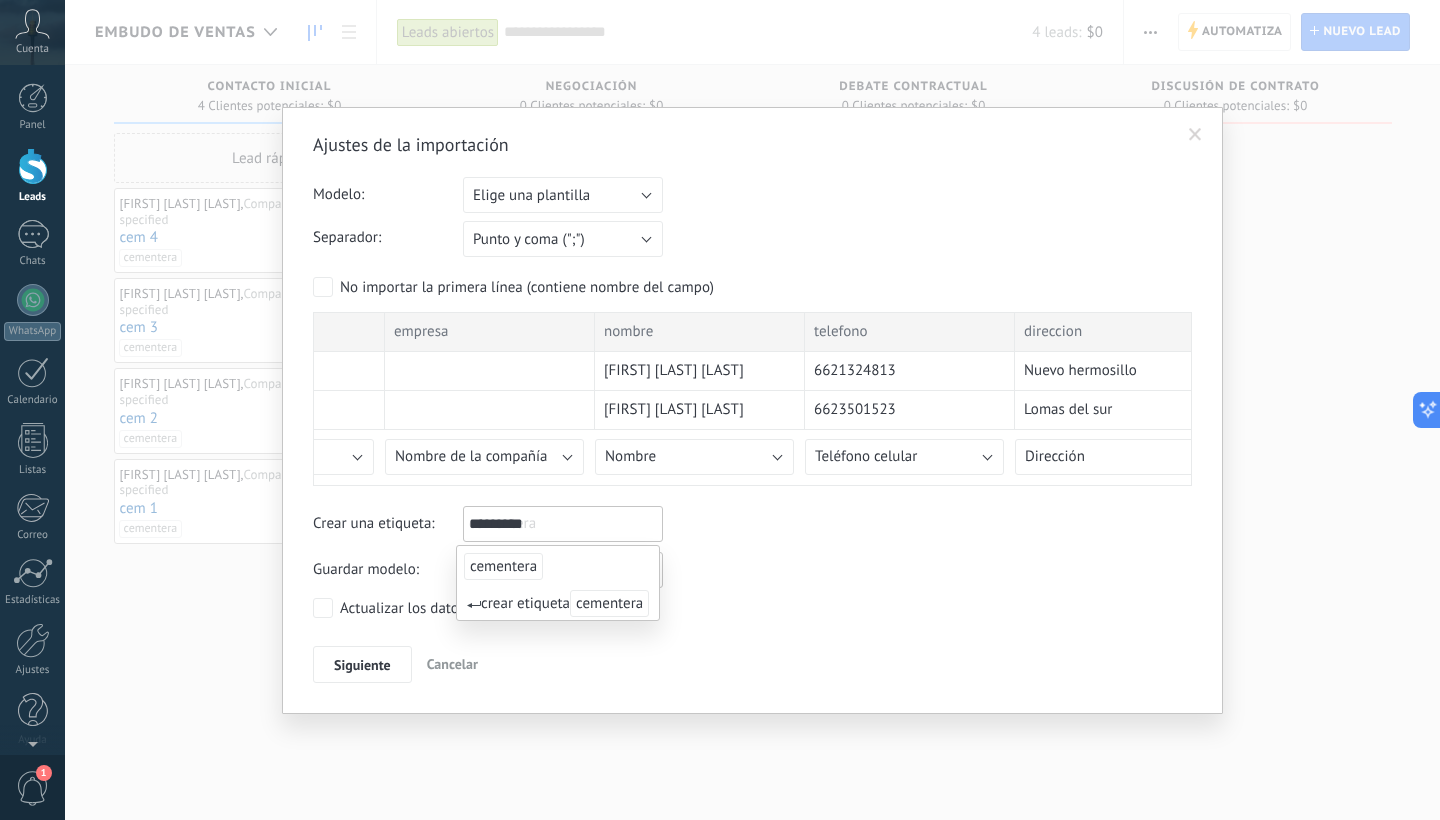 type on "*********" 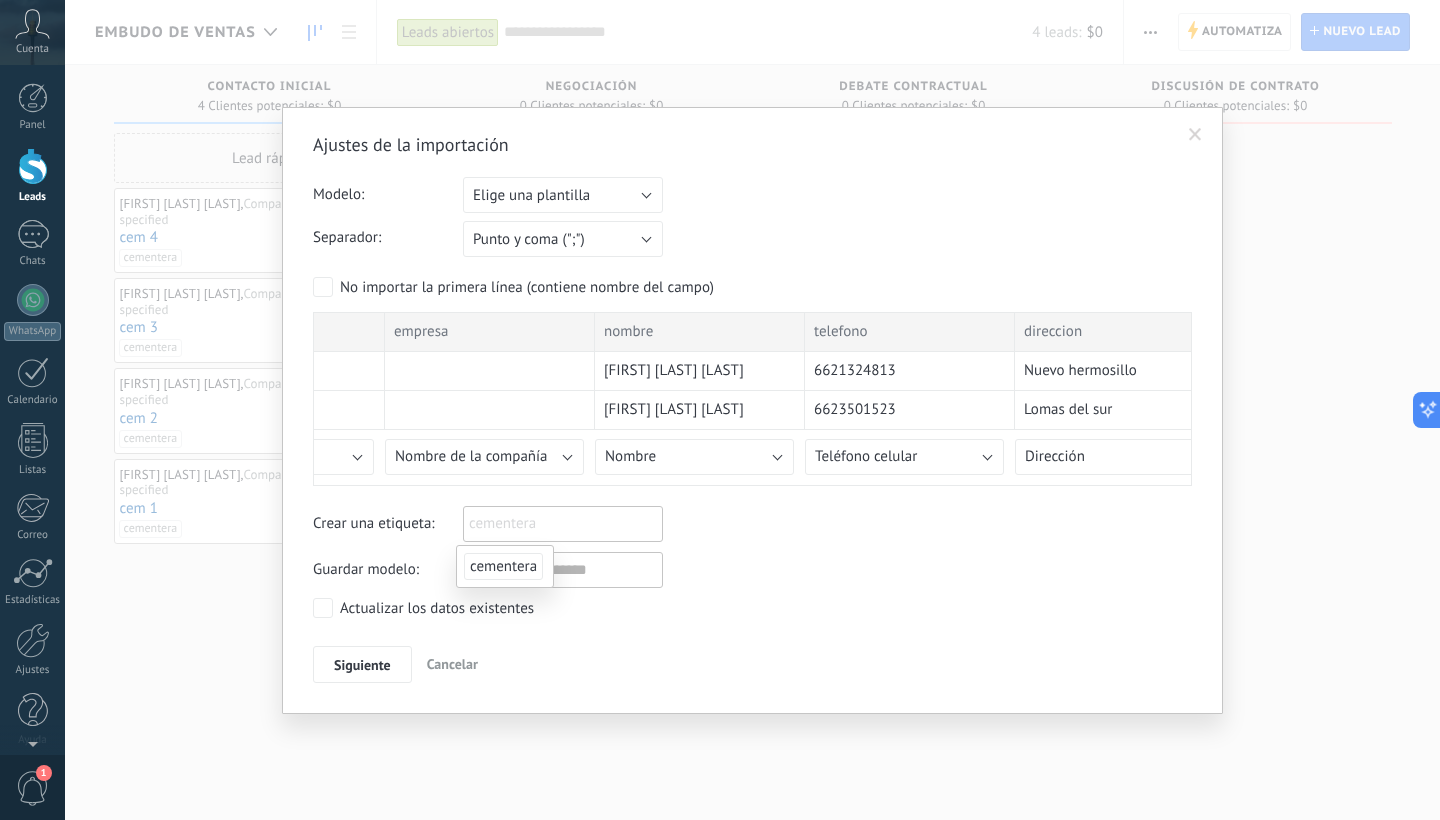 click on "Siguiente Cancelar" at bounding box center (752, 665) 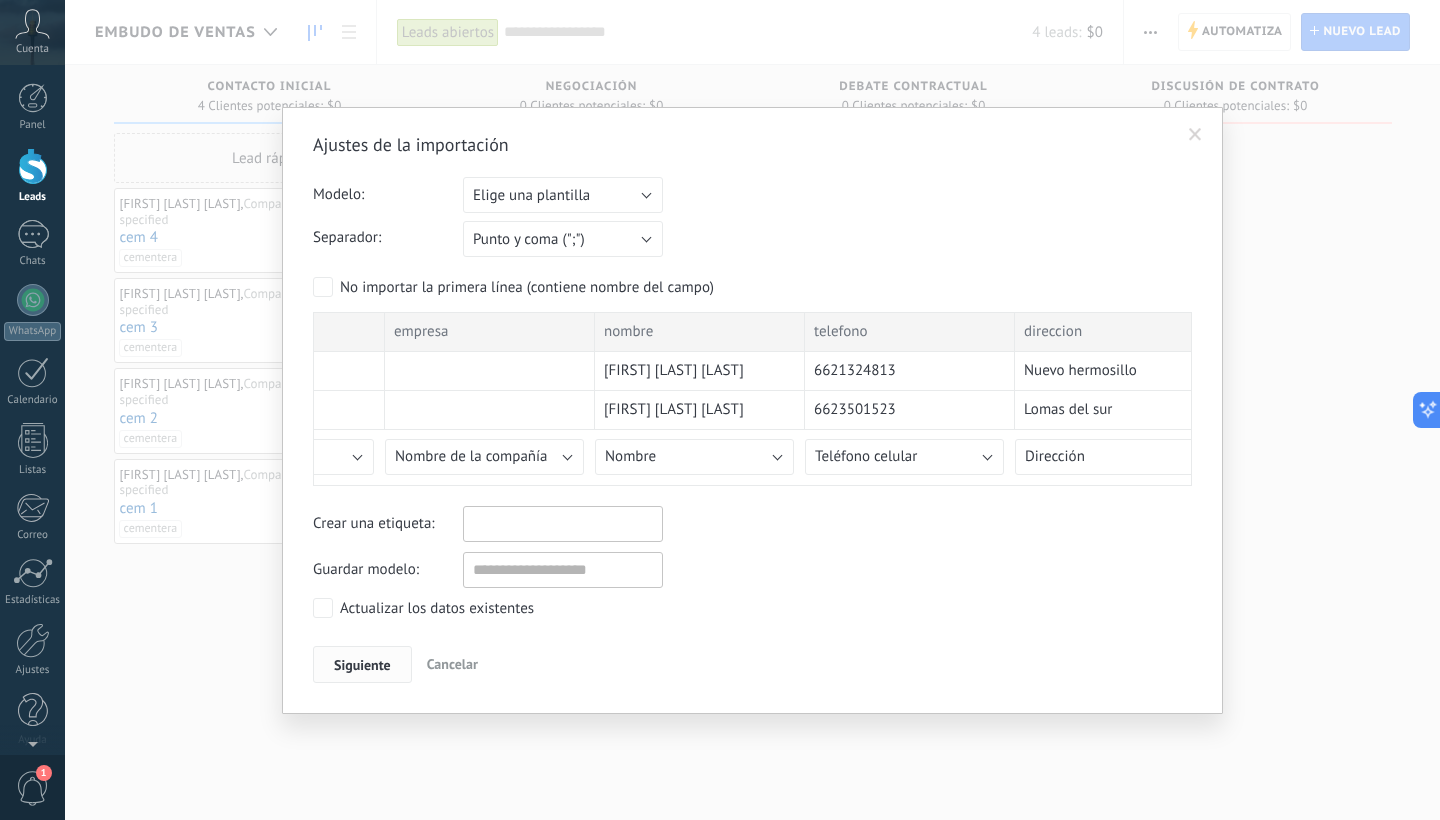 click on "Siguiente" at bounding box center [362, 665] 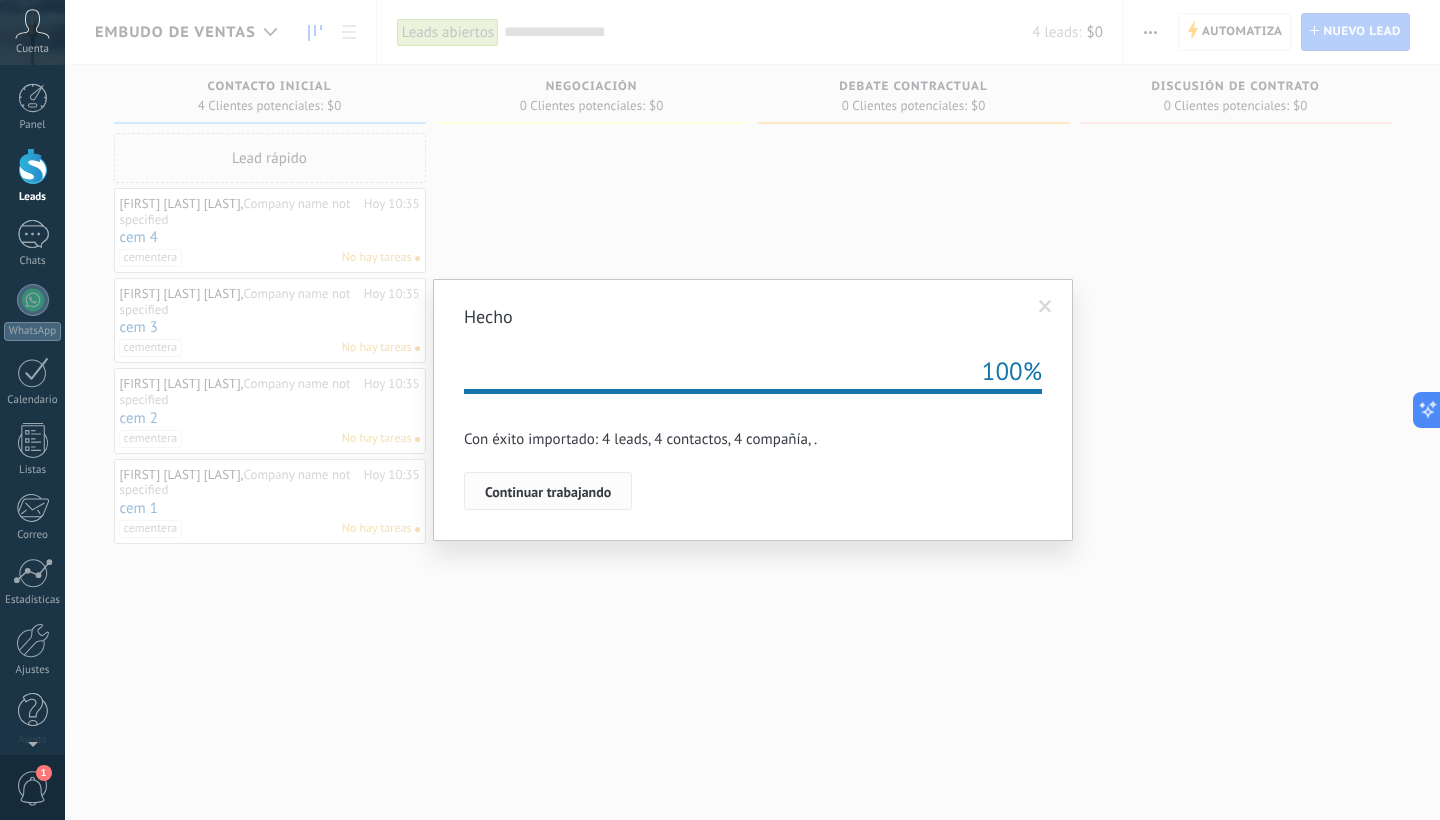 click on "Continuar trabajando" at bounding box center [548, 492] 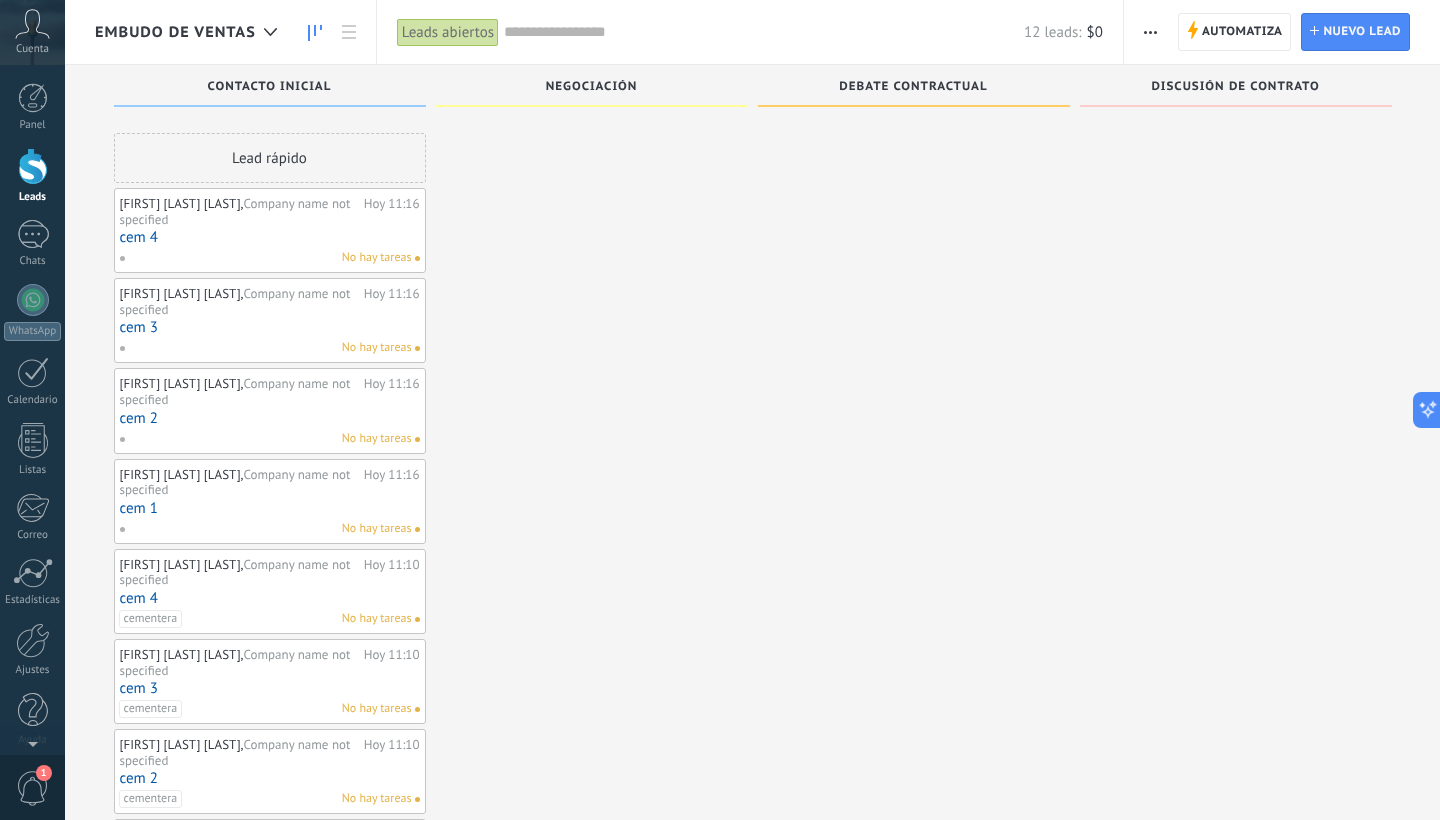scroll, scrollTop: 34, scrollLeft: 0, axis: vertical 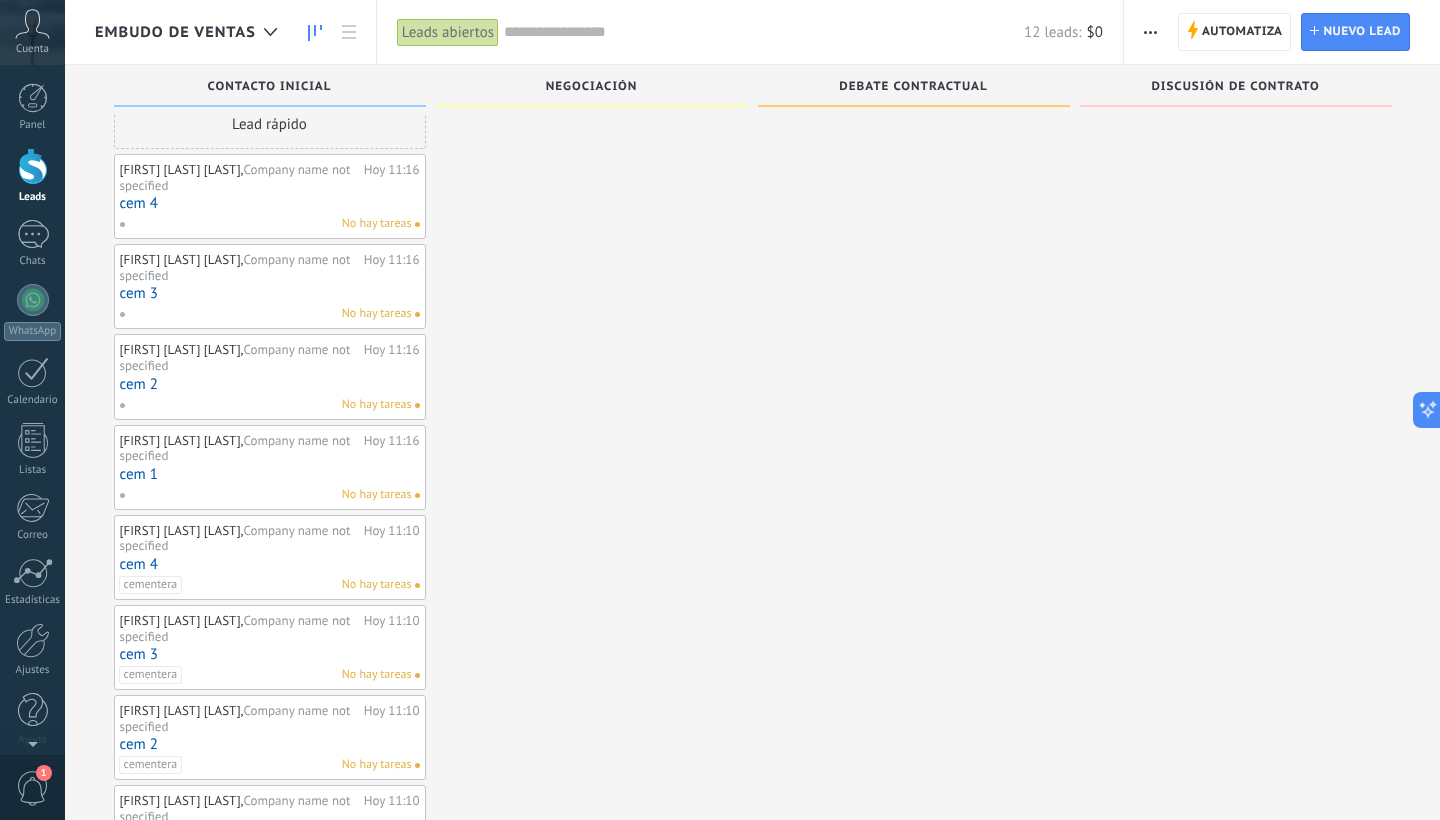 click on "cem 1" at bounding box center (270, 474) 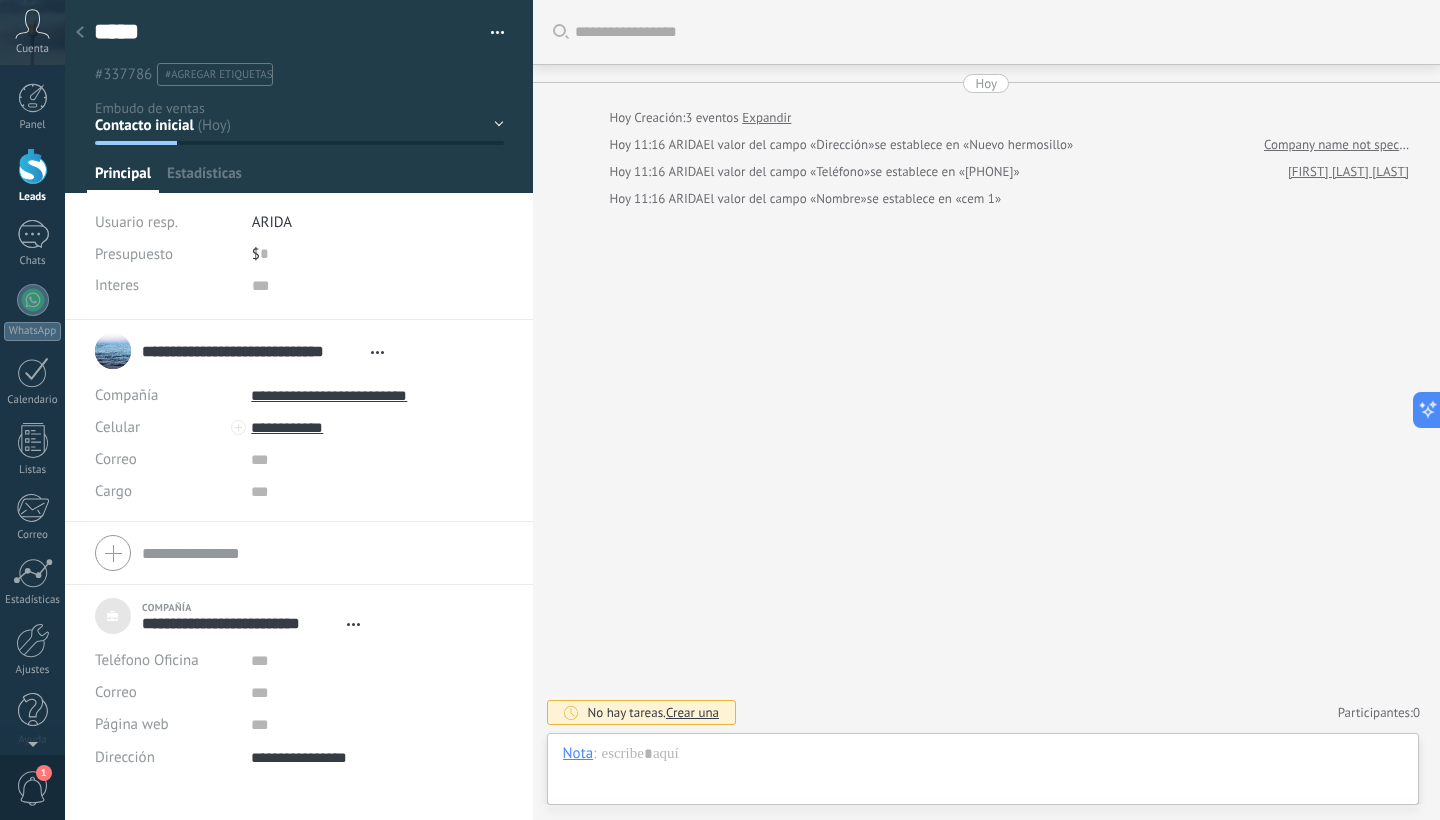 scroll, scrollTop: 0, scrollLeft: 0, axis: both 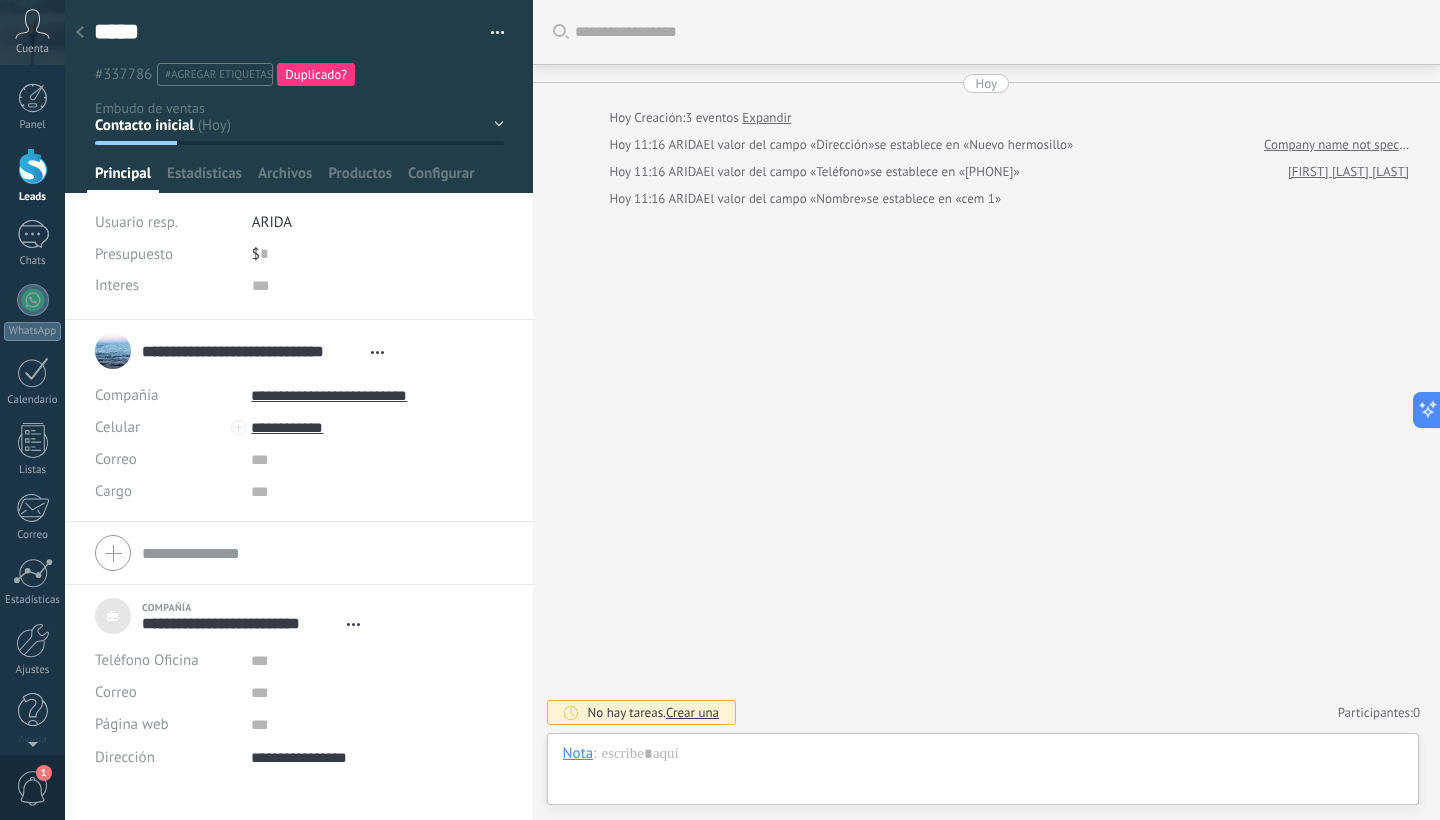 click 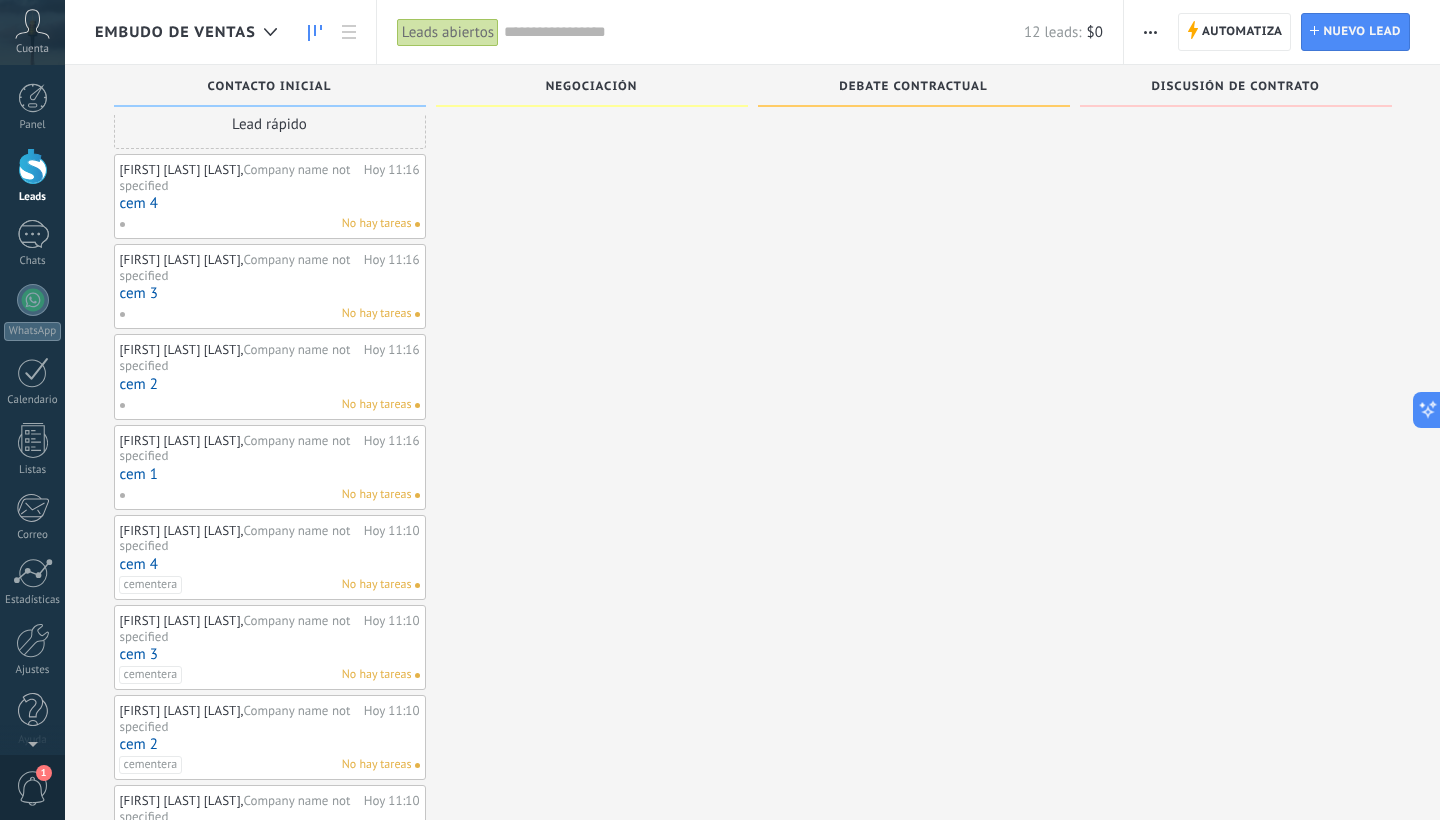 click on "cem 2" at bounding box center (270, 384) 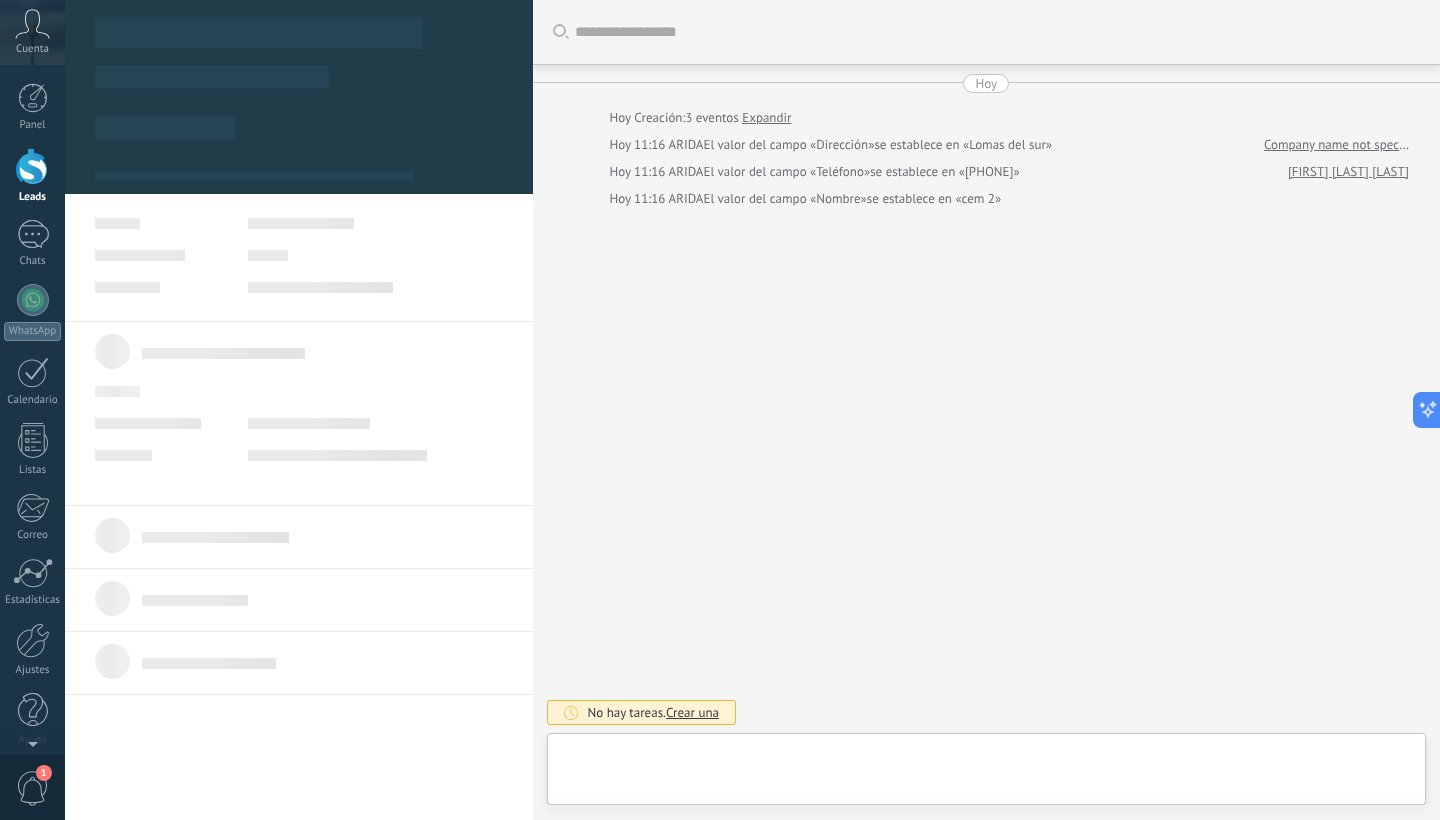 scroll, scrollTop: 0, scrollLeft: 0, axis: both 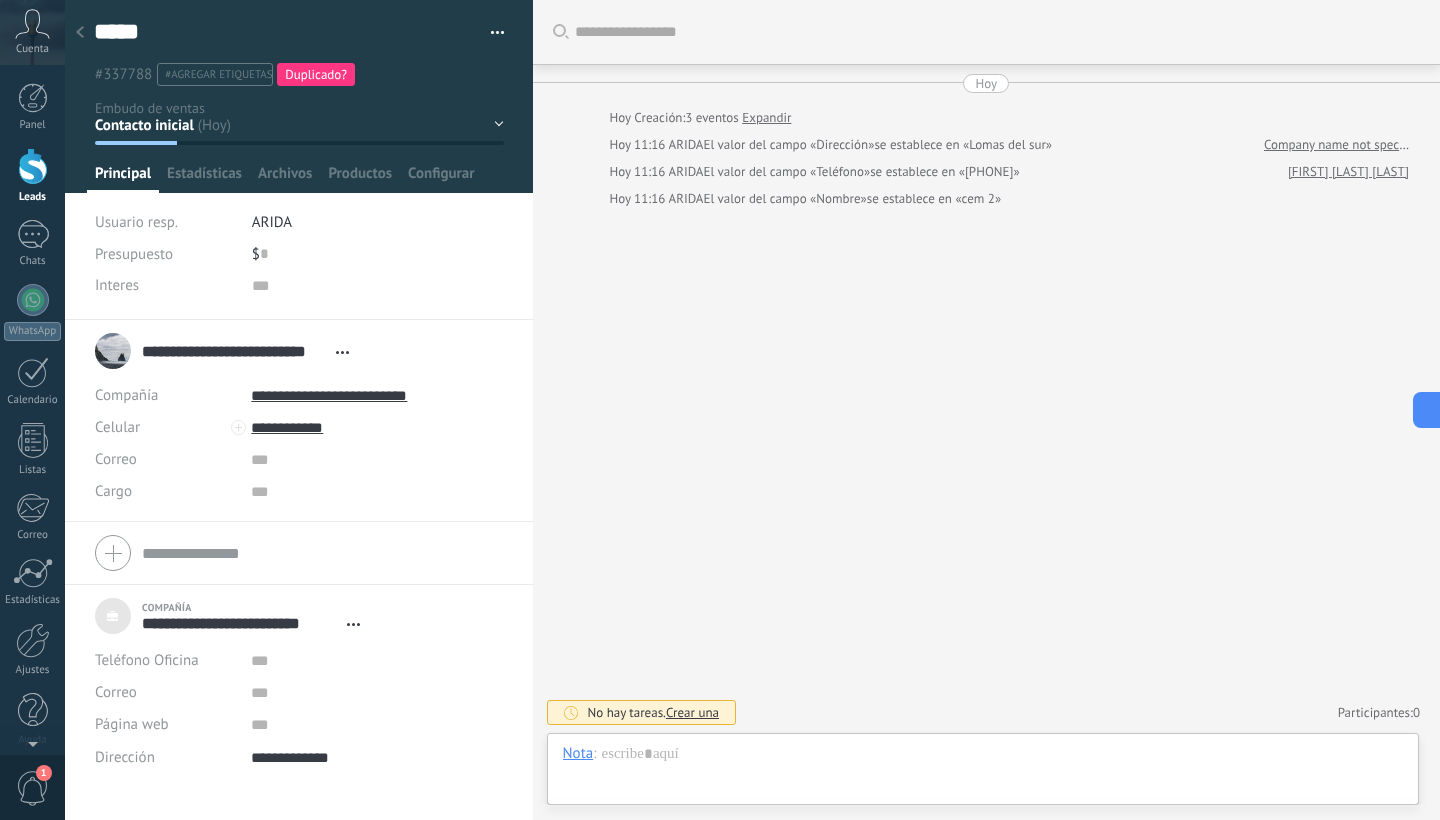 click at bounding box center (80, 33) 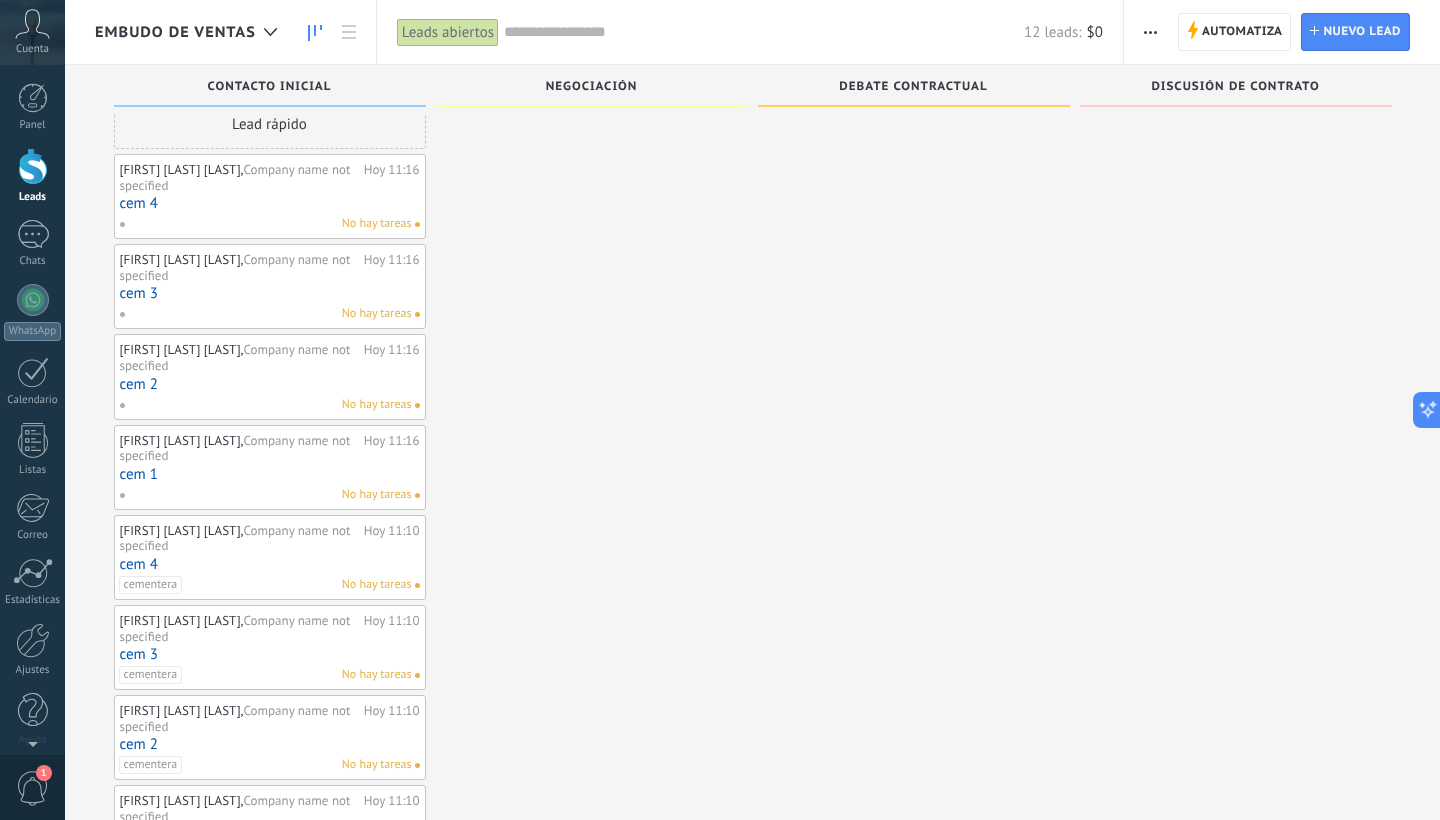 click on "cem 4" at bounding box center [270, 203] 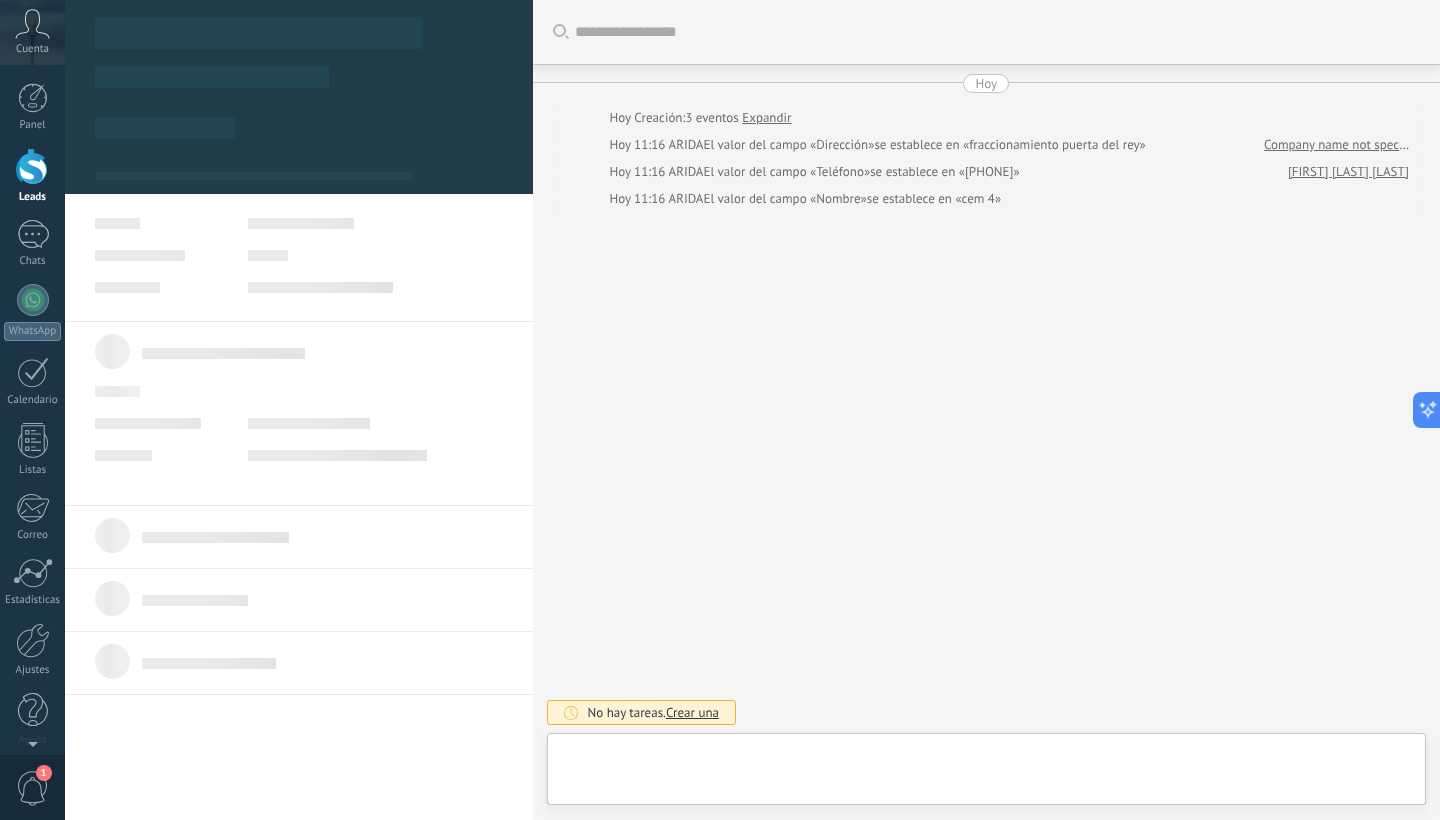 scroll, scrollTop: 0, scrollLeft: 0, axis: both 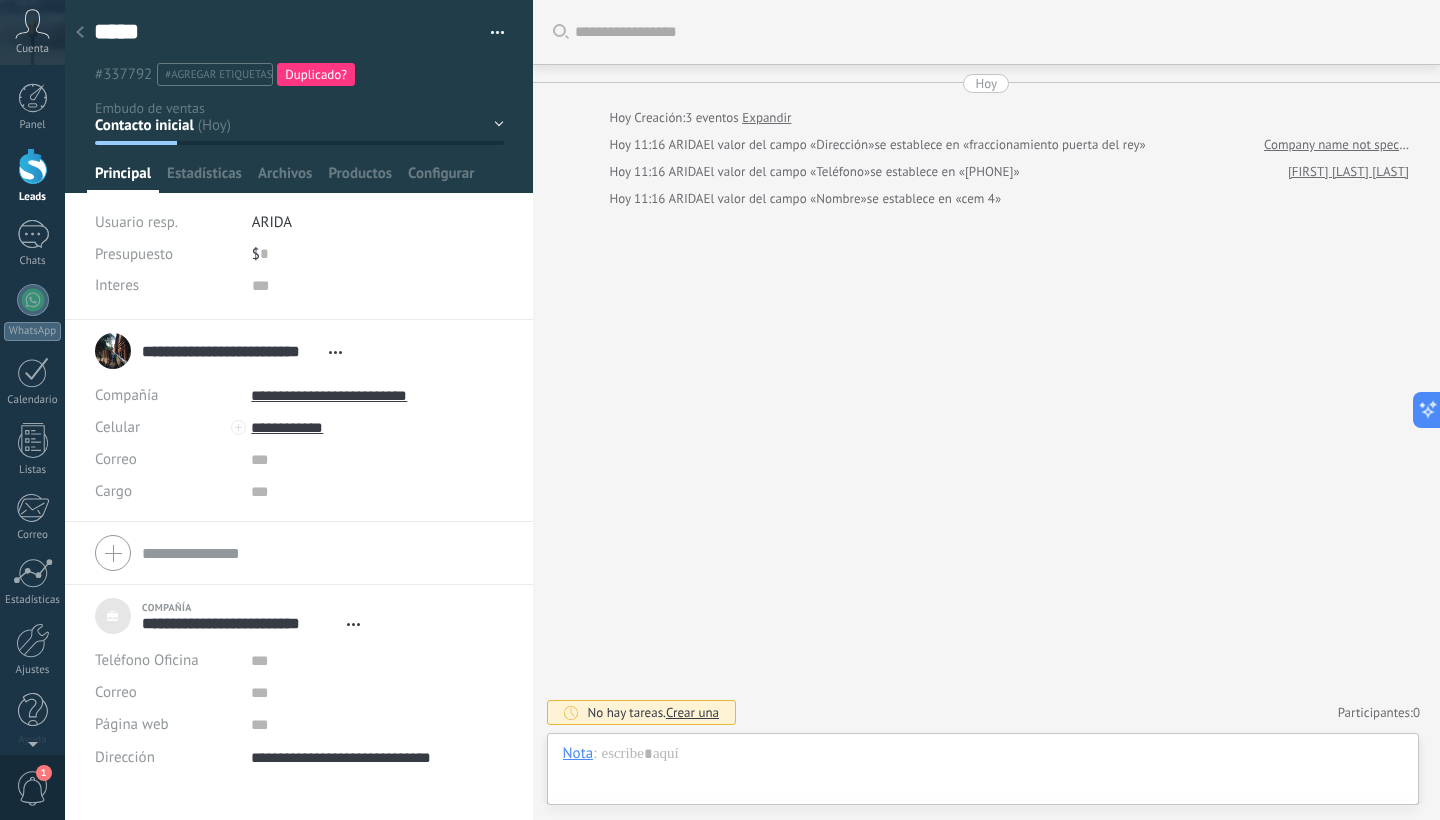 click at bounding box center [80, 33] 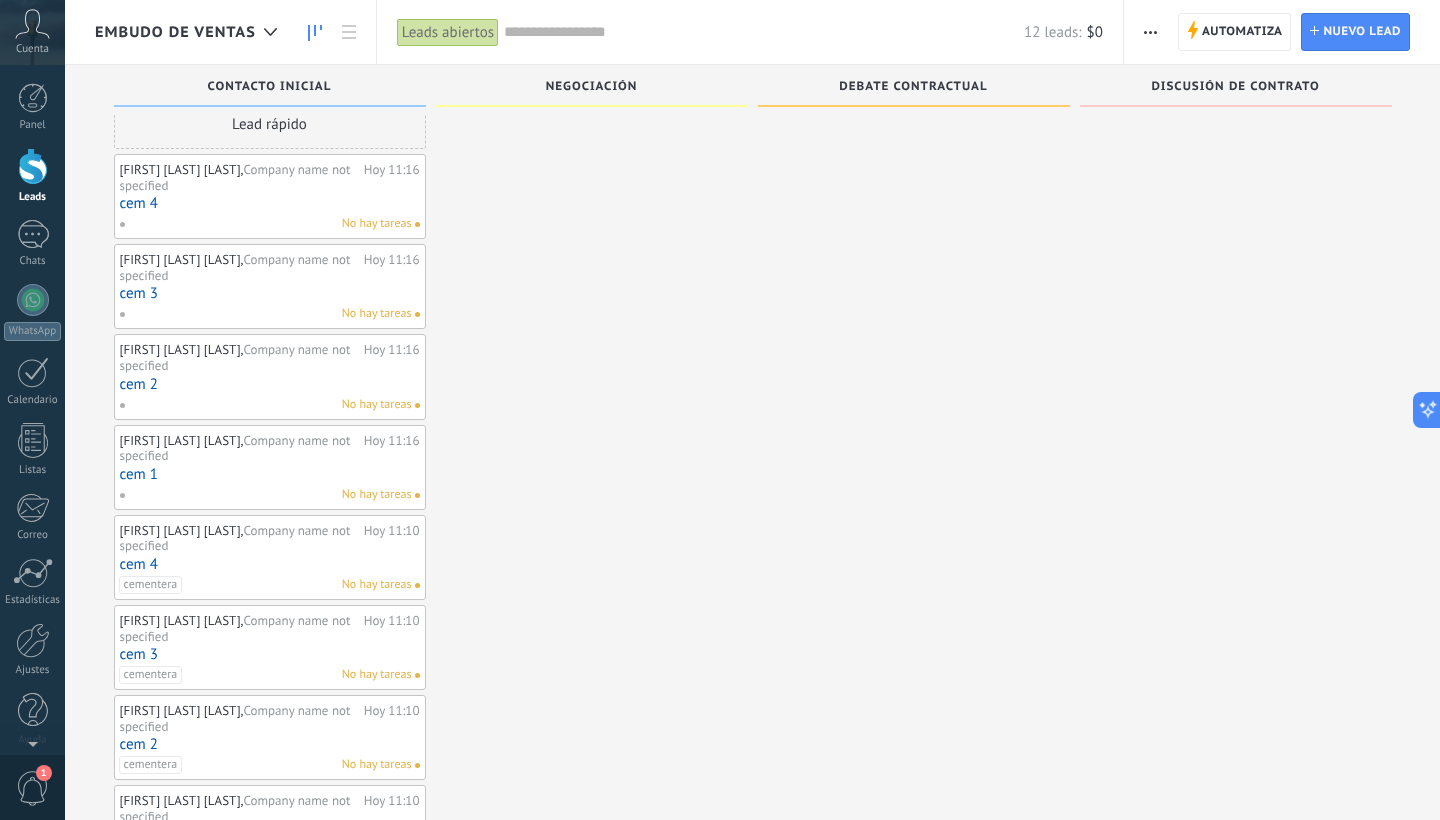 click on "cem 3" at bounding box center [270, 654] 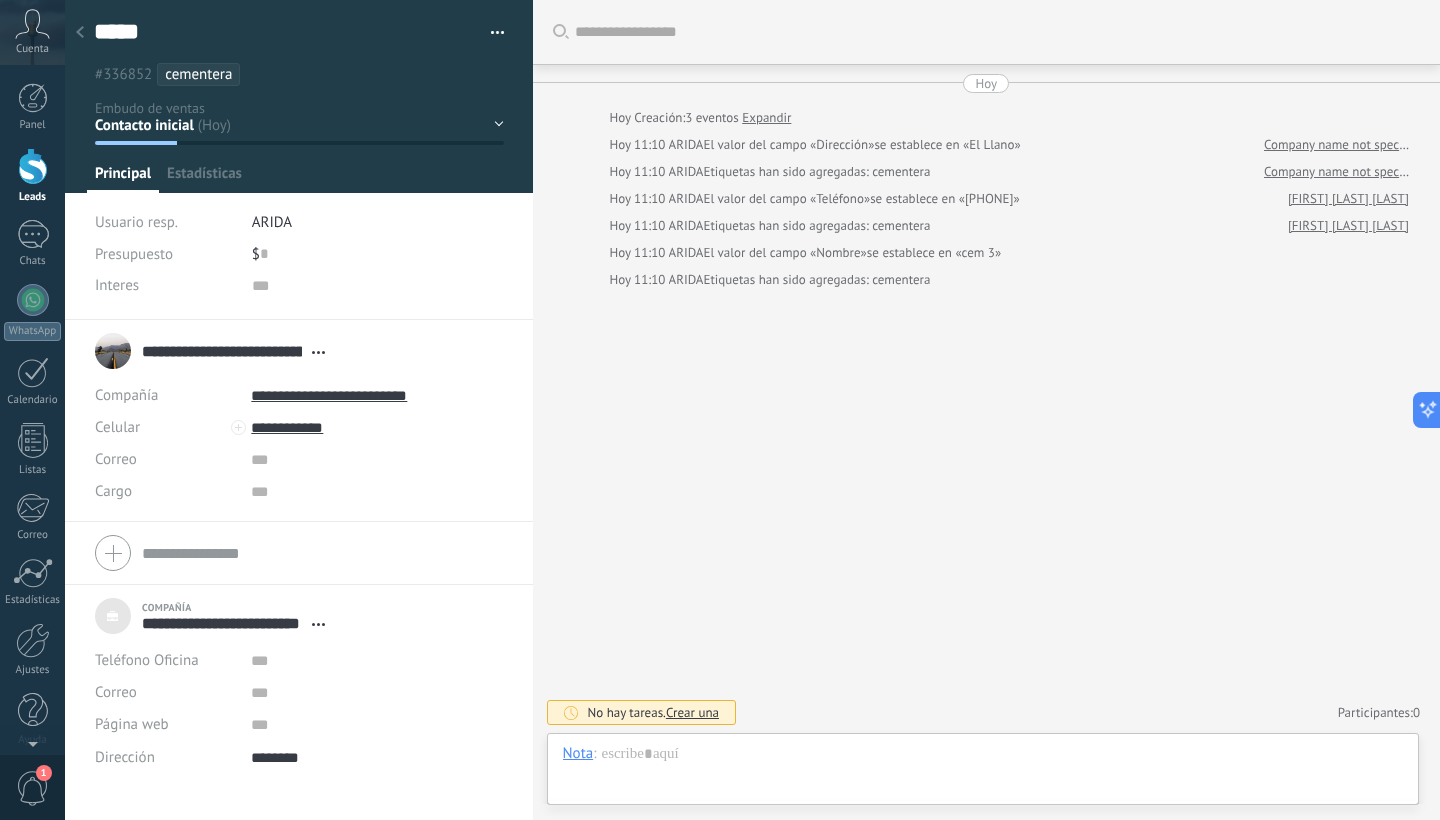 scroll, scrollTop: 0, scrollLeft: 0, axis: both 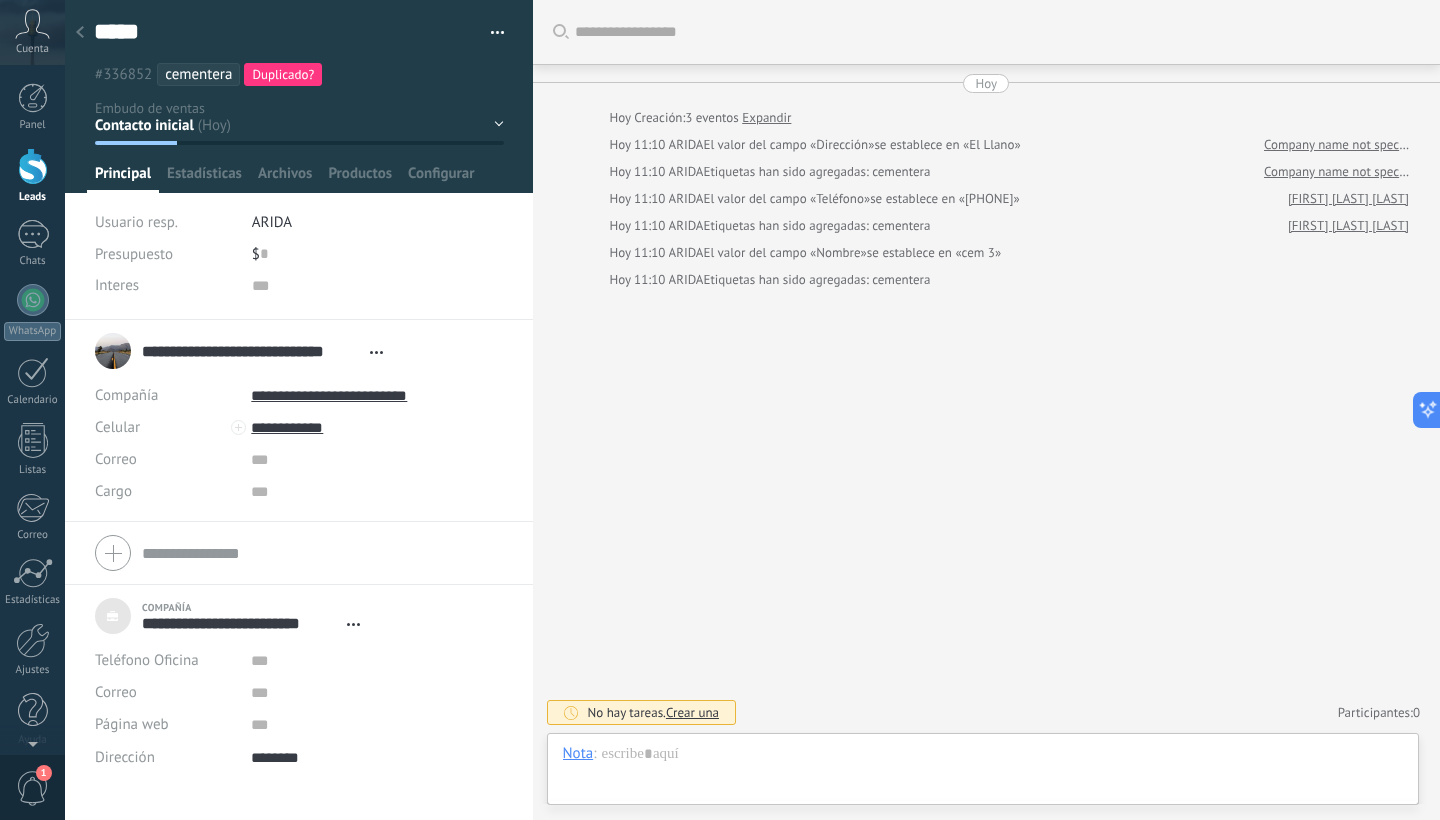 click 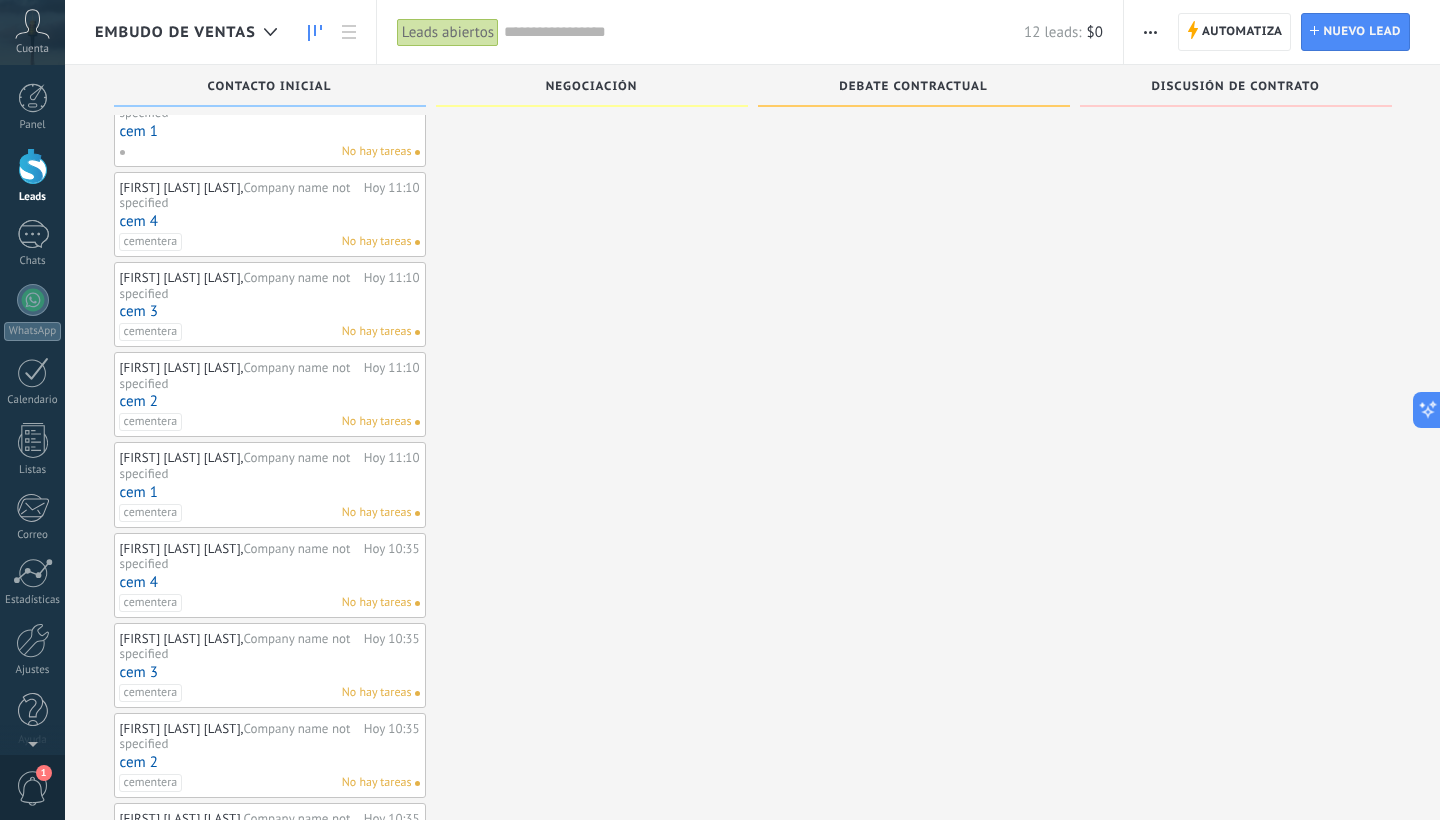 scroll, scrollTop: 419, scrollLeft: 0, axis: vertical 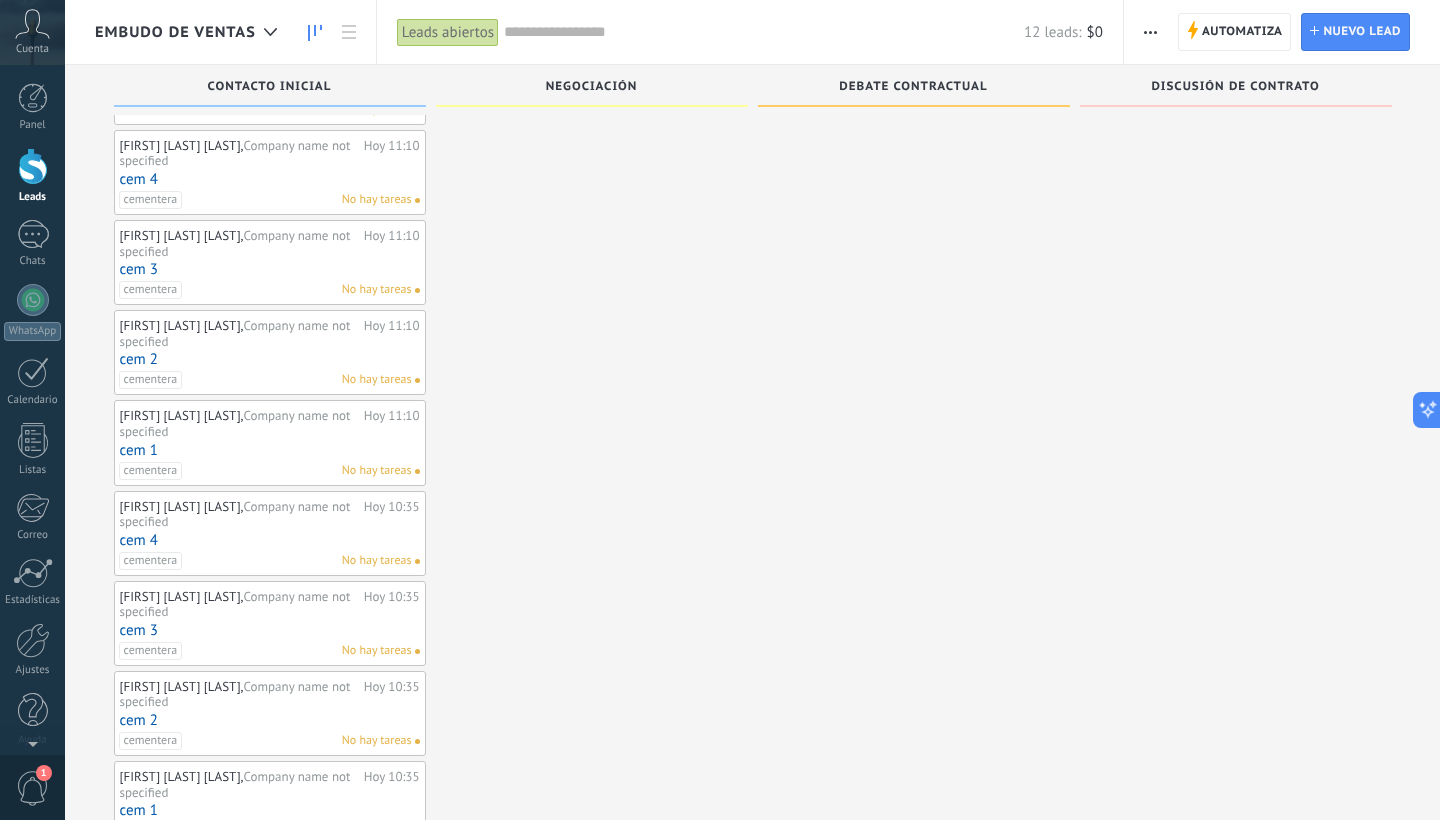 click on "cem 3" at bounding box center (270, 630) 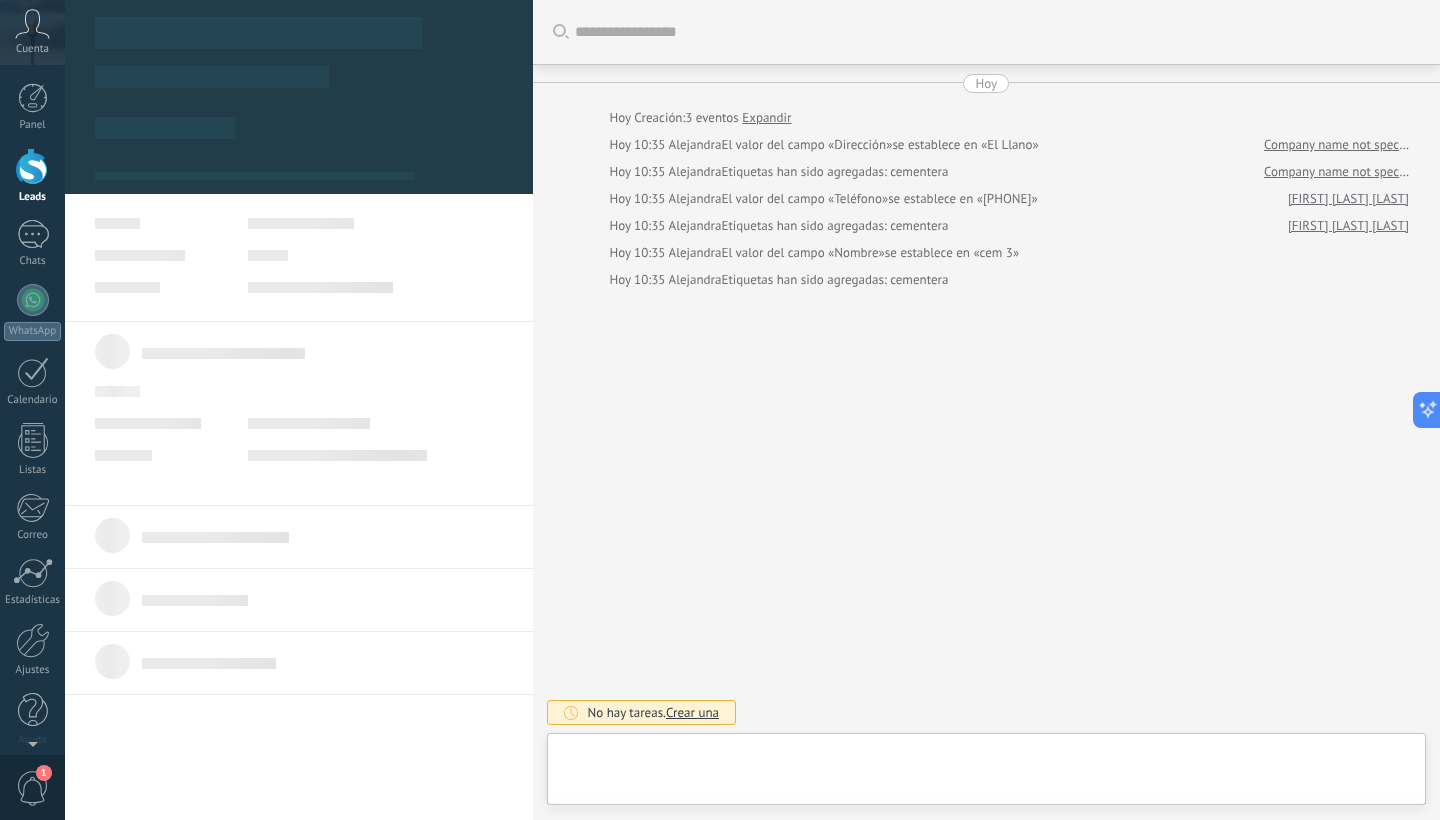 scroll, scrollTop: 0, scrollLeft: 0, axis: both 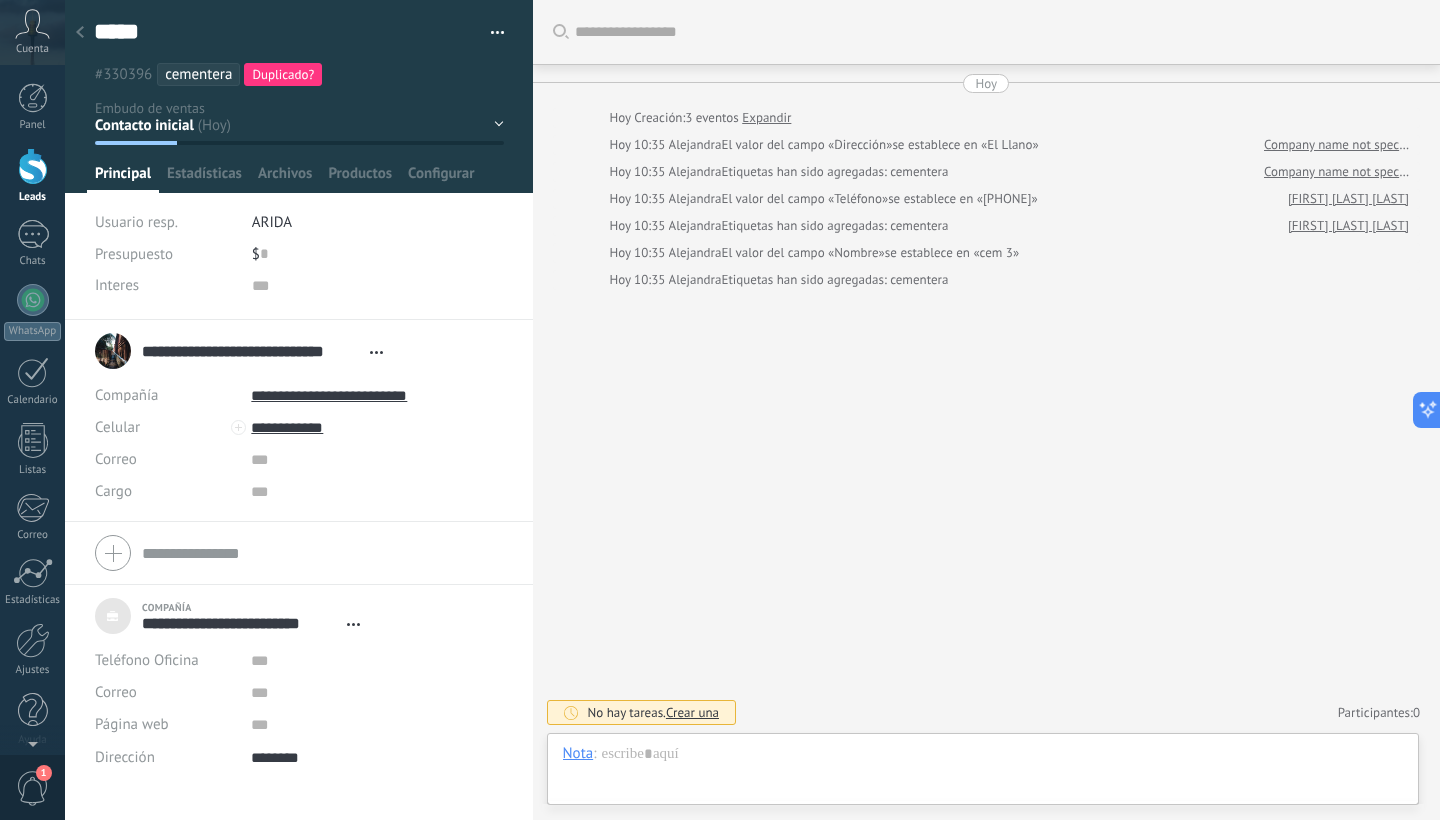 click at bounding box center [80, 33] 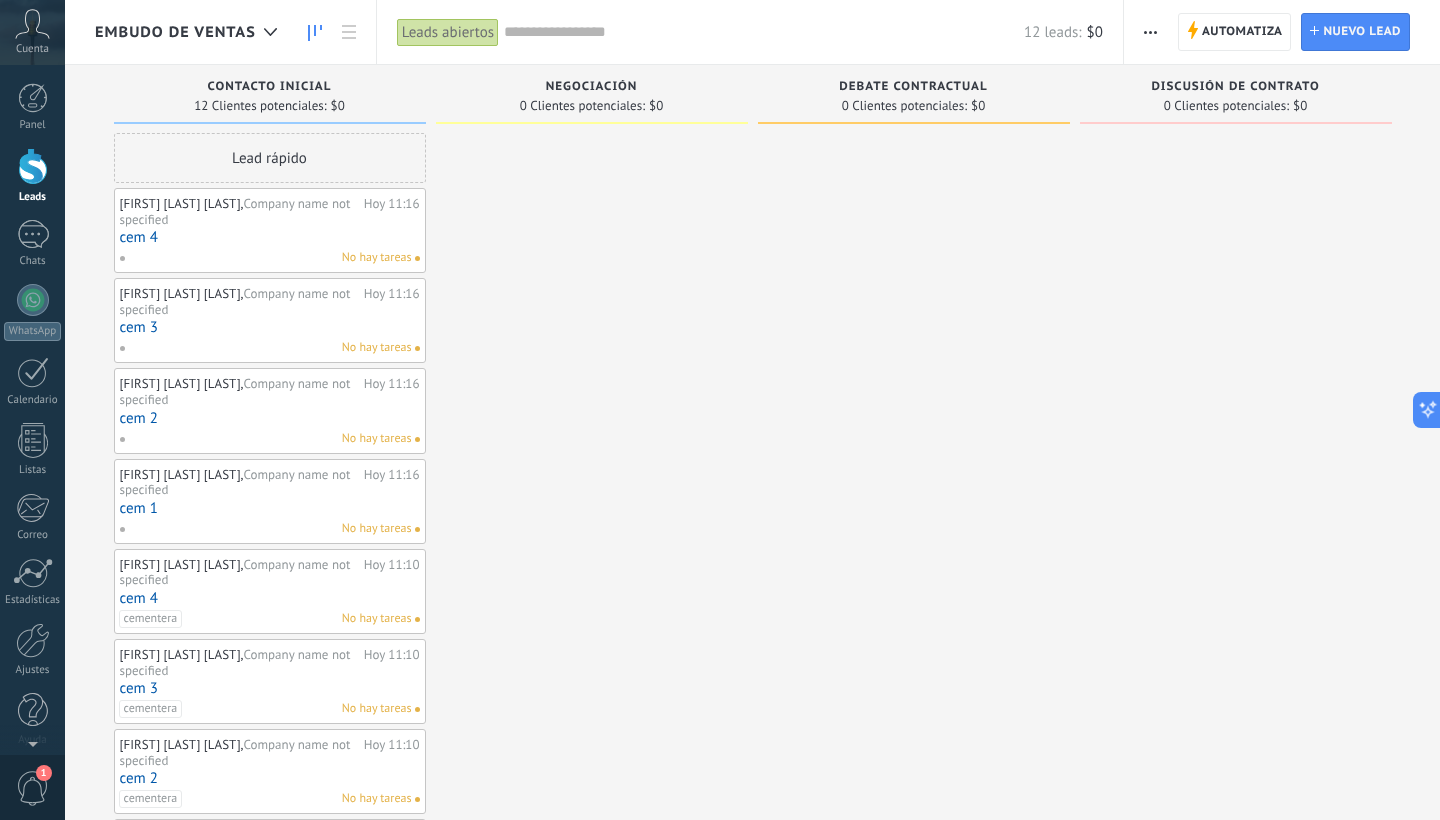 scroll, scrollTop: 0, scrollLeft: 0, axis: both 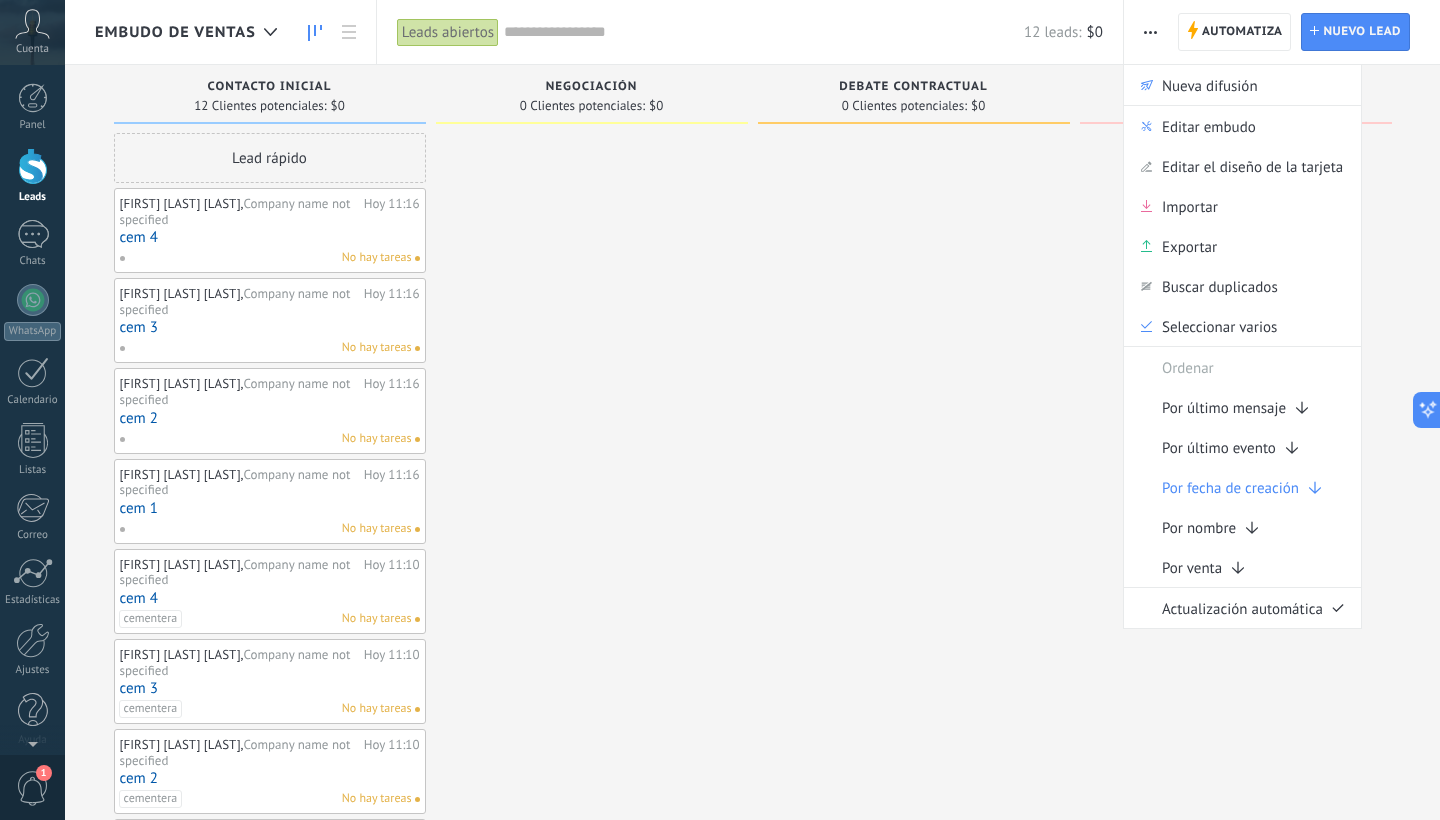 click at bounding box center [592, 699] 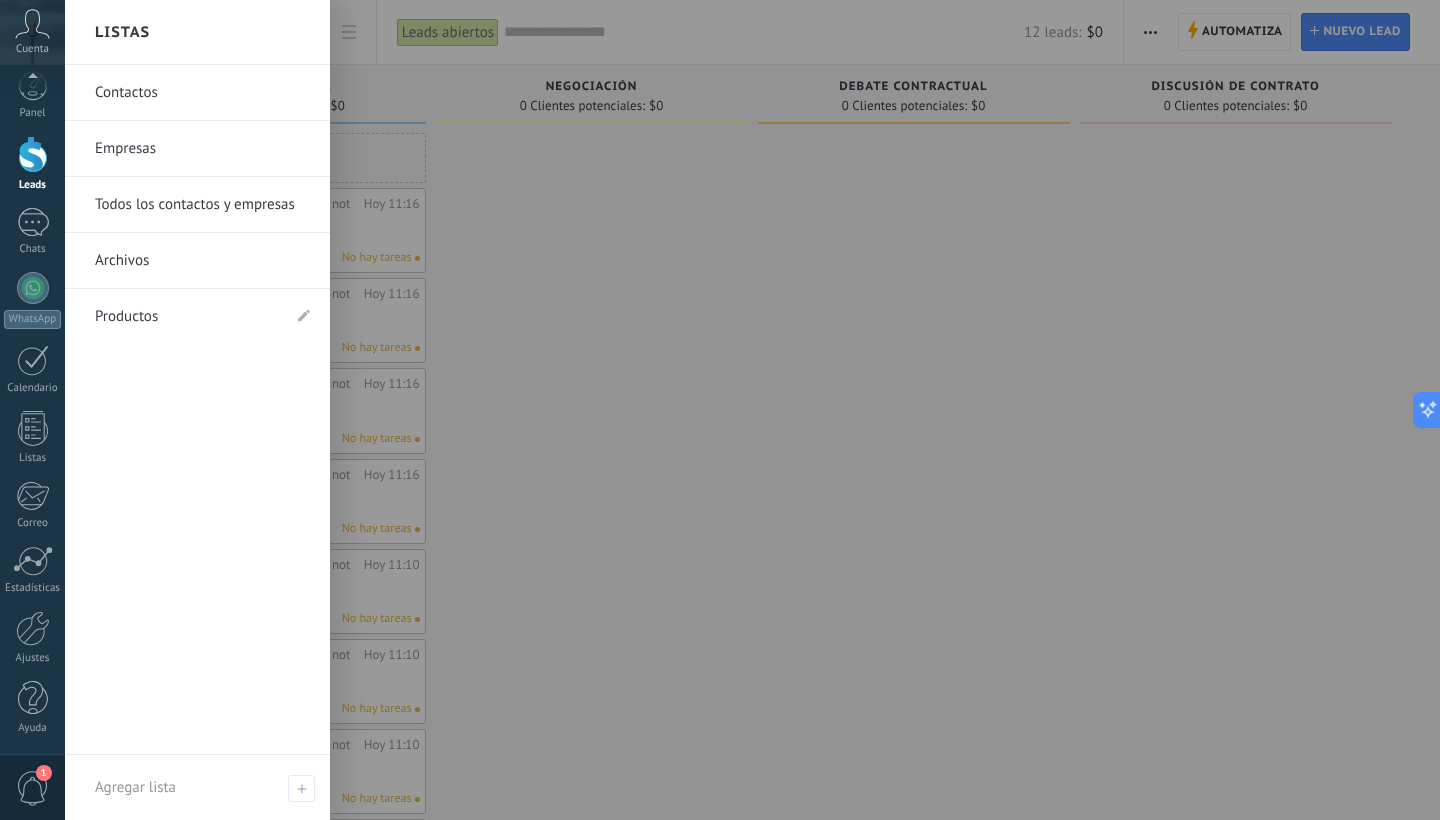 scroll, scrollTop: 12, scrollLeft: 0, axis: vertical 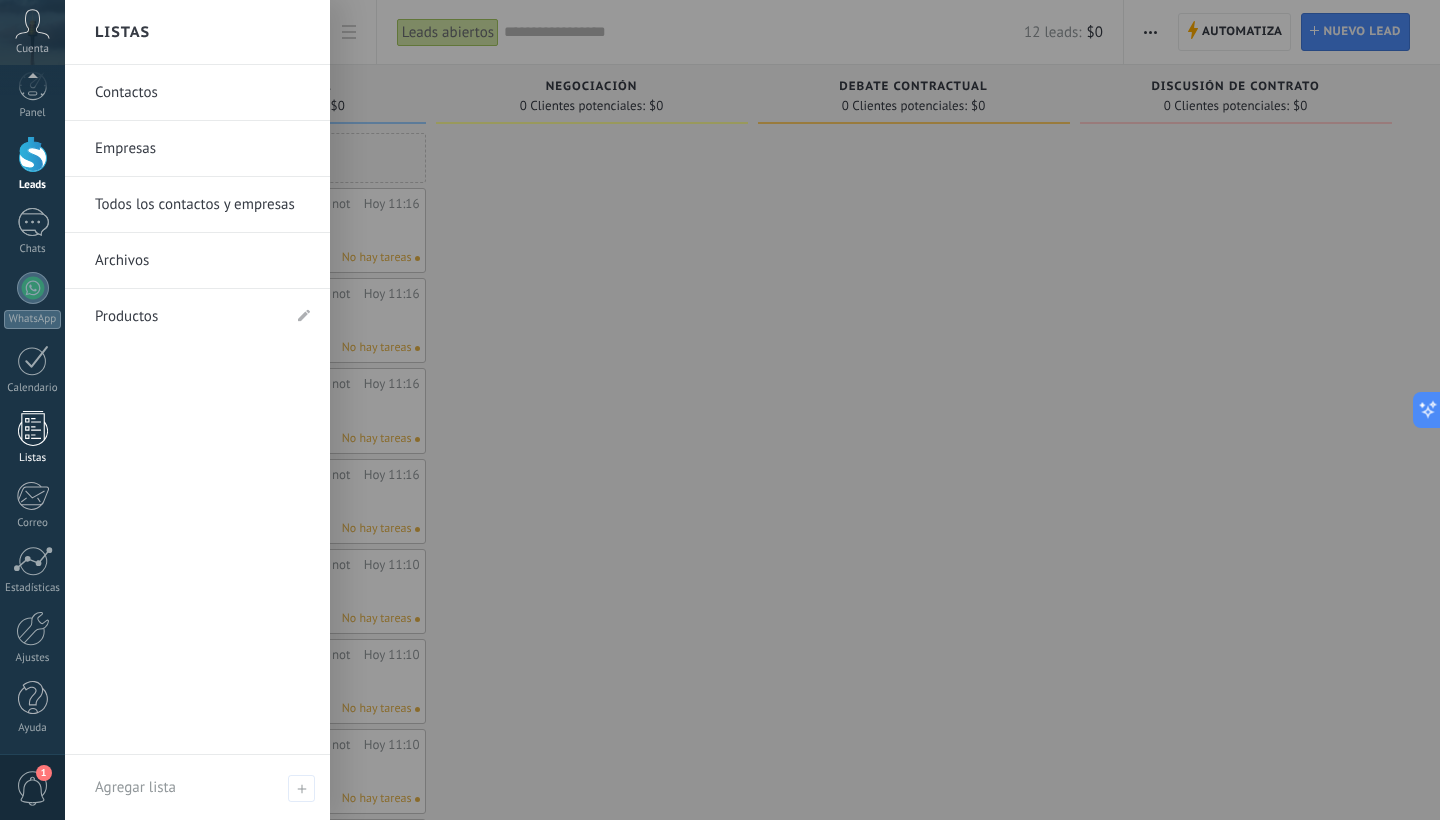 click at bounding box center [33, 428] 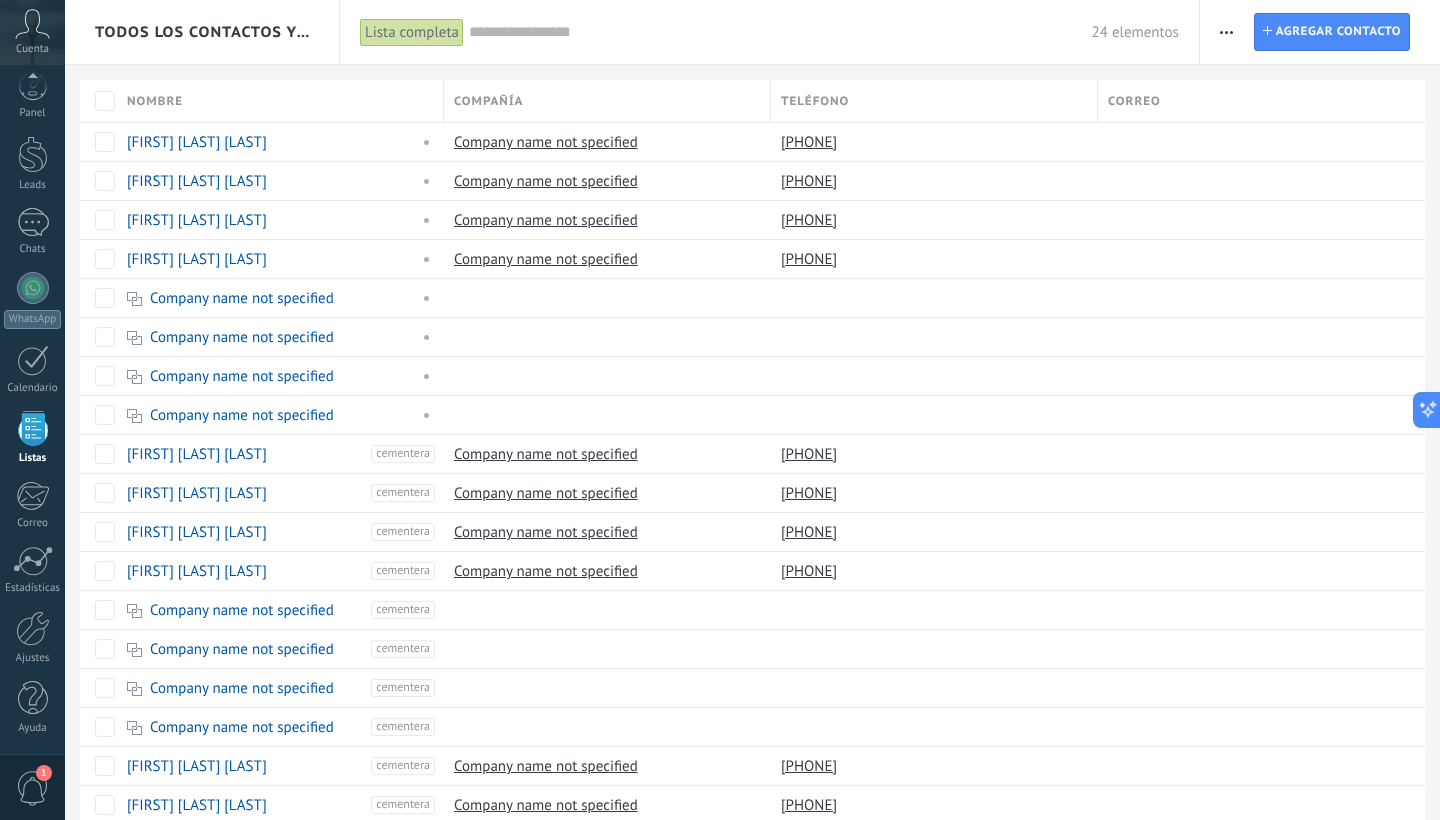 scroll, scrollTop: 0, scrollLeft: 0, axis: both 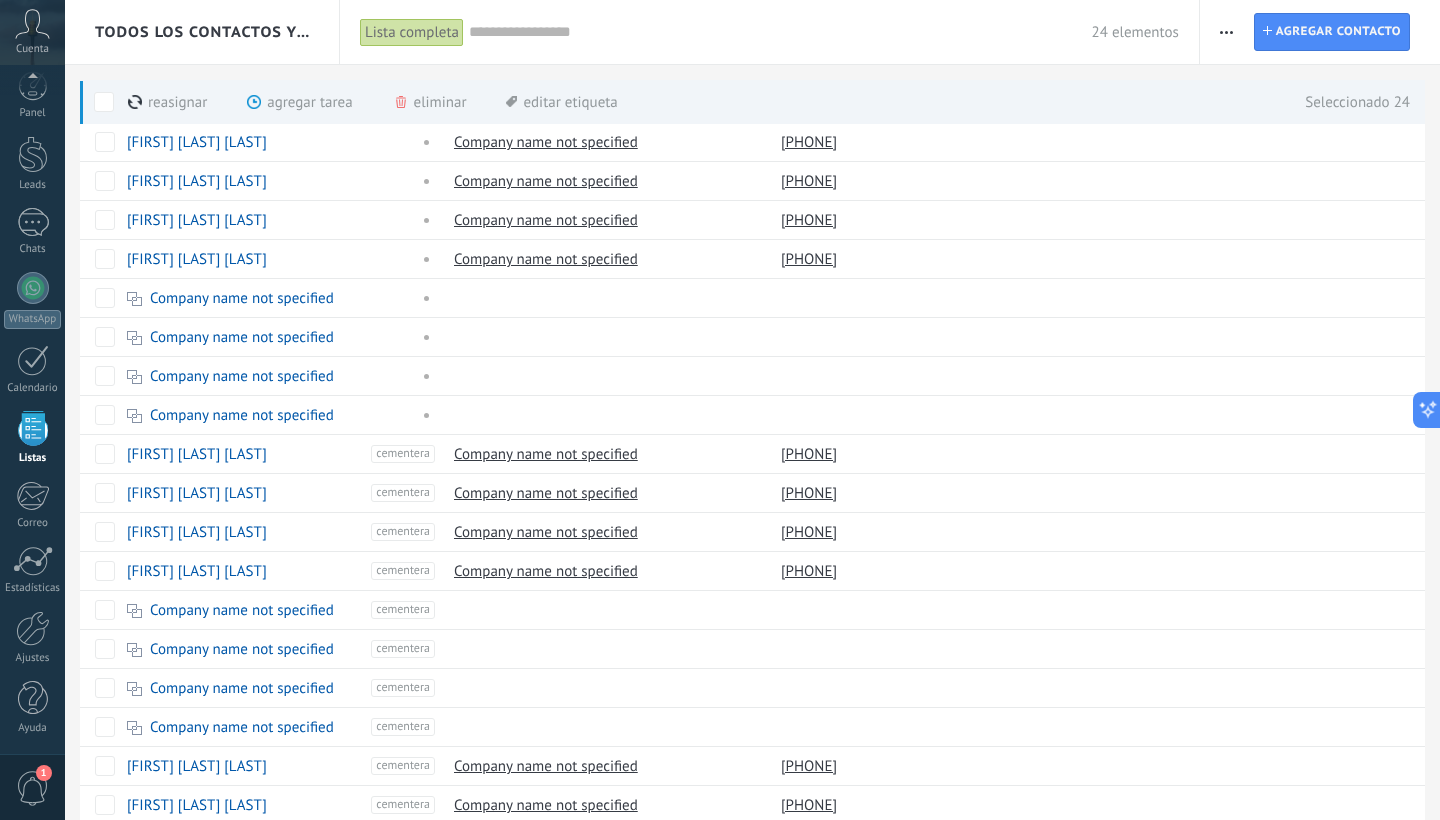 click on "eliminar màs" at bounding box center (464, 102) 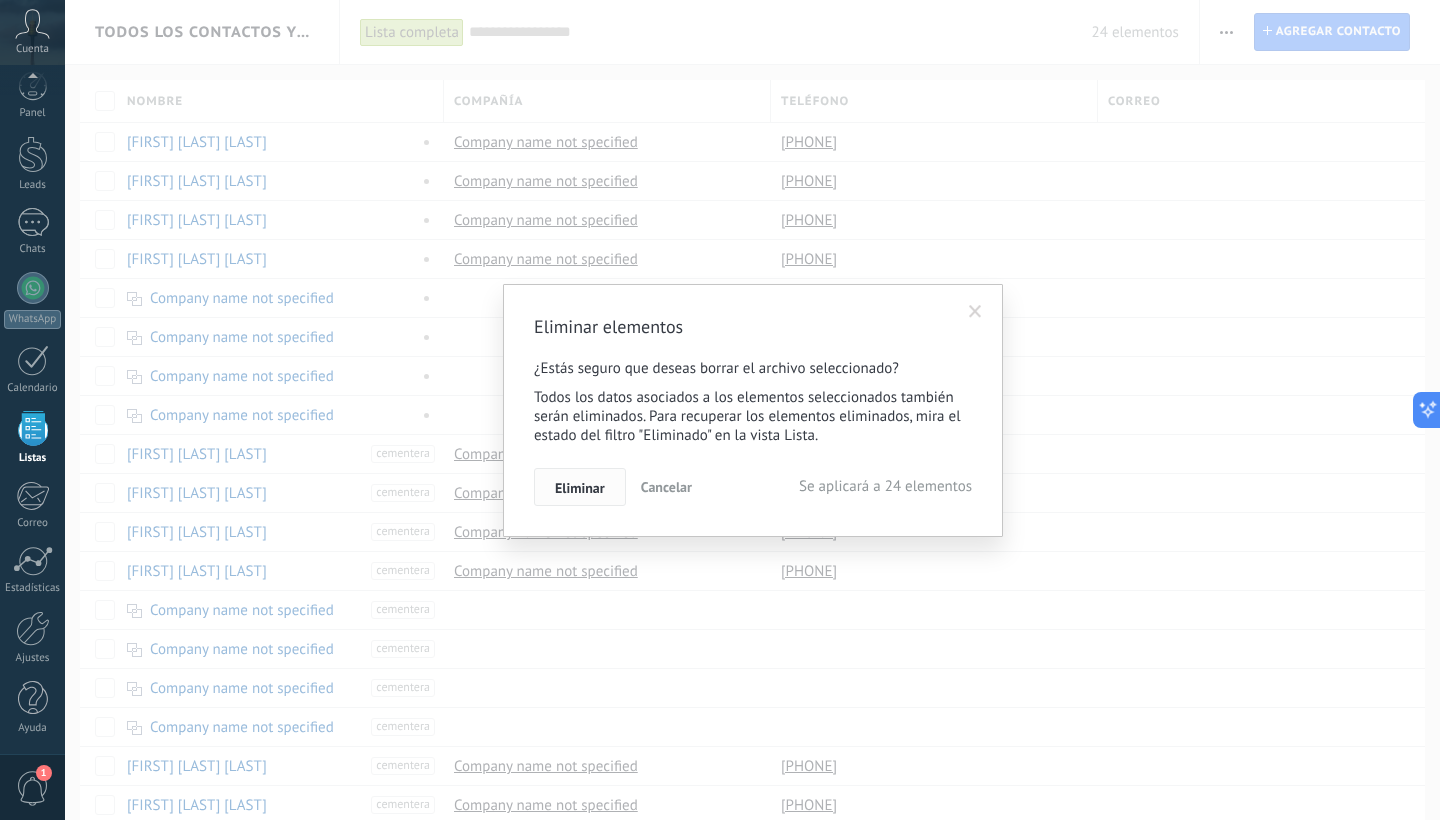 click on "Eliminar" at bounding box center (580, 488) 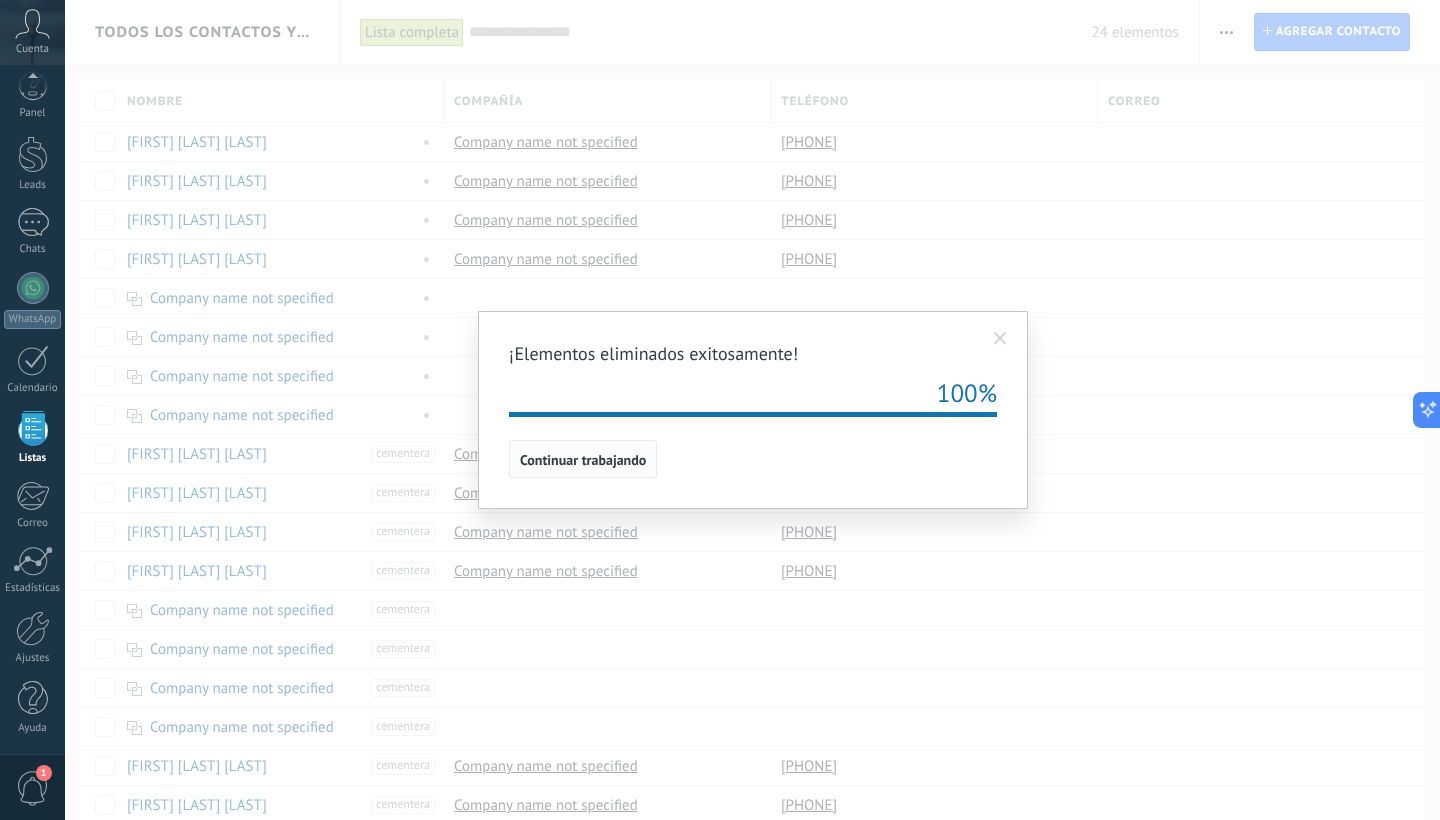click on "Continuar trabajando" at bounding box center (583, 459) 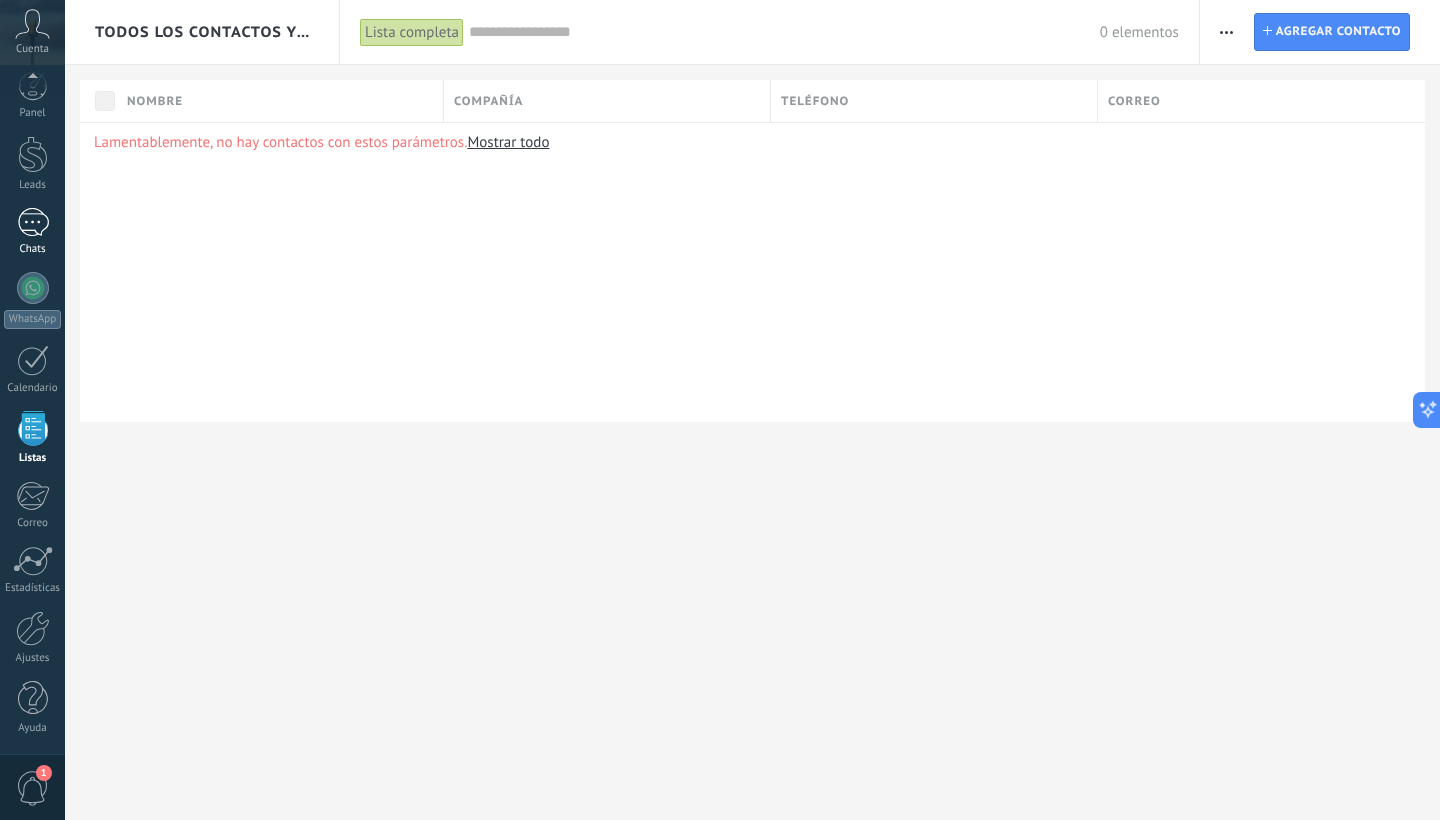 click at bounding box center (33, 222) 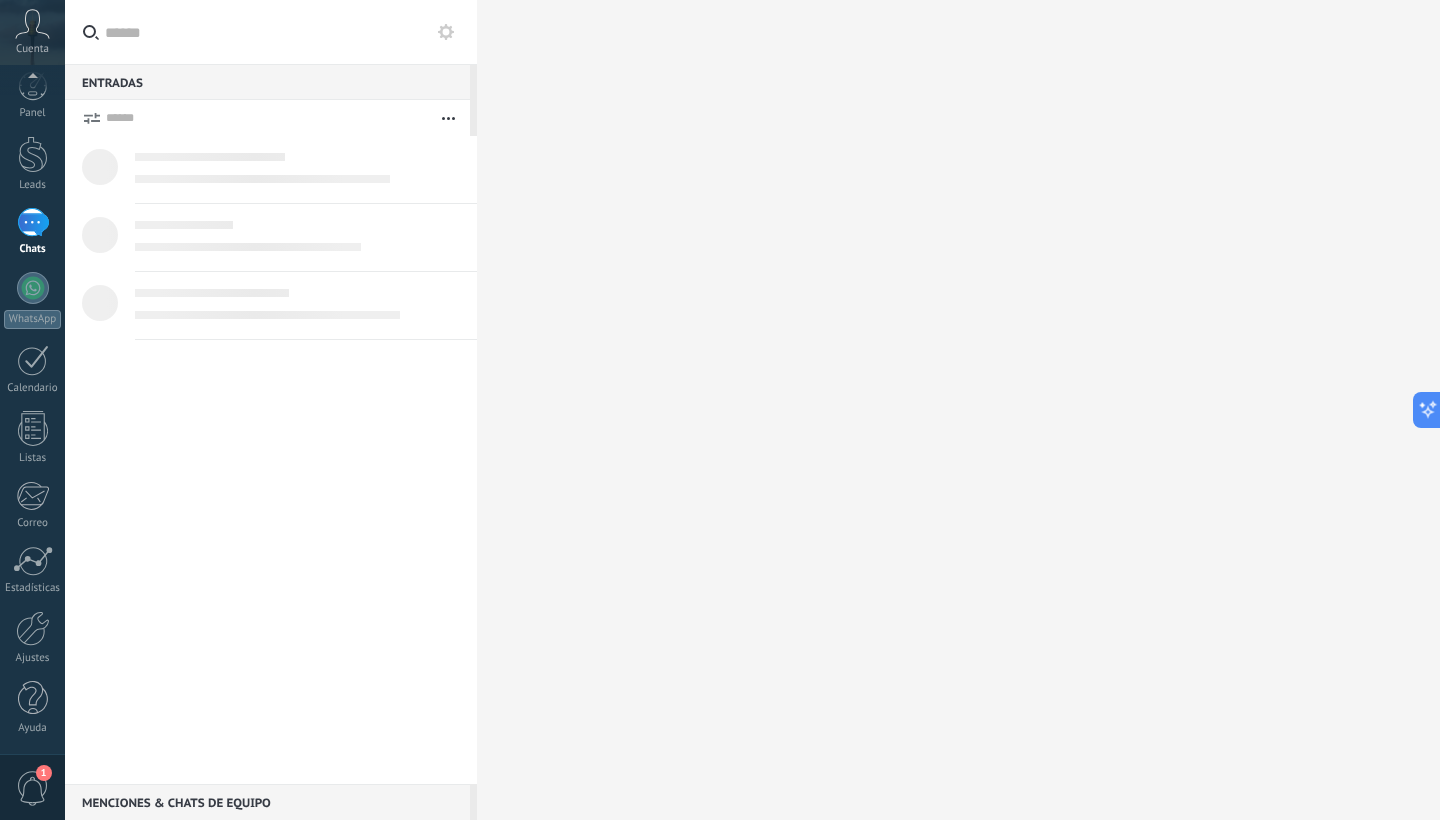 scroll, scrollTop: 0, scrollLeft: 0, axis: both 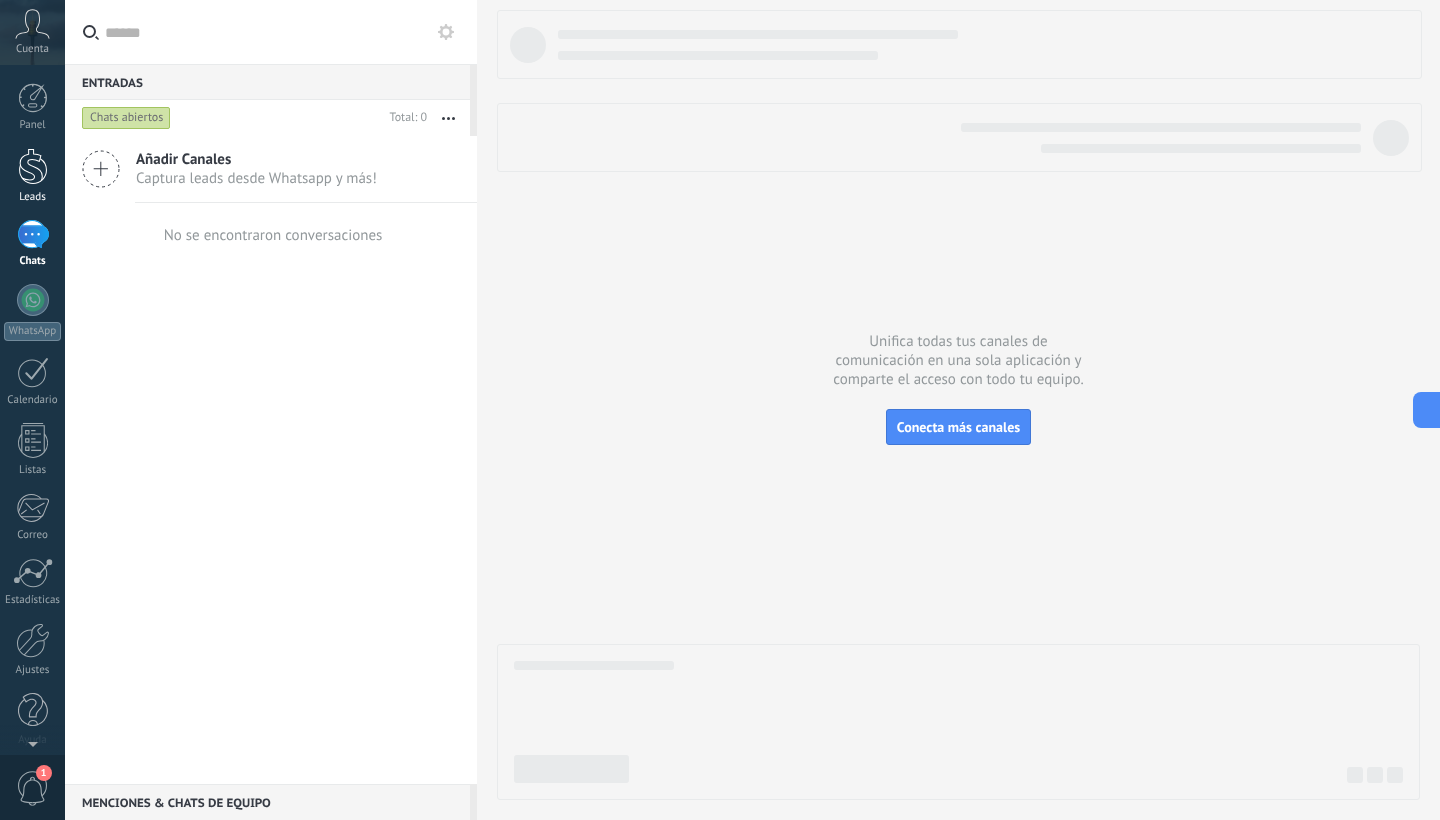 click on "Leads" at bounding box center (32, 176) 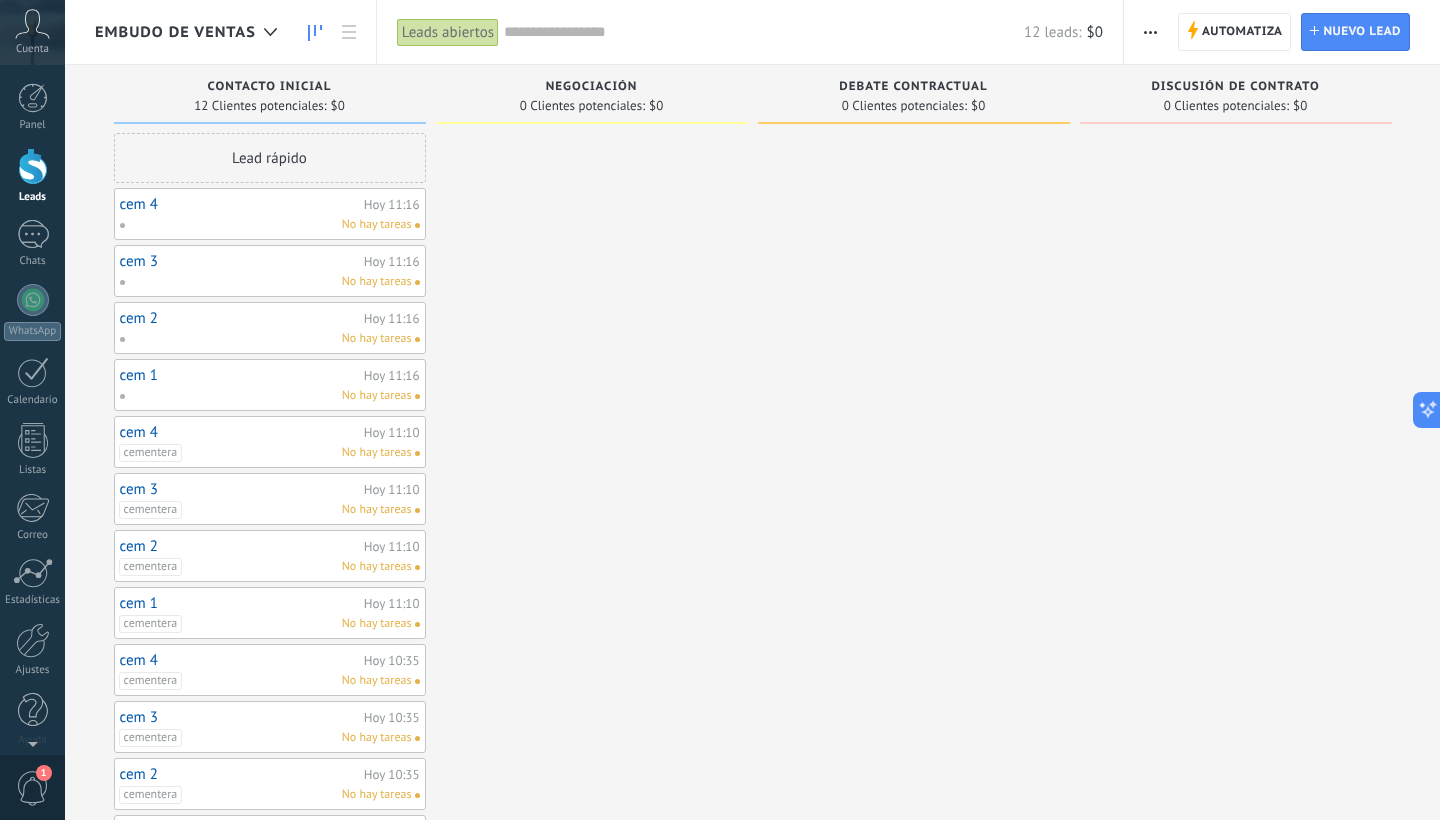 click at bounding box center (1150, 32) 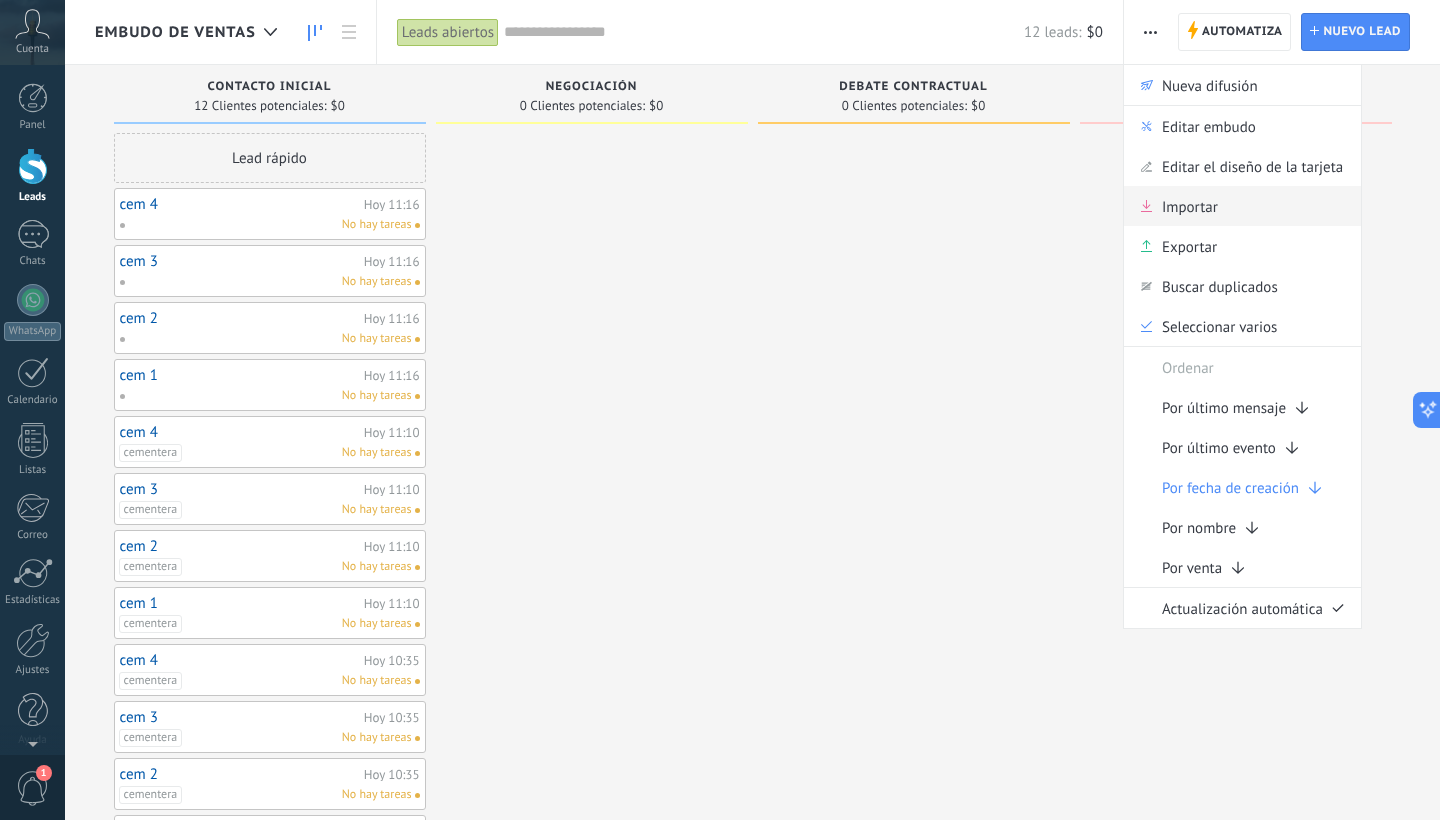 click on "Importar" at bounding box center [1190, 206] 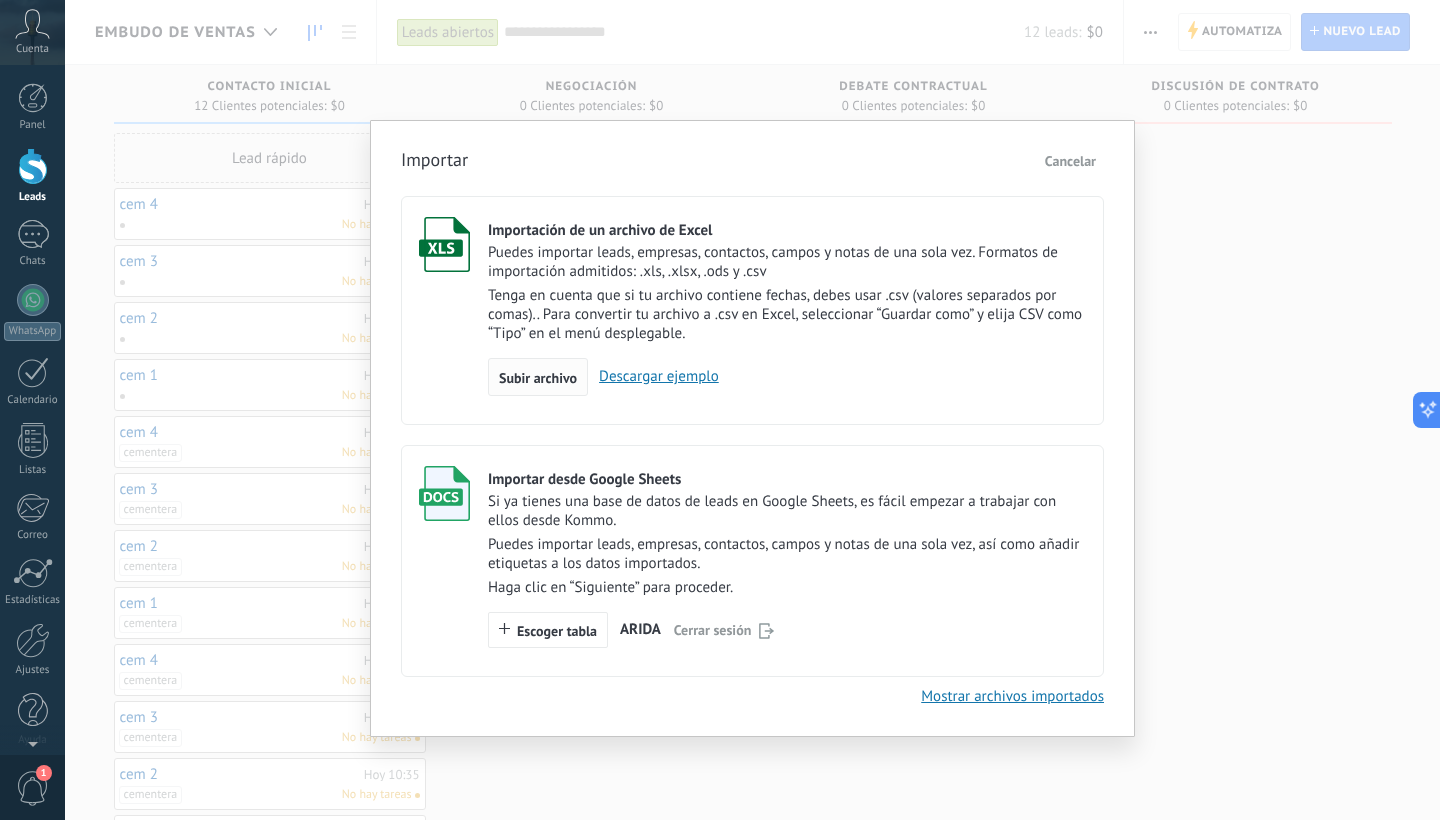 click on "Subir archivo" at bounding box center (538, 377) 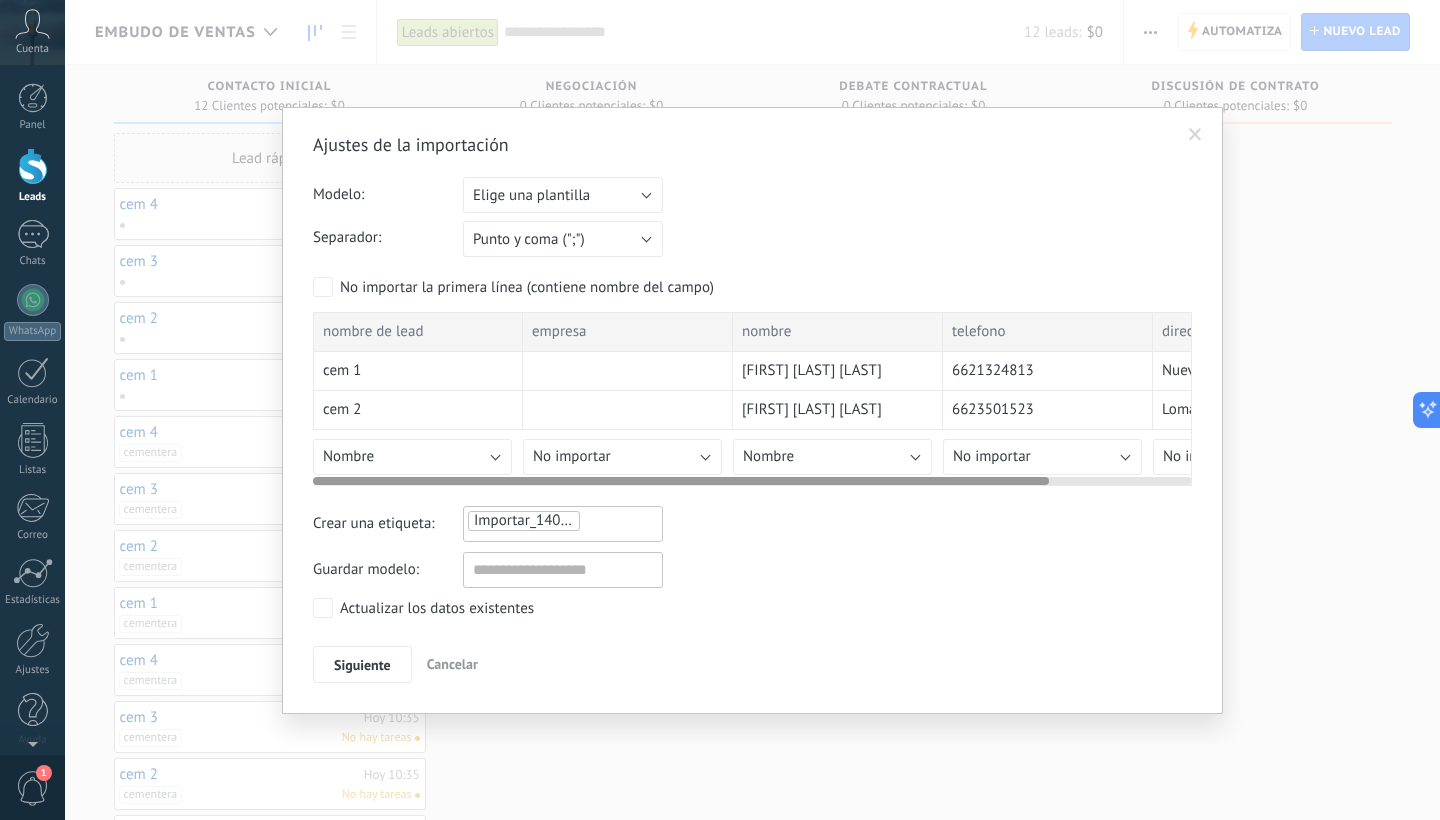 click on "Nombre" at bounding box center (412, 457) 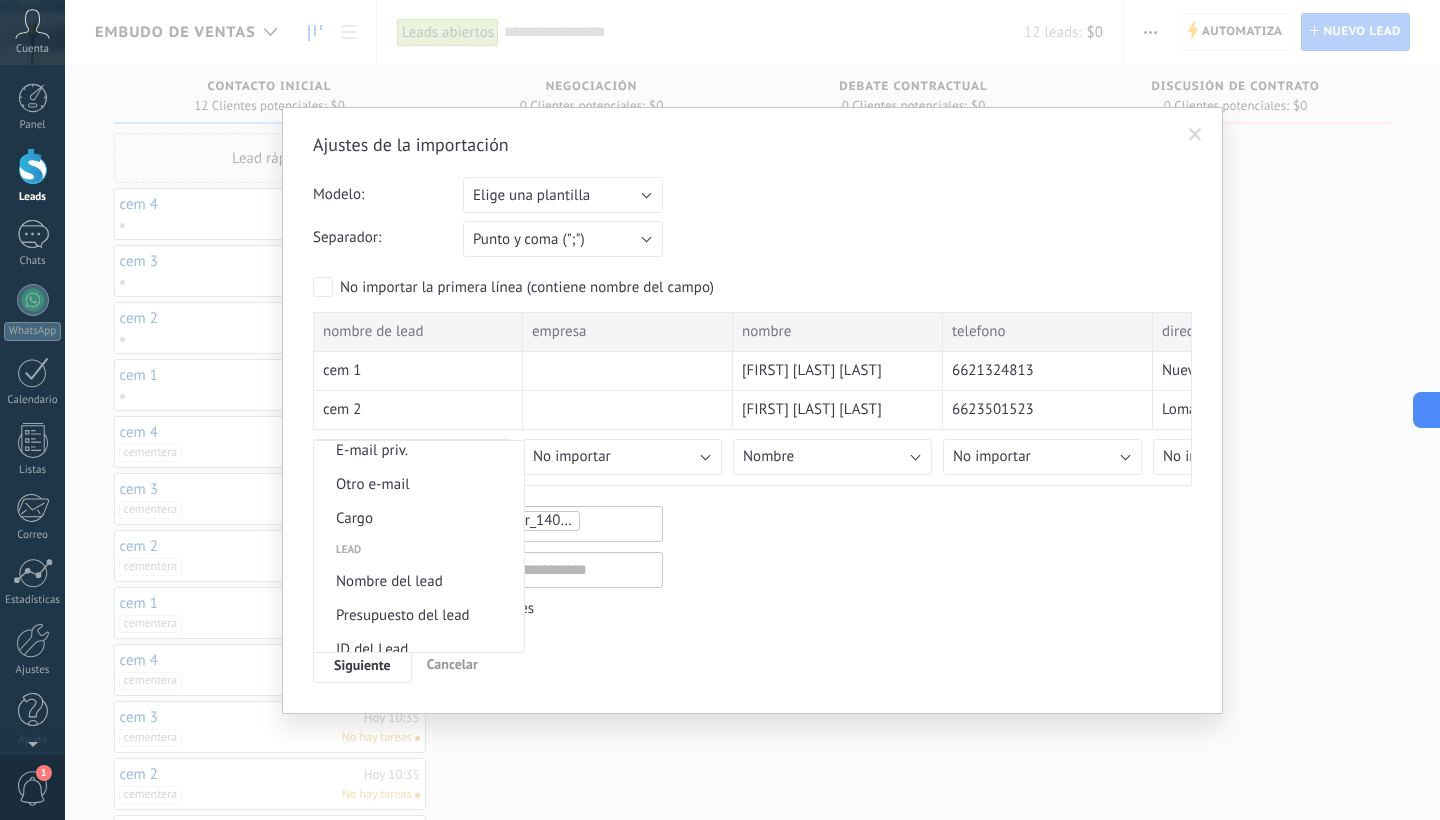 scroll, scrollTop: 689, scrollLeft: 0, axis: vertical 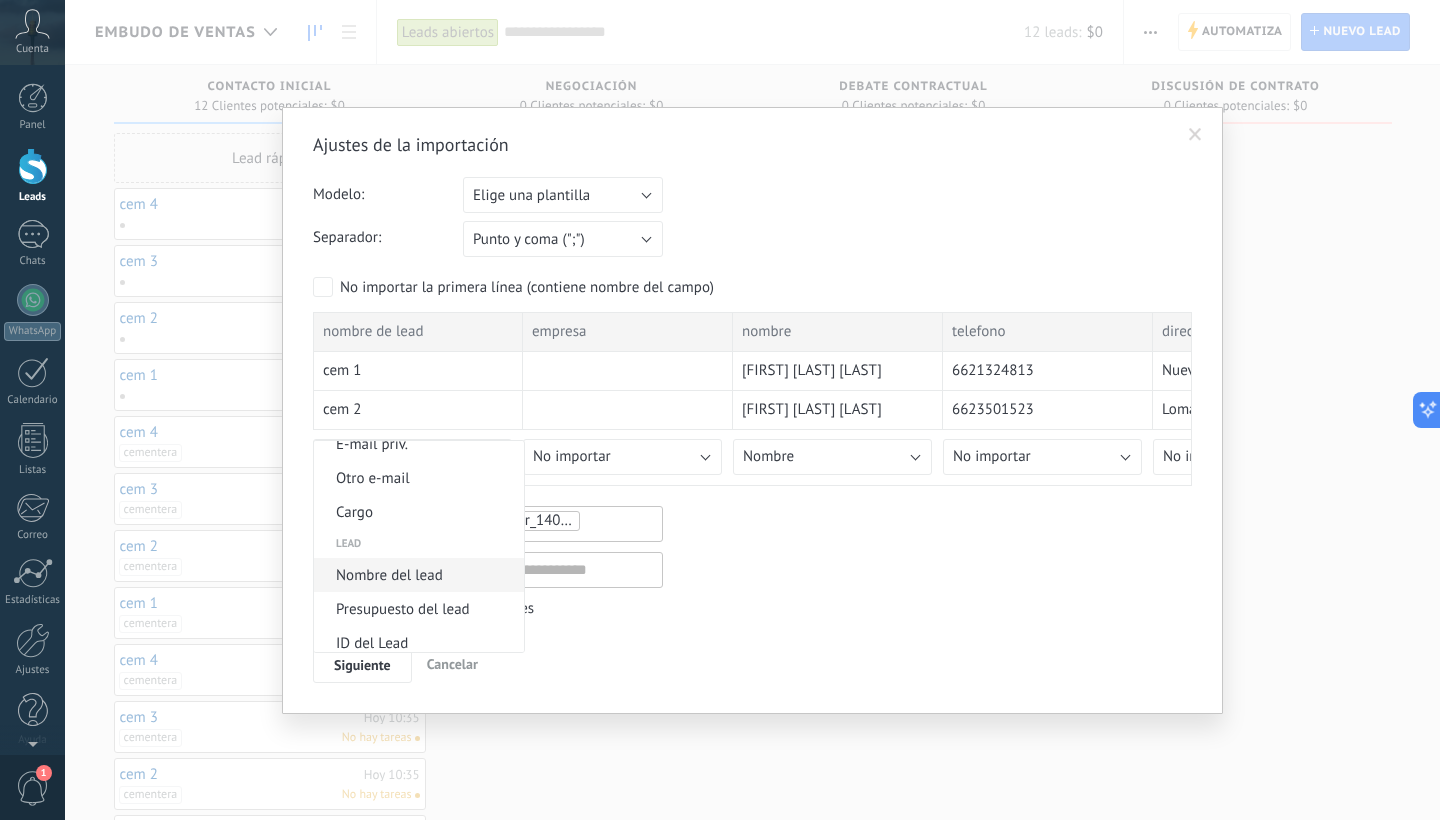 click on "Nombre del lead" at bounding box center (419, 575) 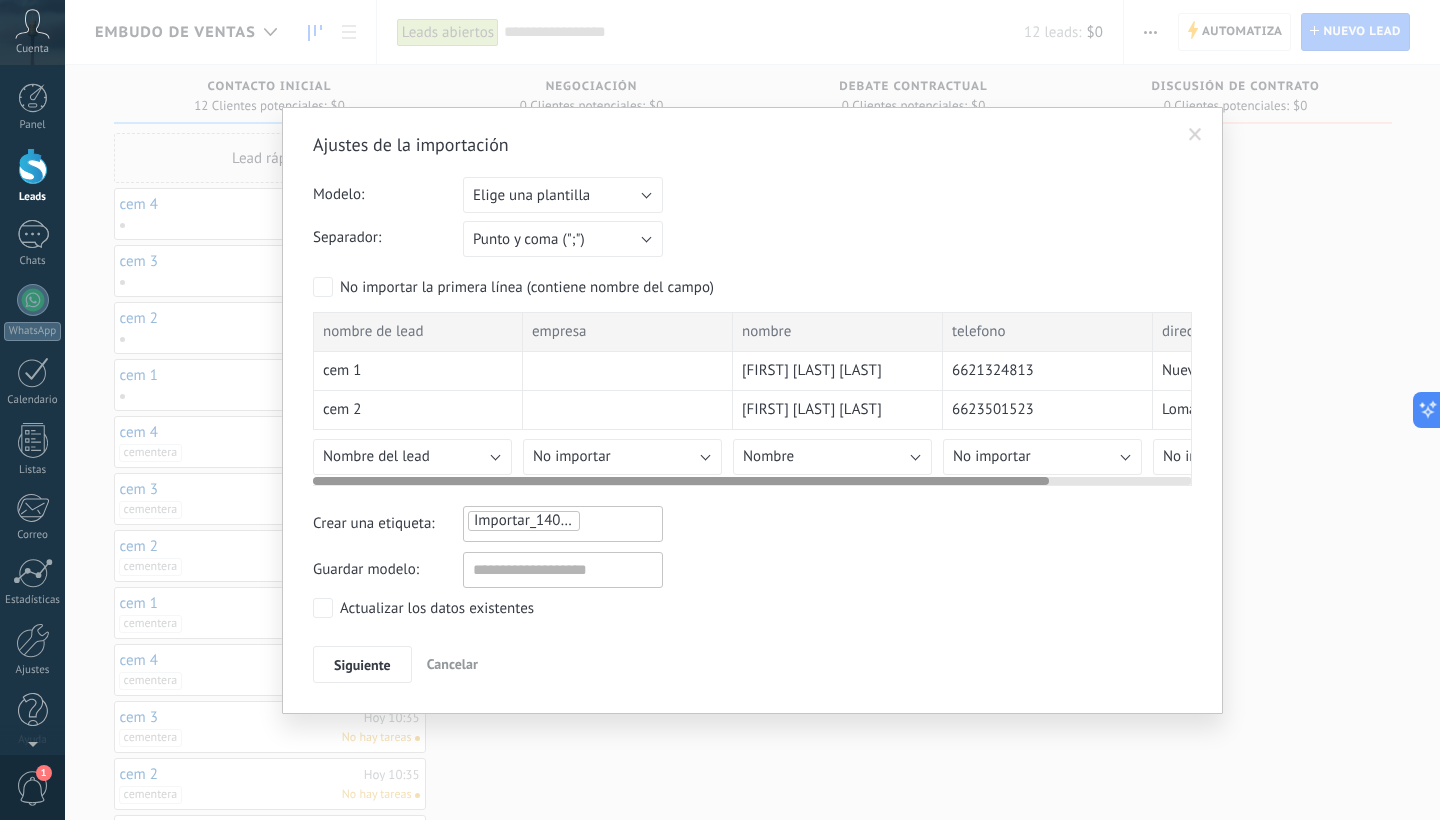 click on "empresa" at bounding box center (628, 332) 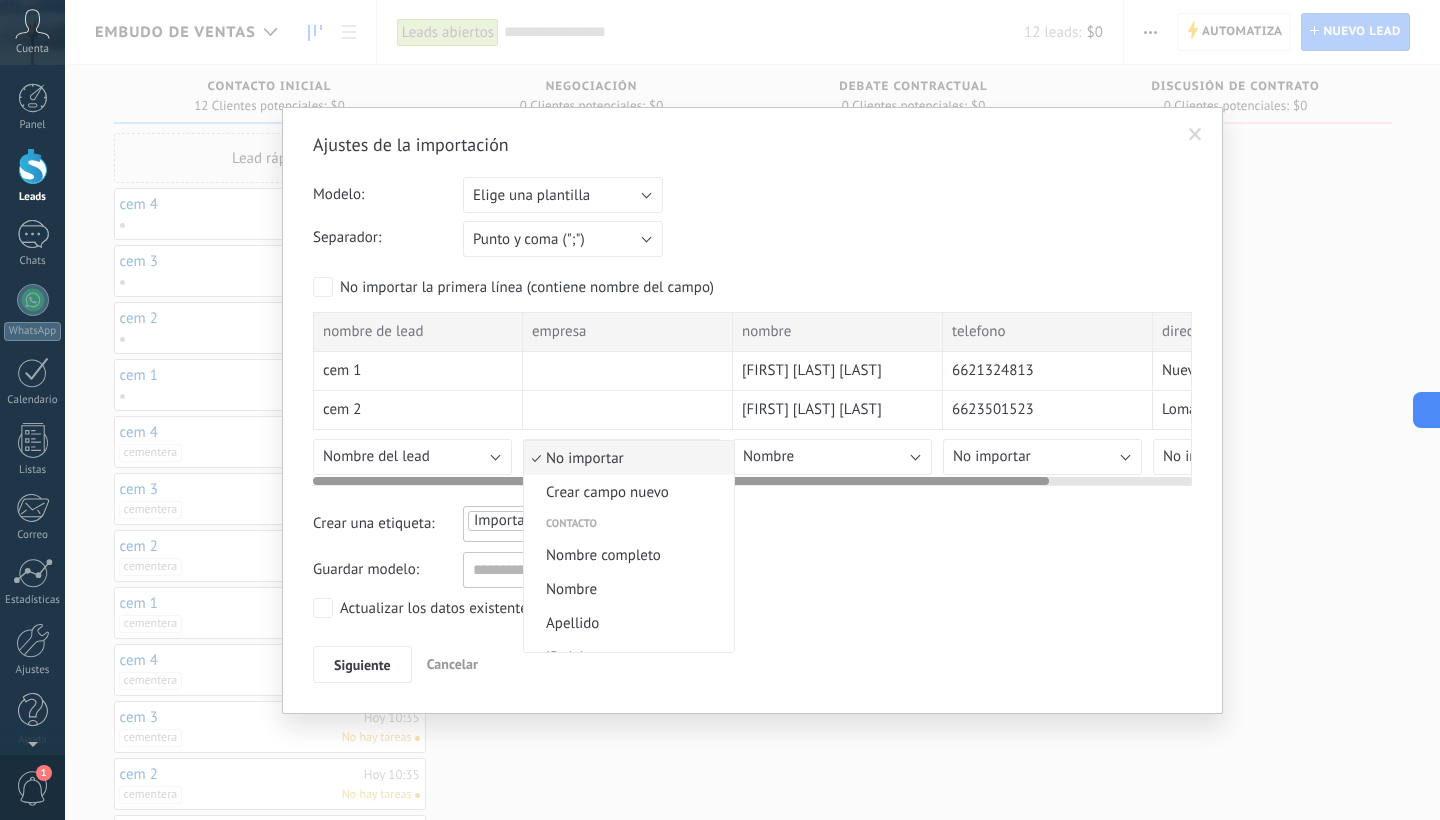 click on "No importar" at bounding box center [626, 458] 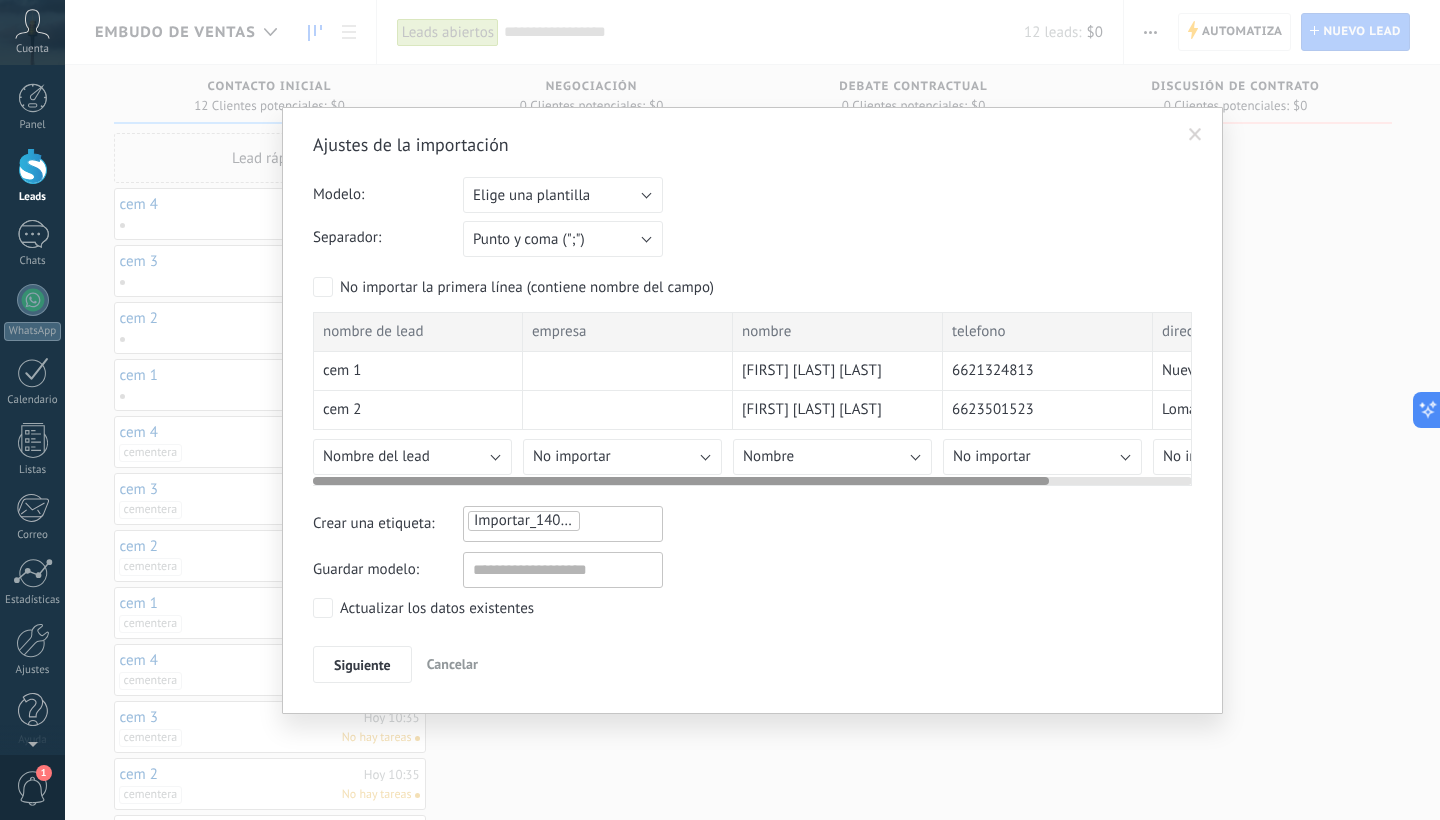 click on "No importar" at bounding box center [1042, 457] 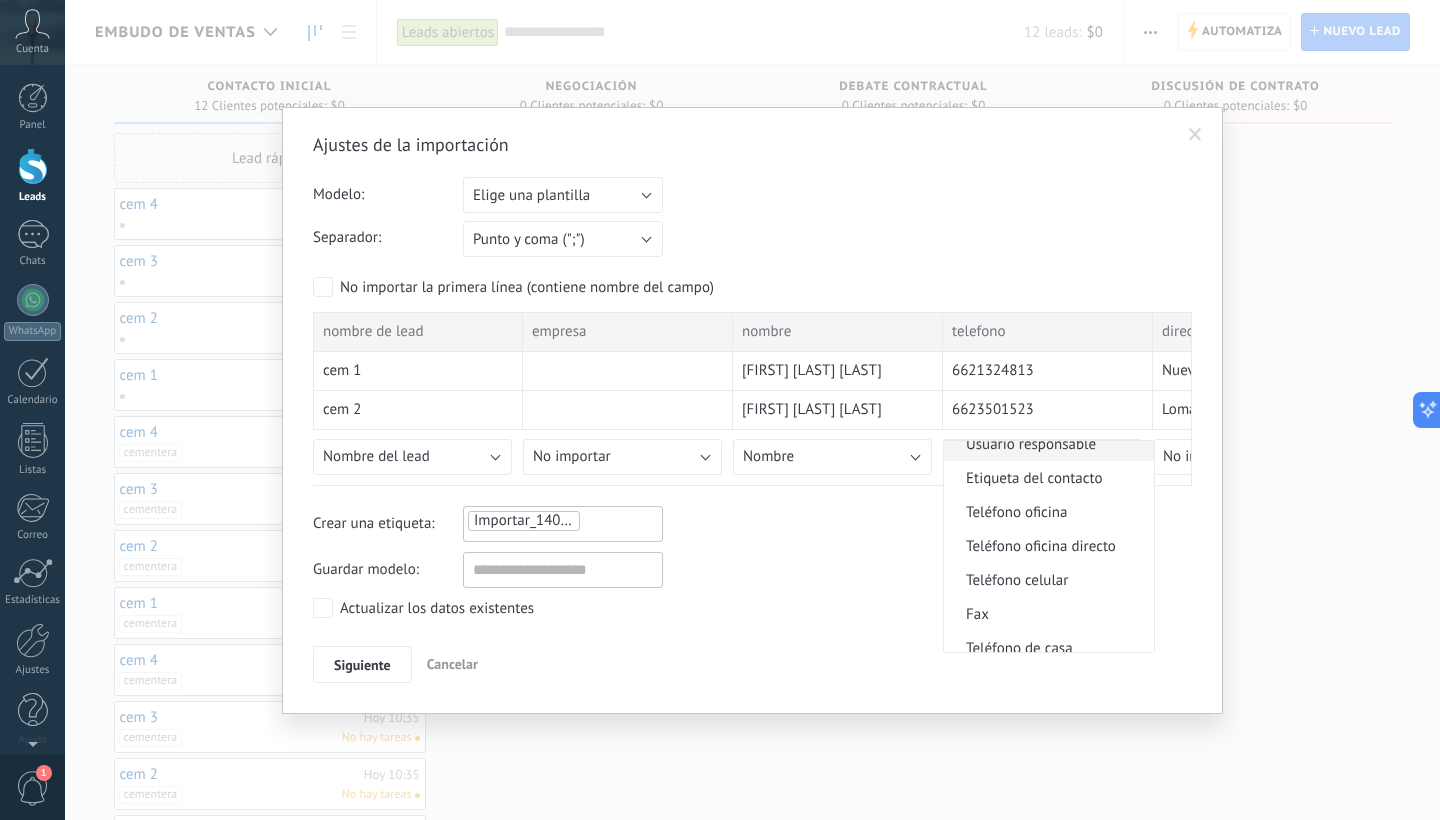 scroll, scrollTop: 387, scrollLeft: 0, axis: vertical 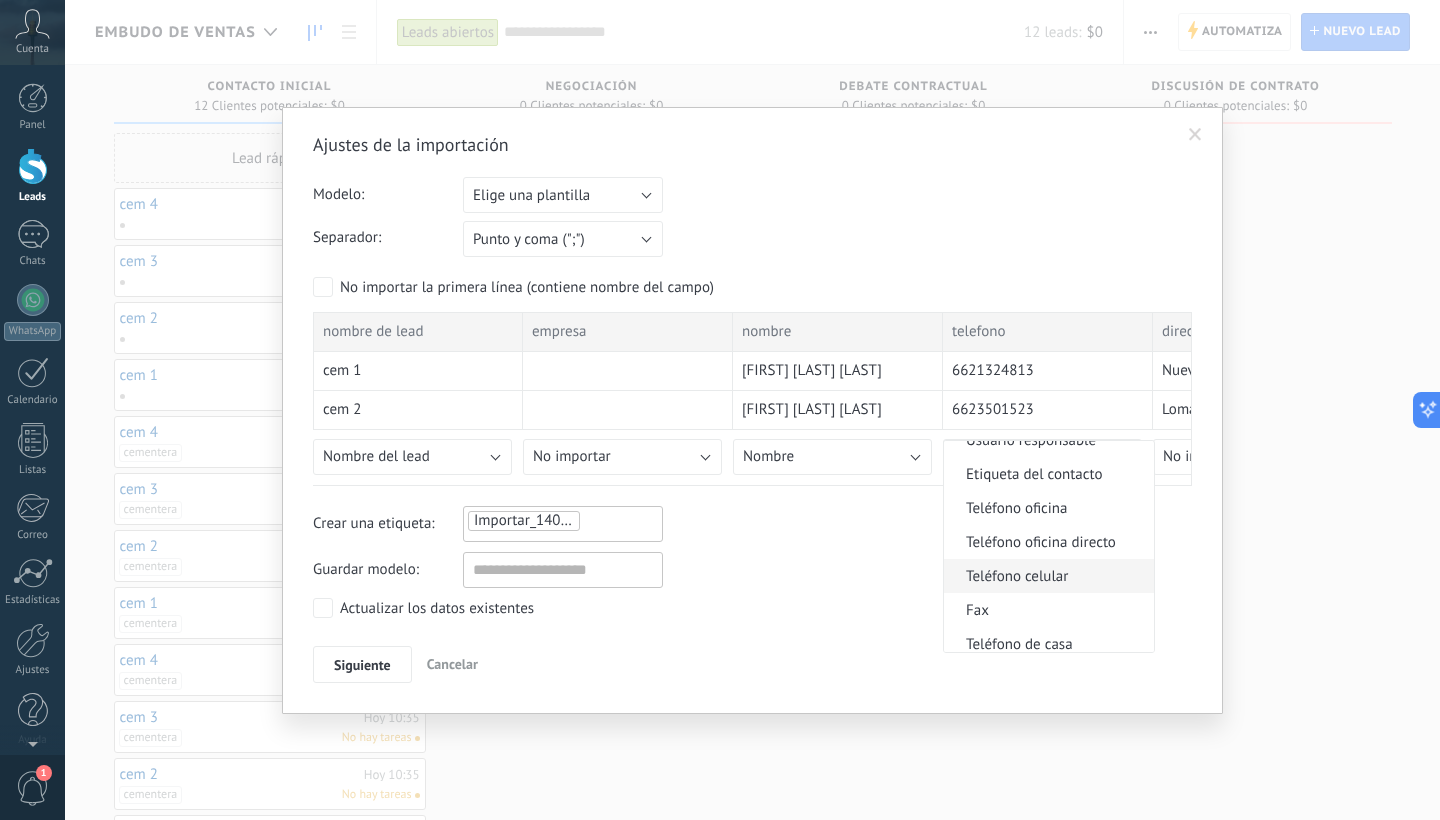 click on "Teléfono celular" at bounding box center [1046, 576] 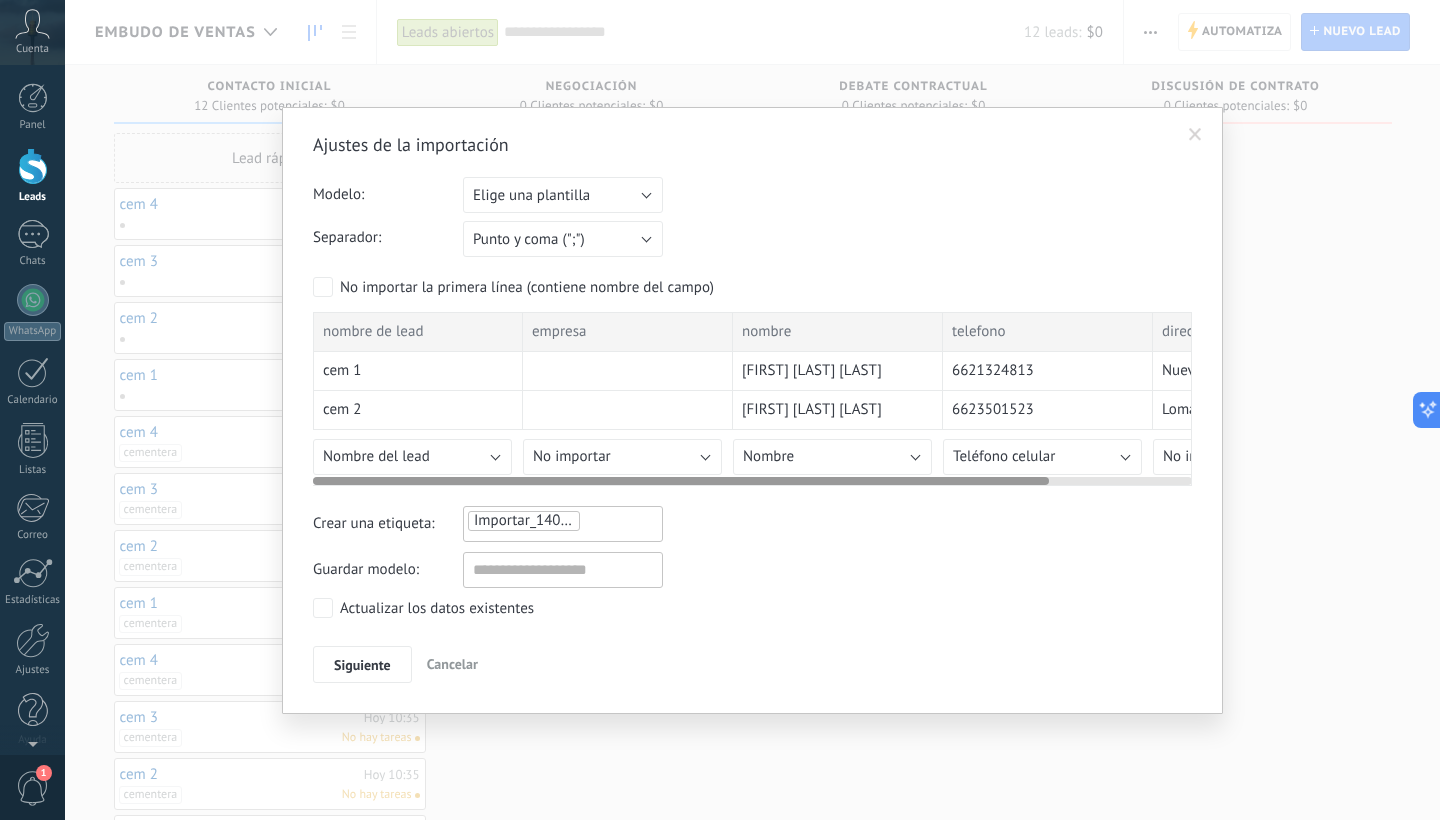 click on "No importar" at bounding box center [1202, 456] 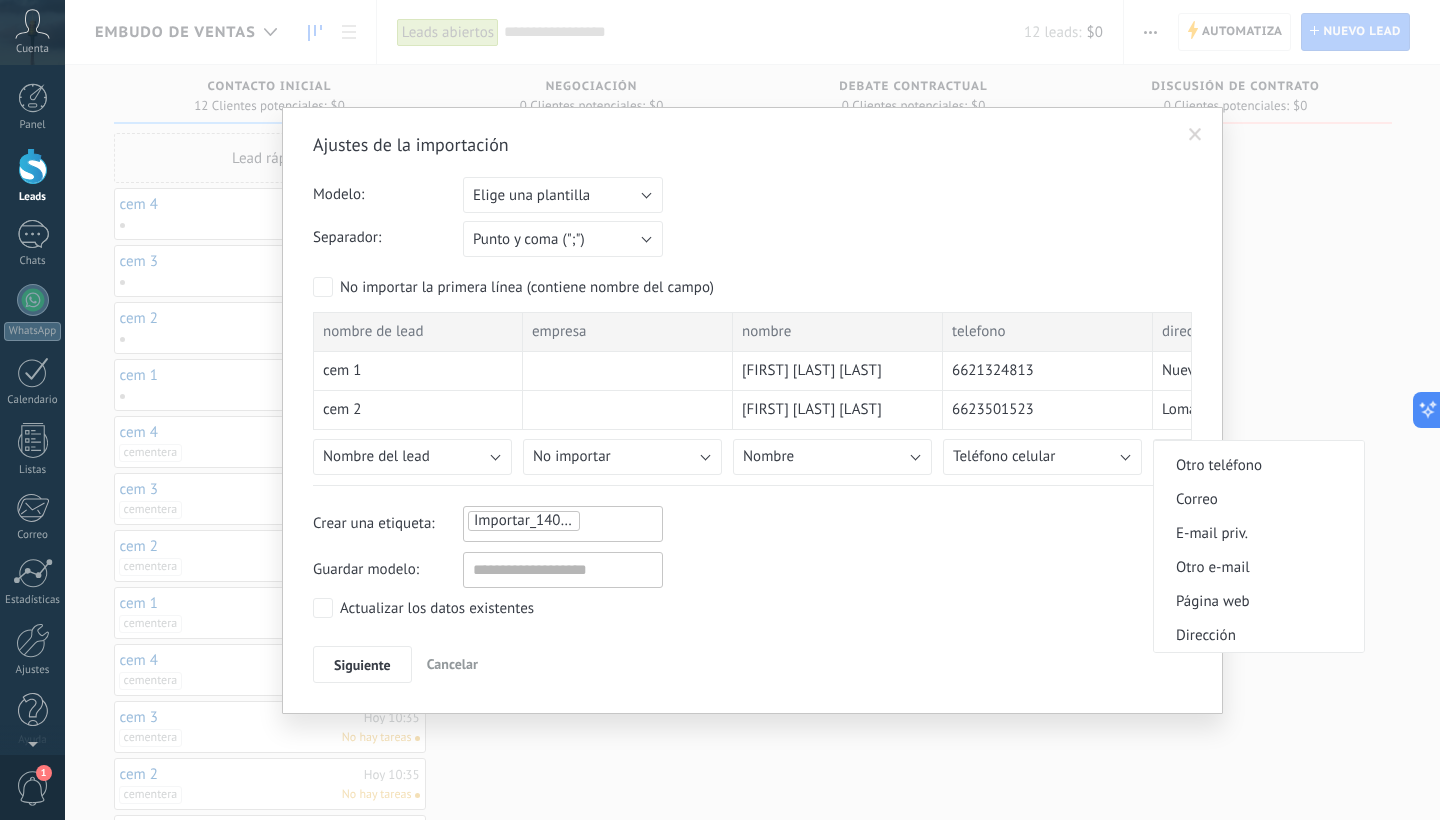 scroll, scrollTop: 1984, scrollLeft: 0, axis: vertical 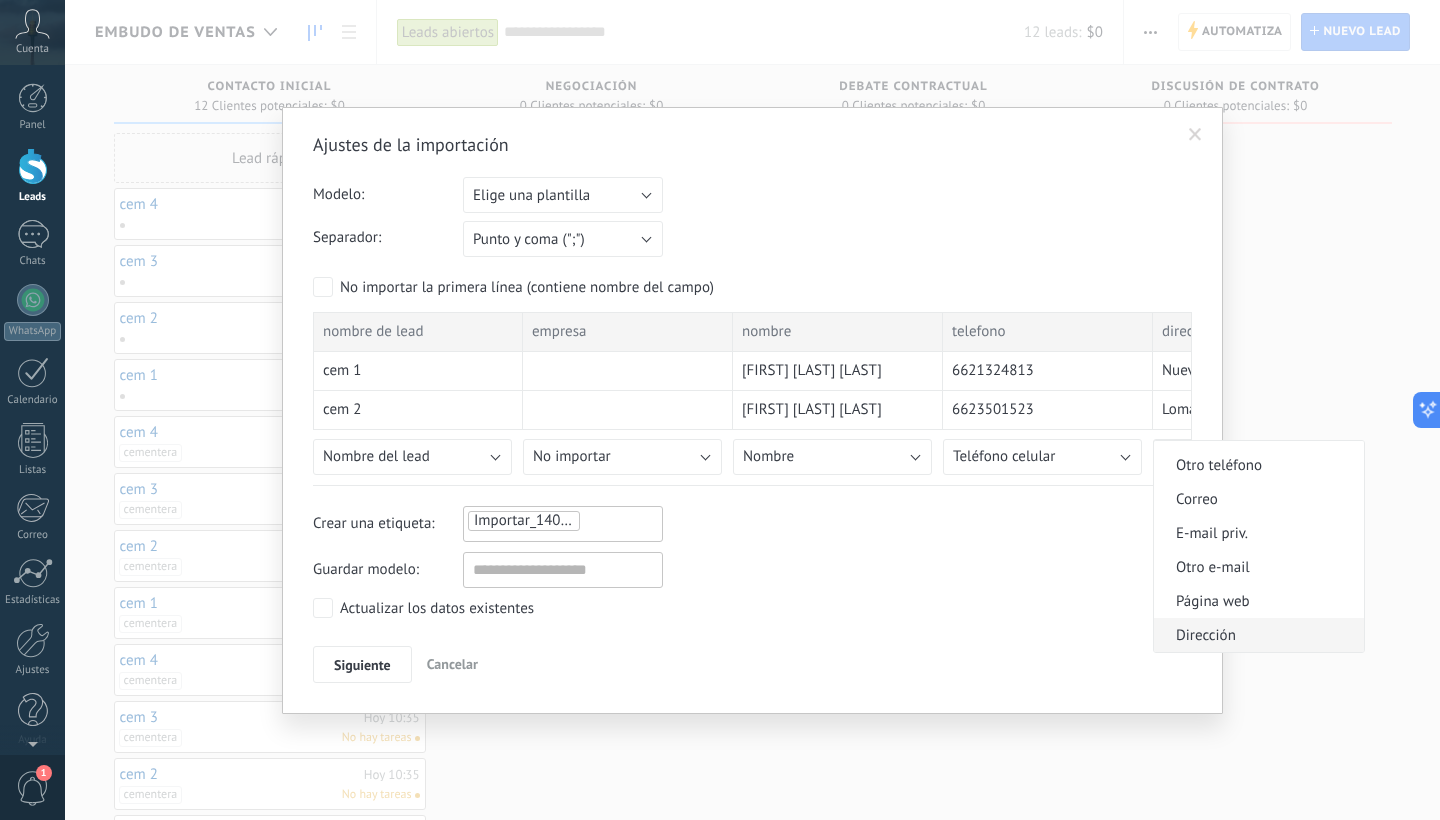 click on "Dirección" at bounding box center (1256, 635) 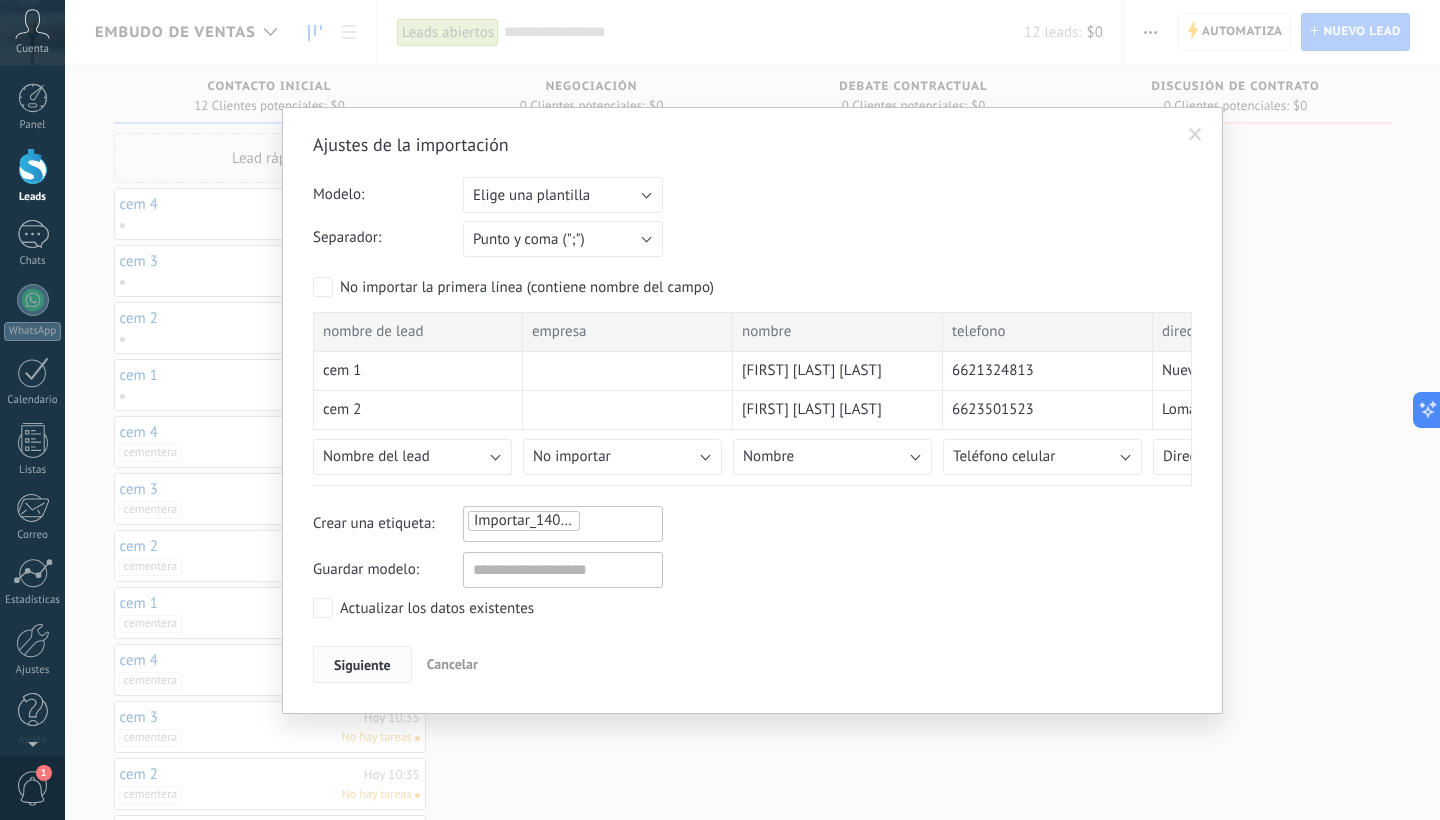 click on "Siguiente" at bounding box center [362, 665] 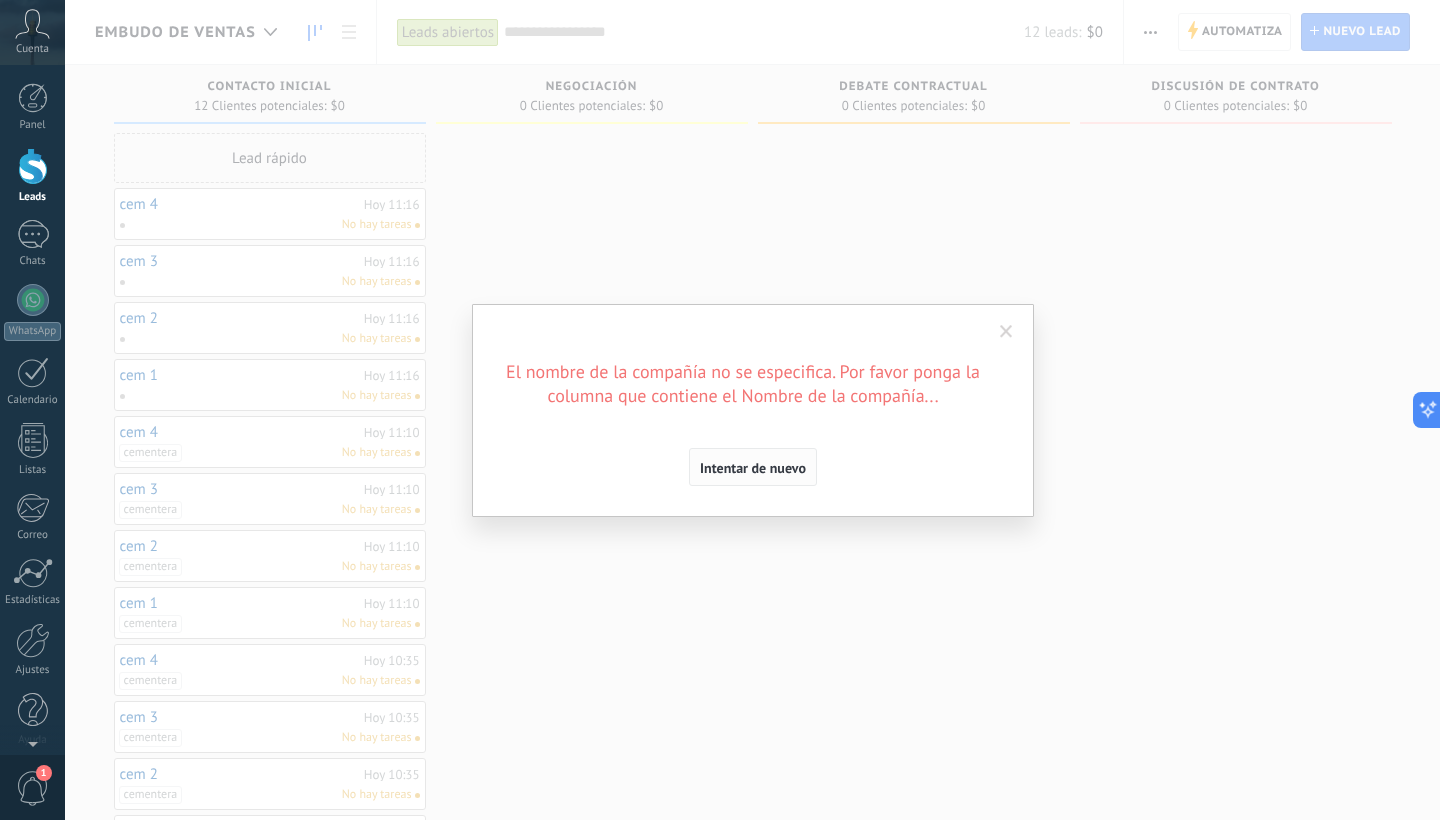 click on "Intentar de nuevo" at bounding box center [753, 468] 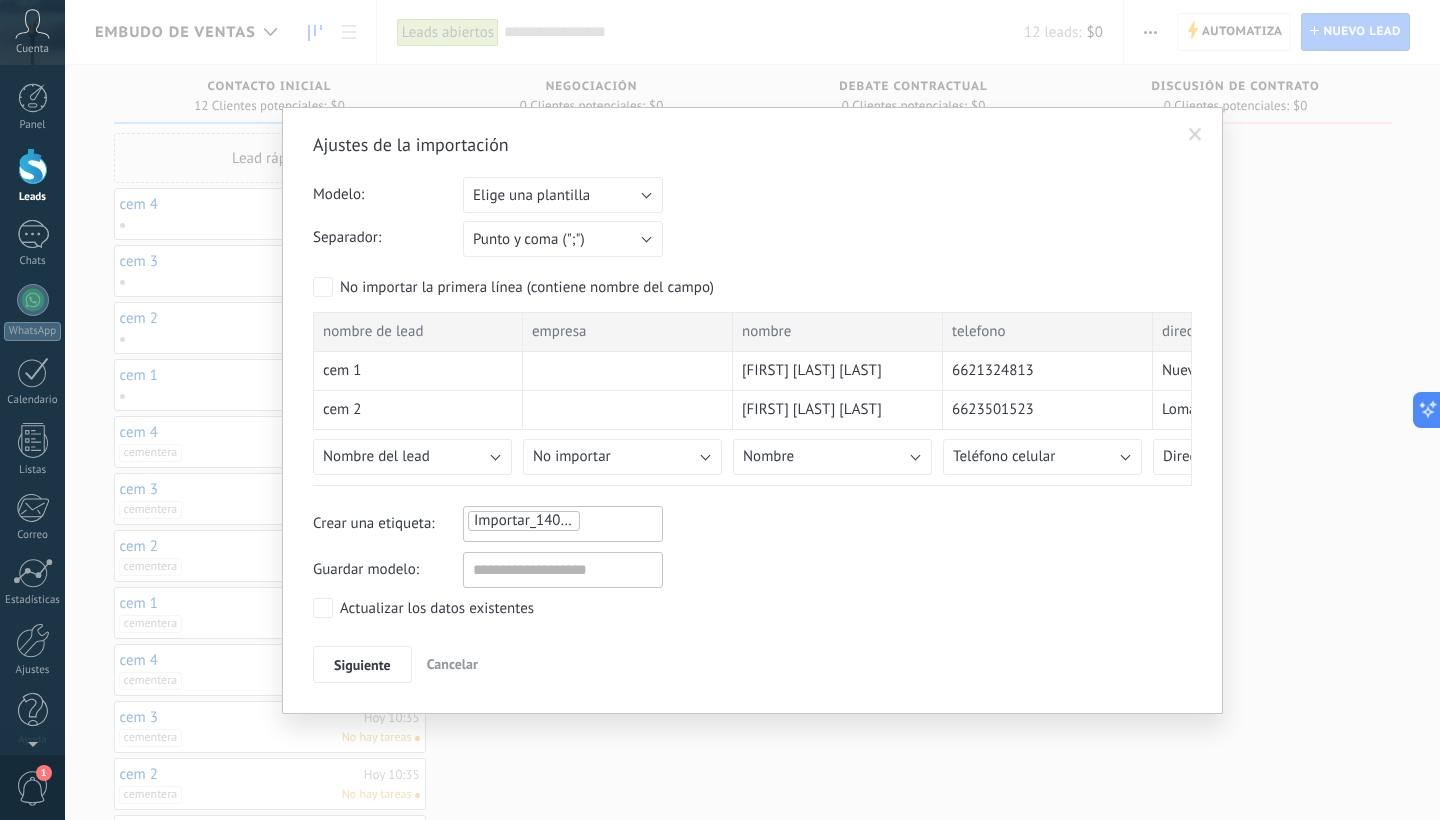 click on "Elige una plantilla" at bounding box center (563, 195) 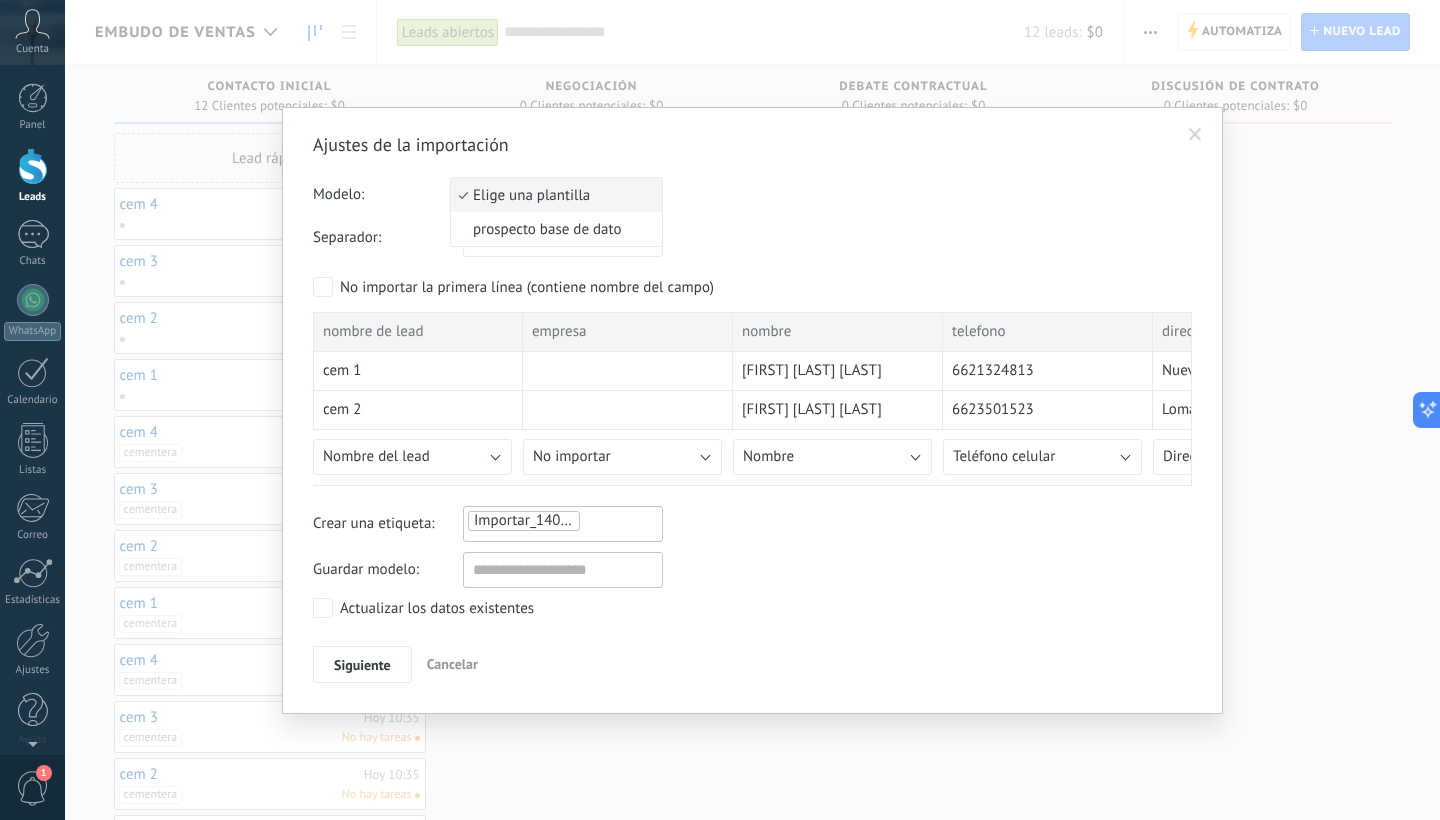 click on "Elige una plantilla" at bounding box center (553, 195) 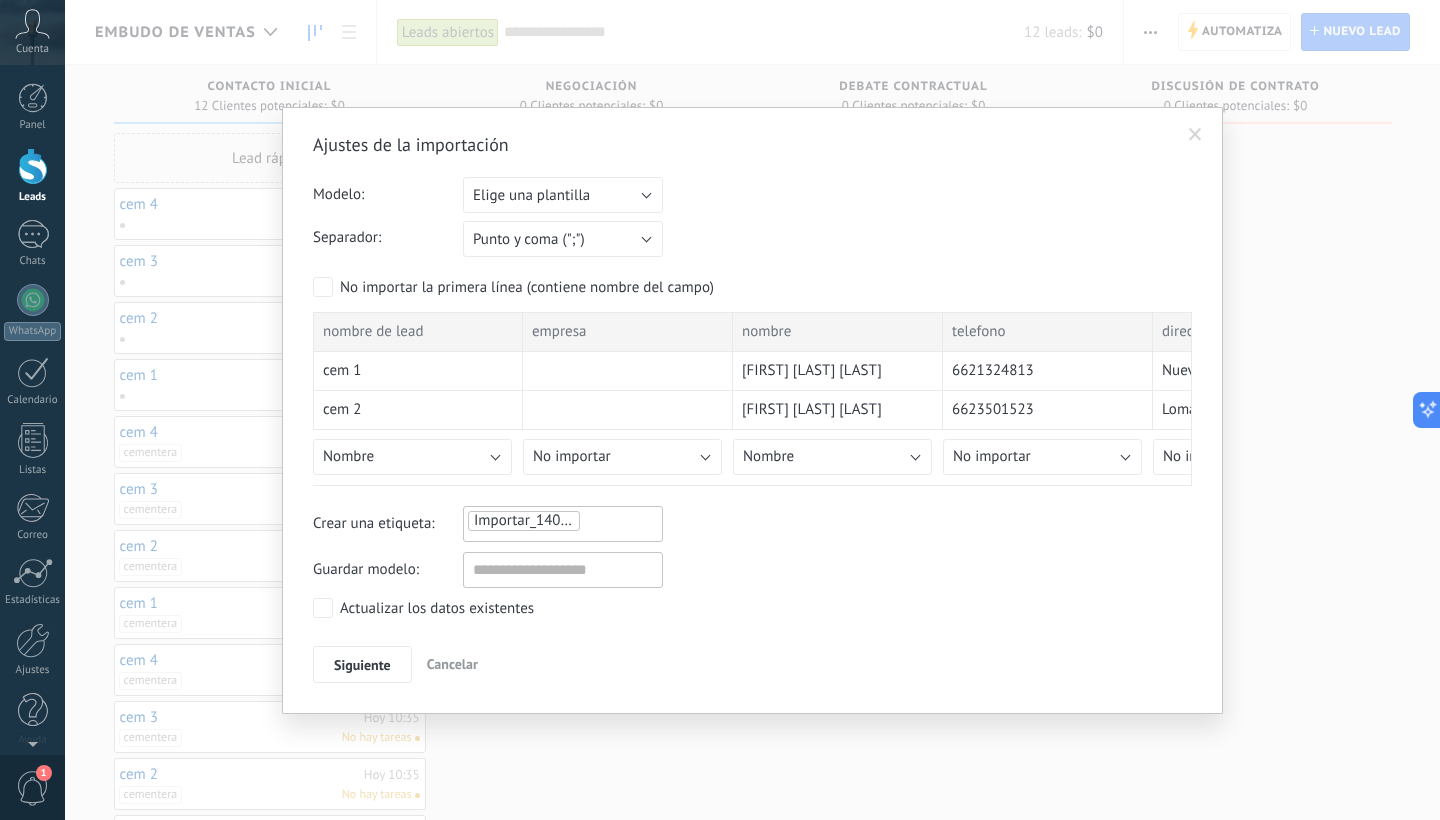 click on "Elige una plantilla" at bounding box center [563, 195] 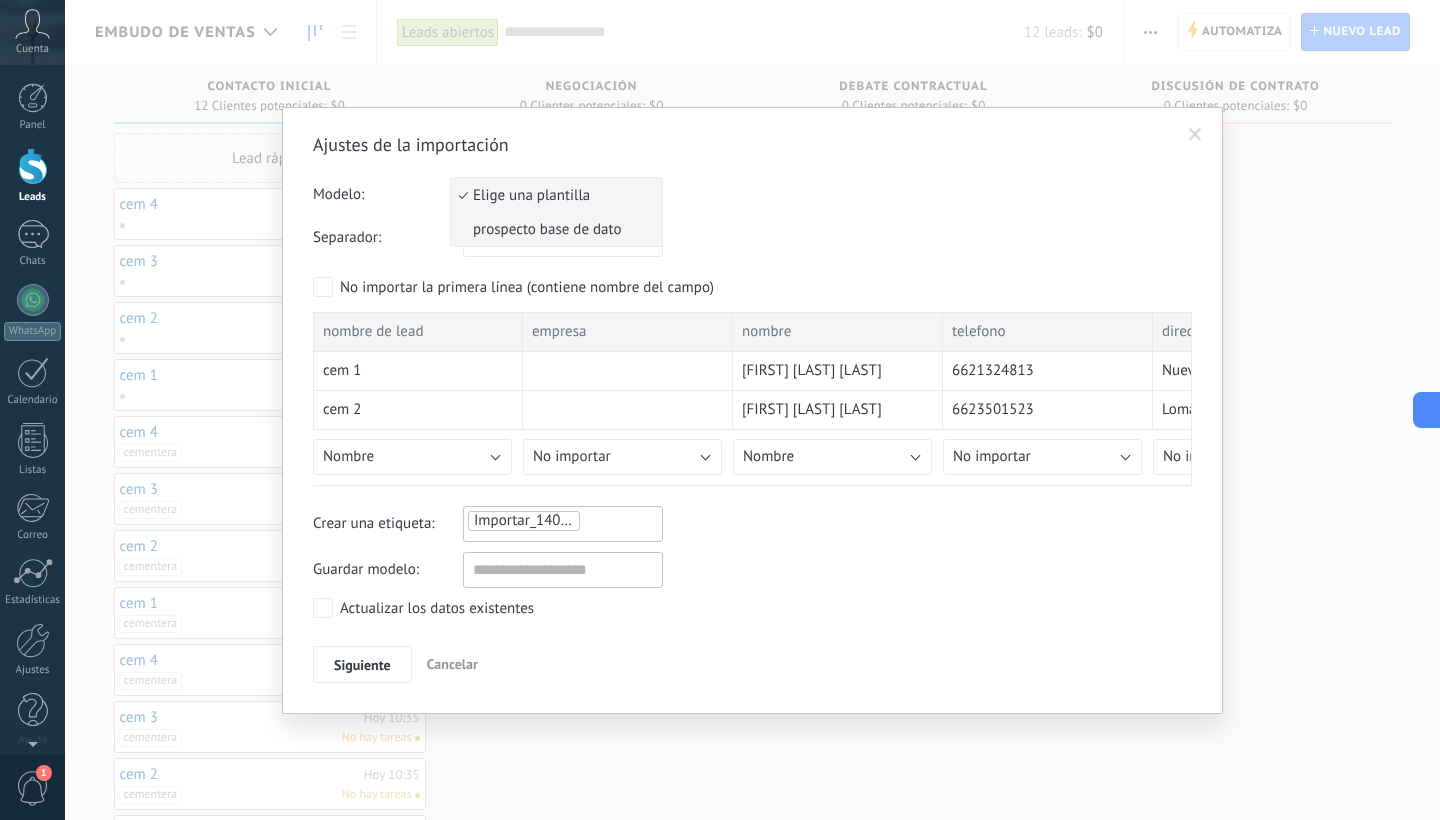click on "prospecto base de dato" at bounding box center [553, 229] 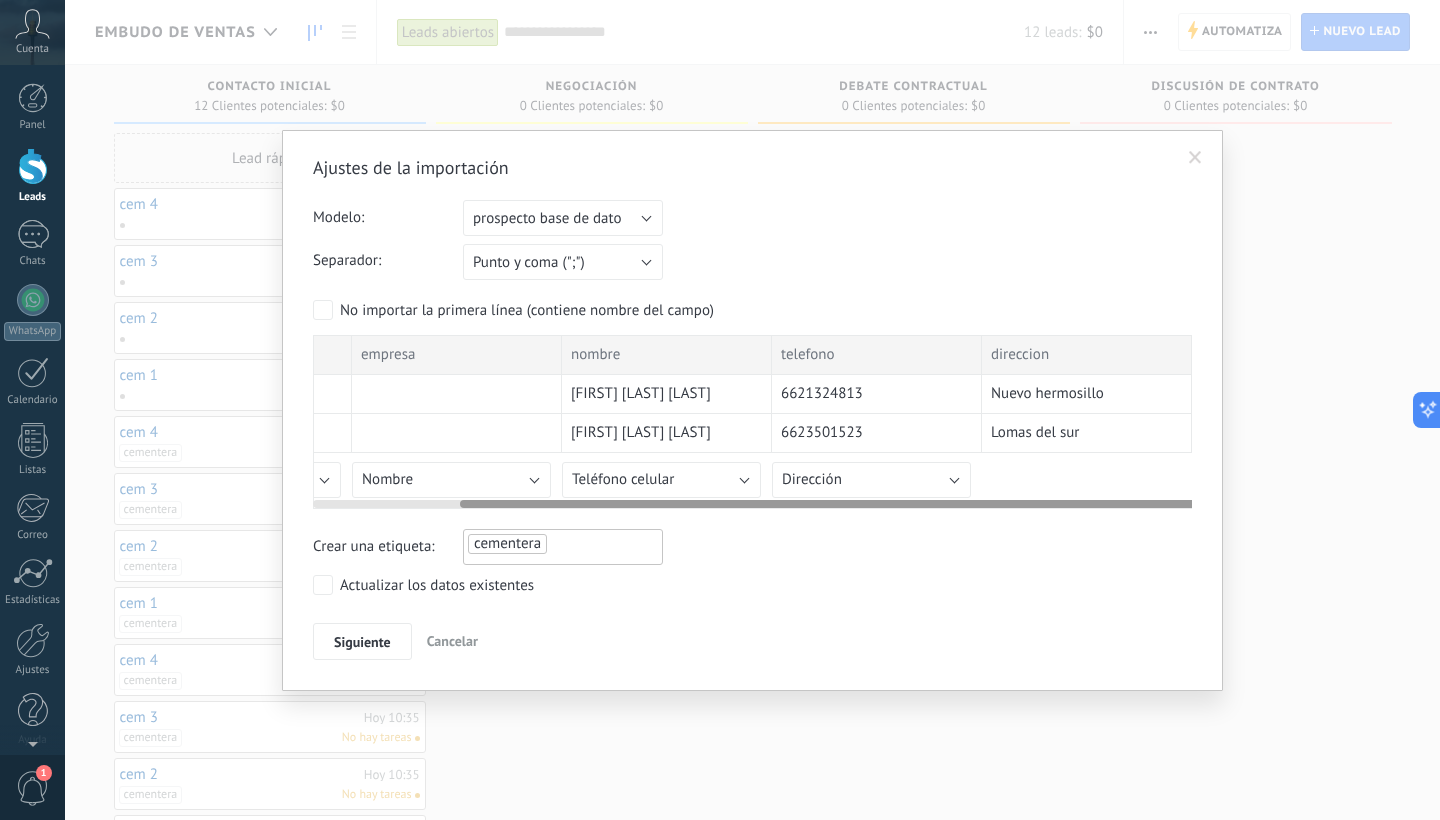 scroll, scrollTop: 0, scrollLeft: 171, axis: horizontal 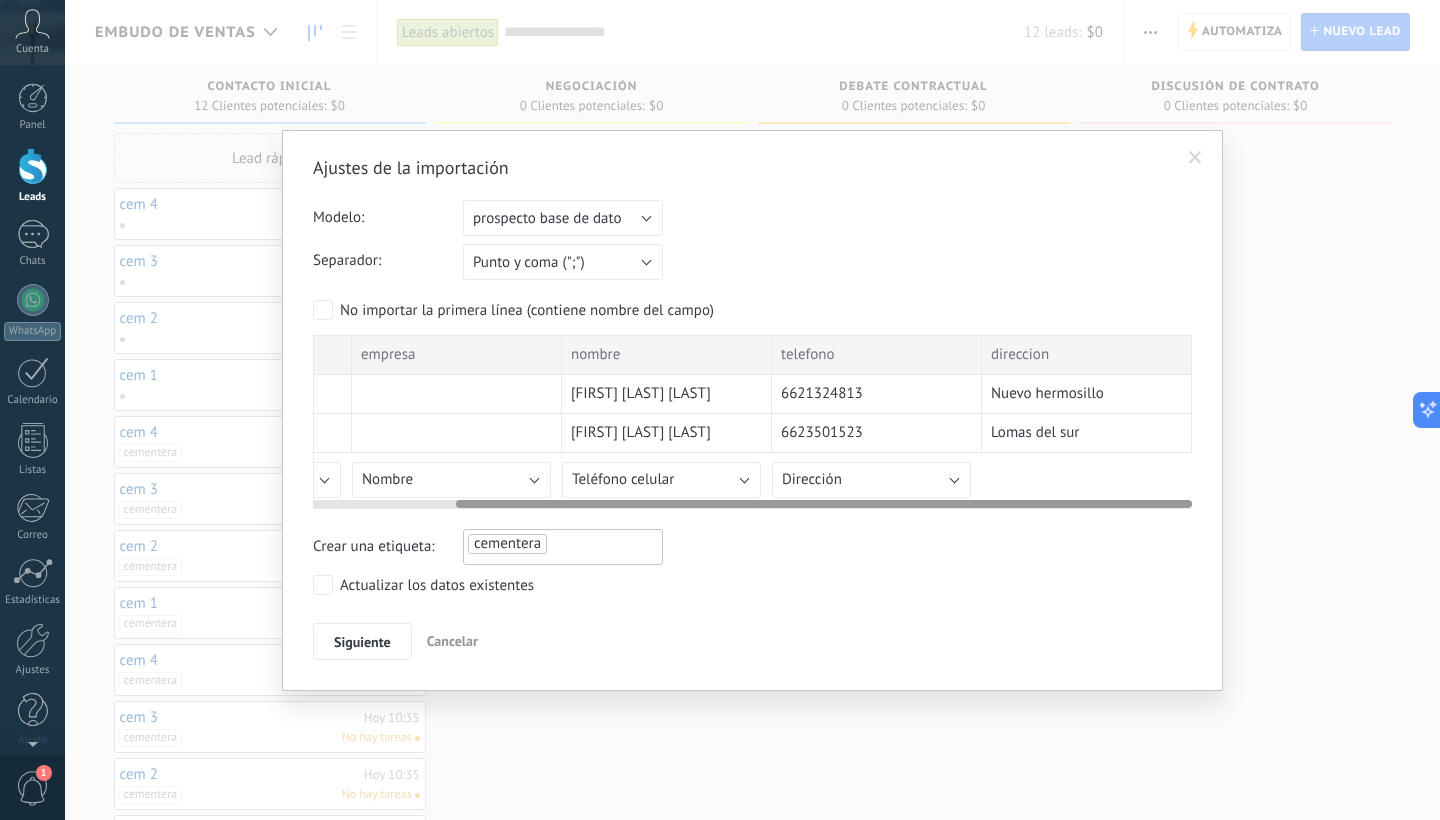 click on "nombre  de lead empresa nombre telefono direccion  cem 1 Axel Uriel Sonoqui Bracamontes 6621324813 Nuevo hermosillo cem 2 José luis Tirado Valenzuela 6623501523 Lomas del sur cem 3 Jesus Hiram Rodríguez Martínez 6628473569 El Llano cem 4 joel ivan bojorquez Castro 6623403747 fraccionamiento puerta del rey No importar Crear campo nuevo Contacto Nombre completo Nombre Apellido ID del contacto Patronímico Nota del contacto Creado por Fecha de Creación Usuario responsable Etiqueta del contacto Teléfono oficina Teléfono oficina directo Teléfono celular Fax Teléfono de casa Otro teléfono Correo E-mail priv. Otro e-mail Cargo Lead Nombre del lead Presupuesto del lead ID del Lead Usuario responsable Fecha de Creación Creado por Etiqueta del lead Nota del lead Etapa del lead Embudo de ventas Cerrado el Interes utm_content utm_medium utm_campaign utm_source utm_term utm_referrer referrer gclientid gclid fbclid Compañía Nombre de la compañía ID de la compañía Usuario responsable Fecha de Creación Fax" at bounding box center [667, 416] 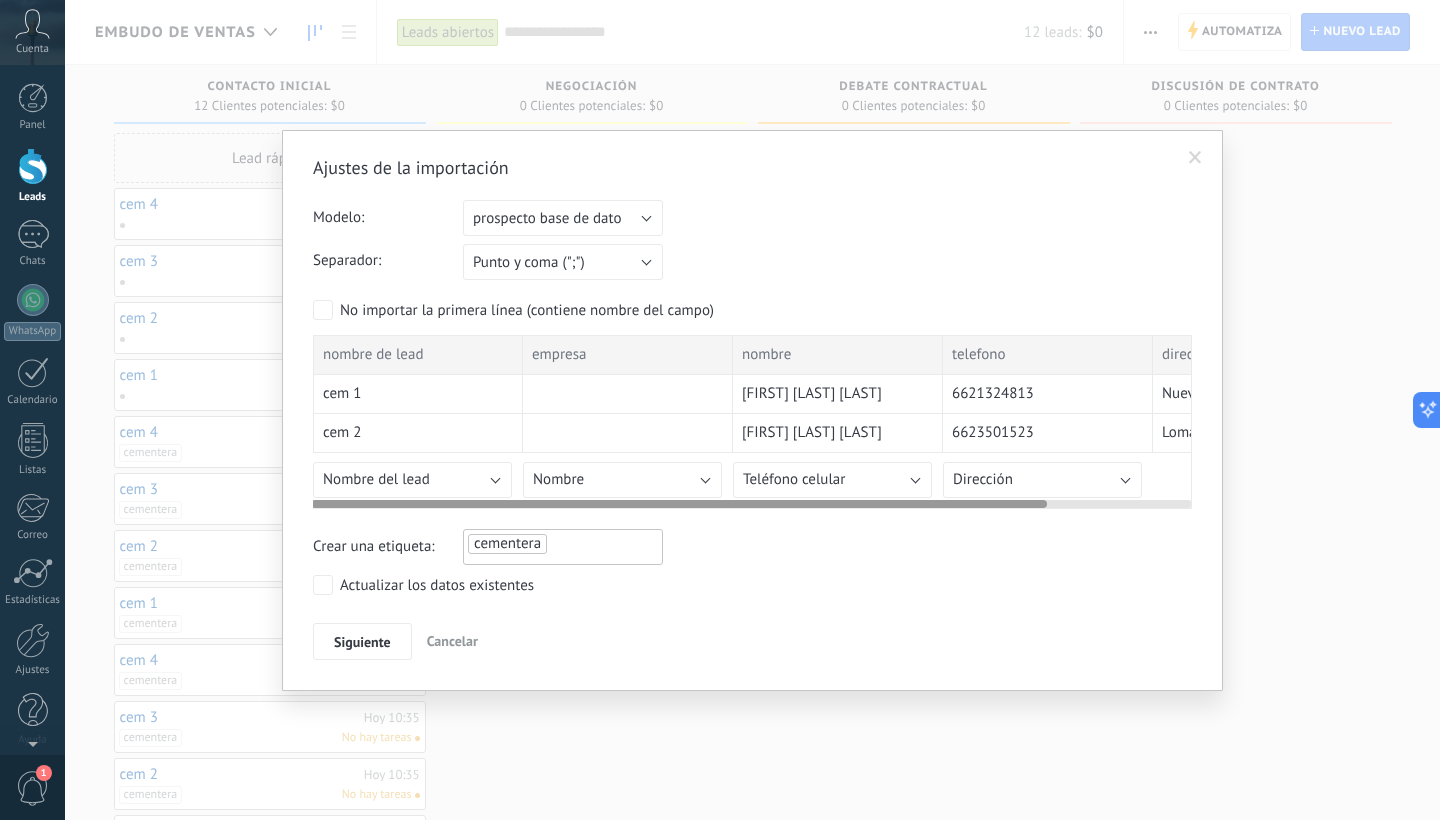 scroll, scrollTop: 0, scrollLeft: 0, axis: both 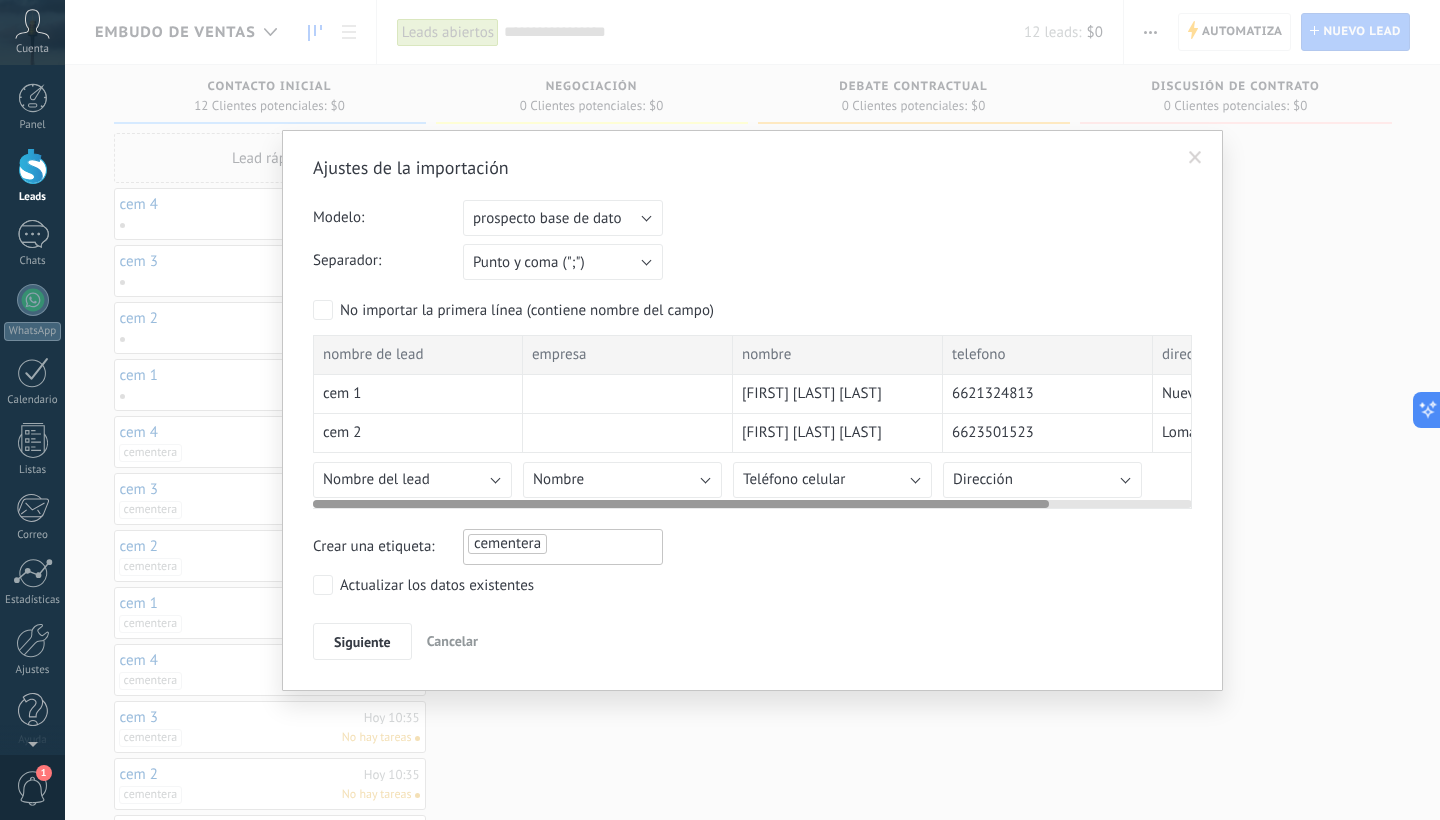 click on "empresa" at bounding box center (628, 355) 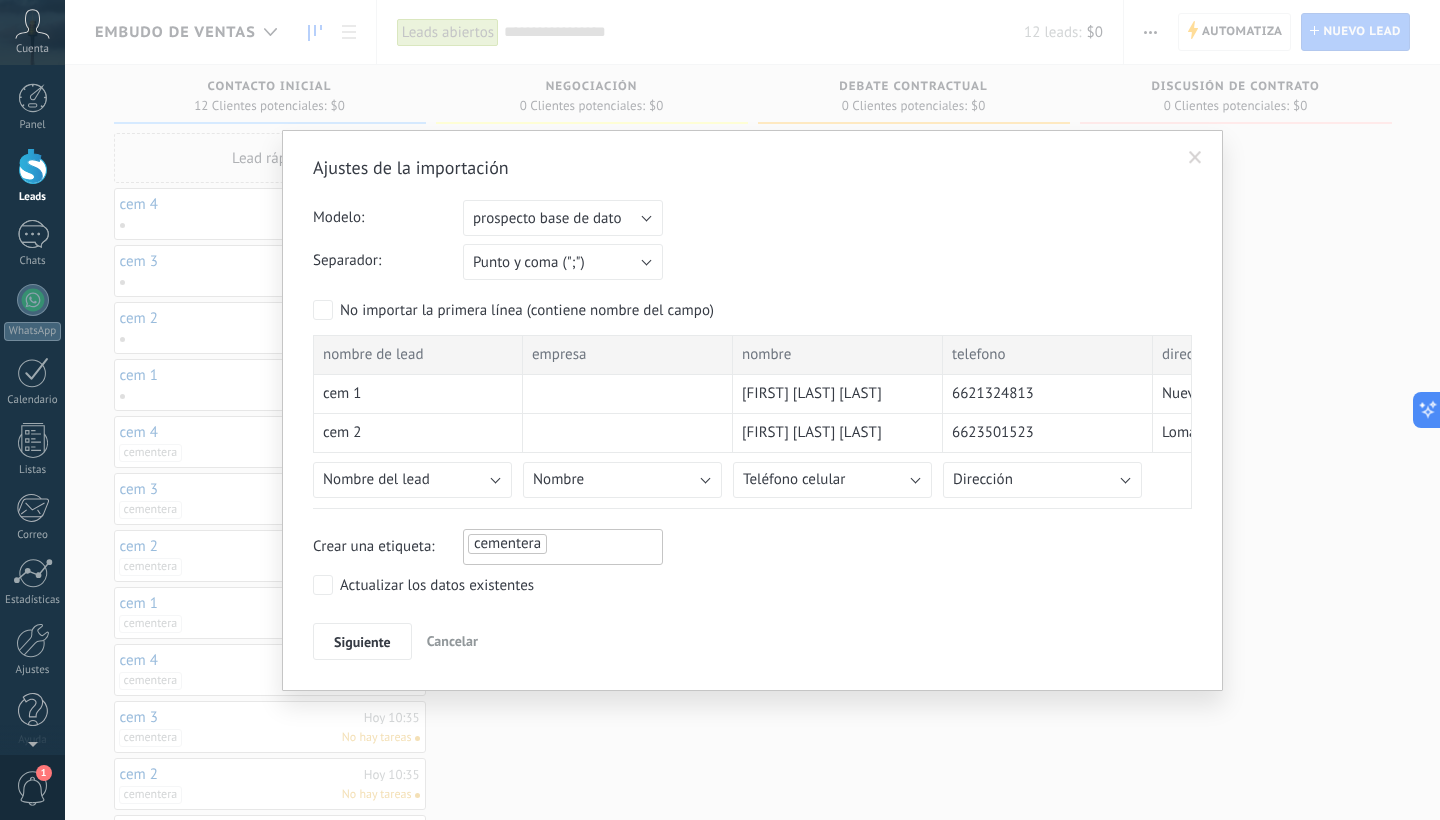 click on "prospecto base de dato" at bounding box center [563, 218] 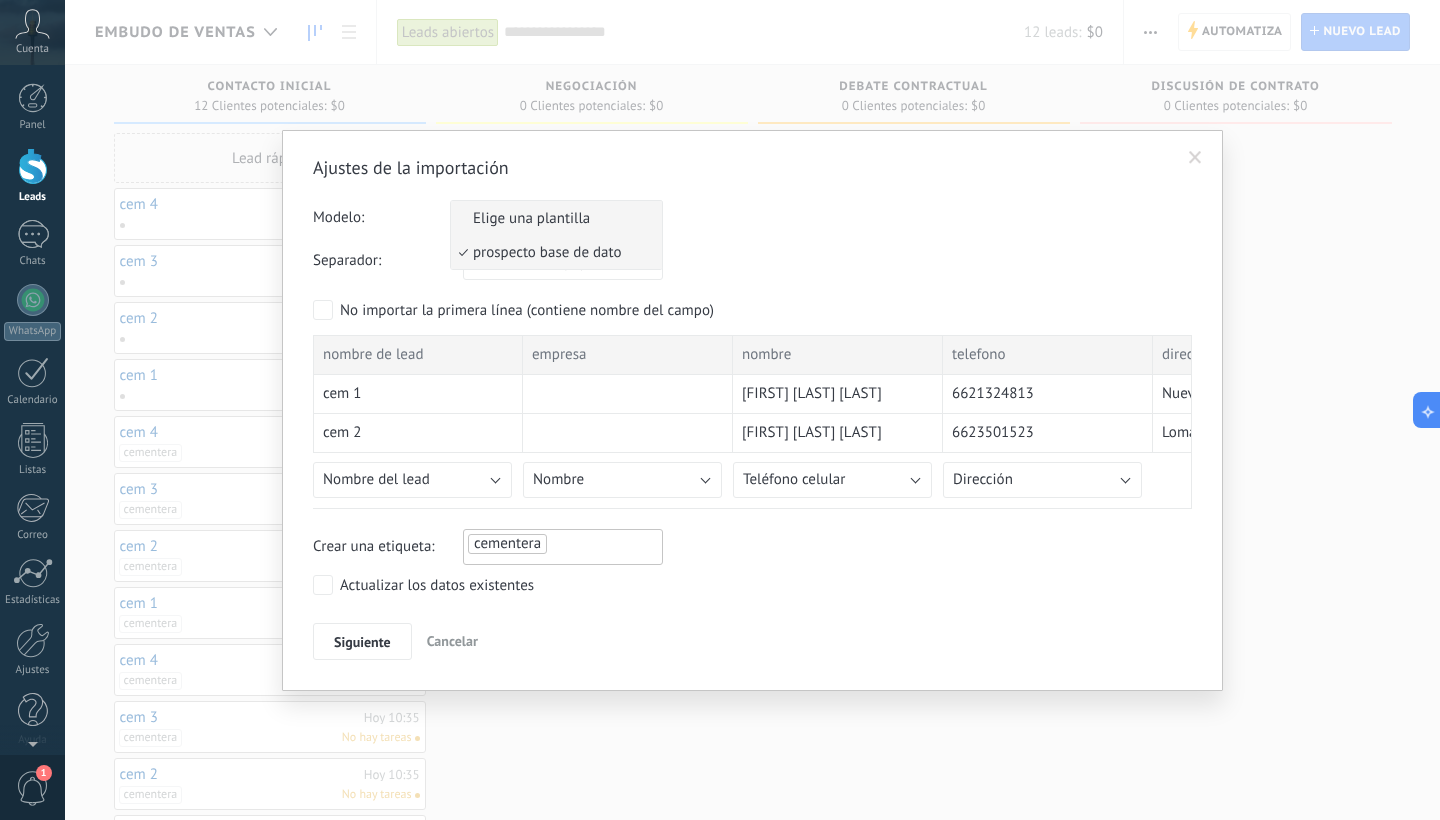 click on "Elige una plantilla" at bounding box center (553, 218) 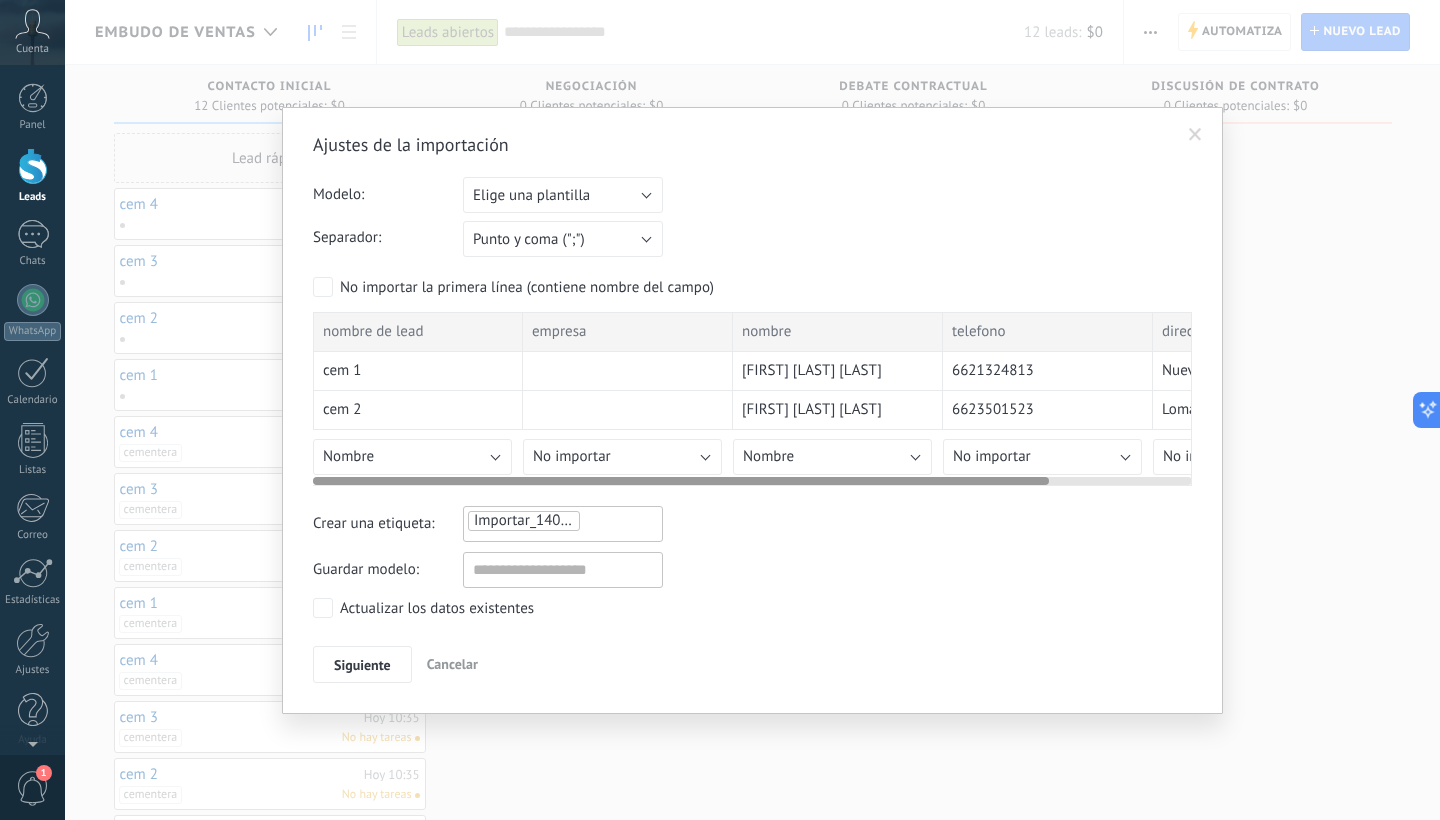 click on "Nombre" at bounding box center (412, 457) 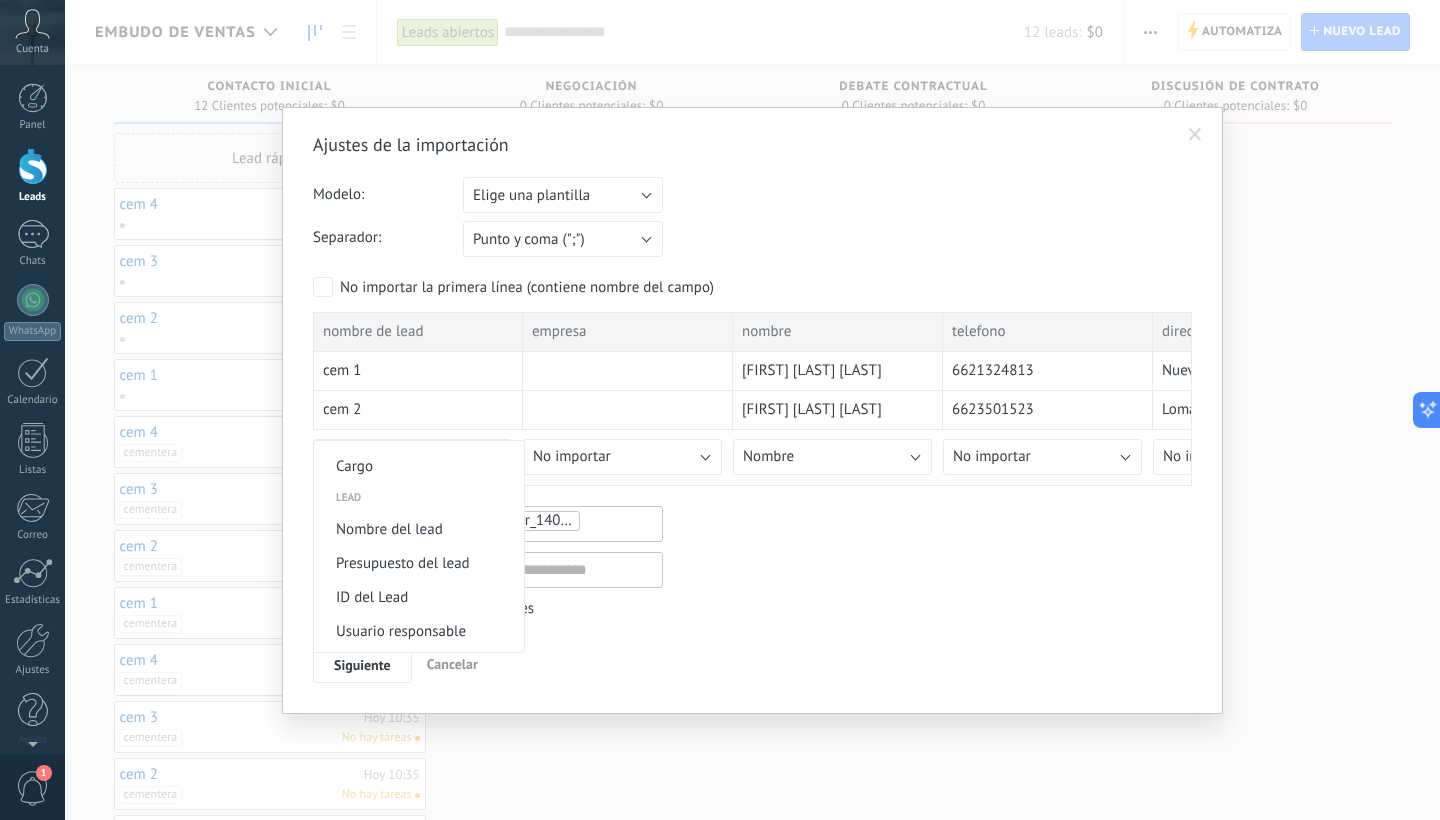 scroll, scrollTop: 737, scrollLeft: 0, axis: vertical 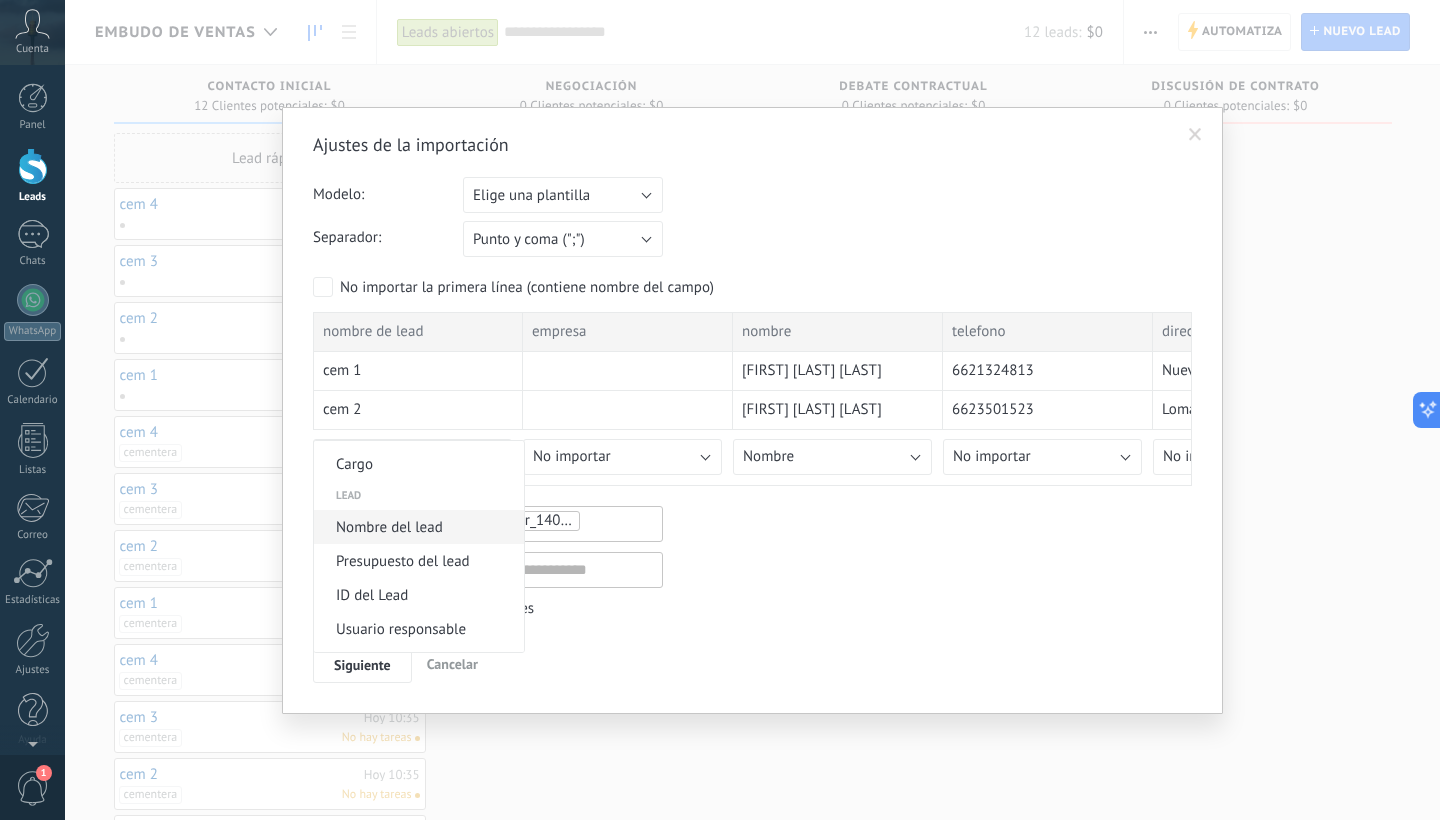 click on "Nombre del lead" at bounding box center [419, 527] 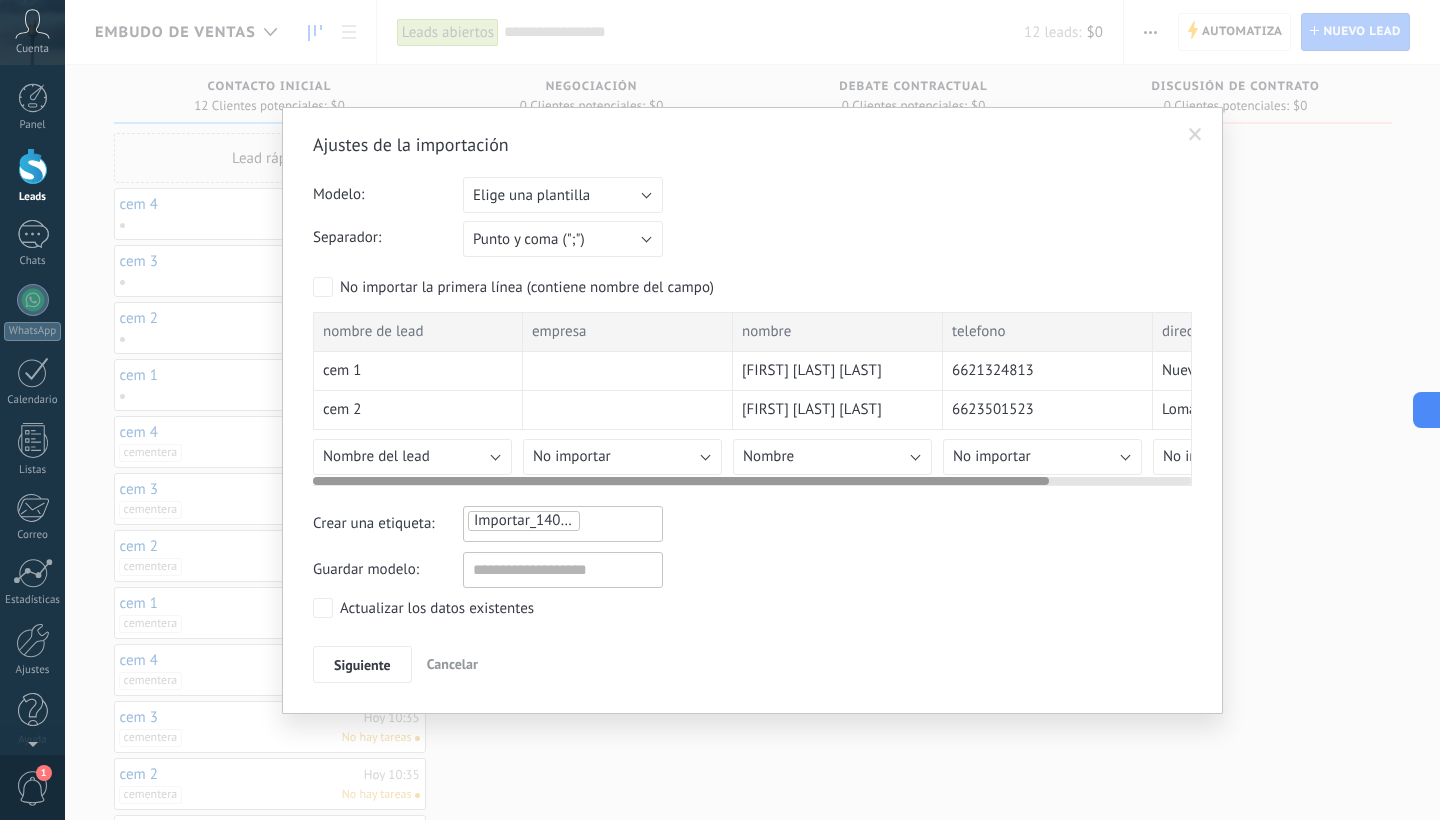 click on "No importar" at bounding box center [622, 457] 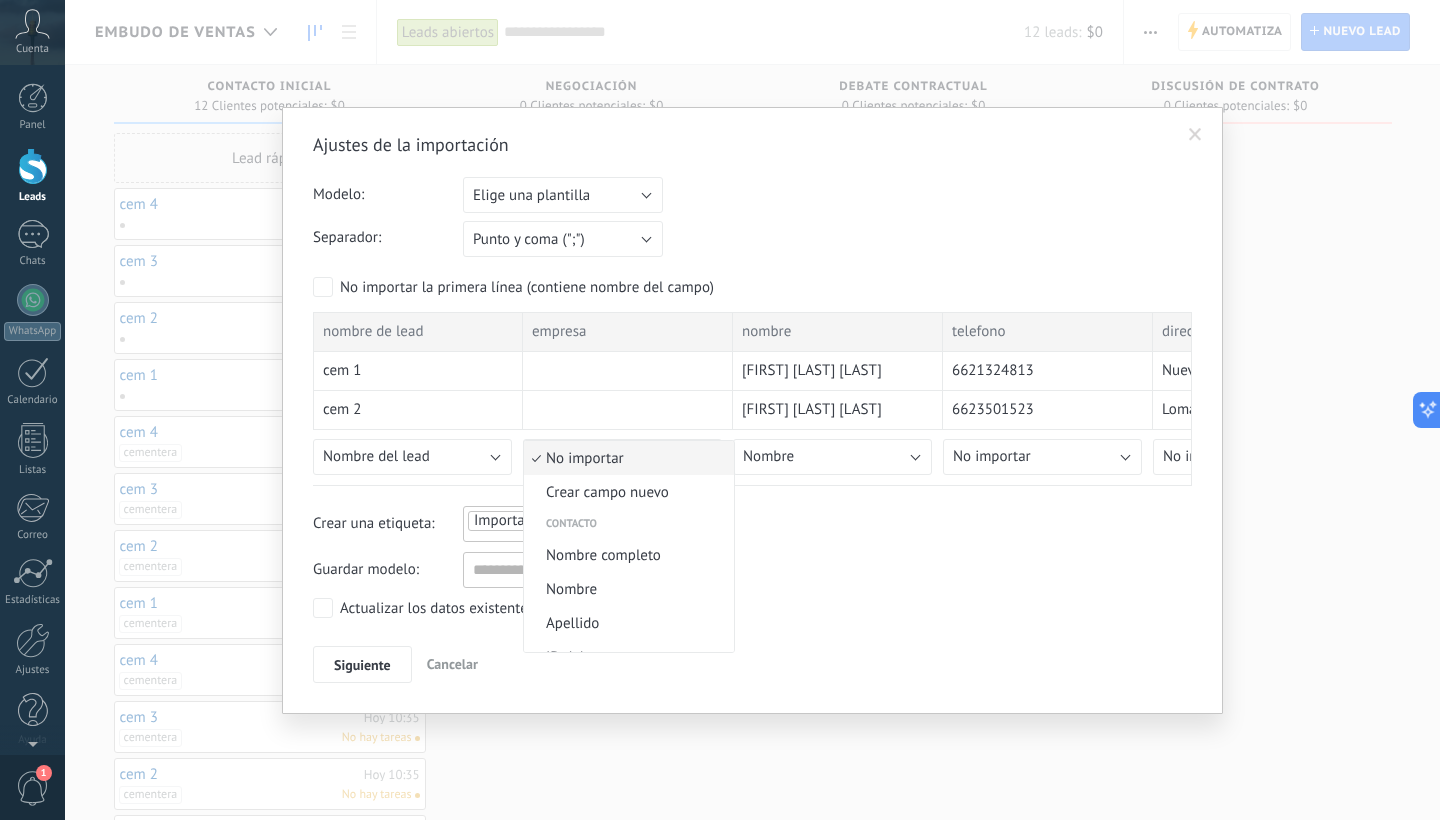 click at bounding box center [720, 410] 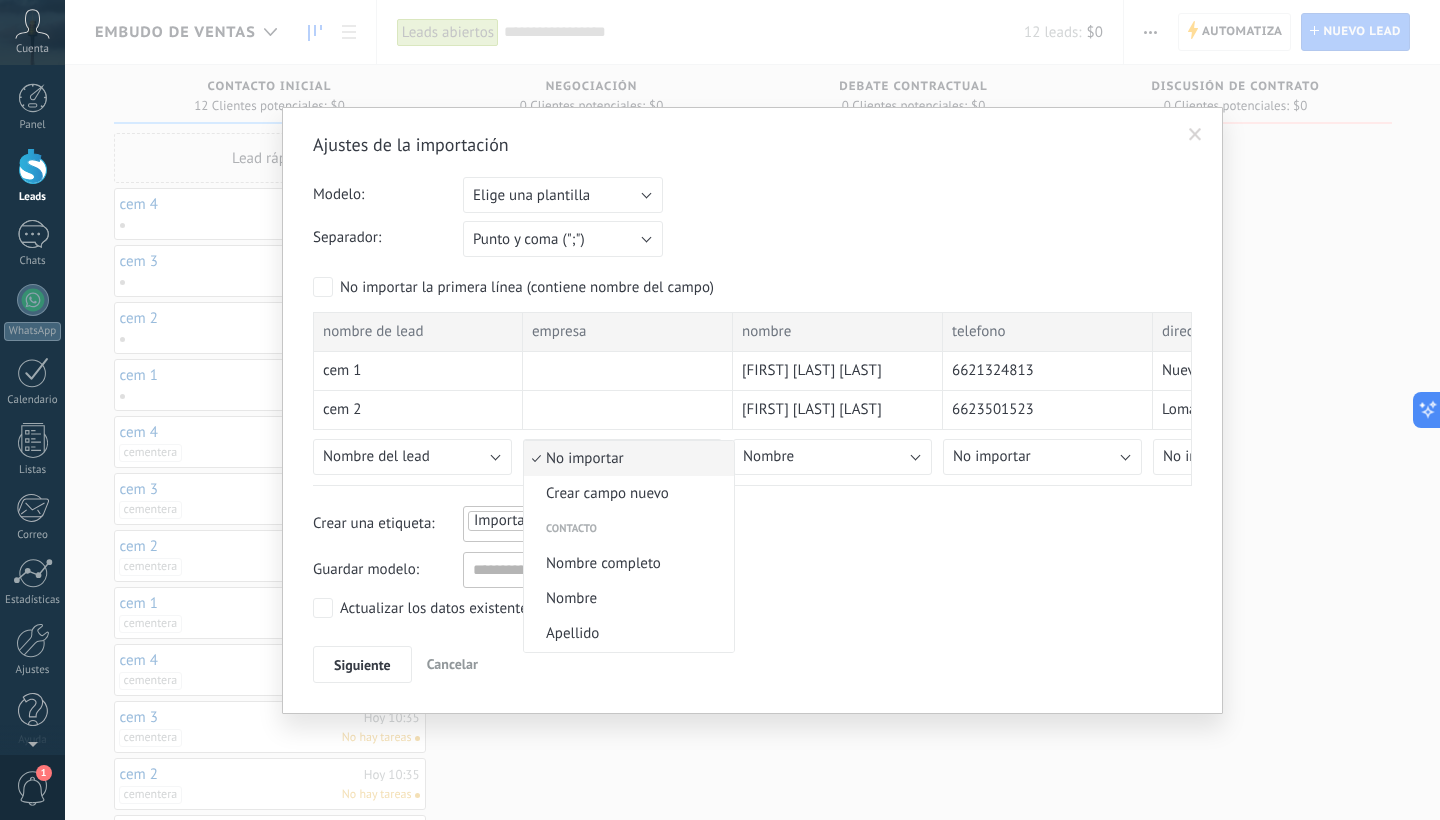 click on "Nombre" at bounding box center (832, 457) 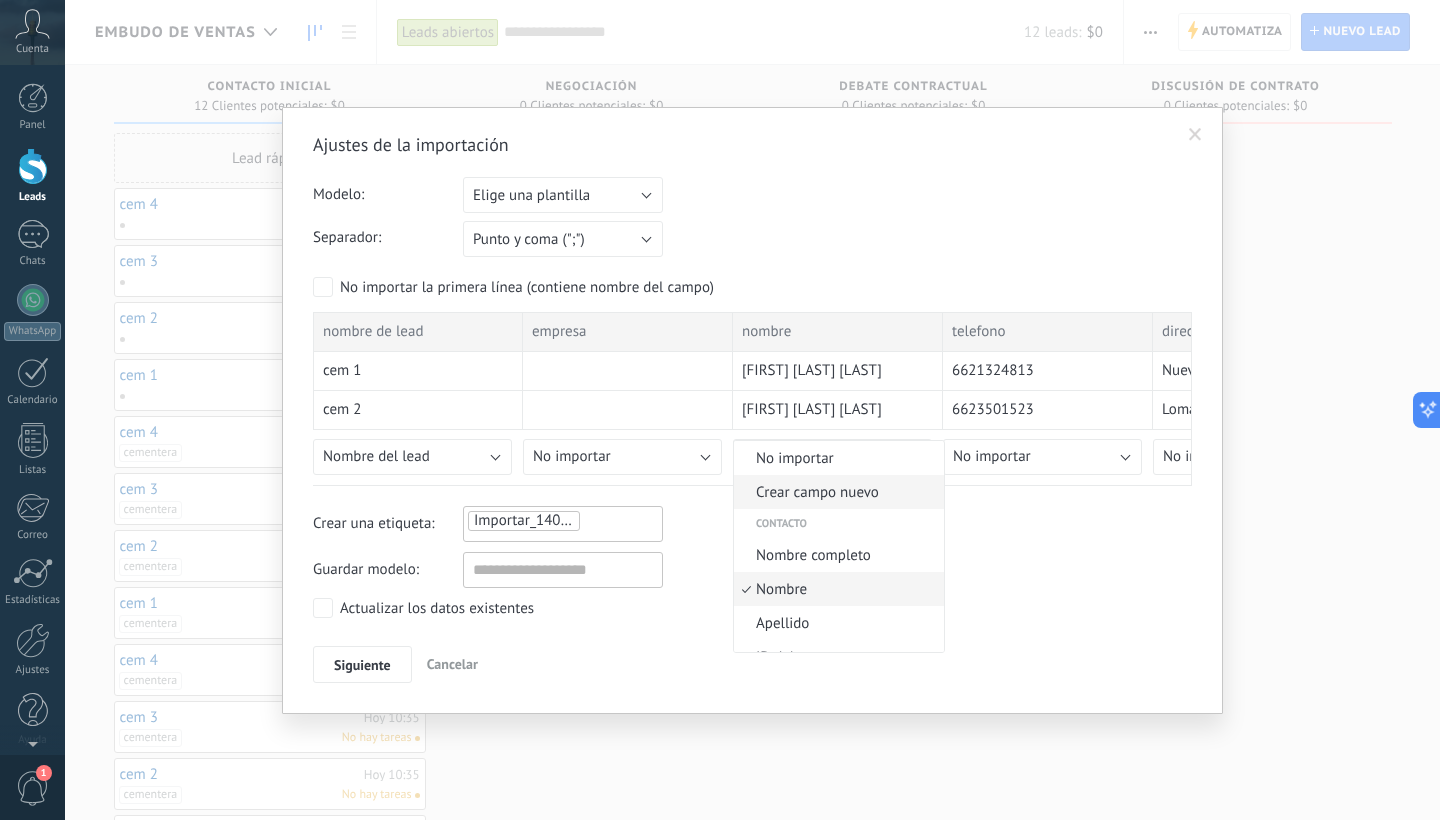scroll, scrollTop: 44, scrollLeft: 0, axis: vertical 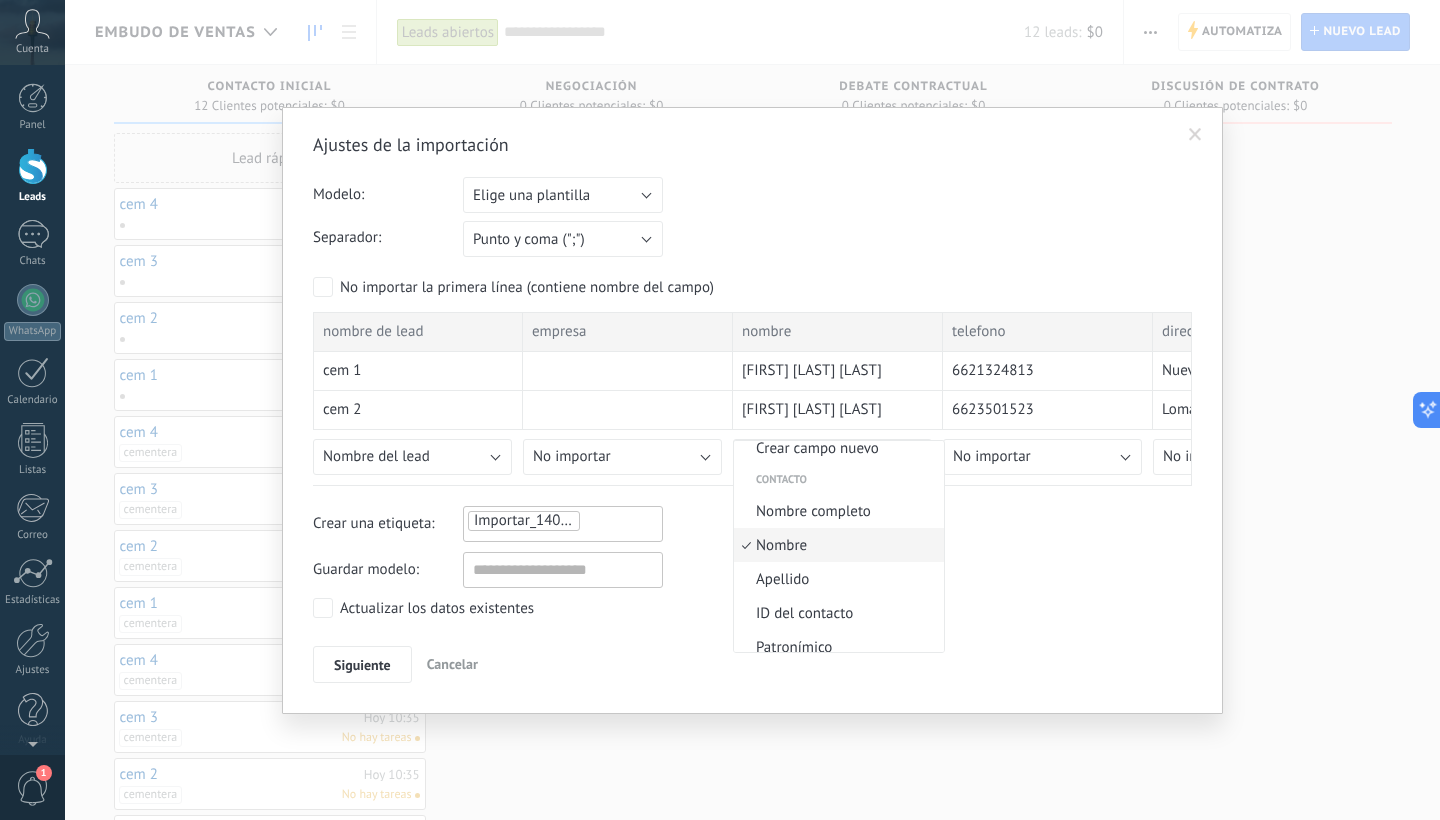 click at bounding box center (720, 410) 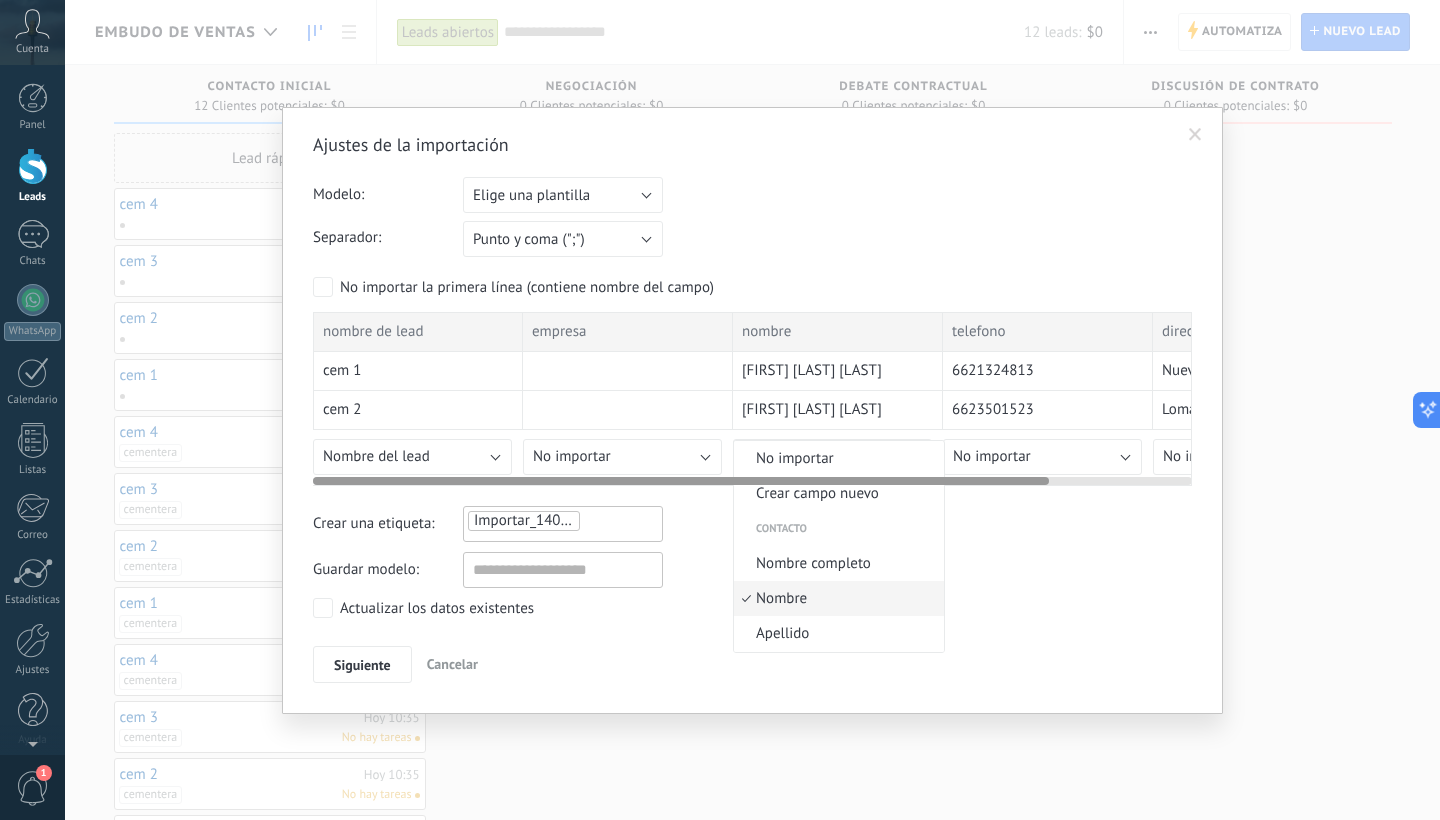 click on "No importar" at bounding box center [1042, 457] 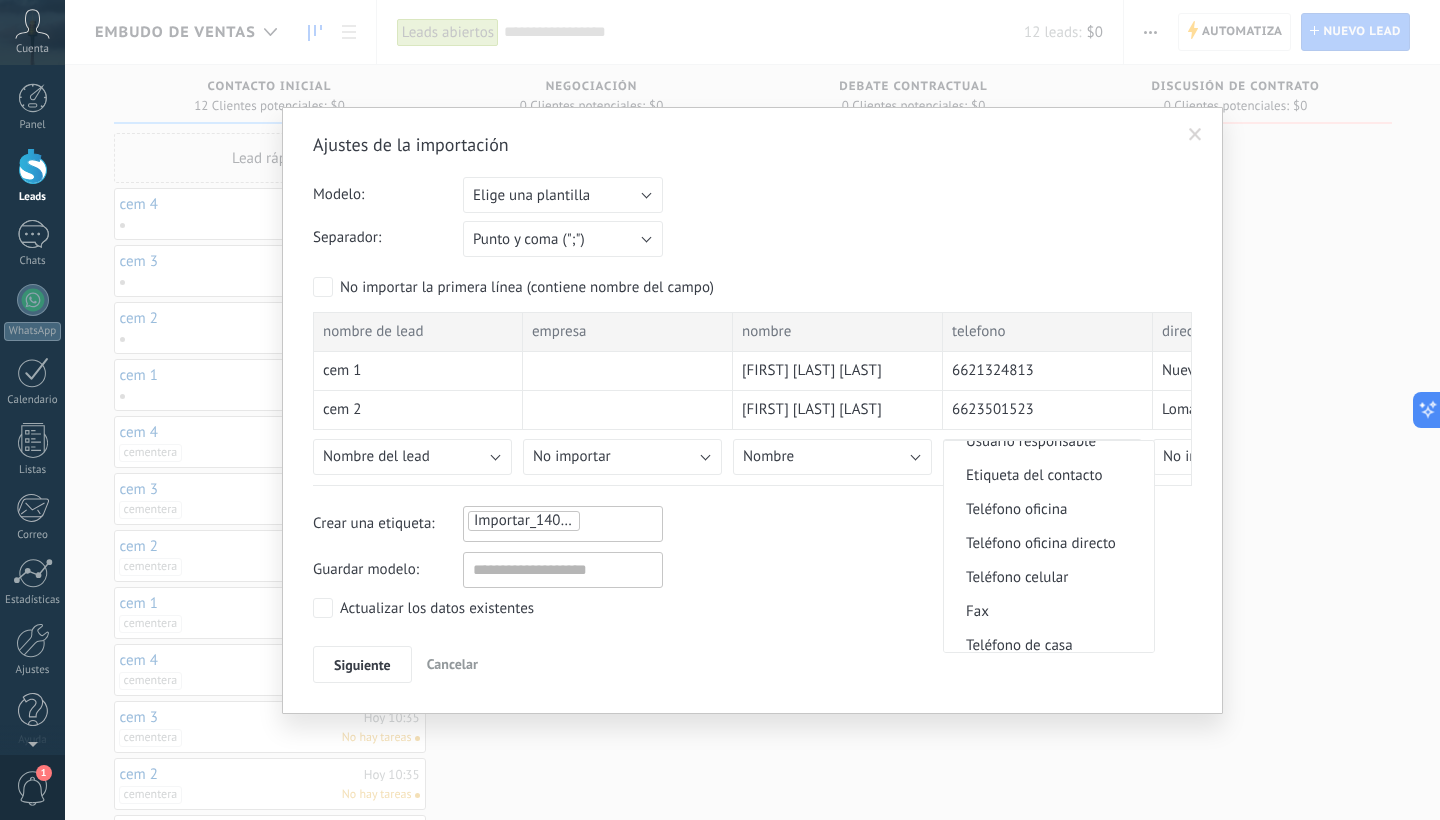 scroll, scrollTop: 429, scrollLeft: 0, axis: vertical 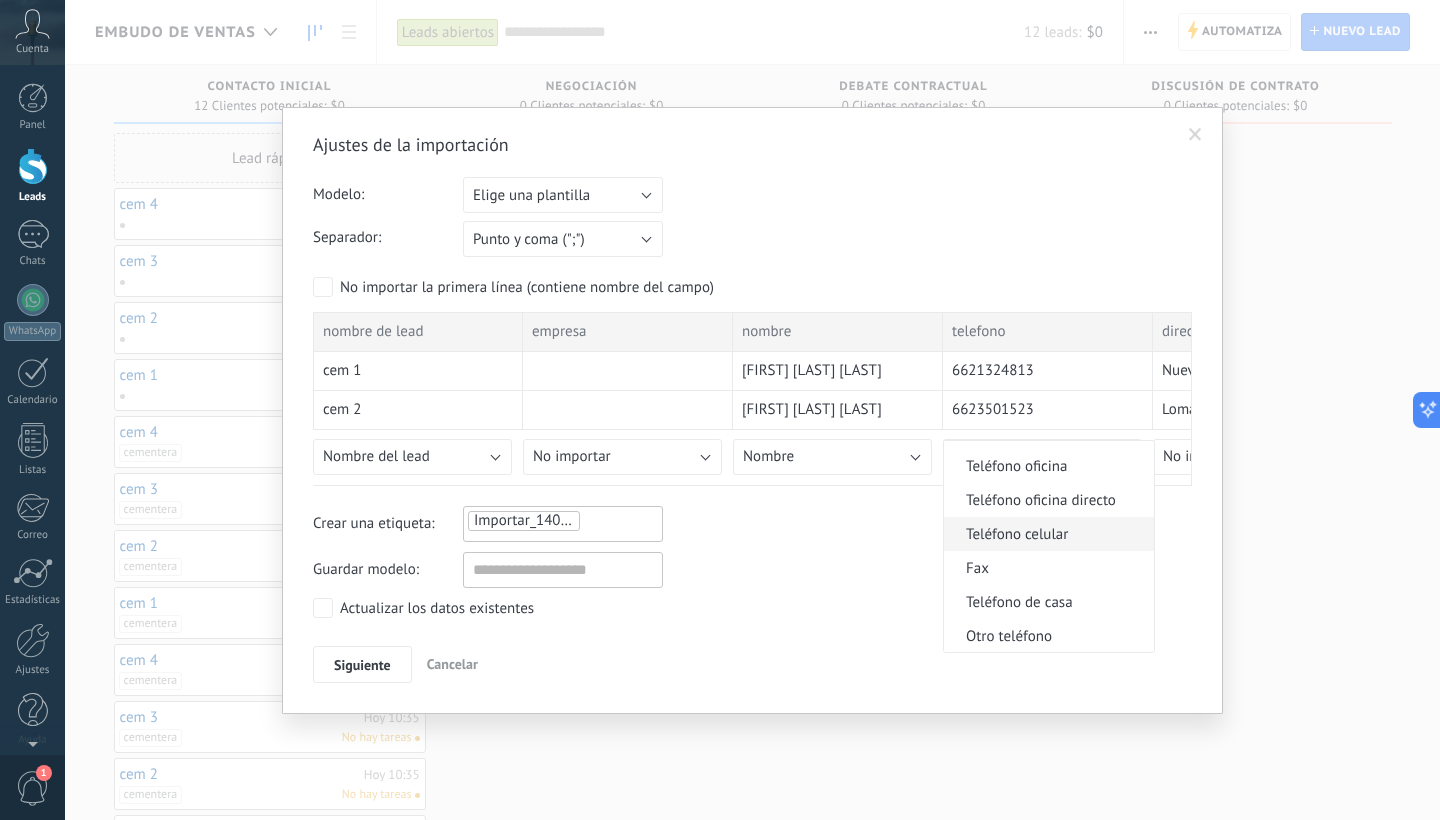 click on "Teléfono celular" at bounding box center (1049, 534) 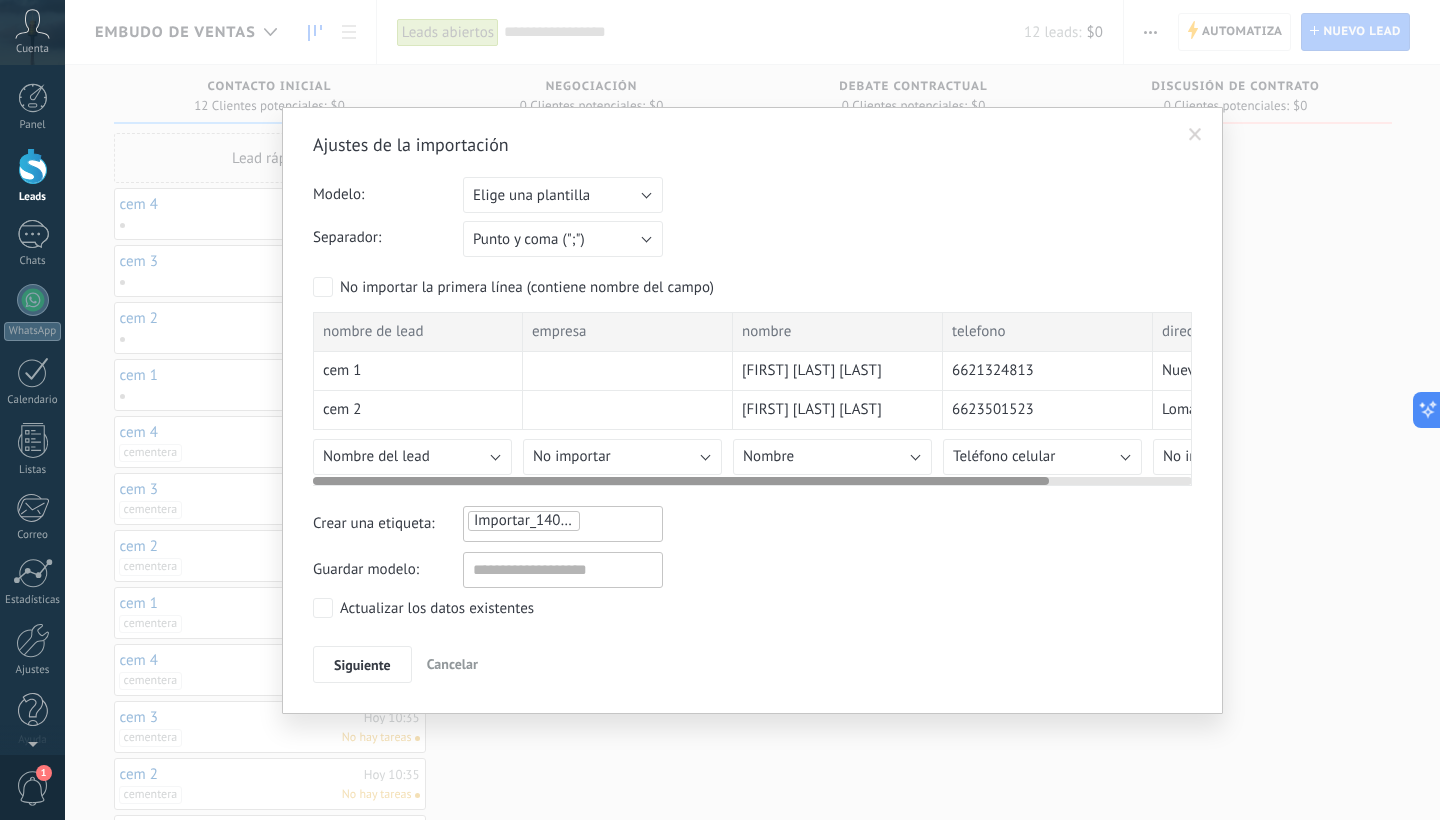 click on "No importar" at bounding box center [1202, 456] 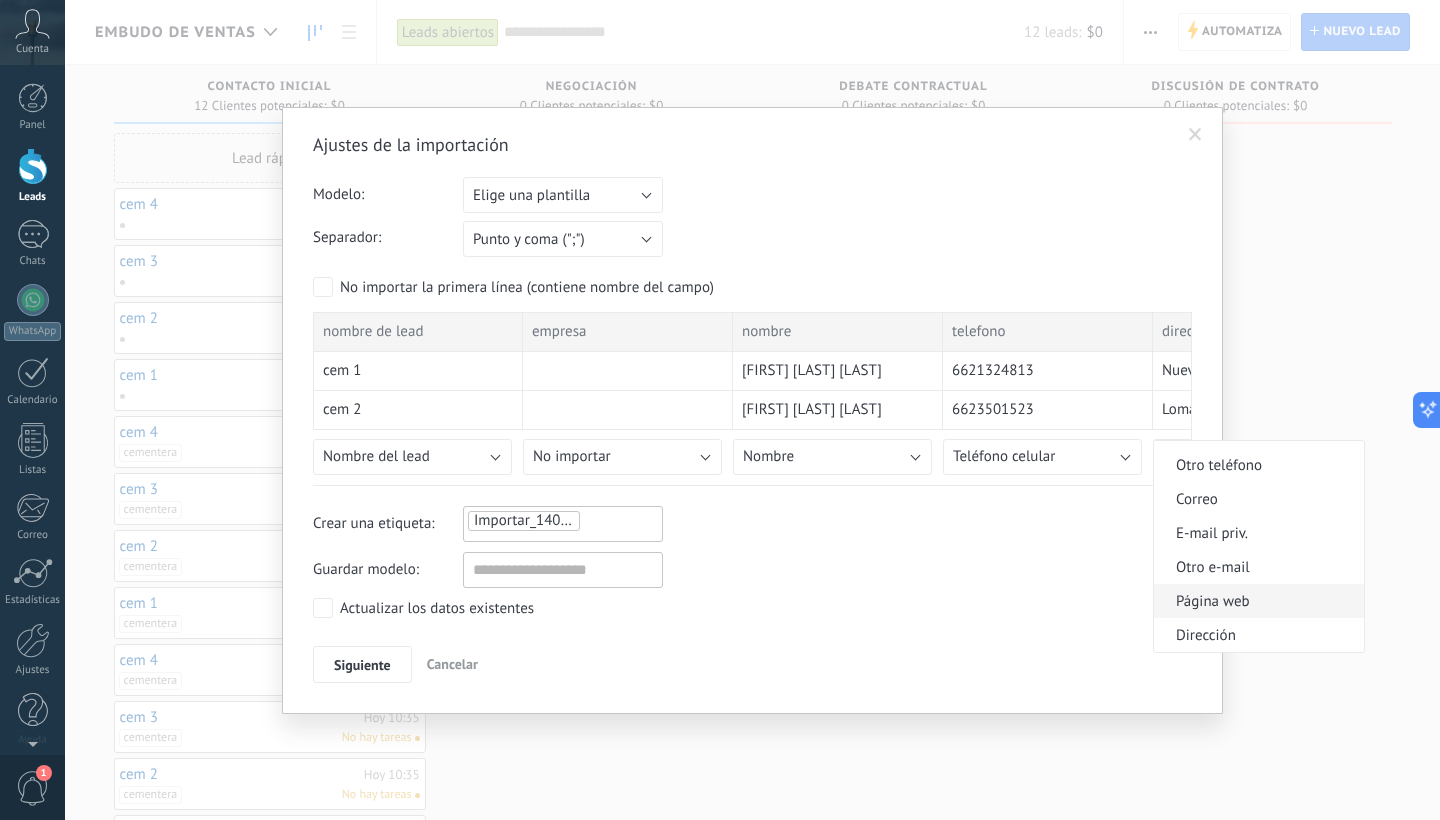 scroll, scrollTop: 1984, scrollLeft: 0, axis: vertical 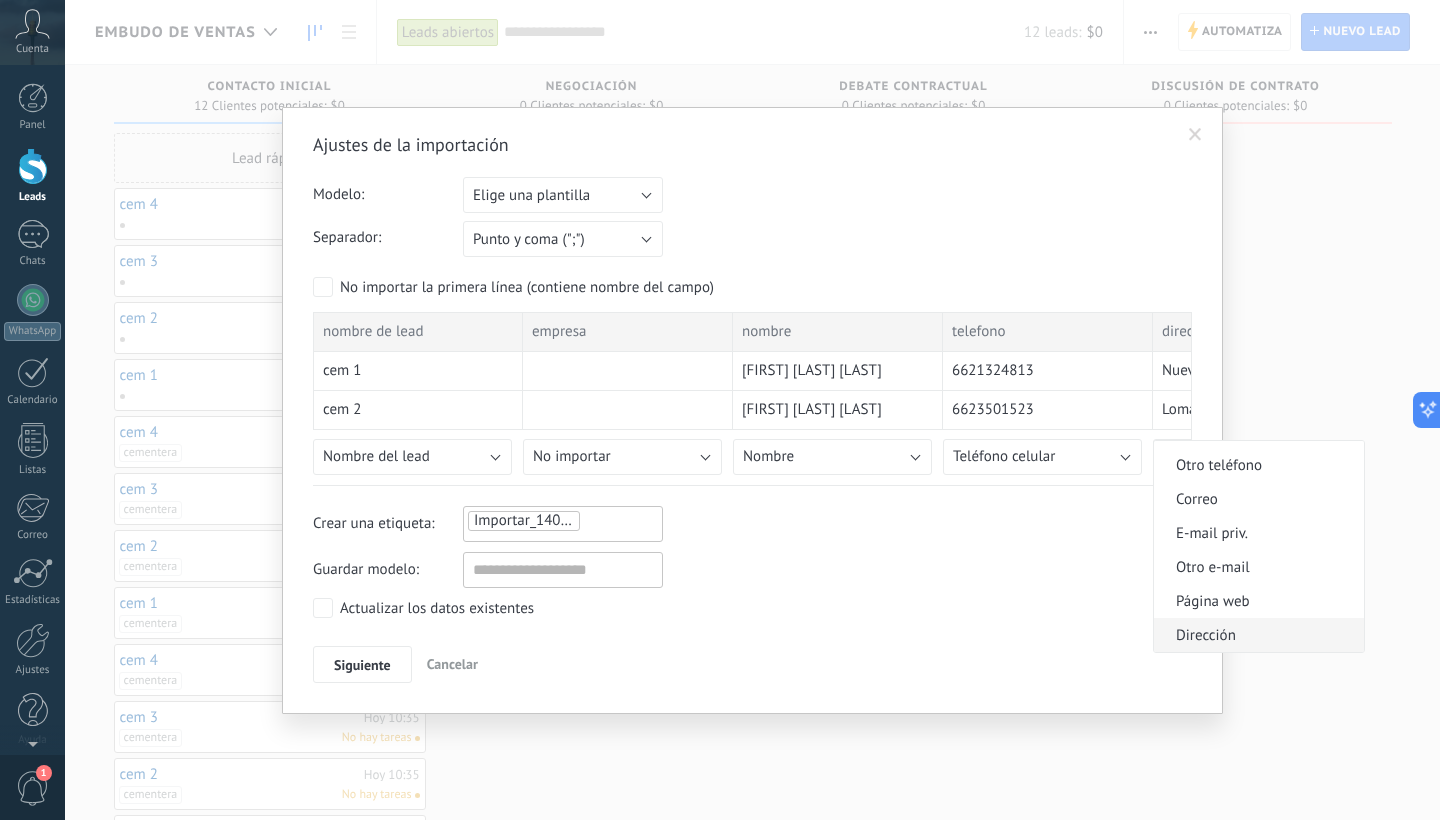click on "Dirección" at bounding box center (1256, 635) 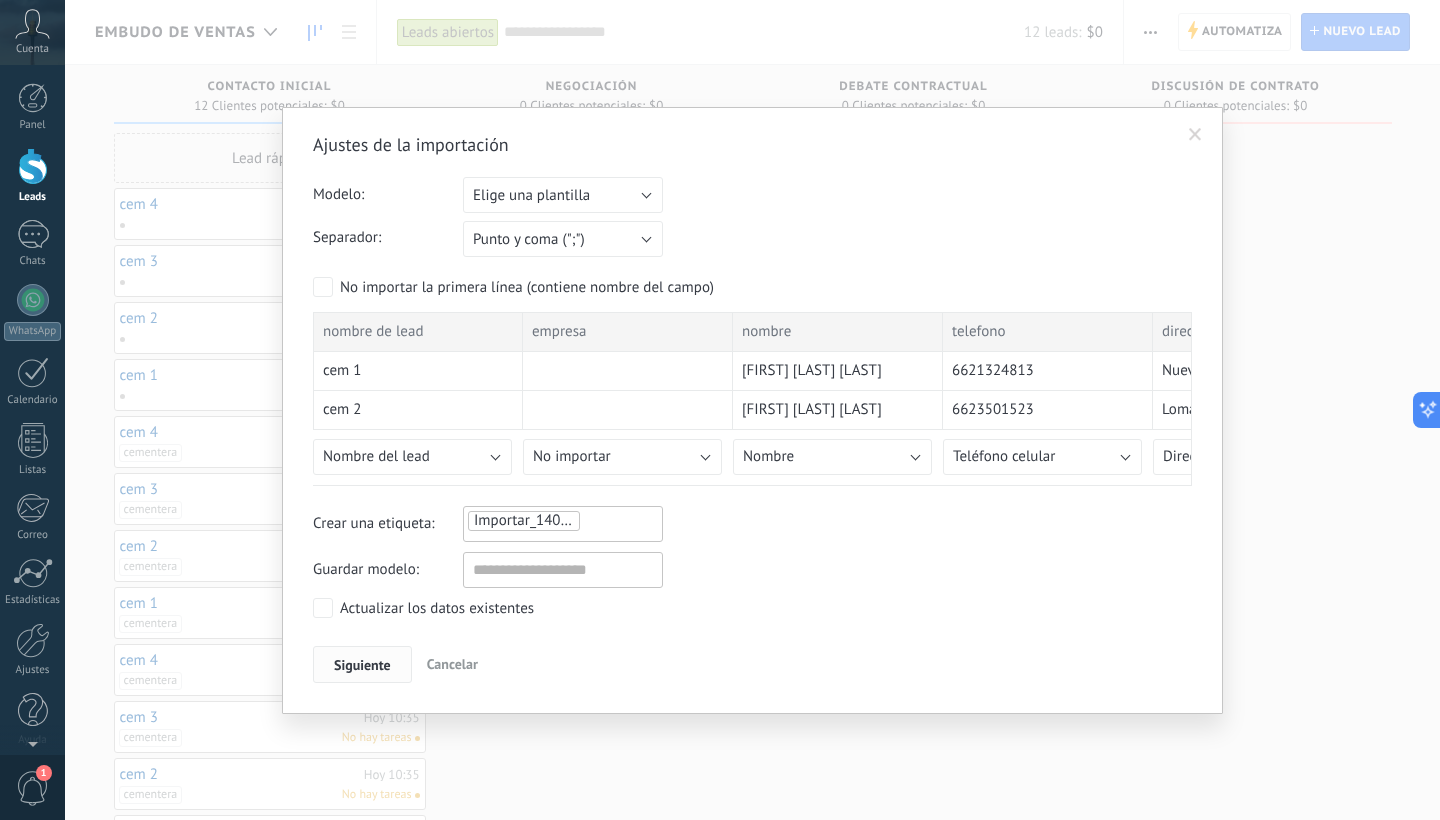 click on "Siguiente" at bounding box center [362, 665] 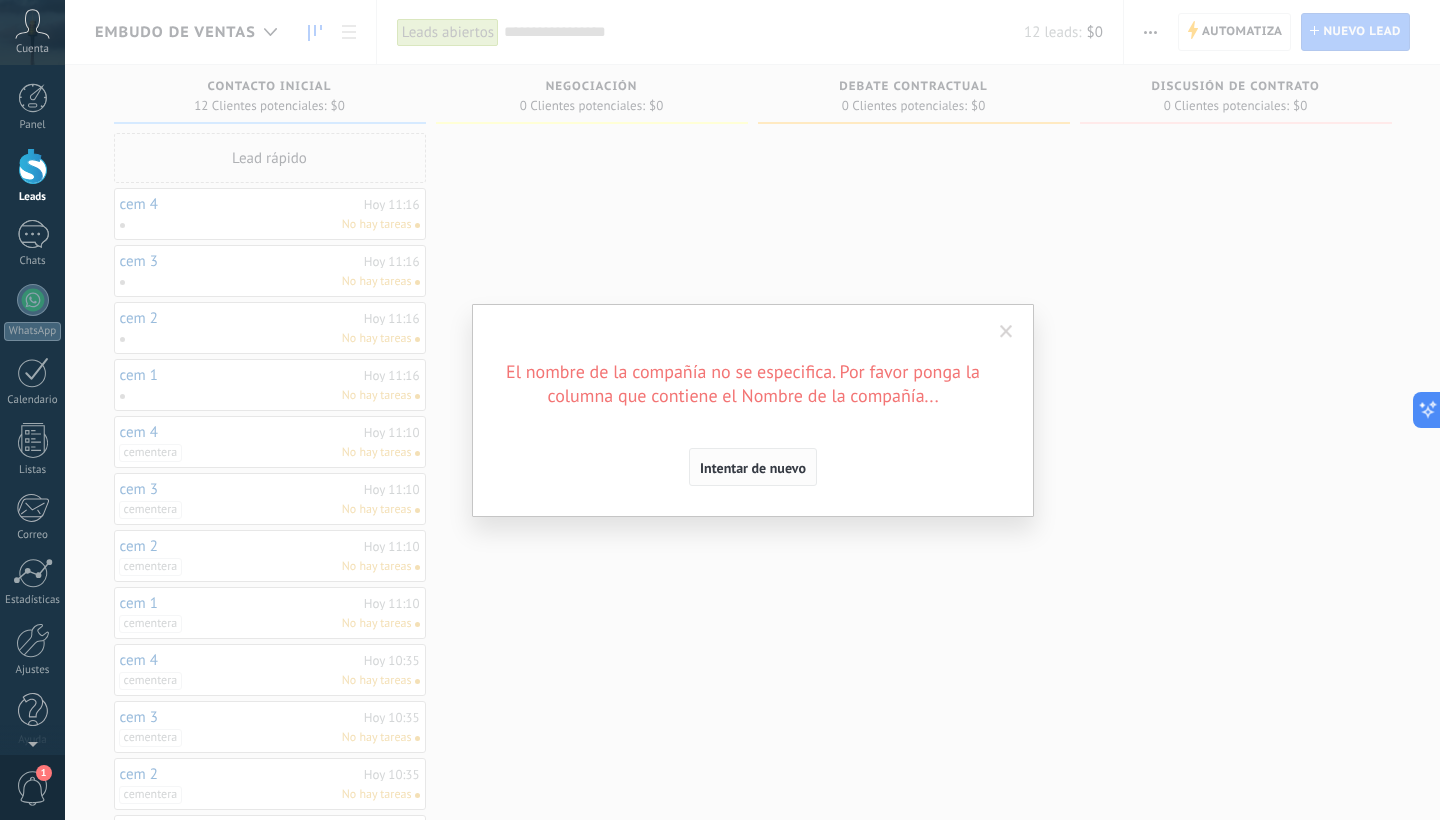 click on "Intentar de nuevo" at bounding box center (753, 468) 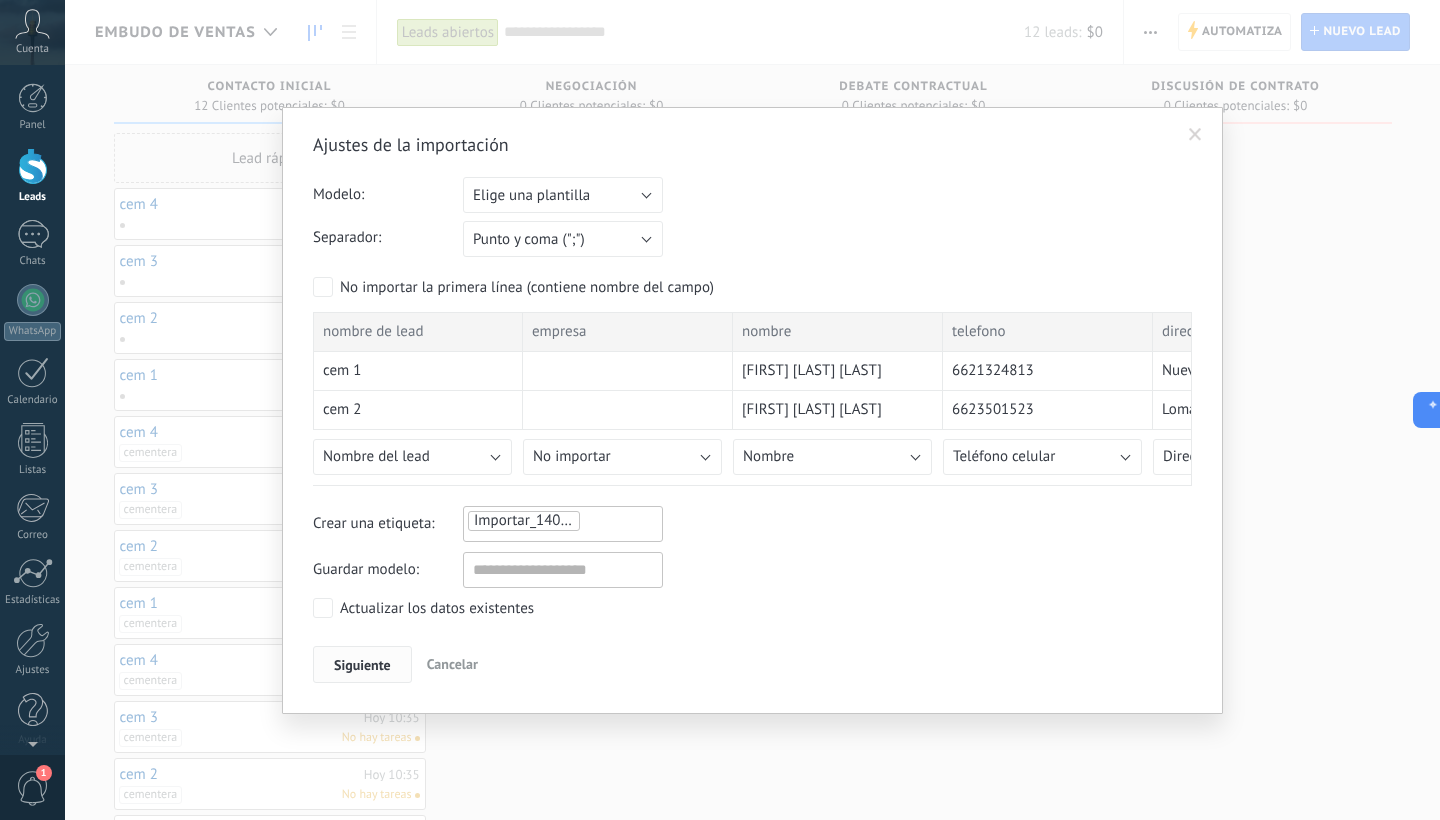 click on "Siguiente" at bounding box center [362, 665] 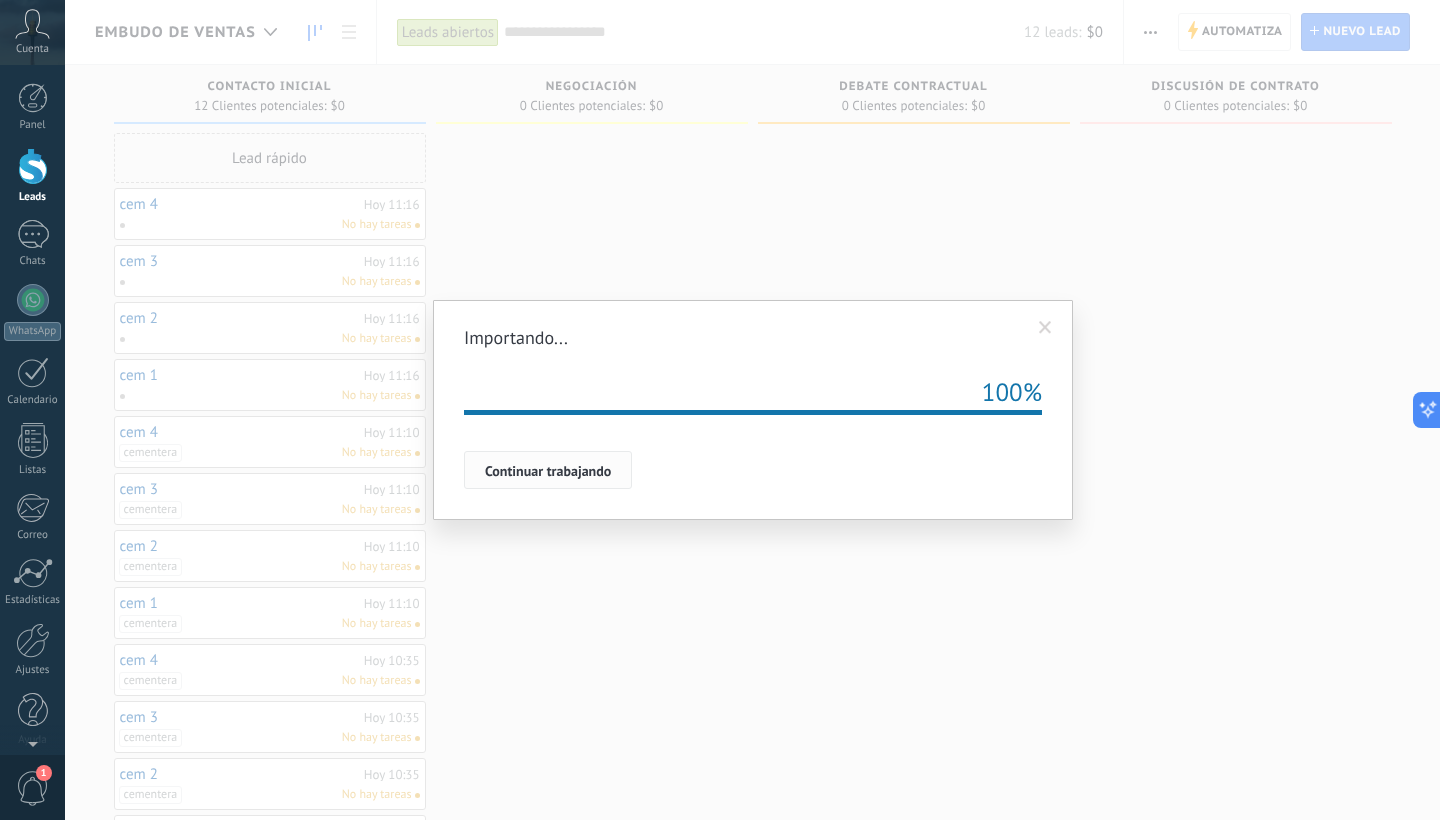 click on "Continuar trabajando" at bounding box center [548, 471] 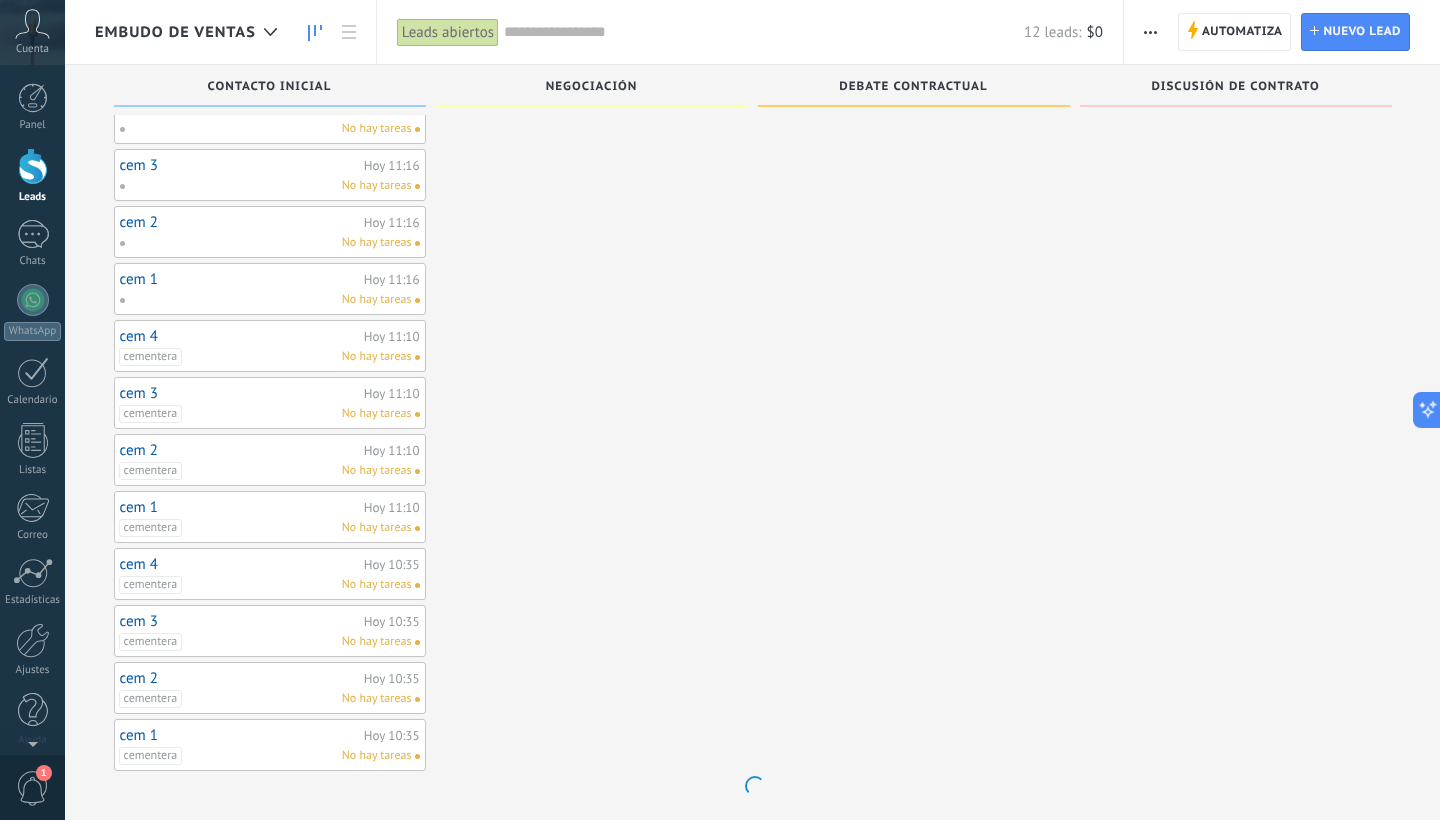 scroll, scrollTop: 96, scrollLeft: 0, axis: vertical 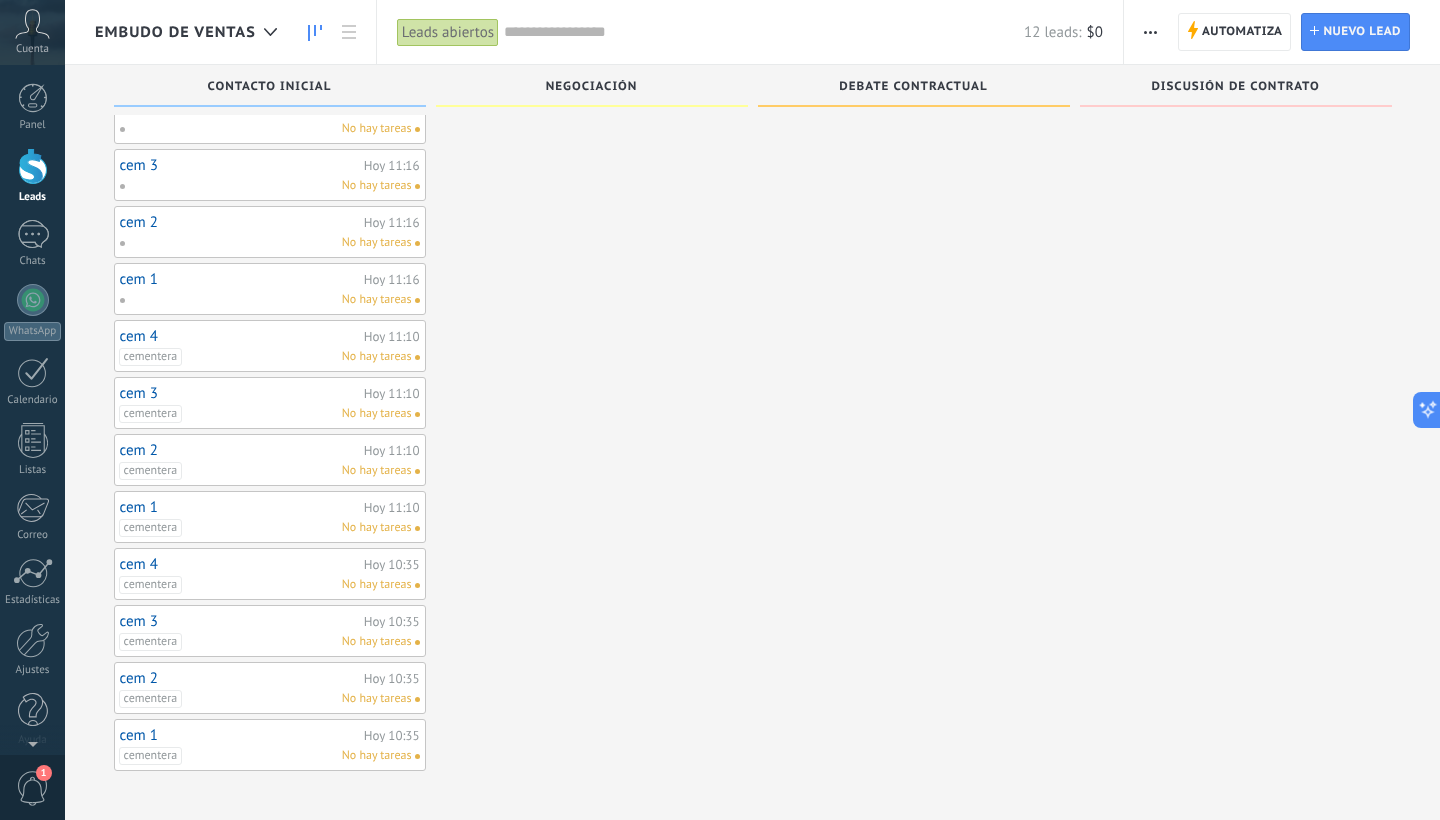 click on "cem 1" at bounding box center [239, 507] 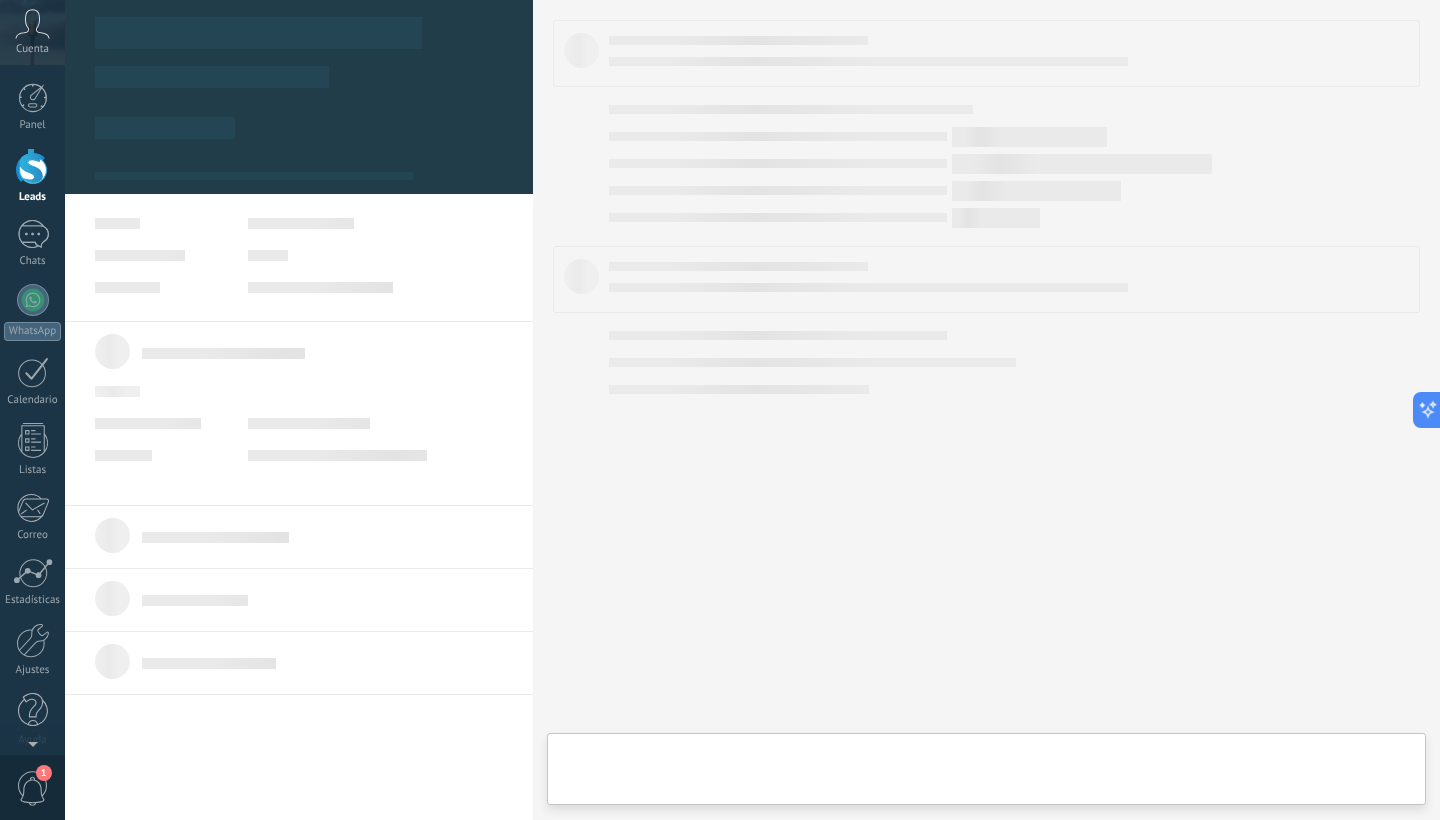 scroll, scrollTop: 0, scrollLeft: 0, axis: both 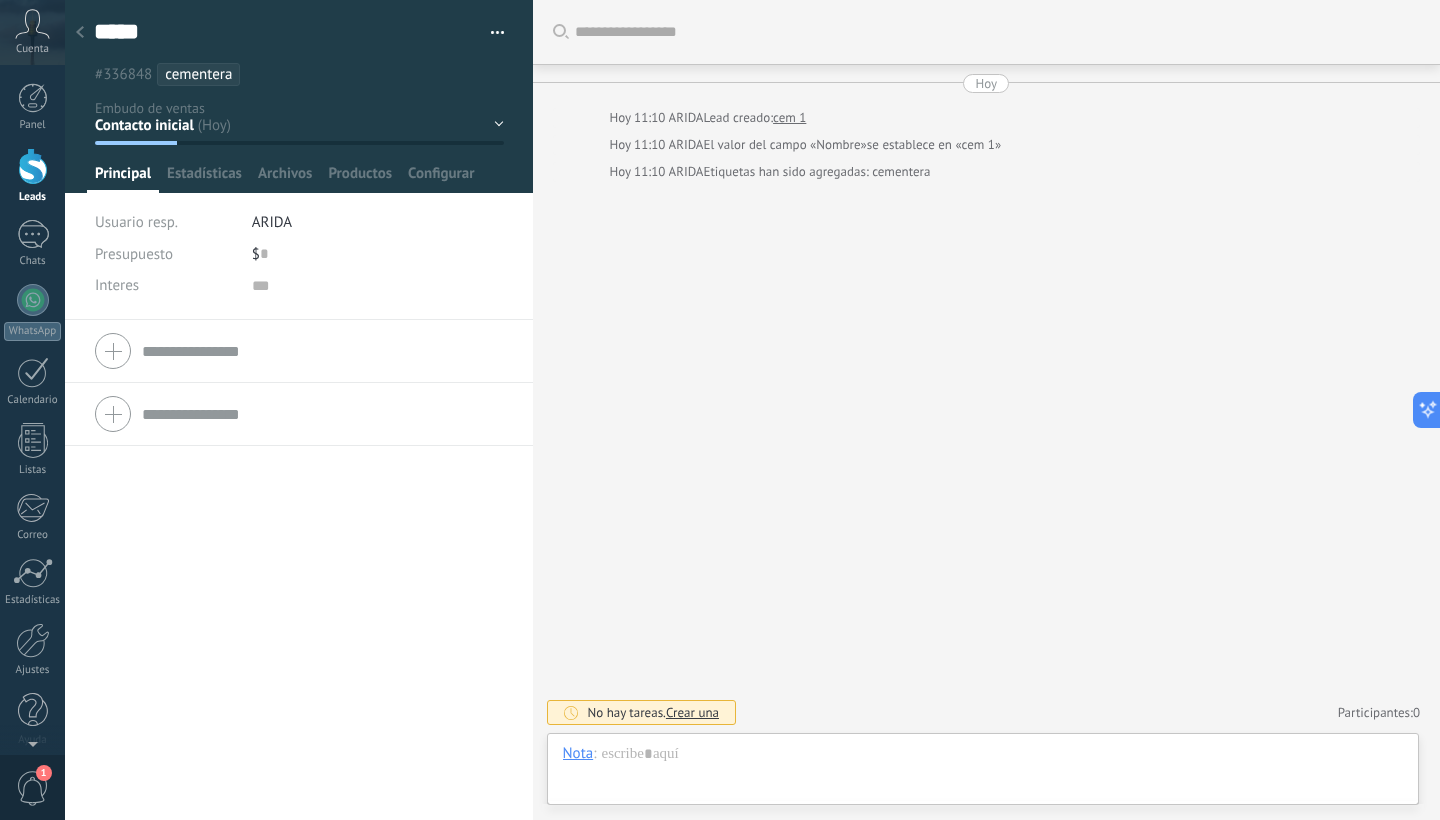 click at bounding box center (80, 33) 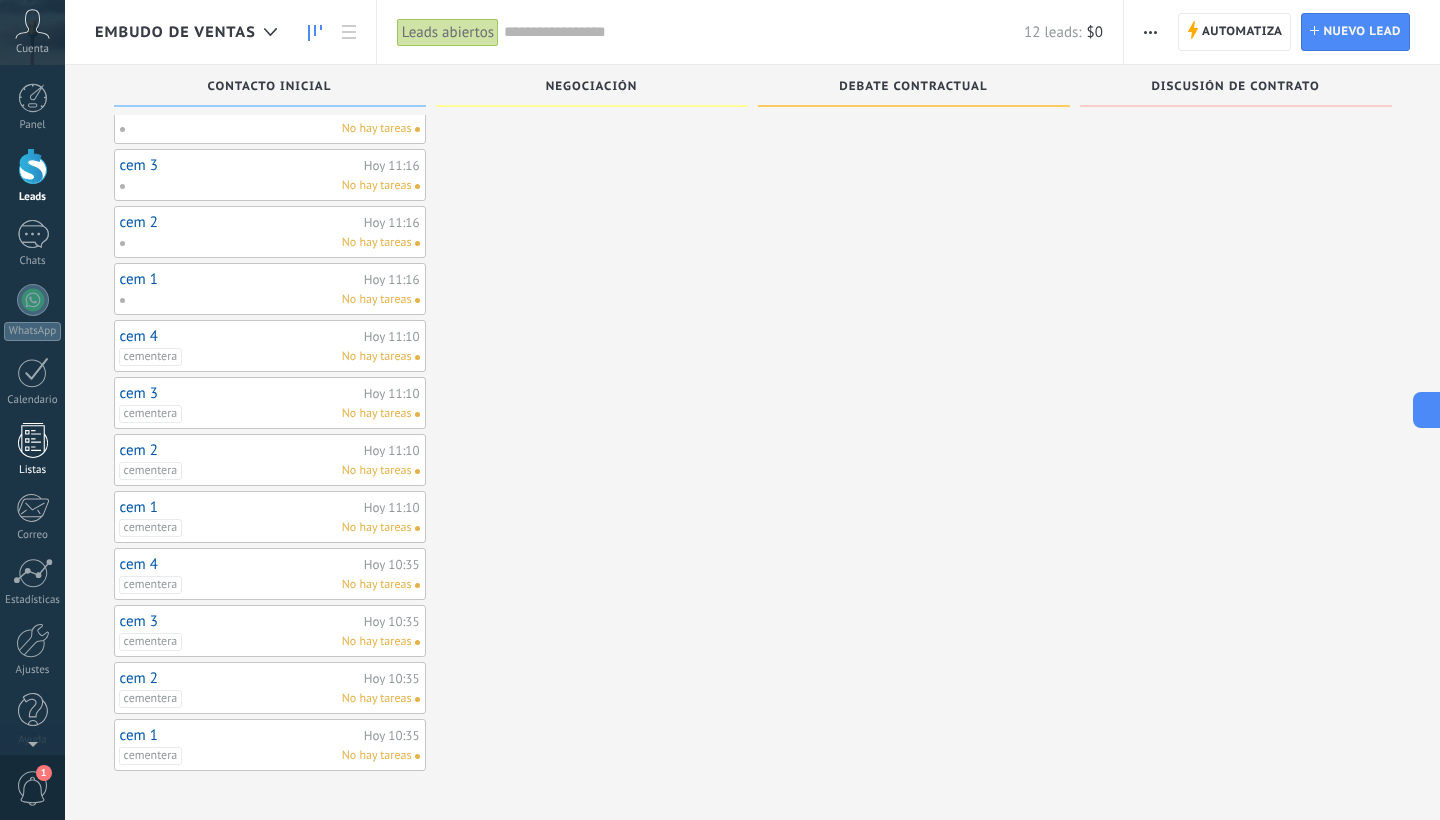 click on "Listas" at bounding box center (32, 450) 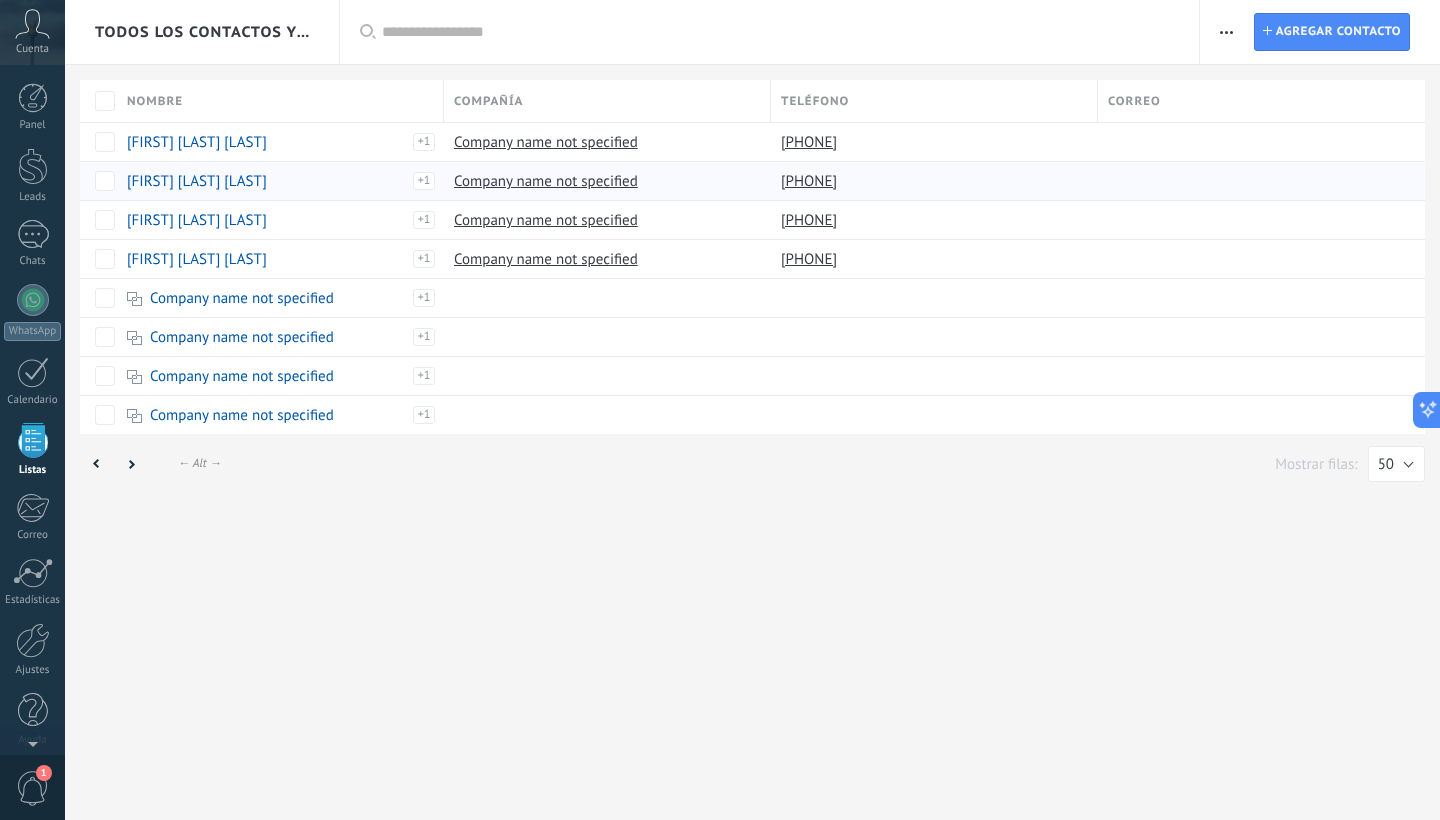 scroll, scrollTop: 0, scrollLeft: 0, axis: both 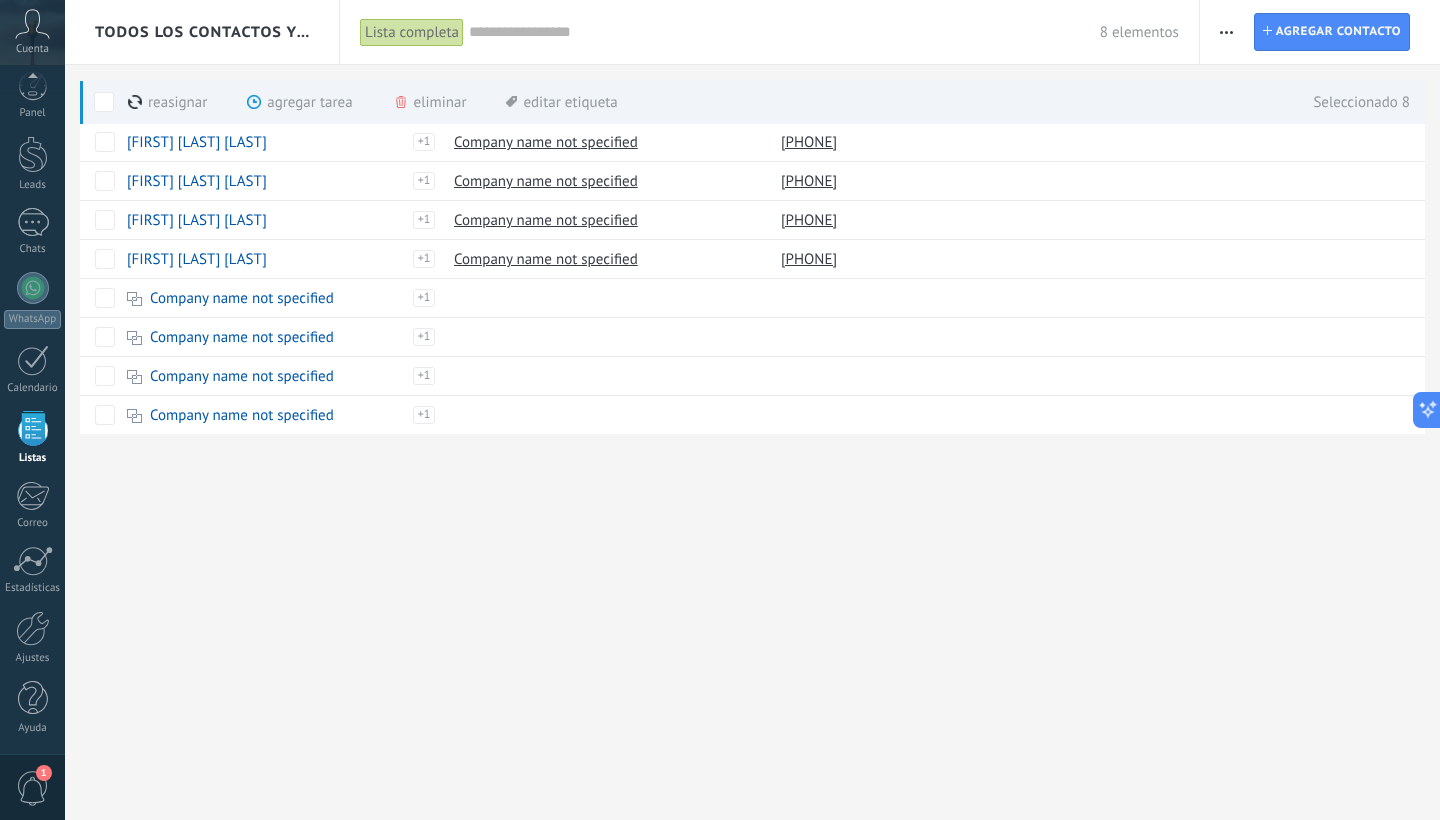 click on "eliminar màs" at bounding box center (464, 102) 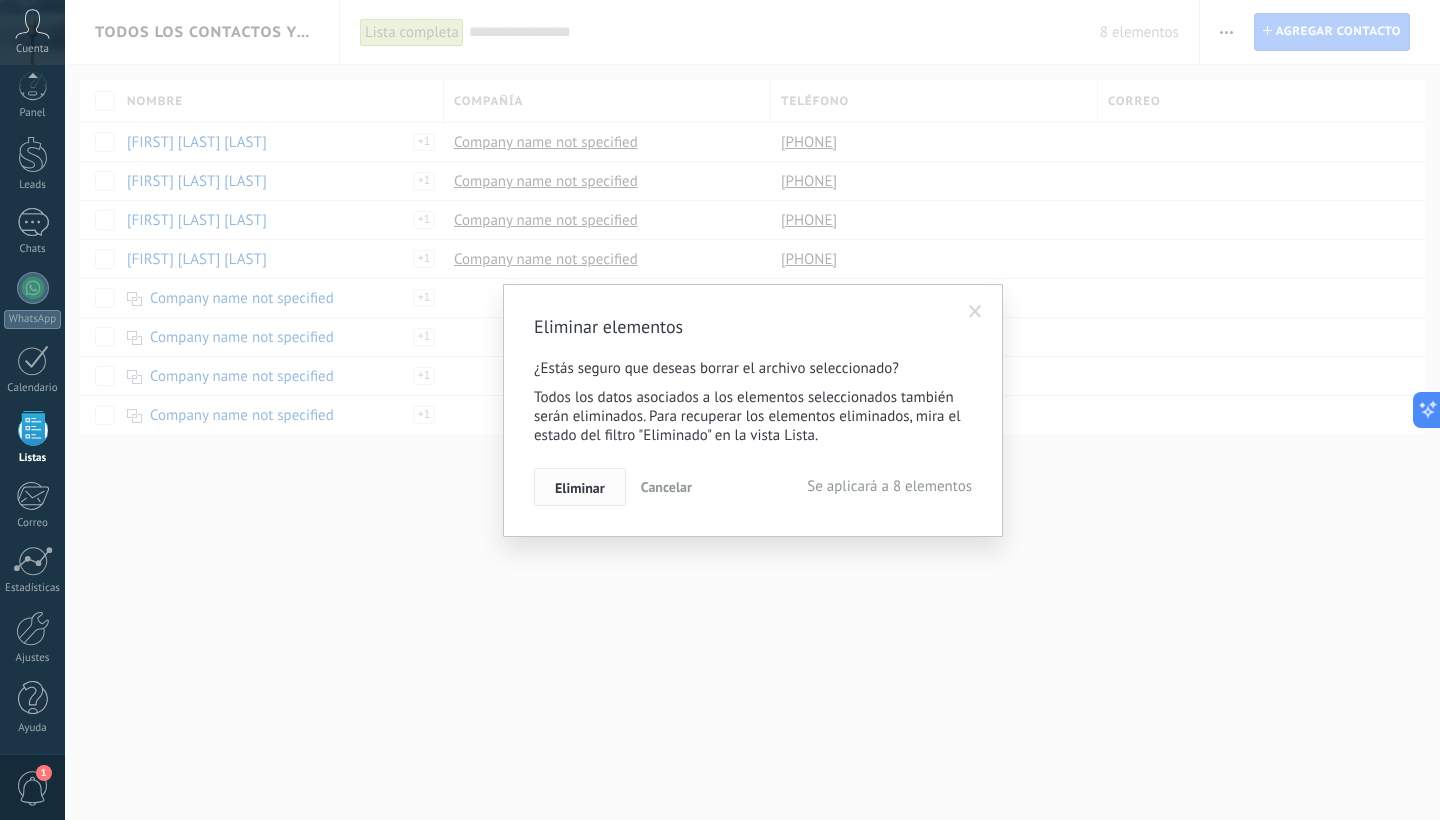 click on "Eliminar" at bounding box center (580, 488) 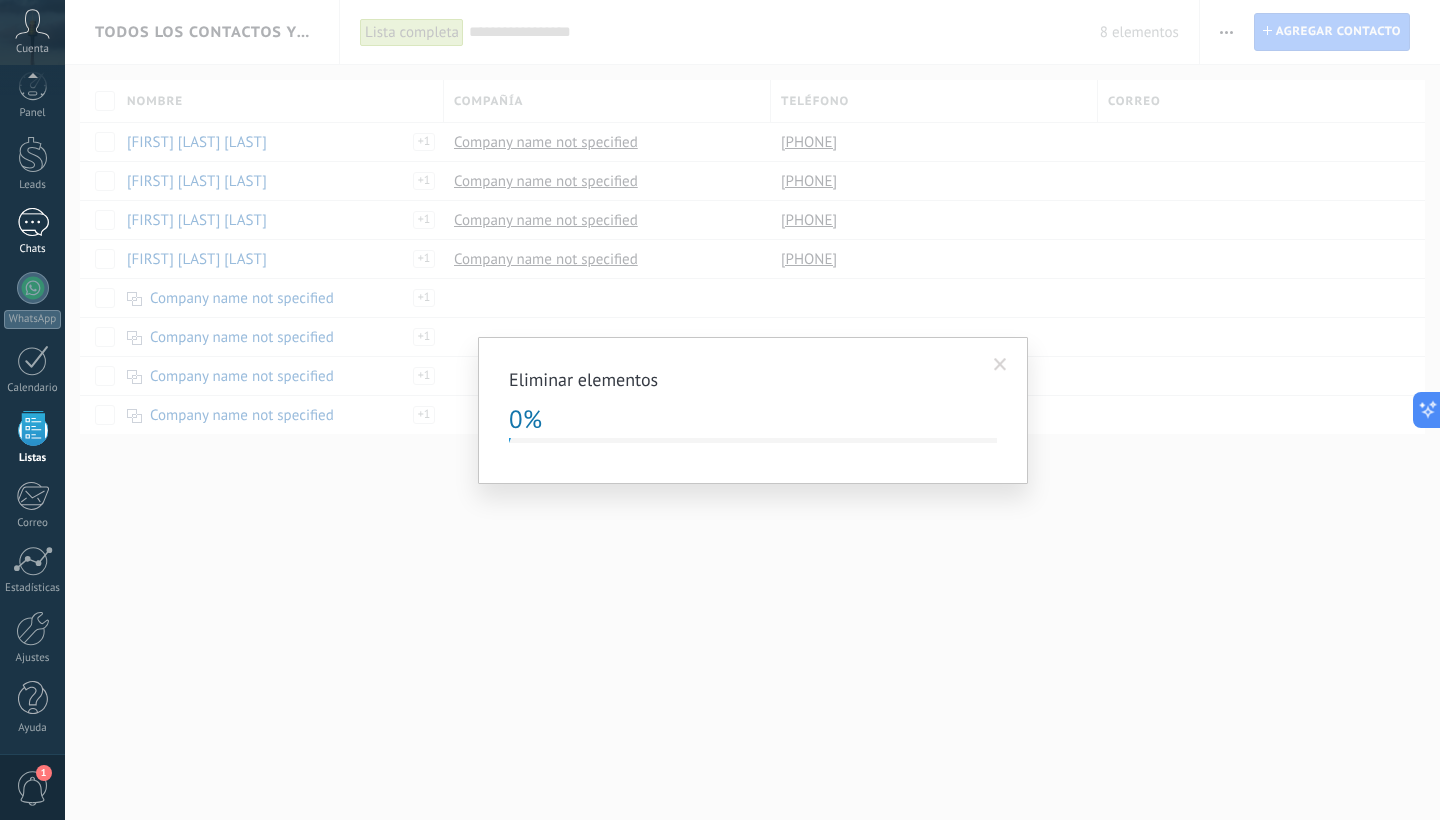 click at bounding box center [33, 222] 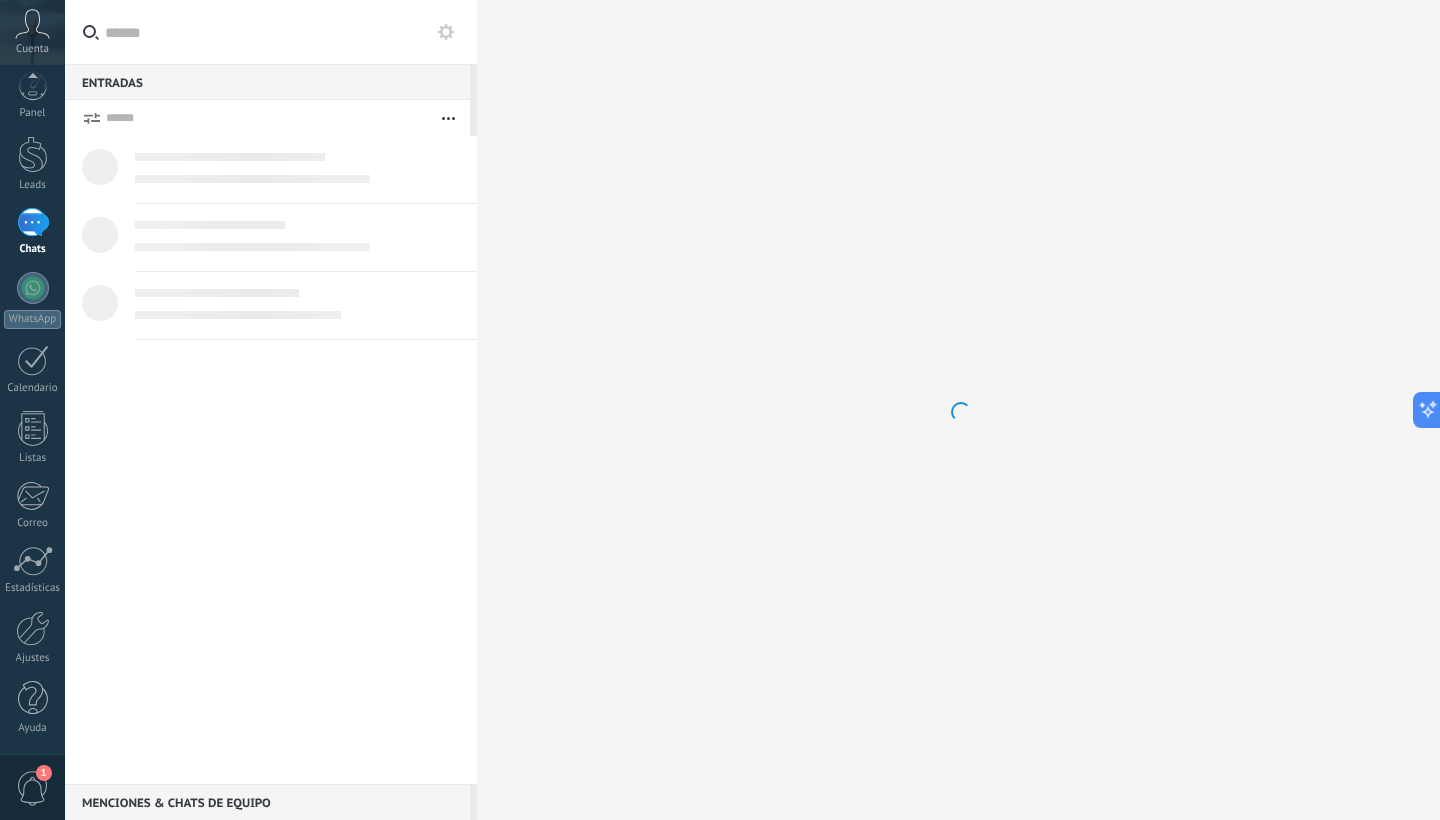 scroll, scrollTop: 0, scrollLeft: 0, axis: both 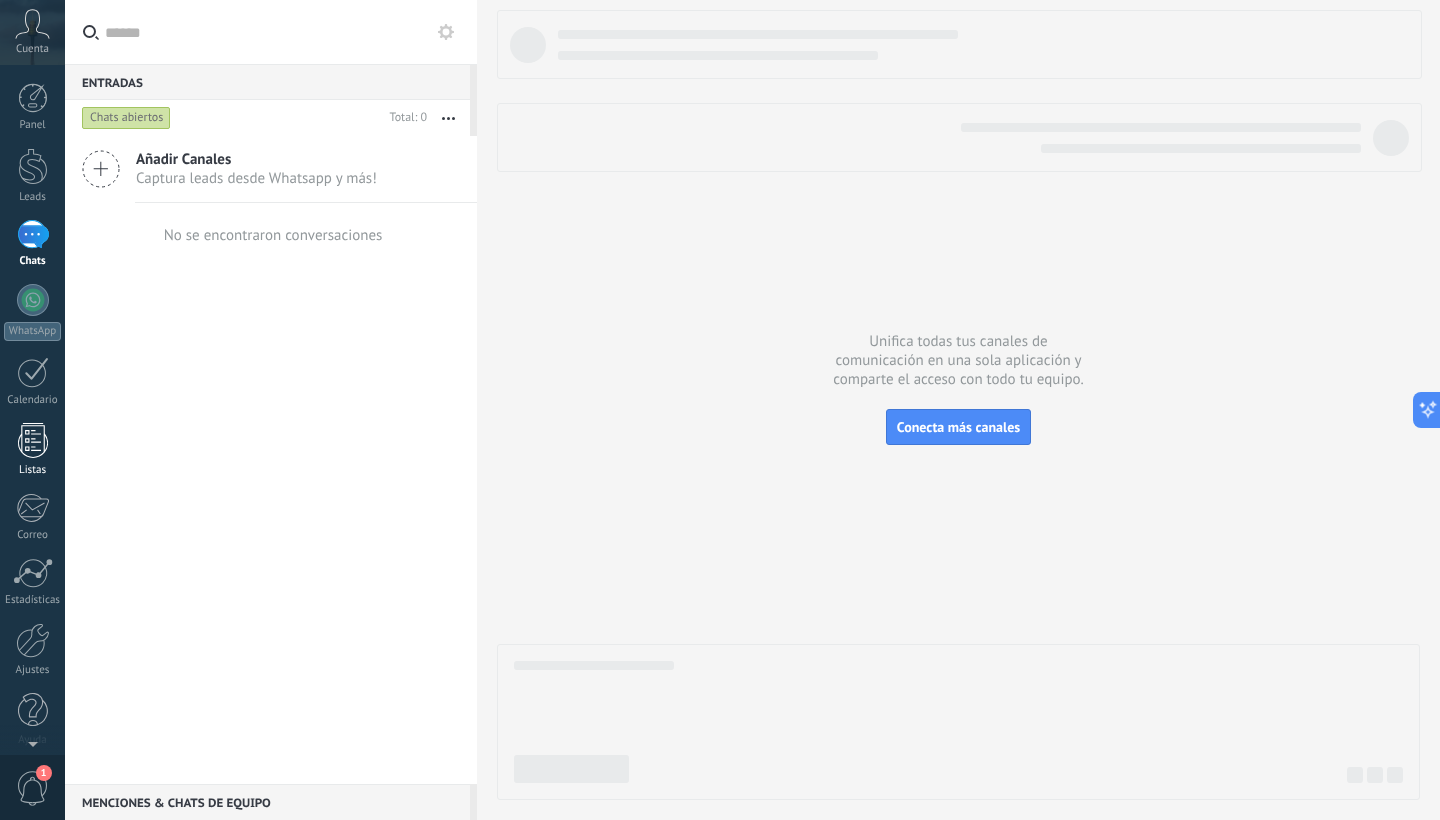 click at bounding box center (33, 440) 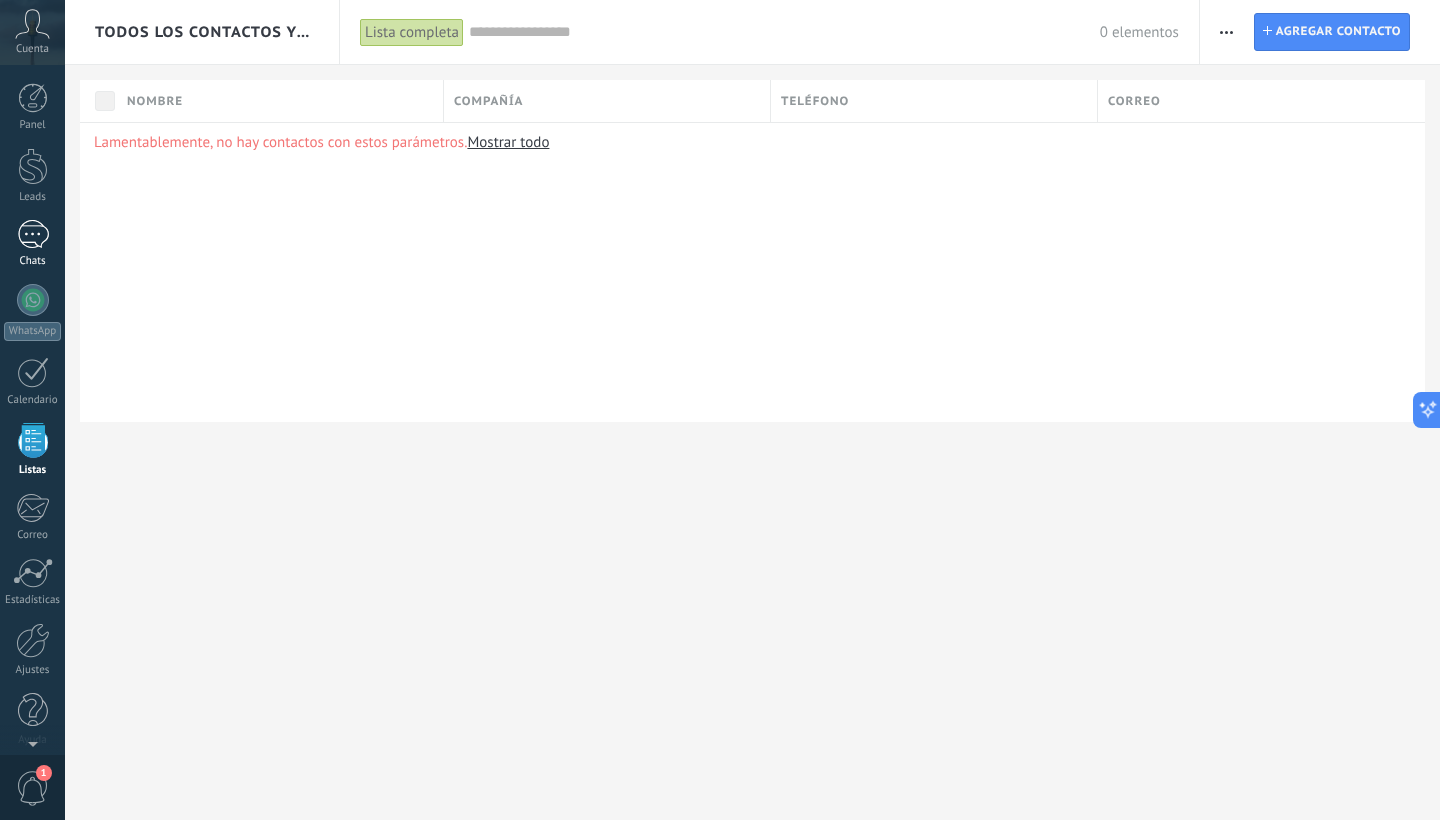 click at bounding box center [33, 234] 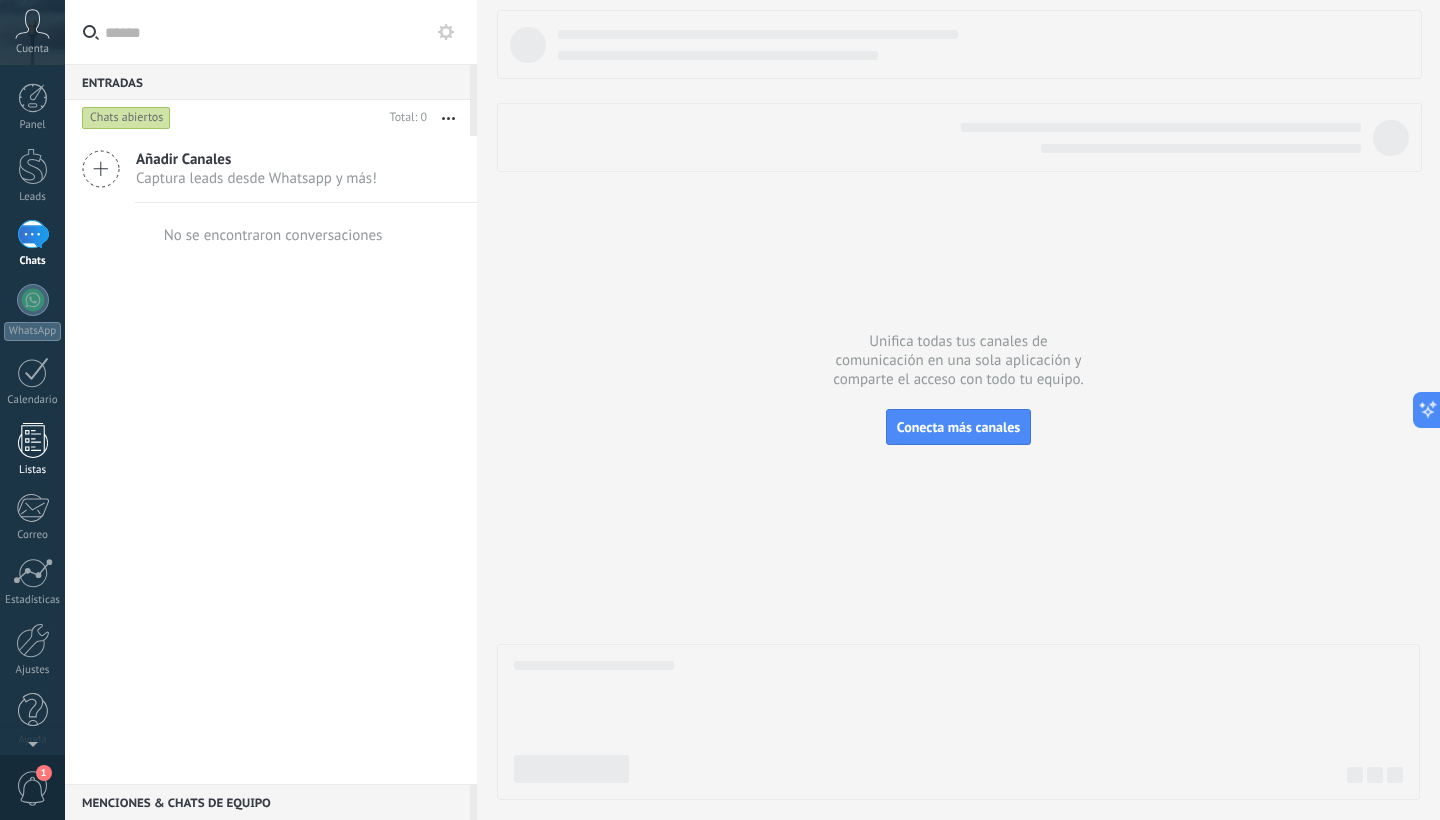 click at bounding box center [33, 440] 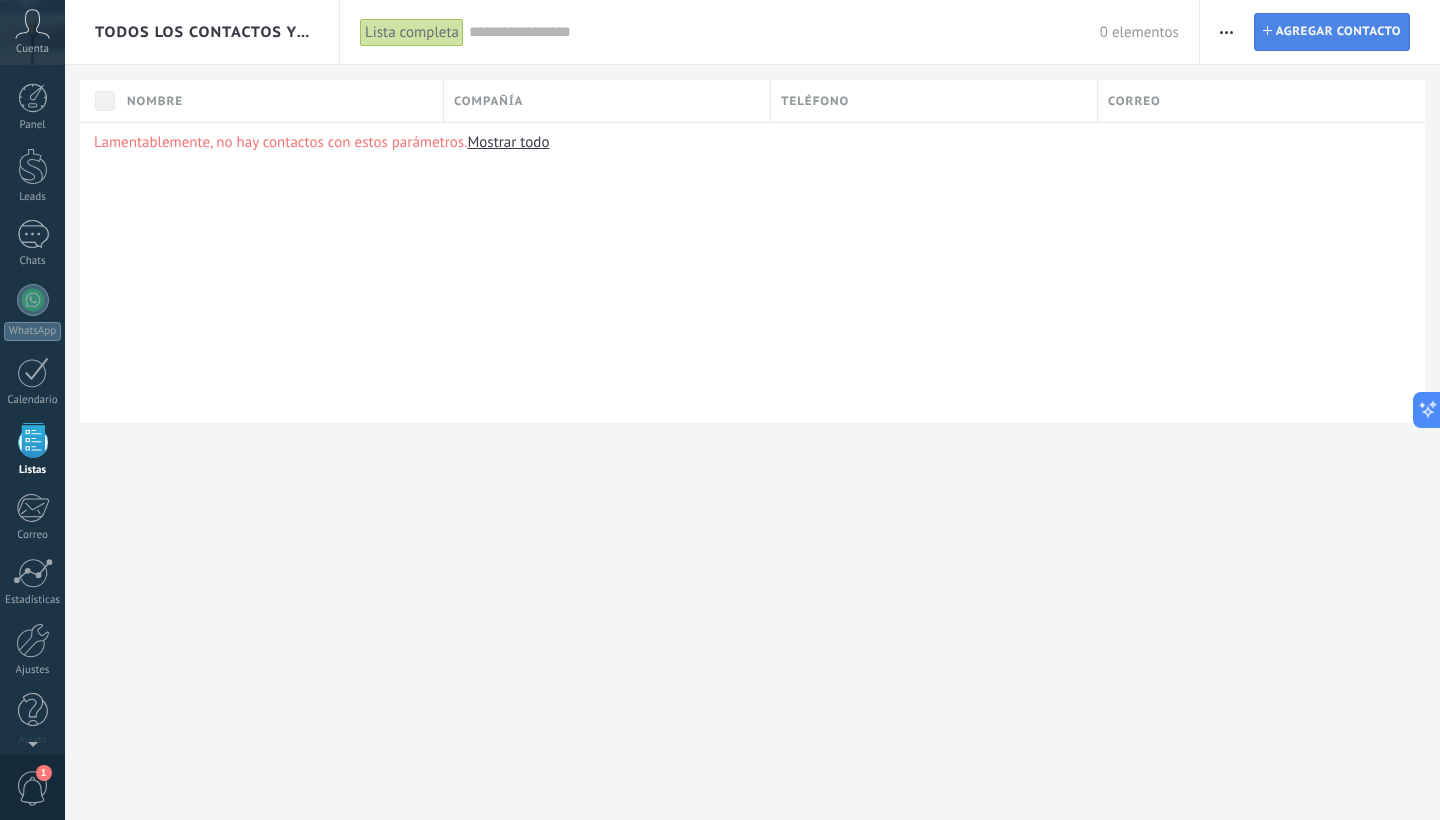 scroll, scrollTop: 12, scrollLeft: 0, axis: vertical 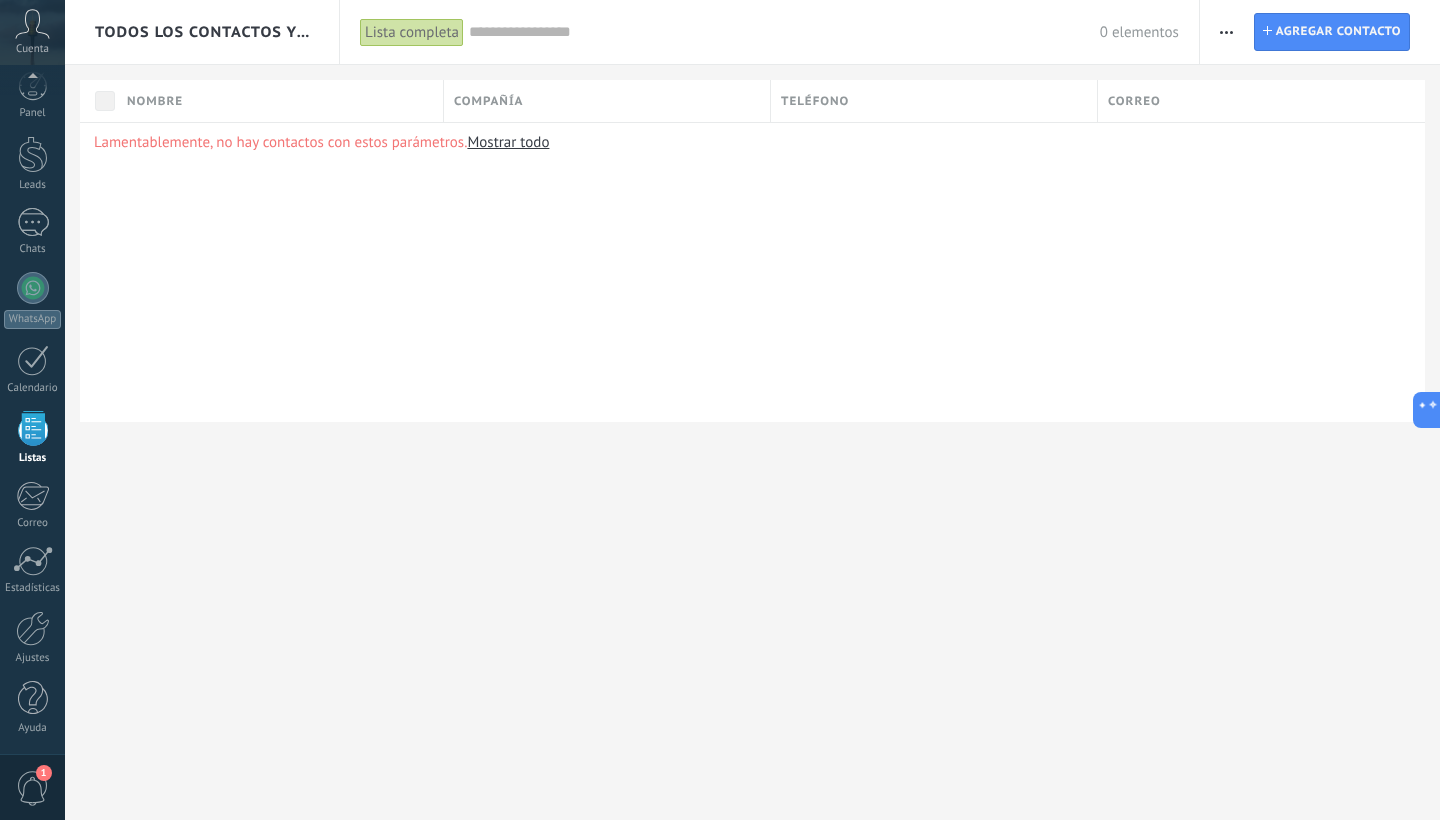 click 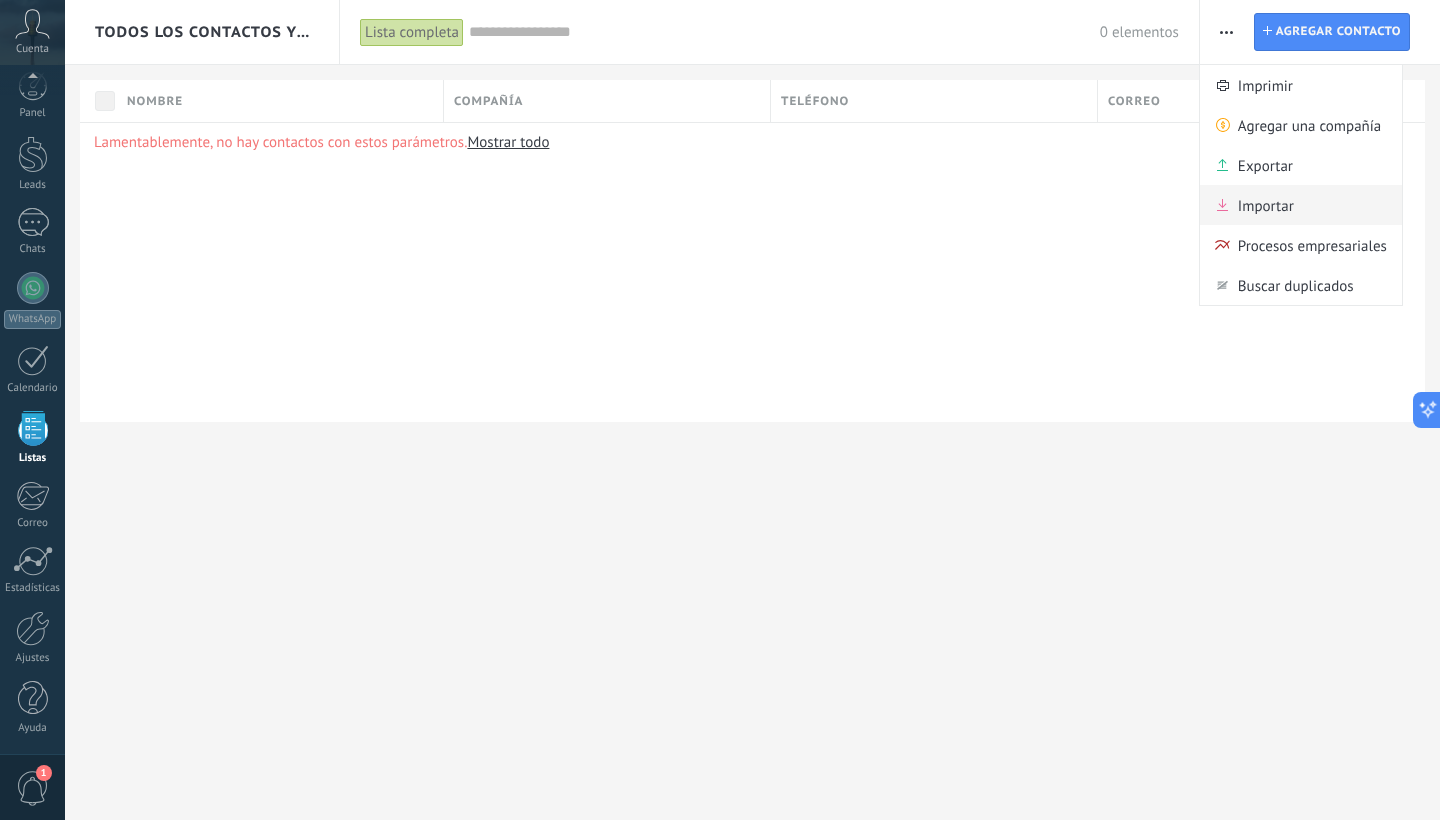 click on "Importar" at bounding box center (1266, 205) 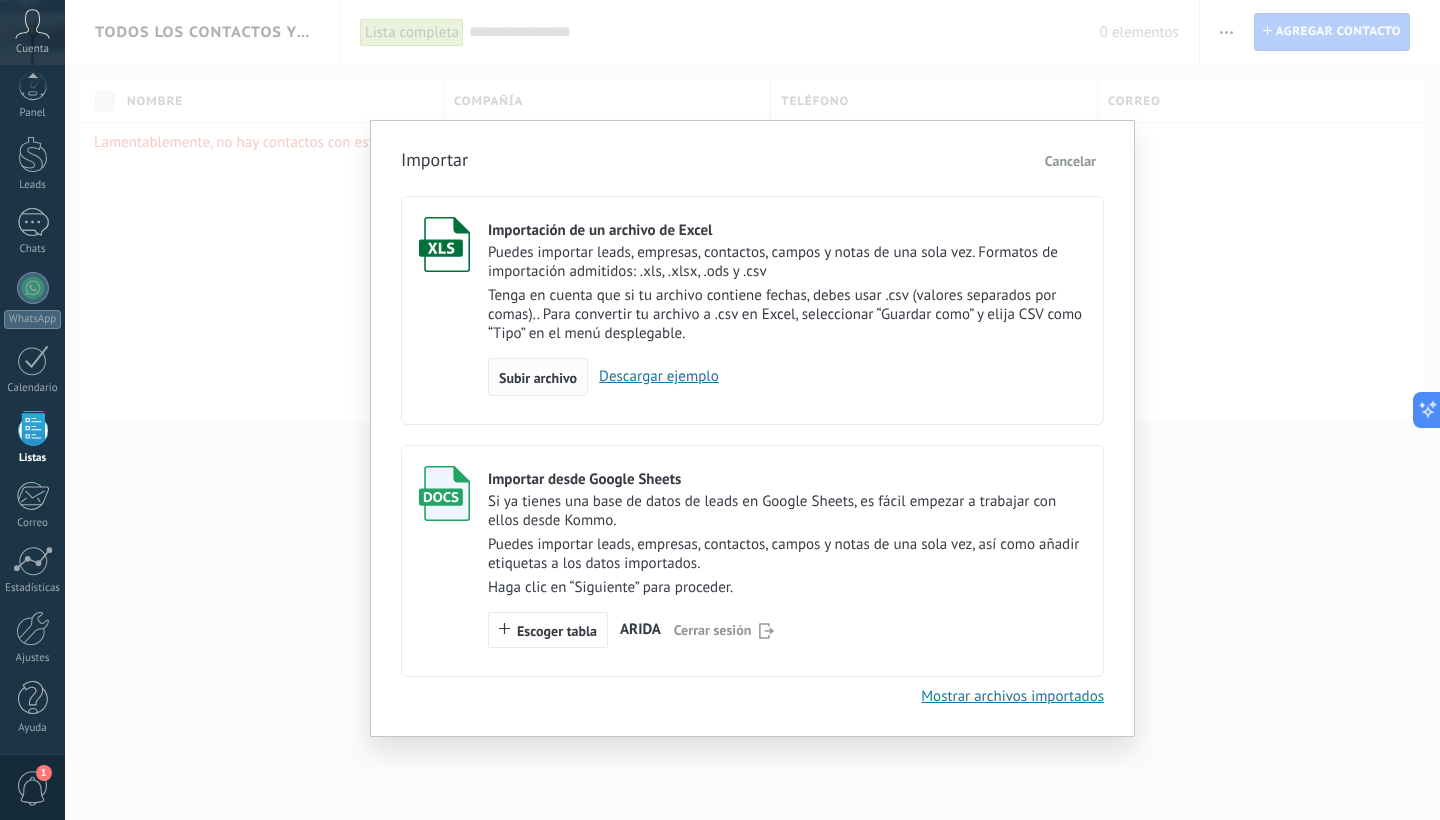 click on "Subir archivo" at bounding box center [538, 378] 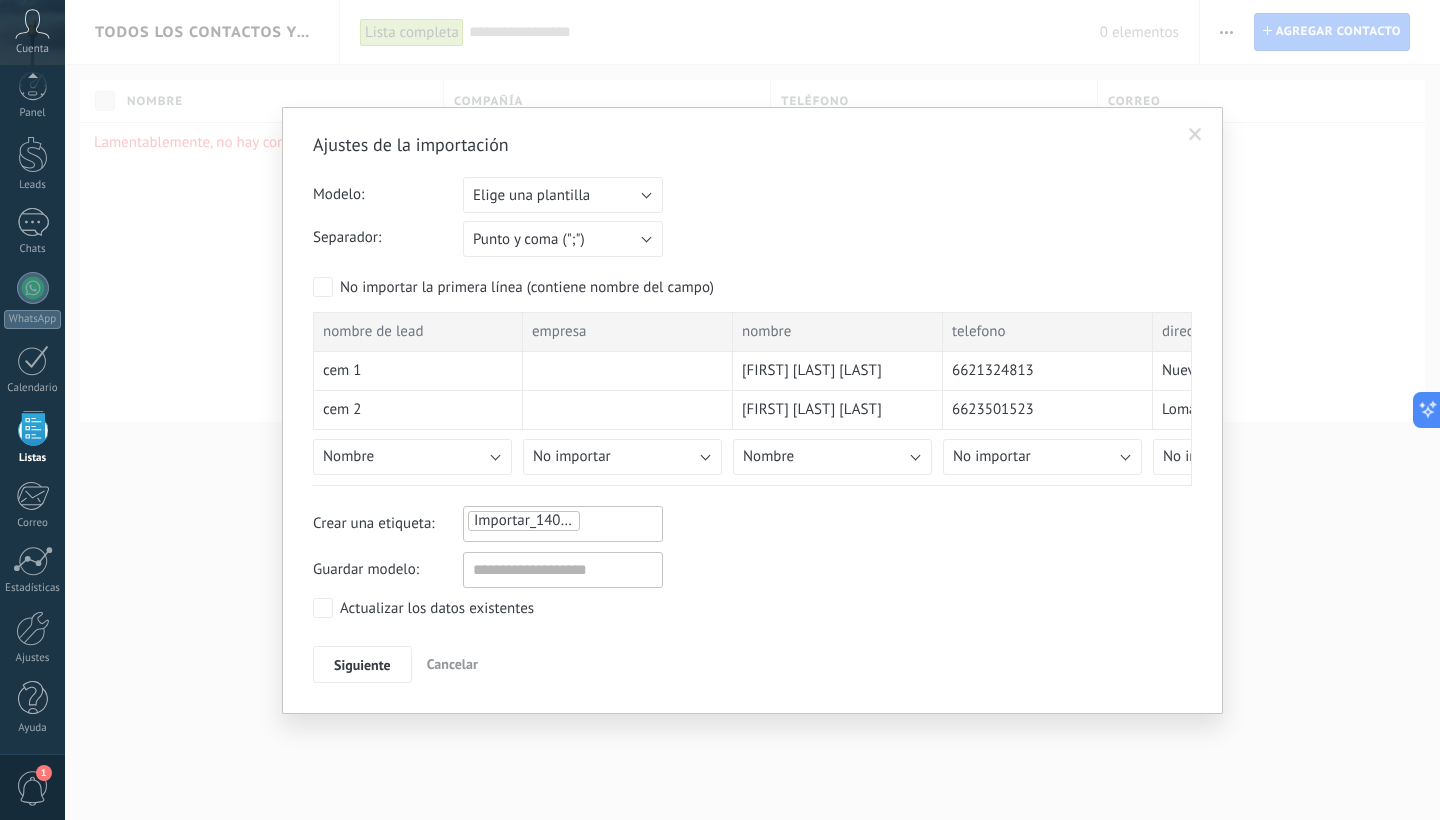 click at bounding box center [1195, 135] 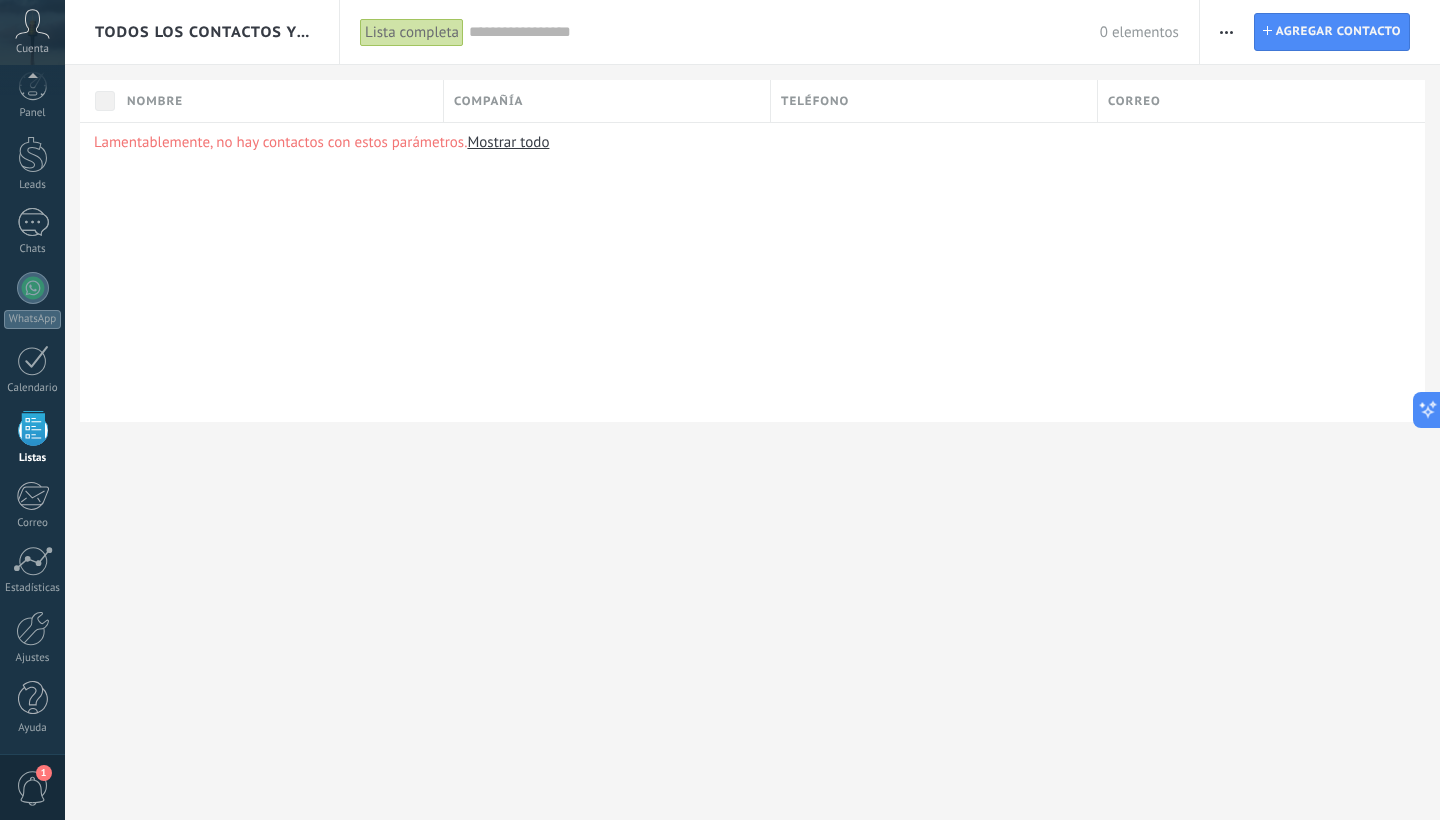 click at bounding box center [1226, 32] 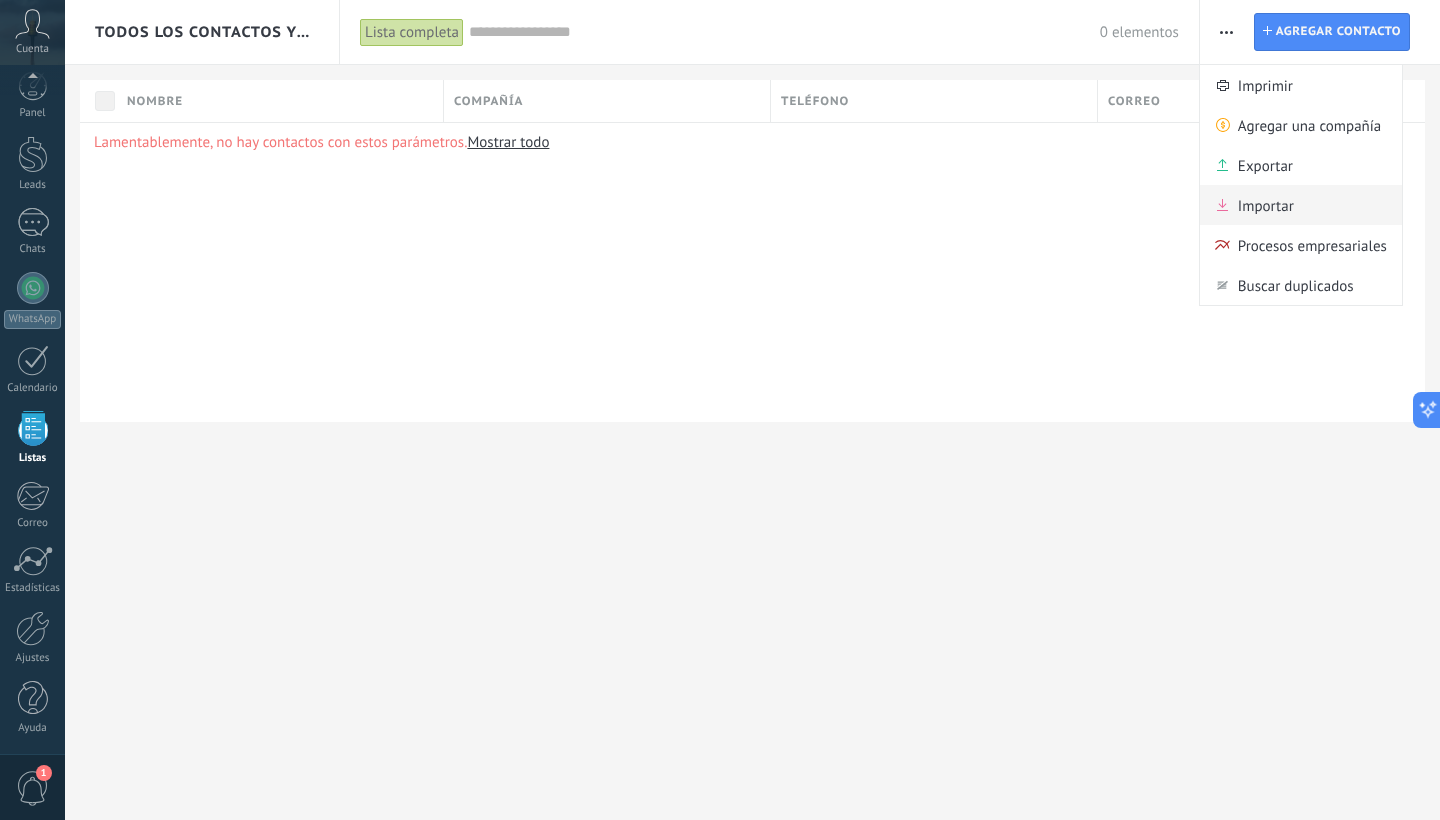 click on "Importar" at bounding box center [1266, 205] 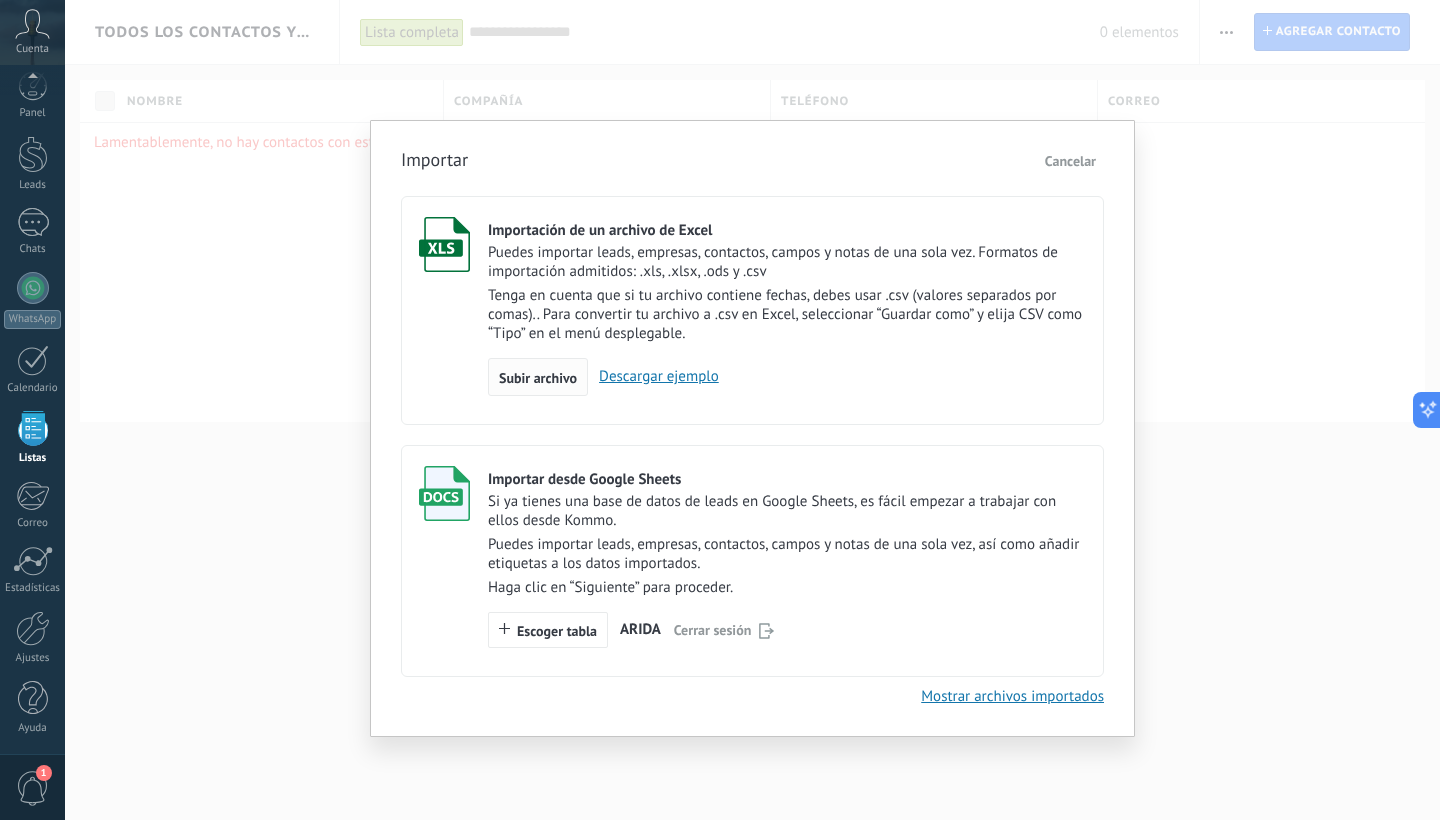 click on "Subir archivo" at bounding box center (538, 378) 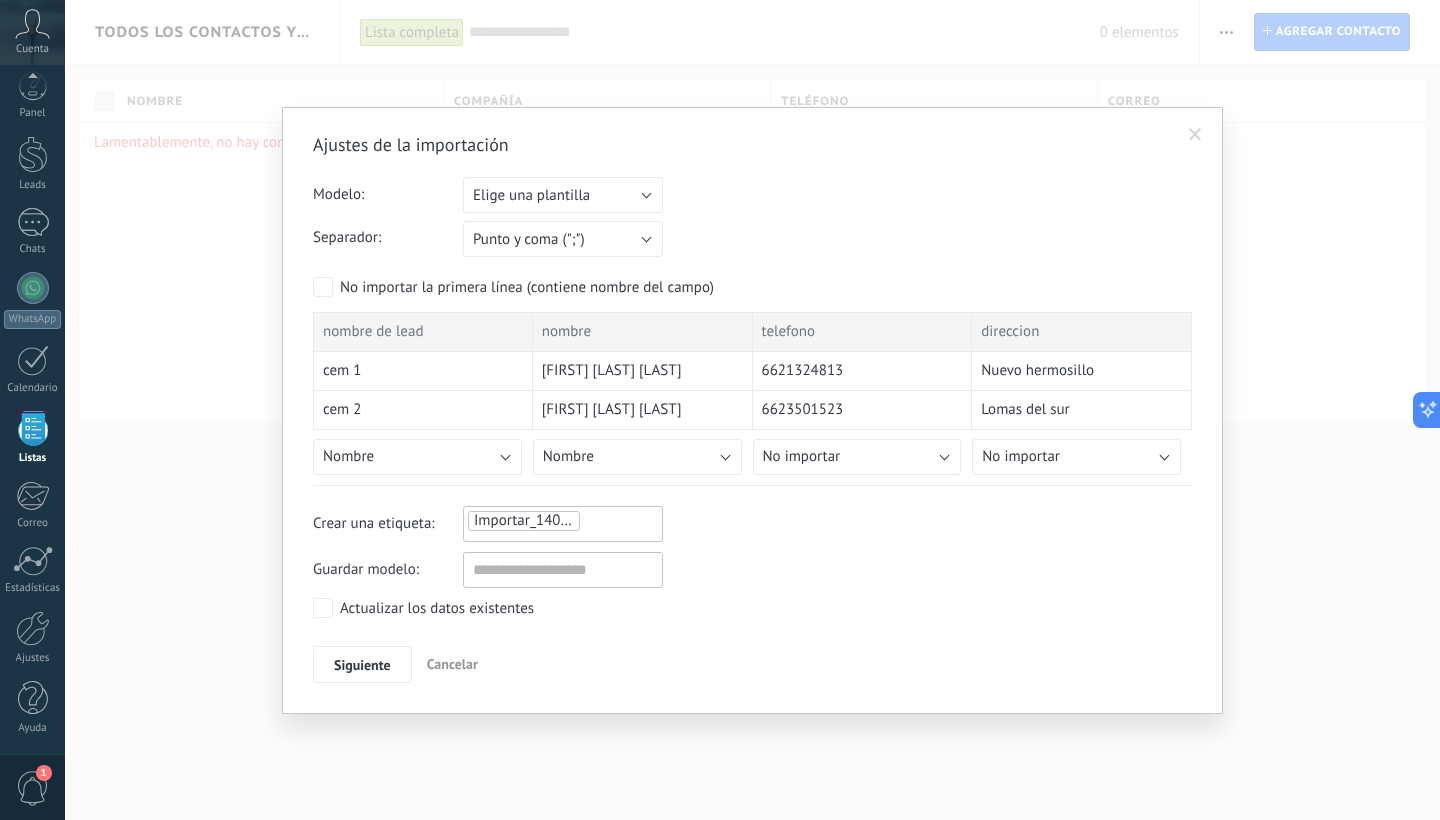 click on "No importar" at bounding box center (857, 457) 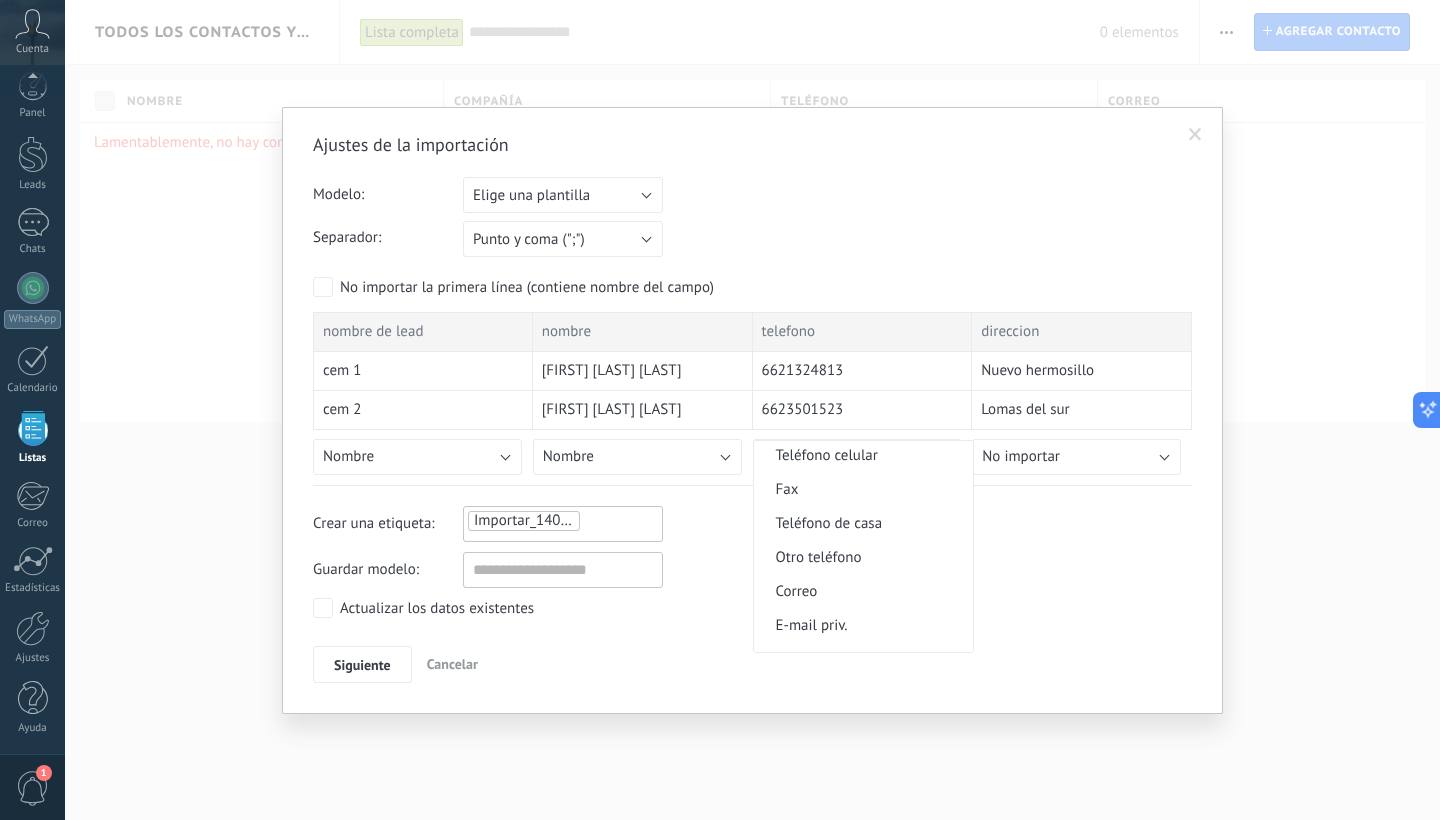 scroll, scrollTop: 504, scrollLeft: 0, axis: vertical 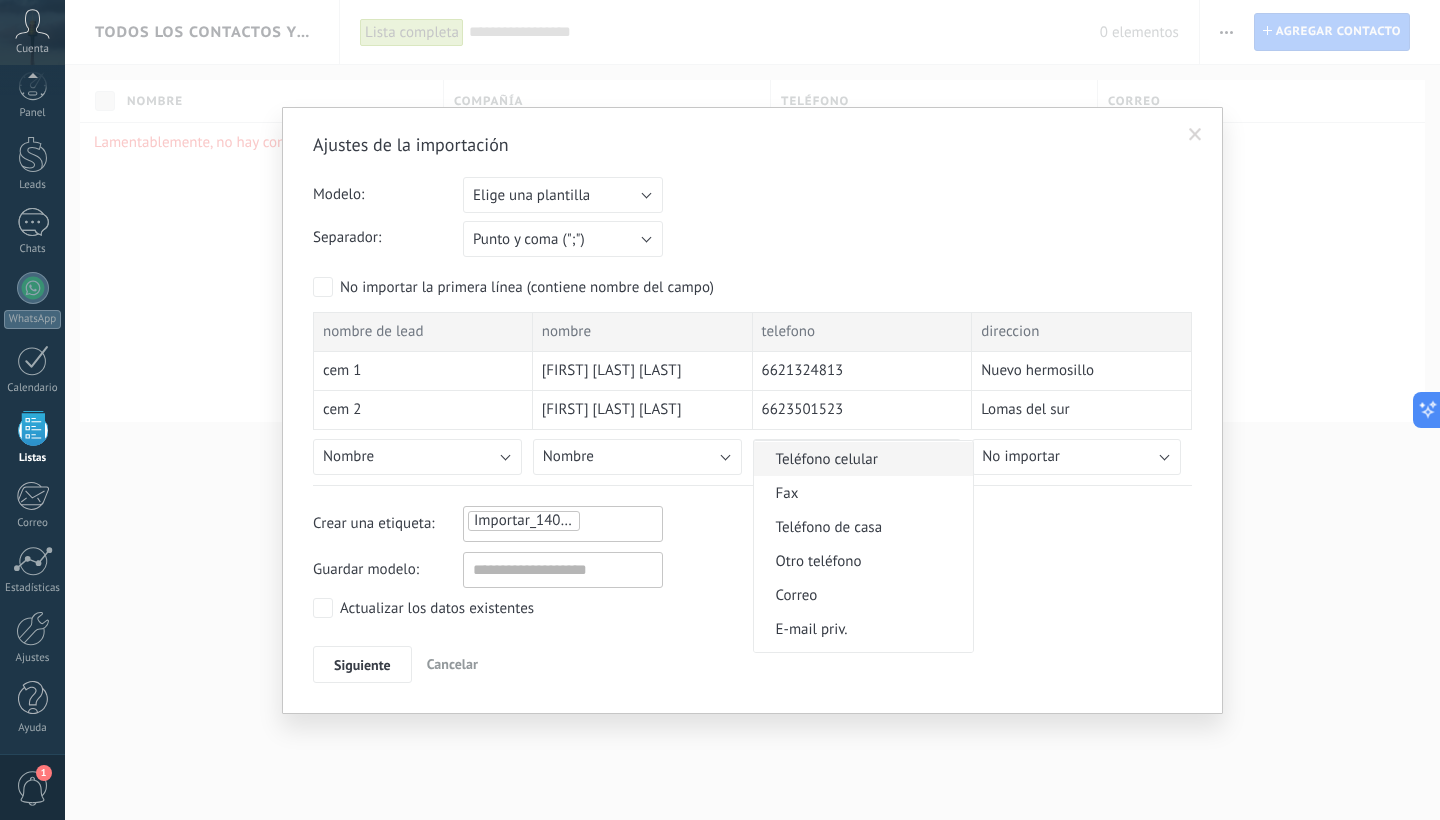 click on "Teléfono celular" at bounding box center (861, 459) 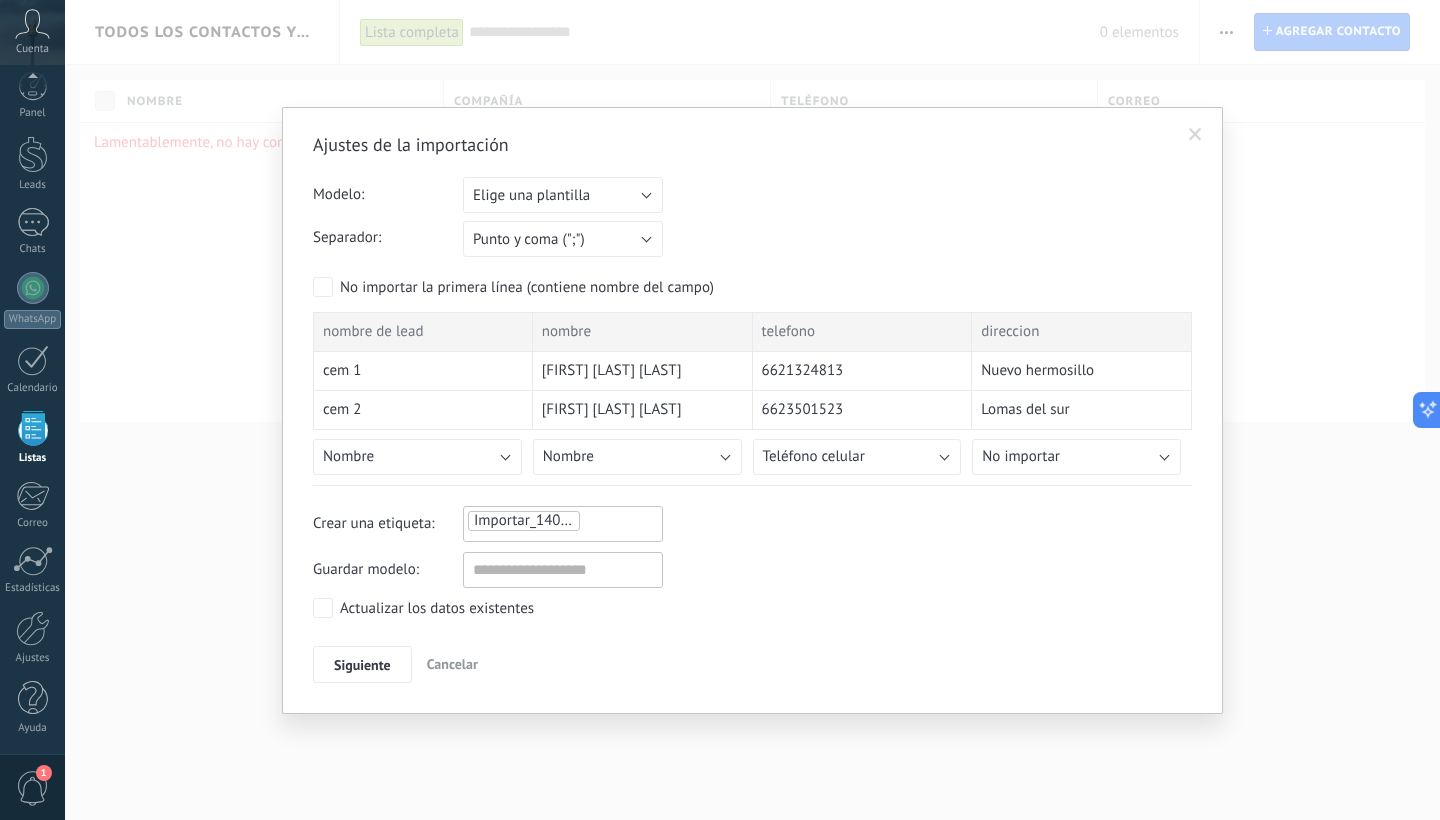 click on "No importar" at bounding box center [1076, 457] 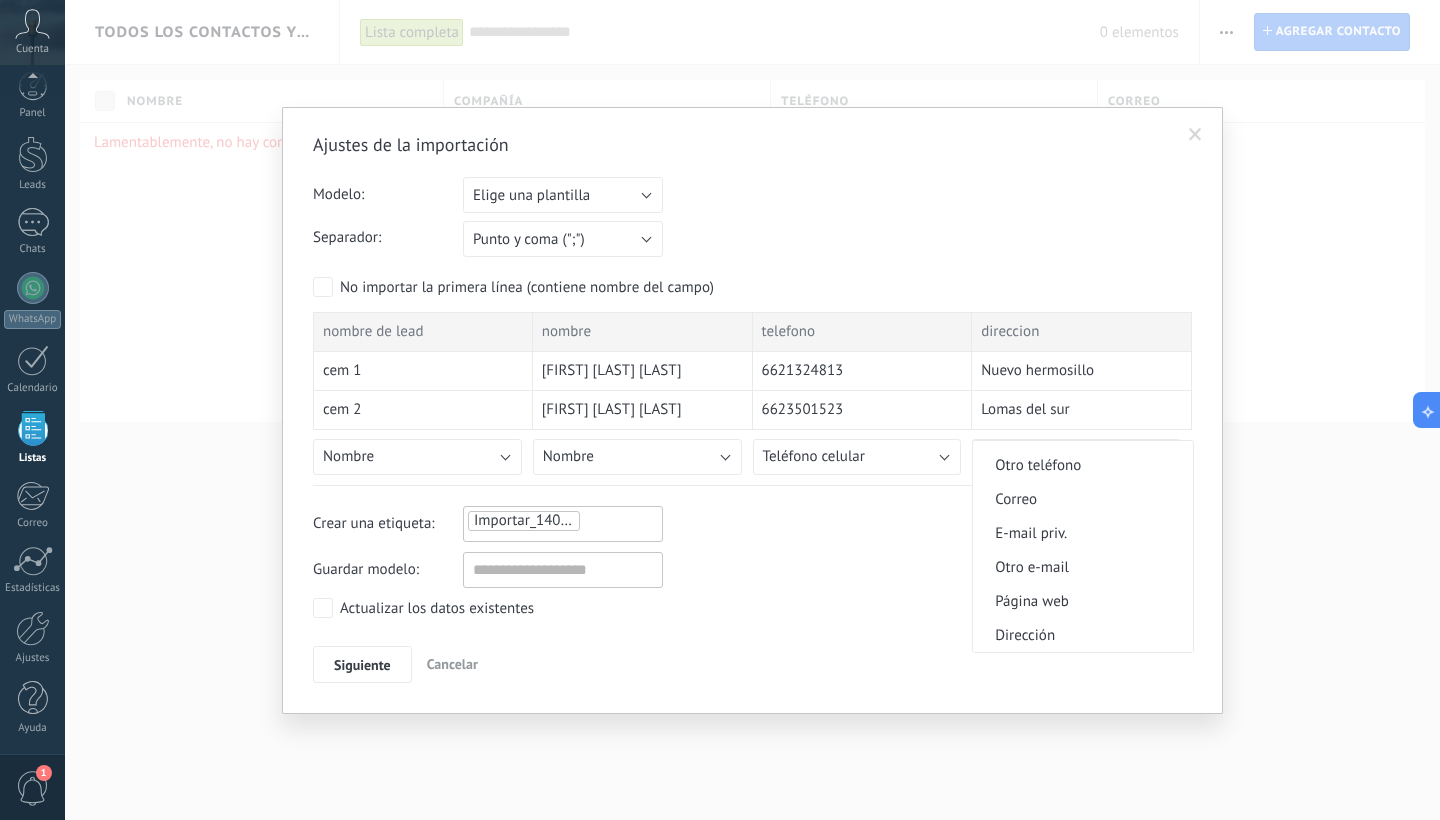 scroll, scrollTop: 1984, scrollLeft: 0, axis: vertical 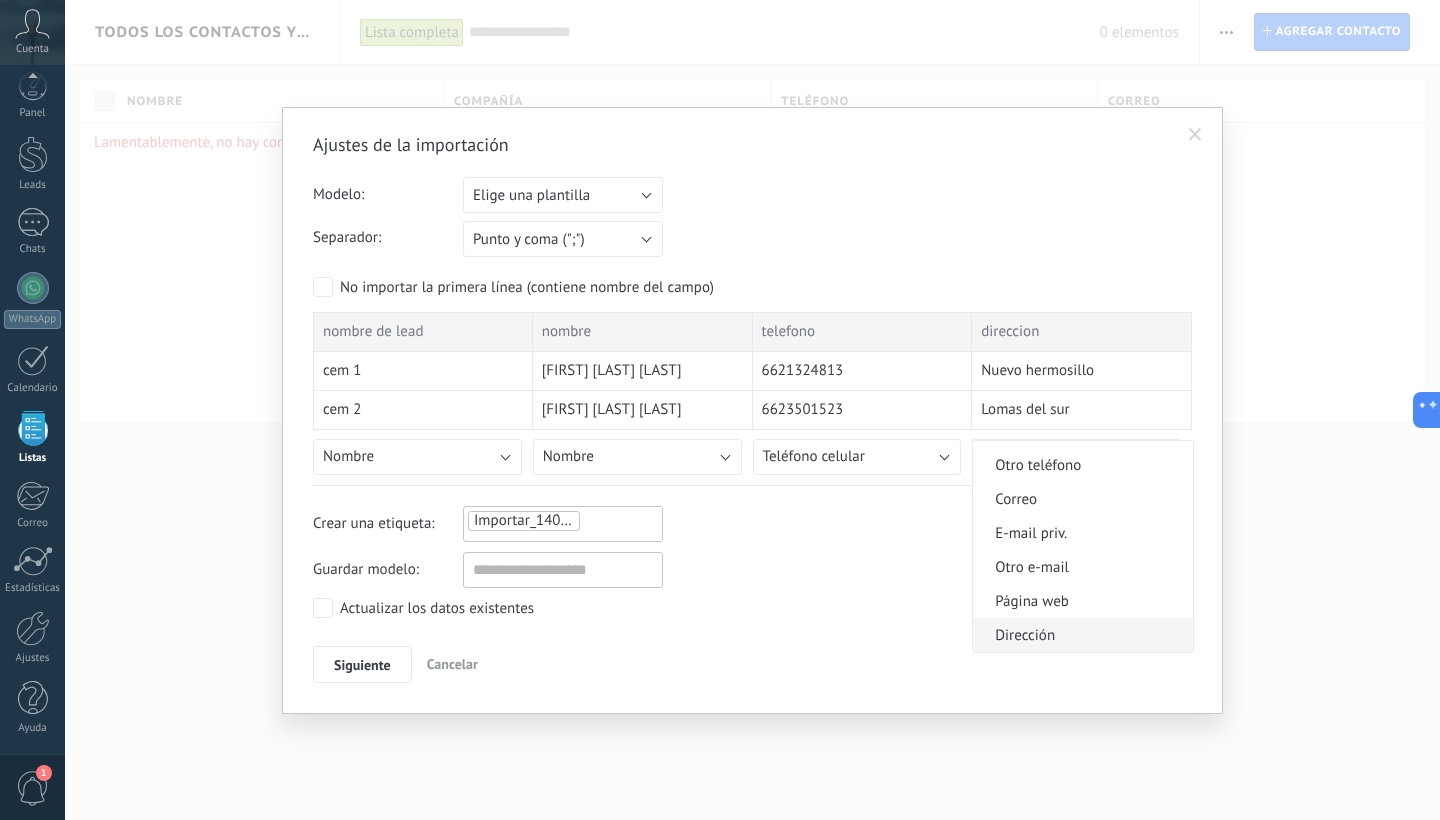 click on "Dirección" at bounding box center [1080, 635] 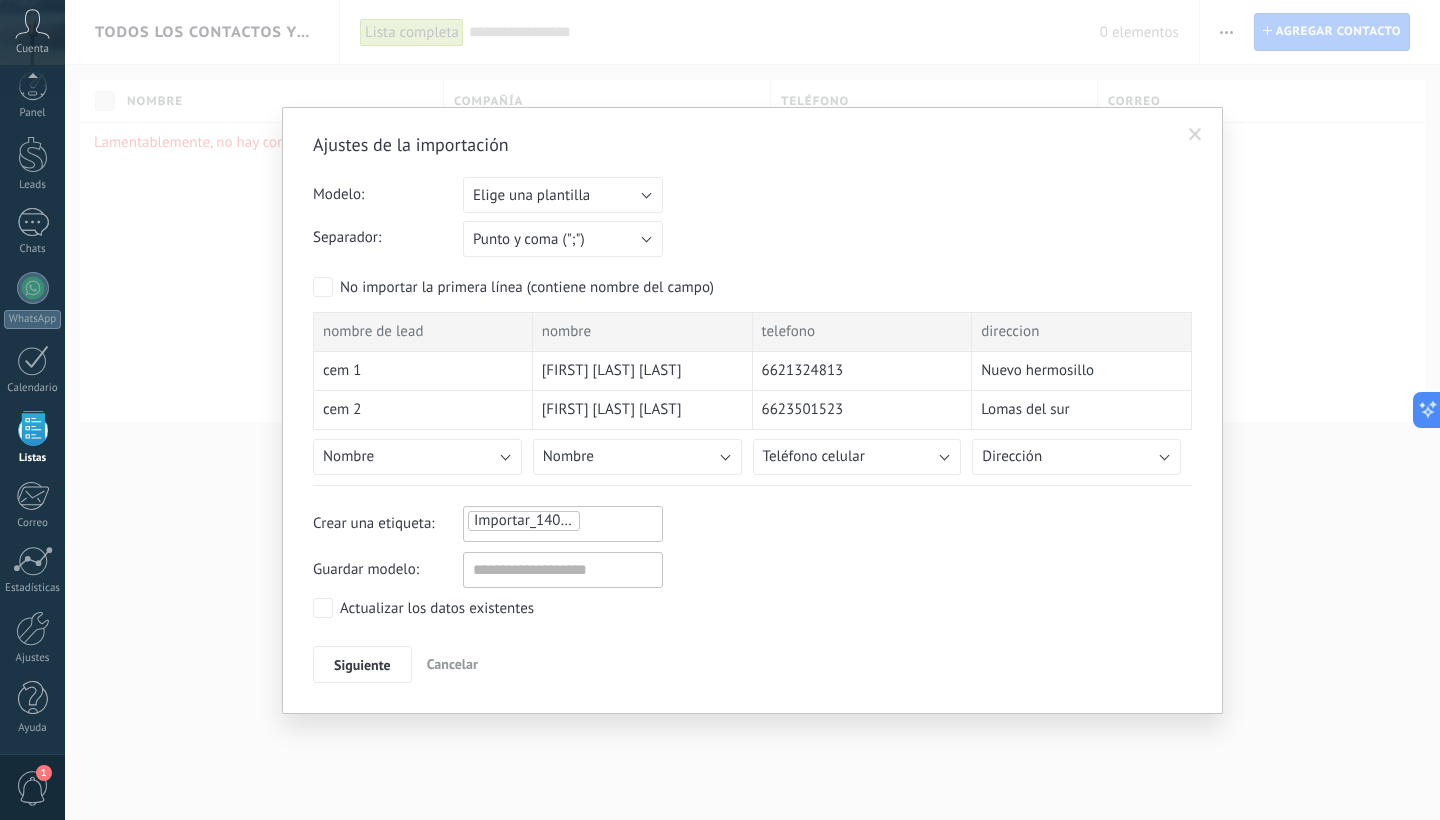 click on "Nombre" at bounding box center (417, 457) 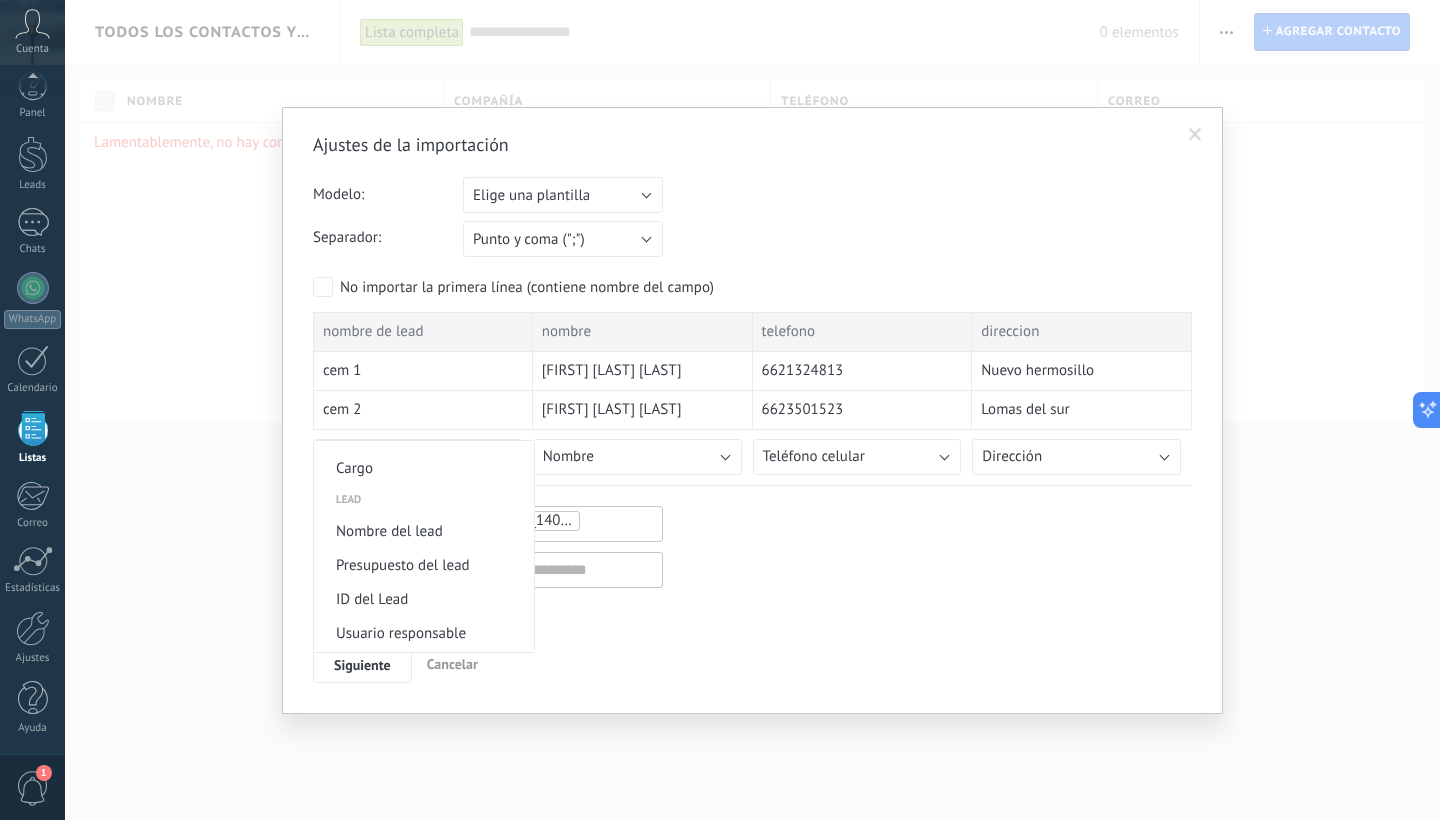 scroll, scrollTop: 736, scrollLeft: 0, axis: vertical 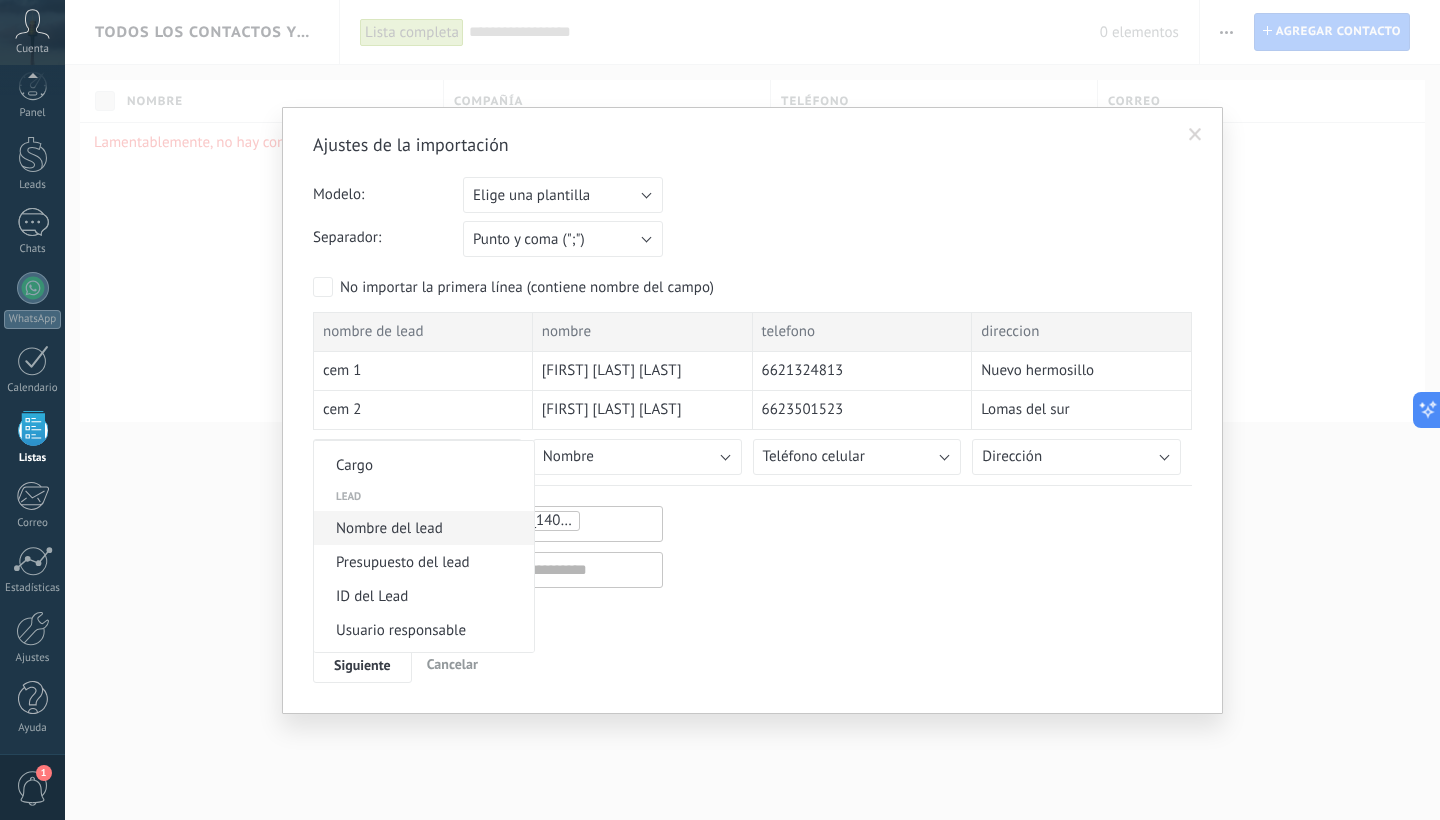 click on "Nombre del lead" at bounding box center [421, 528] 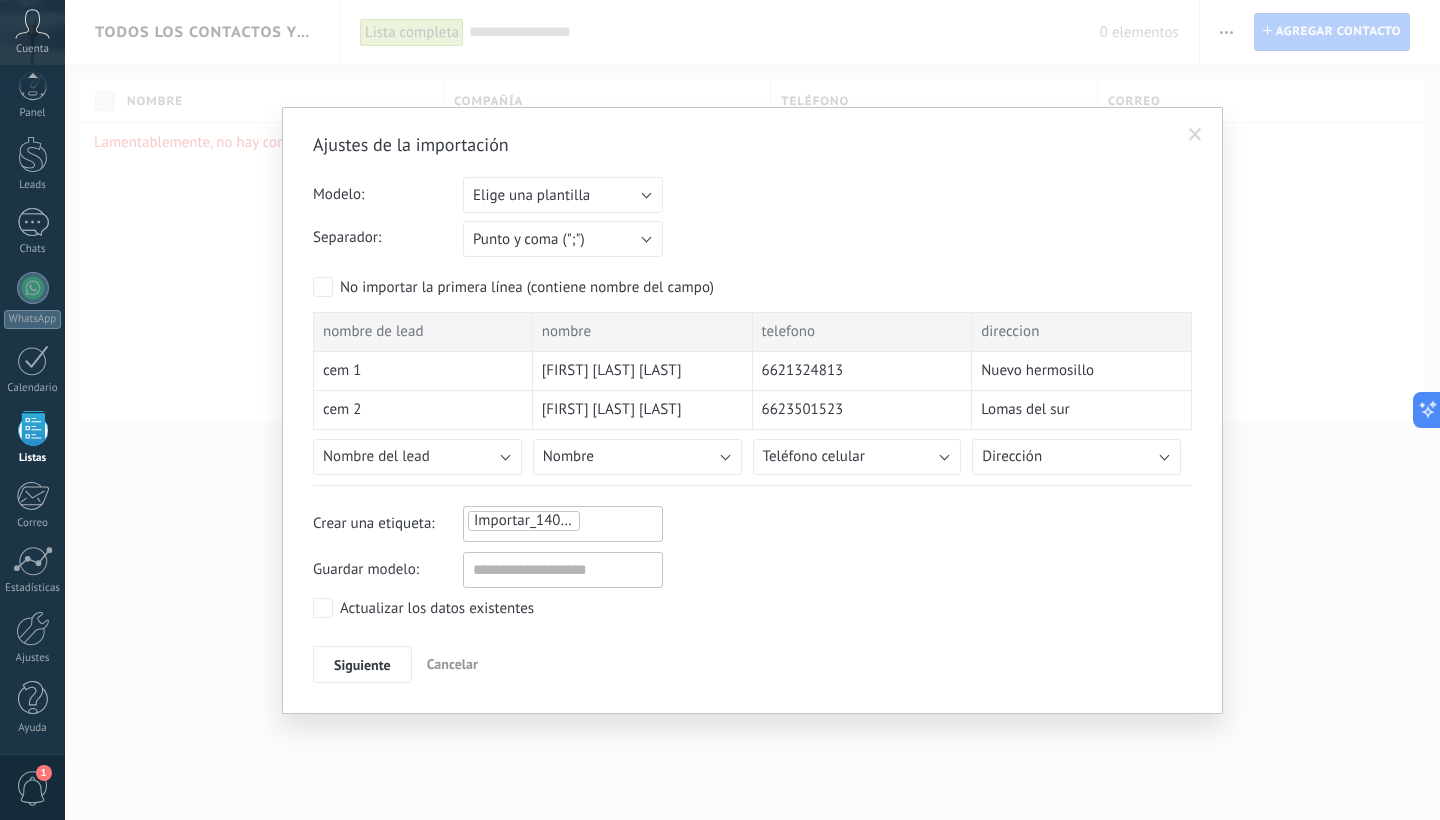 click on "Importar_14072025_1121" at bounding box center [563, 521] 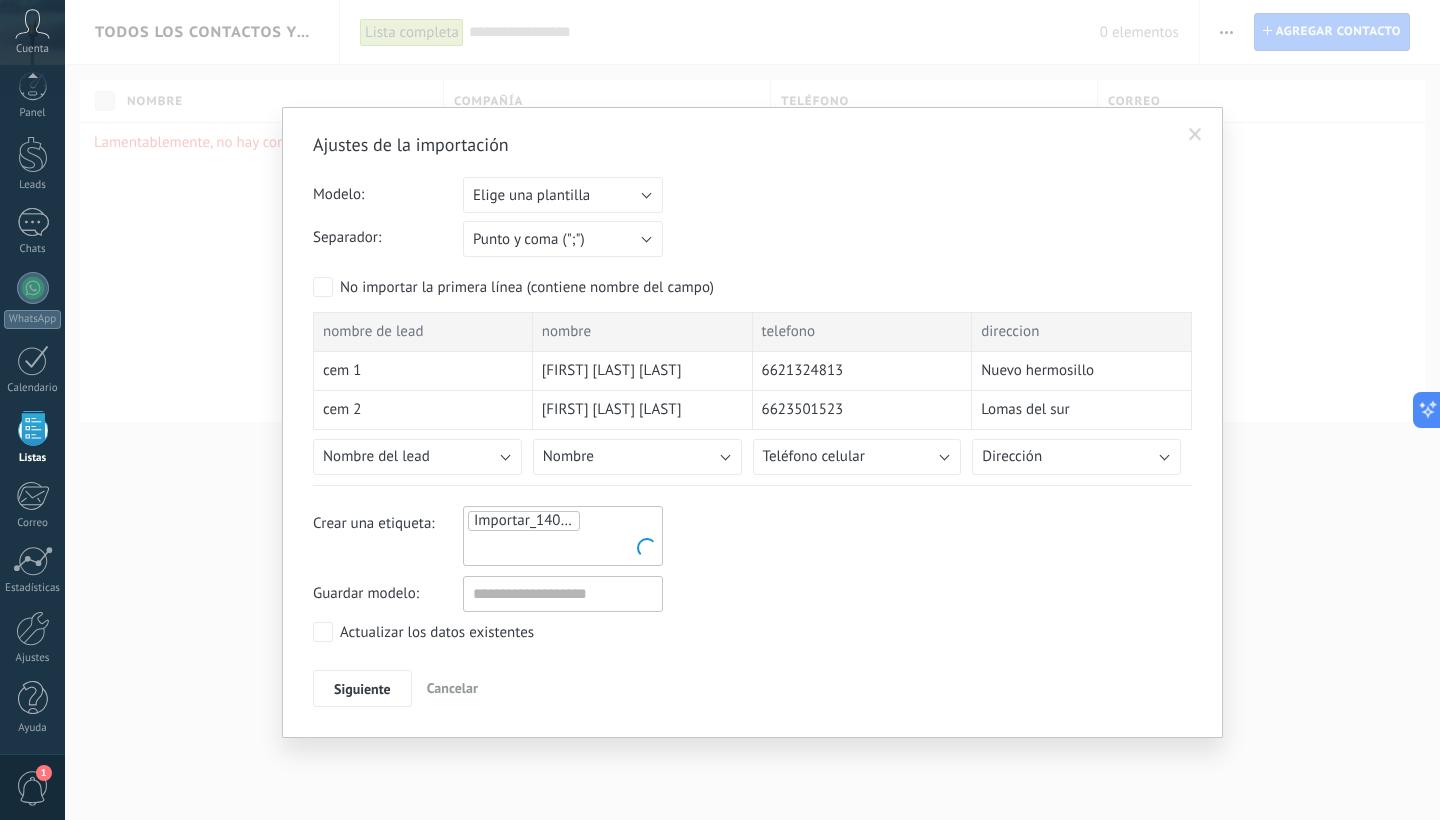 click on "Importar_14072025_1121" at bounding box center [563, 536] 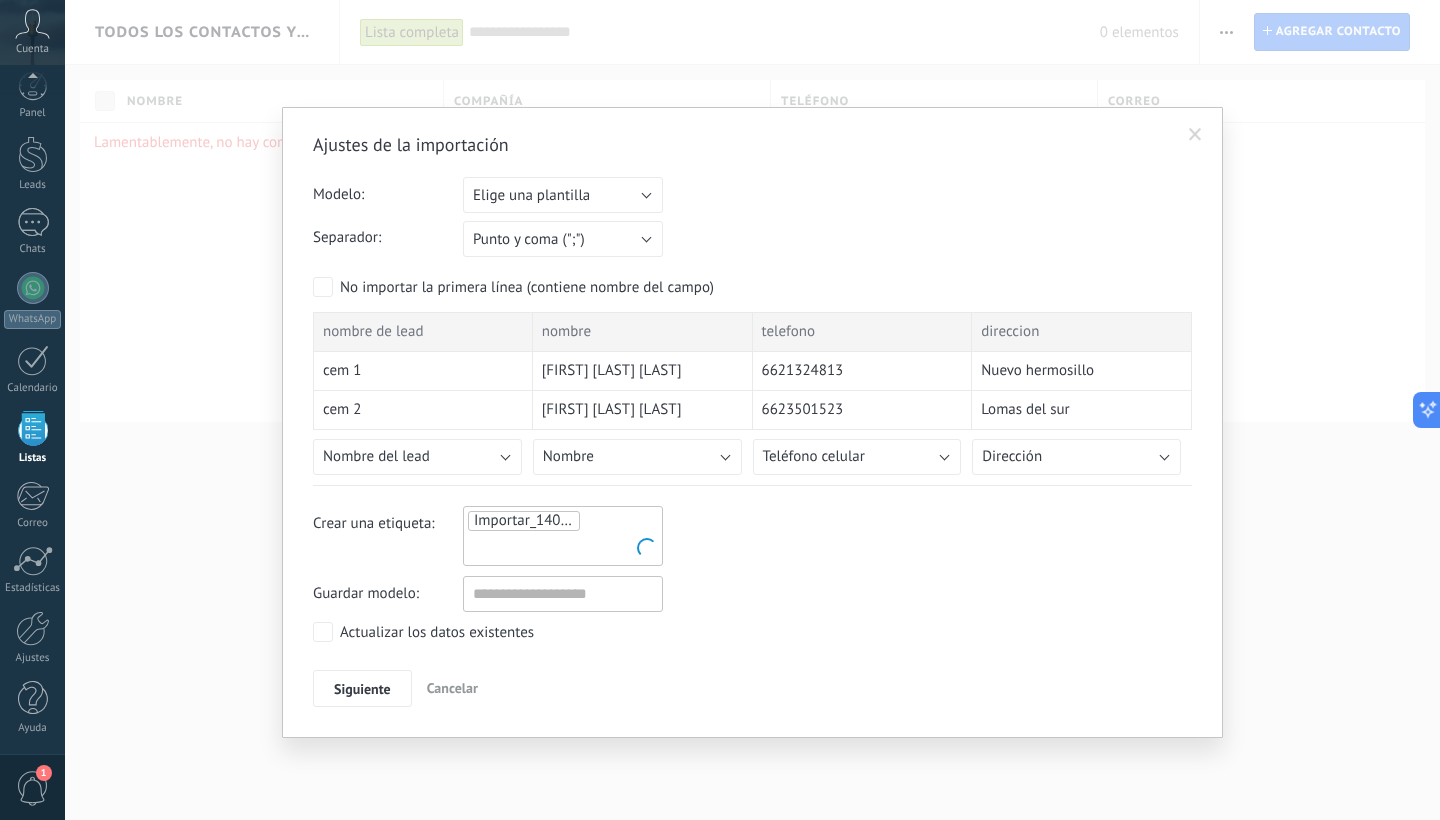 click on "Importar_14072025_1121" at bounding box center (563, 536) 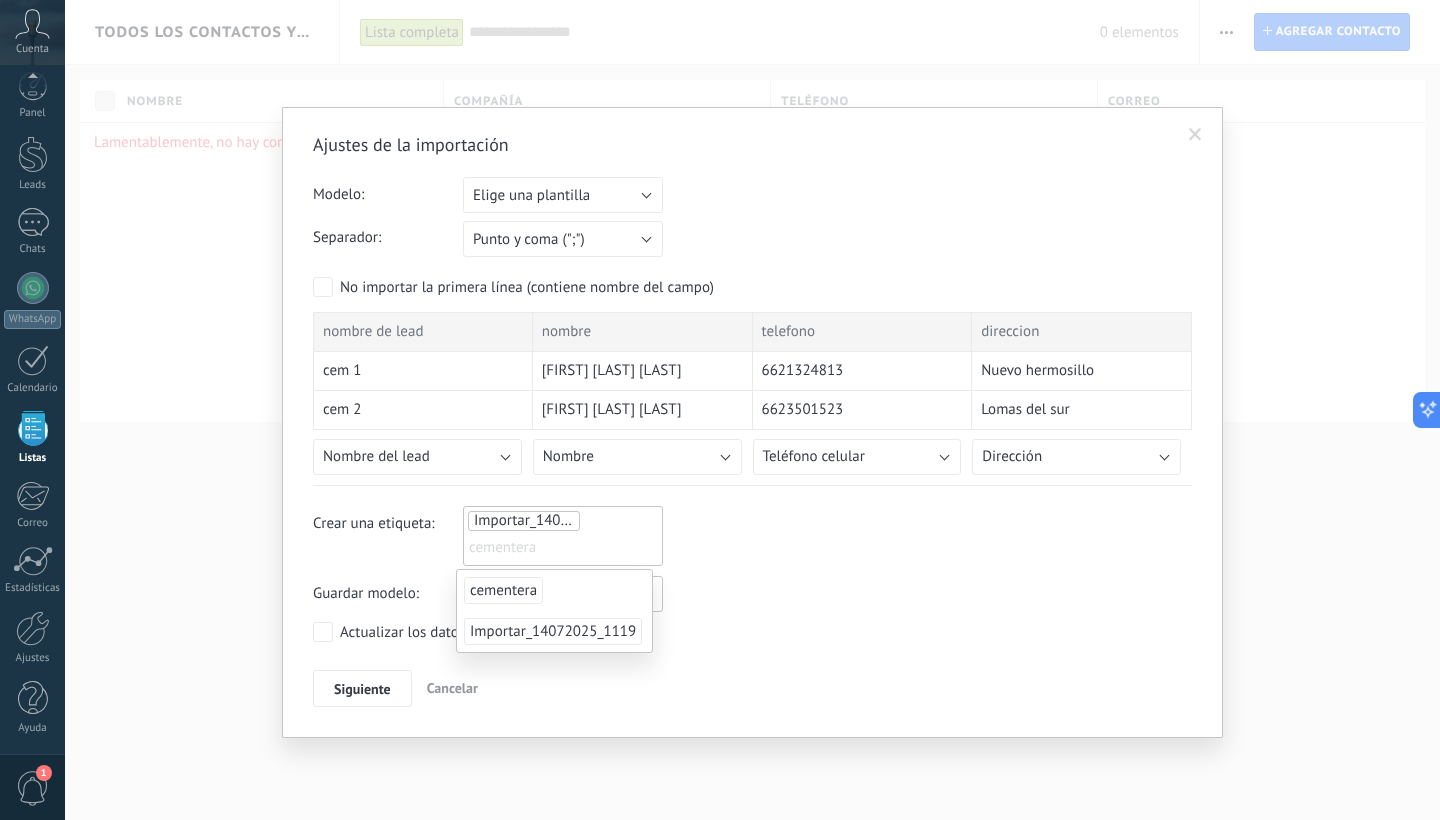 click on "Importar_14072025_1121" at bounding box center (524, 521) 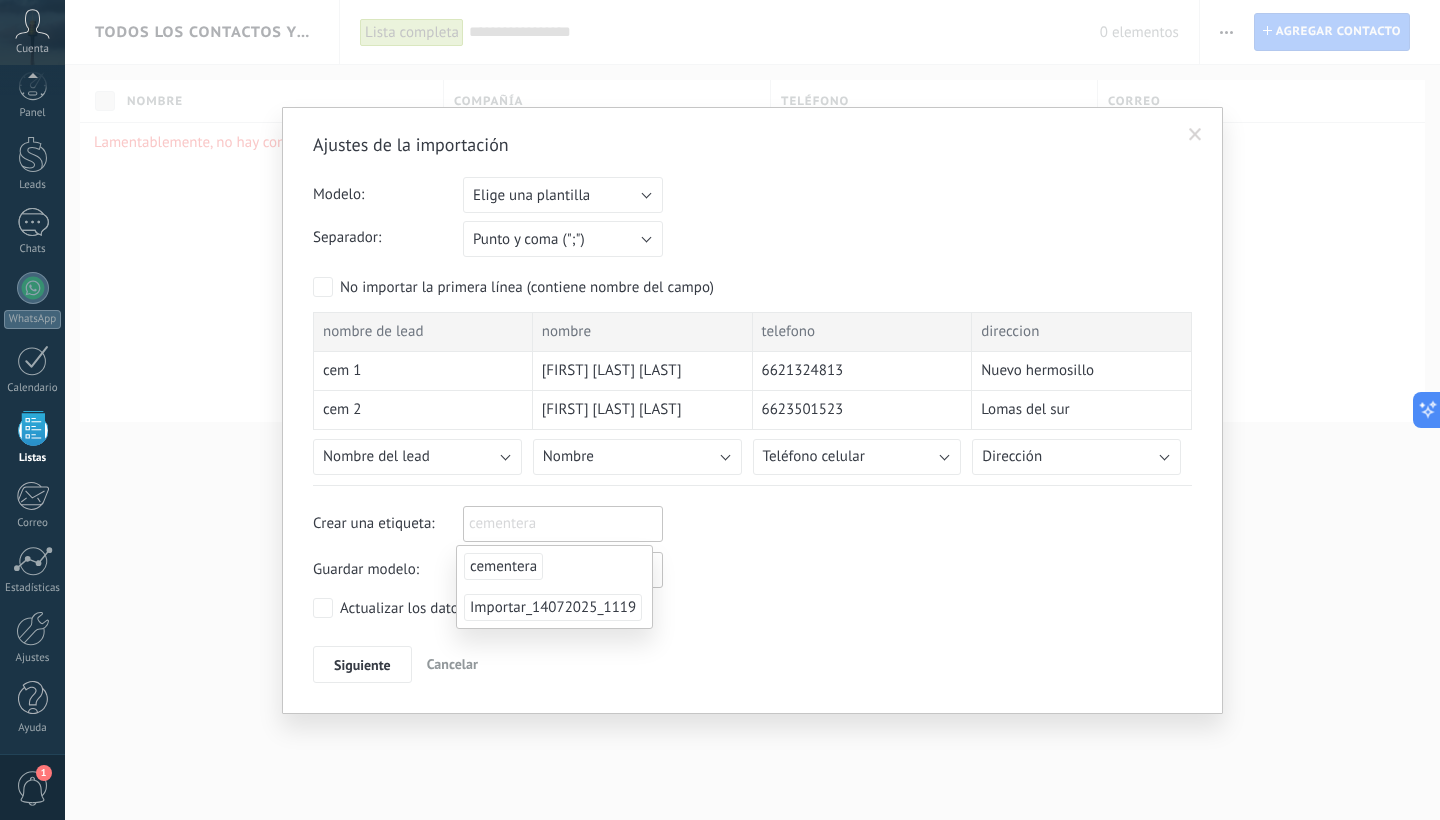 click on "cementera" at bounding box center [503, 566] 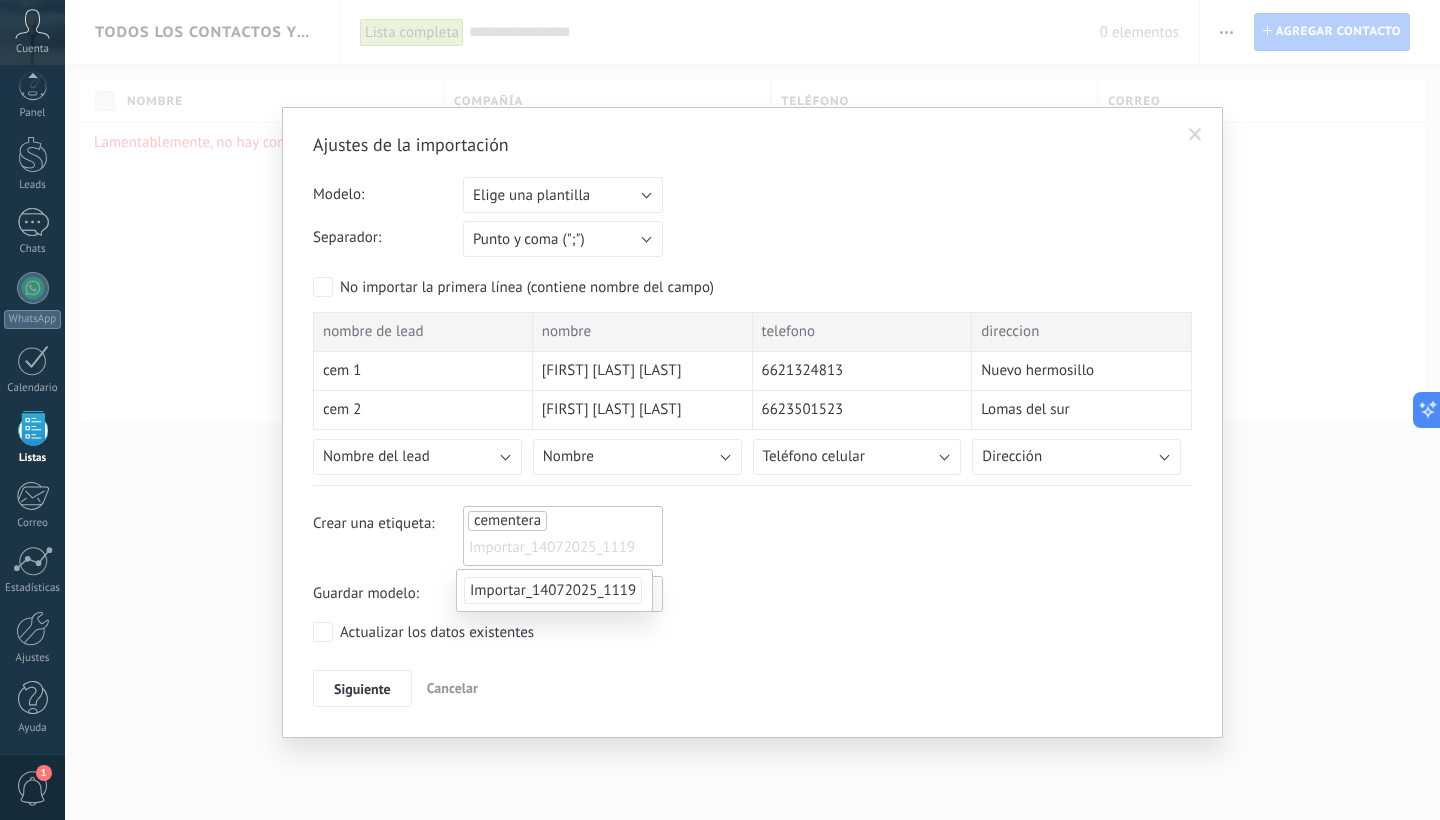 click on "Ajustes de la importación Modelo: Elige una plantilla prospecto base de dato Elige una plantilla Separador: Punto y coma (";") Coma (",") Tabulación ("	") Punto y coma (";") Su cuenta ha excedido el límite de campos de encargo No importar la primera línea (contiene nombre del campo) nombre  de lead nombre telefono direccion  cem 1 Axel Uriel Sonoqui Bracamontes 6621324813 Nuevo hermosillo cem 2 José luis Tirado Valenzuela 6623501523 Lomas del sur cem 3 Jesus Hiram Rodríguez Martínez 6628473569 El Llano cem 4 joel ivan bojorquez Castro 6623403747 fraccionamiento puerta del rey Nombre del lead No importar Crear campo nuevo Contacto Nombre completo Nombre Apellido ID del contacto Patronímico Nota del contacto Creado por Fecha de Creación Usuario responsable Etiqueta del contacto Teléfono oficina Teléfono oficina directo Teléfono celular Fax Teléfono de casa Otro teléfono Correo E-mail priv. Otro e-mail Cargo Lead Nombre del lead Presupuesto del lead ID del Lead Usuario responsable Creado por gclid" at bounding box center (752, 420) 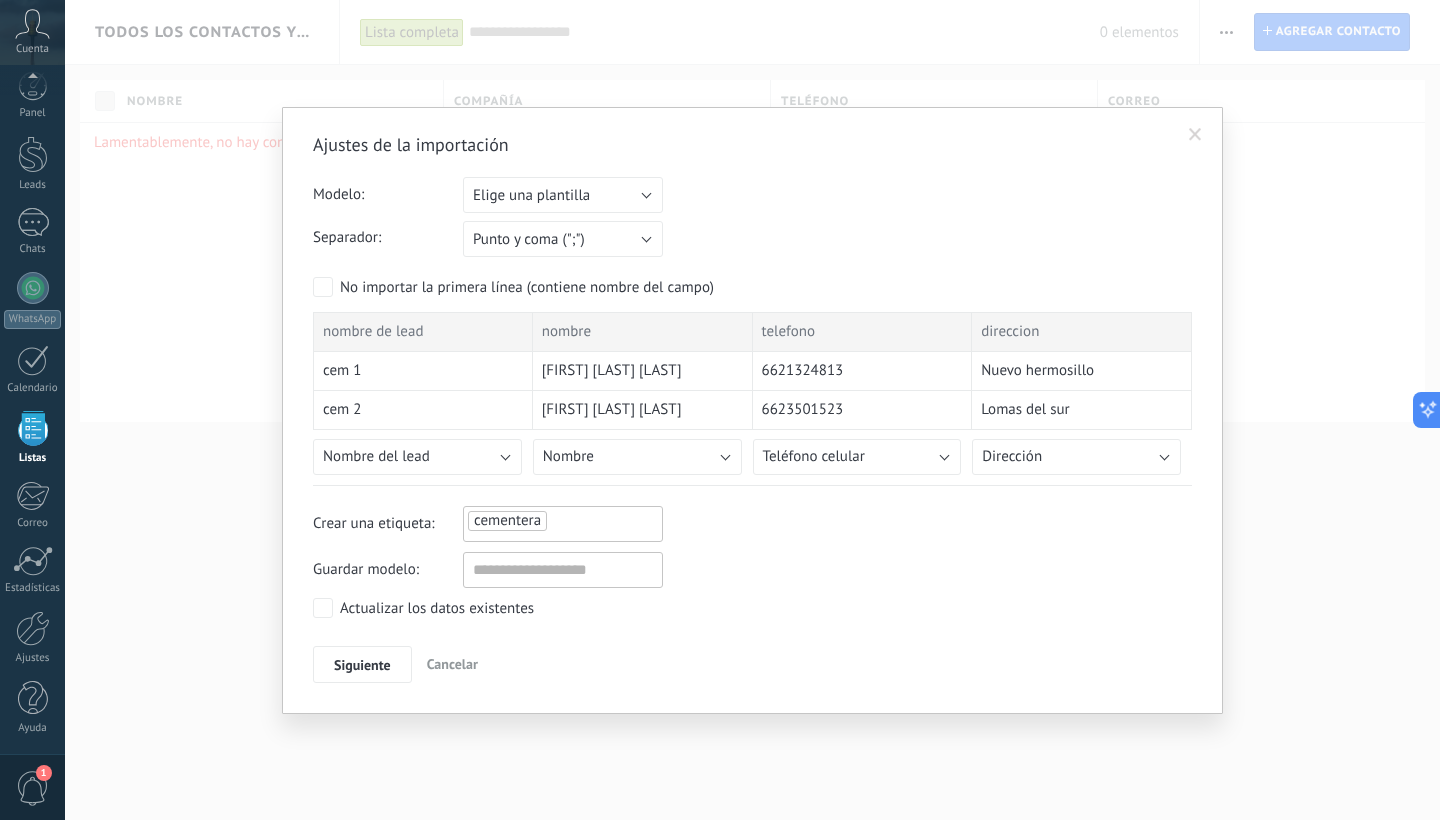 click on "Elige una plantilla" at bounding box center (563, 195) 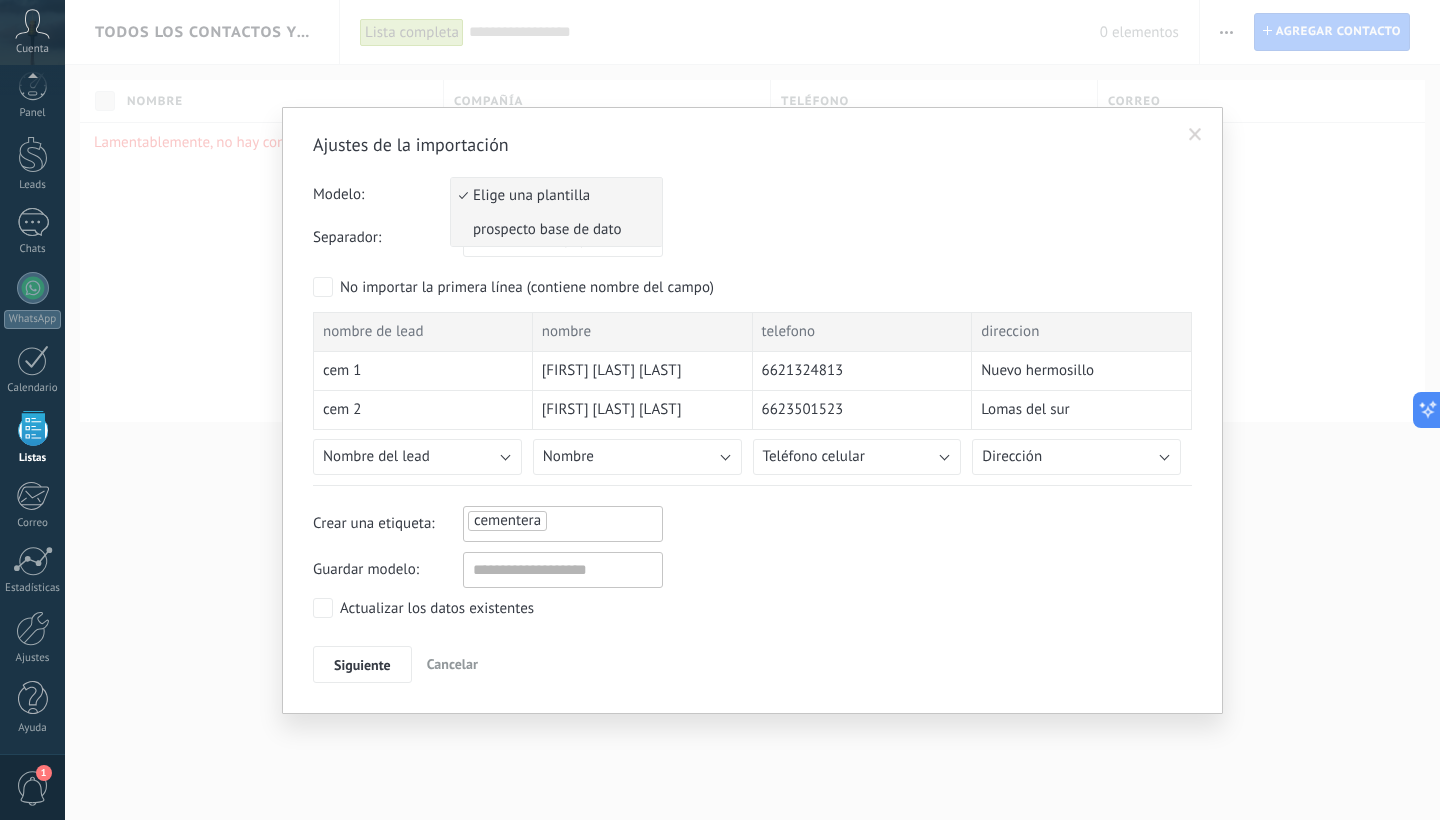 click on "prospecto base de dato" at bounding box center [553, 229] 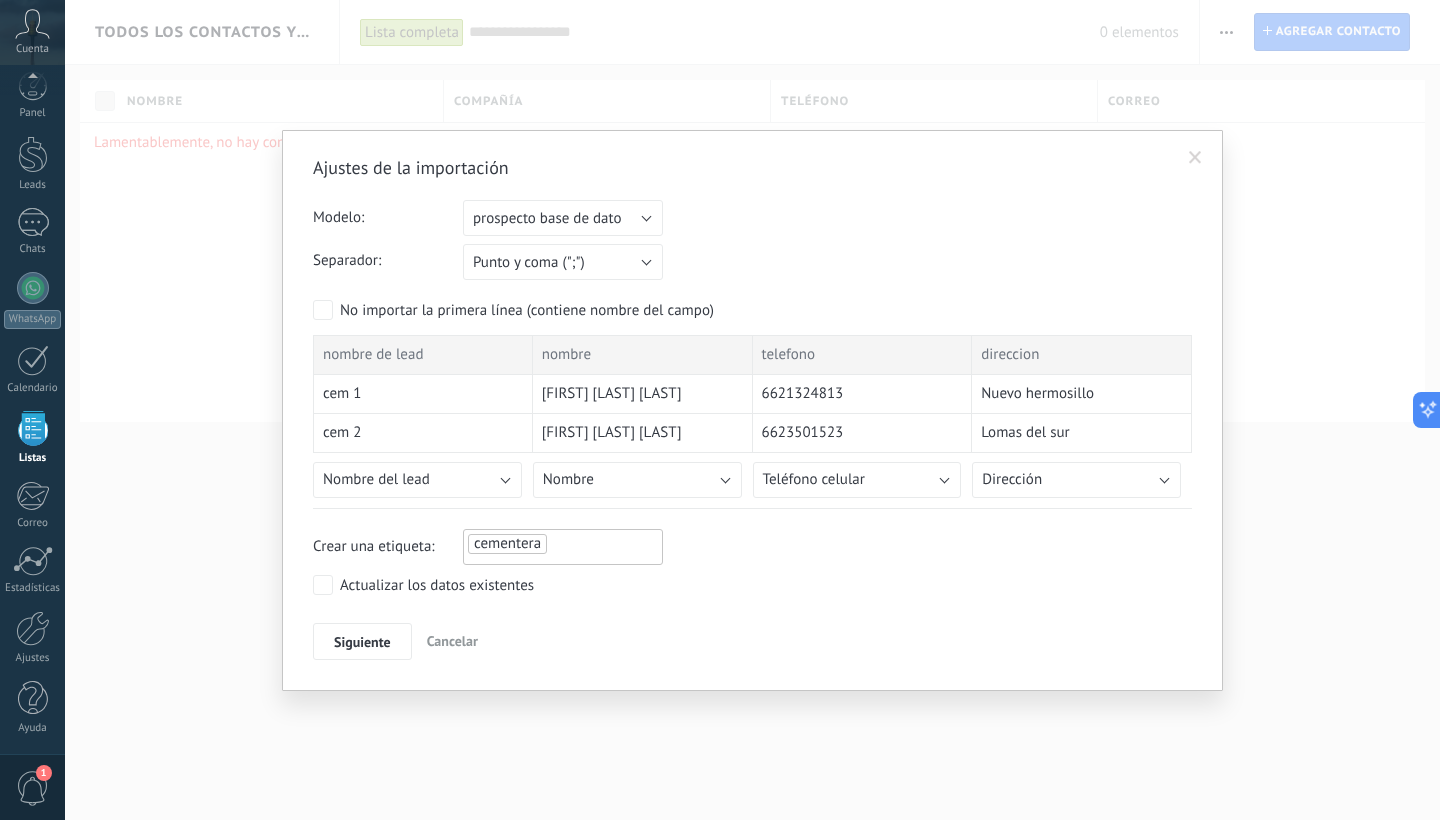 click on "6621324813" at bounding box center (803, 394) 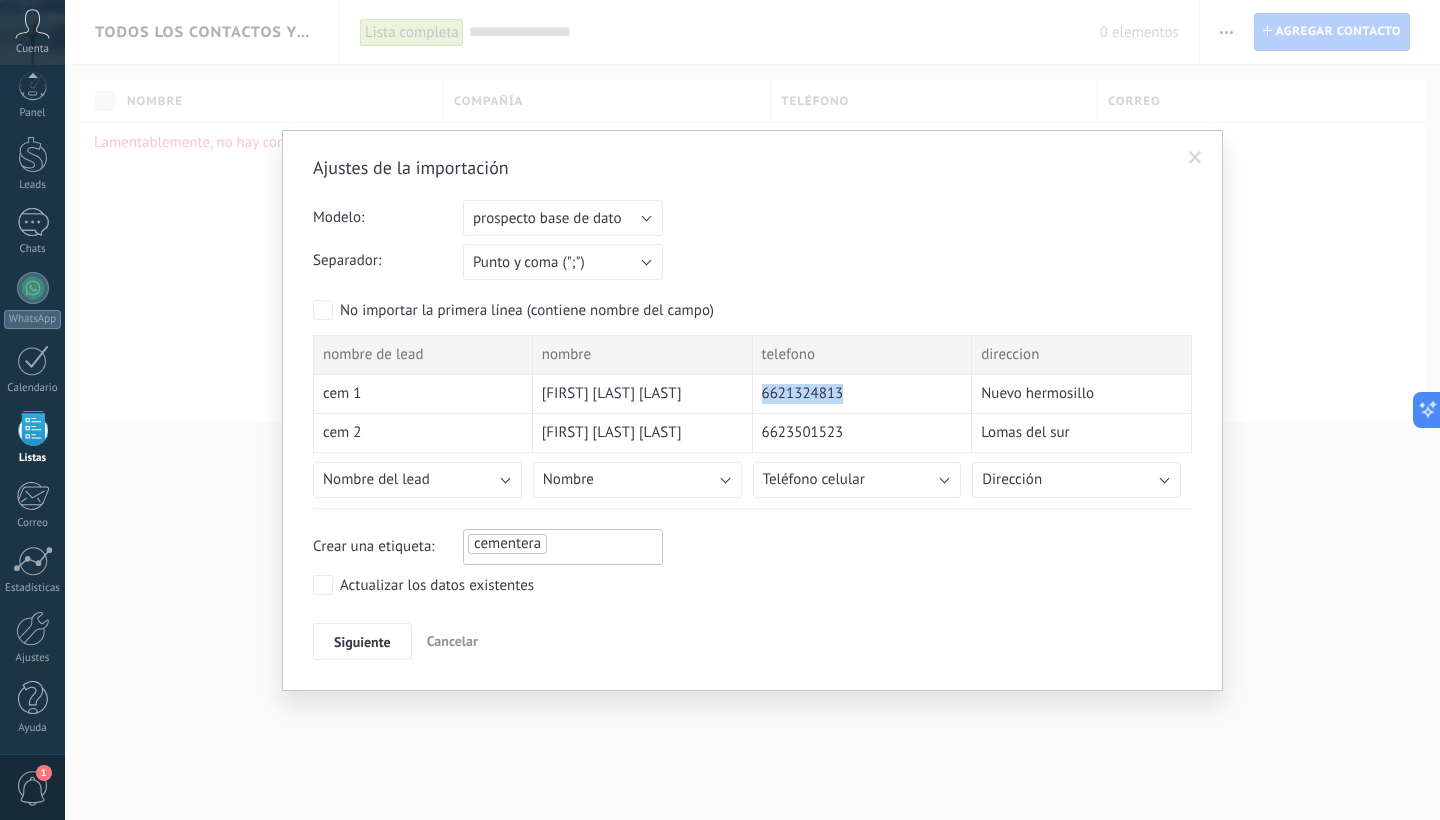 click on "6621324813" at bounding box center [803, 394] 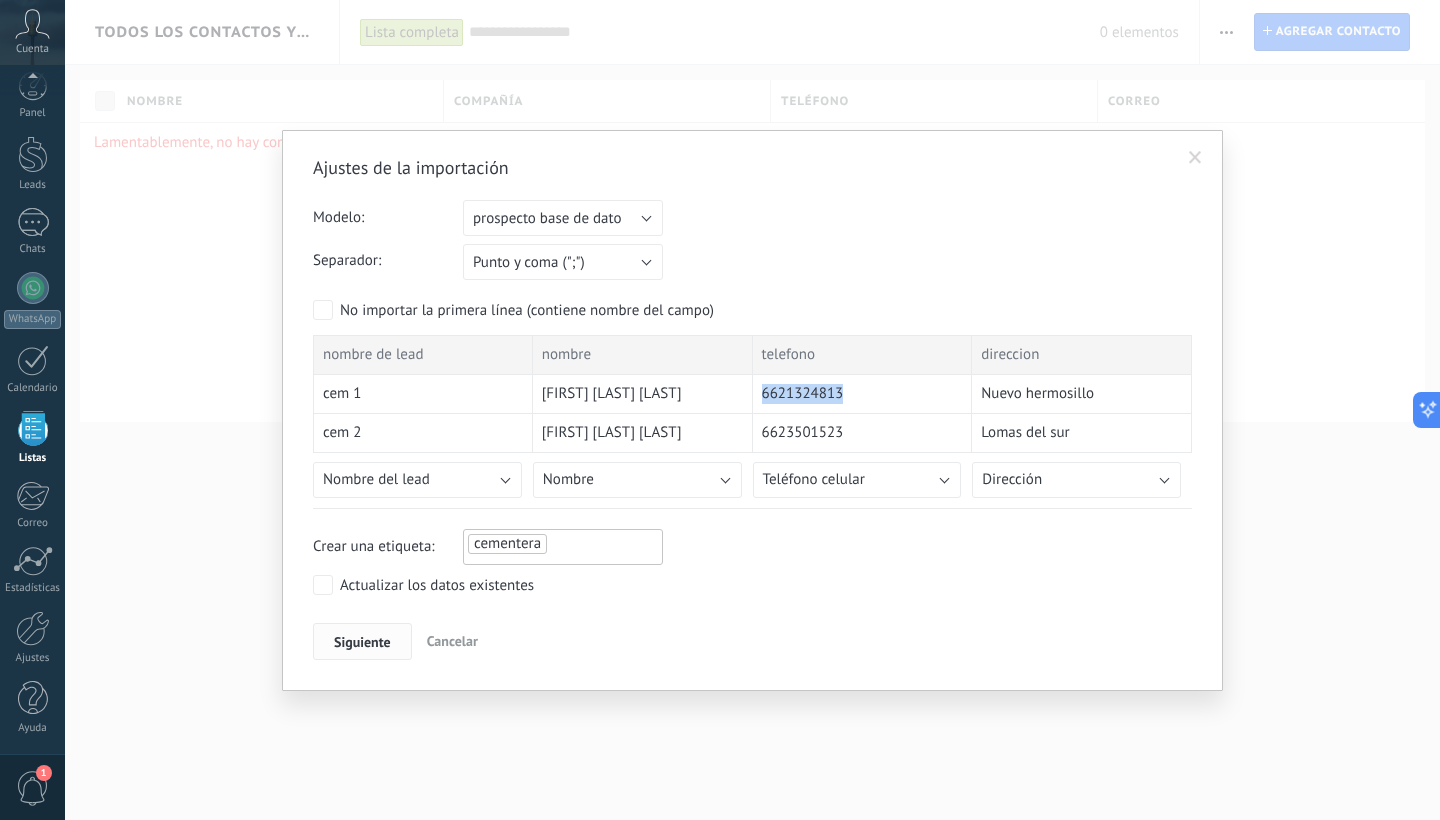 click on "Siguiente" at bounding box center (362, 642) 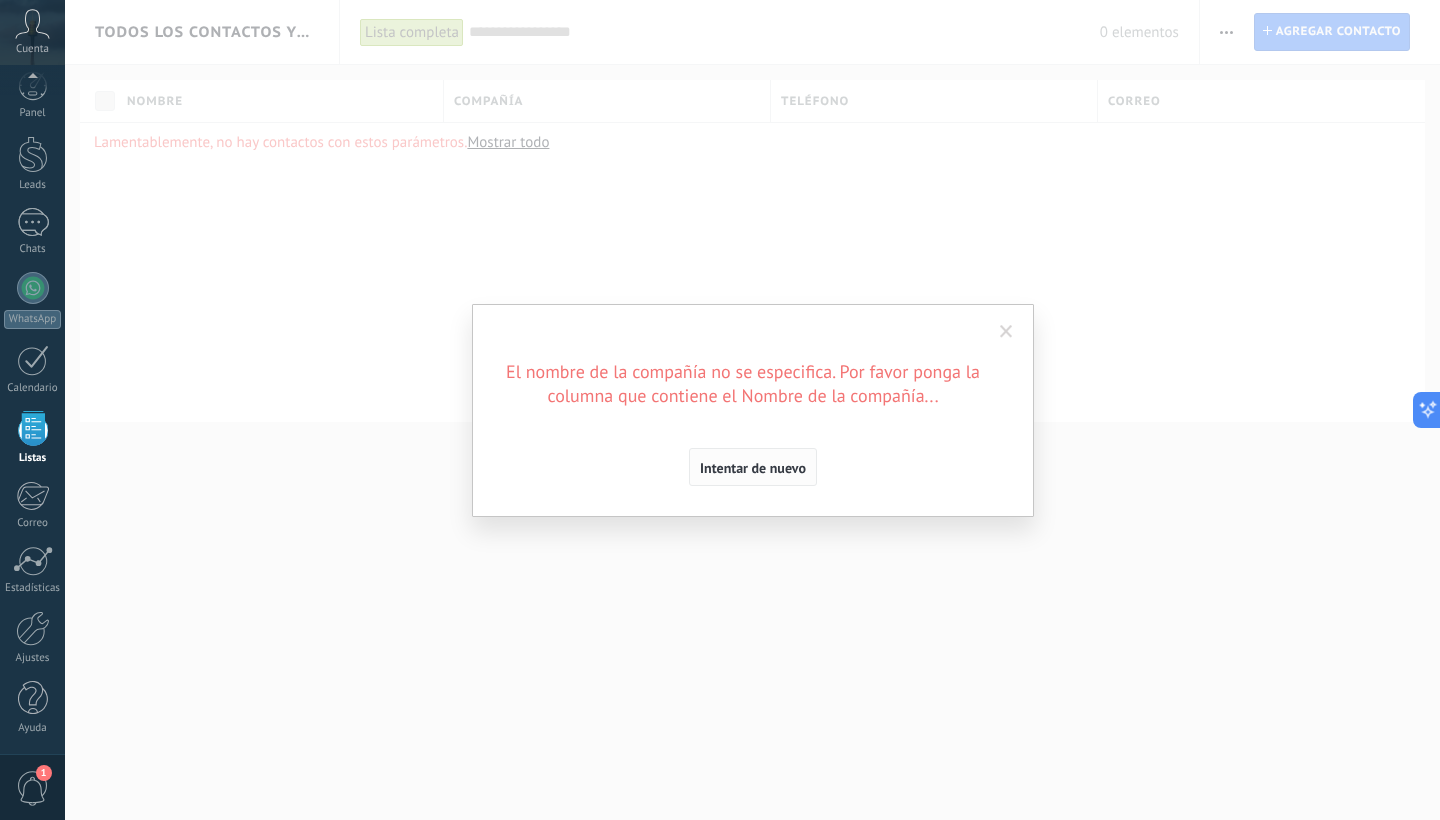 click on "Intentar de nuevo" at bounding box center (753, 468) 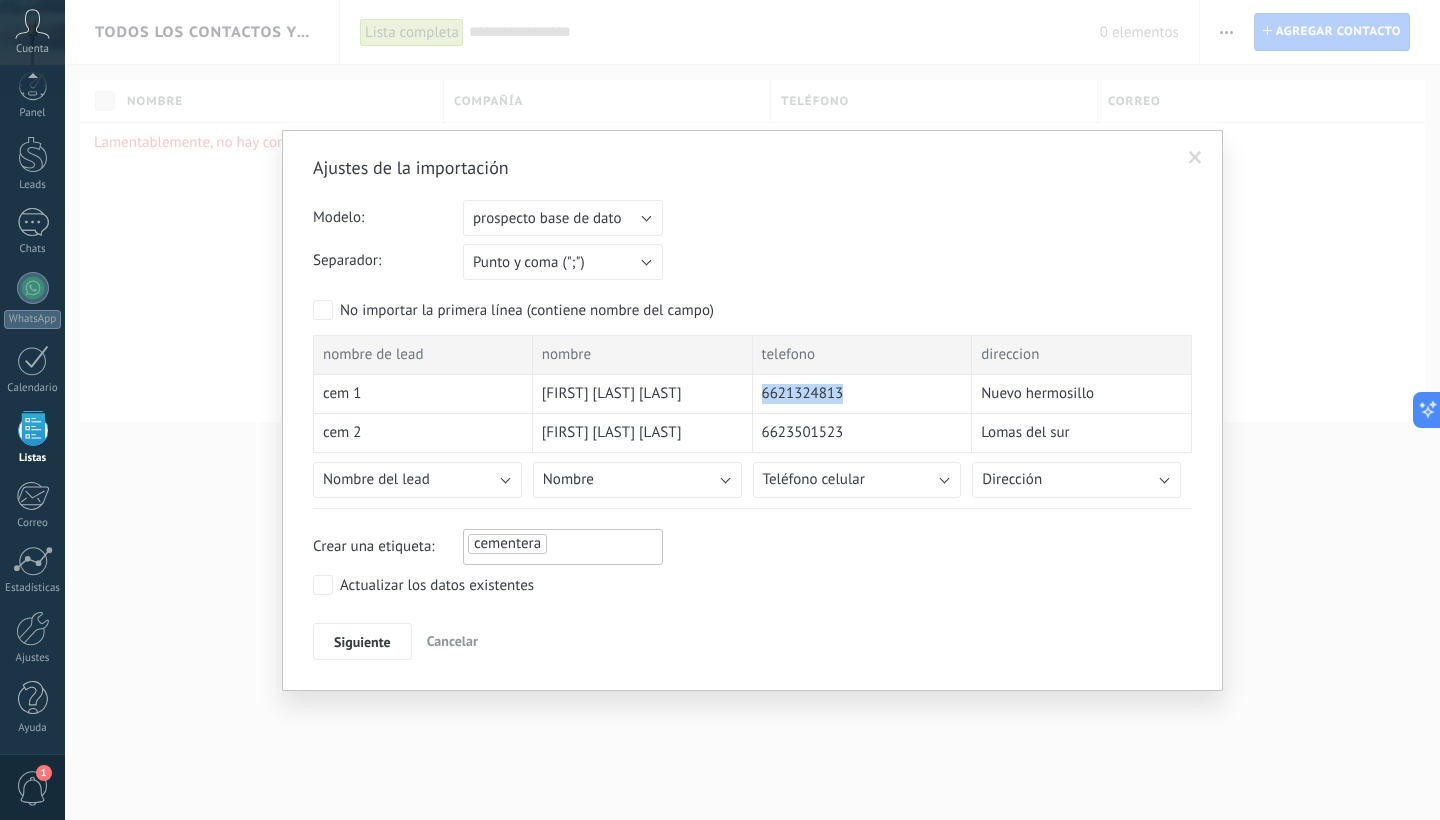 click on "Actualizar los datos existentes" at bounding box center [423, 585] 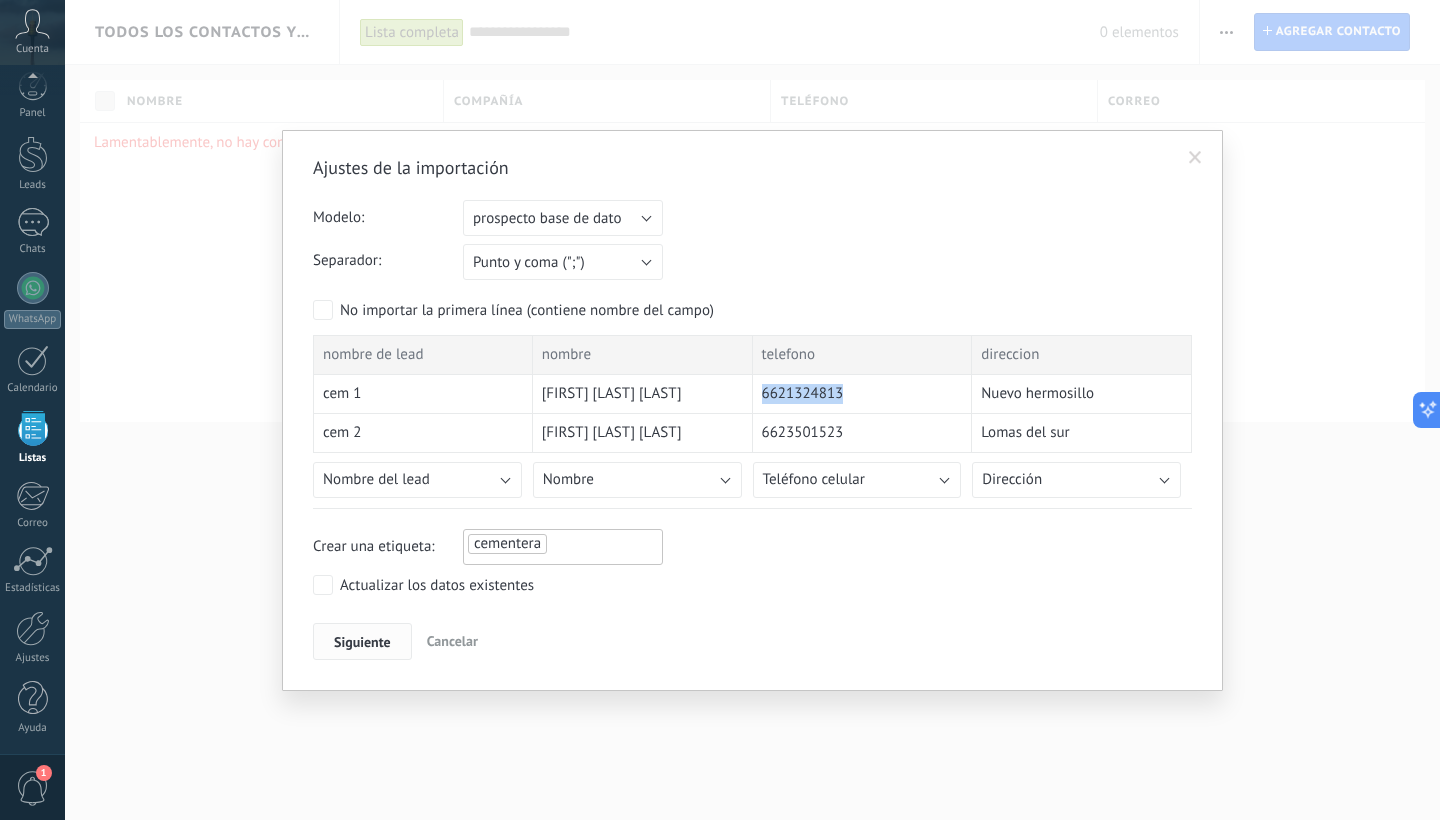 click on "Siguiente" at bounding box center [362, 642] 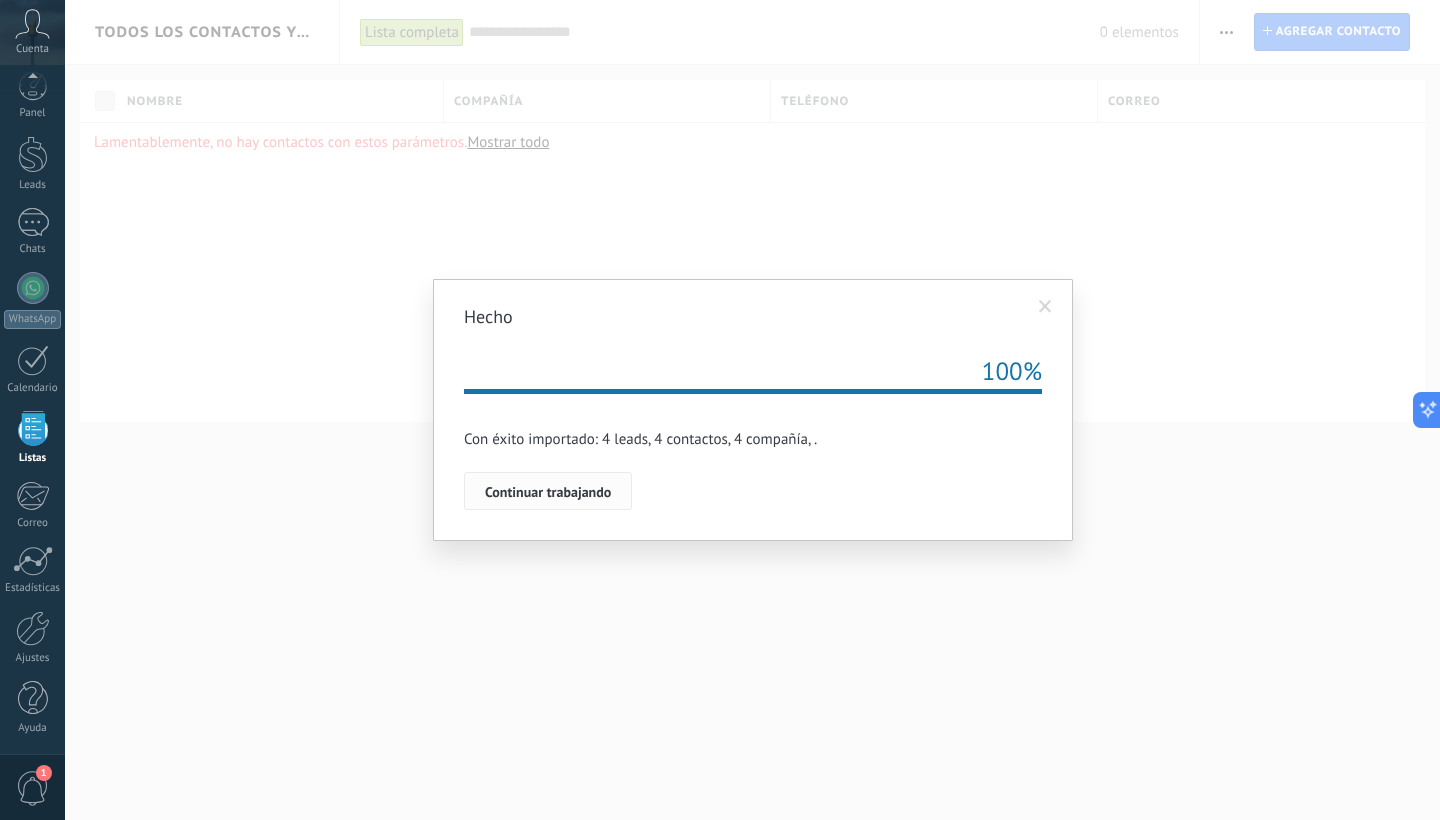 click on "Continuar trabajando" at bounding box center [548, 492] 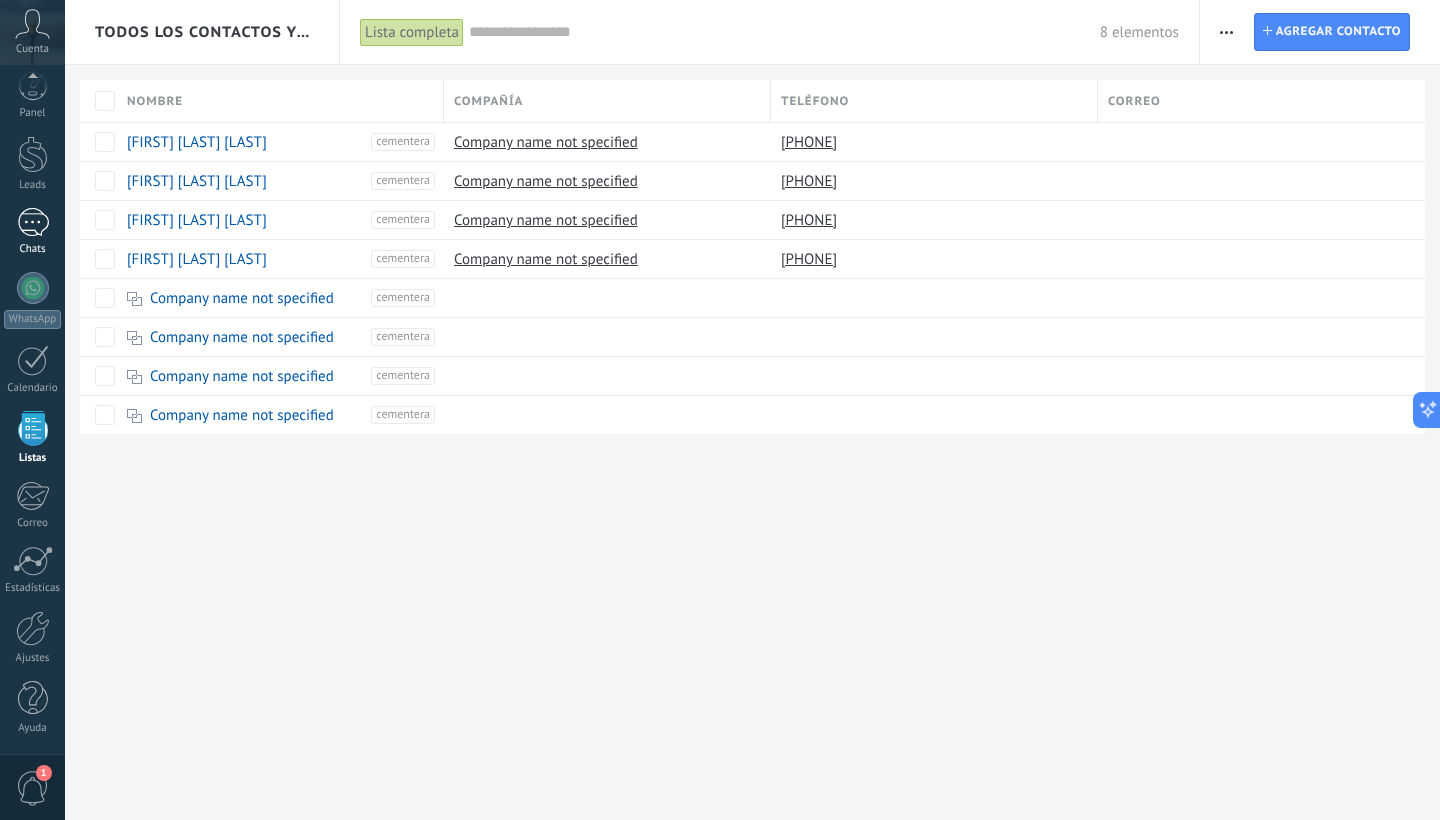 click at bounding box center (33, 222) 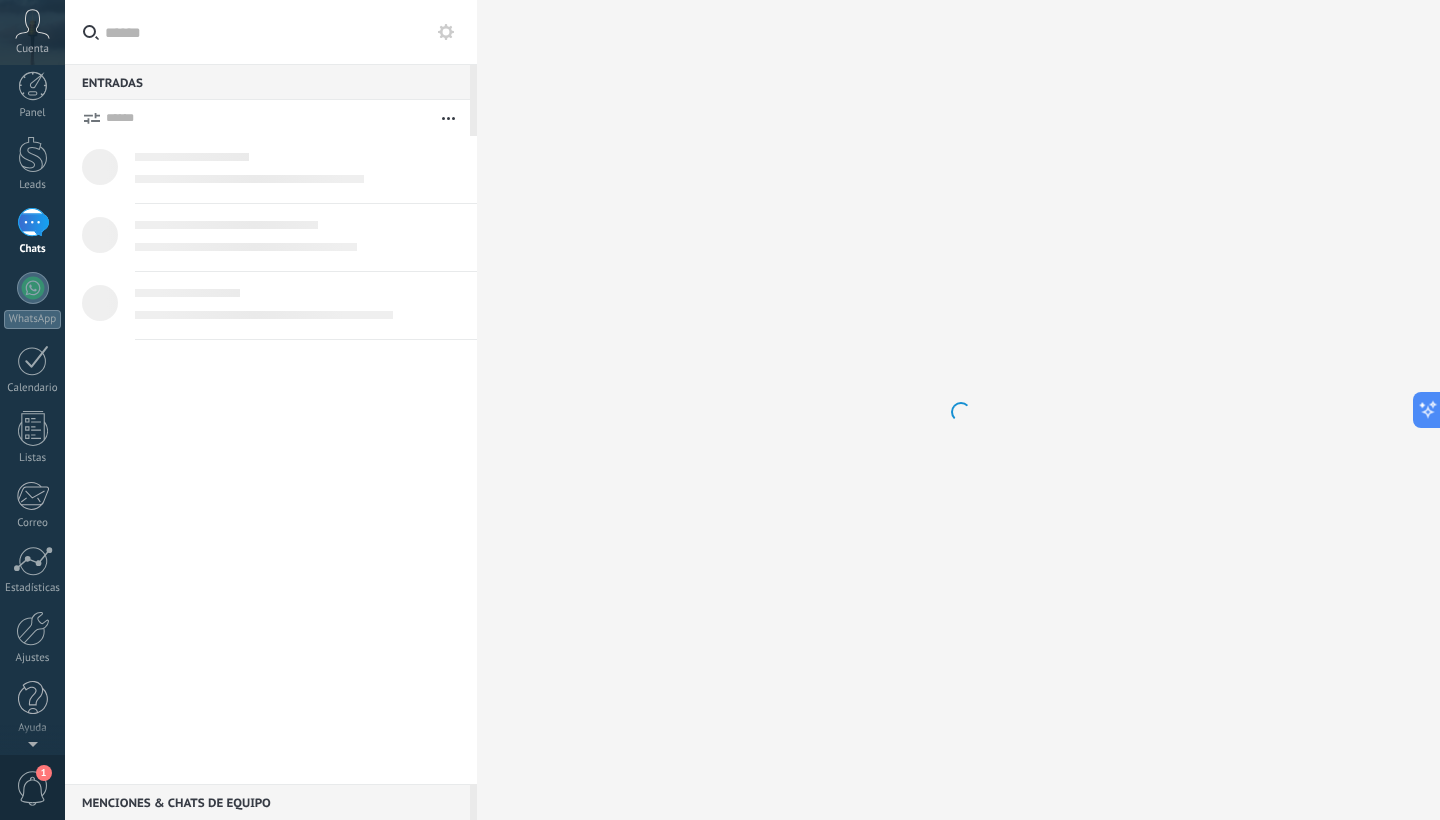 scroll, scrollTop: 0, scrollLeft: 0, axis: both 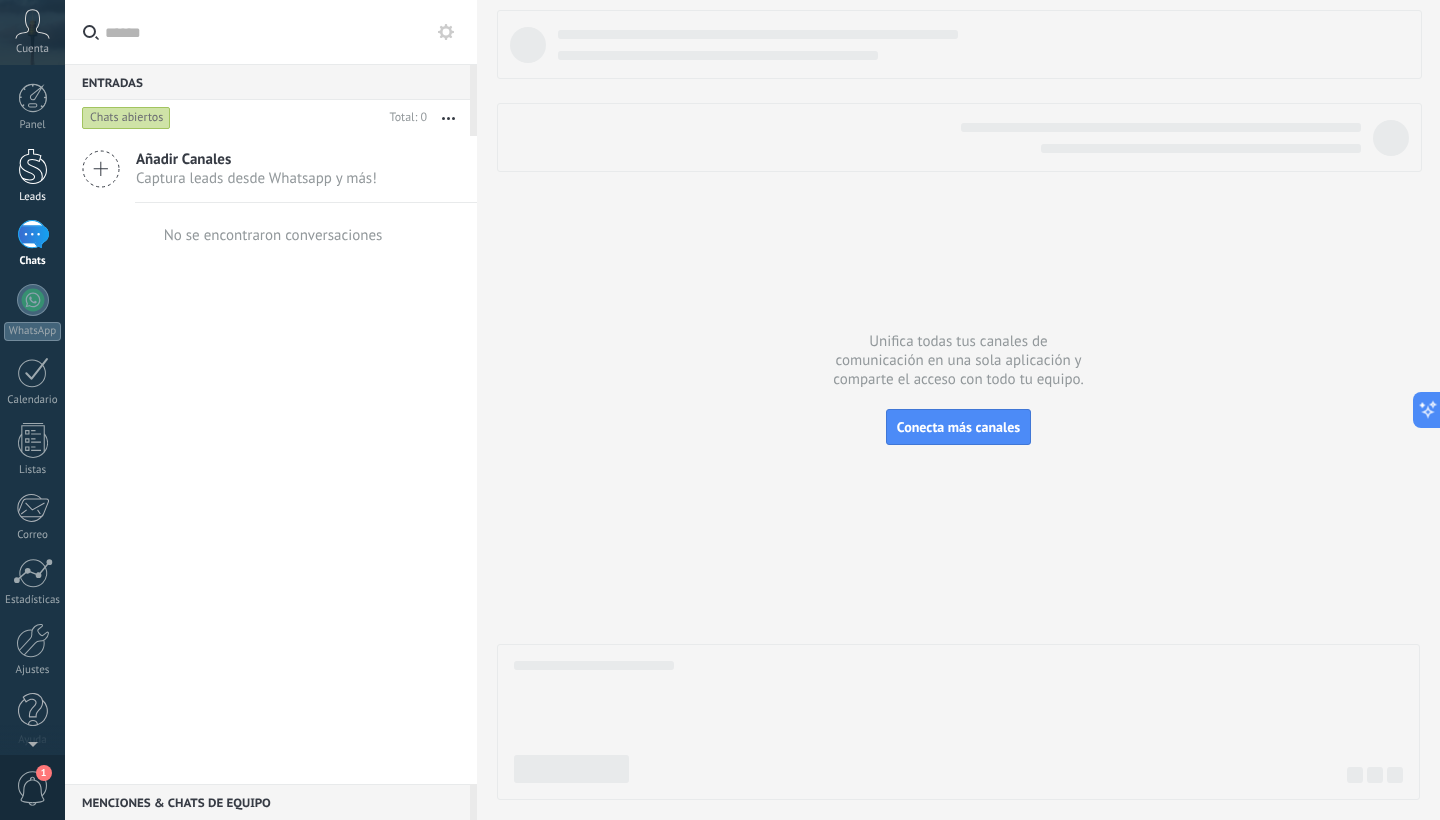 click at bounding box center (33, 166) 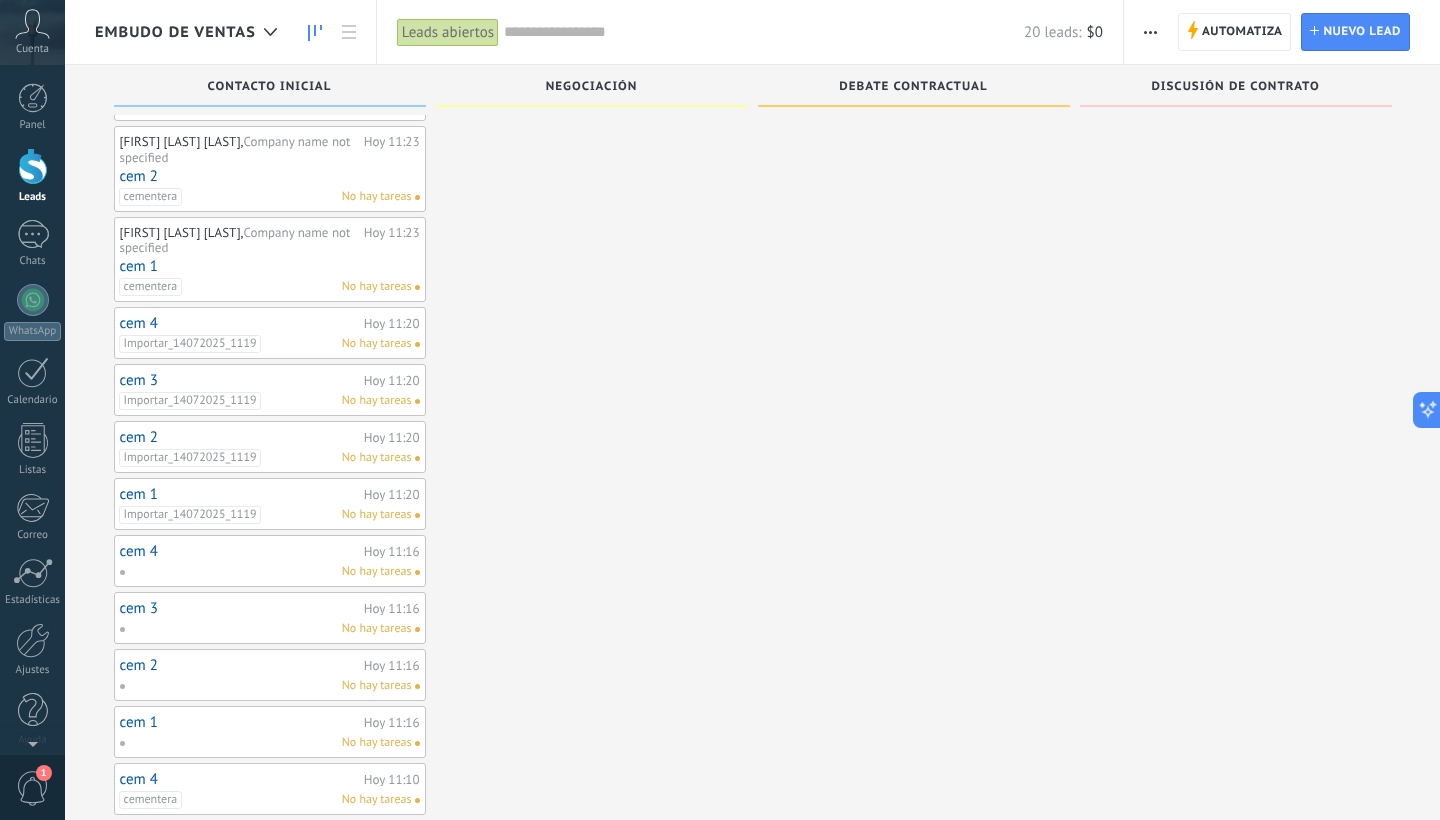 scroll, scrollTop: 246, scrollLeft: 0, axis: vertical 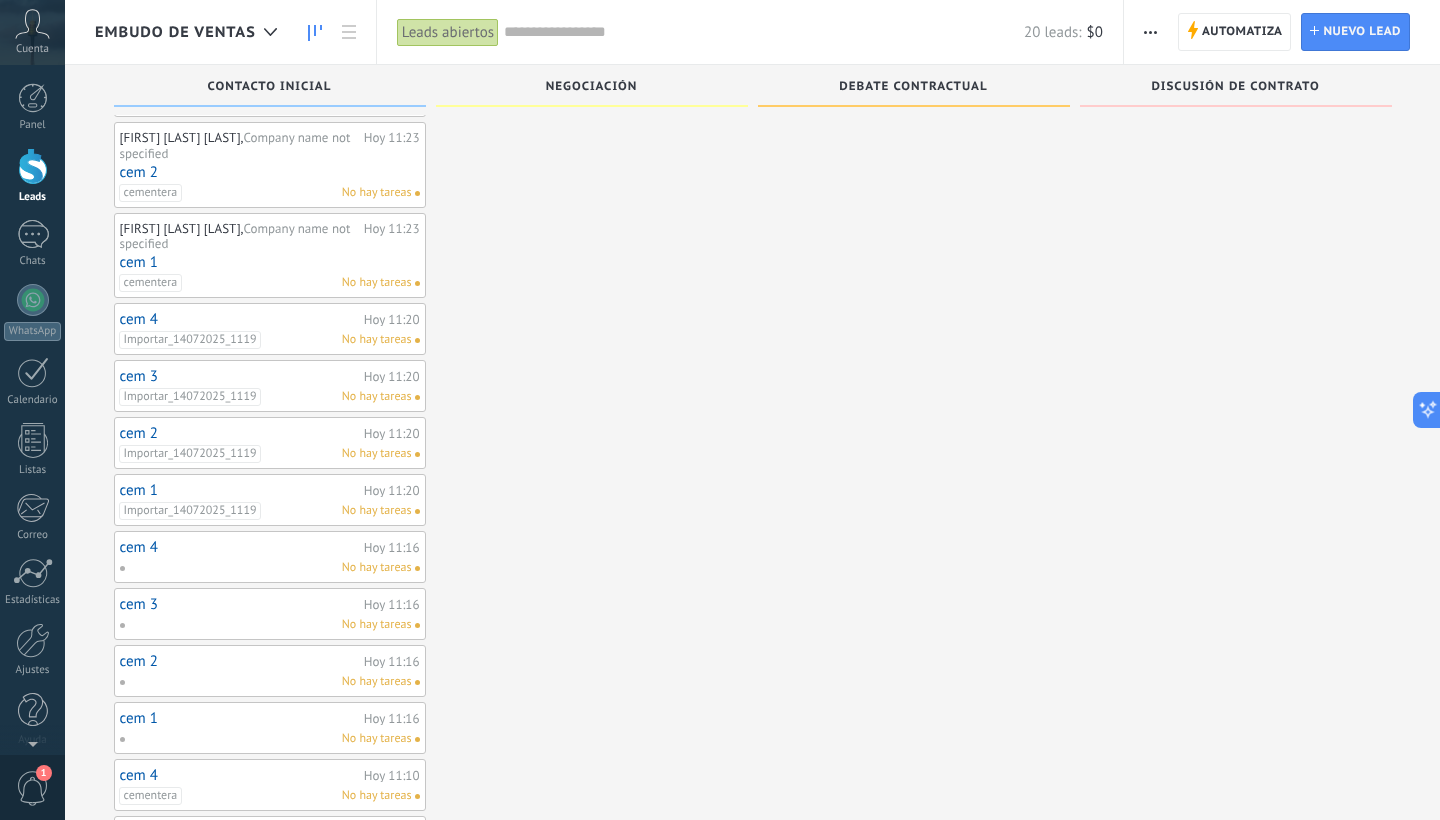 click on "cem 4" at bounding box center (239, 319) 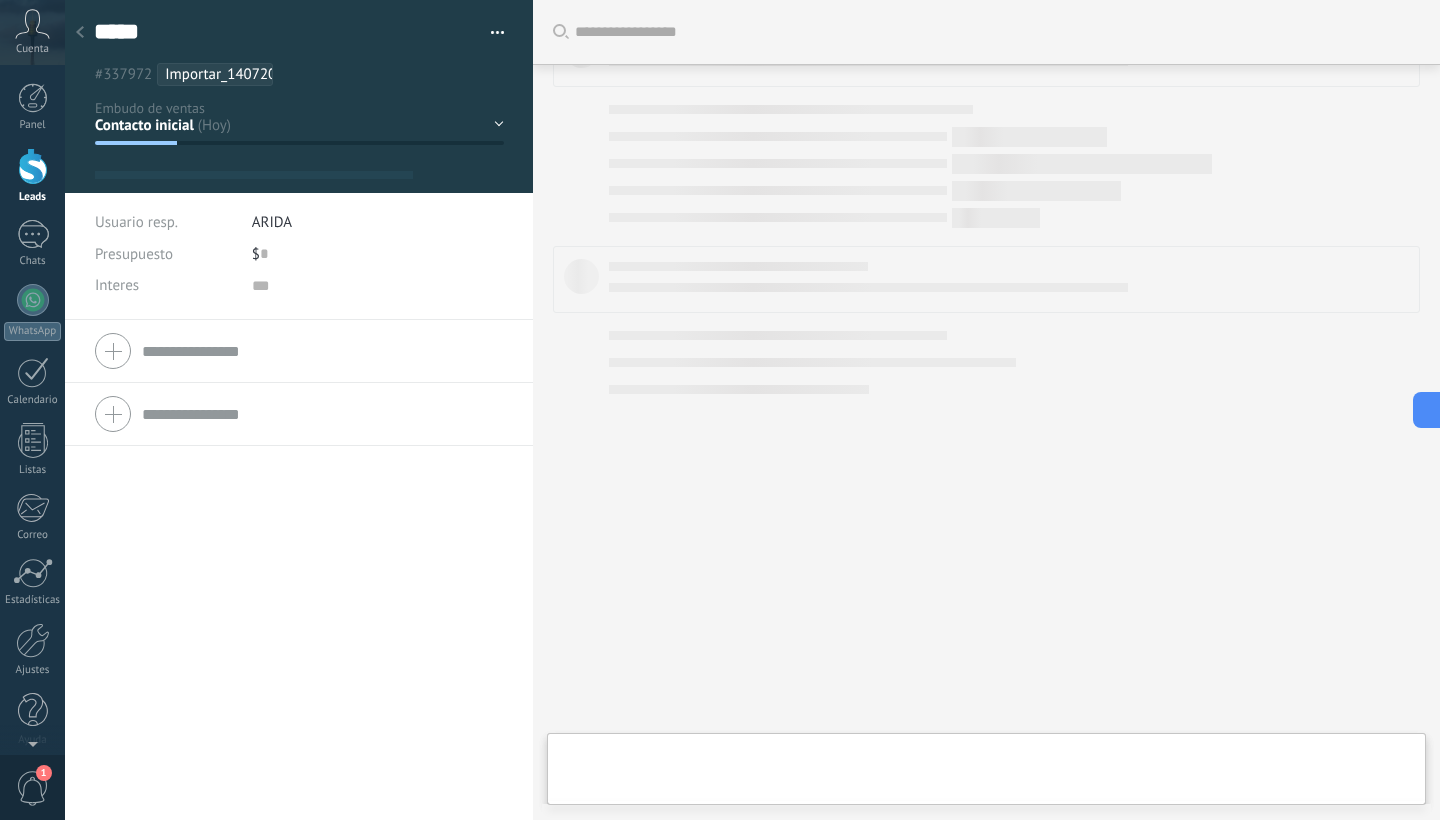 scroll, scrollTop: 0, scrollLeft: 0, axis: both 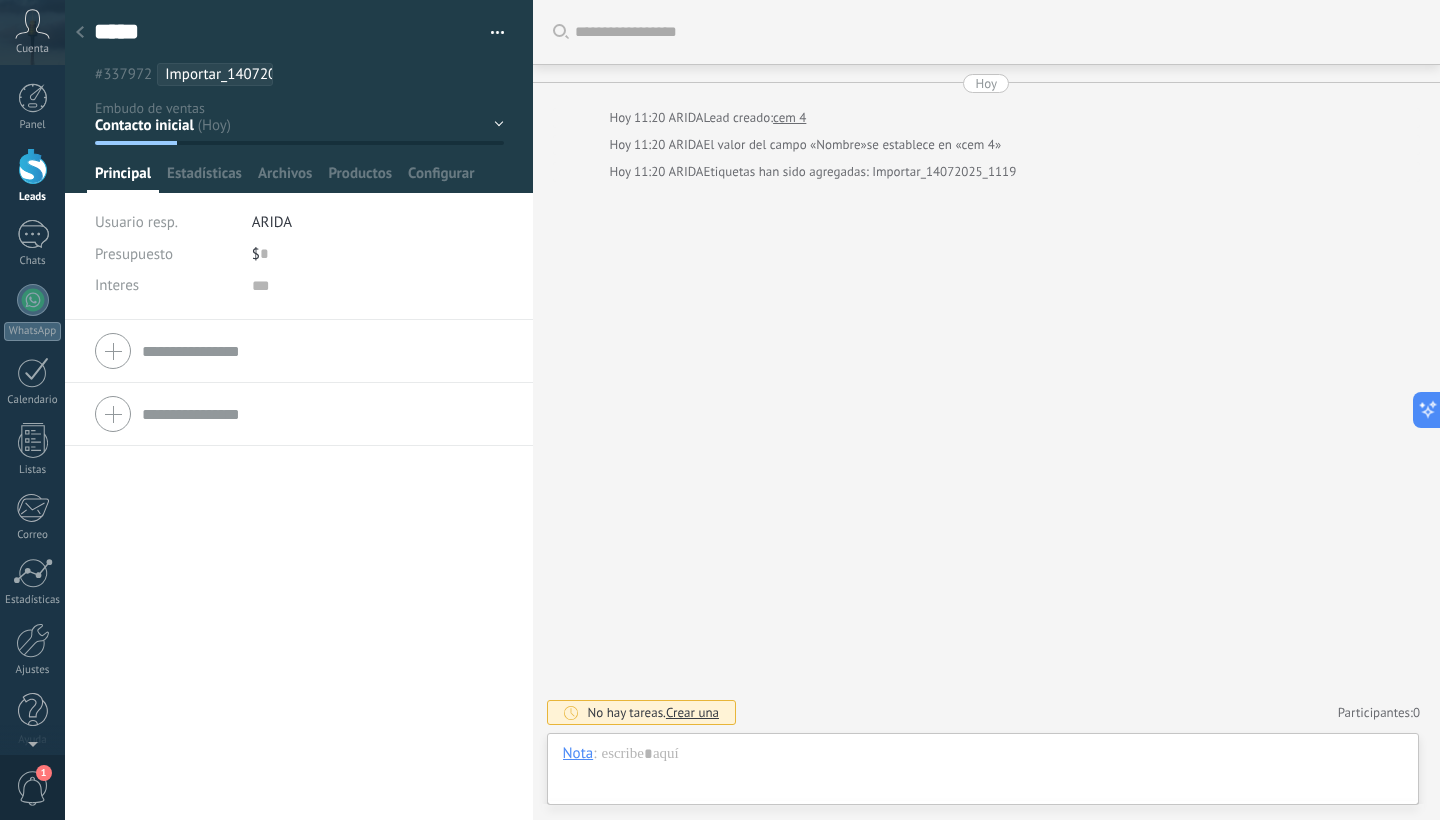 click at bounding box center [80, 33] 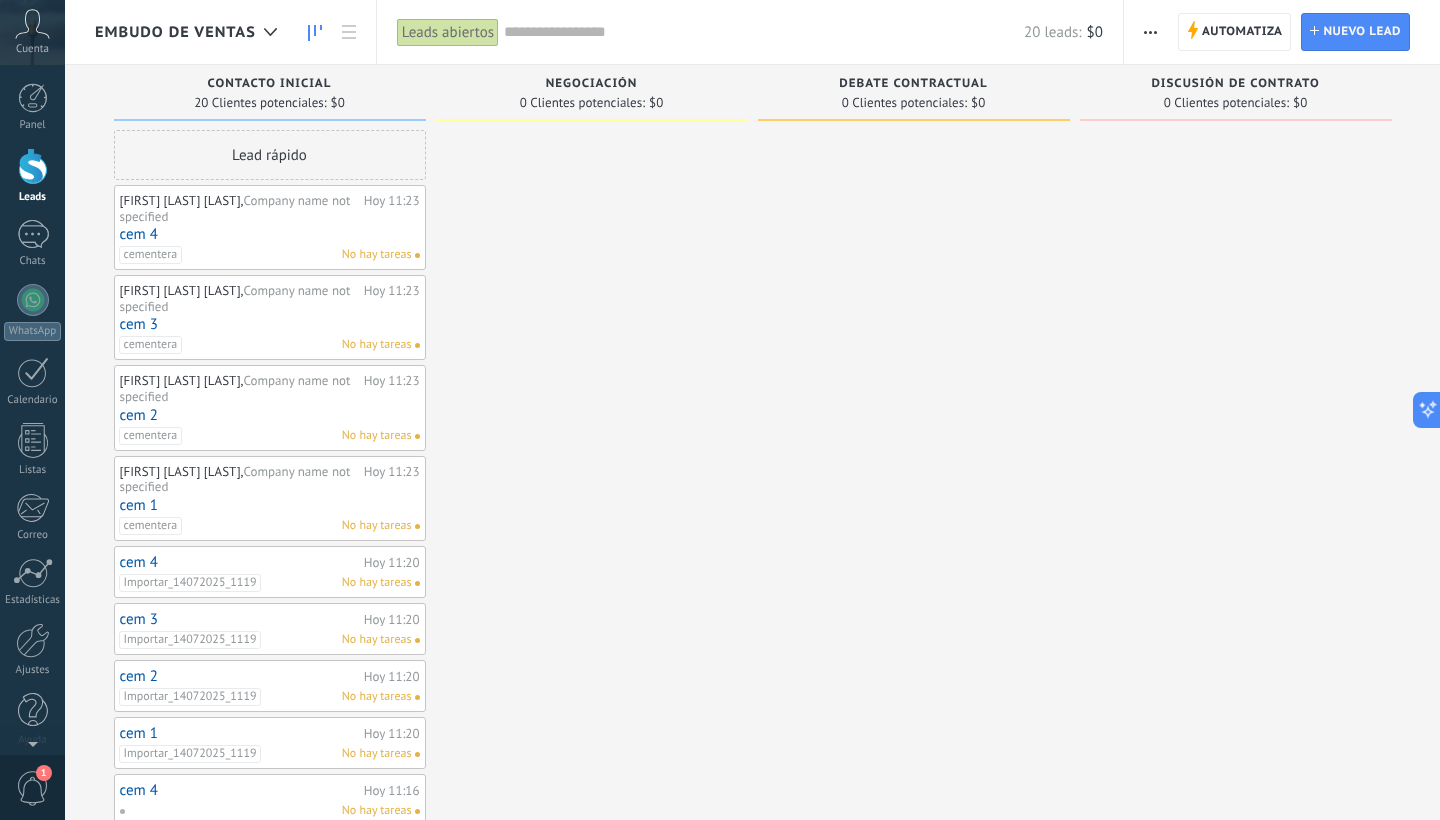 scroll, scrollTop: 0, scrollLeft: 0, axis: both 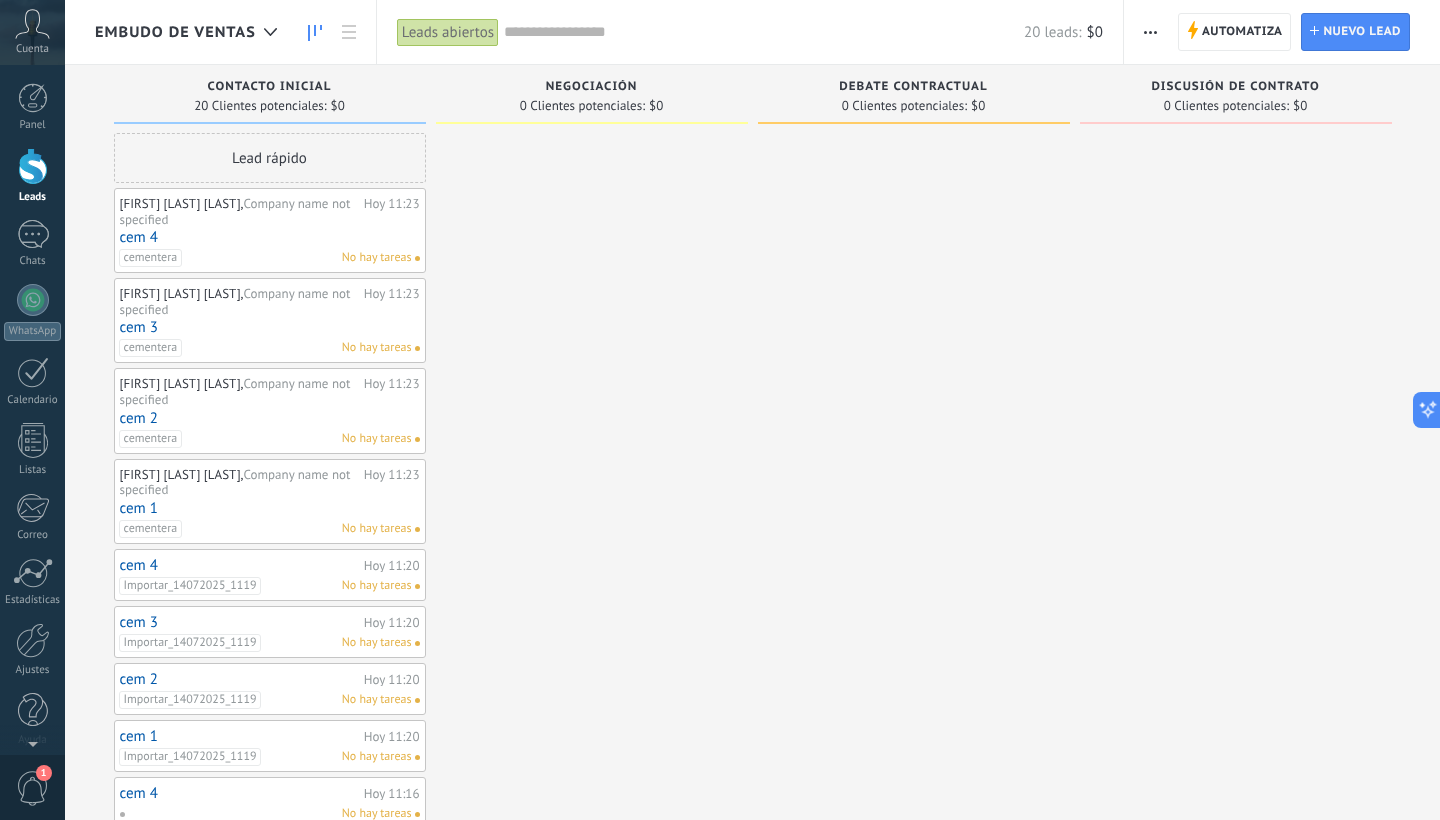 click on "Company name not specified" at bounding box center [235, 301] 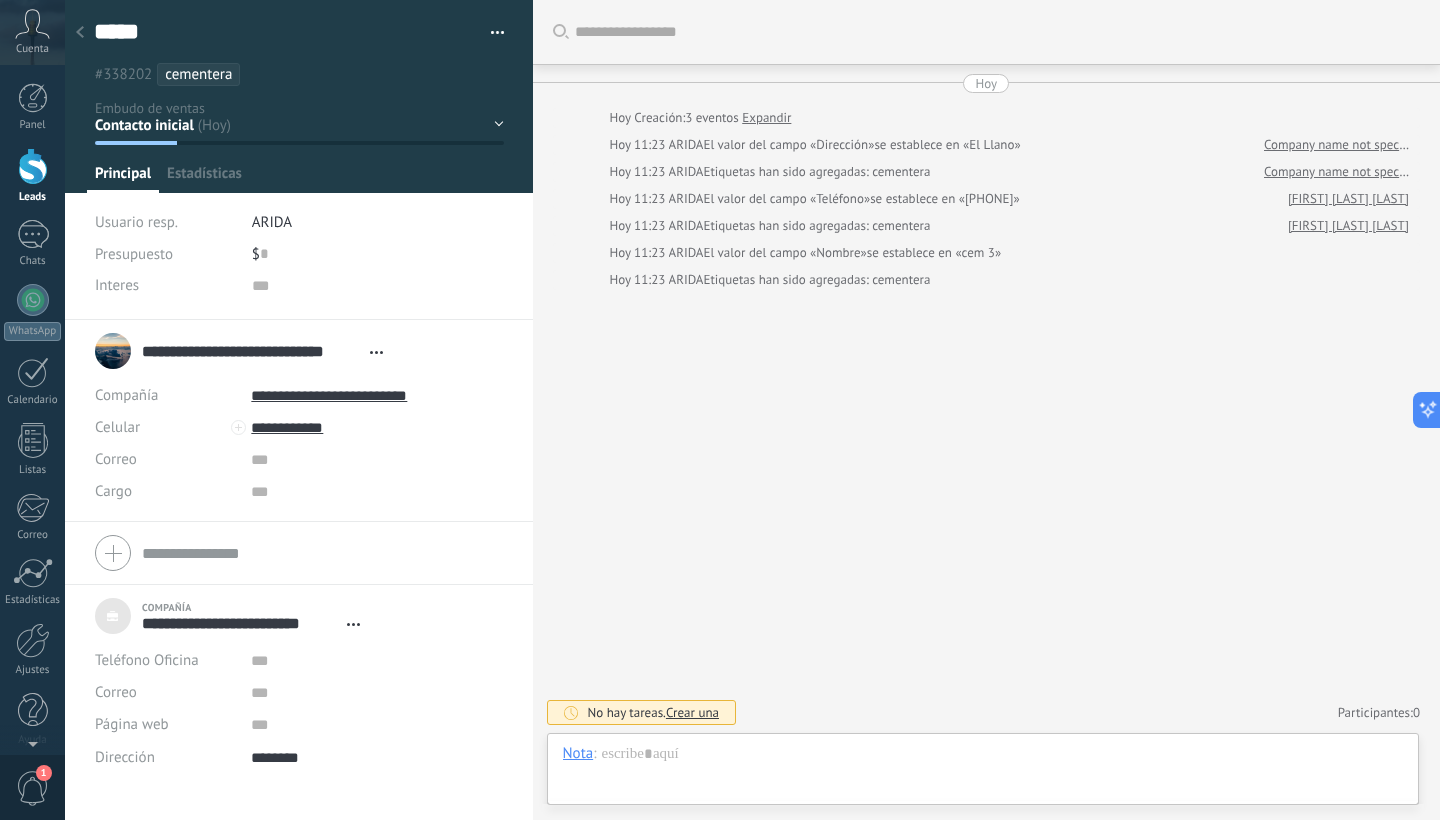 scroll, scrollTop: 20, scrollLeft: 0, axis: vertical 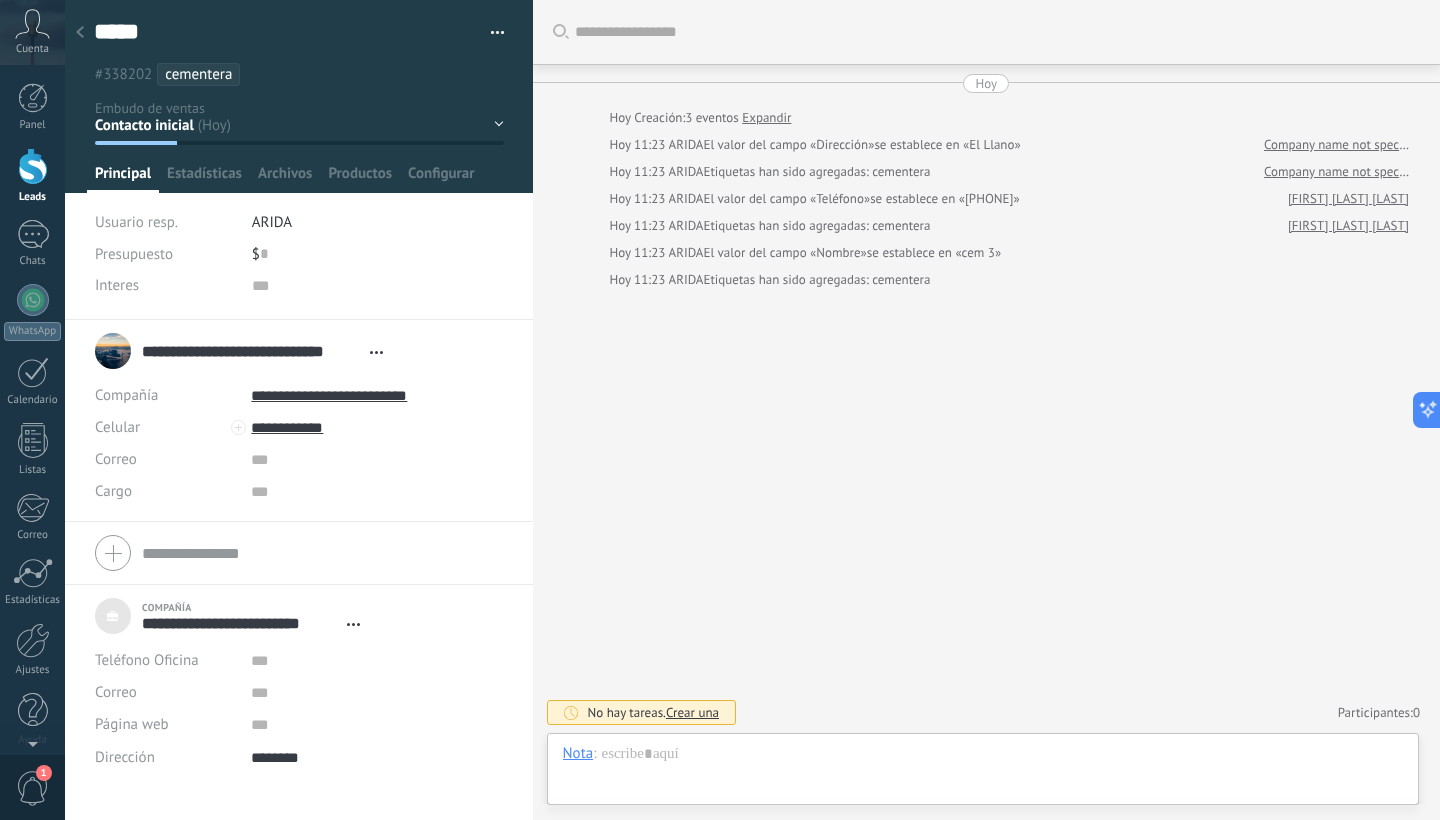 click at bounding box center [80, 33] 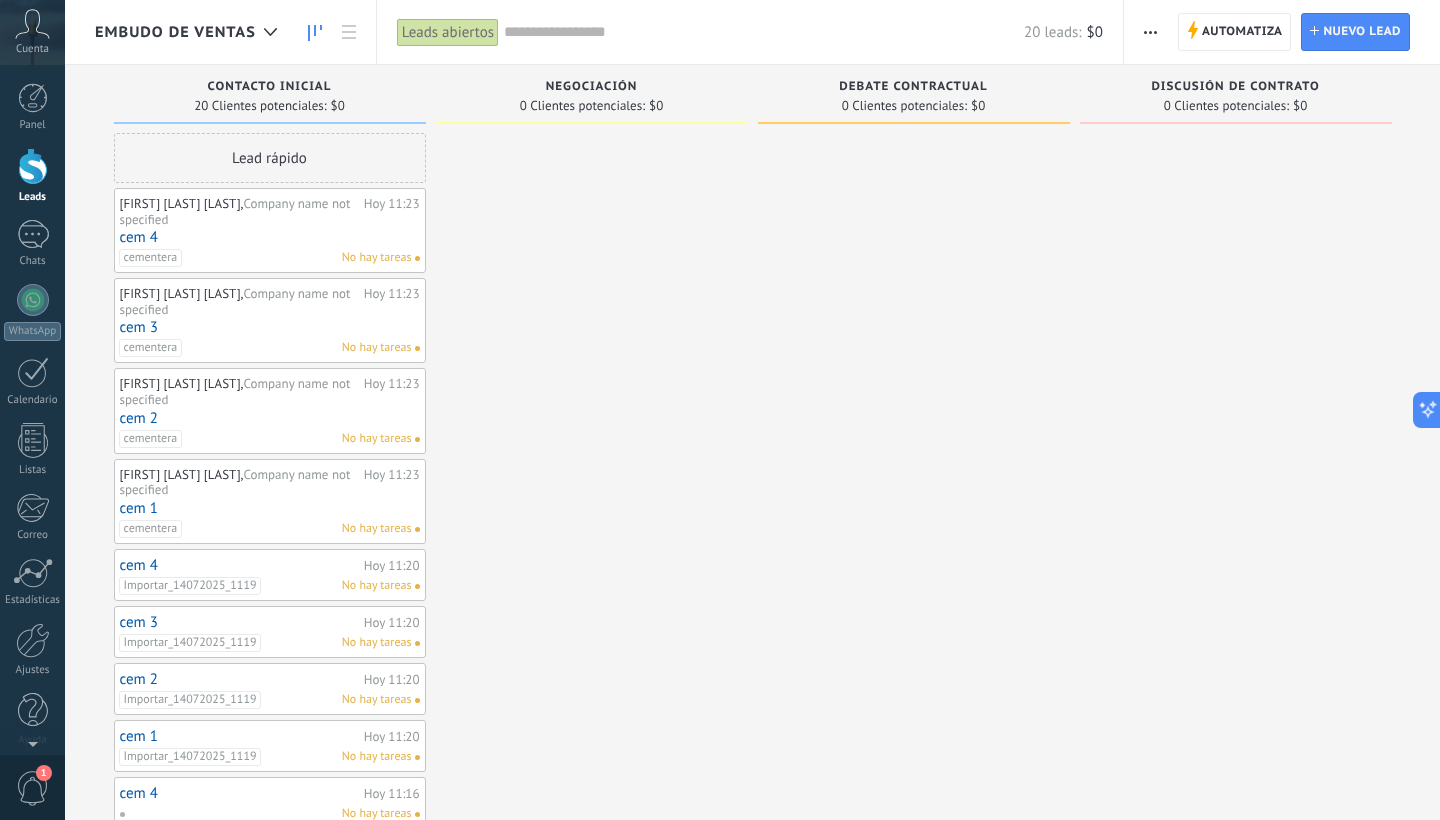 click at bounding box center (1150, 32) 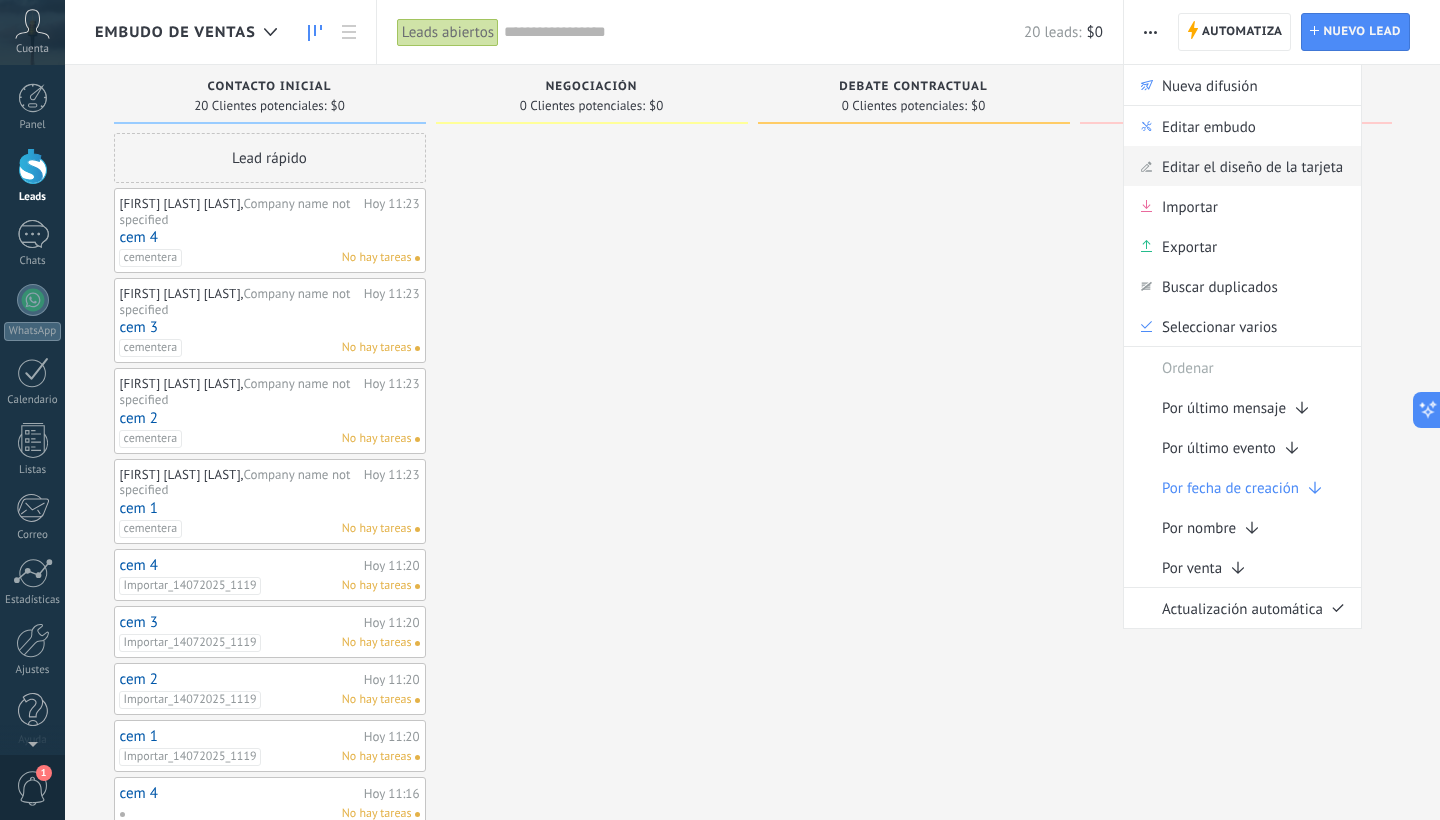 click on "Editar el diseño de la tarjeta" at bounding box center [1252, 166] 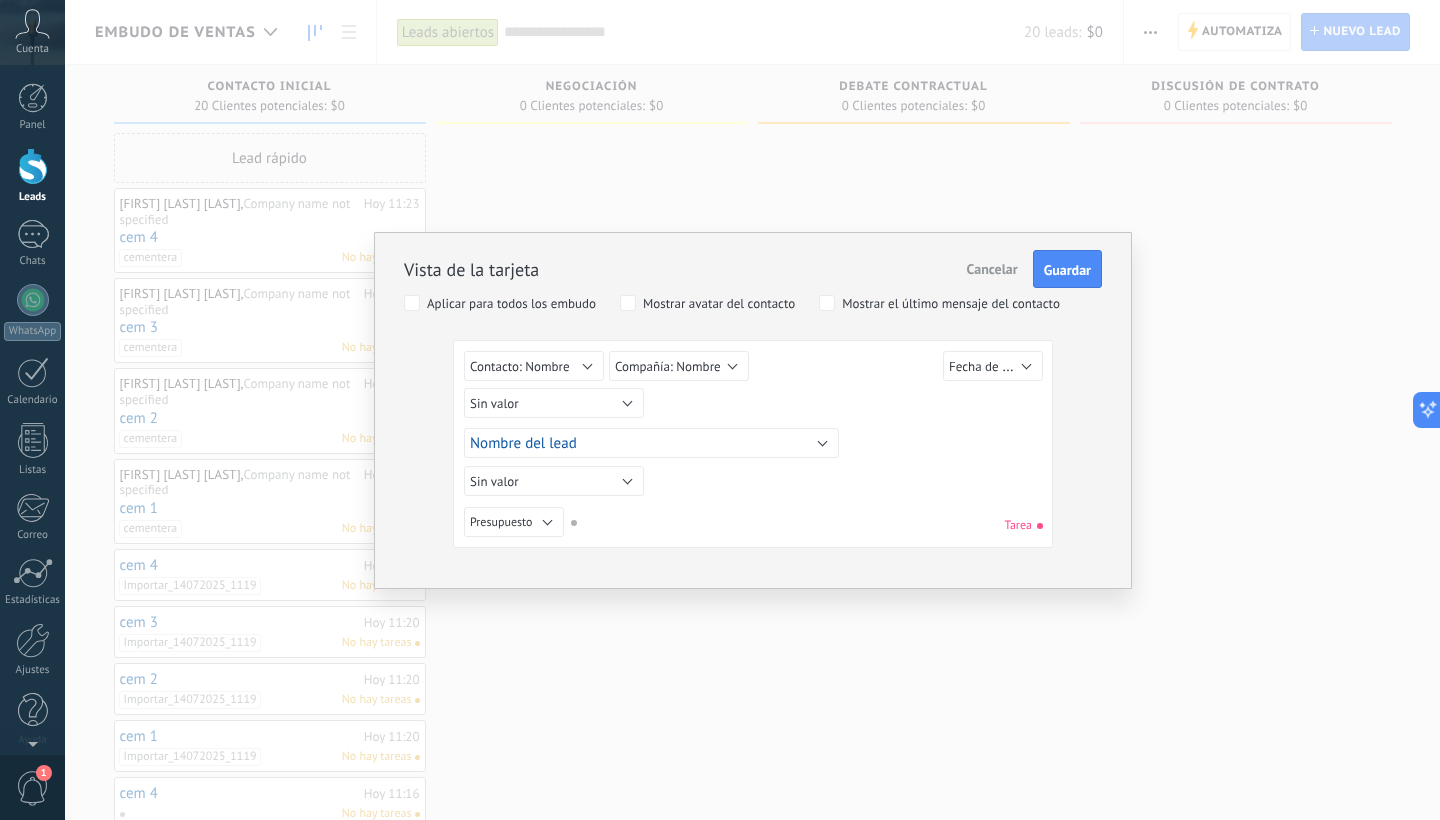 click on "Aplicar para todos los embudo" at bounding box center (500, 303) 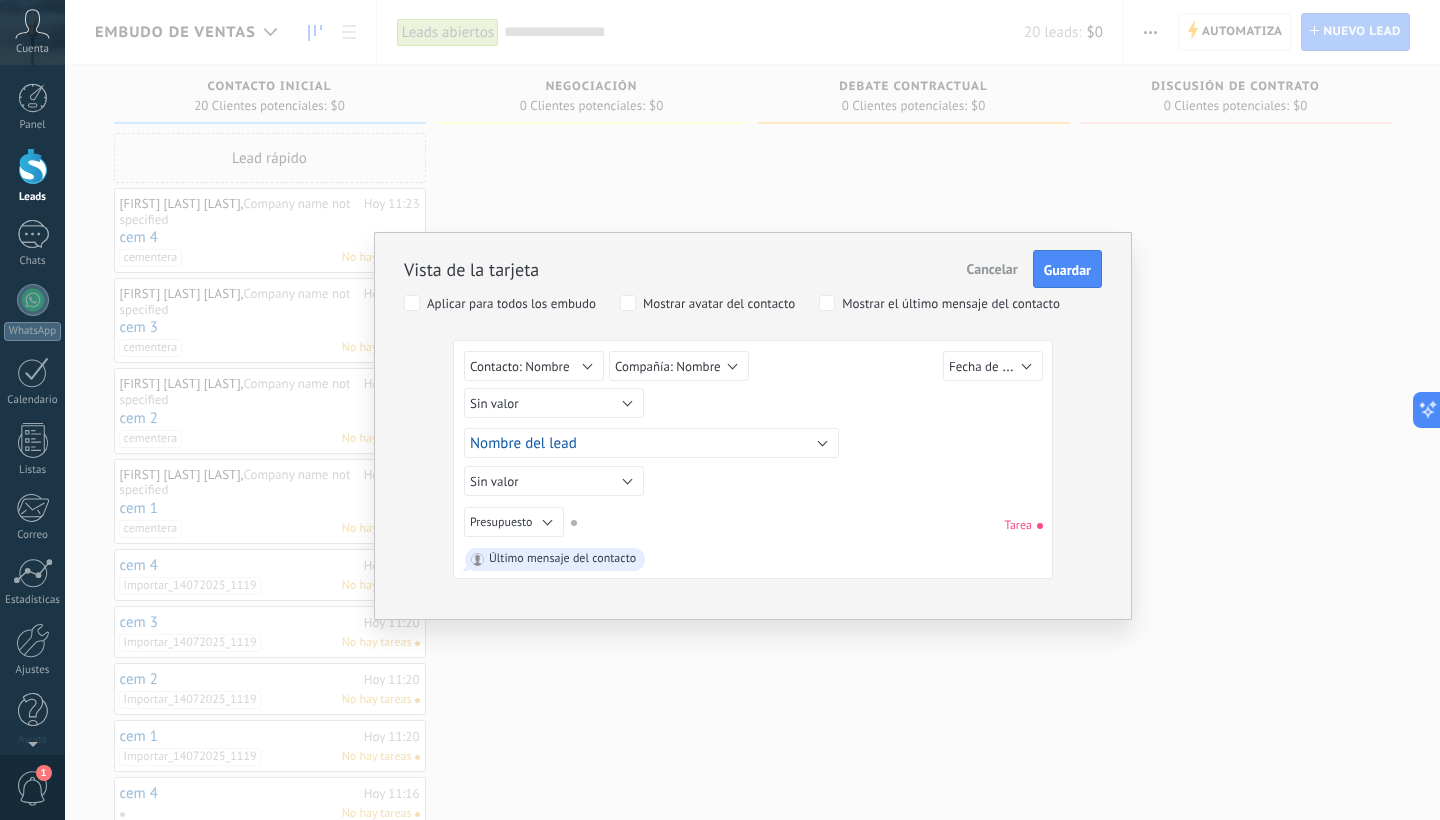 click on "Mostrar el último mensaje del contacto" at bounding box center [951, 304] 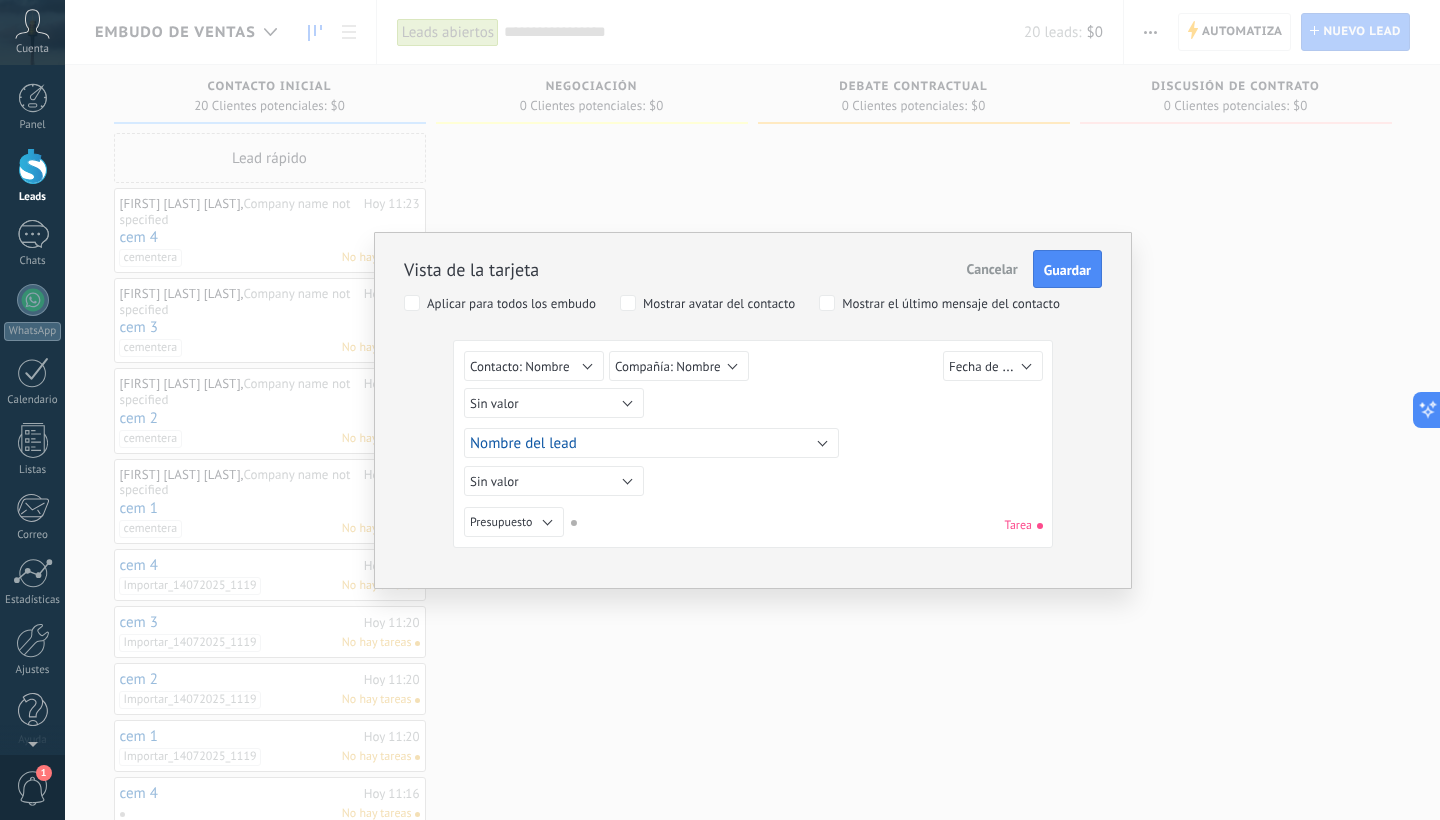 click on "Mostrar el último mensaje del contacto" at bounding box center [951, 304] 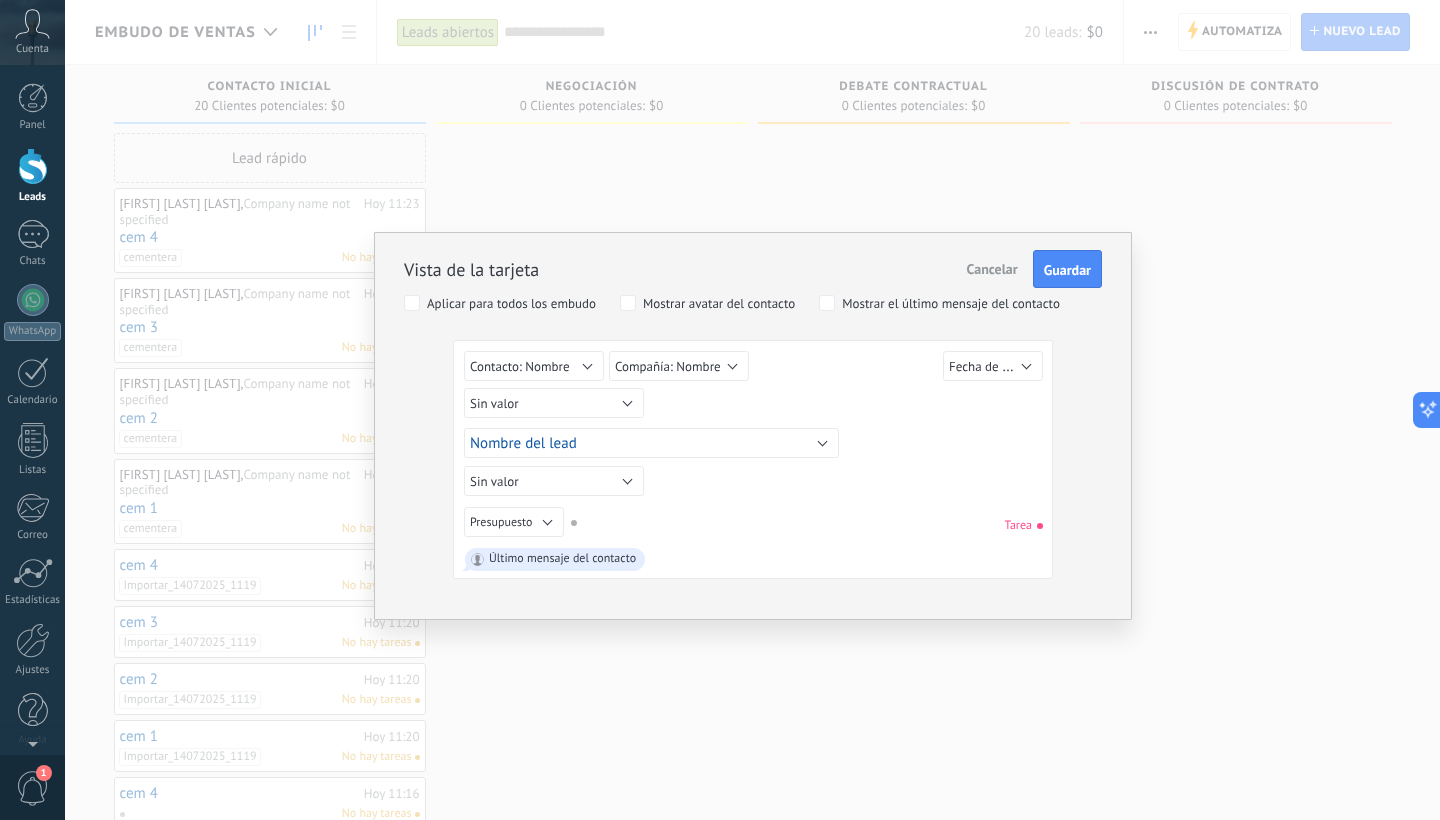 click on "Mostrar el último mensaje del contacto" at bounding box center [951, 304] 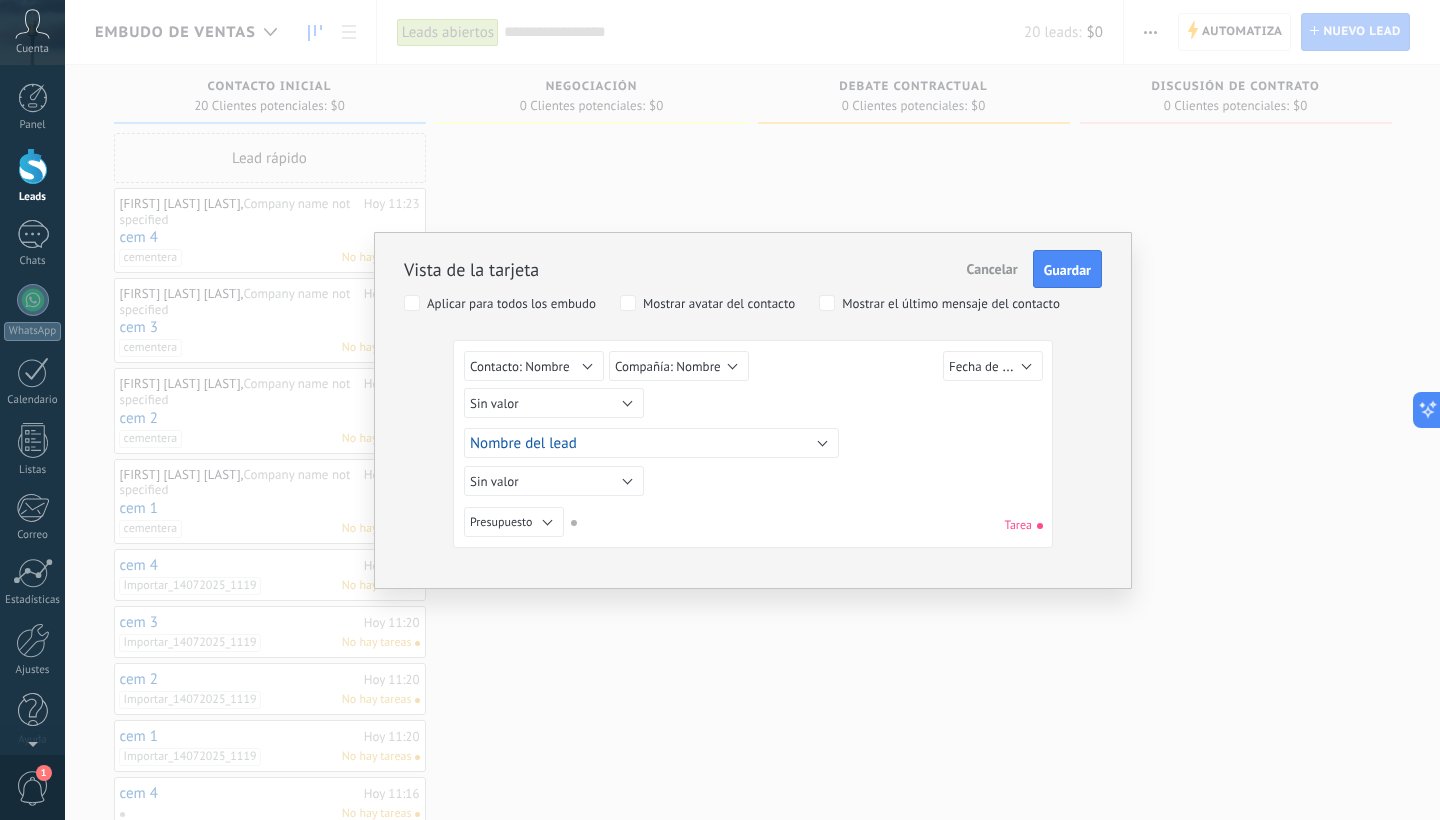 click on "Sin valor" at bounding box center [554, 403] 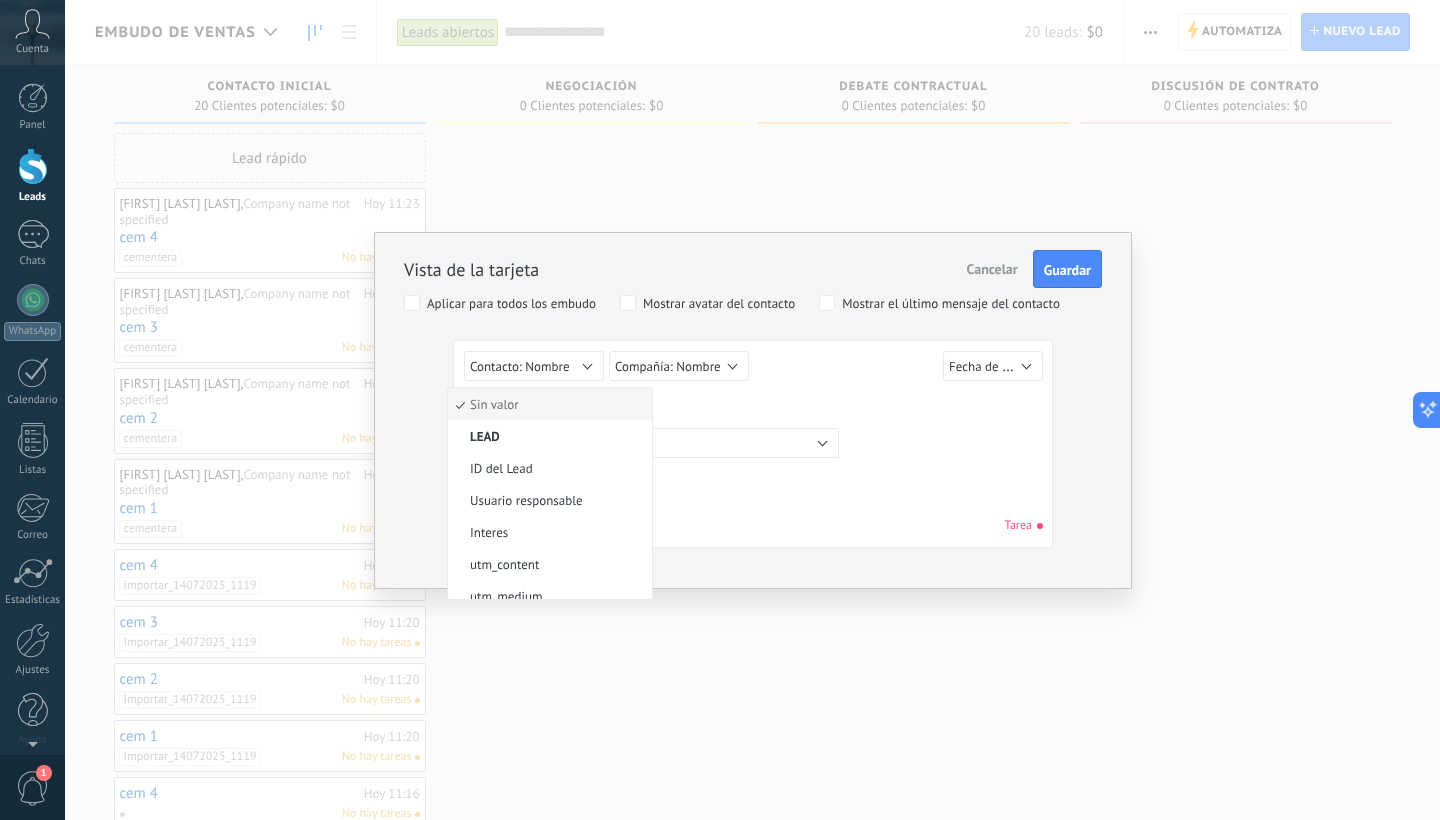 click on "Sin valor Lead ID del Lead Nombre del lead Fecha de Creación Presupuesto Usuario responsable Interes utm_content utm_medium utm_campaign utm_source utm_term utm_referrer referrer gclientid gclid fbclid Contacto principal Contacto: Nombre Contacto: Teléfono Contacto: Correo Contacto: Cargo Compañía Compañía: Nombre Compañía: Teléfono Compañía: Correo Compañía: Página web Compañía: Dirección Sin valor" at bounding box center (756, 406) 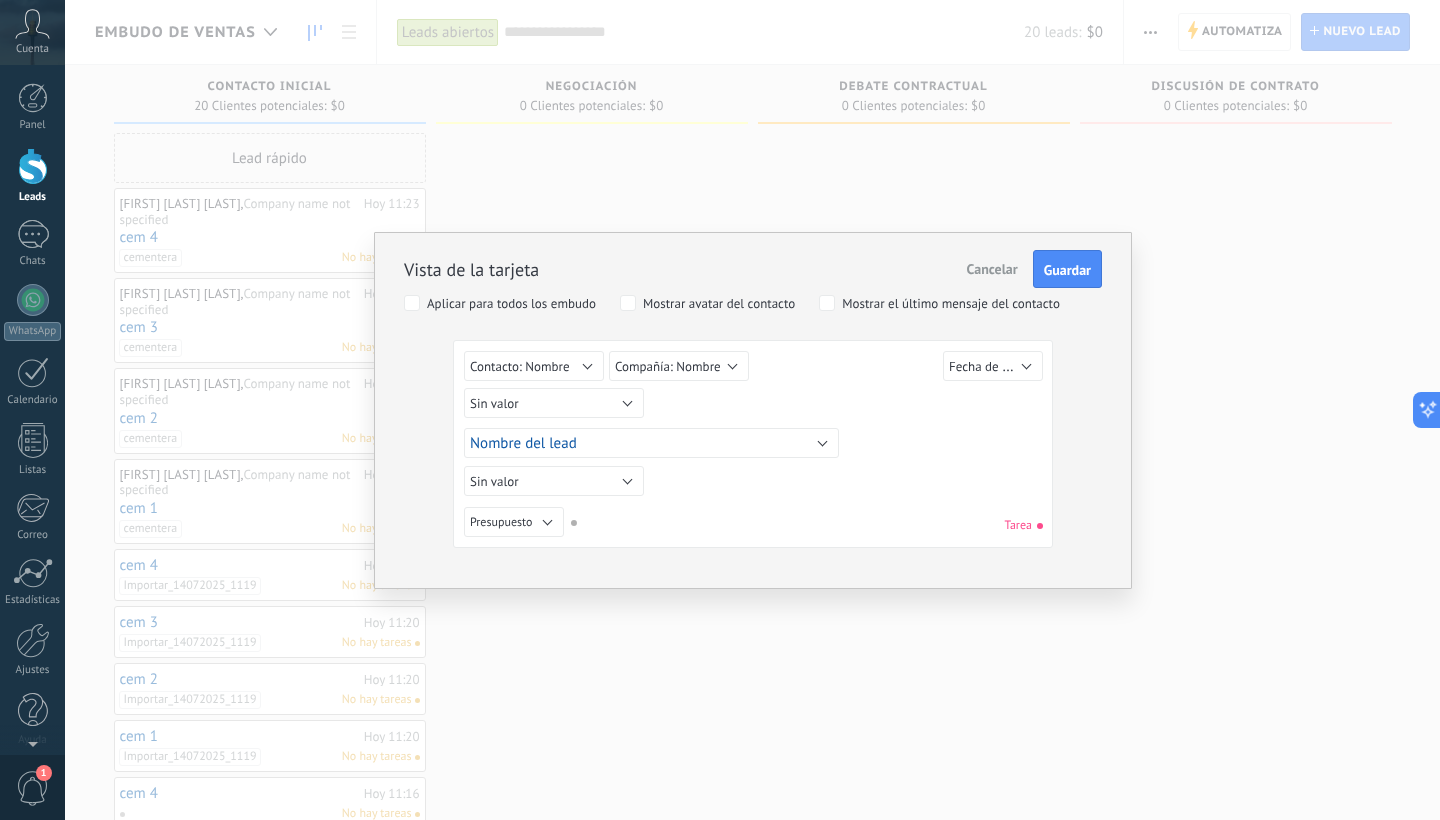 click on "Compañía: Nombre" at bounding box center (679, 366) 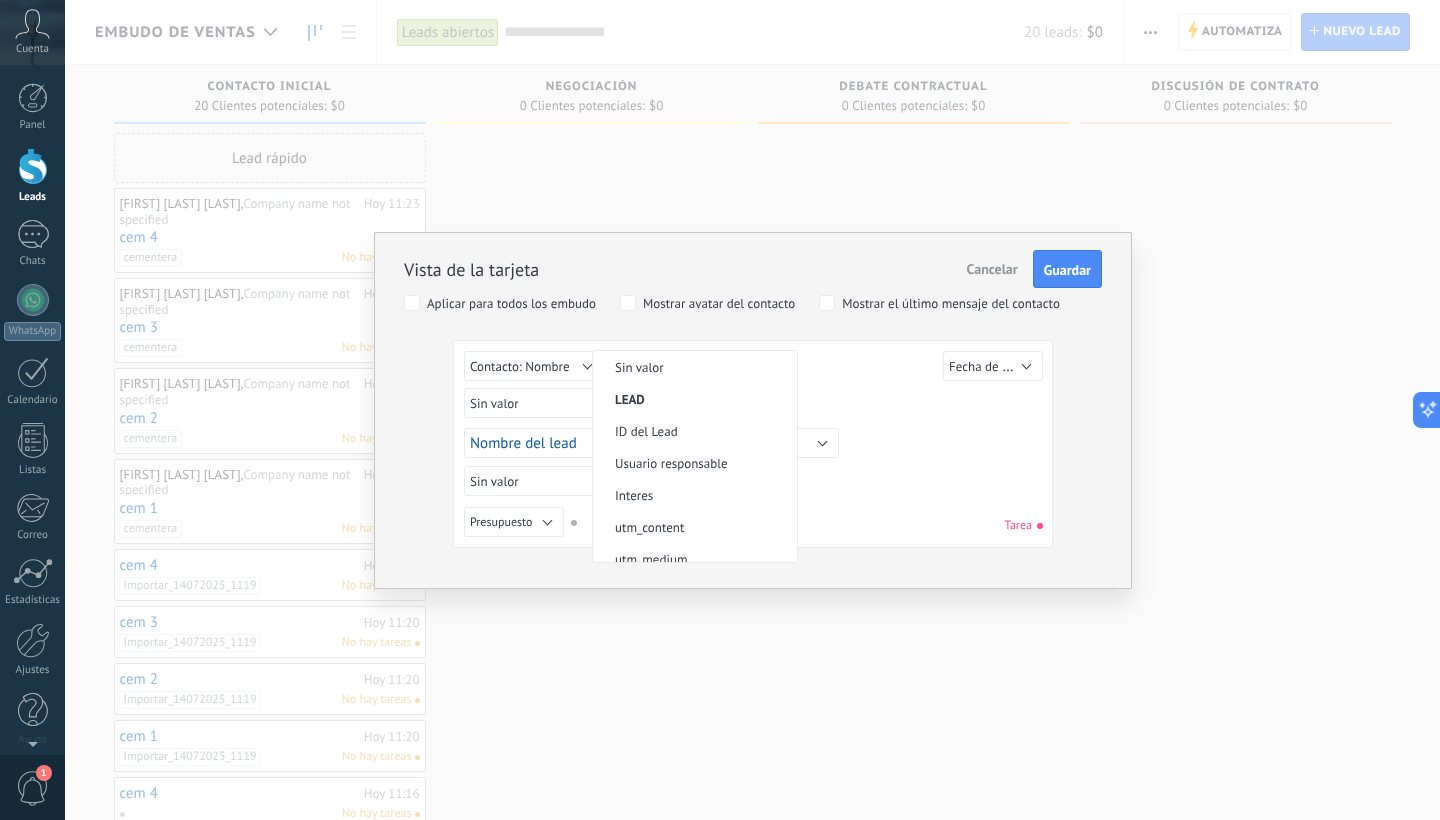 scroll, scrollTop: 0, scrollLeft: 0, axis: both 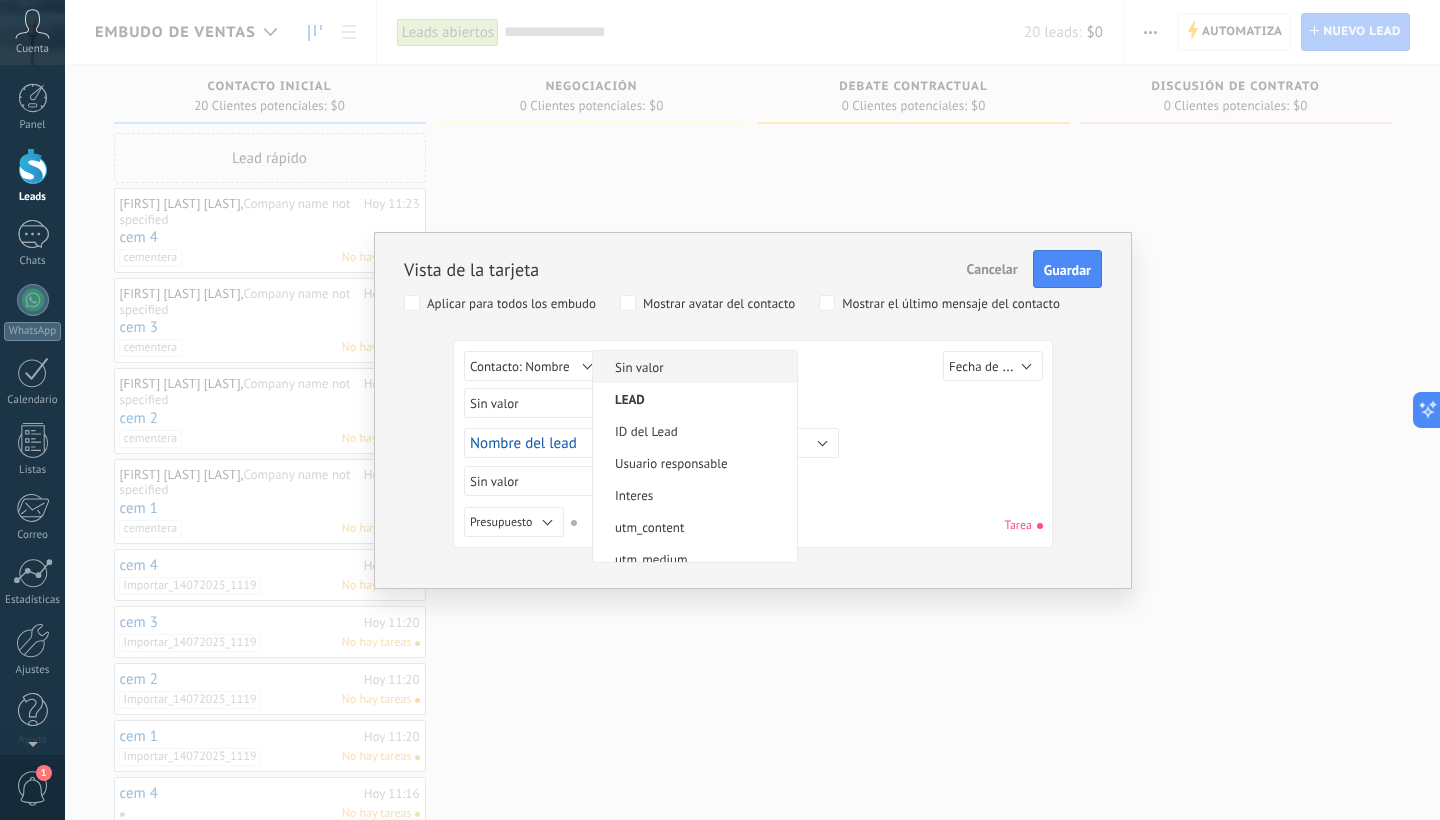 click on "Sin valor" at bounding box center [692, 367] 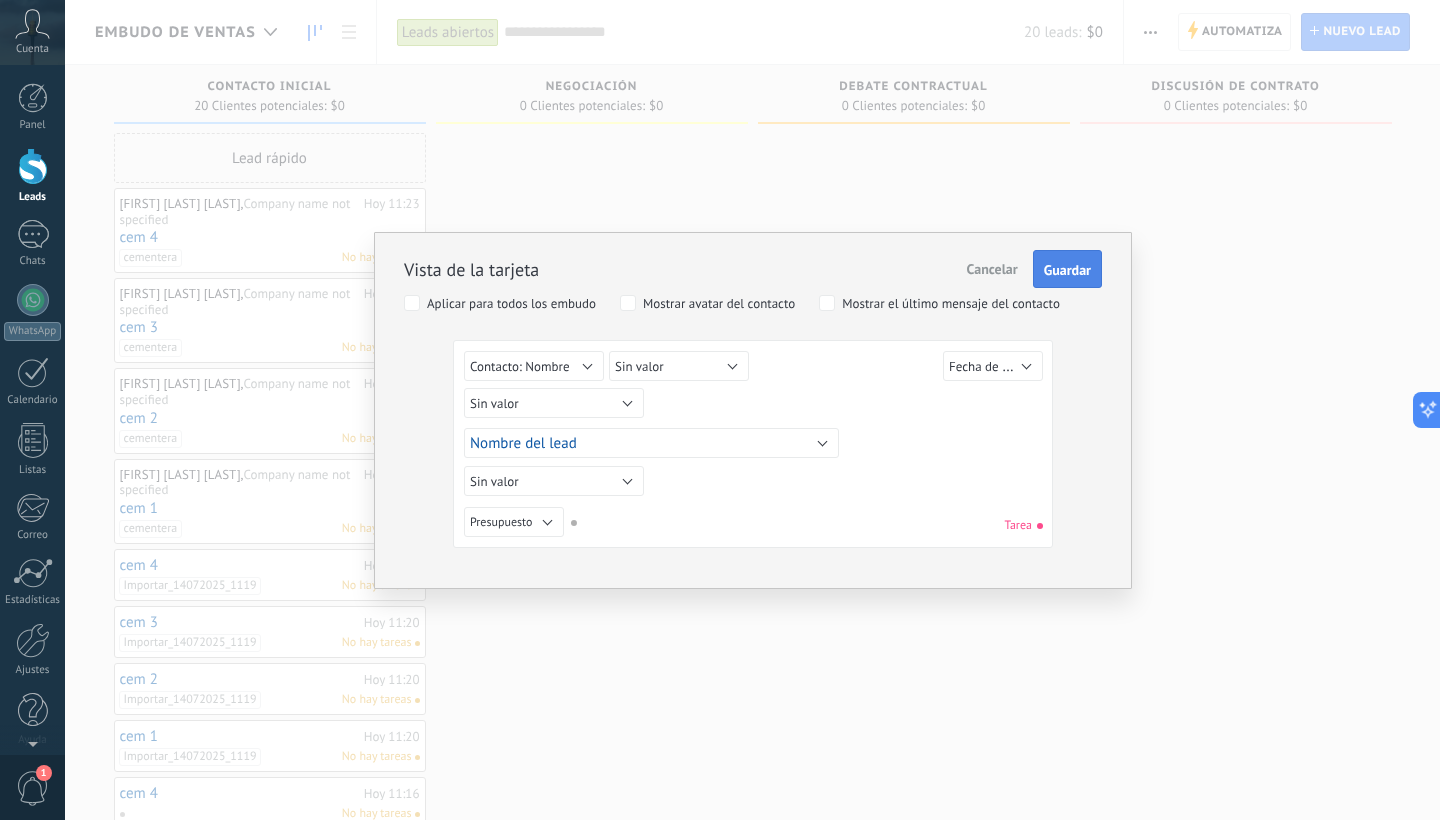 click on "Guardar" at bounding box center (1067, 269) 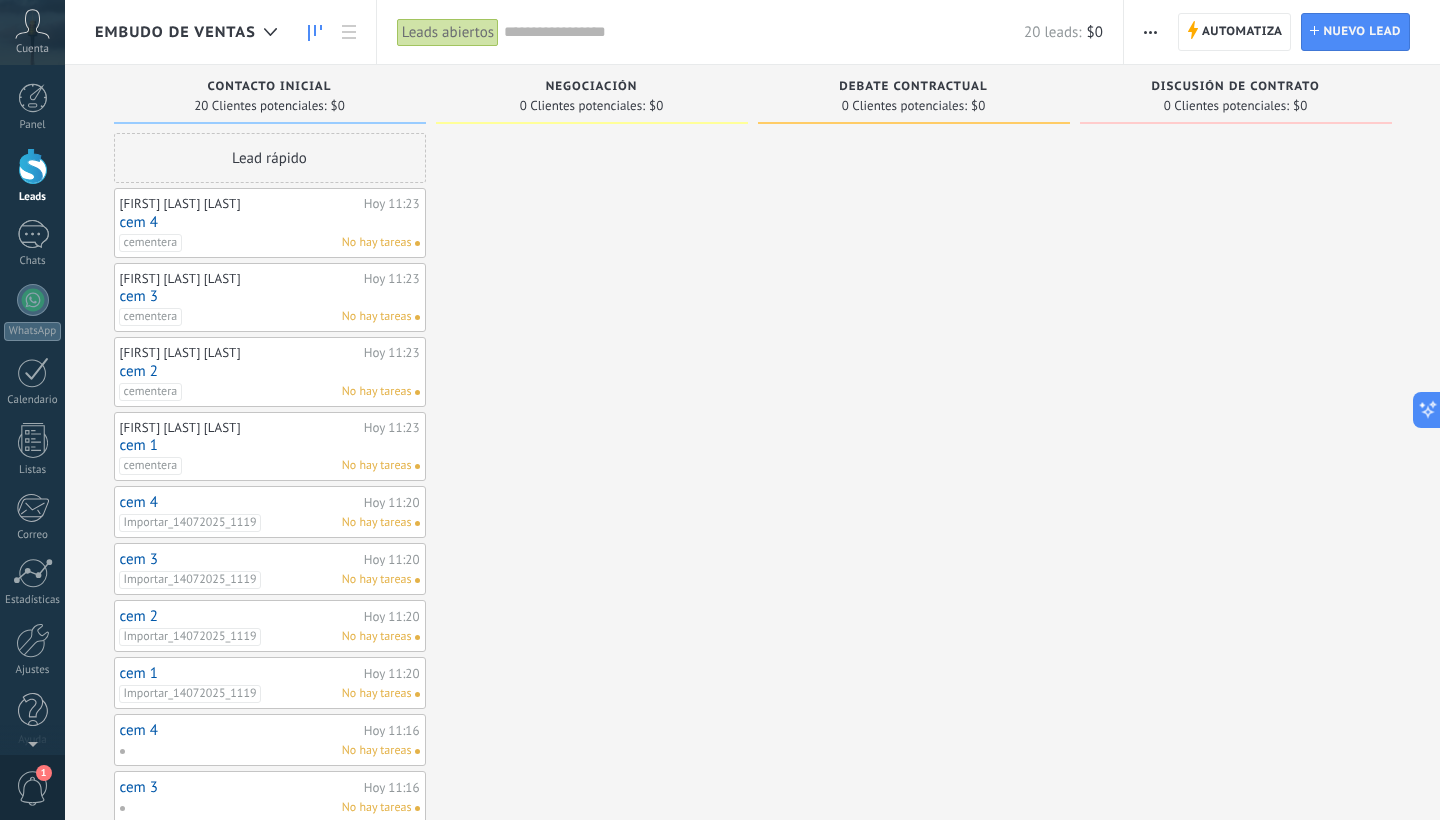 click on "cementera No hay tareas" at bounding box center (265, 317) 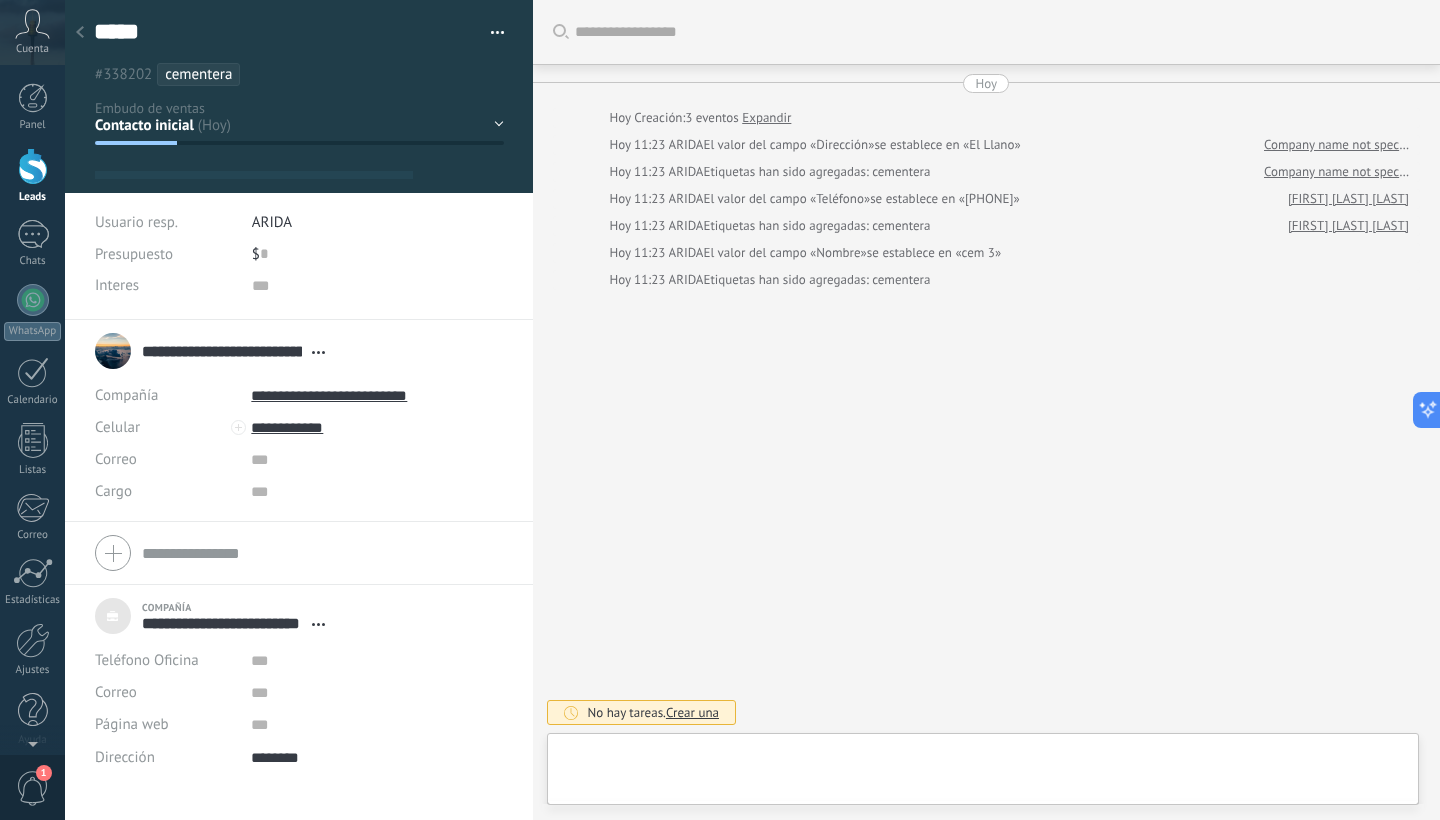scroll, scrollTop: 20, scrollLeft: 0, axis: vertical 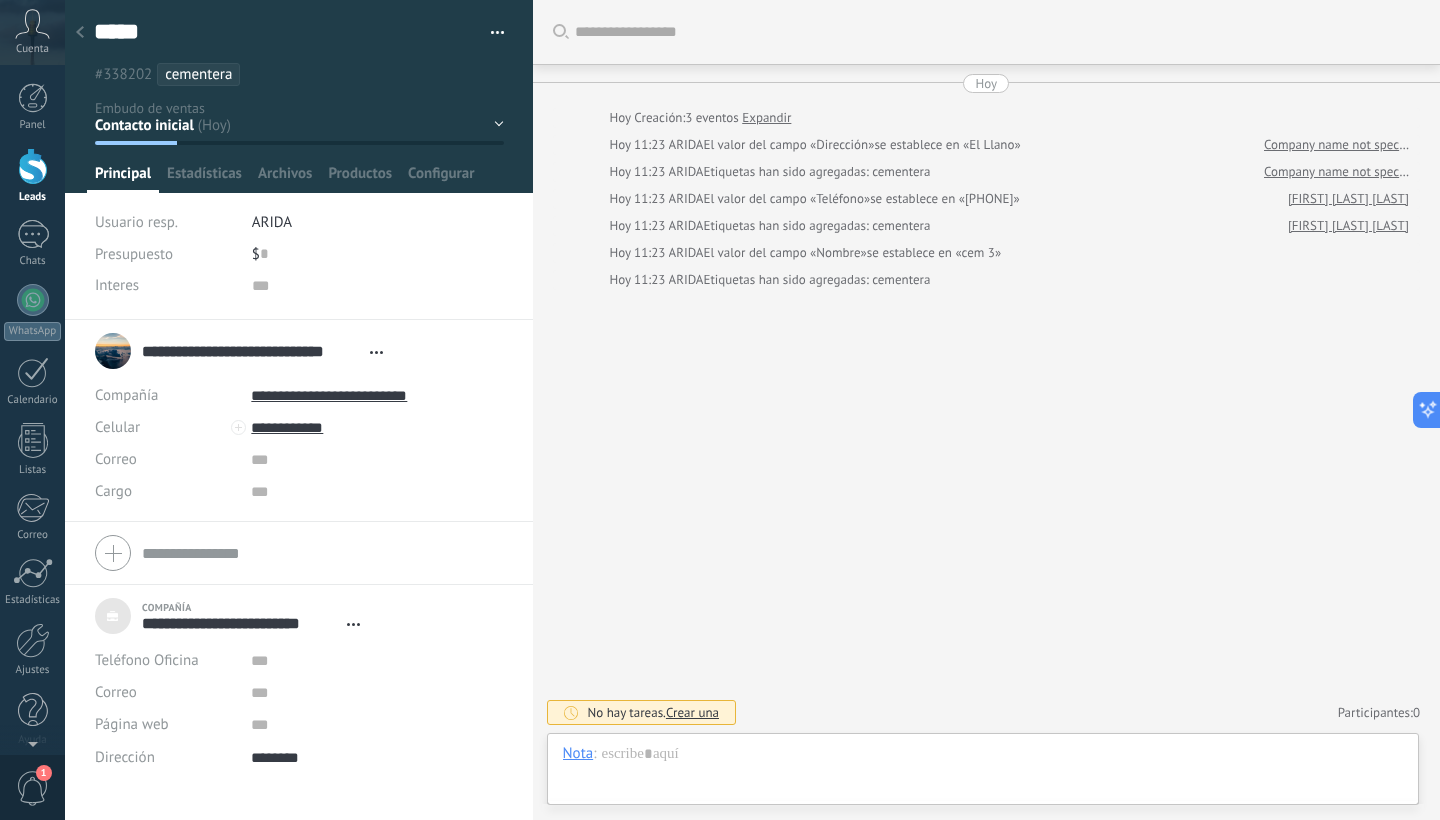 click 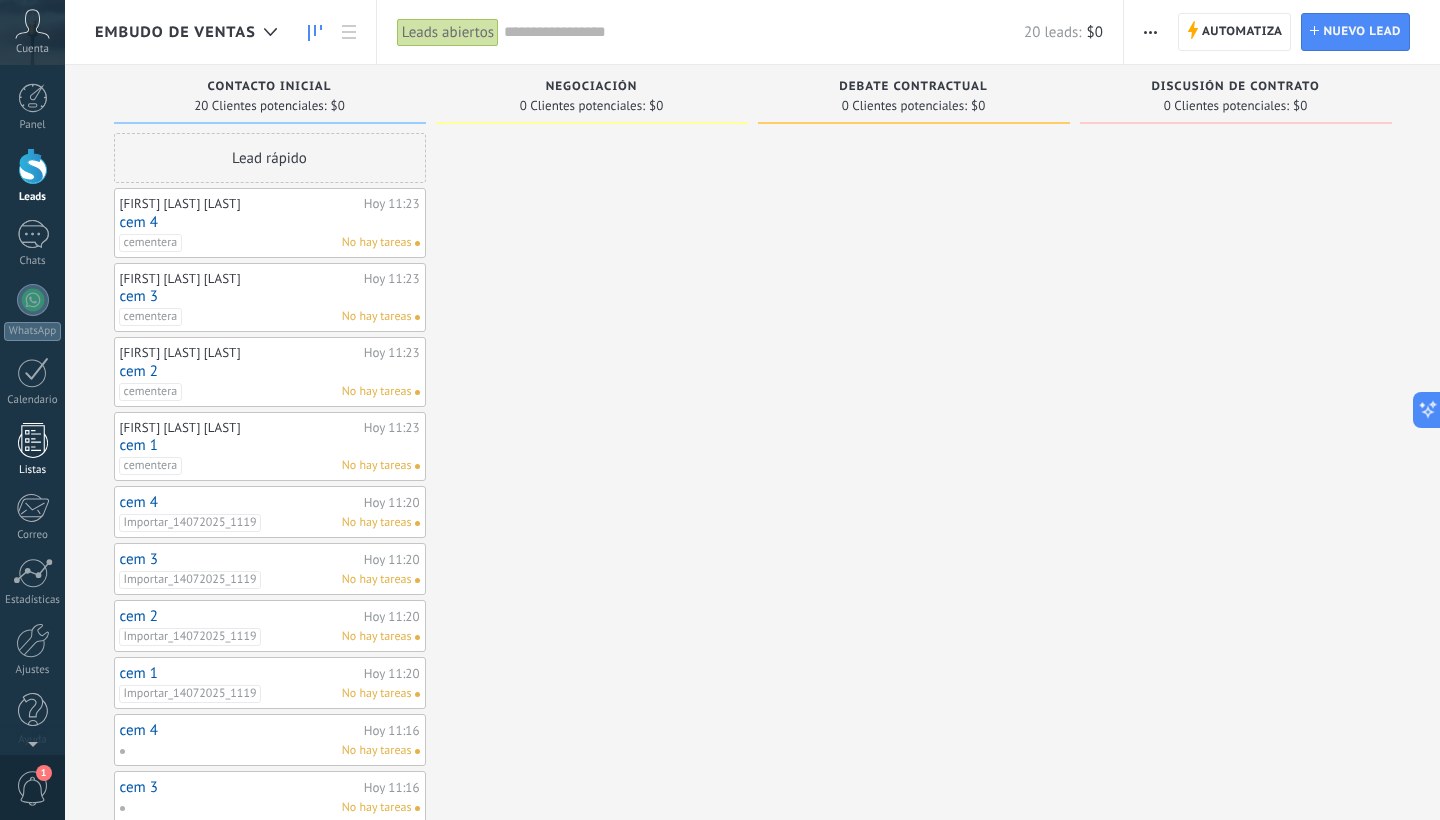 scroll, scrollTop: 0, scrollLeft: 0, axis: both 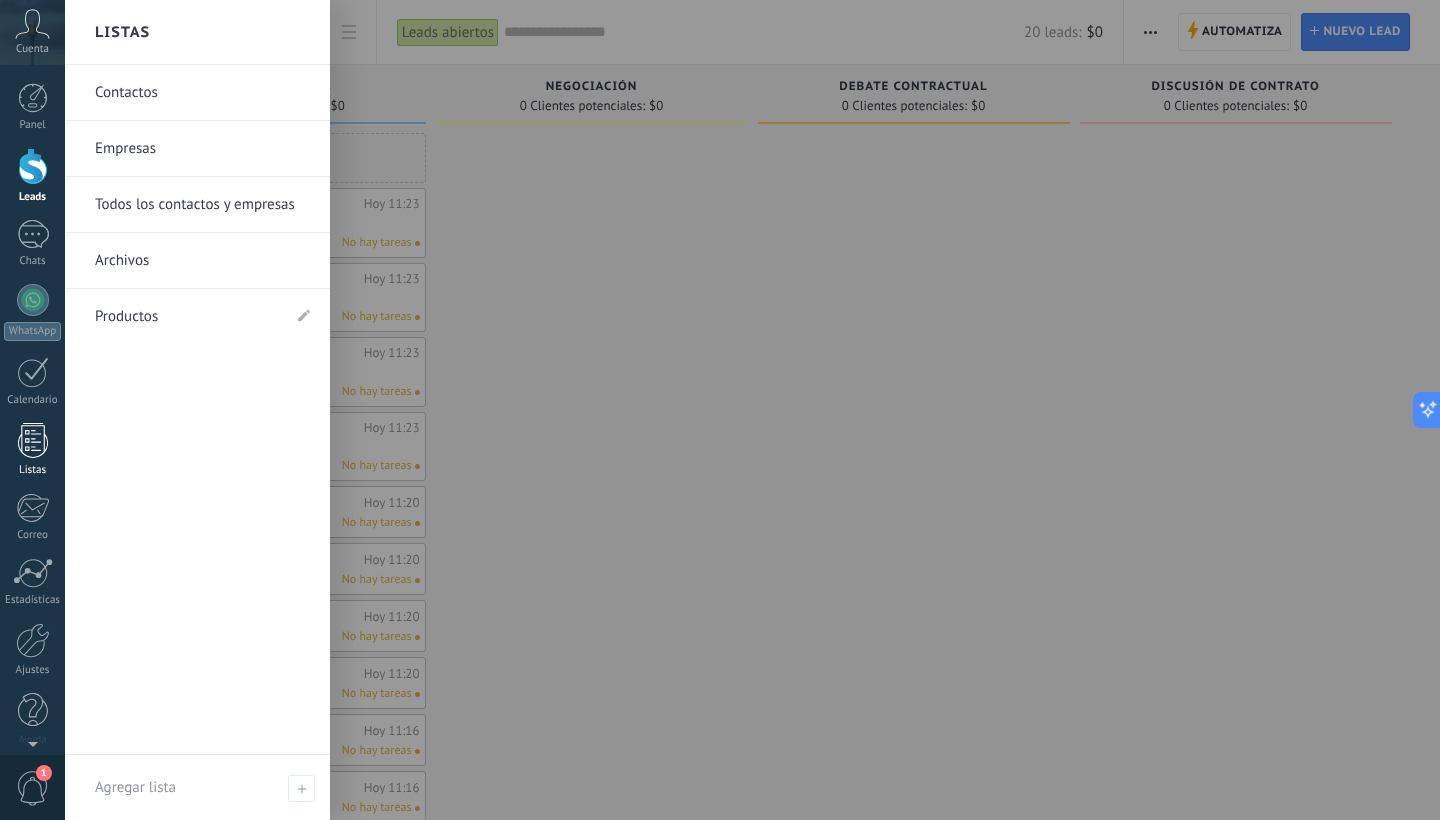 click at bounding box center [33, 440] 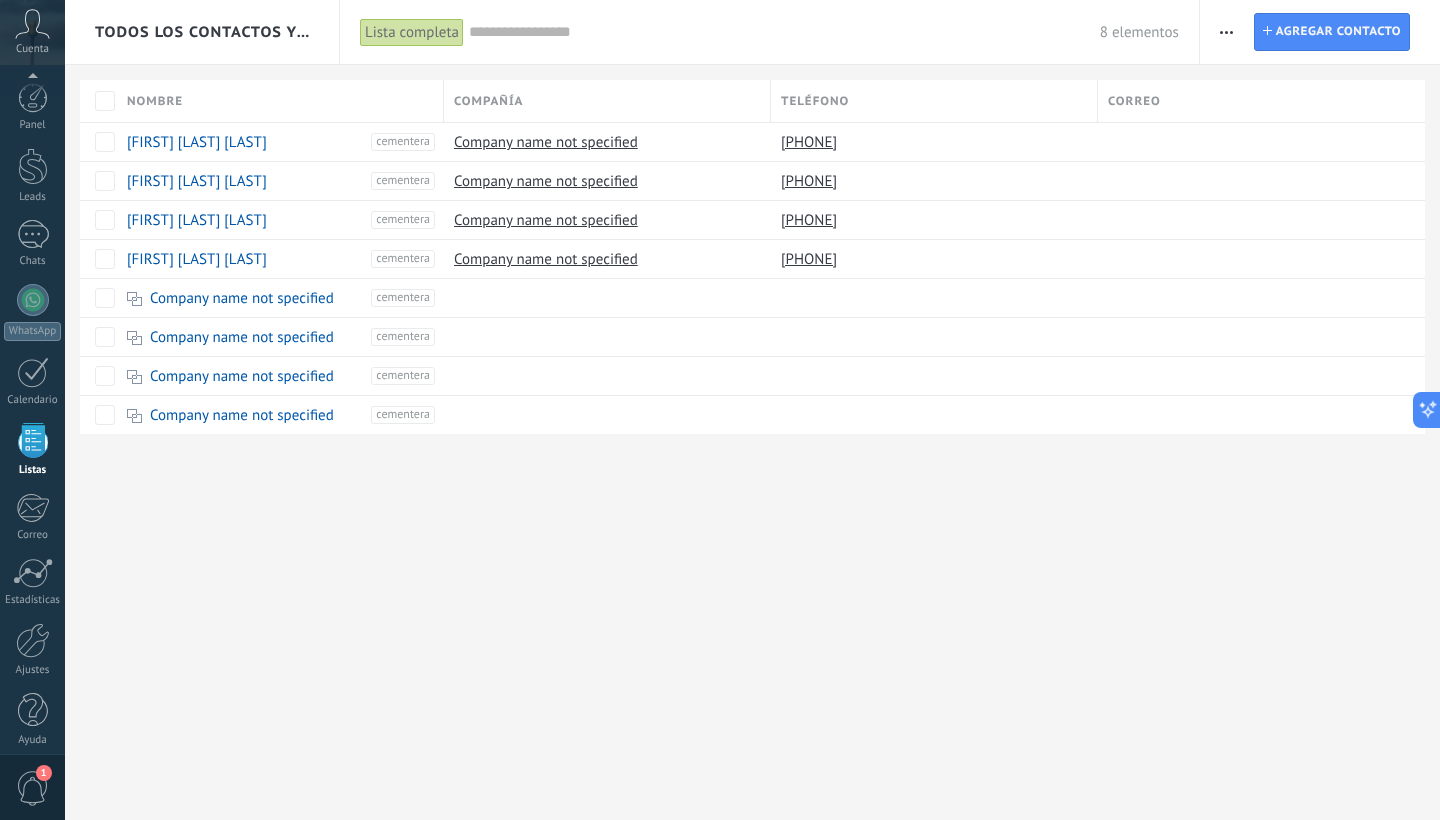 scroll, scrollTop: 12, scrollLeft: 0, axis: vertical 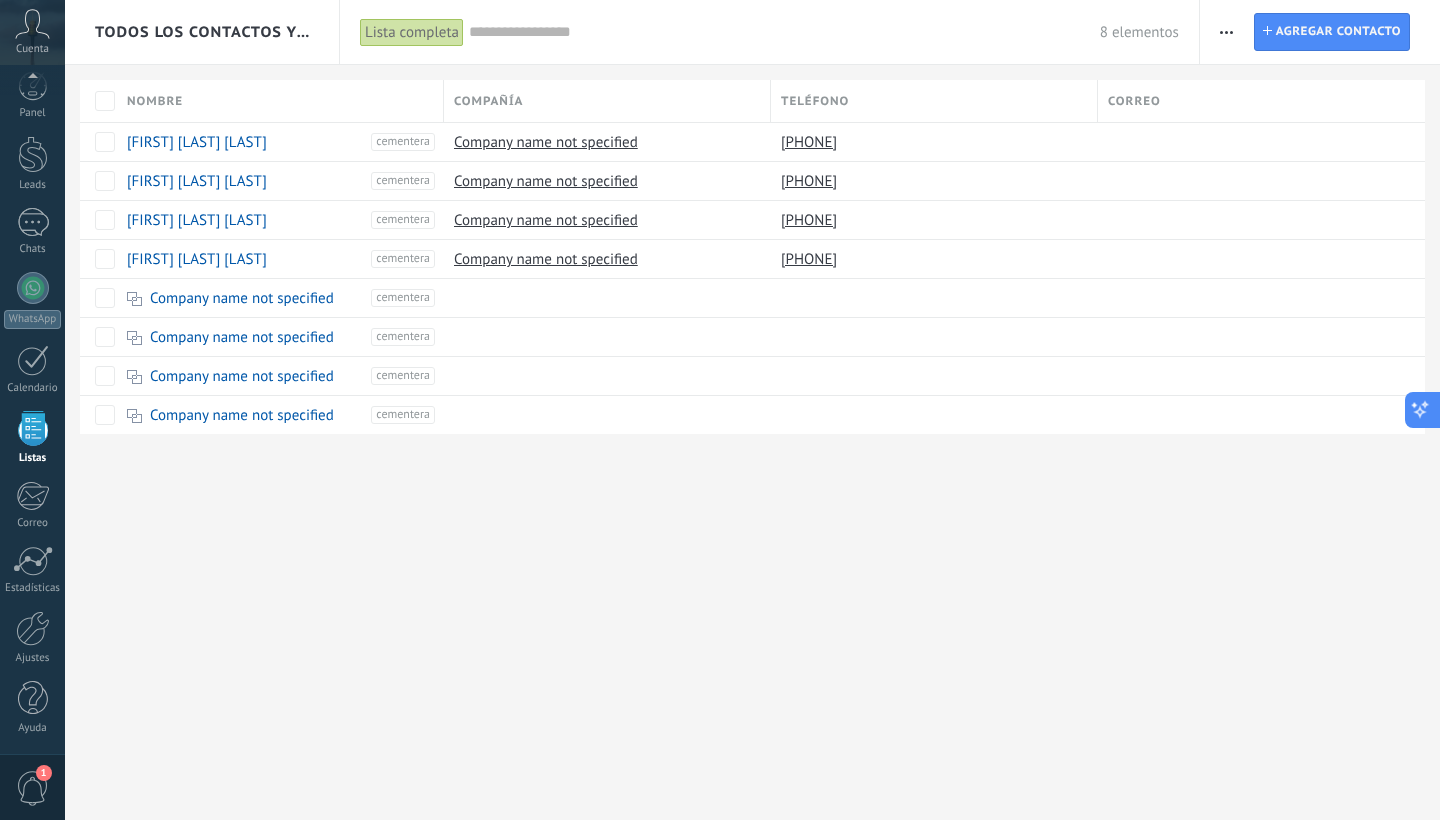 click at bounding box center (1423, 410) 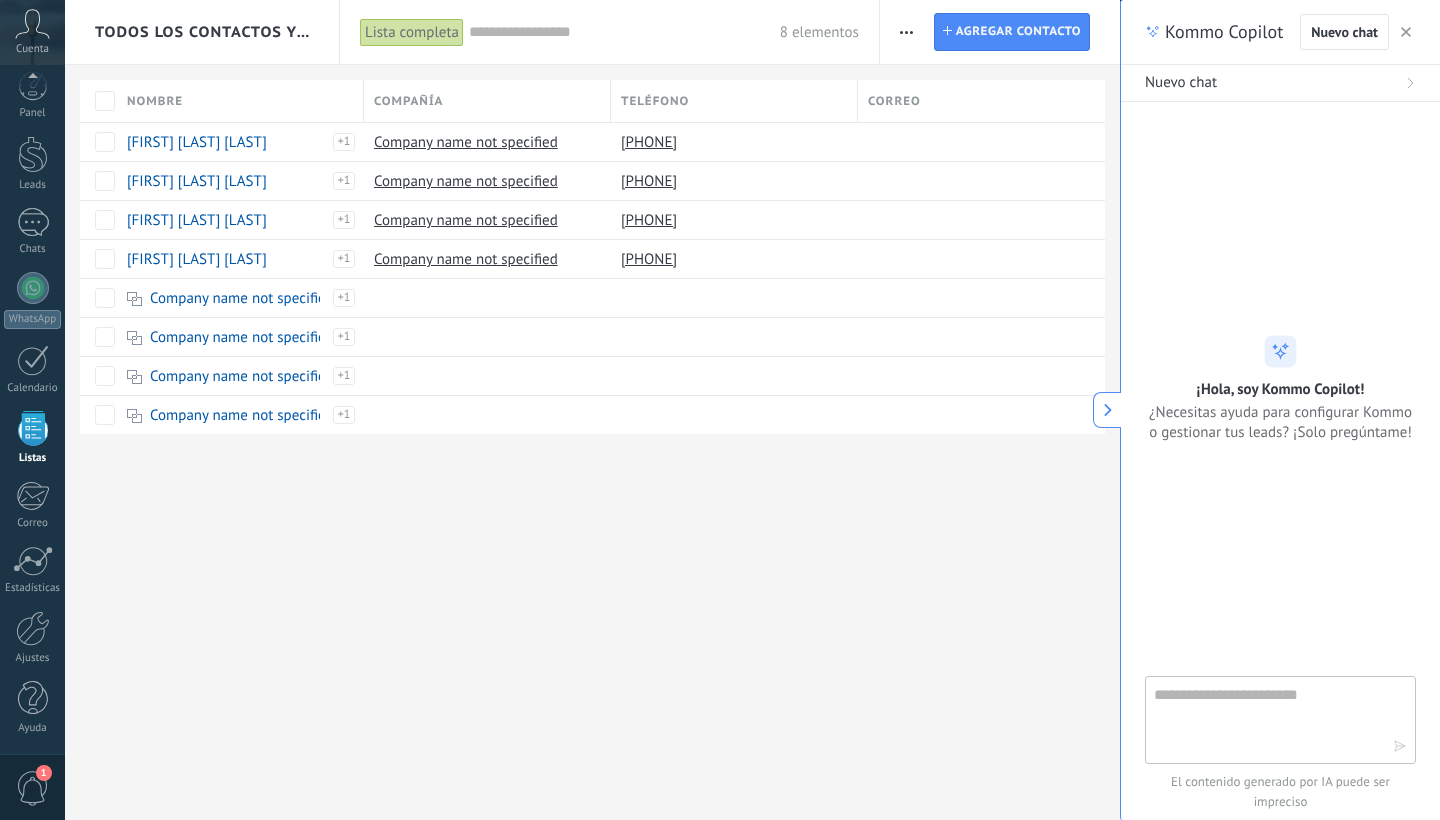 scroll, scrollTop: 19, scrollLeft: 0, axis: vertical 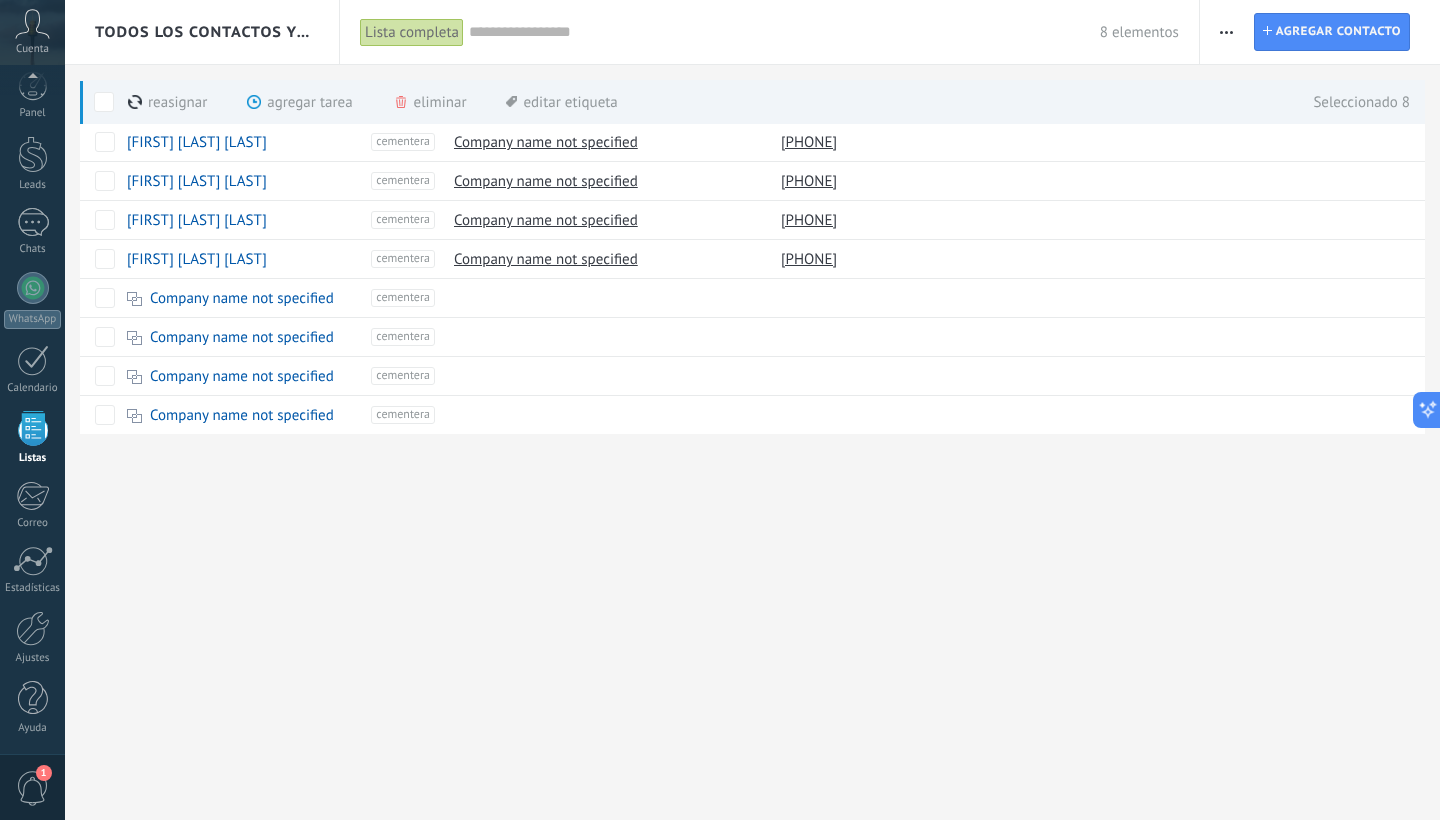 click on "eliminar màs" at bounding box center (464, 102) 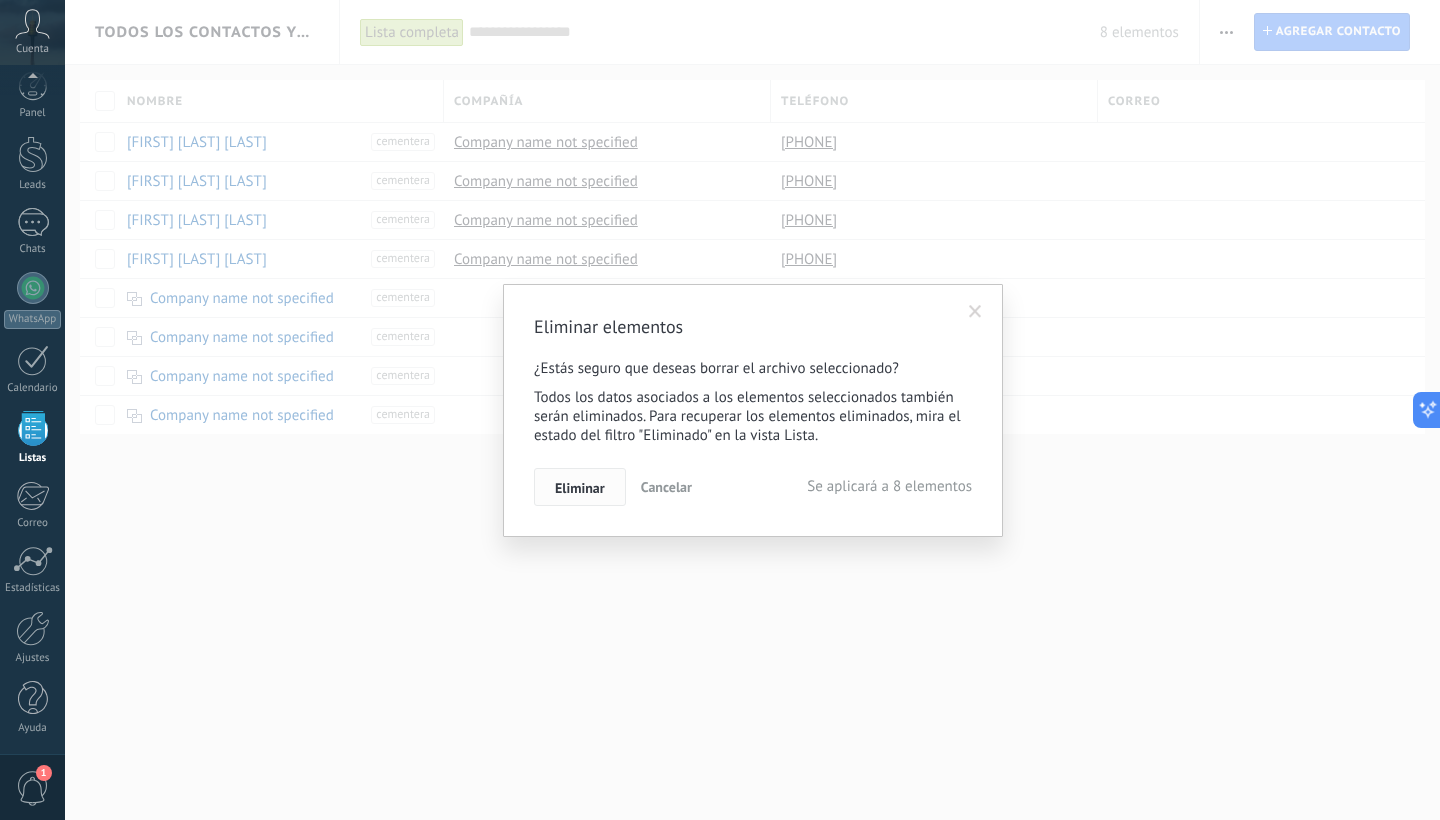 click on "Eliminar" at bounding box center (580, 488) 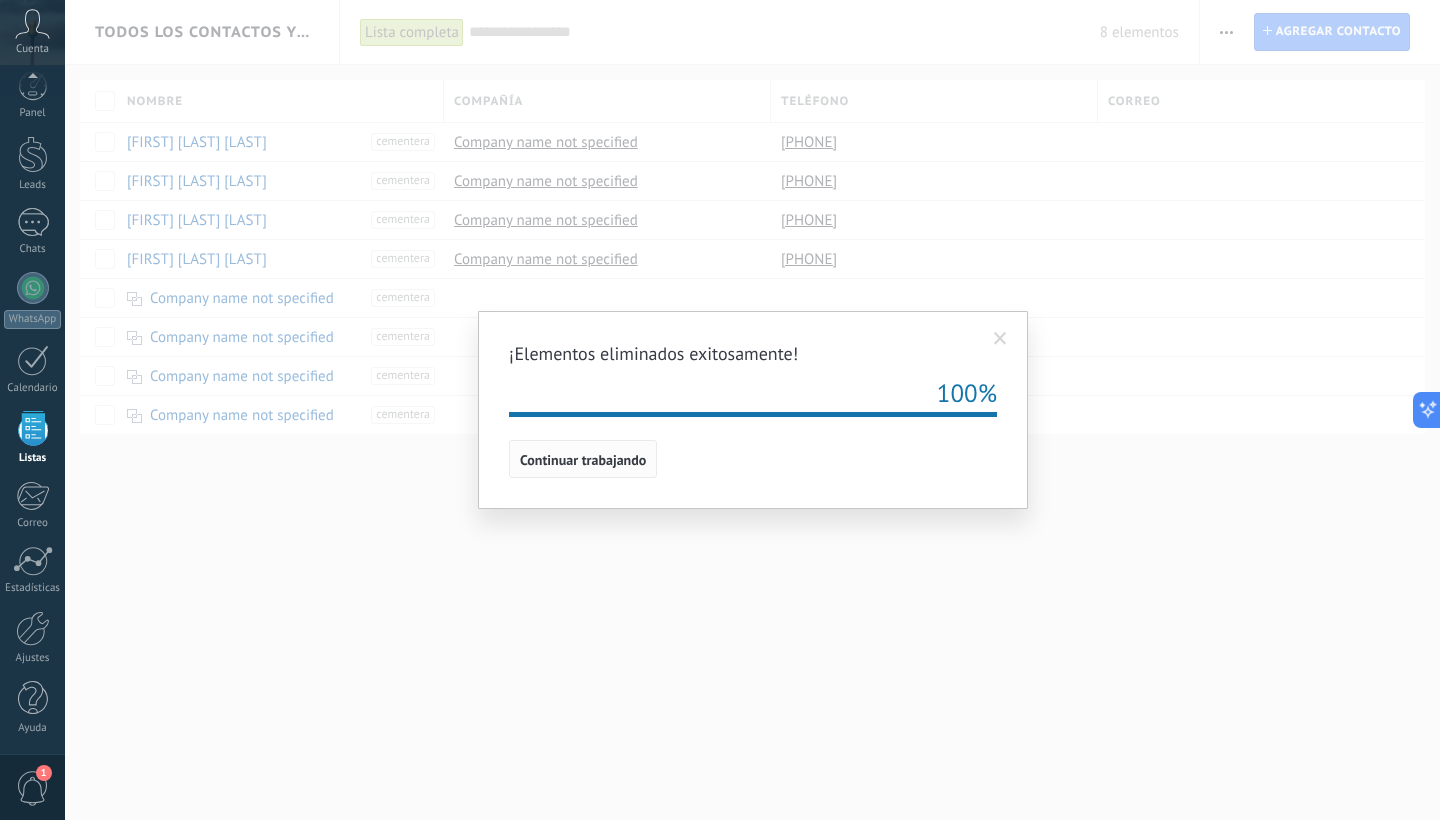 click on "Continuar trabajando" at bounding box center (583, 460) 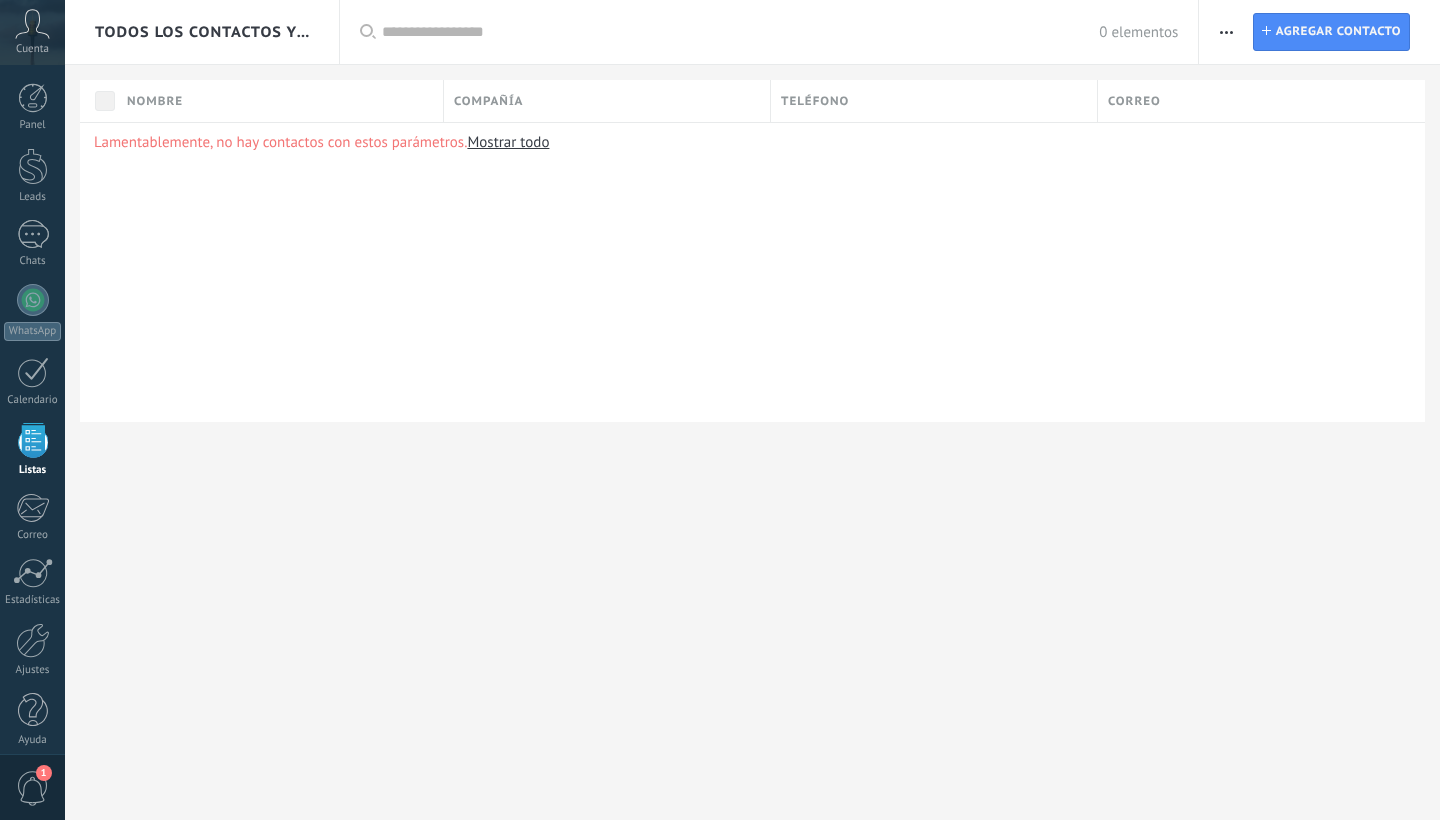 scroll, scrollTop: 0, scrollLeft: 0, axis: both 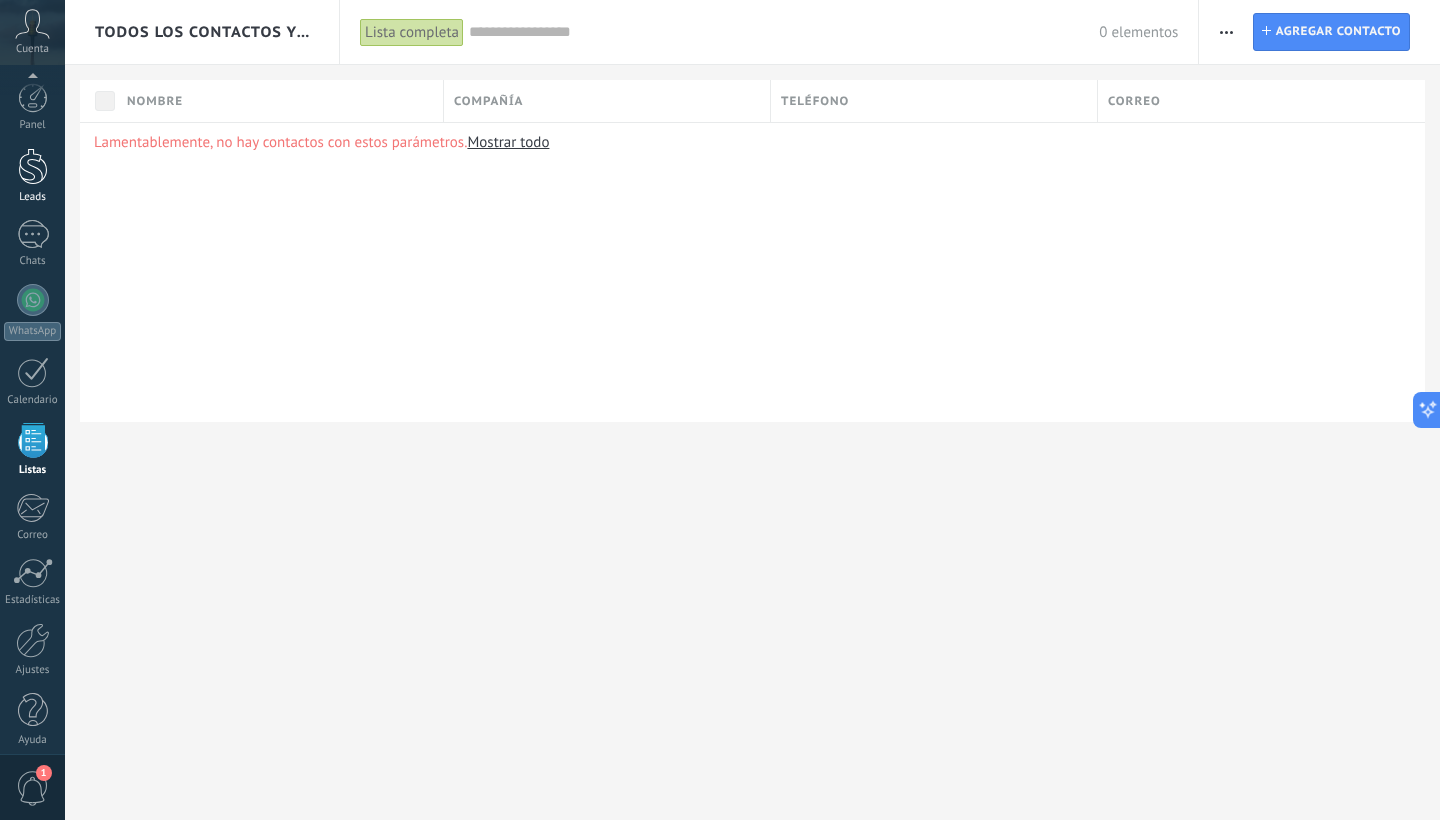 click on "Leads" at bounding box center [33, 197] 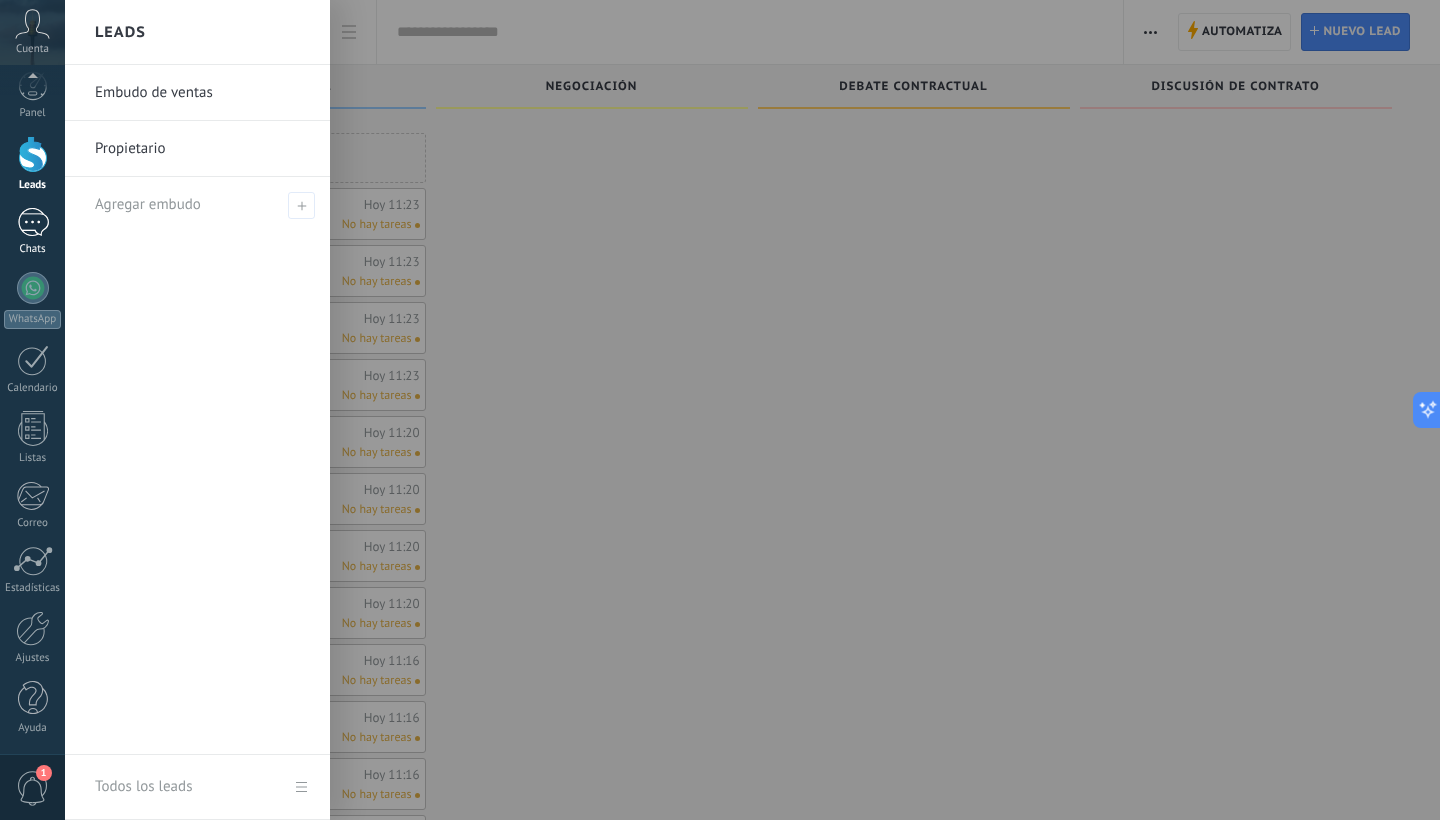 click at bounding box center [33, 222] 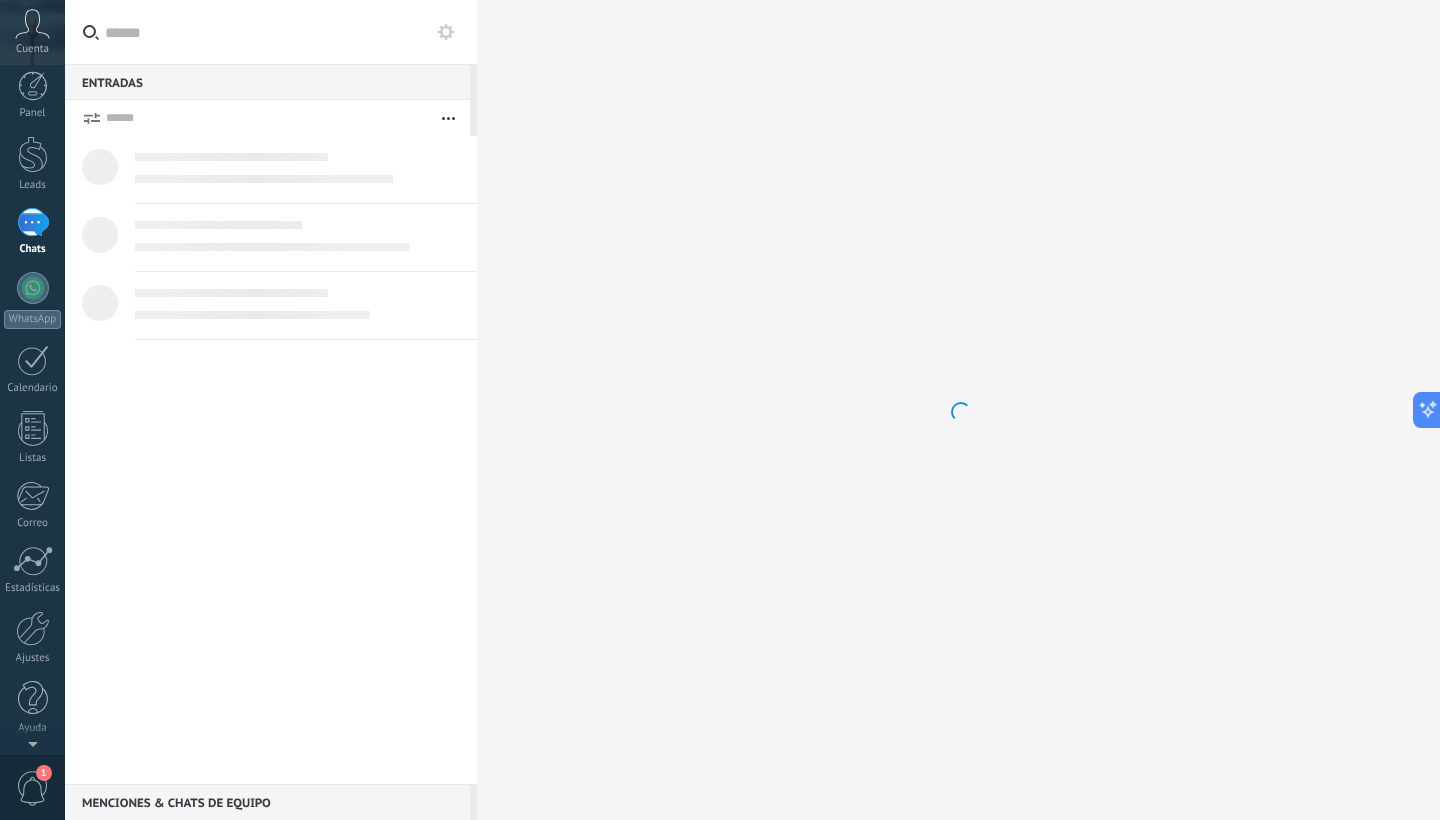 scroll, scrollTop: 0, scrollLeft: 0, axis: both 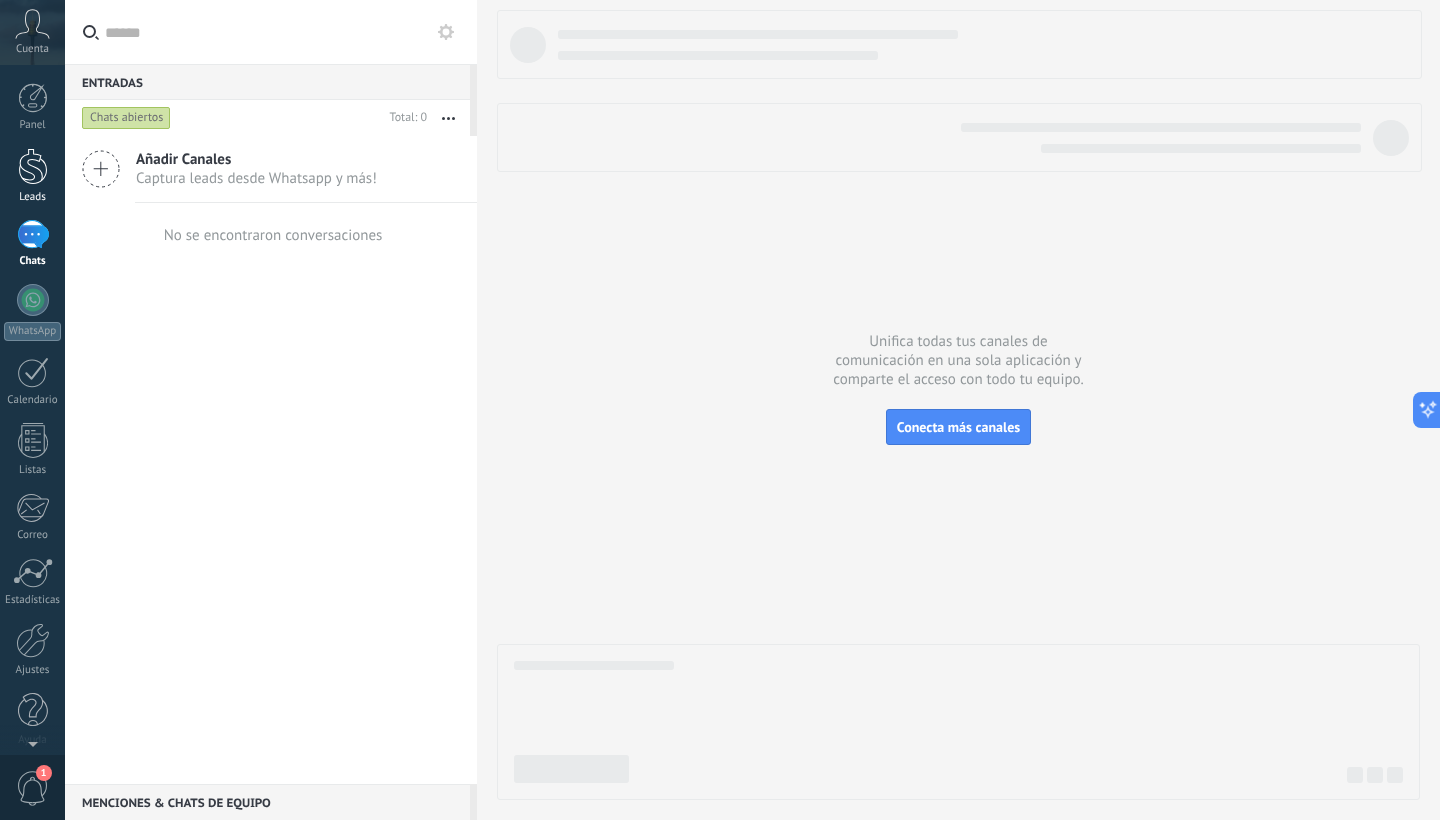 click at bounding box center (33, 166) 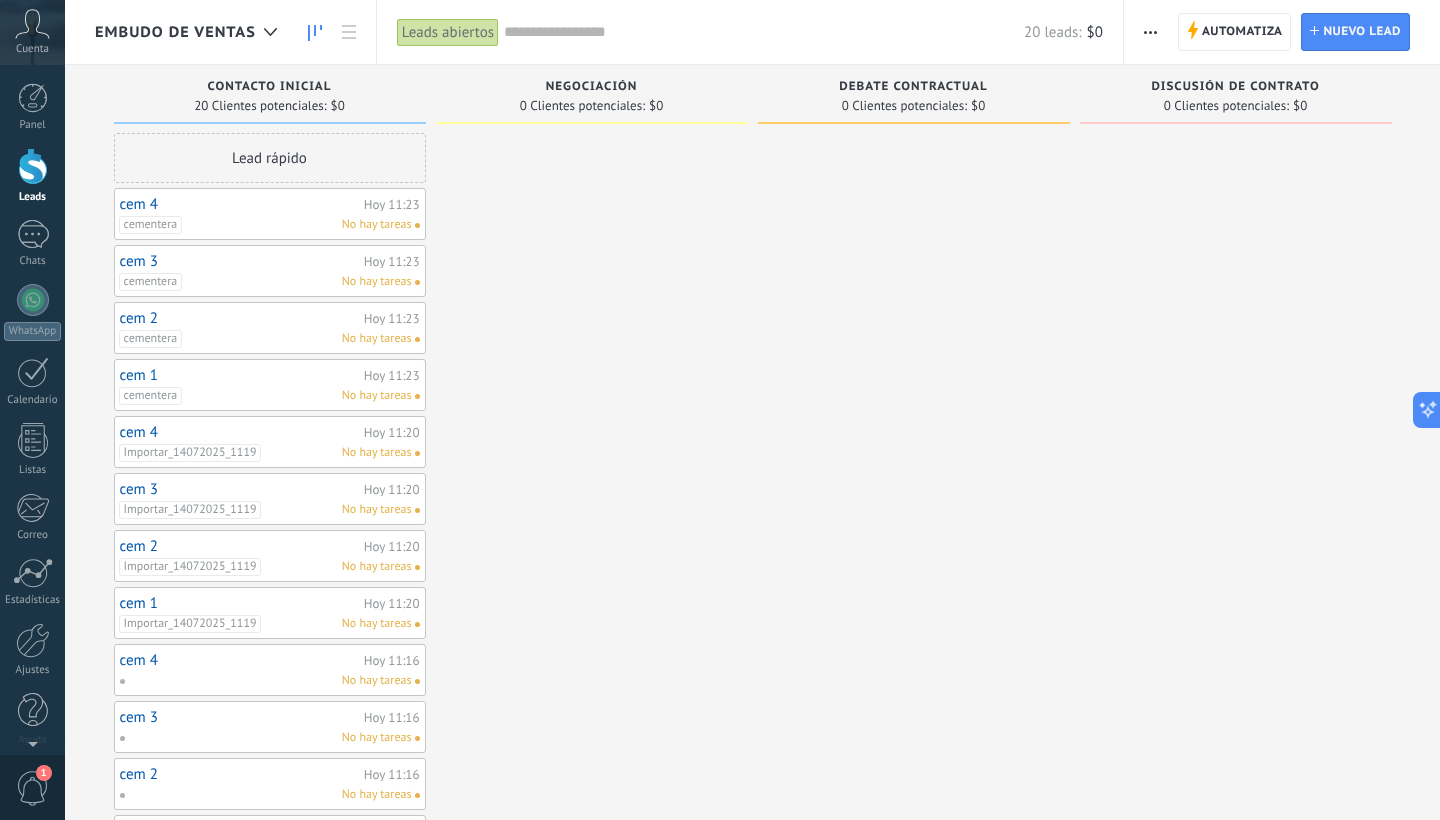 scroll, scrollTop: 0, scrollLeft: 0, axis: both 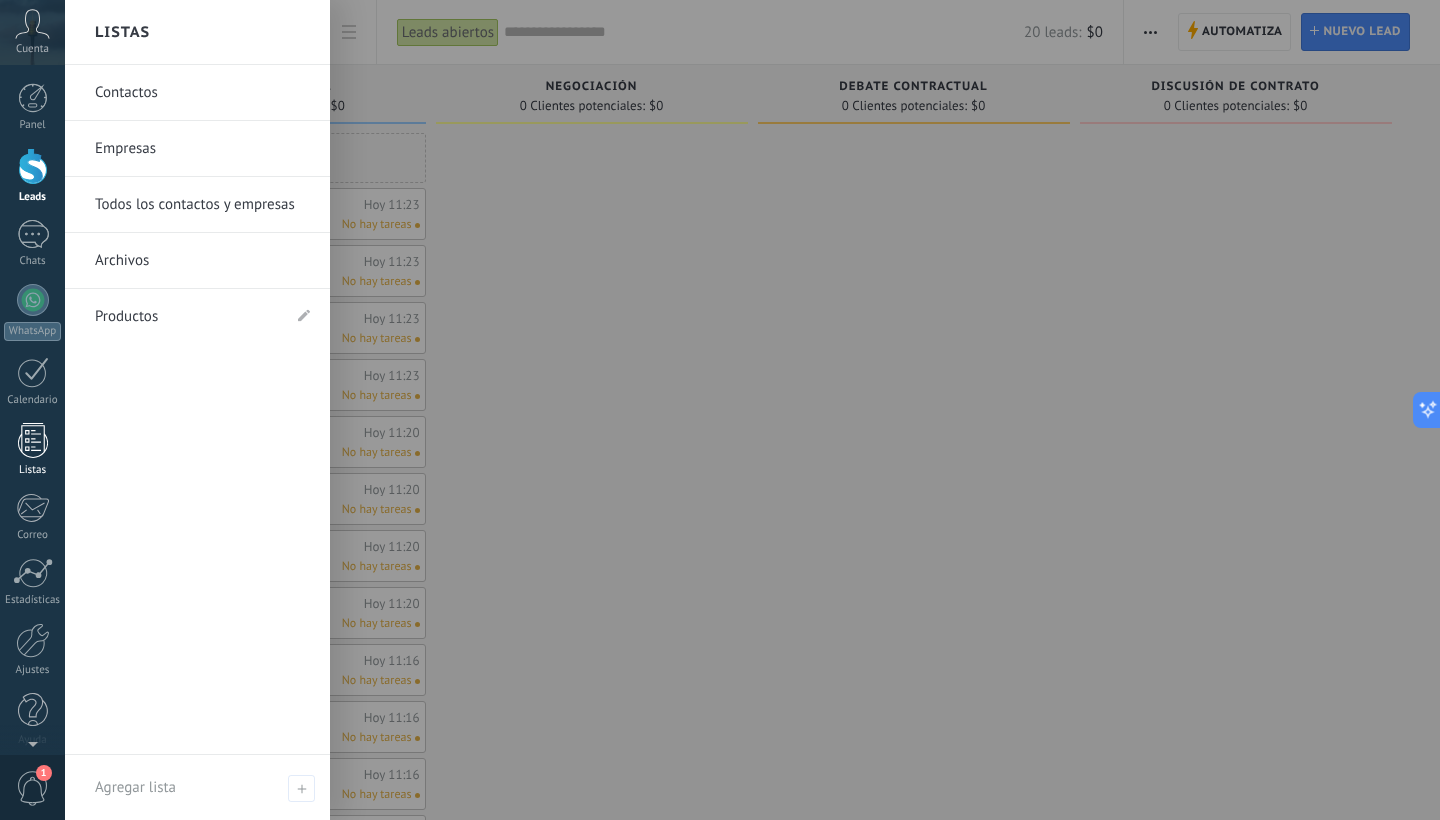 click at bounding box center (33, 440) 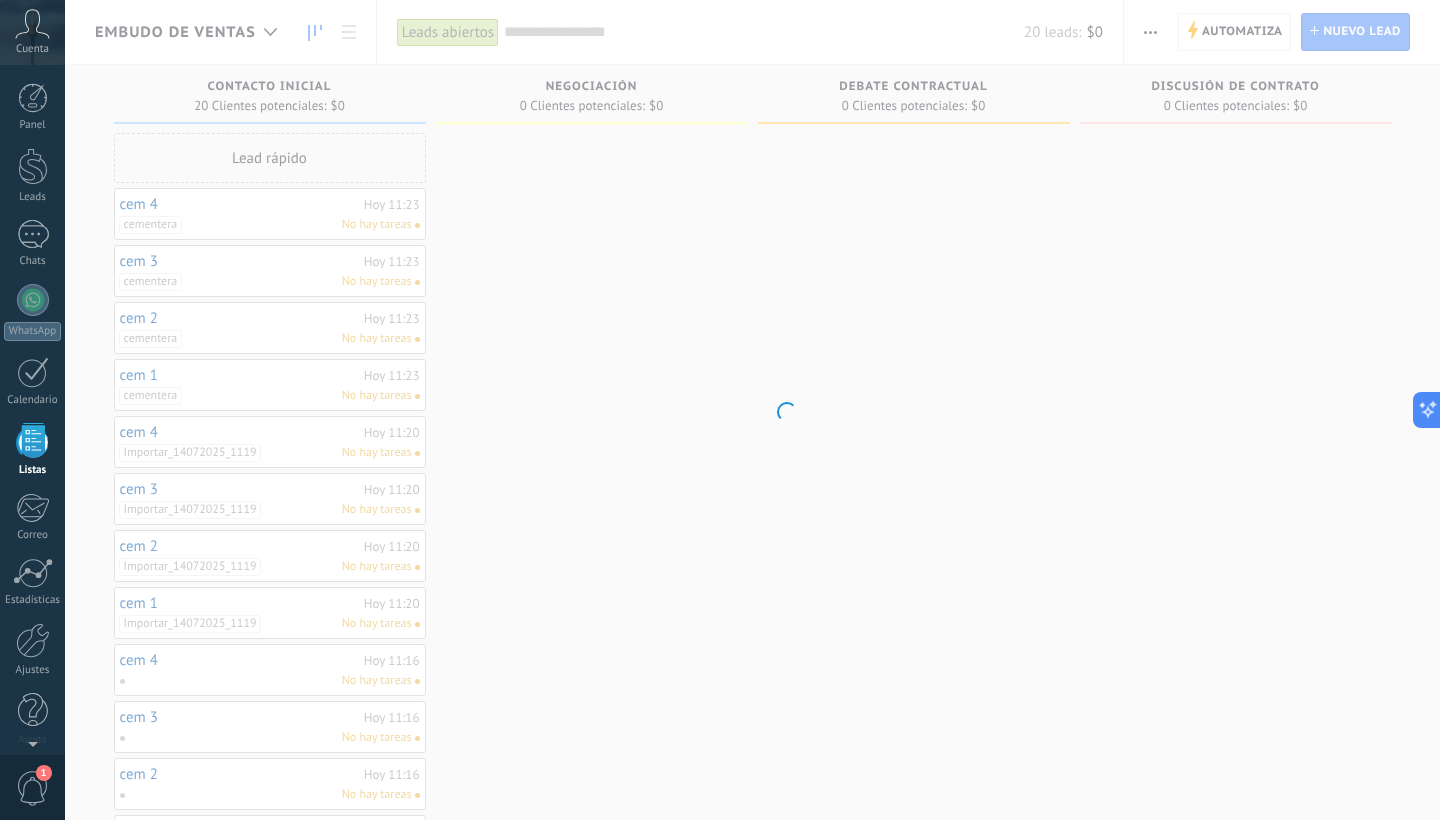 scroll, scrollTop: 12, scrollLeft: 0, axis: vertical 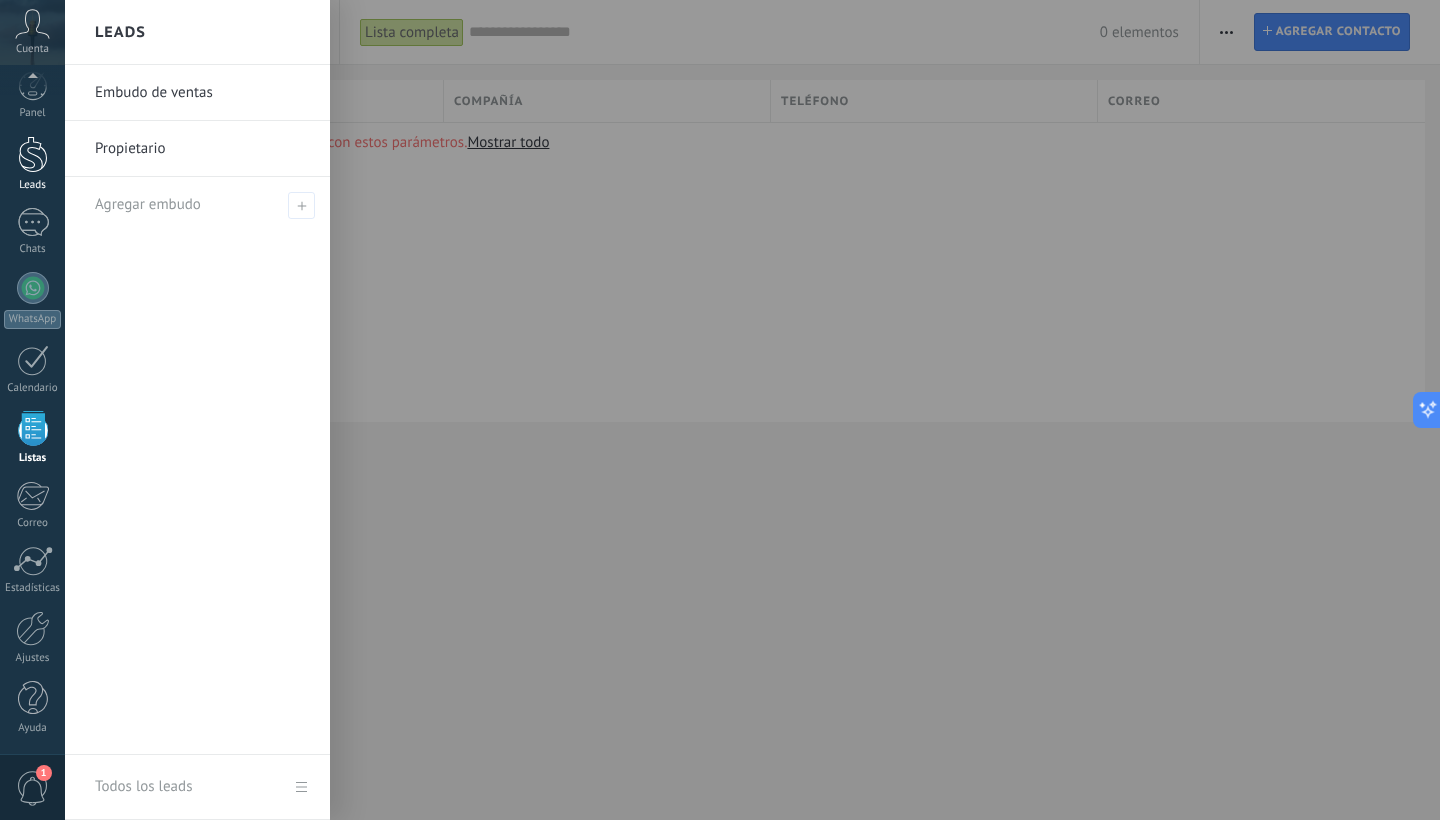 click on "Leads" at bounding box center [32, 164] 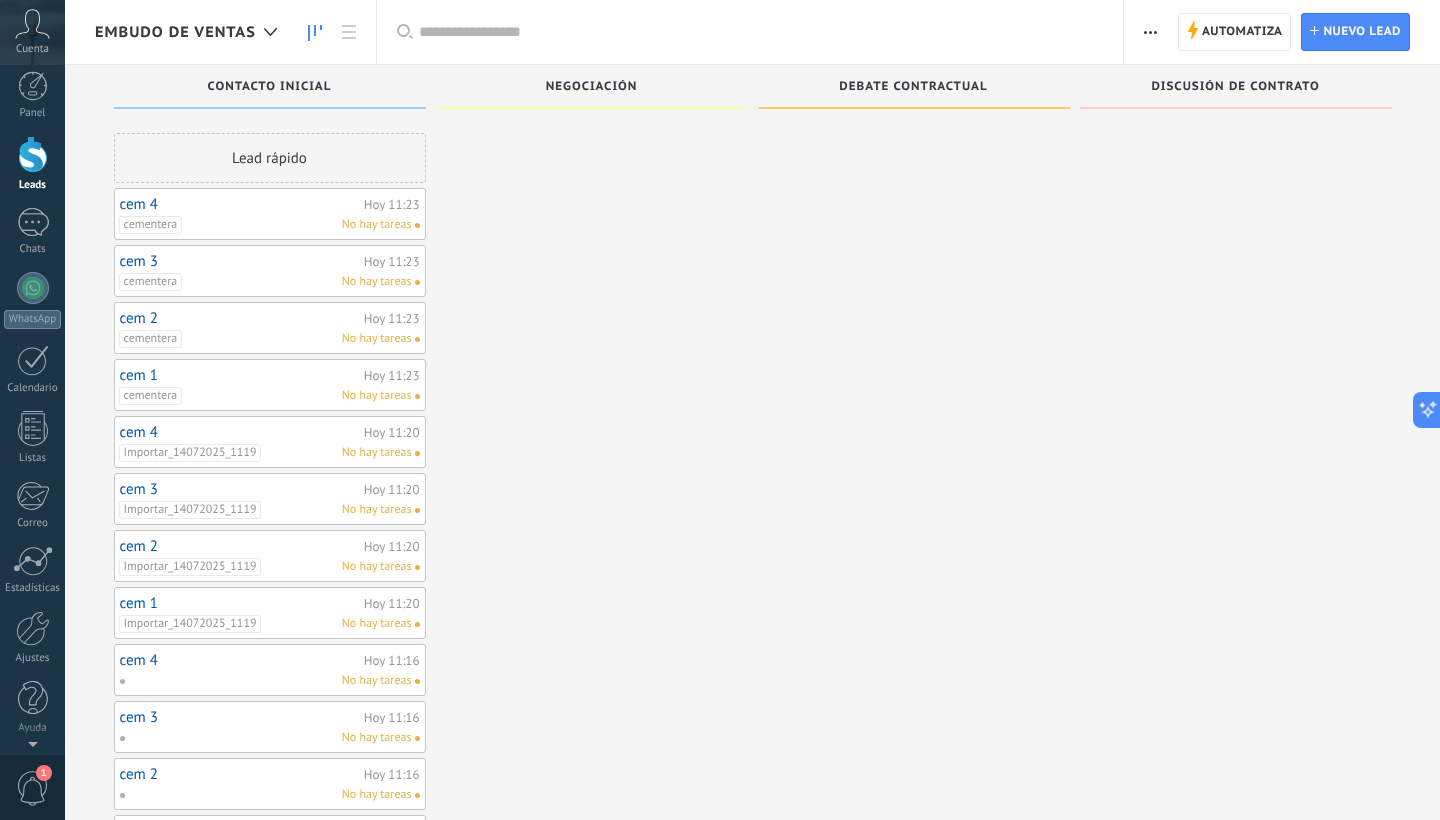 scroll, scrollTop: 0, scrollLeft: 0, axis: both 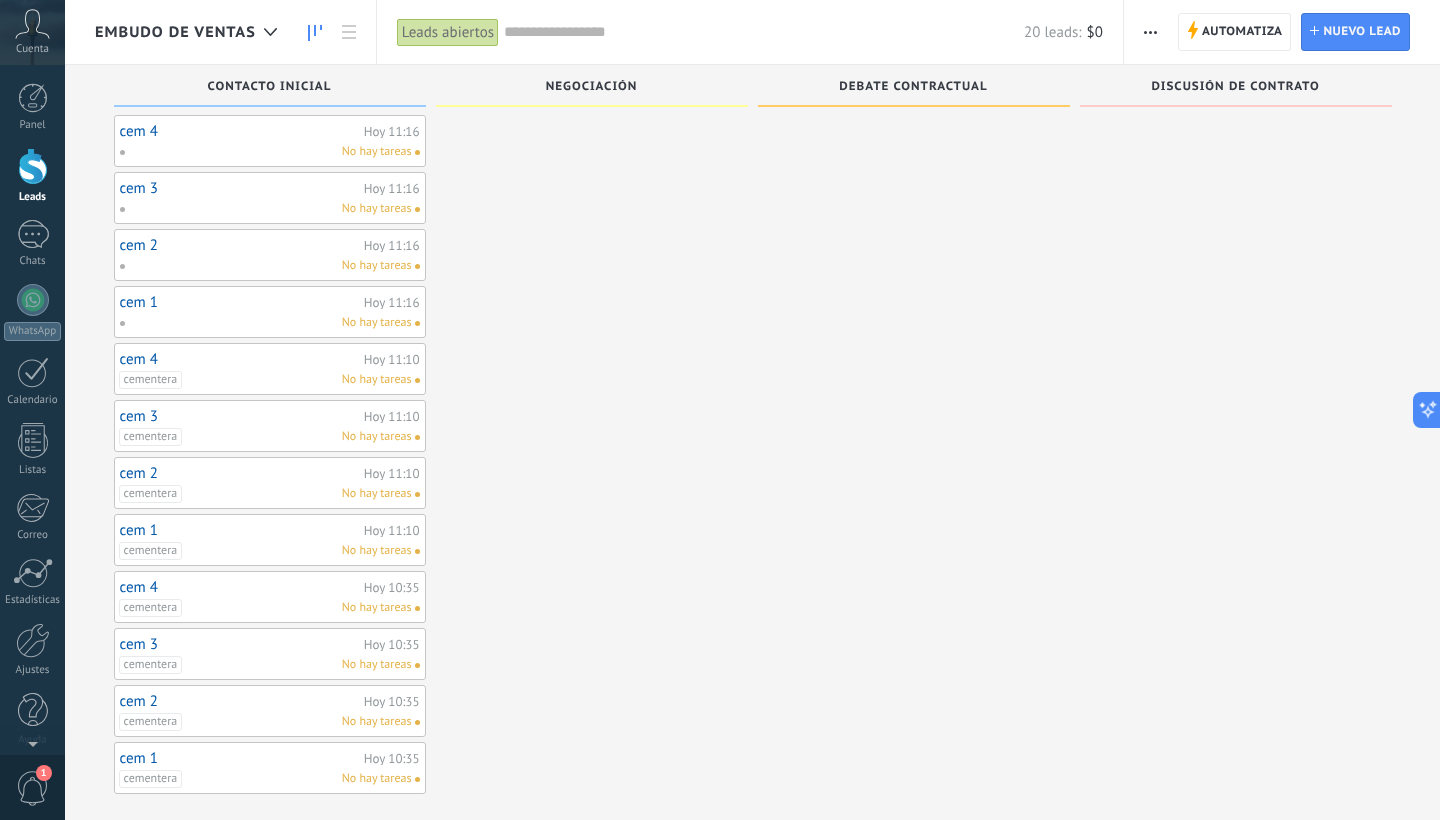 click on "No hay tareas" at bounding box center (265, 266) 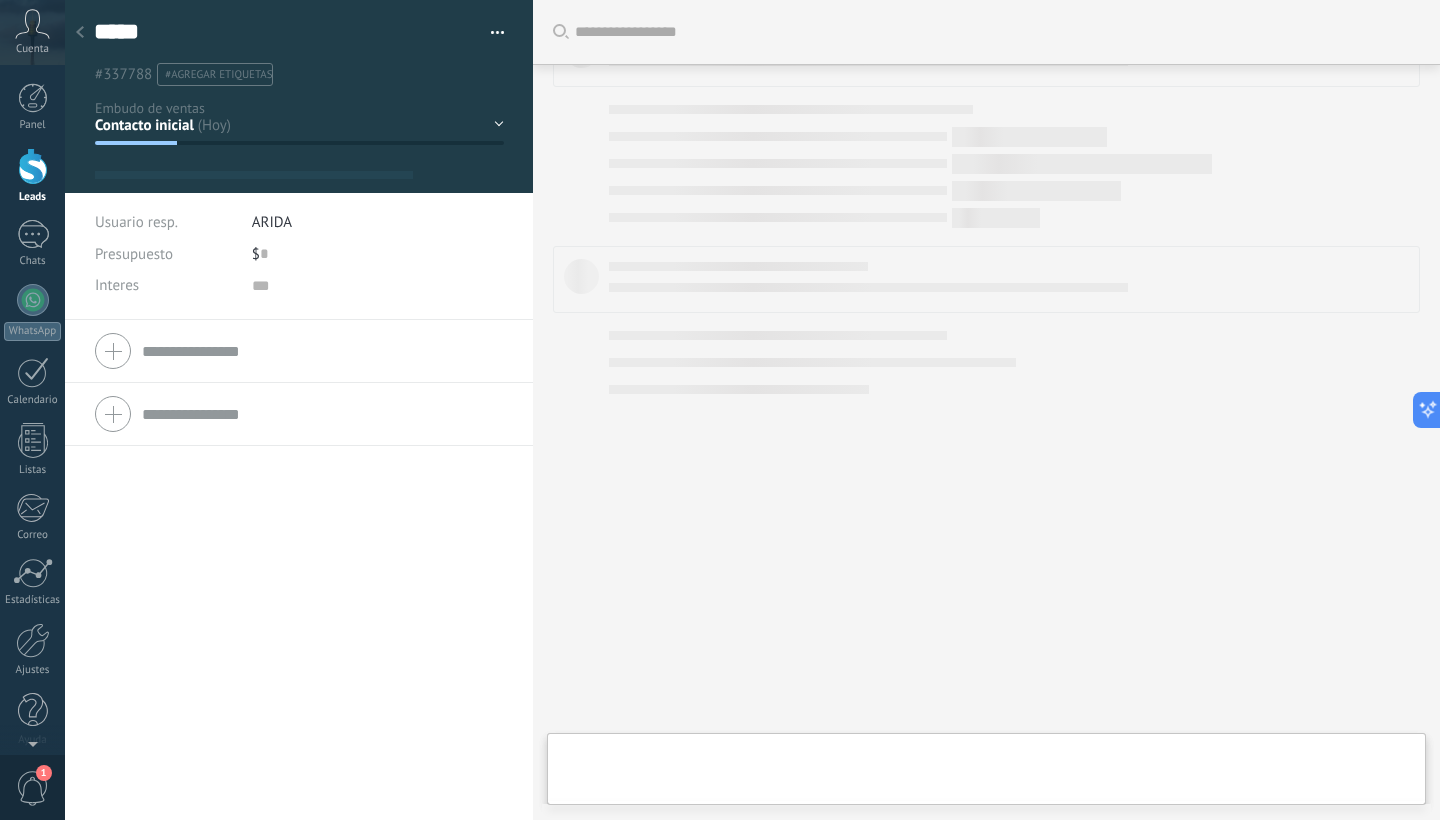 scroll, scrollTop: 0, scrollLeft: 0, axis: both 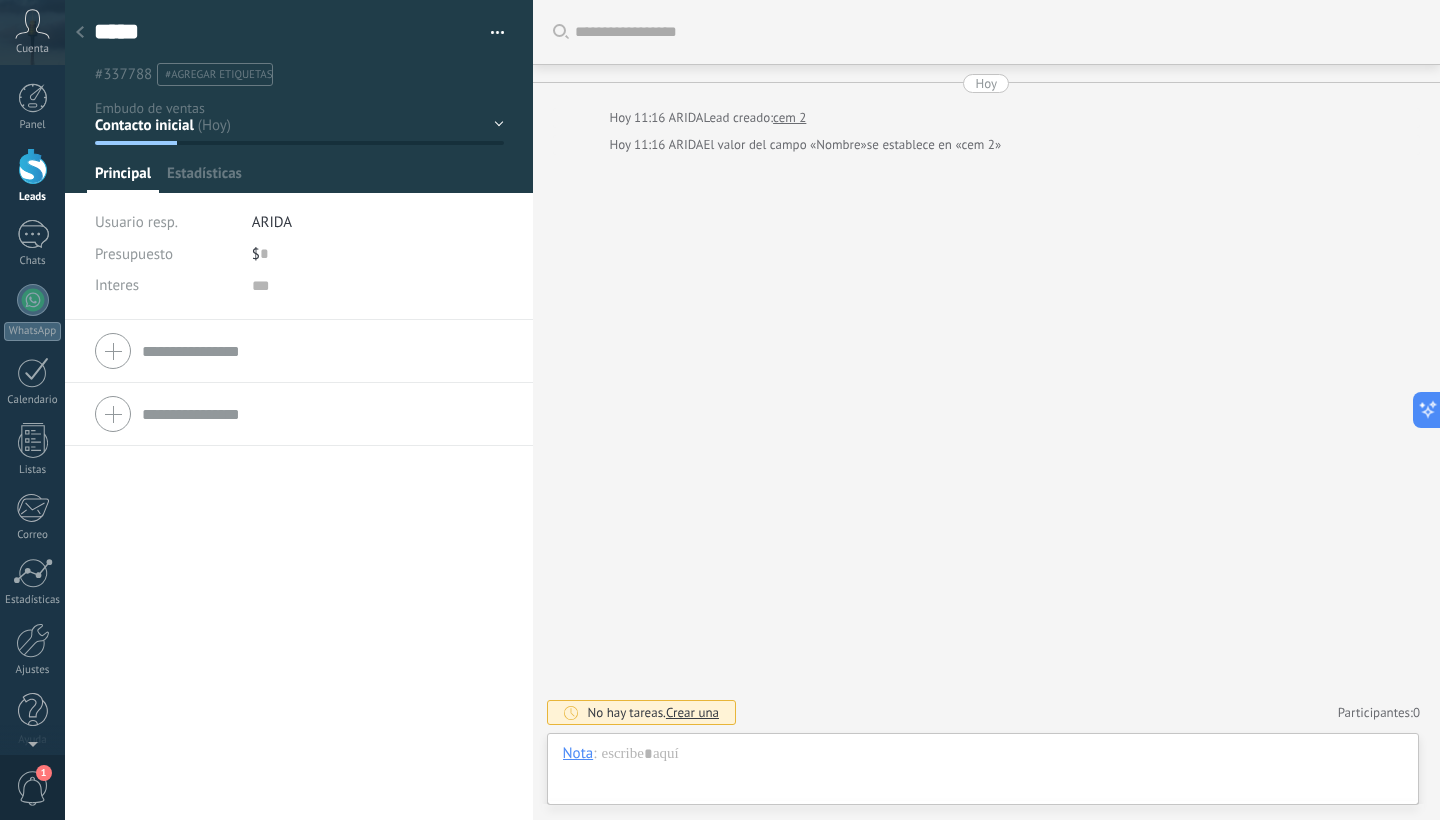 click on "Contacto inicial
Negociación
Debate contractual
Discusión de contrato
Logrado con éxito
Venta Perdido" at bounding box center (0, 0) 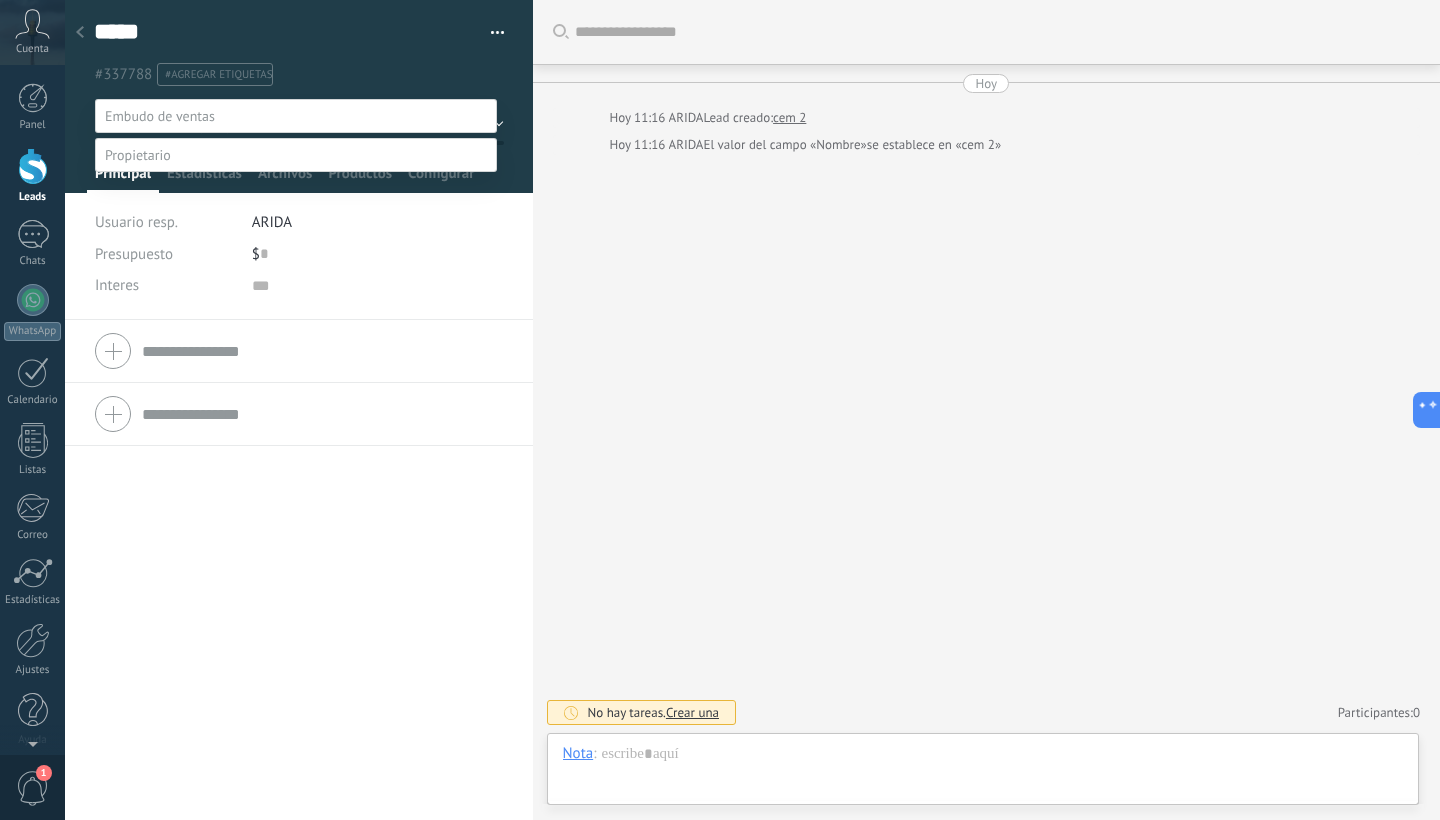 click on "Contacto inicial
Negociación
Debate contractual
Discusión de contrato
Logrado con éxito" at bounding box center (296, 471) 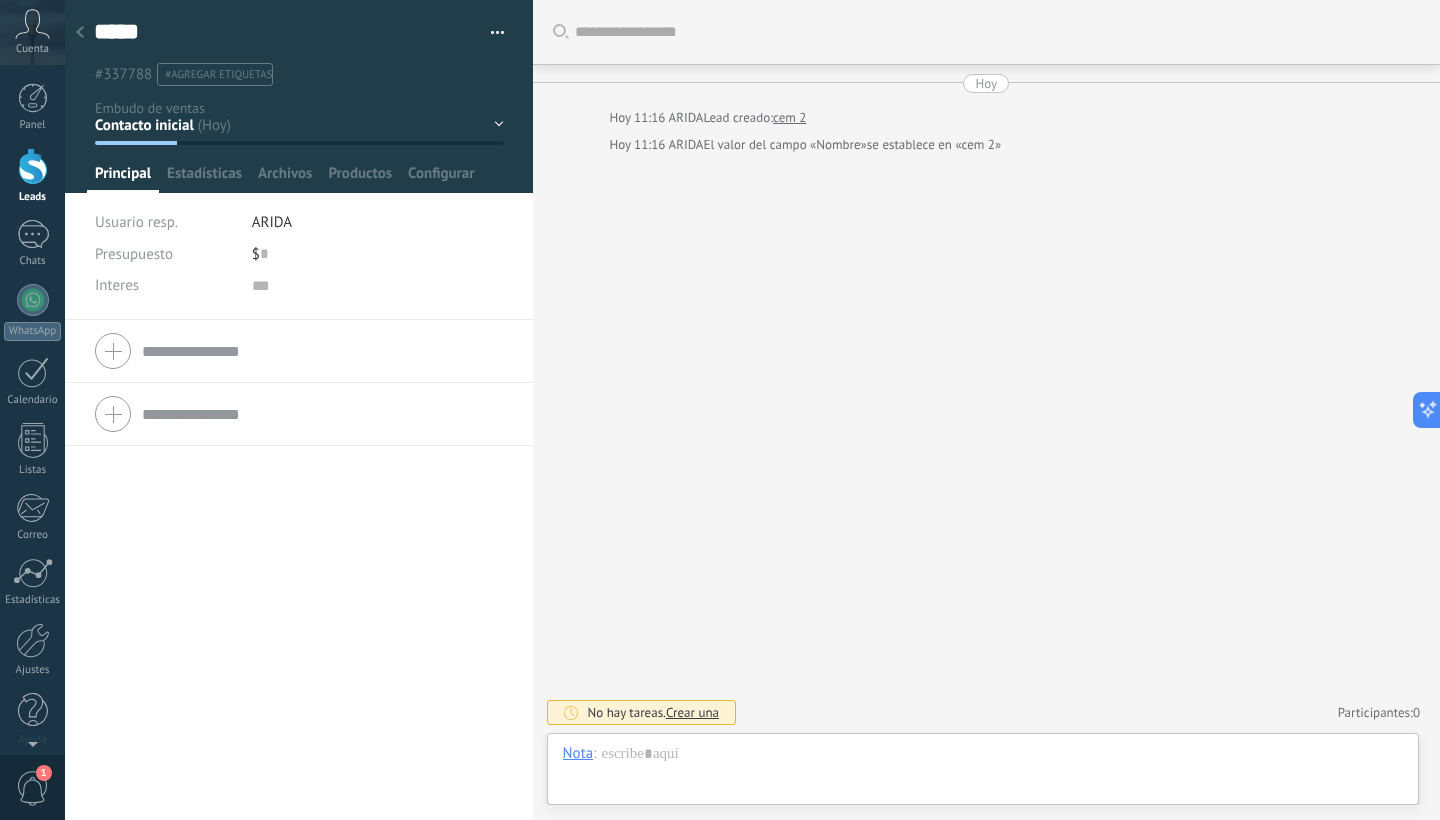 click on "*****
Guardar y crear
Imprimir
Administrar etiquetas
Exportar a excel" at bounding box center (299, 43) 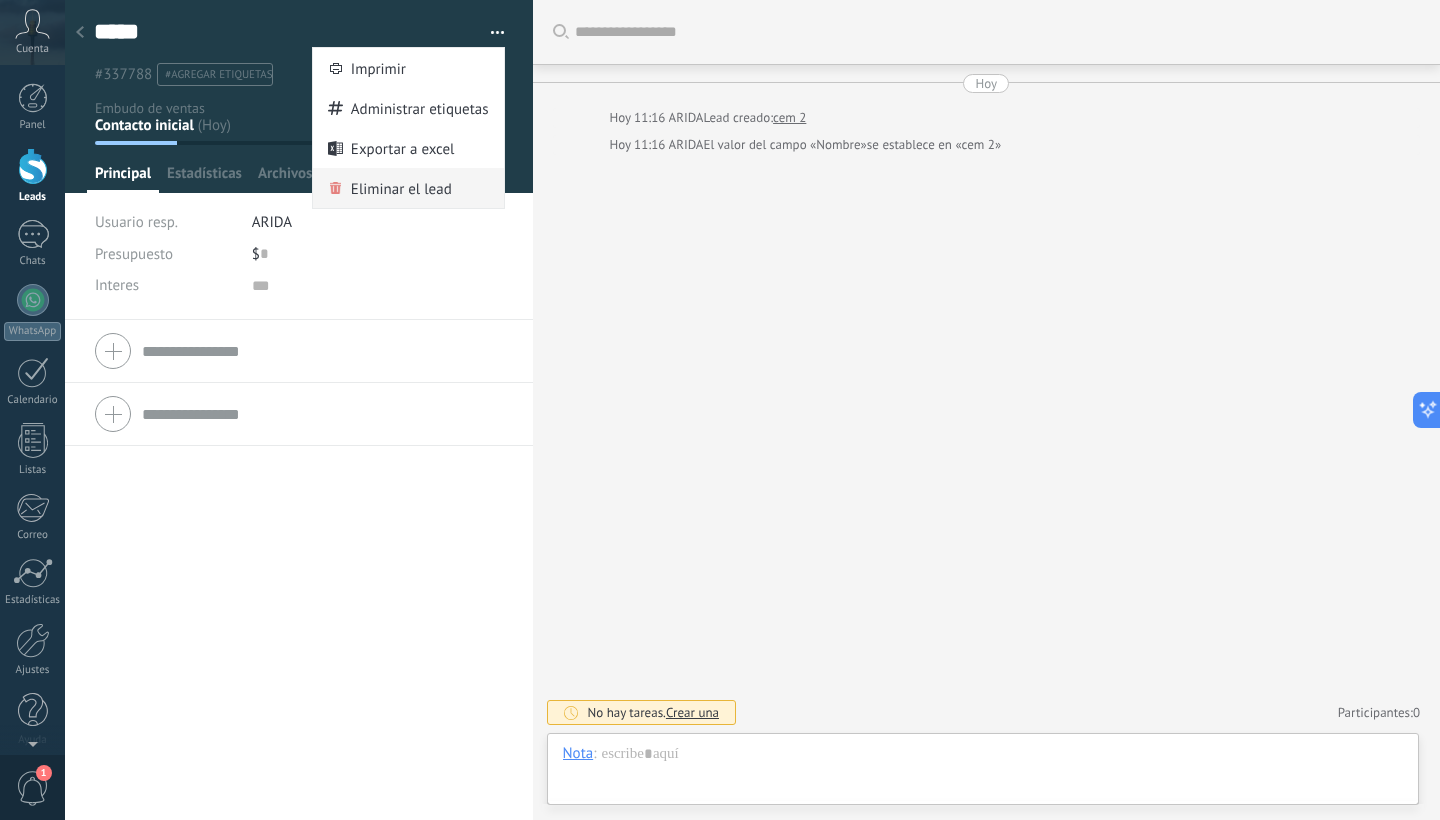 click on "Eliminar el lead" at bounding box center (408, 188) 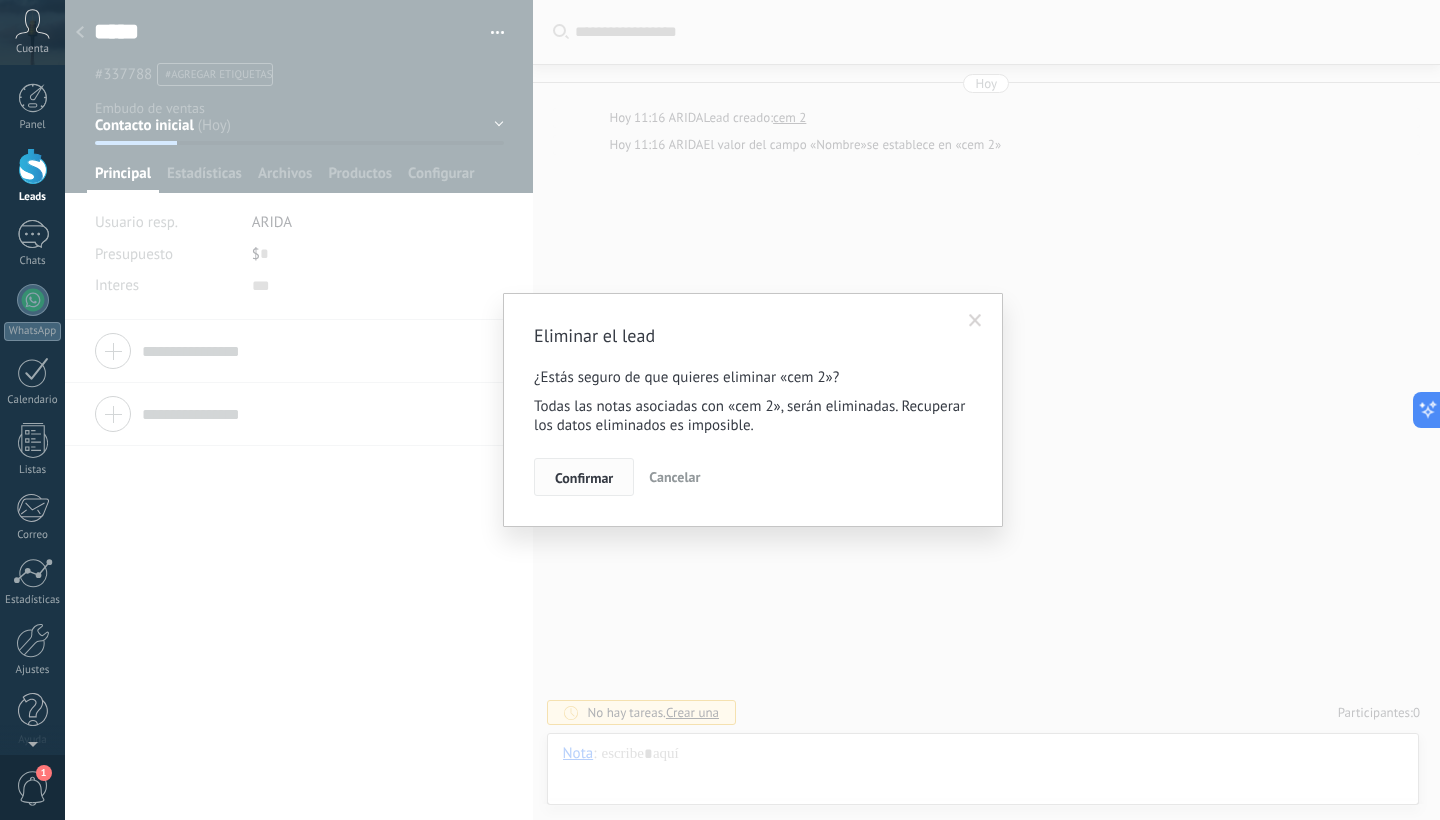click on "Confirmar" at bounding box center [584, 478] 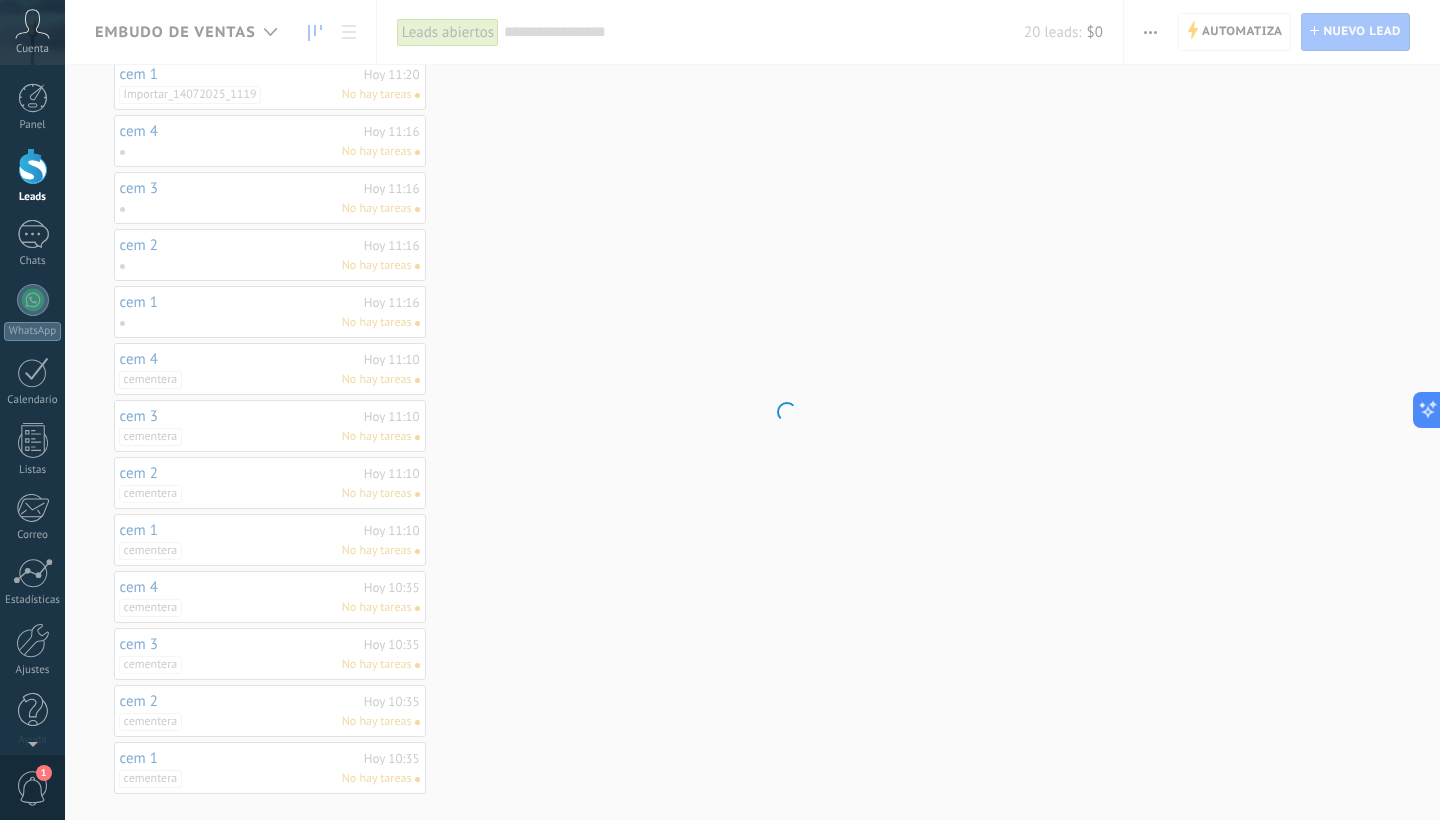 scroll, scrollTop: 0, scrollLeft: 0, axis: both 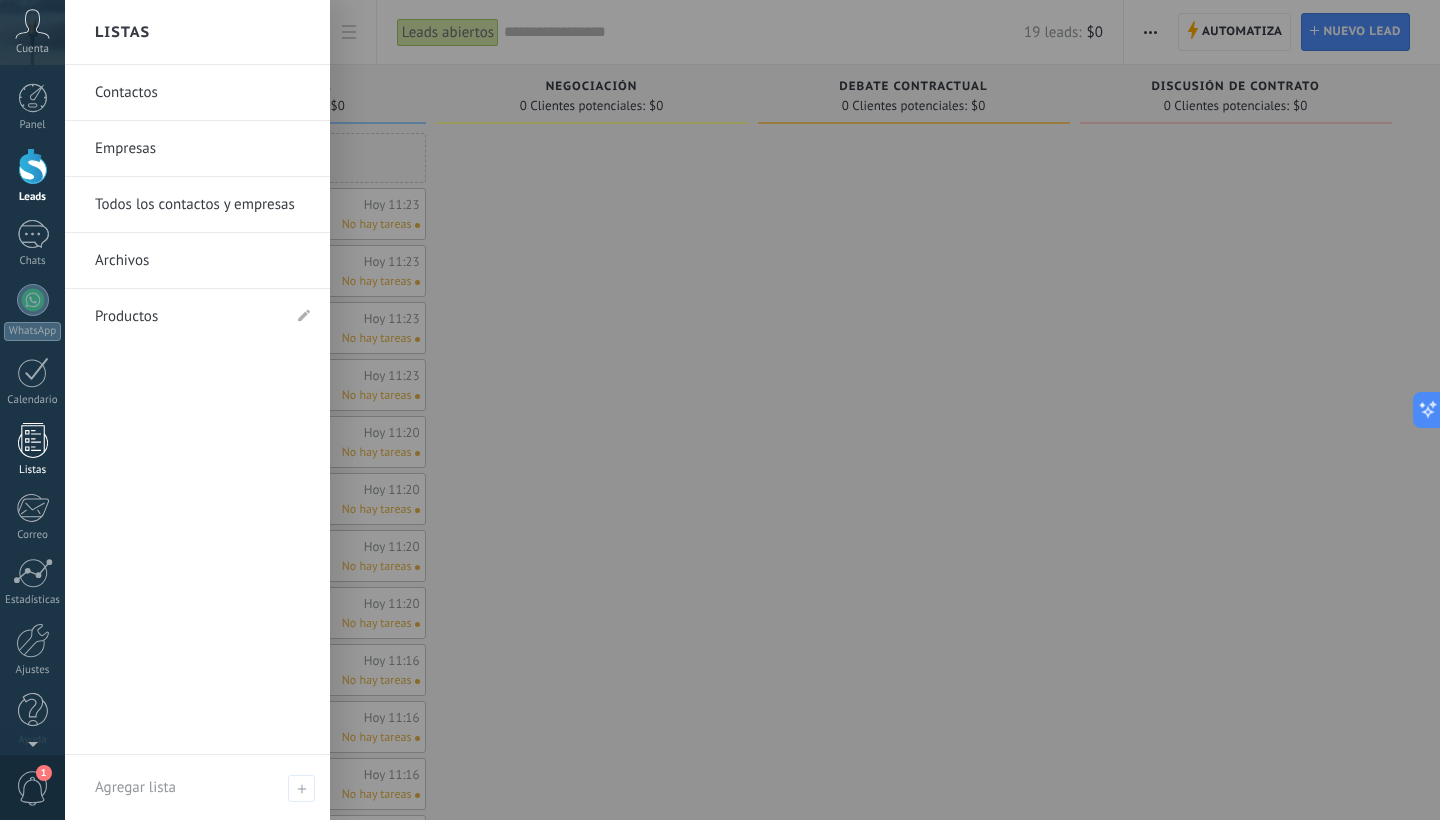 click at bounding box center [33, 440] 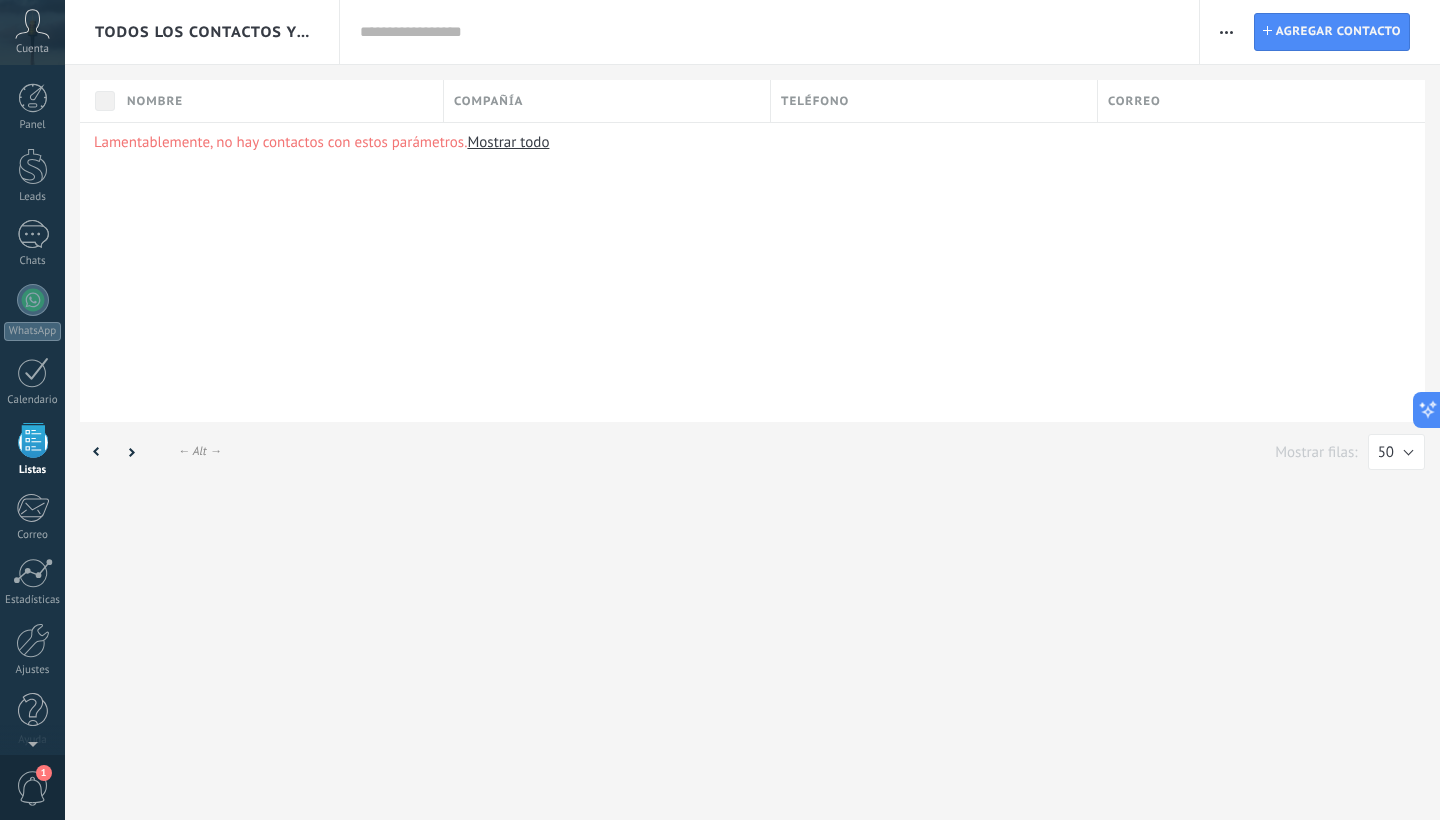 scroll, scrollTop: 12, scrollLeft: 0, axis: vertical 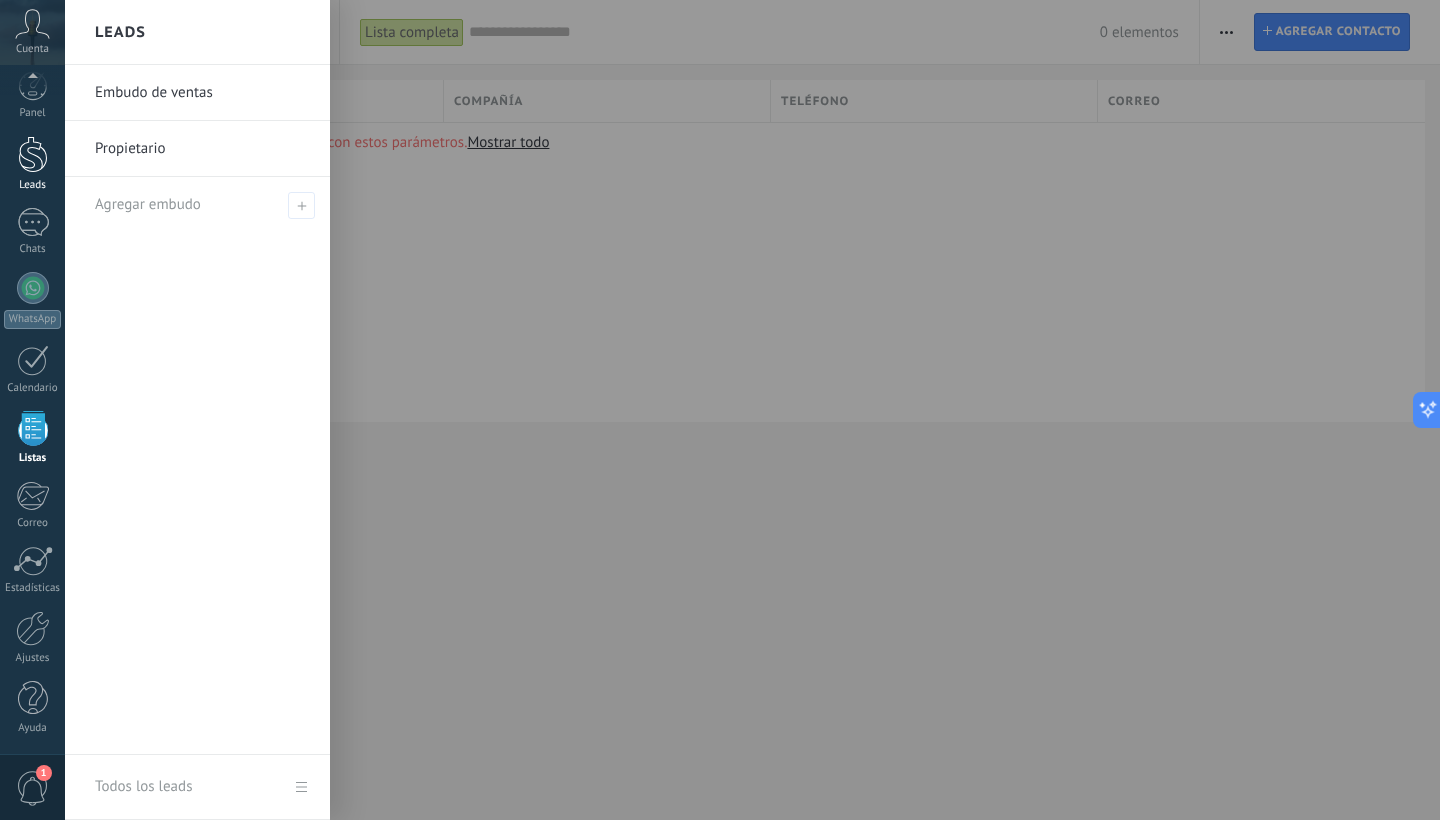 click at bounding box center (33, 154) 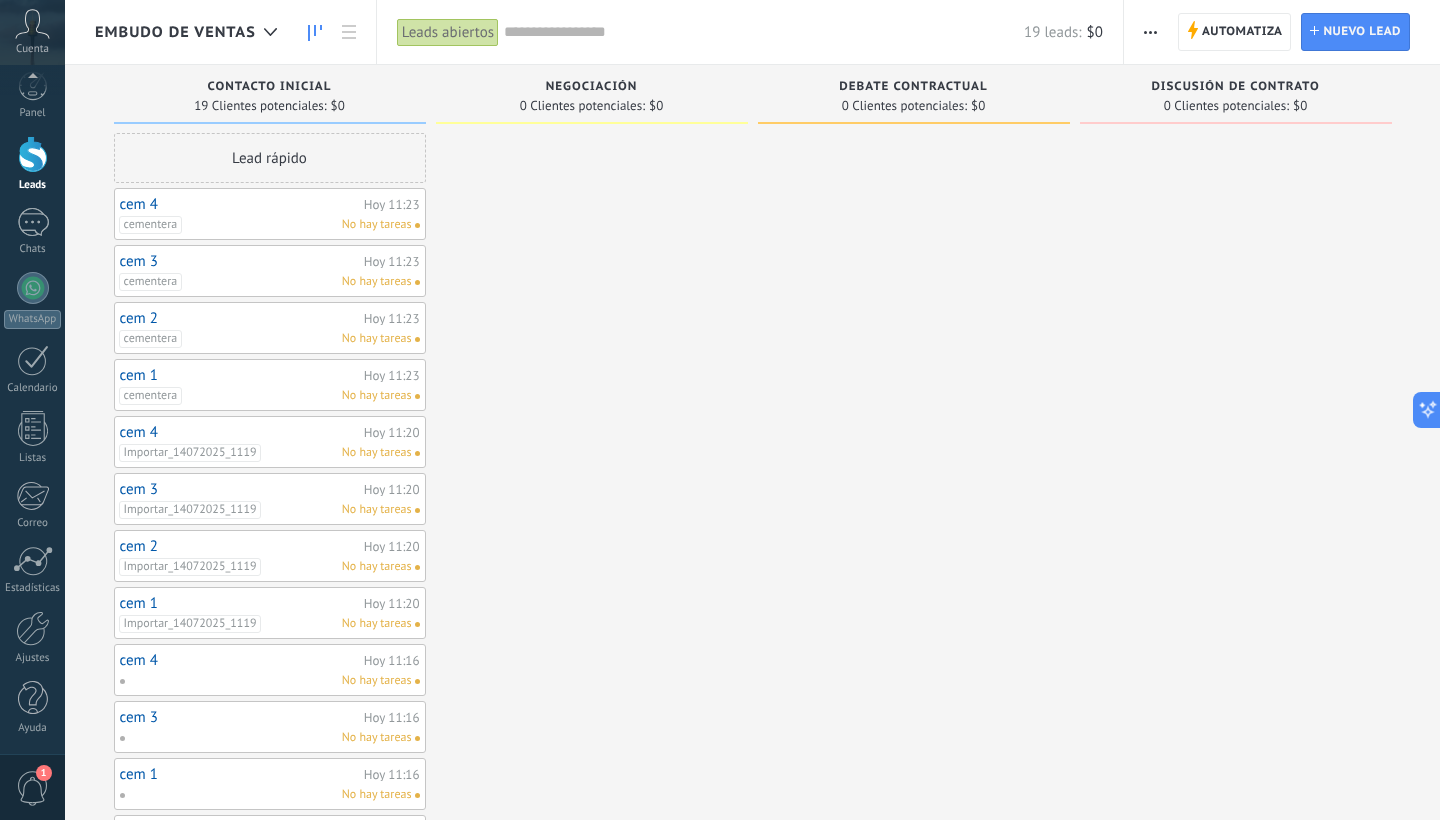 scroll, scrollTop: 0, scrollLeft: 0, axis: both 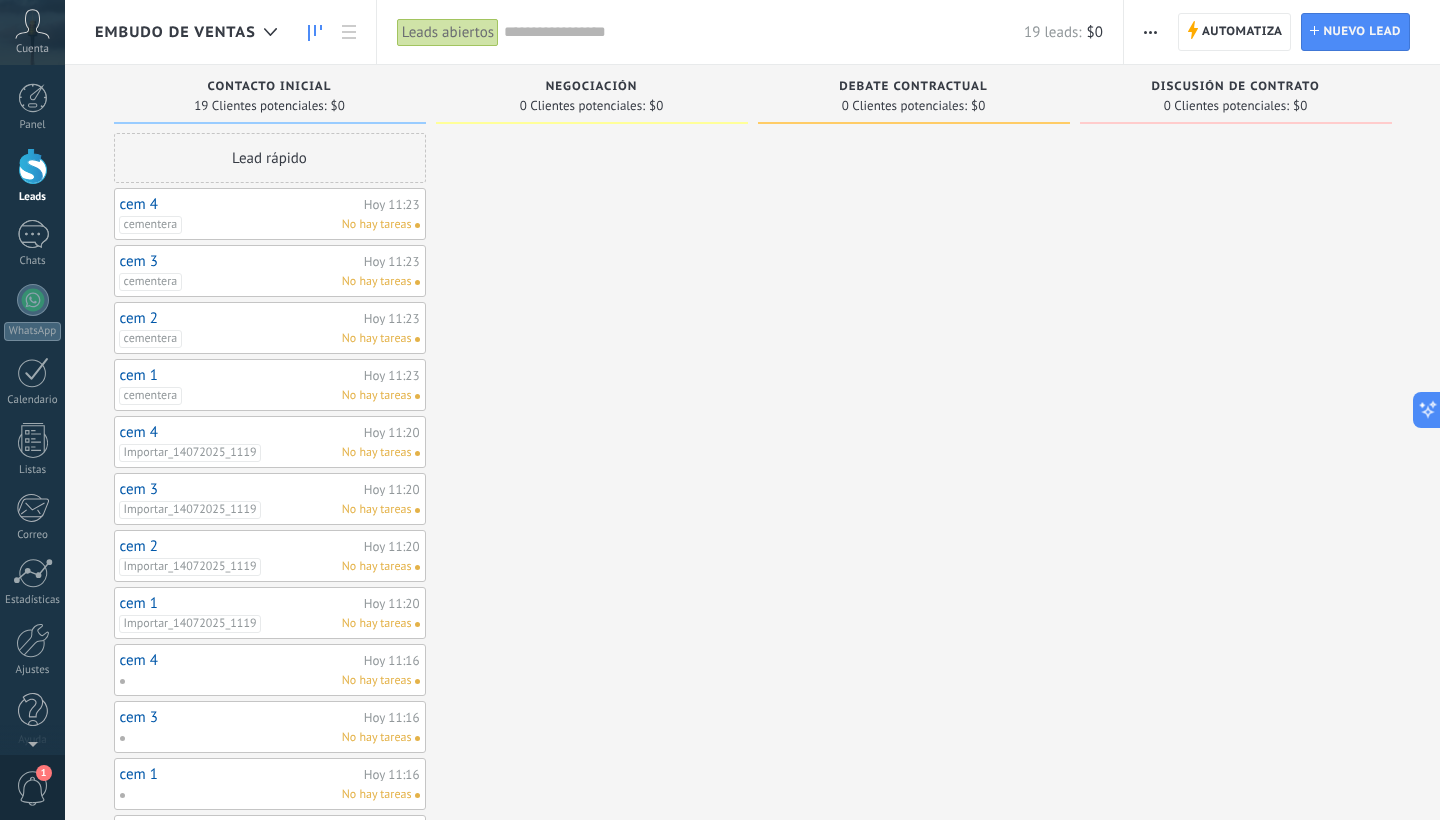 click on "cementera No hay tareas" at bounding box center (265, 225) 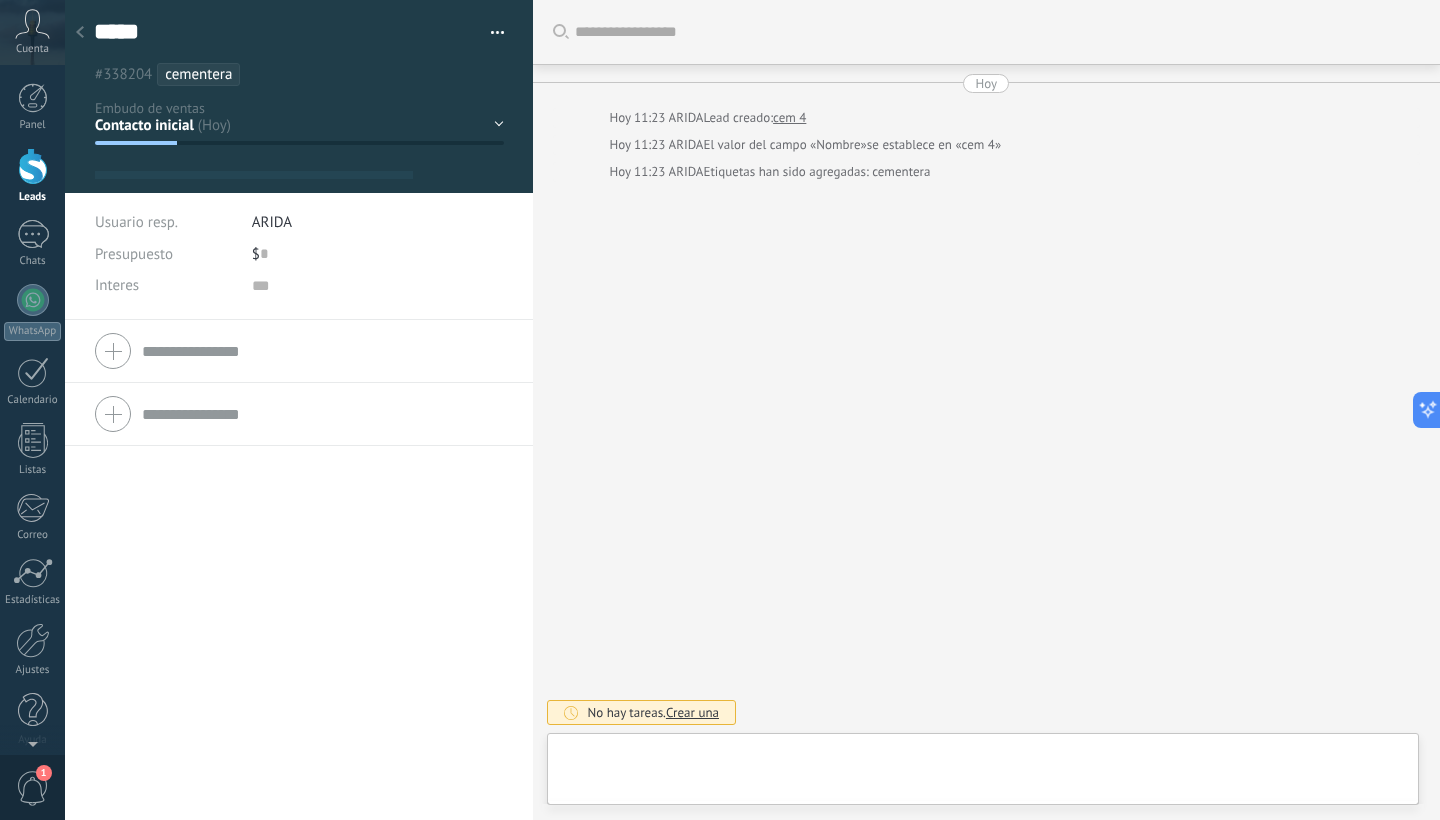 type on "*****" 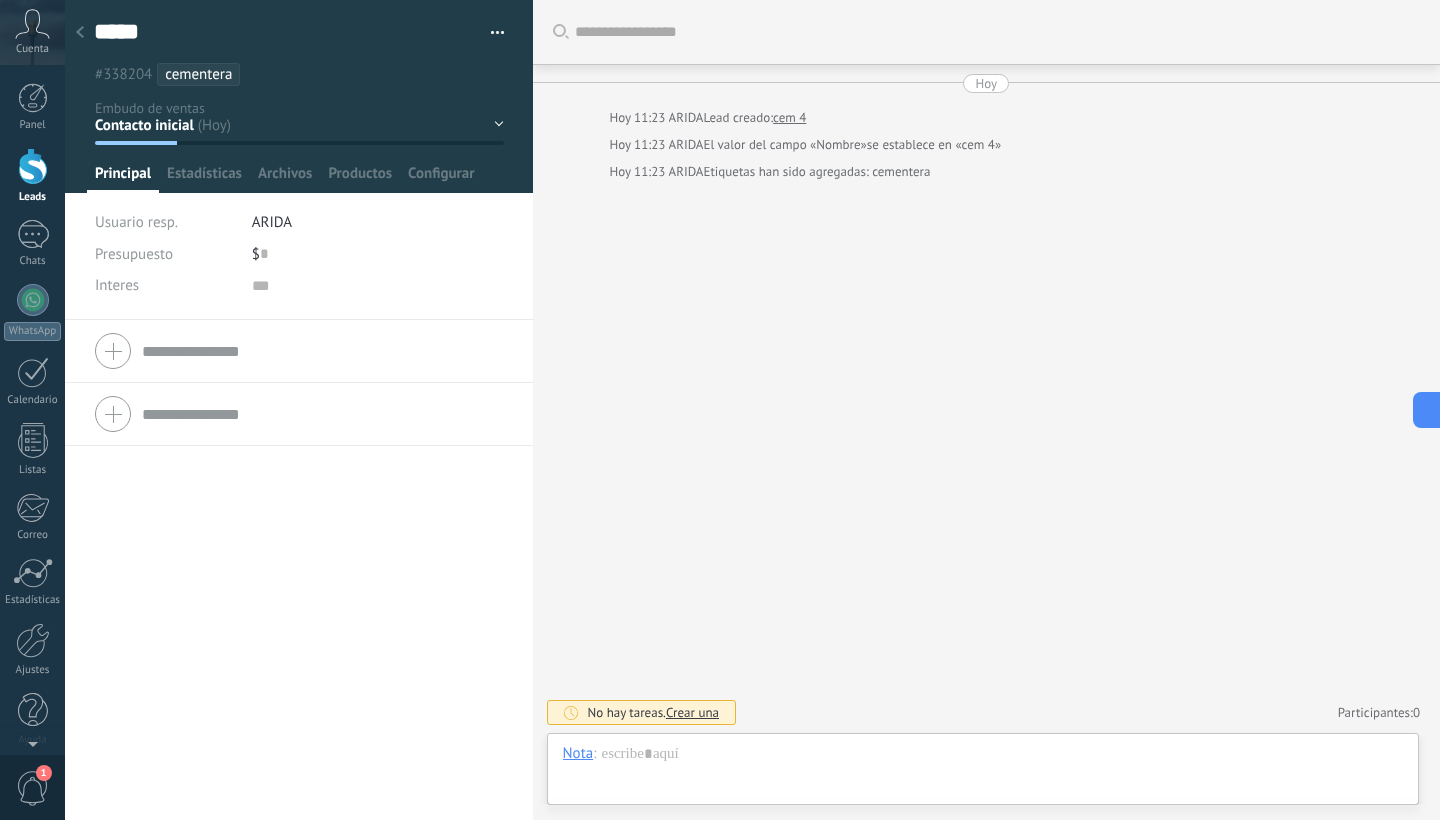 click at bounding box center [80, 33] 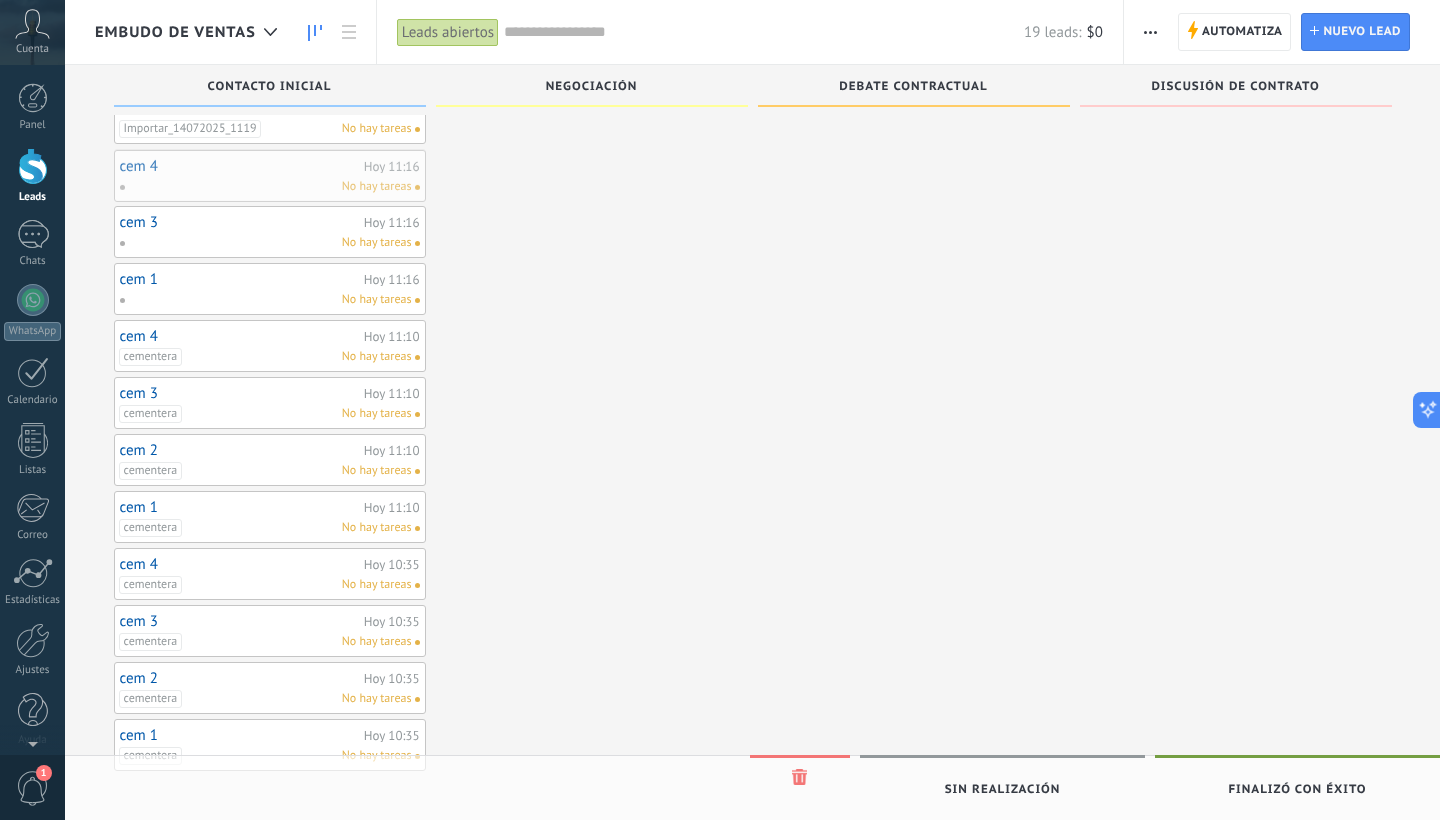 scroll, scrollTop: 490, scrollLeft: 0, axis: vertical 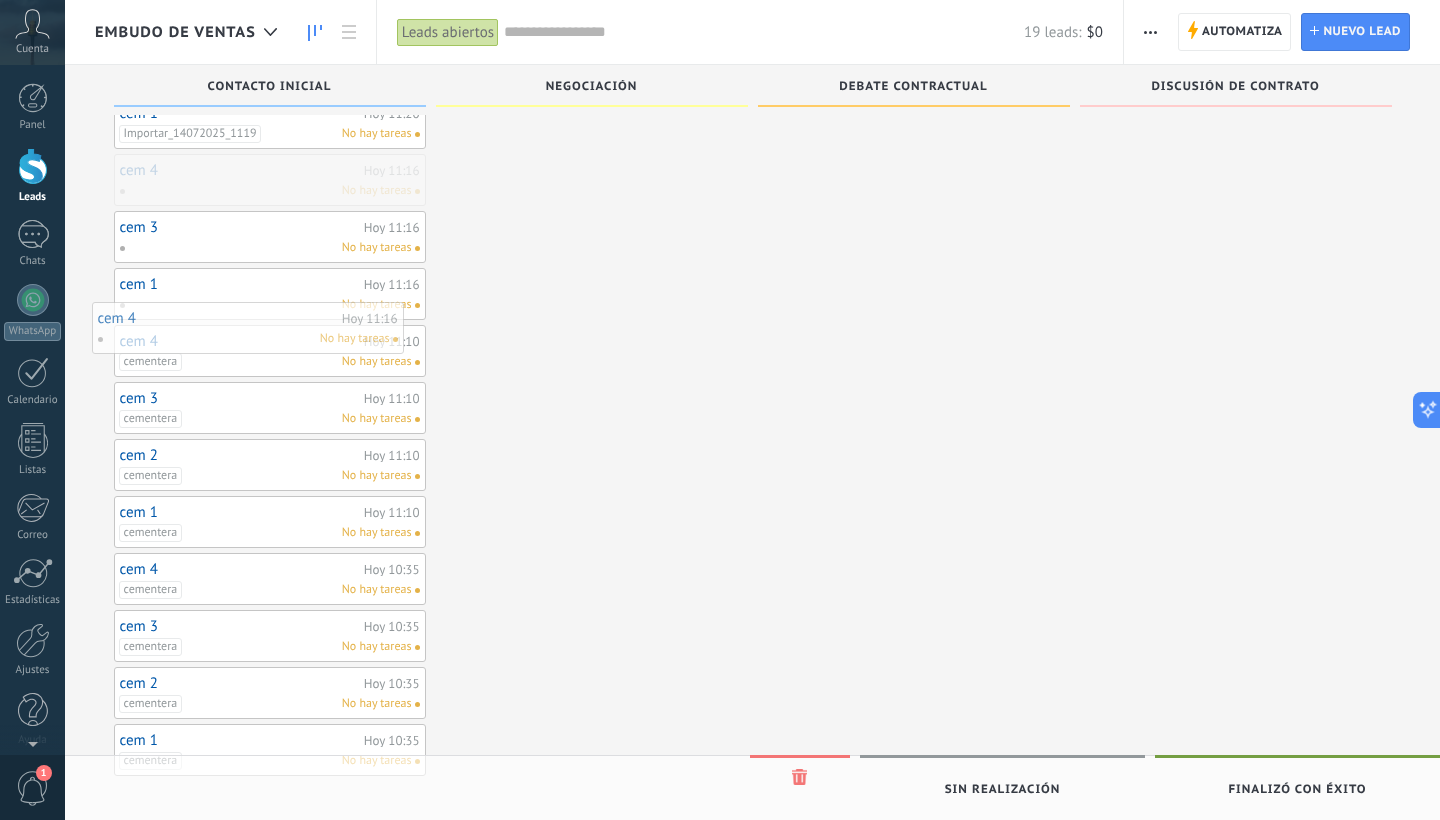 drag, startPoint x: 322, startPoint y: 172, endPoint x: 312, endPoint y: 311, distance: 139.35925 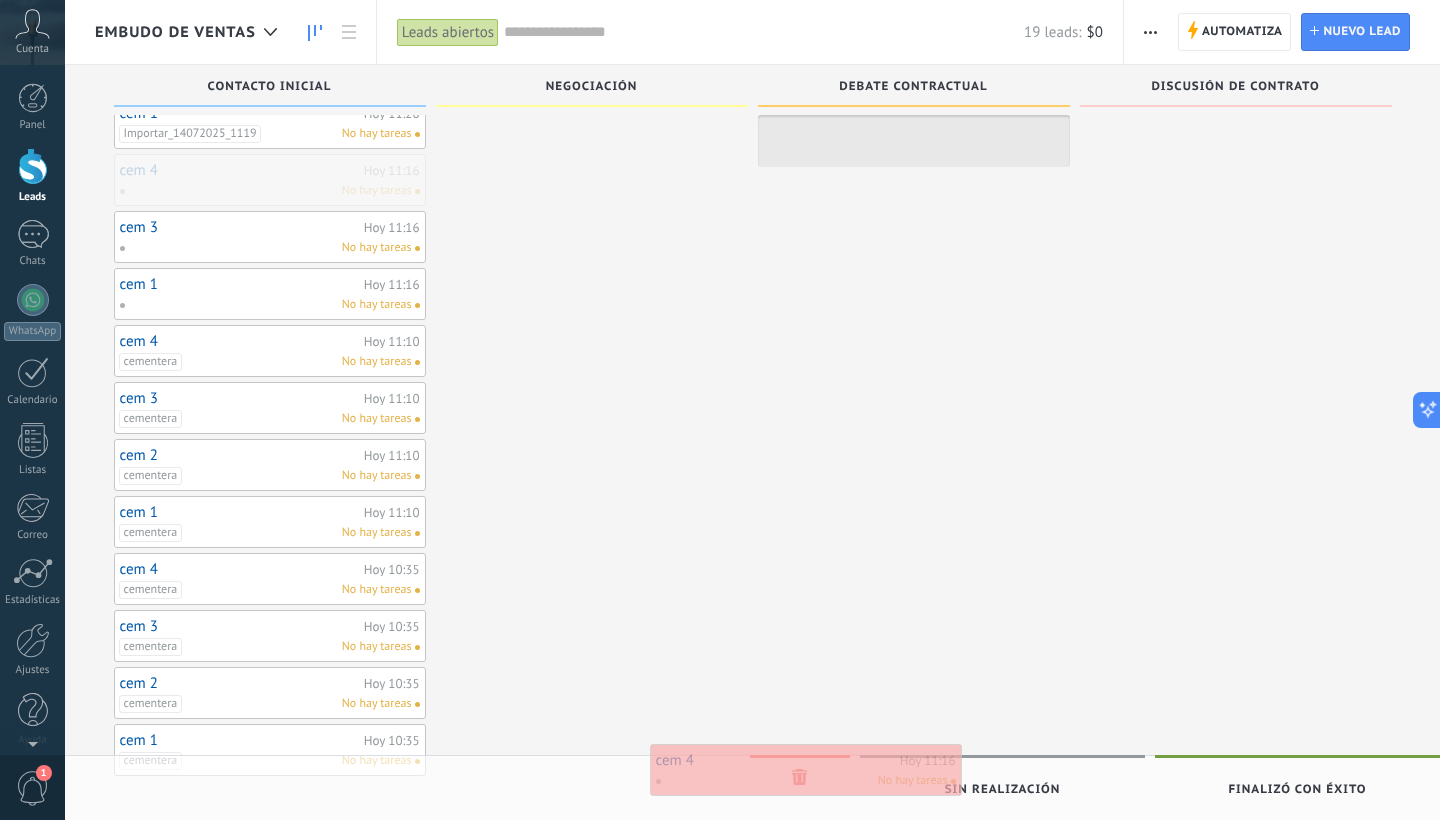 drag, startPoint x: 266, startPoint y: 180, endPoint x: 802, endPoint y: 770, distance: 797.1173 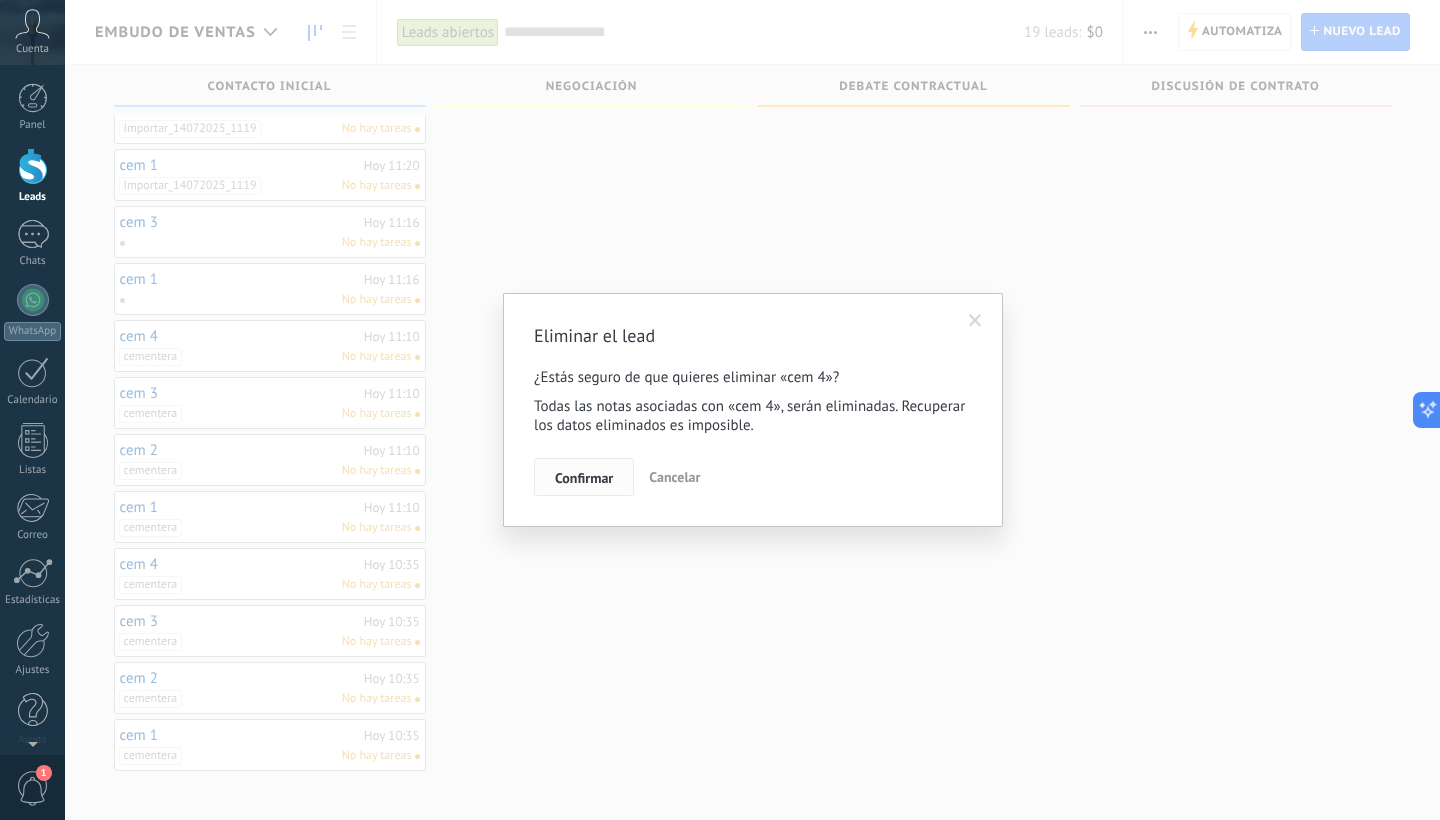 click on "Confirmar" at bounding box center (584, 478) 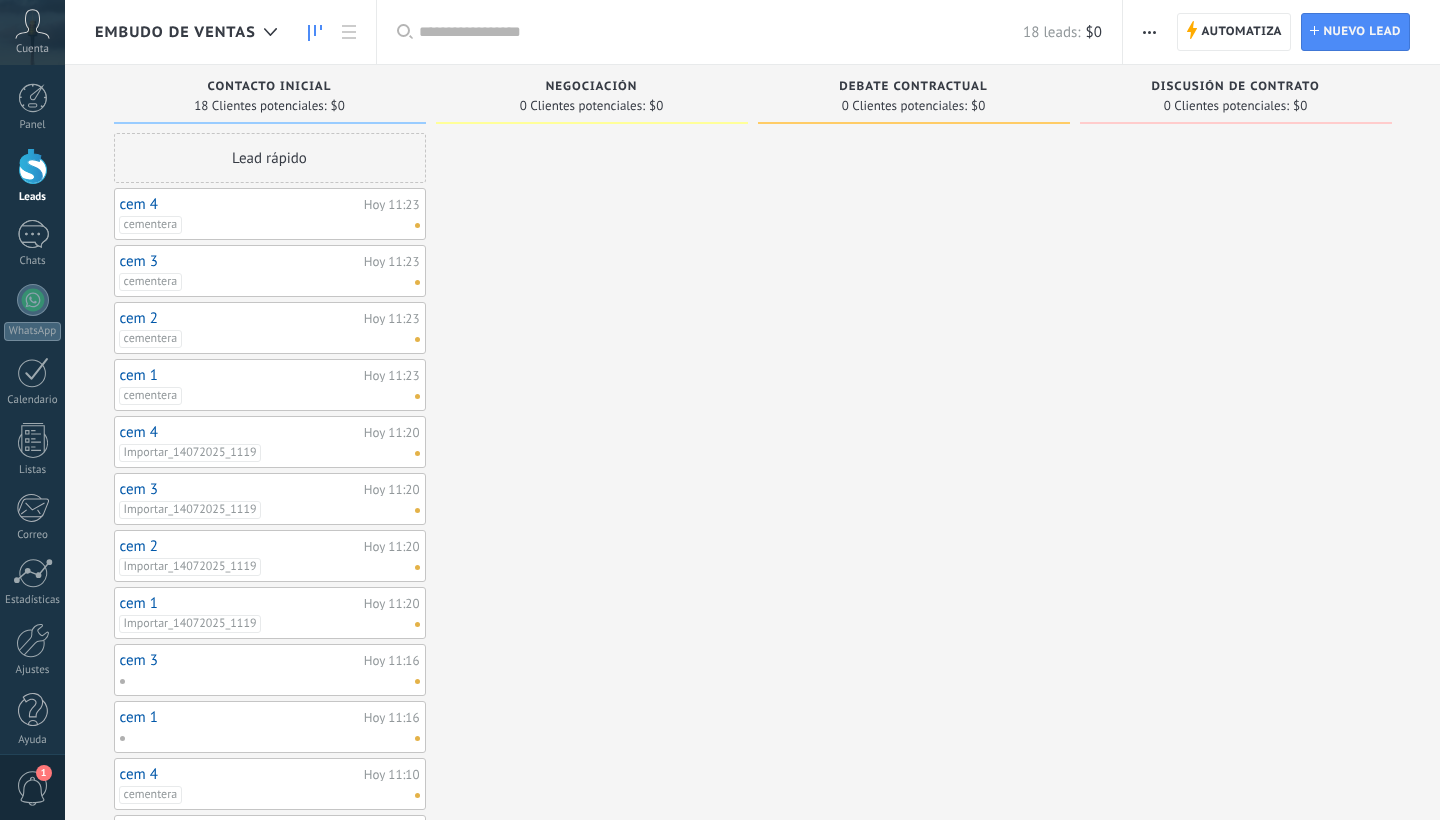 scroll, scrollTop: 0, scrollLeft: 0, axis: both 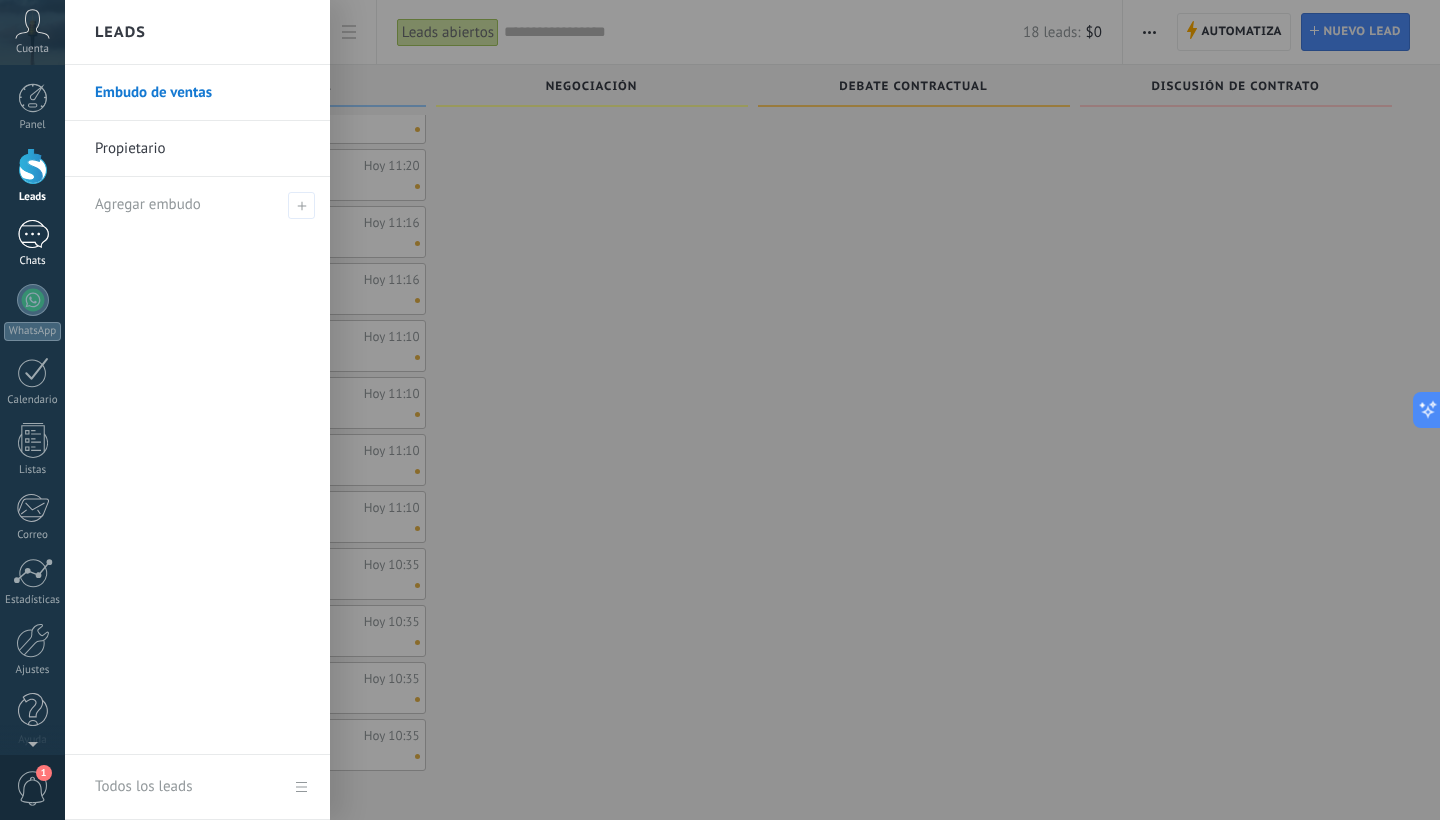 click at bounding box center [33, 234] 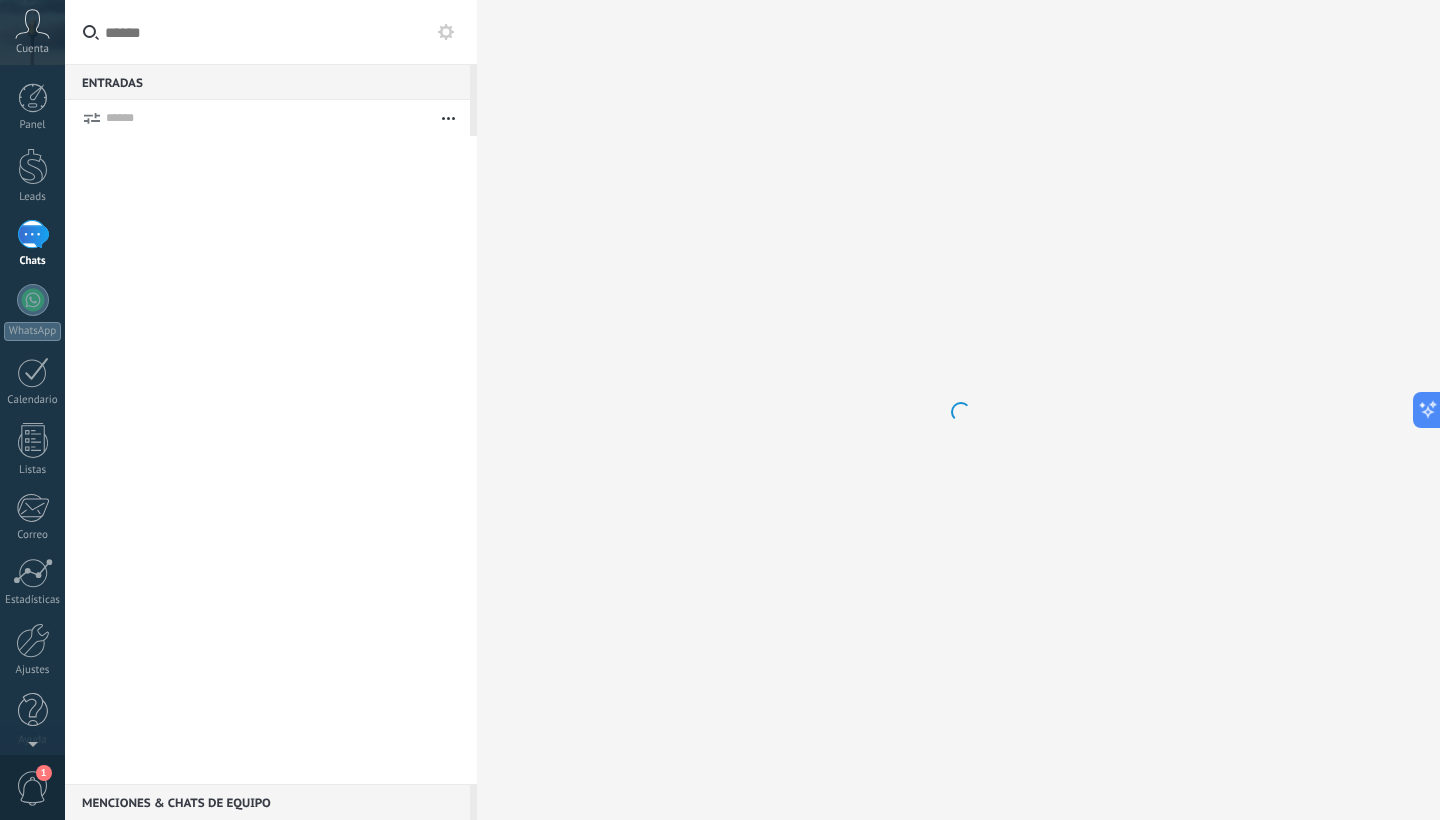 scroll, scrollTop: 0, scrollLeft: 0, axis: both 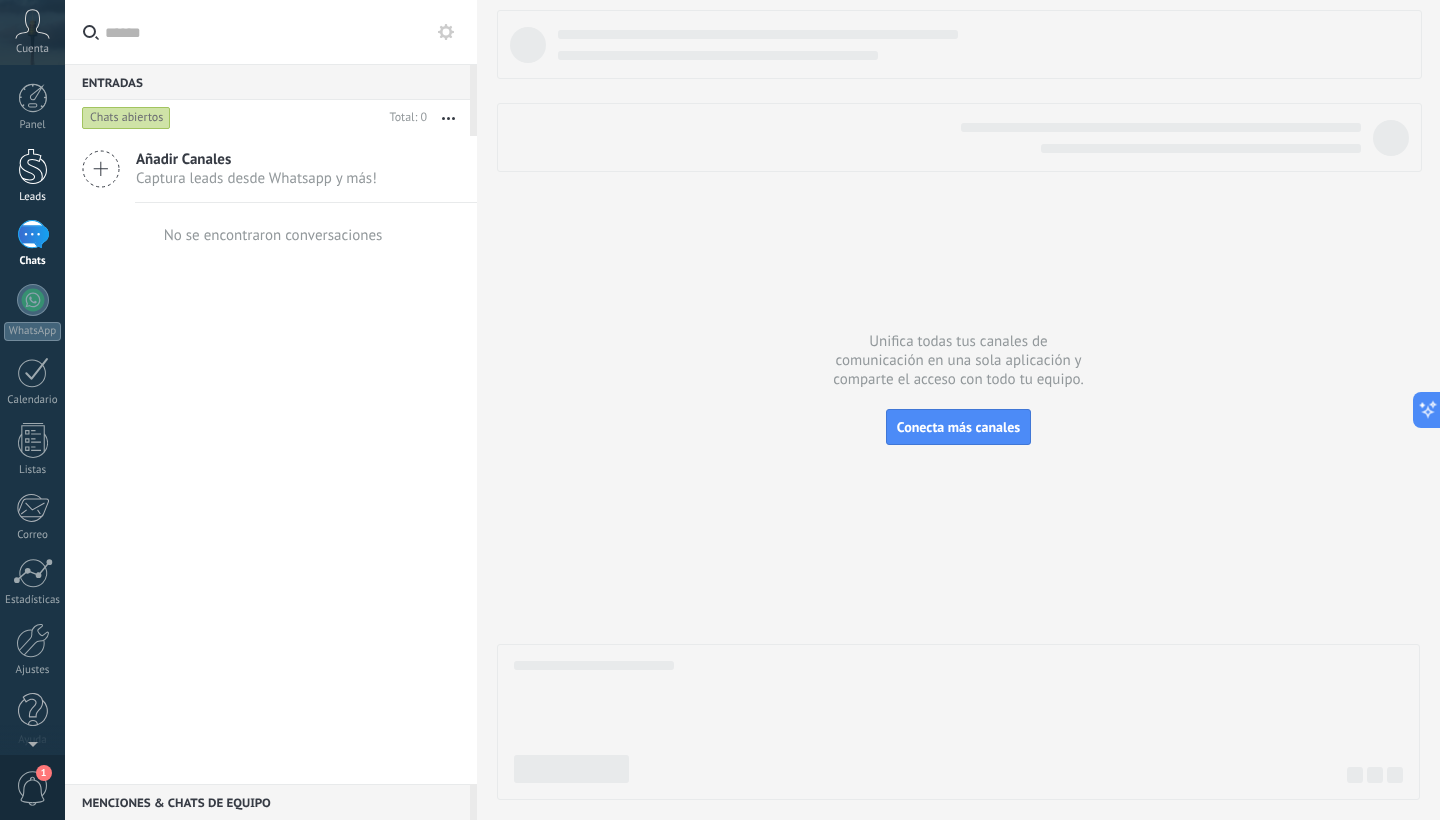 click on "Leads" at bounding box center (32, 176) 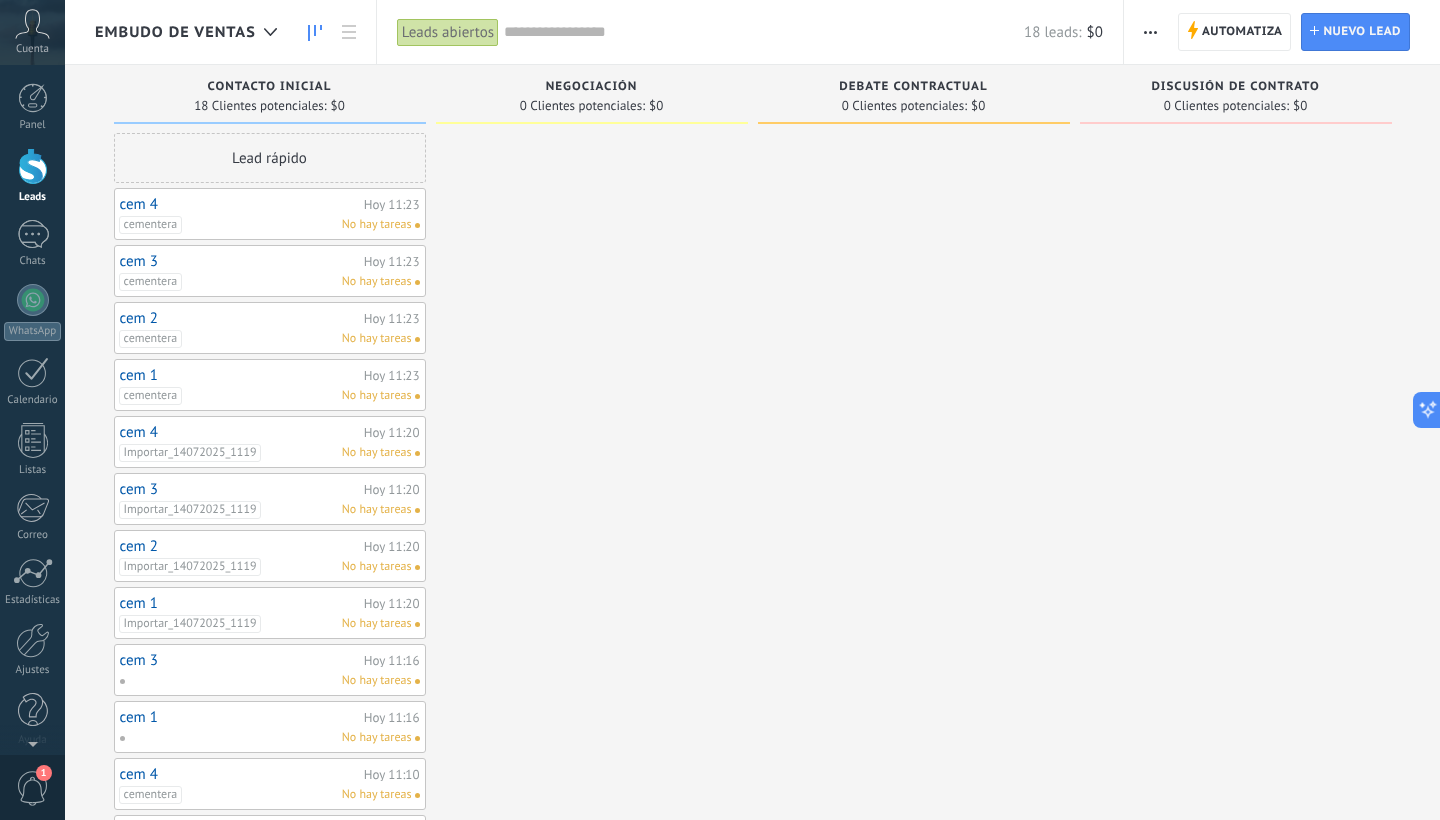 click on "cem 4 Hoy 11:23 cementera No hay tareas" at bounding box center [270, 214] 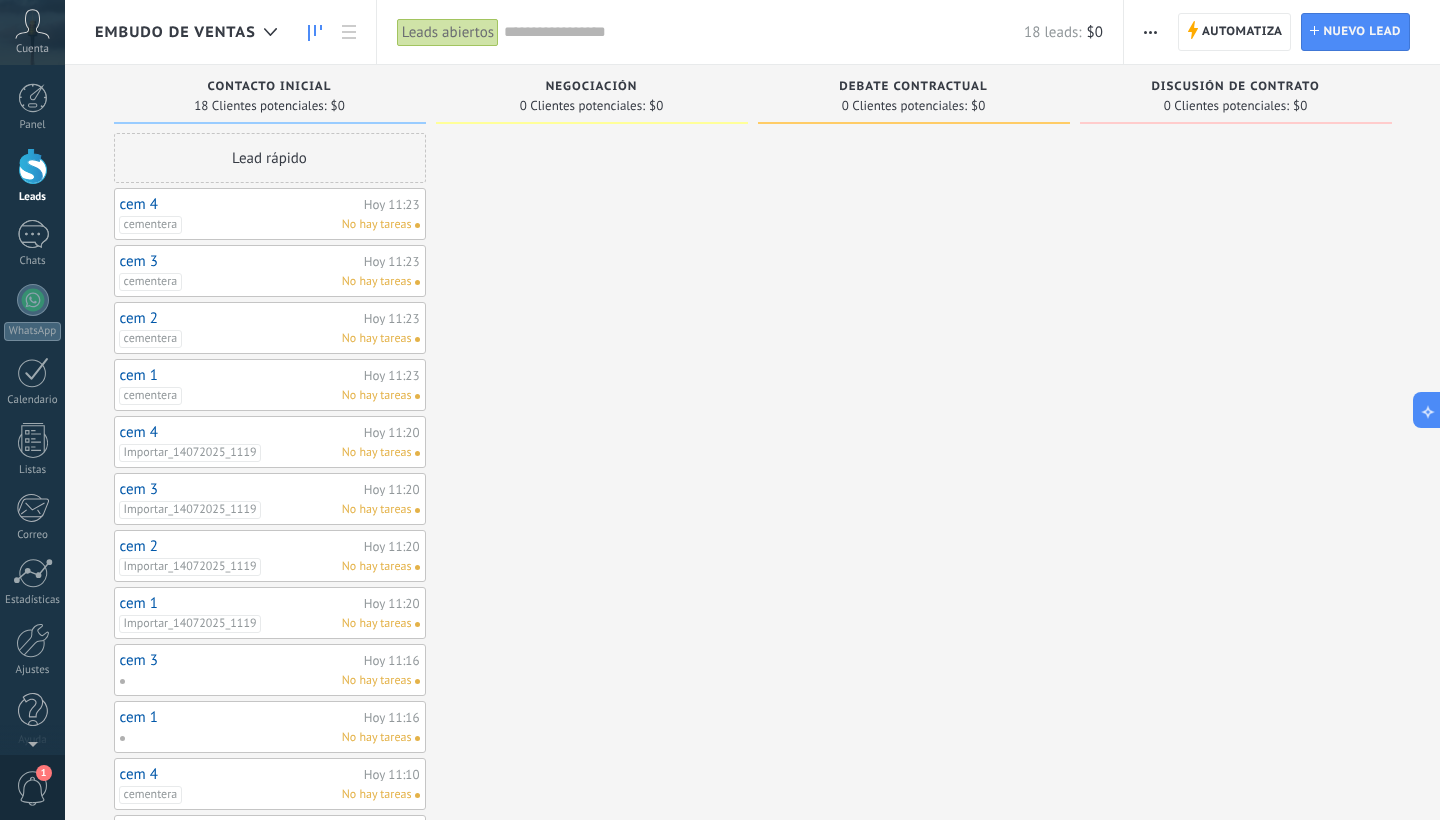 click on "cem 4 Hoy 11:23 cementera No hay tareas" at bounding box center (270, 214) 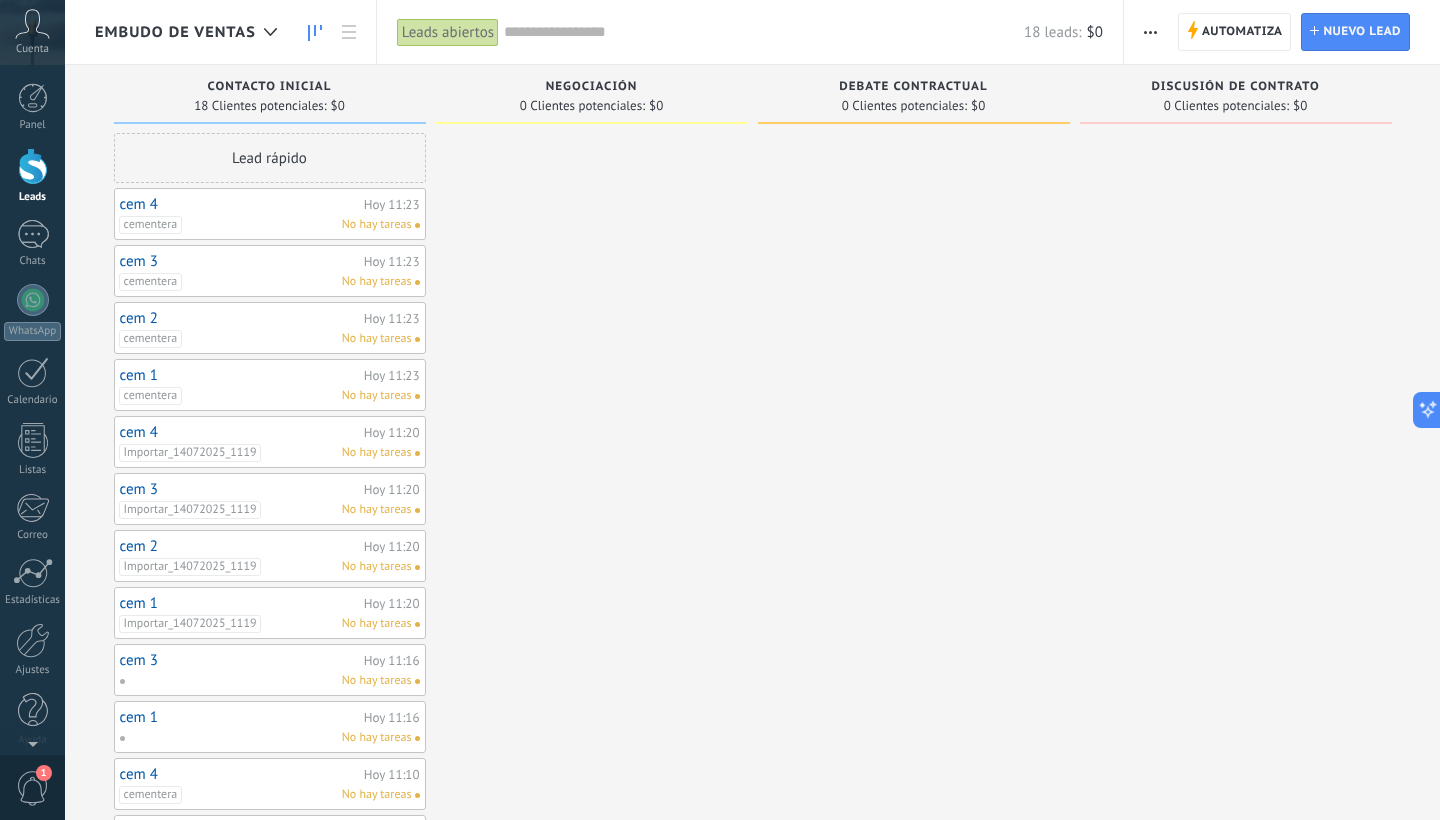 click on "cem 4 Hoy 11:23 cementera No hay tareas" at bounding box center (270, 214) 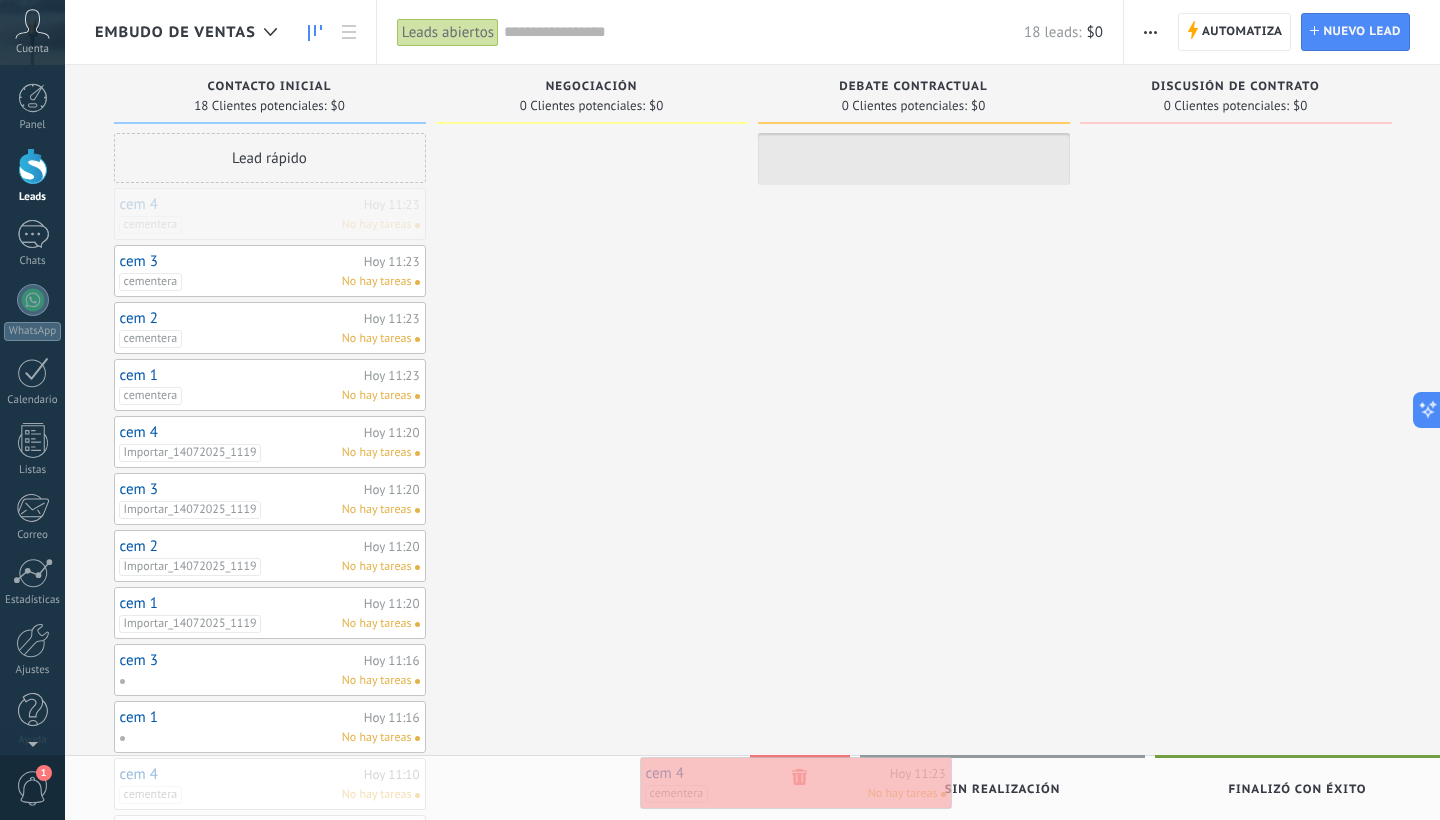 drag, startPoint x: 281, startPoint y: 215, endPoint x: 807, endPoint y: 784, distance: 774.8787 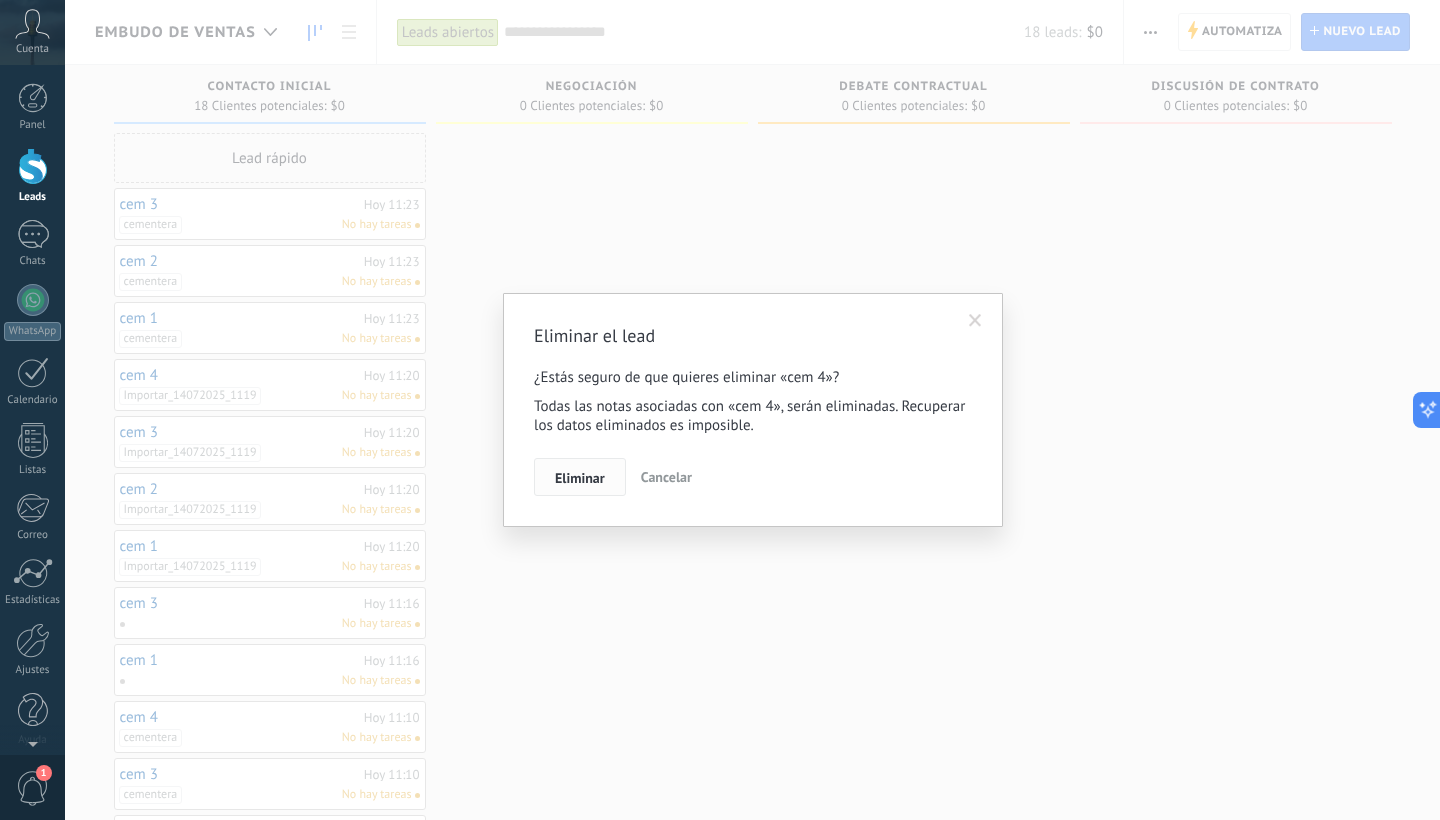 click on "Eliminar" at bounding box center (580, 478) 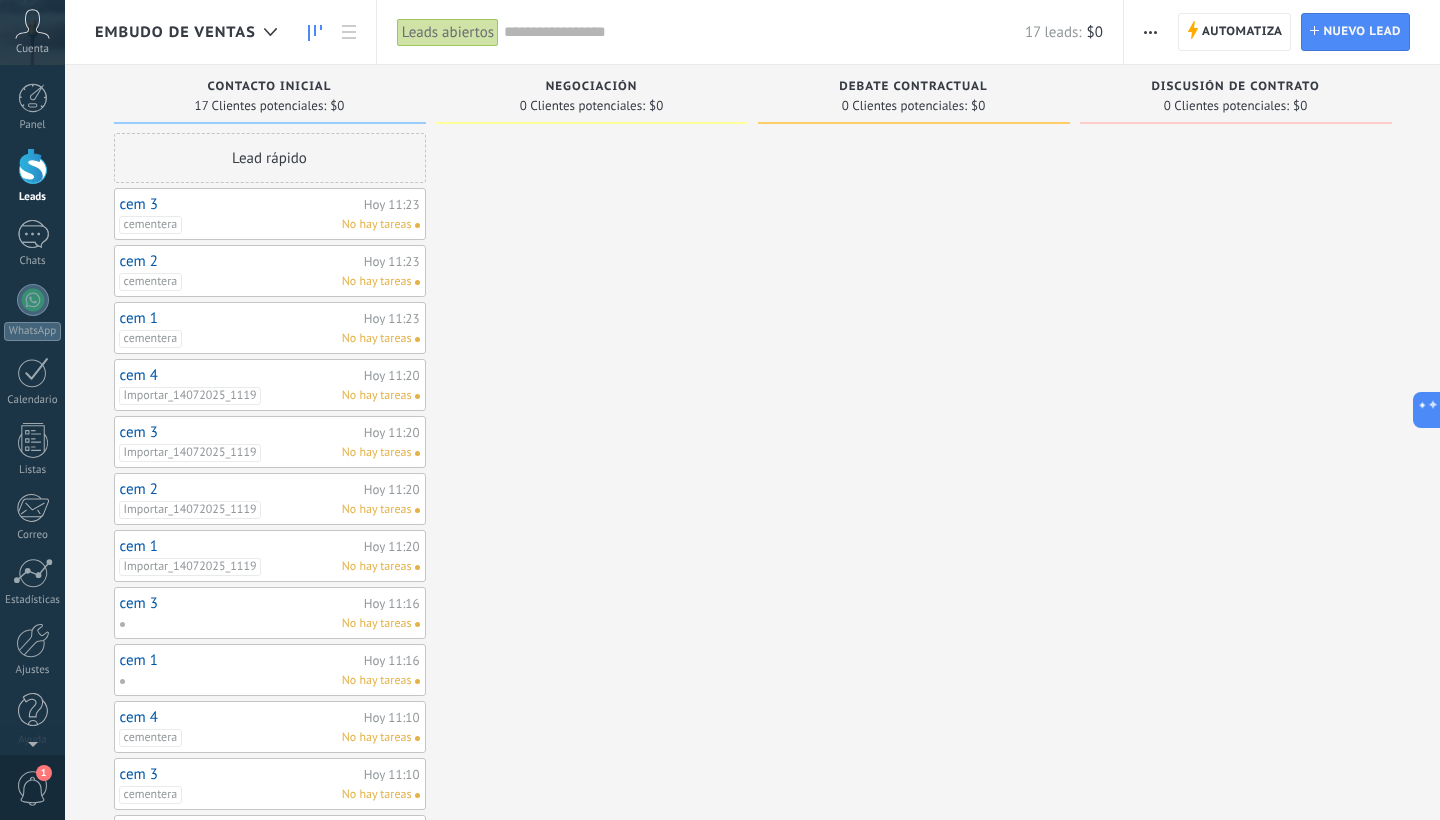 drag, startPoint x: 464, startPoint y: 204, endPoint x: 331, endPoint y: 634, distance: 450.09888 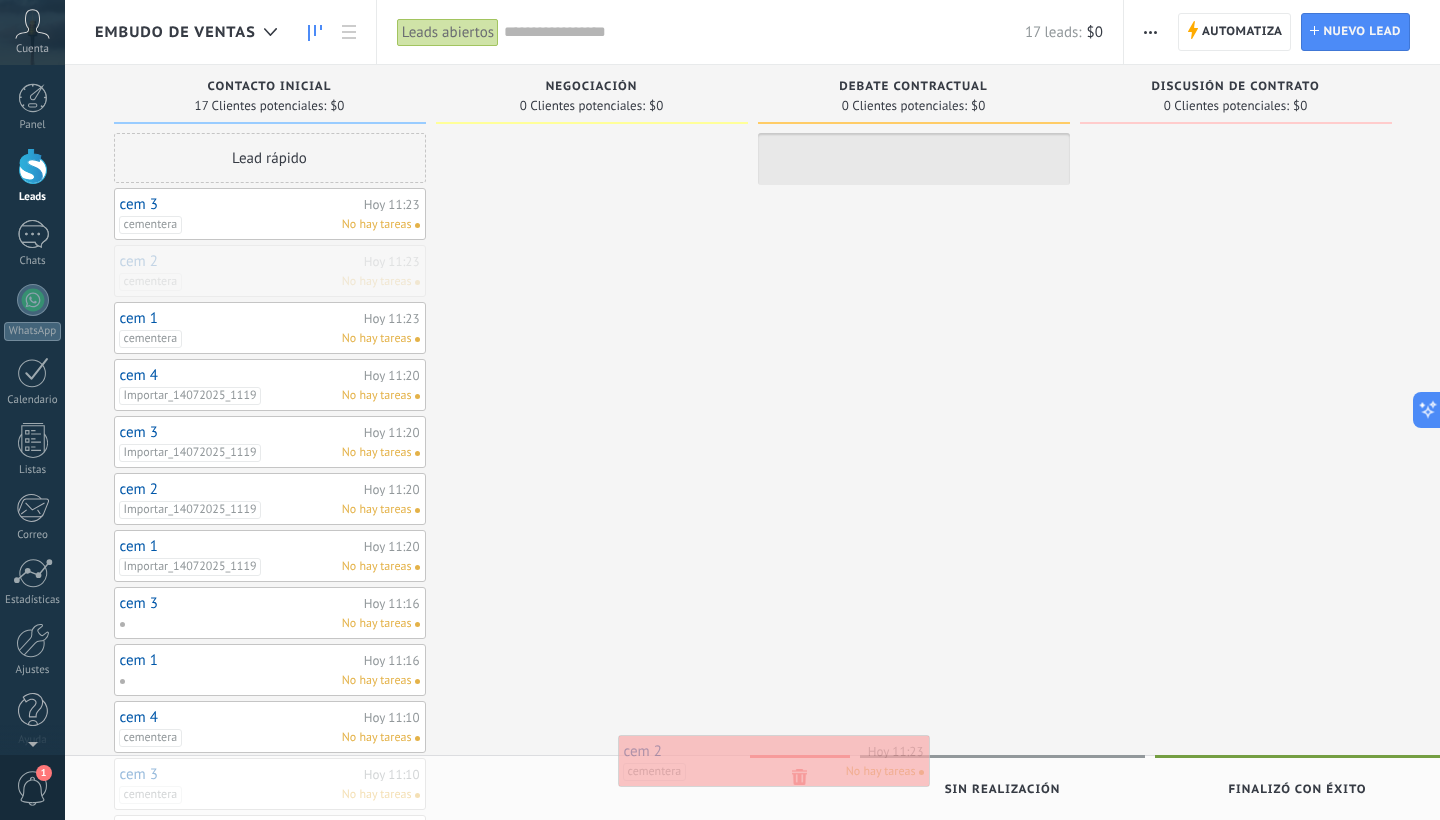 drag, startPoint x: 306, startPoint y: 294, endPoint x: 810, endPoint y: 784, distance: 702.93384 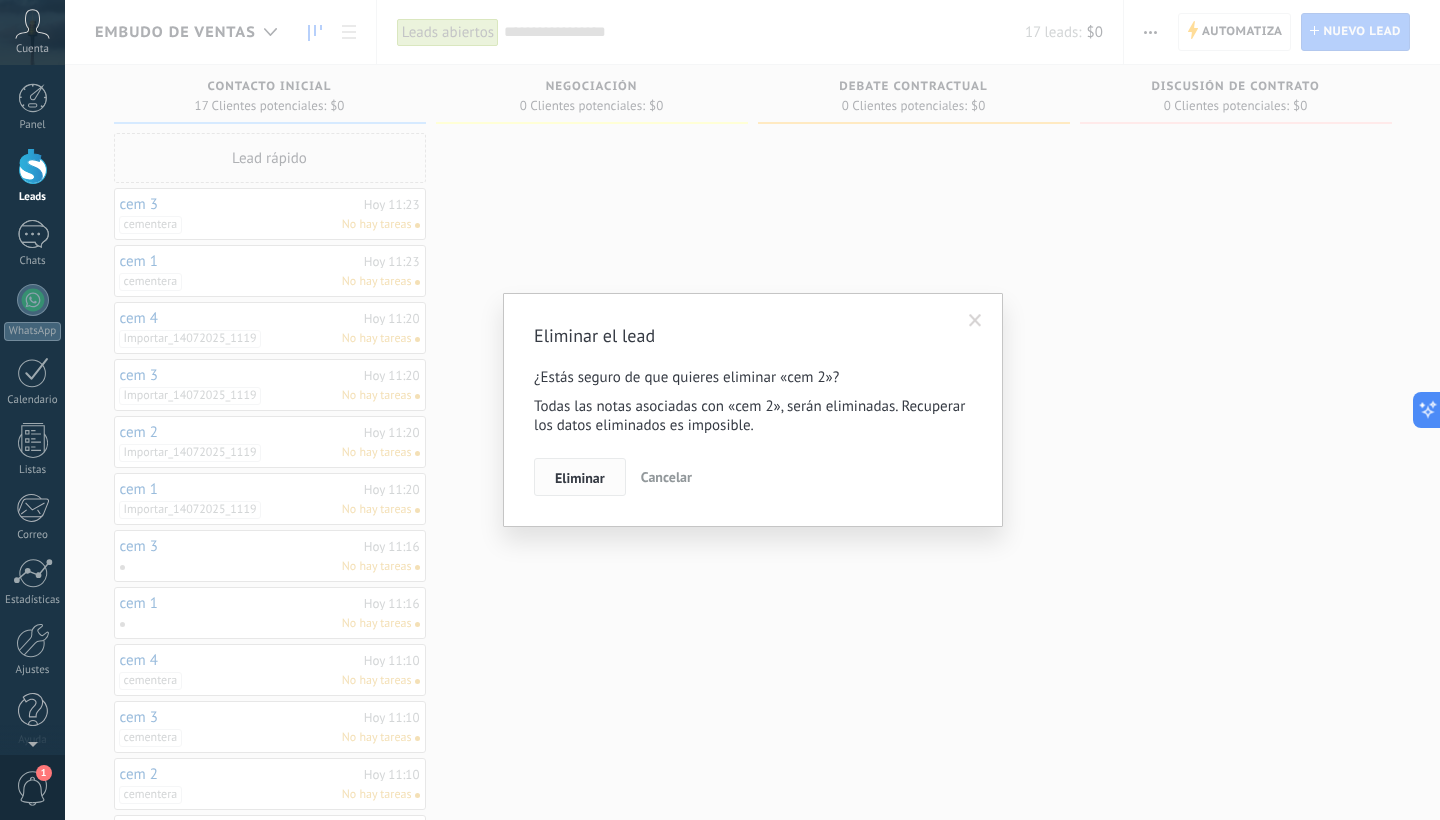 click on "Eliminar" at bounding box center (580, 478) 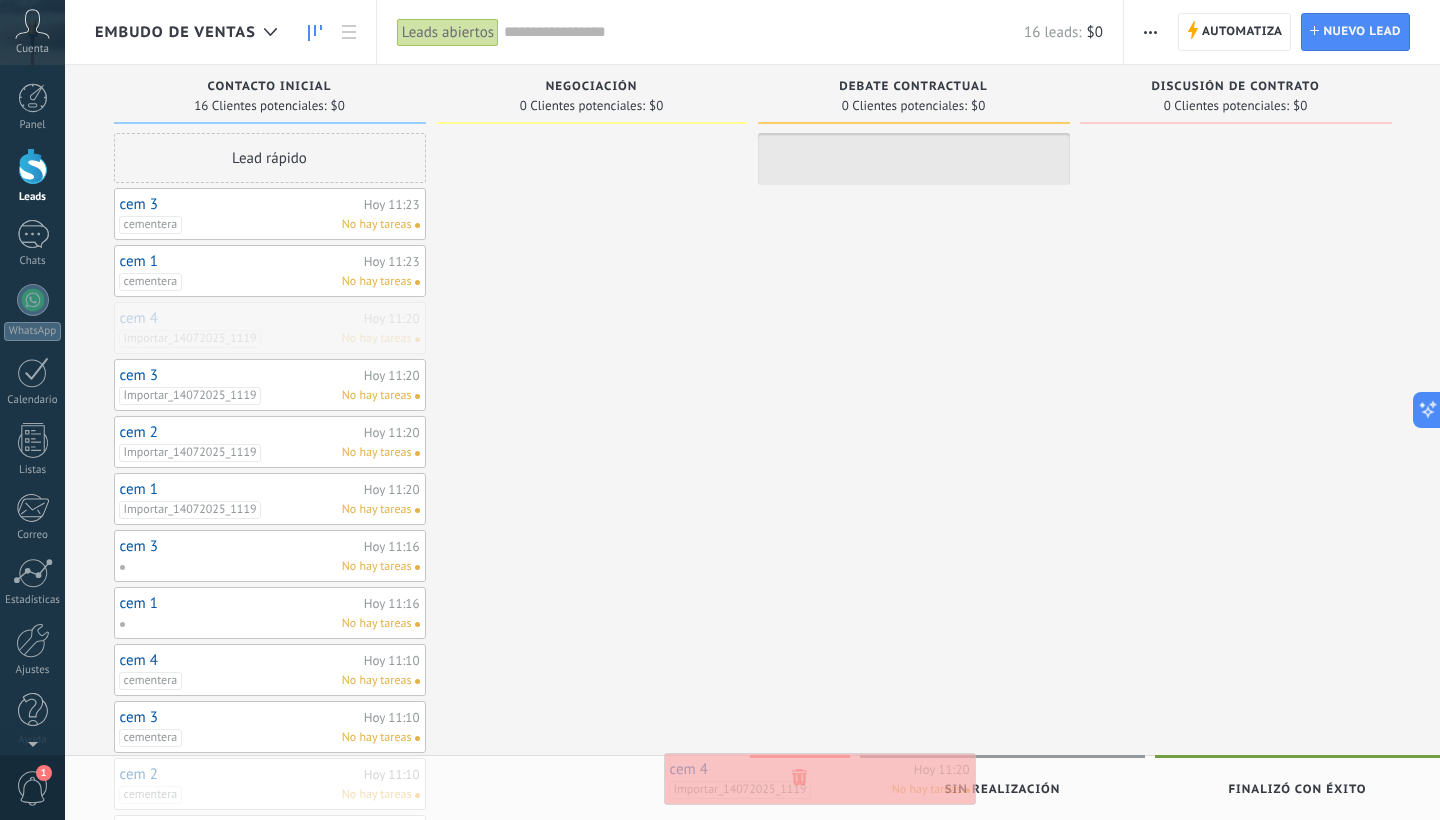 drag, startPoint x: 242, startPoint y: 306, endPoint x: 789, endPoint y: 757, distance: 708.94995 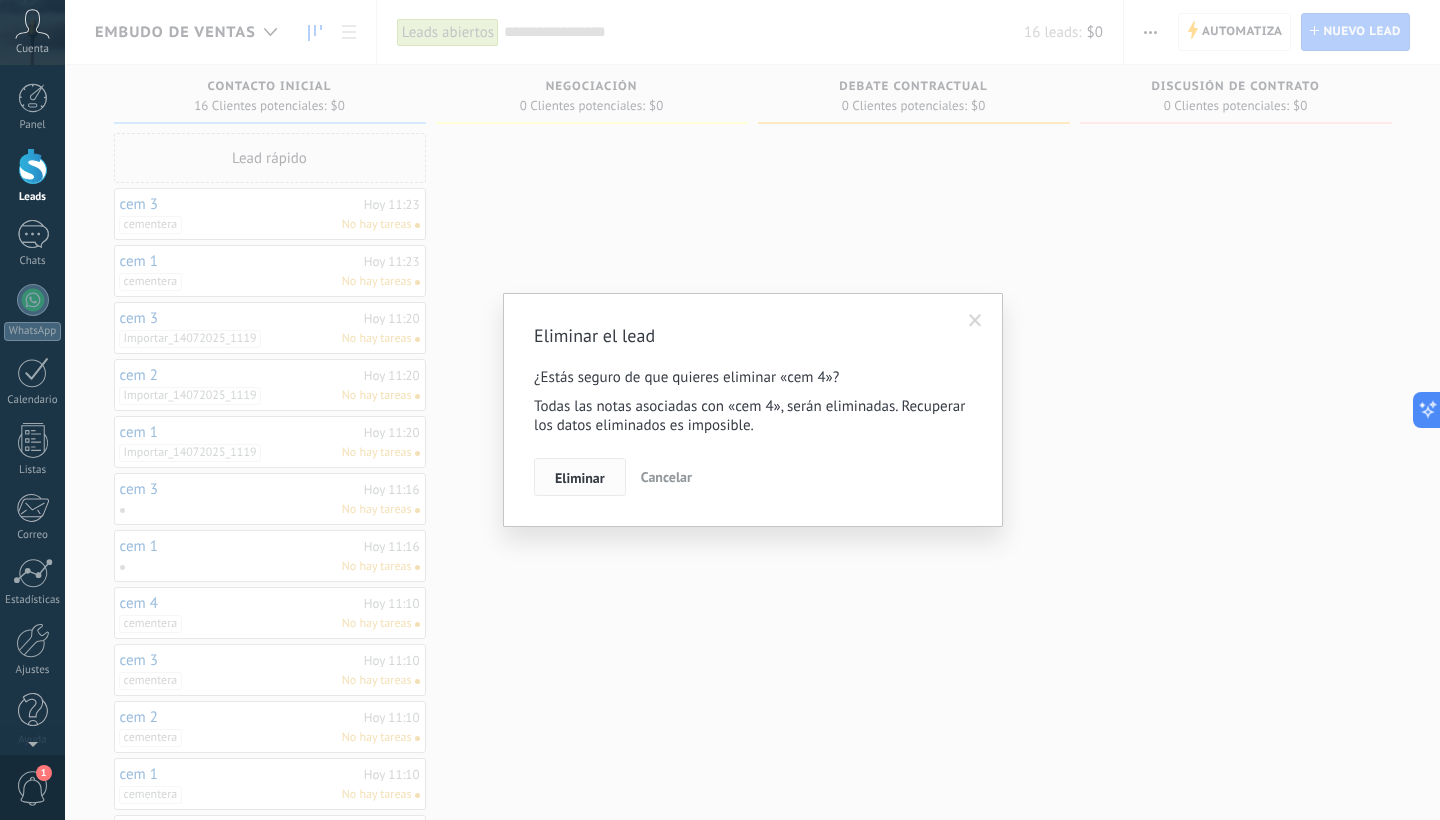 click on "Eliminar" at bounding box center (580, 478) 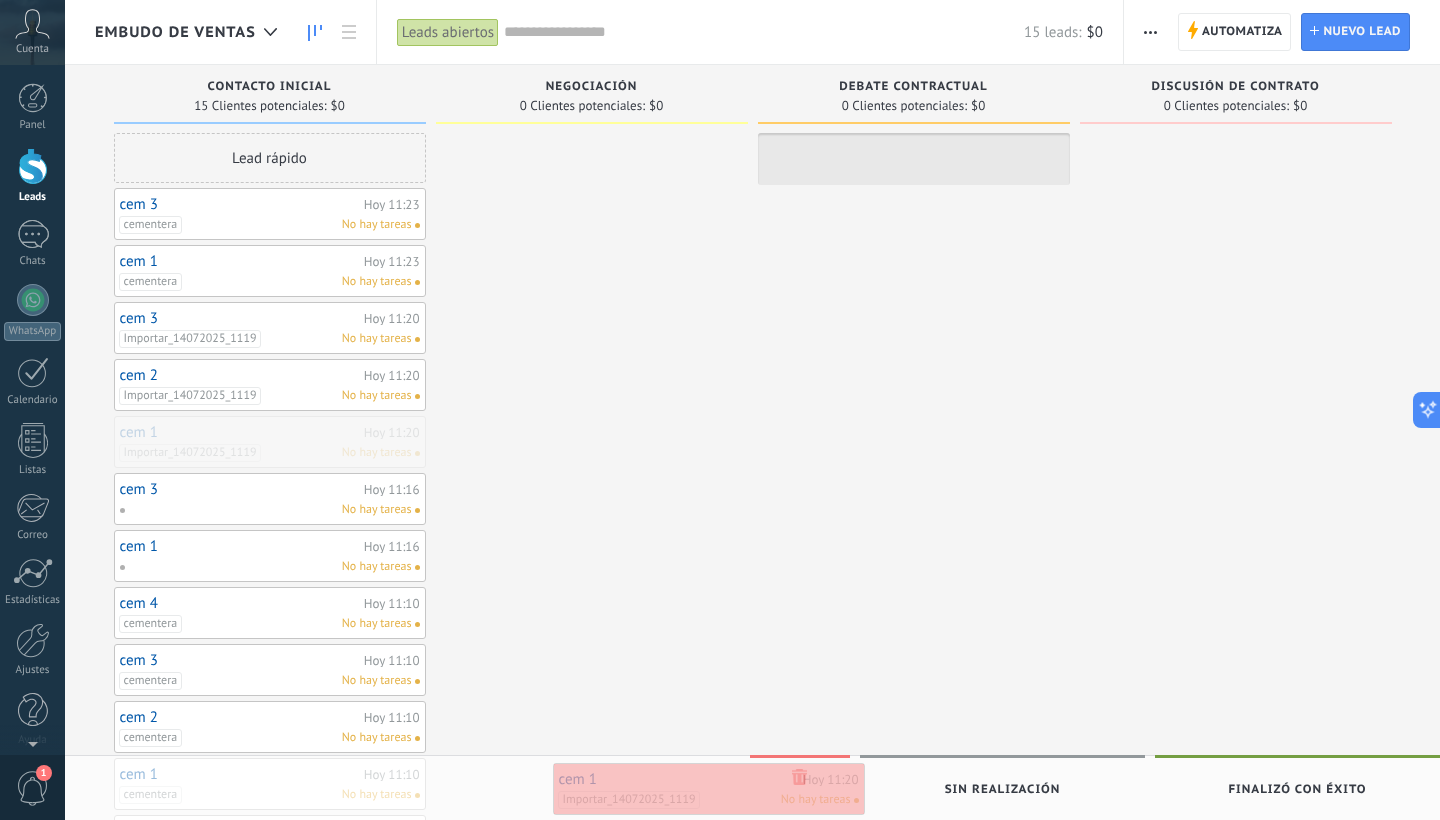 drag, startPoint x: 370, startPoint y: 423, endPoint x: 807, endPoint y: 769, distance: 557.39124 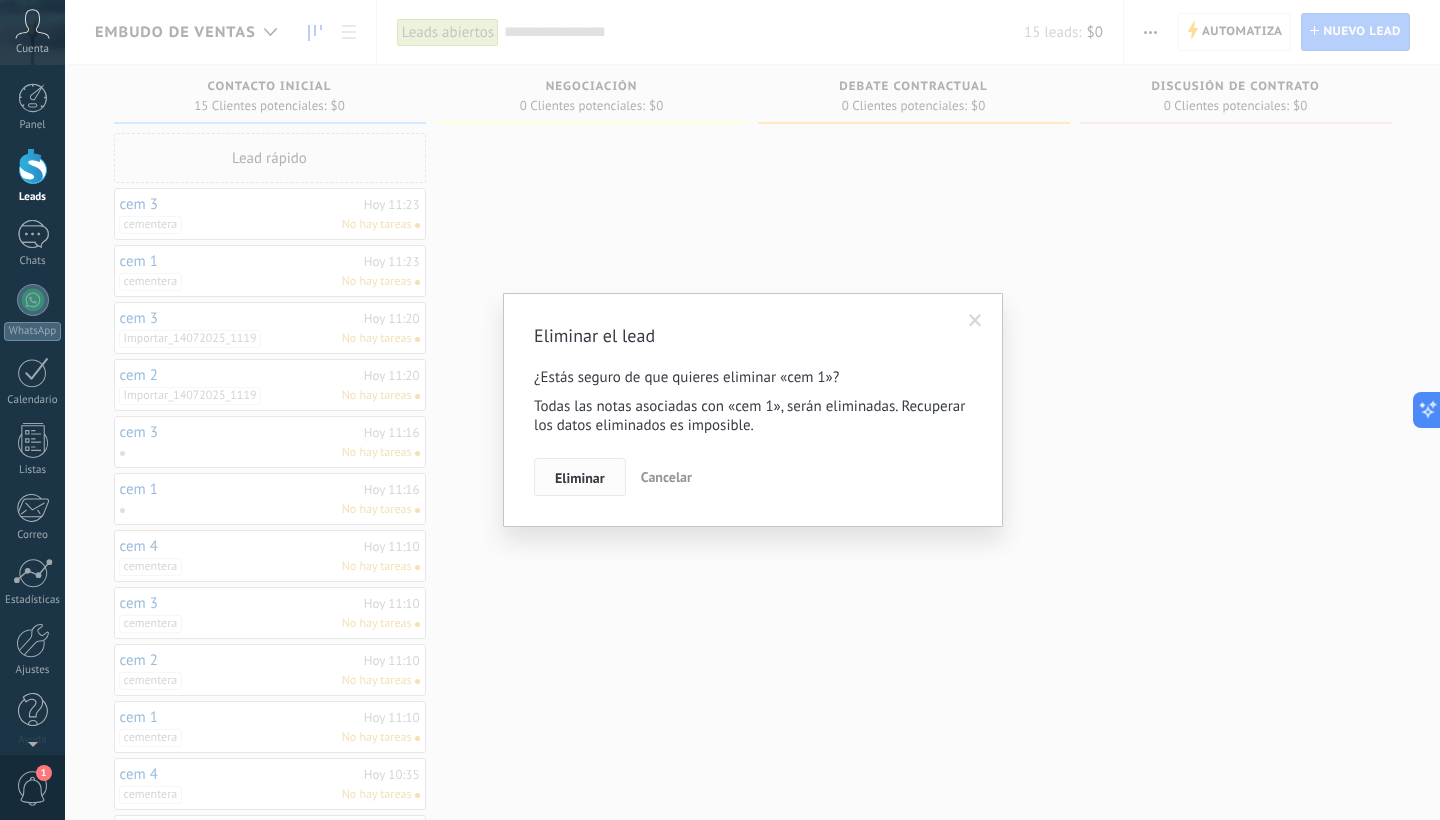 click on "Eliminar" at bounding box center [580, 477] 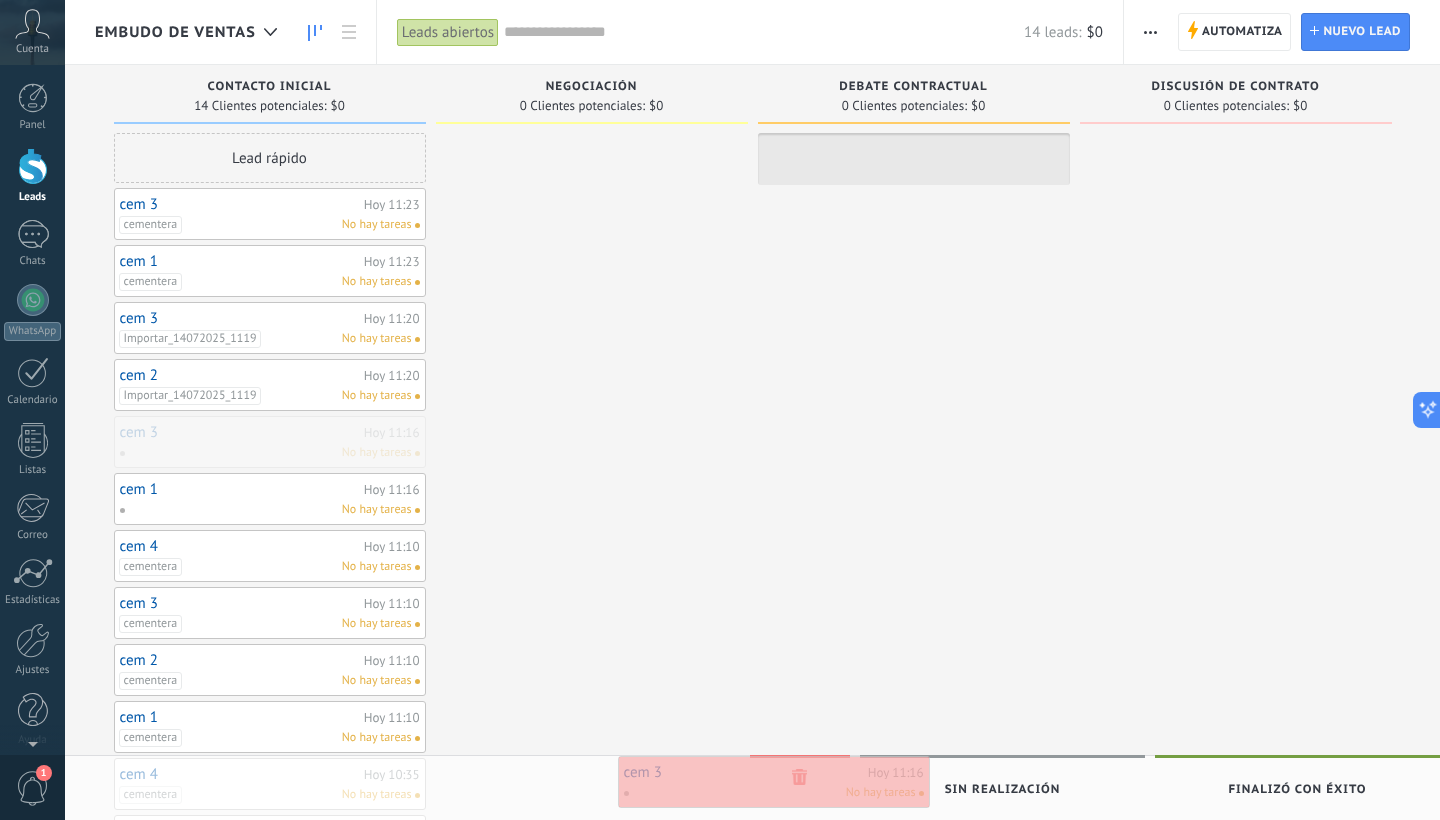 drag, startPoint x: 298, startPoint y: 440, endPoint x: 802, endPoint y: 780, distance: 607.9605 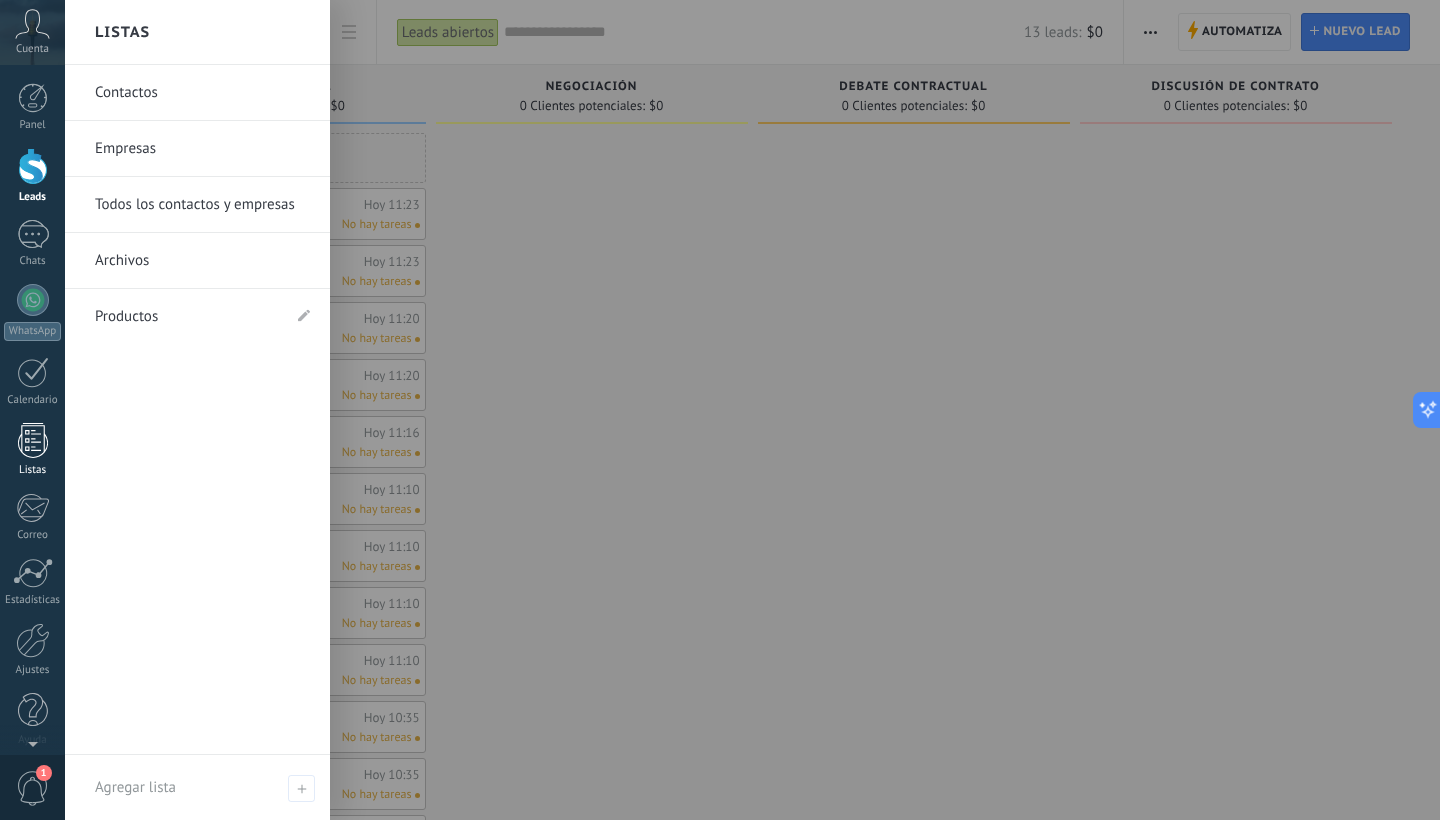 click at bounding box center (33, 440) 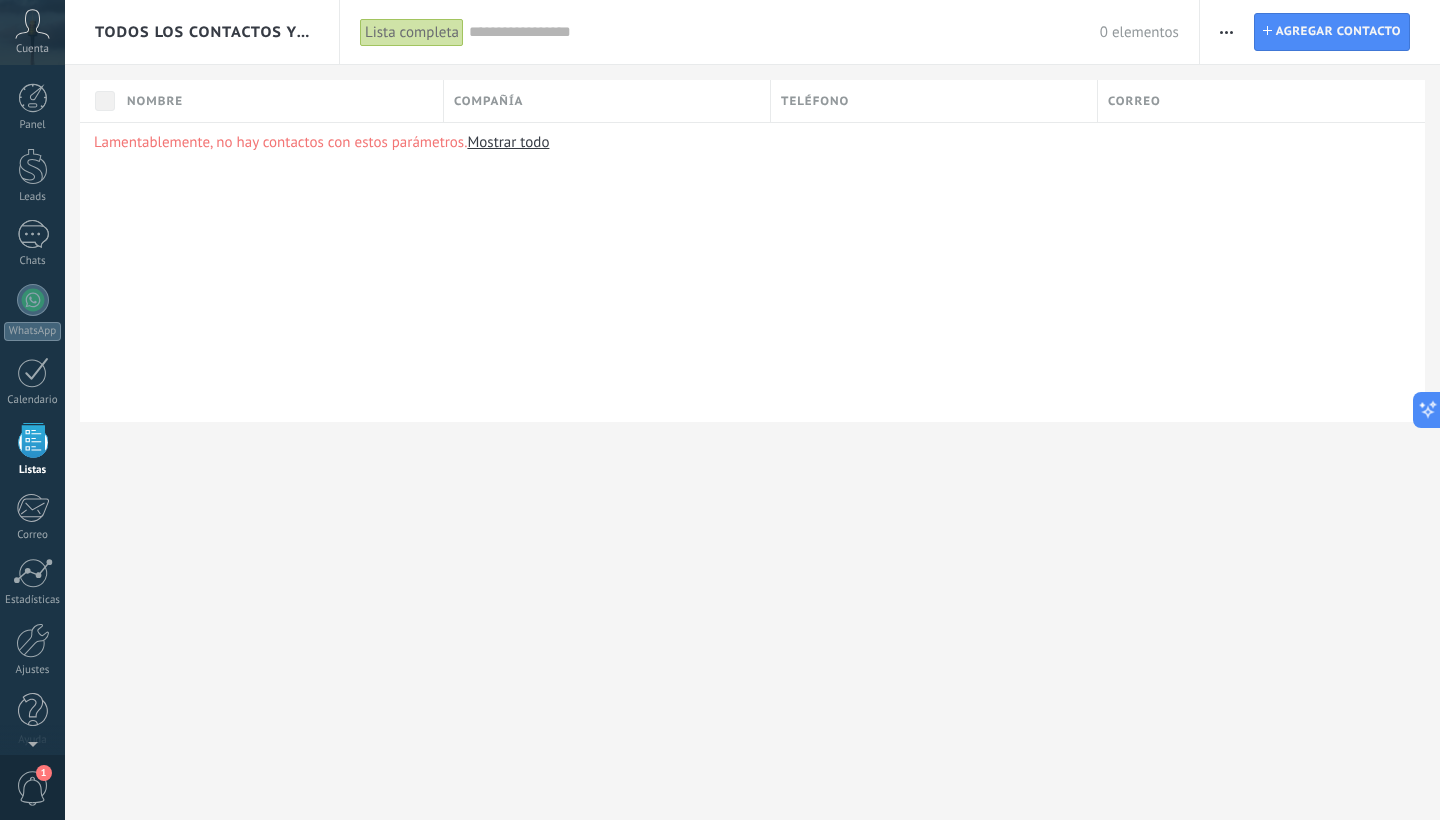 scroll, scrollTop: 12, scrollLeft: 0, axis: vertical 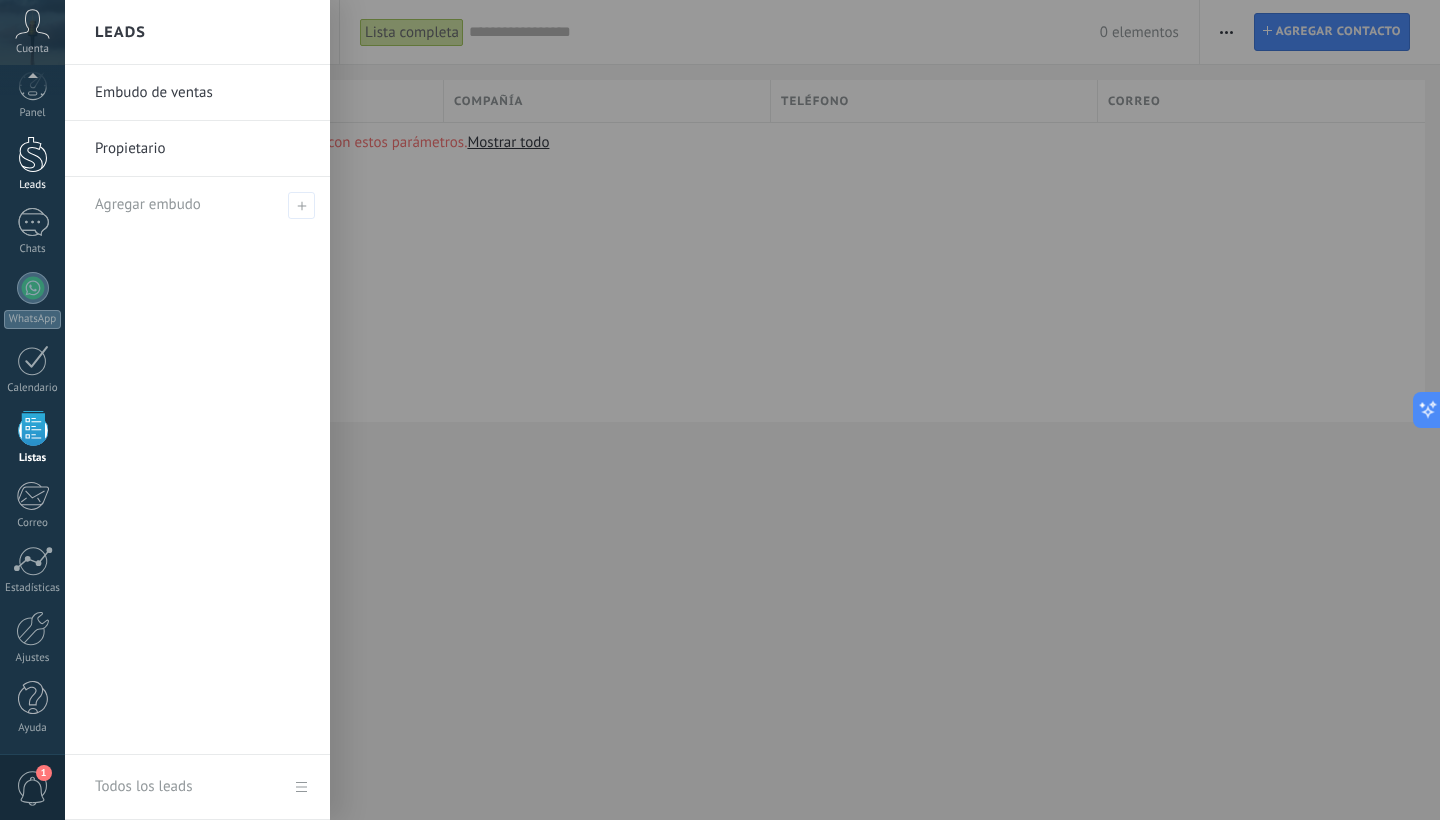 click at bounding box center [33, 154] 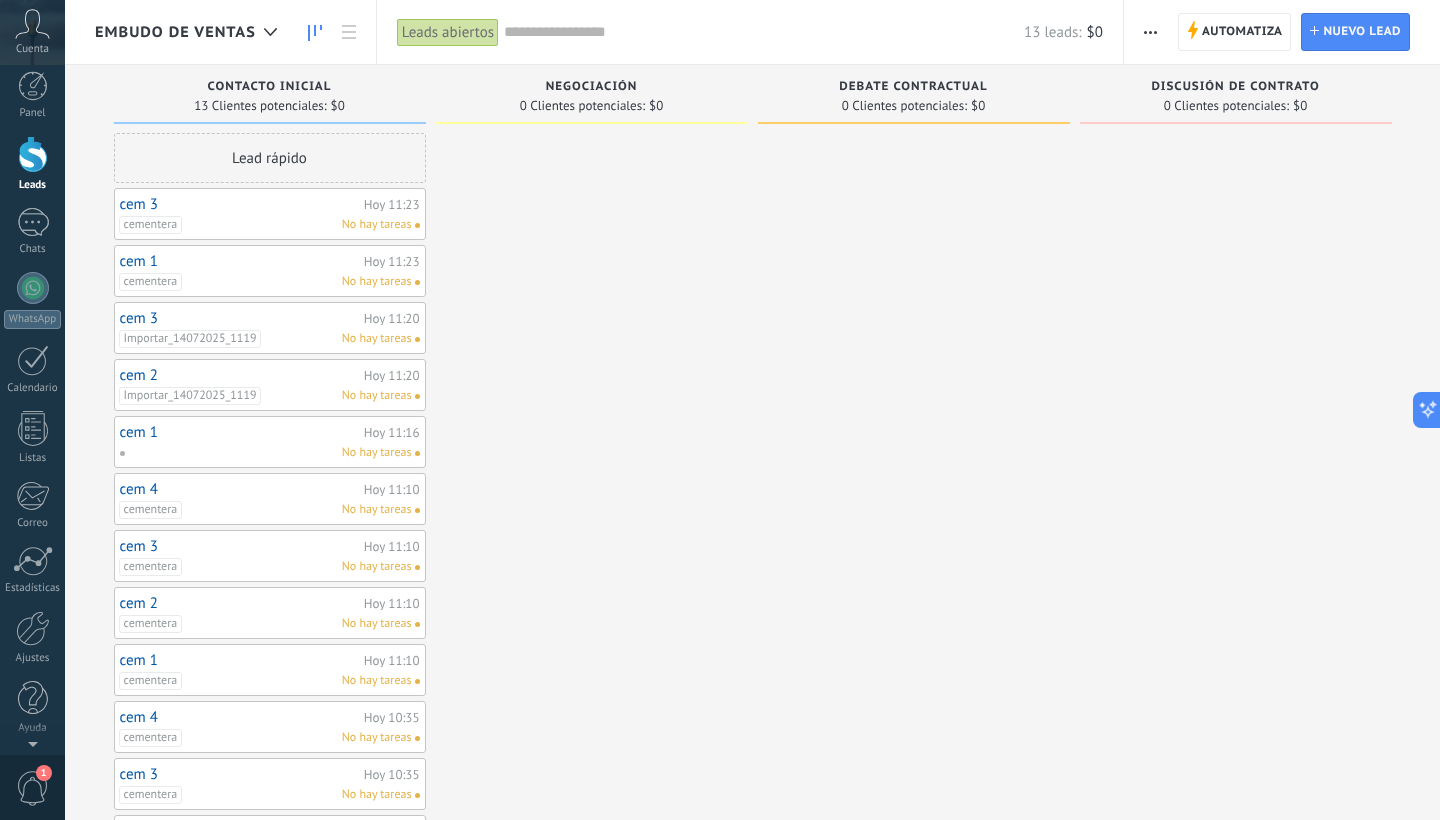 scroll, scrollTop: 0, scrollLeft: 0, axis: both 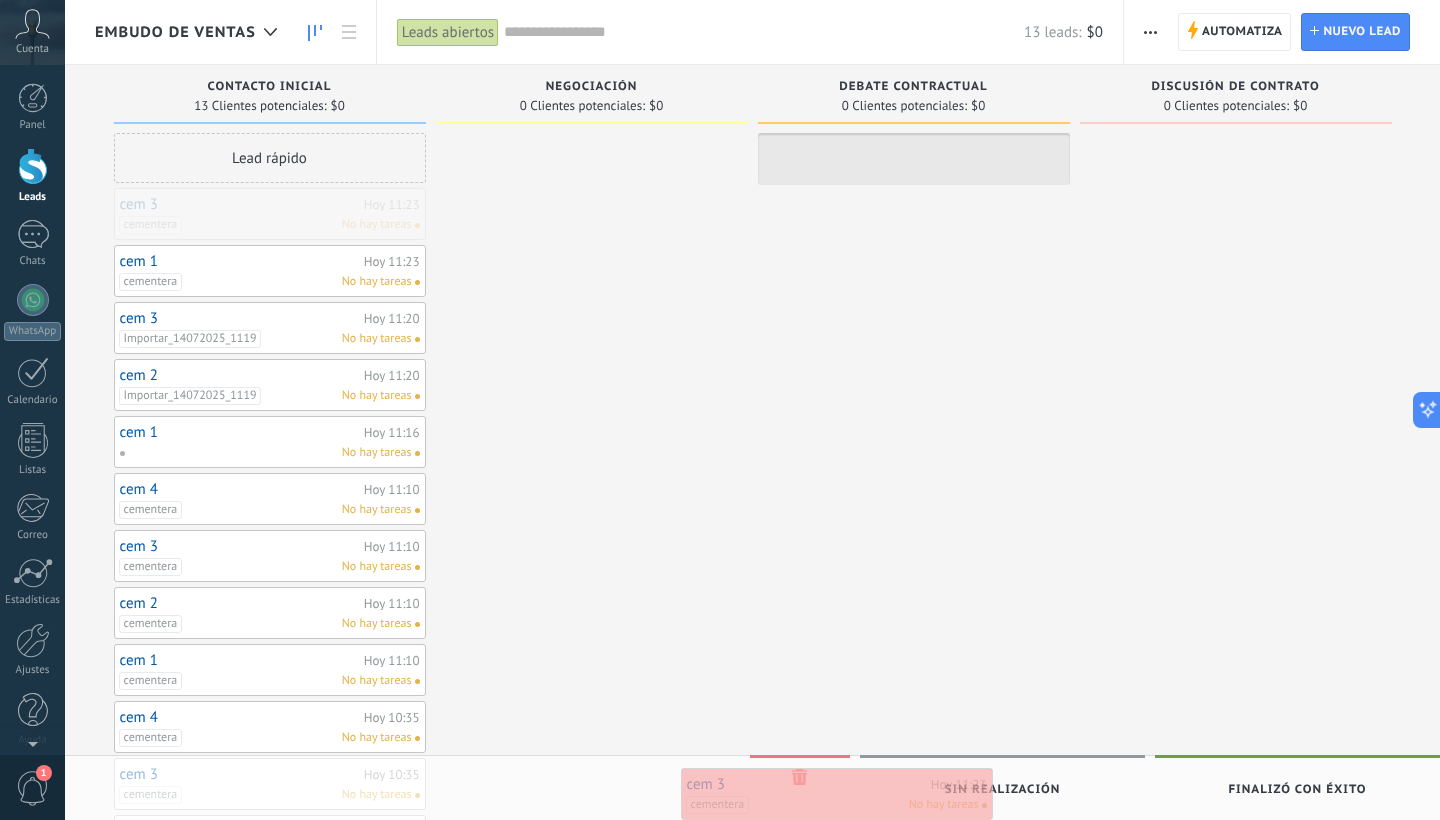 drag, startPoint x: 247, startPoint y: 211, endPoint x: 806, endPoint y: 784, distance: 800.5061 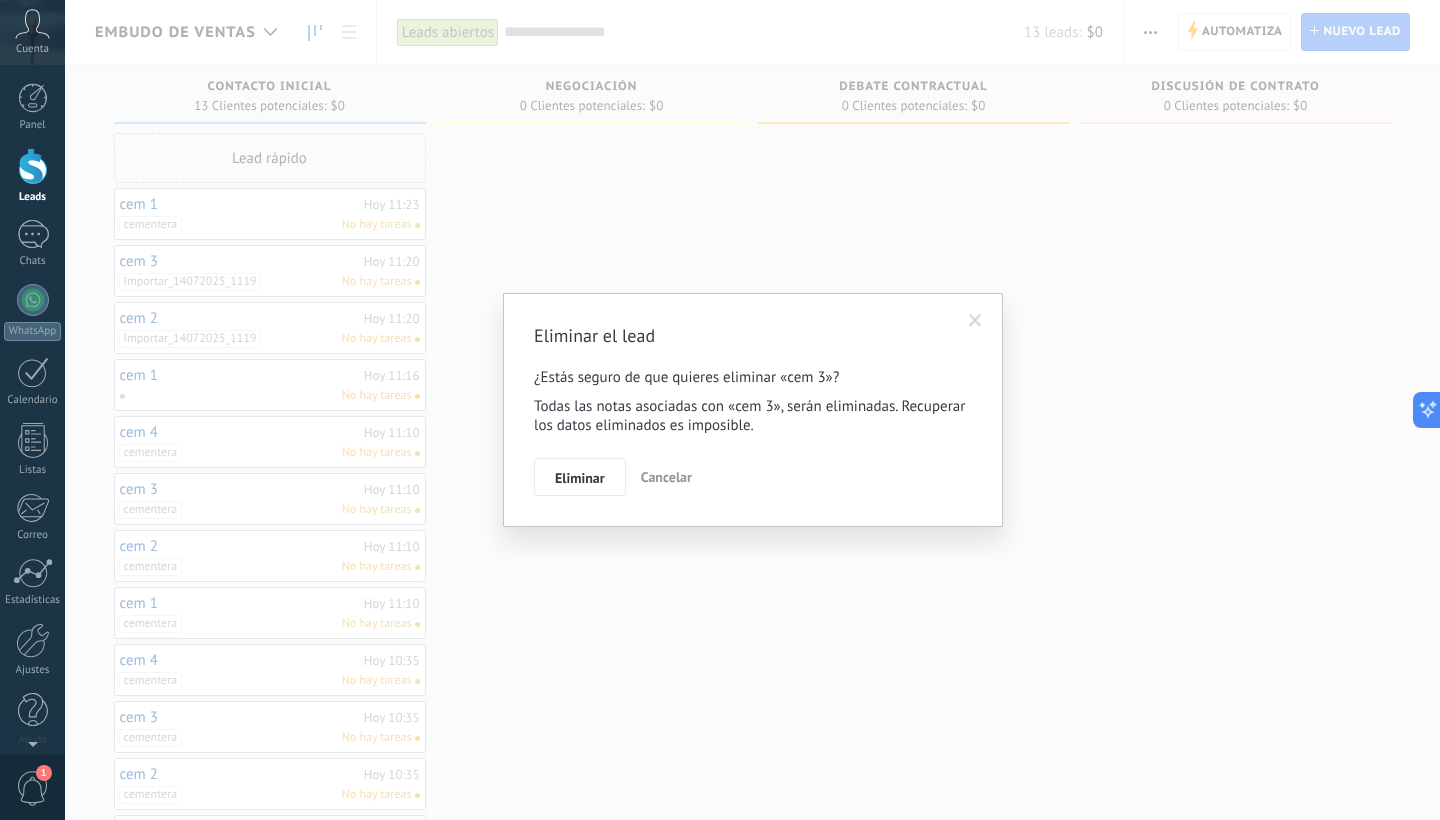 click on "Eliminar el lead ¿Estás seguro de que quieres eliminar «cem 3»? Todas las notas asociadas con «cem 3», serán eliminadas. Recuperar los datos eliminados es imposible. Eliminar Cancelar" at bounding box center [752, 410] 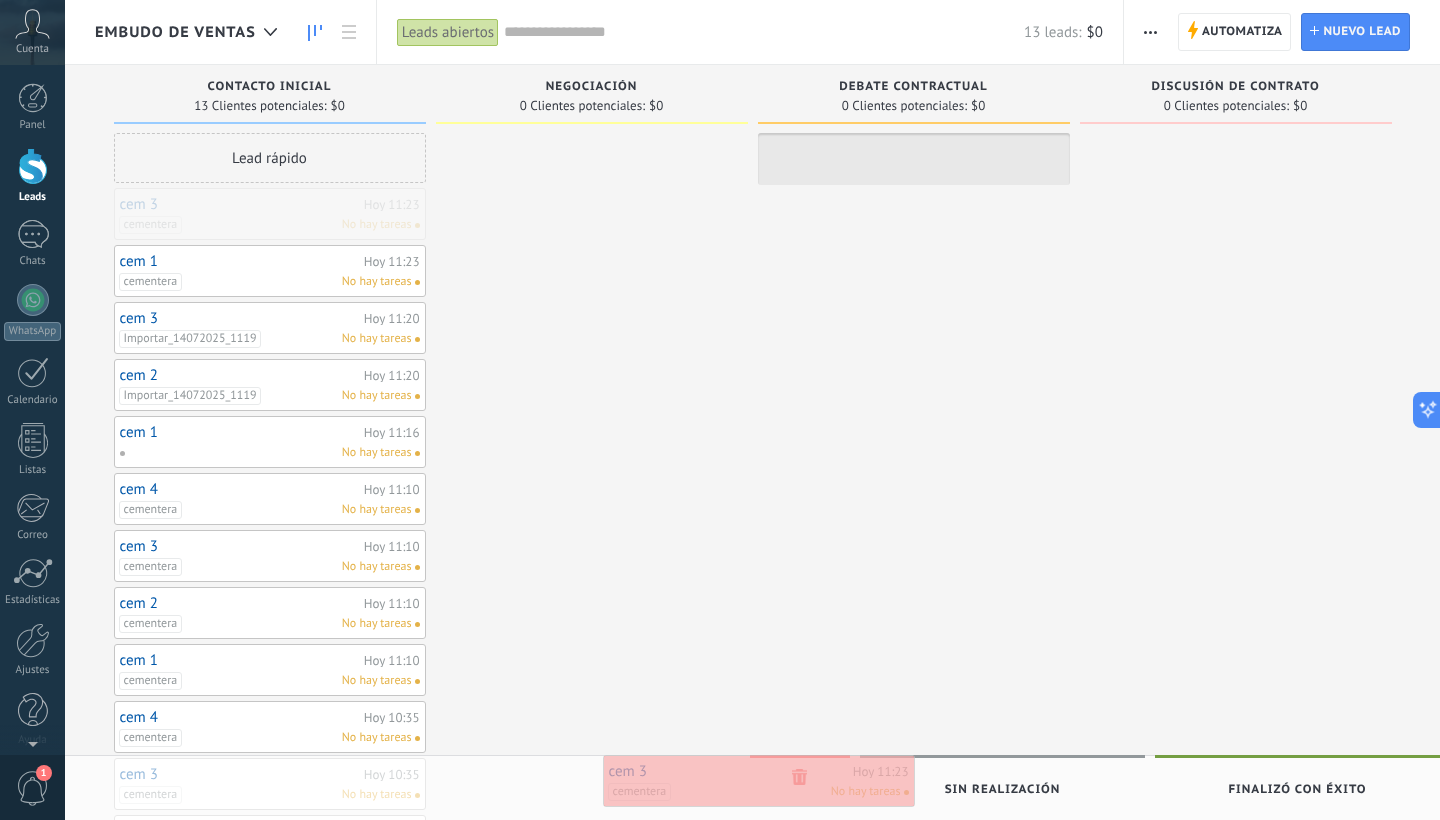 drag, startPoint x: 302, startPoint y: 198, endPoint x: 791, endPoint y: 766, distance: 749.4965 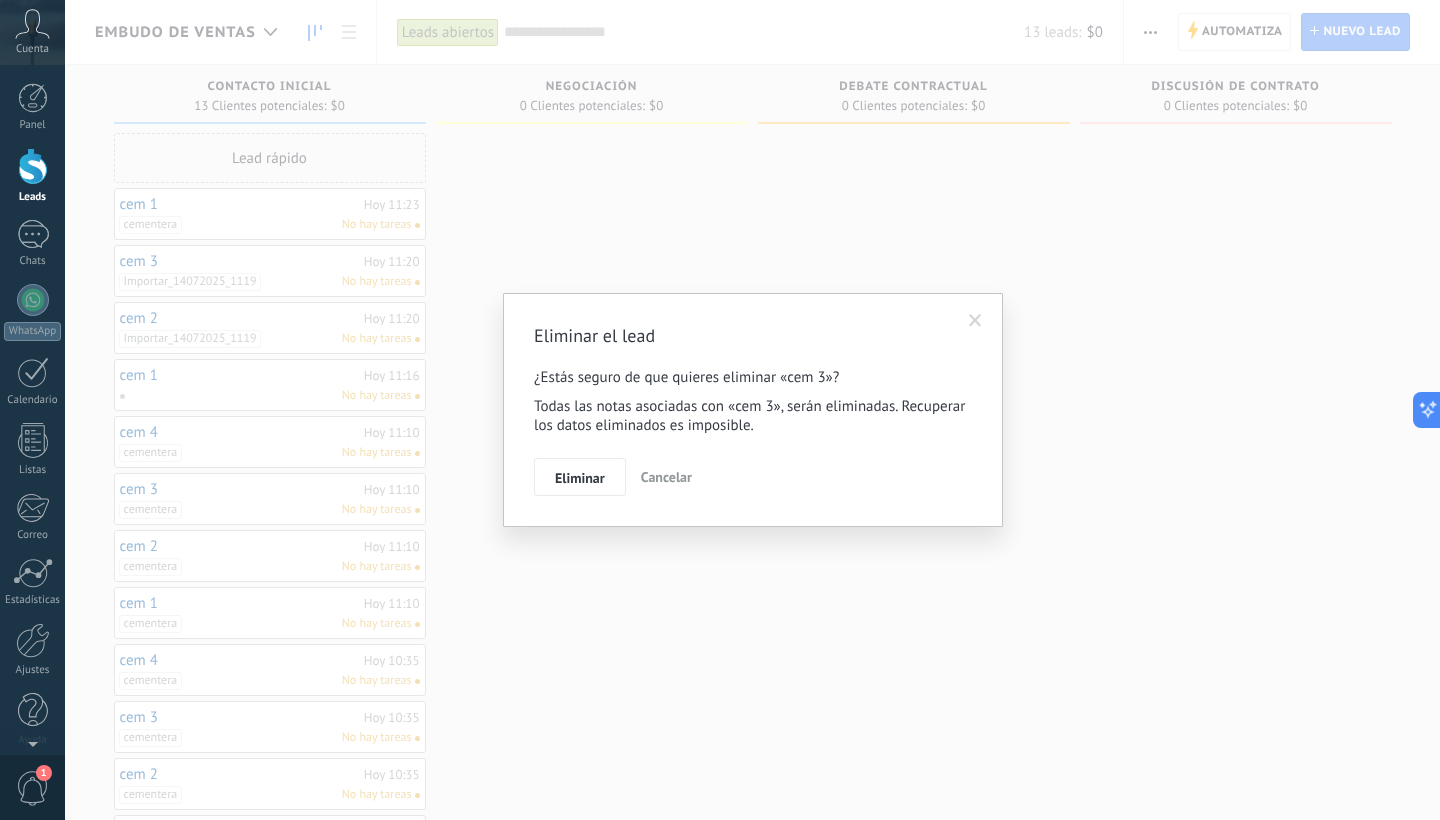 click on "Eliminar el lead ¿Estás seguro de que quieres eliminar «cem 3»? Todas las notas asociadas con «cem 3», serán eliminadas. Recuperar los datos eliminados es imposible. Eliminar Cancelar" at bounding box center (752, 410) 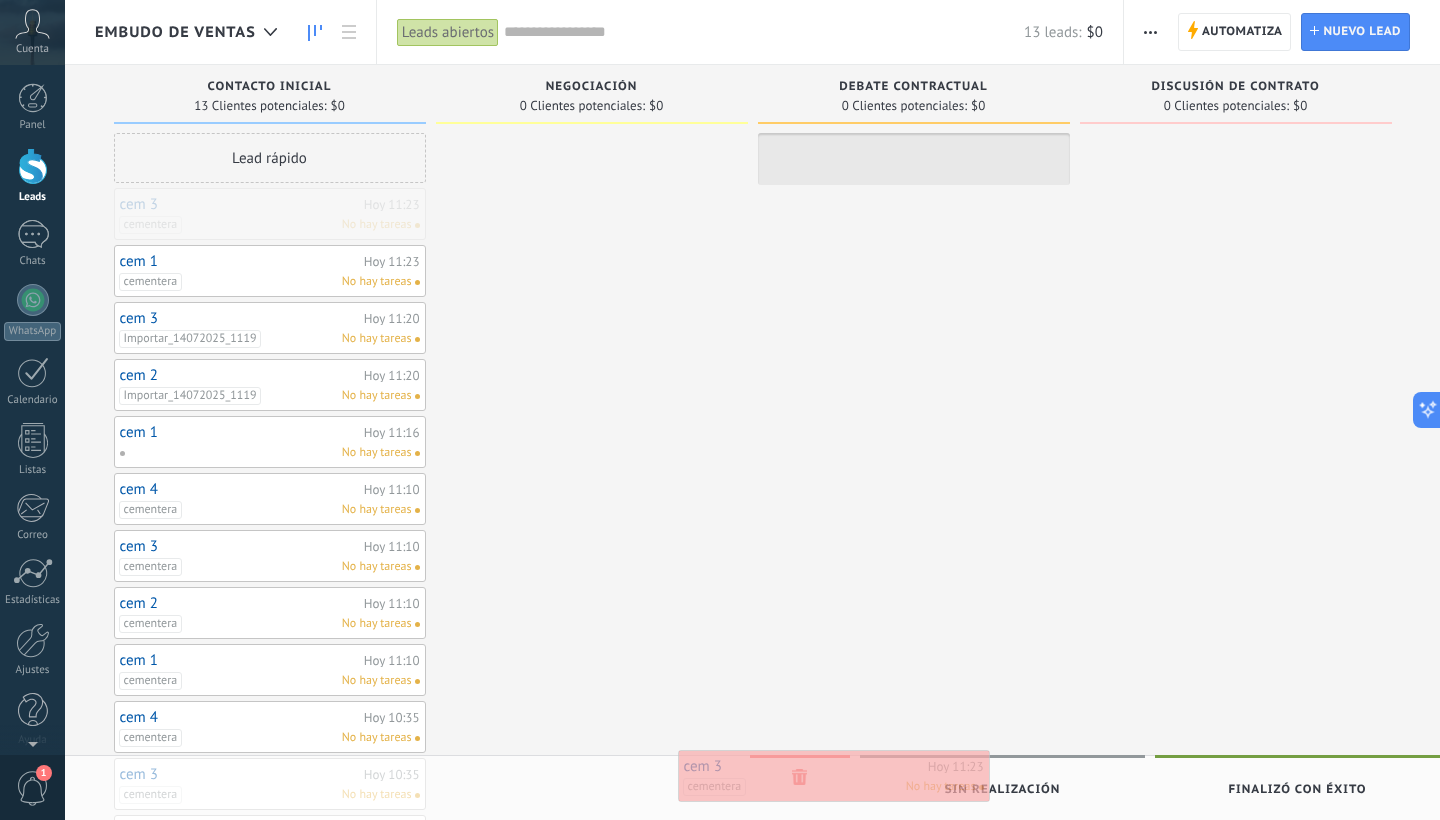 drag, startPoint x: 225, startPoint y: 227, endPoint x: 803, endPoint y: 785, distance: 803.39777 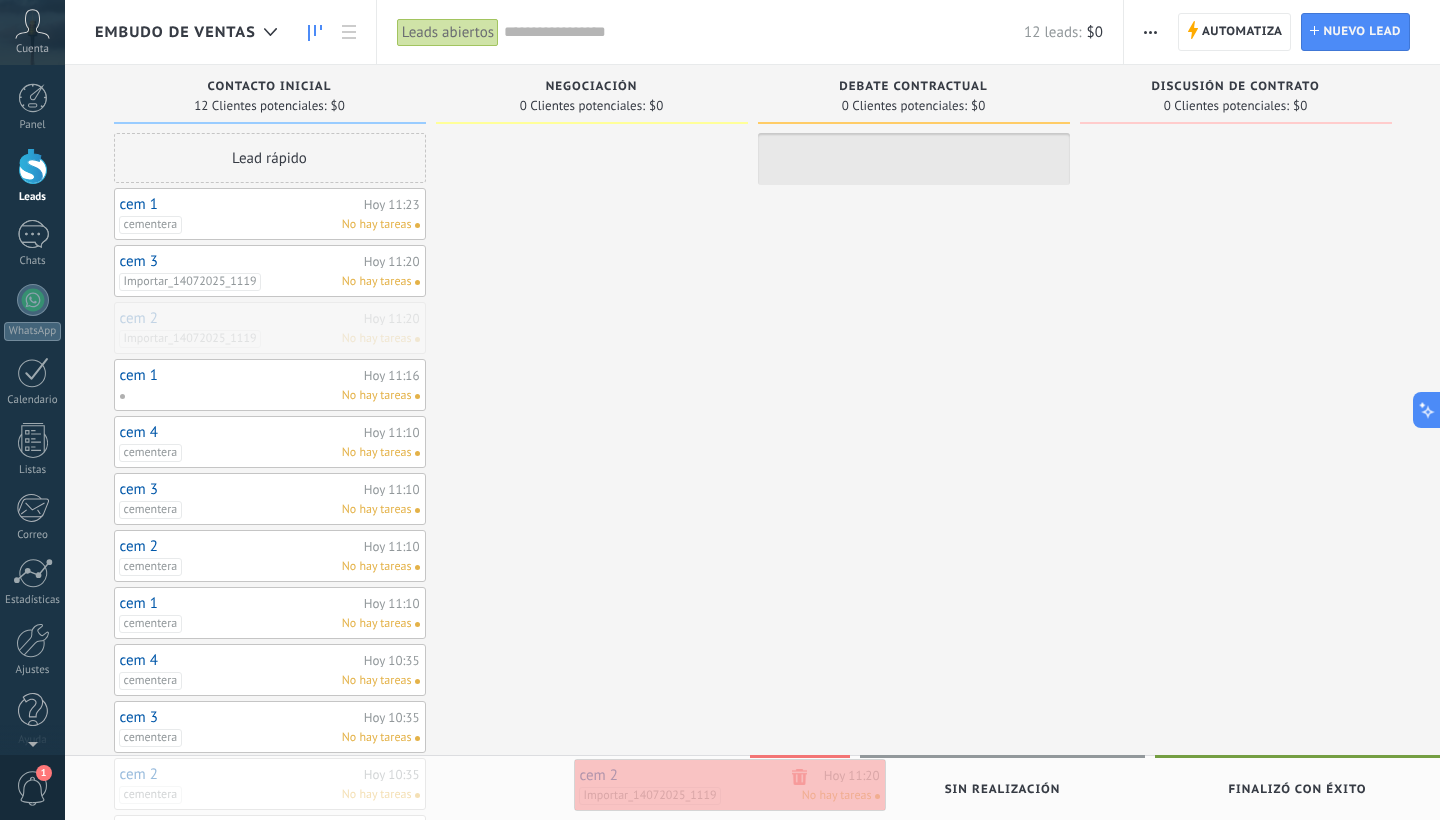 drag, startPoint x: 320, startPoint y: 305, endPoint x: 811, endPoint y: 772, distance: 677.62085 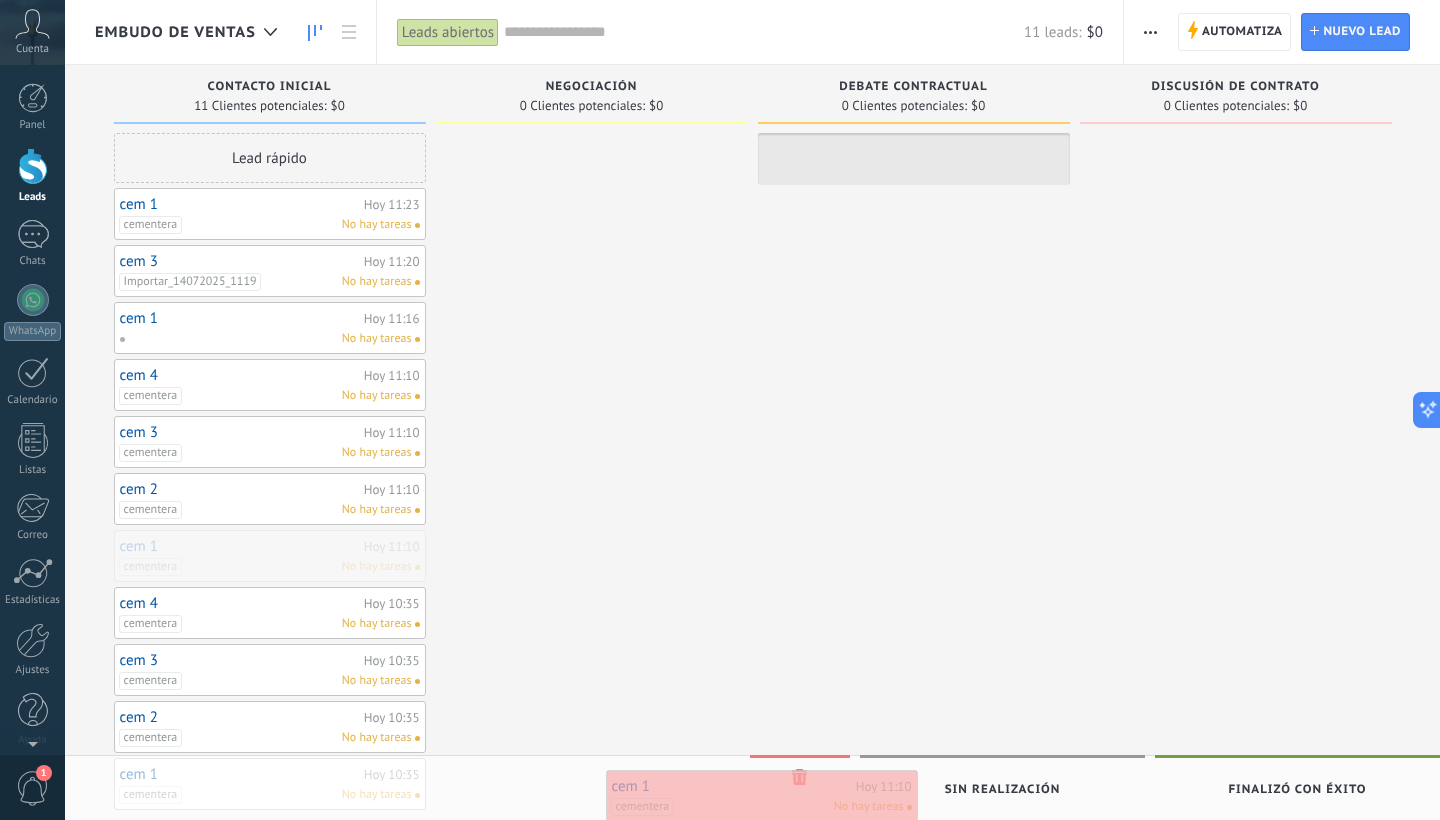 drag, startPoint x: 300, startPoint y: 546, endPoint x: 792, endPoint y: 782, distance: 545.6739 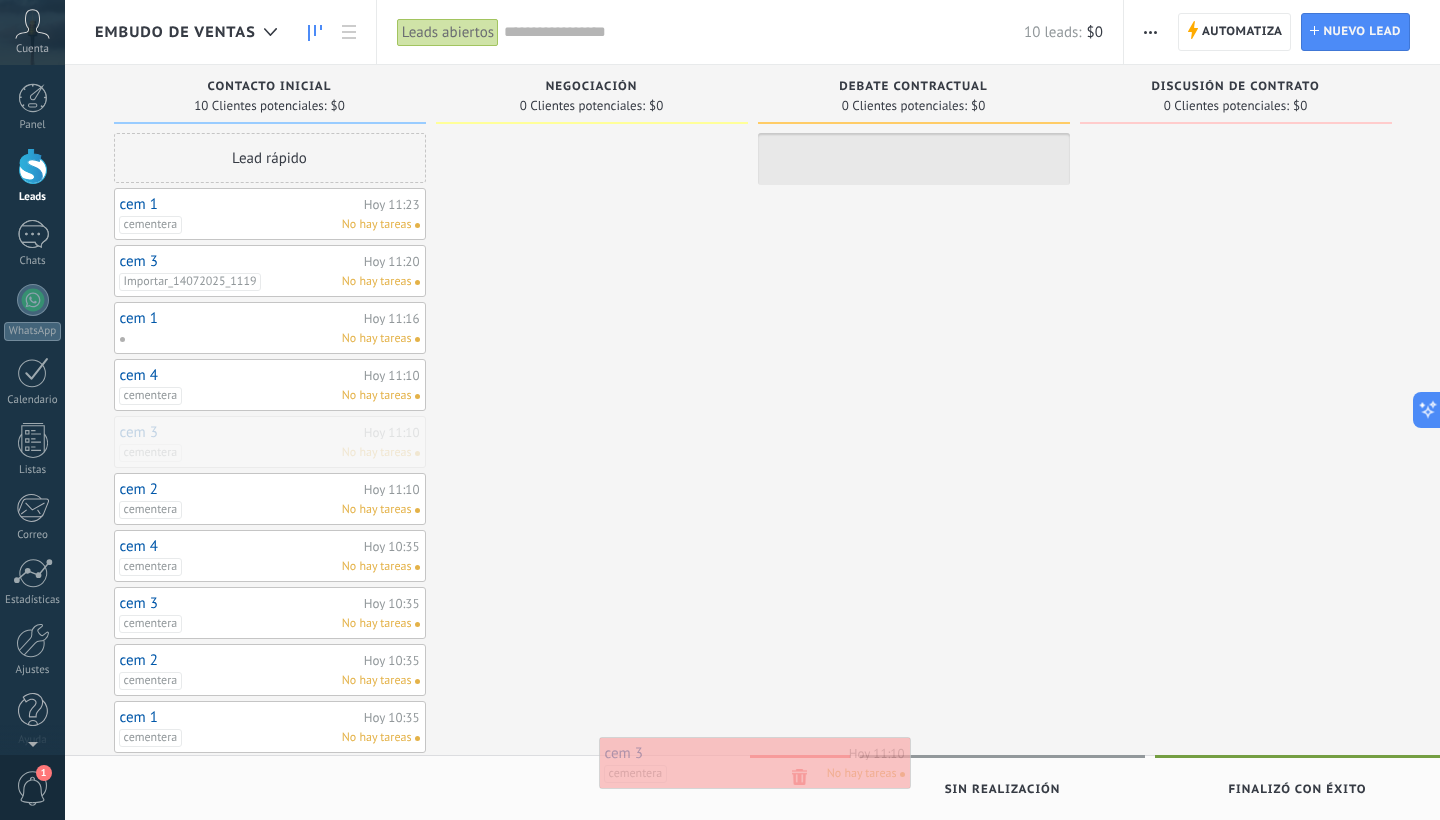 drag, startPoint x: 328, startPoint y: 465, endPoint x: 804, endPoint y: 787, distance: 574.6825 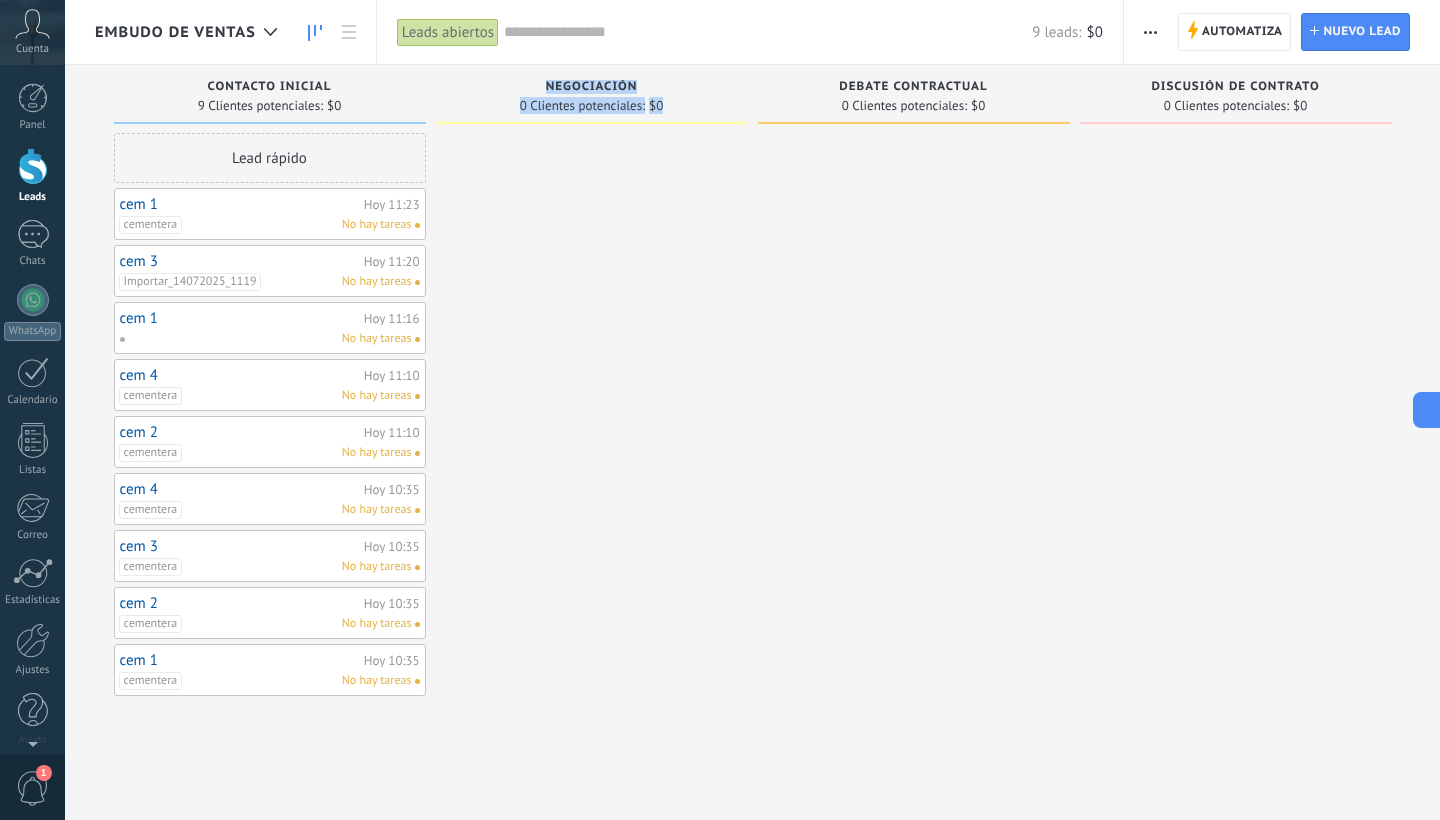 drag, startPoint x: 344, startPoint y: 479, endPoint x: 350, endPoint y: 441, distance: 38.470768 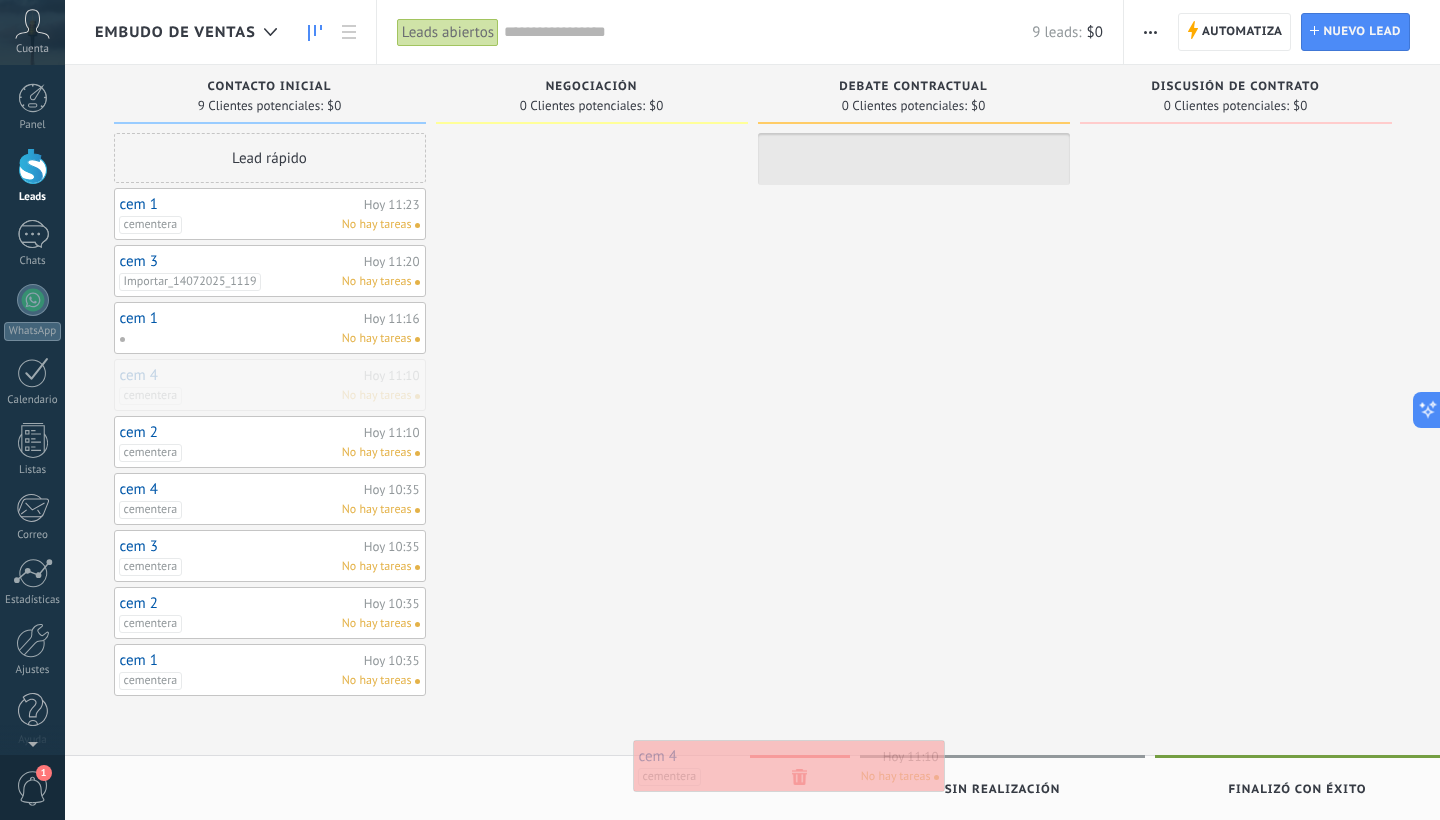 drag, startPoint x: 294, startPoint y: 387, endPoint x: 809, endPoint y: 773, distance: 643.60004 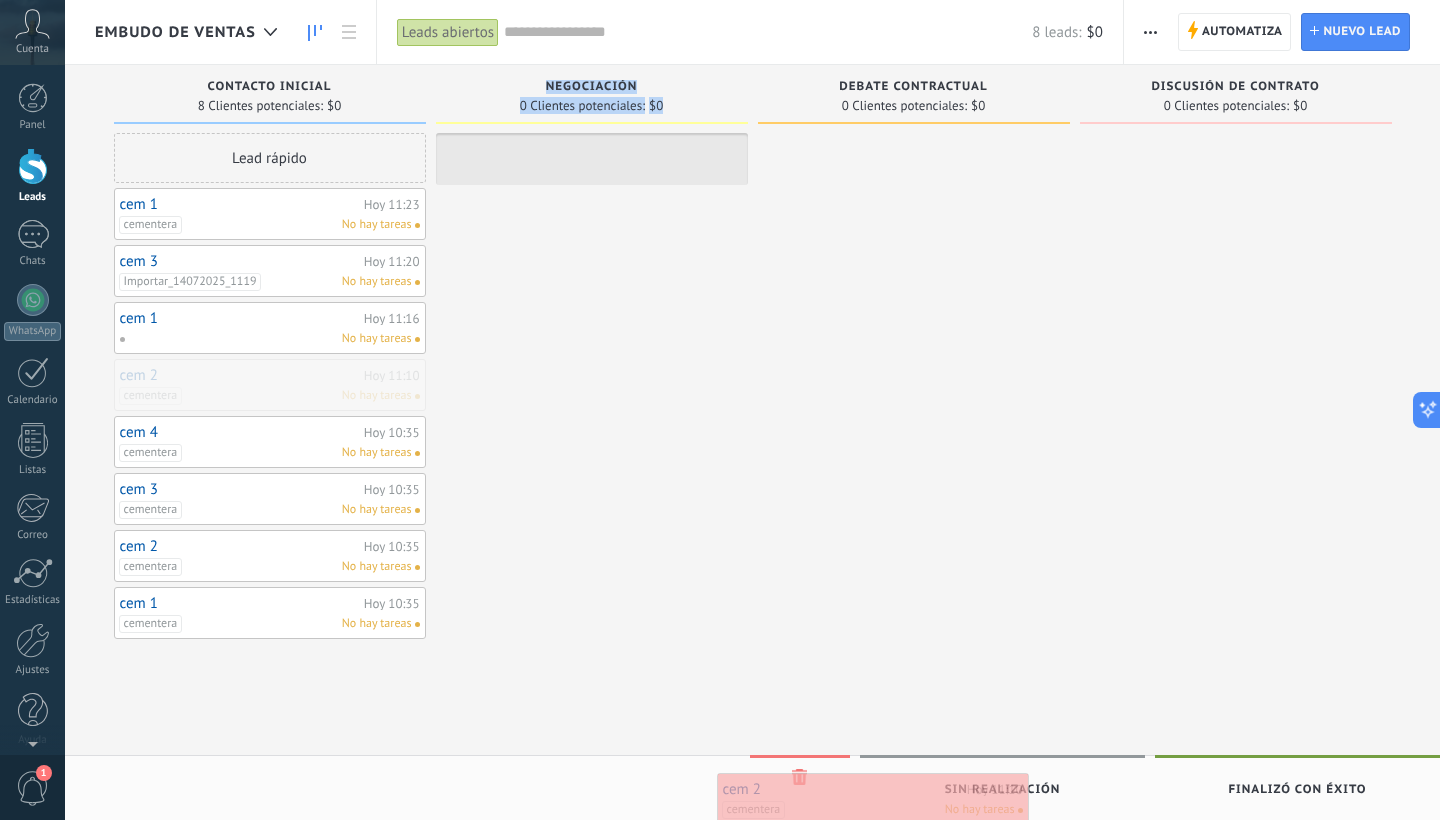 drag, startPoint x: 194, startPoint y: 369, endPoint x: 797, endPoint y: 779, distance: 729.1838 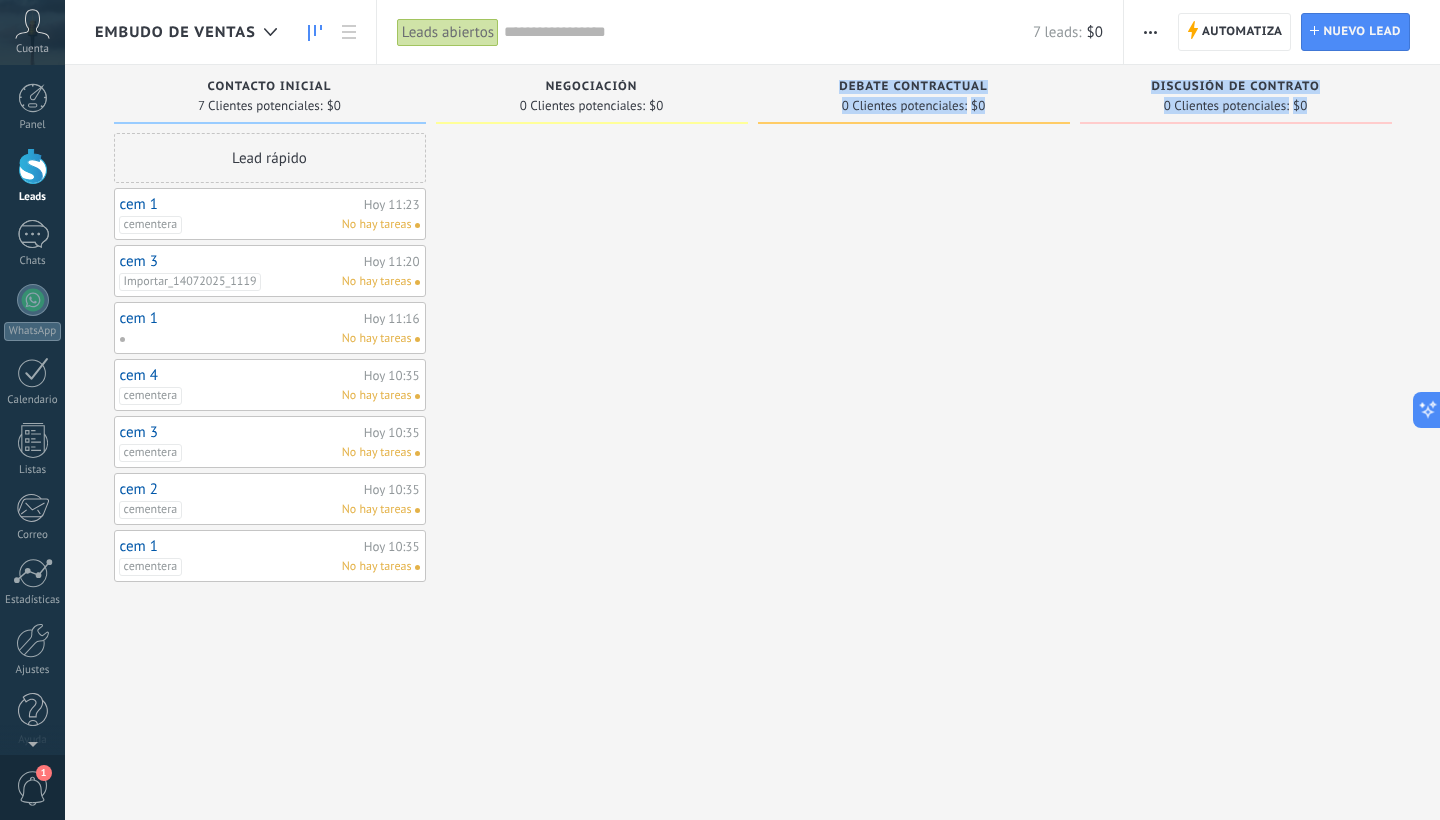 drag, startPoint x: 330, startPoint y: 323, endPoint x: 531, endPoint y: 438, distance: 231.57288 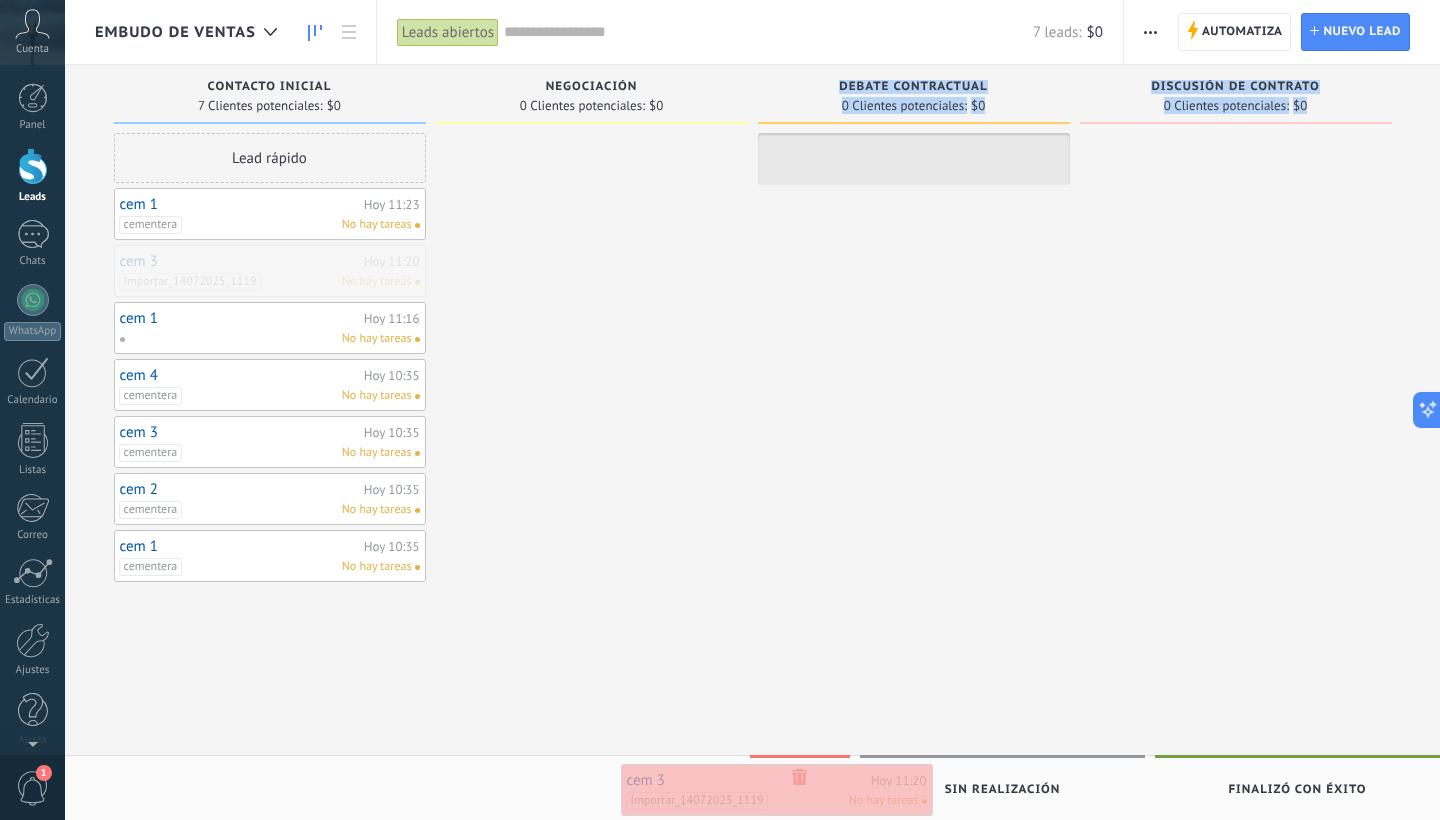 drag, startPoint x: 304, startPoint y: 261, endPoint x: 807, endPoint y: 778, distance: 721.31683 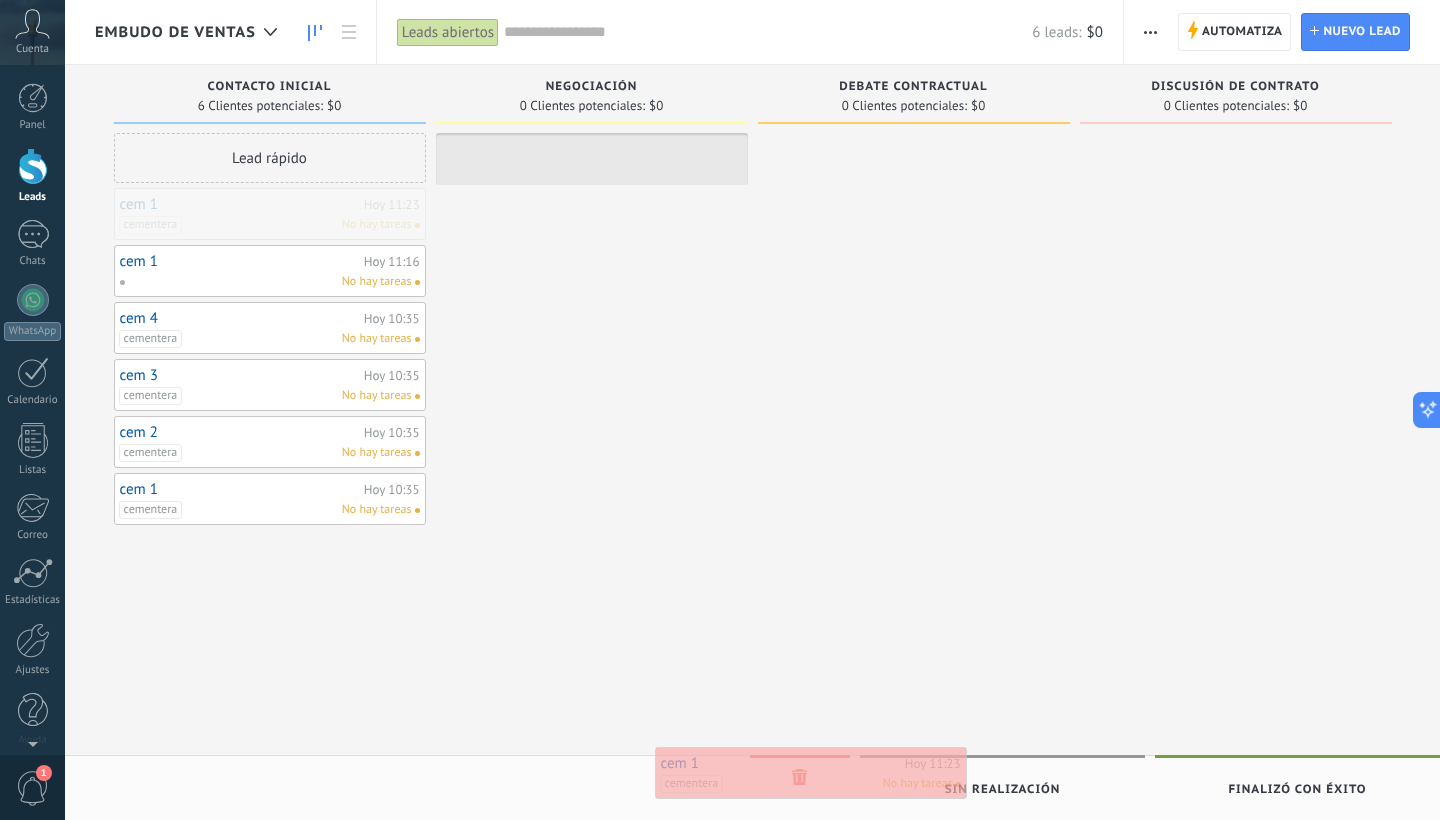 drag, startPoint x: 263, startPoint y: 216, endPoint x: 804, endPoint y: 774, distance: 777.2033 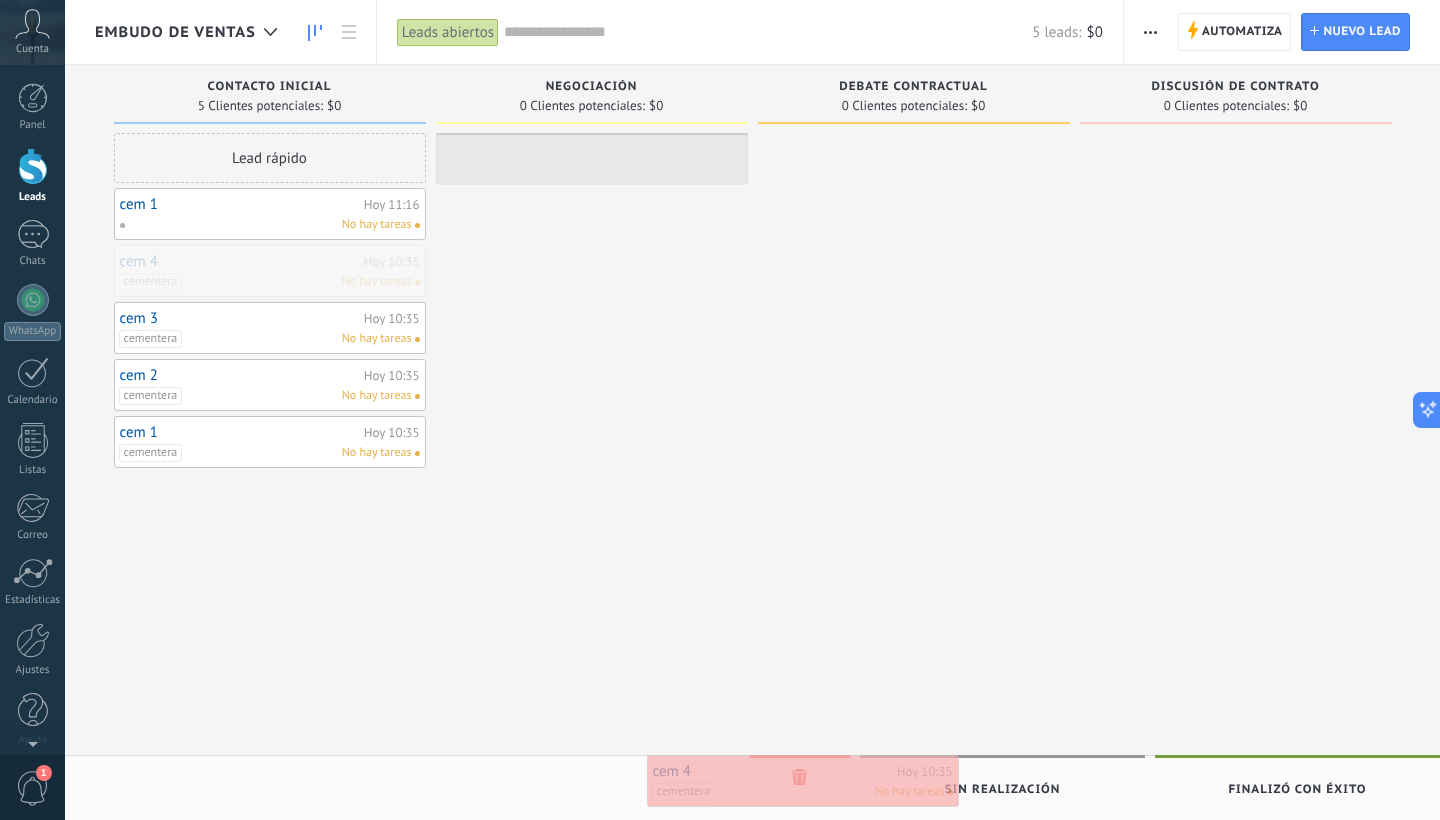 drag, startPoint x: 264, startPoint y: 270, endPoint x: 804, endPoint y: 779, distance: 742.07886 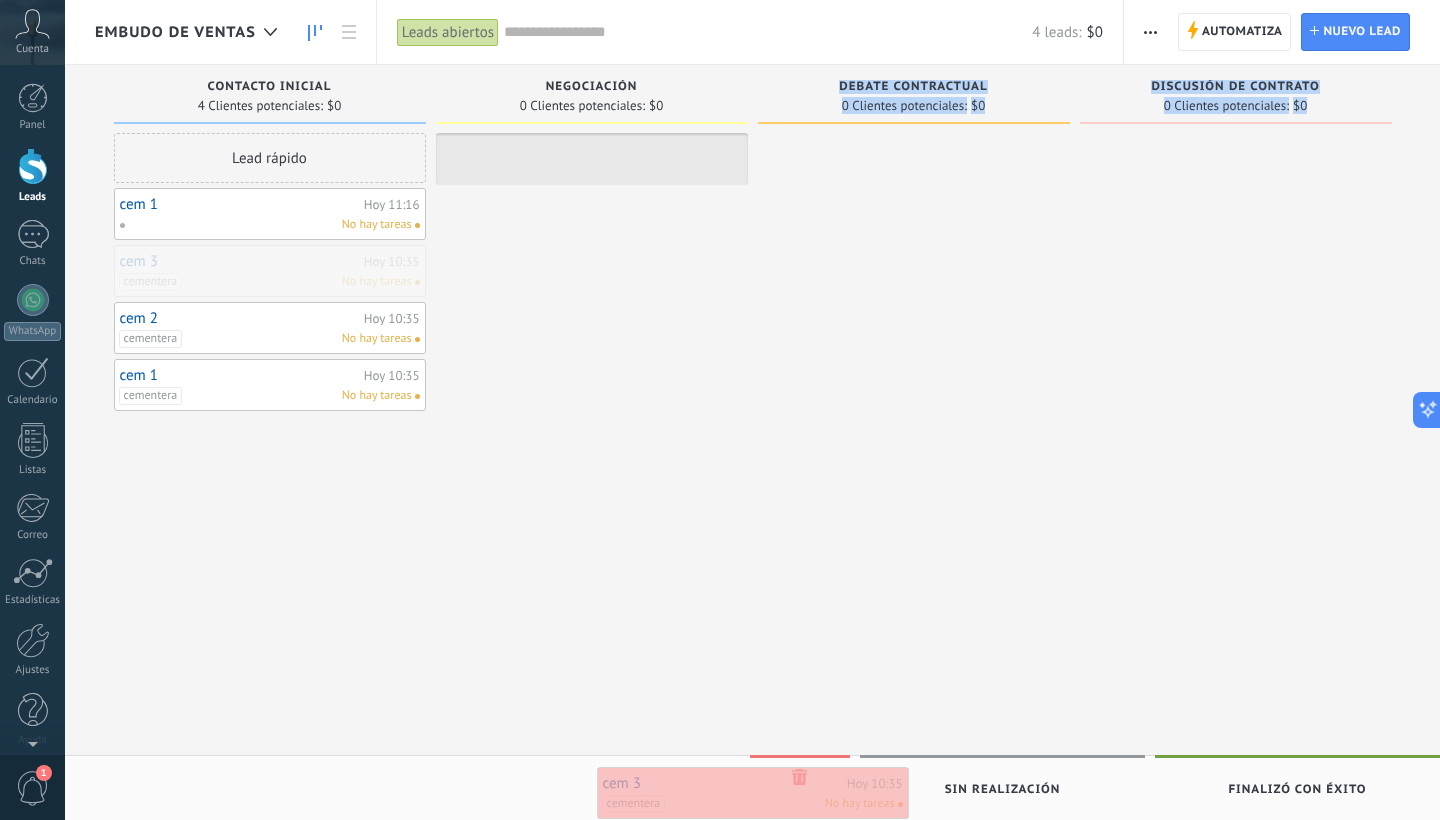 drag, startPoint x: 333, startPoint y: 266, endPoint x: 810, endPoint y: 778, distance: 699.7664 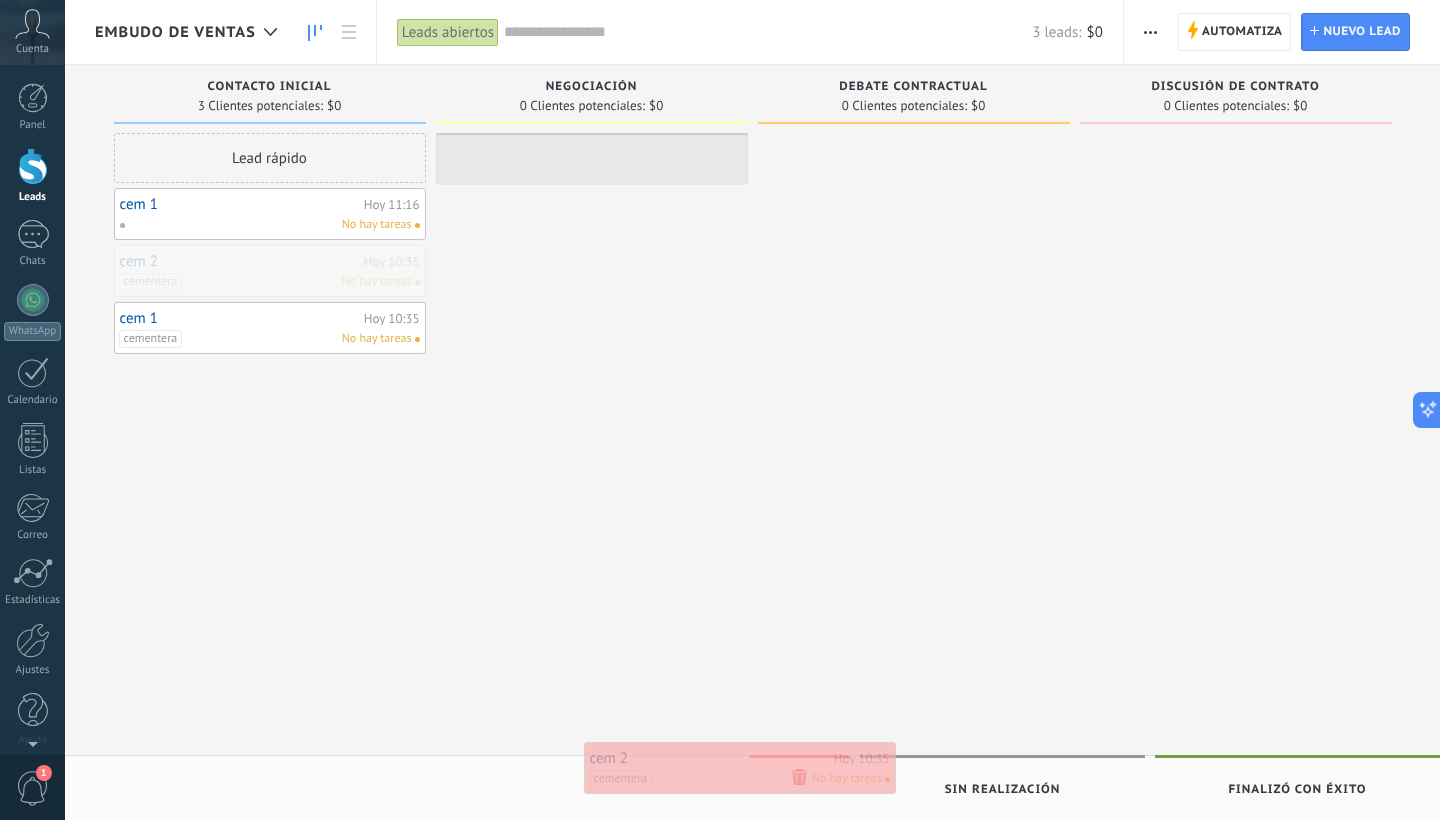 drag, startPoint x: 331, startPoint y: 276, endPoint x: 802, endPoint y: 772, distance: 684.00073 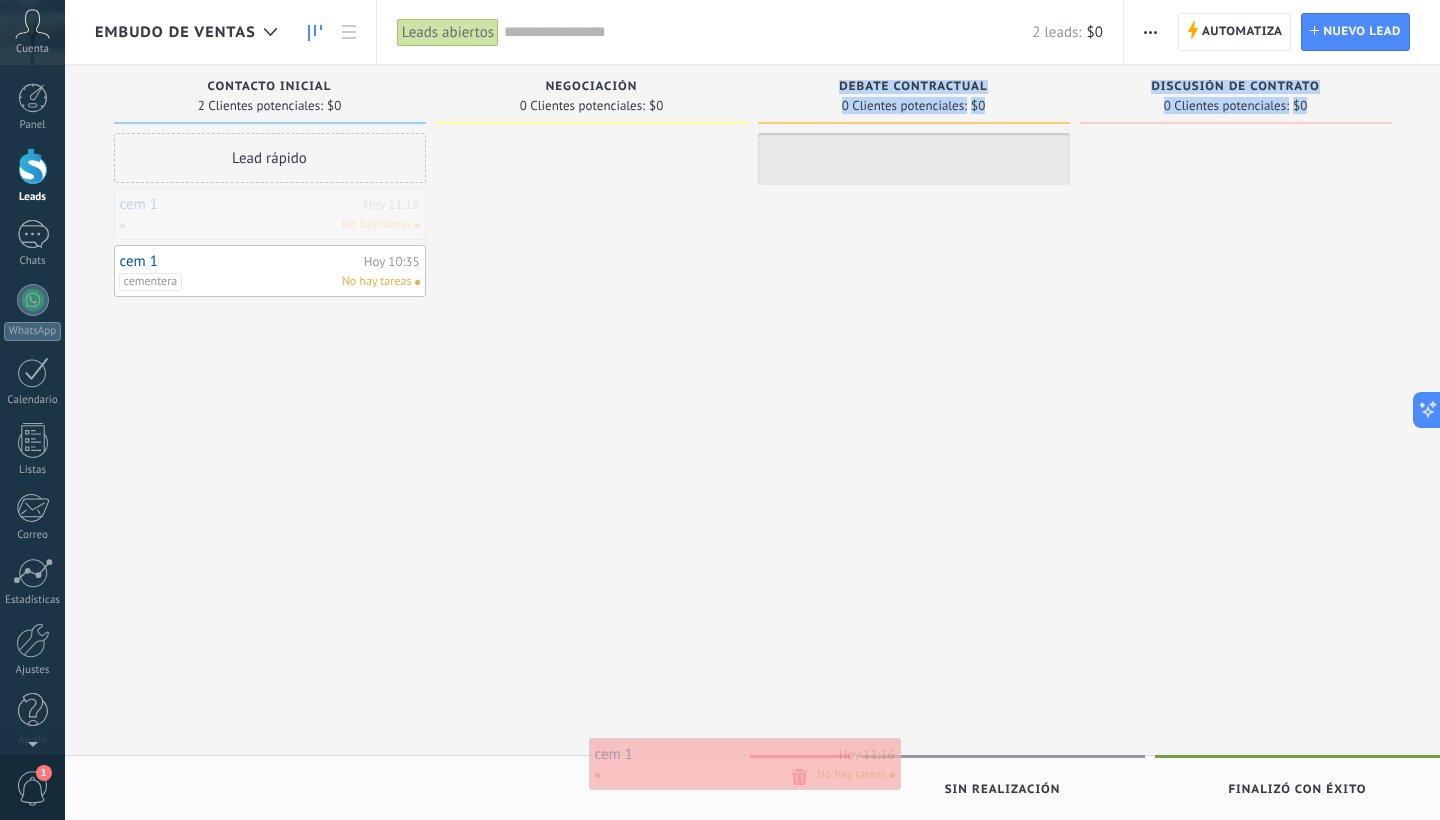 drag, startPoint x: 342, startPoint y: 216, endPoint x: 821, endPoint y: 774, distance: 735.3945 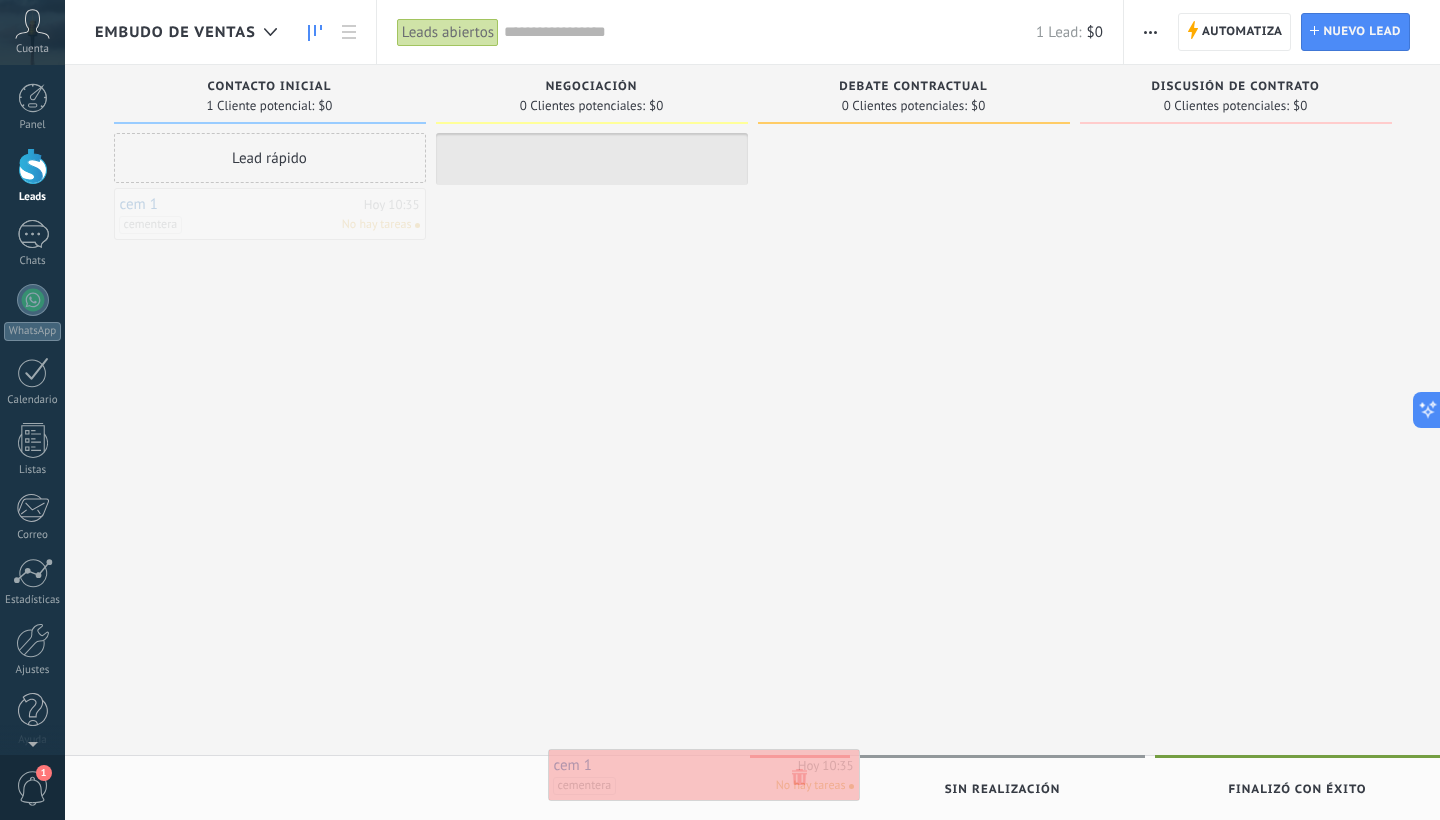drag, startPoint x: 376, startPoint y: 215, endPoint x: 810, endPoint y: 776, distance: 709.27924 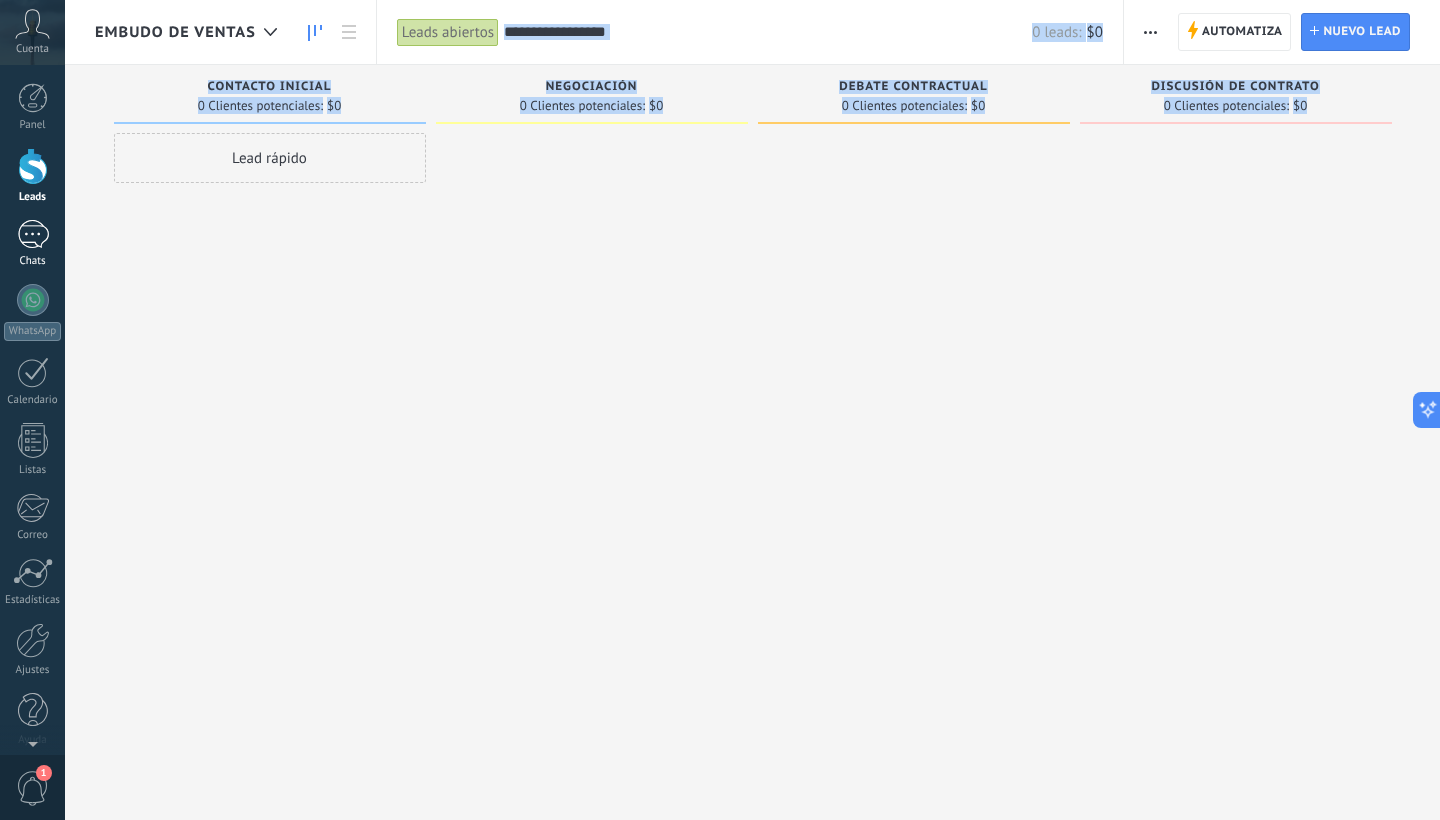 click on "Chats" at bounding box center (33, 261) 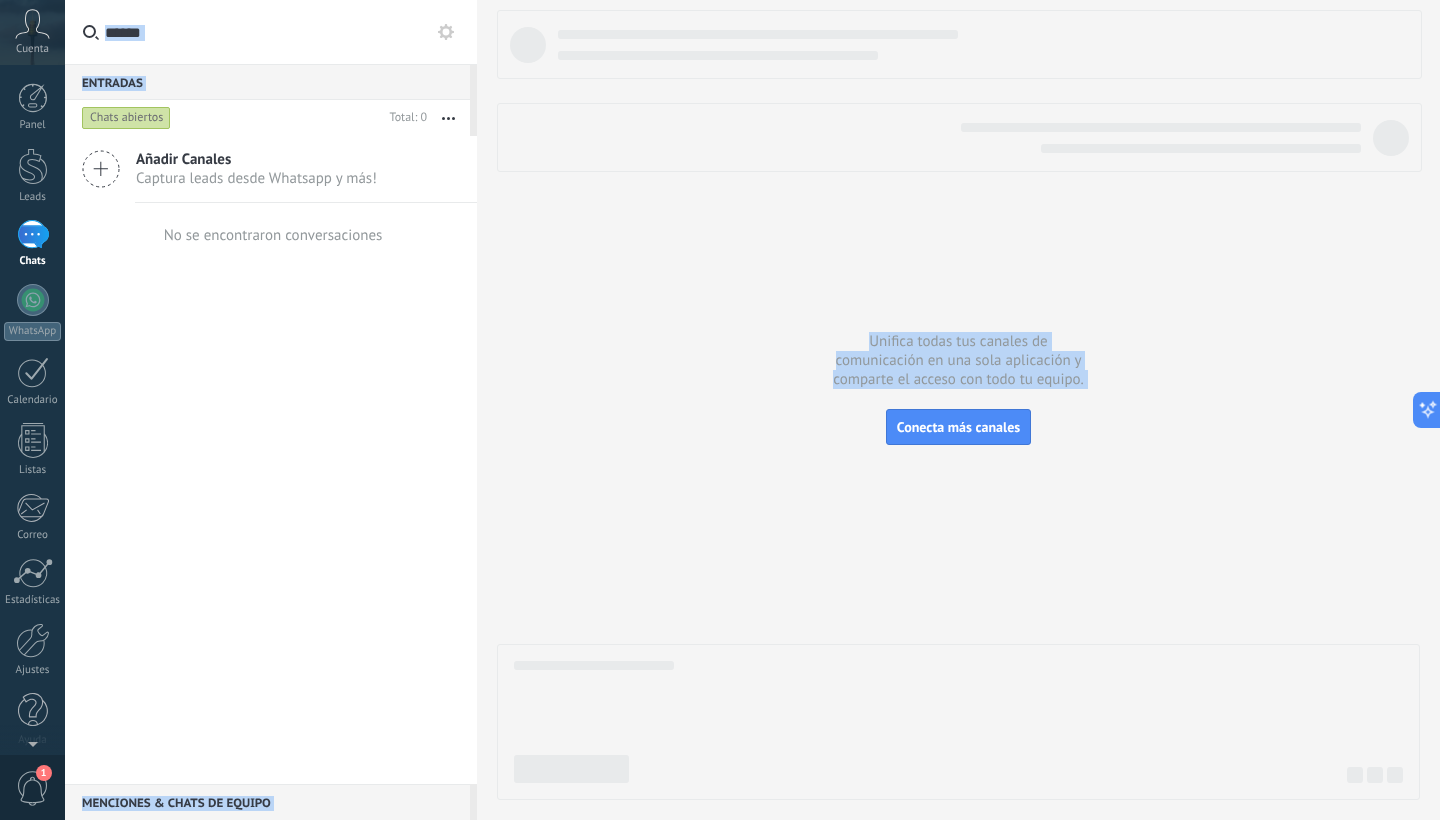 click on "Cuenta" at bounding box center [32, 49] 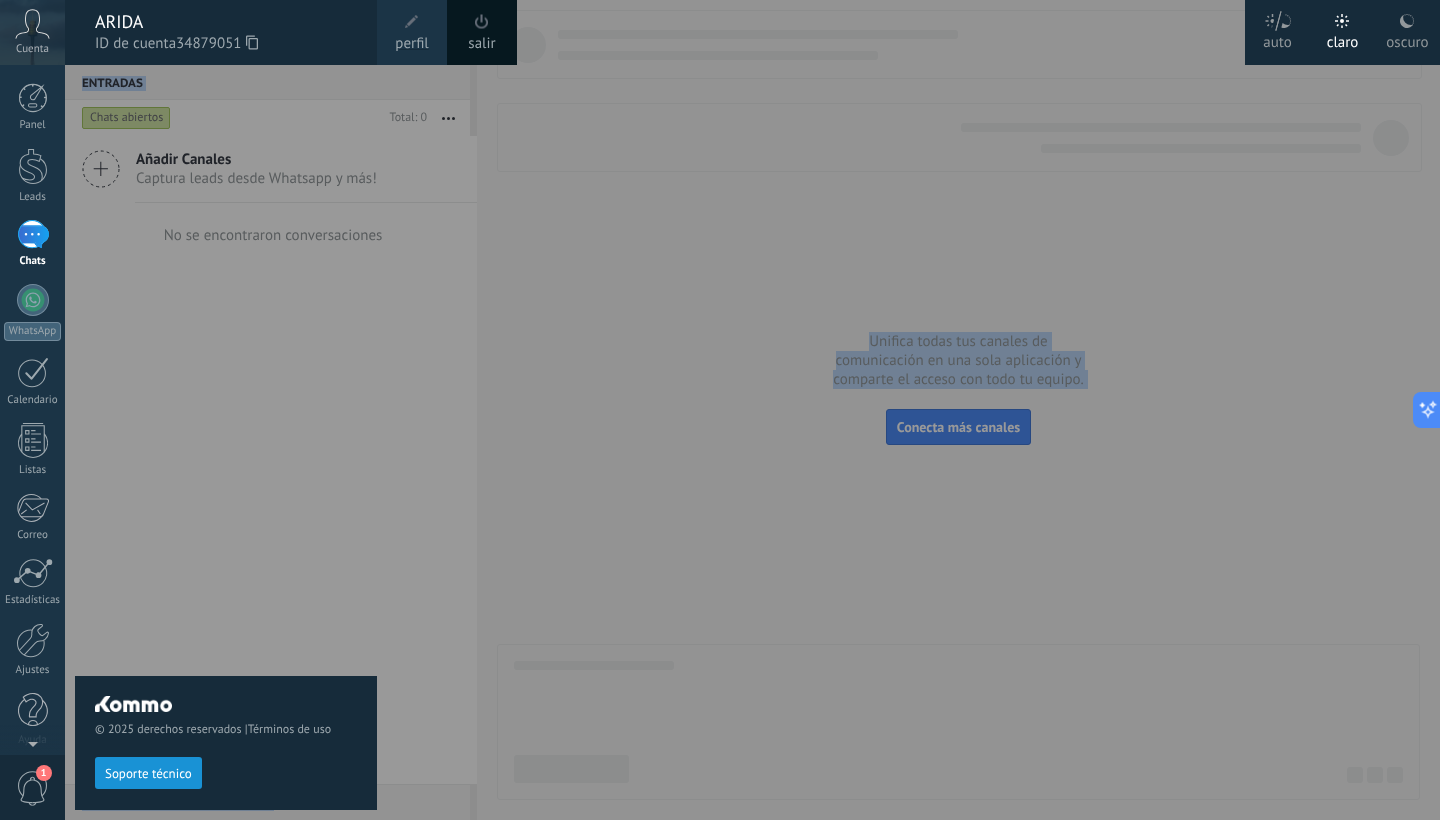 click on "©  2025  derechos reservados |  Términos de uso
Soporte técnico" at bounding box center [226, 442] 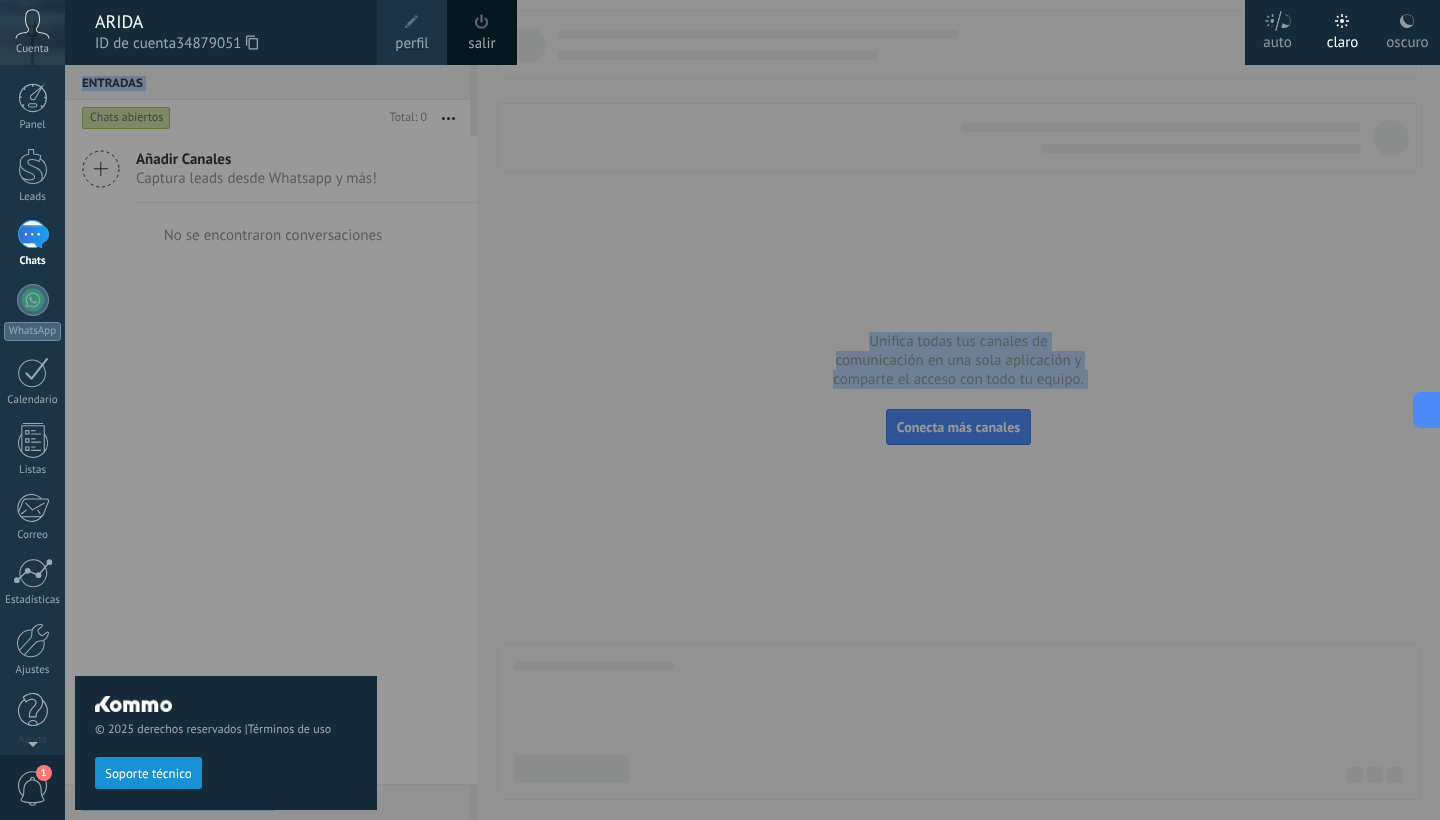click at bounding box center [33, 234] 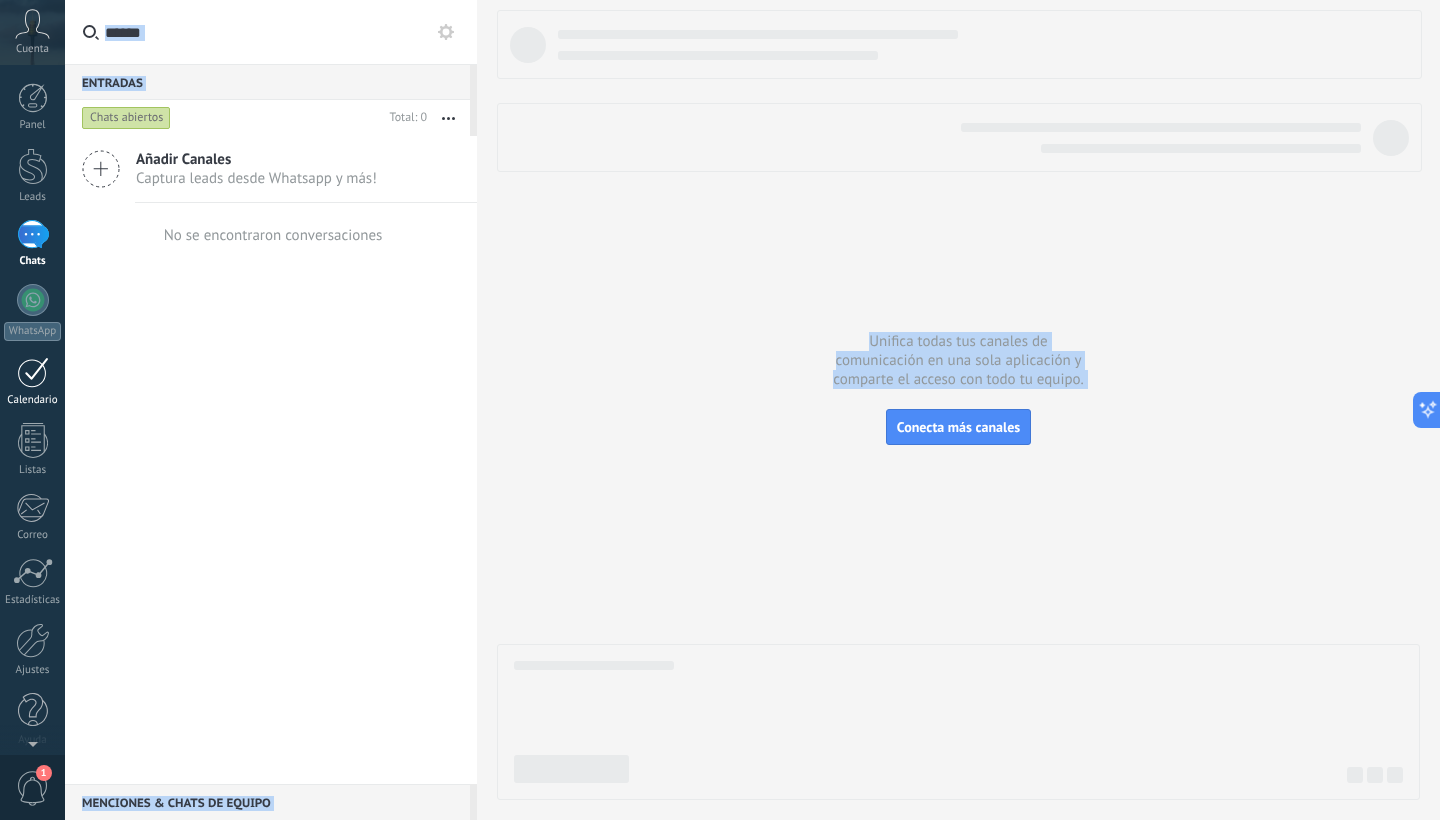 click at bounding box center (33, 372) 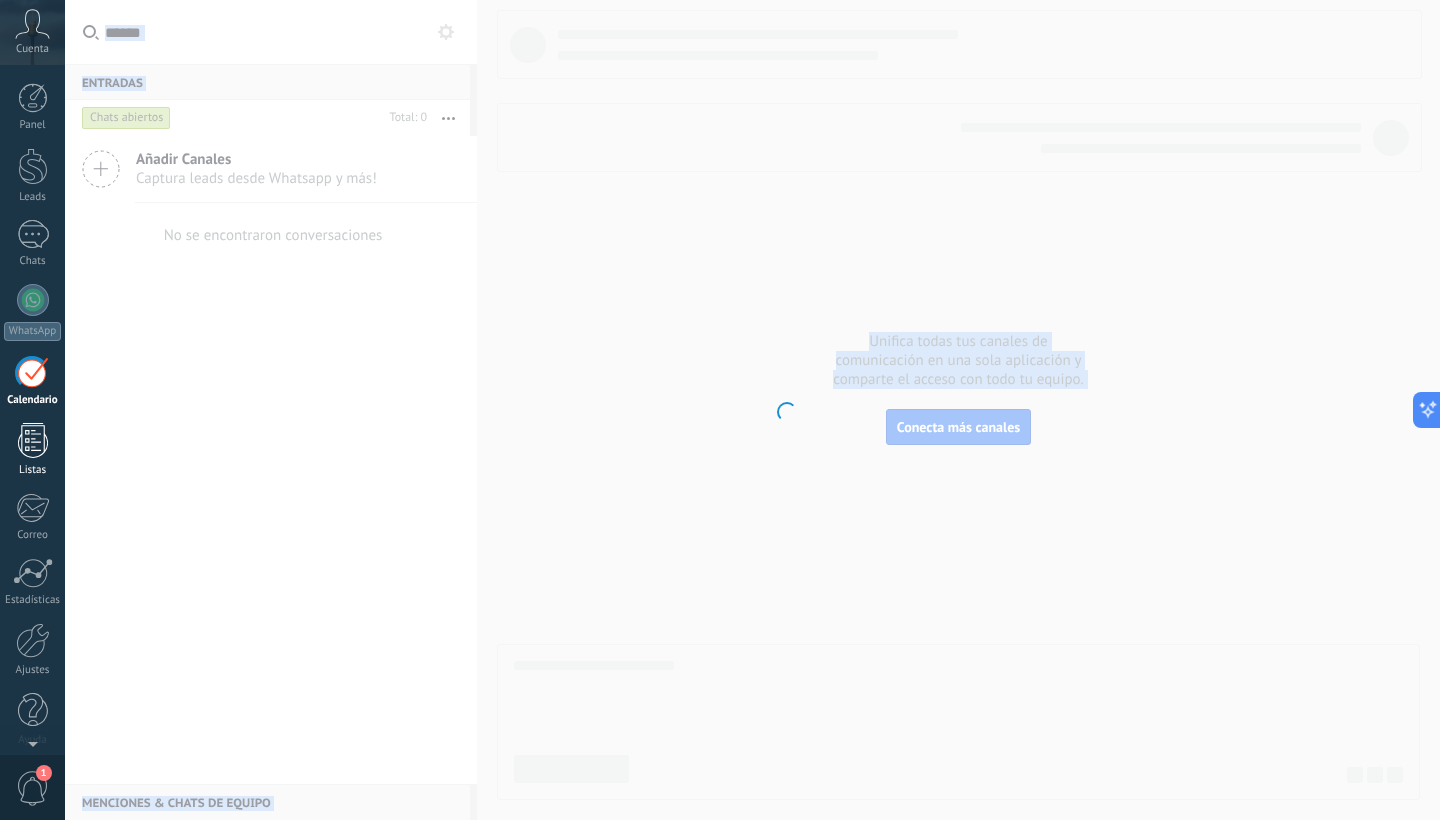 click at bounding box center (33, 440) 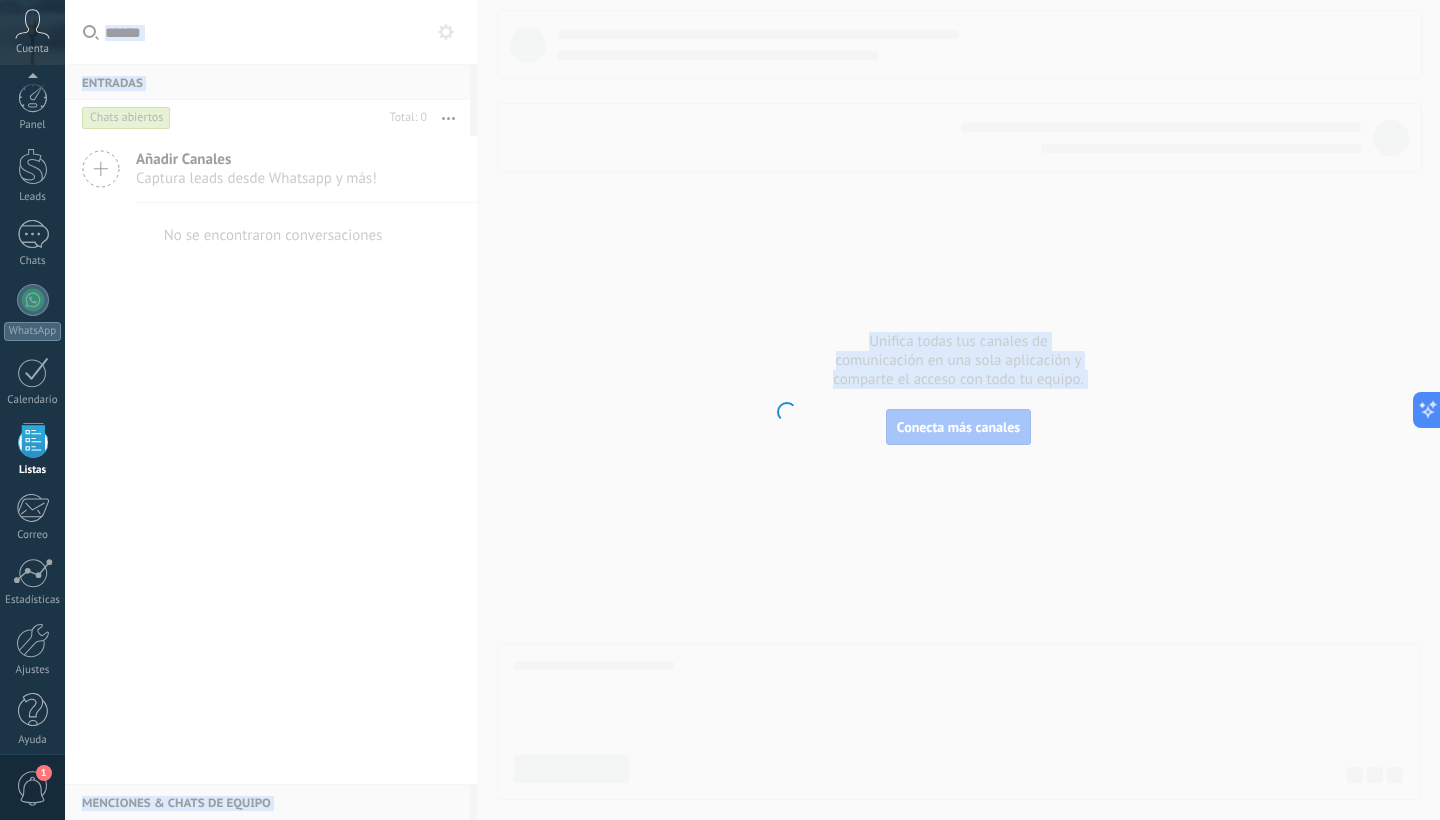 scroll, scrollTop: 12, scrollLeft: 0, axis: vertical 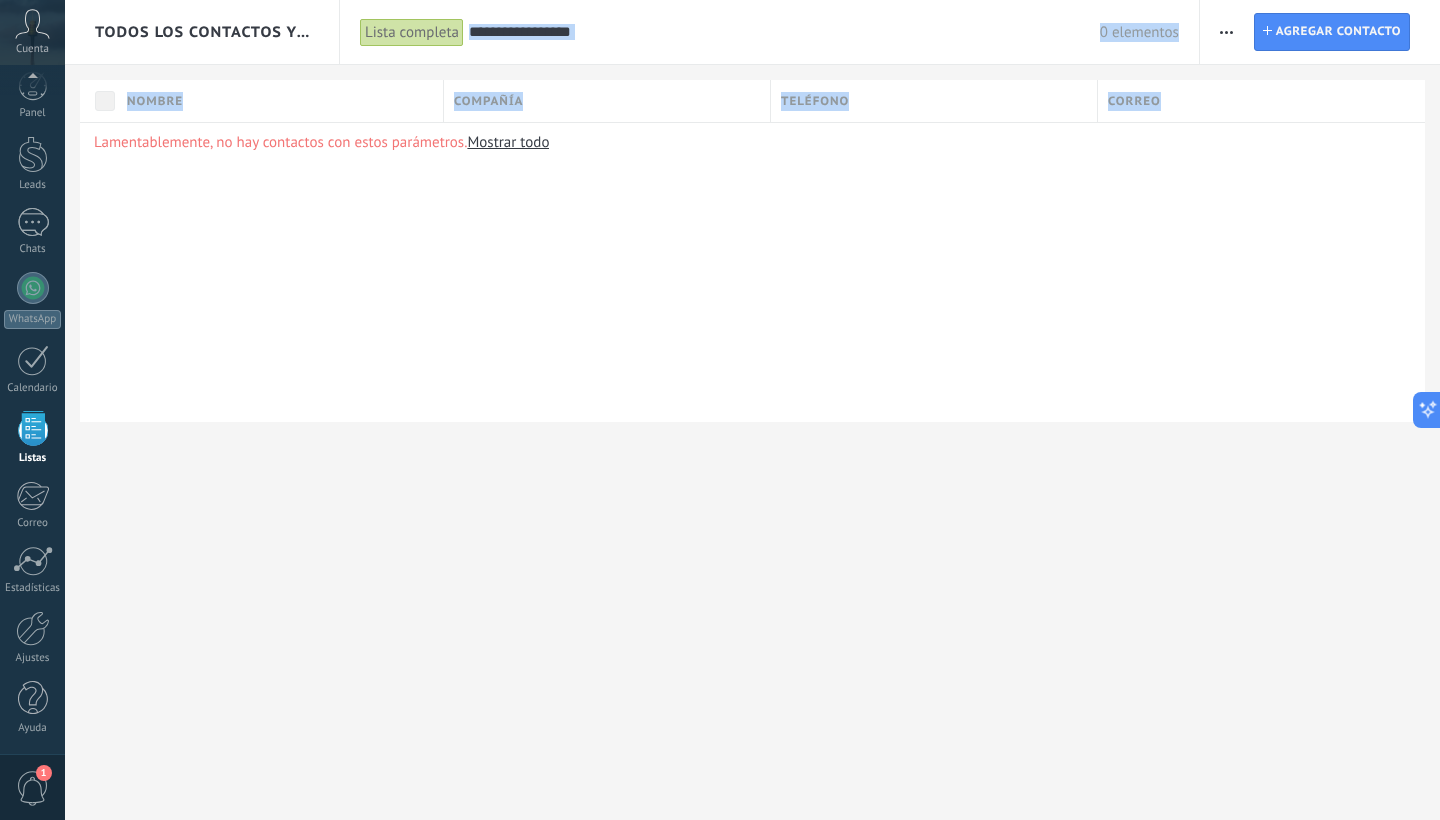click at bounding box center [1226, 32] 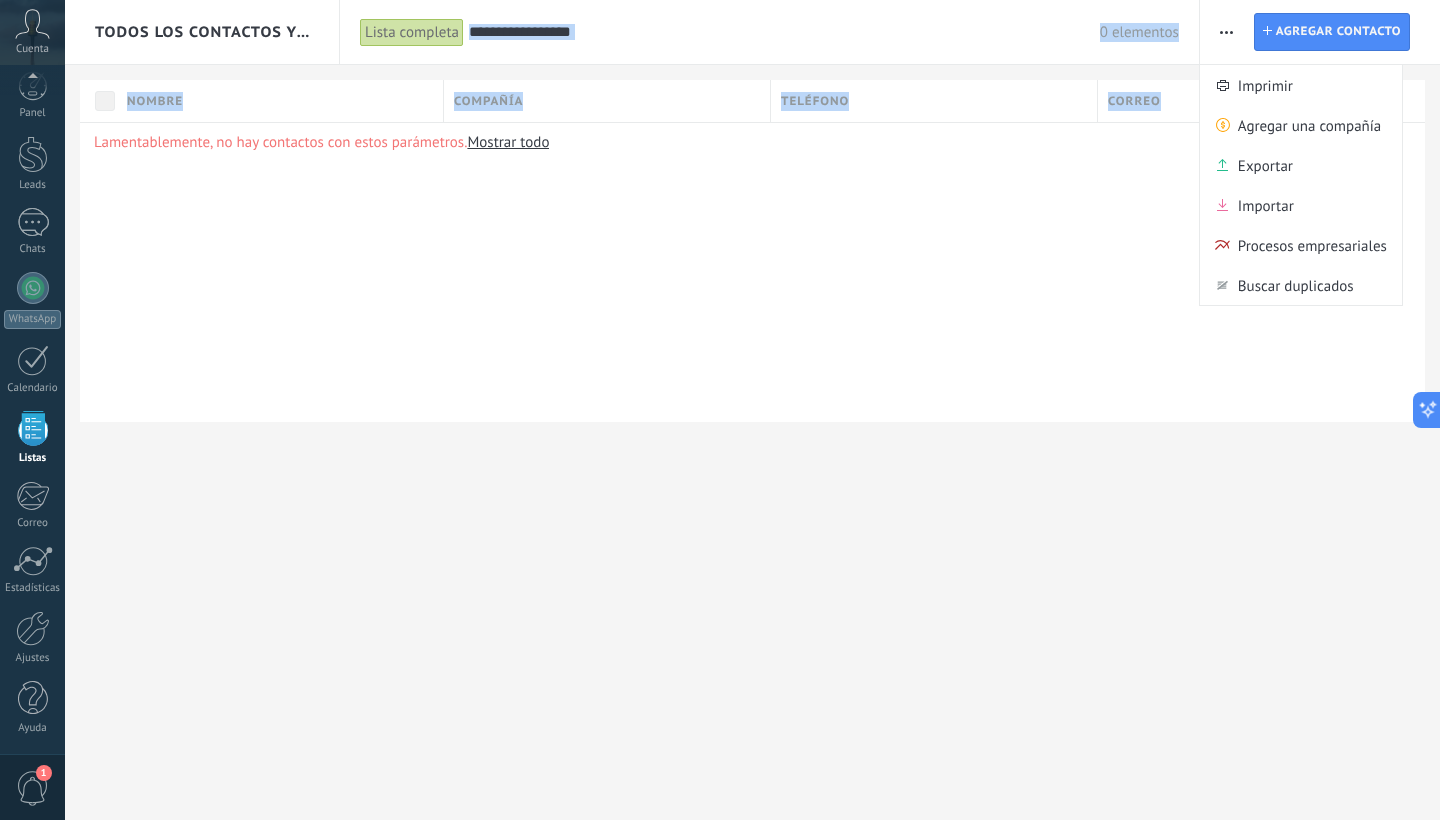click on "Lamentablemente, no hay contactos con estos parámetros.  Mostrar todo" at bounding box center (752, 272) 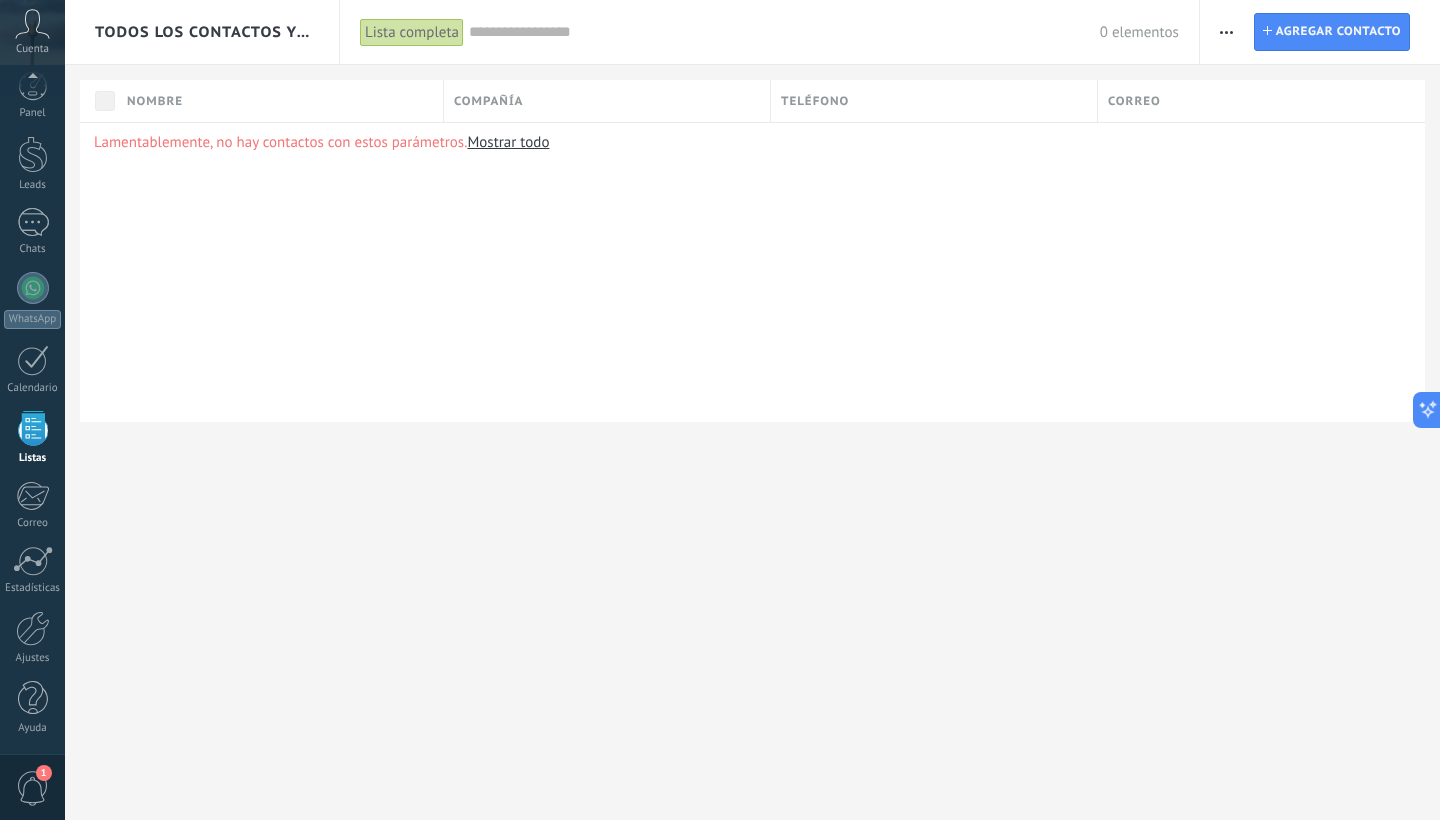 click at bounding box center [1226, 32] 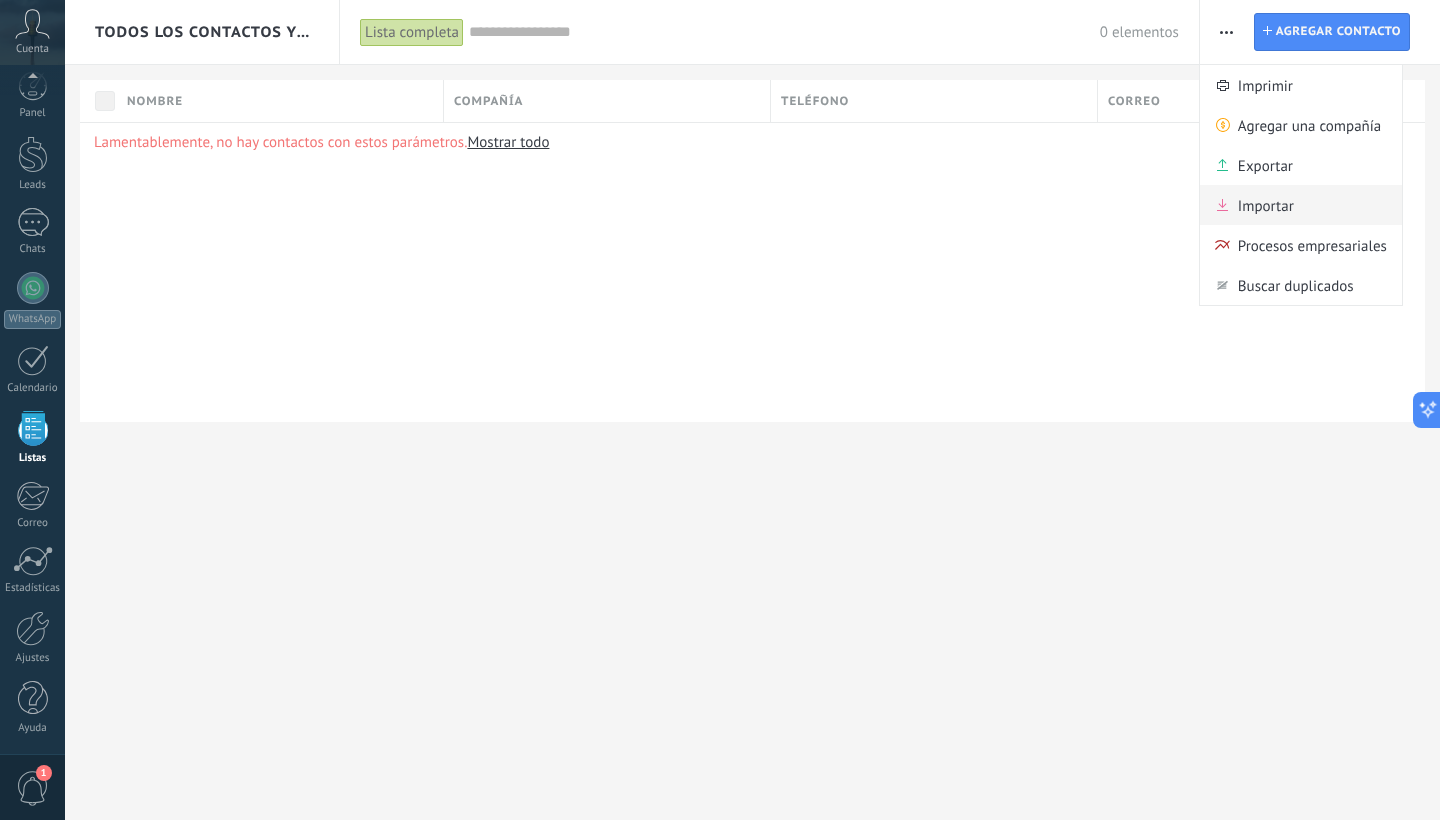 click on "Importar" at bounding box center (1266, 205) 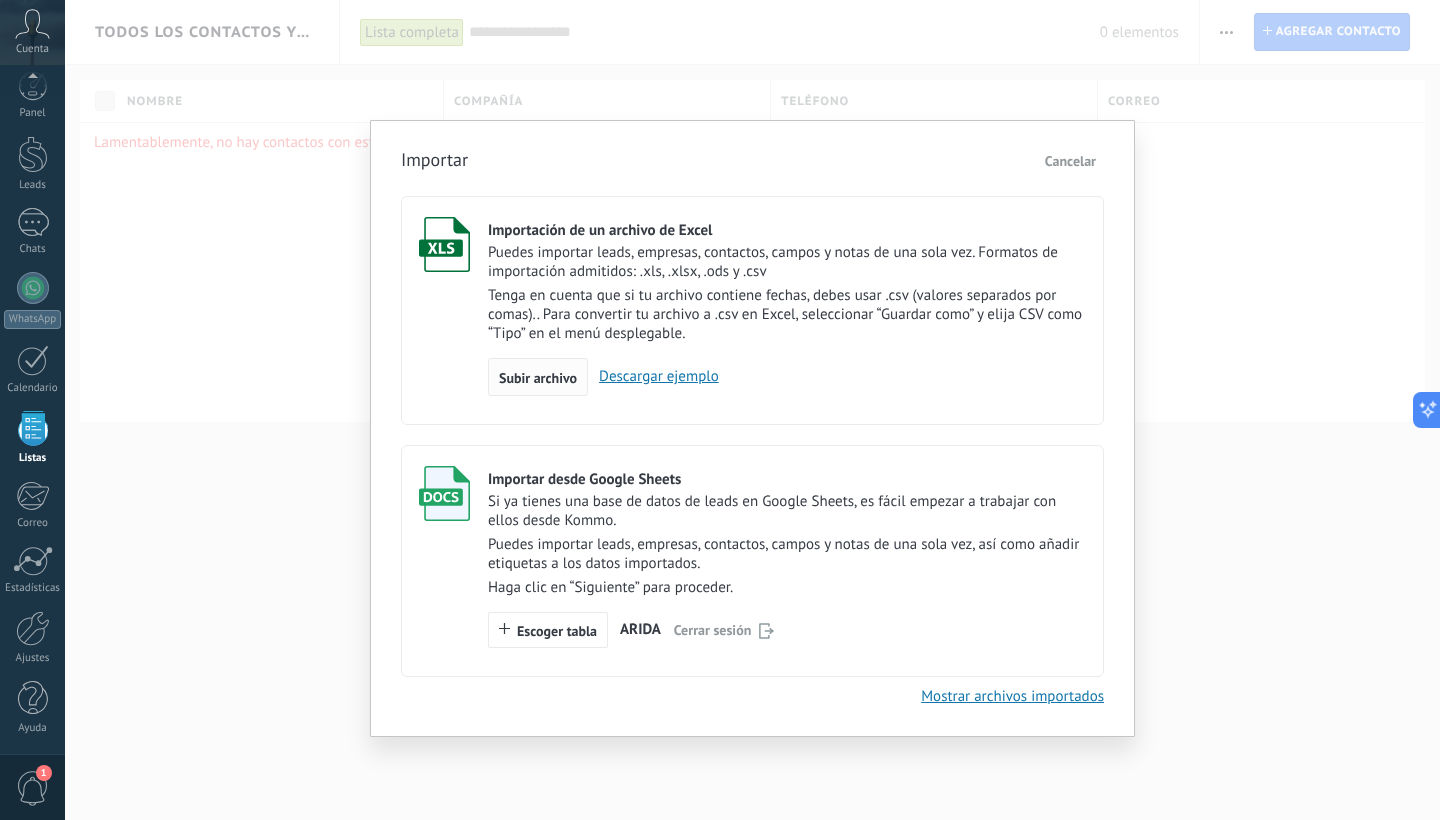 click on "Subir archivo" at bounding box center [538, 378] 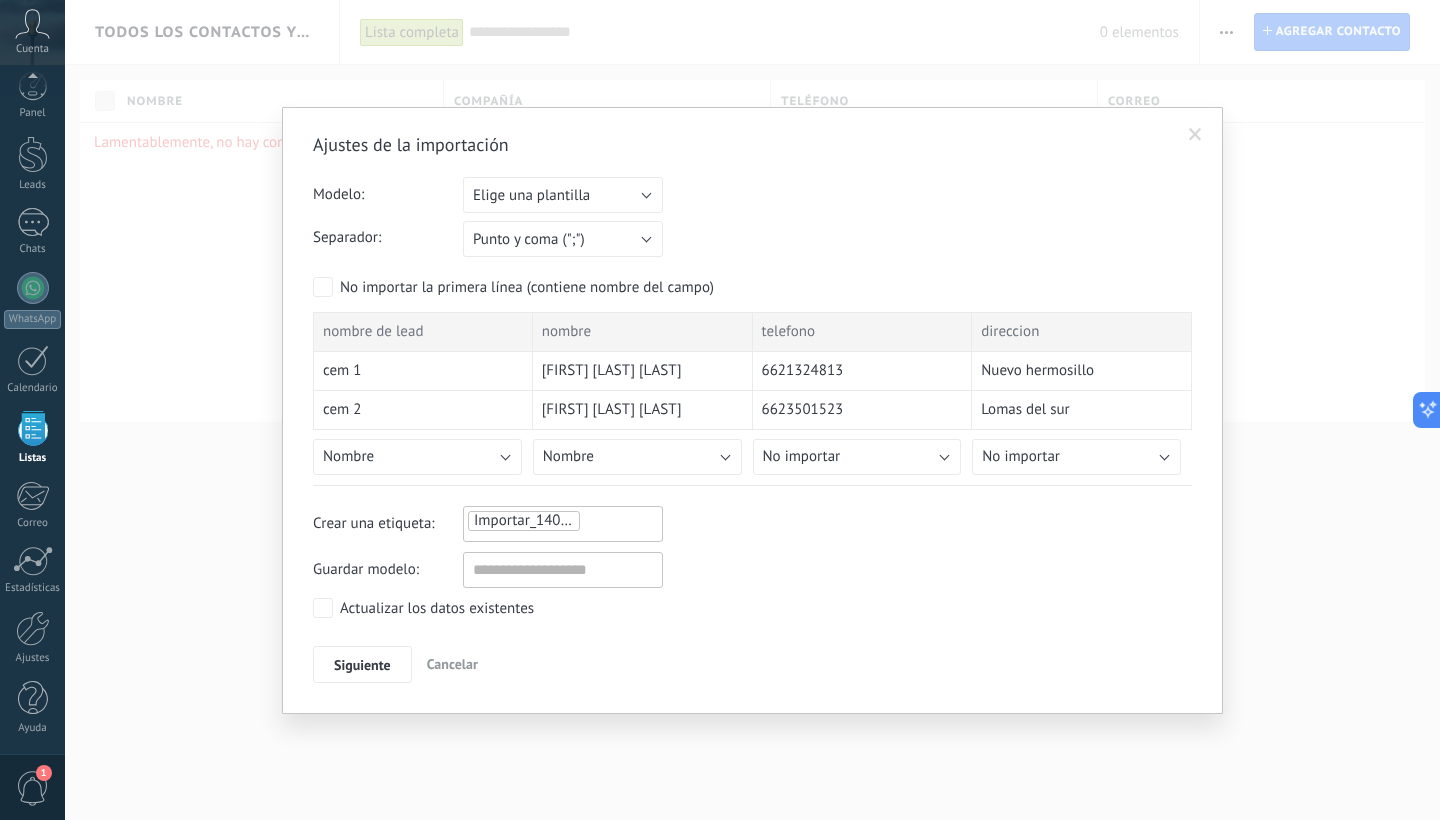click on "Elige una plantilla" at bounding box center [563, 195] 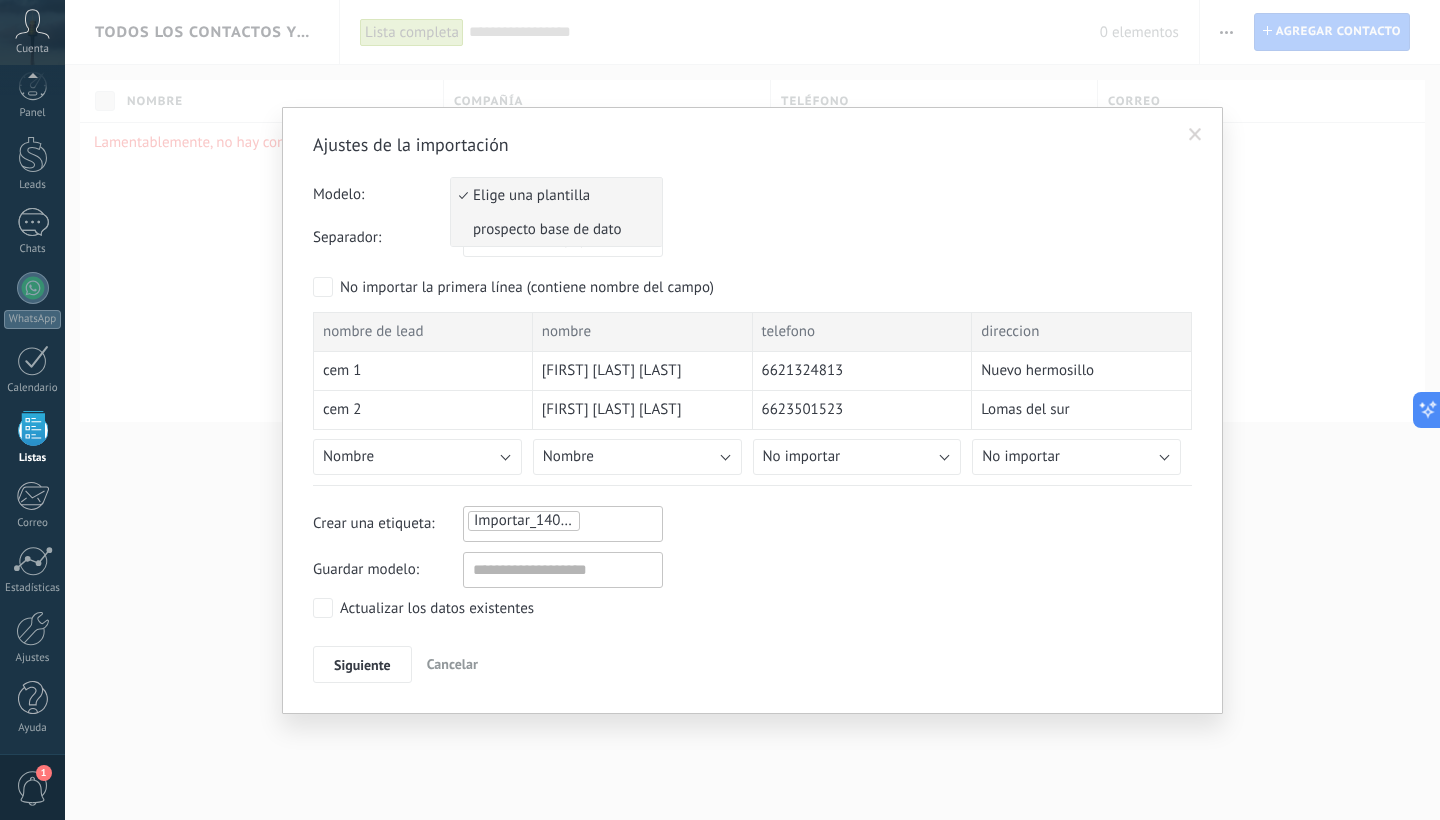 click on "prospecto base de dato" at bounding box center [553, 229] 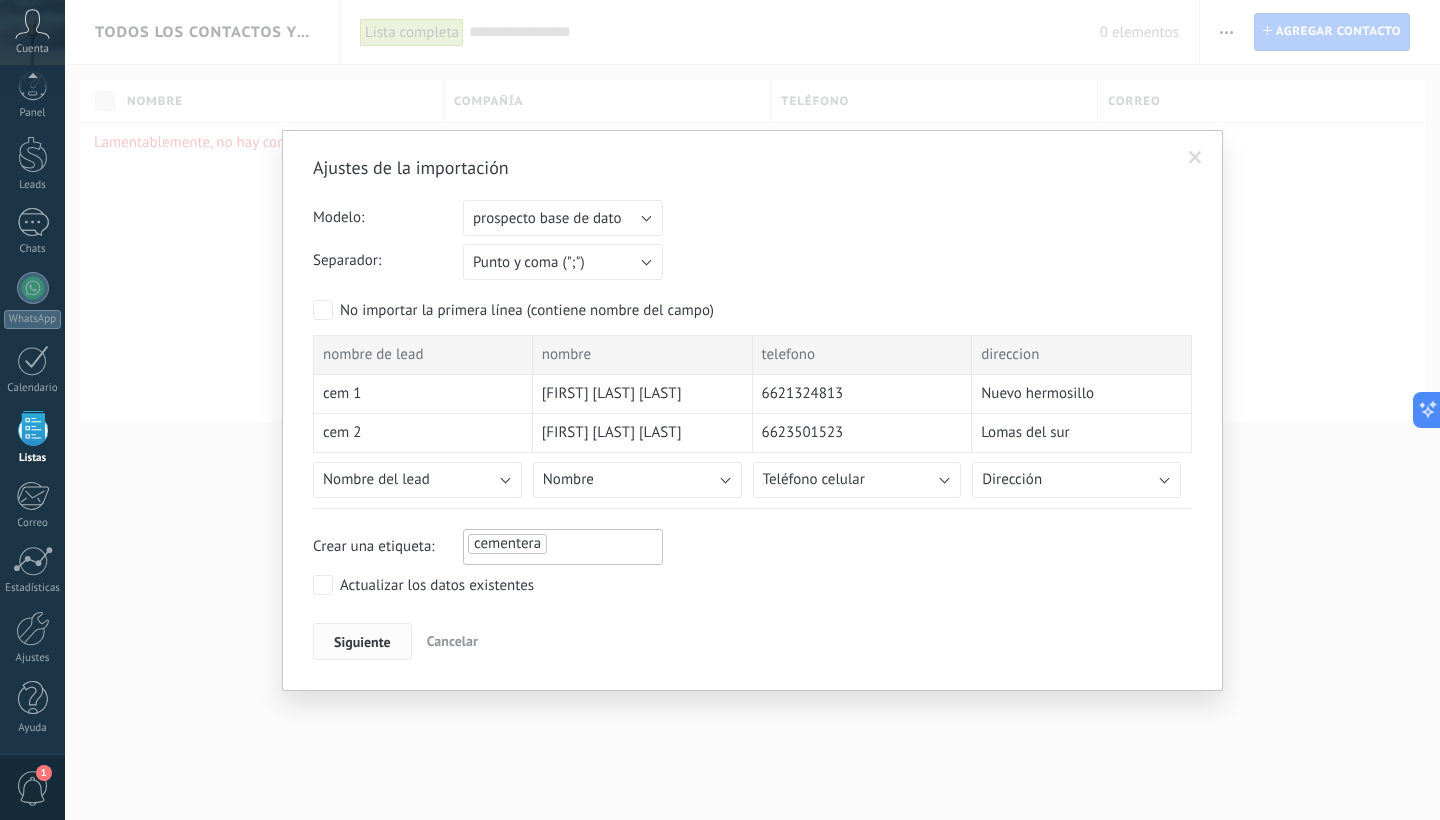 click on "Siguiente" at bounding box center [362, 642] 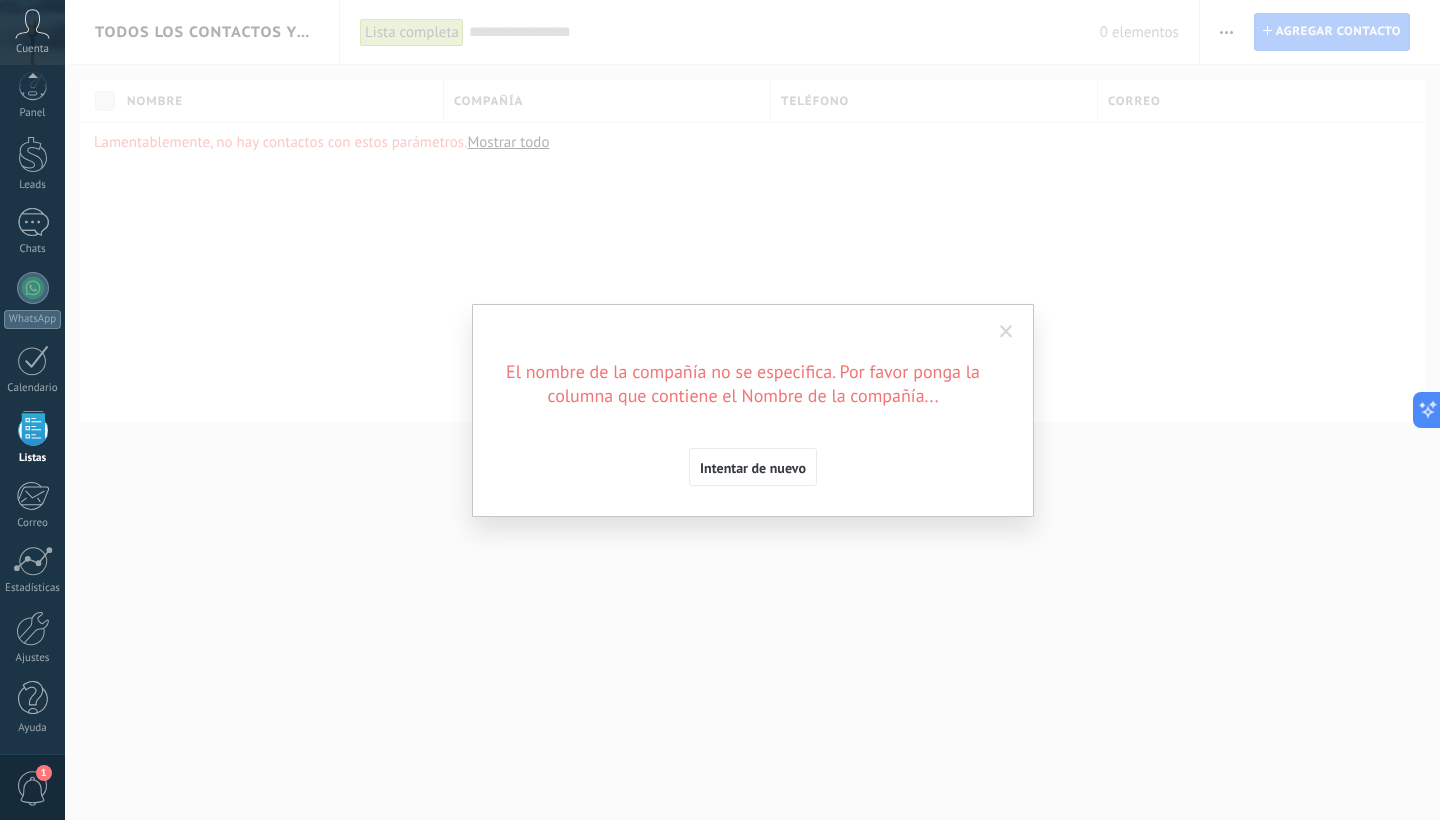 click on "Ajustes de la importación Modelo: Elige una plantilla prospecto base de dato prospecto base de dato Separador: Punto y coma (";") Coma (",") Tabulación ("	") Punto y coma (";") Su cuenta ha excedido el límite de campos de encargo No importar la primera línea (contiene nombre del campo) nombre  de lead nombre telefono direccion  cem 1 Axel Uriel Sonoqui Bracamontes 6621324813 Nuevo hermosillo cem 2 José luis Tirado Valenzuela 6623501523 Lomas del sur cem 3 Jesus Hiram Rodríguez Martínez 6628473569 El Llano cem 4 joel ivan bojorquez Castro 6623403747 fraccionamiento puerta del rey No importar Crear campo nuevo Contacto Nombre completo Nombre Apellido ID del contacto Patronímico Nota del contacto Creado por Fecha de Creación Usuario responsable Etiqueta del contacto Teléfono oficina Teléfono oficina directo Teléfono celular Fax Teléfono de casa Otro teléfono Correo E-mail priv. Otro e-mail Cargo Lead Nombre del lead Presupuesto del lead ID del Lead Usuario responsable Fecha de Creación Creado por" at bounding box center [753, 410] 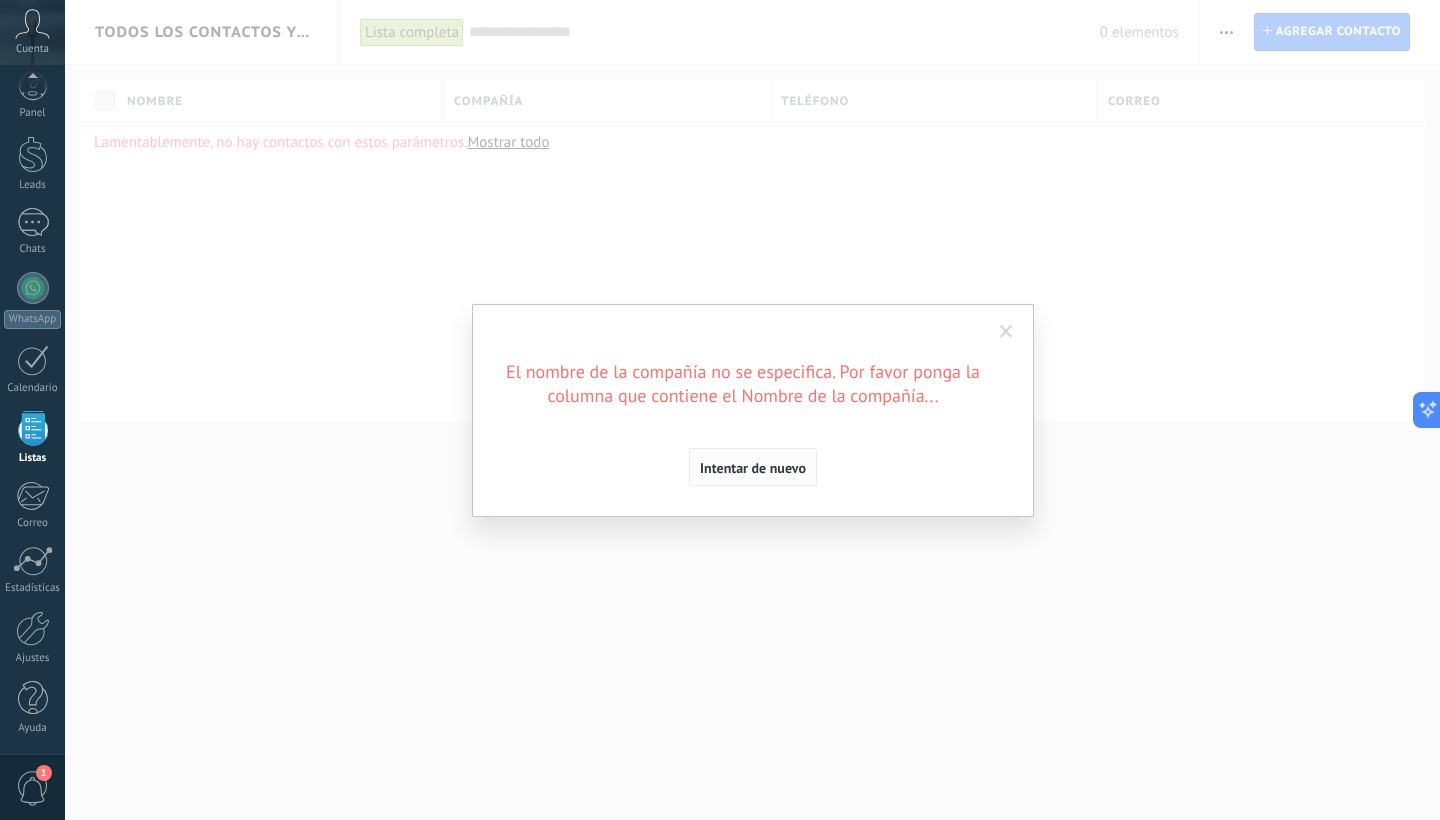 click on "Intentar de nuevo" at bounding box center (753, 468) 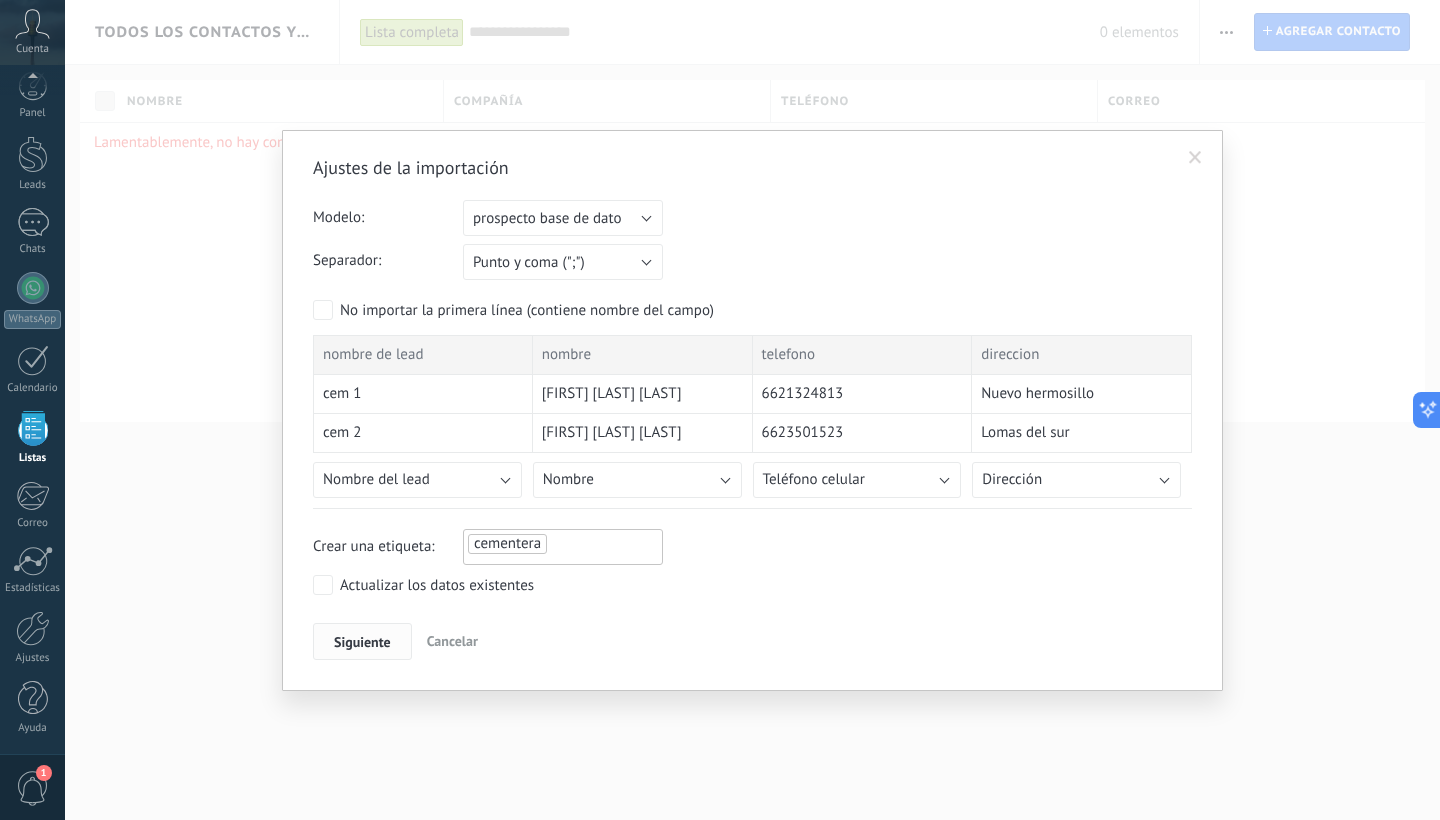 click on "Siguiente" at bounding box center [362, 642] 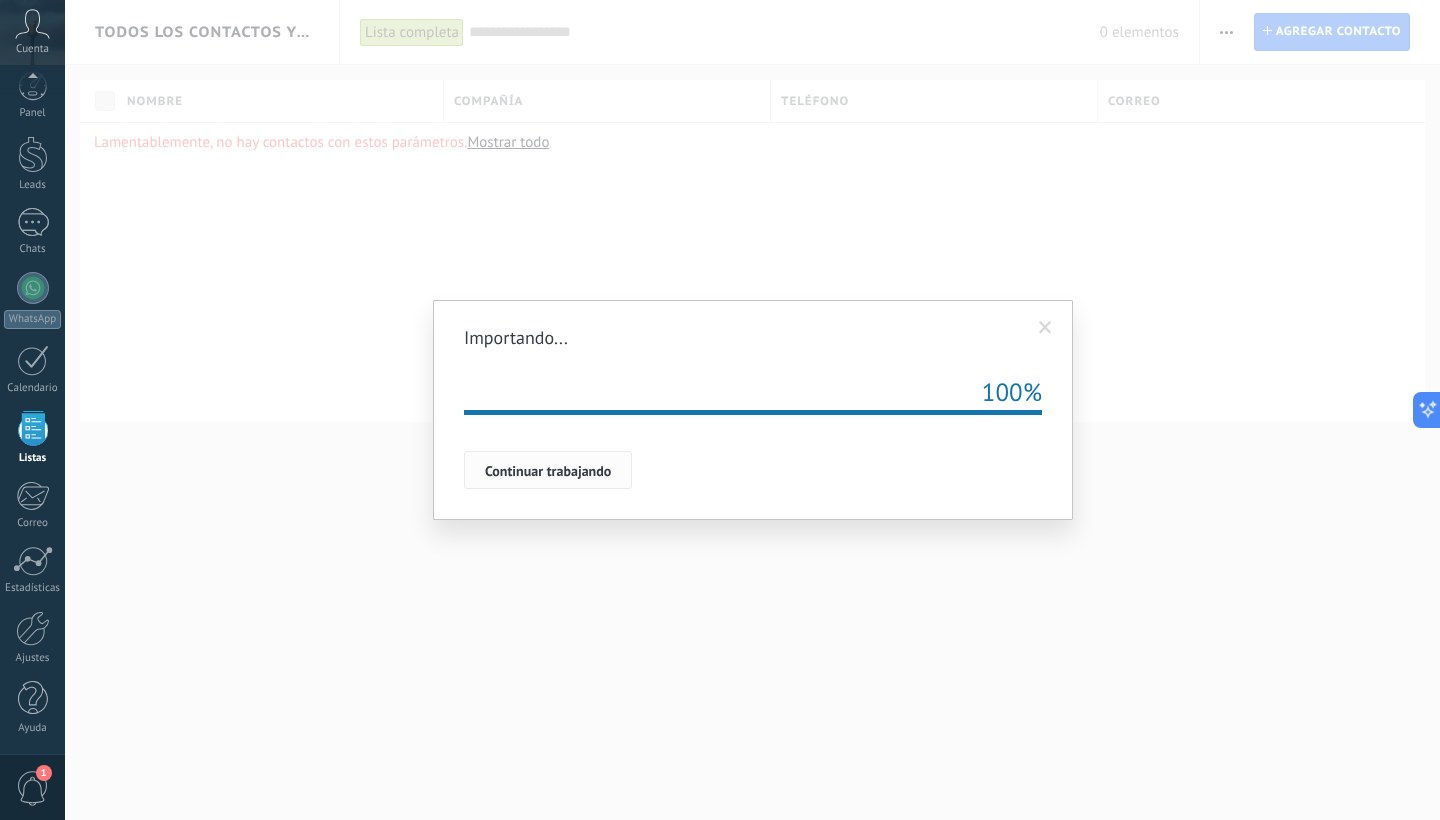 click on "Continuar trabajando" at bounding box center [548, 471] 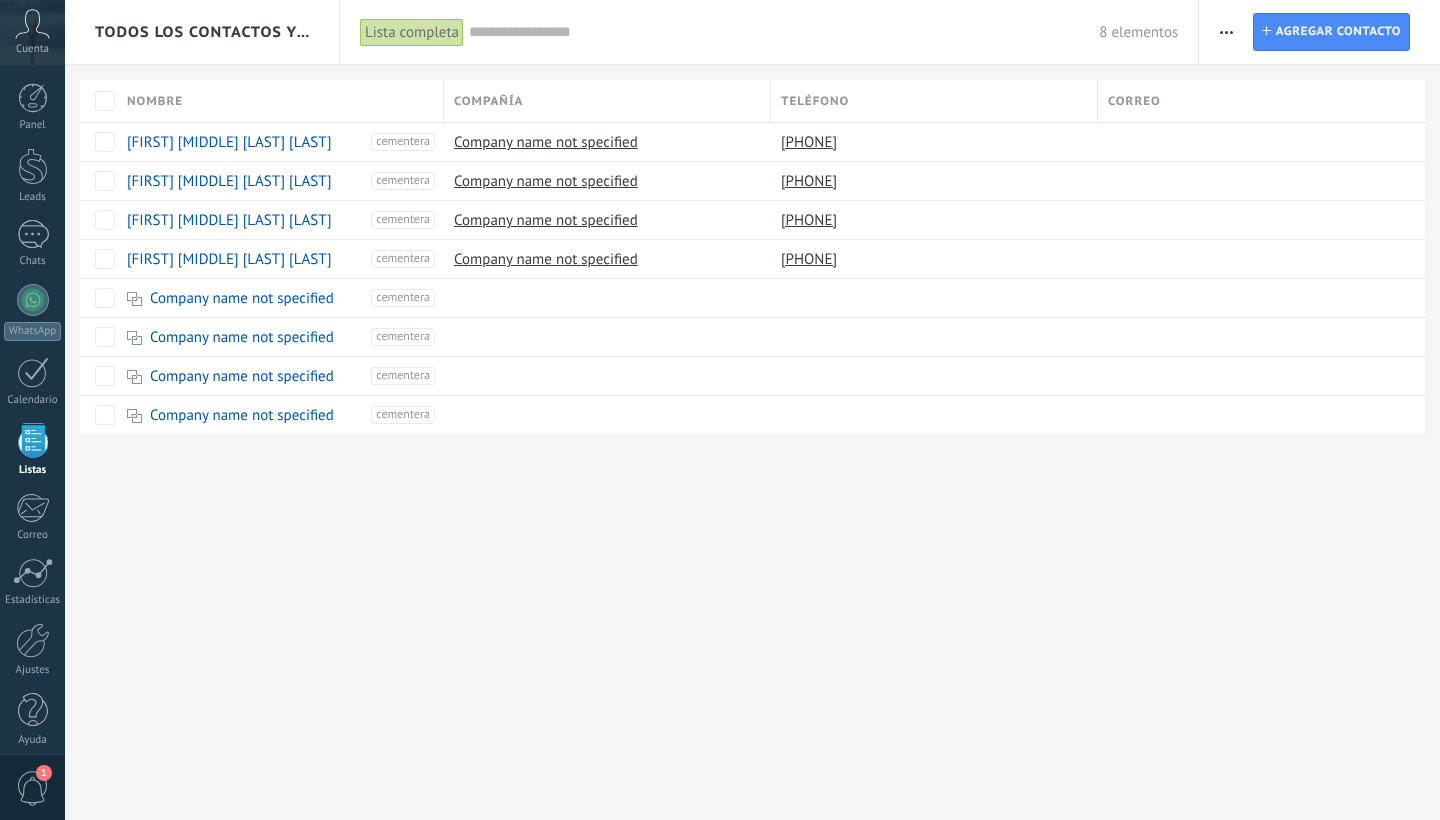 scroll, scrollTop: 0, scrollLeft: 0, axis: both 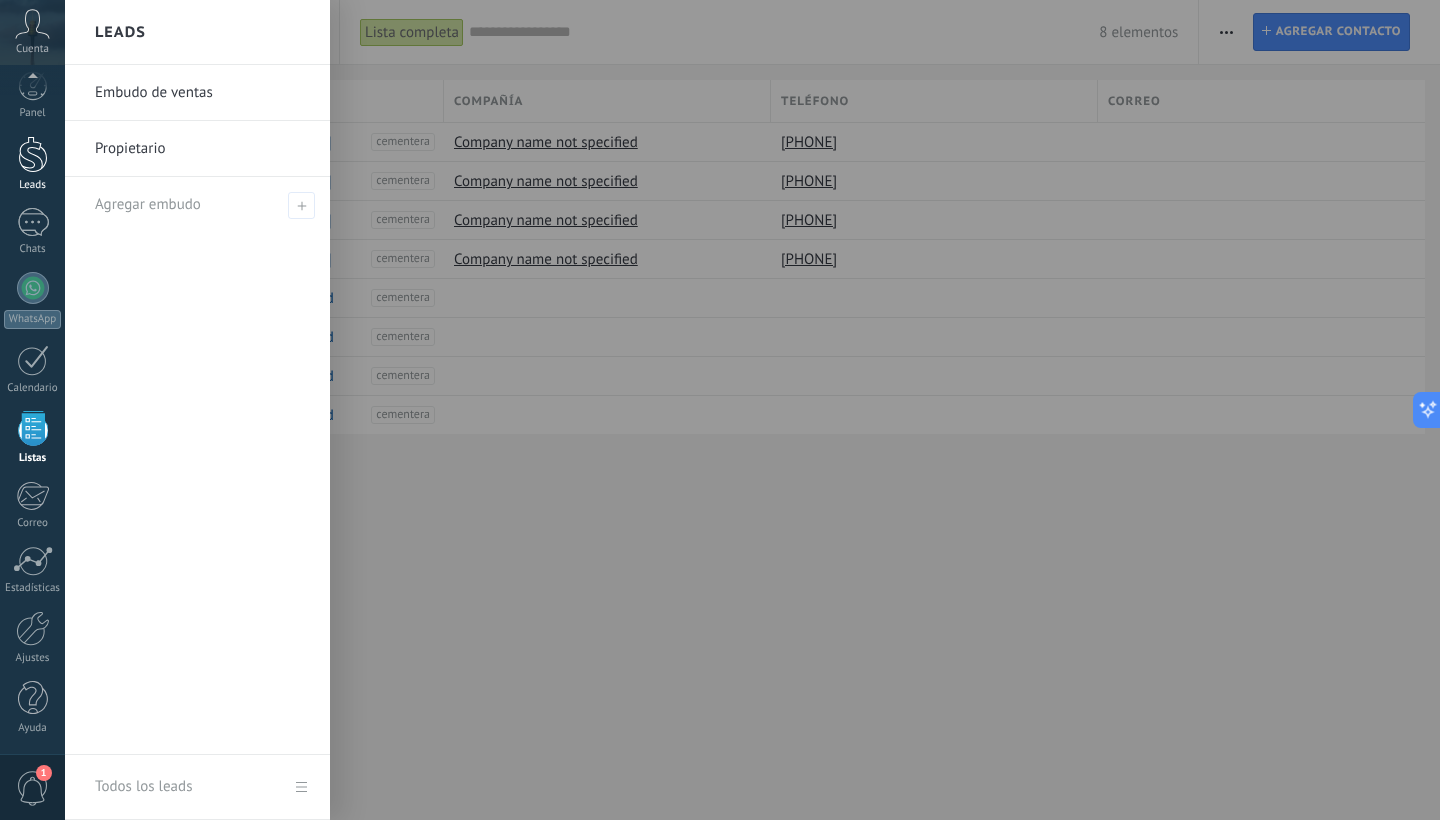 click on "Leads" at bounding box center [32, 164] 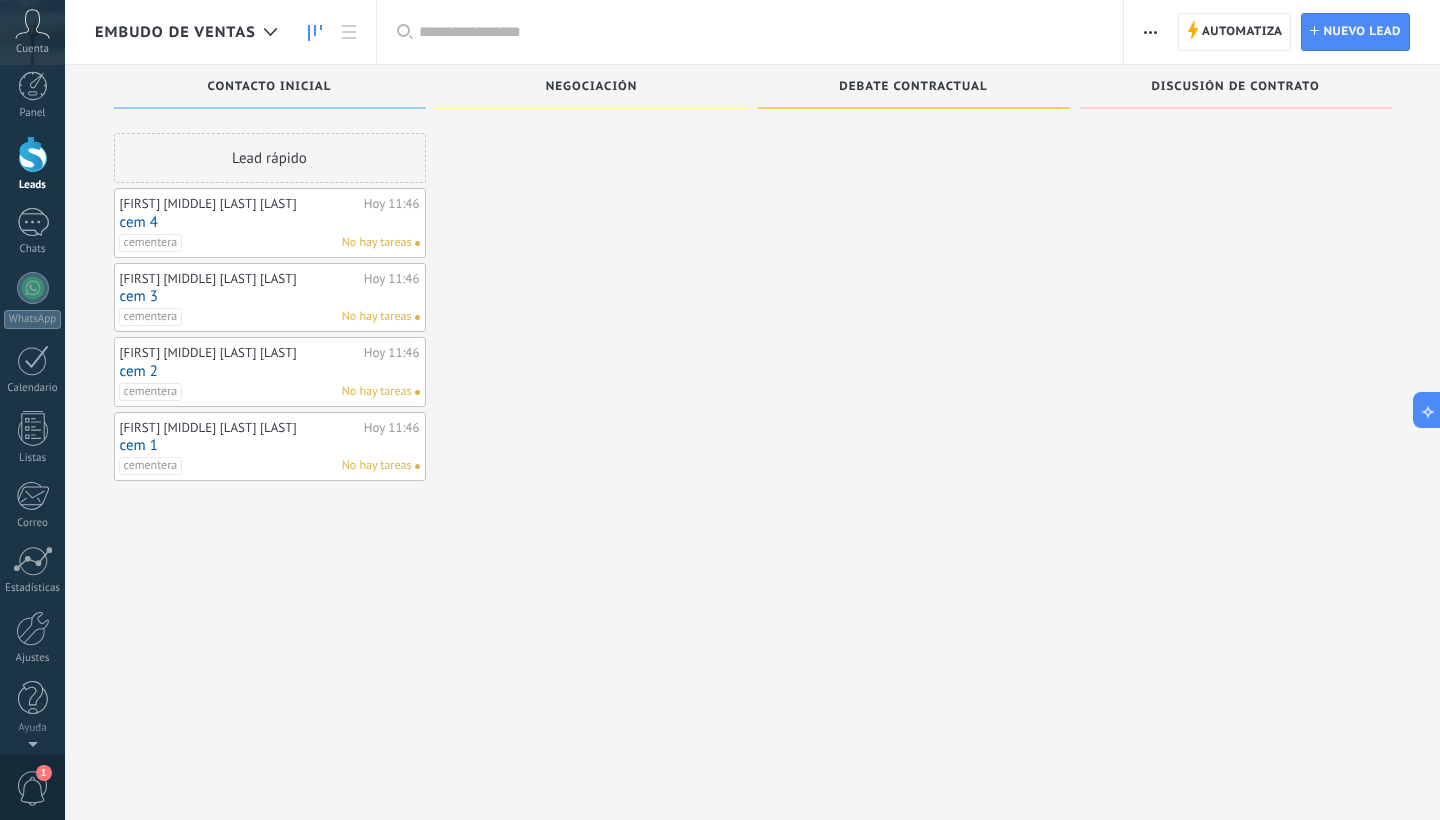 scroll, scrollTop: 0, scrollLeft: 0, axis: both 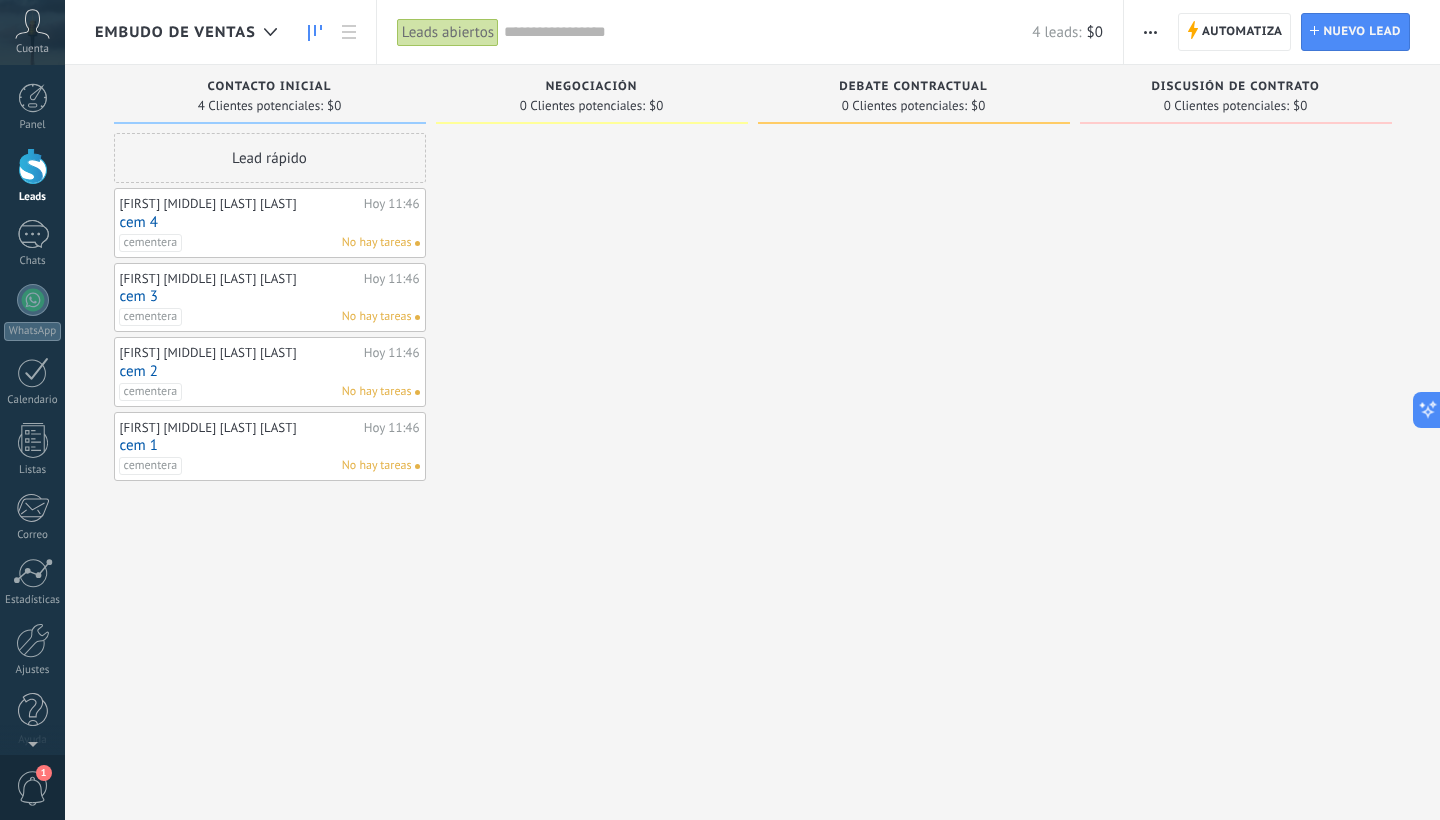 click on "cem 2" at bounding box center (270, 371) 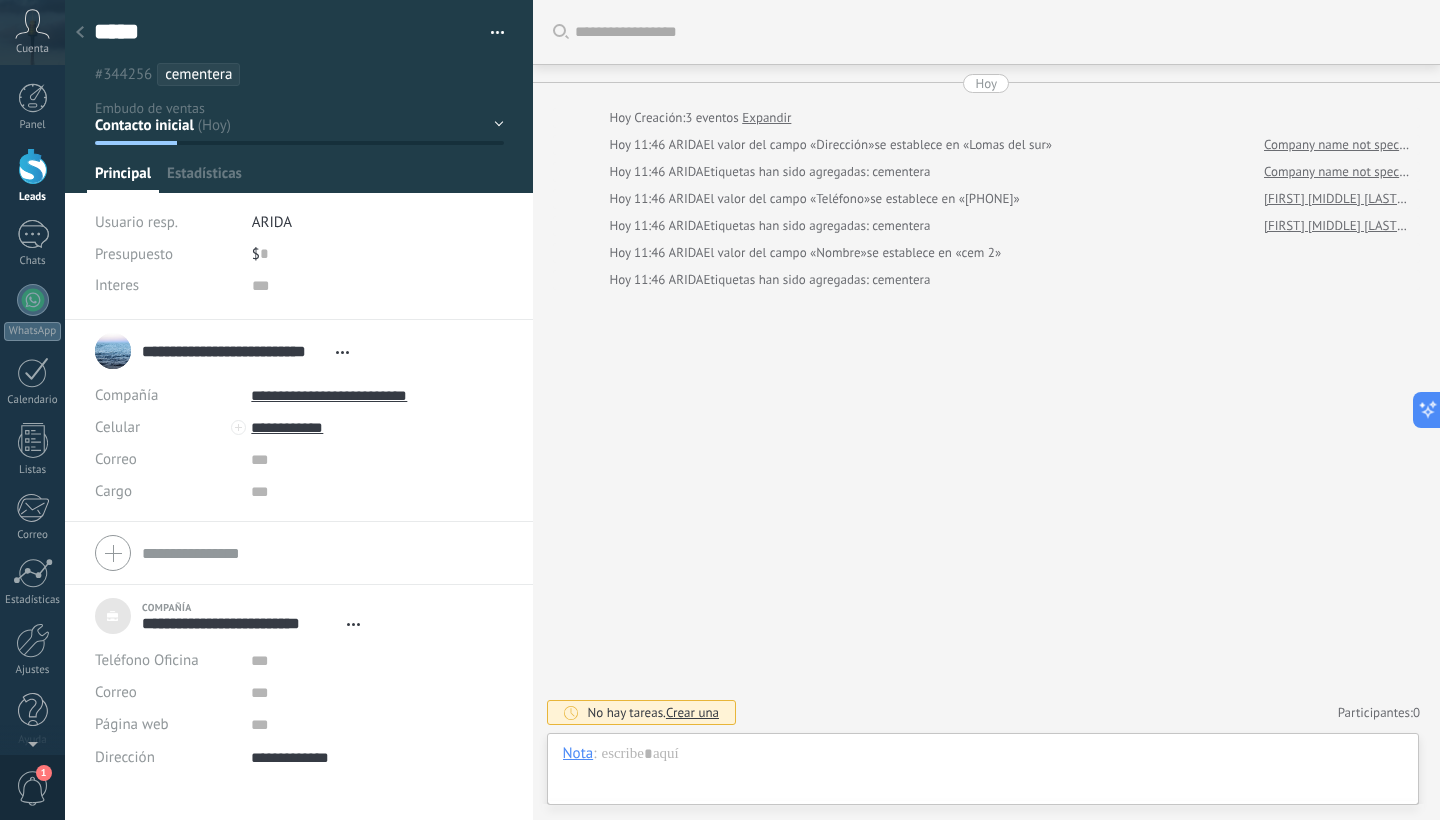 scroll, scrollTop: 20, scrollLeft: 0, axis: vertical 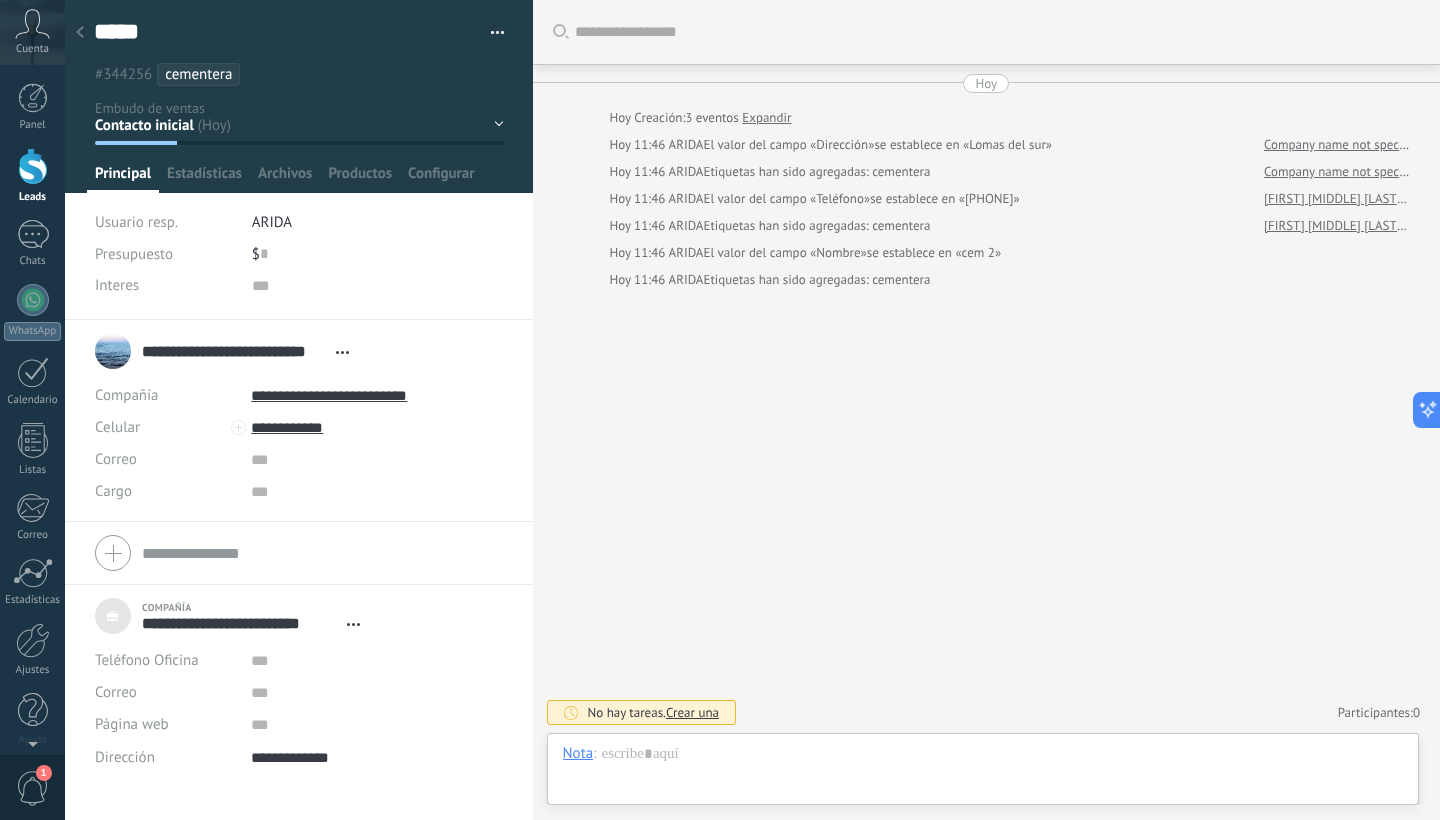 click on "Compañía" at bounding box center [165, 396] 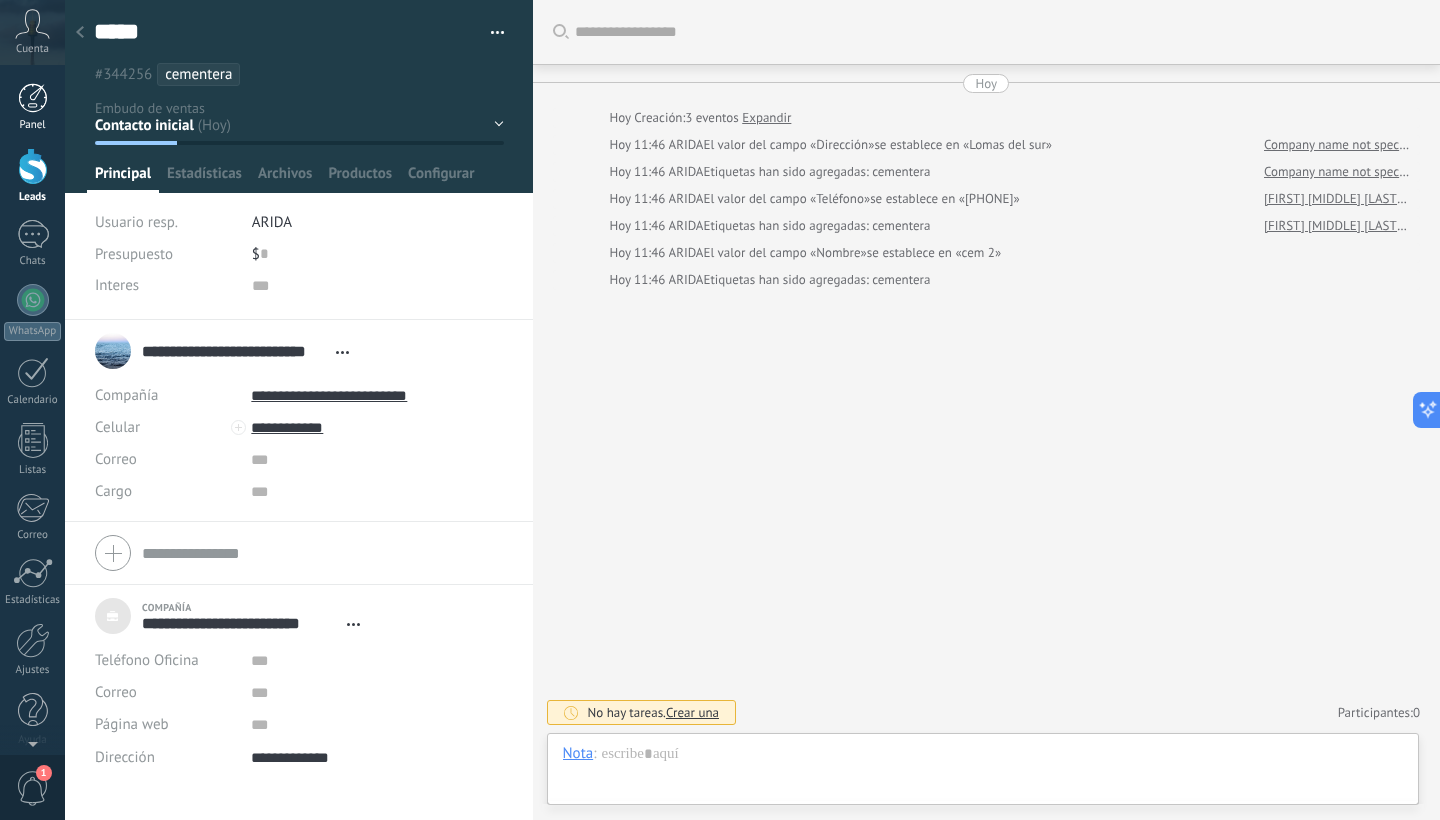 click at bounding box center (33, 98) 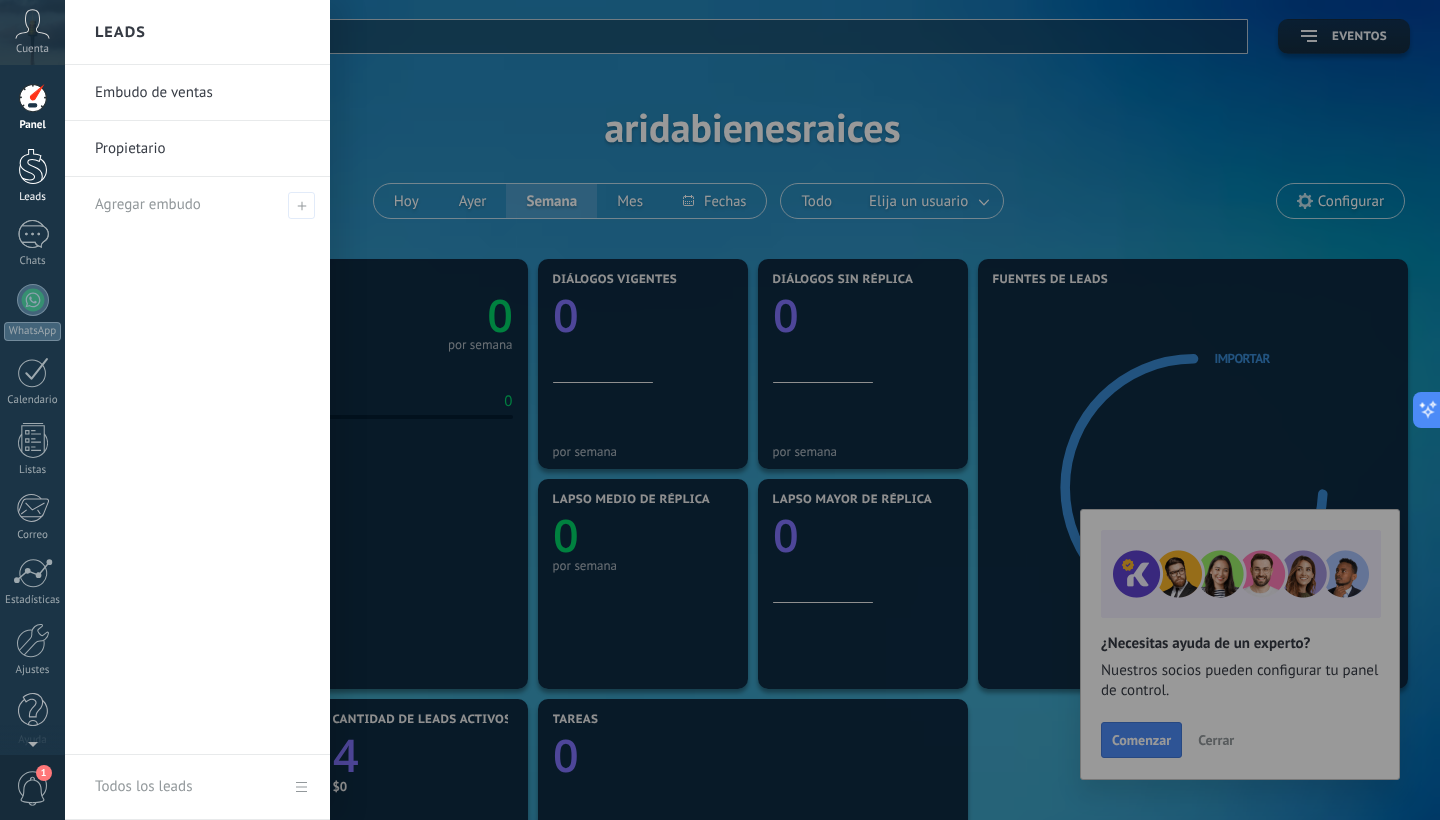 click at bounding box center (33, 166) 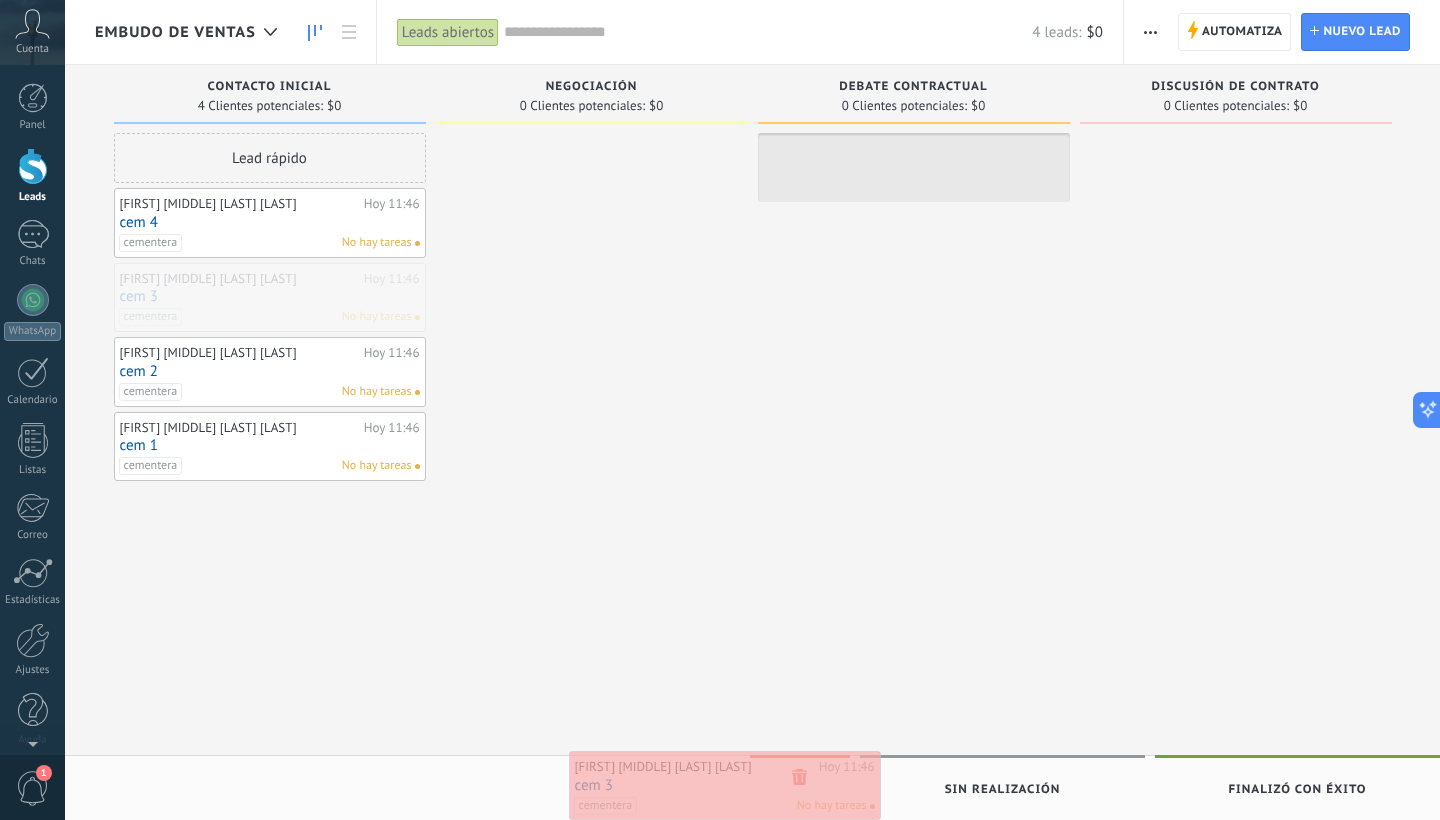 drag, startPoint x: 364, startPoint y: 303, endPoint x: 806, endPoint y: 795, distance: 661.3834 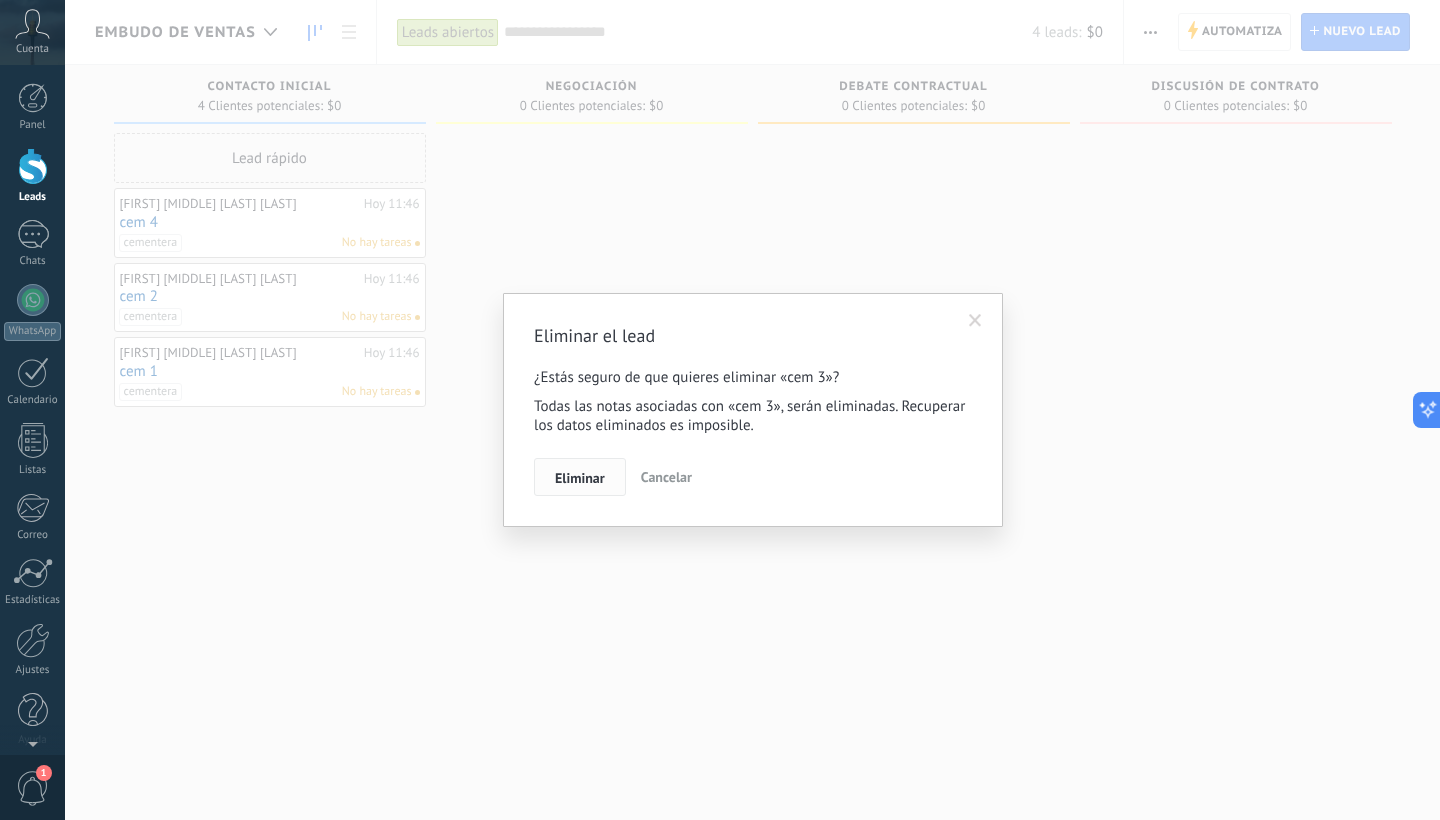 click on "Eliminar" at bounding box center (580, 478) 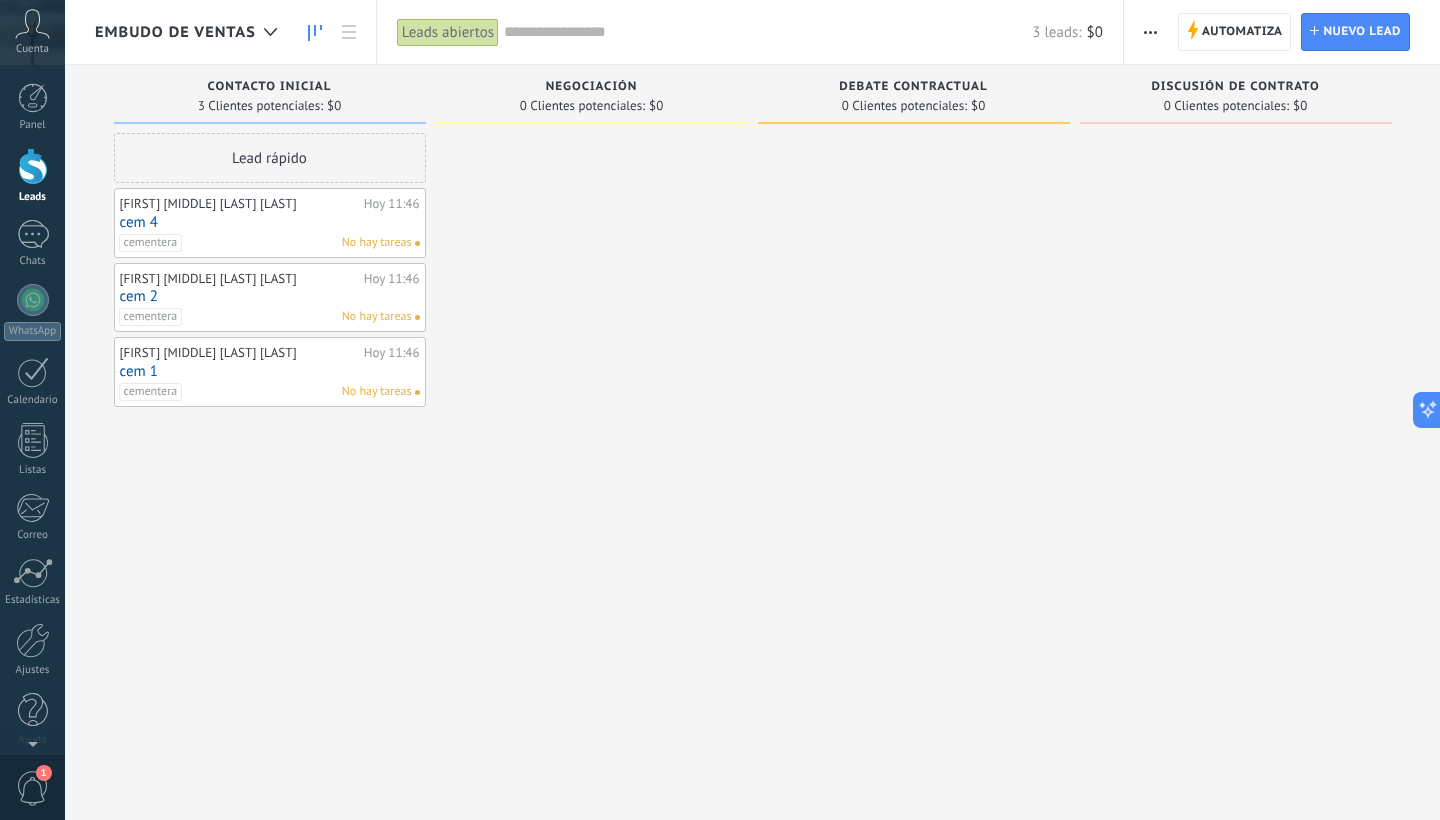 drag, startPoint x: 276, startPoint y: 372, endPoint x: 329, endPoint y: 384, distance: 54.34151 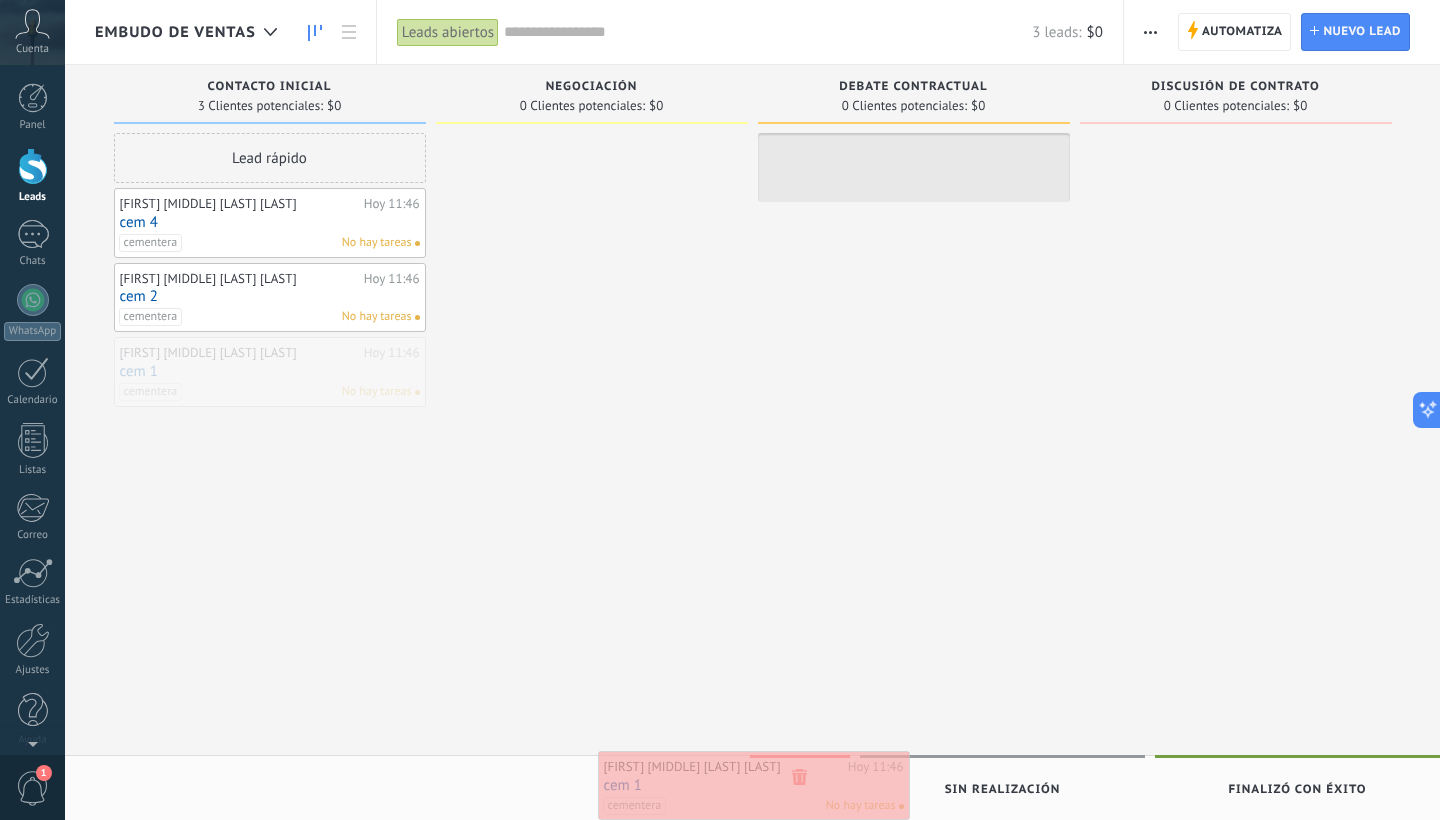 drag, startPoint x: 326, startPoint y: 357, endPoint x: 810, endPoint y: 773, distance: 638.21 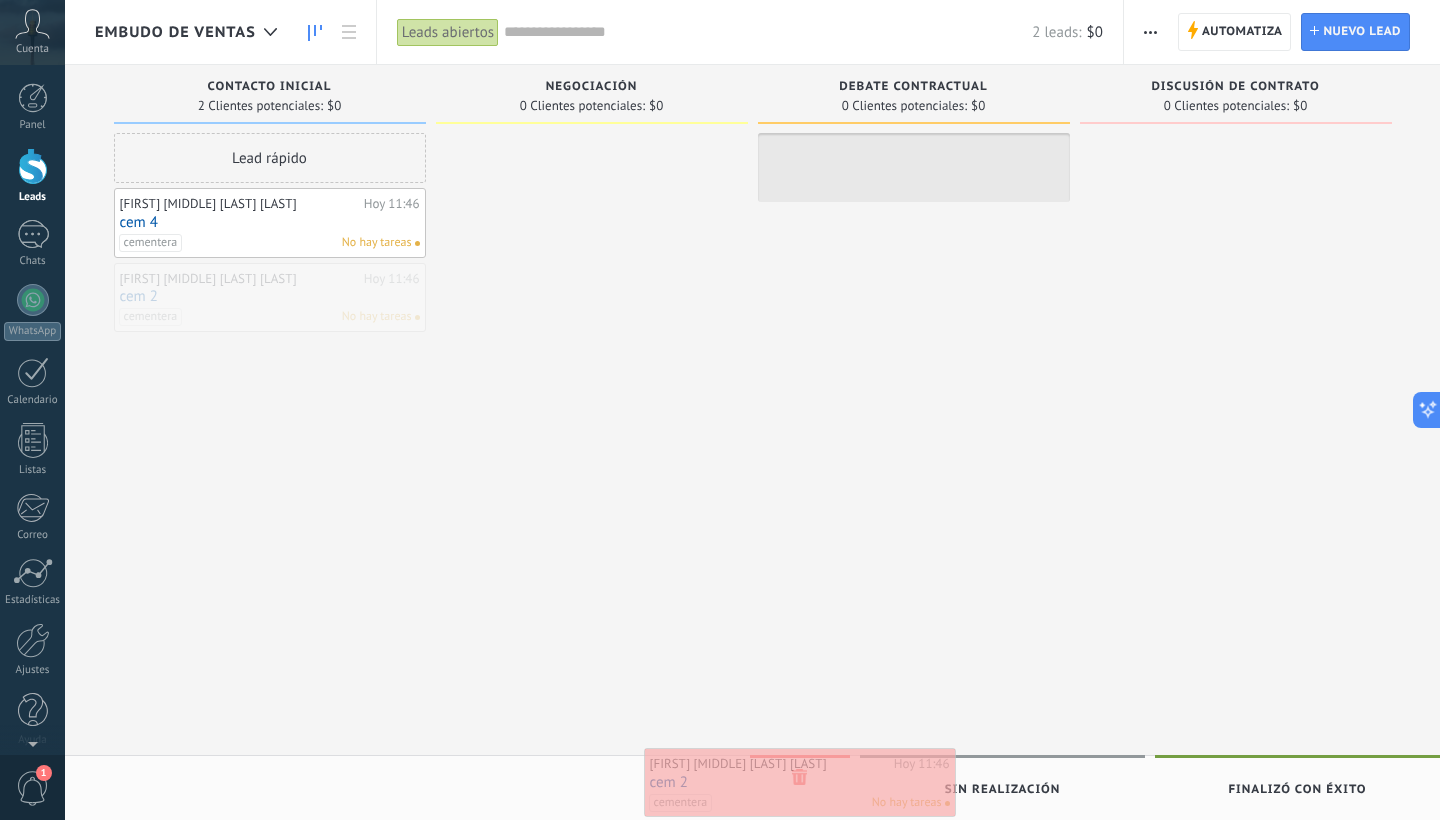 drag, startPoint x: 299, startPoint y: 296, endPoint x: 829, endPoint y: 781, distance: 718.4184 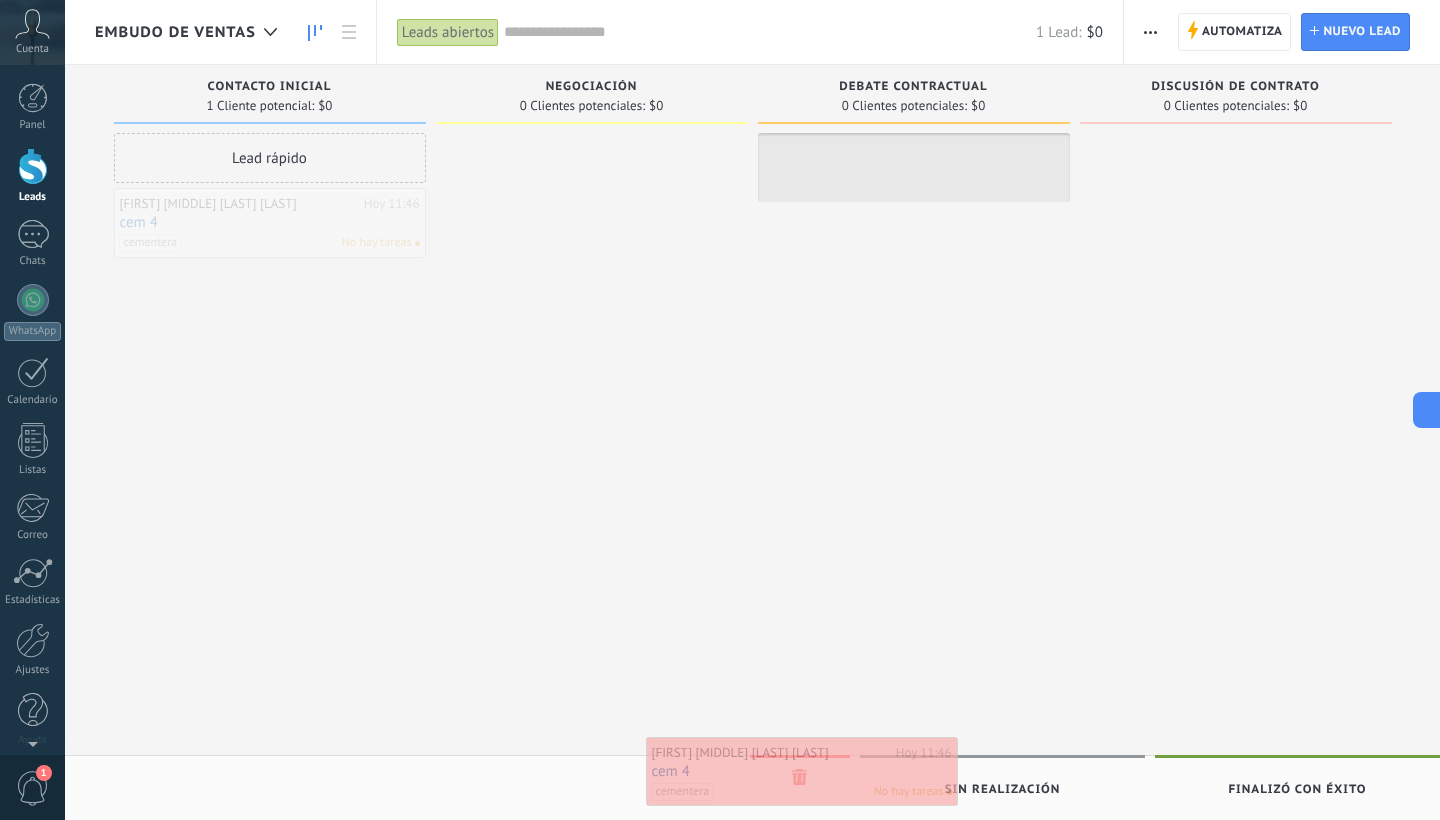 drag, startPoint x: 272, startPoint y: 233, endPoint x: 803, endPoint y: 782, distance: 763.7814 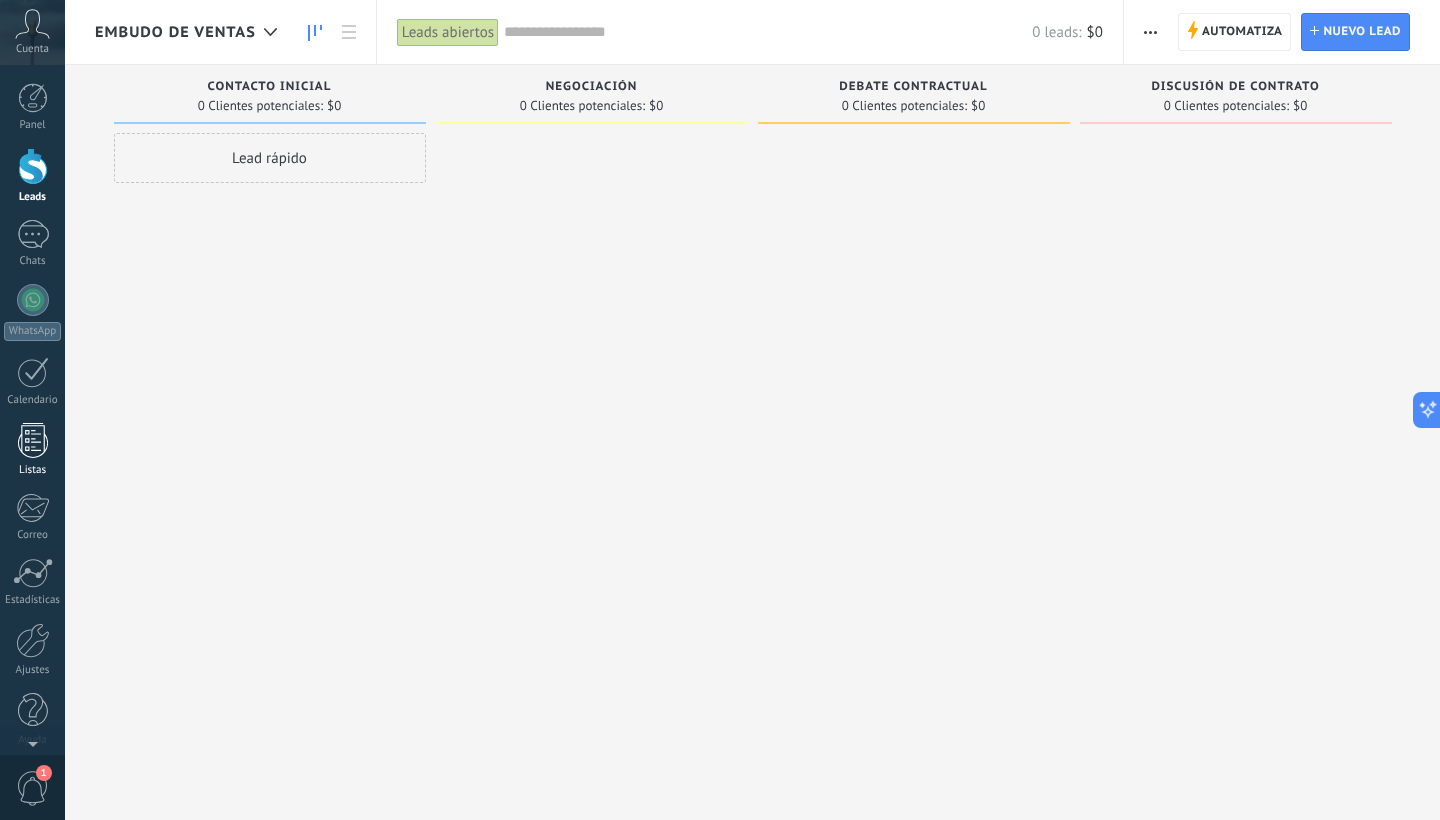 click on "Listas" at bounding box center [32, 450] 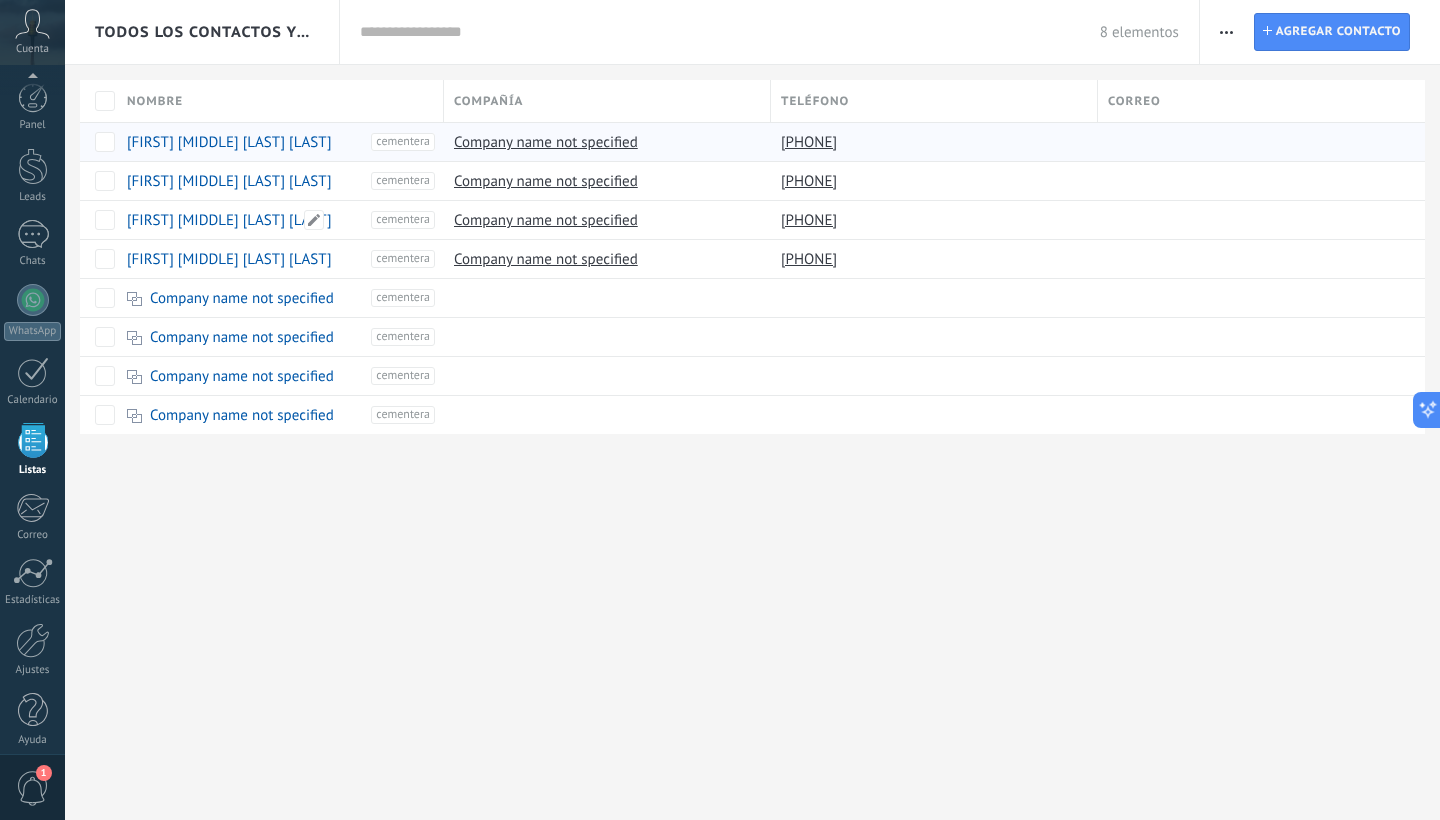 scroll, scrollTop: 12, scrollLeft: 0, axis: vertical 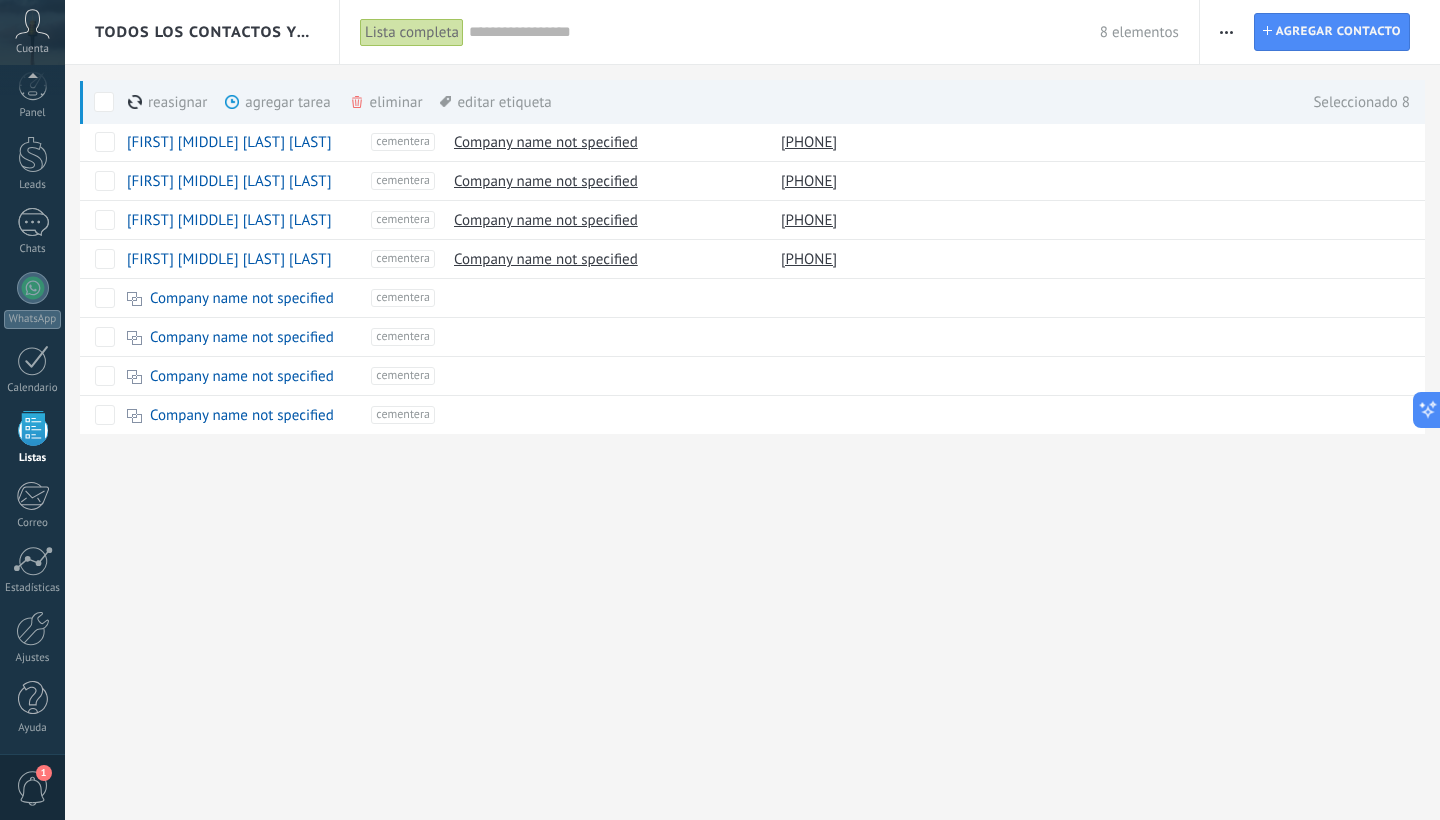click on "eliminar màs" at bounding box center (420, 102) 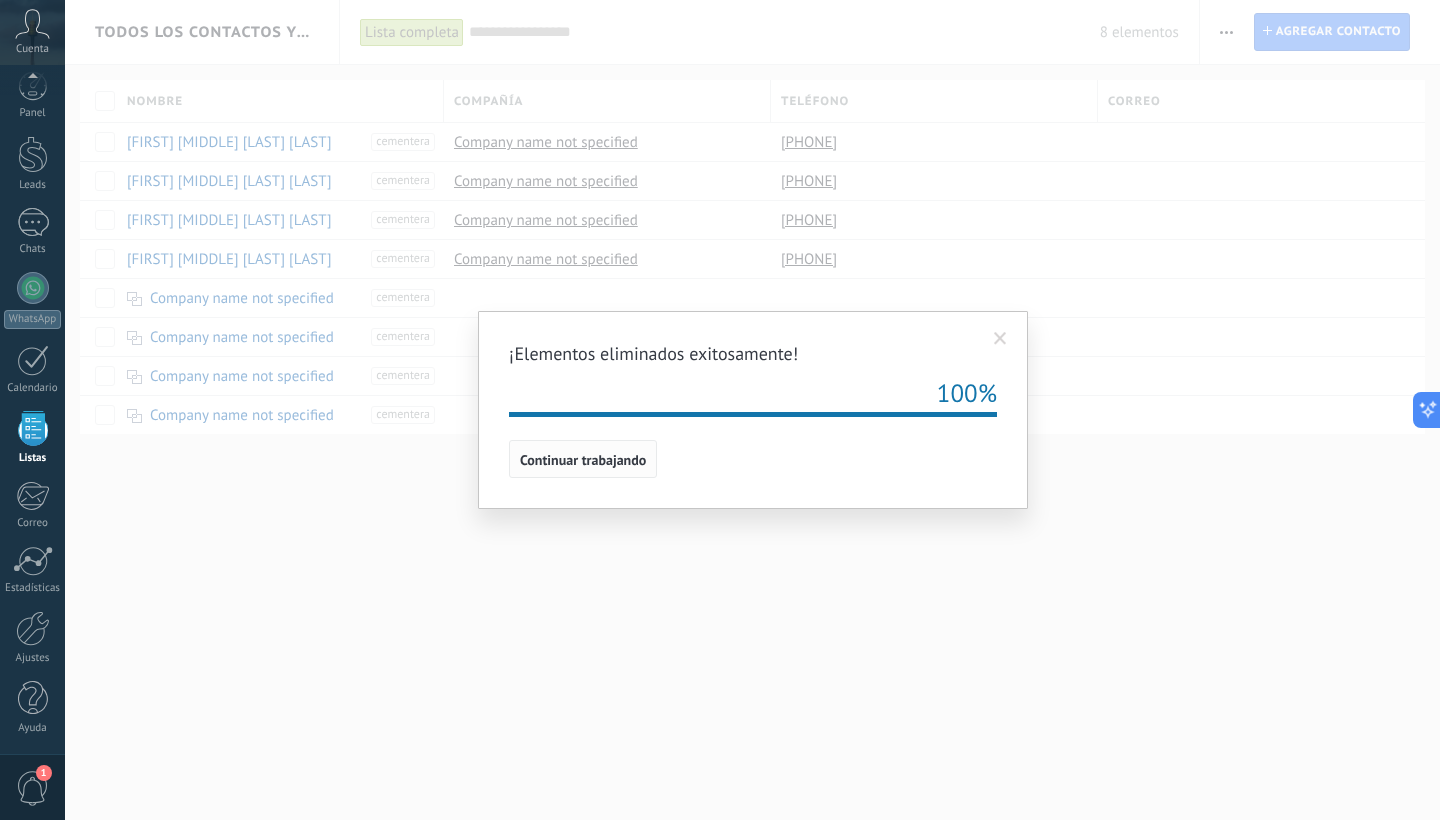 click on "Continuar trabajando" at bounding box center [583, 460] 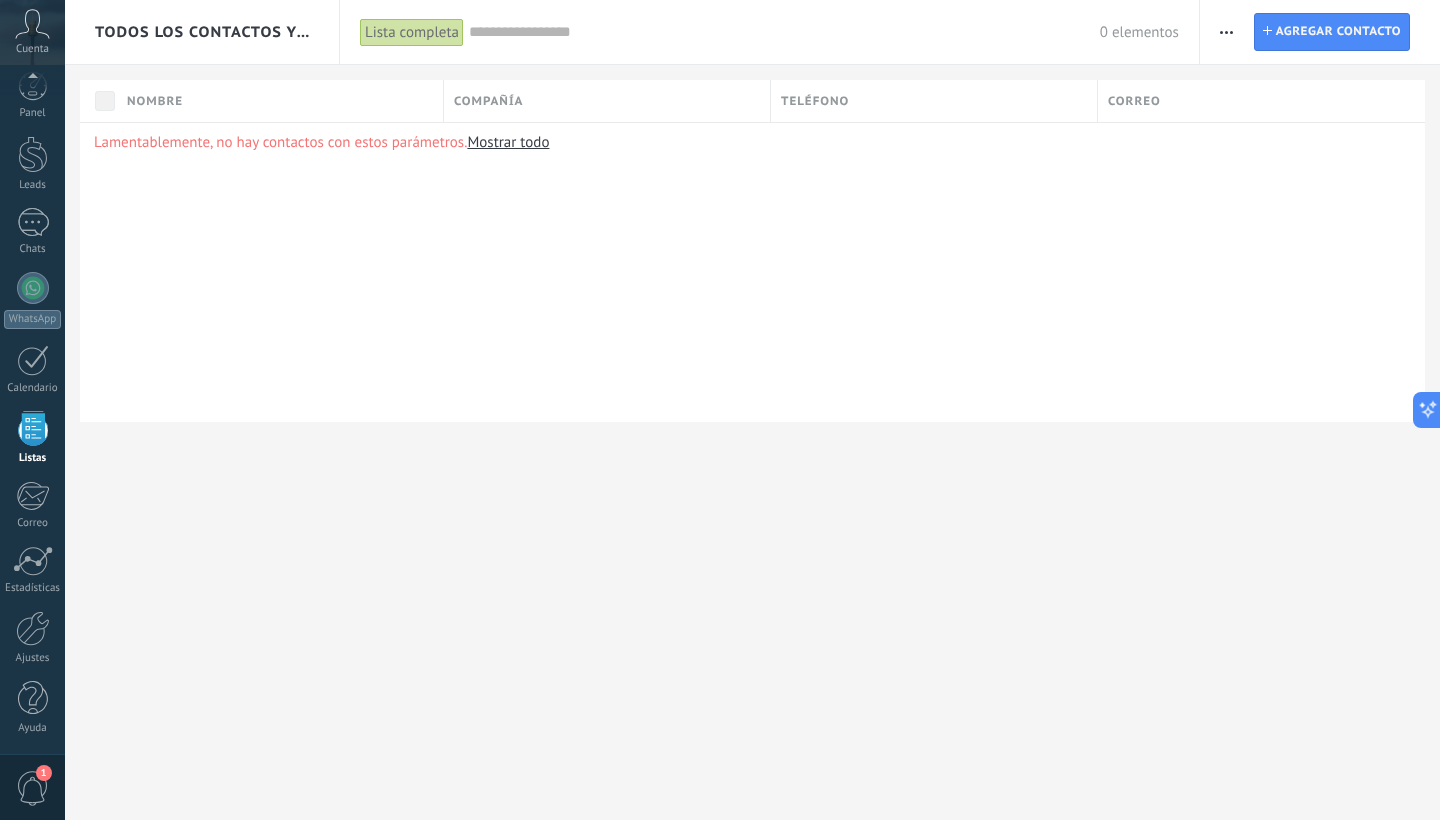 click at bounding box center [1226, 32] 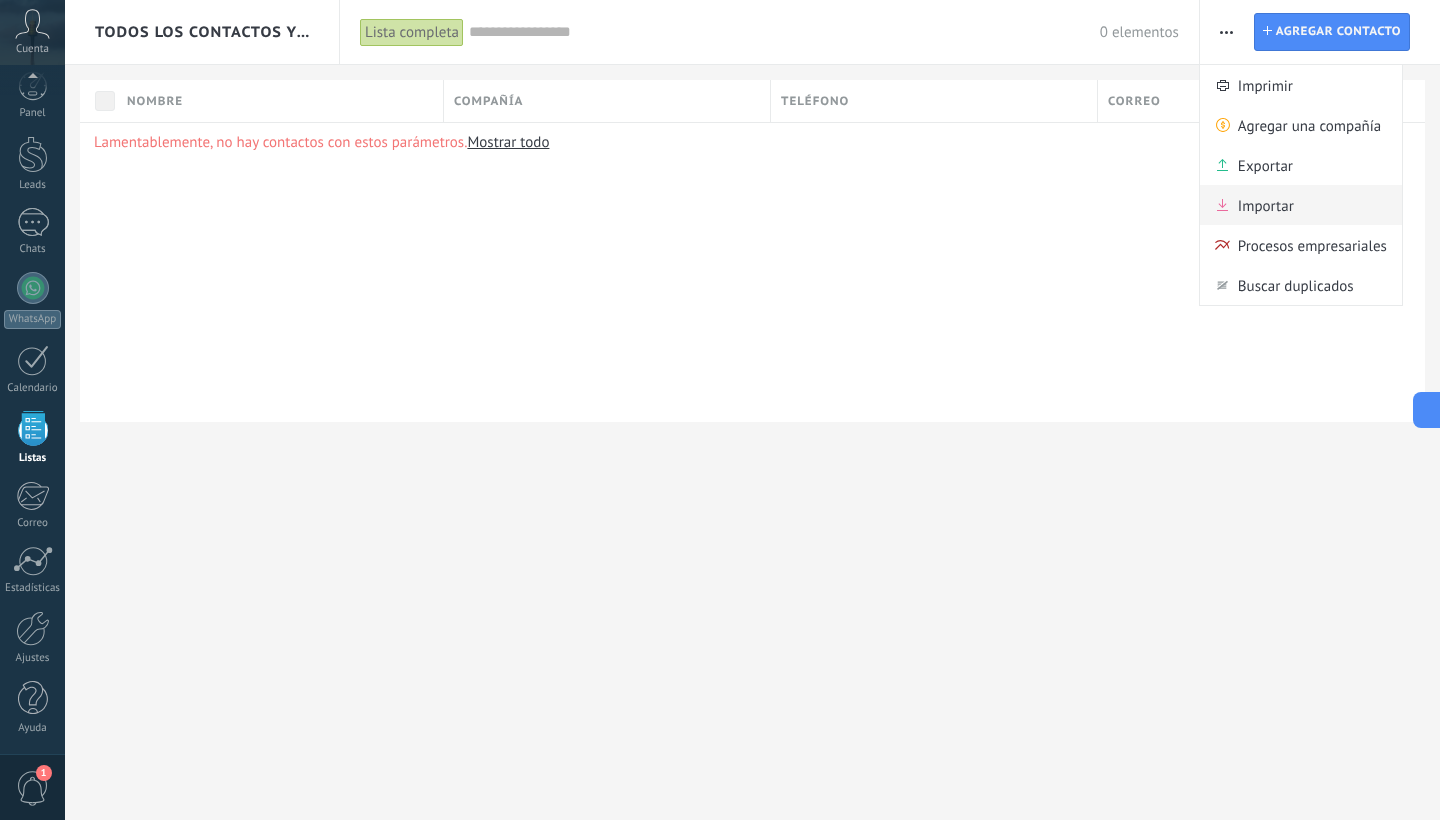 click on "Importar" at bounding box center [1266, 205] 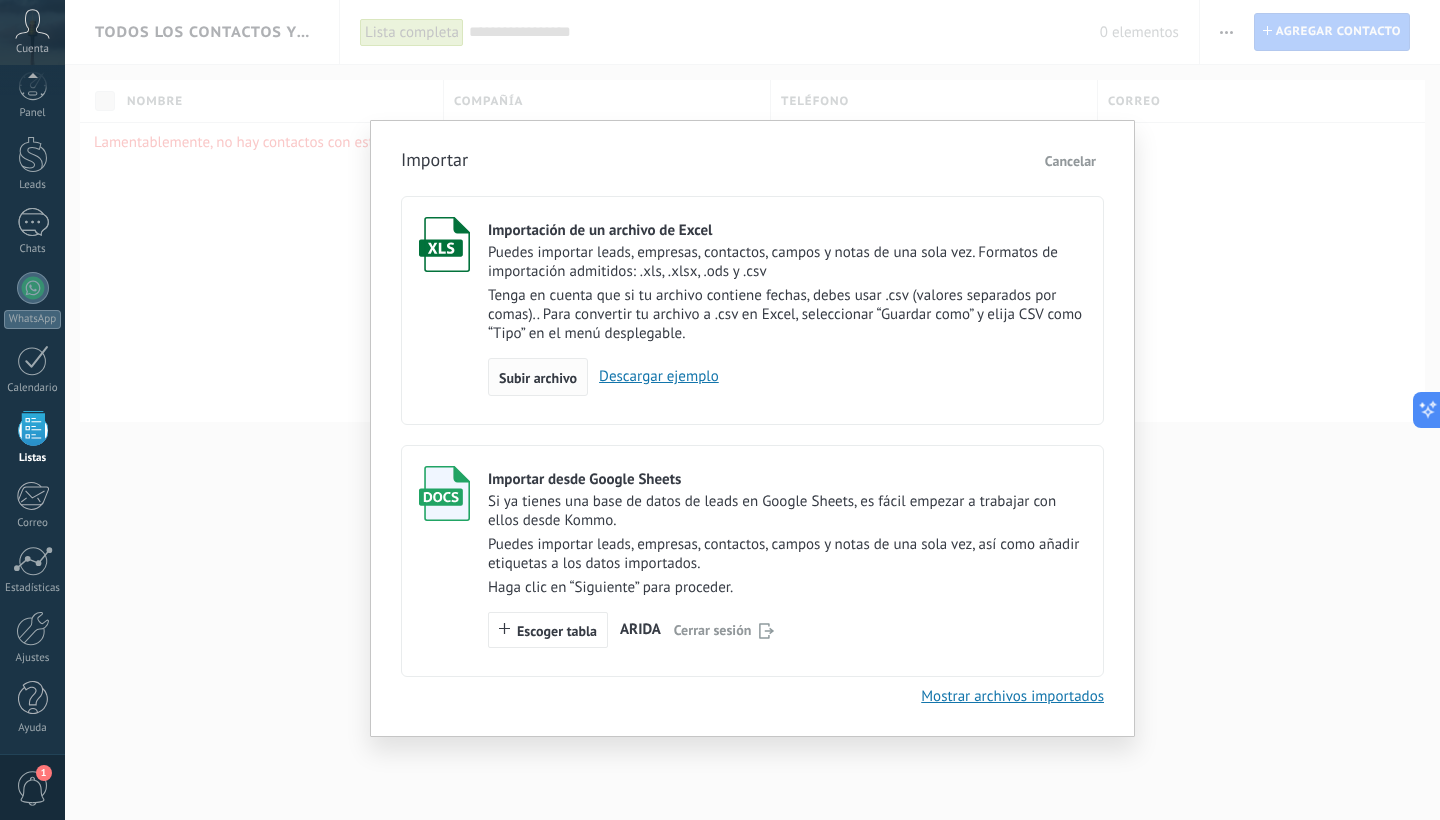 click on "Subir archivo" at bounding box center (538, 378) 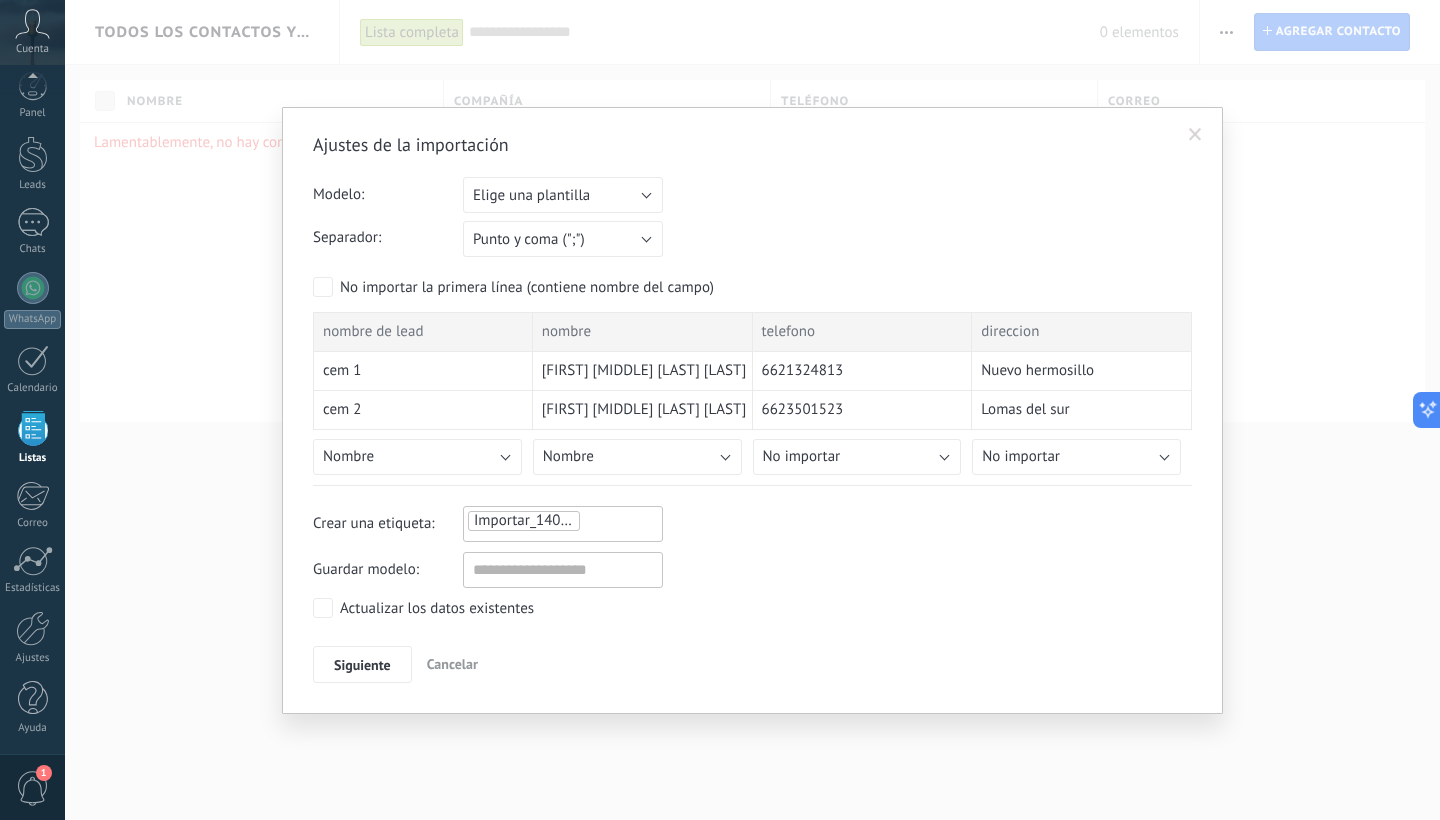 click on "Cancelar" at bounding box center [452, 664] 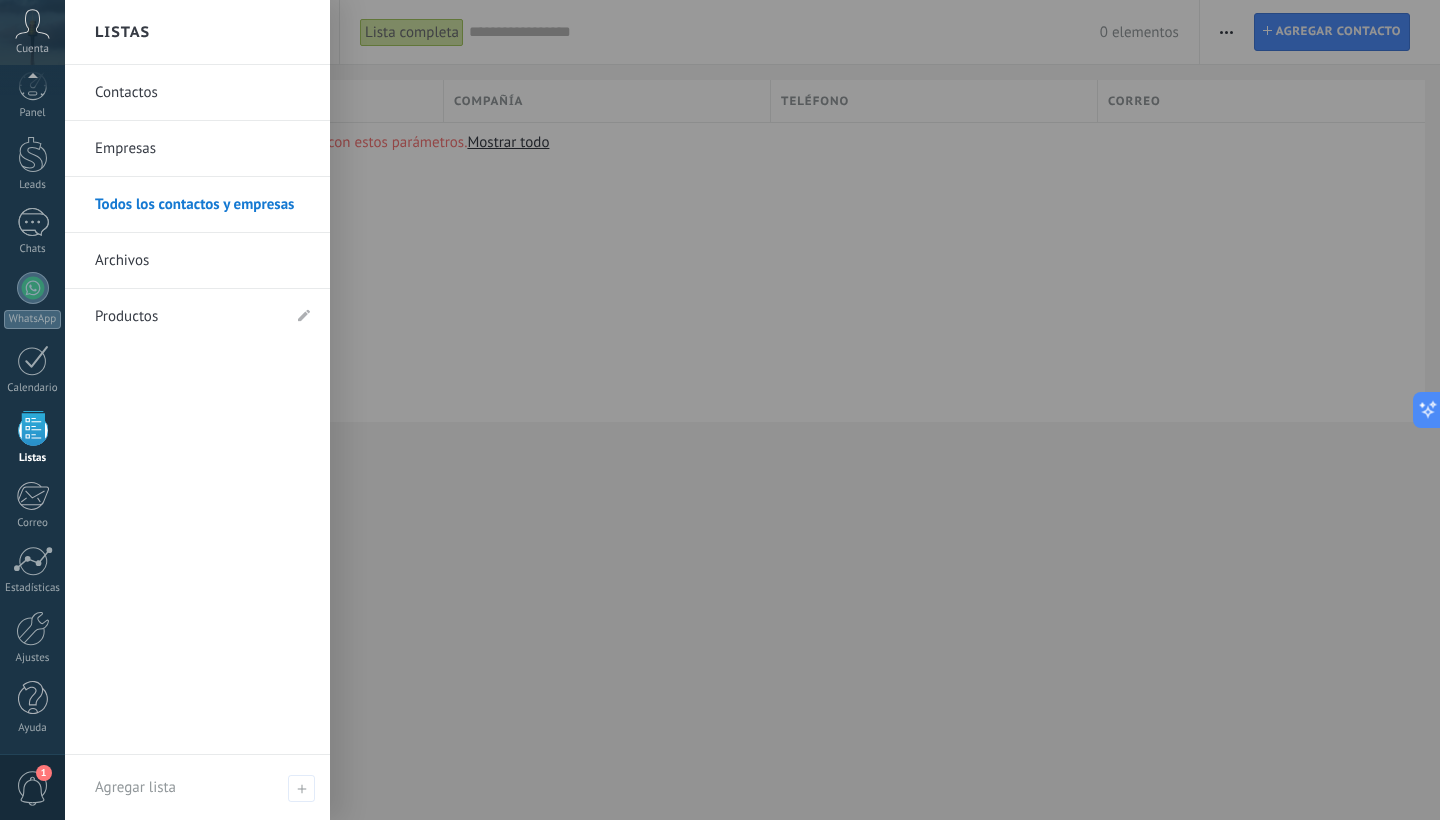 click on "Listas" at bounding box center [32, 438] 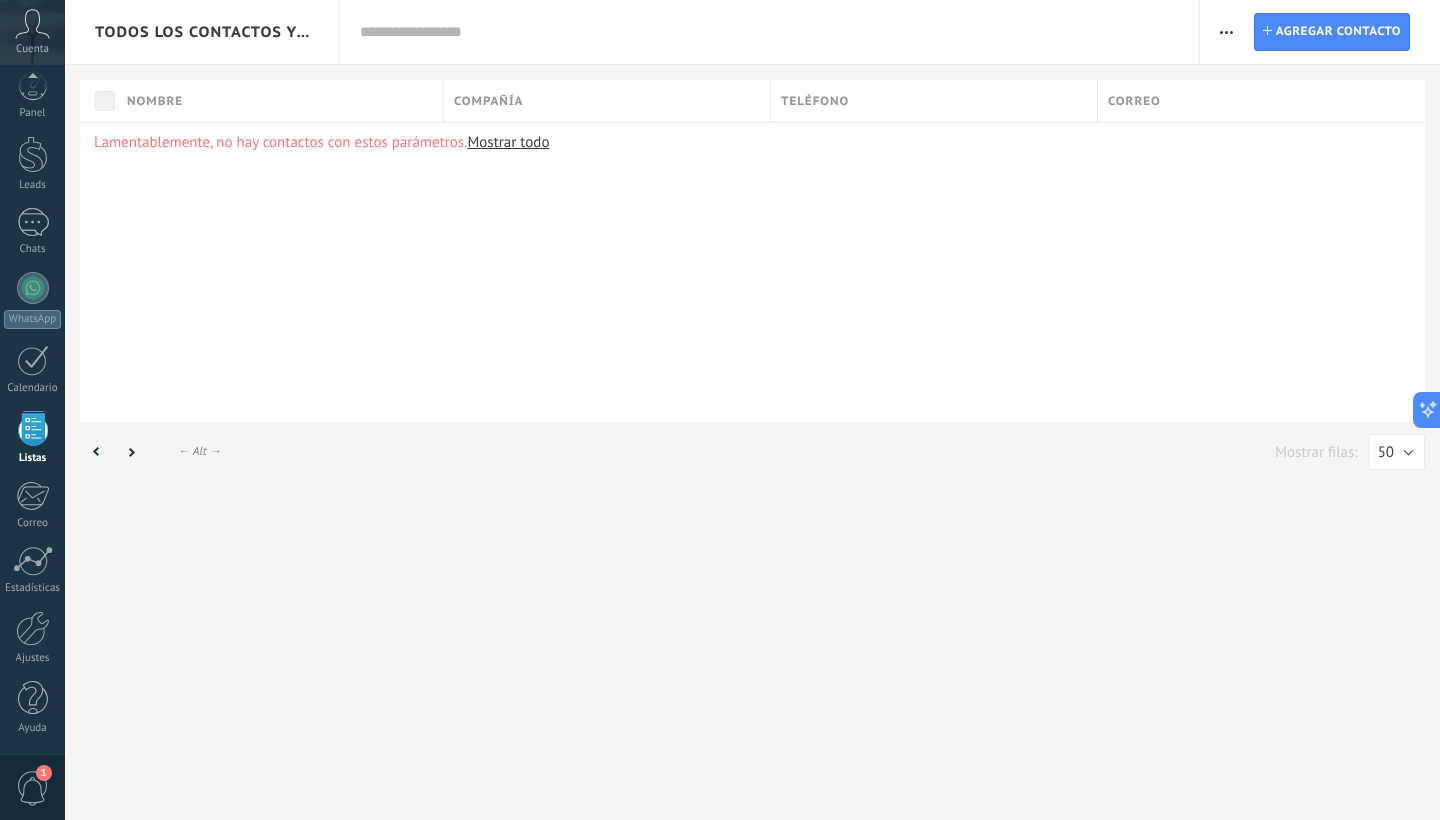 click on "Listas" at bounding box center (32, 438) 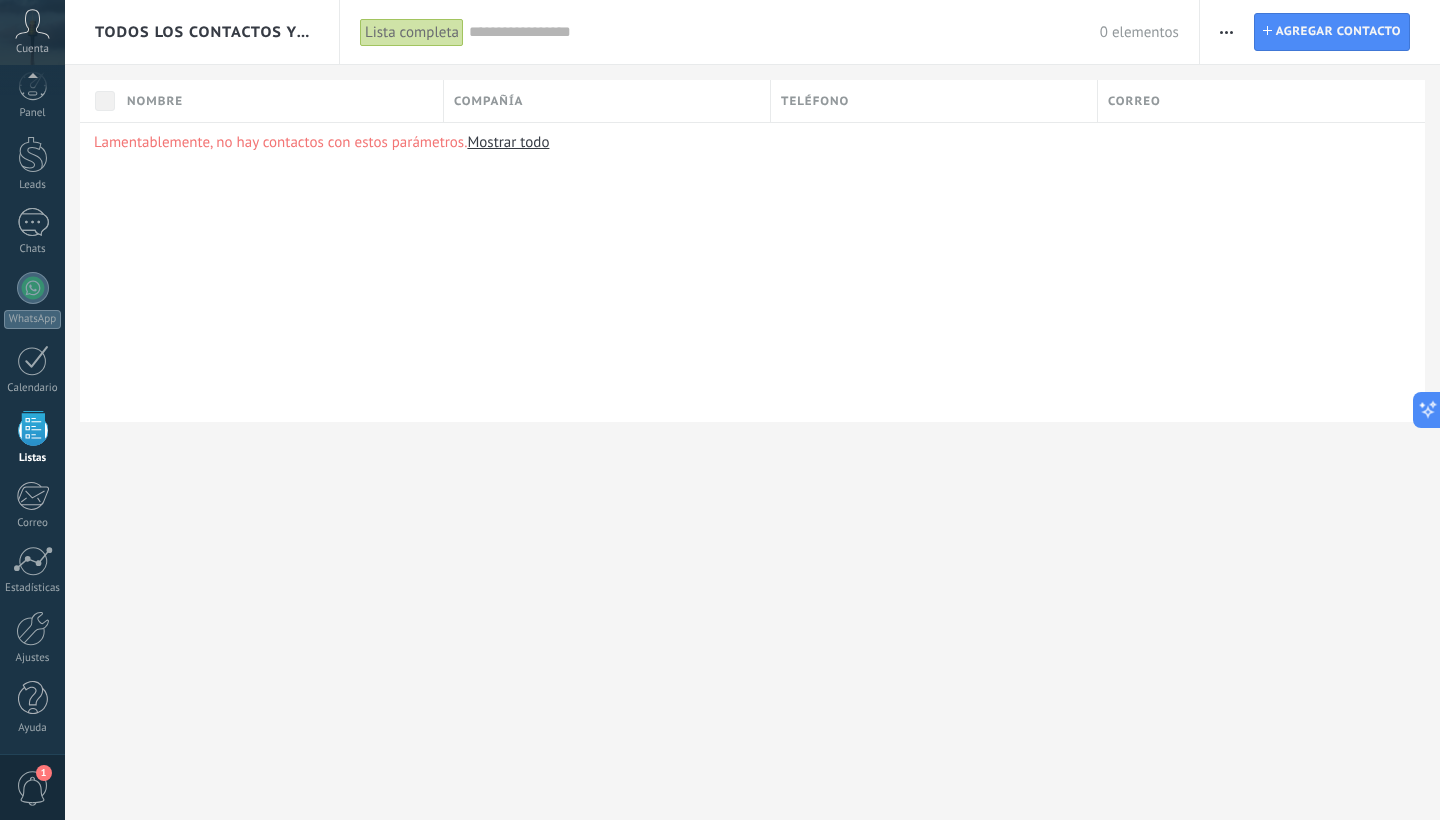 click at bounding box center [1226, 32] 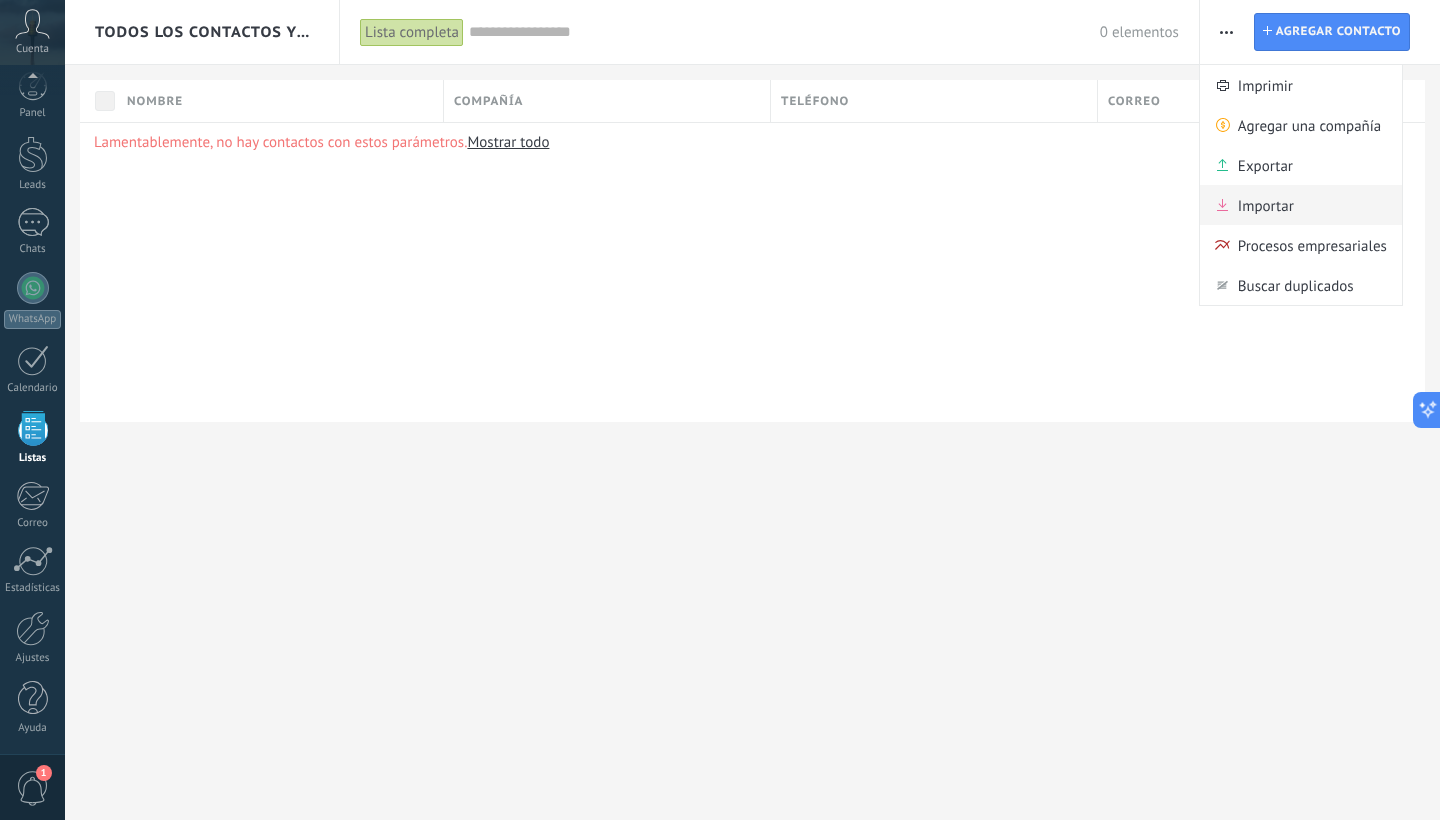 drag, startPoint x: 1267, startPoint y: 167, endPoint x: 1259, endPoint y: 210, distance: 43.737854 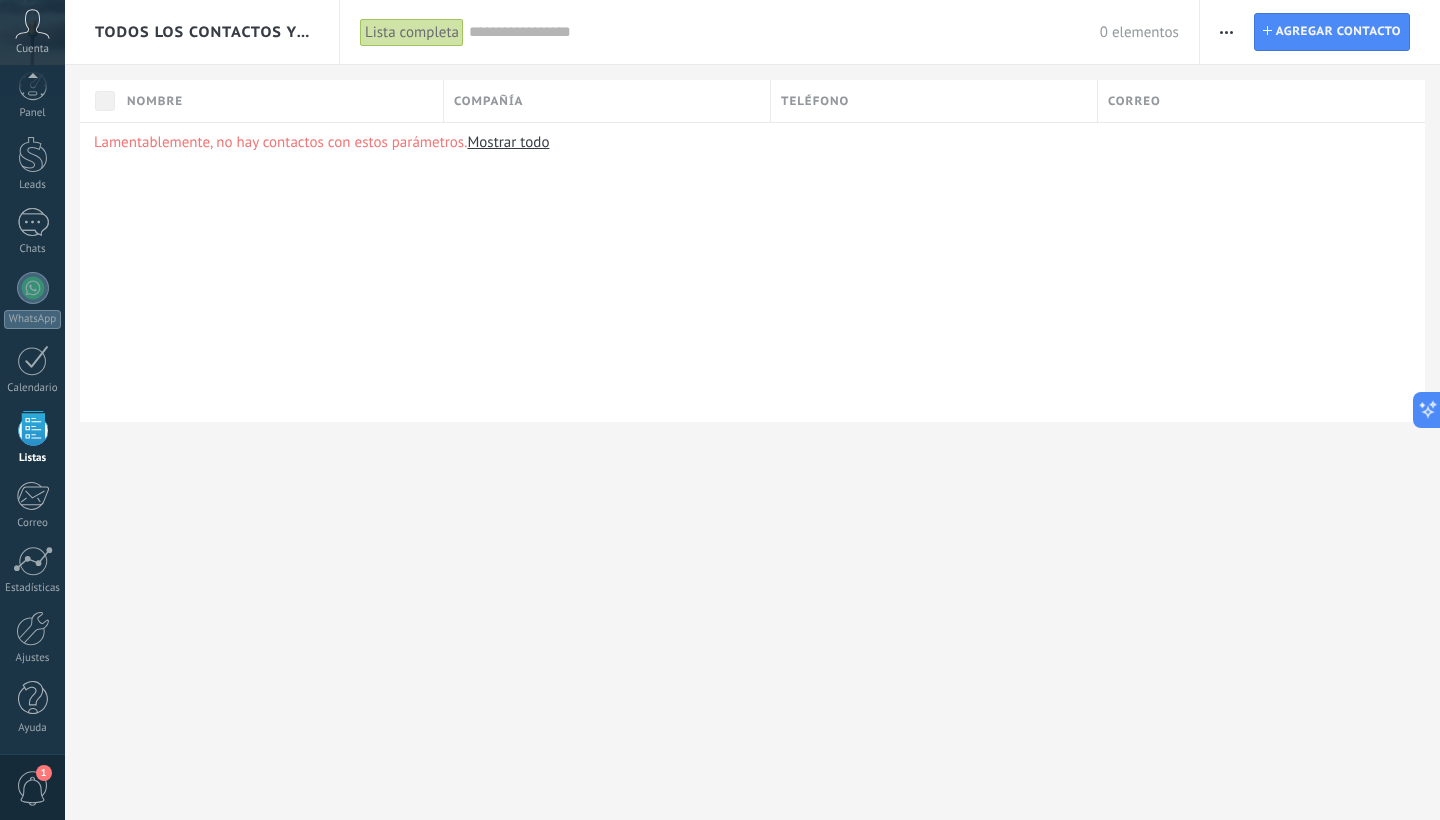 click at bounding box center (1226, 32) 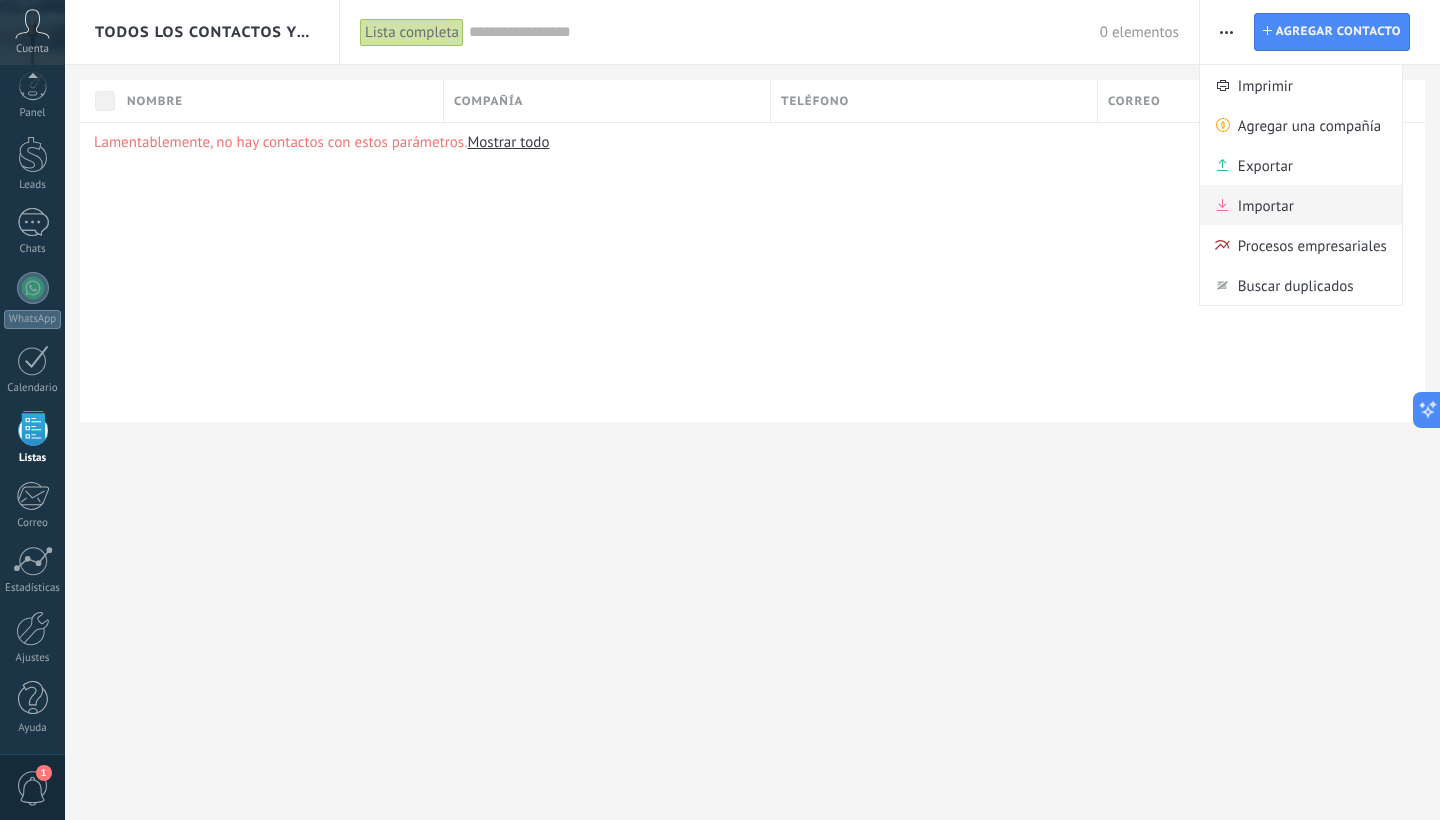 click on "Importar" at bounding box center (1266, 205) 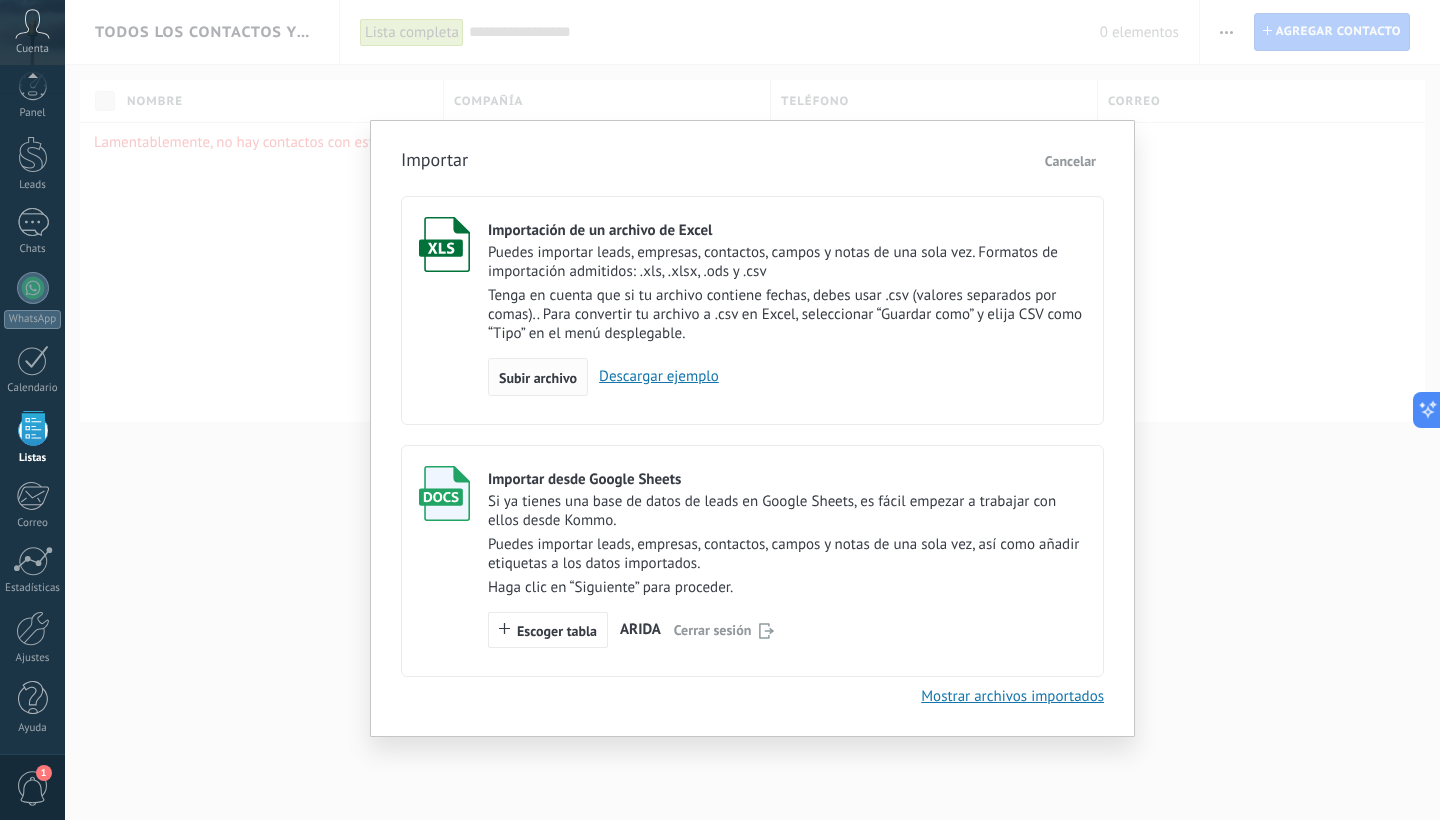 click on "Subir archivo" at bounding box center [538, 378] 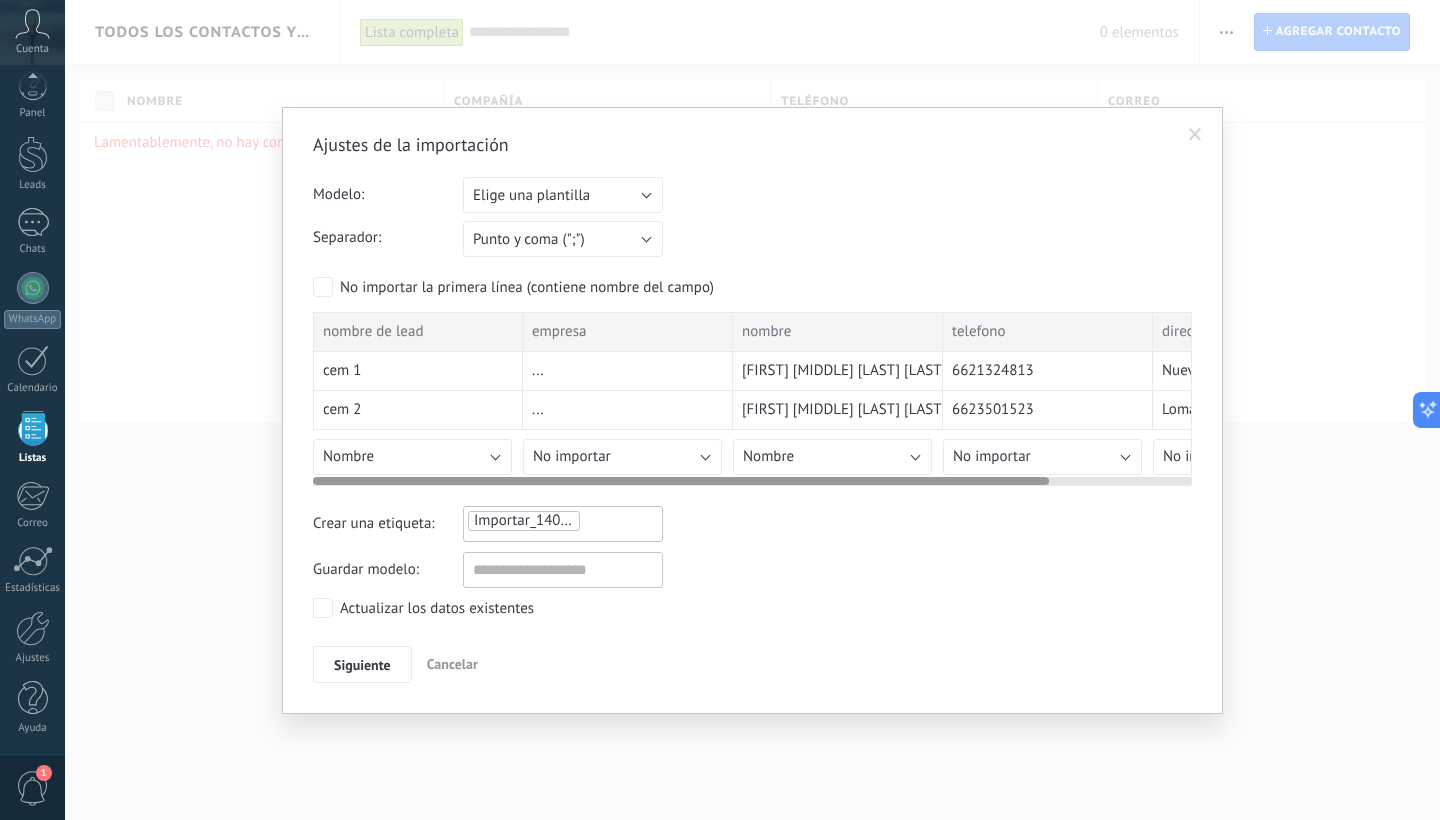 click on "Nombre" at bounding box center (412, 457) 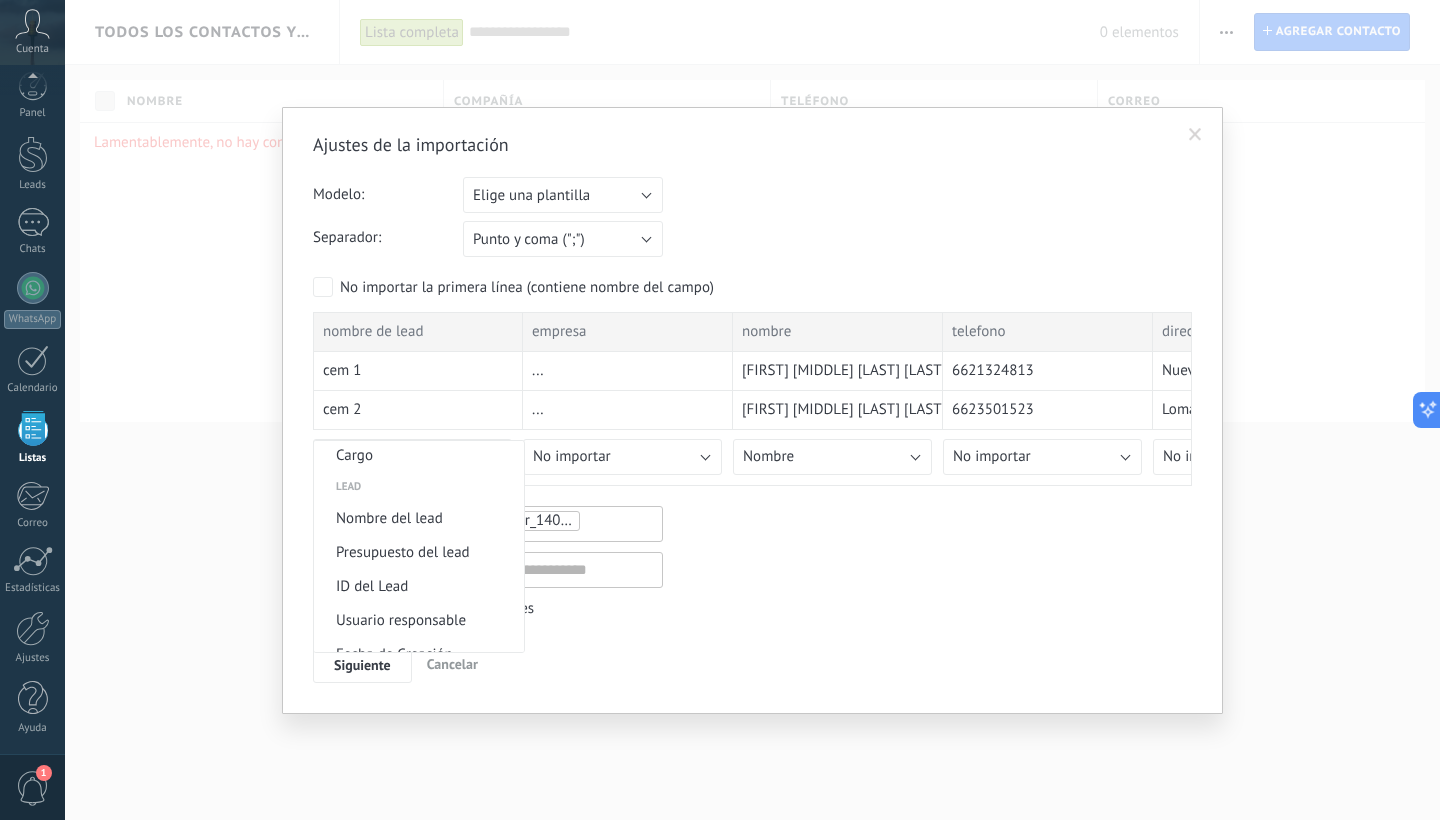 scroll, scrollTop: 786, scrollLeft: 0, axis: vertical 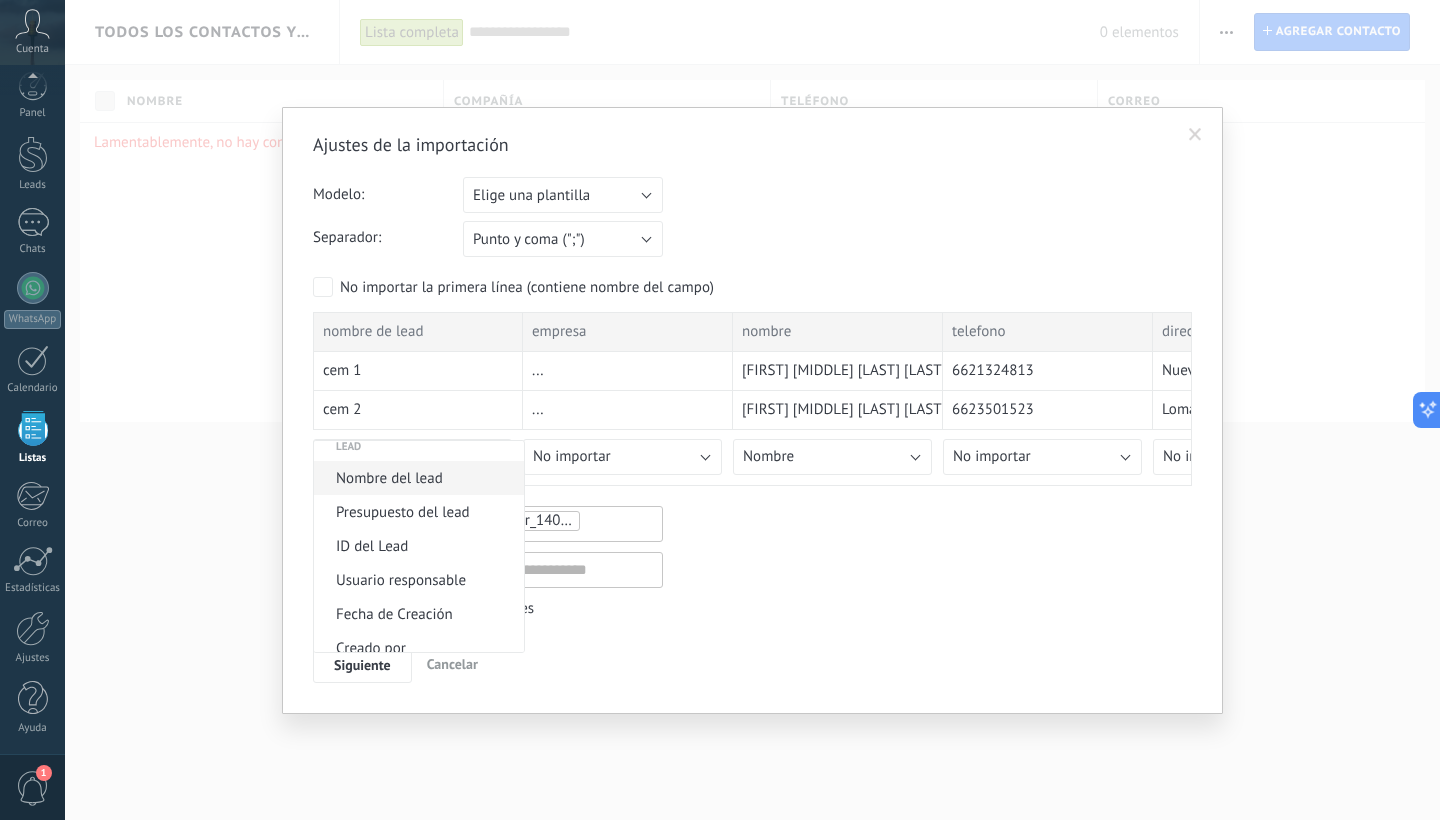 click on "Nombre del lead" at bounding box center (416, 478) 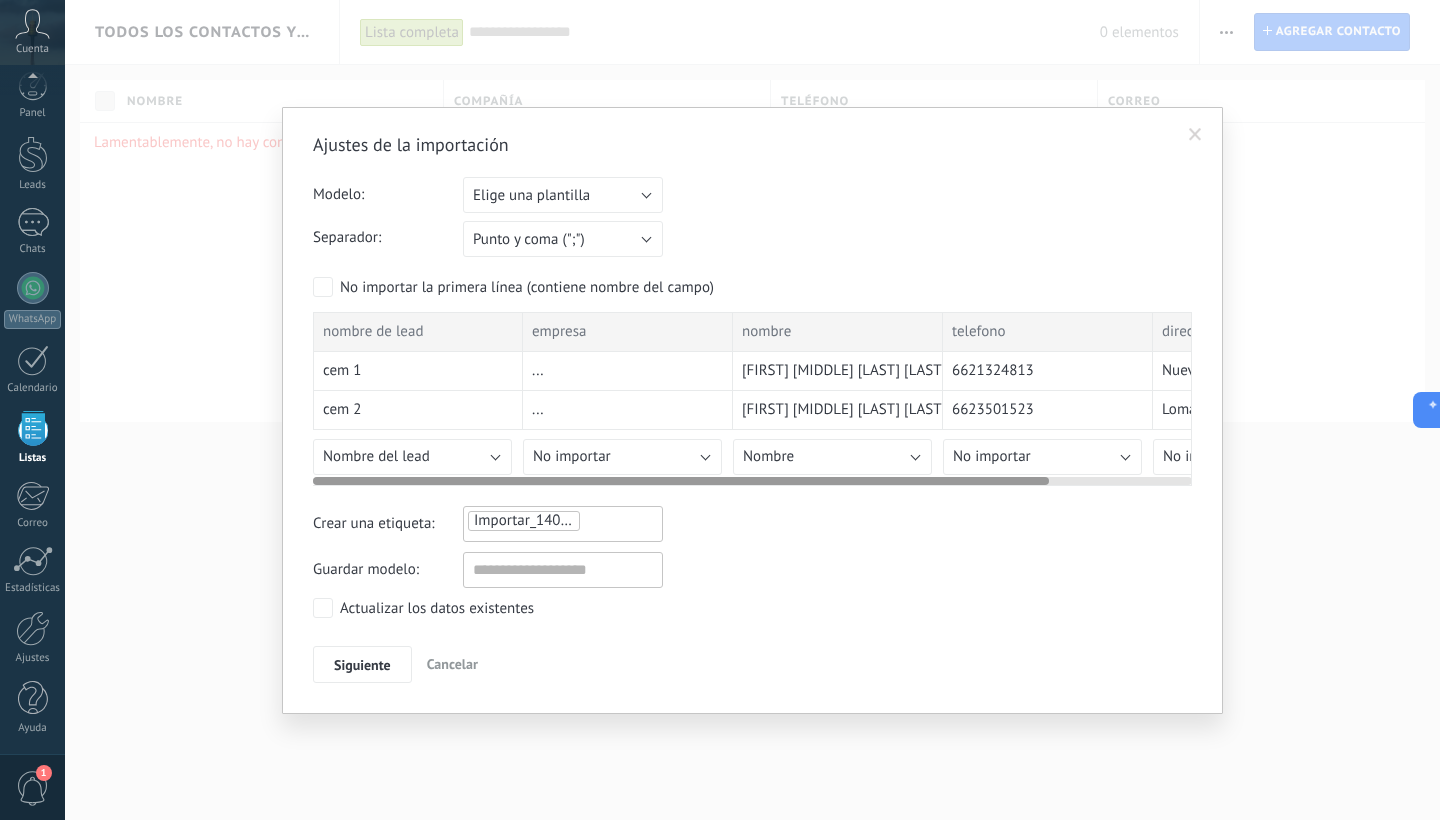 click on "No importar" at bounding box center (622, 457) 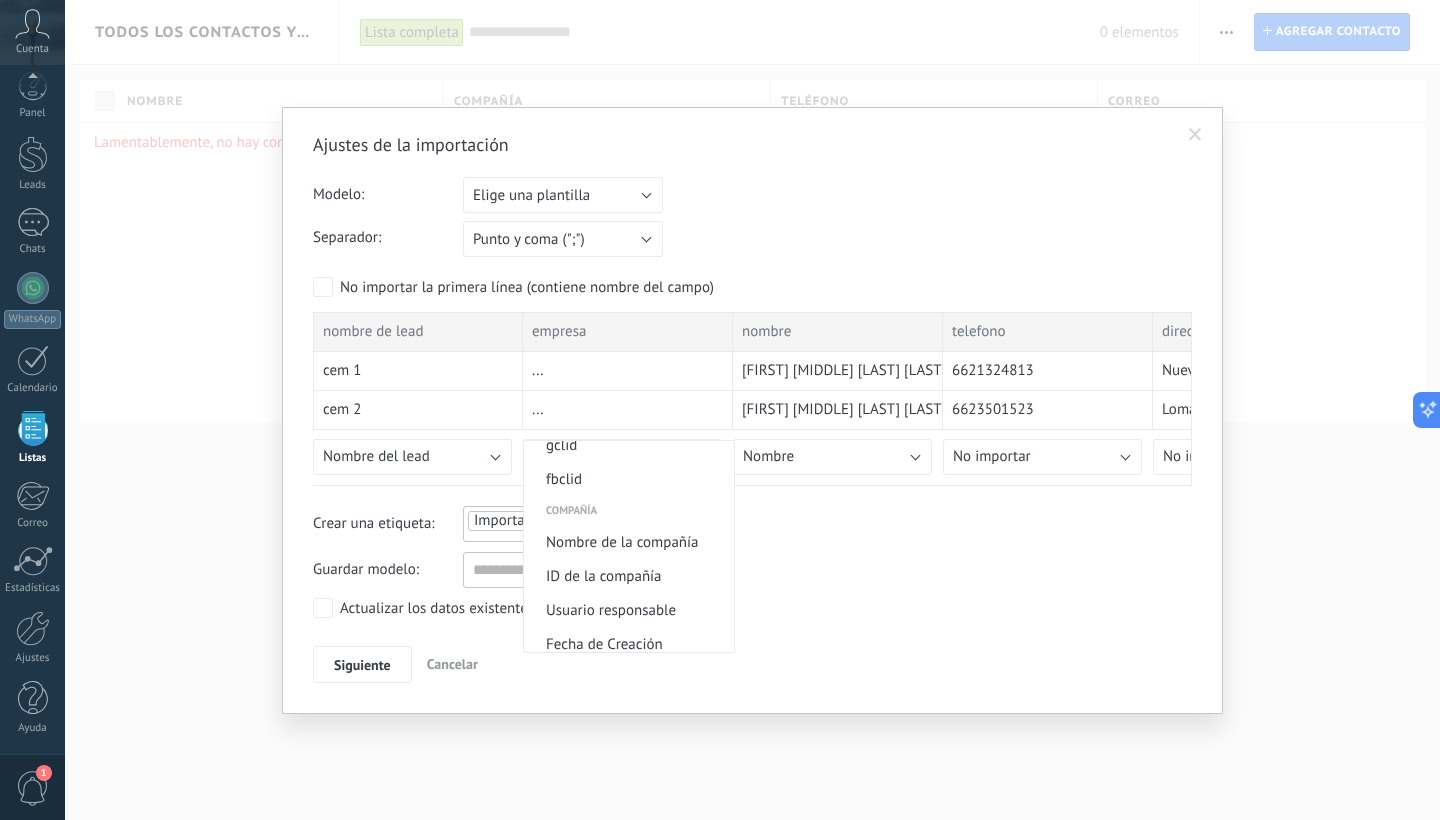 scroll, scrollTop: 1501, scrollLeft: 0, axis: vertical 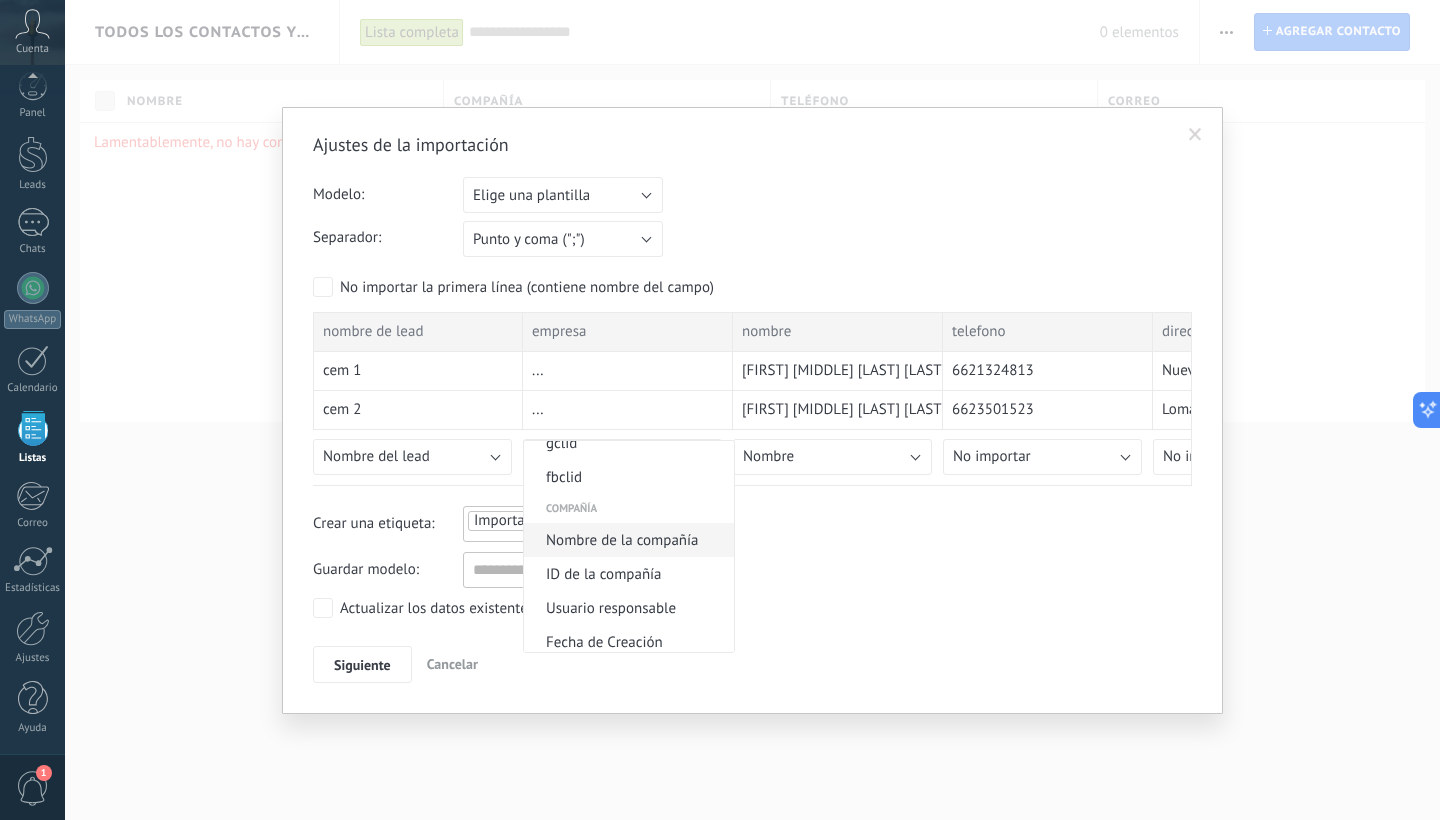 click on "Nombre de la compañía" at bounding box center [626, 540] 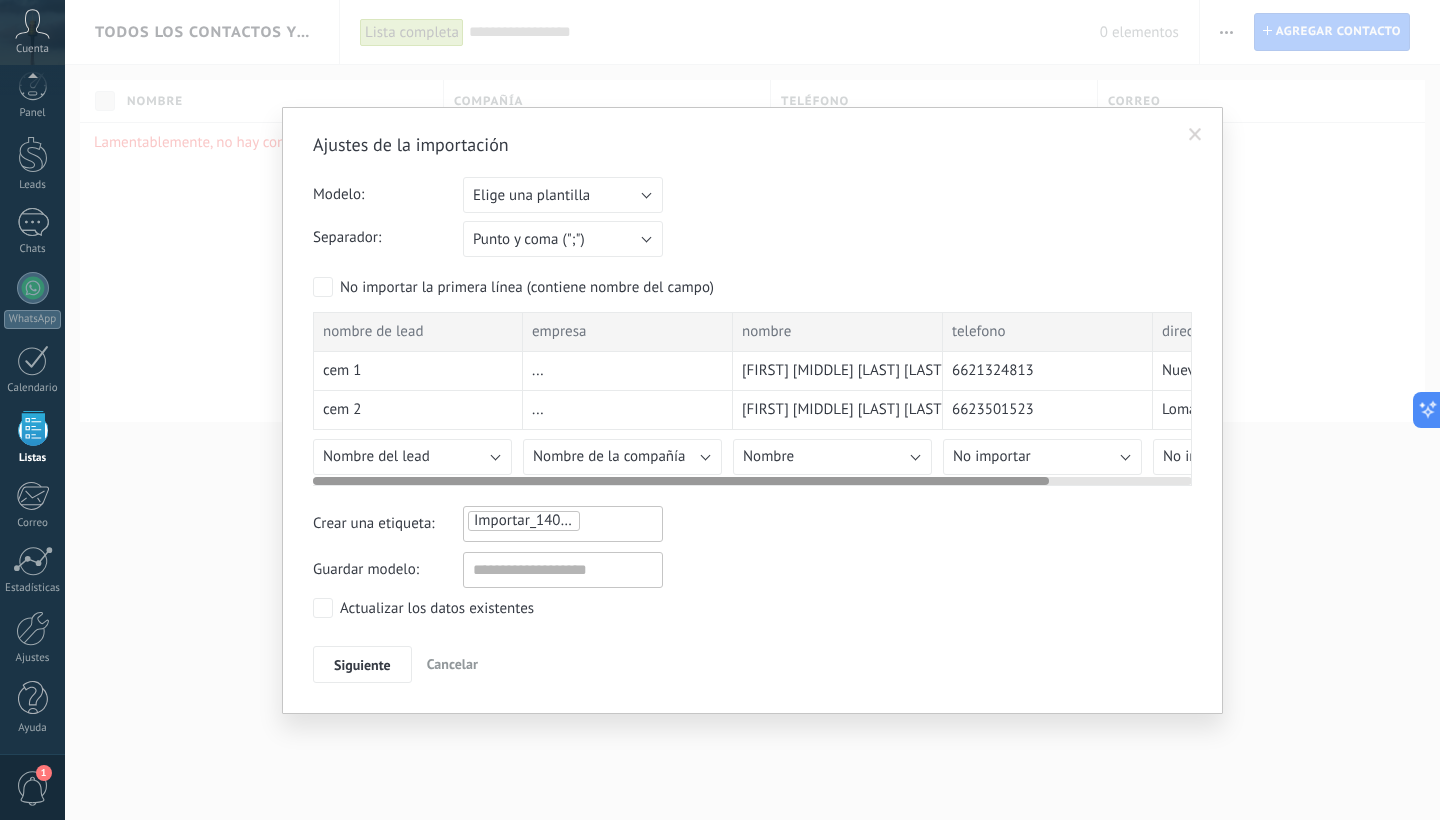 click on "No importar" at bounding box center (1042, 457) 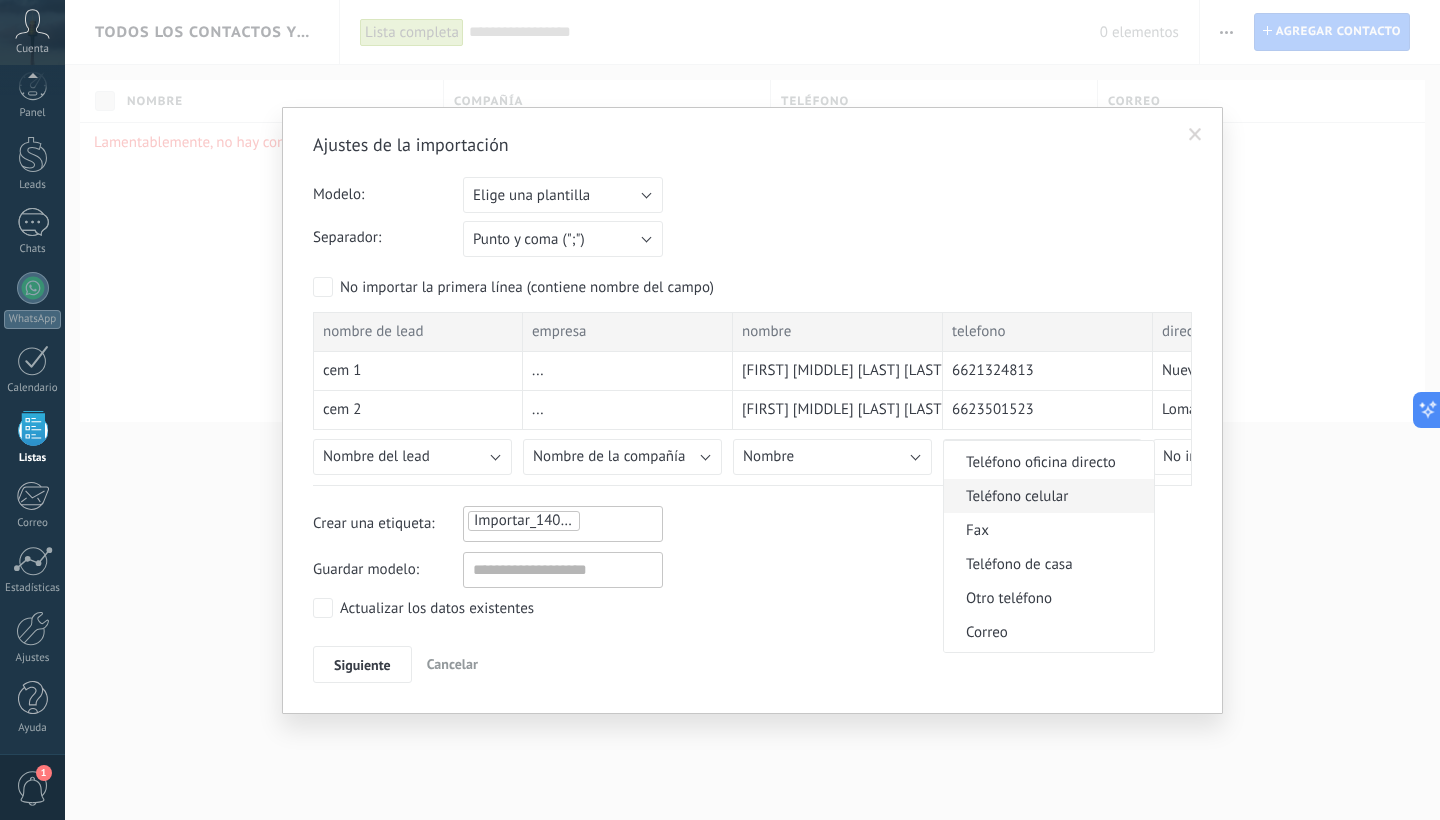 scroll, scrollTop: 464, scrollLeft: 0, axis: vertical 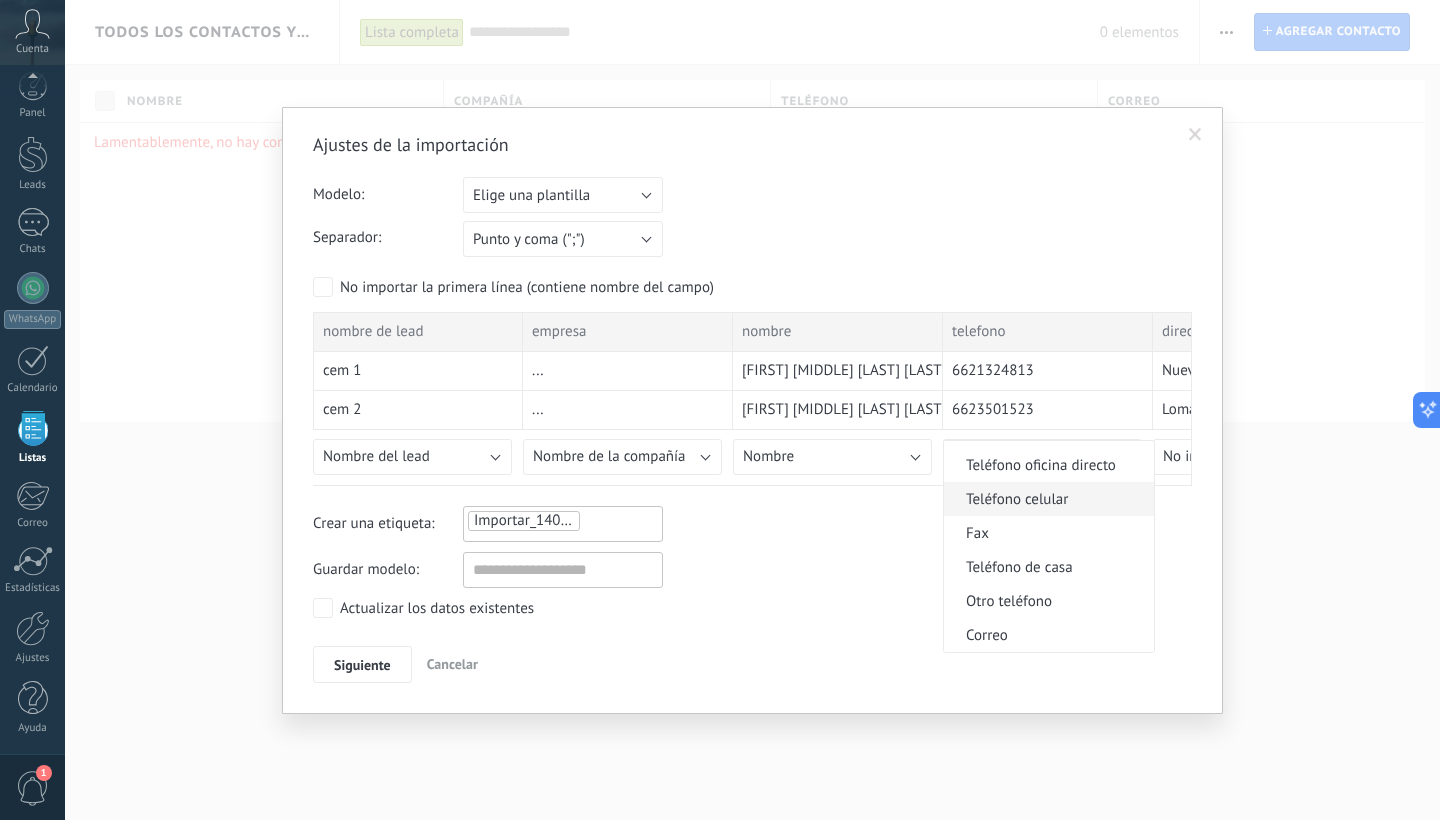 click on "Teléfono celular" at bounding box center (1046, 499) 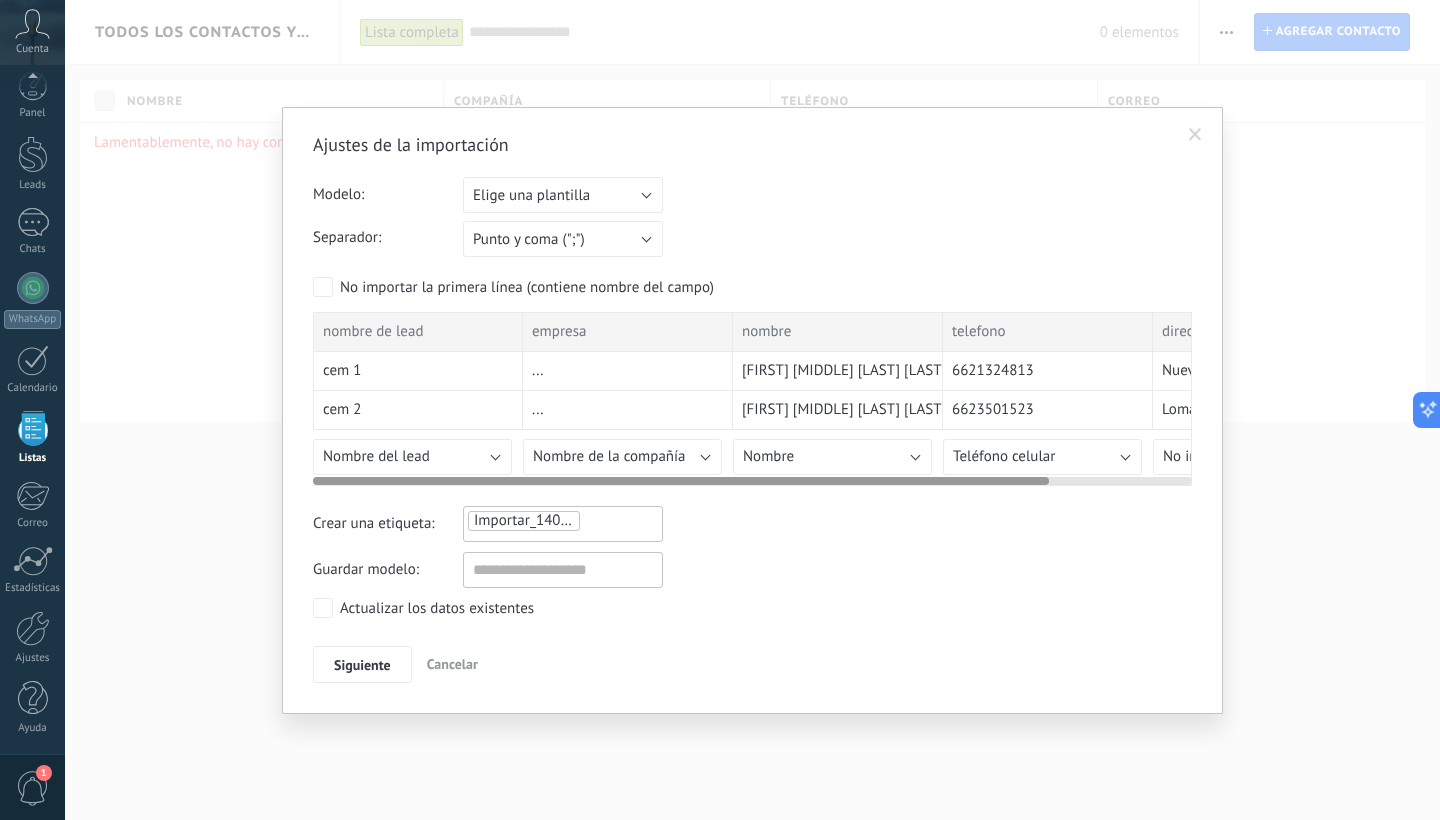 click on "No importar" at bounding box center [1202, 456] 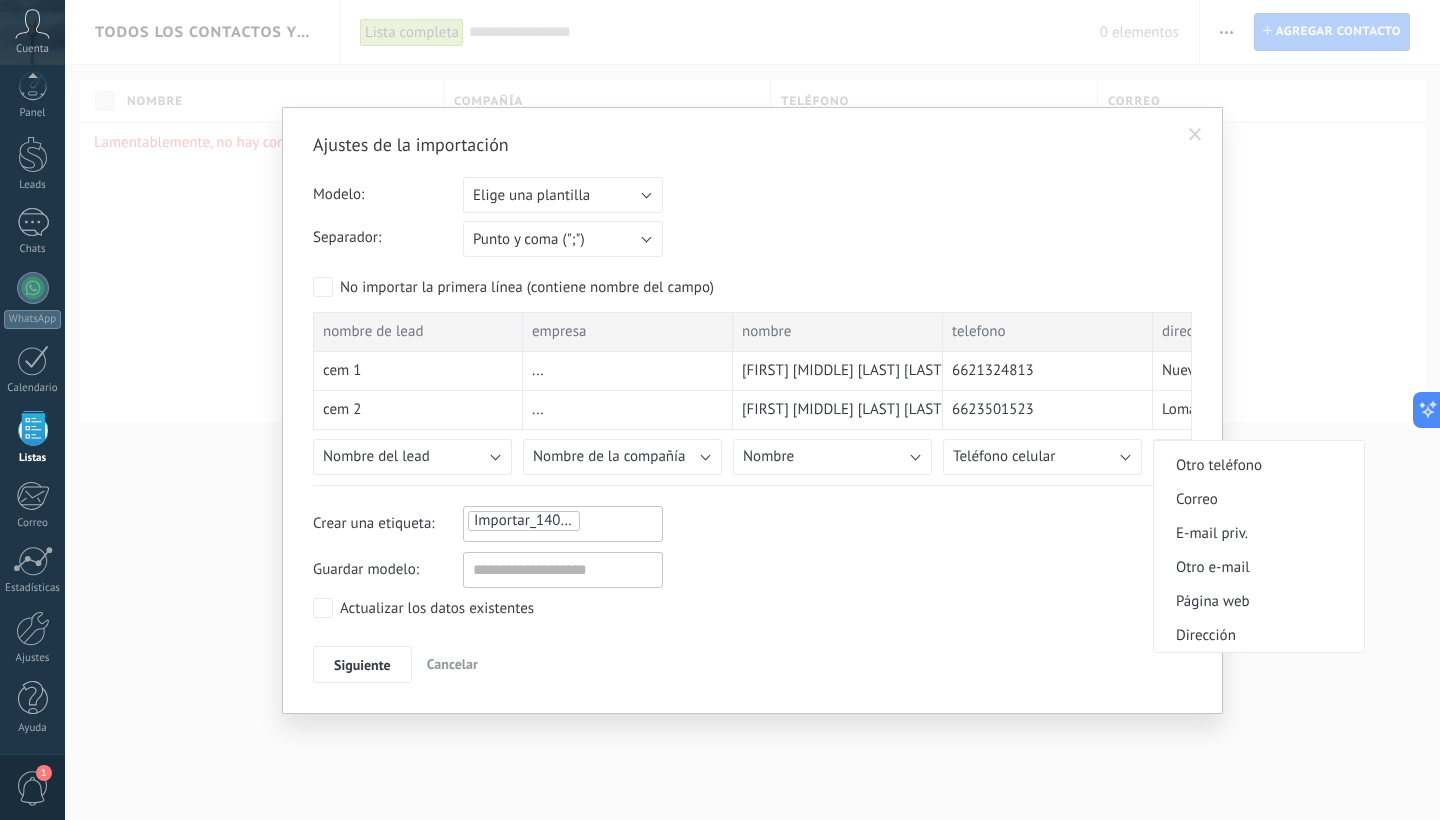 scroll, scrollTop: 1984, scrollLeft: 0, axis: vertical 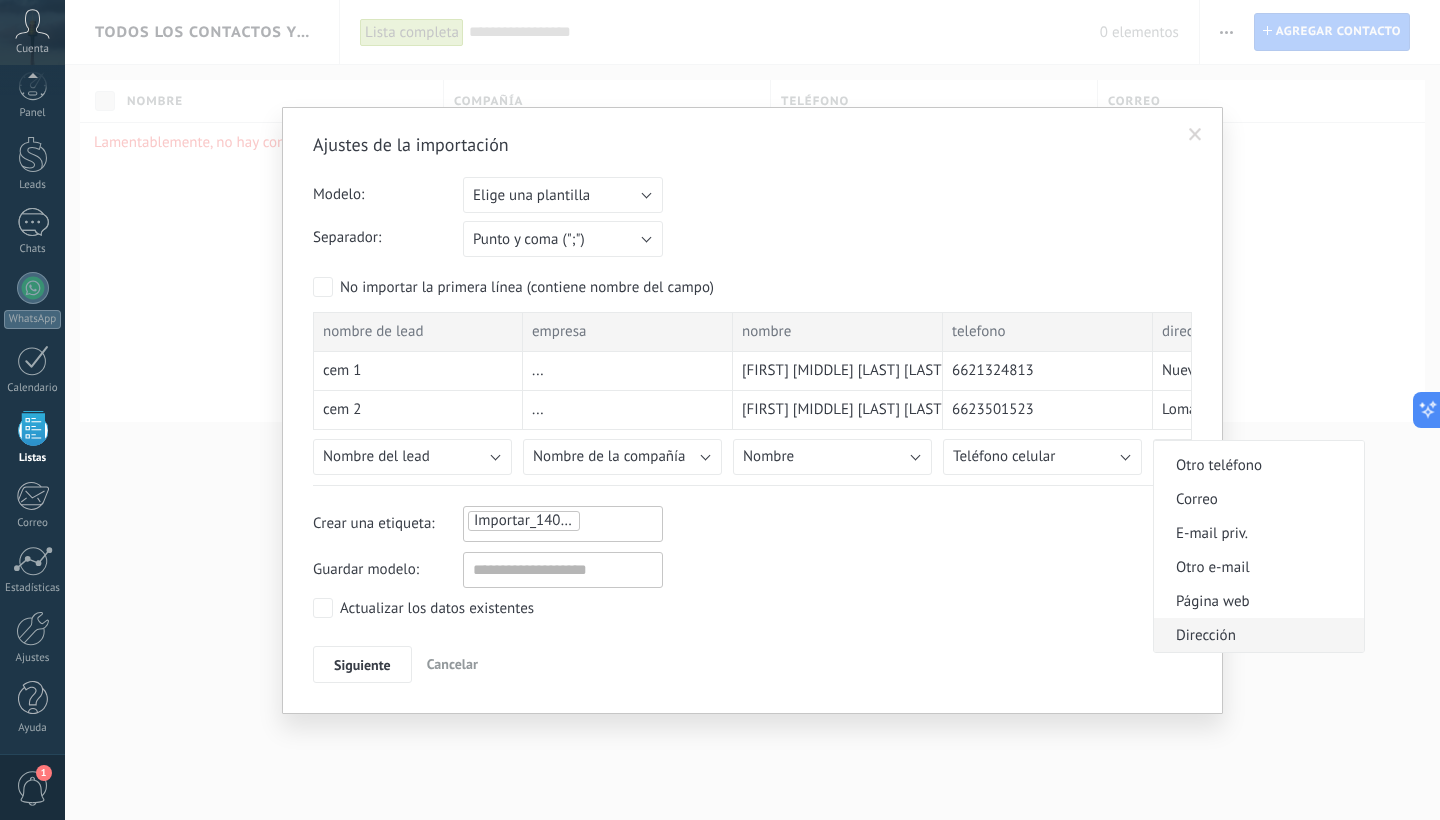 click on "Dirección" at bounding box center (1256, 635) 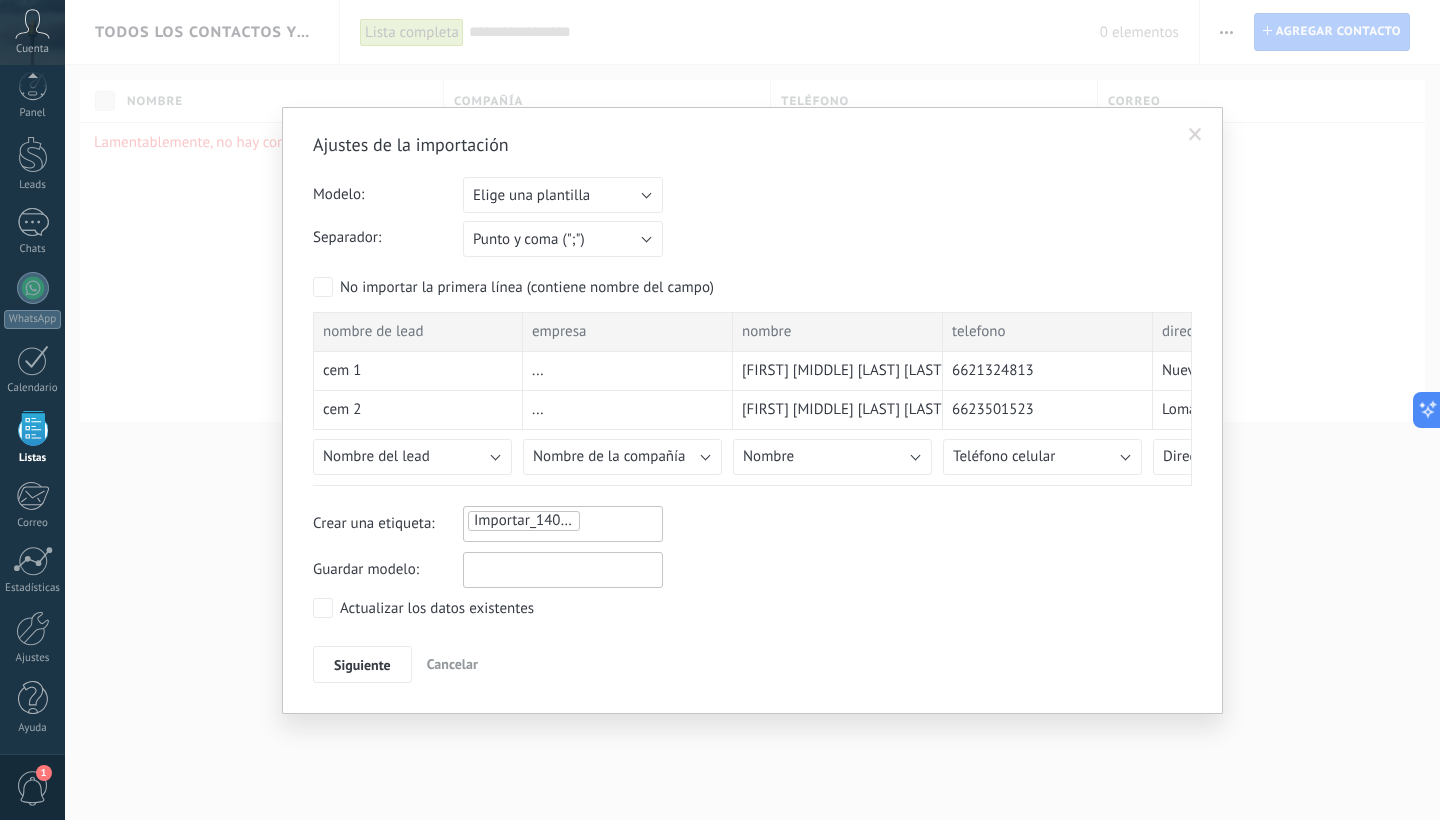 click at bounding box center (563, 570) 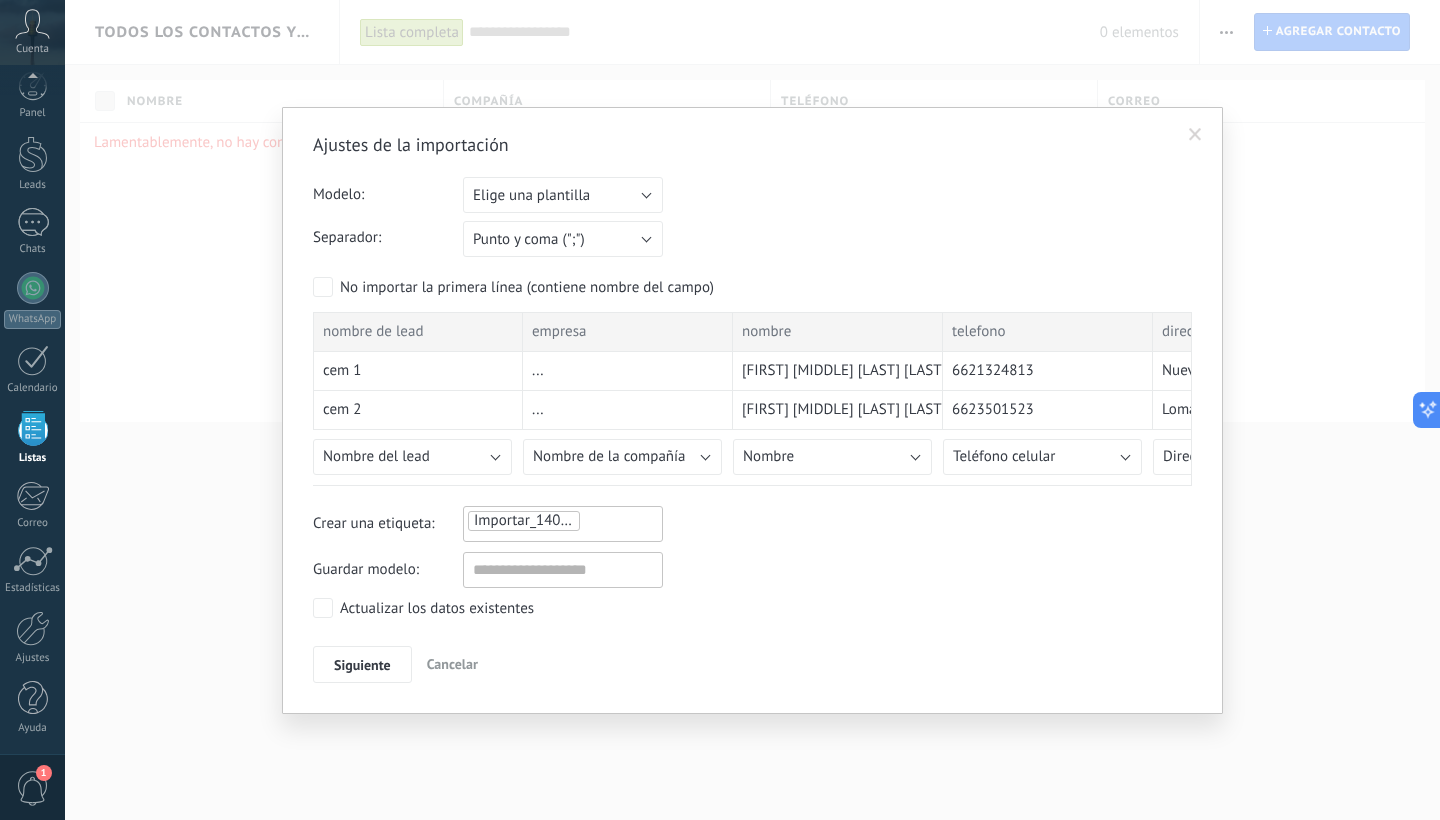 click on "Elige una plantilla" at bounding box center [563, 195] 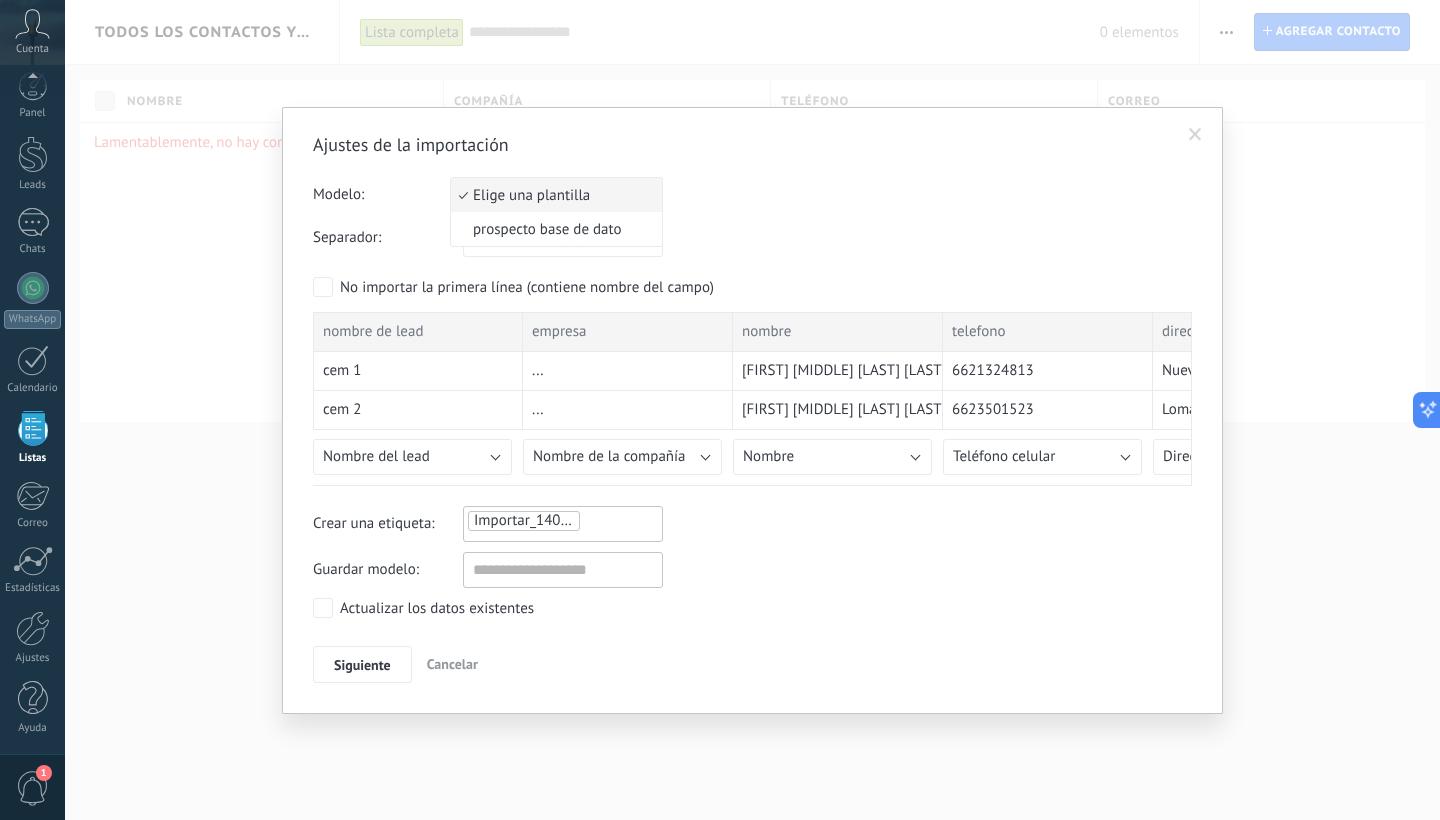 click on "Elige una plantilla" at bounding box center (553, 195) 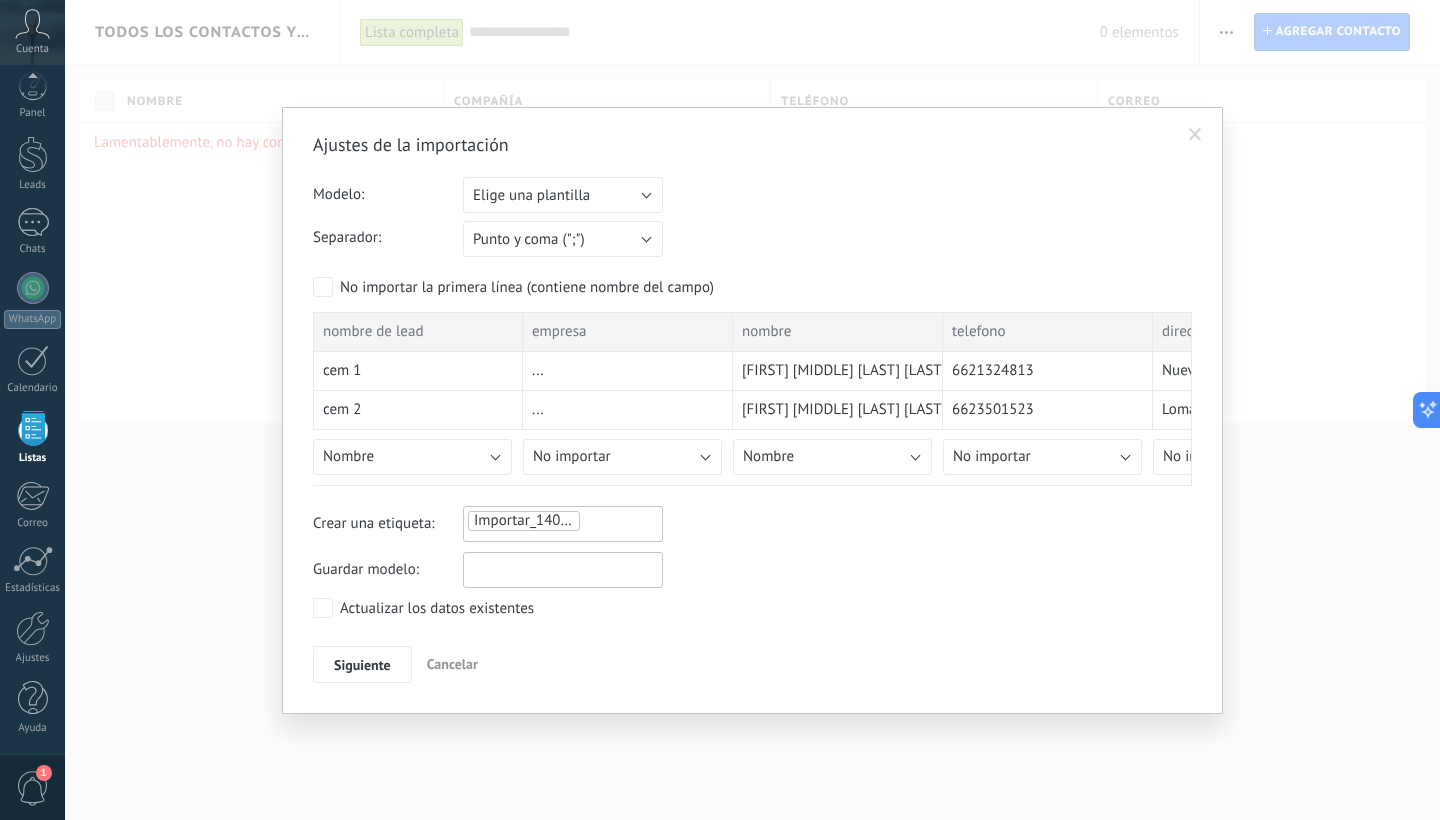 click at bounding box center [563, 570] 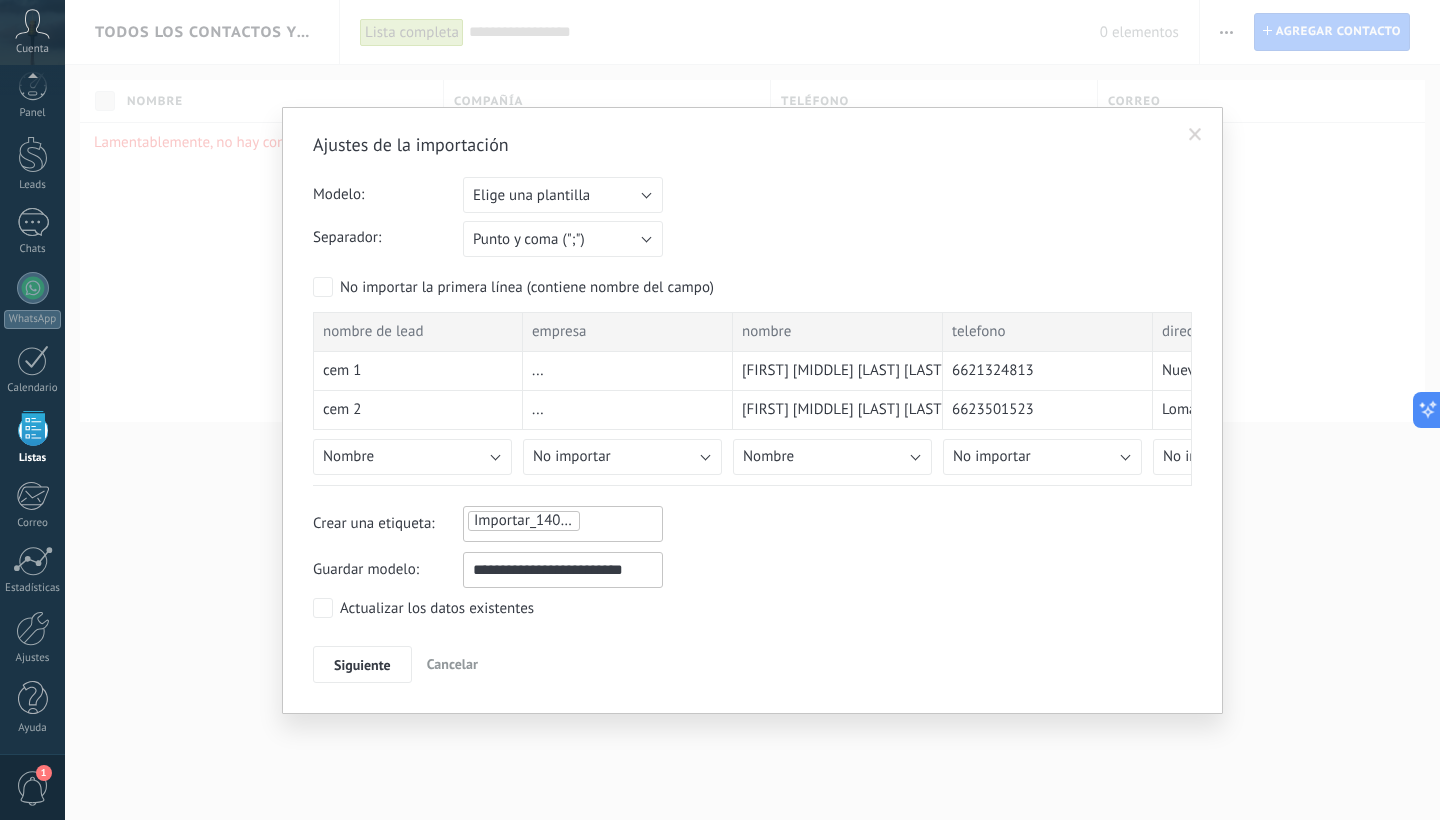 type on "**********" 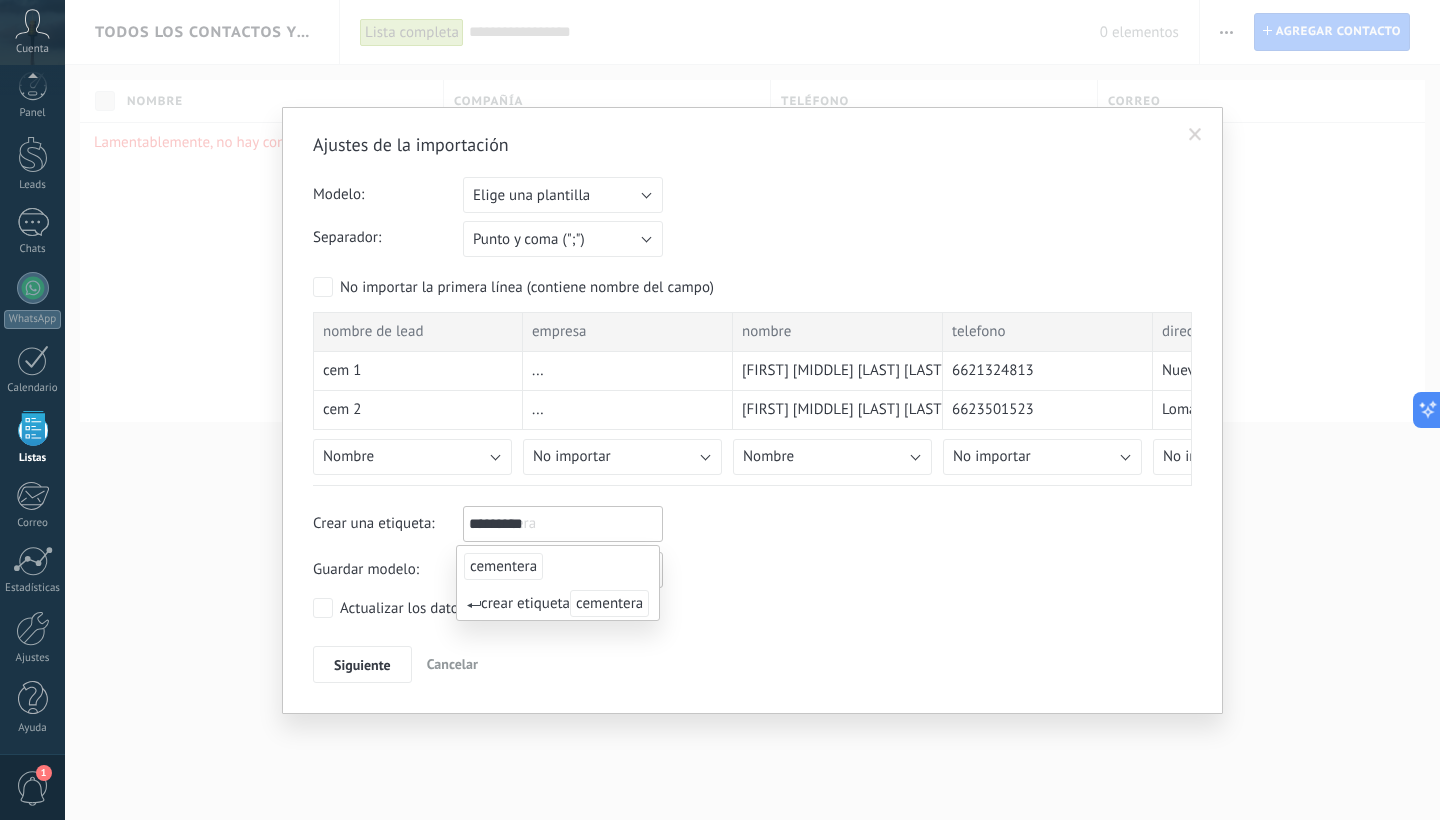 type on "*********" 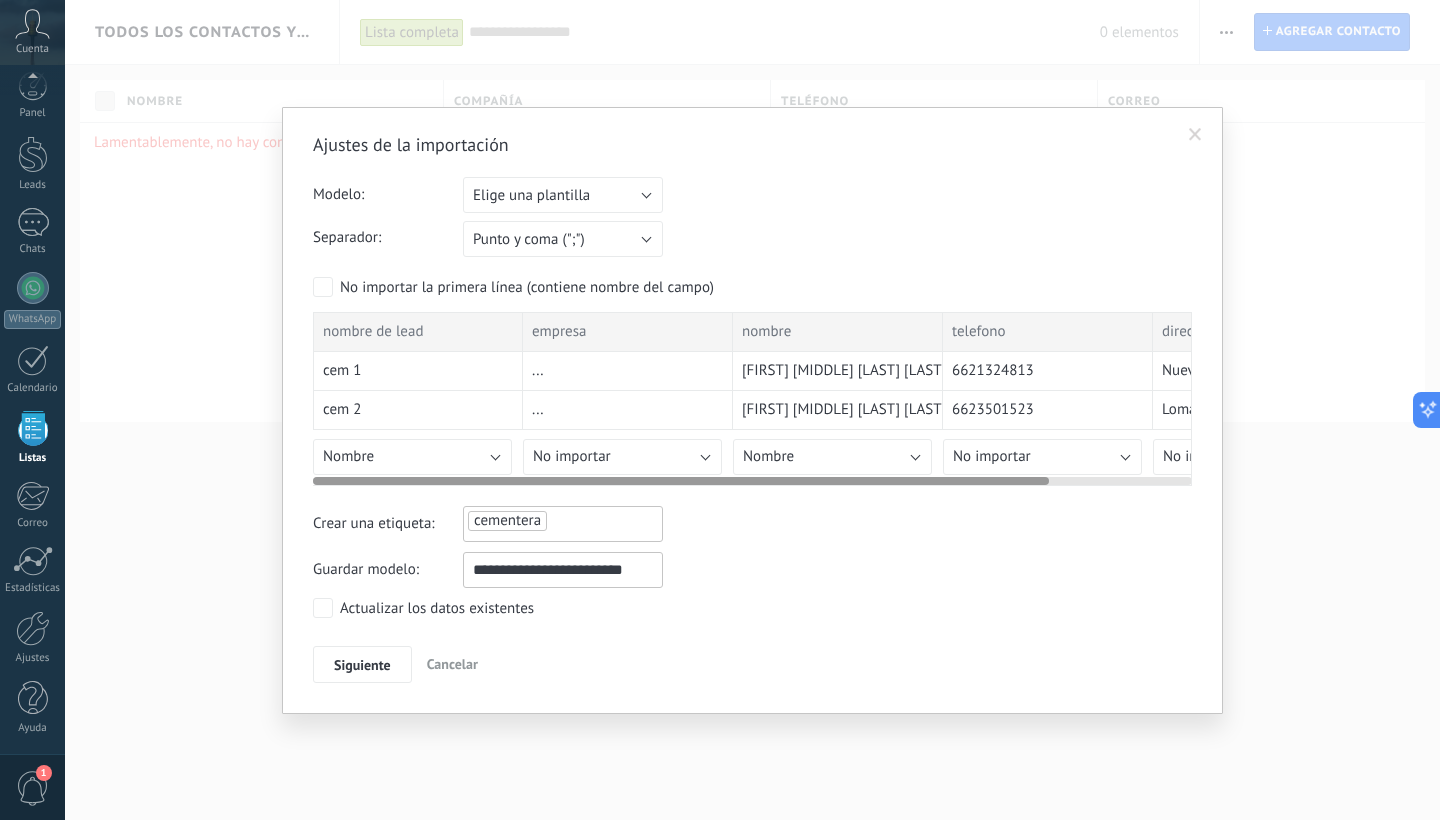 click on "Nombre" at bounding box center [412, 457] 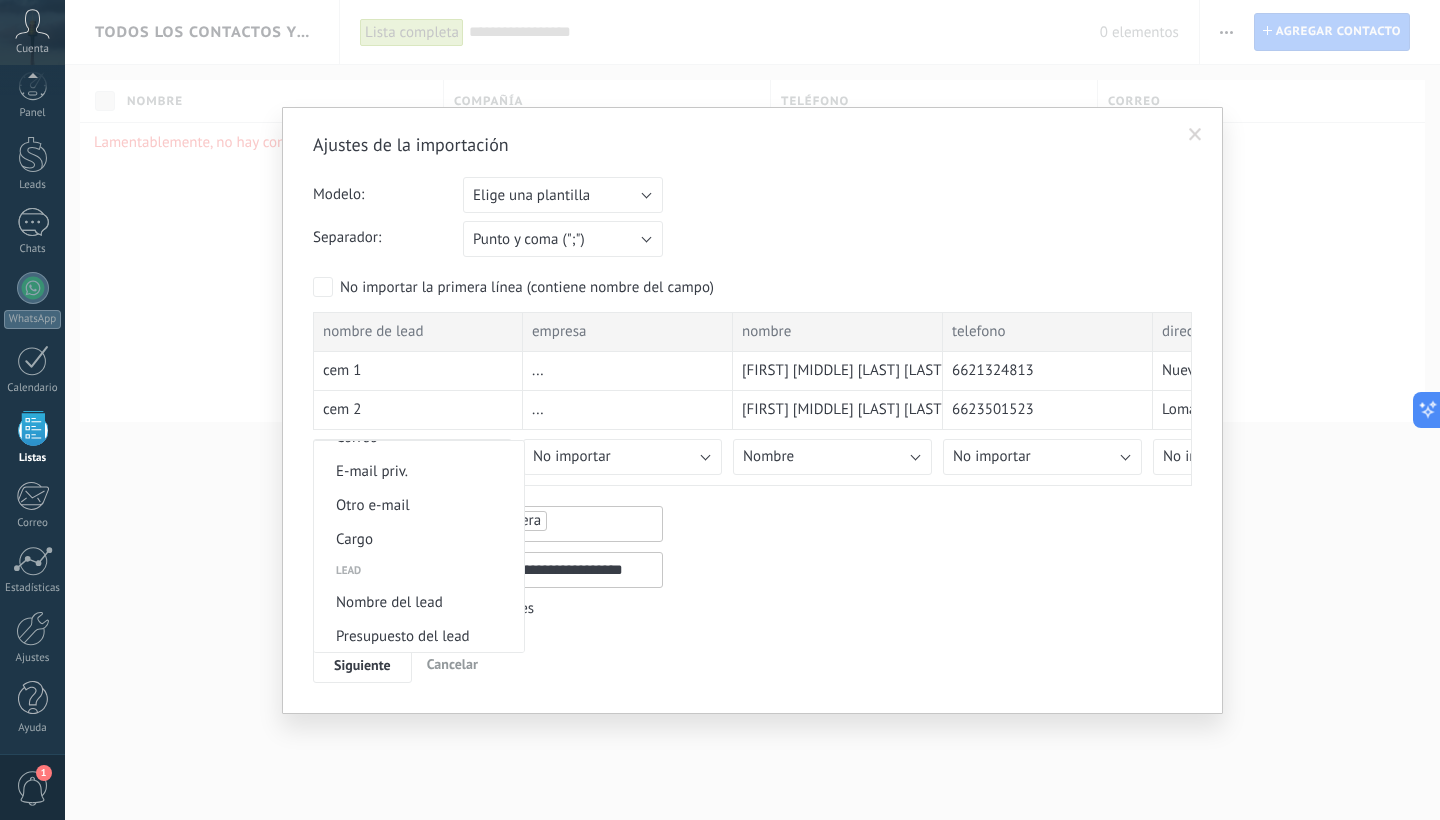 scroll, scrollTop: 688, scrollLeft: 0, axis: vertical 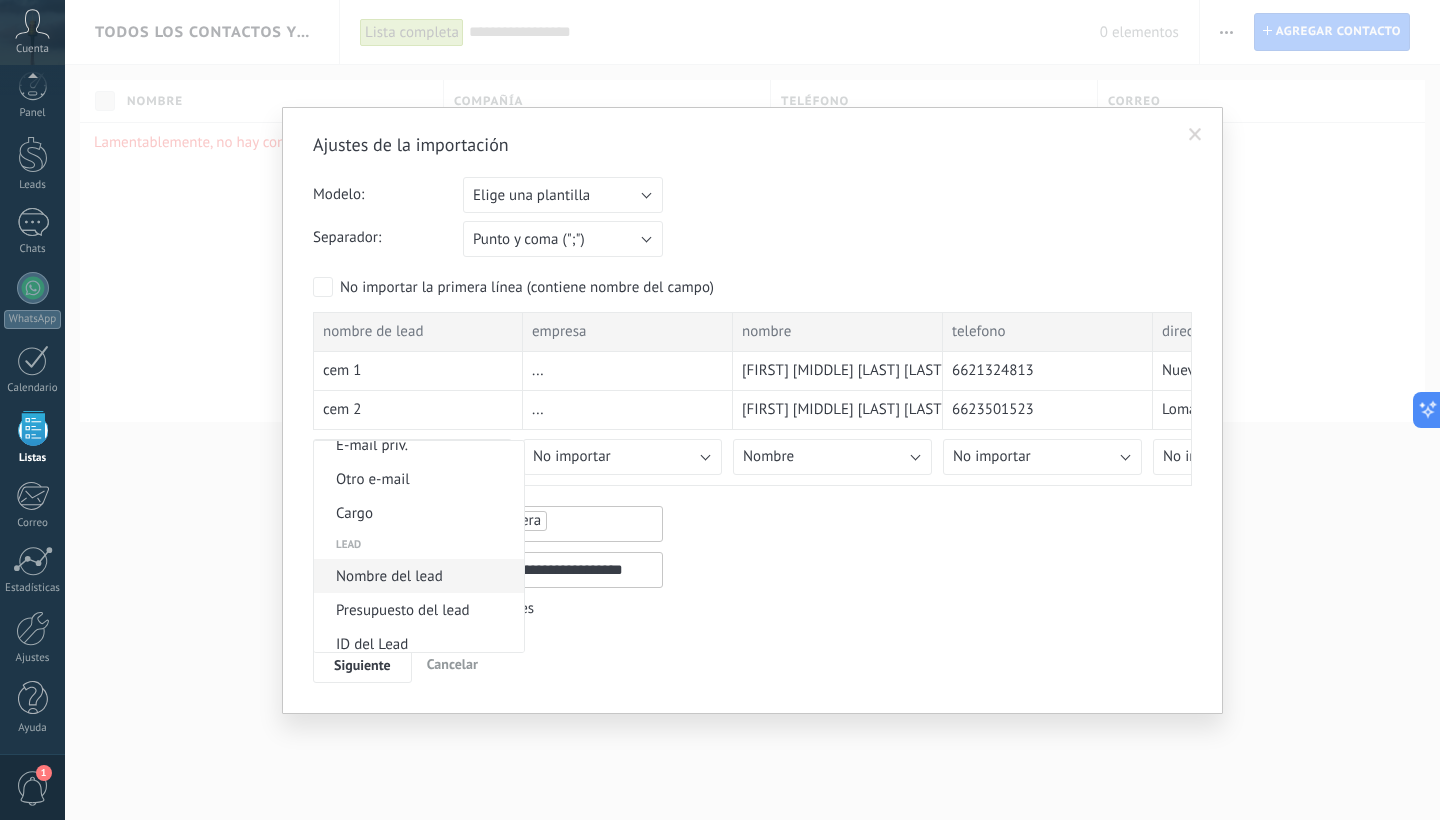 click on "Nombre del lead" at bounding box center (419, 576) 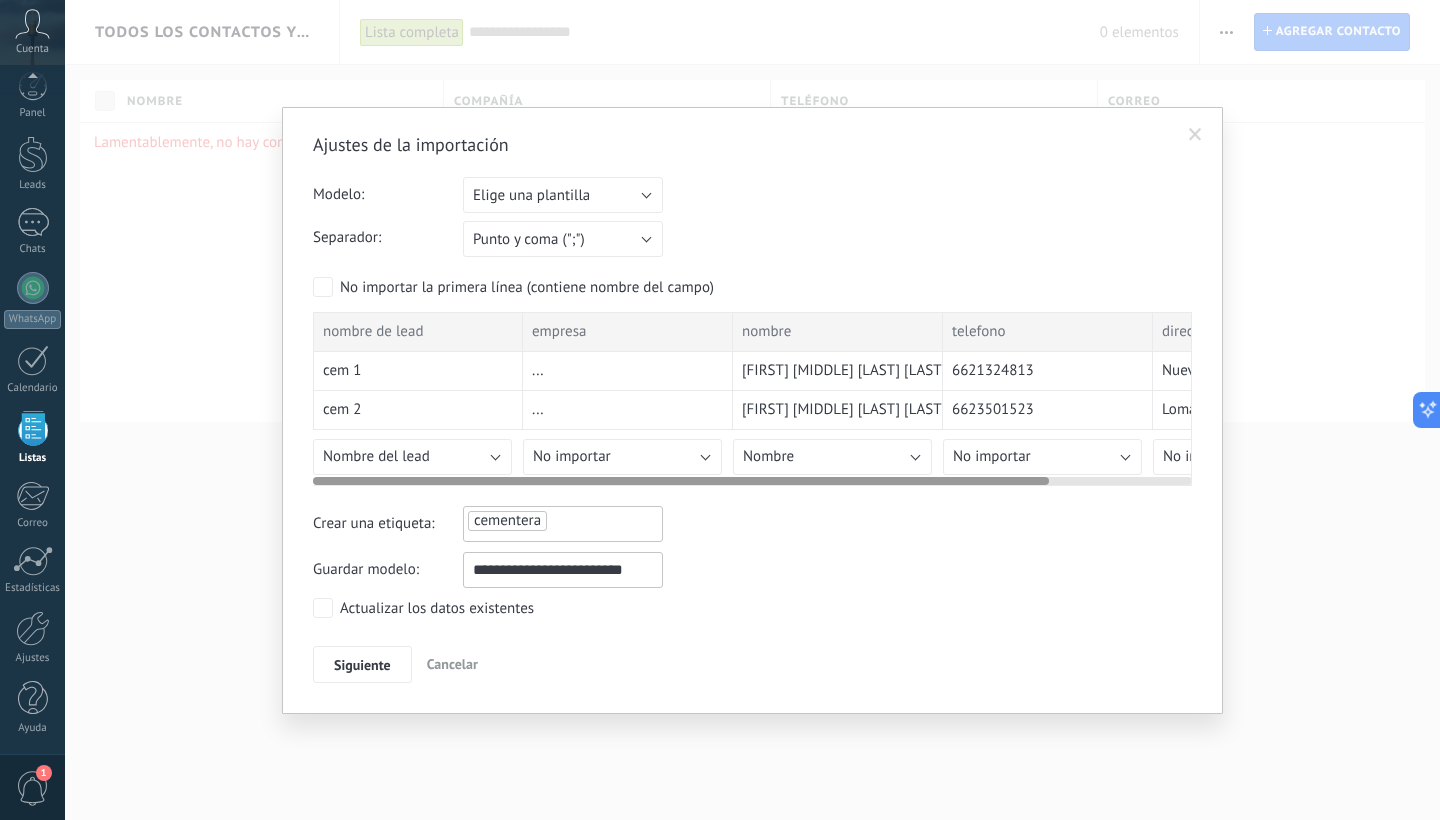 click on "No importar" at bounding box center [992, 456] 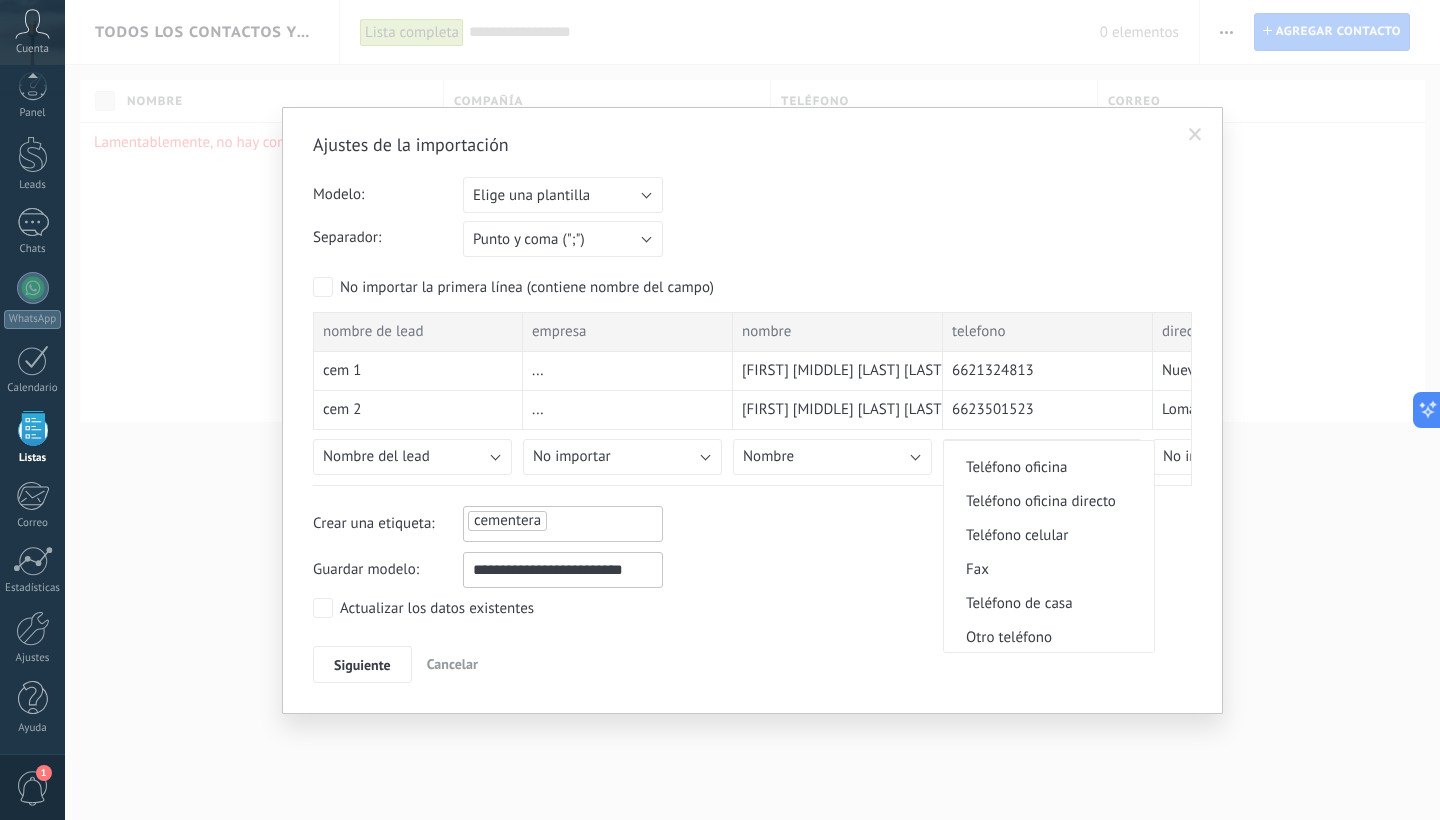 scroll, scrollTop: 439, scrollLeft: 0, axis: vertical 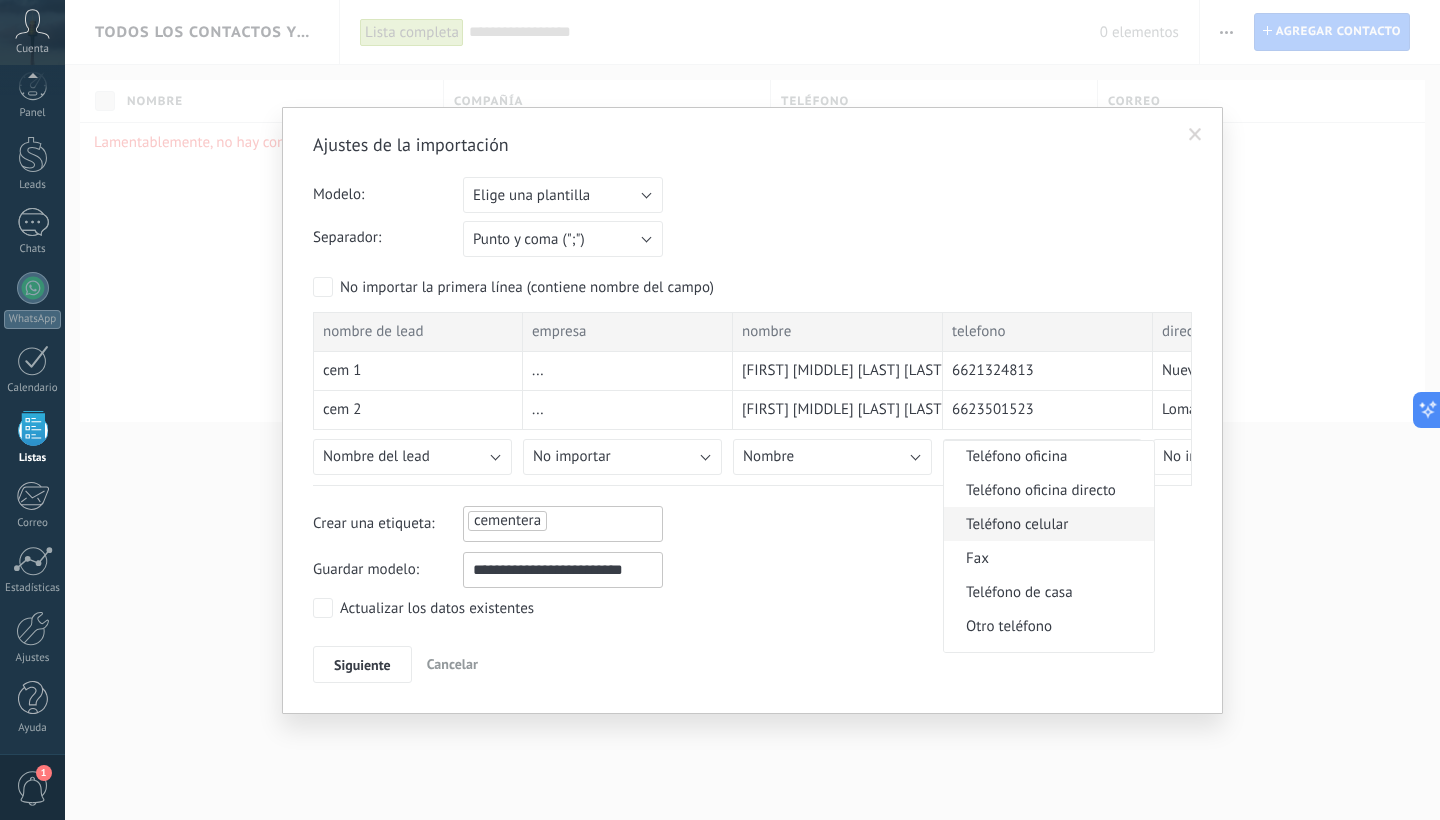 click on "Teléfono celular" at bounding box center [1046, 524] 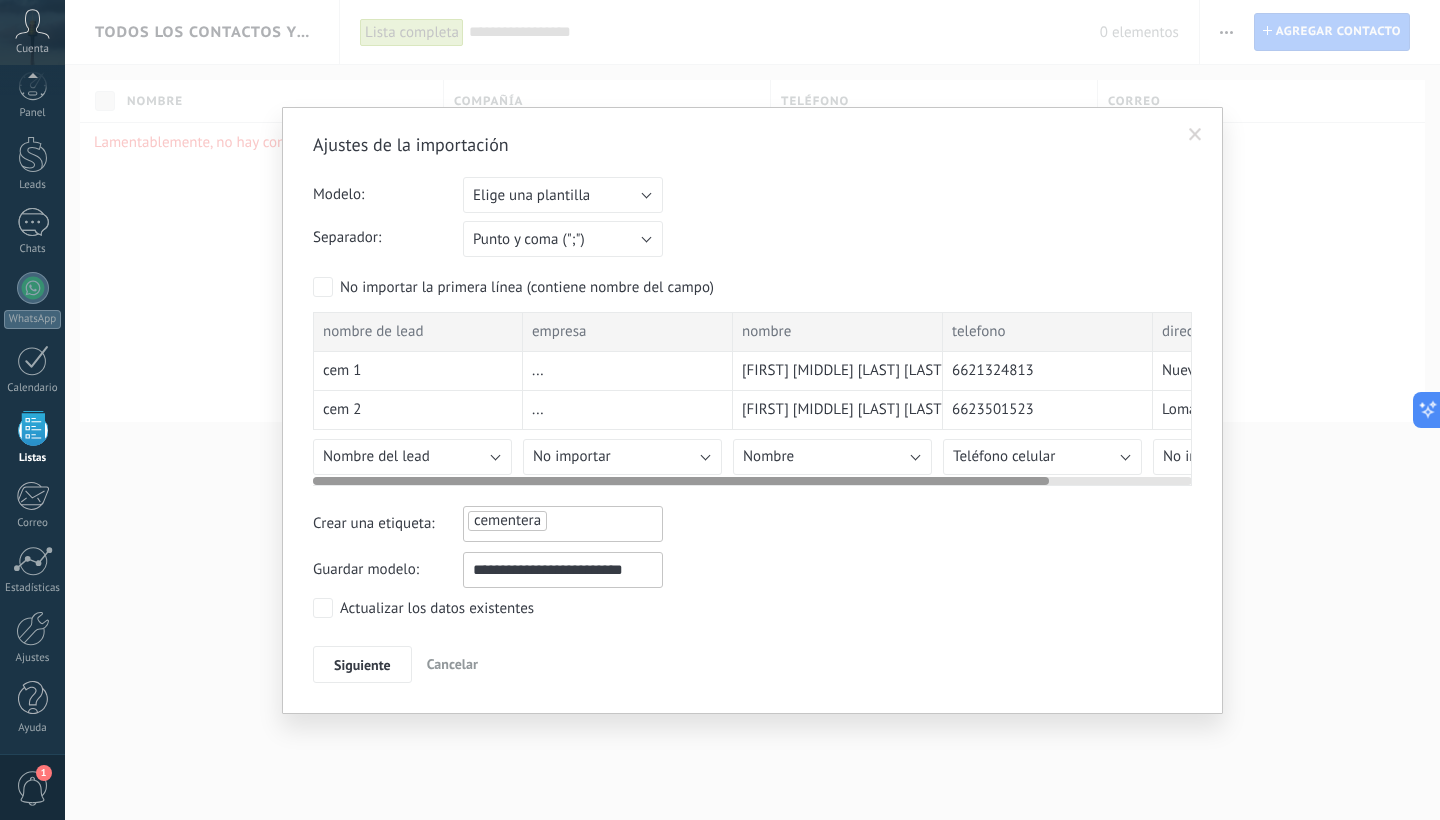 click on "No importar" at bounding box center [1202, 456] 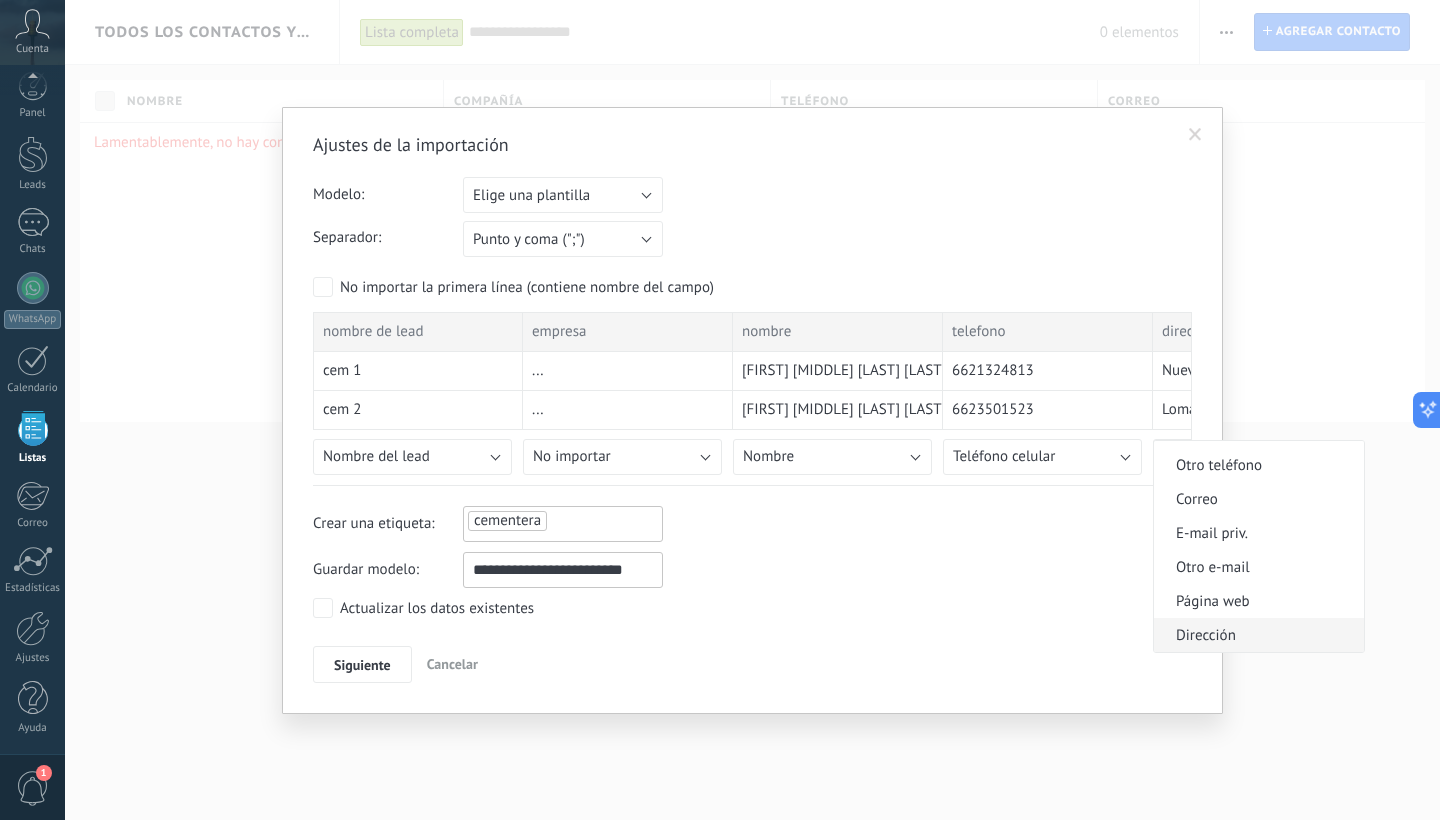scroll, scrollTop: 1984, scrollLeft: 0, axis: vertical 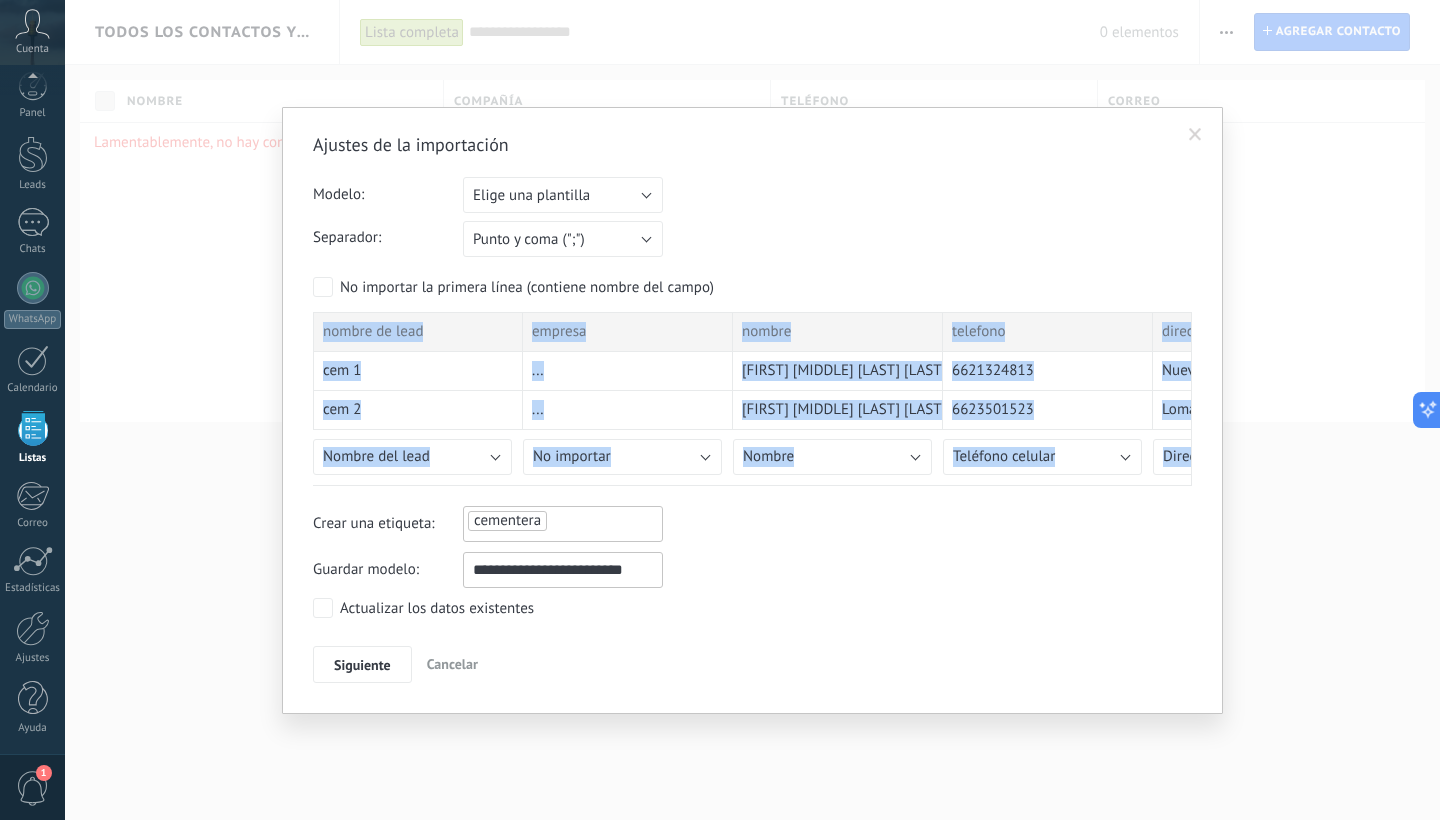 drag, startPoint x: 1008, startPoint y: 486, endPoint x: 1101, endPoint y: 490, distance: 93.08598 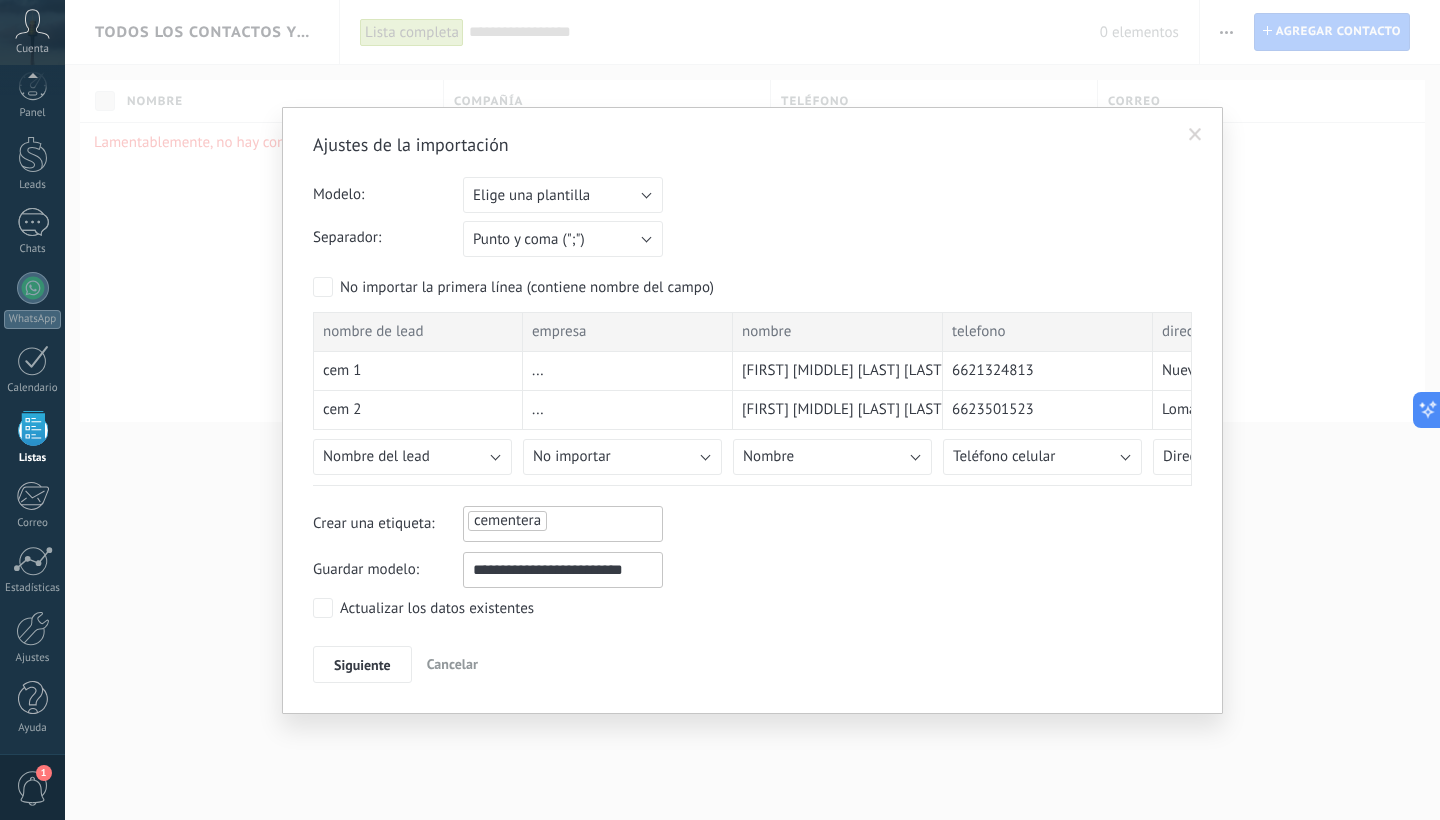click on "Ajustes de la importación Modelo: Elige una plantilla prospecto base de dato Elige una plantilla Separador: Punto y coma (";") Coma (",") Tabulación ("	") Punto y coma (";") Su cuenta ha excedido el límite de campos de encargo No importar la primera línea (contiene nombre del campo) nombre  de lead empresa nombre telefono direccion  cem 1 ... Axel Uriel Sonoqui Bracamontes 6621324813 Nuevo hermosillo cem 2 ... José luis Tirado Valenzuela 6623501523 Lomas del sur cem 3 ... Jesus Hiram Rodríguez Martínez 6628473569 El Llano cem 4 ... joel ivan bojorquez Castro 6623403747 fraccionamiento puerta del rey Nombre del lead No importar Crear campo nuevo Contacto Nombre completo Nombre Apellido ID del contacto Patronímico Nota del contacto Creado por Fecha de Creación Usuario responsable Etiqueta del contacto Teléfono oficina Teléfono oficina directo Teléfono celular Fax Teléfono de casa Otro teléfono Correo E-mail priv. Otro e-mail Cargo Lead Nombre del lead Presupuesto del lead ID del Lead Creado por" at bounding box center (752, 408) 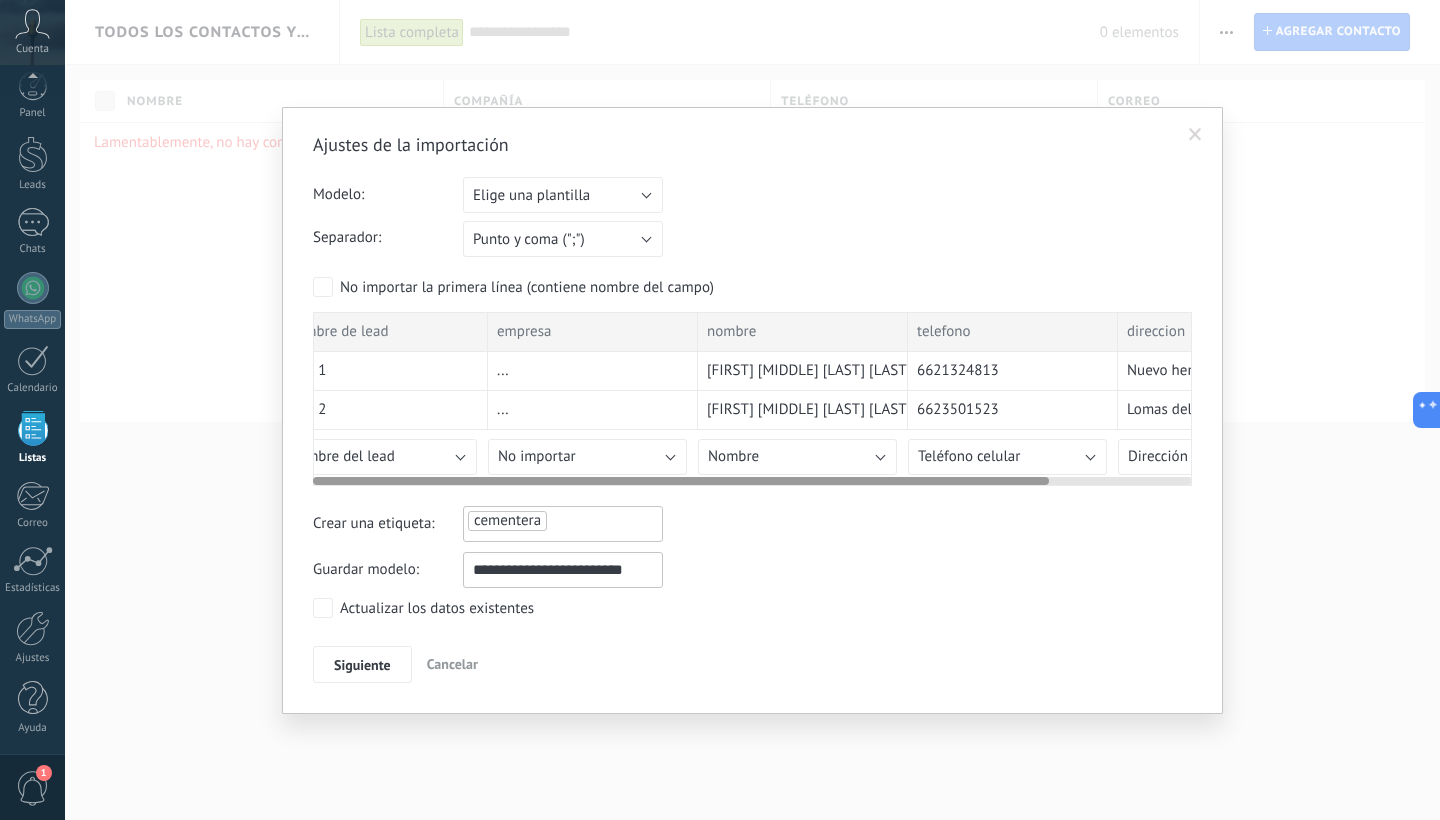 scroll, scrollTop: 0, scrollLeft: 0, axis: both 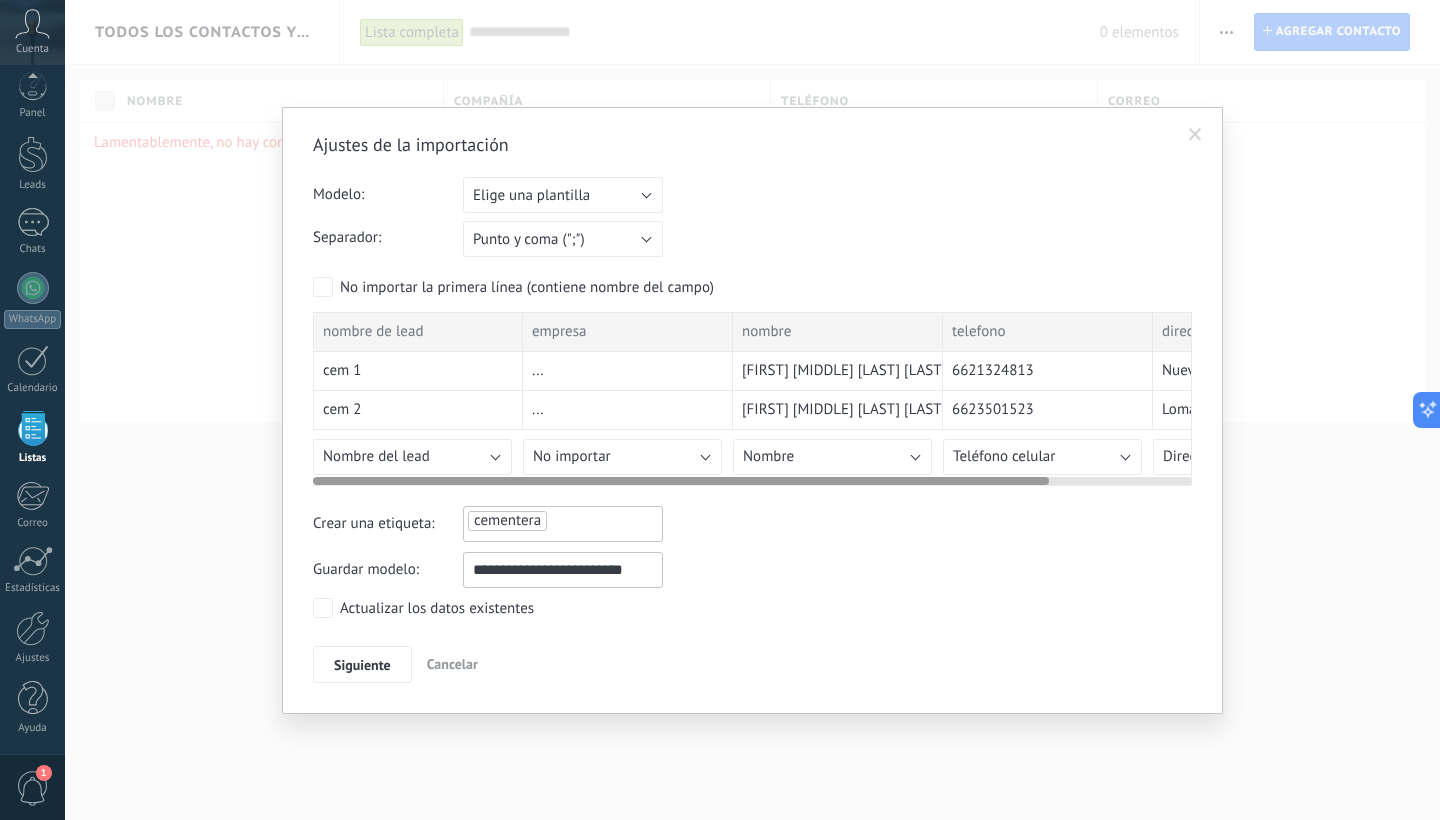 drag, startPoint x: 1035, startPoint y: 477, endPoint x: 650, endPoint y: 455, distance: 385.62805 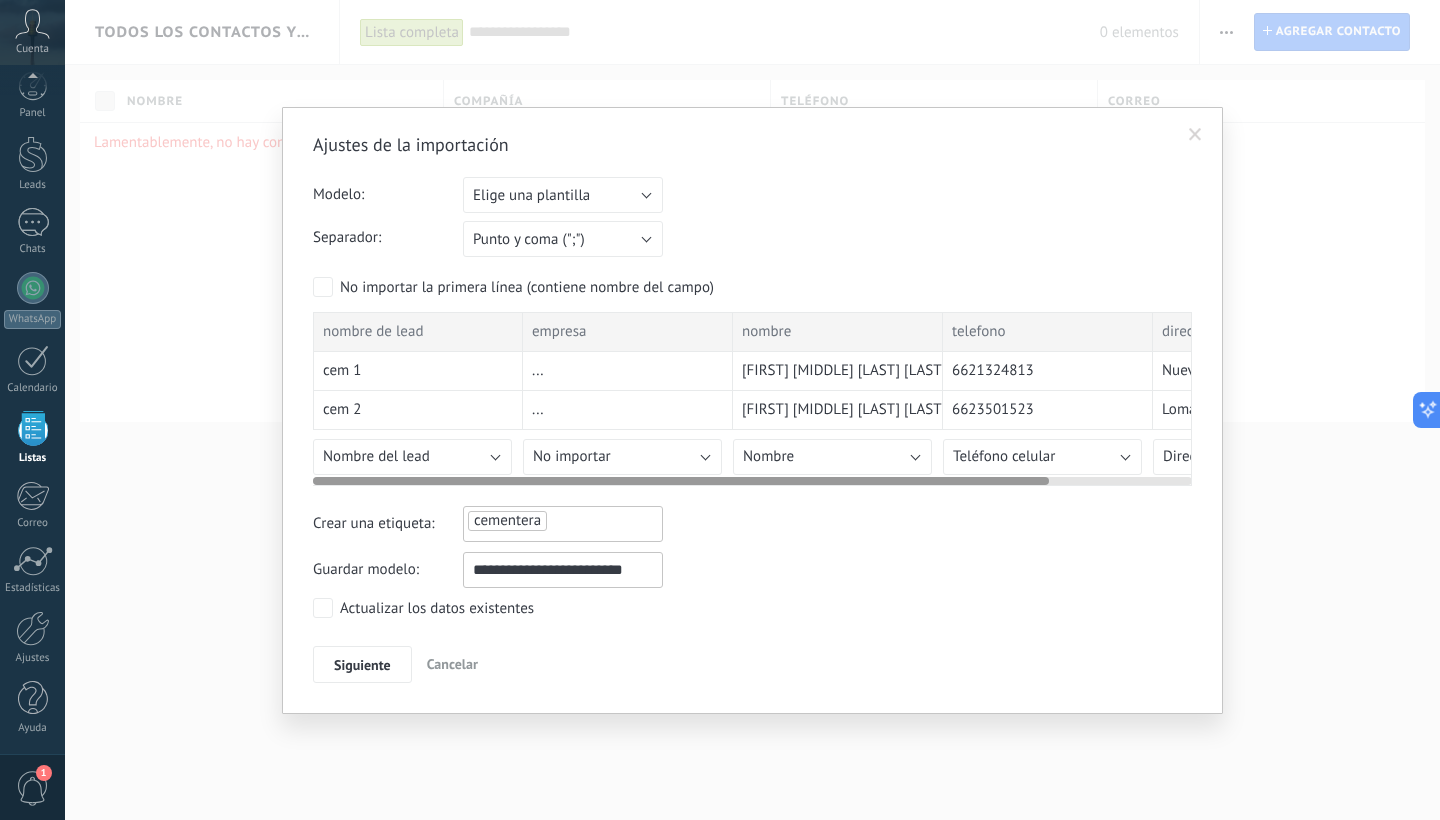 click on "No importar" at bounding box center (622, 457) 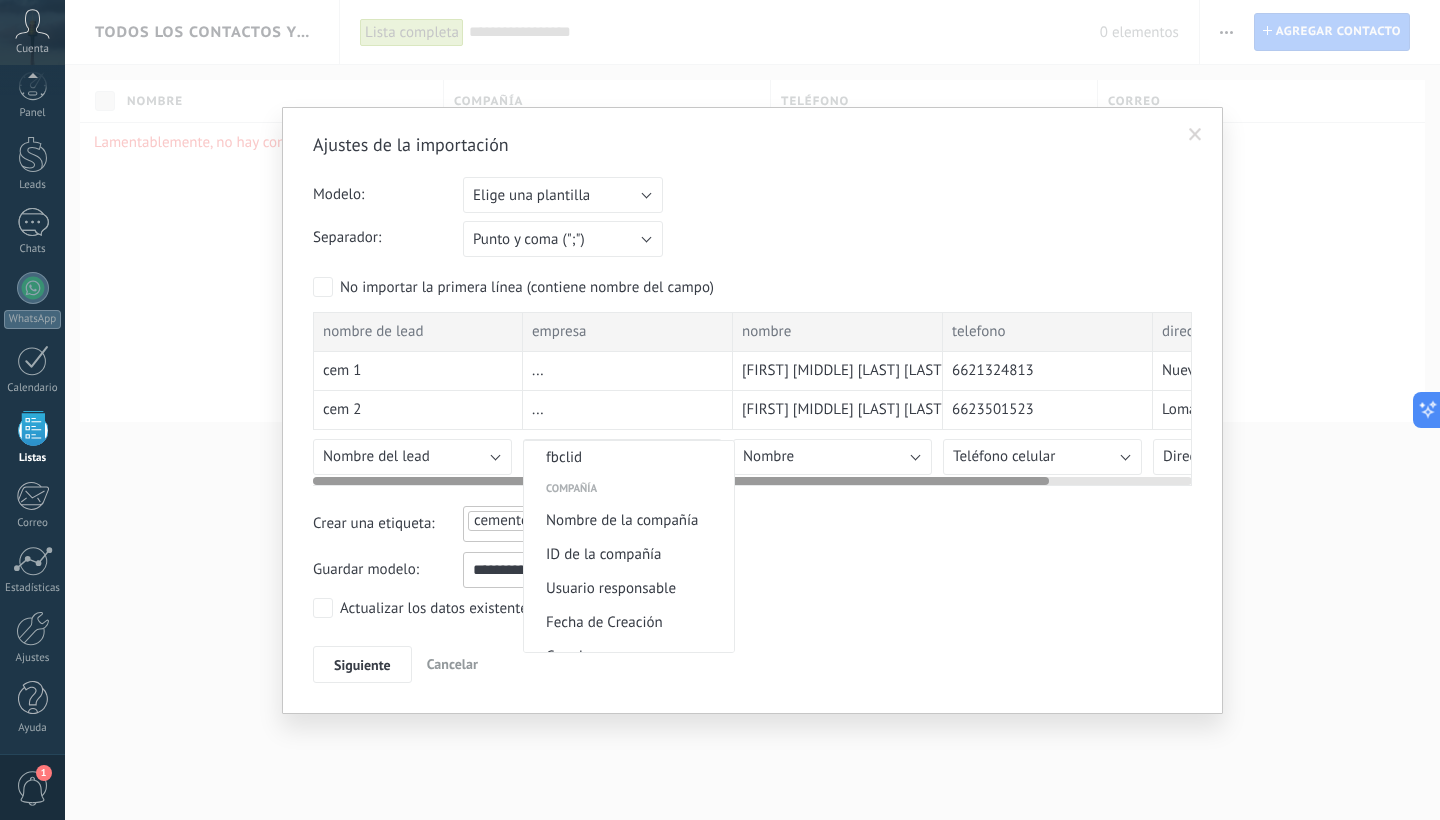 scroll, scrollTop: 1534, scrollLeft: 0, axis: vertical 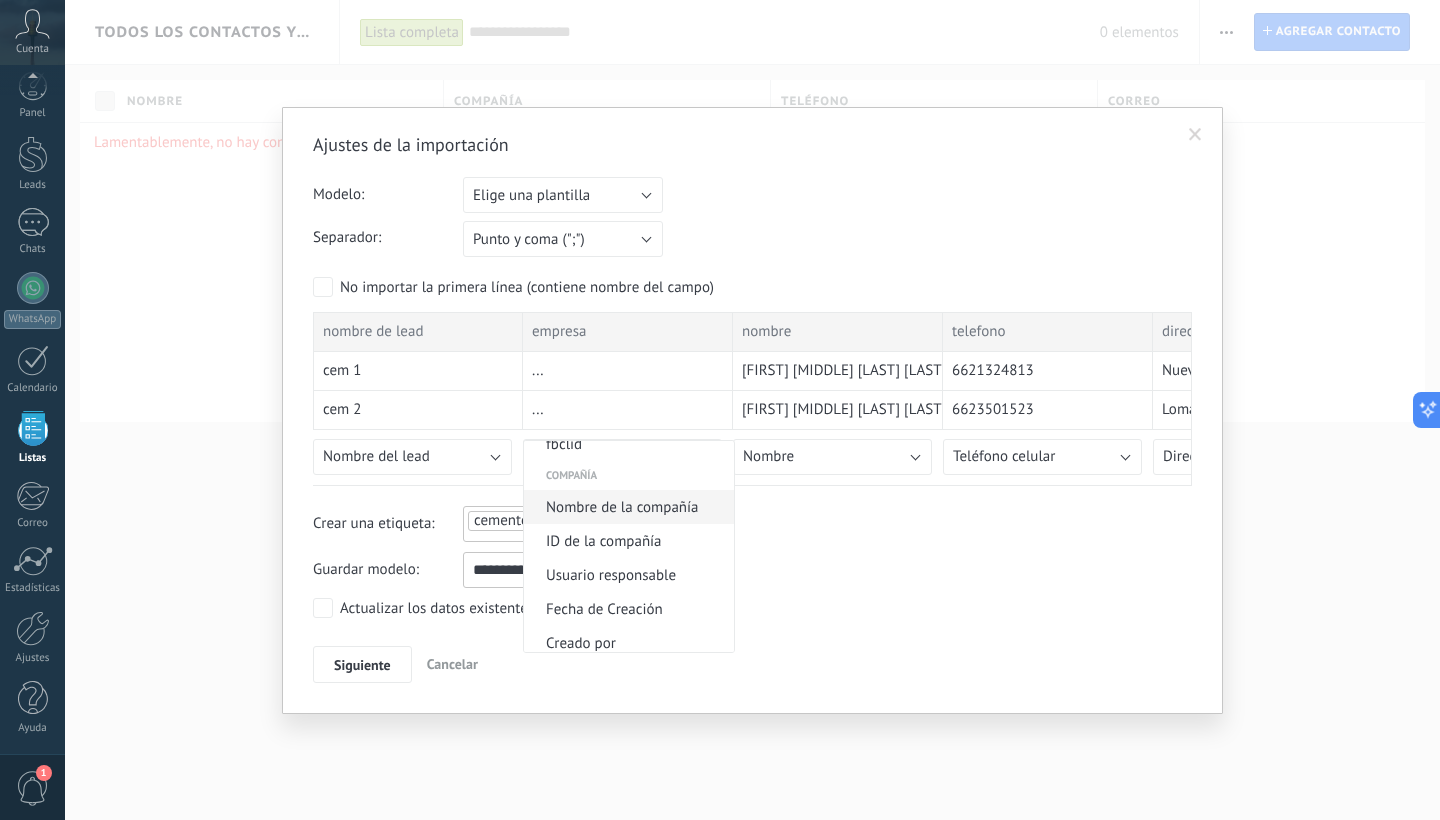 click on "Nombre de la compañía" at bounding box center [626, 507] 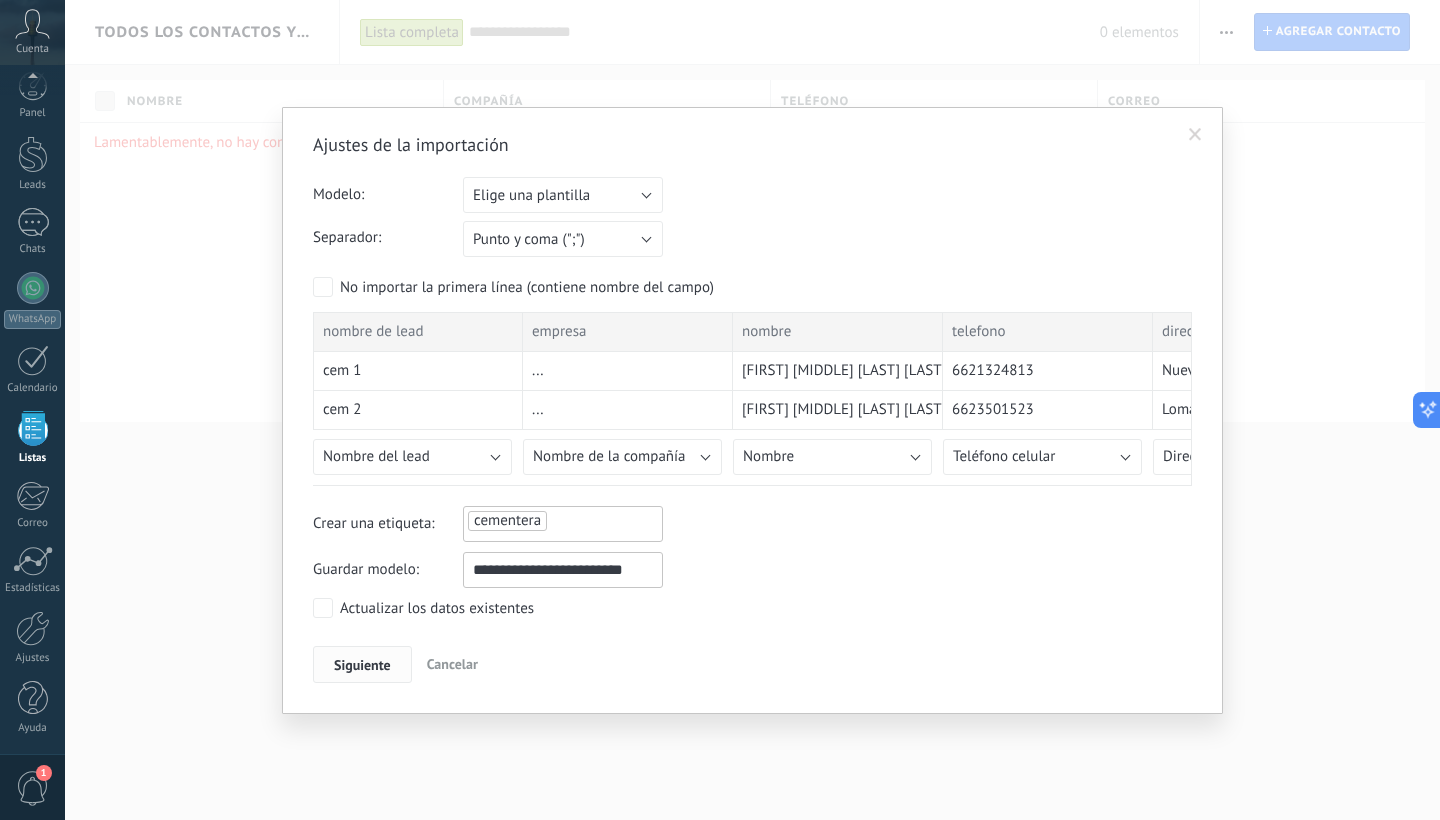 click on "Siguiente" at bounding box center (362, 665) 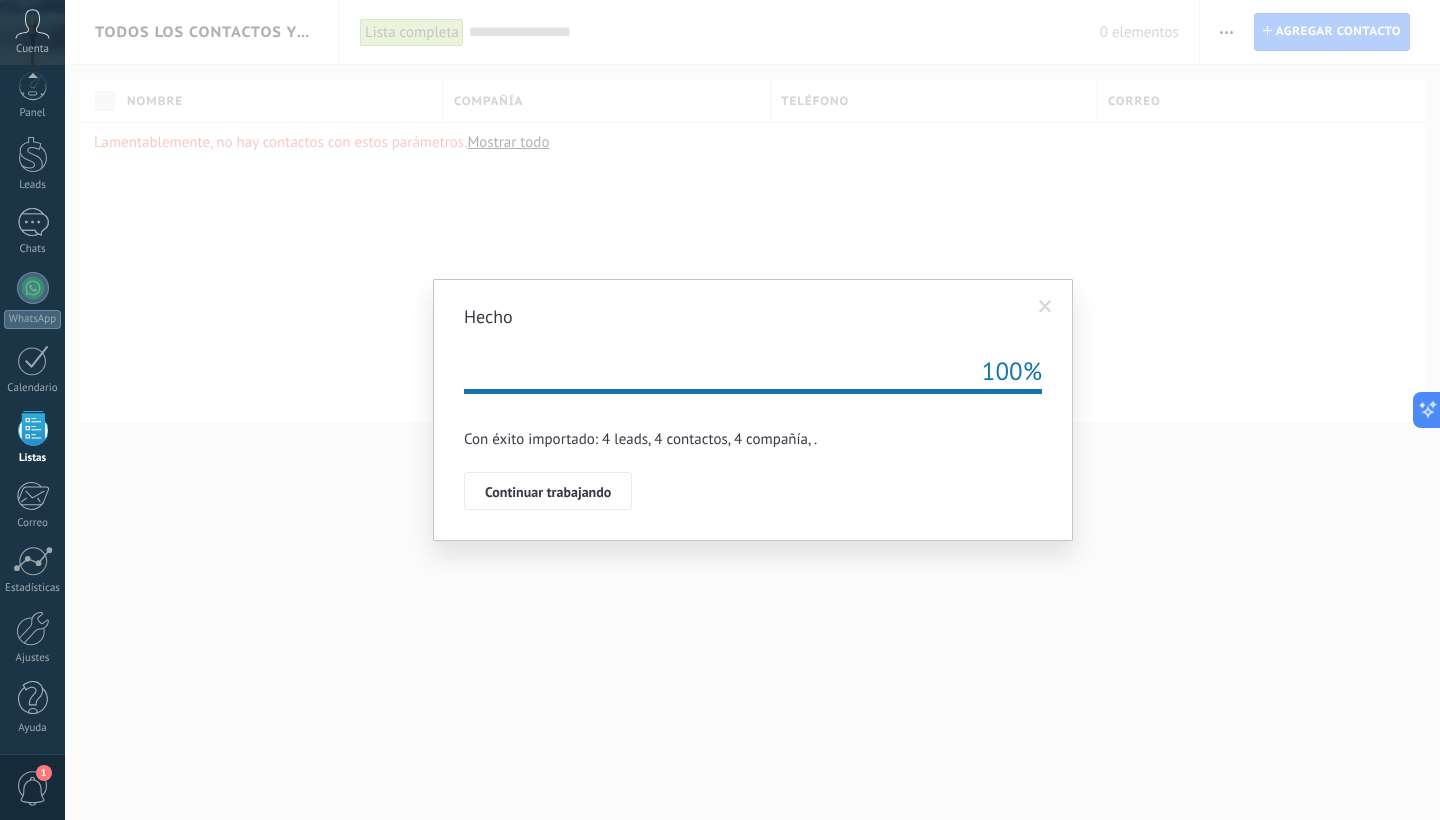 click on "Continuar trabajando" at bounding box center [548, 492] 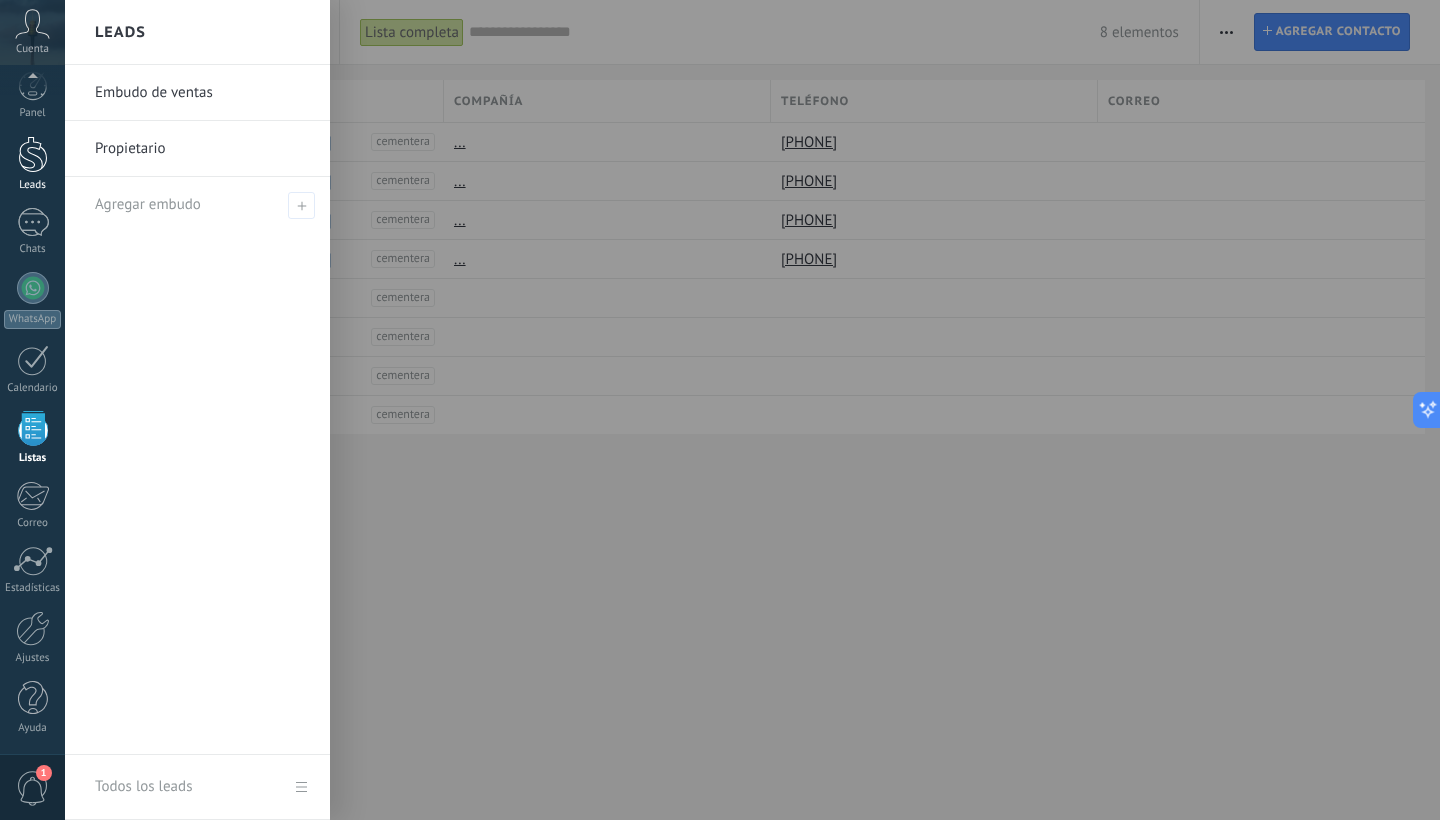 click at bounding box center [33, 154] 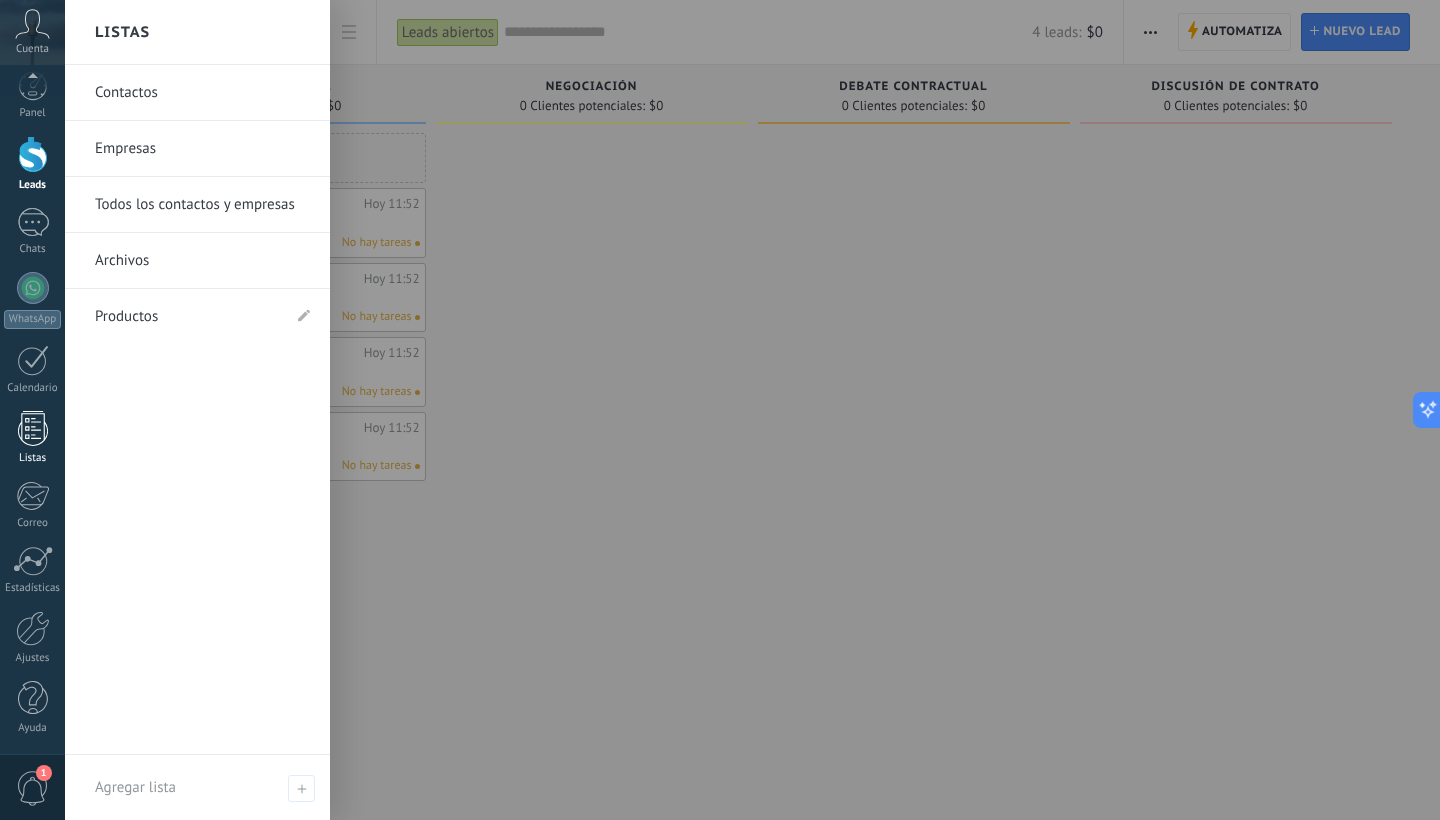 click on "Listas" at bounding box center [32, 438] 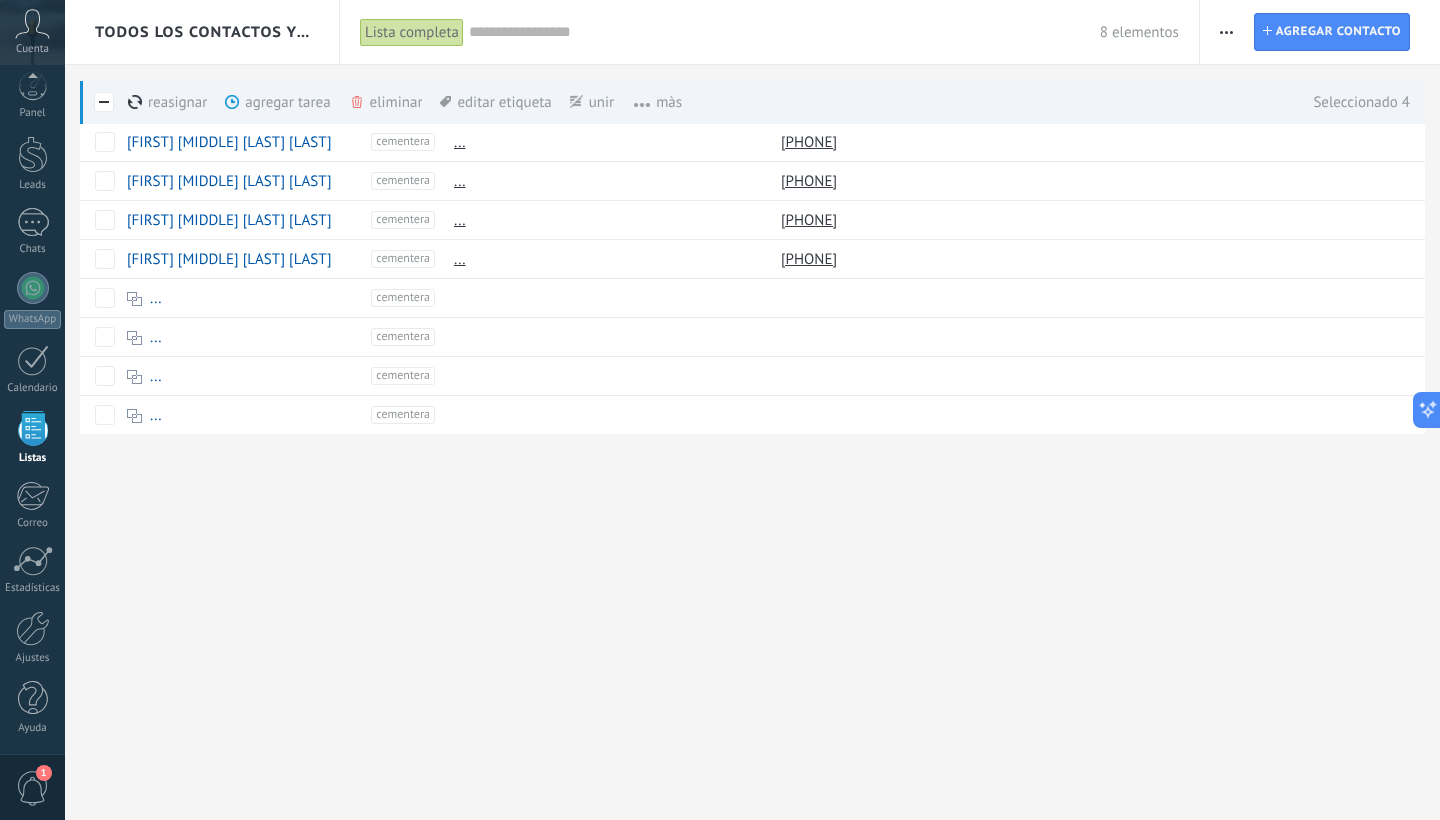 click on "Todos los contactos y empresas Lista completa Aplicar 8 elementos Lista completa Contactos sin tareas Contactos con tareas atrasadas Sin leads Eliminados Guardar Todo el tiempo Todo el tiempo Hoy Ayer Últimos  ** 30  dias Esta semana La última semana Este mes El mes pasado Este trimestre Este año Sin leads Sin la apertura de la causa Contacto inicial Negociación Debate contractual Discusión de contrato Logrado con éxito Venta Perdido Contacto inicial Negociación Tomar decisión Logrado con éxito Ventas Perdidos Seleccionar todo Presupuesto insuficiente No hay necesidad para el producto No satisfecho con las condiciones Comprado del competidor Razón no definida Razones de pérdidas Seleccionar todo Hoy Mañana Esta semana Este mes Este trimestre No hay tareas atrasadas Todo valores Etiquetas Administrar etiquetas Y O cementera 24 Importar_14072025_1119 4 Aplicar Restablecer Imprimir Agregar una compañía Exportar Importar Ajustes de la lista Procesos empresariales Buscar duplicados Contacto Leads ..." at bounding box center (752, 249) 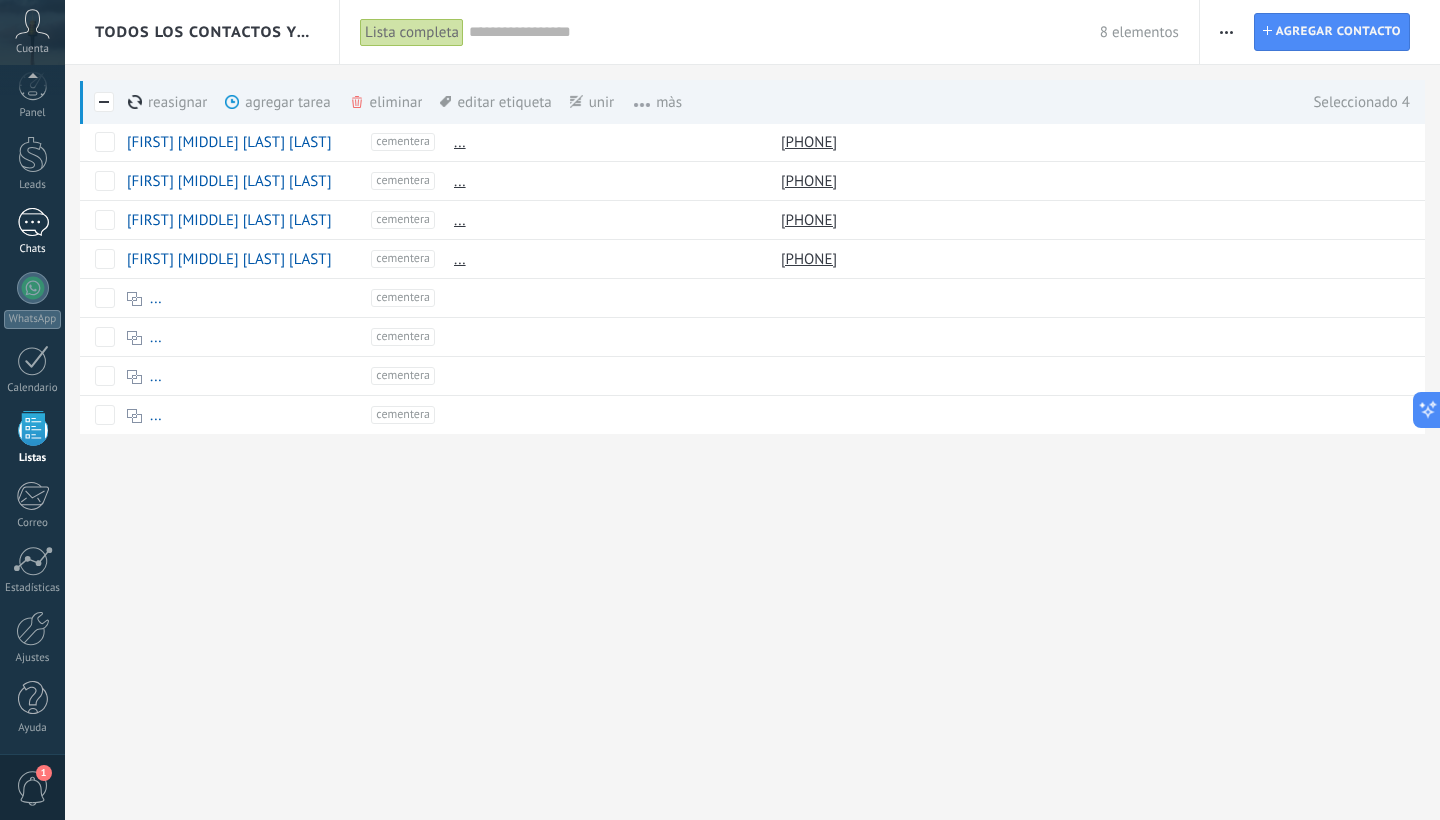 click at bounding box center [33, 222] 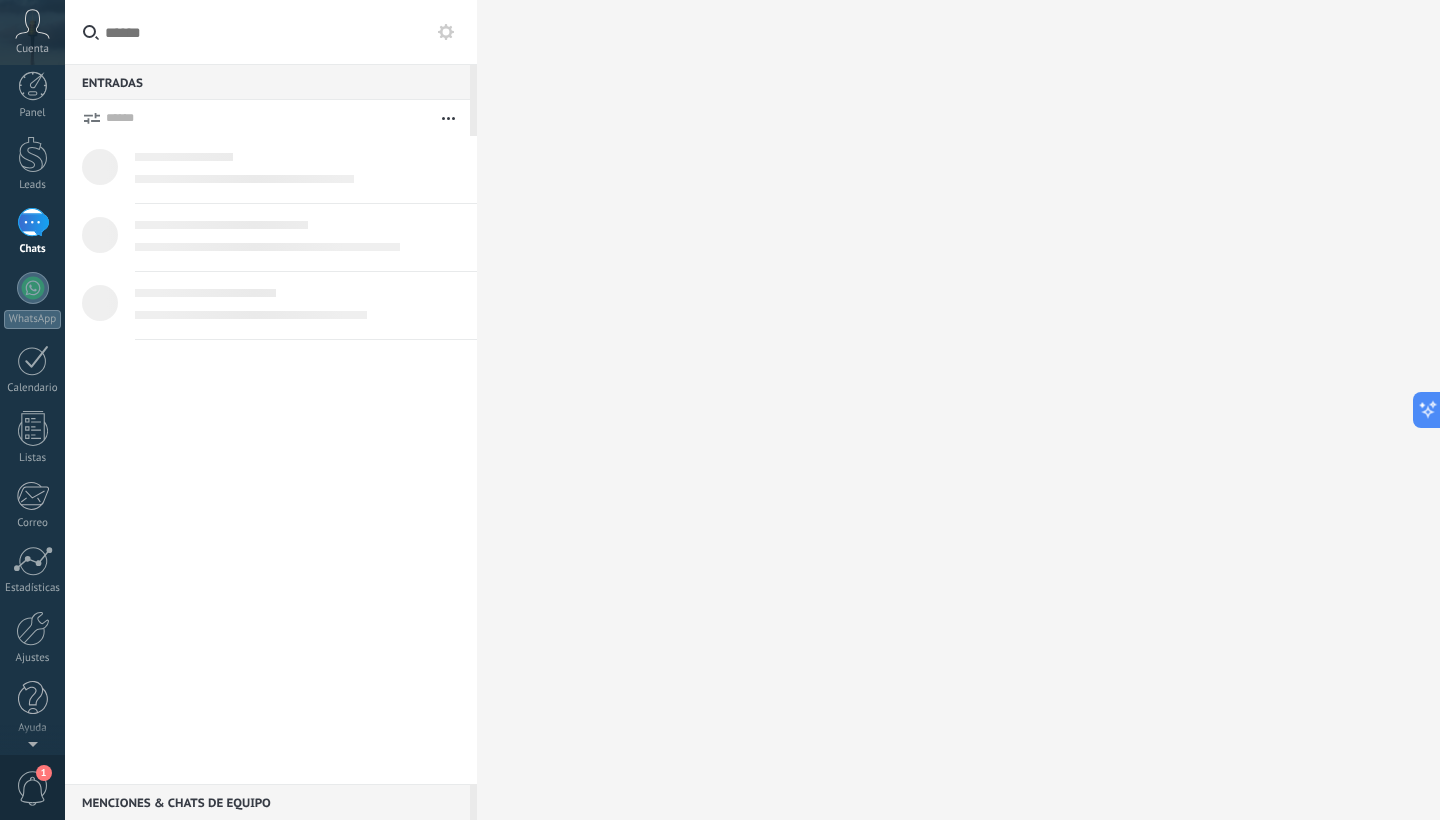 scroll, scrollTop: 0, scrollLeft: 0, axis: both 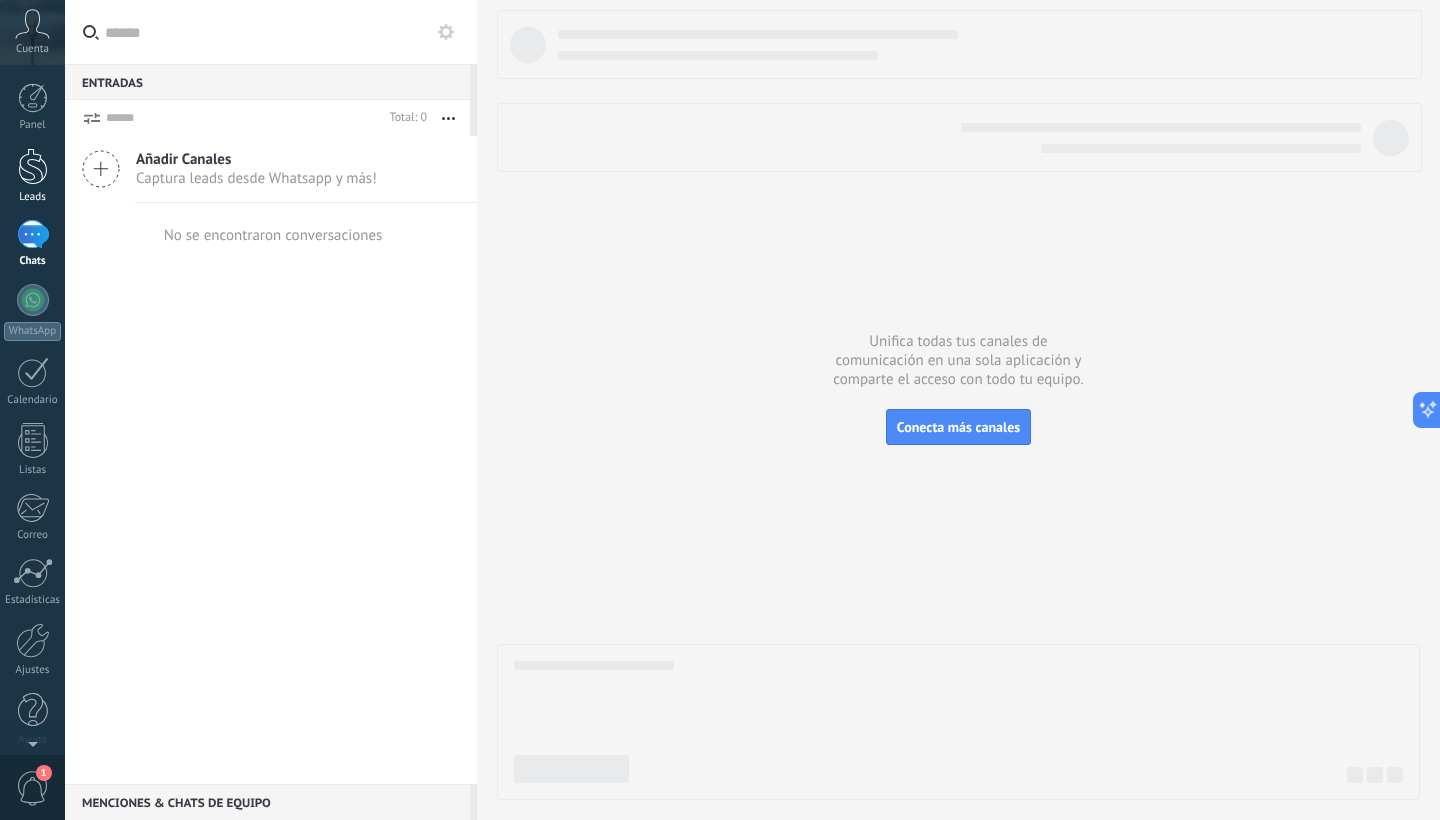 click on "Leads" at bounding box center [32, 176] 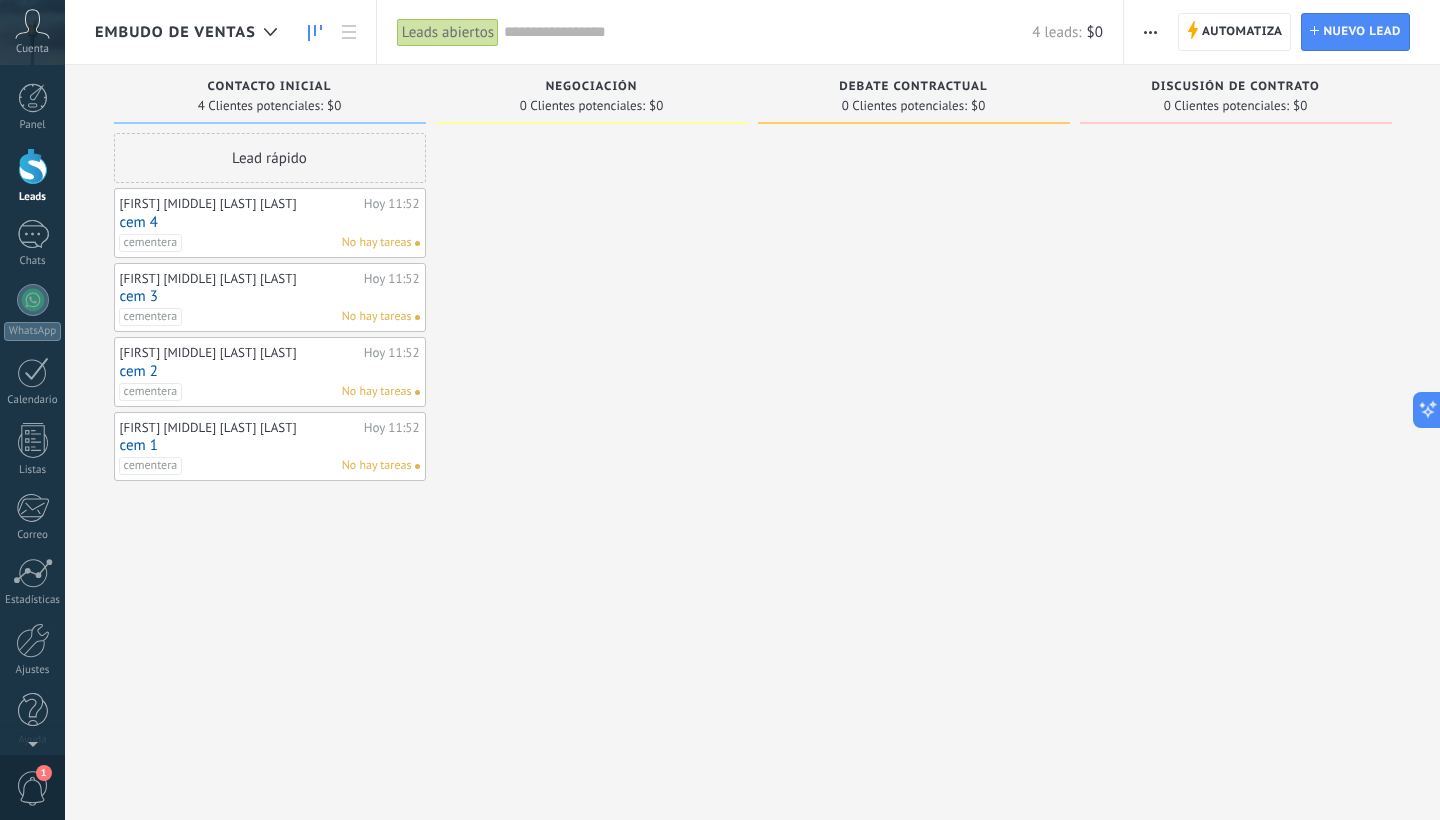 click on "cem 4" at bounding box center [270, 222] 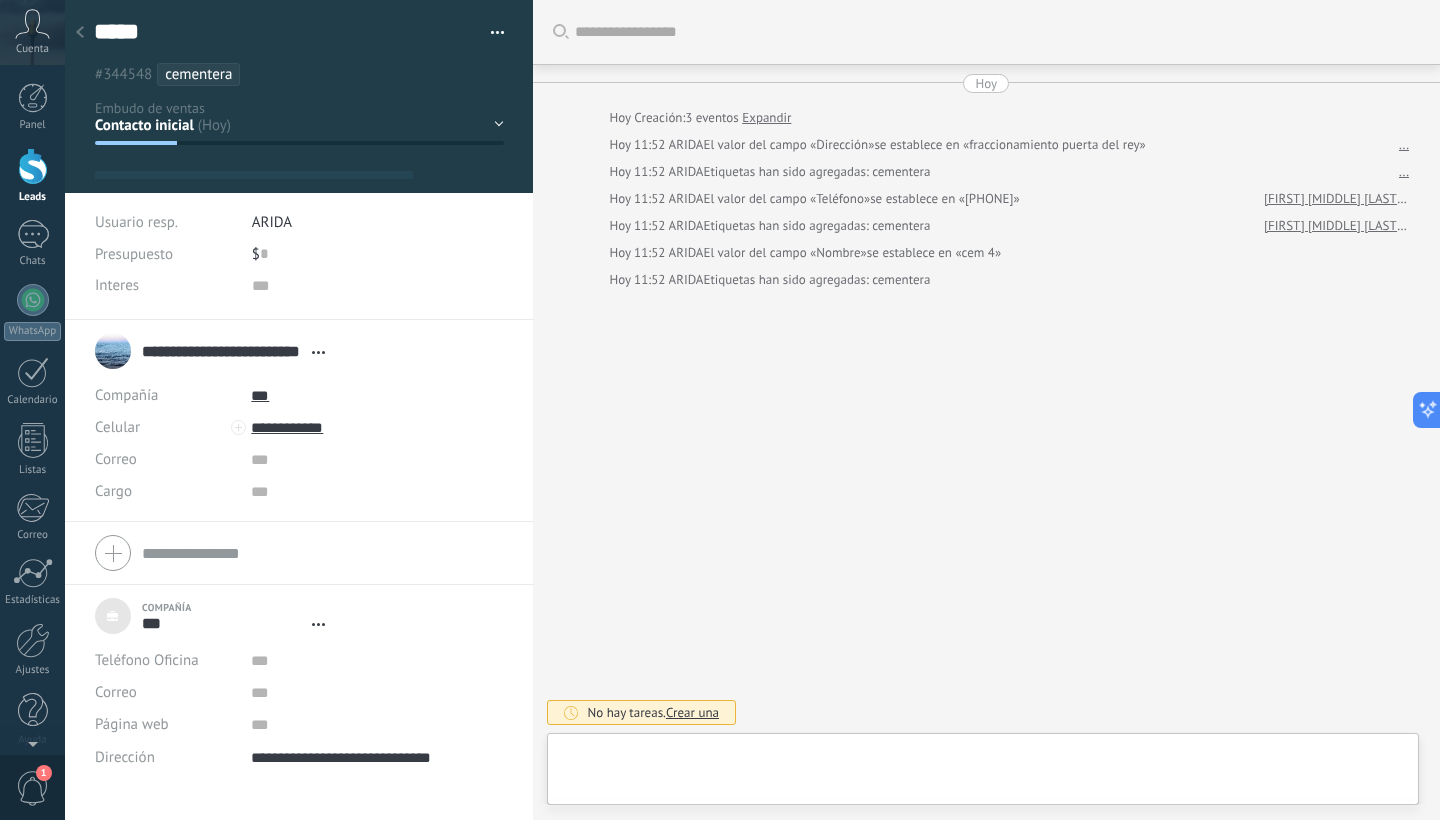 scroll, scrollTop: 20, scrollLeft: 0, axis: vertical 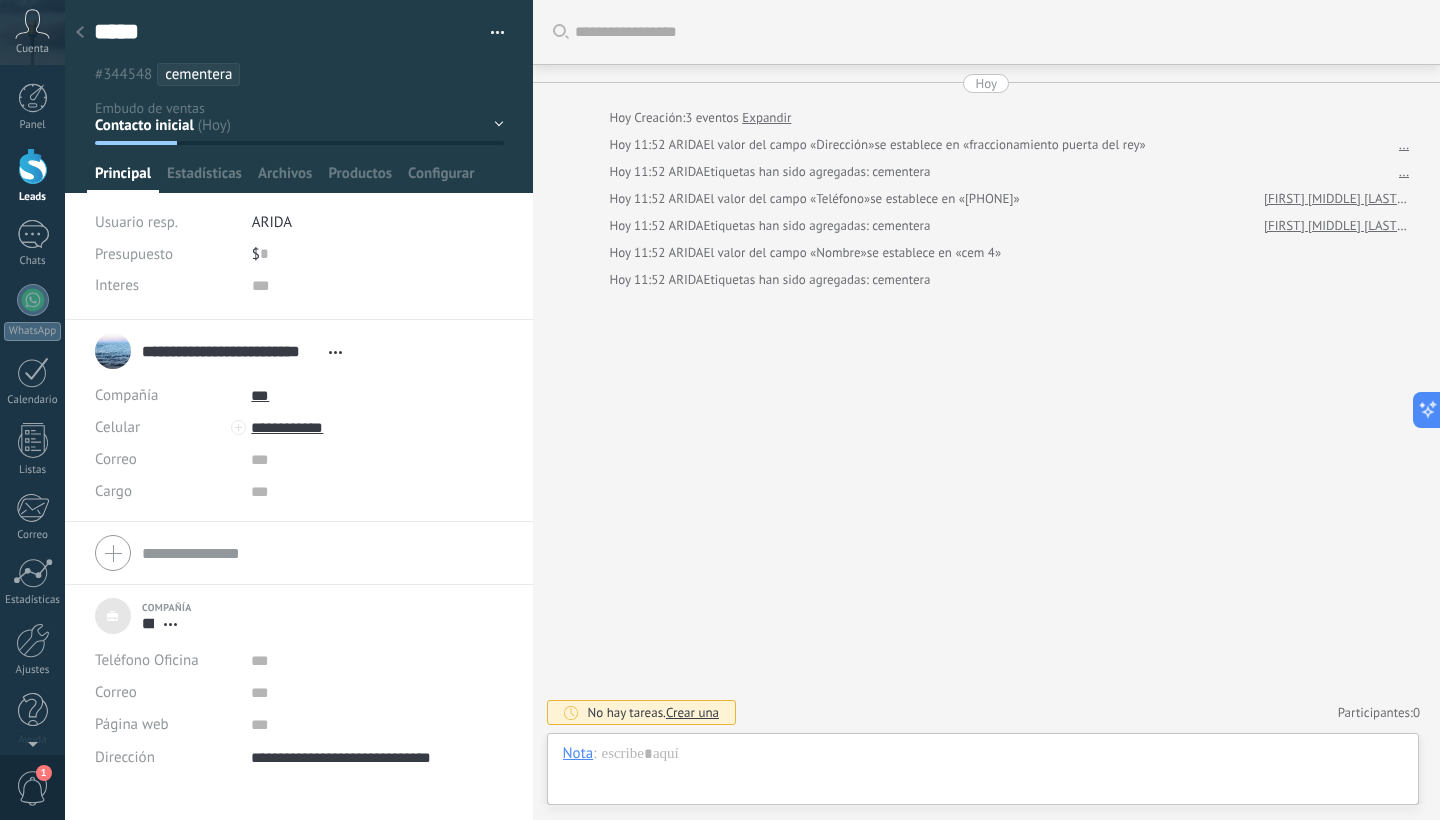 click at bounding box center [299, 553] 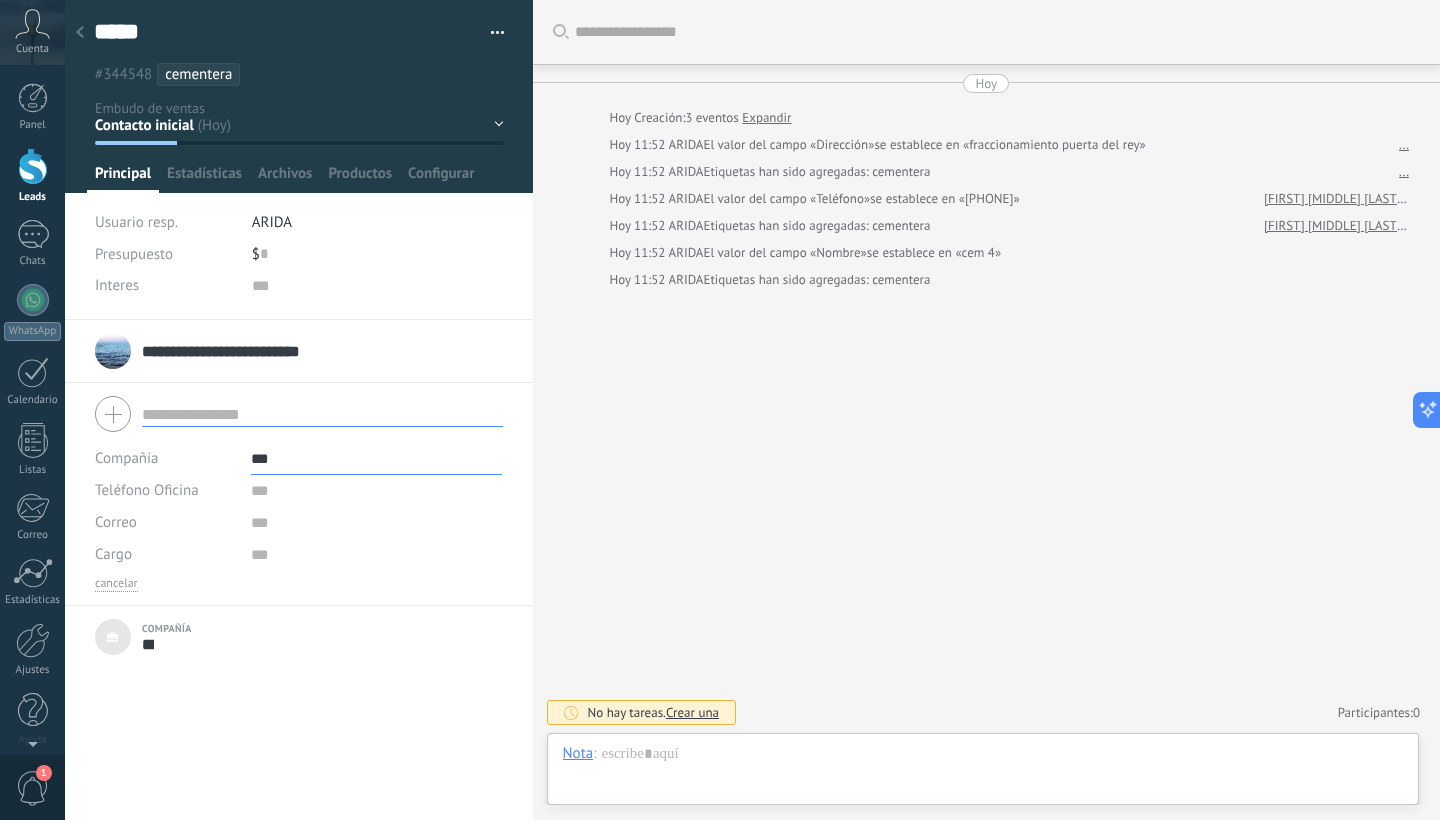 click at bounding box center [299, 414] 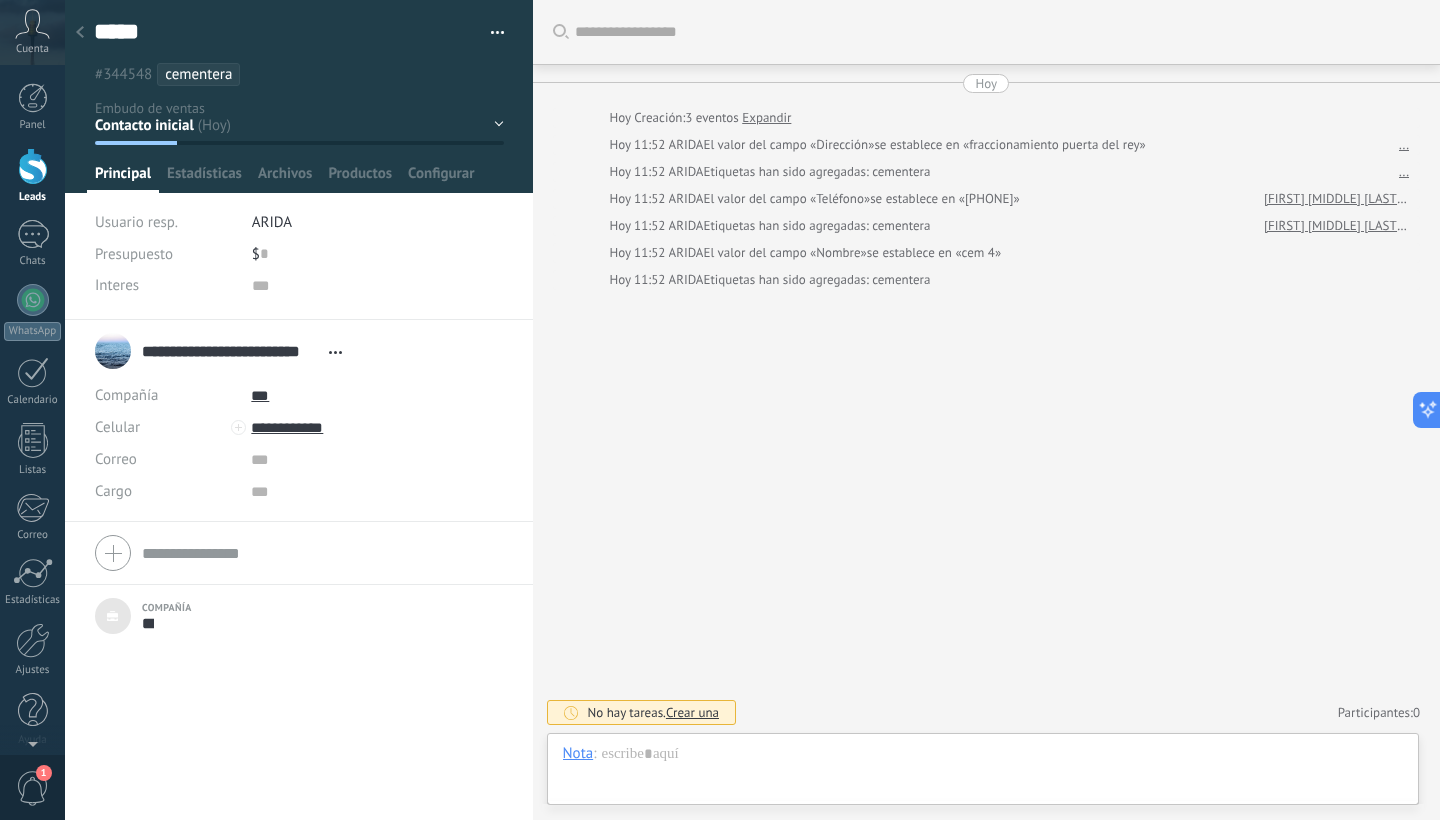 click on "Buscar Carga más Hoy Hoy Creación:  3  eventos   Expandir Hoy 11:52 ARIDA  El valor del campo «Dirección»  se establece en «fraccionamiento puerta del rey» ... Hoy 11:52 ARIDA  Etiquetas han sido agregadas: cementera ... Hoy 11:52 ARIDA  El valor del campo «Teléfono»  se establece en «6623403747» joel ivan bojorquez Castro Hoy 11:52 ARIDA  Etiquetas han sido agregadas: cementera joel ivan bojorquez Castro Hoy 11:52 ARIDA  El valor del campo «Nombre»  se establece en «cem 4» Hoy 11:52 ARIDA  Etiquetas han sido agregadas: cementera No hay tareas.  Crear una Participantes:  0 Agregar usuario Bots:  0" at bounding box center [987, 410] 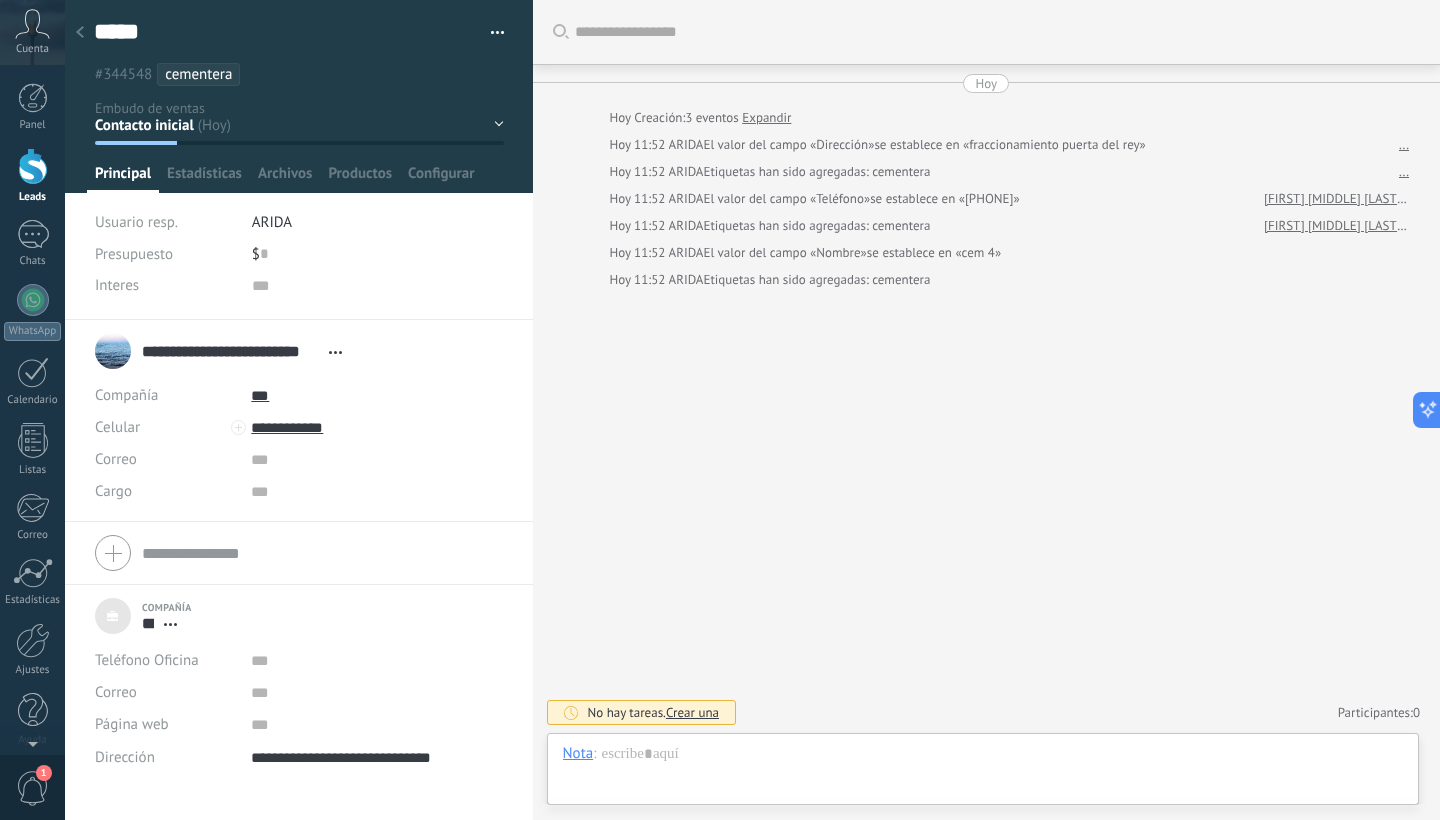 click at bounding box center (80, 33) 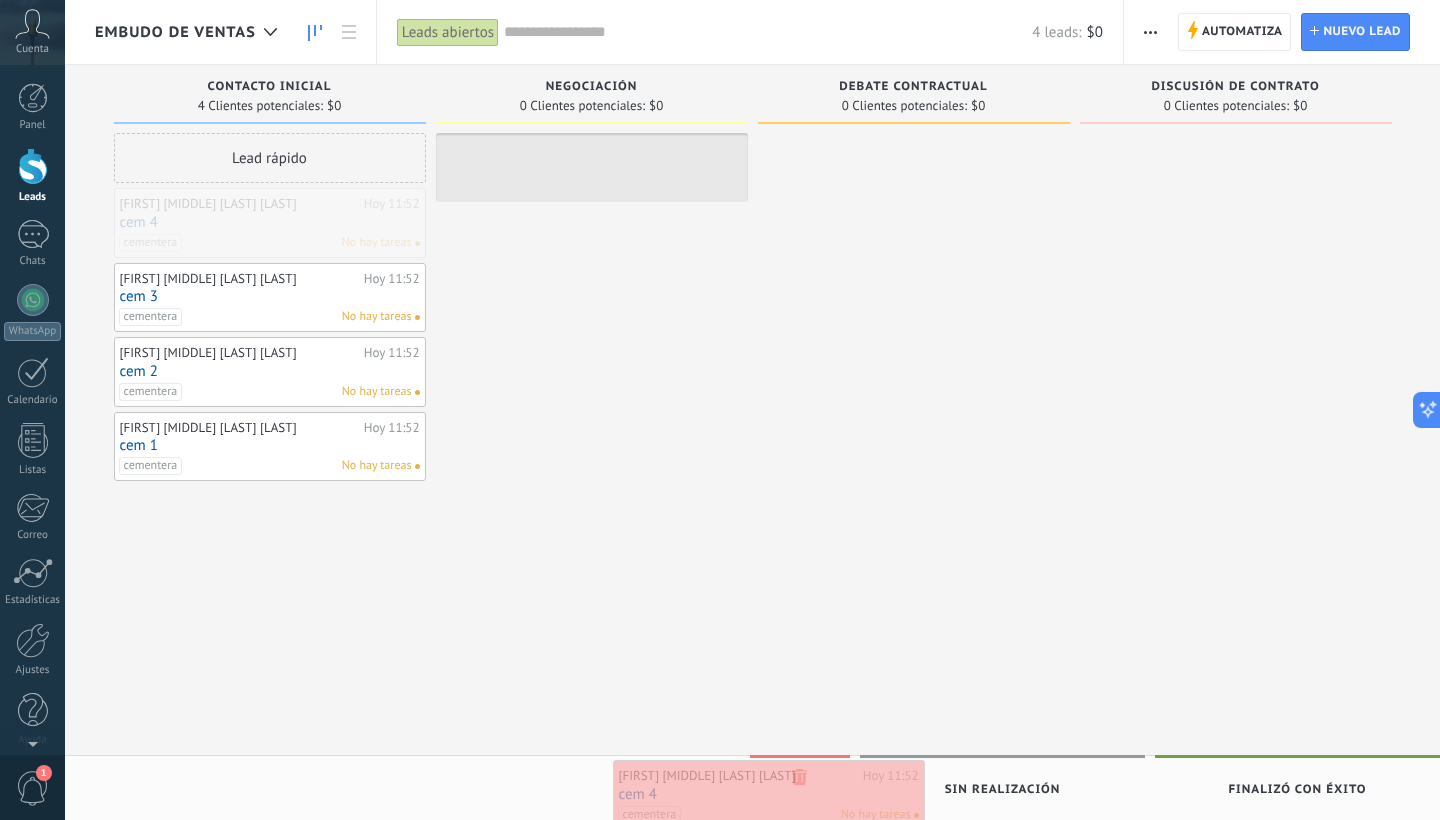 drag, startPoint x: 290, startPoint y: 219, endPoint x: 791, endPoint y: 781, distance: 752.8911 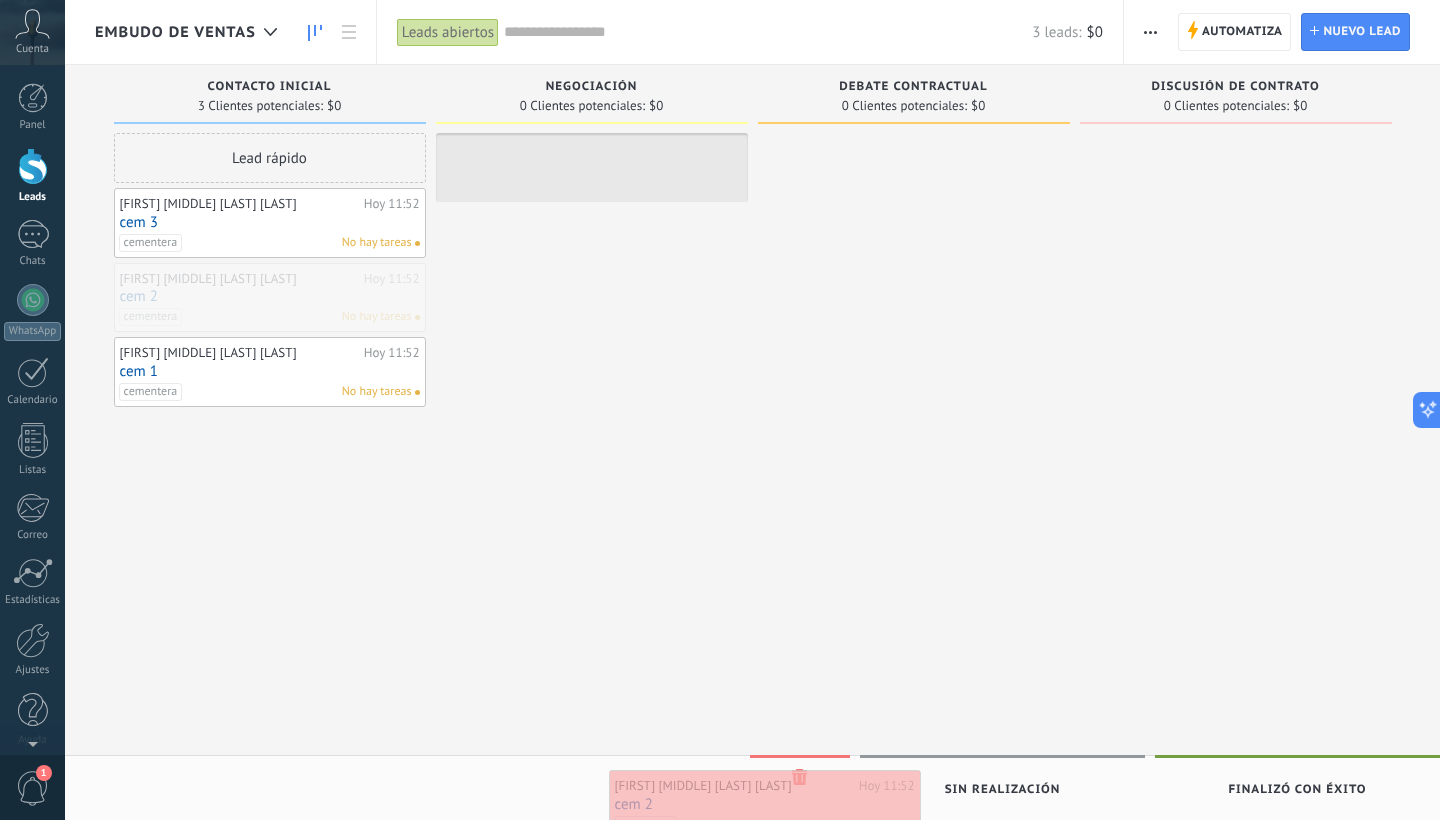 drag, startPoint x: 289, startPoint y: 296, endPoint x: 785, endPoint y: 803, distance: 709.27075 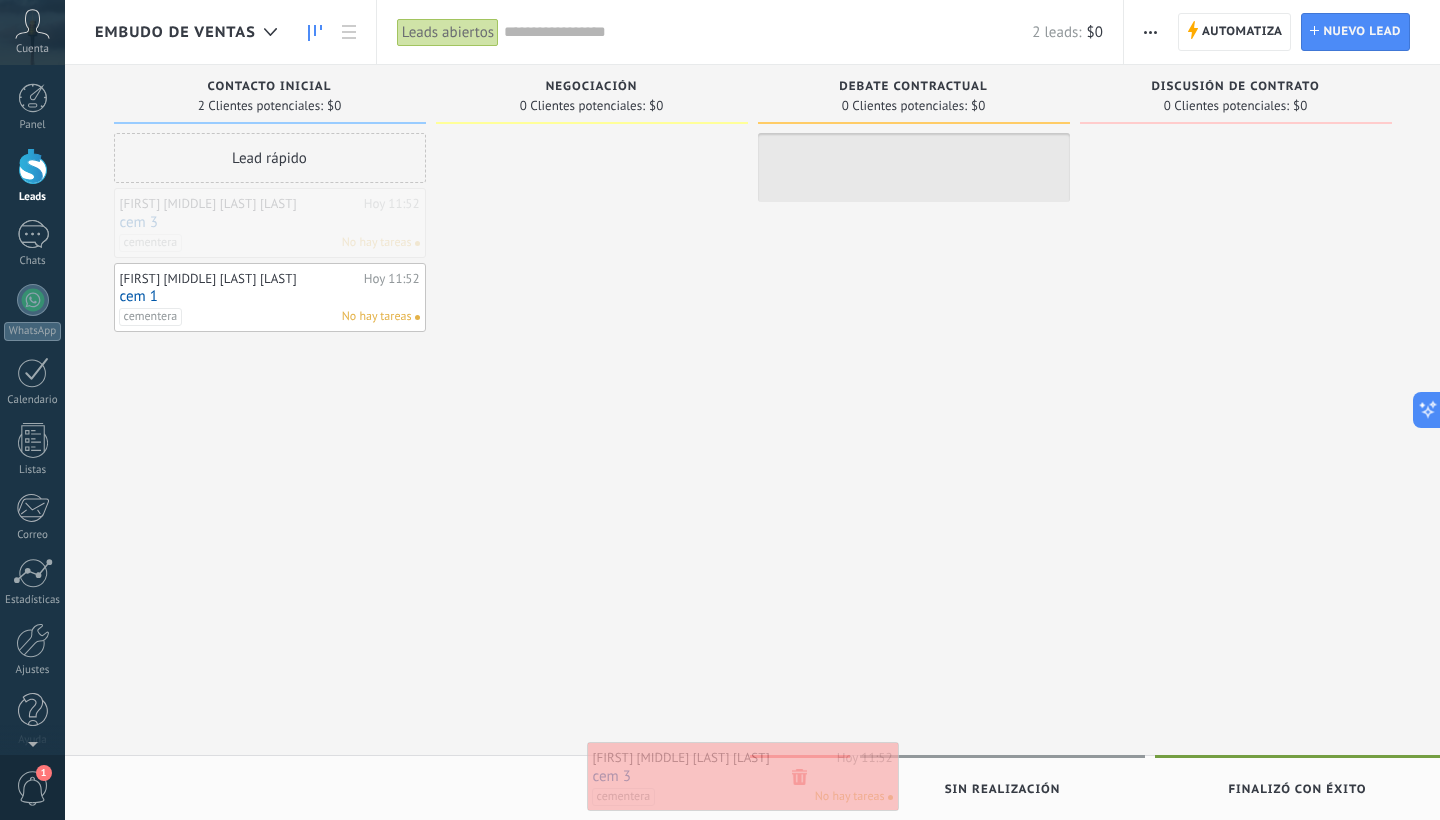 drag, startPoint x: 335, startPoint y: 212, endPoint x: 808, endPoint y: 766, distance: 728.45386 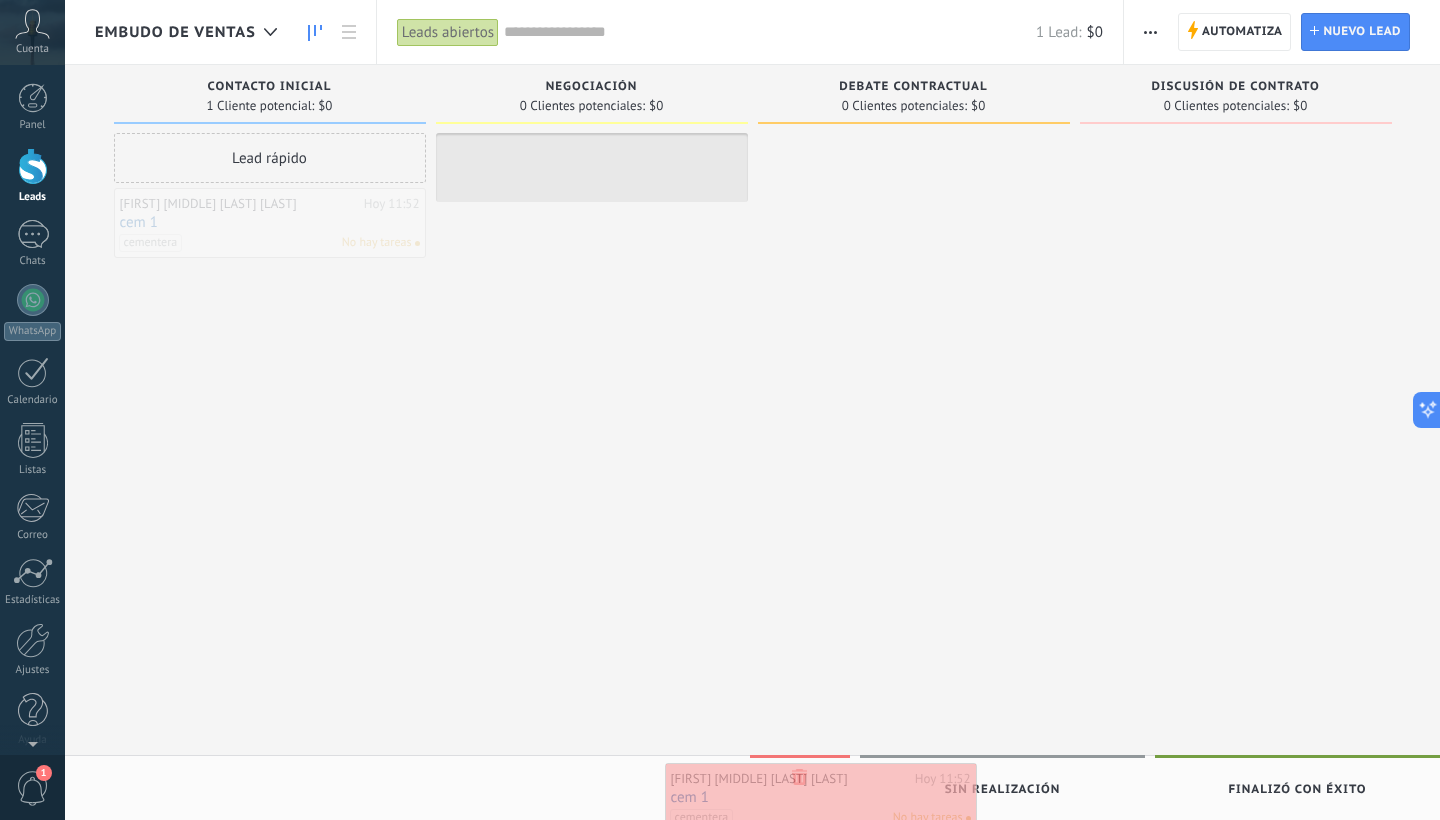 drag, startPoint x: 252, startPoint y: 211, endPoint x: 804, endPoint y: 783, distance: 794.9138 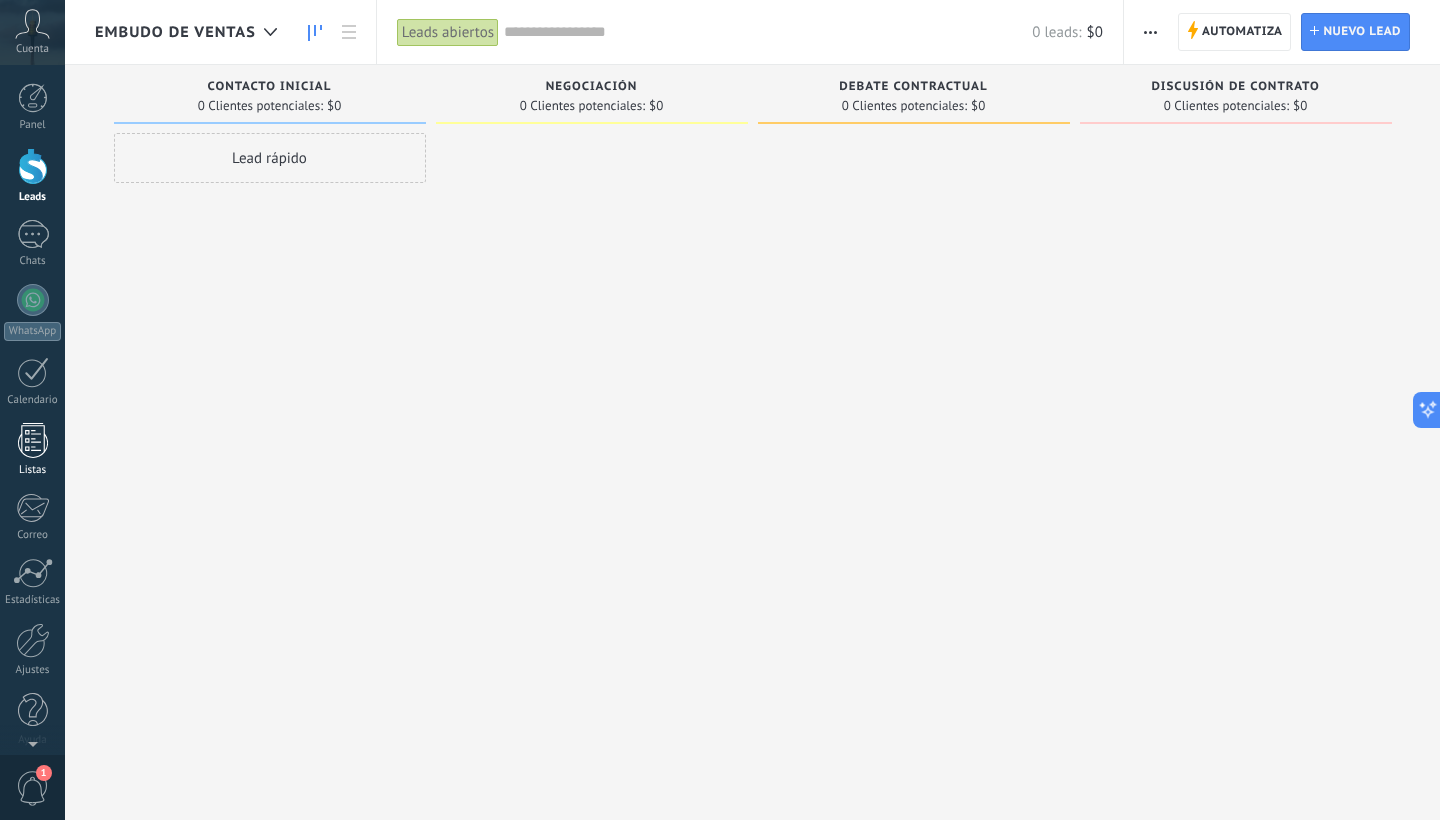 click at bounding box center (33, 440) 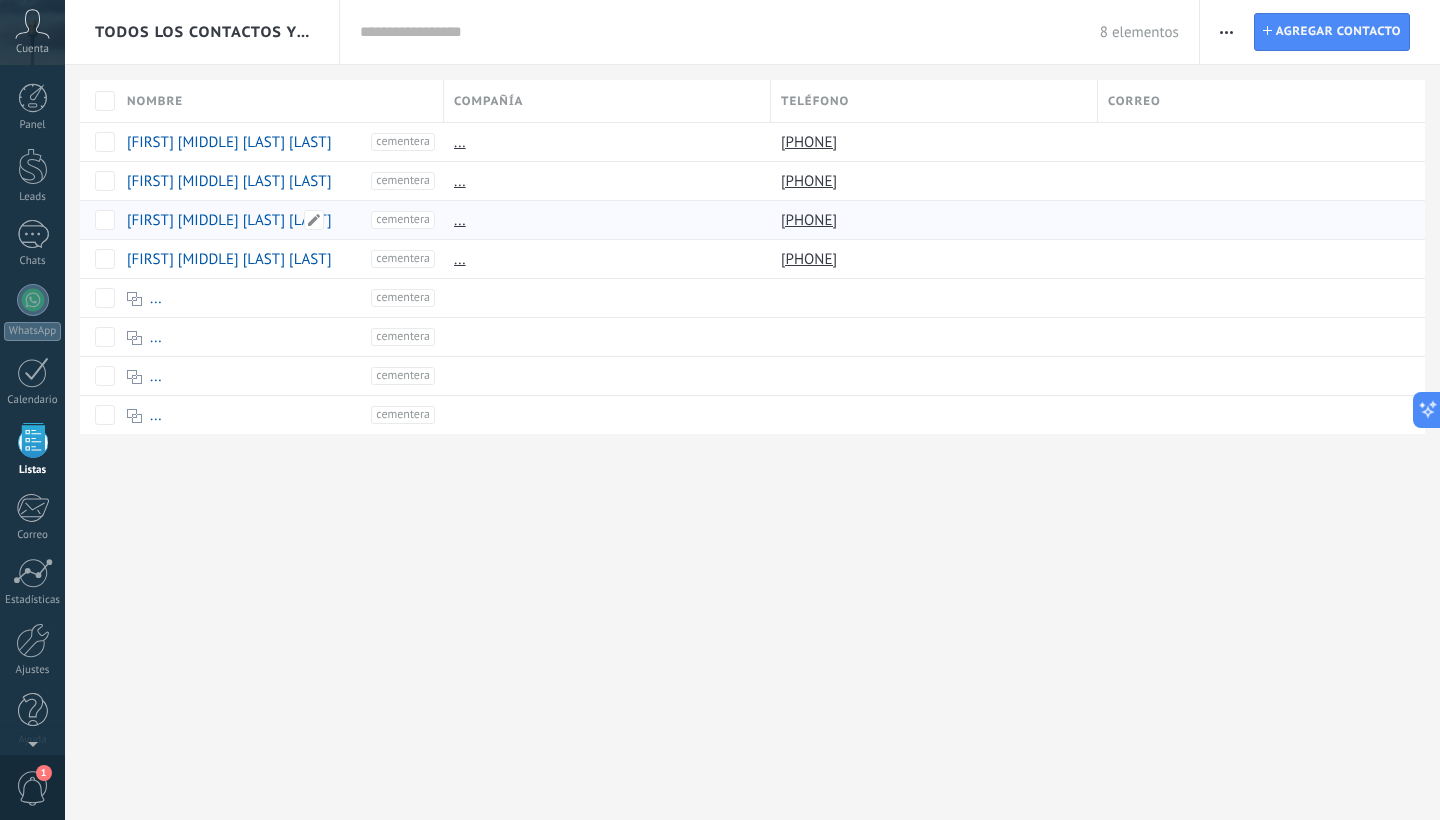 scroll, scrollTop: 12, scrollLeft: 0, axis: vertical 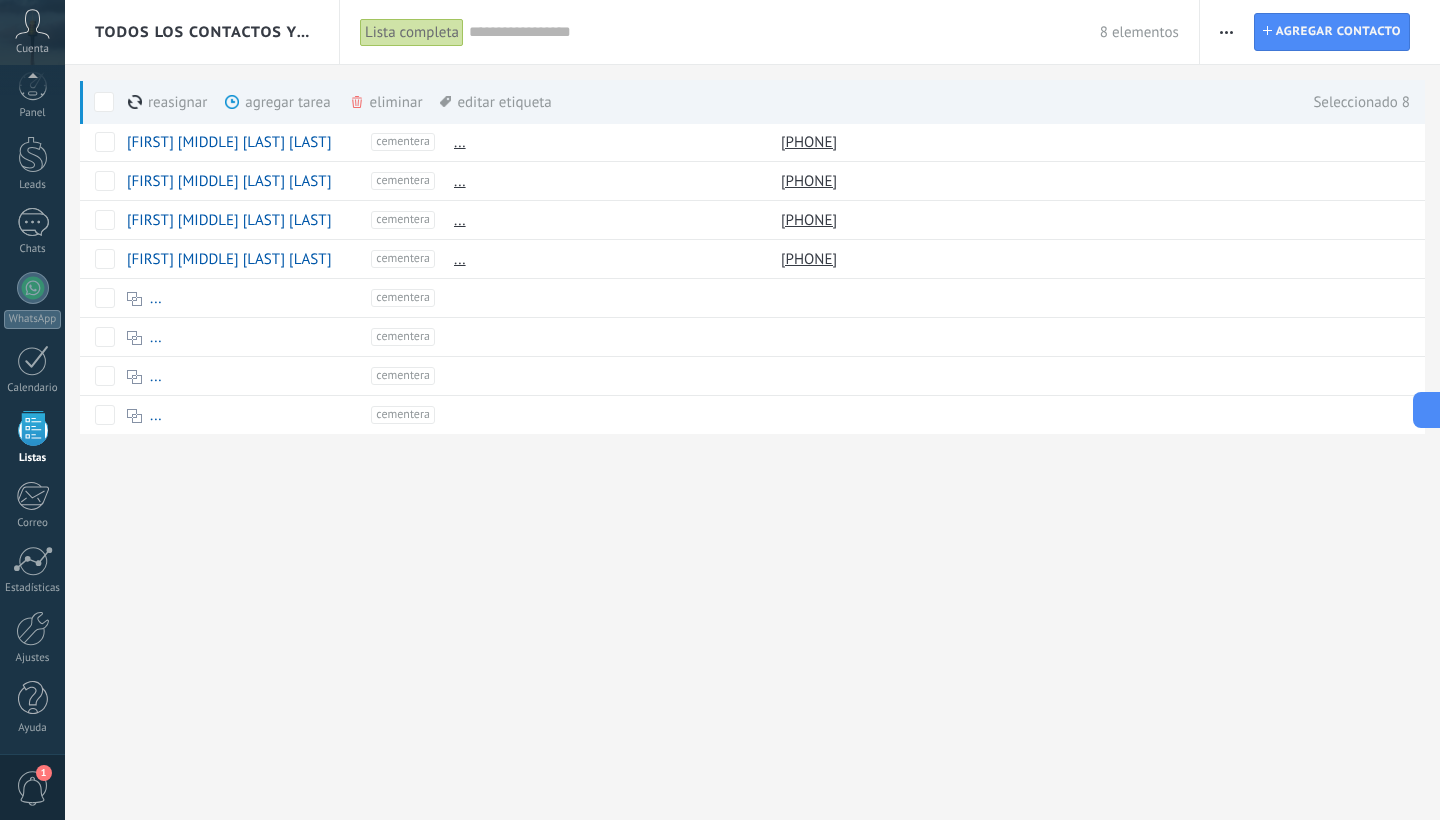 click on "eliminar màs" at bounding box center (420, 102) 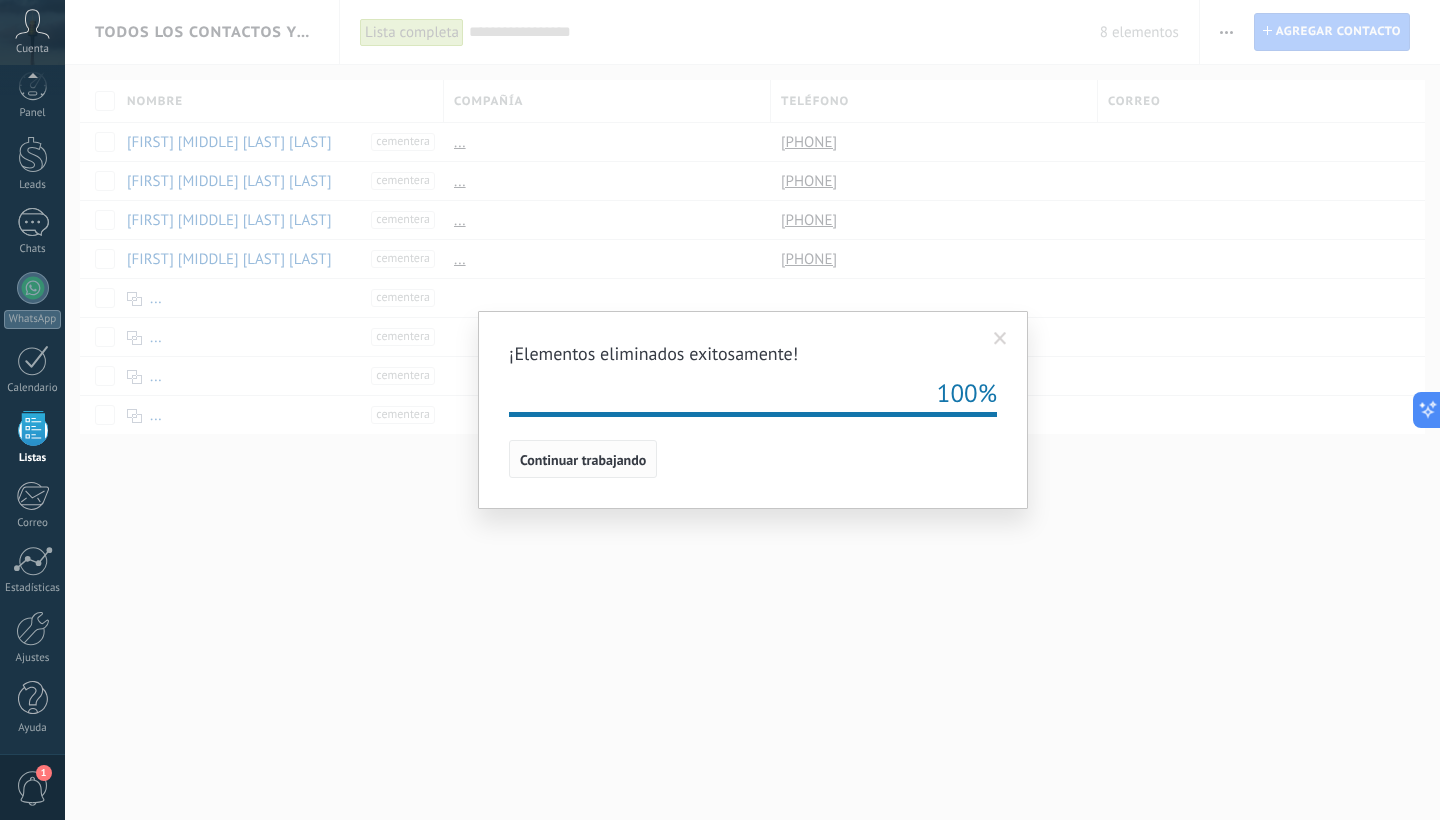 click on "Continuar trabajando" at bounding box center (583, 459) 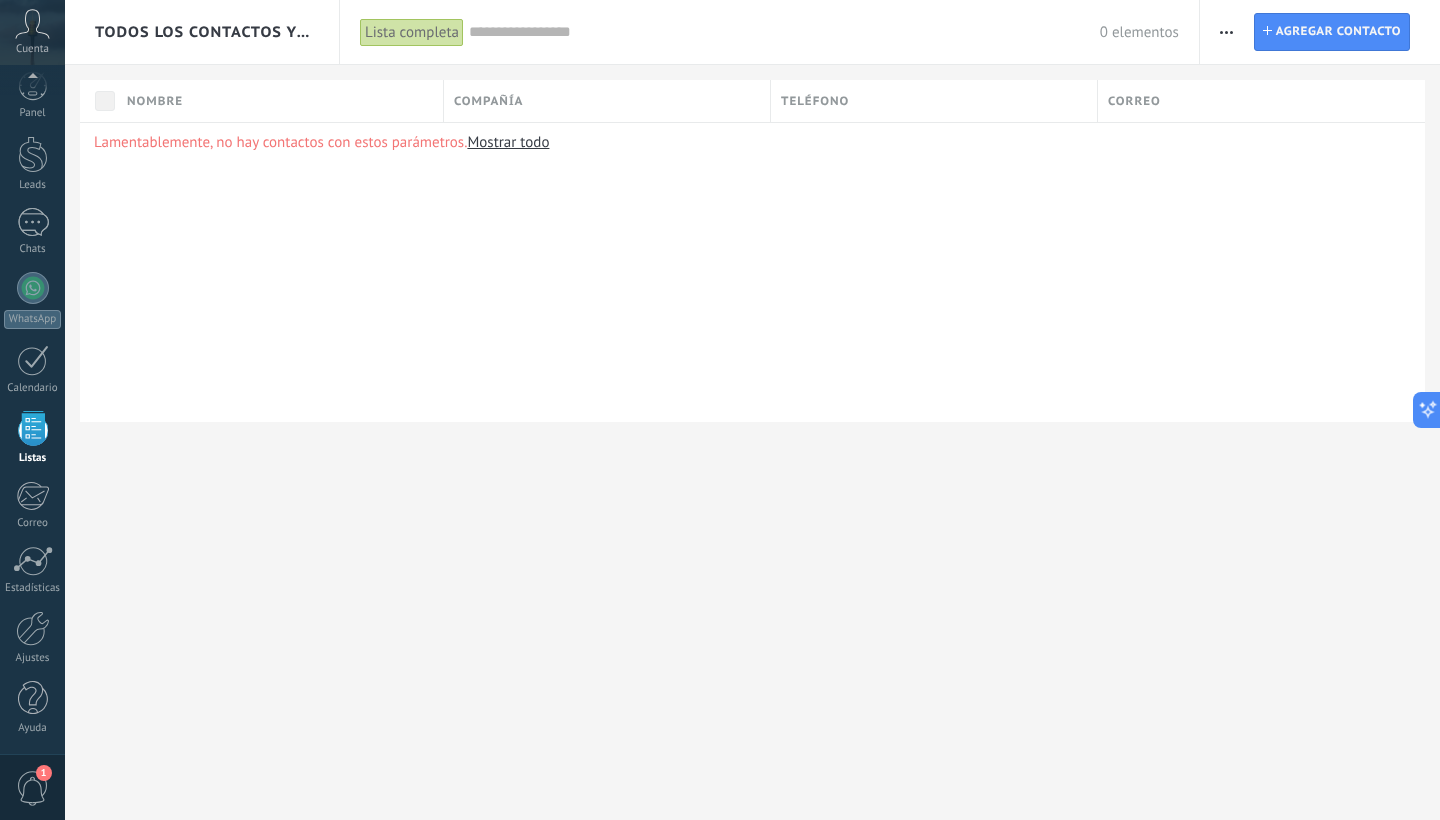 click 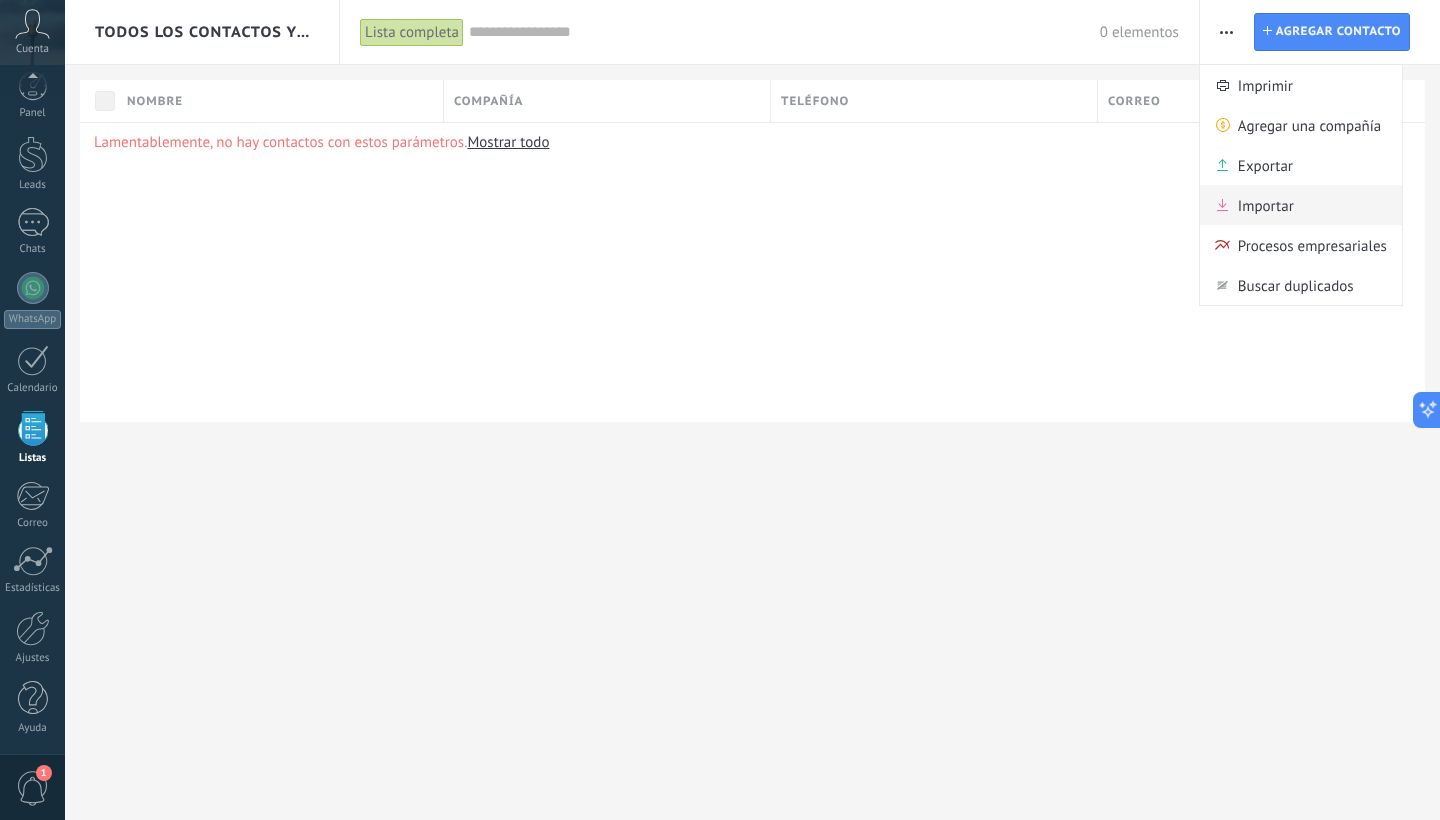 click on "Importar" at bounding box center (1266, 205) 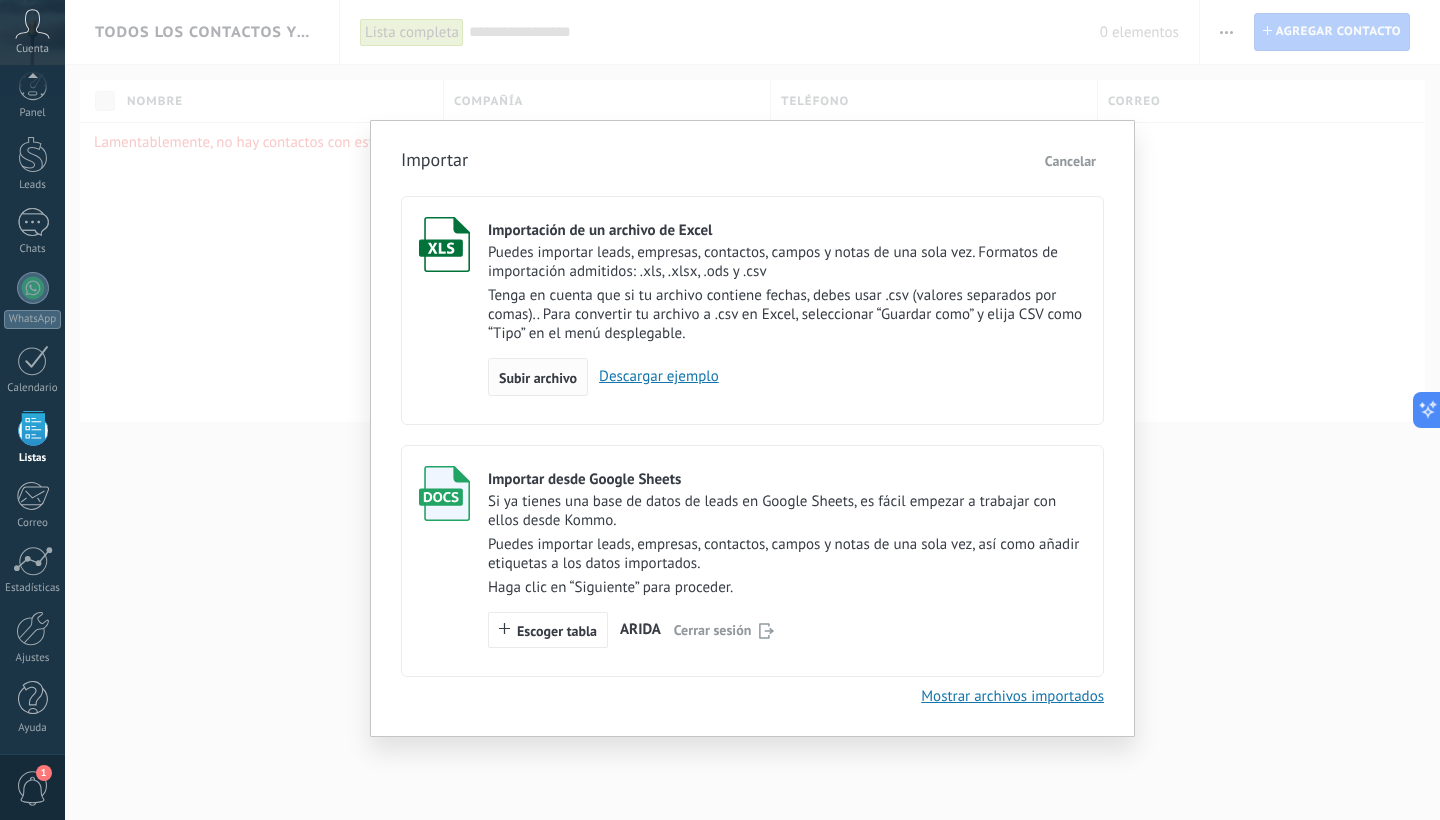 click on "Subir archivo" at bounding box center (538, 378) 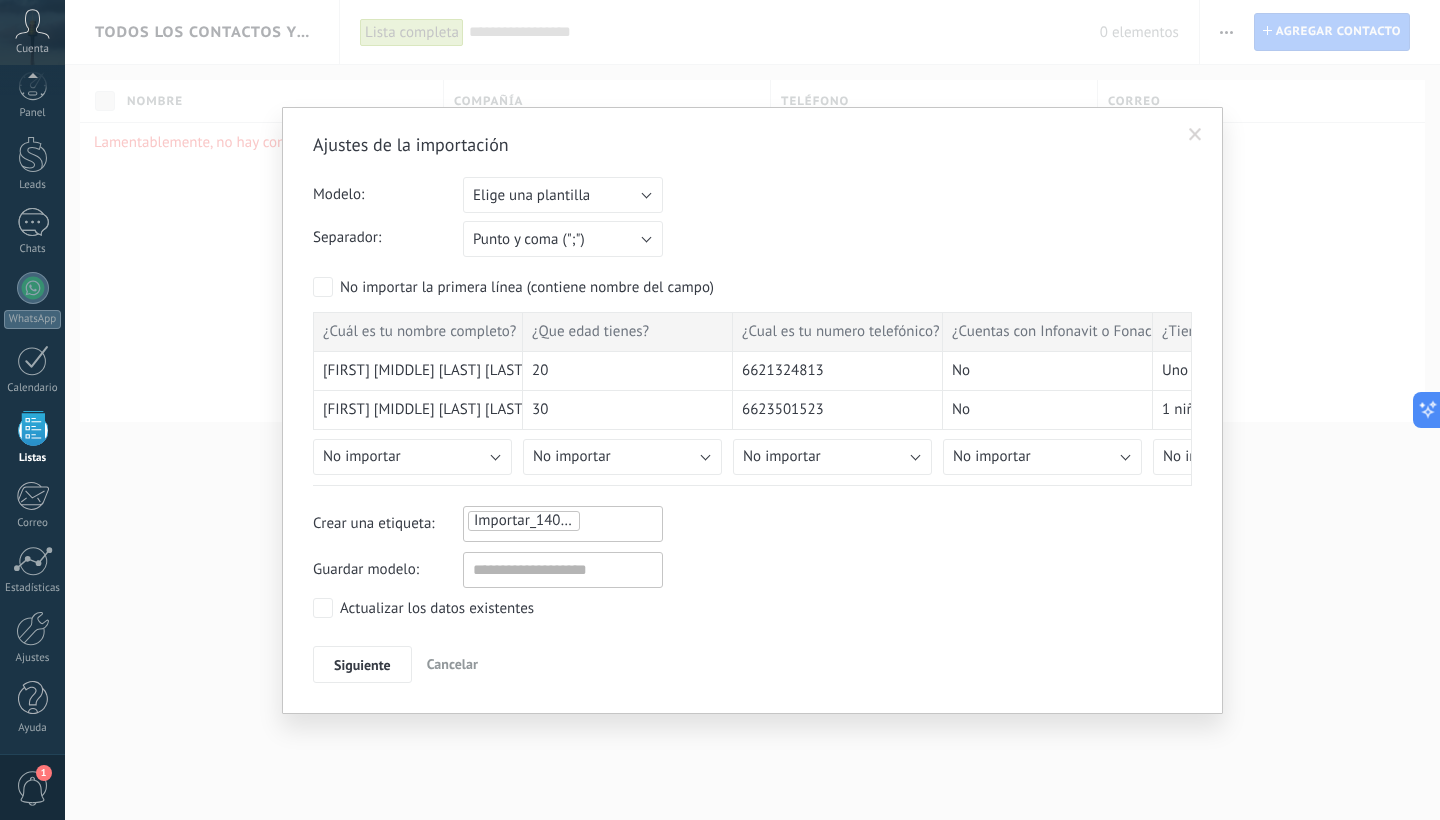 click on "Cancelar" at bounding box center (452, 664) 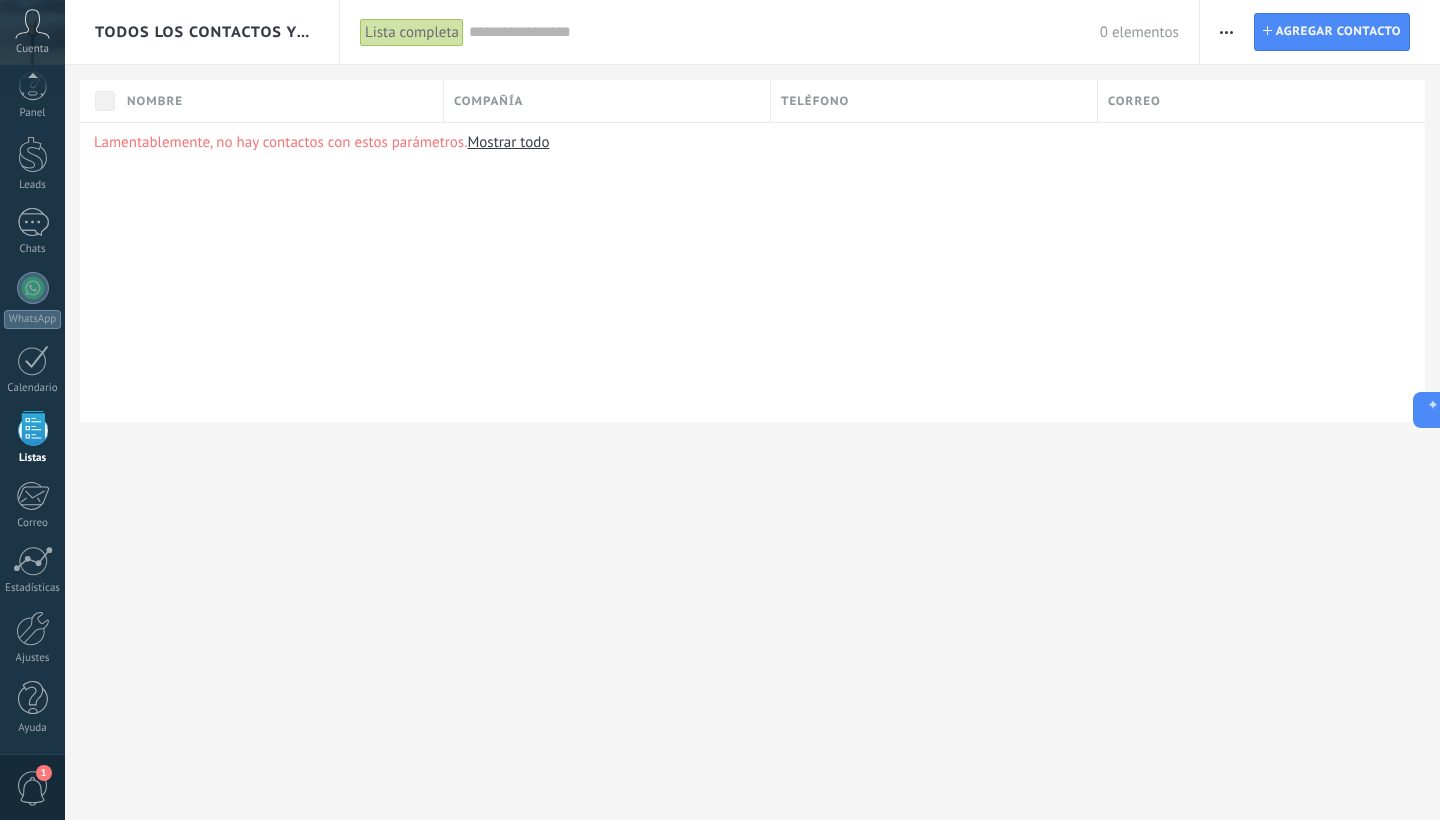 click at bounding box center [1226, 32] 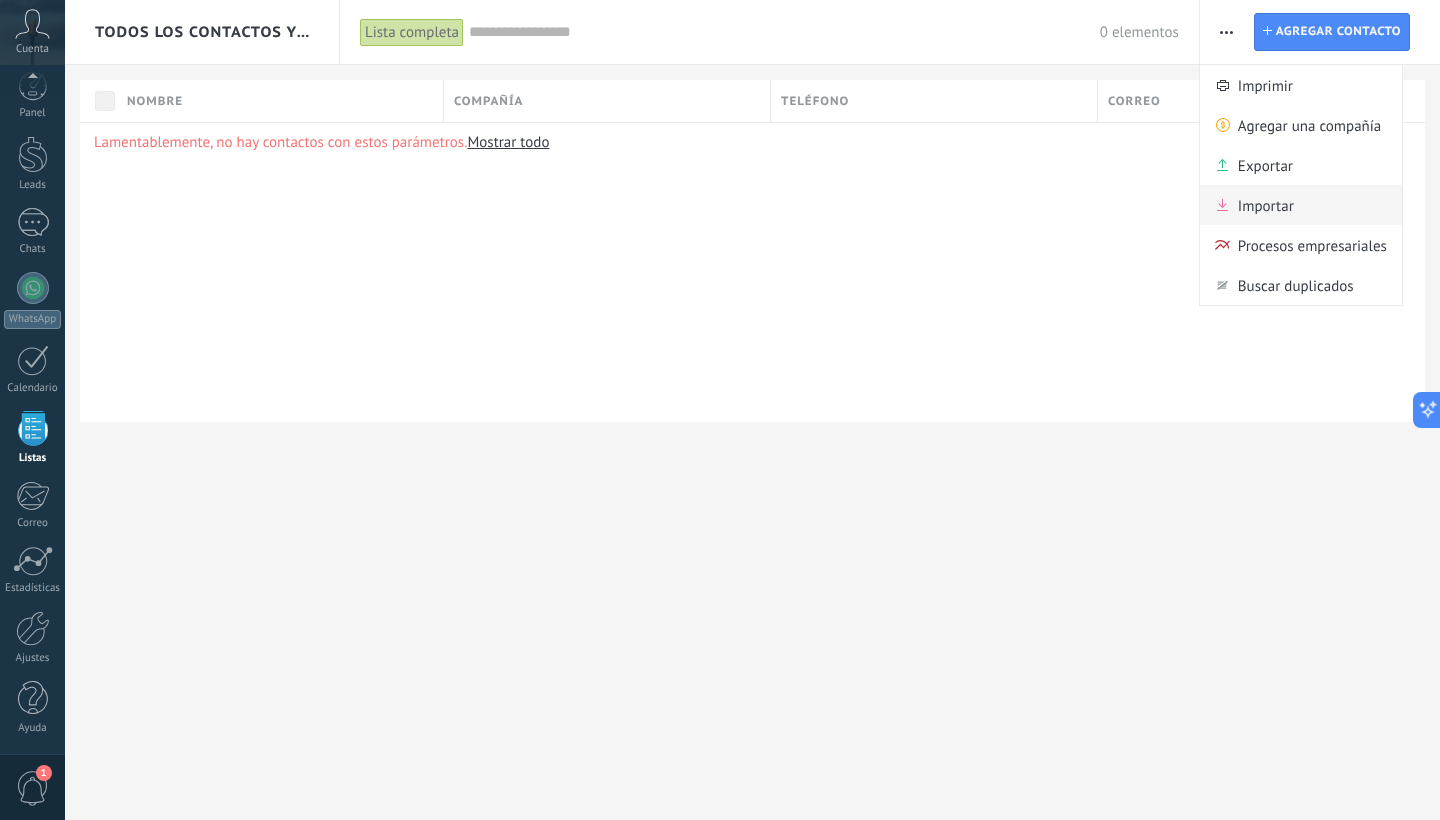 click on "Importar" at bounding box center [1266, 205] 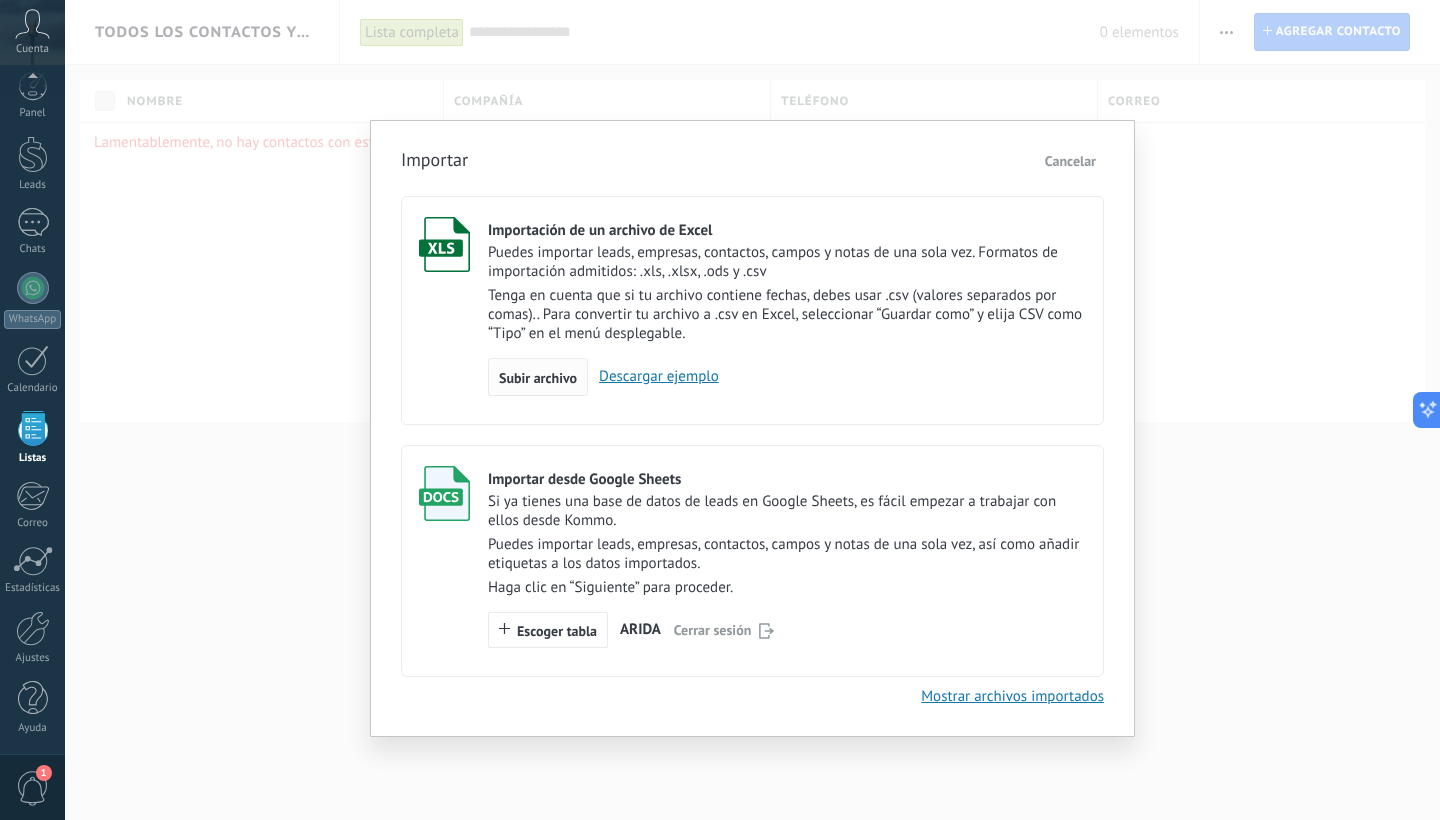 click on "Subir archivo" at bounding box center (538, 378) 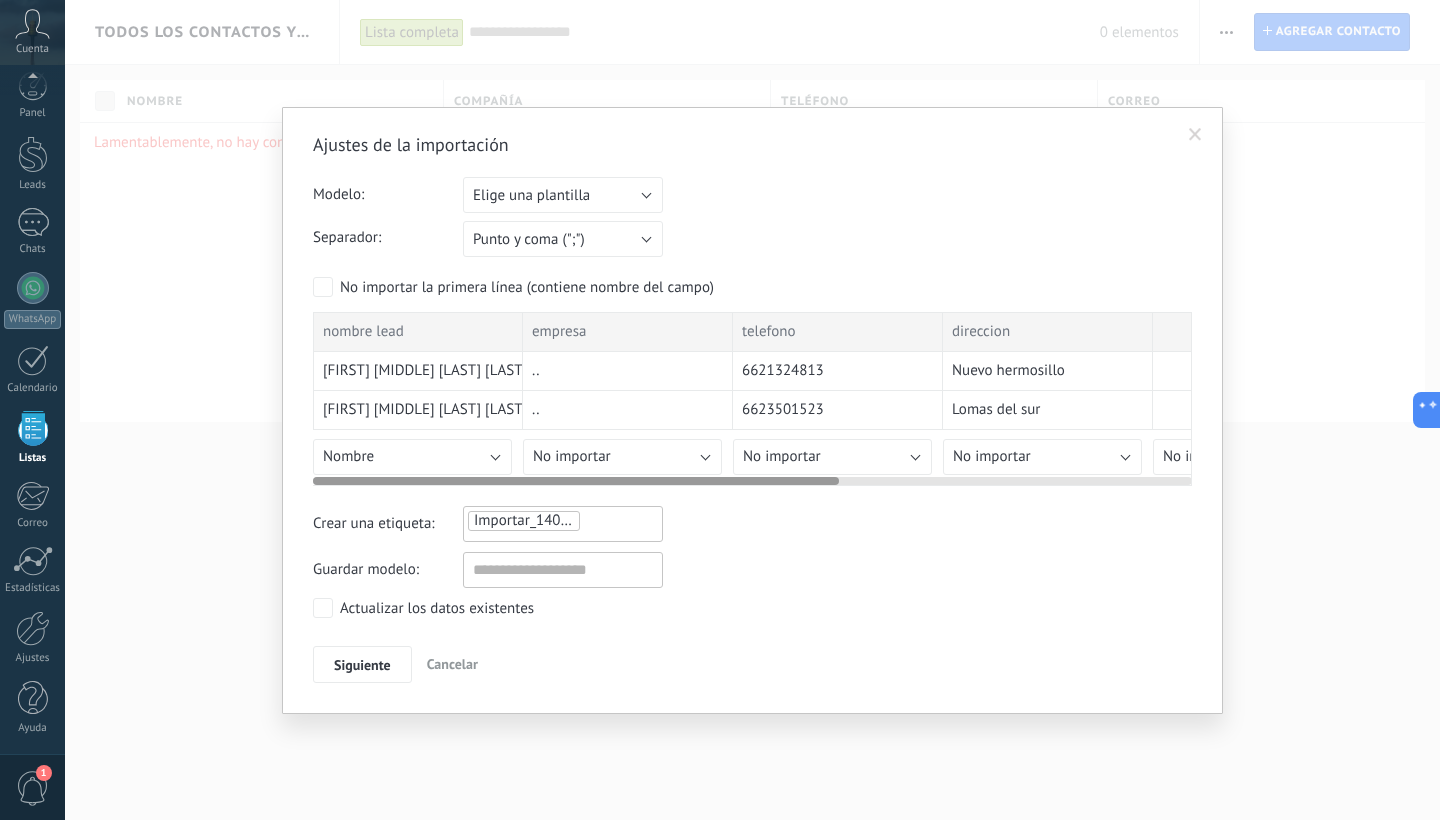 click on "Nombre" at bounding box center [412, 457] 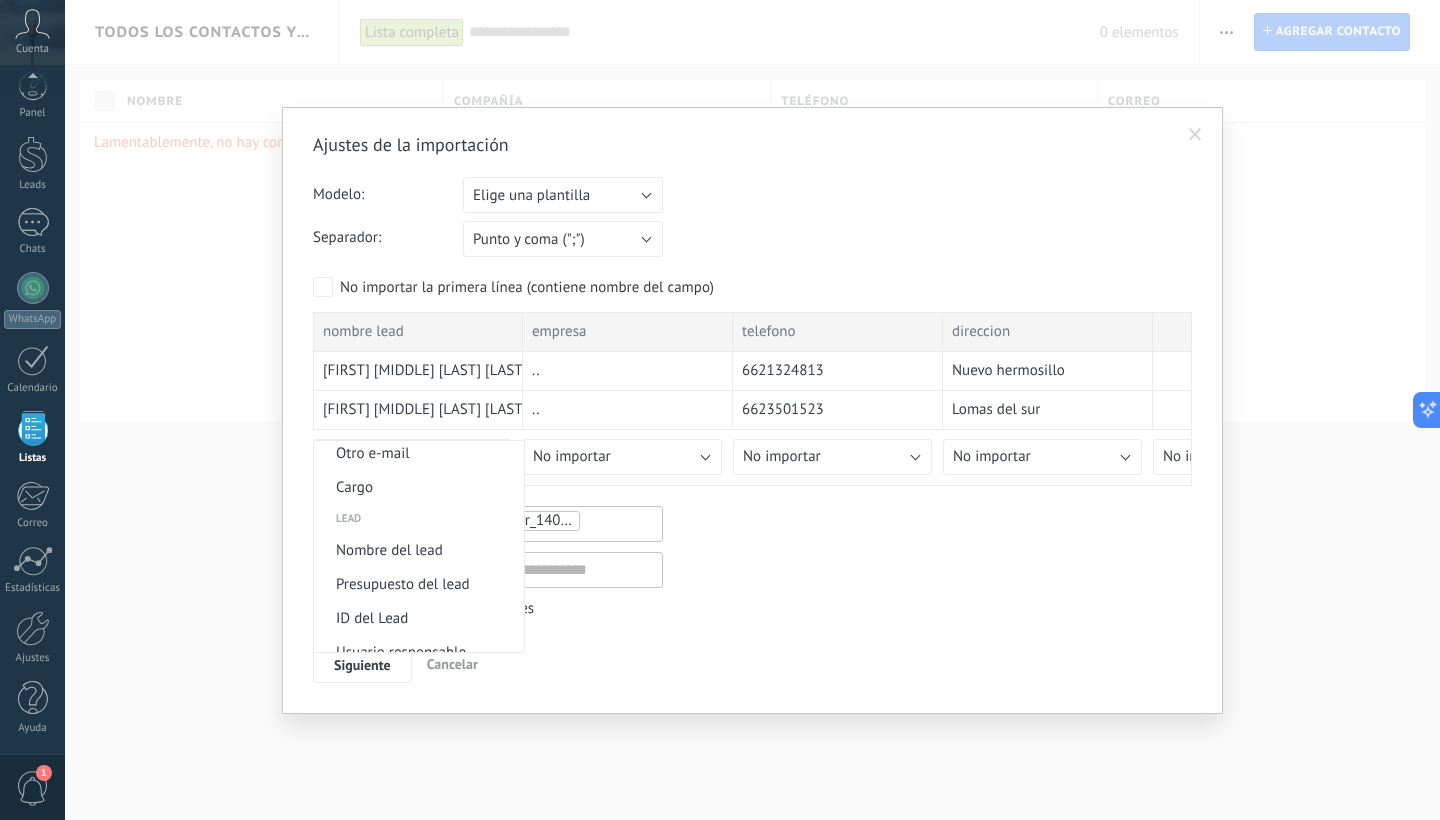 scroll, scrollTop: 716, scrollLeft: 0, axis: vertical 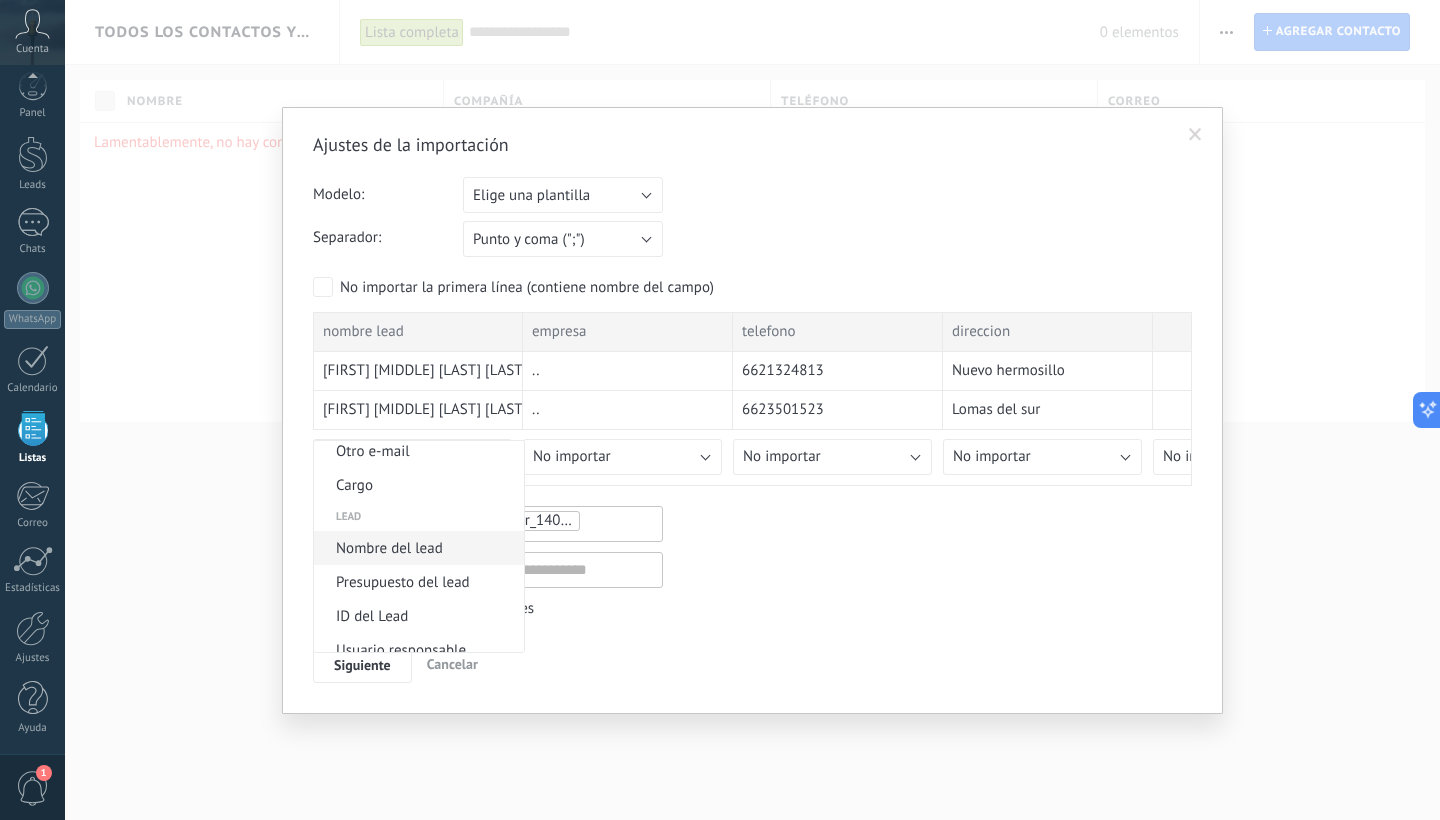 click on "Nombre del lead" at bounding box center [416, 548] 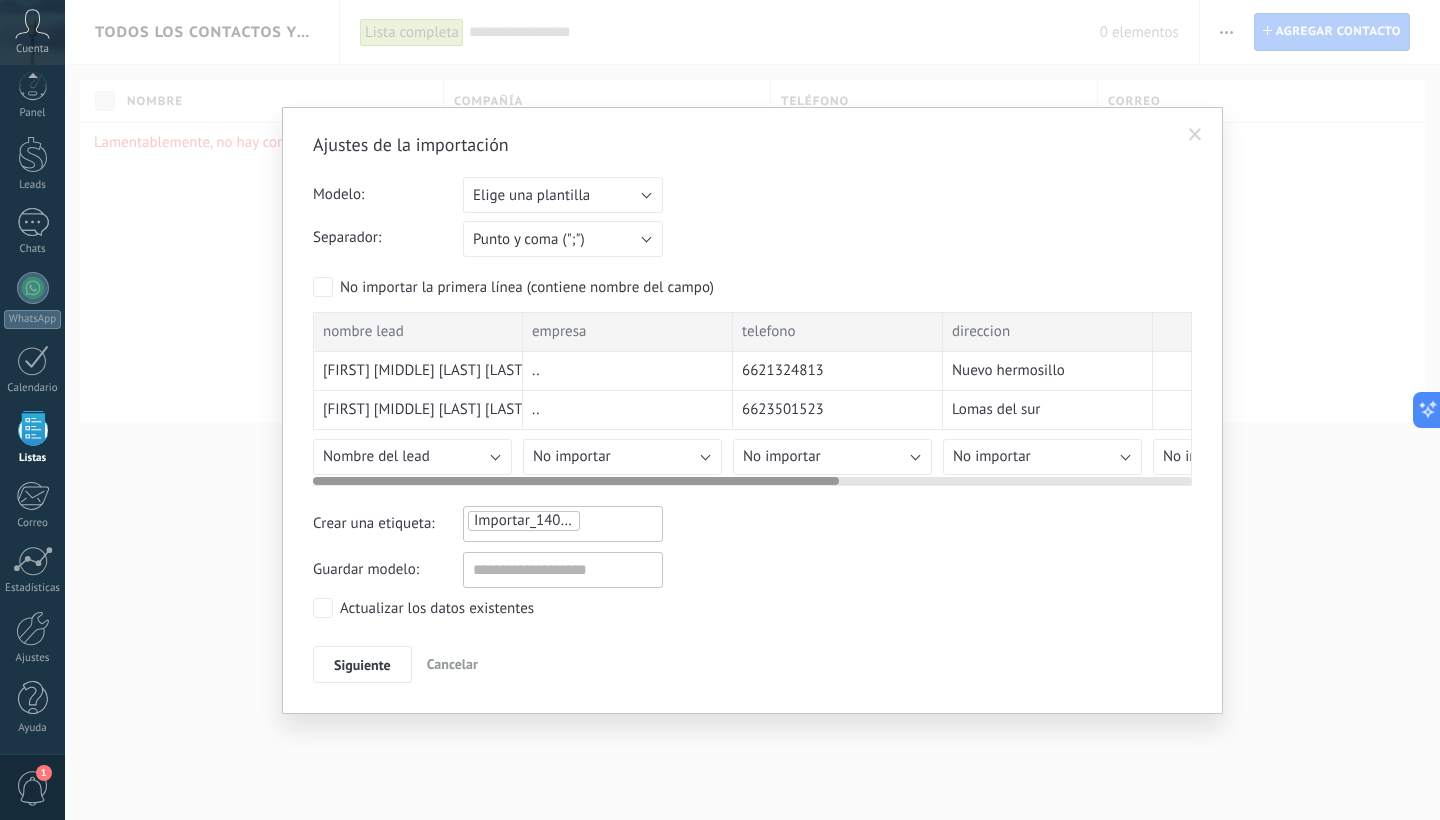 click on "No importar" at bounding box center (622, 457) 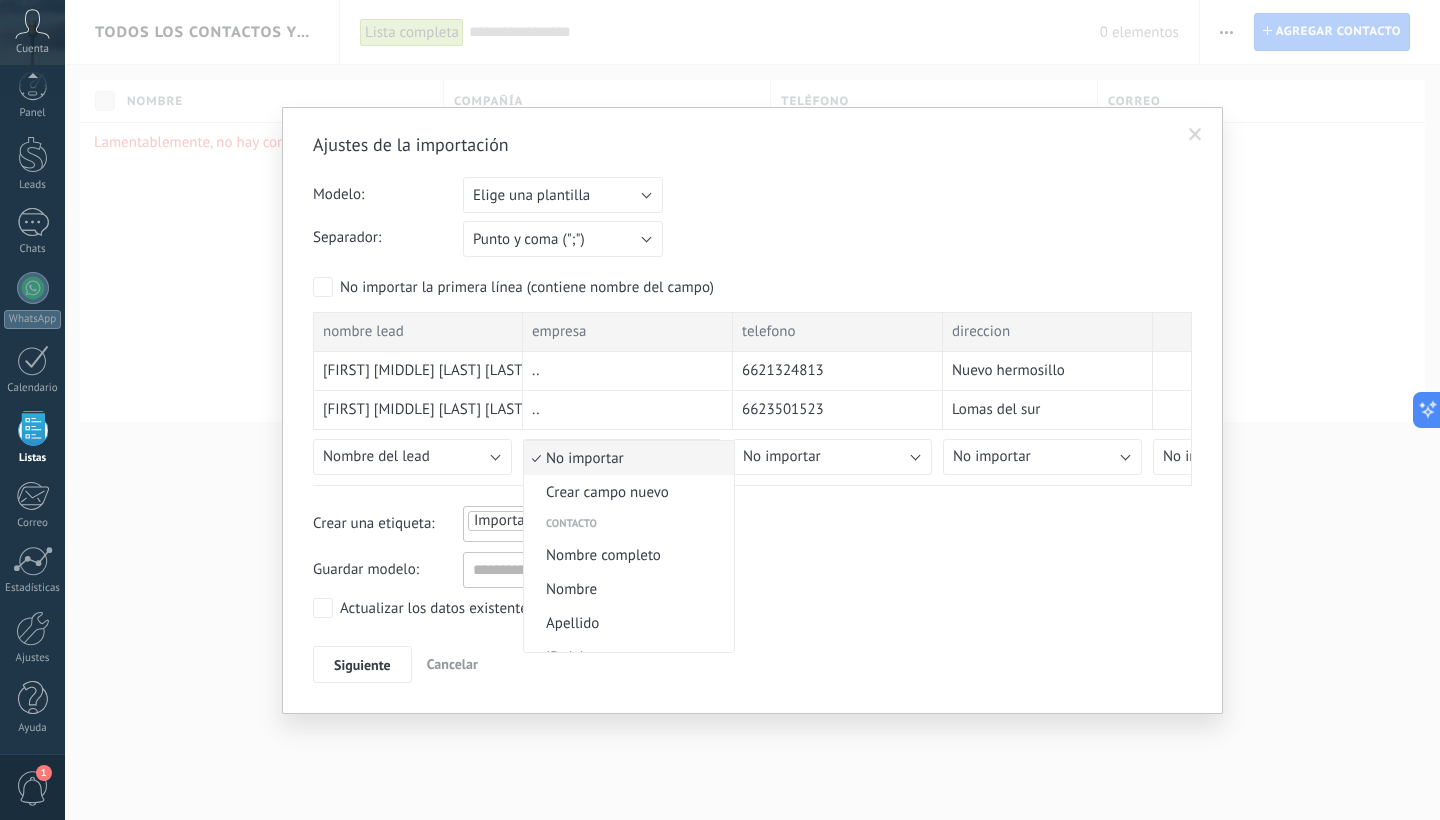 click at bounding box center [720, 410] 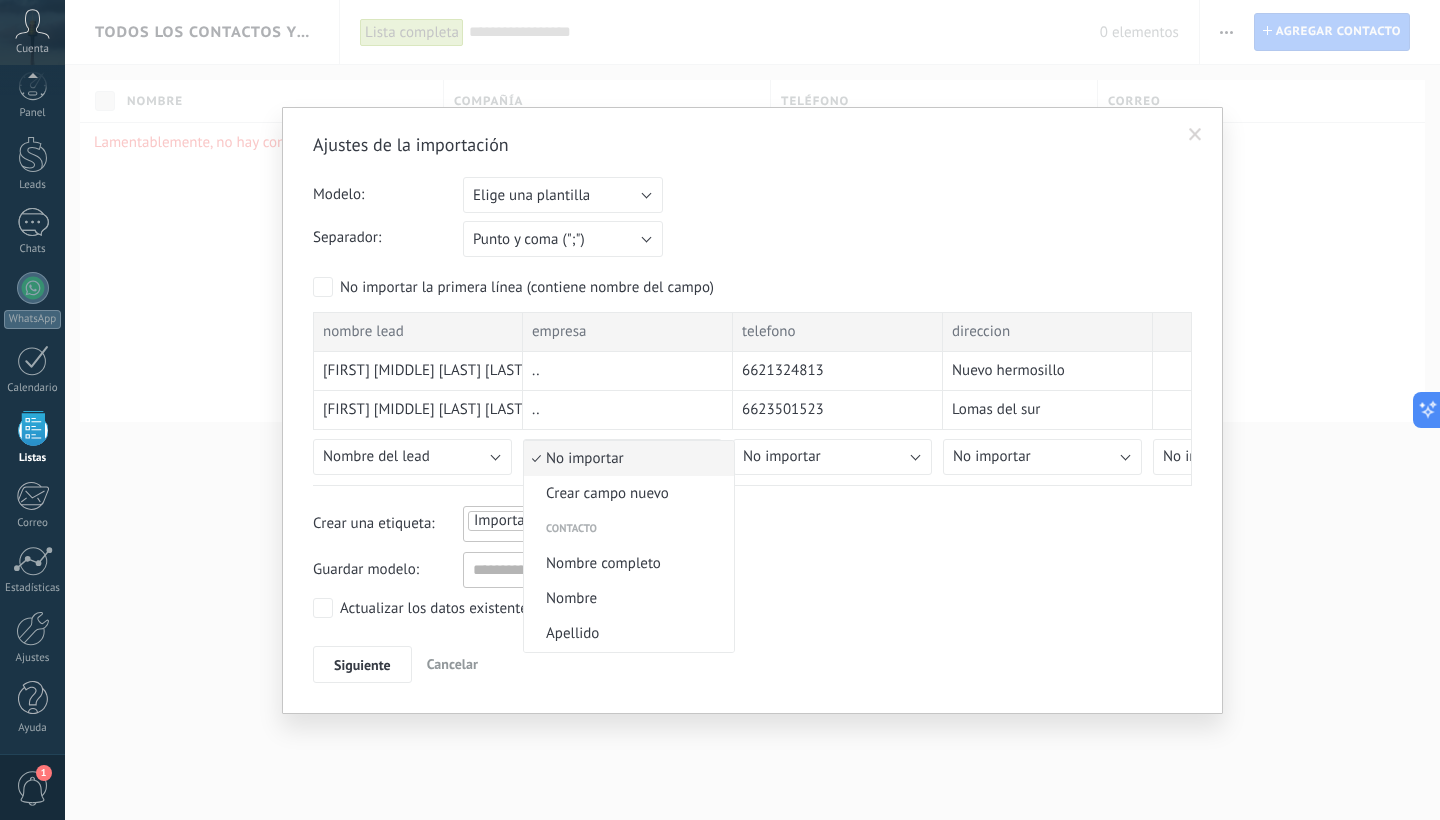 click on "Cancelar" at bounding box center [452, 664] 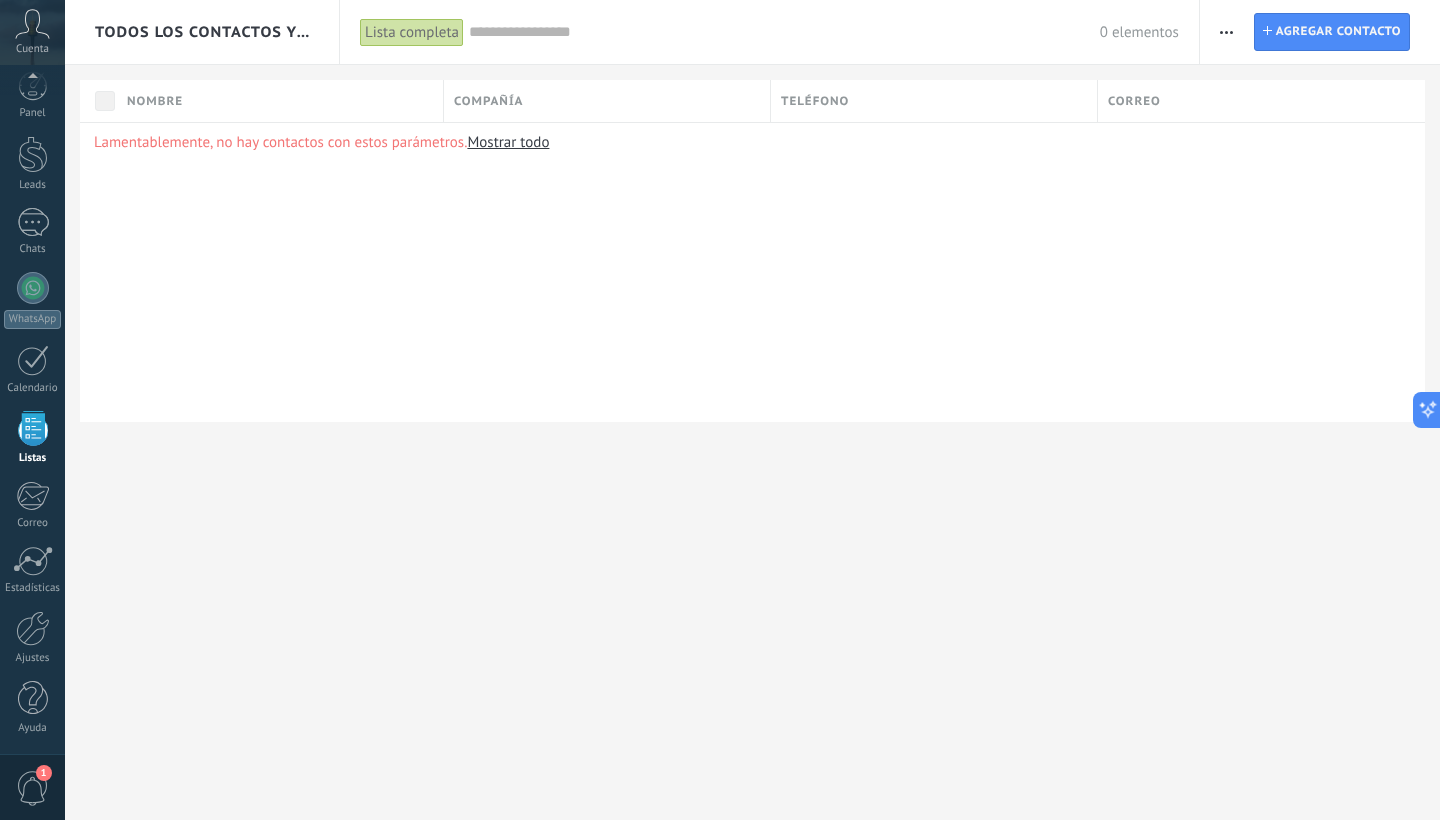 click at bounding box center (1226, 32) 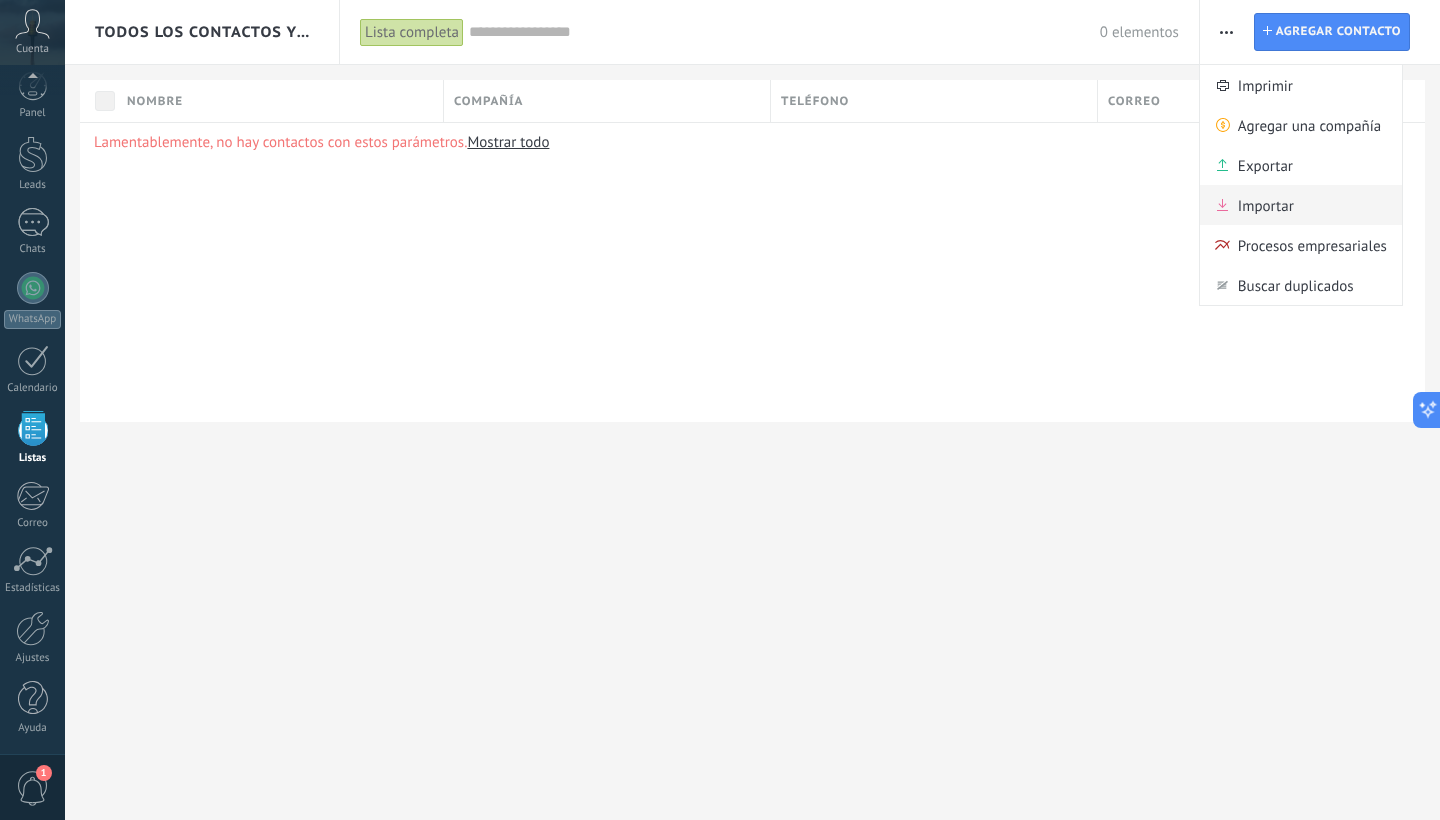 click on "Importar" at bounding box center (1266, 205) 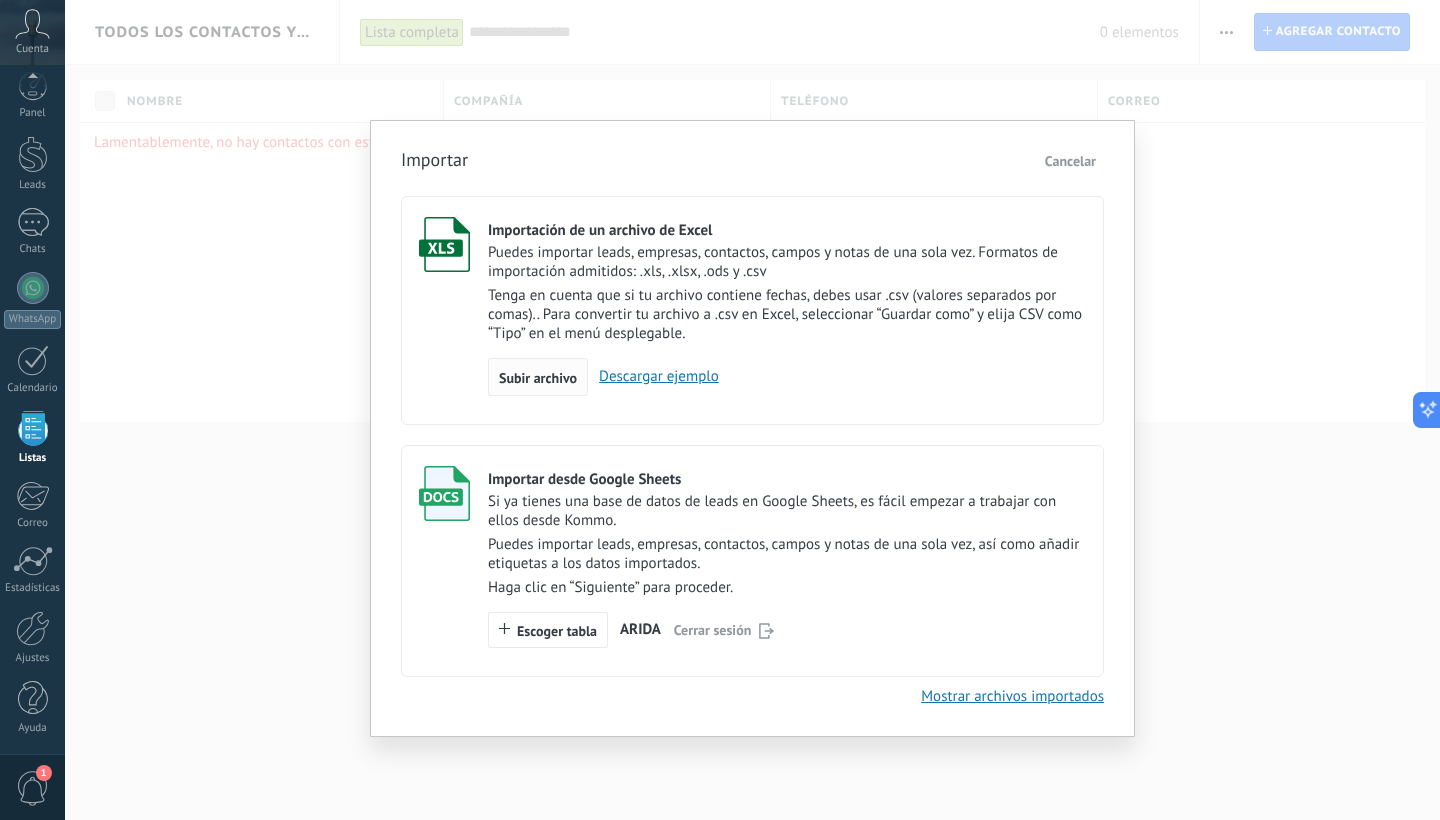 click on "Subir archivo" at bounding box center [538, 378] 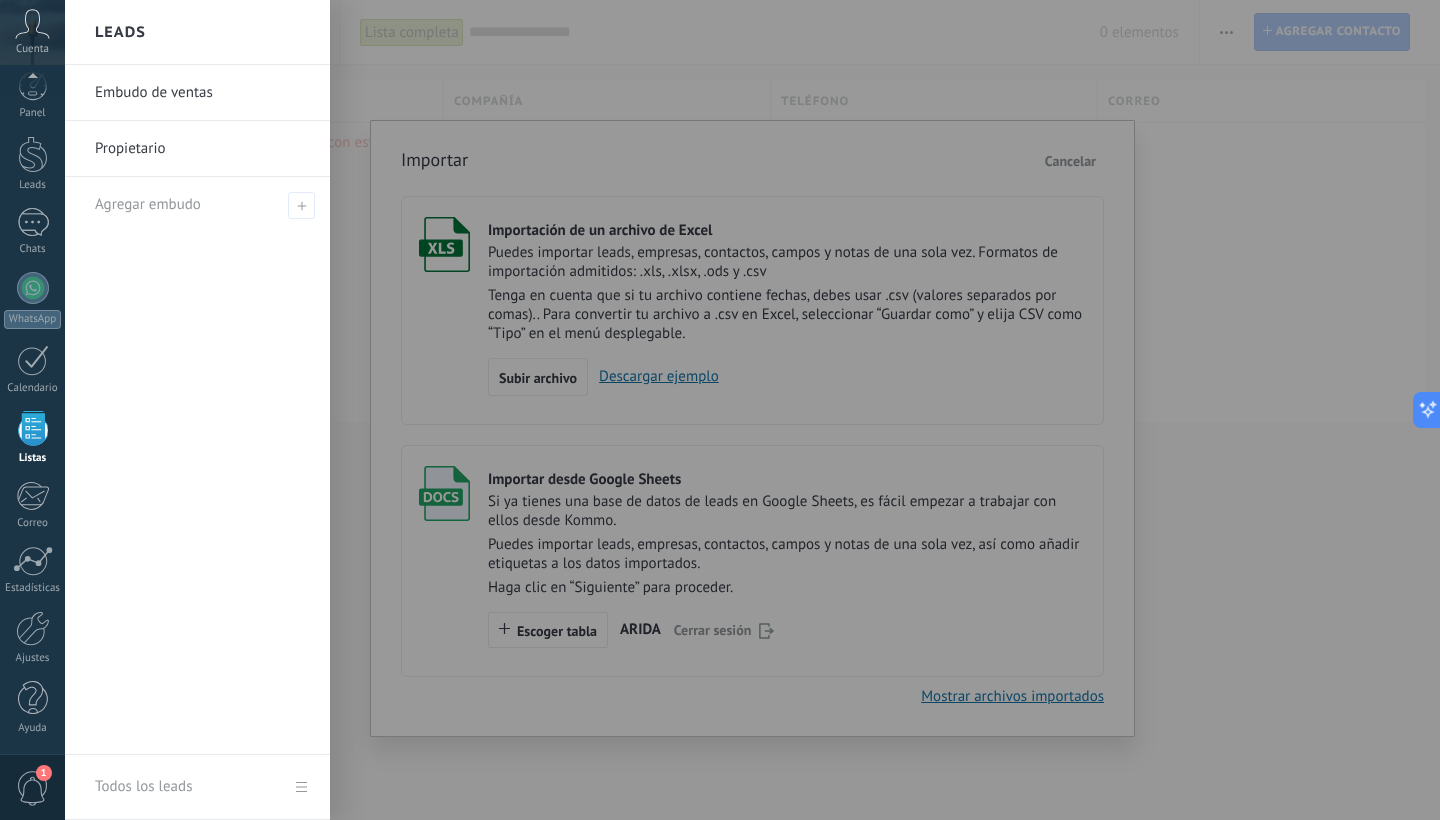 scroll, scrollTop: 9, scrollLeft: 0, axis: vertical 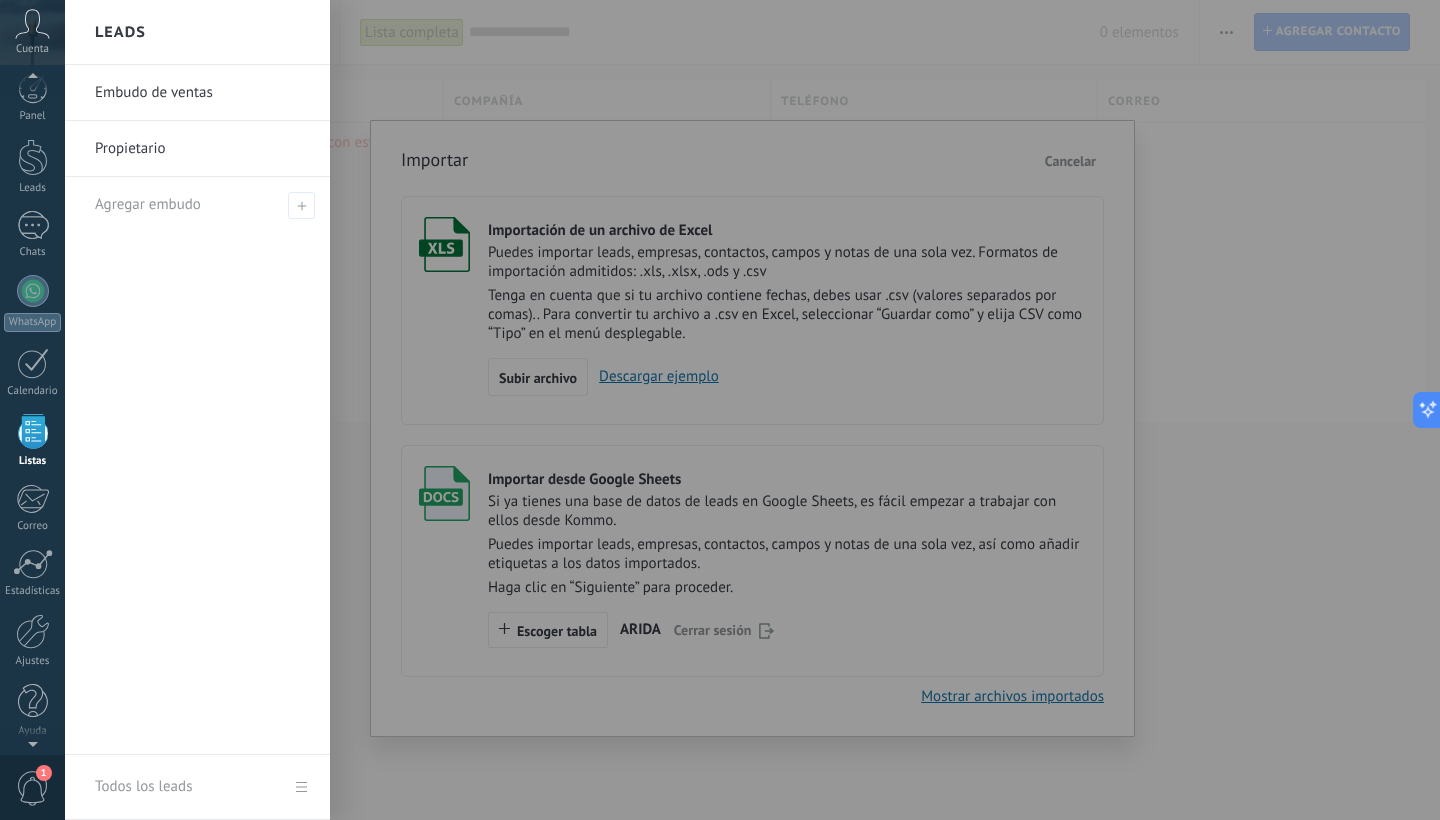 click 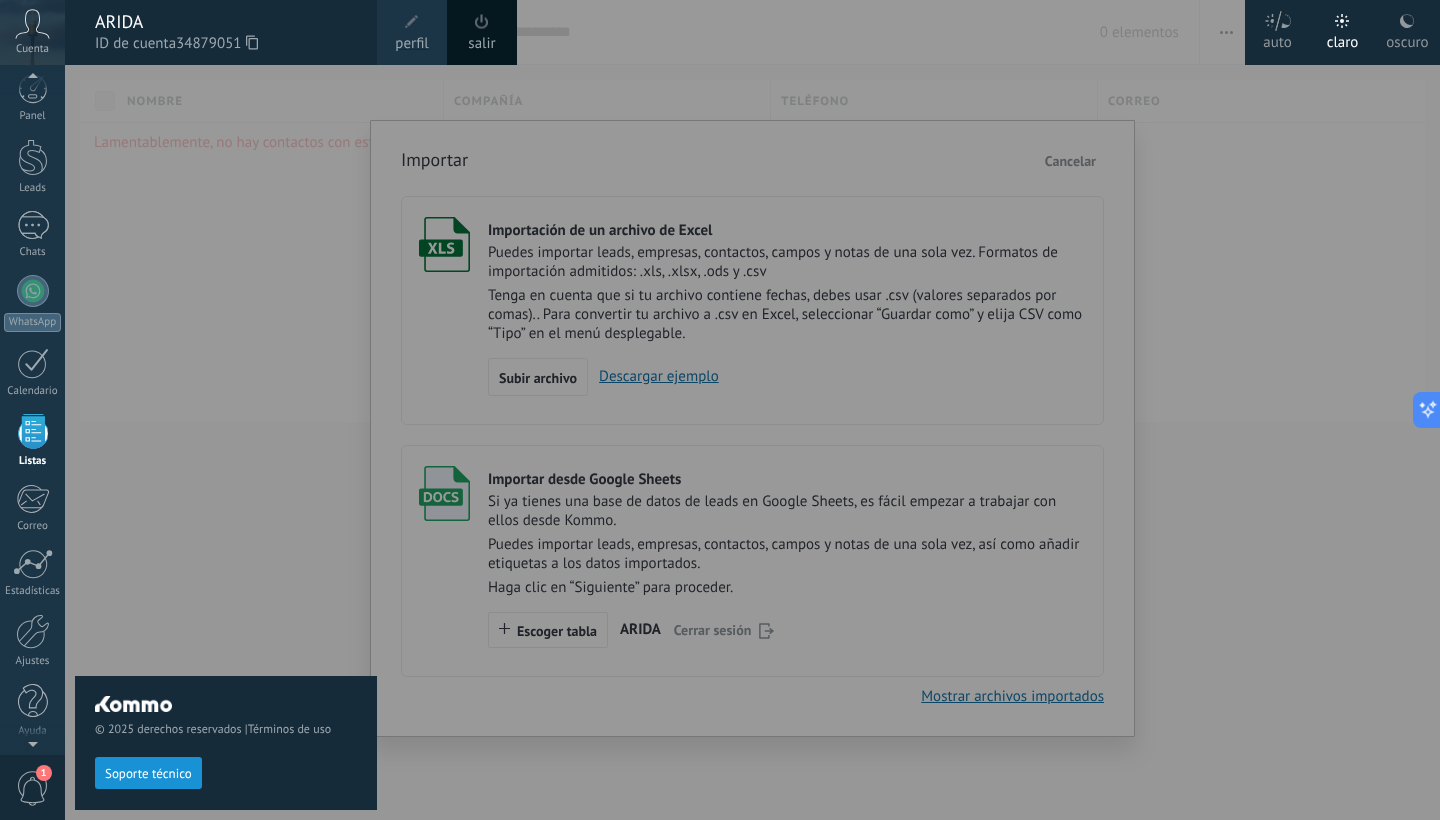 scroll, scrollTop: 6, scrollLeft: 0, axis: vertical 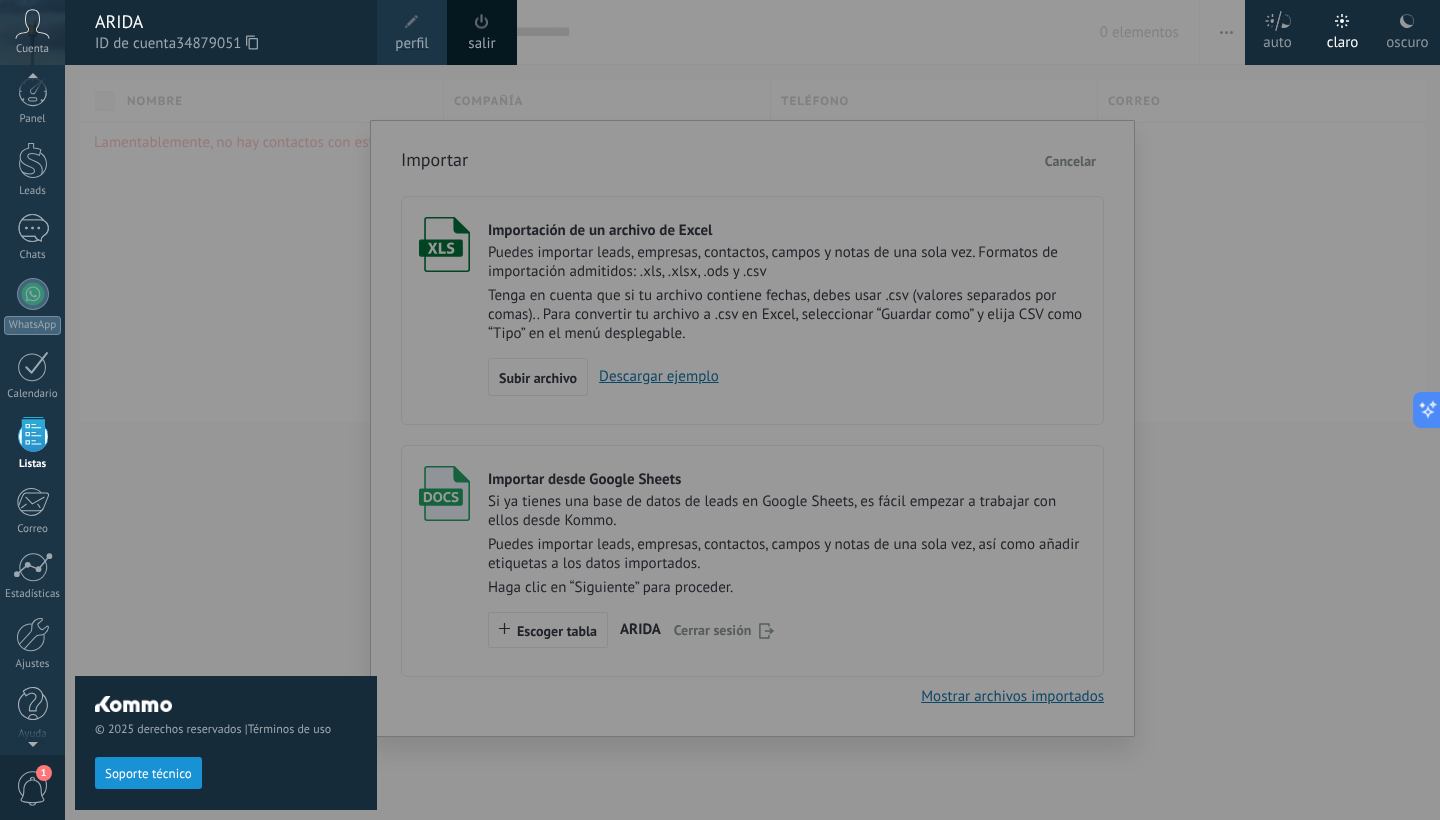 click on "©  2025  derechos reservados |  Términos de uso
Soporte técnico" at bounding box center (226, 442) 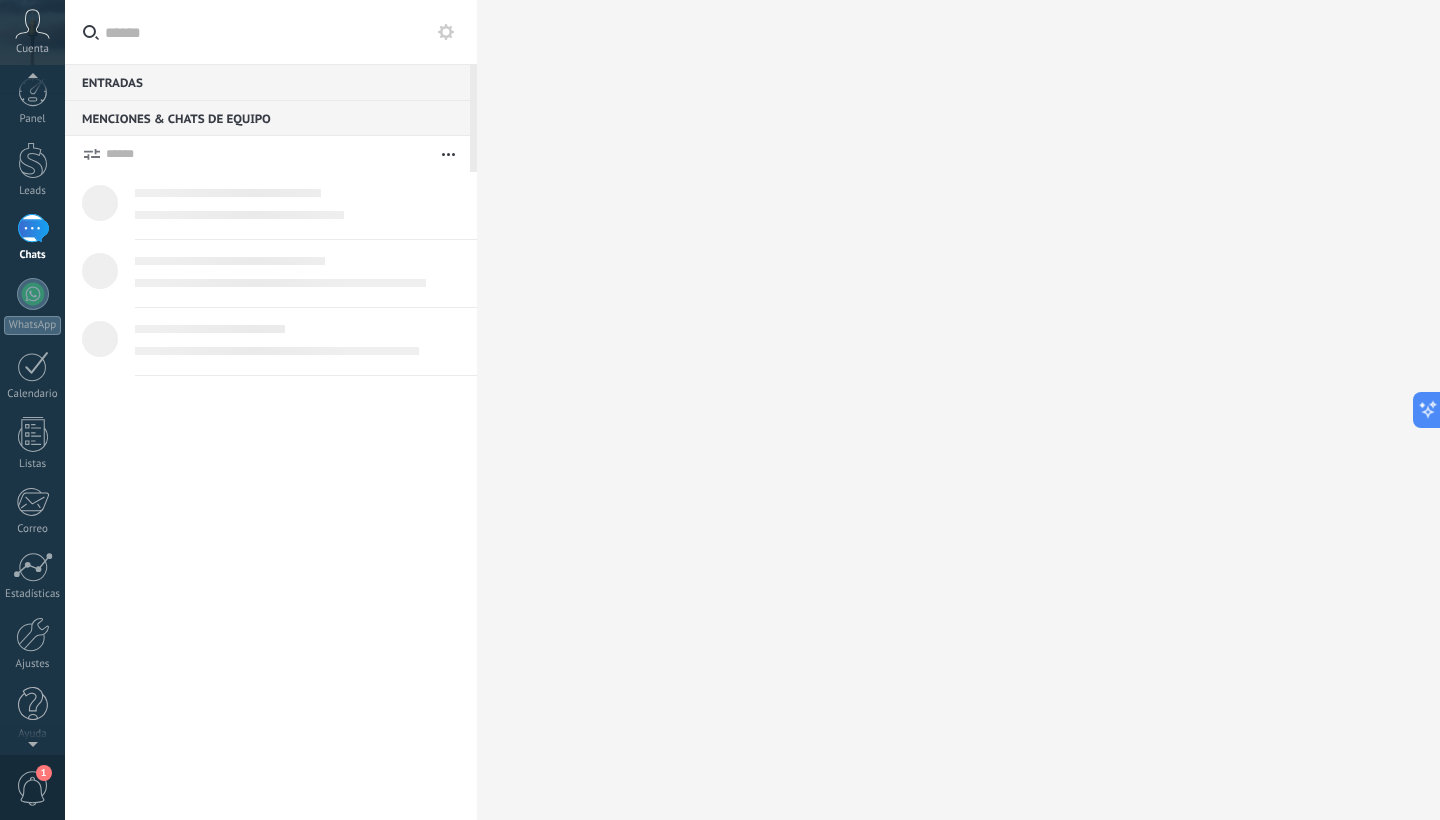 scroll, scrollTop: 0, scrollLeft: 0, axis: both 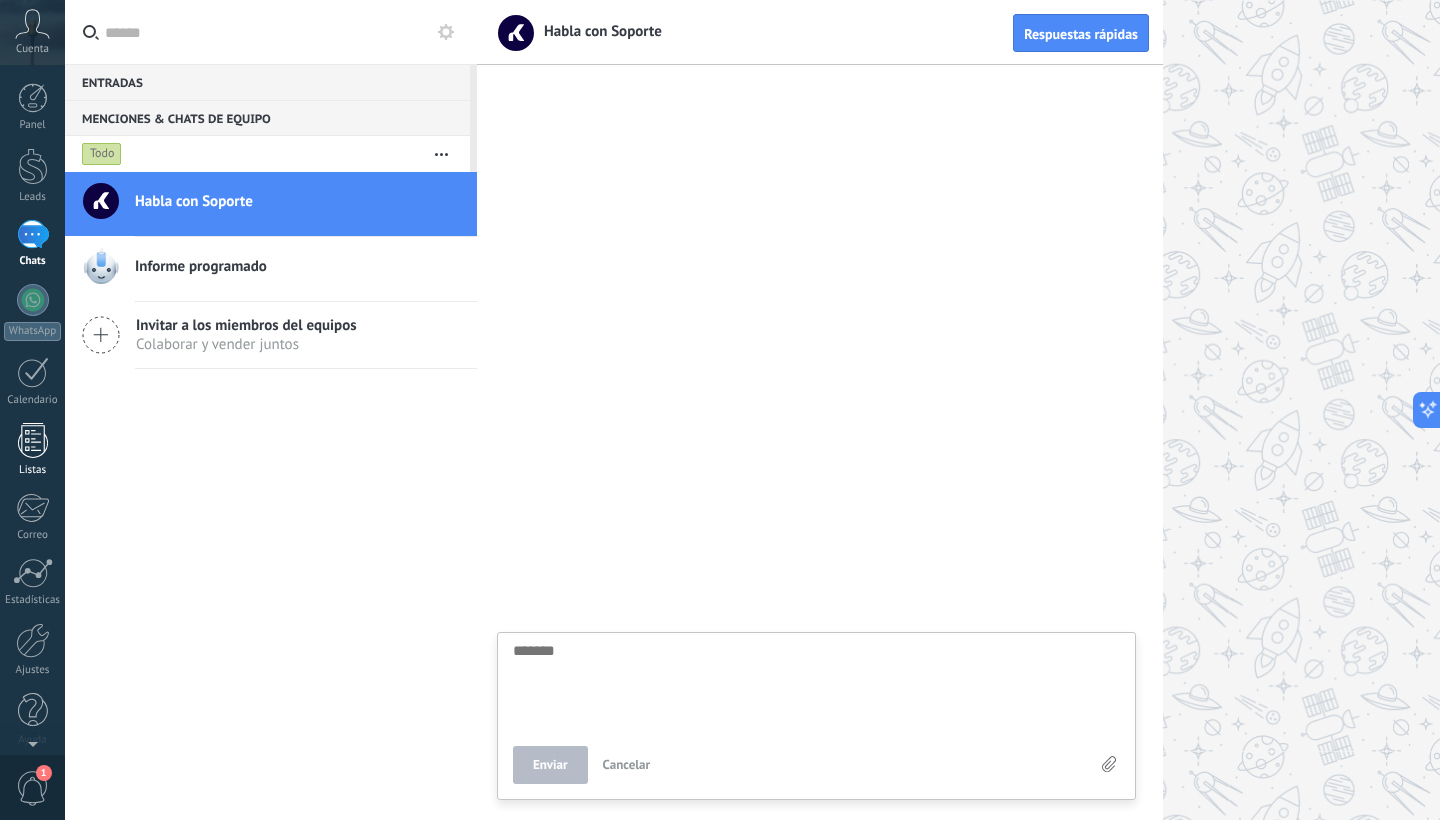 click on "Listas" at bounding box center [33, 470] 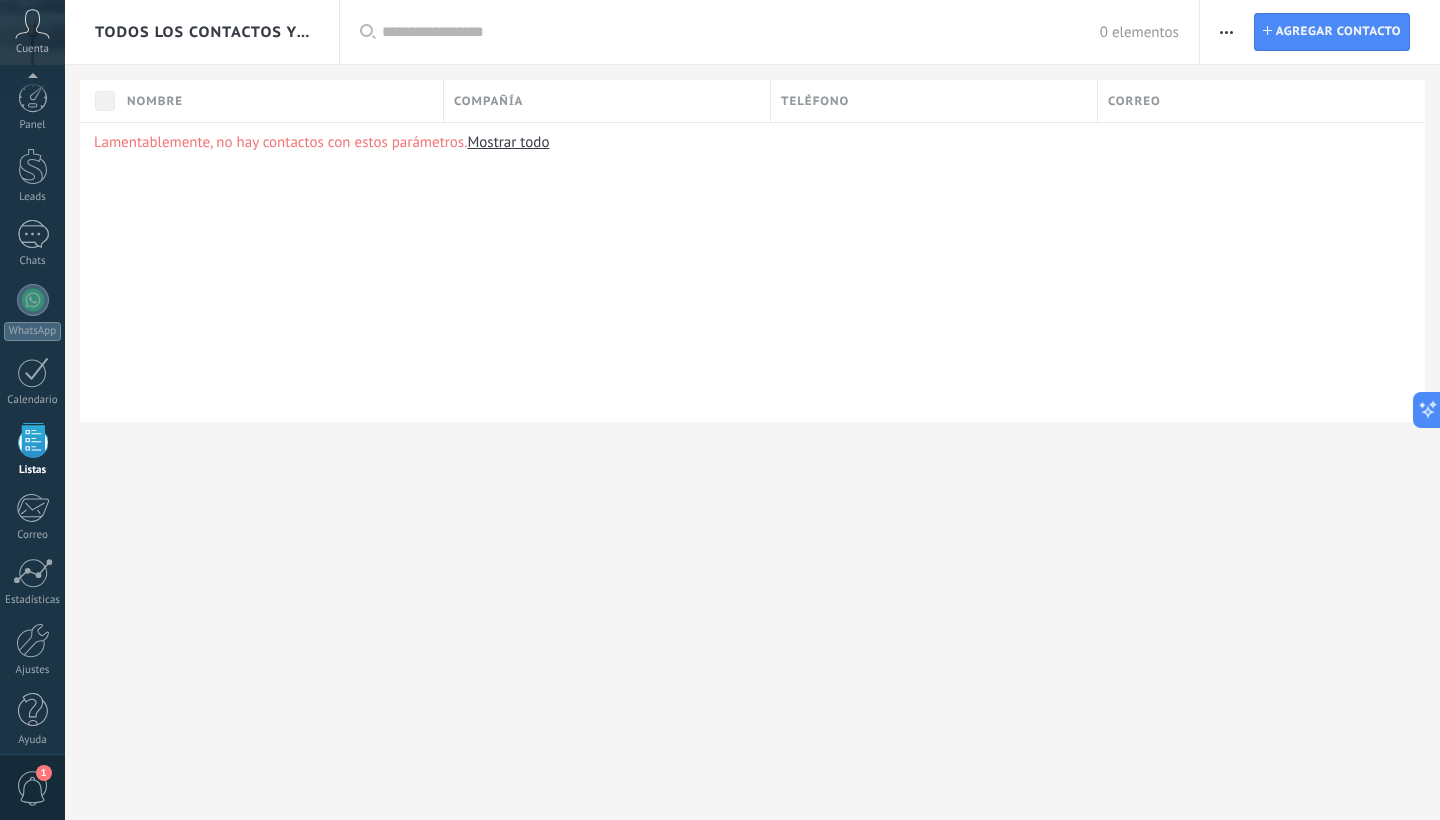 scroll, scrollTop: 12, scrollLeft: 0, axis: vertical 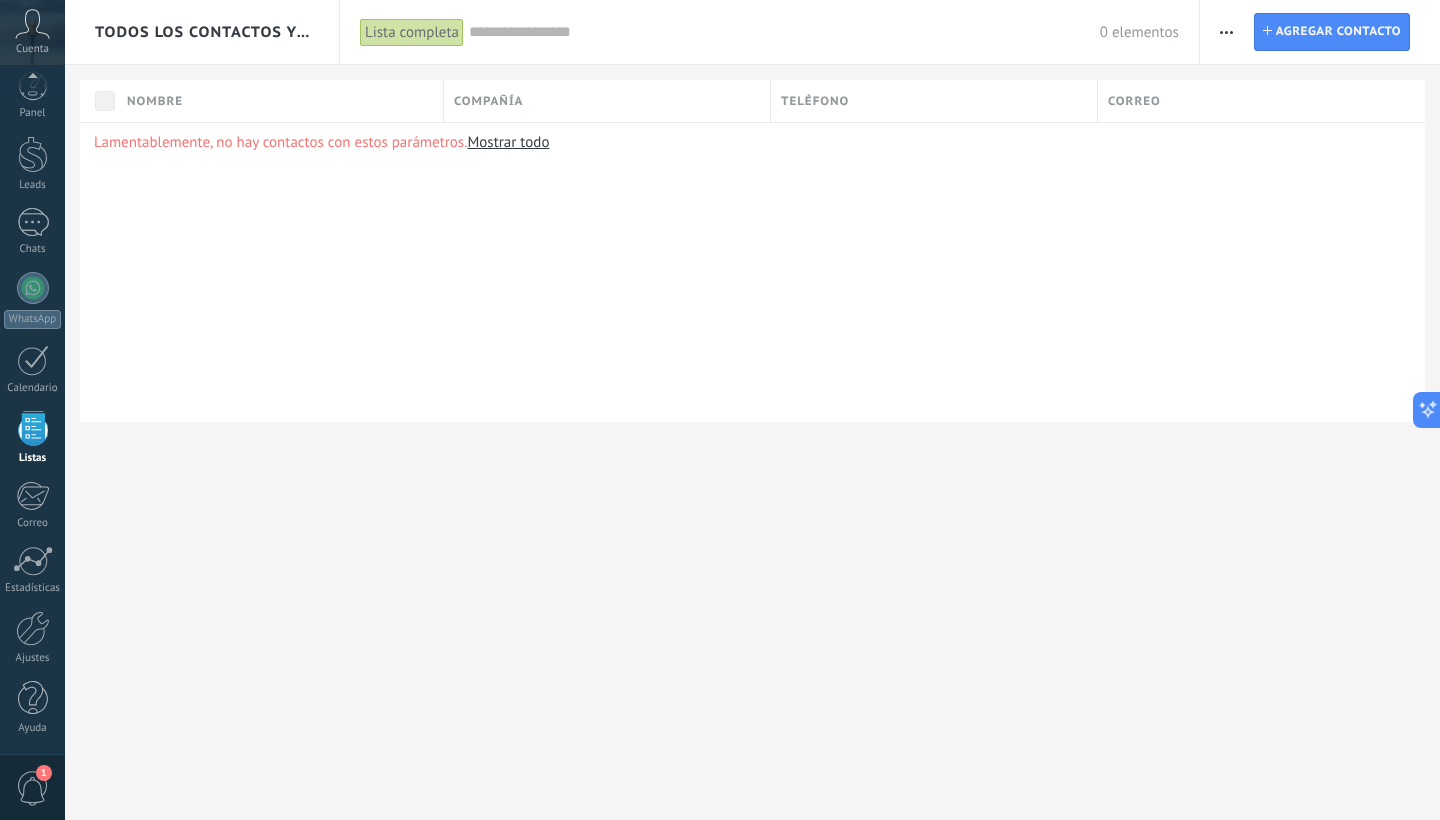 click 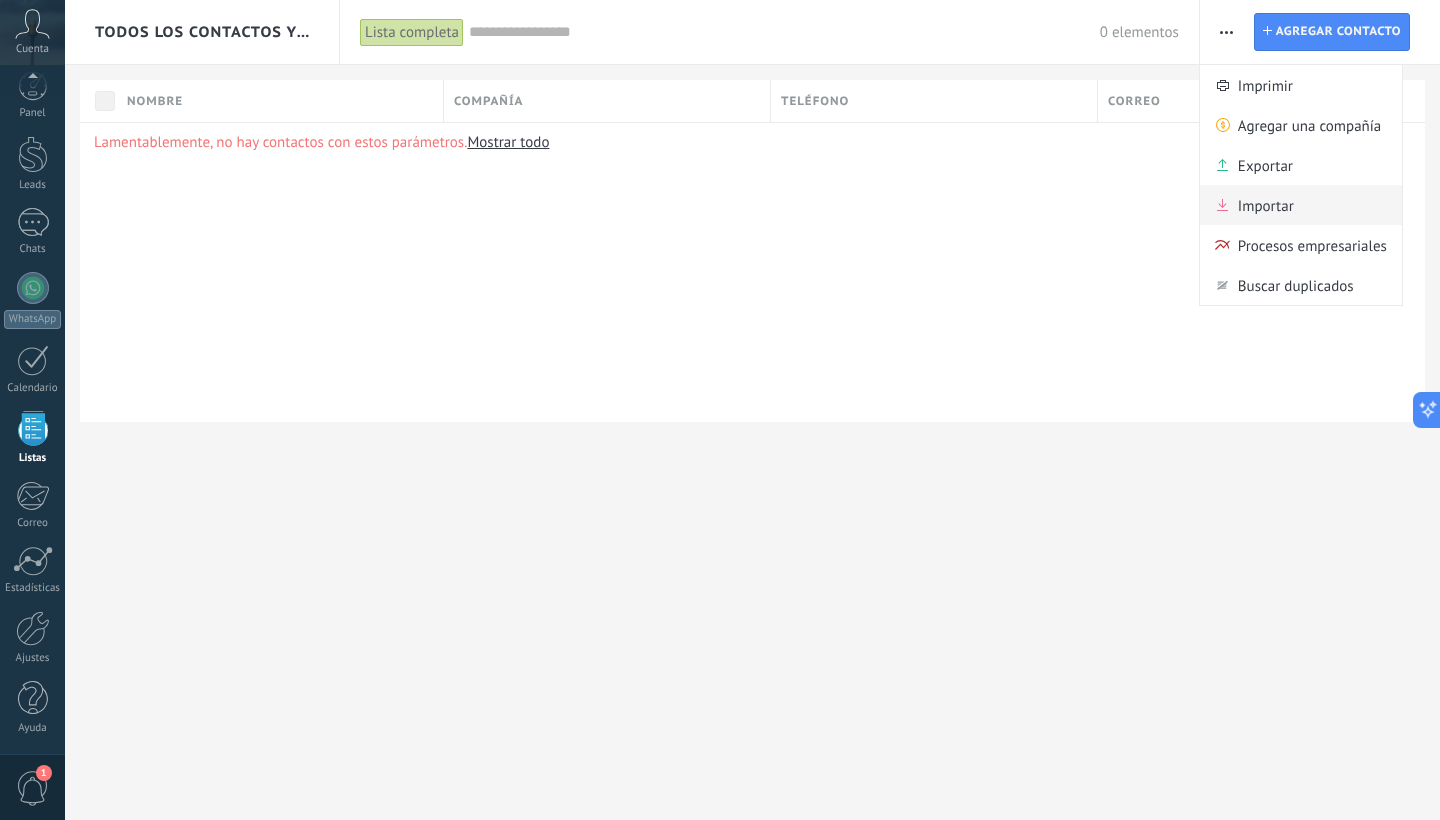 click on "Importar" at bounding box center [1266, 205] 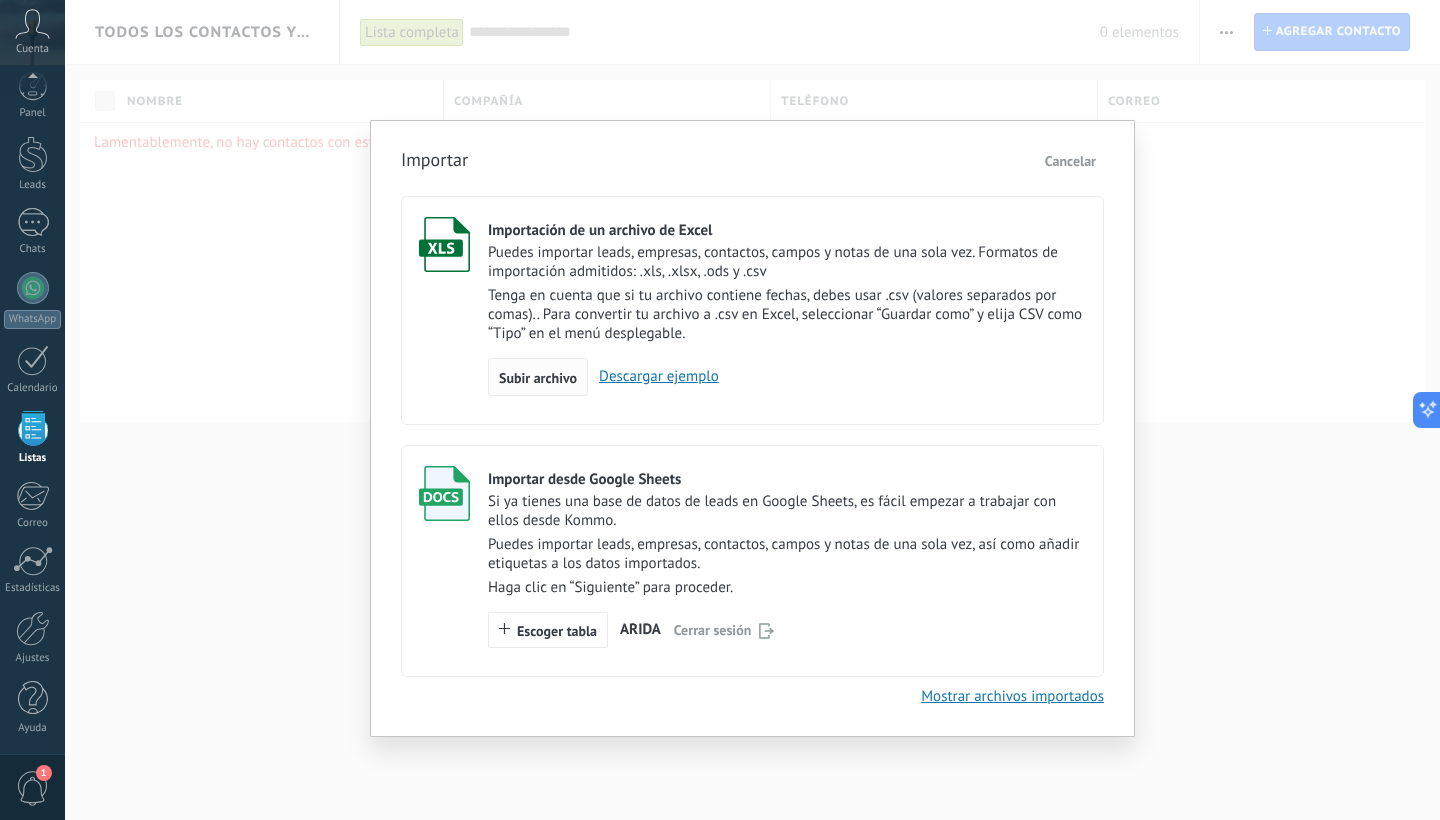click on "Subir archivo" at bounding box center [538, 377] 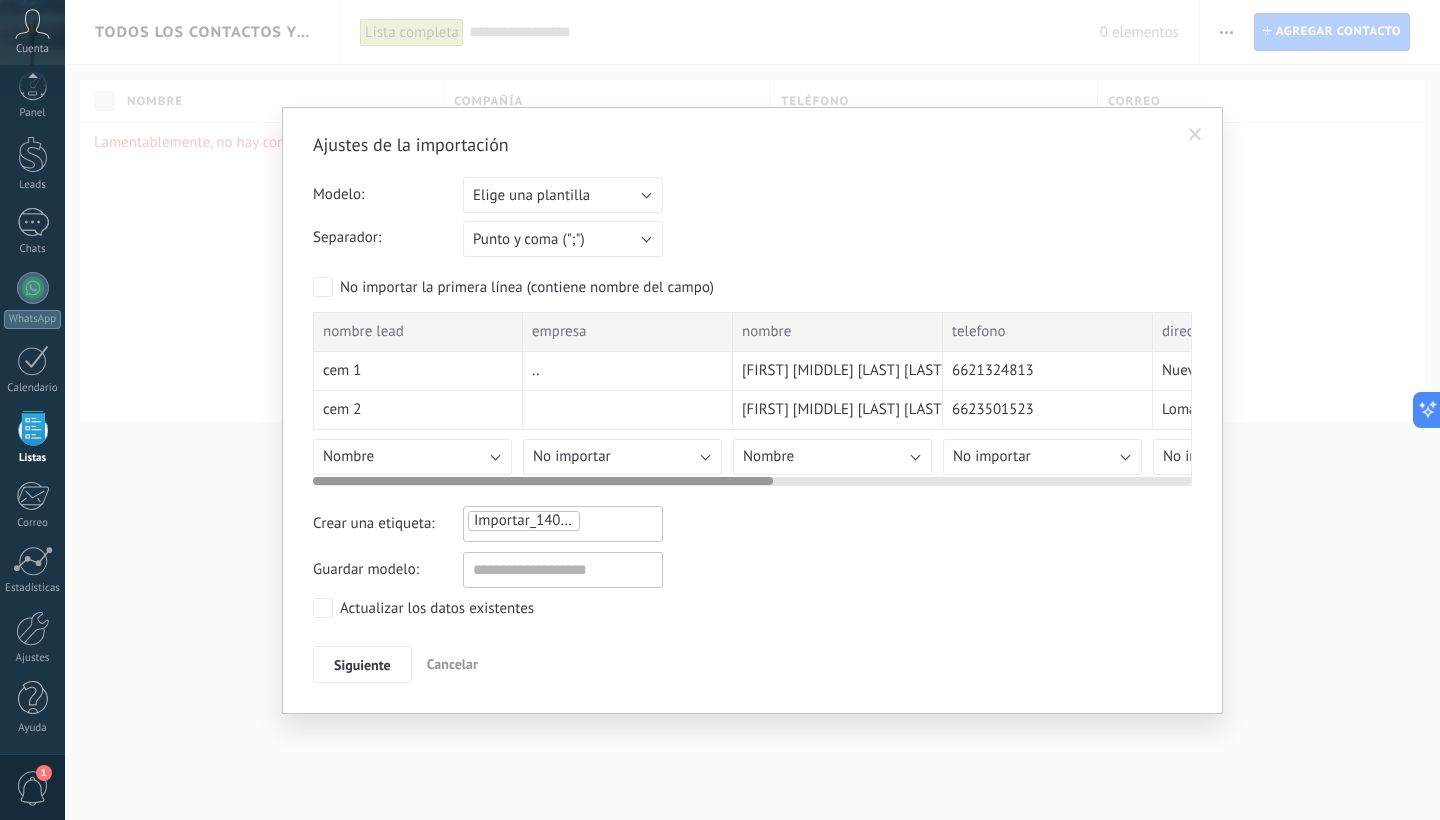 click on "Nombre" at bounding box center [412, 457] 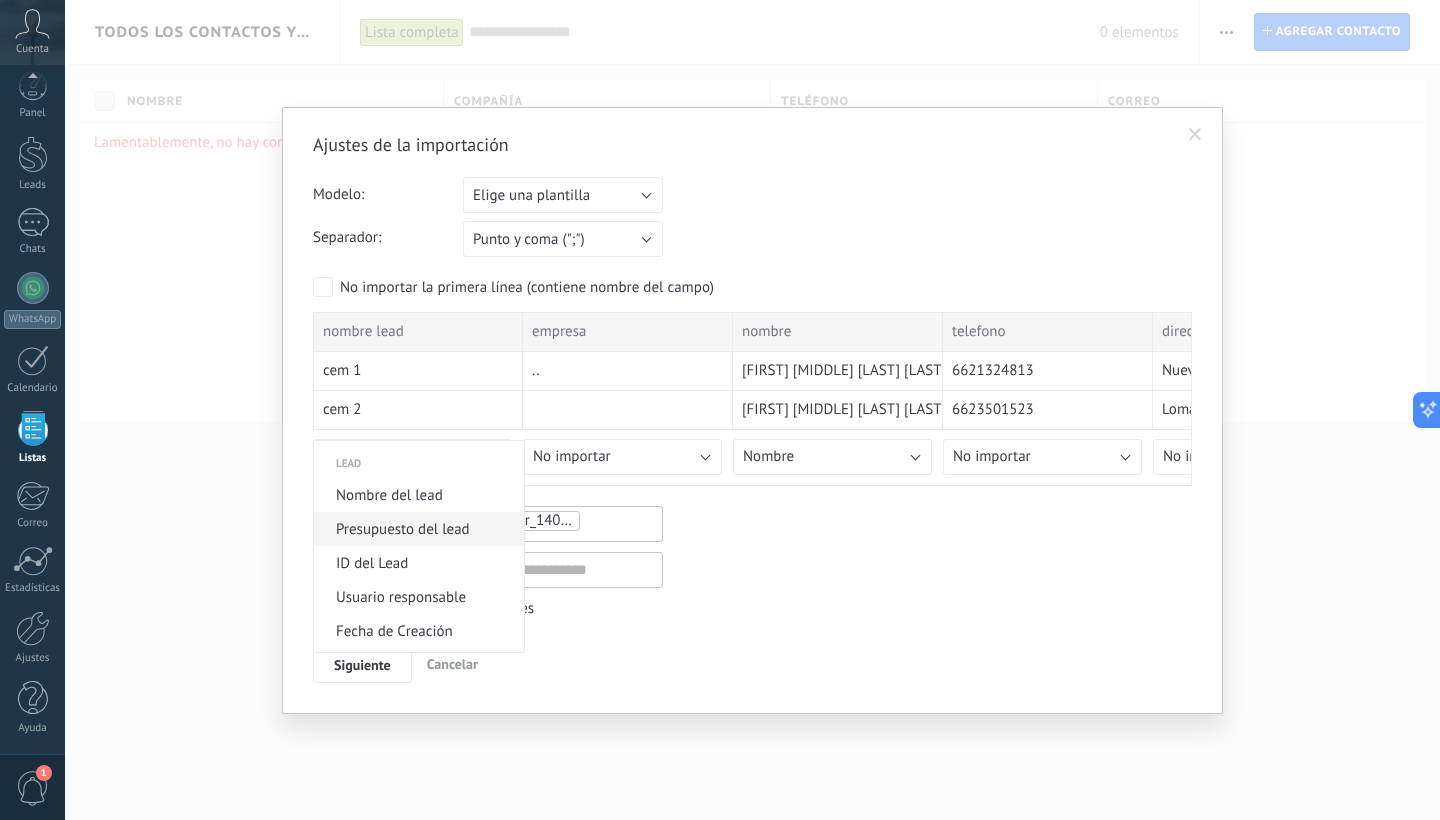 scroll, scrollTop: 764, scrollLeft: 0, axis: vertical 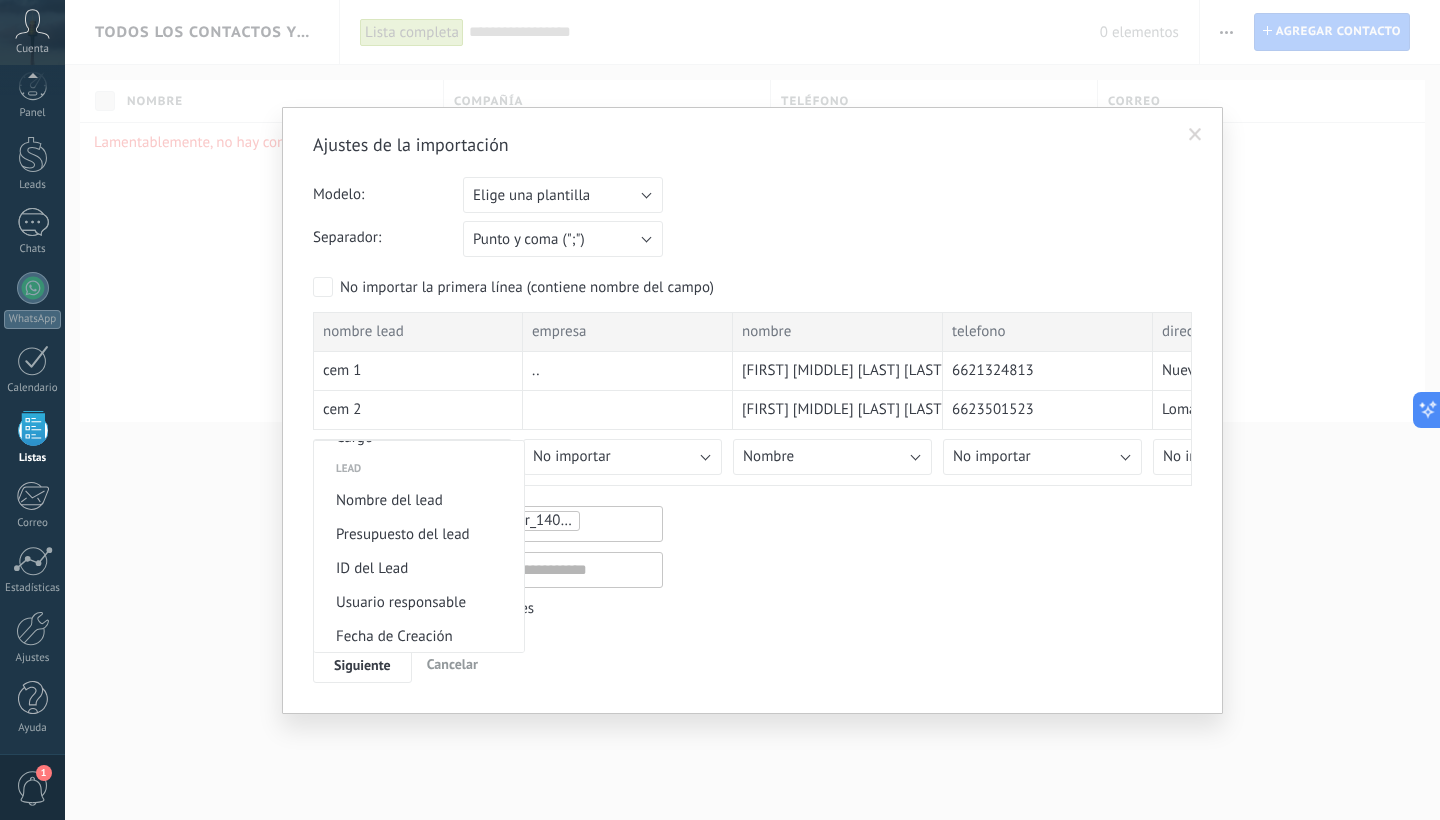 click at bounding box center (720, 410) 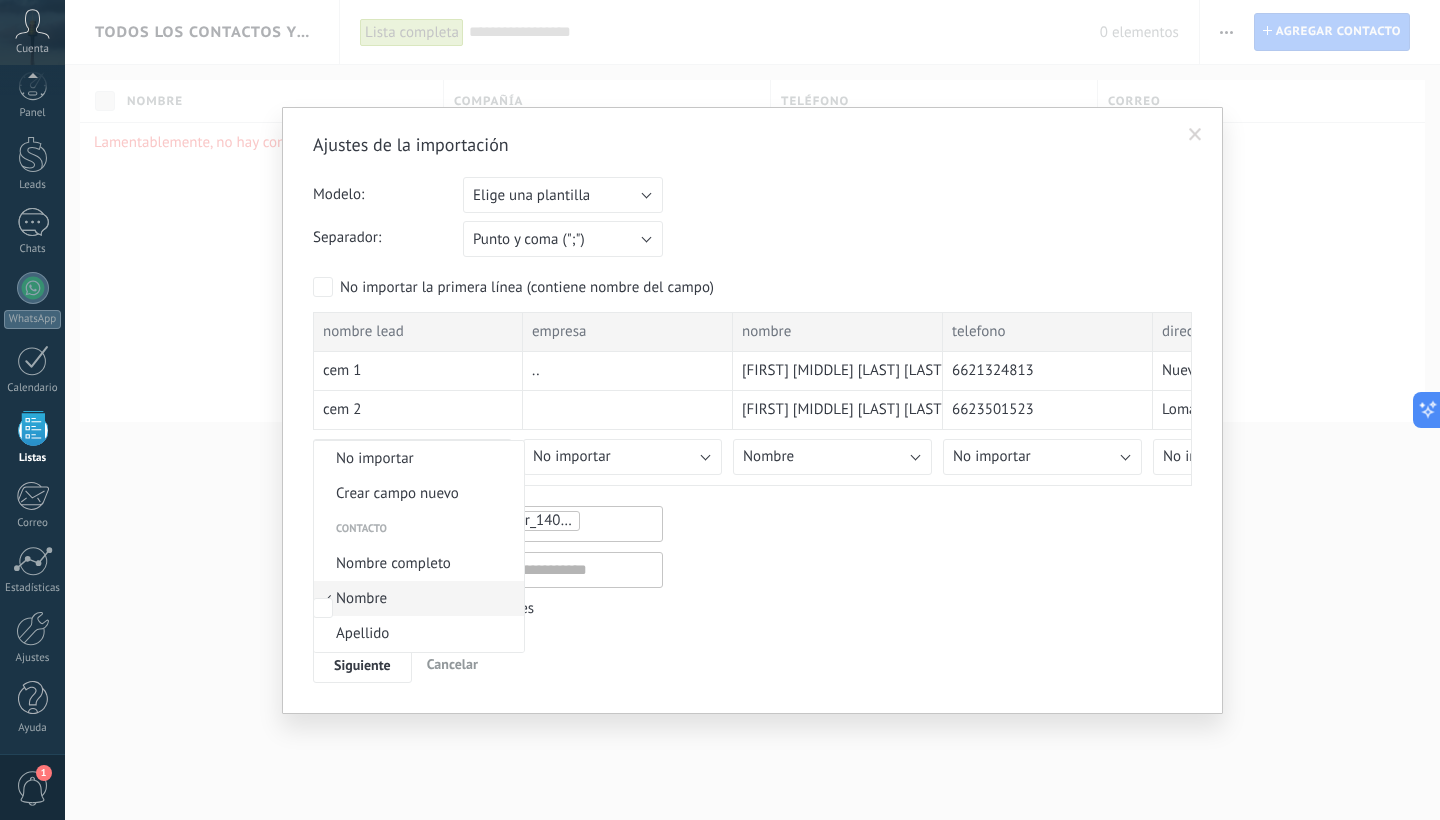 click on "Elige una plantilla" at bounding box center (563, 195) 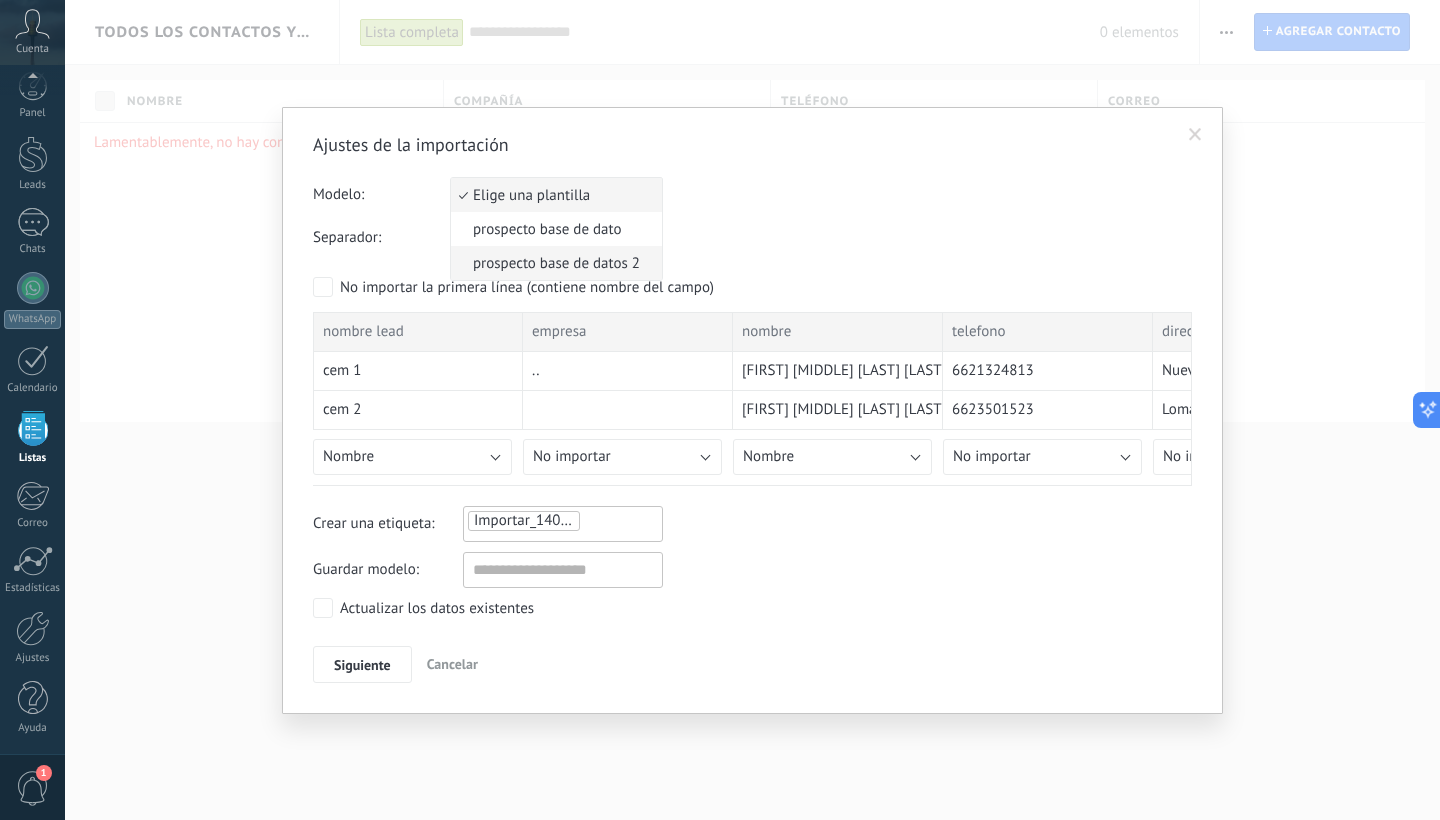 click on "prospecto base de datos 2" at bounding box center [553, 263] 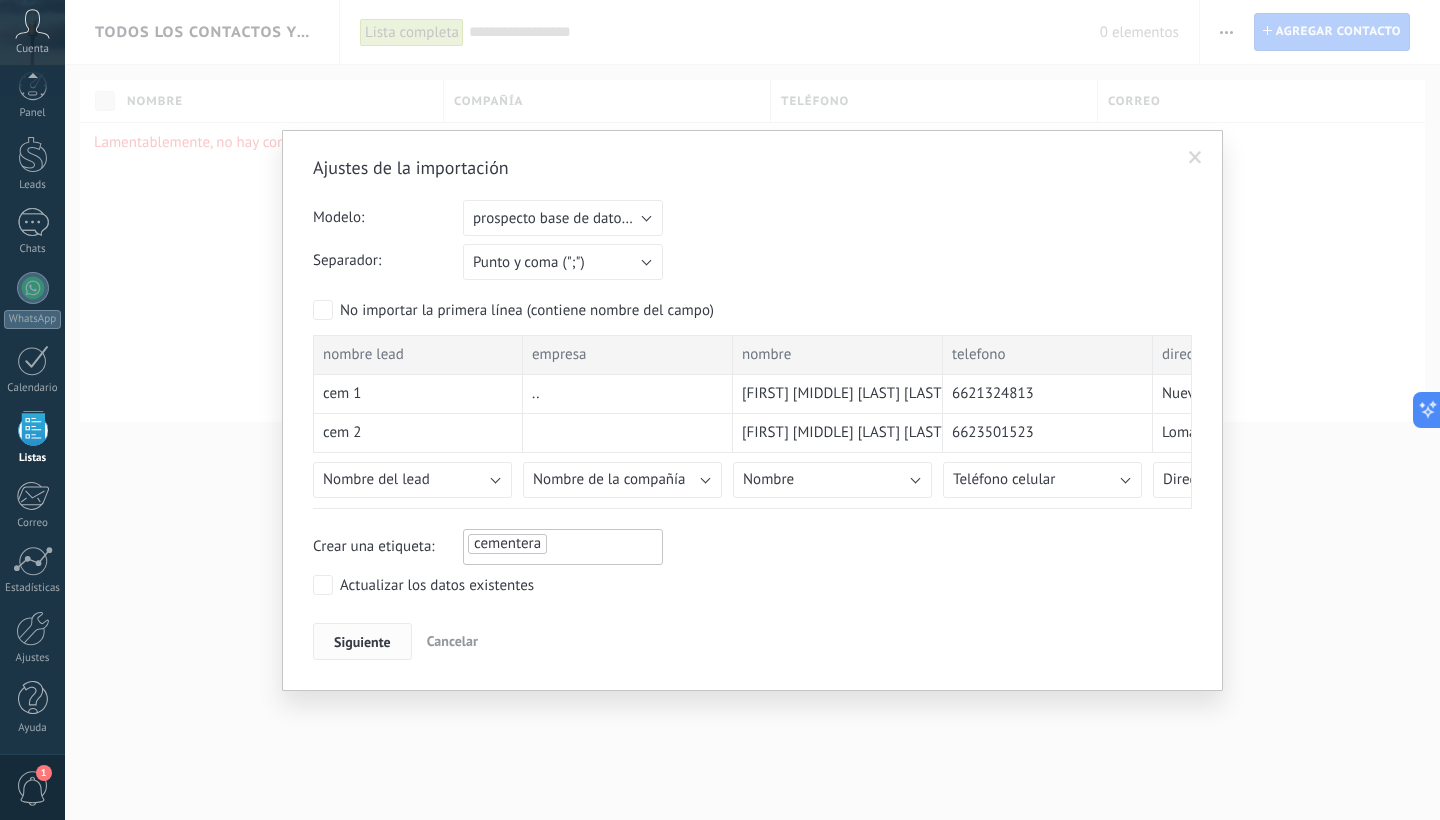 click on "Siguiente" at bounding box center (362, 642) 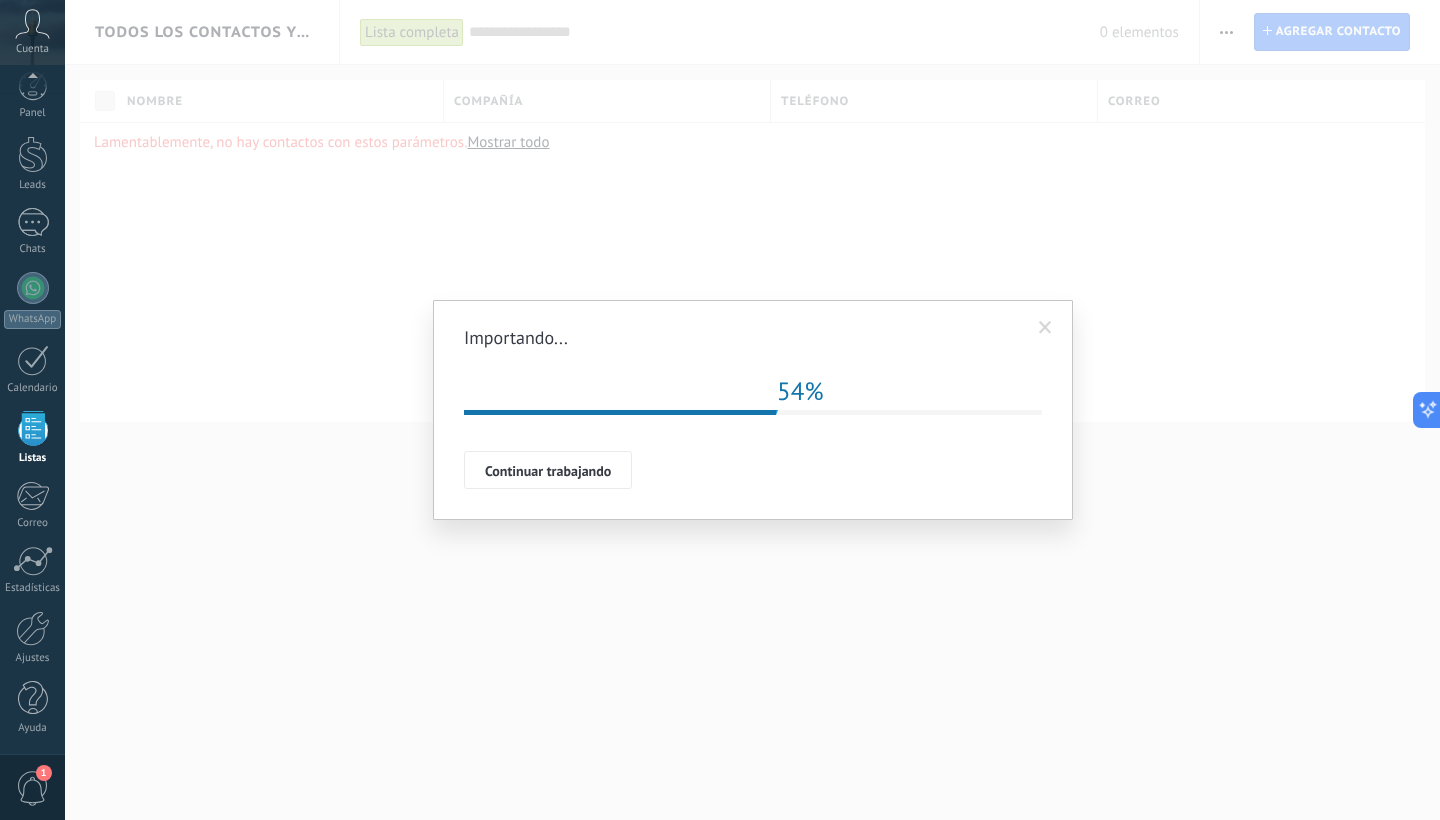 click on "Importando... Repetir 54% Importación esta en la cola, una vez que sus datos serán importados, usted recibirá en su E-mail Con éxito importado: . Continuar trabajando" at bounding box center [752, 410] 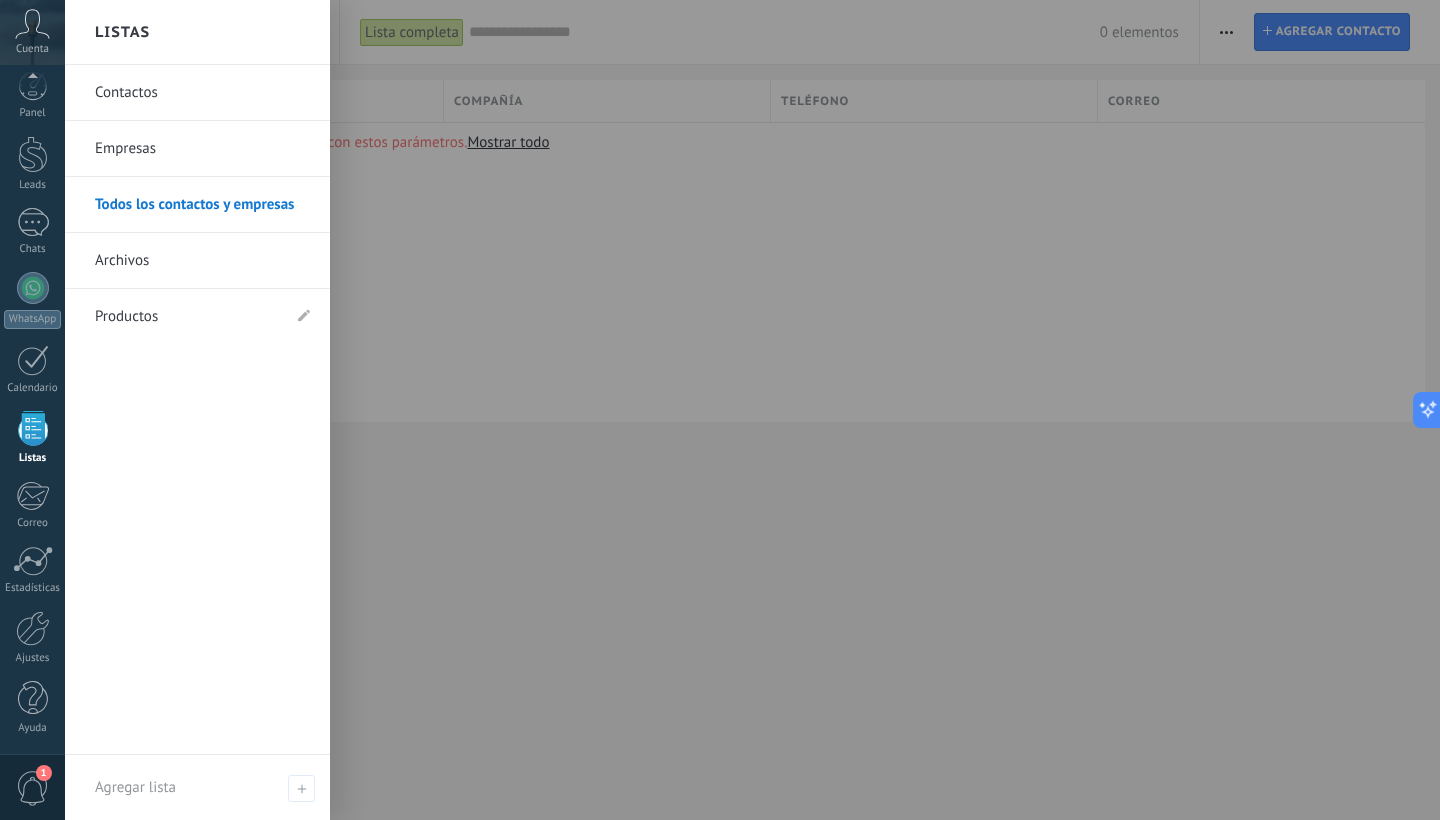 click at bounding box center [33, 428] 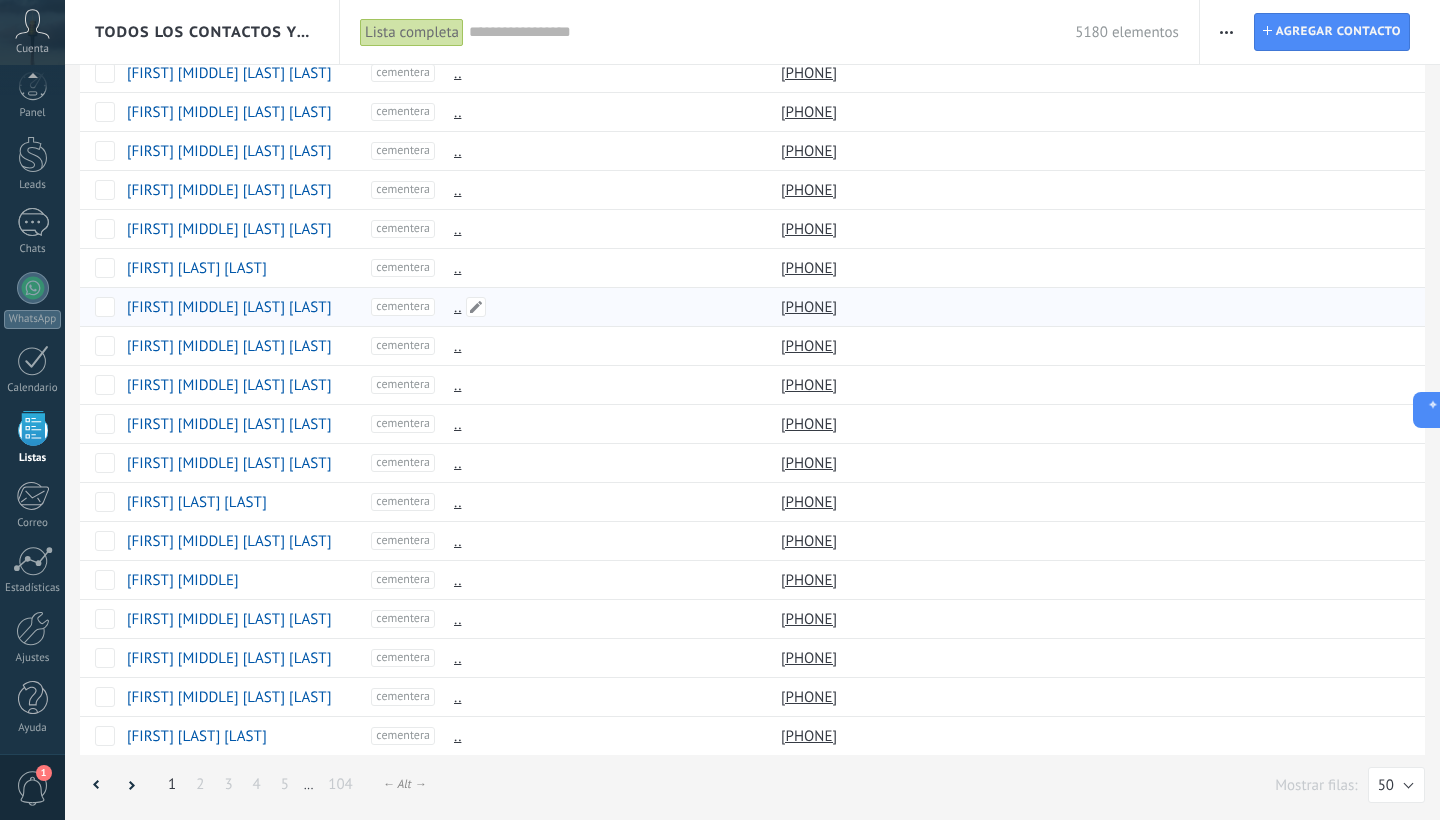 scroll, scrollTop: 1317, scrollLeft: 0, axis: vertical 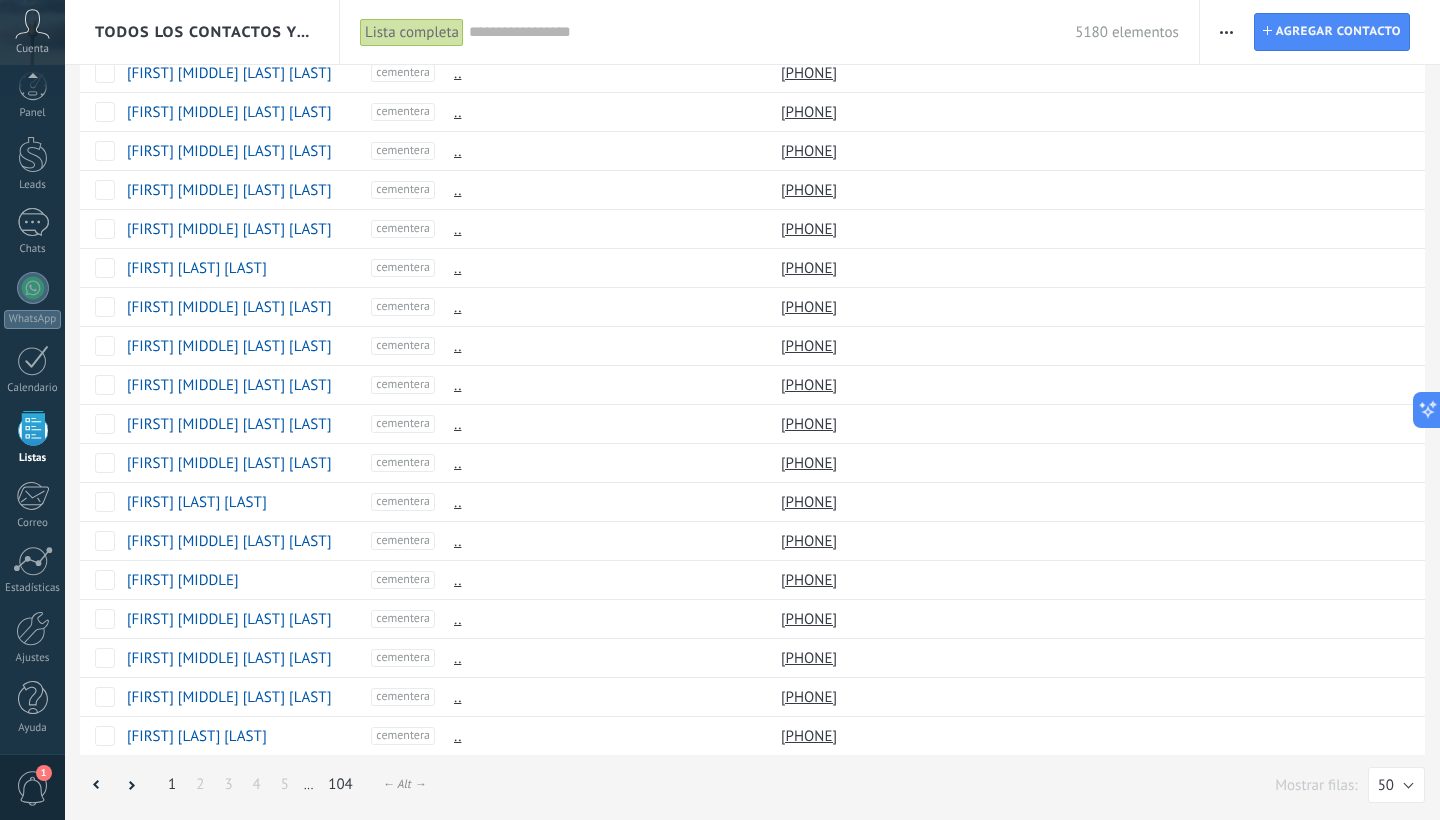 click on "104" at bounding box center [340, 784] 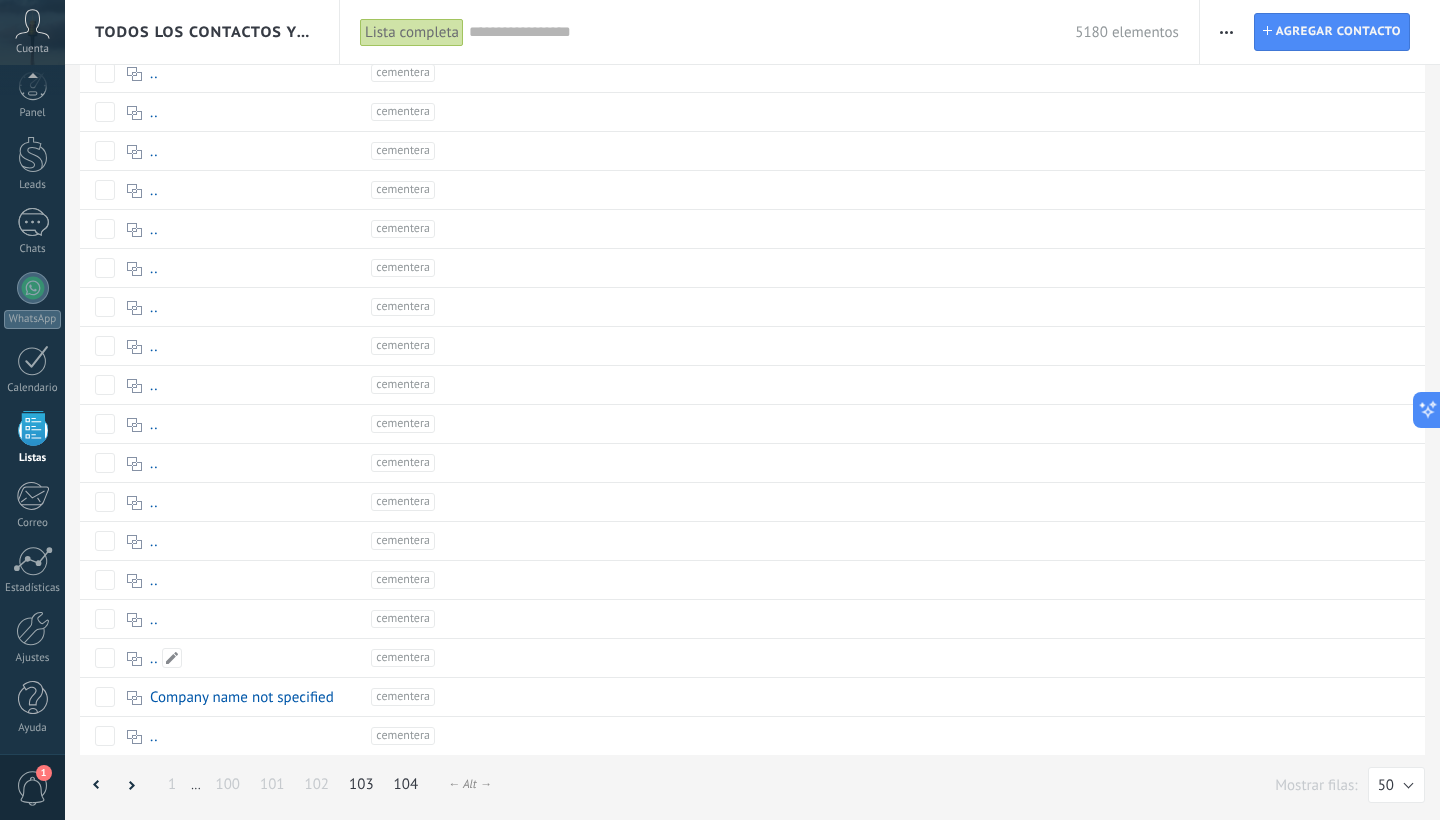 scroll, scrollTop: 537, scrollLeft: 0, axis: vertical 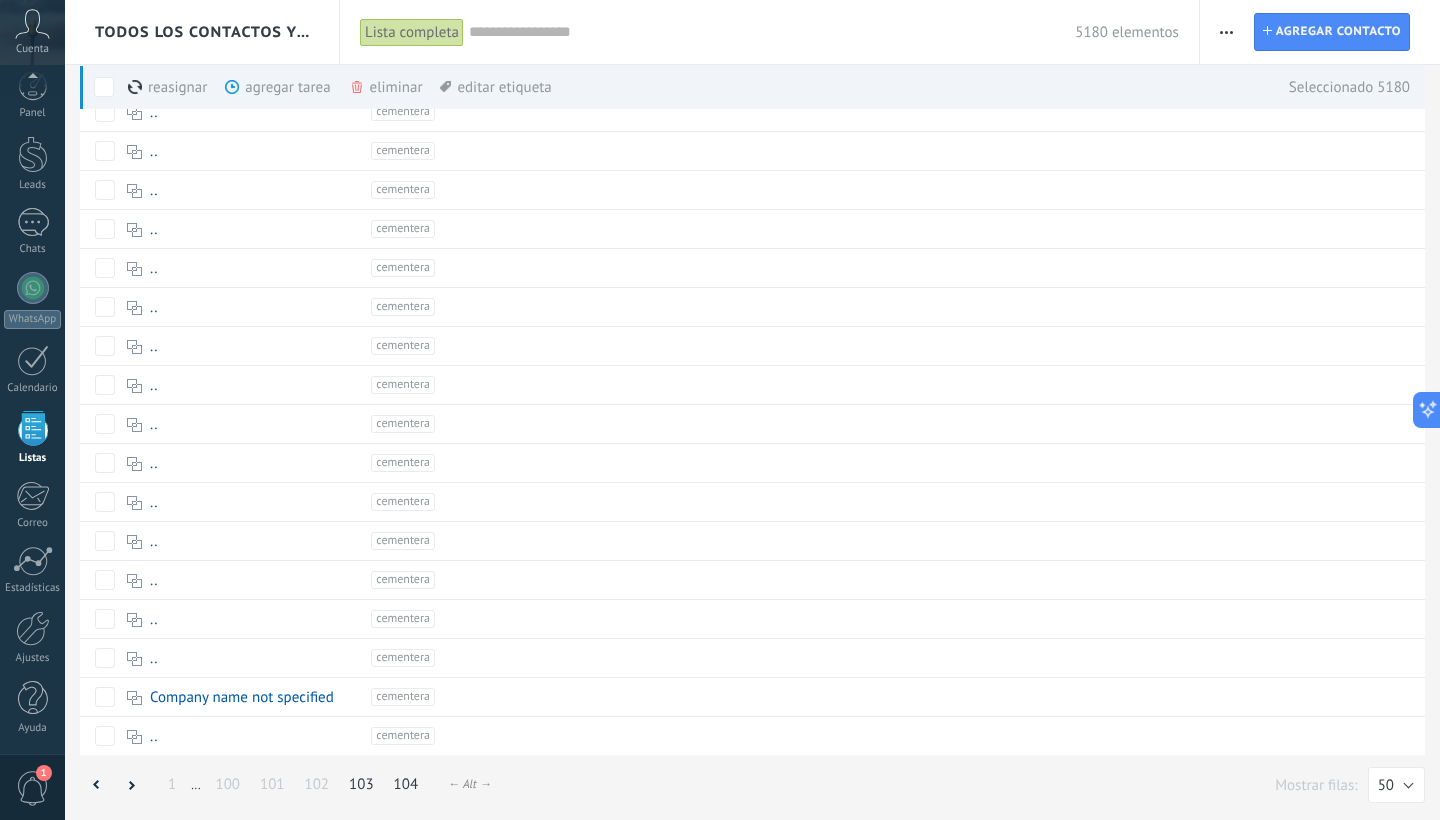 click on "103" at bounding box center [361, 784] 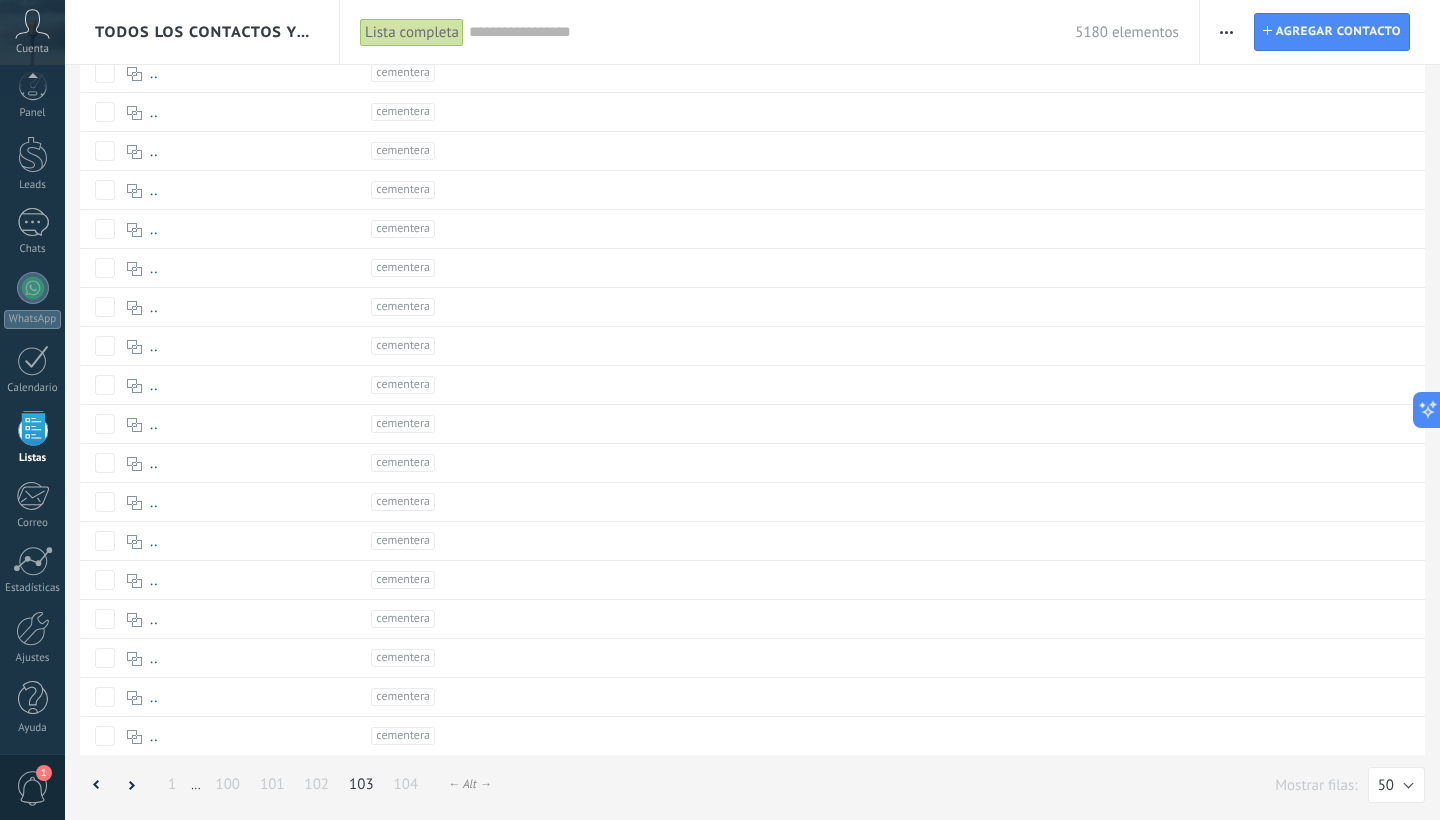 scroll, scrollTop: 1317, scrollLeft: 0, axis: vertical 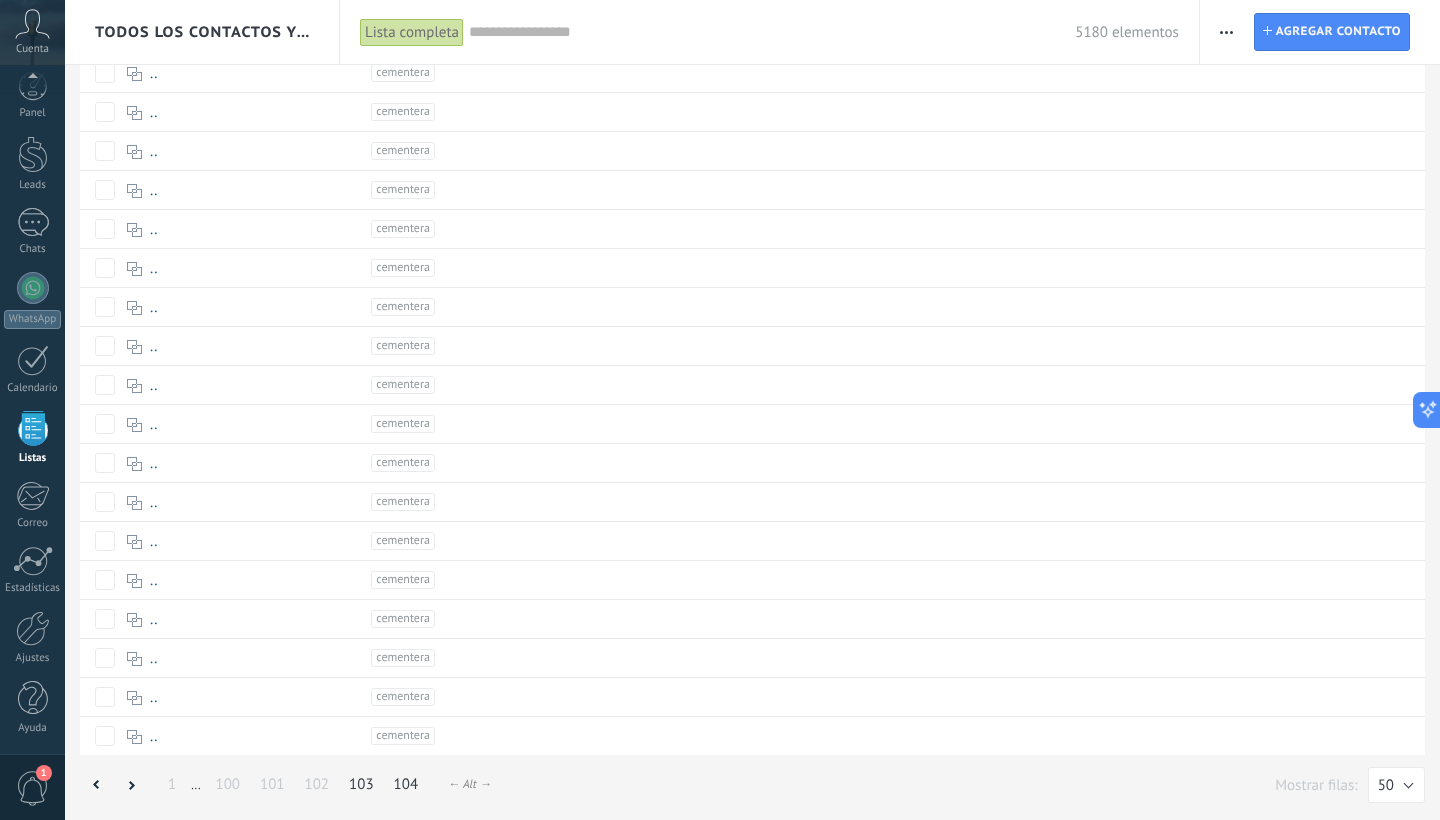 click on "104" at bounding box center (406, 784) 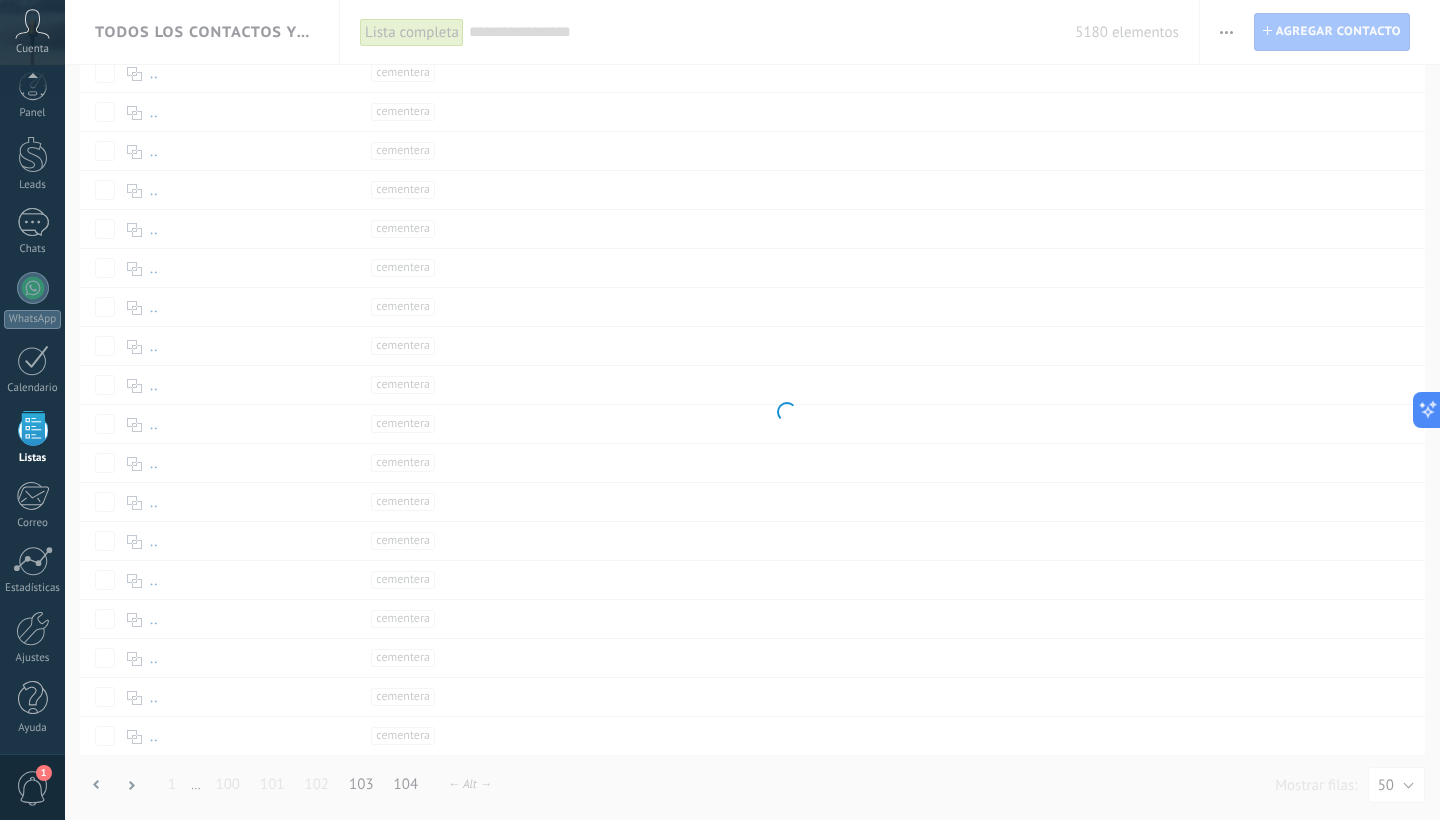 scroll, scrollTop: 537, scrollLeft: 0, axis: vertical 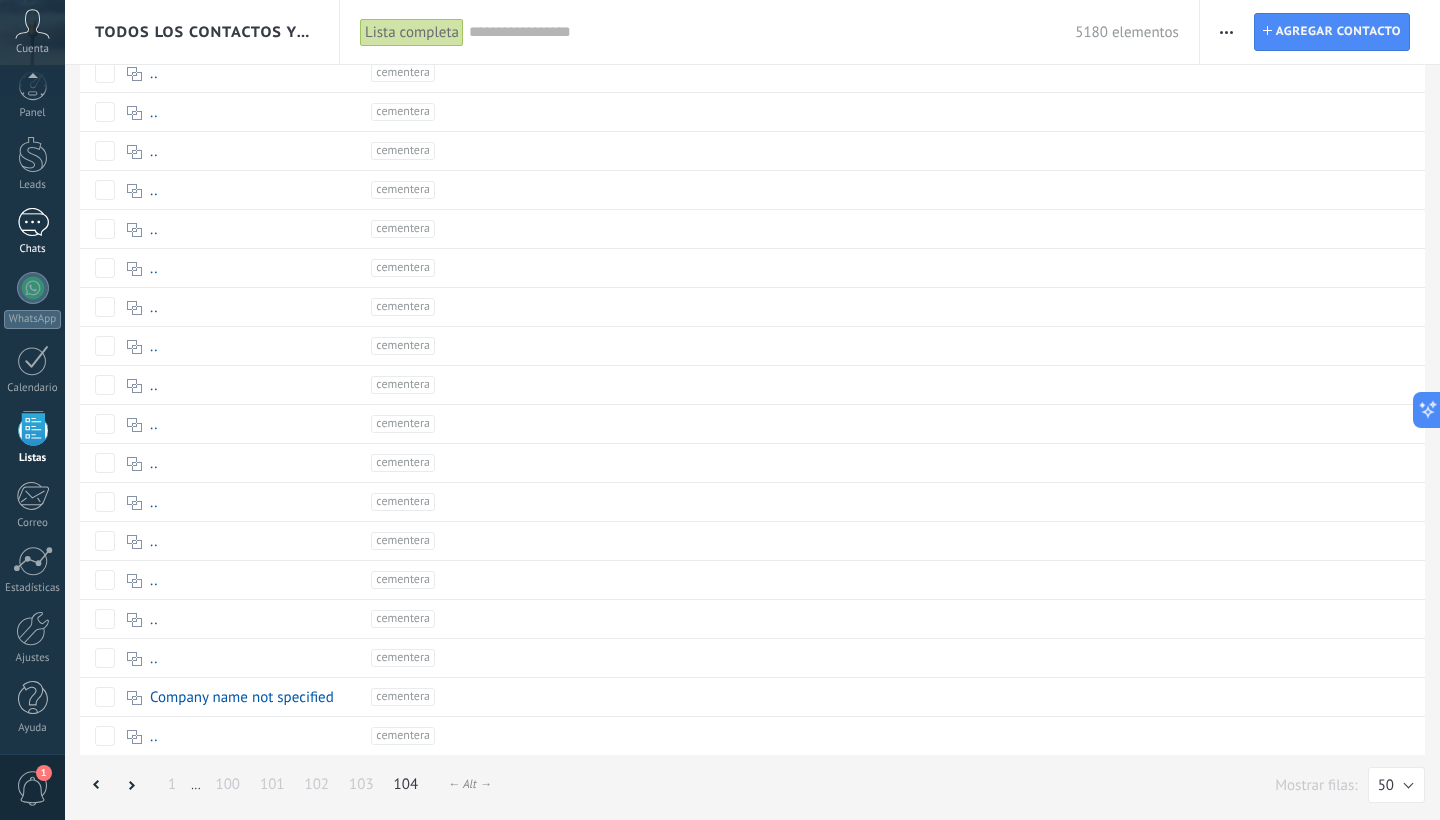 click at bounding box center [33, 222] 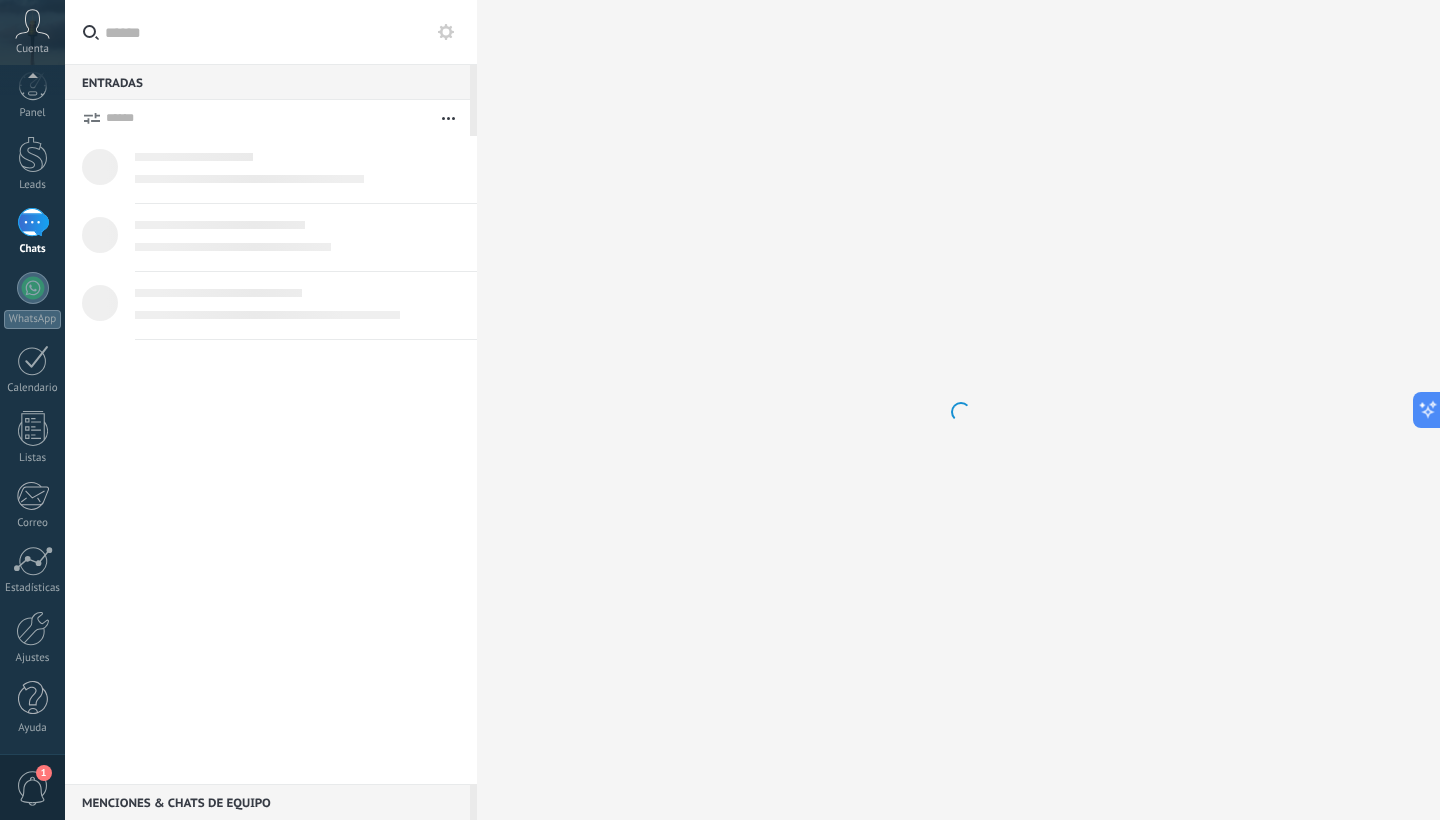 scroll, scrollTop: 0, scrollLeft: 0, axis: both 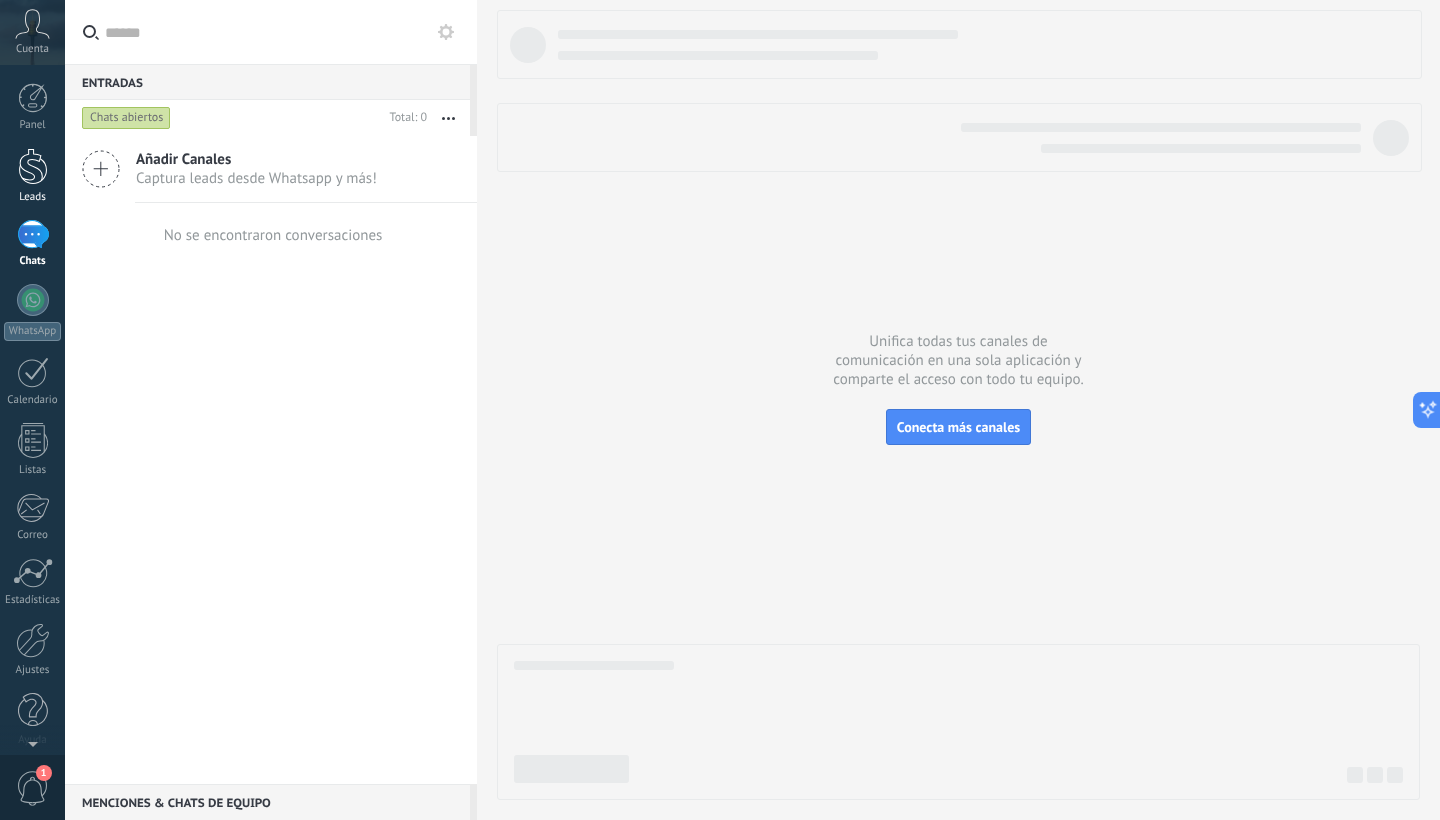click at bounding box center (33, 166) 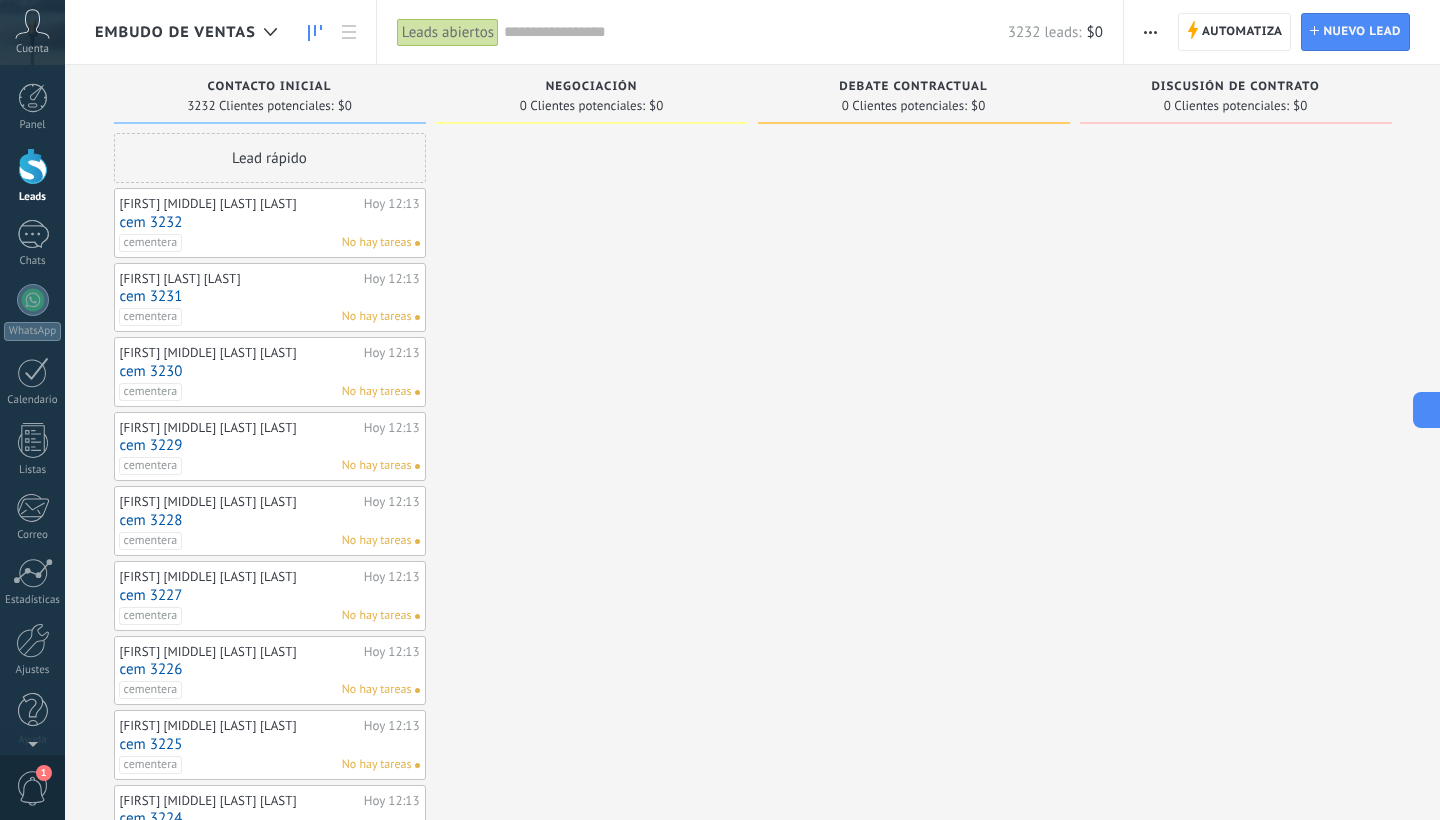 scroll, scrollTop: 0, scrollLeft: 0, axis: both 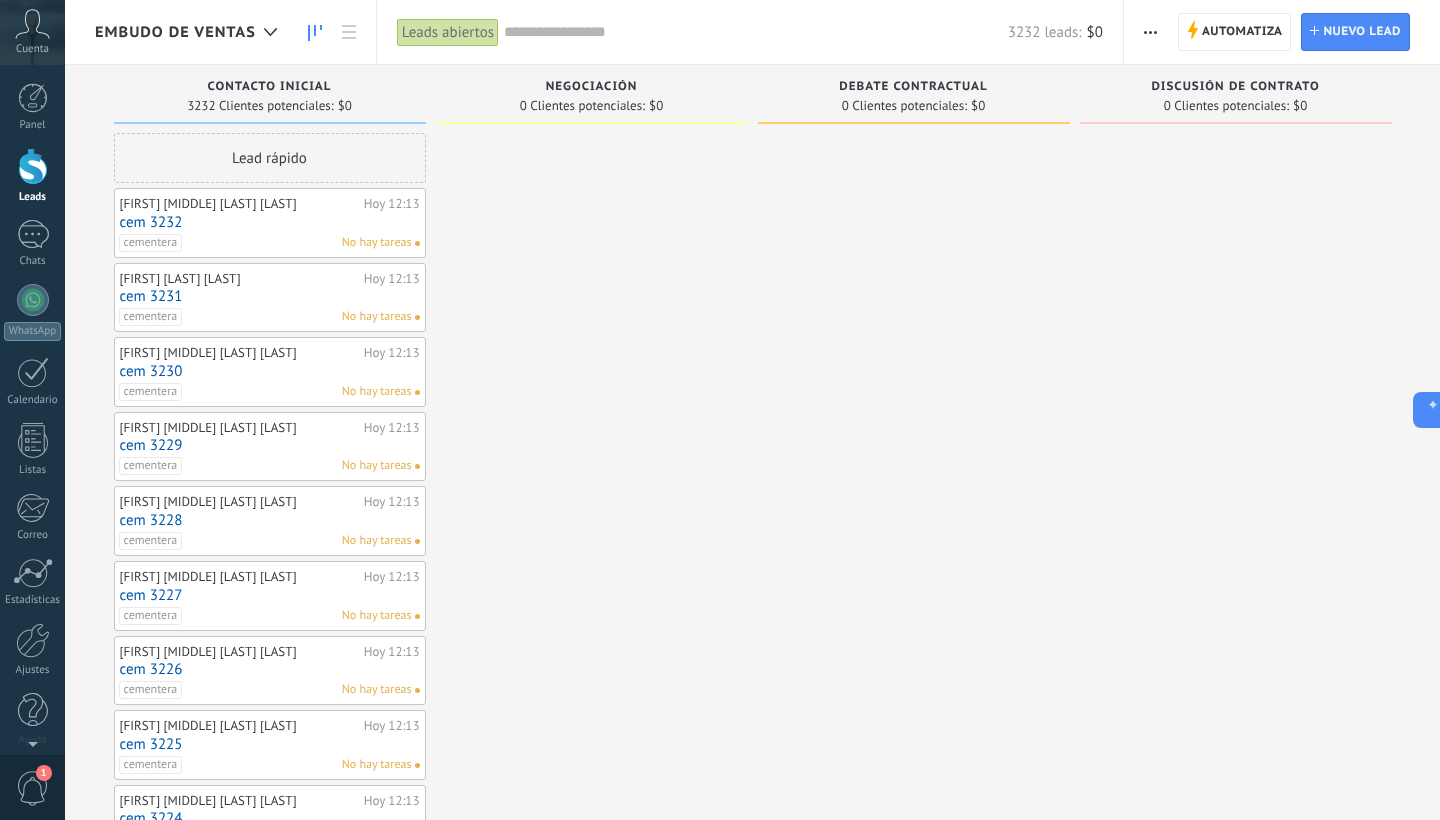 click on "Ramón Antonio Ochoa Rivera Hoy 12:13 cem 3232 cementera No hay tareas" at bounding box center [270, 223] 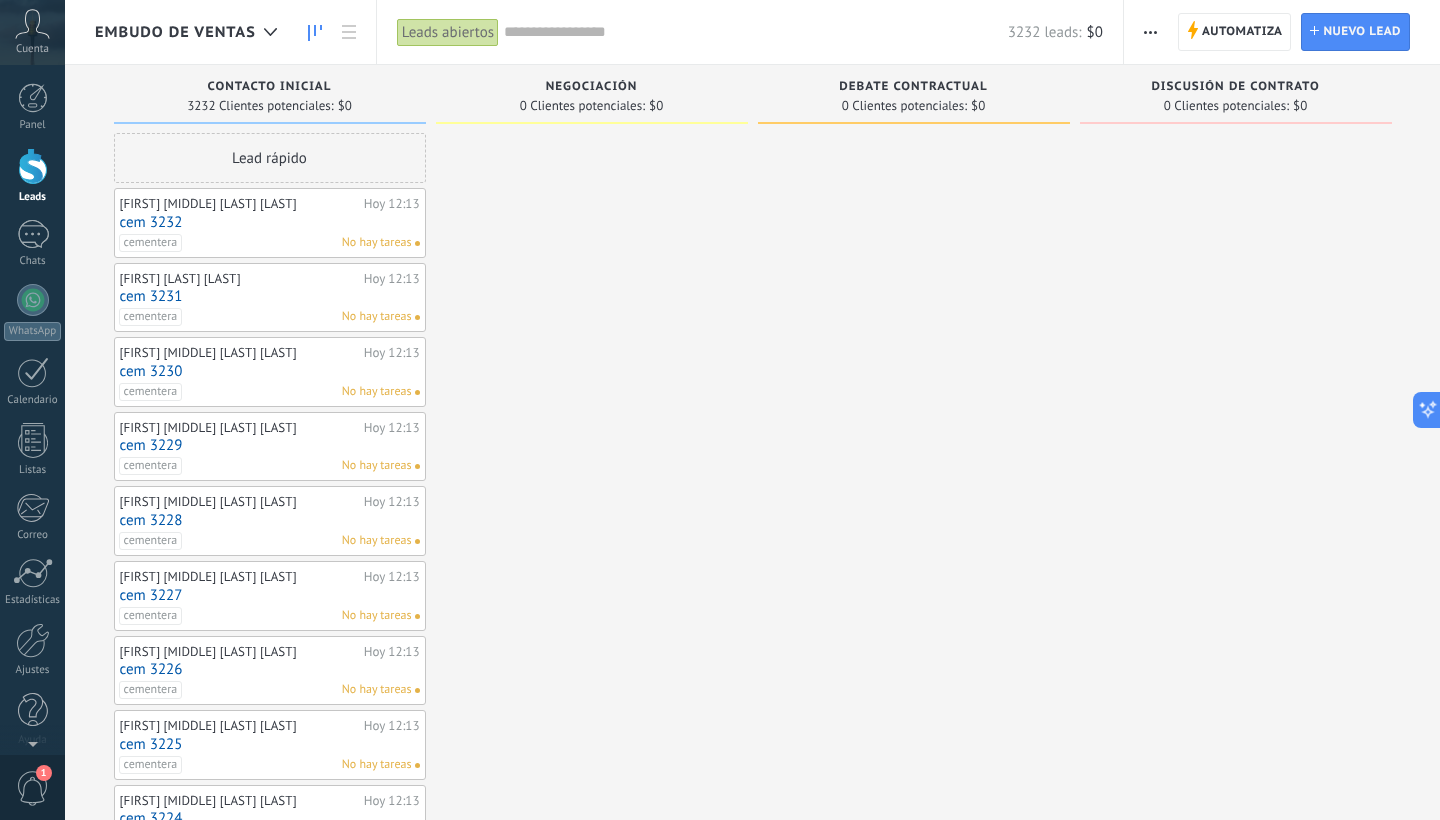 click on "cem 3232" at bounding box center (270, 222) 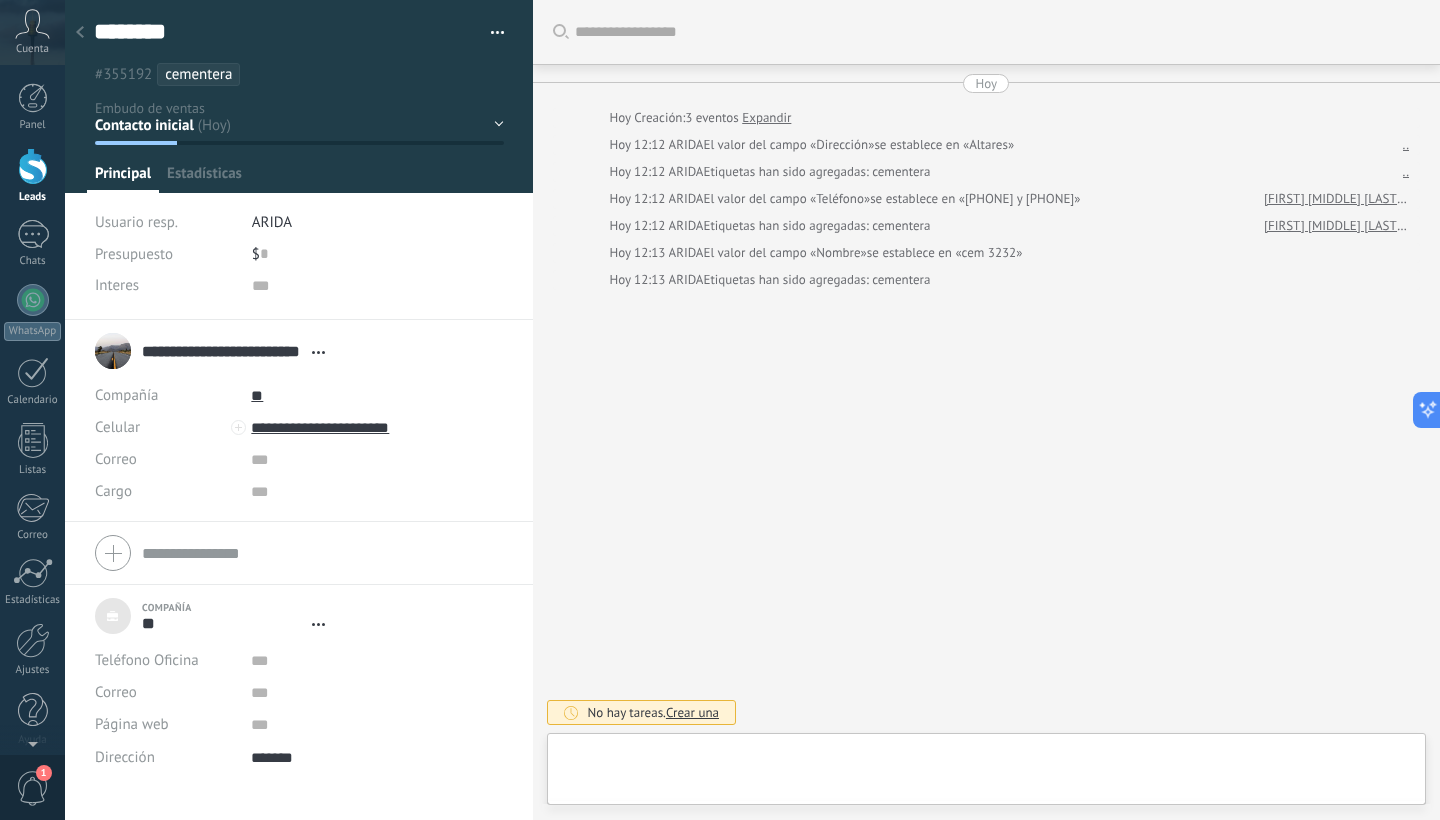 scroll, scrollTop: 20, scrollLeft: 0, axis: vertical 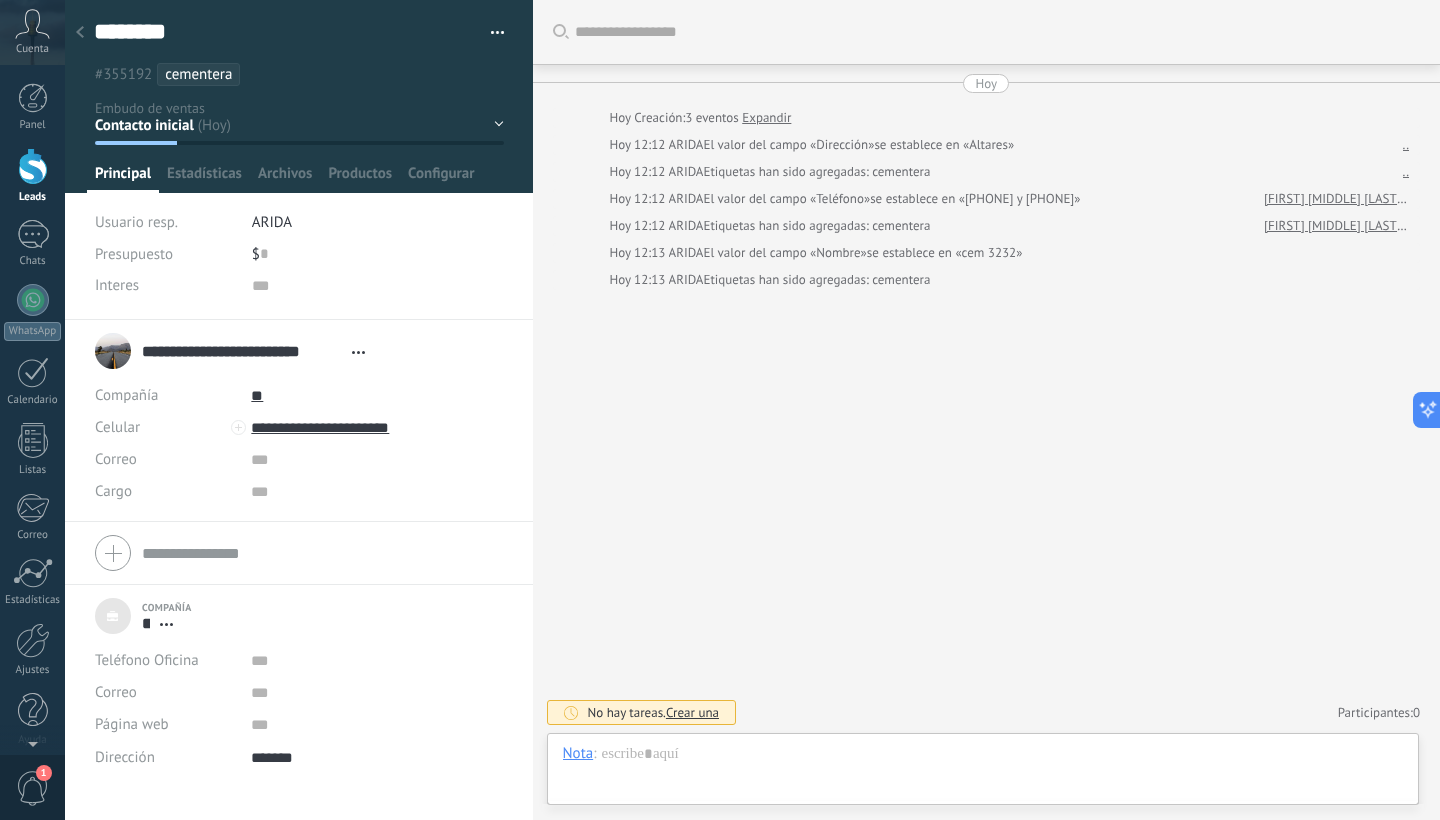 click 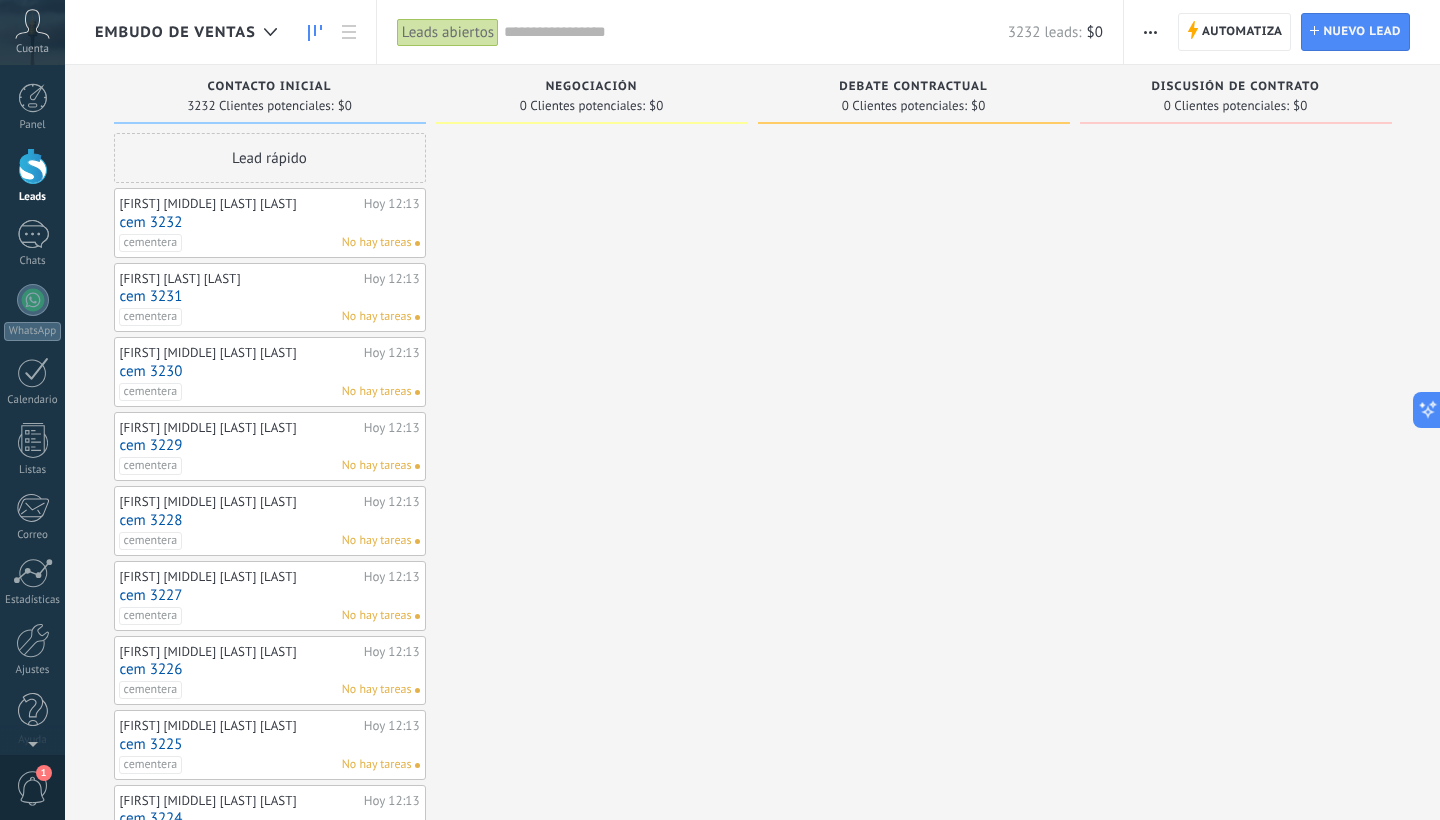 click at bounding box center [1150, 32] 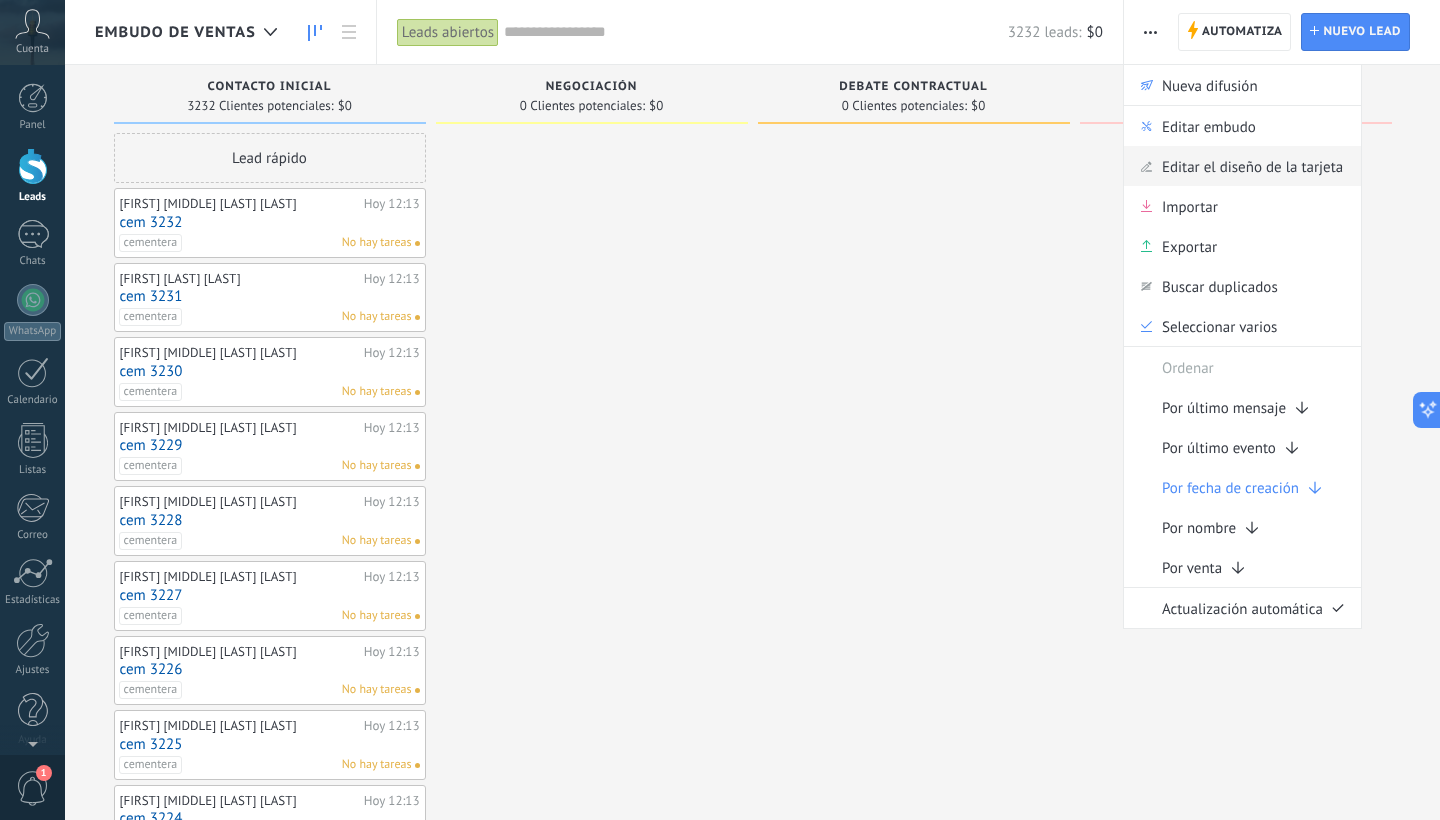 click on "Editar el diseño de la tarjeta" at bounding box center [1252, 166] 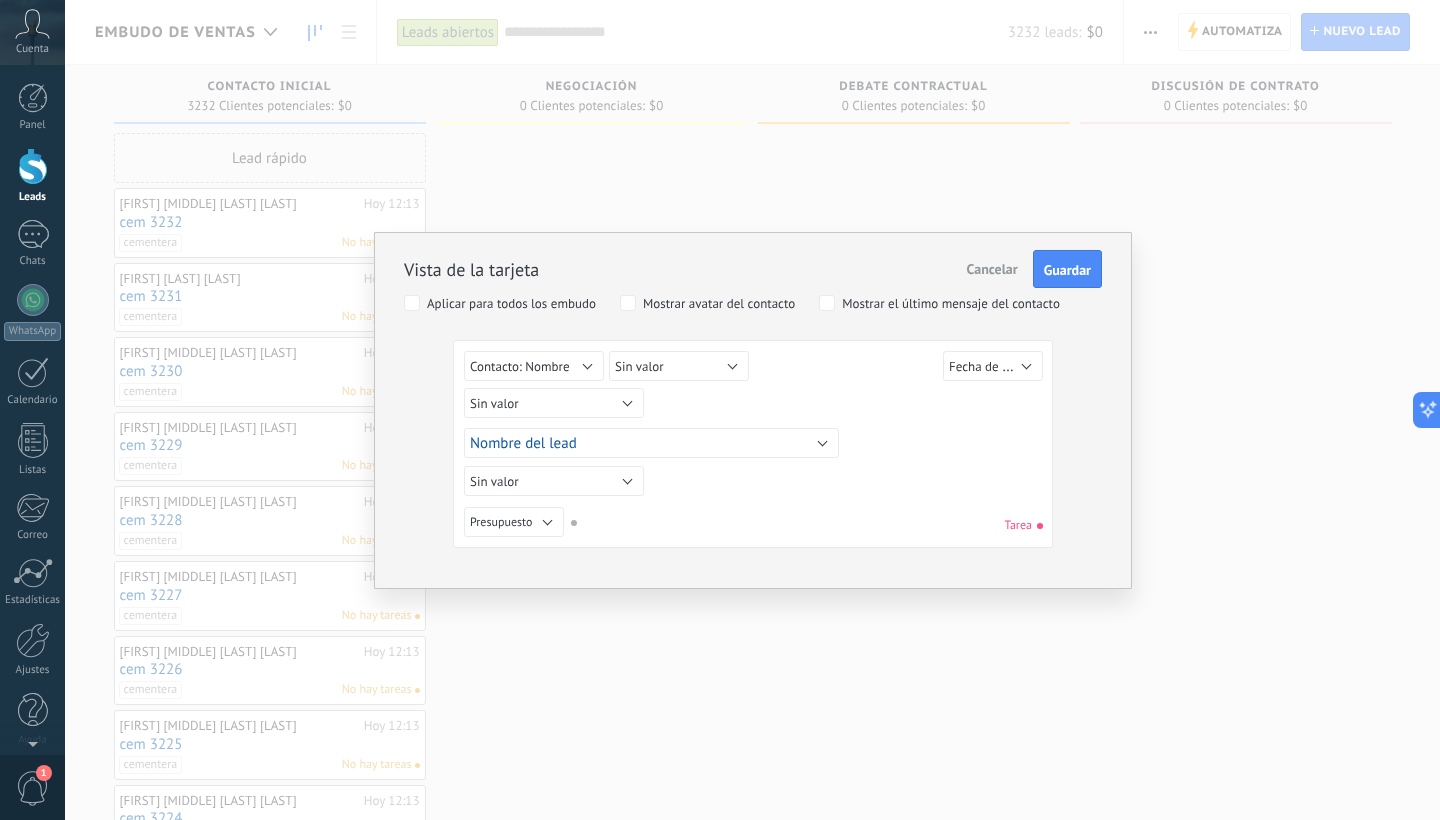 click on "Sin valor" at bounding box center [554, 403] 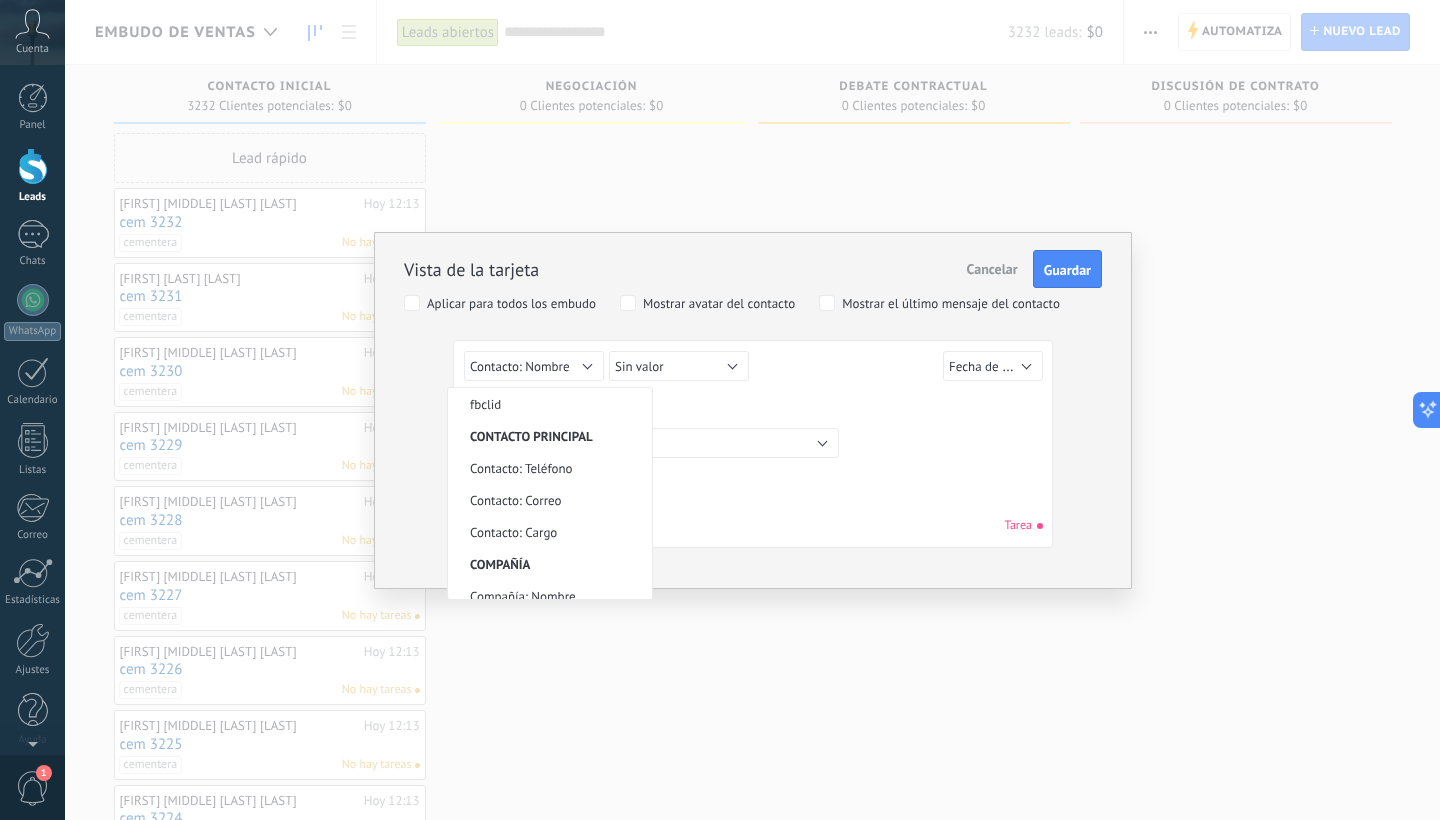 scroll, scrollTop: 457, scrollLeft: 0, axis: vertical 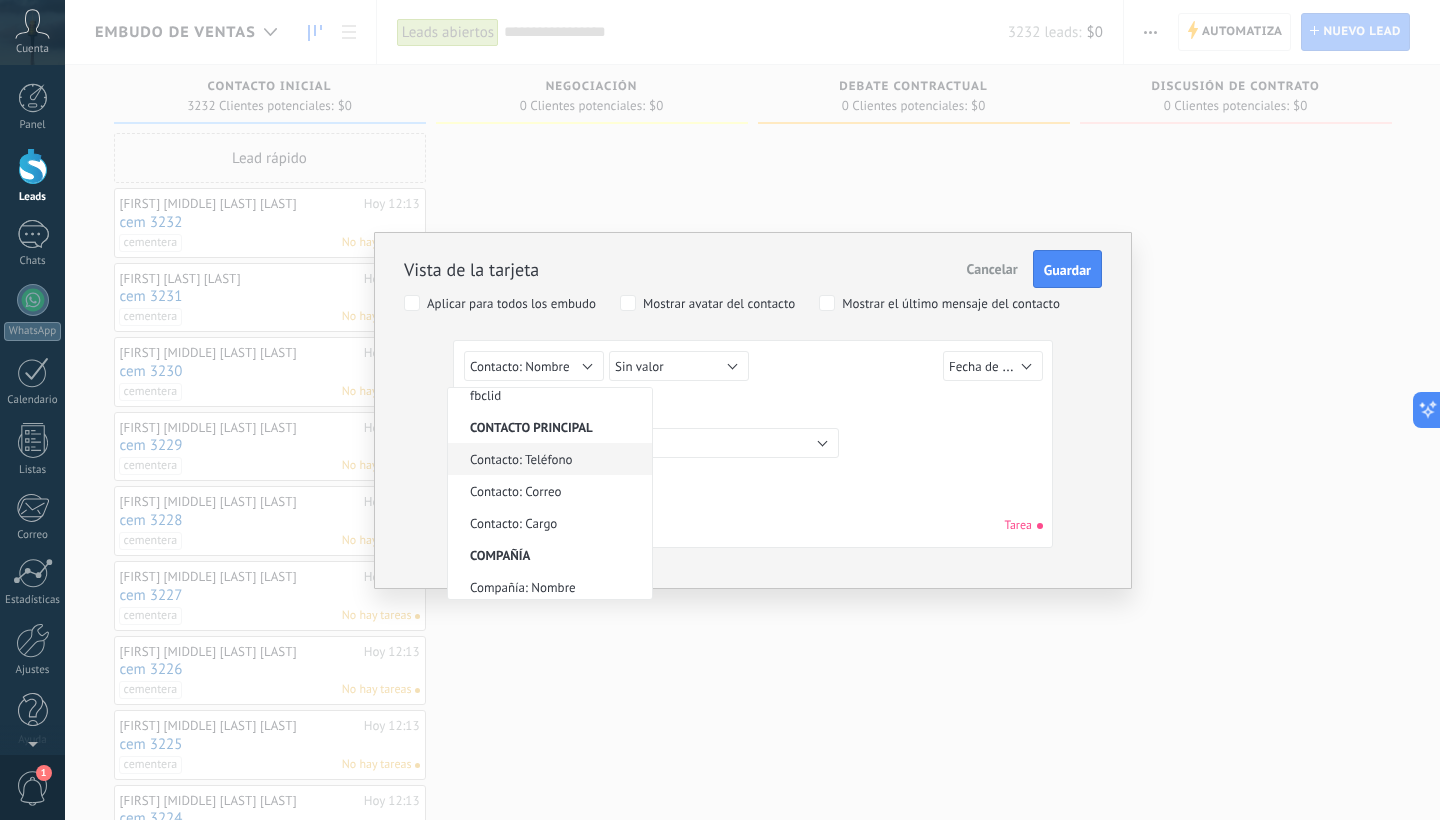 click on "Contacto: Teléfono" at bounding box center (547, 459) 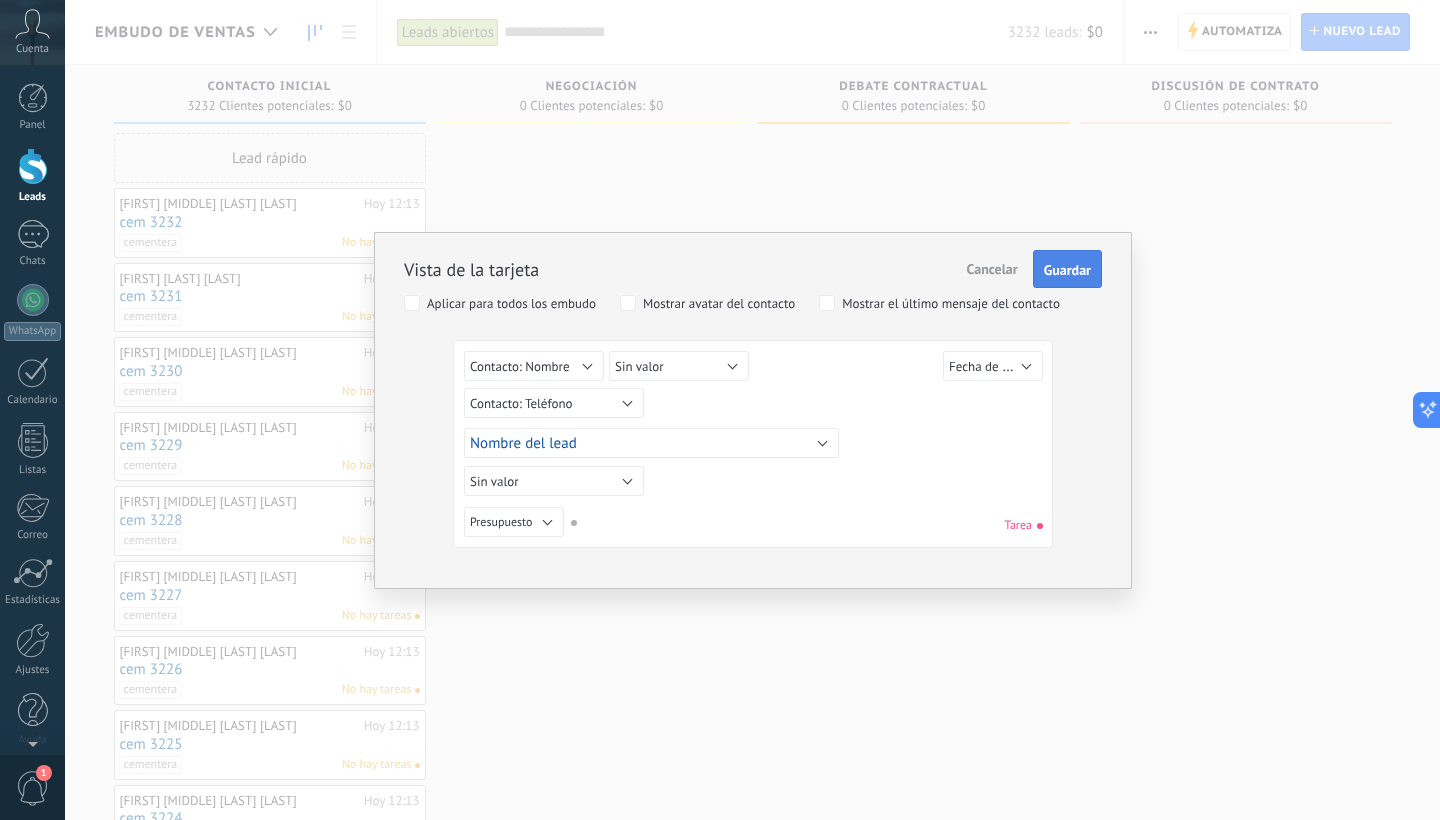 click on "Guardar" at bounding box center (1067, 270) 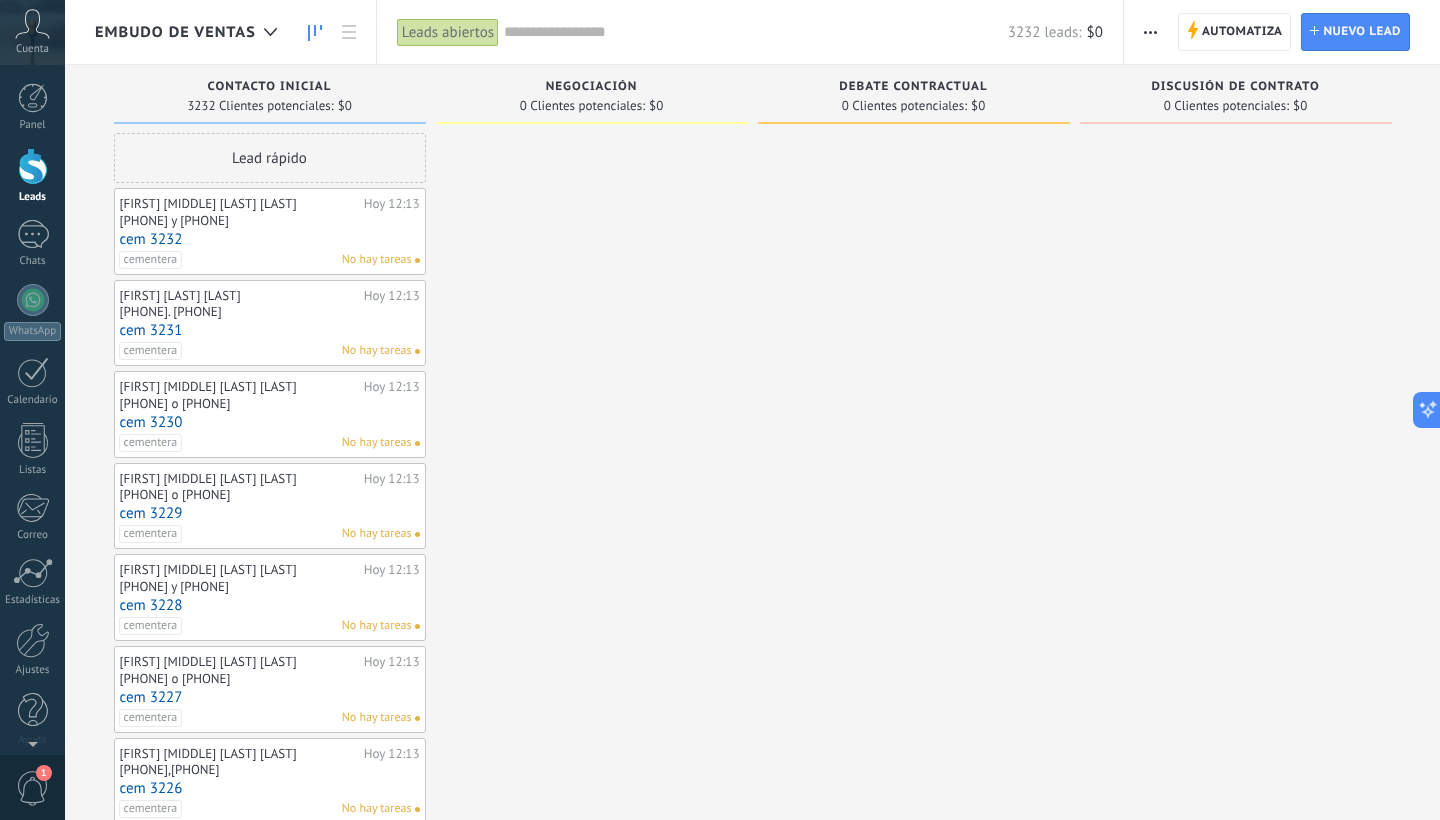 scroll, scrollTop: 0, scrollLeft: 0, axis: both 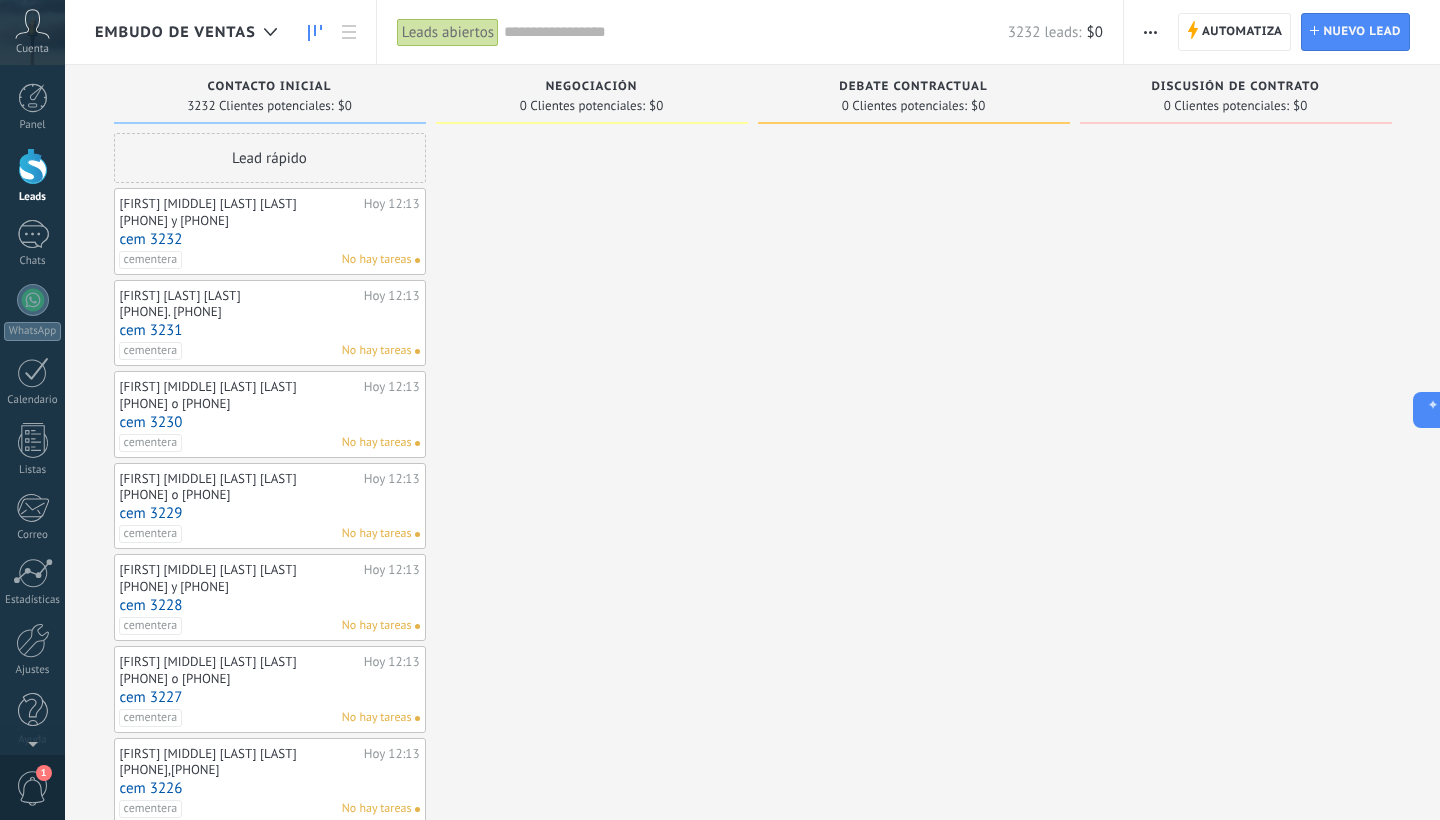 click at bounding box center [914, 1532] 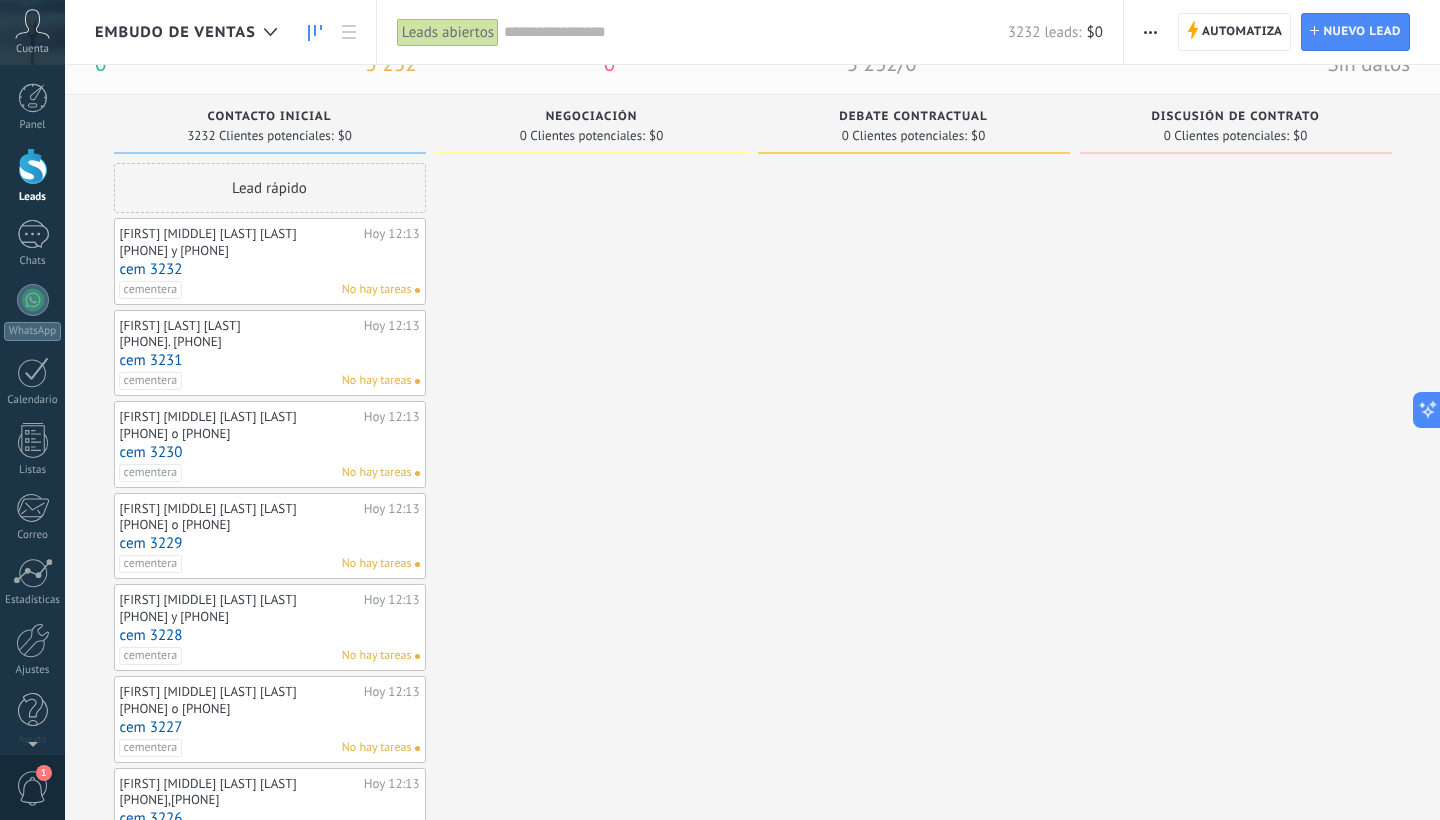 scroll, scrollTop: 0, scrollLeft: 0, axis: both 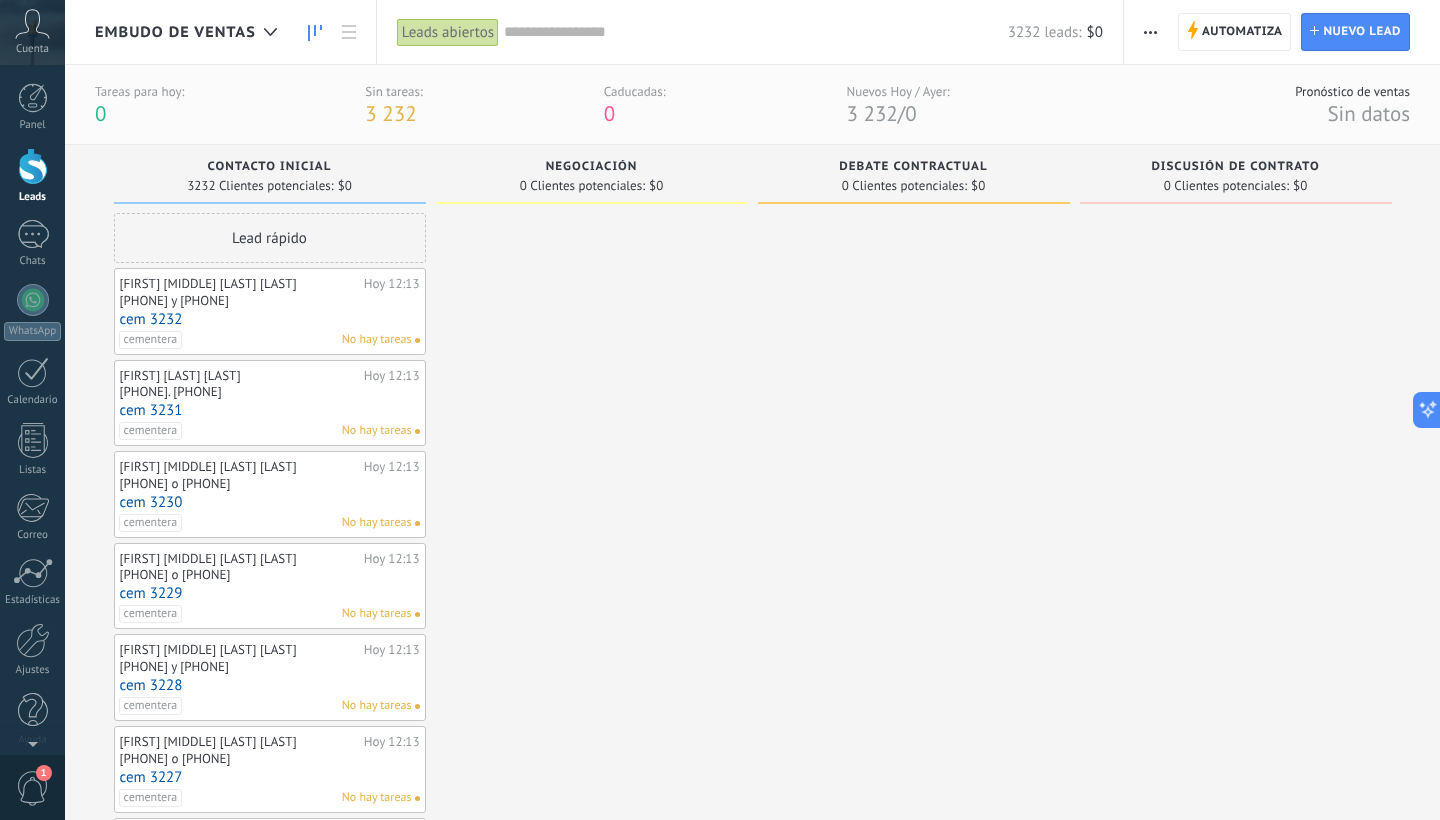 click 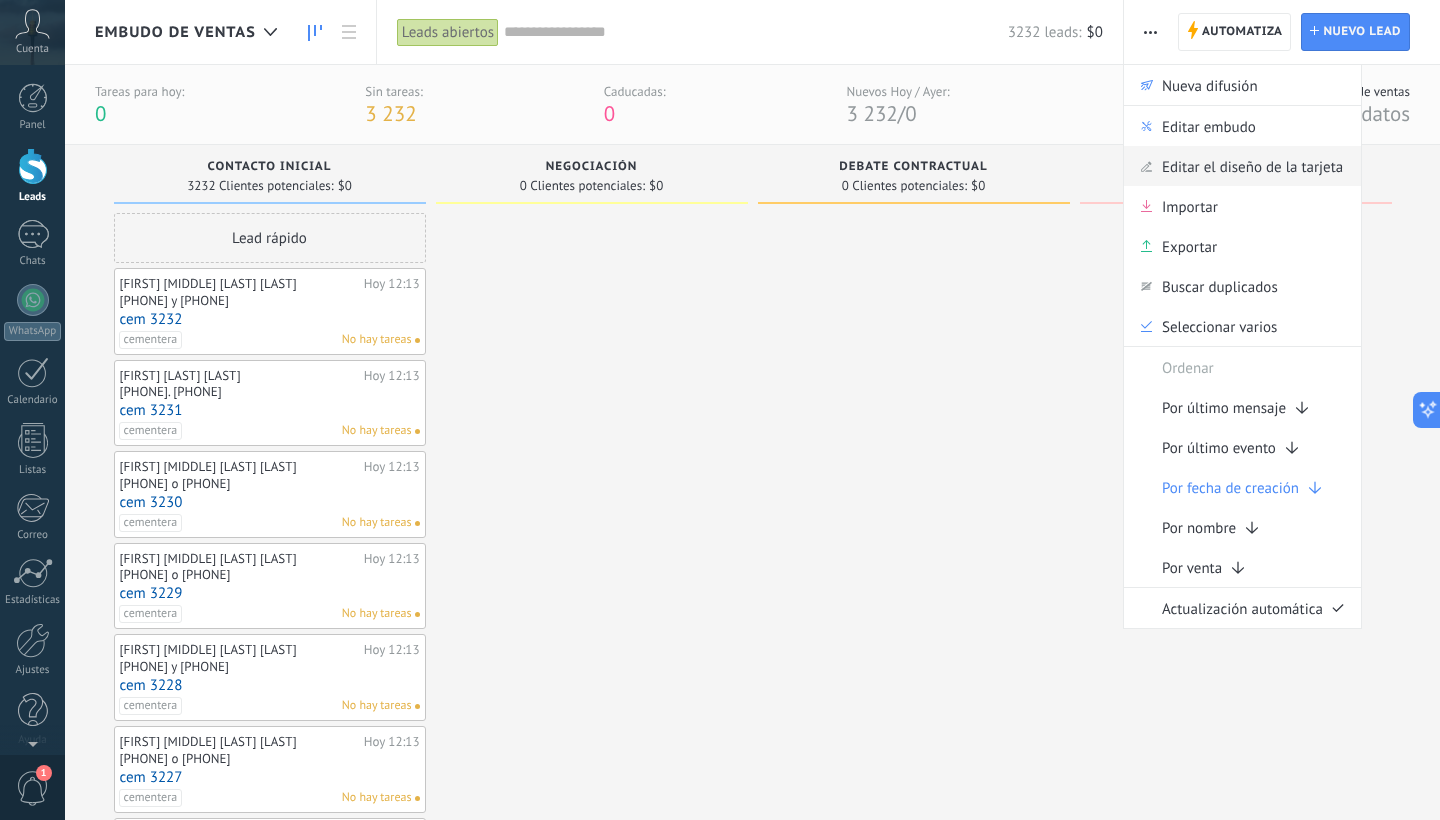 click on "Editar el diseño de la tarjeta" at bounding box center (1252, 166) 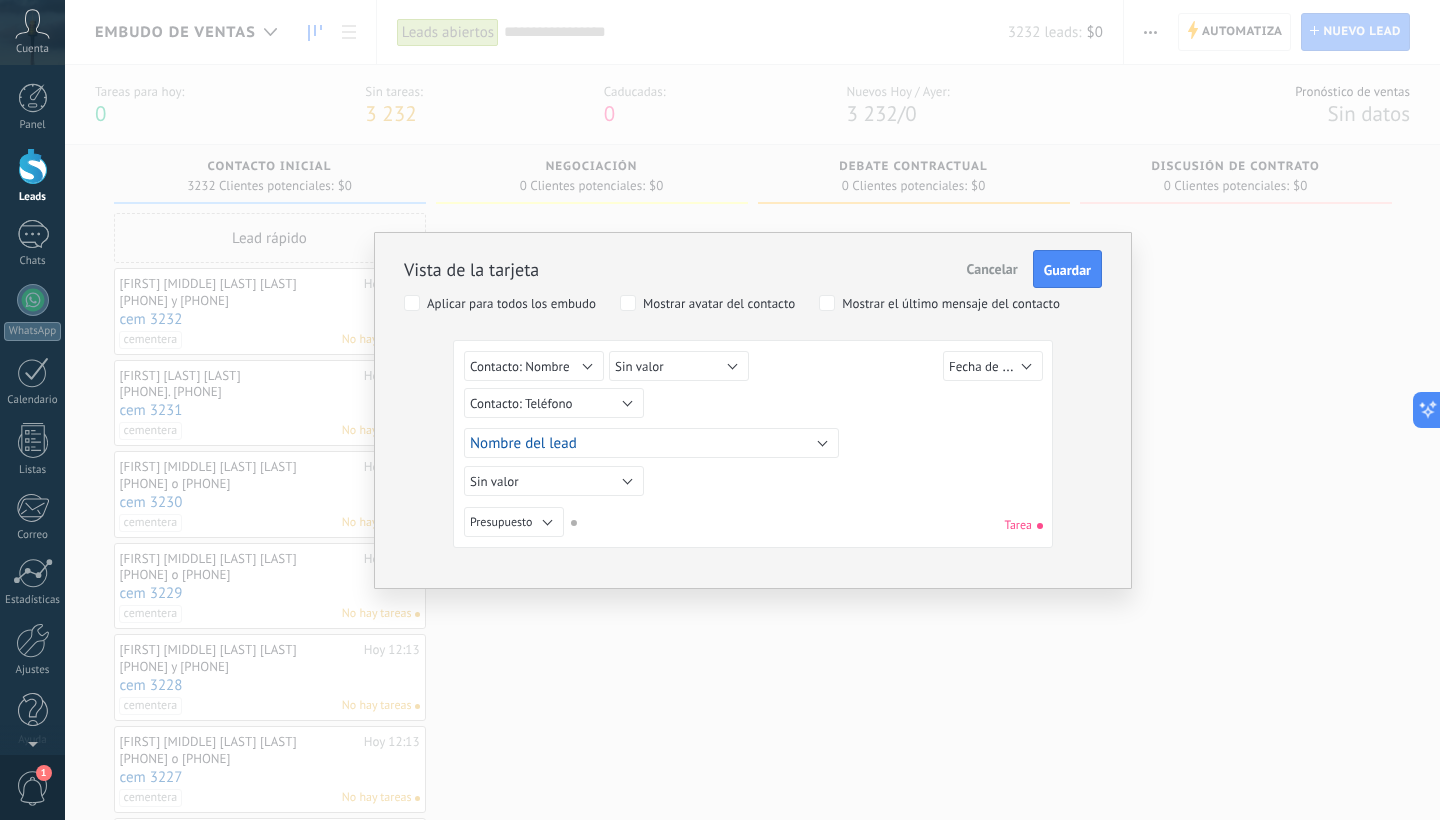 click on "Sin valor" at bounding box center [554, 481] 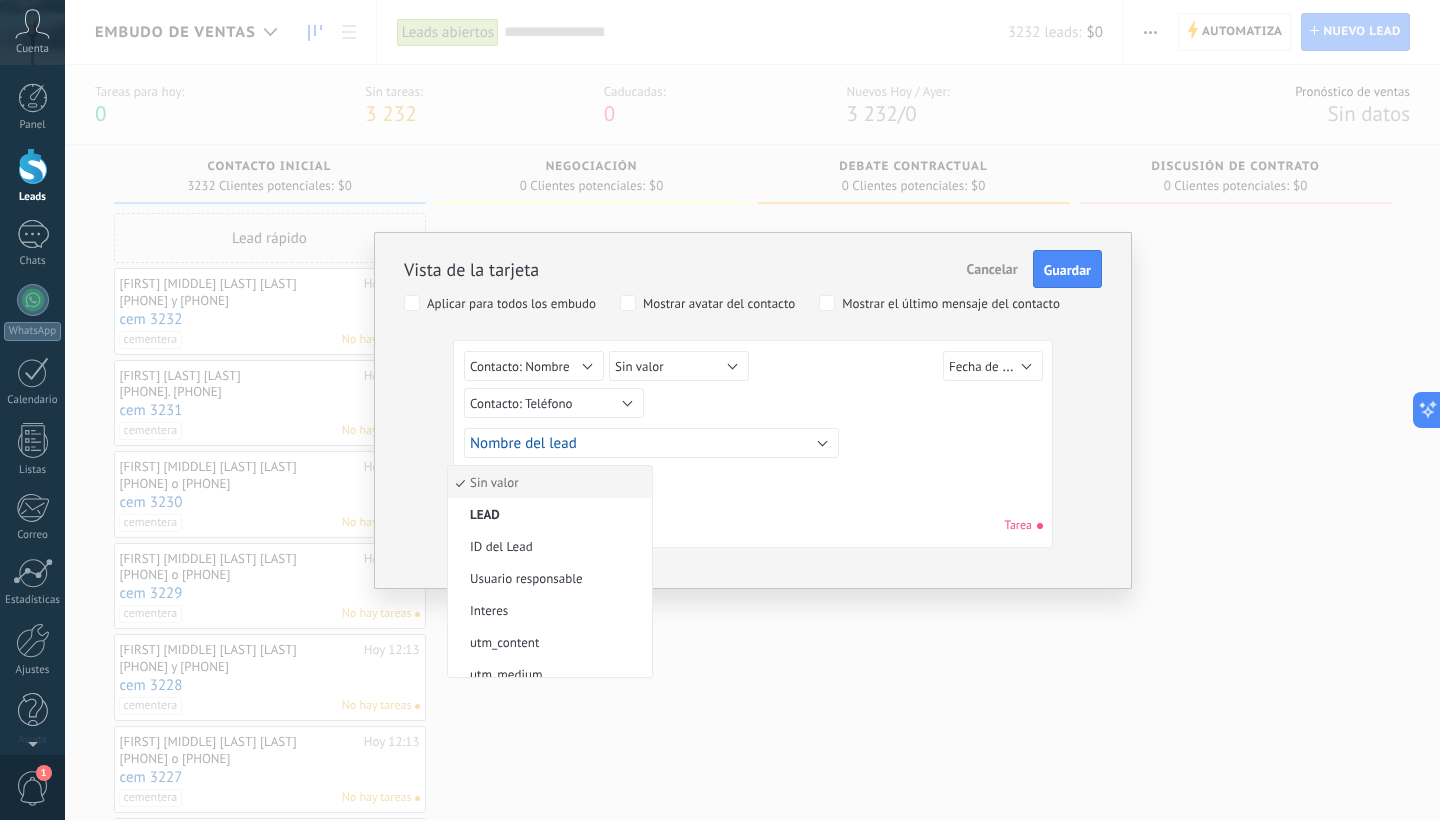 click on "Sin valor" at bounding box center (547, 482) 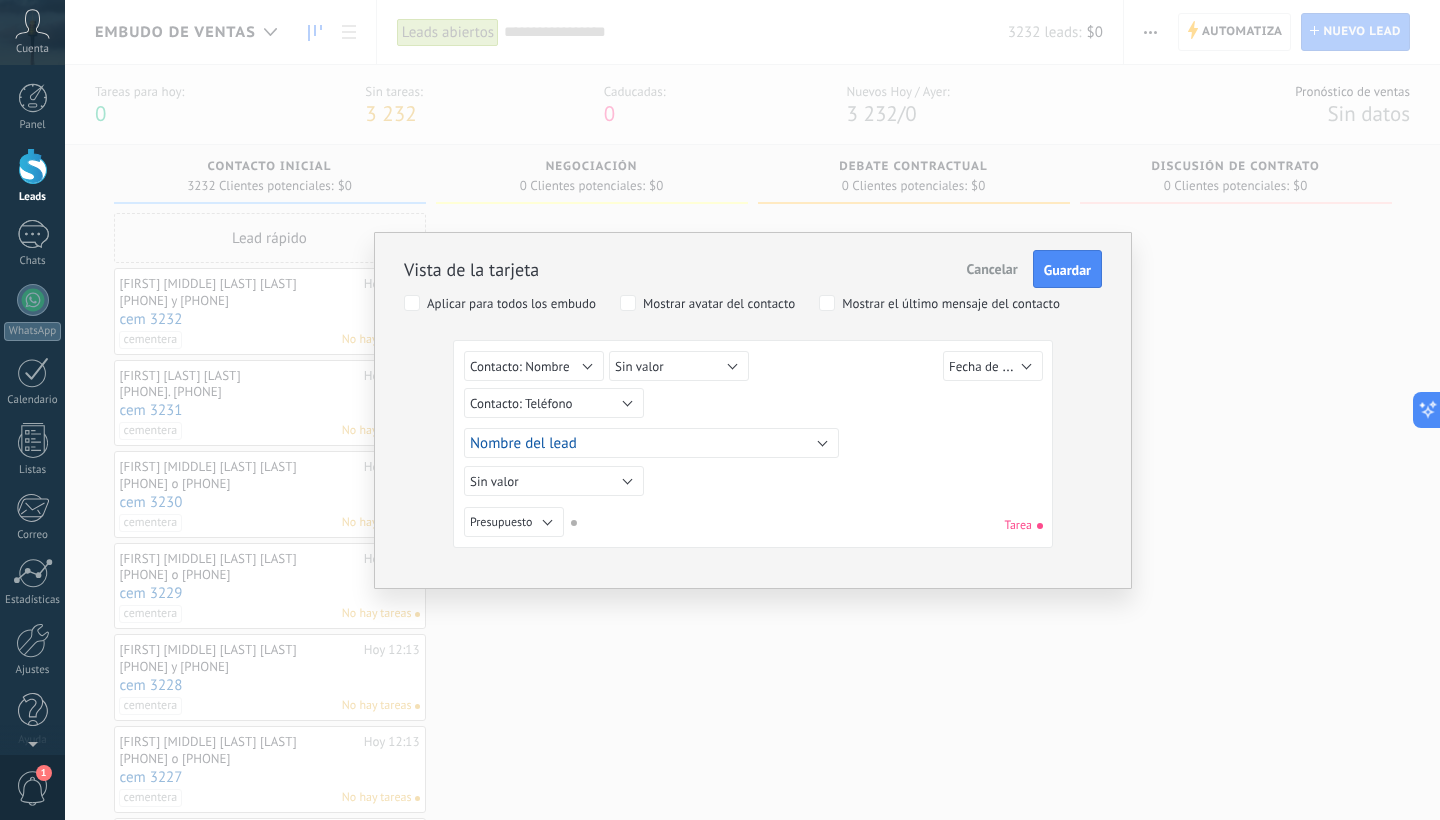 click on "Sin valor" at bounding box center [554, 481] 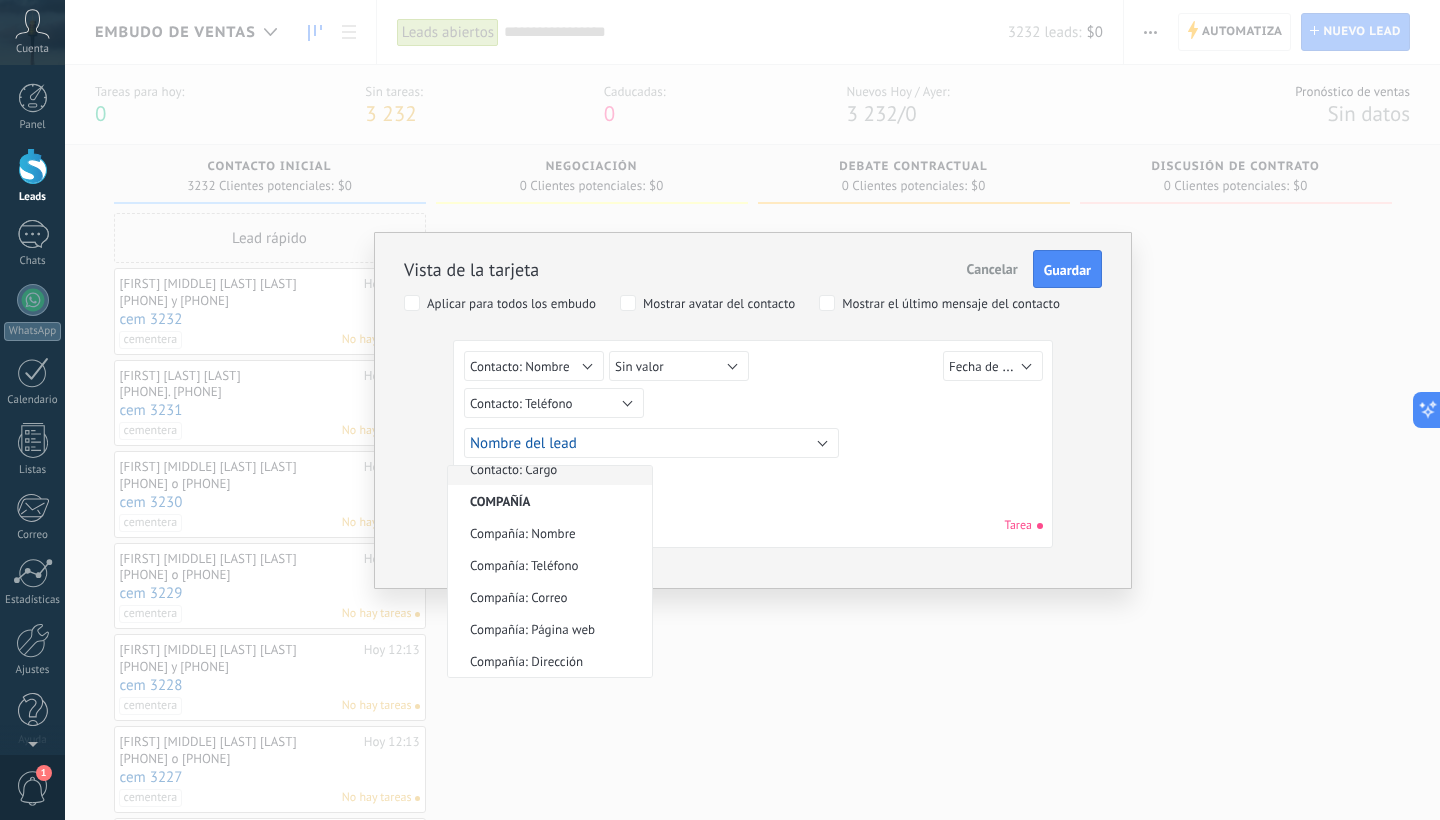 scroll, scrollTop: 557, scrollLeft: 0, axis: vertical 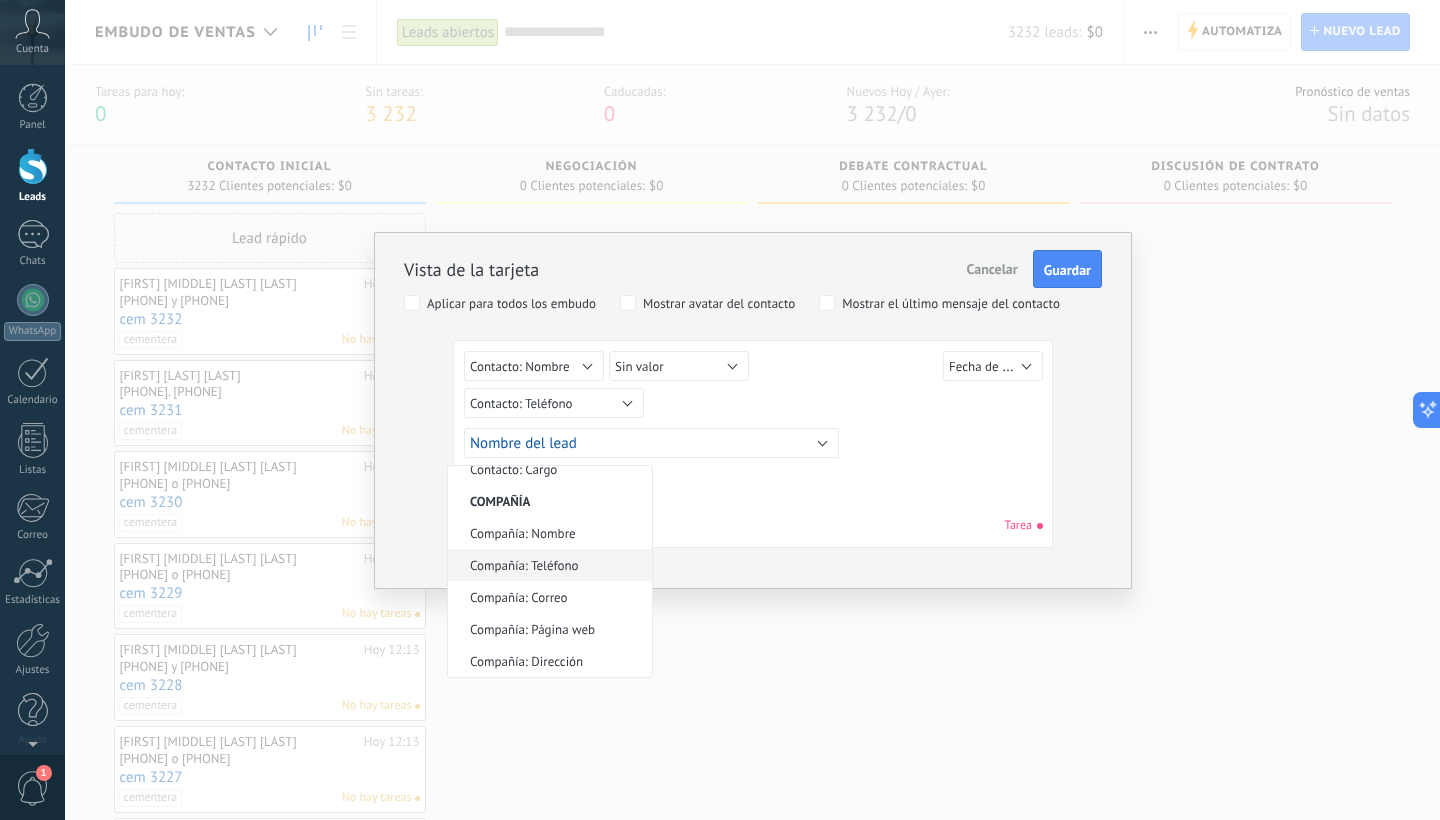 click on "Compañía: Teléfono" at bounding box center [547, 565] 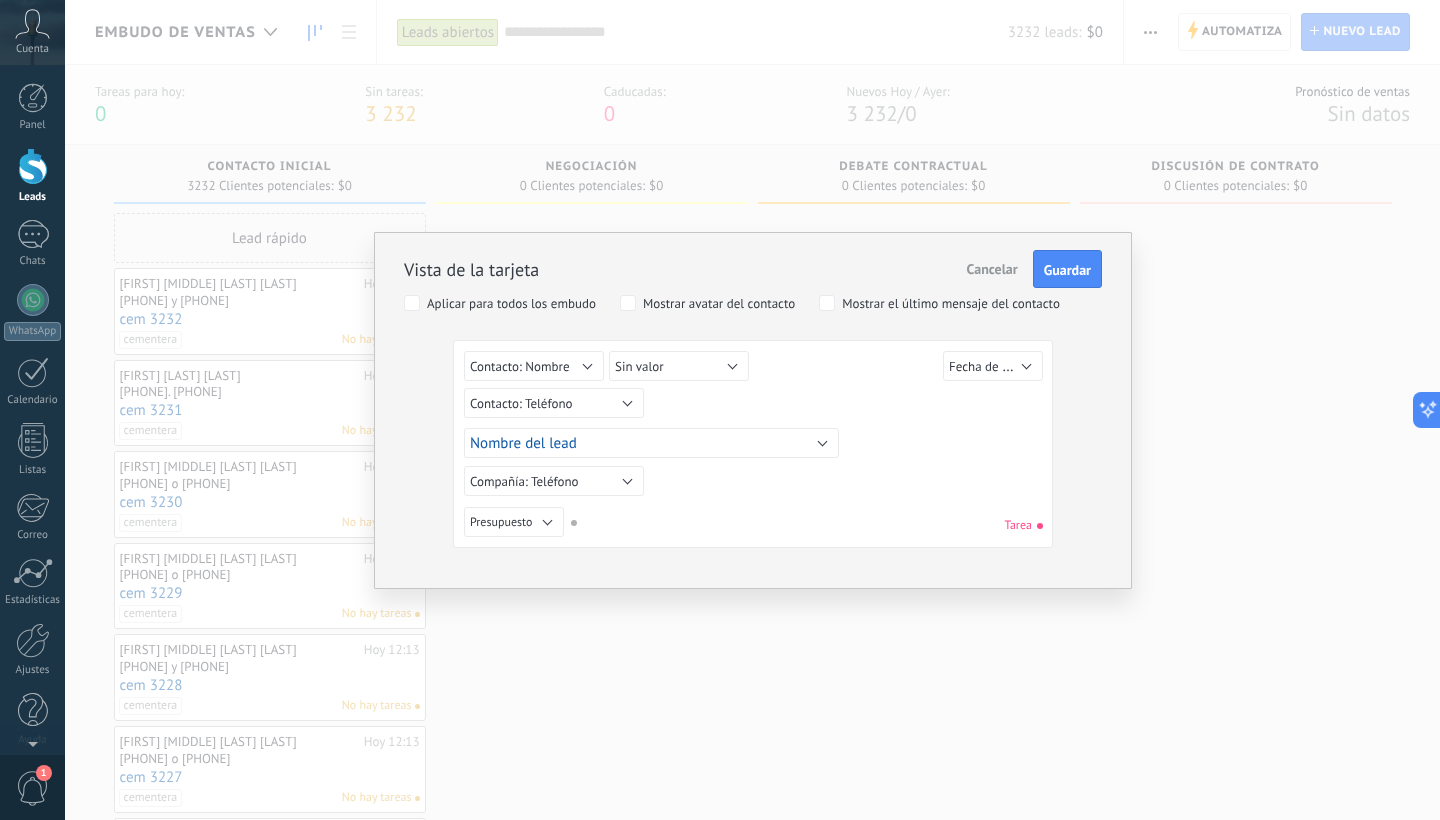 click on "Compañía: Teléfono" at bounding box center [554, 481] 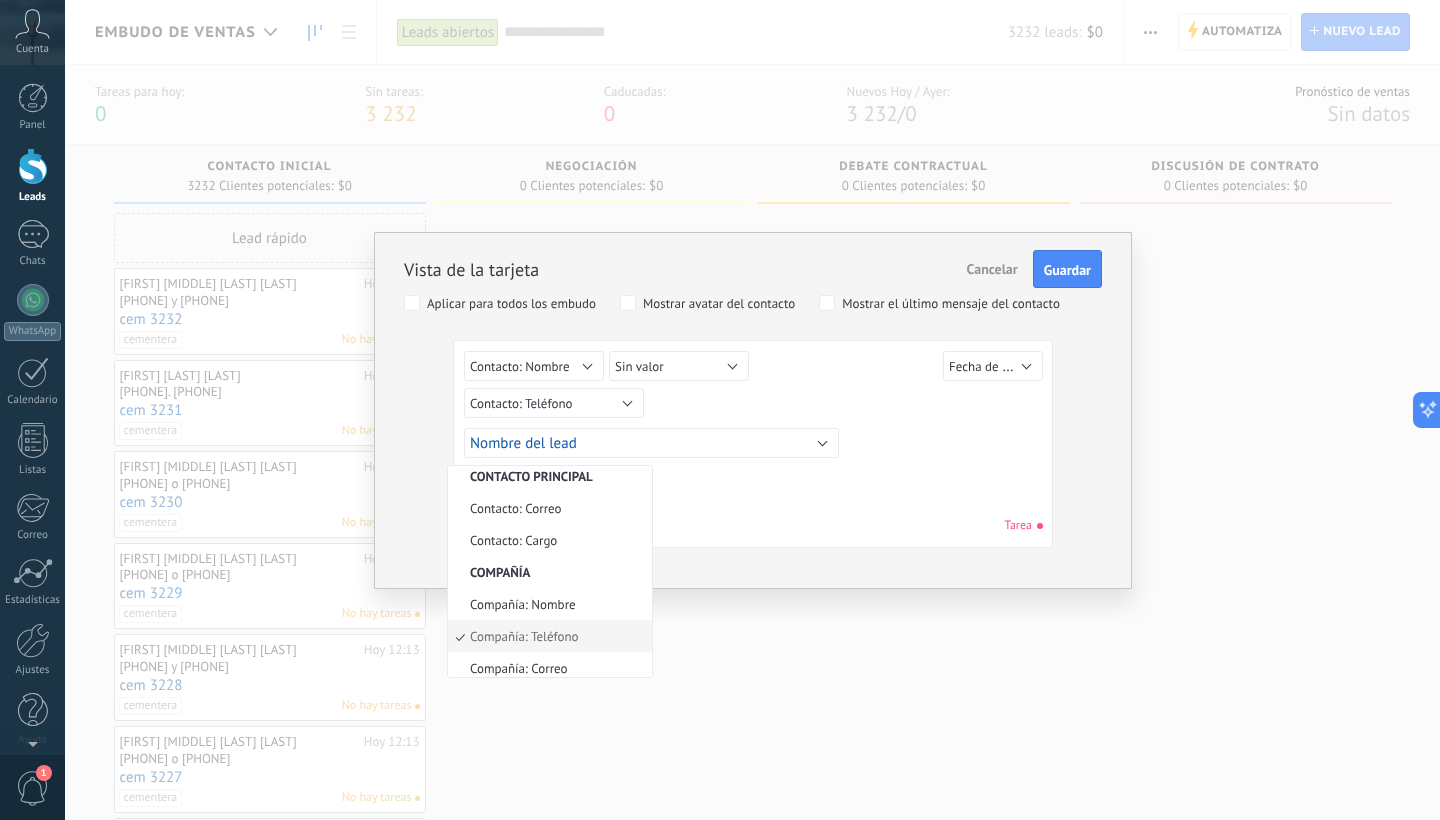 scroll, scrollTop: 485, scrollLeft: 0, axis: vertical 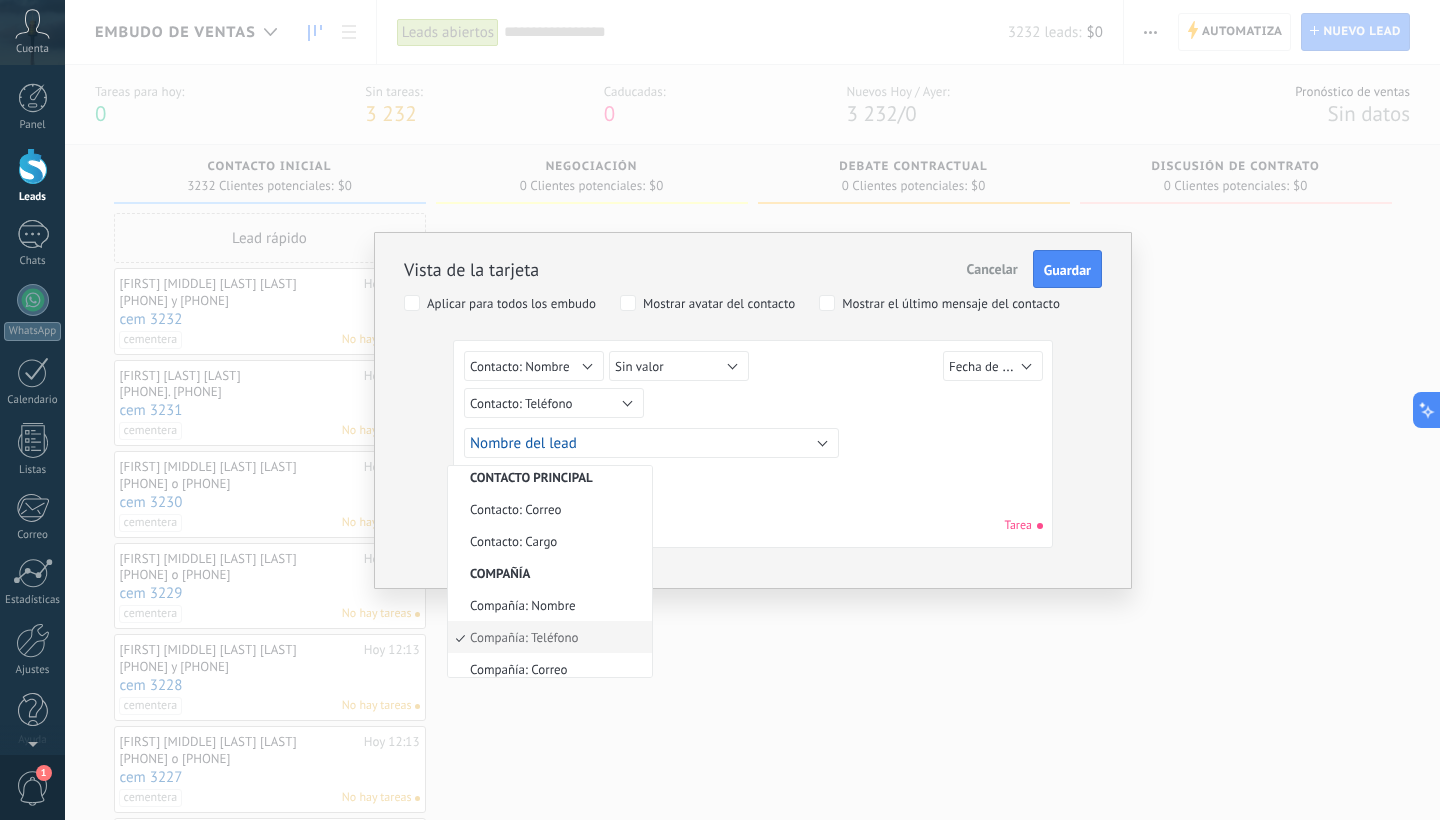 click on "Contacto: Teléfono" at bounding box center [554, 403] 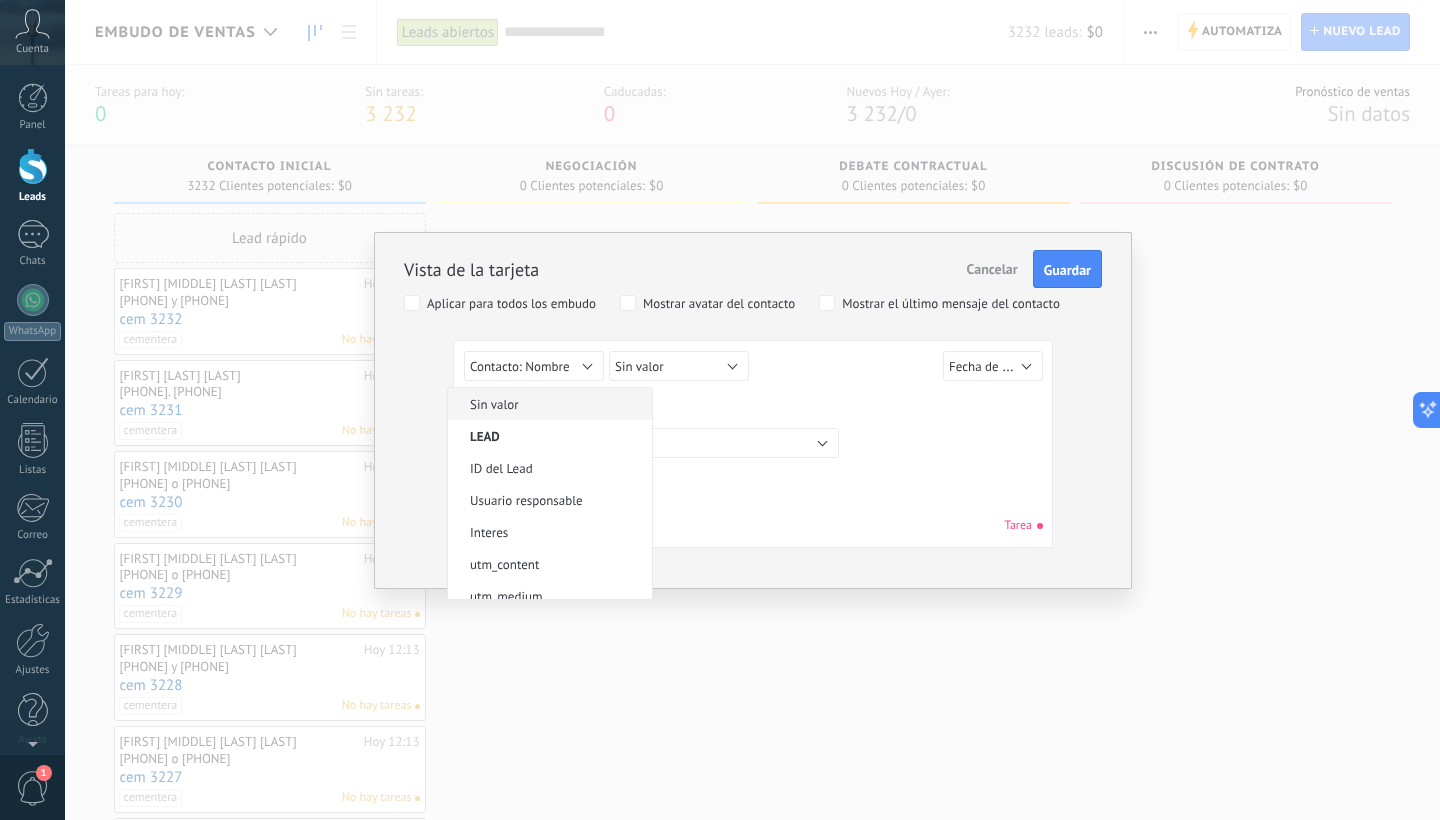 scroll, scrollTop: 0, scrollLeft: 0, axis: both 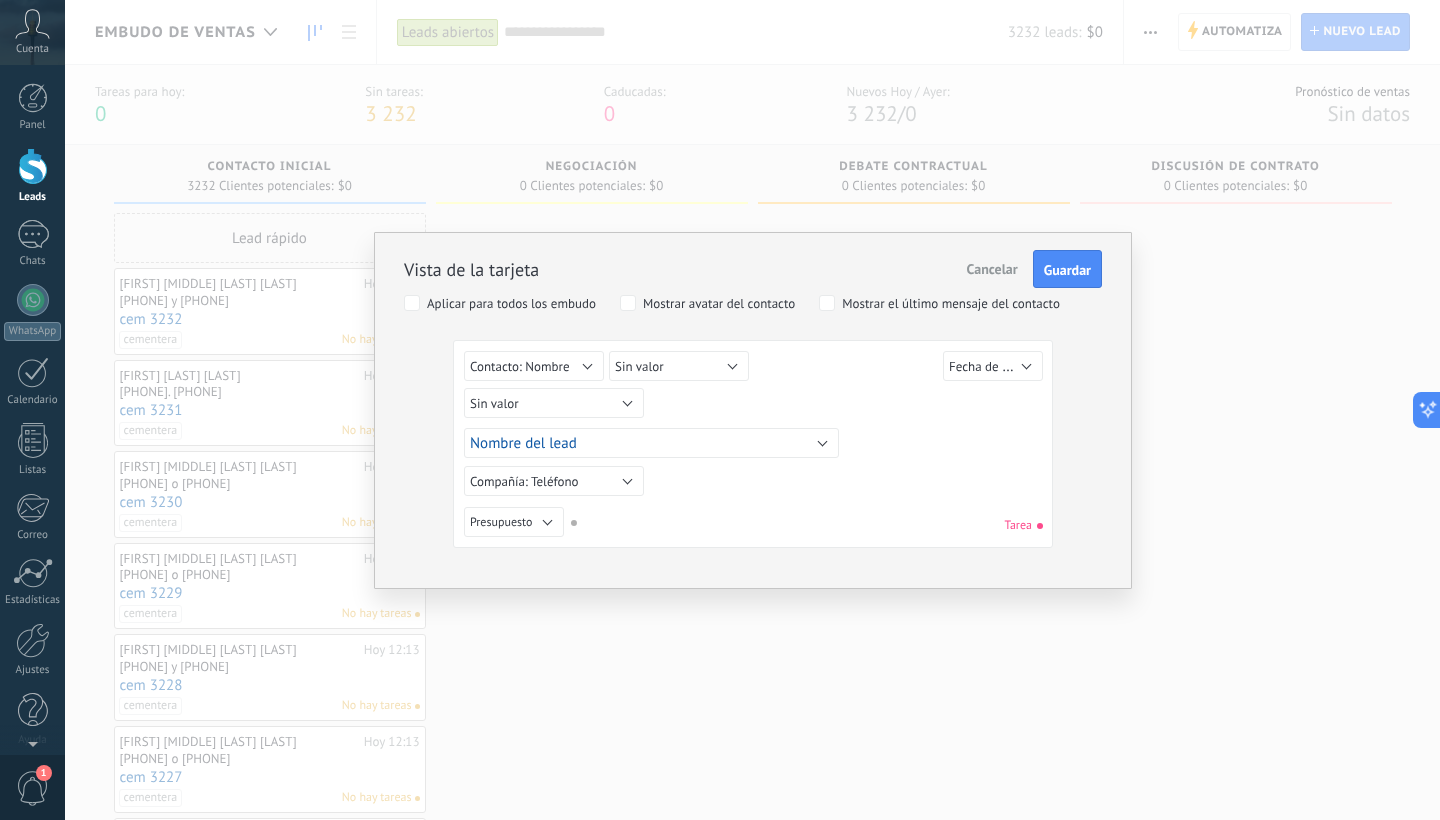 click on "Compañía: Teléfono" at bounding box center (554, 481) 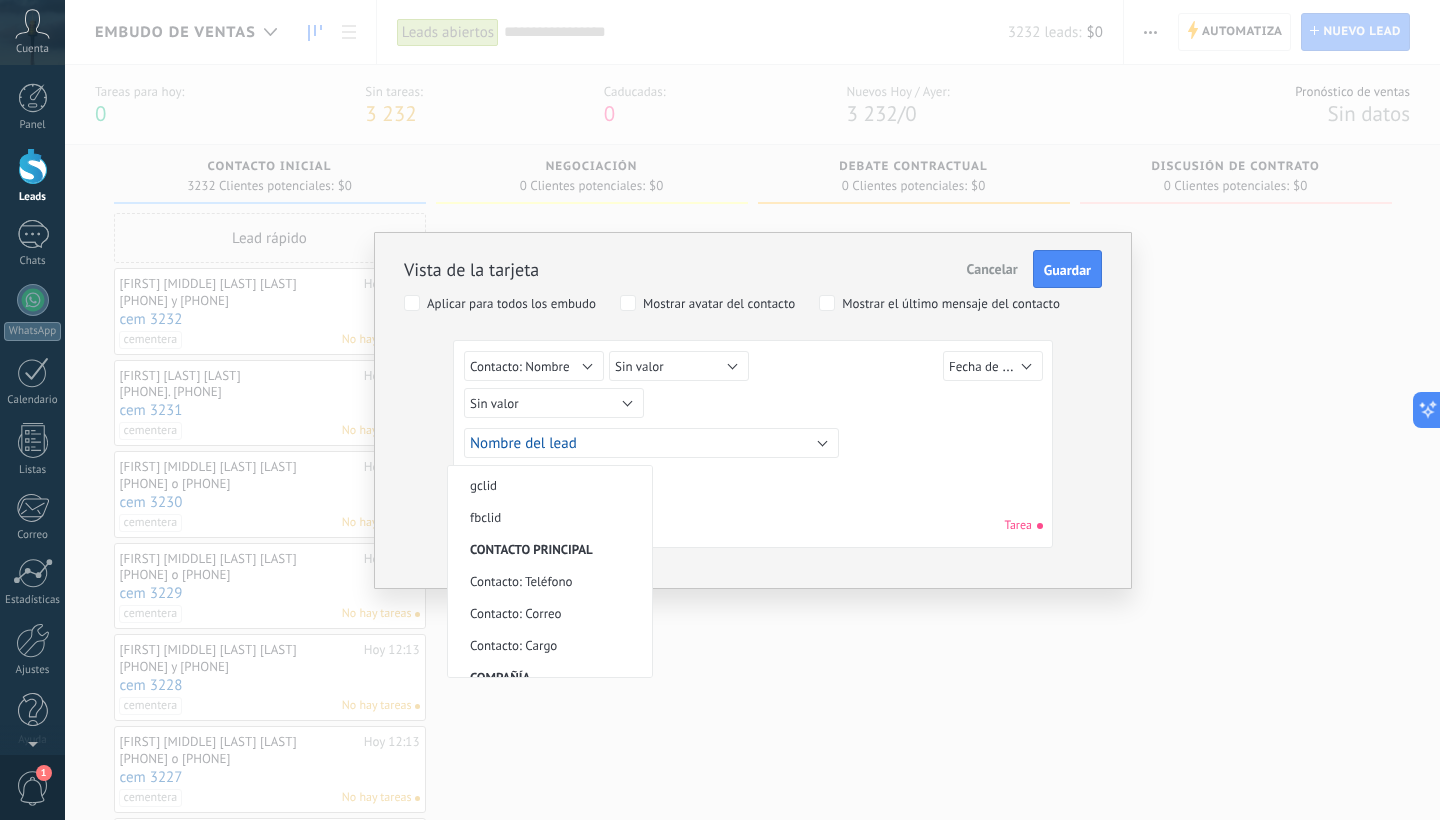 scroll, scrollTop: 409, scrollLeft: 0, axis: vertical 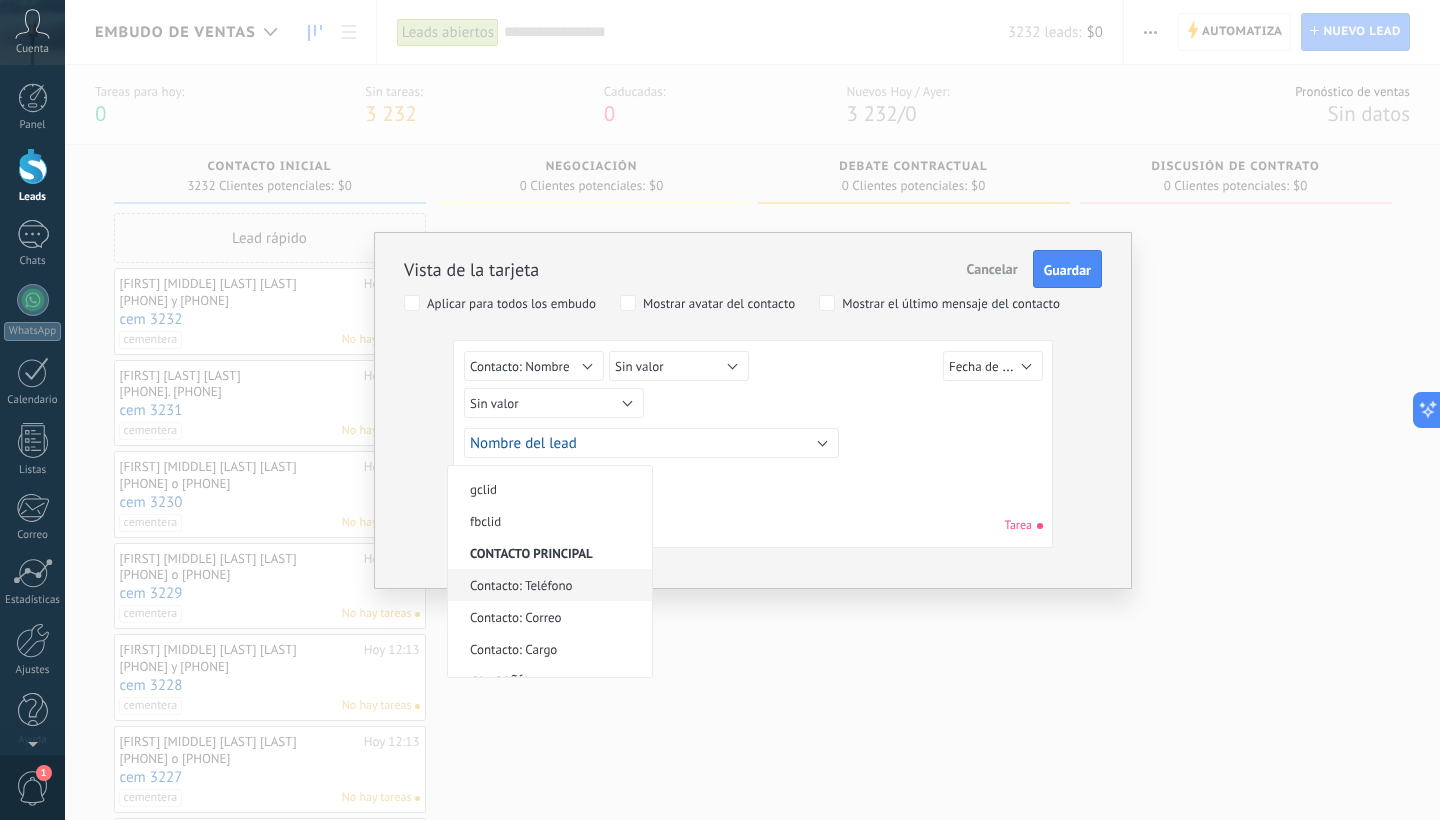 click on "Contacto: Teléfono" at bounding box center [547, 585] 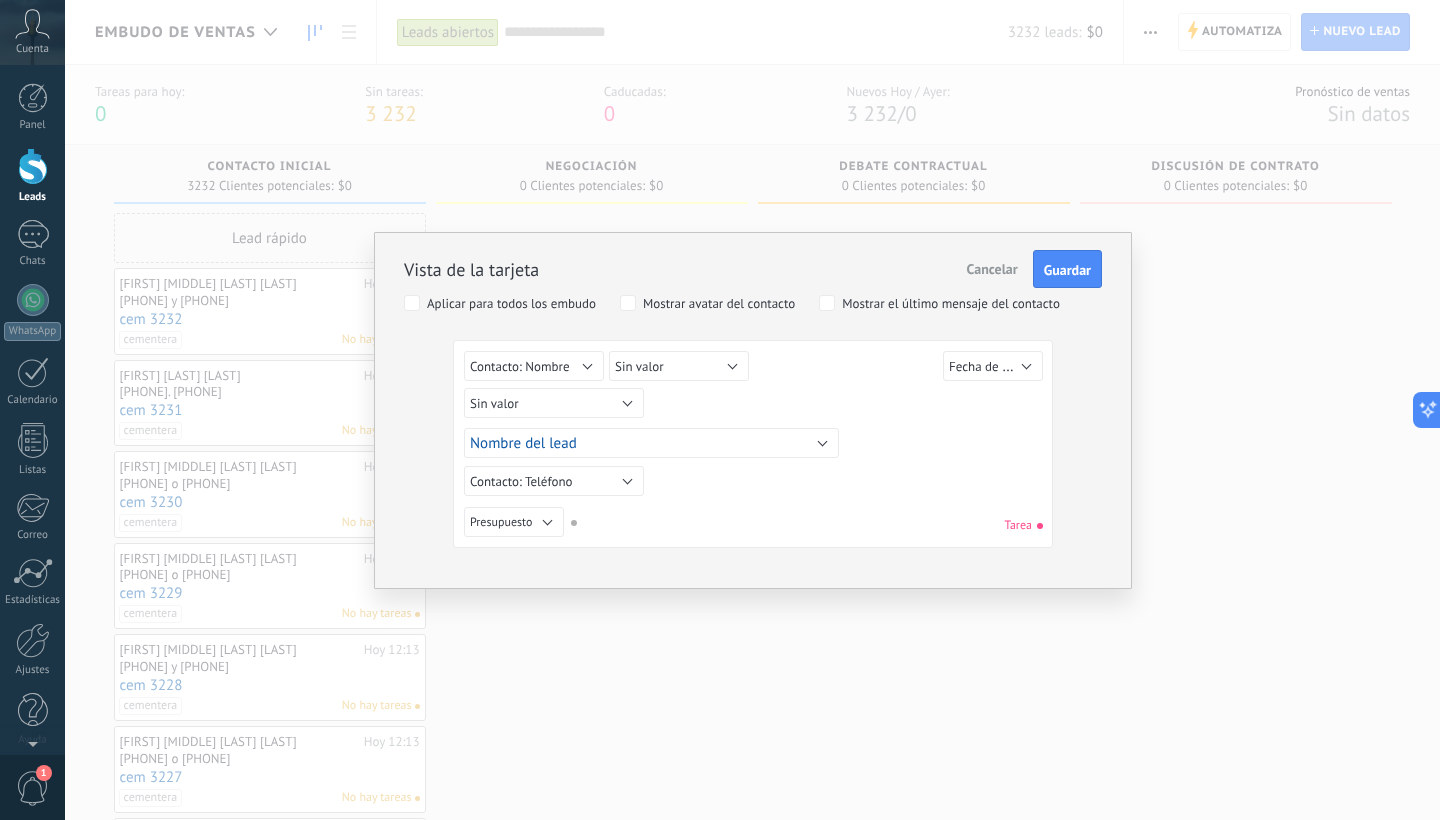 click on "Presupuesto" at bounding box center [514, 522] 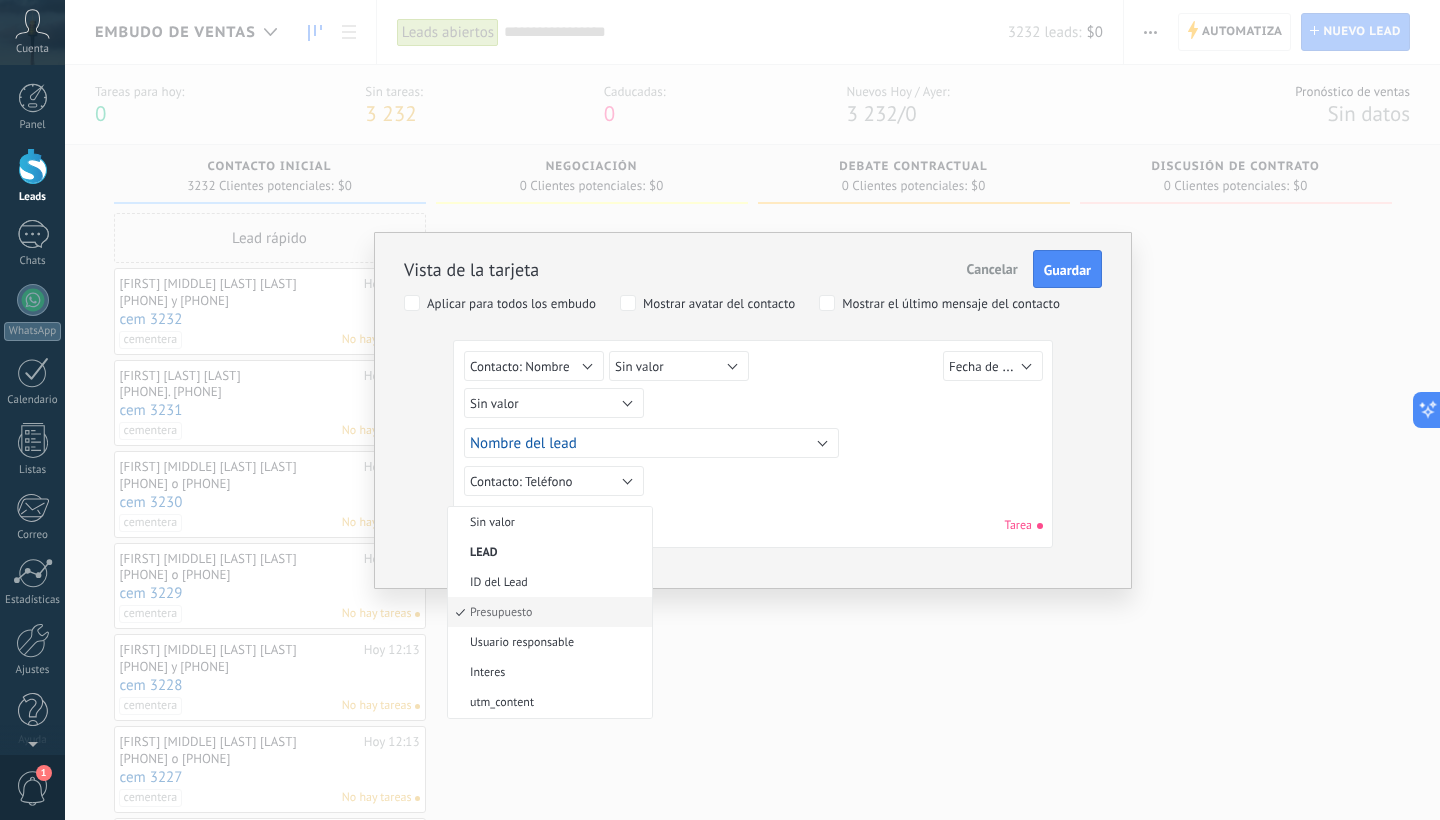 click on "Sin valor Lead ID del Lead Nombre del lead Fecha de Creación Presupuesto Usuario responsable Interes utm_content utm_medium utm_campaign utm_source utm_term utm_referrer referrer gclientid gclid fbclid Contacto principal Contacto: Nombre Contacto: Teléfono Contacto: Correo Contacto: Cargo Compañía Compañía: Nombre Compañía: Teléfono Compañía: Correo Compañía: Página web Compañía: Dirección Presupuesto Tarea" at bounding box center (753, 525) 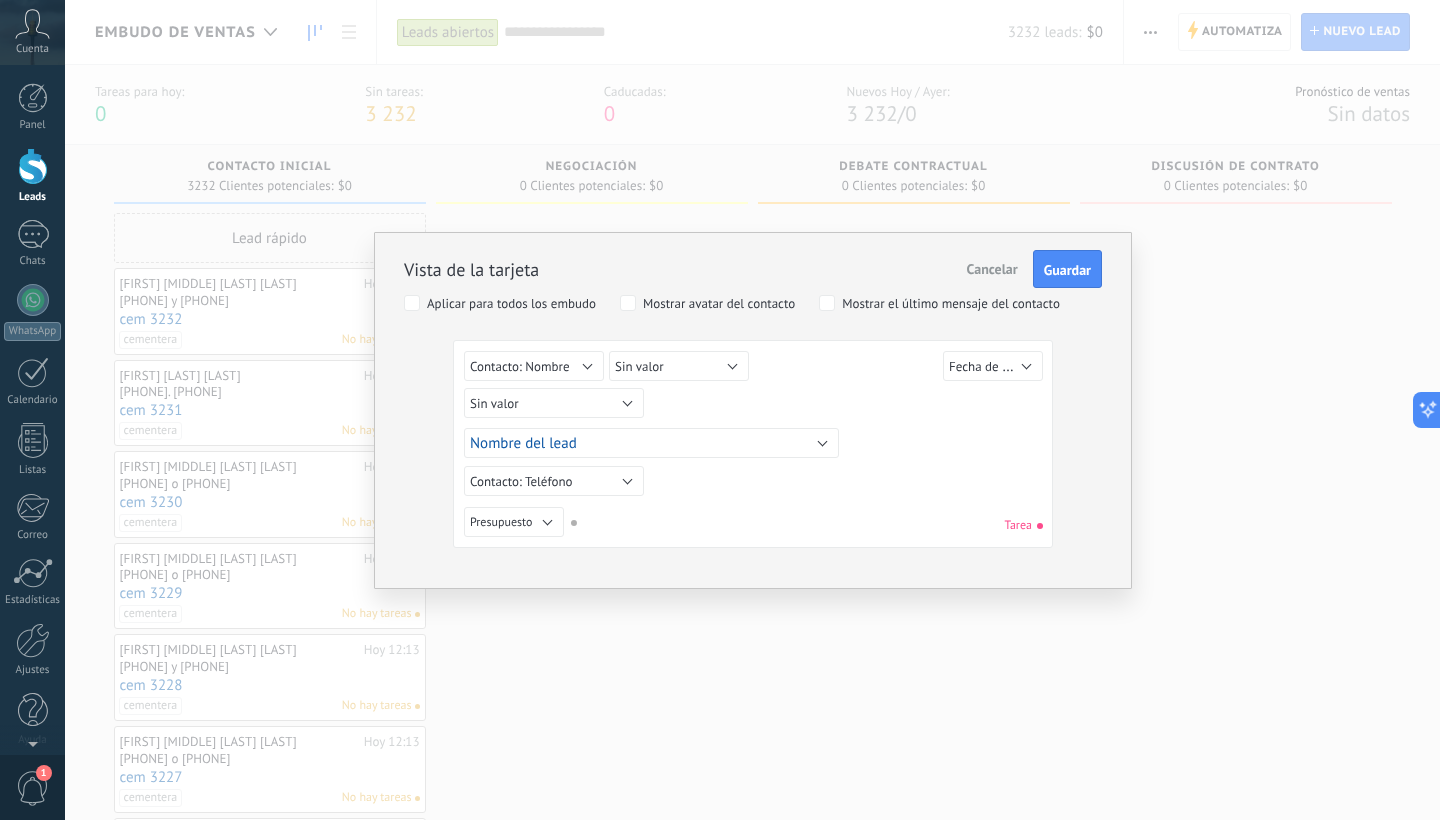 click on "Fecha de Creación" at bounding box center [993, 366] 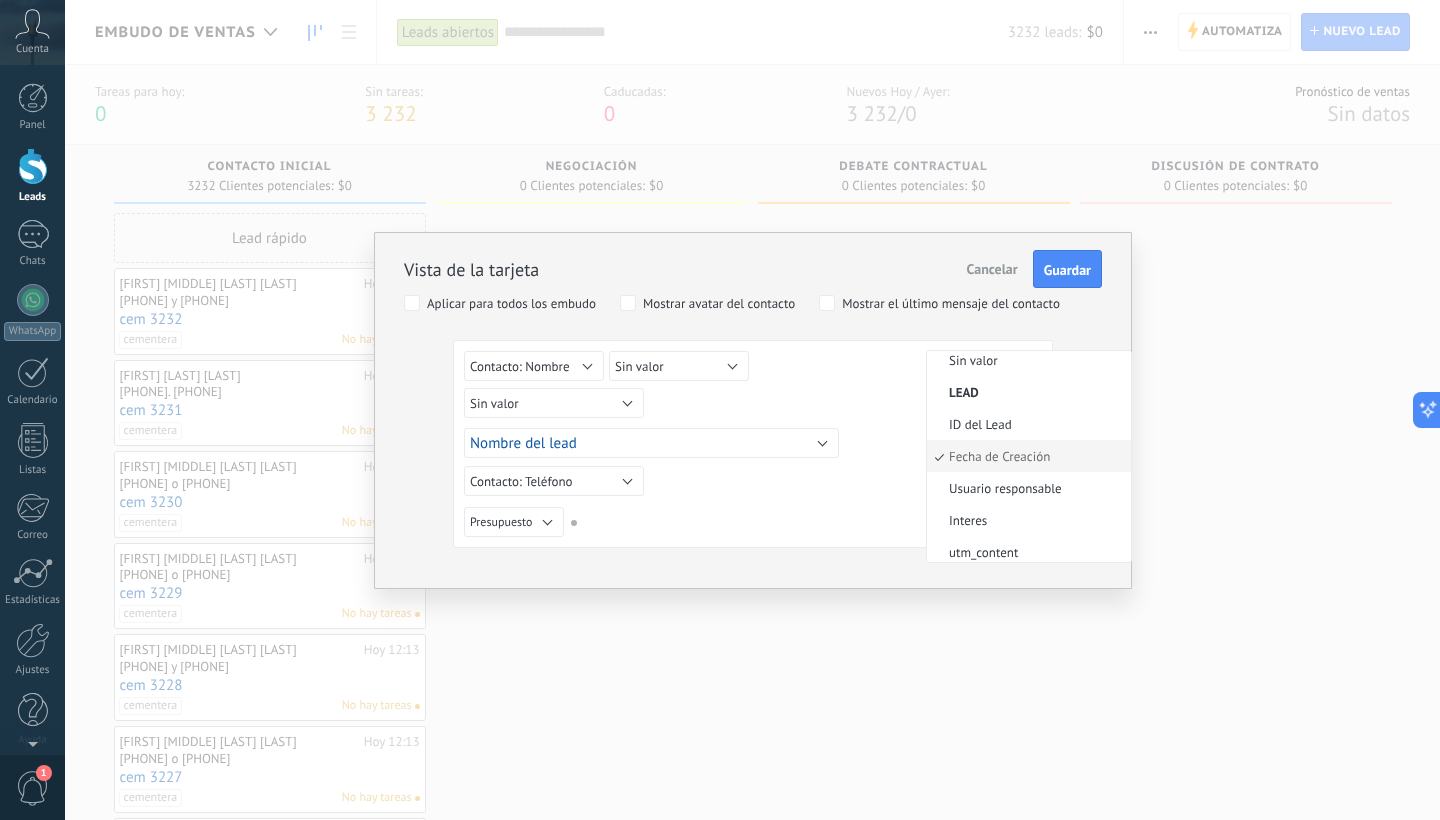 click on "Sin valor Lead ID del Lead Nombre del lead Fecha de Creación Presupuesto Usuario responsable Interes utm_content utm_medium utm_campaign utm_source utm_term utm_referrer referrer gclientid gclid fbclid Contacto principal Contacto: Nombre Contacto: Teléfono Contacto: Correo Contacto: Cargo Compañía Compañía: Nombre Compañía: Teléfono Compañía: Correo Compañía: Página web Compañía: Dirección Sin valor" at bounding box center (756, 406) 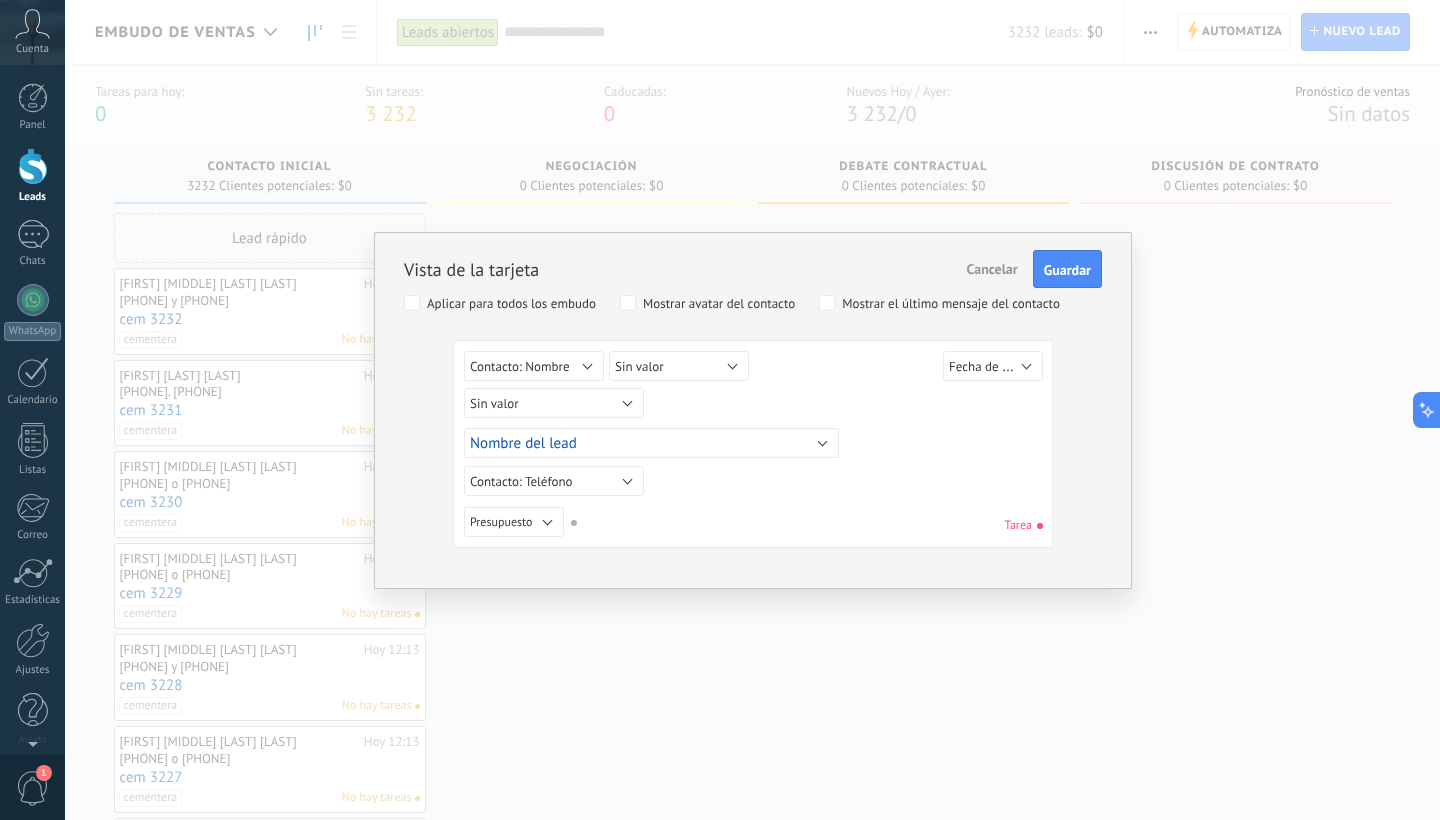 click on "Fecha de Creación" at bounding box center (993, 366) 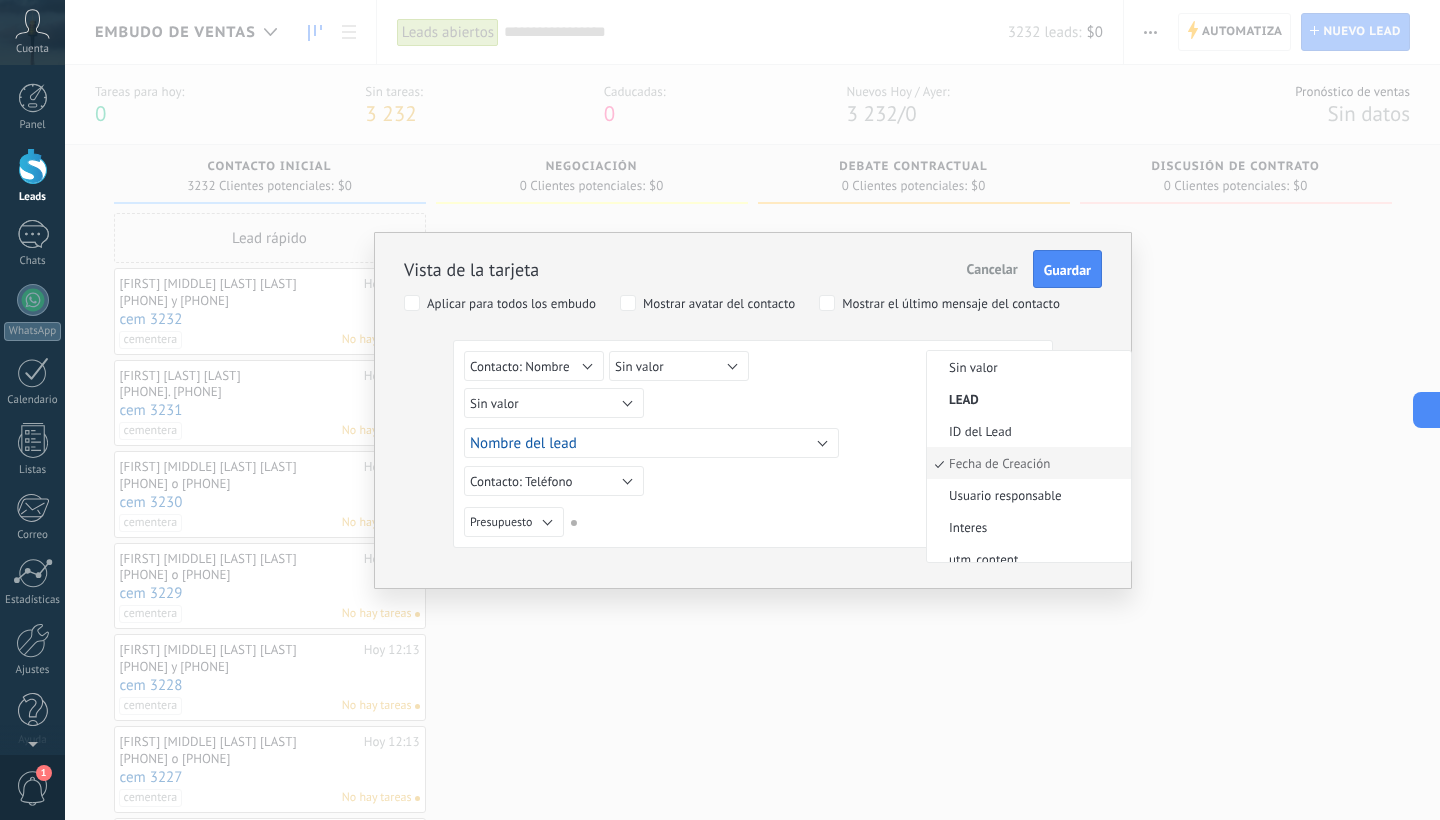 scroll, scrollTop: 0, scrollLeft: 0, axis: both 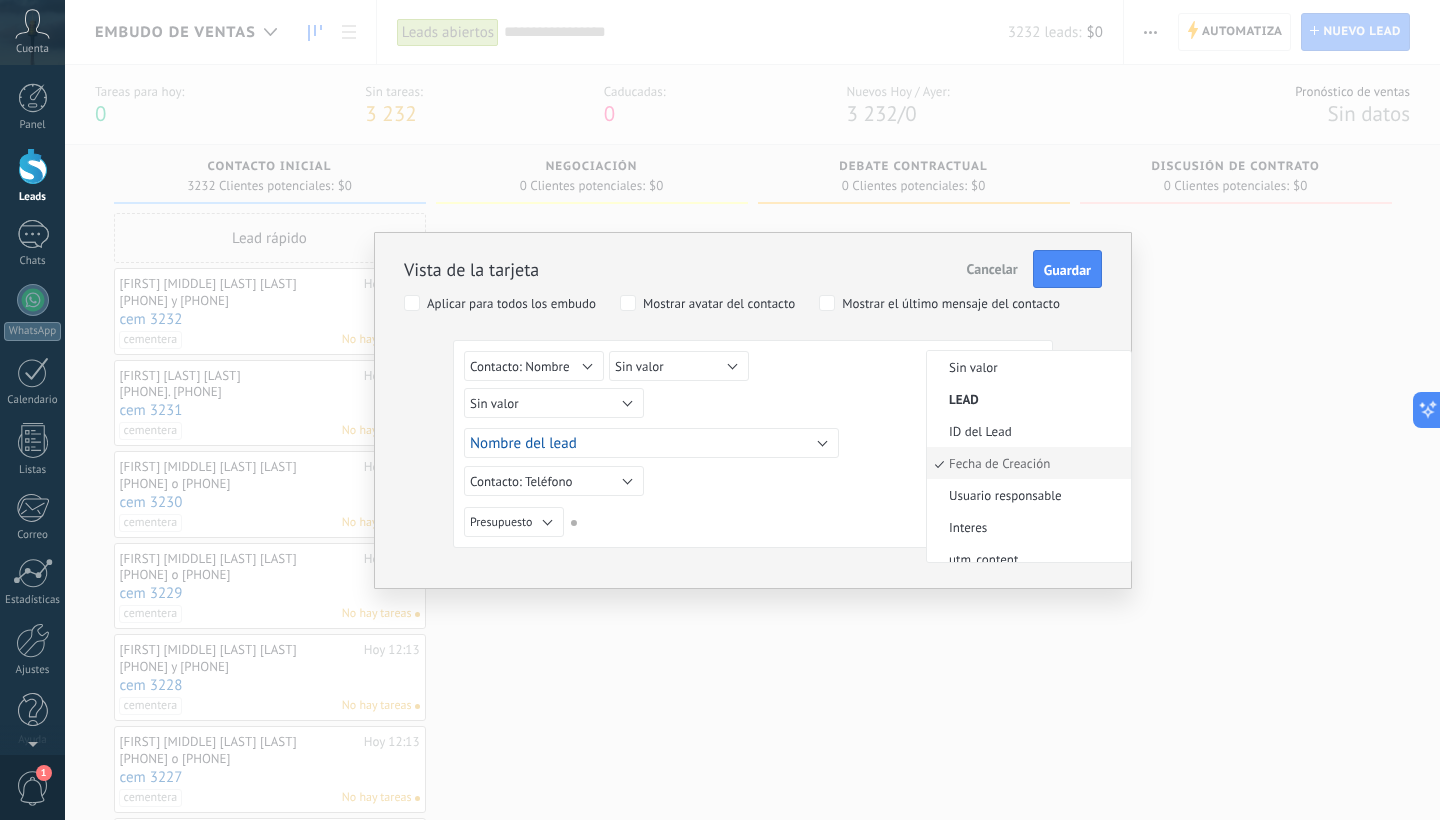 click on "Sin valor Lead ID del Lead Nombre del lead Fecha de Creación Presupuesto Usuario responsable Interes utm_content utm_medium utm_campaign utm_source utm_term utm_referrer referrer gclientid gclid fbclid Contacto principal Contacto: Nombre Contacto: Teléfono Contacto: Correo Contacto: Cargo Compañía Compañía: Nombre Compañía: Teléfono Compañía: Correo Compañía: Página web Compañía: Dirección Sin valor" at bounding box center [756, 406] 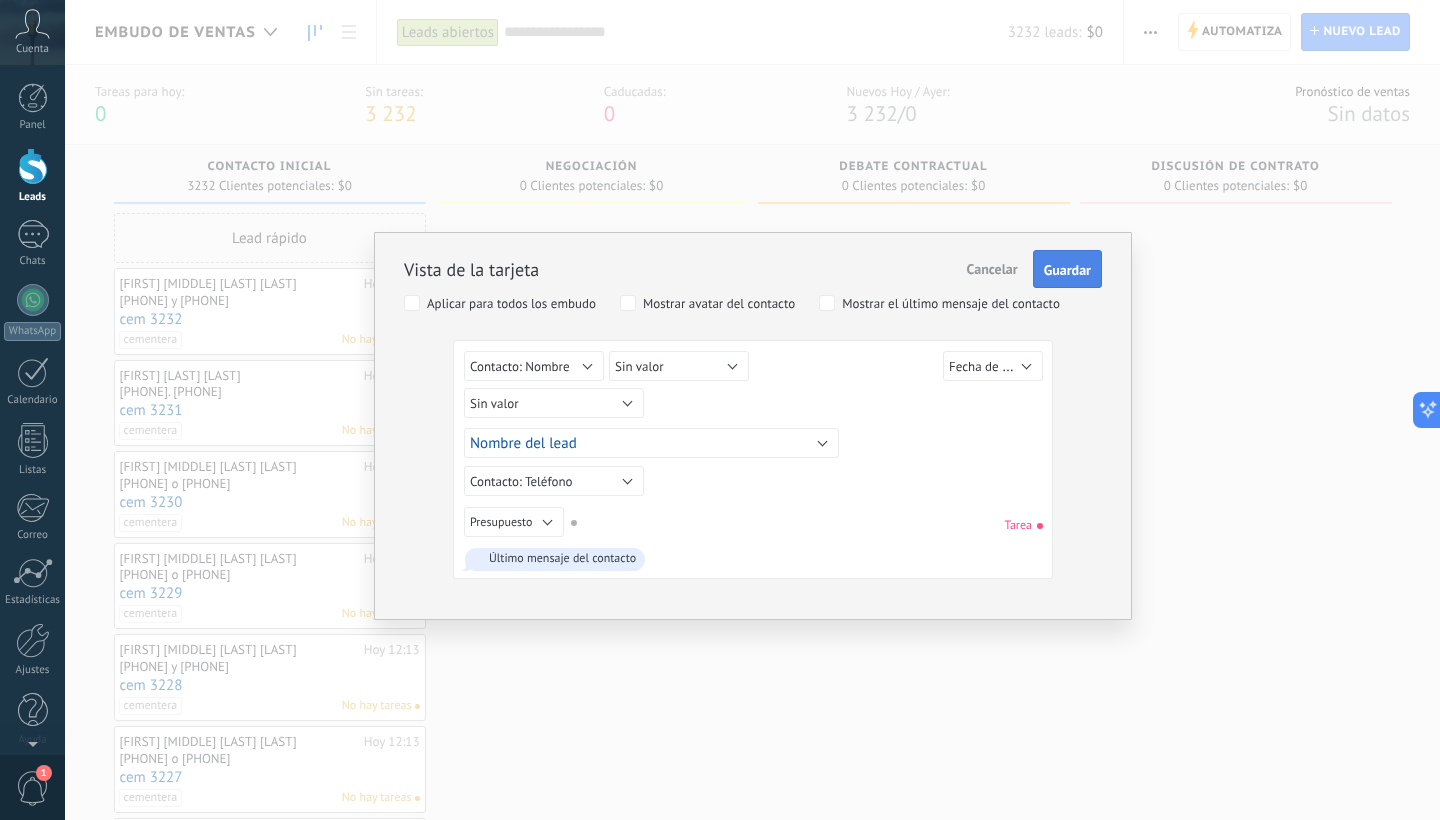 click on "Guardar" at bounding box center (1067, 270) 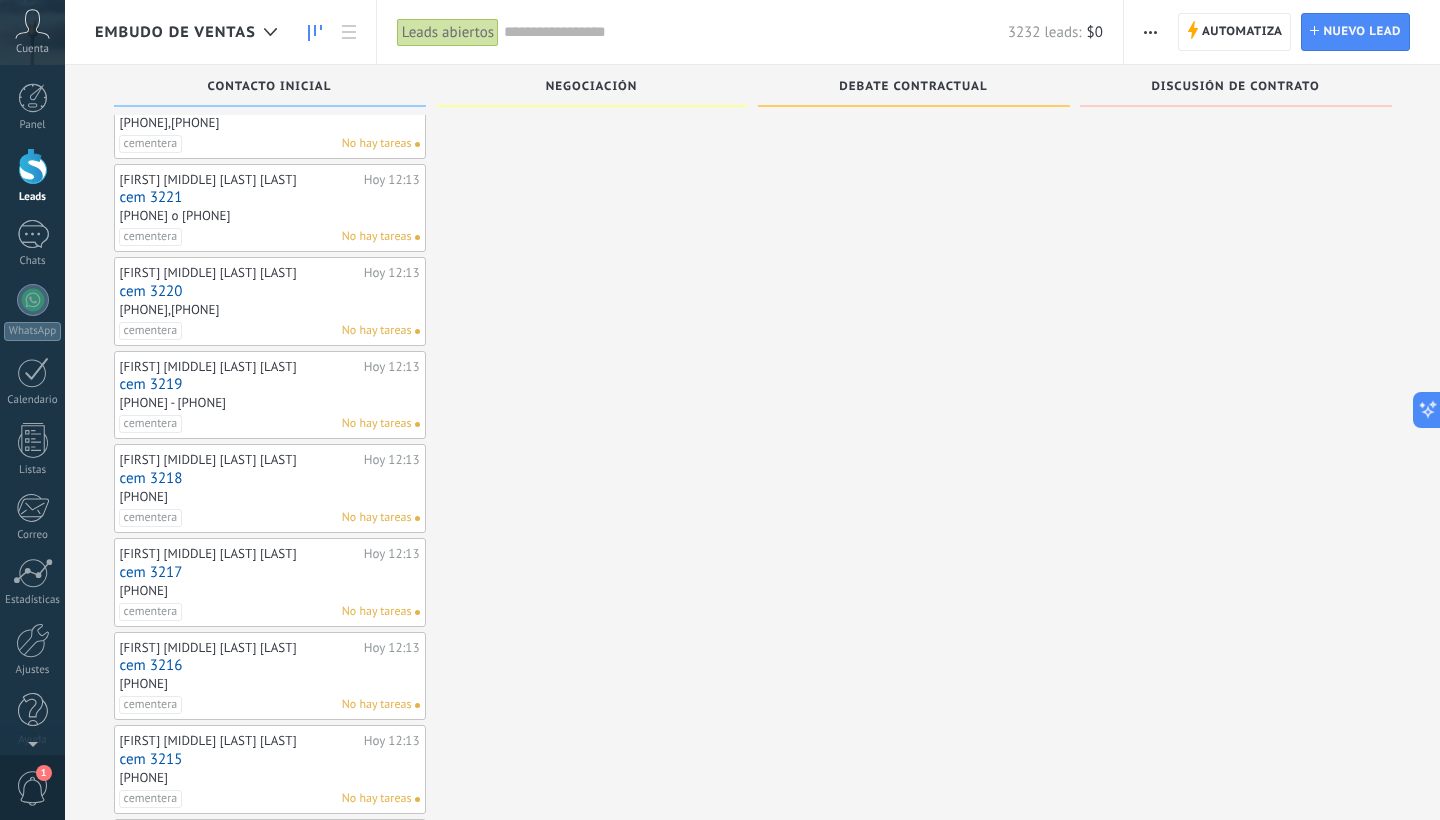 scroll, scrollTop: 1055, scrollLeft: 0, axis: vertical 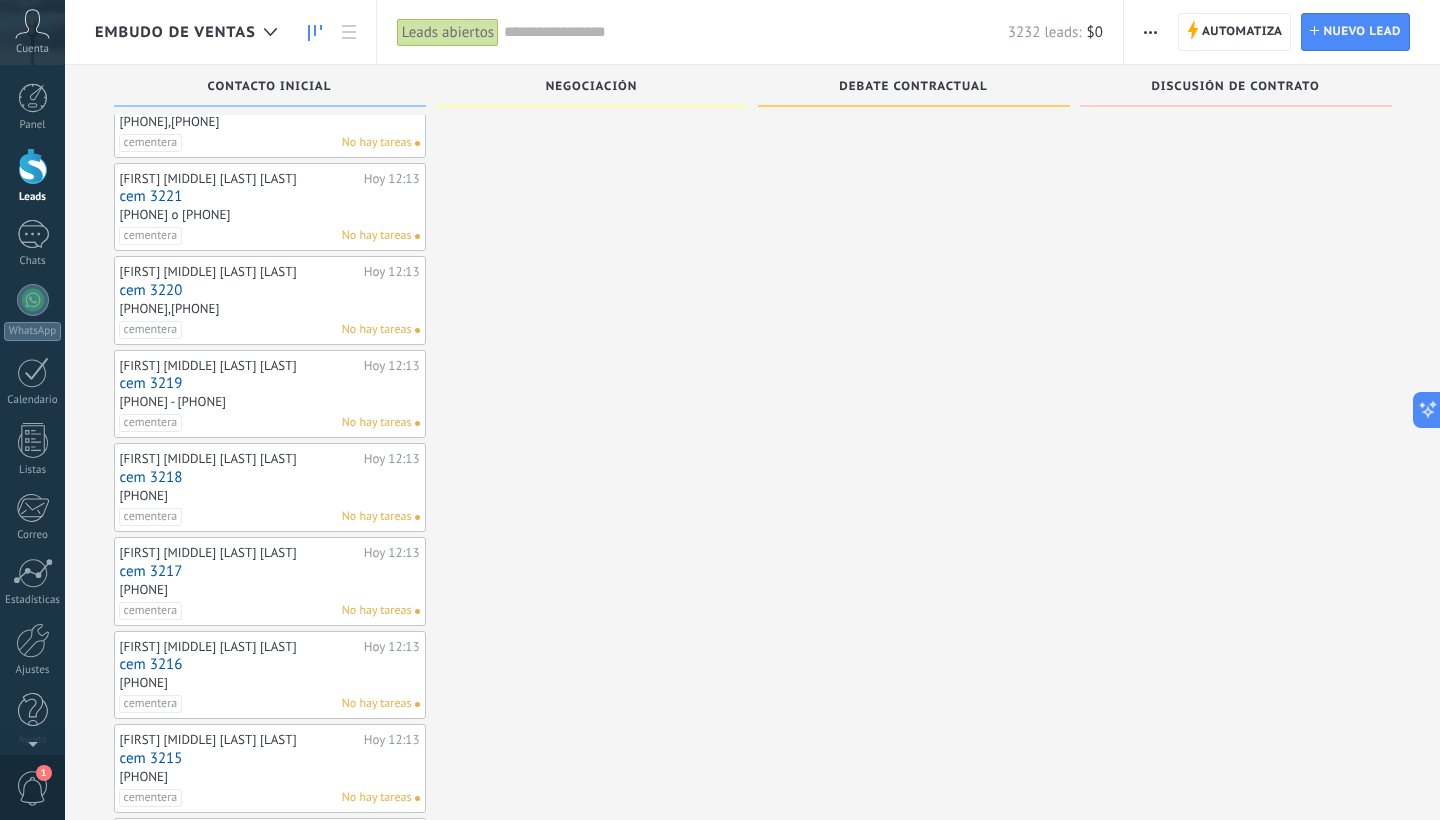 click on "[PHONE]" at bounding box center [270, 497] 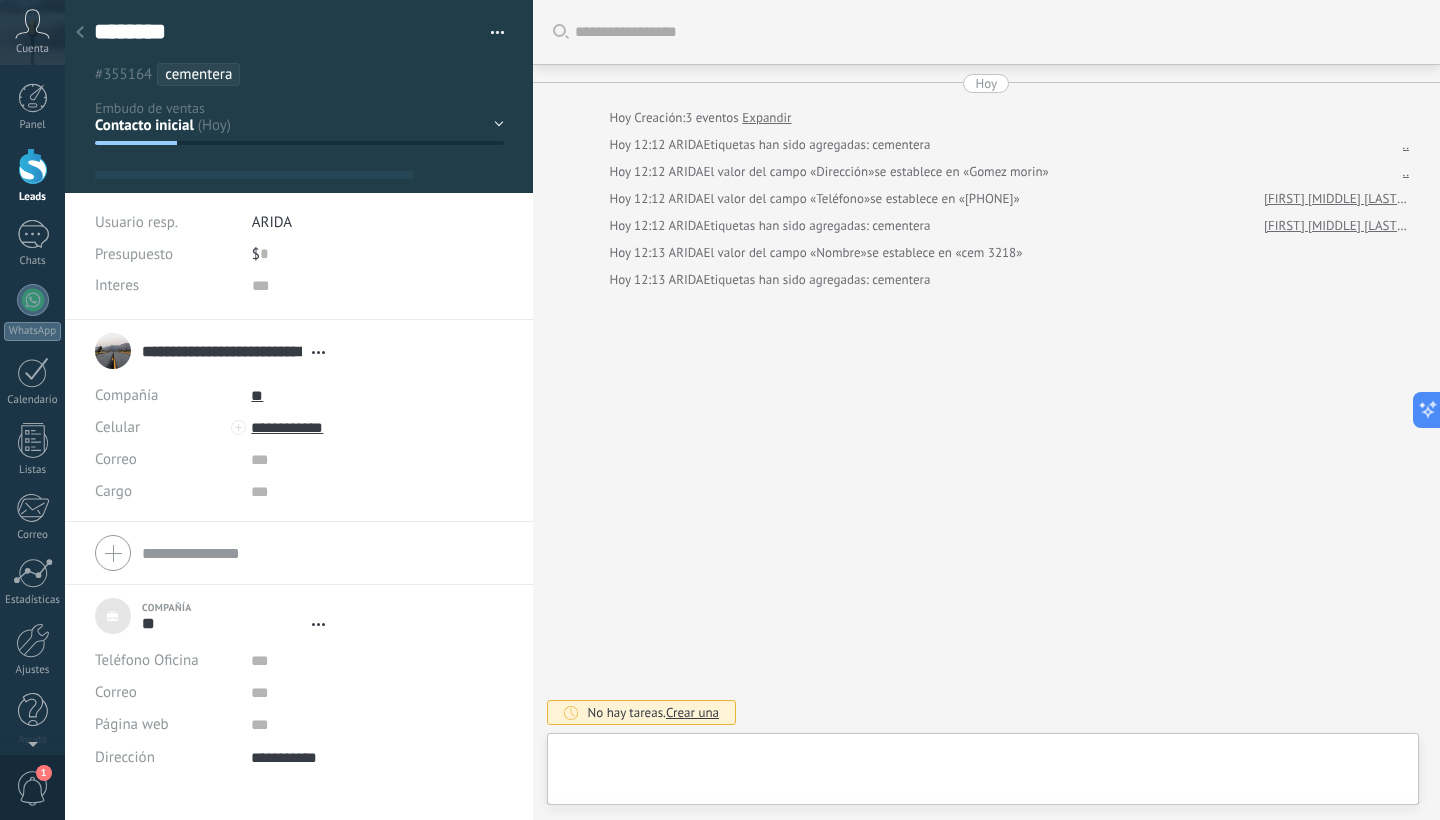 scroll, scrollTop: 0, scrollLeft: 0, axis: both 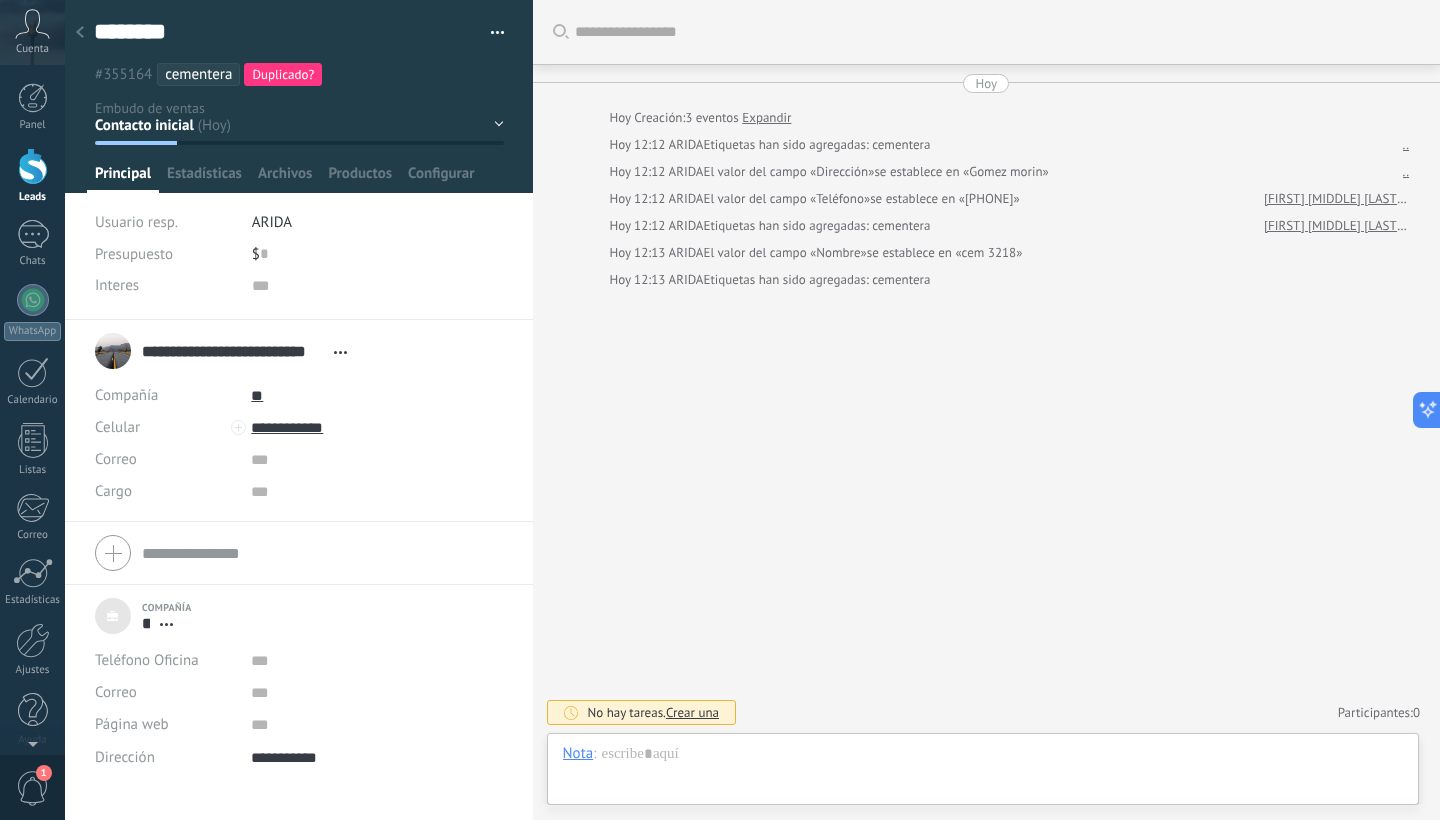 click on "Duplicado?" at bounding box center (283, 74) 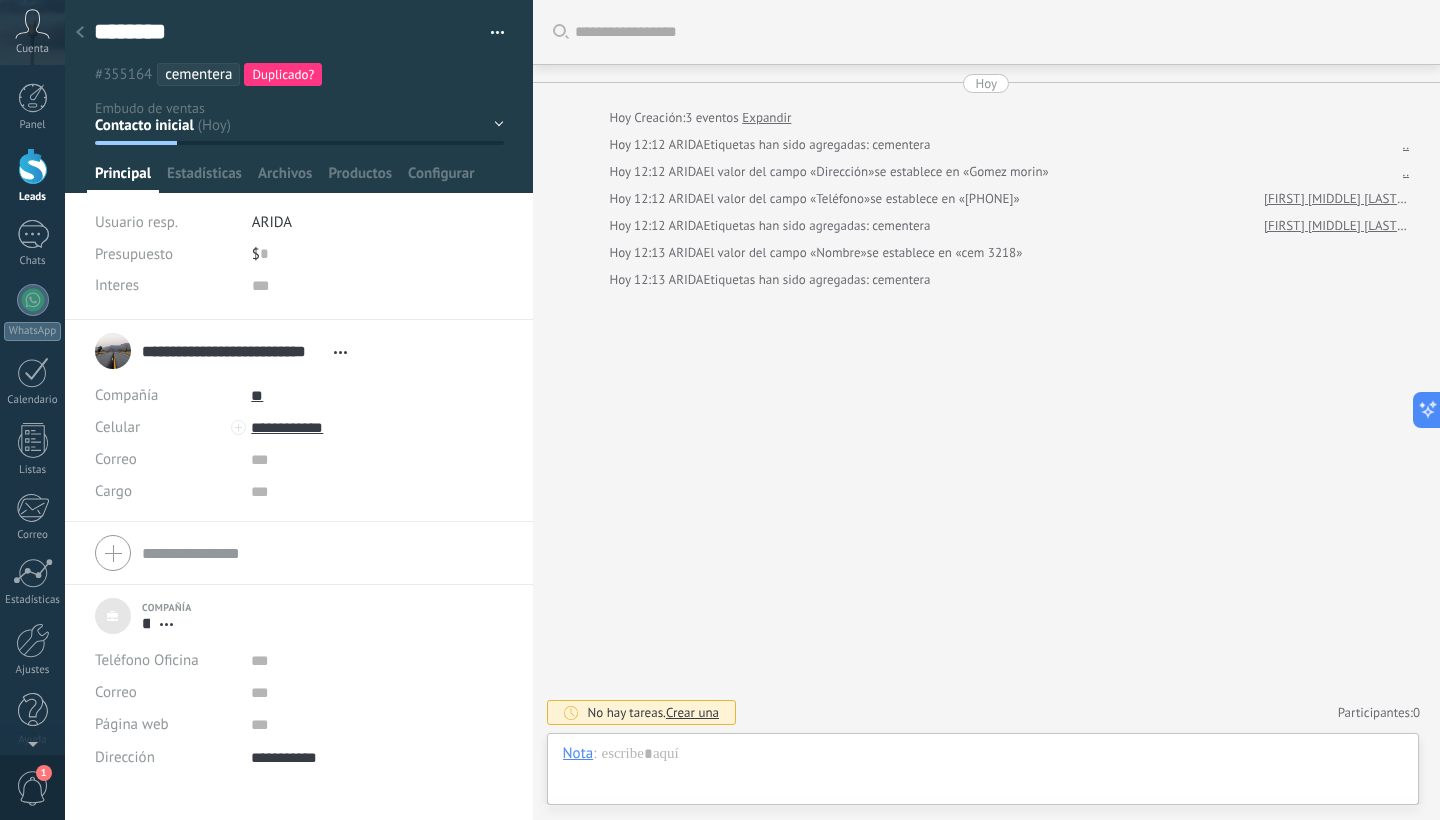scroll, scrollTop: 30, scrollLeft: 0, axis: vertical 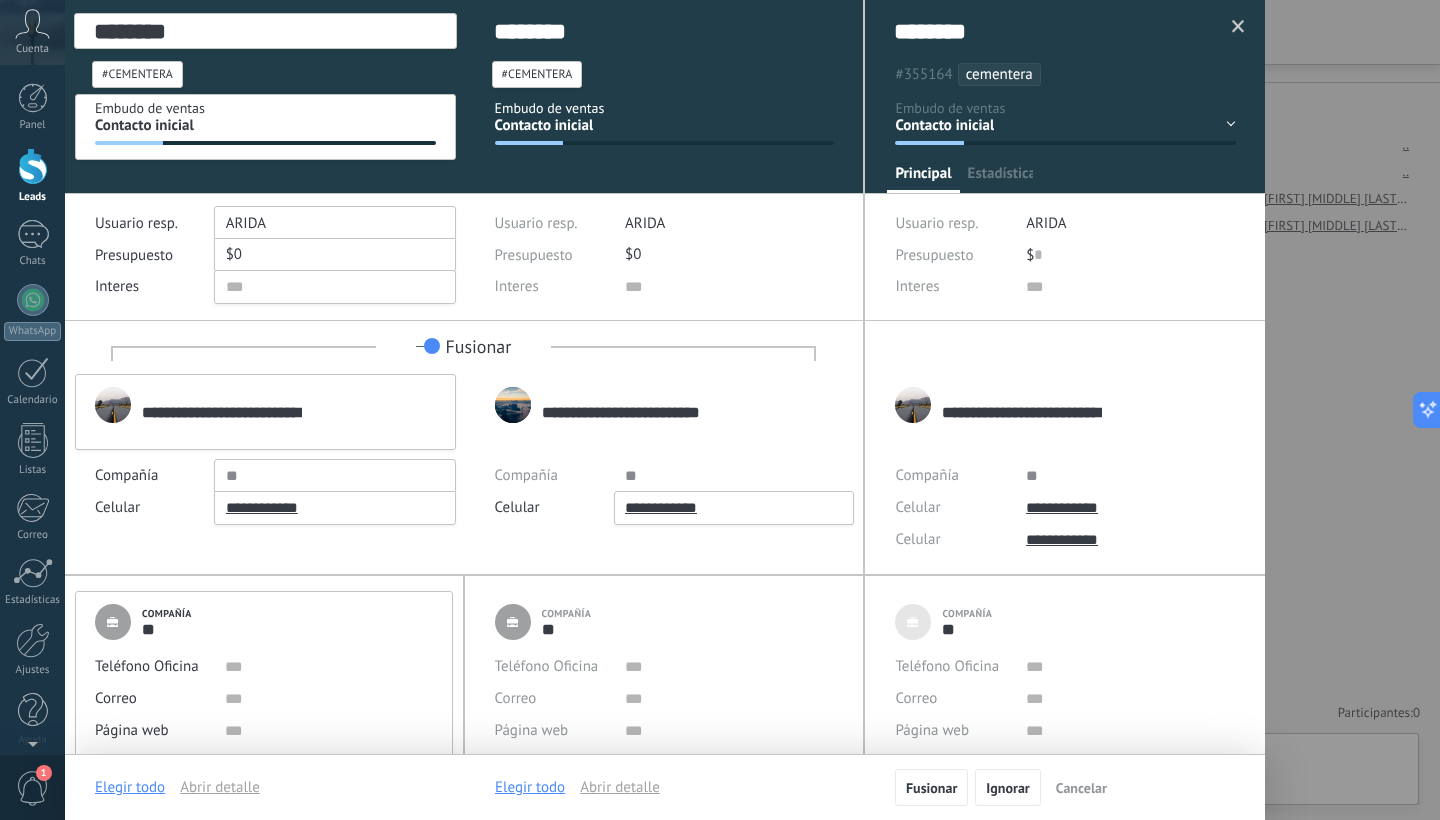 click on "**********" at bounding box center (1065, 474) 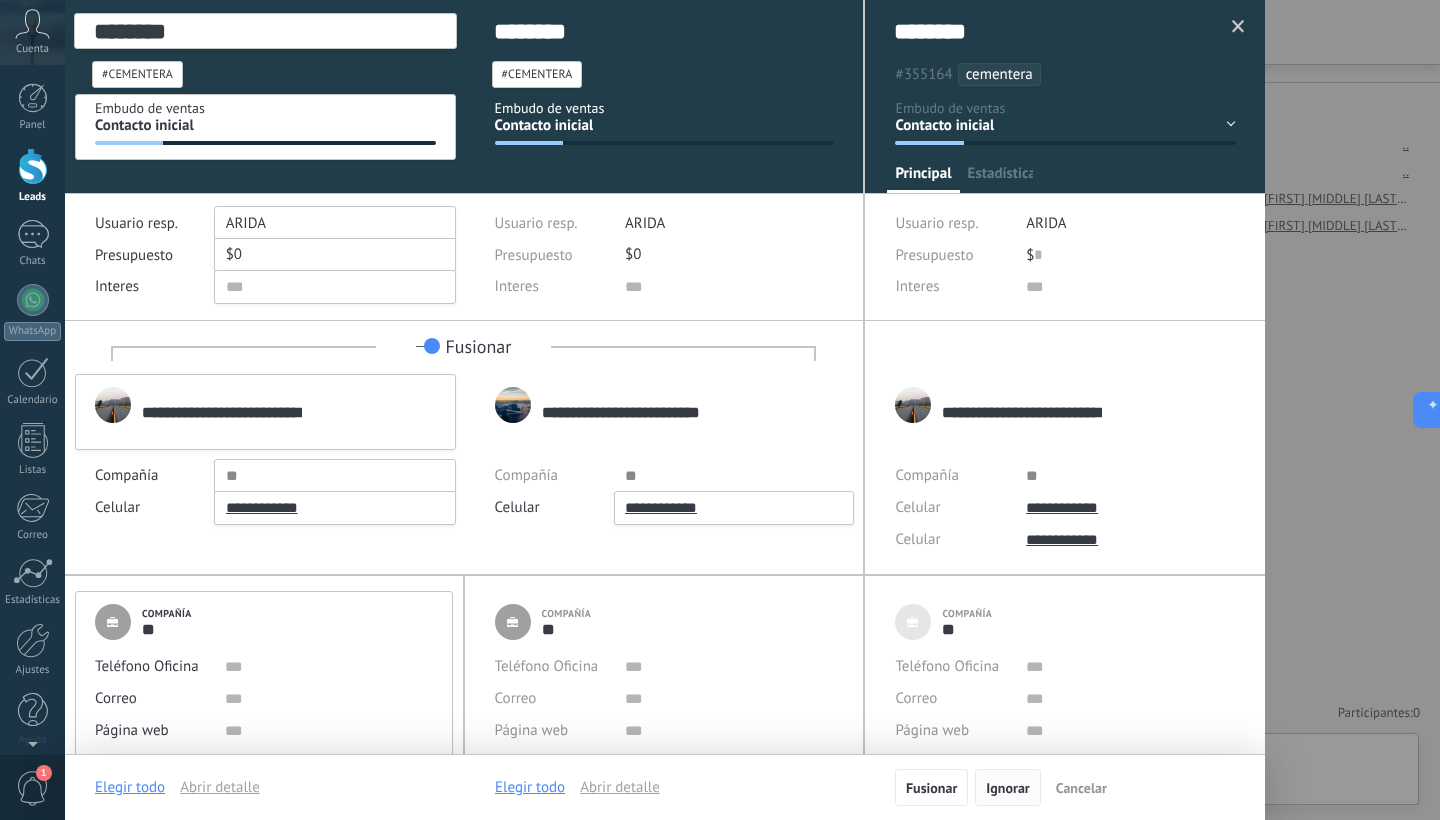 scroll, scrollTop: 0, scrollLeft: 0, axis: both 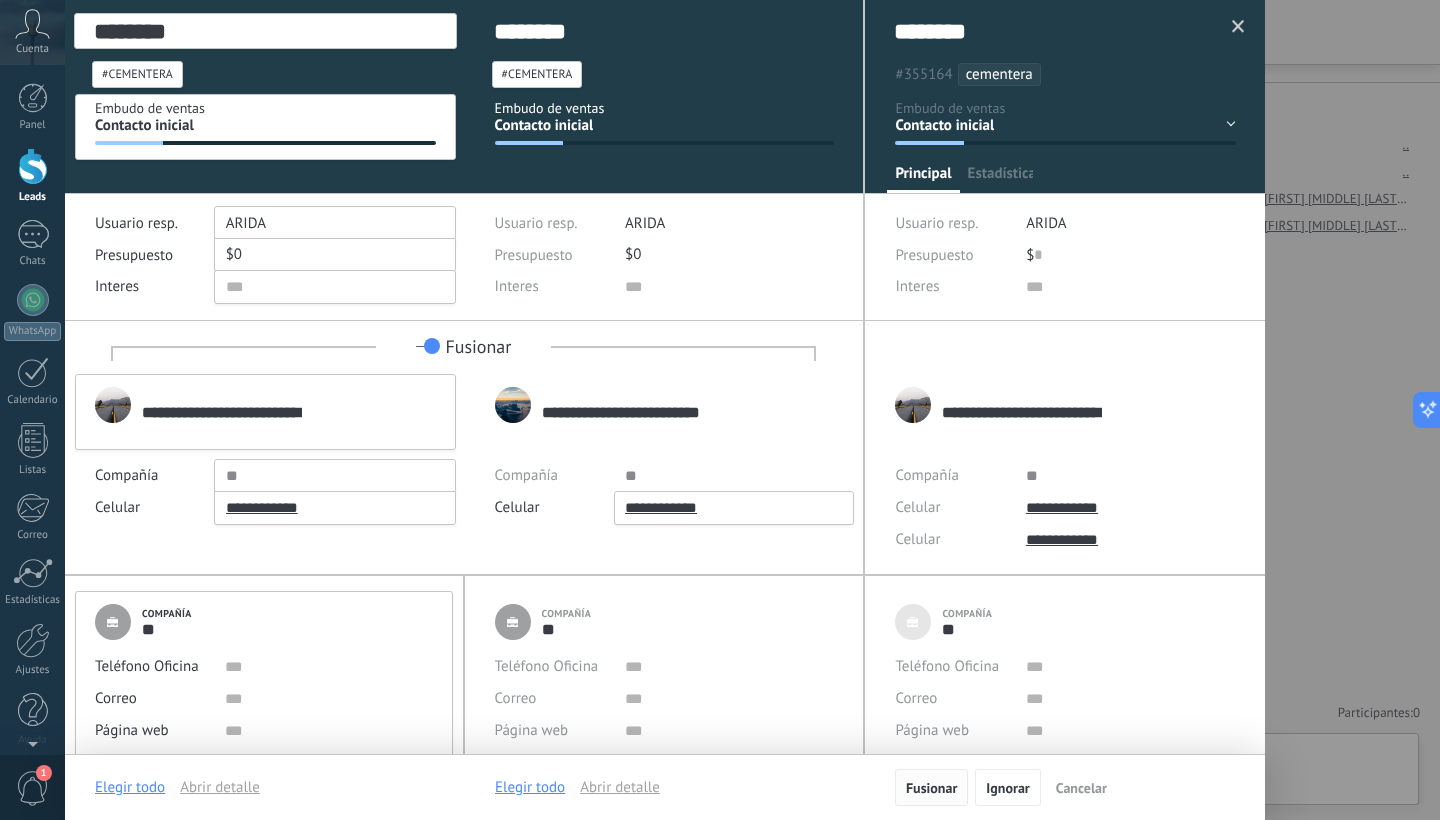 click on "Fusionar" at bounding box center [931, 788] 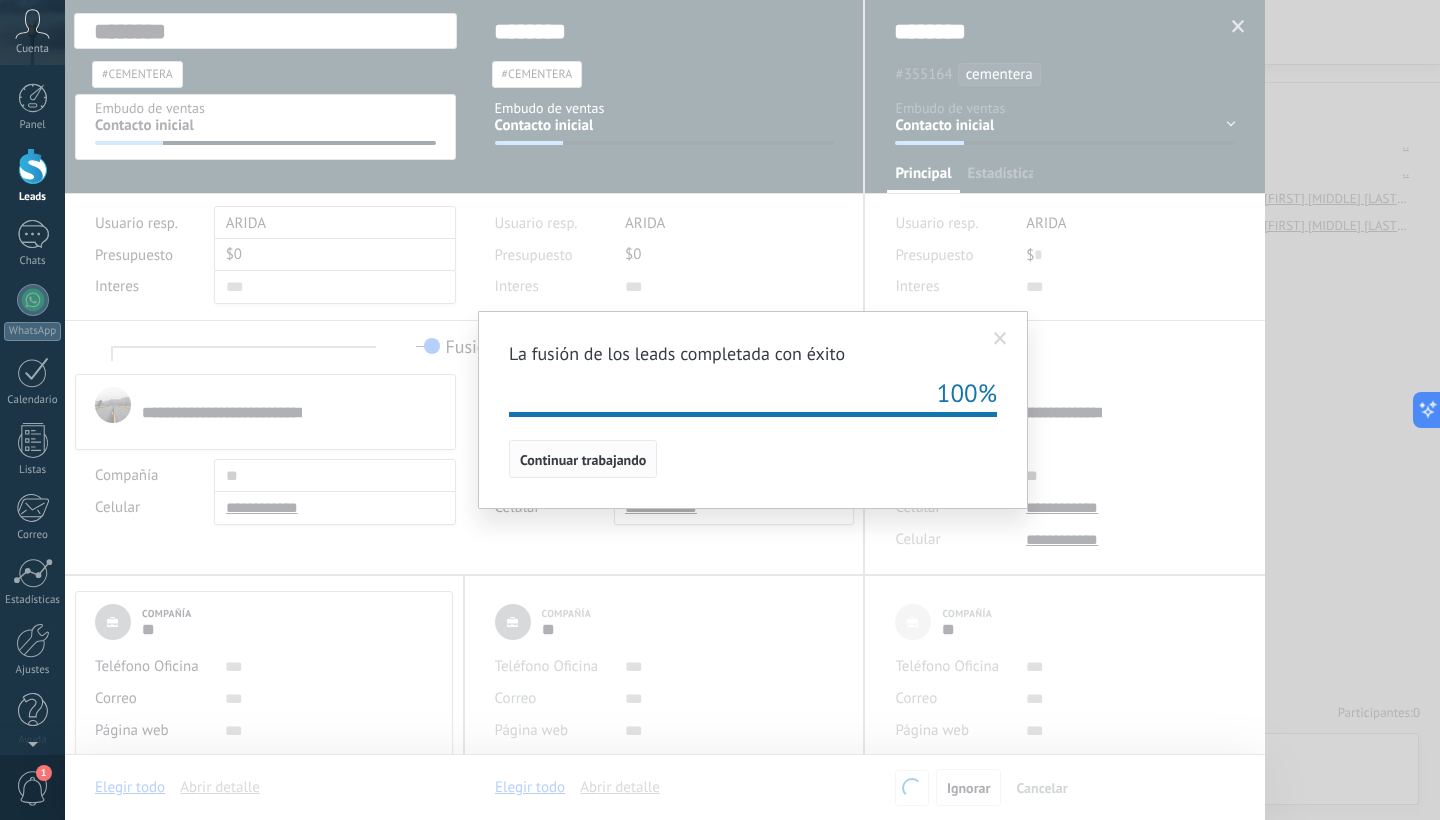 click on "Continuar trabajando" at bounding box center [583, 459] 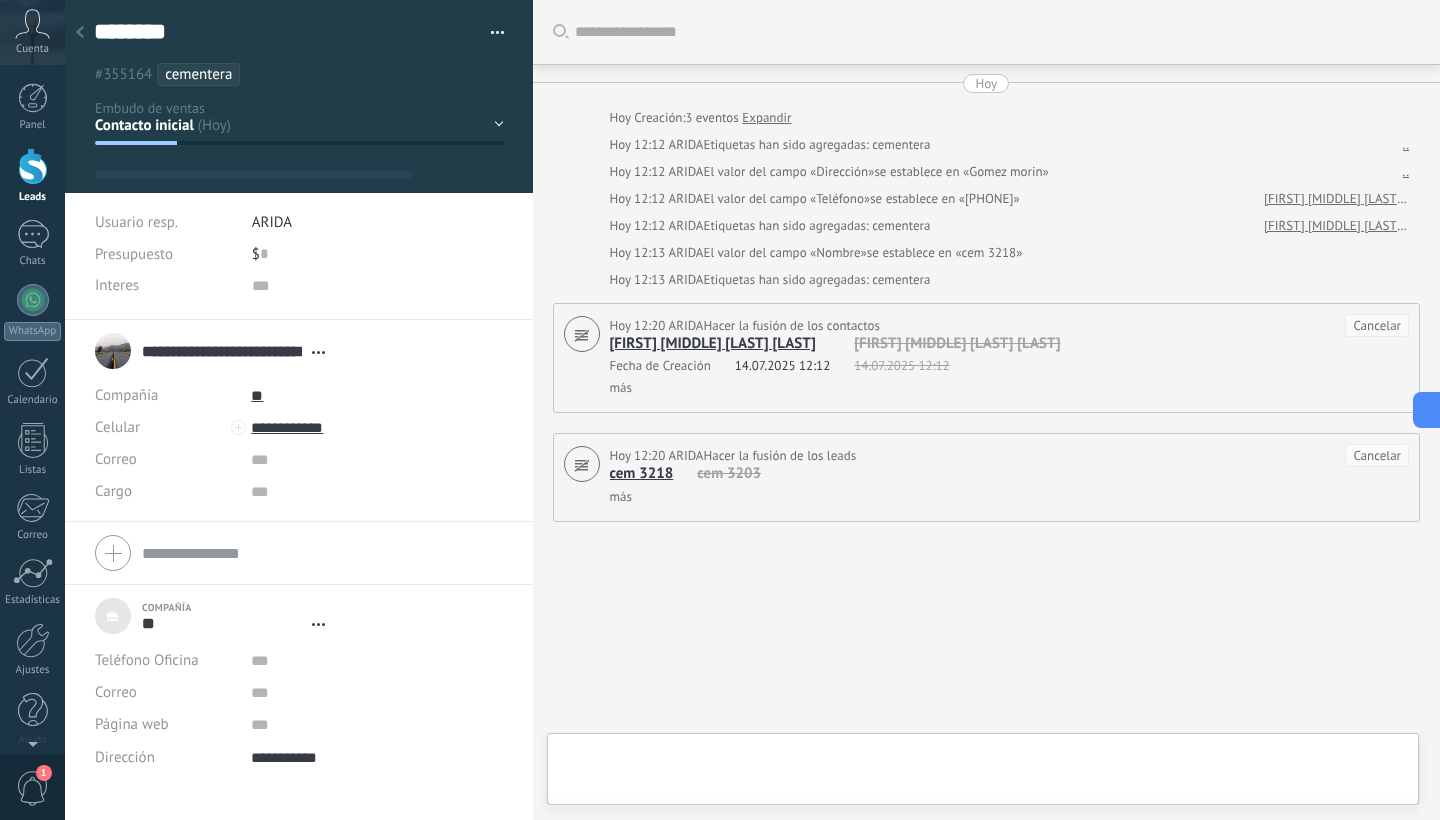 scroll, scrollTop: 51, scrollLeft: 0, axis: vertical 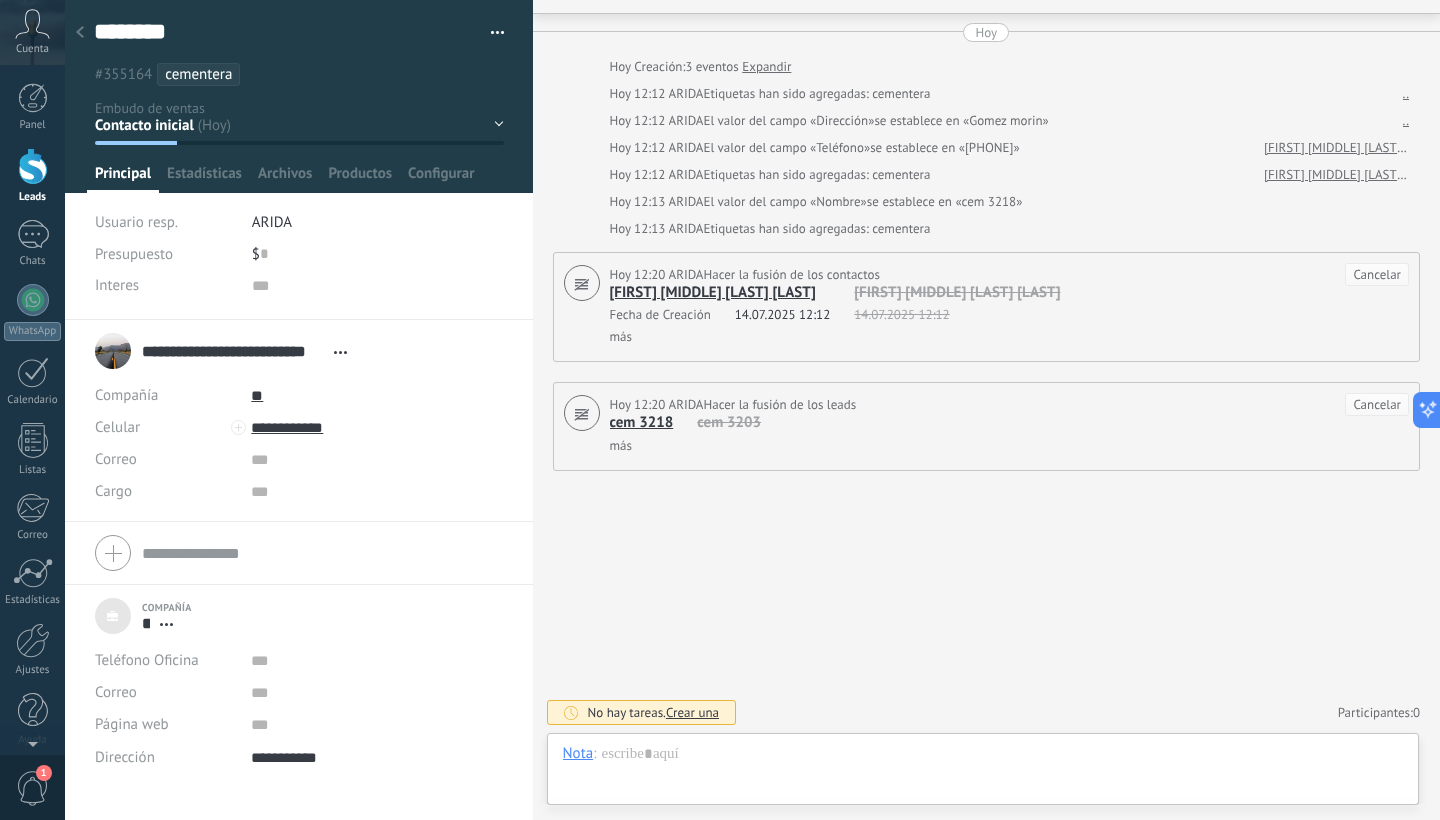 click at bounding box center (80, 33) 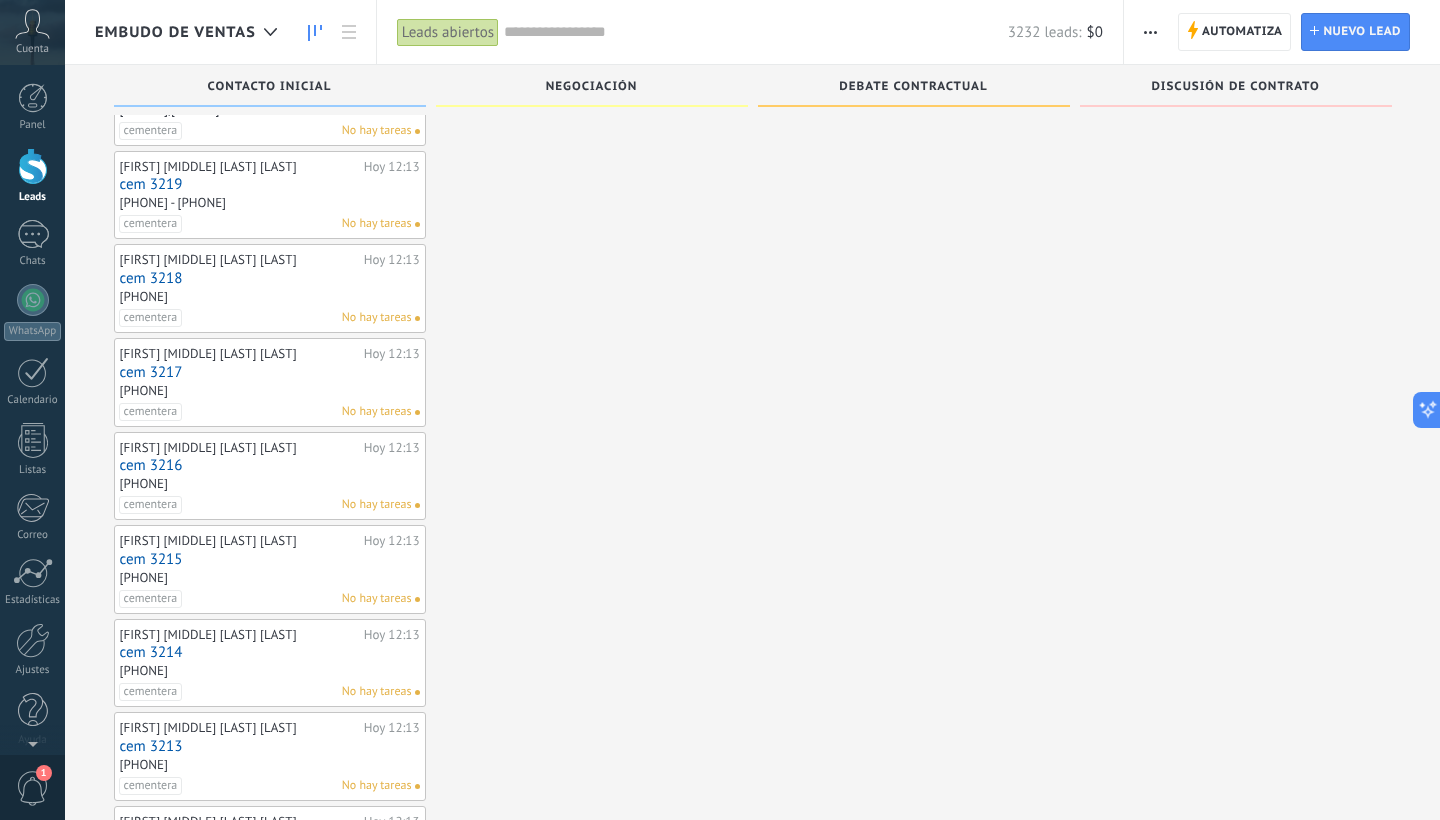 scroll, scrollTop: 1250, scrollLeft: 0, axis: vertical 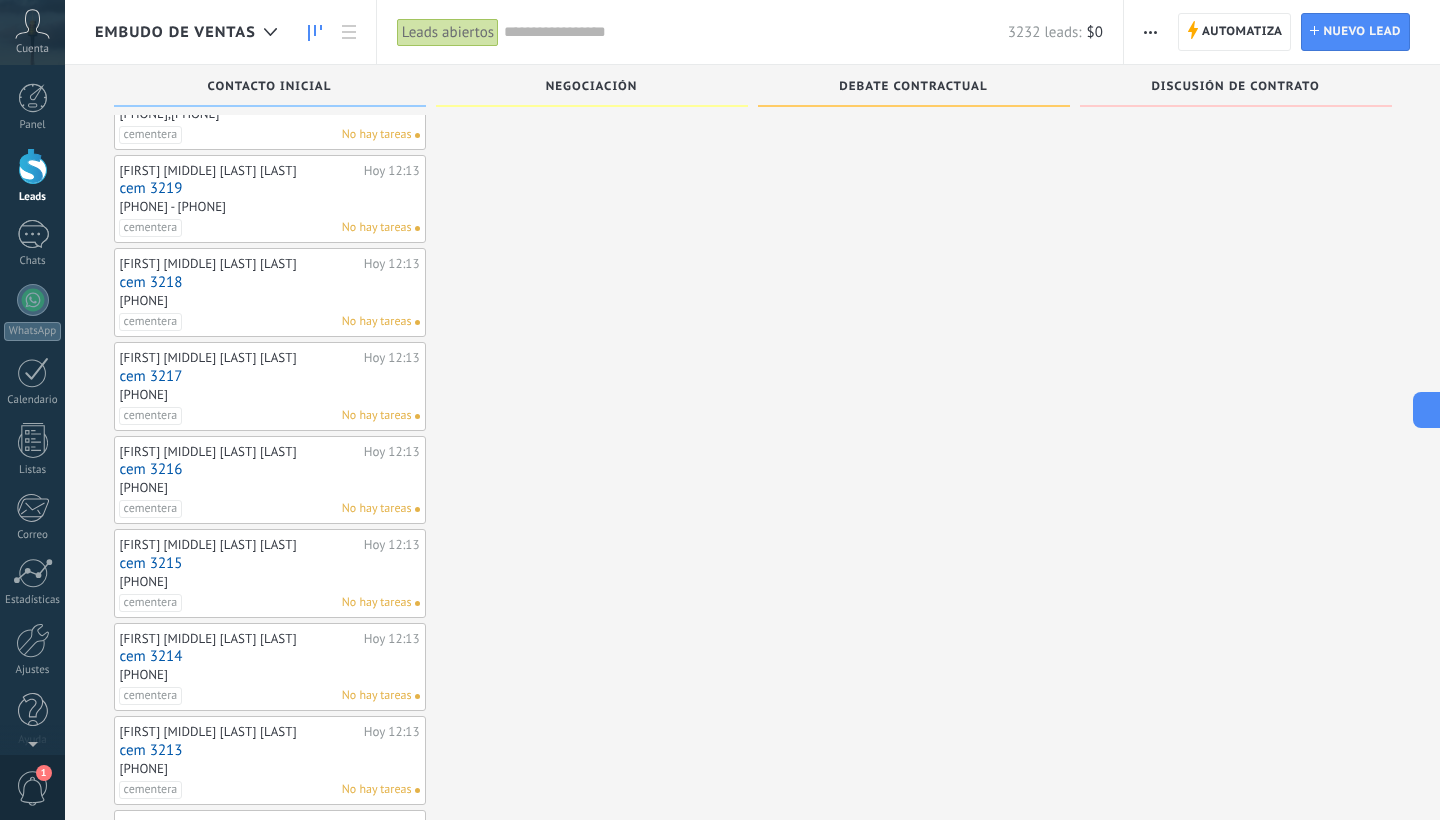 click on "cem 3217" at bounding box center (270, 376) 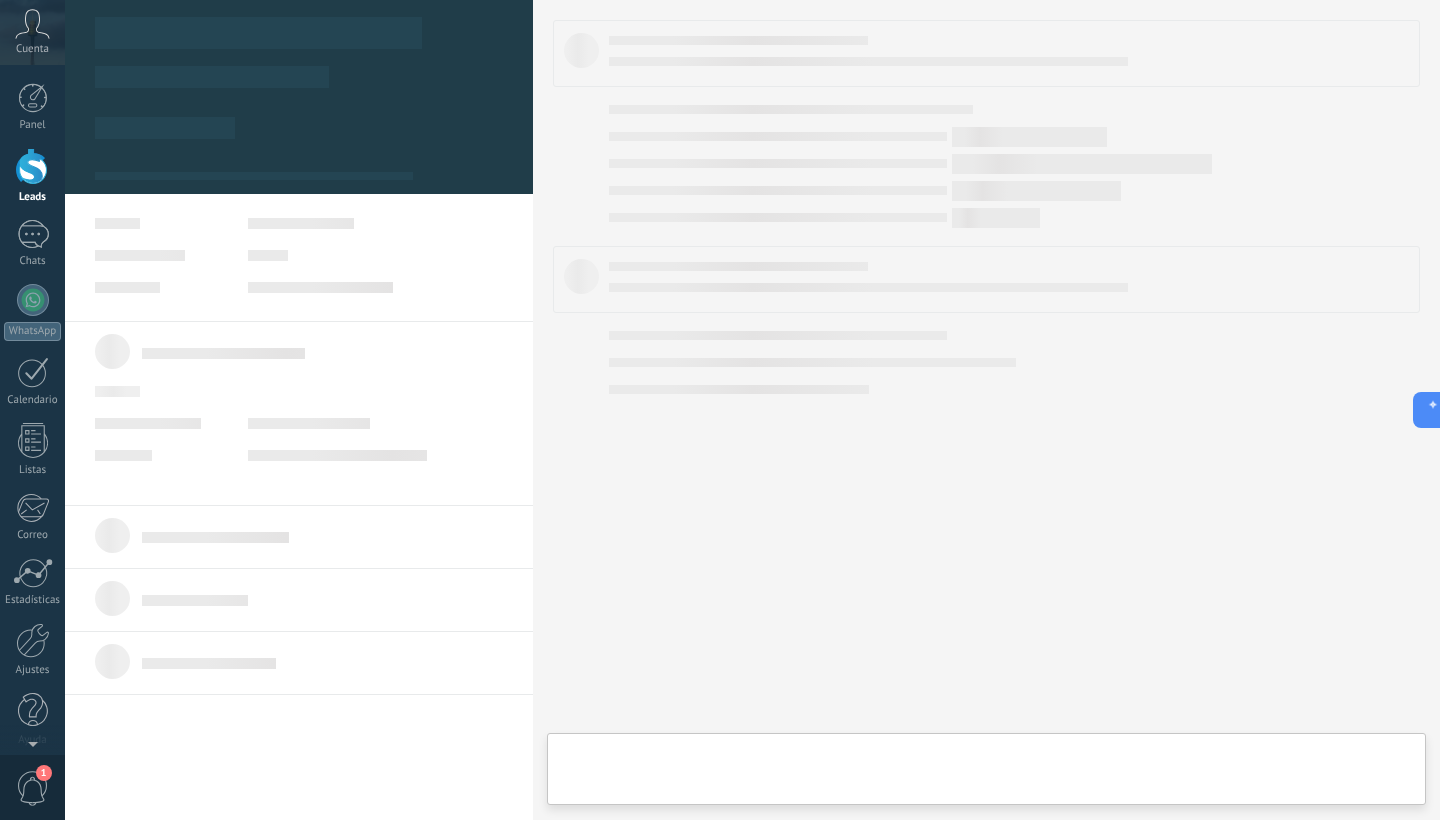 type on "**********" 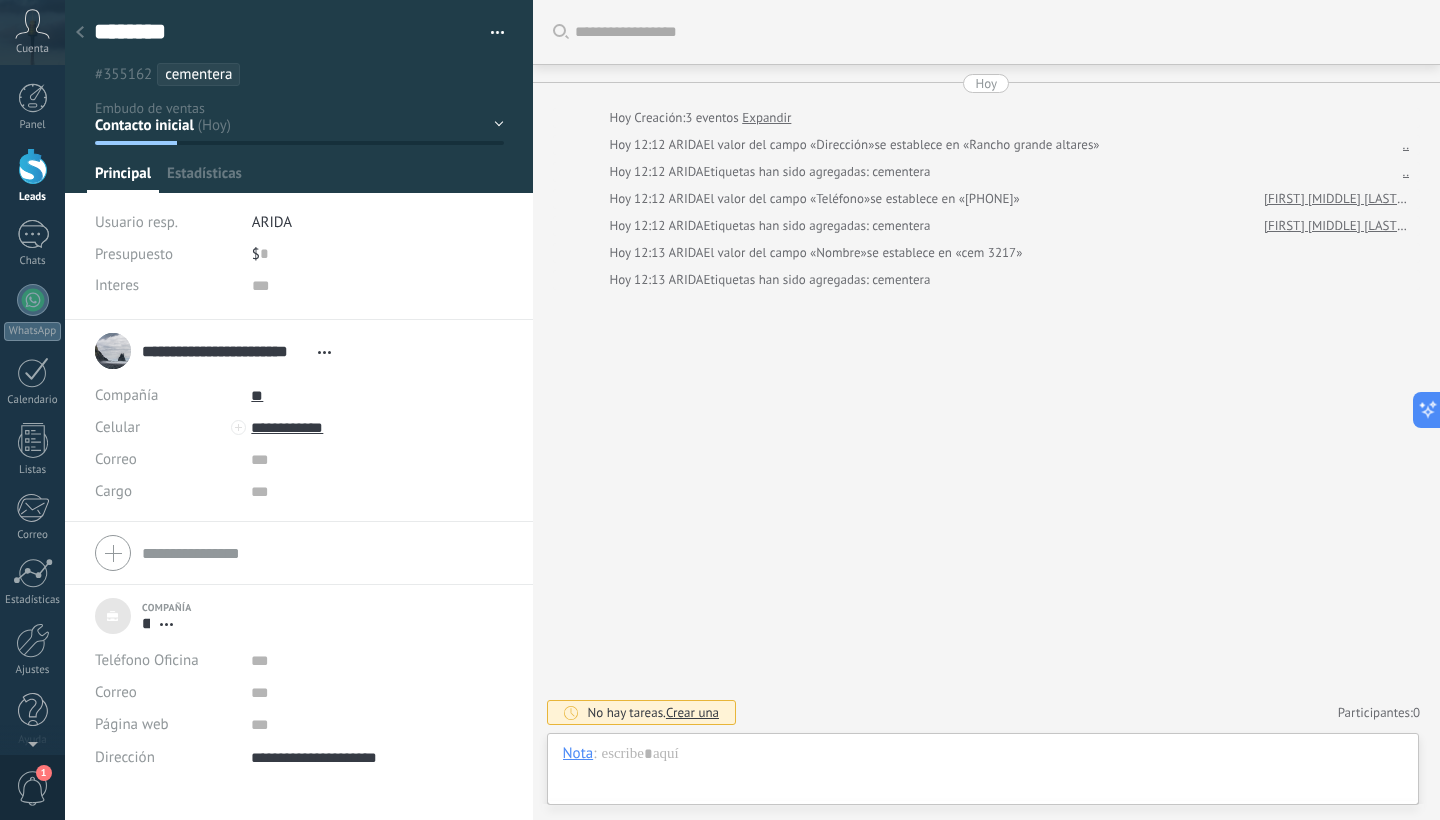 scroll, scrollTop: 0, scrollLeft: 0, axis: both 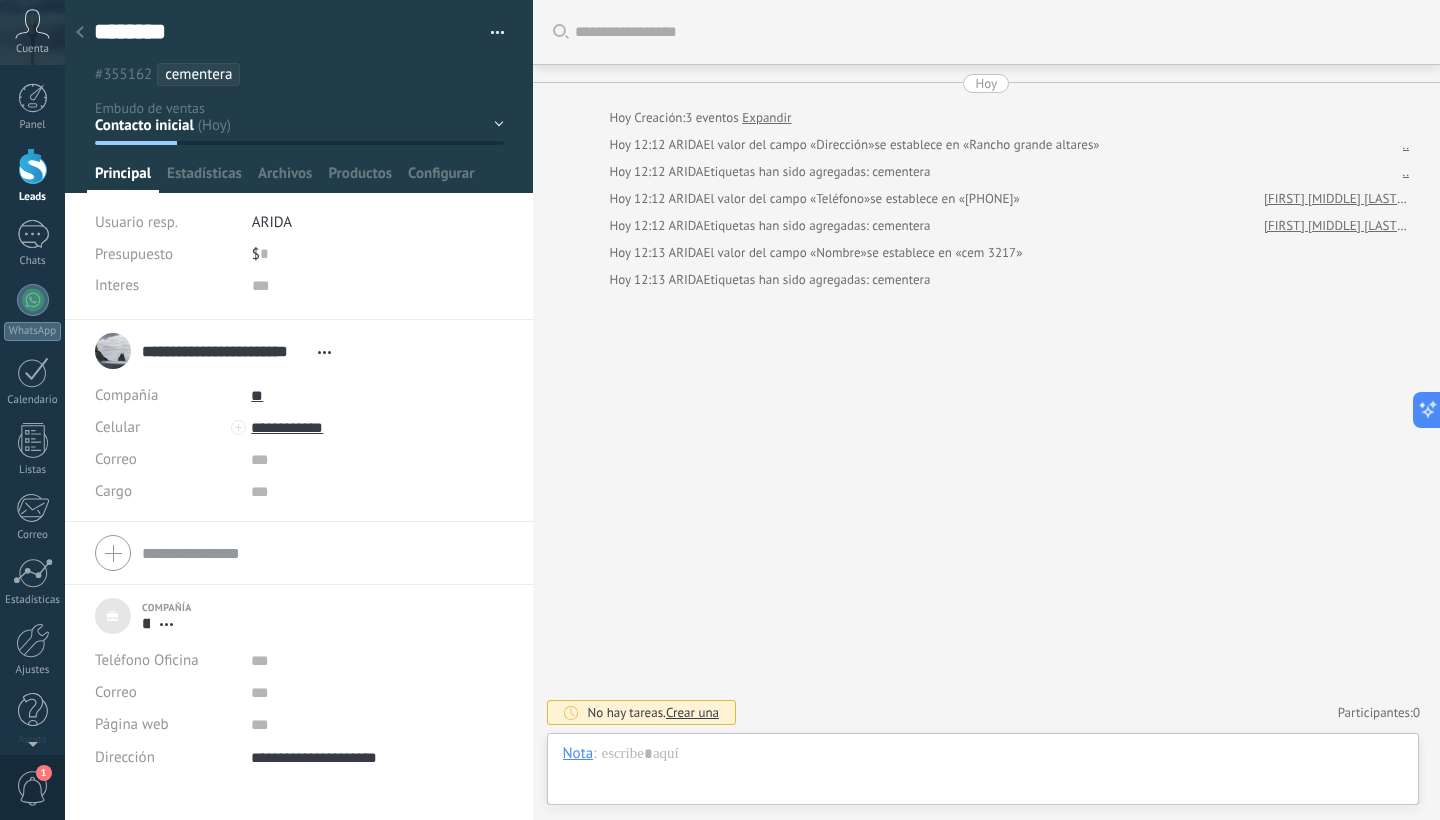 click on "Contacto inicial
Negociación
Debate contractual
Discusión de contrato
Logrado con éxito
Venta Perdido" at bounding box center [0, 0] 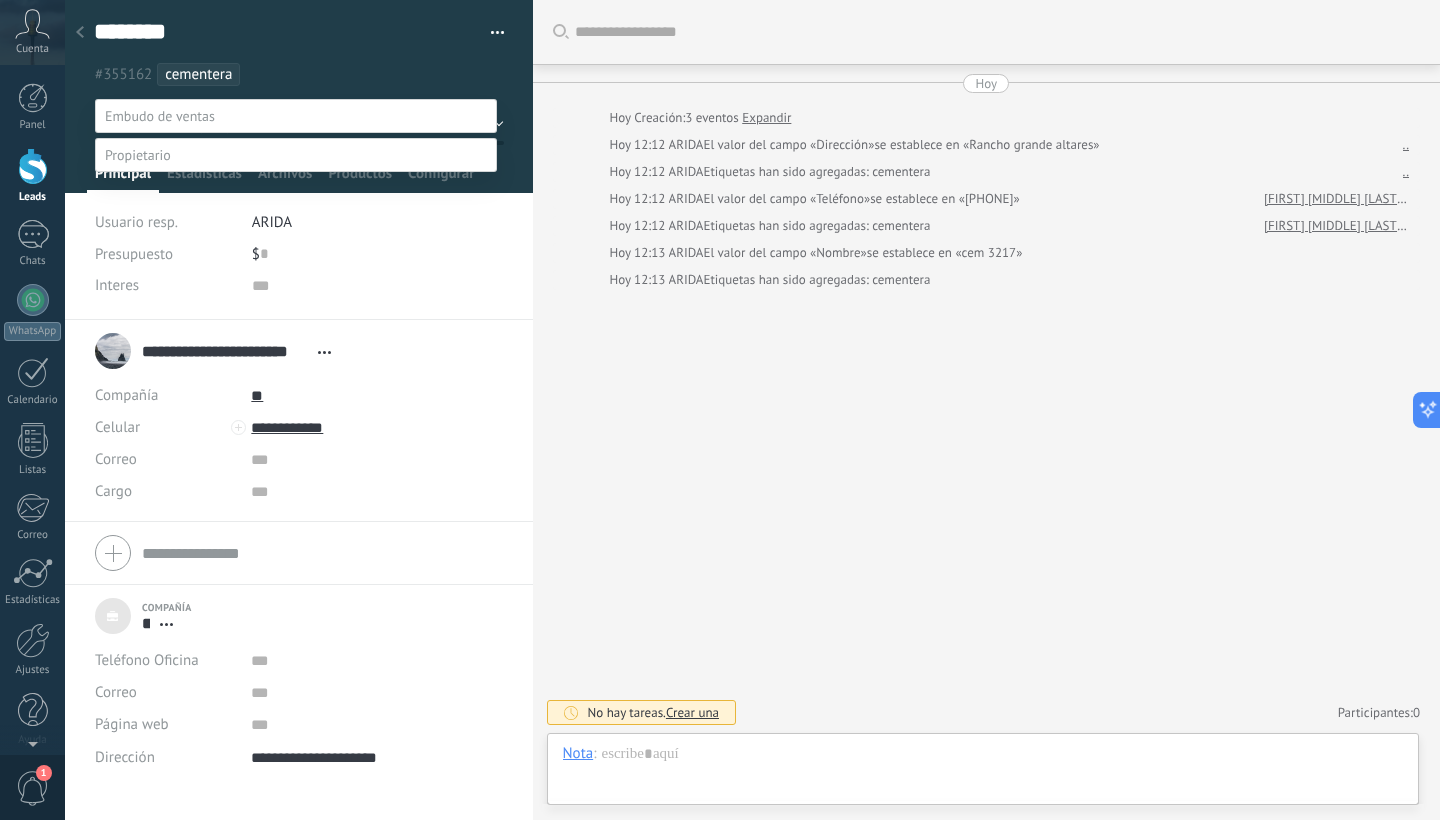 click at bounding box center [752, 410] 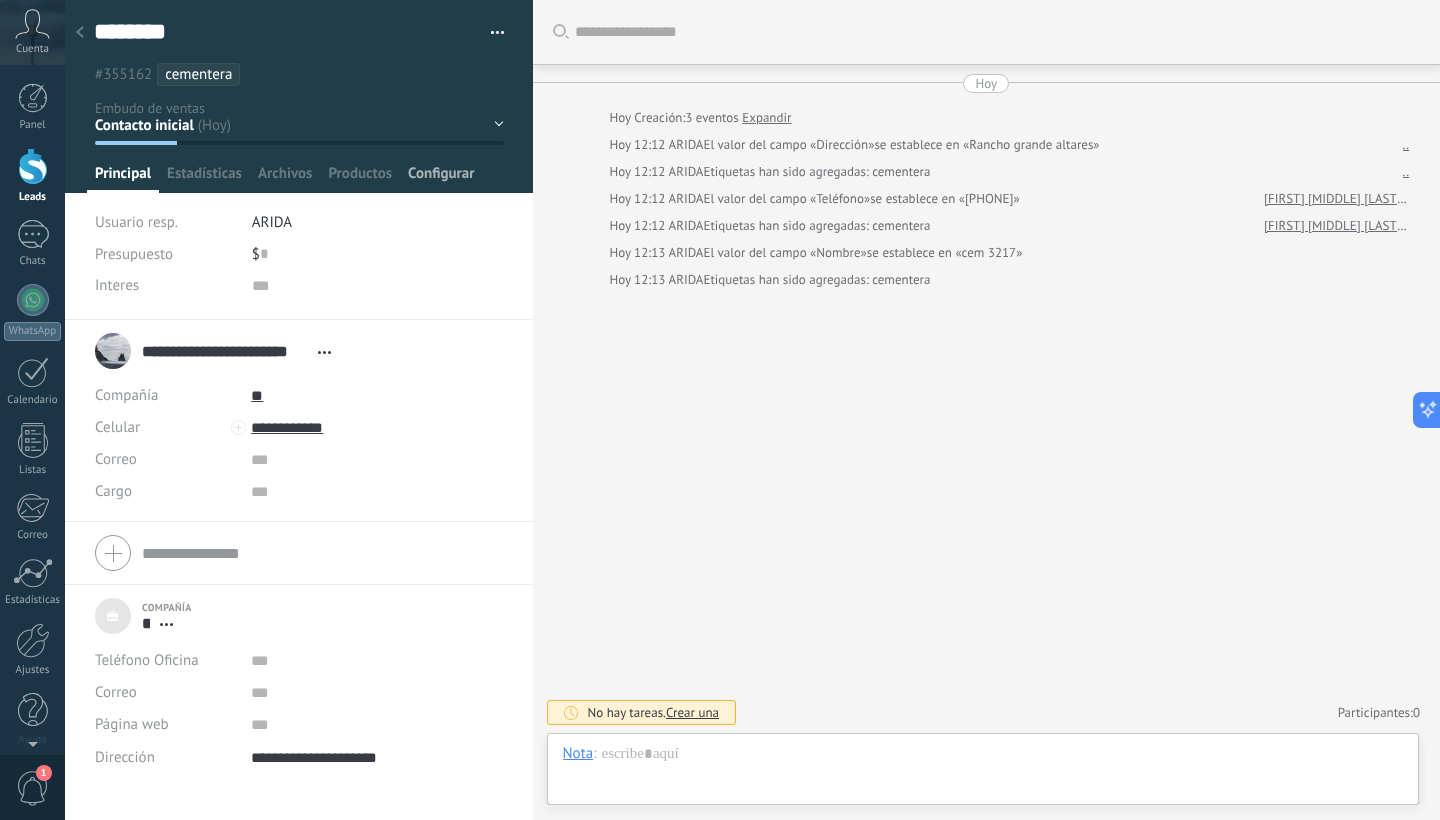 click on "Configurar" at bounding box center [441, 178] 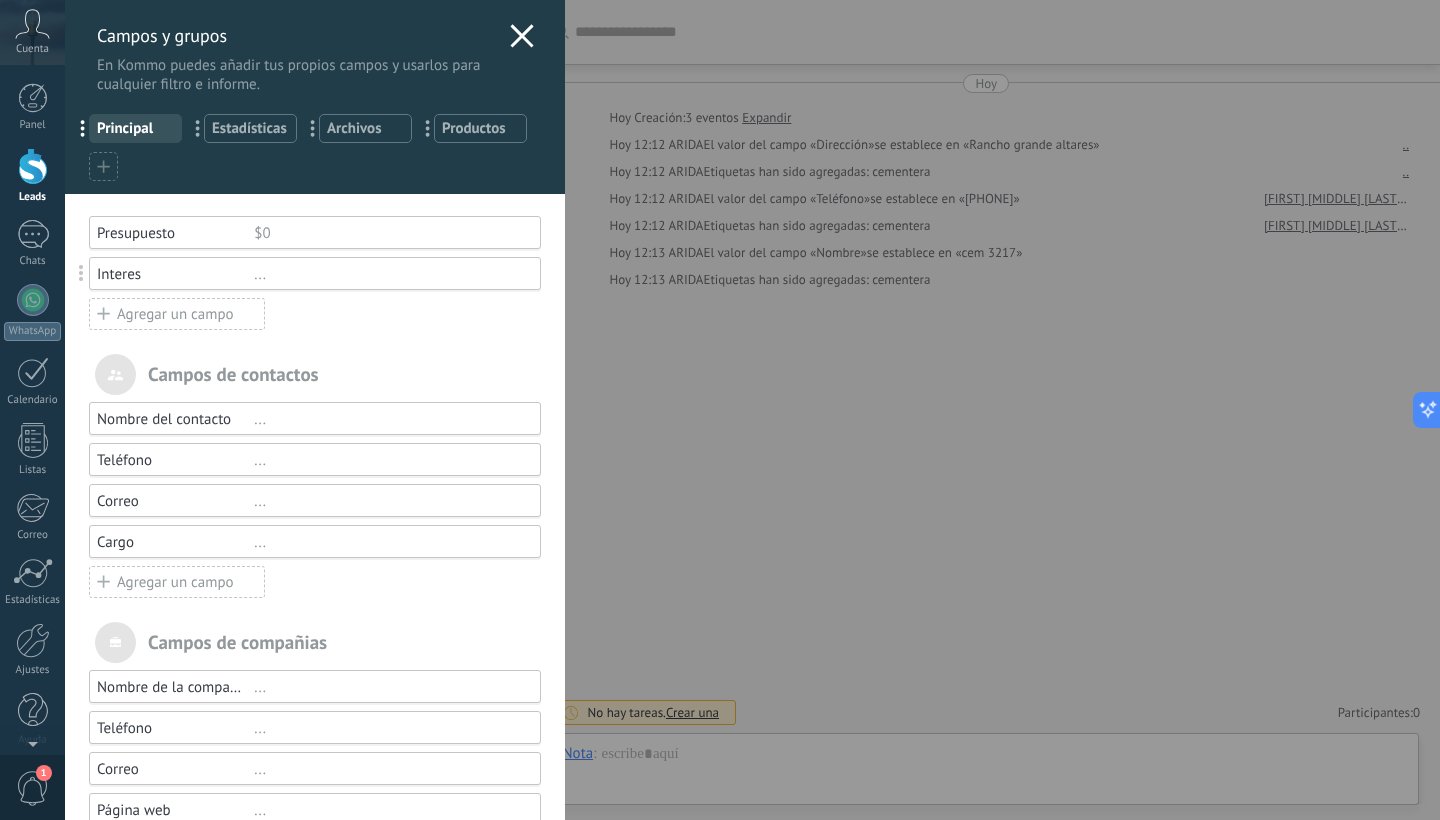 click 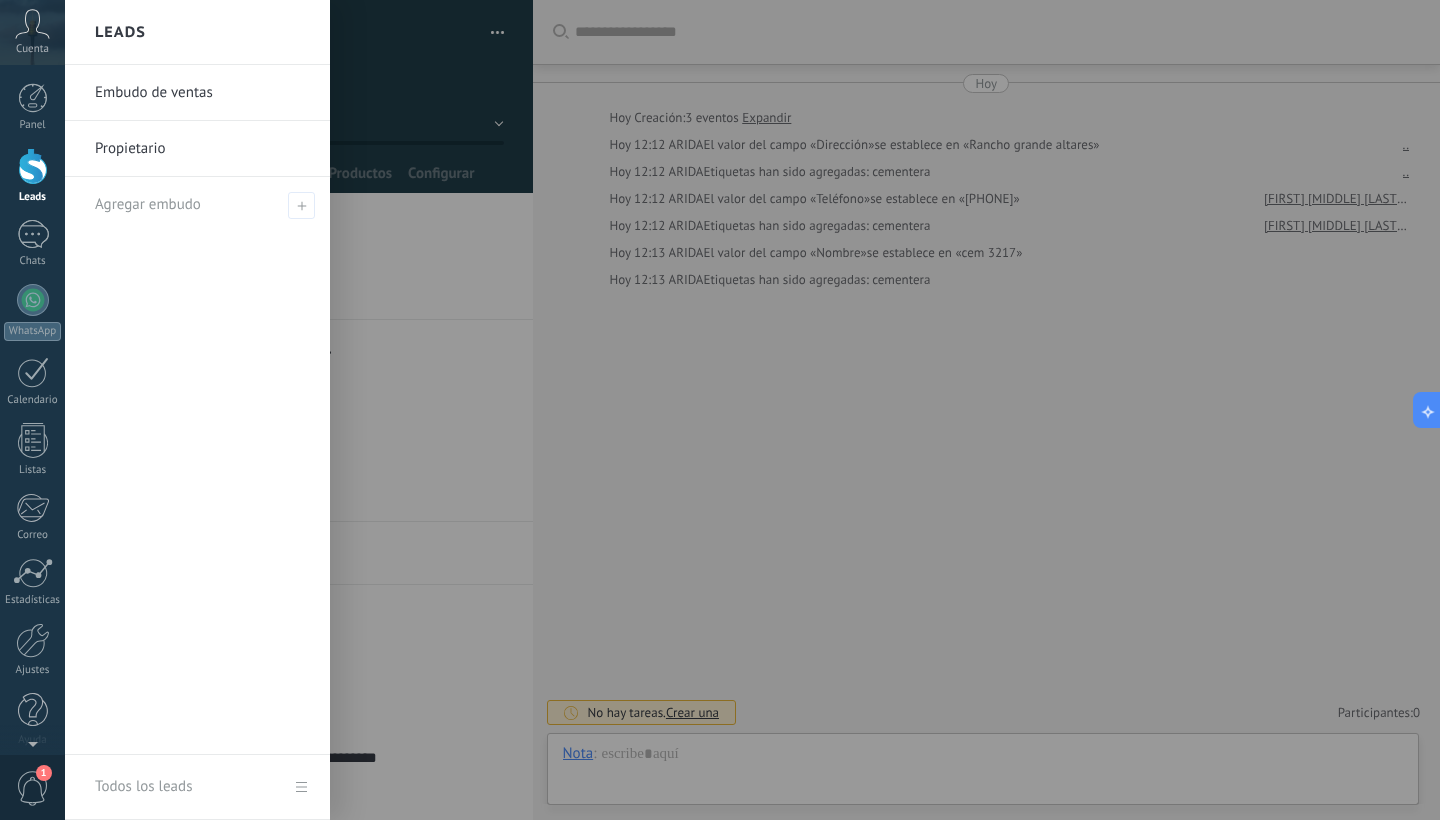 click on "Leads" at bounding box center [33, 197] 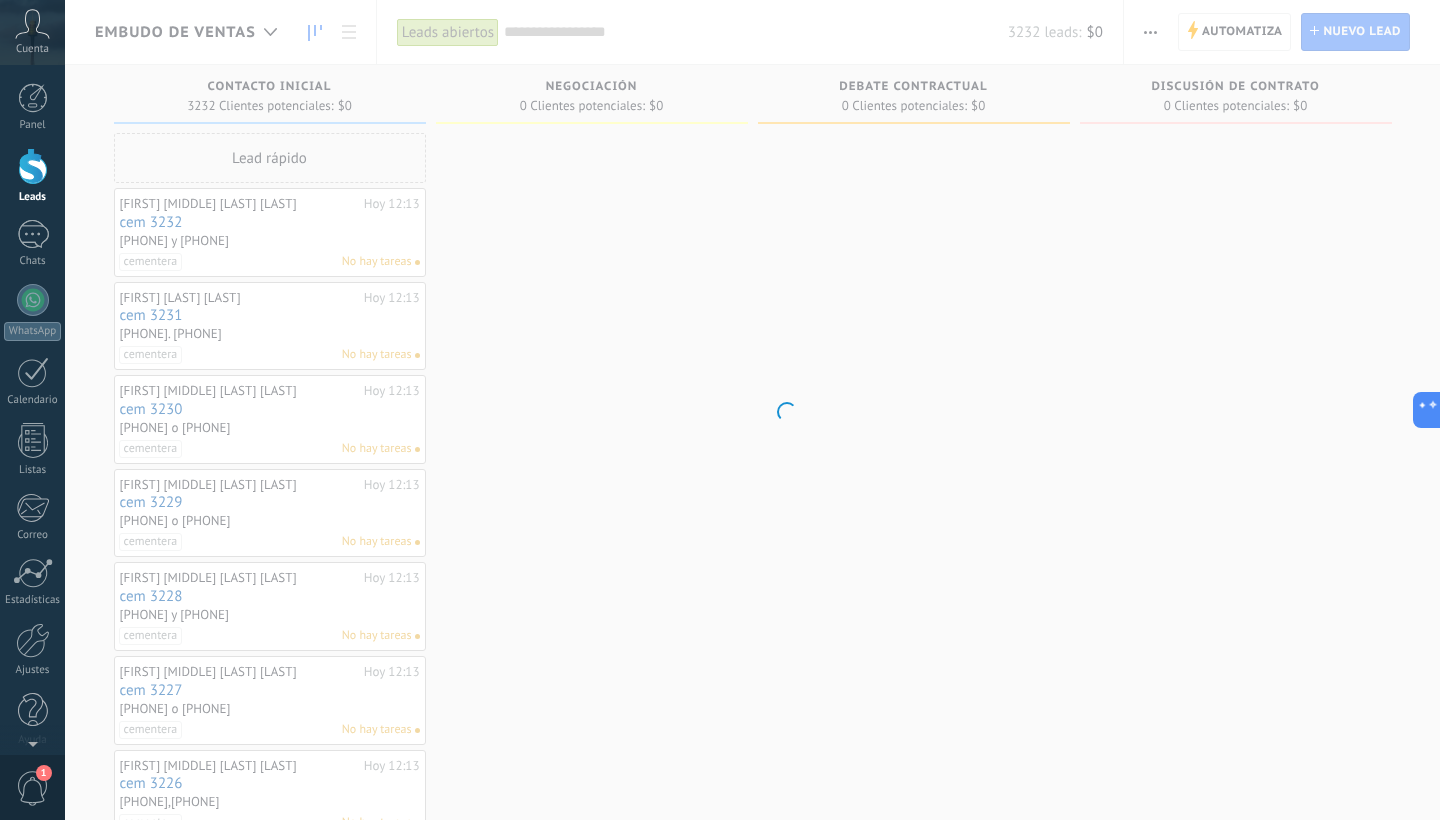 click at bounding box center [33, 166] 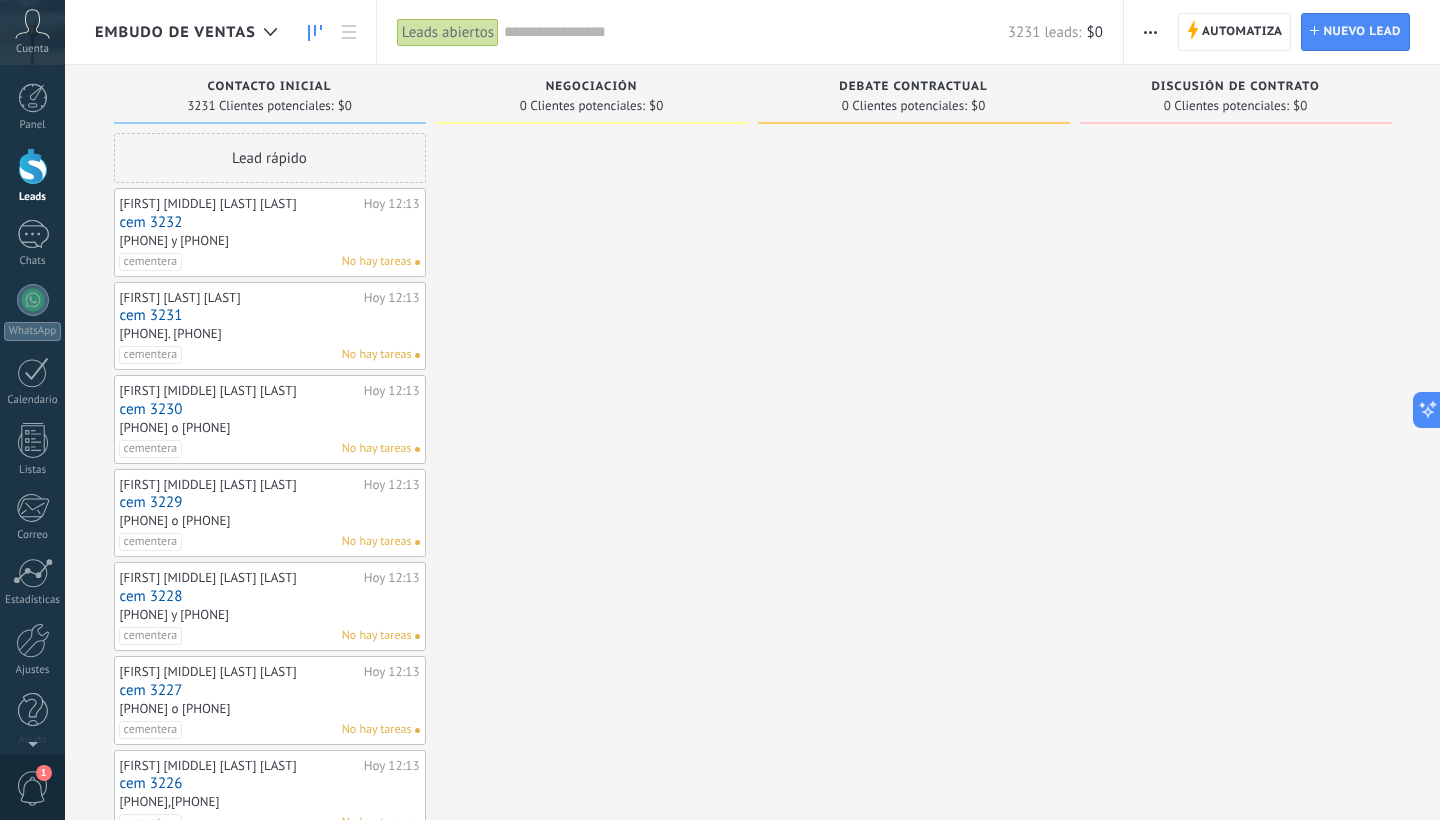 click on "Lead rápido" at bounding box center [270, 158] 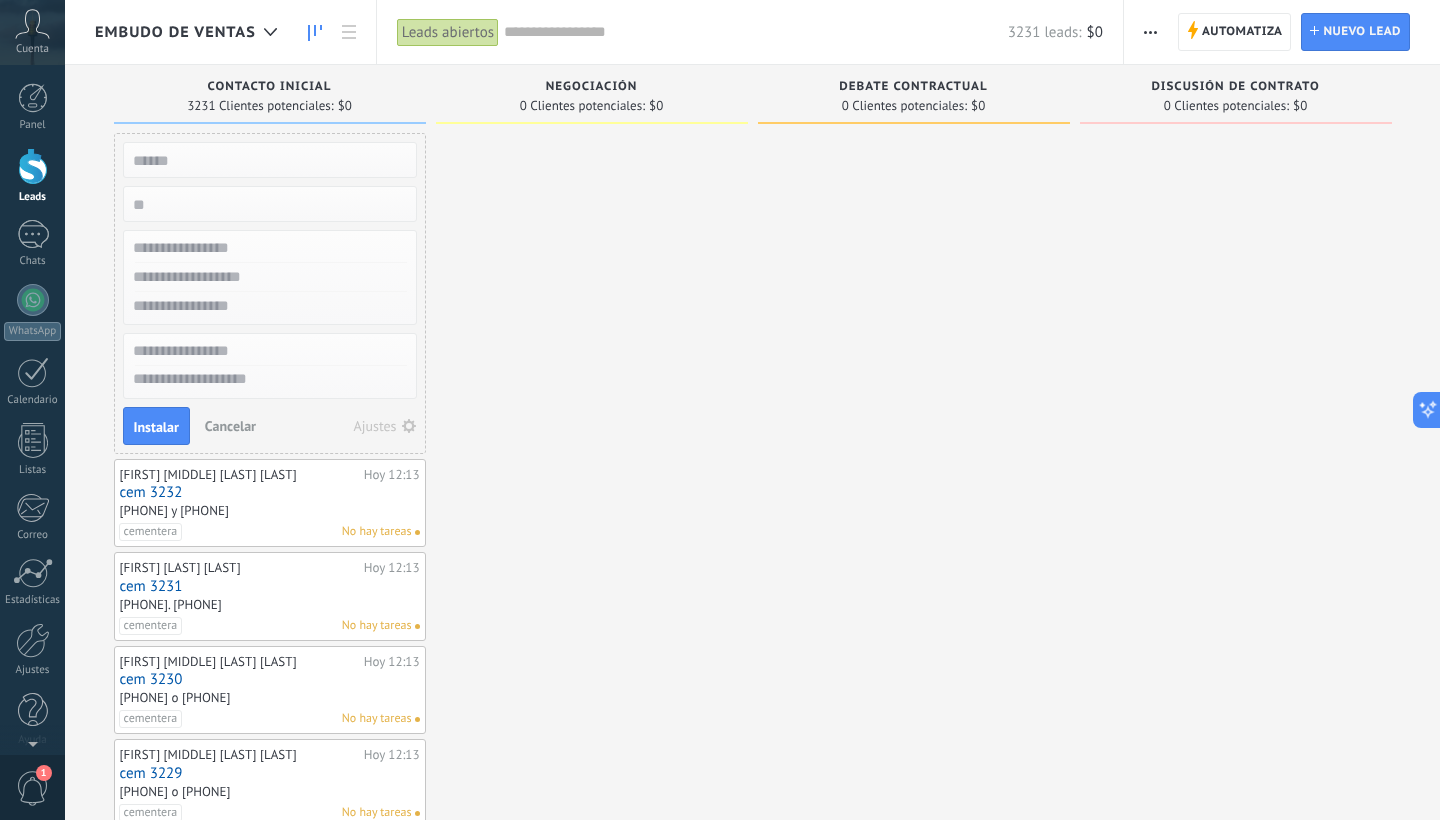 scroll, scrollTop: 0, scrollLeft: 0, axis: both 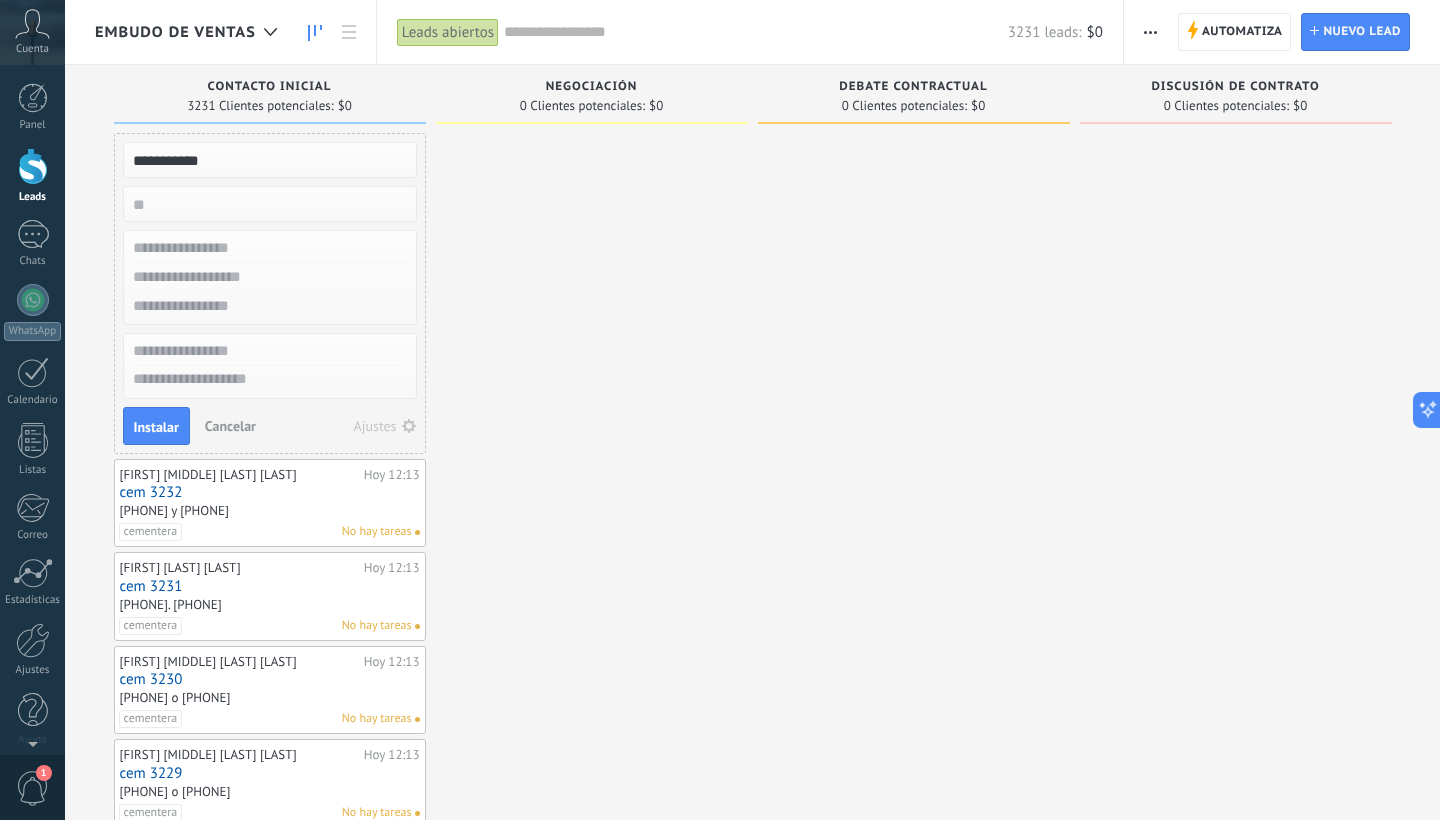 type on "**********" 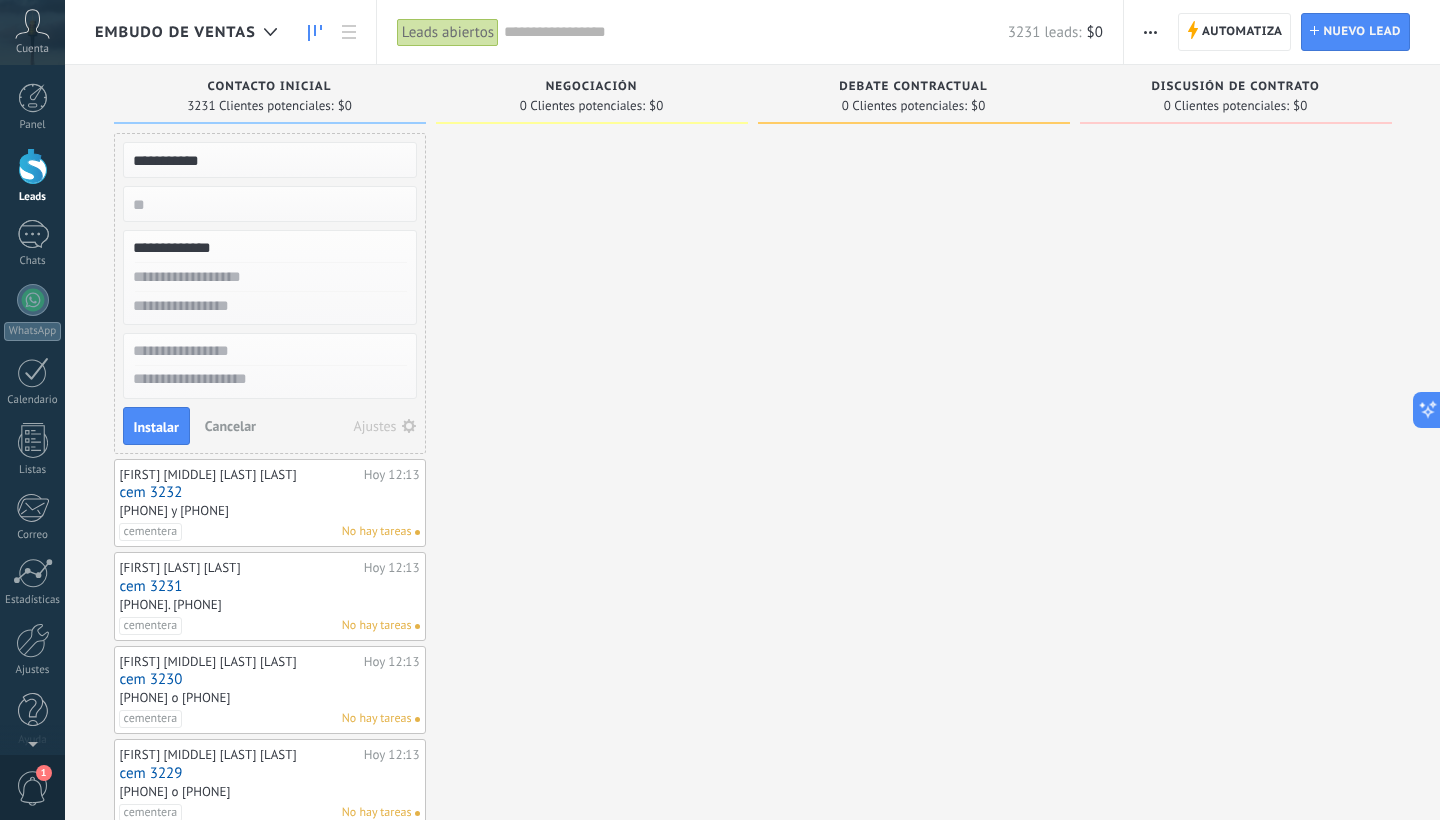 type on "**********" 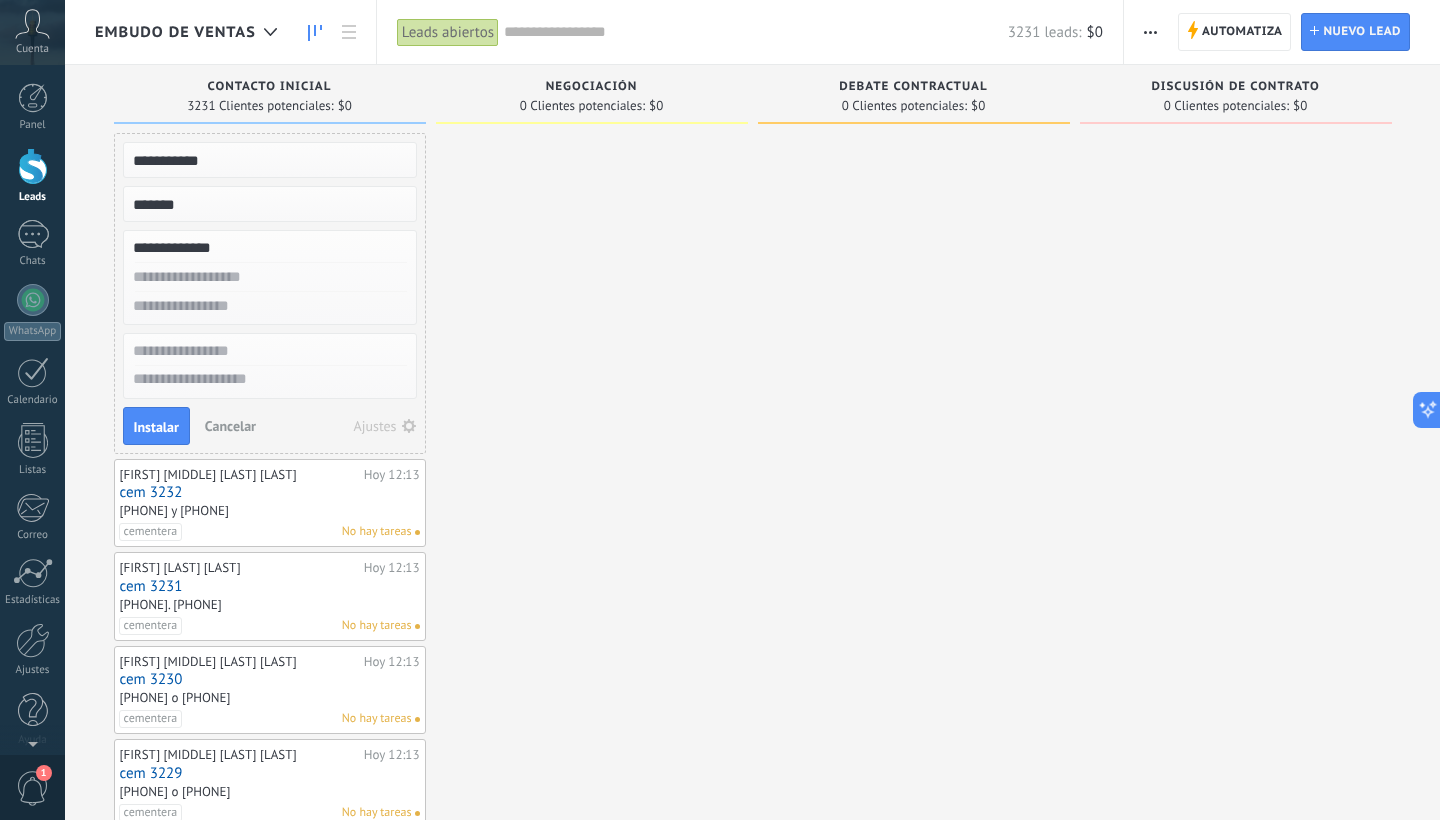 type on "*******" 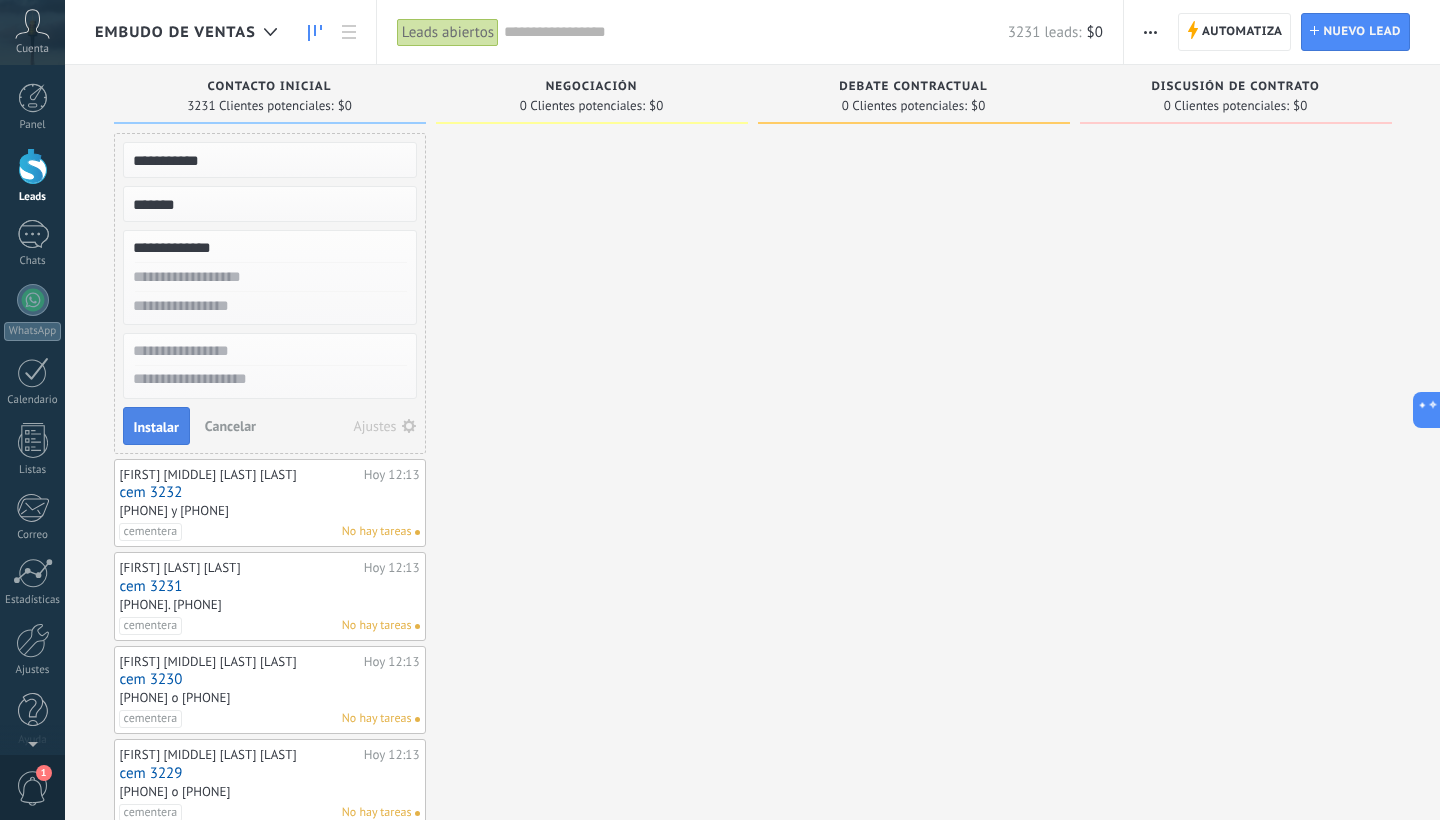 click on "Instalar" at bounding box center (156, 427) 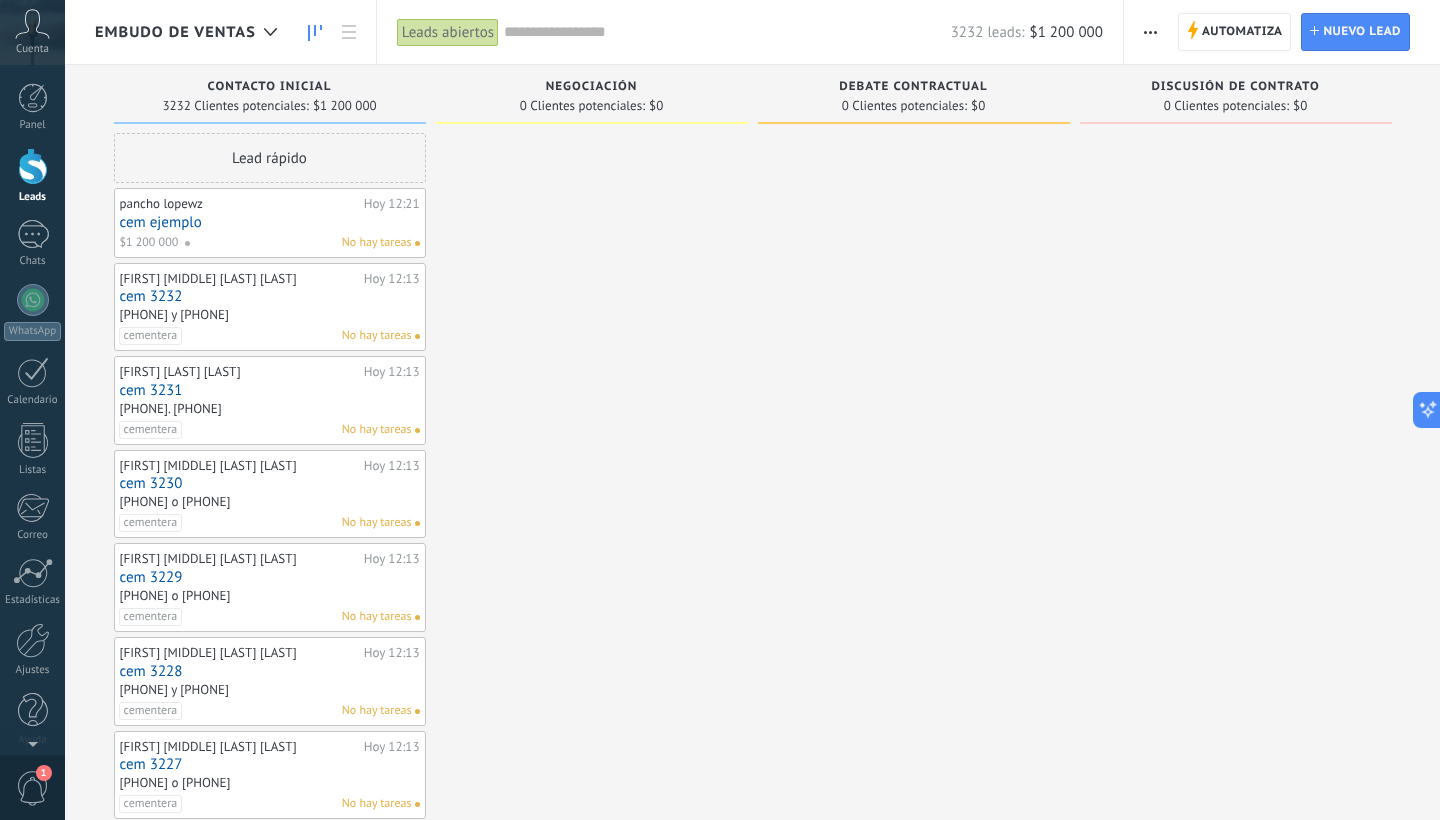 click on "cem ejemplo" at bounding box center [270, 222] 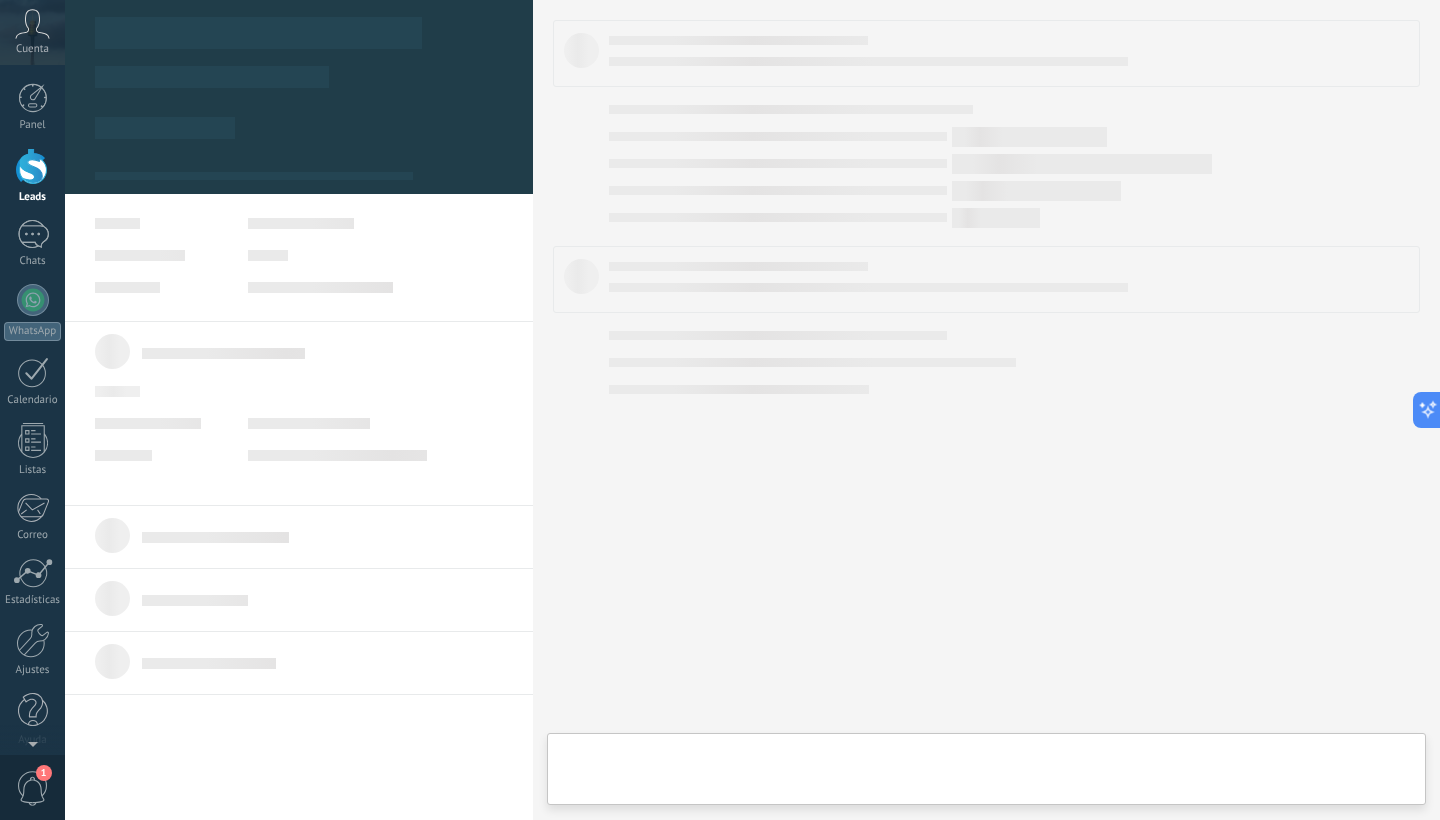 type on "**********" 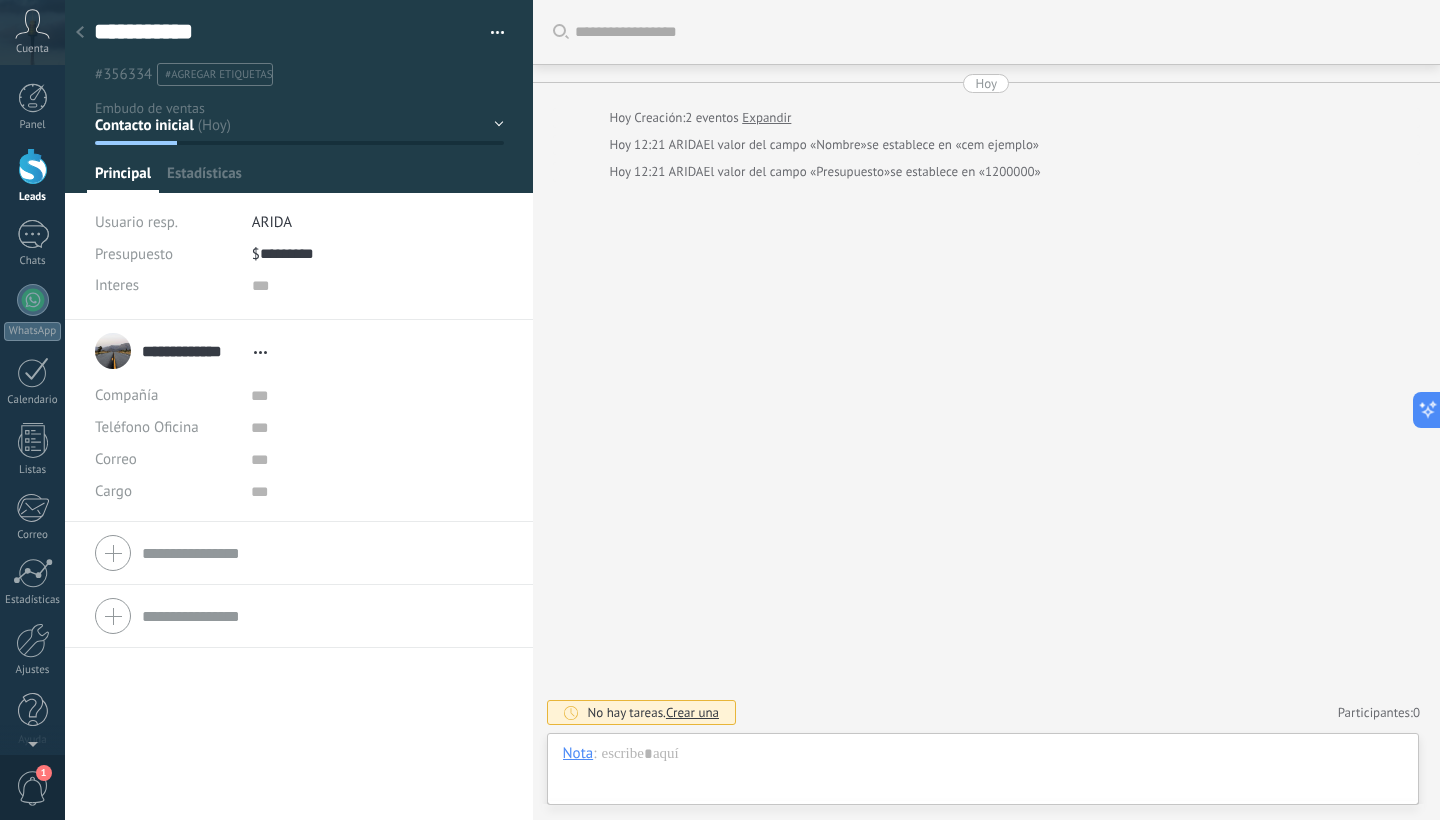 scroll, scrollTop: 30, scrollLeft: 0, axis: vertical 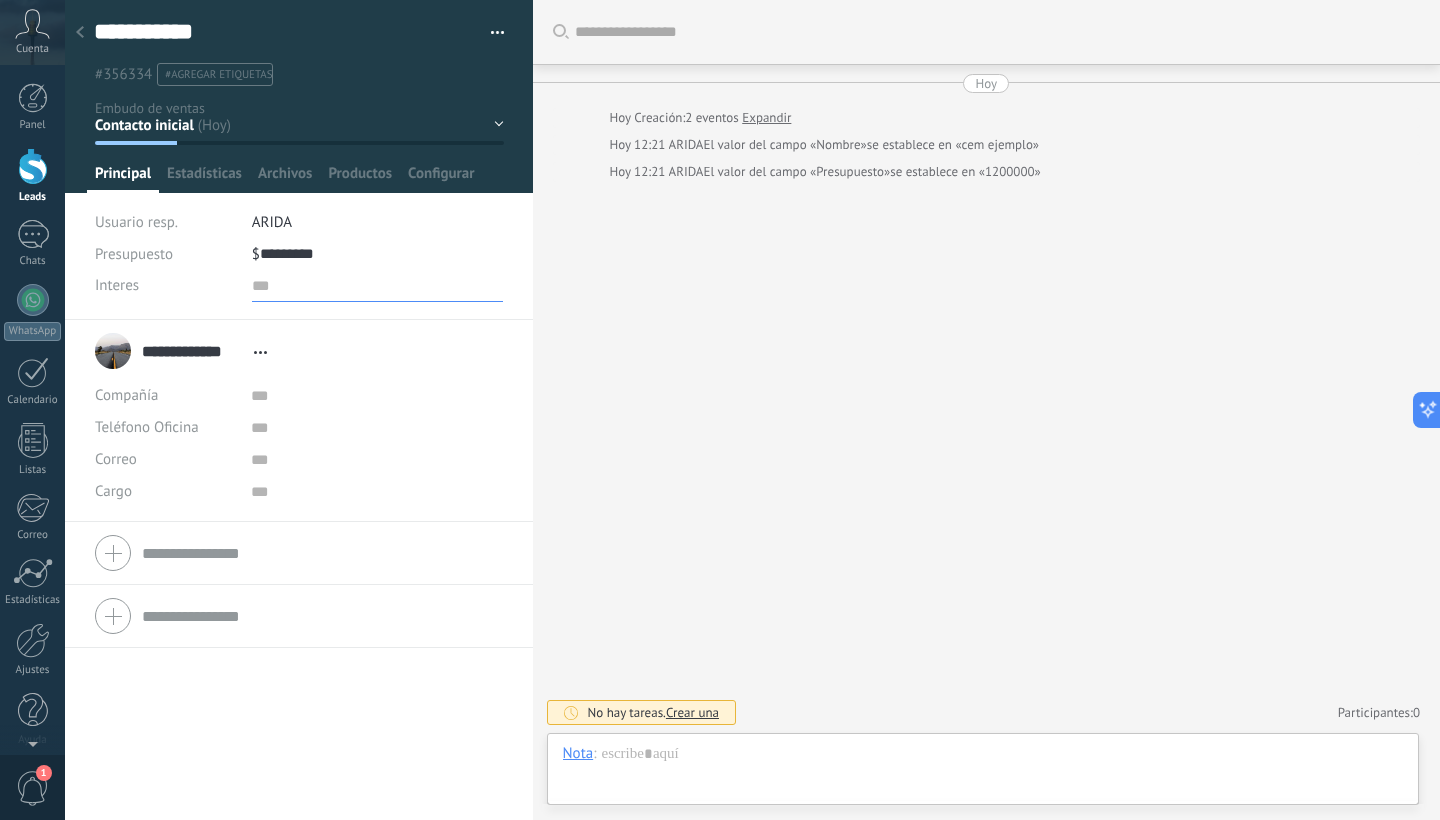 click at bounding box center [378, 286] 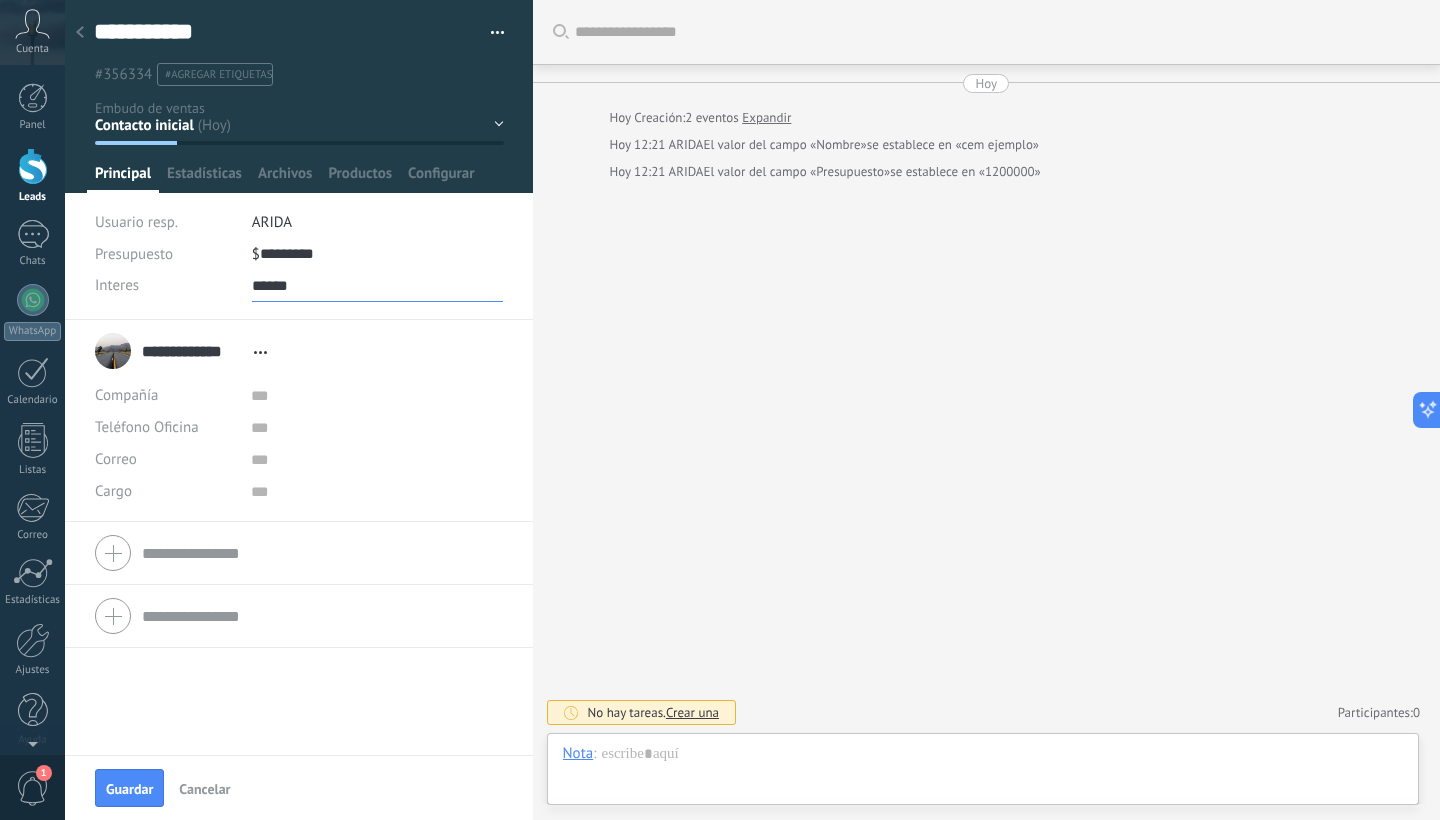 type on "******" 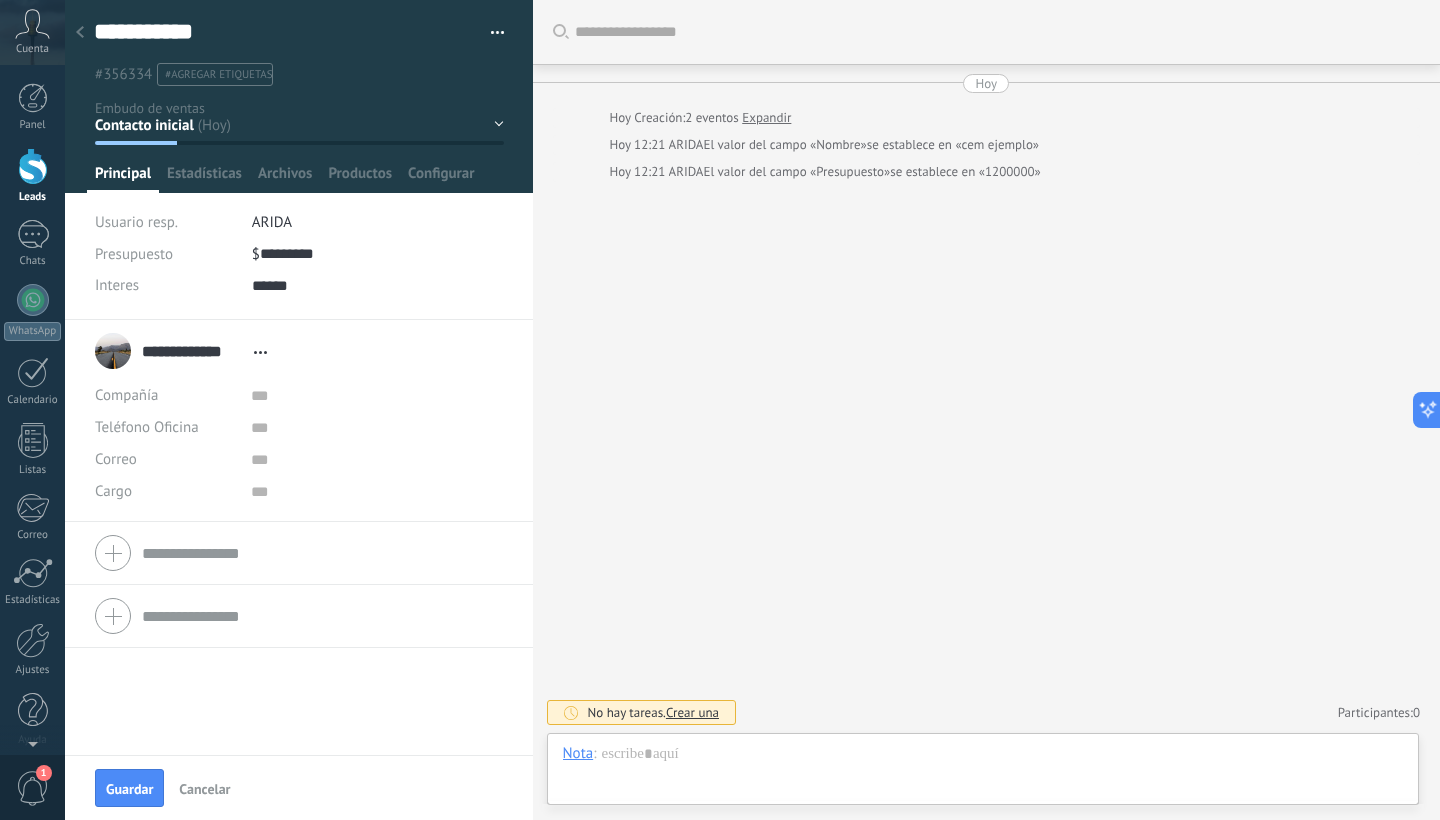 click on "**********" at bounding box center (299, 421) 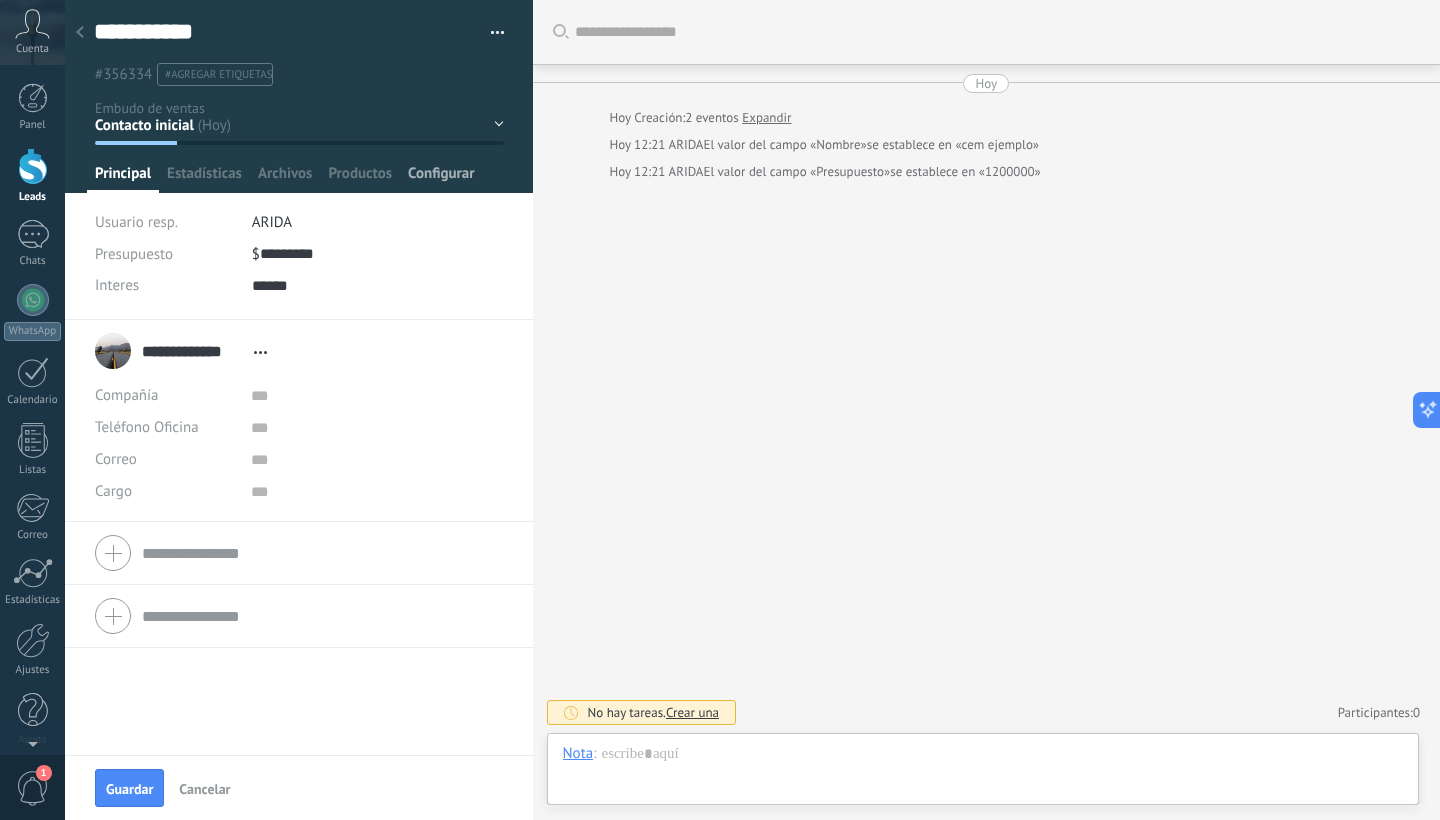 click on "Configurar" at bounding box center [441, 178] 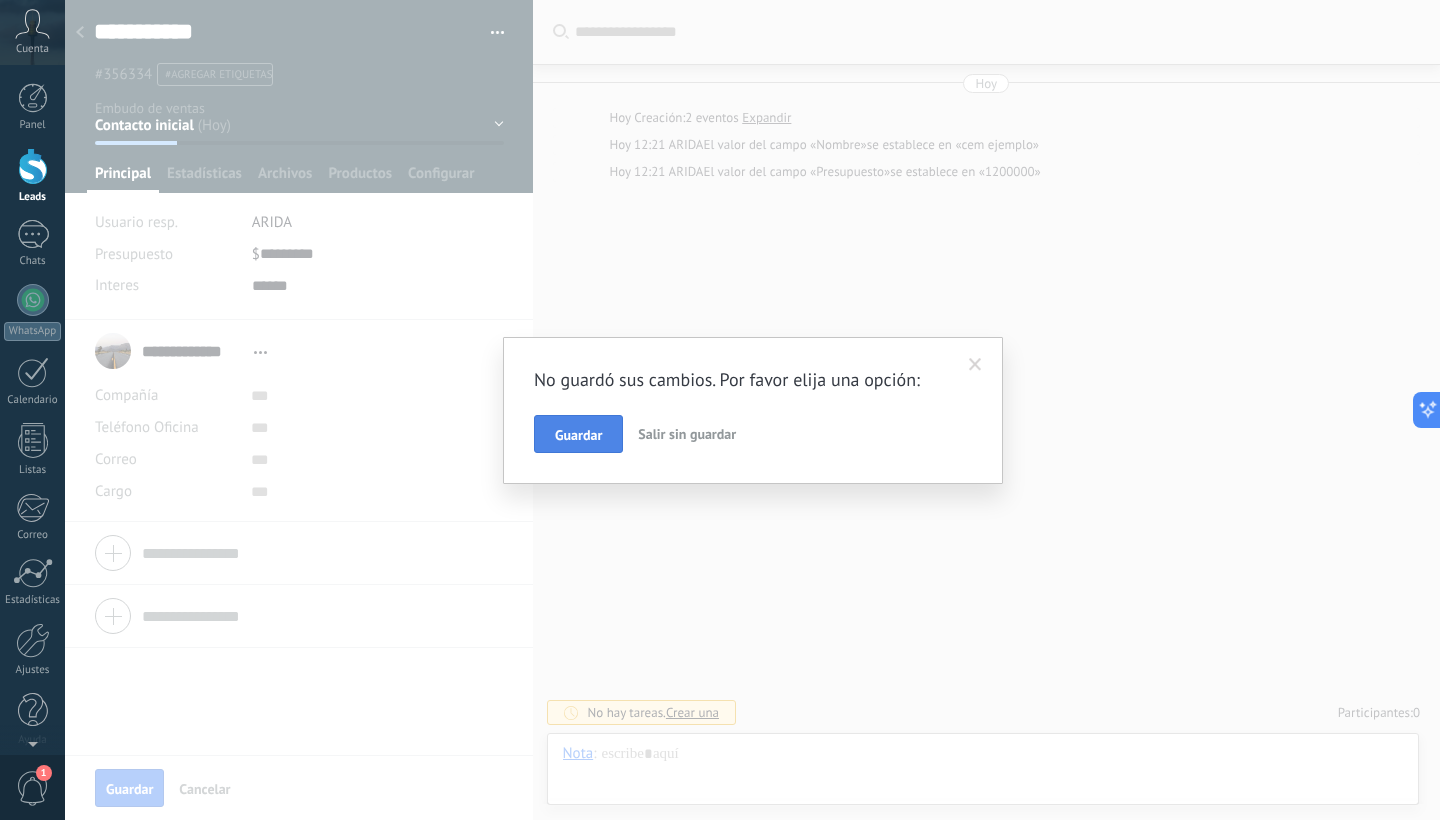 click on "Guardar" at bounding box center (578, 434) 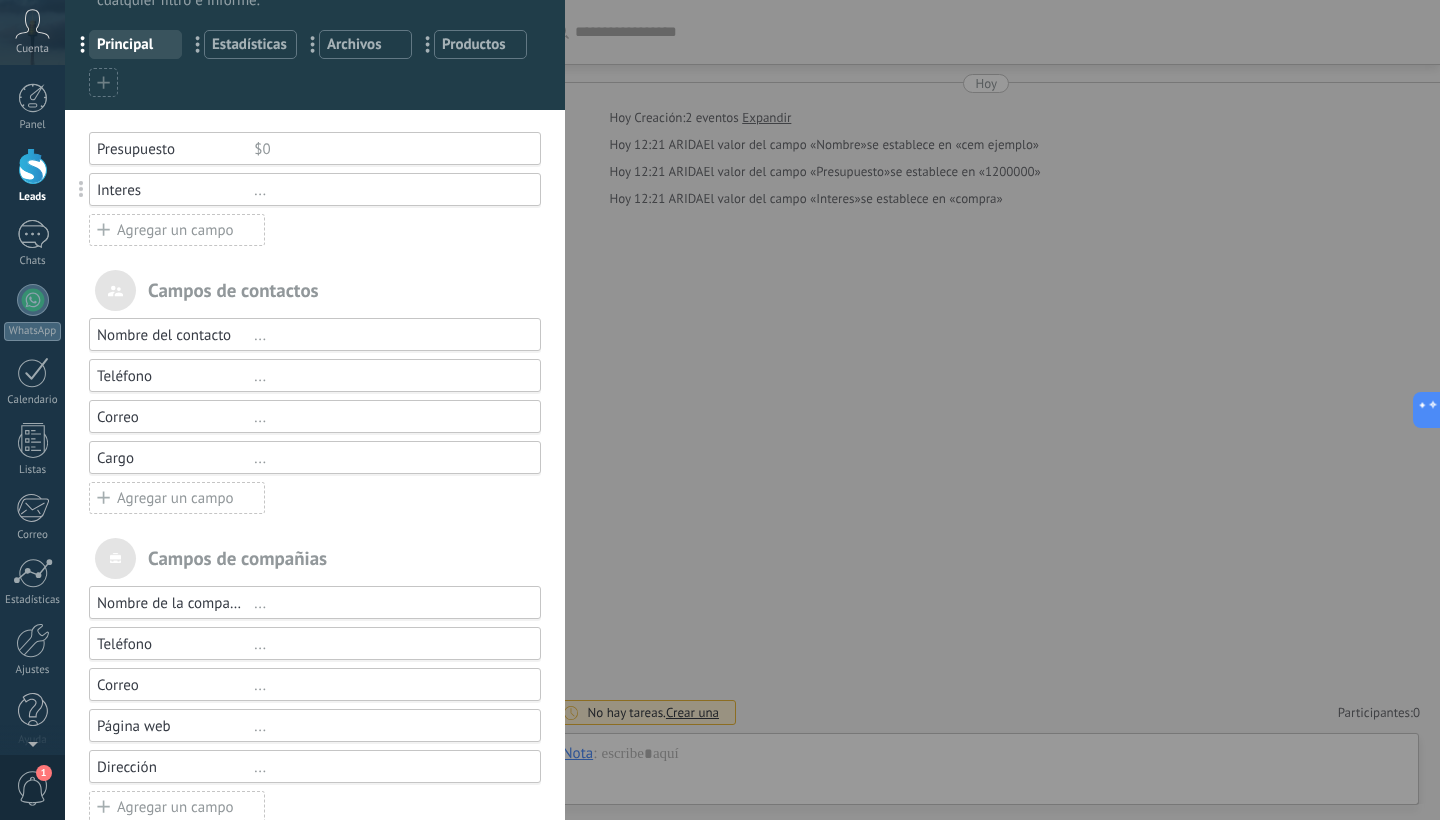 scroll, scrollTop: 85, scrollLeft: 0, axis: vertical 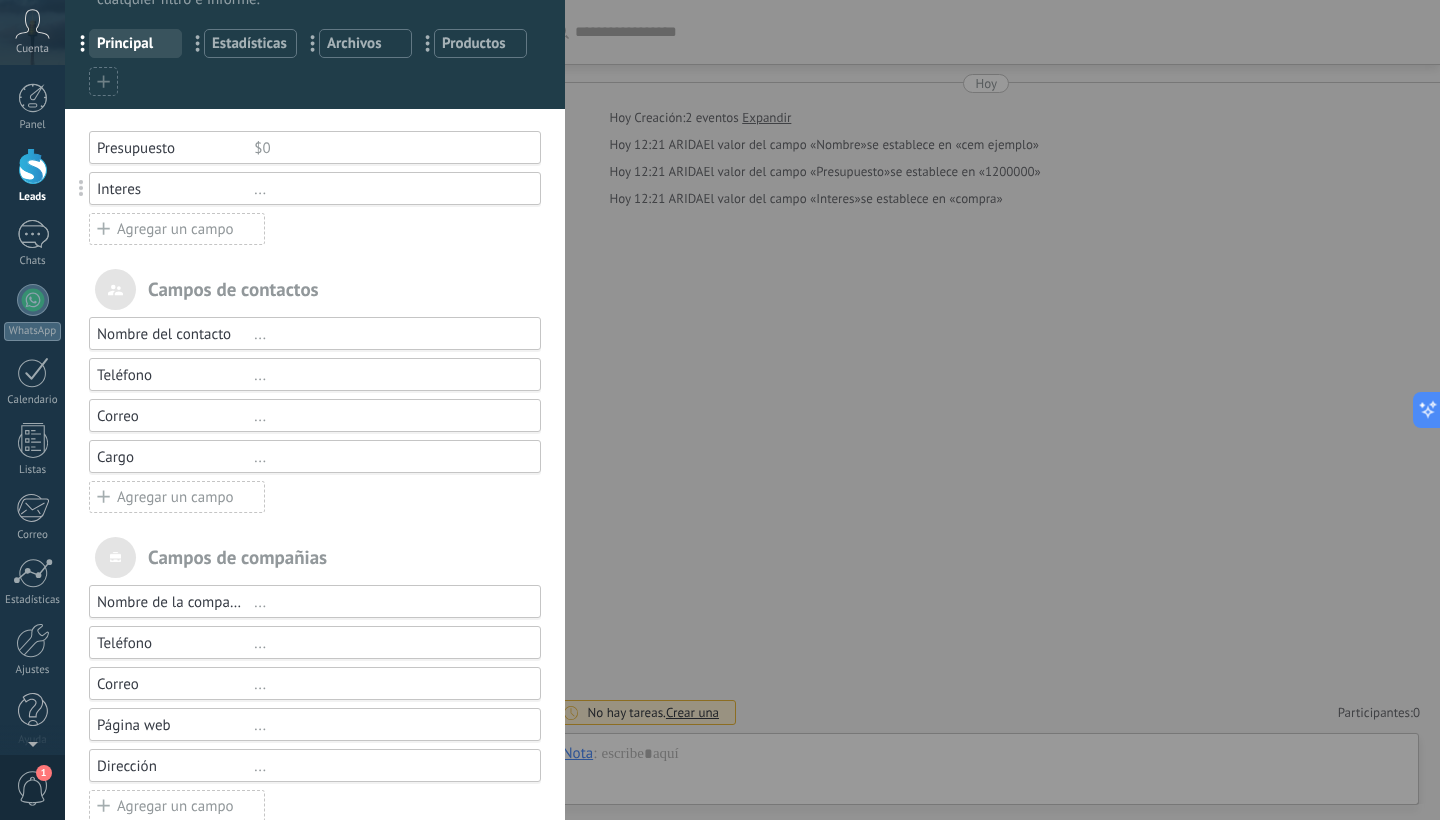 click on "Agregar un campo" at bounding box center (177, 497) 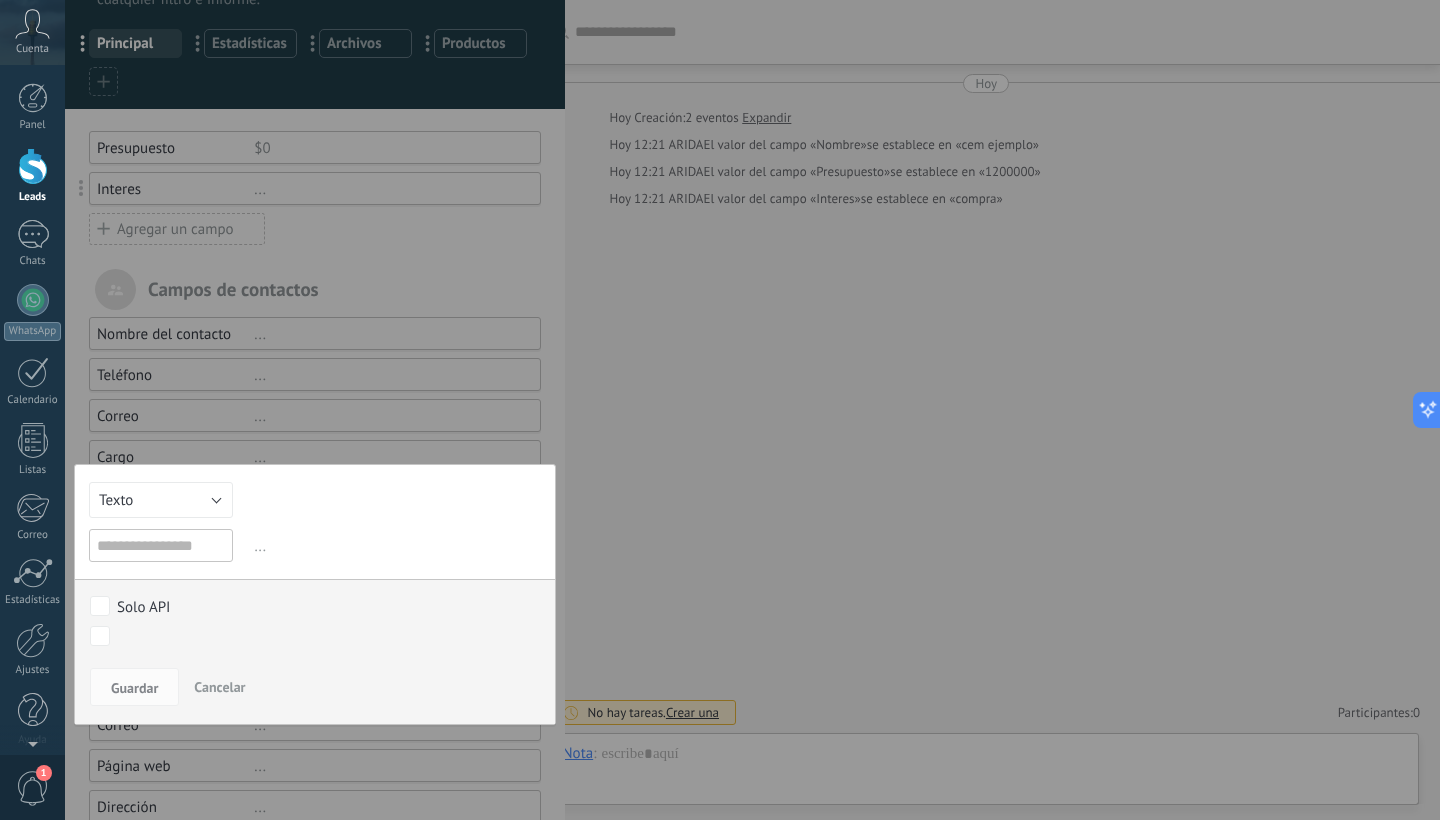 click on "Texto" at bounding box center (161, 500) 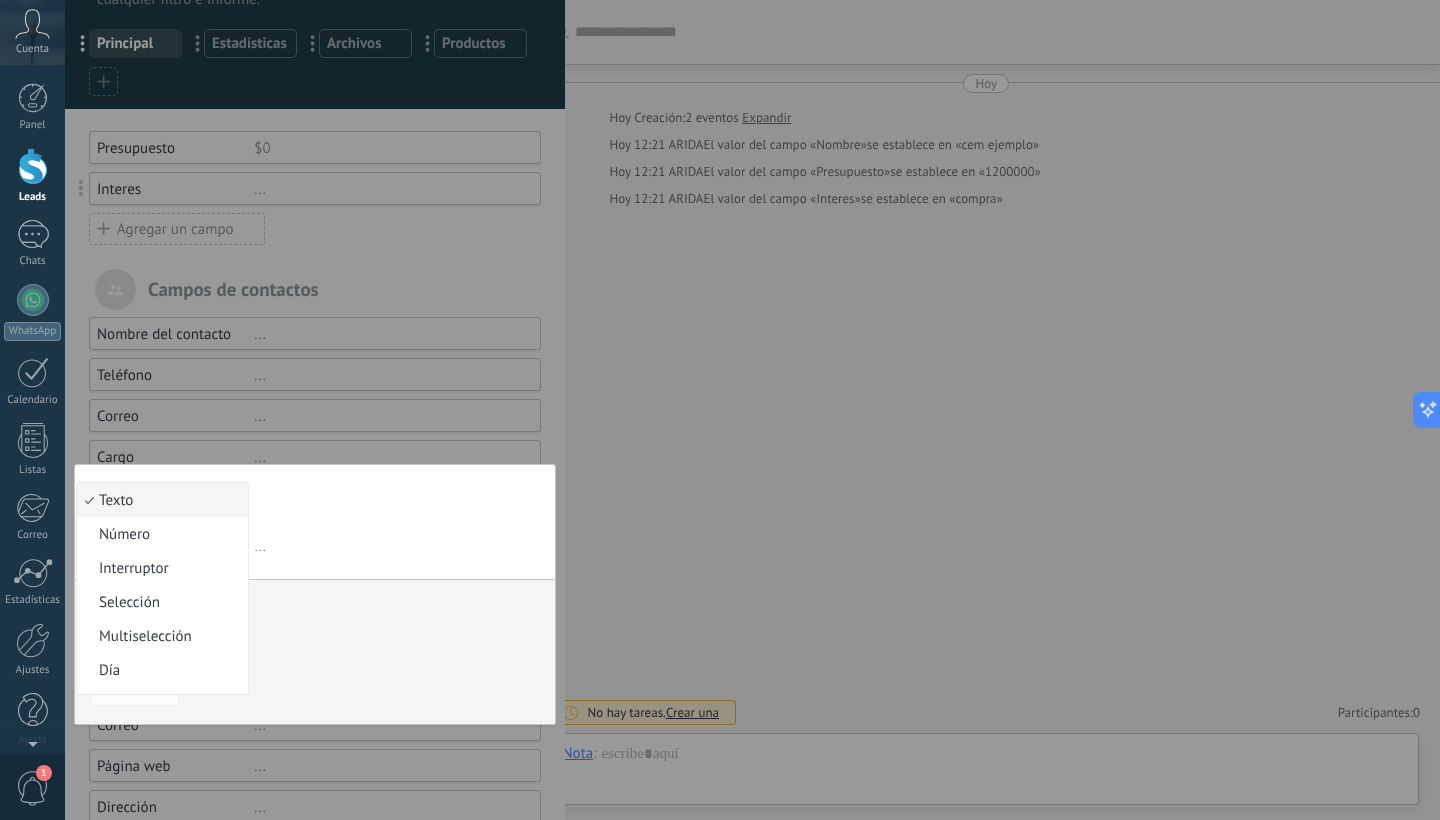 click on "Texto Número Interruptor Selección Multiselección Día URL Texto Largo Interruptor Dirección corta Dirección Cumpleaños Tax ID Fecha y hora Moneda Archivar Texto ... El campo de moneda te permite introducir divisas diferentes a la moneda utilizada en tu cuenta Use la expresión para calcular el valor = [ — inserta un campo * — multiplicar / — dividir + — agregar - — sustraer ( ) — paréntesis Puede especificar el cálculo del valor automático por la fórmula.Por ejemplo, la fórmula  [Presupuesto] * 0.2  lo ayudará a calcular un descuento del 20 % del presupuesto. Solo API Contacto inicial Negociación Debate contractual Discusión de contrato Logrado con éxito Venta Perdido Contacto inicial Negociación Tomar decisión Logrado con éxito Ventas Perdidos Guardar Cancelar" at bounding box center (315, 594) 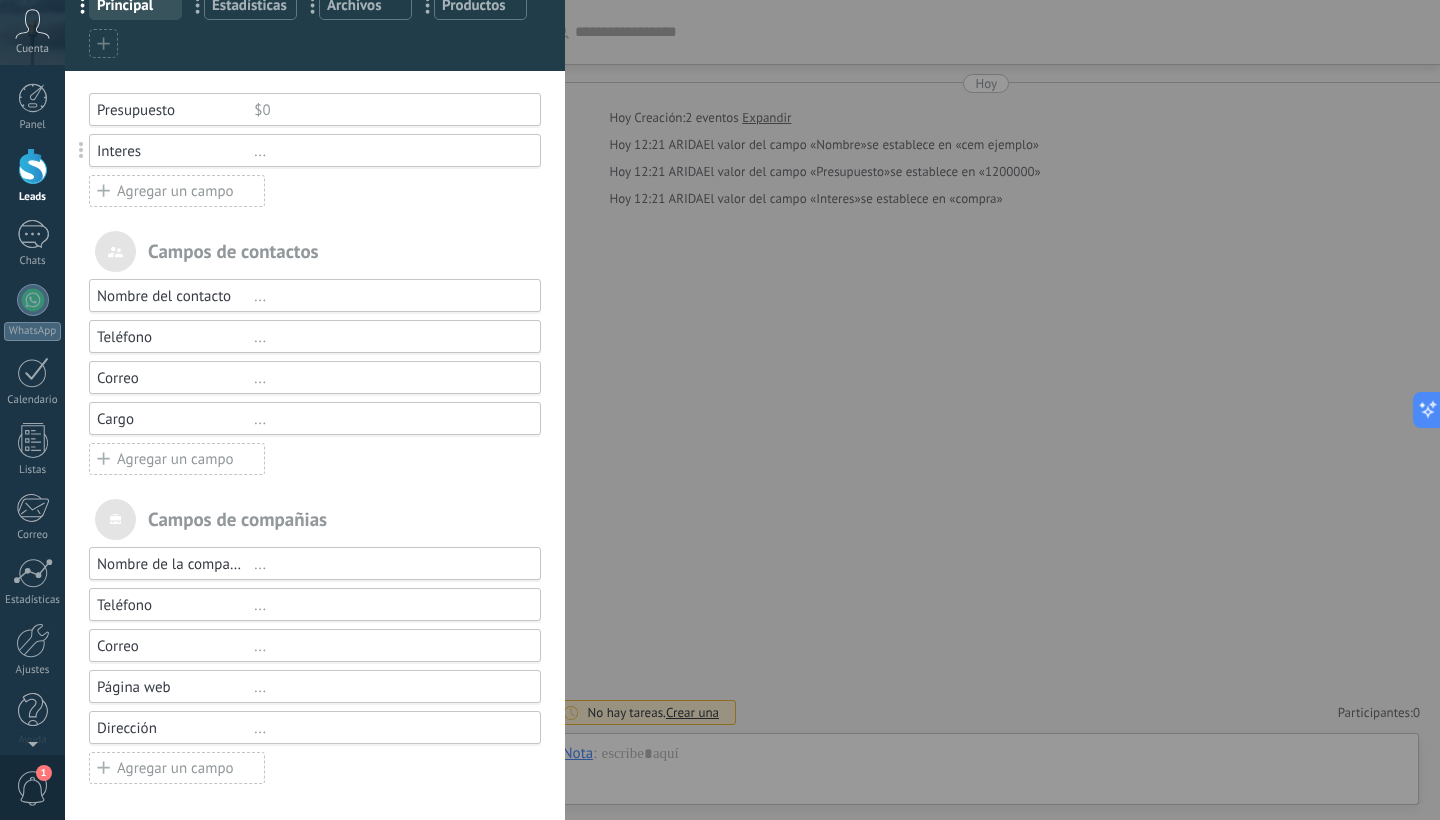 scroll, scrollTop: 121, scrollLeft: 0, axis: vertical 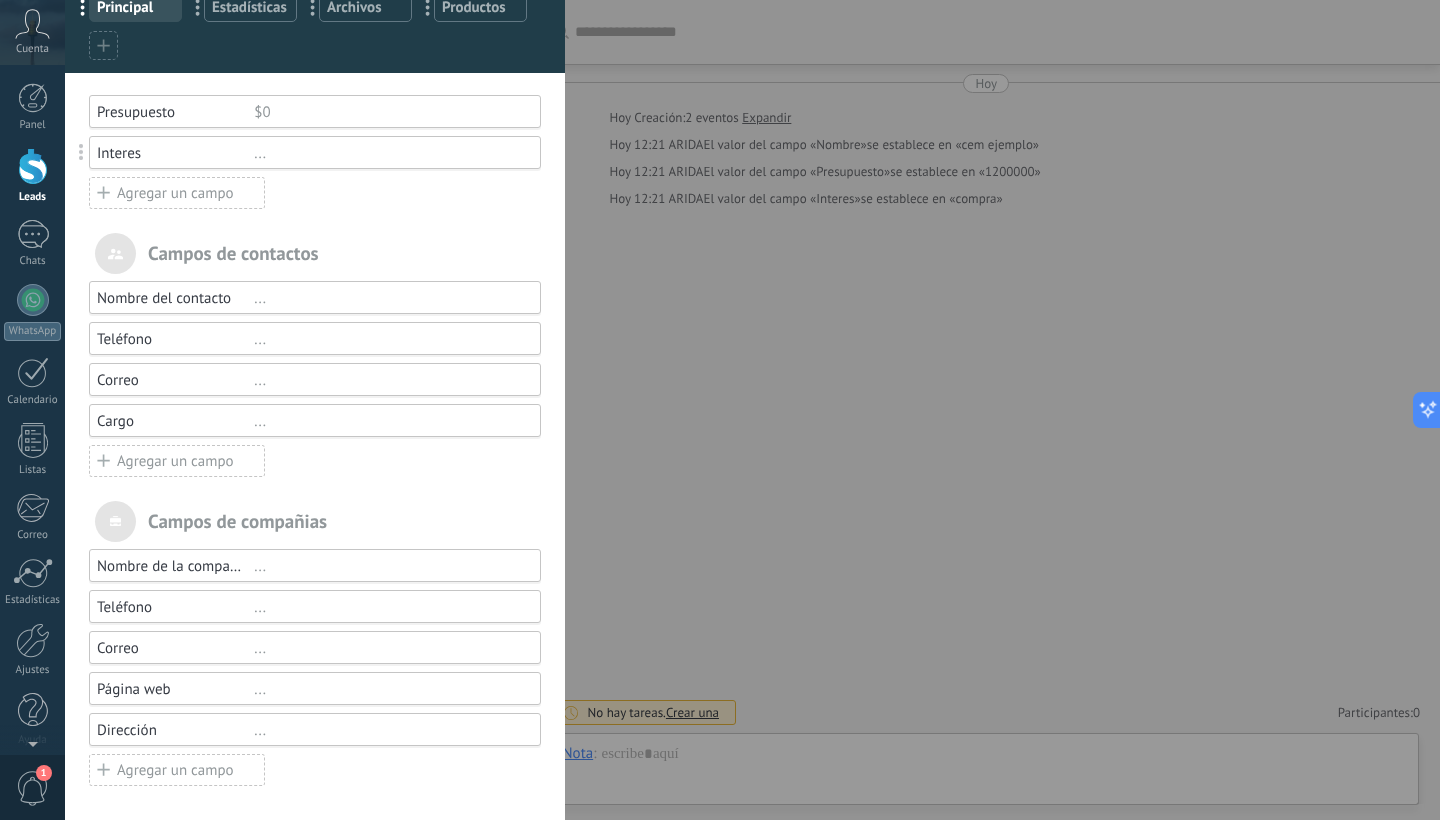 click on "Agregar un campo" at bounding box center (177, 461) 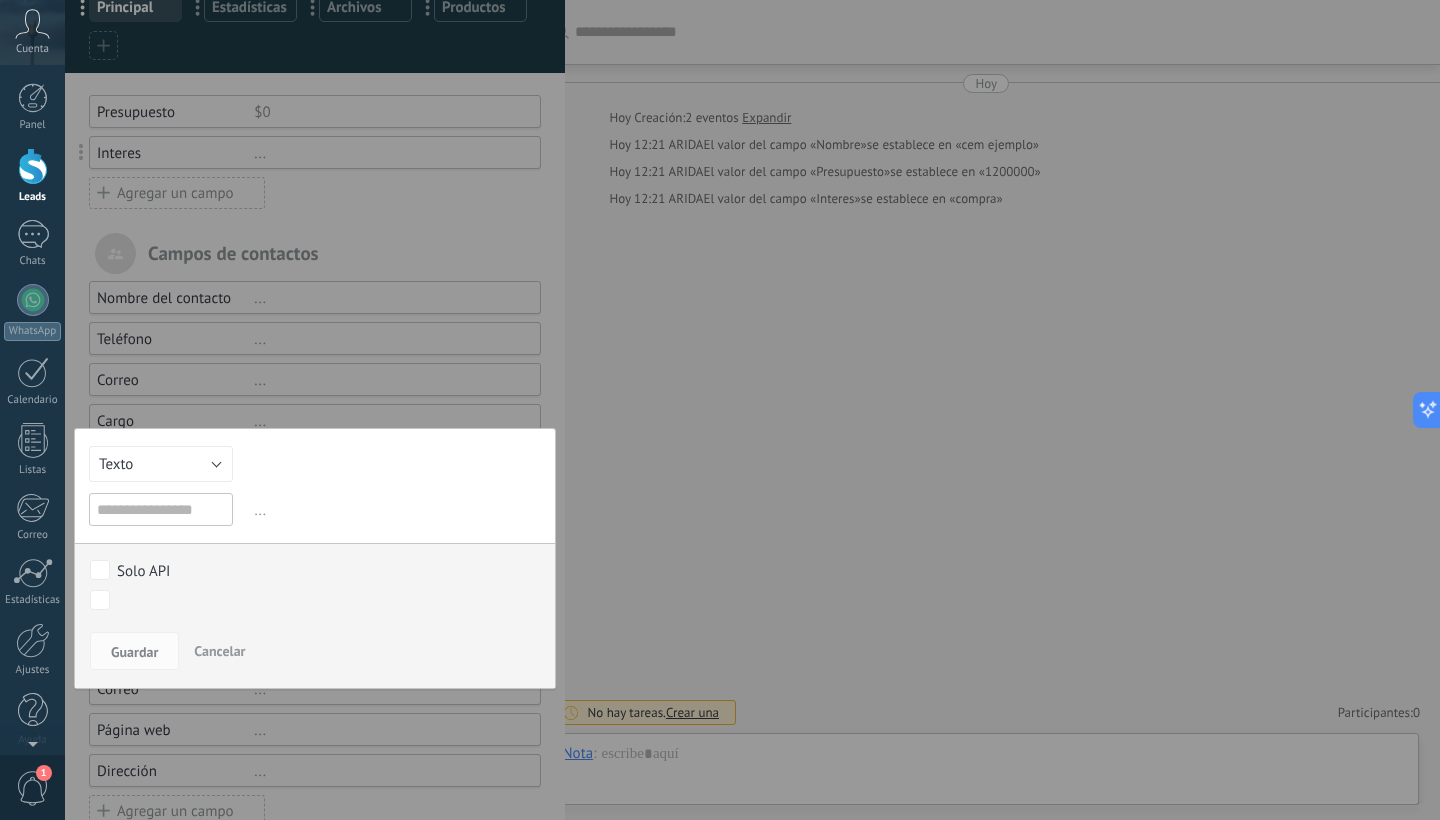 click on "Texto" at bounding box center (161, 464) 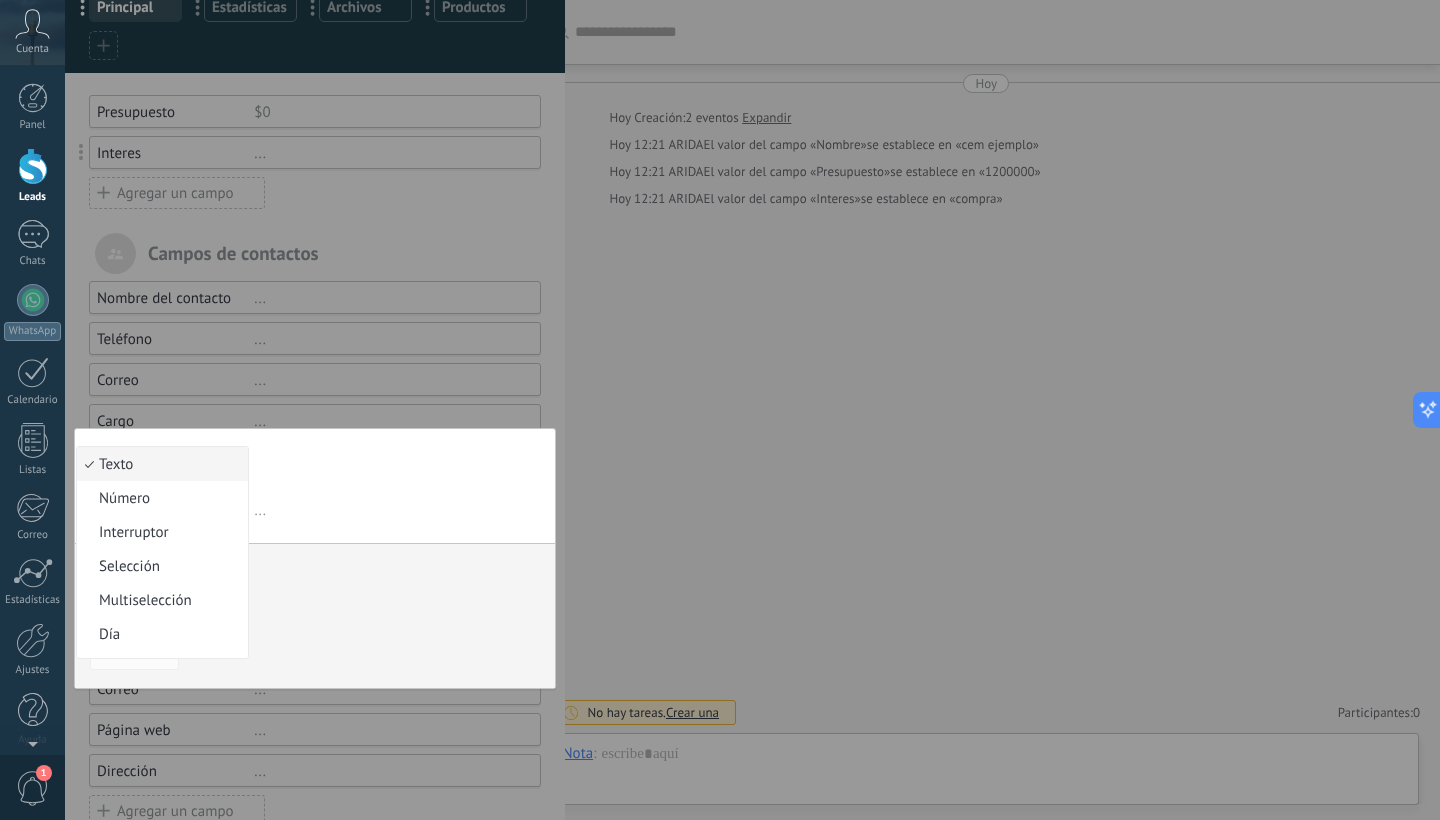 click at bounding box center (315, 371) 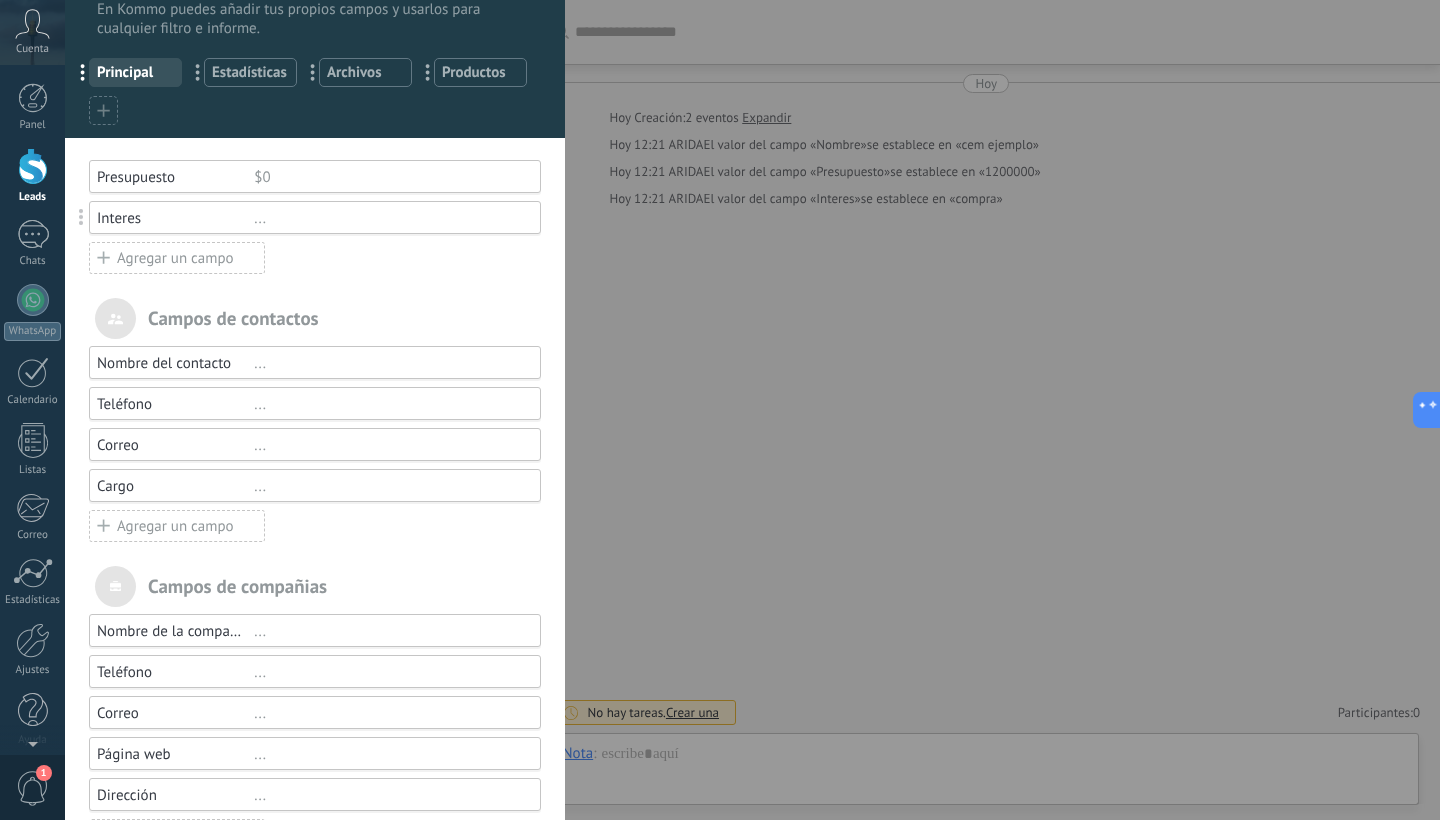 scroll, scrollTop: 121, scrollLeft: 0, axis: vertical 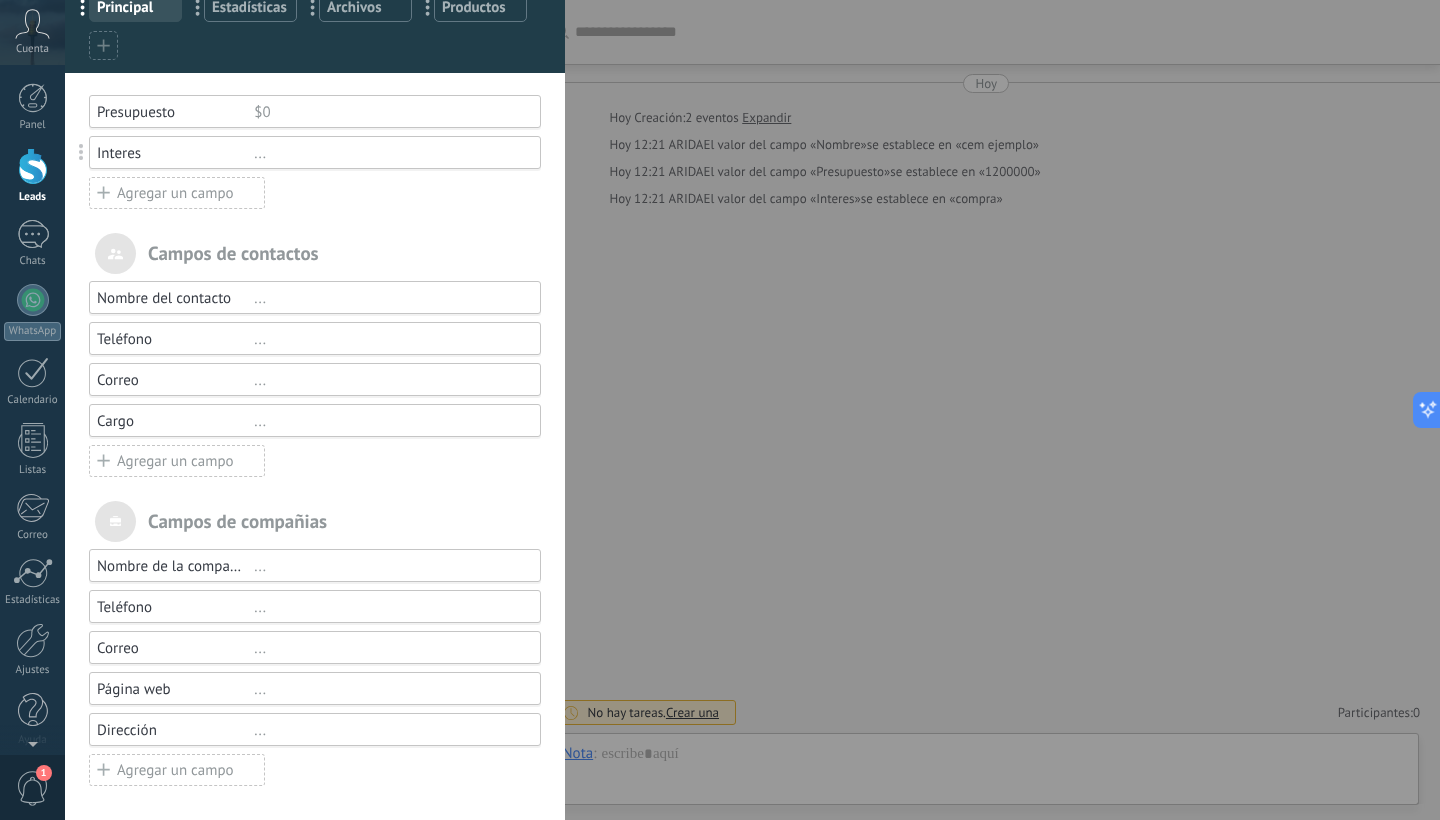 click on "Agregar un campo" at bounding box center [177, 193] 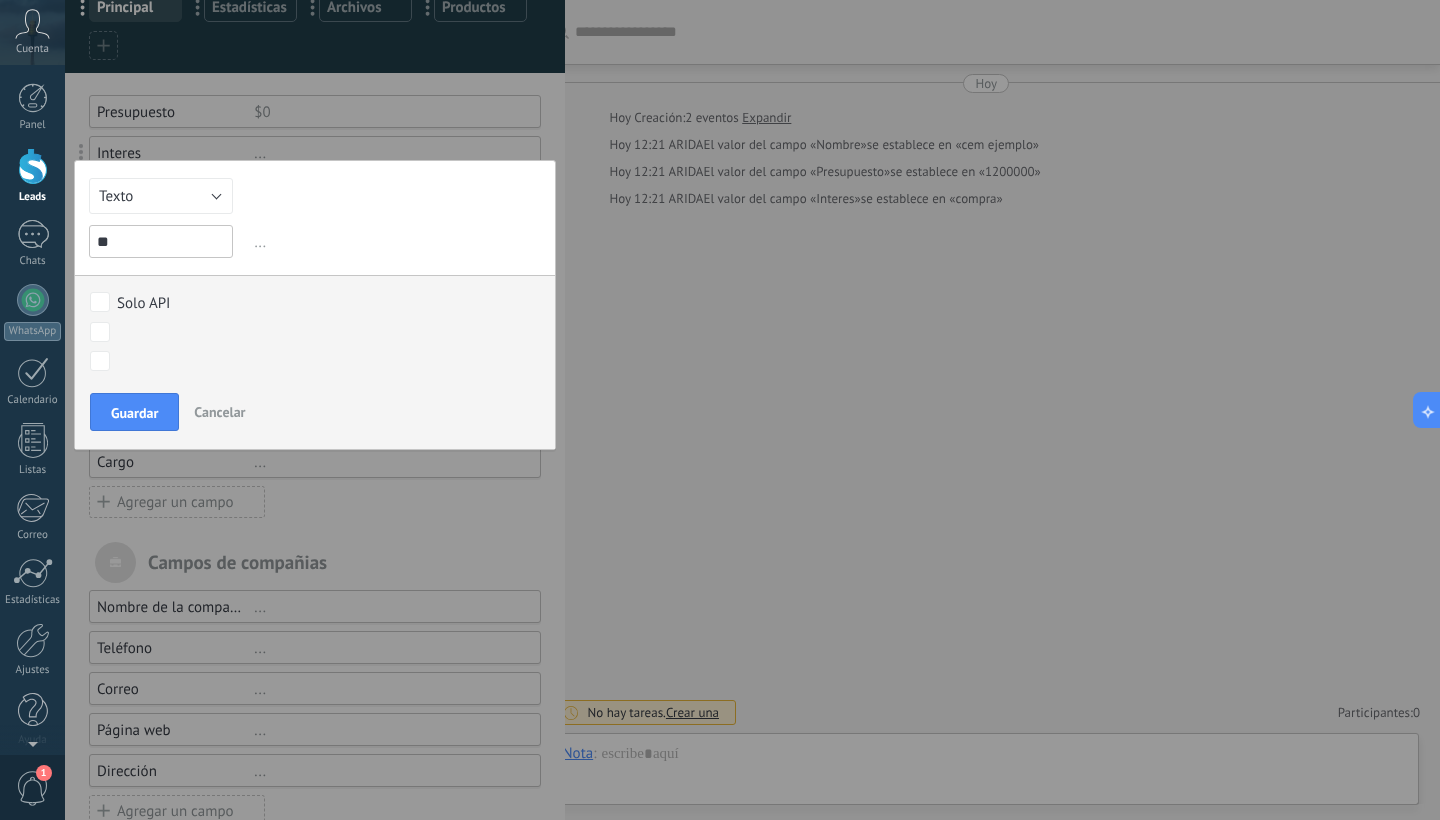 type on "*" 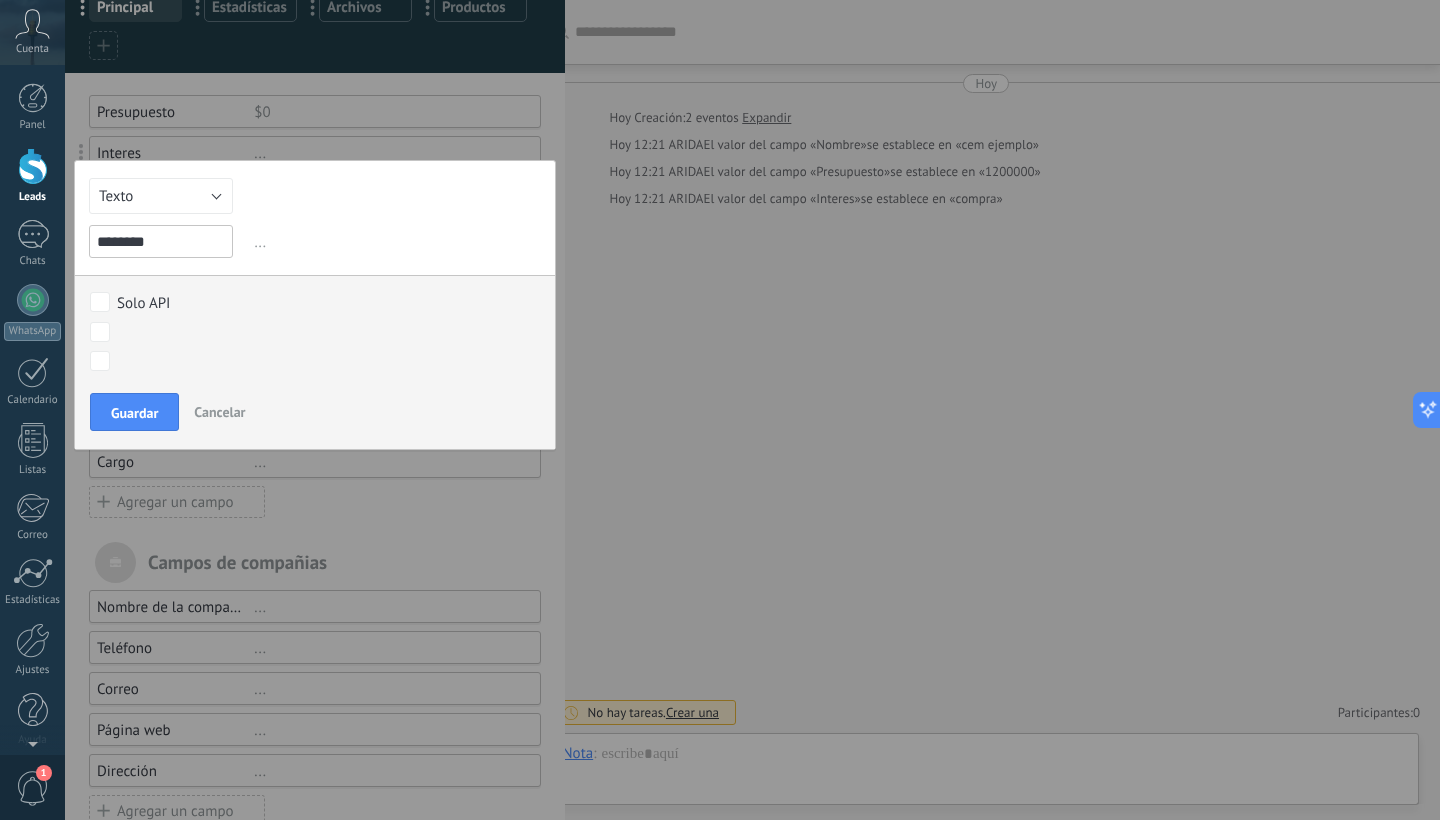 type on "********" 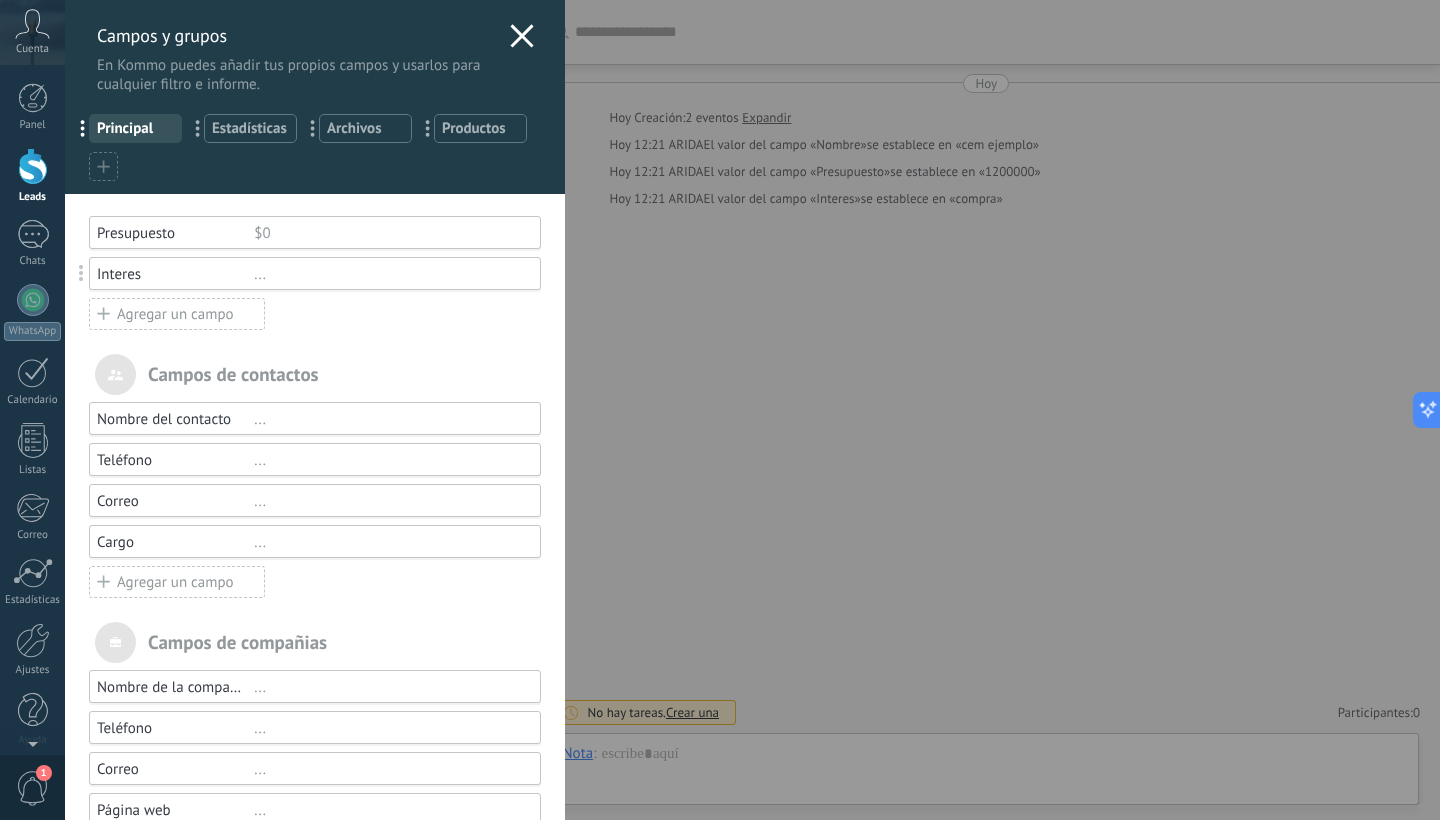 scroll, scrollTop: 0, scrollLeft: 0, axis: both 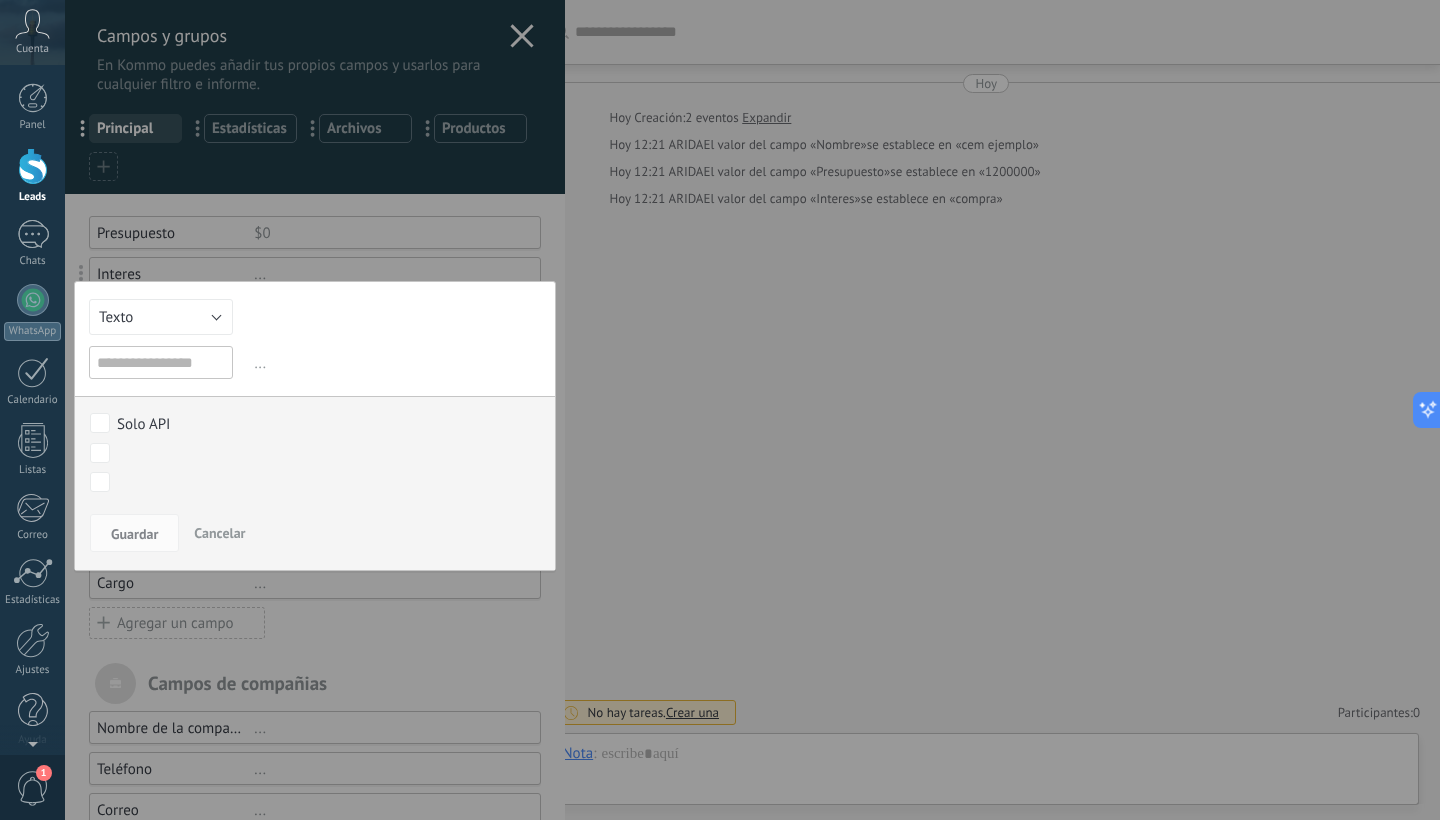 click on "Texto" at bounding box center (161, 317) 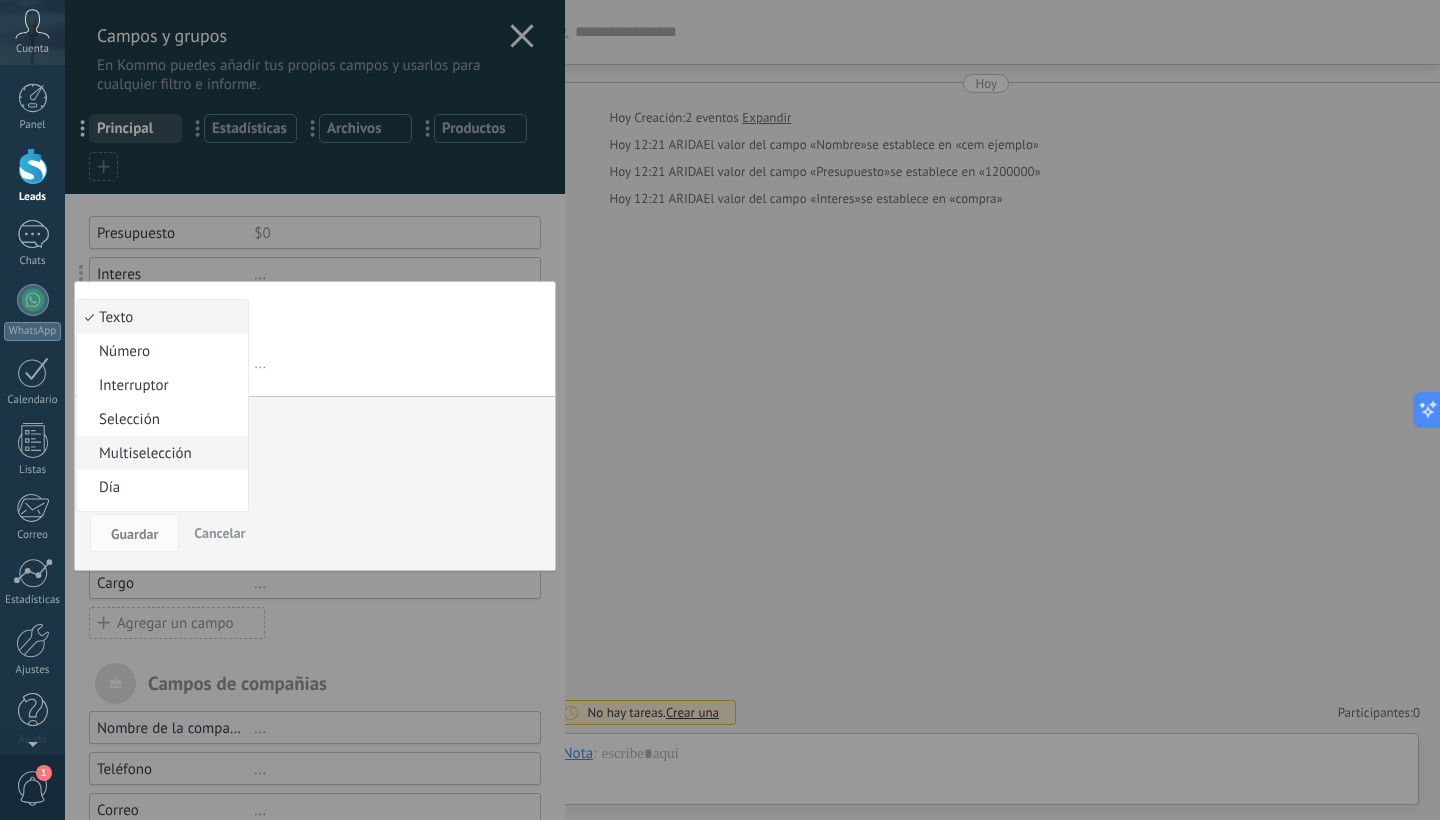 click on "Multiselección" at bounding box center (159, 453) 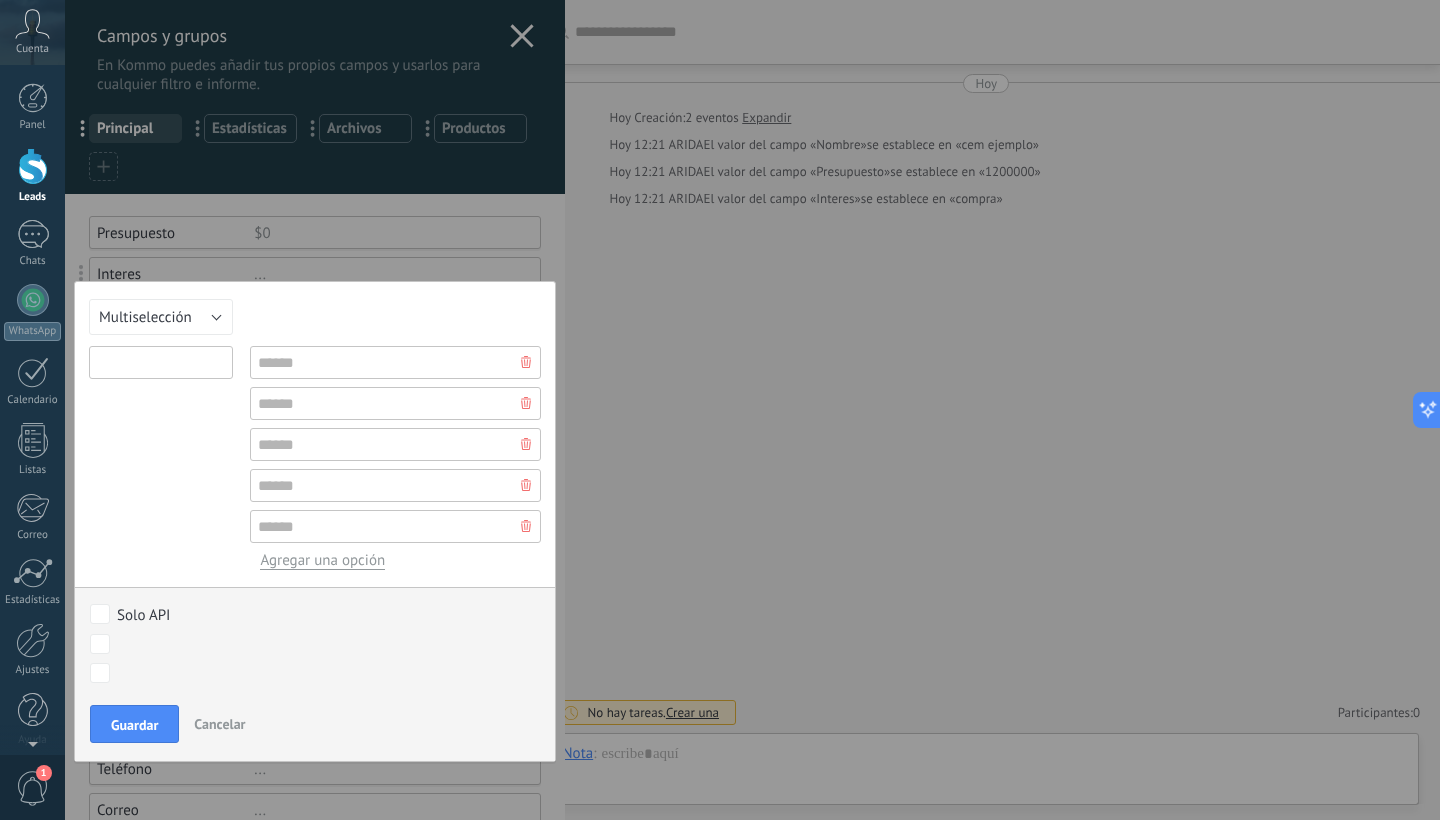 click at bounding box center [161, 362] 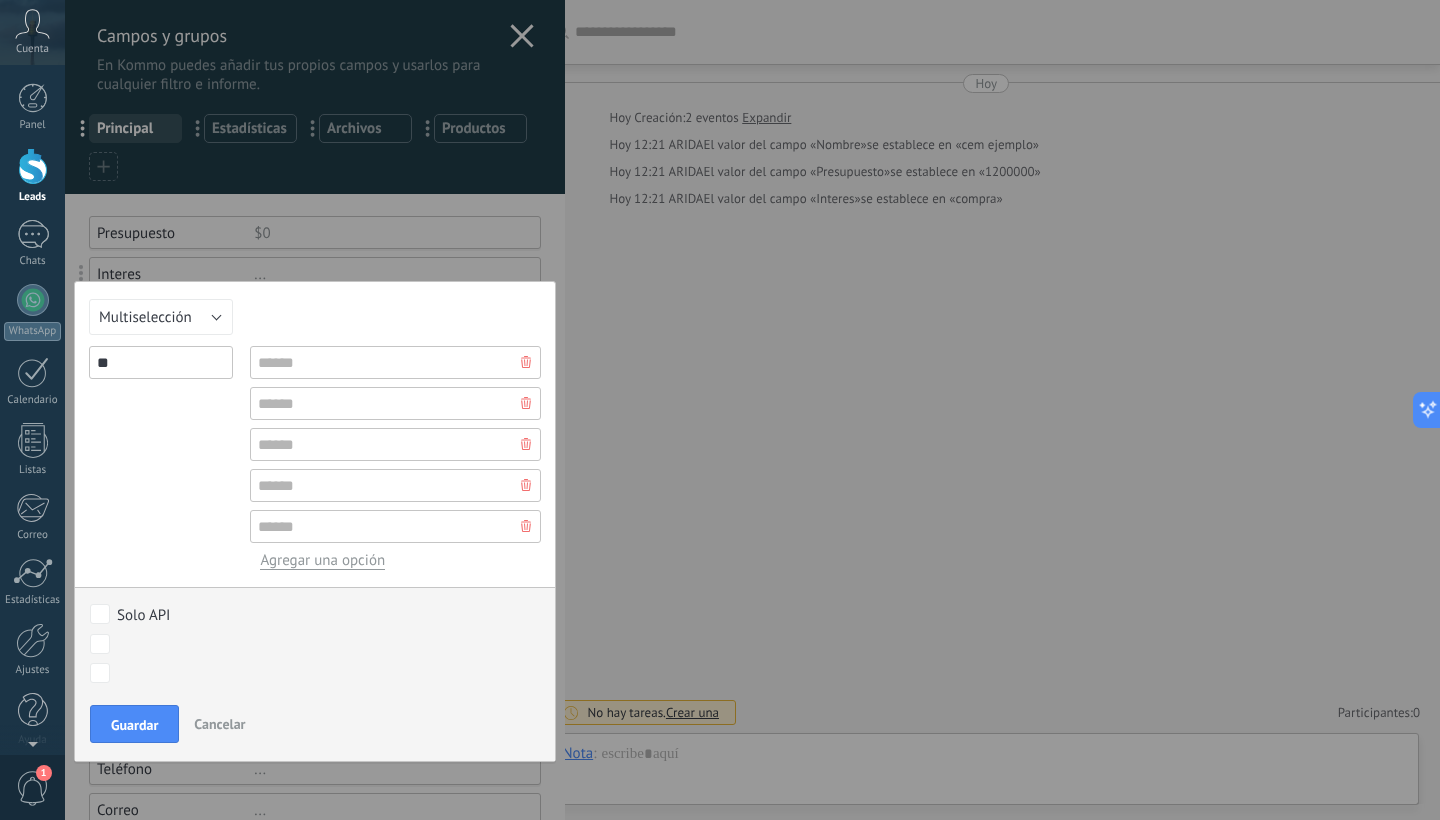type on "*" 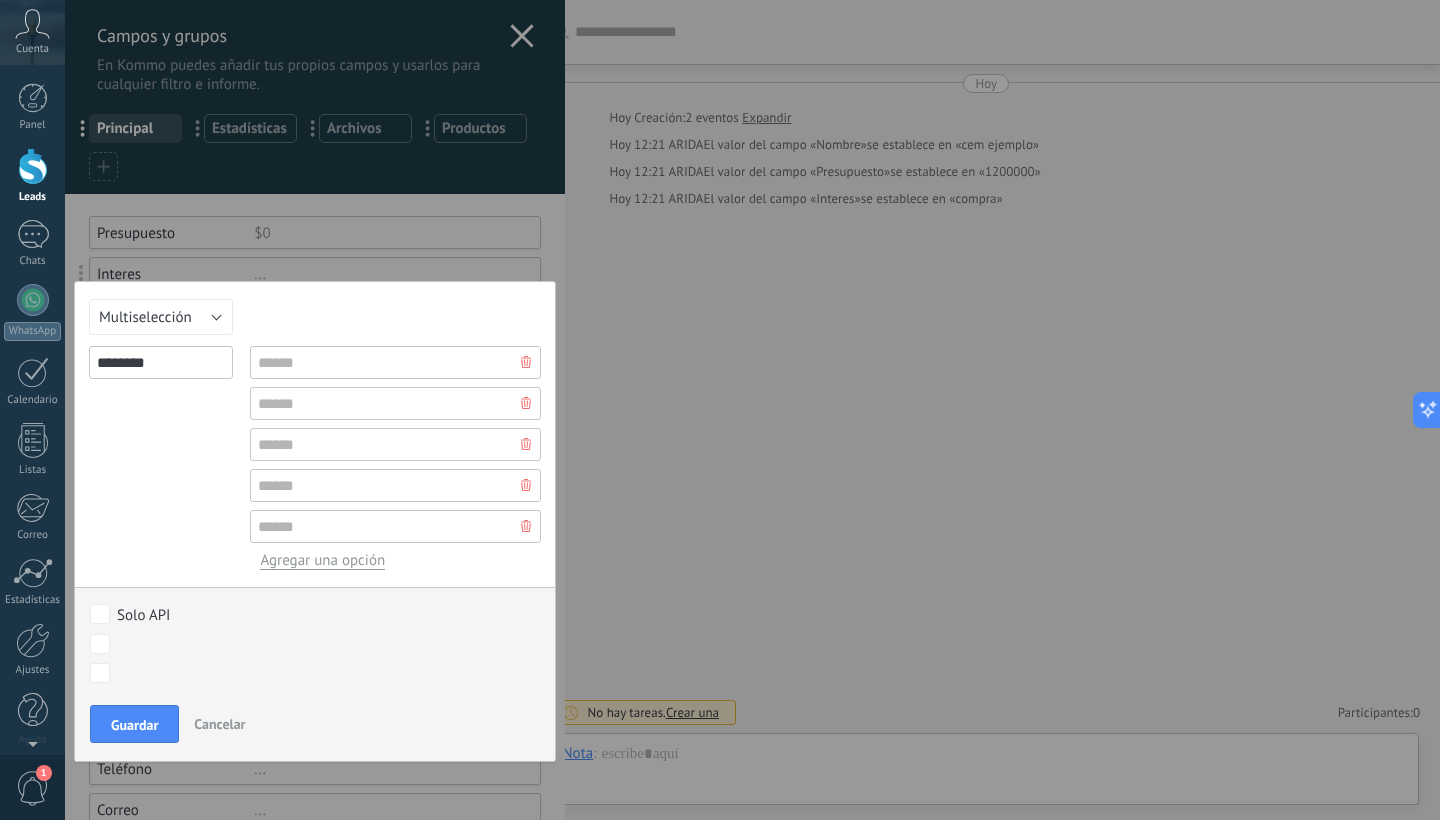 type on "********" 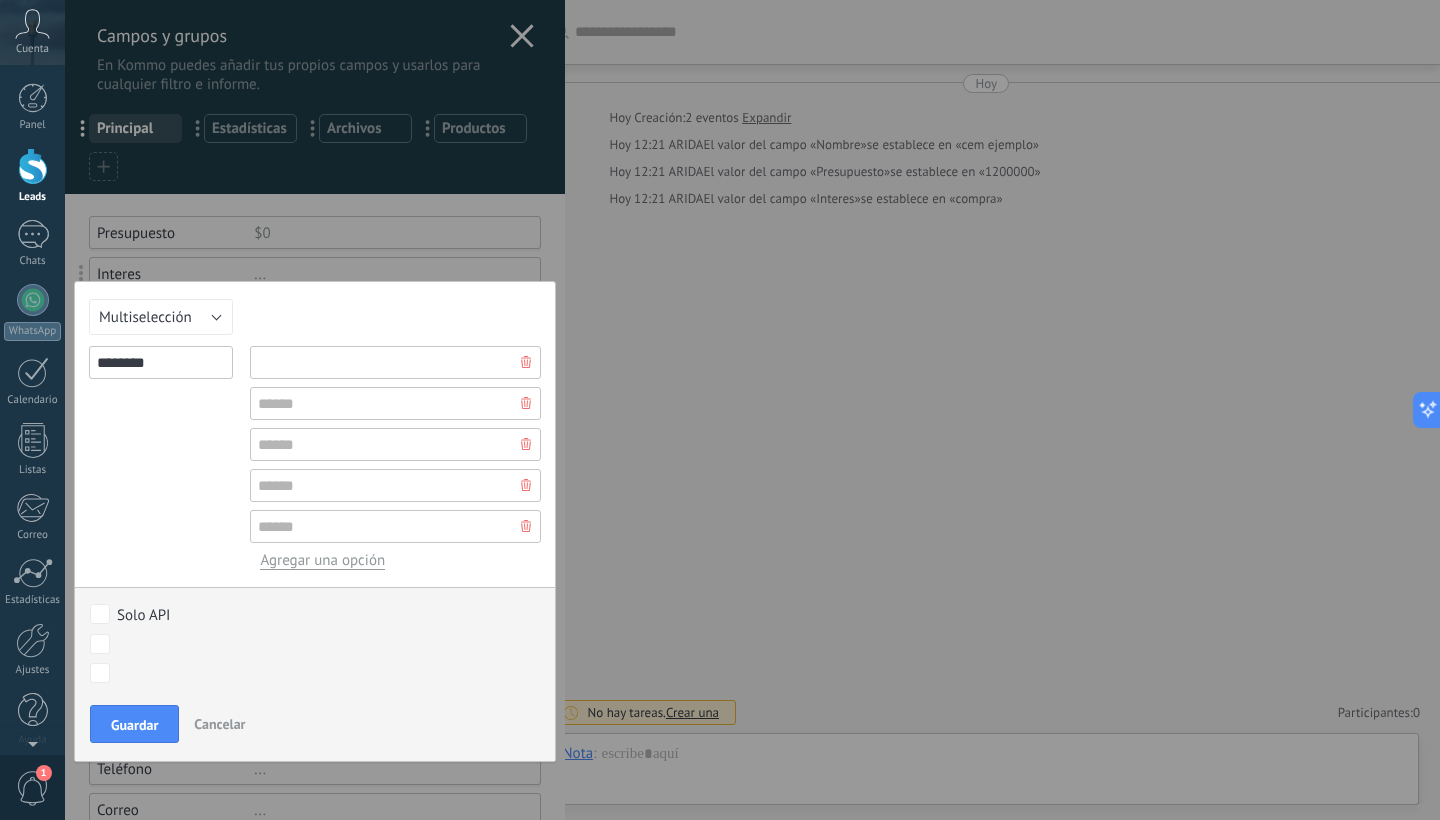 click at bounding box center (395, 362) 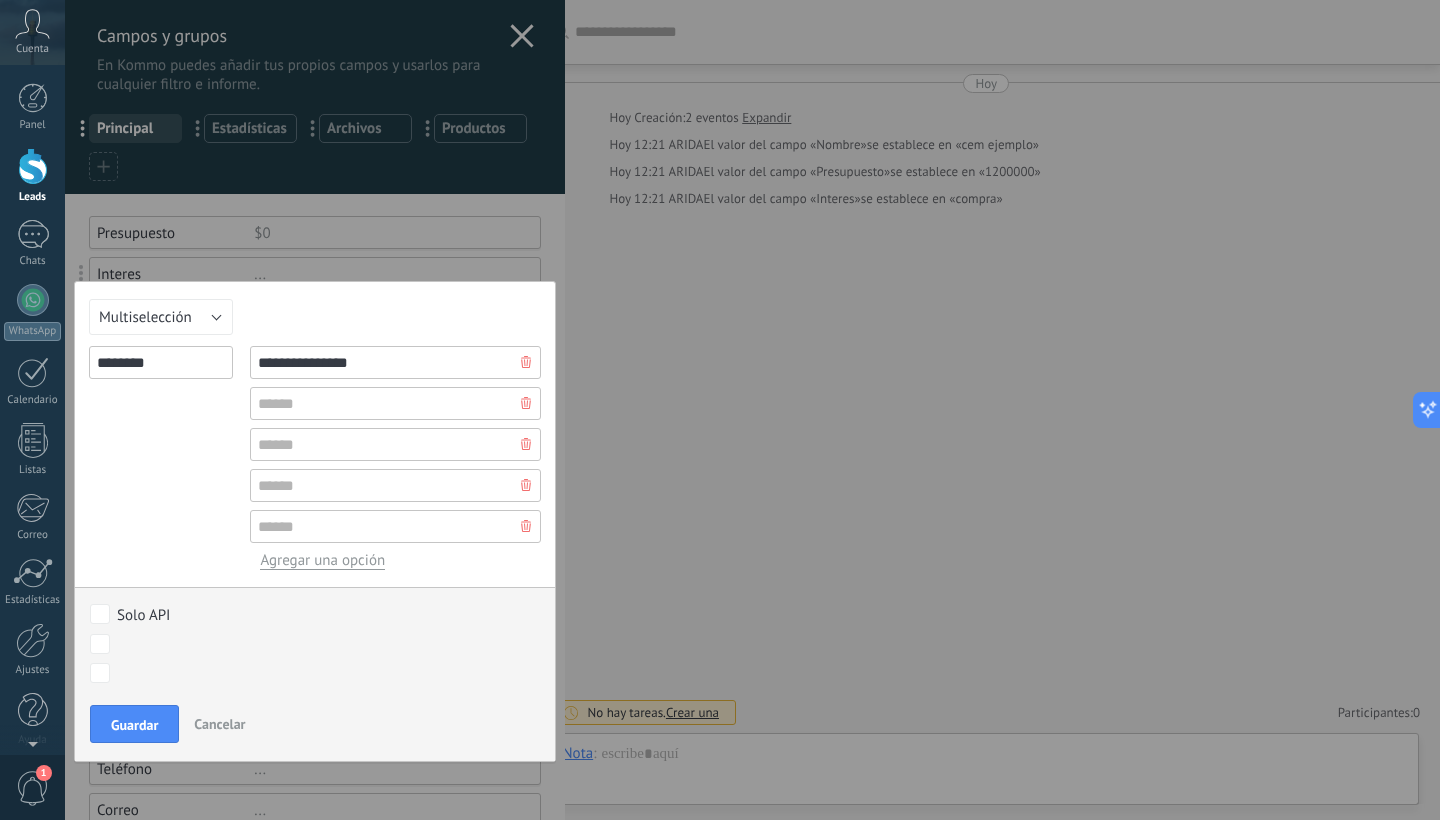 type on "**********" 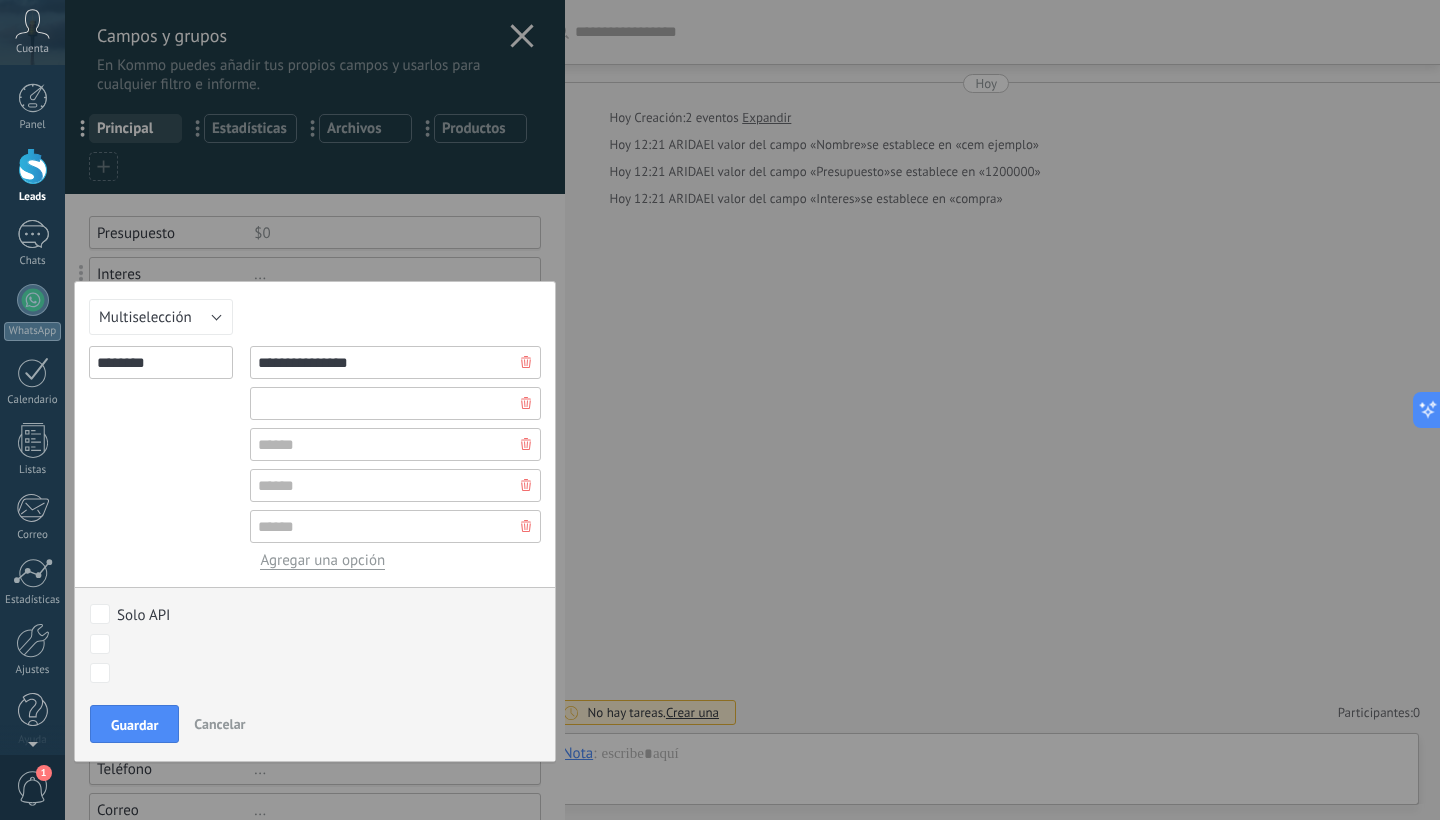 drag, startPoint x: 383, startPoint y: 370, endPoint x: 411, endPoint y: 408, distance: 47.201694 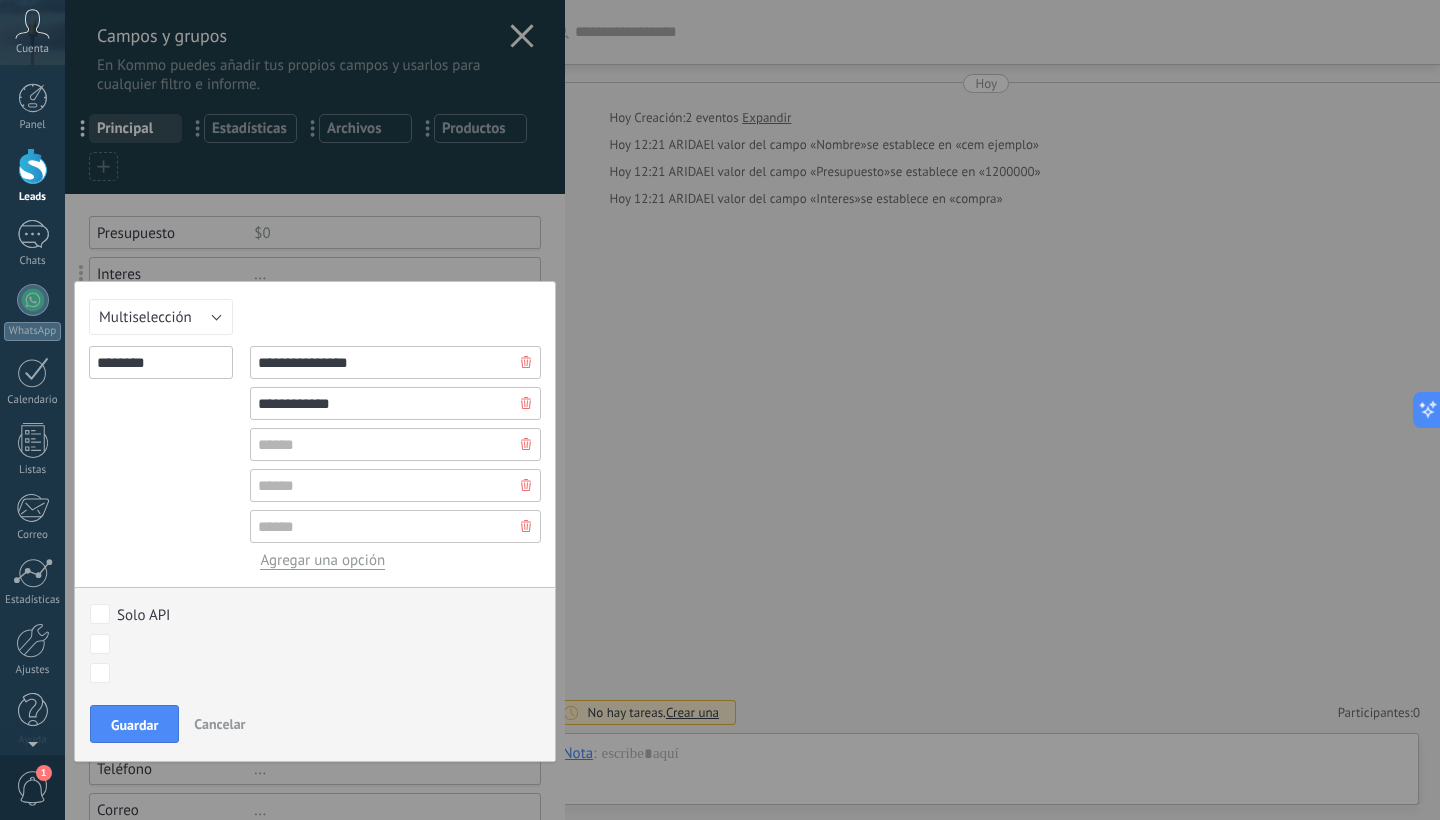 type on "**********" 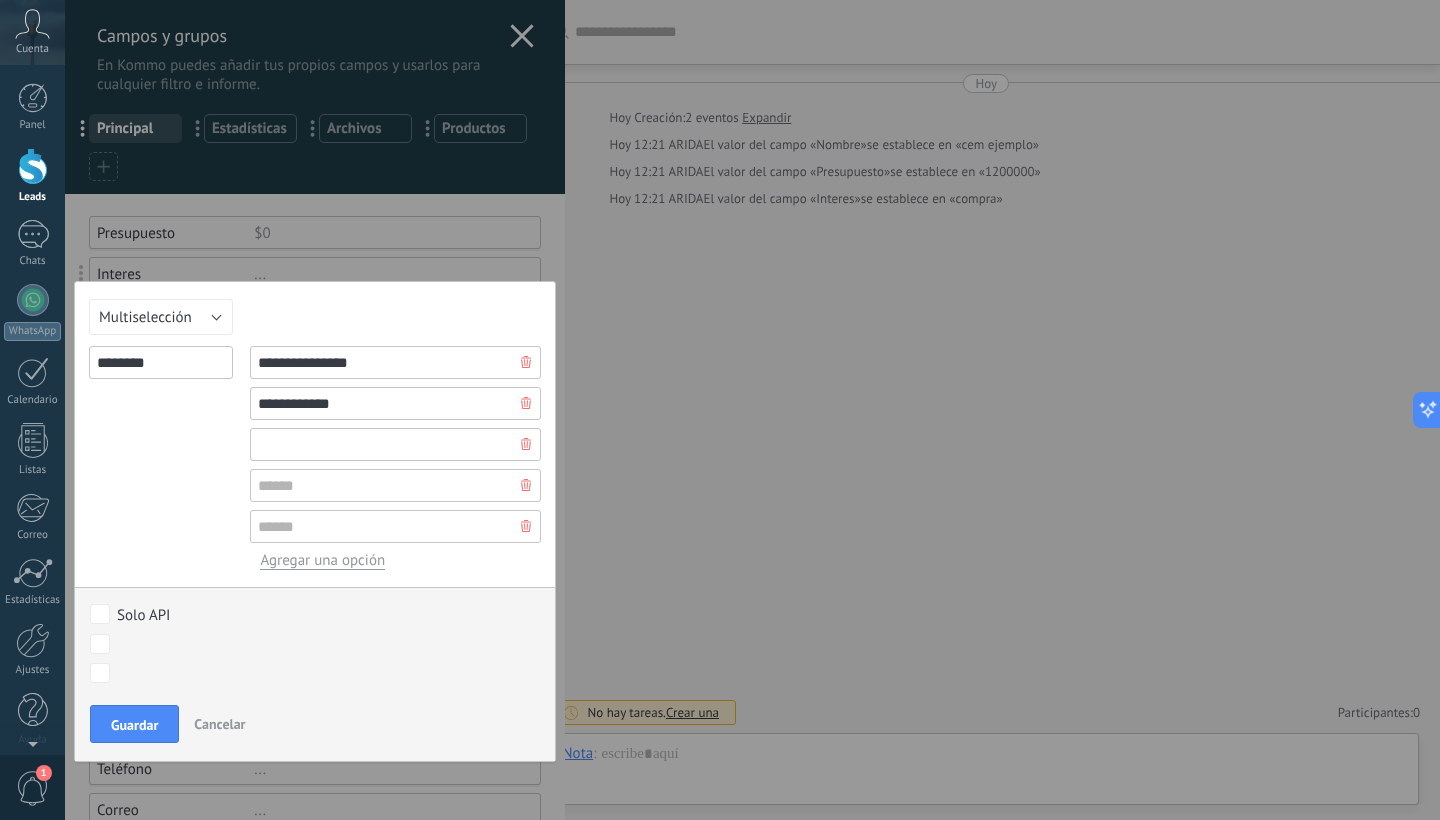 click at bounding box center (395, 444) 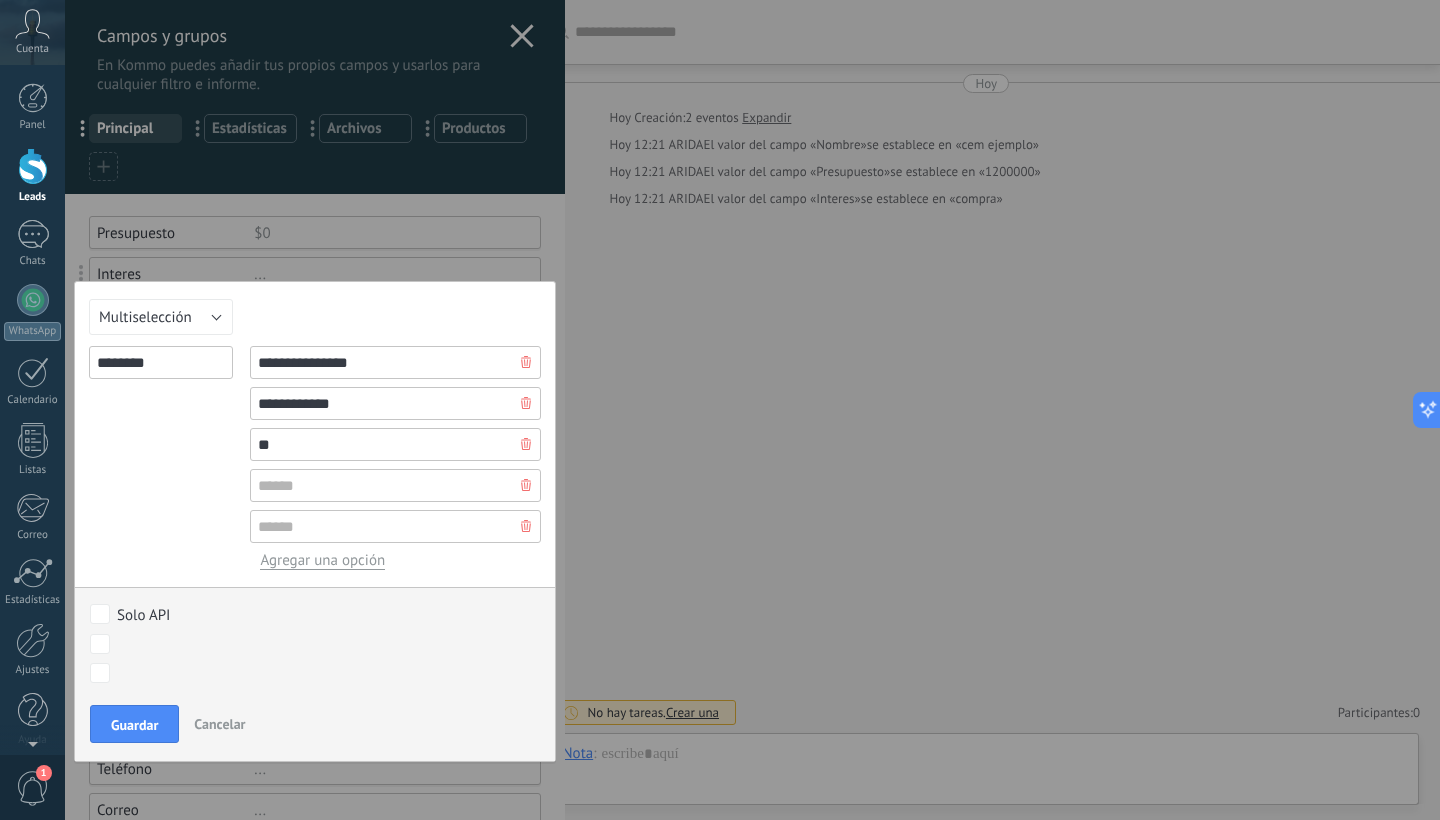 type on "*" 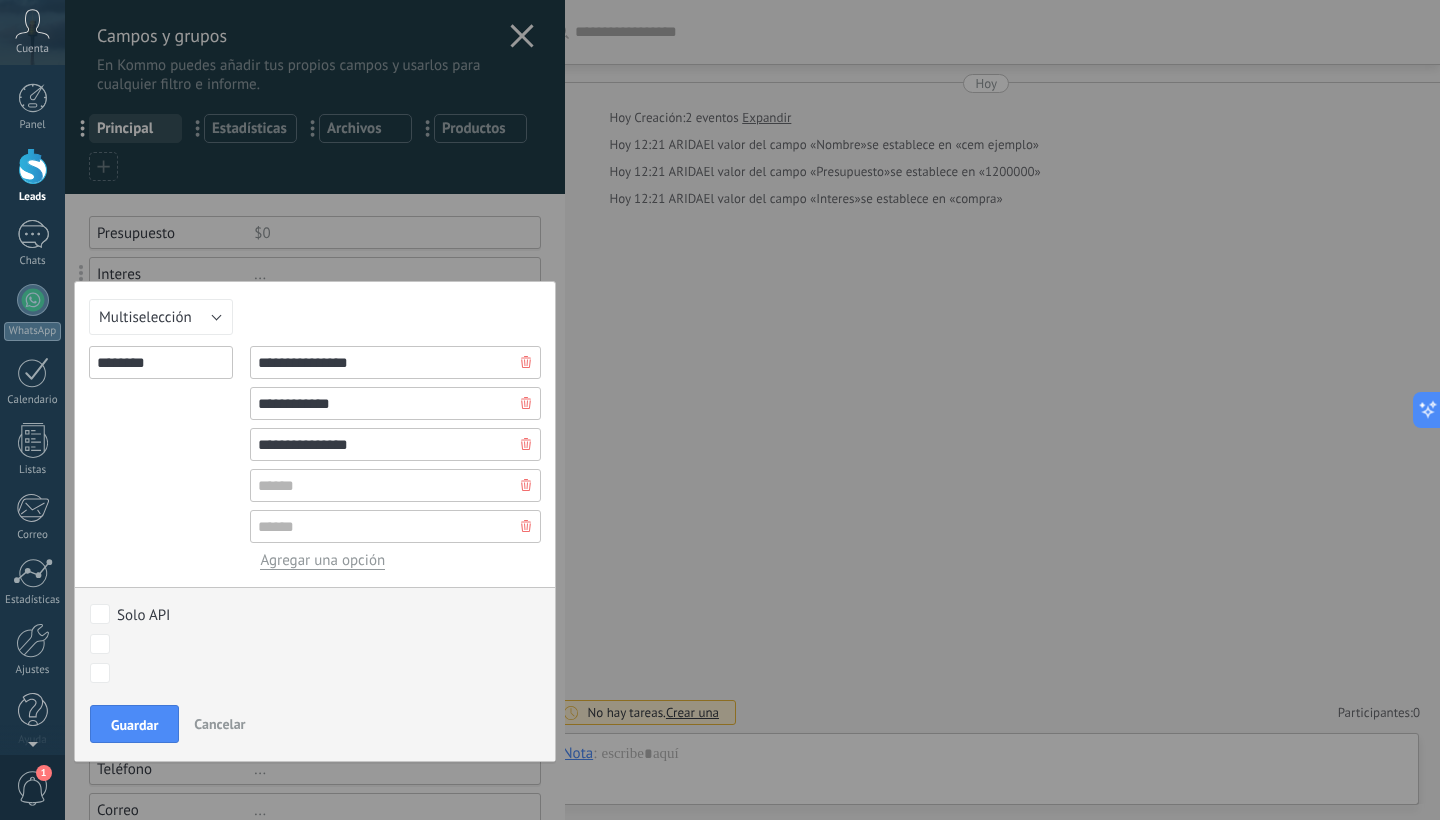 type on "**********" 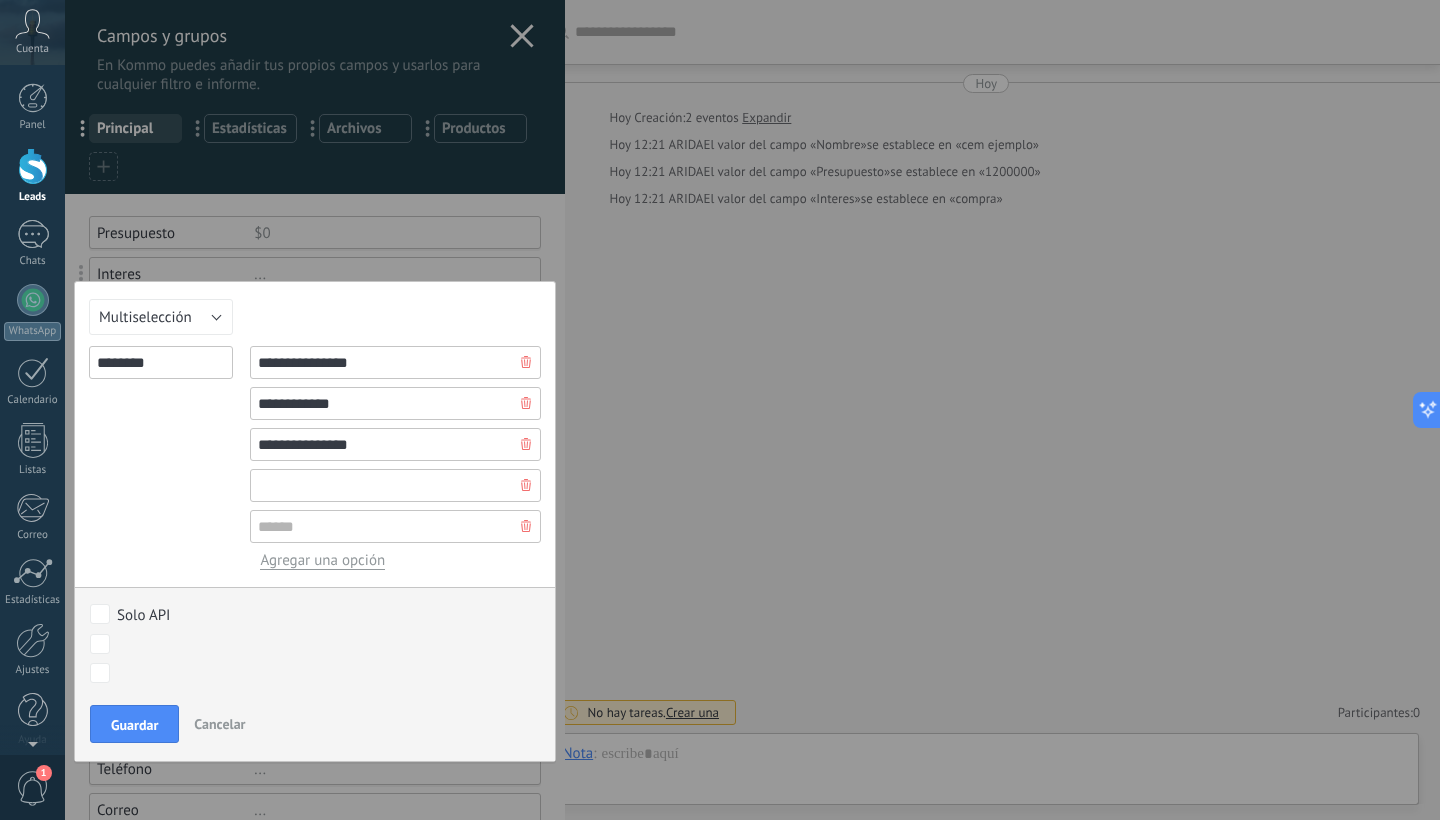 click at bounding box center (395, 485) 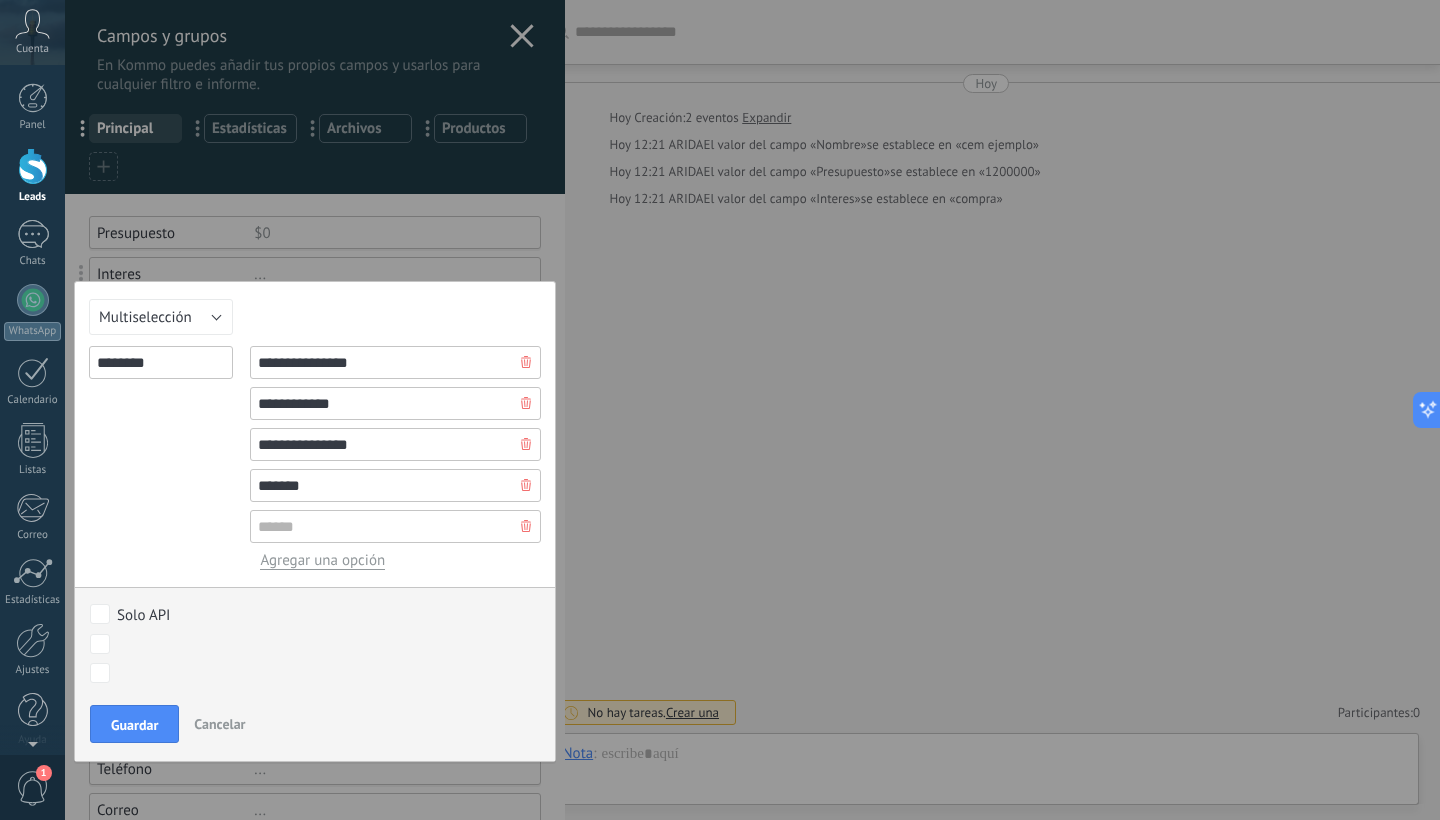 type on "*******" 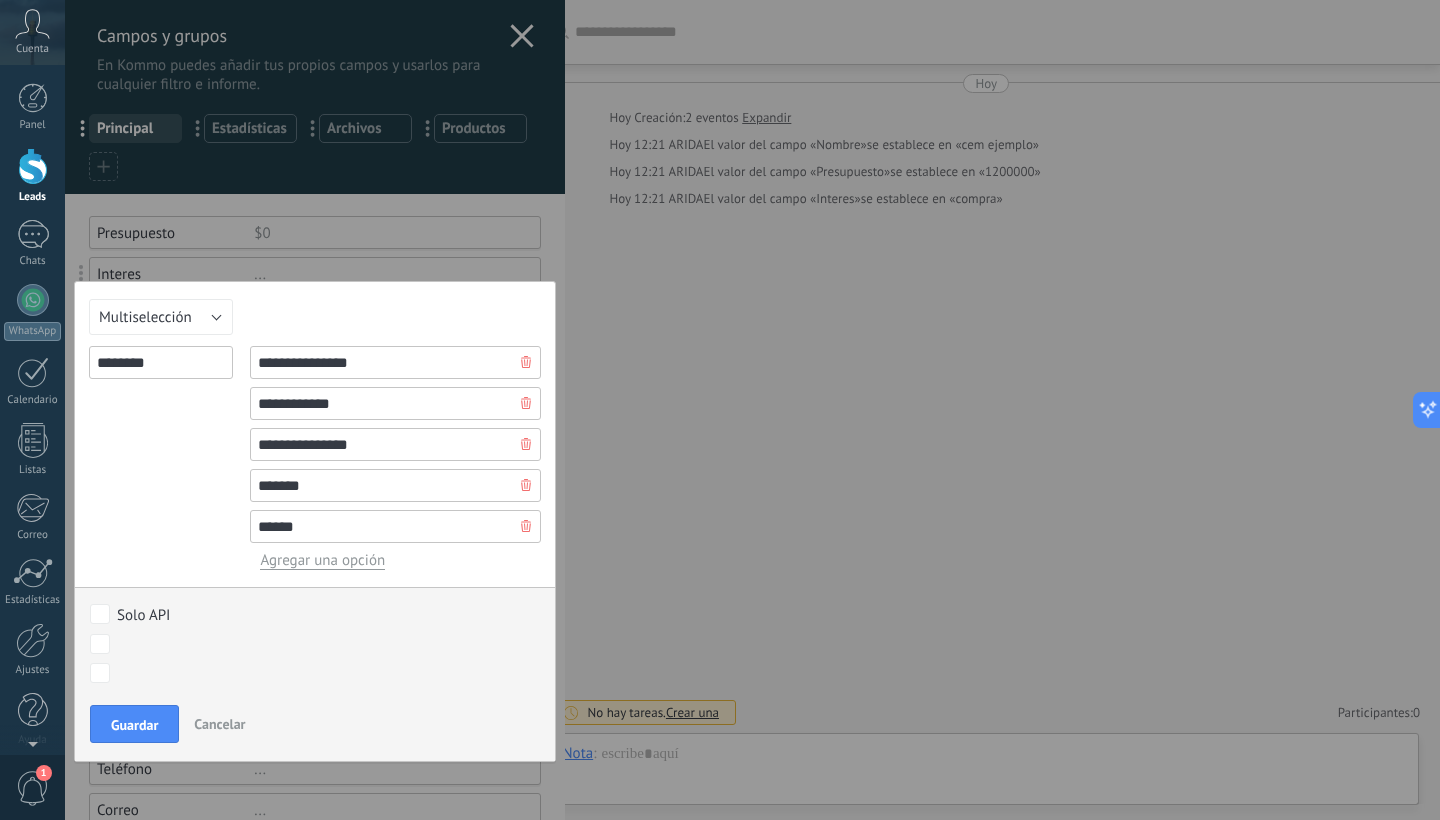 type on "******" 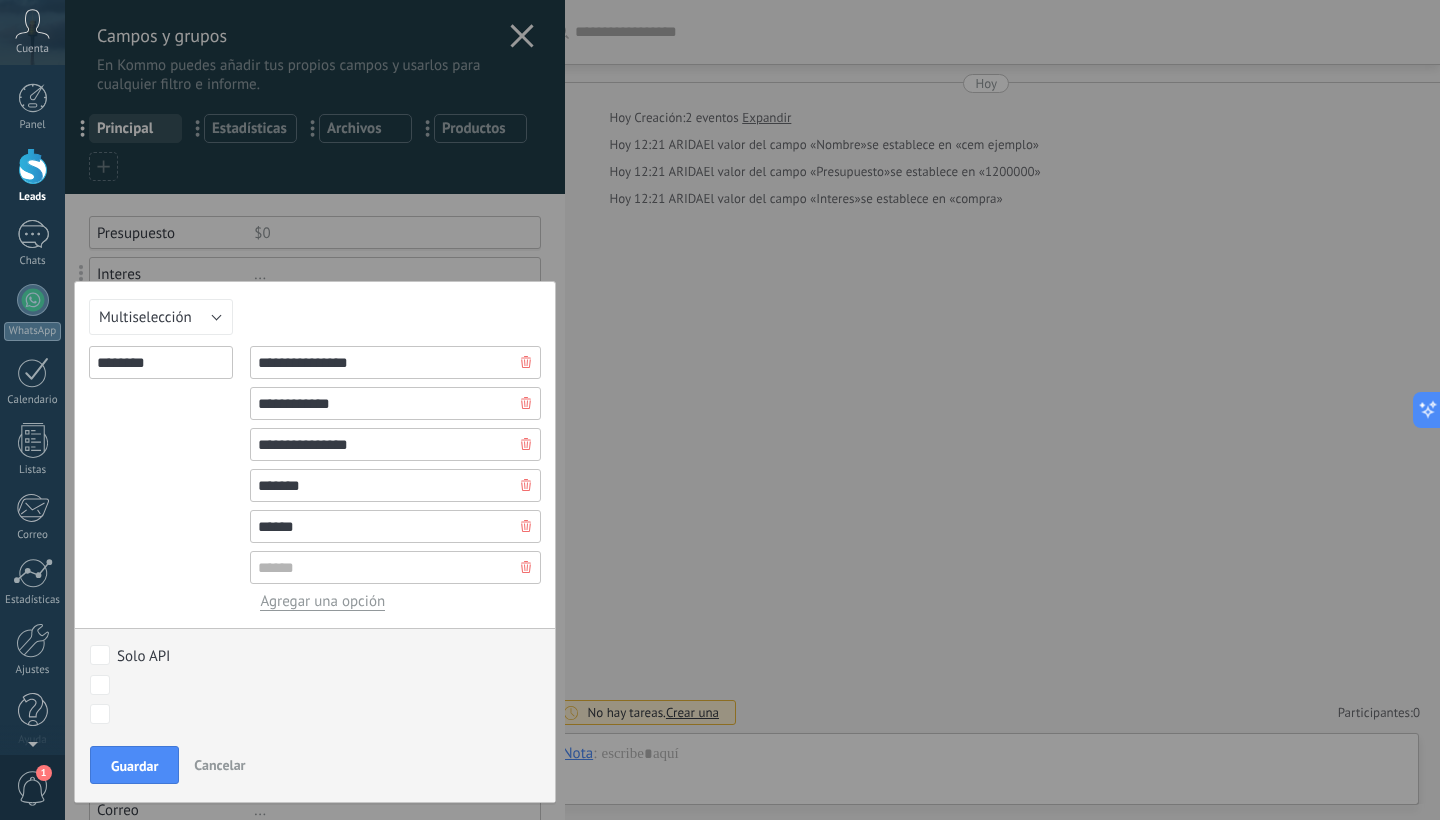 click at bounding box center (395, 567) 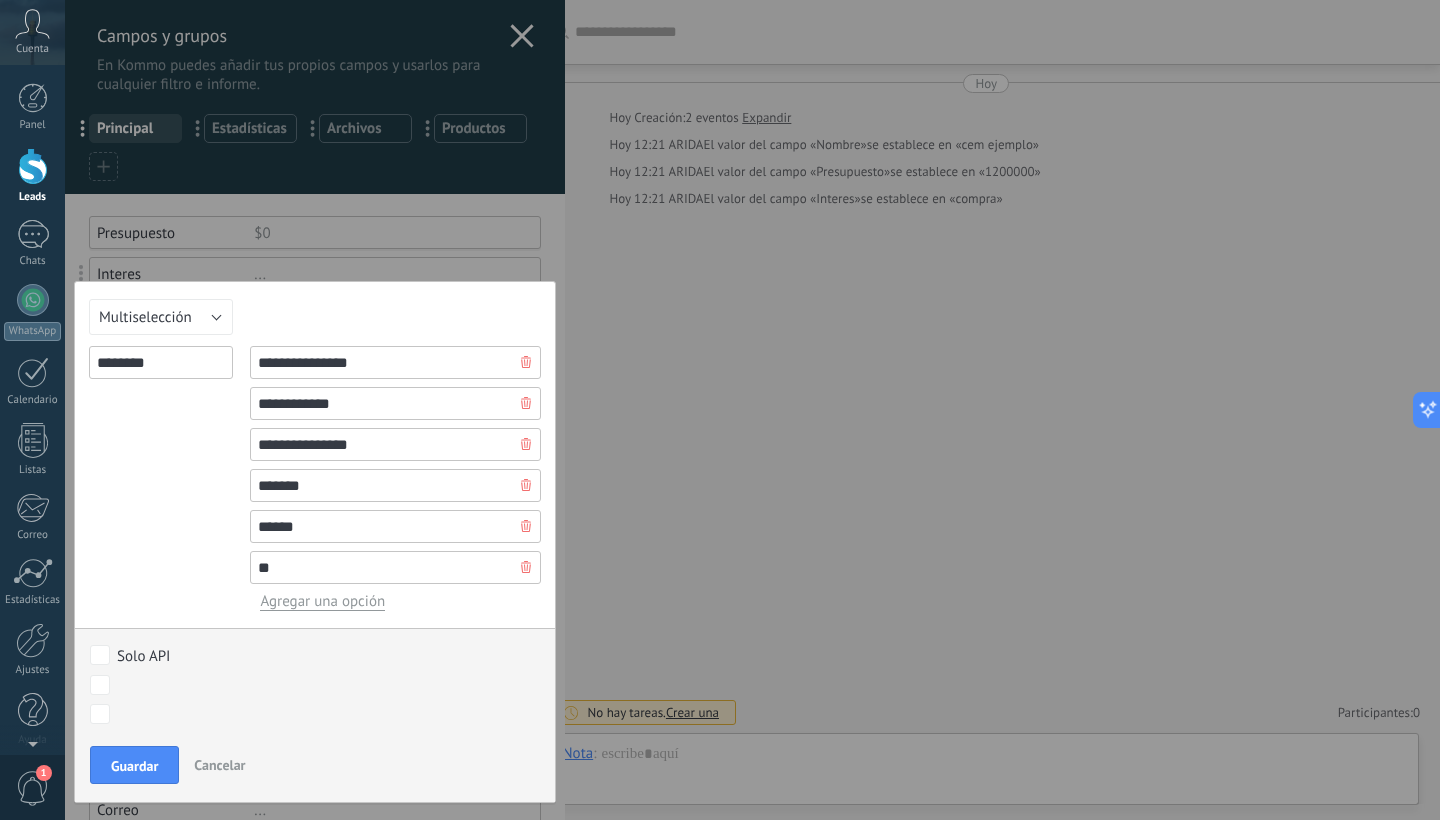 type on "*" 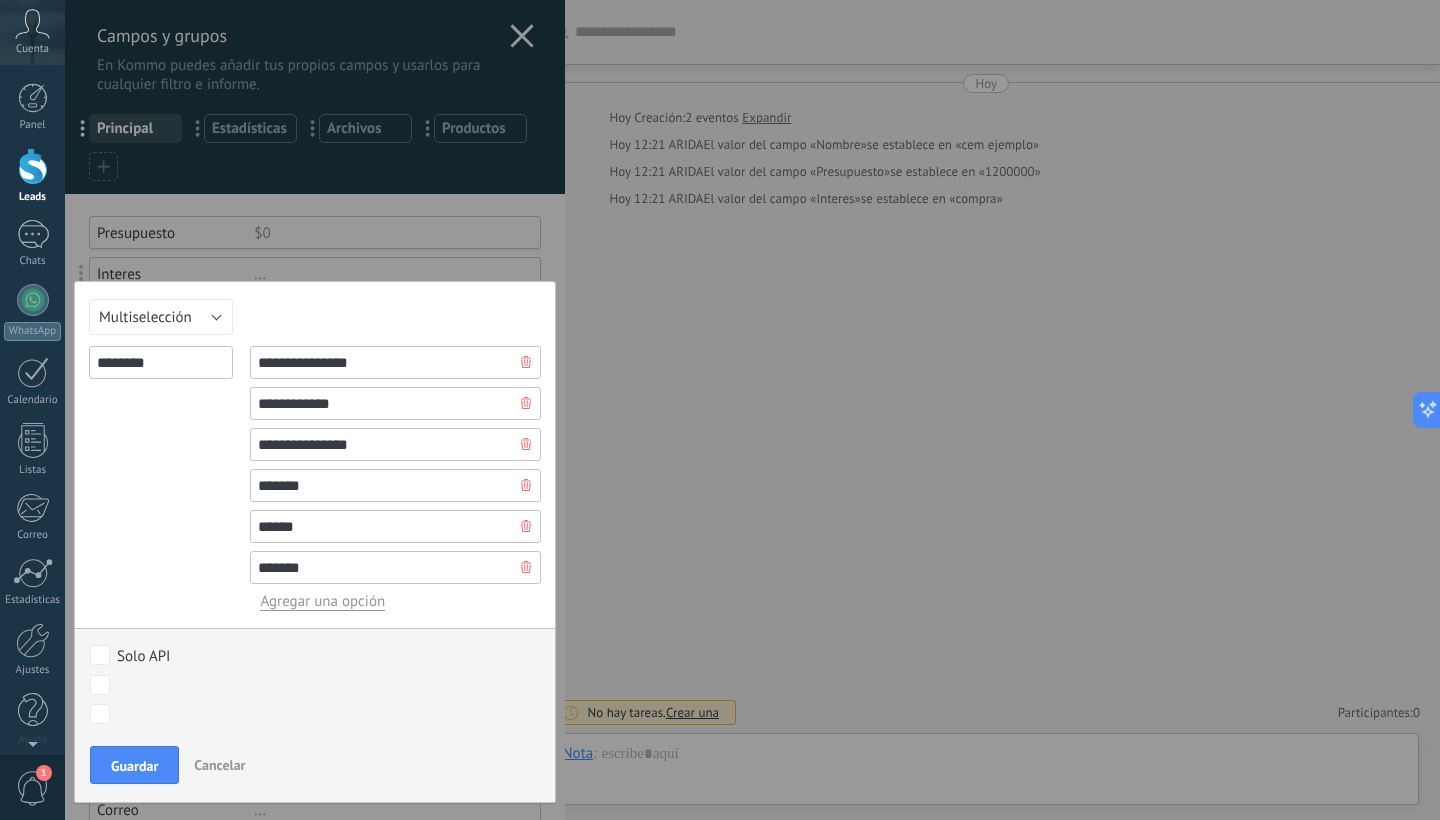 type on "*******" 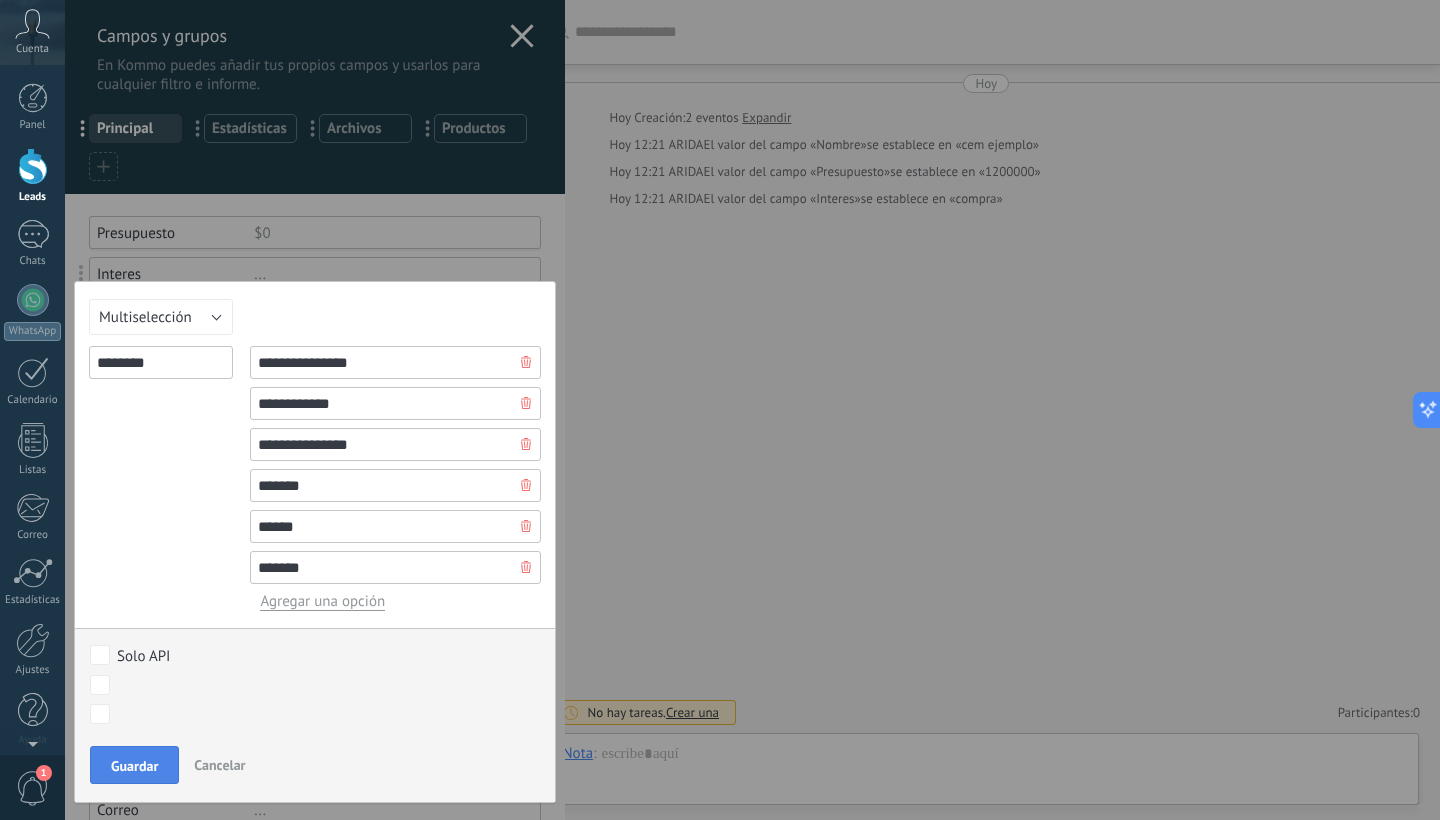click on "Guardar" at bounding box center (134, 765) 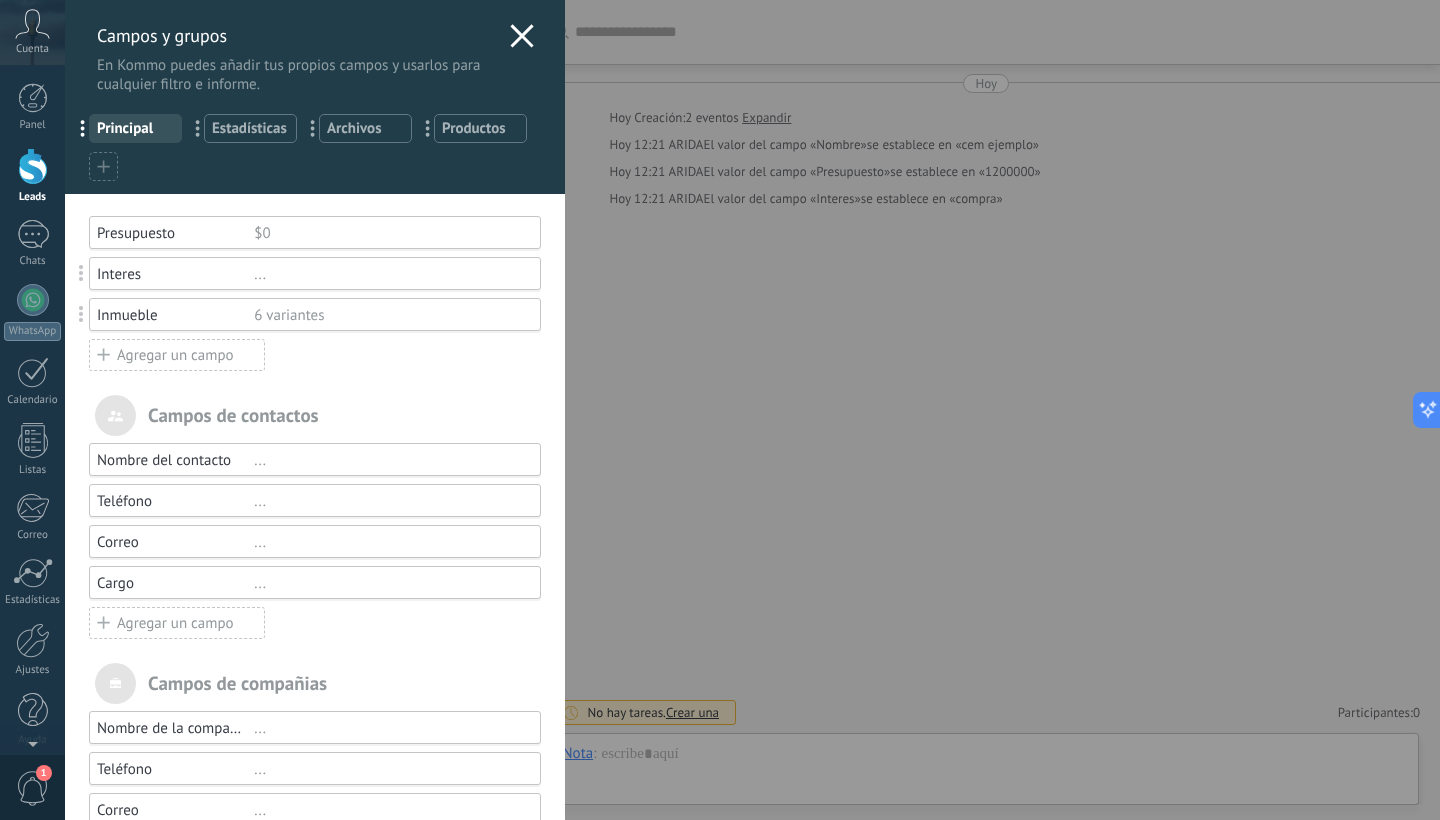 click 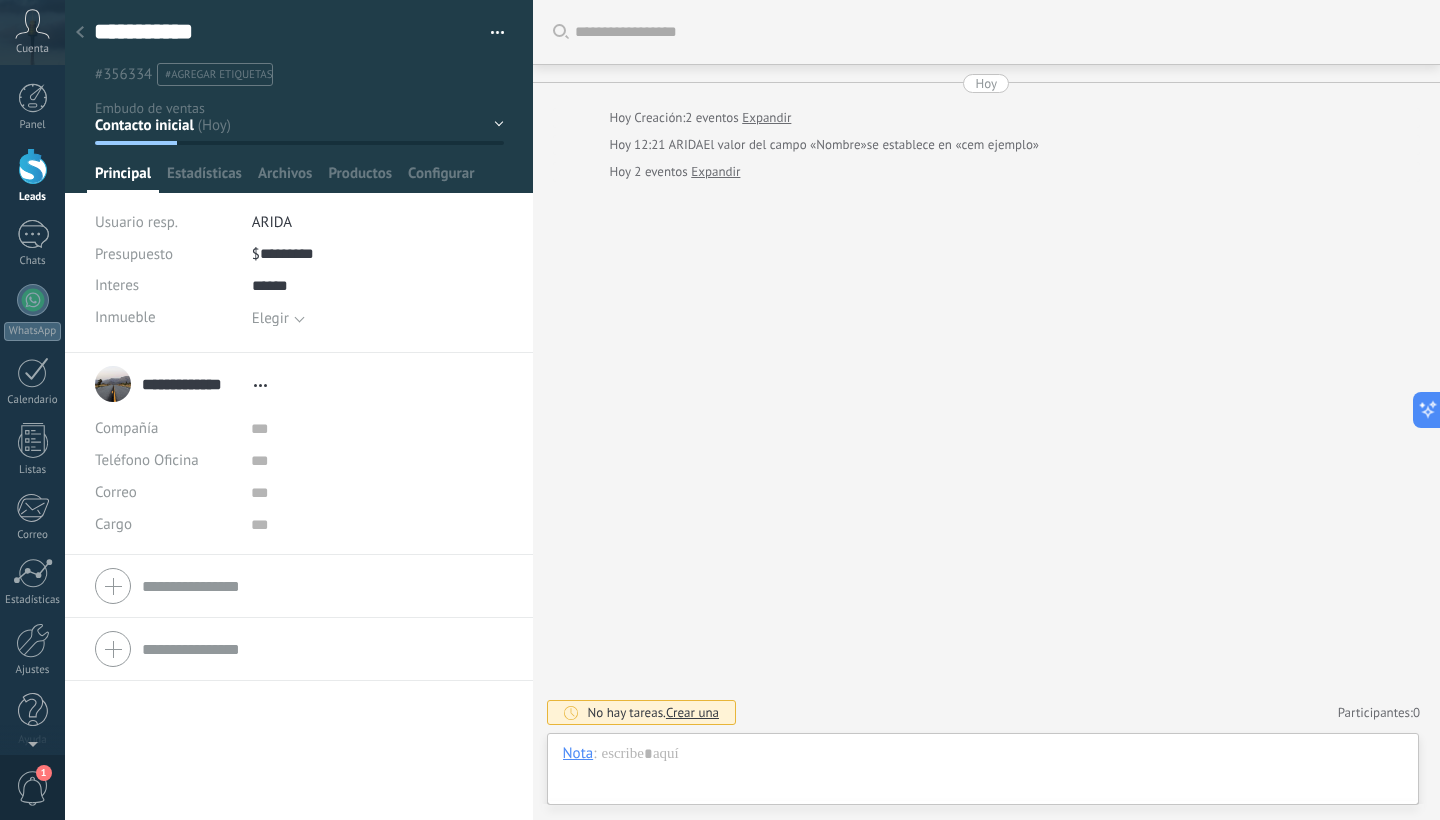 scroll, scrollTop: 30, scrollLeft: 0, axis: vertical 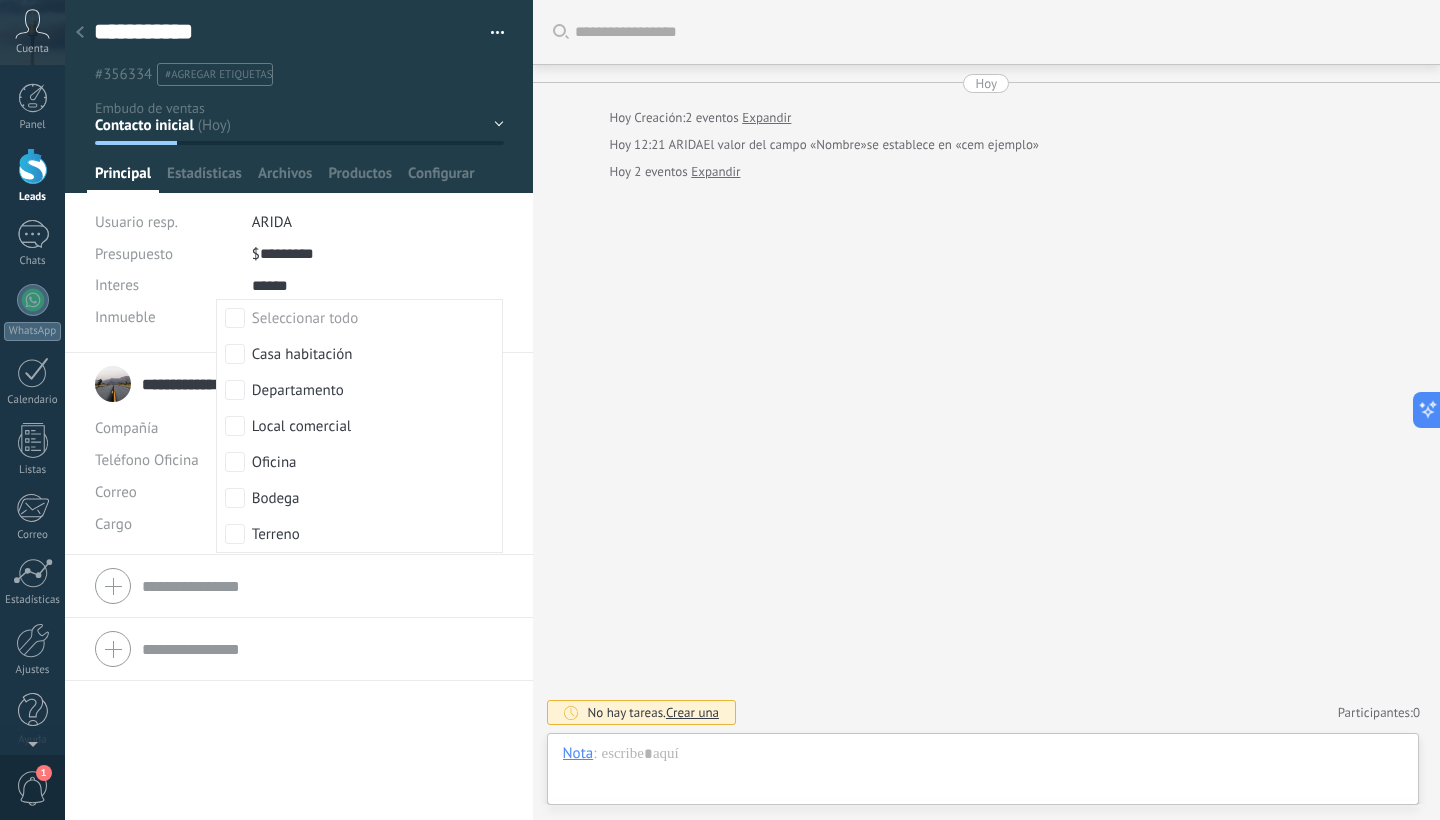 click on "$
********* 1 200 000" at bounding box center [378, 254] 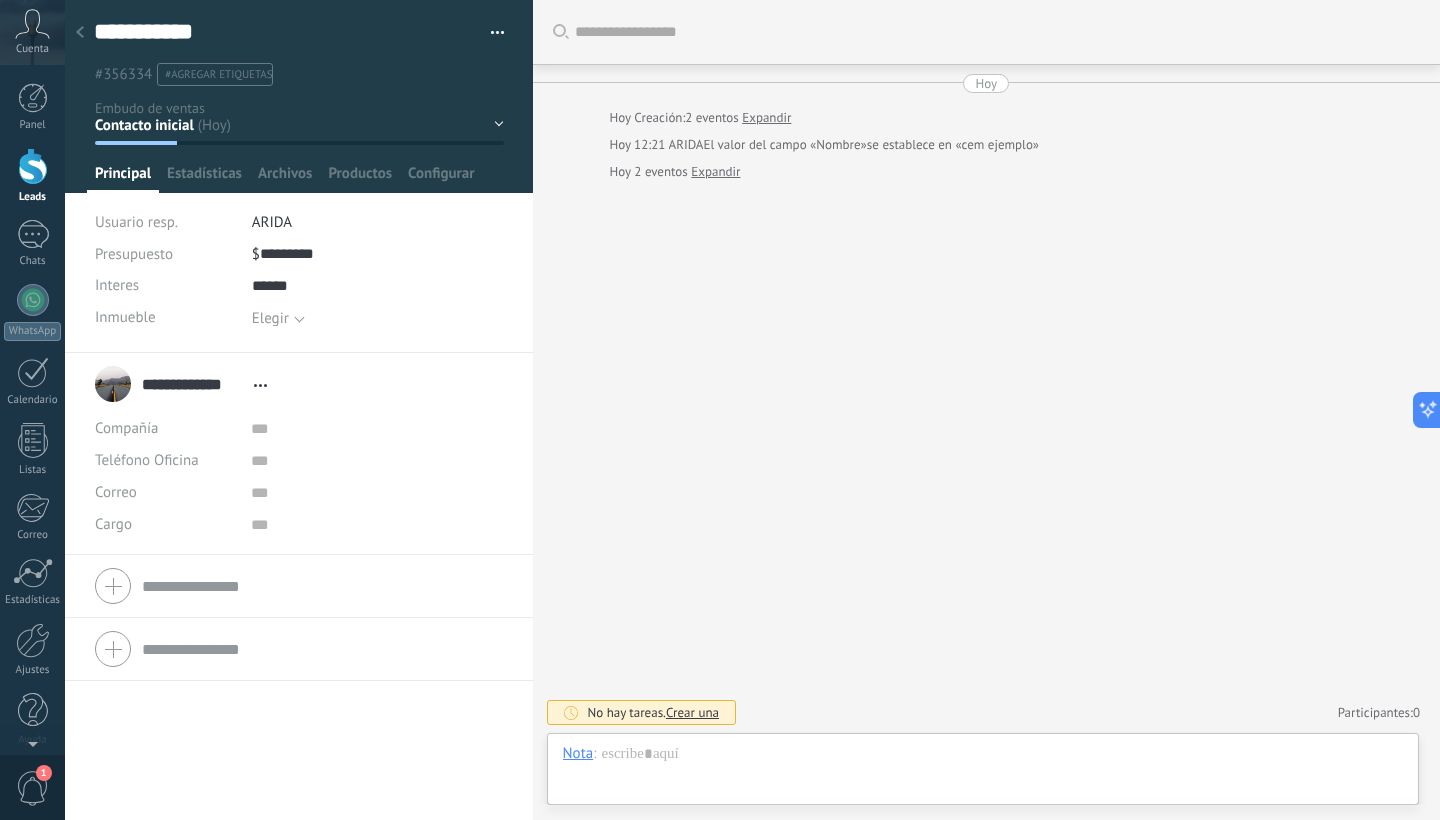 click at bounding box center (80, 33) 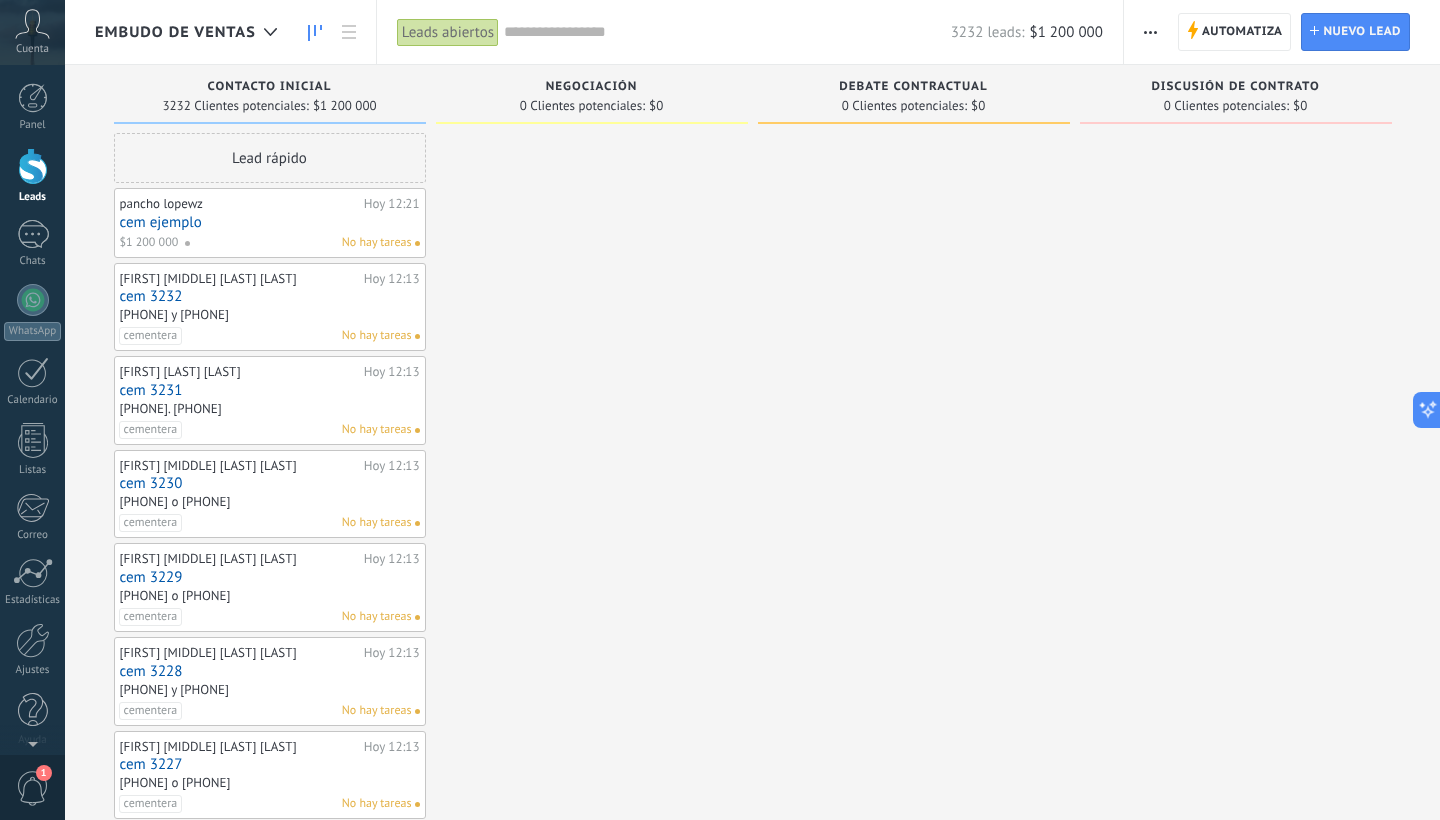 click on "cem 3232" at bounding box center [270, 296] 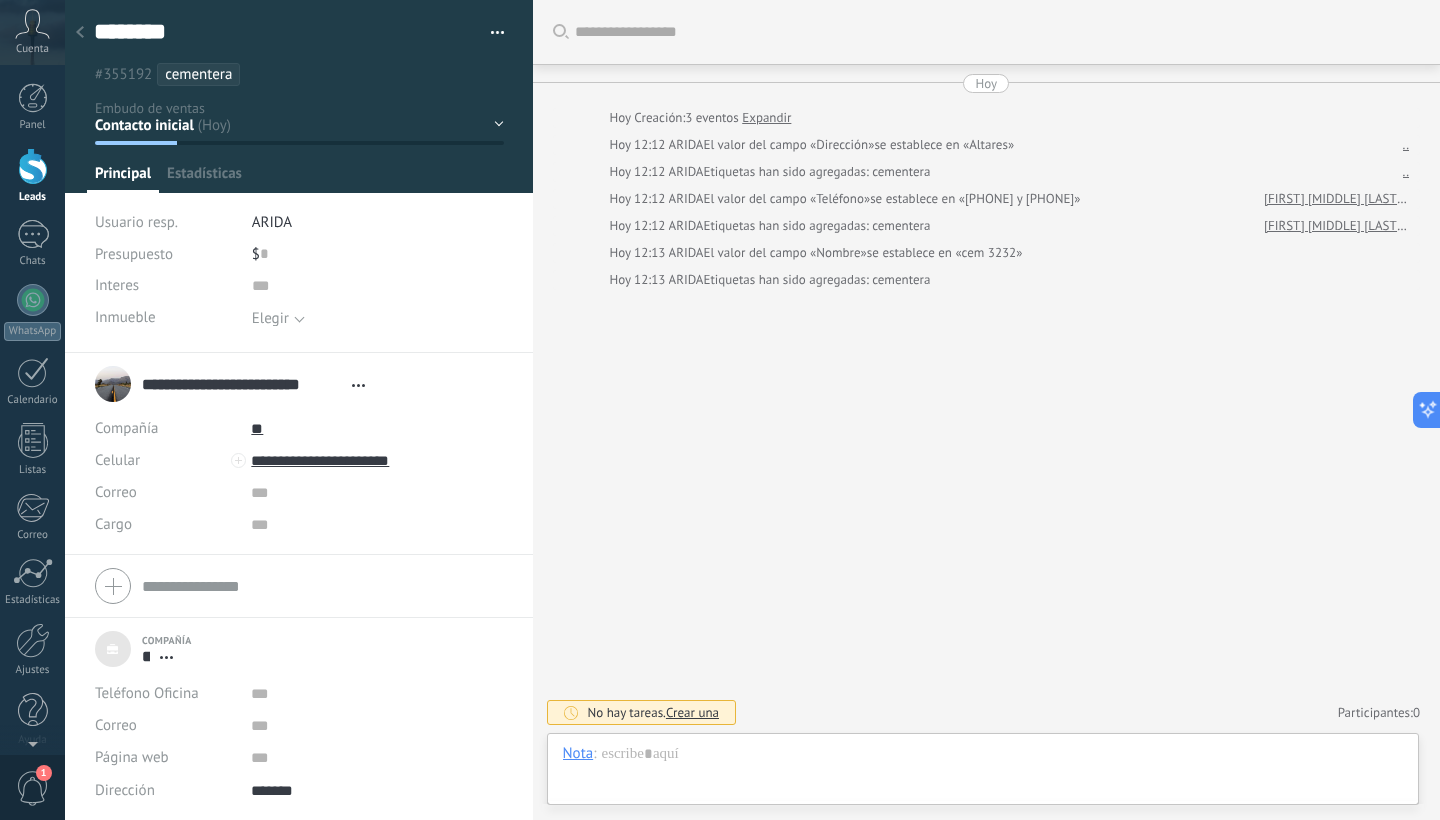 scroll, scrollTop: 20, scrollLeft: 0, axis: vertical 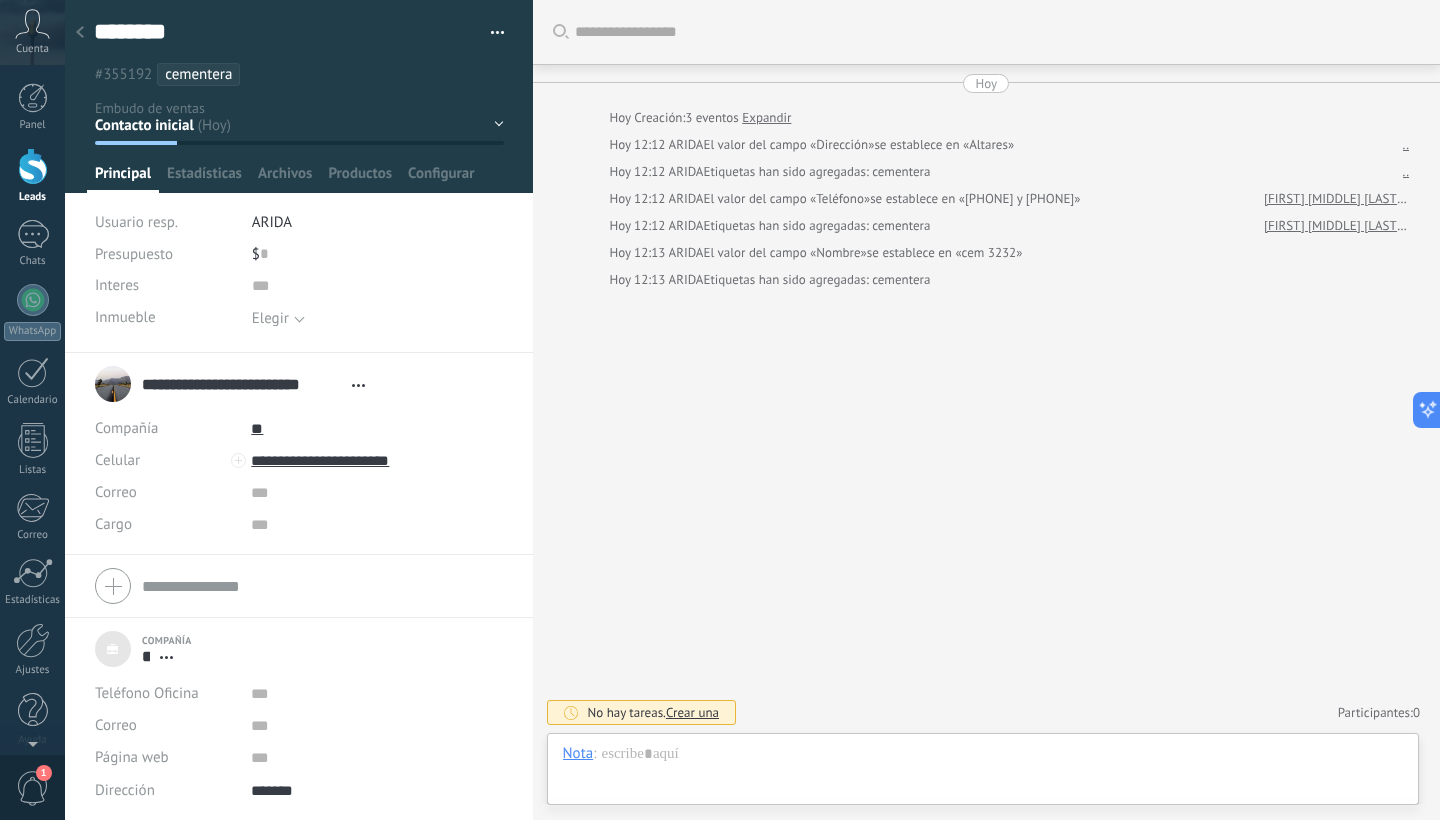 click at bounding box center (80, 33) 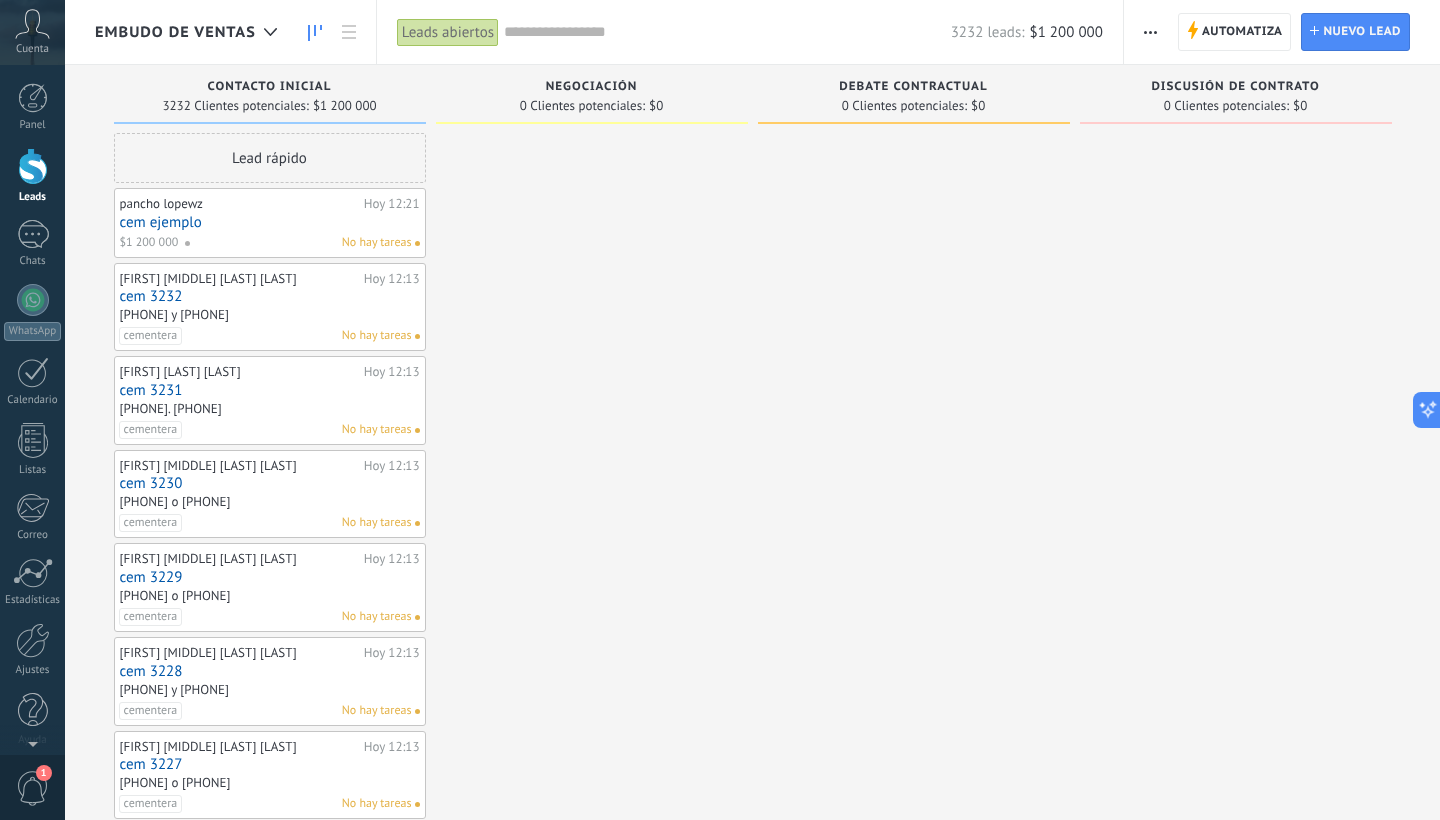 click on "cem ejemplo" at bounding box center [270, 222] 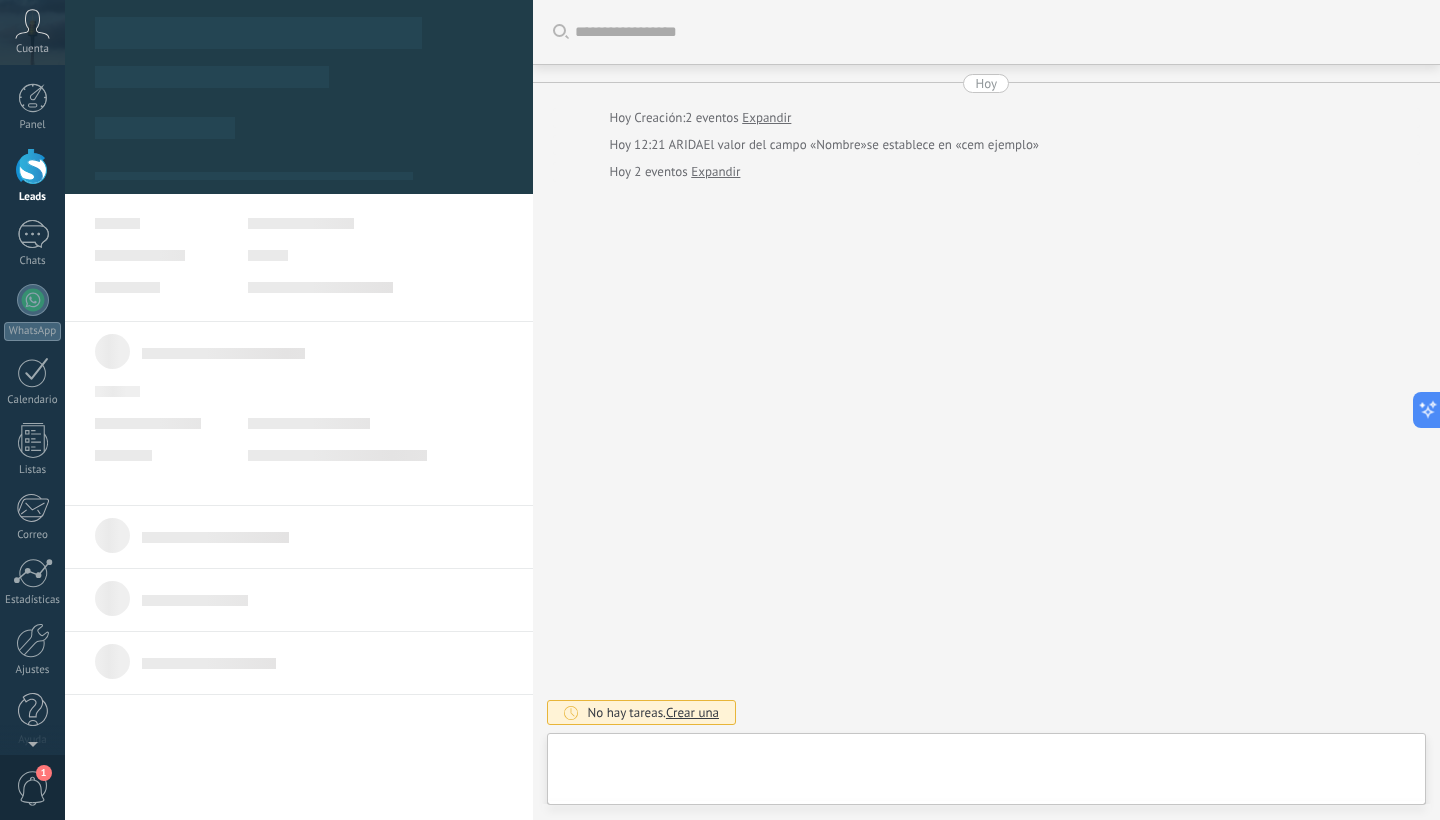 type on "**********" 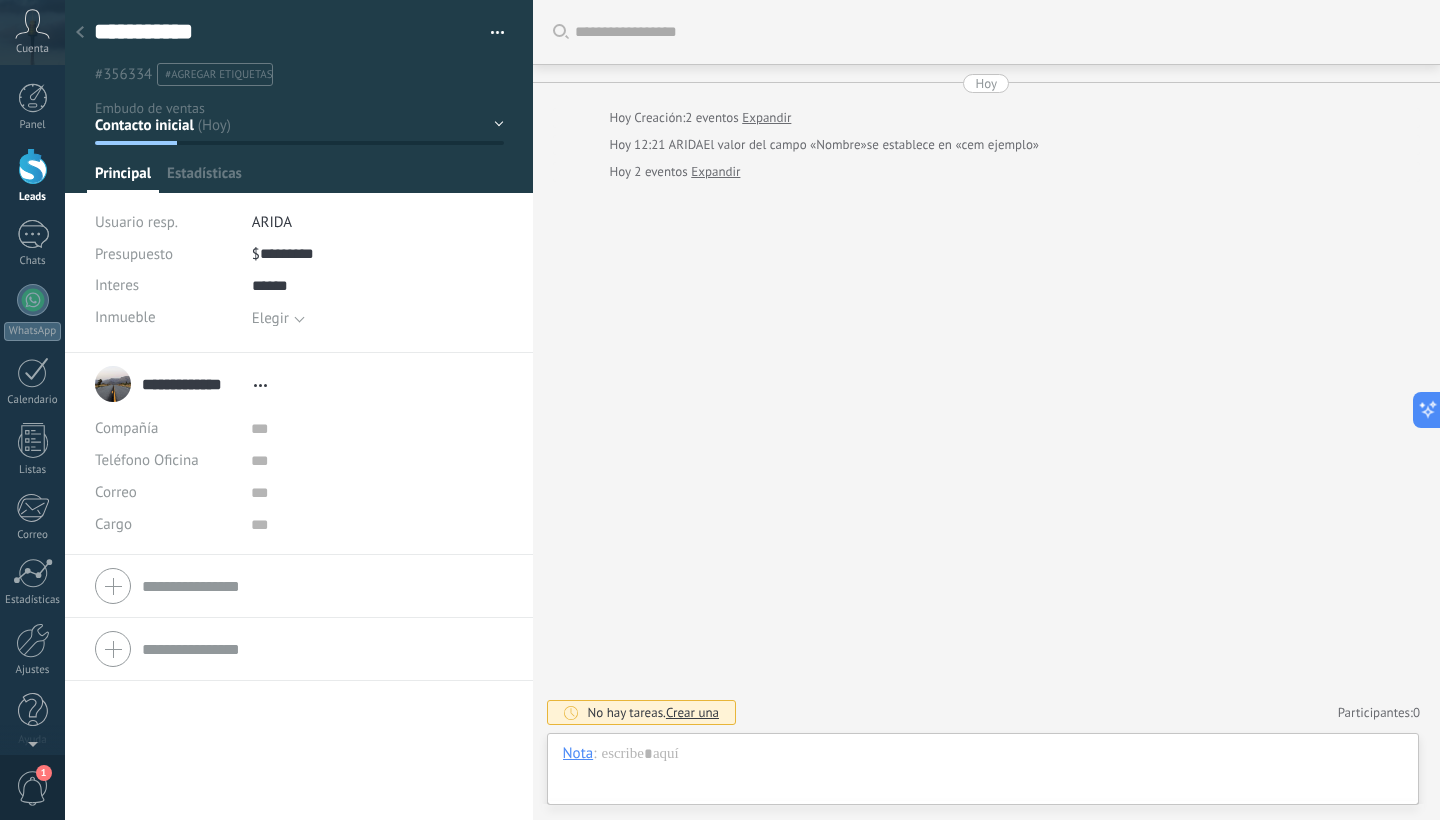 scroll, scrollTop: 30, scrollLeft: 0, axis: vertical 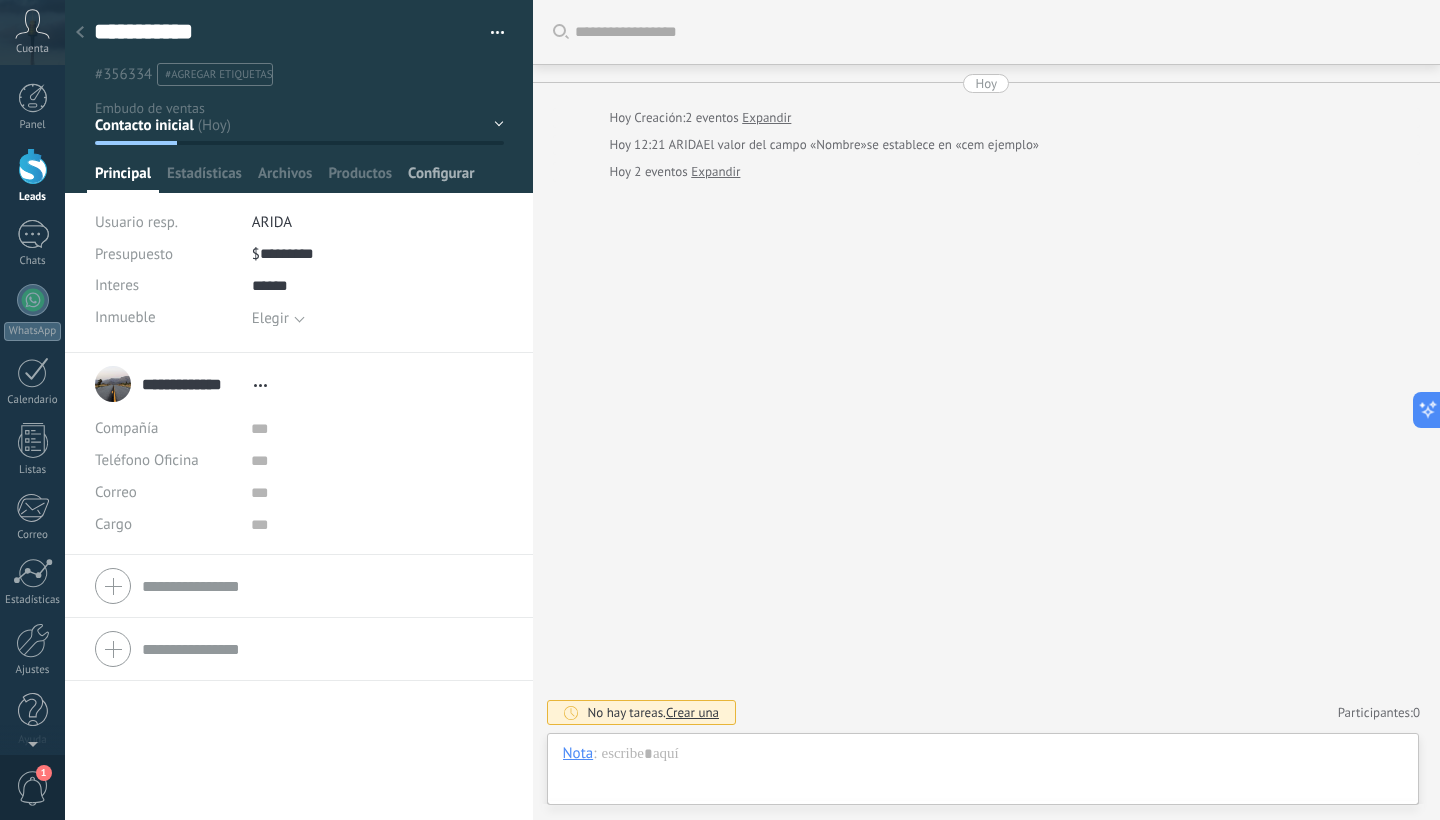 click on "Configurar" at bounding box center (441, 178) 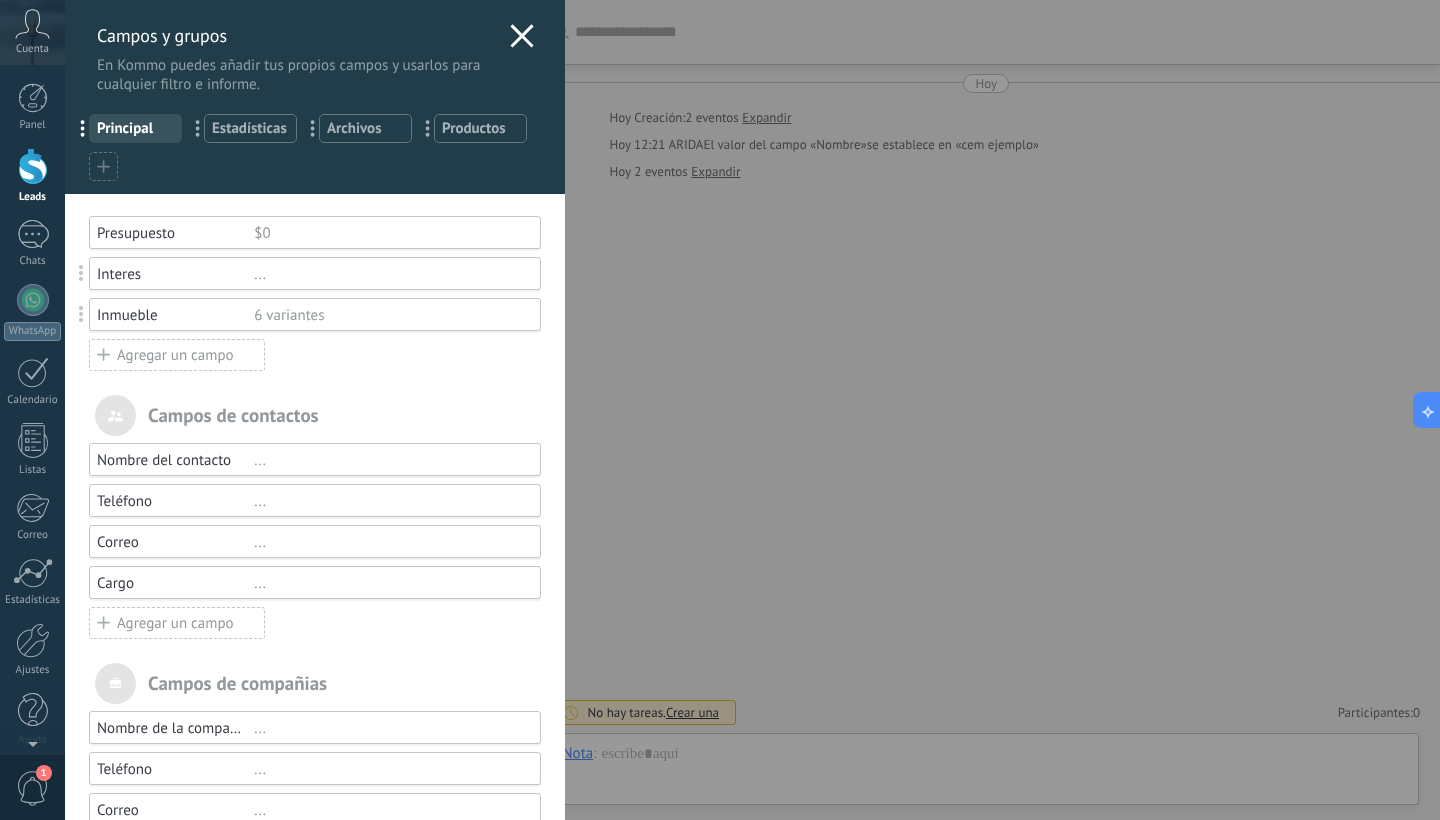 click on "..." at bounding box center [388, 274] 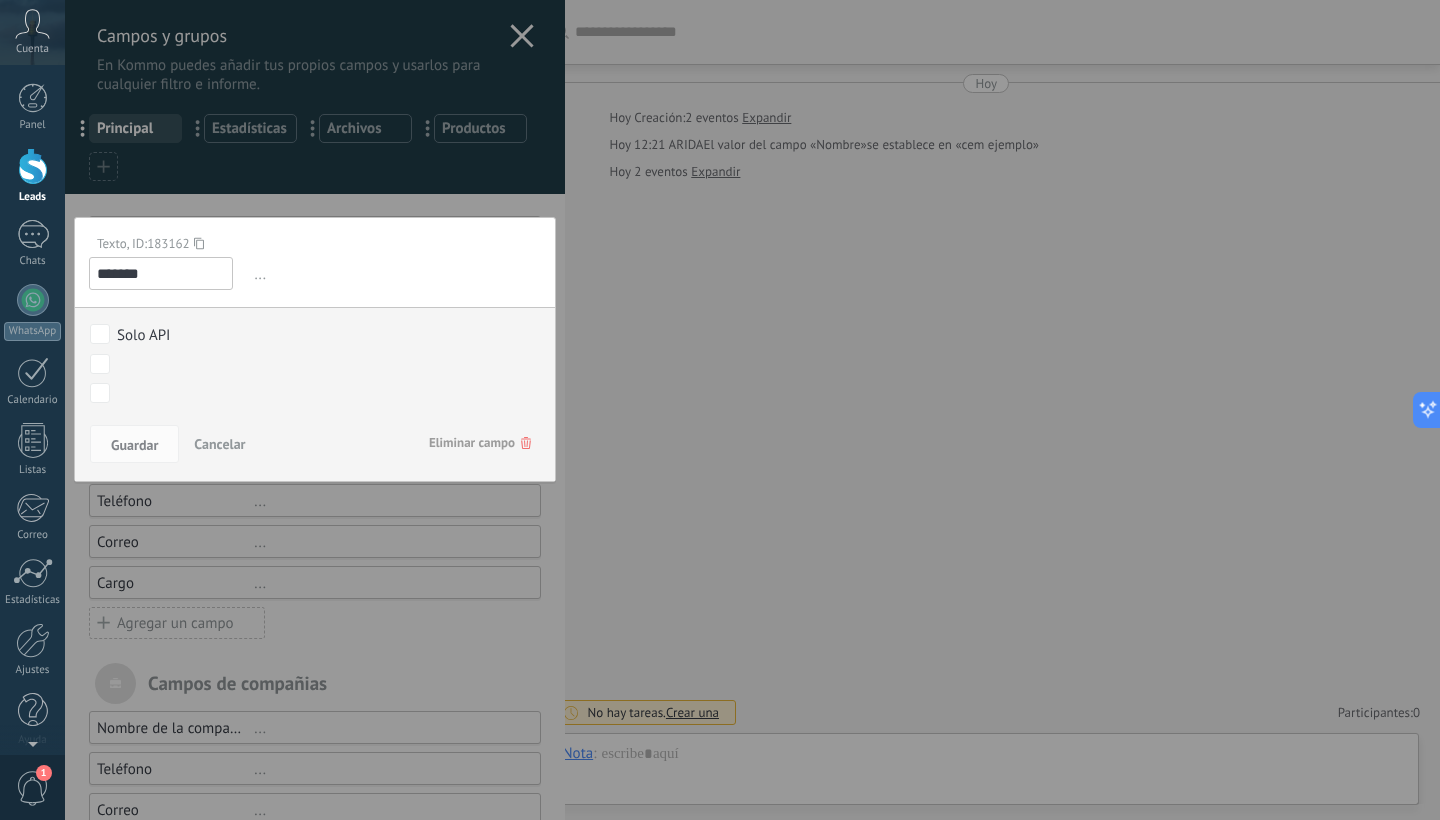 click on "*******" at bounding box center (161, 273) 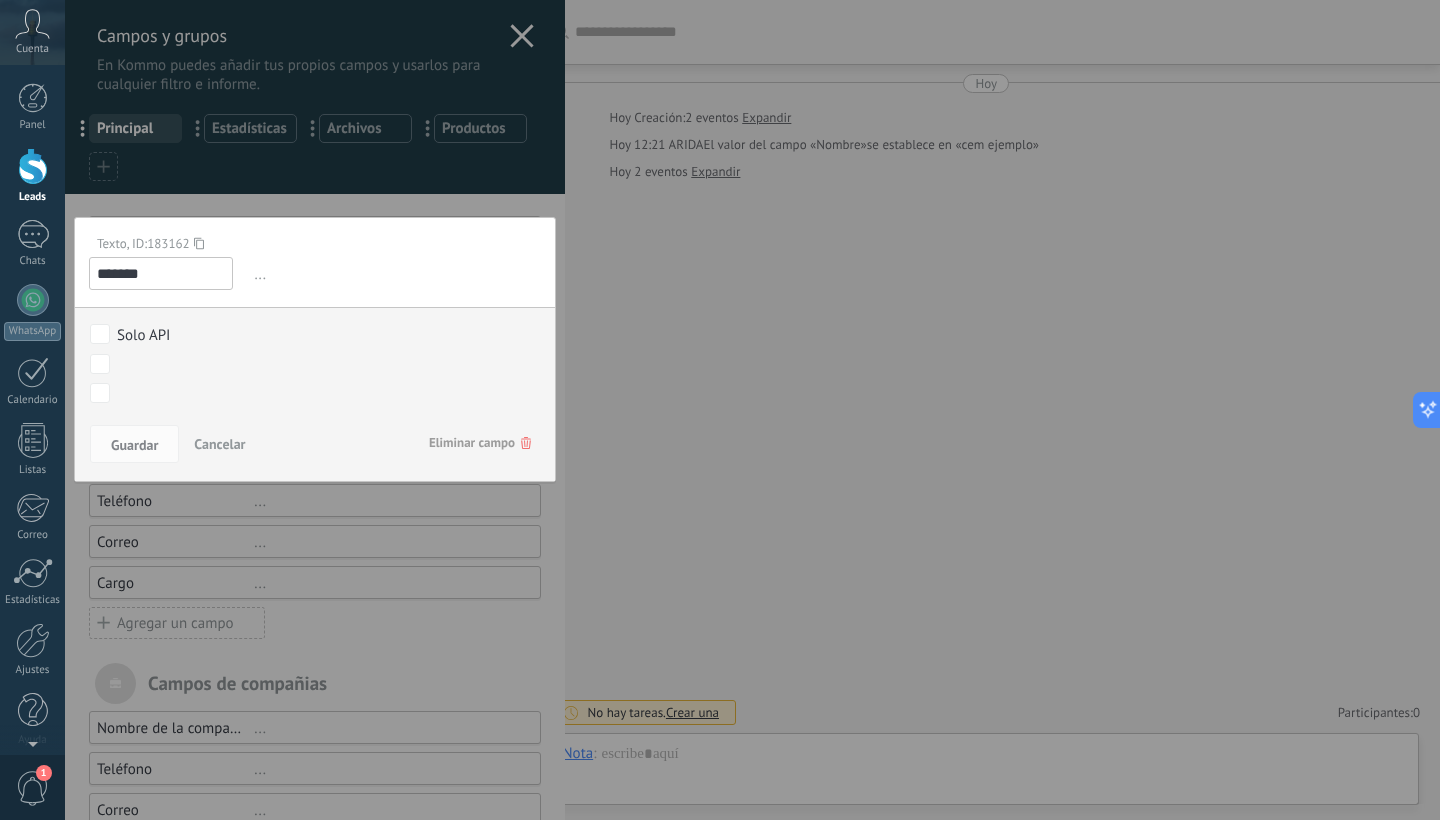 click on "..." at bounding box center (395, 274) 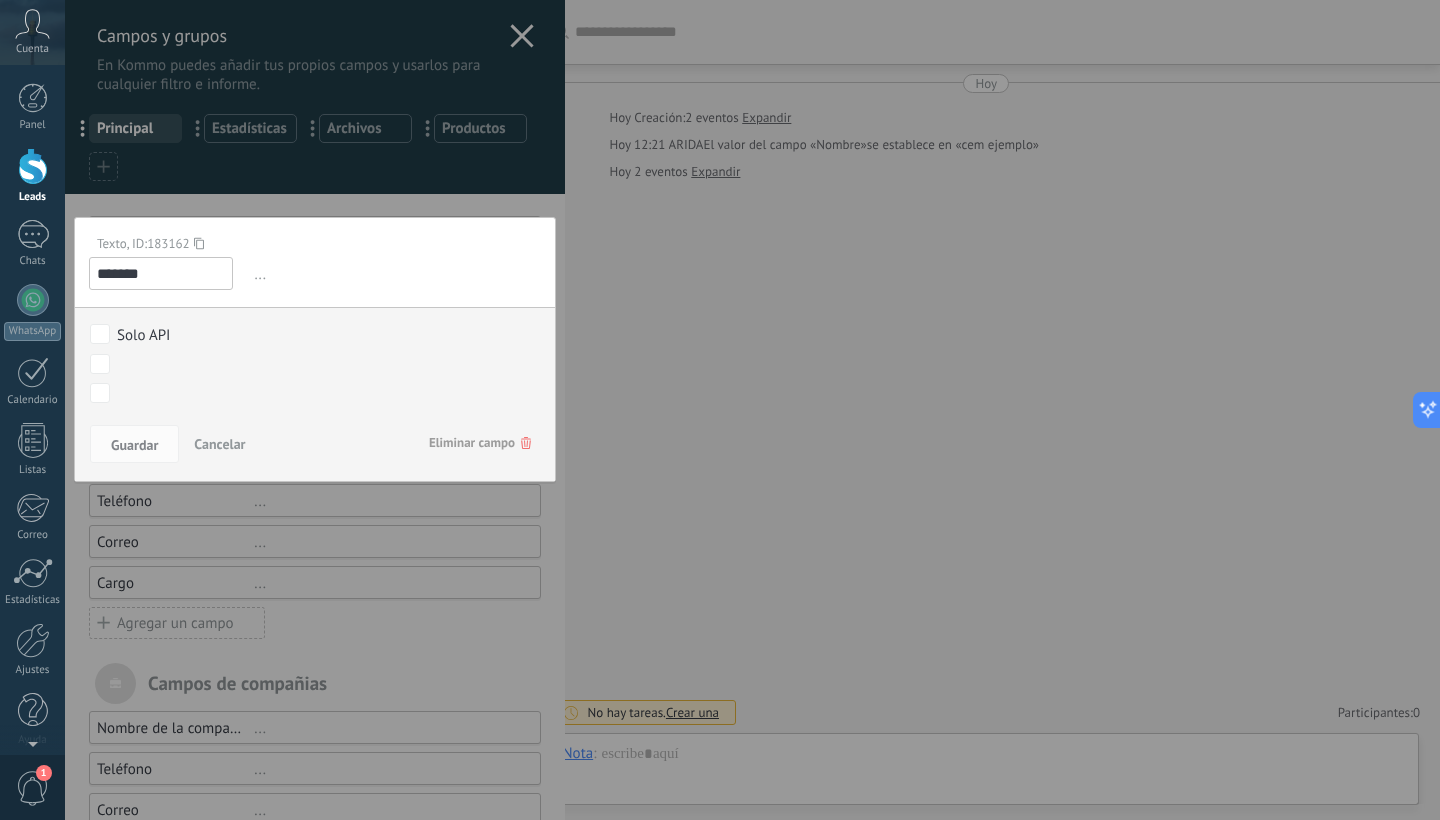 click on "Eliminar campo" at bounding box center [480, 443] 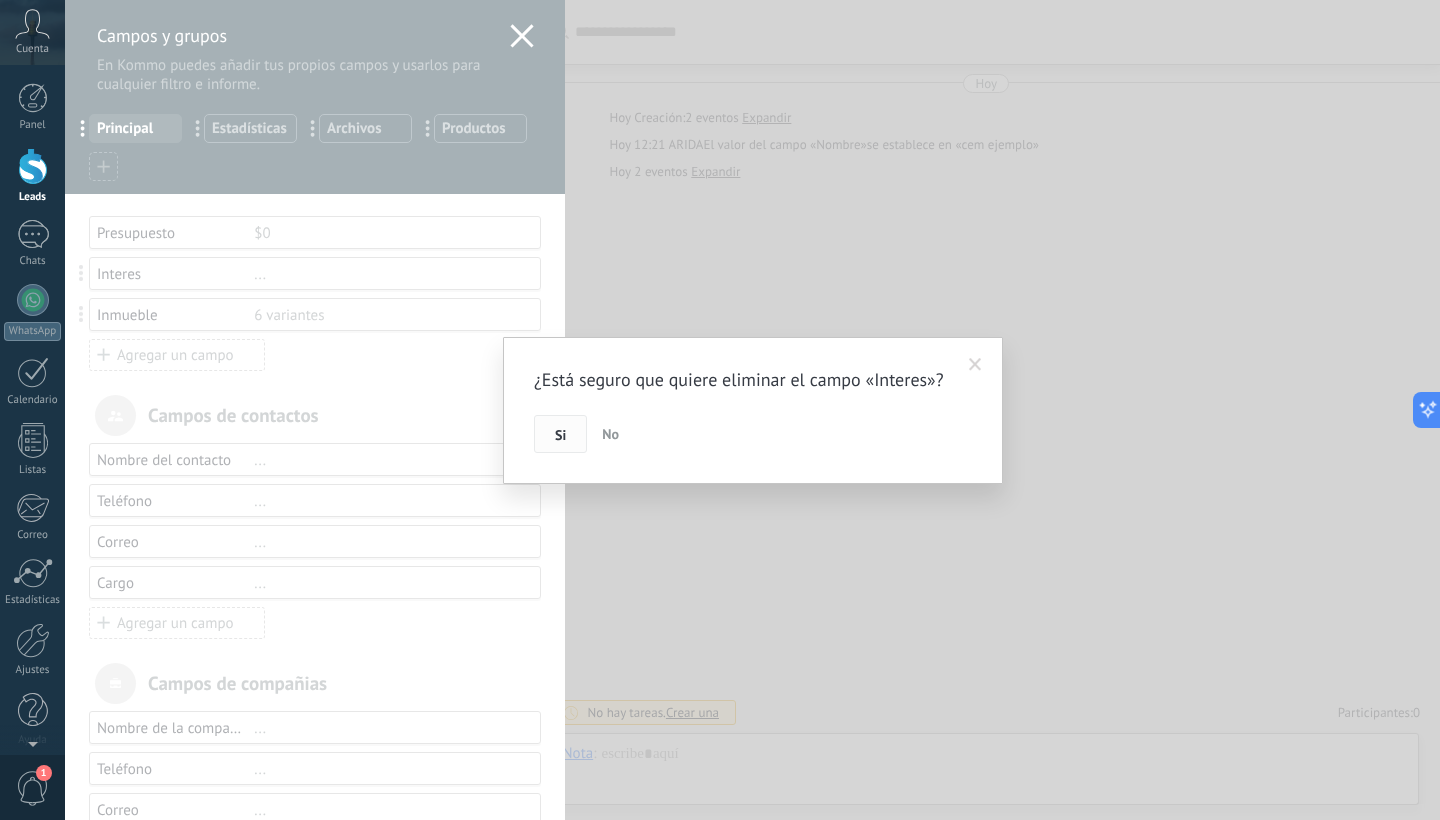 click on "Si" at bounding box center (560, 435) 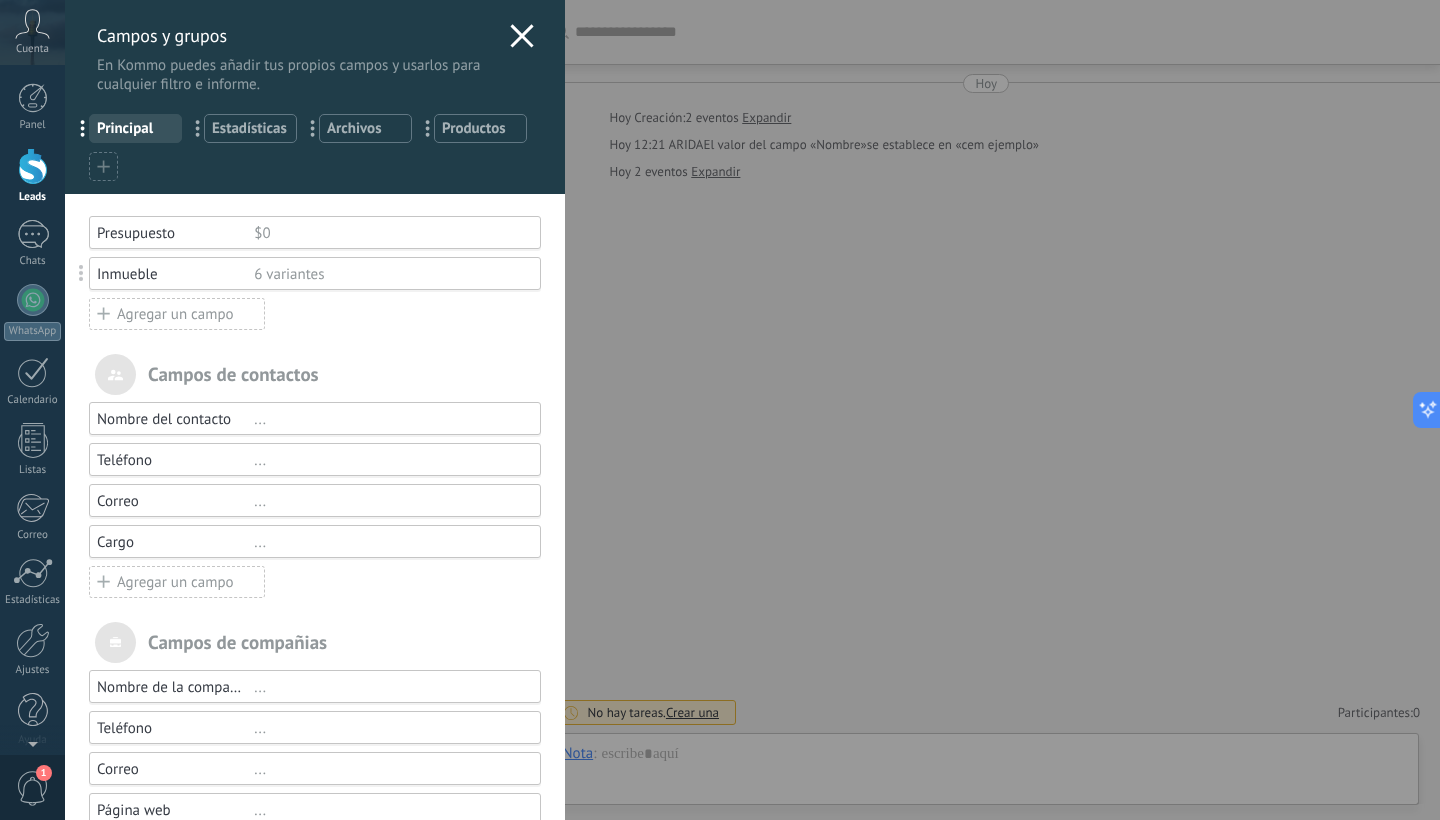 click on "Agregar un campo" at bounding box center [177, 314] 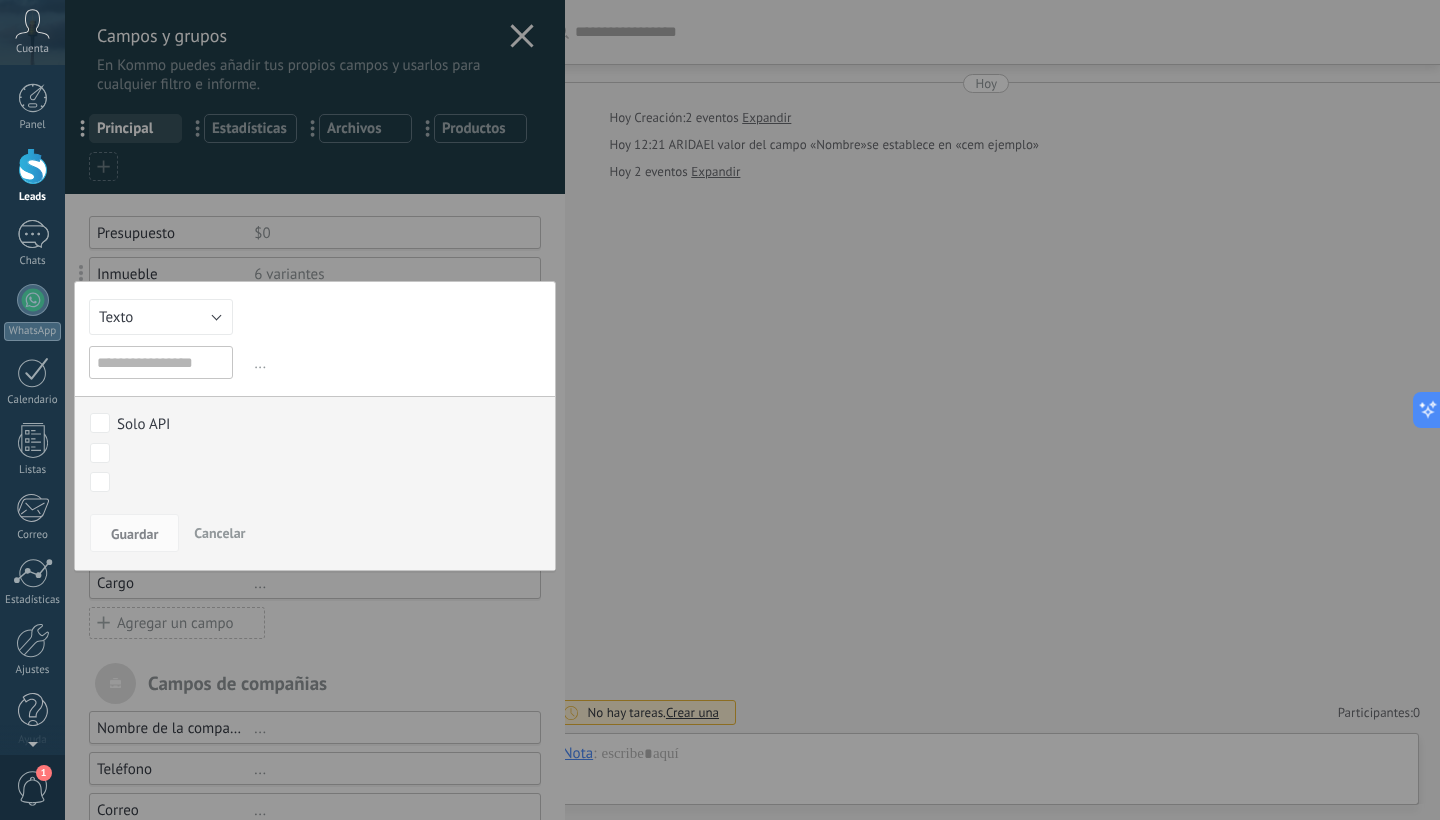 click on "Texto" at bounding box center [161, 317] 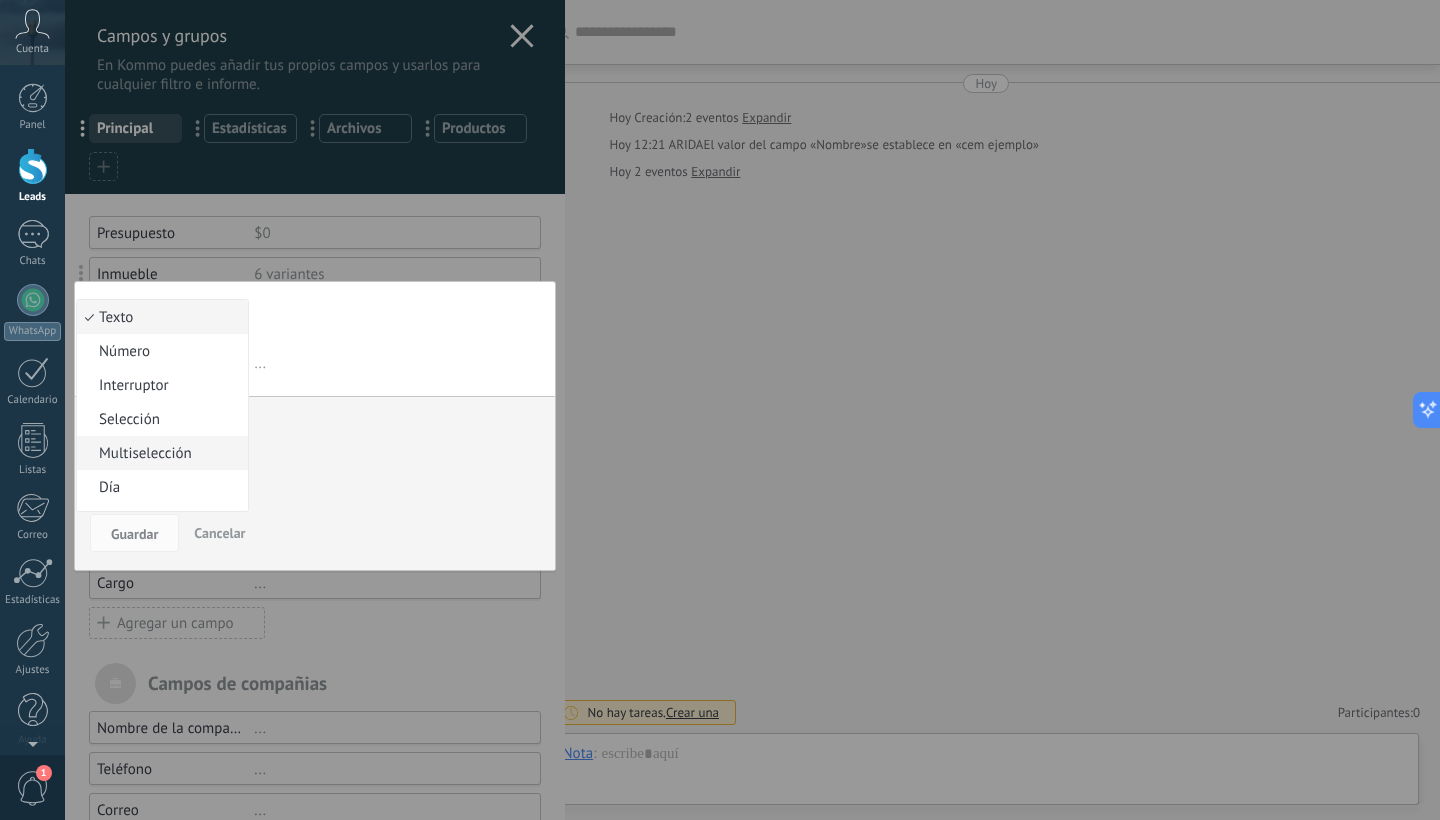 click on "Multiselección" at bounding box center [159, 453] 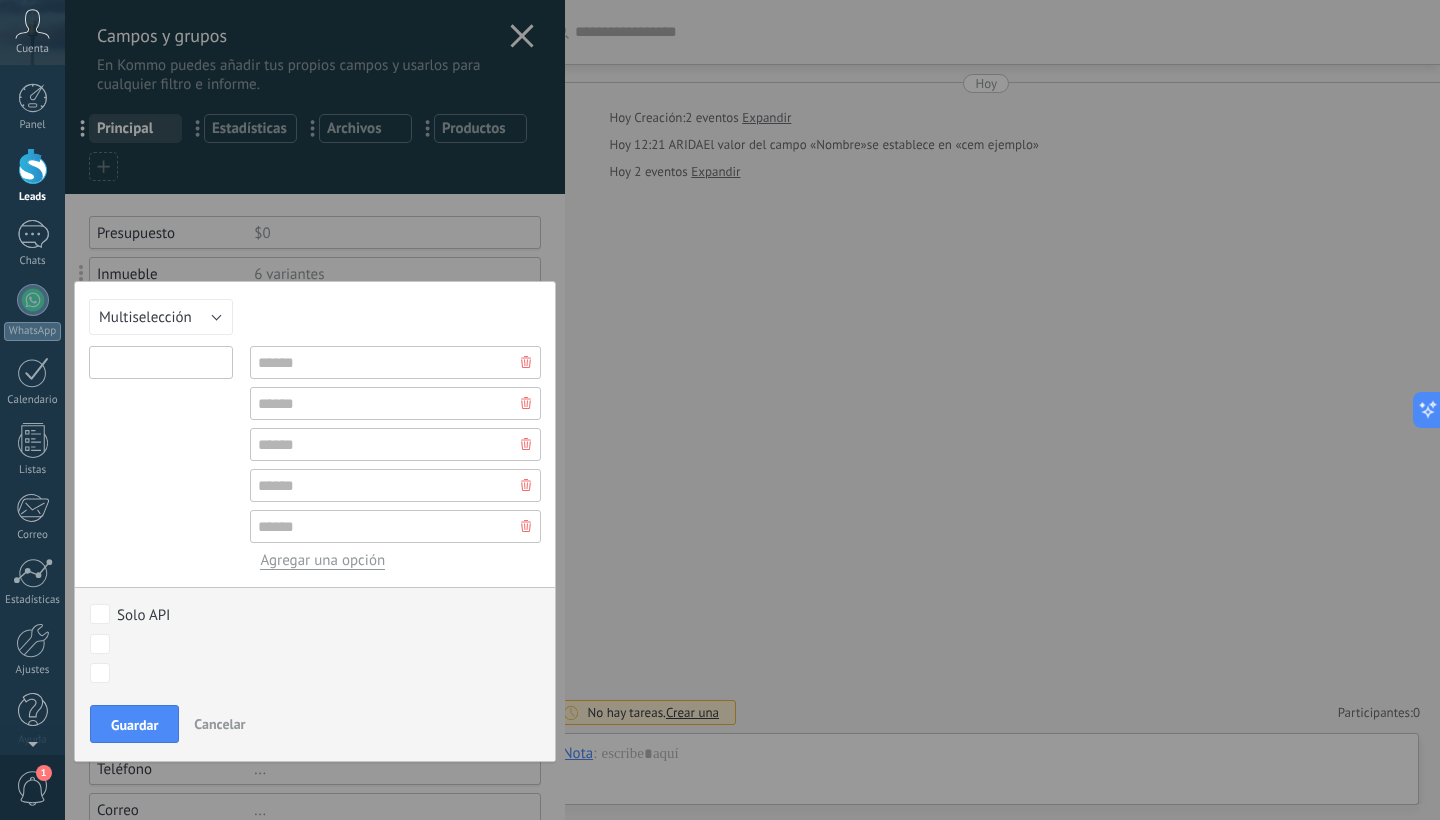click at bounding box center (161, 362) 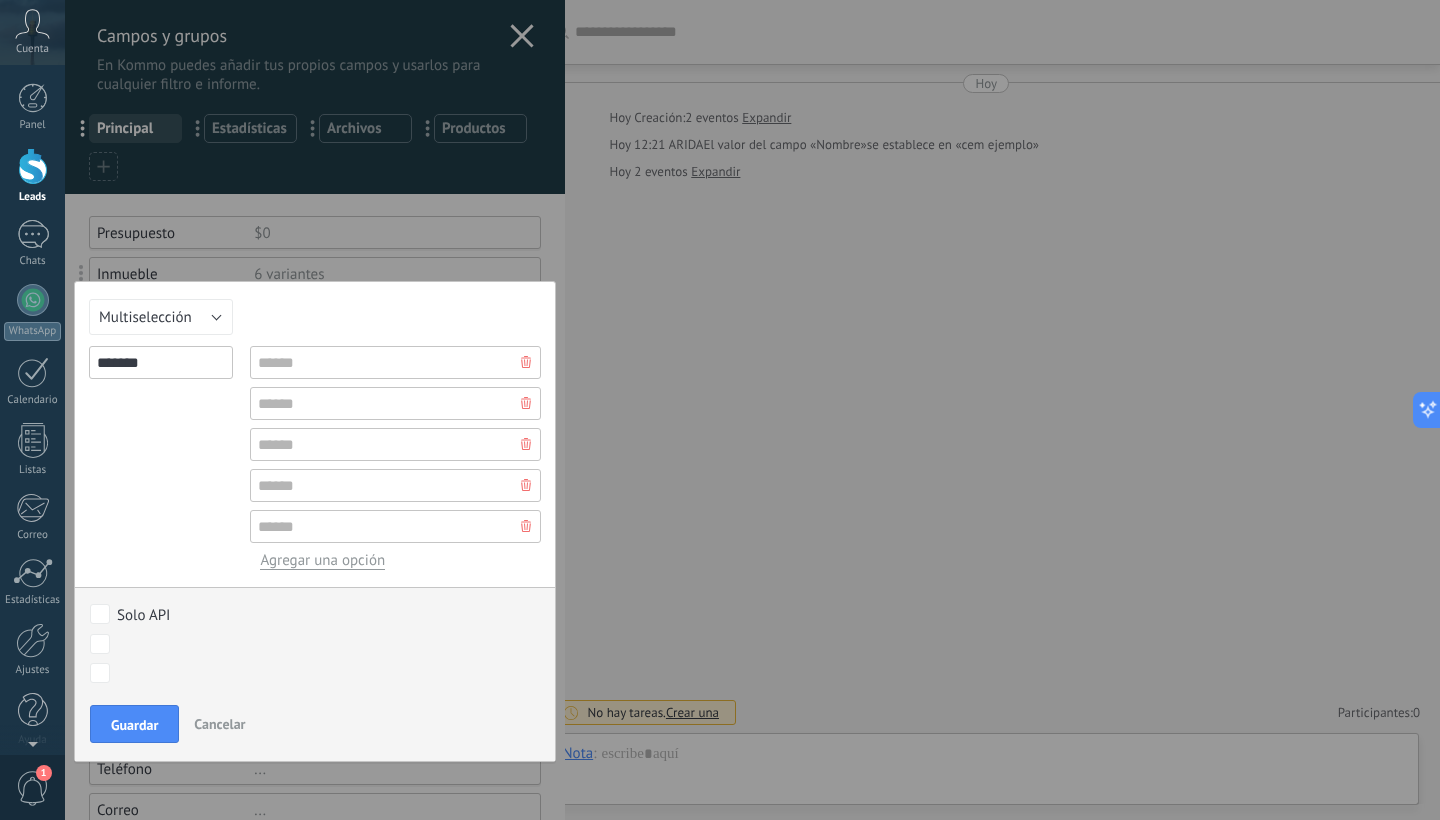 type on "*******" 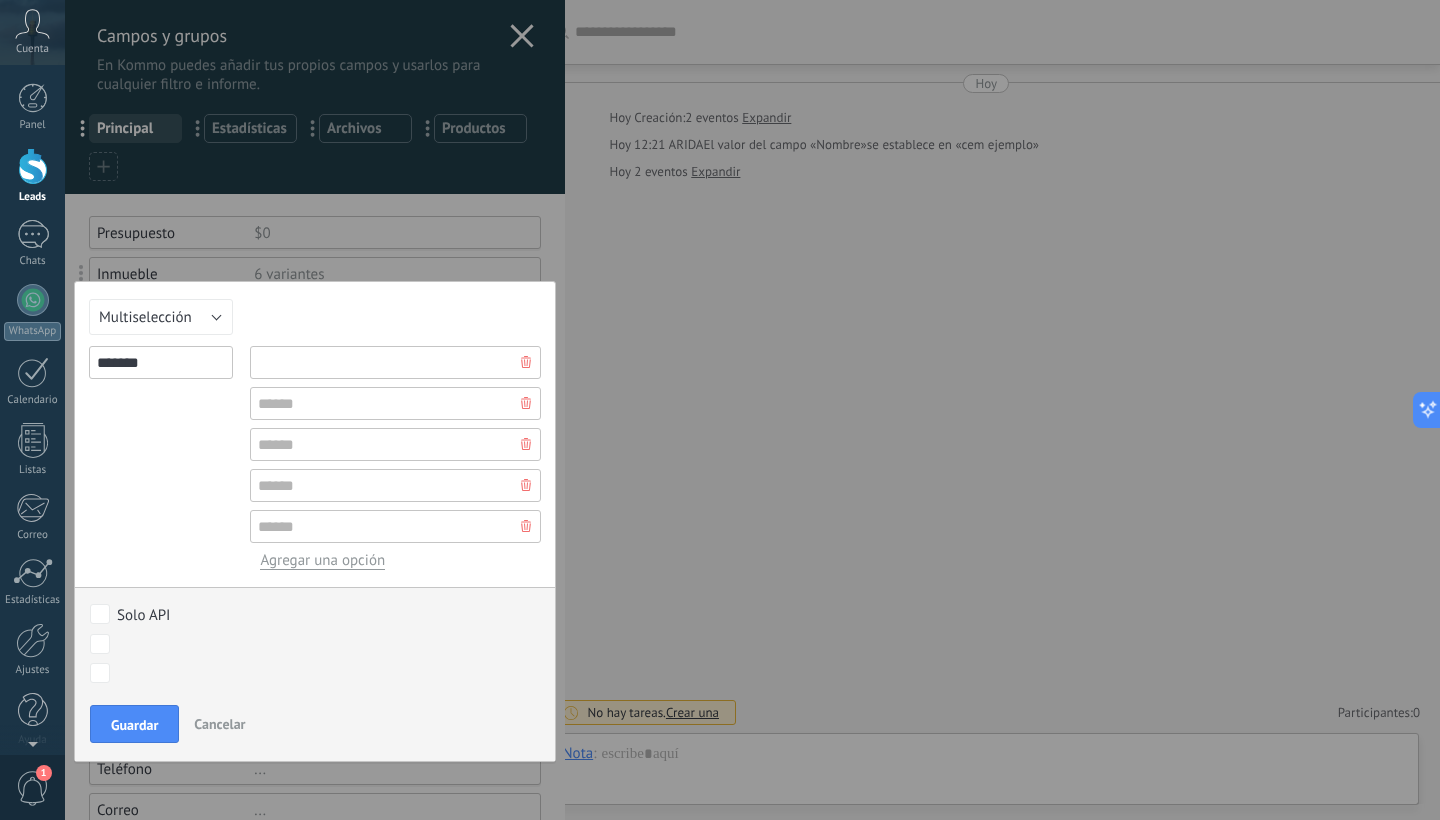 click at bounding box center (395, 362) 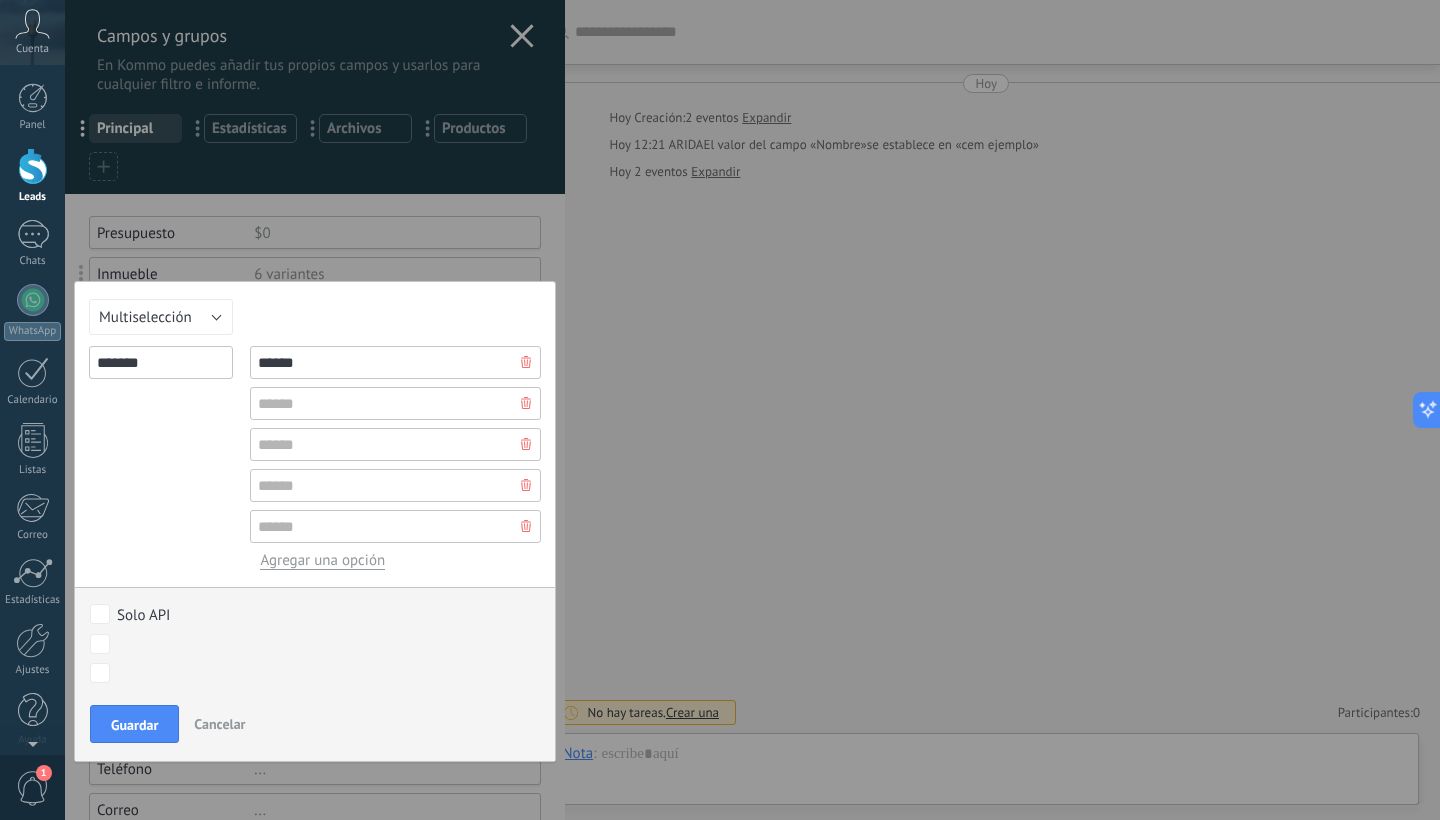type on "******" 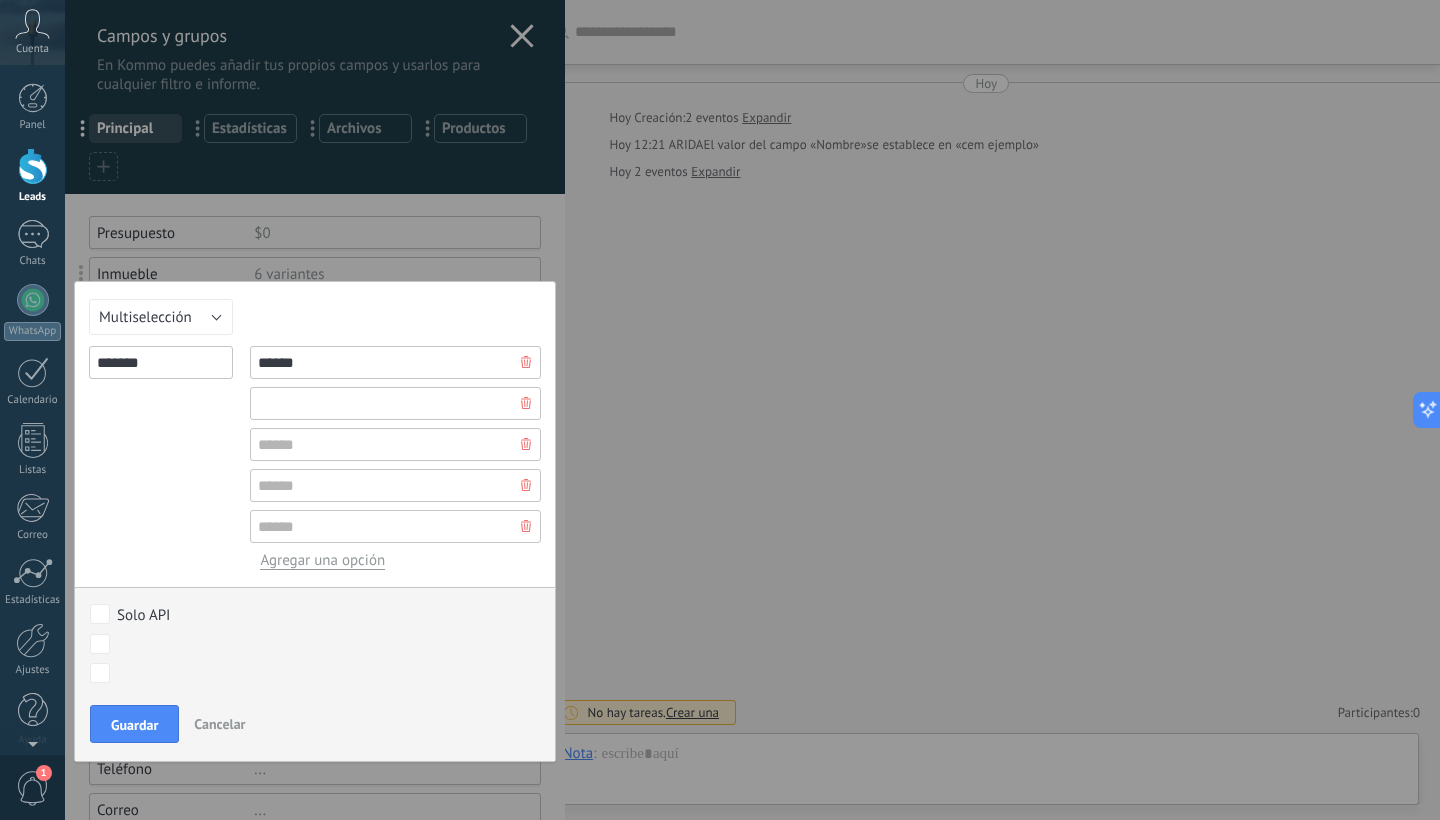 click at bounding box center (395, 403) 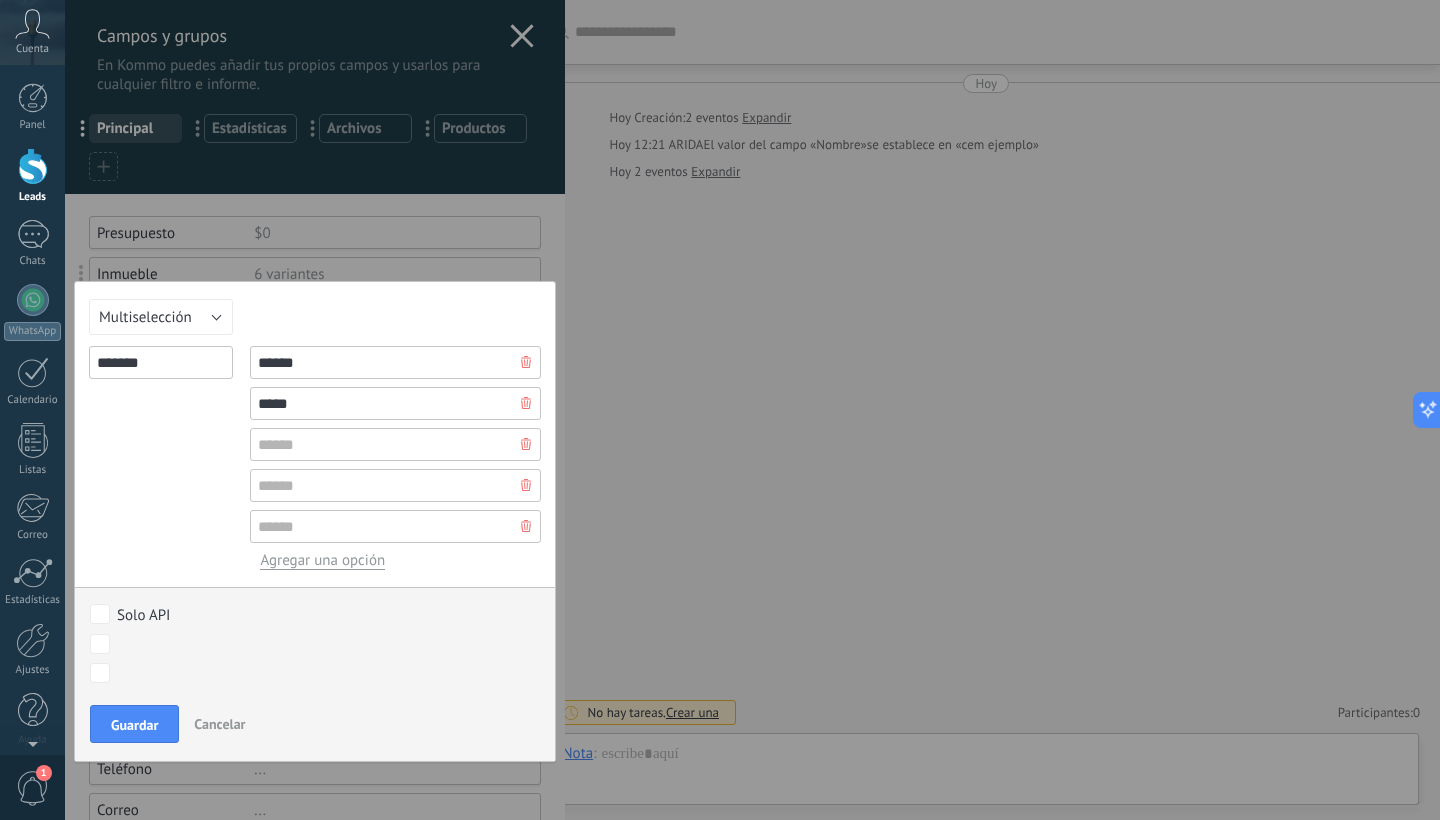 type on "*****" 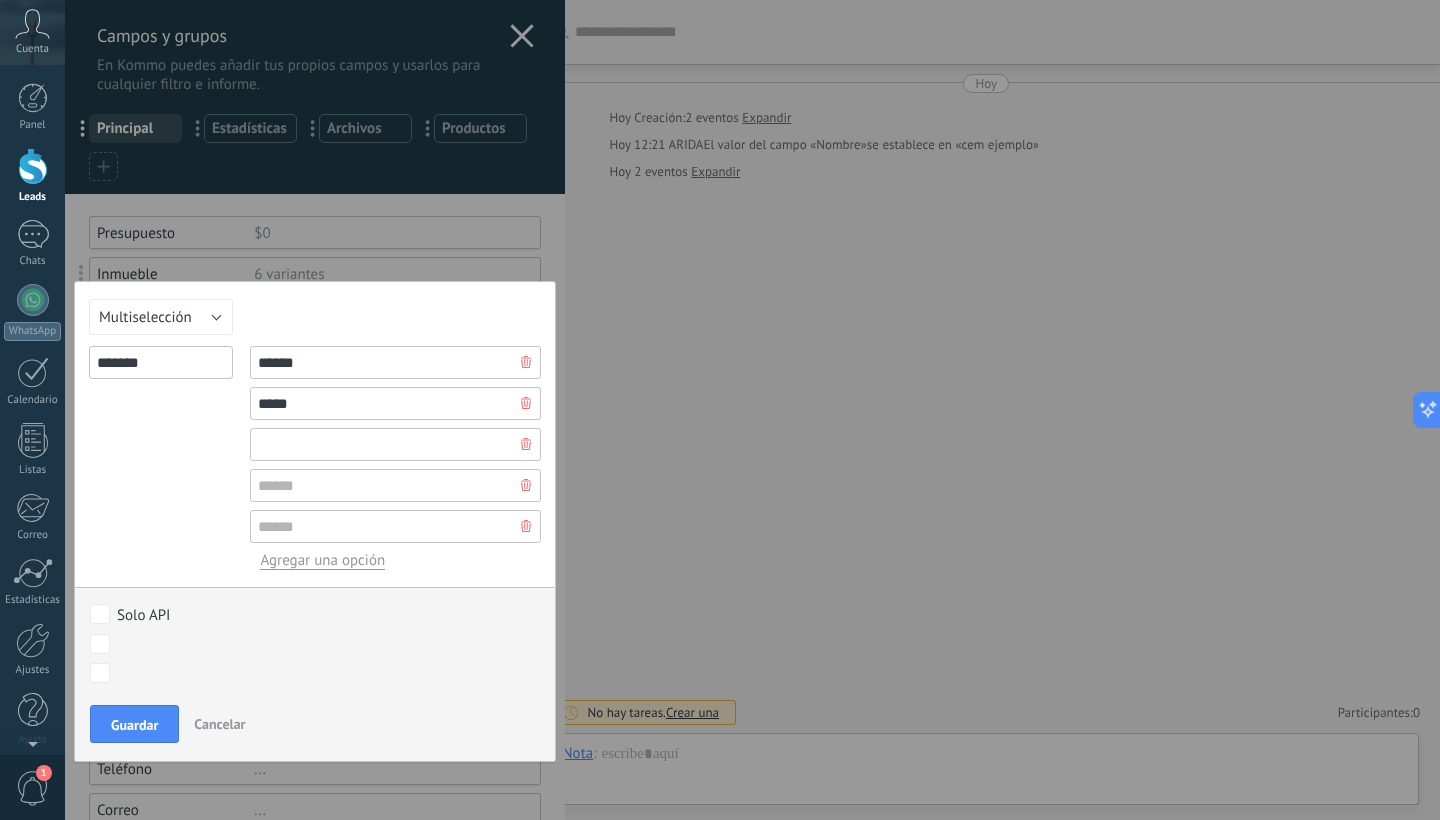 click at bounding box center (395, 444) 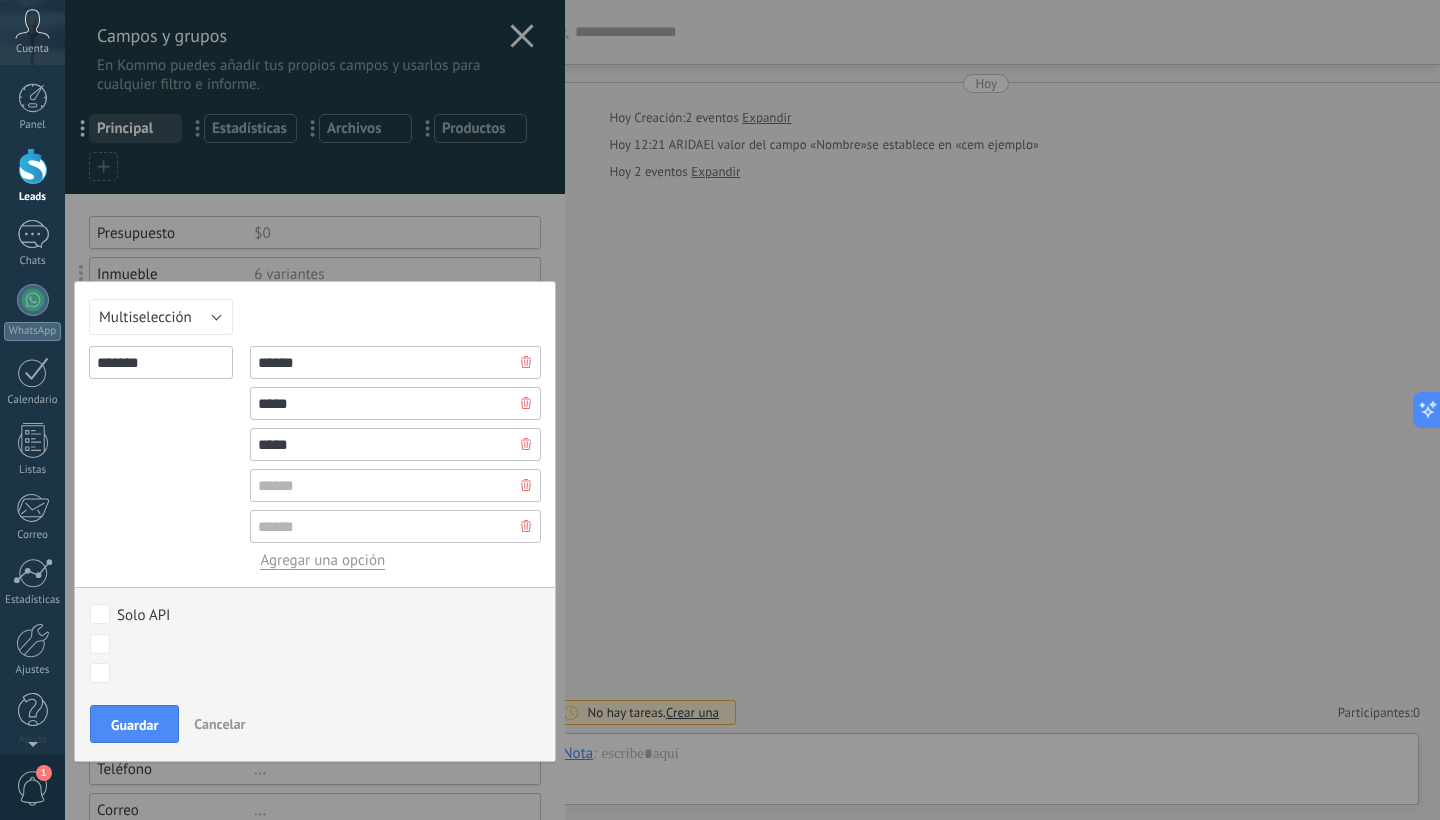 type on "*****" 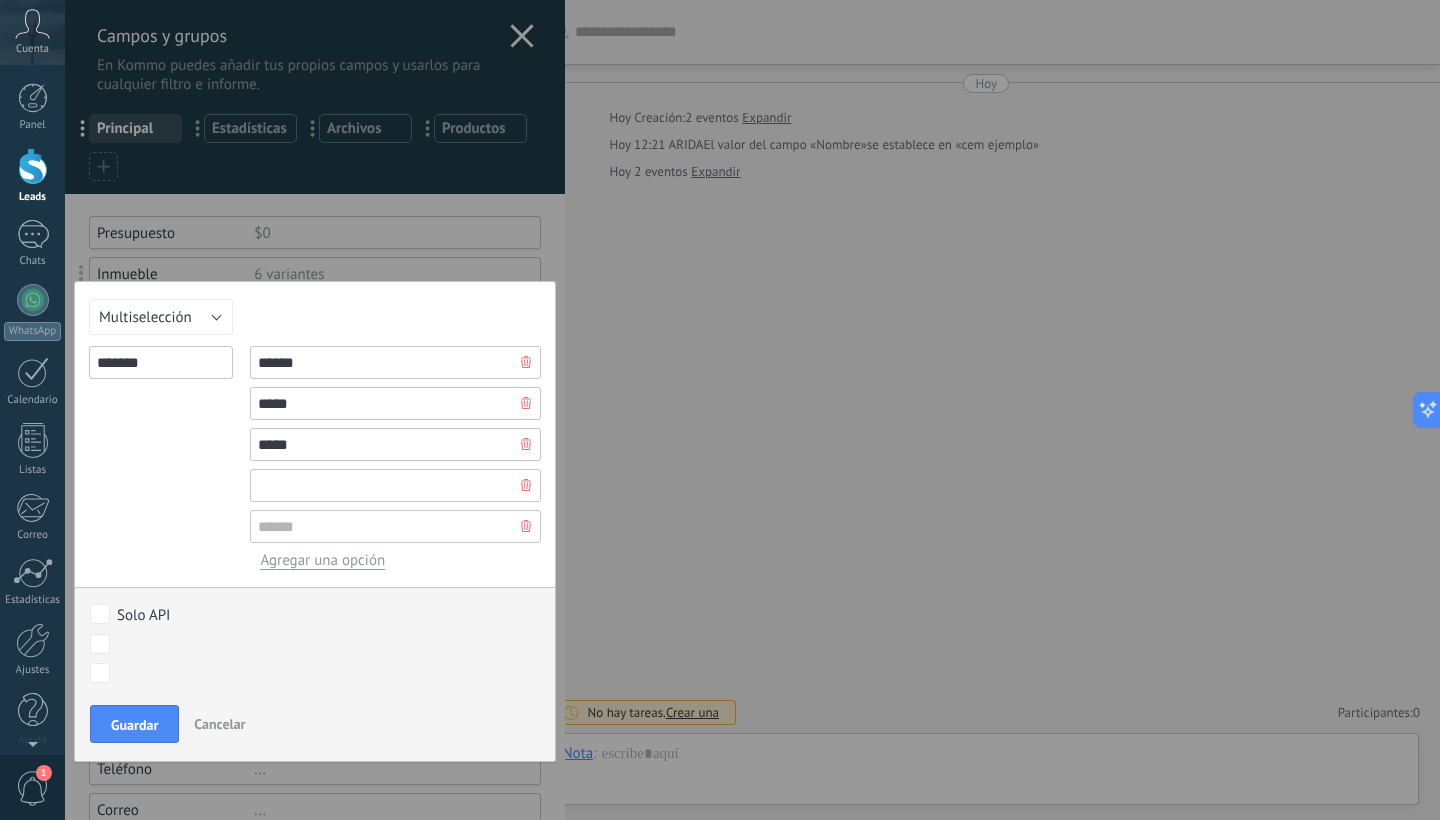 click at bounding box center [395, 485] 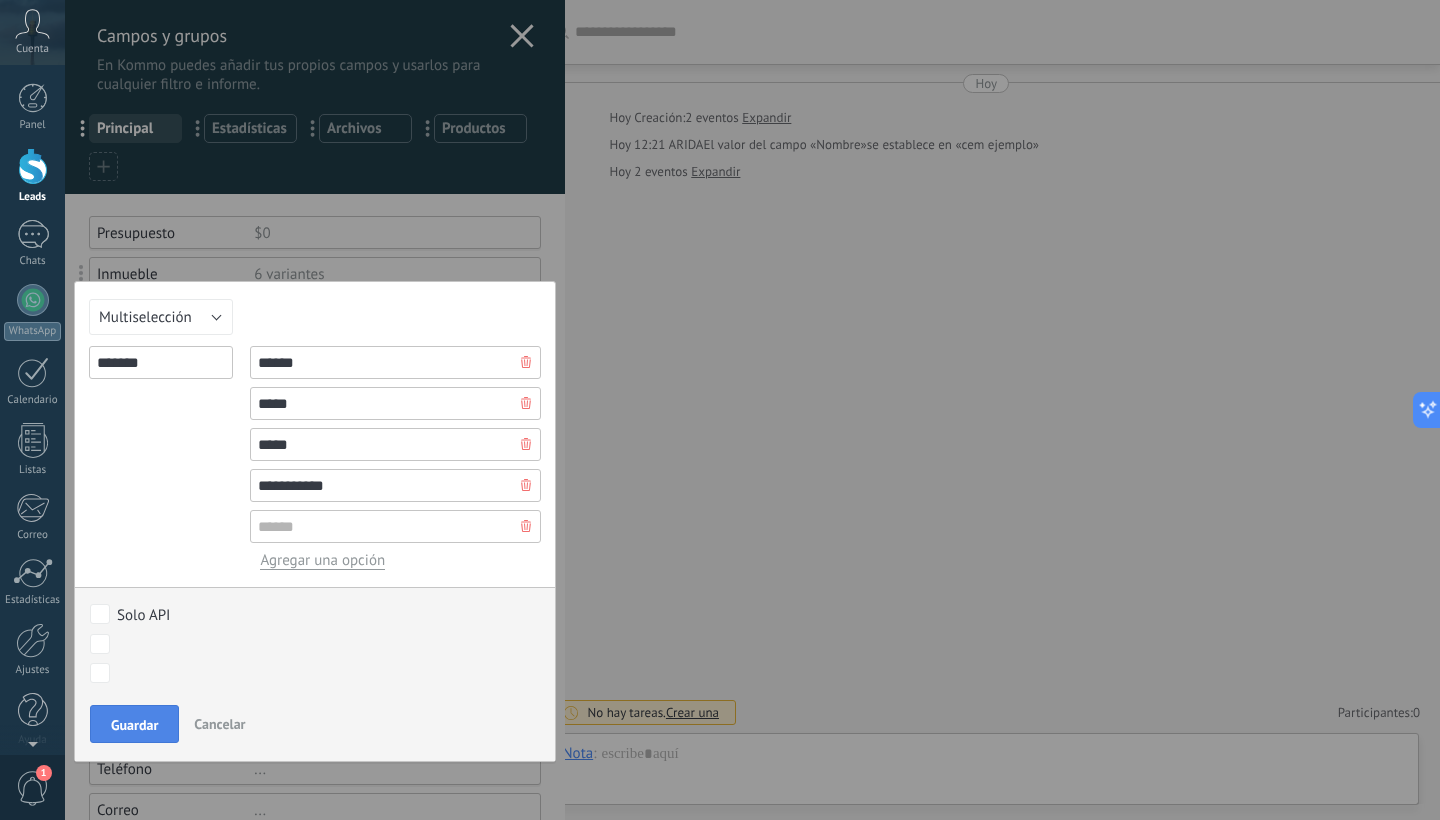 type on "**********" 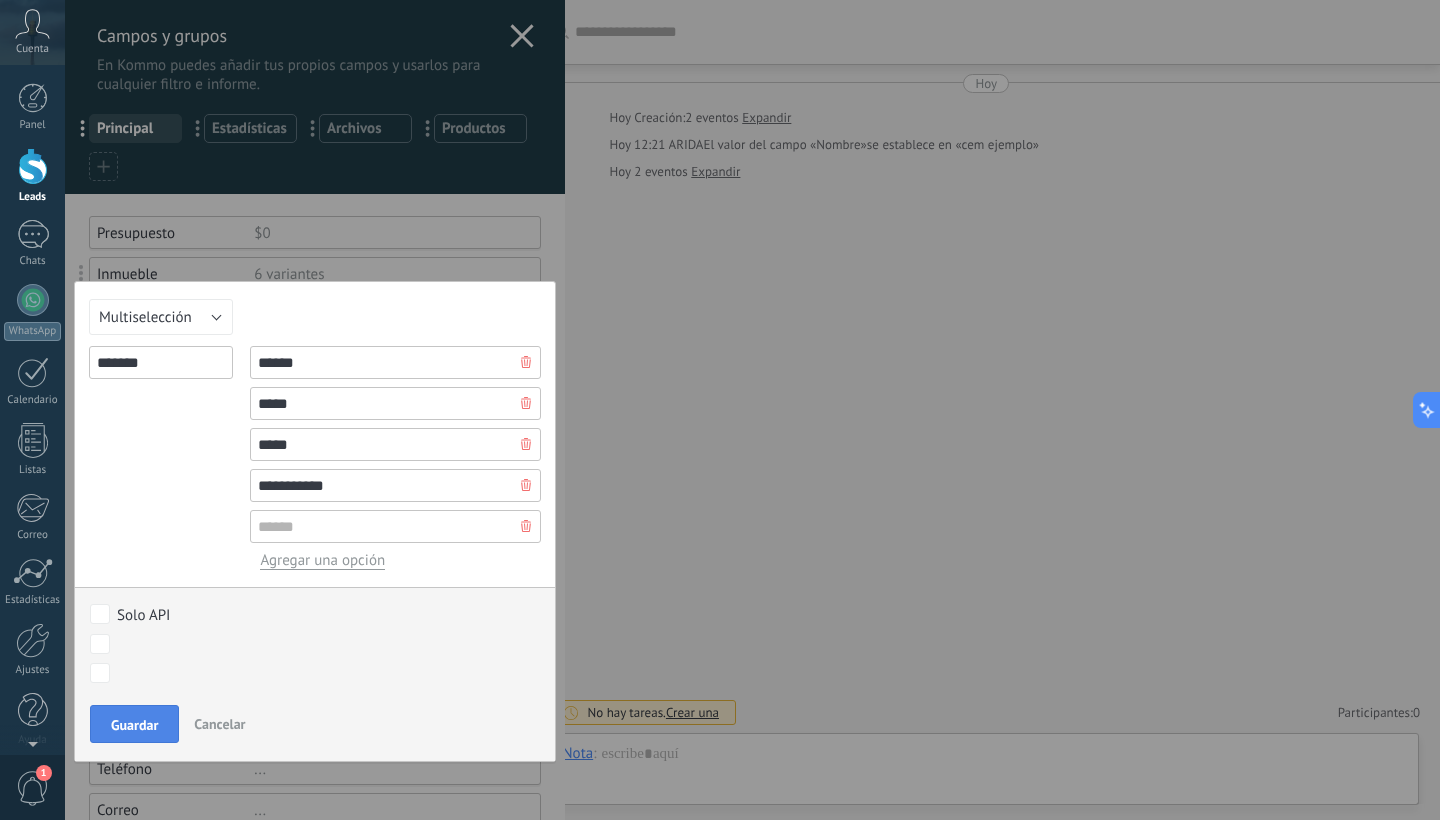 click on "Guardar" at bounding box center (134, 725) 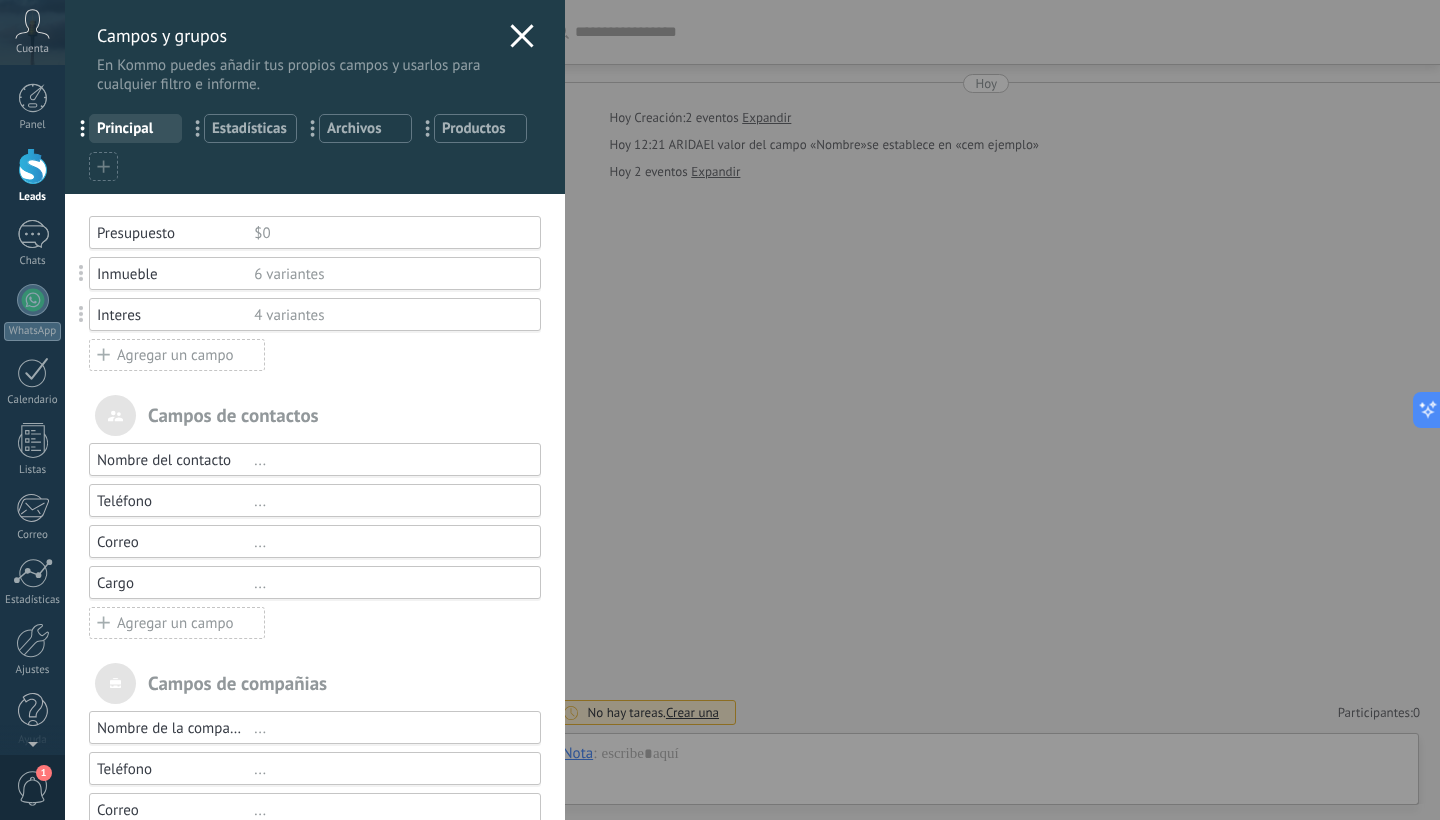 click 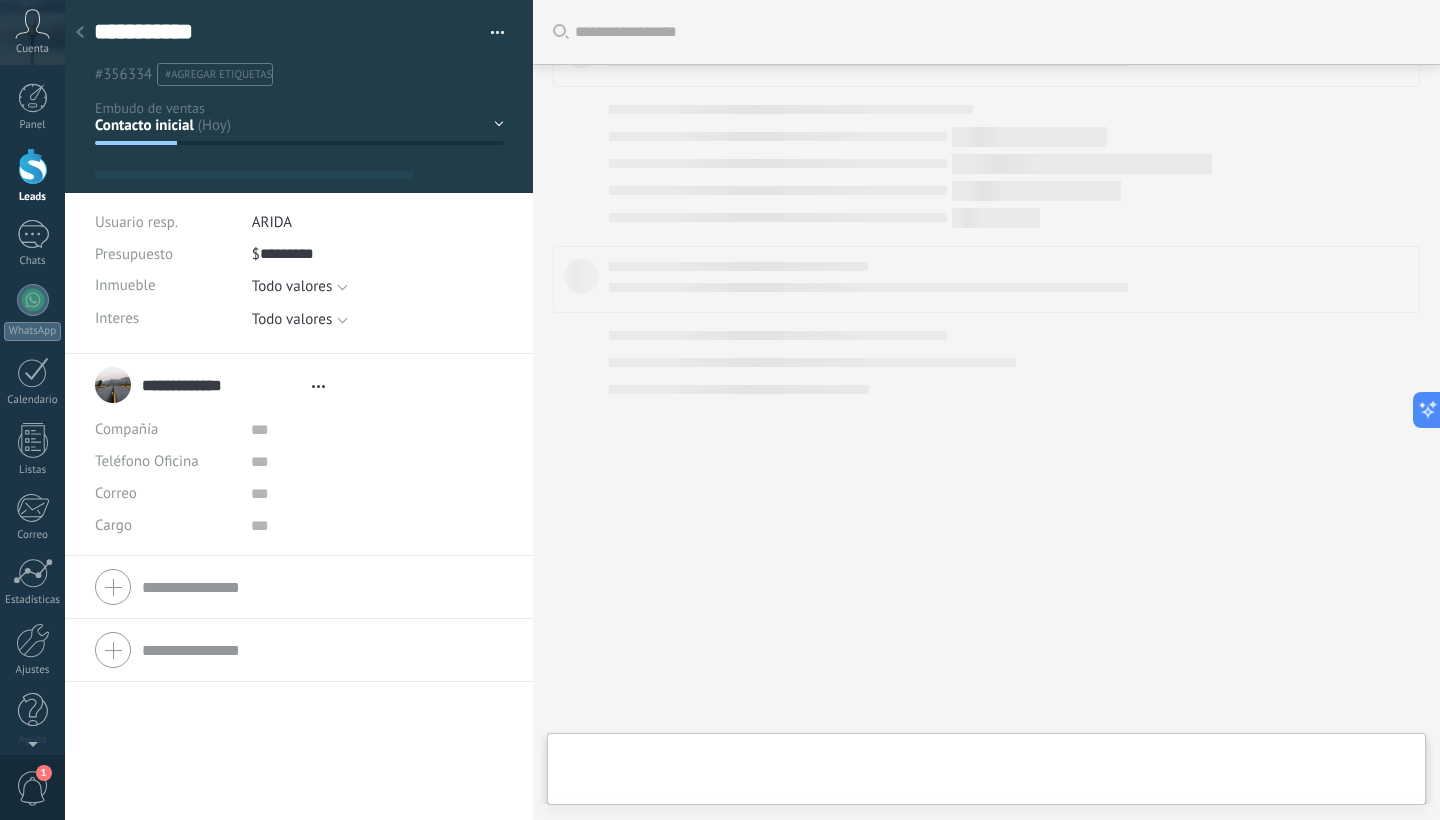 type on "**********" 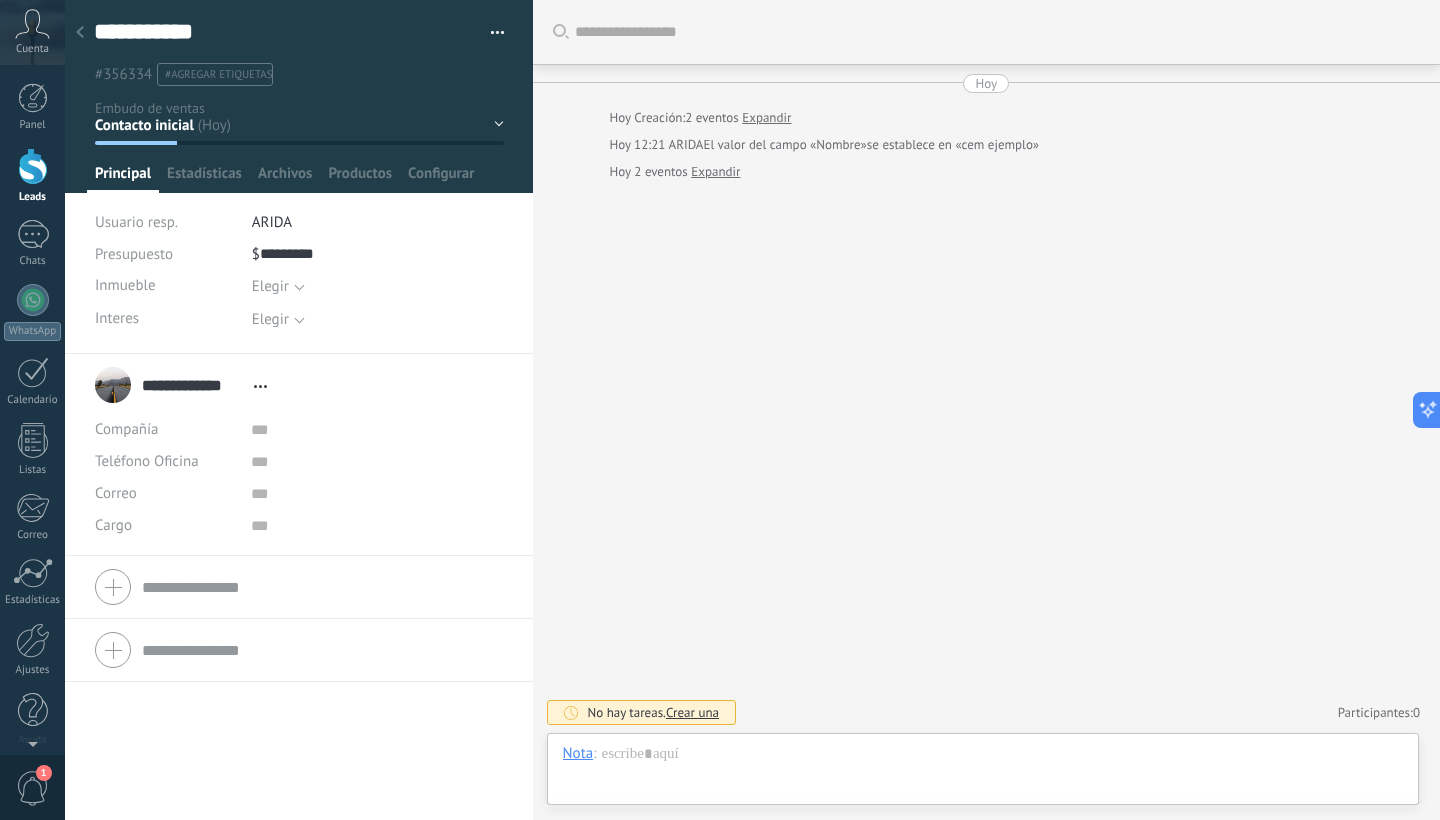 scroll, scrollTop: 30, scrollLeft: 0, axis: vertical 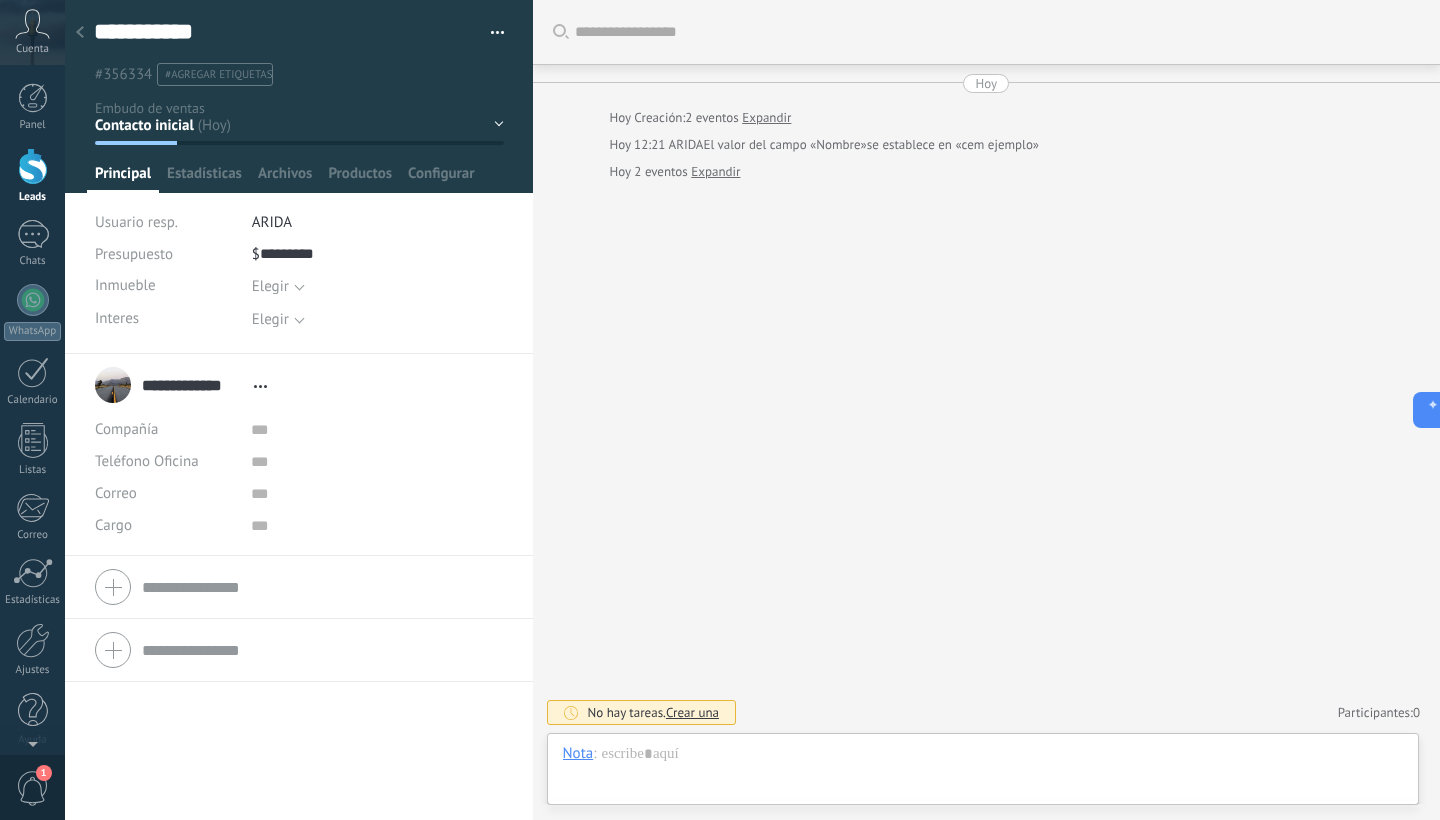 click on "Contacto inicial
Negociación
Debate contractual
Discusión de contrato
Logrado con éxito
Venta Perdido" at bounding box center [0, 0] 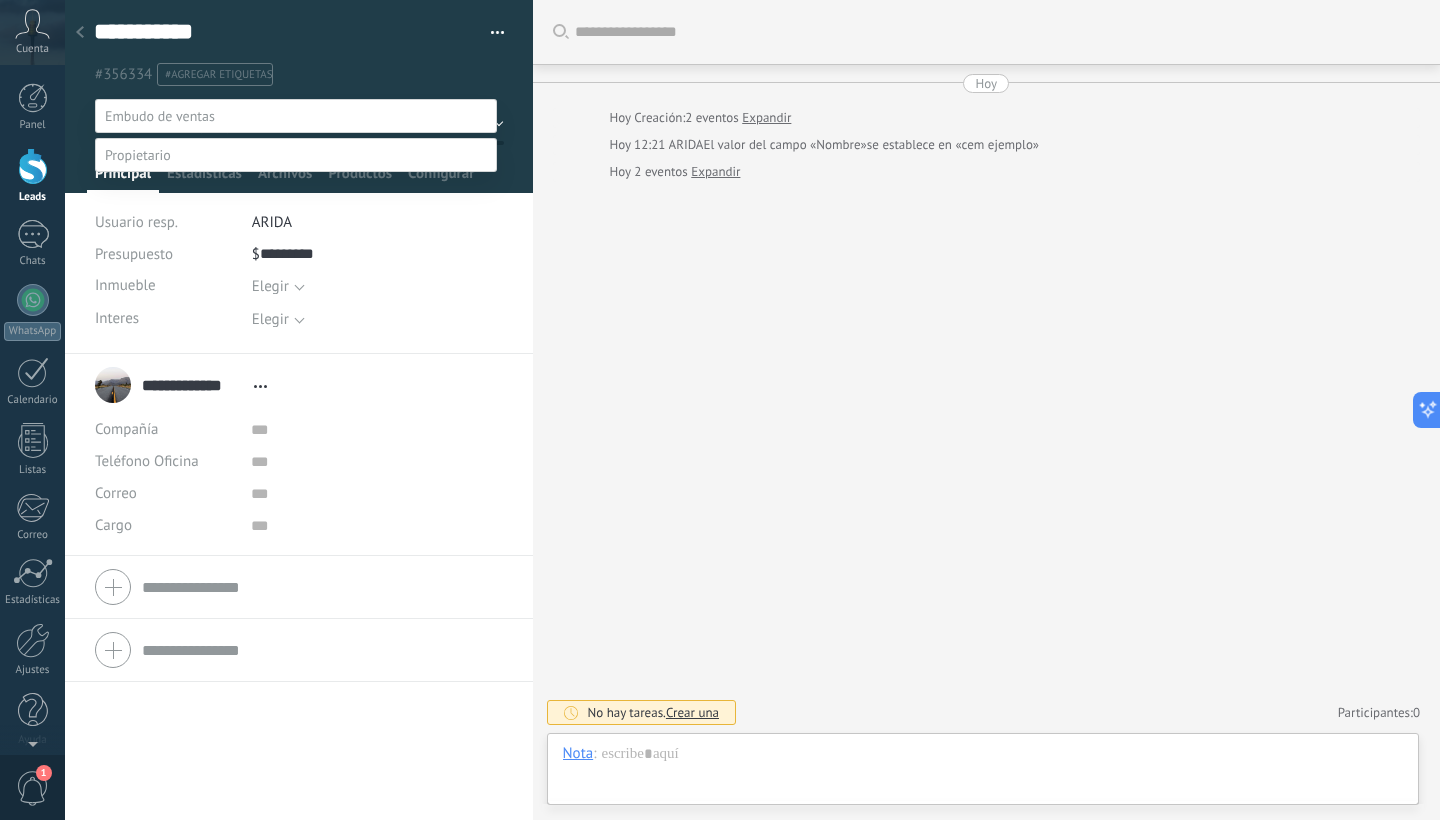click at bounding box center [752, 410] 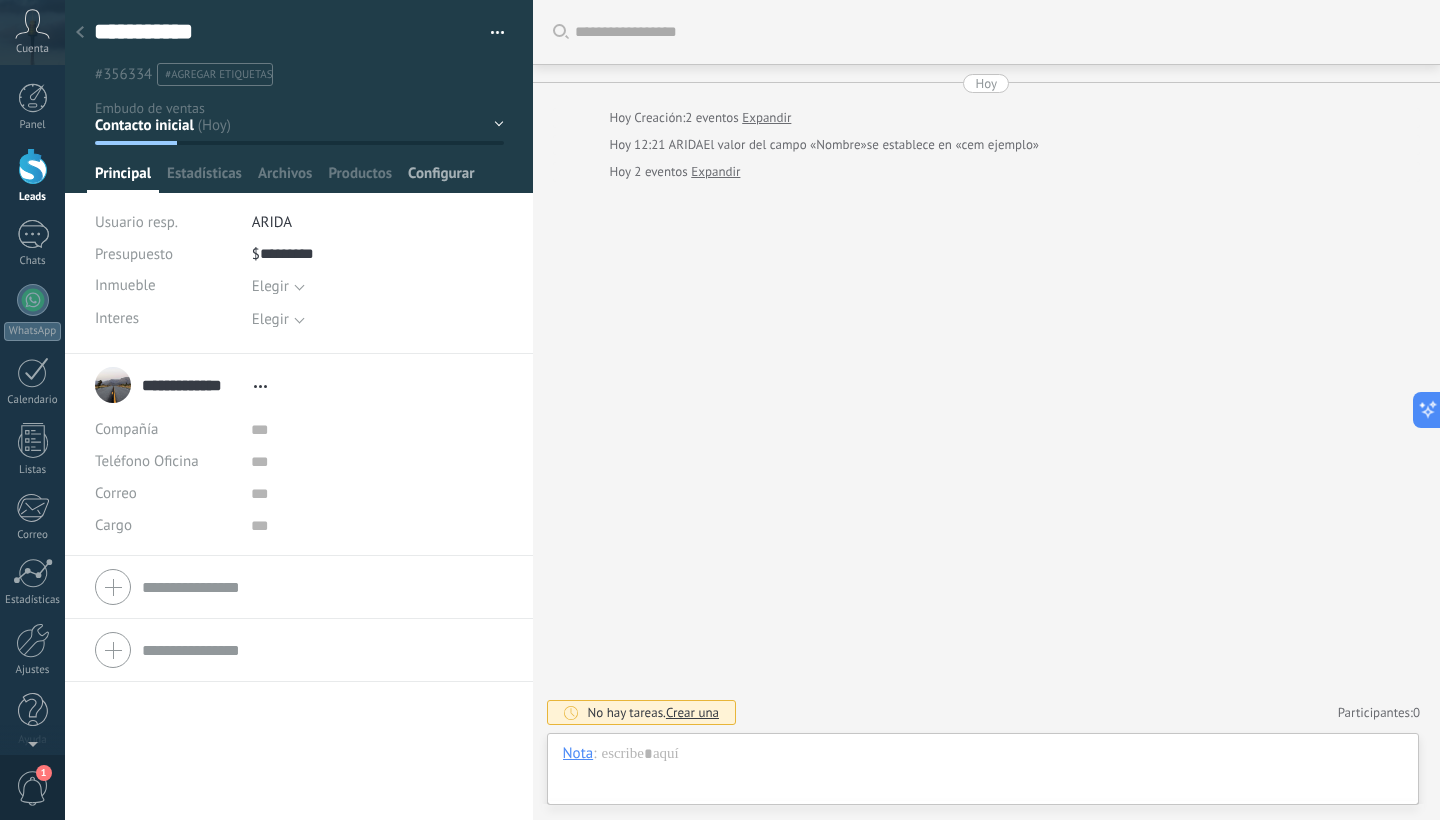 click on "Configurar" at bounding box center [441, 178] 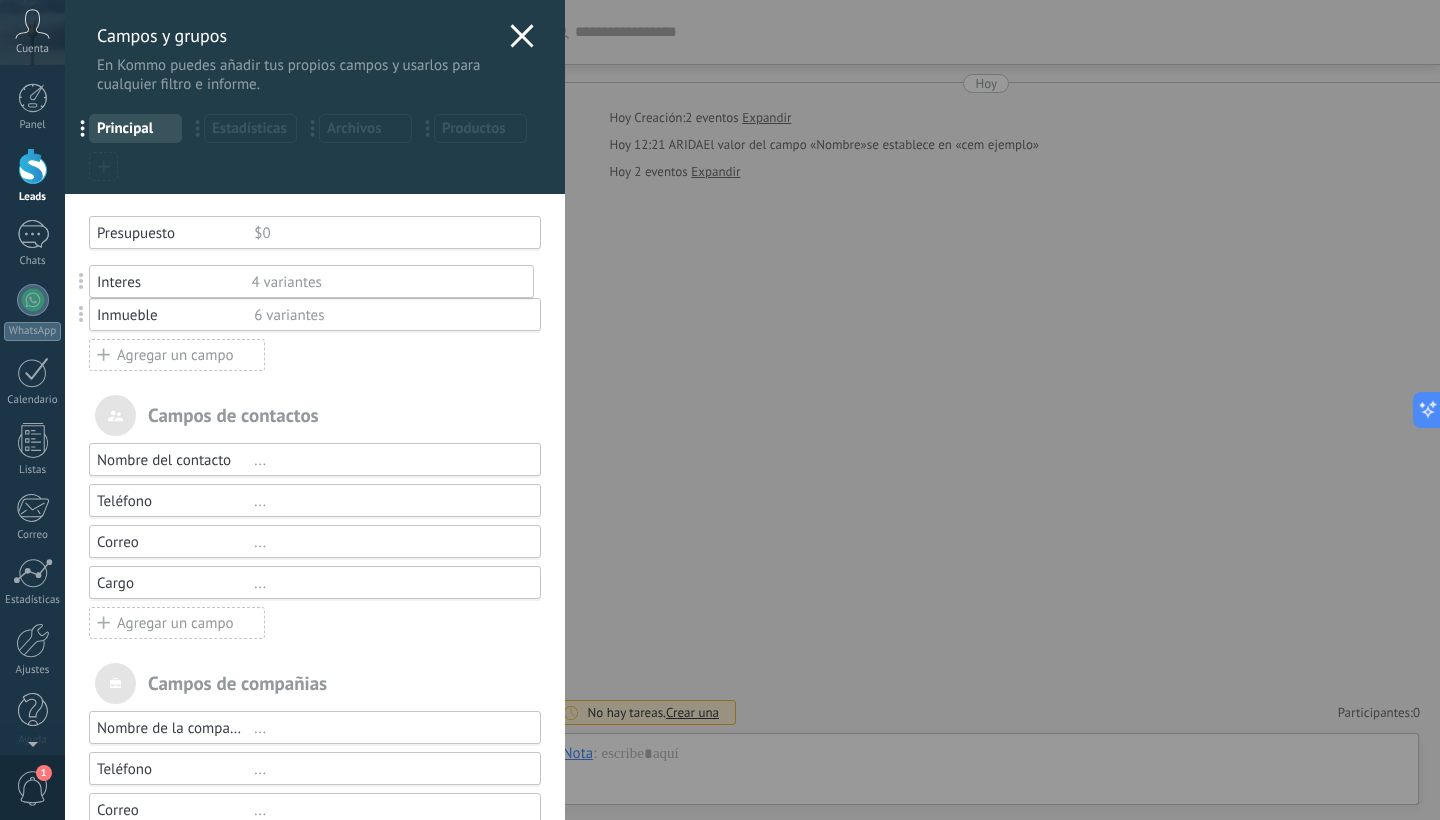 drag, startPoint x: 78, startPoint y: 315, endPoint x: 78, endPoint y: 281, distance: 34 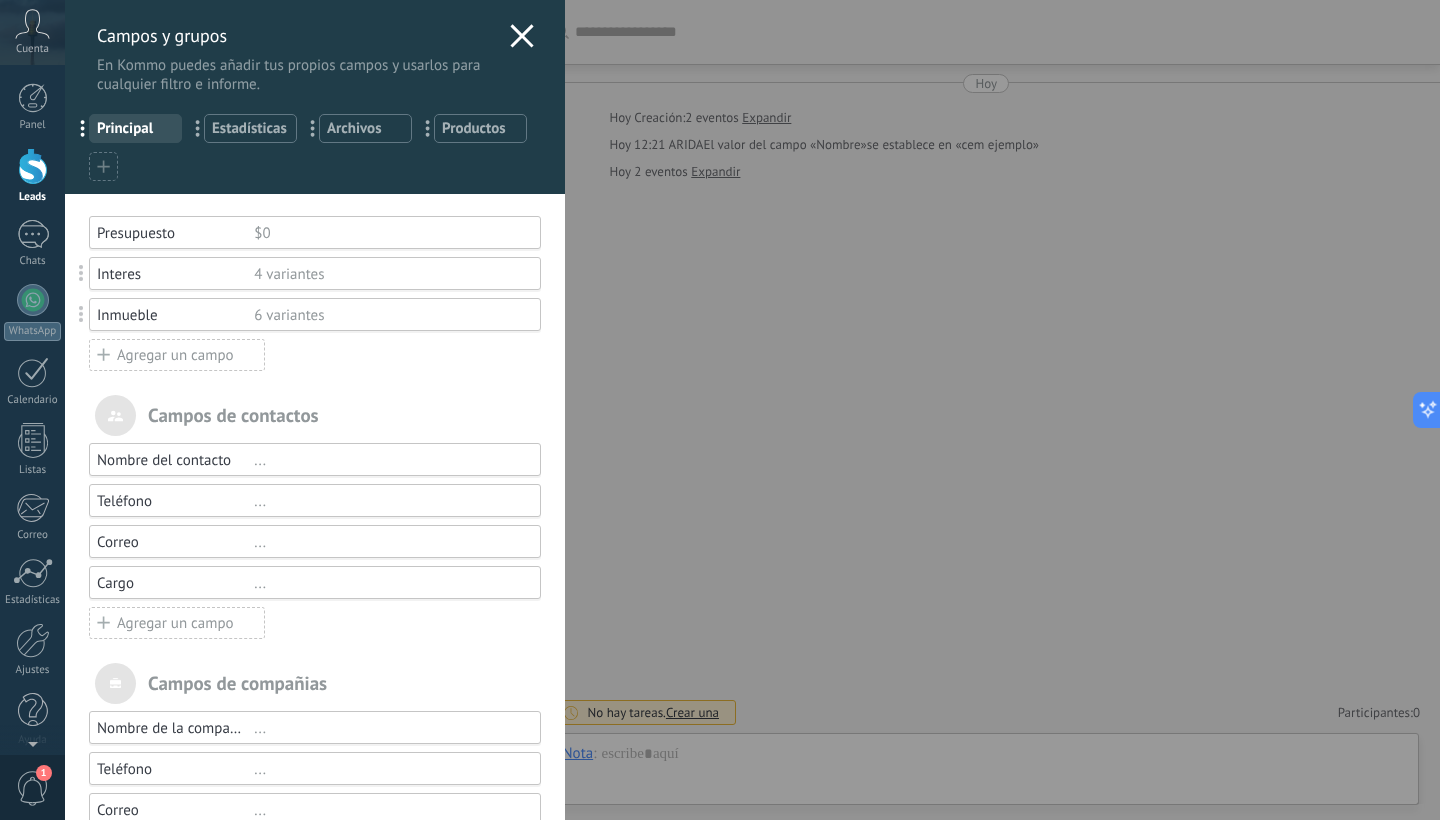 click on "Agregar un campo" at bounding box center [177, 355] 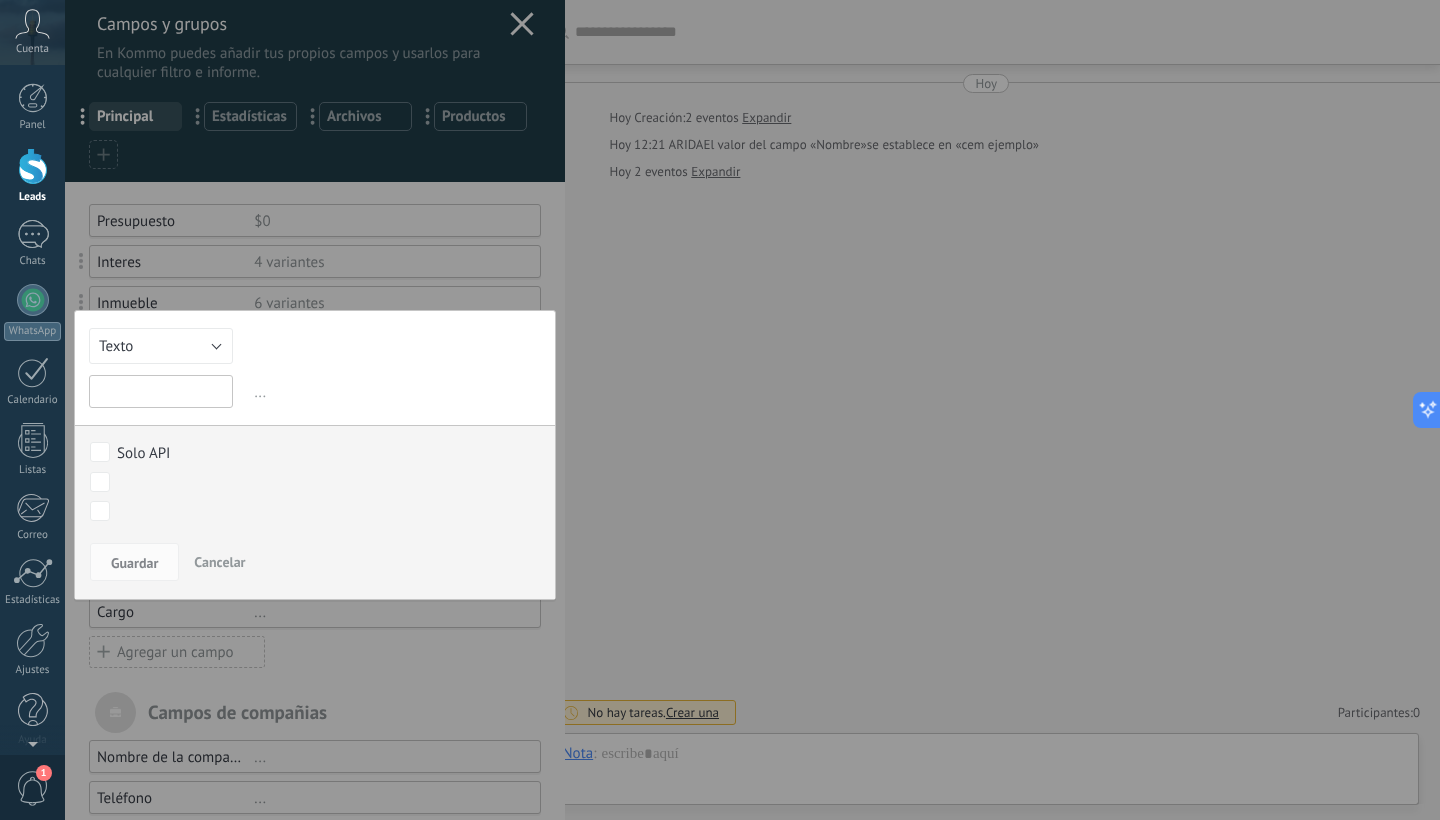 scroll, scrollTop: 15, scrollLeft: 0, axis: vertical 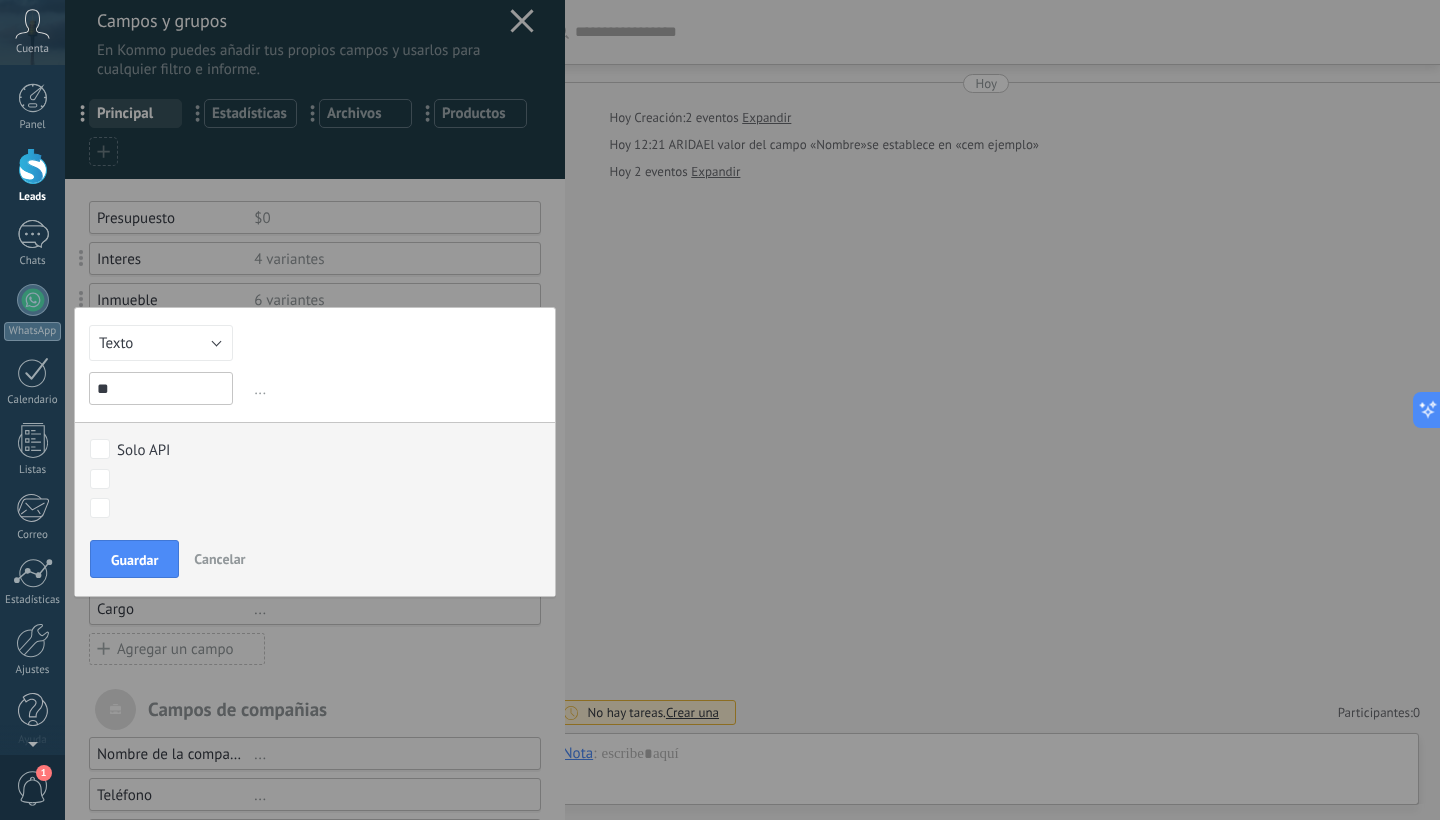 type on "*" 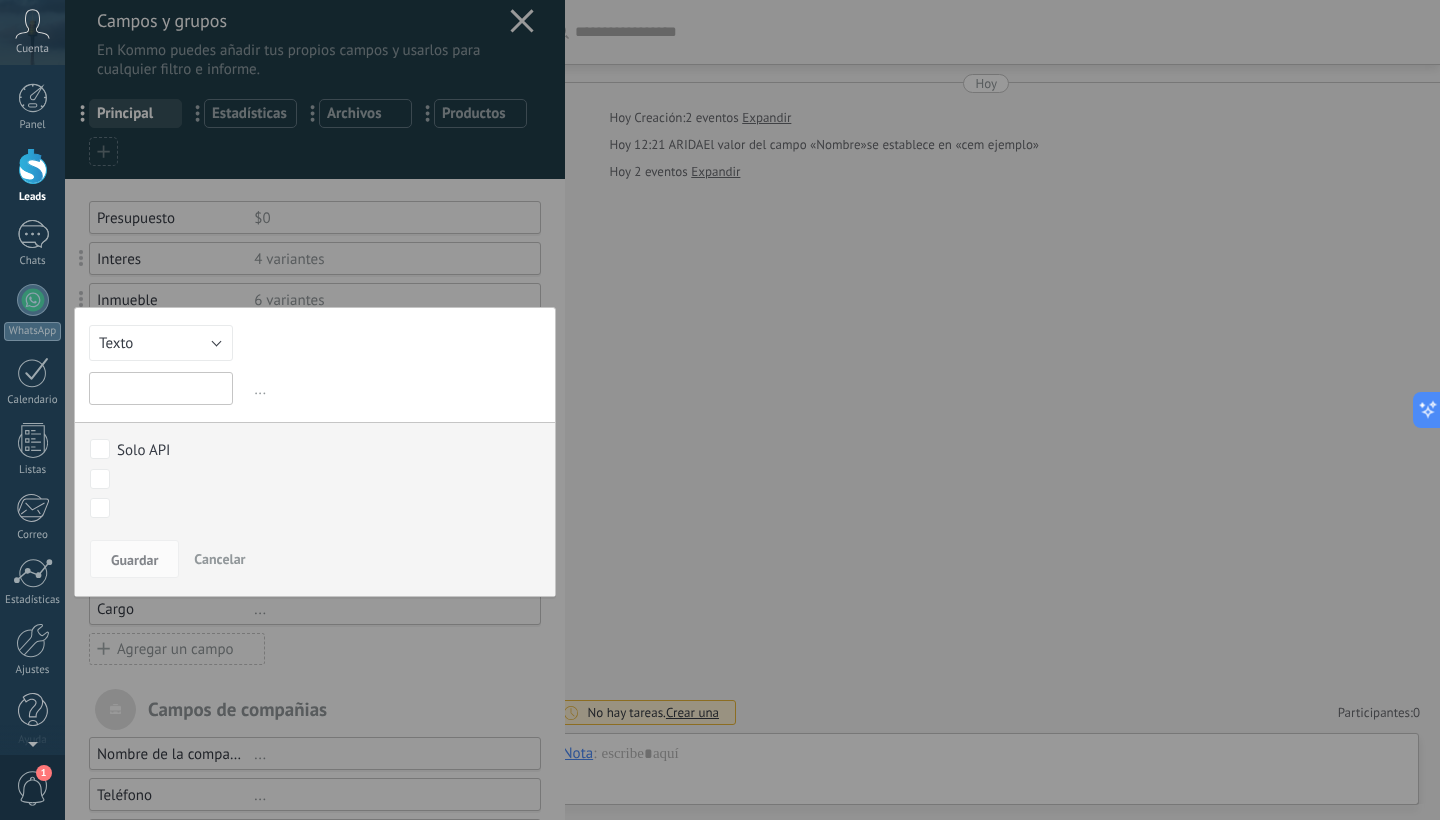 type on "*" 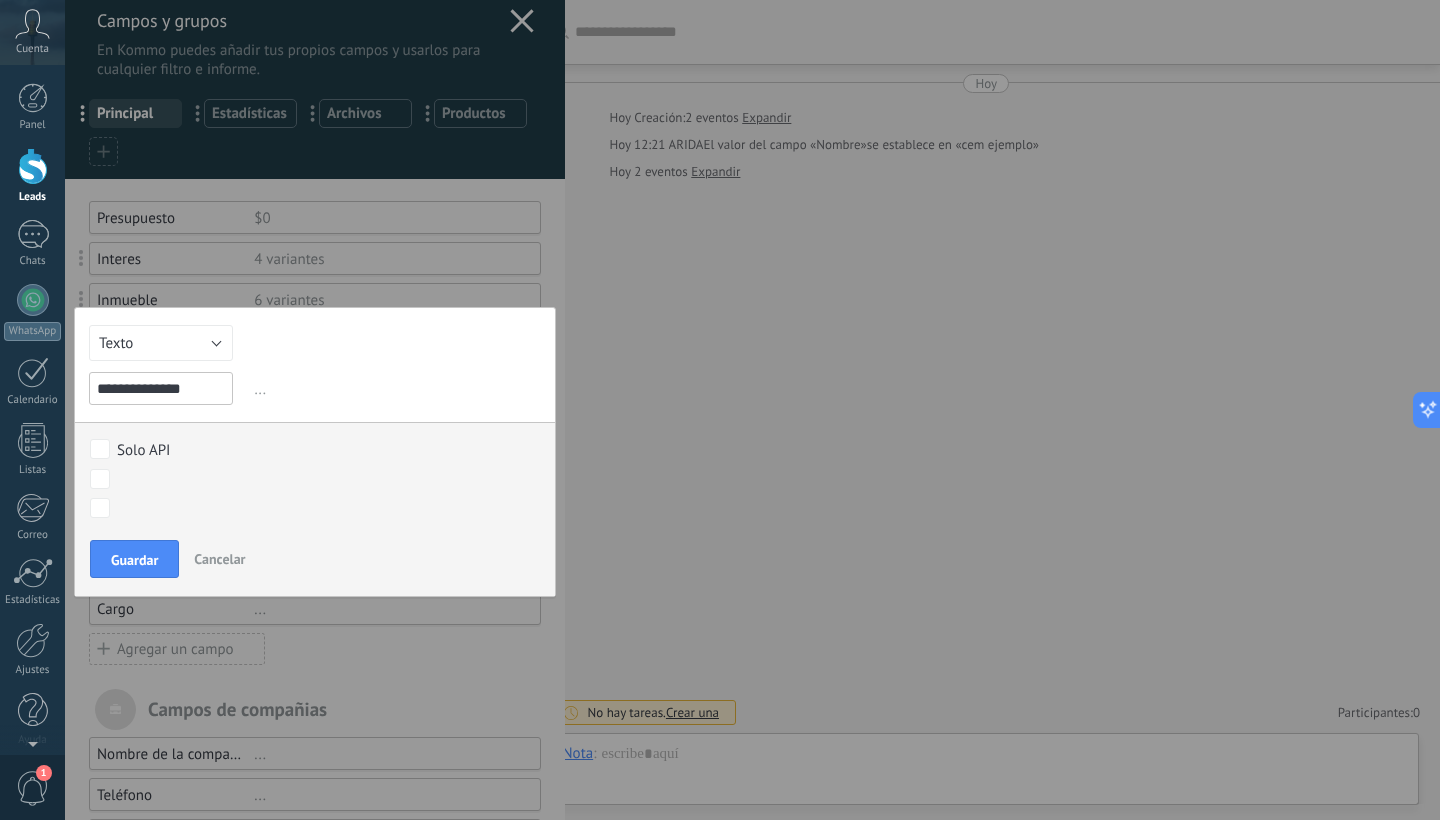 type on "**********" 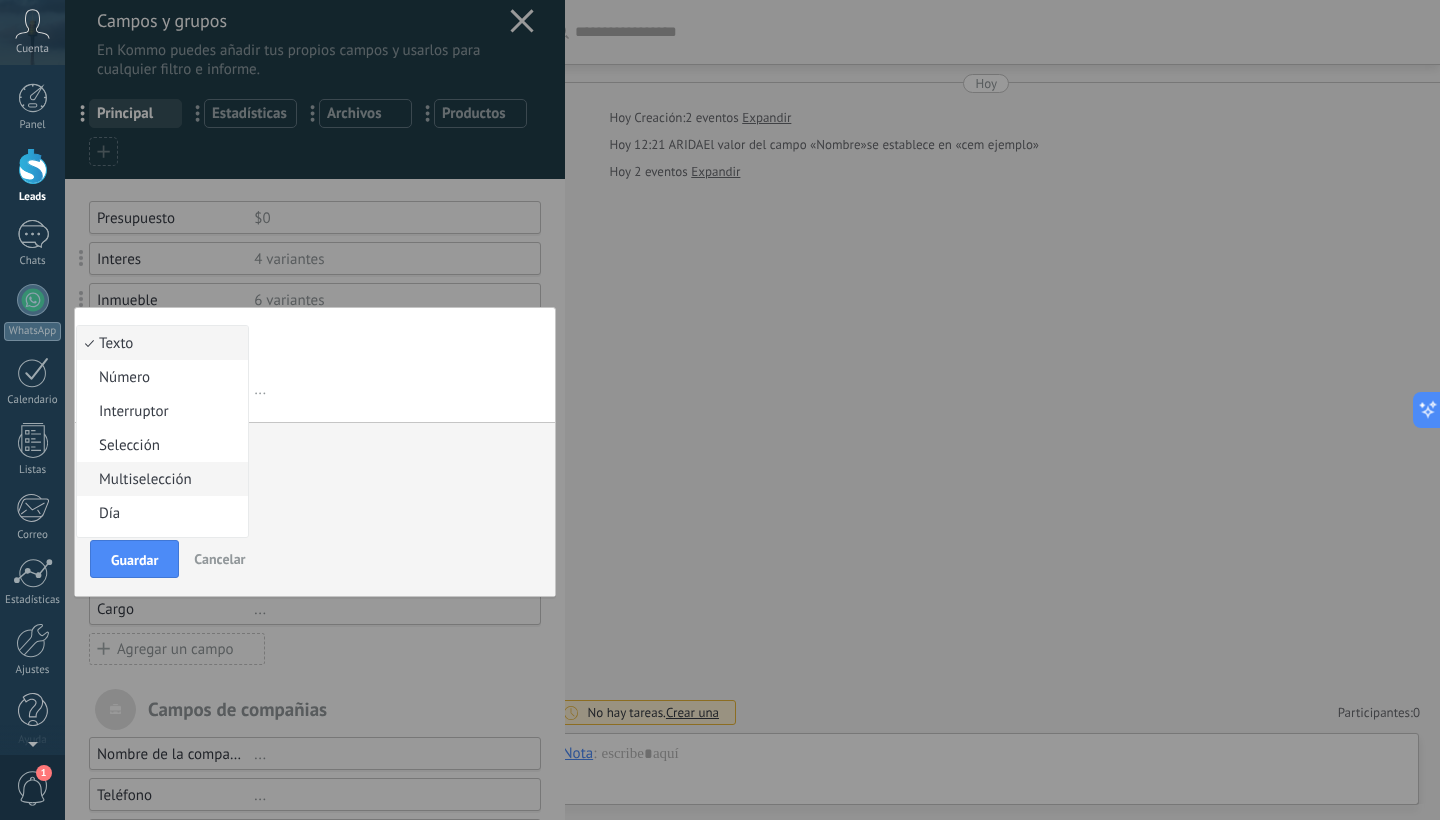 click on "Multiselección" at bounding box center [159, 479] 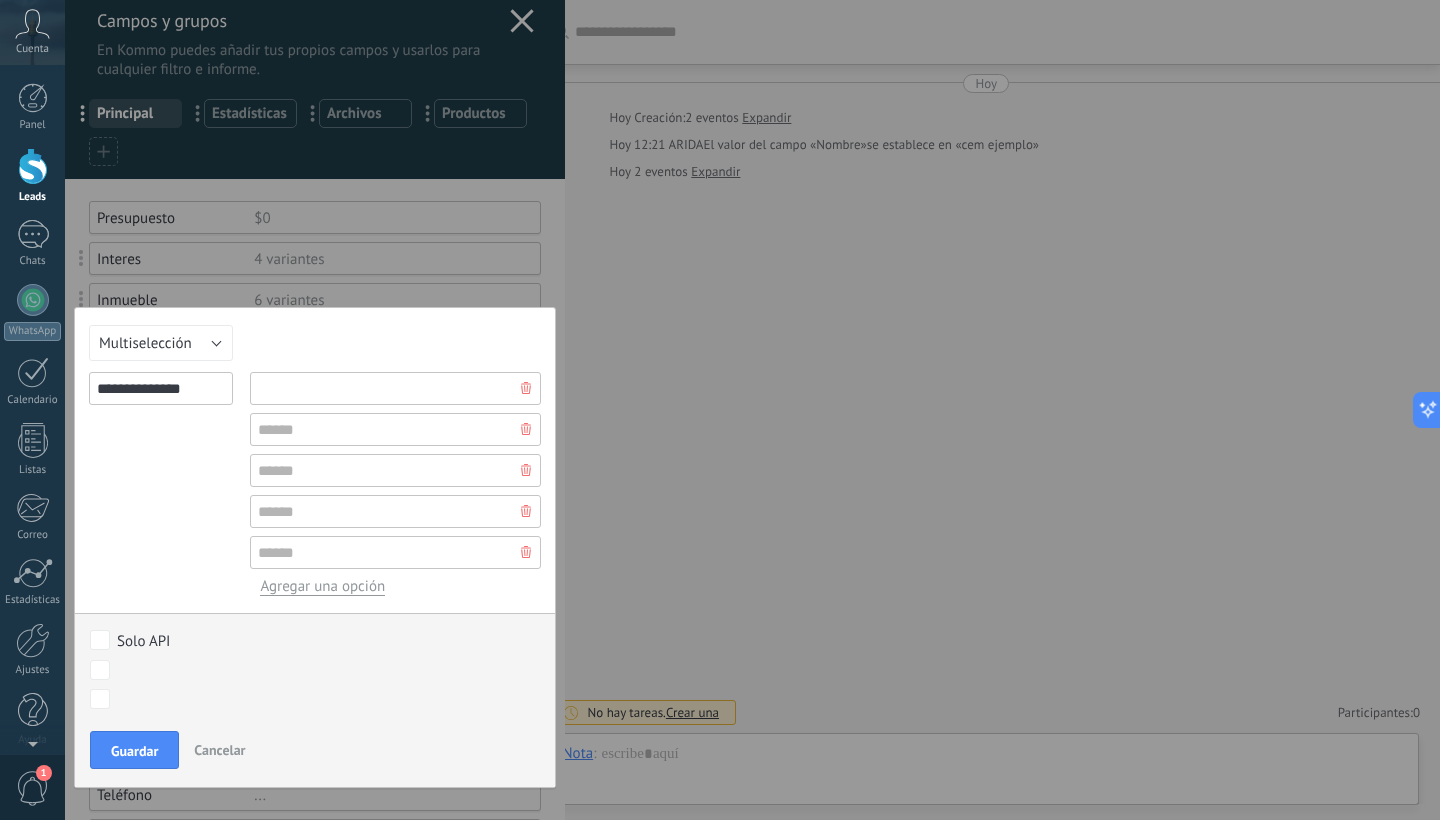 click at bounding box center (395, 388) 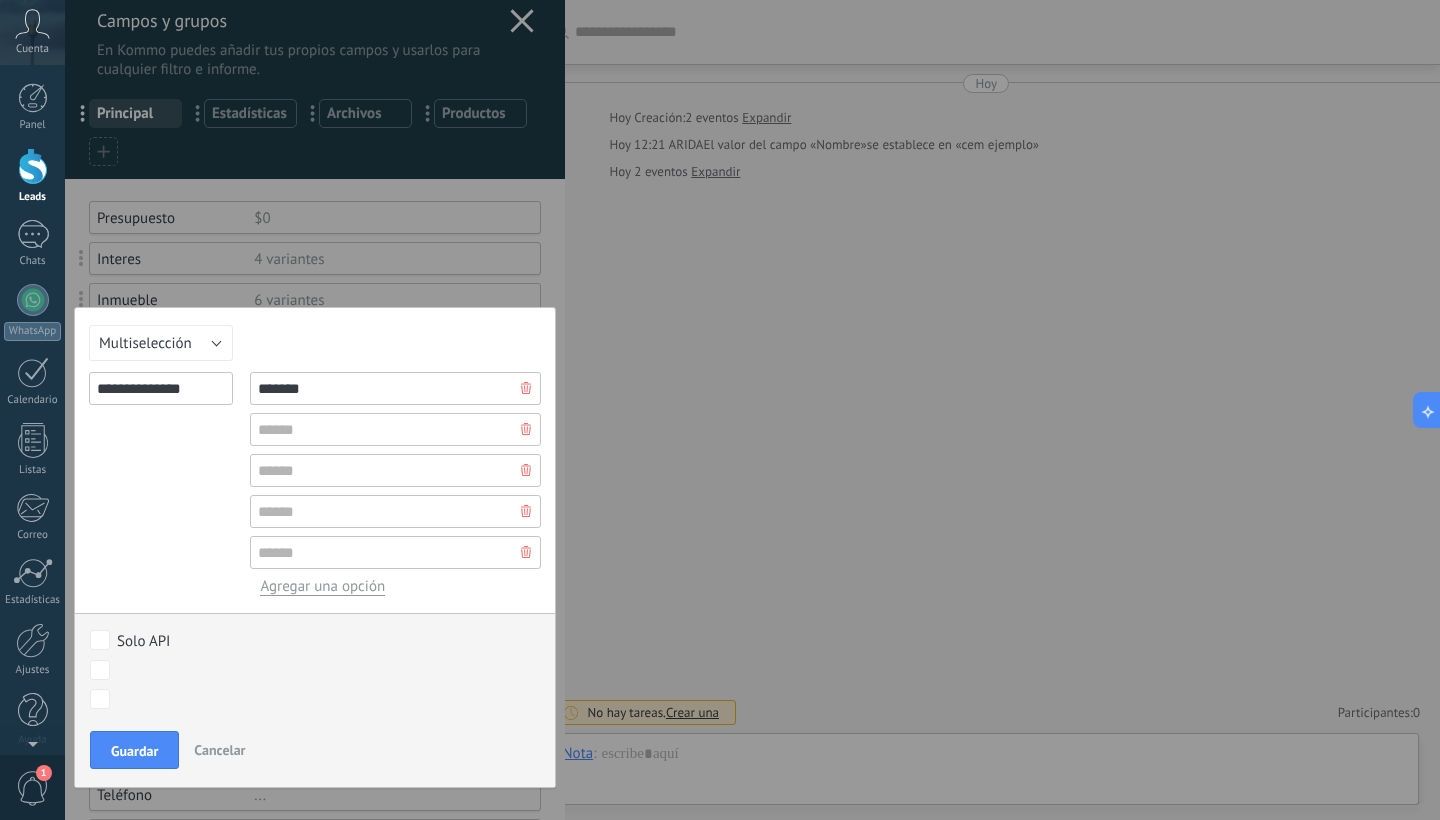 type on "*******" 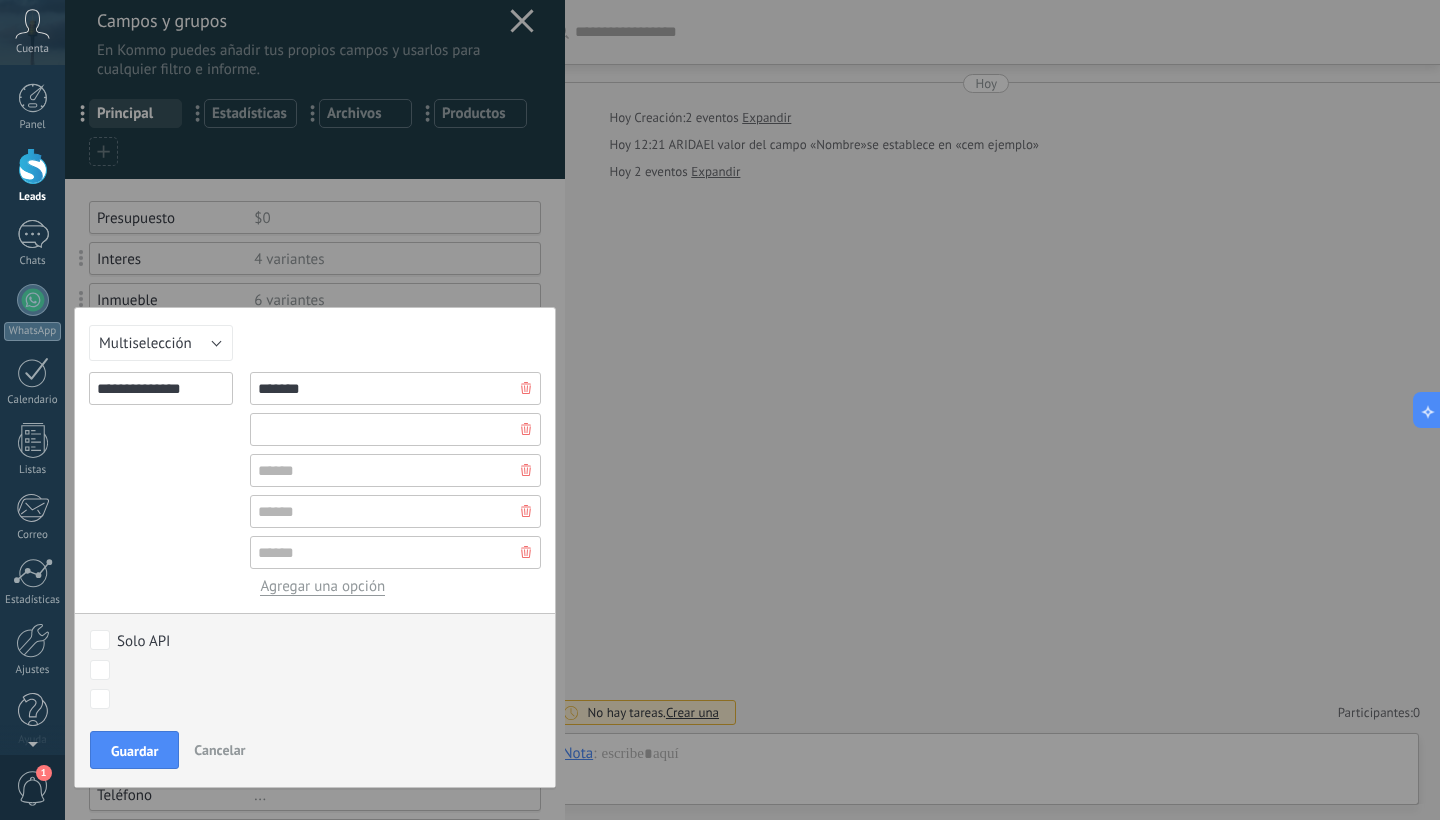click at bounding box center (395, 429) 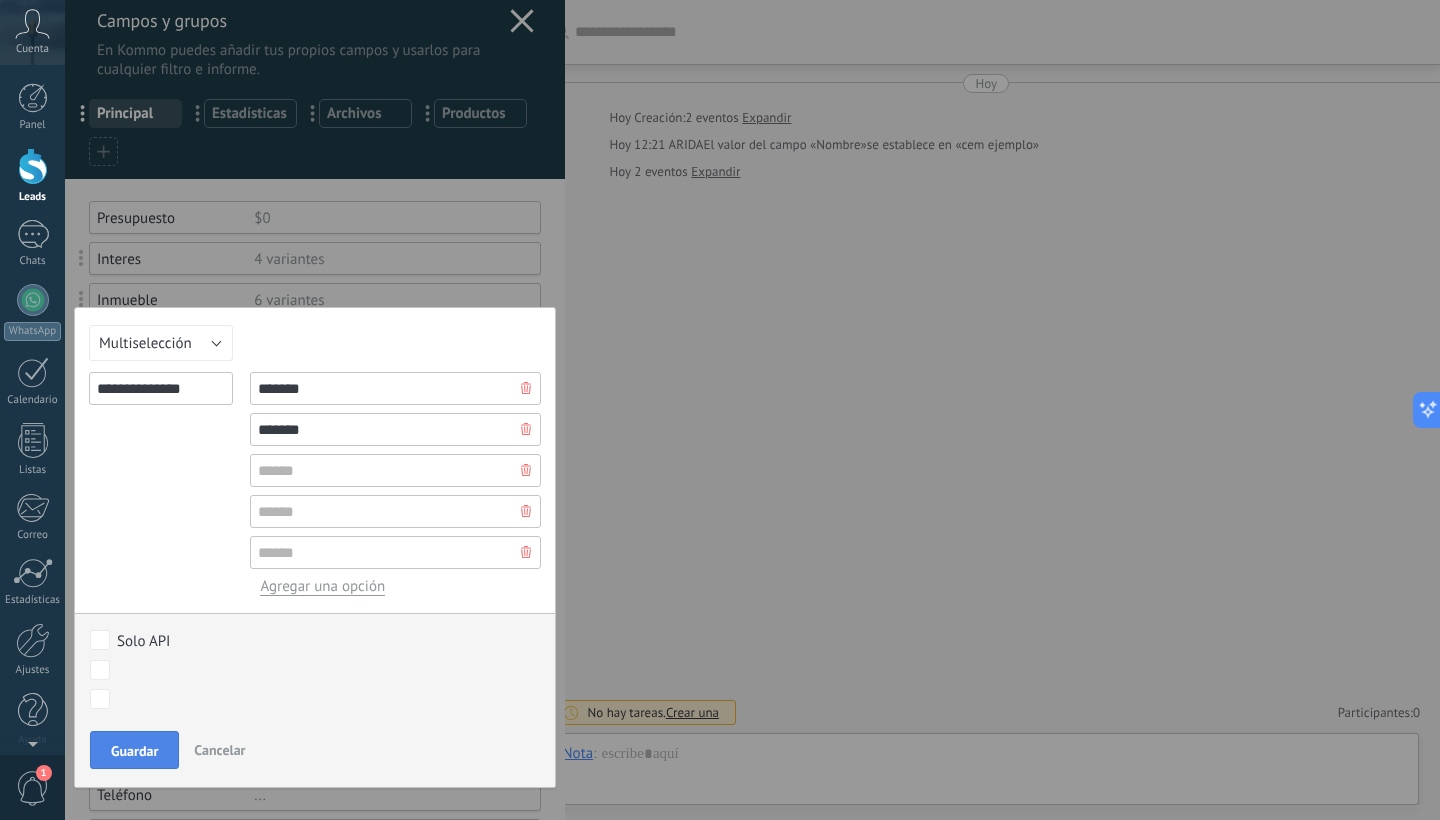 type on "*******" 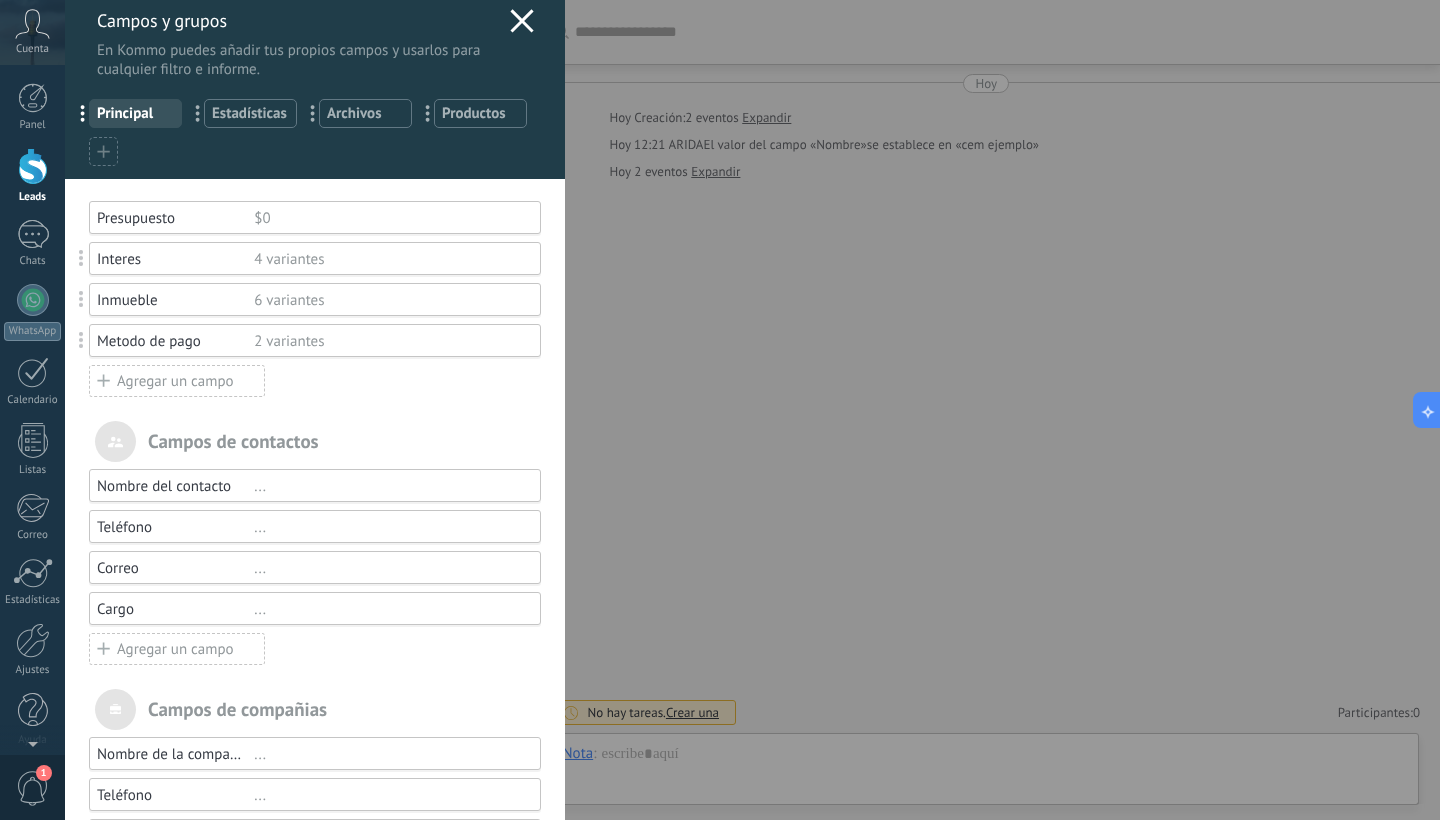click on "Agregar un campo" at bounding box center [177, 381] 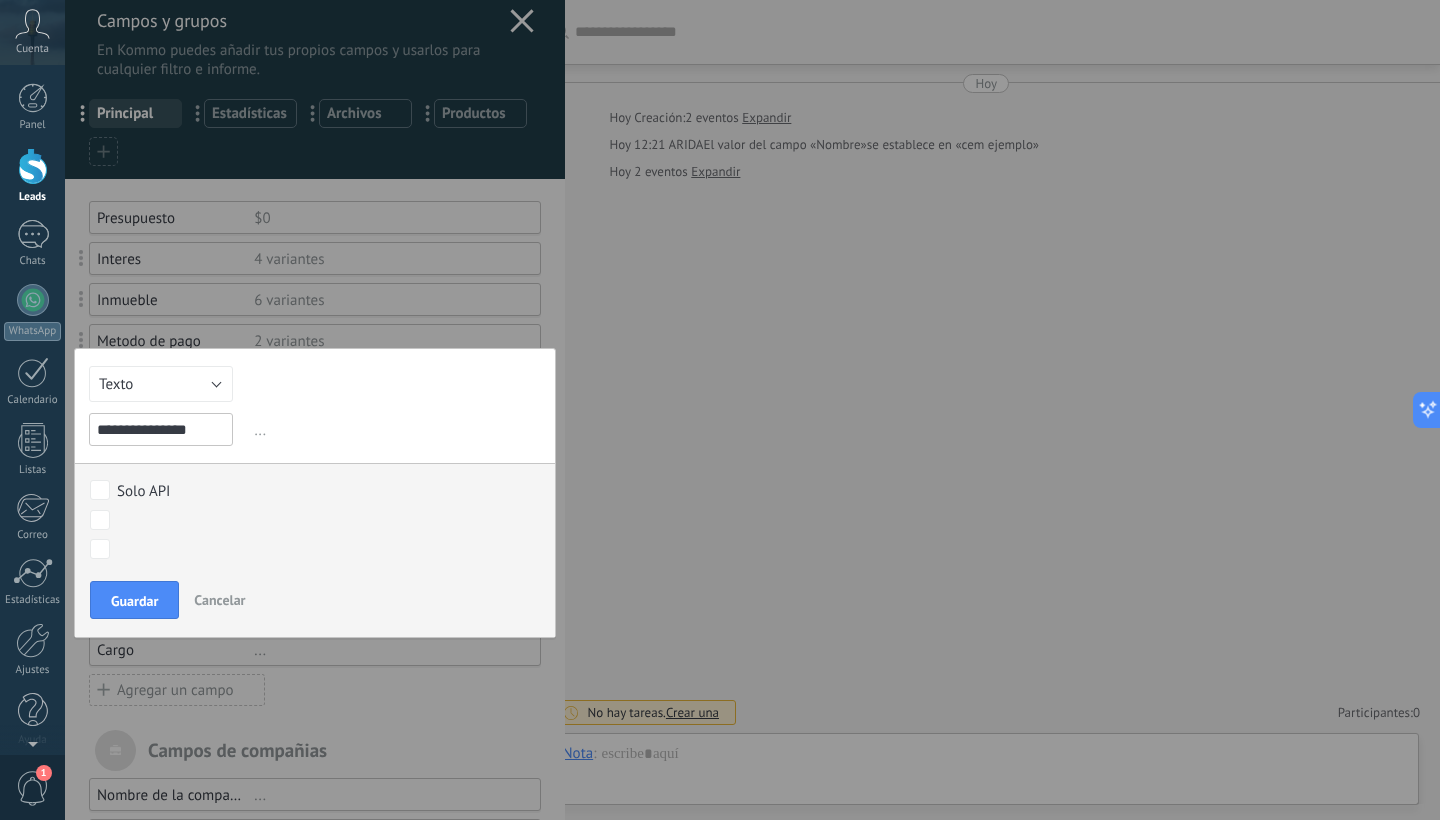 type on "**********" 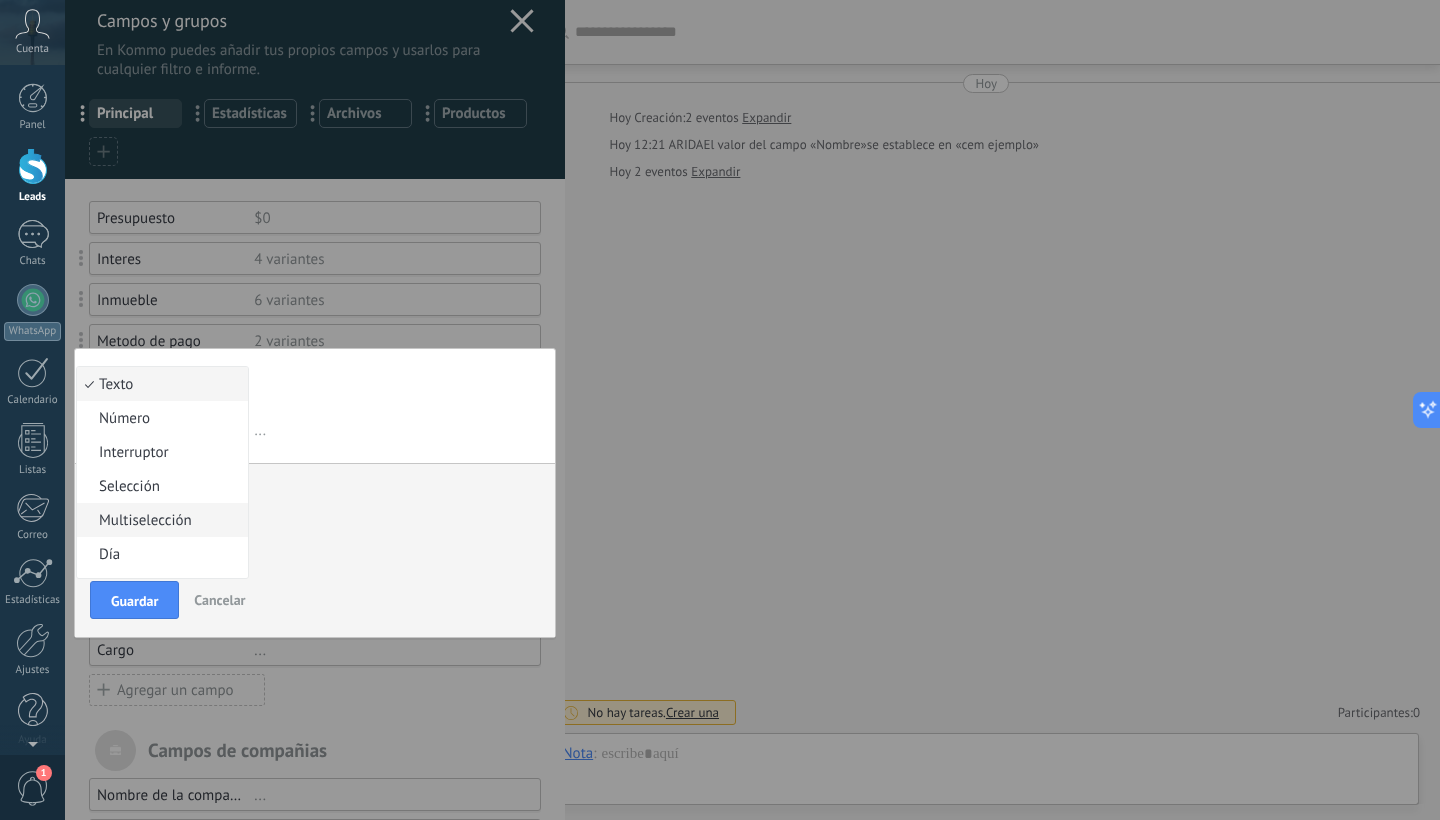 click on "Multiselección" at bounding box center [159, 520] 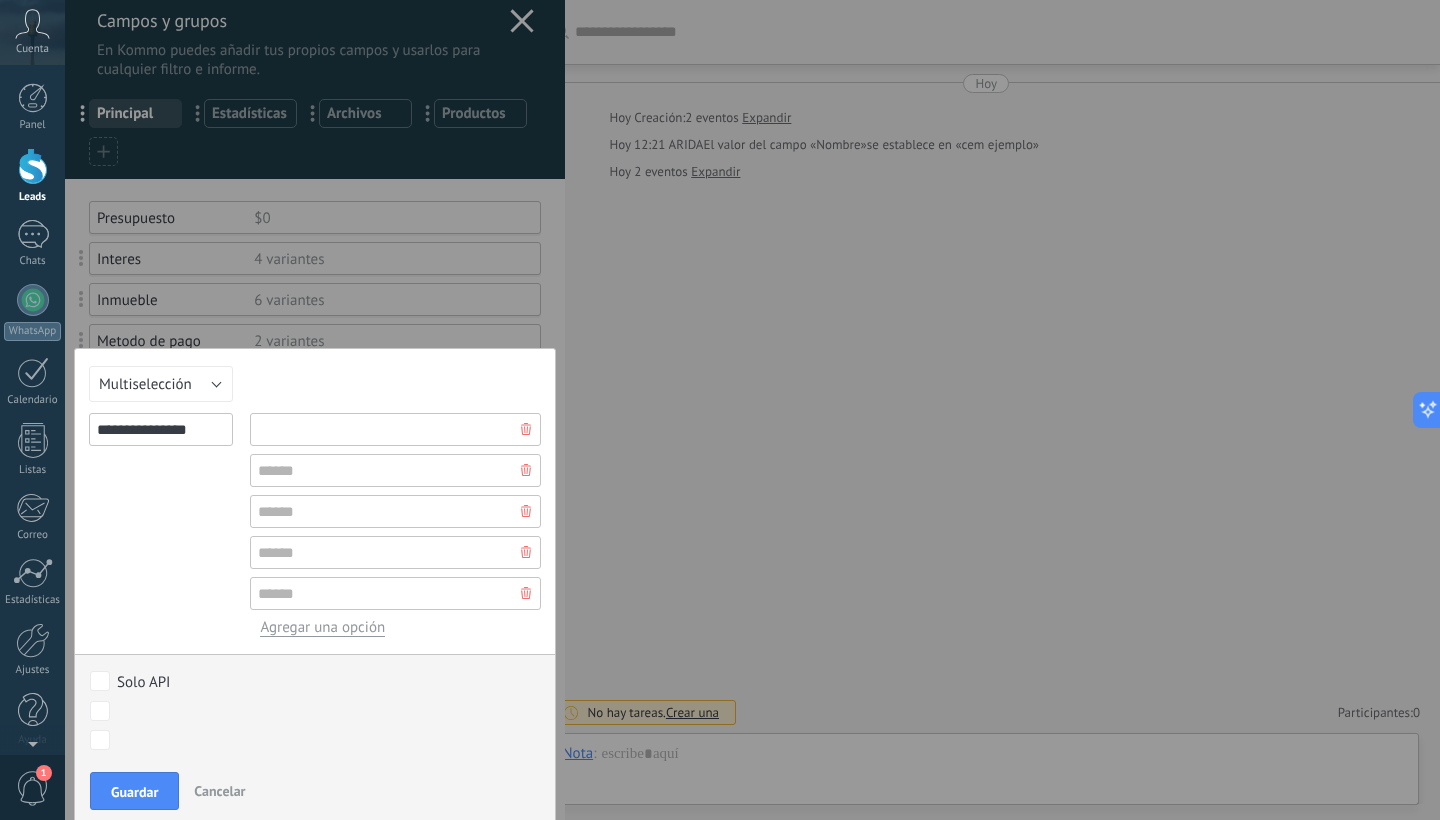 click at bounding box center [395, 429] 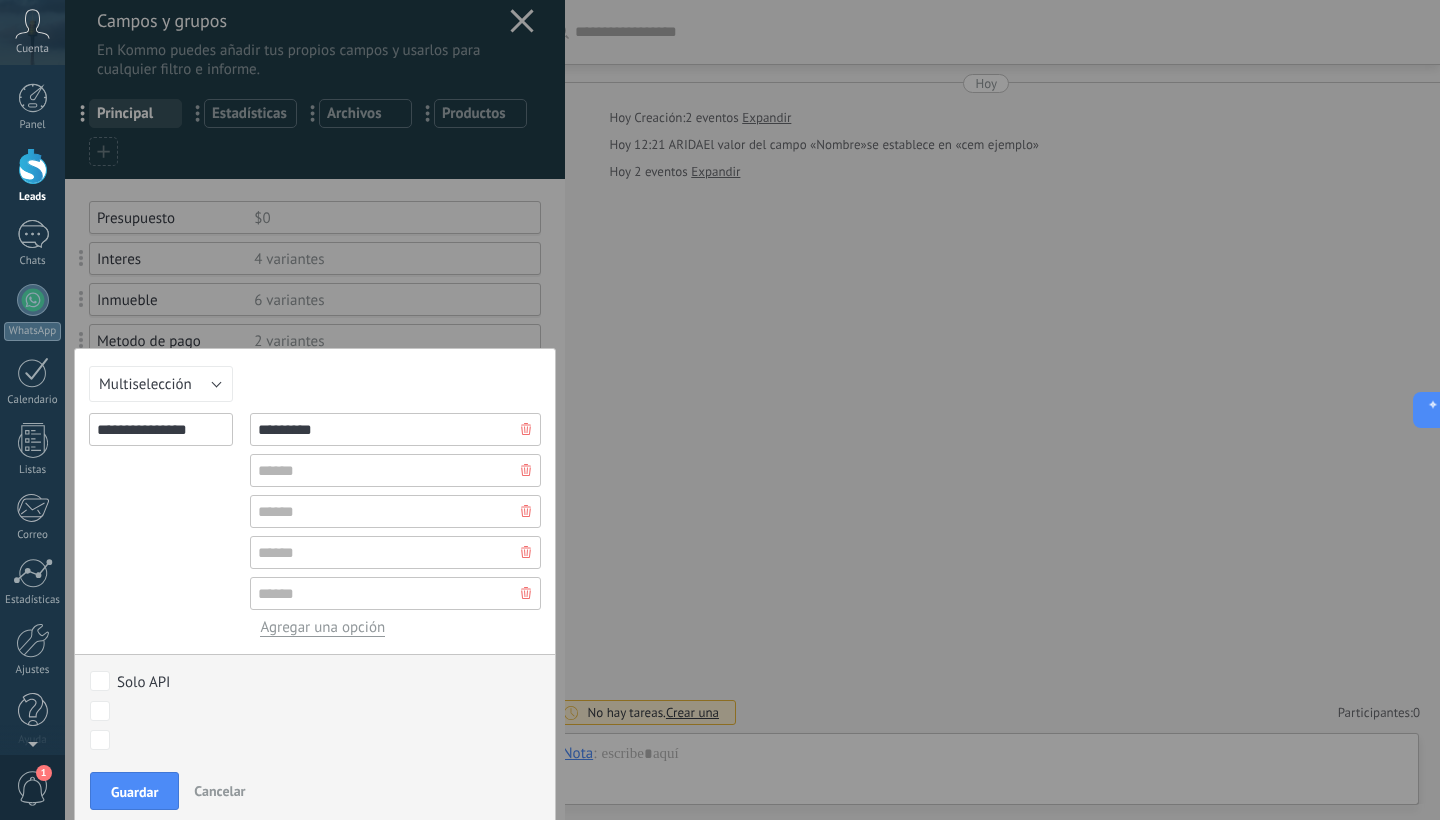 type on "*********" 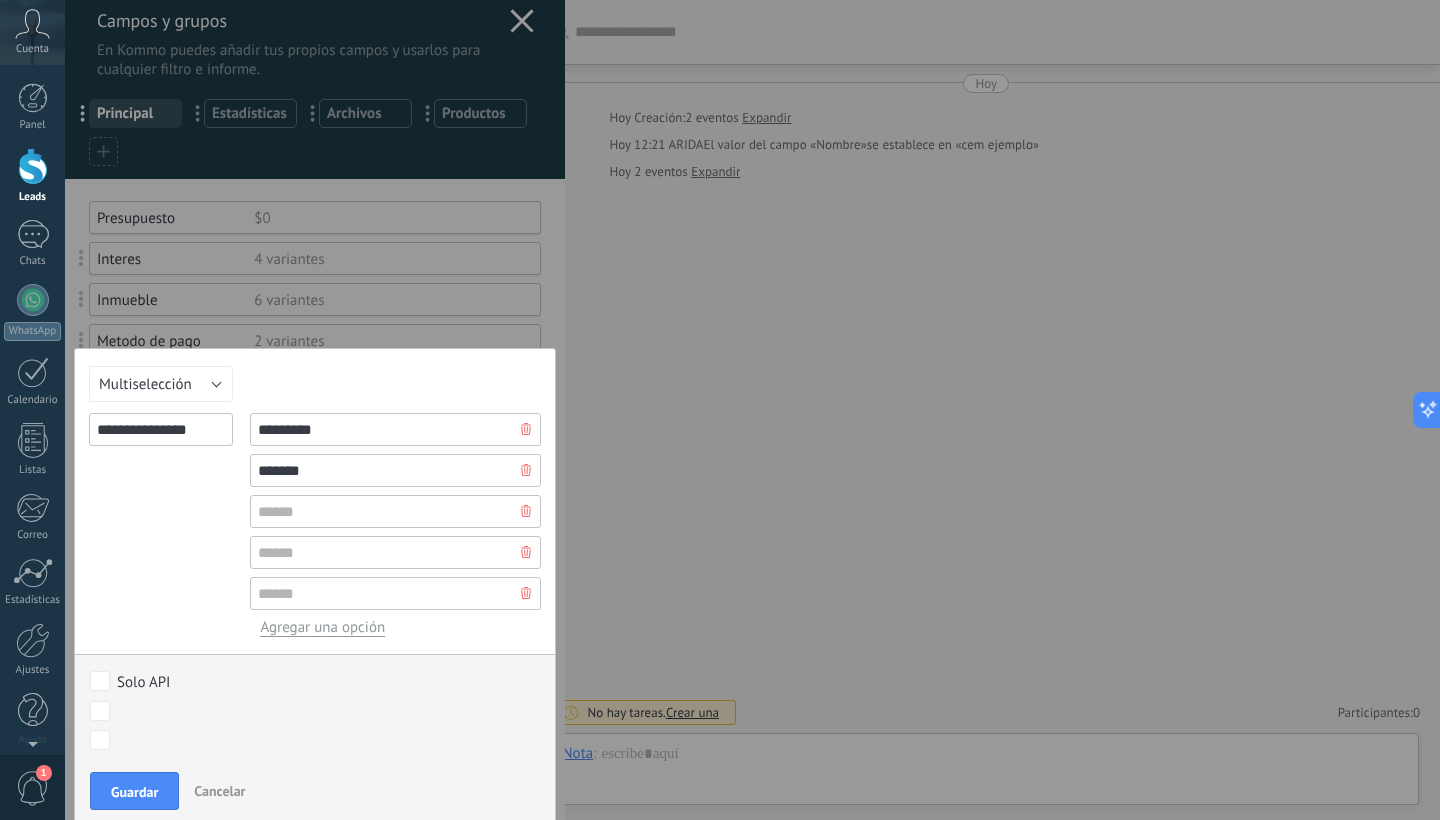 type on "*******" 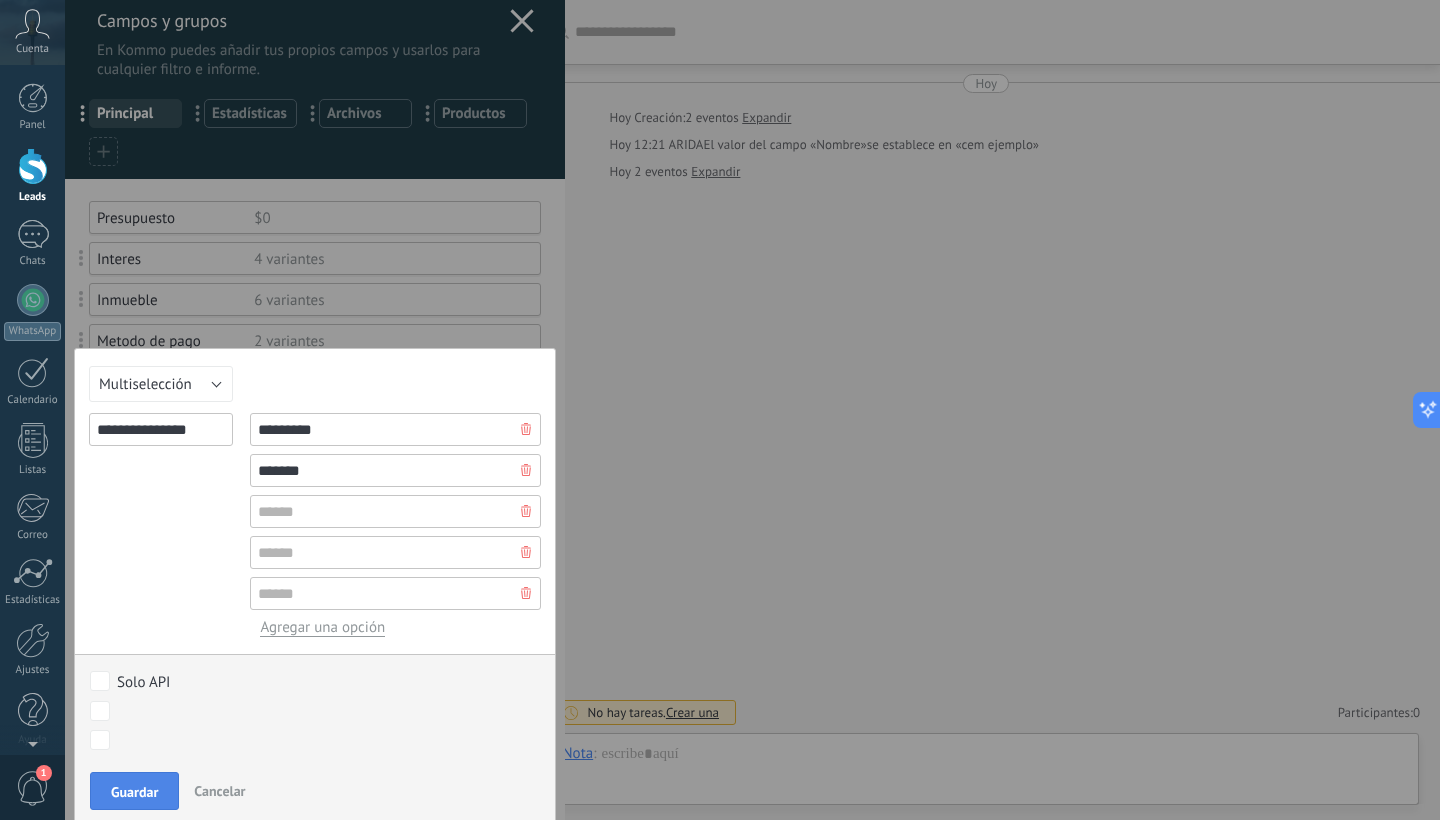 drag, startPoint x: 95, startPoint y: 815, endPoint x: 113, endPoint y: 794, distance: 27.658634 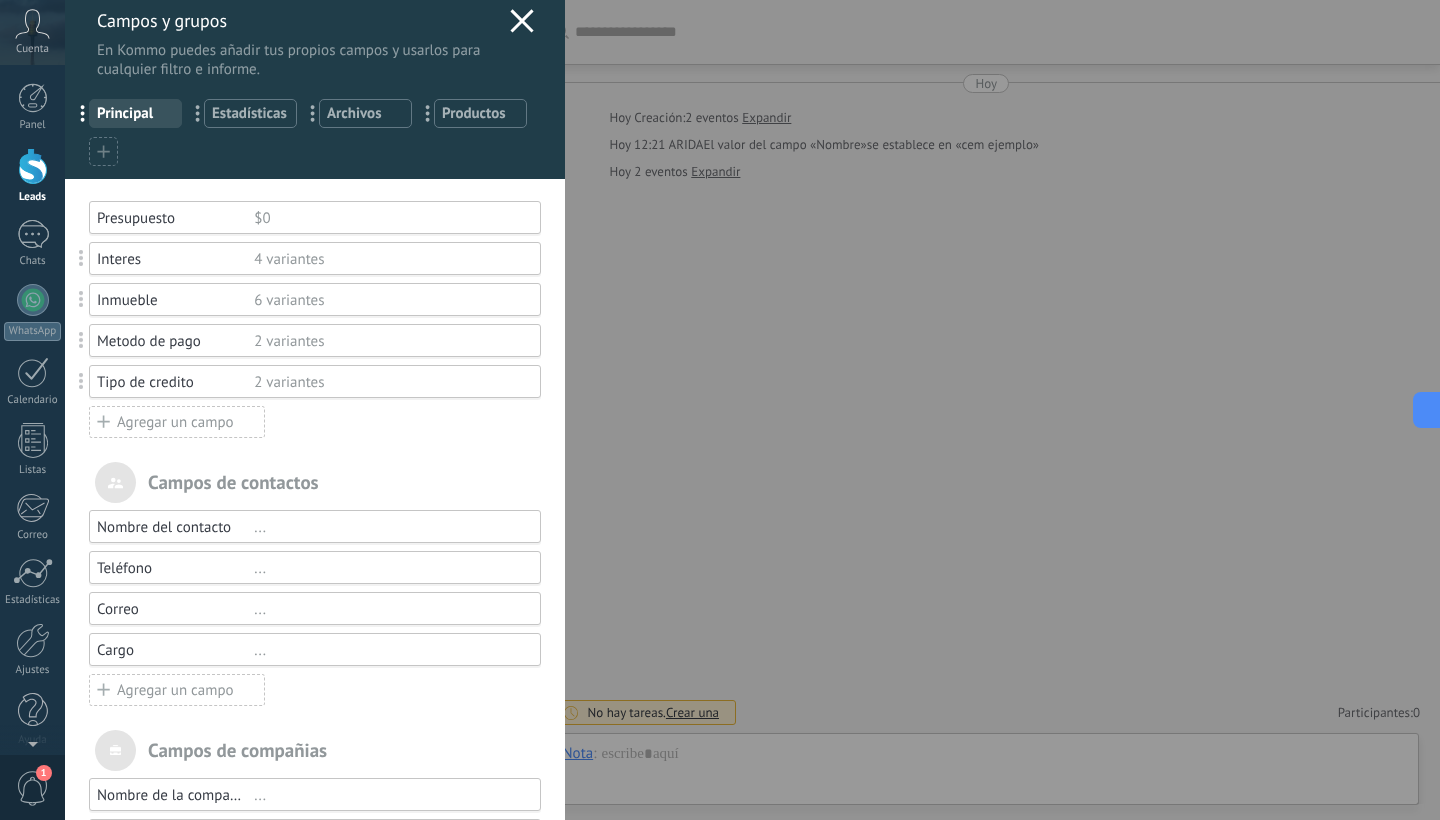 click on "2 variantes" at bounding box center [388, 382] 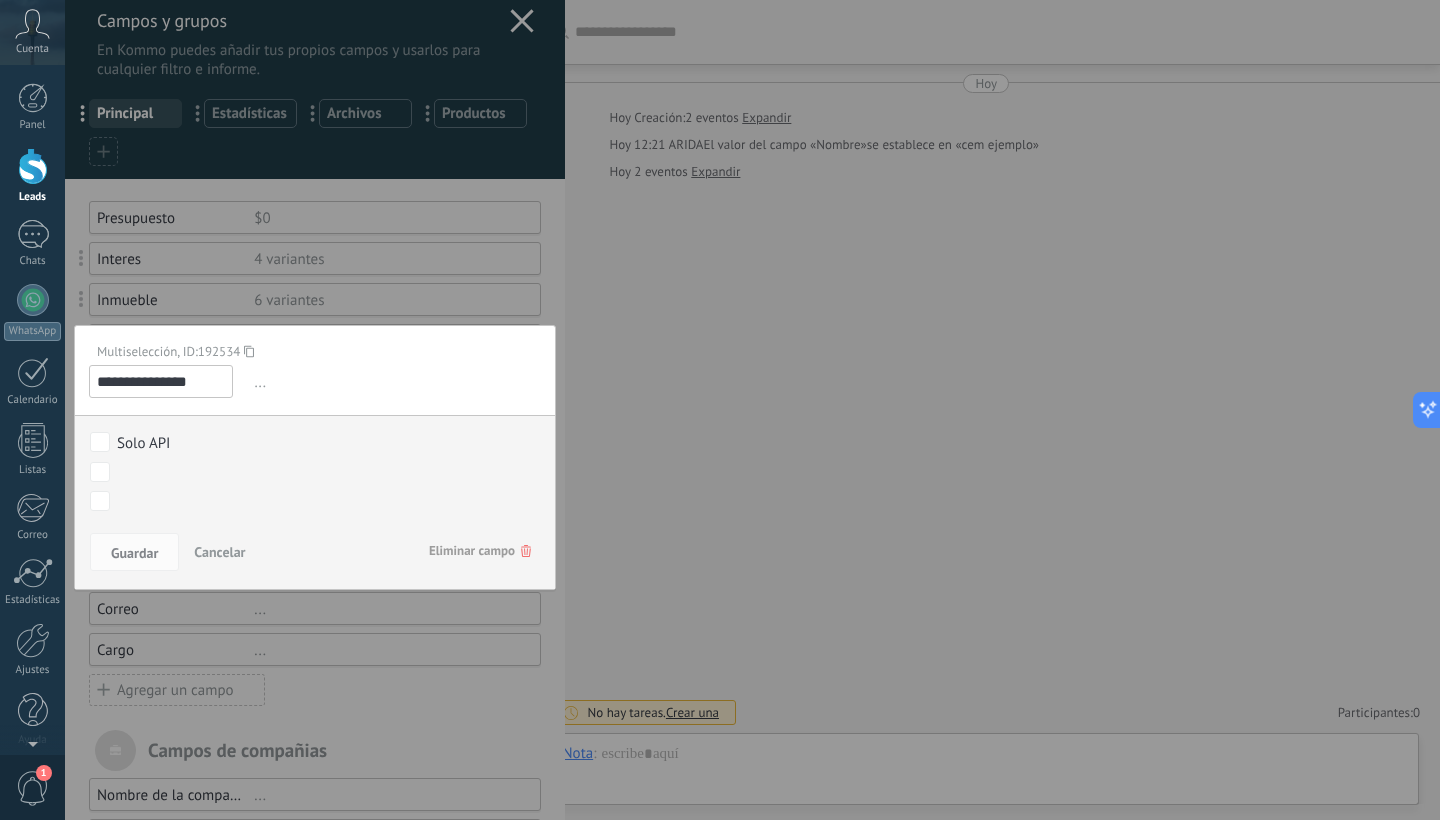 click on "**********" at bounding box center [161, 381] 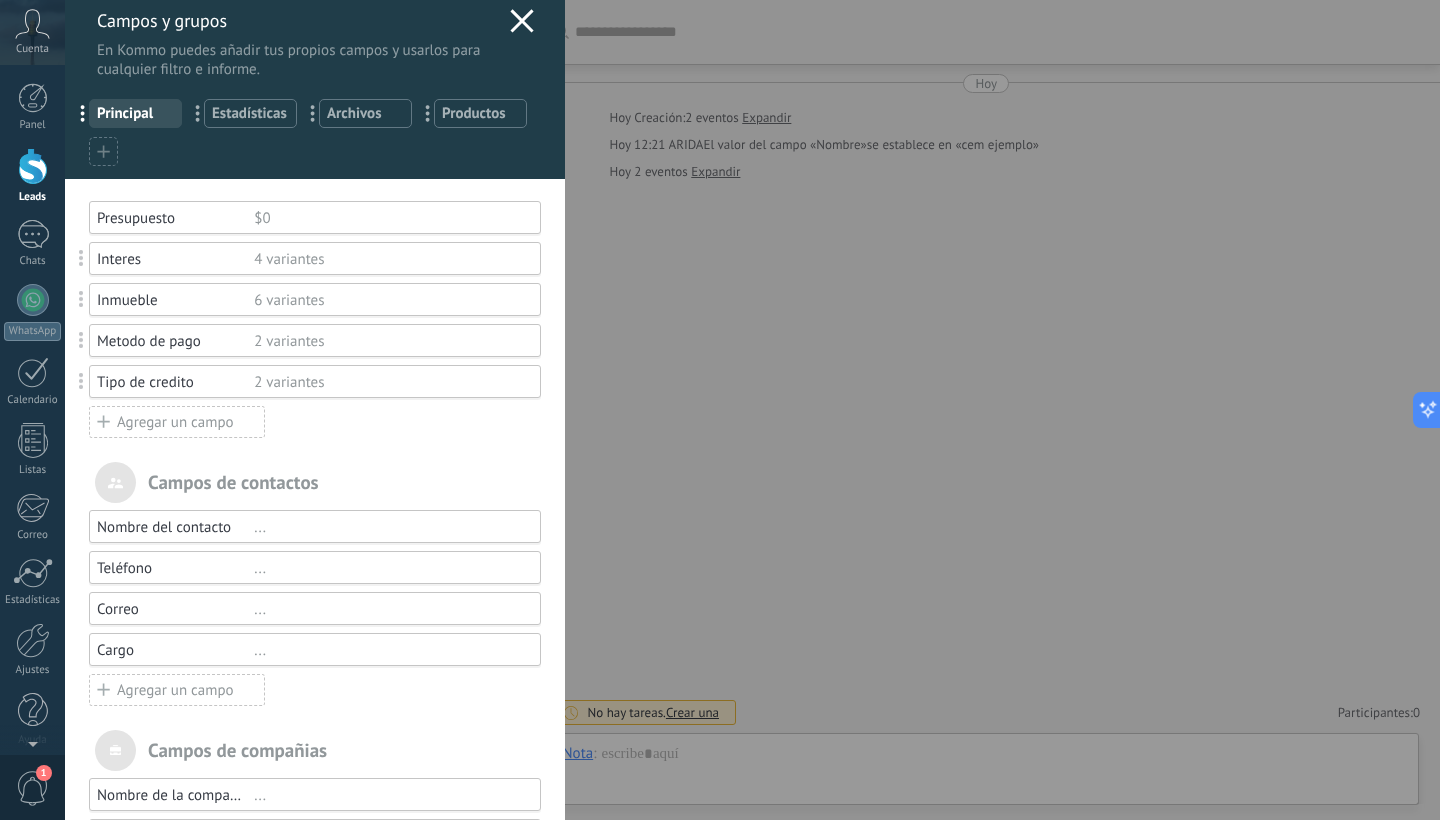 click on "Agregar un campo" at bounding box center [177, 422] 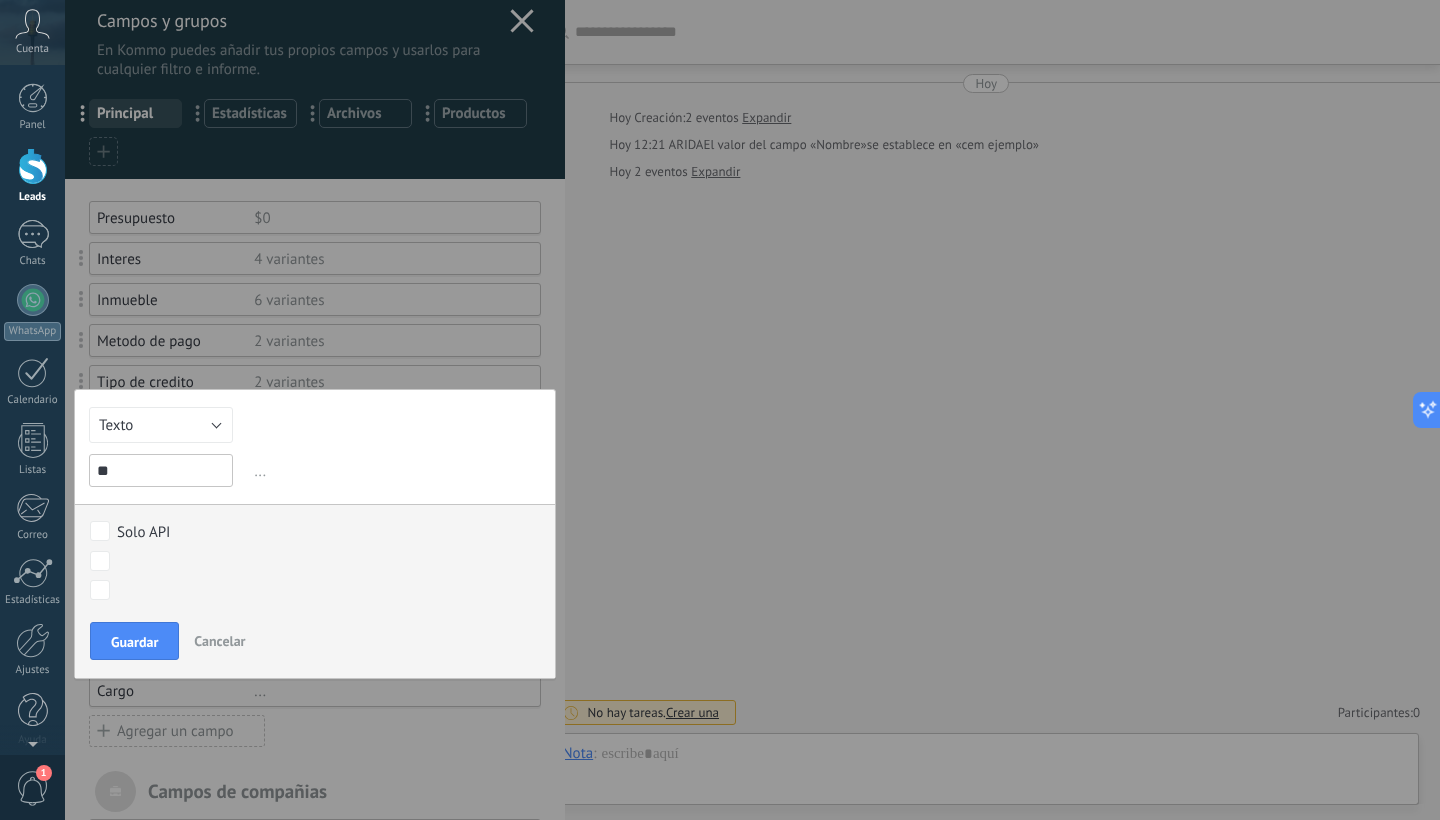 type on "*" 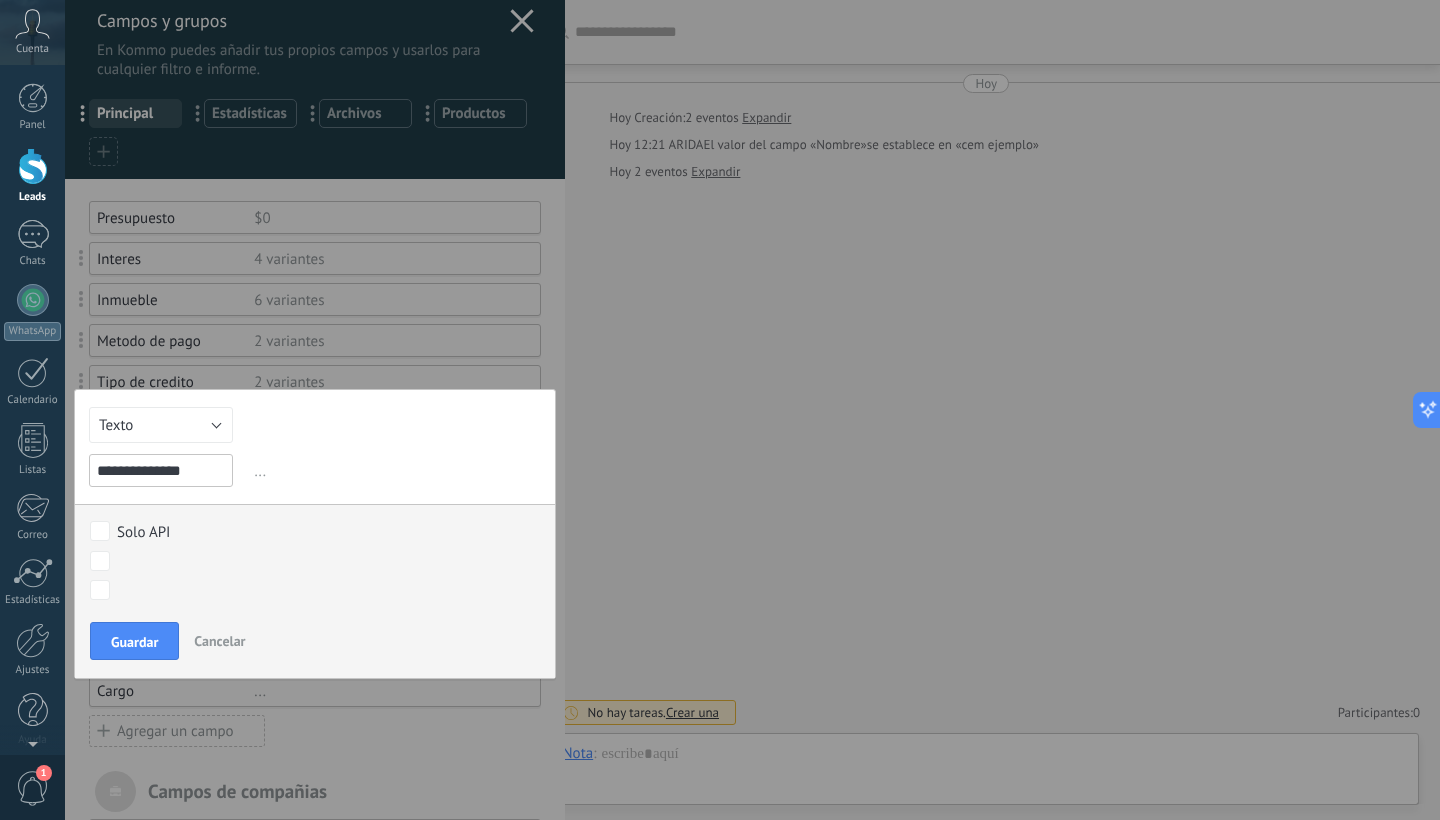 type on "**********" 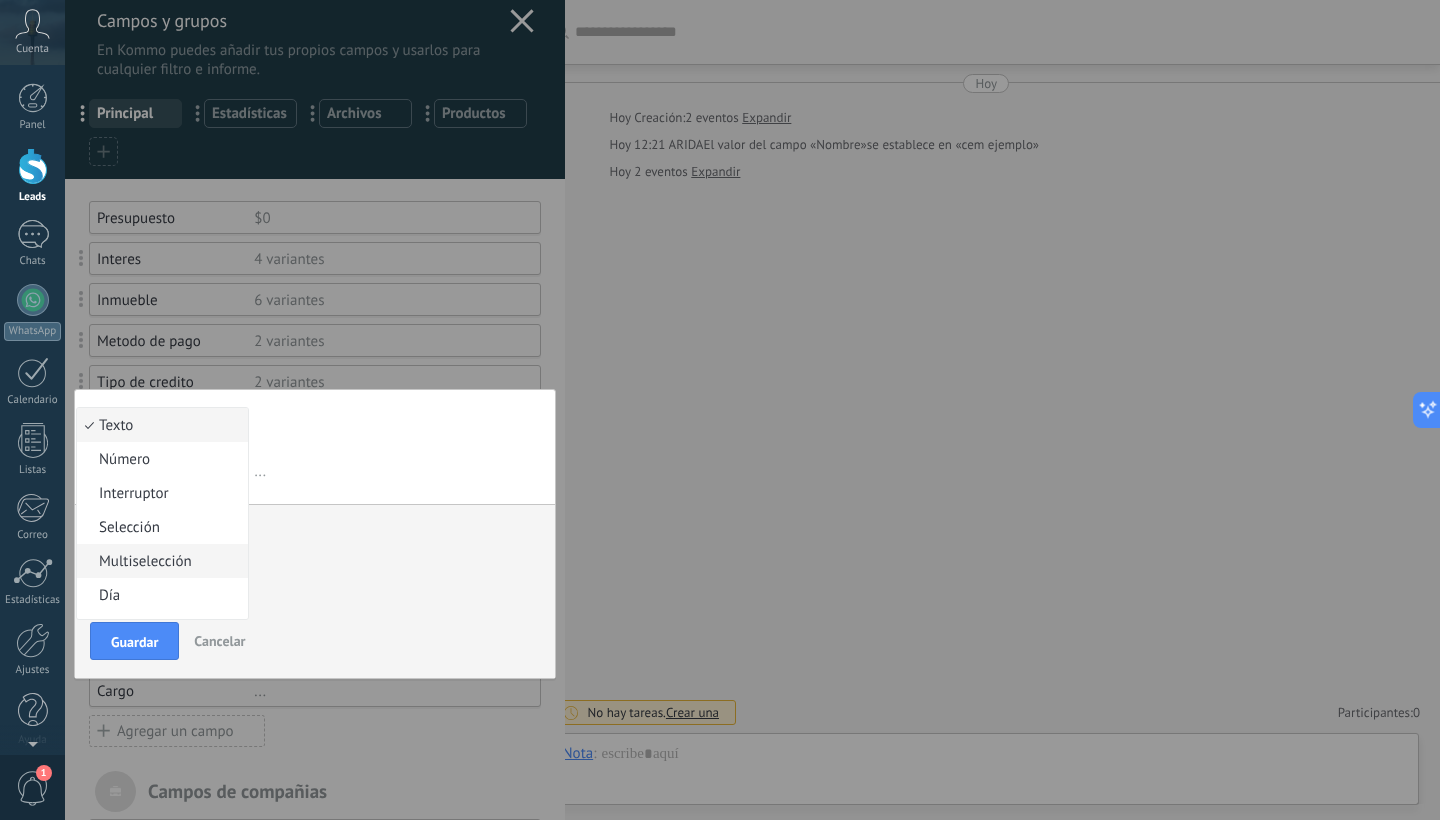 click on "Multiselección" at bounding box center (159, 561) 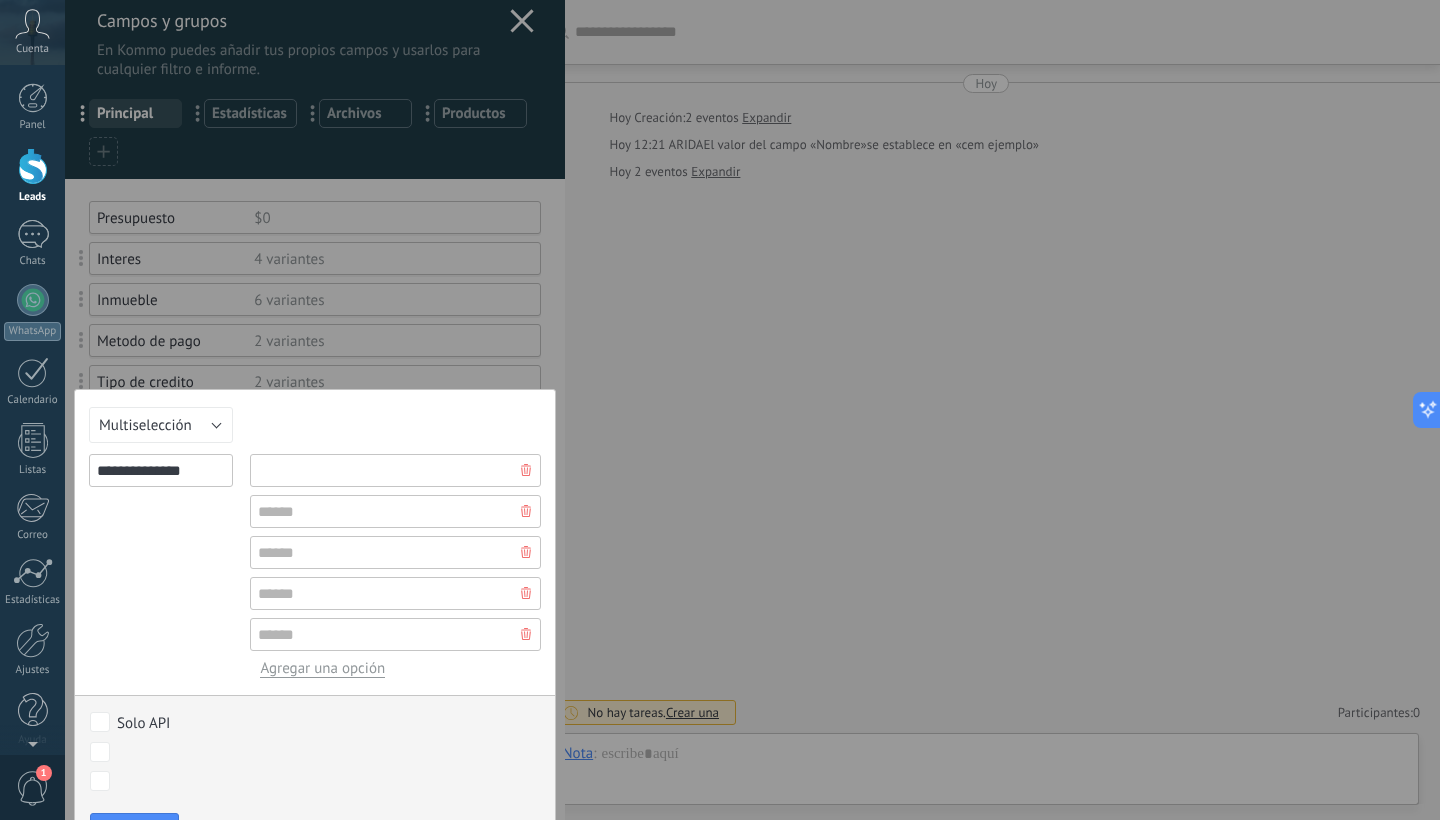 click at bounding box center [395, 470] 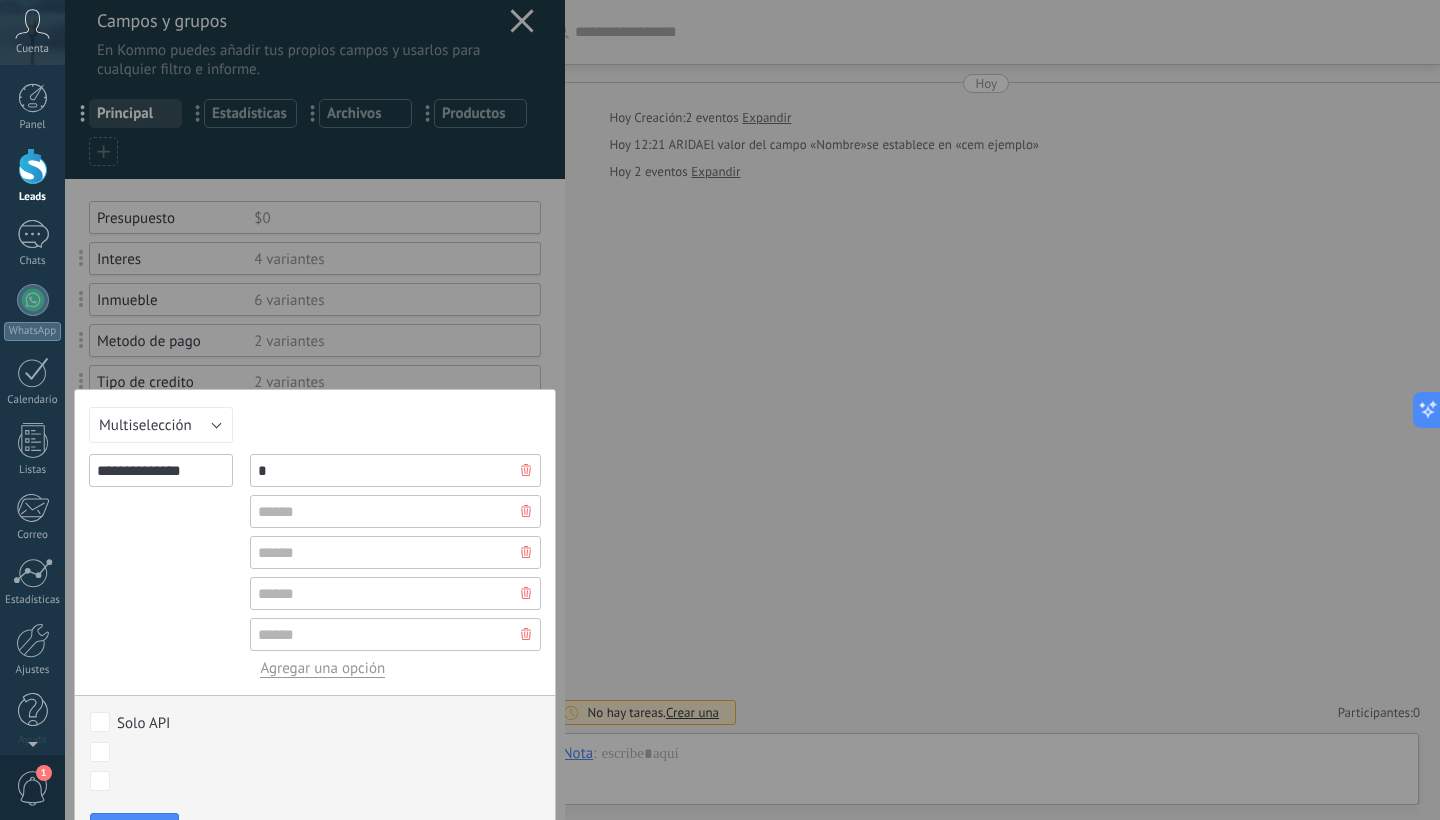 type on "*" 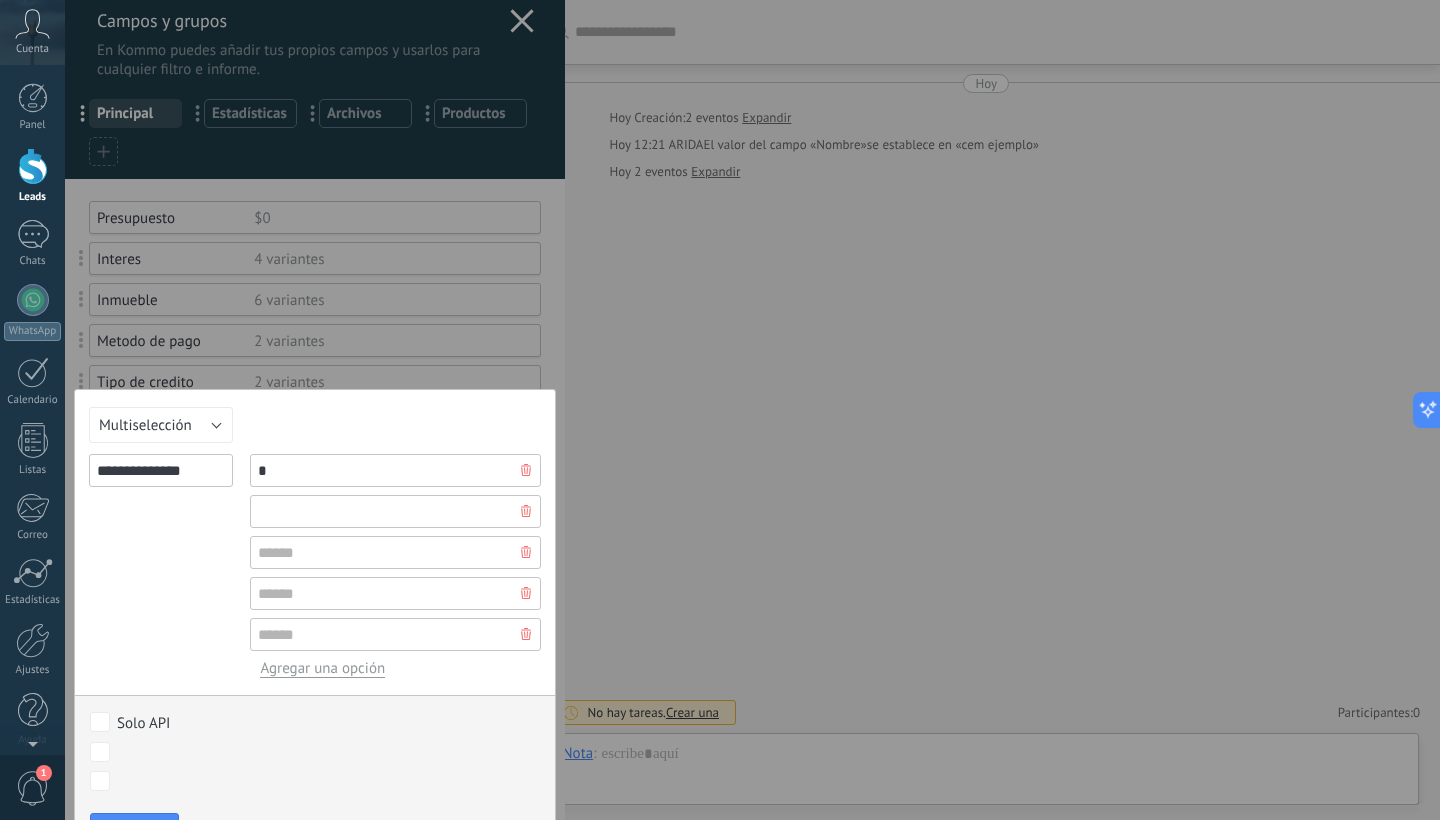 click at bounding box center (395, 511) 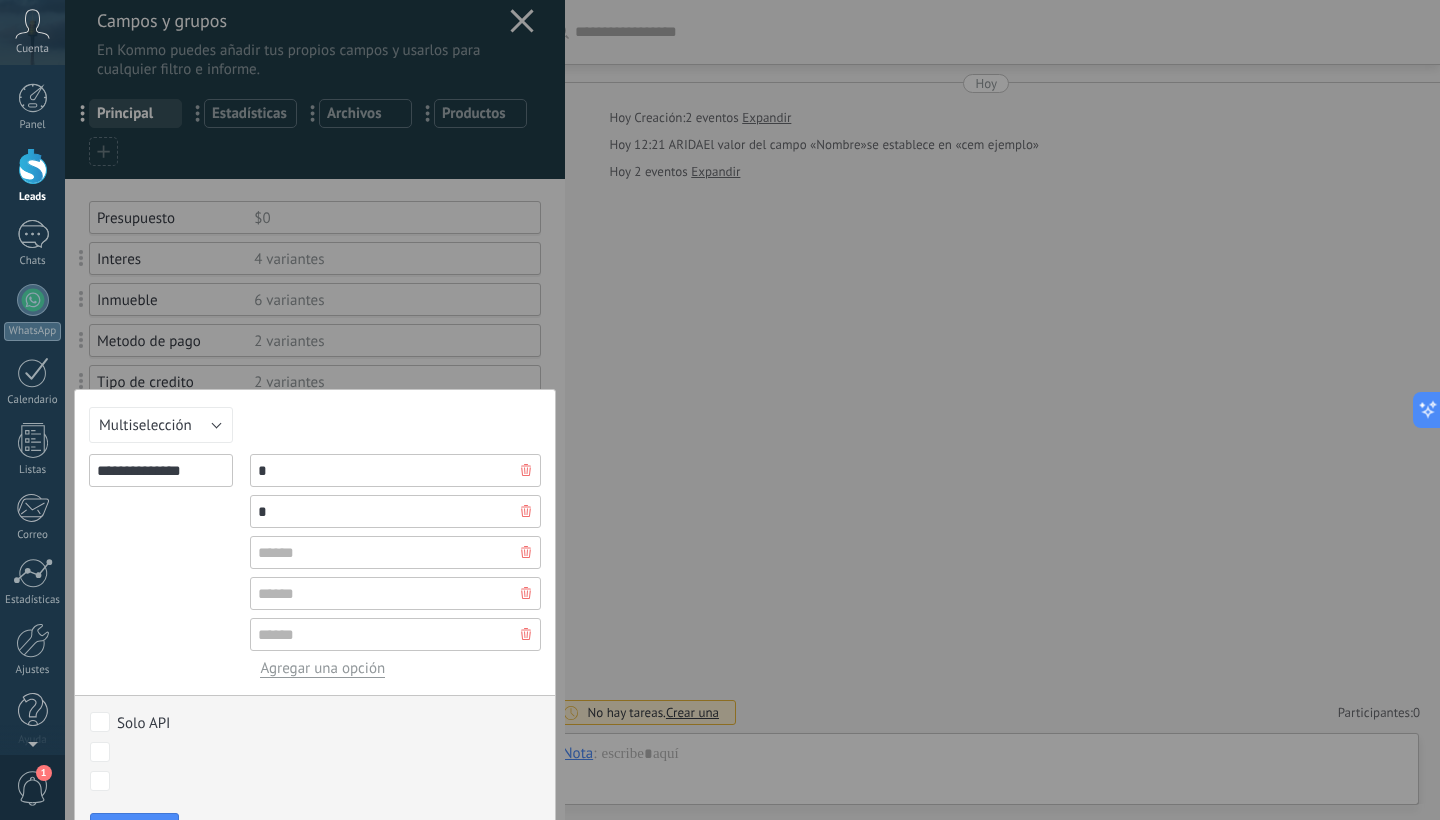 type on "*" 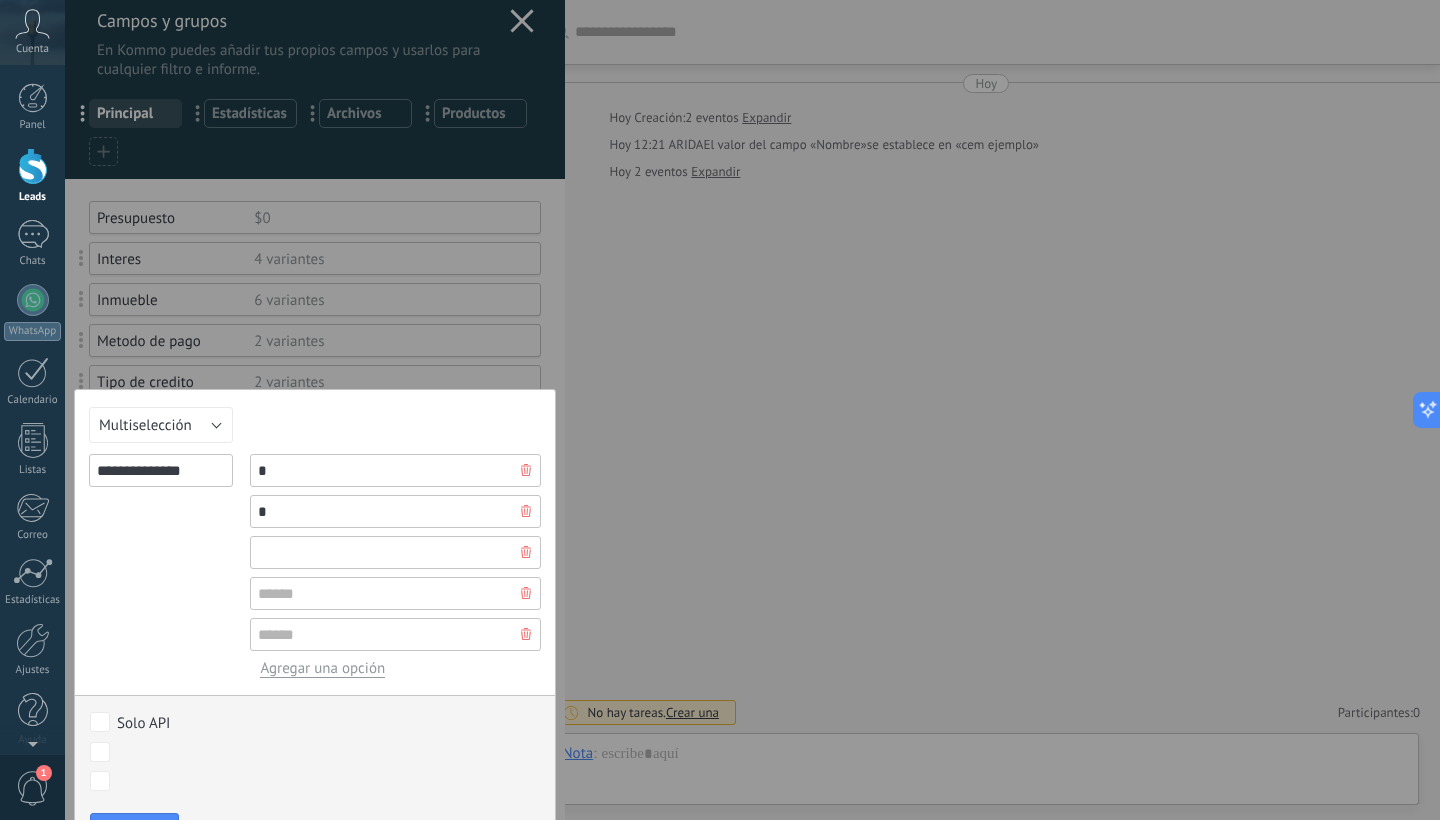 click at bounding box center (395, 552) 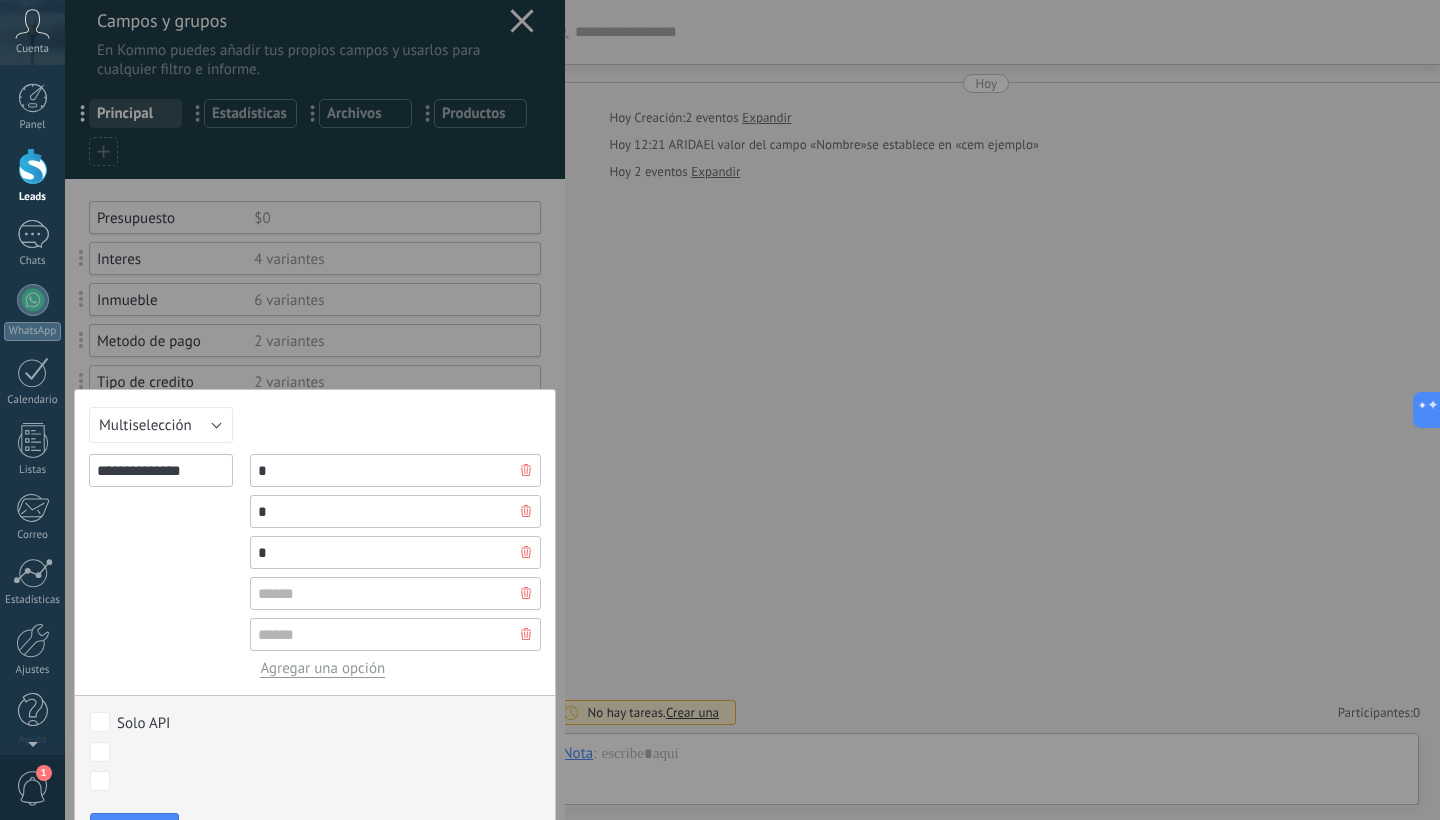 type on "*" 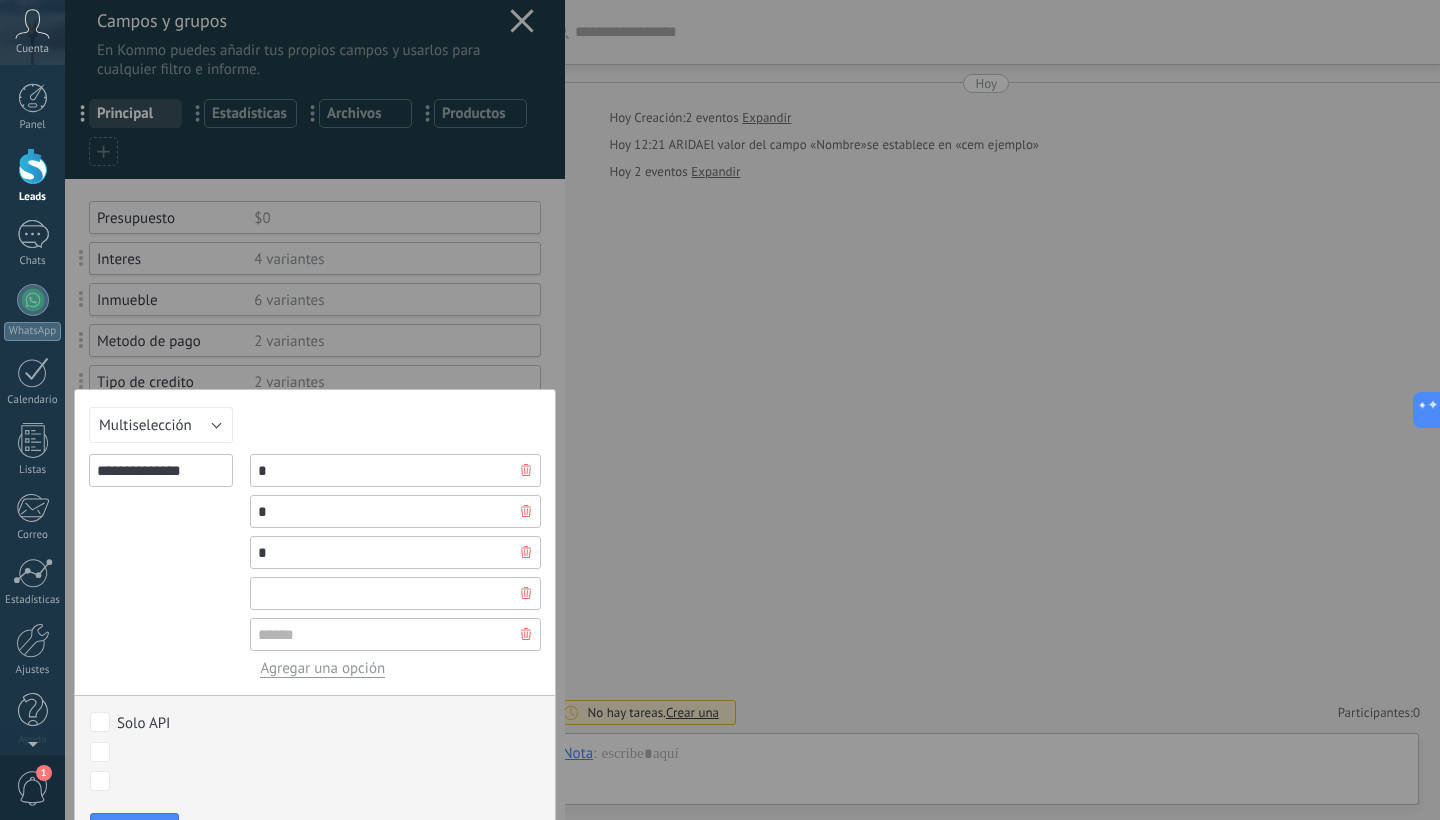 click at bounding box center [395, 593] 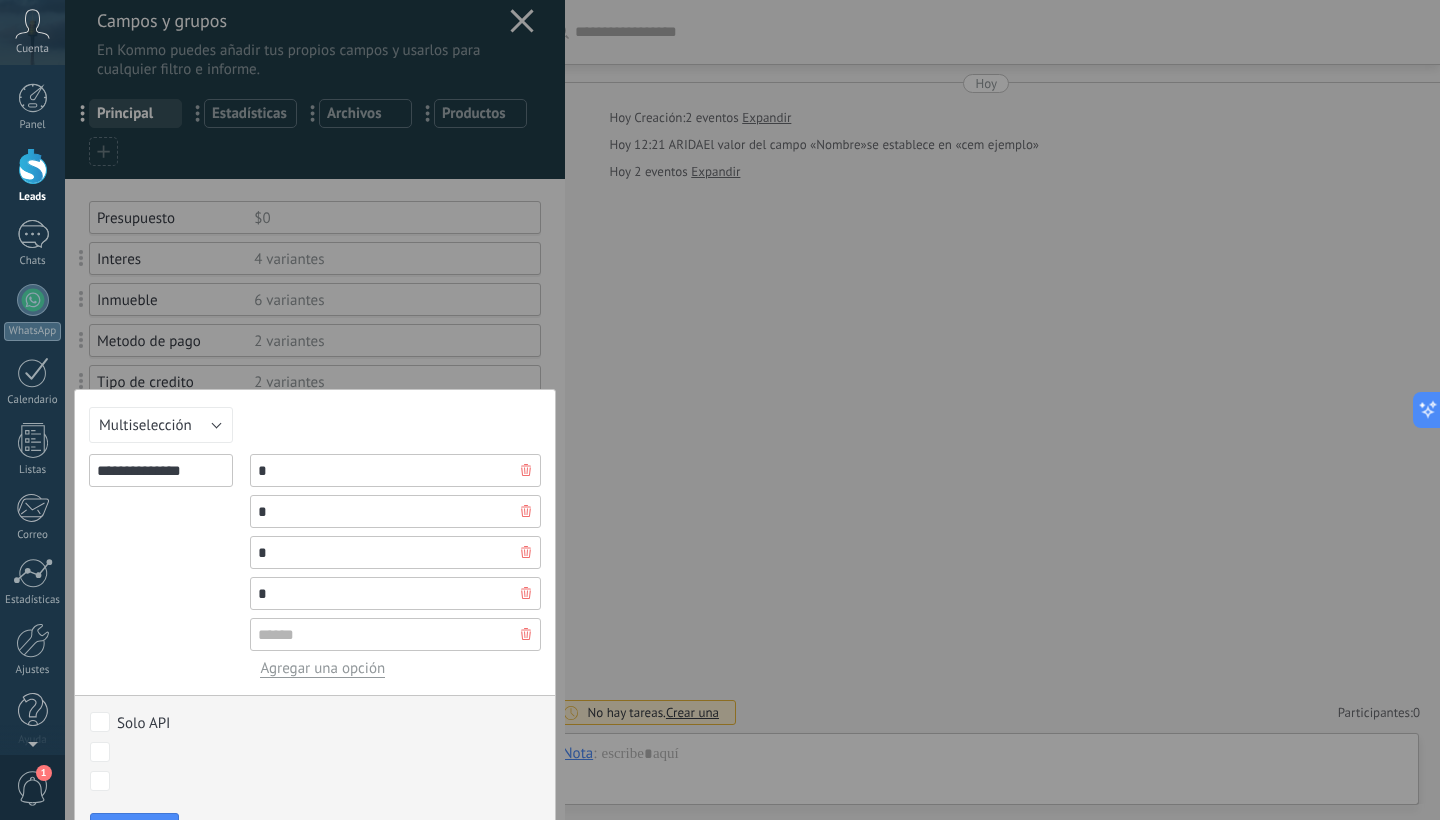 type on "*" 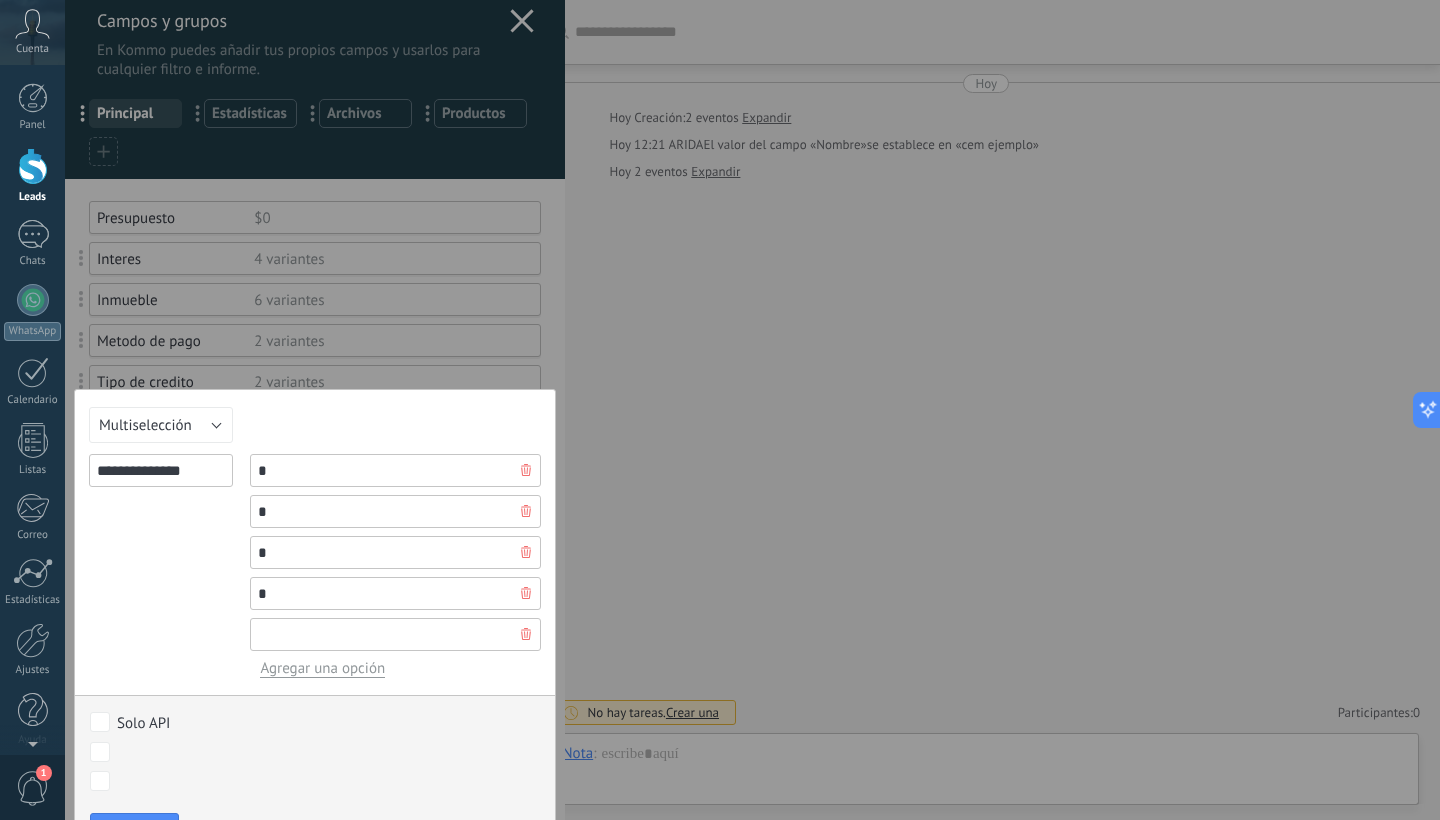 click at bounding box center [395, 634] 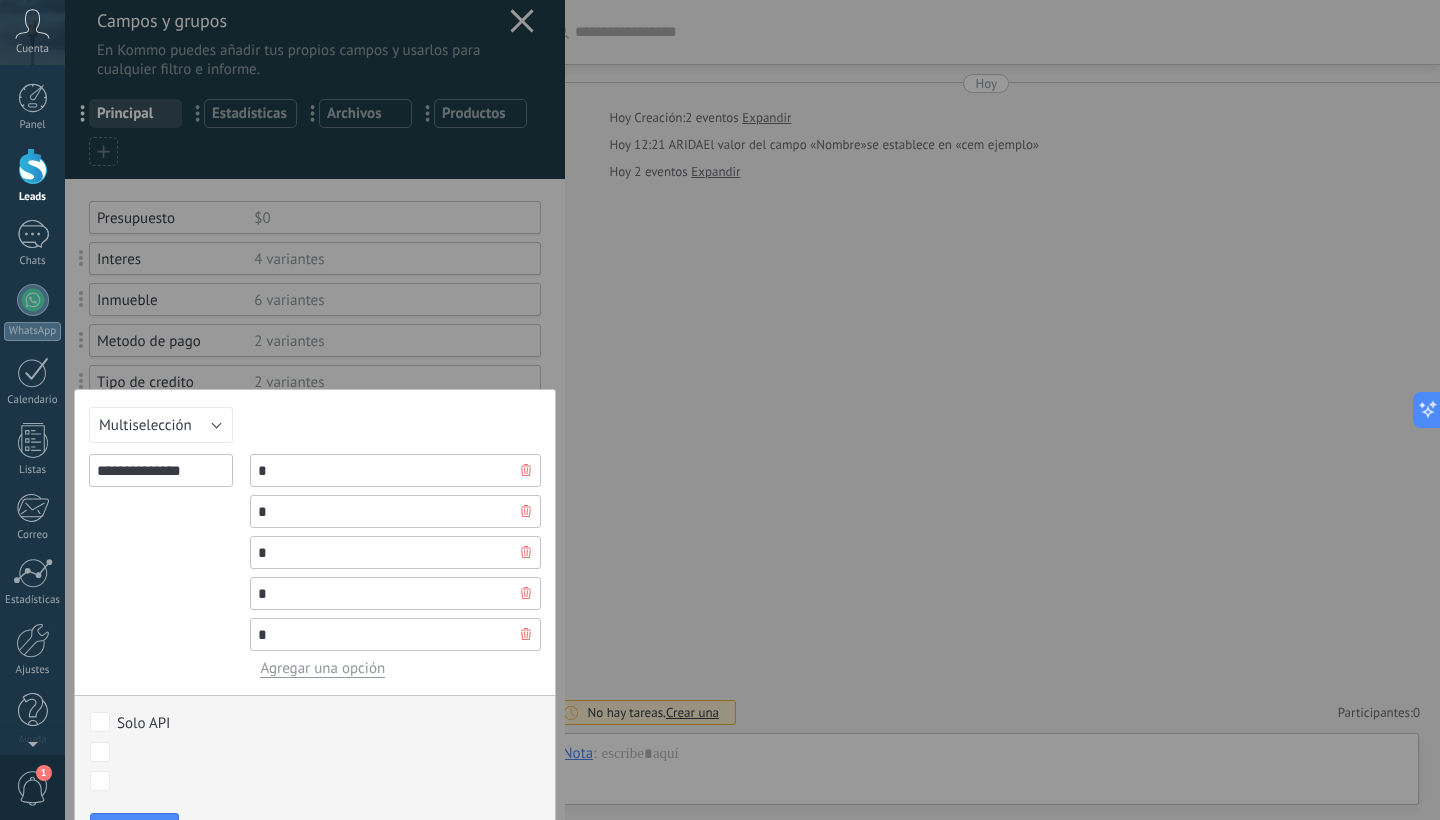 type on "*" 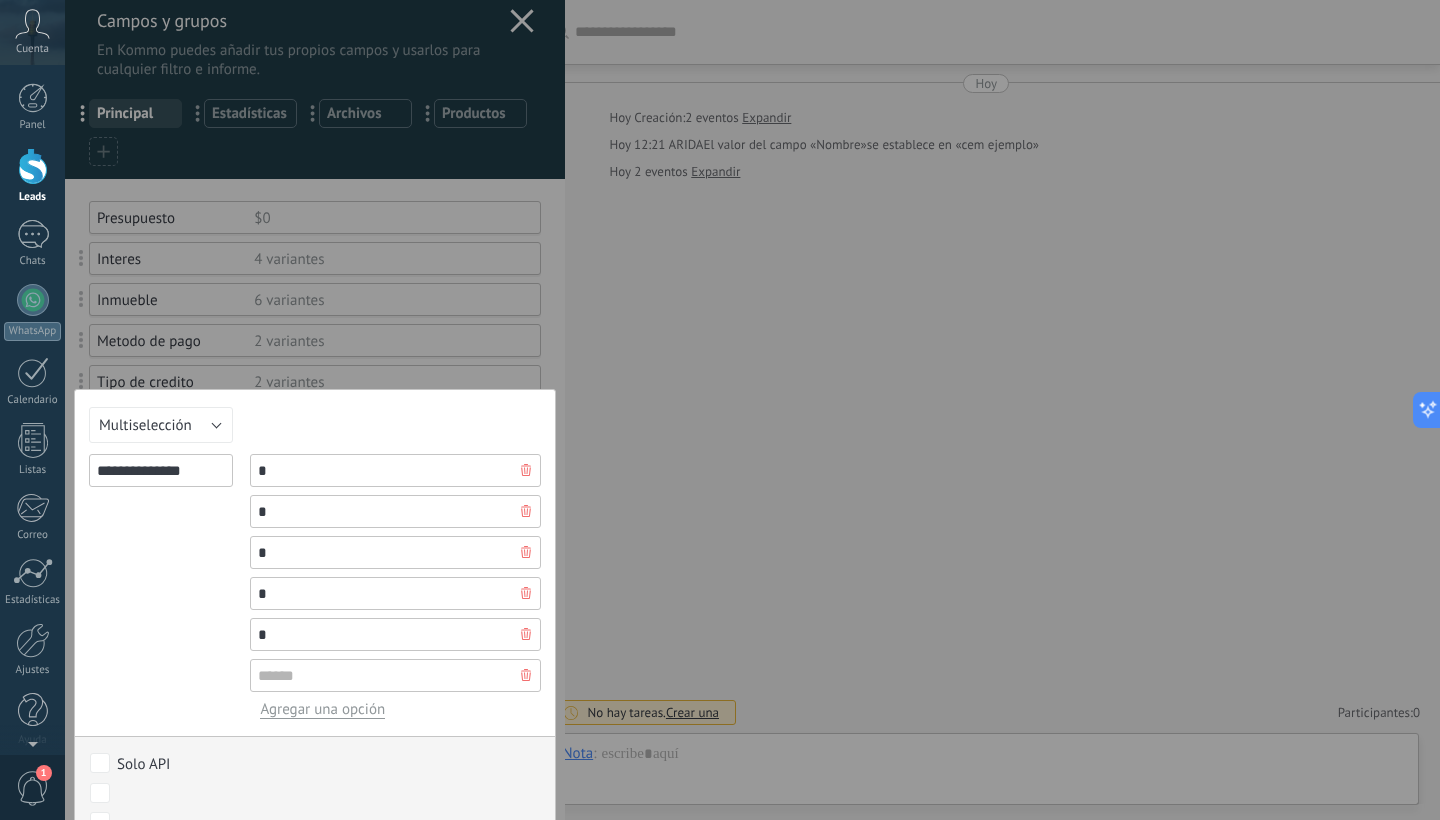 click at bounding box center [395, 675] 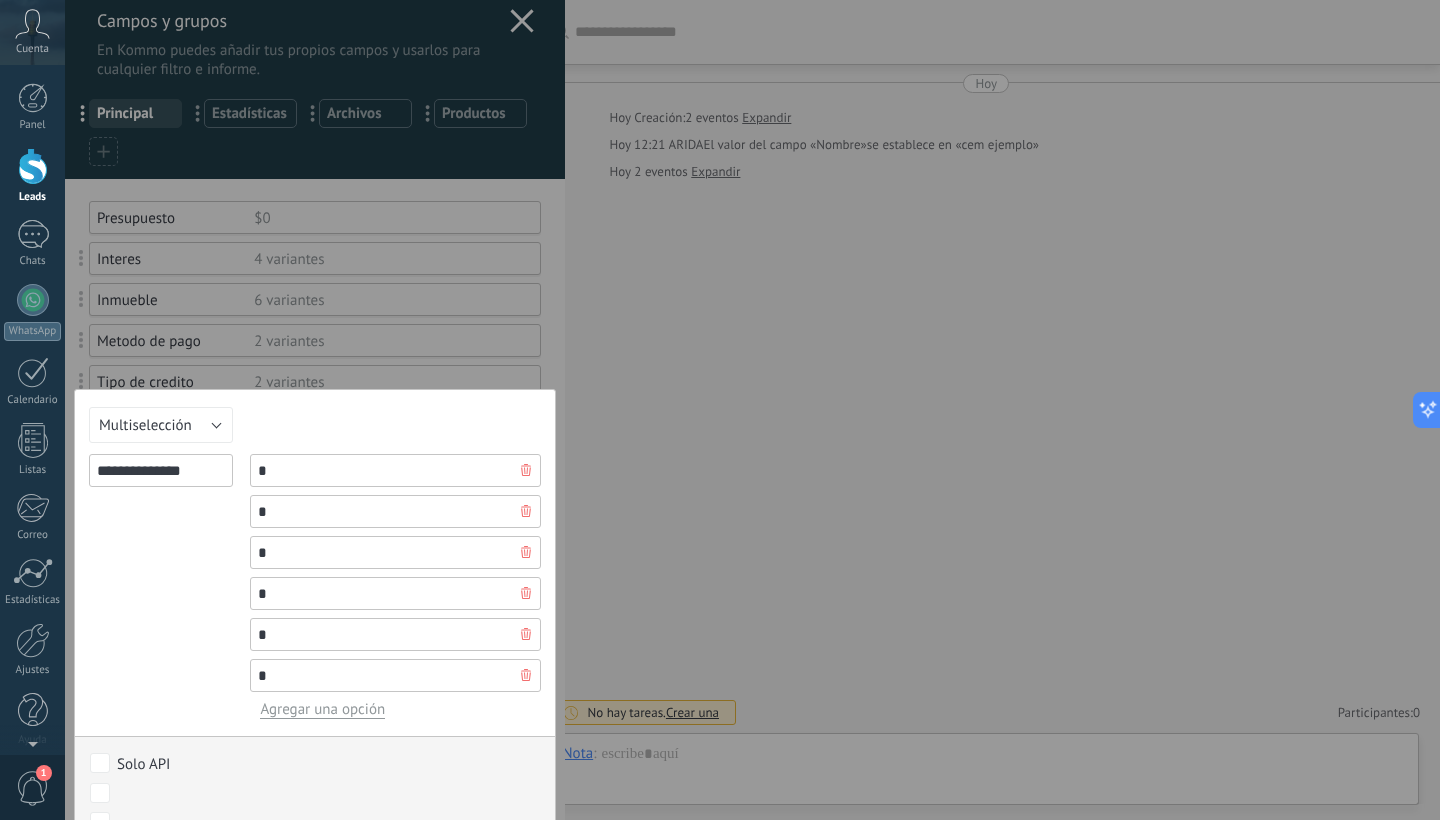 type on "*" 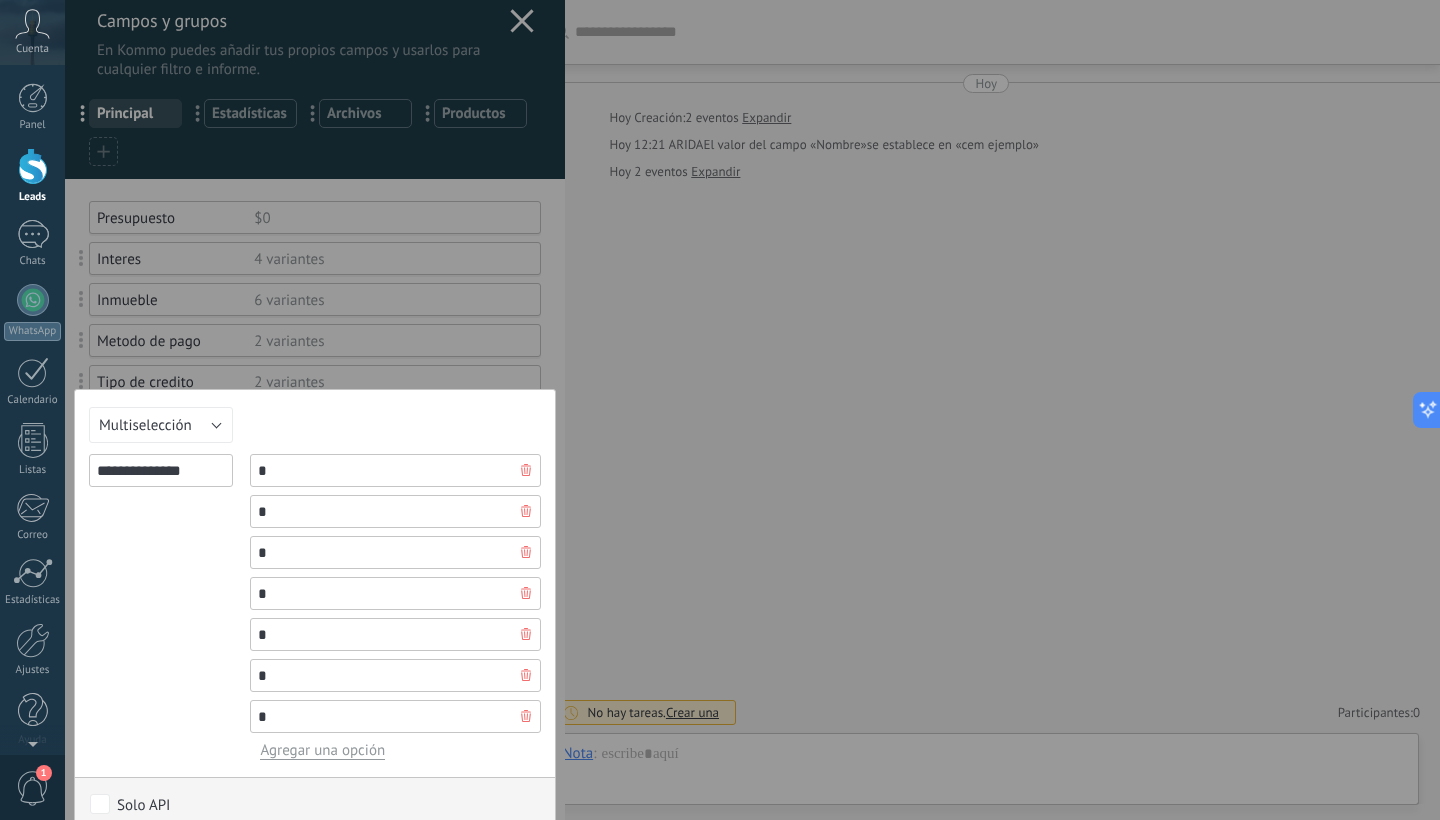 type on "*" 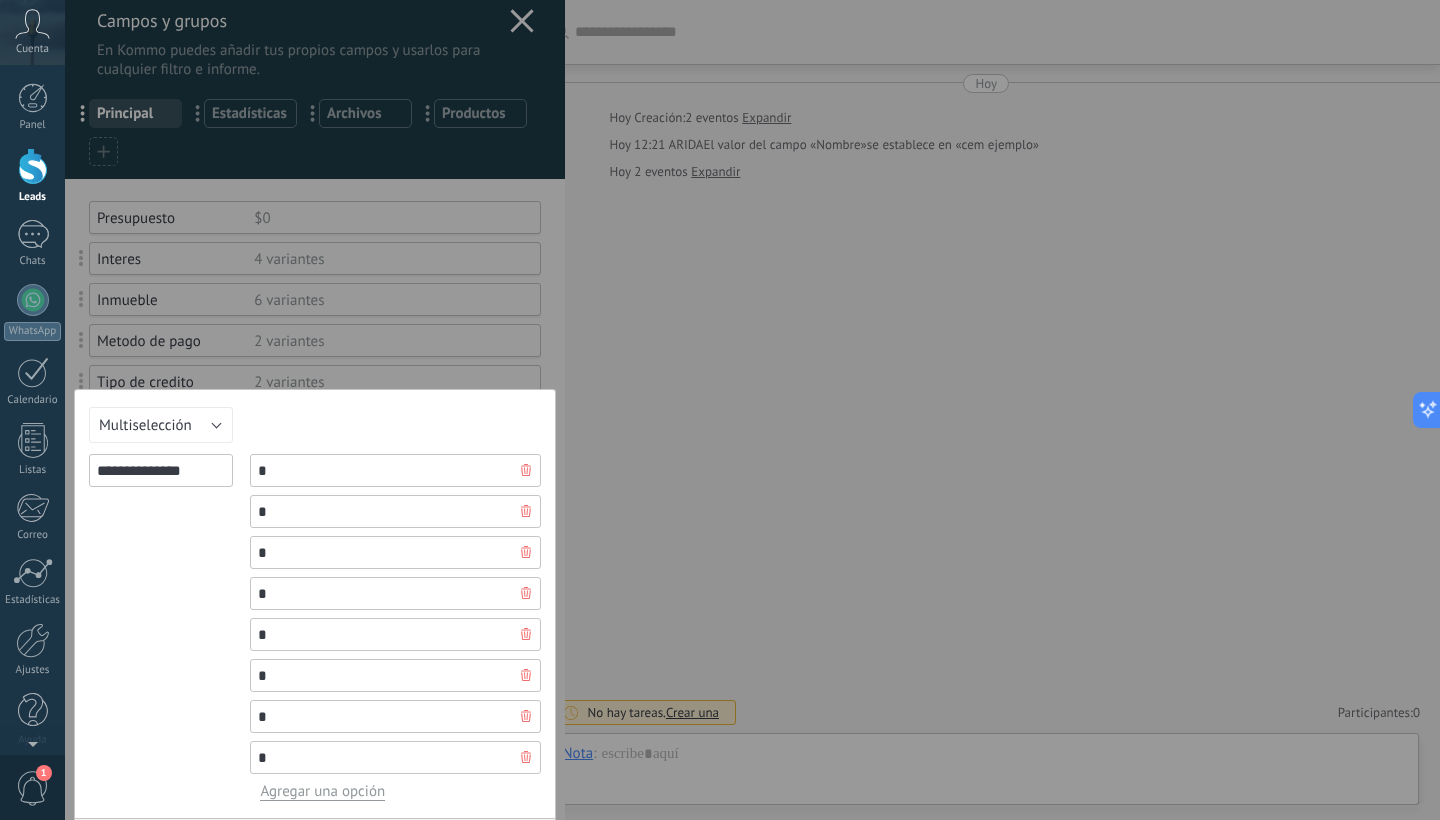 type on "*" 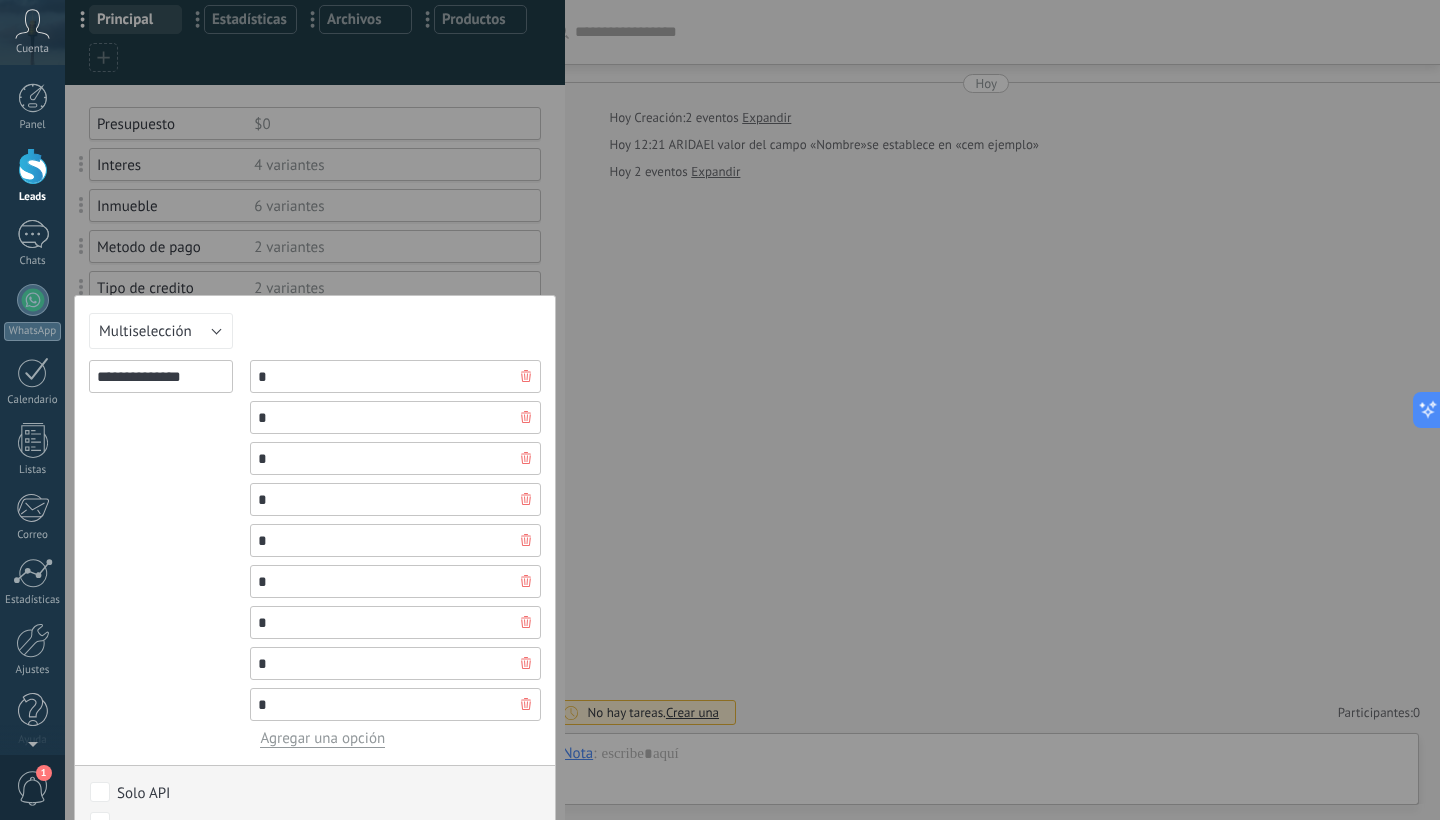 scroll, scrollTop: 160, scrollLeft: 0, axis: vertical 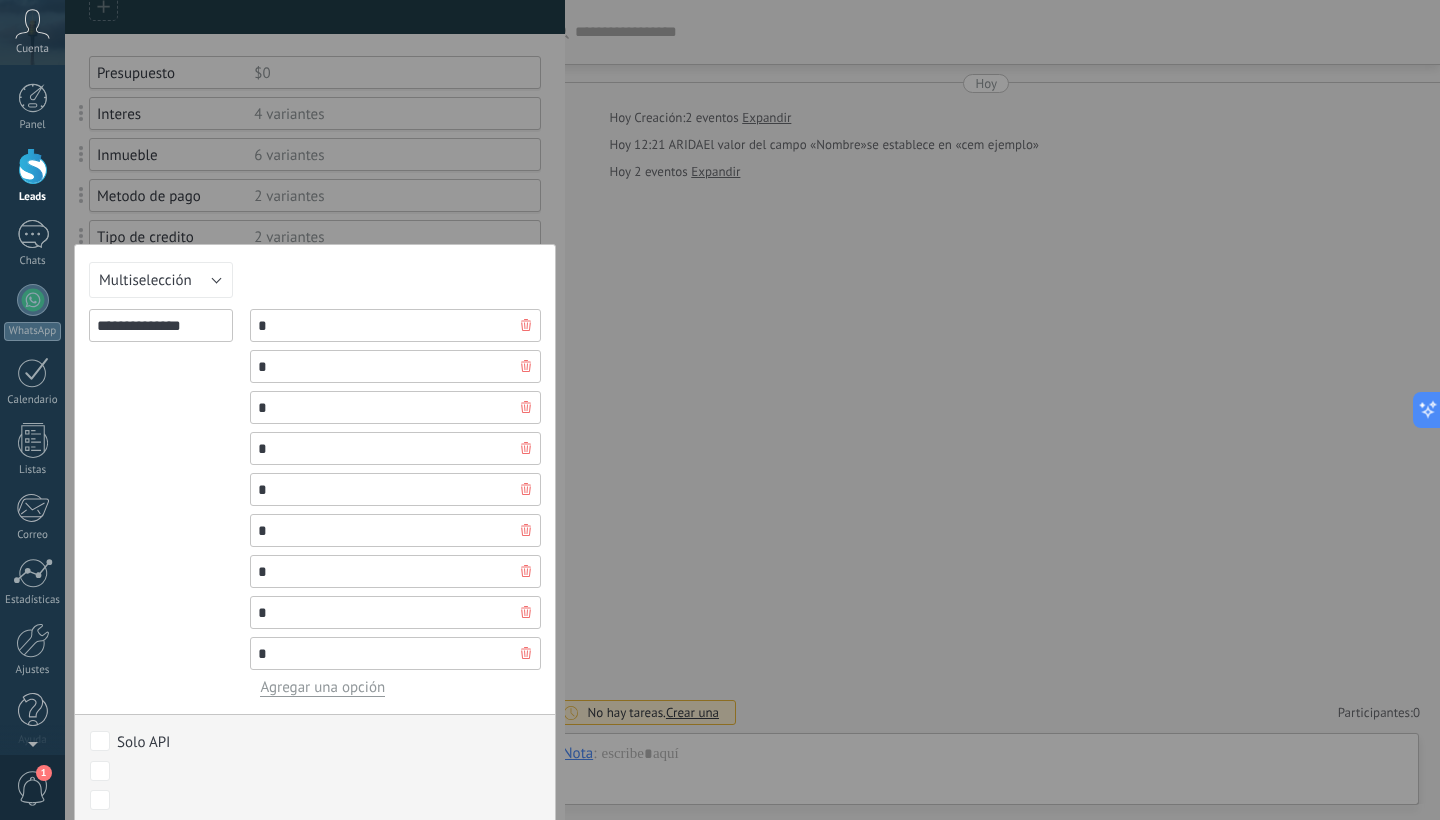 type on "*" 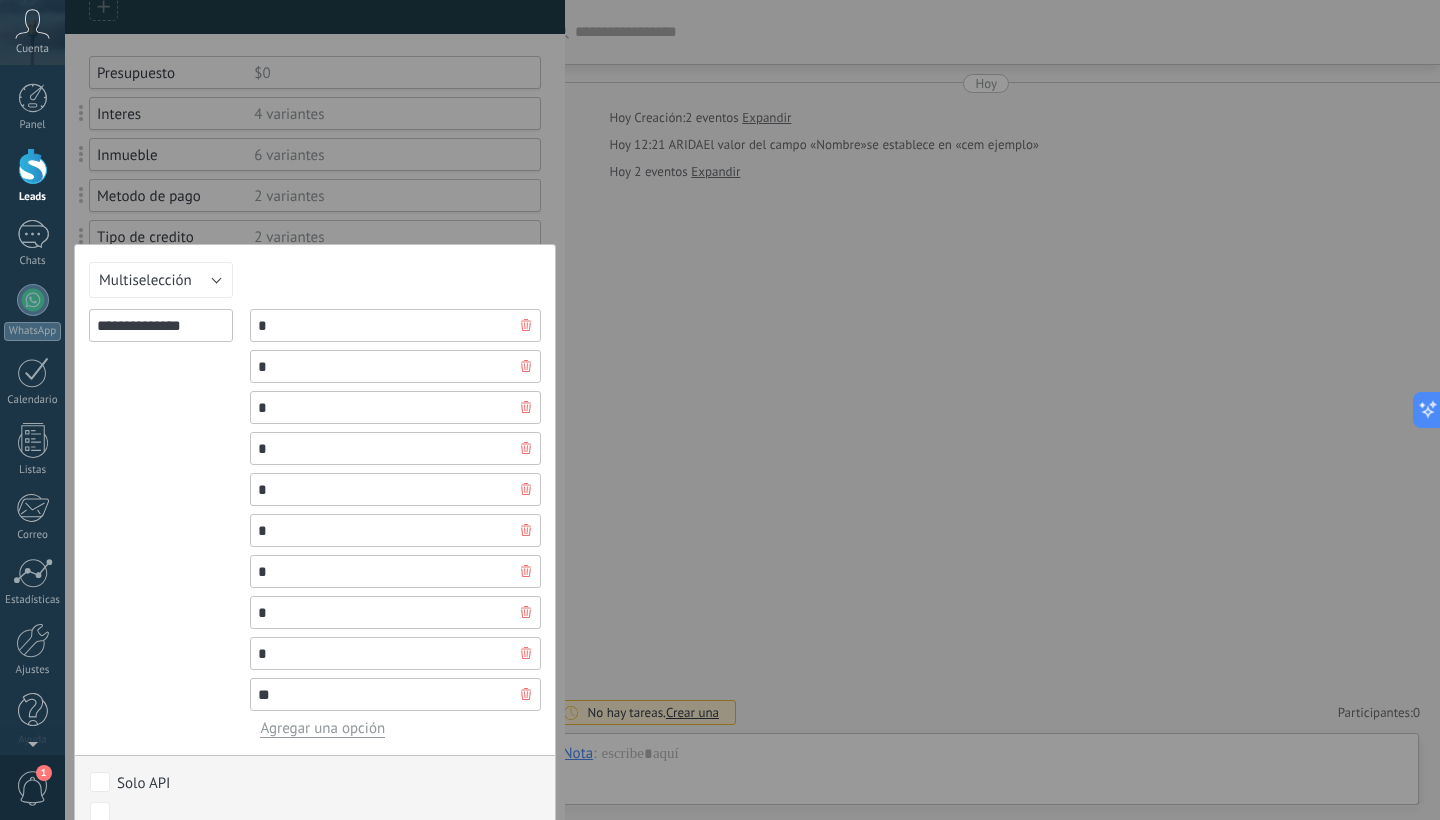 type on "**" 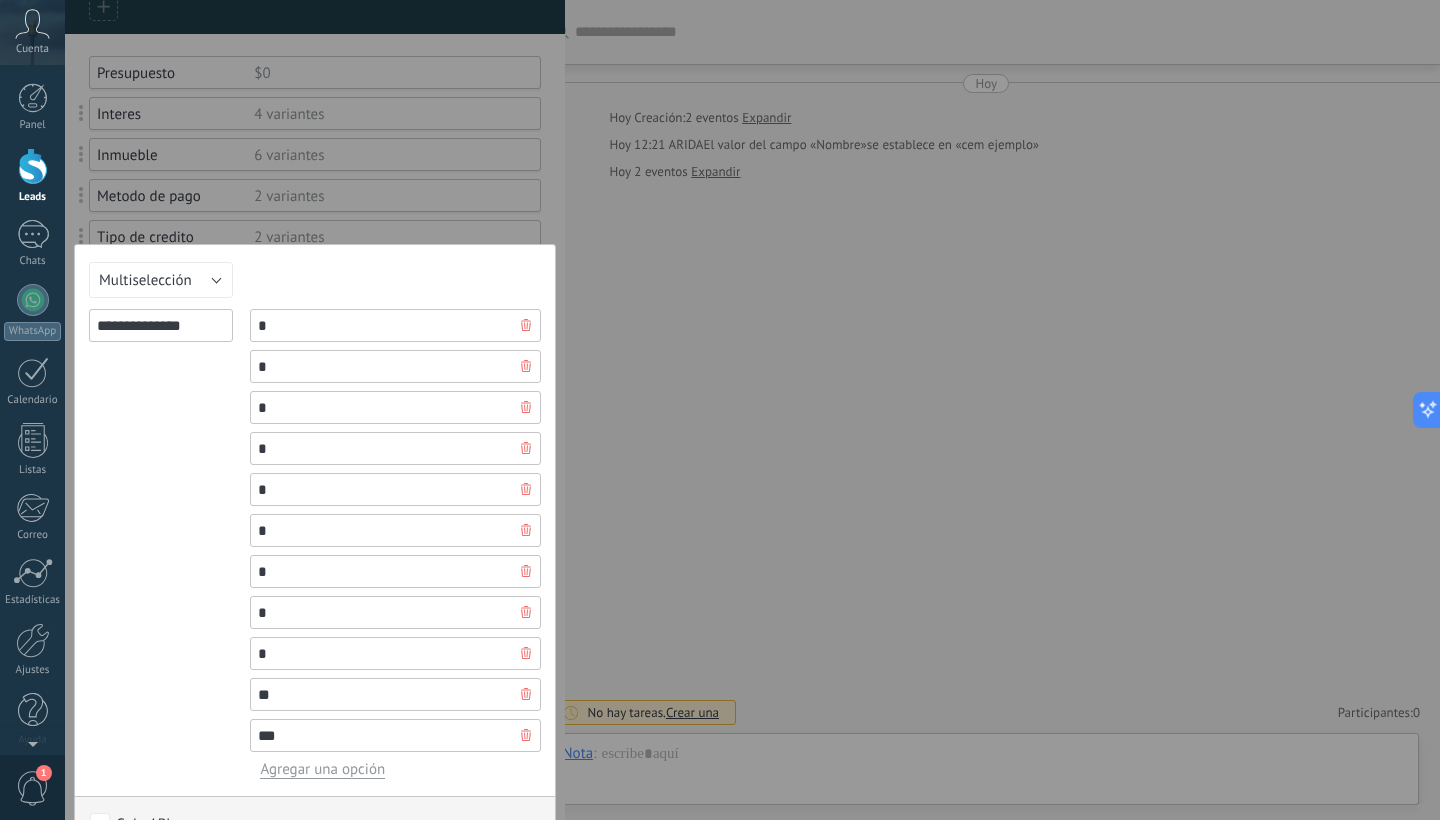 type on "***" 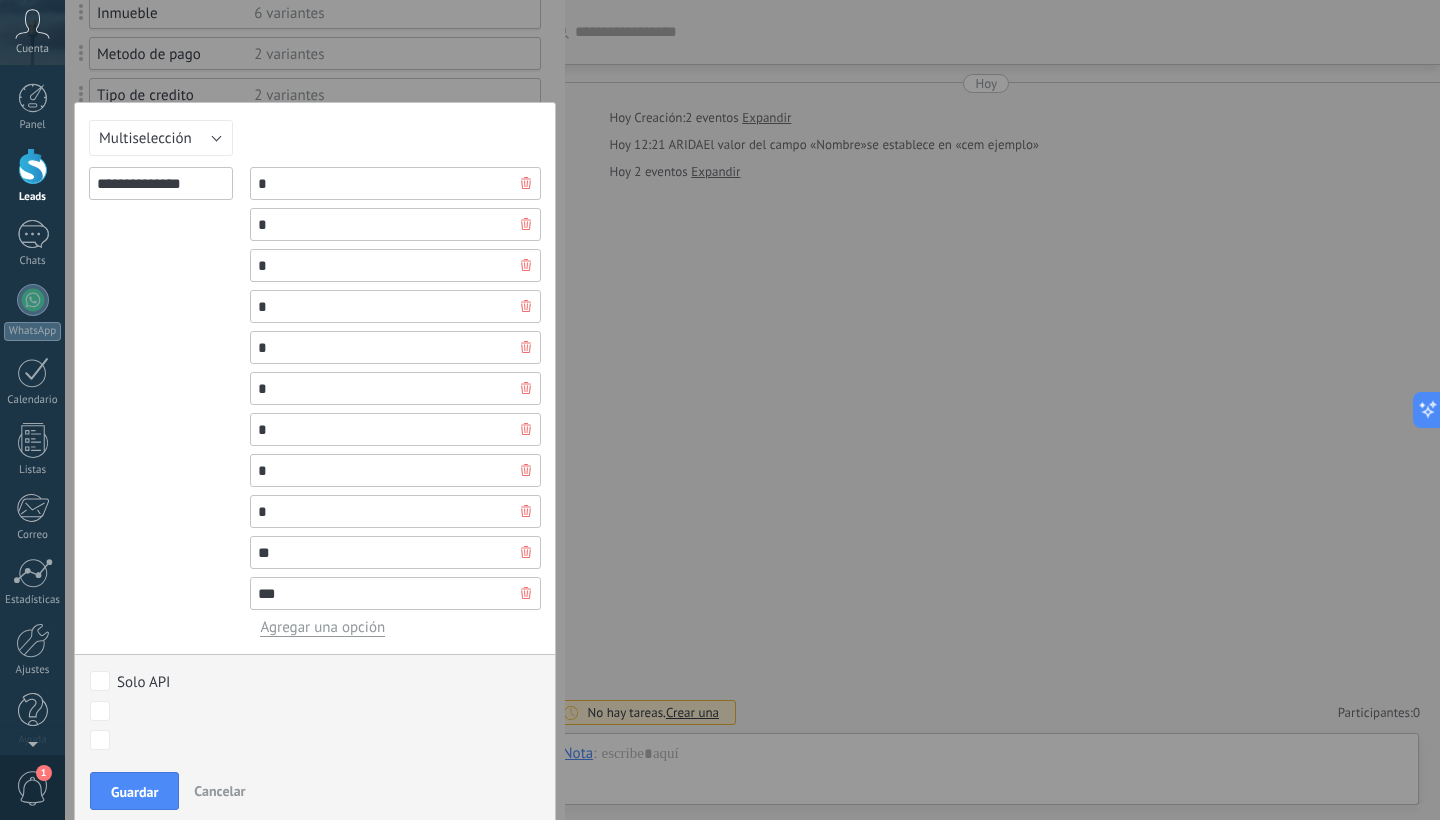 scroll, scrollTop: 311, scrollLeft: 0, axis: vertical 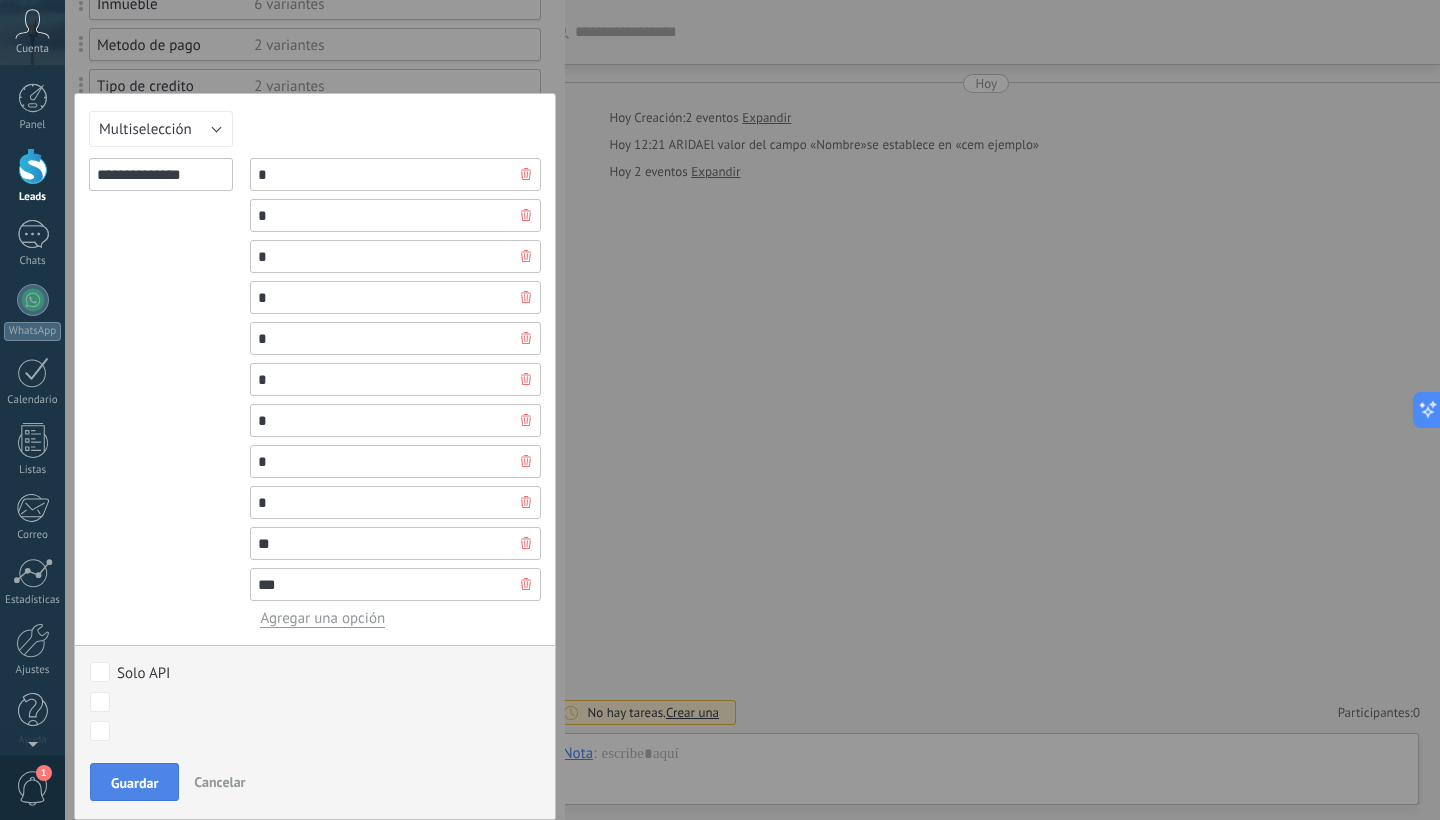 click on "Guardar" at bounding box center [134, 782] 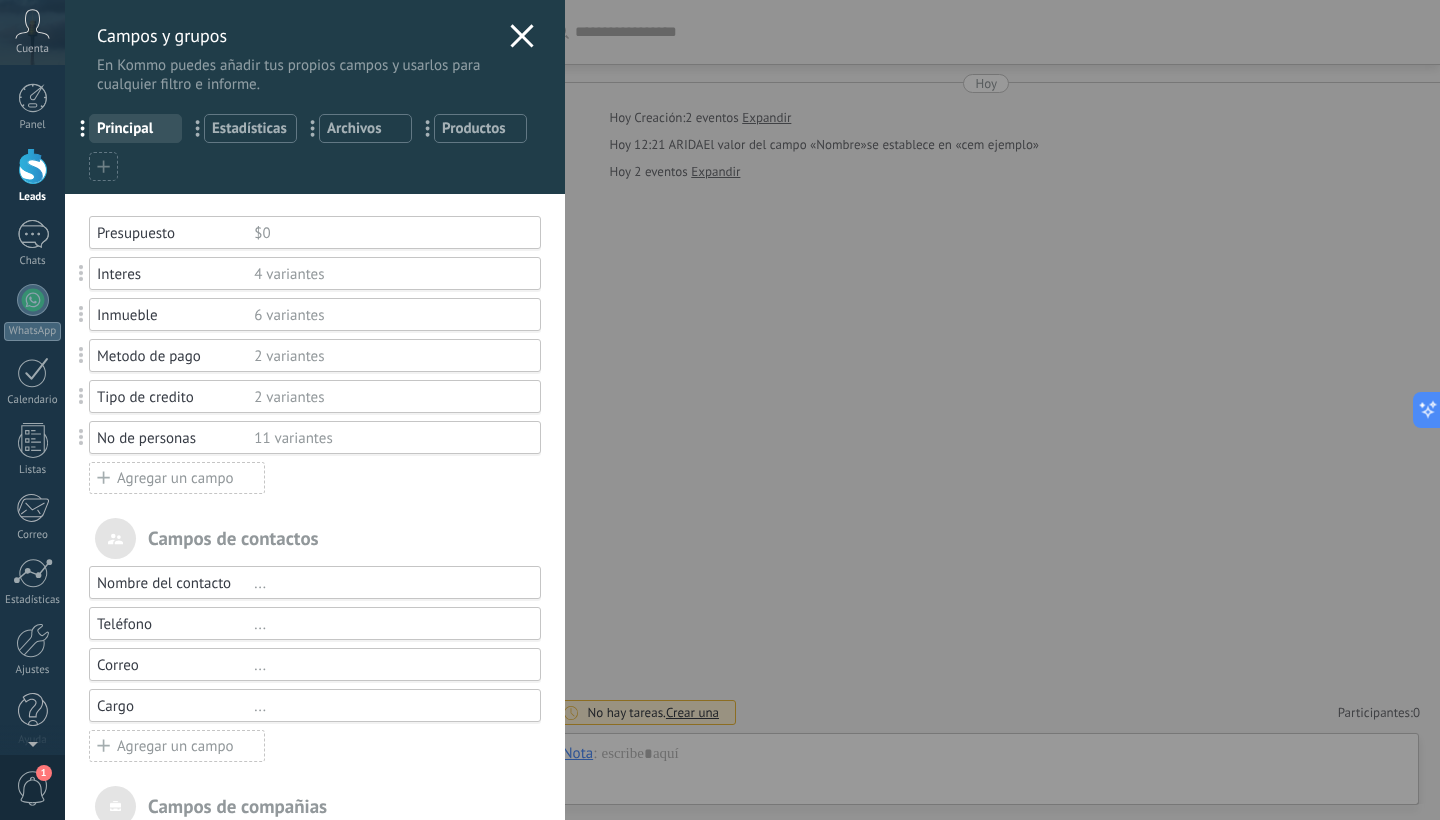 scroll, scrollTop: 0, scrollLeft: 0, axis: both 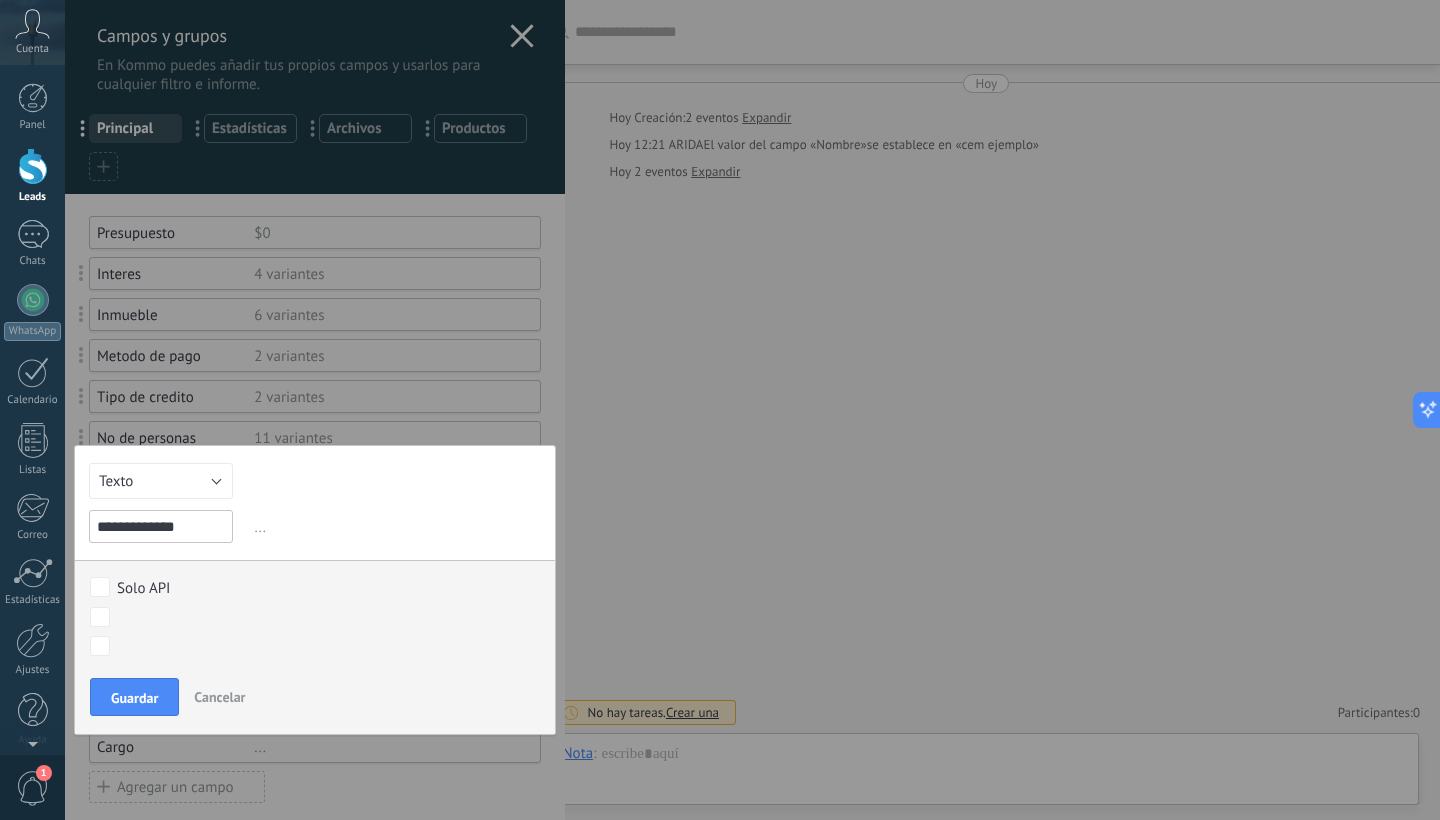 type on "**********" 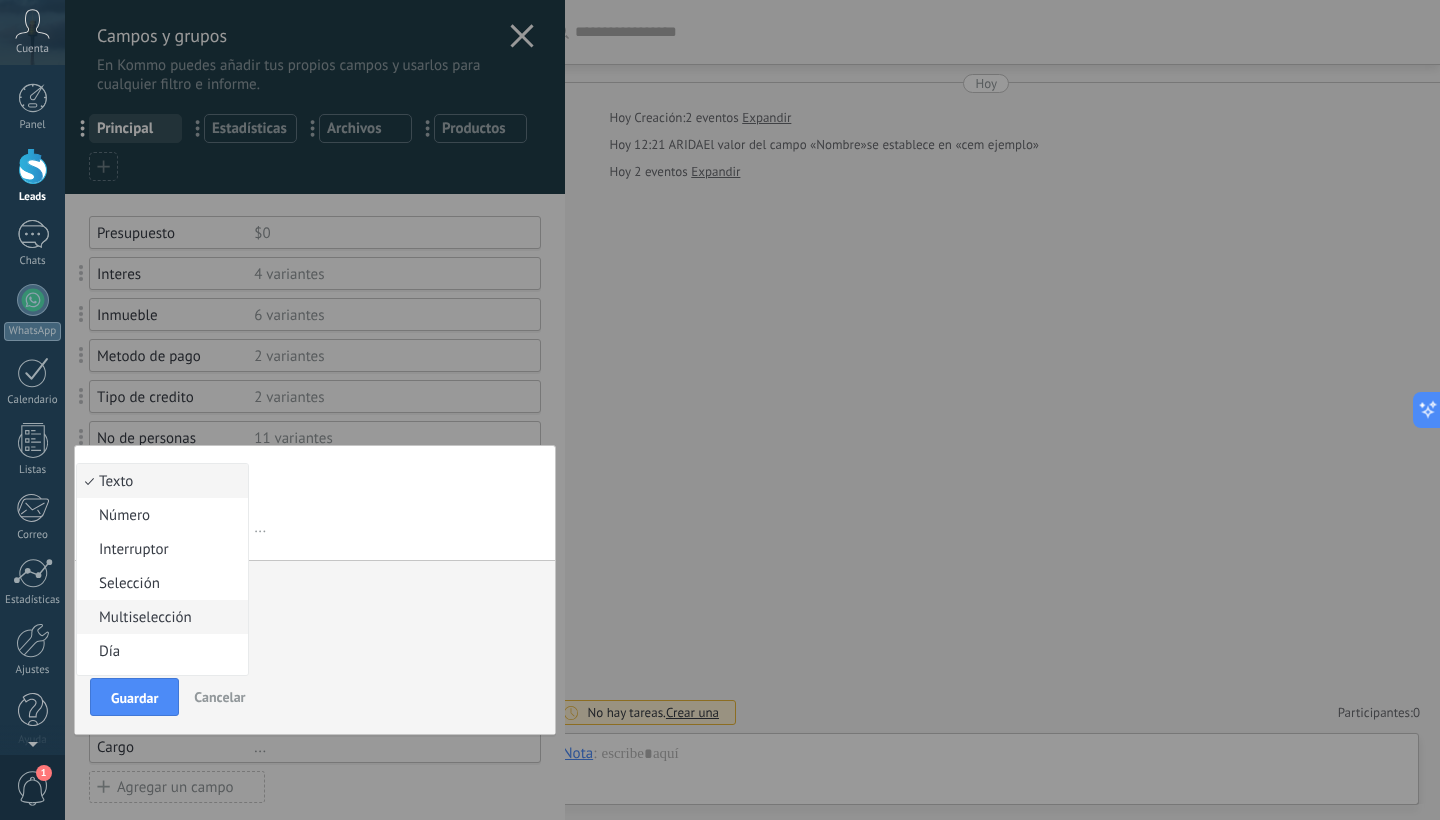 click on "Multiselección" at bounding box center (159, 617) 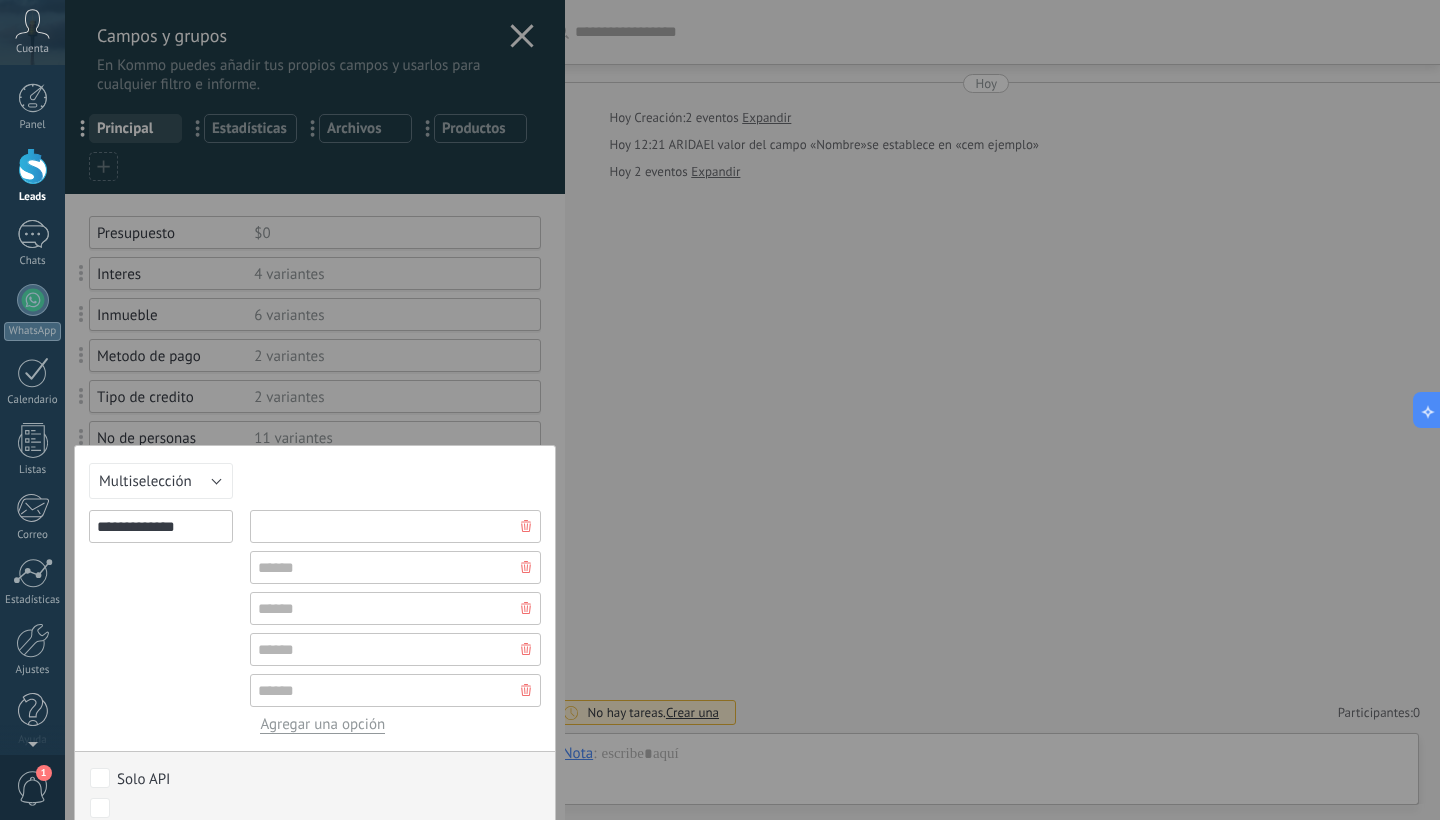 click at bounding box center (395, 526) 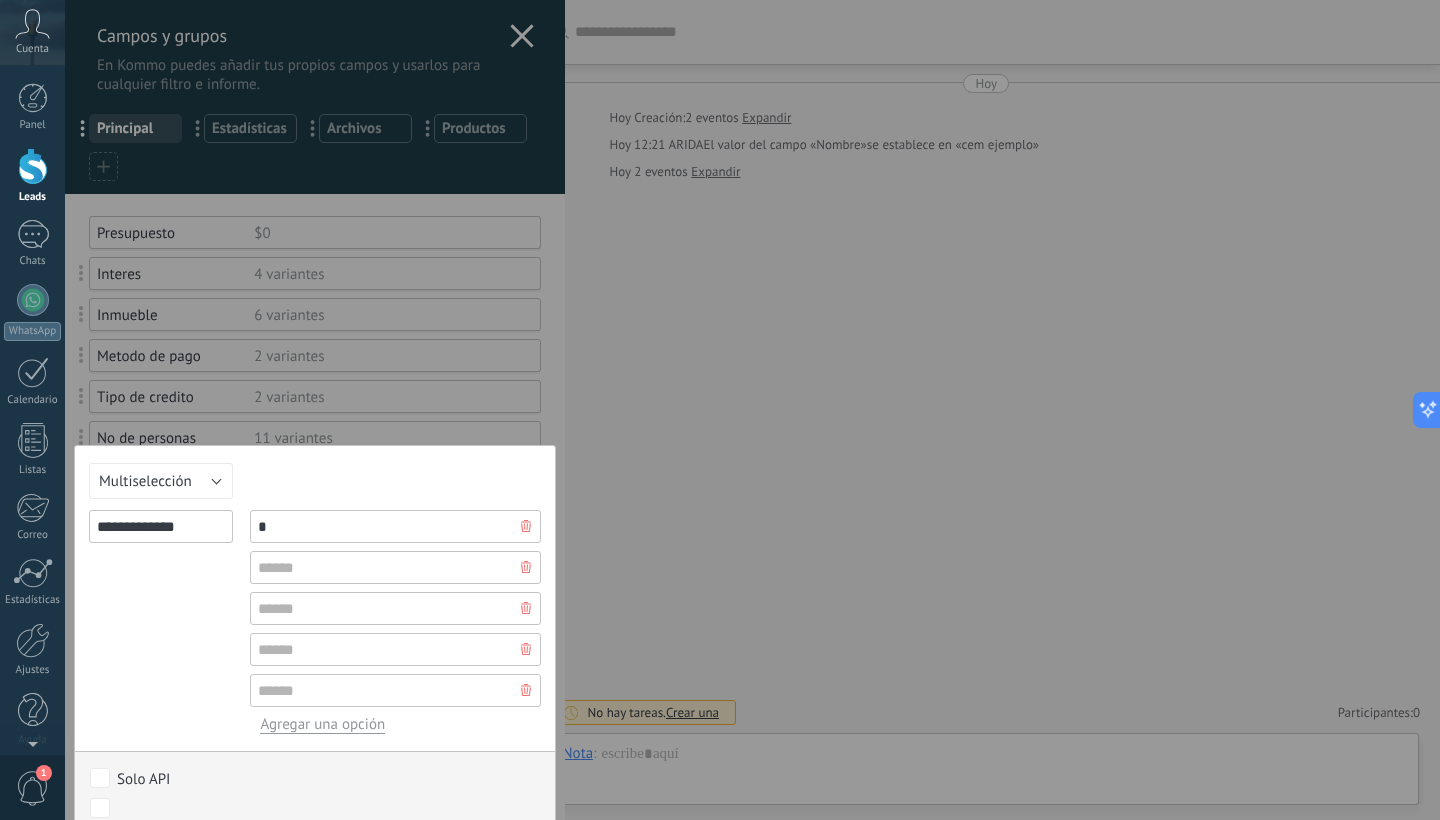 type on "*" 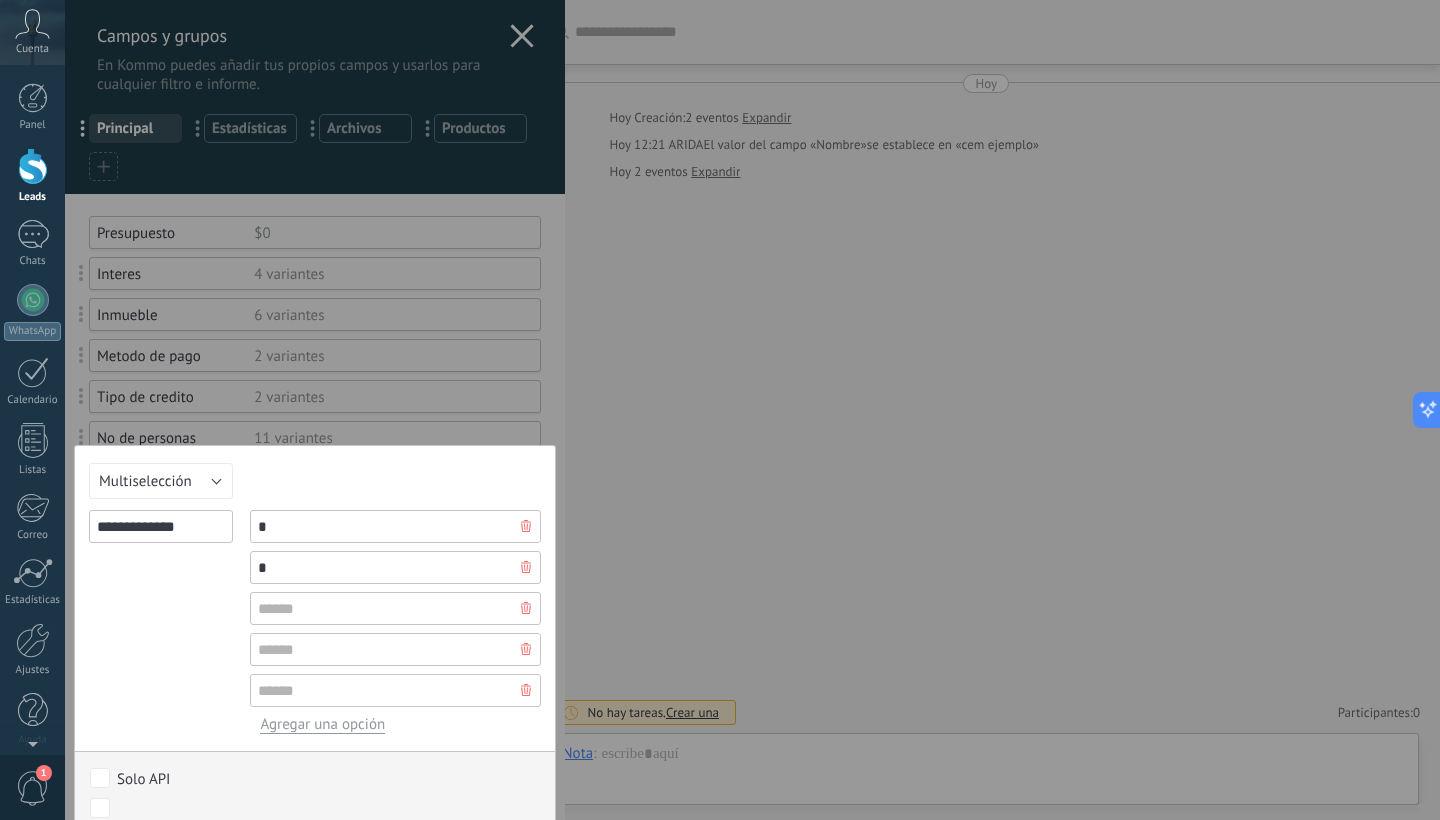 type on "*" 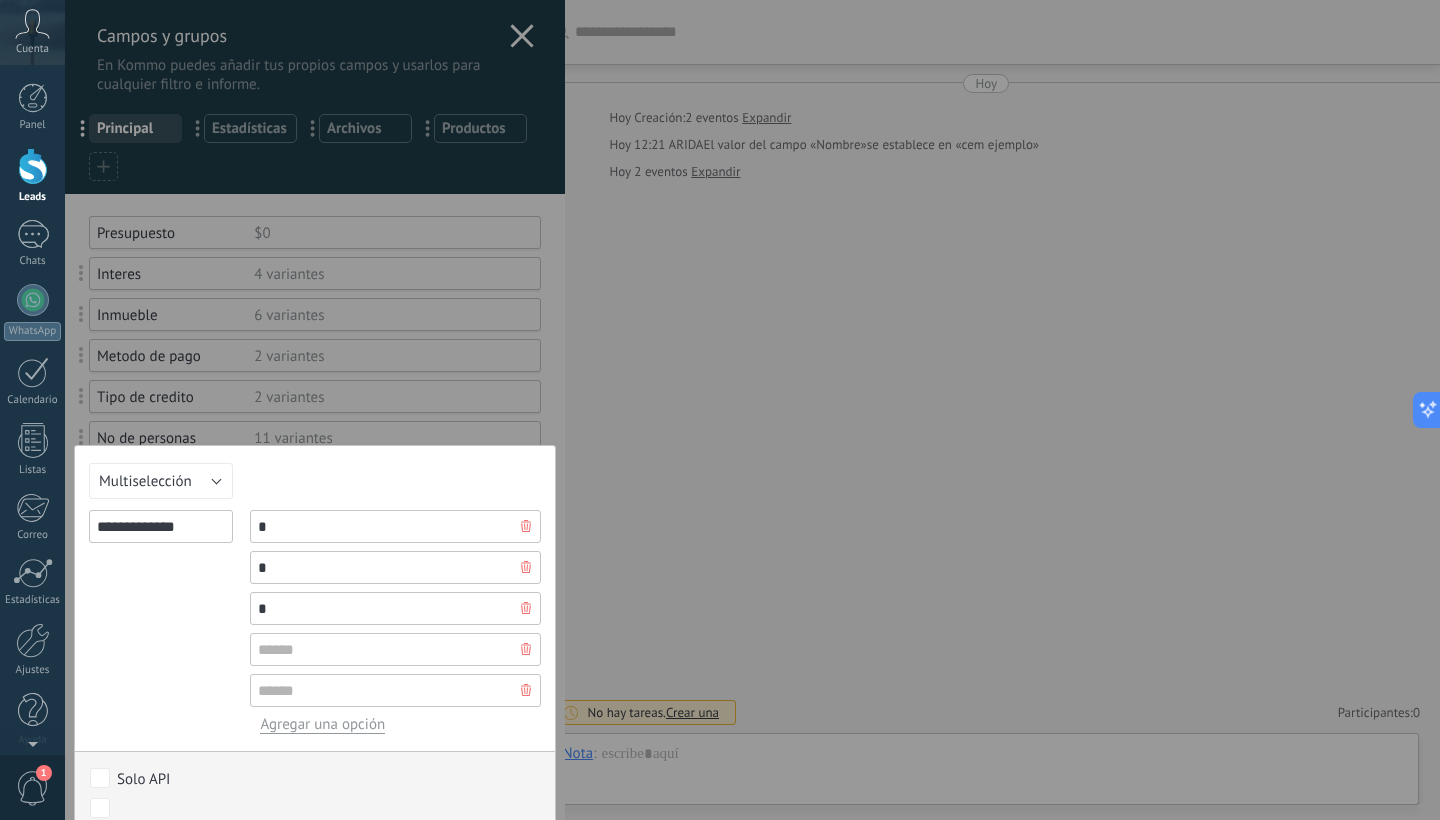 type on "*" 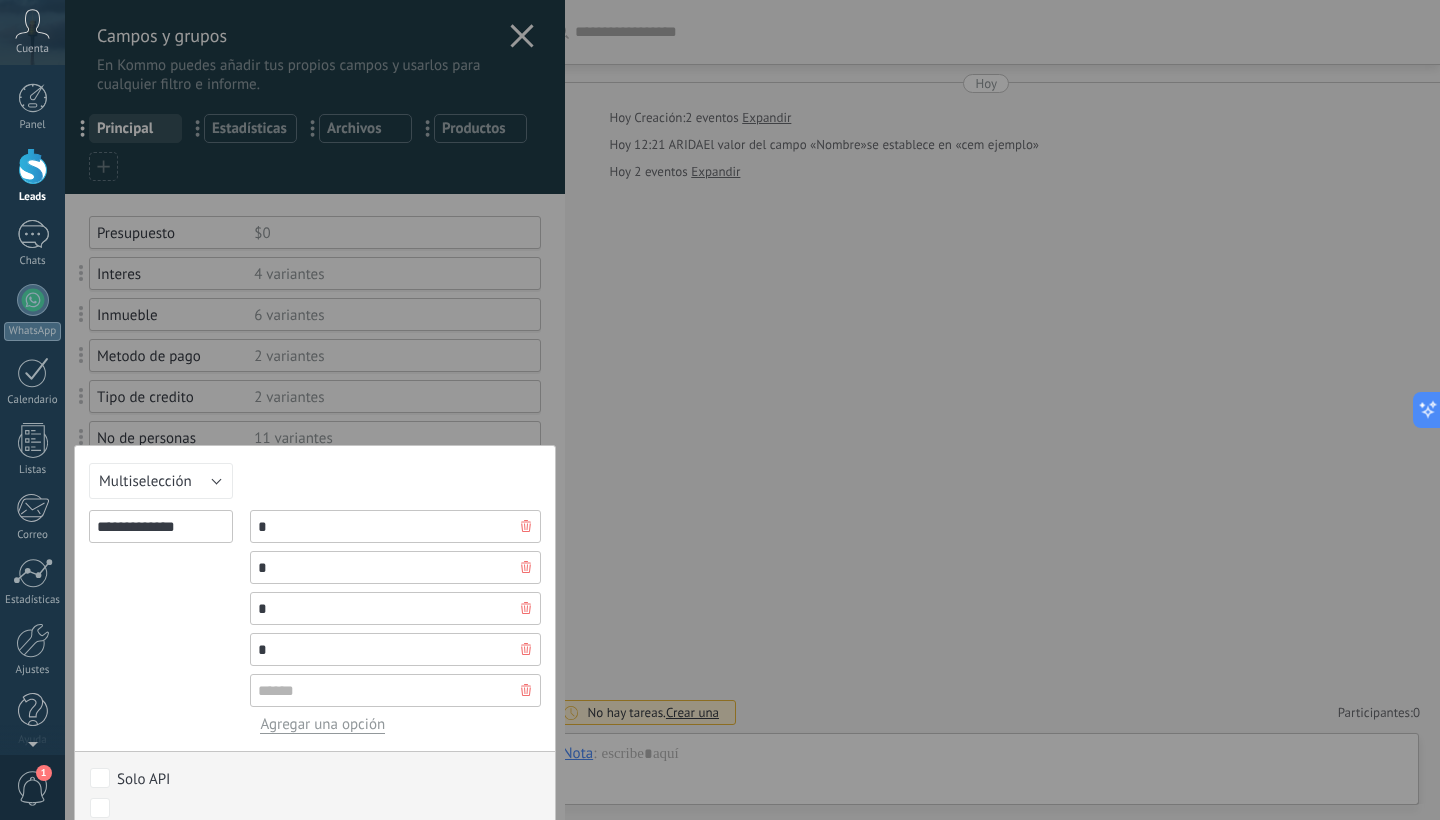 type on "*" 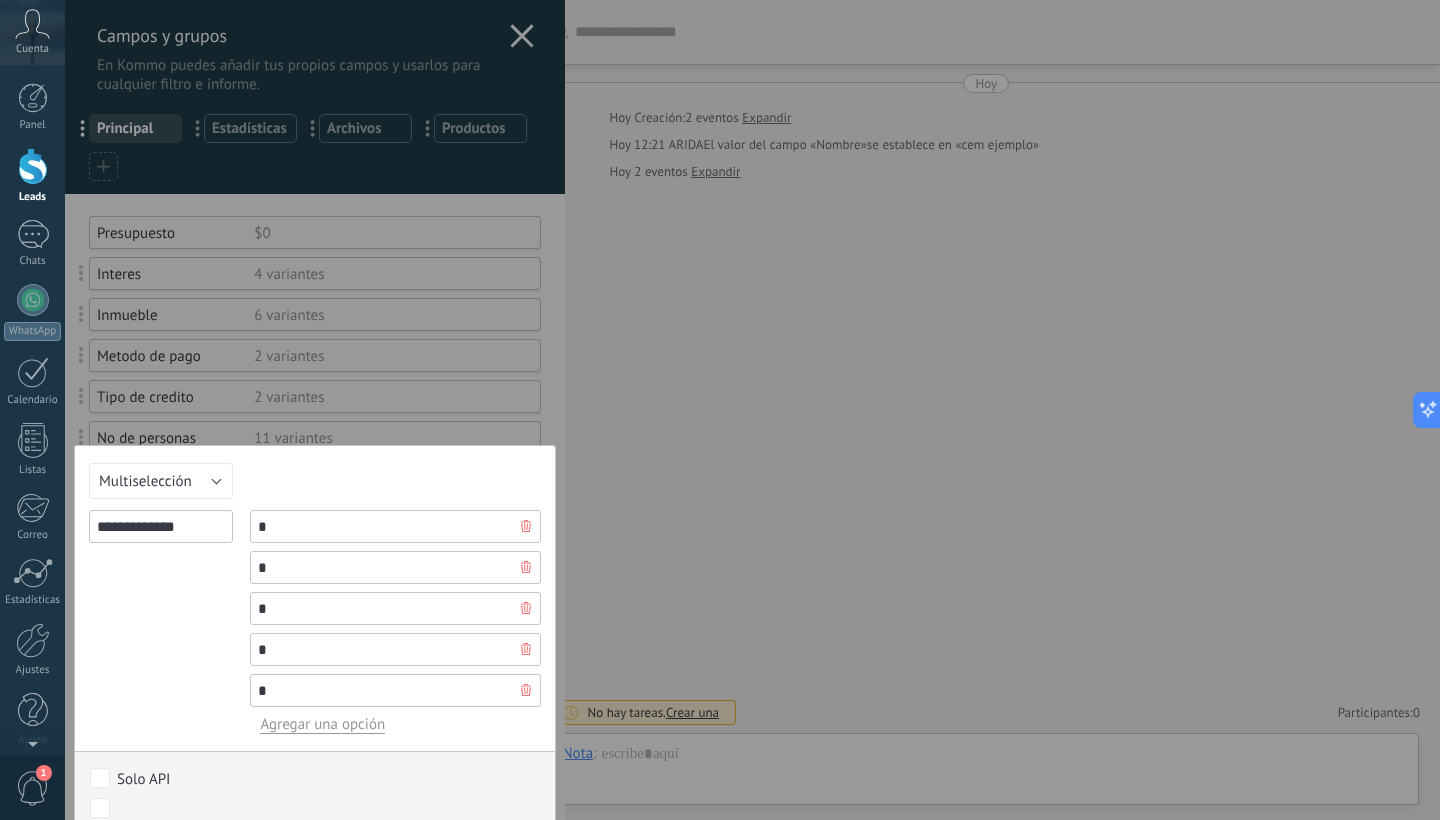 type on "*" 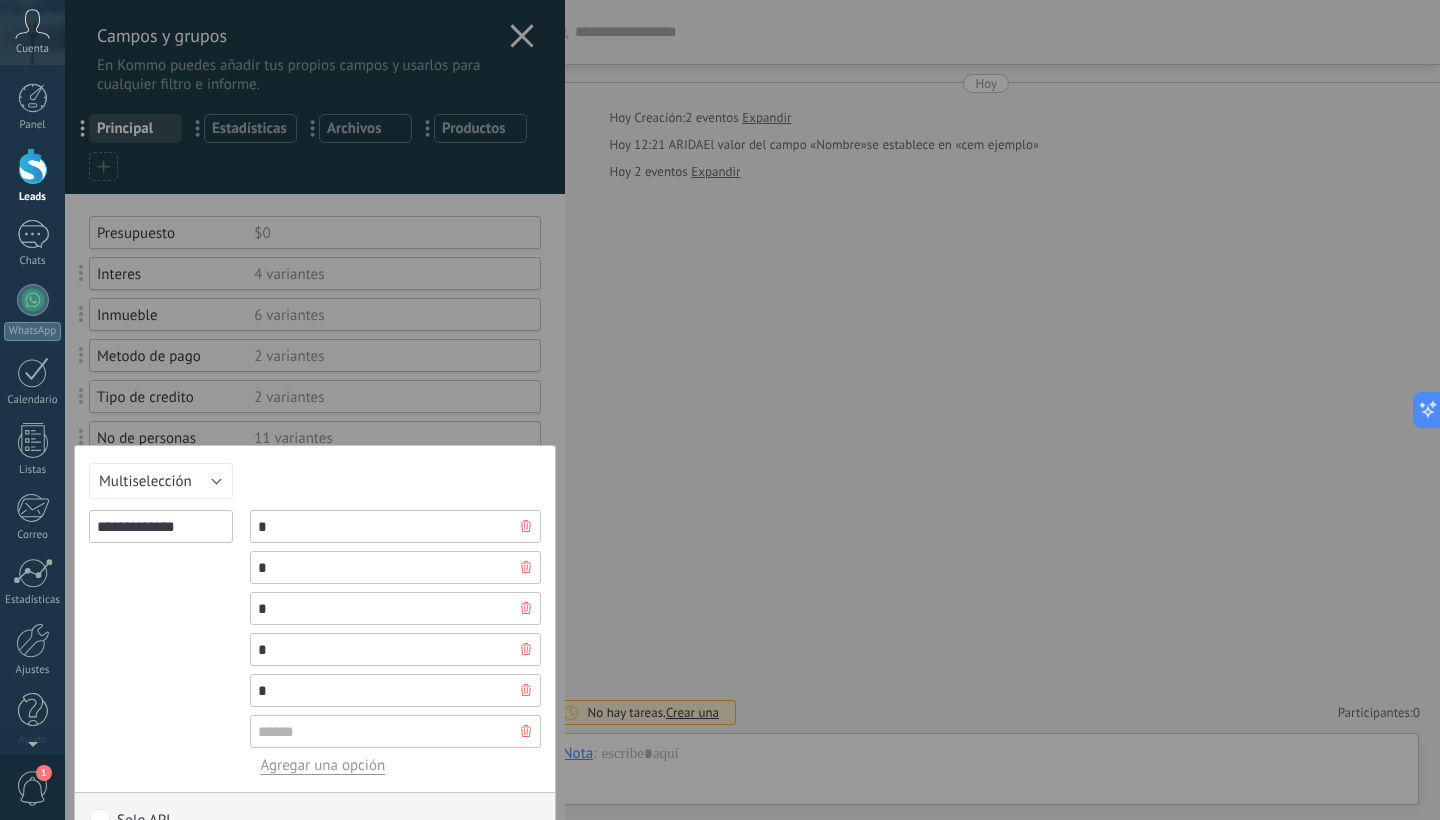 type on "*" 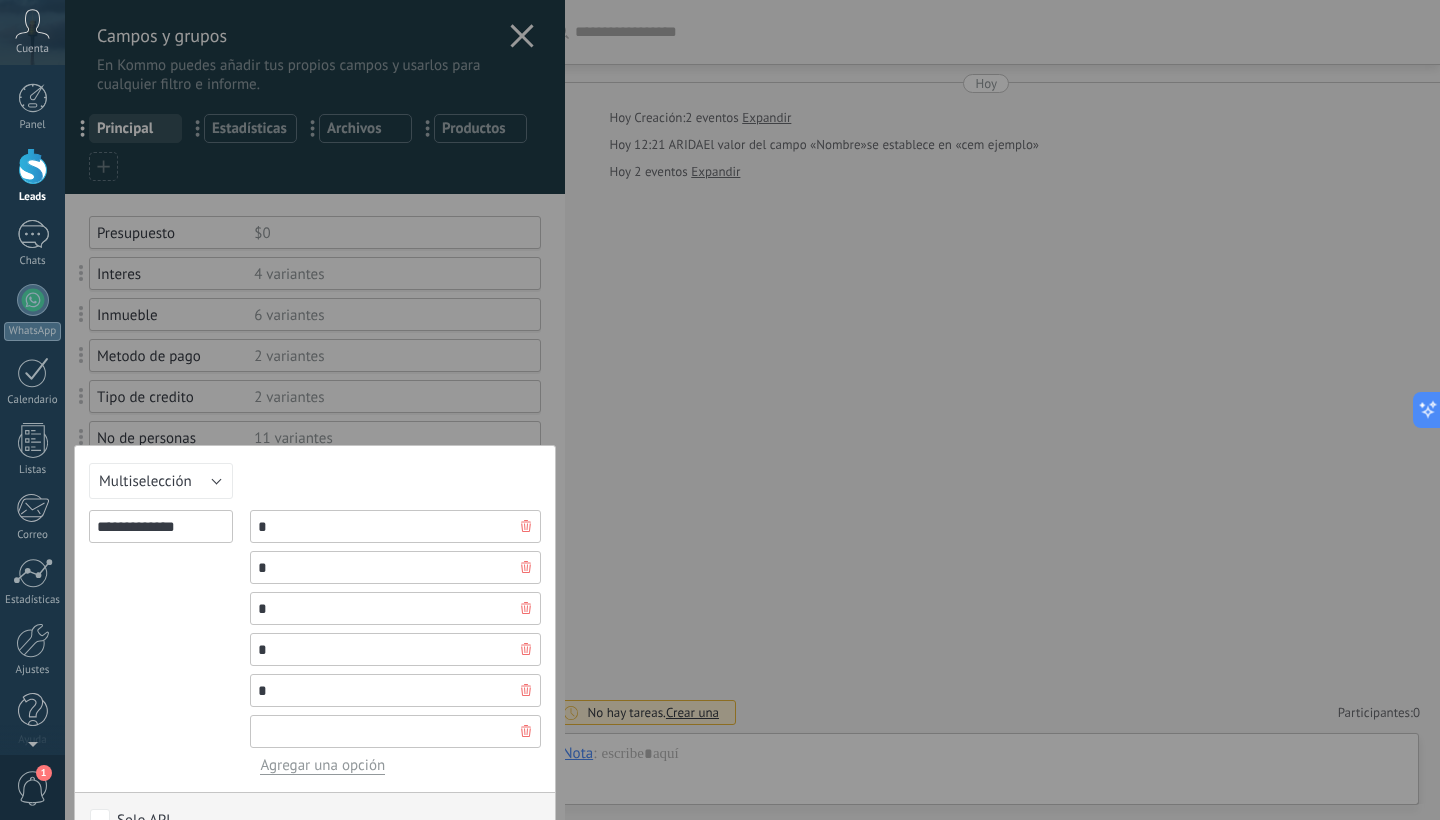 click at bounding box center (395, 731) 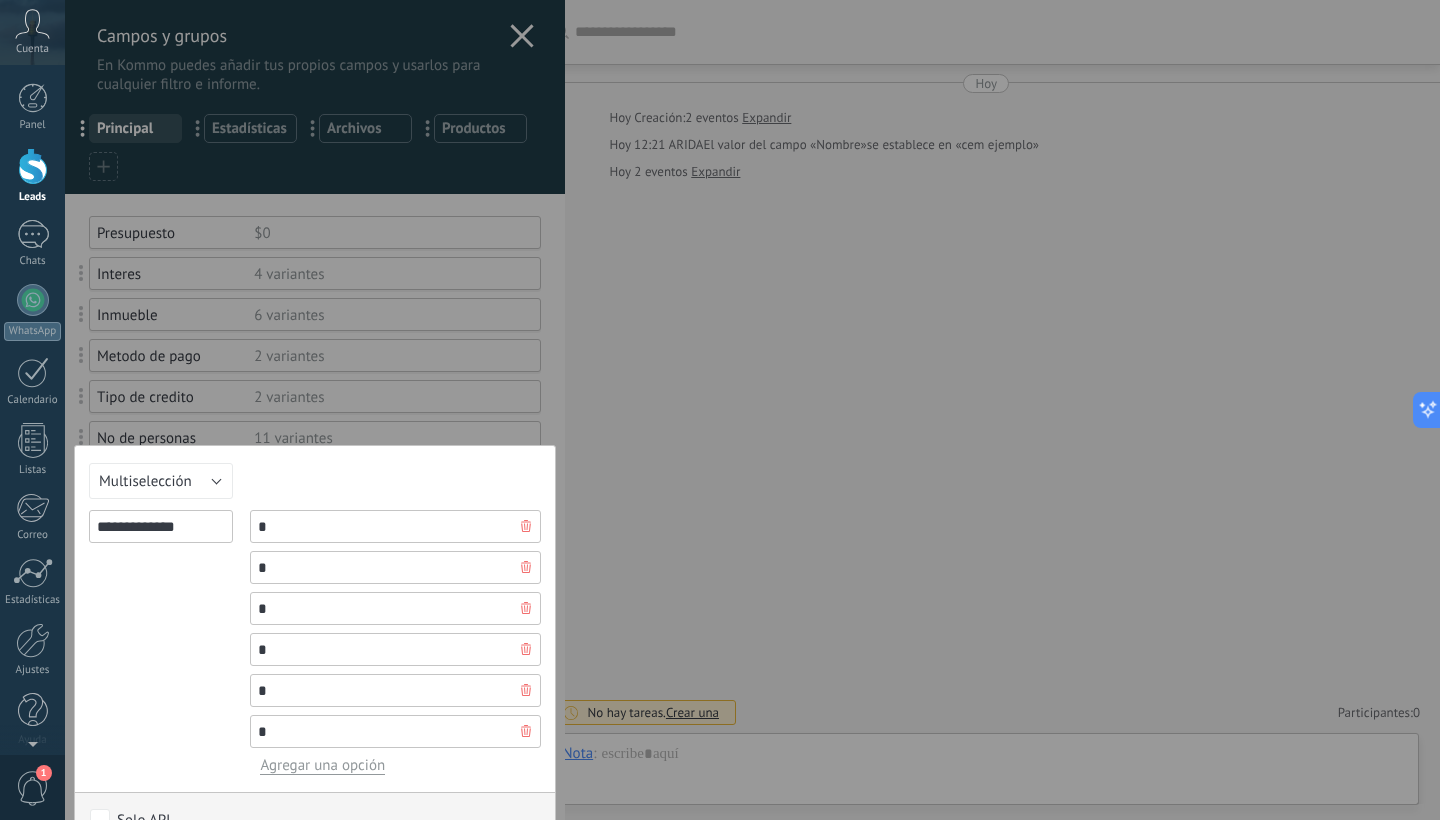 type on "*" 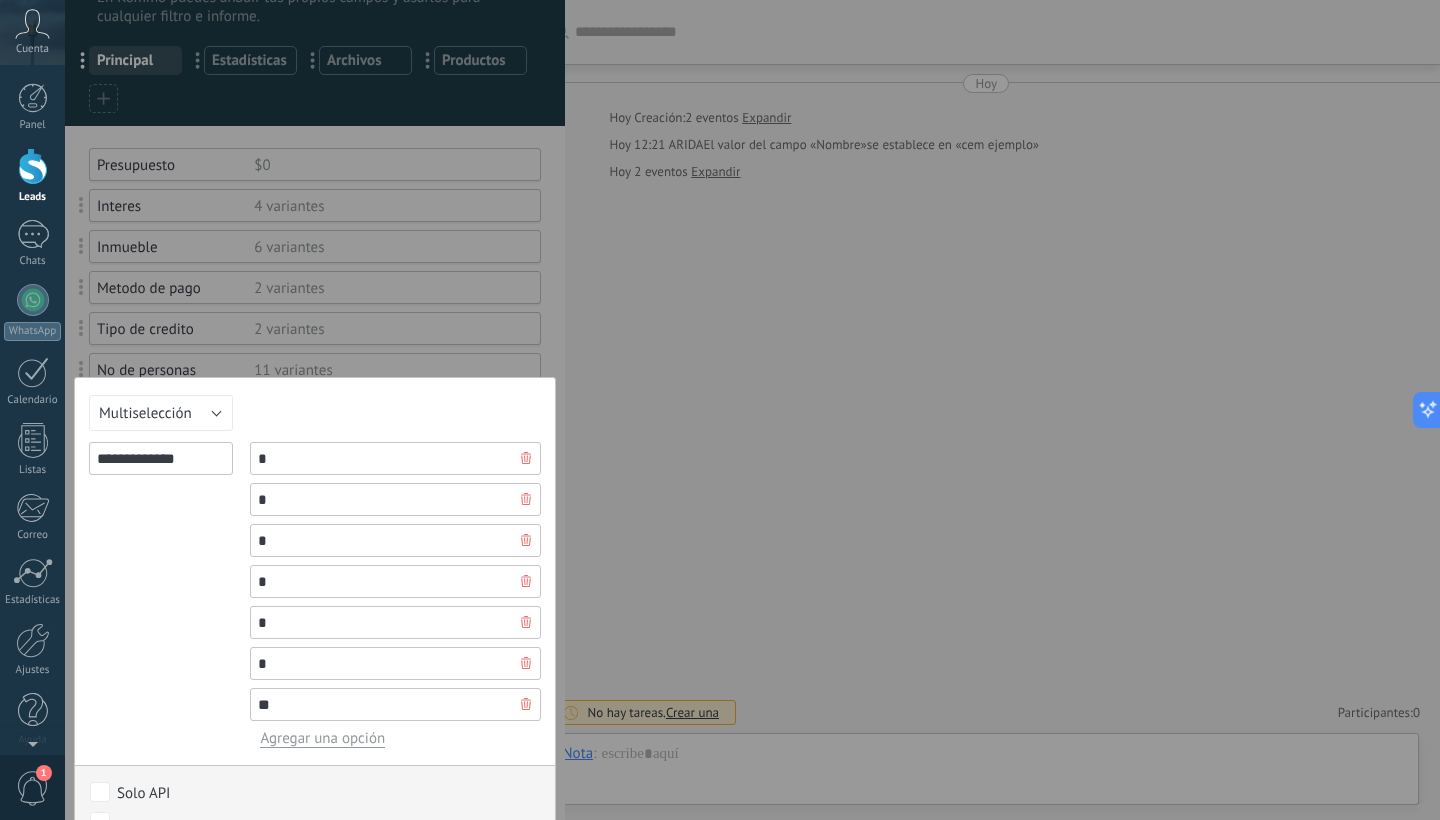 scroll, scrollTop: 78, scrollLeft: 0, axis: vertical 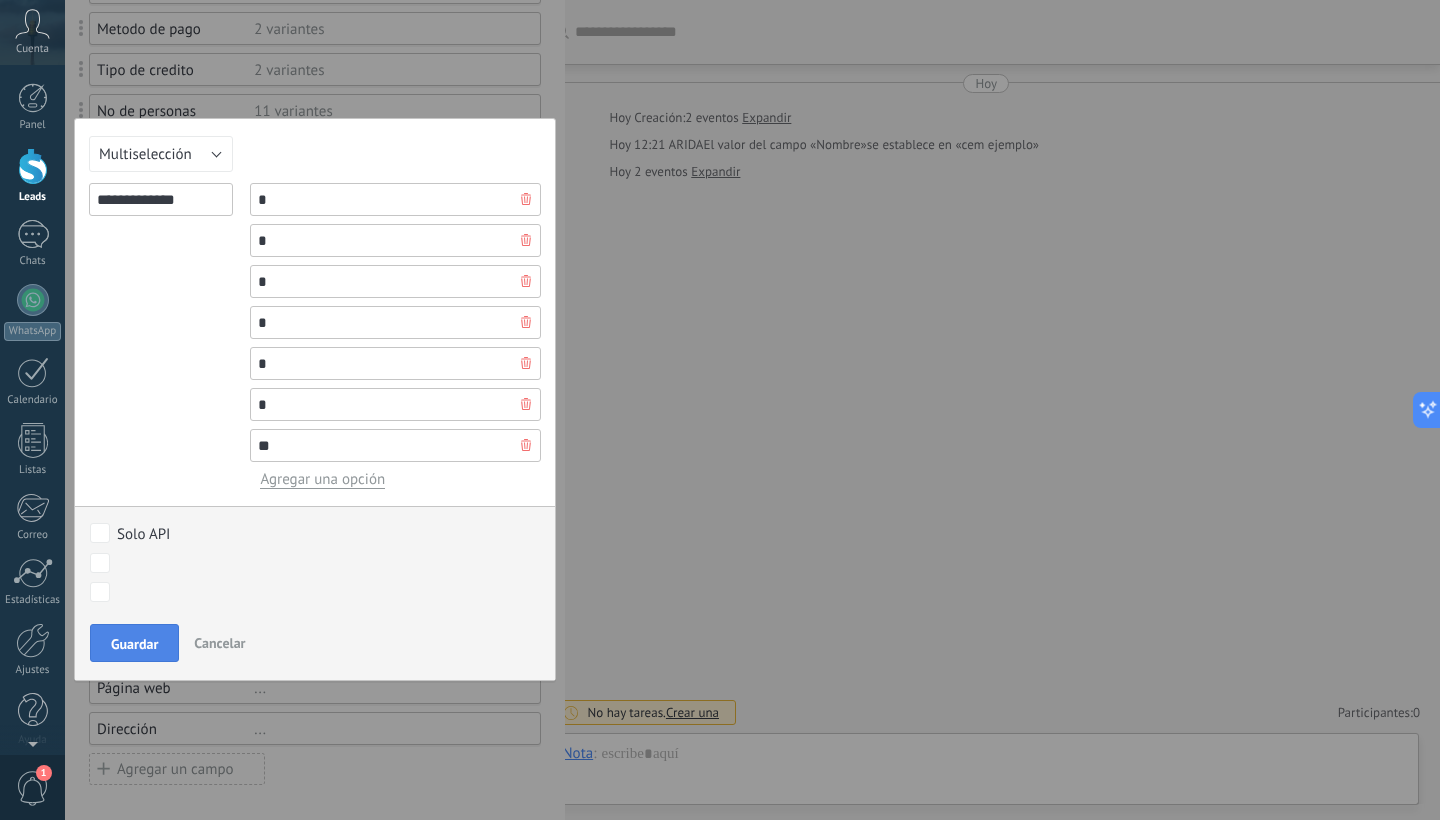 type on "**" 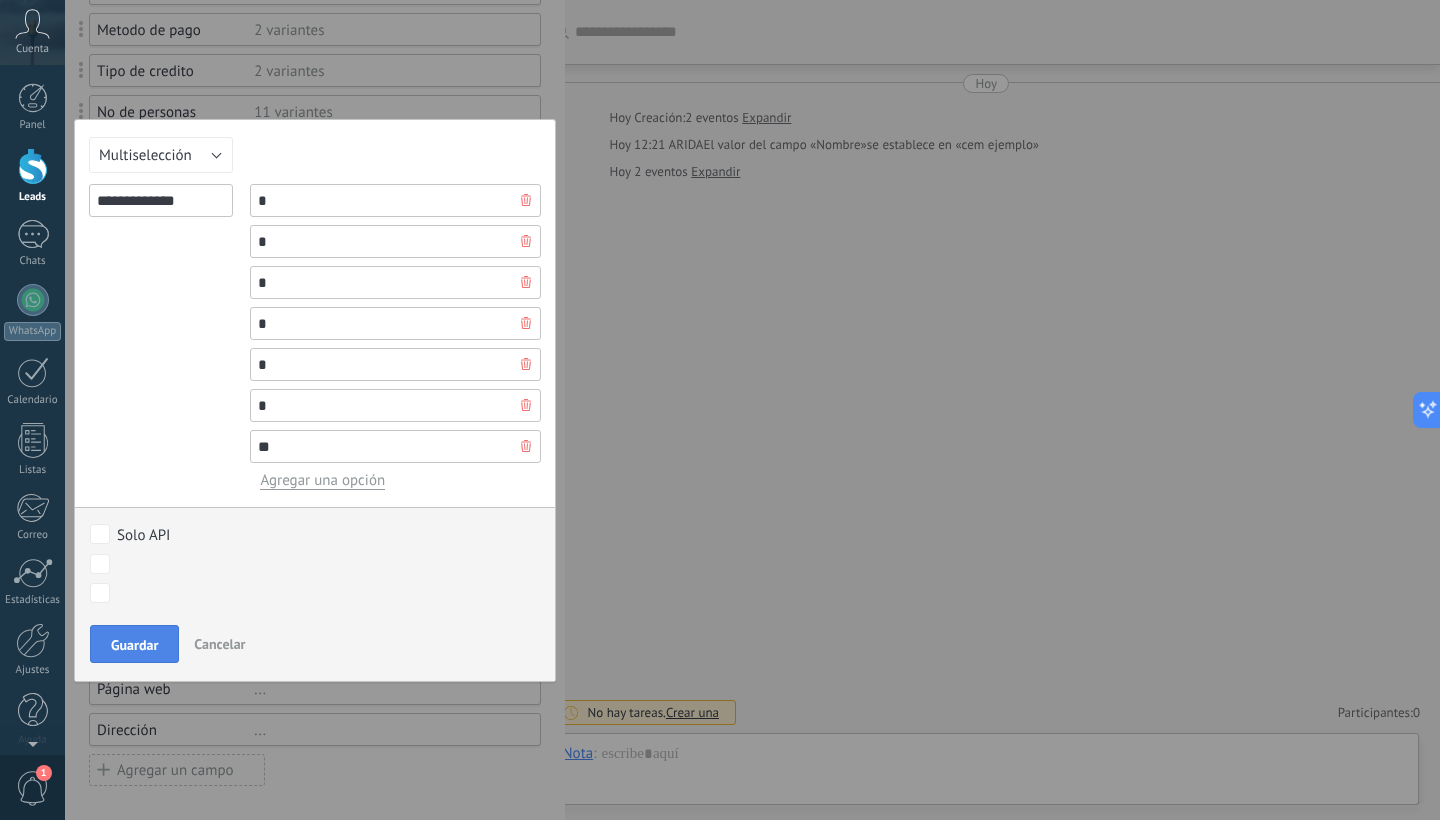 click on "Guardar" at bounding box center [134, 645] 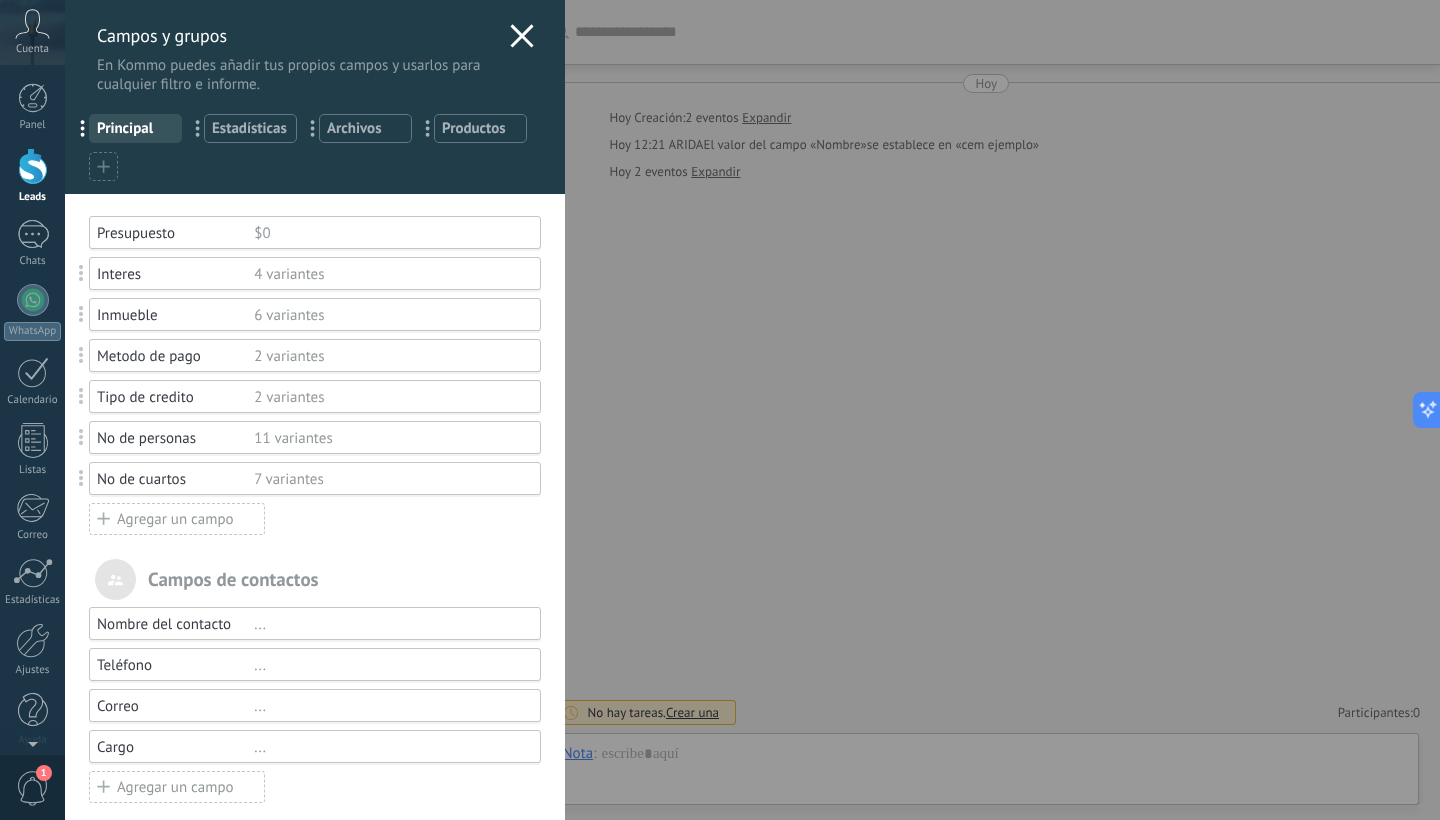 scroll, scrollTop: 0, scrollLeft: 0, axis: both 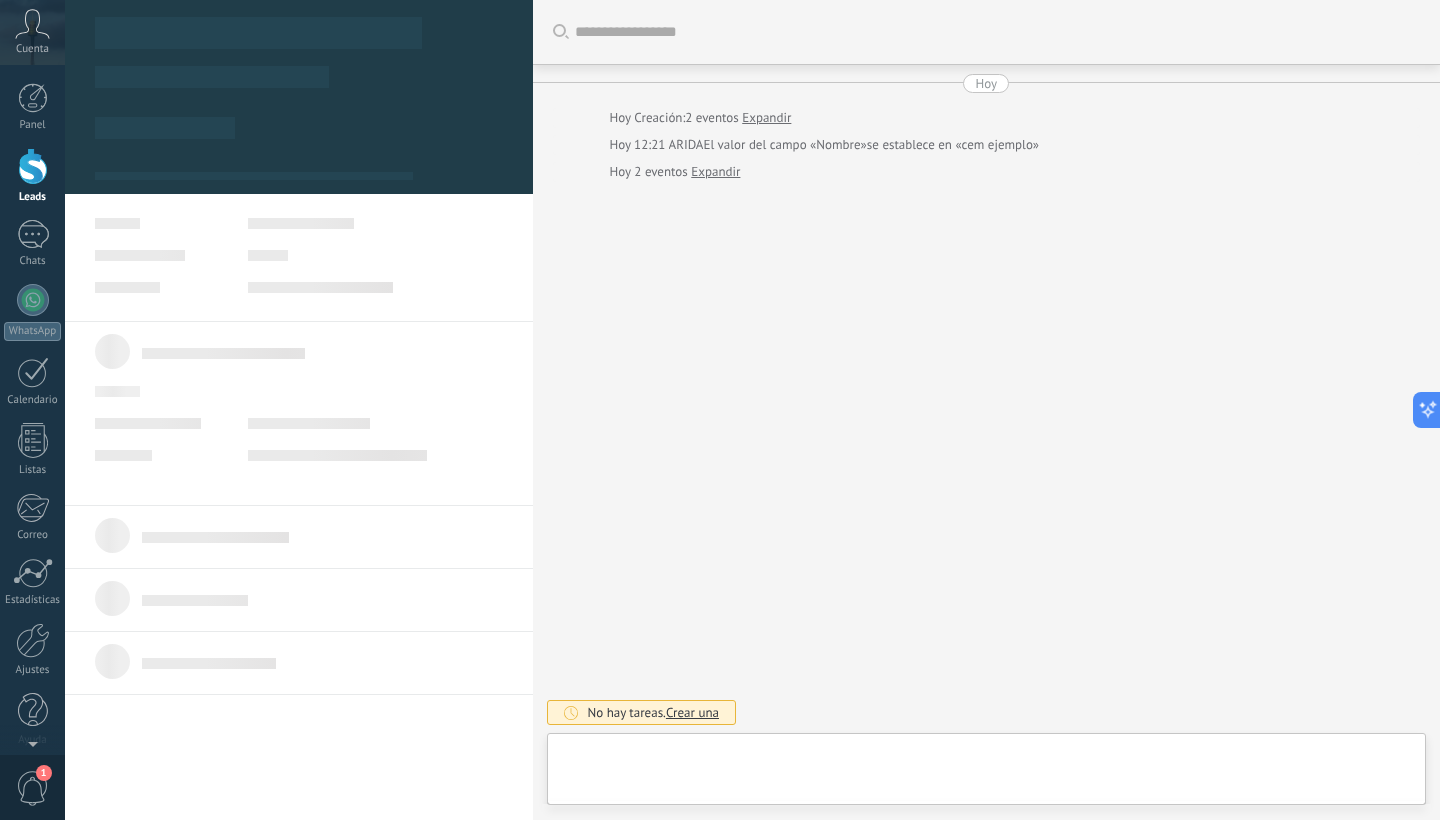 type on "**********" 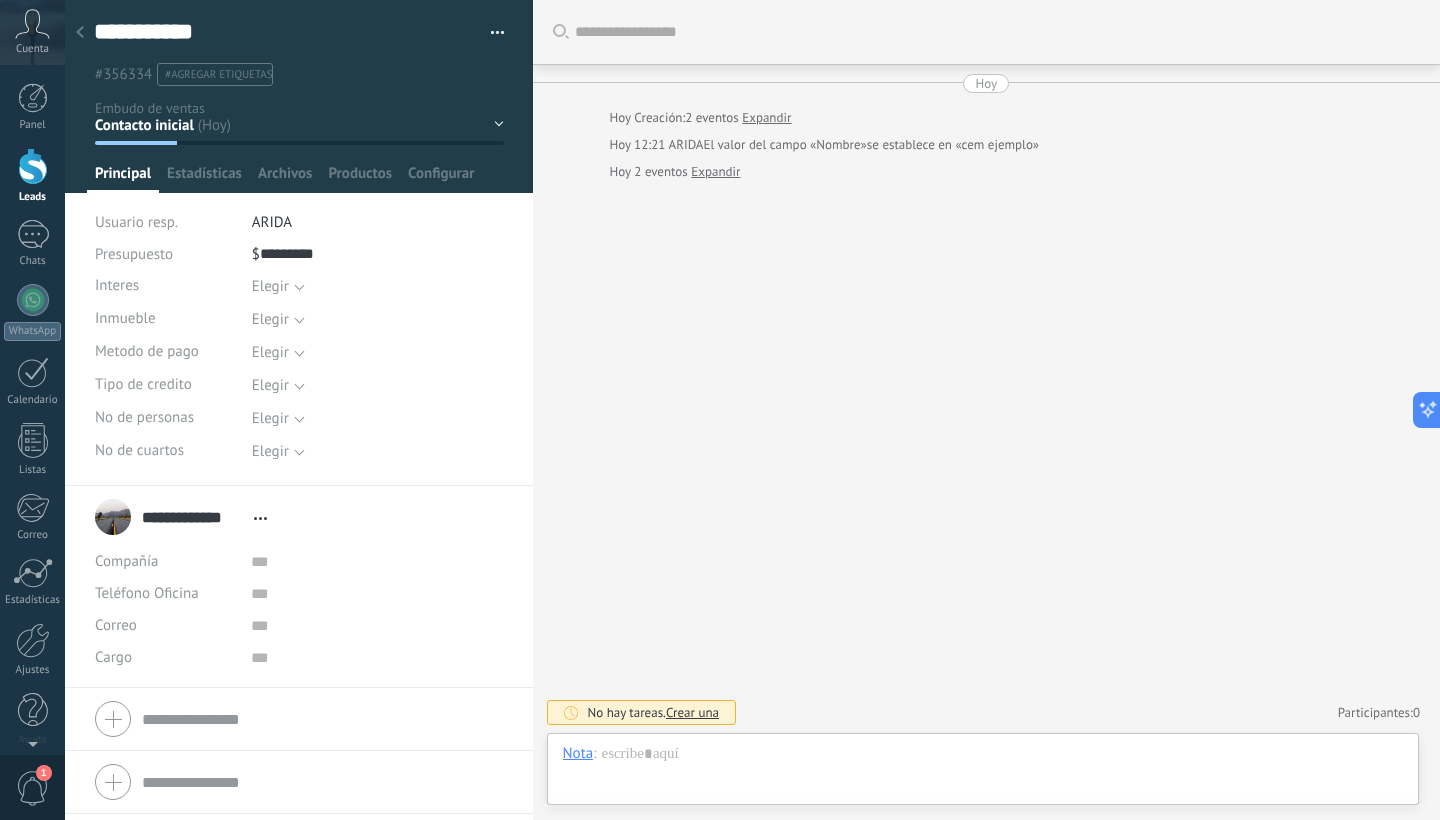 click on "Elegir" at bounding box center [365, 451] 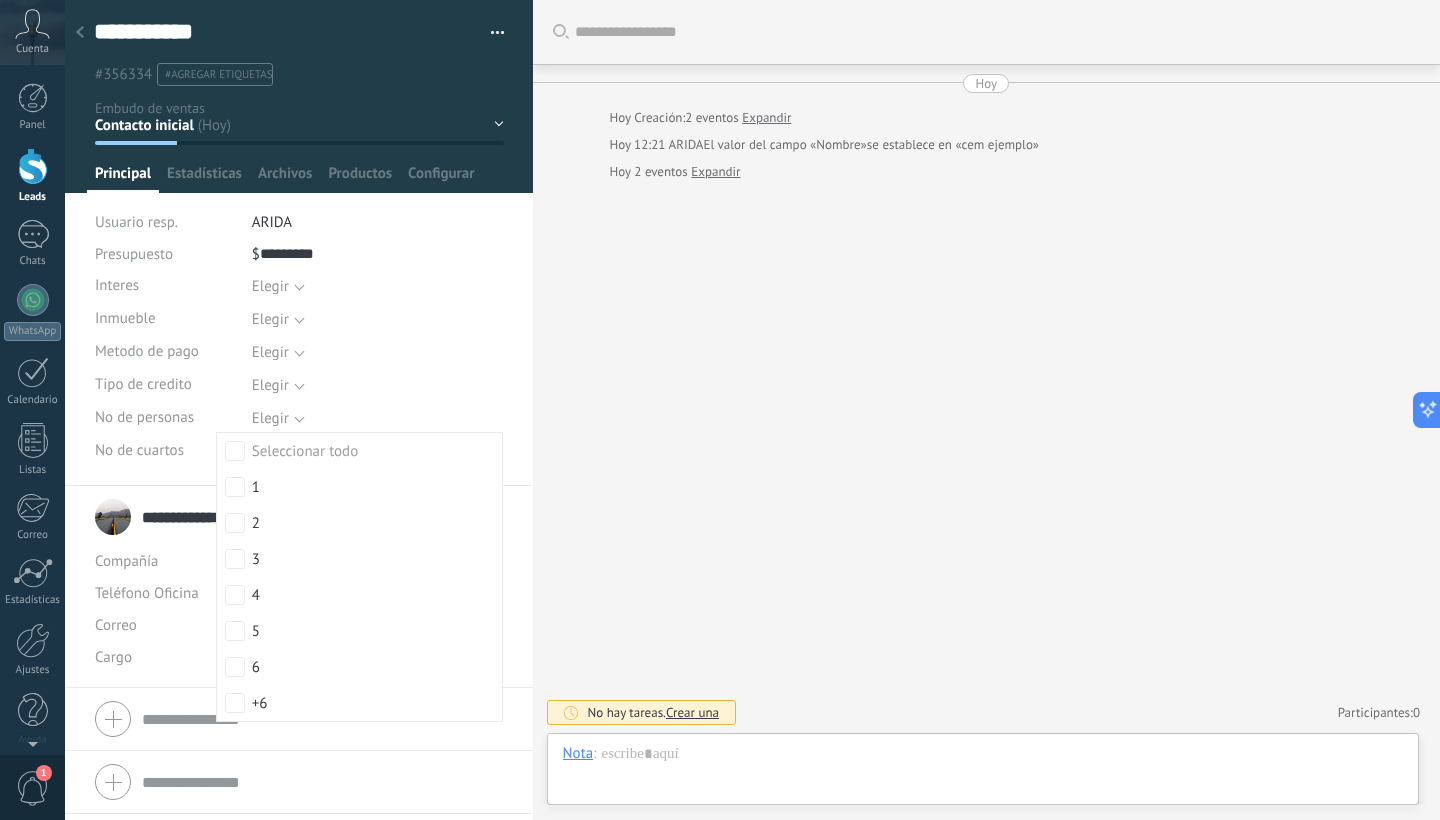 click on "Elegir" at bounding box center [365, 385] 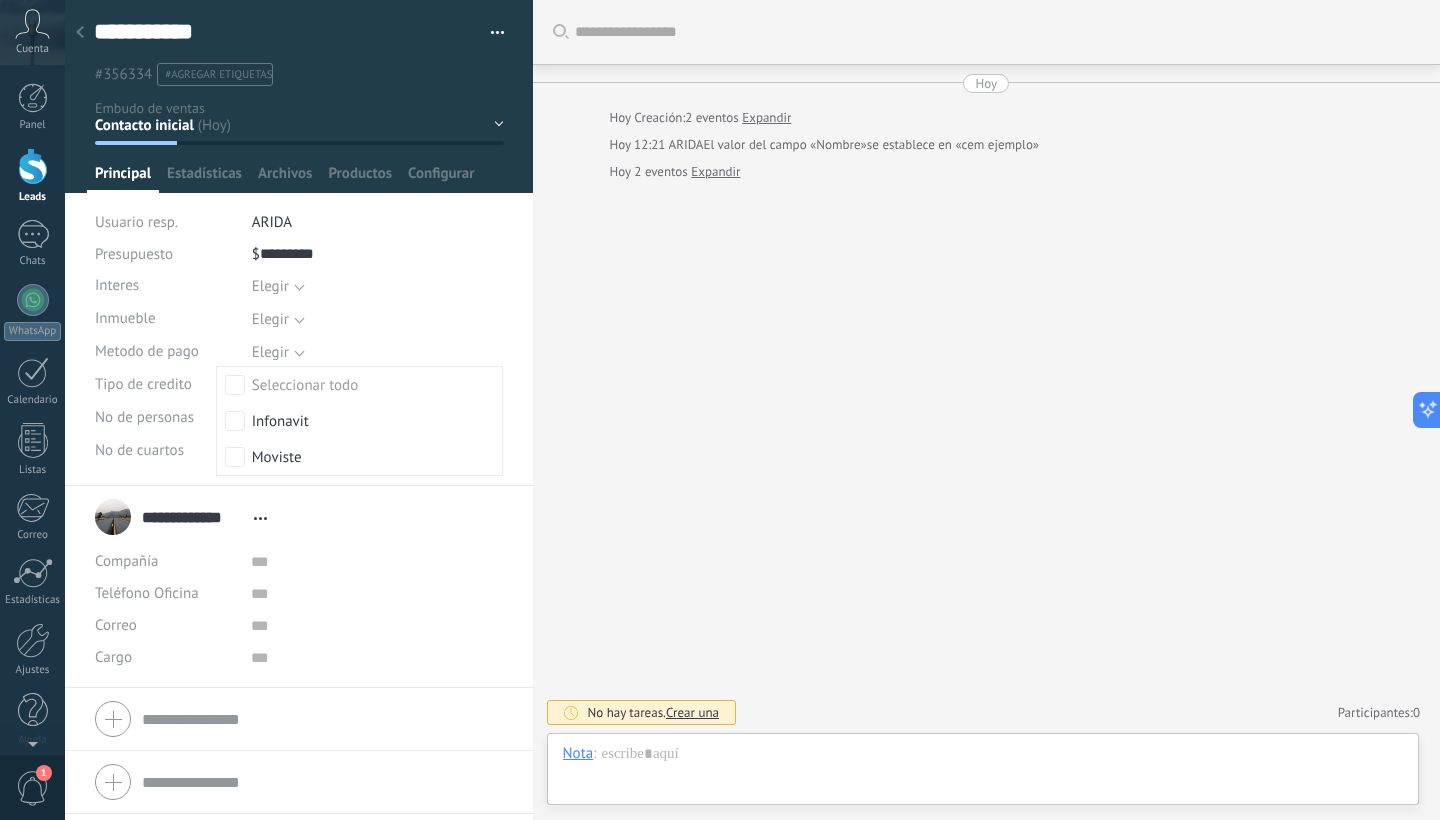 click on "No de personas" at bounding box center [166, 418] 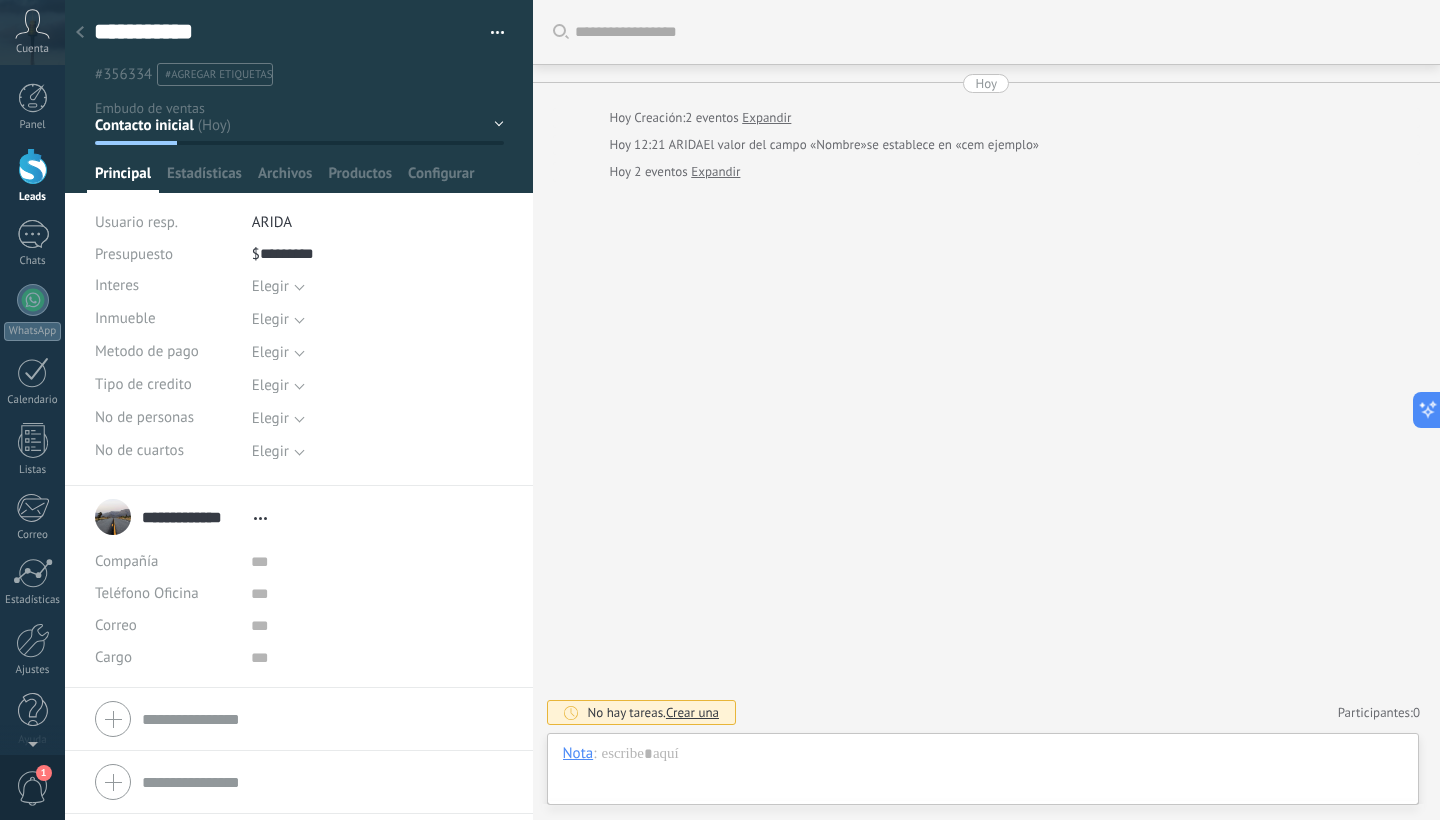 click on "Elegir" at bounding box center (270, 418) 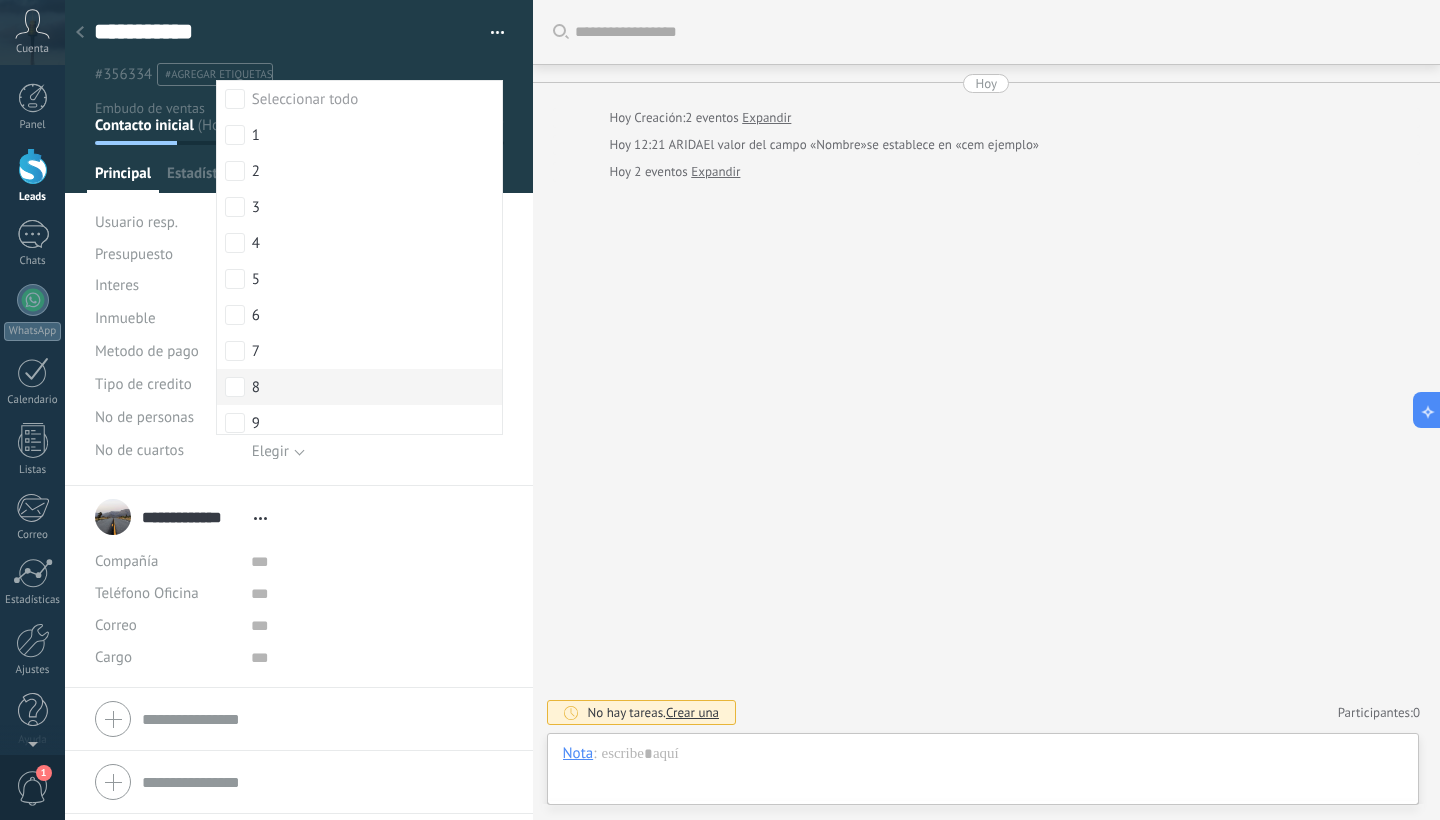 scroll, scrollTop: 0, scrollLeft: 0, axis: both 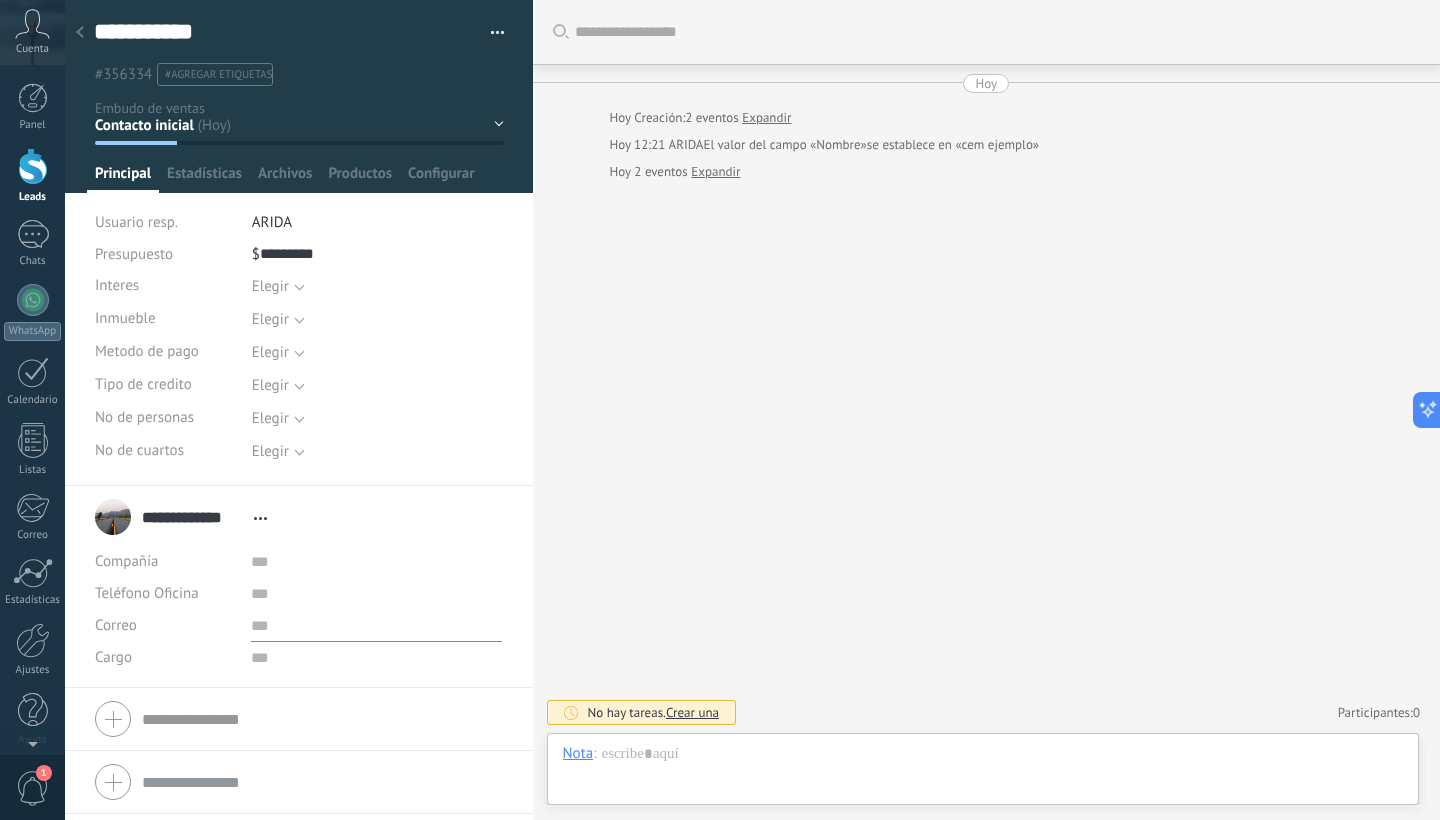 click at bounding box center [376, 626] 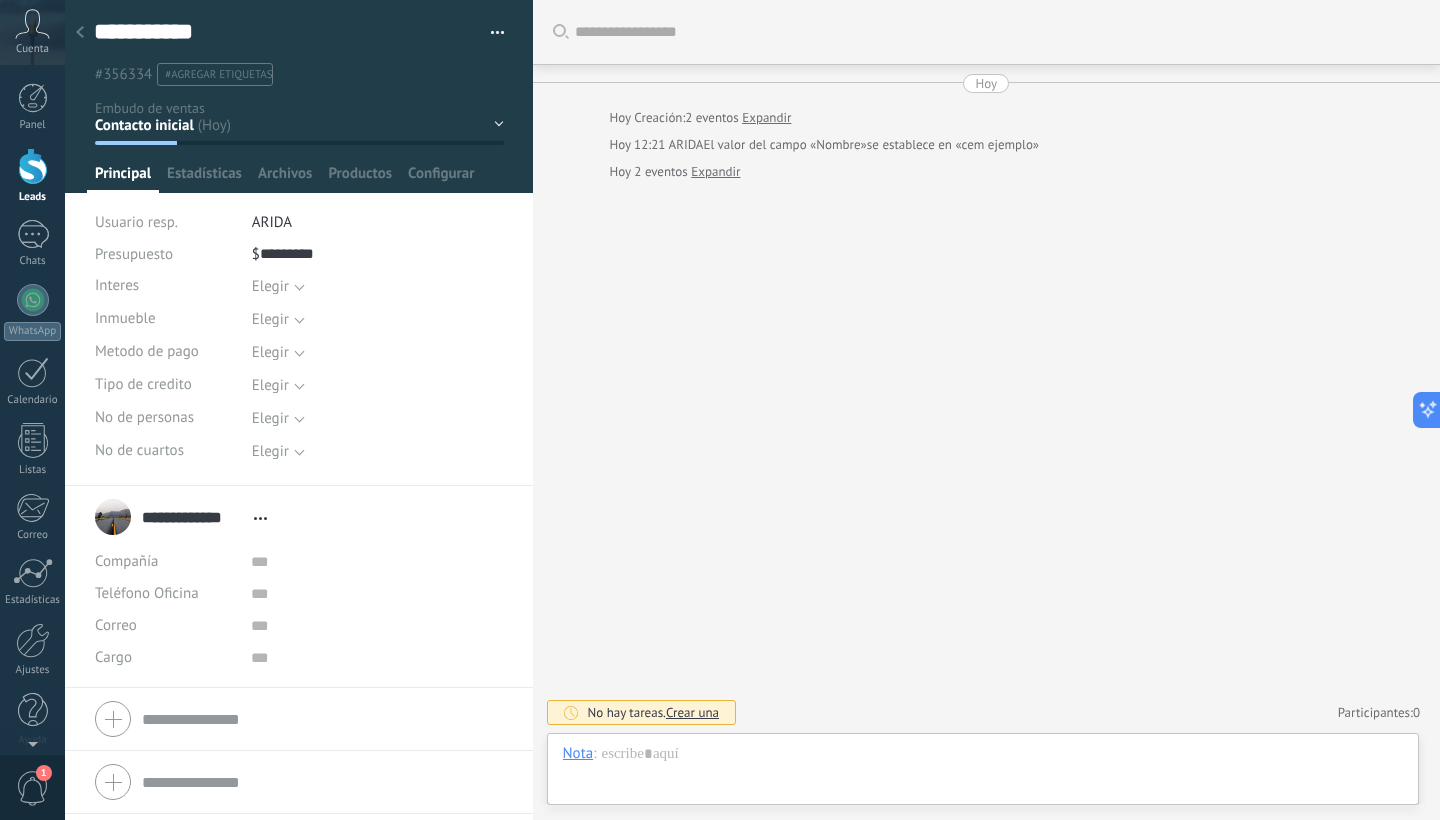 click on "Contacto inicial
Negociación
Debate contractual
Discusión de contrato
Logrado con éxito
Venta Perdido" at bounding box center [0, 0] 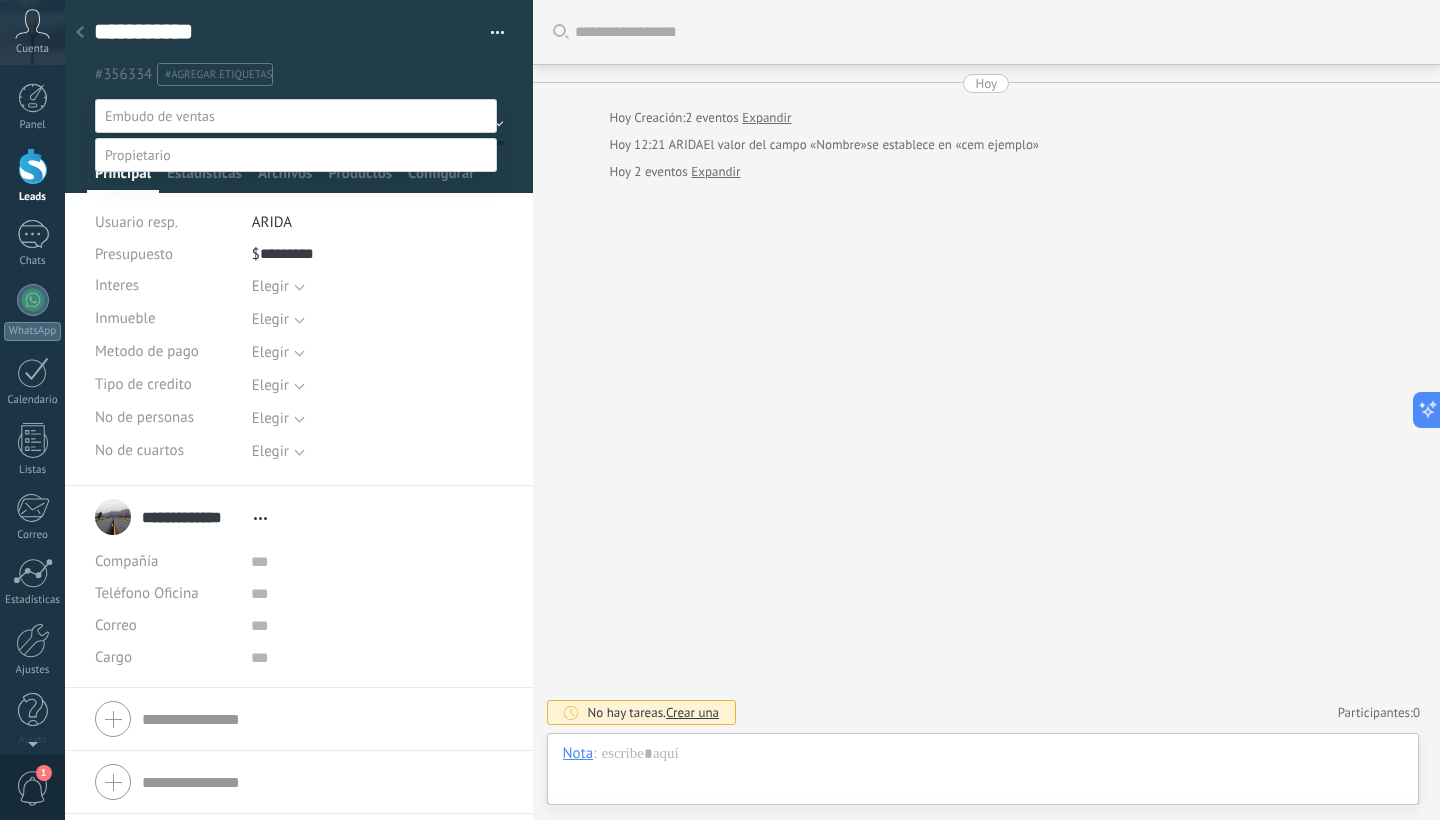 click on "Contacto inicial
Negociación
Debate contractual
Discusión de contrato
Logrado con éxito" at bounding box center (296, 471) 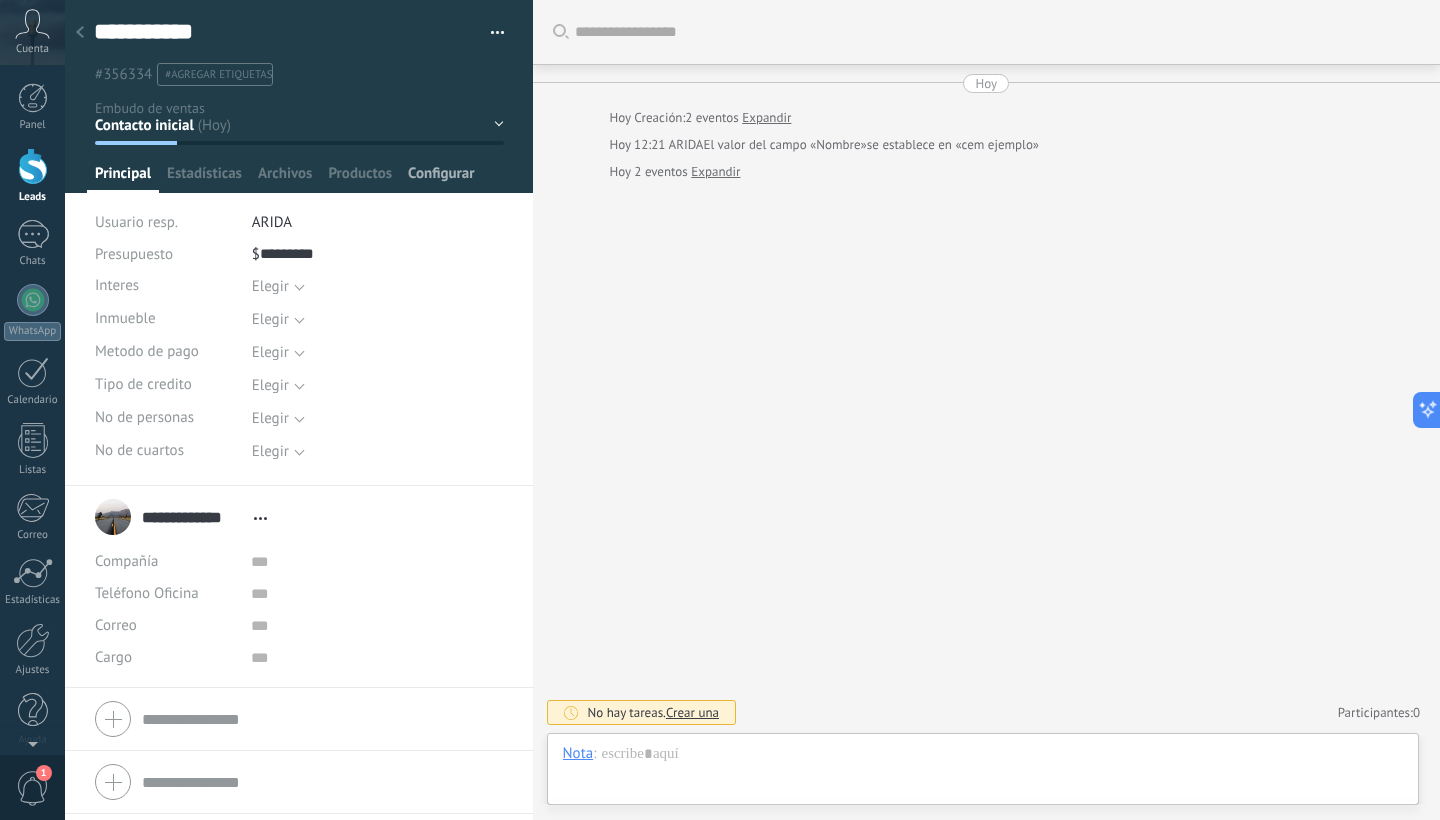 click on "Configurar" at bounding box center [441, 178] 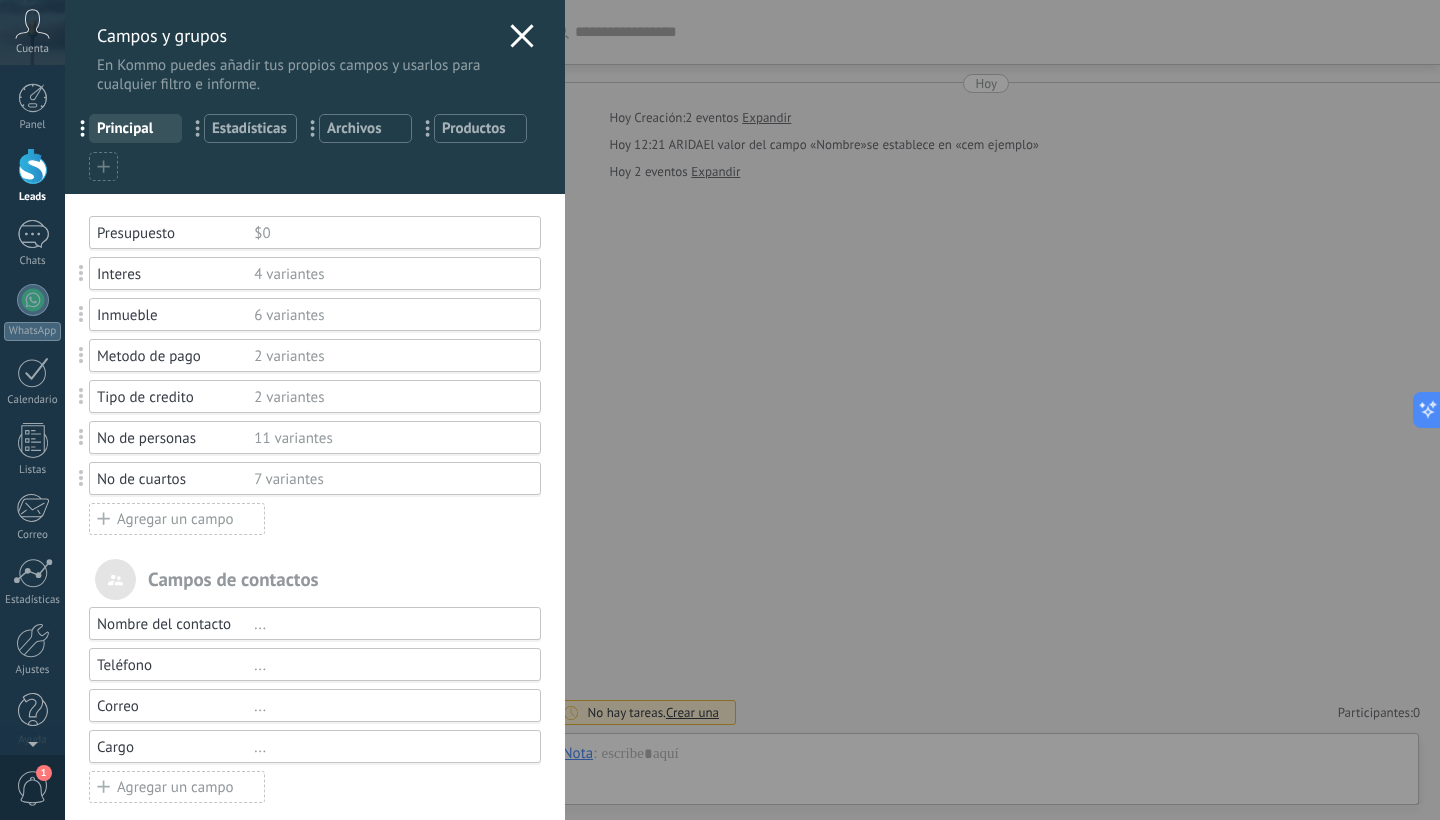 click on "Agregar un campo" at bounding box center (177, 519) 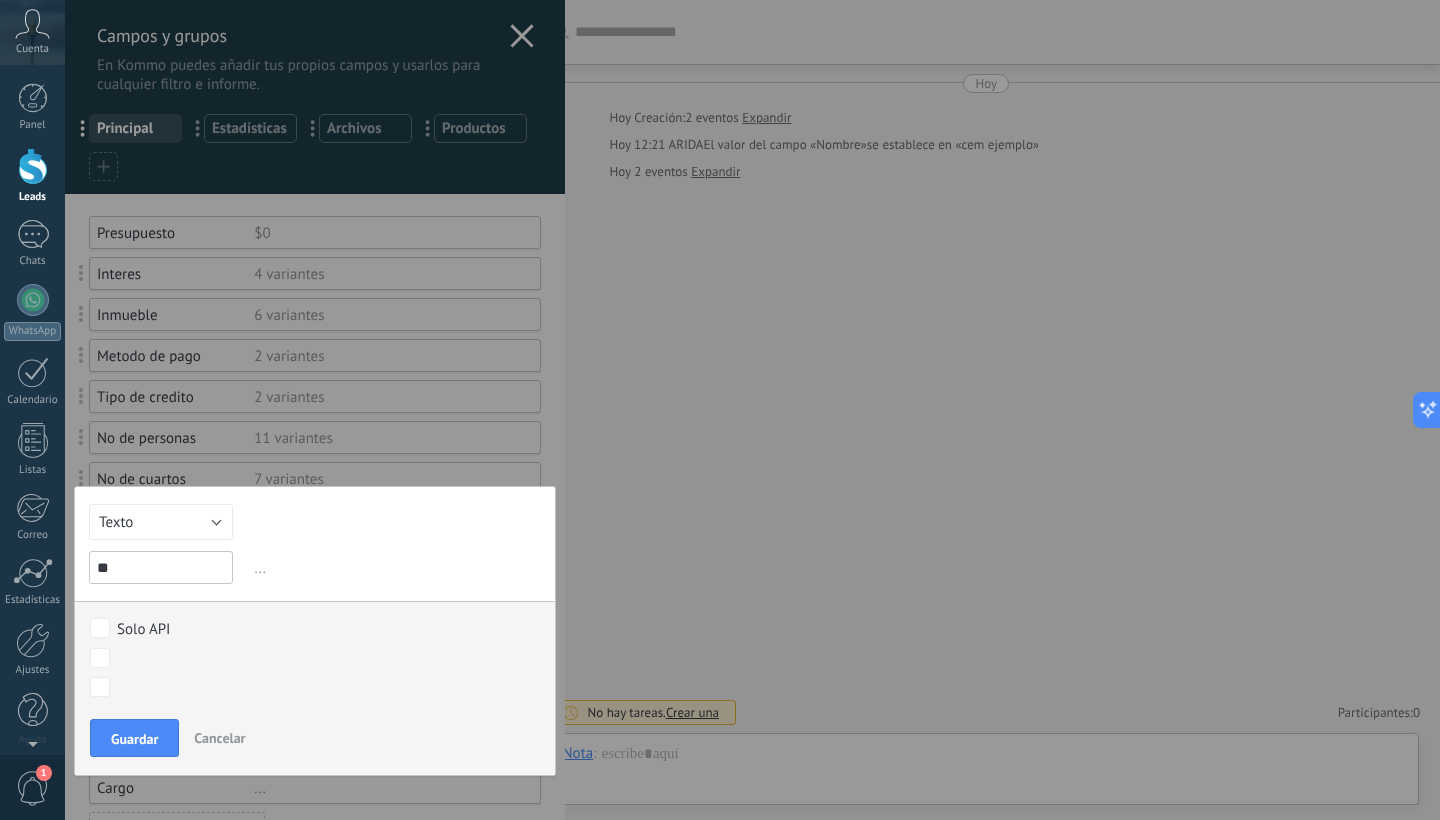 type on "*" 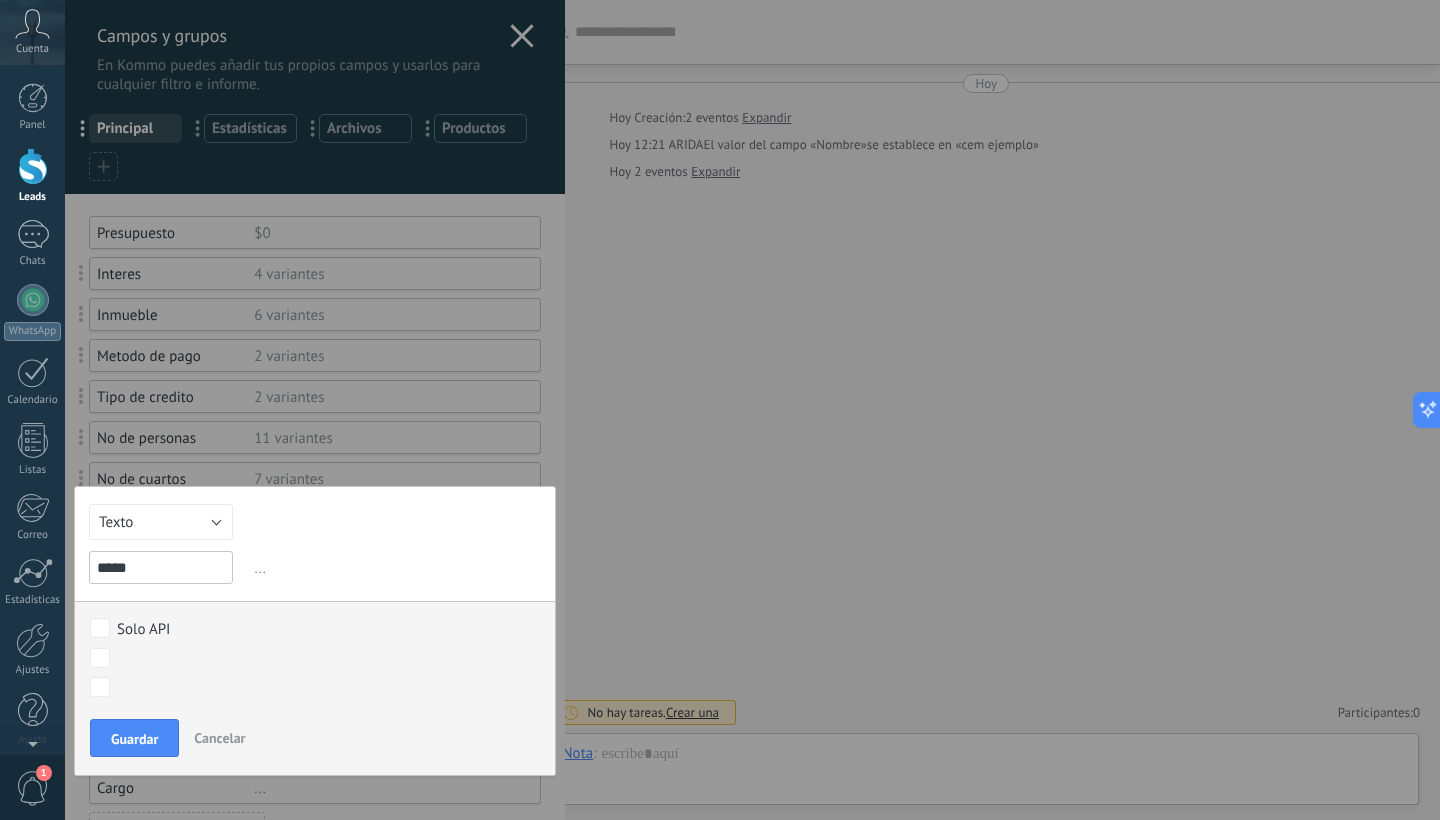 type on "*****" 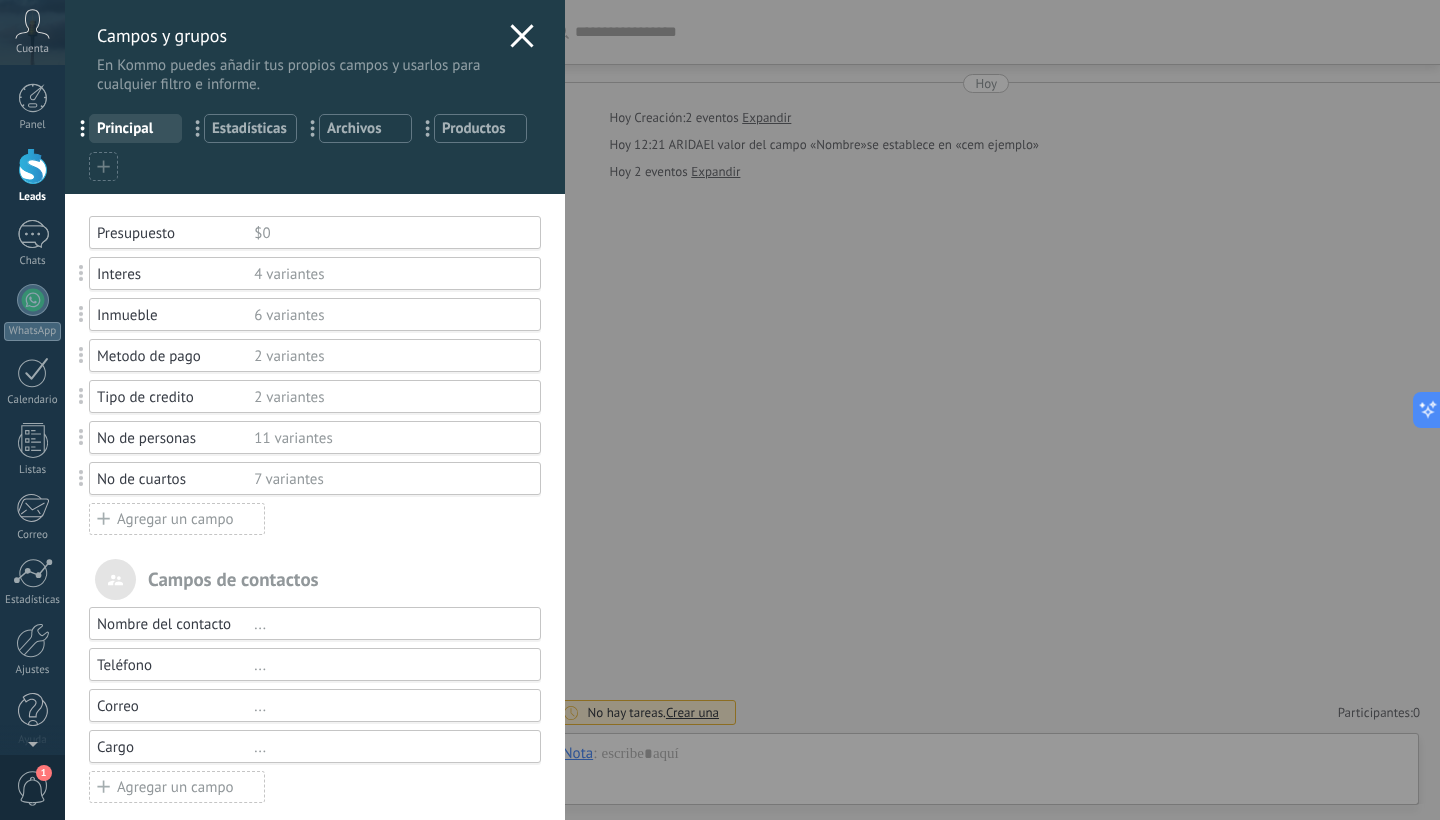 click on "No de cuartos" at bounding box center (175, 479) 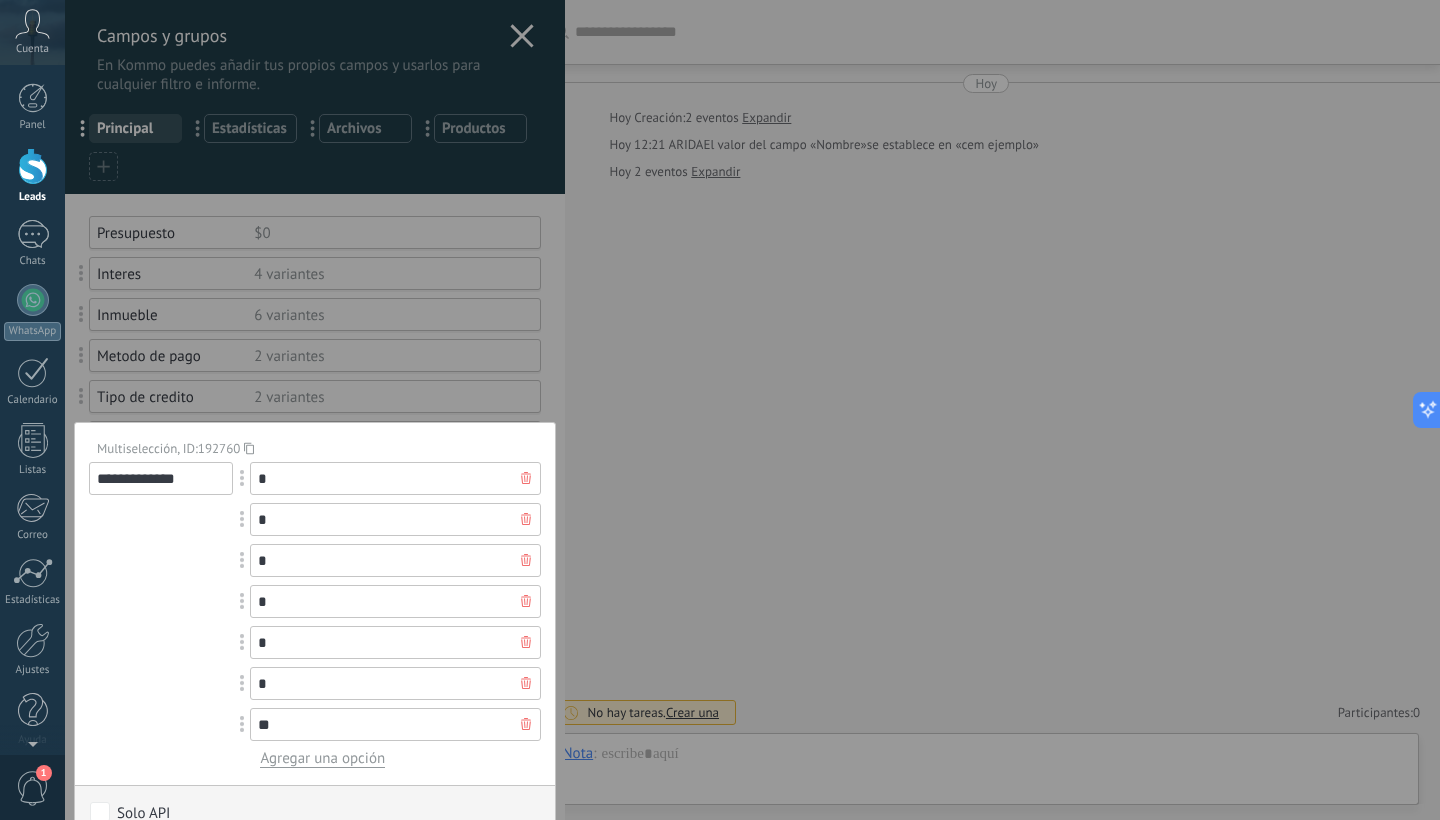 click on "**********" at bounding box center [161, 478] 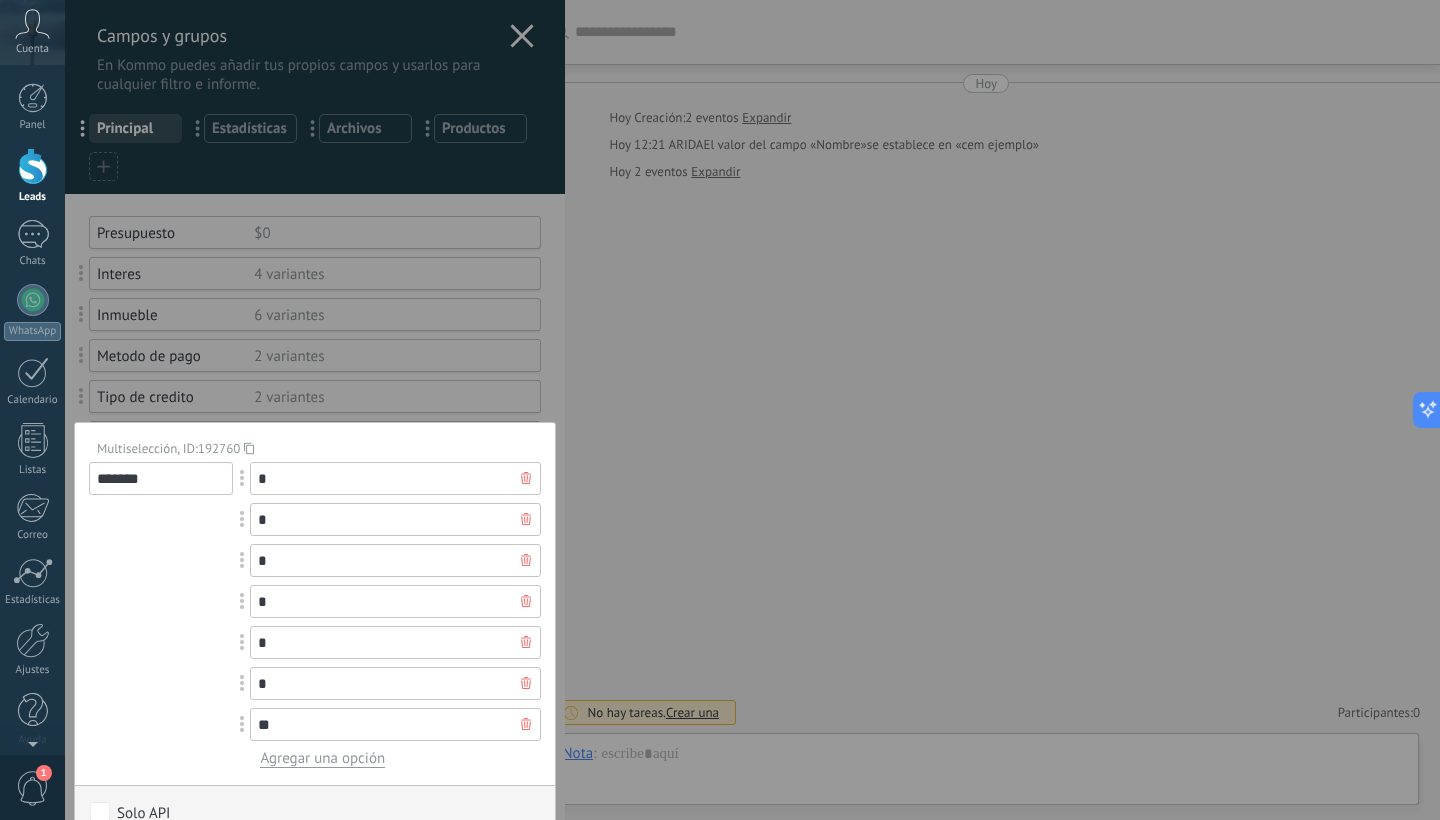 type on "*******" 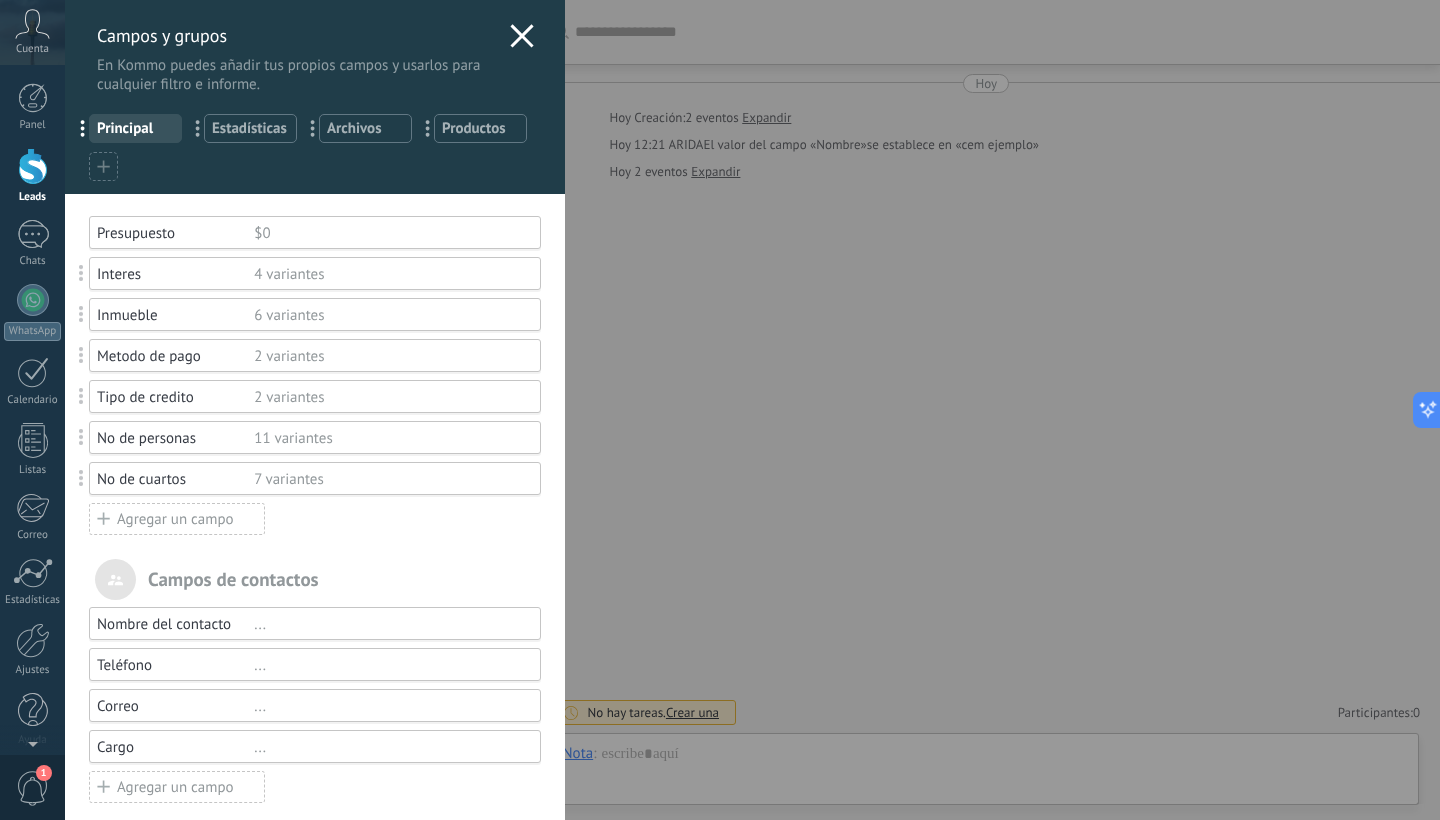 click on "No de cuartos" at bounding box center (175, 479) 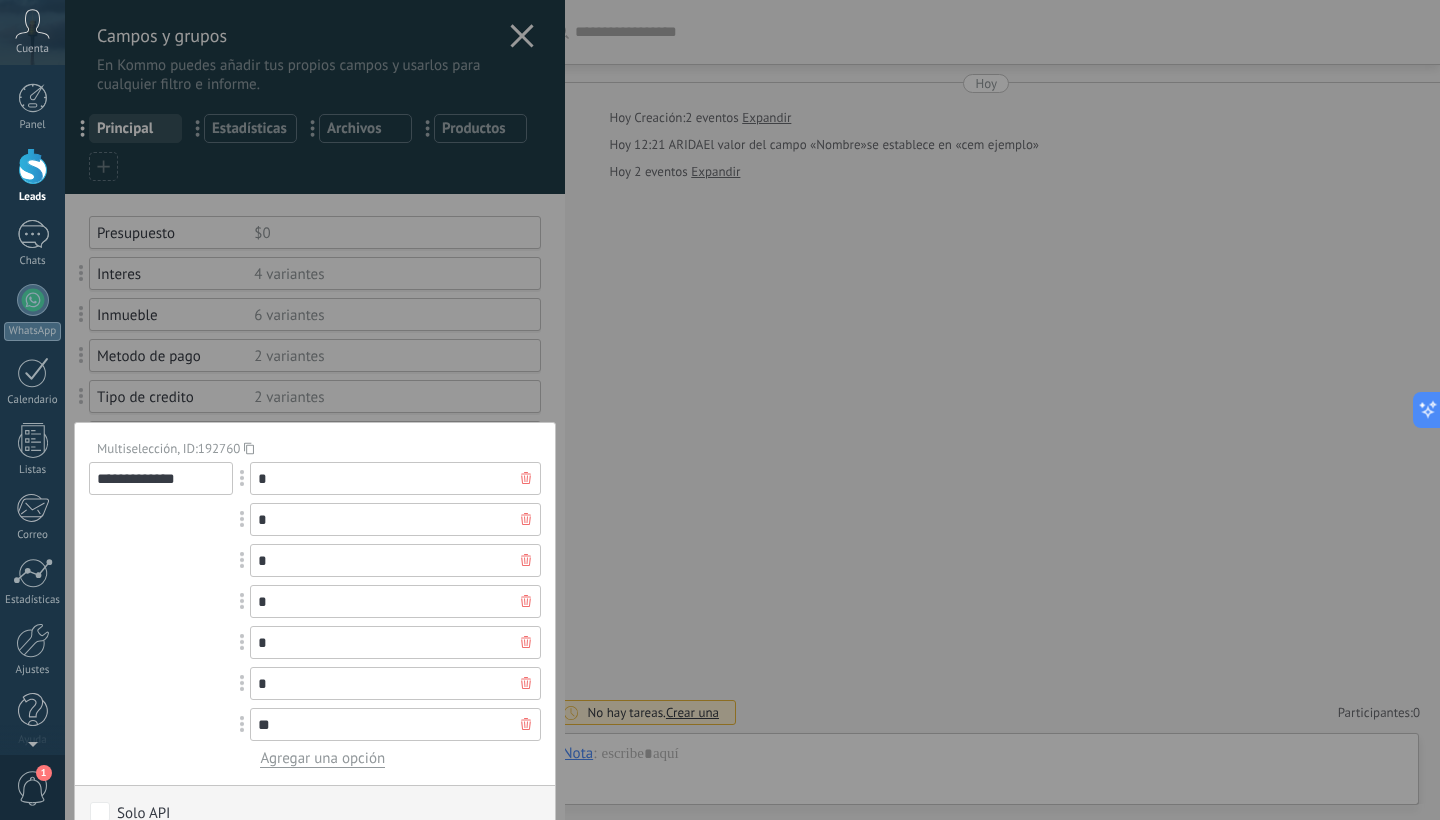 click on "**********" at bounding box center (161, 478) 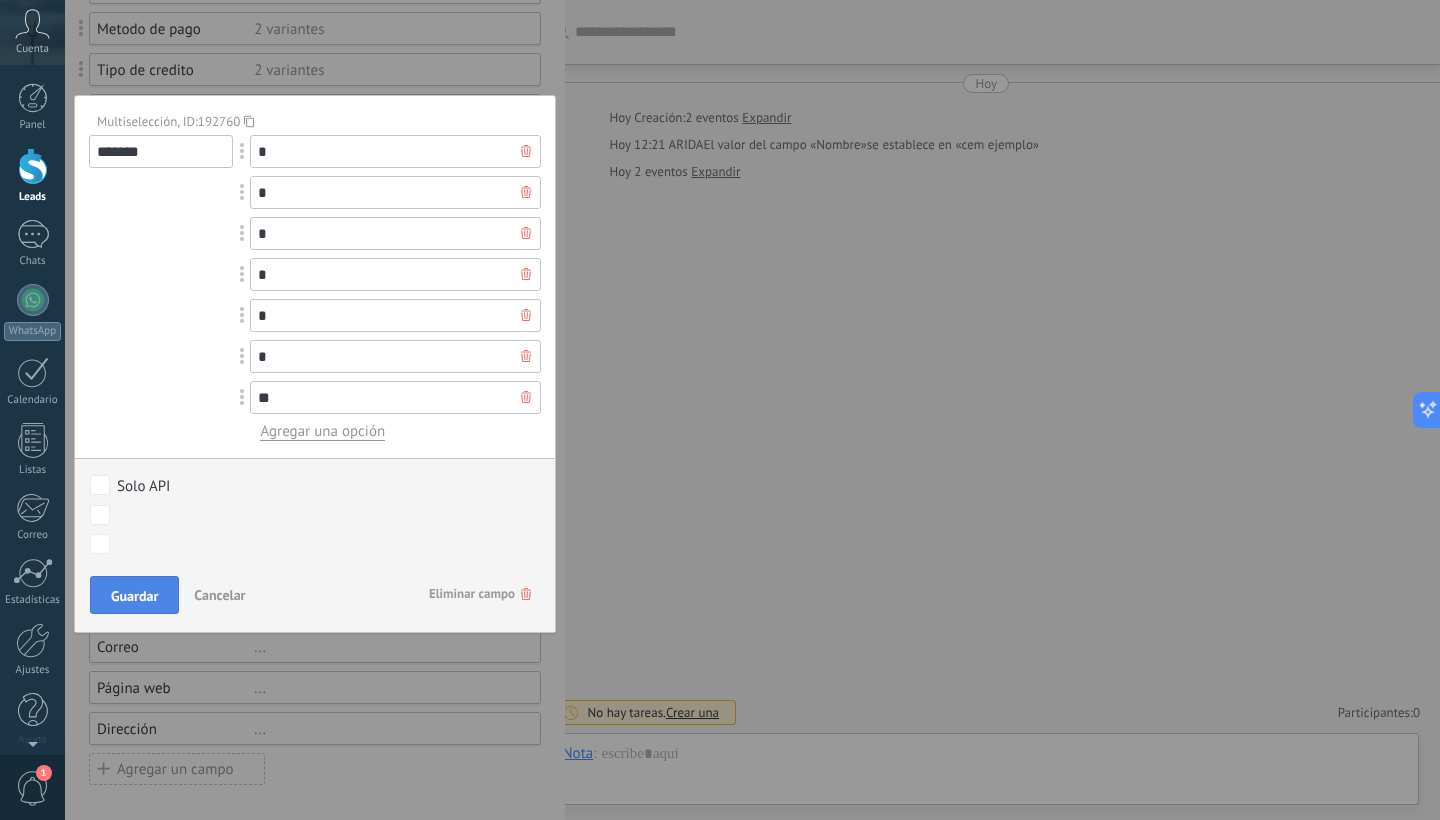 scroll, scrollTop: 326, scrollLeft: 0, axis: vertical 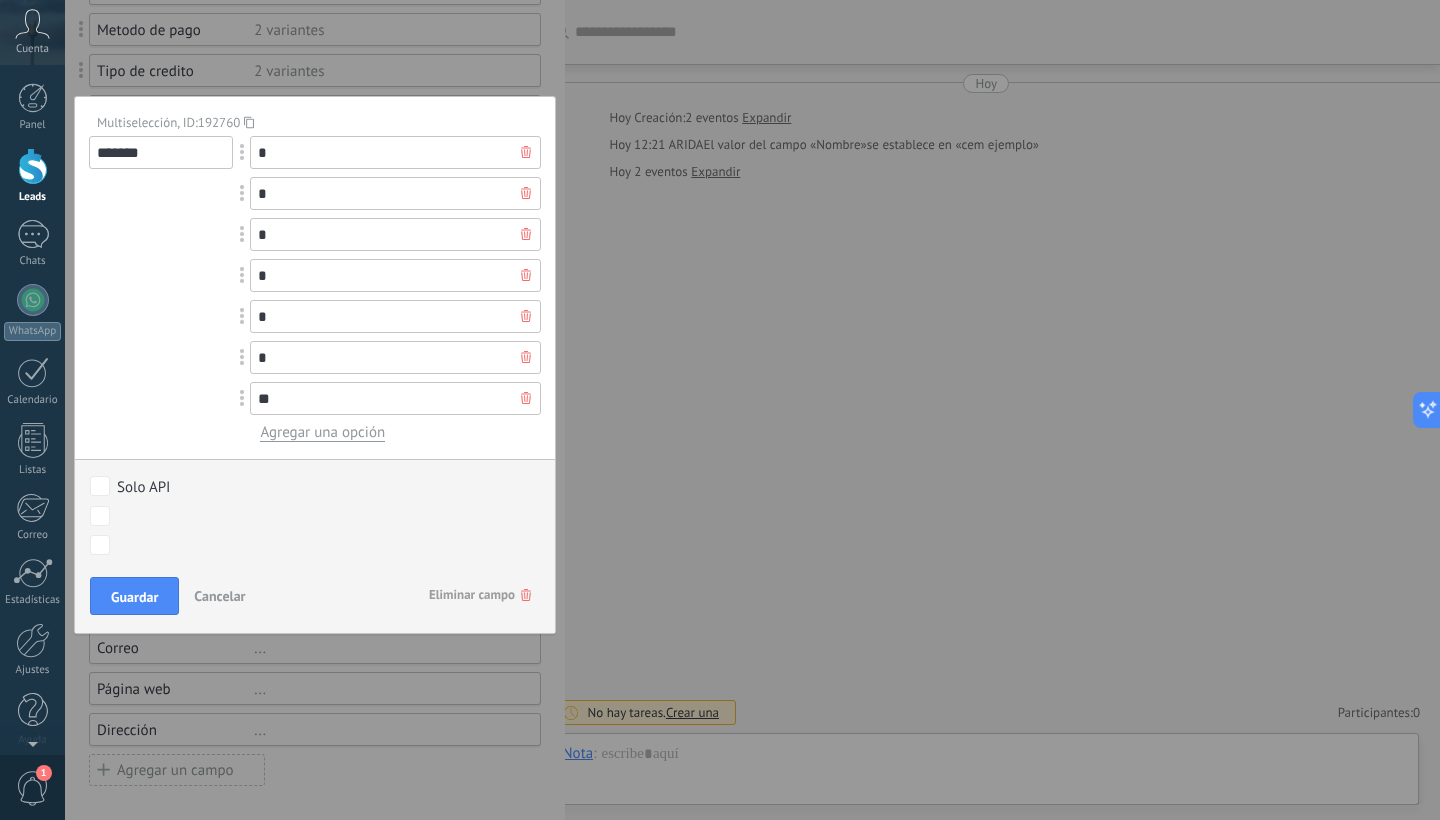 drag, startPoint x: 156, startPoint y: 160, endPoint x: 76, endPoint y: 162, distance: 80.024994 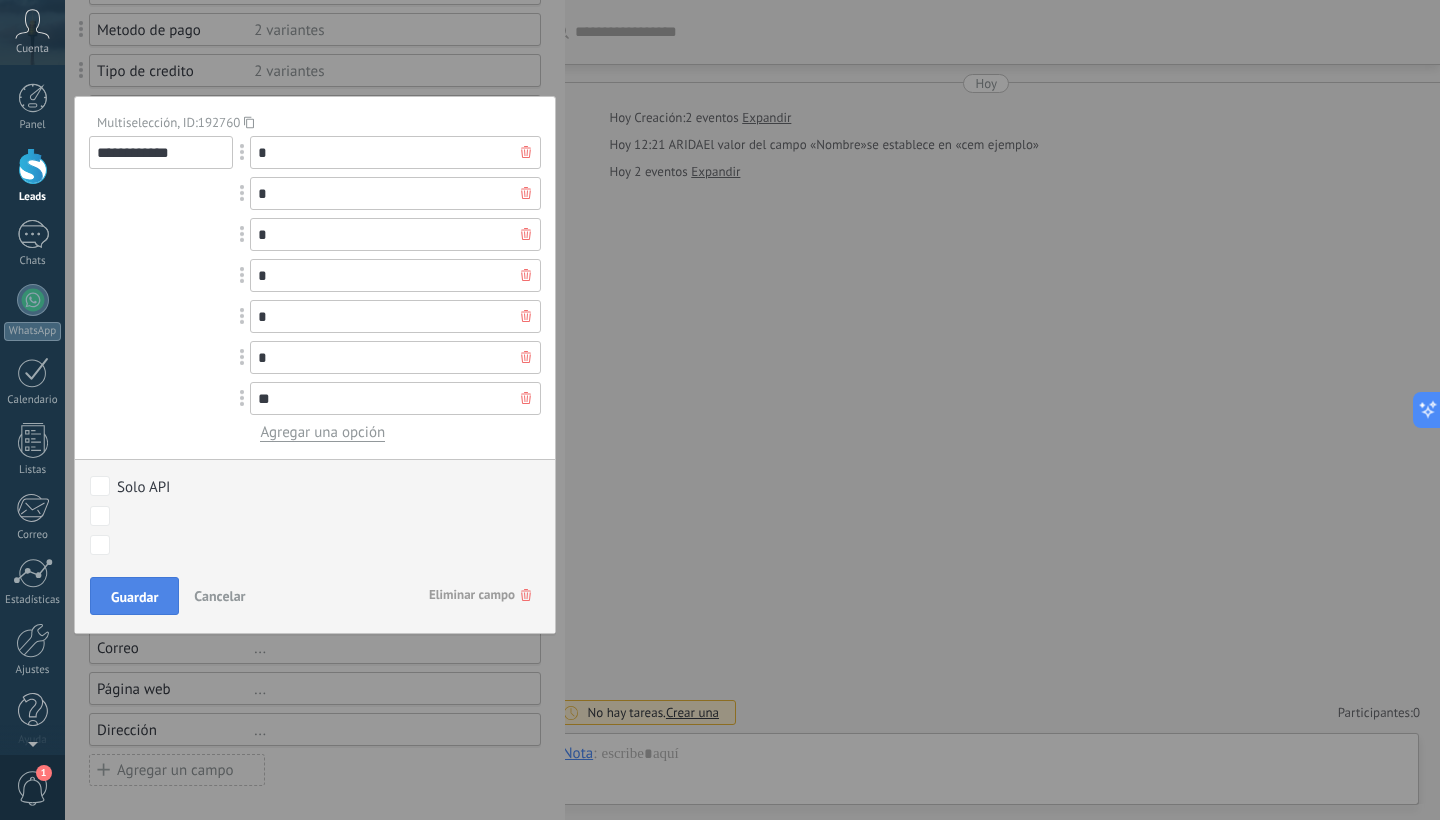 type on "**********" 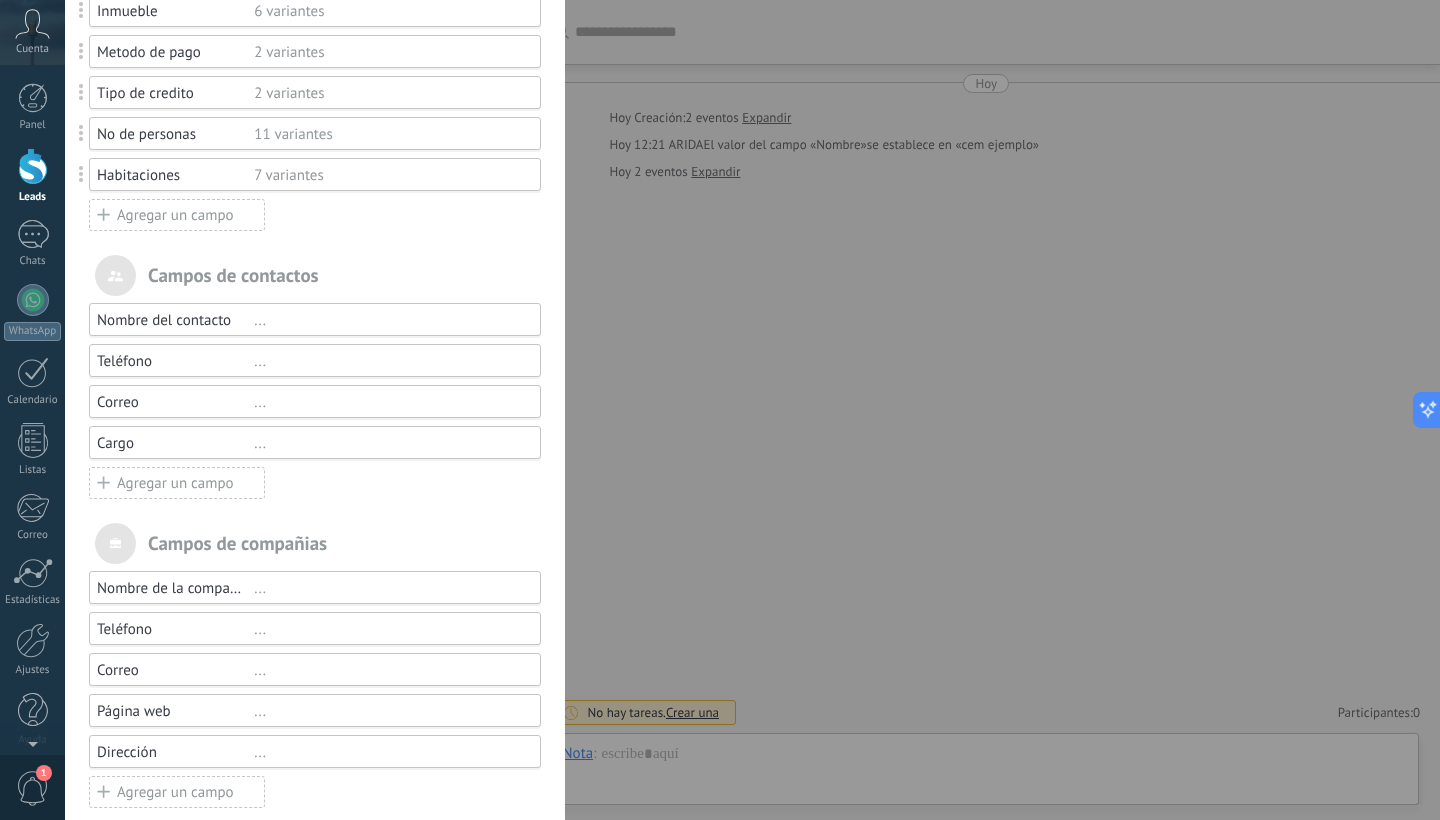 scroll, scrollTop: 296, scrollLeft: 0, axis: vertical 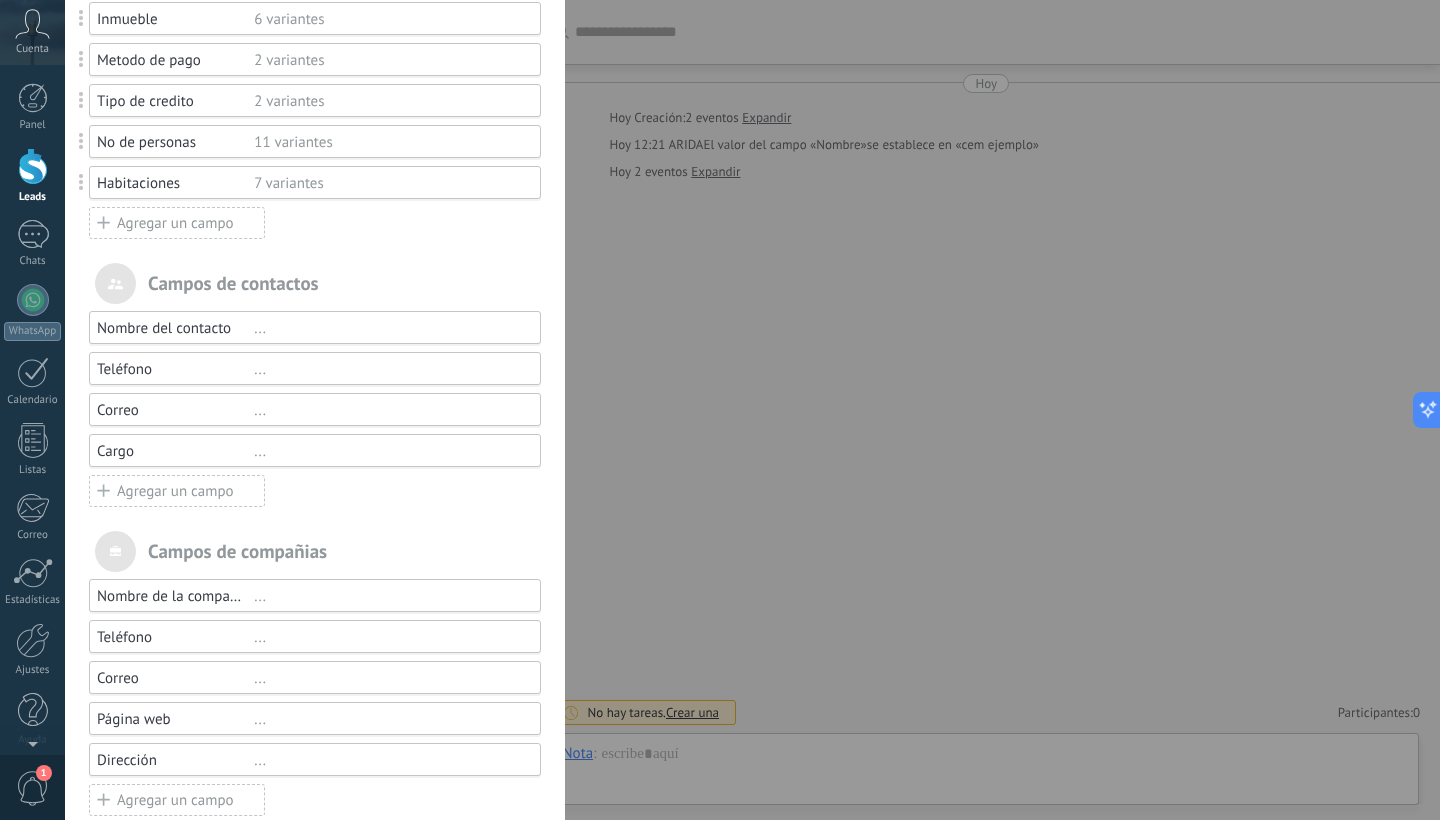 click on "Agregar un campo" at bounding box center [177, 223] 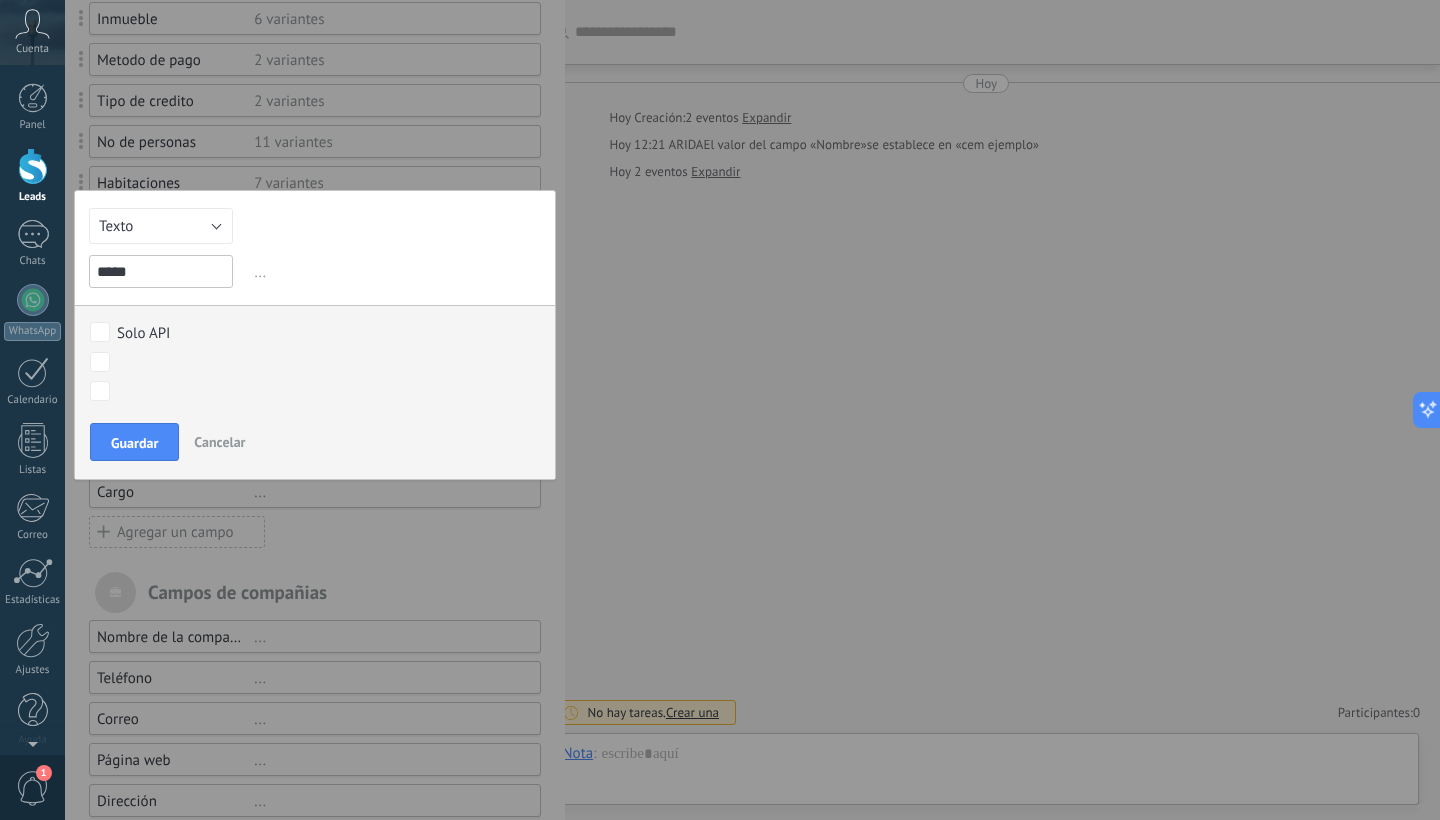 type on "*****" 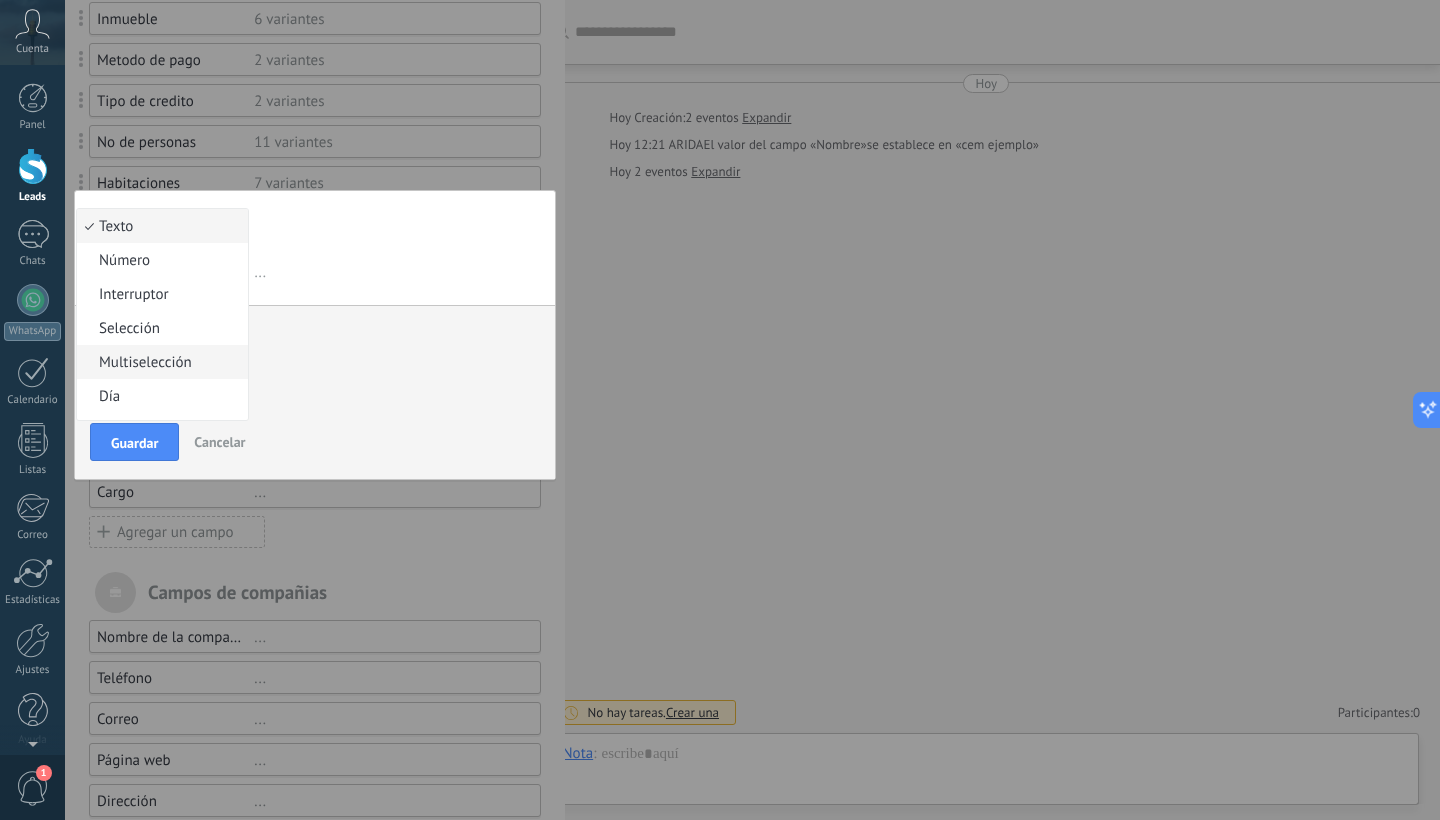 click on "Multiselección" at bounding box center (159, 362) 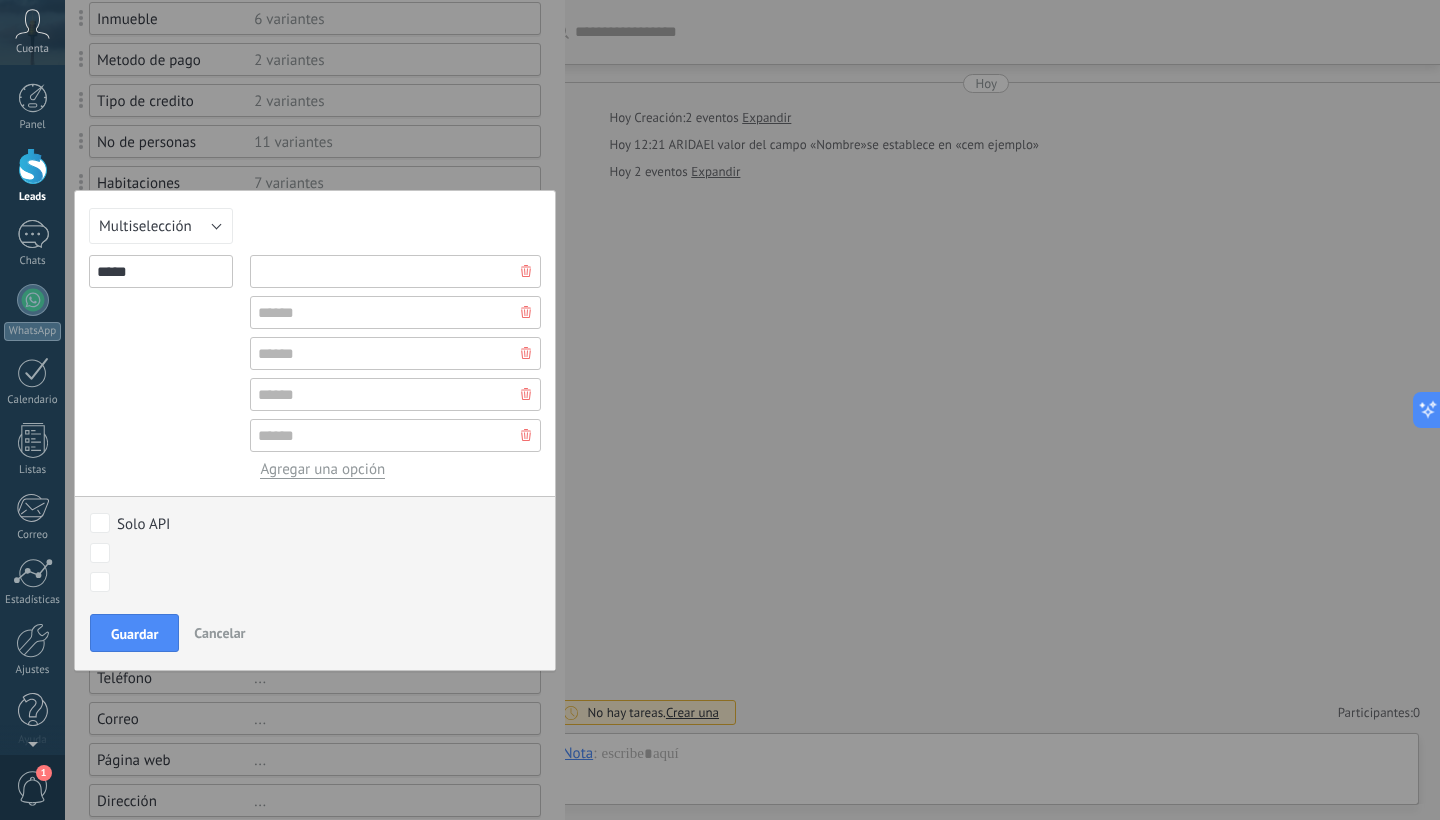 click at bounding box center [395, 271] 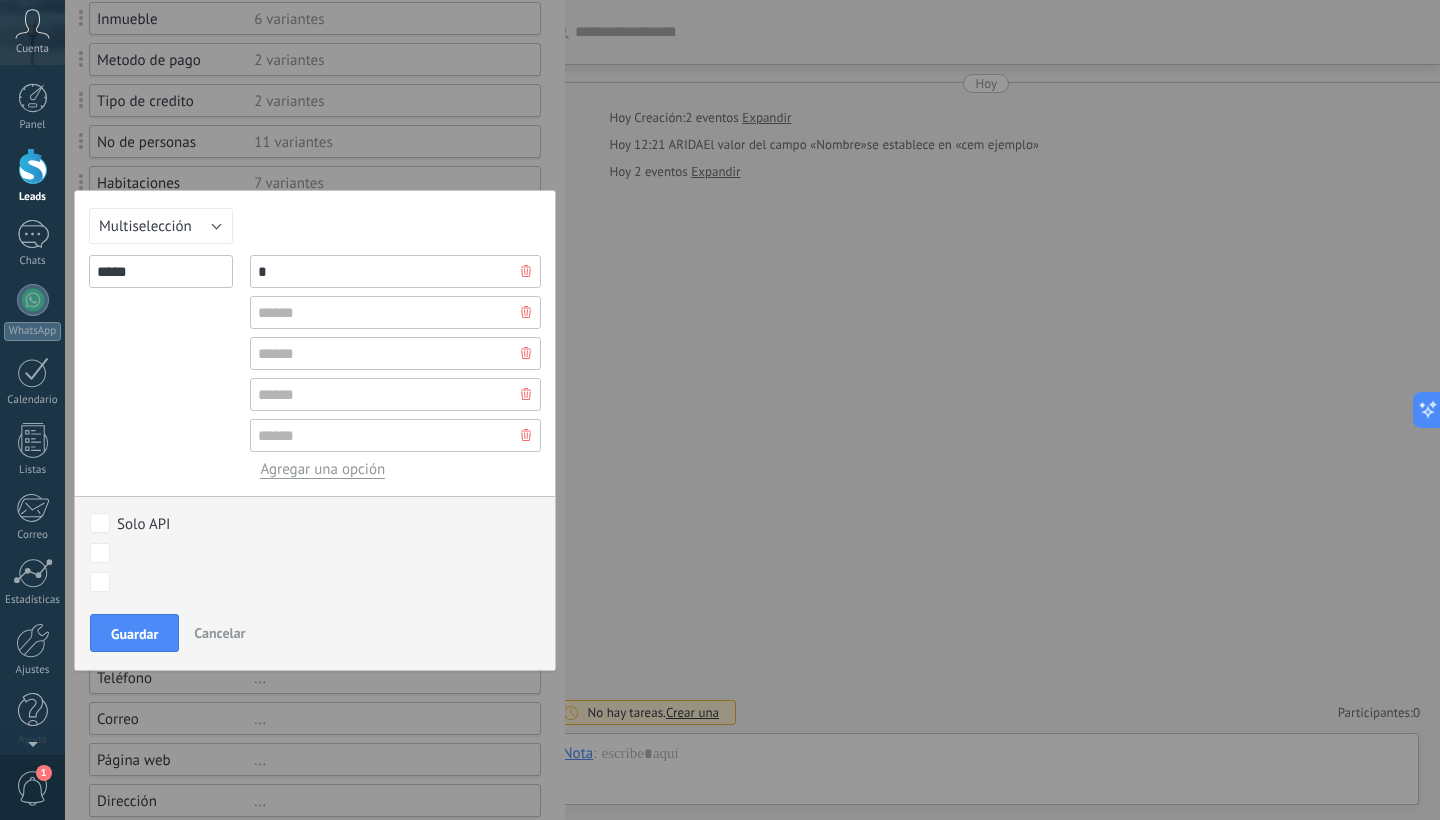 type on "*" 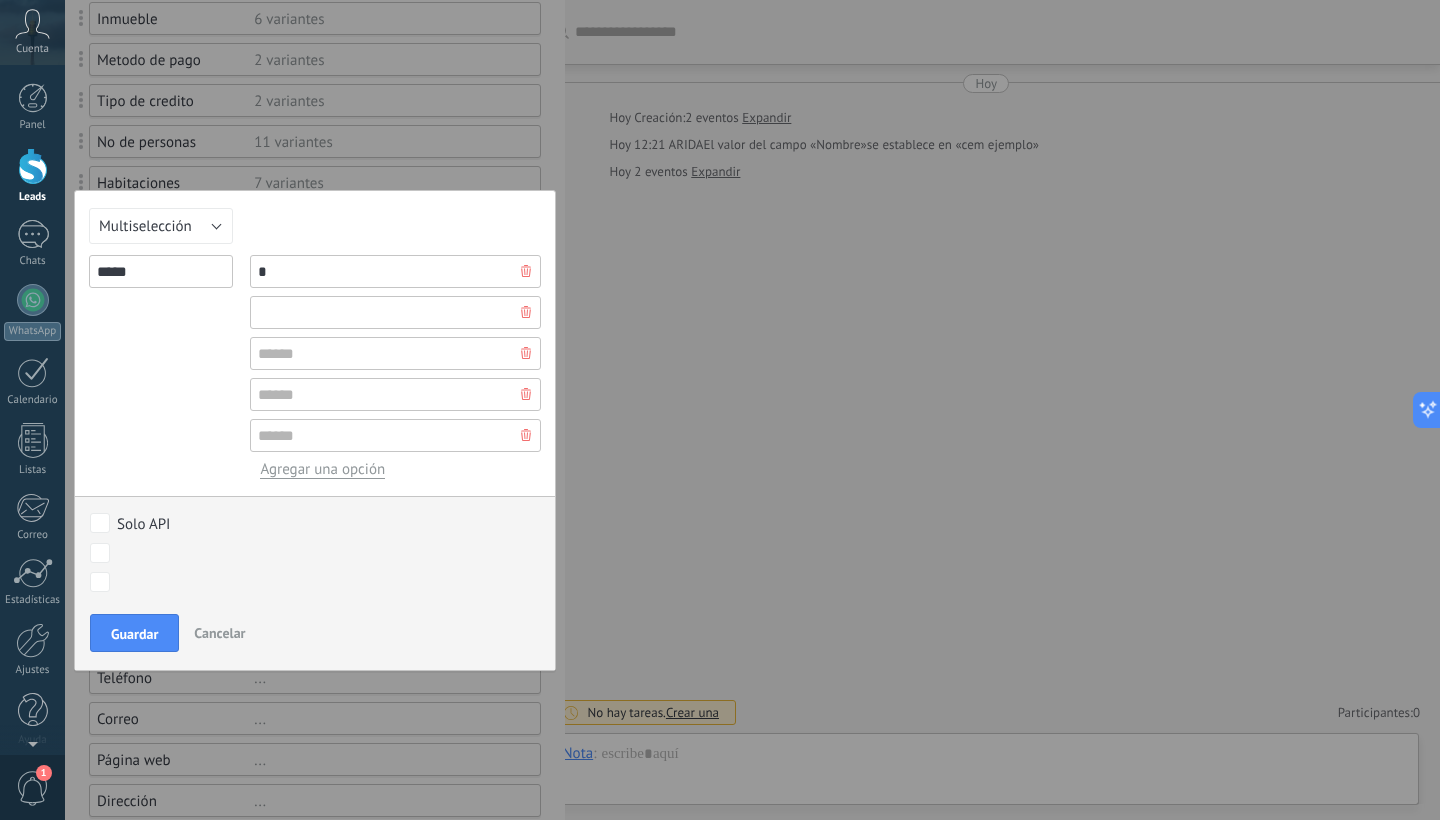 click at bounding box center (395, 312) 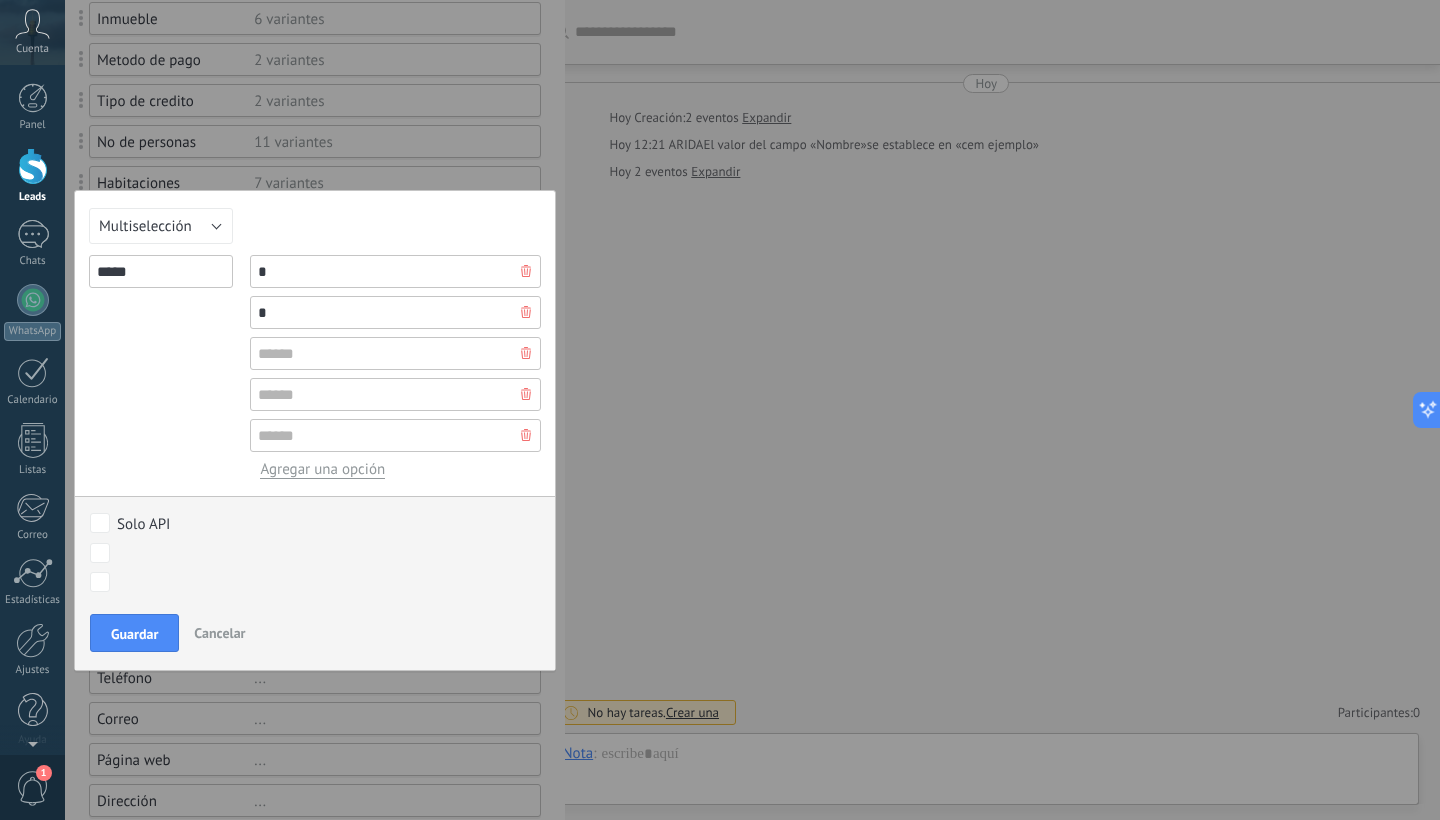 type on "*" 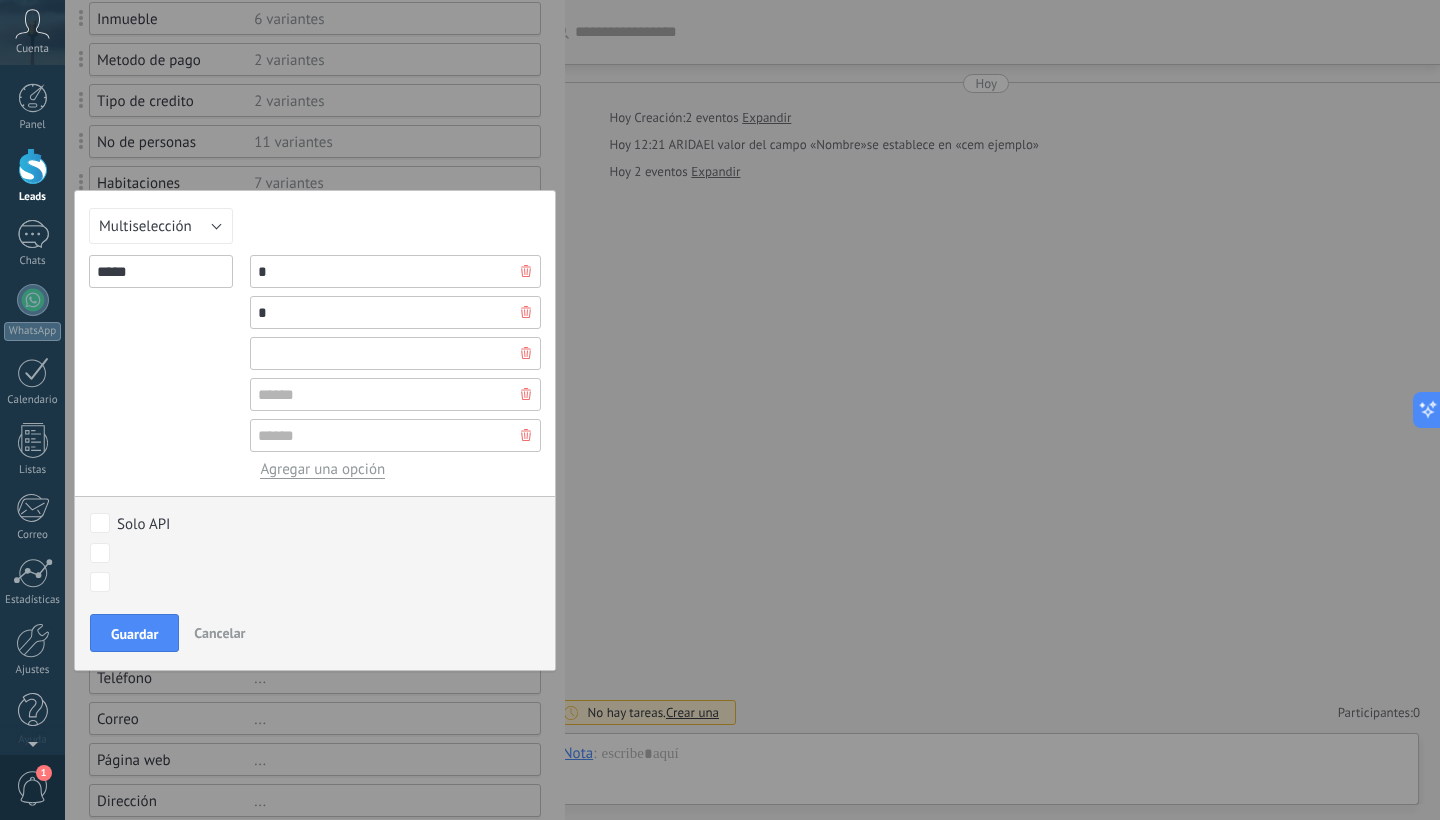 click at bounding box center [395, 353] 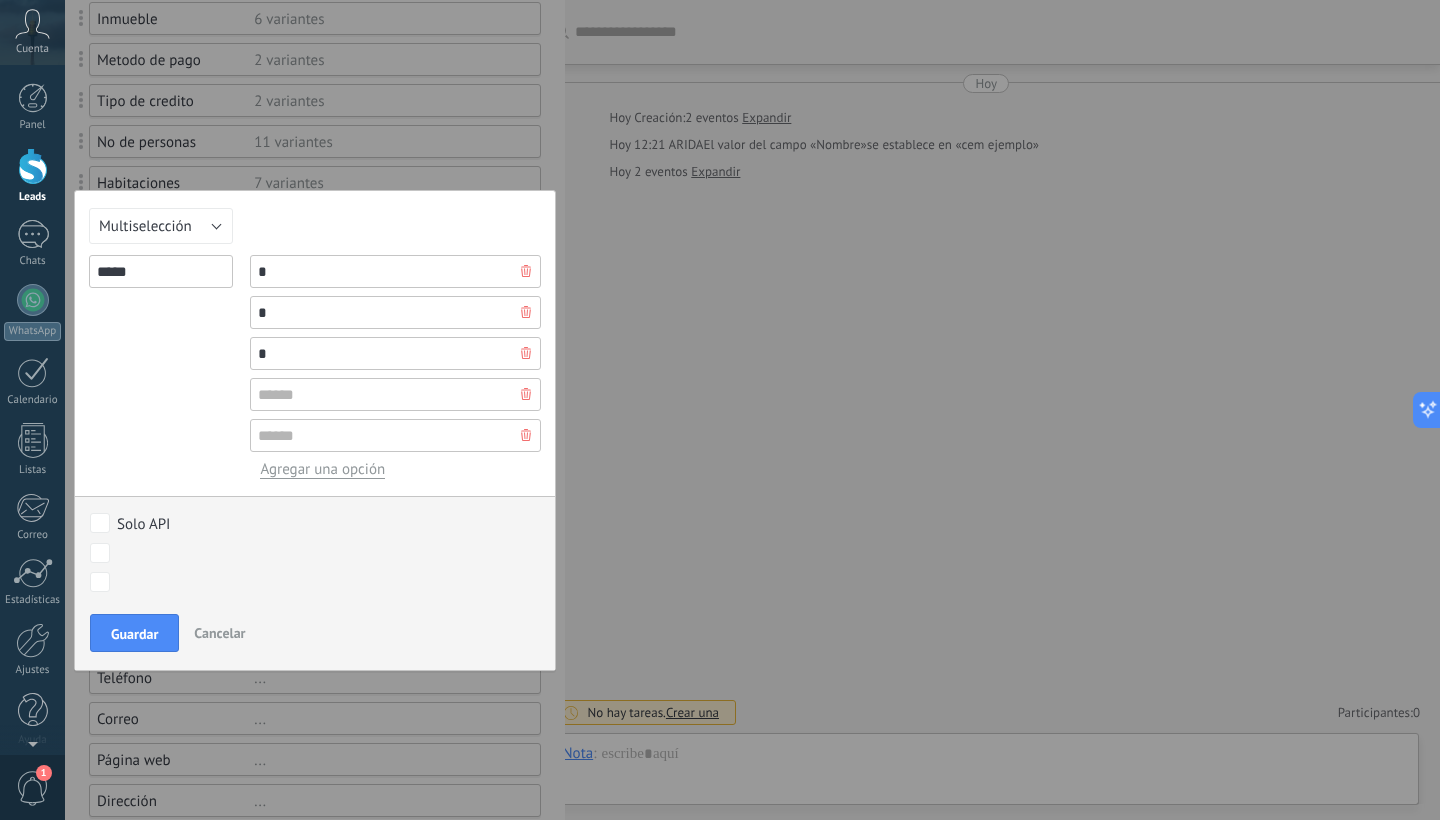 type on "*" 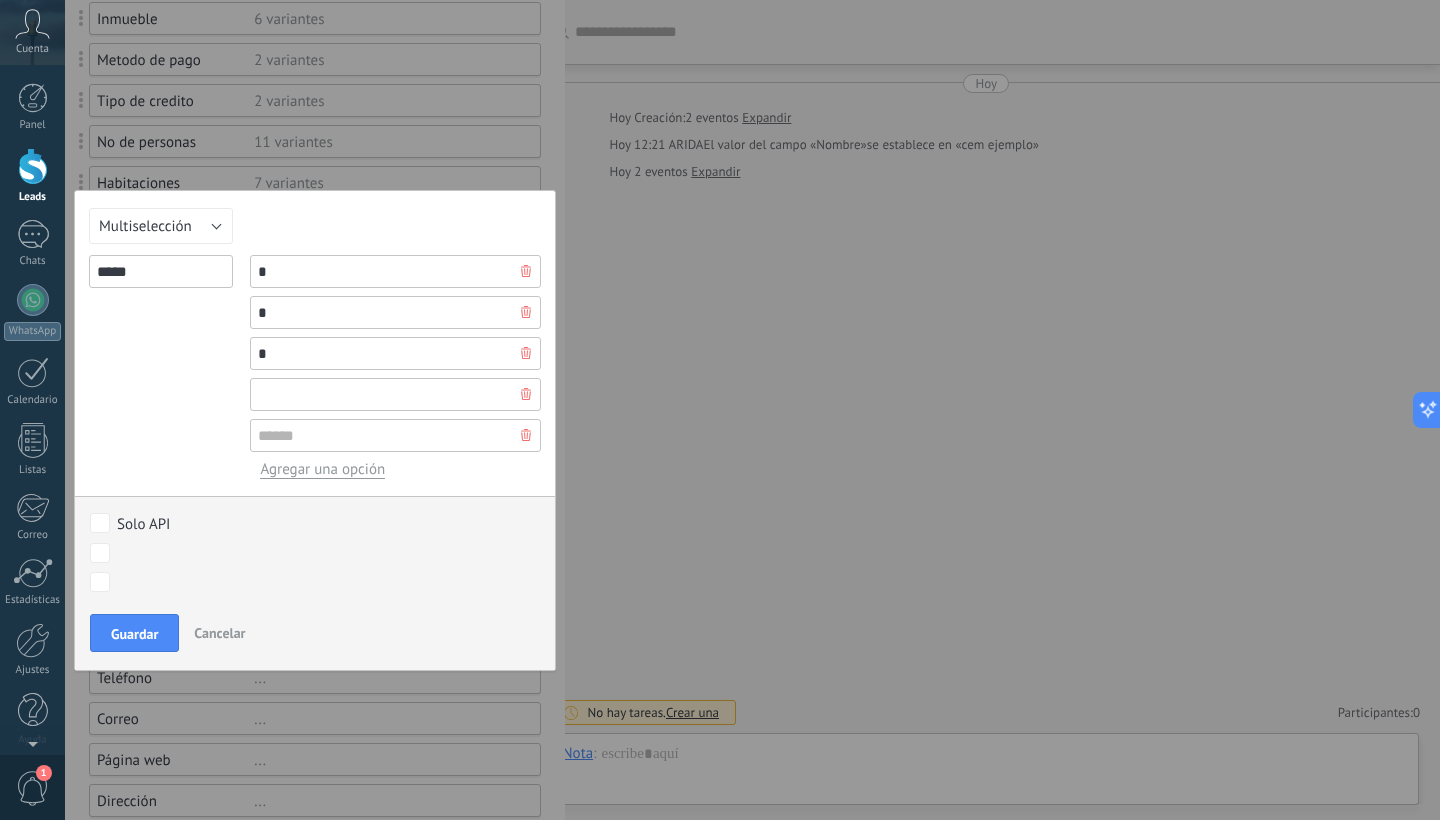 click at bounding box center [395, 394] 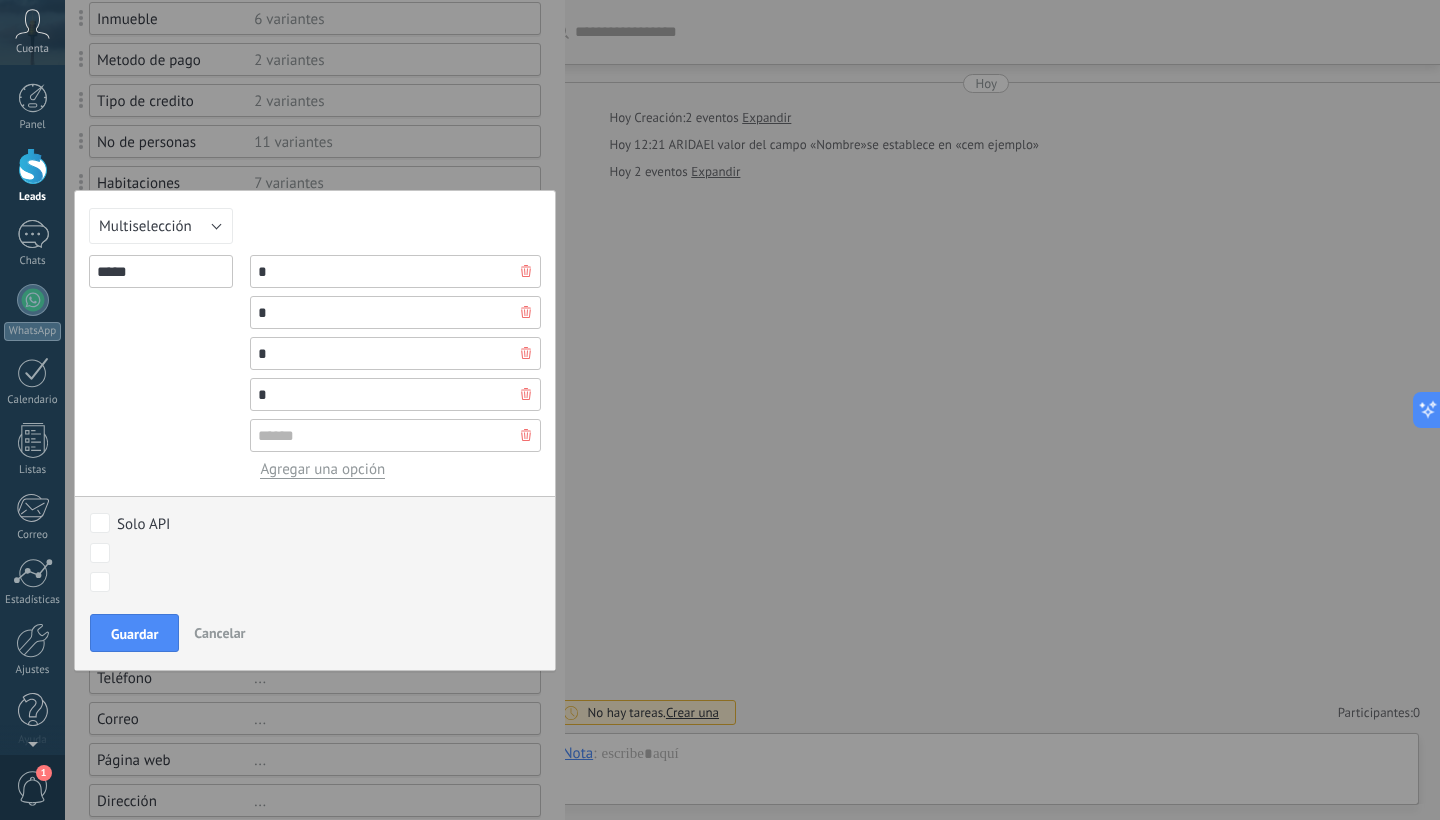 type on "*" 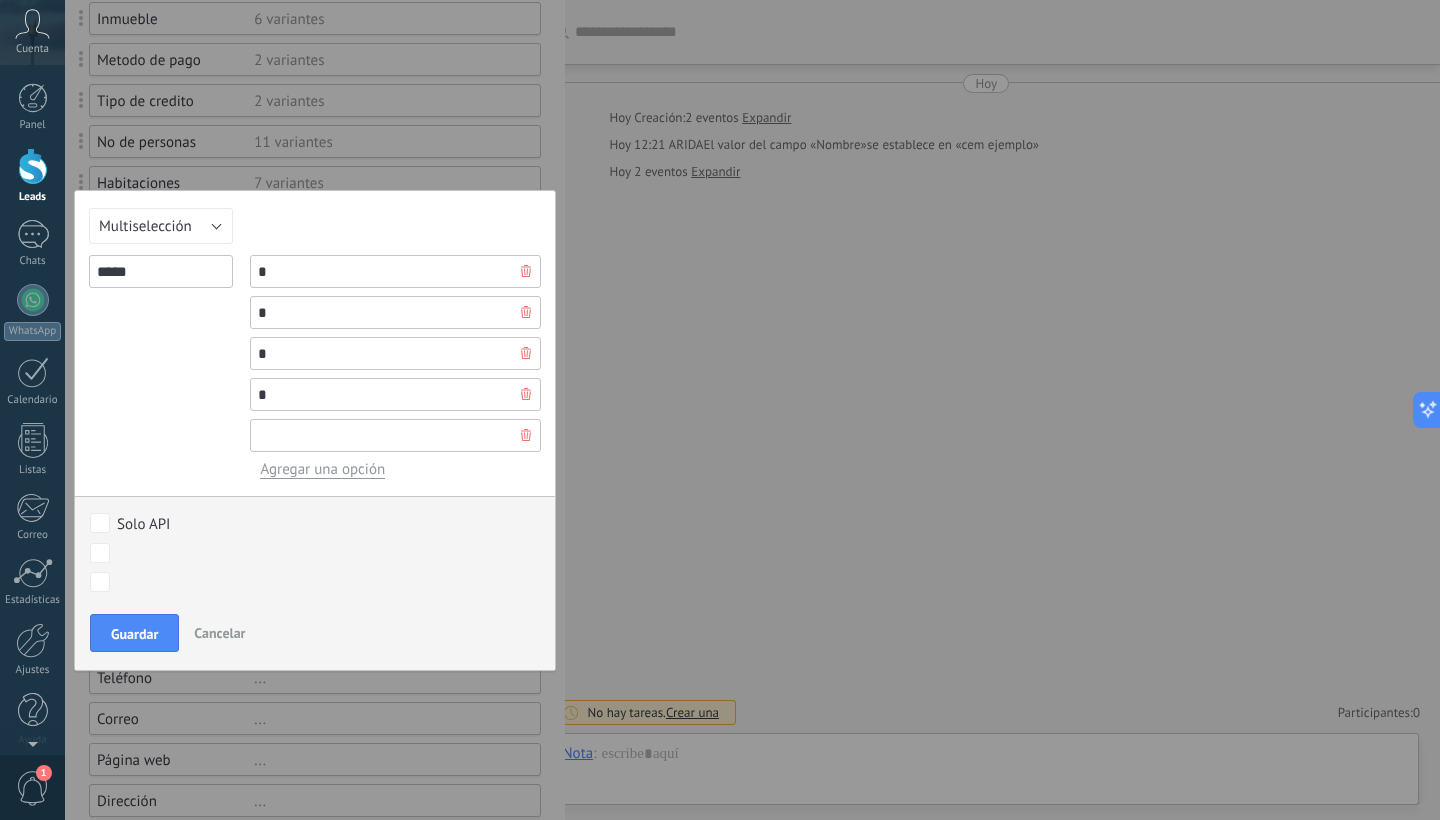 click at bounding box center (395, 435) 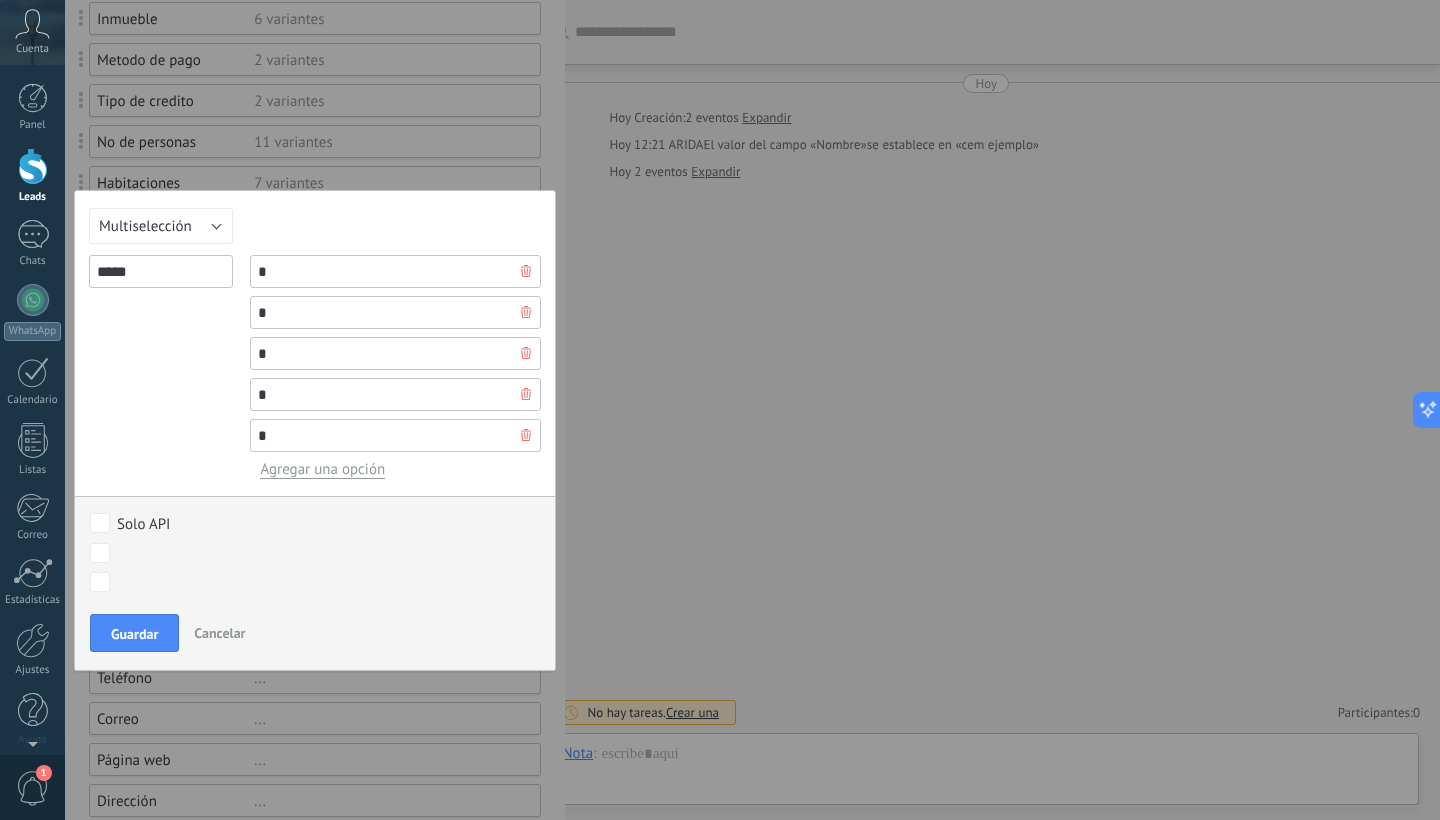 type on "*" 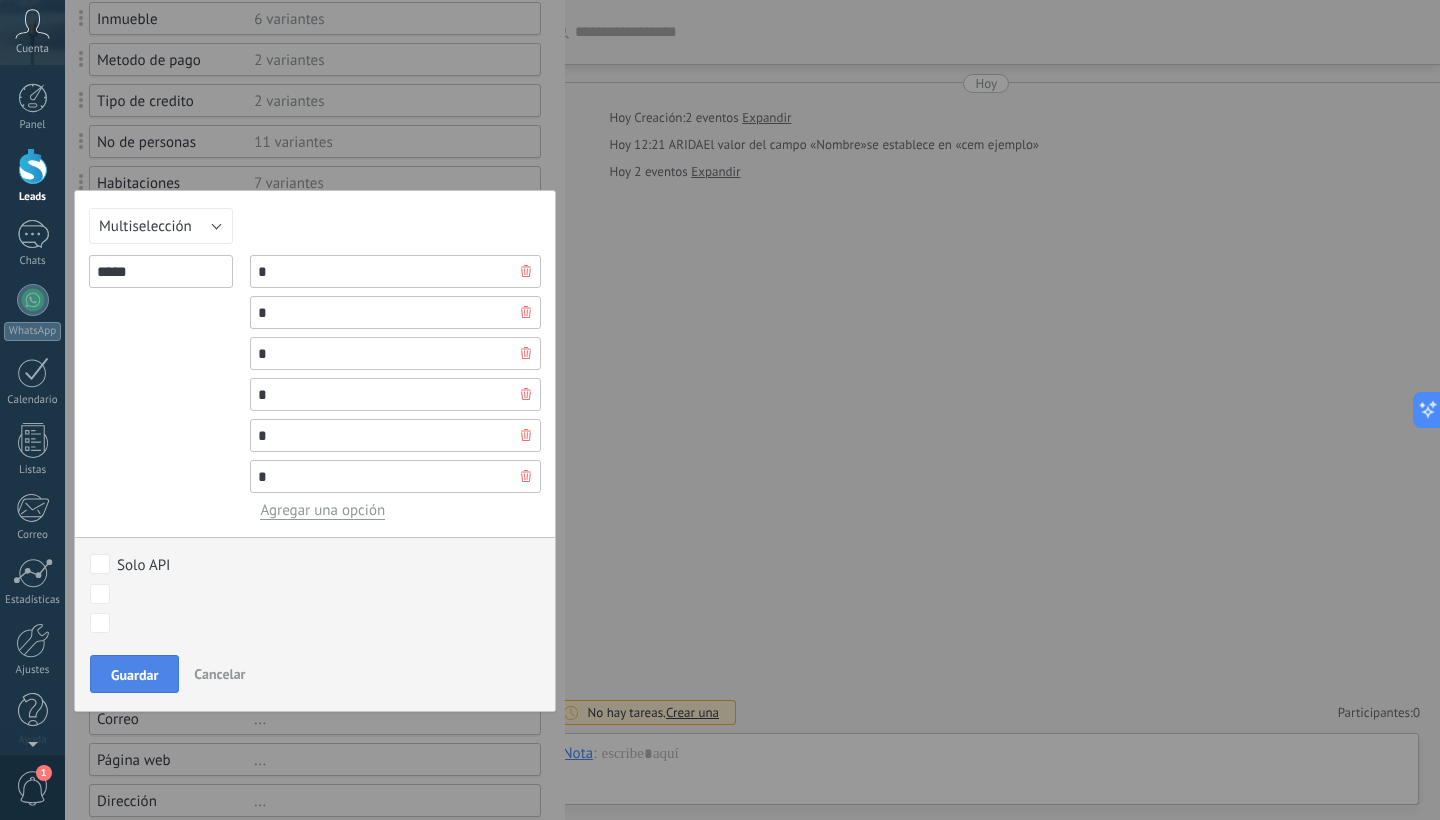 type on "*" 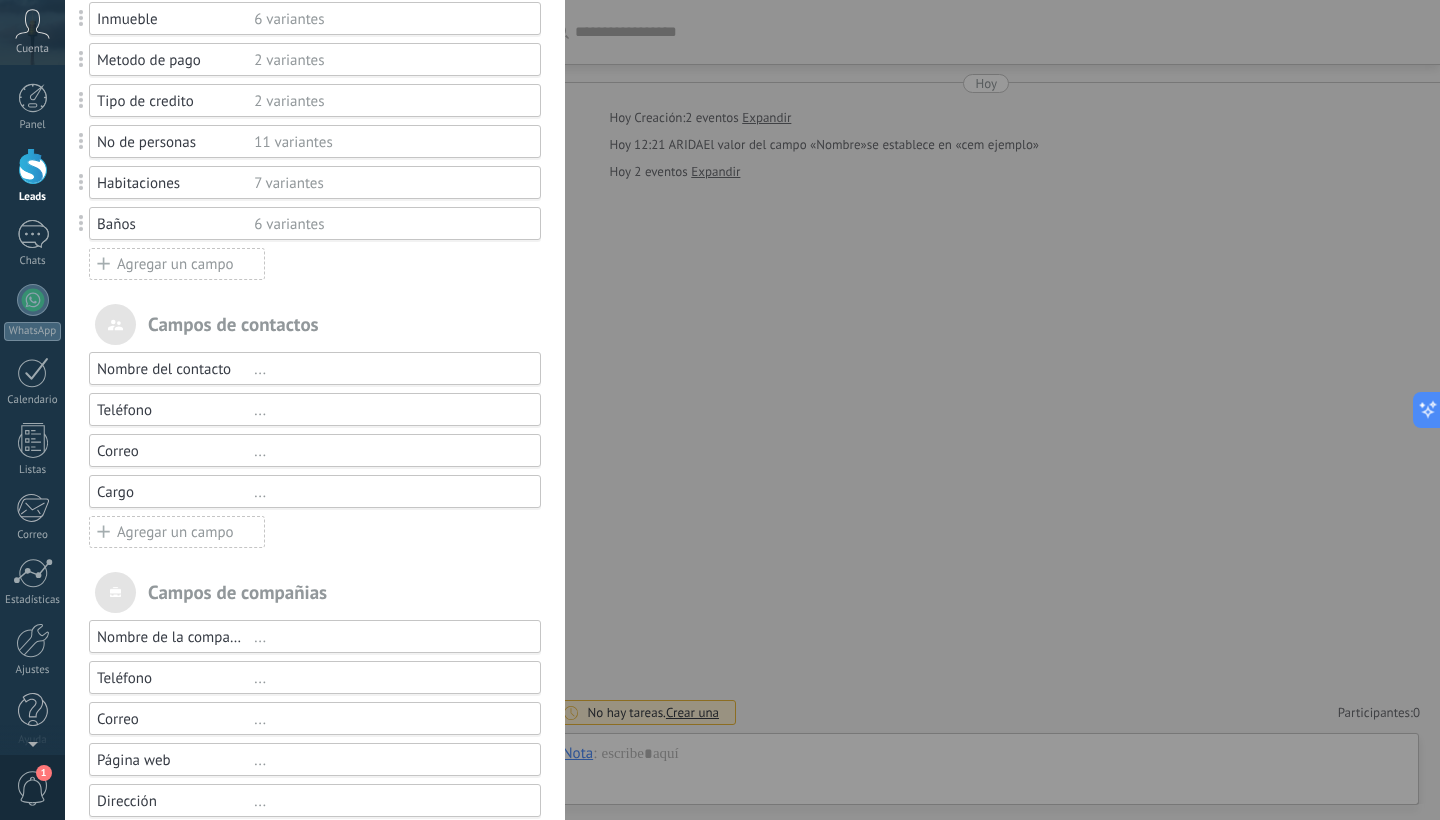 click on "Agregar un campo" at bounding box center [177, 264] 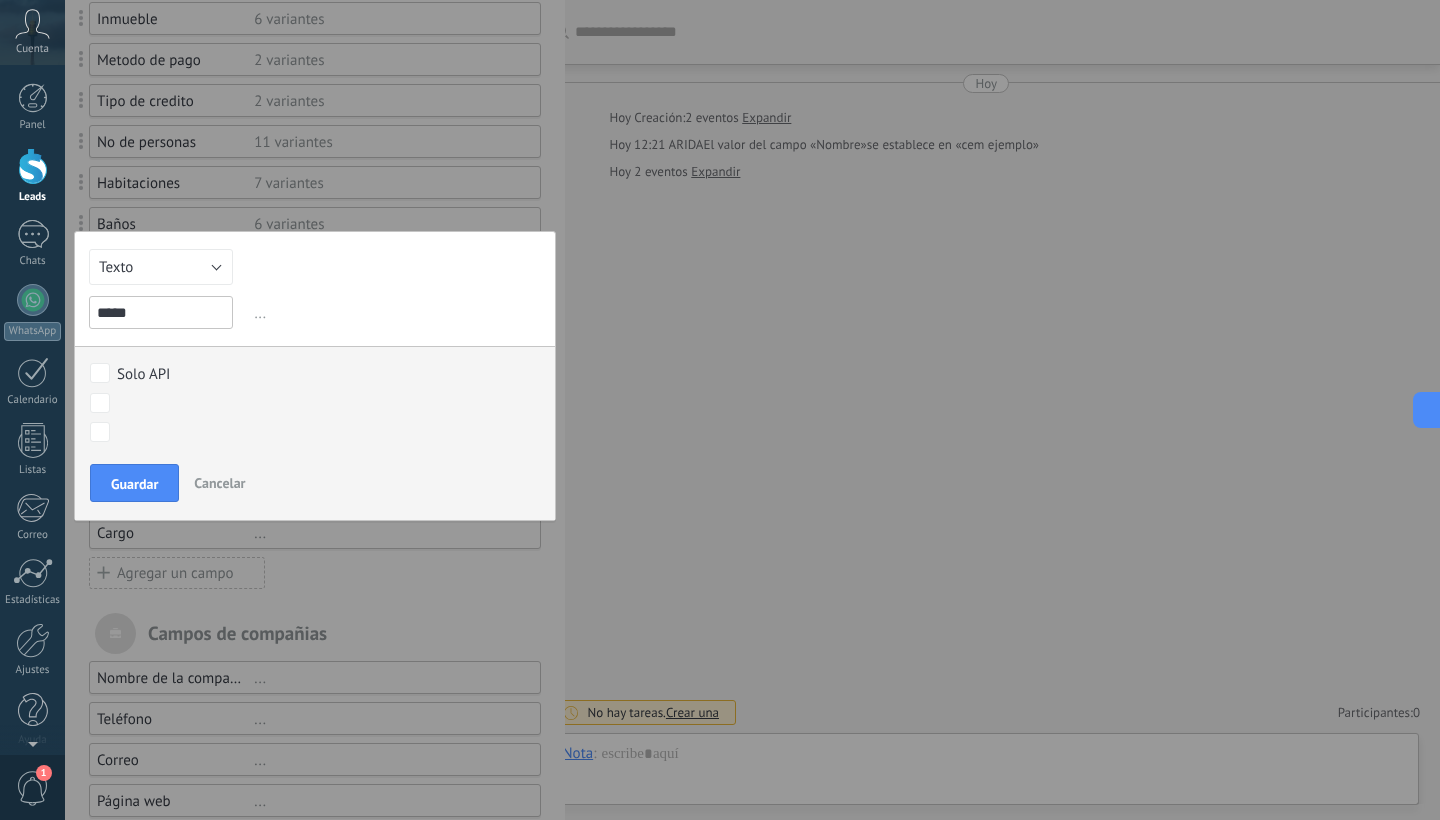 type on "*****" 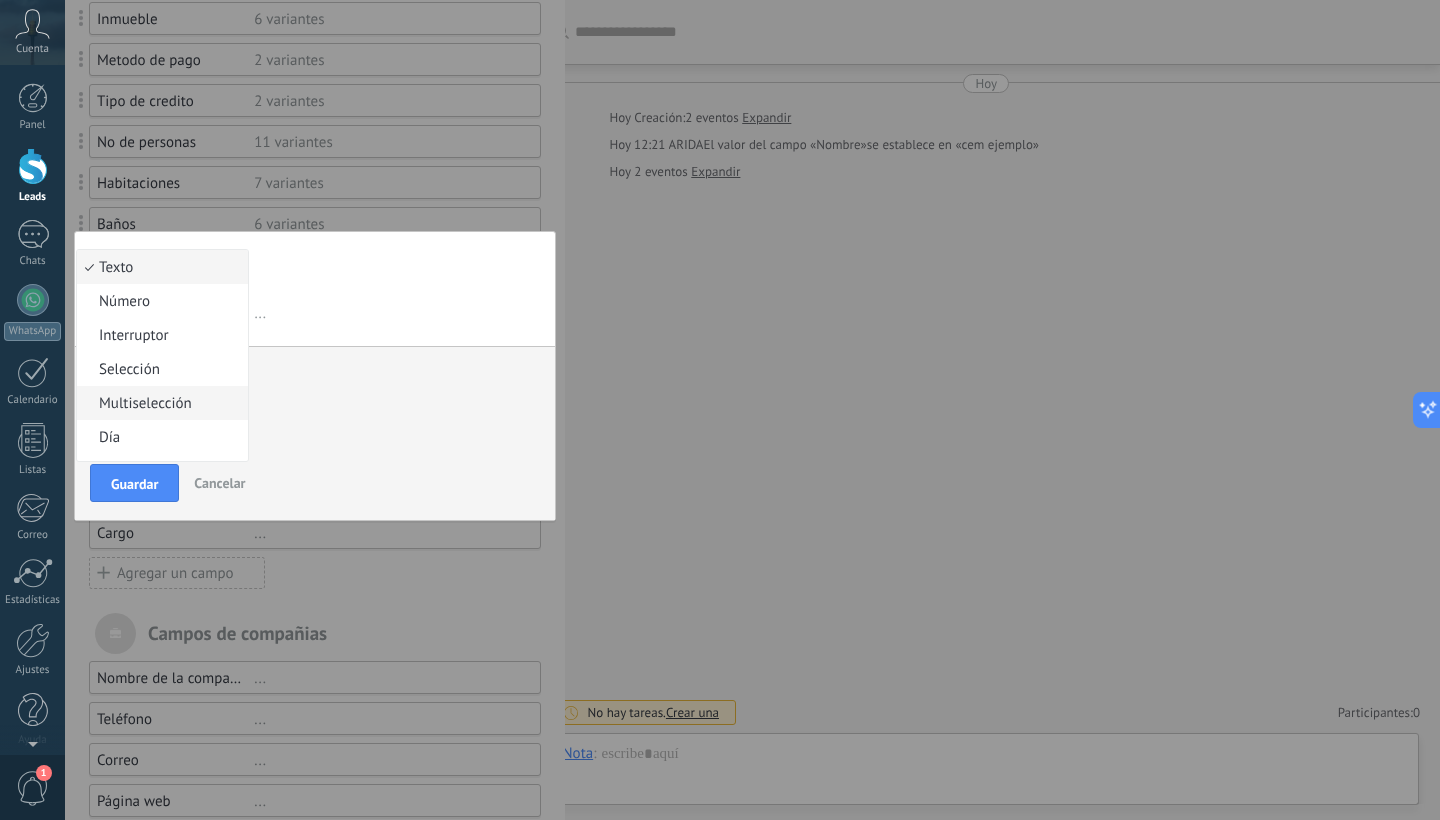 click on "Multiselección" at bounding box center [159, 403] 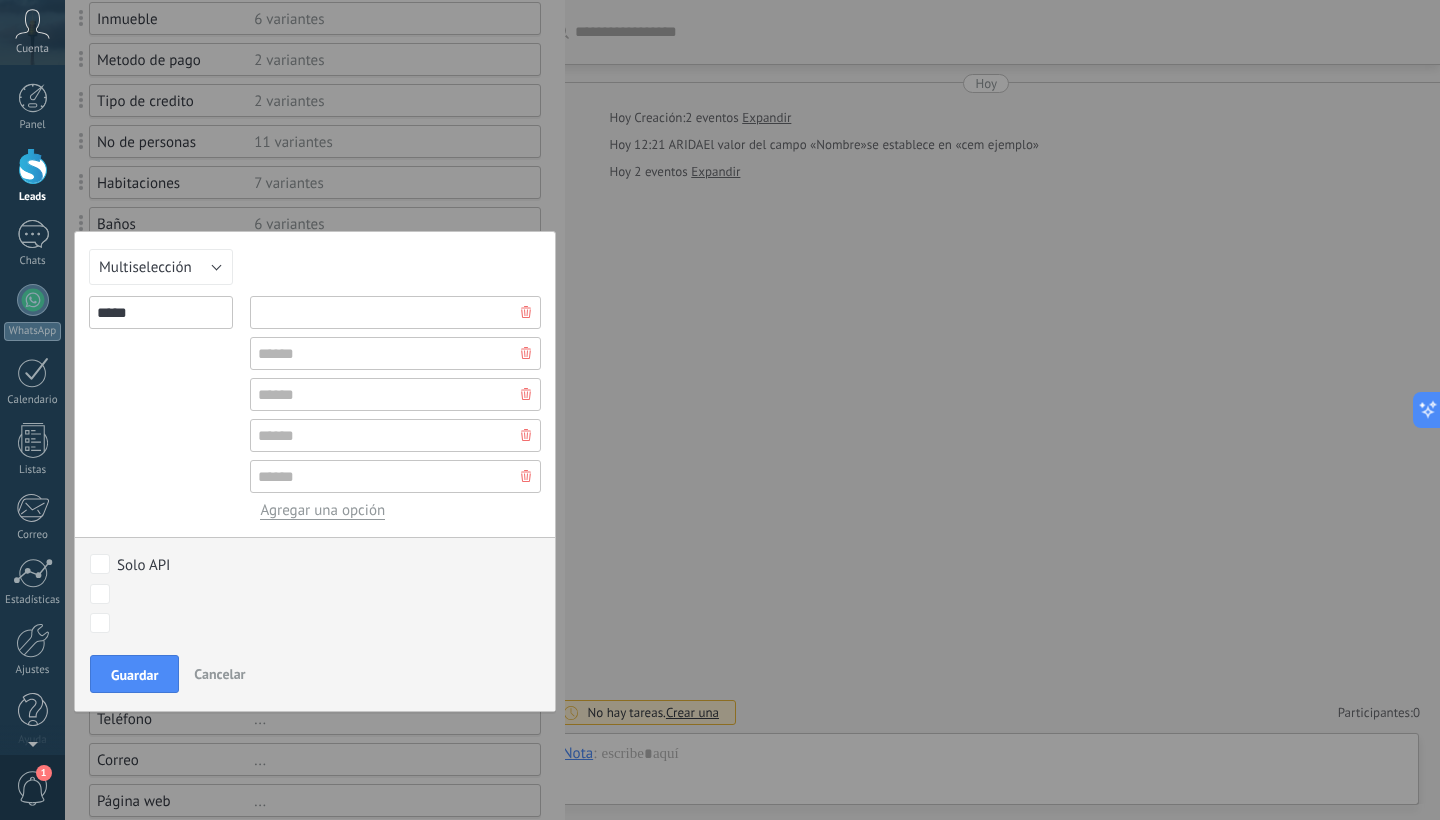 click at bounding box center [395, 312] 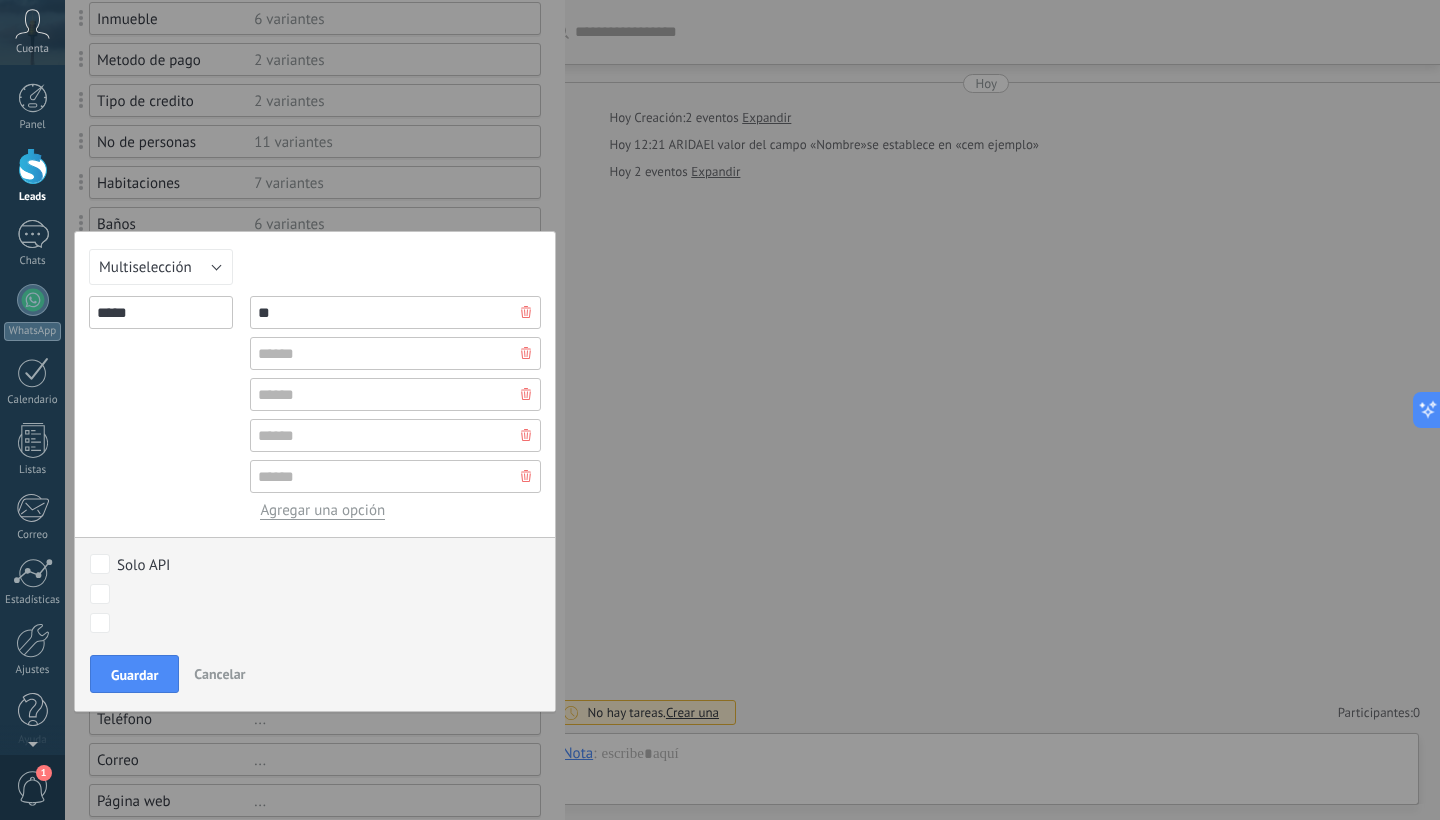 click on "**" at bounding box center (395, 312) 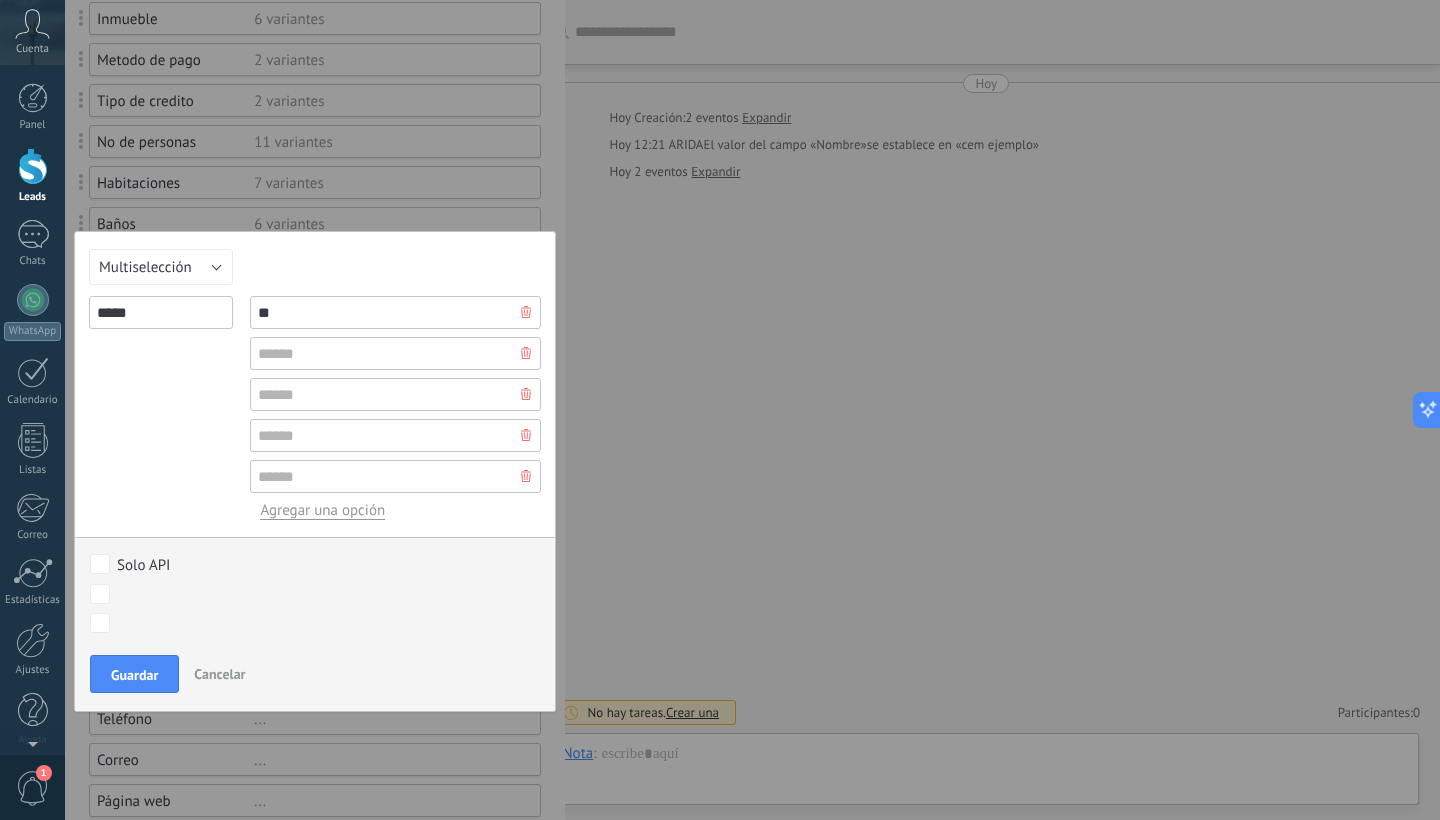 type on "**" 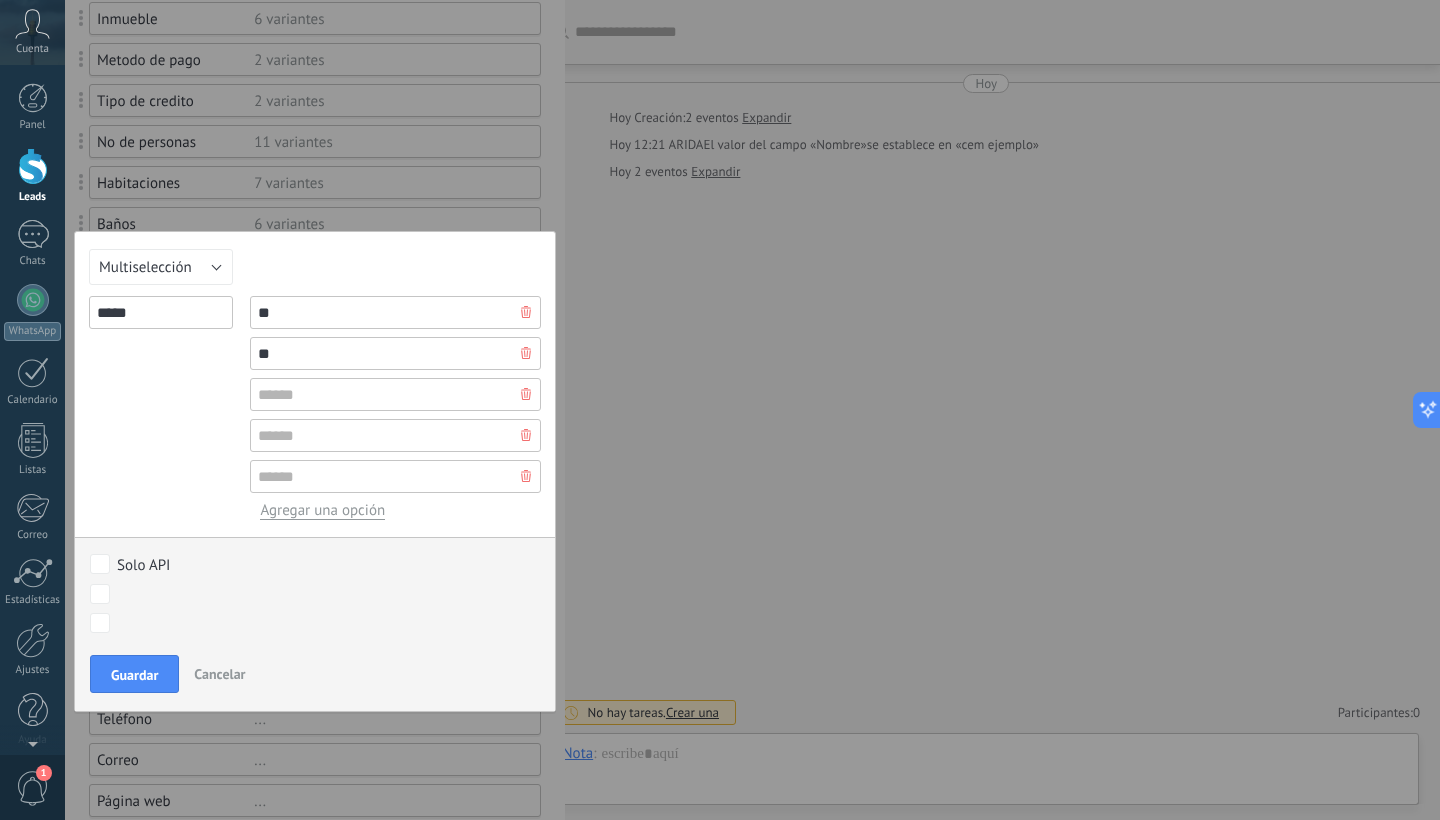 type on "**" 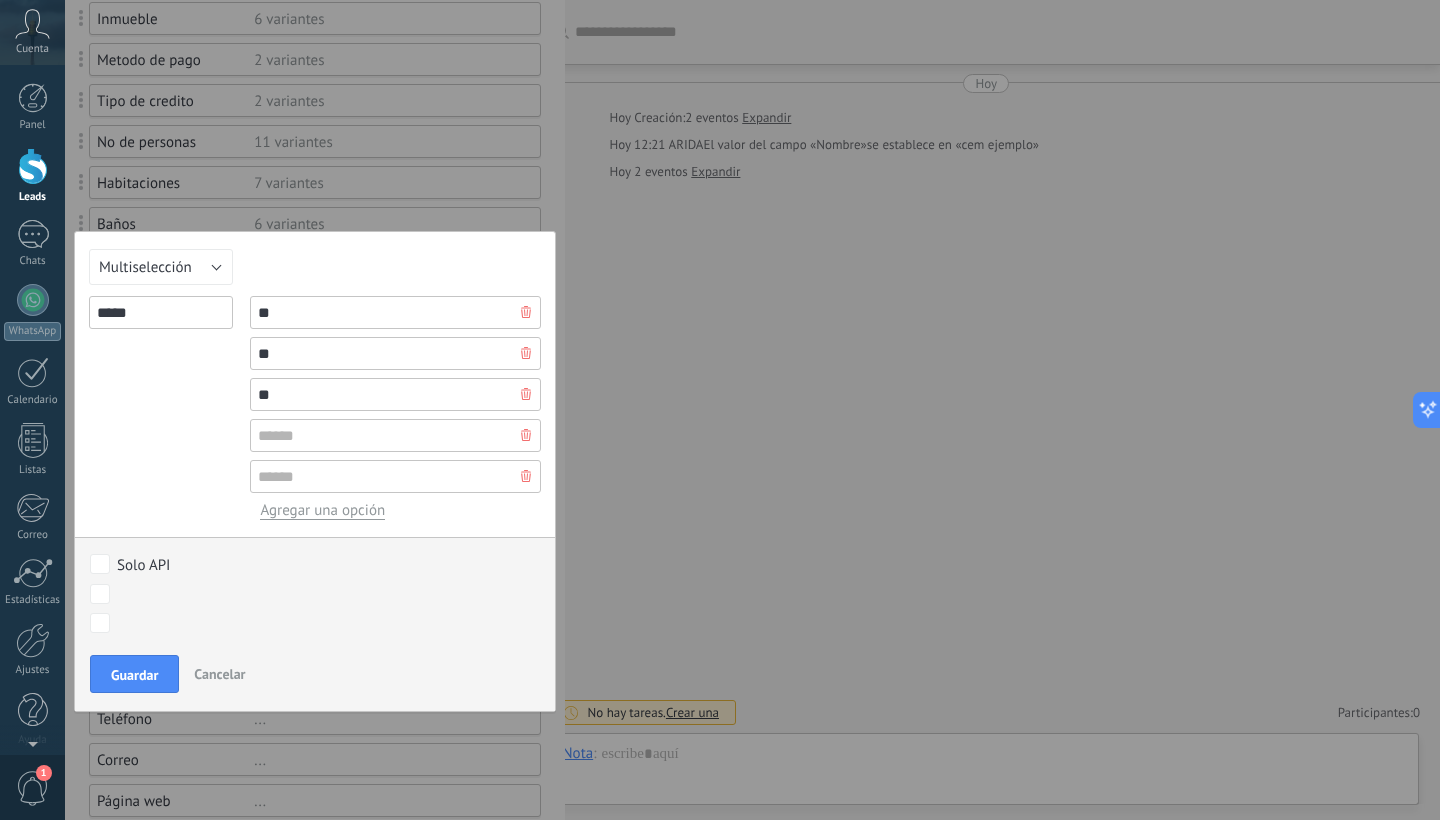 type on "*" 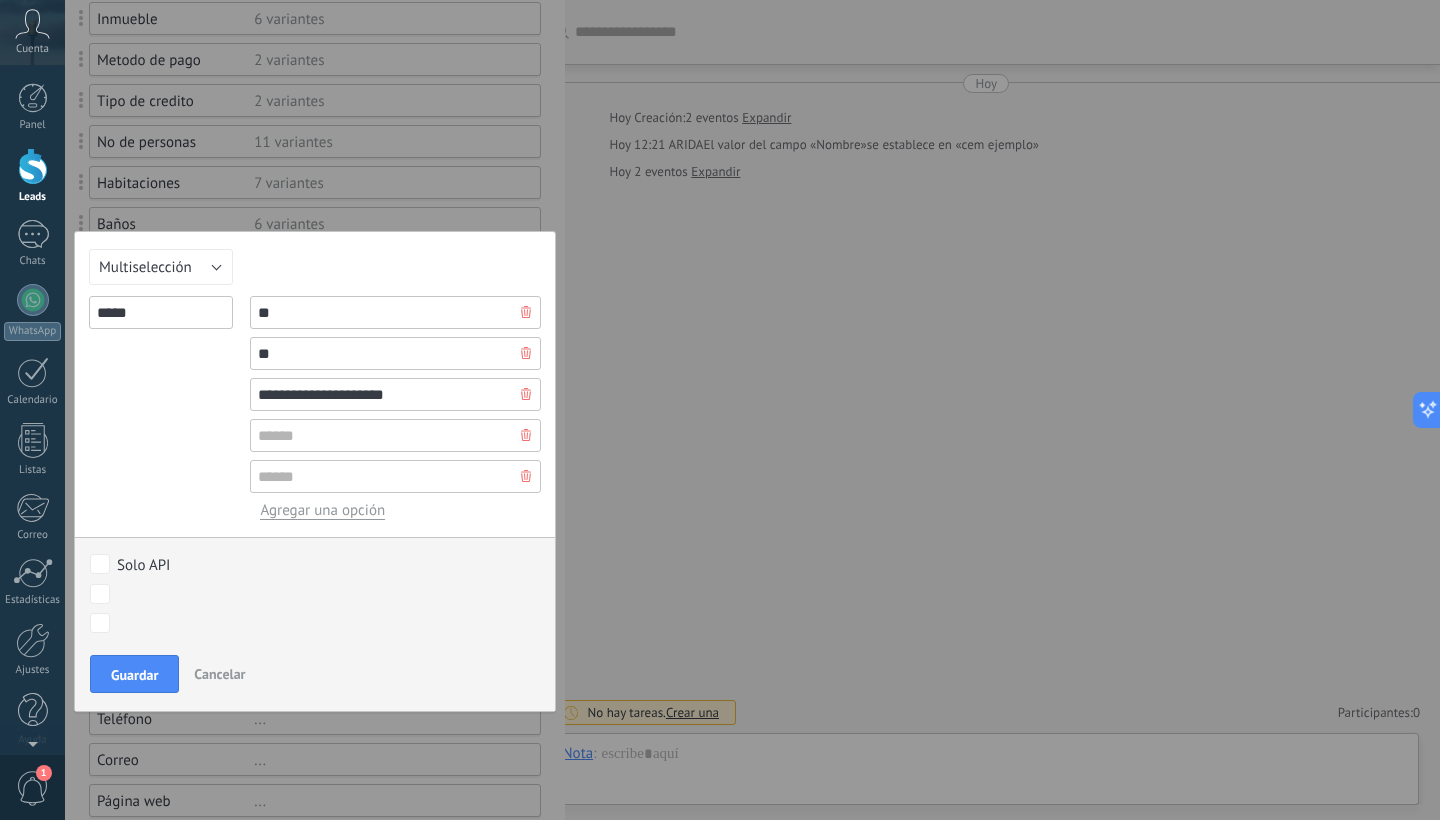 click on "**********" at bounding box center [395, 394] 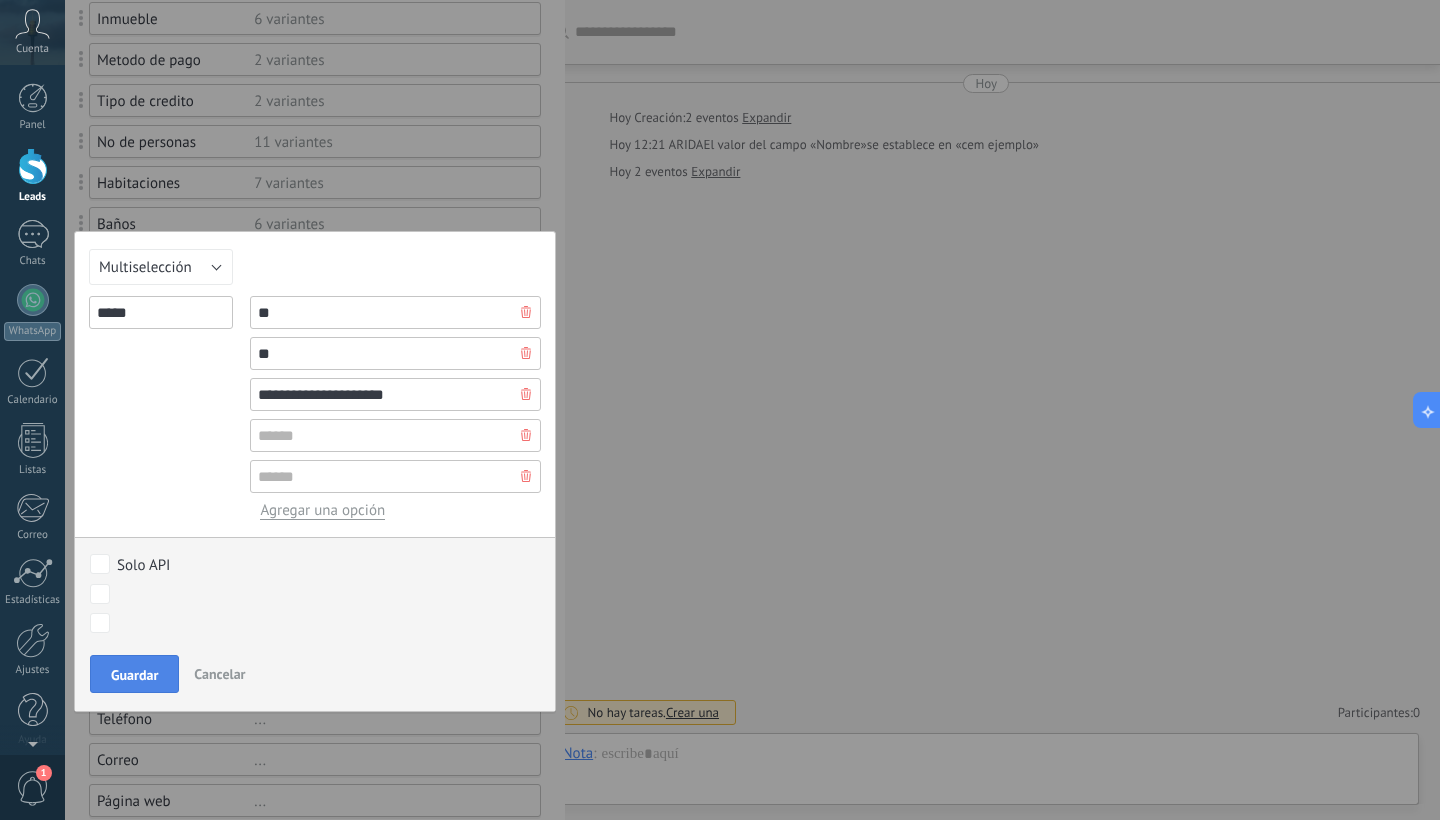 type on "**********" 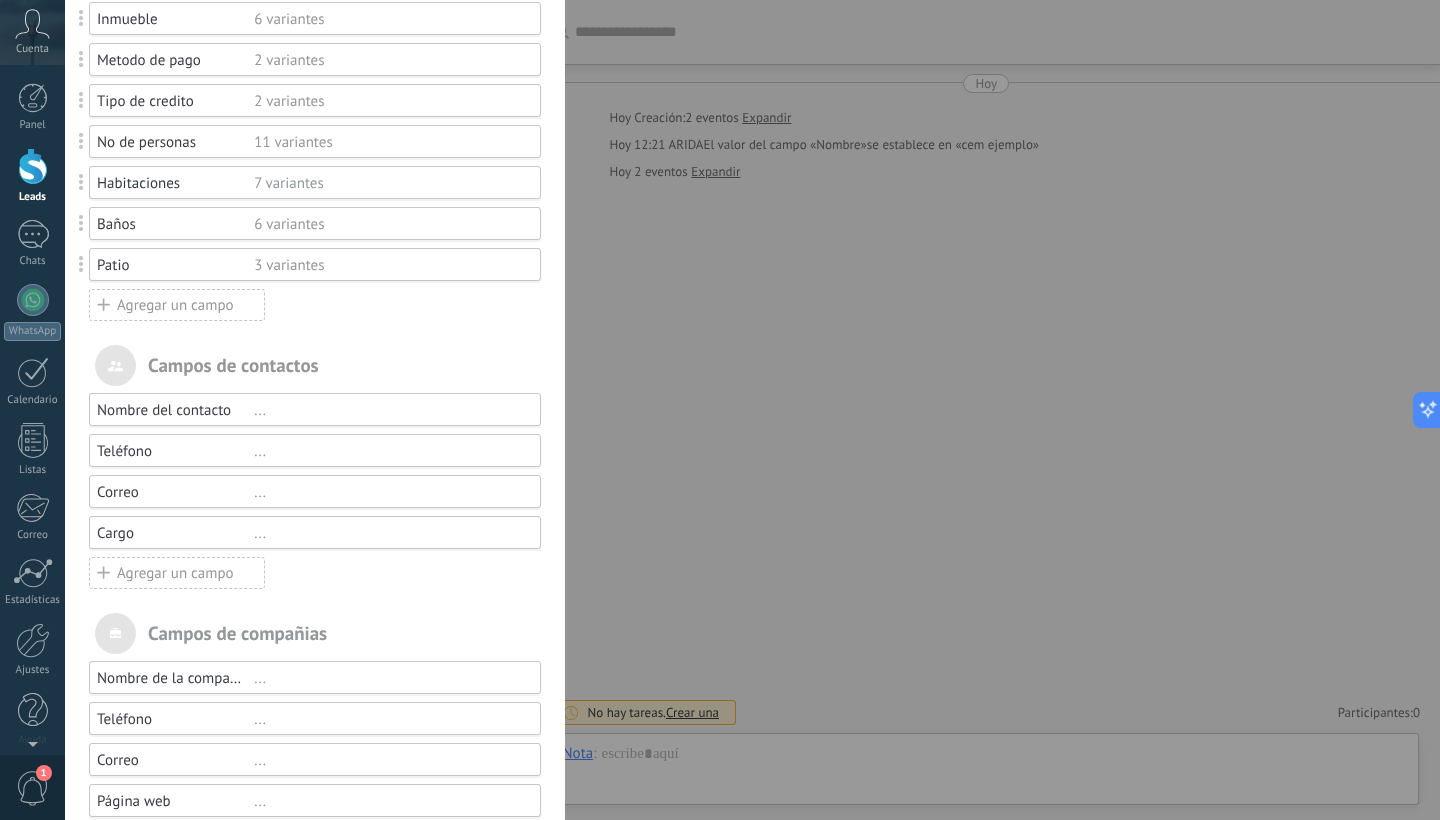 click on "Agregar un campo" at bounding box center [177, 305] 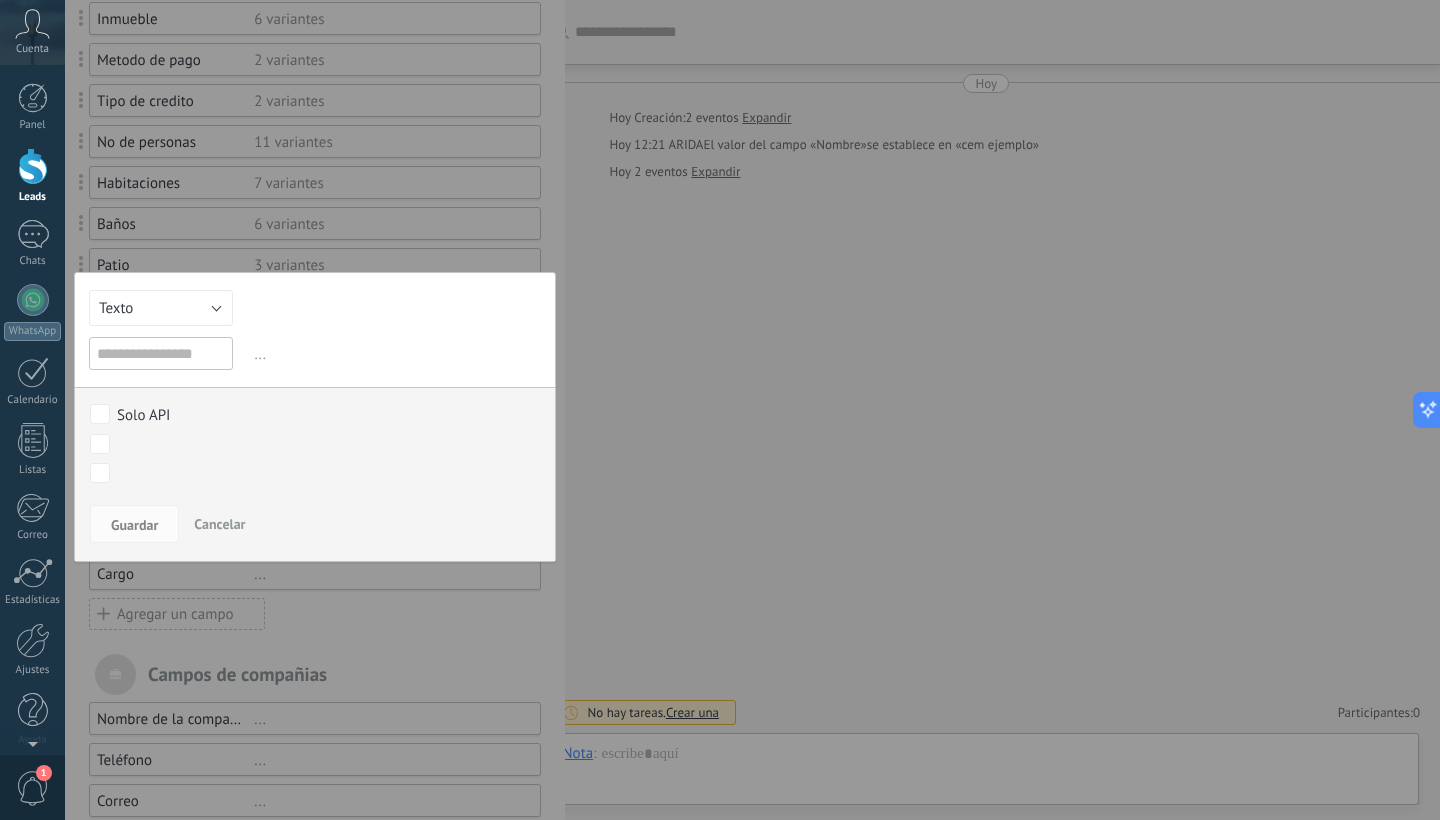 click at bounding box center (161, 353) 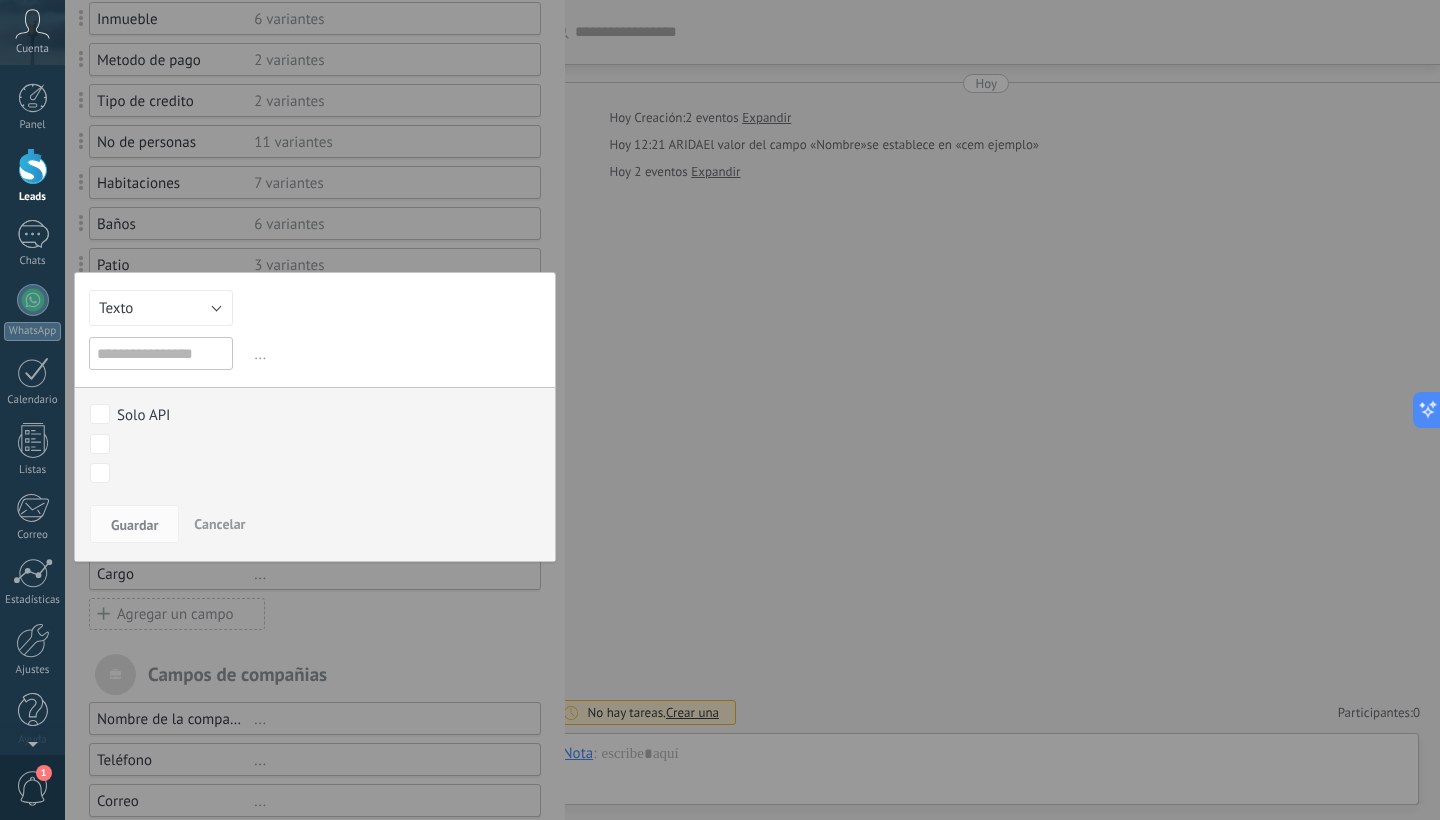 click on "Texto" at bounding box center [161, 308] 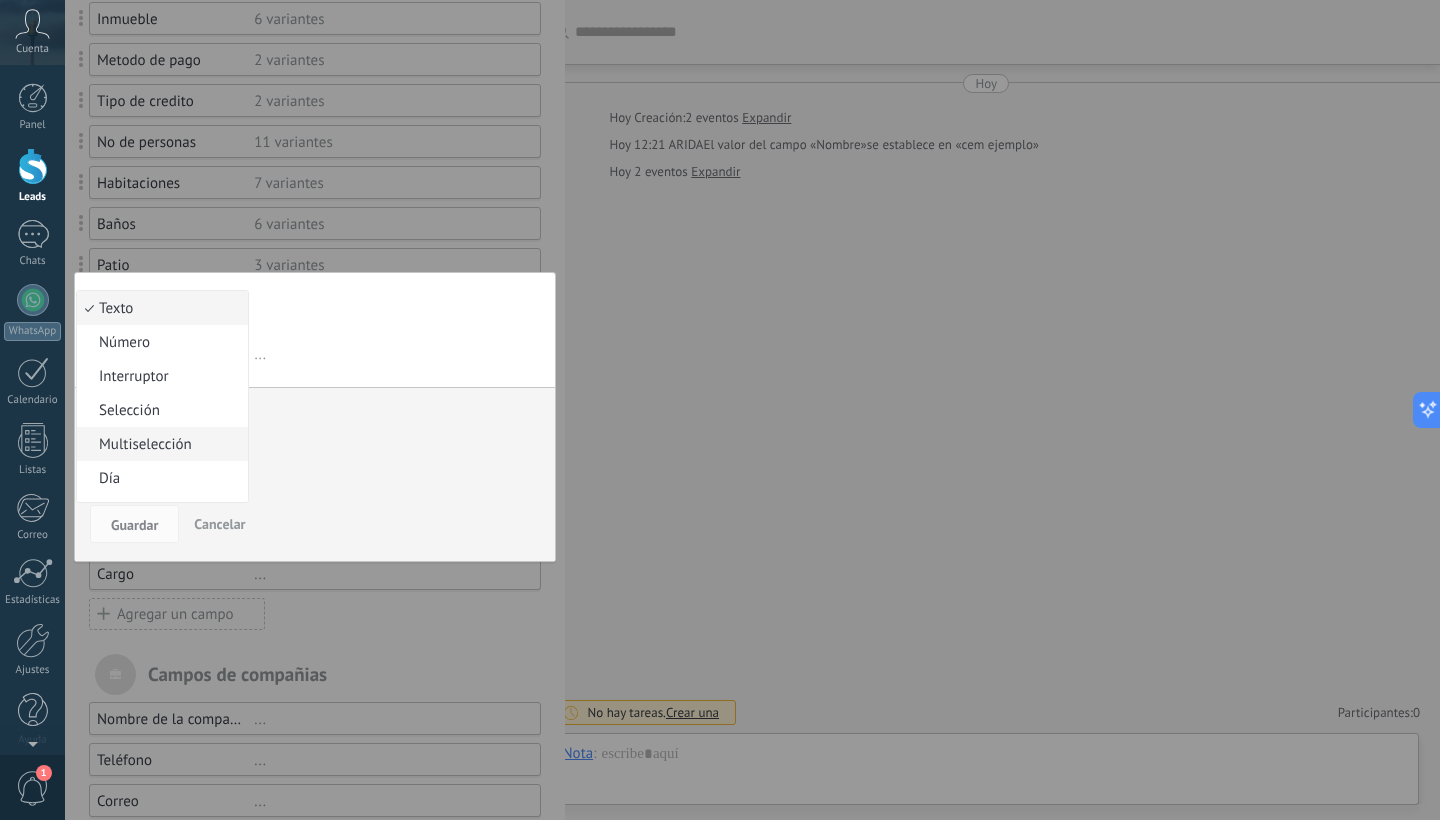 click on "Multiselección" at bounding box center [159, 444] 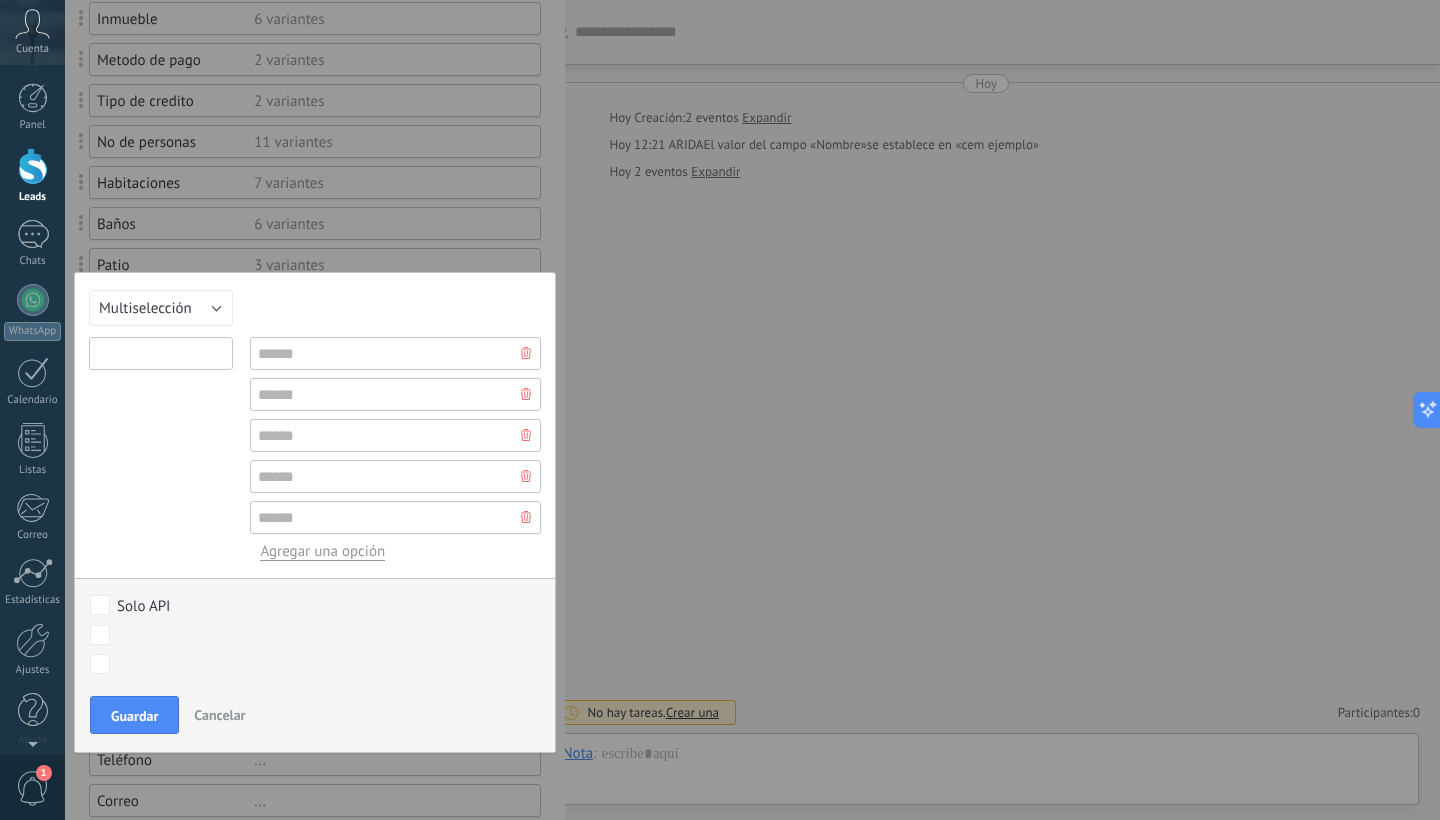 click at bounding box center (161, 353) 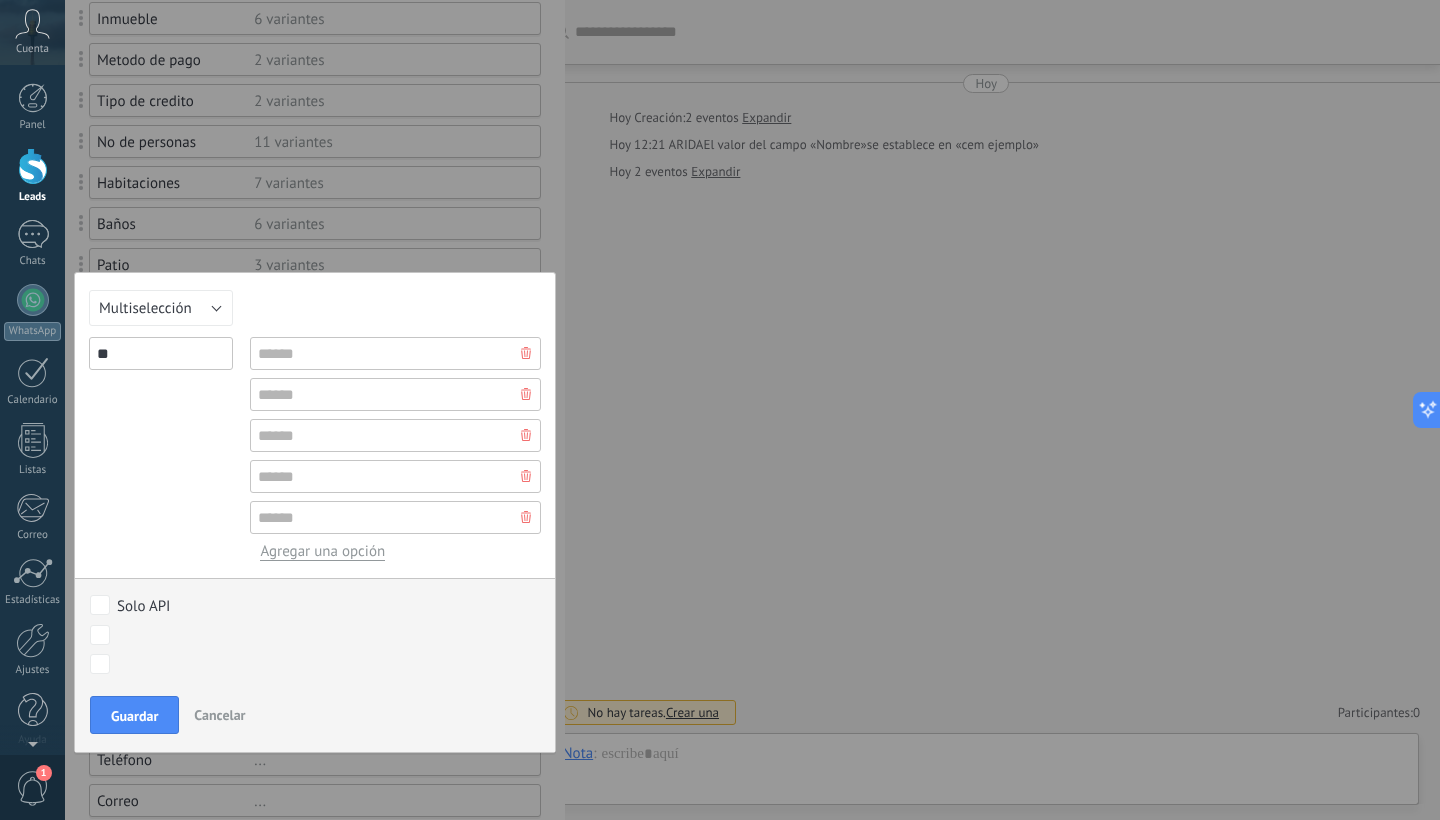 type on "*" 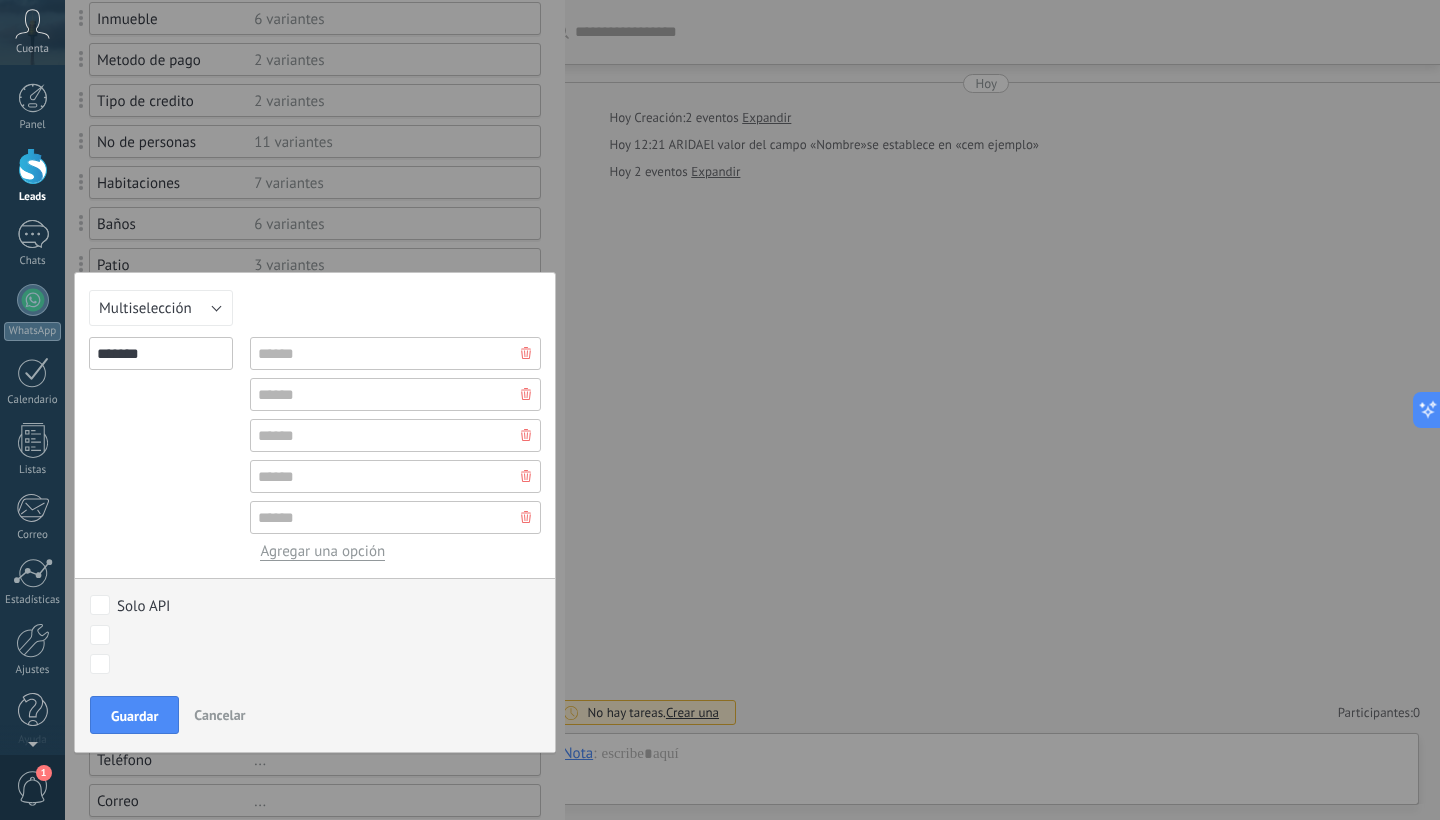 type on "*******" 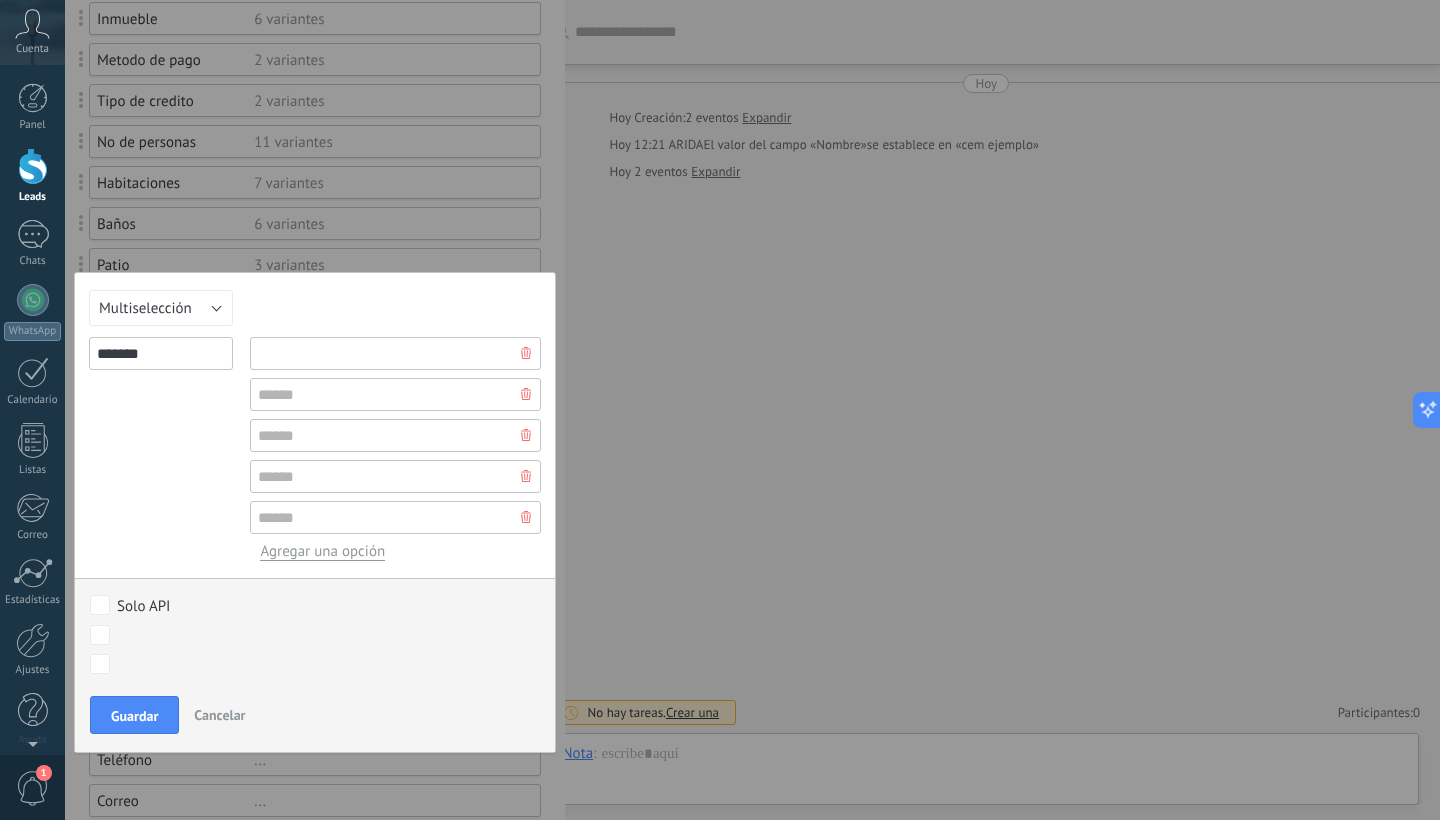 click at bounding box center [395, 353] 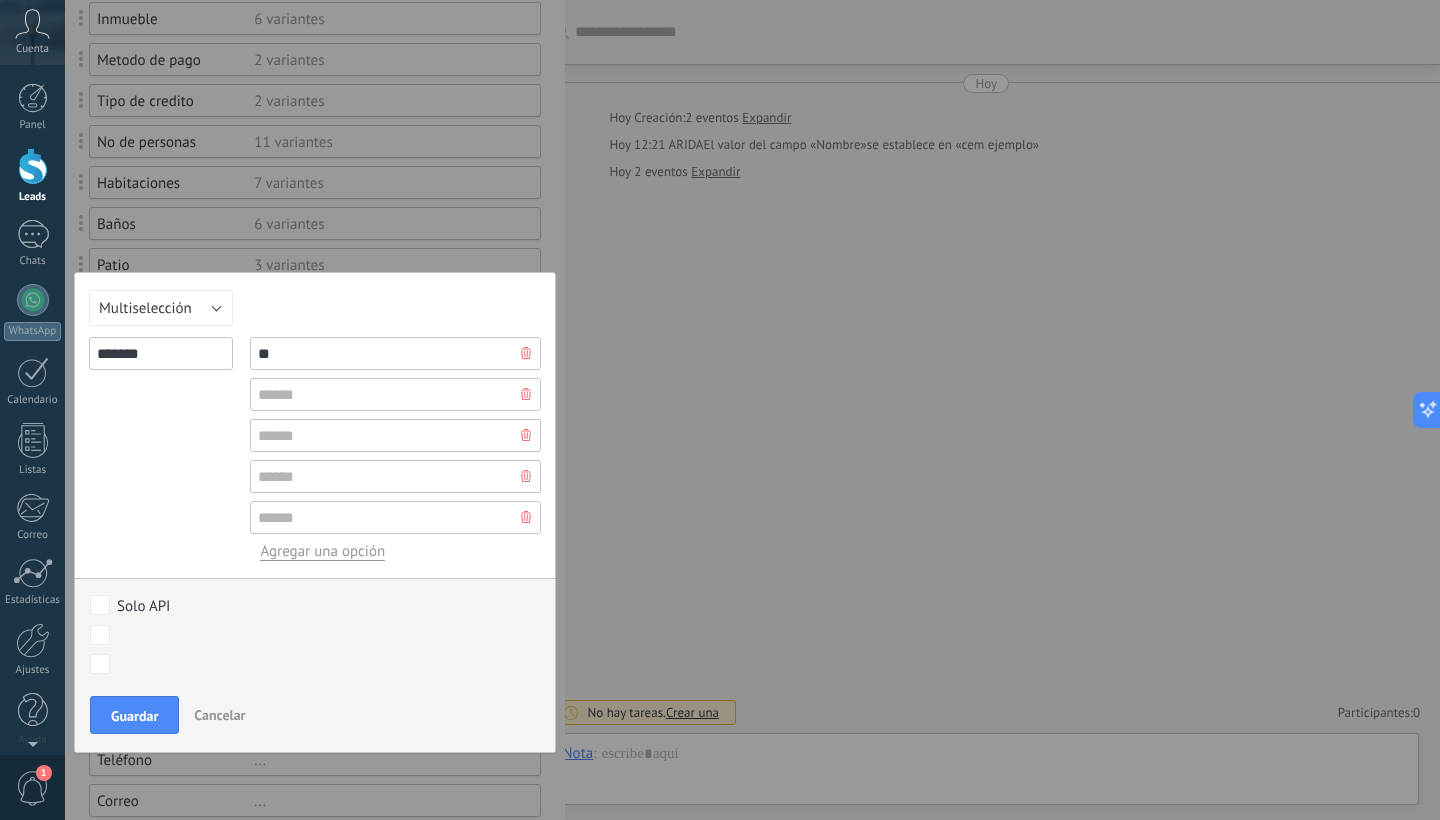 type on "**" 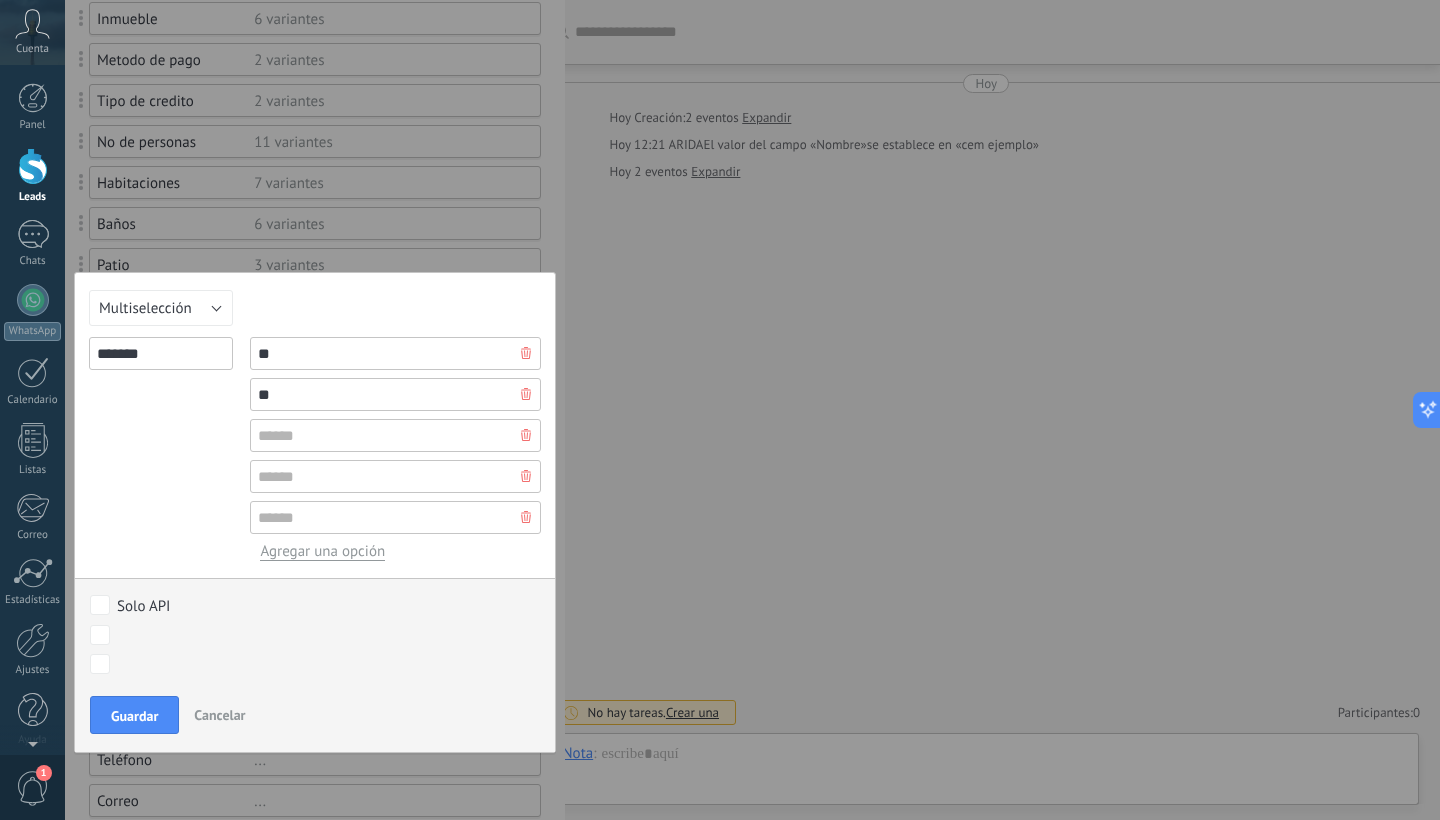 type on "**" 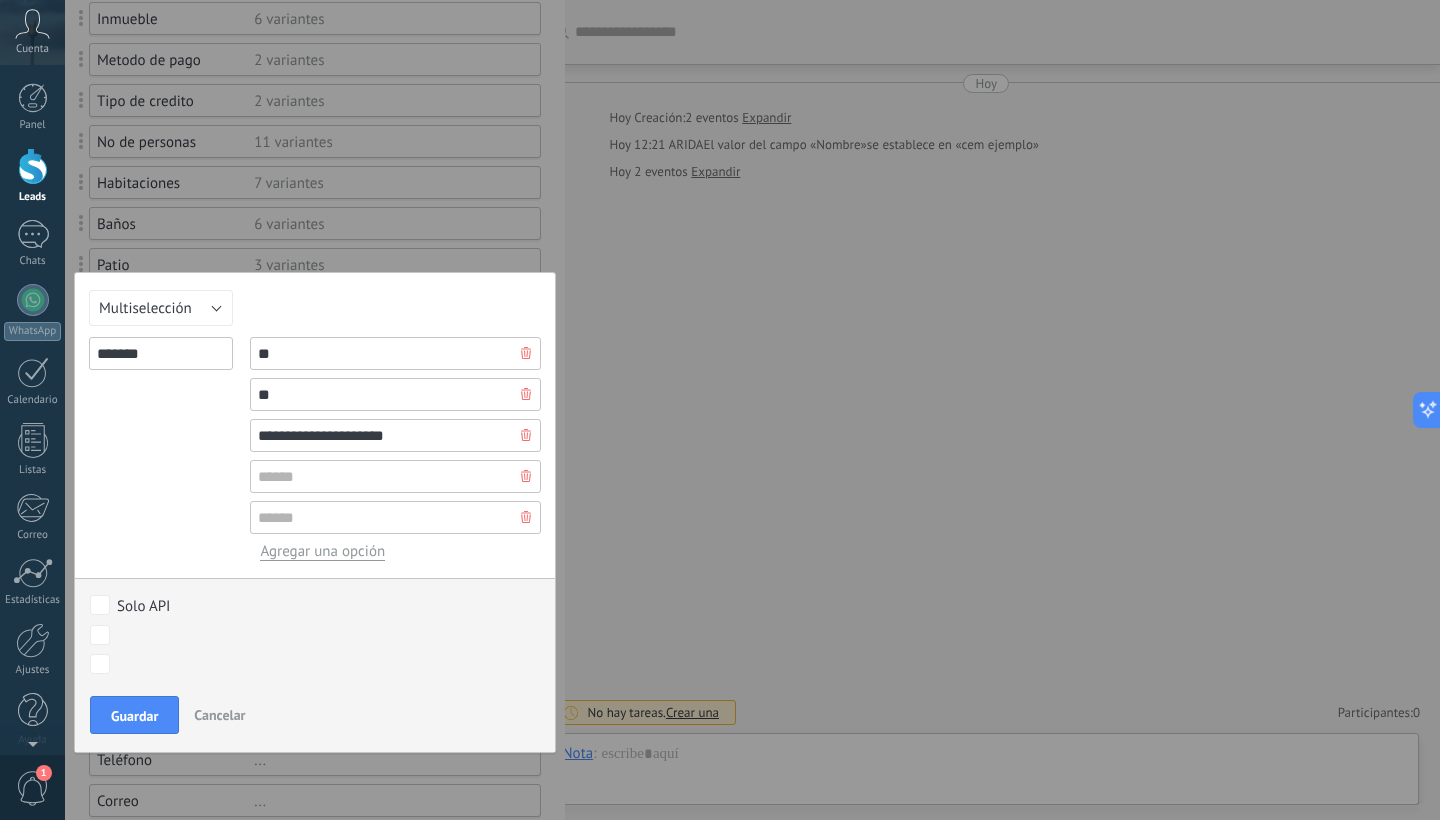 type on "**********" 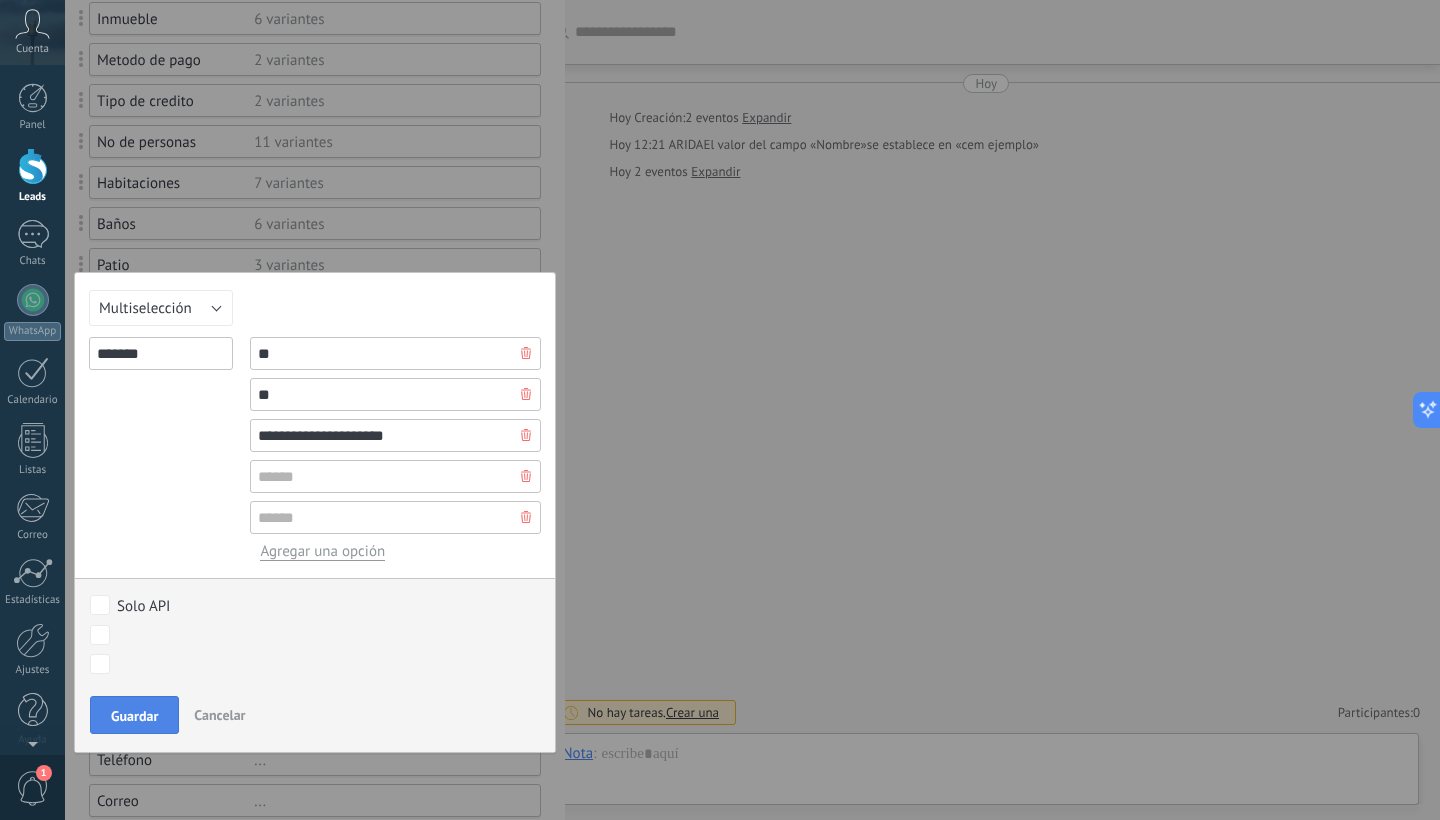 click on "Guardar" at bounding box center [134, 716] 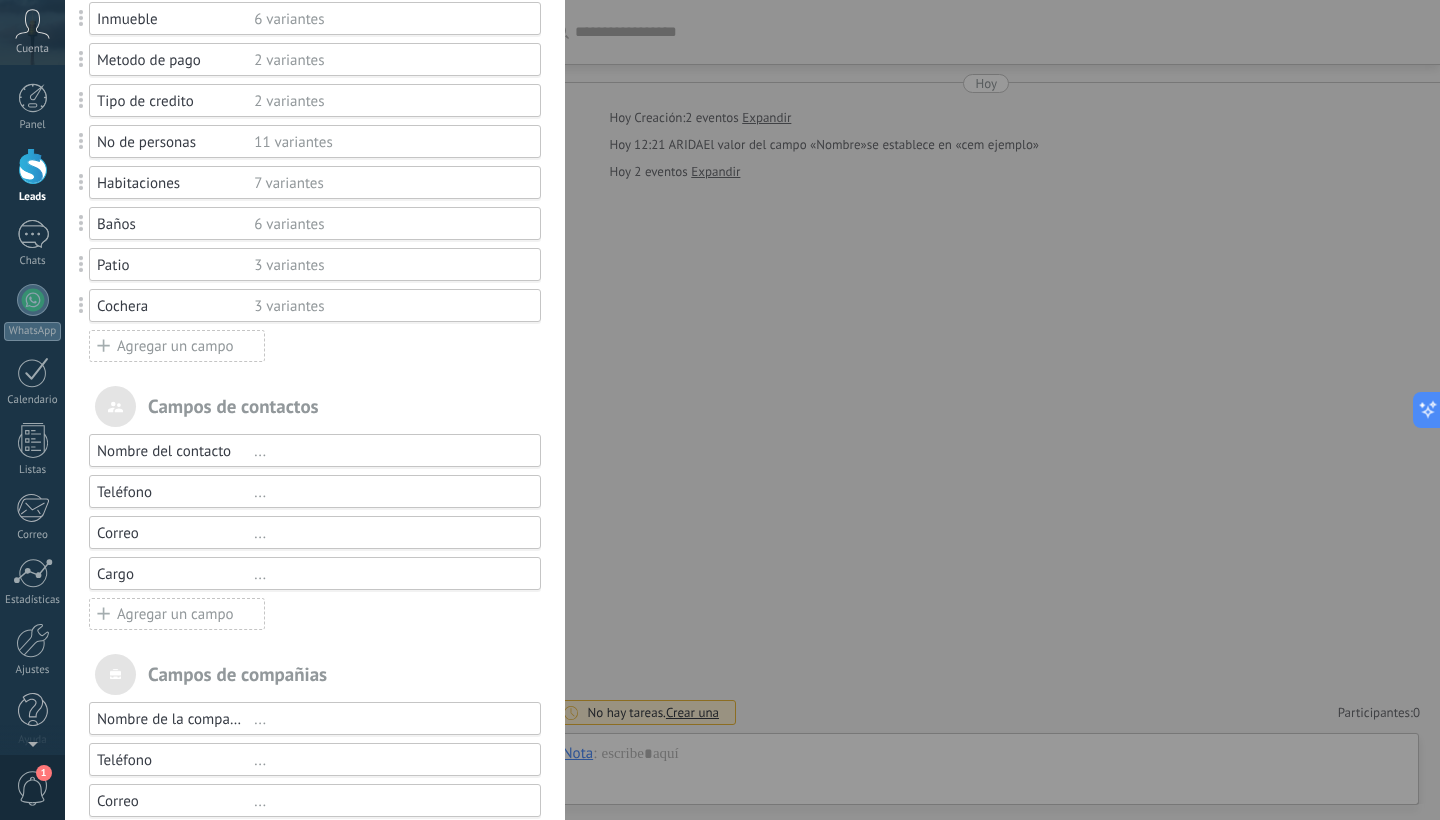 click on "Agregar un campo" at bounding box center (177, 346) 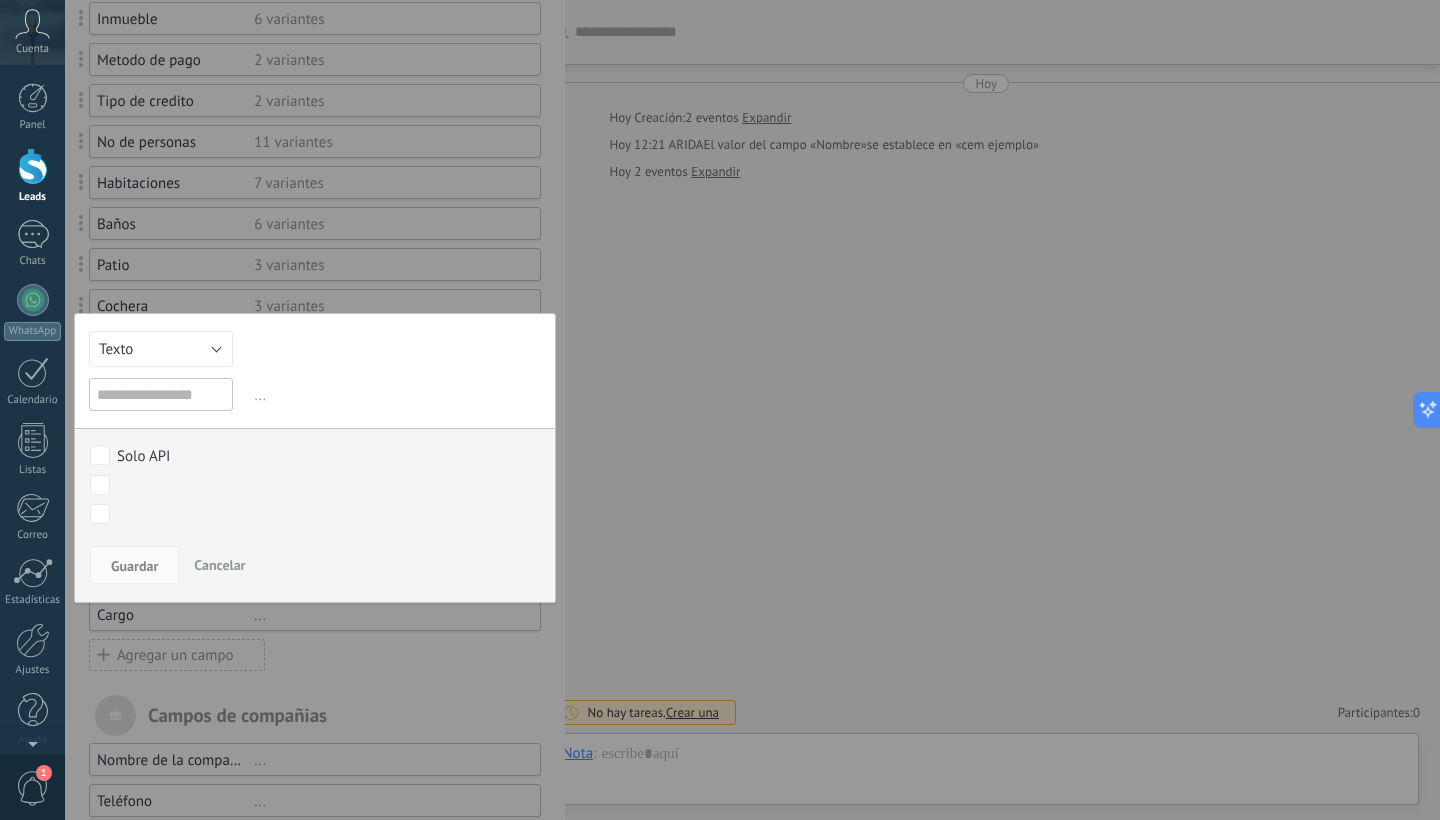 click at bounding box center (161, 394) 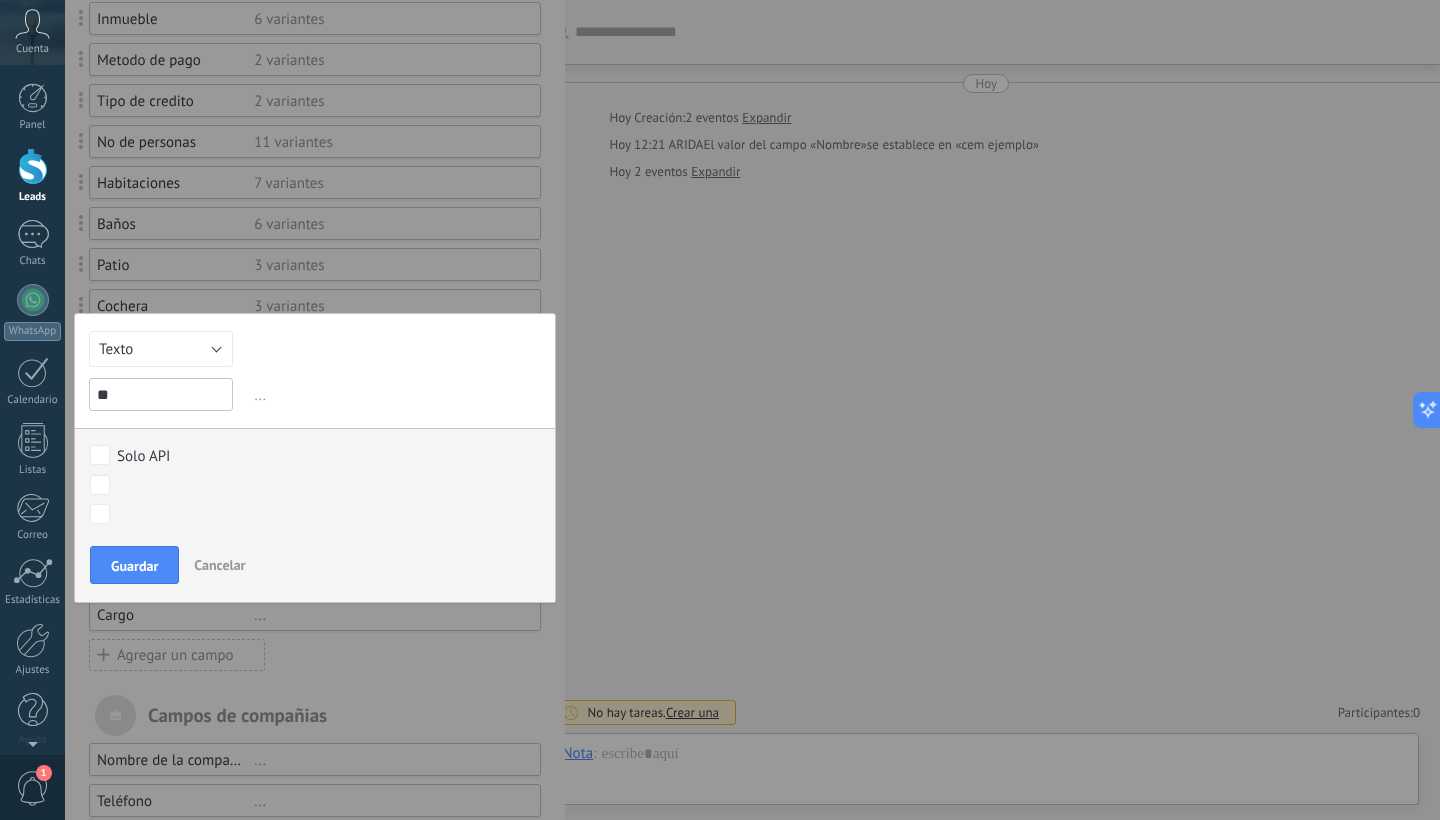 type on "*" 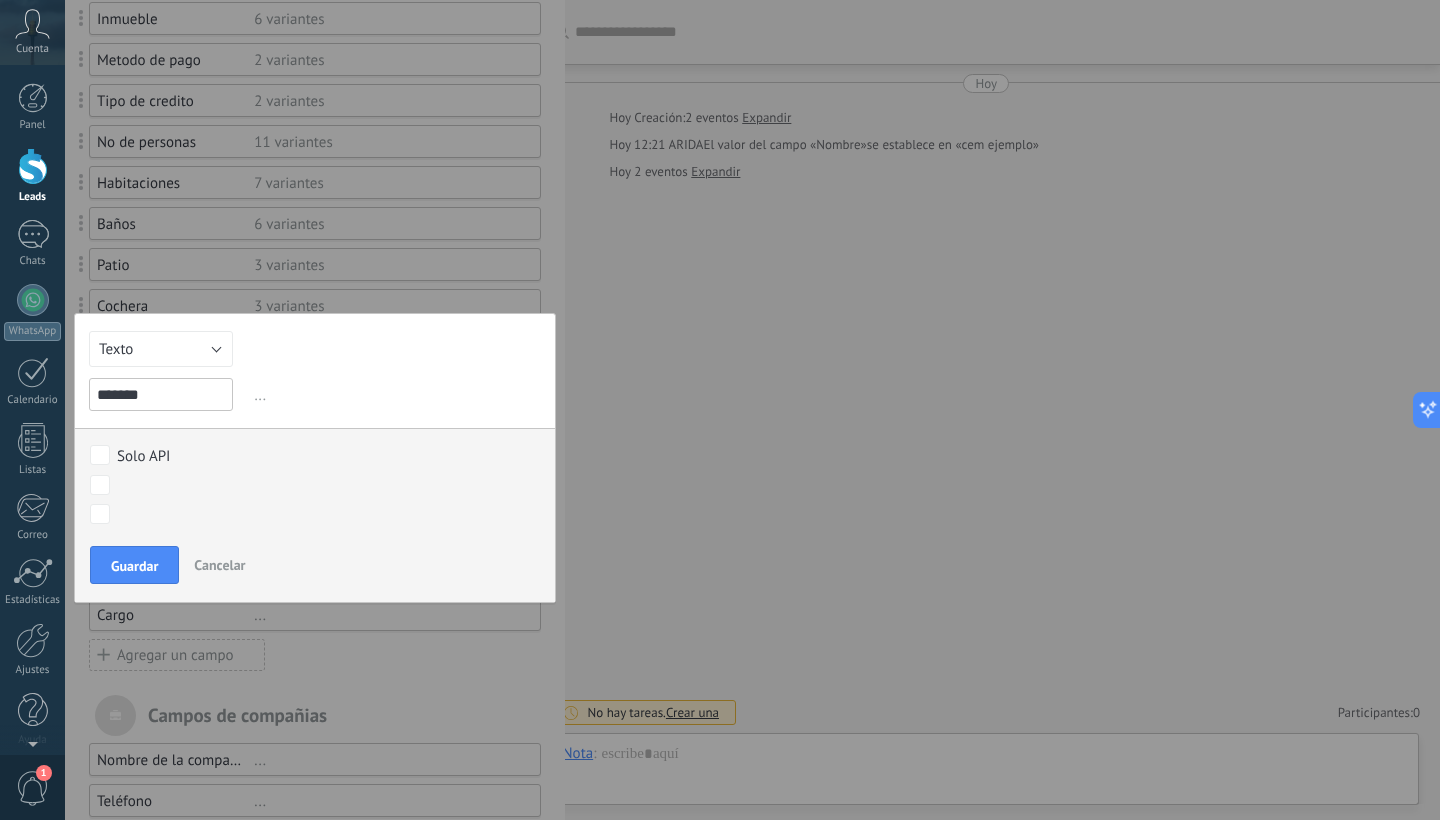 type on "*******" 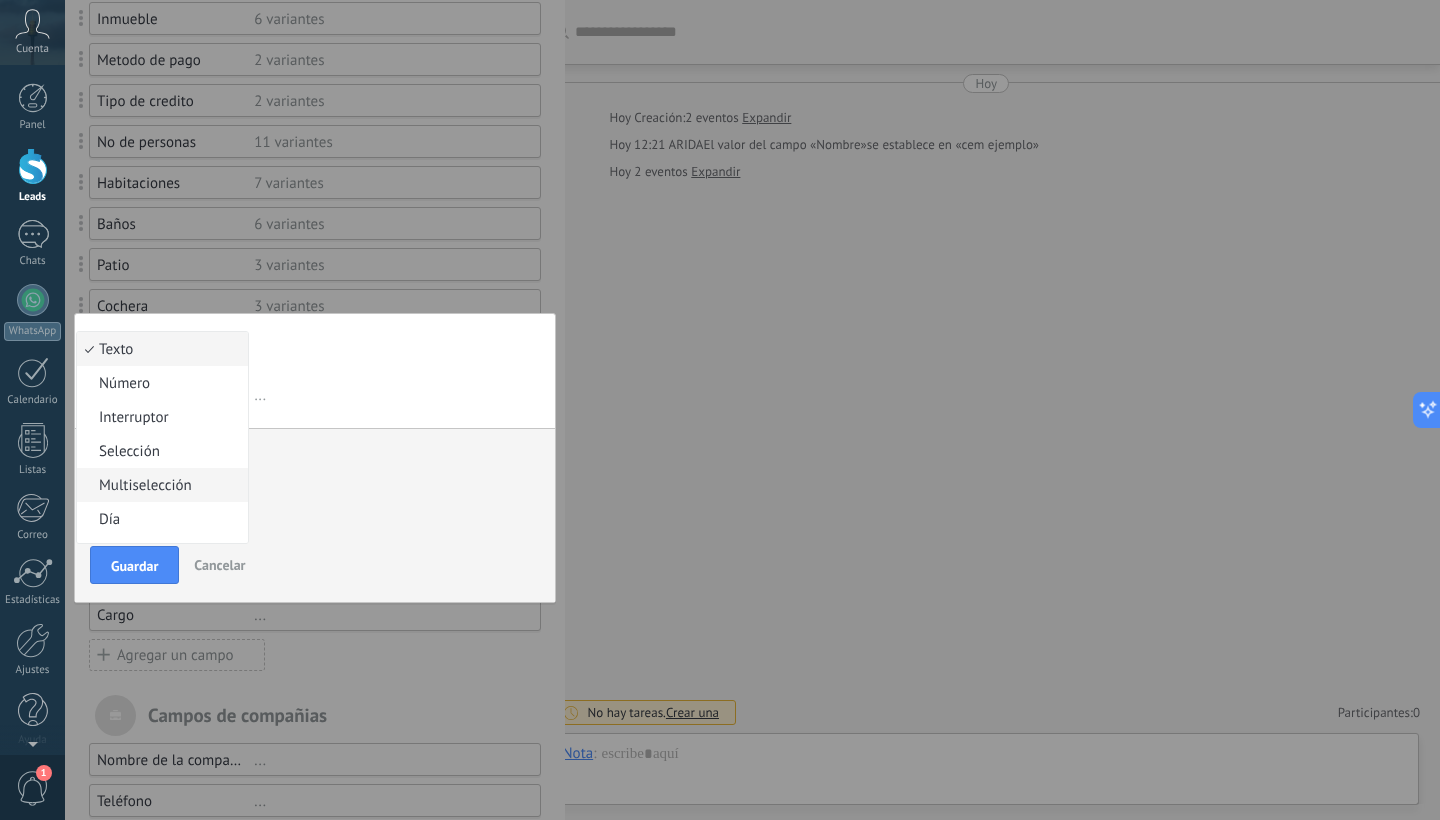 click on "Multiselección" at bounding box center (159, 485) 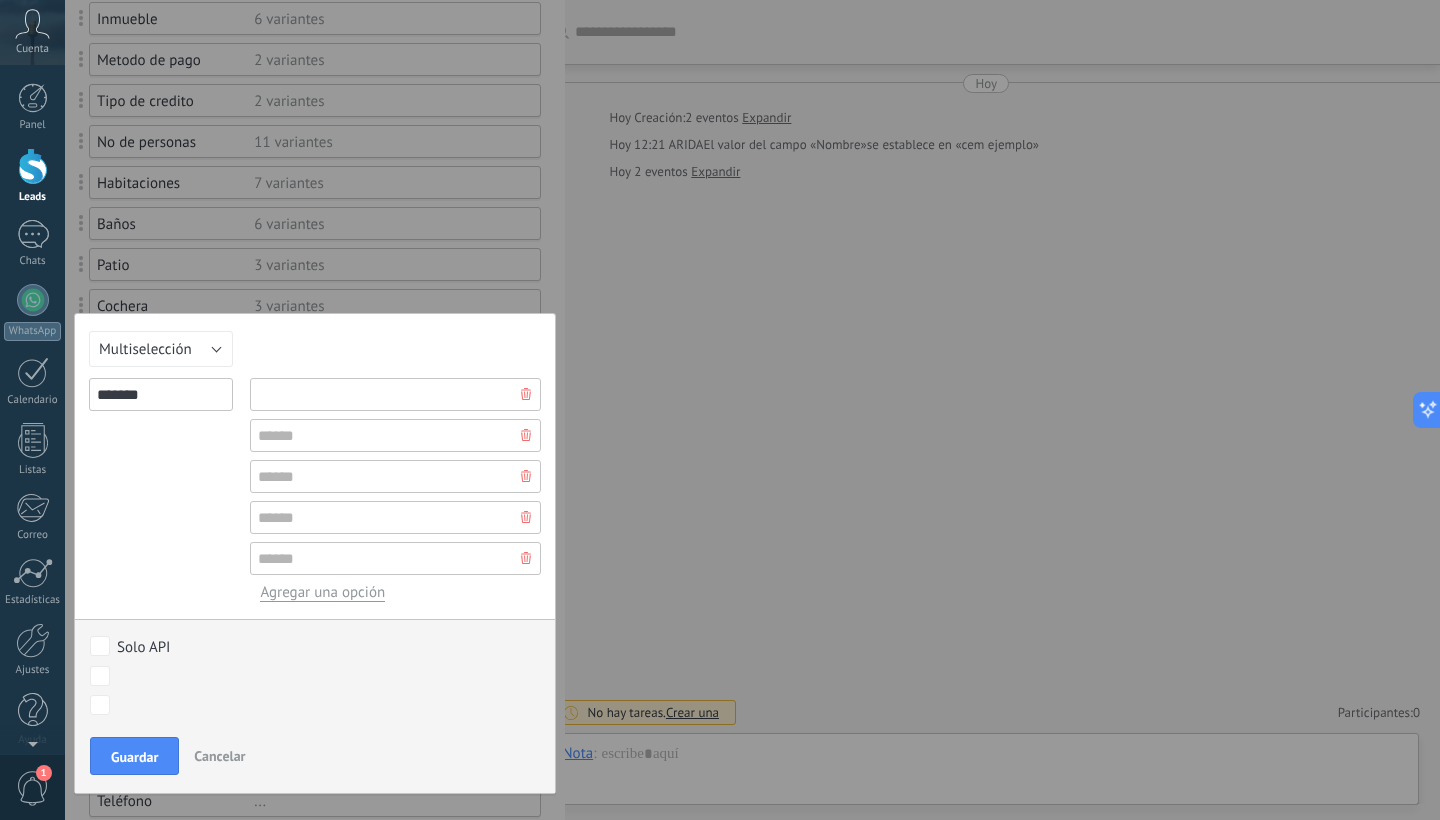 click at bounding box center [395, 394] 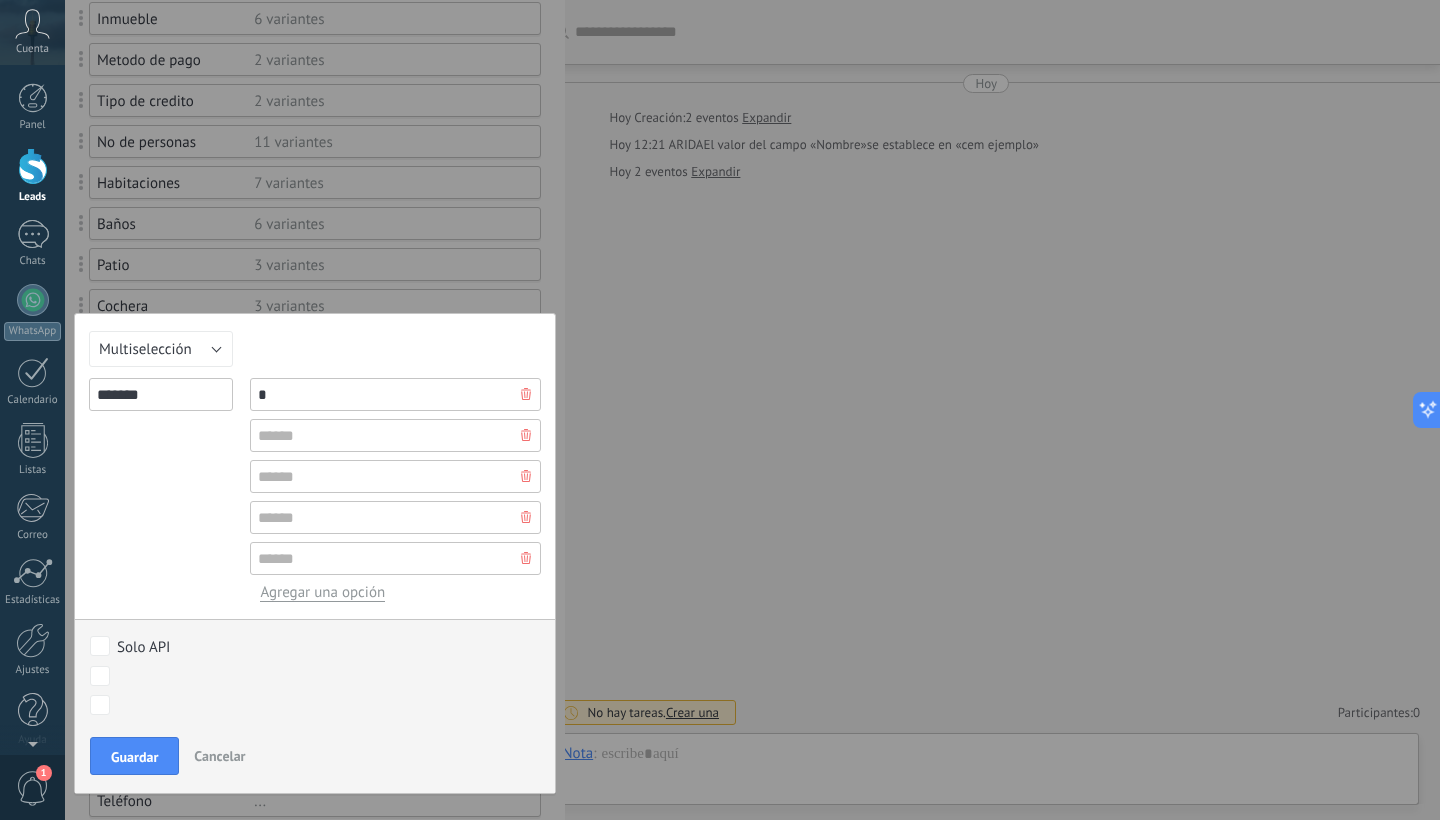 type on "*" 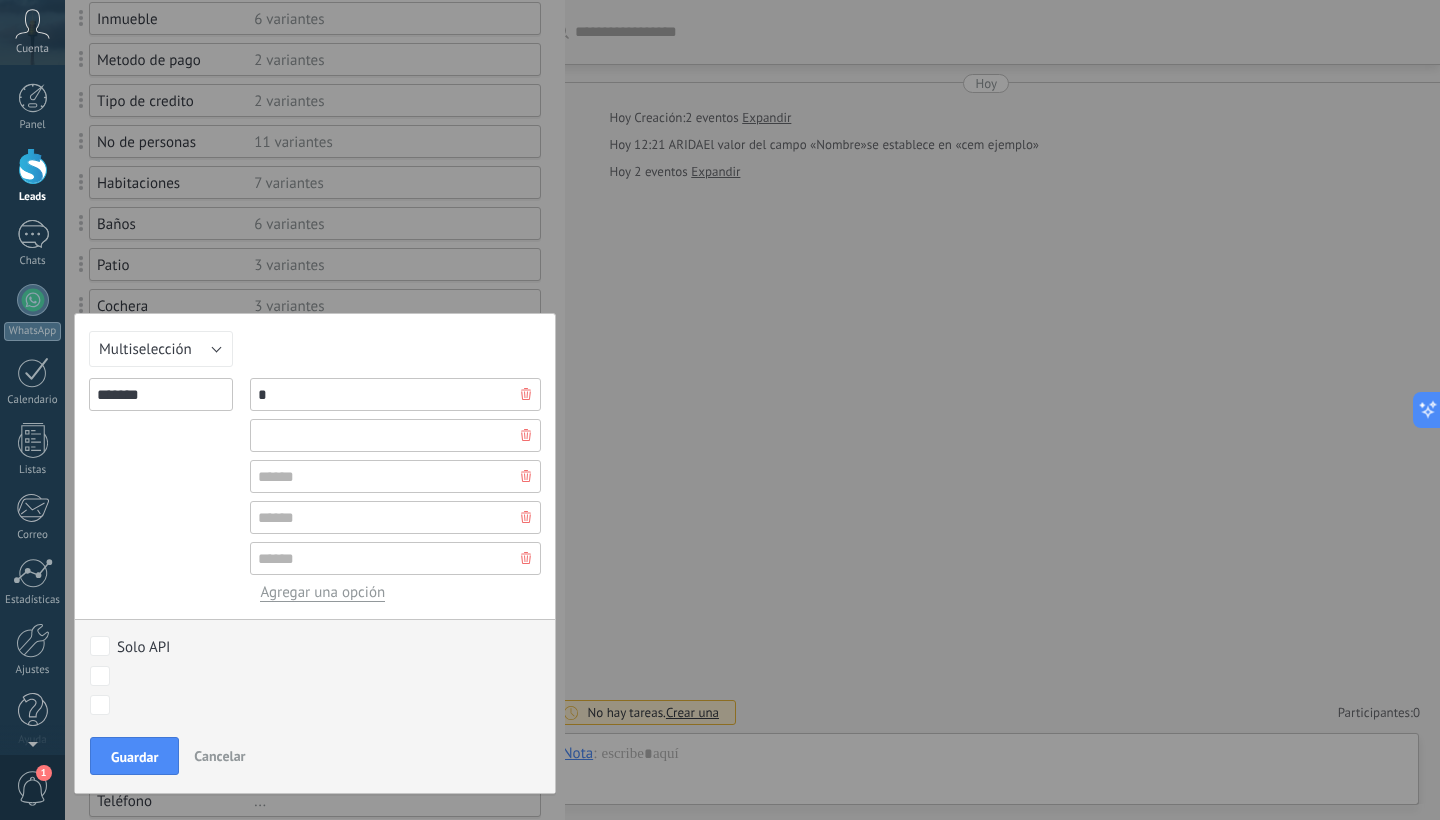 click at bounding box center (395, 435) 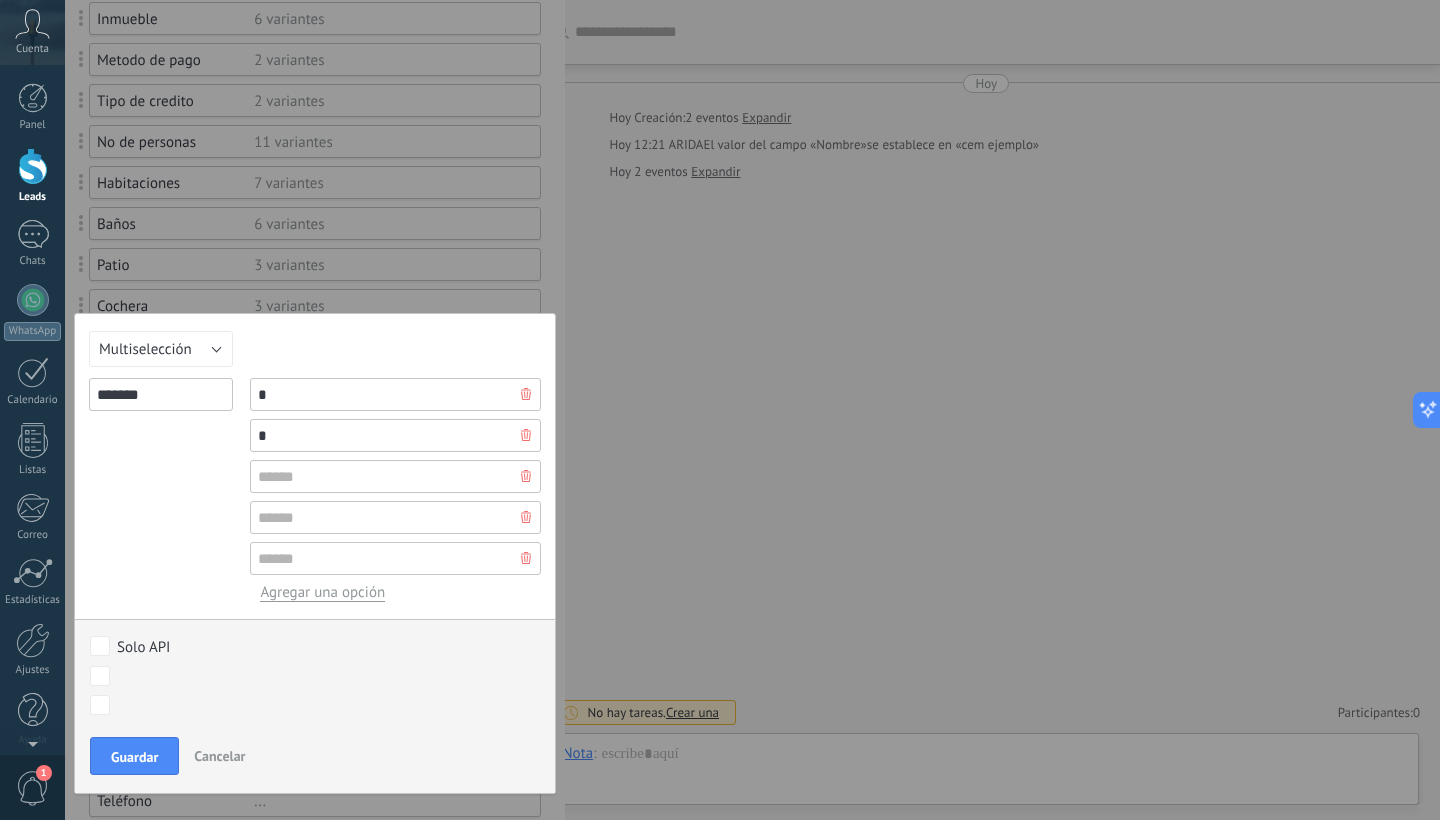 type on "*" 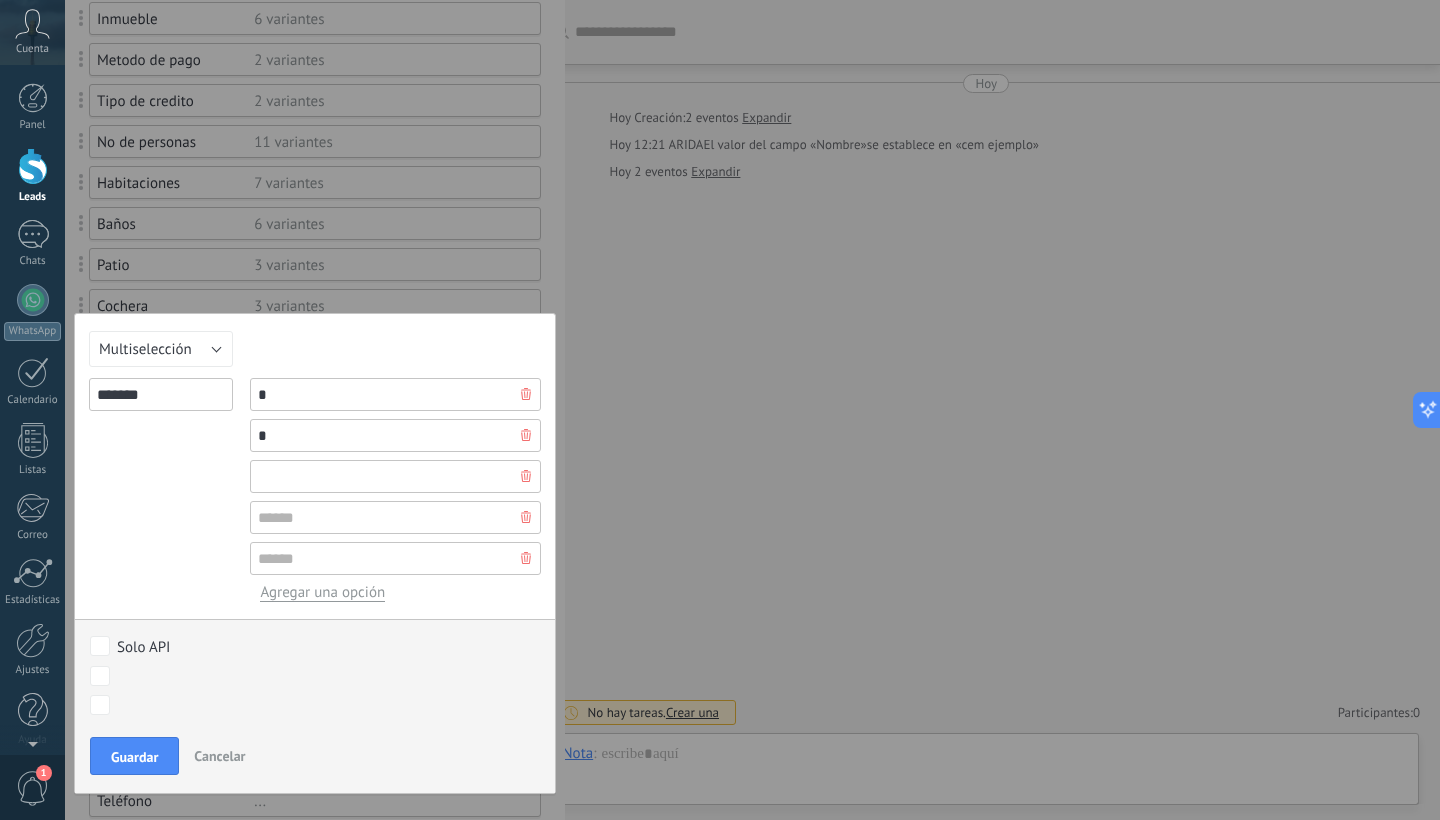 click at bounding box center (395, 476) 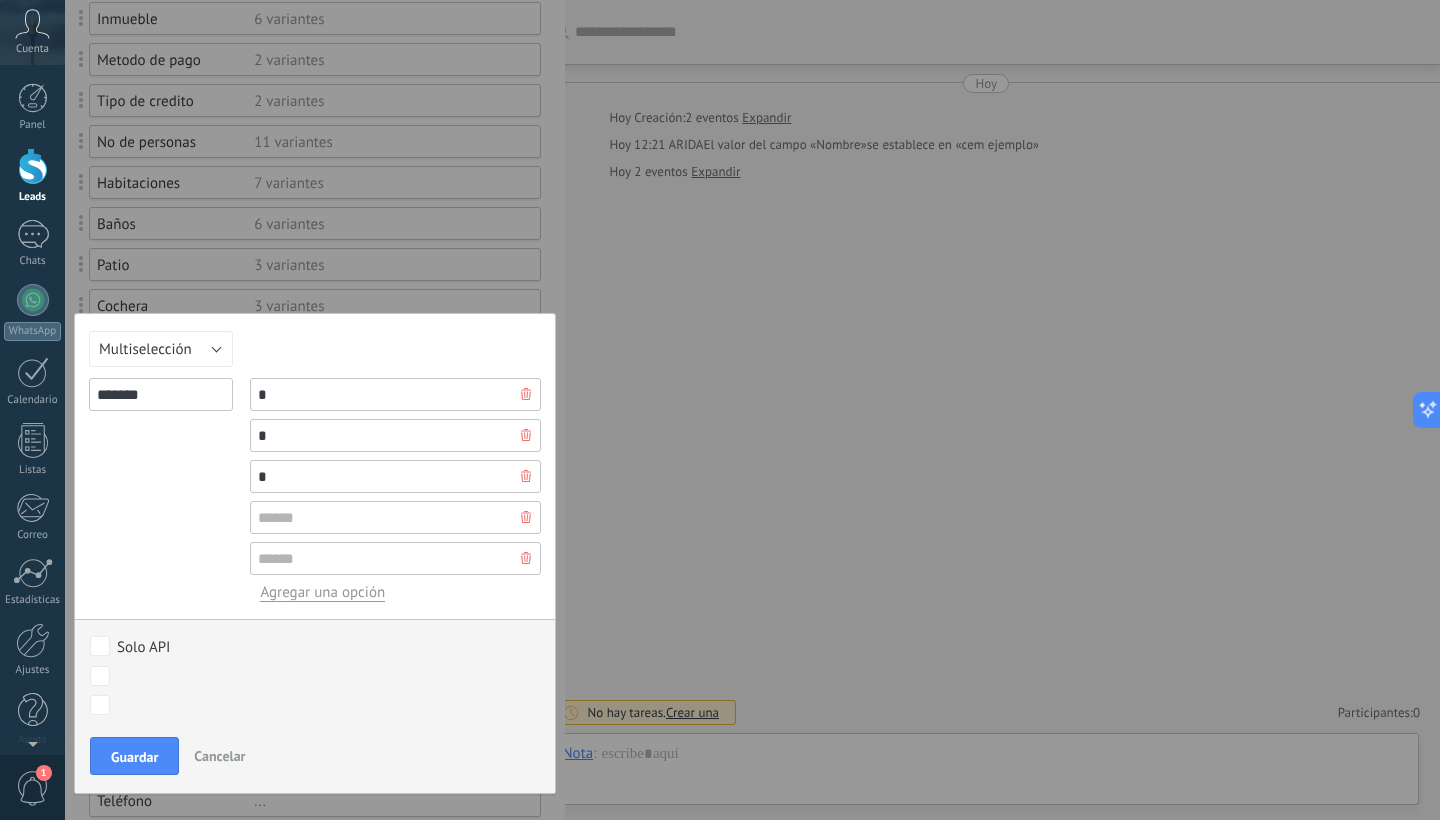 type on "*" 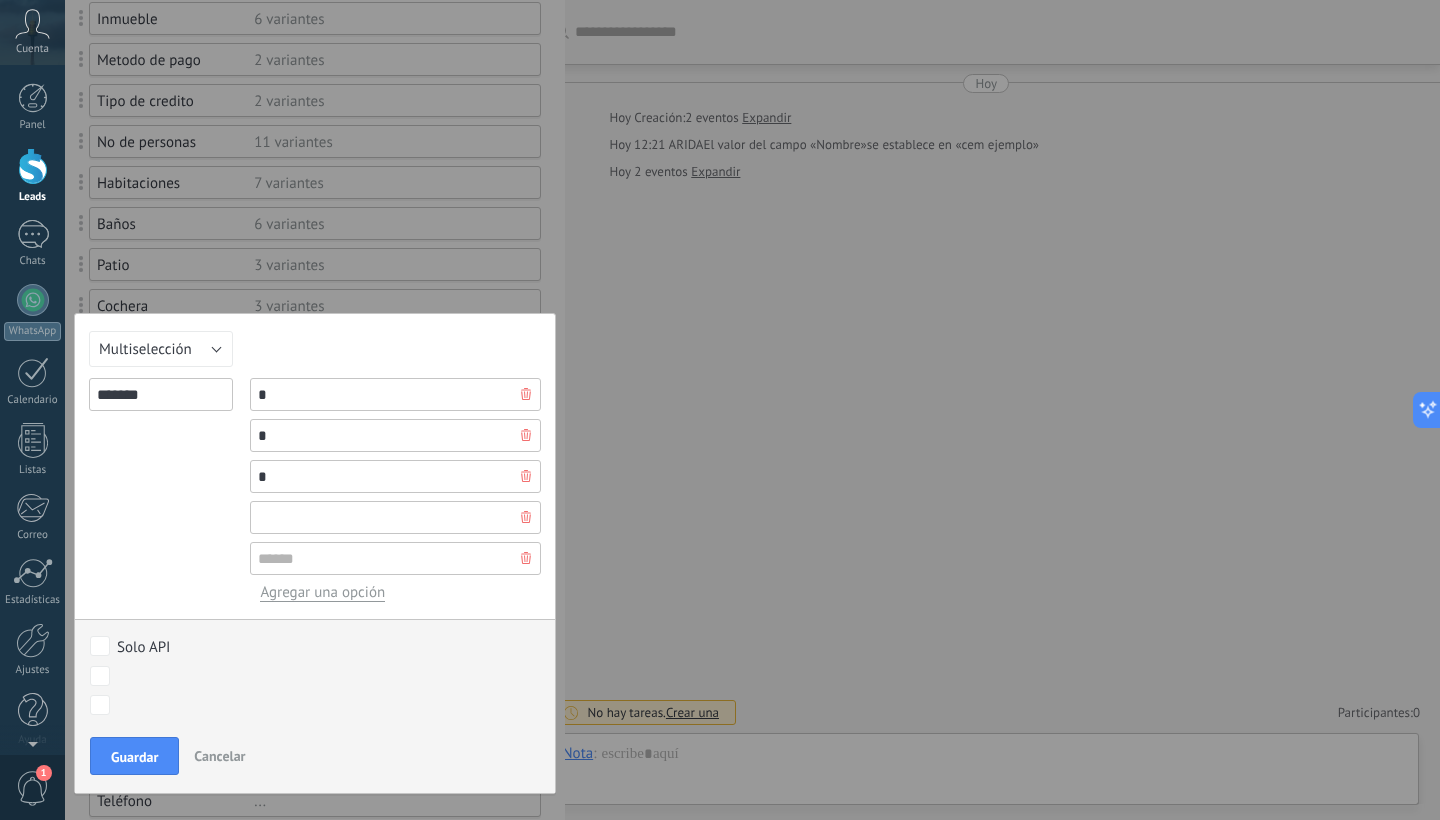 click at bounding box center [395, 517] 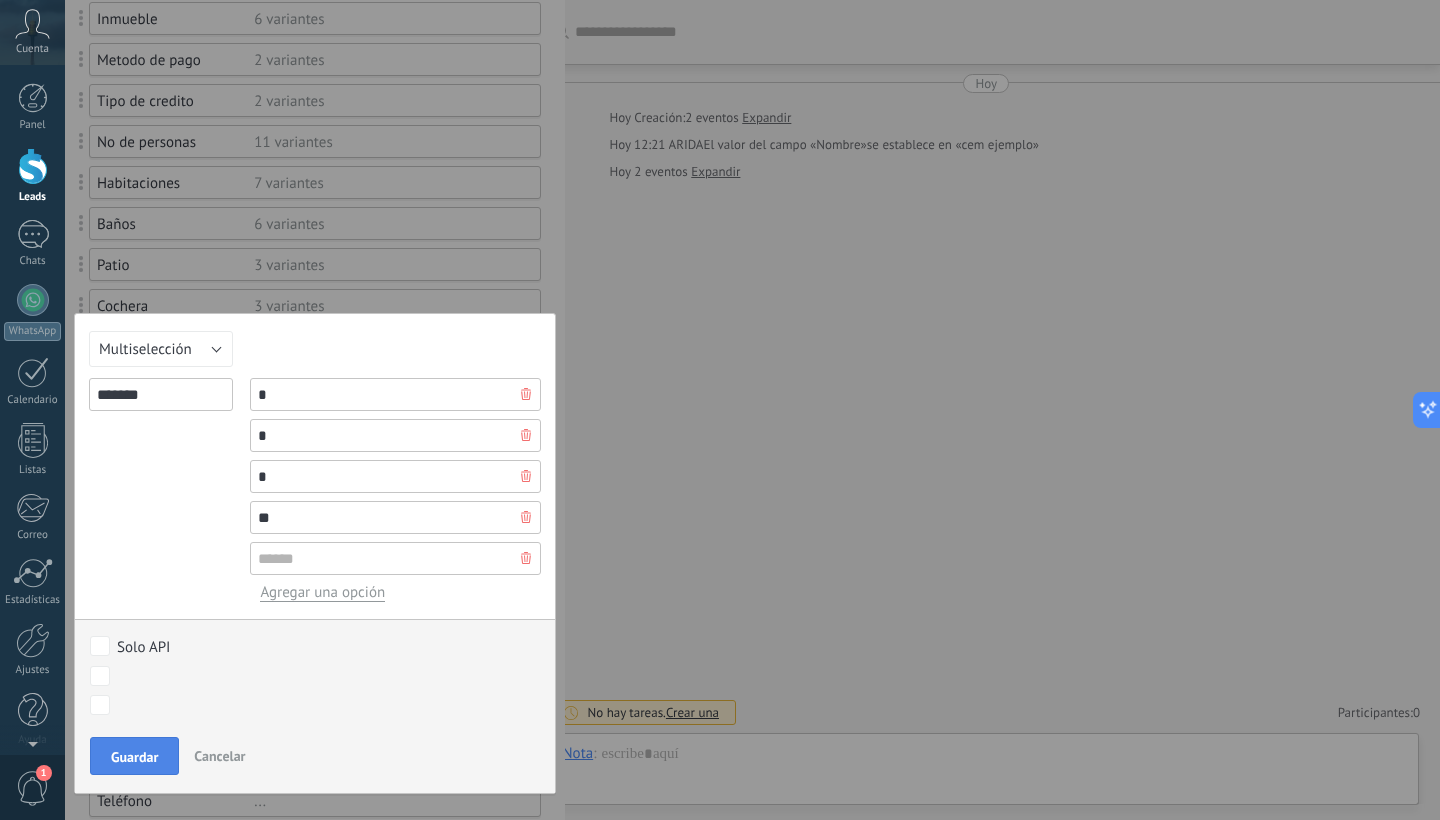 type on "**" 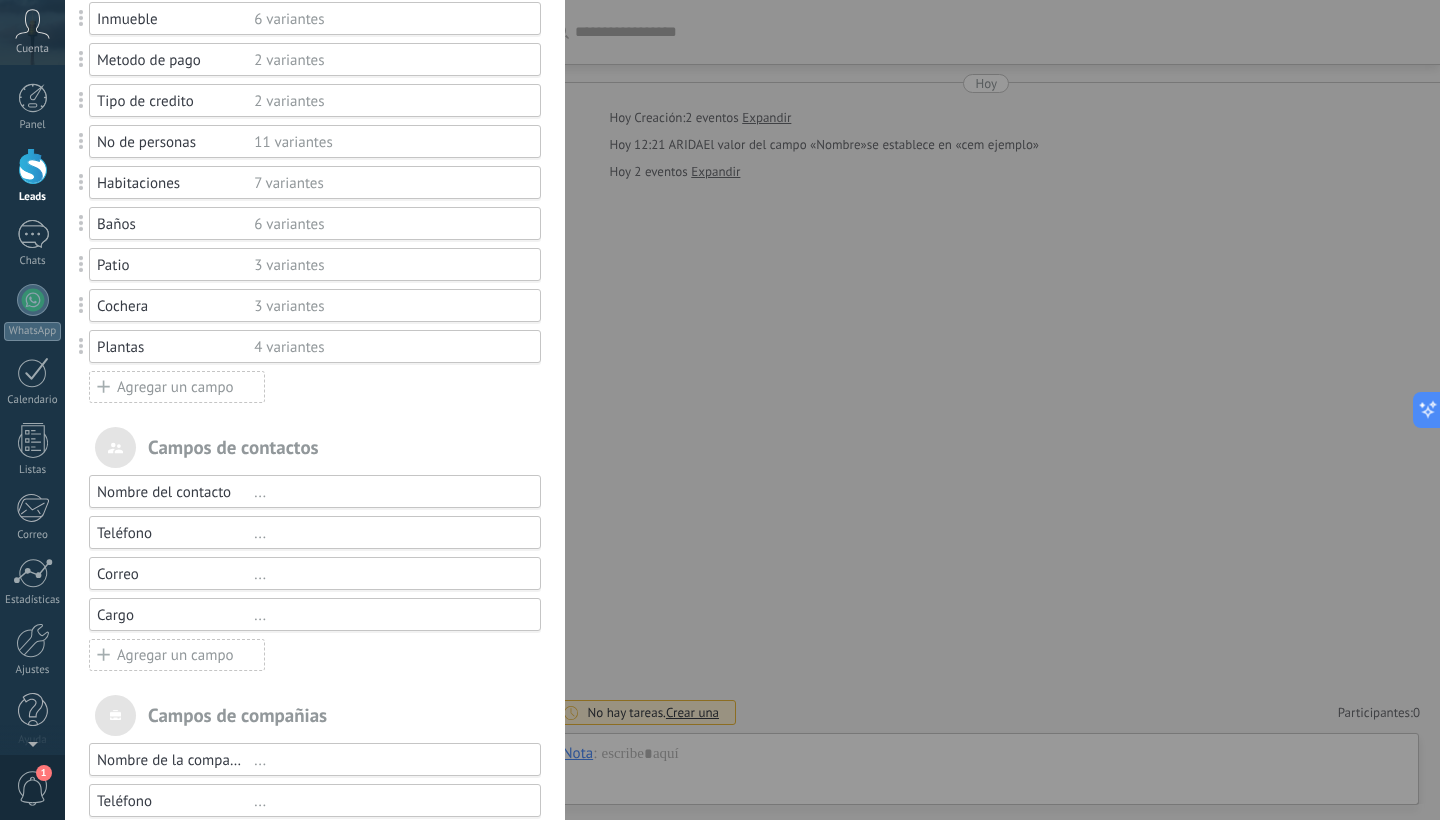 click on "Agregar un campo" at bounding box center [177, 387] 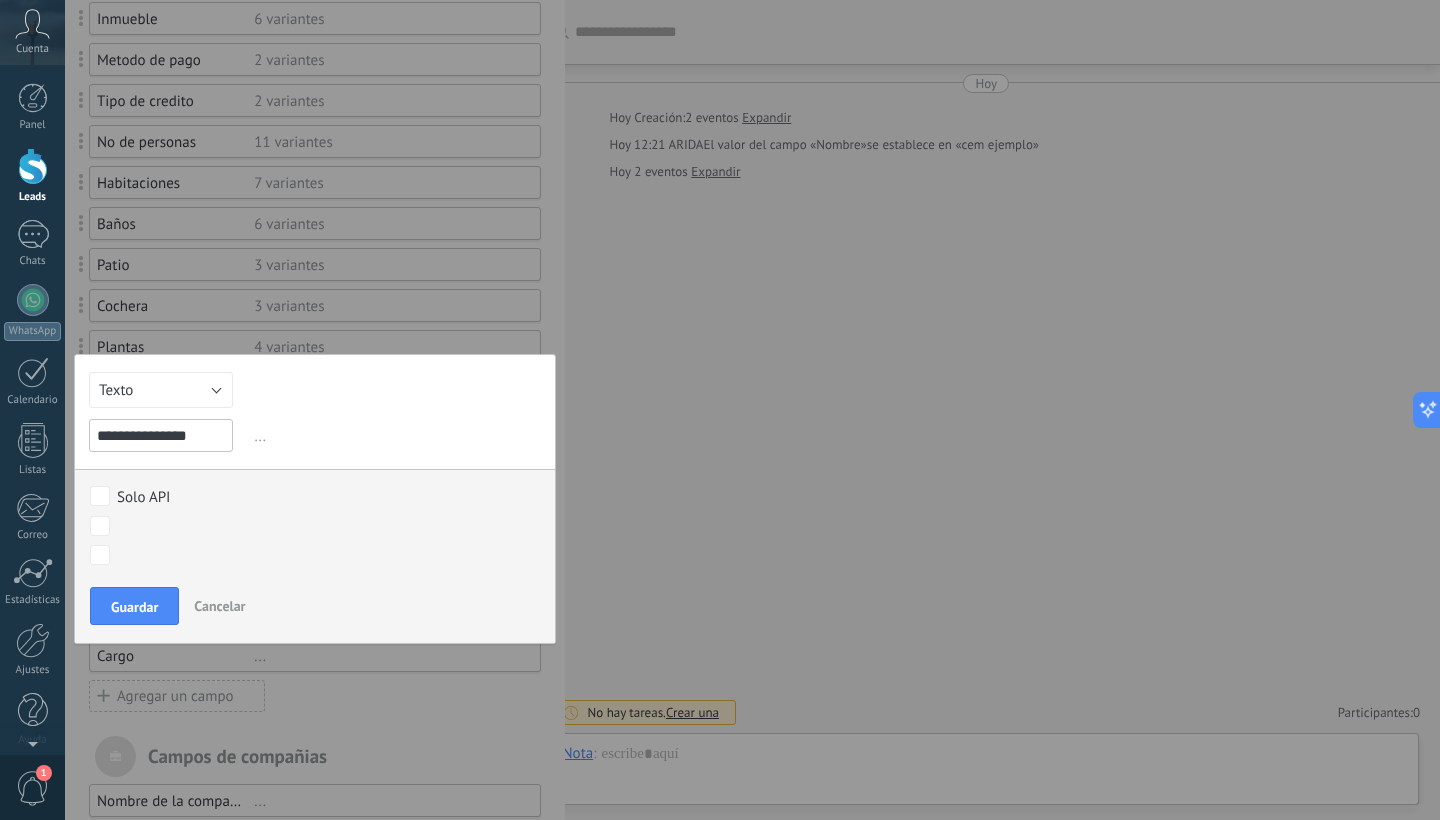 type on "**********" 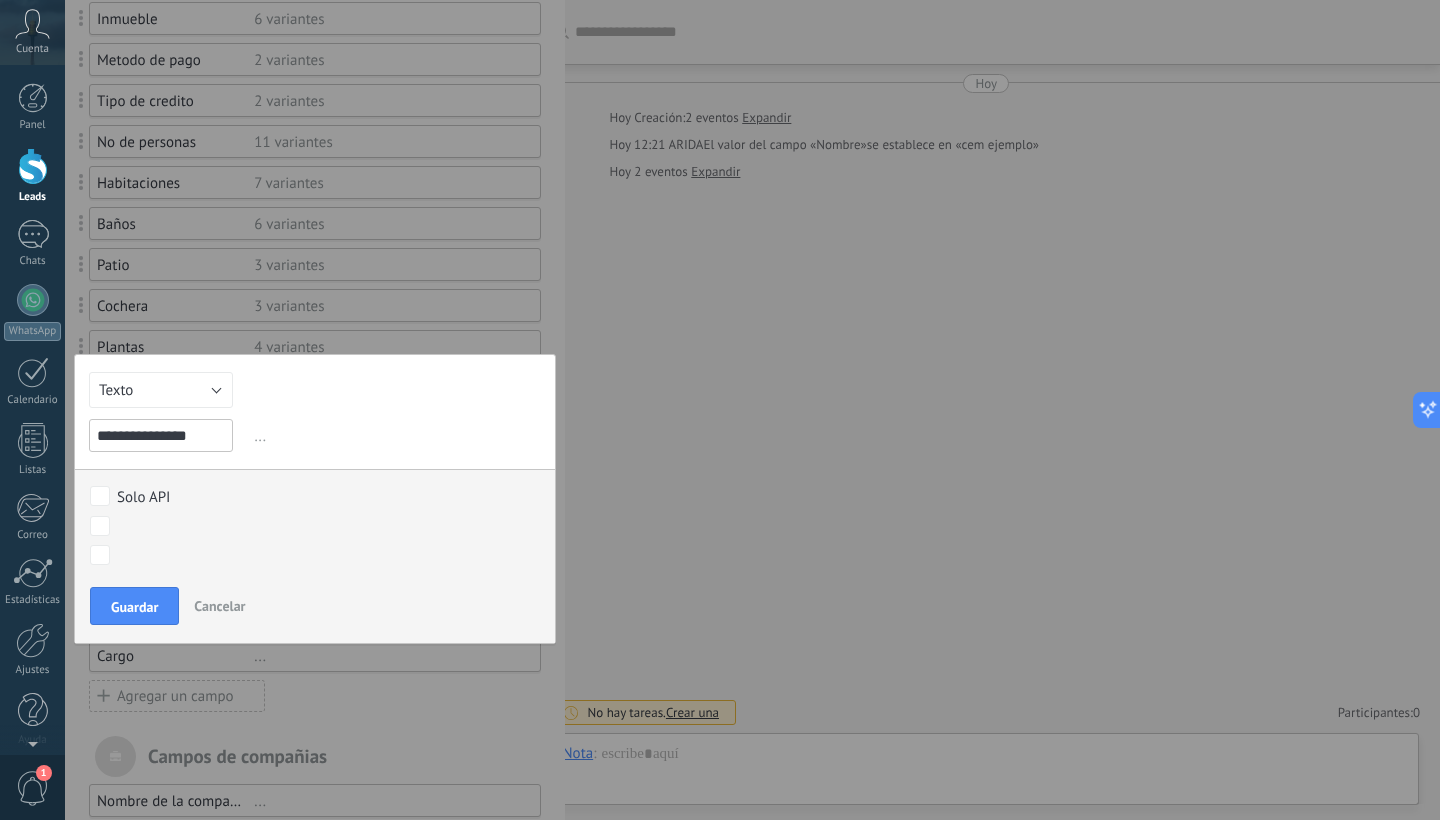 drag, startPoint x: 221, startPoint y: 435, endPoint x: 218, endPoint y: 379, distance: 56.0803 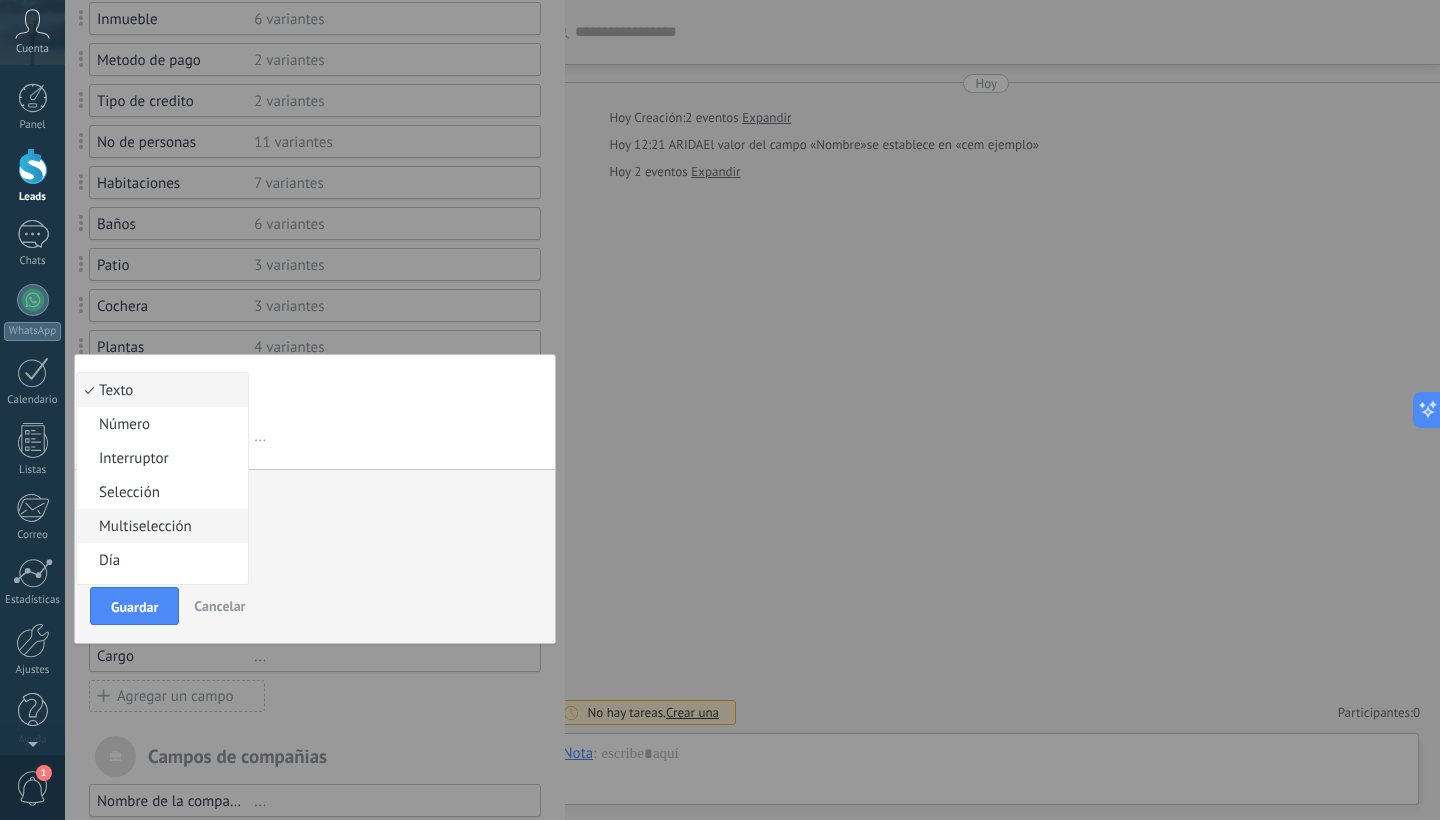 click on "Multiselección" at bounding box center (162, 526) 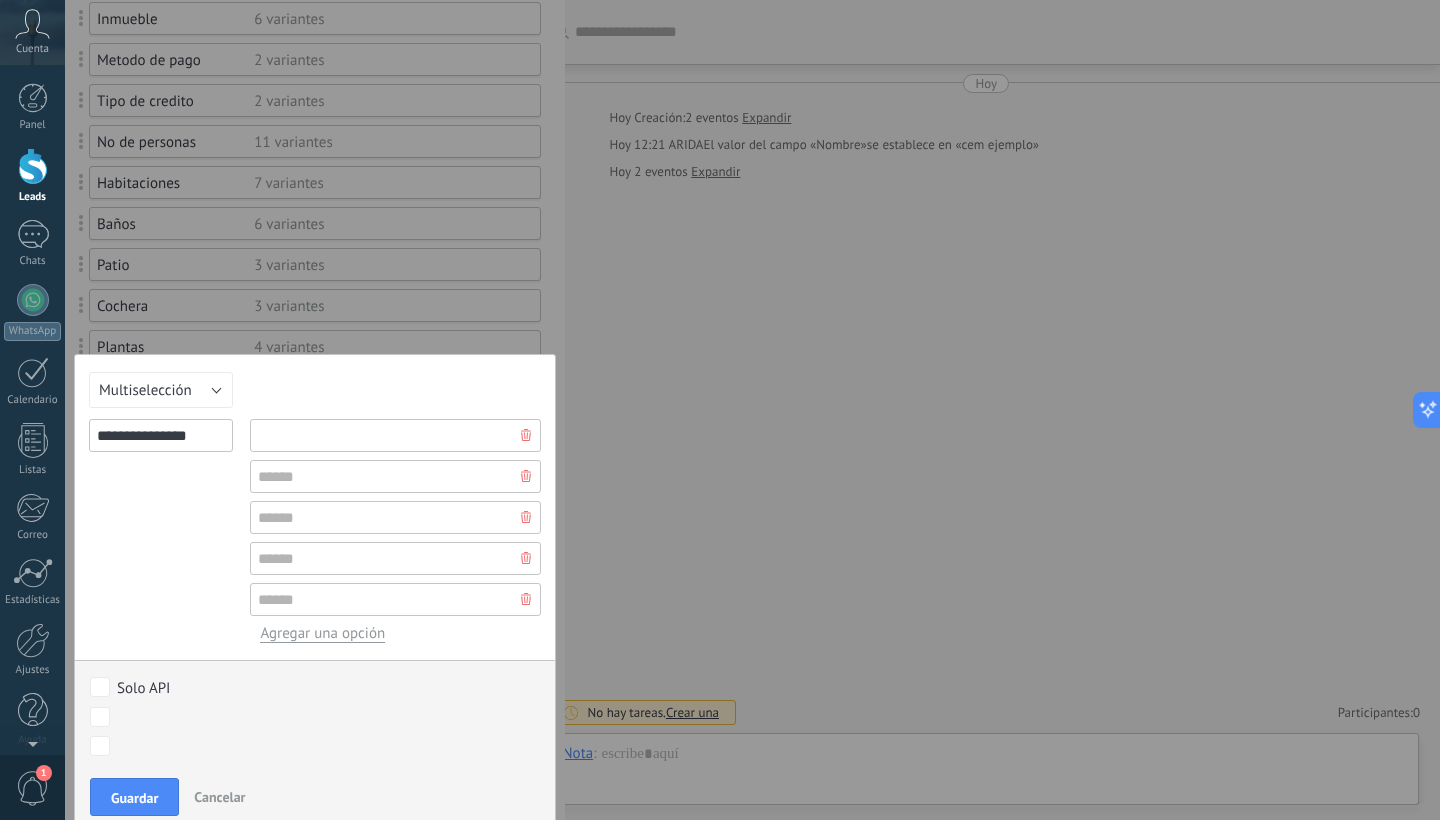 click at bounding box center (395, 435) 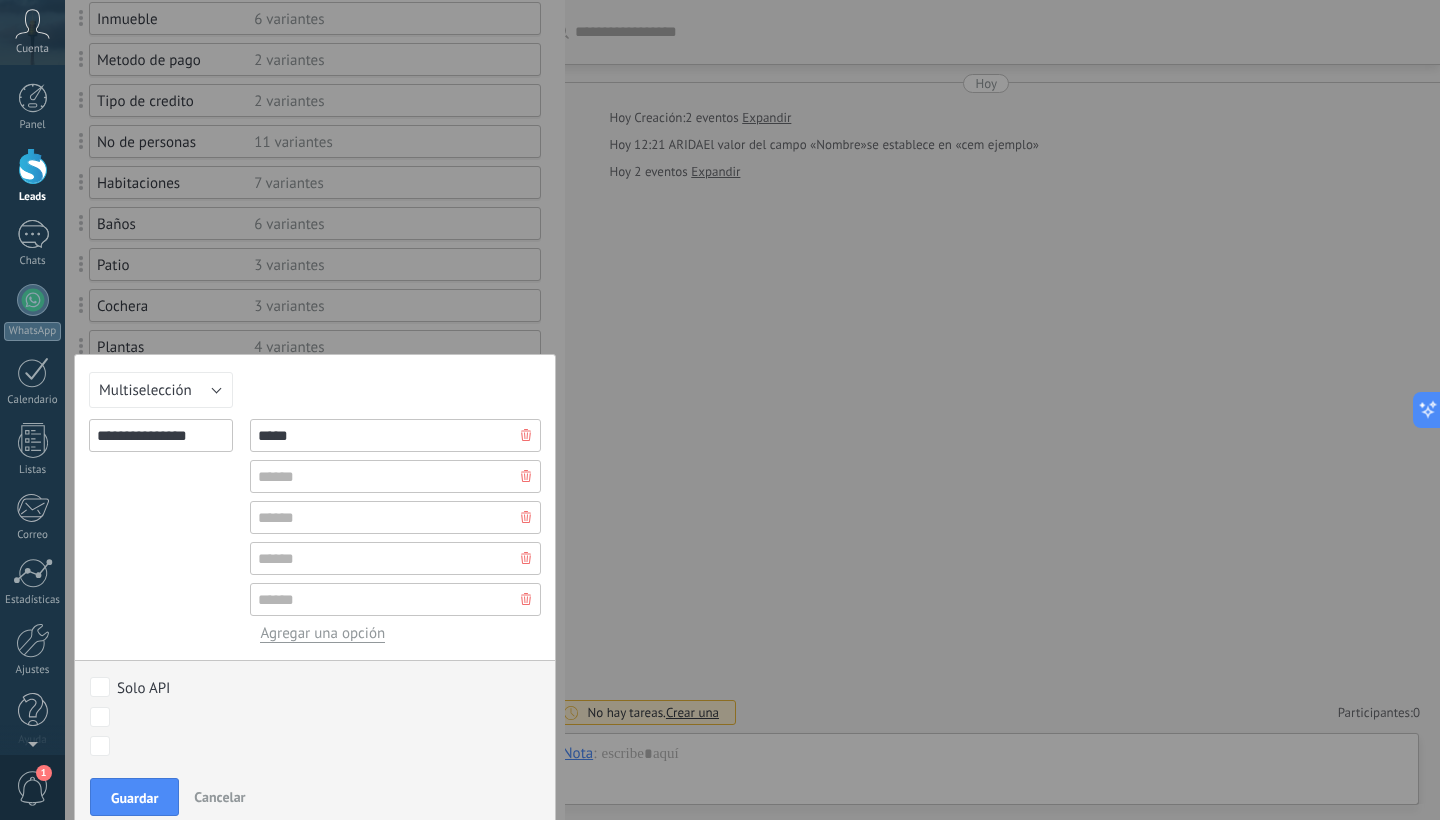 type on "*****" 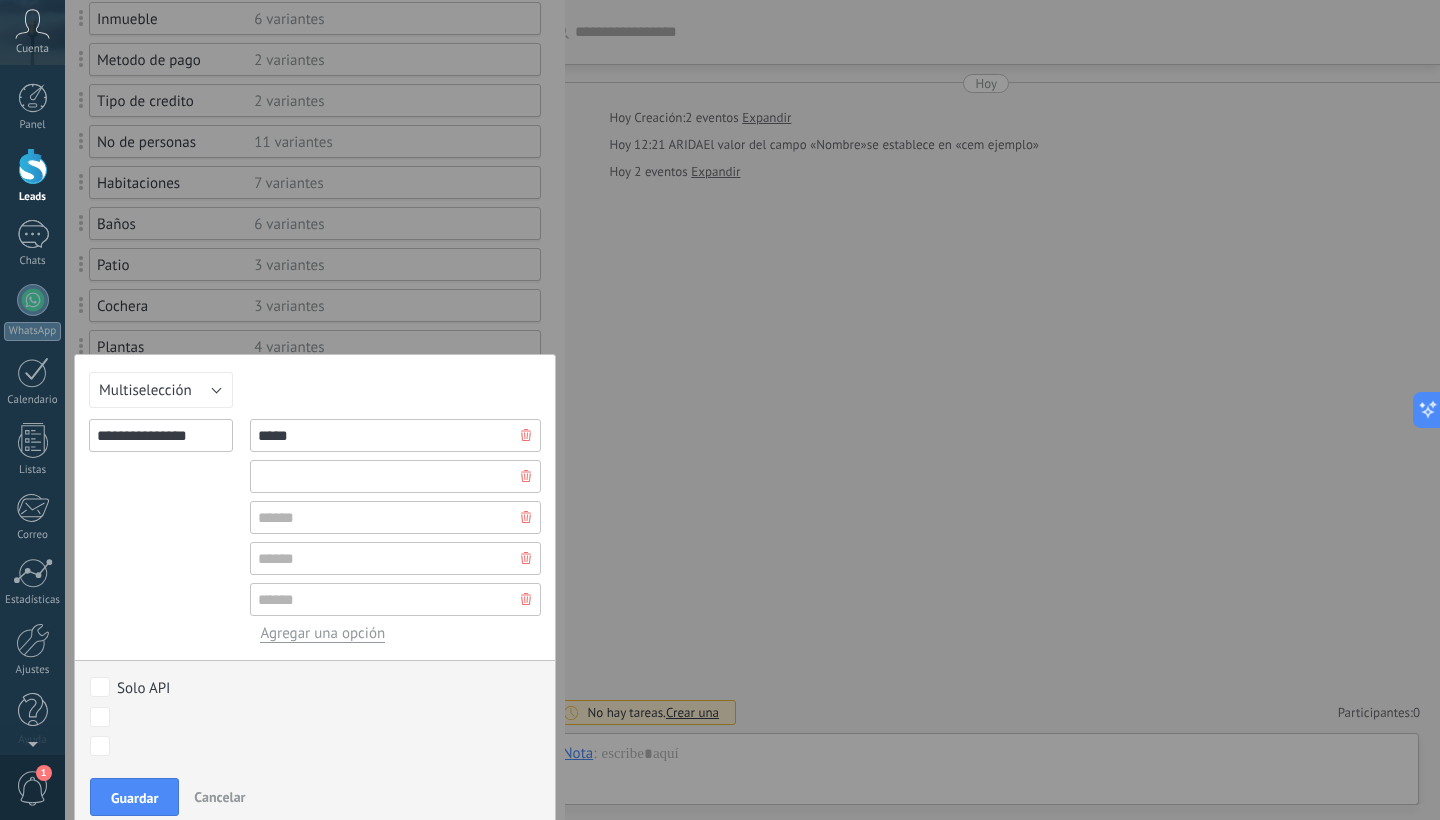 click at bounding box center (395, 476) 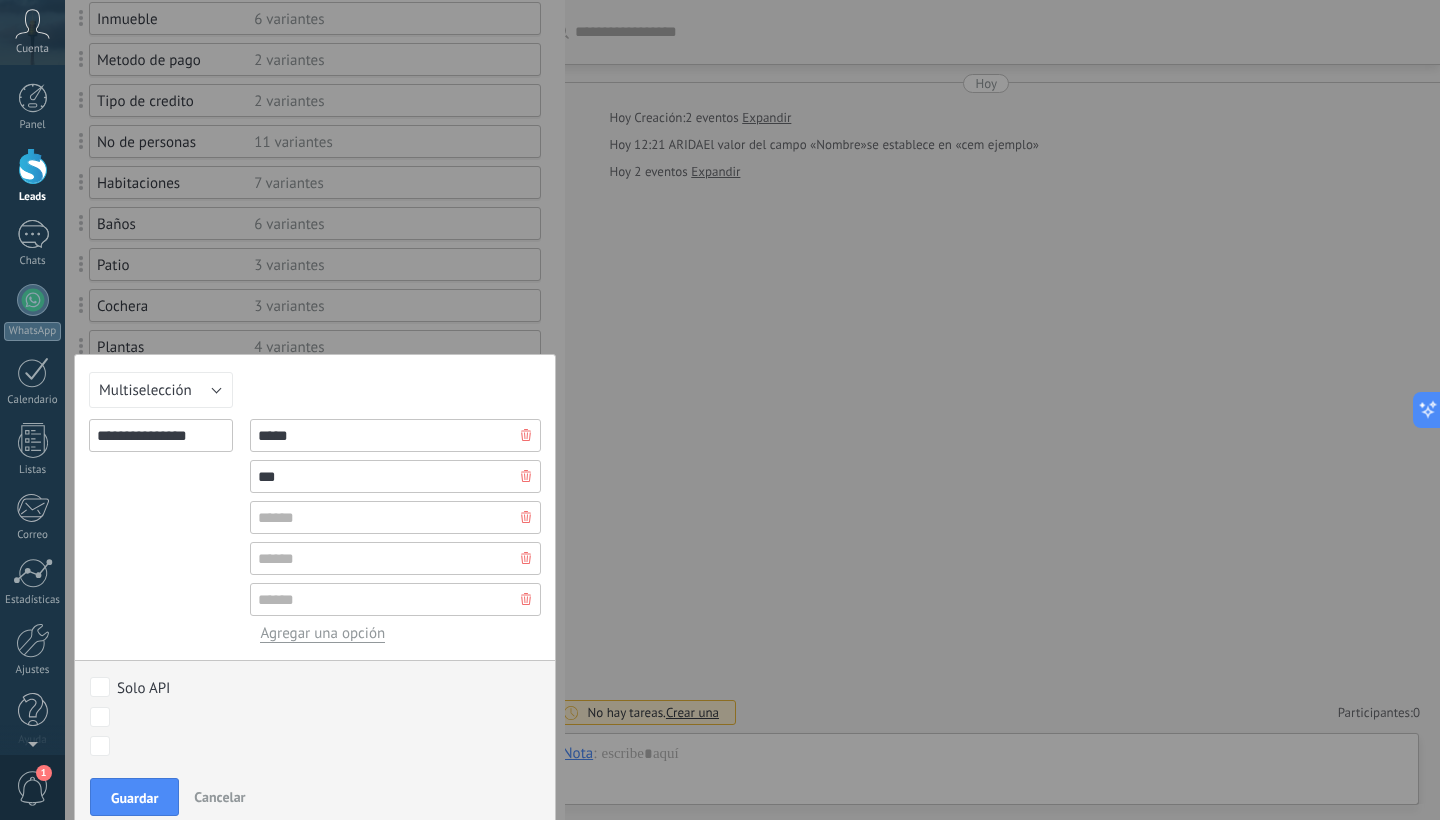 type on "***" 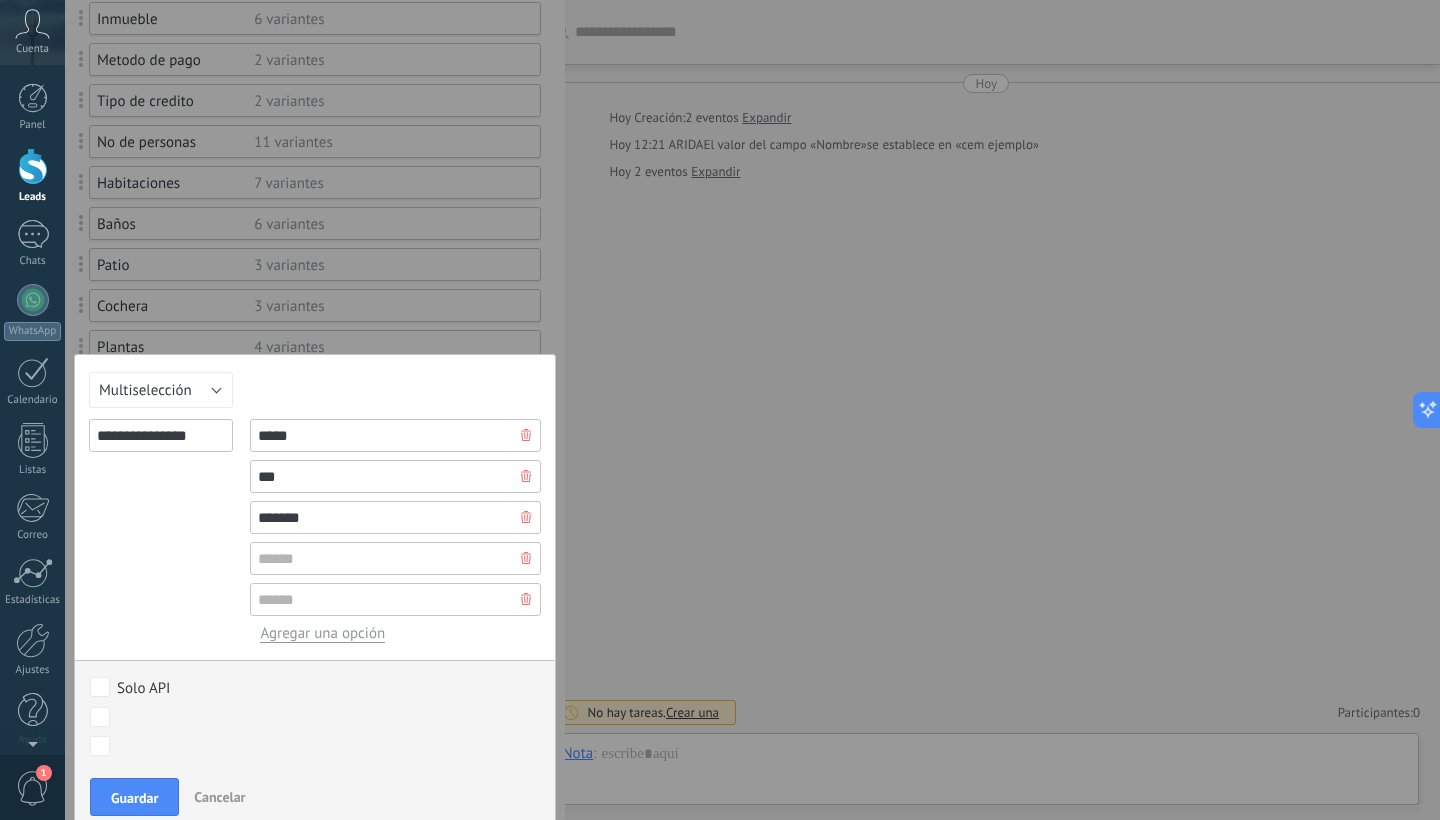 type on "*******" 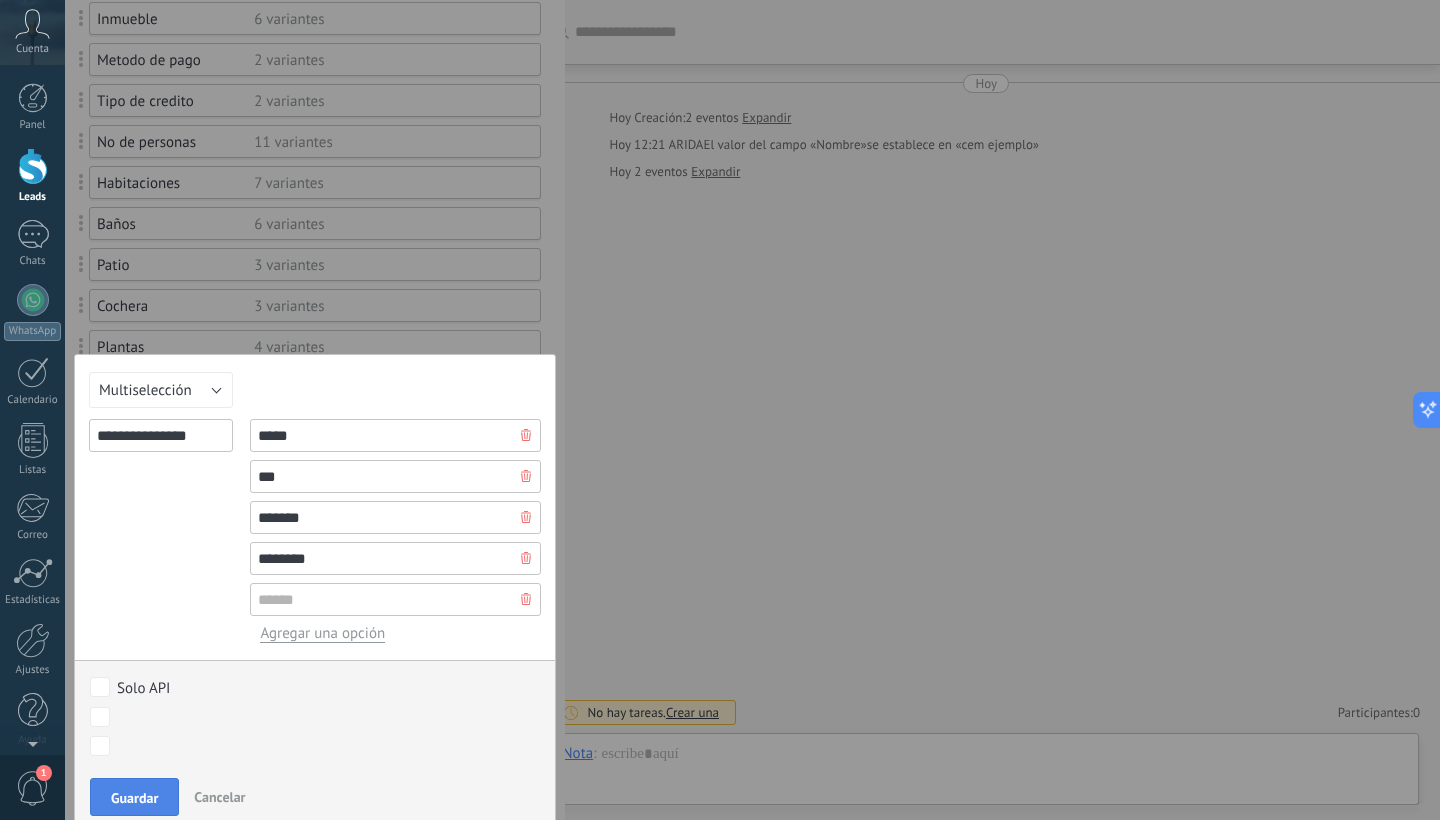 type on "********" 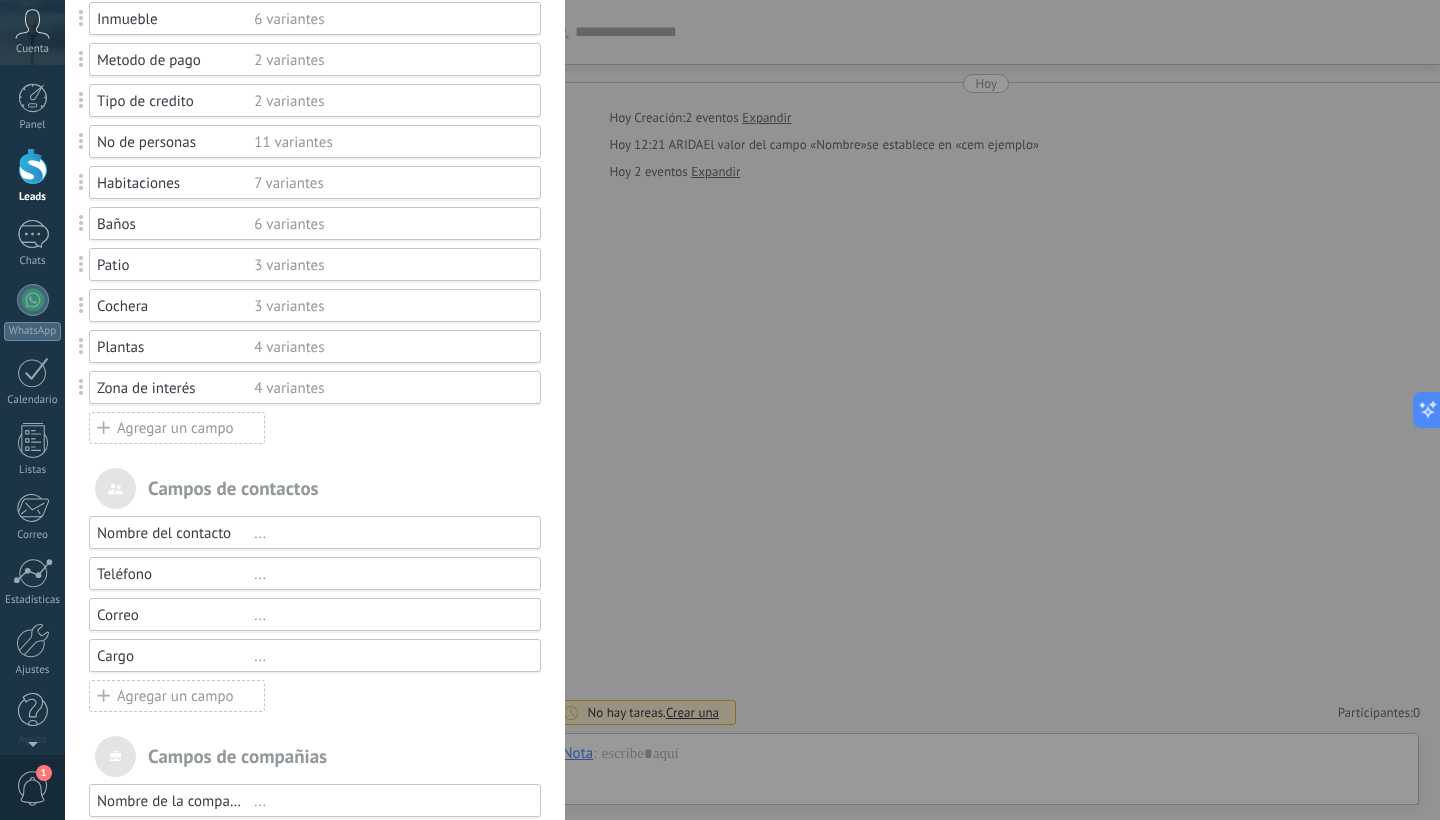 click on "Agregar un campo" at bounding box center (177, 428) 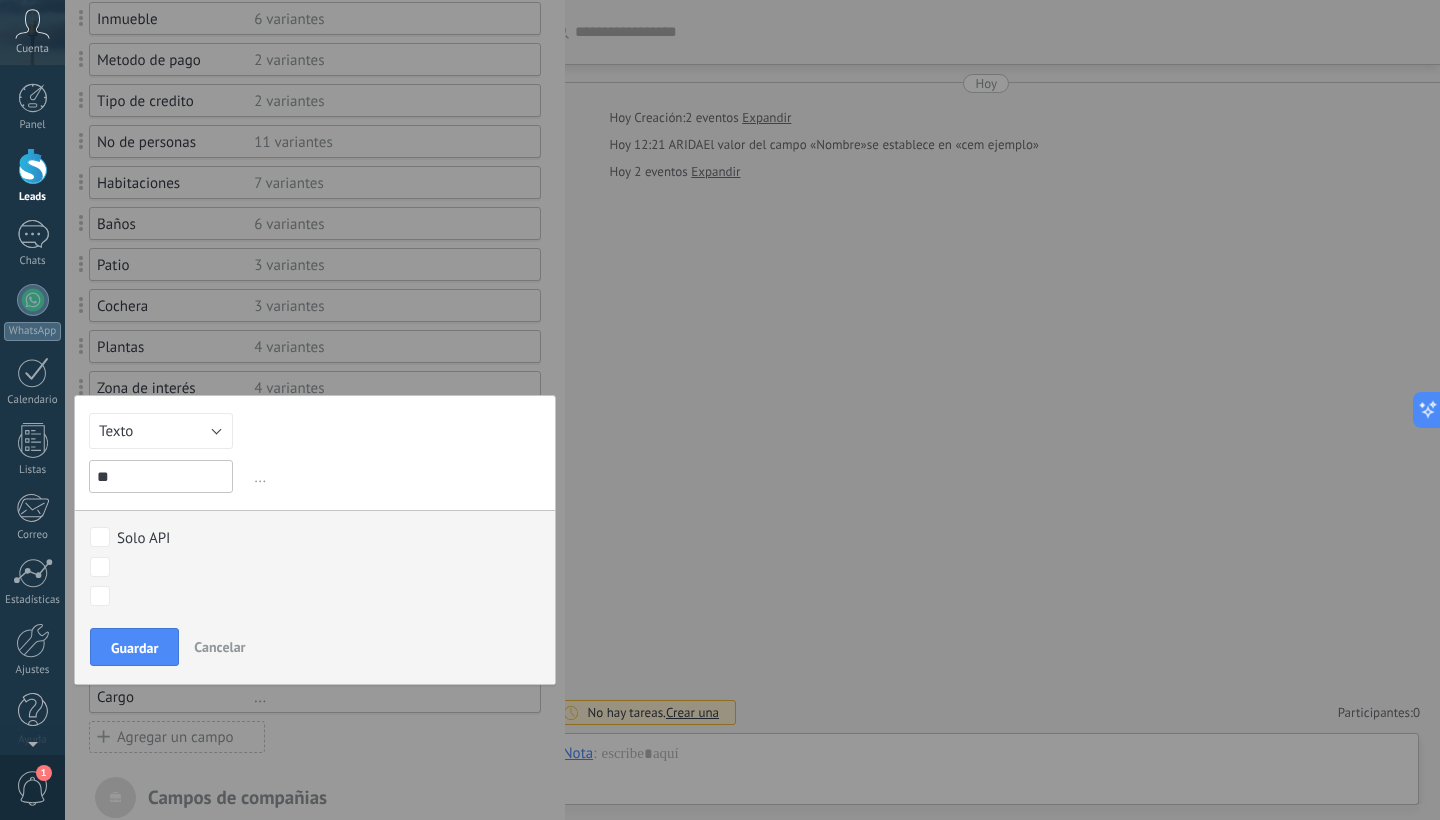 type on "*" 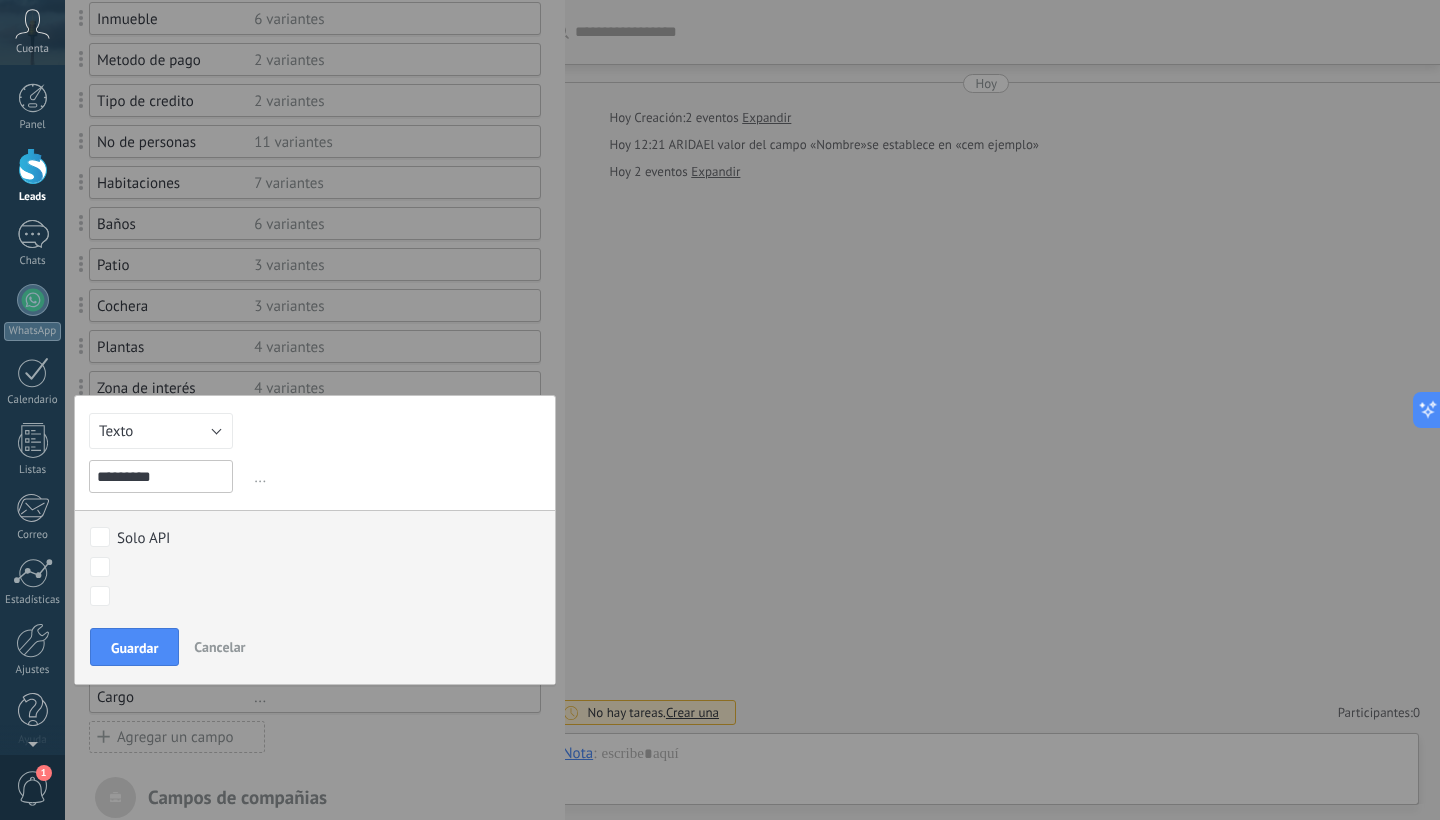 type on "********" 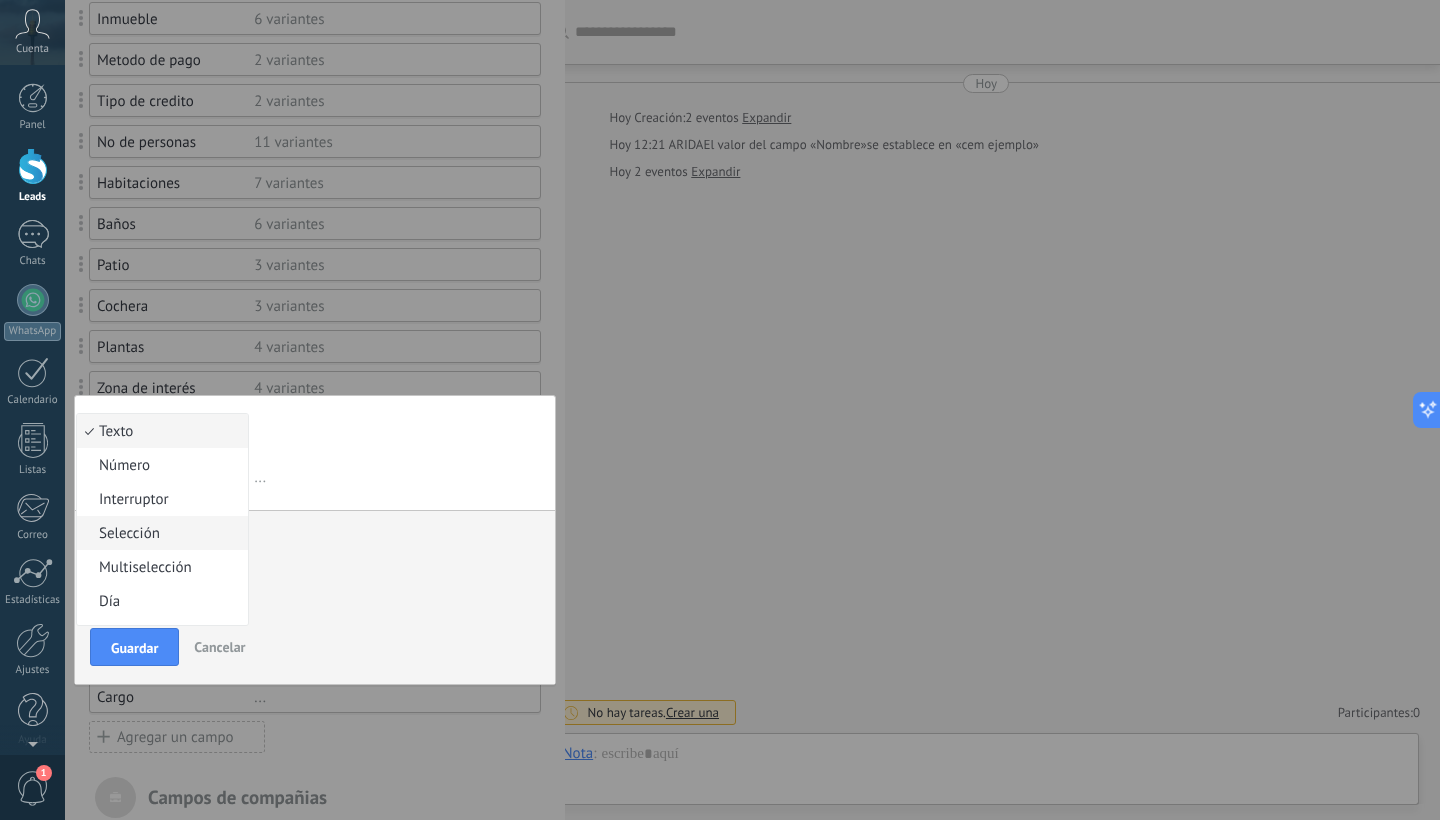 click on "Selección" at bounding box center [159, 533] 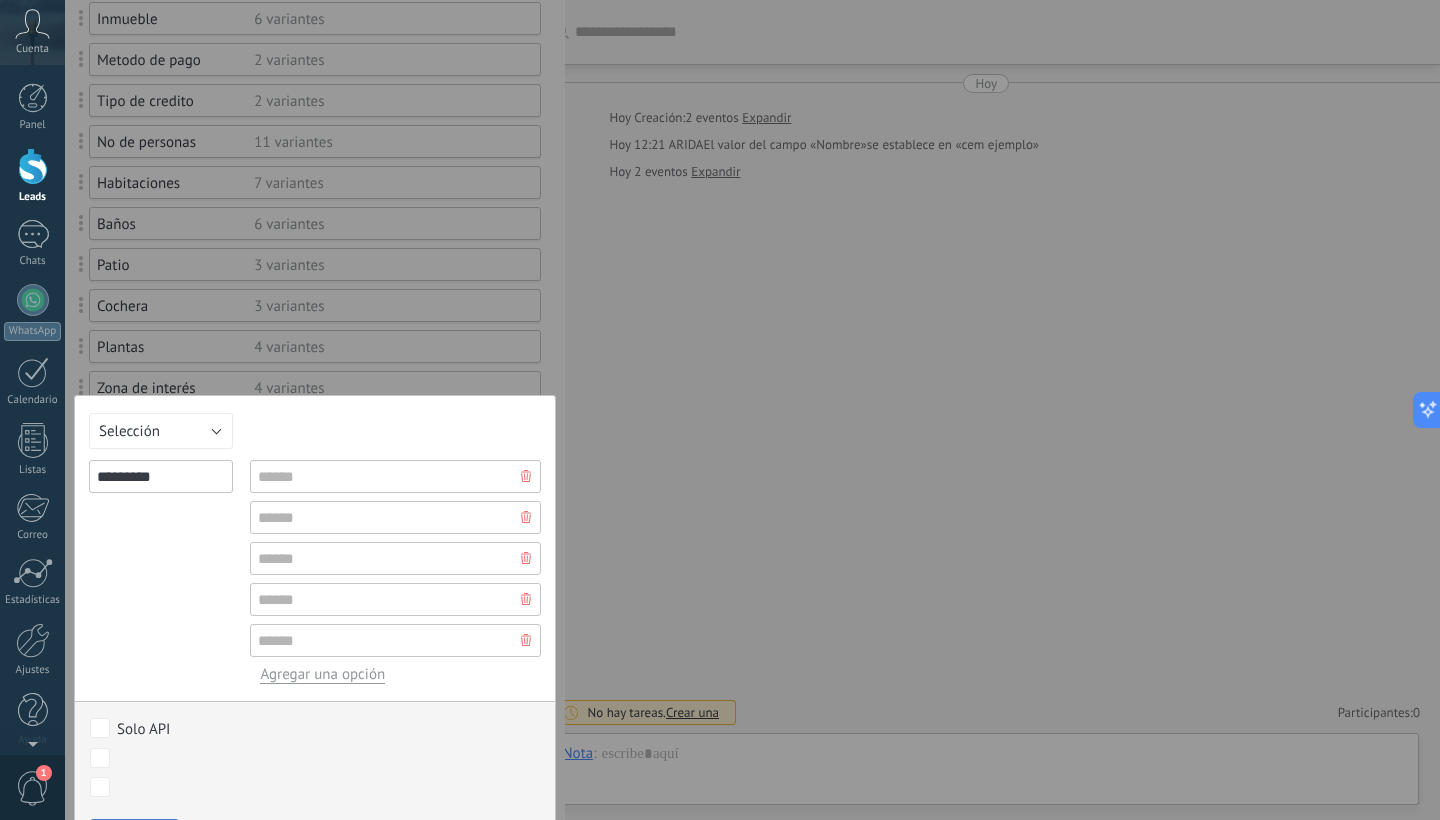 click on "Texto Número Interruptor Selección Multiselección Día URL Texto Largo Interruptor Dirección corta Dirección Cumpleaños Tax ID Fecha y hora Moneda Catálogos y listados Archivar Selección ******** Agregar una opción El campo de moneda te permite introducir divisas diferentes a la moneda utilizada en tu cuenta Use la expresión para calcular el valor = [ — inserta un campo * — multiplicar / — dividir + — agregar - — sustraer ( ) — paréntesis Puede especificar el cálculo del valor automático por la fórmula.Por ejemplo, la fórmula  [Presupuesto] * 0.2  lo ayudará a calcular un descuento del 20 % del presupuesto. Solo API Contacto inicial Negociación Debate contractual Discusión de contrato Logrado con éxito Venta Perdido Contacto inicial Negociación Tomar decisión Logrado con éxito Ventas Perdidos Contacto inicial Negociación Debate contractual Discusión de contrato Logrado con éxito Venta Perdido Contacto inicial Negociación Tomar decisión Logrado con éxito Ventas Perdidos" at bounding box center [315, 635] 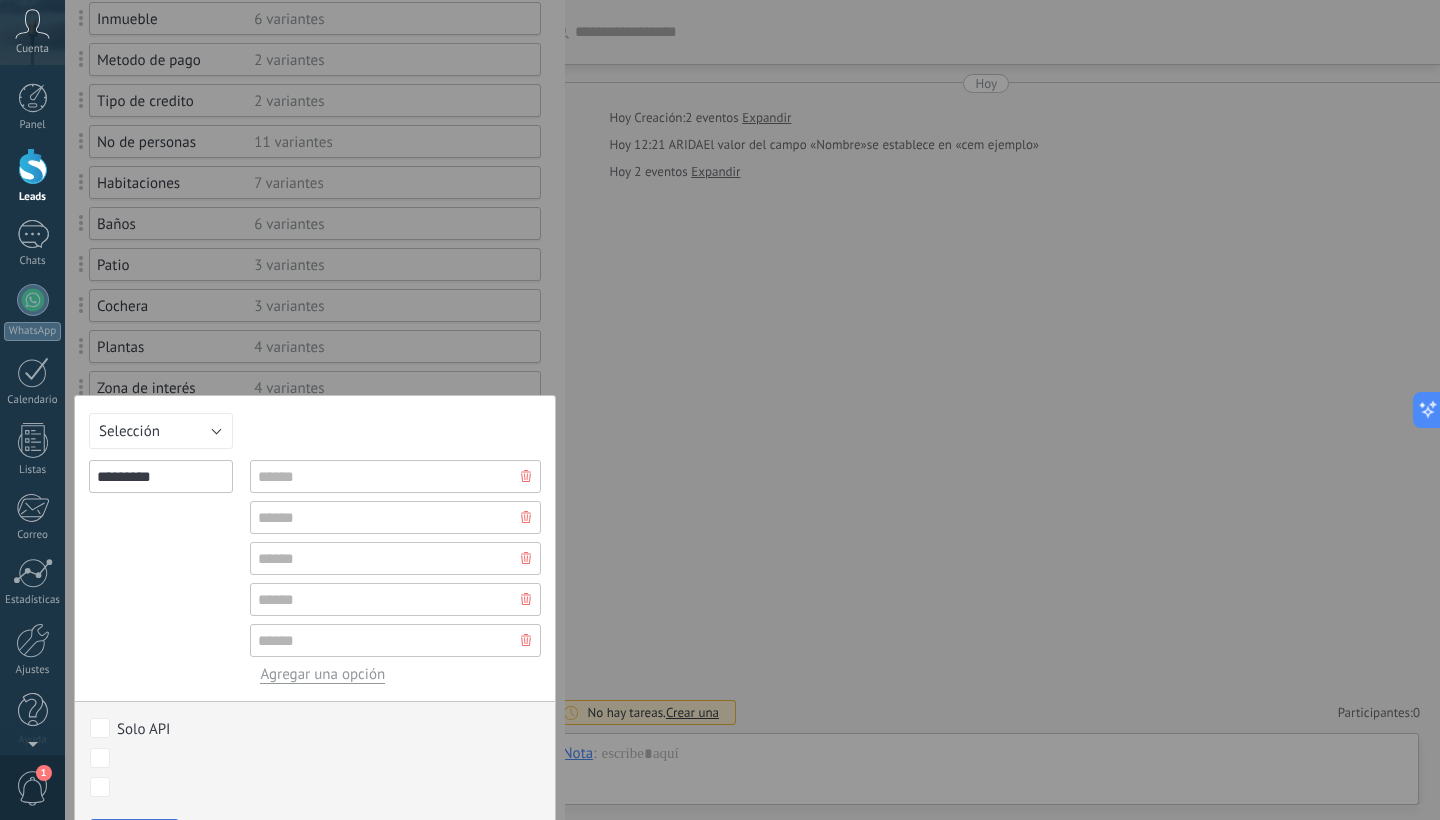 click at bounding box center (315, 401) 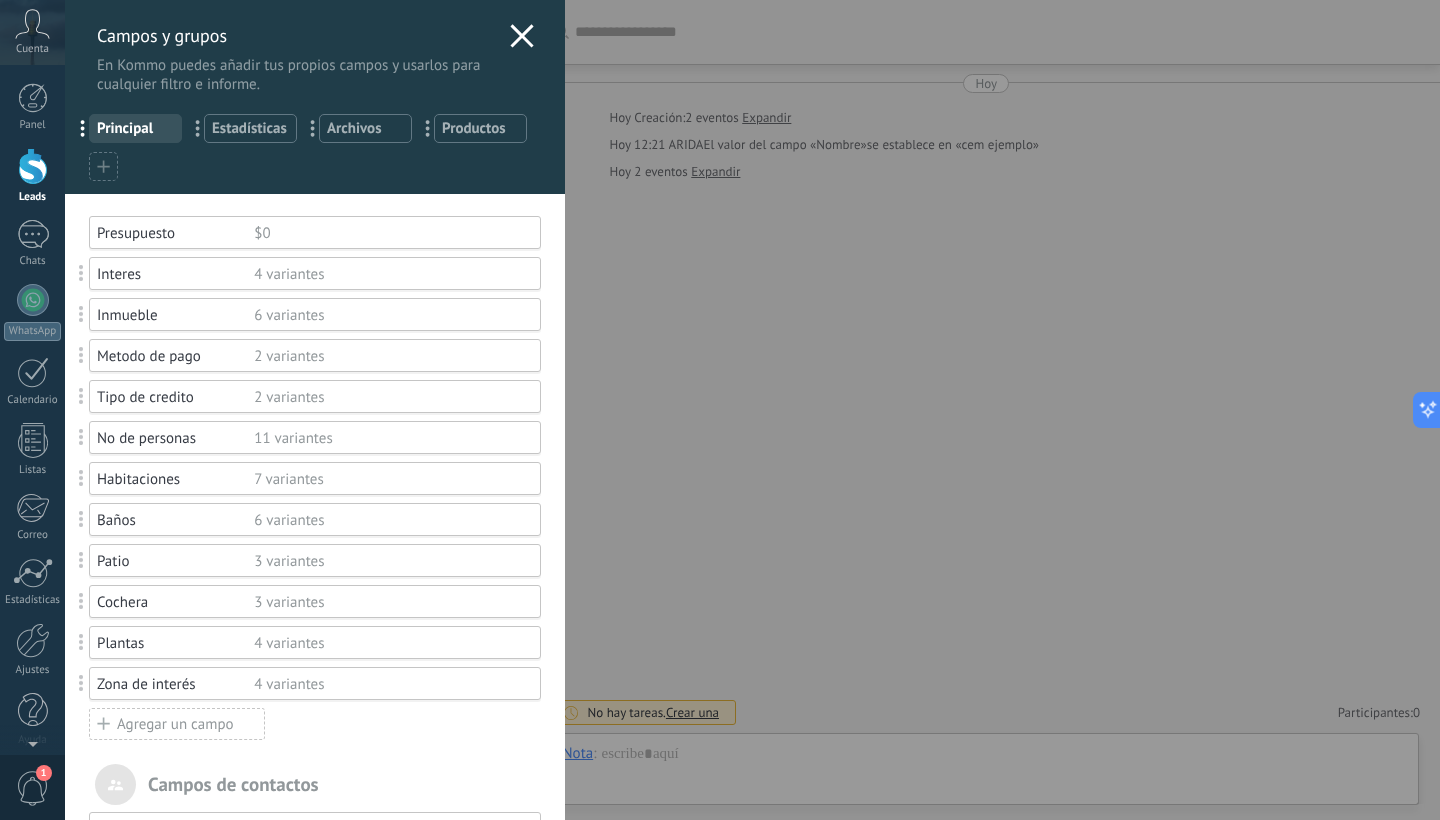 scroll, scrollTop: 0, scrollLeft: 0, axis: both 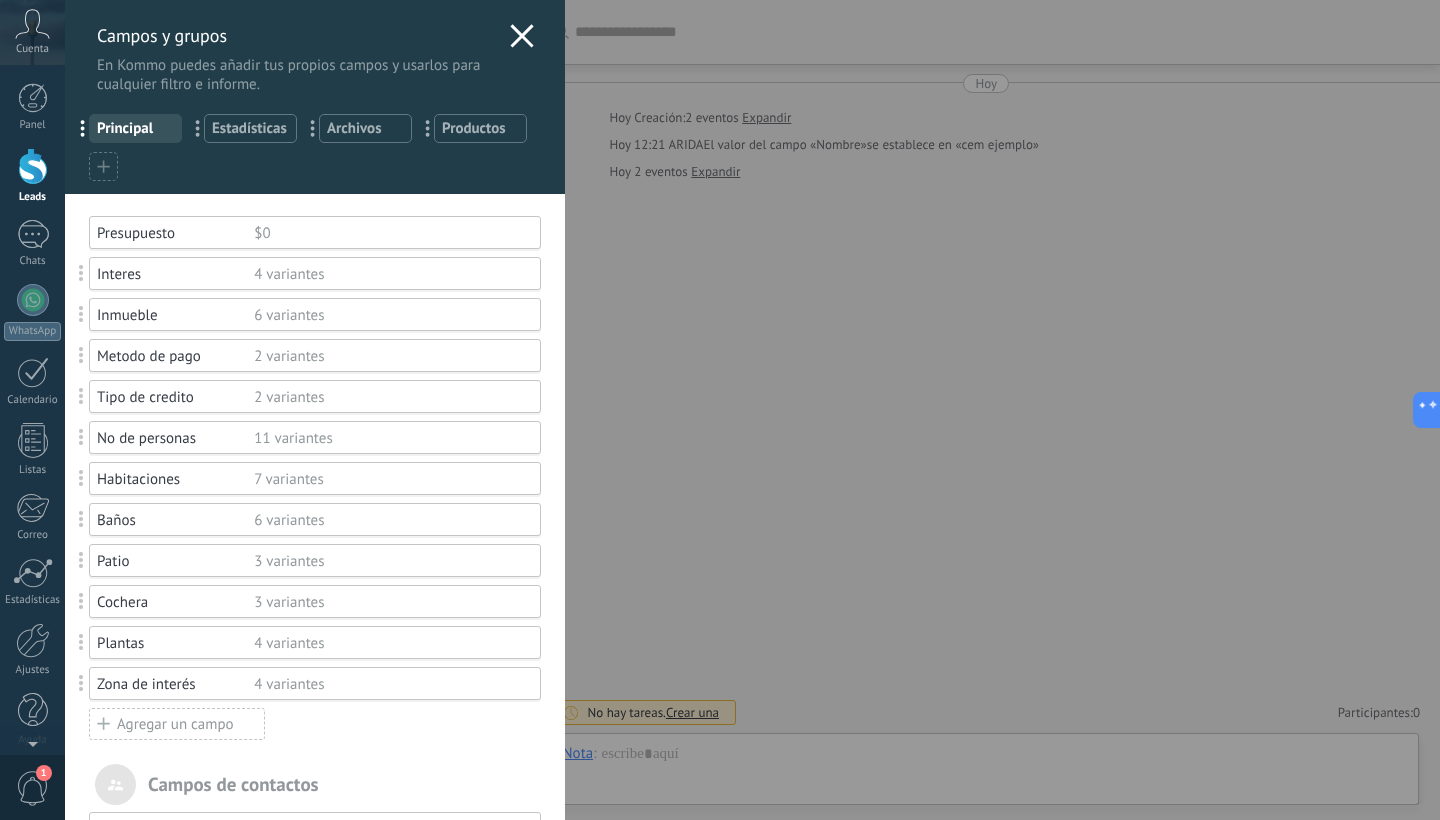 click 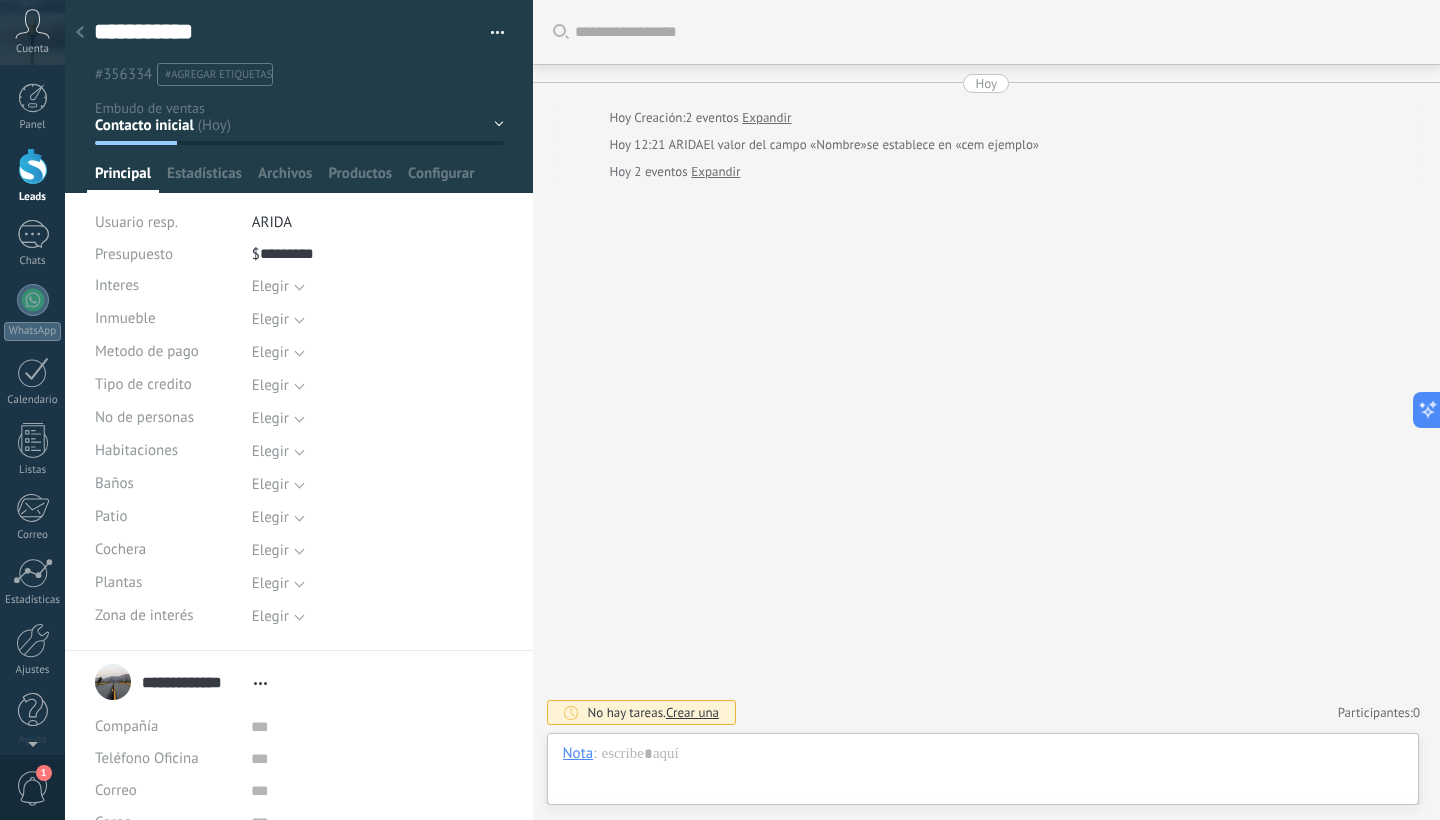 type on "**********" 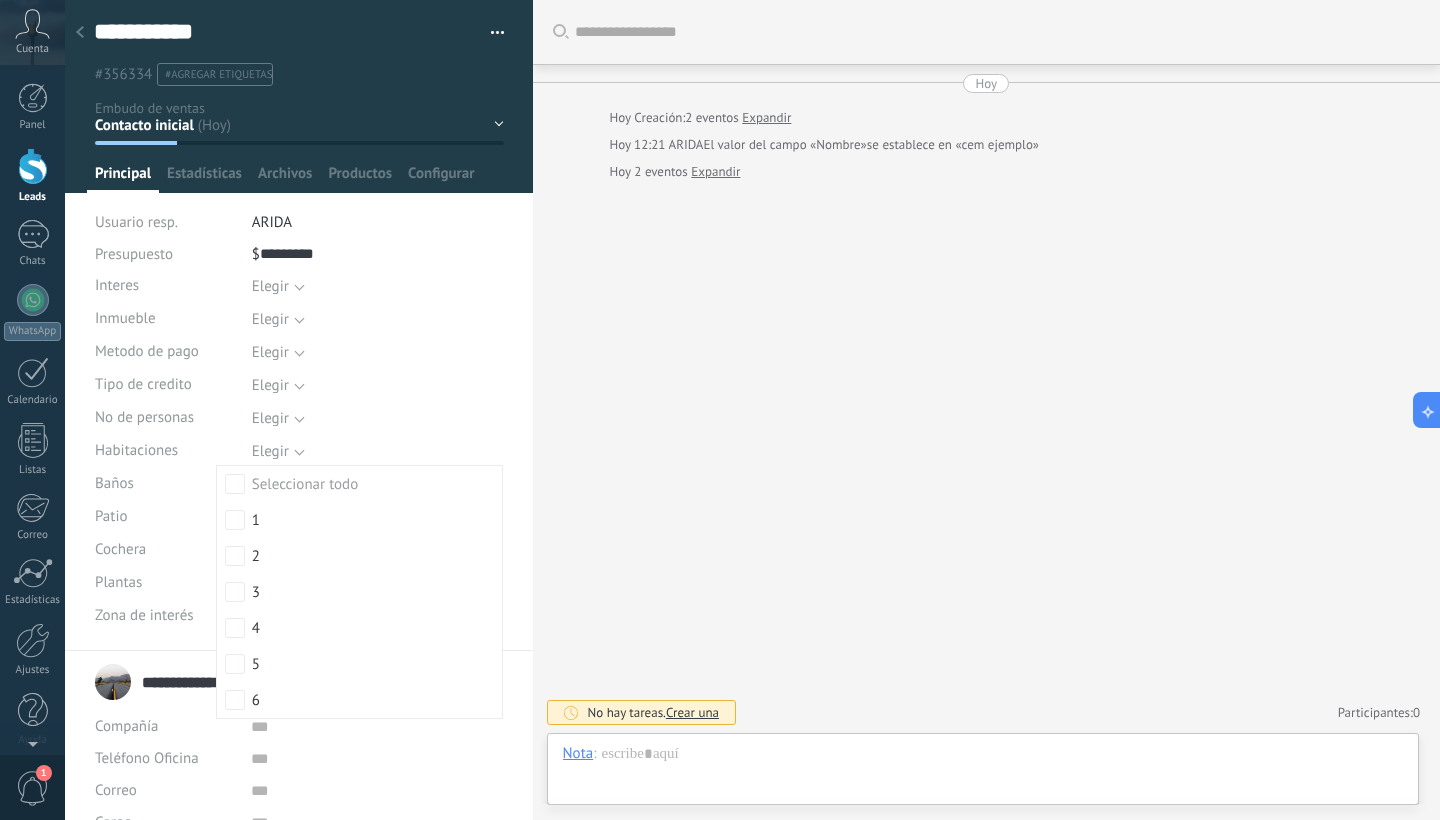 click at bounding box center (299, 96) 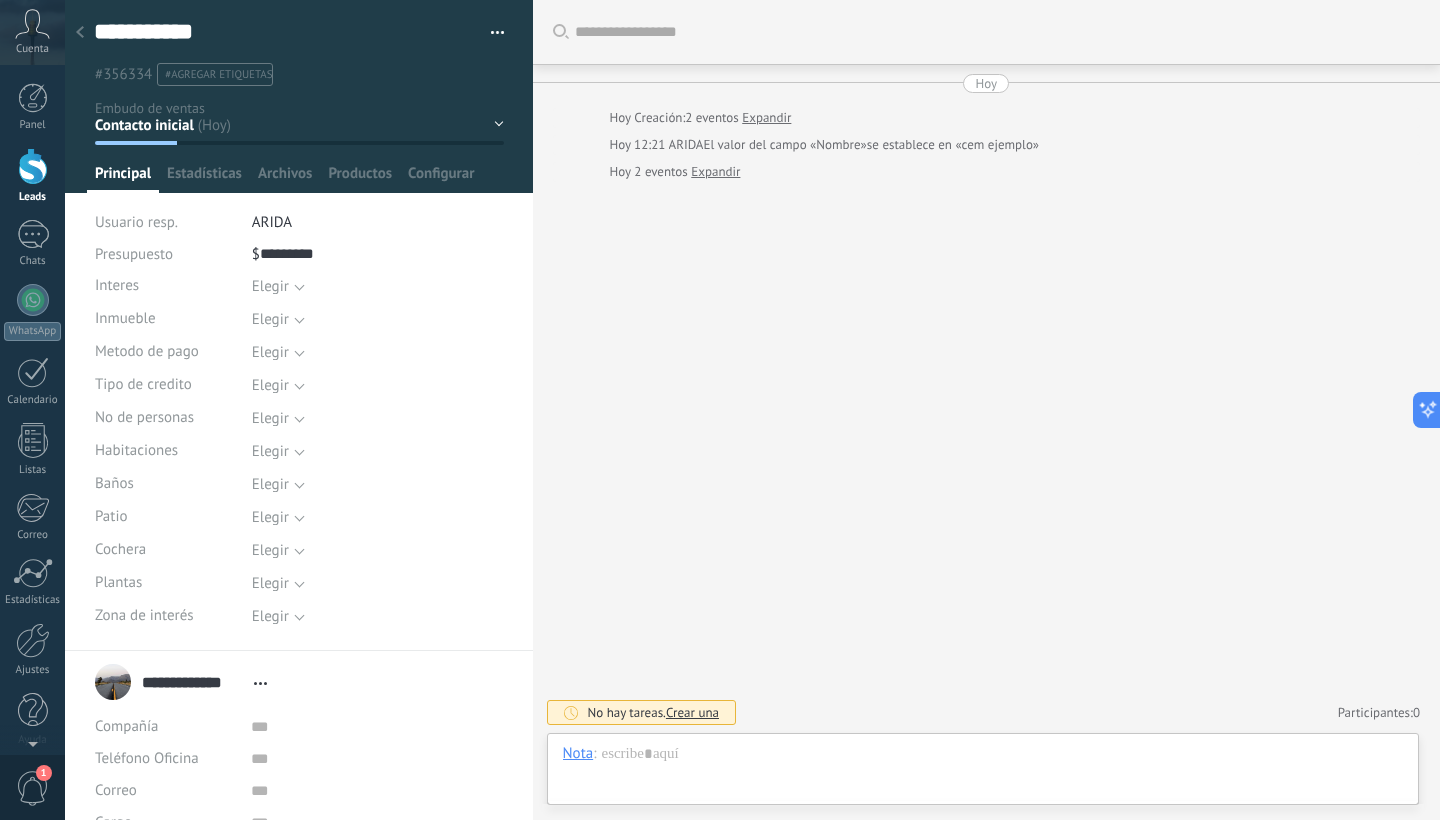 click on "Elegir" at bounding box center (270, 418) 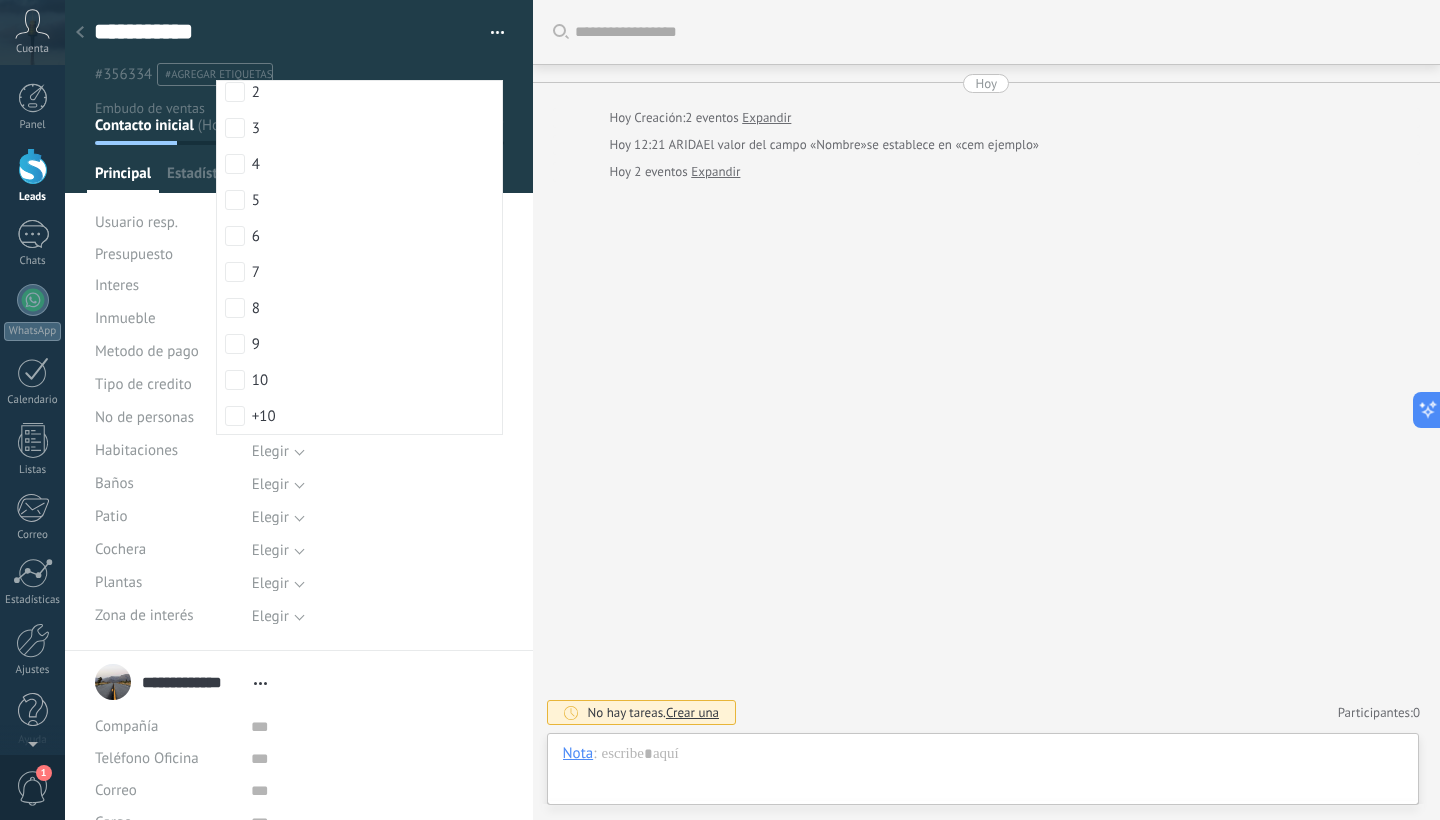 scroll, scrollTop: 79, scrollLeft: 0, axis: vertical 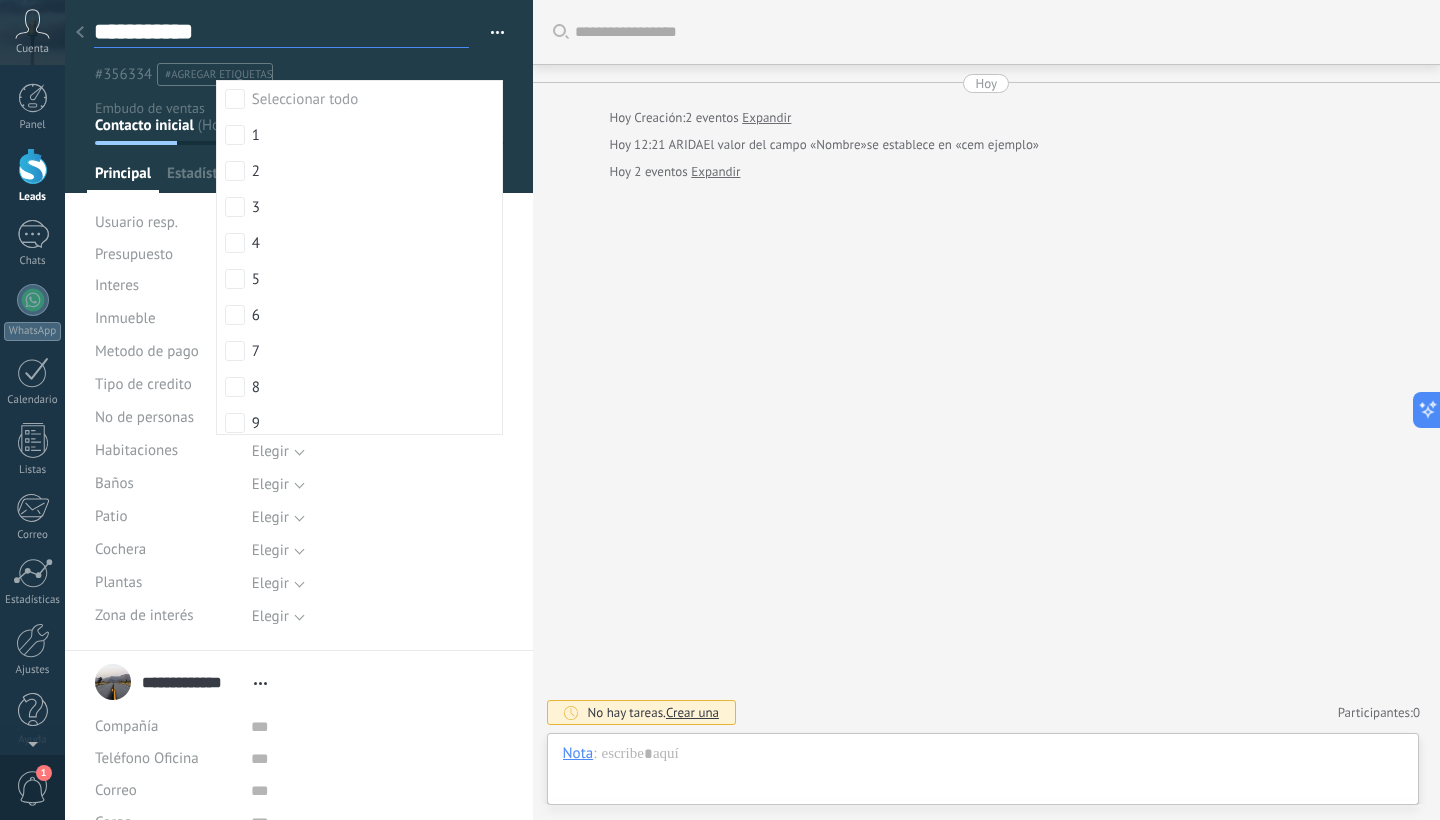 click on "**********" at bounding box center [281, 32] 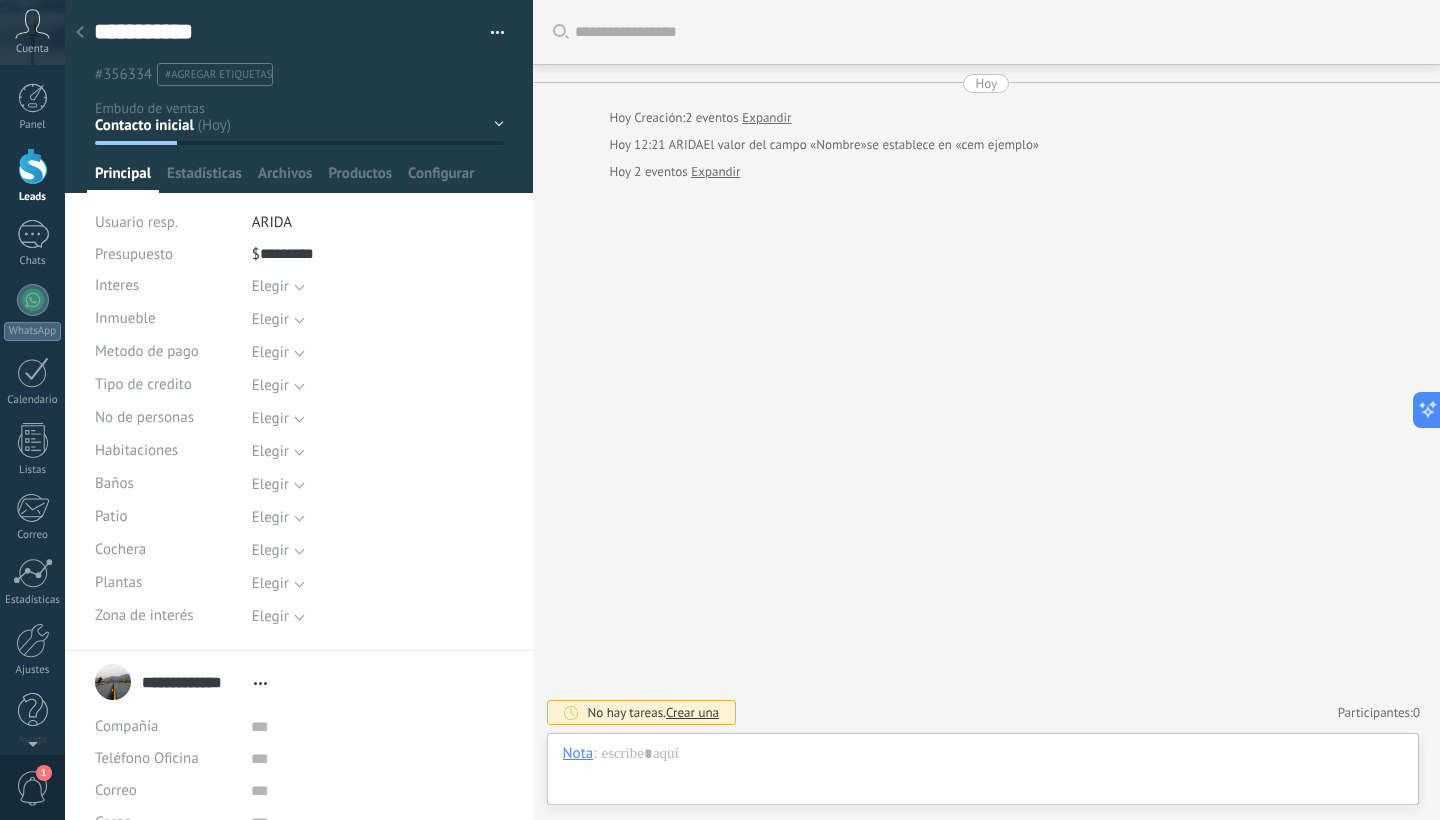 click on "Contacto inicial
Negociación
Debate contractual
Discusión de contrato
Logrado con éxito
Venta Perdido" at bounding box center [0, 0] 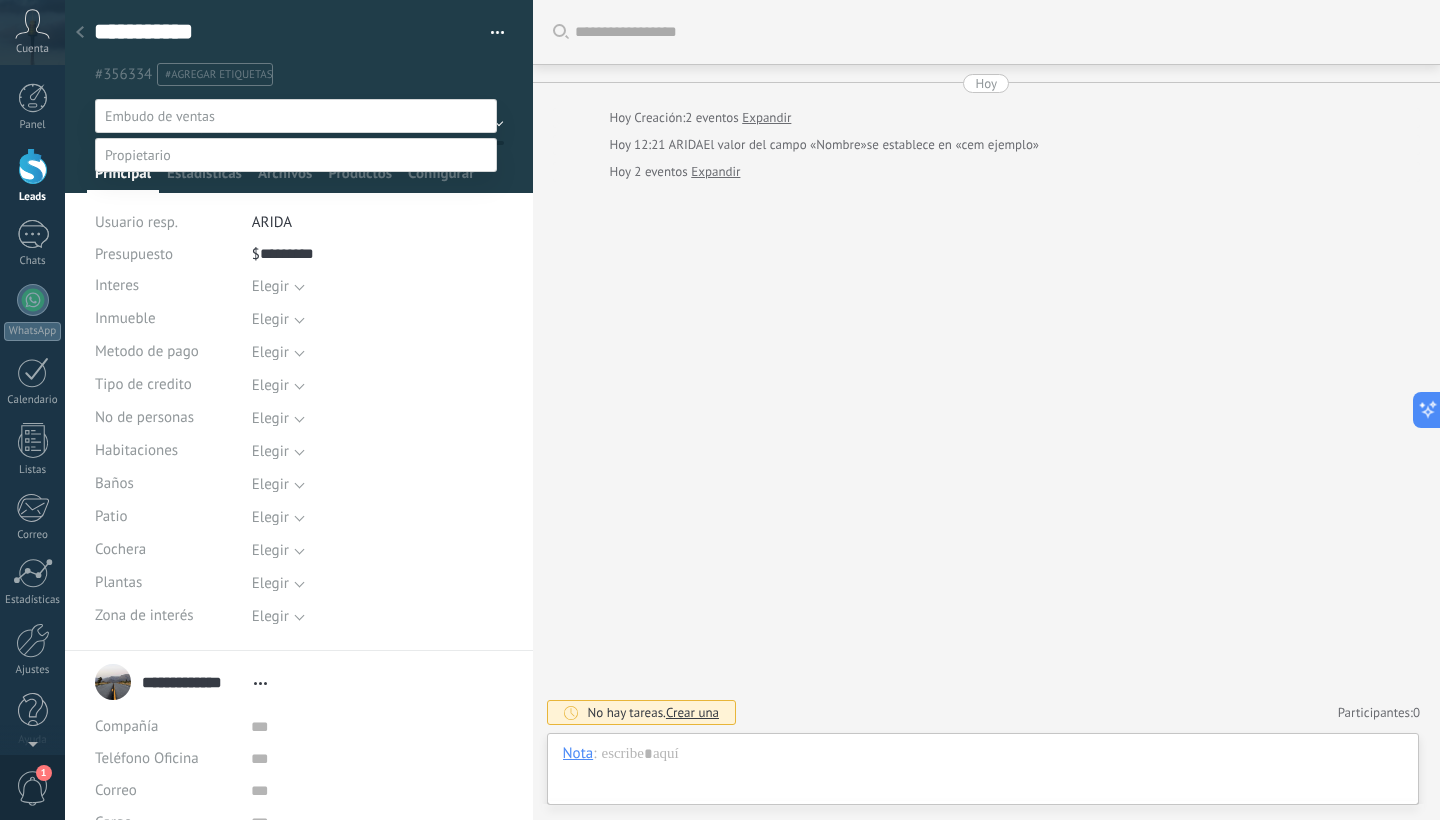 click at bounding box center [752, 410] 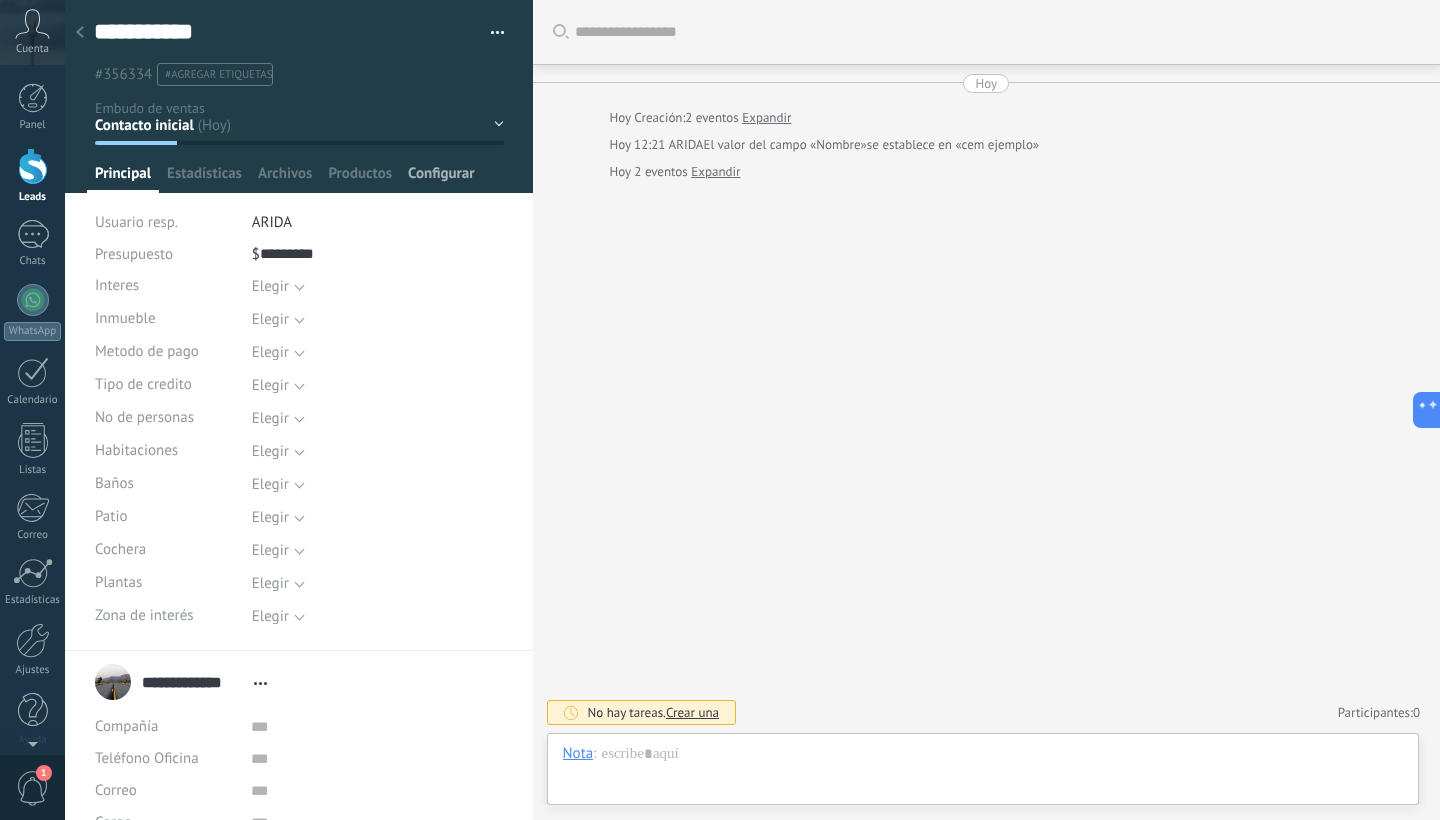 click on "Configurar" at bounding box center [441, 178] 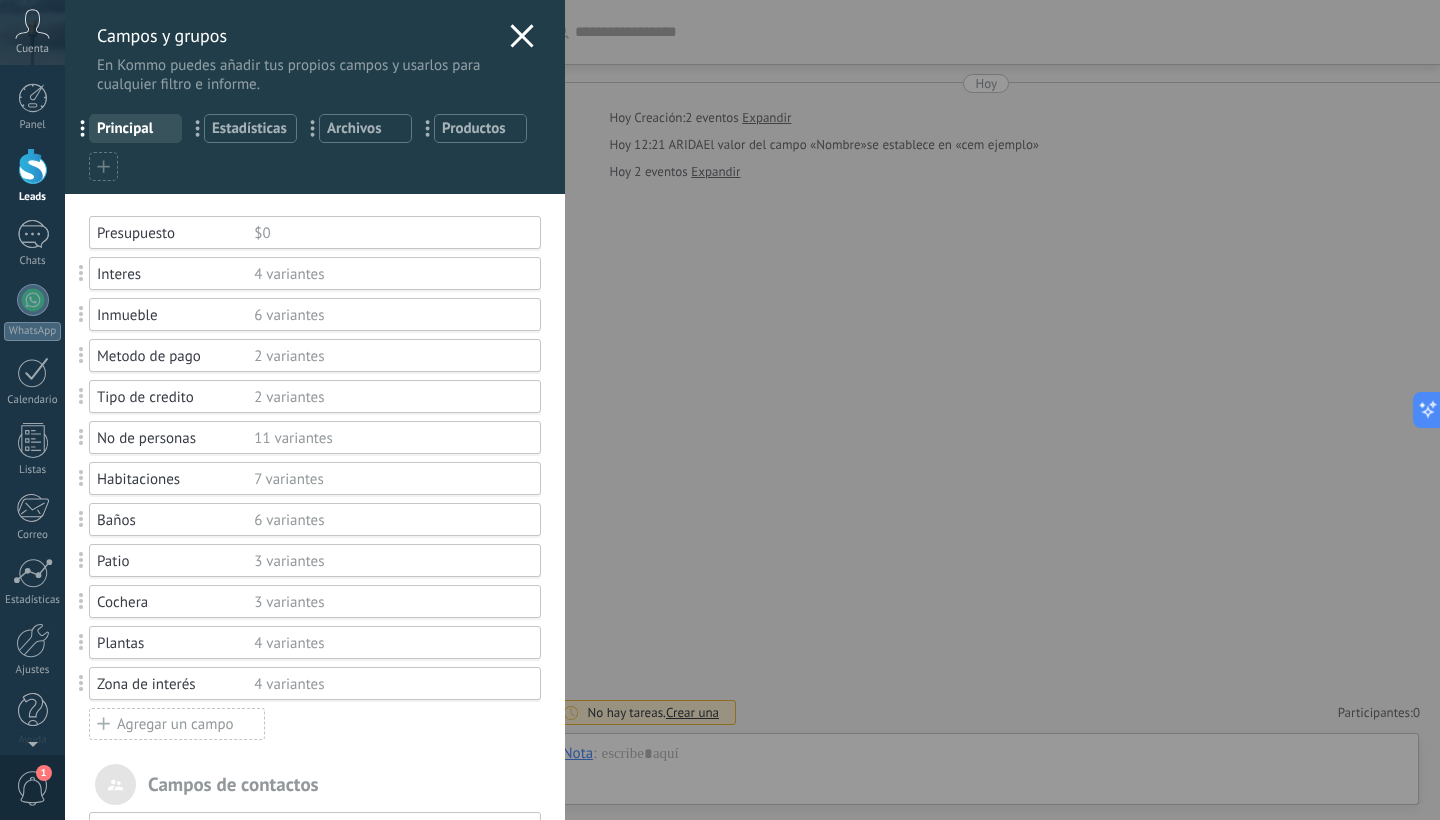 click on "4 variantes" at bounding box center [388, 274] 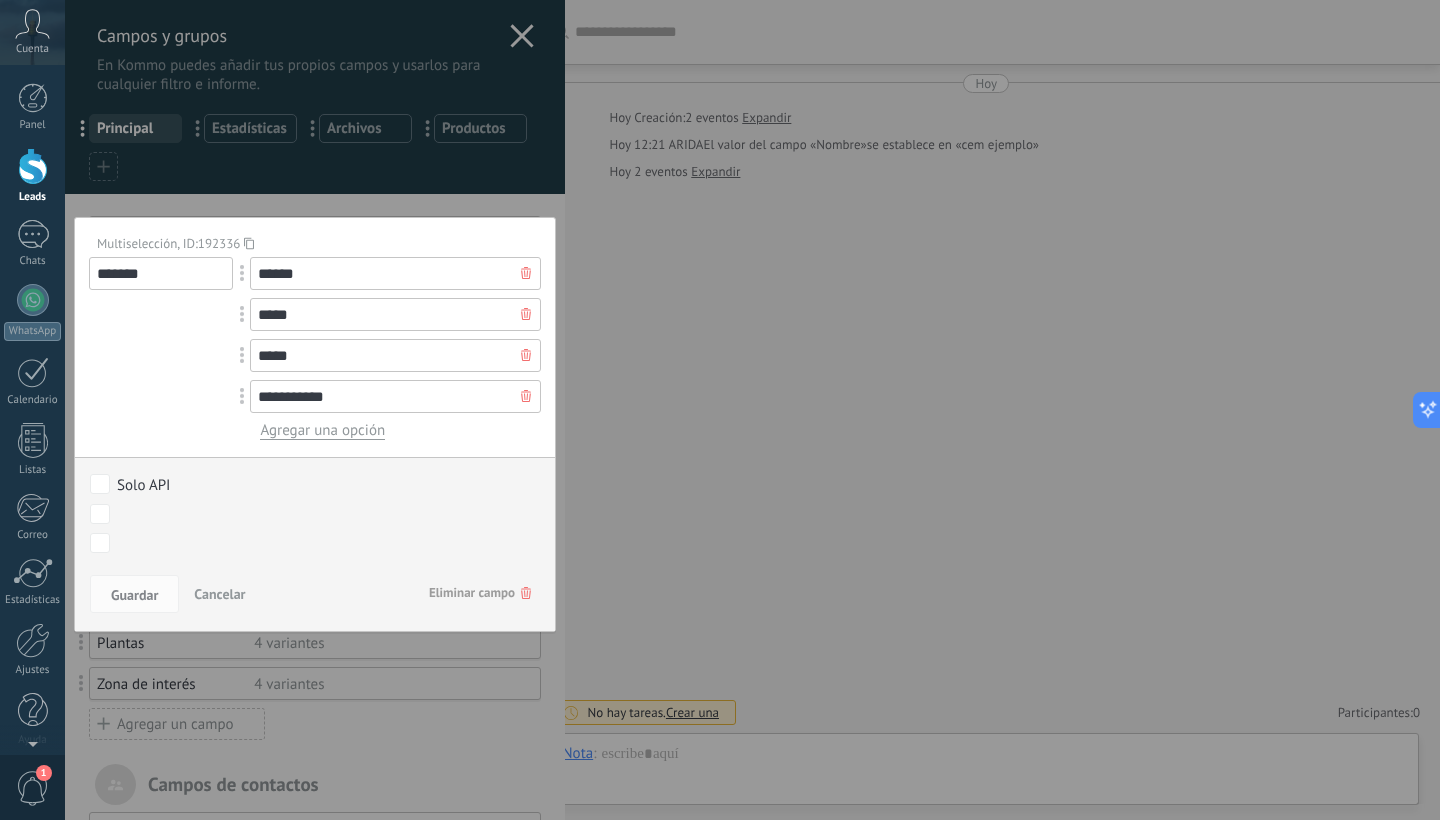 click on "*******" at bounding box center (161, 273) 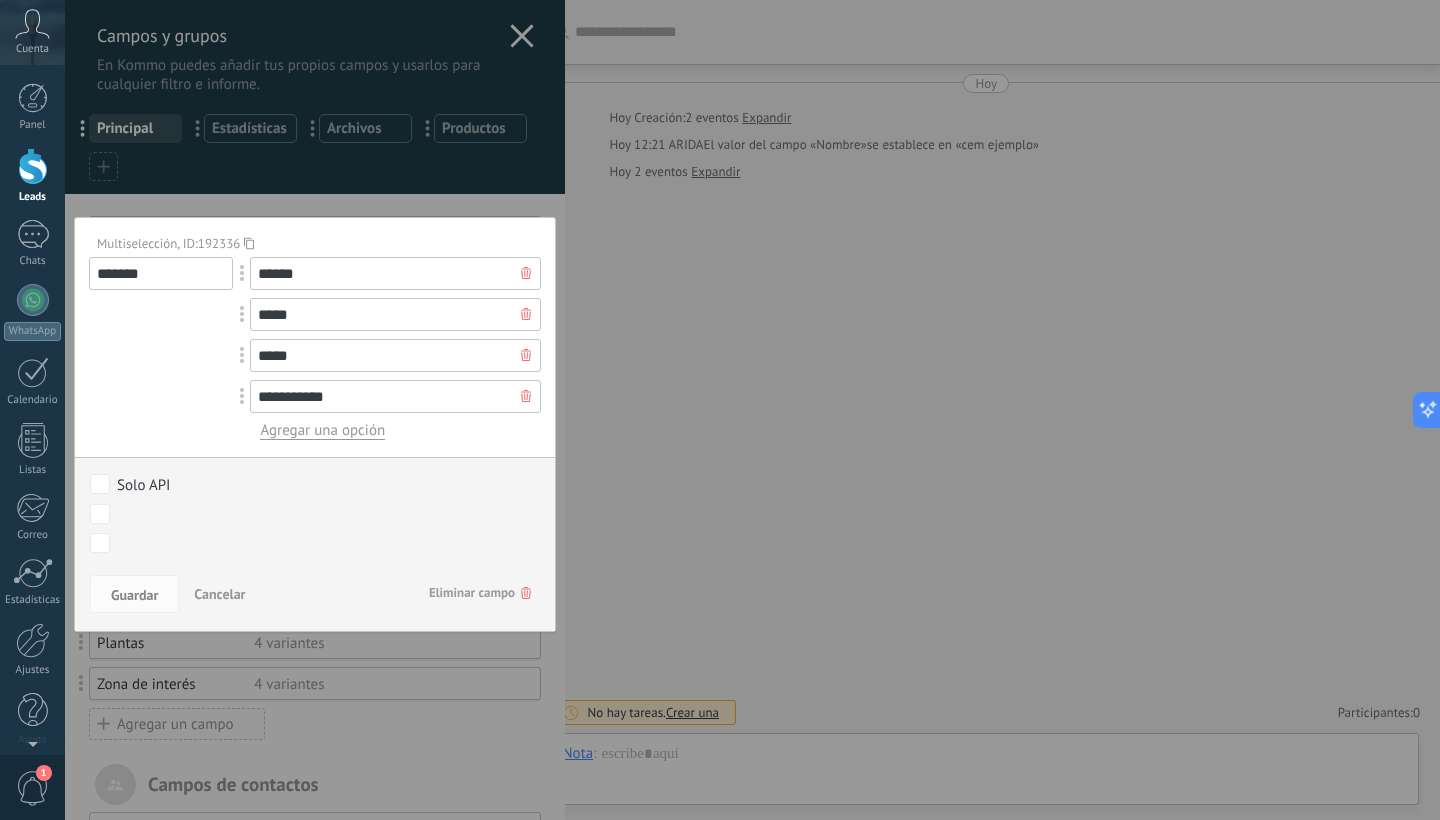 click 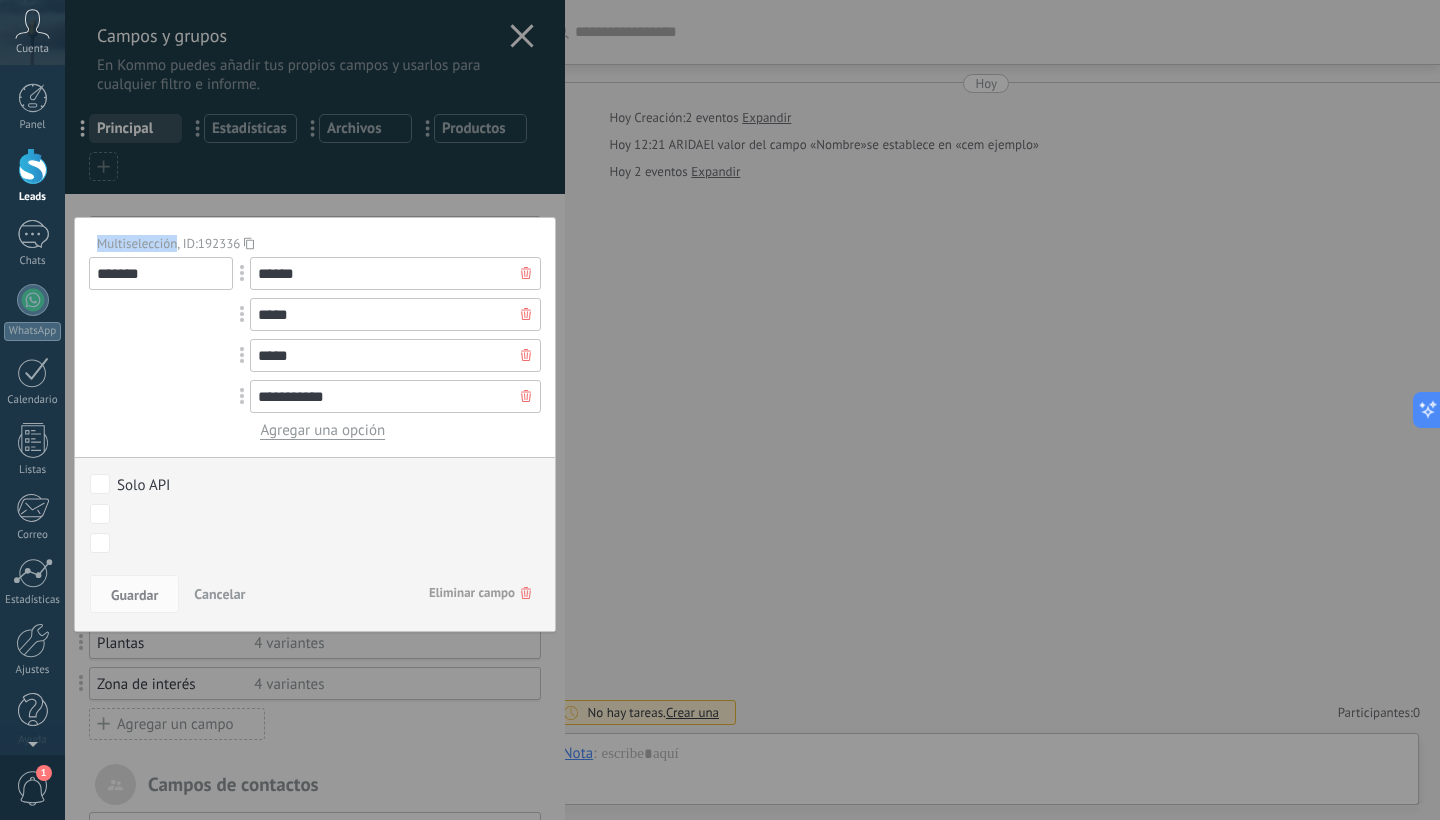 click on "Multiselección, ID:  192336" at bounding box center (307, 243) 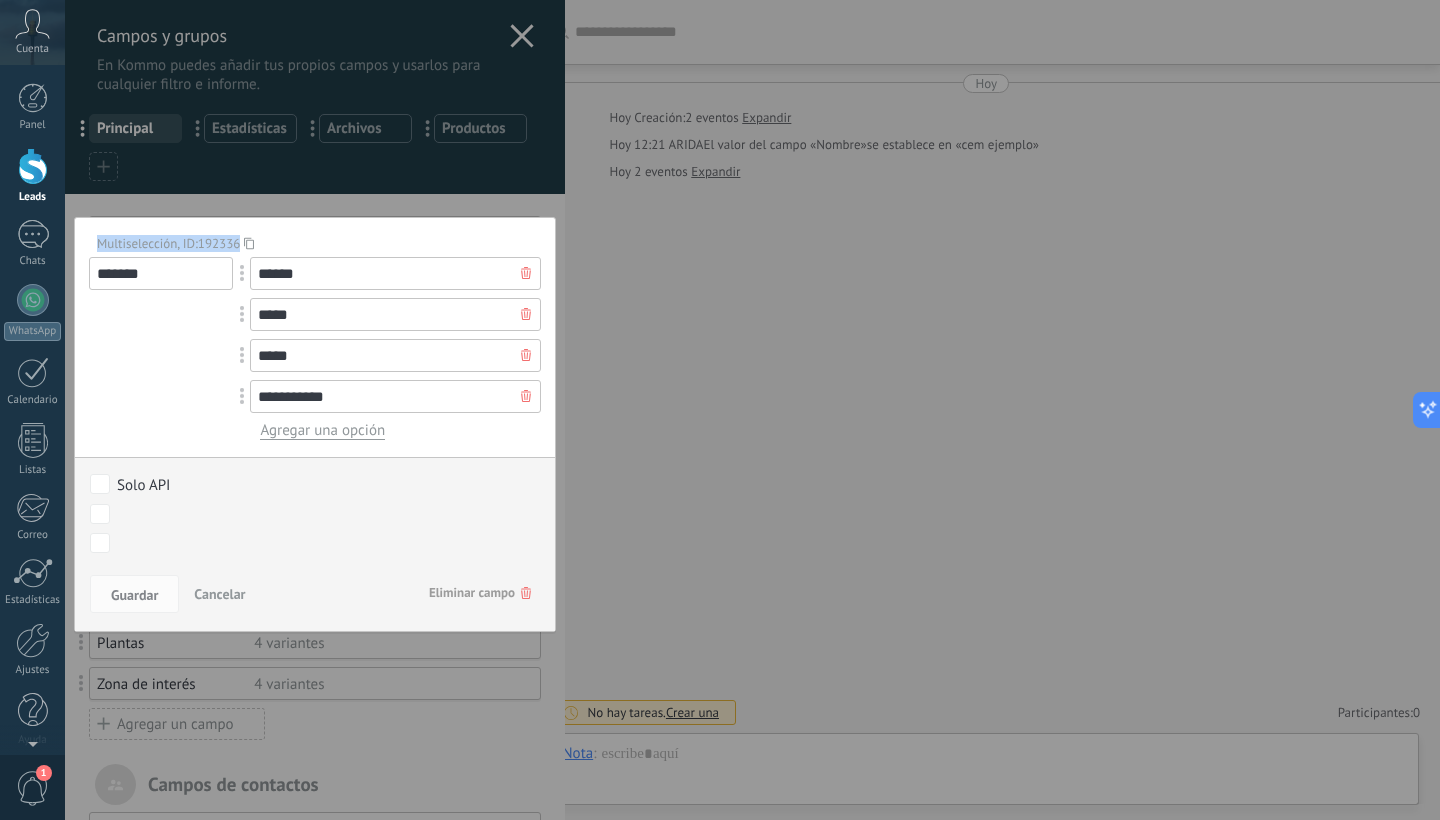 click on "Multiselección, ID:  192336" at bounding box center (307, 243) 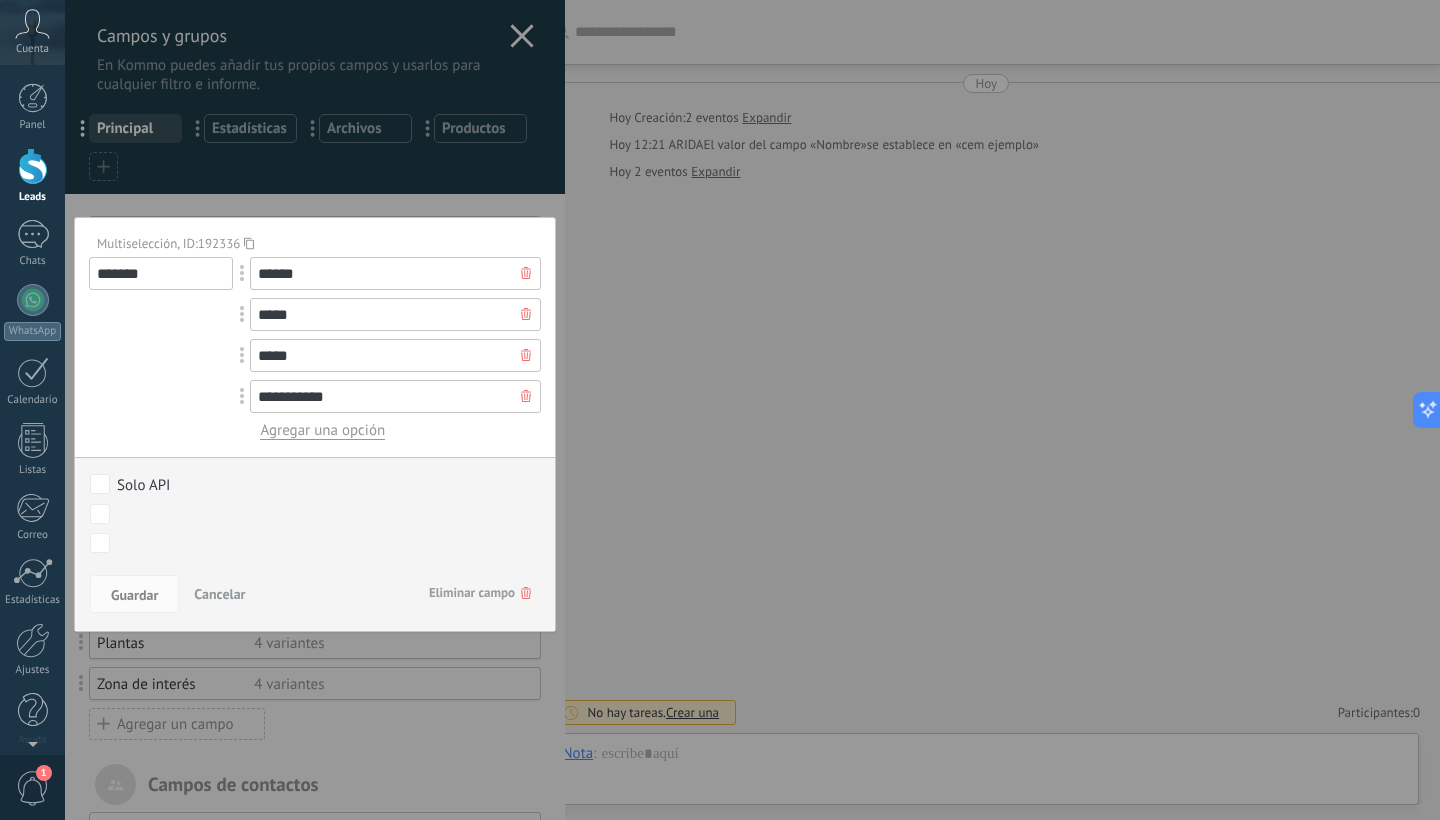 click at bounding box center (315, 677) 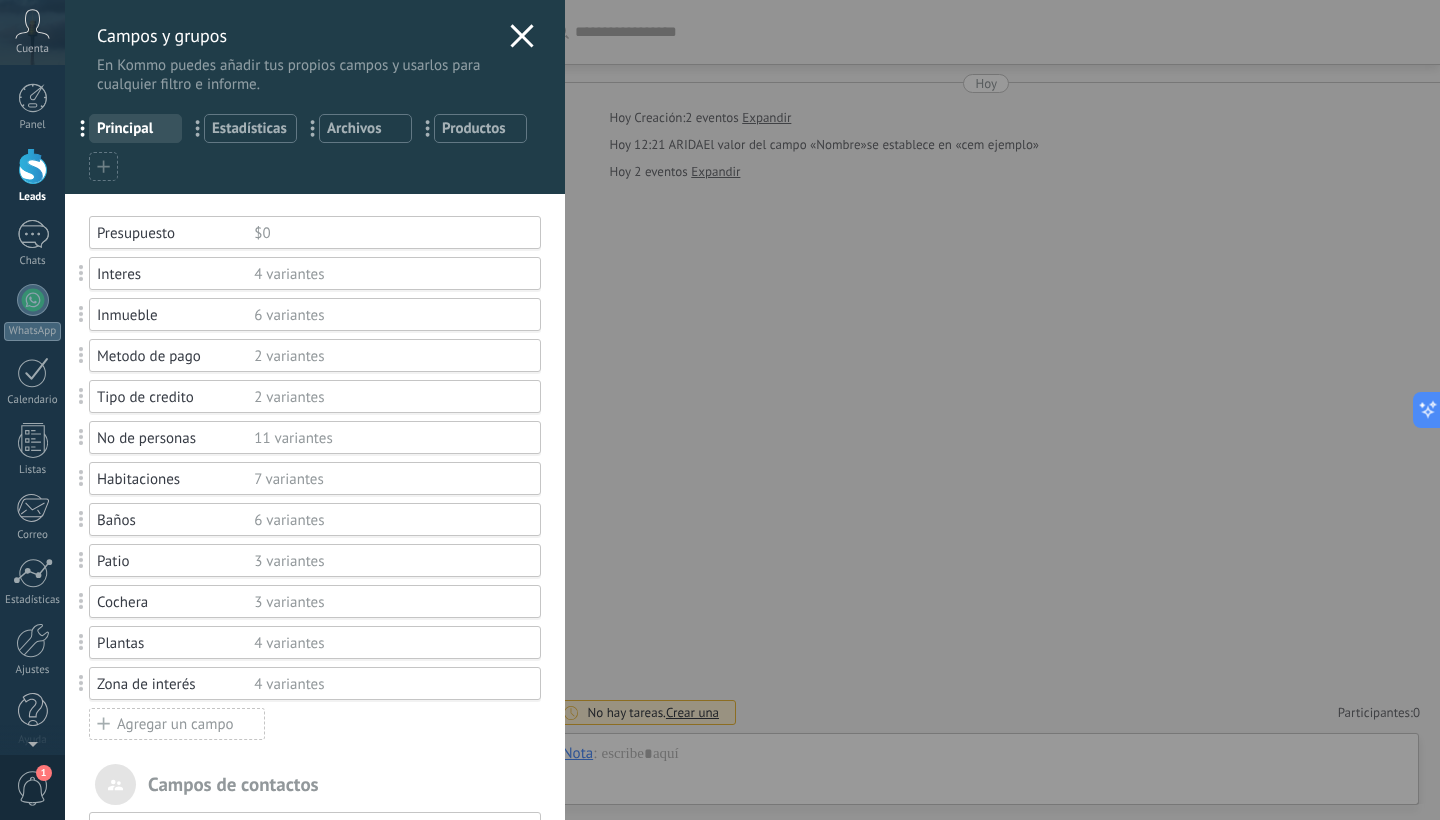 click on "4 variantes" at bounding box center [388, 274] 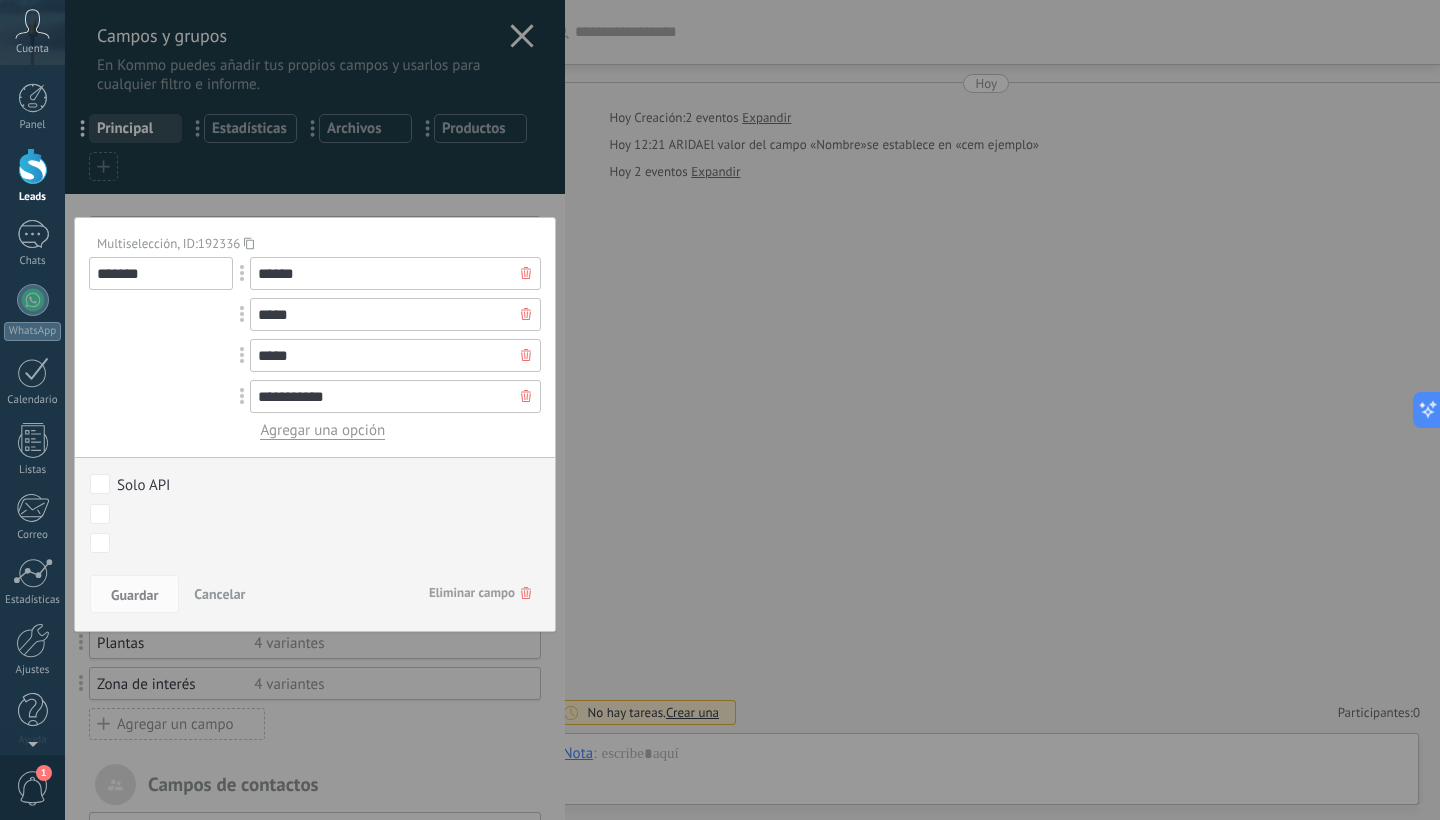 click at bounding box center [315, 677] 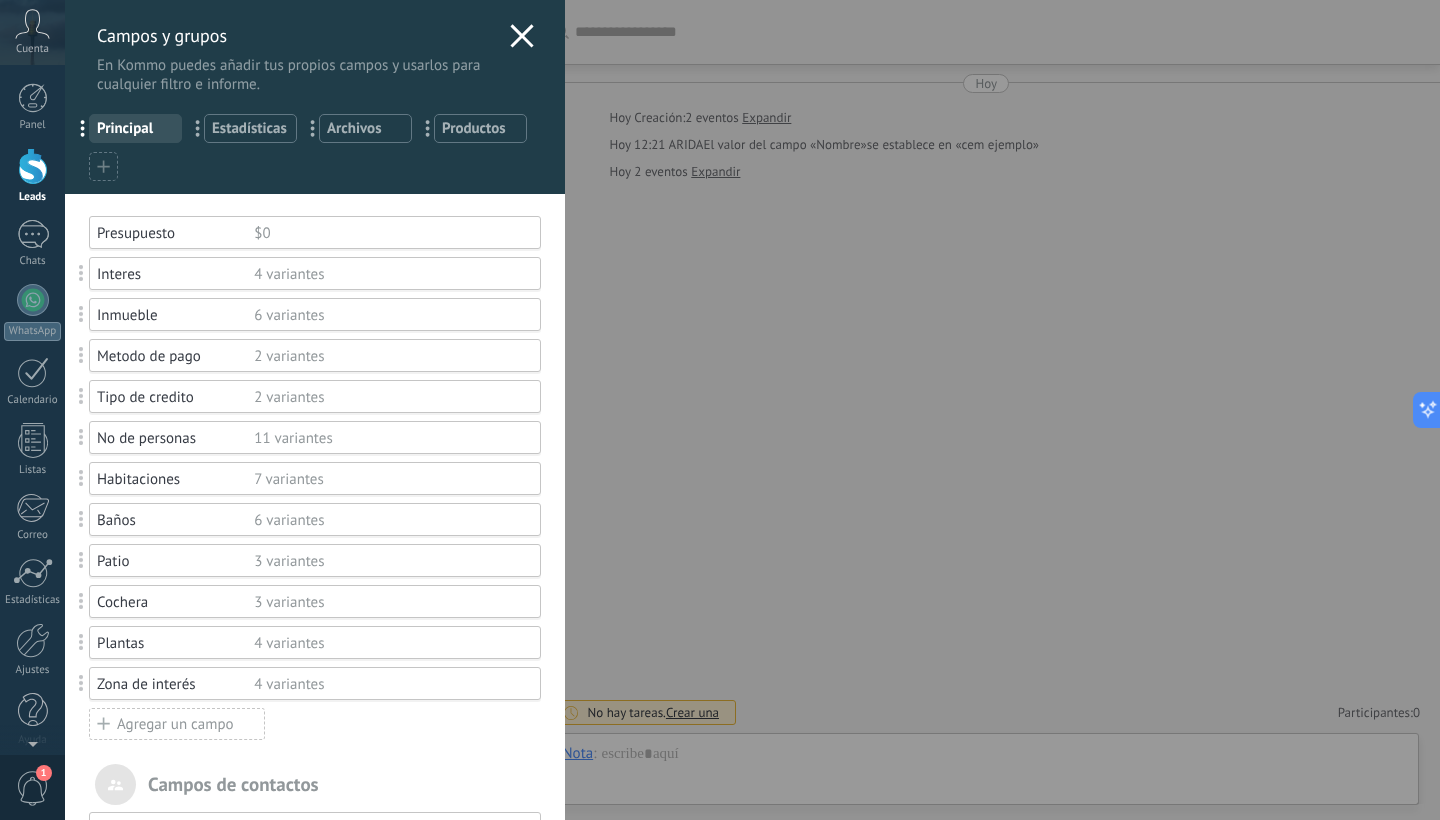 click on "Agregar un campo" at bounding box center [177, 724] 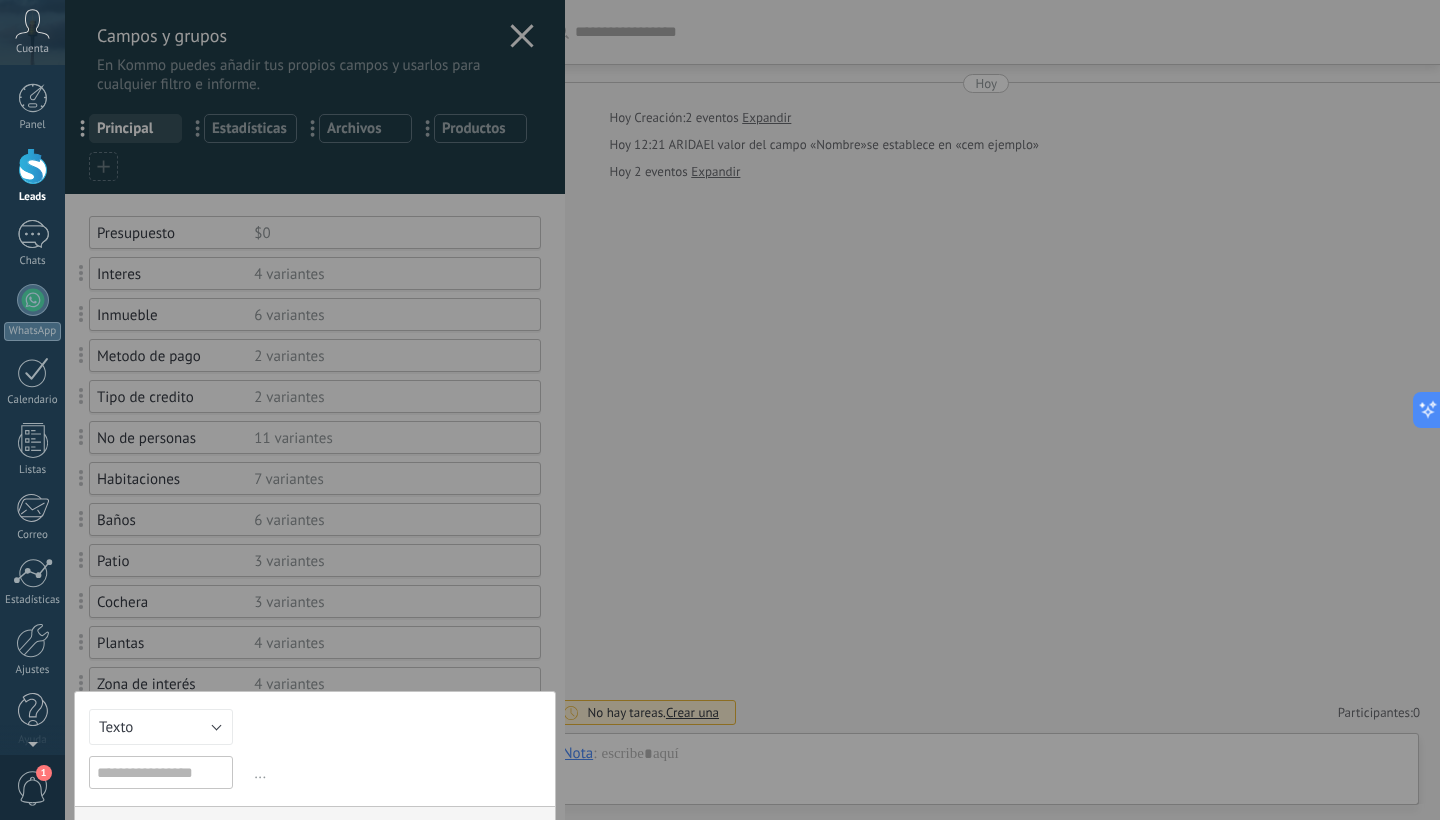 click on "Texto" at bounding box center (161, 727) 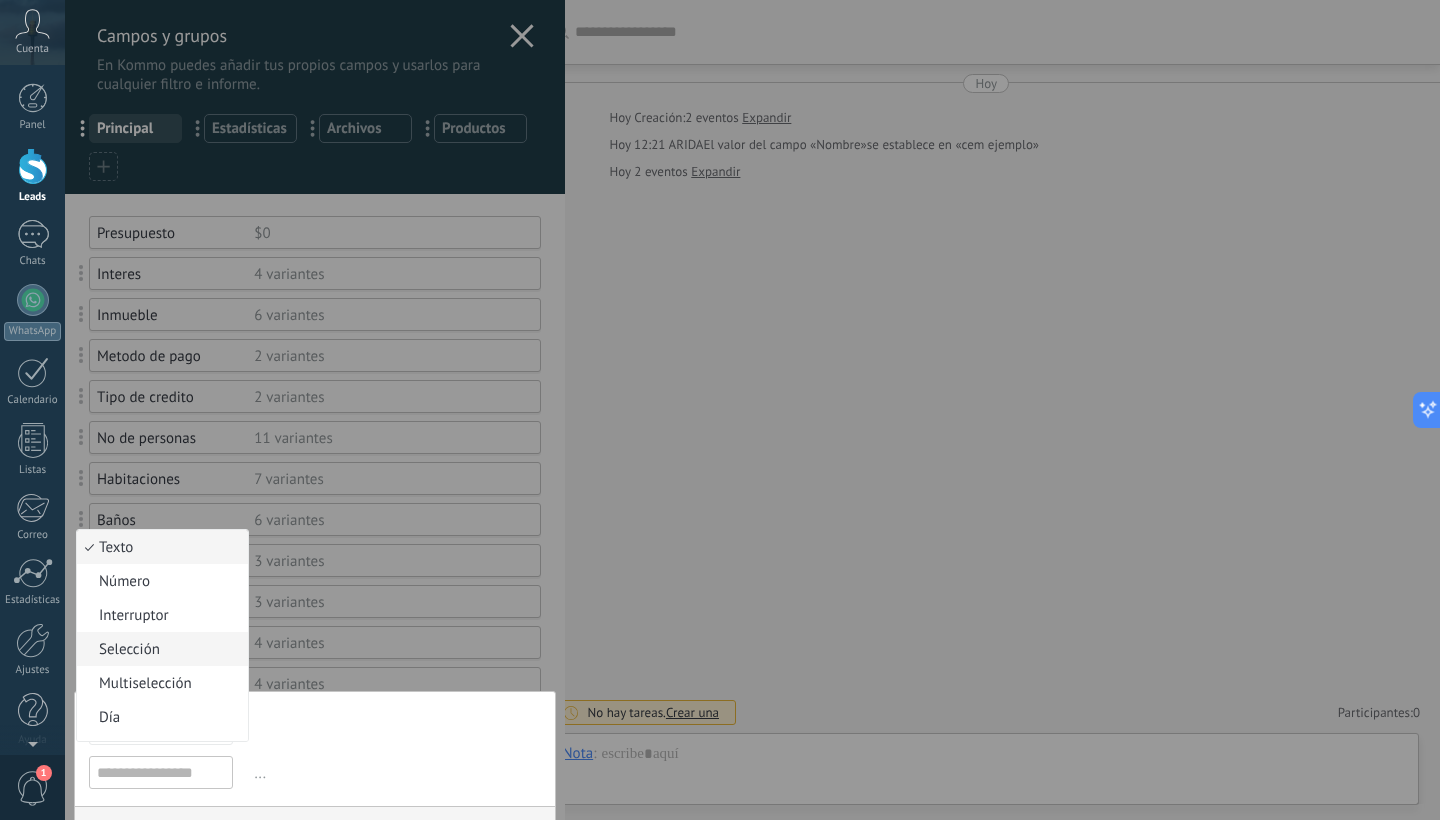 click on "Selección" at bounding box center (159, 649) 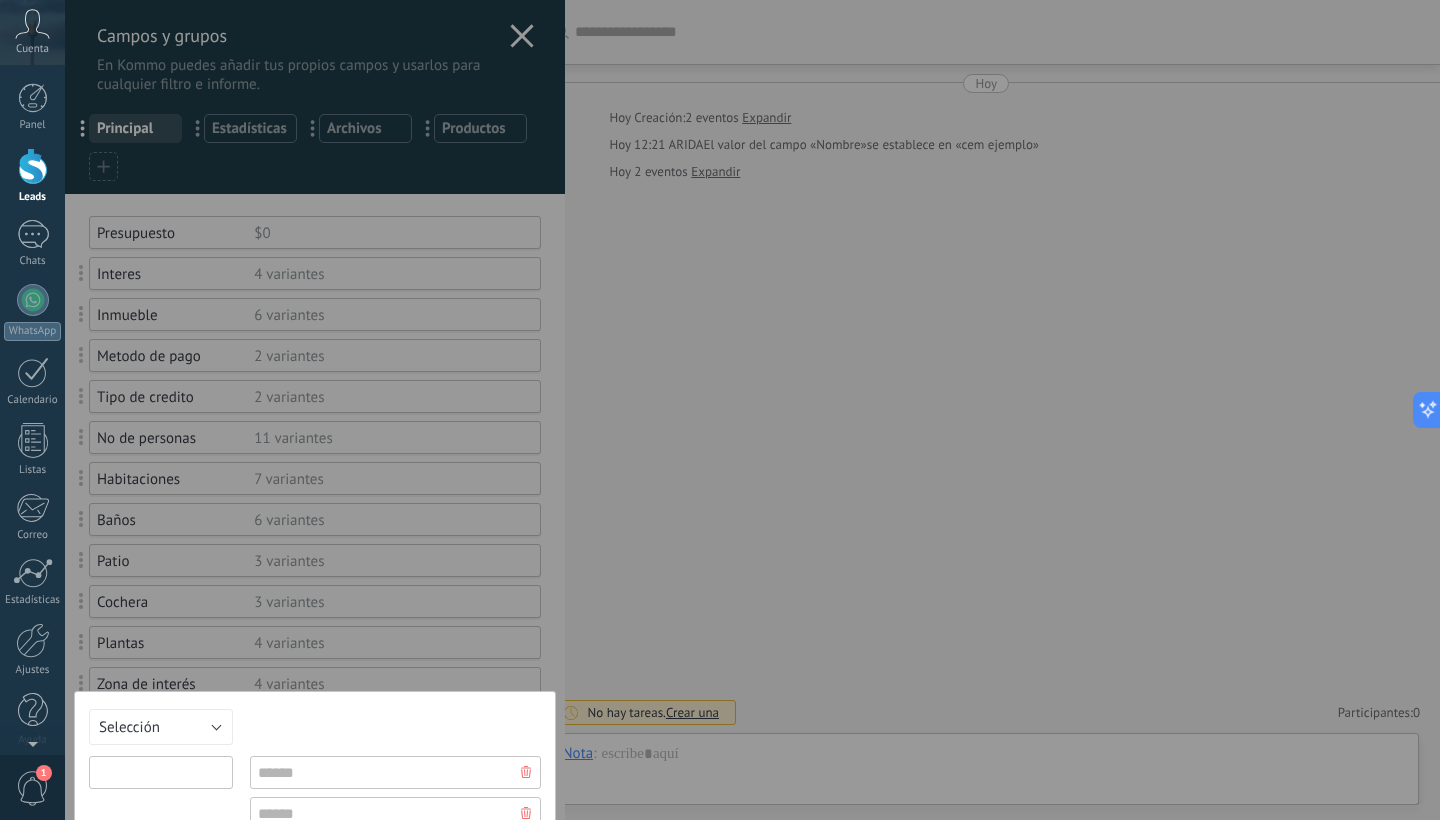 click at bounding box center (161, 772) 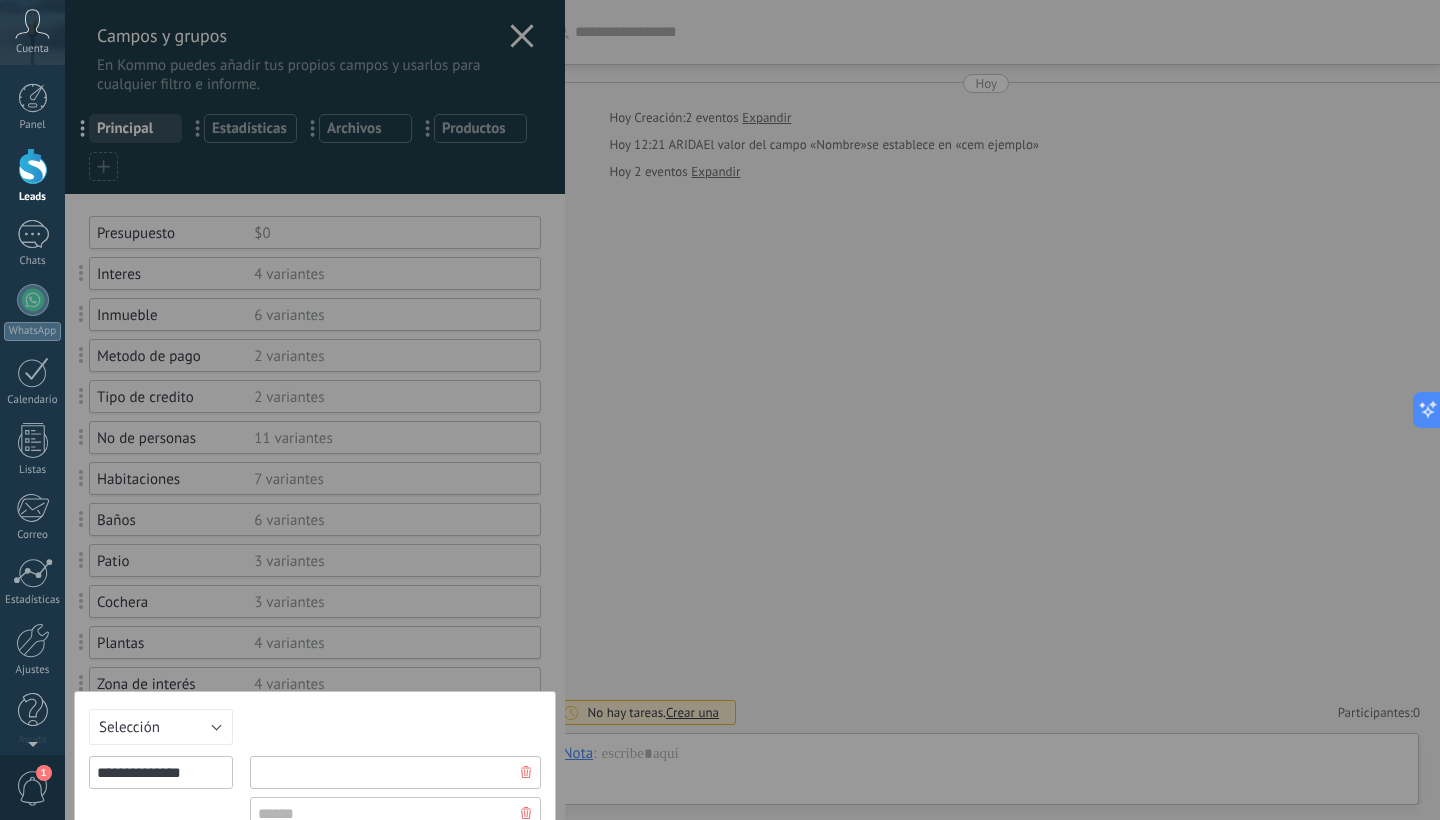 drag, startPoint x: 206, startPoint y: 769, endPoint x: 341, endPoint y: 773, distance: 135.05925 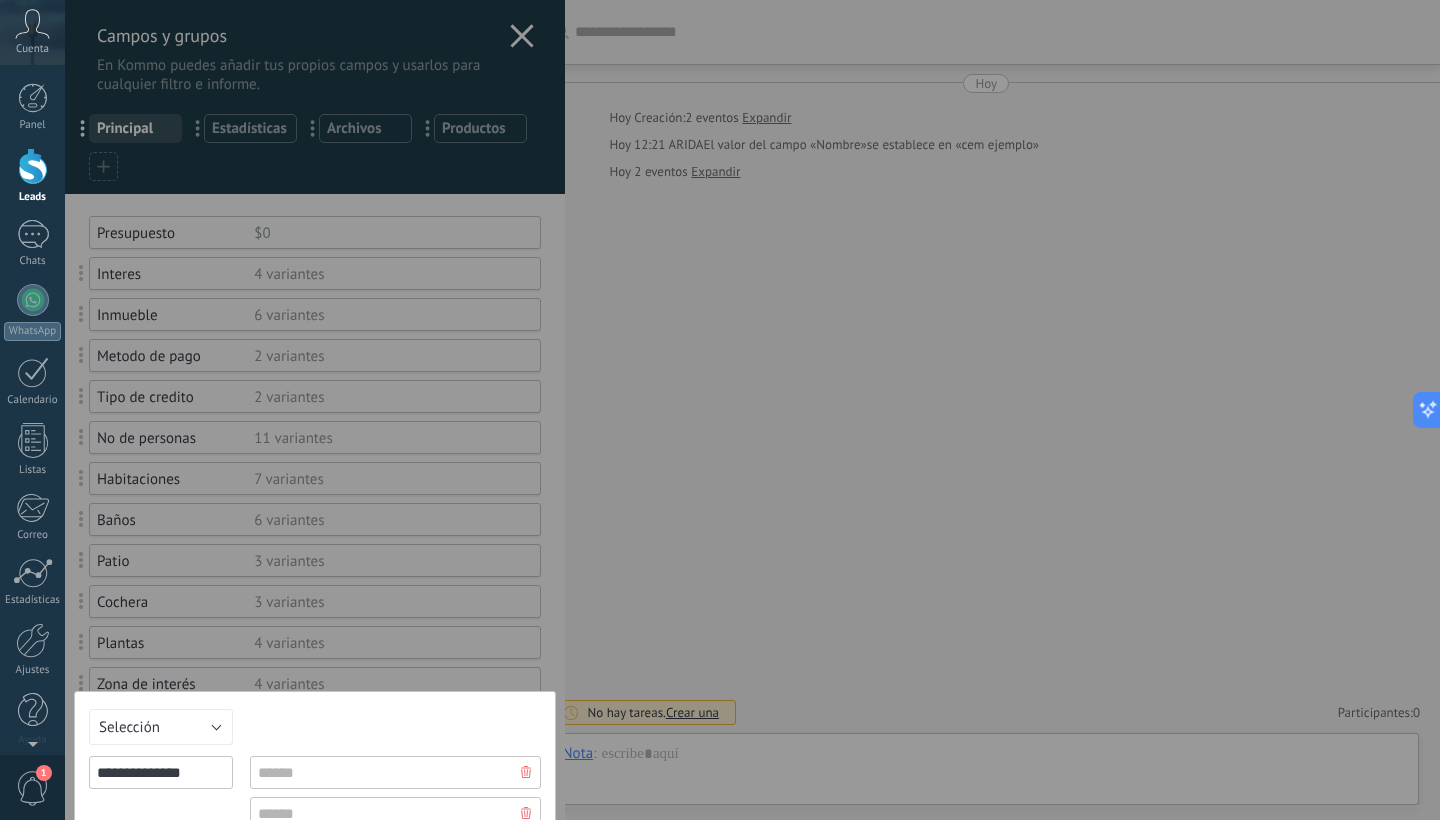 click on "**********" at bounding box center [161, 772] 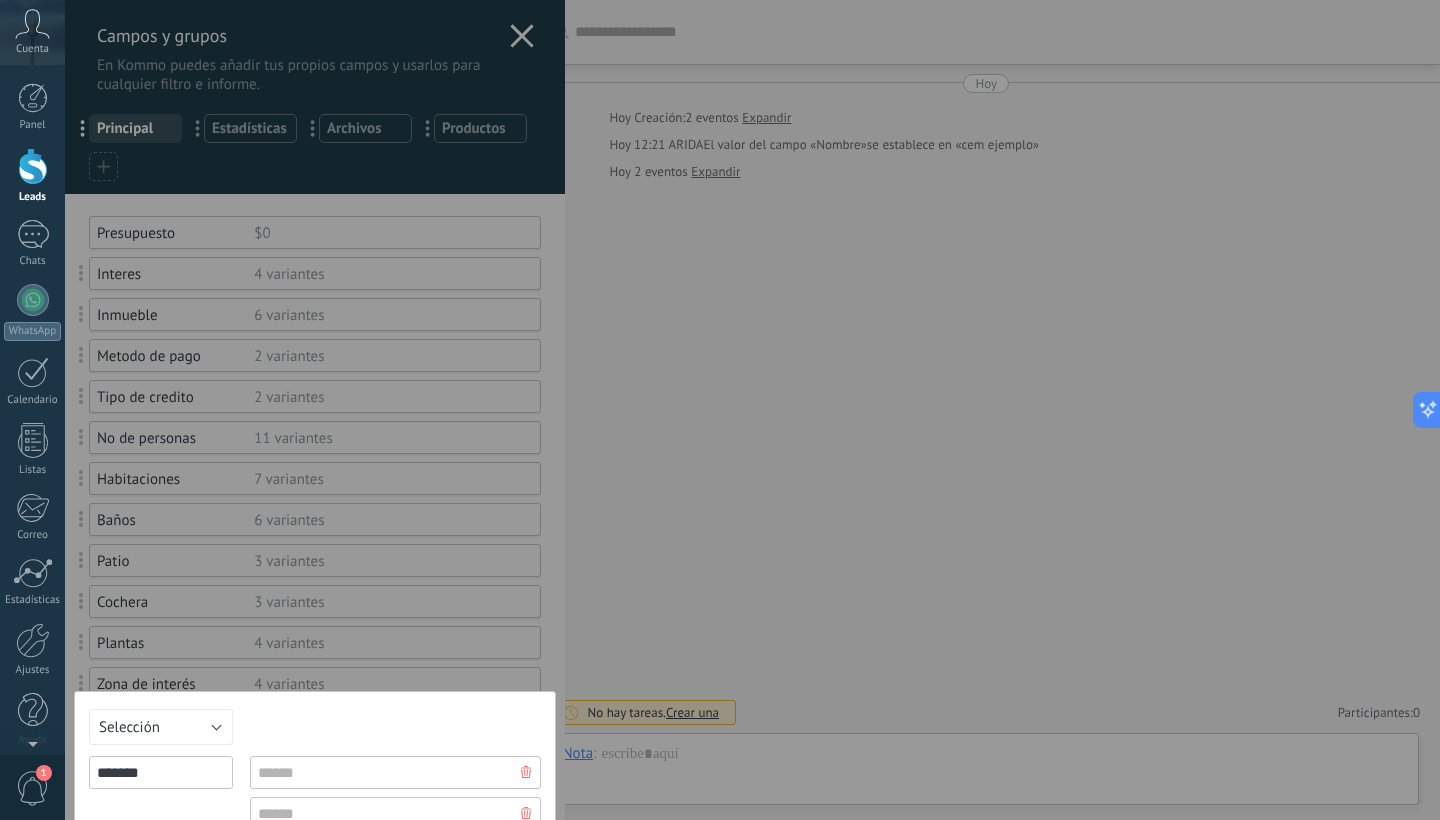 type on "*******" 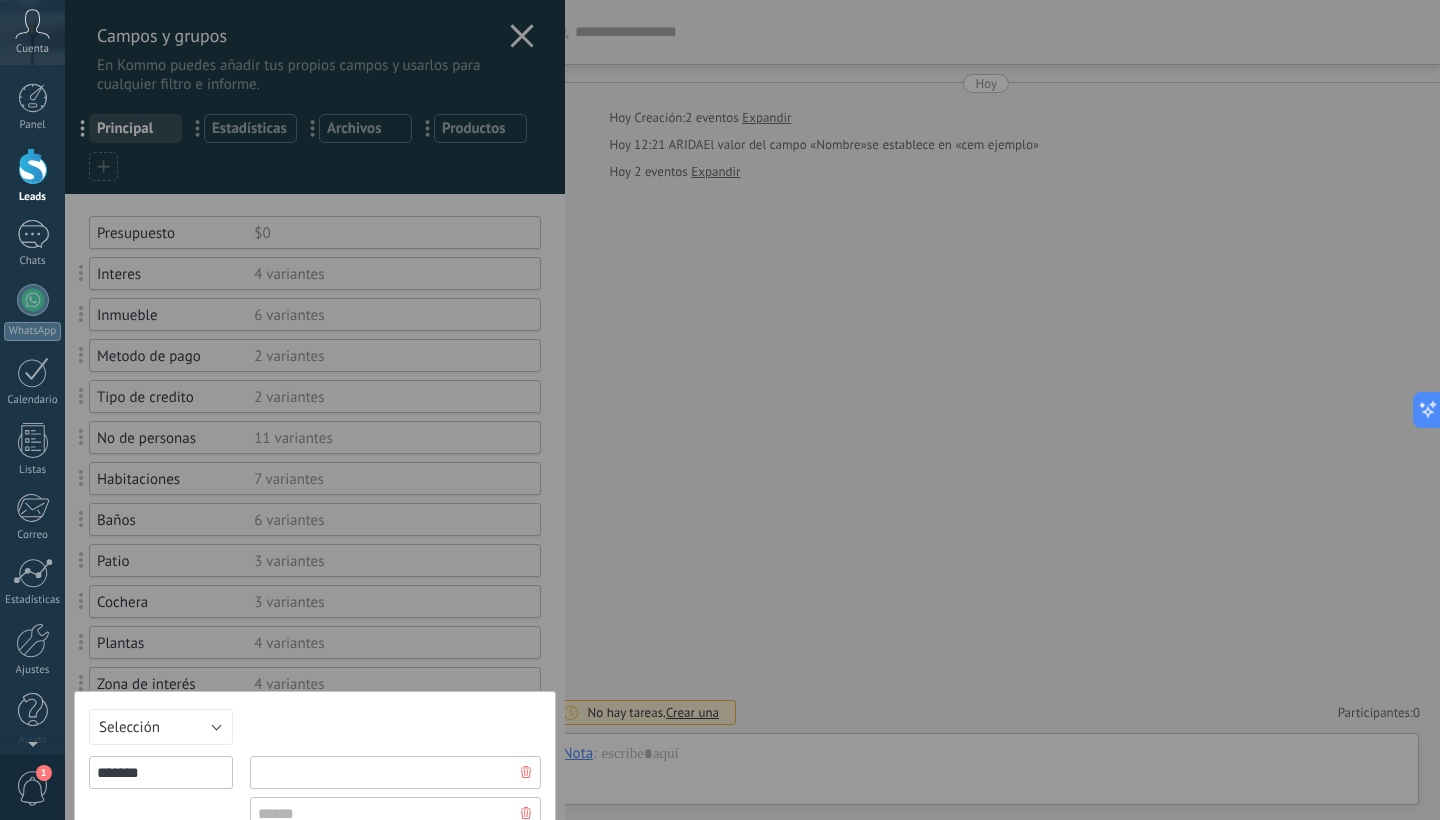 click at bounding box center [395, 772] 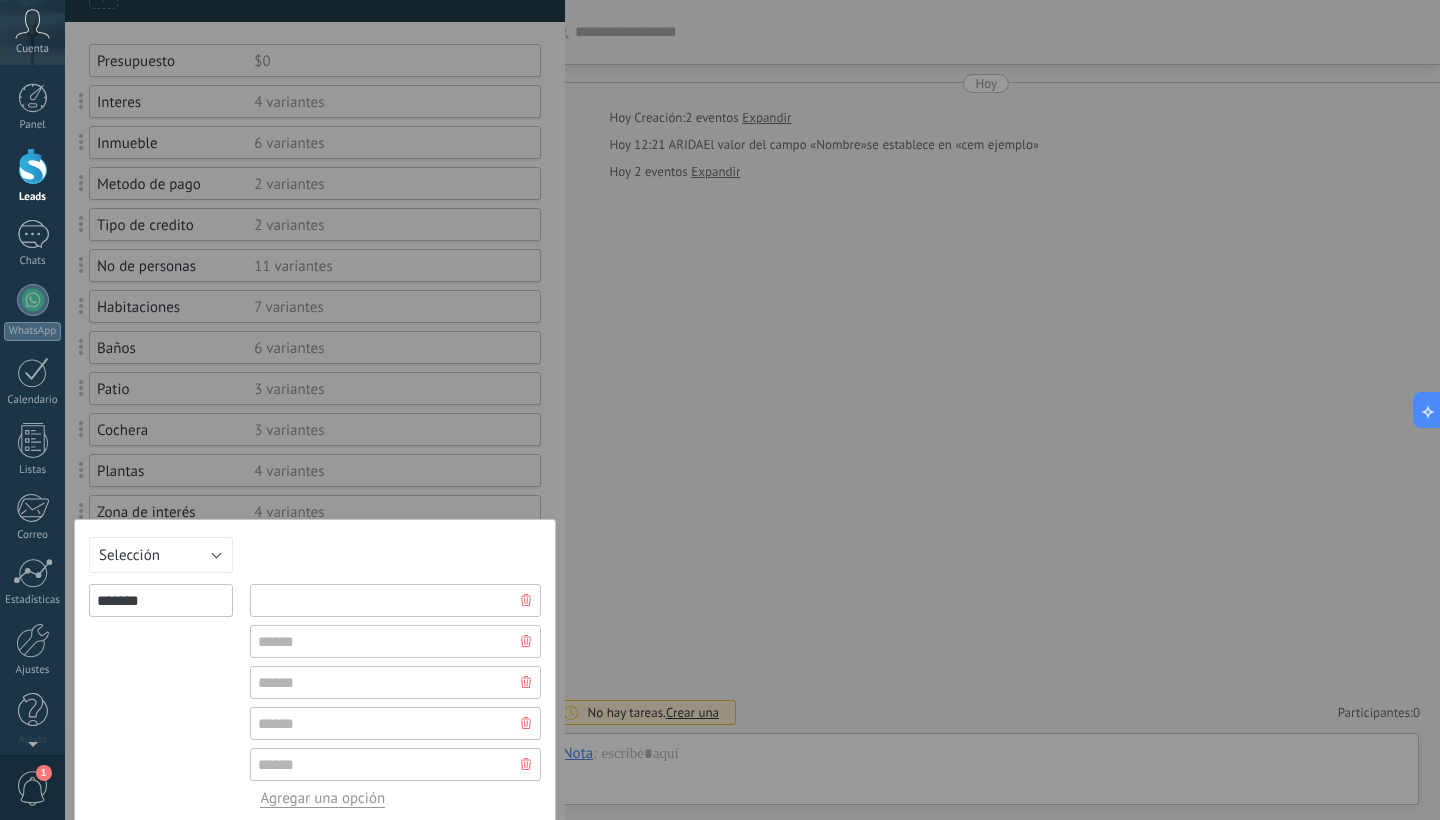 scroll, scrollTop: 178, scrollLeft: 0, axis: vertical 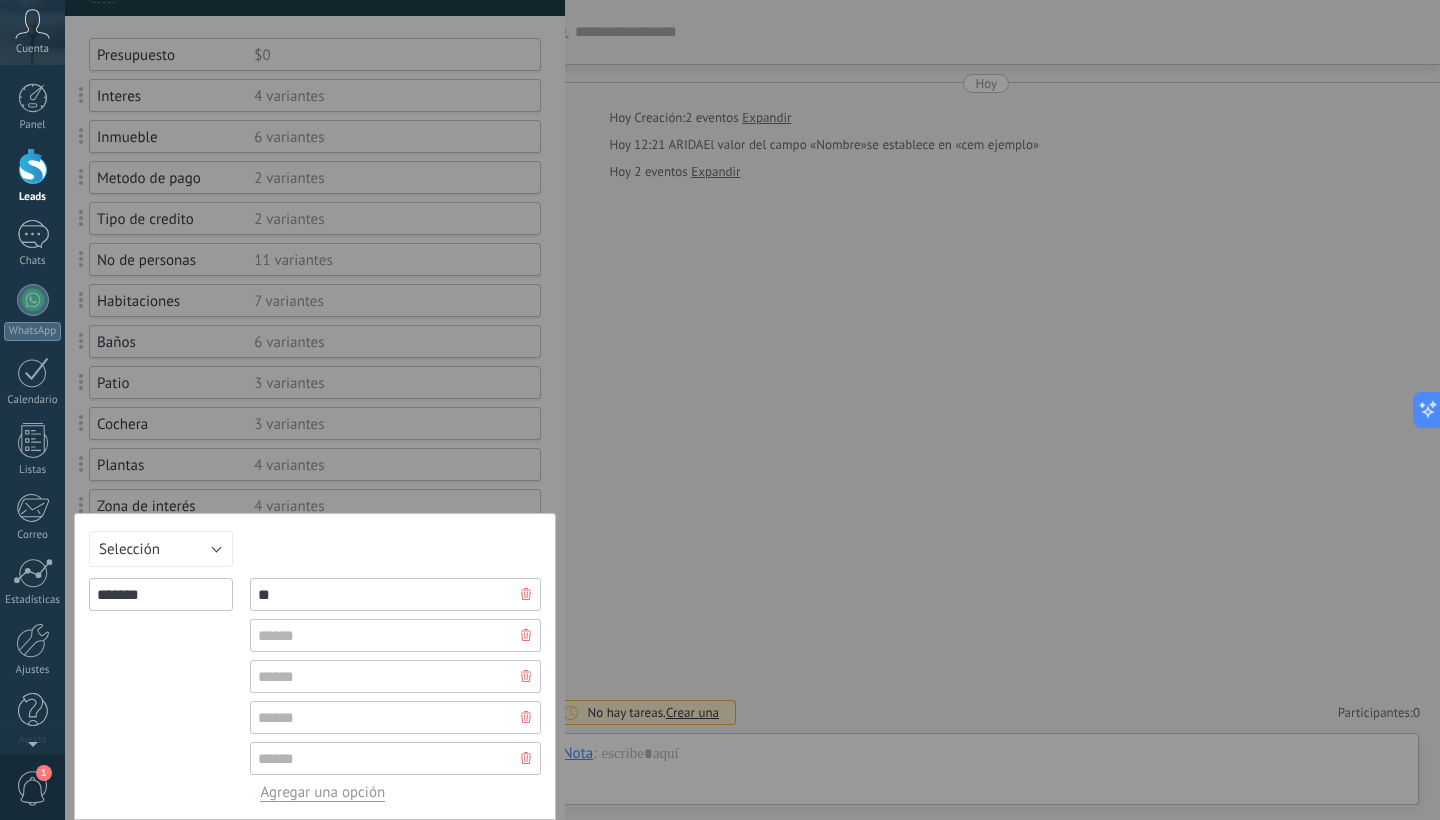 type on "*" 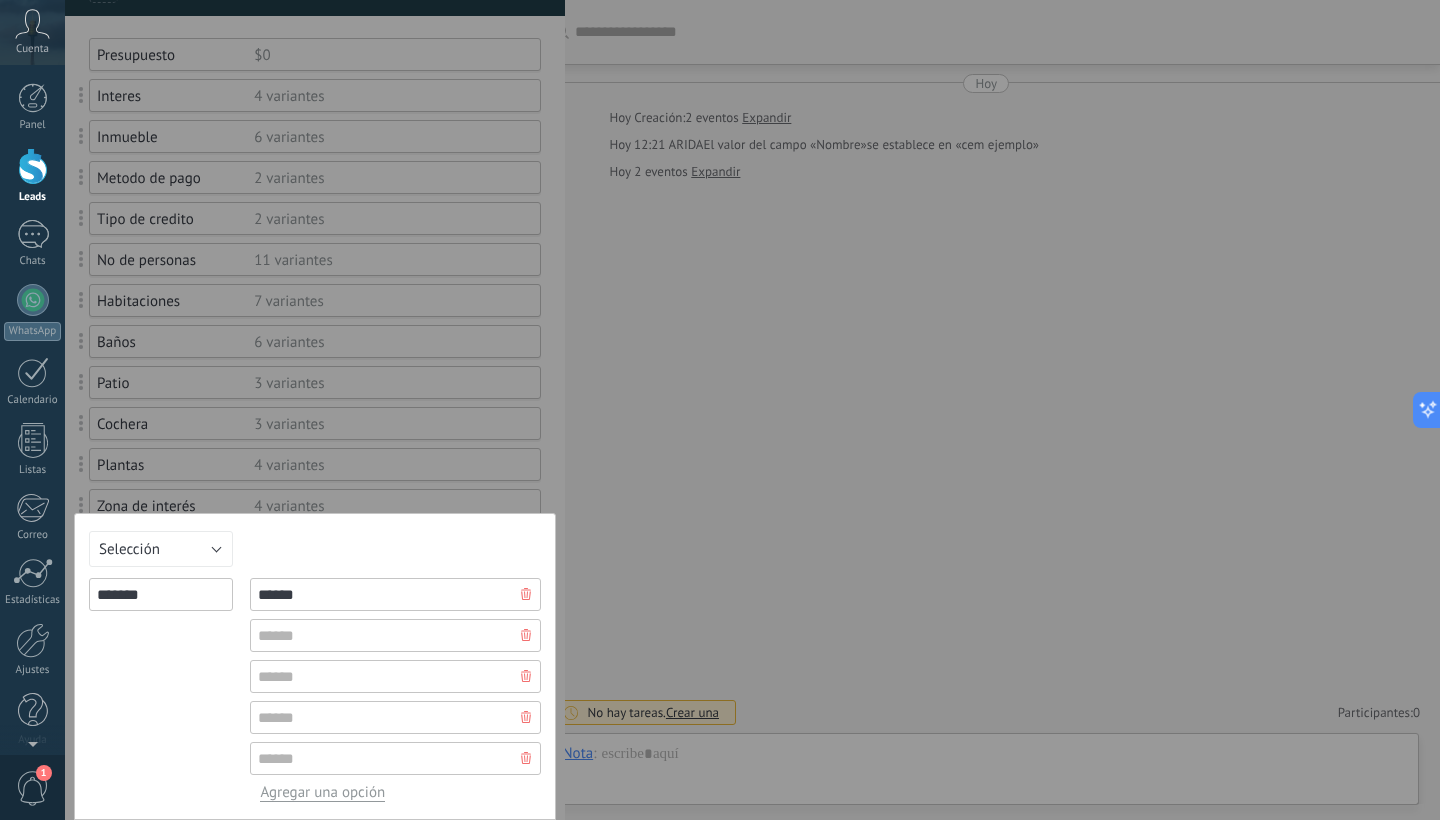 type on "******" 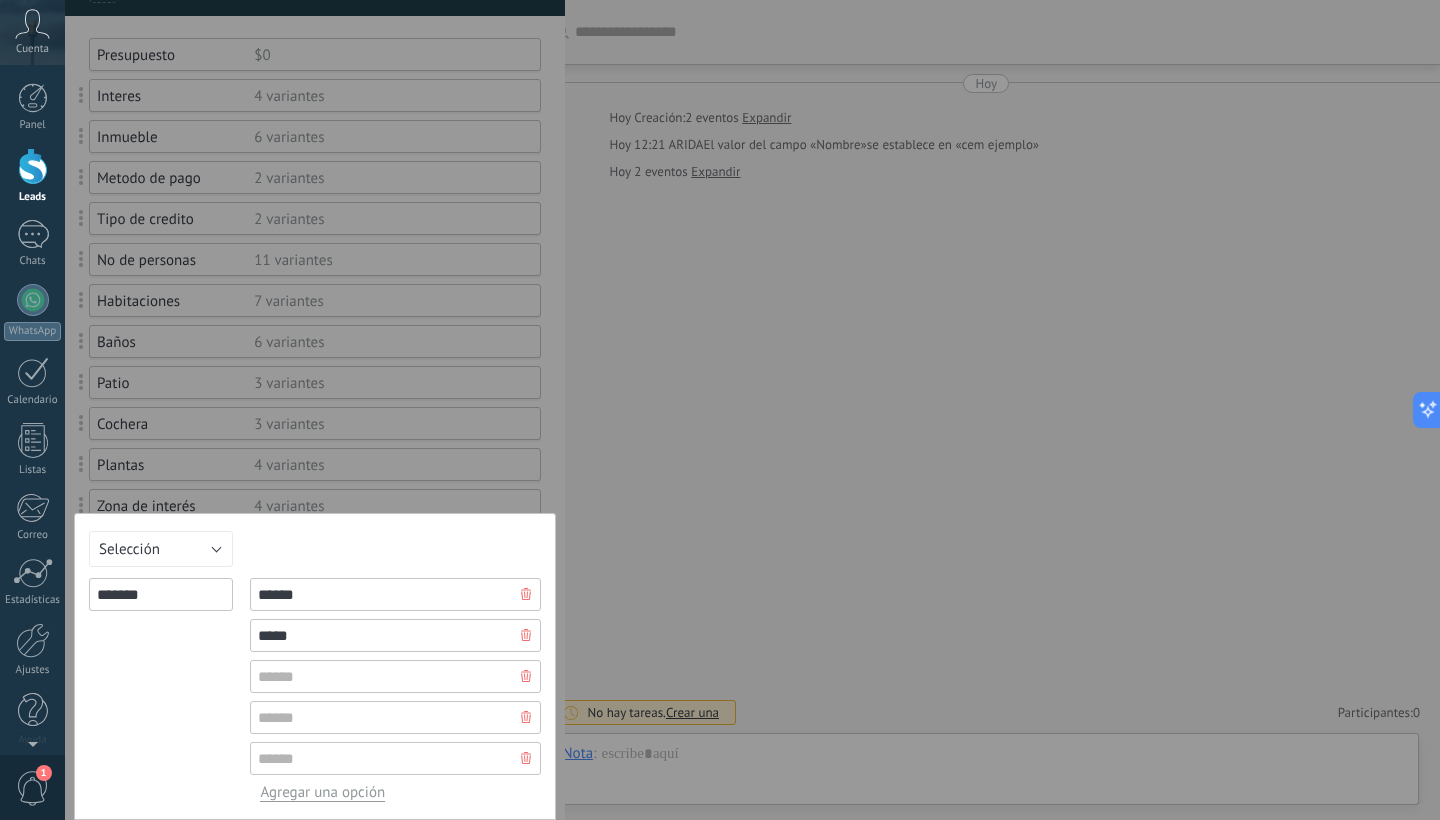 type on "*****" 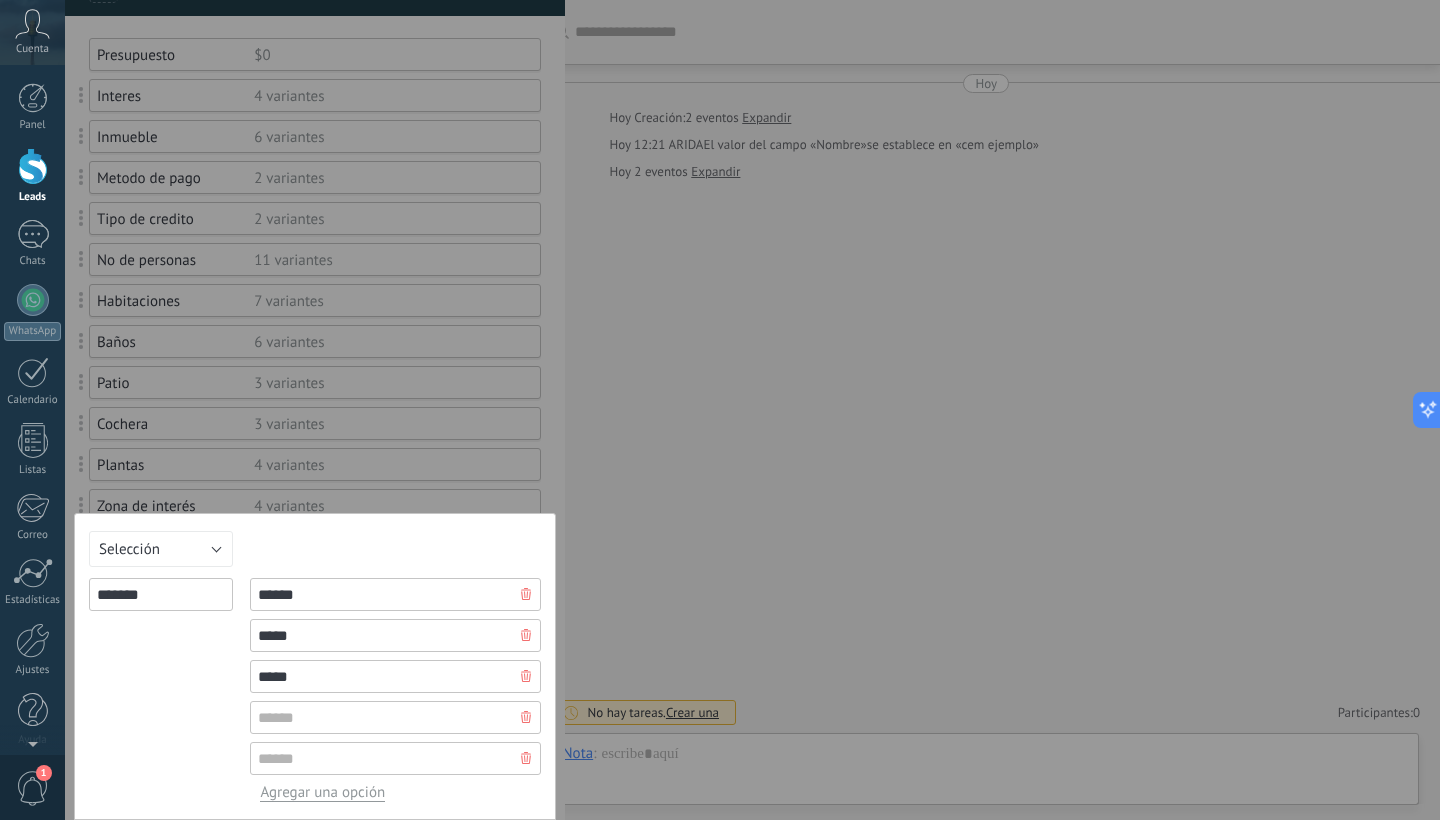 type on "*****" 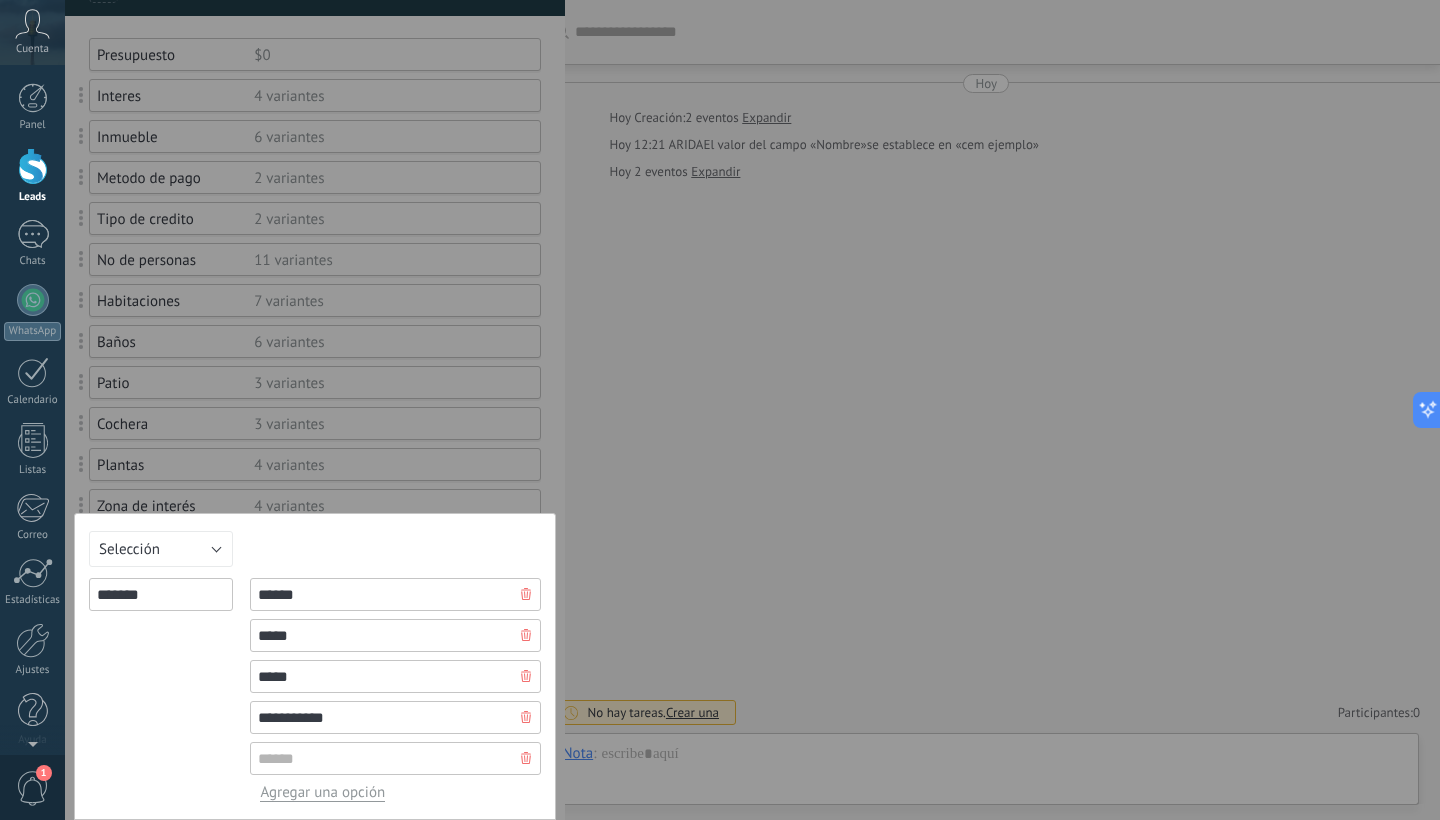 type on "**********" 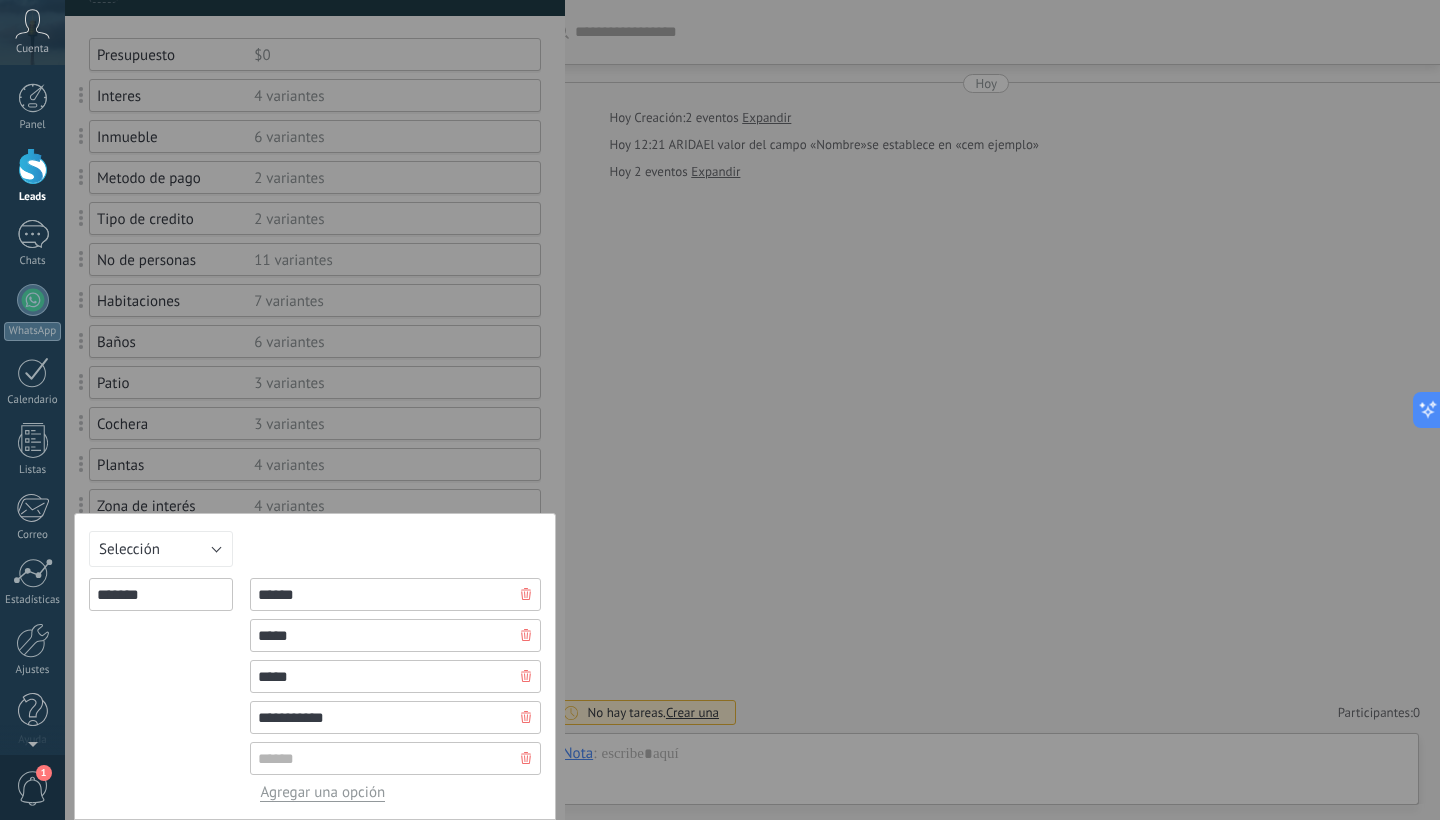 click on "*****" at bounding box center [395, 676] 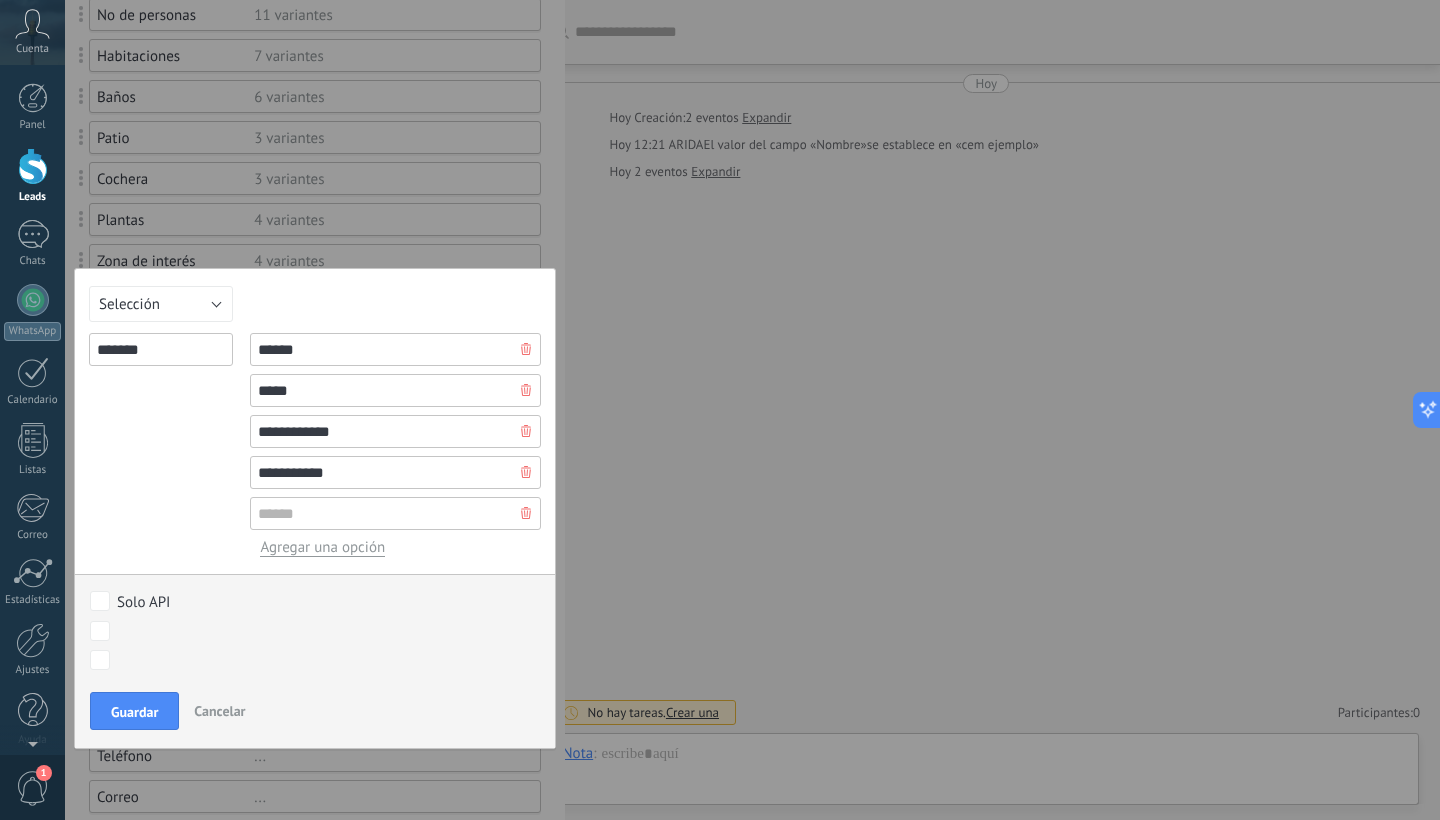 scroll, scrollTop: 430, scrollLeft: 0, axis: vertical 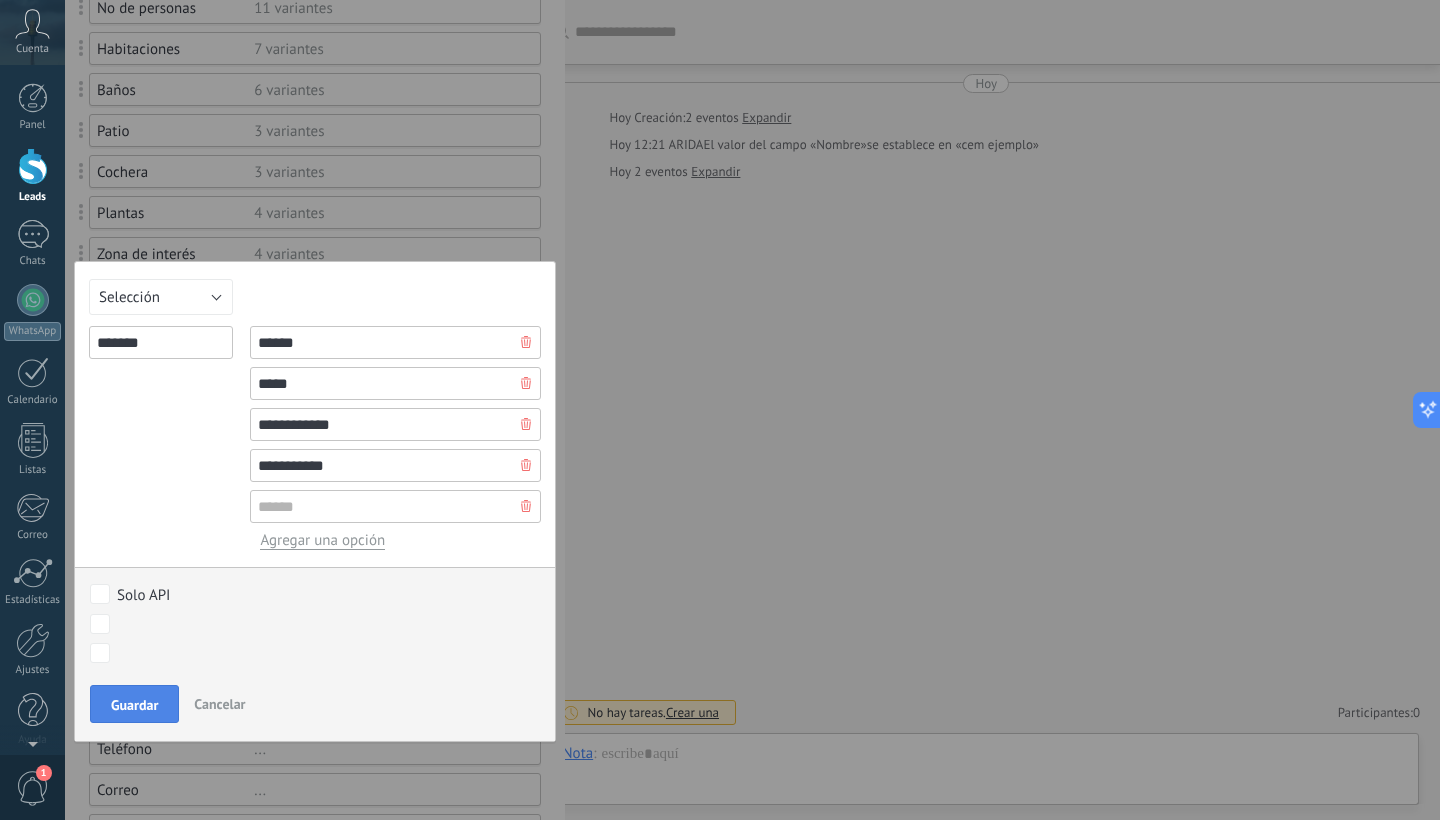 type on "**********" 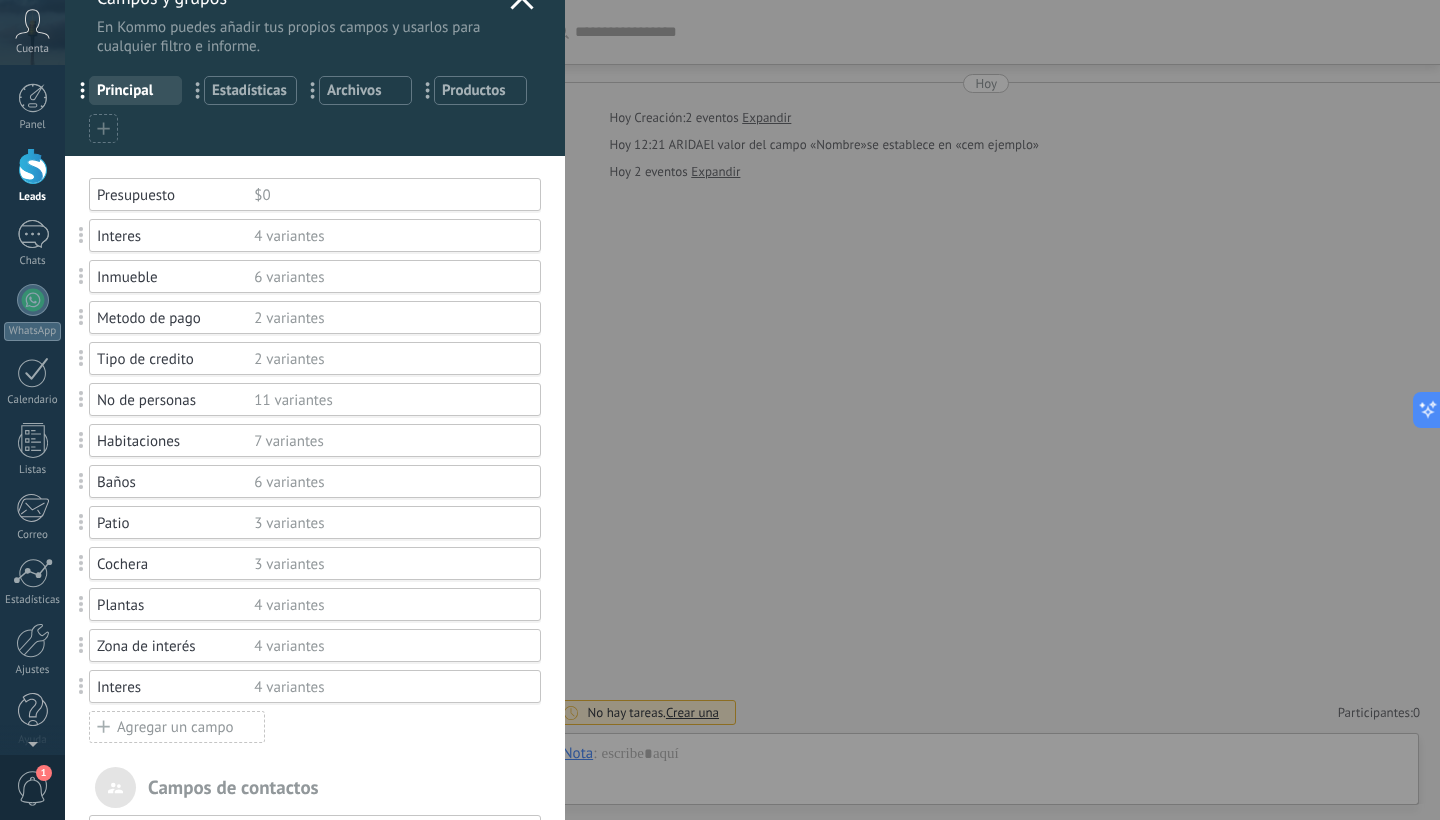 scroll, scrollTop: 74, scrollLeft: 0, axis: vertical 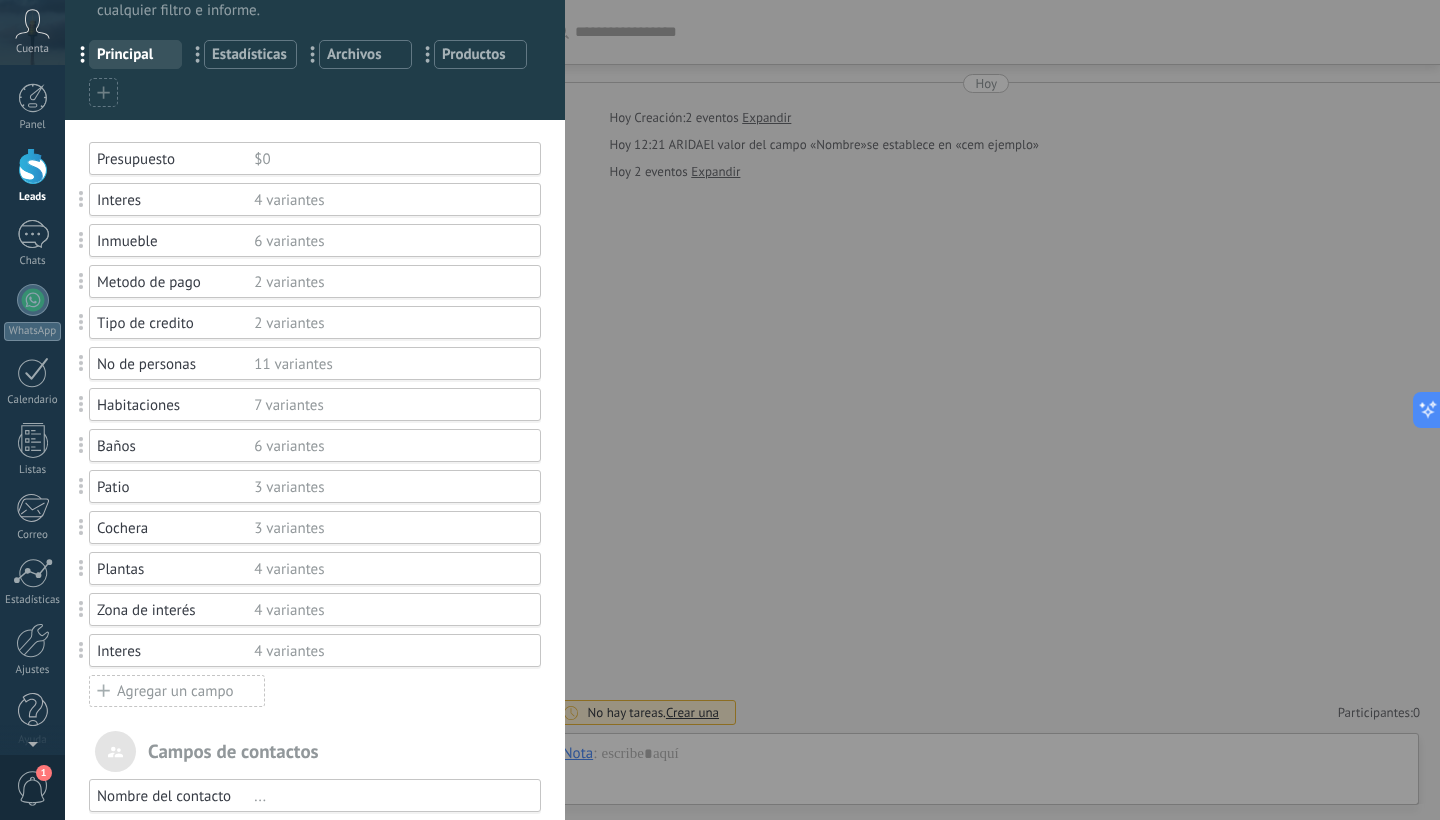 click on "6 variantes" at bounding box center [388, 241] 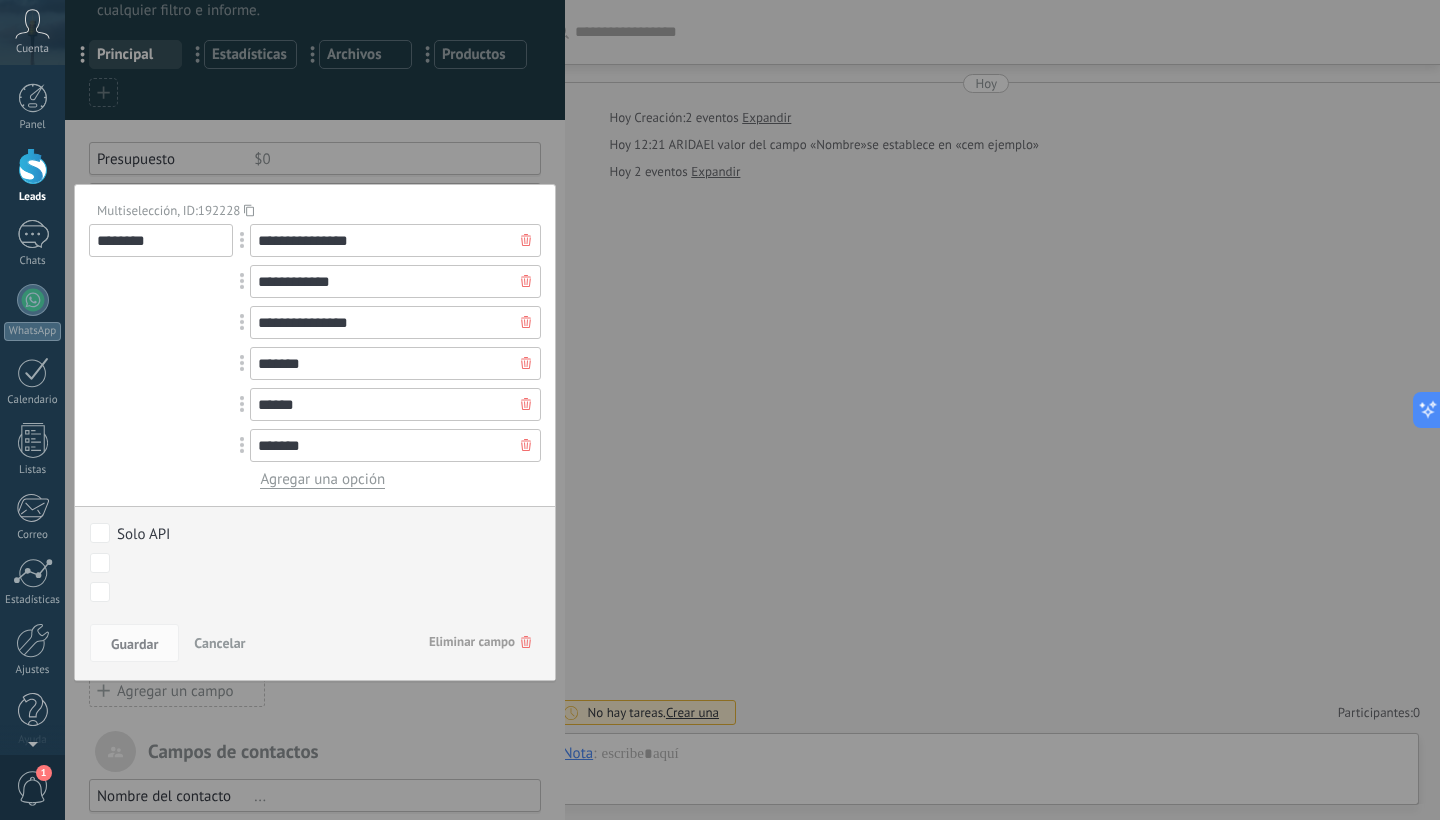 click at bounding box center [315, 623] 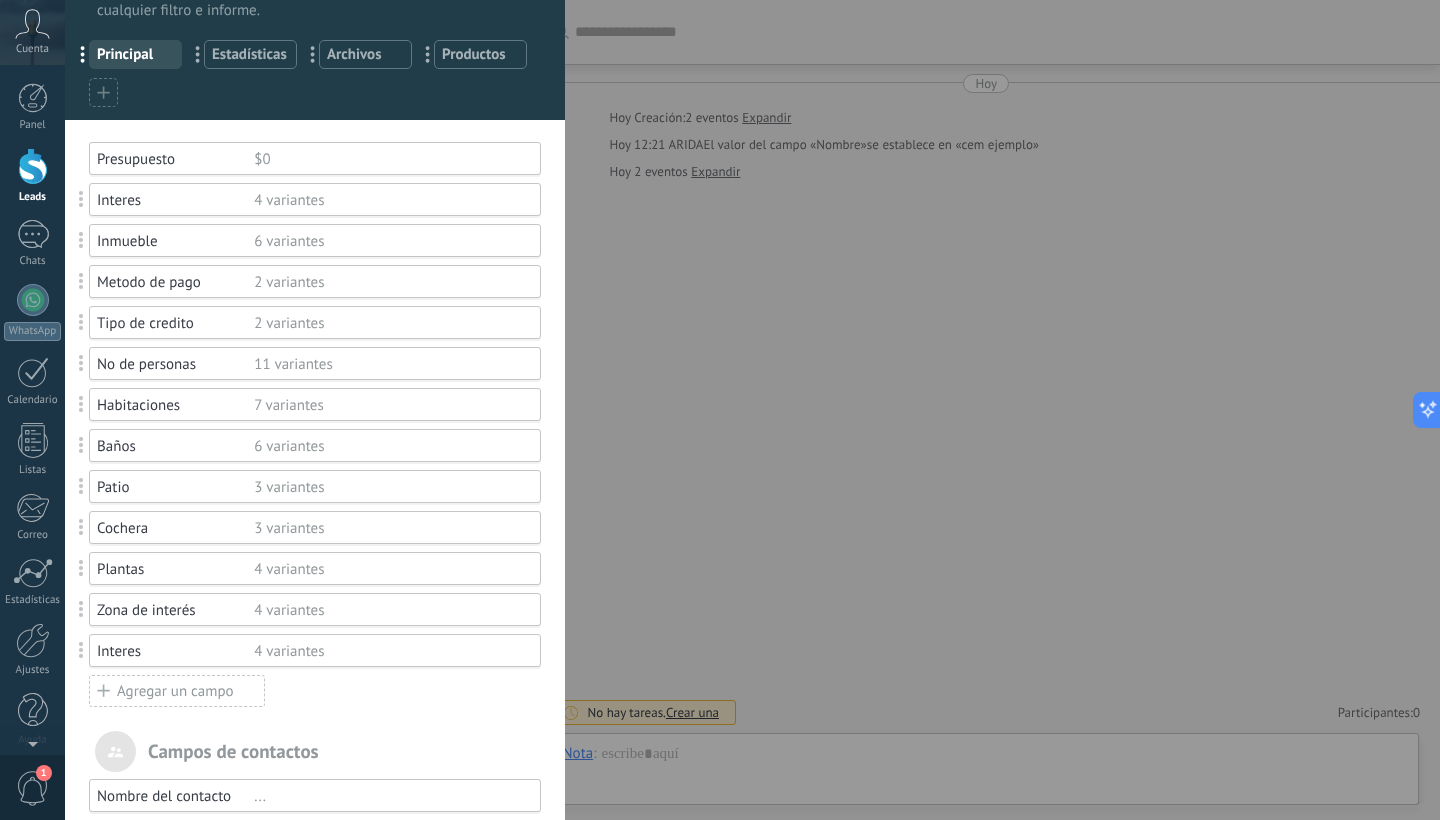 click on "Agregar un campo" at bounding box center (177, 691) 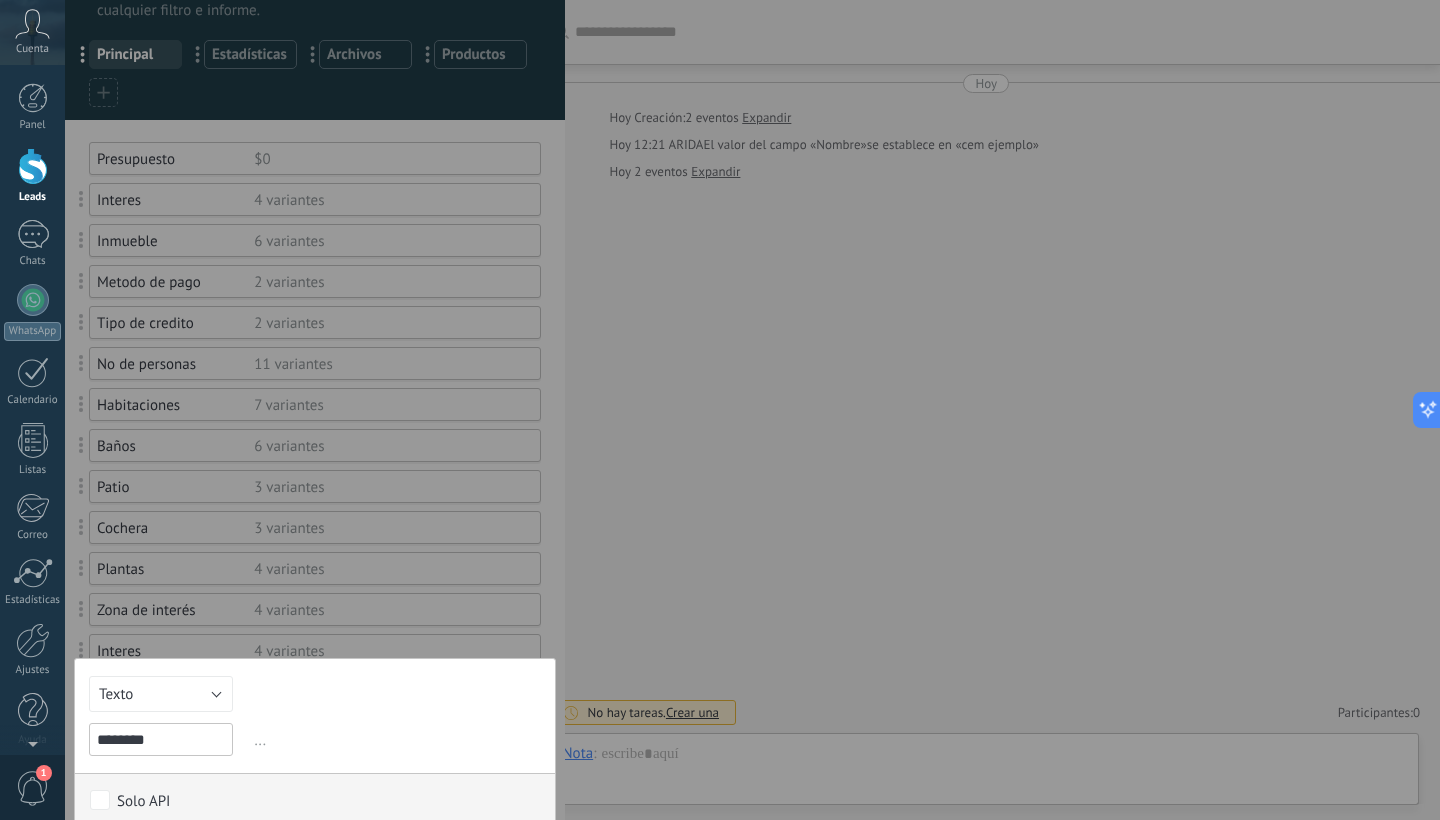 type on "********" 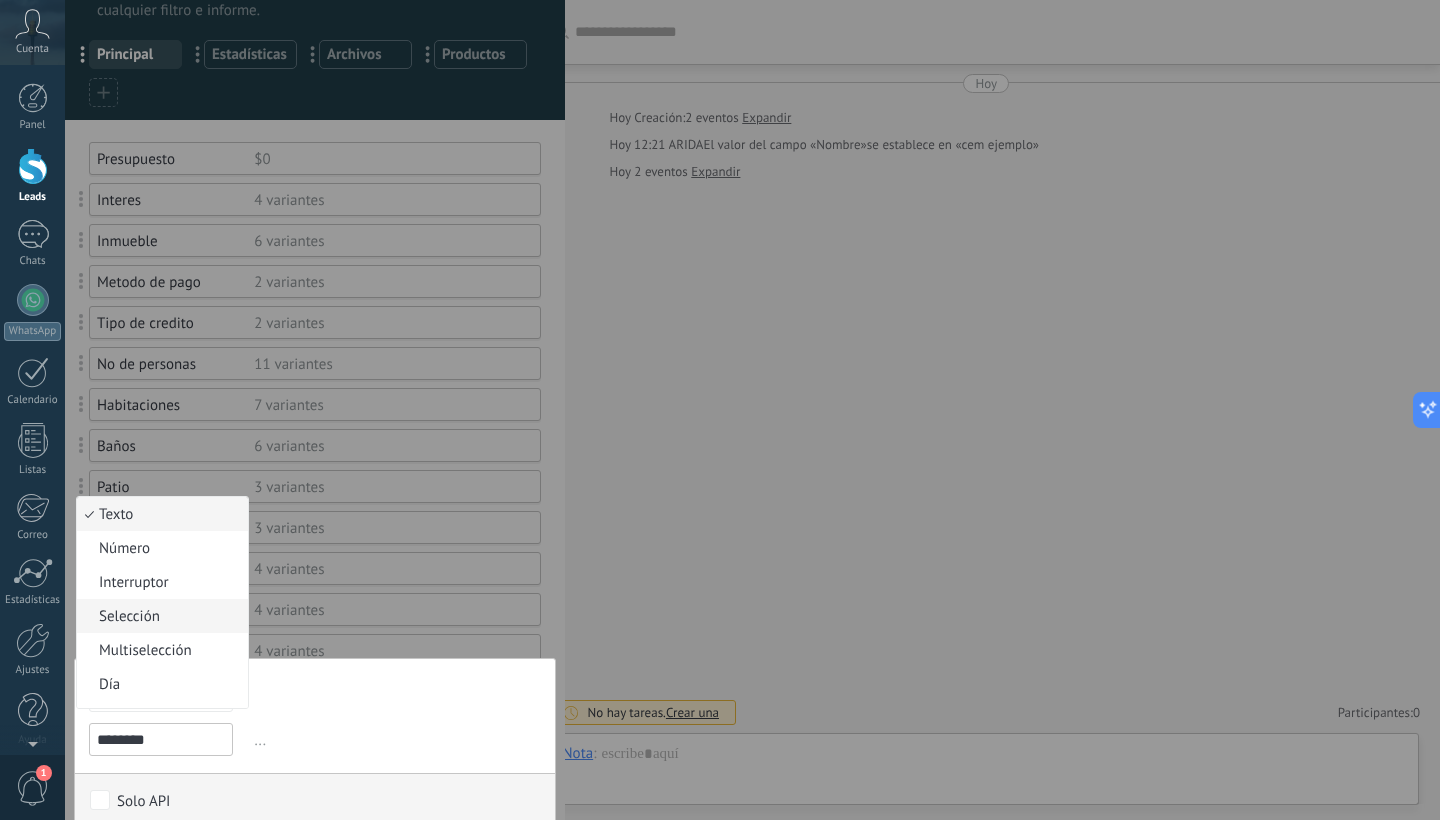 click on "Selección" at bounding box center (159, 616) 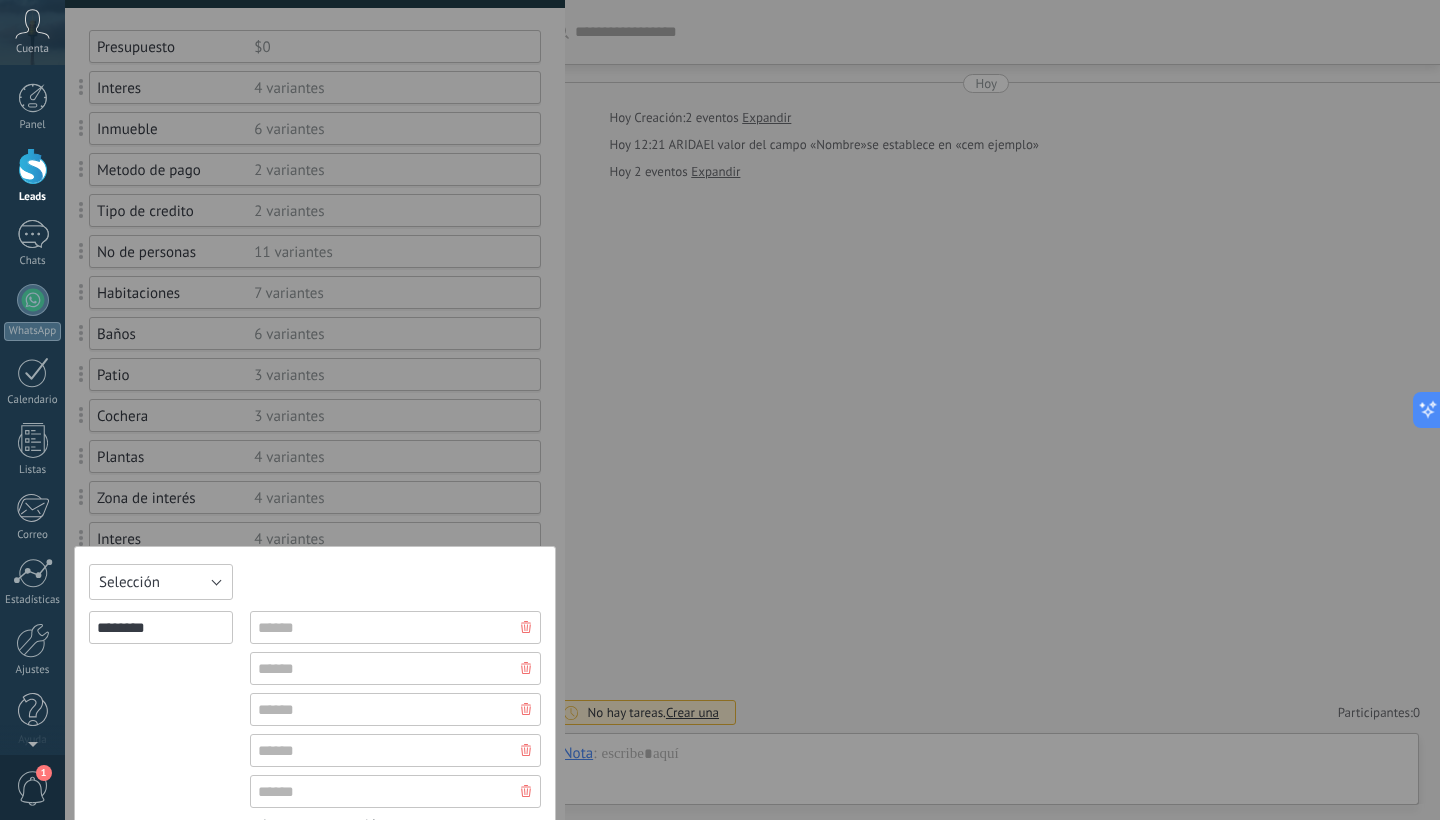scroll, scrollTop: 197, scrollLeft: 0, axis: vertical 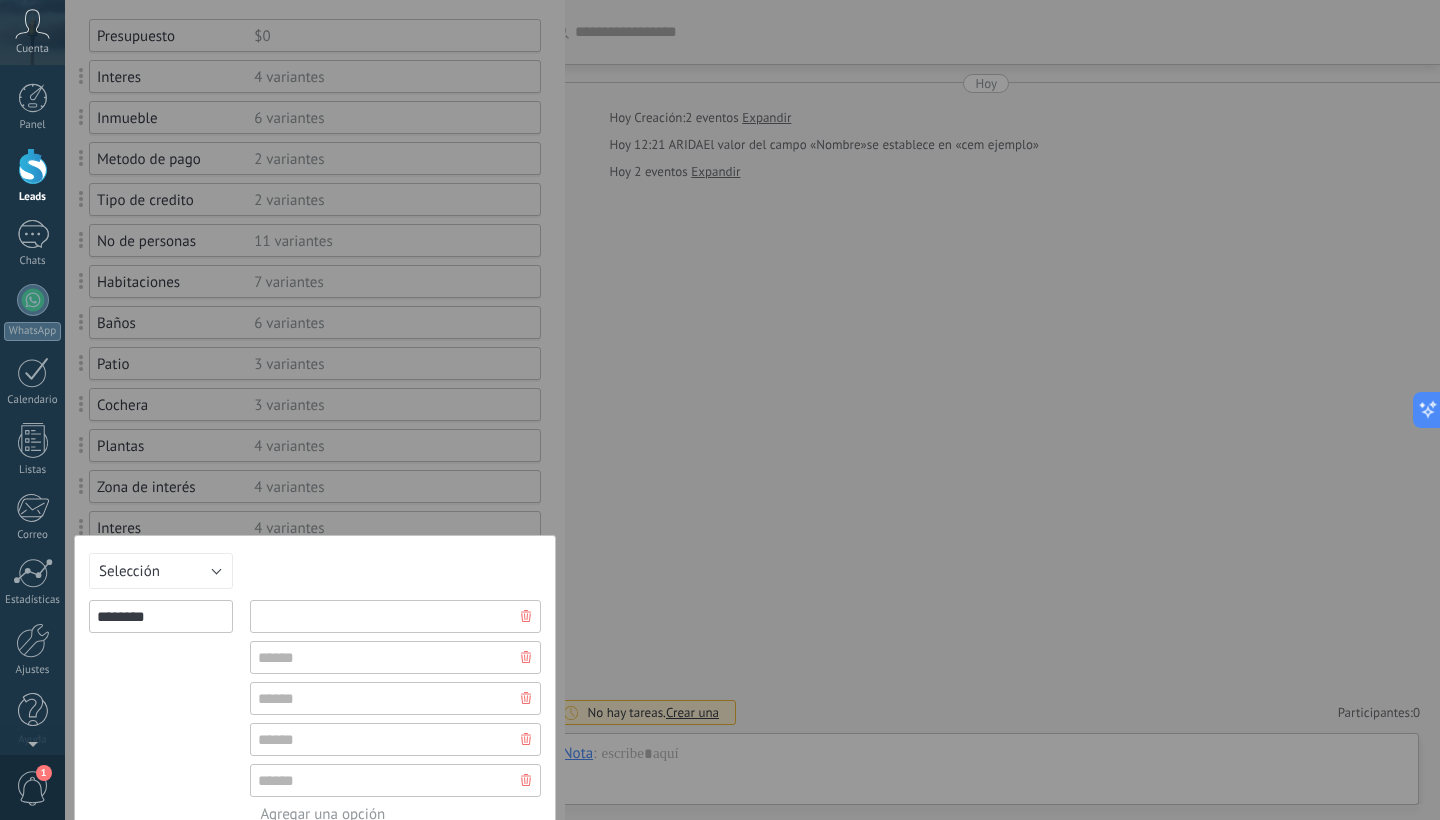 click at bounding box center [395, 616] 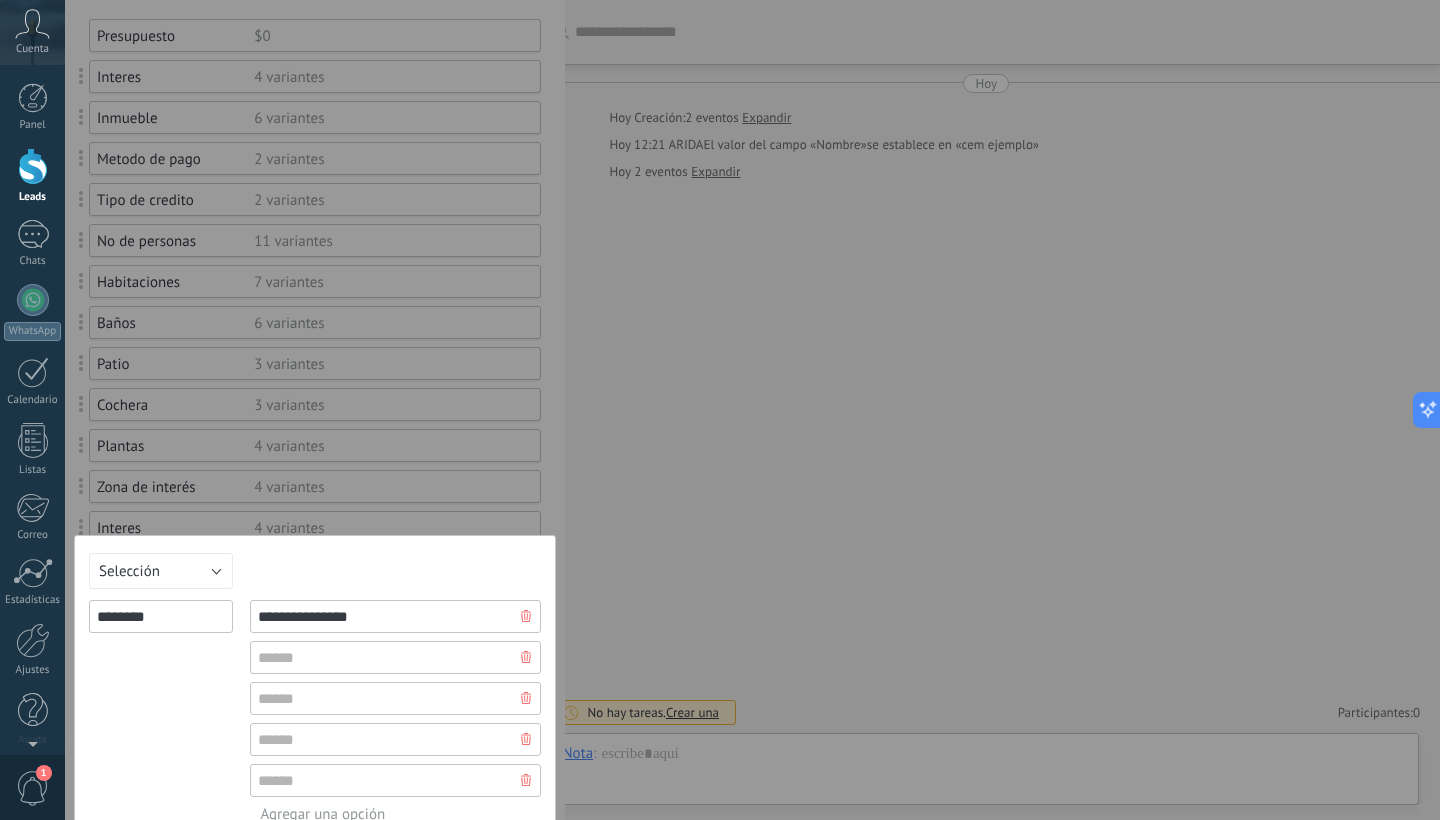 type on "**********" 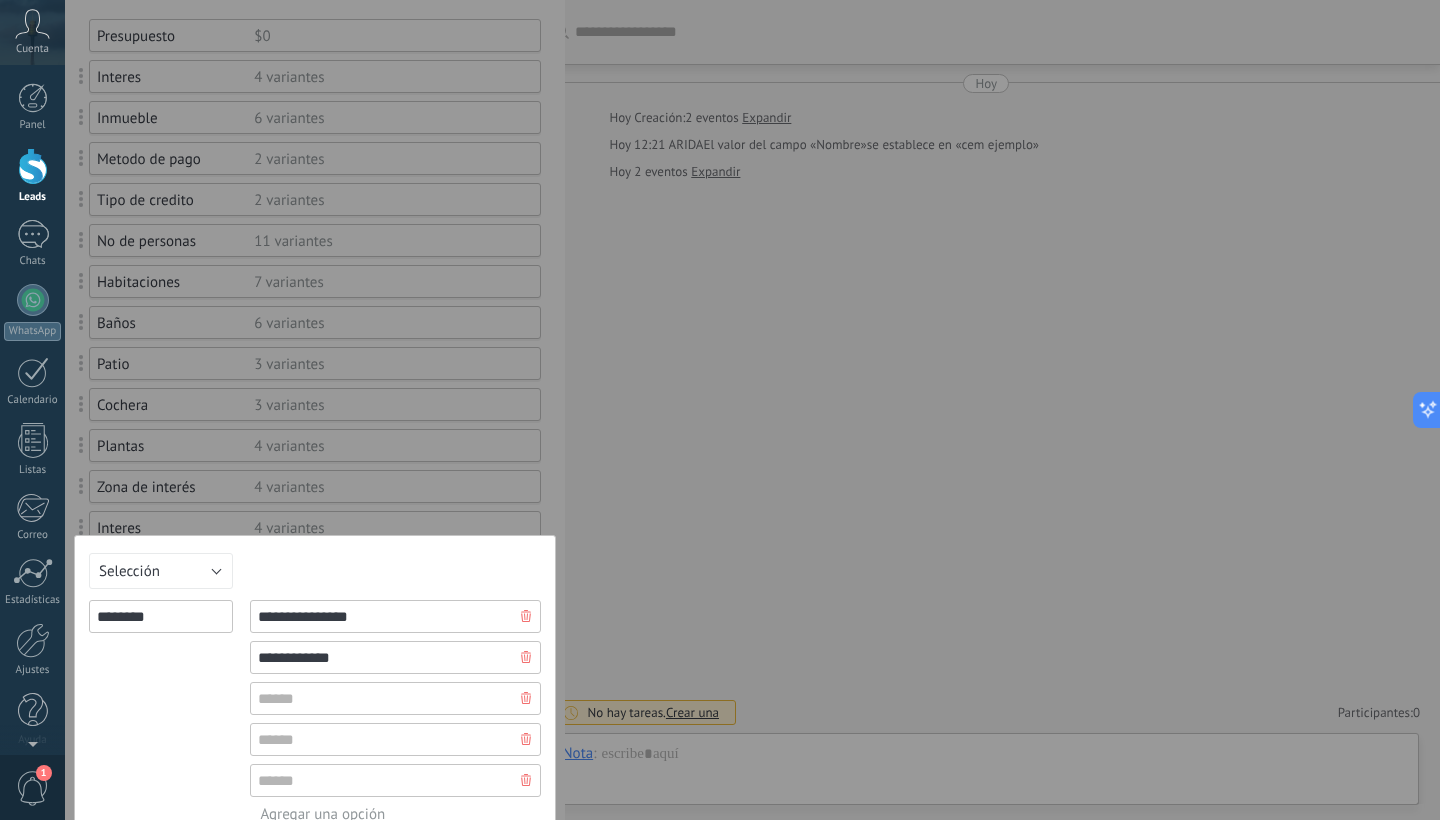 type on "**********" 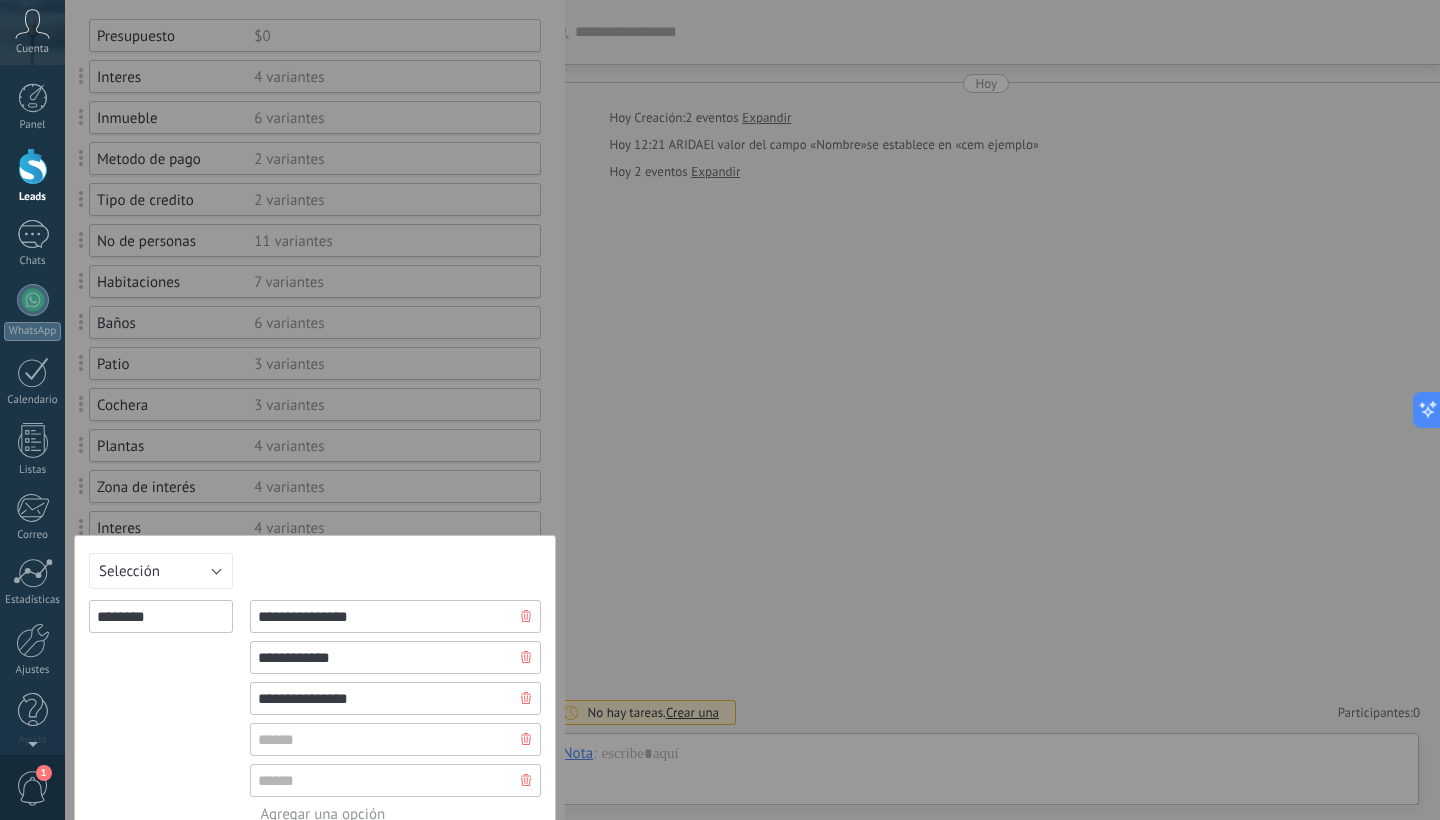 type on "**********" 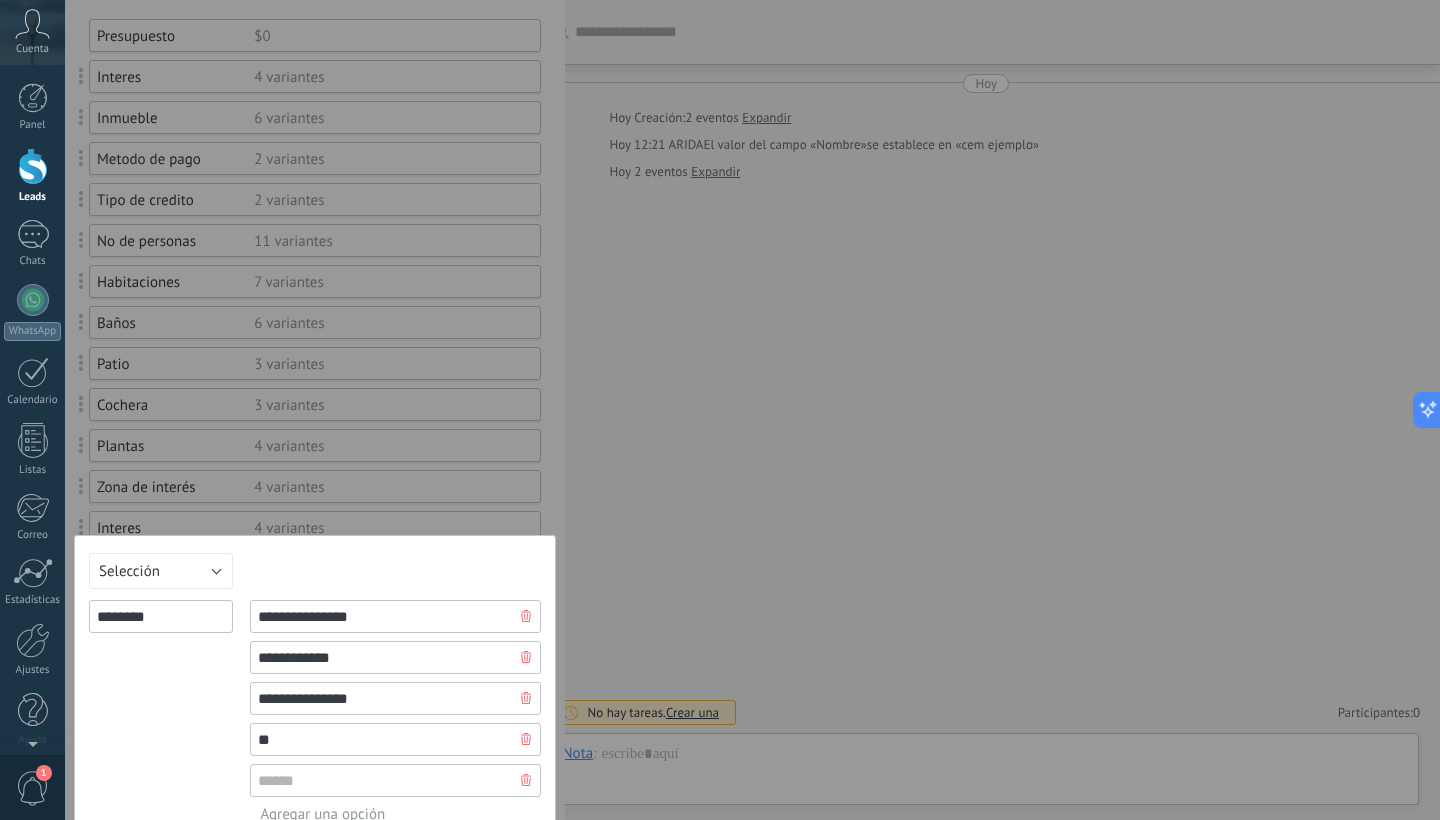 type on "*" 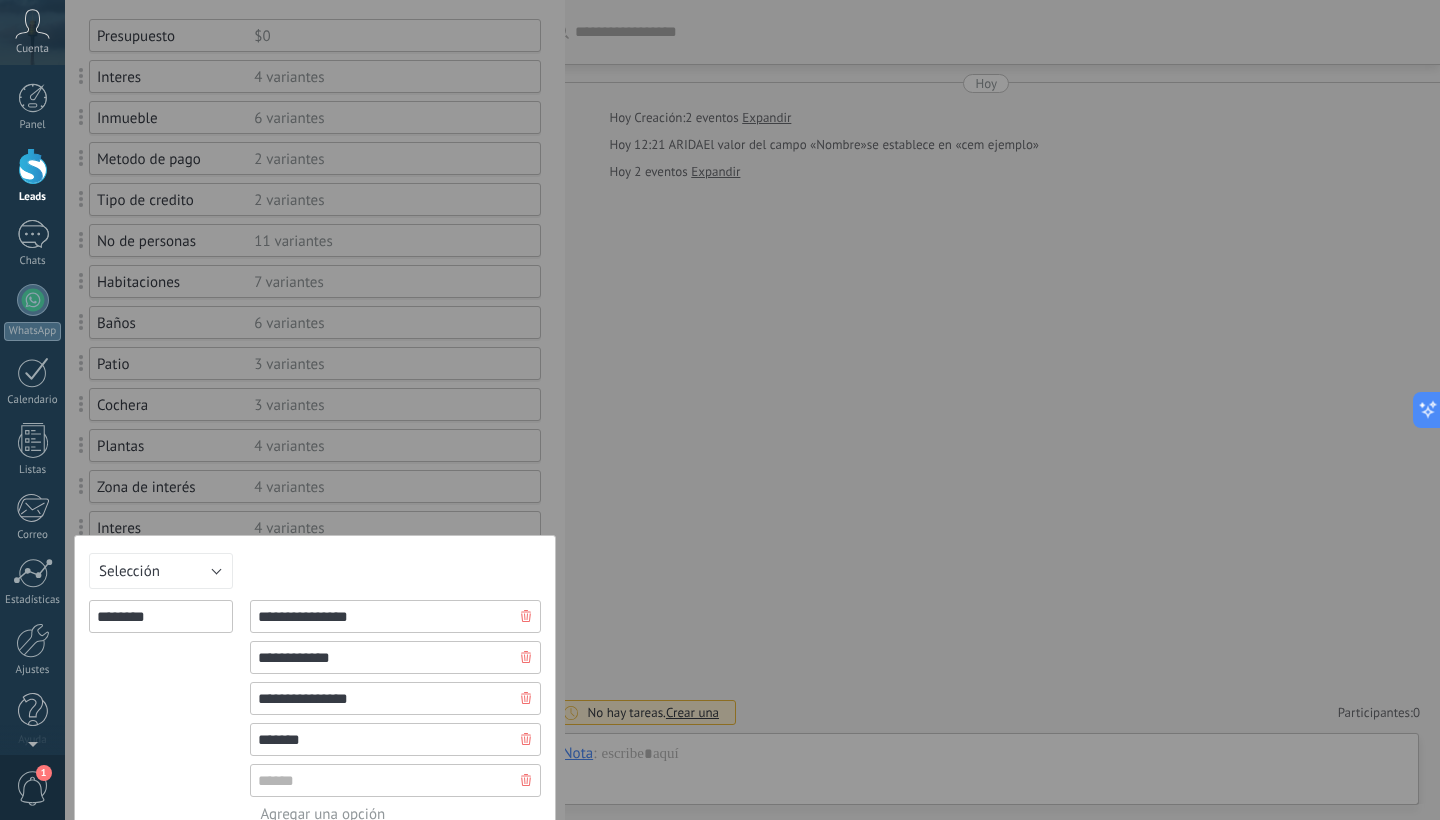 type on "*******" 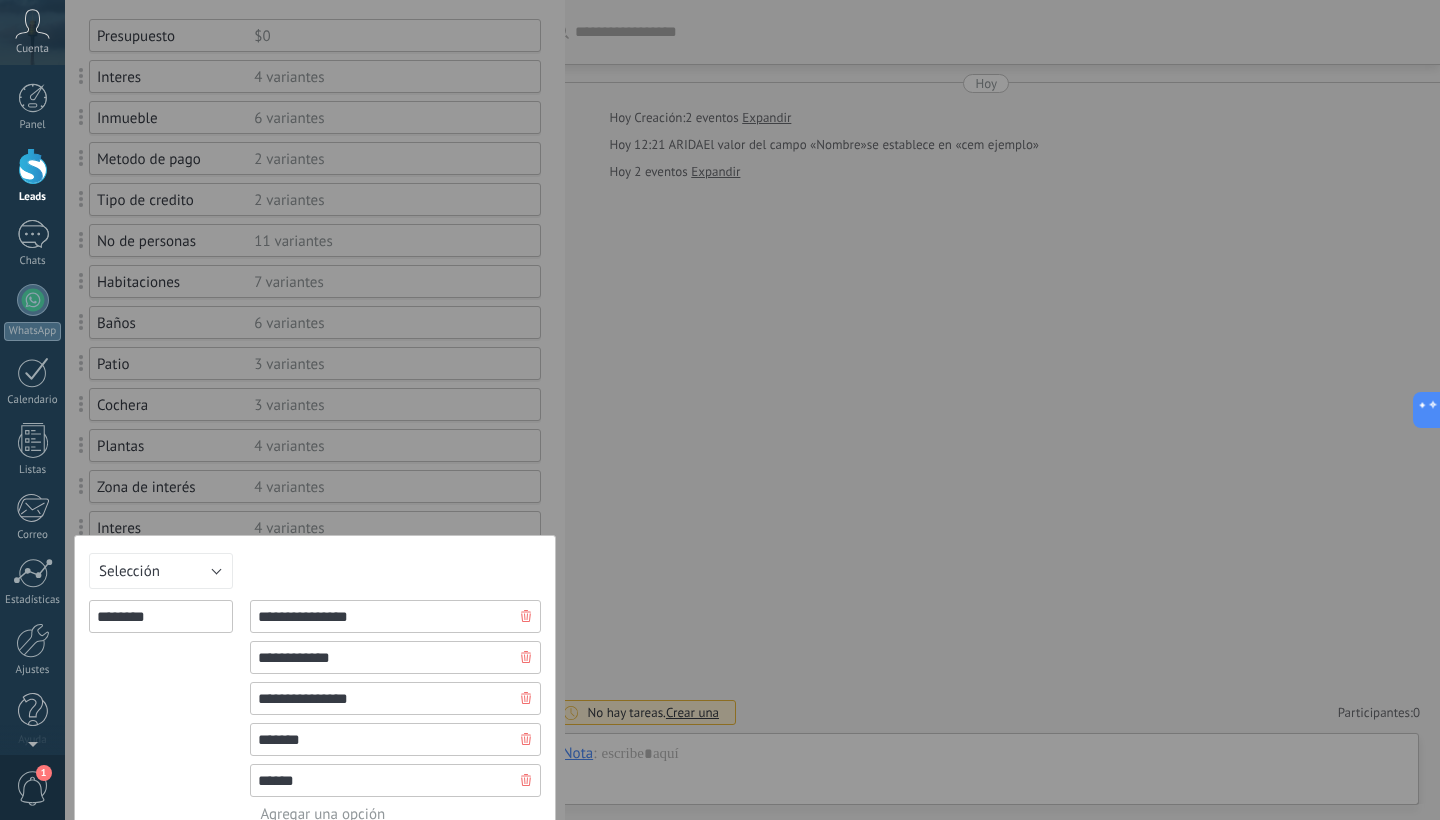 type on "******" 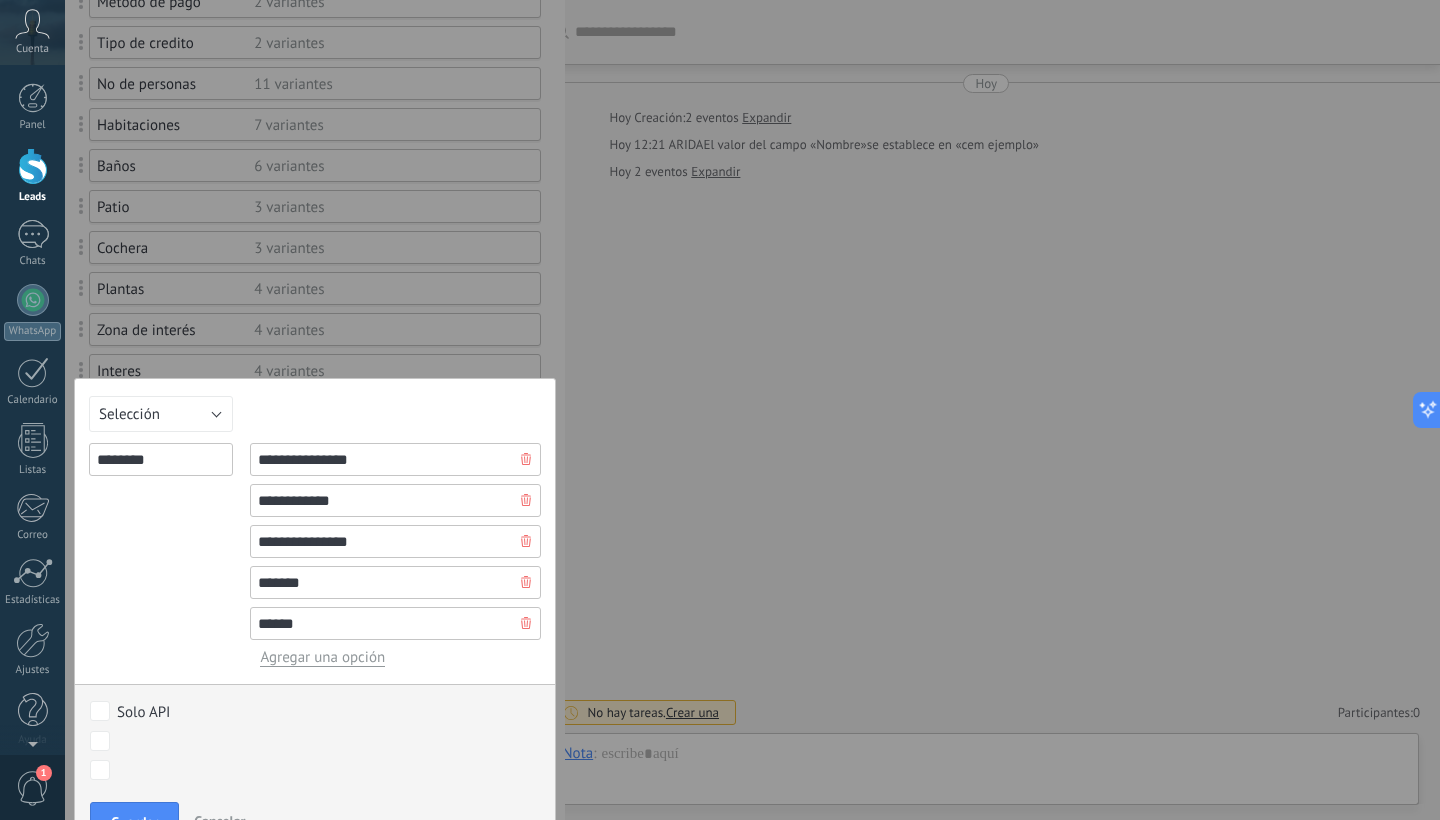 scroll, scrollTop: 362, scrollLeft: 0, axis: vertical 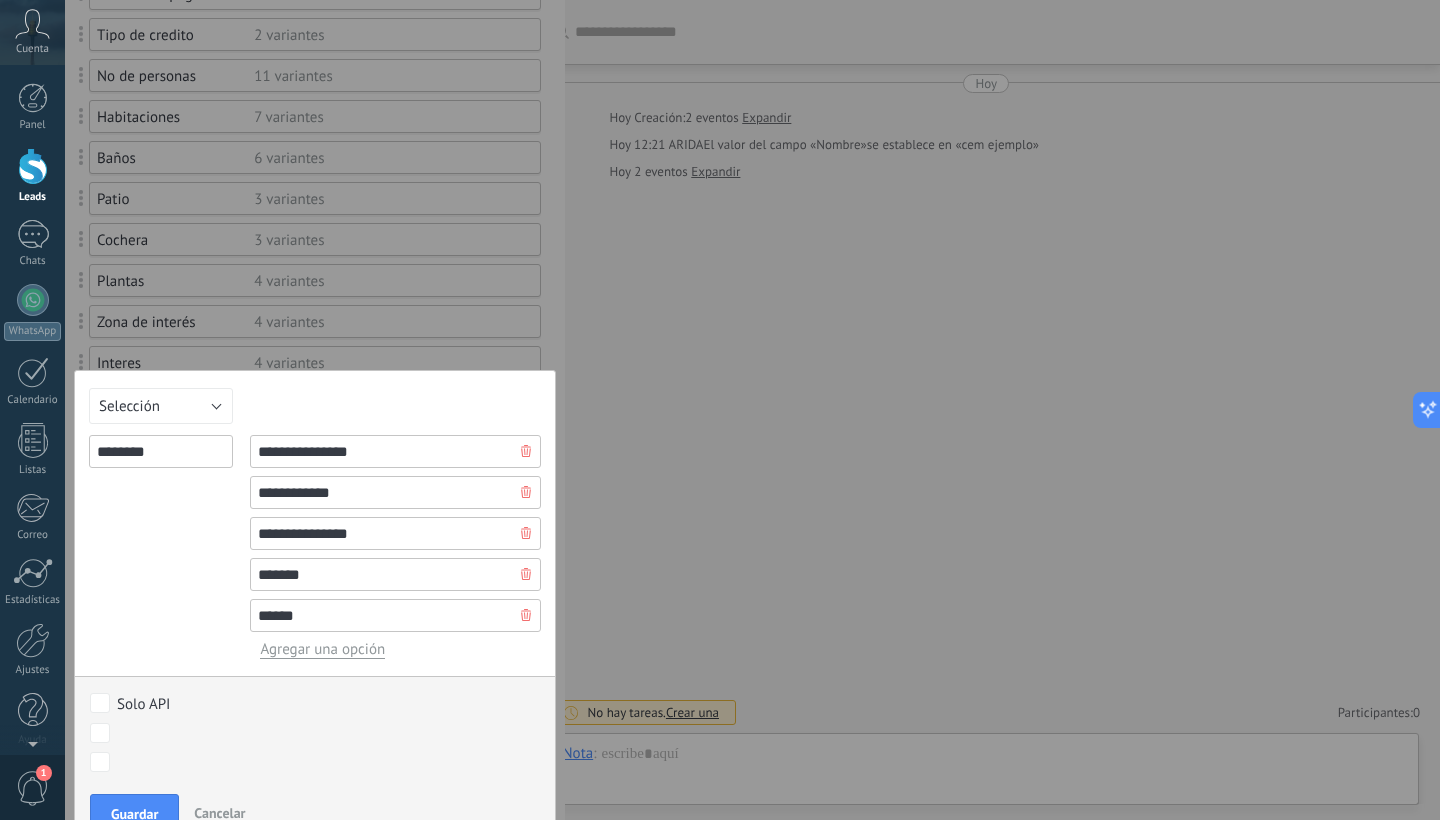 click on "Agregar una opción" at bounding box center [322, 649] 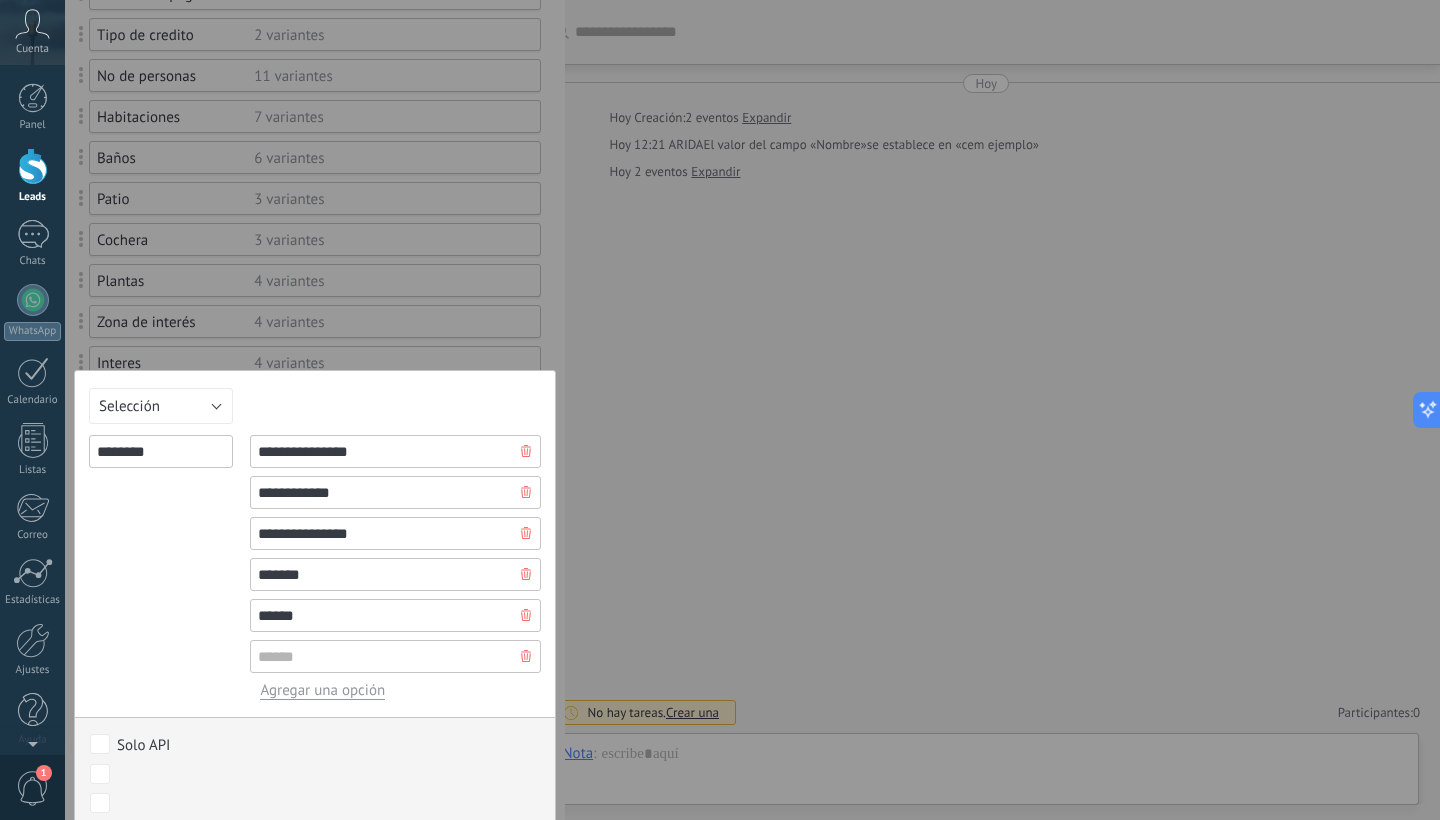 click at bounding box center (395, 656) 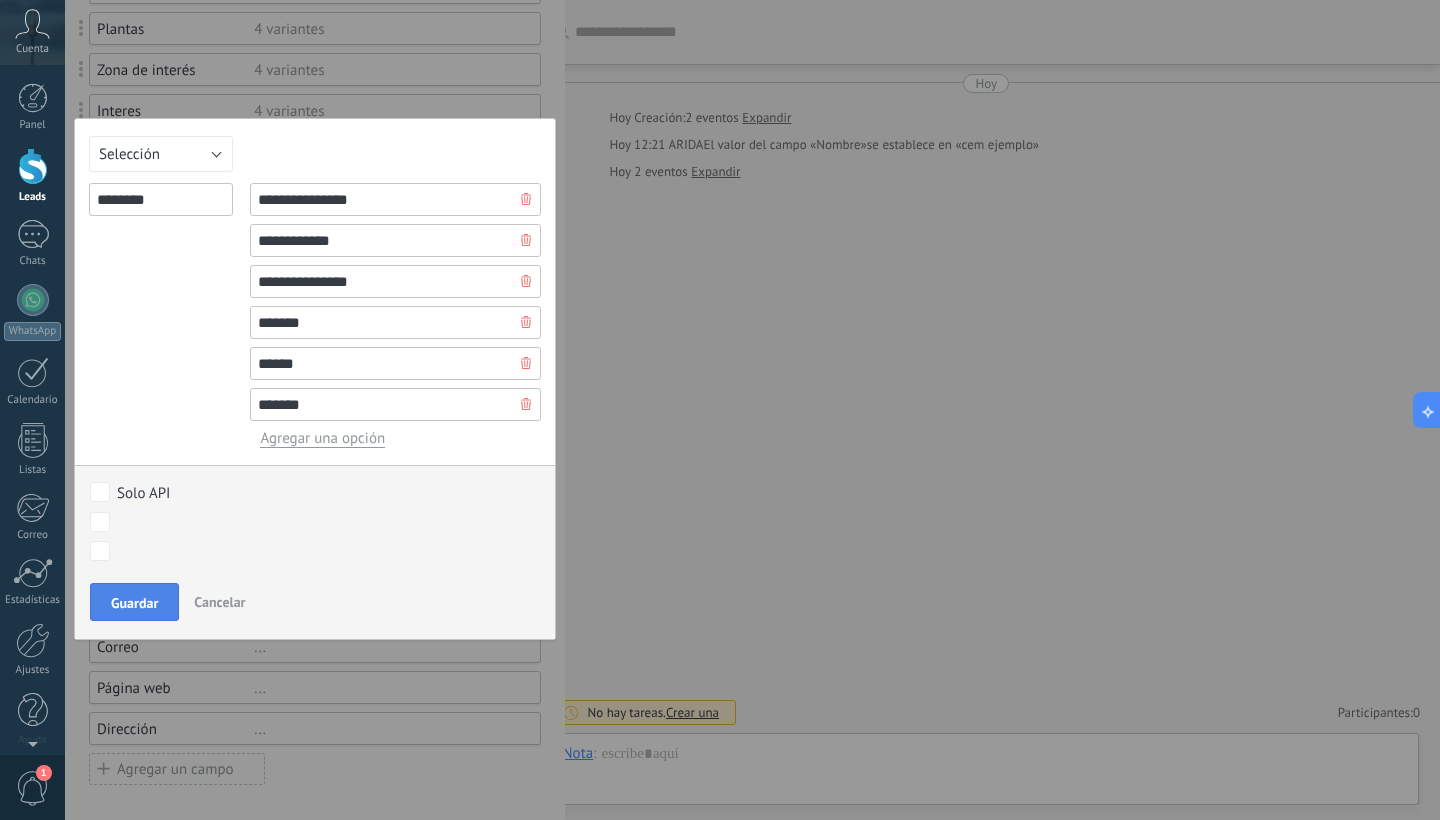 scroll, scrollTop: 613, scrollLeft: 0, axis: vertical 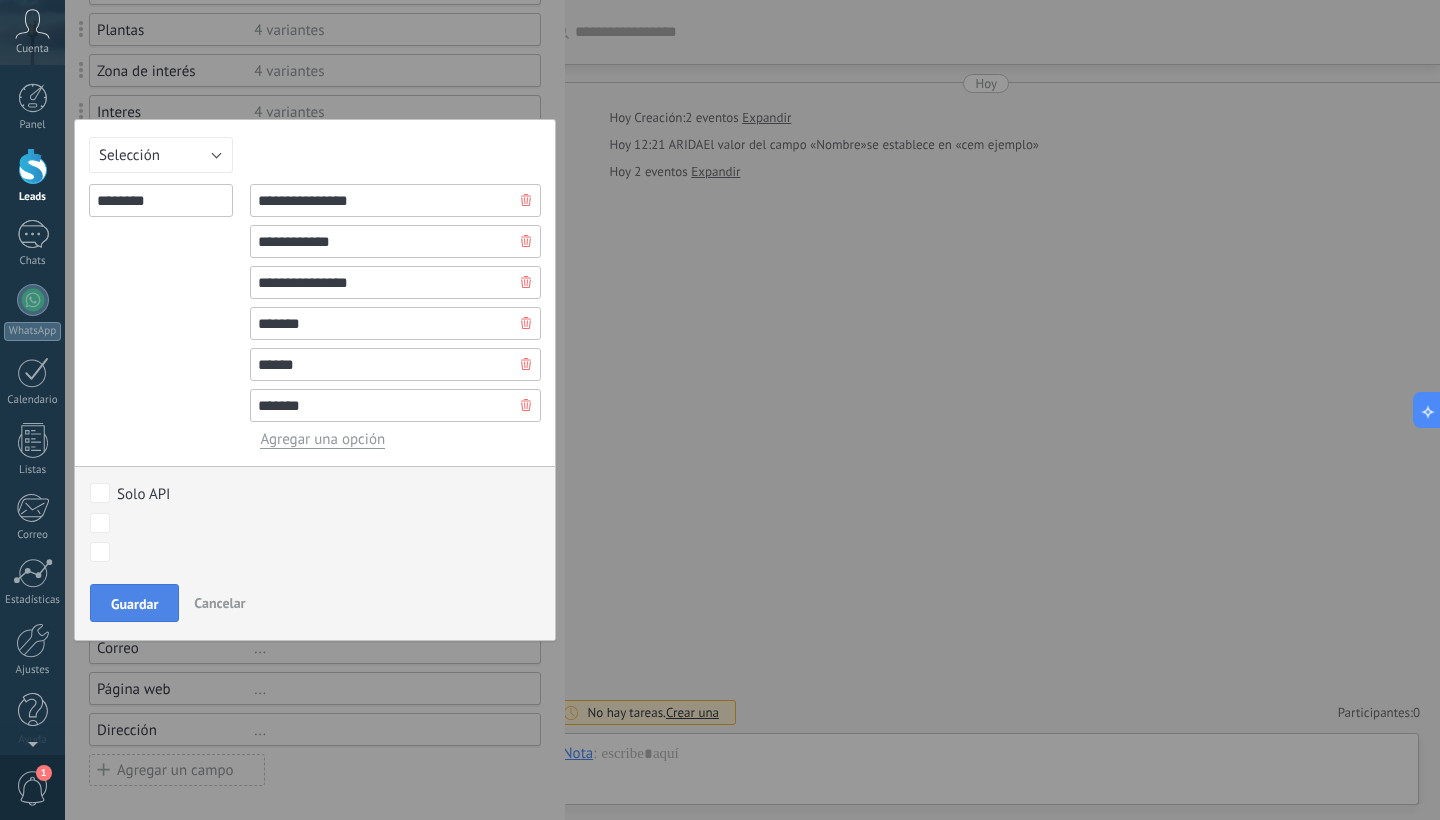type on "*******" 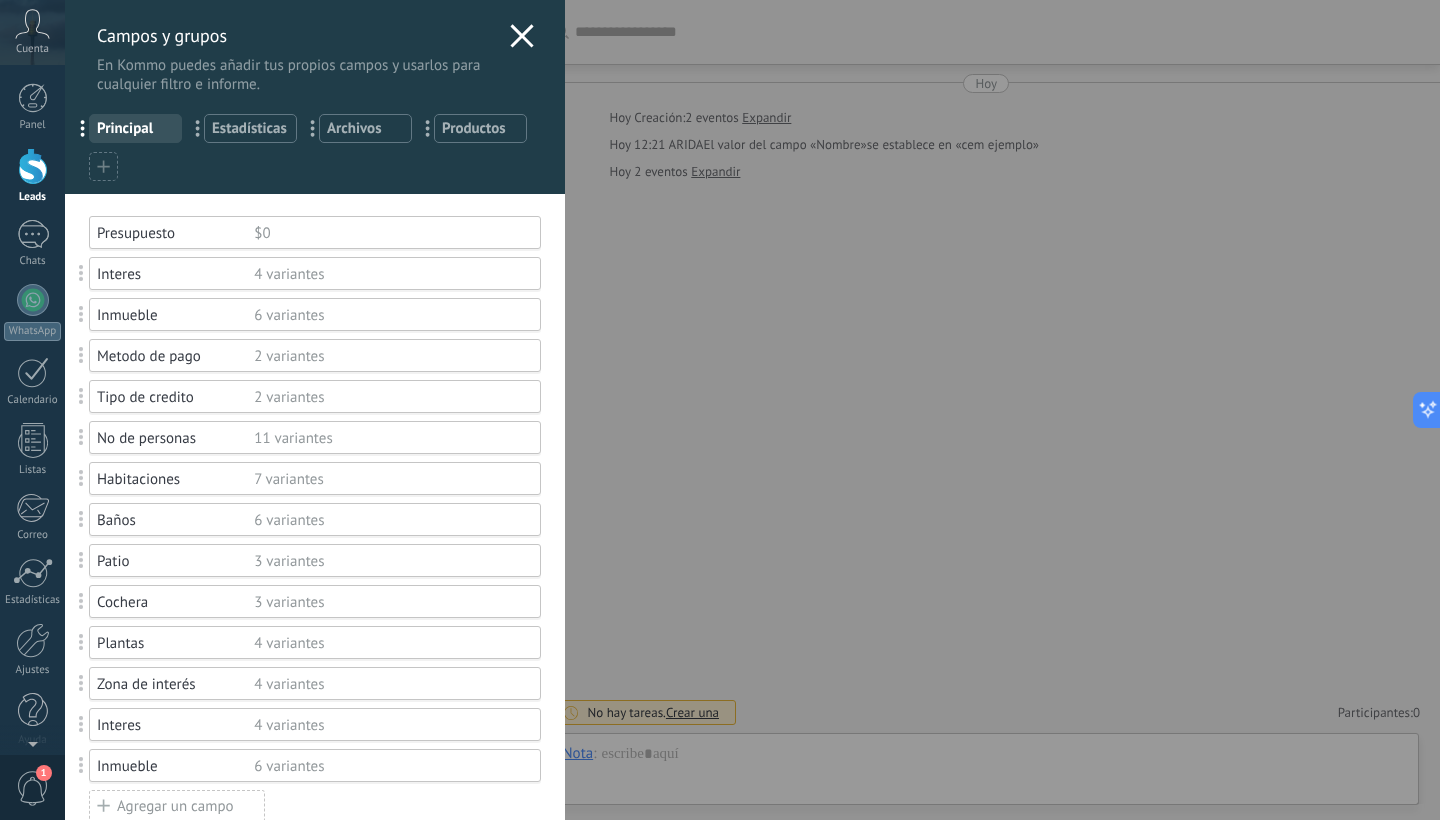 scroll, scrollTop: 0, scrollLeft: 0, axis: both 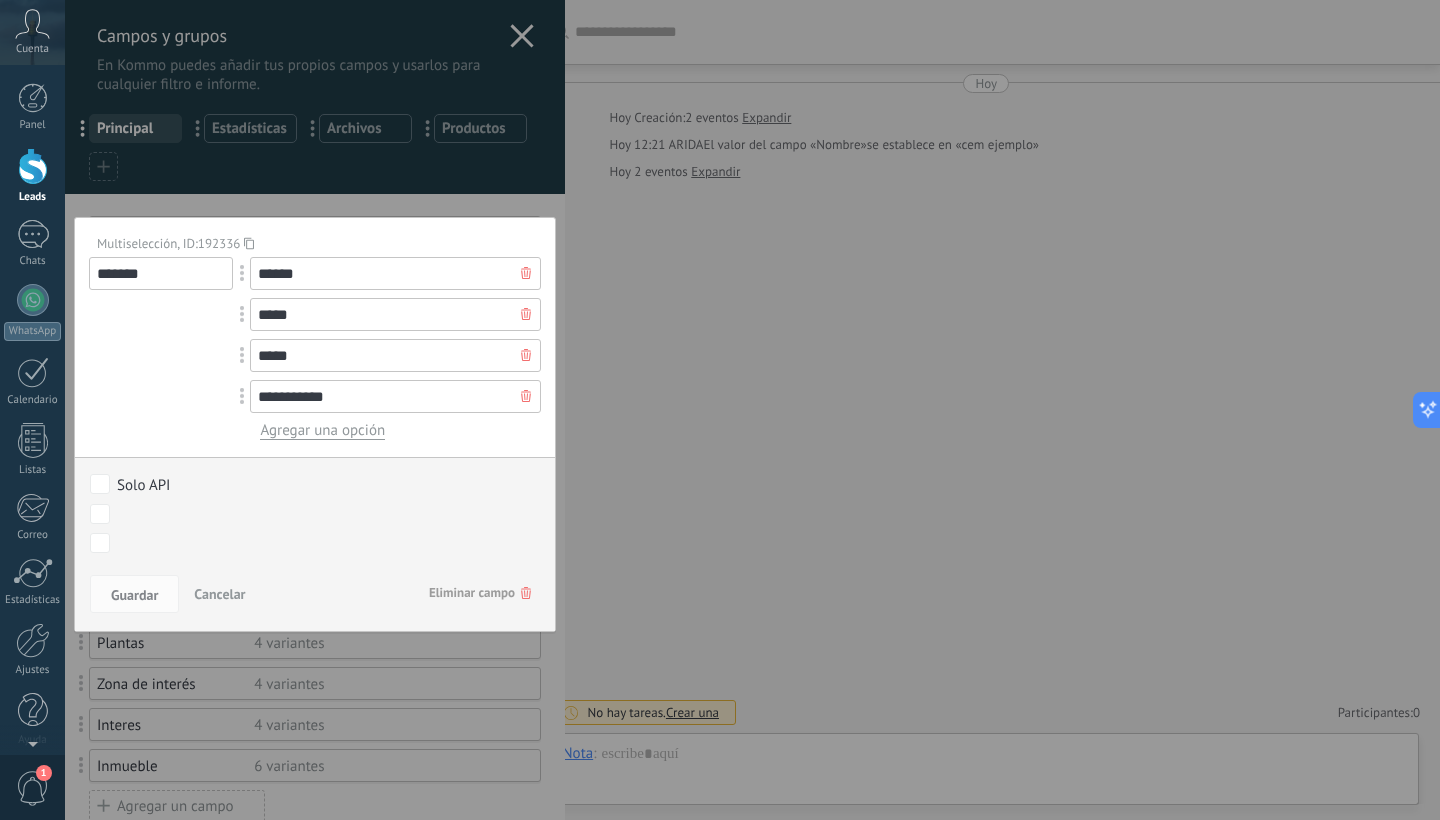 click on "Eliminar campo" at bounding box center [480, 593] 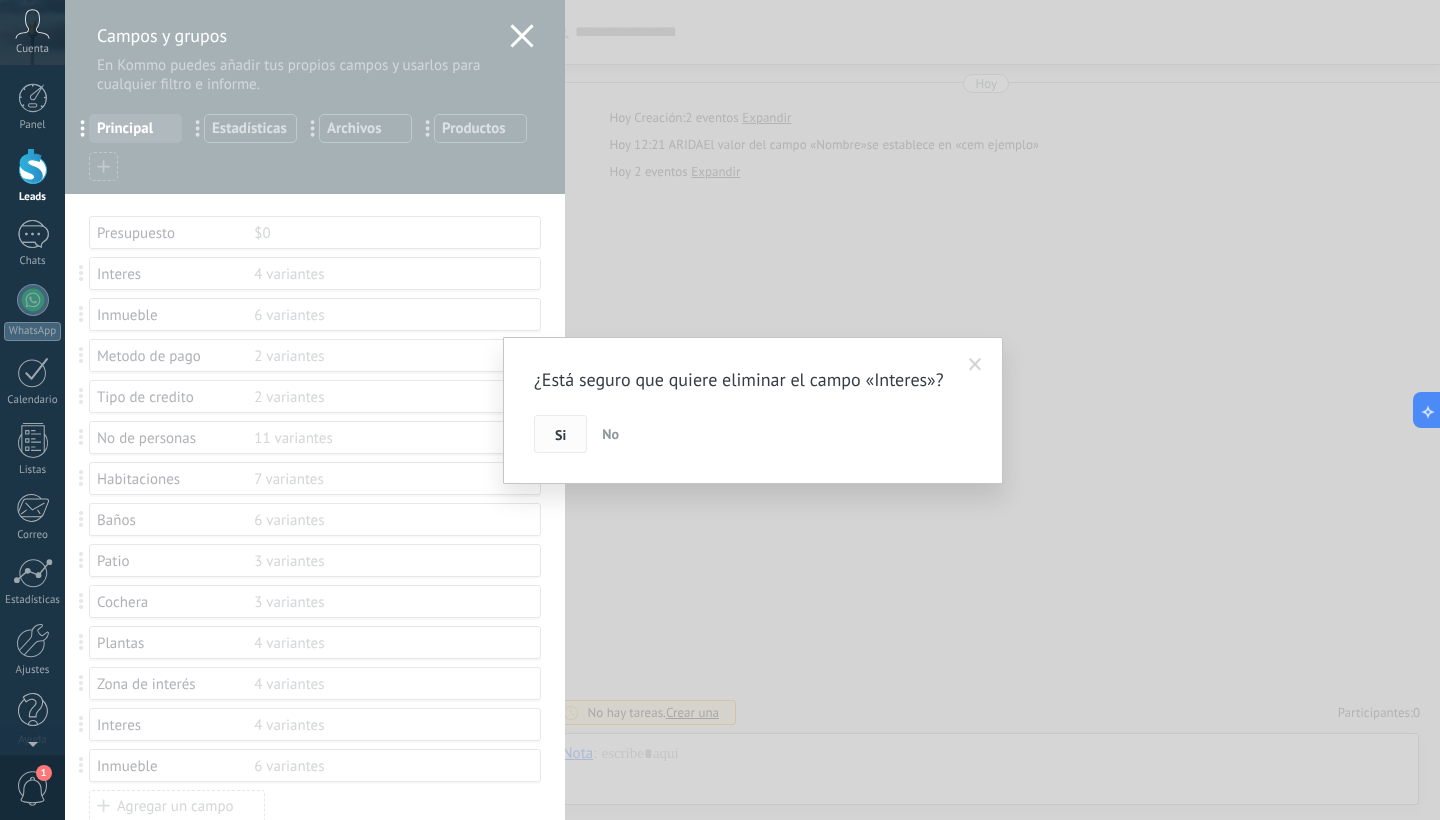 click on "Si" at bounding box center (560, 435) 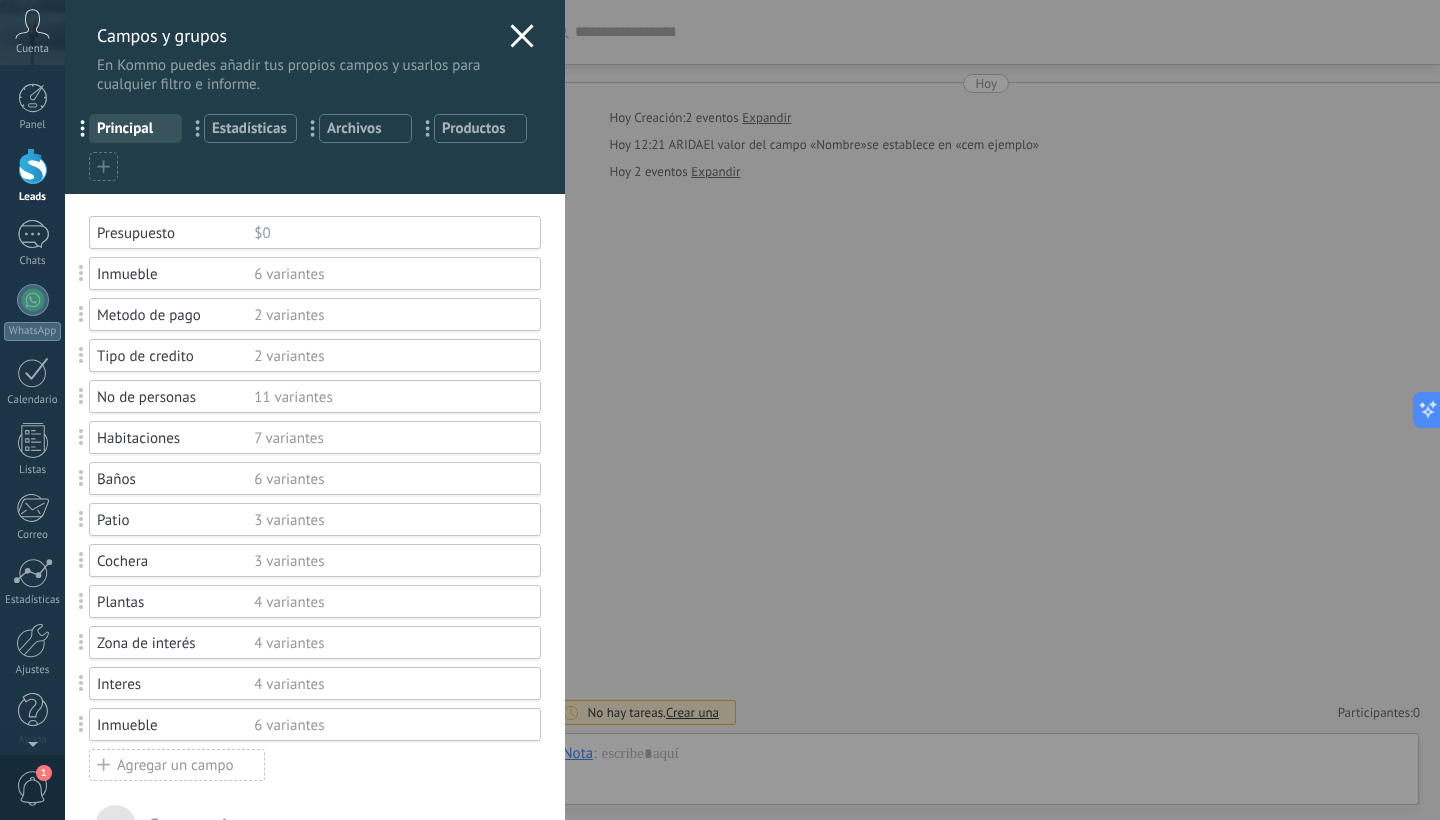 click on "6 variantes" at bounding box center (388, 274) 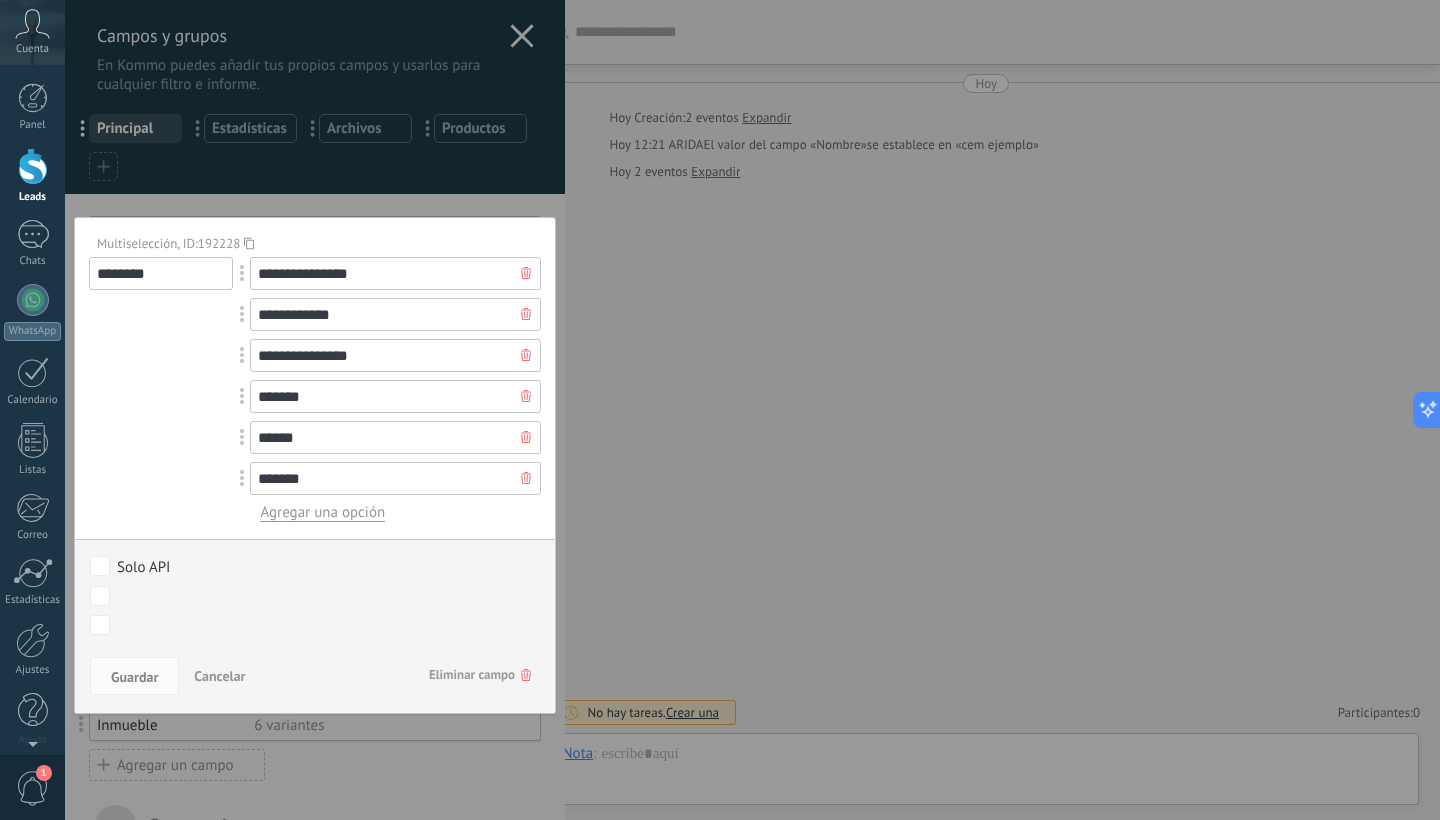 click on "Agregar una opción" at bounding box center [322, 512] 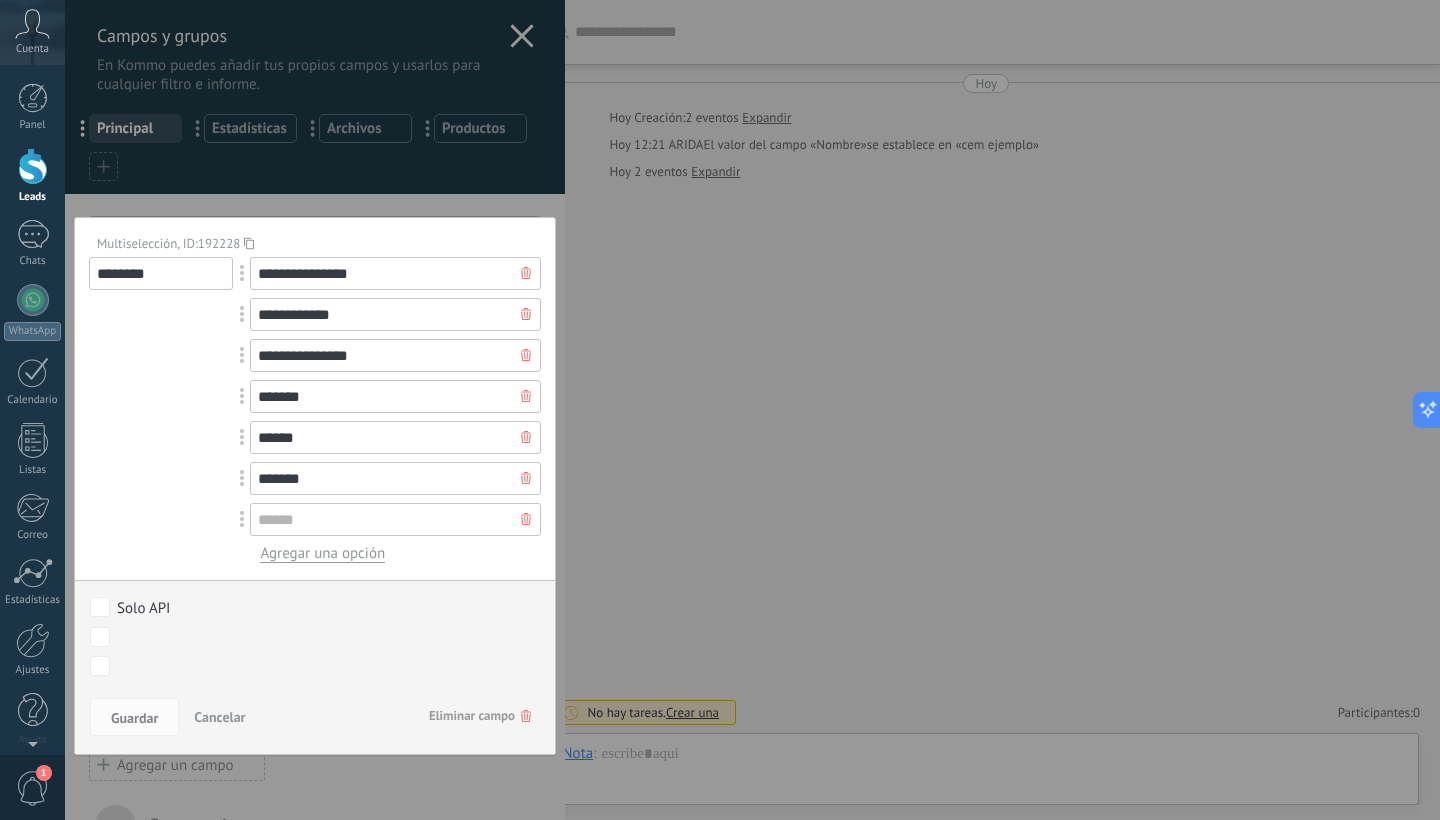 click on "Eliminar campo" at bounding box center [480, 716] 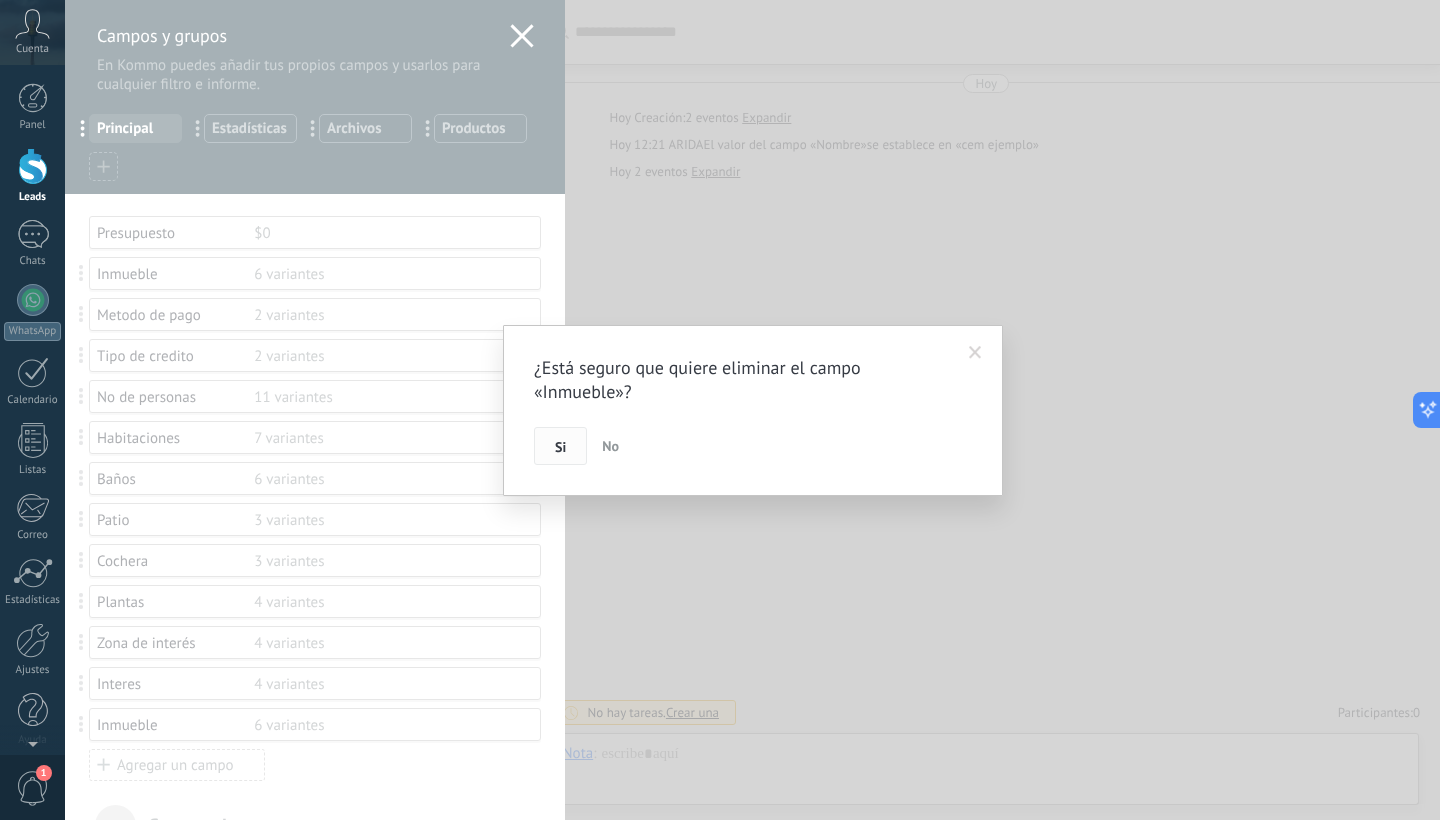 click on "Si" at bounding box center (560, 447) 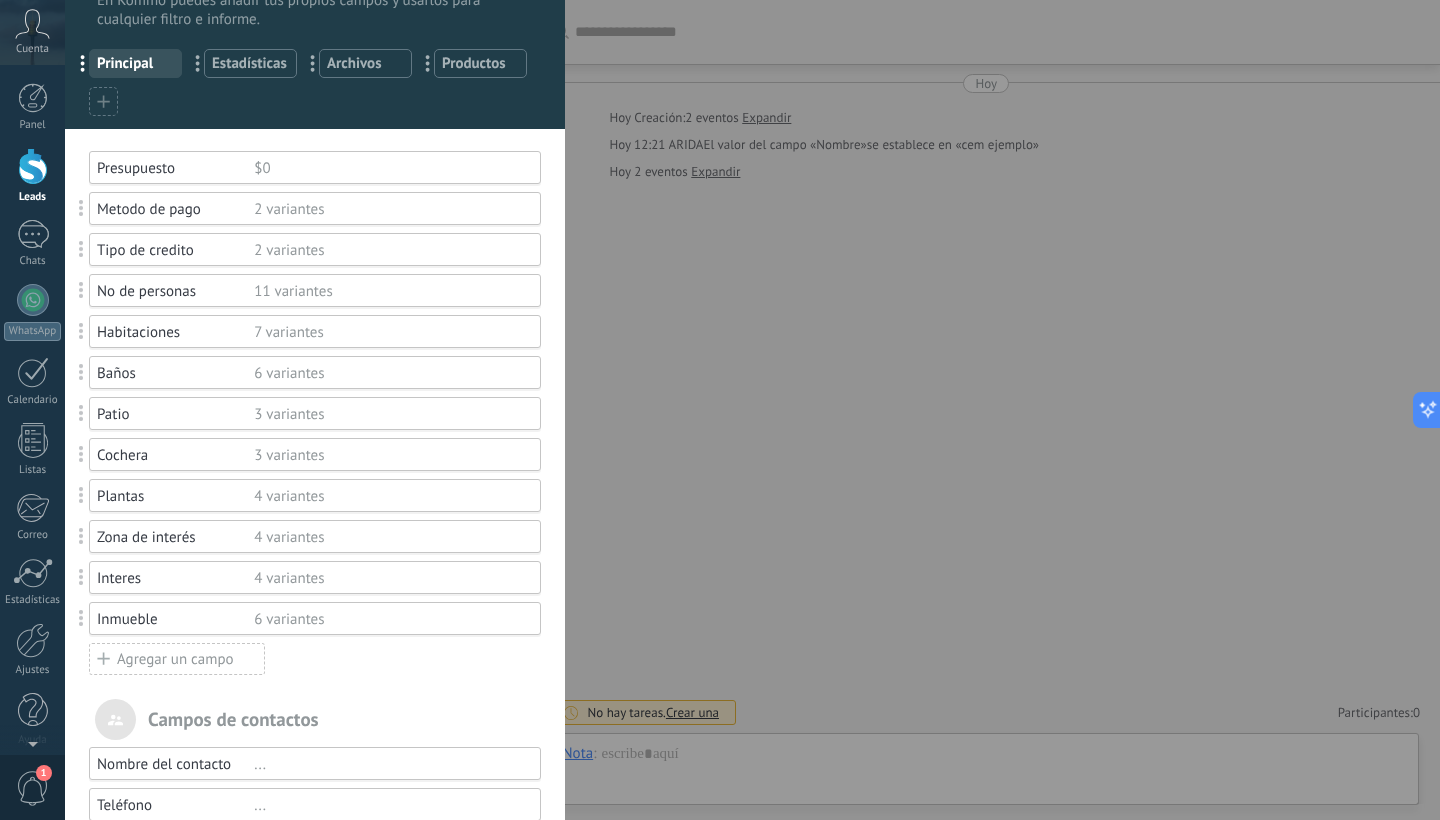 scroll, scrollTop: 57, scrollLeft: 0, axis: vertical 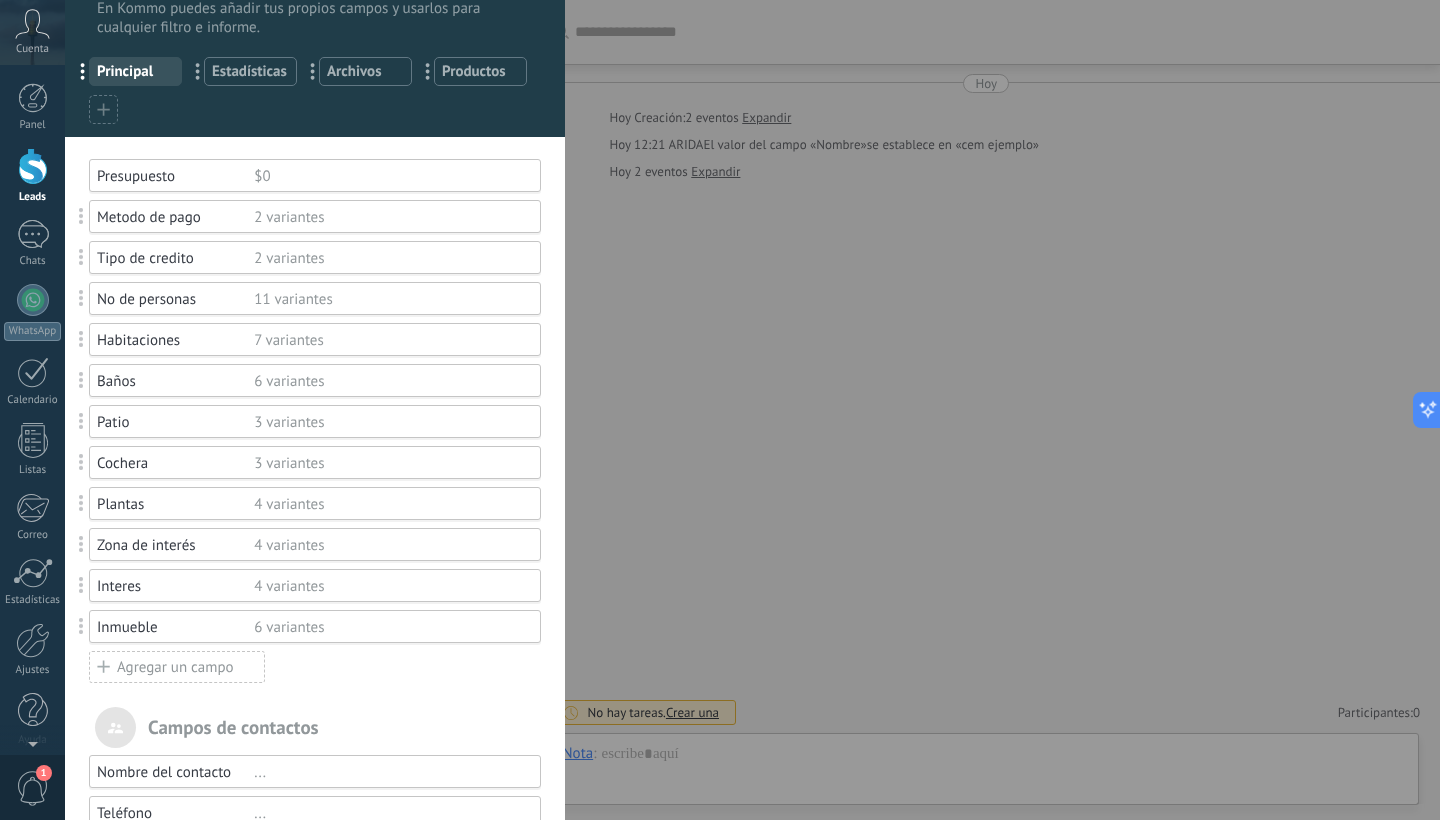 click on "Agregar un campo" at bounding box center [177, 667] 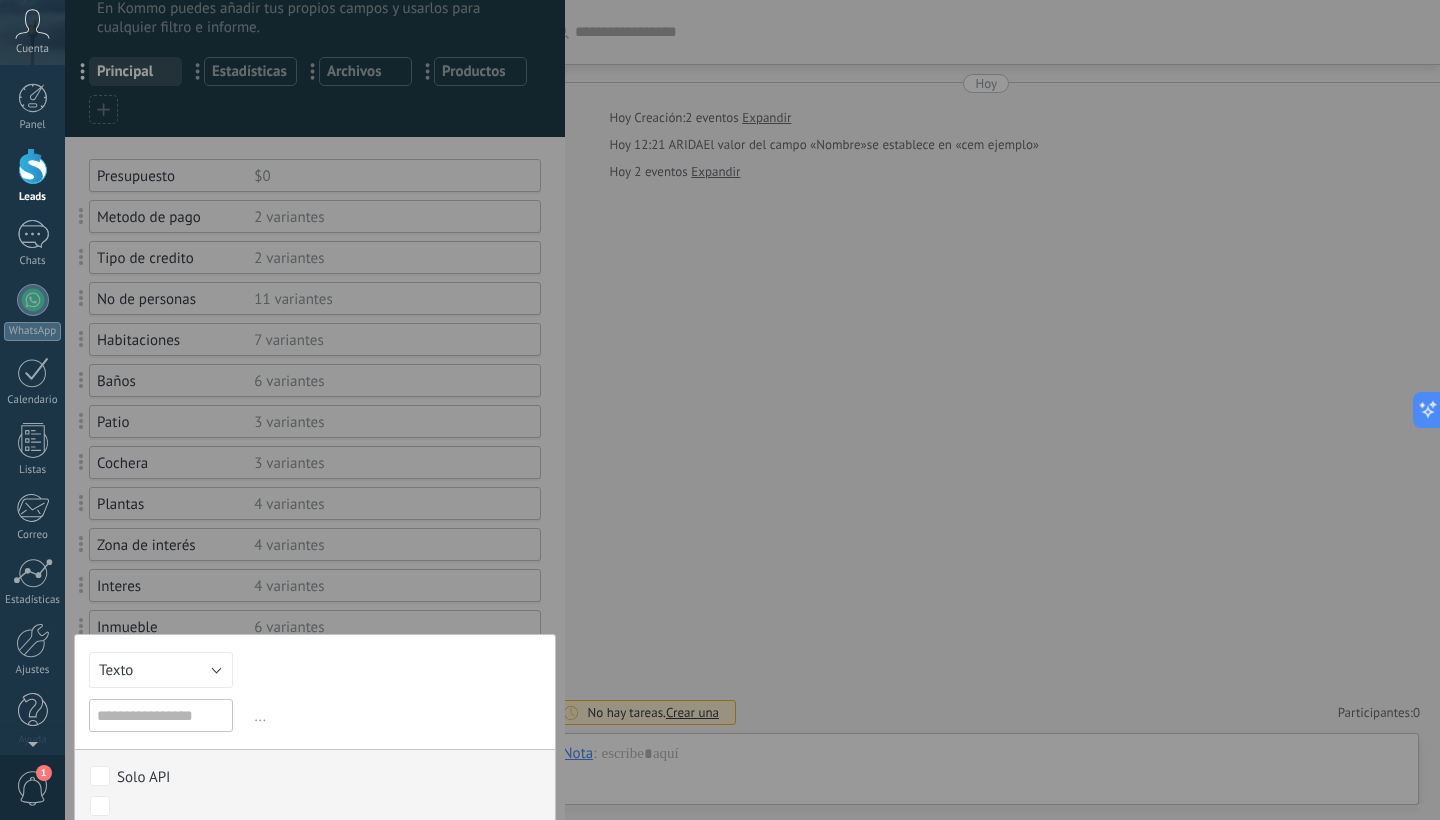 click on "Texto" at bounding box center [161, 670] 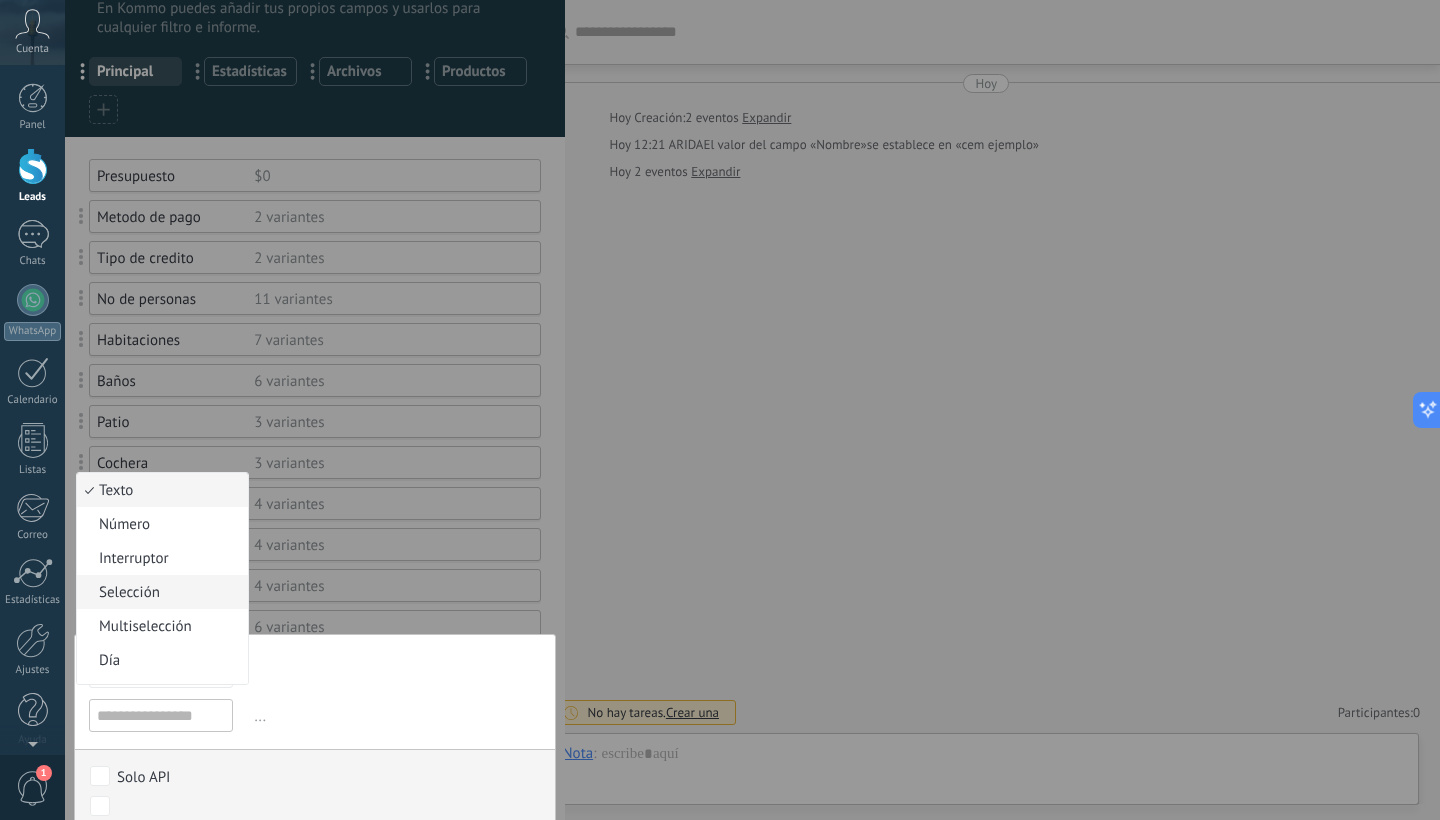 click on "Selección" at bounding box center [159, 592] 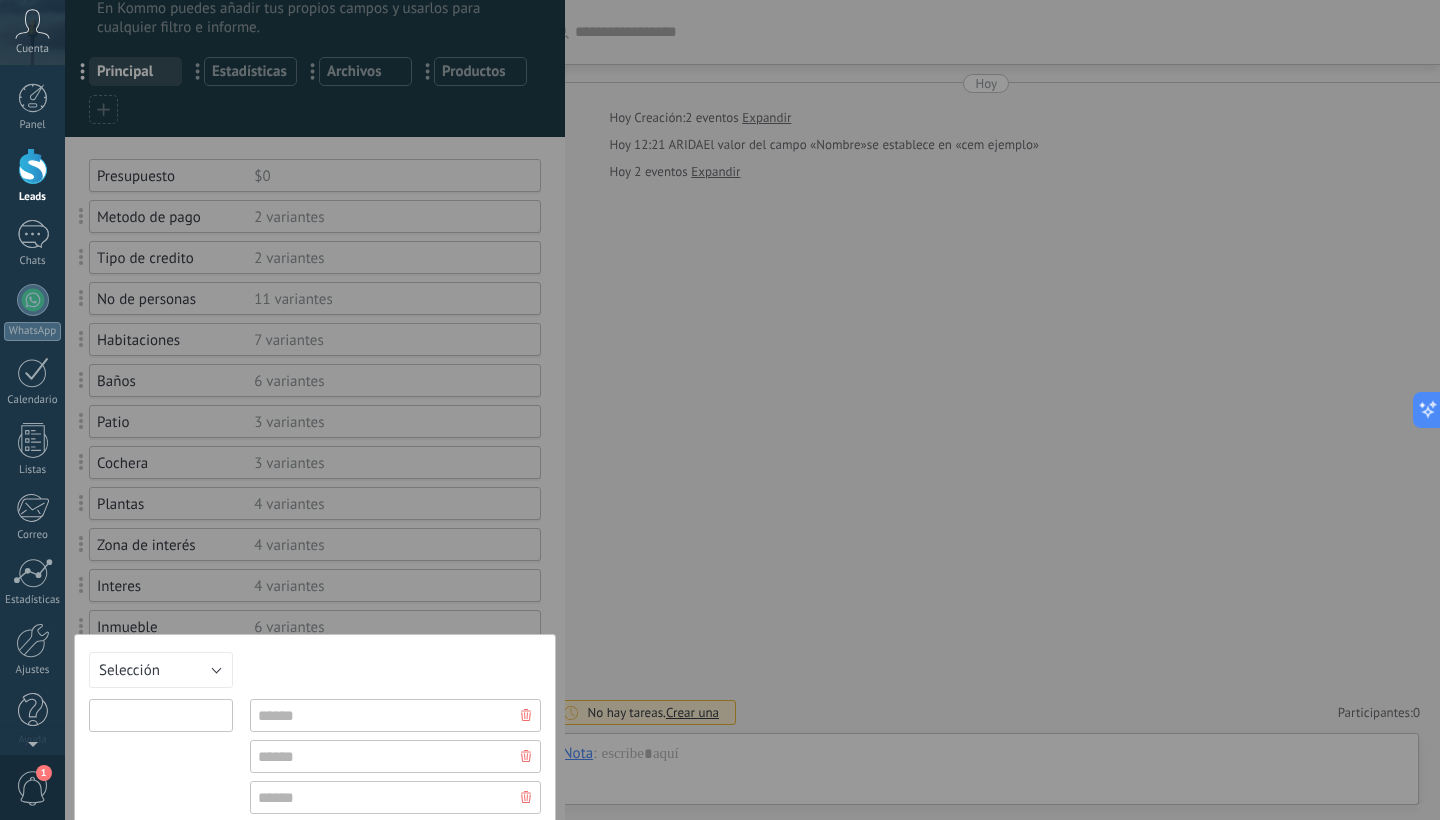 click at bounding box center [161, 715] 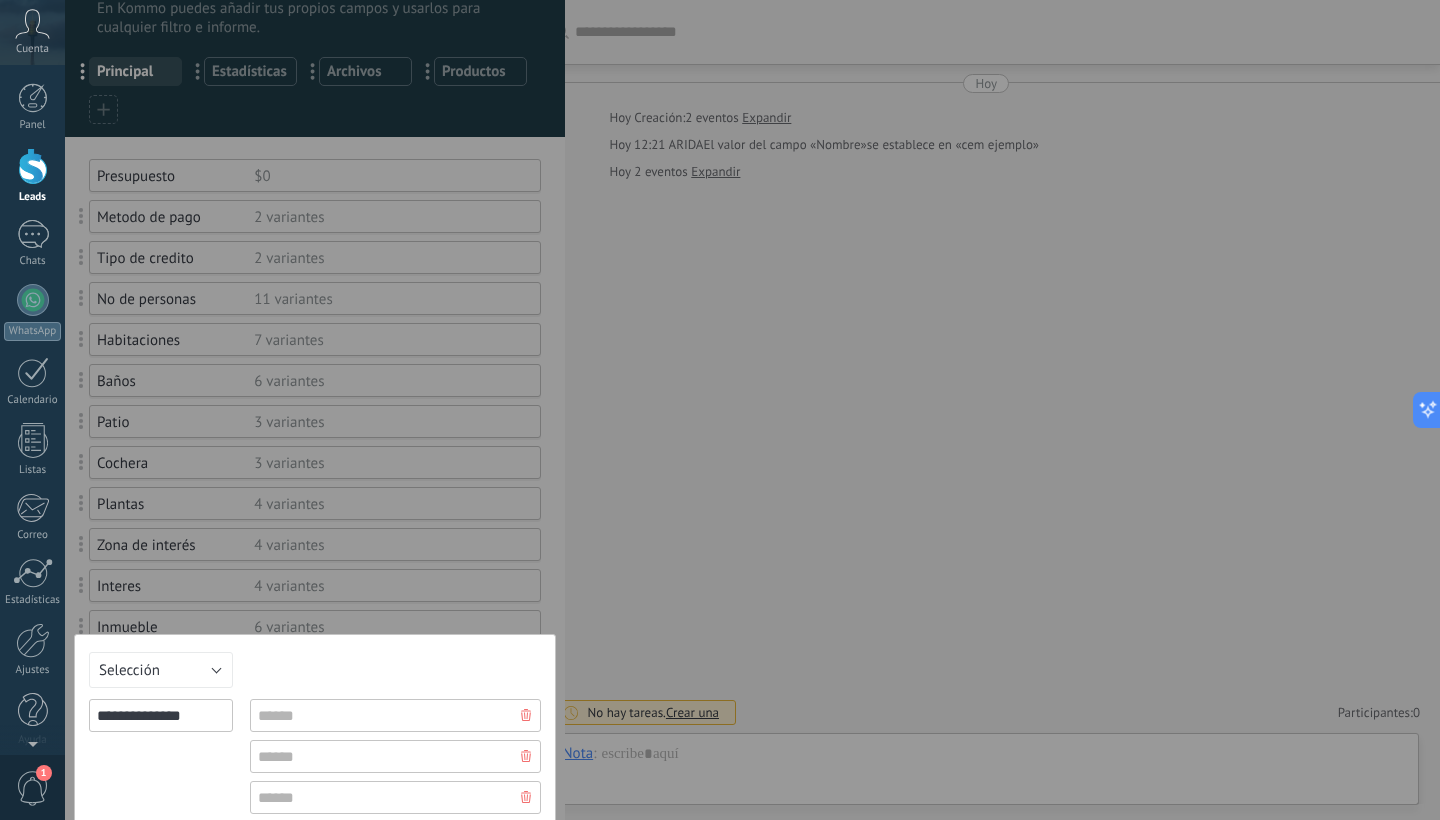 type on "**********" 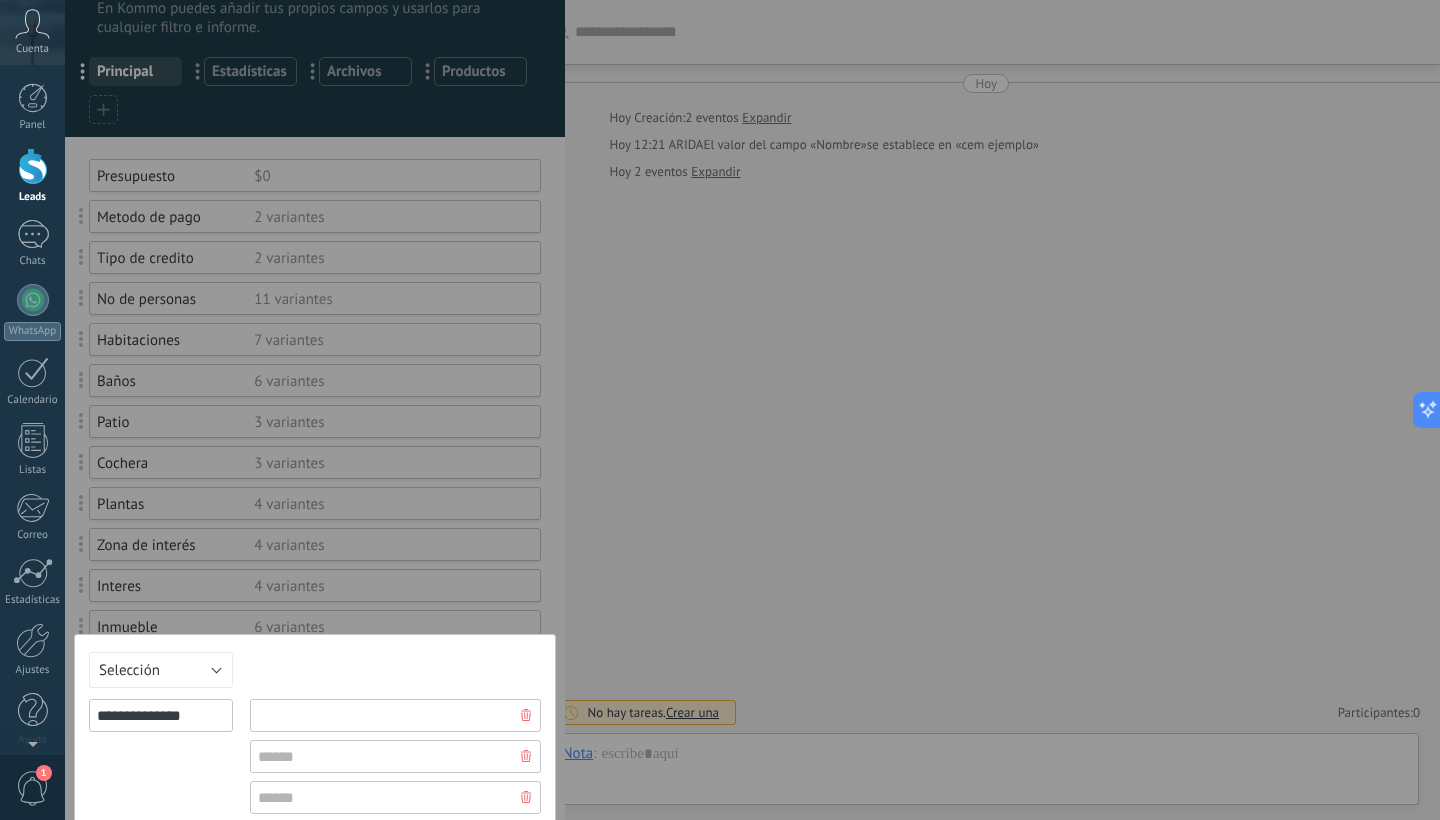 click at bounding box center [395, 715] 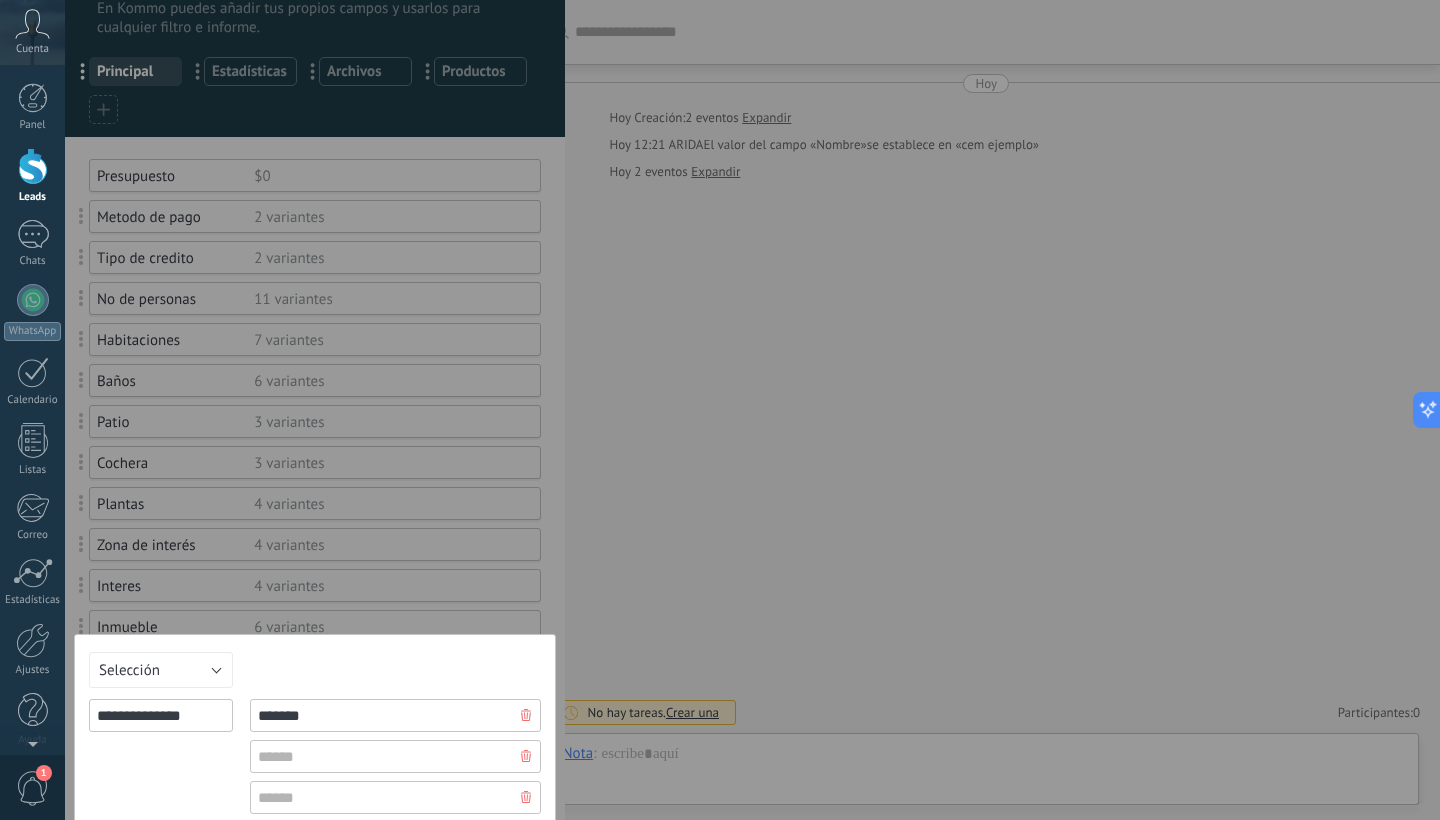 type on "*******" 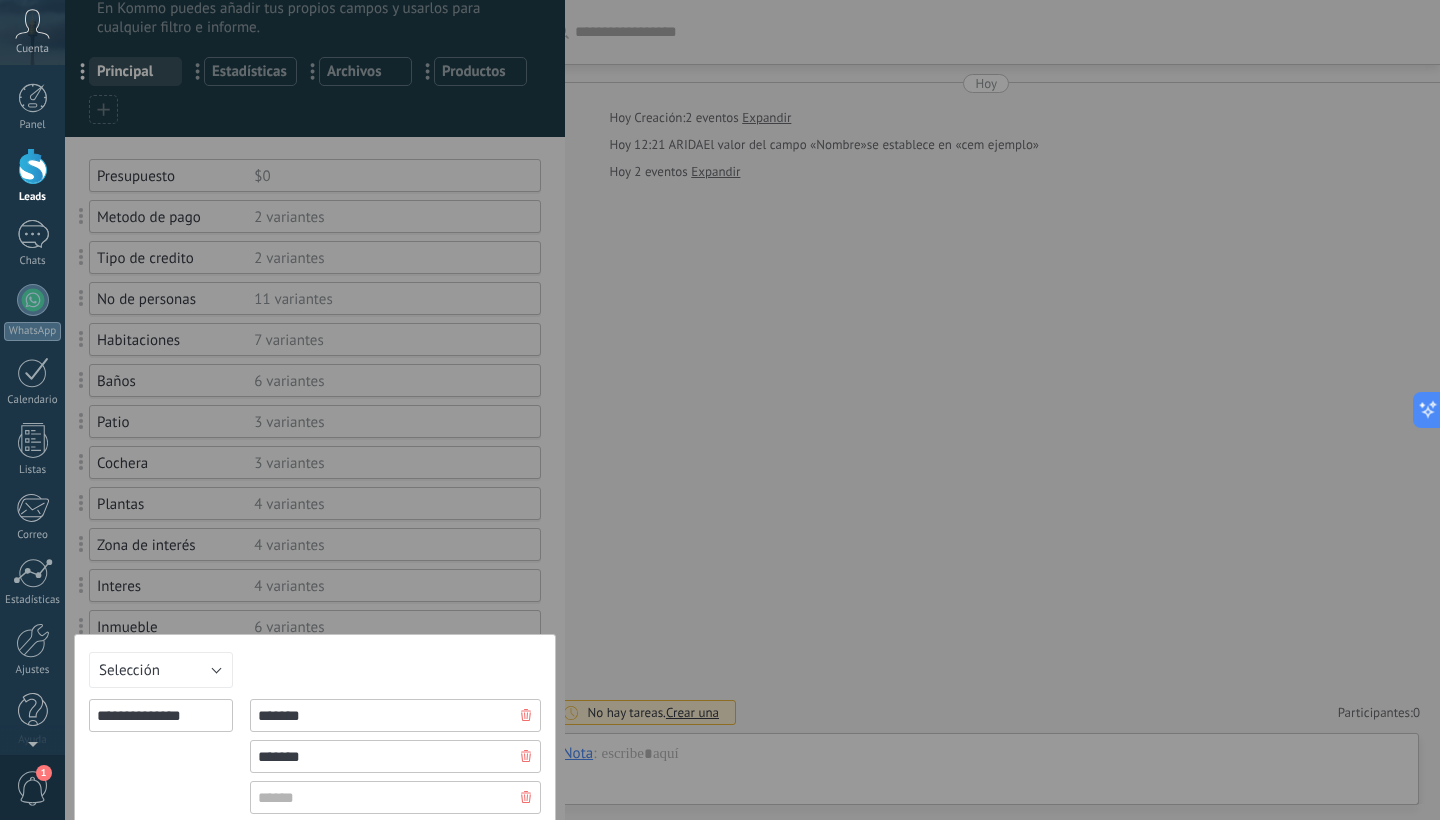 type on "*******" 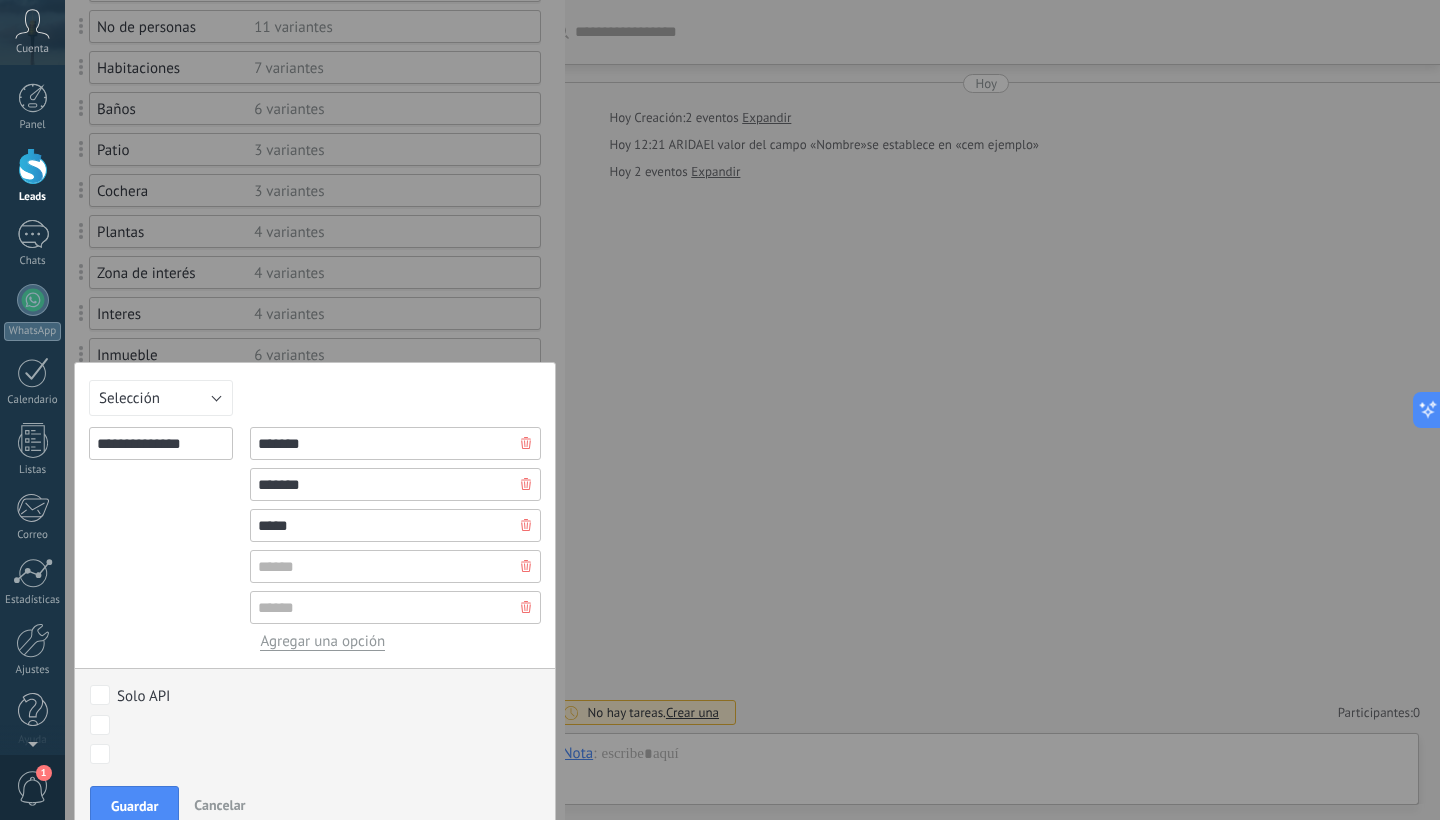 scroll, scrollTop: 411, scrollLeft: 0, axis: vertical 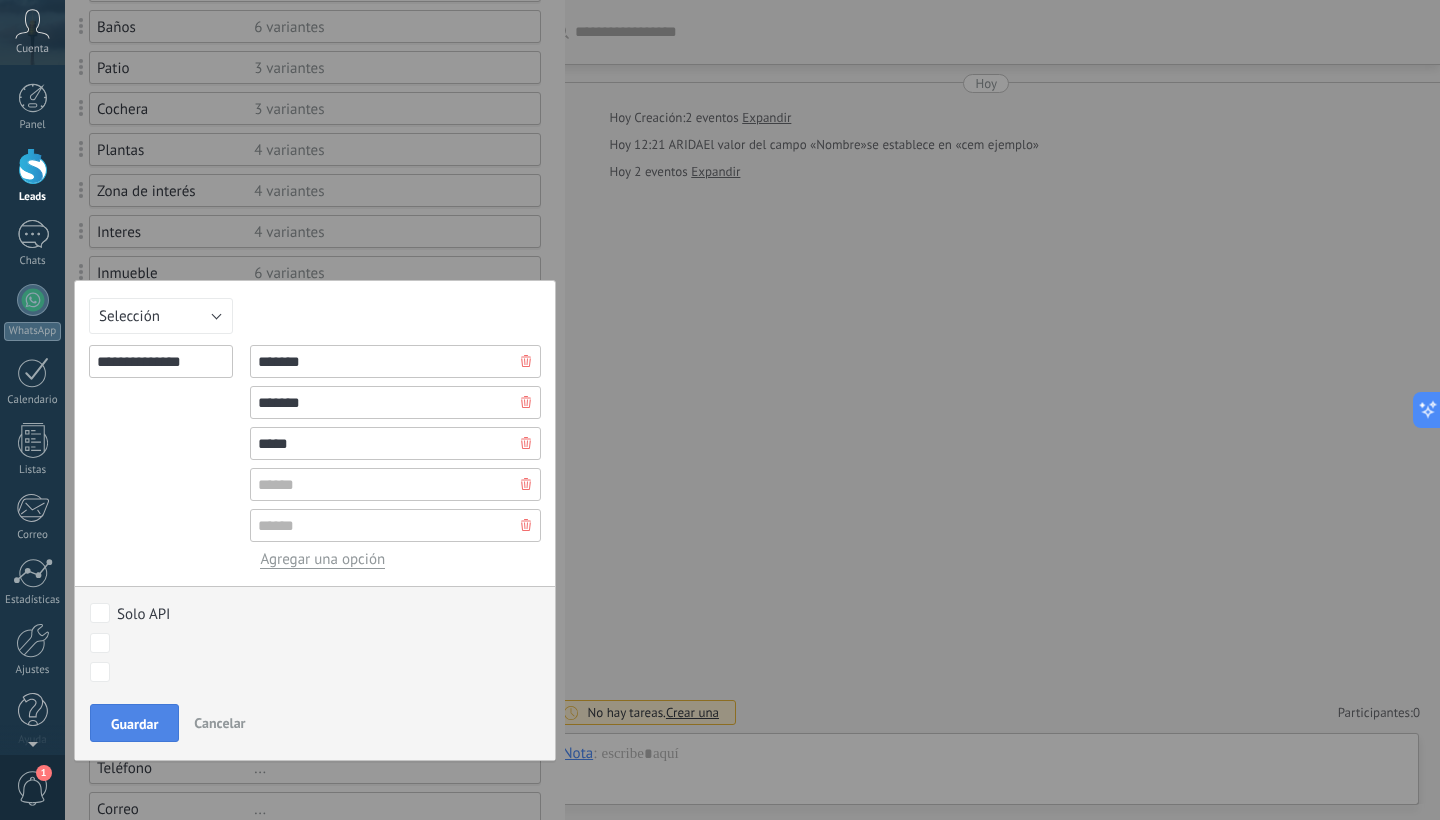 type on "*****" 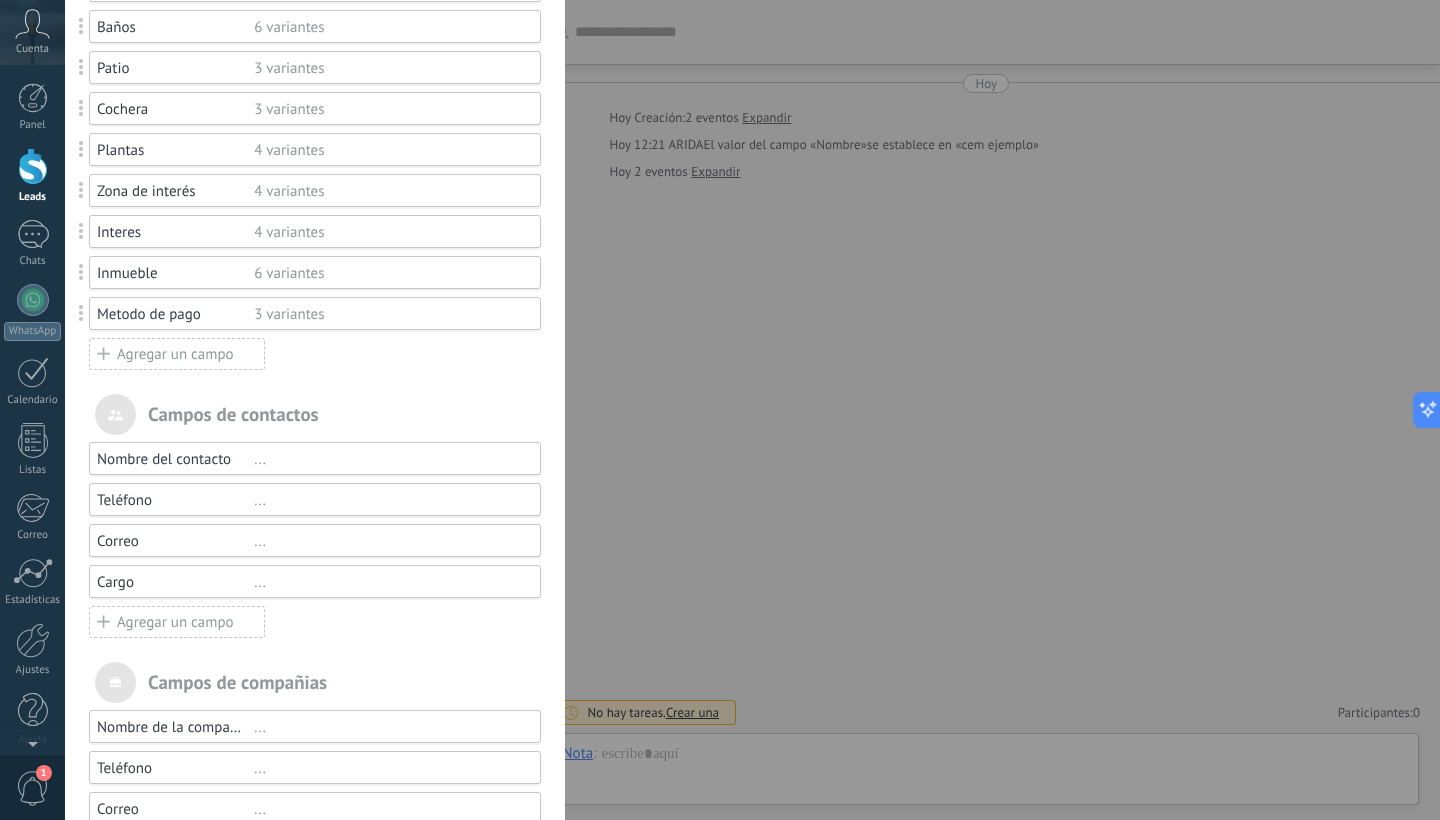click on "Agregar un campo" at bounding box center (177, 354) 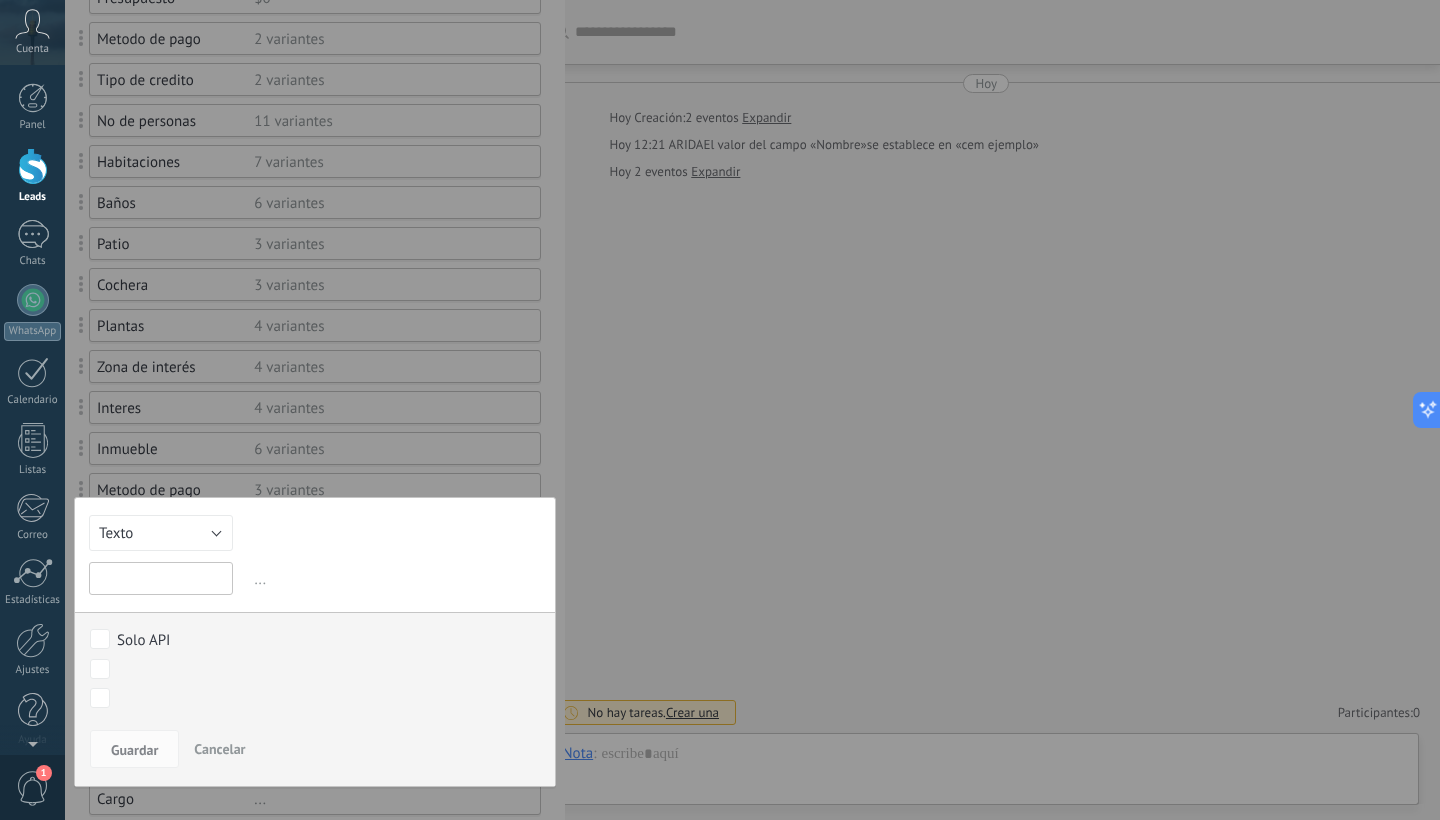 scroll, scrollTop: 234, scrollLeft: 0, axis: vertical 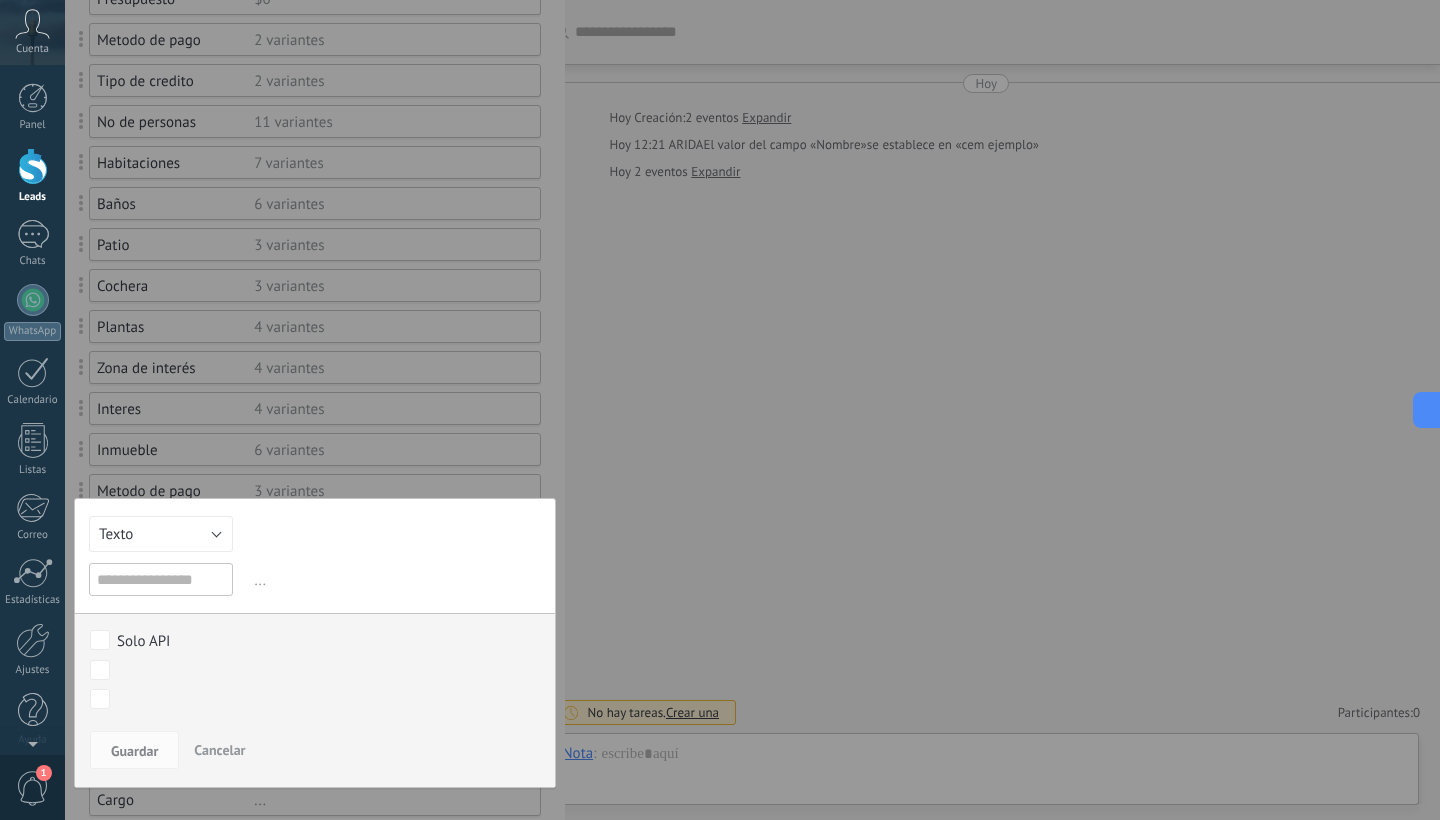 click at bounding box center (315, 484) 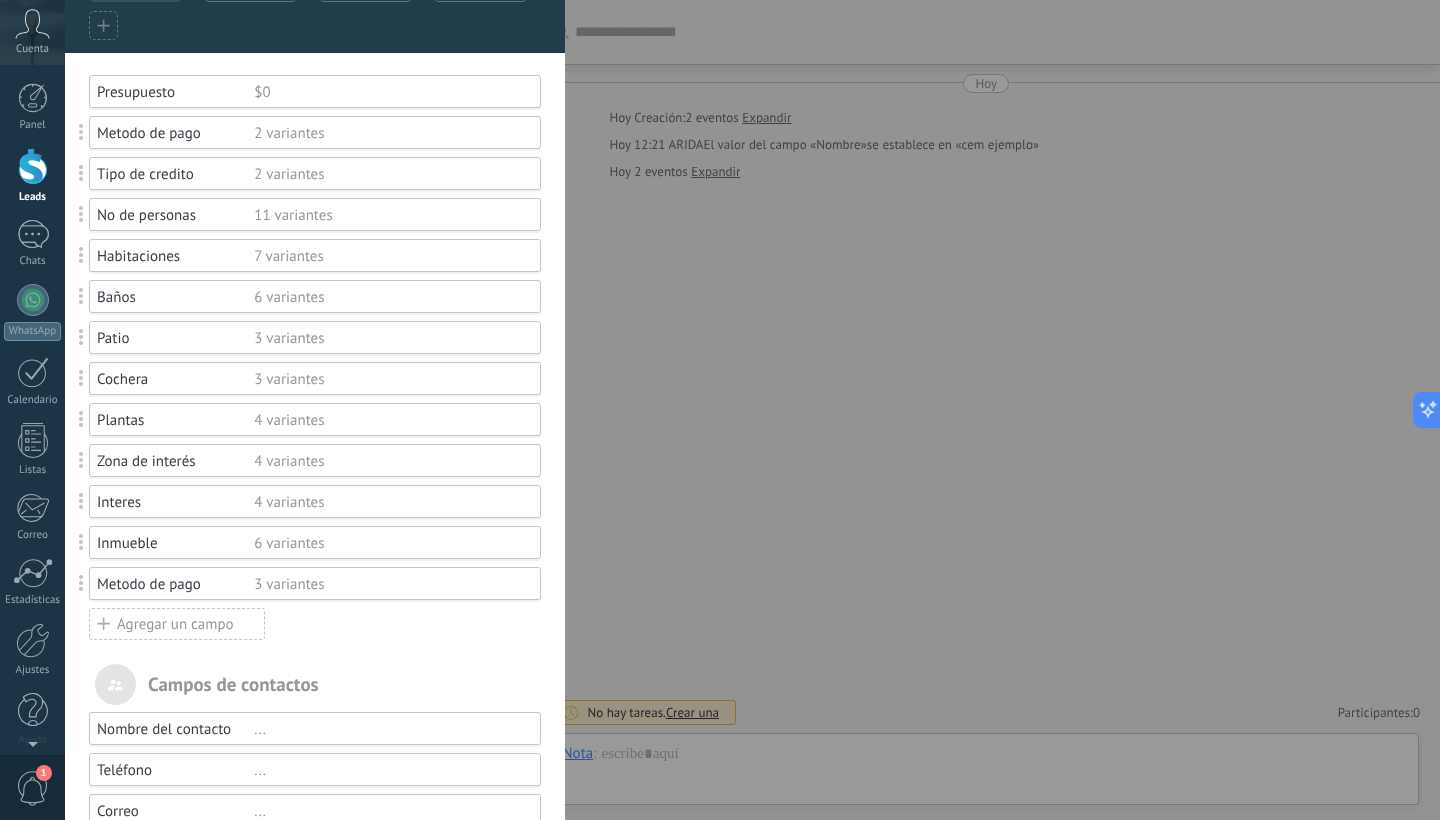 scroll, scrollTop: 130, scrollLeft: 0, axis: vertical 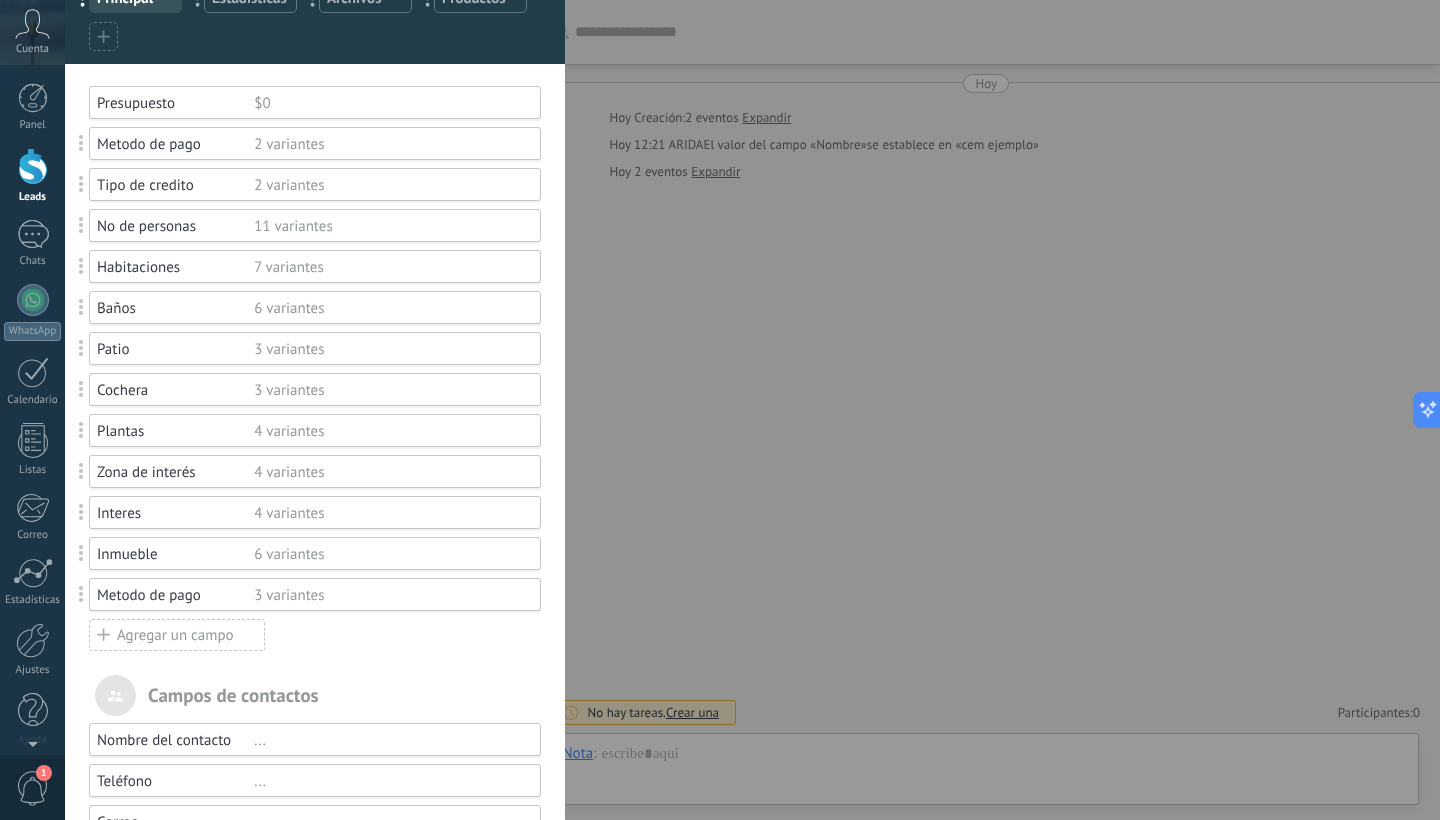 click on "Tipo de credito" at bounding box center (175, 185) 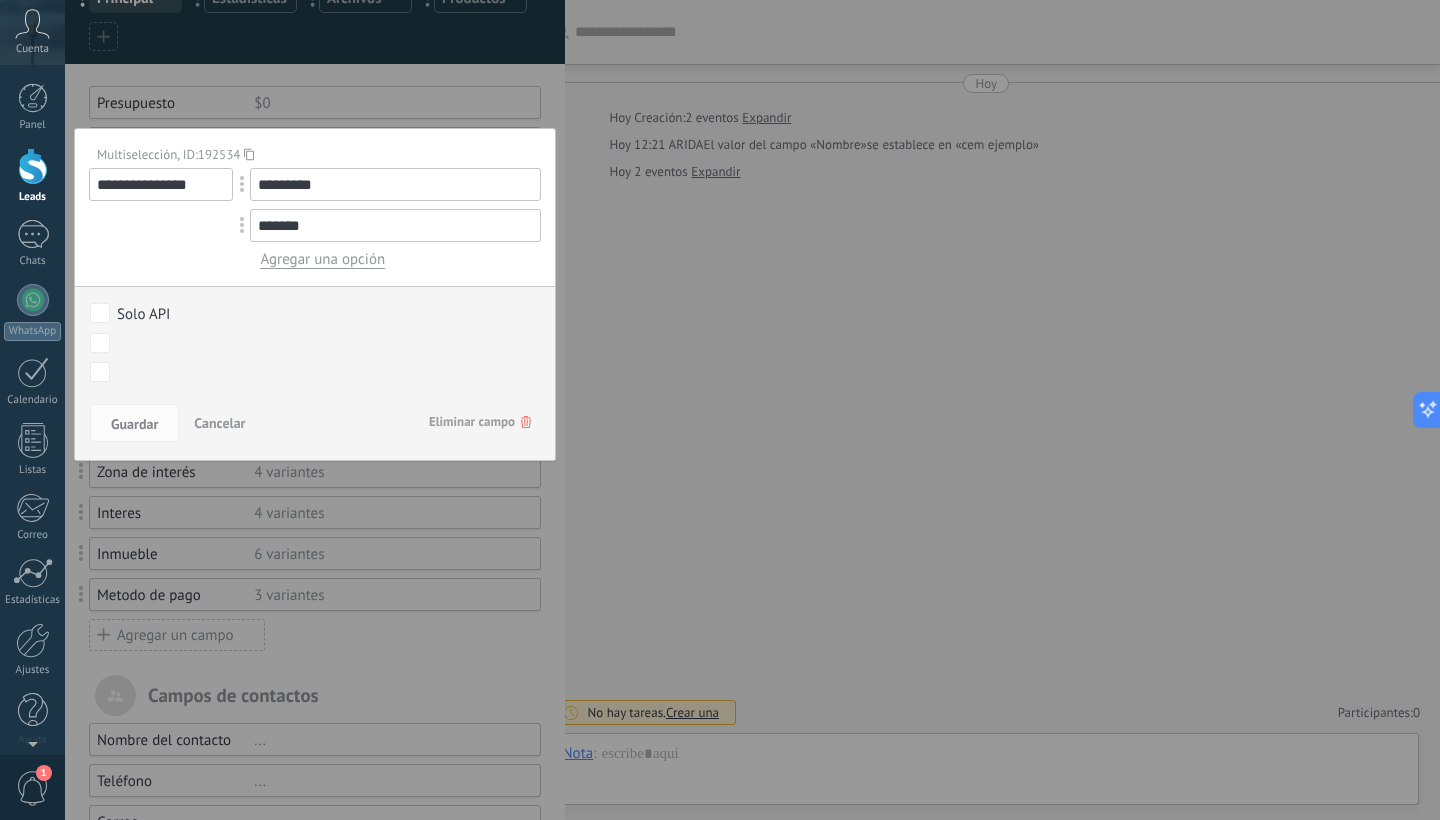 click on "Cancelar" at bounding box center (219, 423) 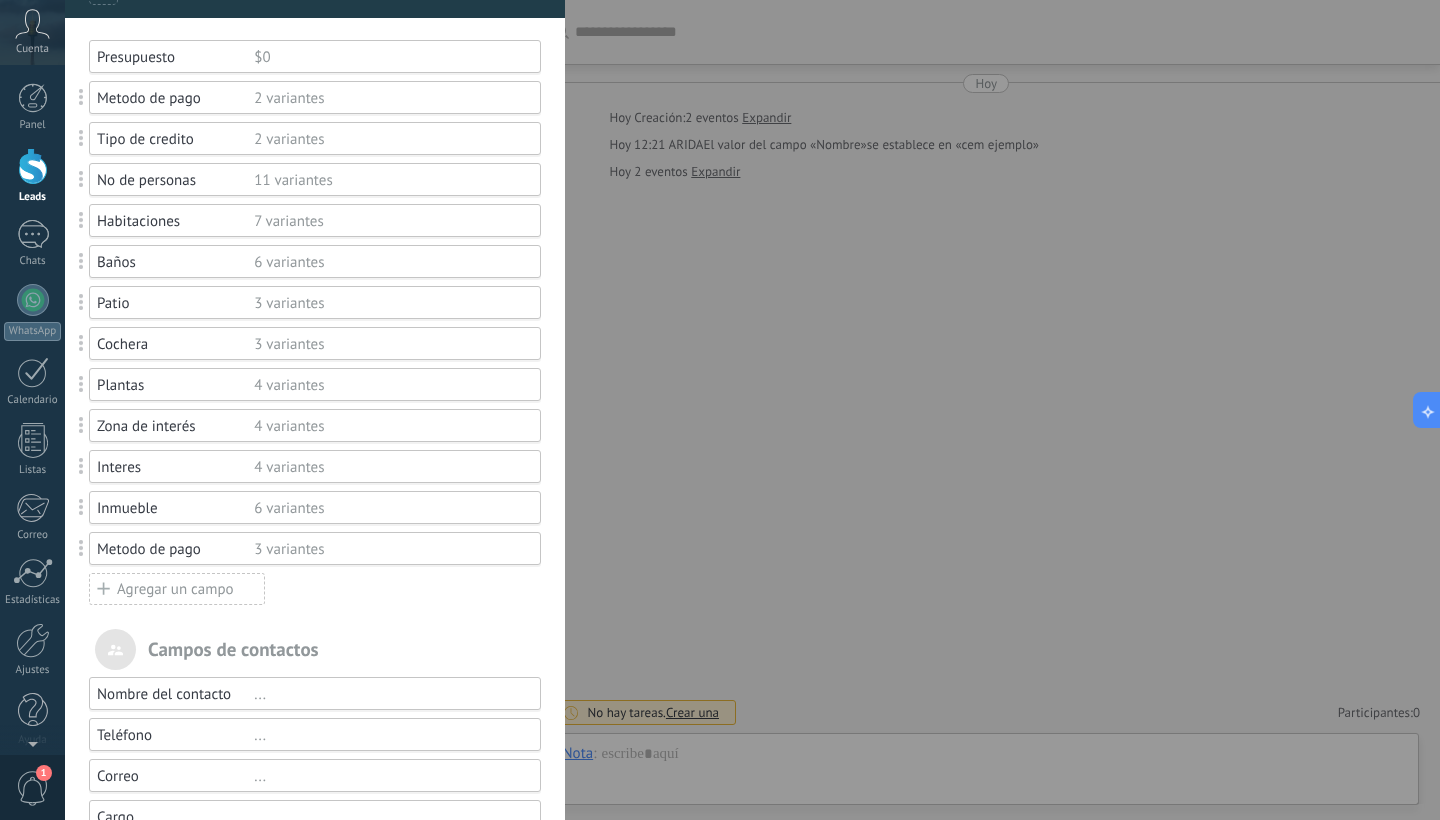 scroll, scrollTop: 192, scrollLeft: 0, axis: vertical 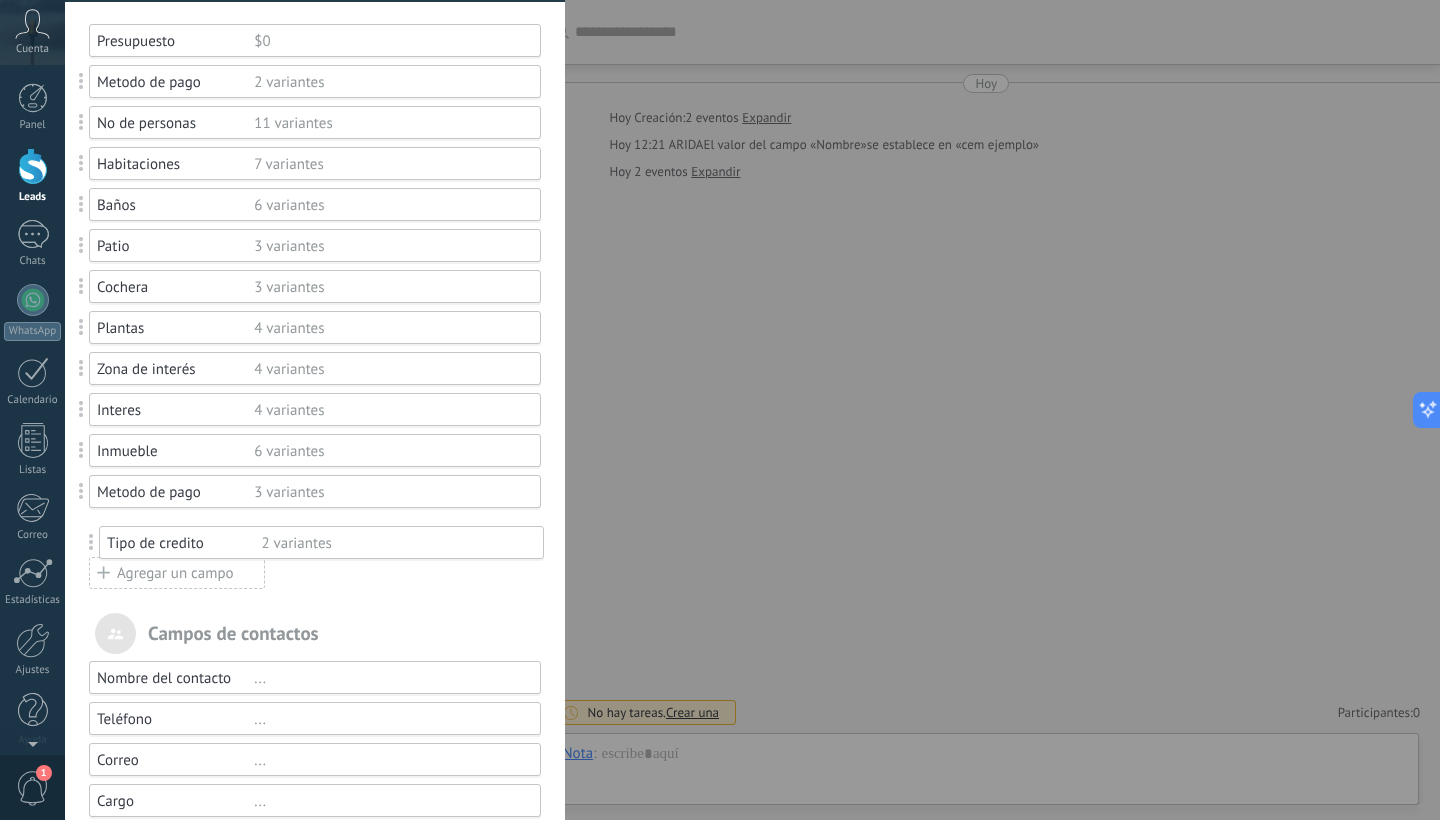 drag, startPoint x: 79, startPoint y: 121, endPoint x: 88, endPoint y: 534, distance: 413.09805 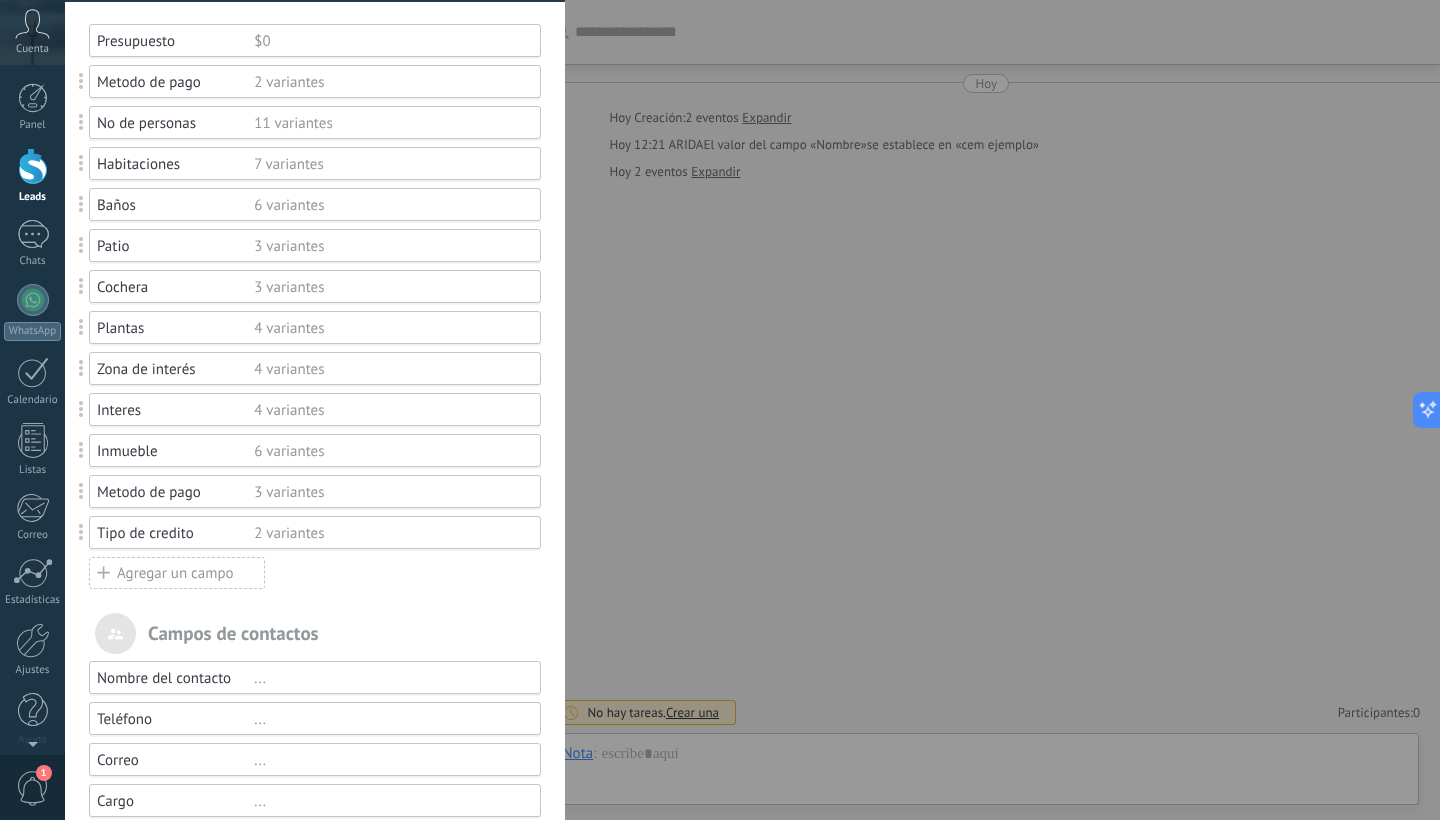 click on "Agregar un campo" at bounding box center [177, 573] 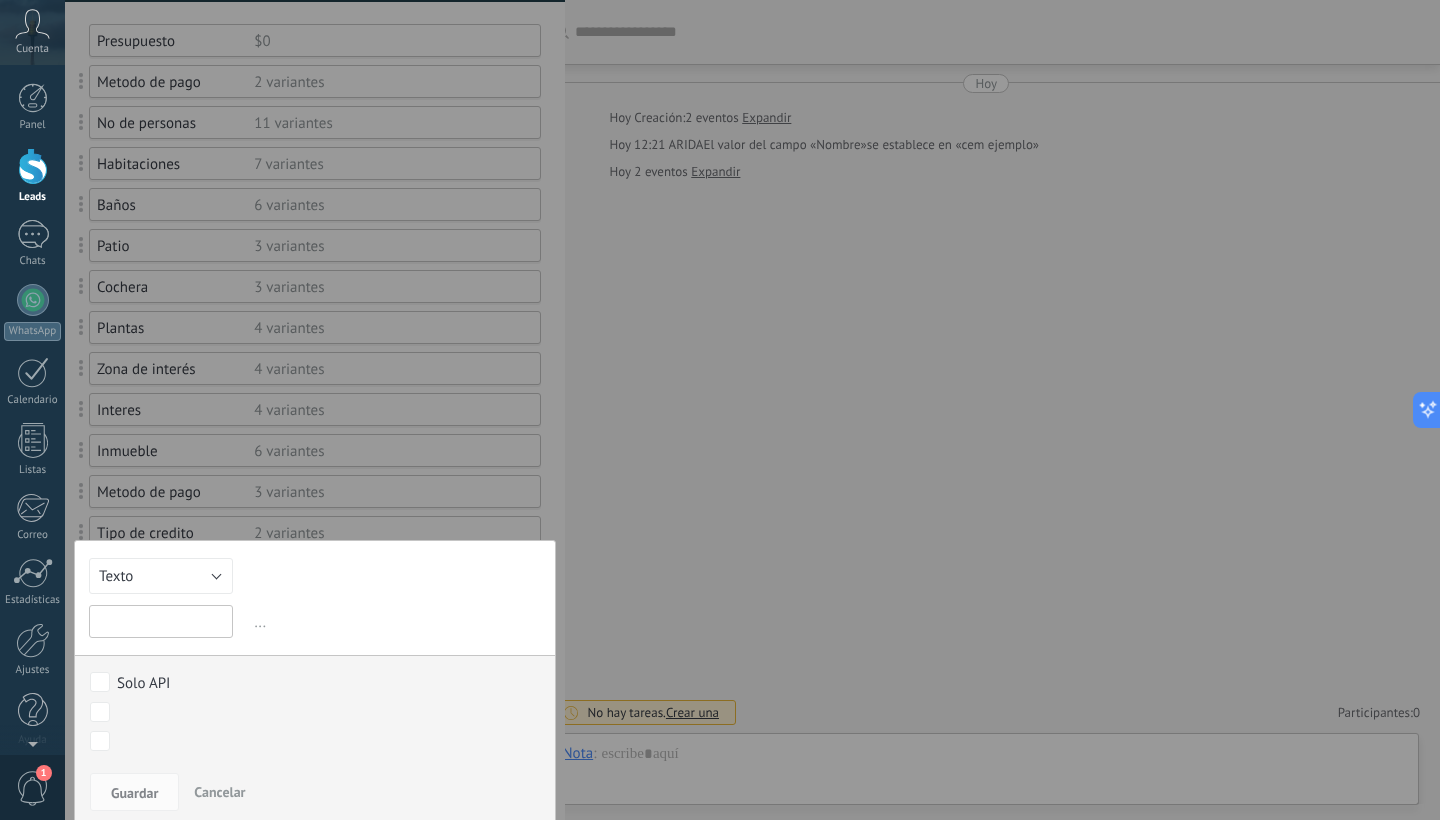 click at bounding box center (161, 621) 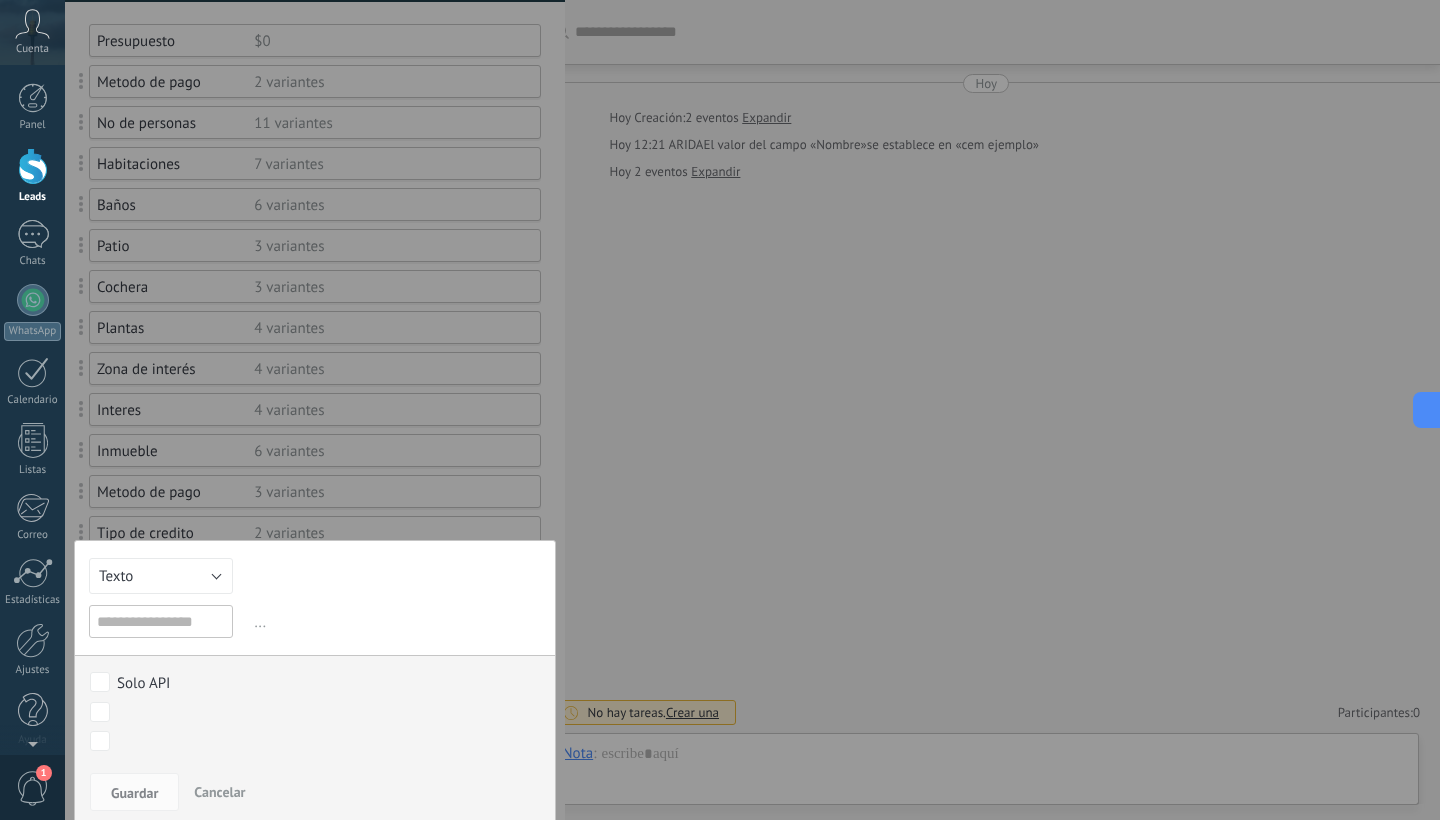 click on "Texto" at bounding box center (161, 576) 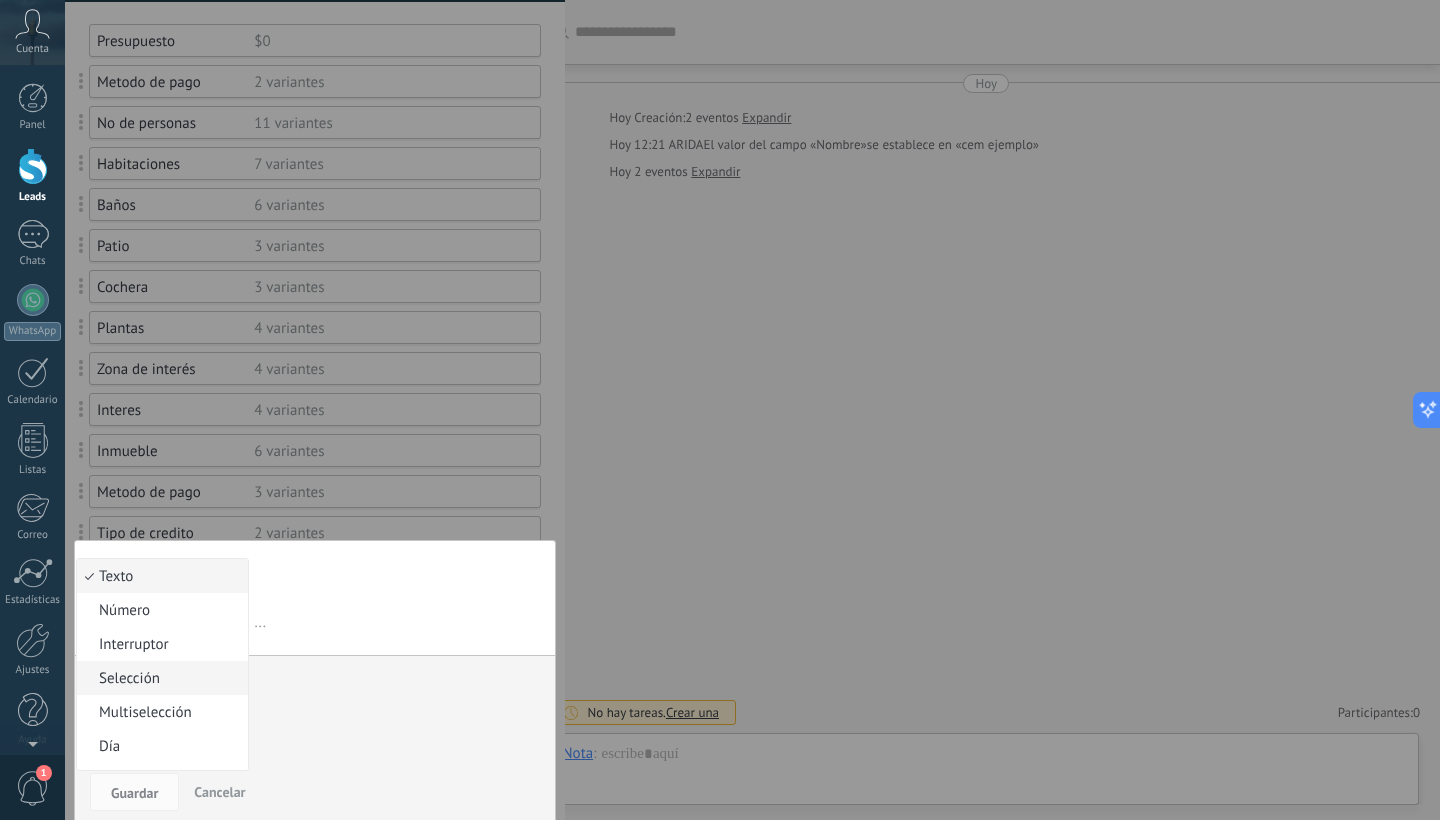 click on "Selección" at bounding box center (159, 678) 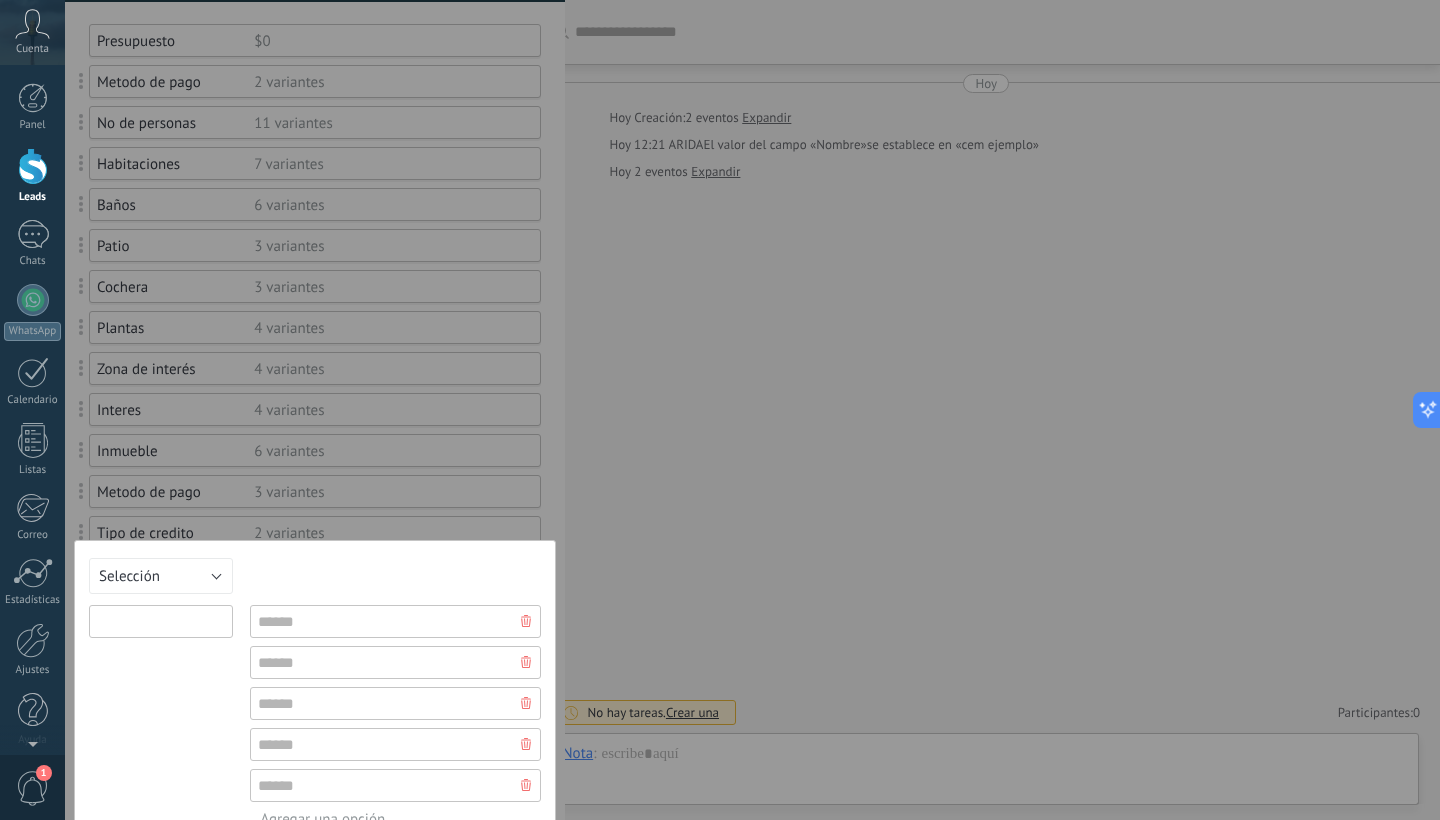 click at bounding box center [161, 621] 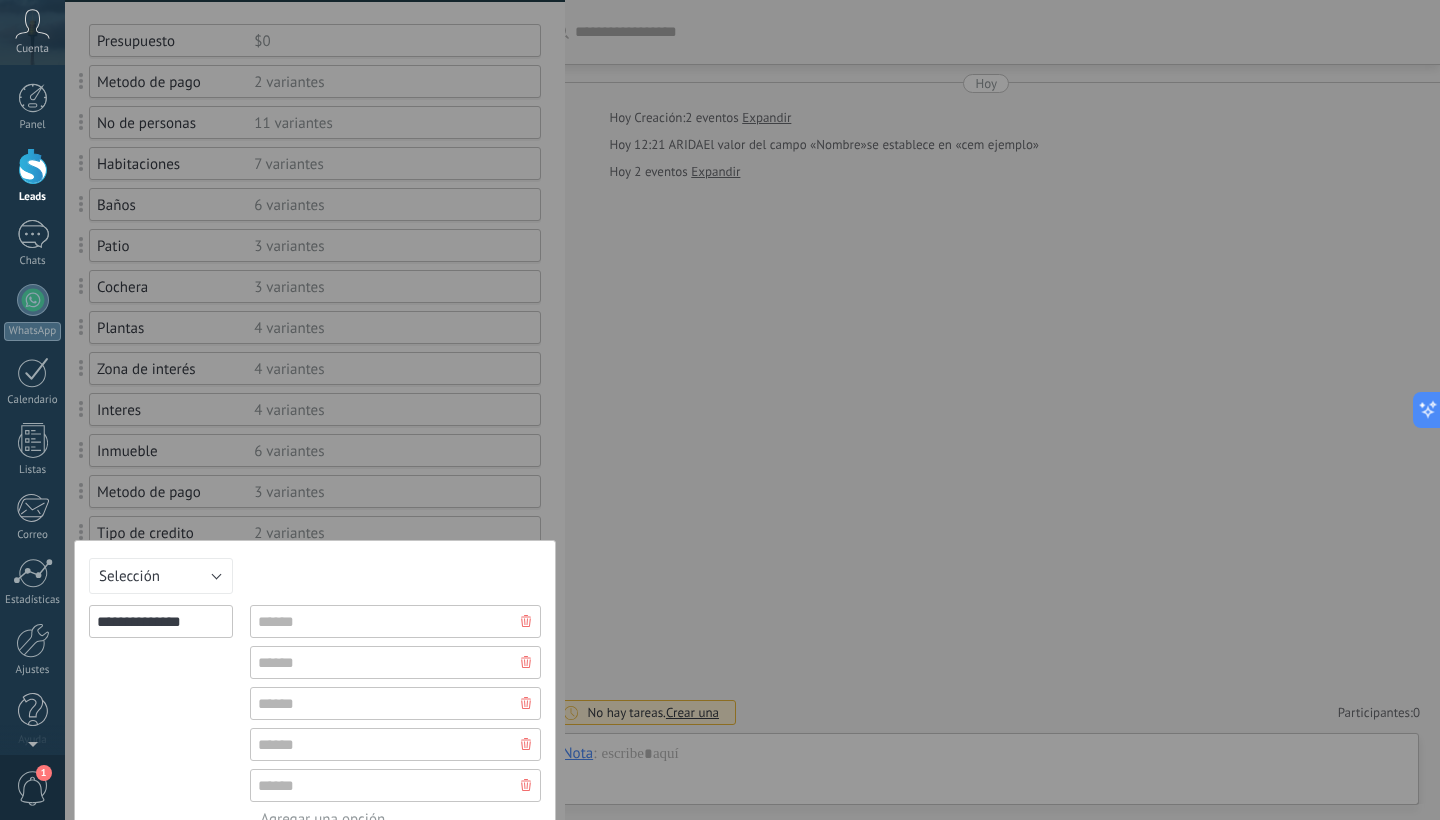 type on "**********" 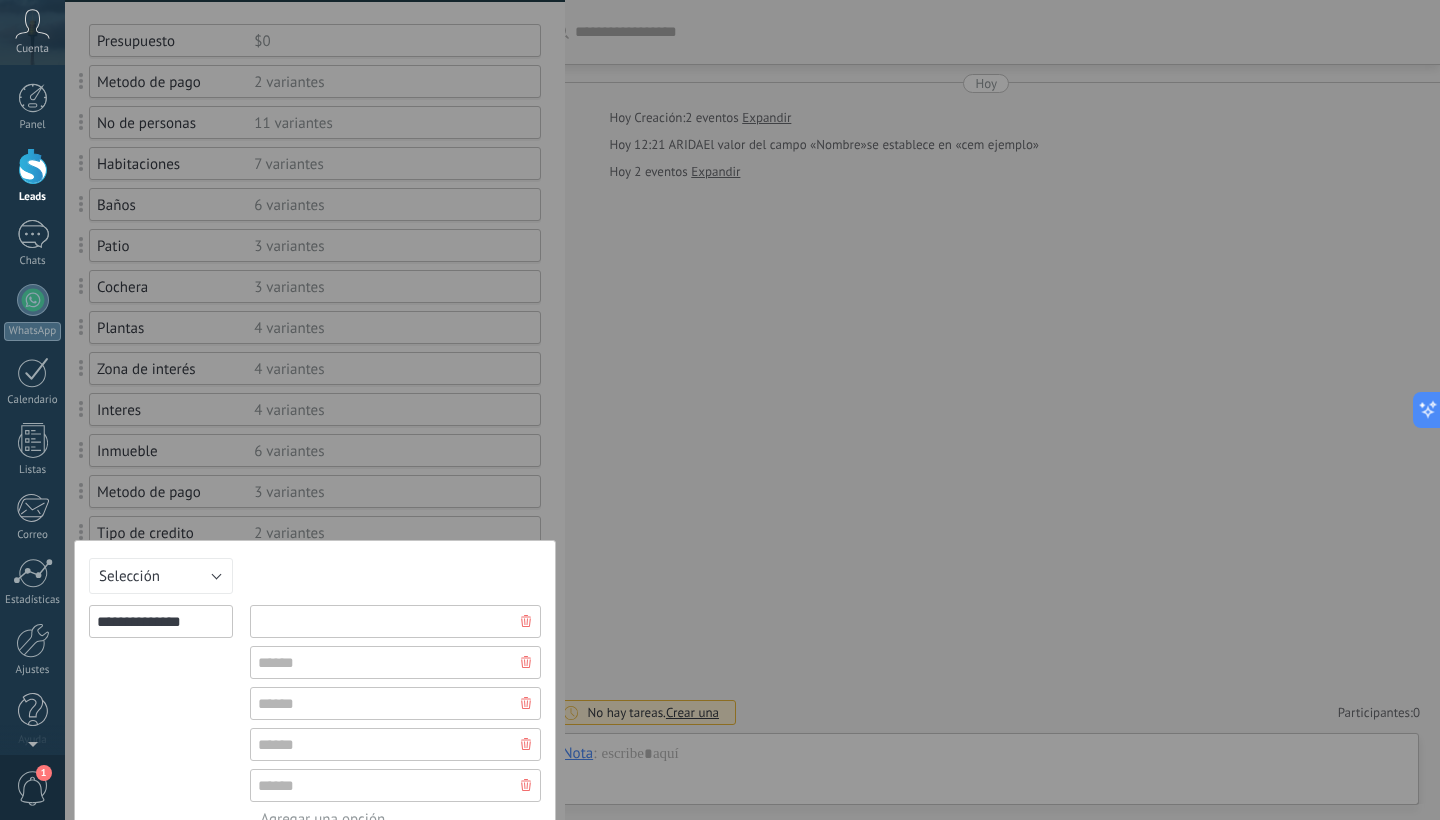 click at bounding box center (395, 621) 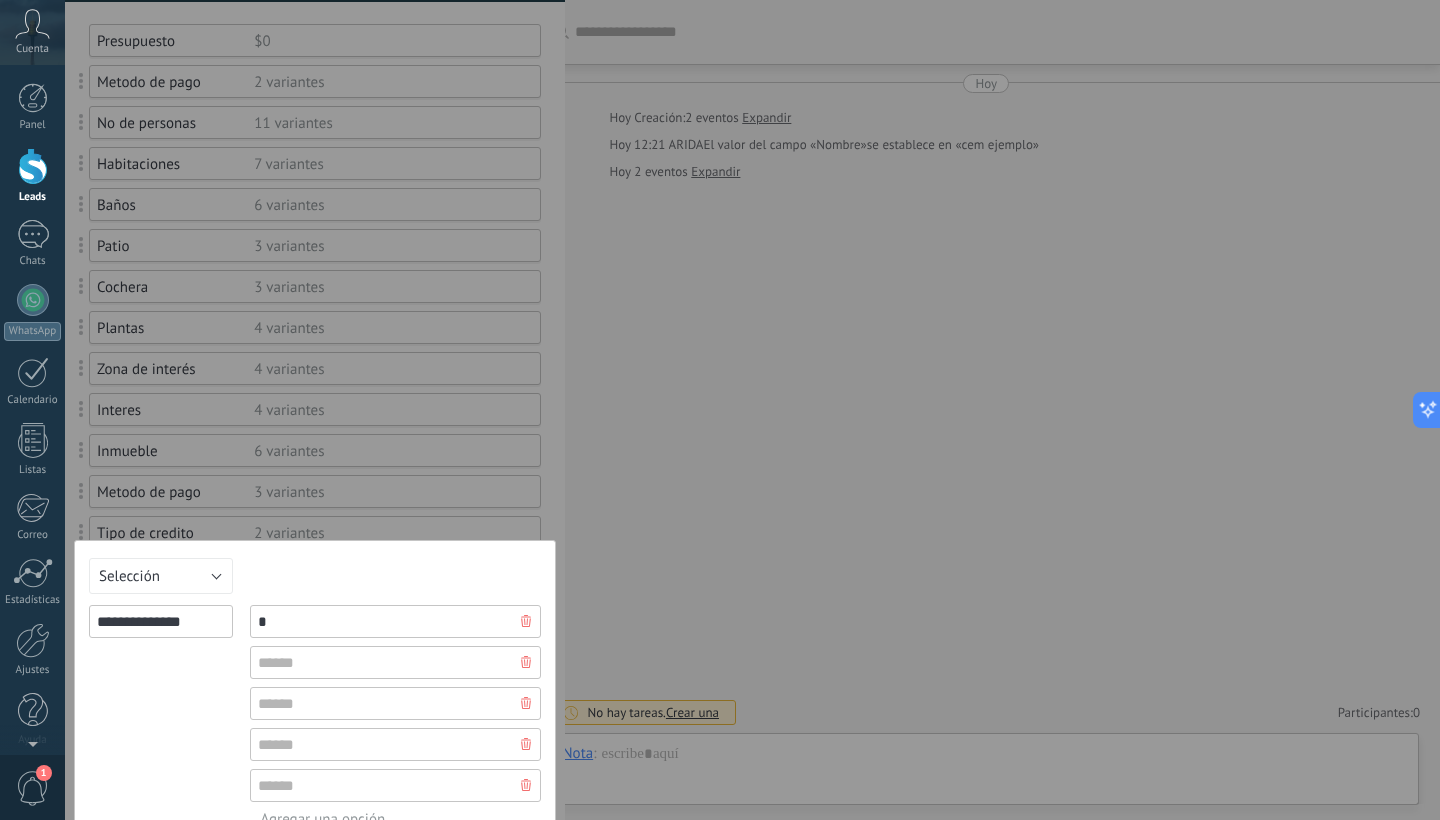 click on "*" at bounding box center [395, 621] 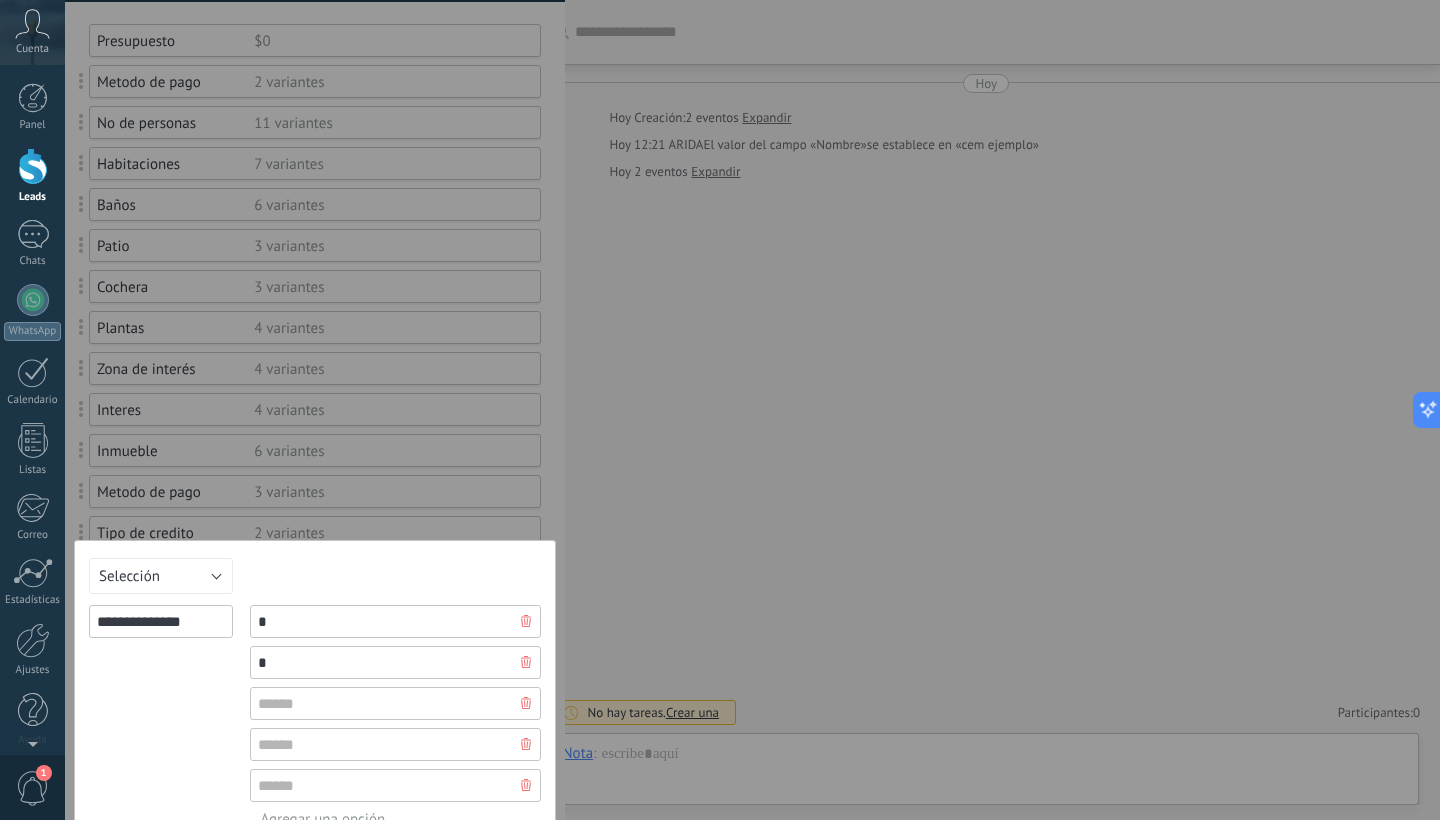 type on "*" 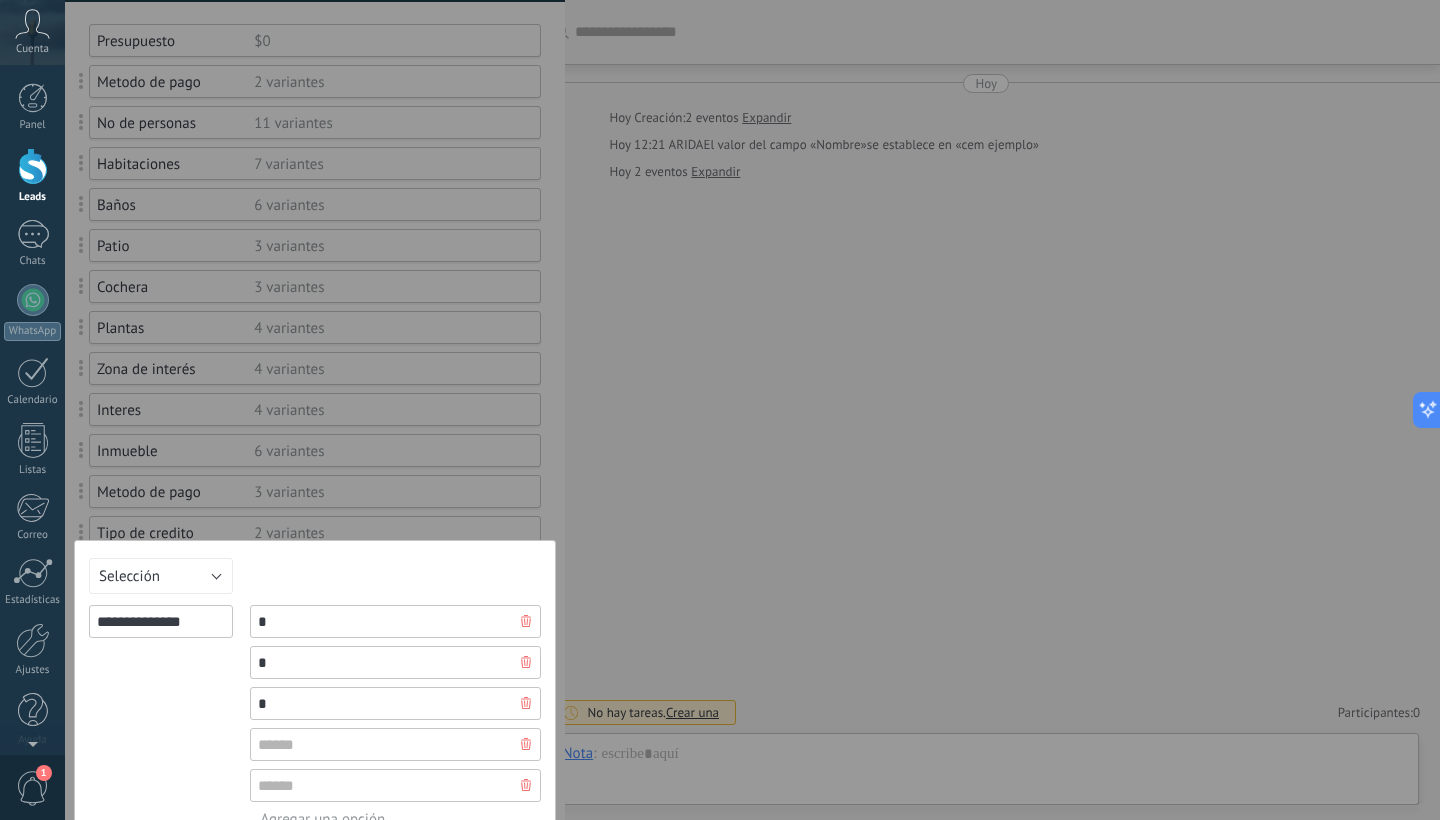 type on "*" 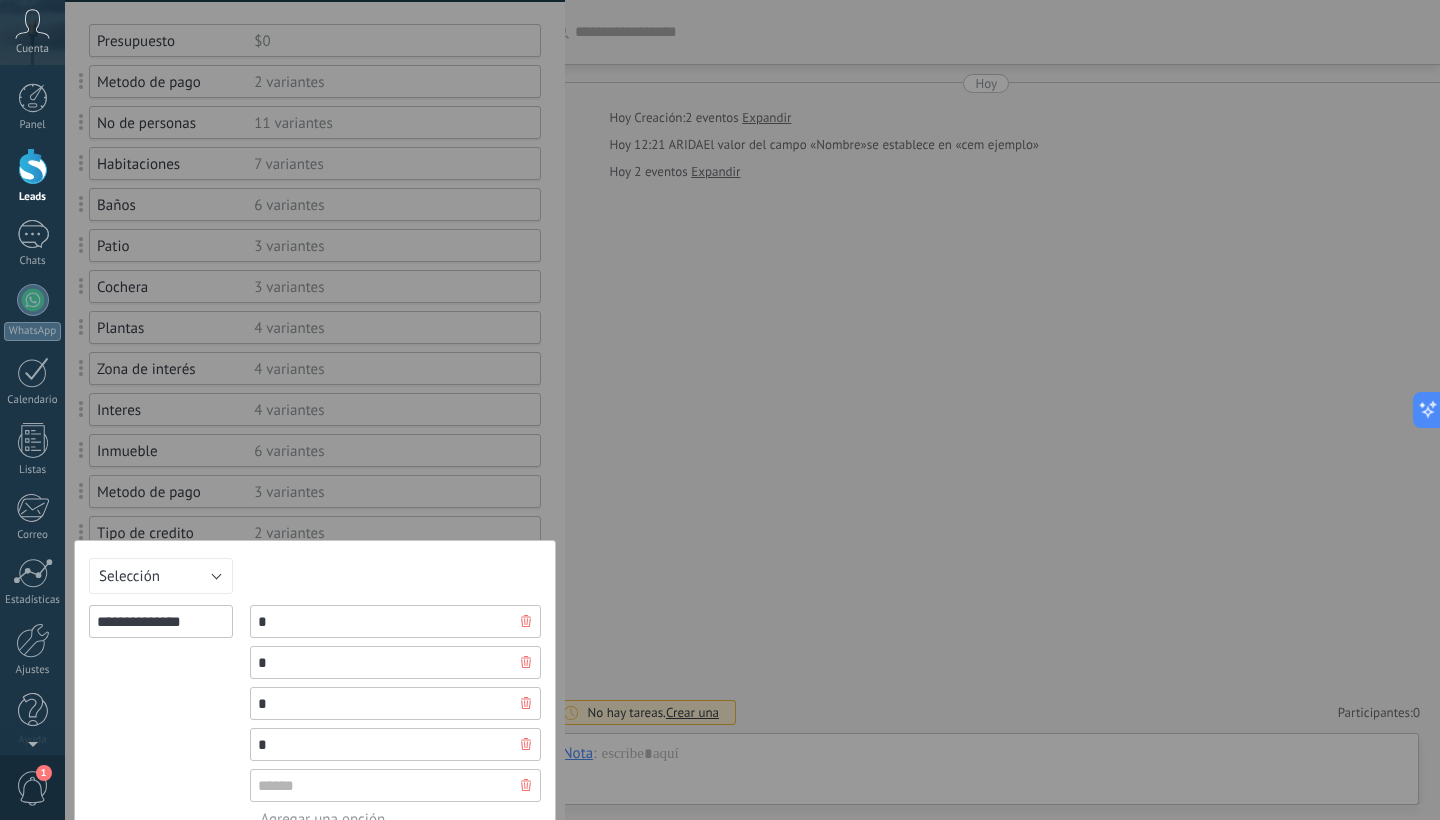 type on "*" 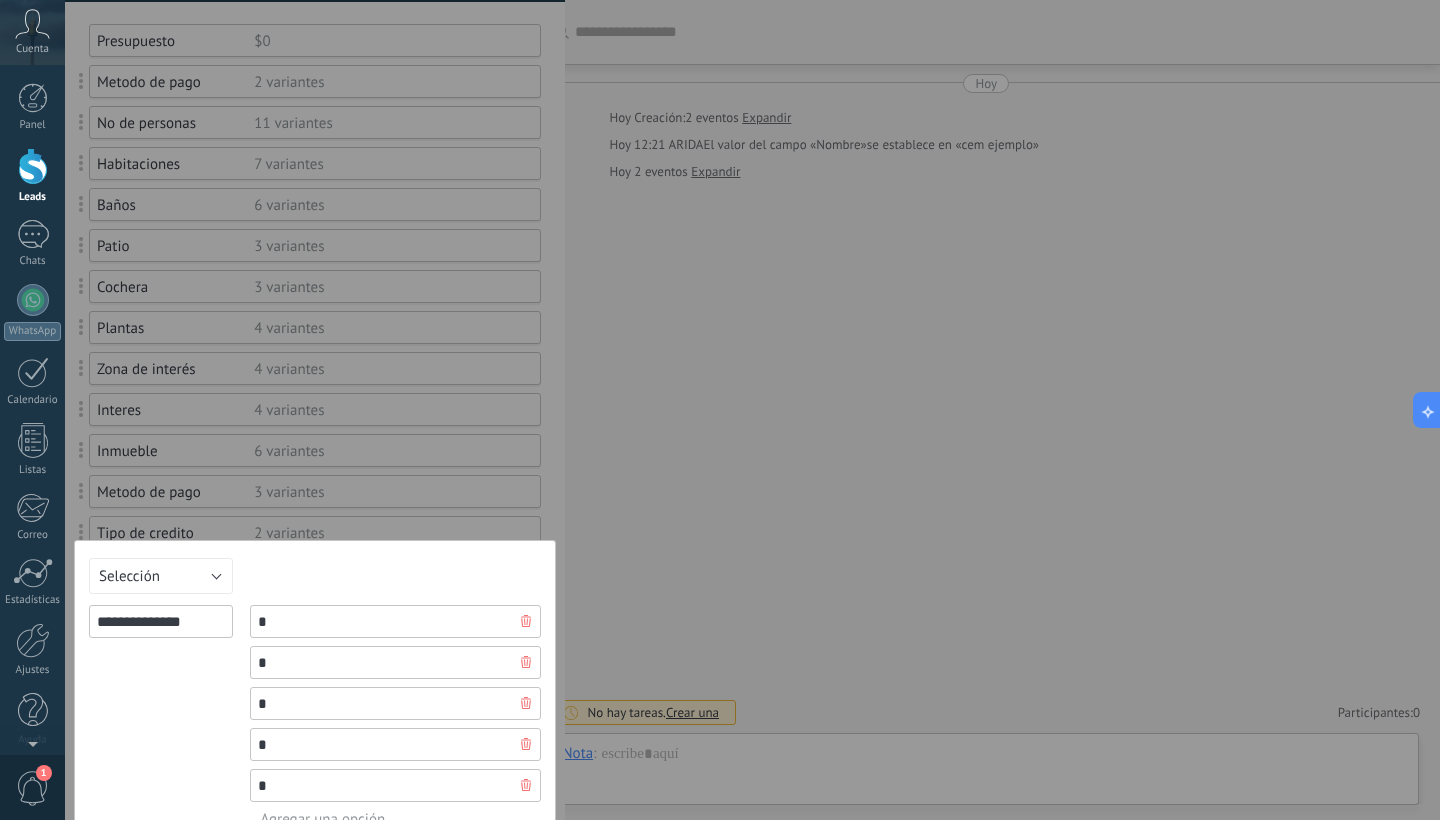 type on "*" 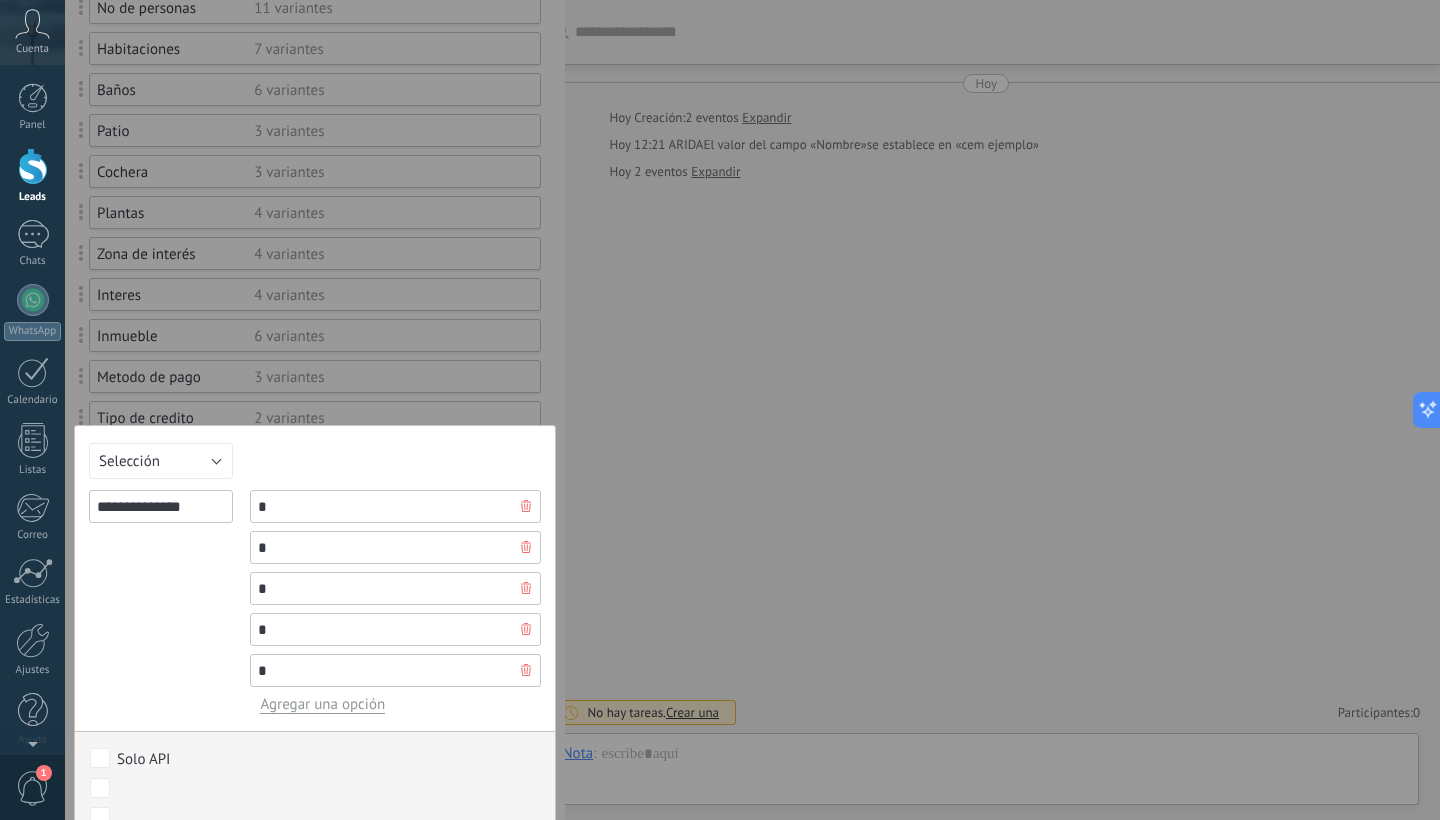 scroll, scrollTop: 312, scrollLeft: 0, axis: vertical 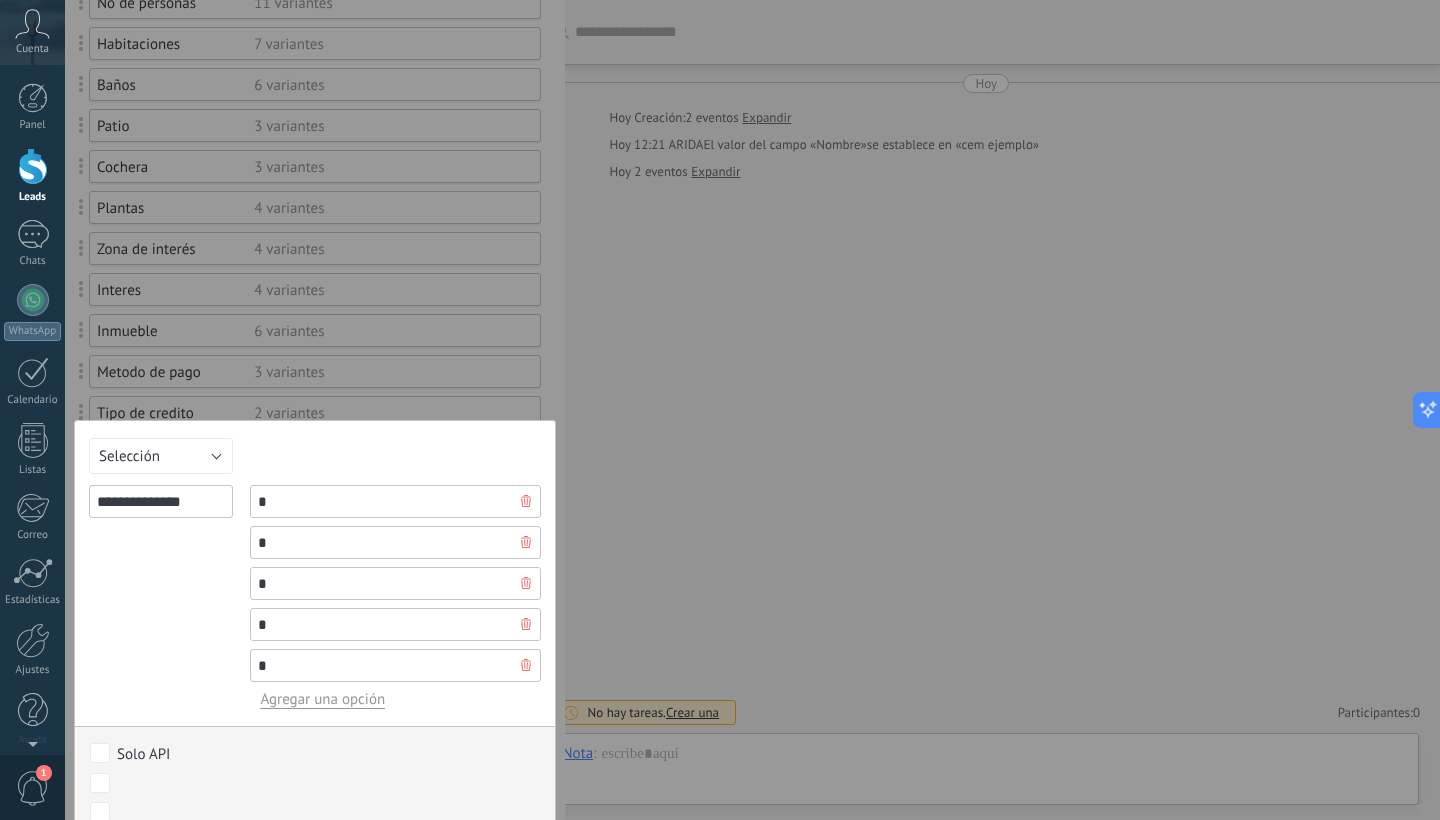 type on "**
*" 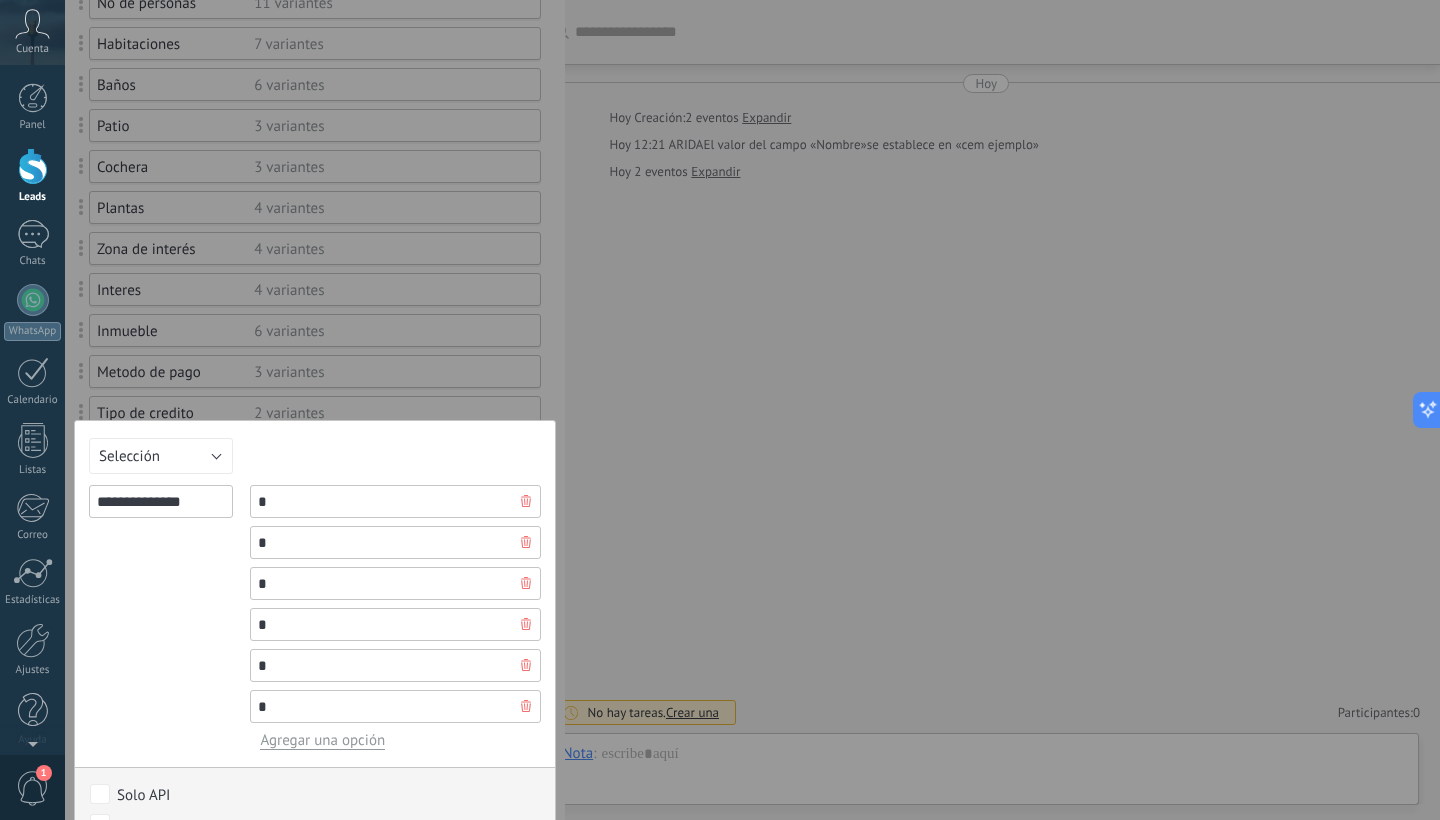 type on "*" 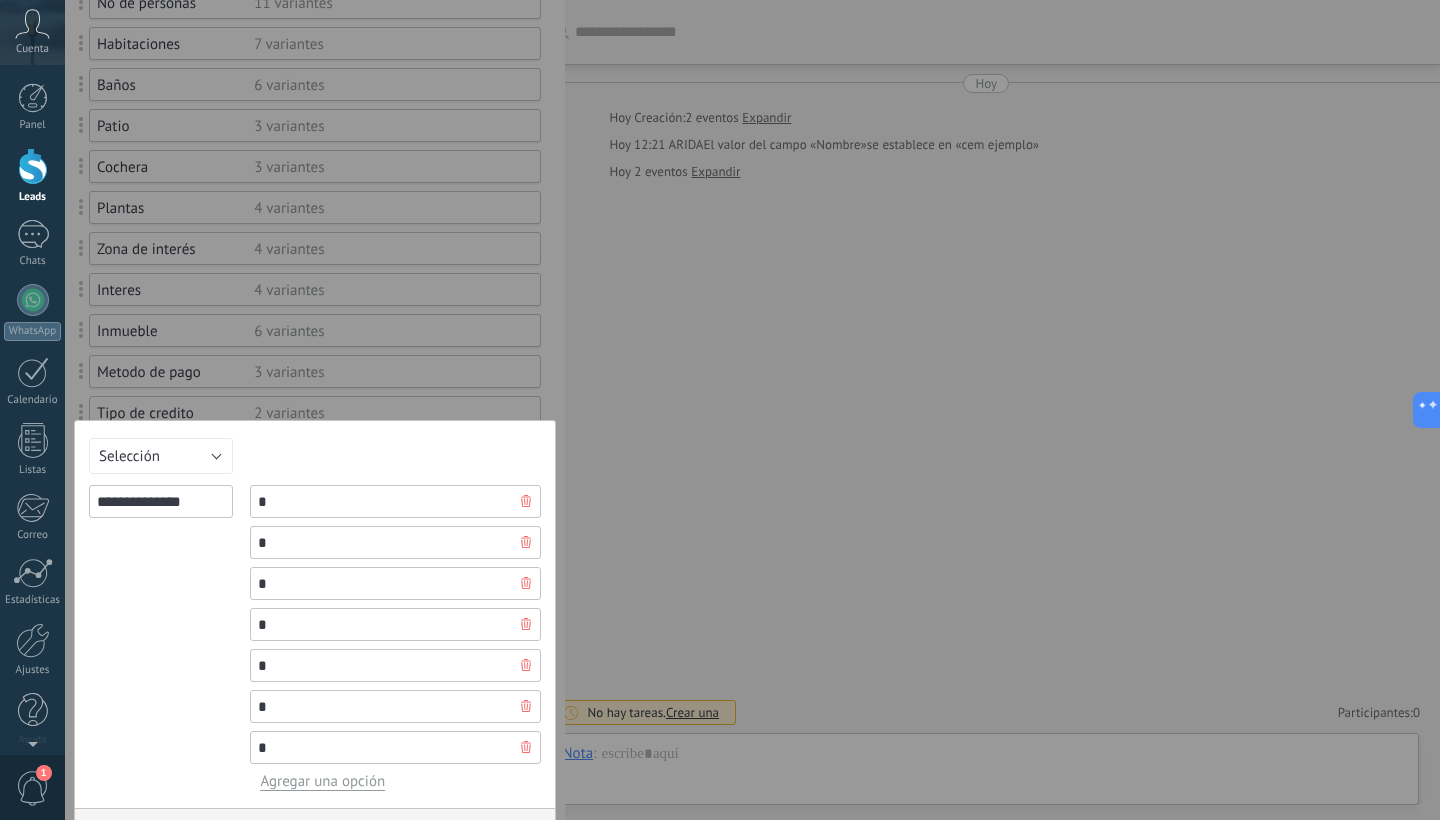 type on "*" 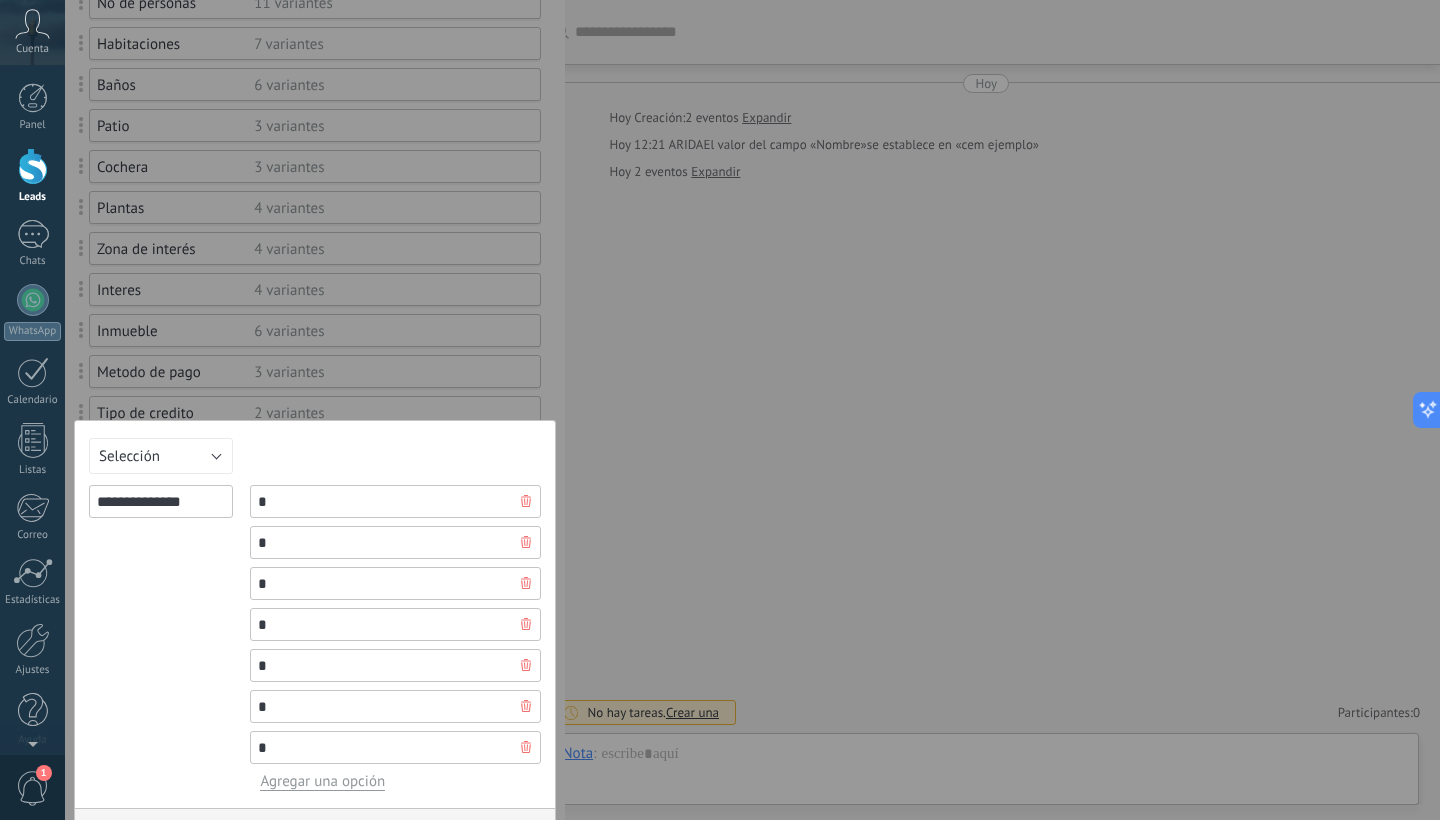 click on "Agregar una opción" at bounding box center [322, 781] 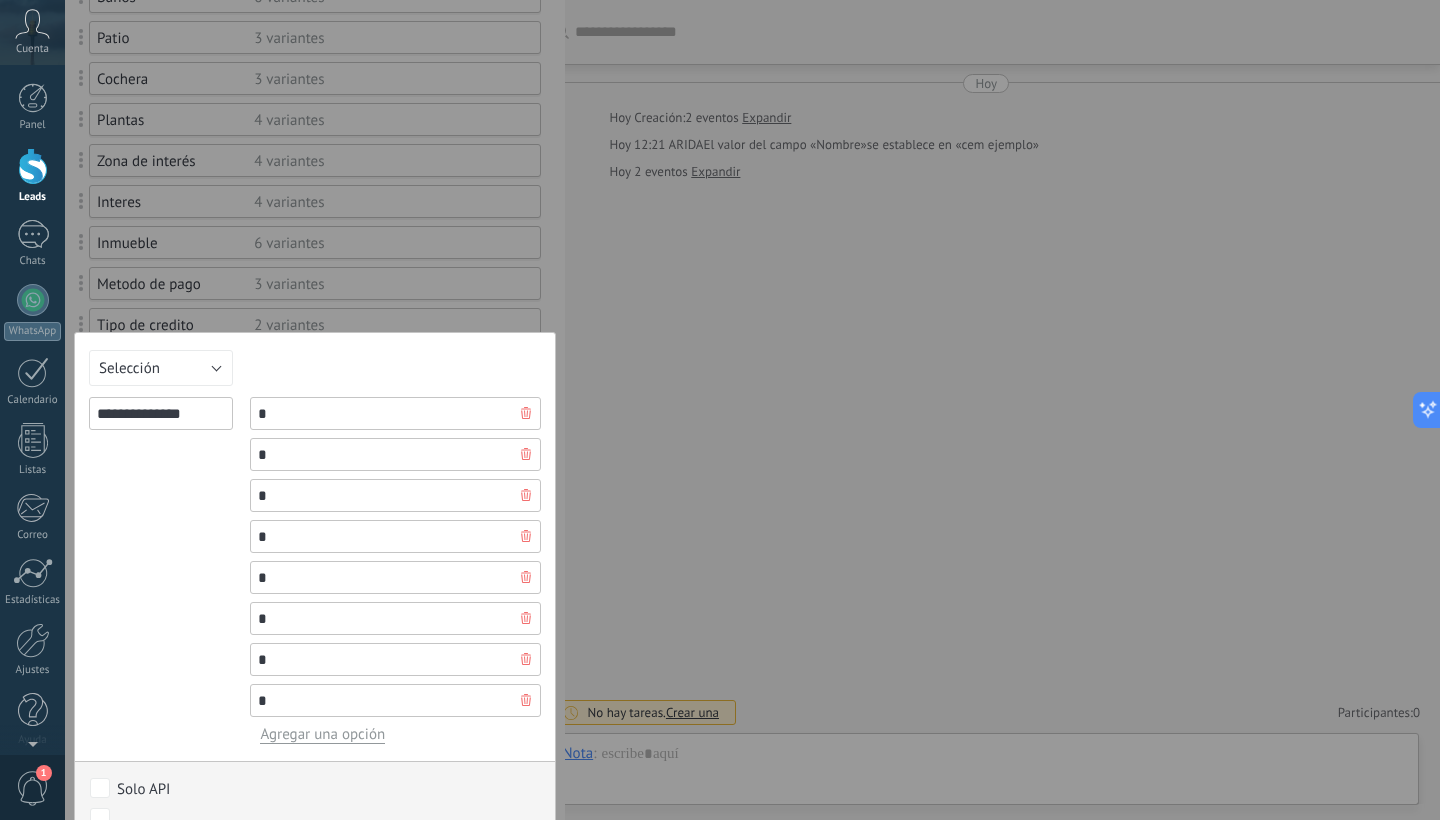 scroll, scrollTop: 456, scrollLeft: 0, axis: vertical 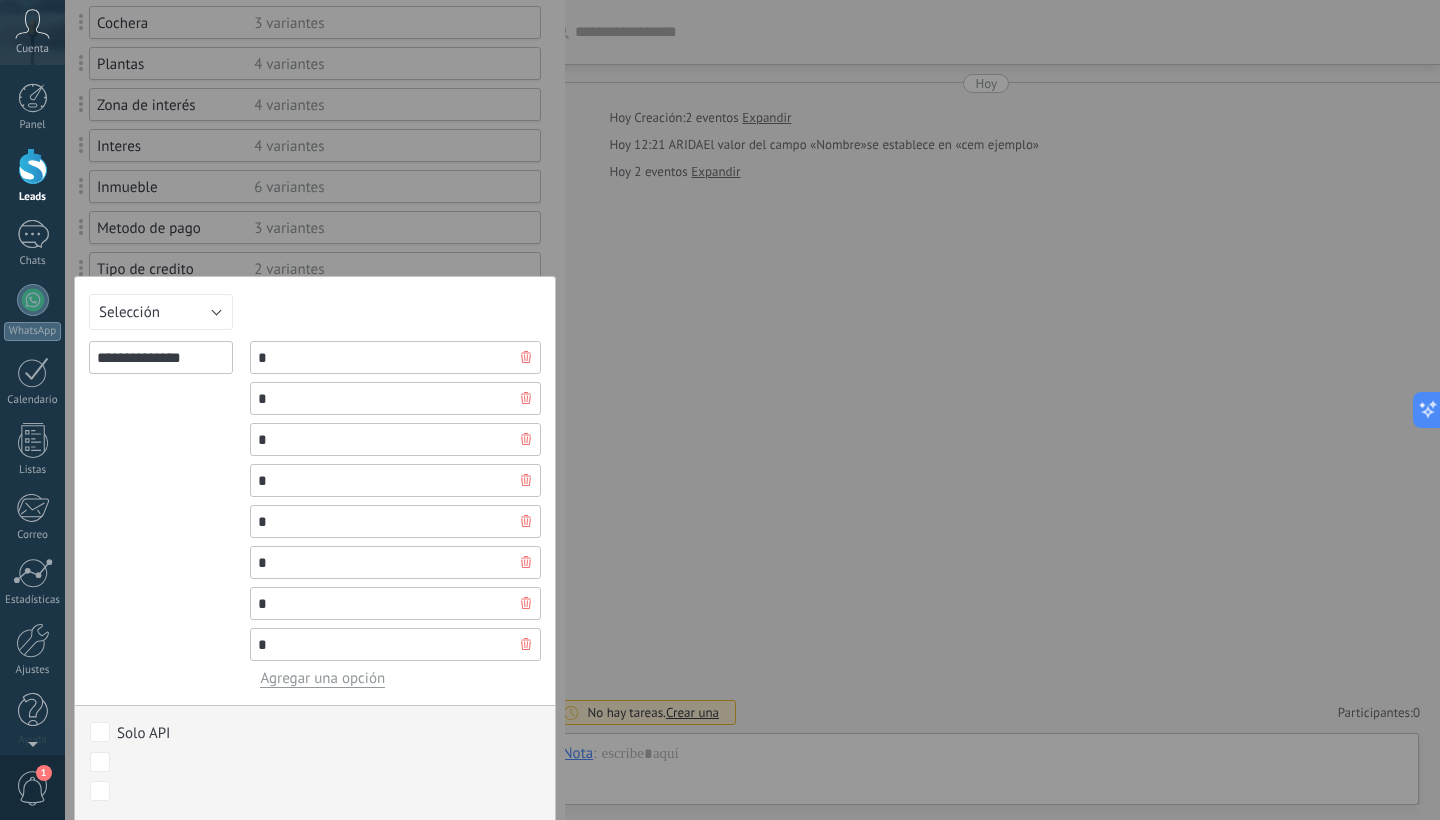 type on "*" 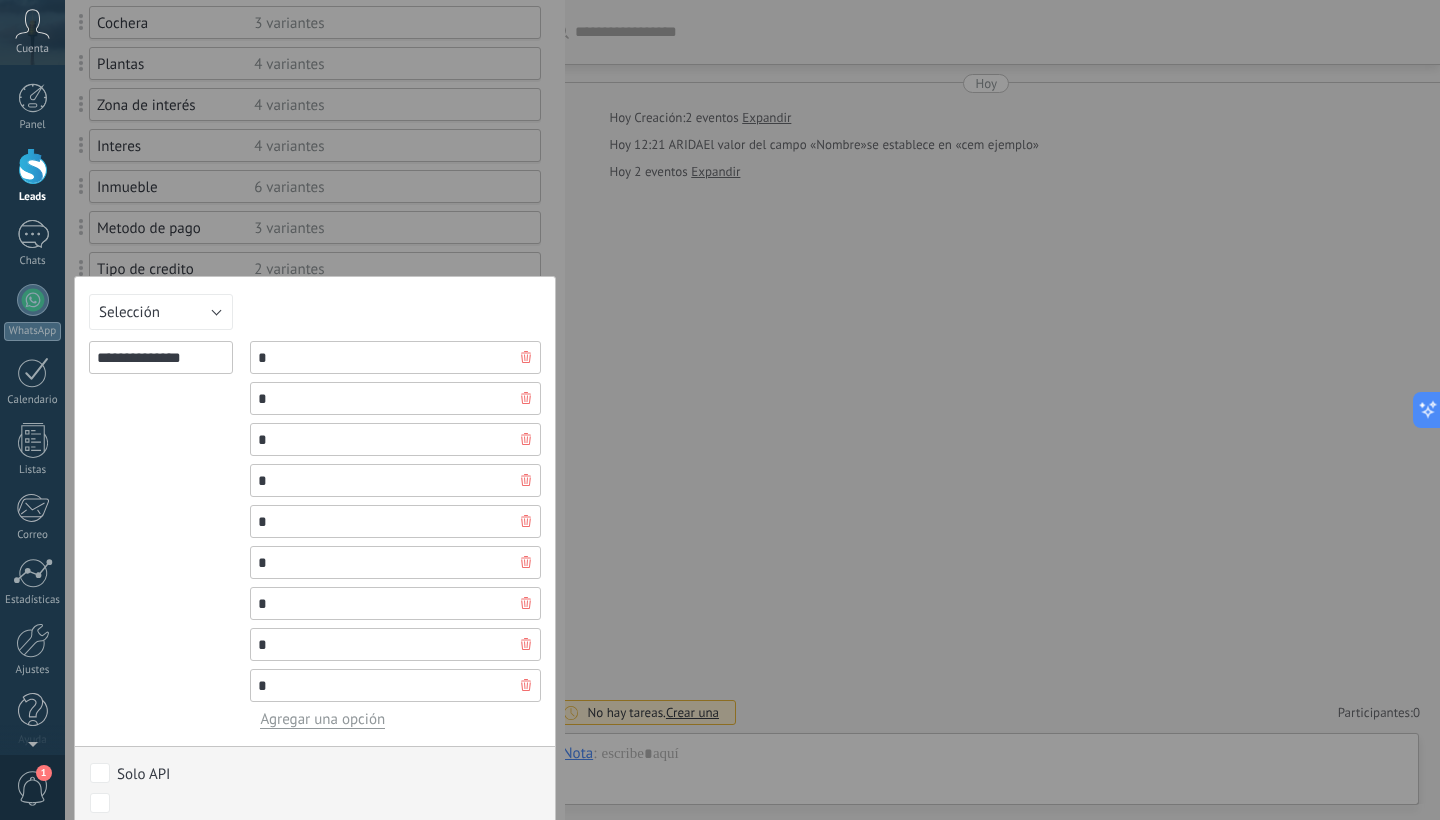 type on "*" 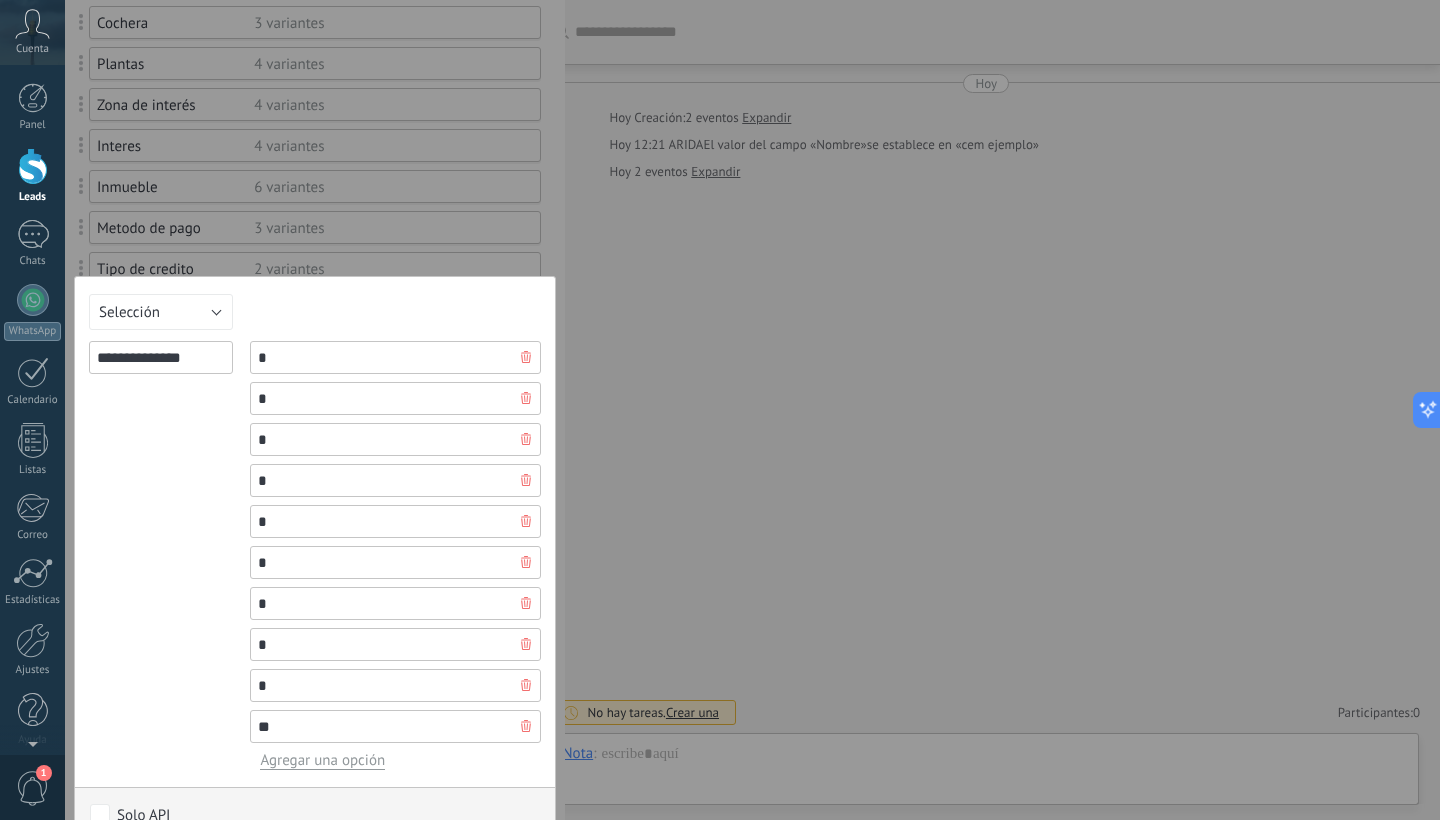 click on "Agregar una opción" at bounding box center [322, 760] 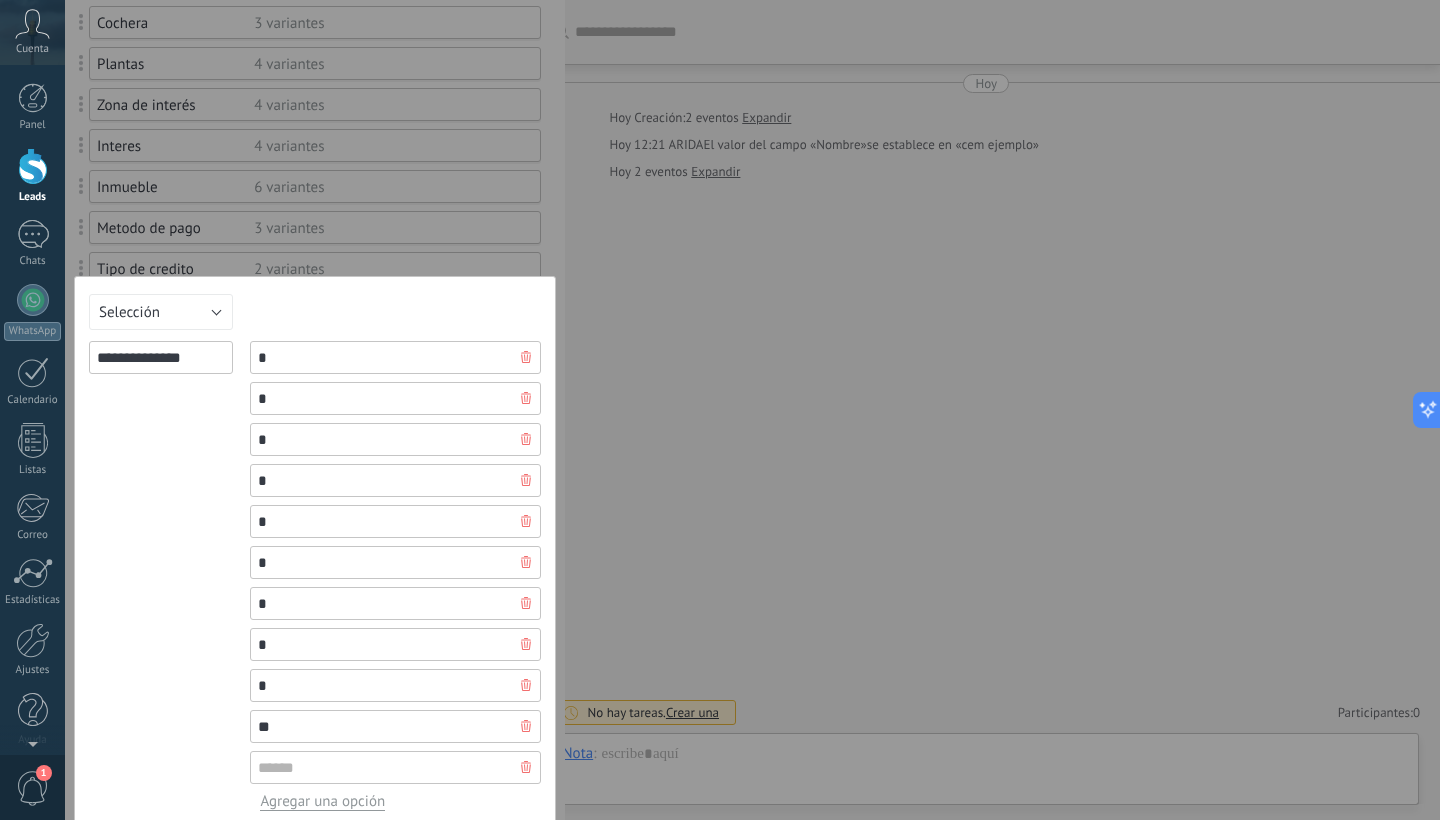 click at bounding box center [526, 767] 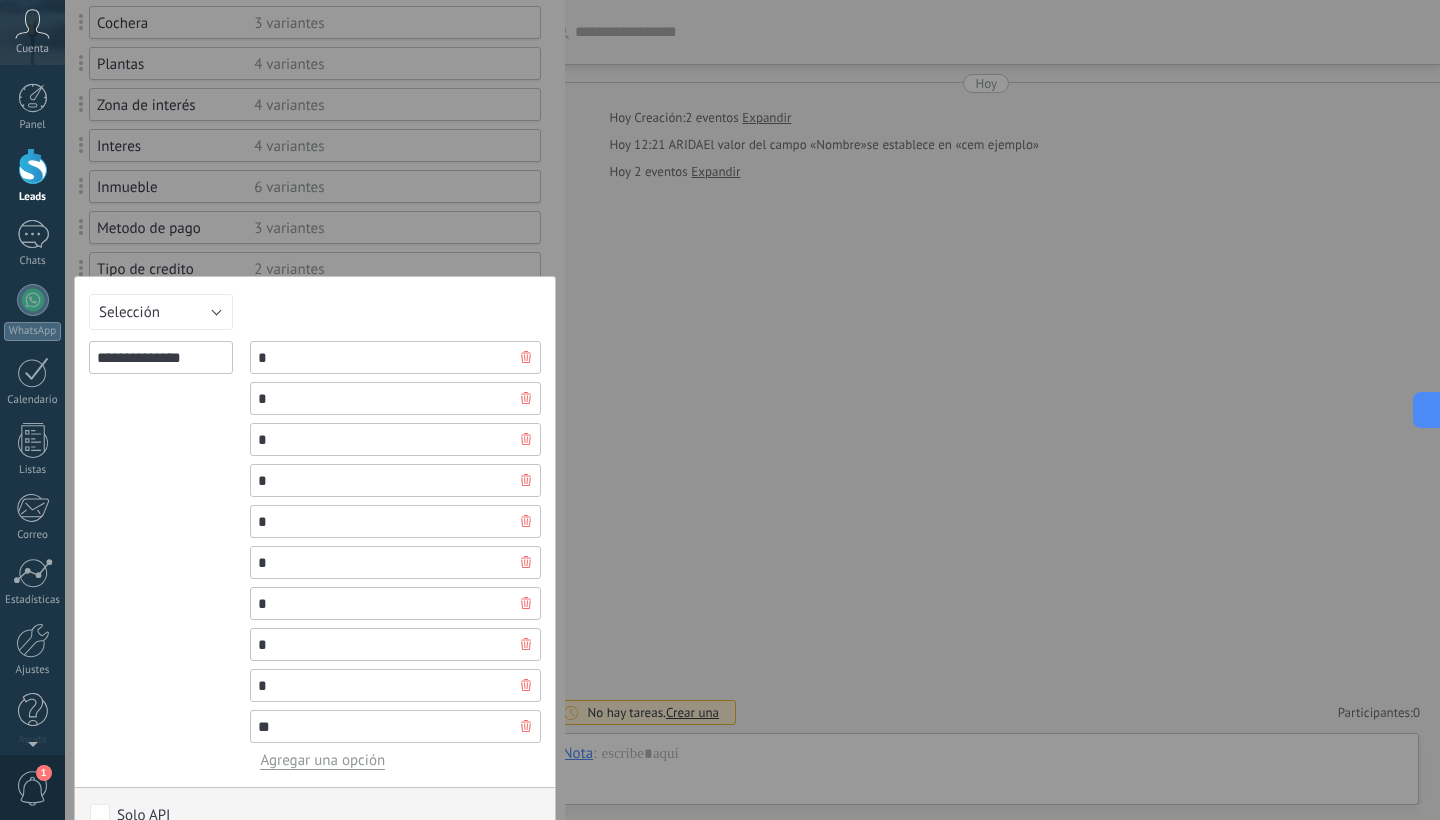 click on "* * * * * * * * * ** Agregar una opción" at bounding box center [395, 555] 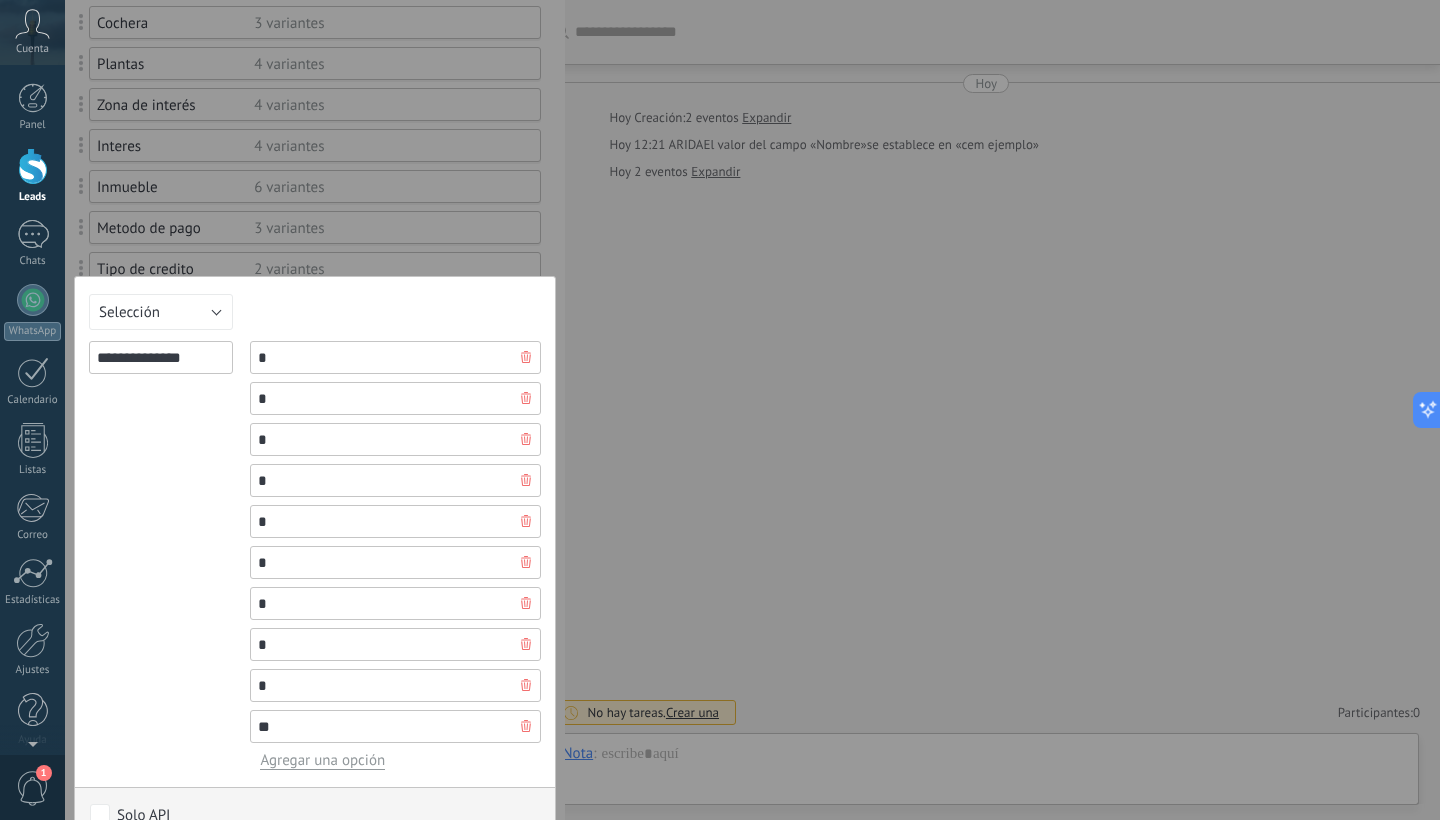 click on "**" at bounding box center (395, 726) 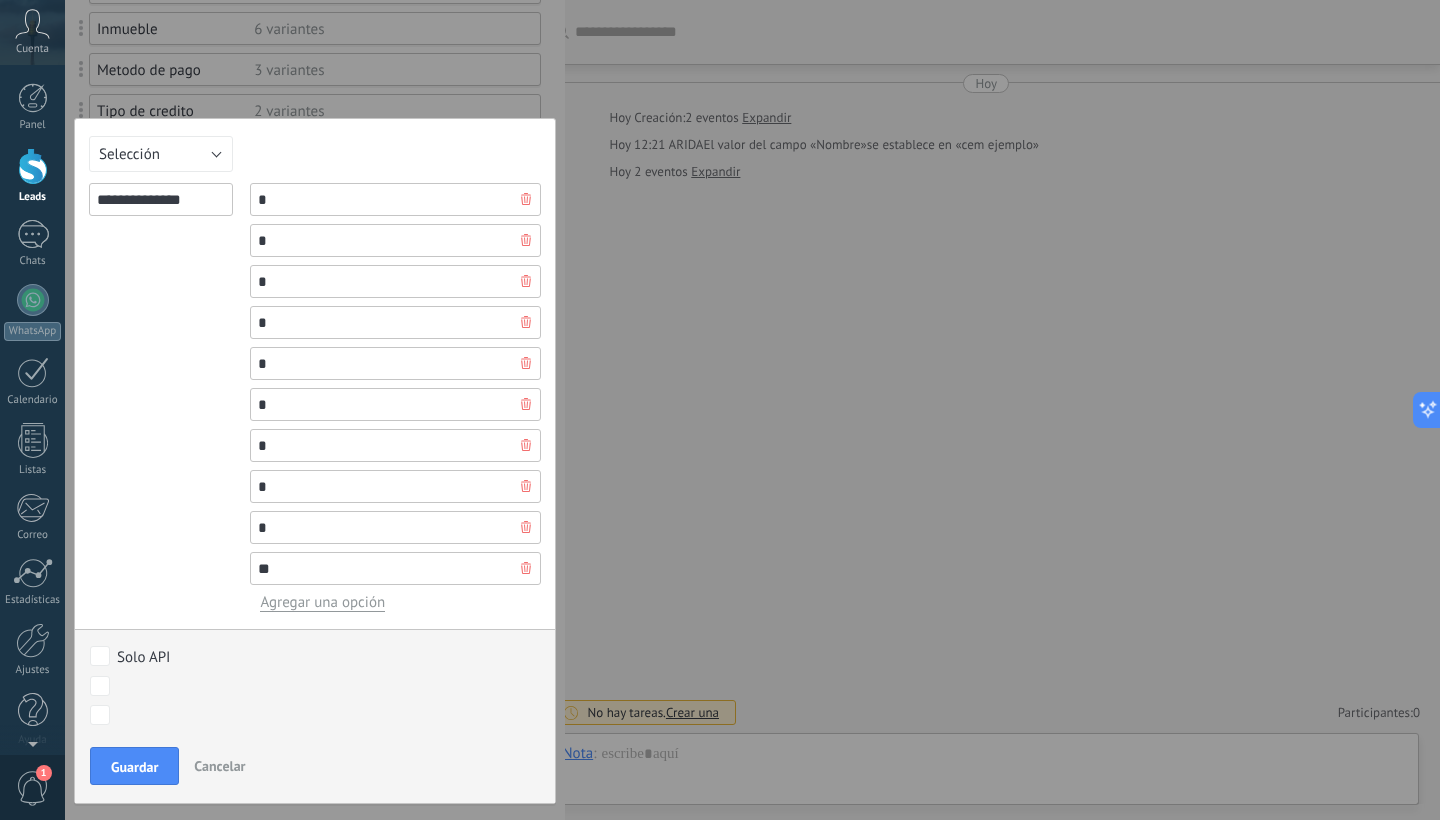 scroll, scrollTop: 613, scrollLeft: 0, axis: vertical 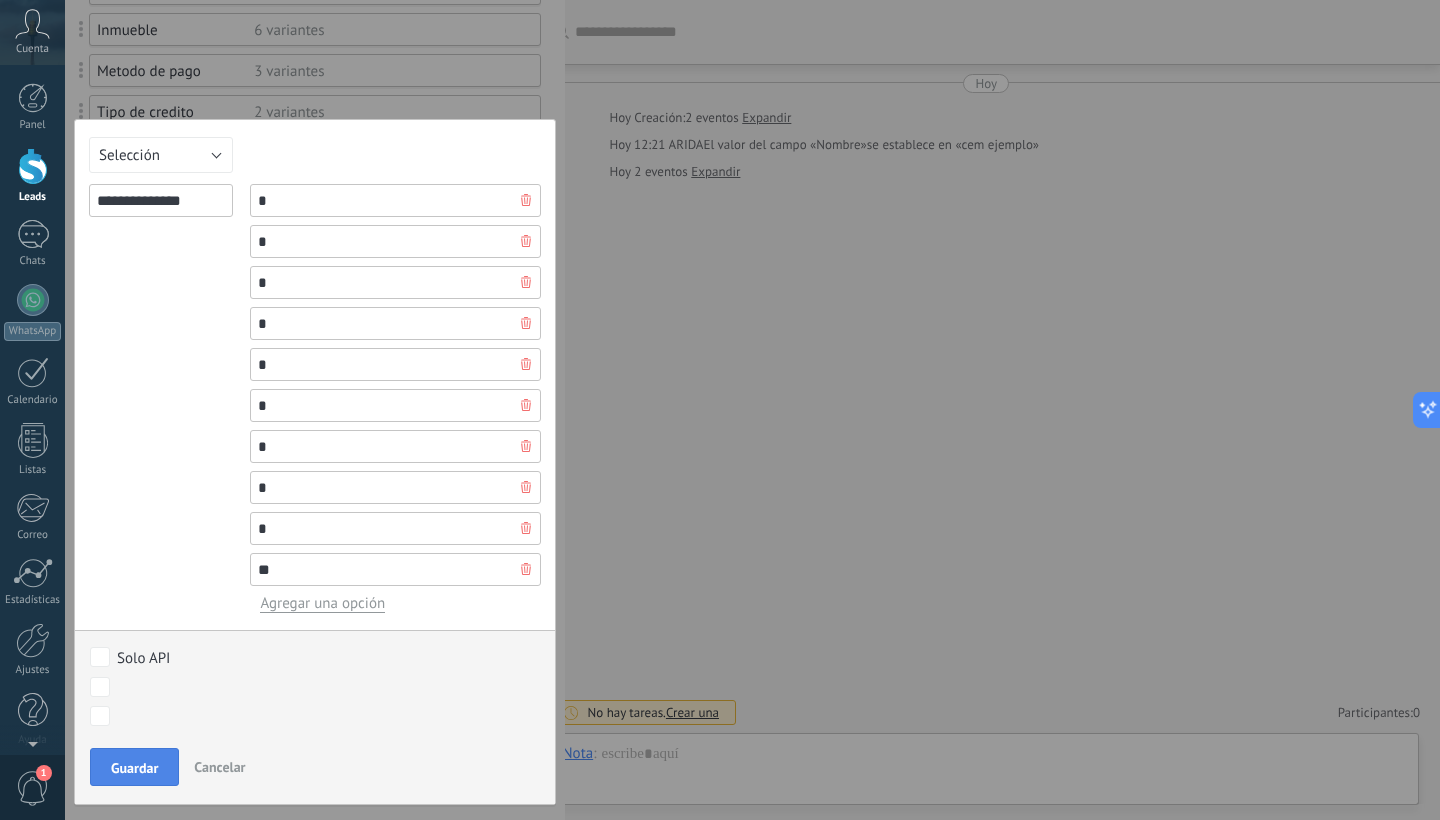 type on "**" 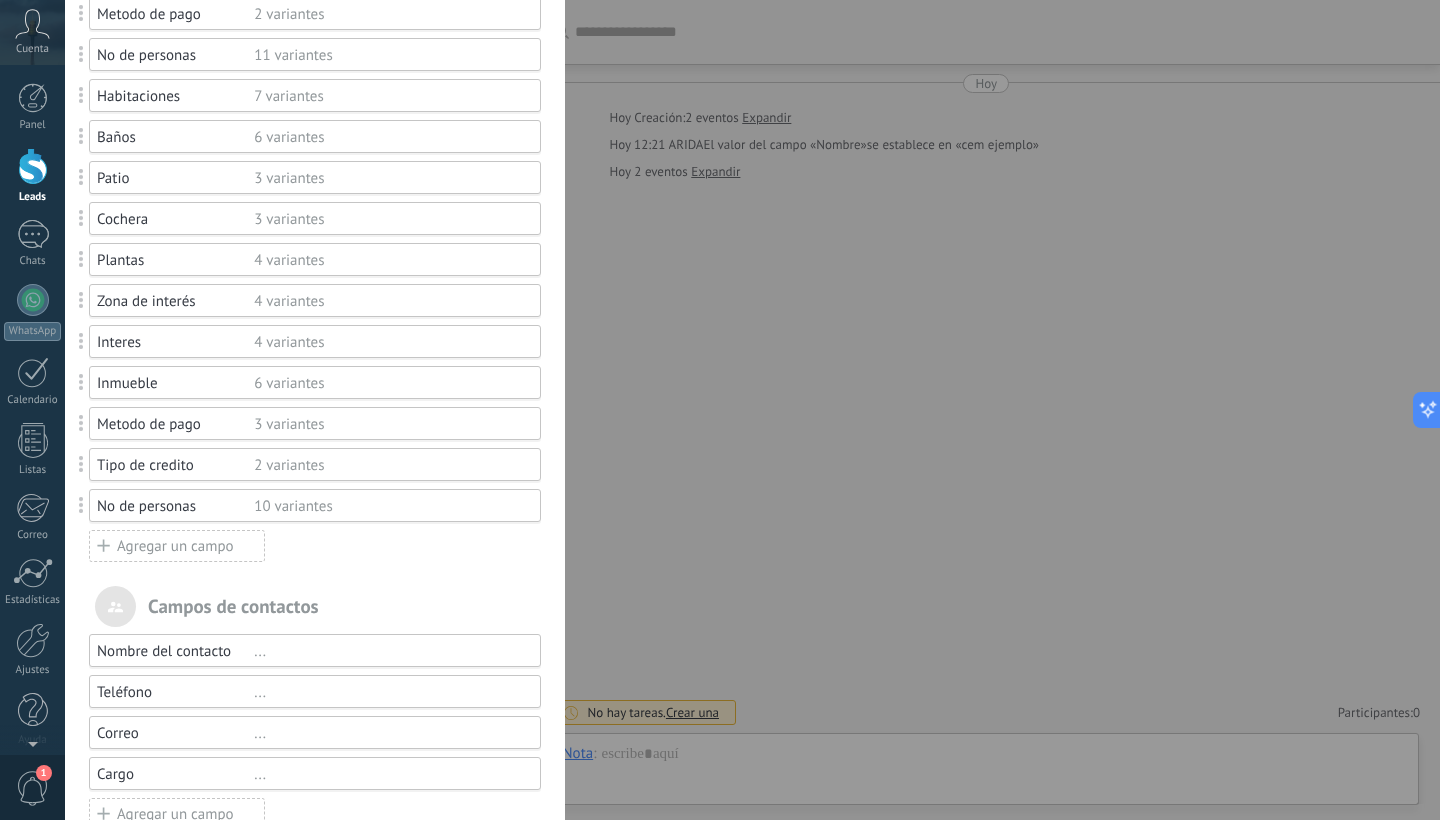 scroll, scrollTop: 203, scrollLeft: 0, axis: vertical 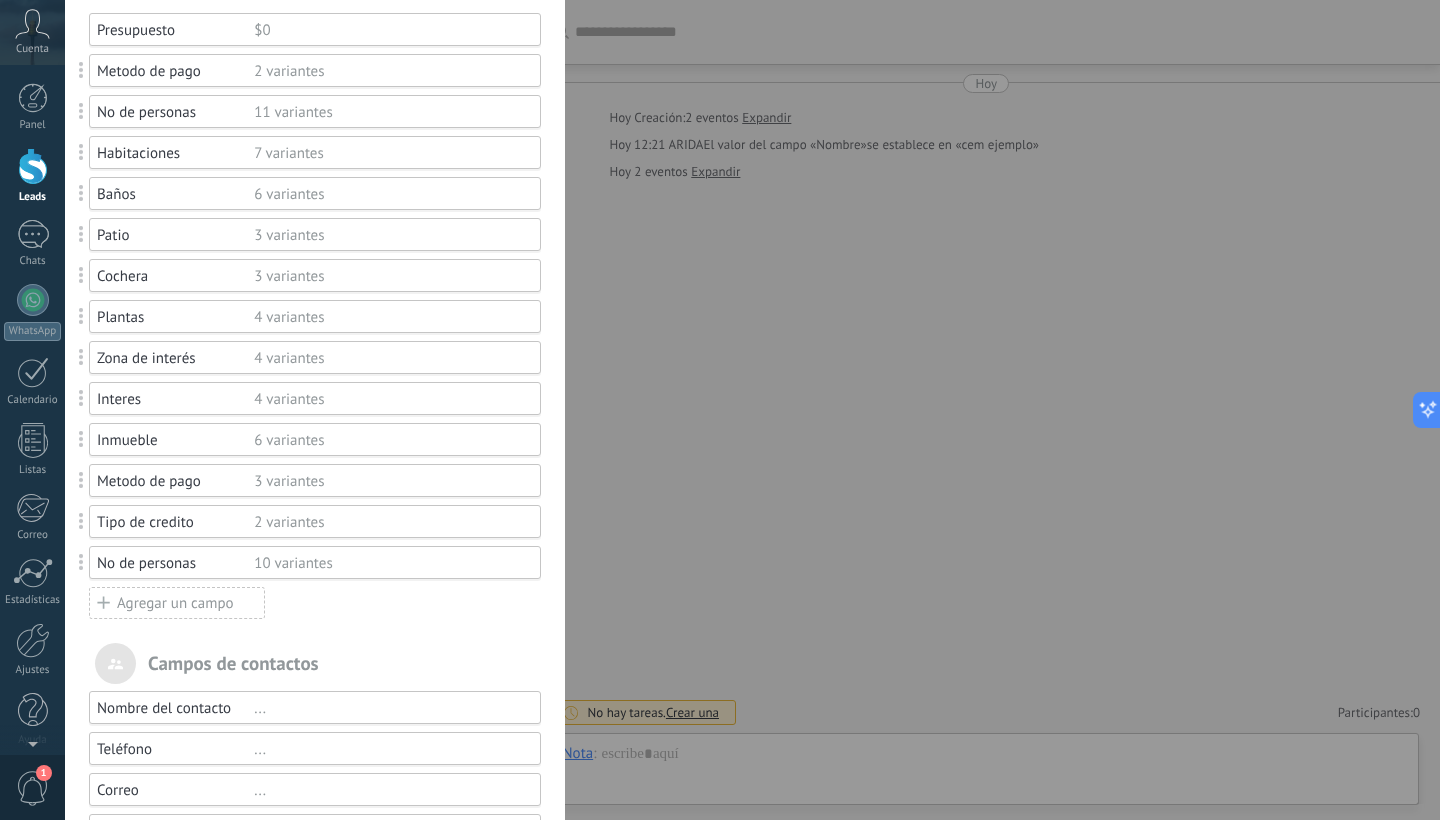 click on "Habitaciones" at bounding box center [175, 153] 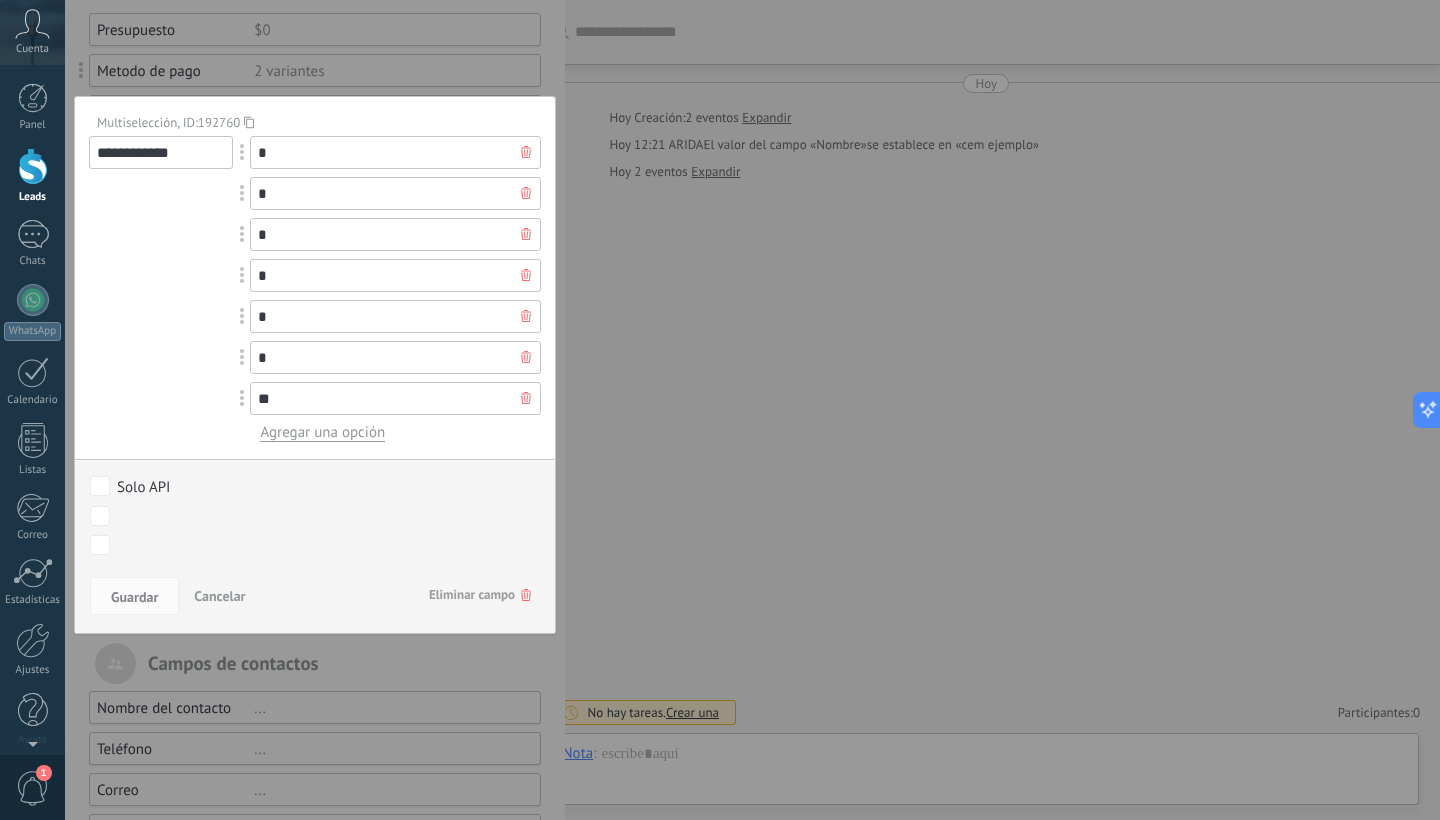 click at bounding box center [315, 515] 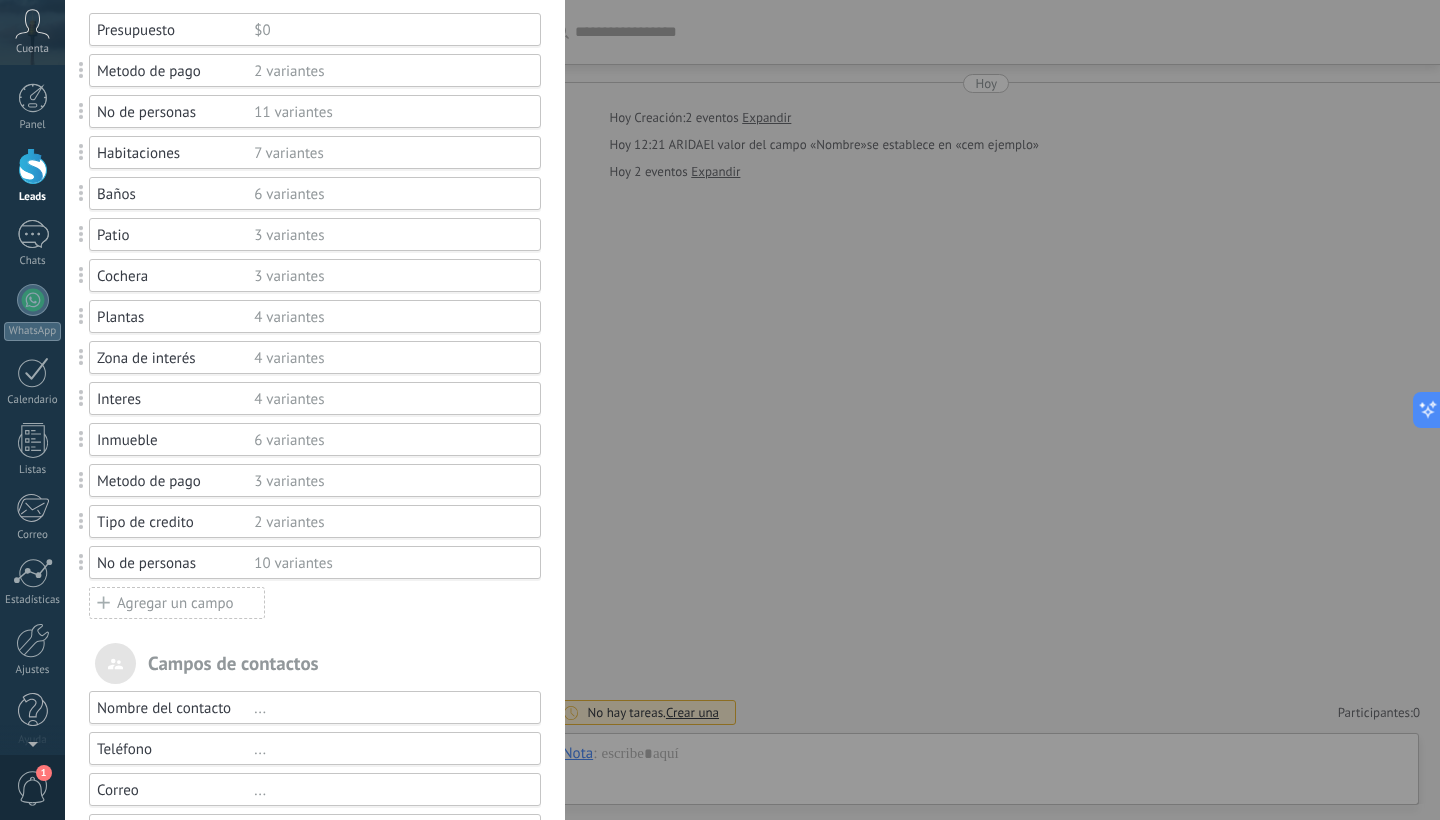 click on "Agregar un campo" at bounding box center (177, 603) 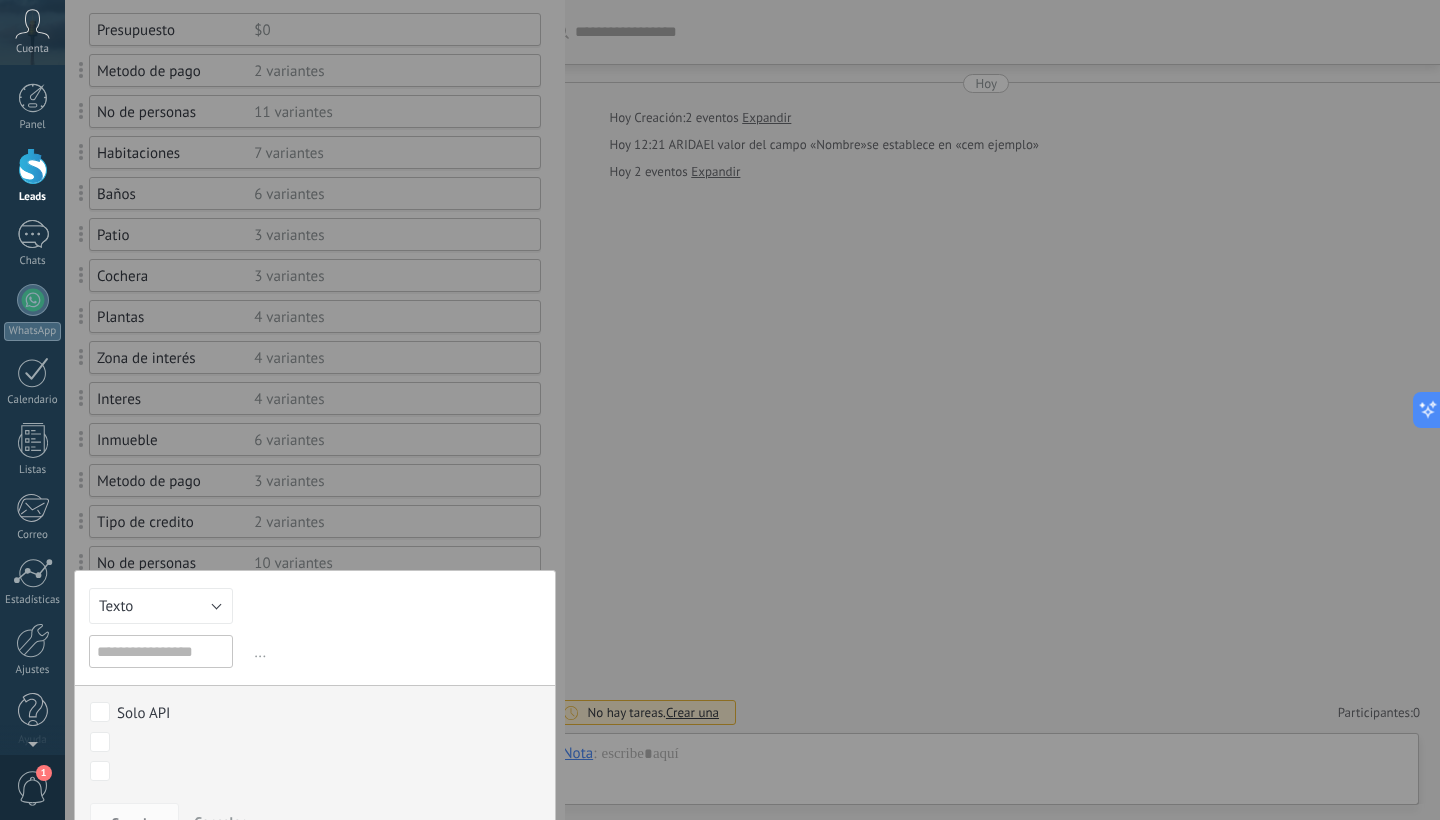 click on "Texto" at bounding box center (161, 606) 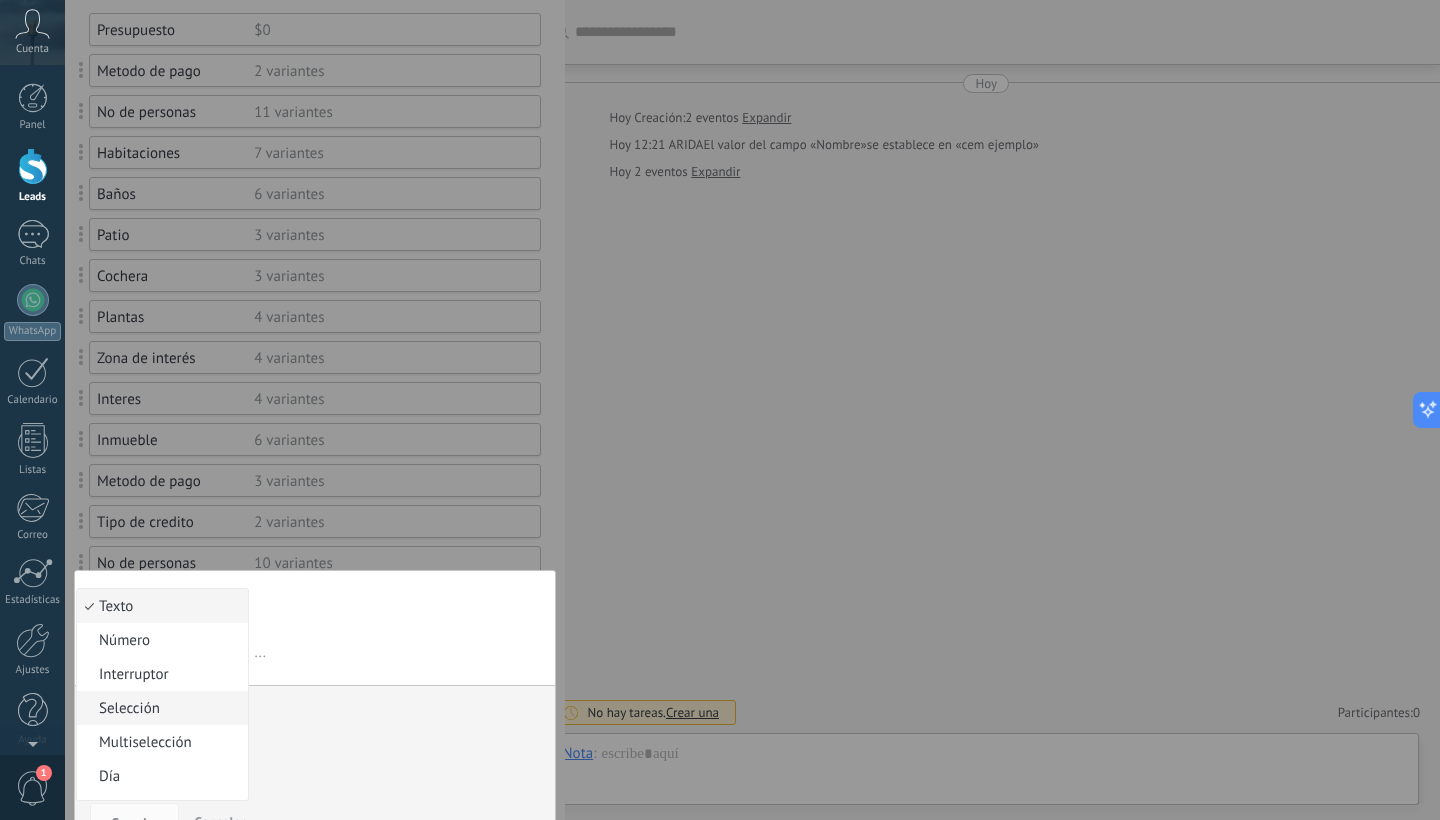 click on "Selección" at bounding box center (159, 708) 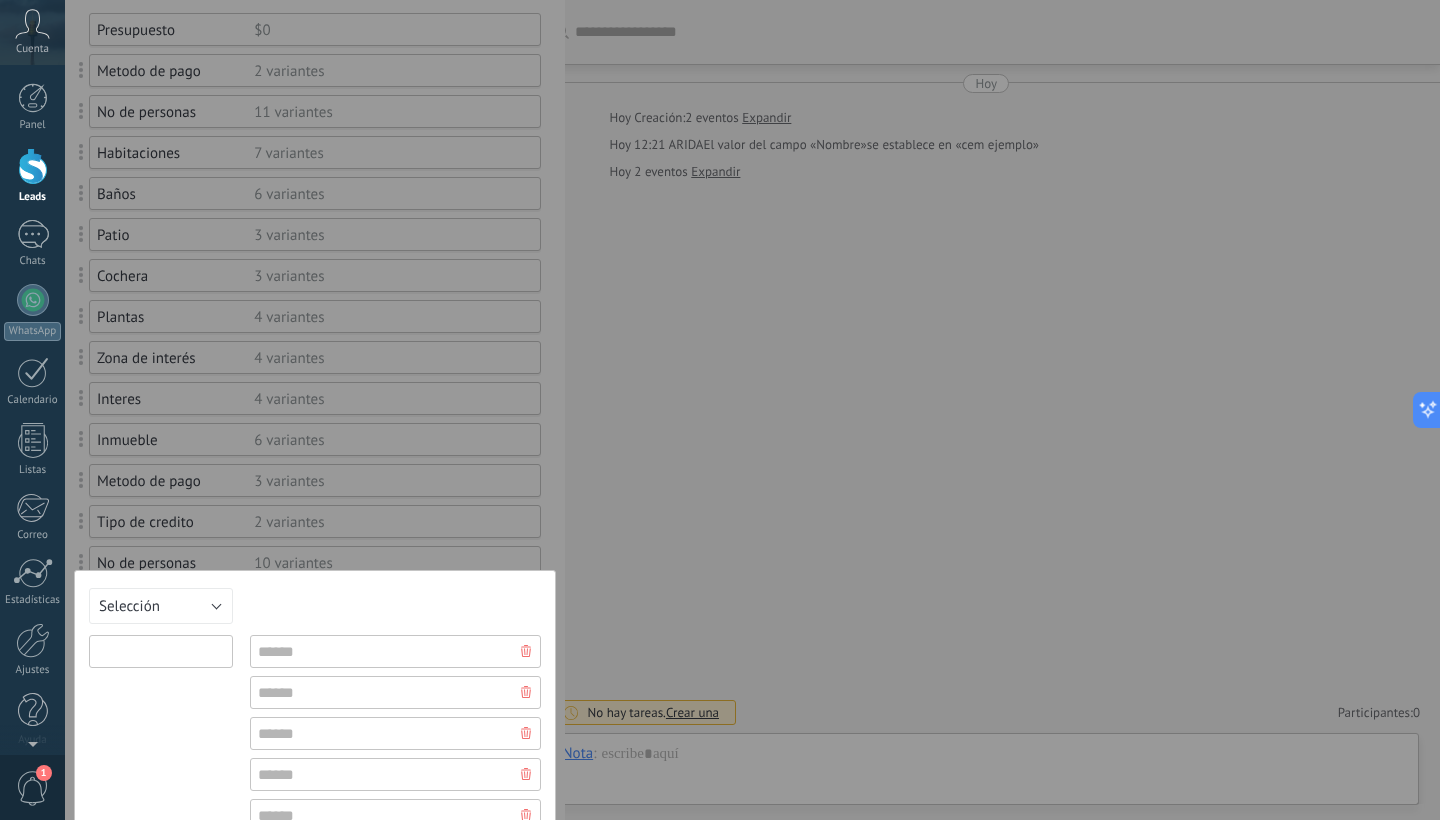 click at bounding box center [161, 651] 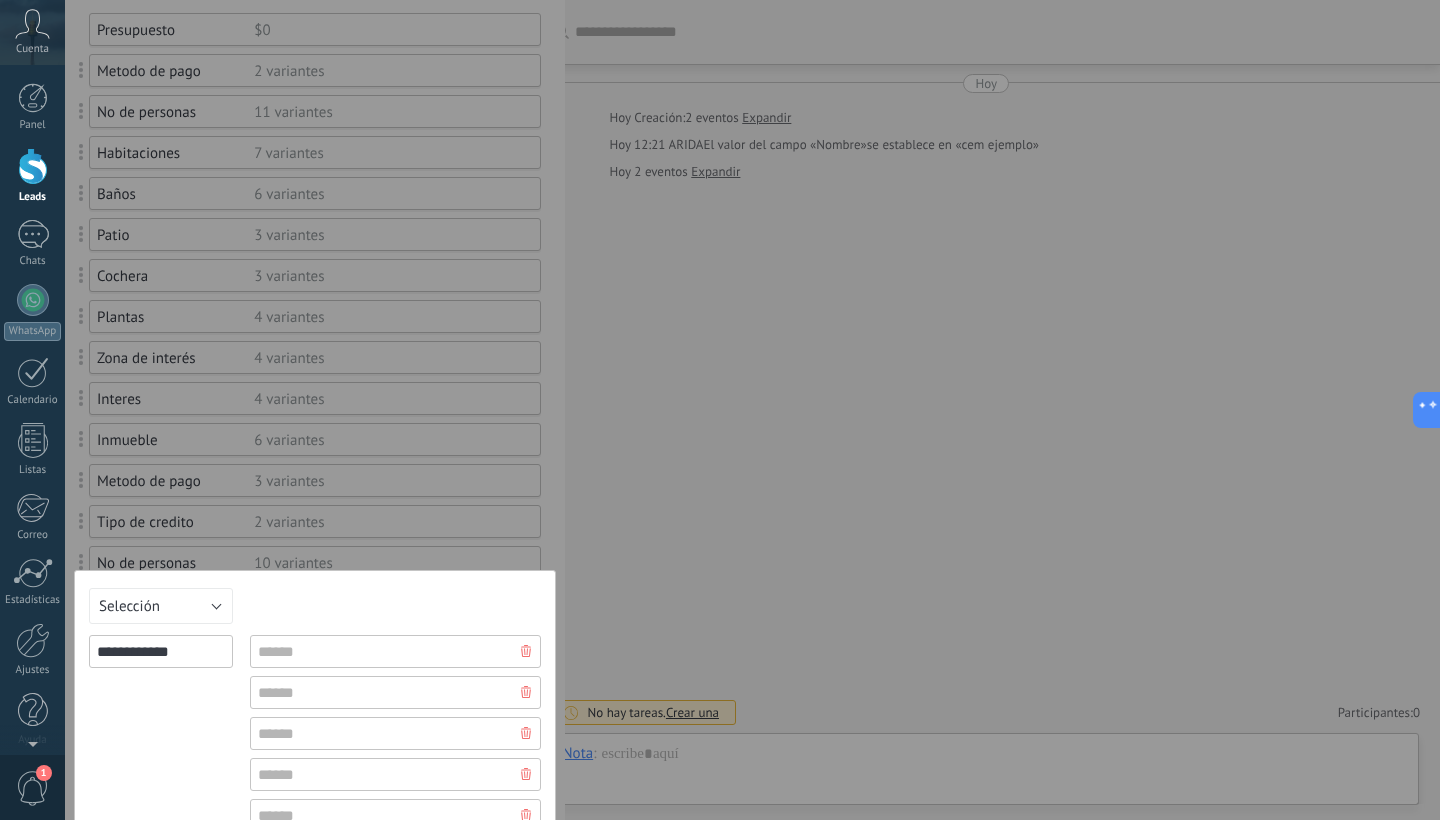 type on "**********" 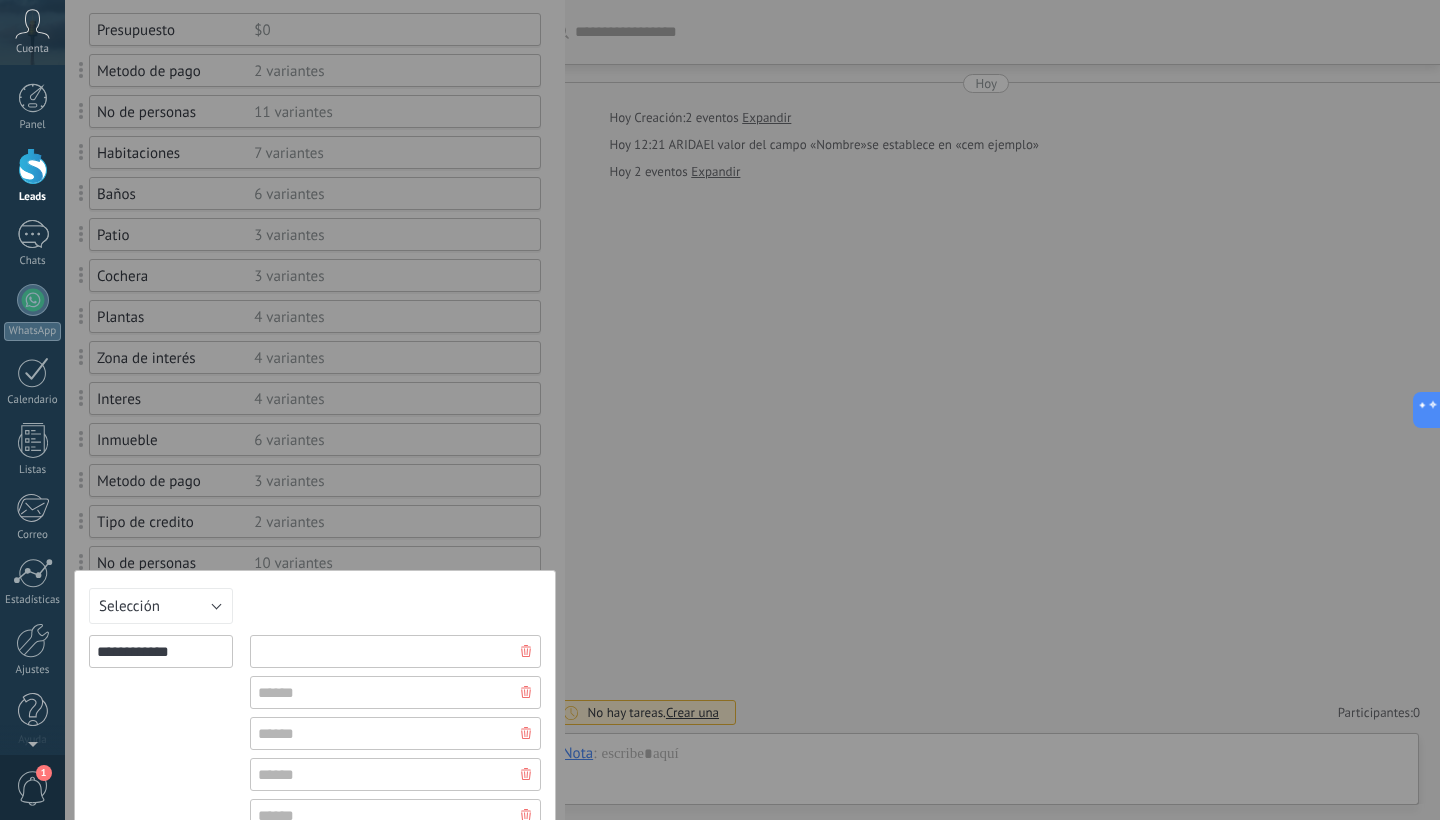 click at bounding box center (395, 651) 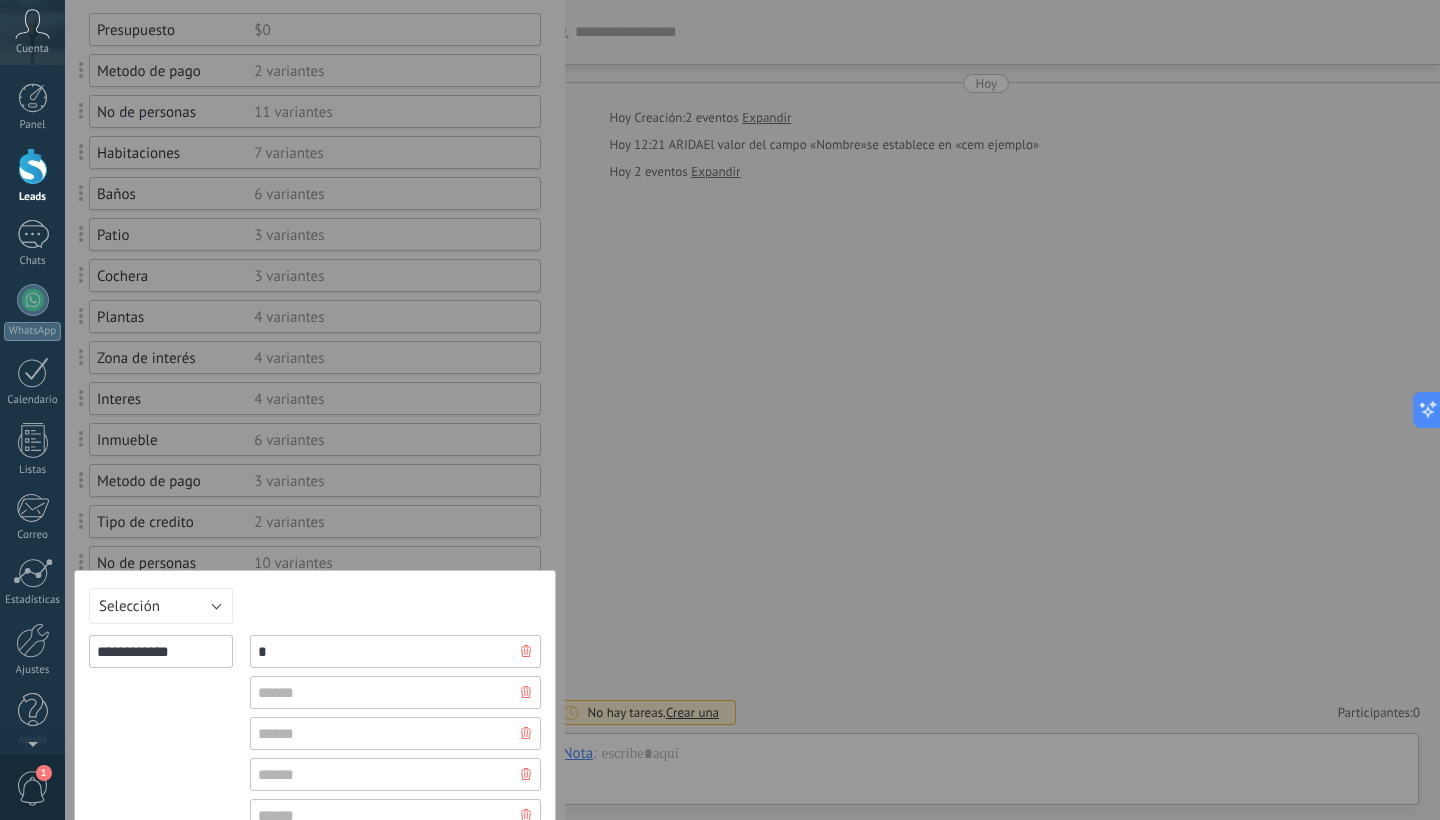 type on "*" 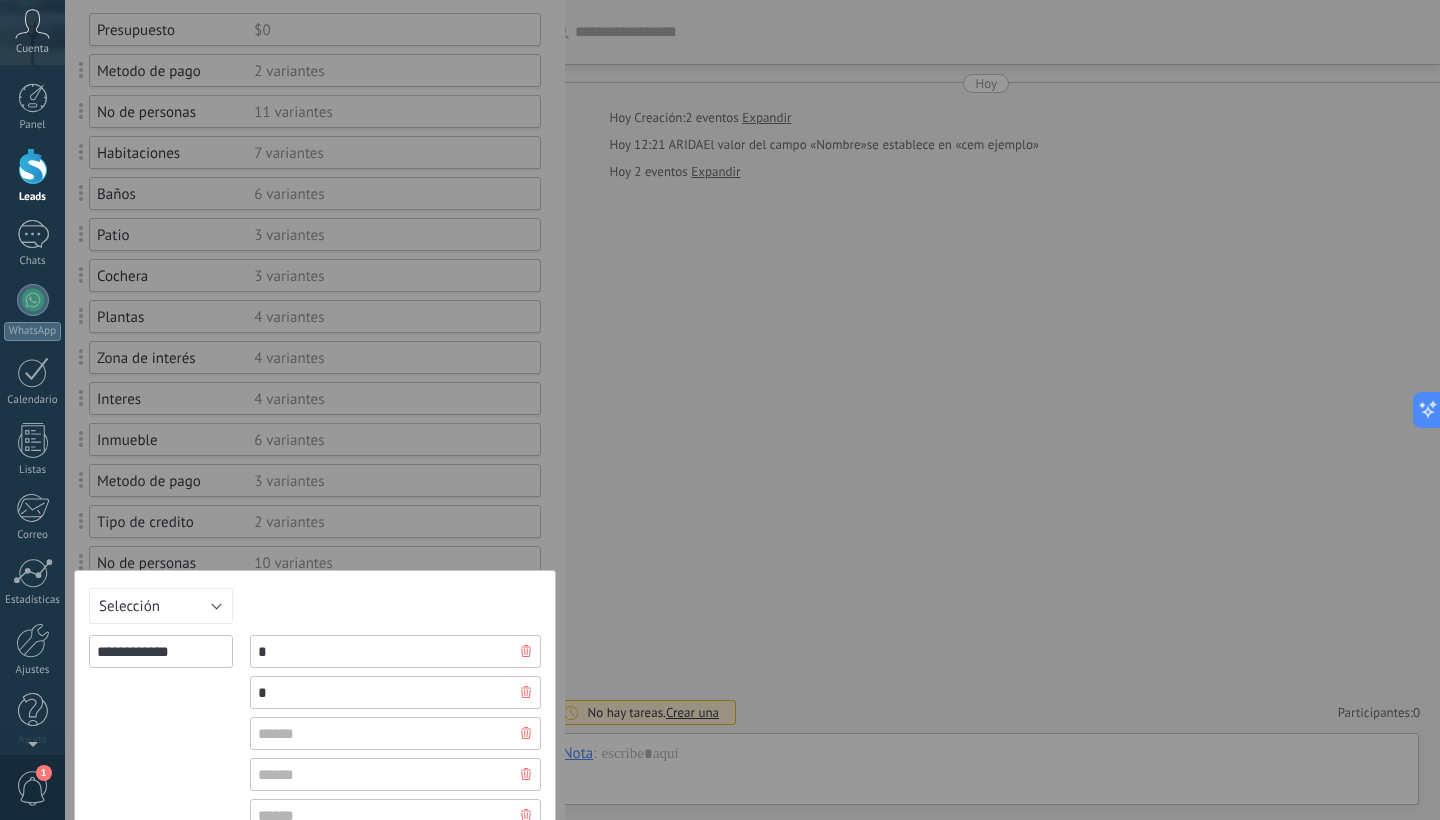 type on "*" 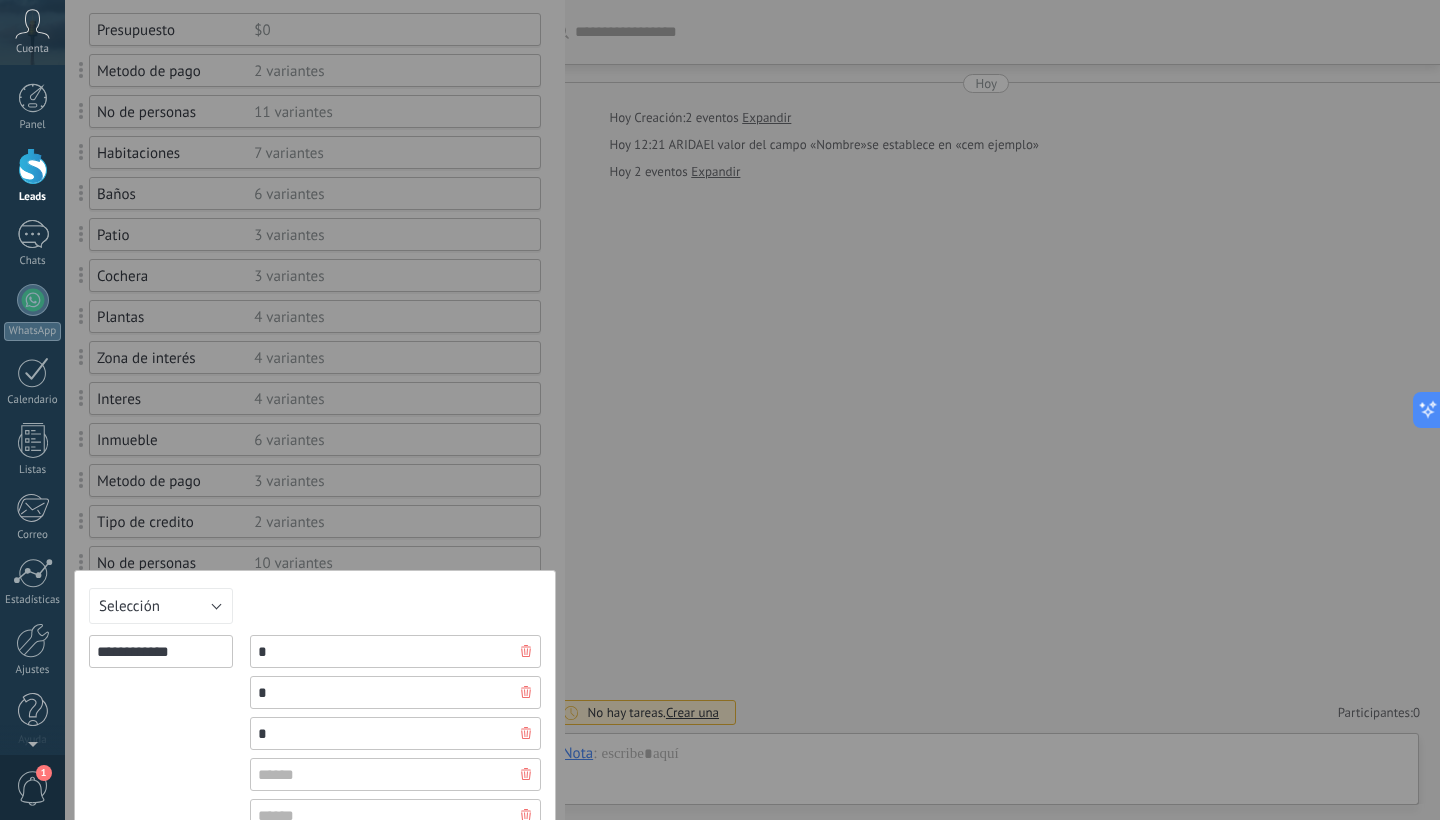 type on "*" 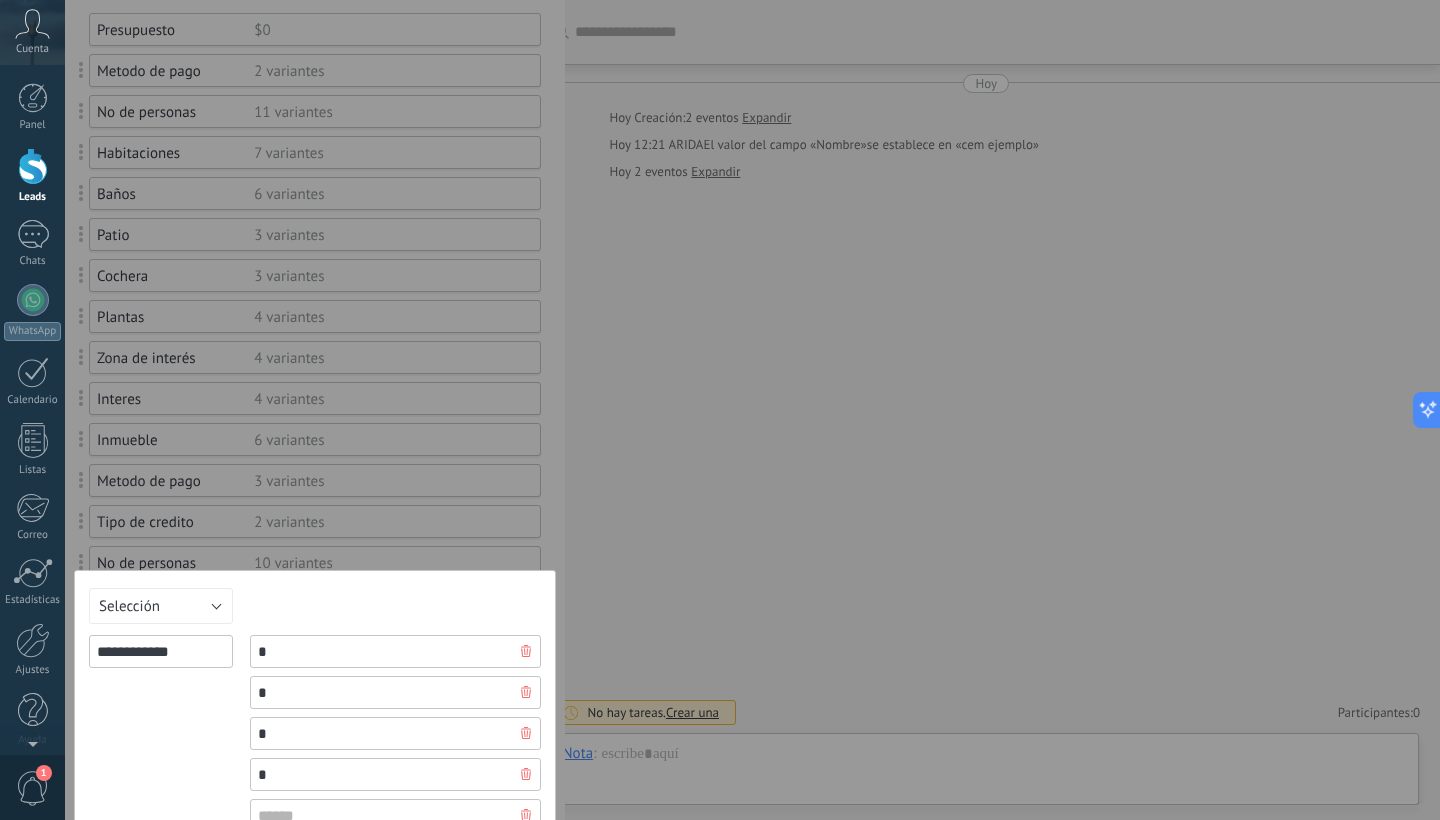type on "*" 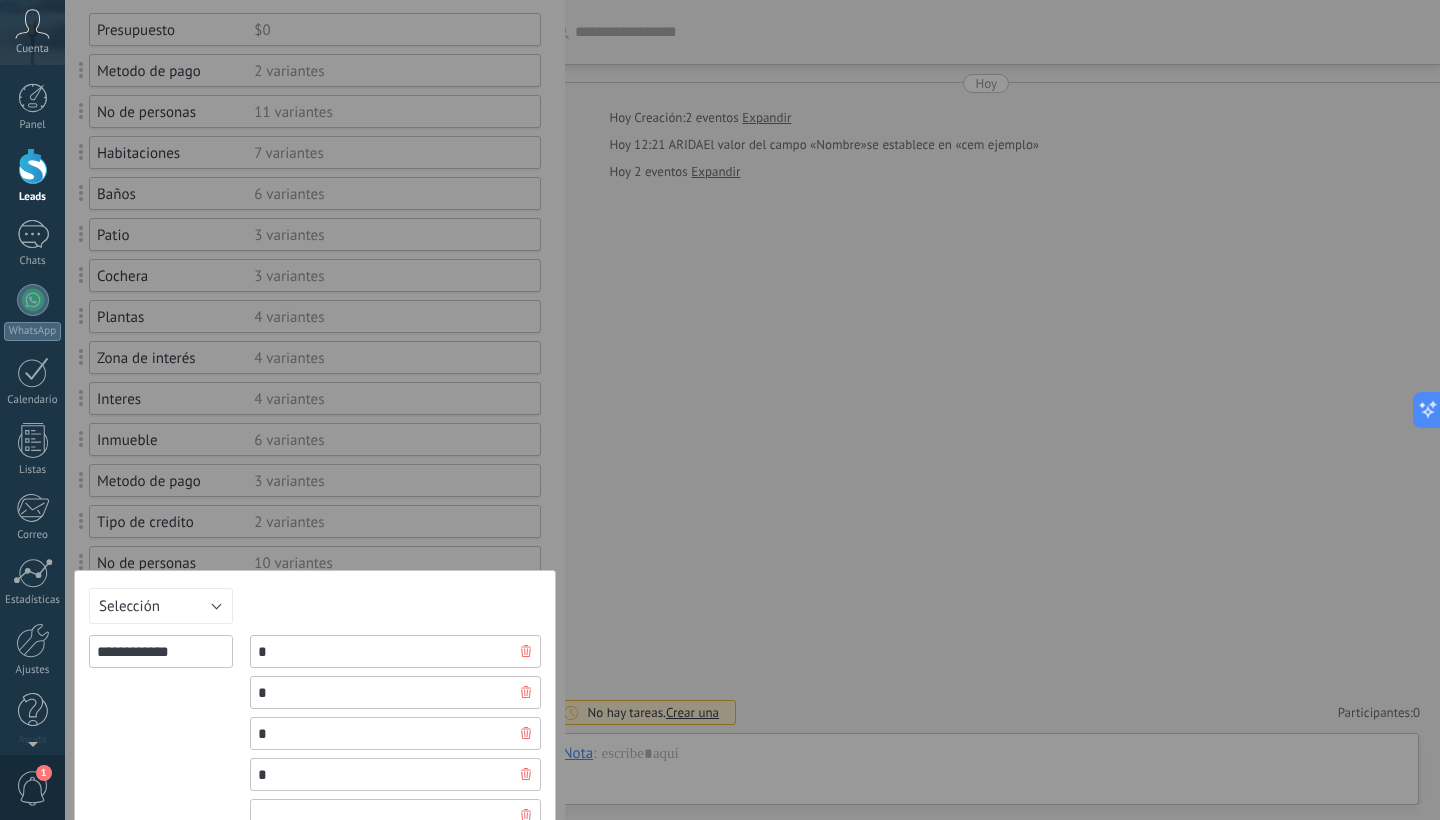 scroll, scrollTop: 209, scrollLeft: 0, axis: vertical 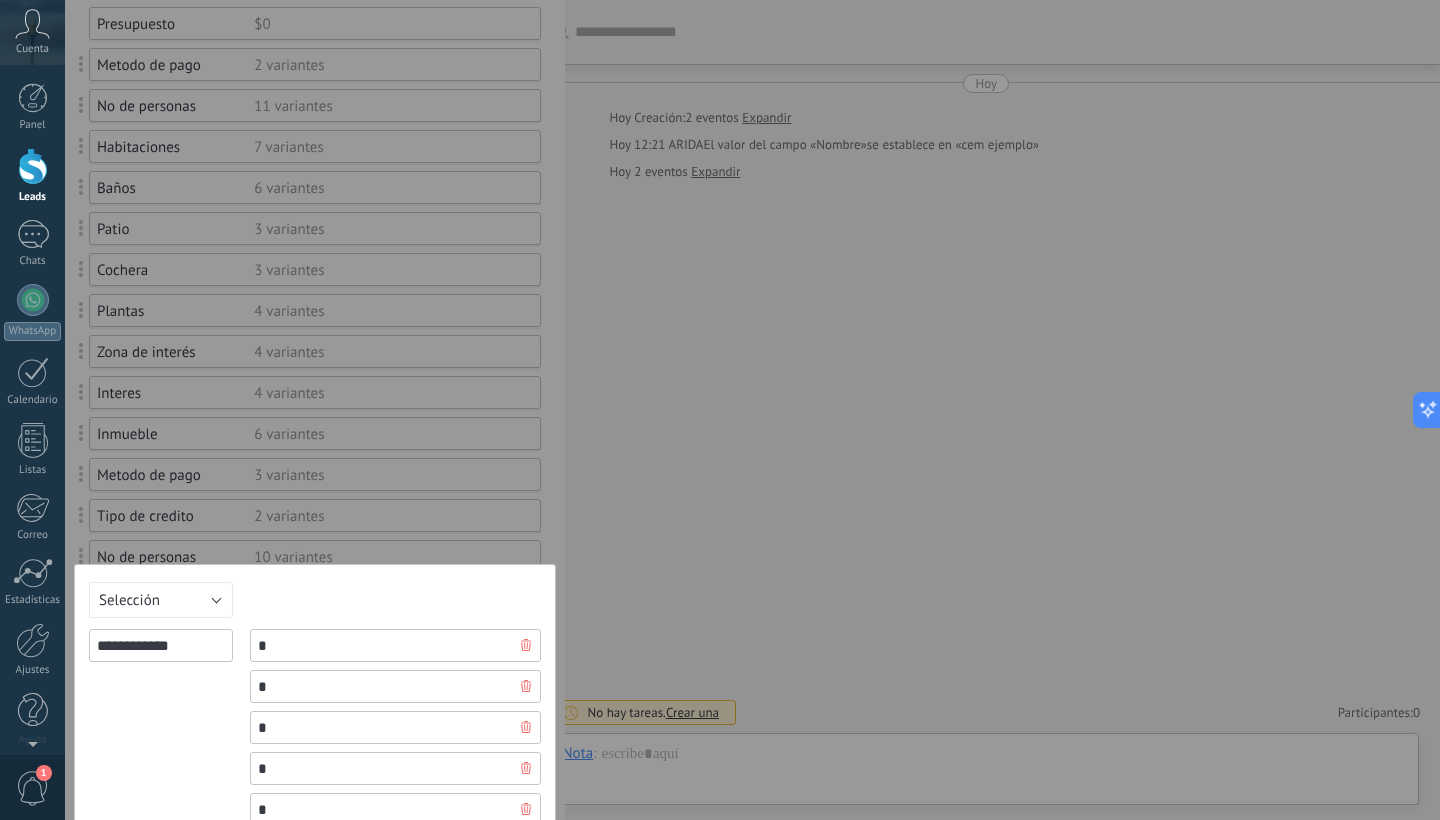 type on "*" 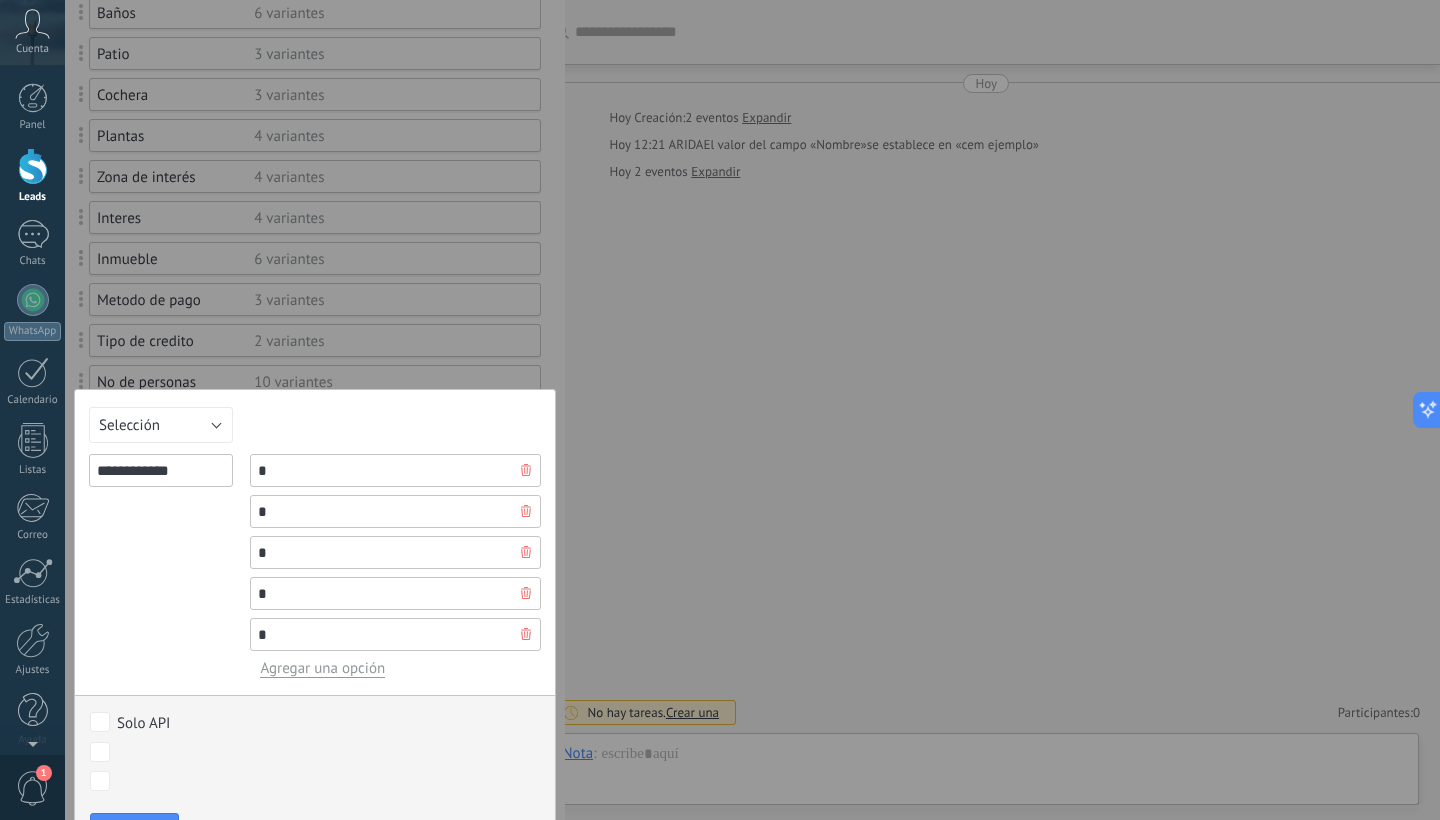 scroll, scrollTop: 404, scrollLeft: 0, axis: vertical 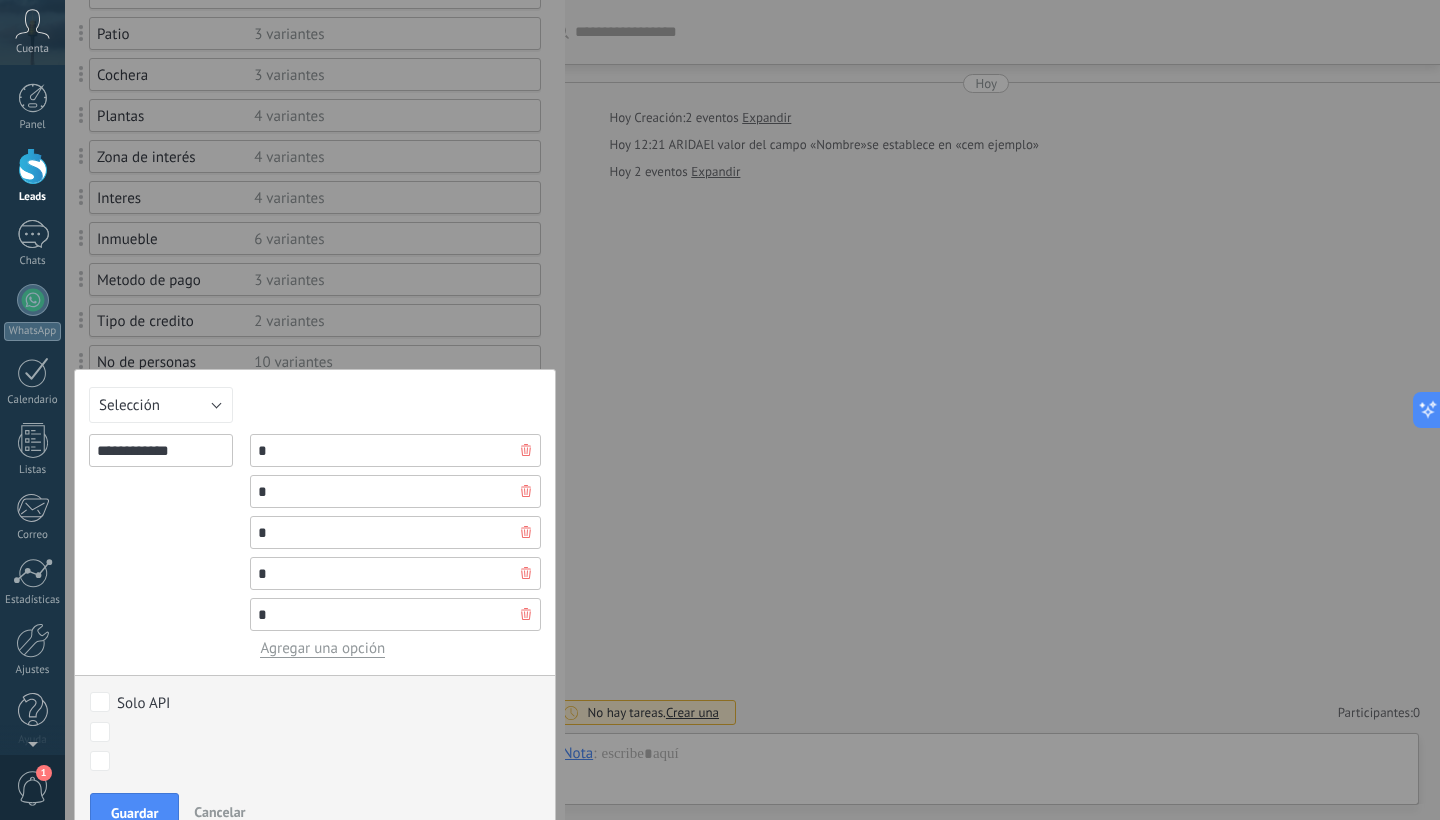 click on "Agregar una opción" at bounding box center (322, 648) 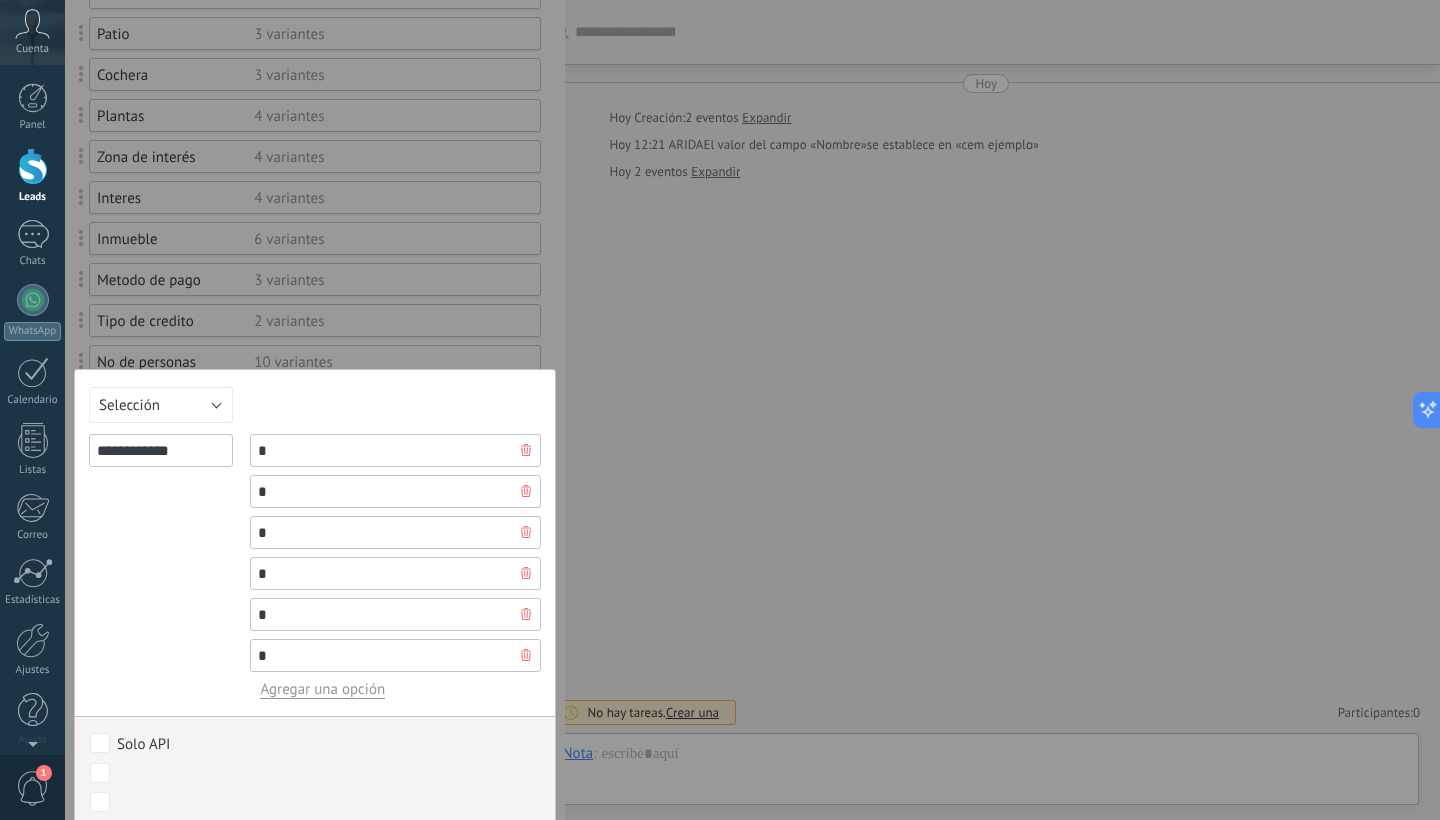 type on "*" 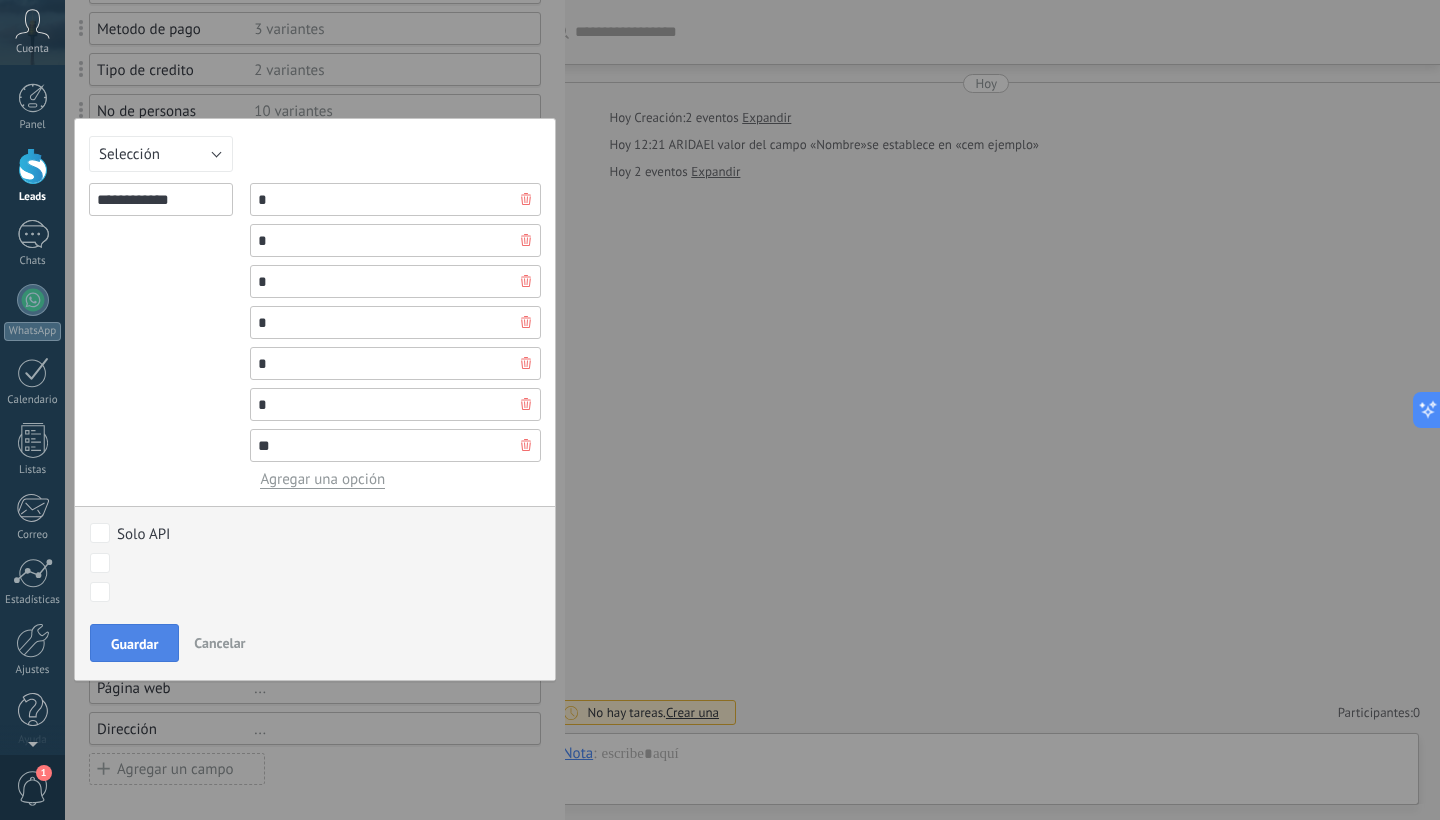 scroll, scrollTop: 654, scrollLeft: 0, axis: vertical 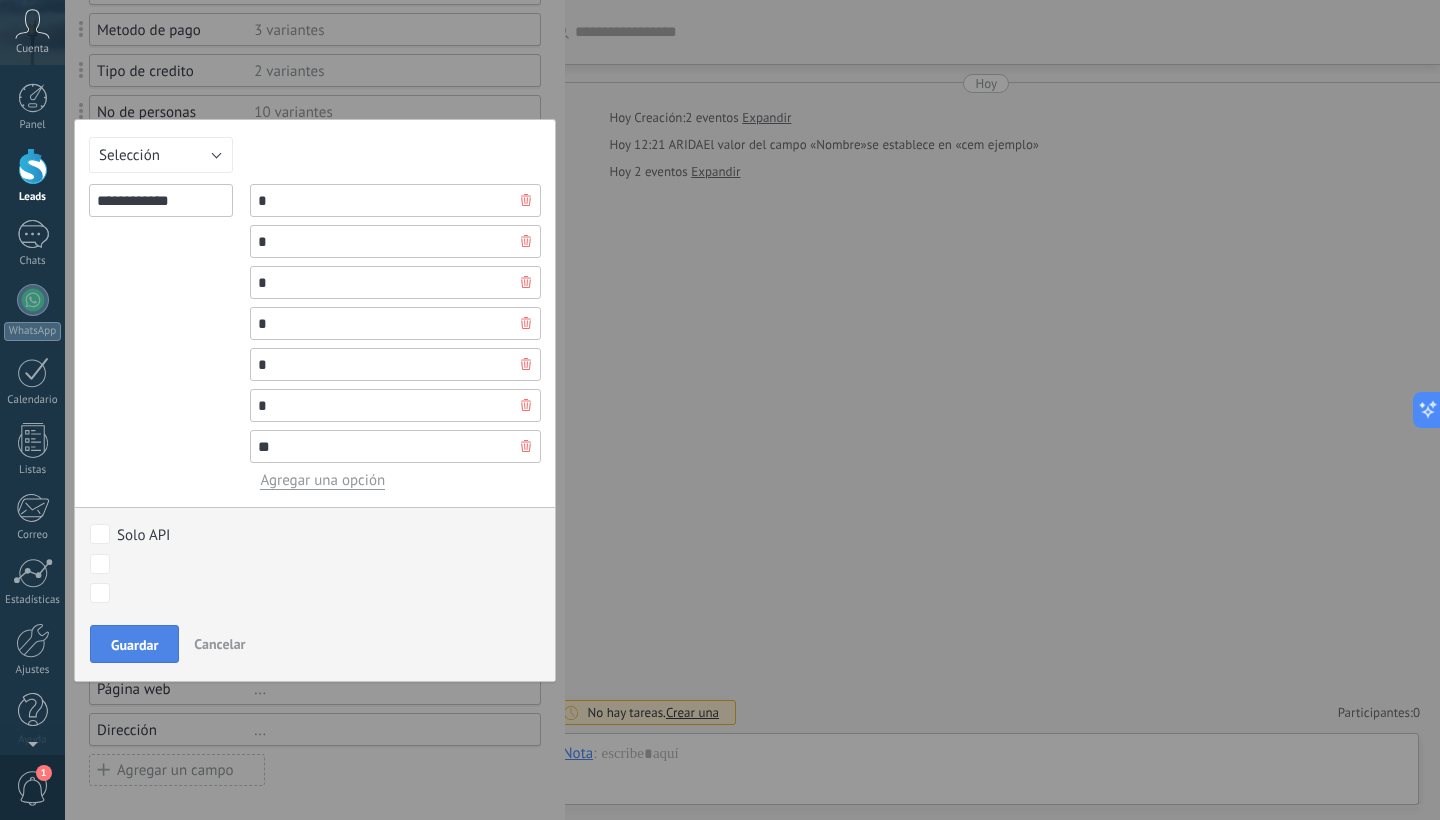 type on "**" 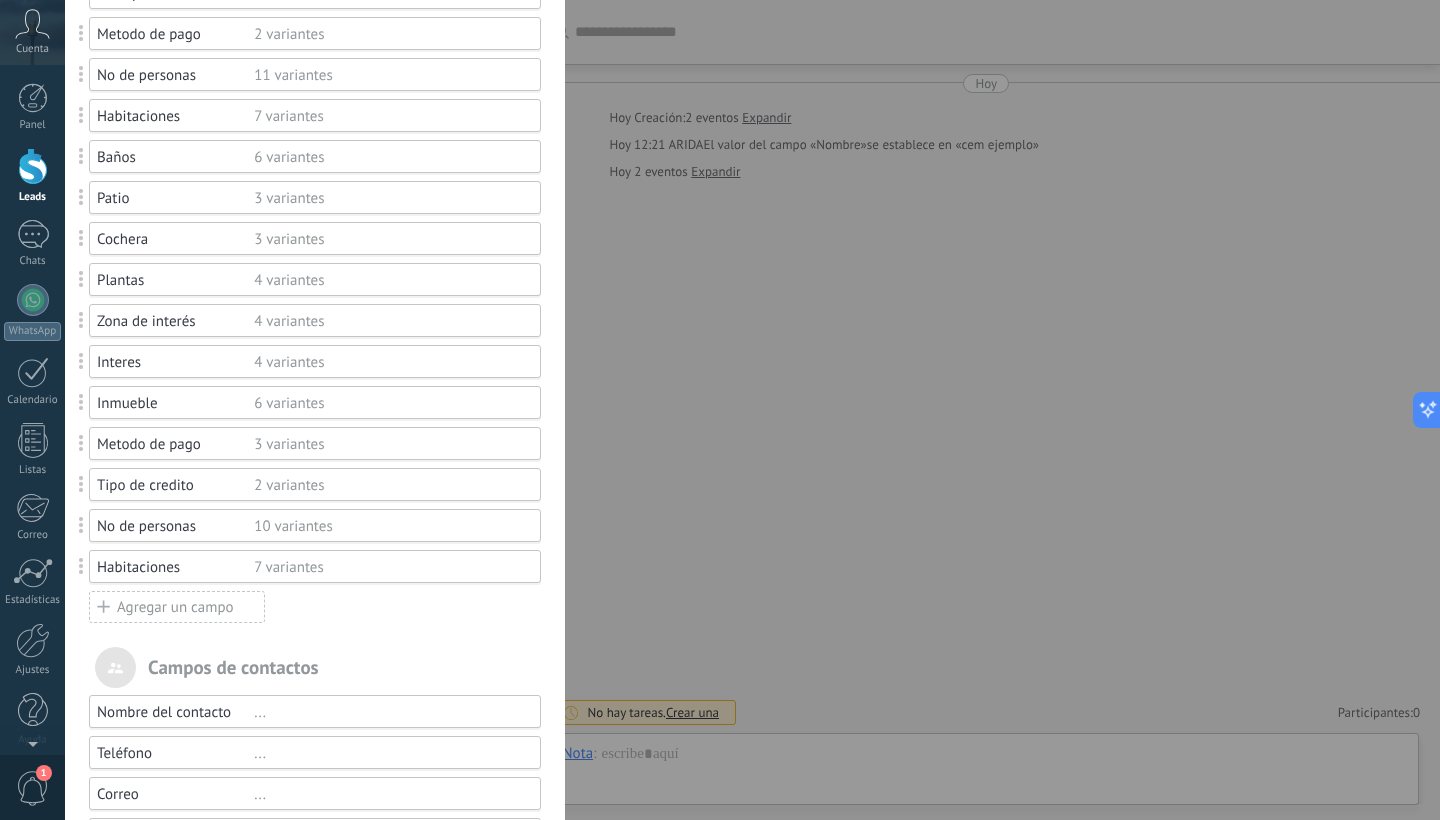 scroll, scrollTop: 222, scrollLeft: 0, axis: vertical 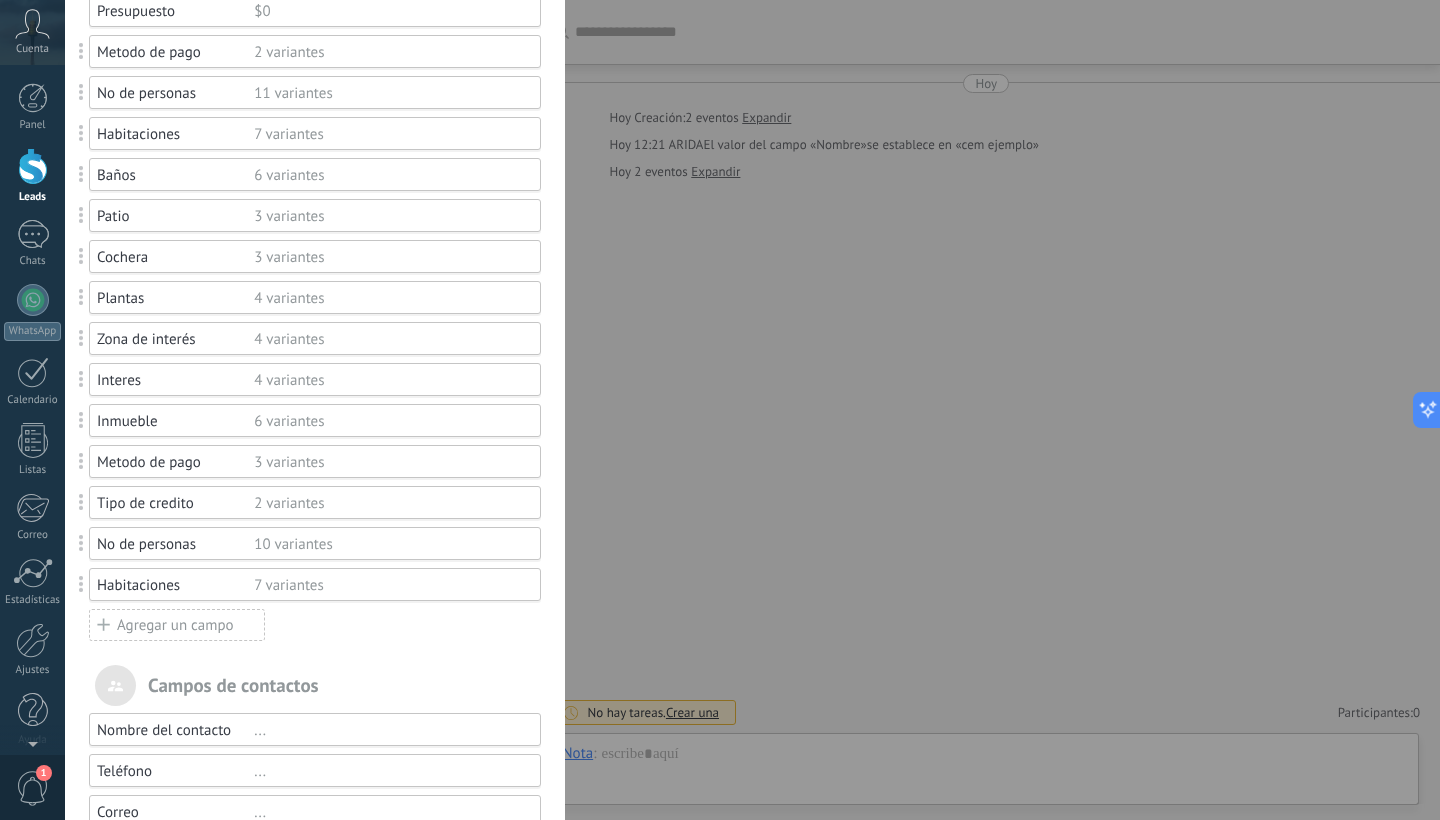 click on "6 variantes" at bounding box center (388, 175) 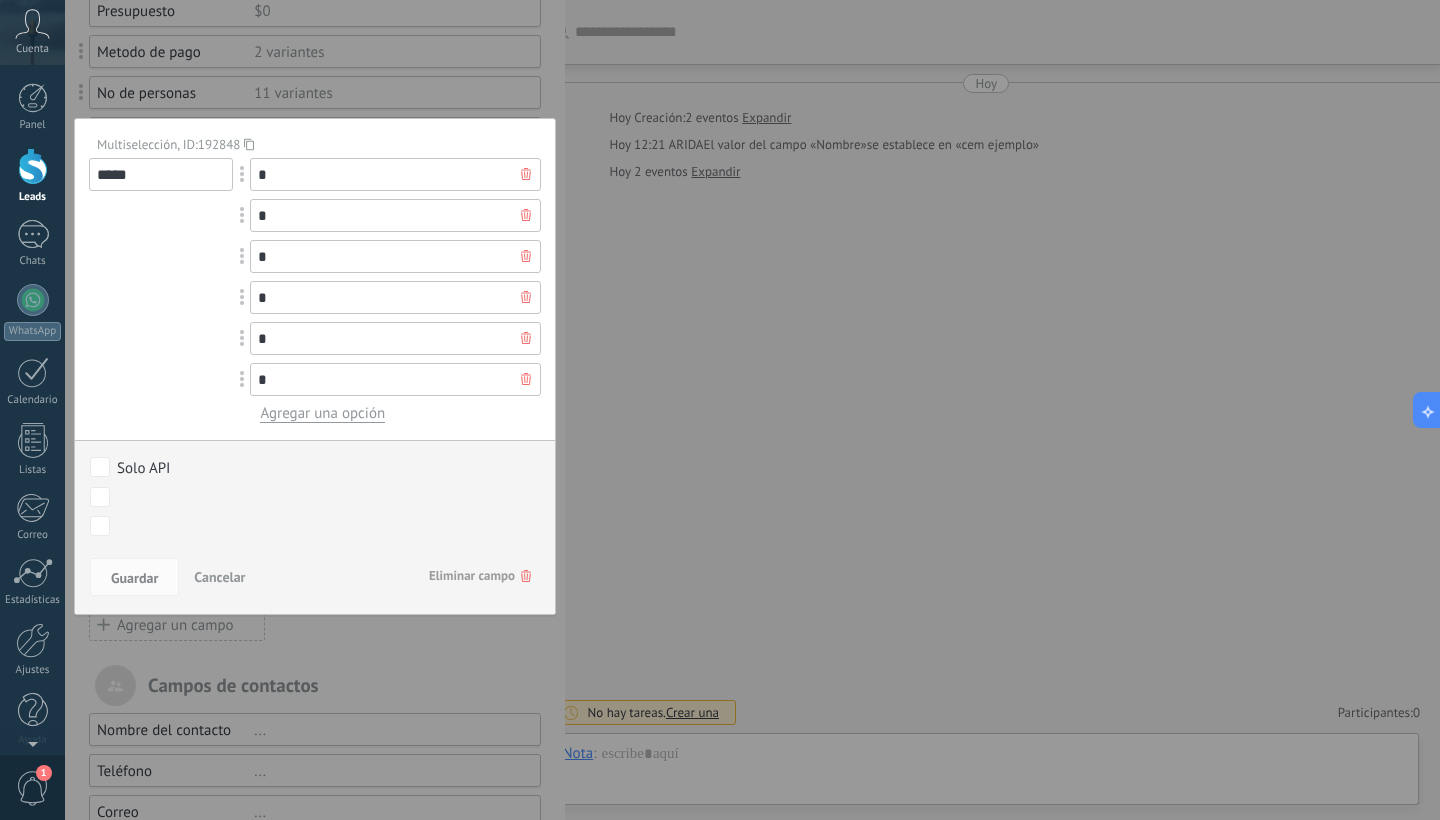 click at bounding box center (315, 516) 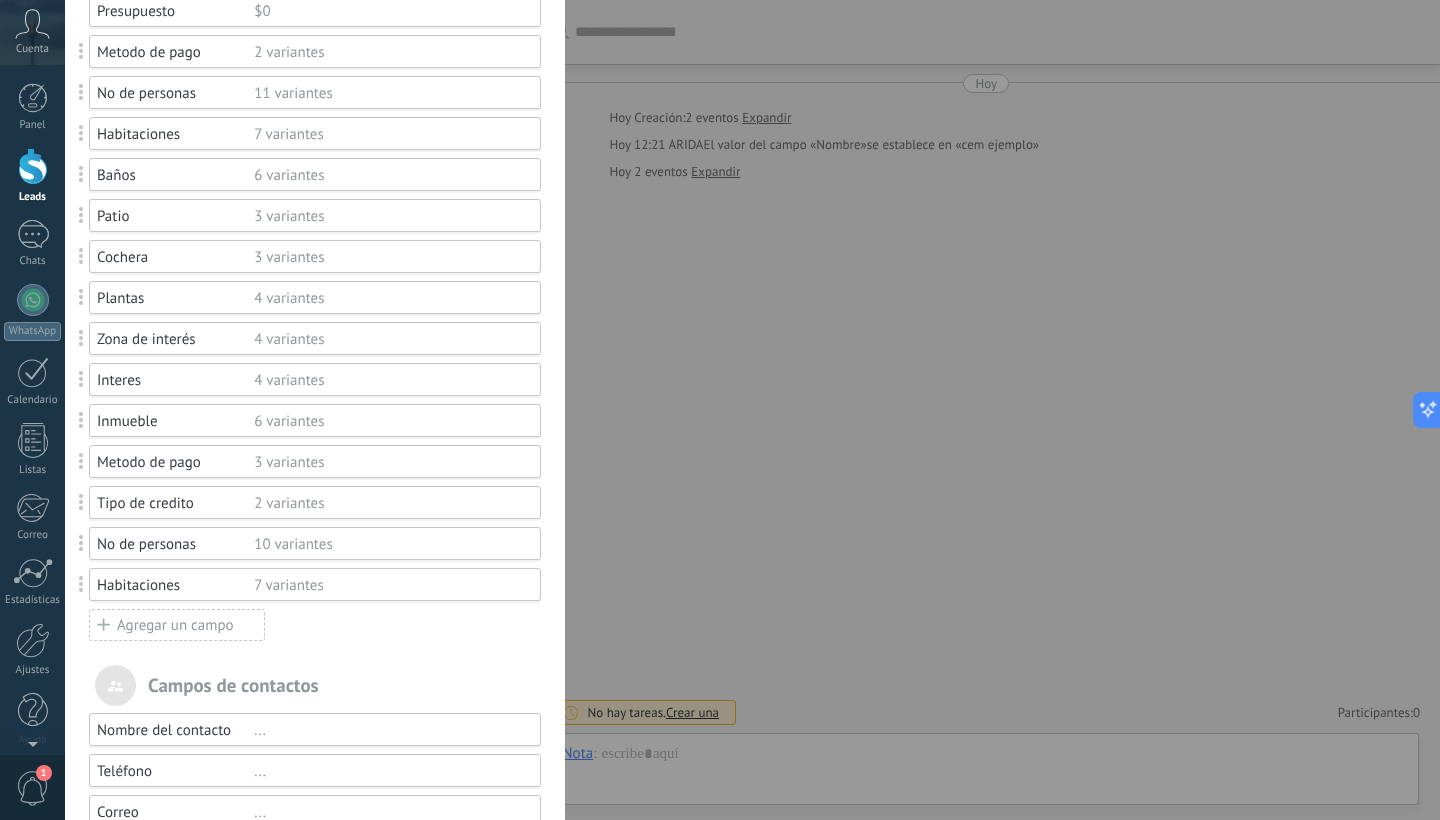 click on "Agregar un campo" at bounding box center (177, 625) 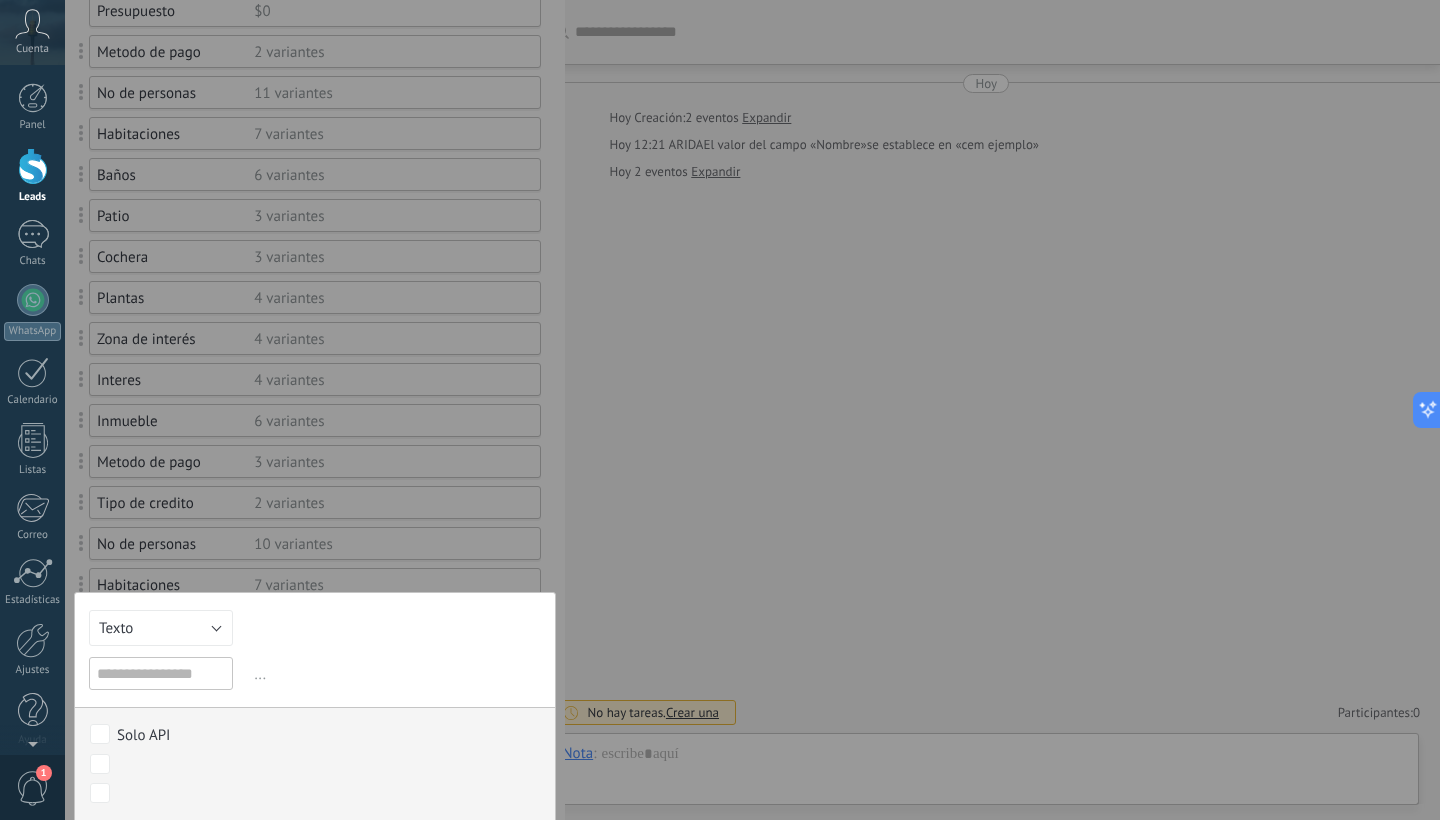 click at bounding box center [161, 673] 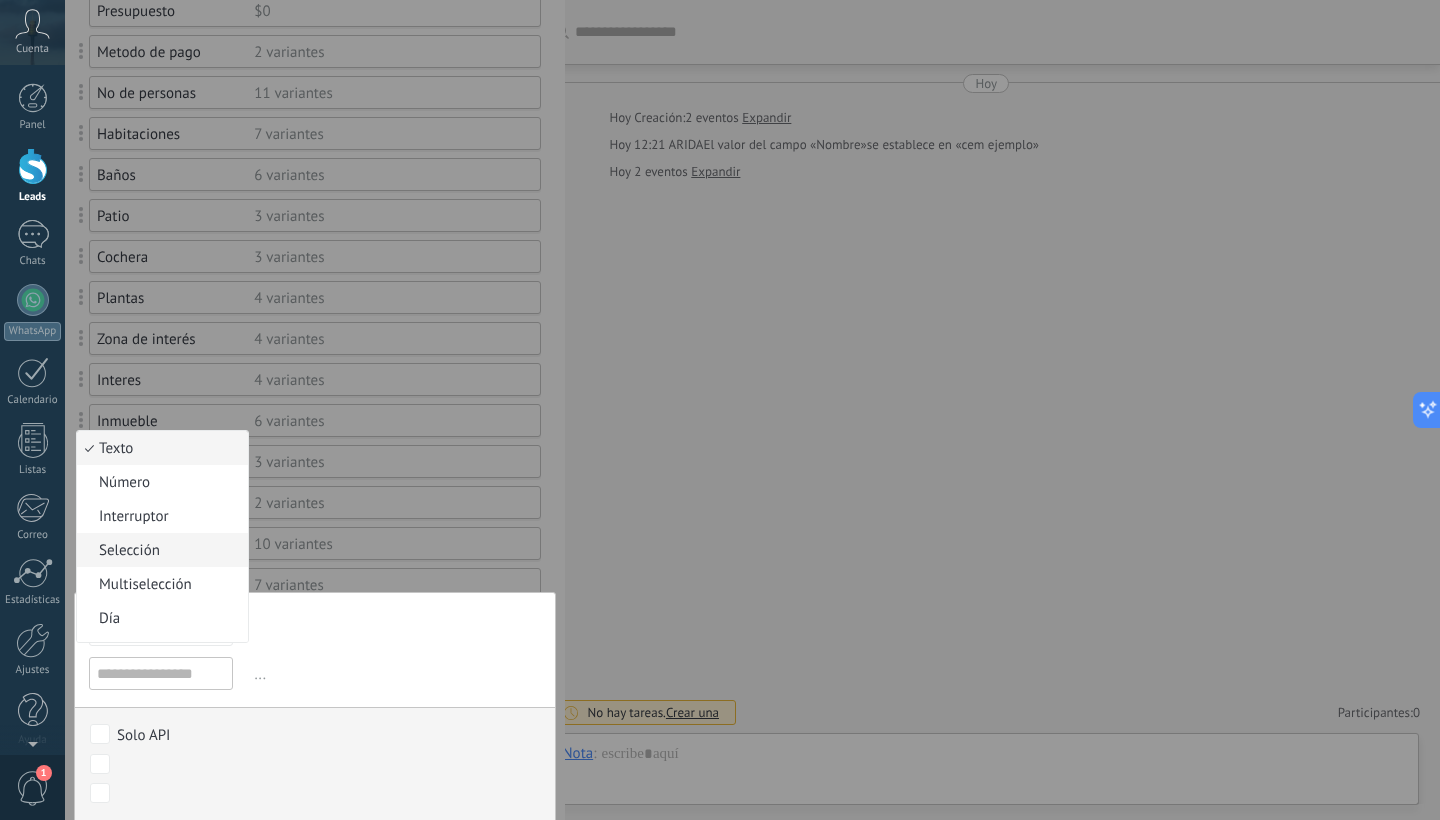 click on "Selección" at bounding box center (159, 550) 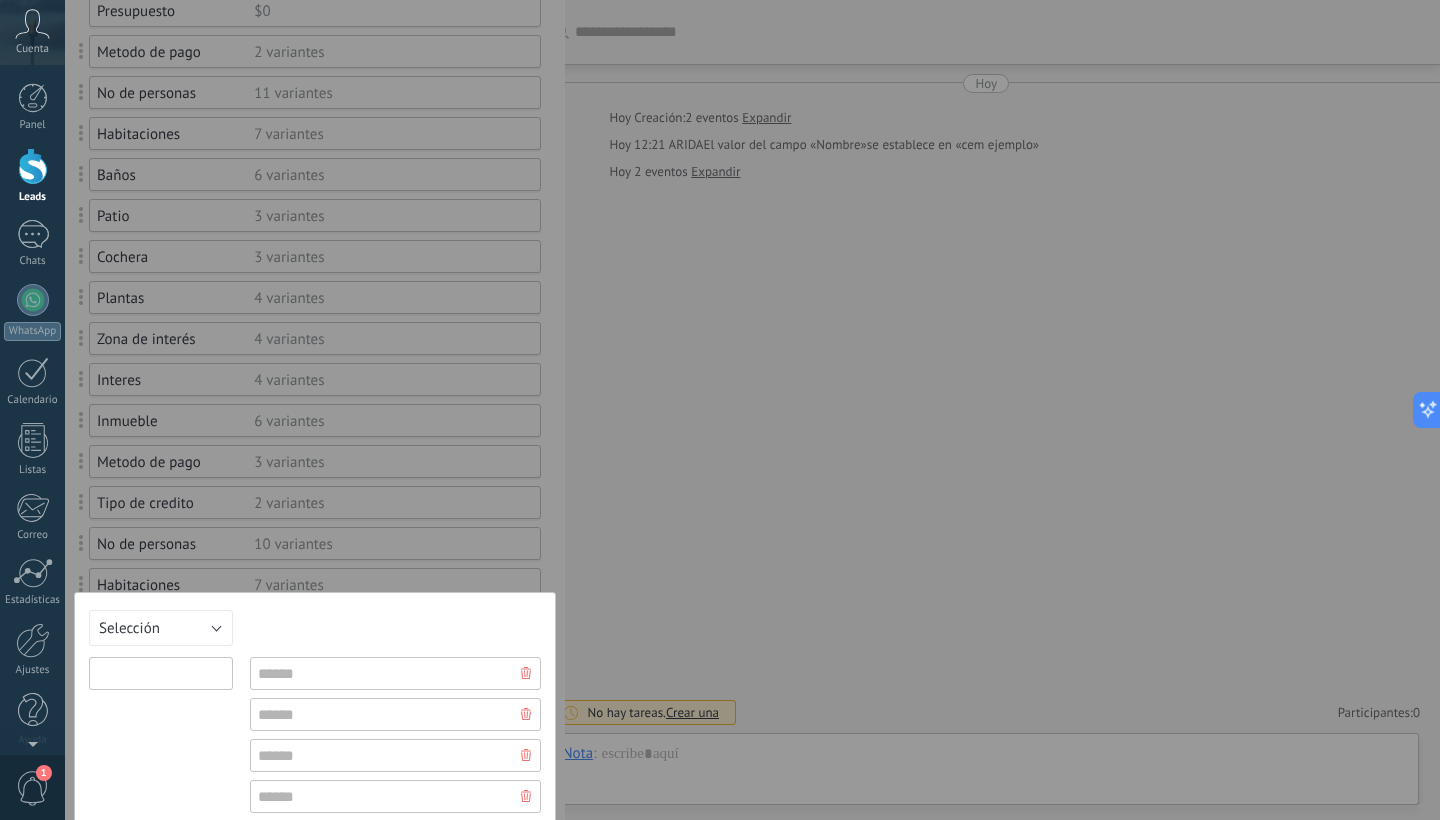 click at bounding box center [161, 673] 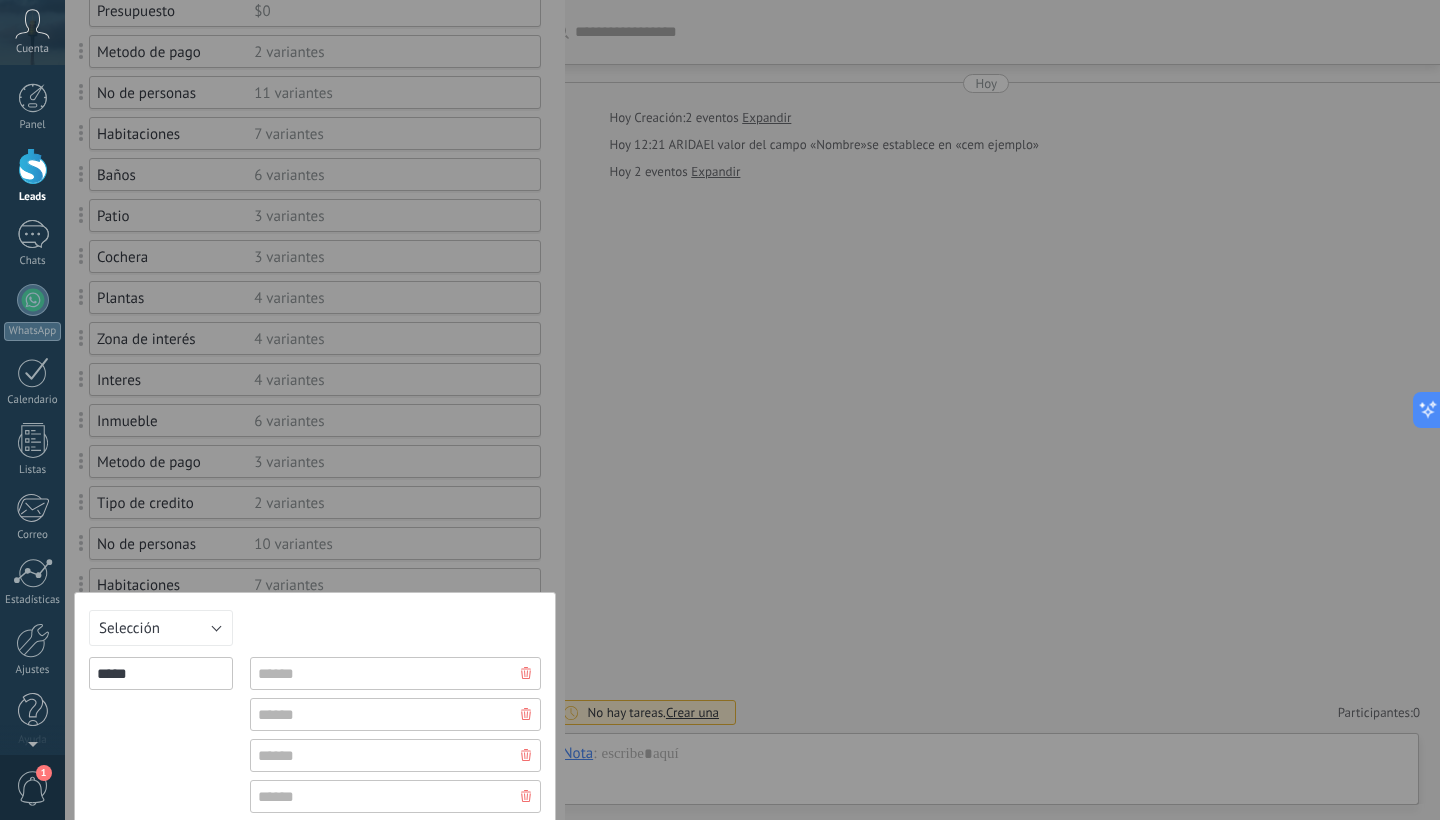 type on "*****" 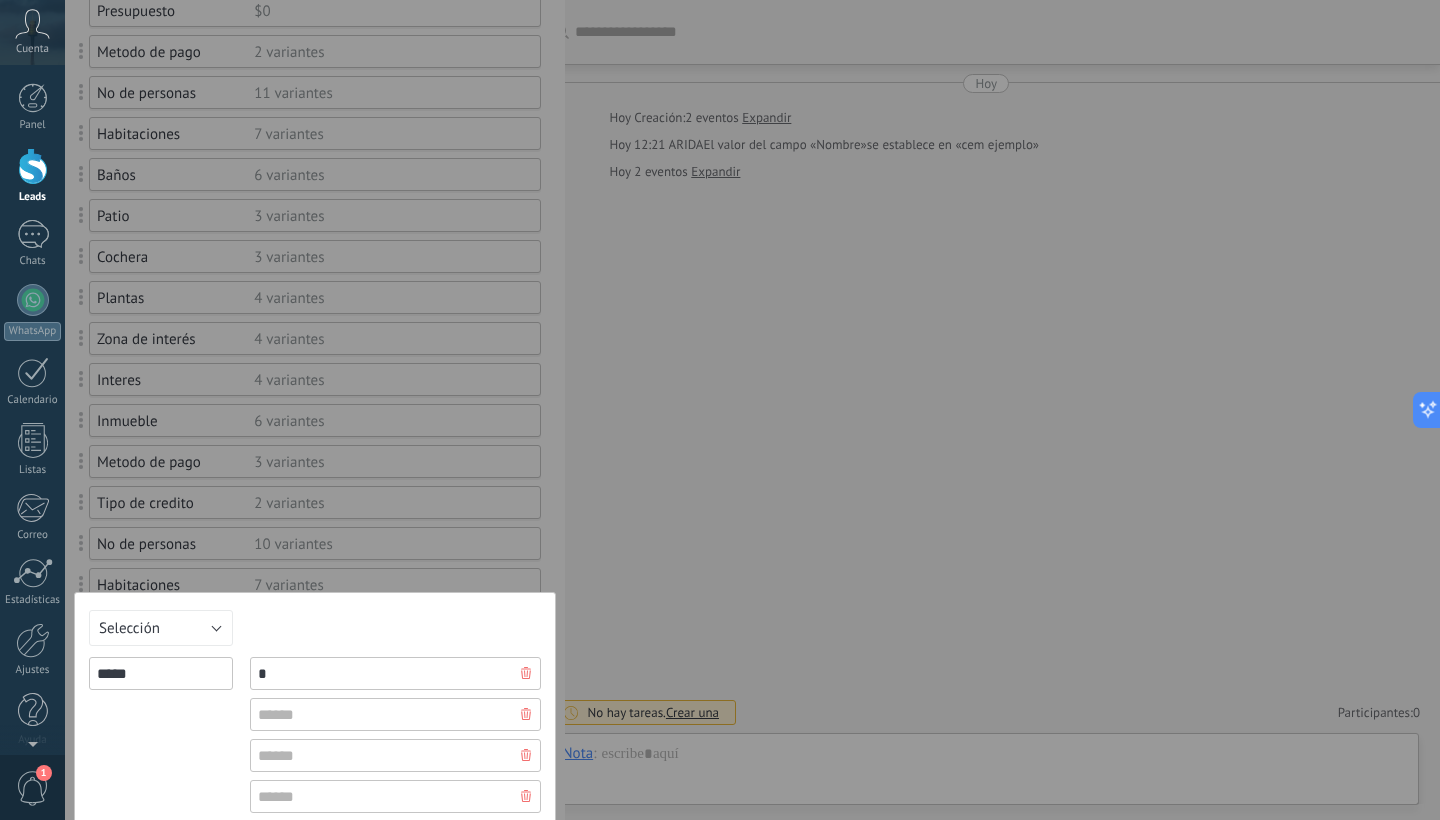 type on "*" 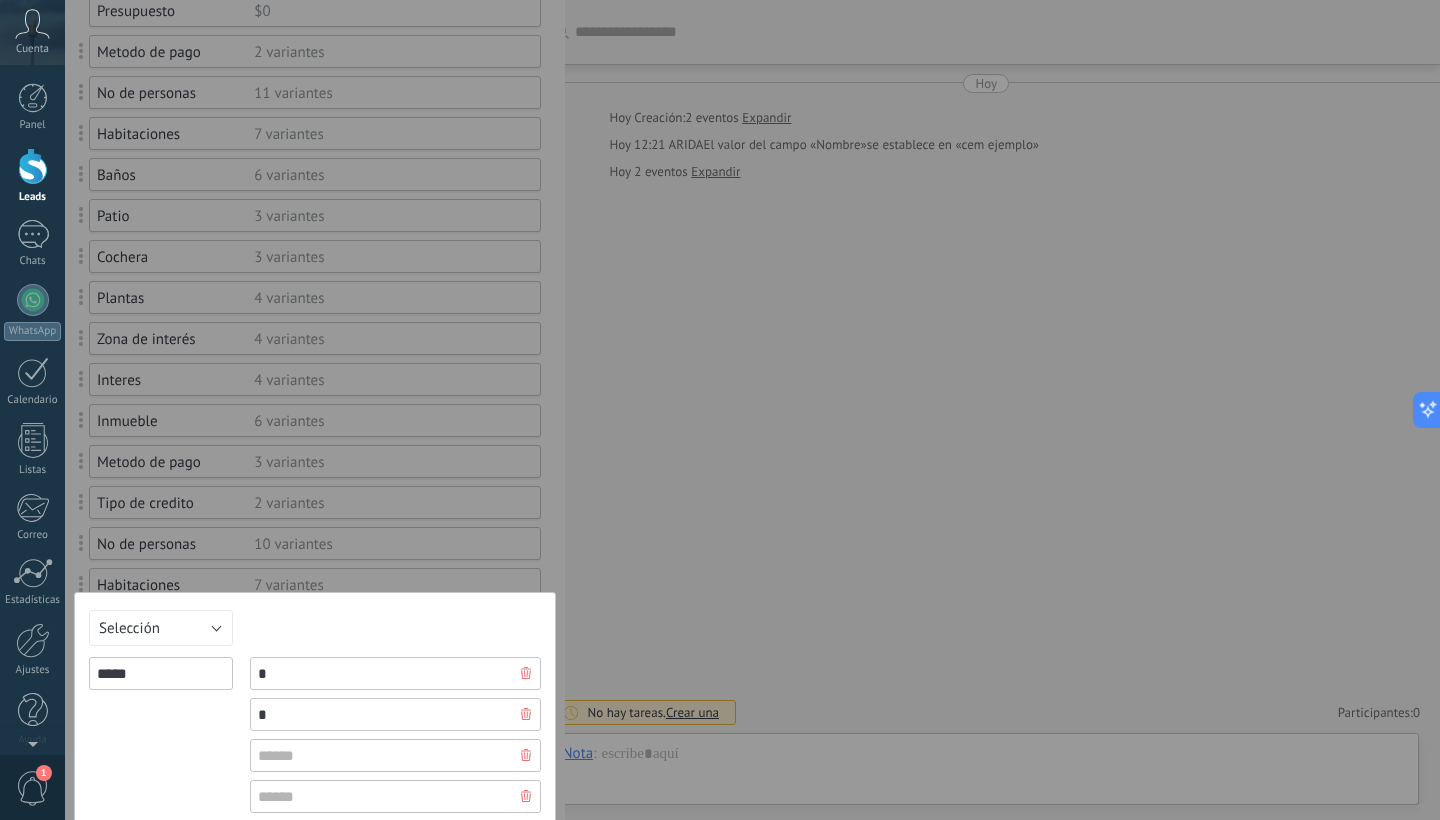 type on "*" 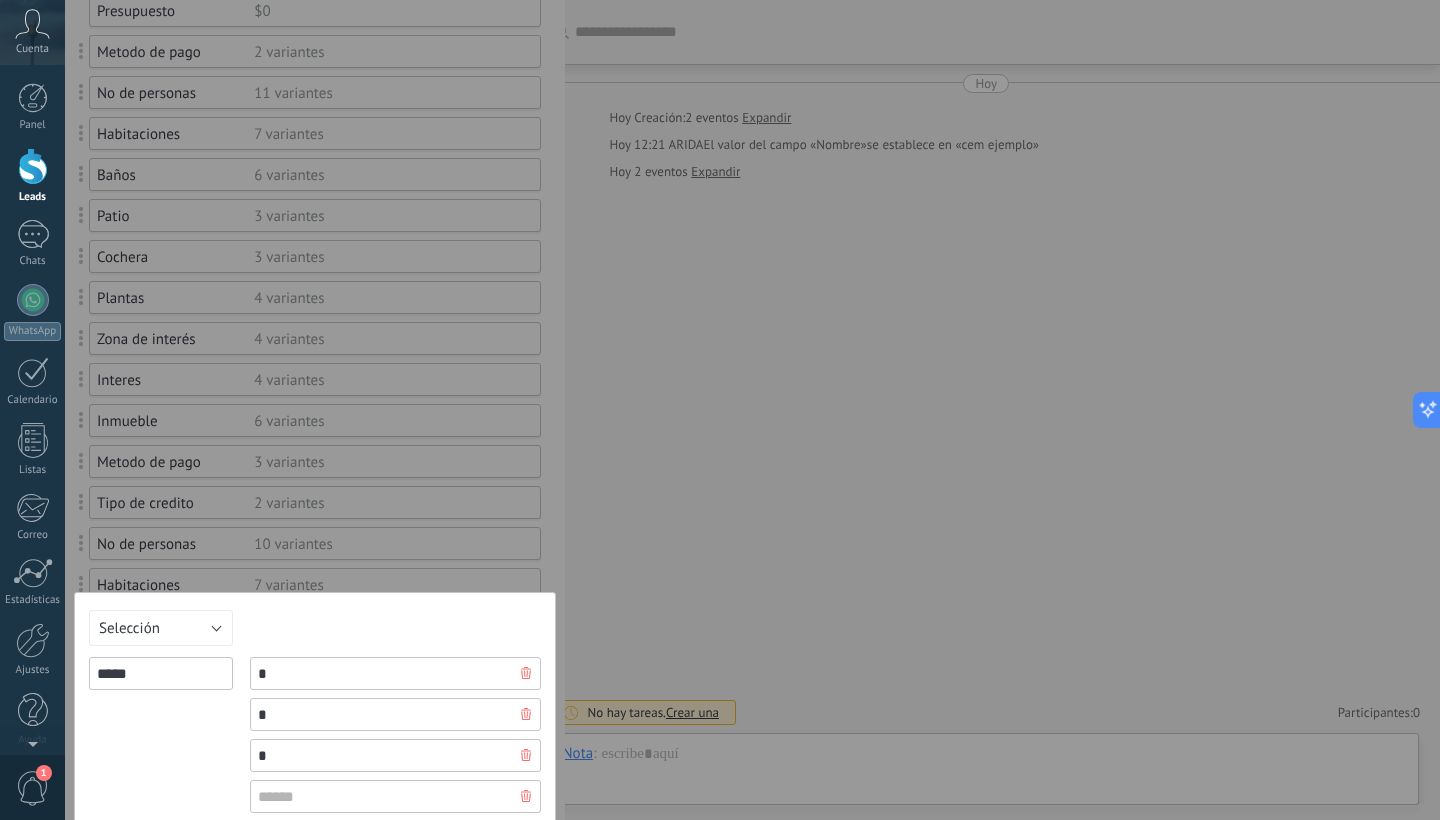 type on "*" 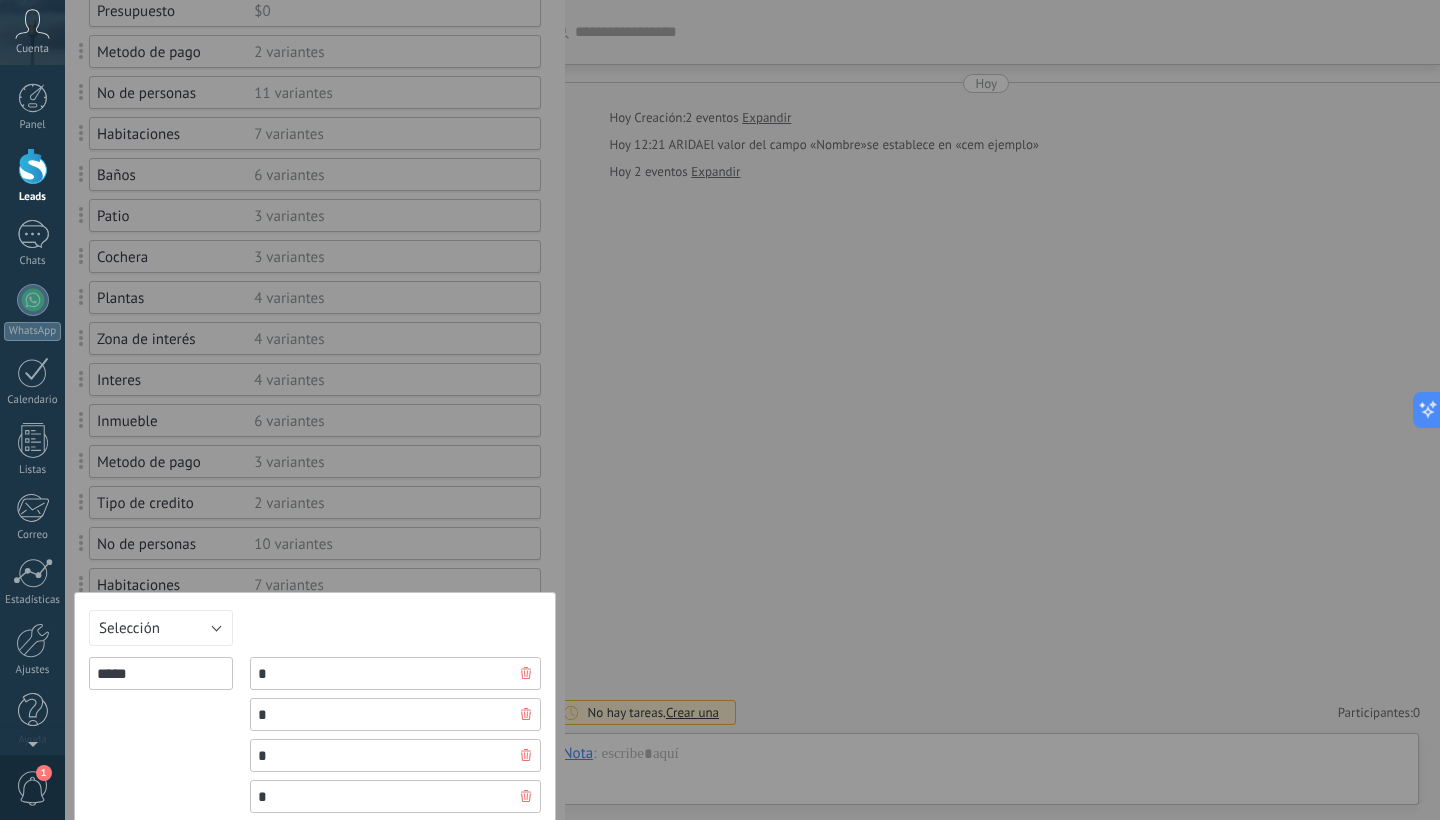 type on "*" 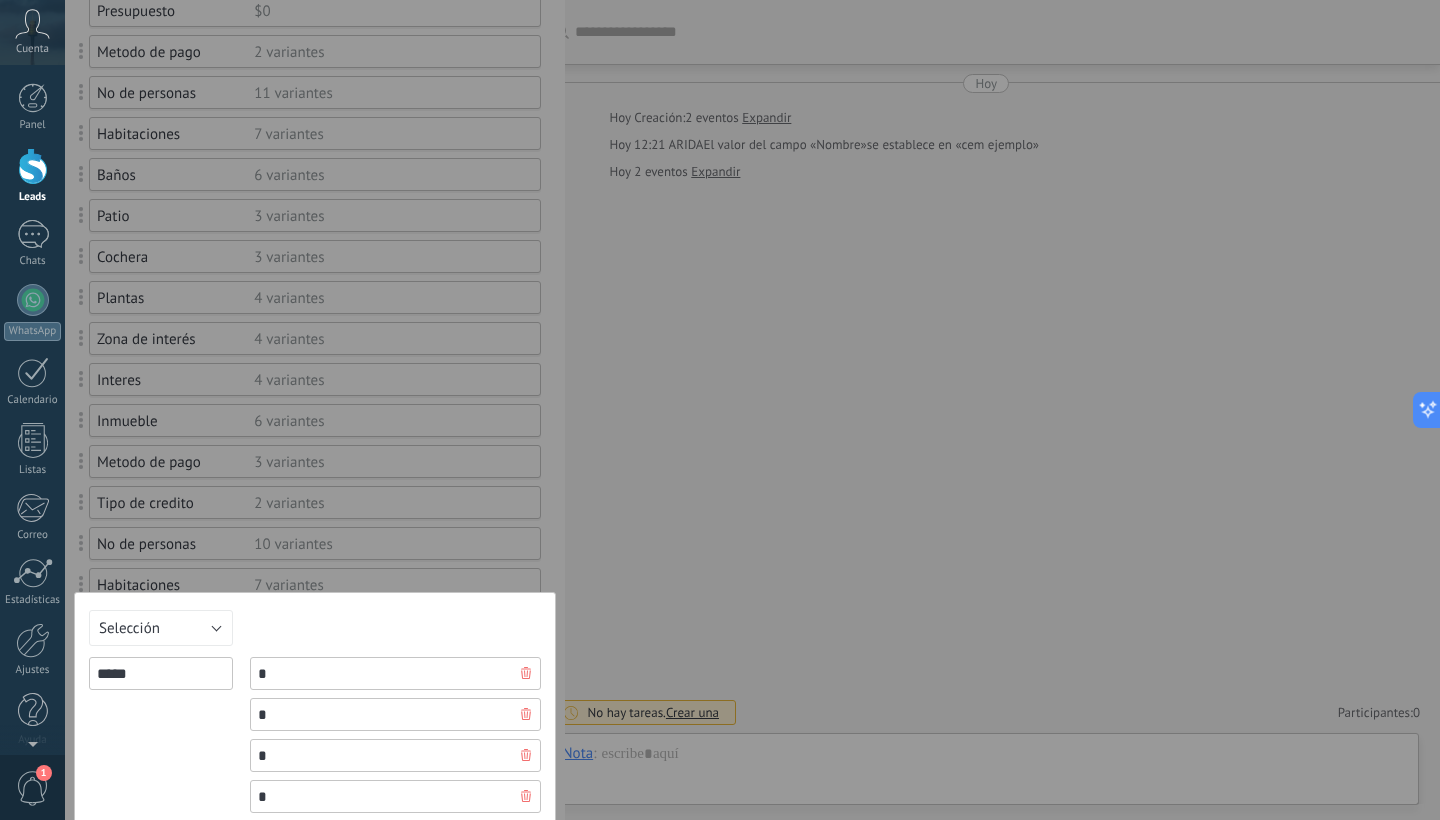 scroll, scrollTop: 650, scrollLeft: 0, axis: vertical 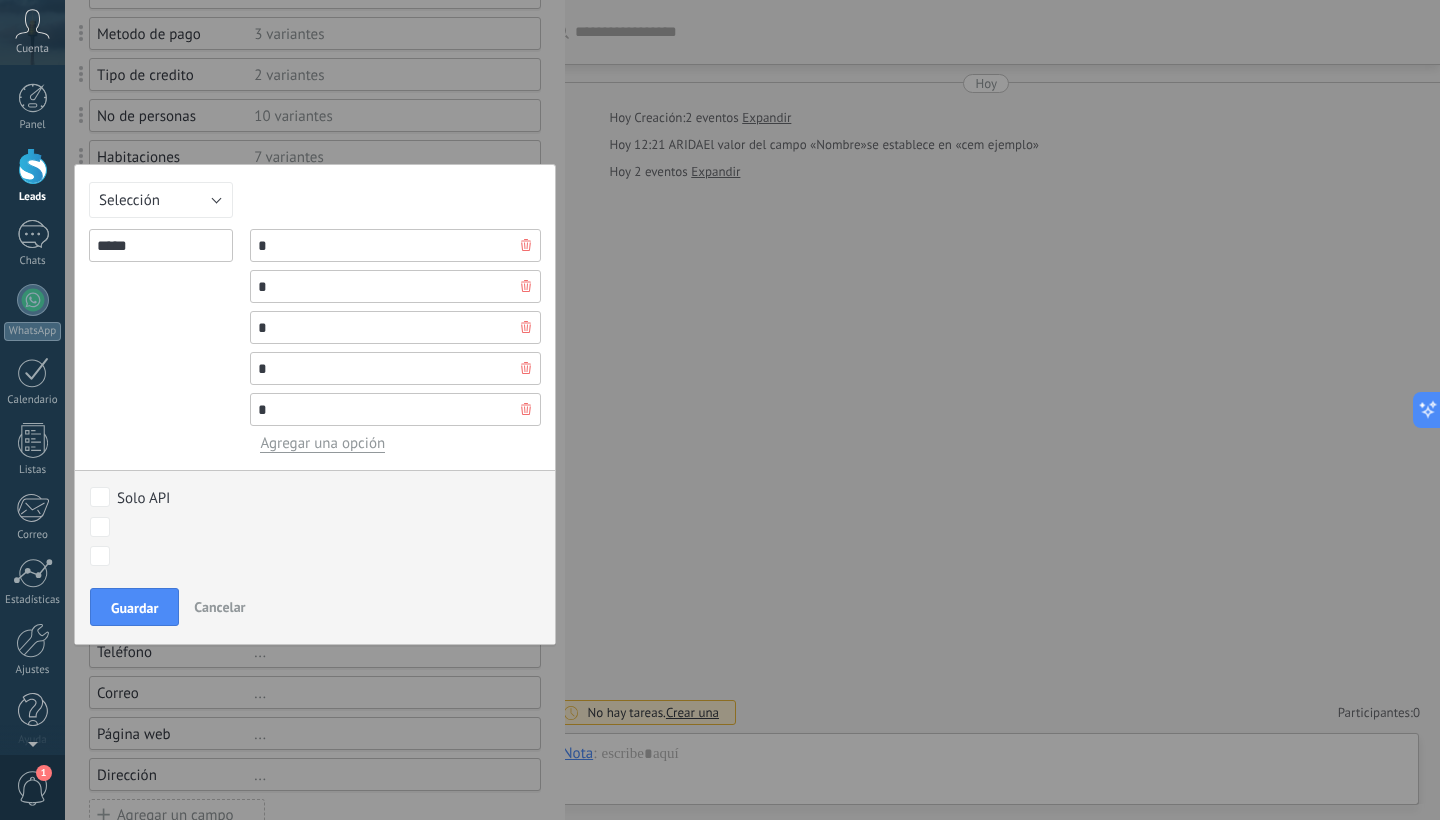 type on "*" 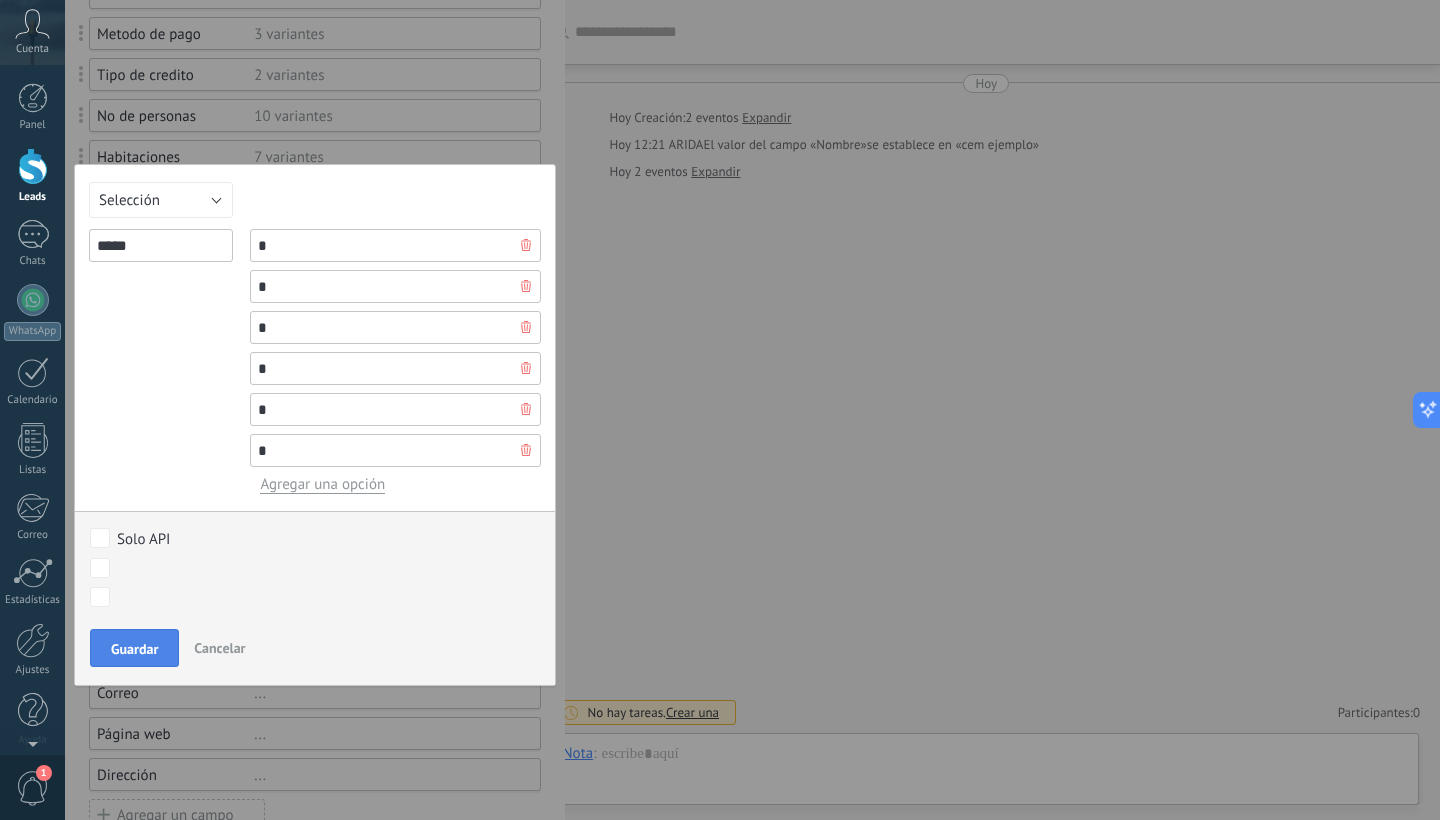 type on "*" 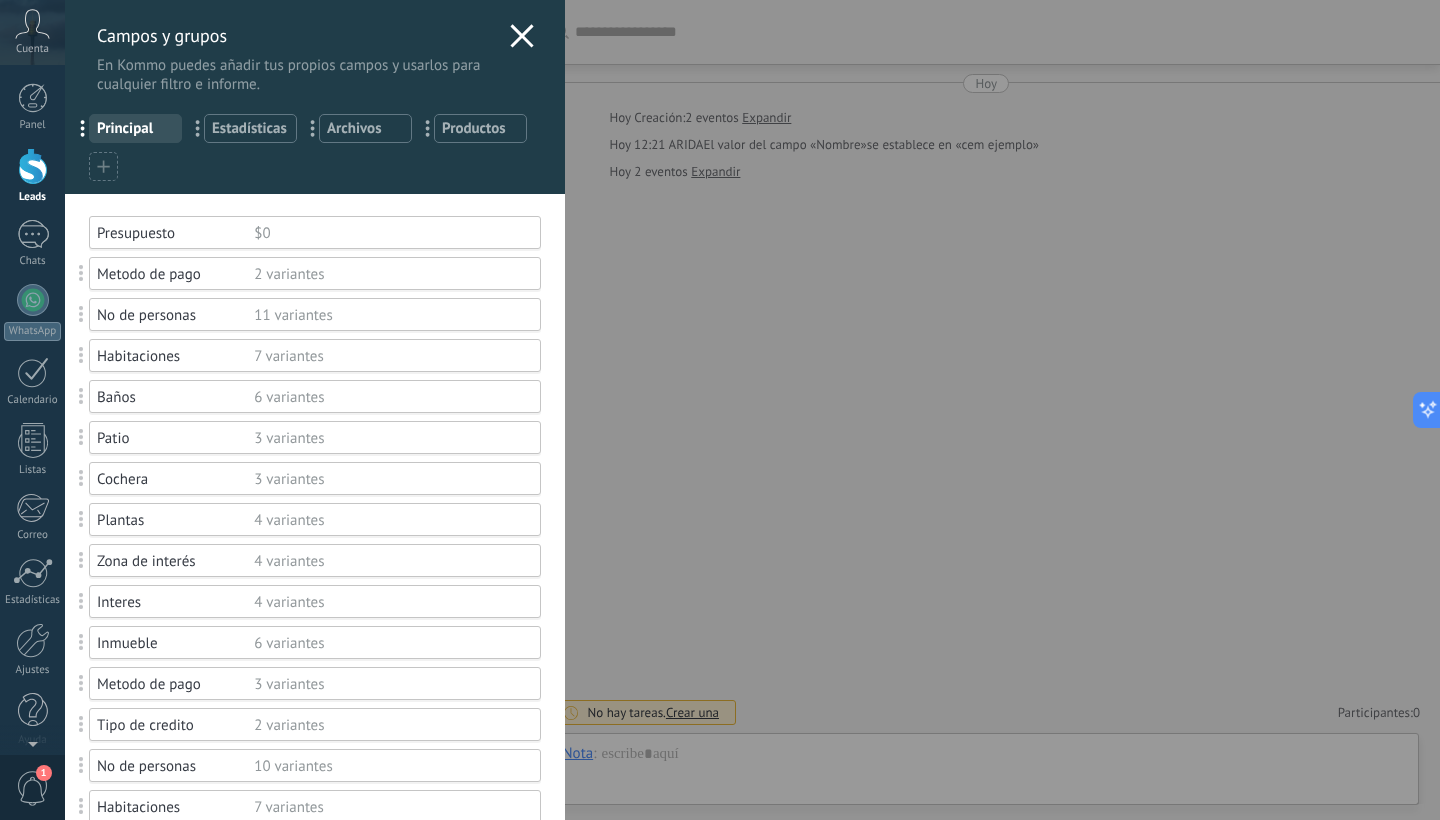 scroll, scrollTop: 13, scrollLeft: 0, axis: vertical 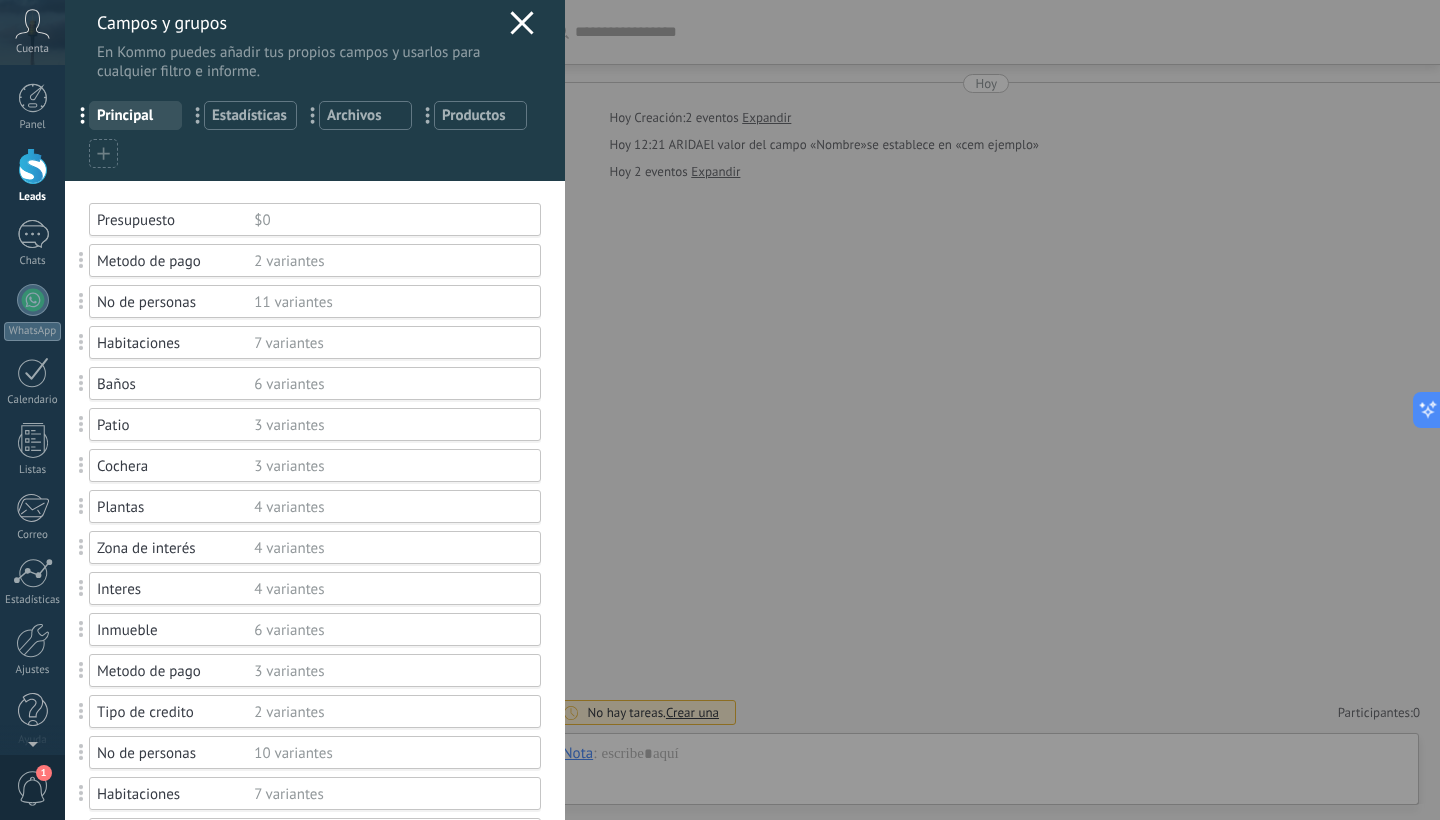 click on "Metodo de pago" at bounding box center (175, 261) 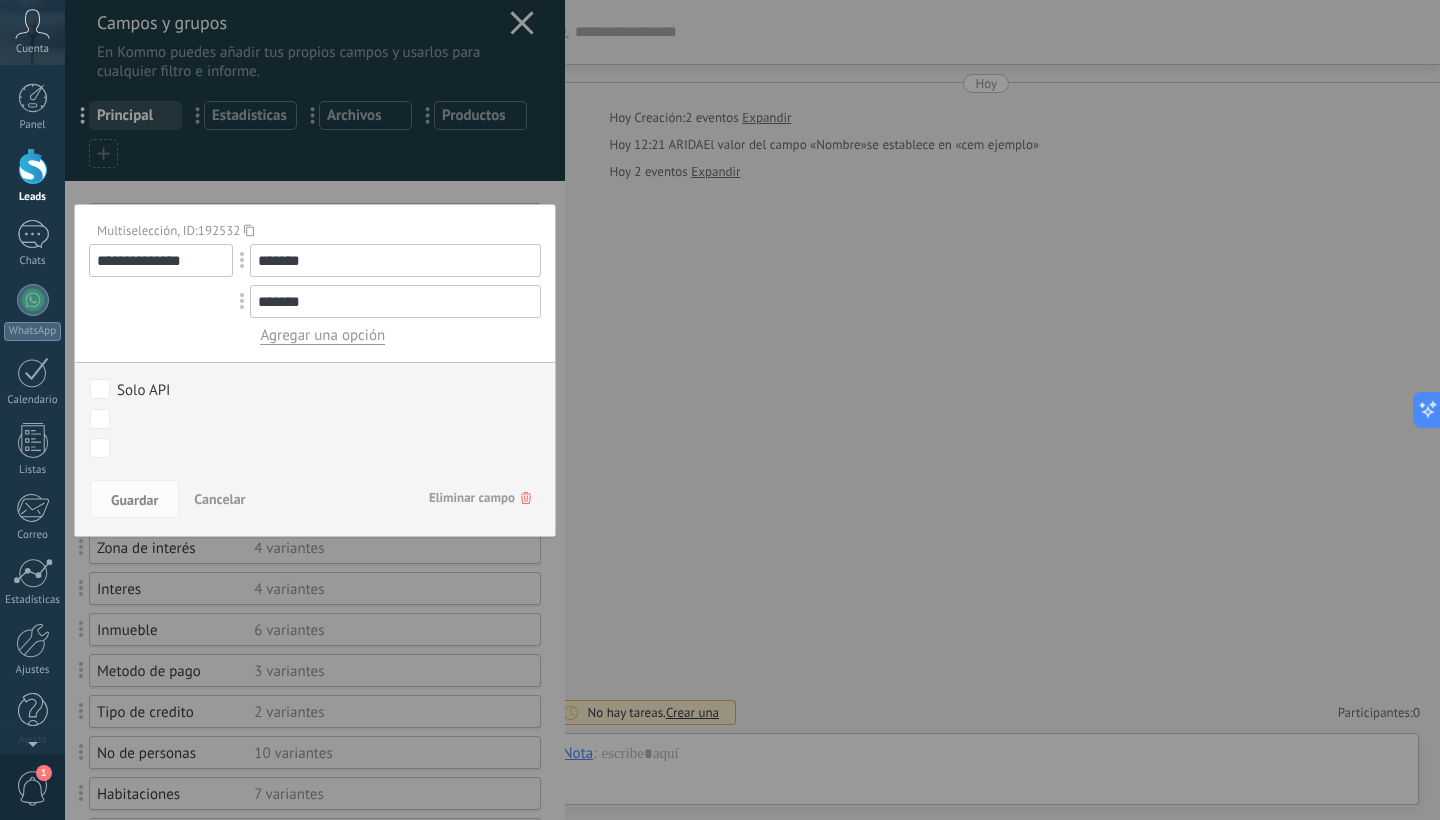 click on "Eliminar campo" at bounding box center [480, 498] 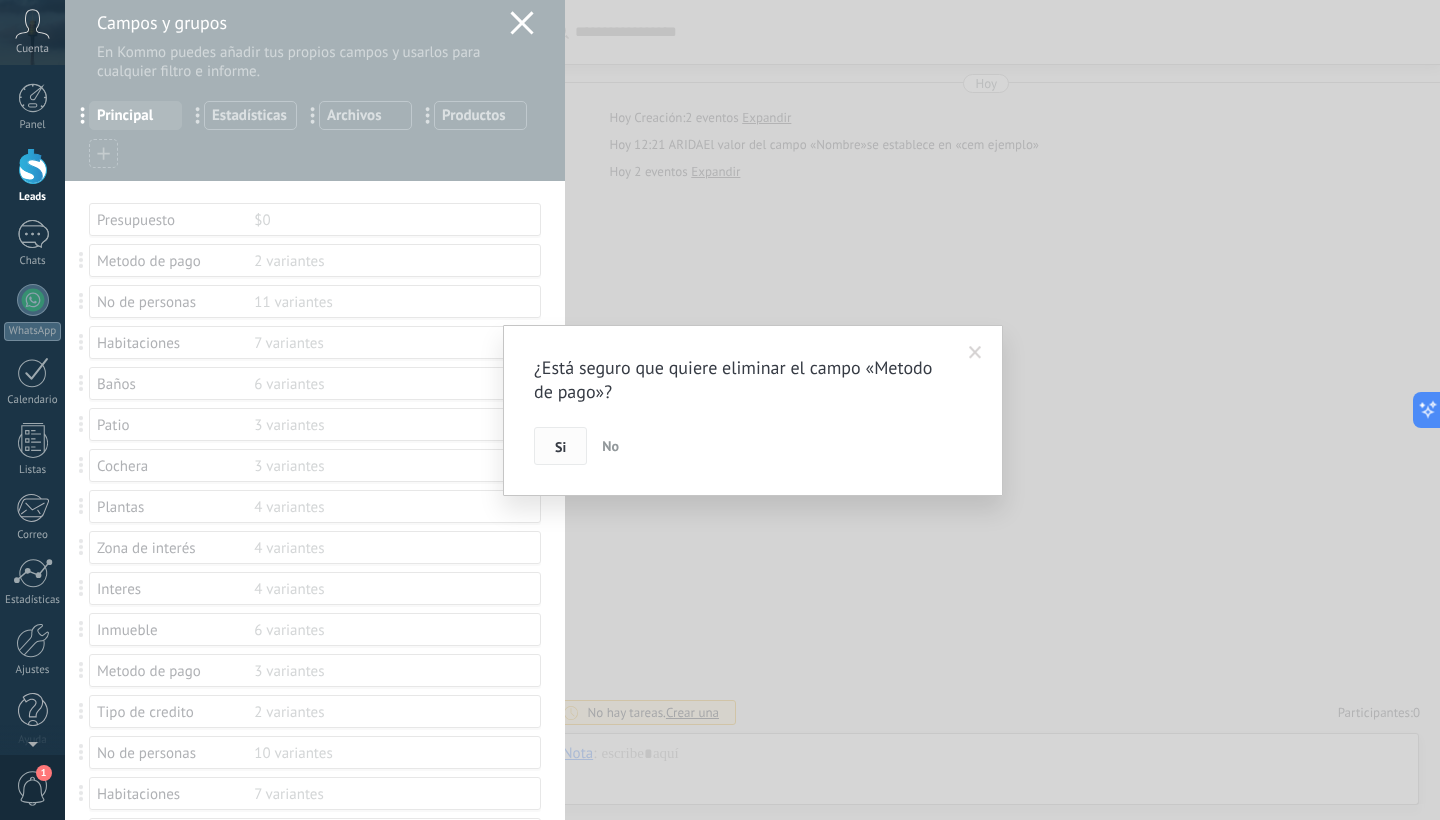click on "Si" at bounding box center [560, 446] 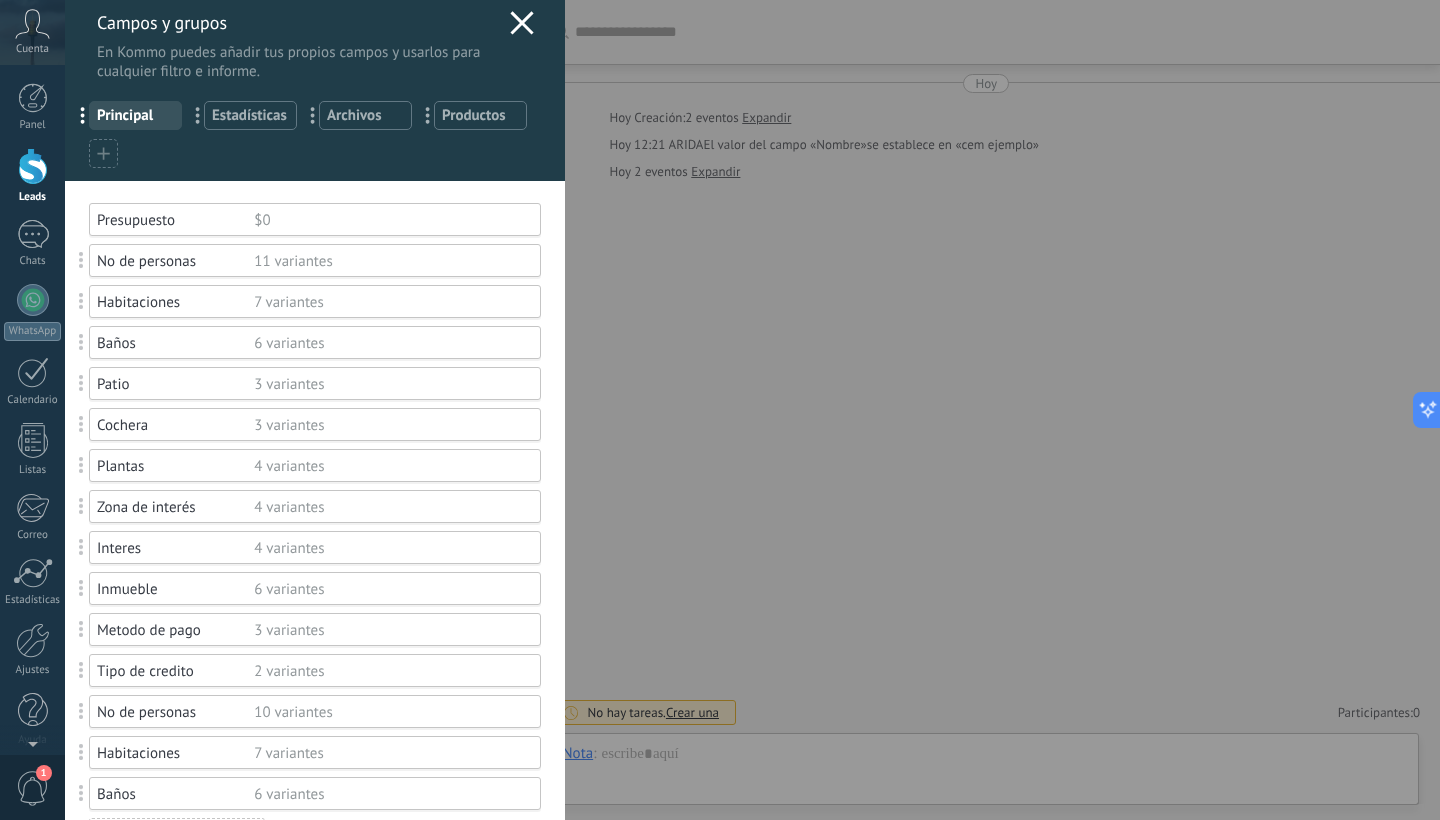 click on "11 variantes" at bounding box center (388, 261) 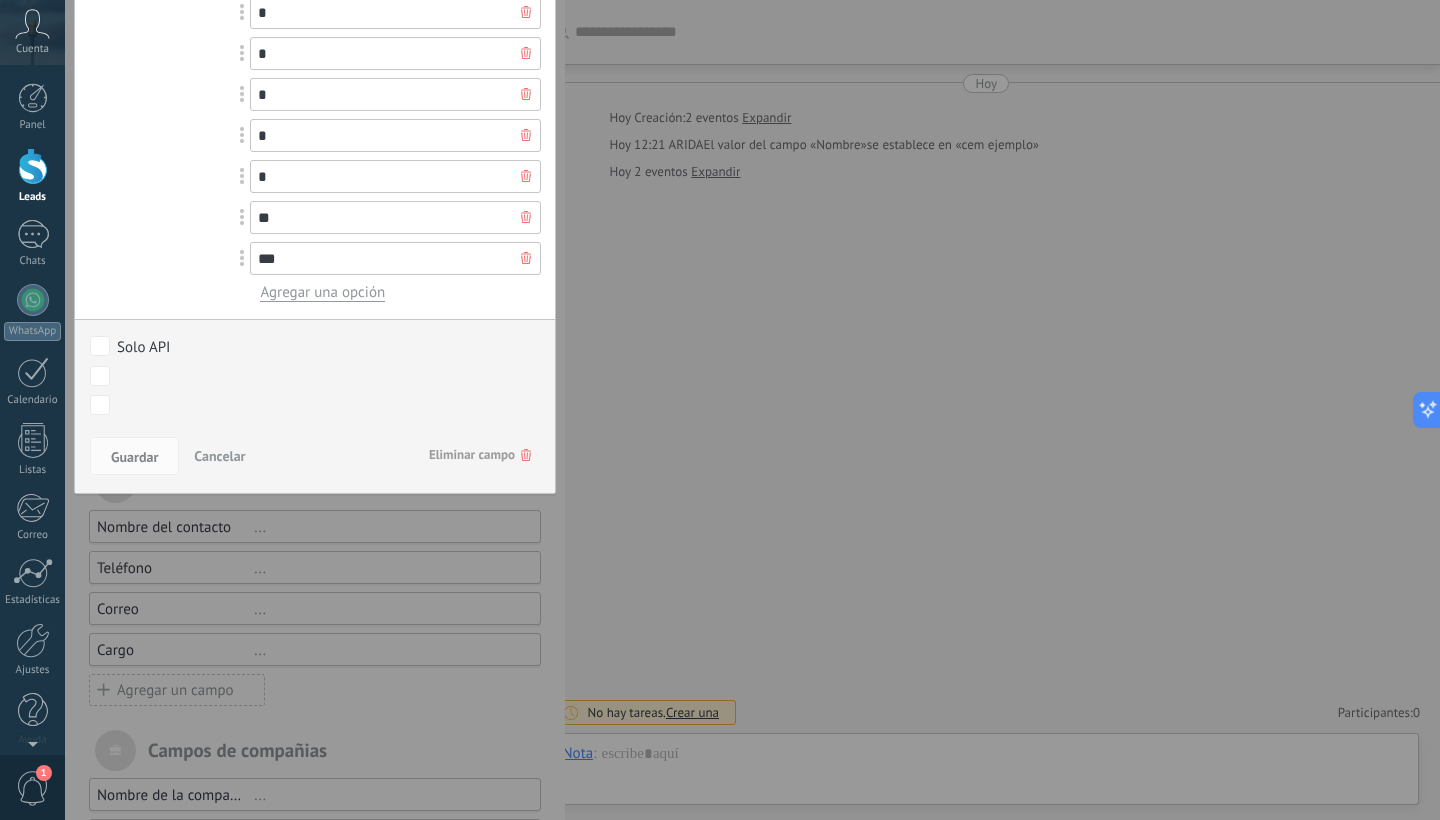 scroll, scrollTop: 437, scrollLeft: 0, axis: vertical 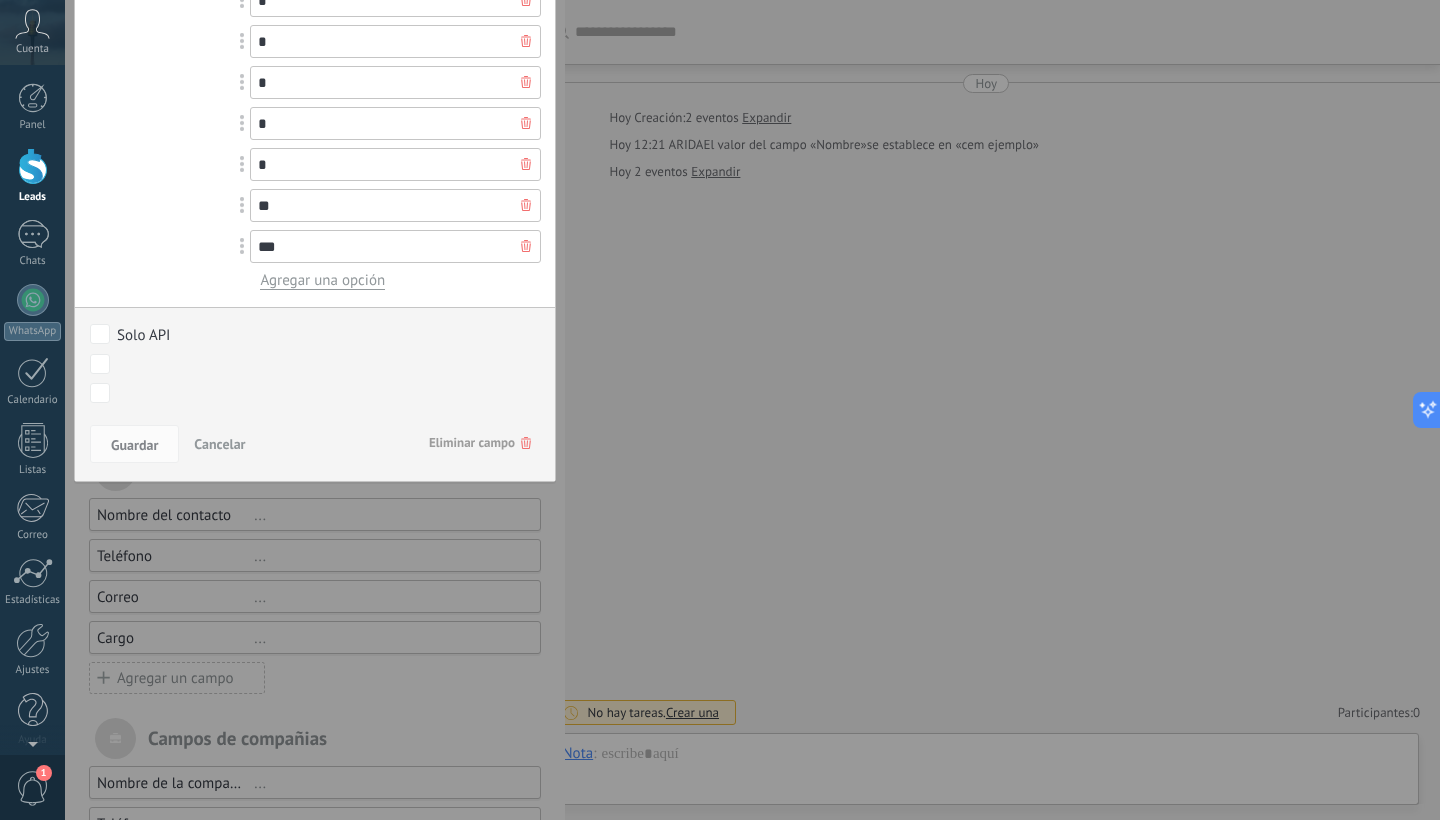 click on "Eliminar campo" at bounding box center [480, 443] 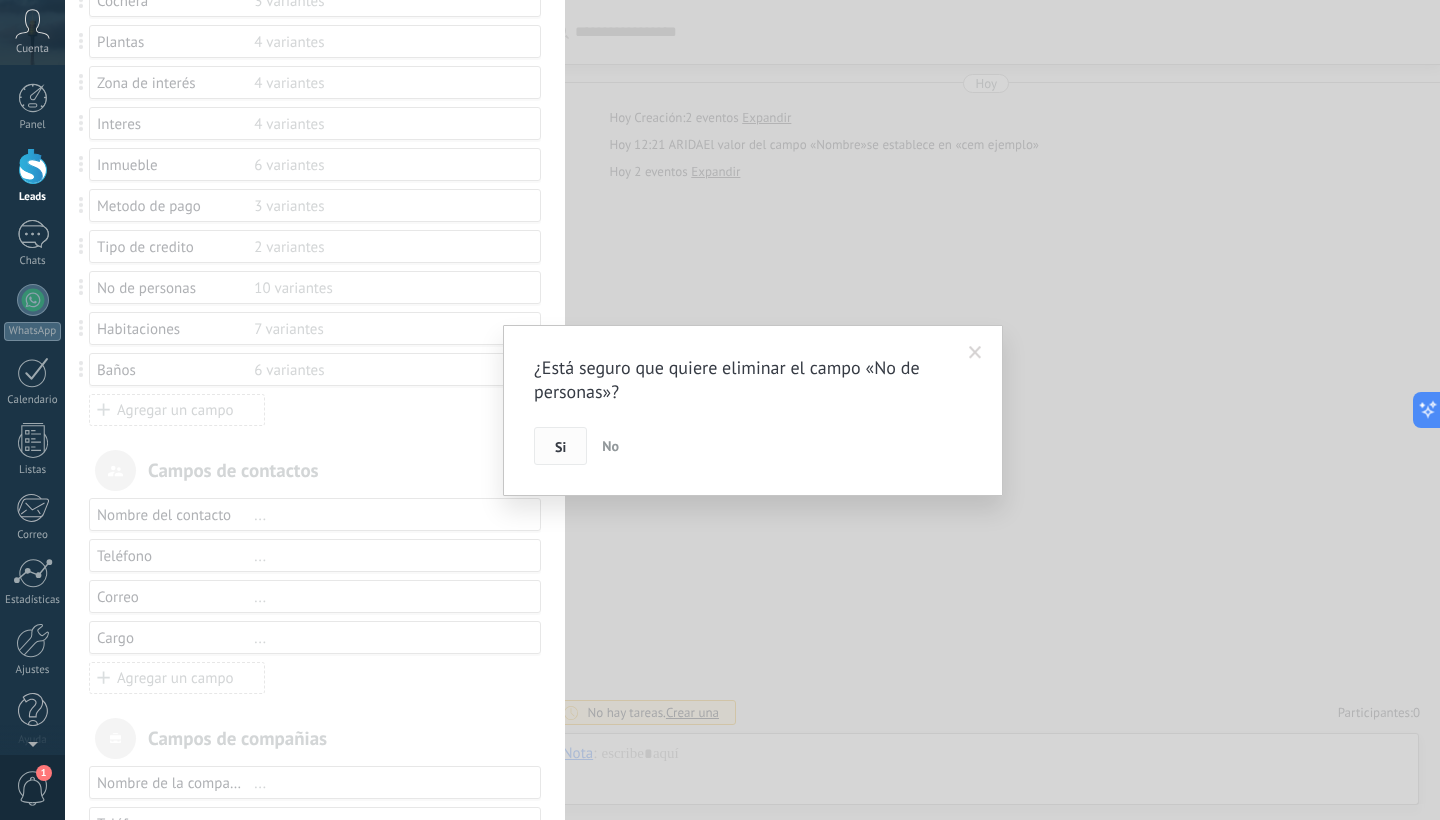 click on "Si" at bounding box center (560, 447) 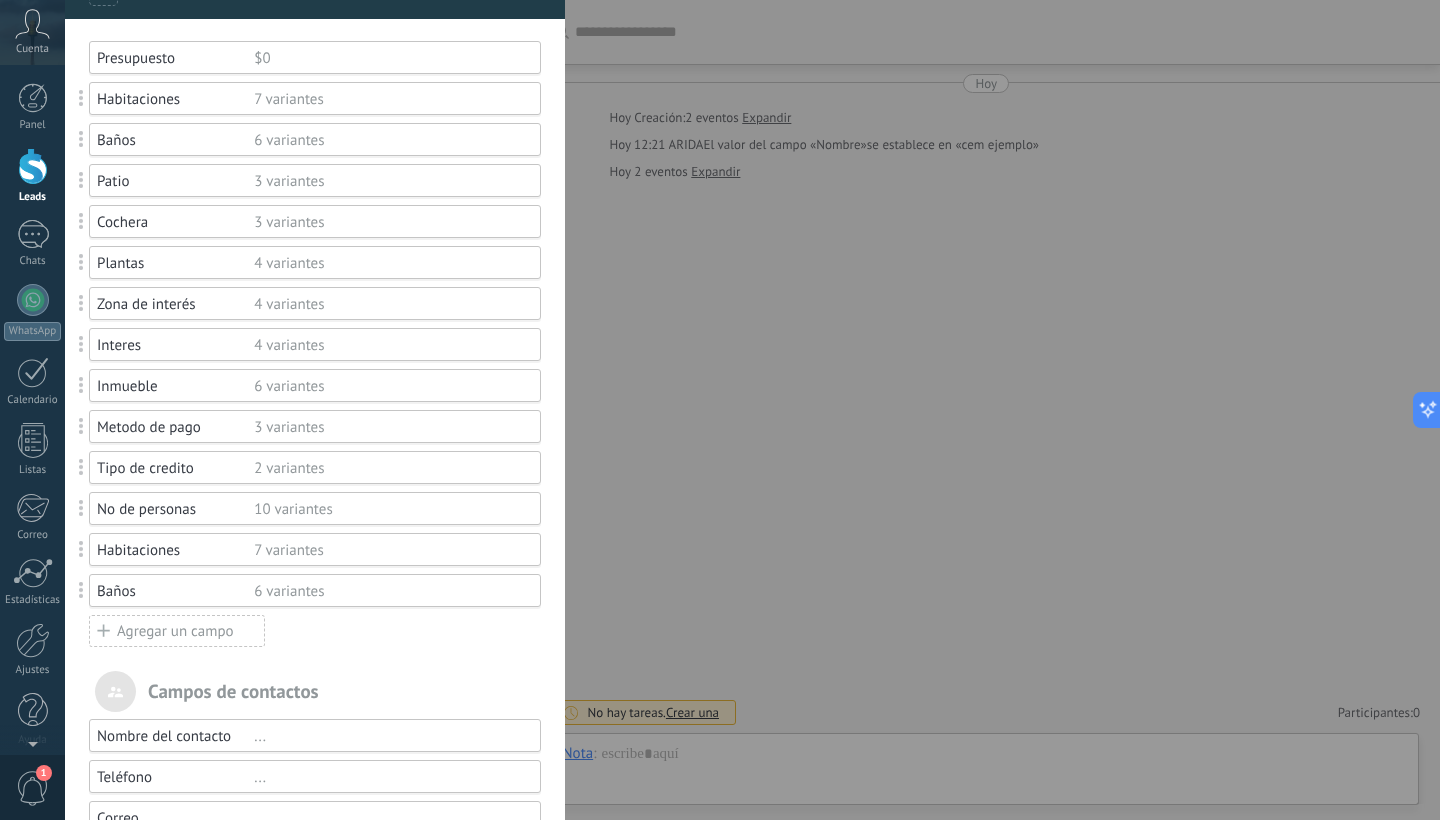 scroll, scrollTop: 132, scrollLeft: 0, axis: vertical 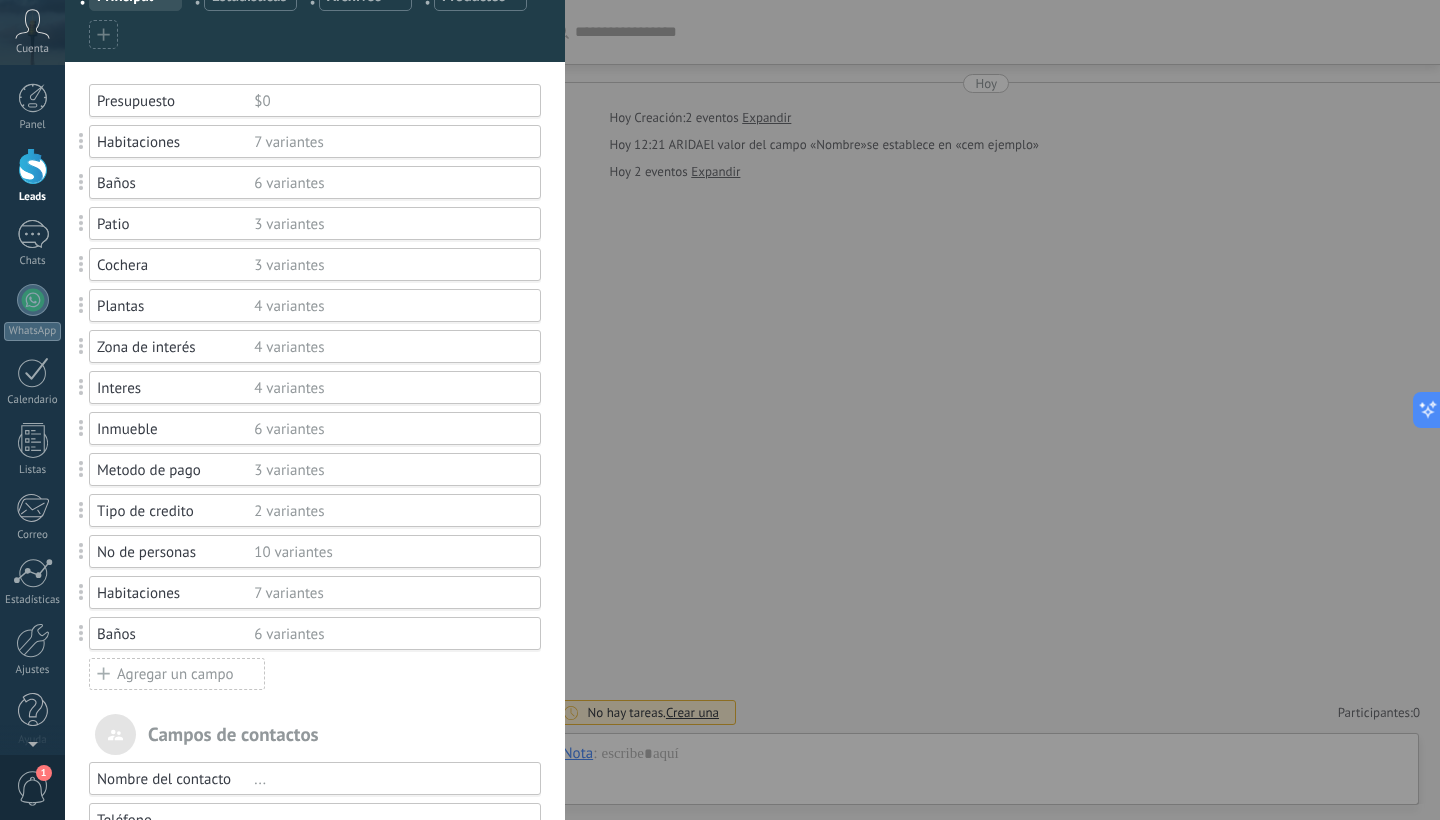 click on "Habitaciones" at bounding box center (175, 142) 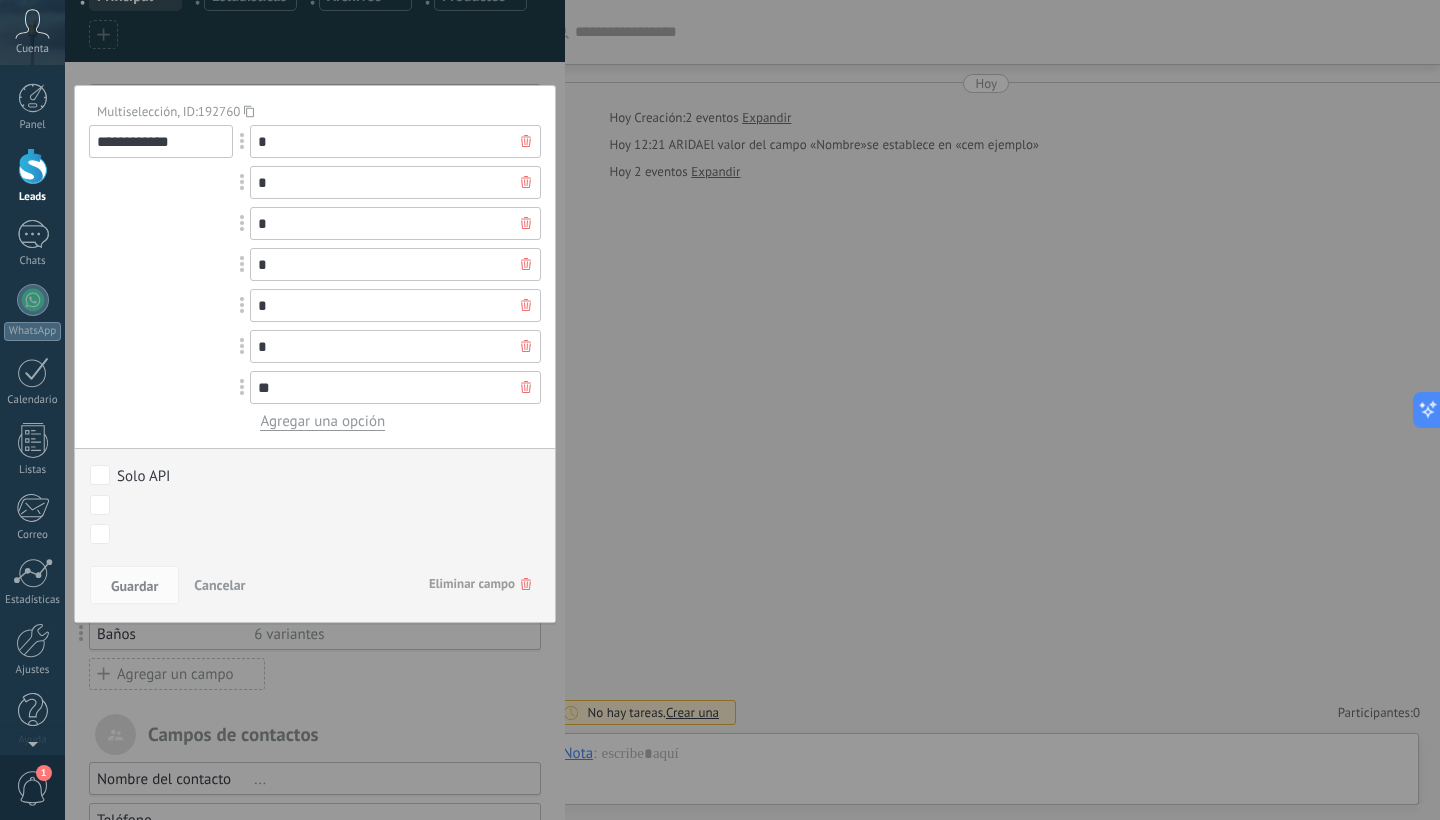 click on "Eliminar campo" at bounding box center [480, 584] 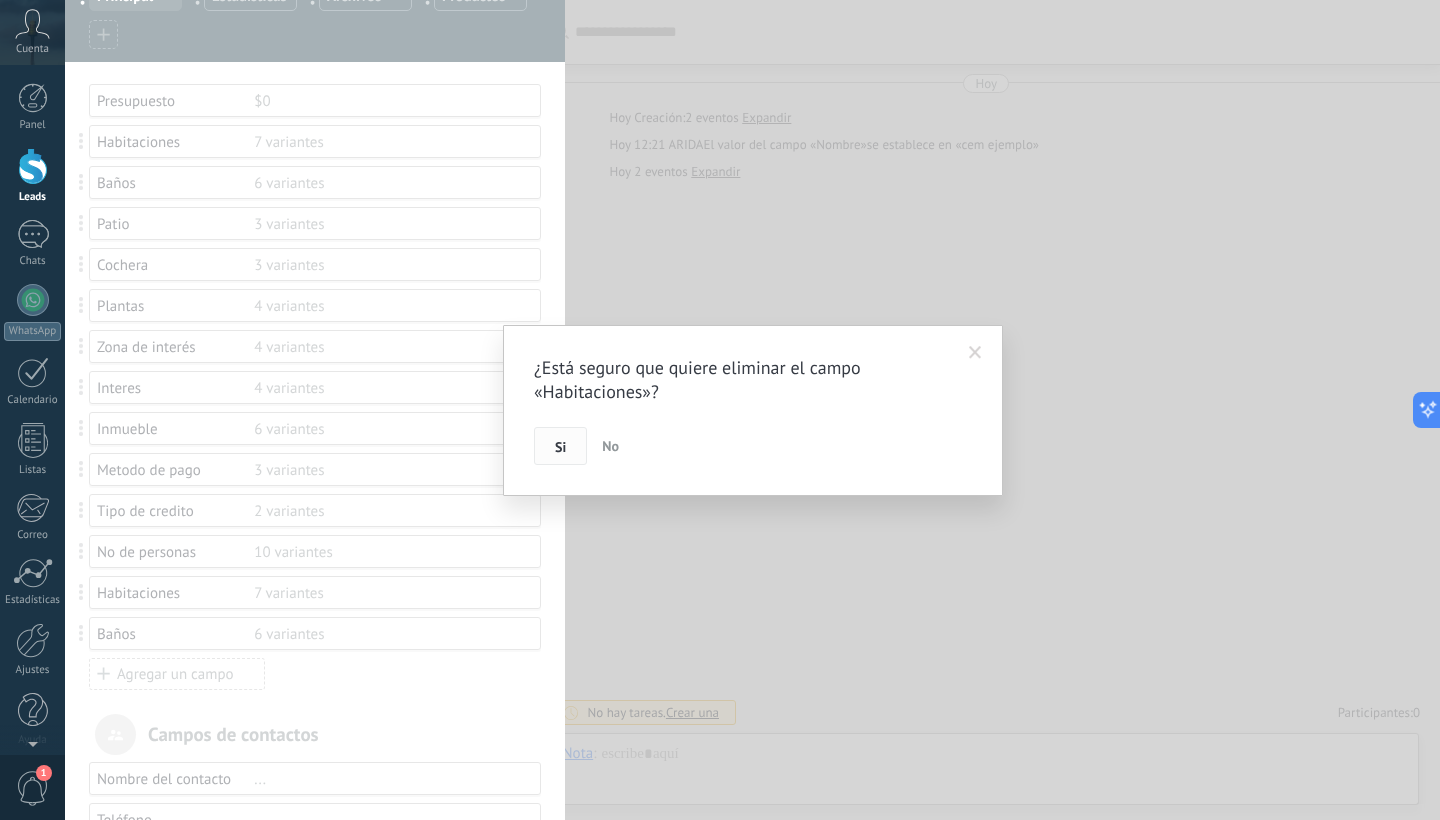 click on "Si" at bounding box center [560, 446] 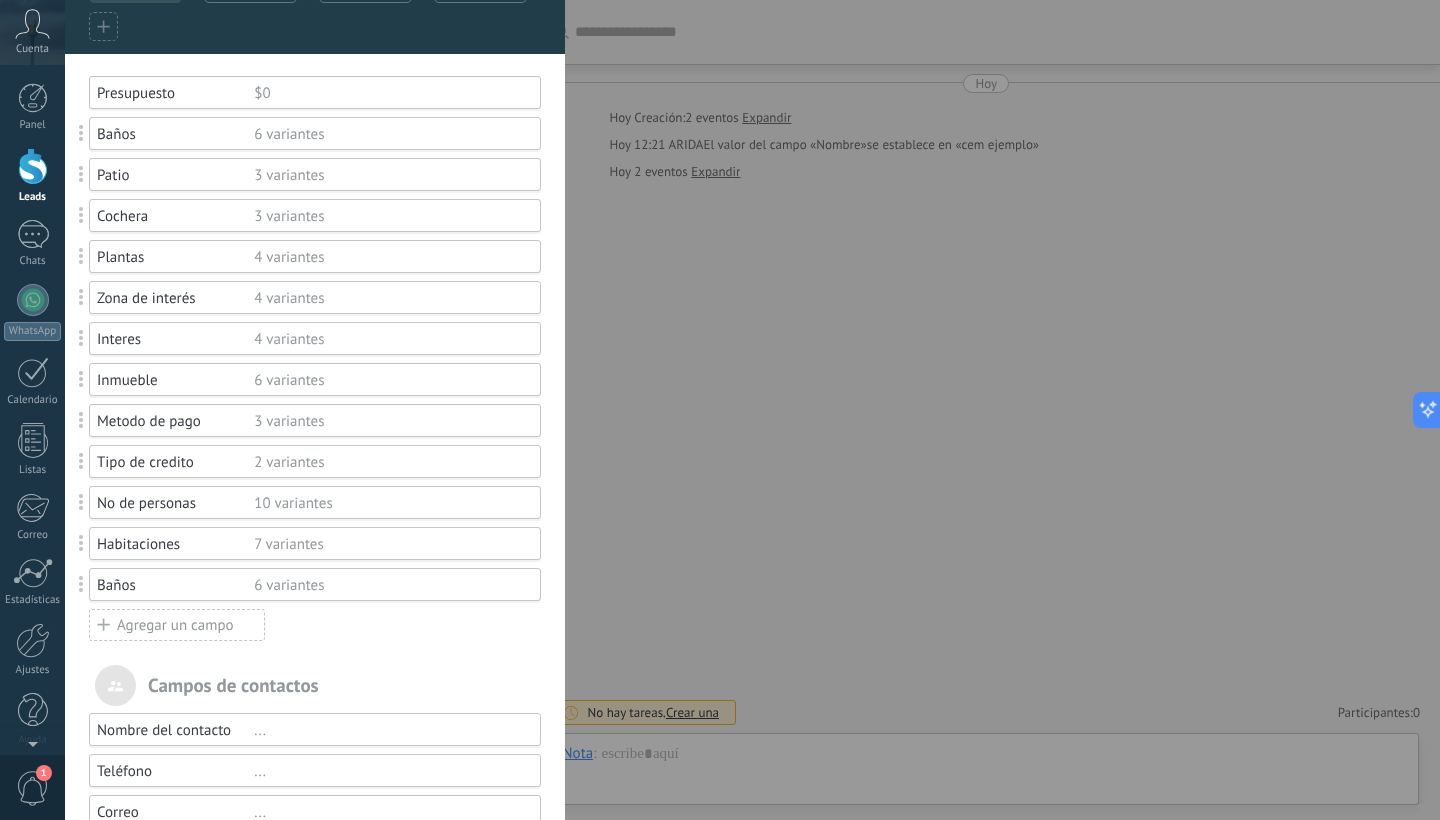 scroll, scrollTop: 111, scrollLeft: 0, axis: vertical 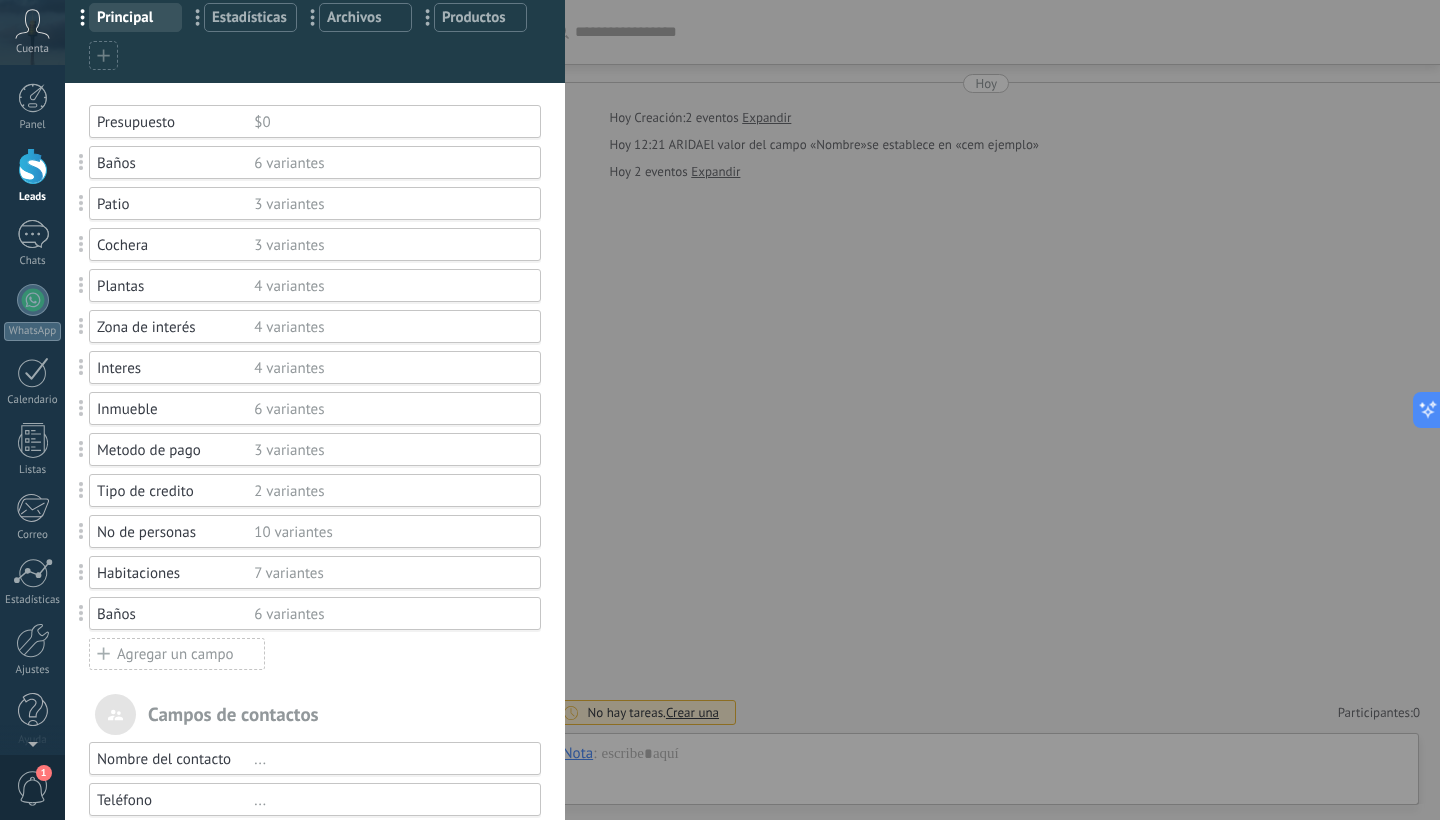 click on "Baños" at bounding box center (175, 163) 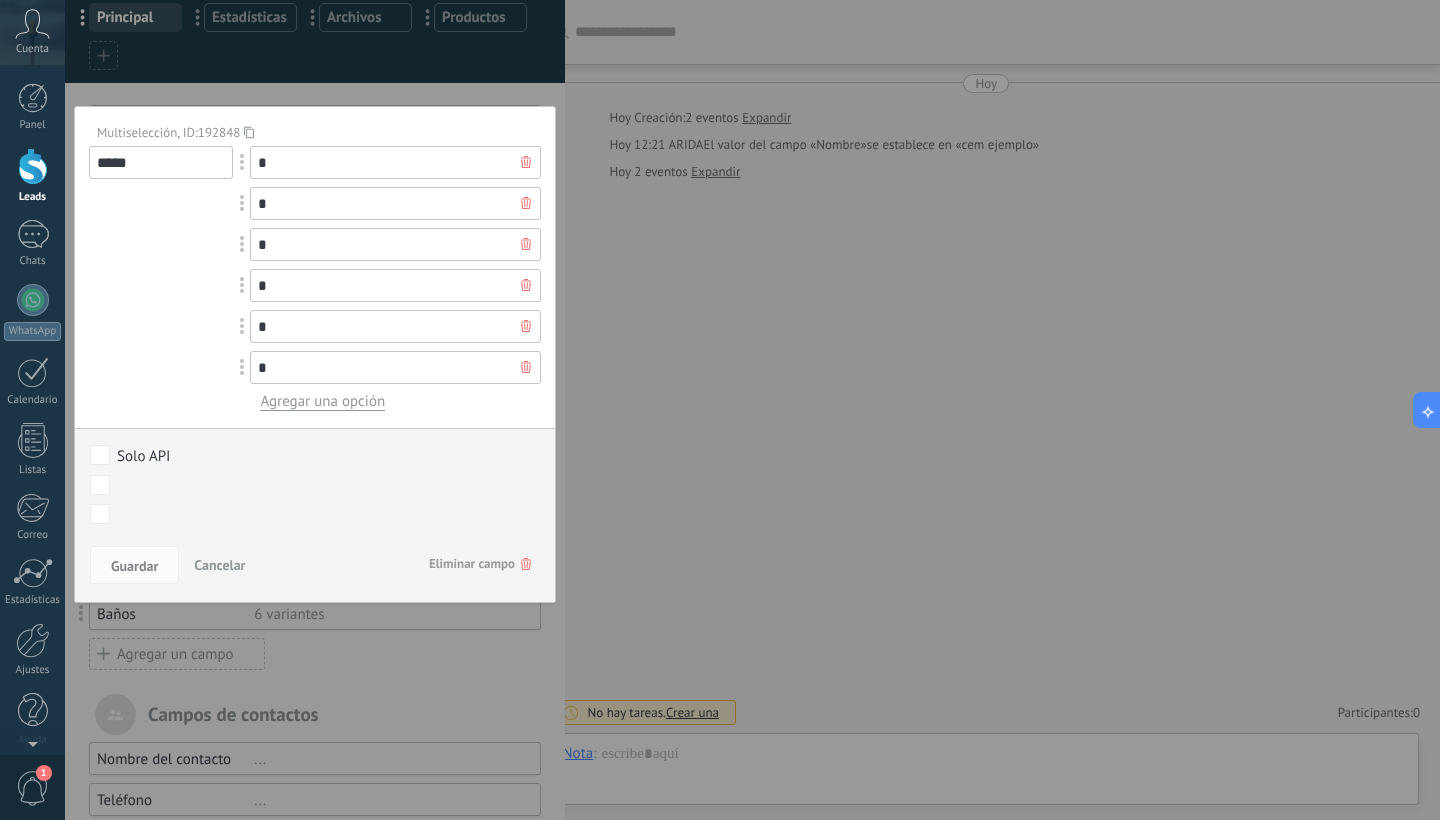 click on "Eliminar campo" at bounding box center (480, 564) 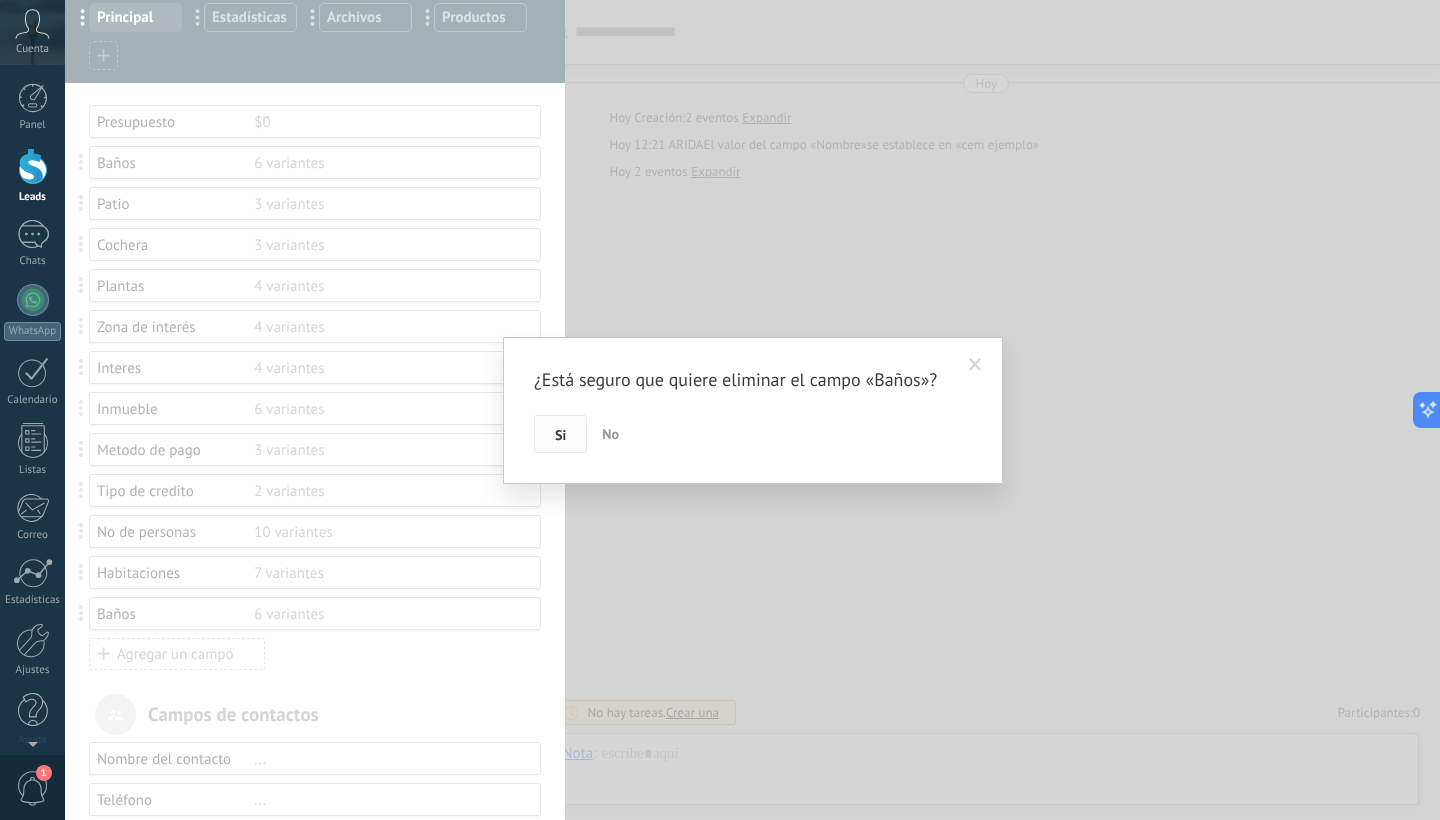 click on "Si" at bounding box center [560, 434] 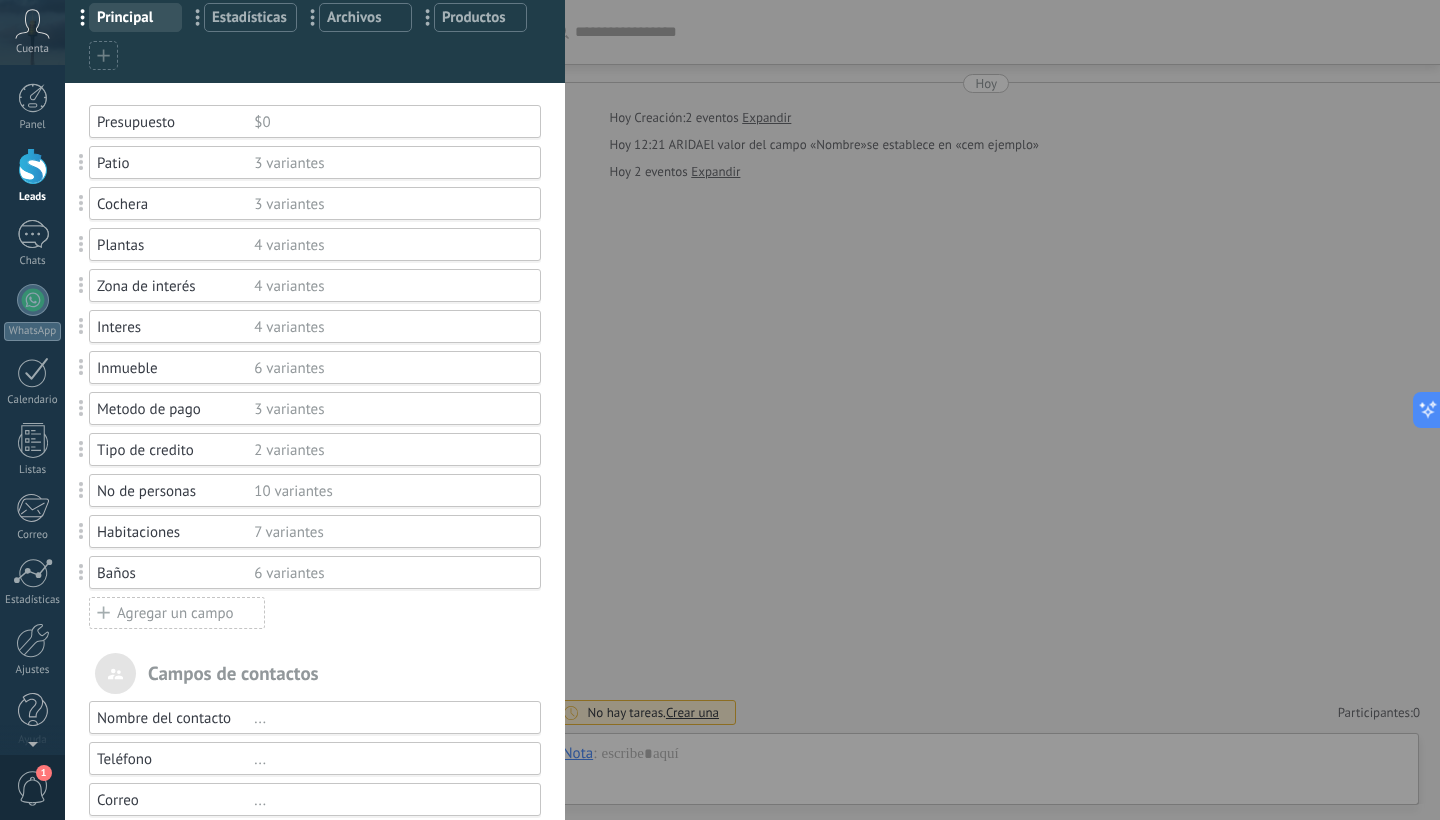 click on "Patio" at bounding box center [175, 163] 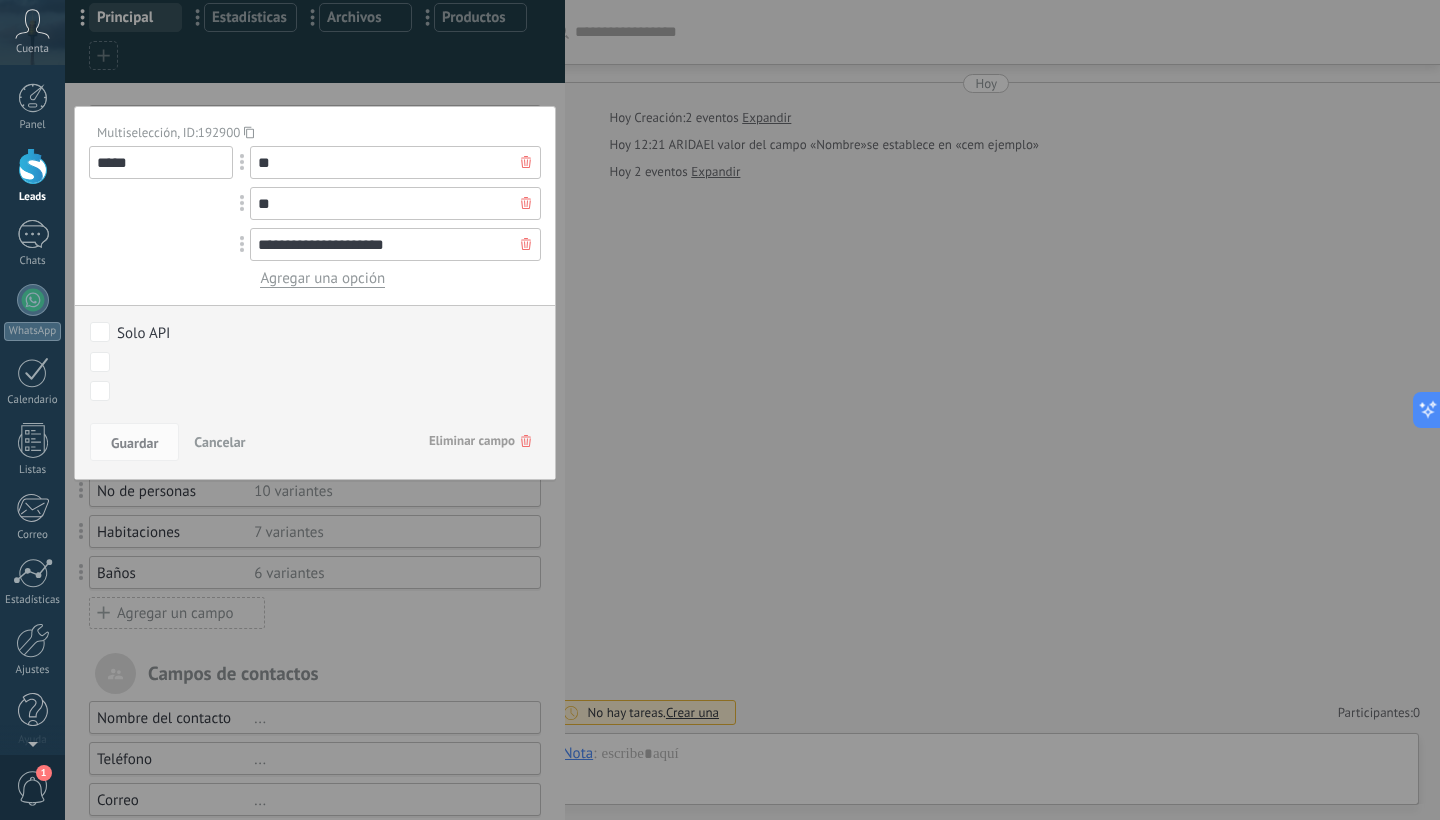 click on "Cancelar" at bounding box center (219, 442) 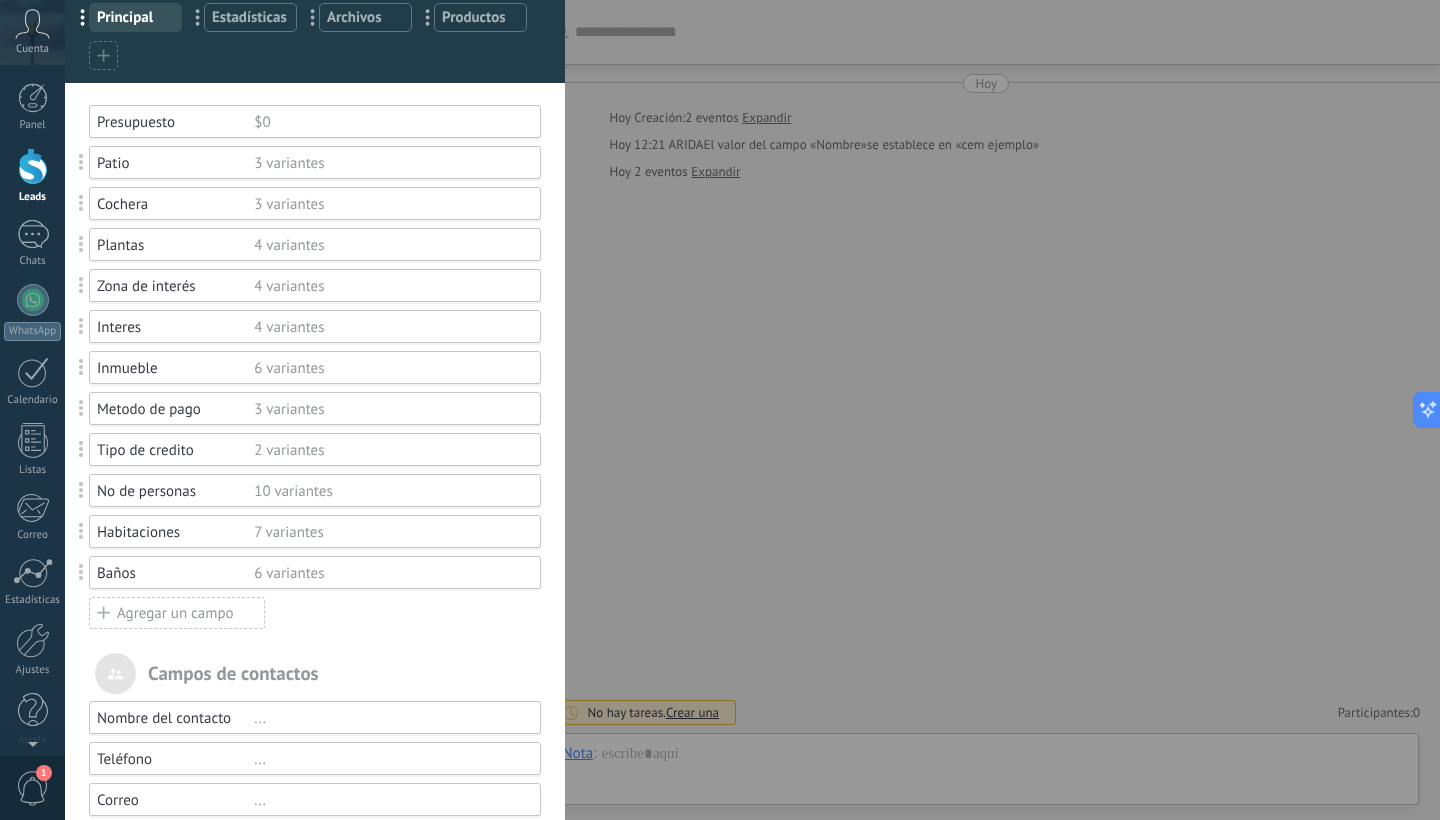 click on "Cochera" at bounding box center (175, 204) 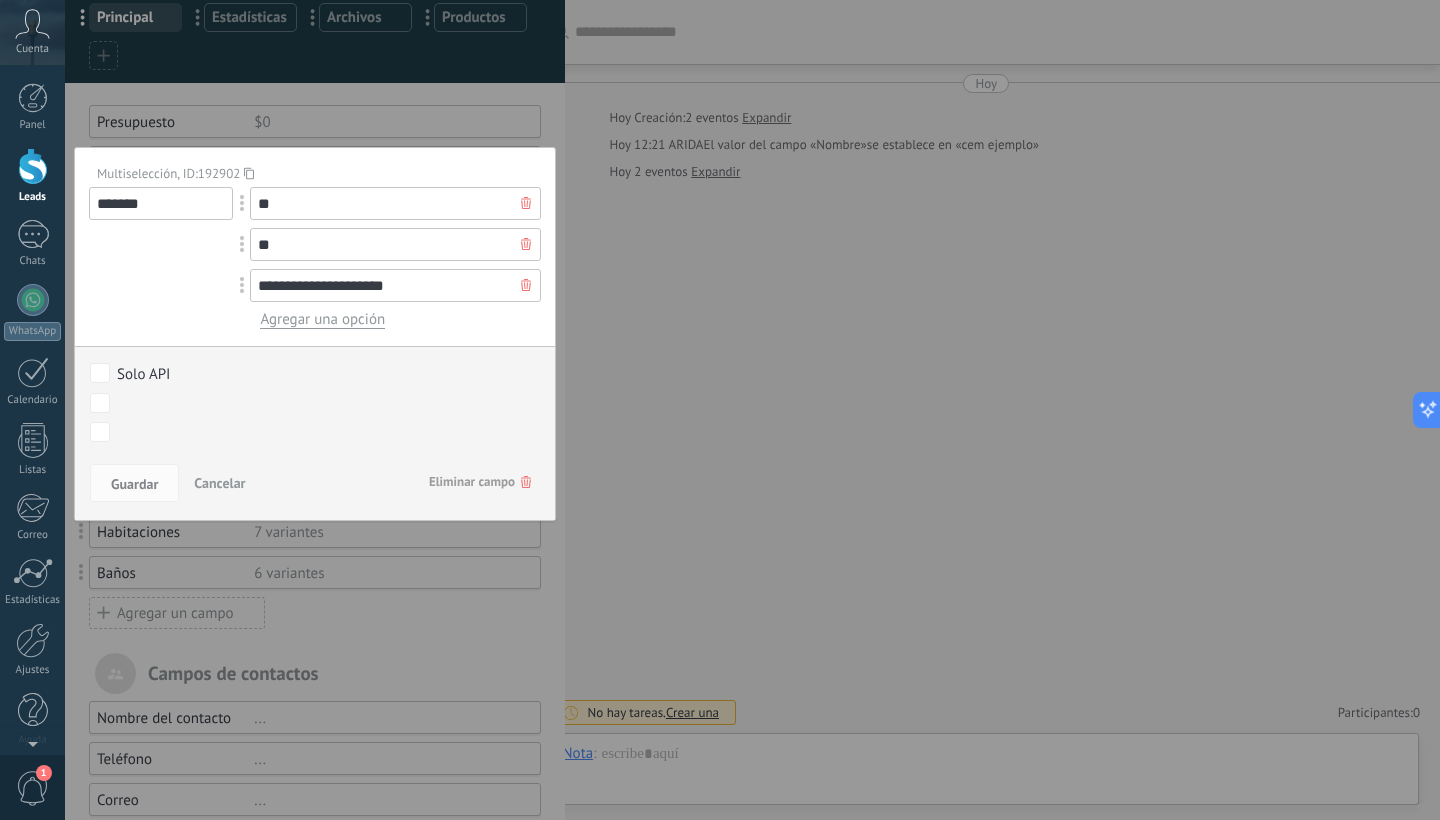 click on "Cancelar" at bounding box center [219, 483] 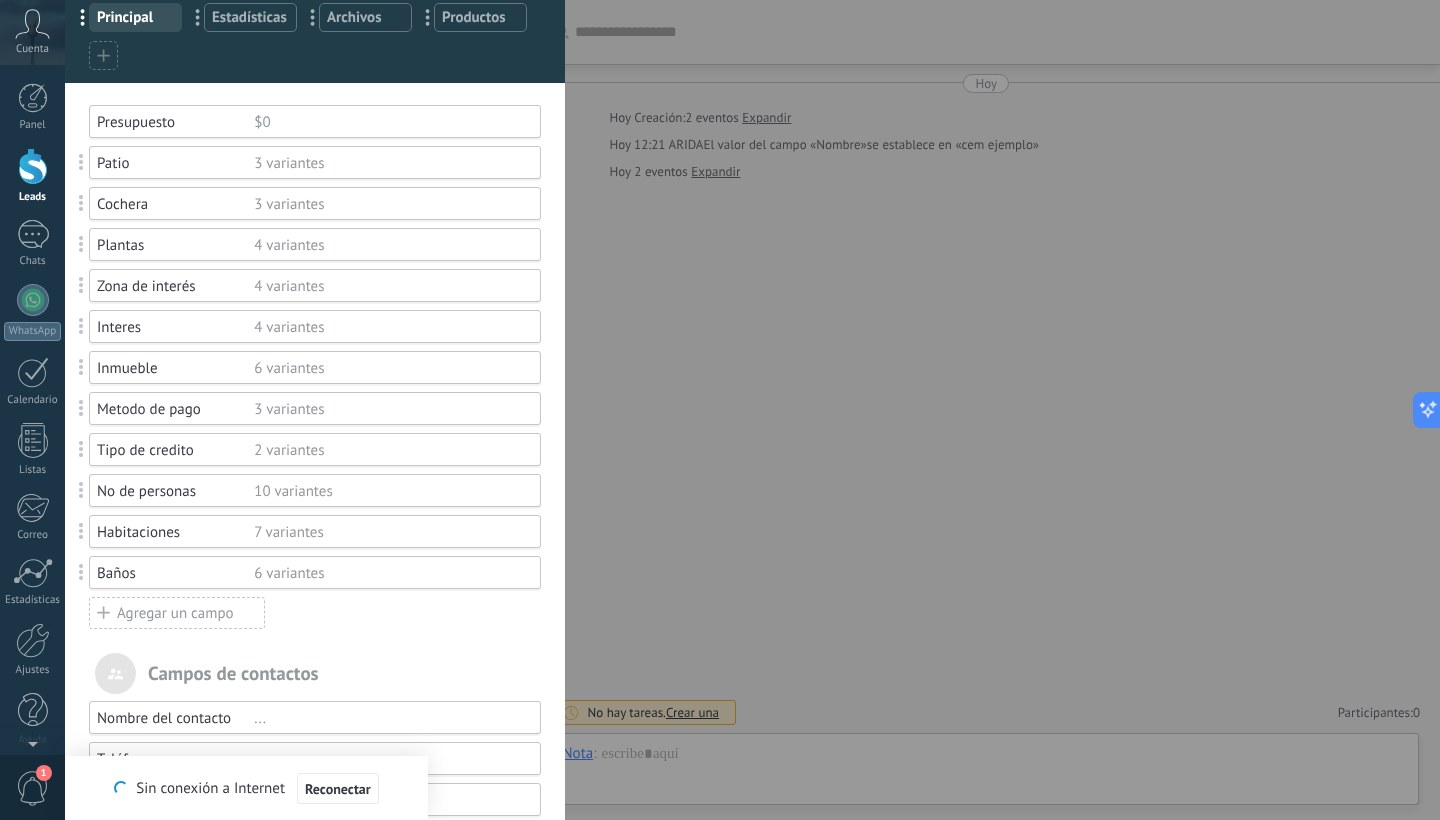 type on "*******" 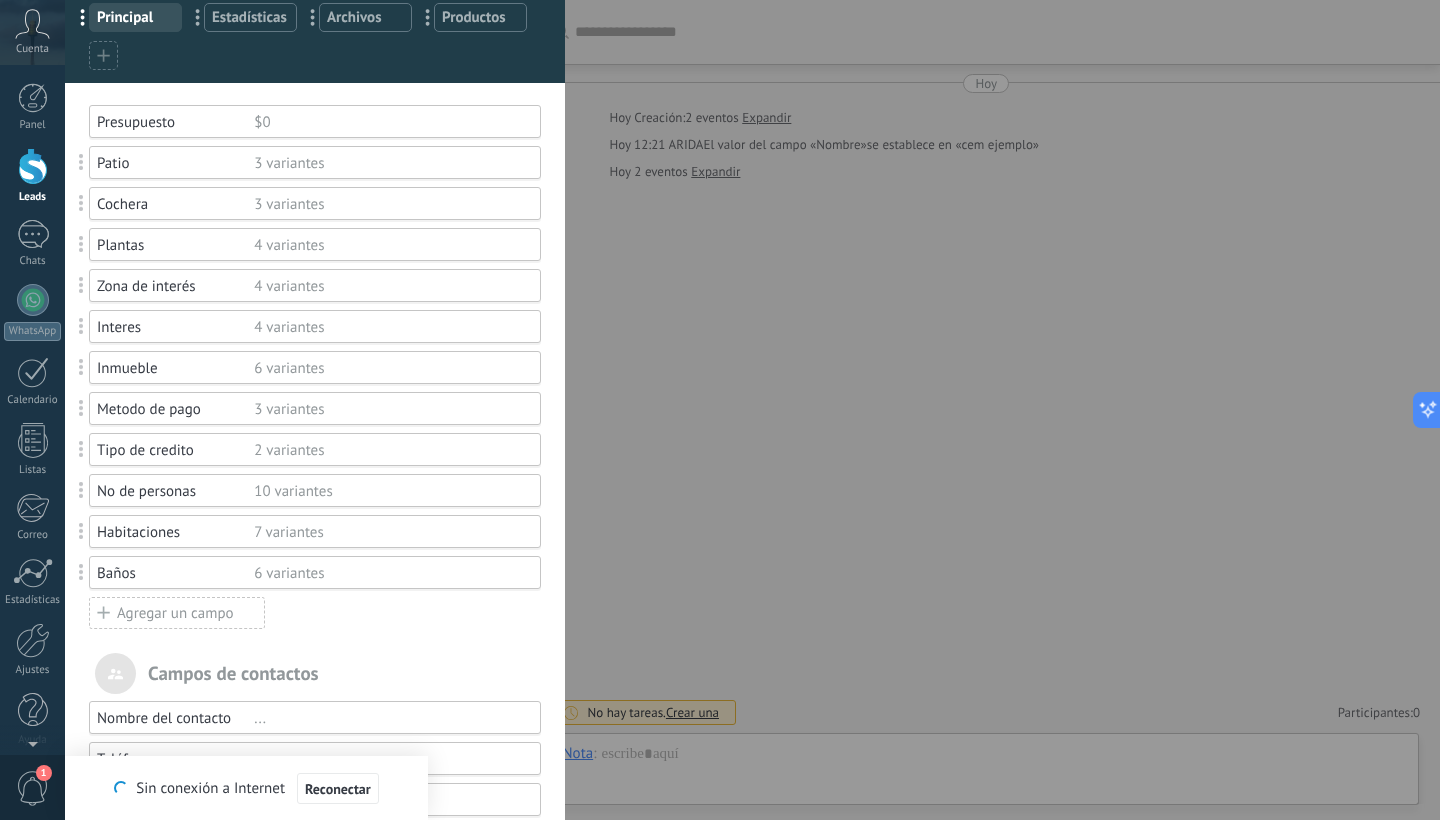 scroll, scrollTop: 19, scrollLeft: 0, axis: vertical 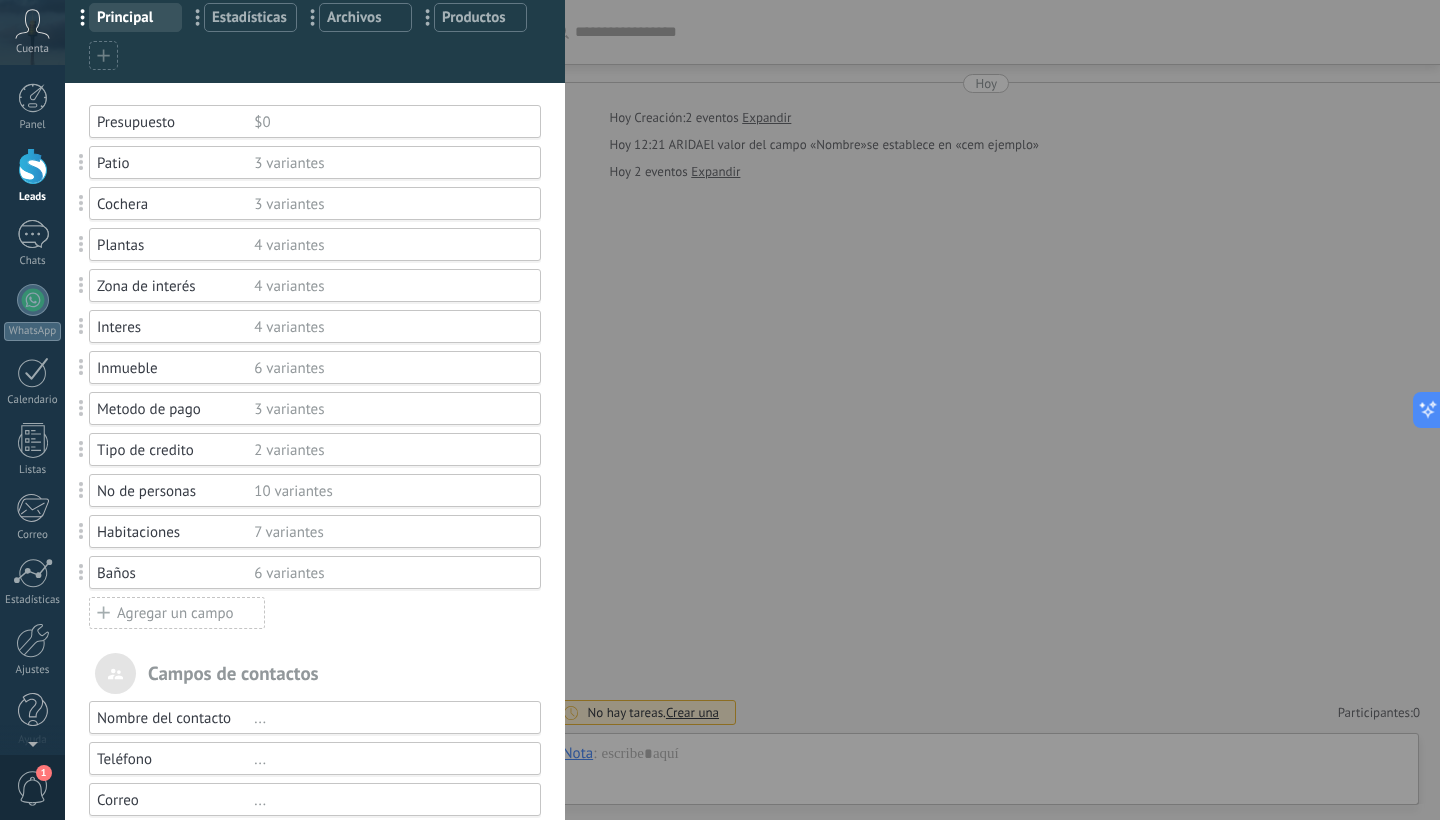 click on "Agregar un campo" at bounding box center [177, 613] 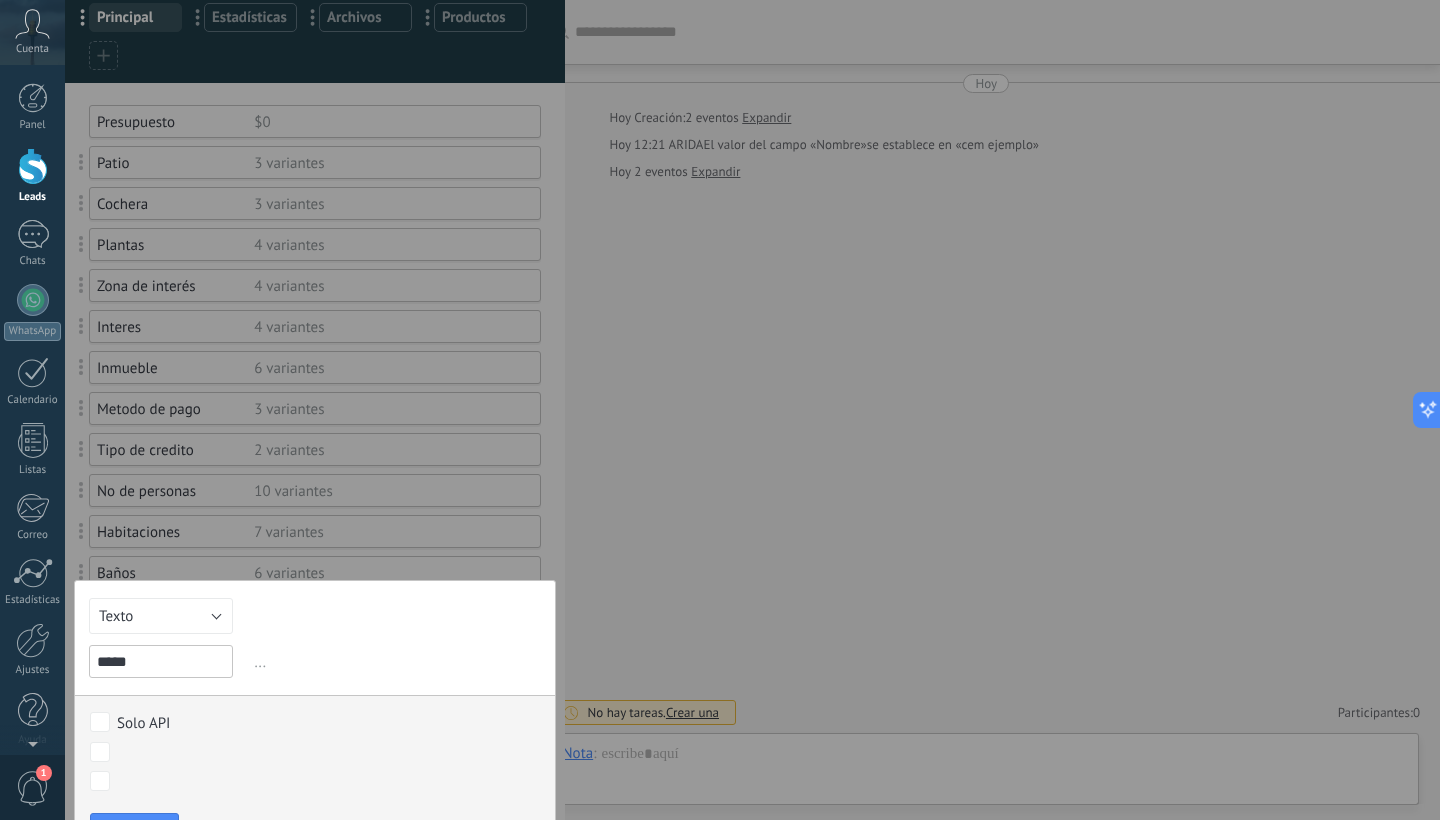 type on "*****" 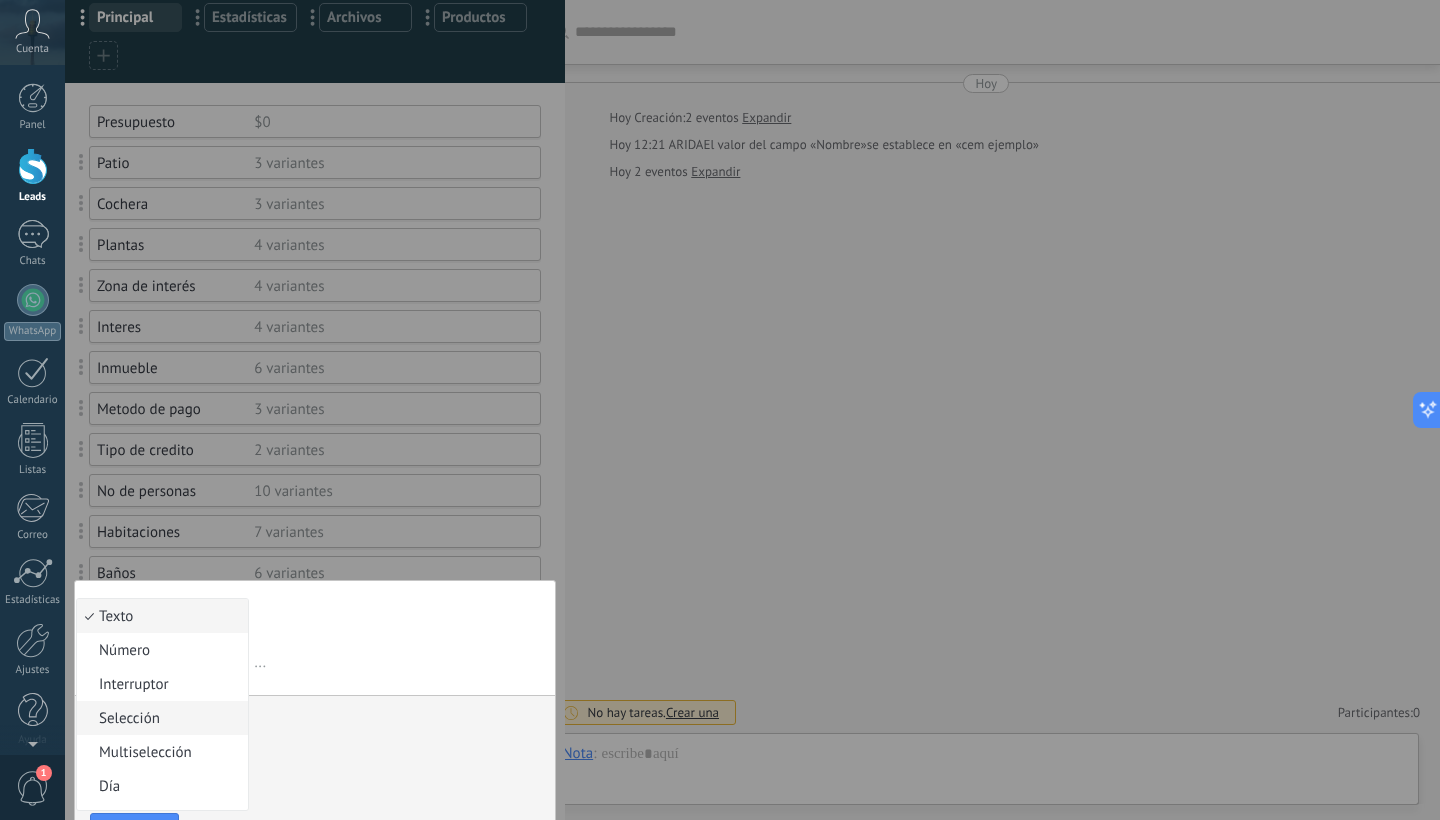 click on "Selección" at bounding box center [159, 718] 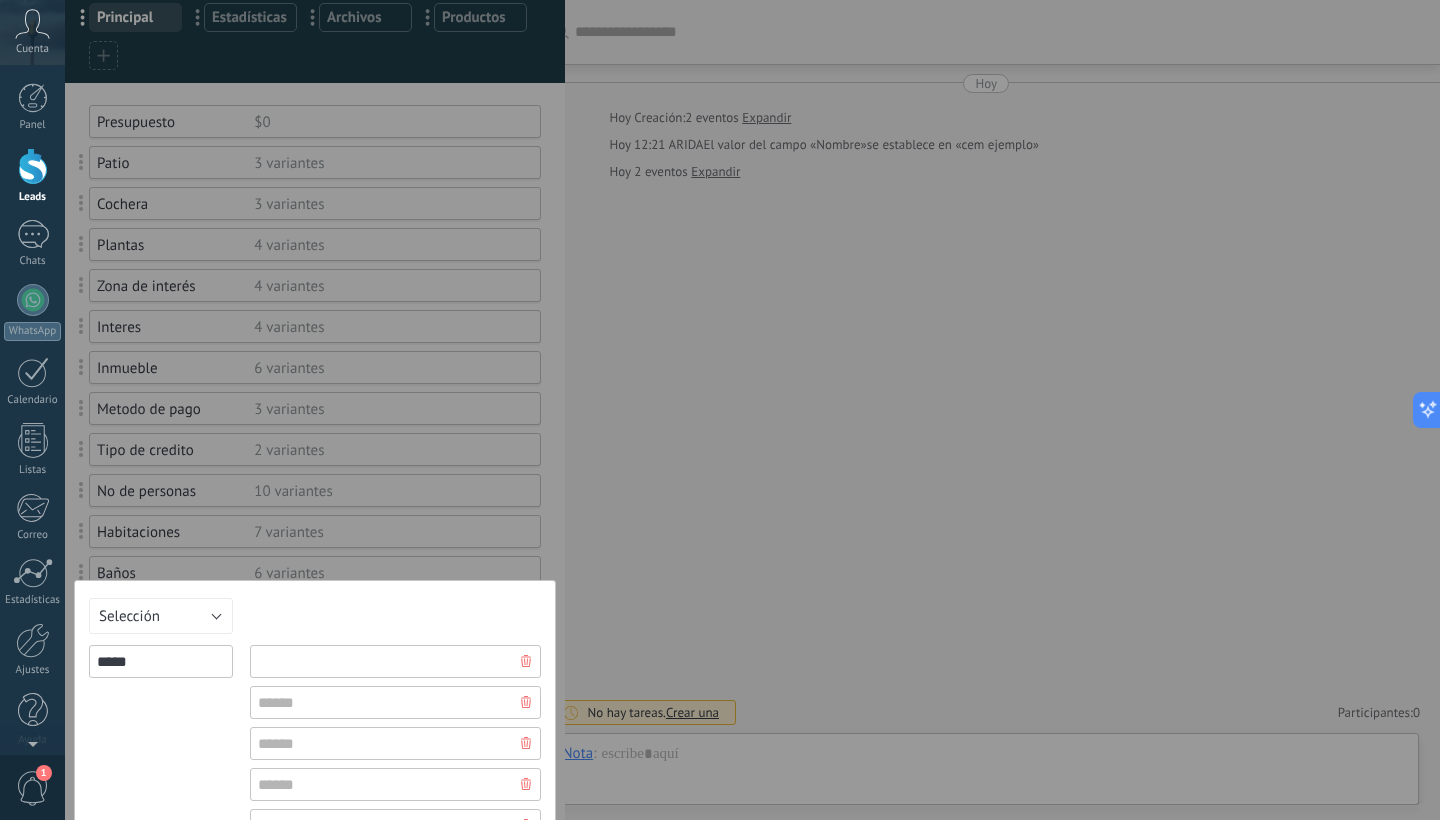 click at bounding box center [395, 661] 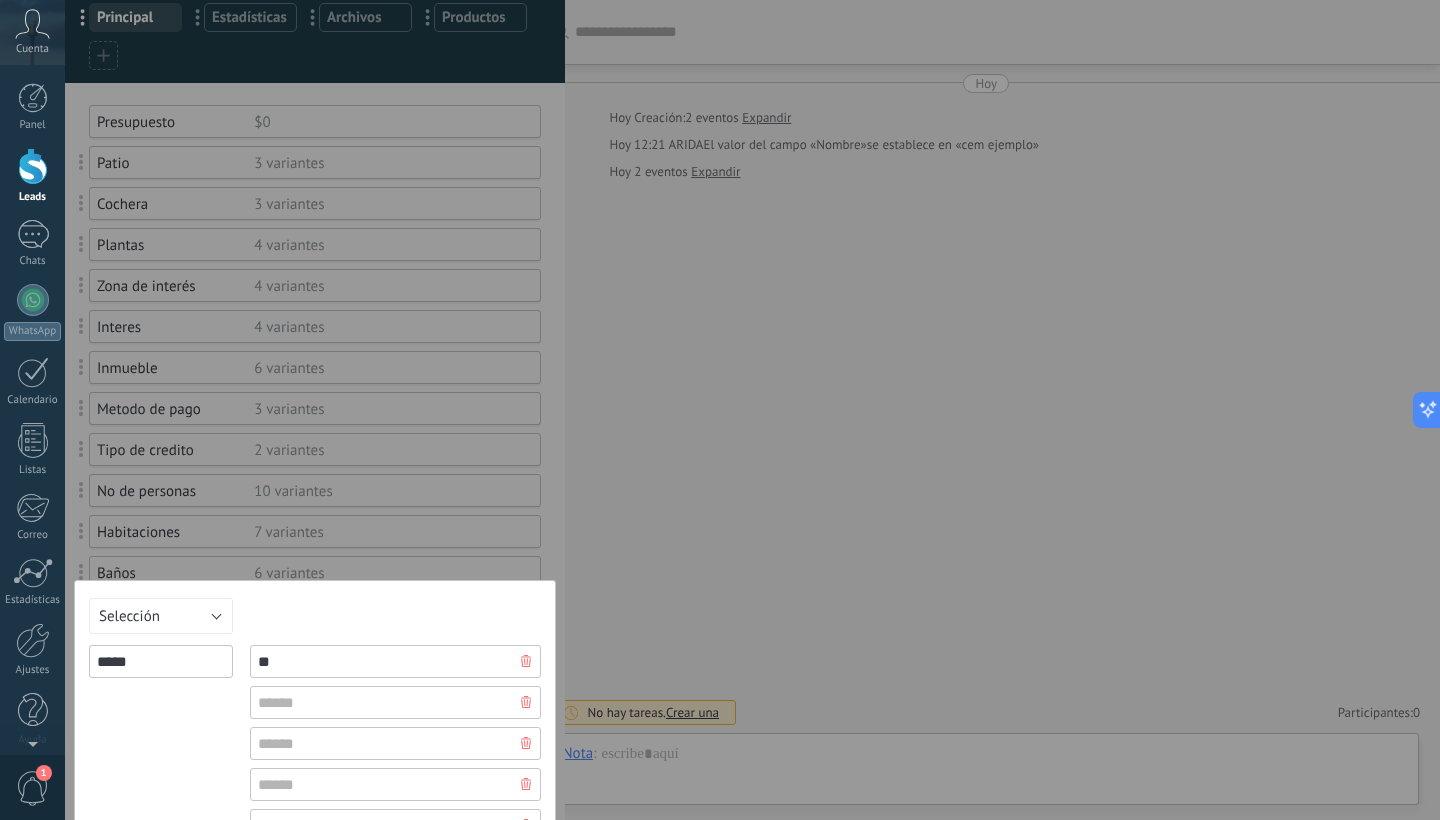 type on "**" 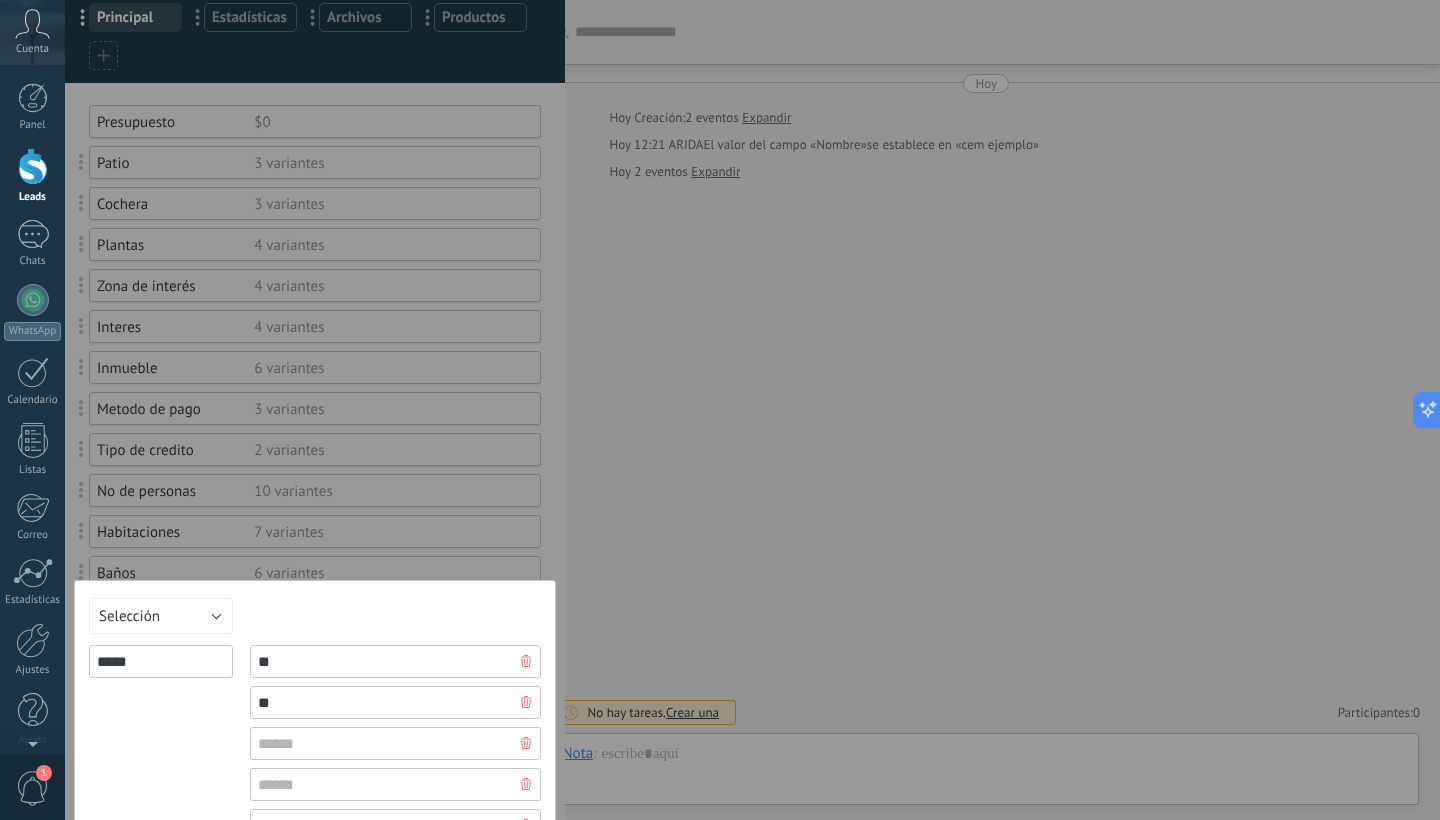 type on "**" 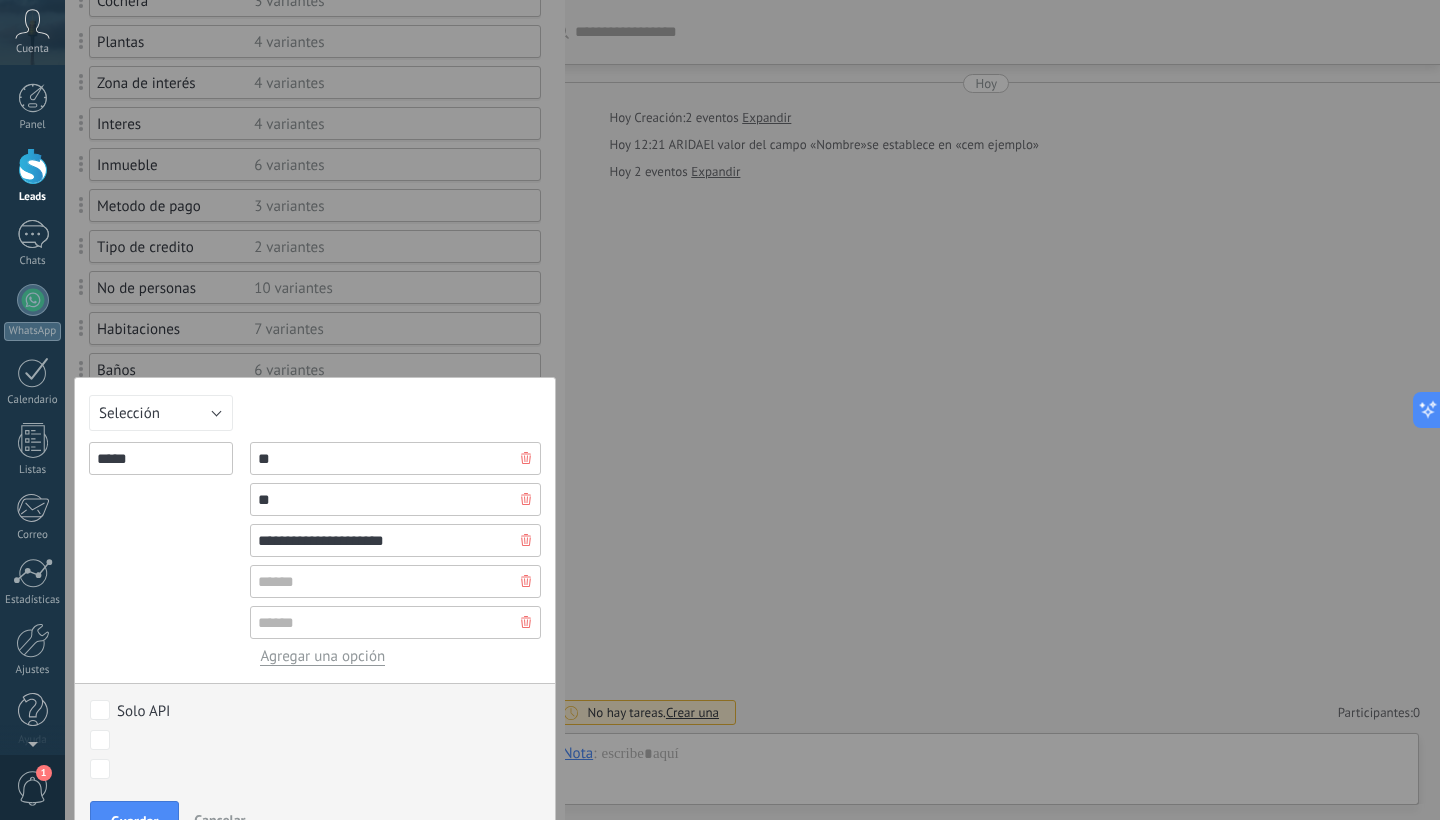 scroll, scrollTop: 319, scrollLeft: 0, axis: vertical 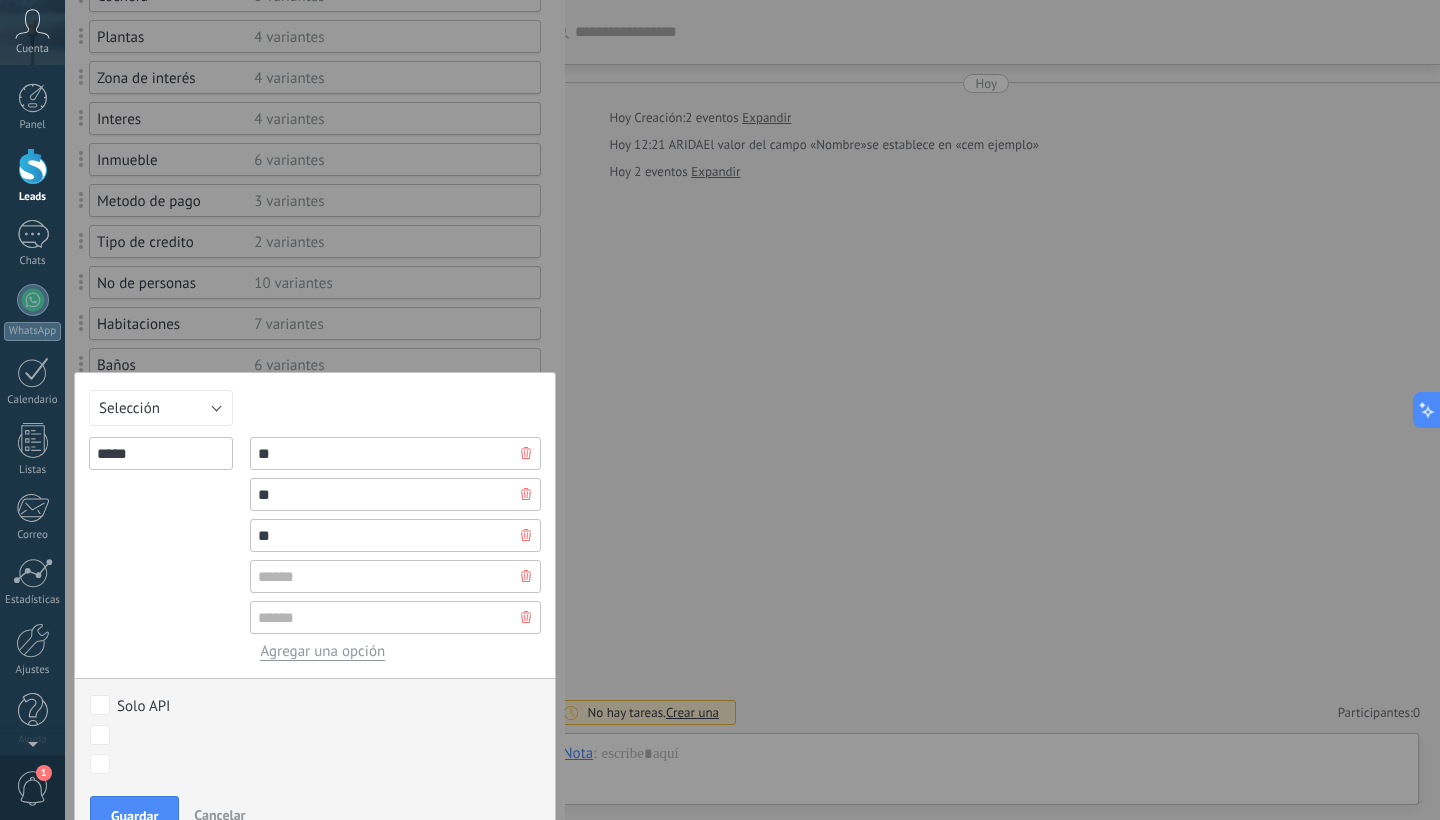 type on "*" 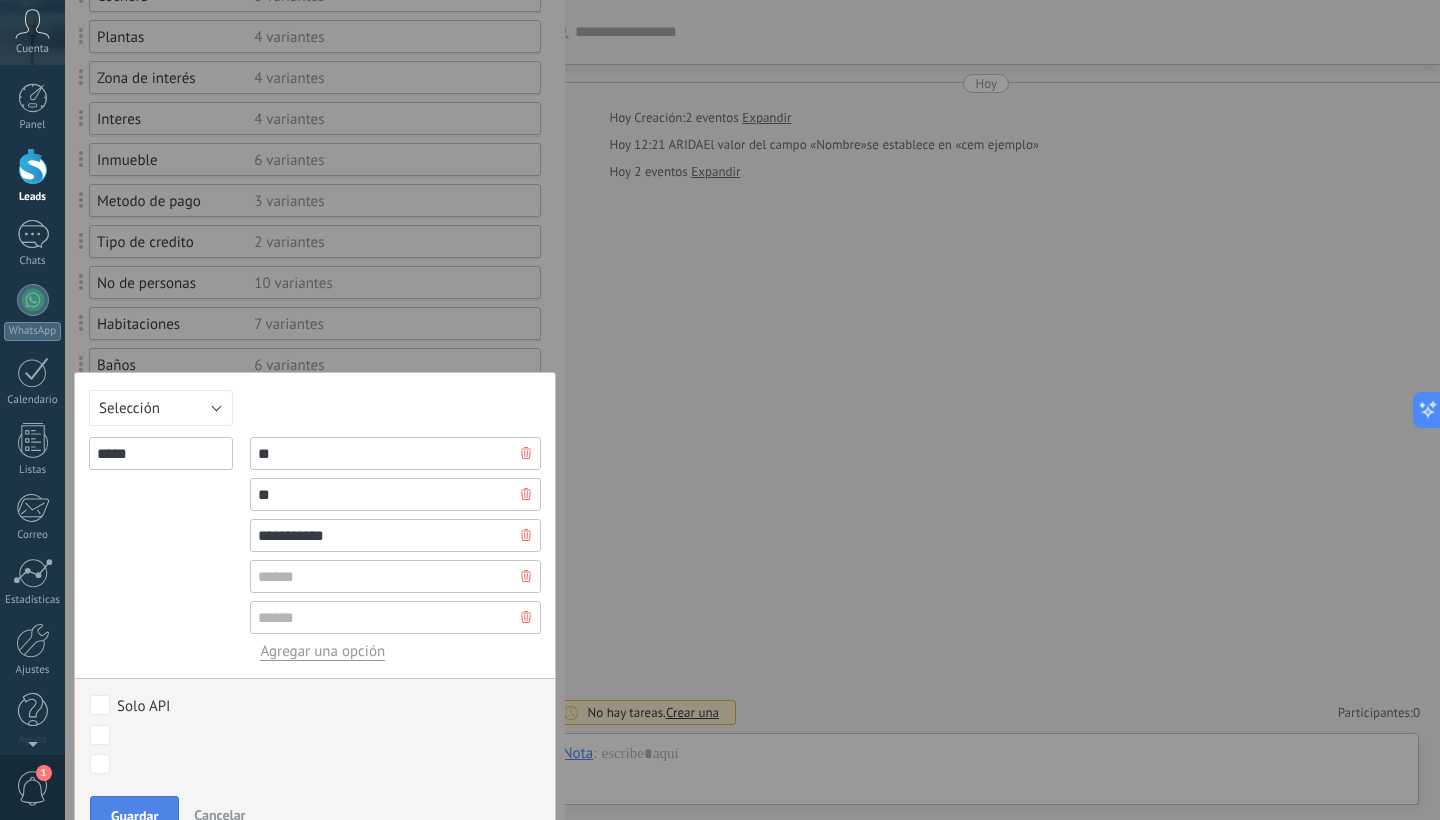 type on "**********" 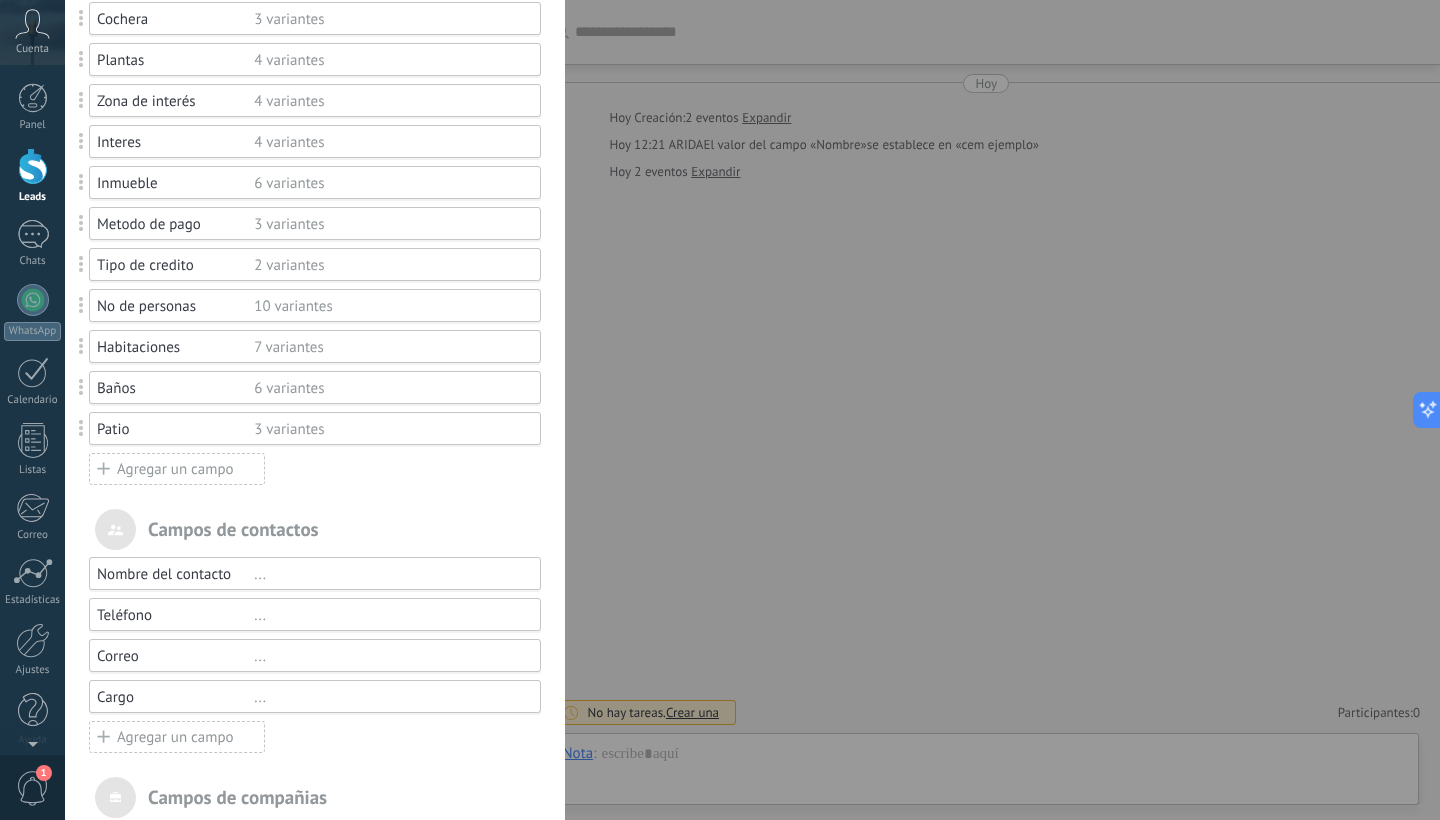 scroll, scrollTop: 299, scrollLeft: 0, axis: vertical 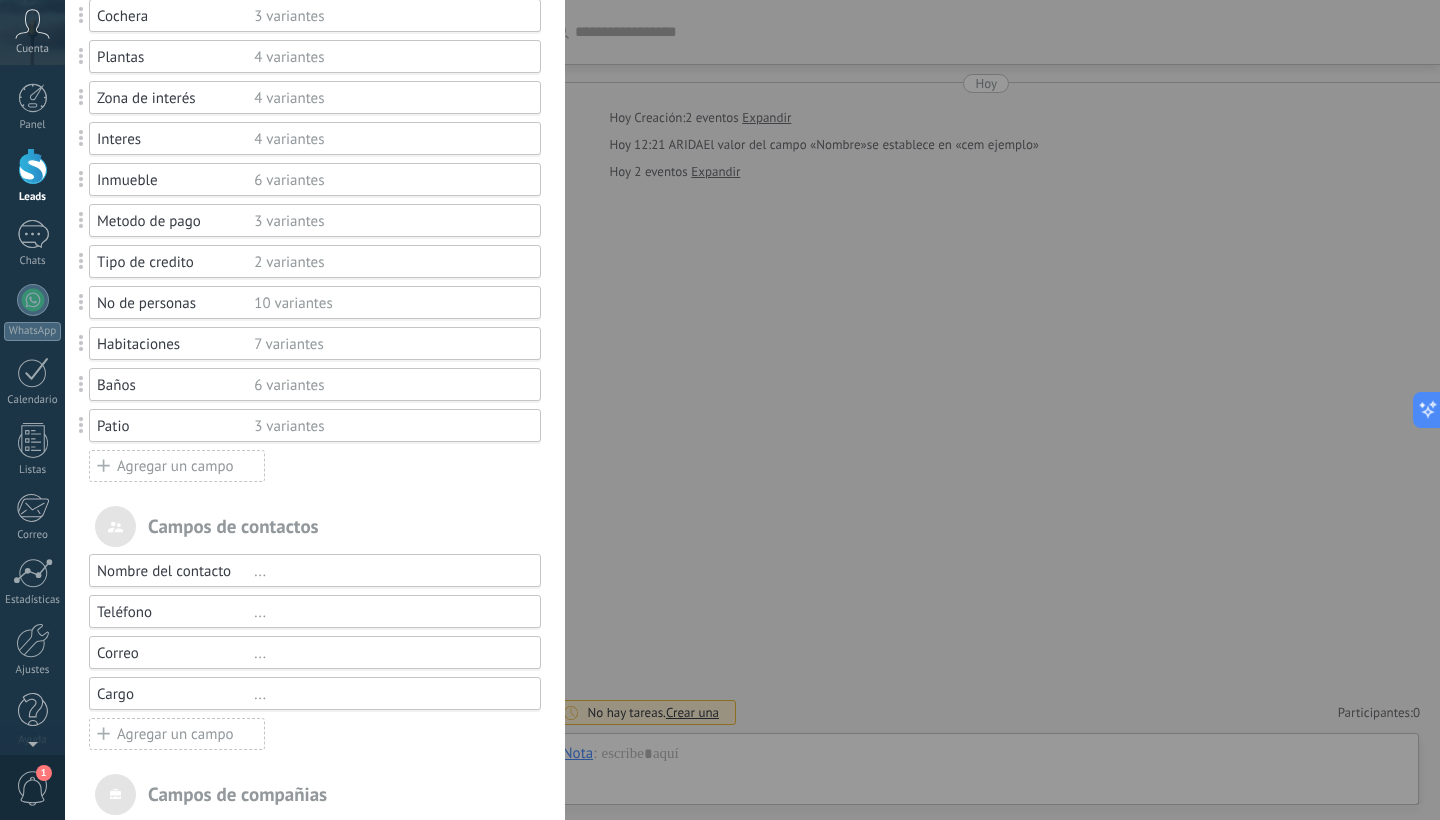 click on "Agregar un campo" at bounding box center (177, 466) 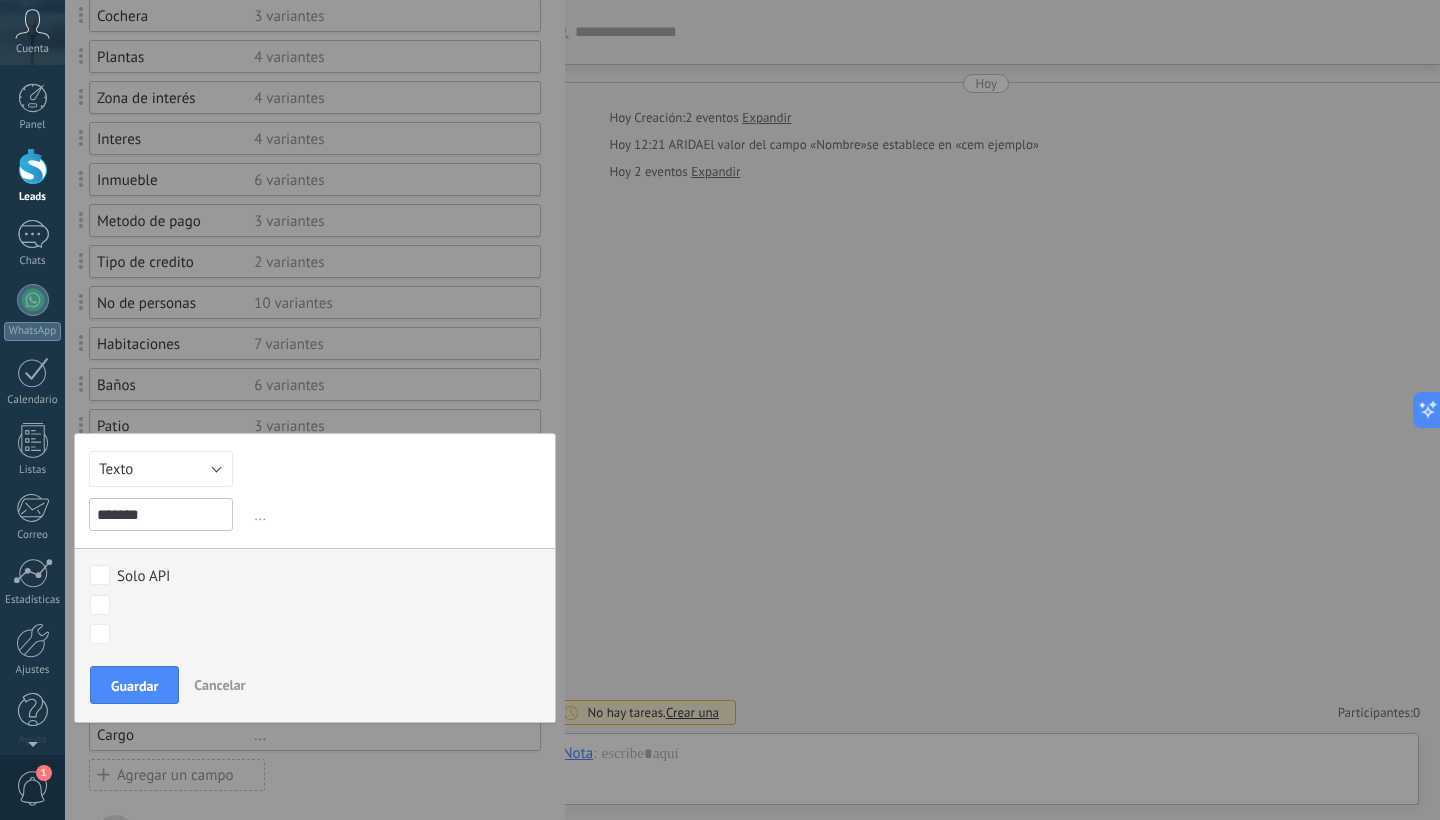 type on "*******" 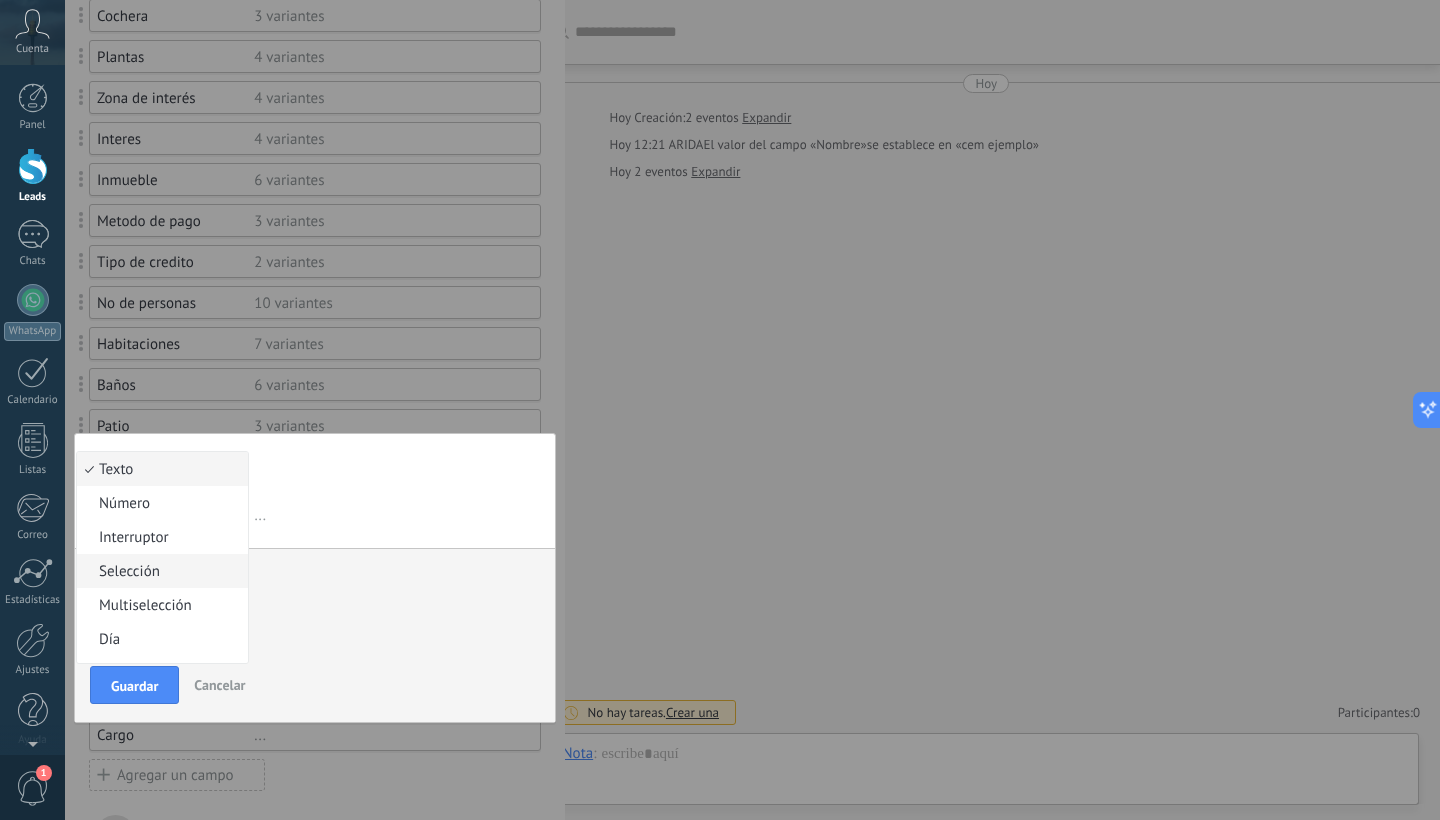 click on "Selección" at bounding box center [159, 571] 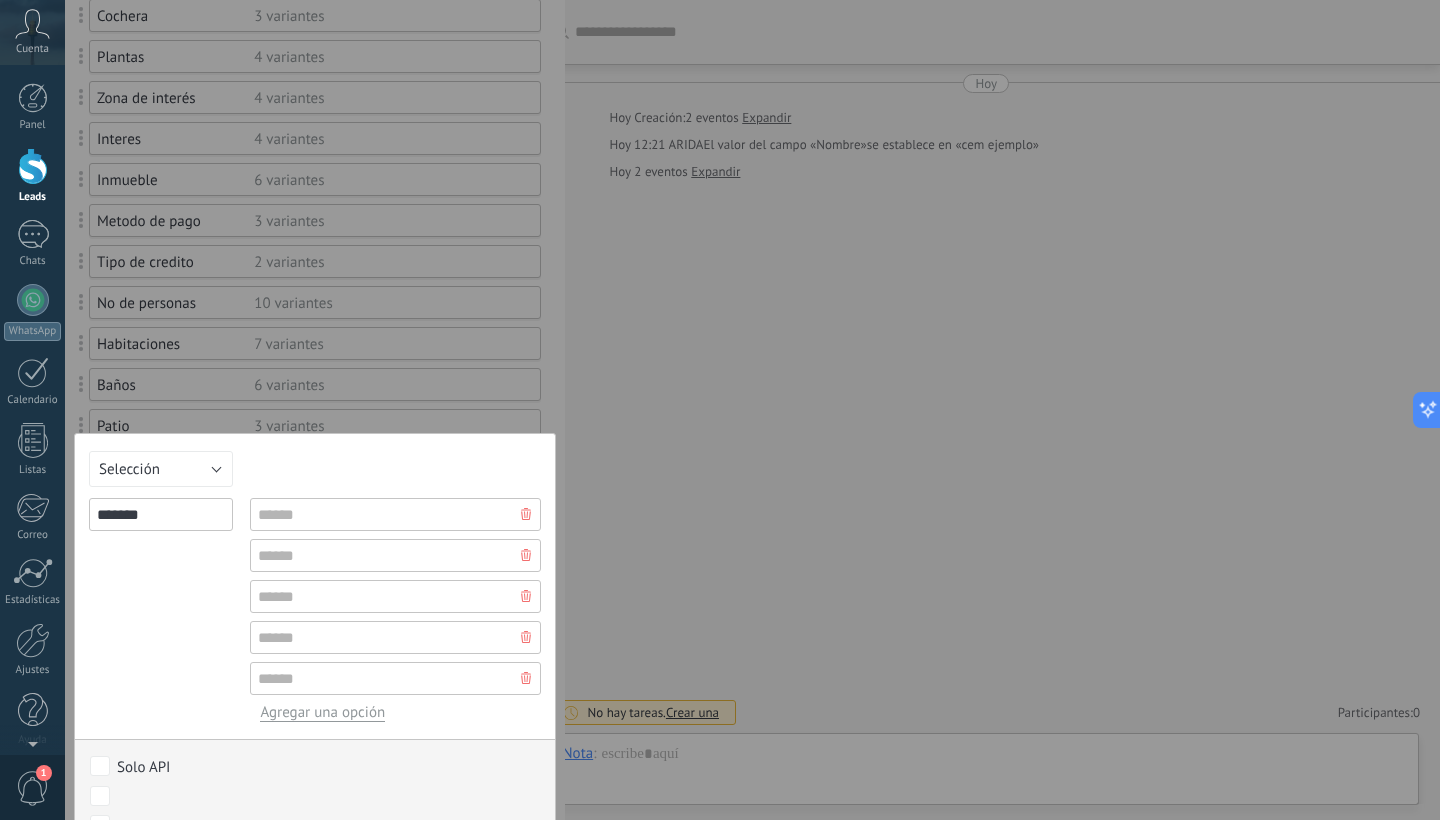 click on "Selección" at bounding box center [161, 469] 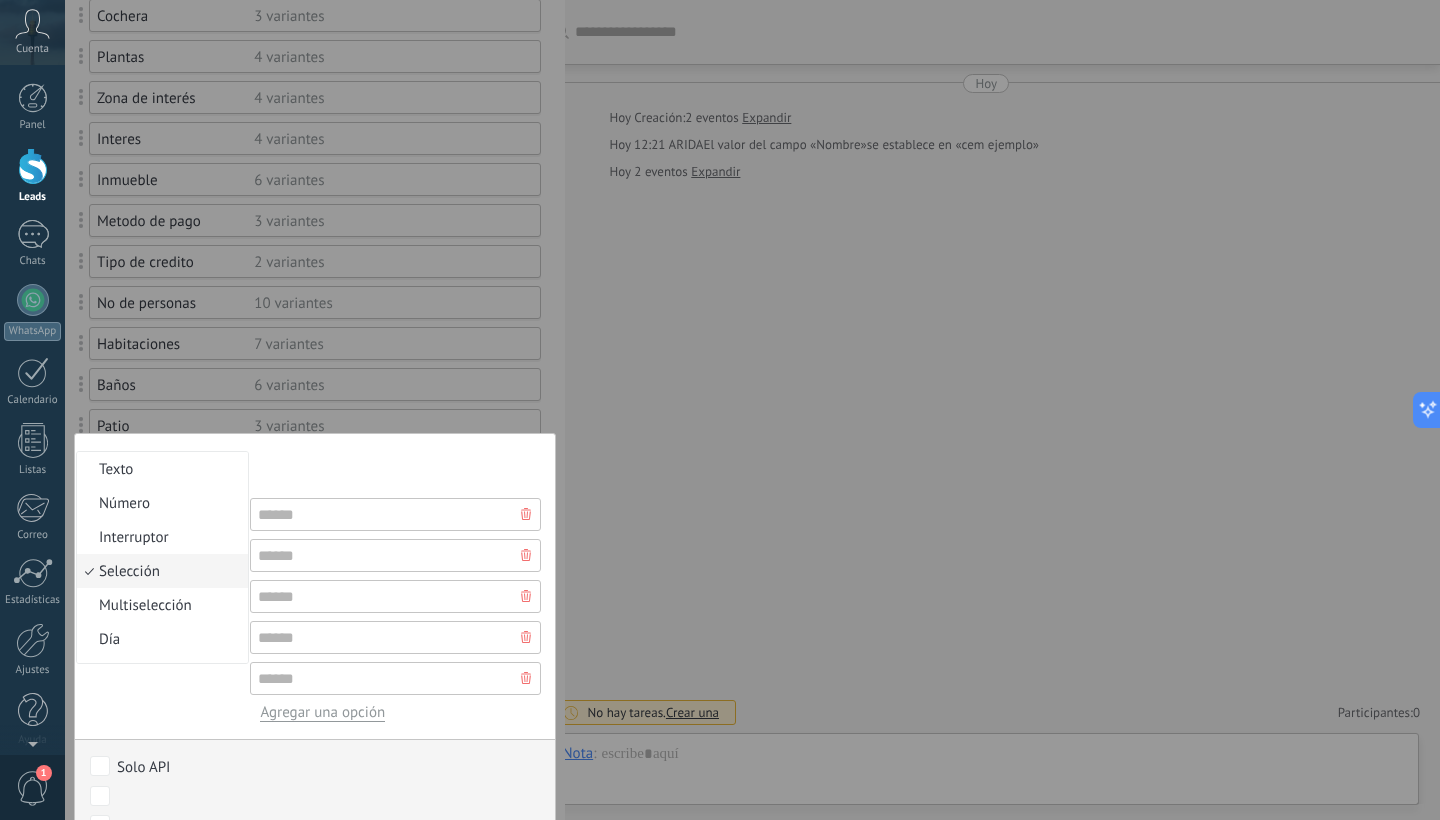 scroll, scrollTop: 15, scrollLeft: 0, axis: vertical 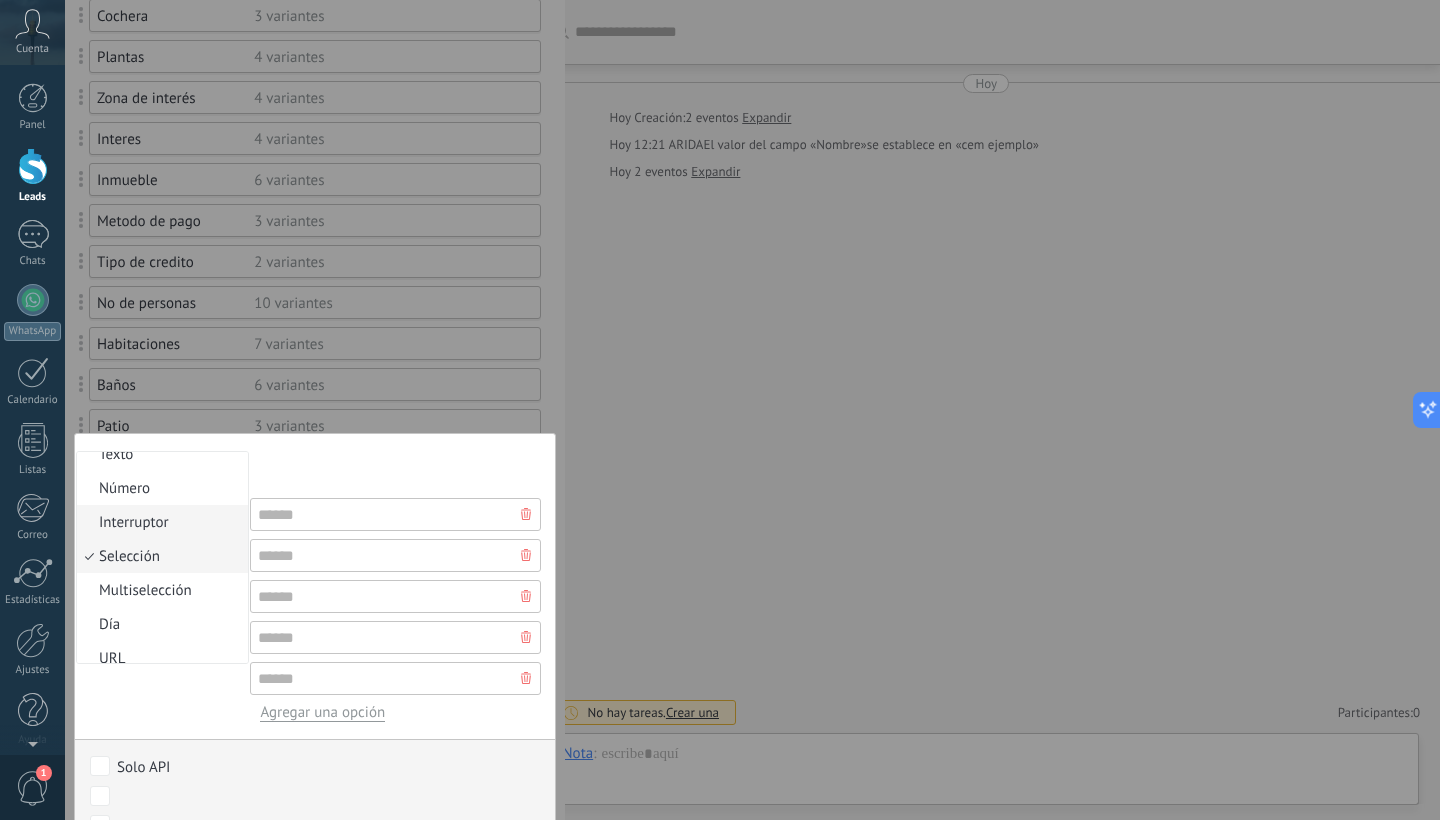 click on "Interruptor" at bounding box center (159, 522) 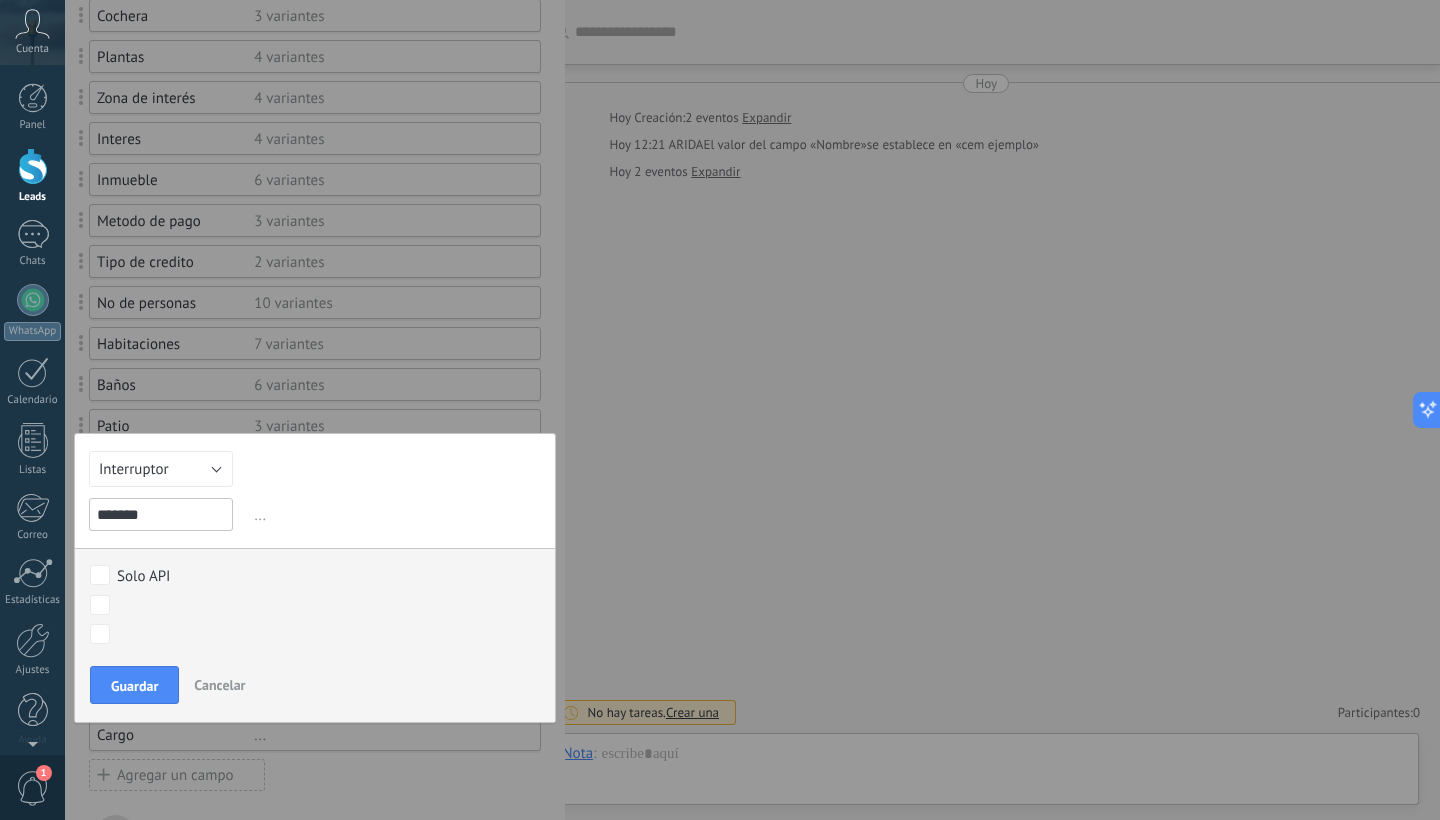 click on "Interruptor" at bounding box center (161, 469) 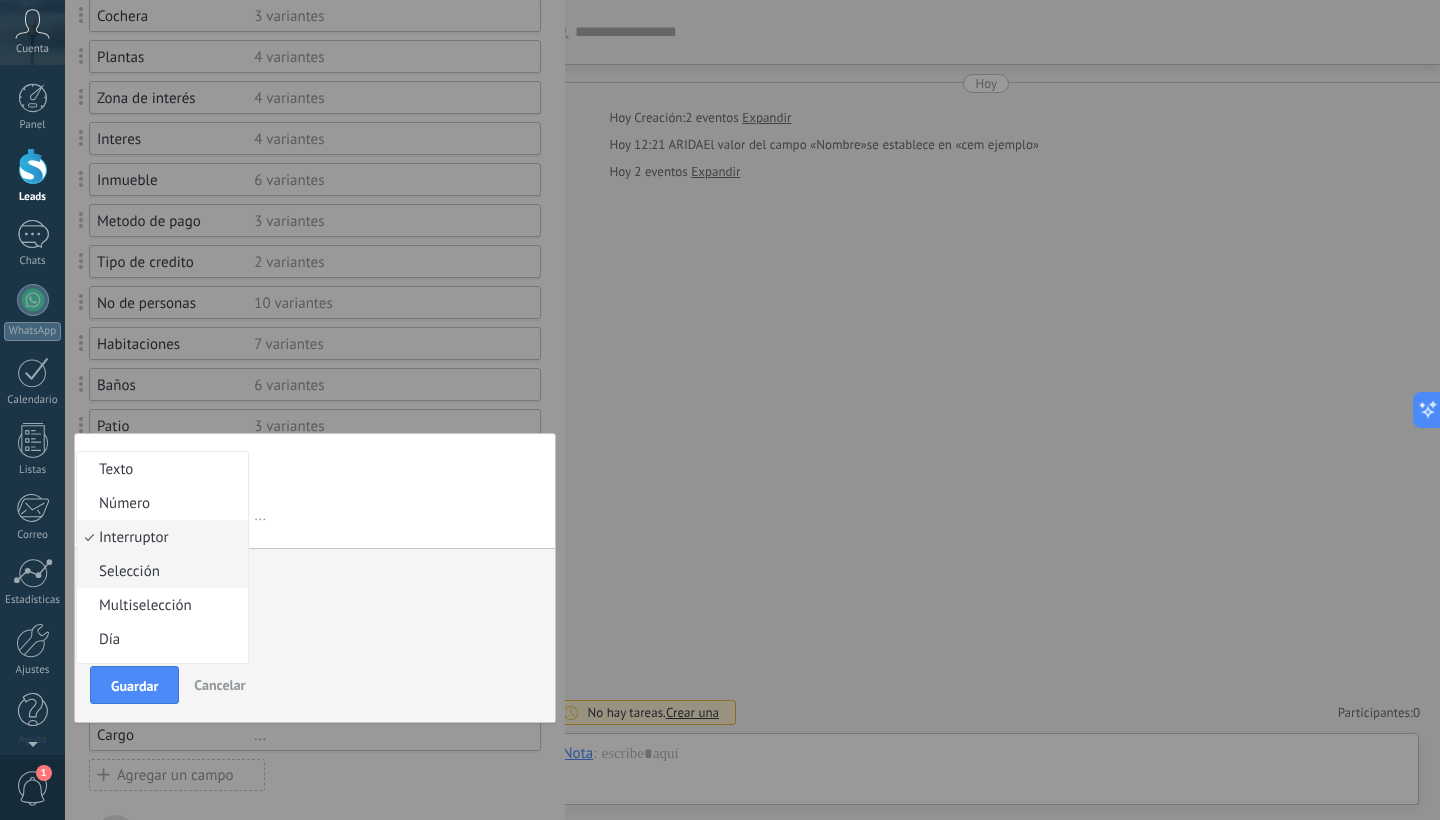 click on "Selección" at bounding box center [159, 571] 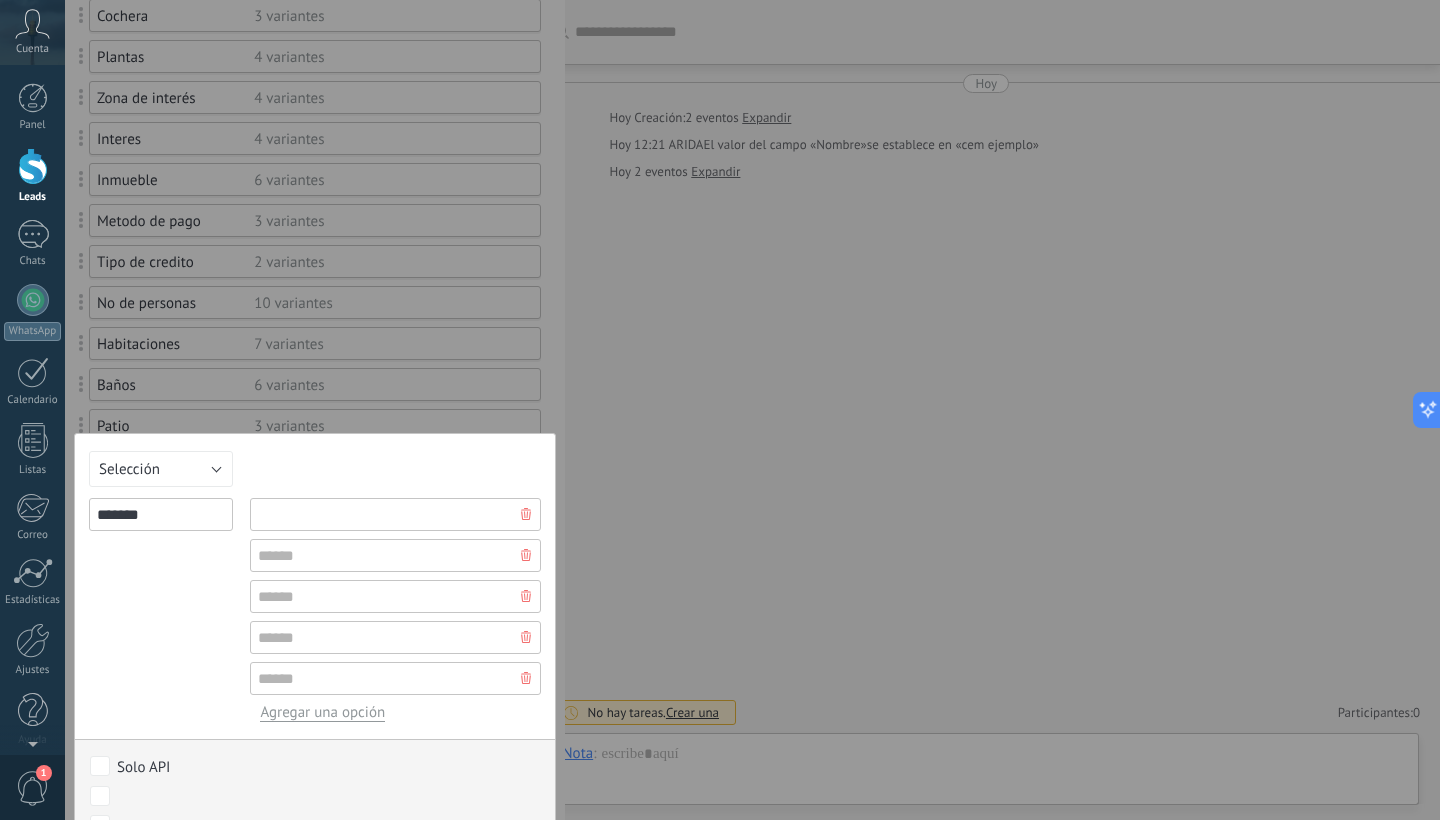 click at bounding box center (395, 514) 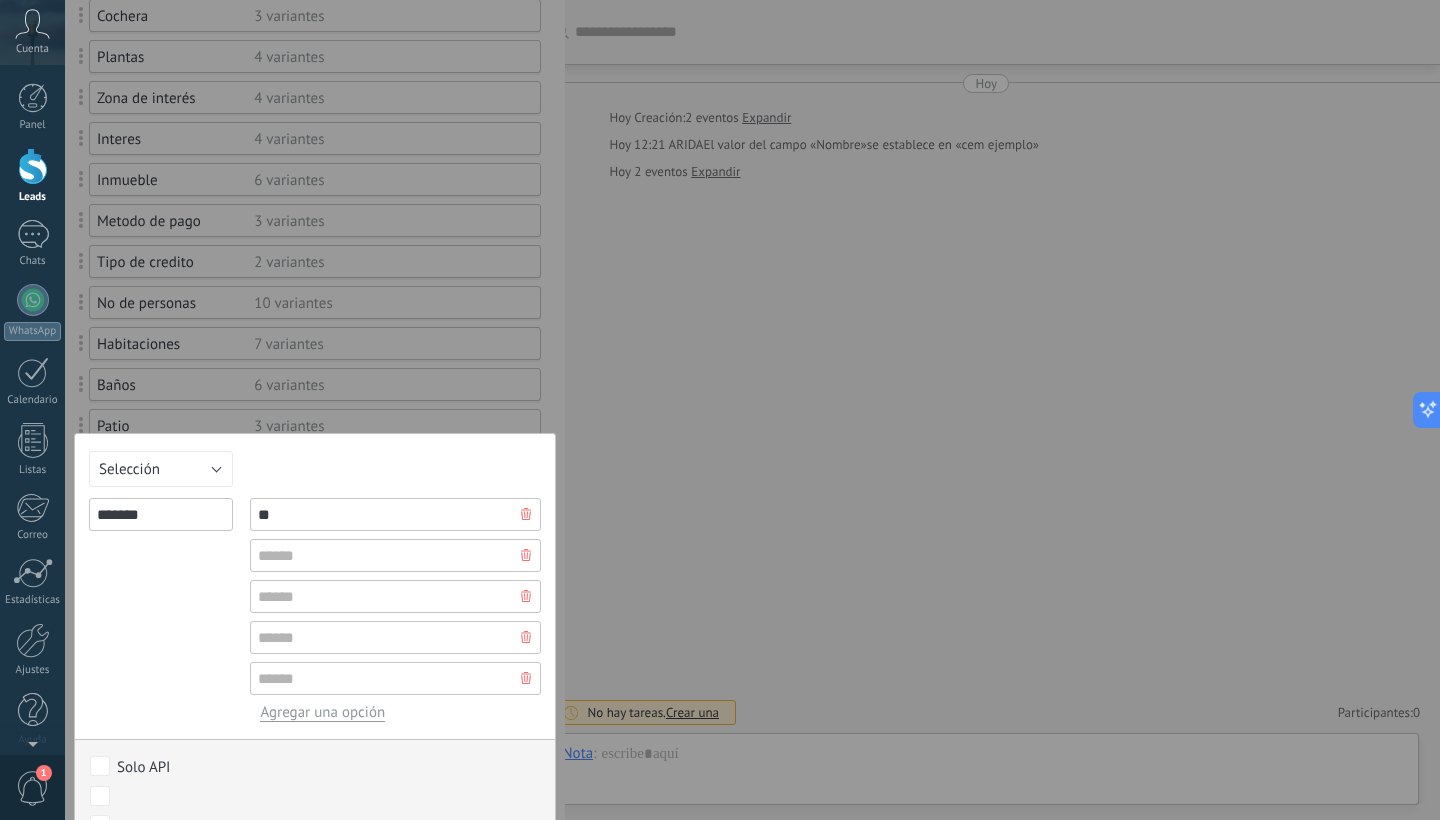 type on "**" 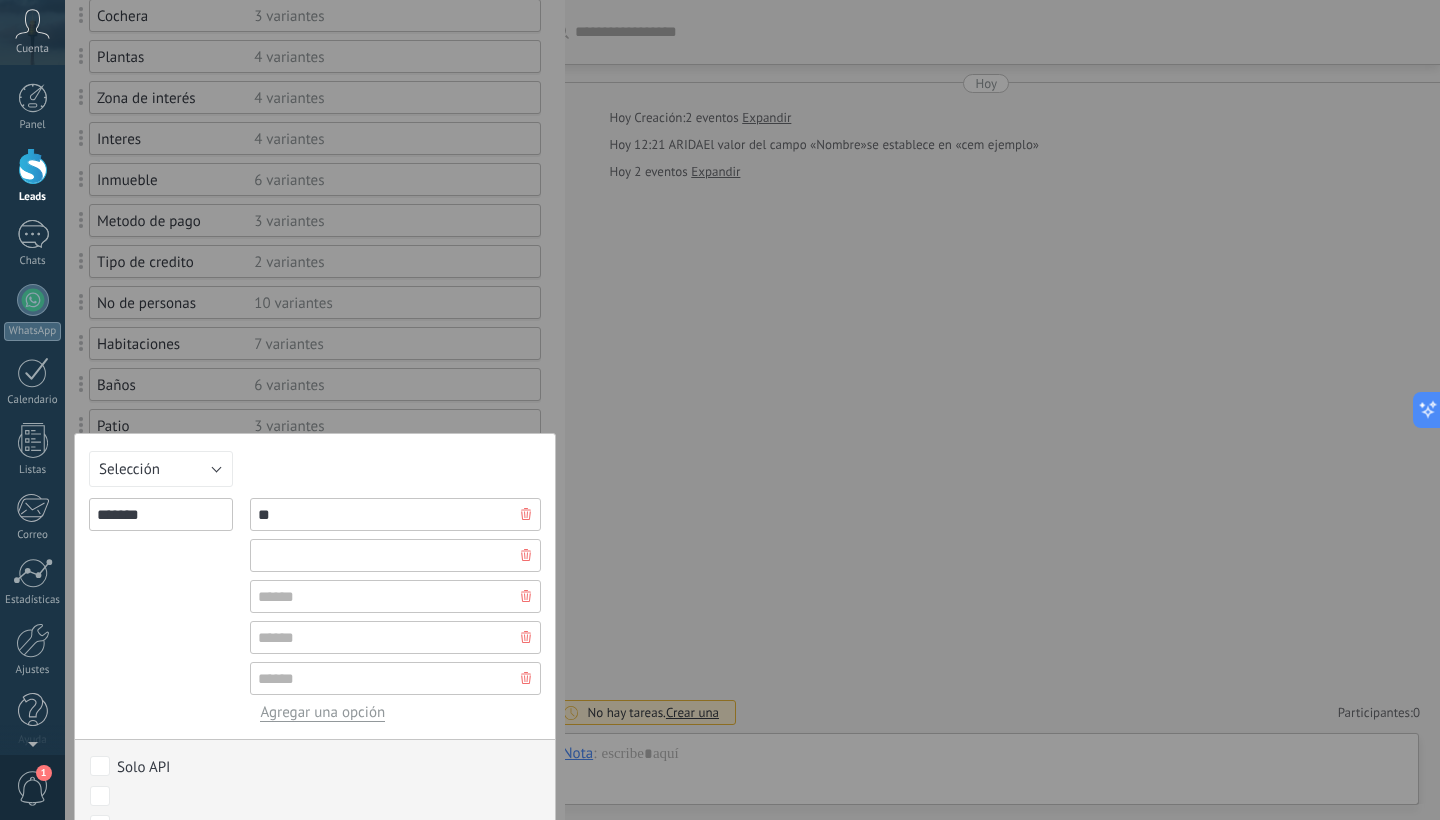 type on "*" 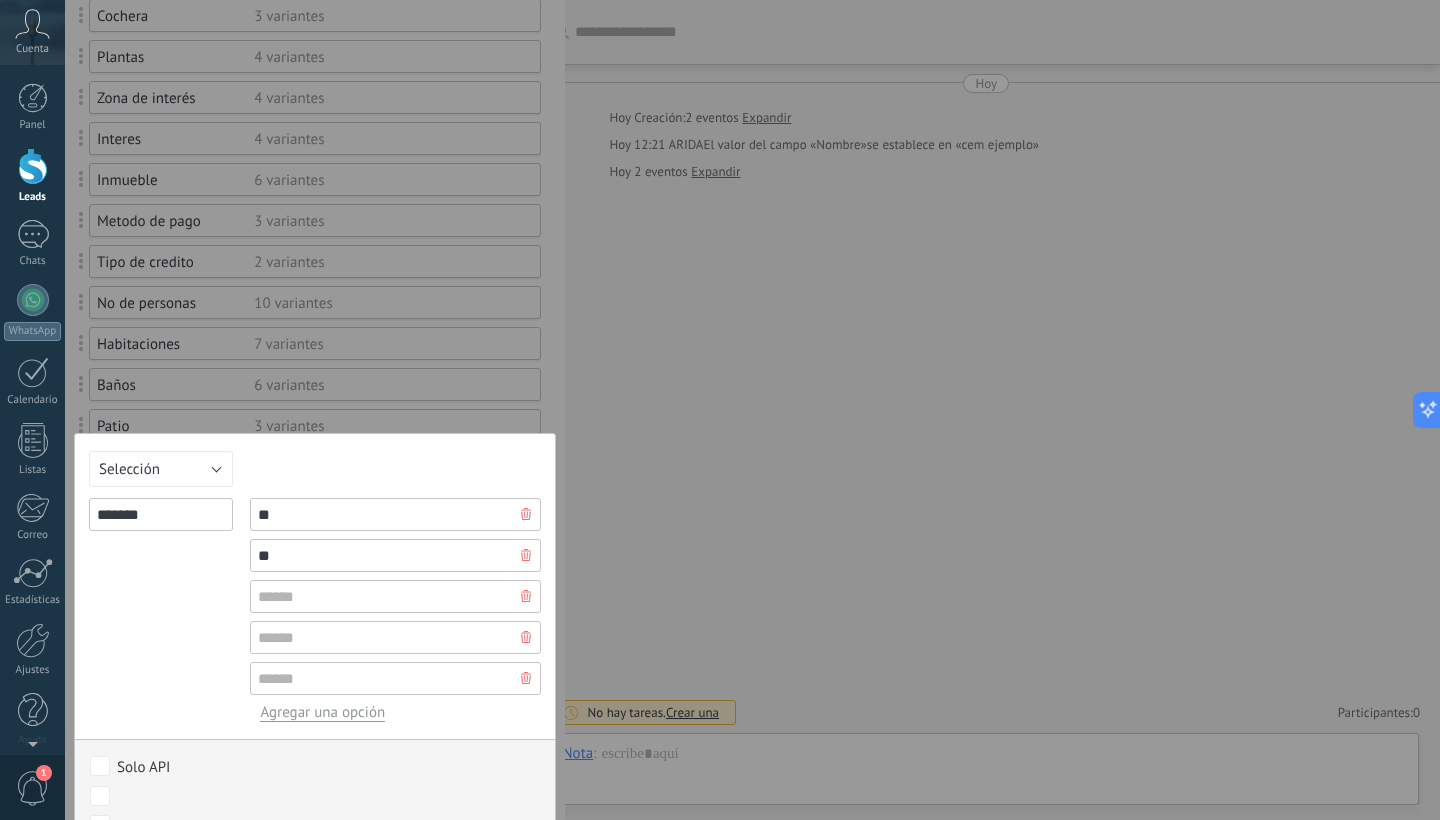 type on "**" 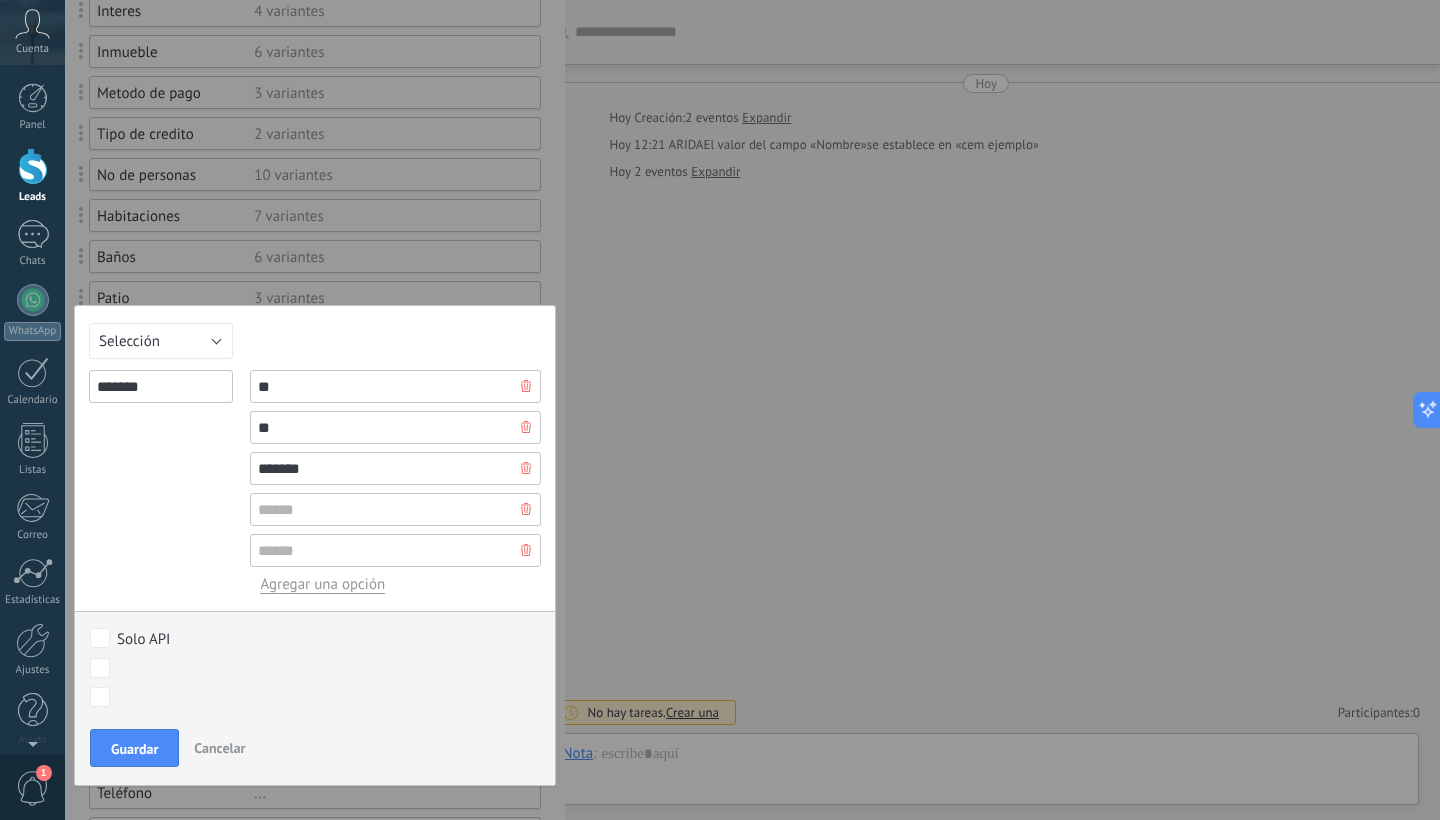 scroll, scrollTop: 493, scrollLeft: 0, axis: vertical 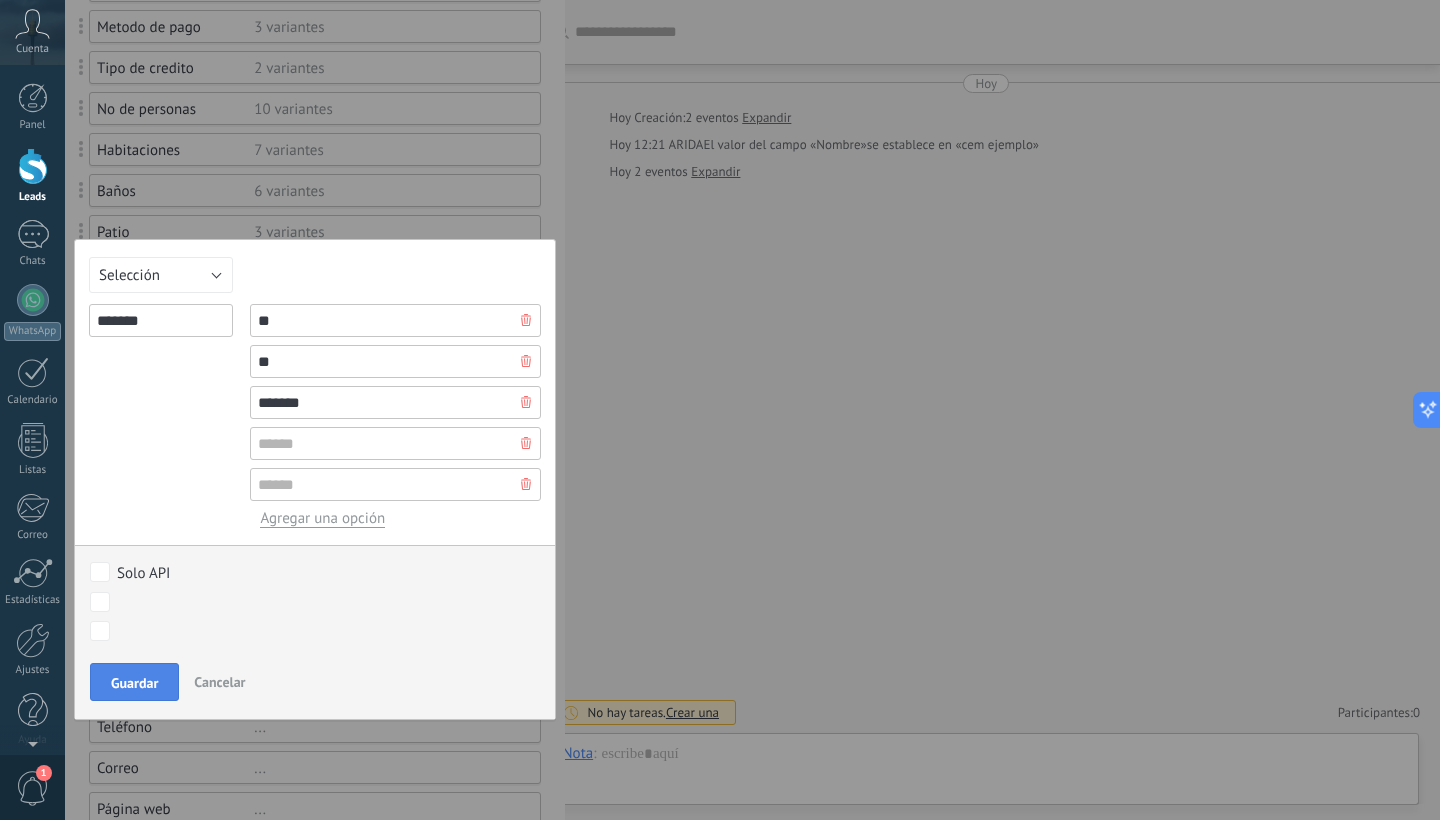 type on "*******" 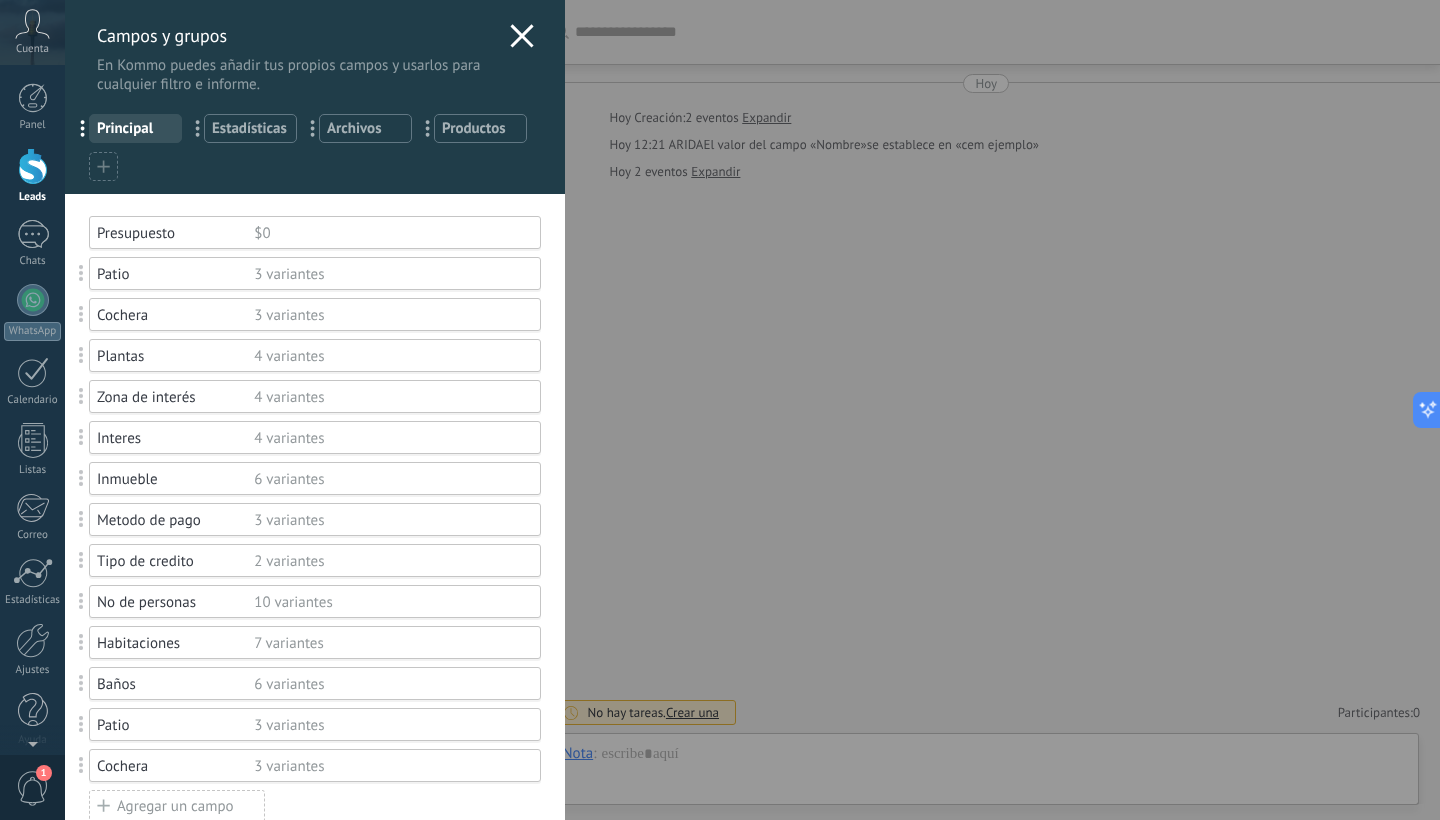 scroll, scrollTop: 0, scrollLeft: 0, axis: both 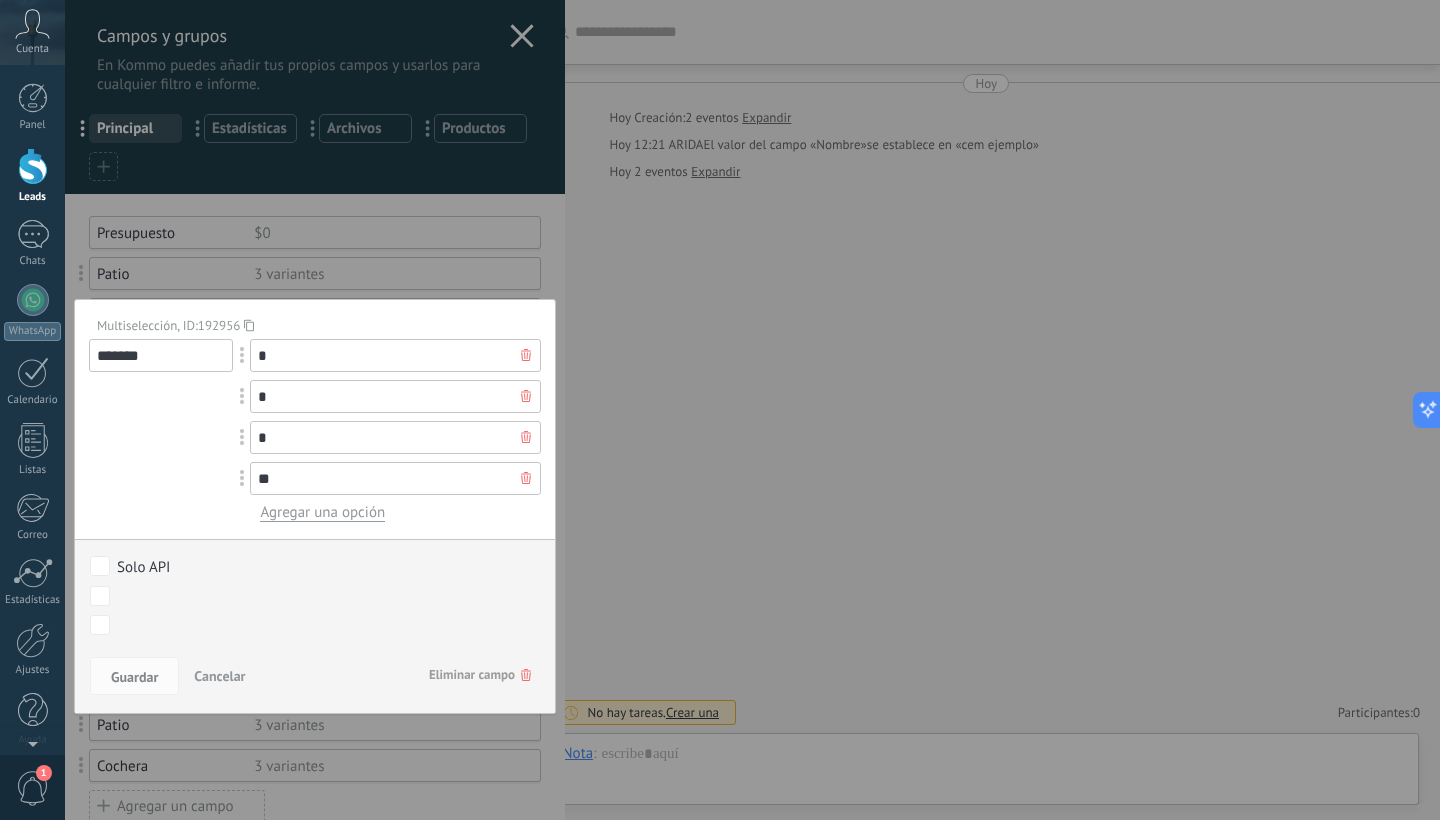 click at bounding box center [315, 718] 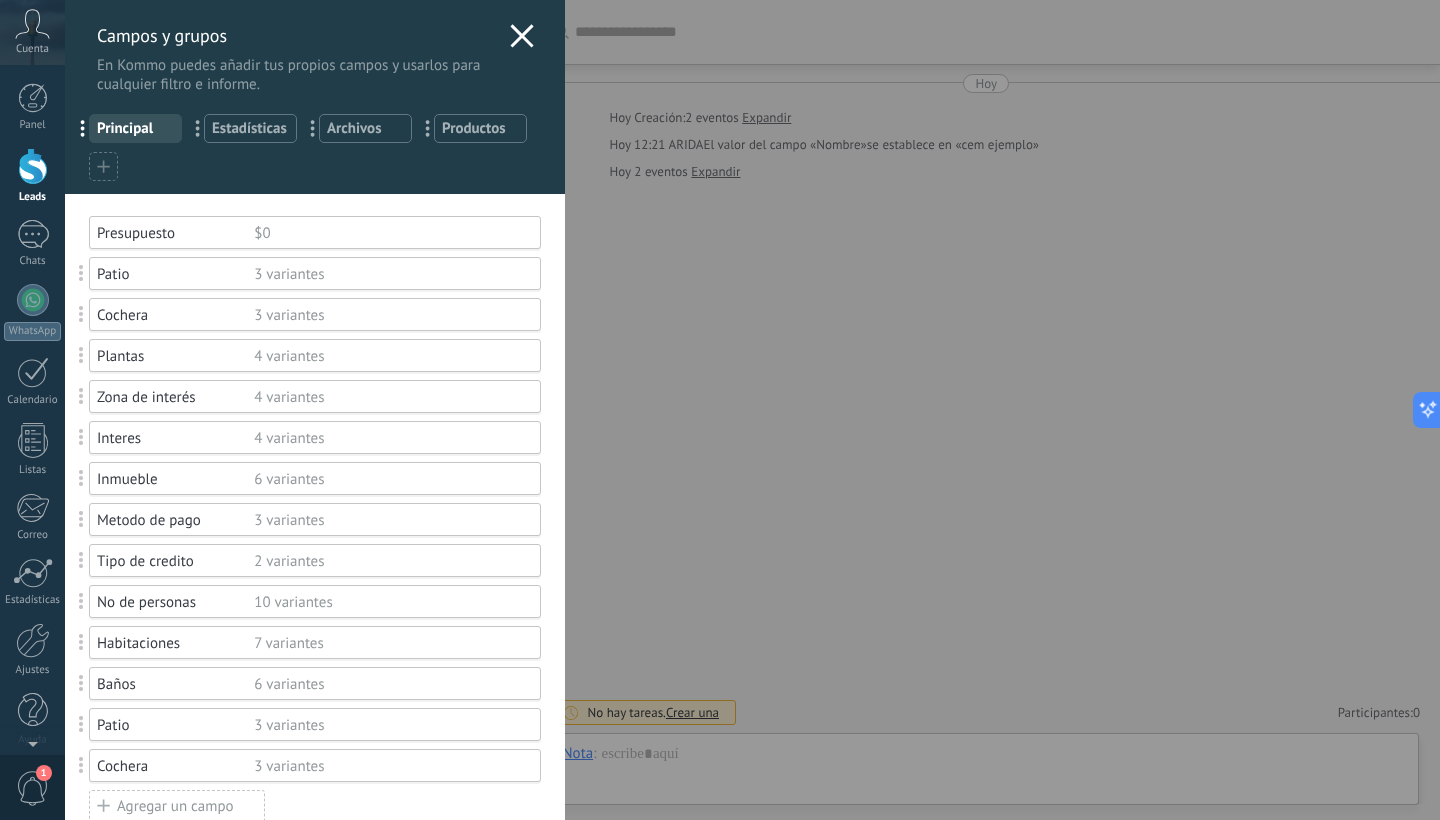 scroll, scrollTop: 0, scrollLeft: 0, axis: both 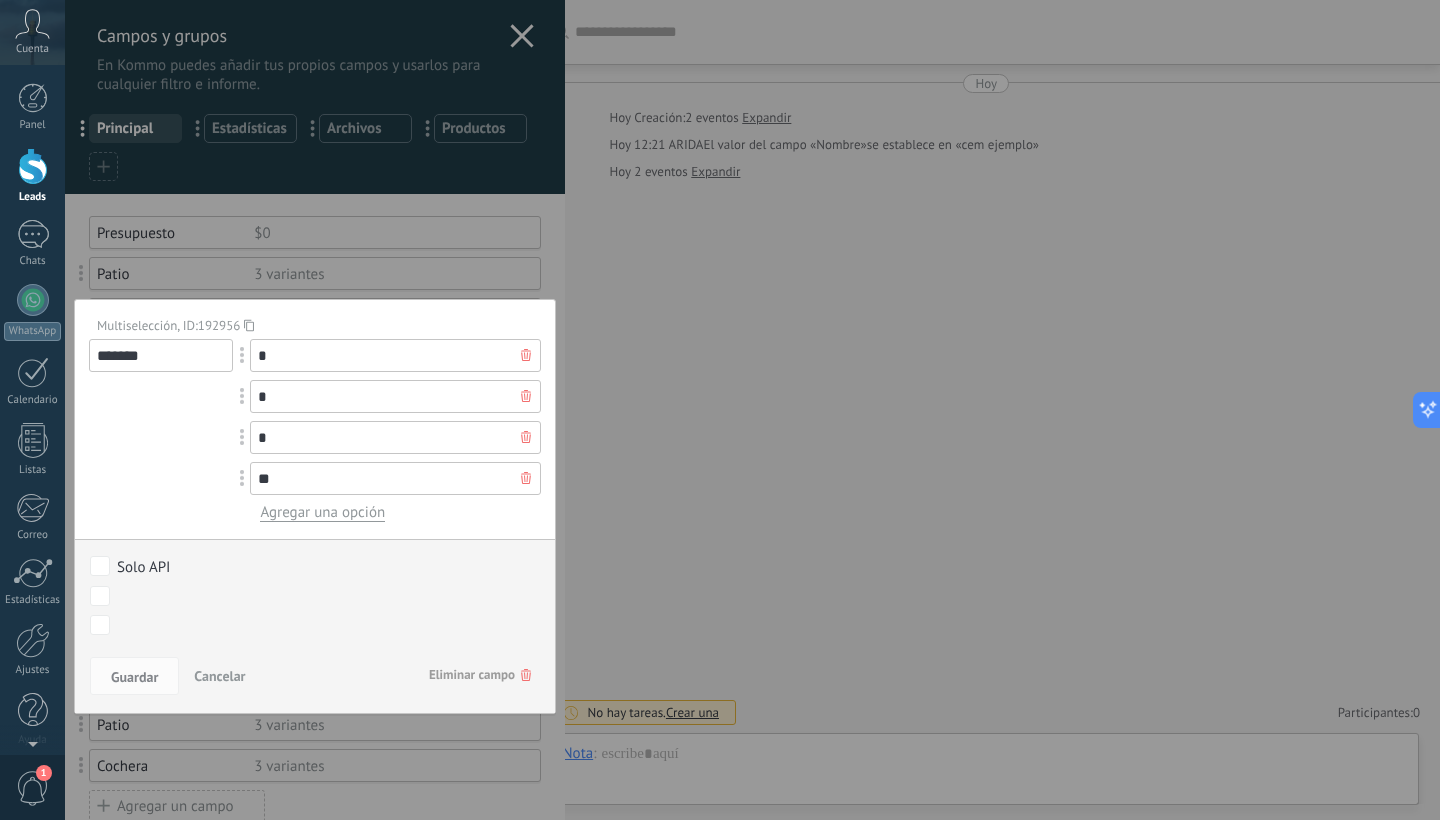 click at bounding box center (315, 718) 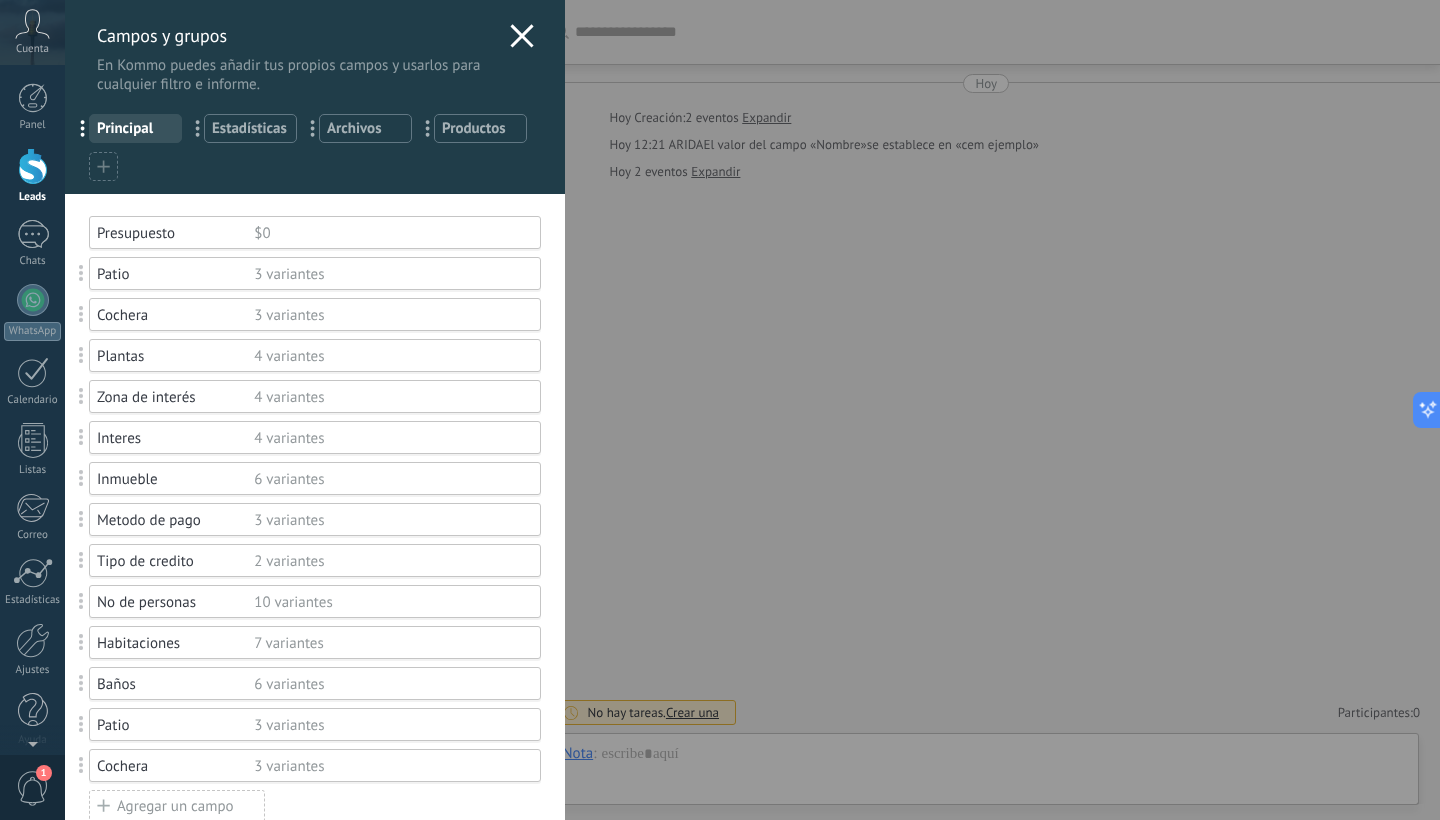 click on "Plantas" at bounding box center (175, 356) 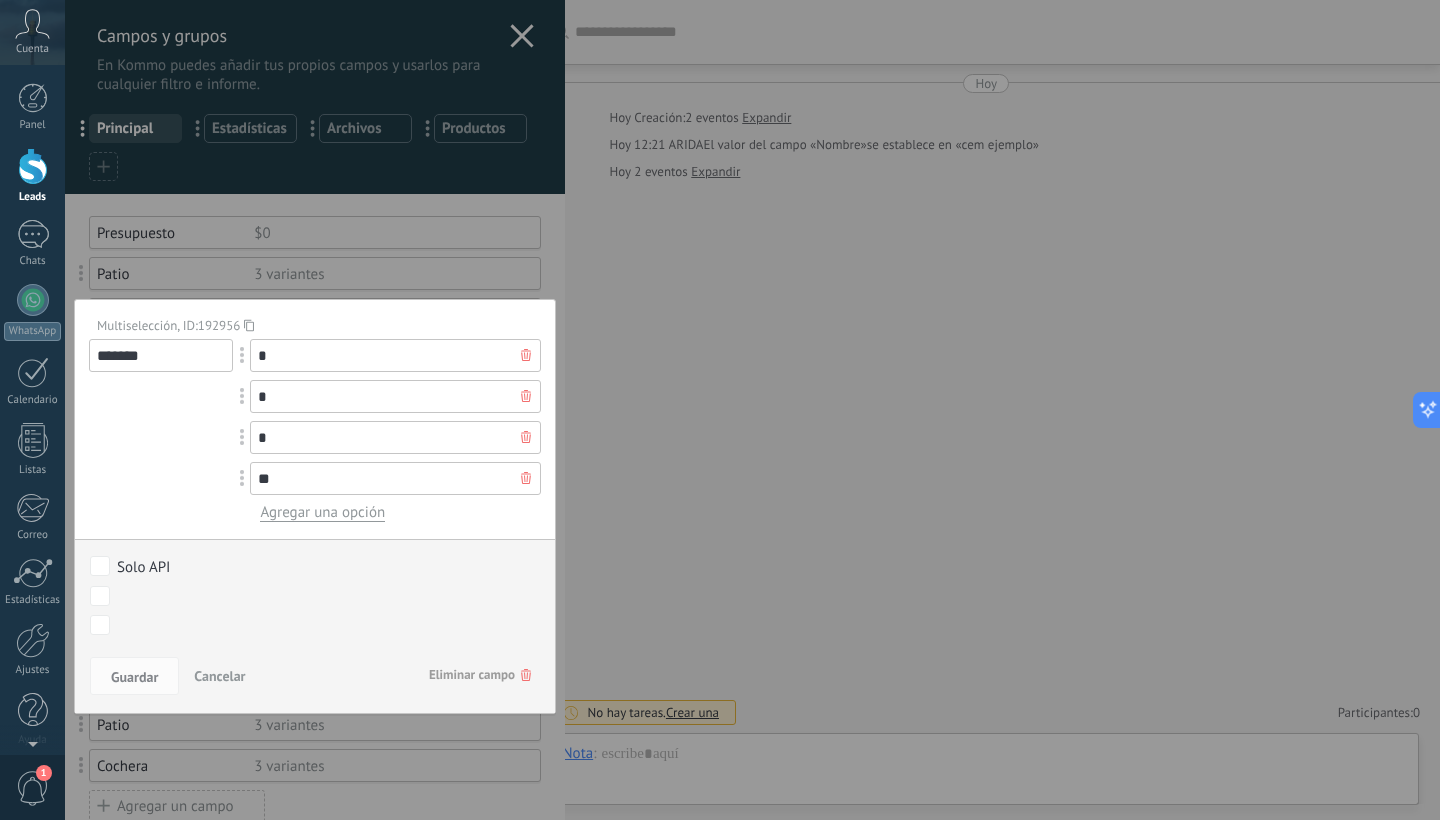 click at bounding box center (315, 718) 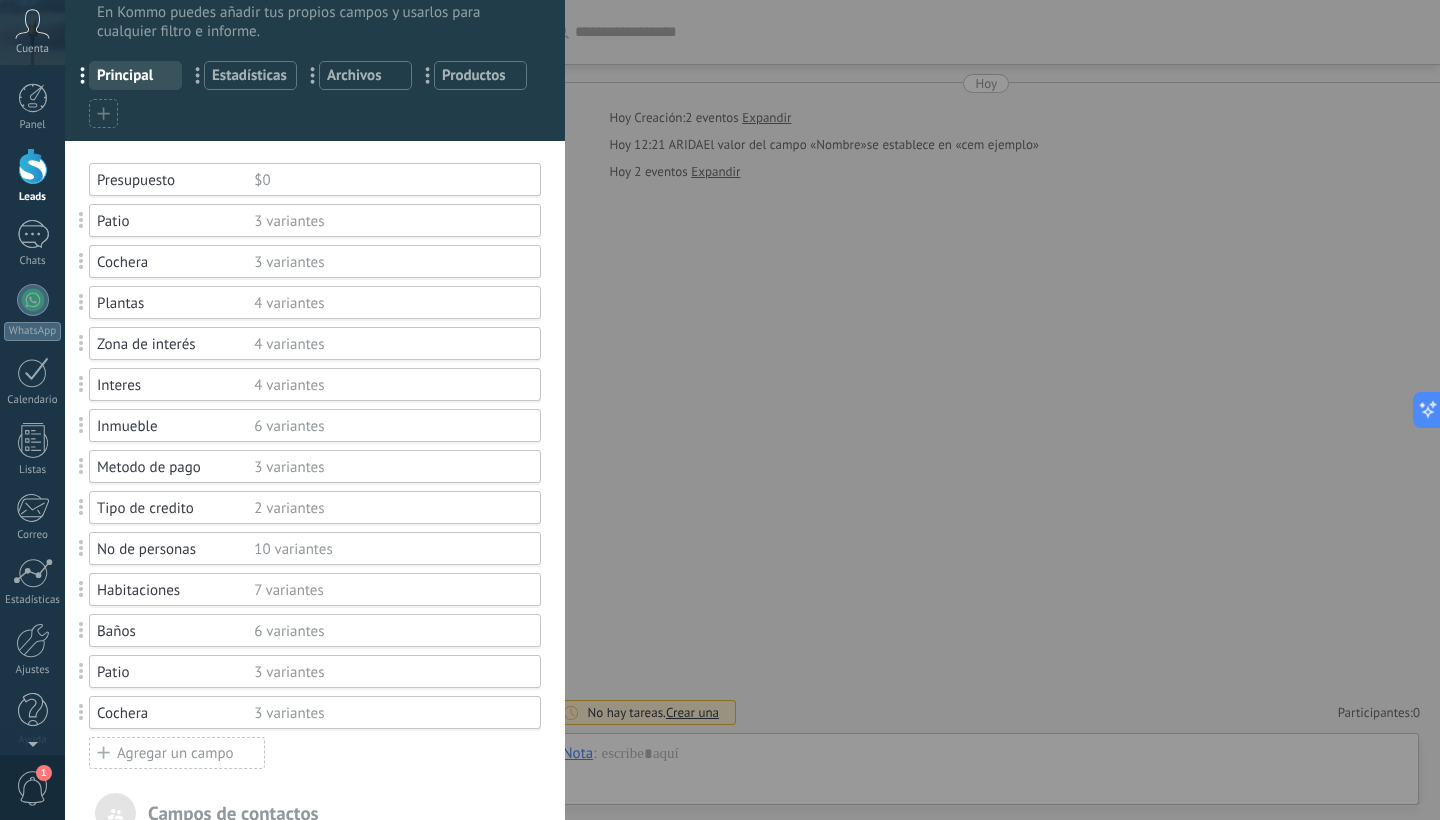 scroll, scrollTop: 56, scrollLeft: 0, axis: vertical 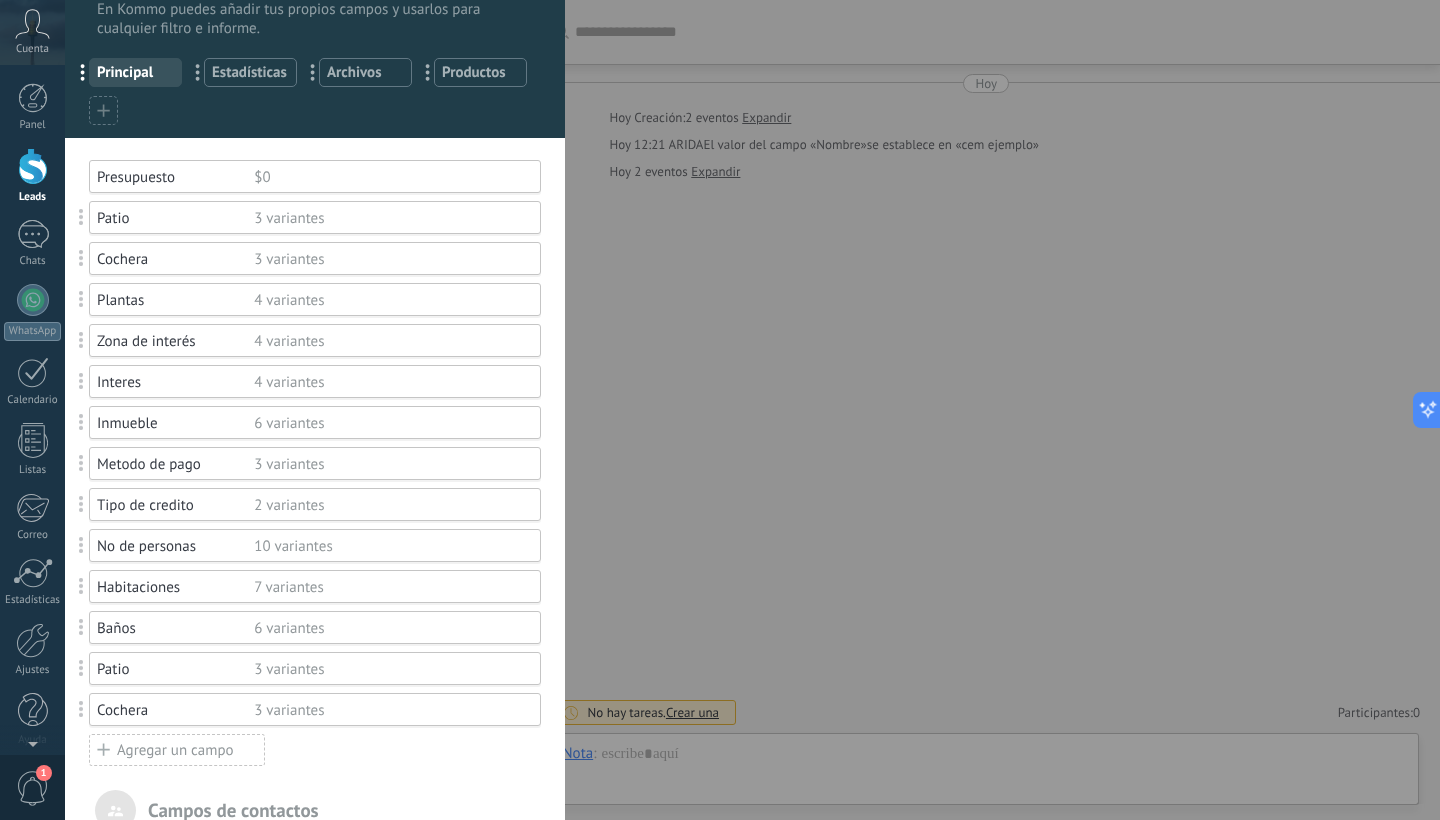 click on "Patio" at bounding box center (175, 218) 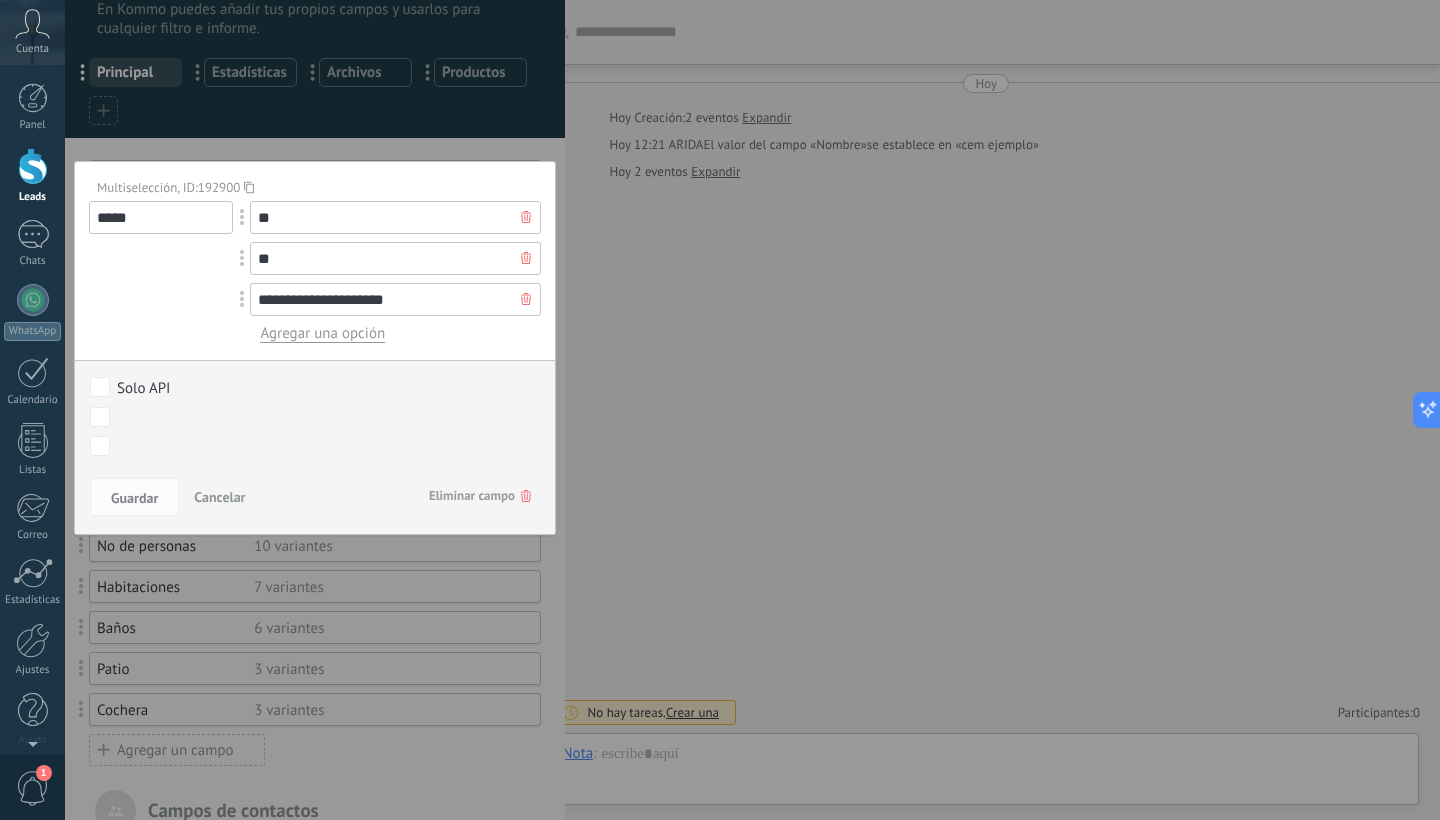 click on "Eliminar campo" at bounding box center (480, 496) 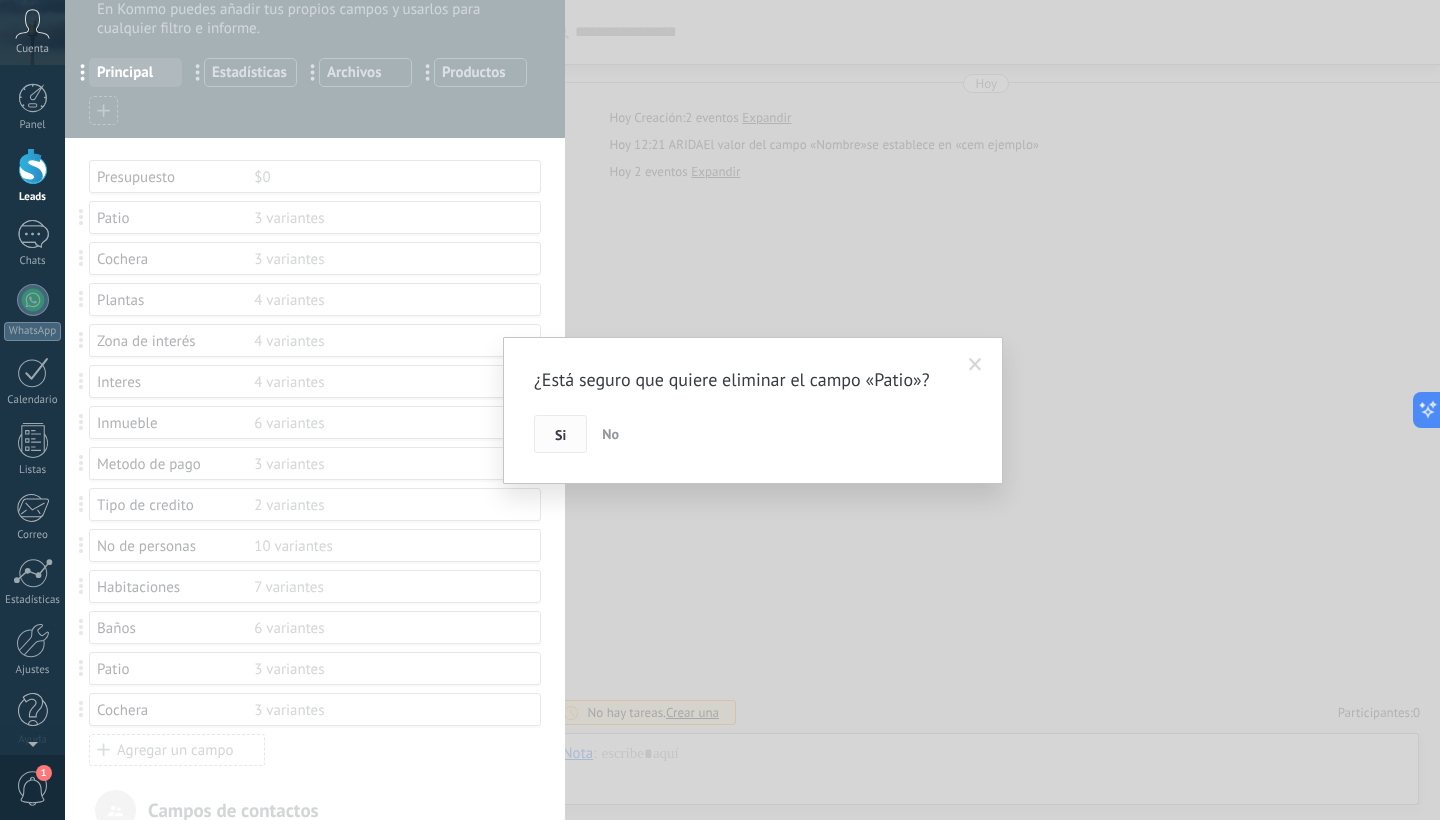 click on "Si" at bounding box center (560, 434) 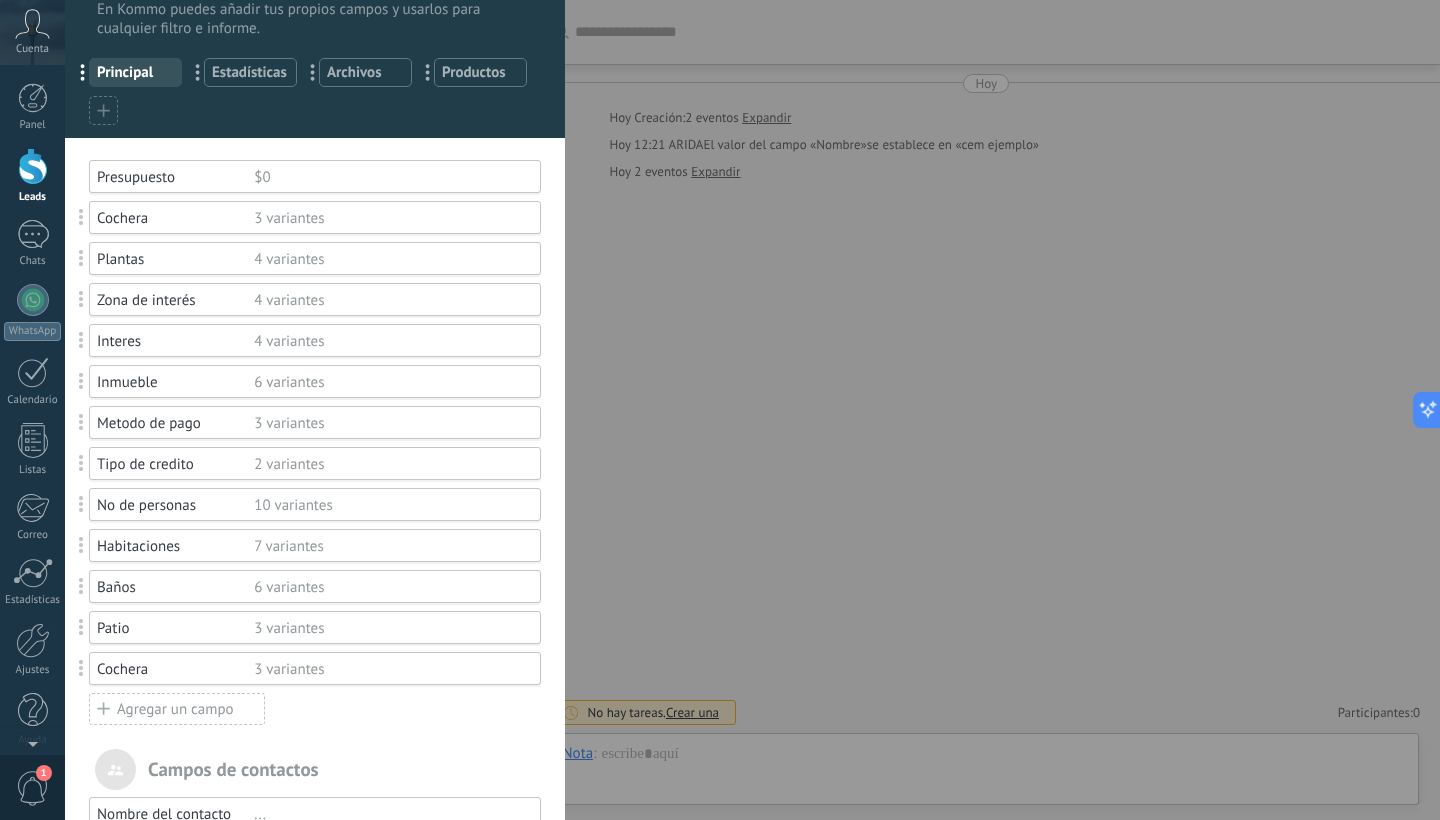 click on "Cochera" at bounding box center [175, 218] 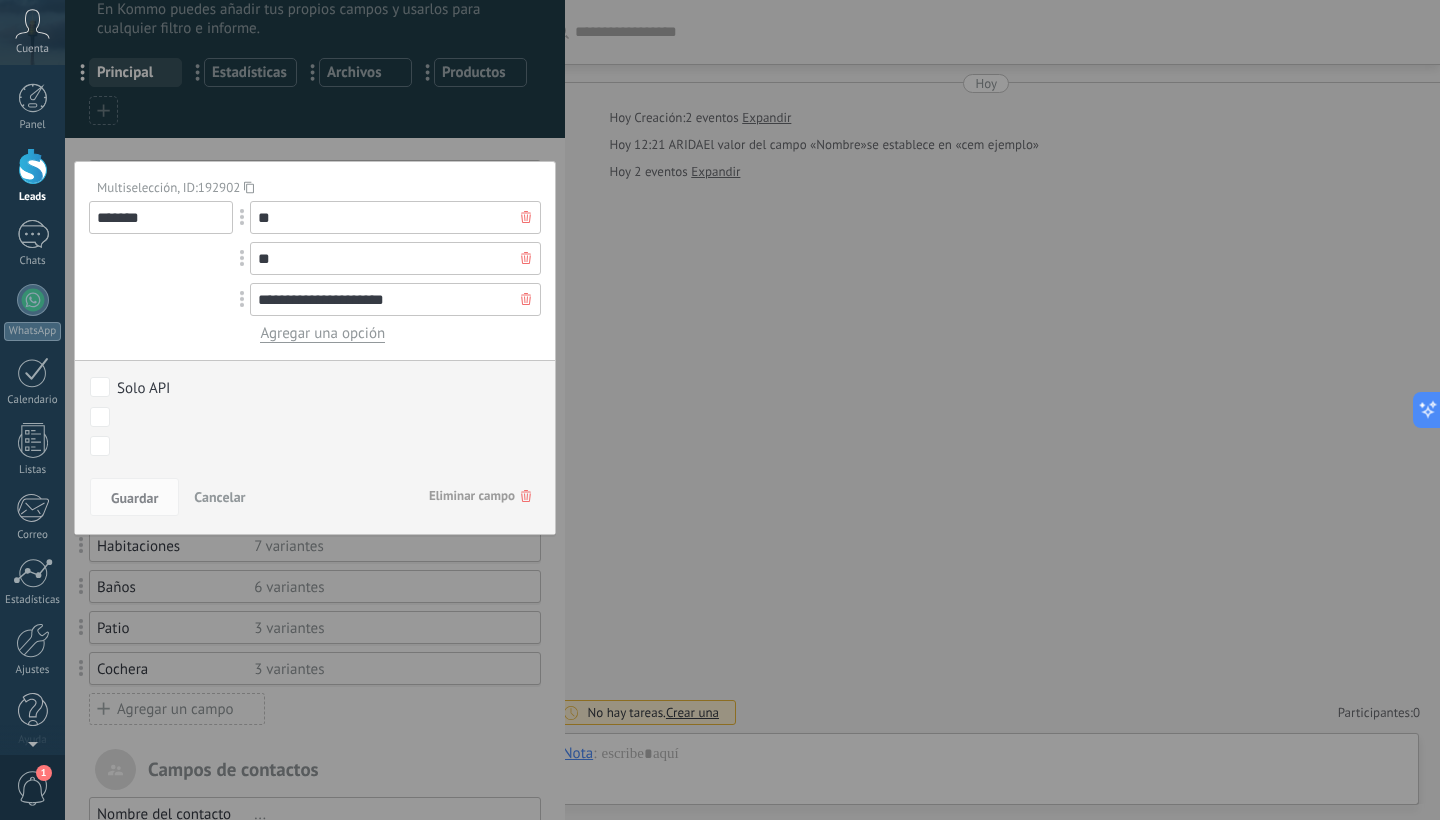 click on "Eliminar campo" at bounding box center (480, 496) 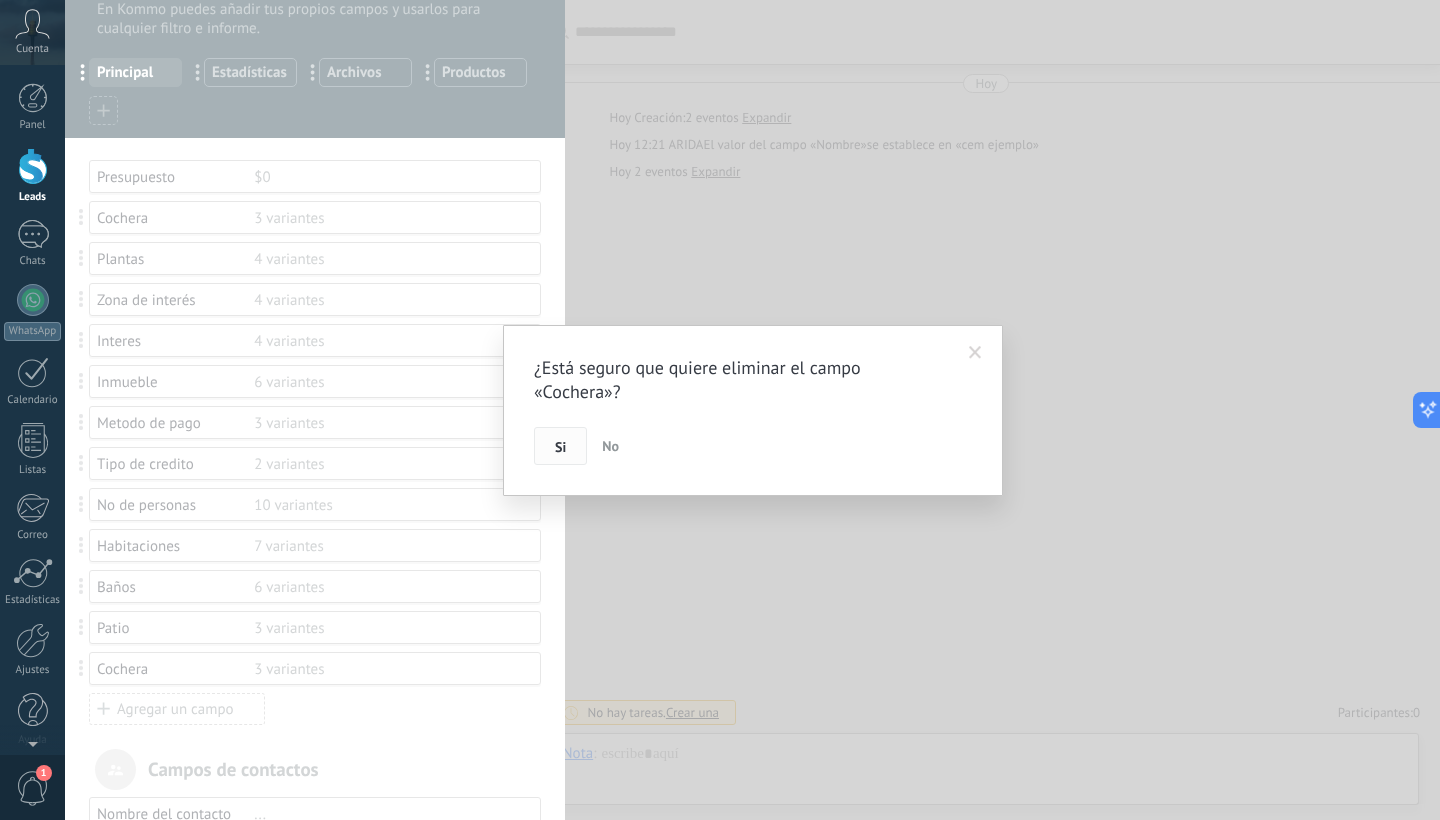 click on "Si" at bounding box center [560, 446] 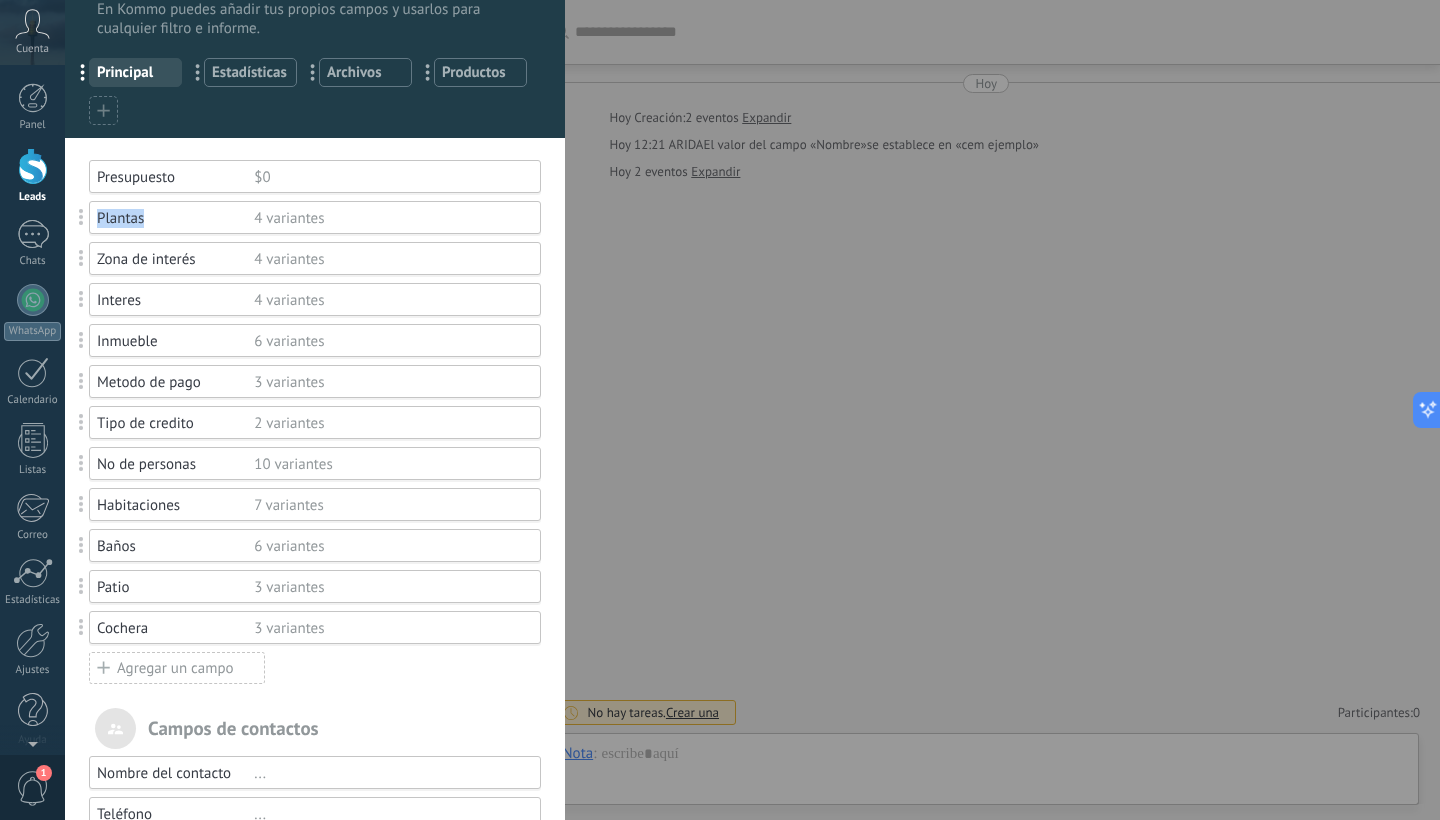 drag, startPoint x: 182, startPoint y: 215, endPoint x: 79, endPoint y: 205, distance: 103.4843 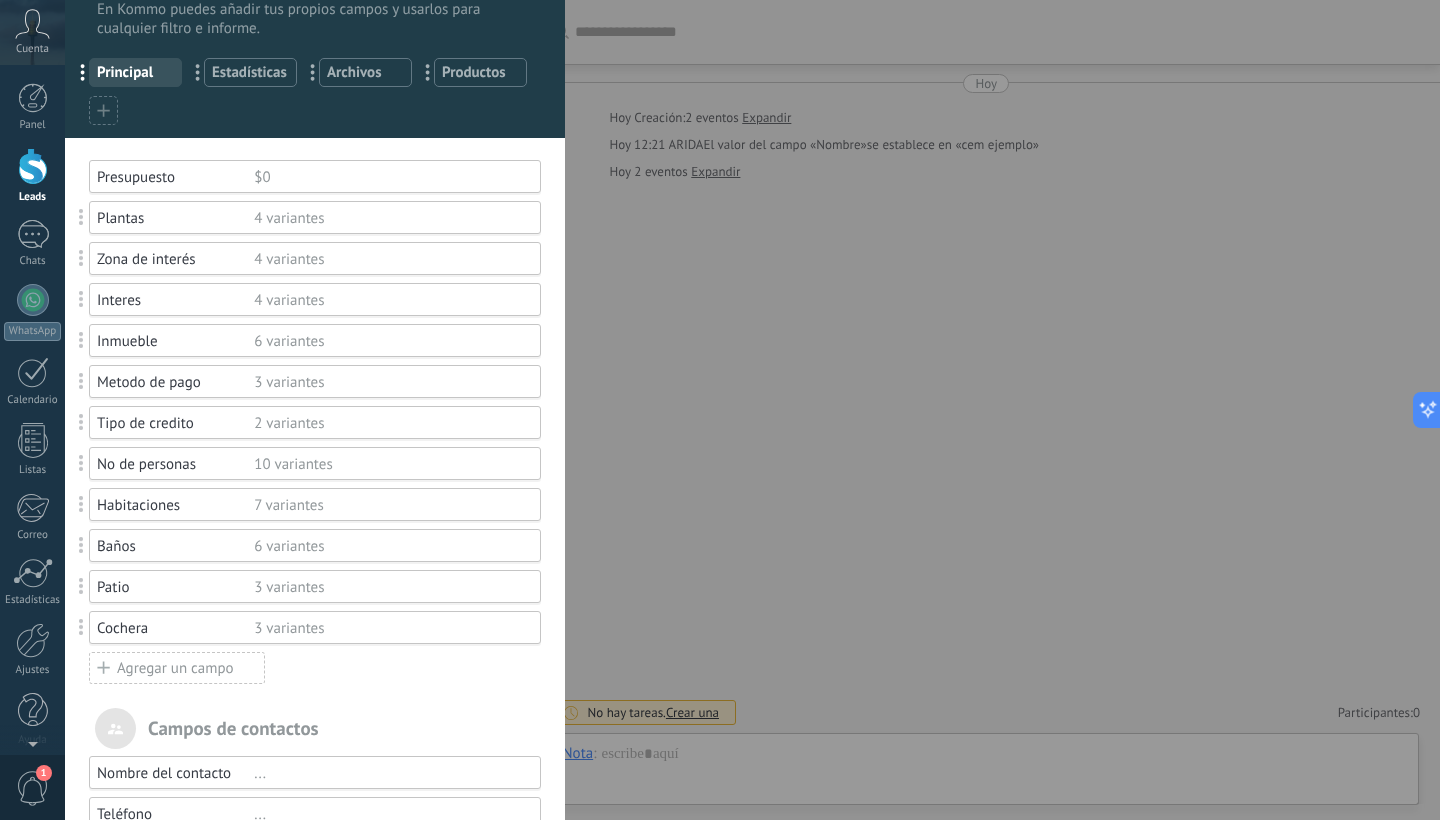 click on "Presupuesto $0" at bounding box center [305, 176] 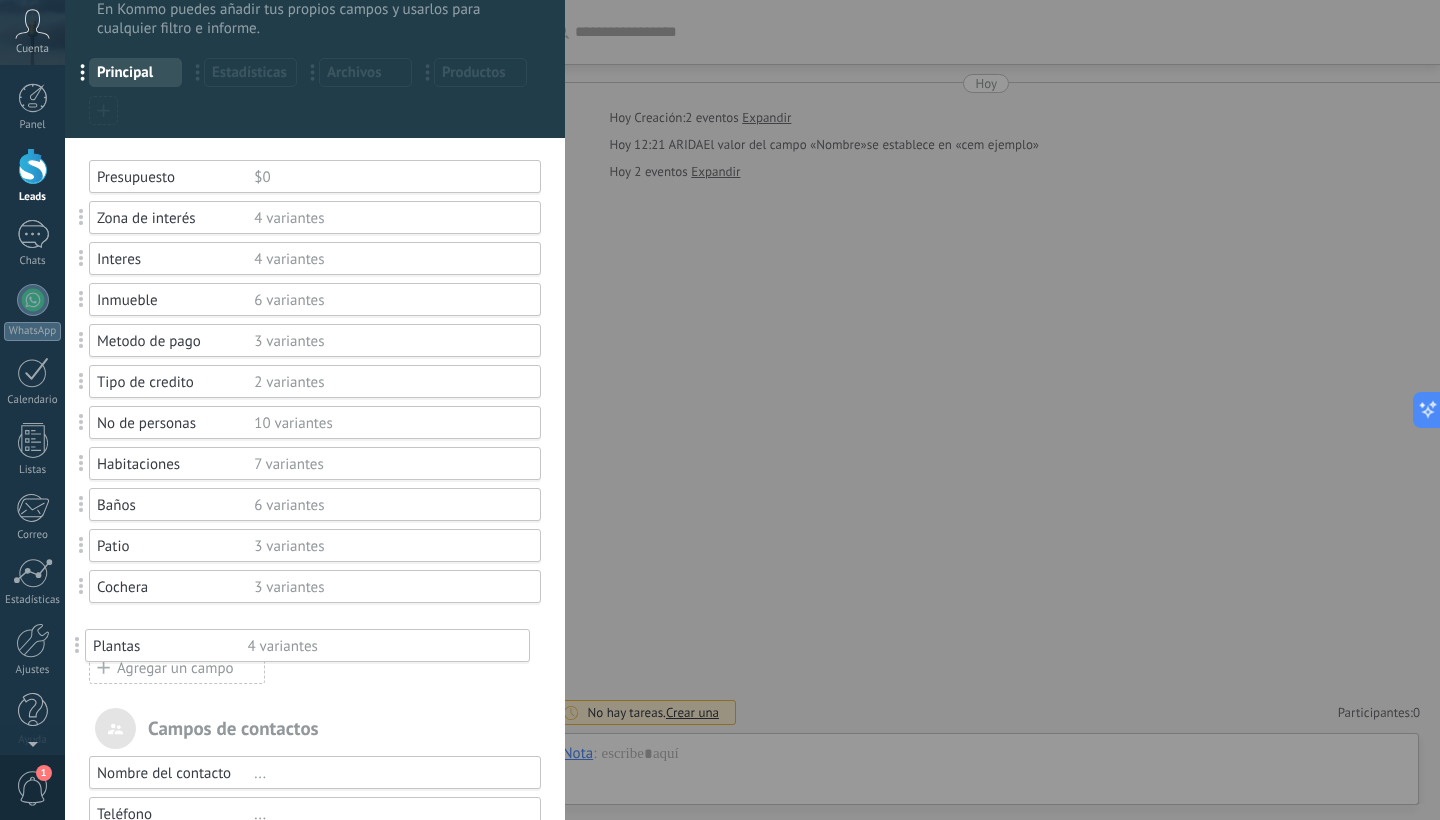 drag, startPoint x: 81, startPoint y: 215, endPoint x: 74, endPoint y: 645, distance: 430.05698 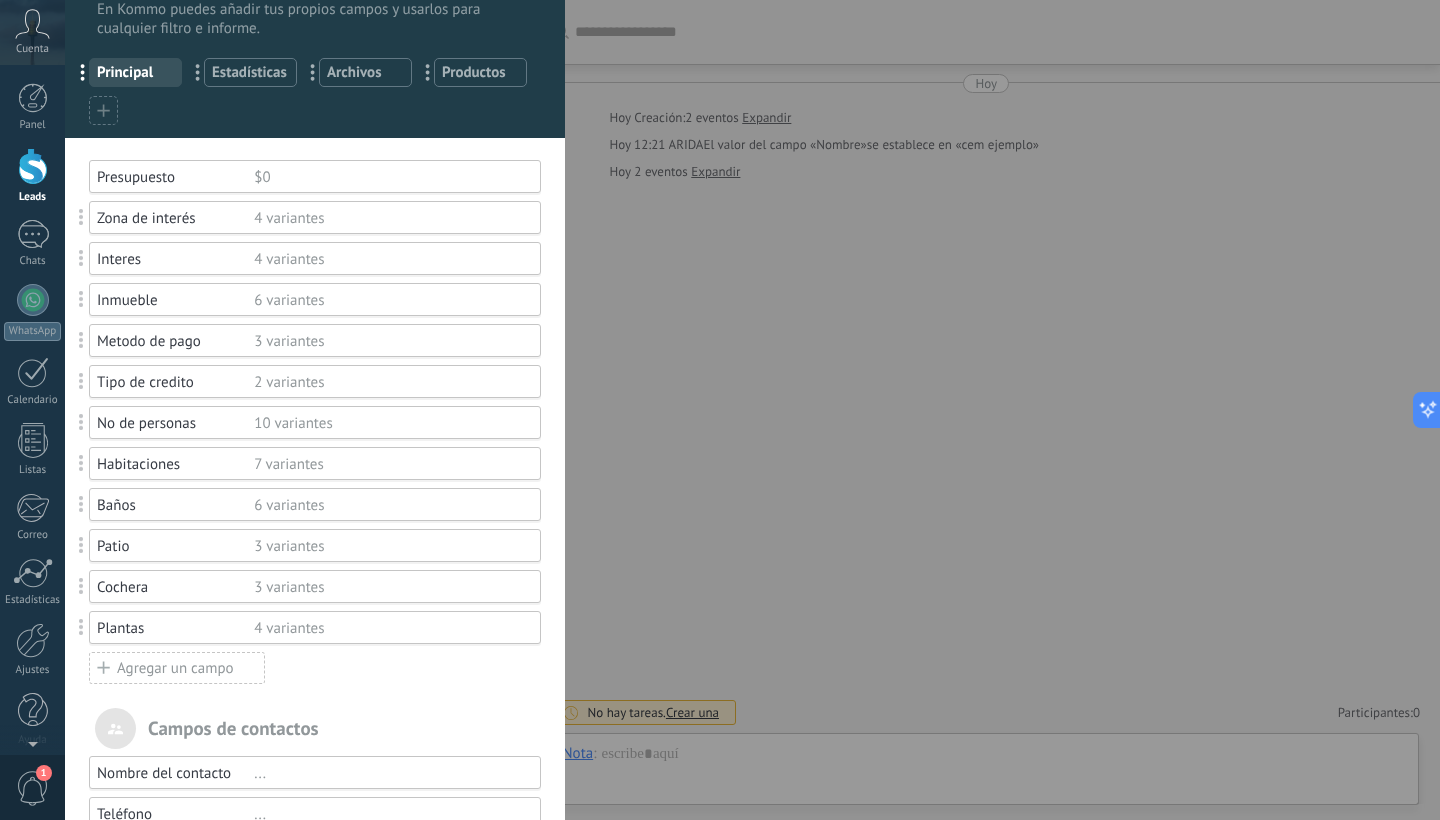 click on "Zona de interés" at bounding box center (175, 218) 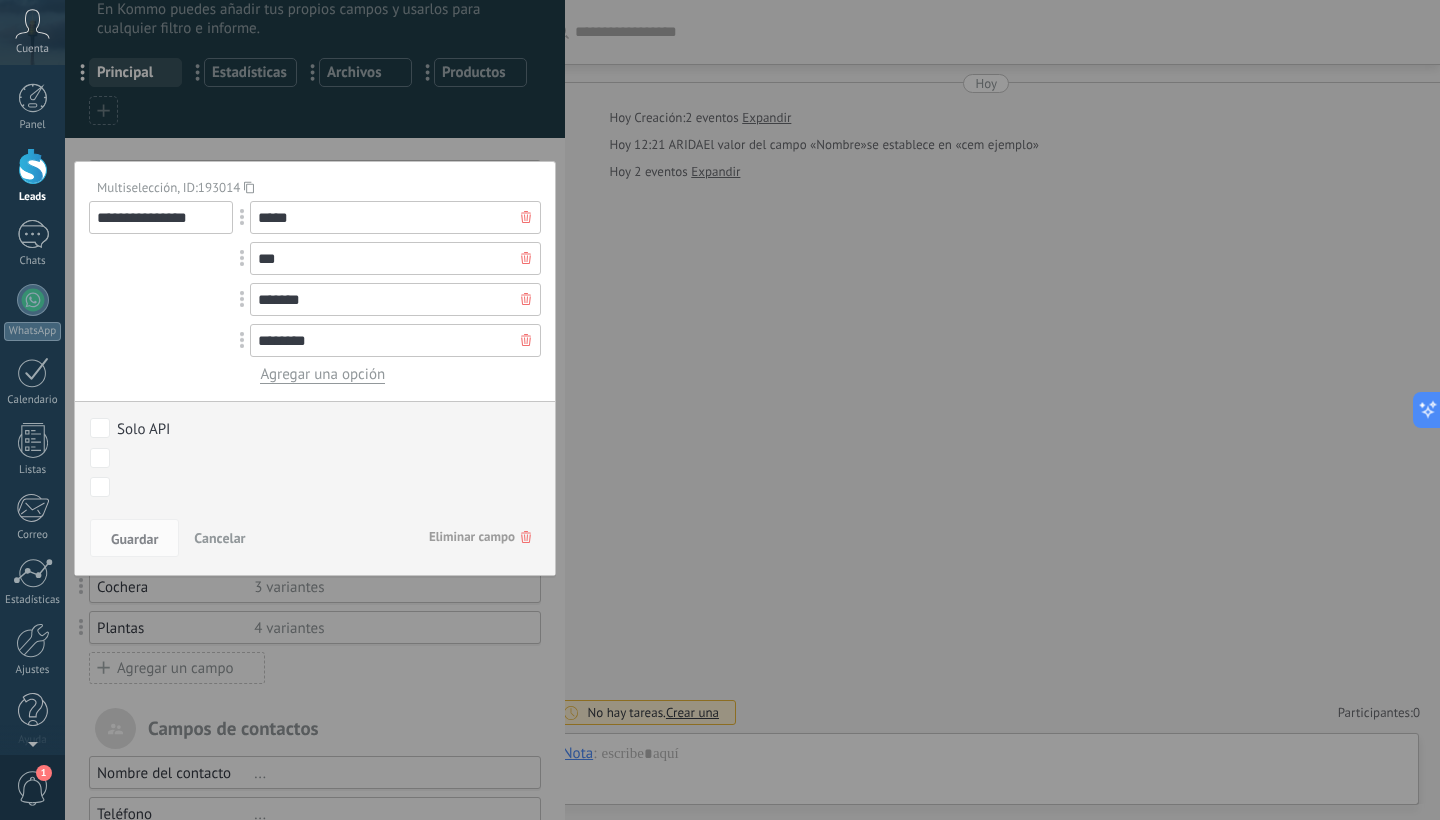 click on "Eliminar campo" at bounding box center [480, 537] 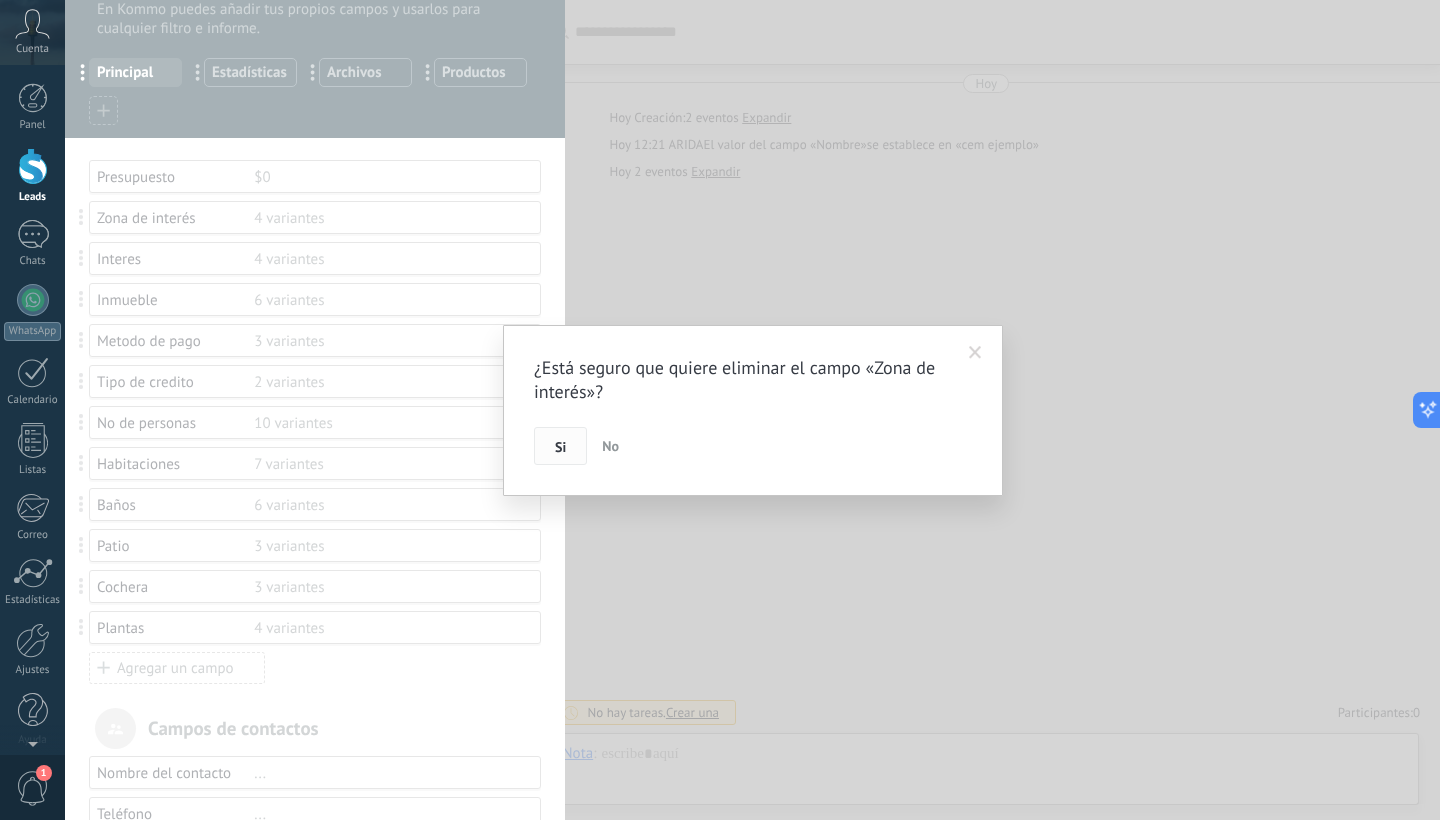 click on "Si" at bounding box center (560, 447) 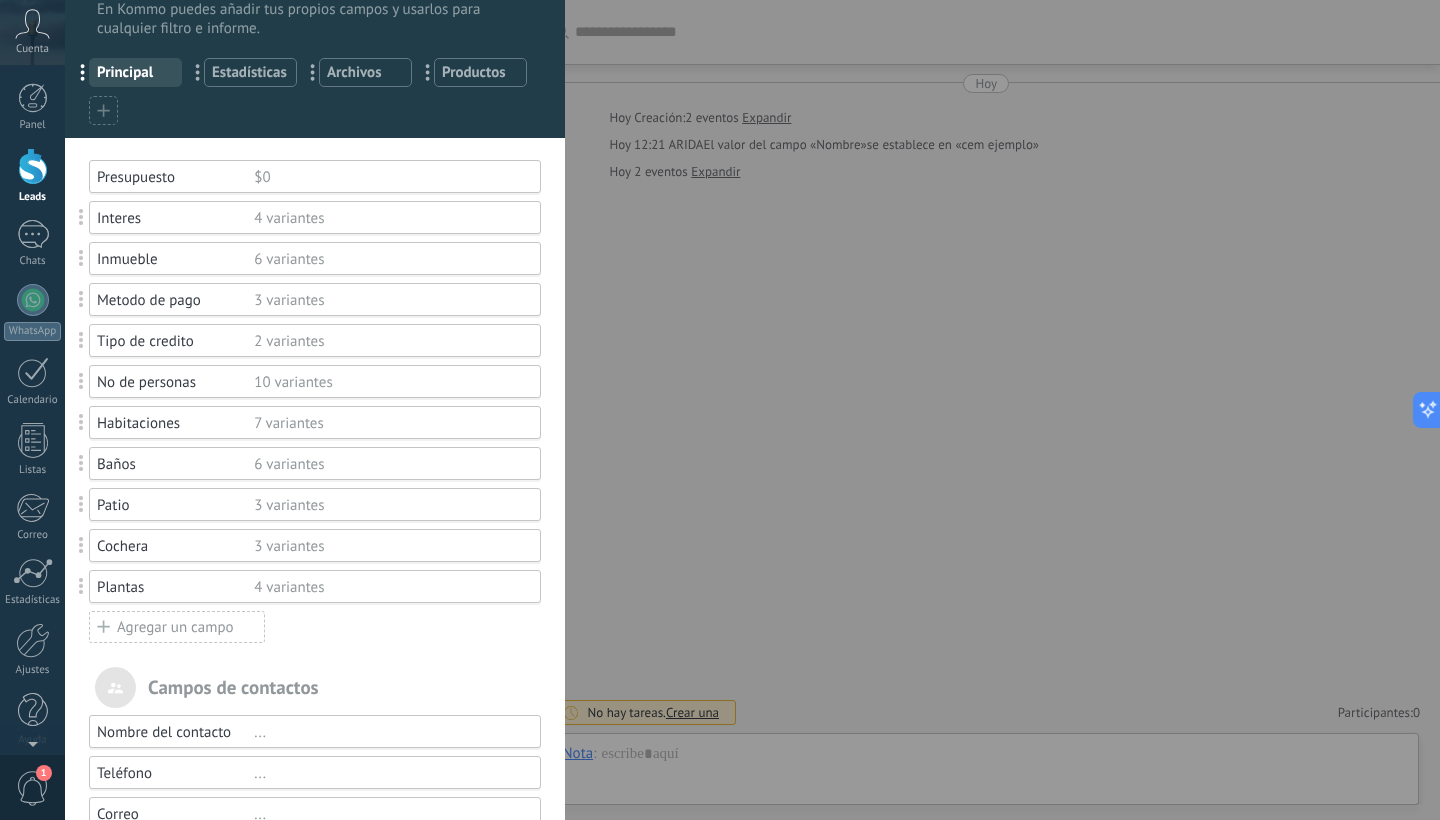 click 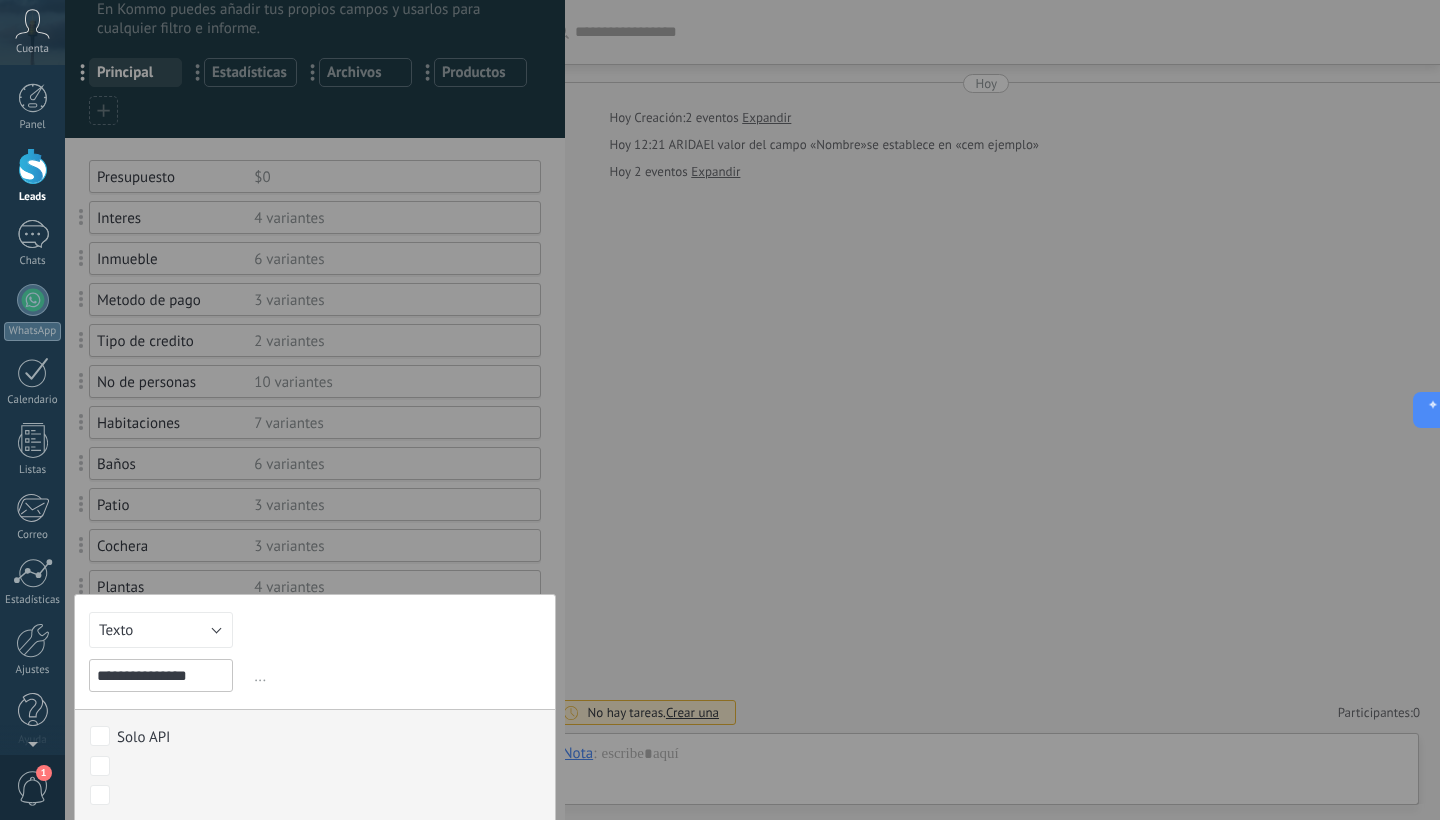 type on "**********" 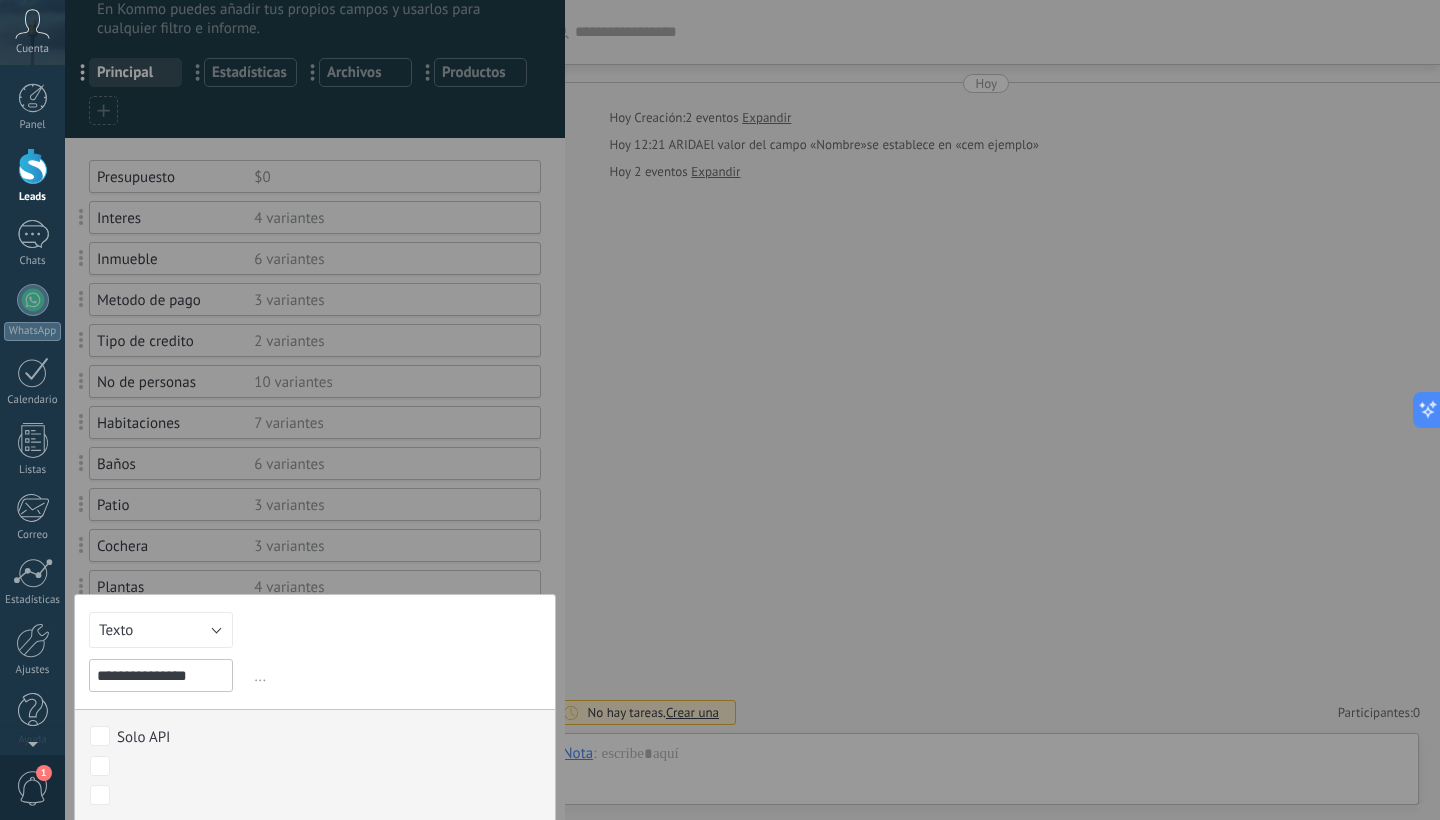 drag, startPoint x: 162, startPoint y: 669, endPoint x: 208, endPoint y: 637, distance: 56.0357 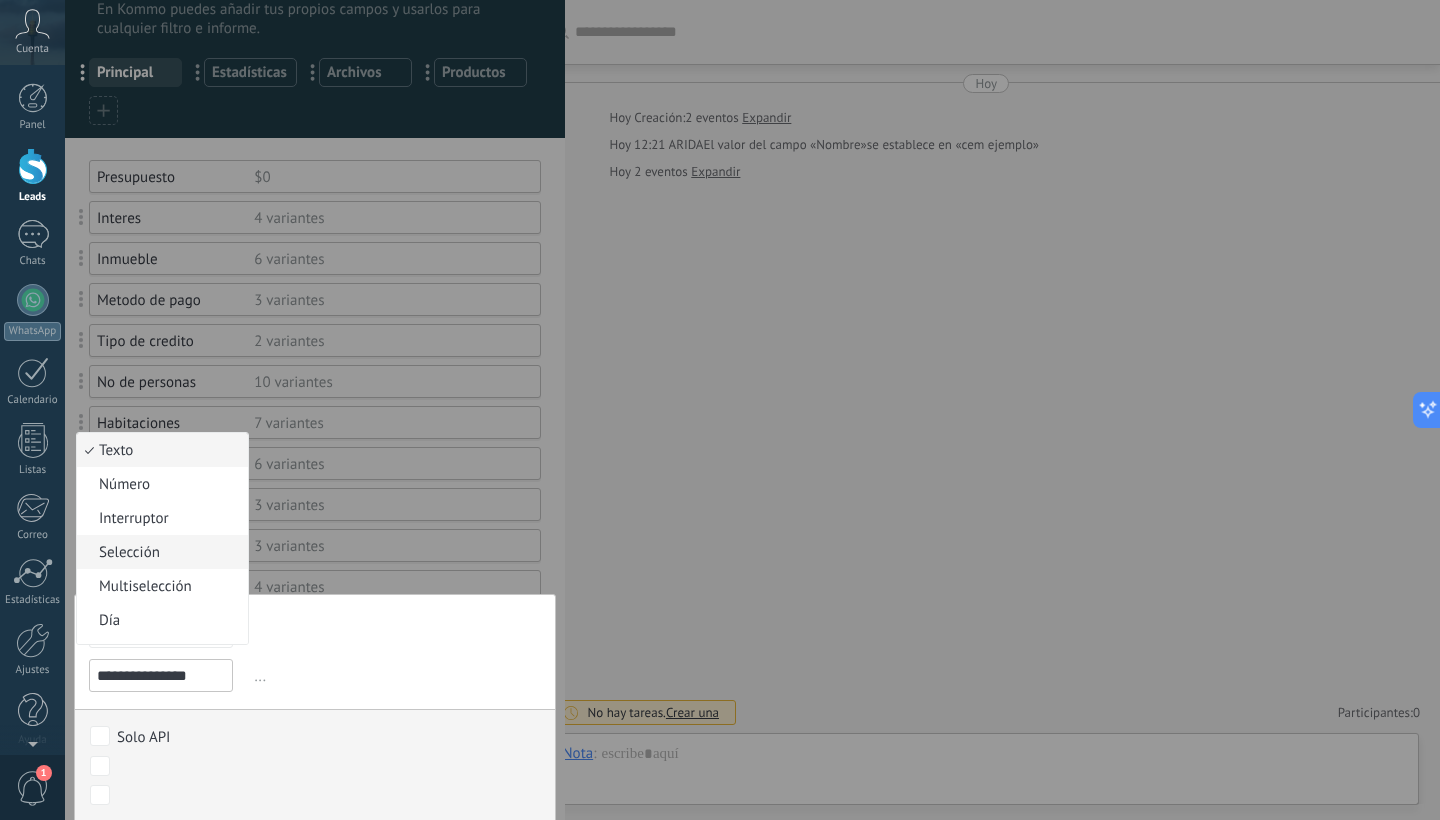 click on "Selección" at bounding box center (159, 552) 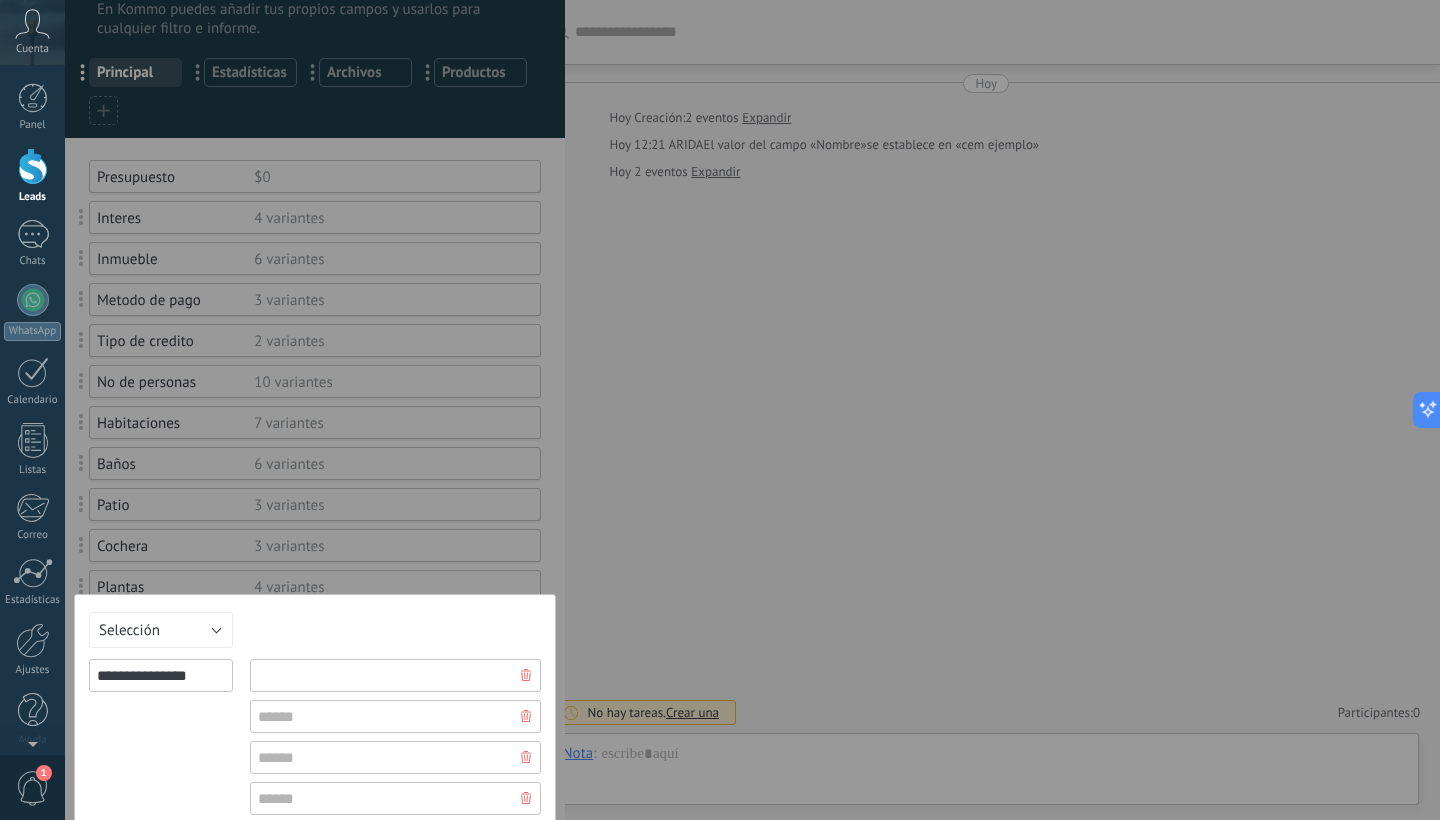 click at bounding box center [395, 675] 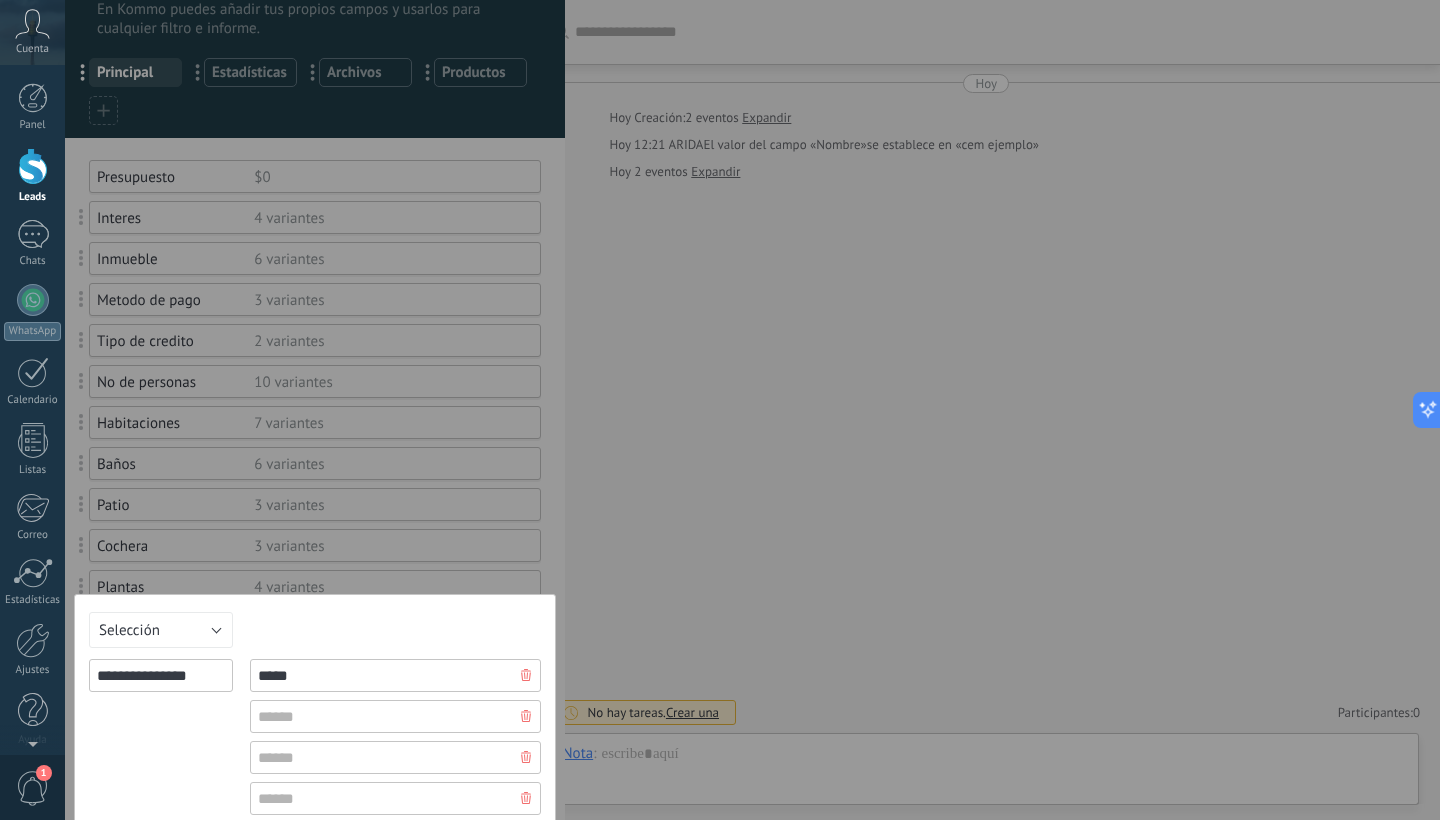 type on "*****" 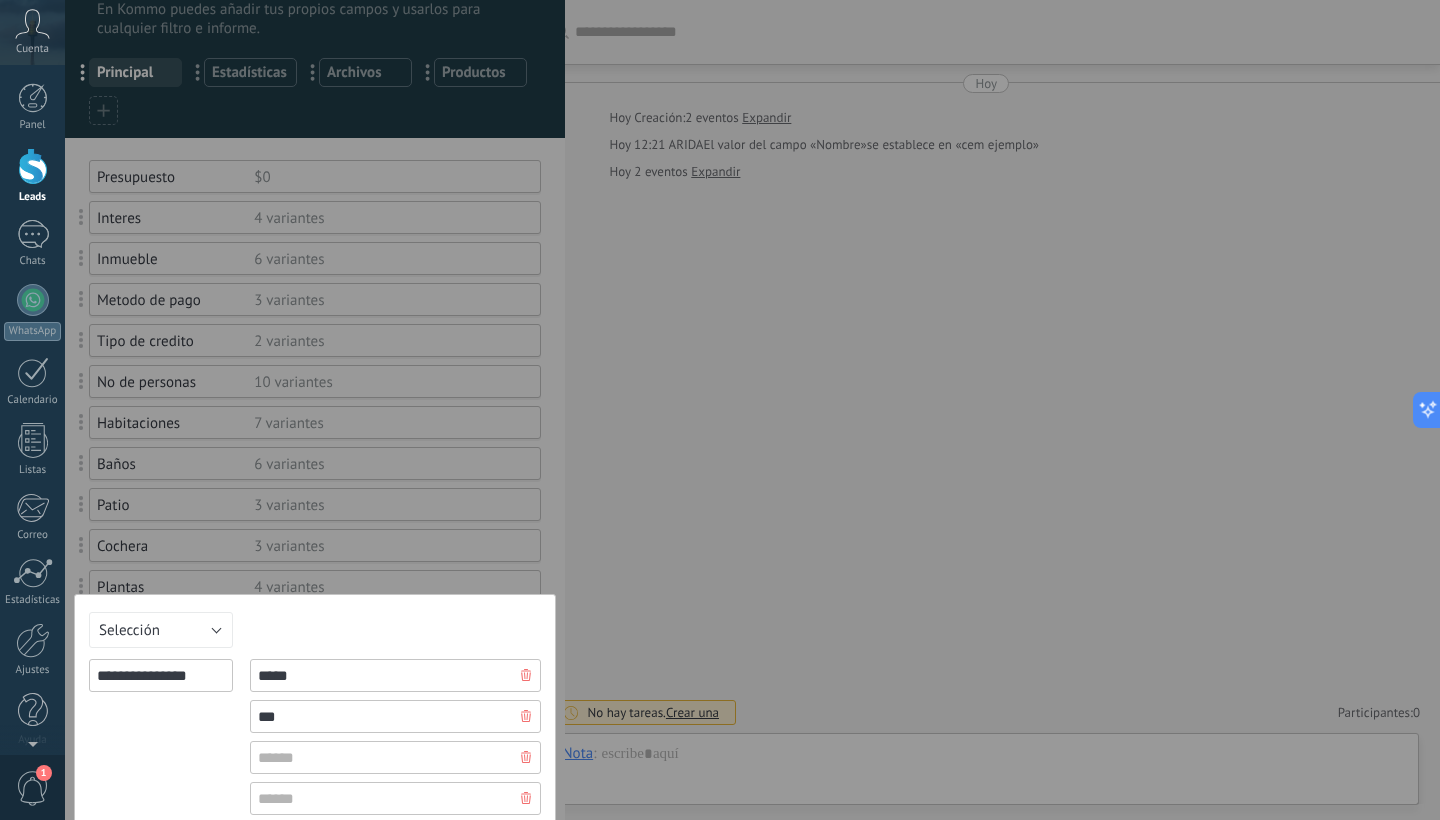 type on "***" 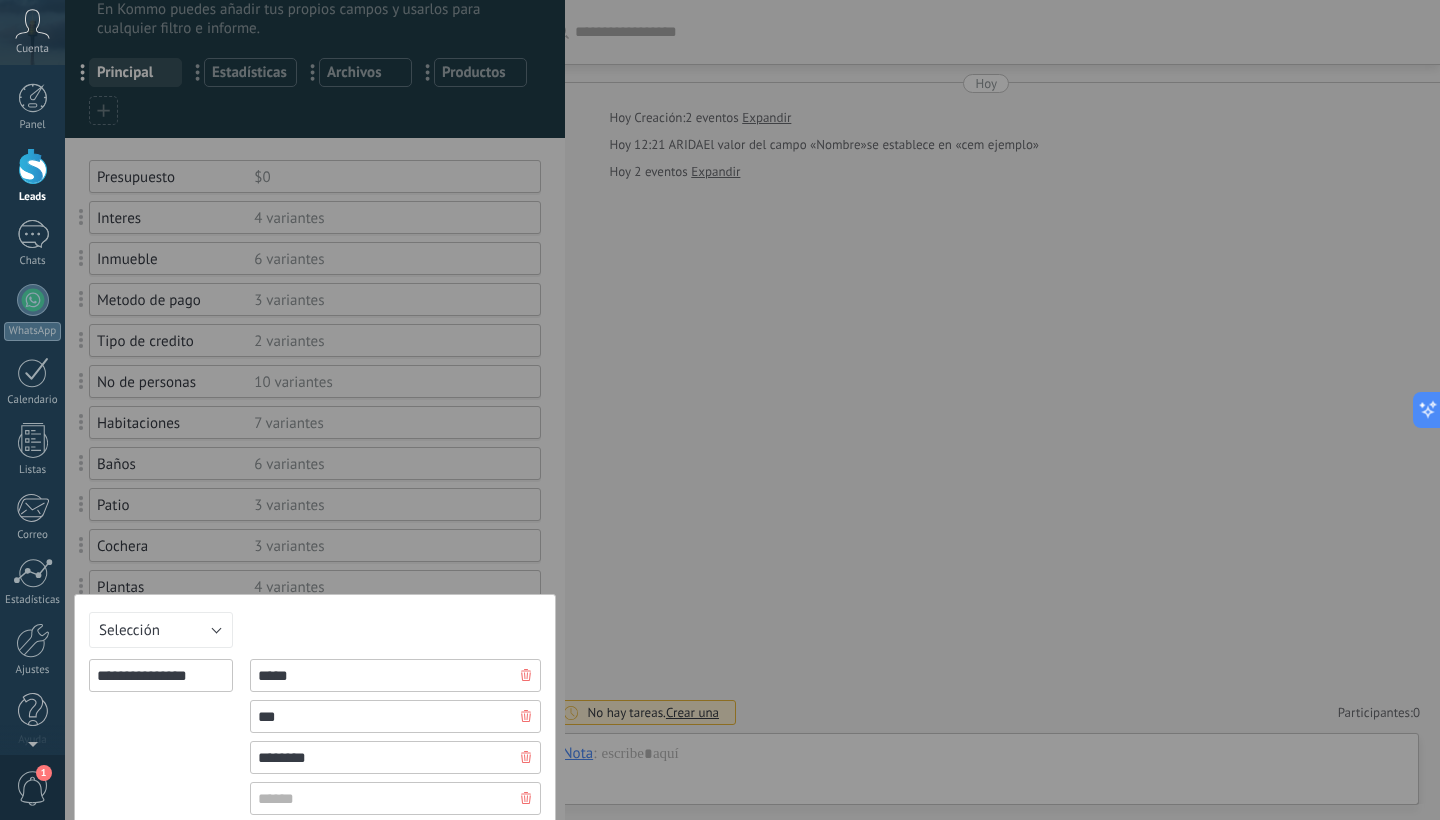 type on "********" 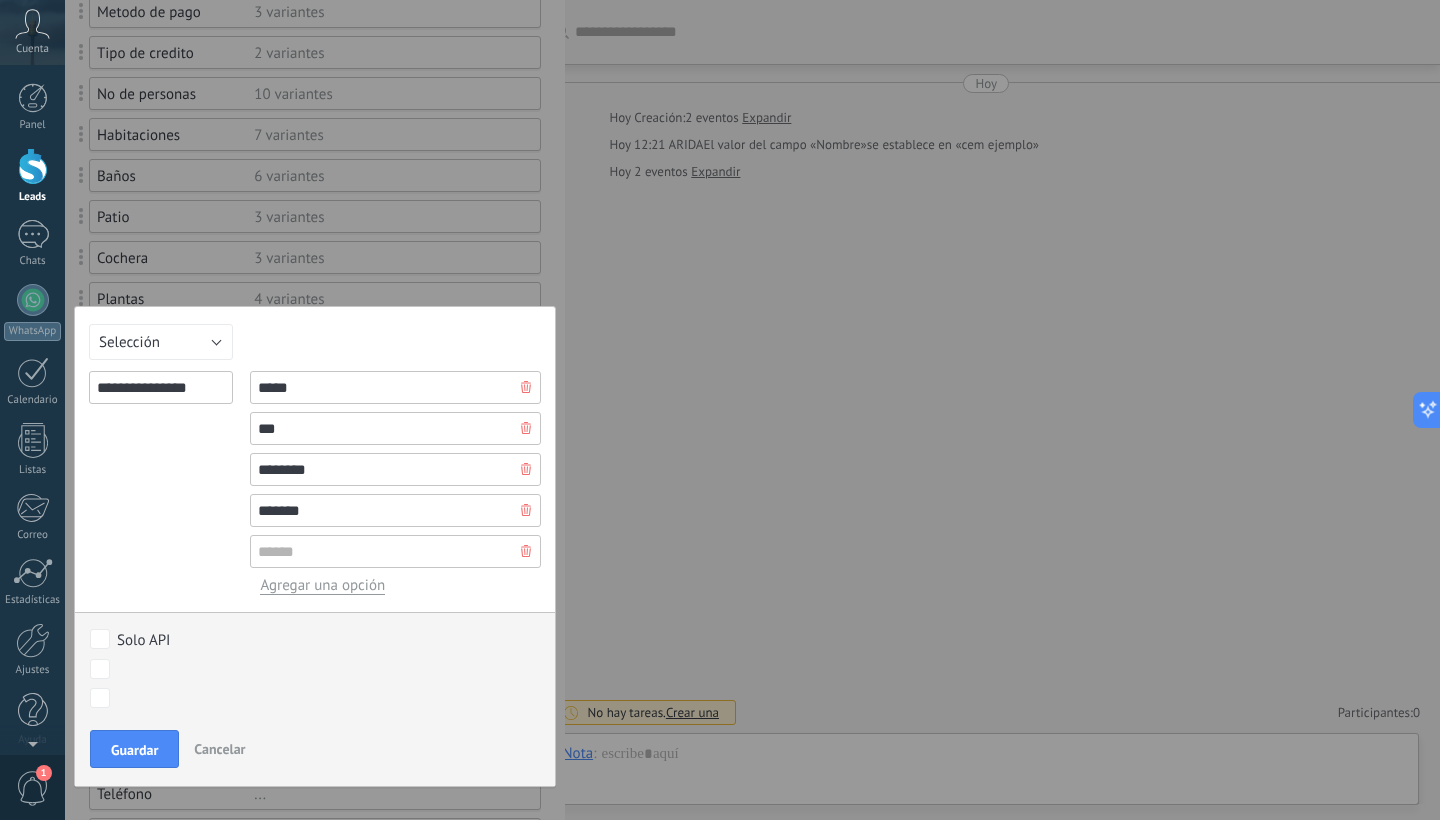 scroll, scrollTop: 384, scrollLeft: 0, axis: vertical 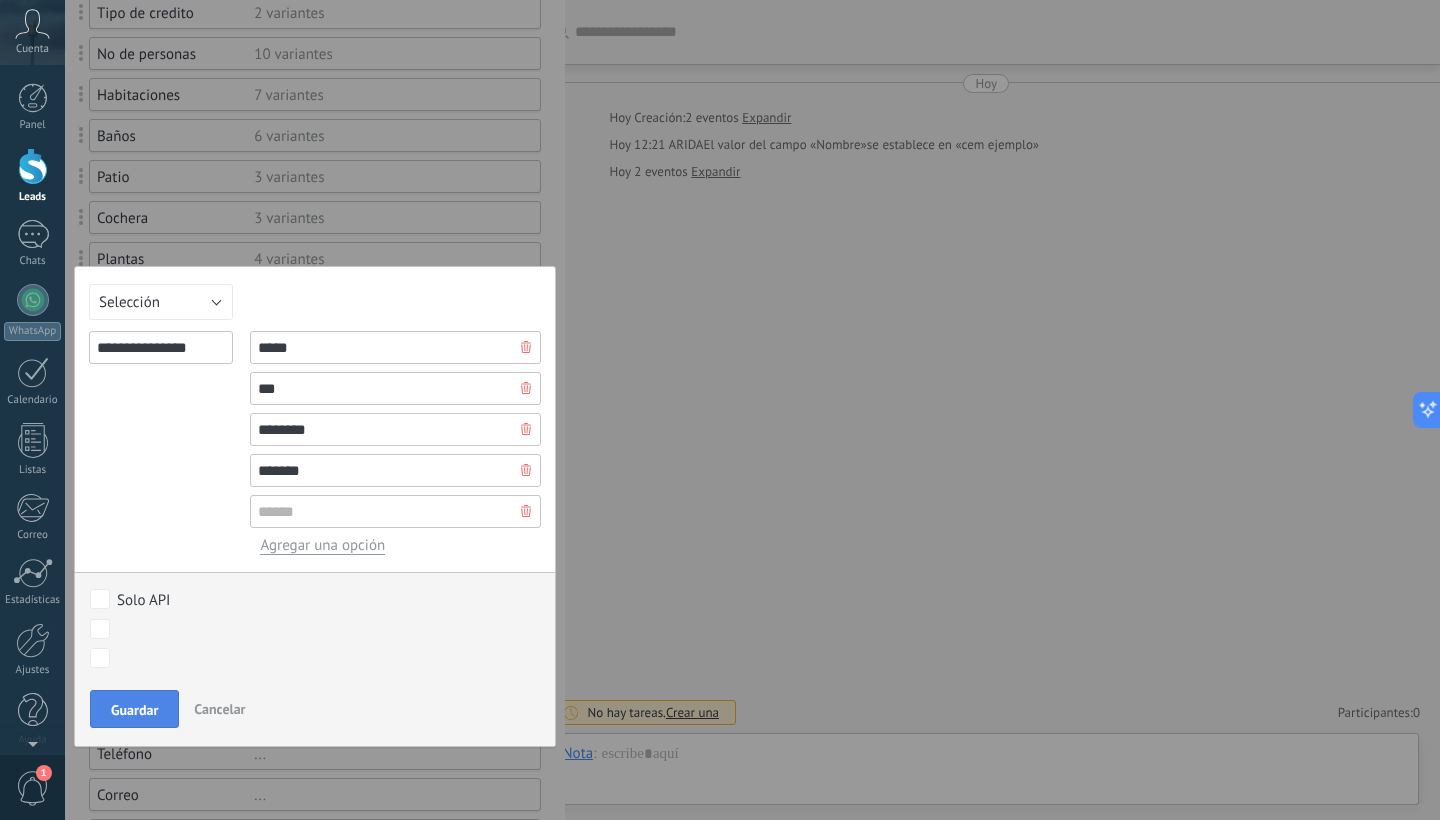type on "*******" 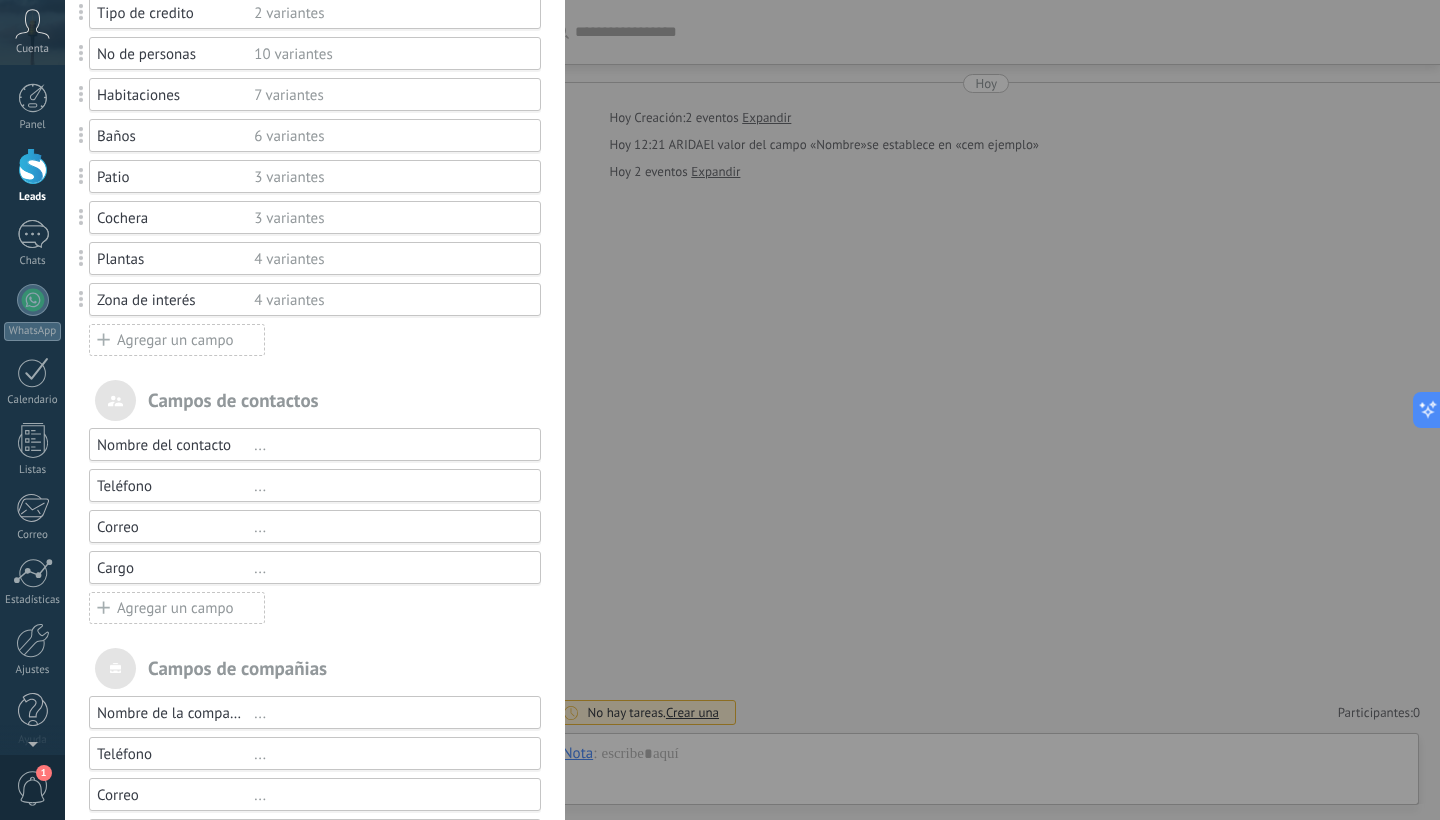 click on "Agregar un campo" at bounding box center (177, 340) 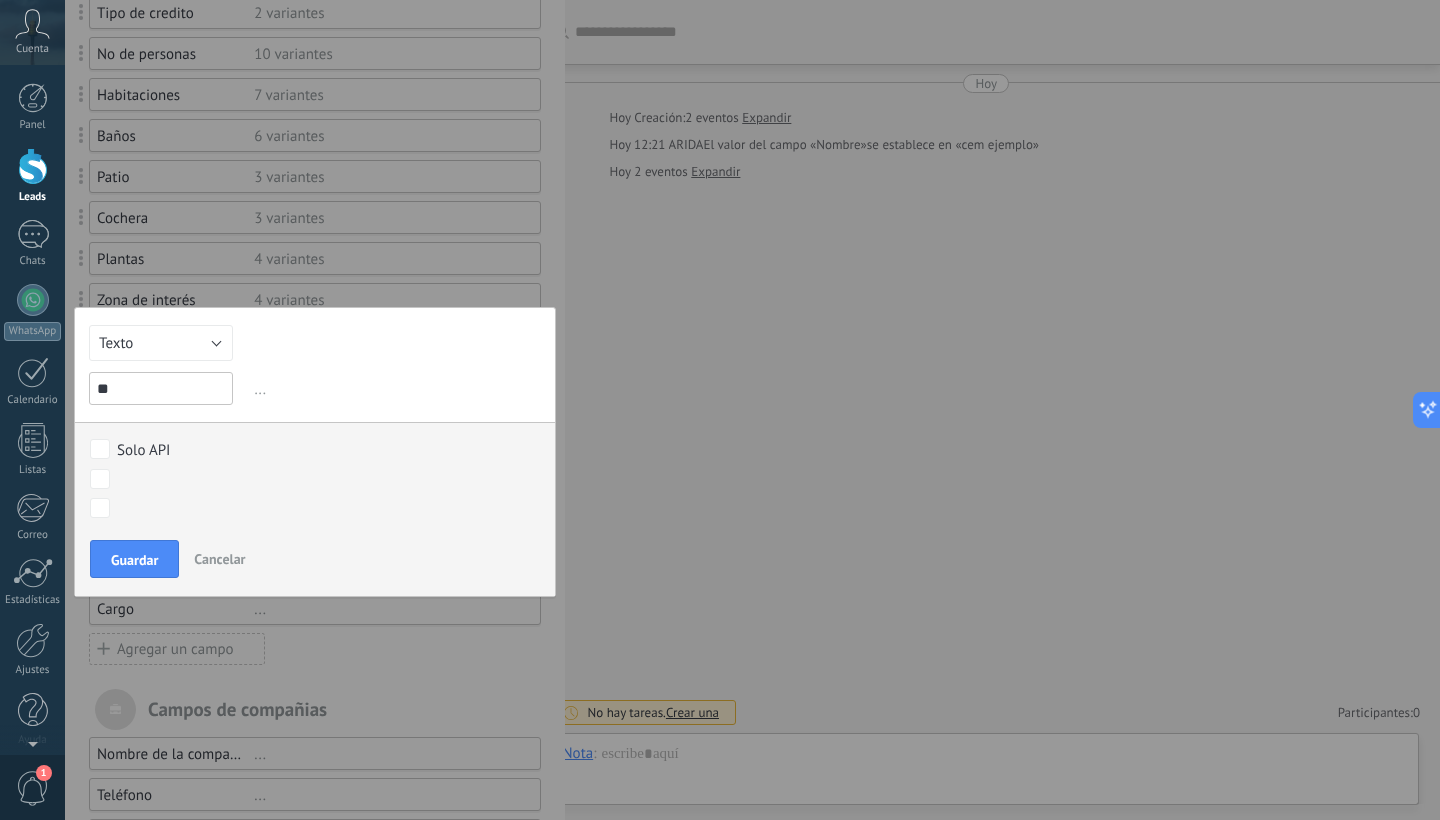 type on "*" 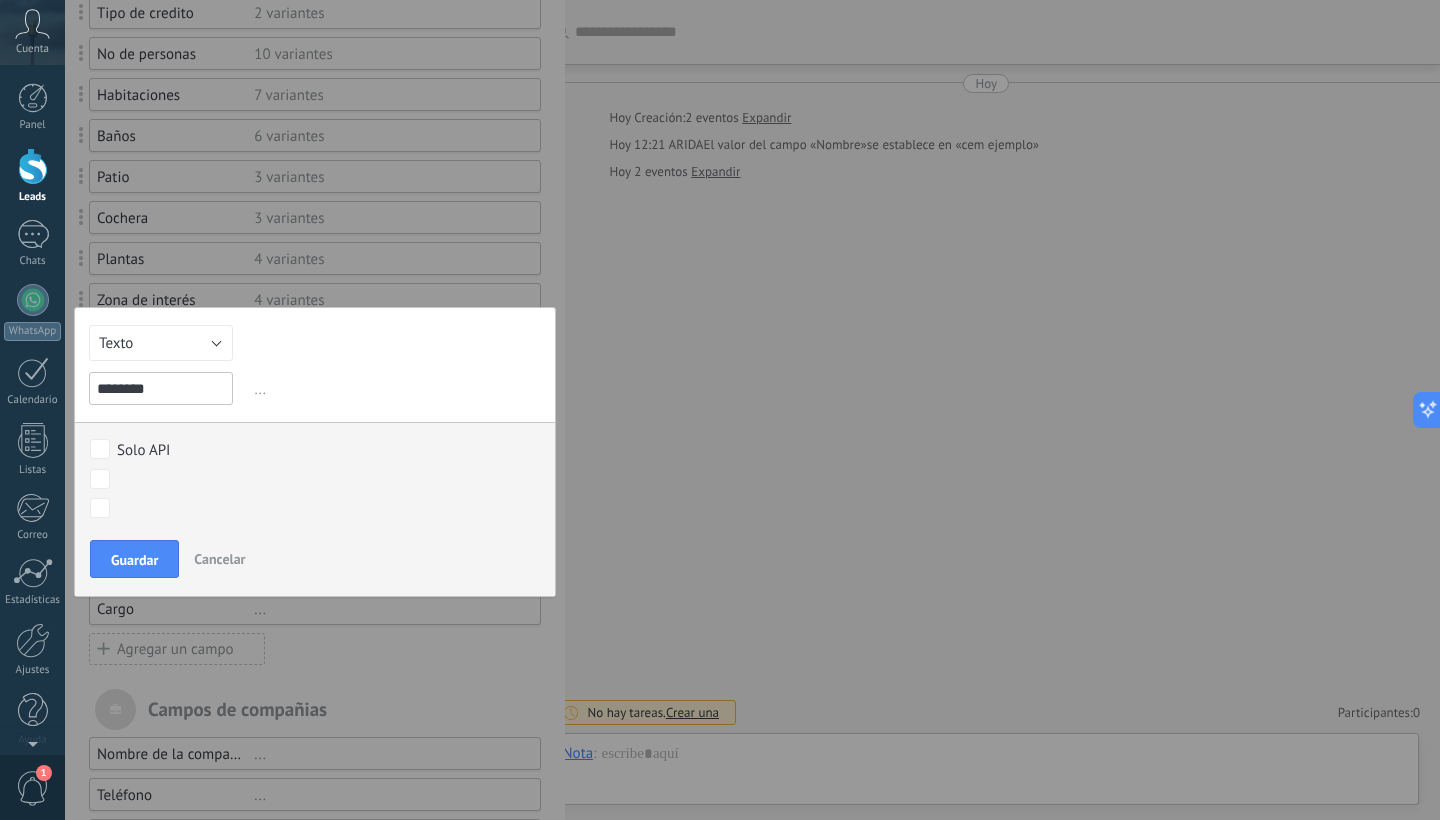 type on "********" 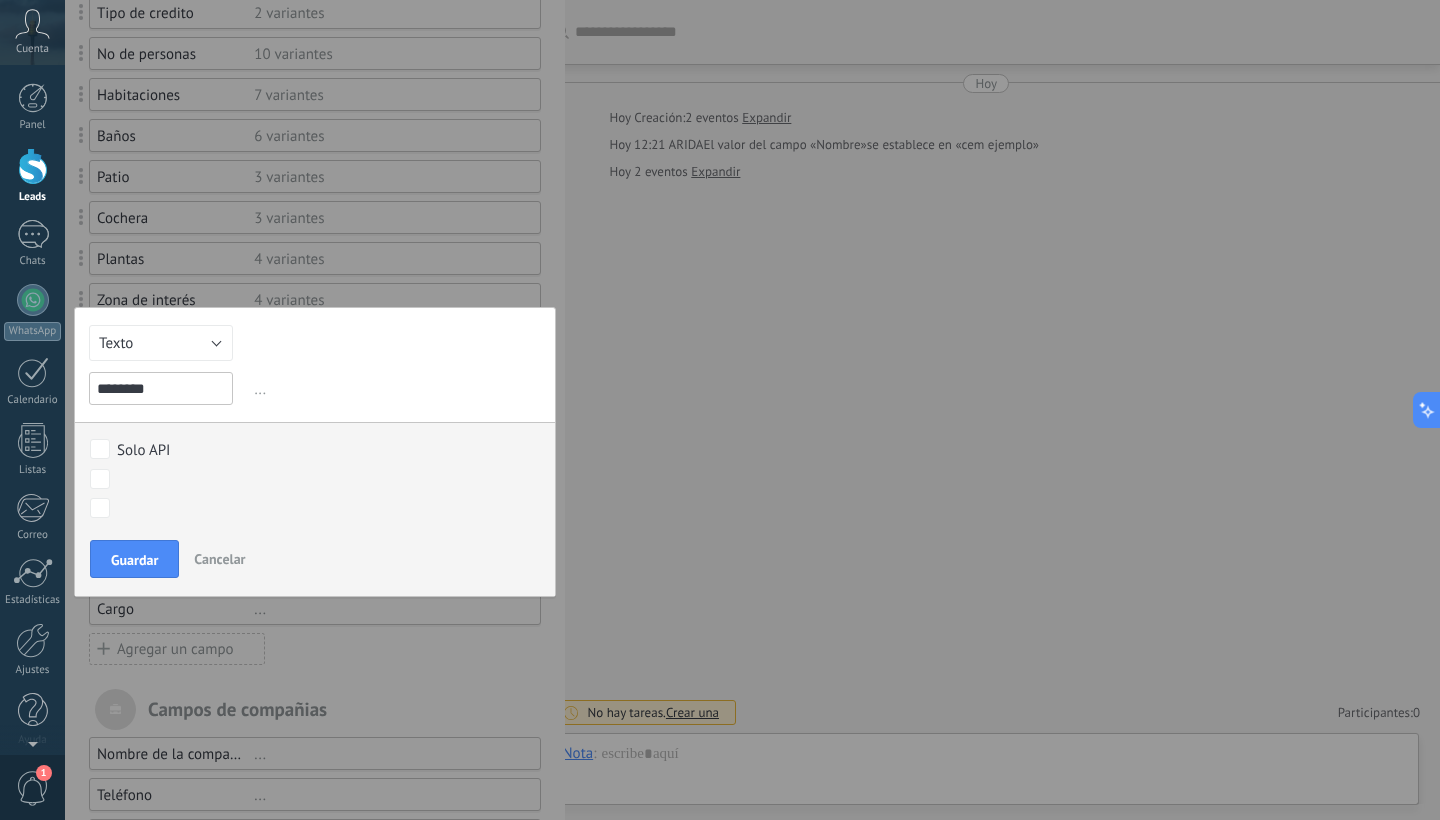click on "..." at bounding box center [395, 389] 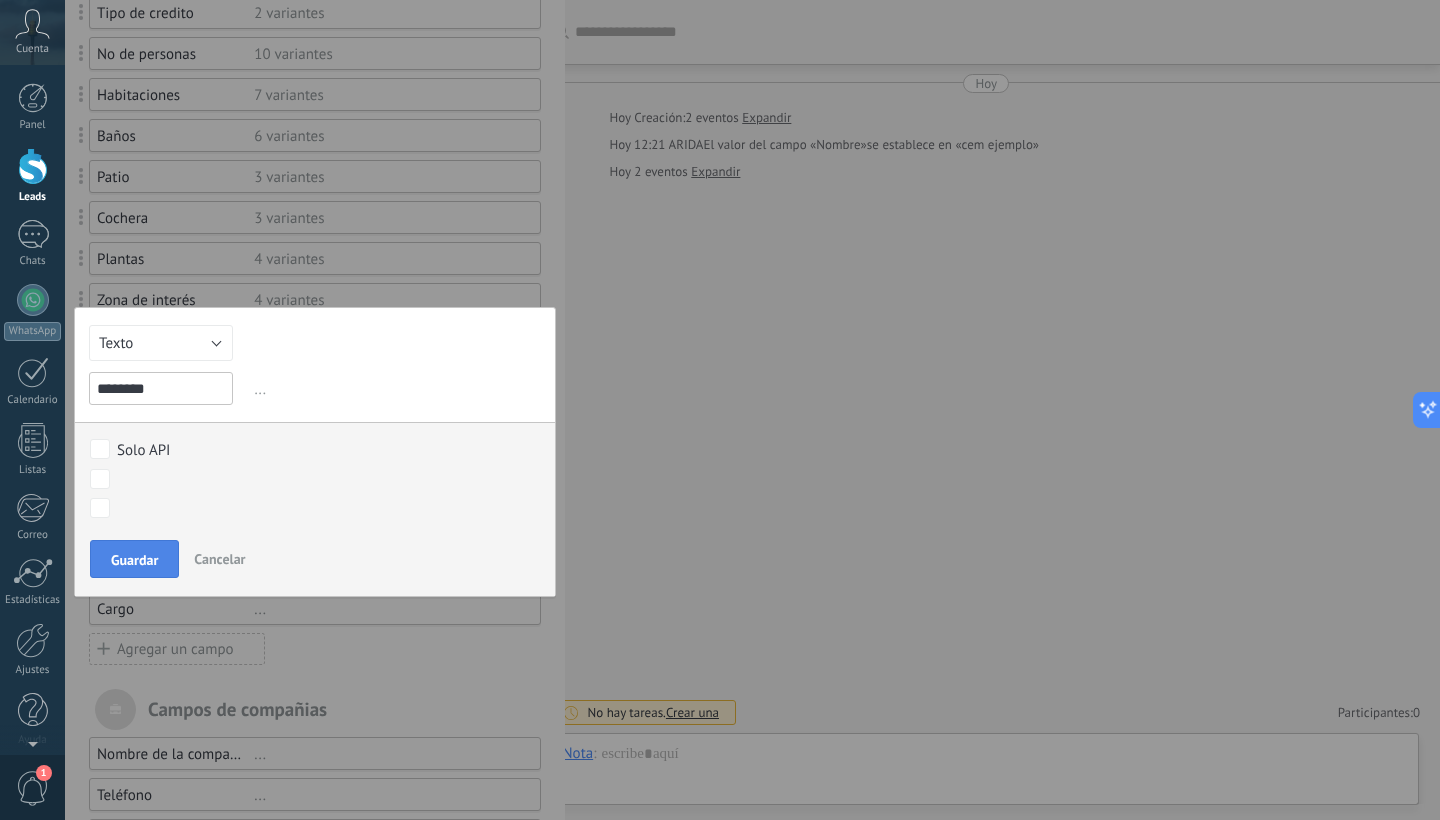 click on "Guardar" at bounding box center (134, 560) 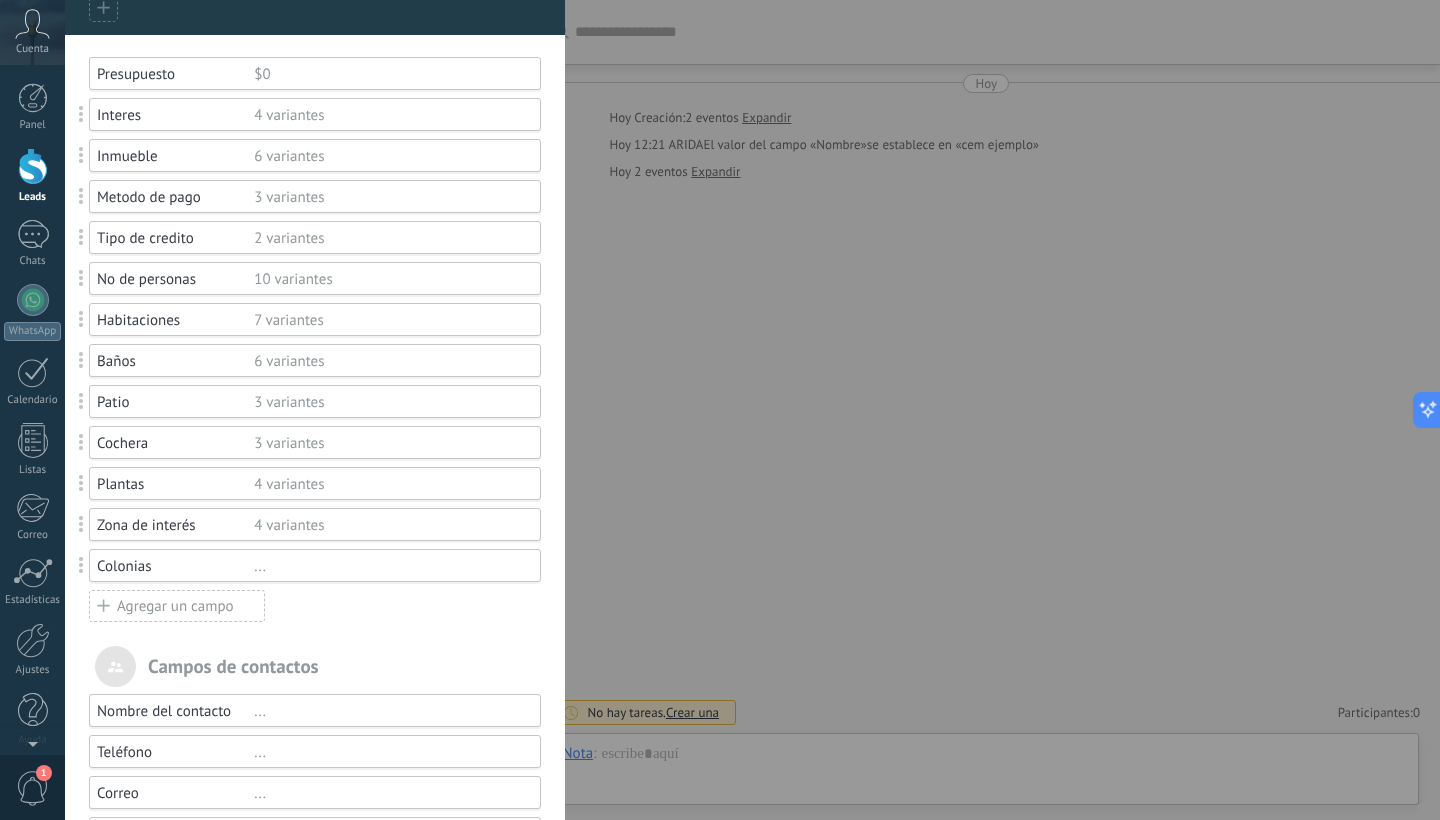 scroll, scrollTop: 21, scrollLeft: 0, axis: vertical 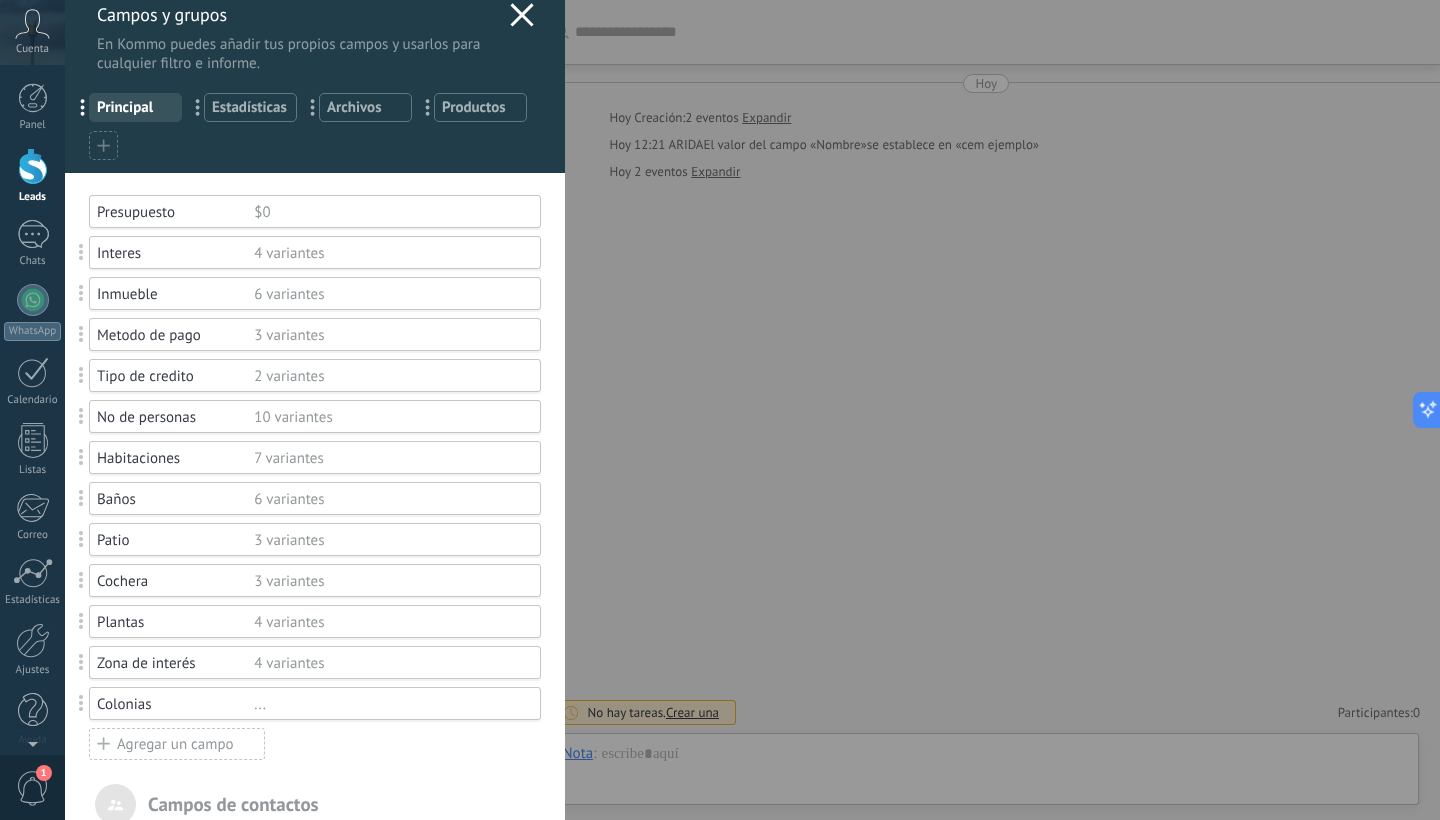 click 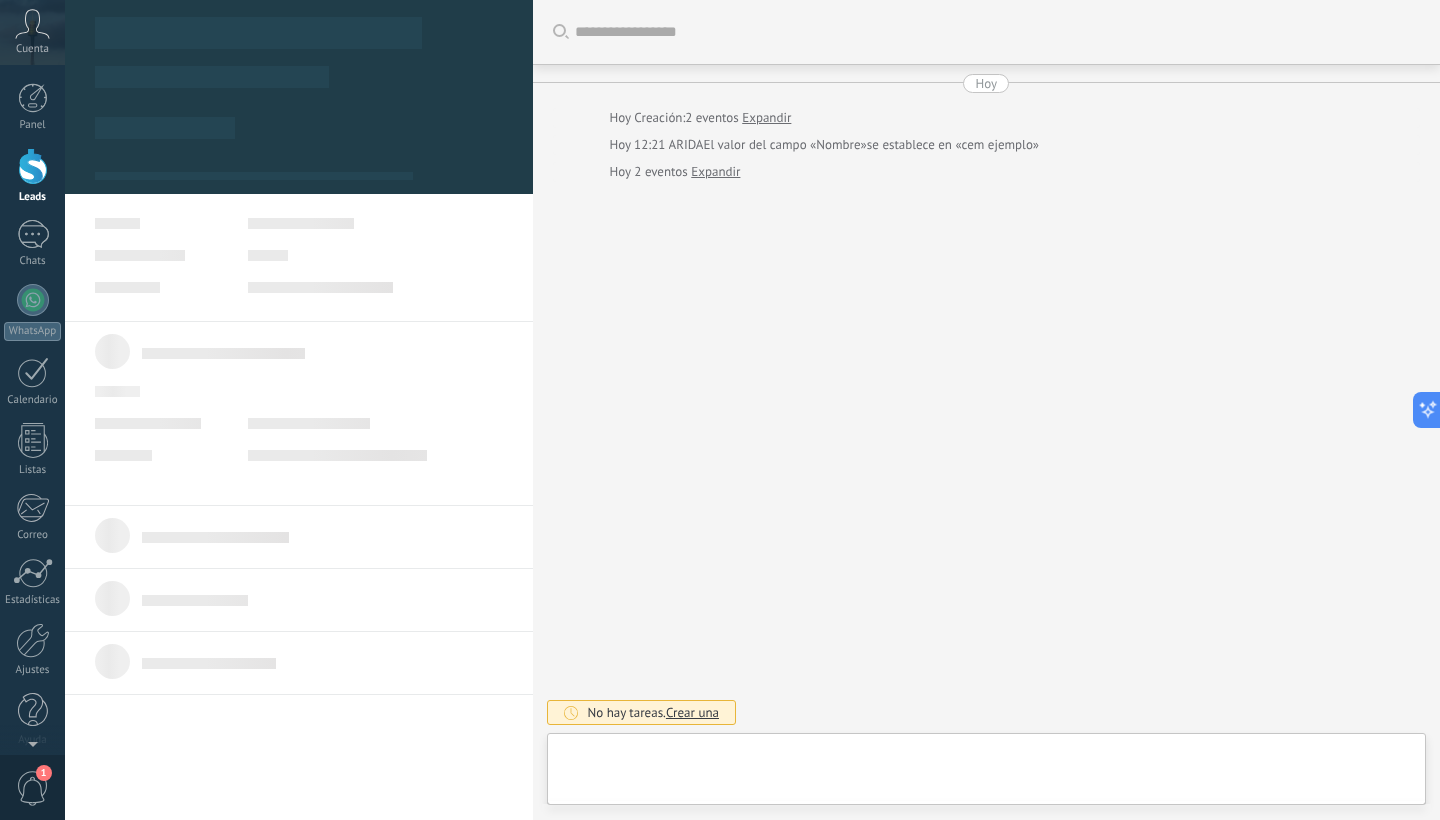 type on "**********" 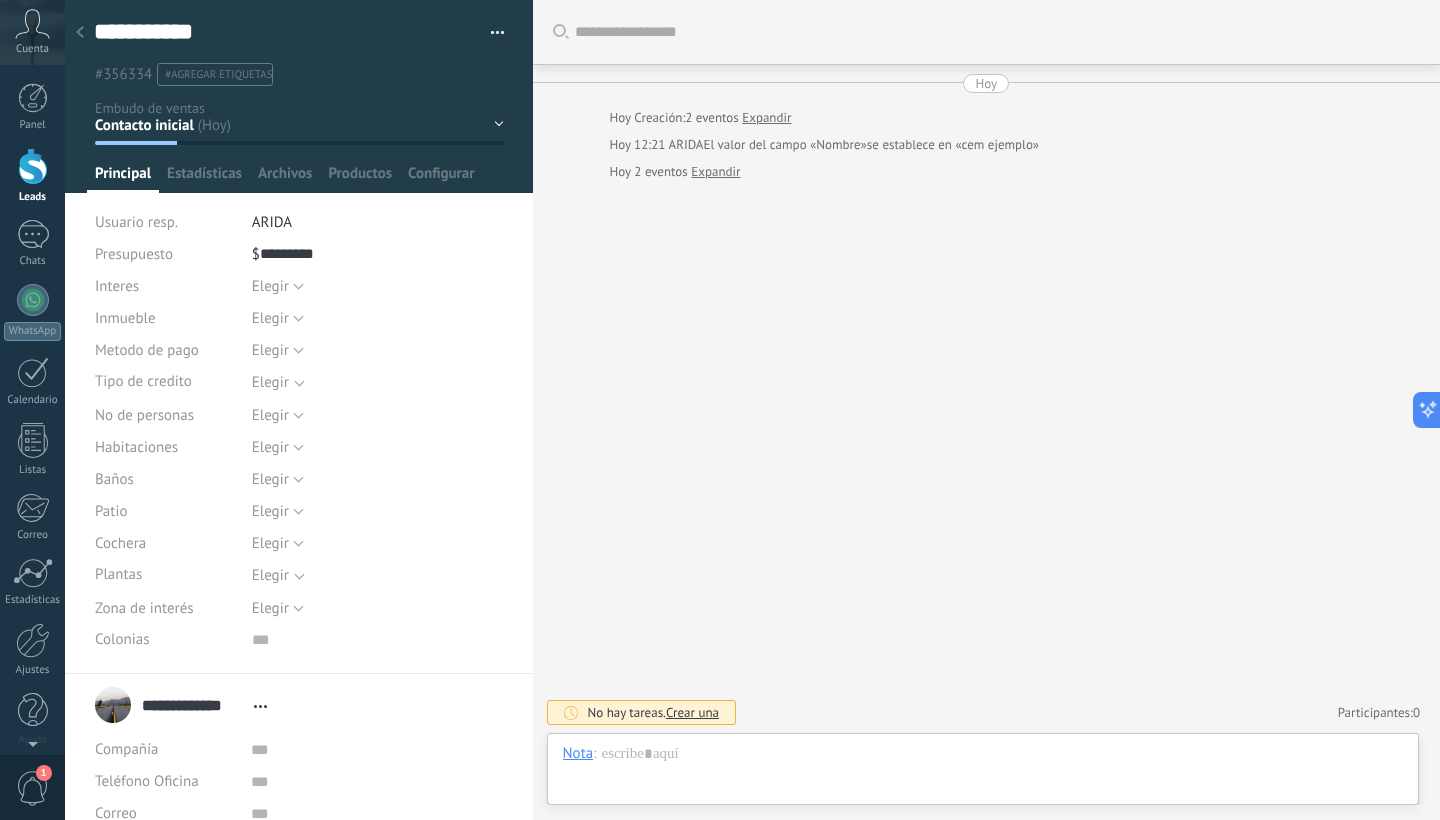 scroll, scrollTop: 30, scrollLeft: 0, axis: vertical 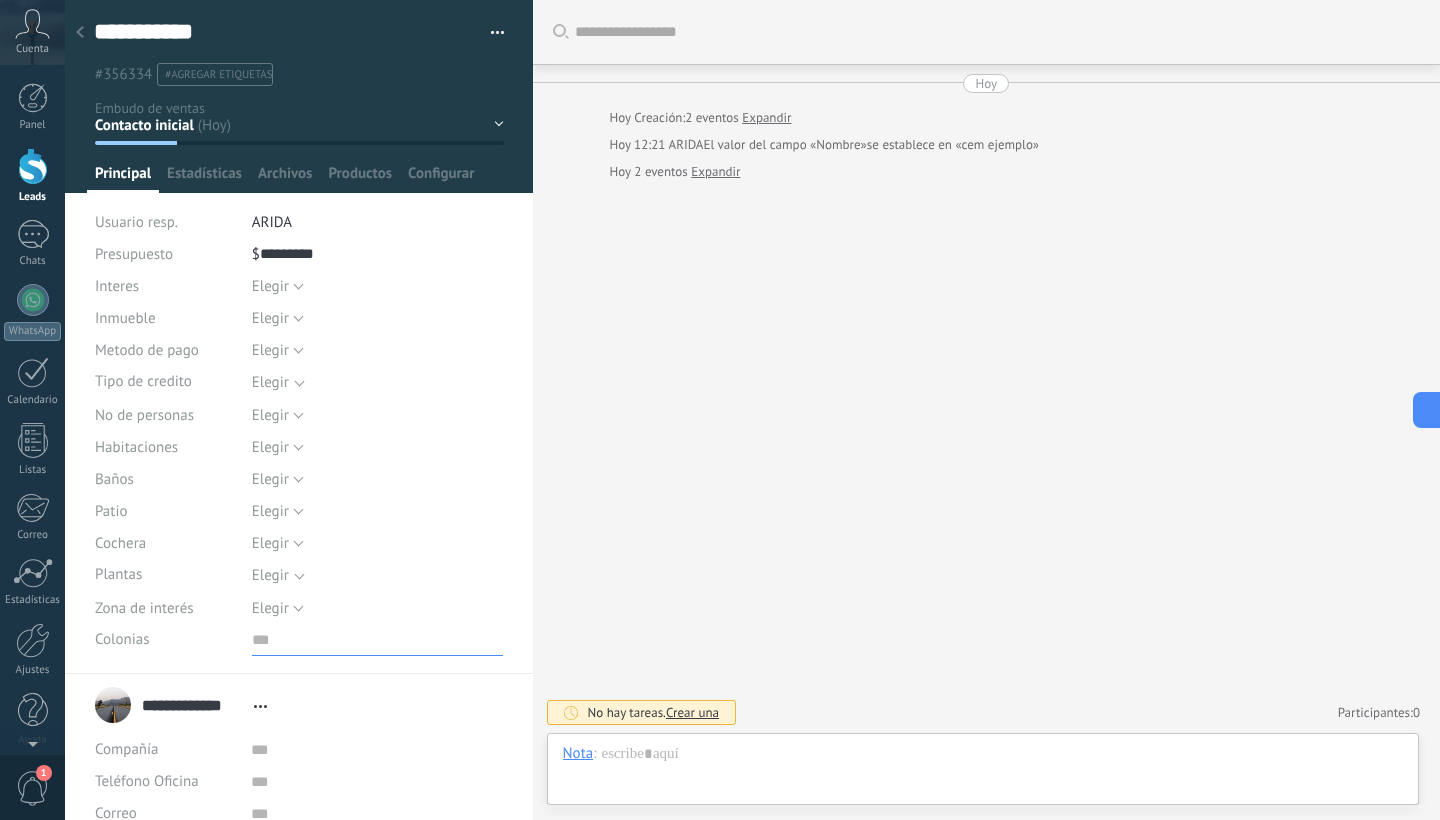 click at bounding box center (378, 640) 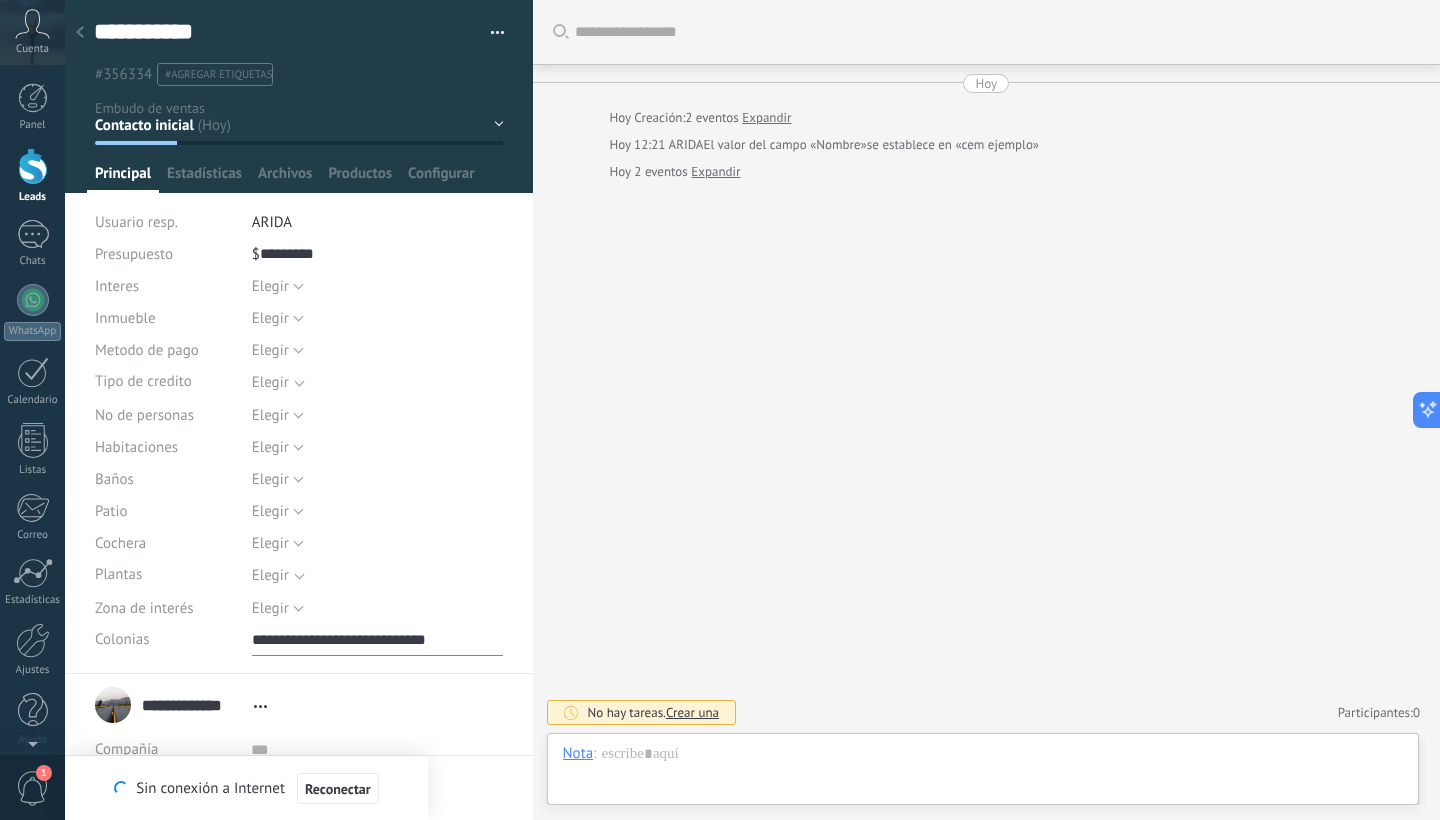 type on "**********" 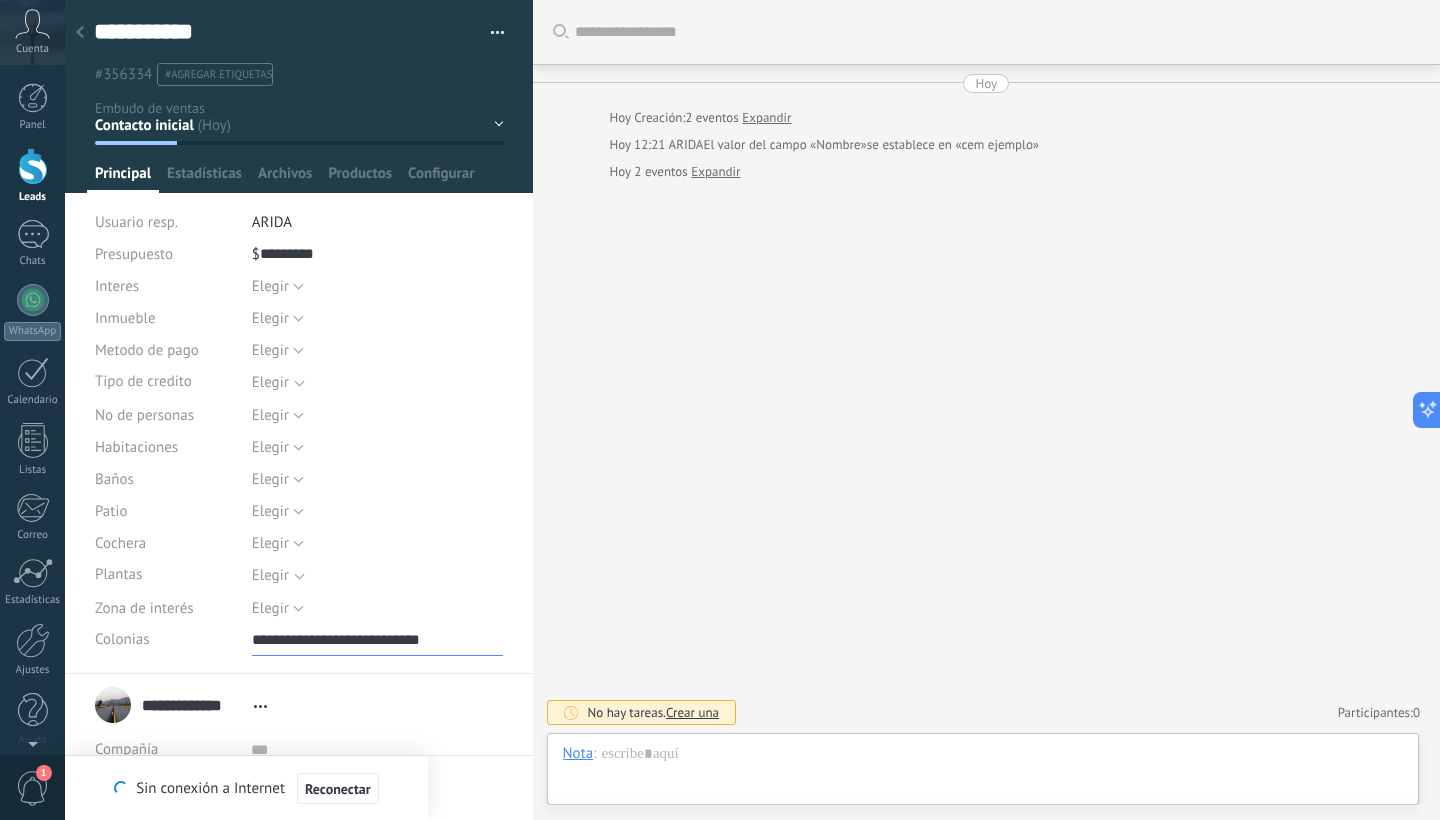 type on "*******" 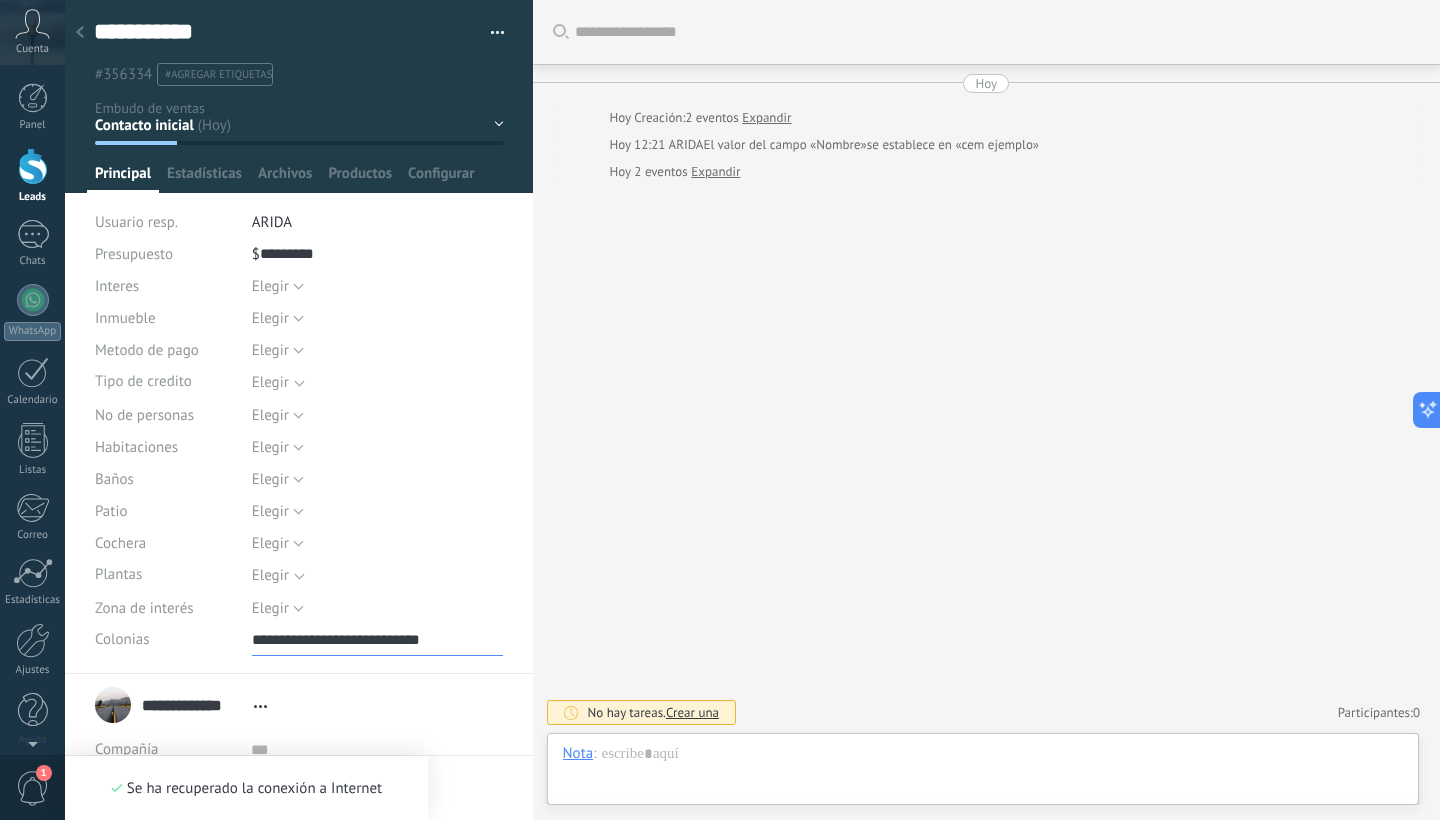 scroll, scrollTop: 19, scrollLeft: 0, axis: vertical 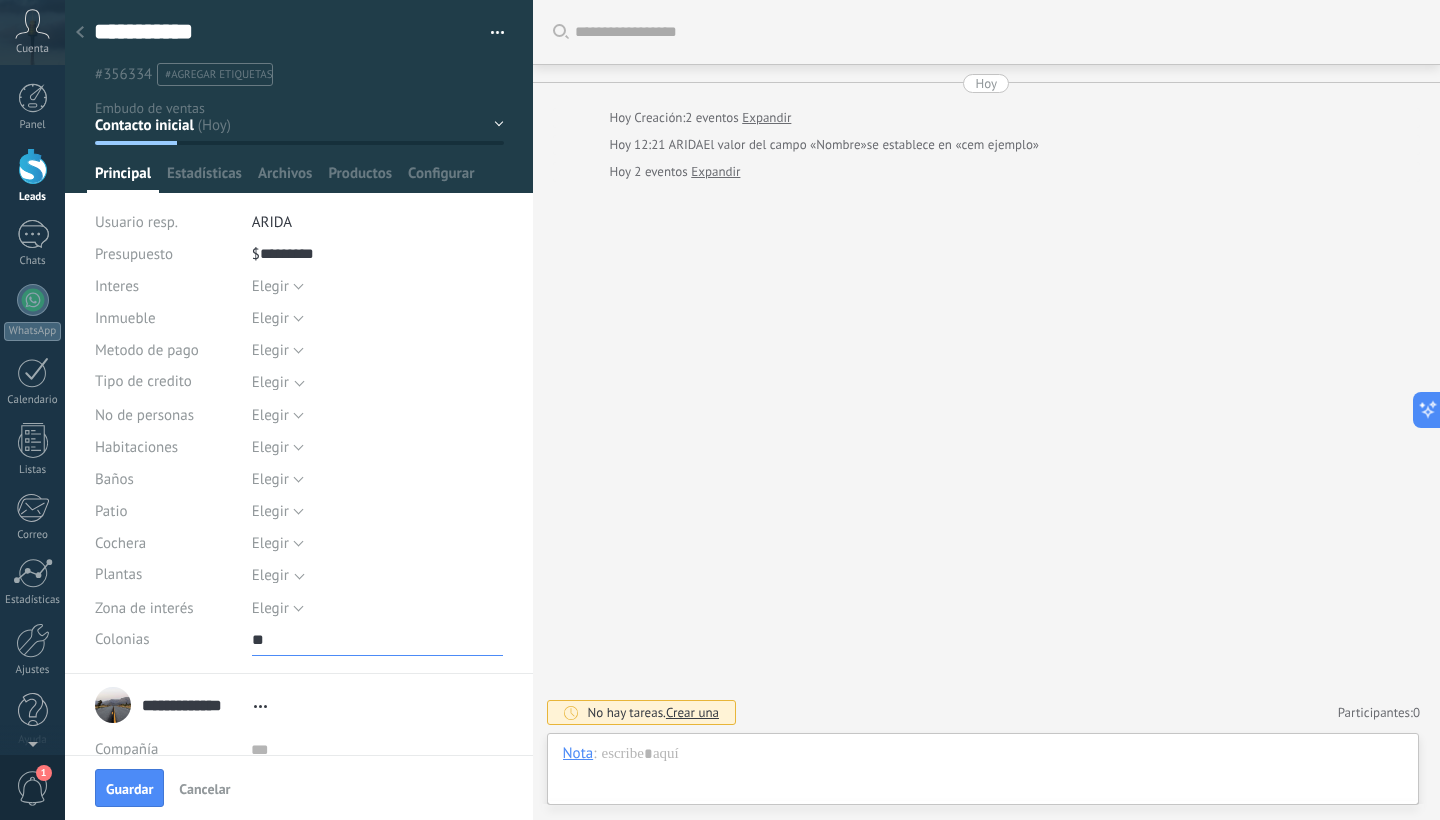 type on "*" 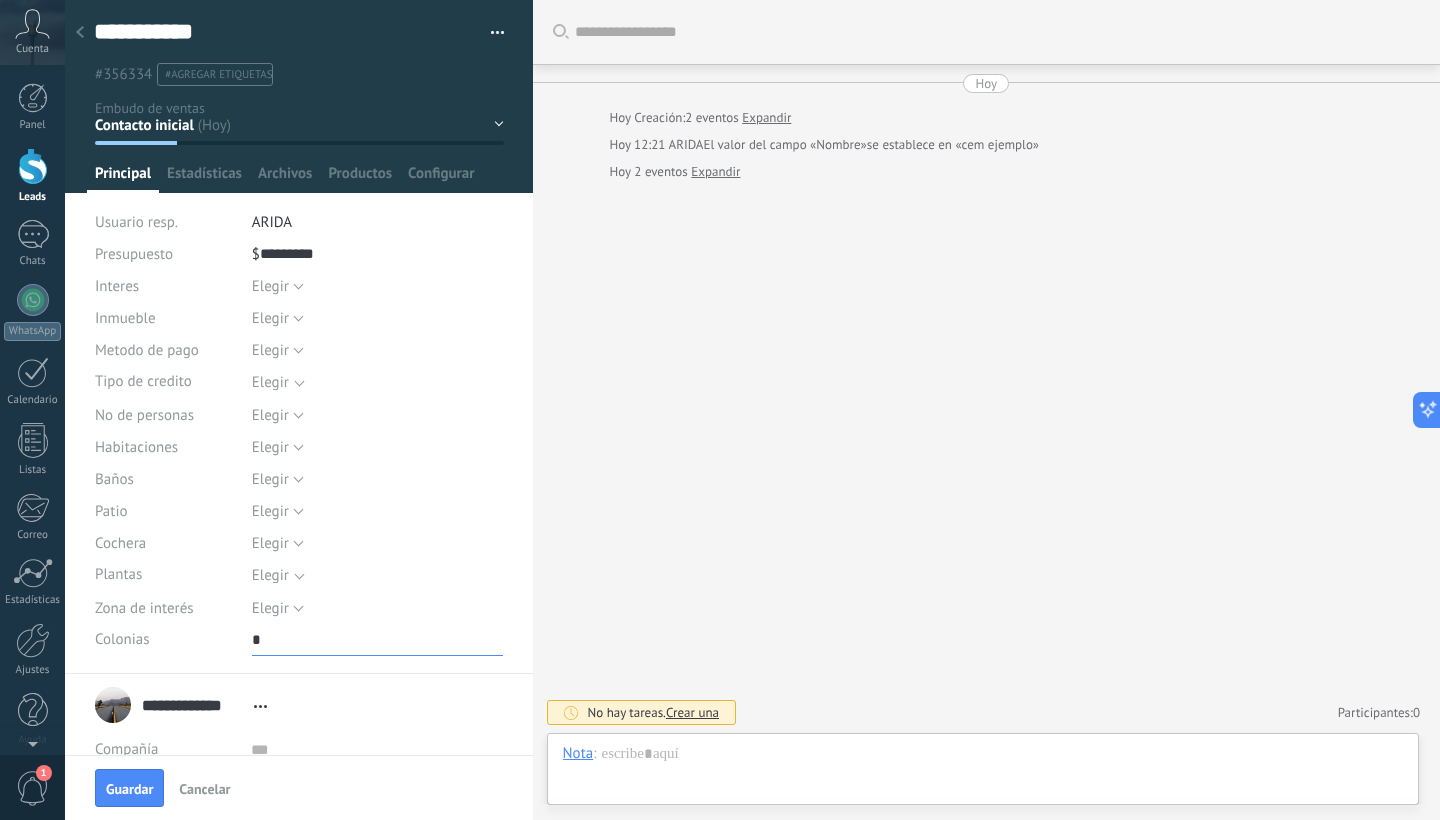 type 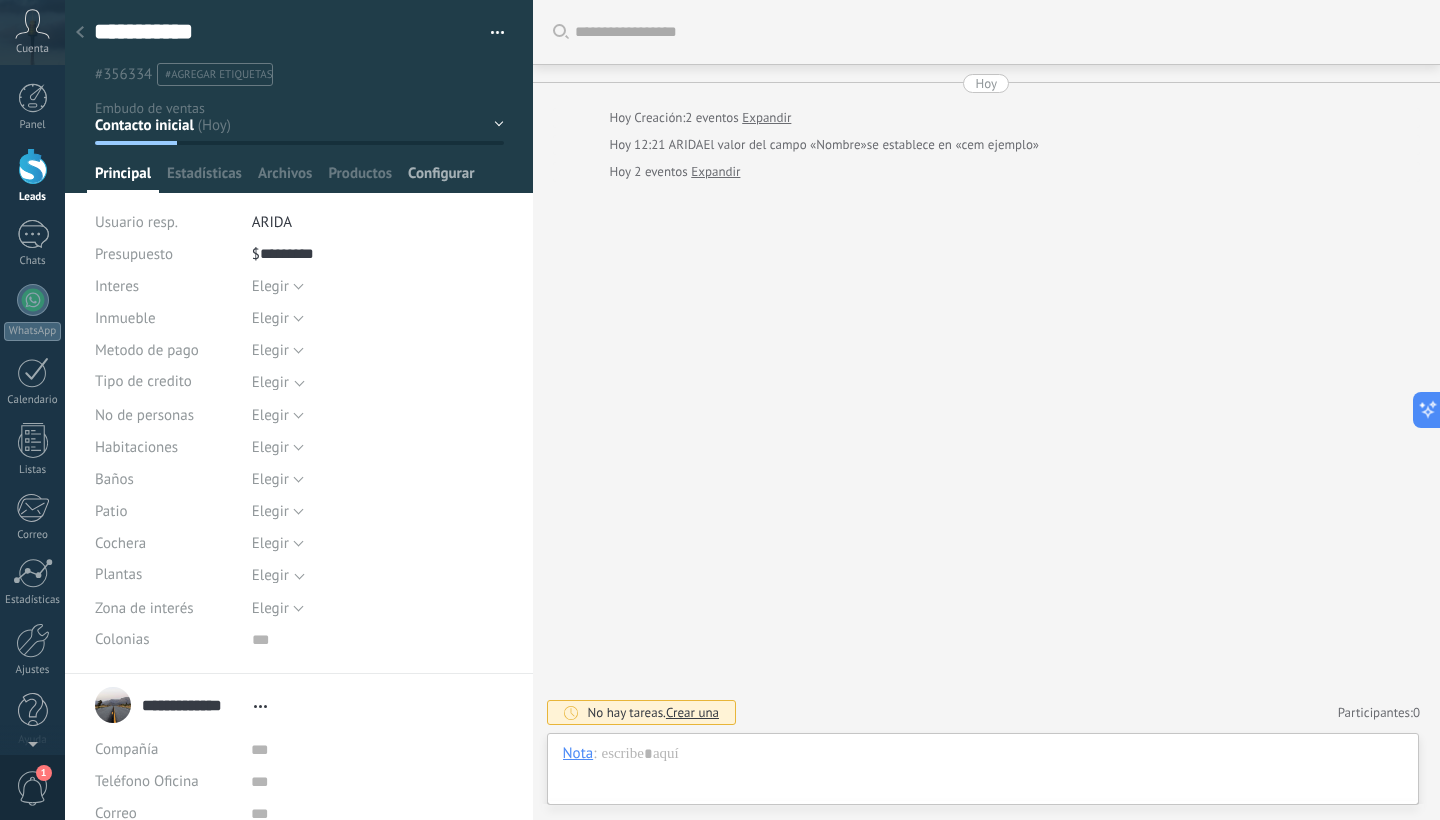 click on "Configurar" at bounding box center [441, 178] 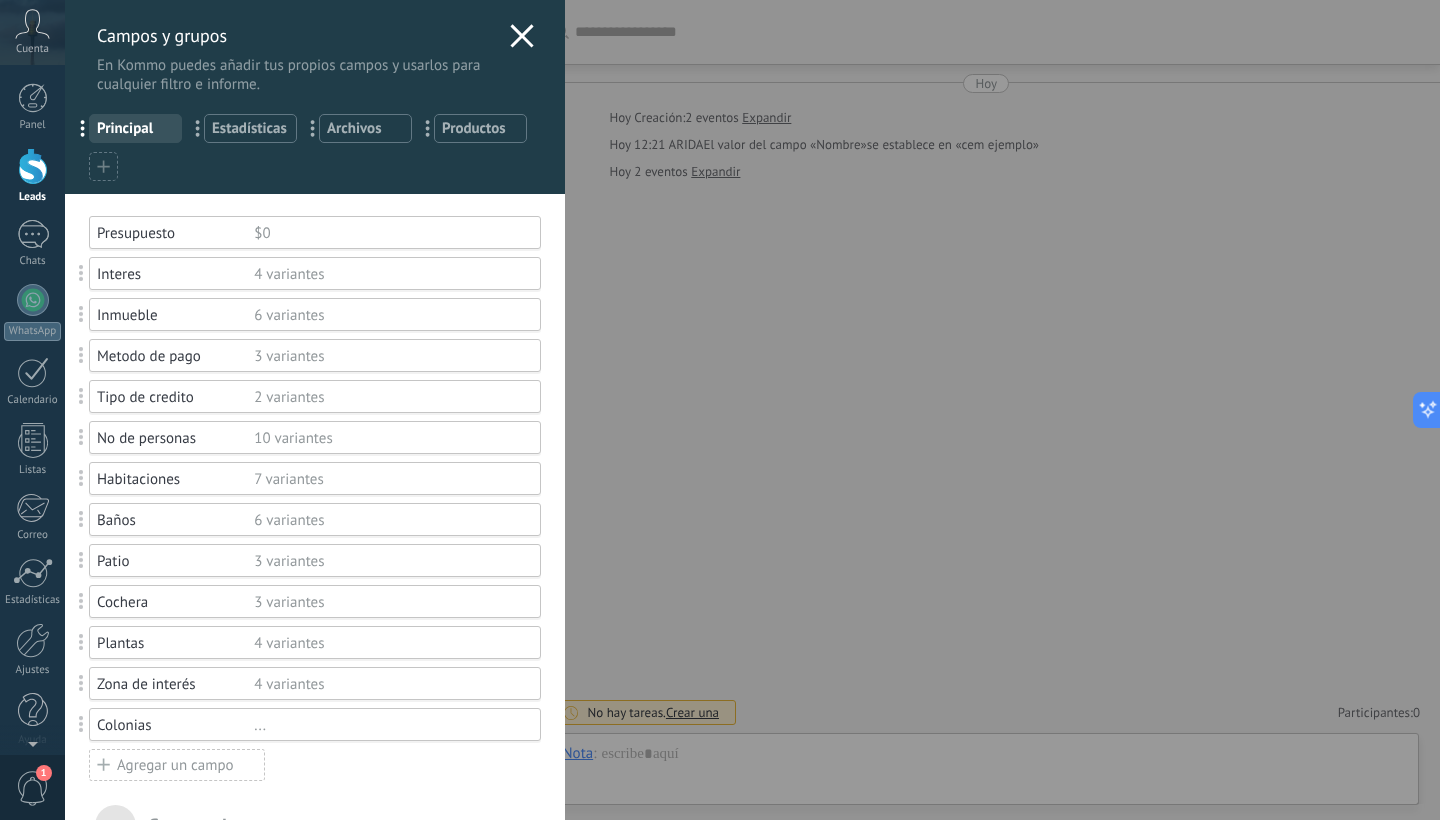 click on "Colonias" at bounding box center [175, 725] 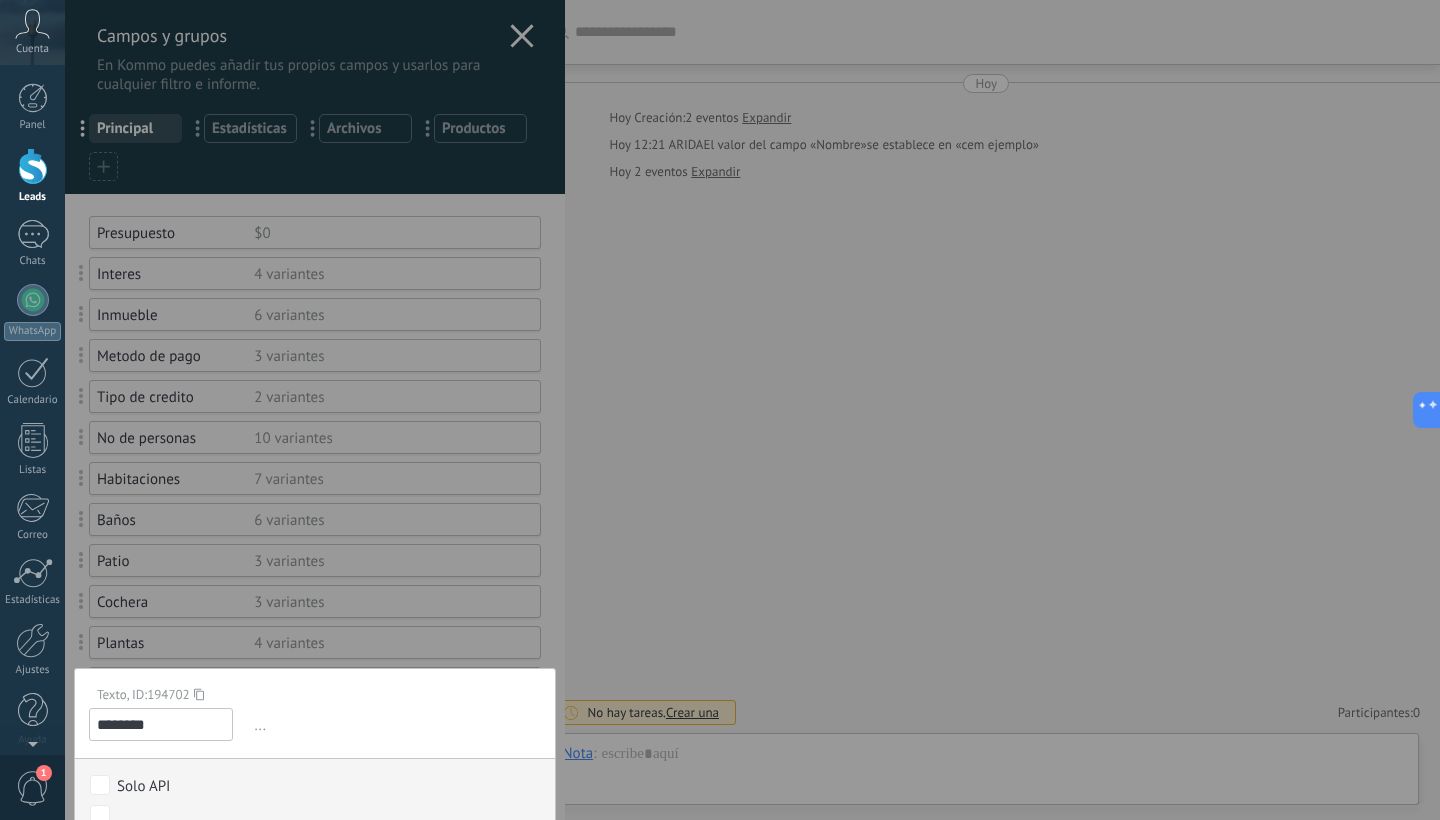 click on "********" at bounding box center (161, 724) 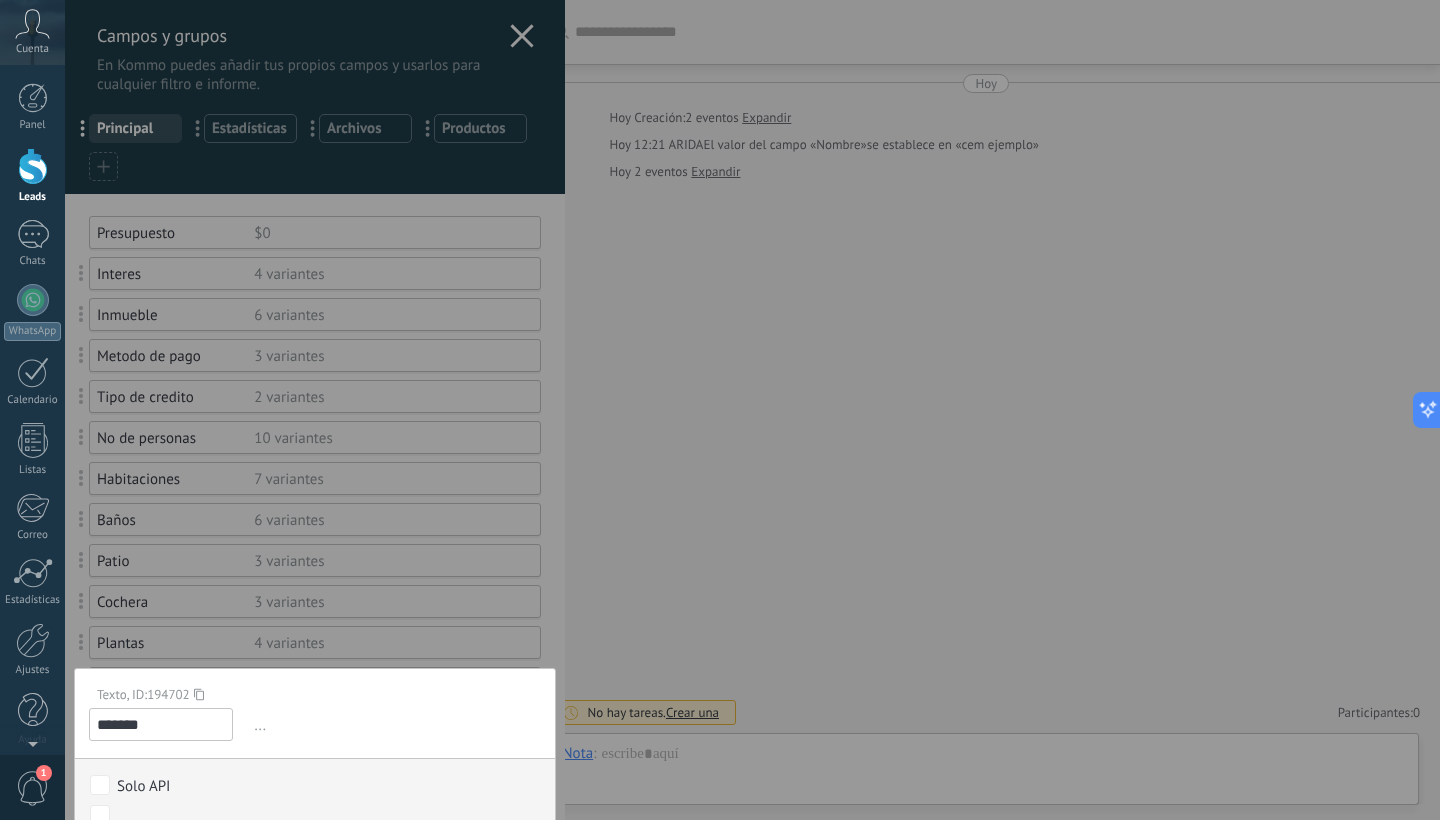 type on "*******" 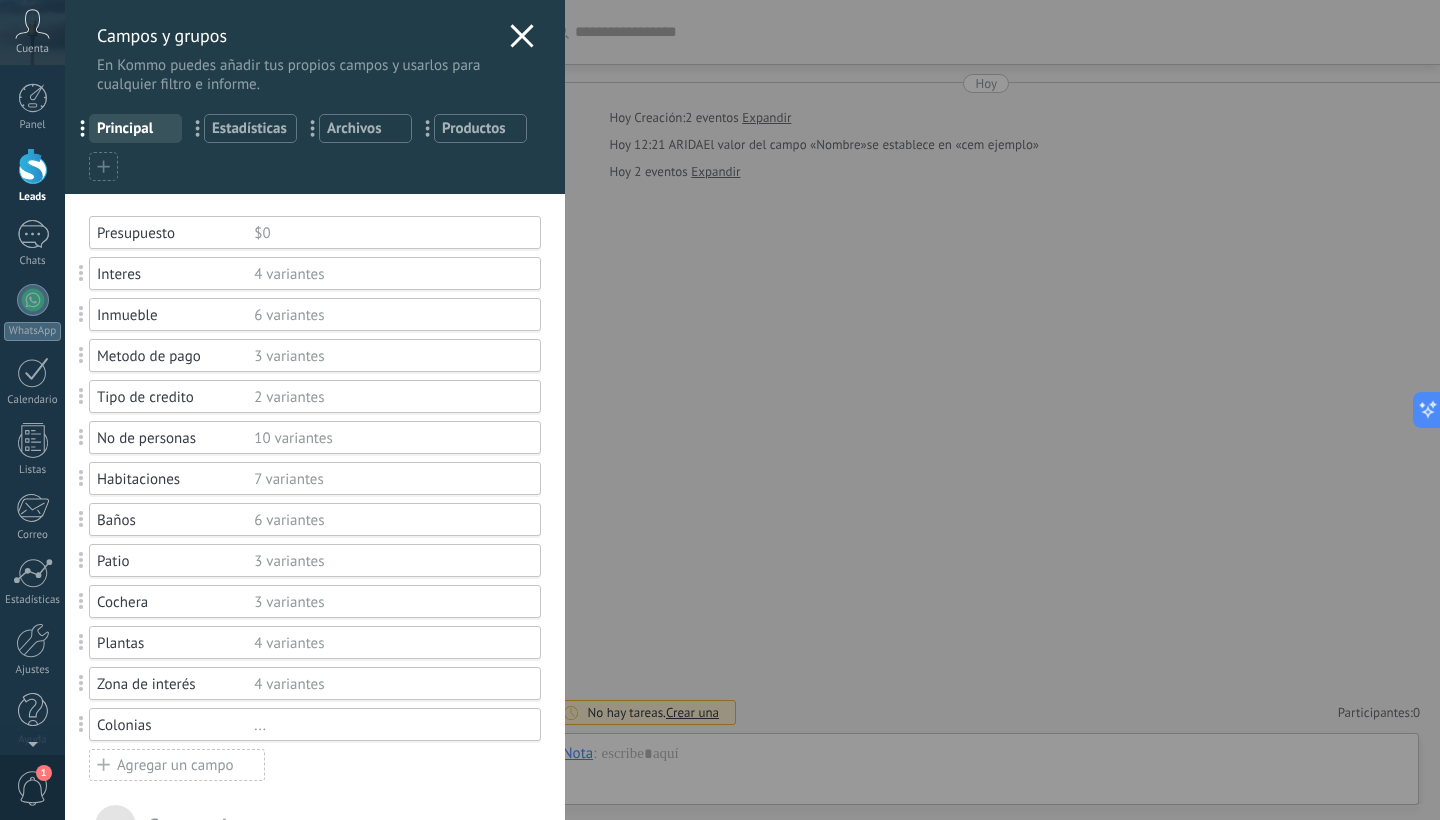 click on "Colonias" at bounding box center [175, 725] 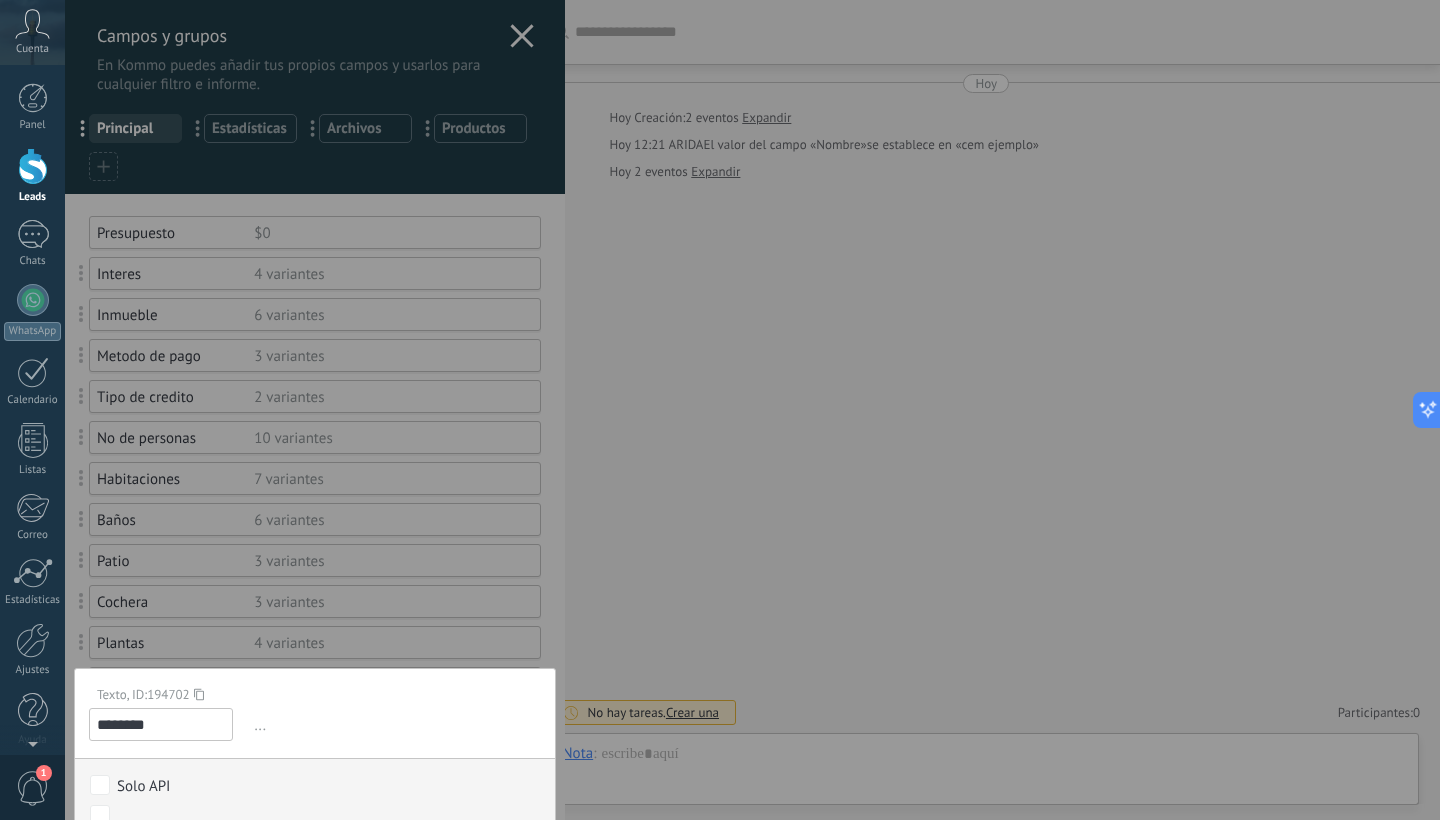 click on "********" at bounding box center [161, 724] 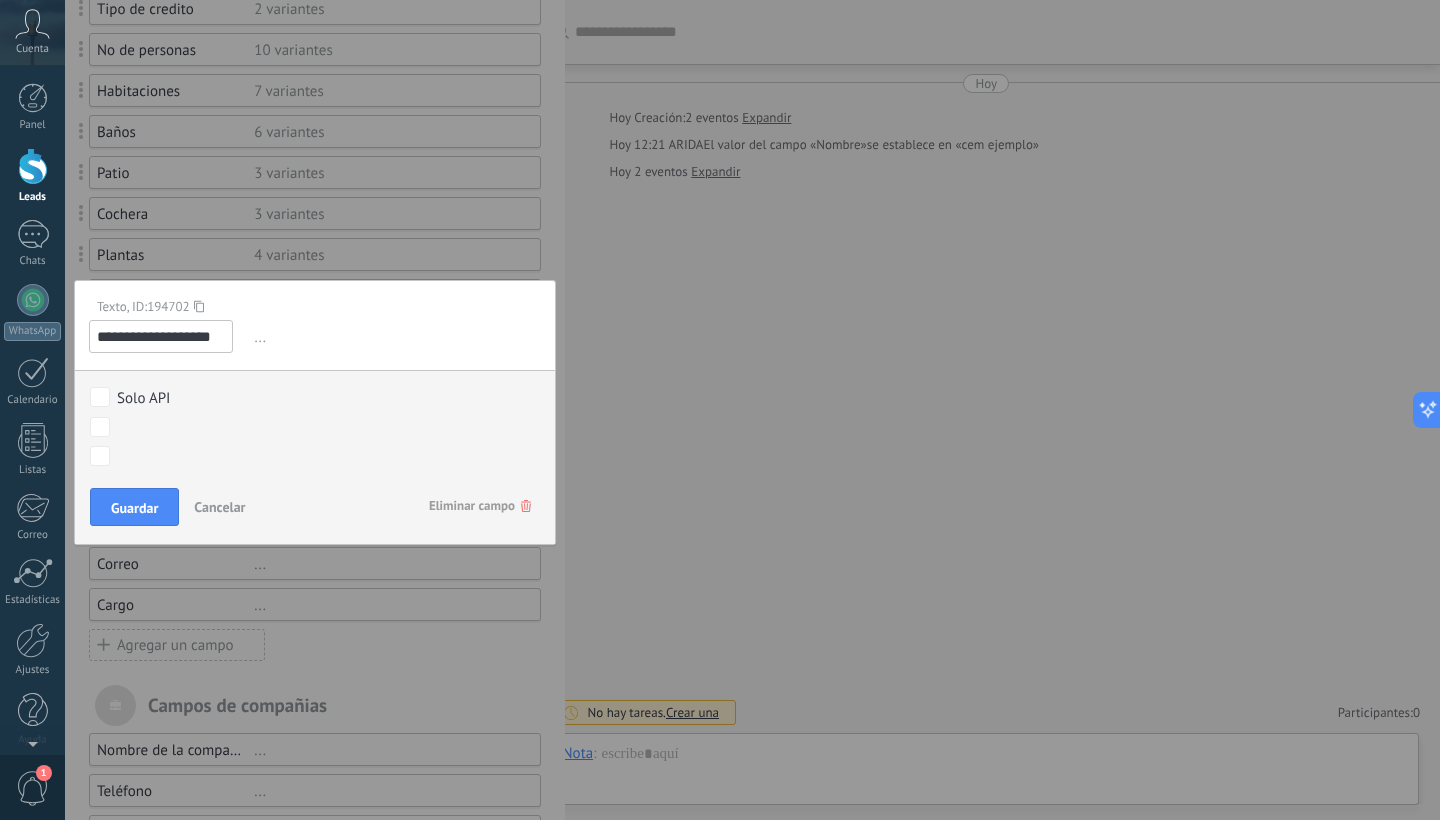 scroll, scrollTop: 433, scrollLeft: 0, axis: vertical 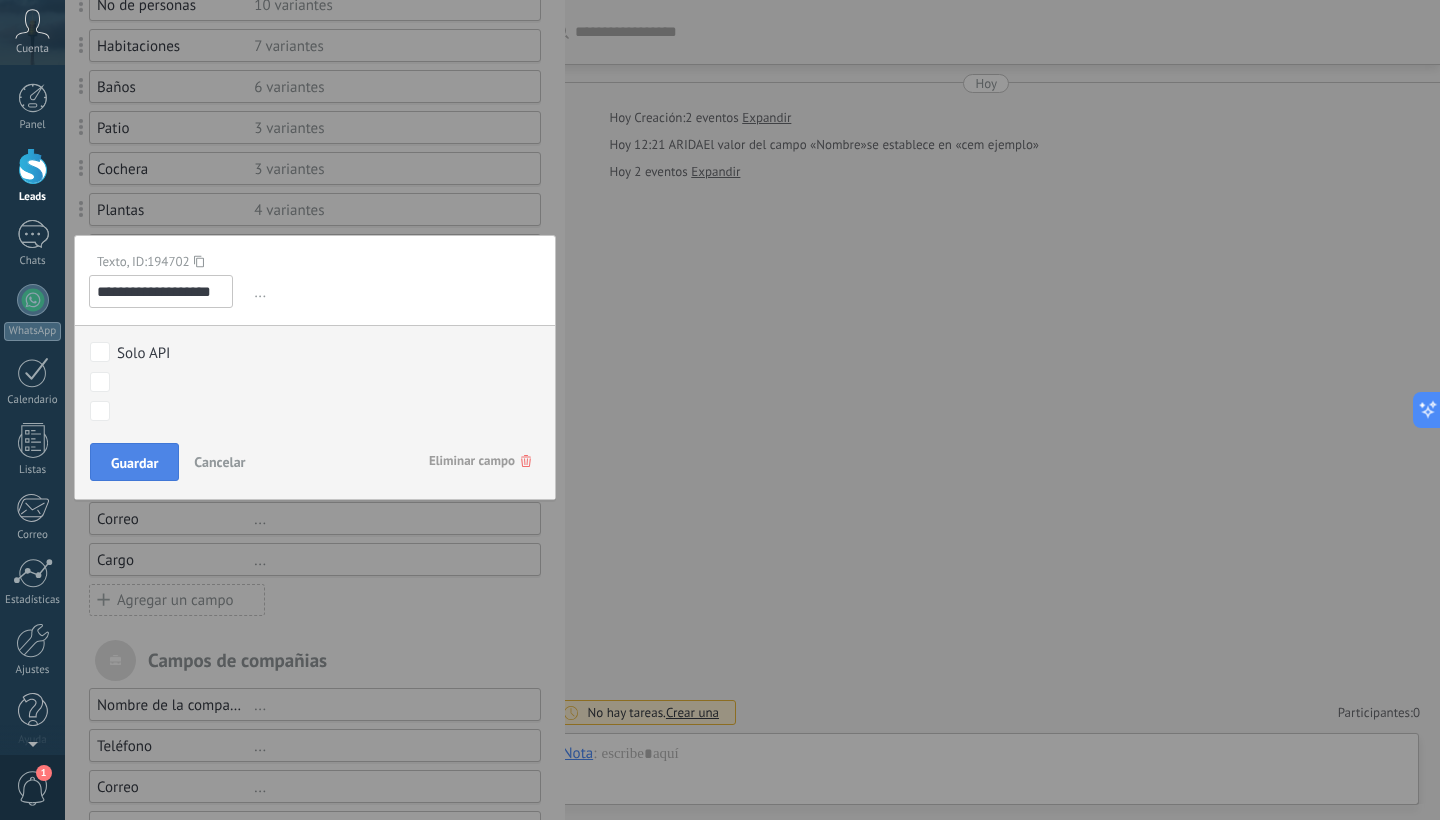 type on "**********" 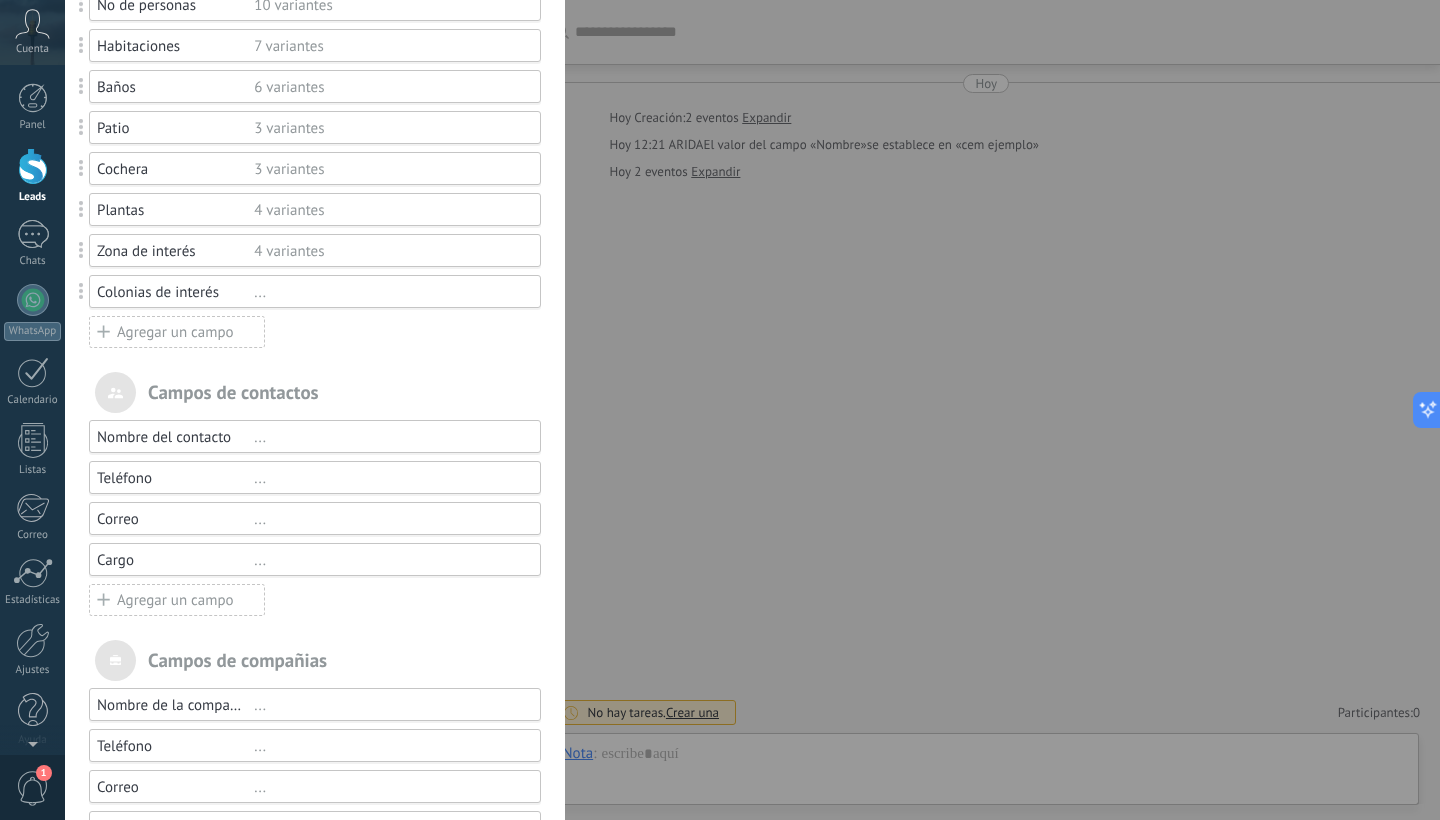 click on "Agregar un campo" at bounding box center [177, 332] 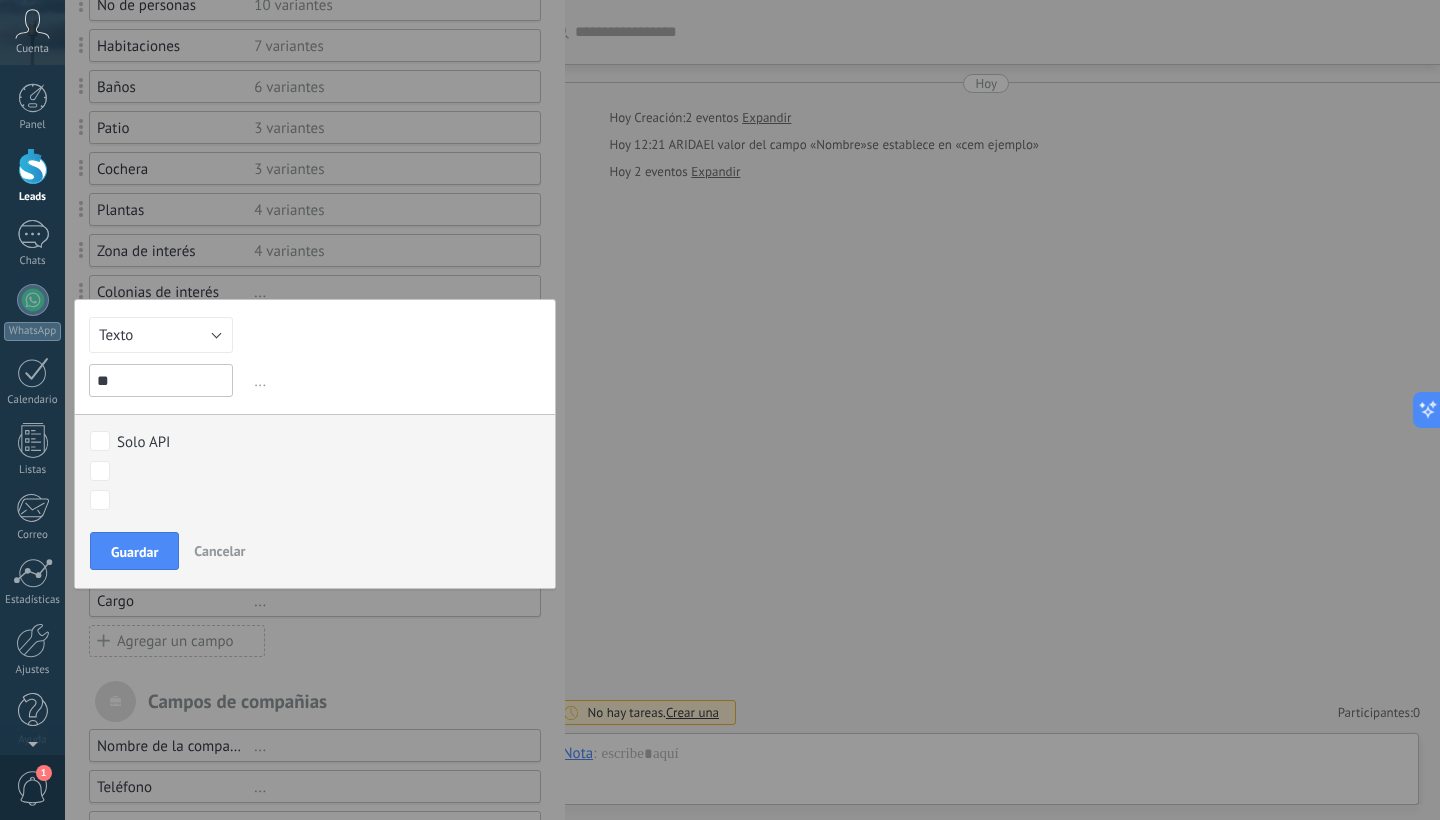type on "*" 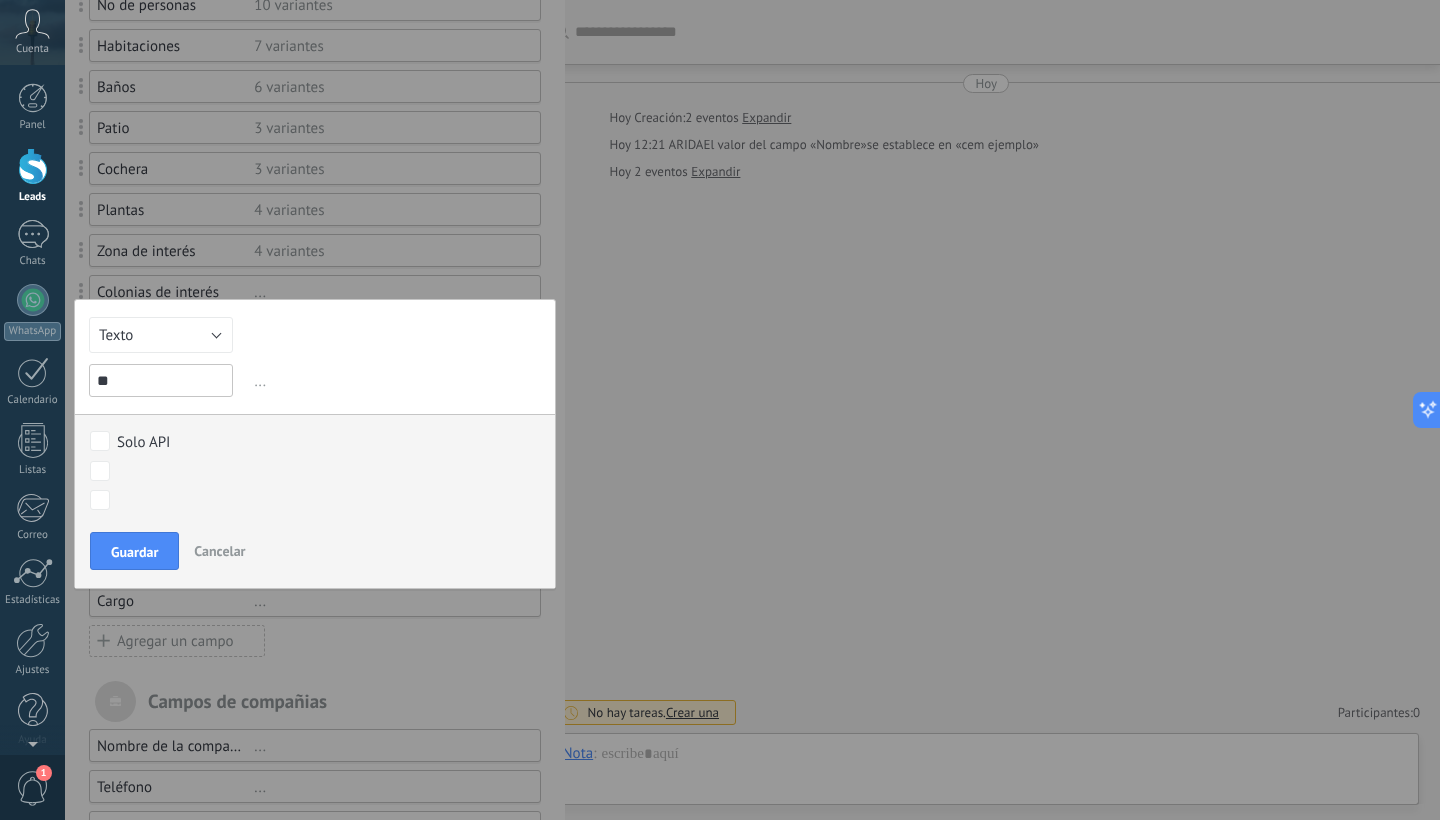 type on "*" 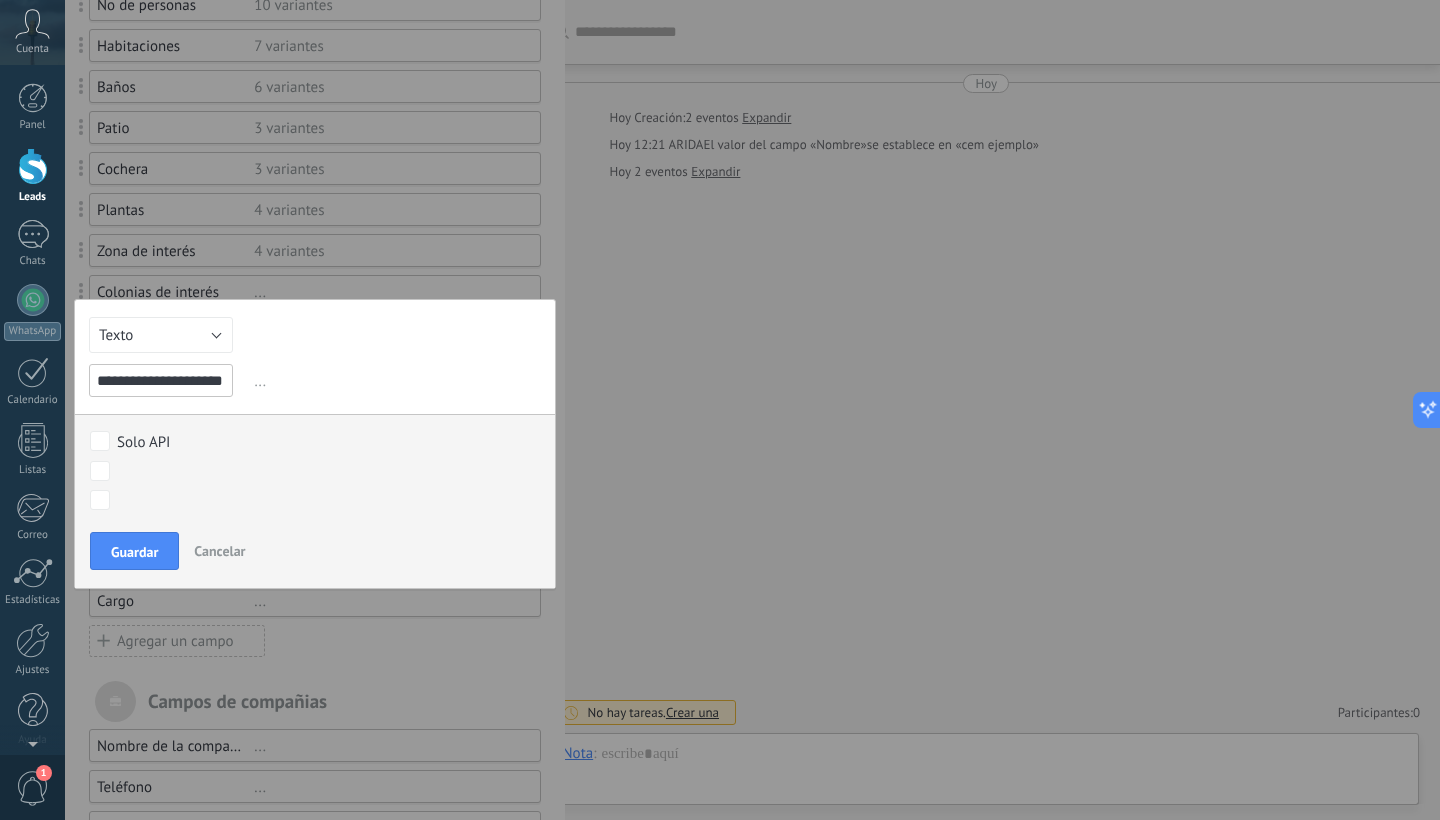 type on "**********" 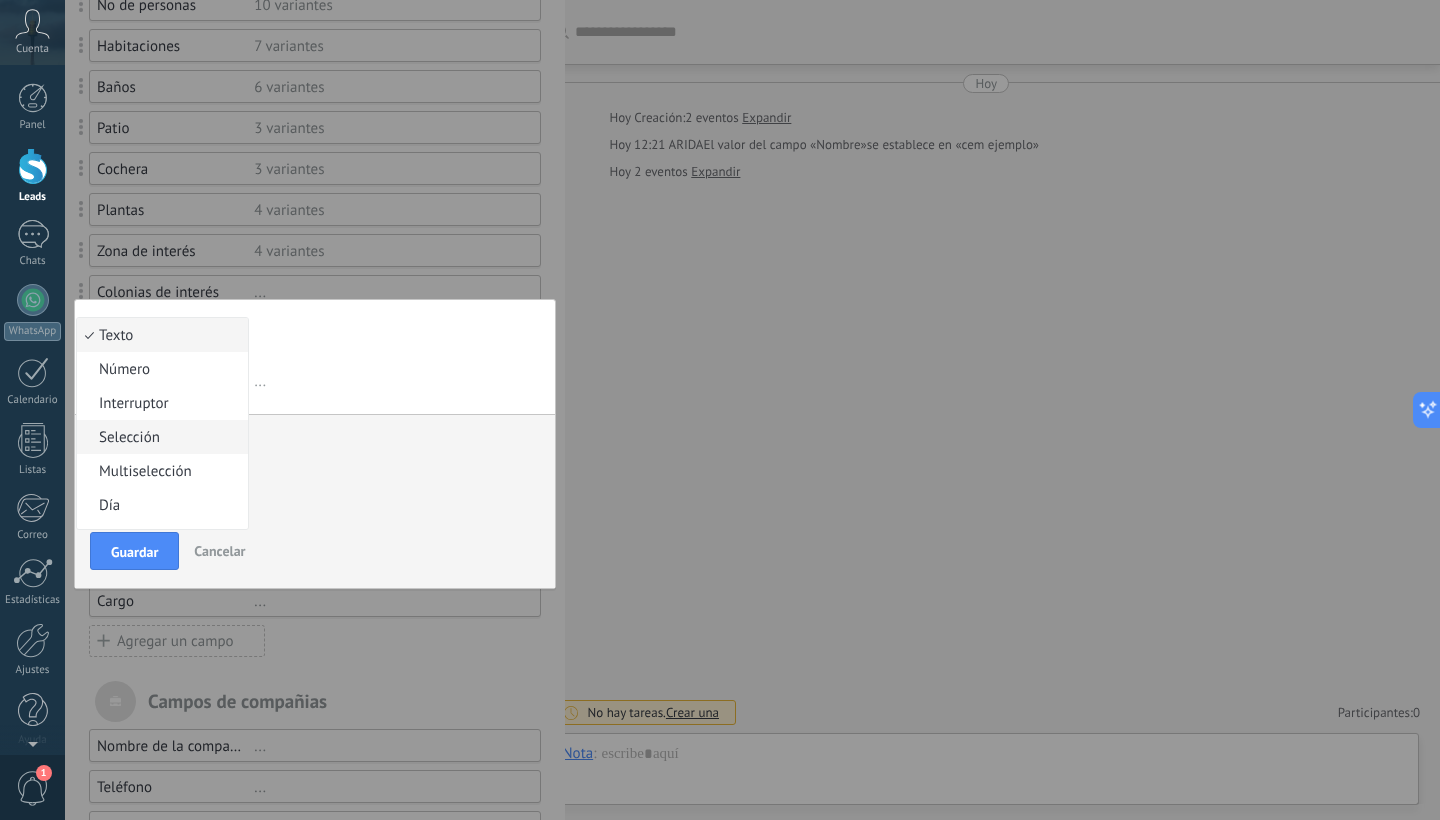 click on "Selección" at bounding box center (162, 437) 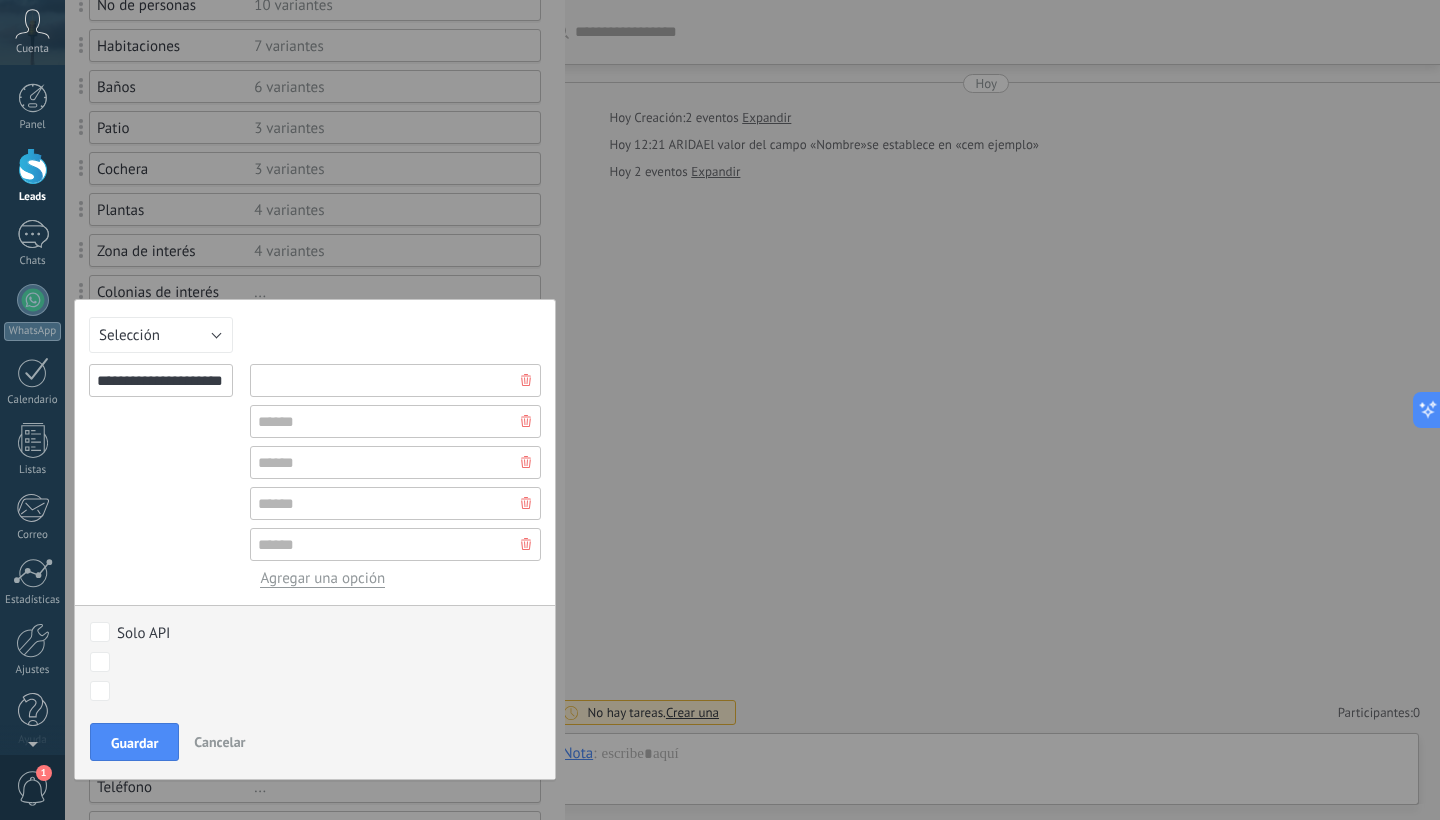 click at bounding box center [395, 380] 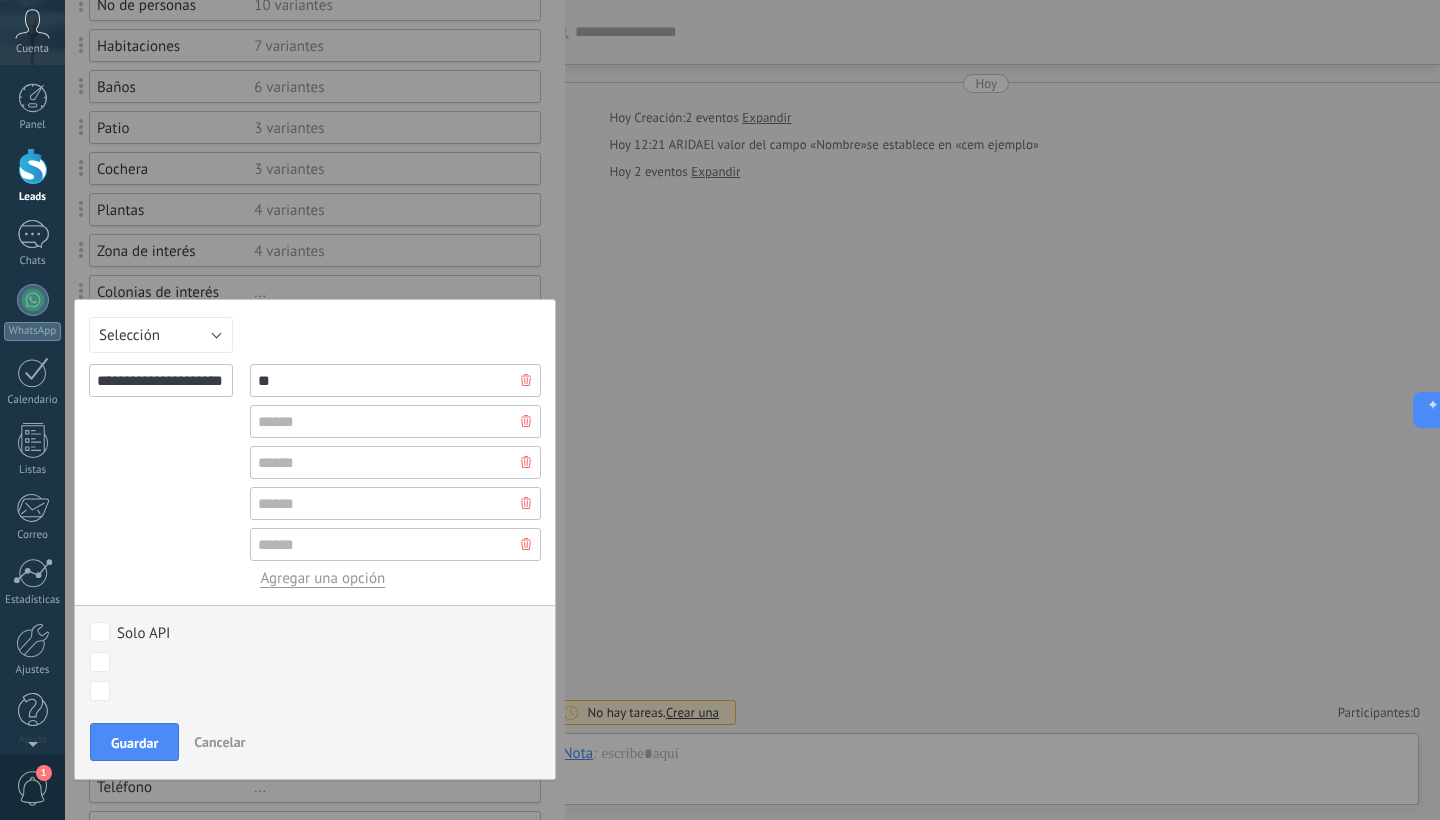 type on "**" 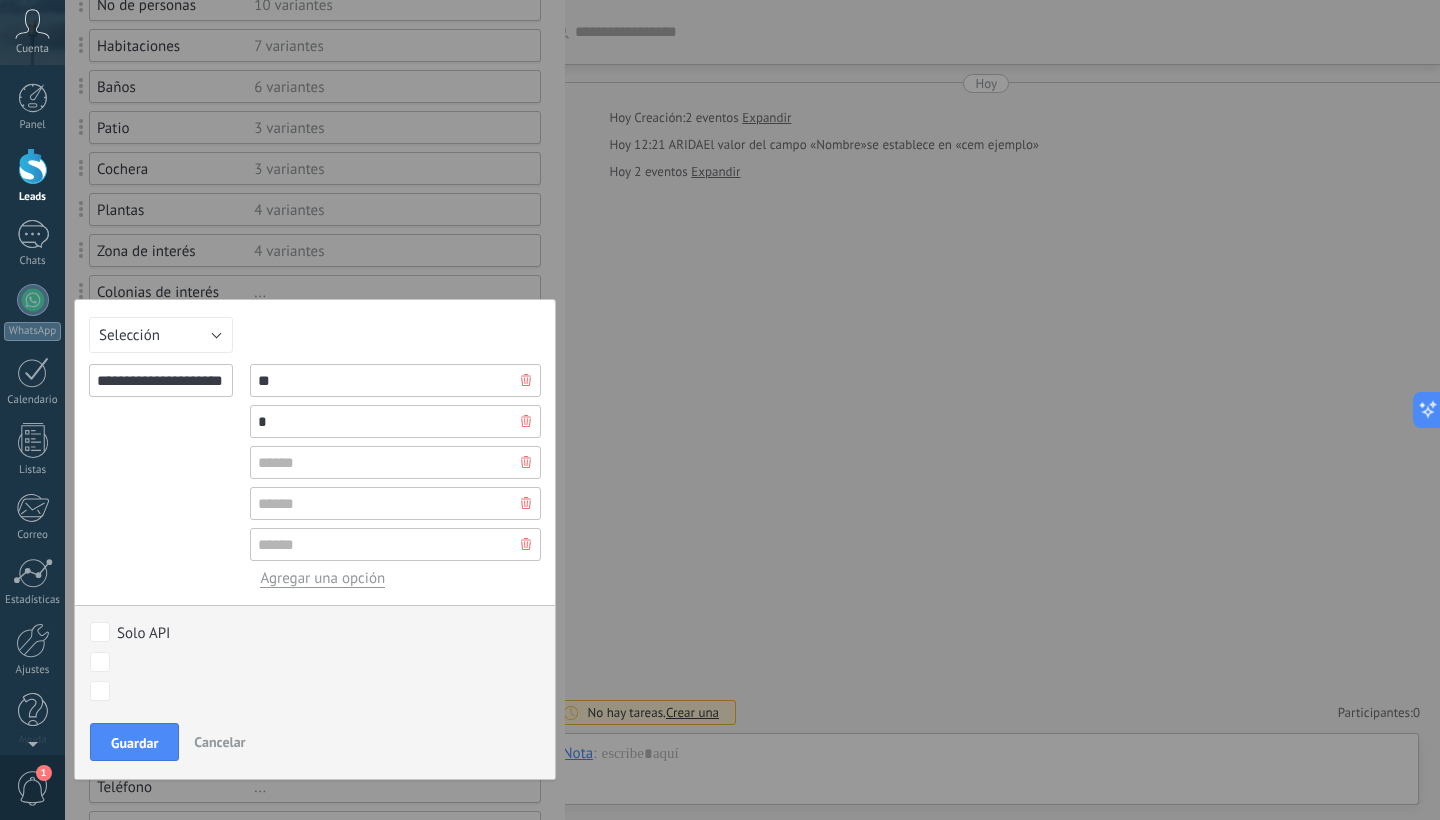 type on "**" 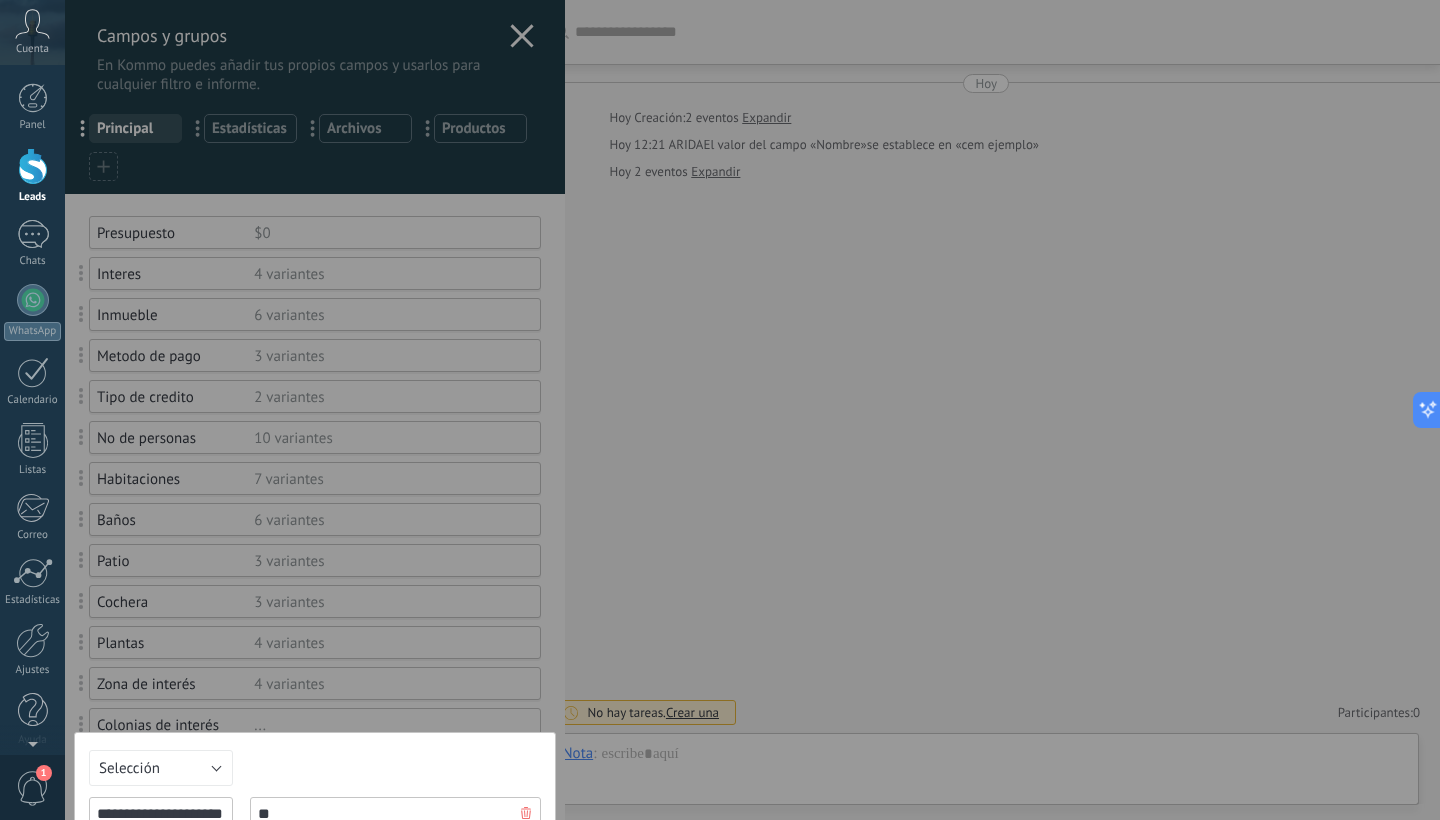 scroll, scrollTop: 0, scrollLeft: 0, axis: both 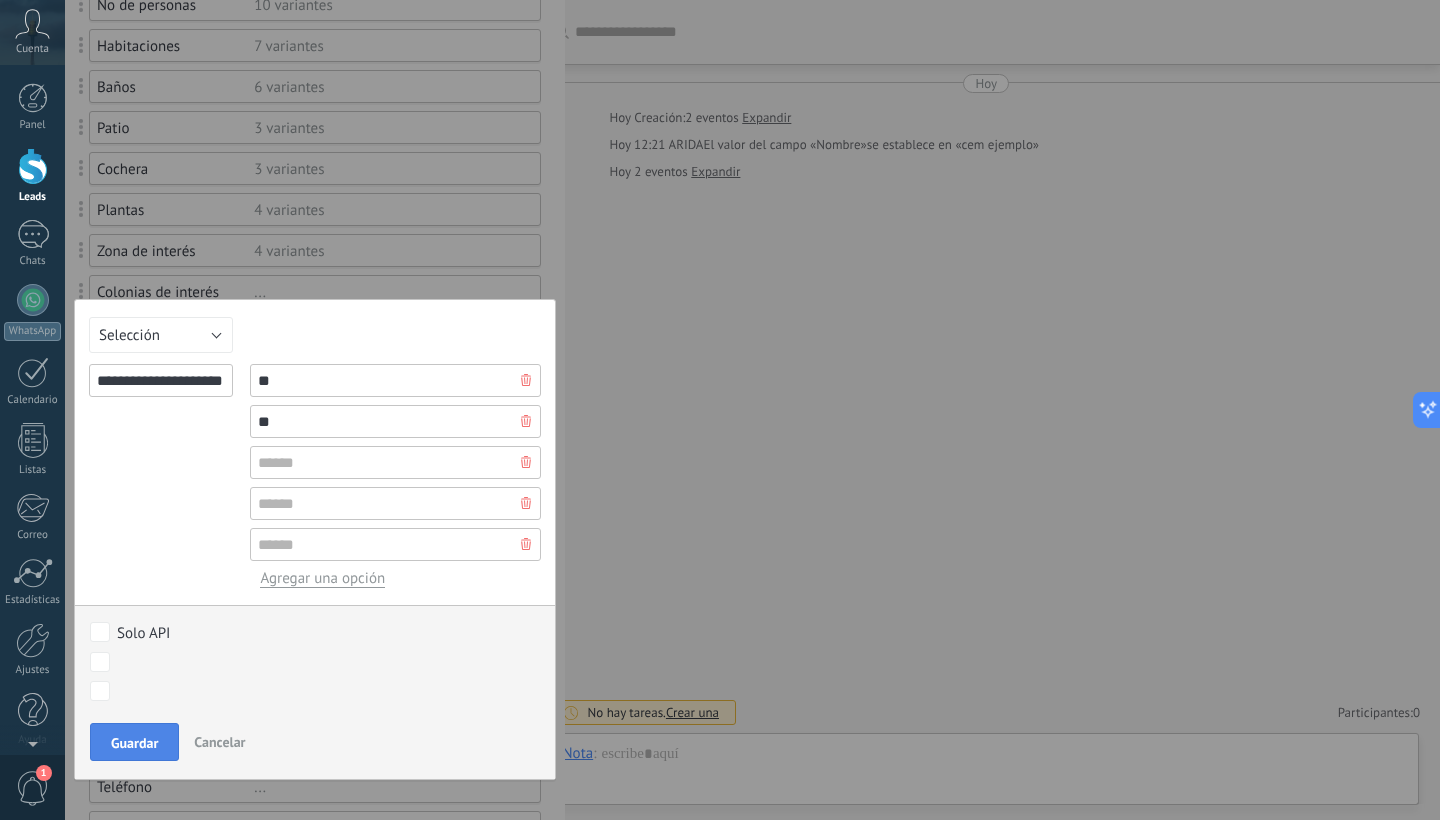 type on "**" 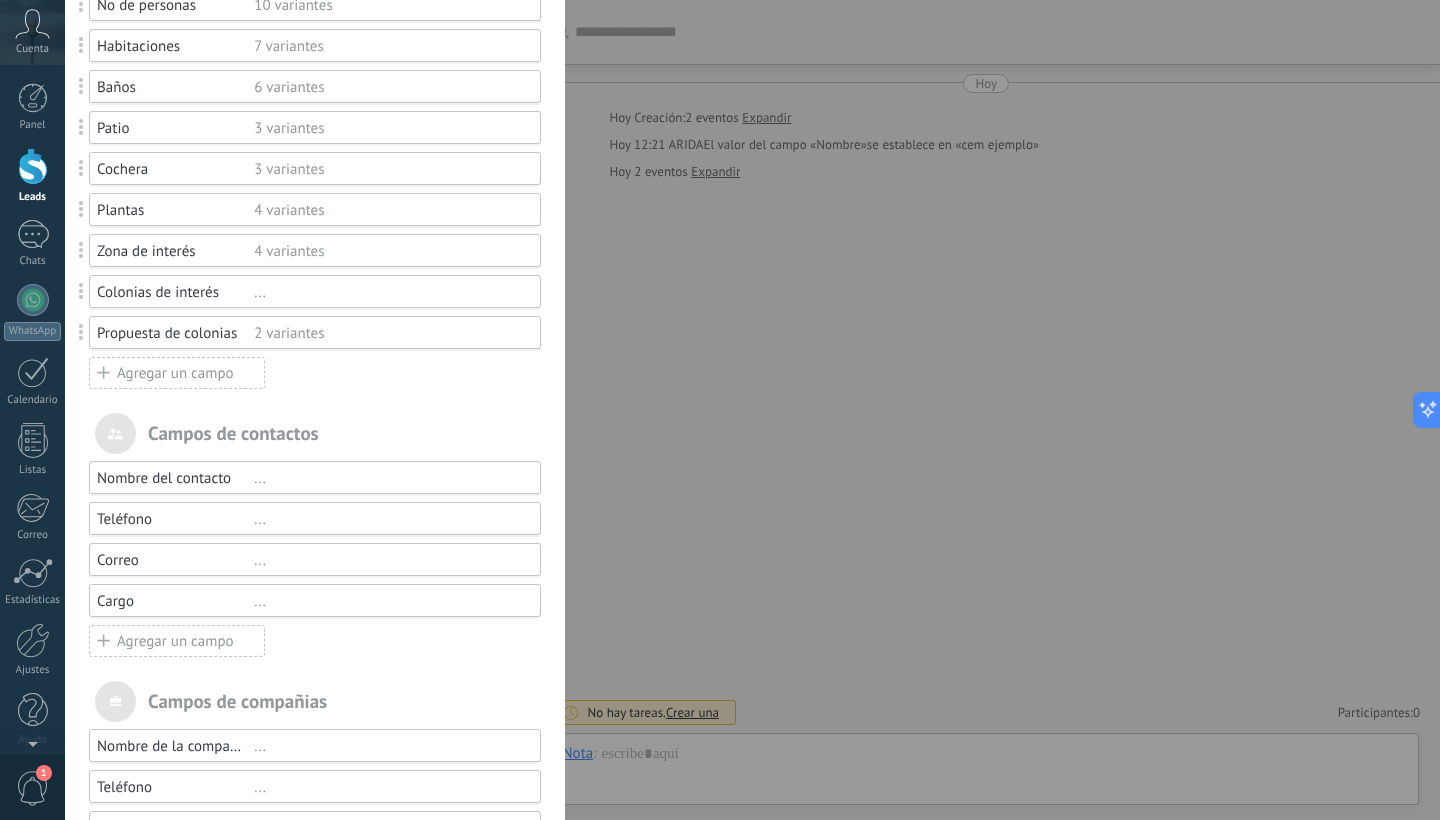click on "Agregar un campo" at bounding box center (177, 373) 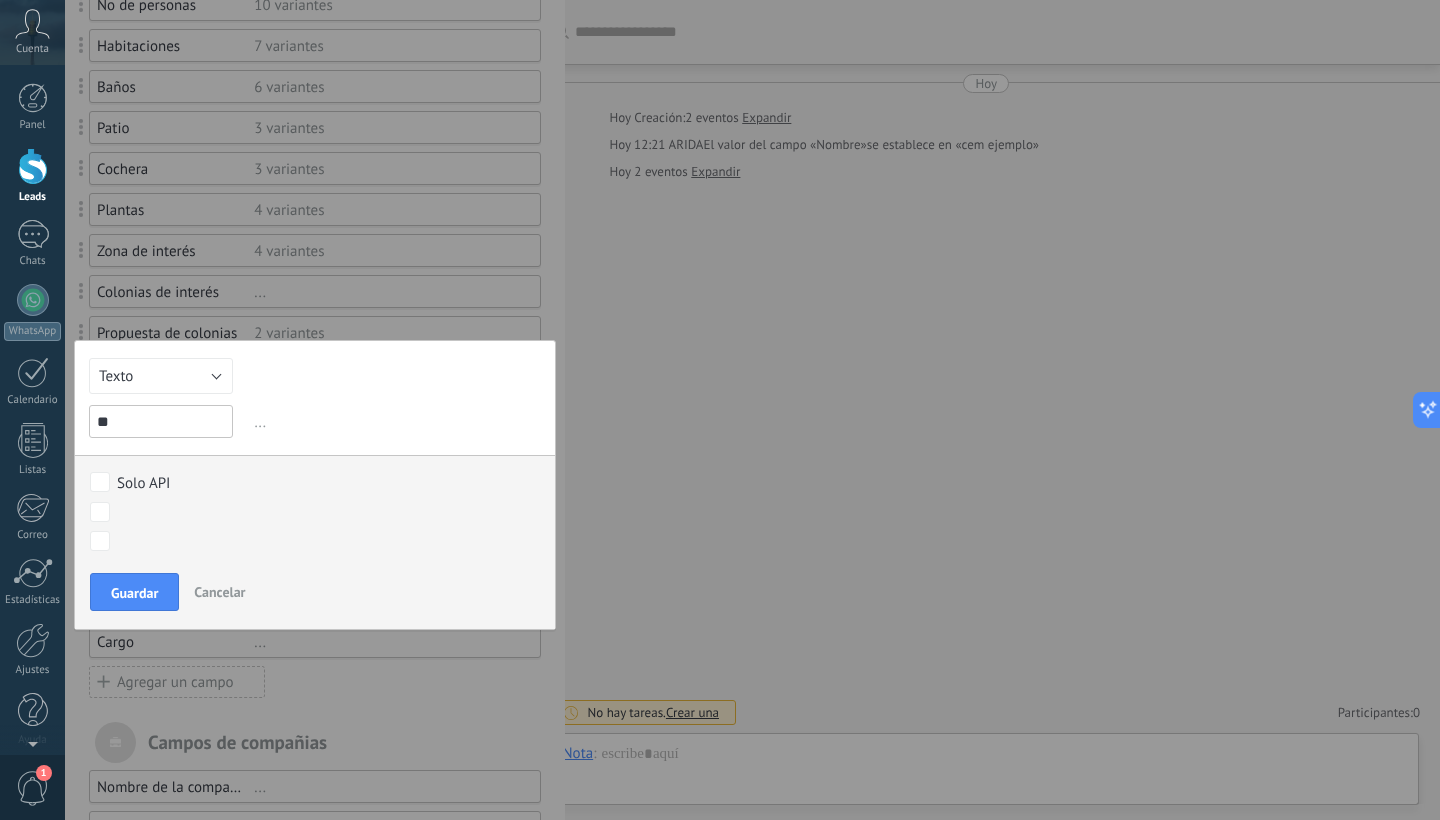 type on "*" 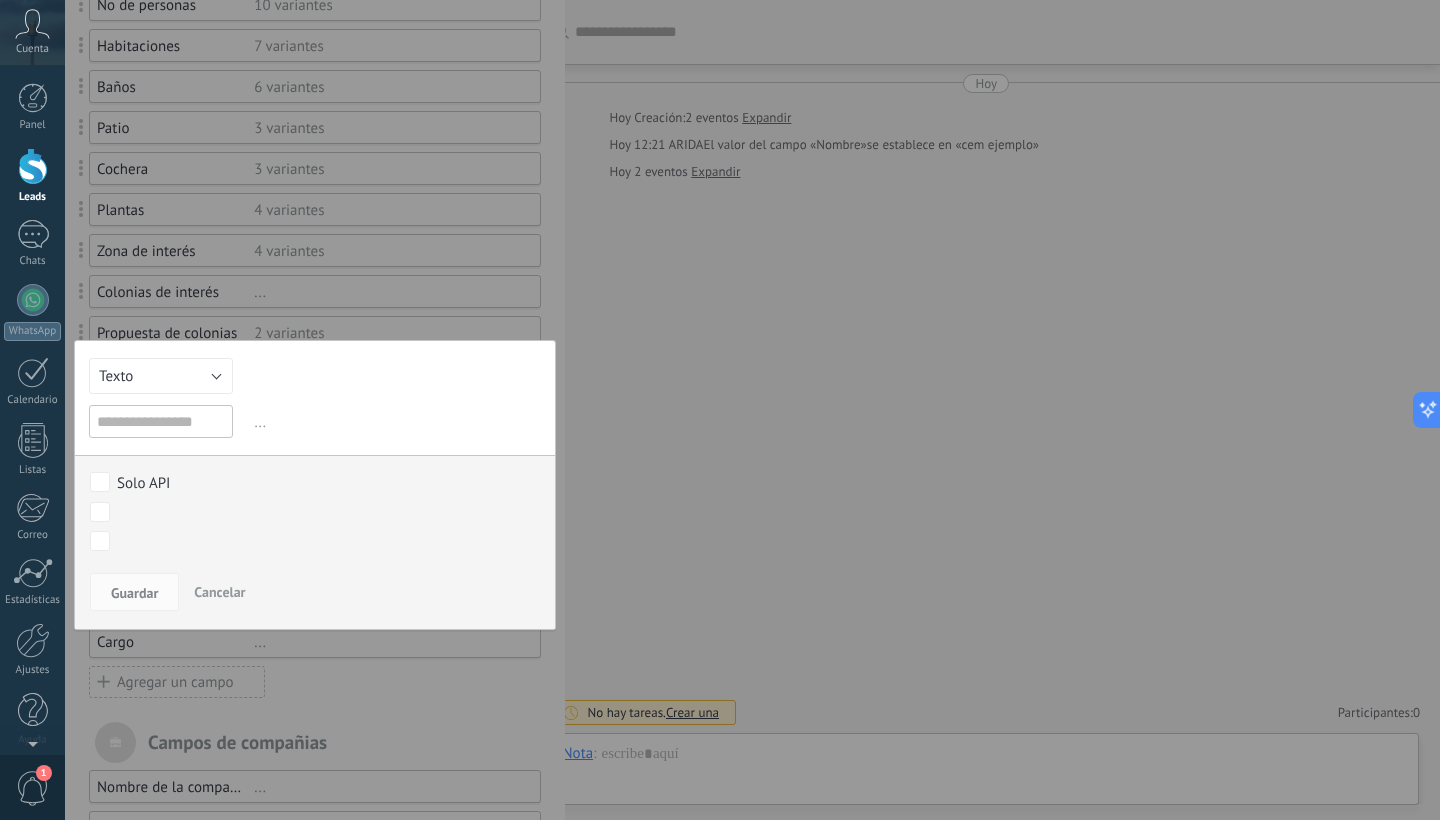 click at bounding box center [161, 421] 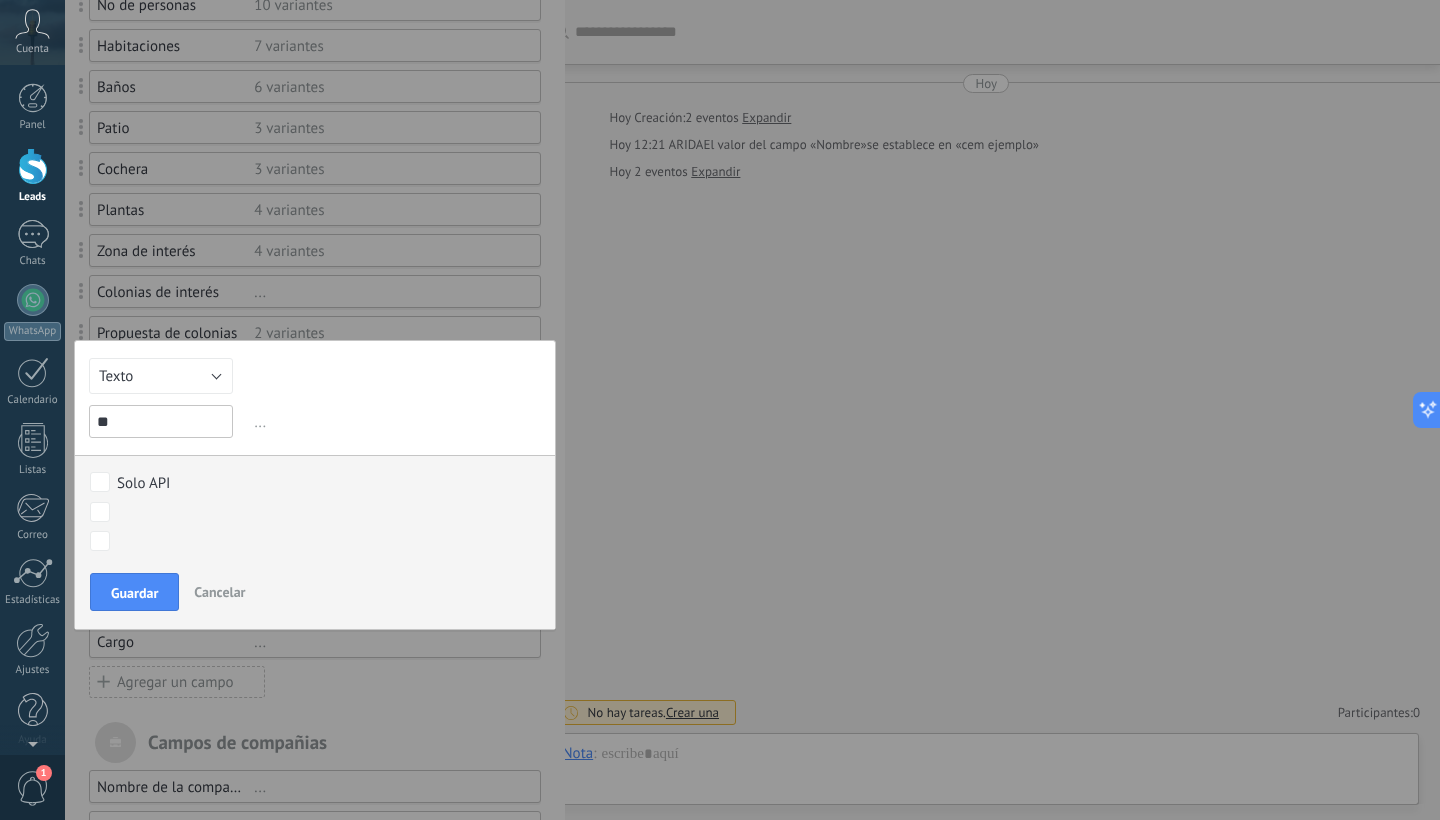 type on "*" 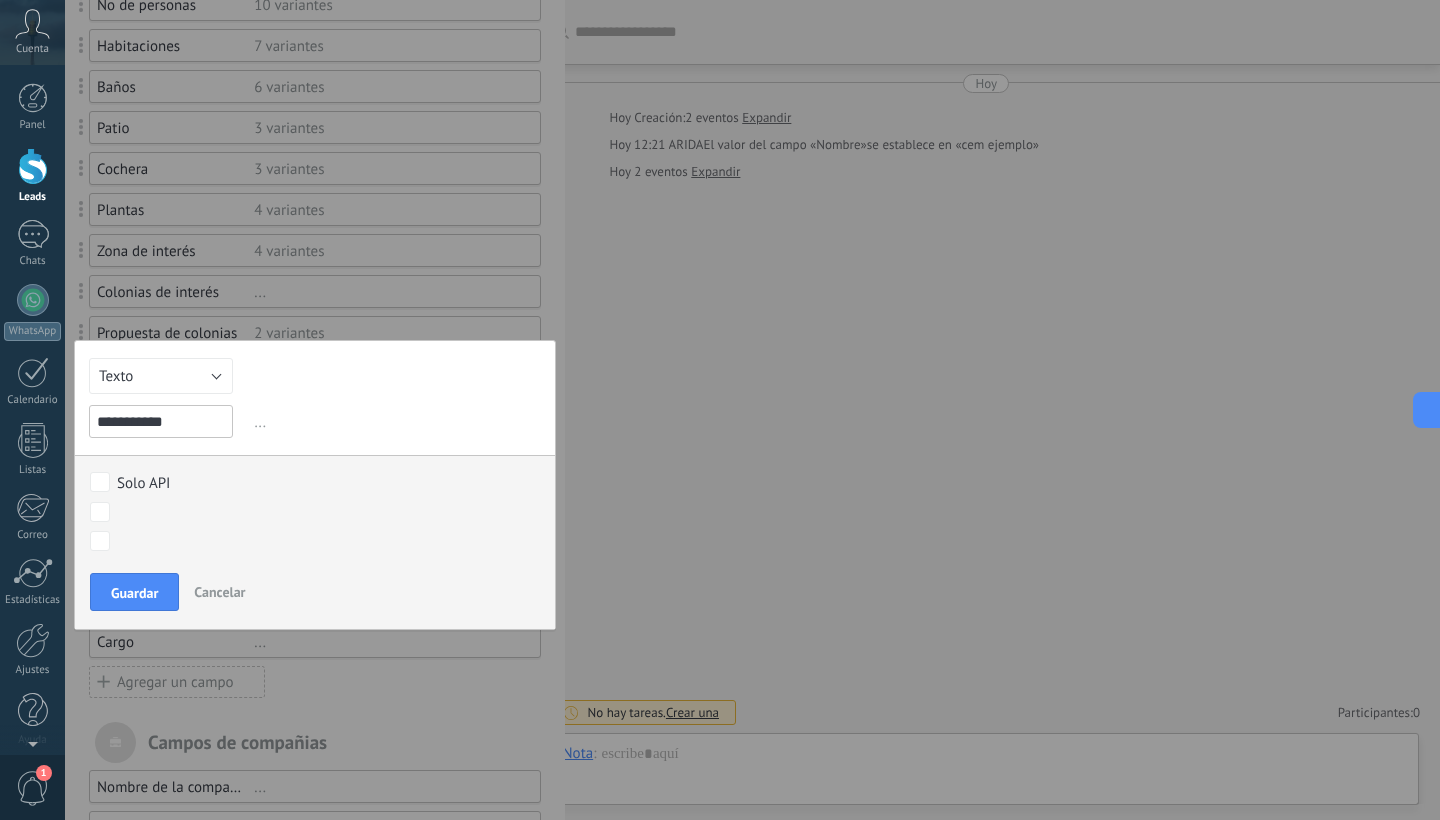 type on "**********" 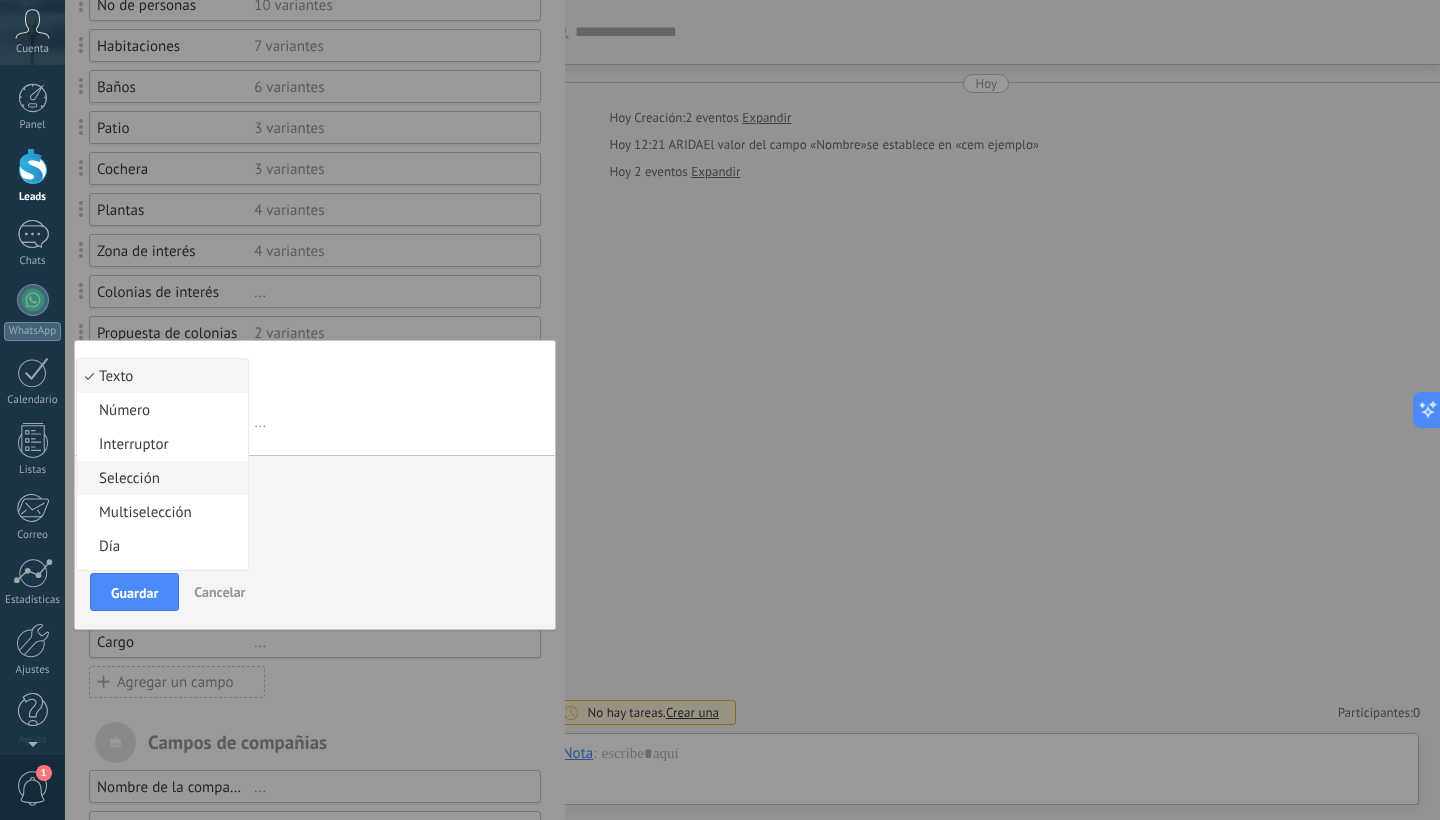 click on "Selección" at bounding box center (159, 478) 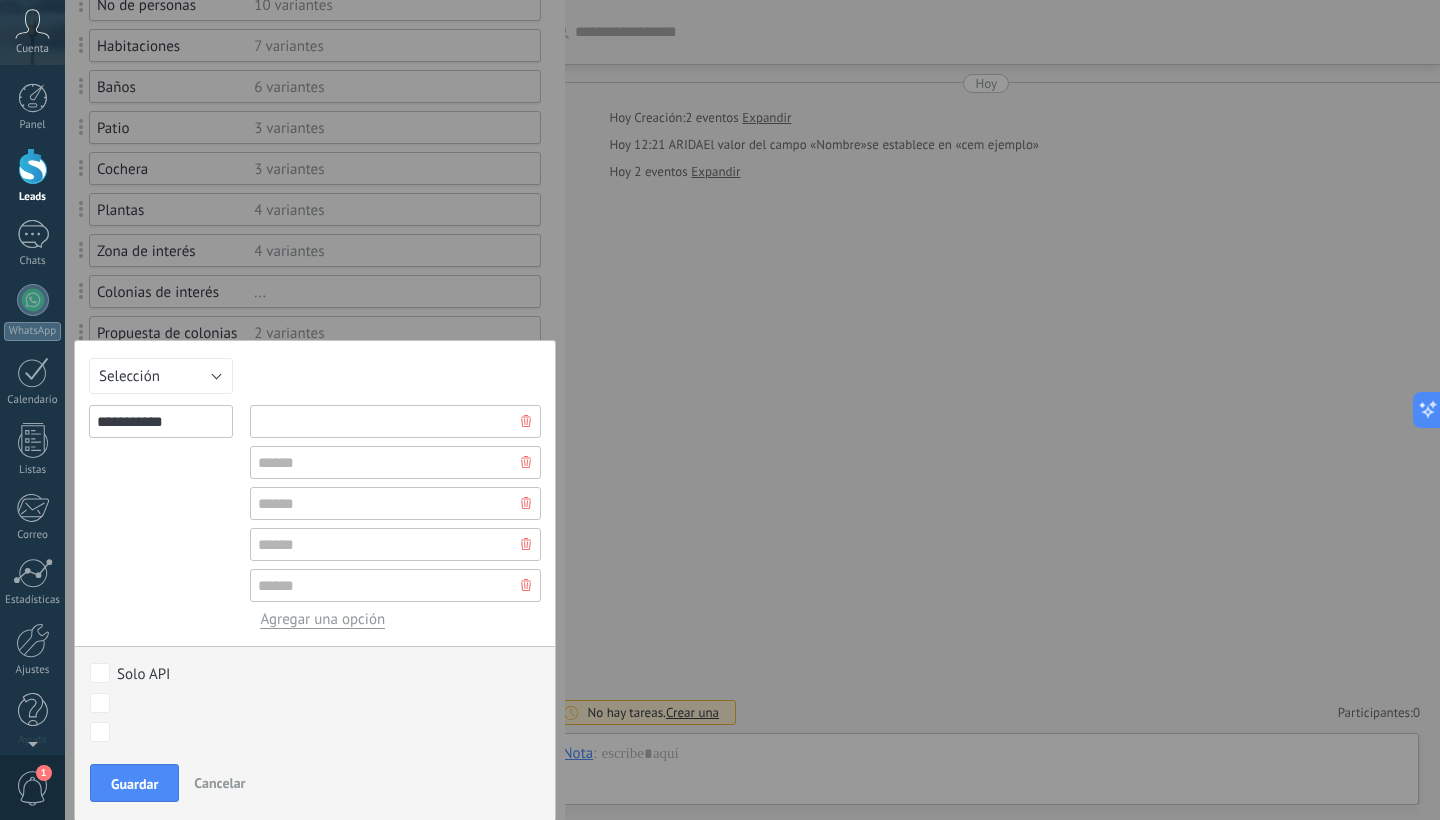 click at bounding box center (395, 421) 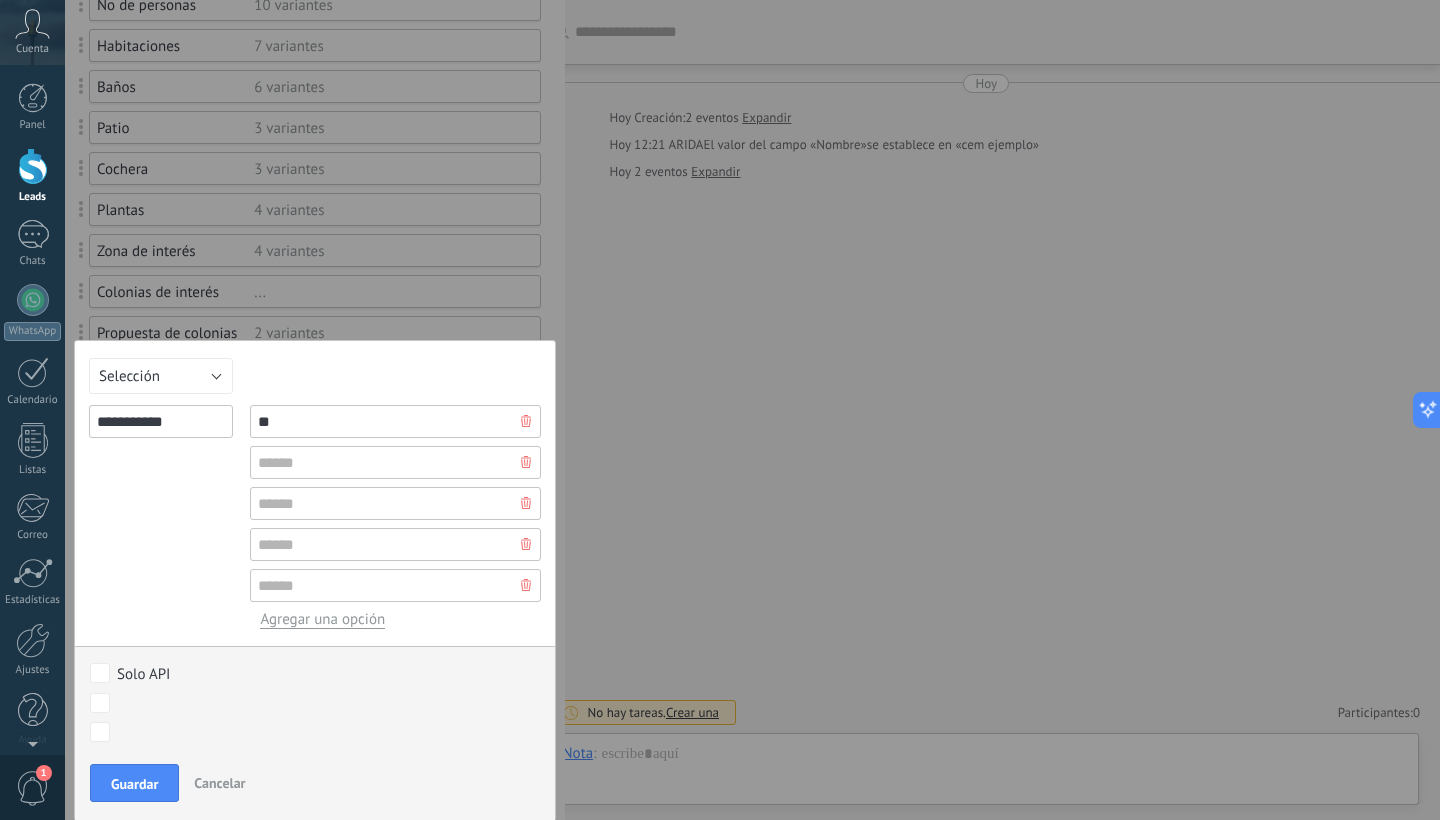 type on "**" 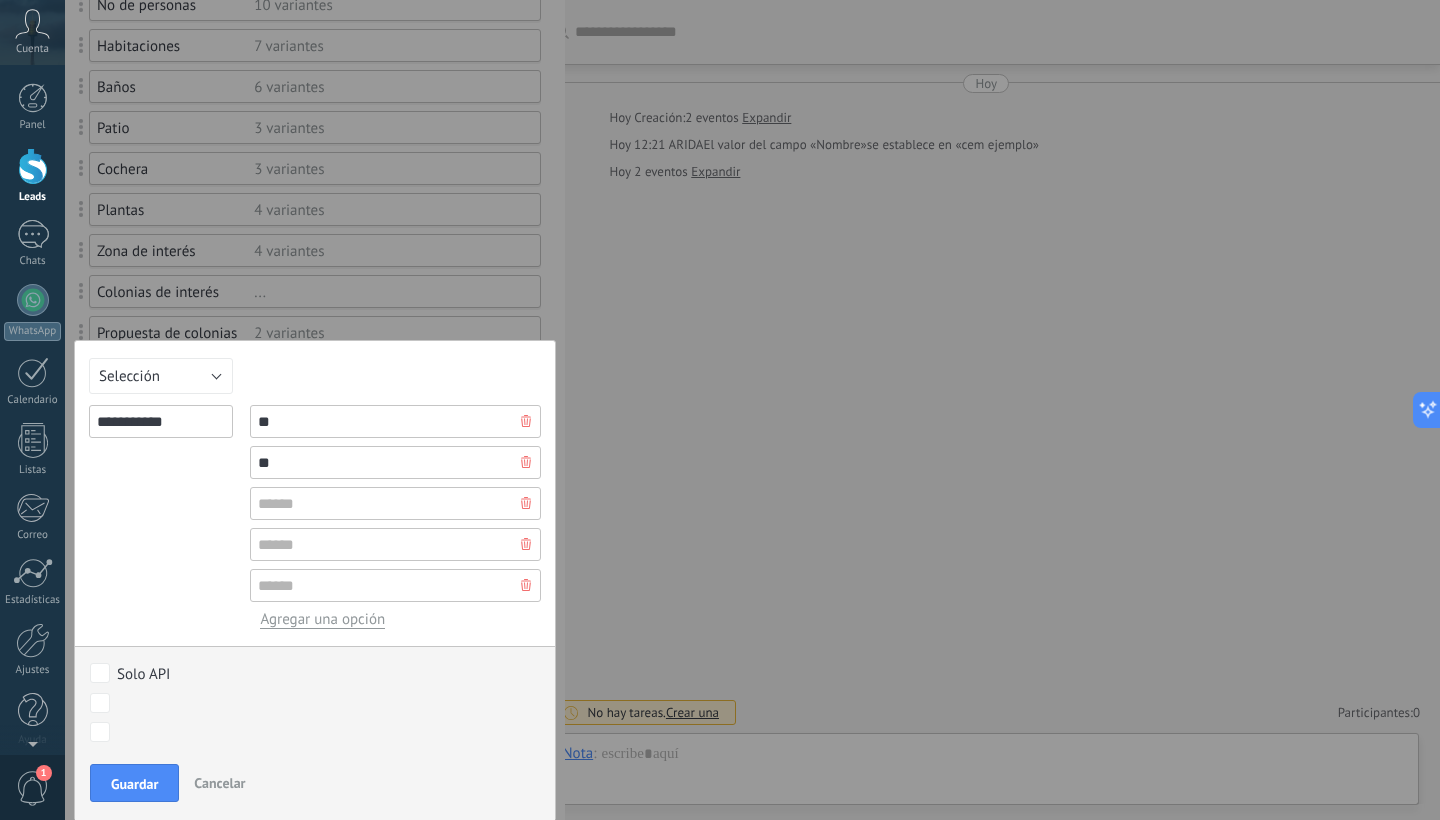 type on "**" 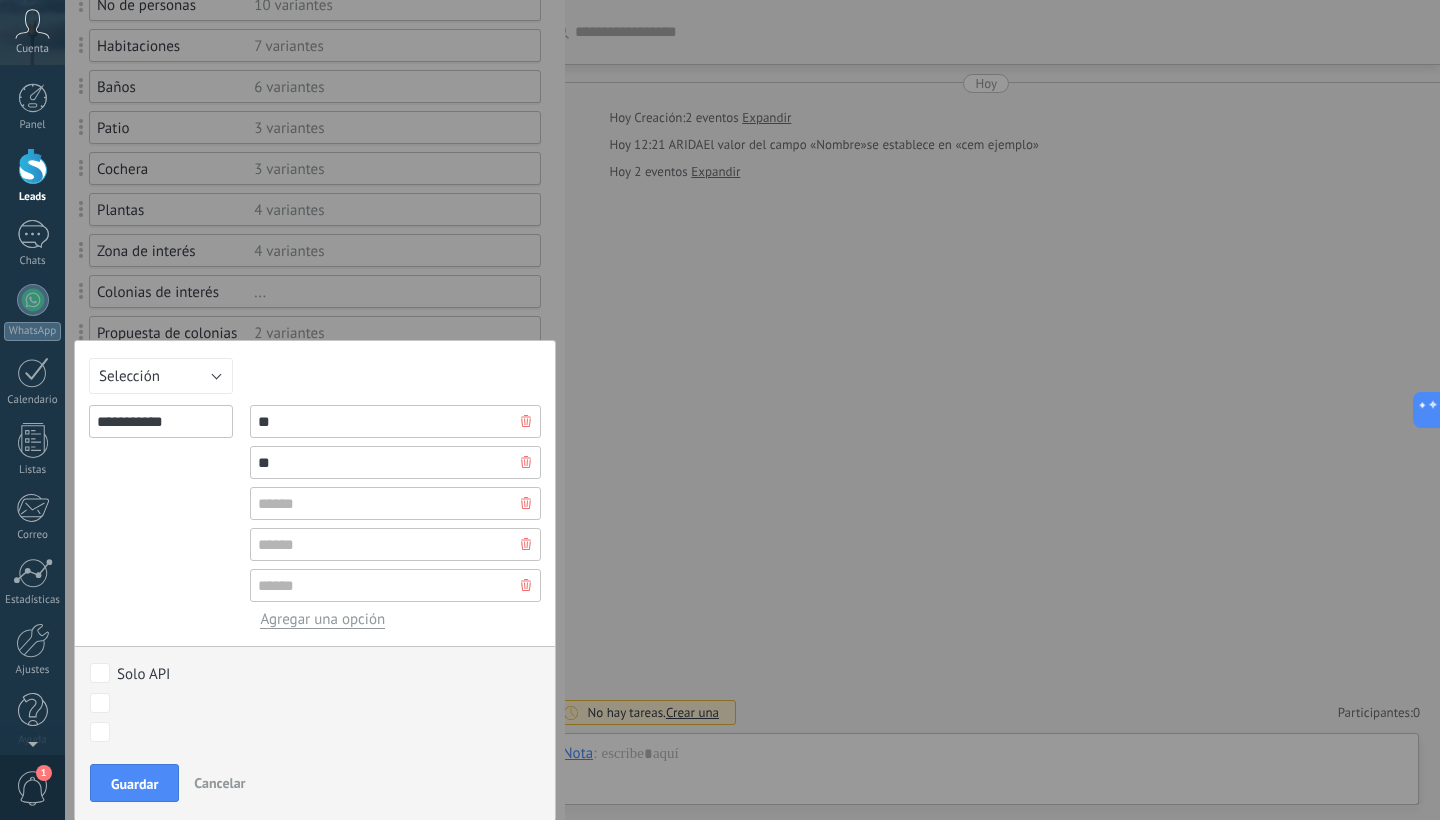 click on "Guardar Cancelar" at bounding box center [315, 788] 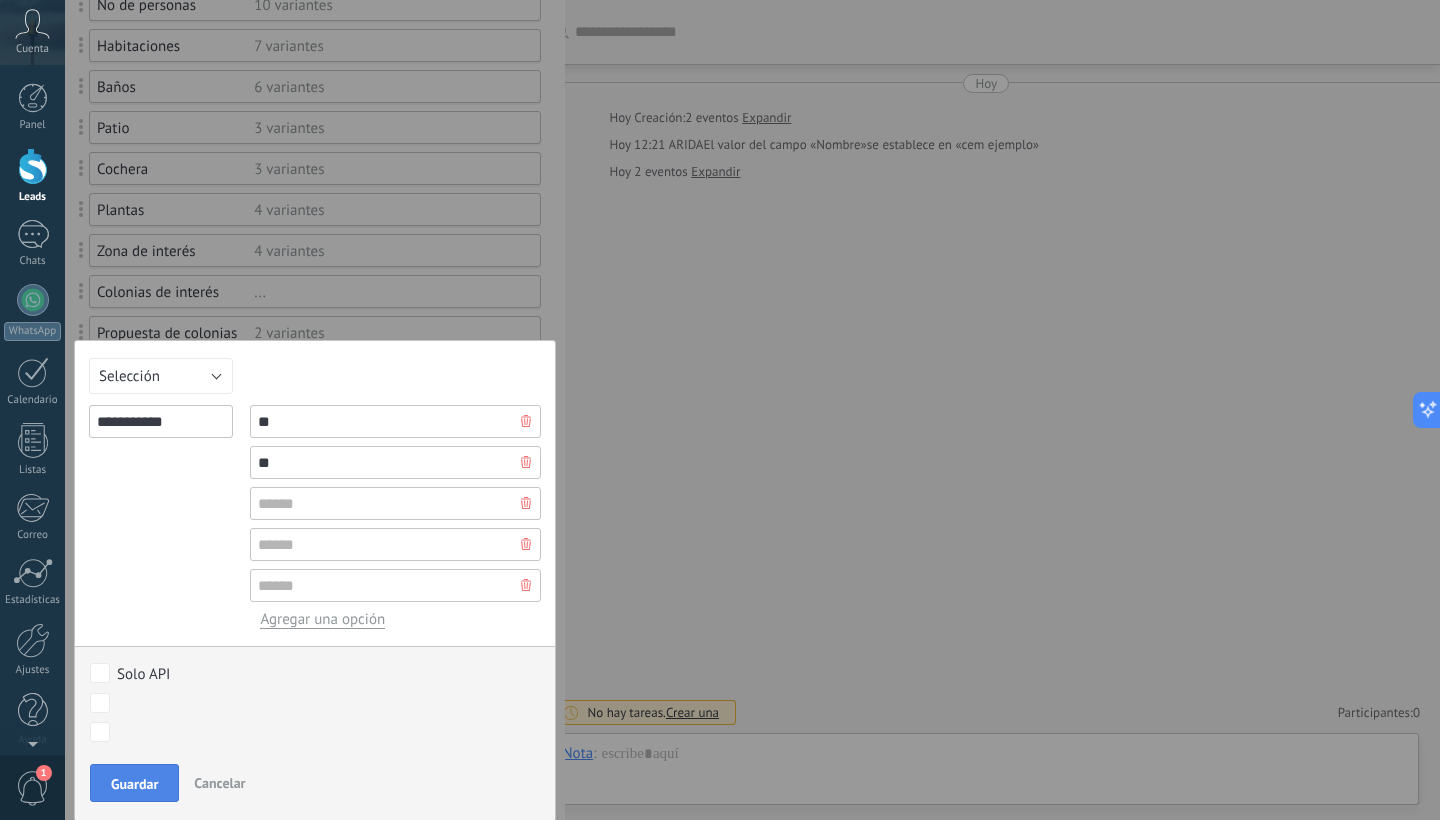 click on "Guardar" at bounding box center [134, 783] 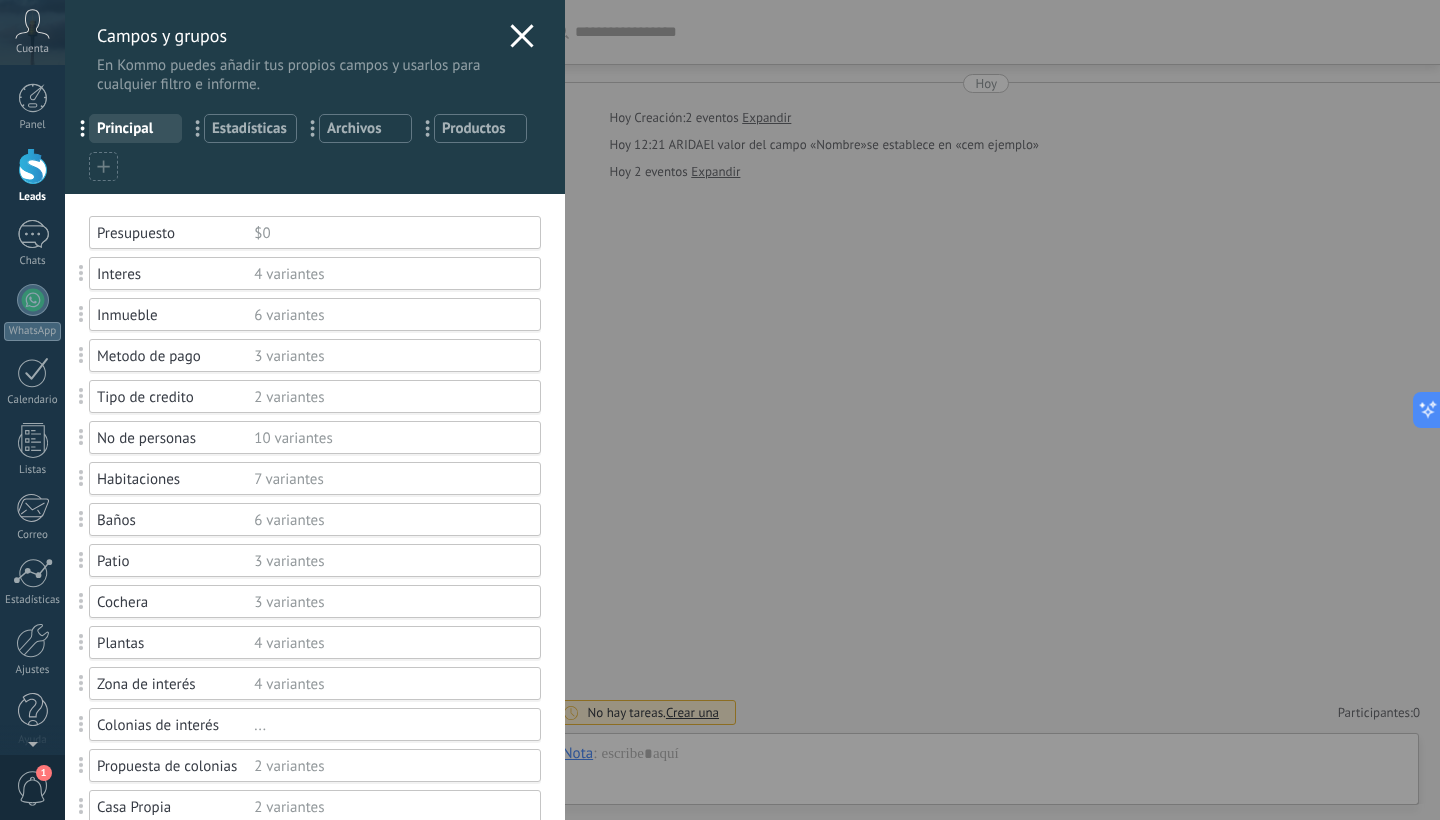 scroll, scrollTop: 0, scrollLeft: 0, axis: both 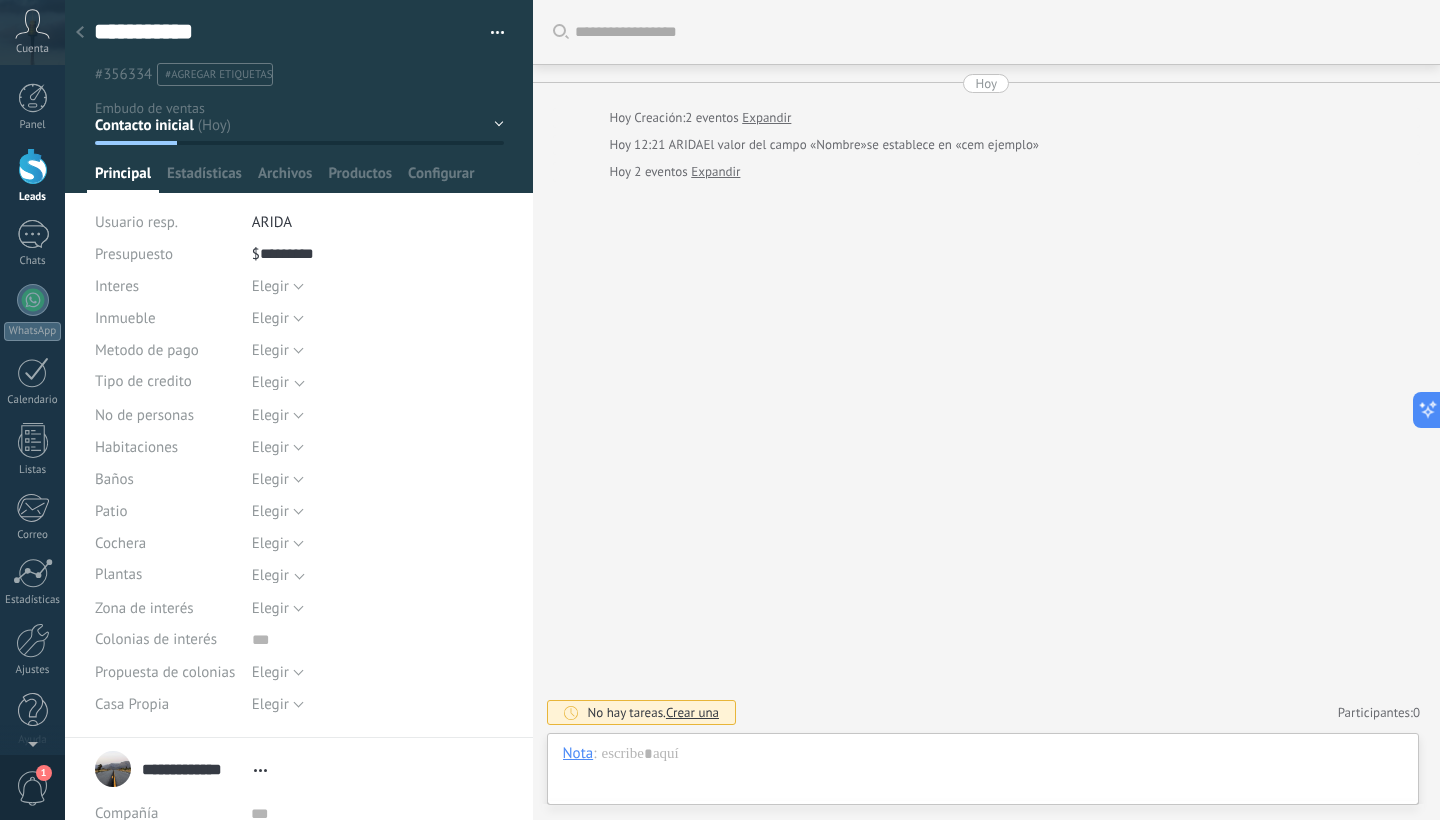 click 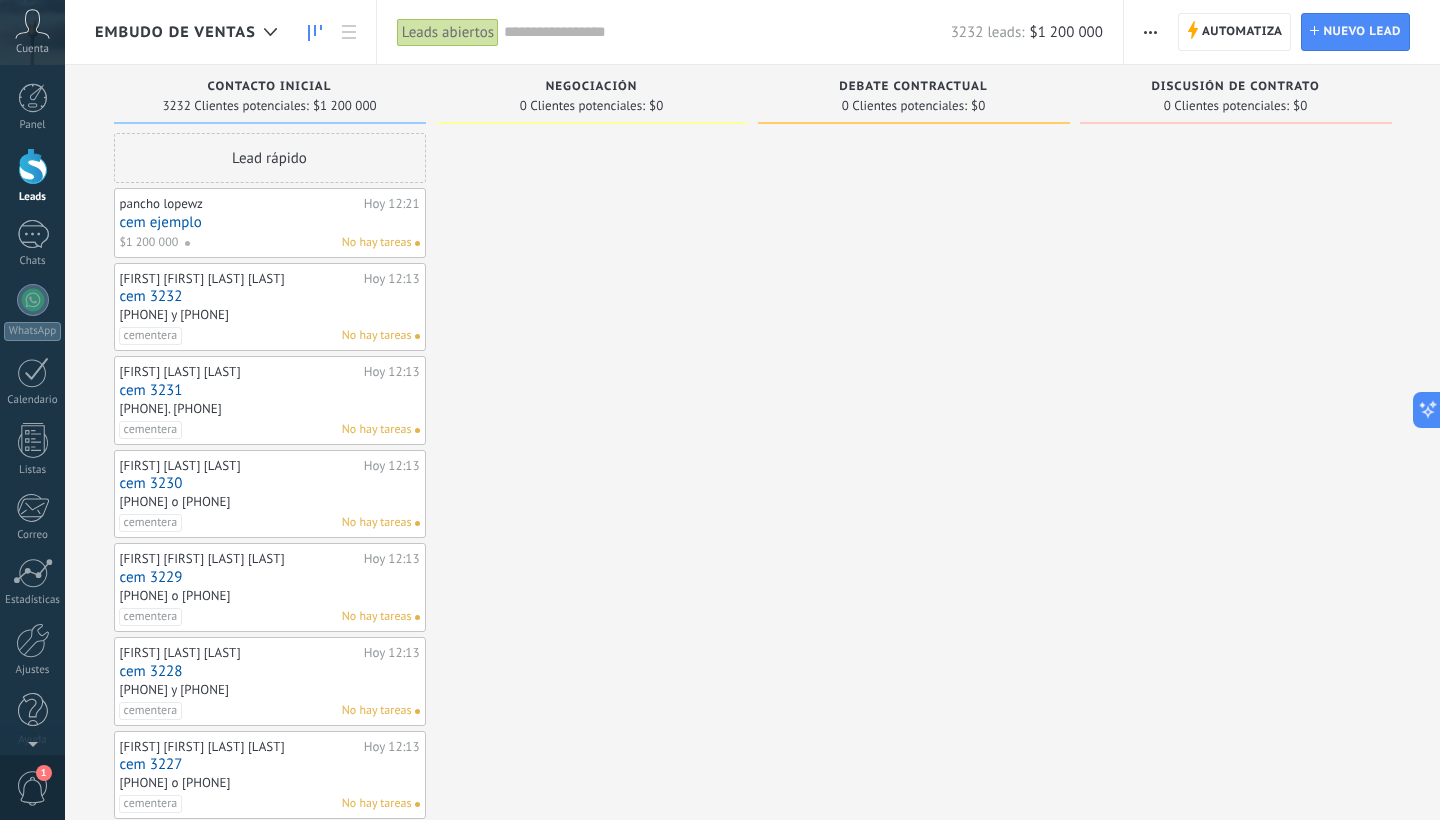 click on "cem 3232" at bounding box center [270, 296] 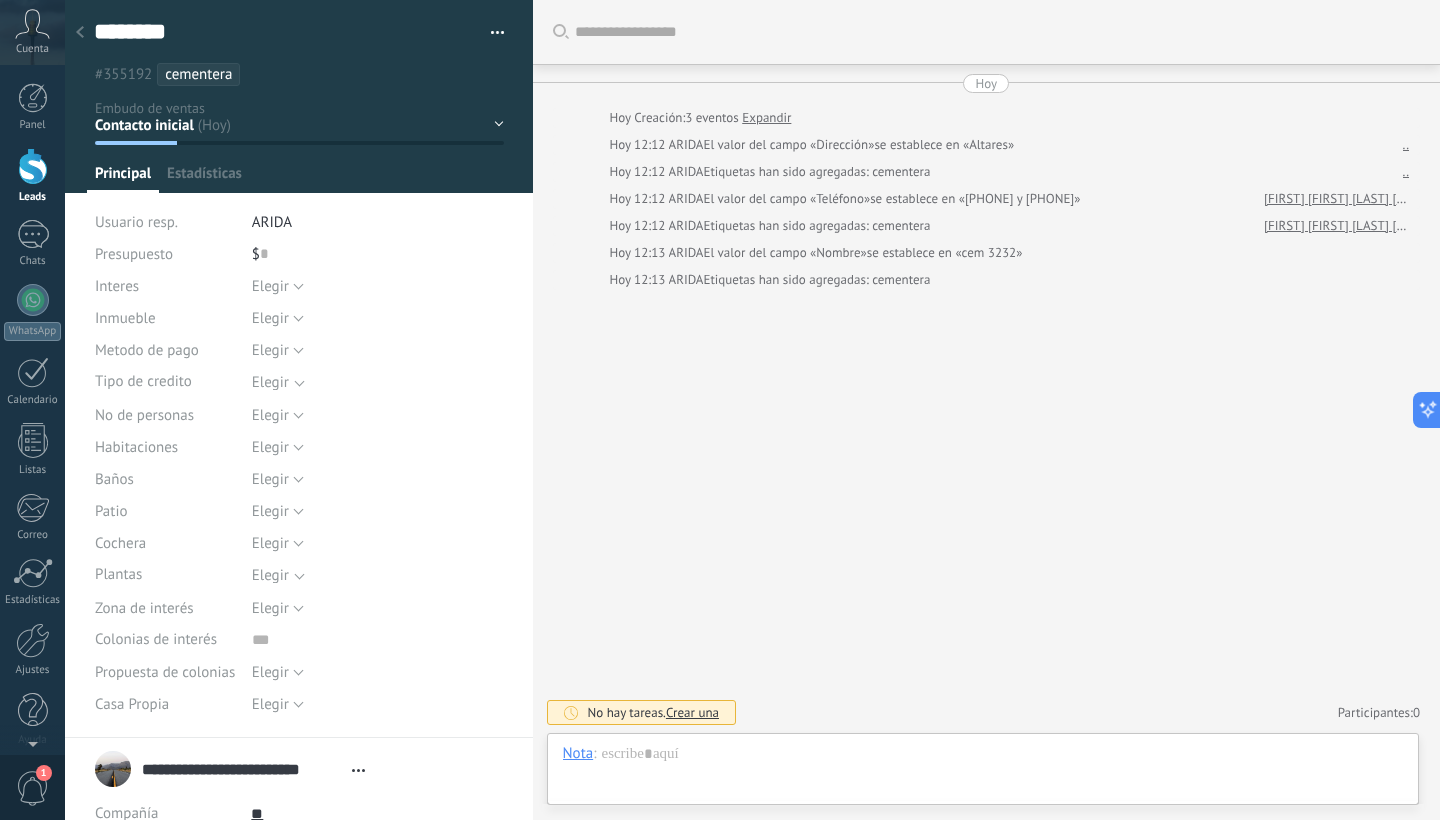 scroll, scrollTop: 20, scrollLeft: 0, axis: vertical 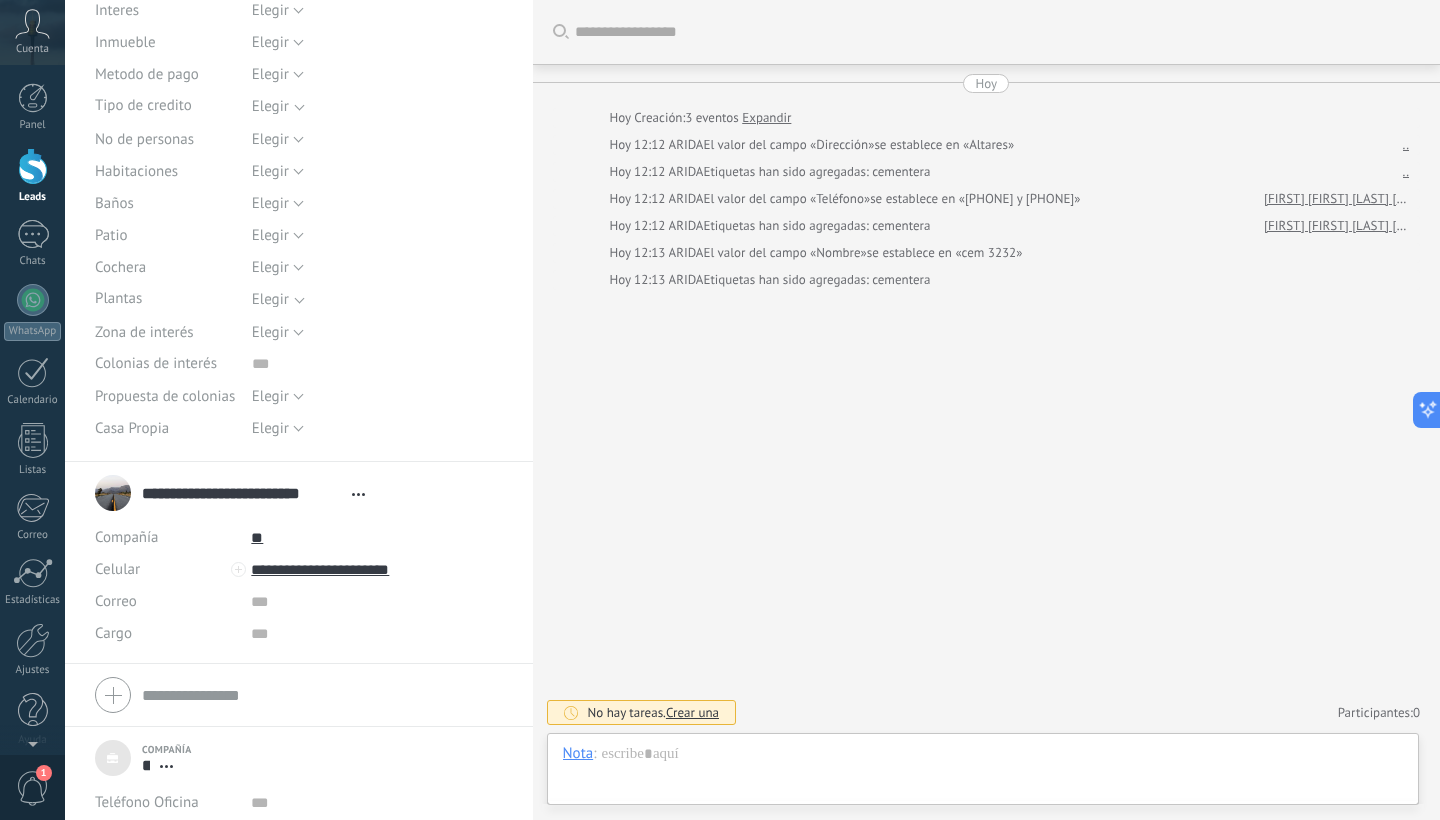 type on "*******" 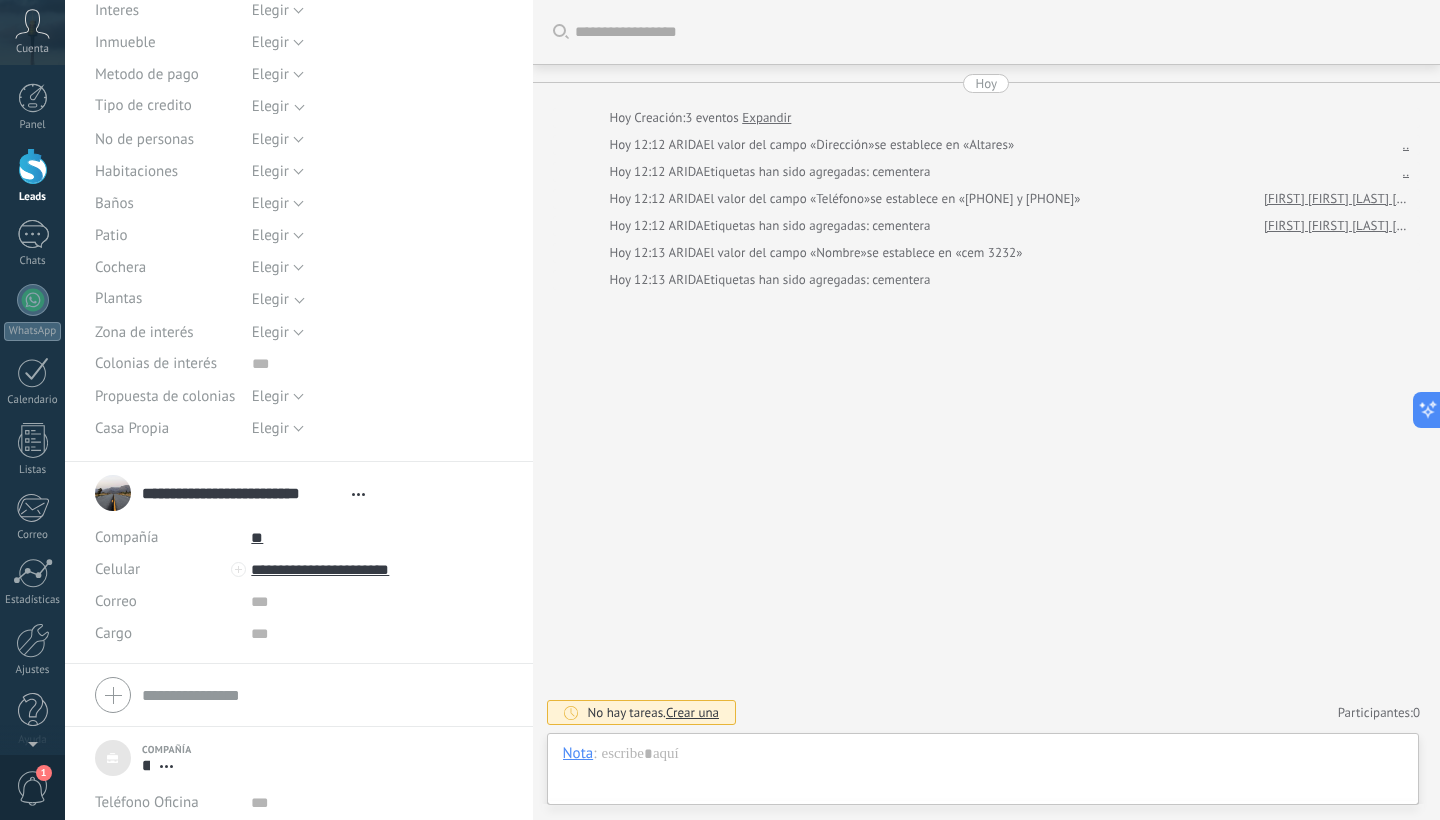 scroll, scrollTop: 20, scrollLeft: 0, axis: vertical 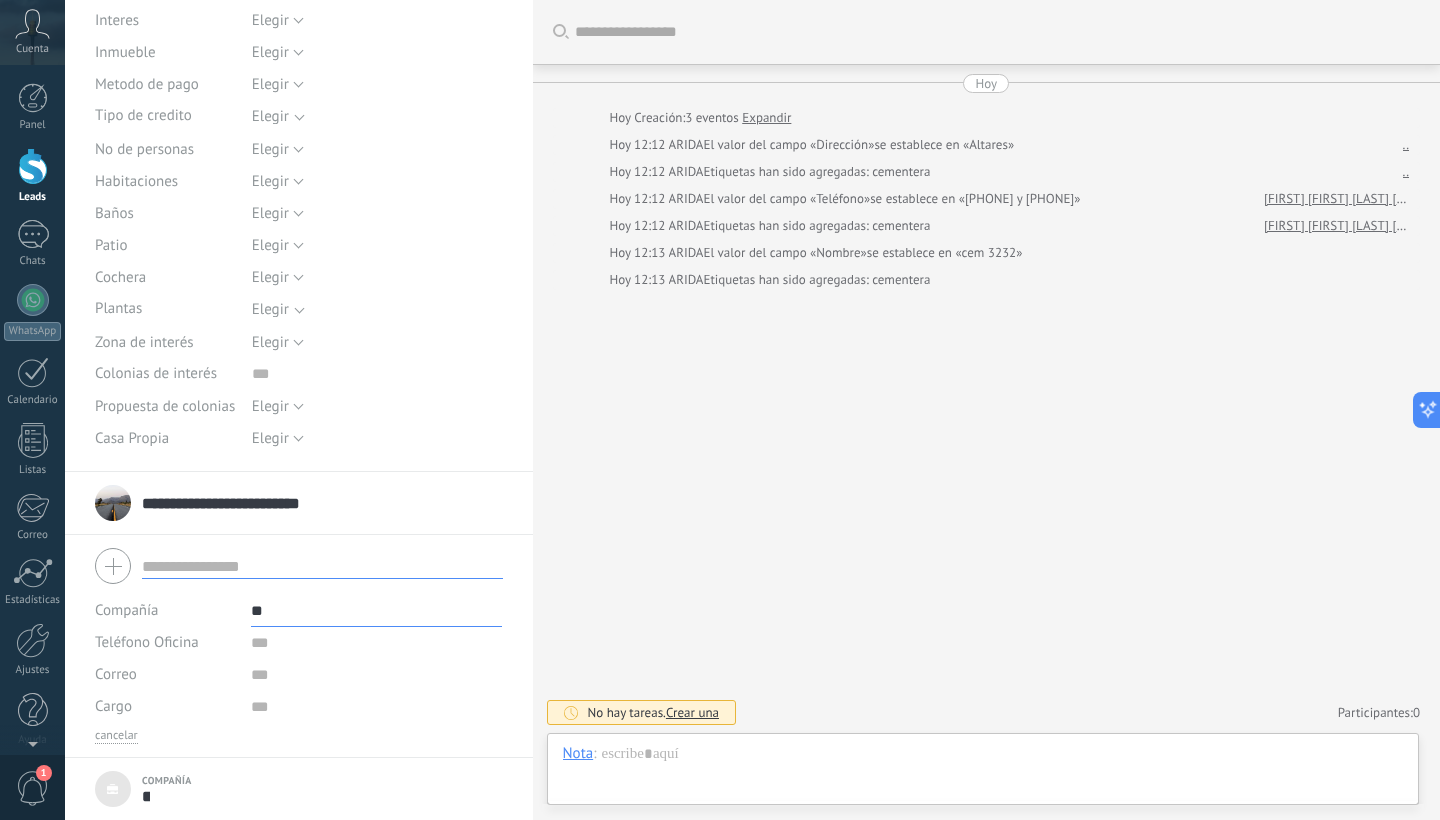 click on "********
Guardar y crear
Imprimir
Administrar etiquetas
Exportar a excel" at bounding box center (299, 103) 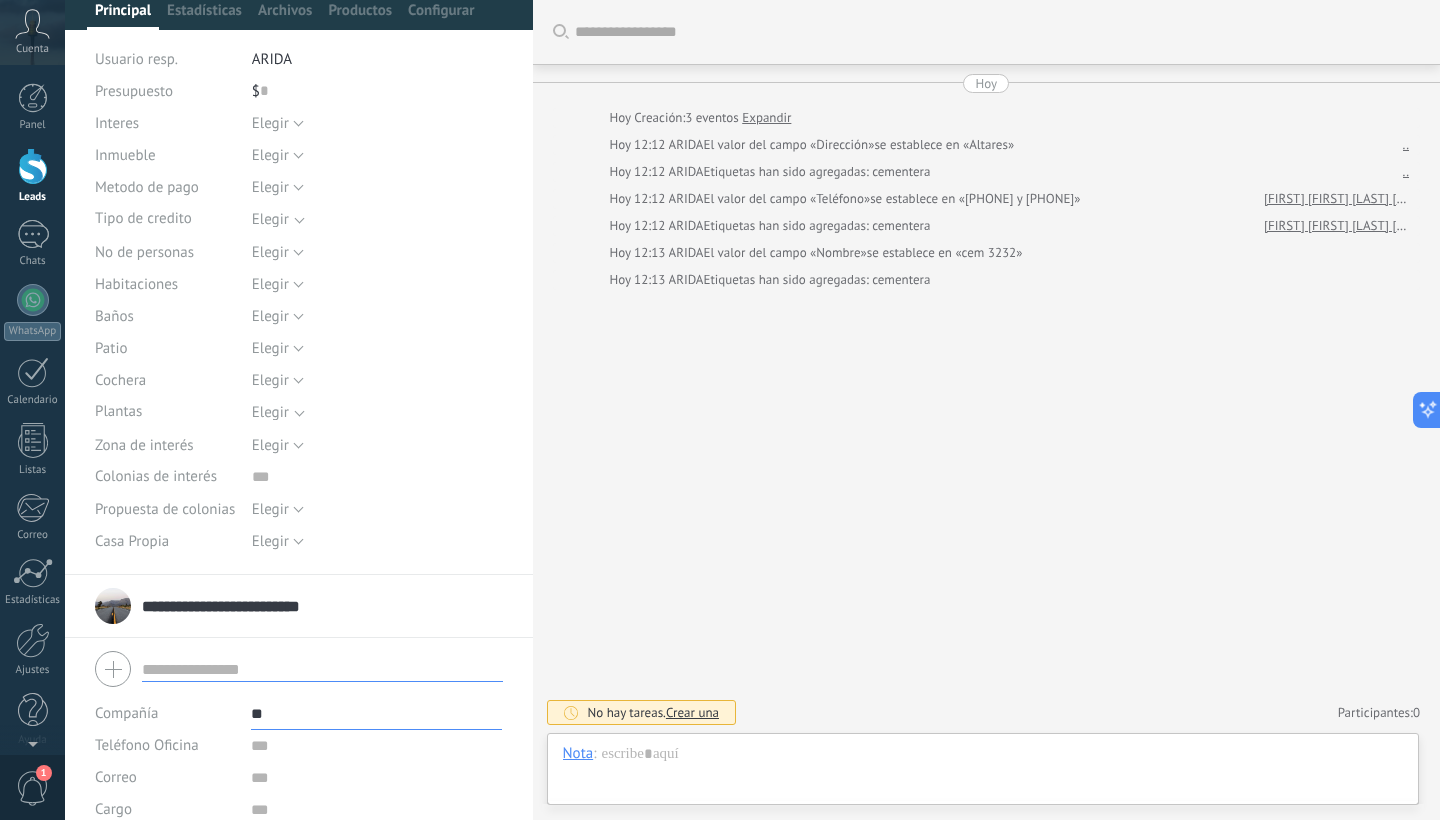 click on "**********" at bounding box center (242, 606) 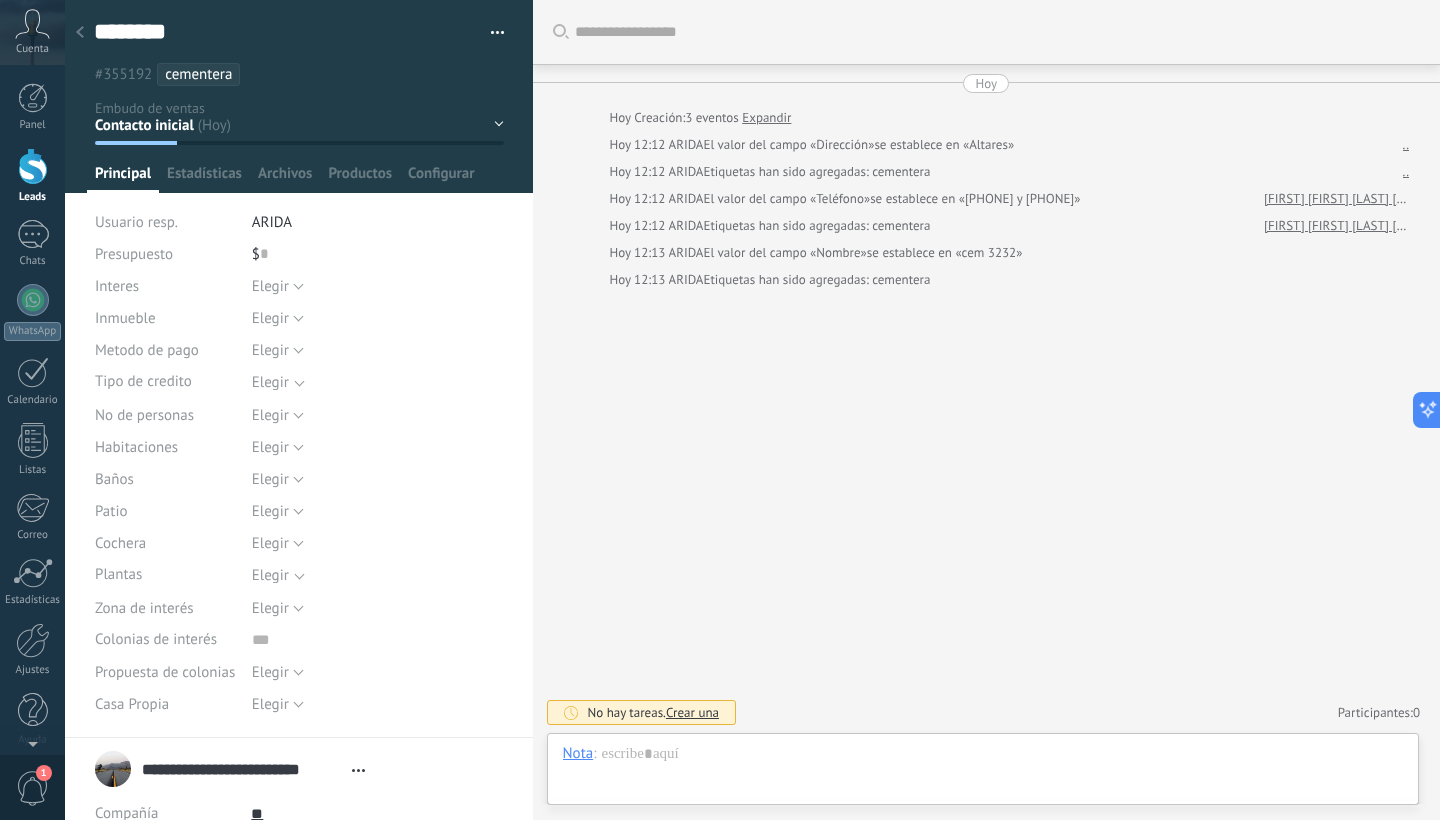 scroll, scrollTop: 0, scrollLeft: 0, axis: both 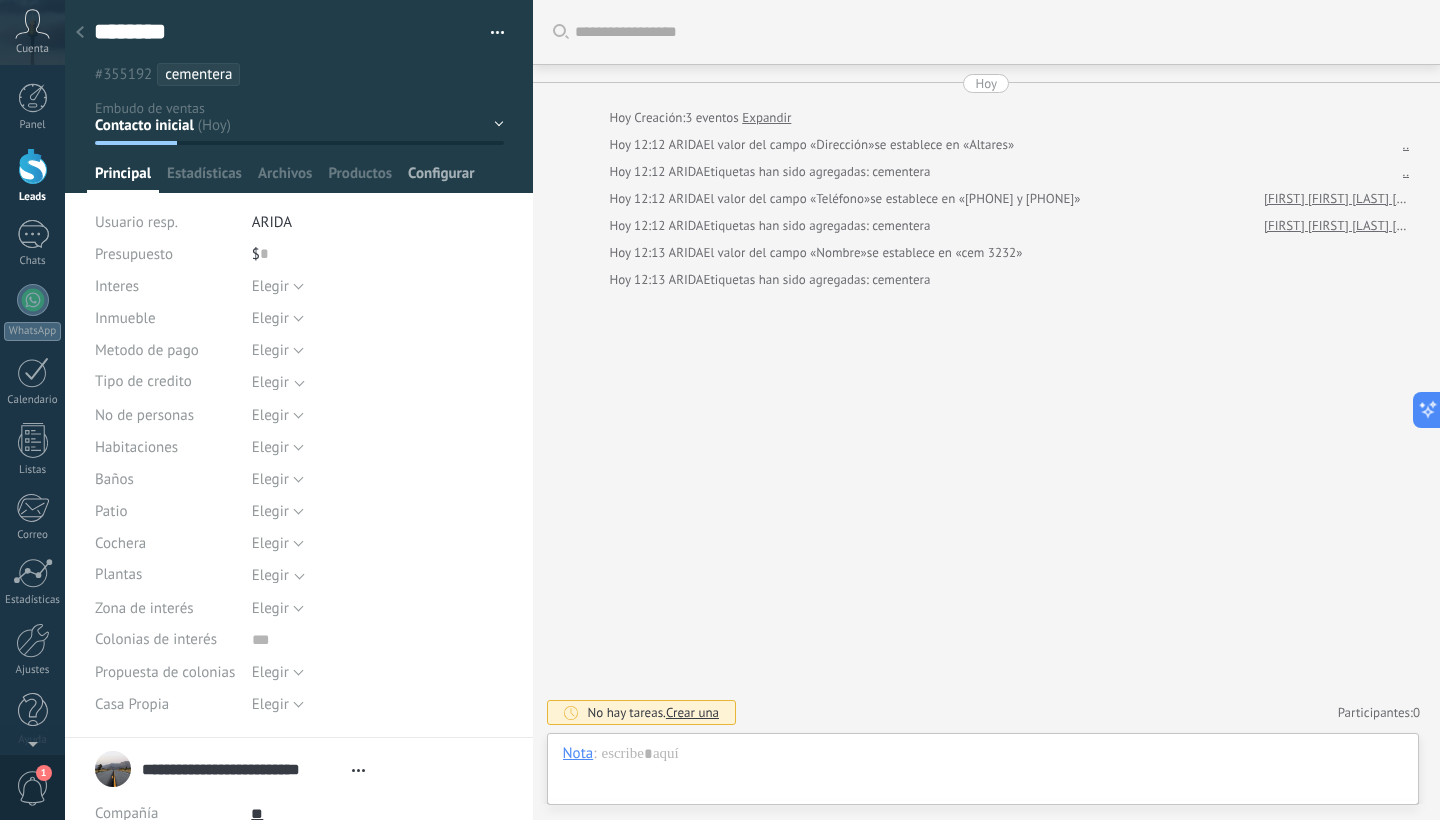 click on "Configurar" at bounding box center [441, 178] 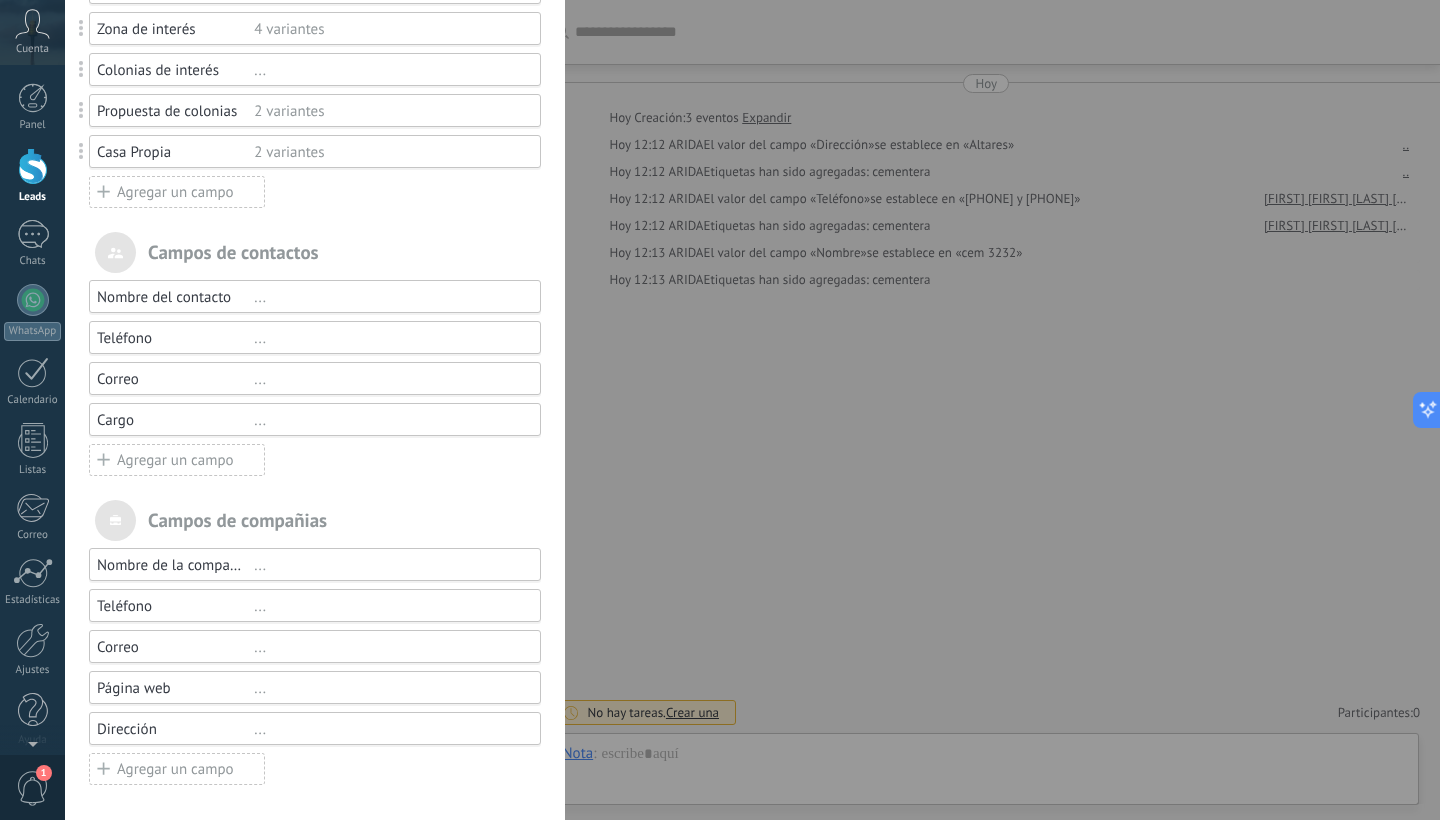 scroll, scrollTop: 654, scrollLeft: 0, axis: vertical 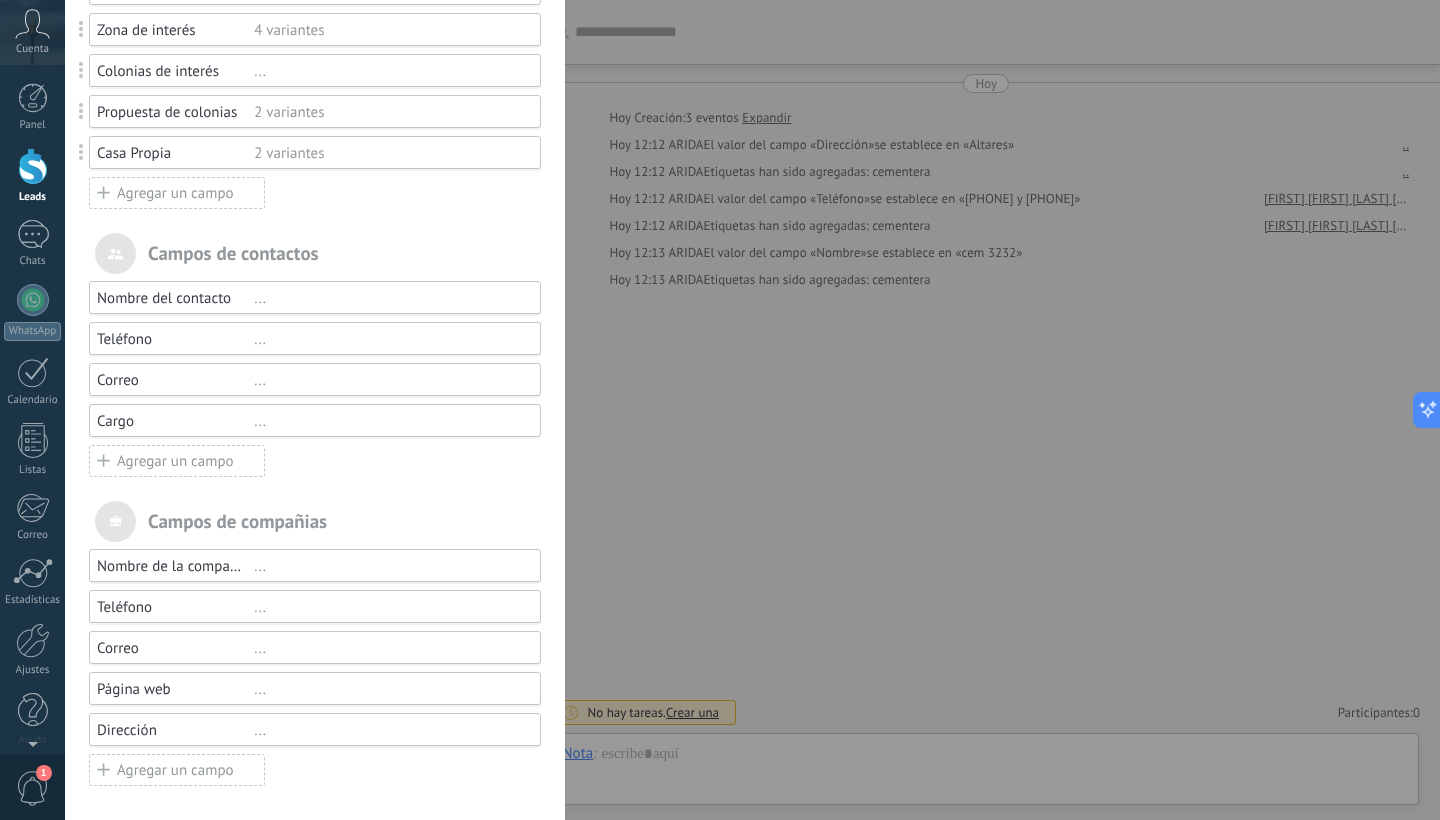 click on "Agregar un campo" at bounding box center [177, 461] 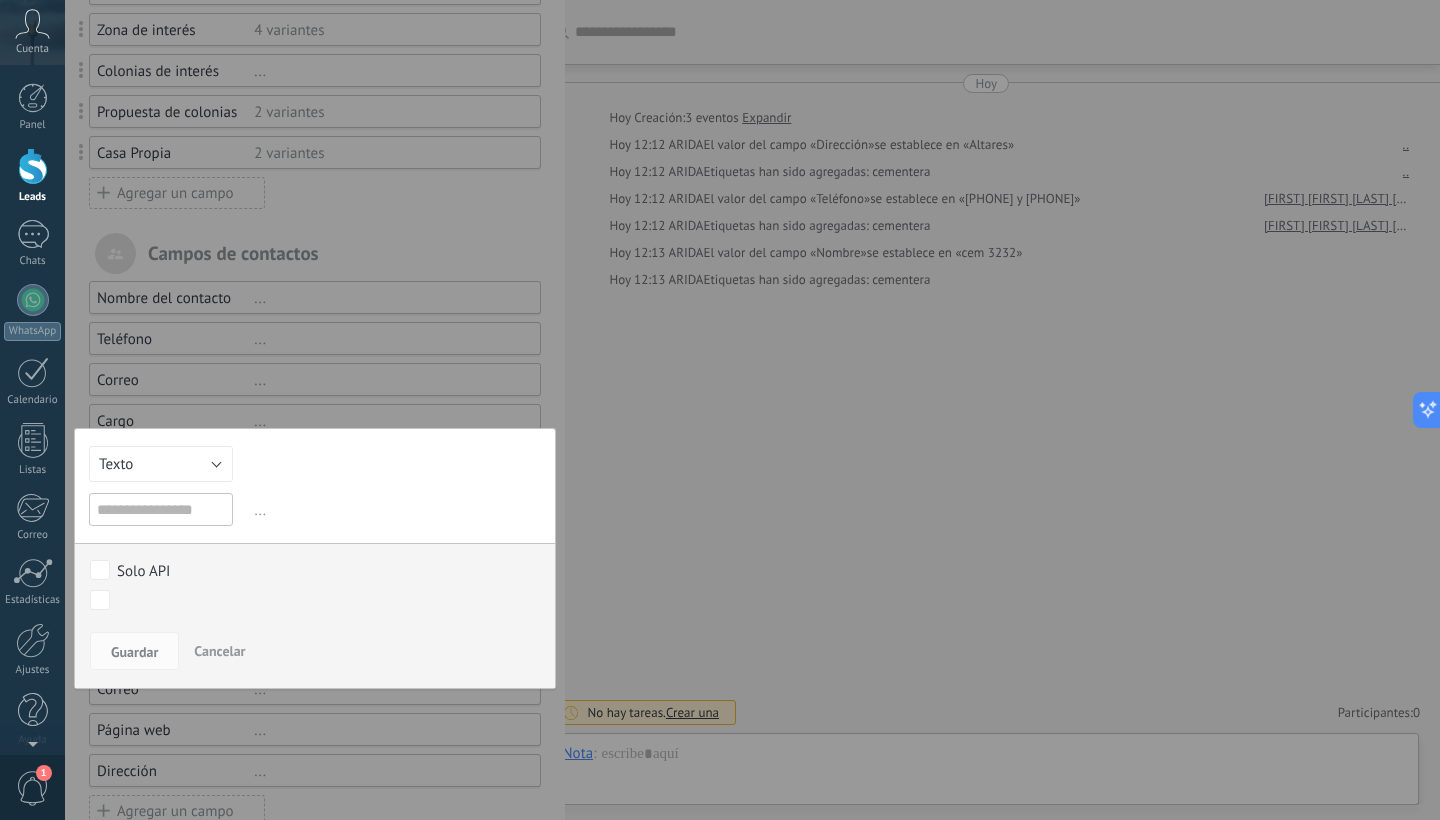 click on "Texto" at bounding box center (161, 464) 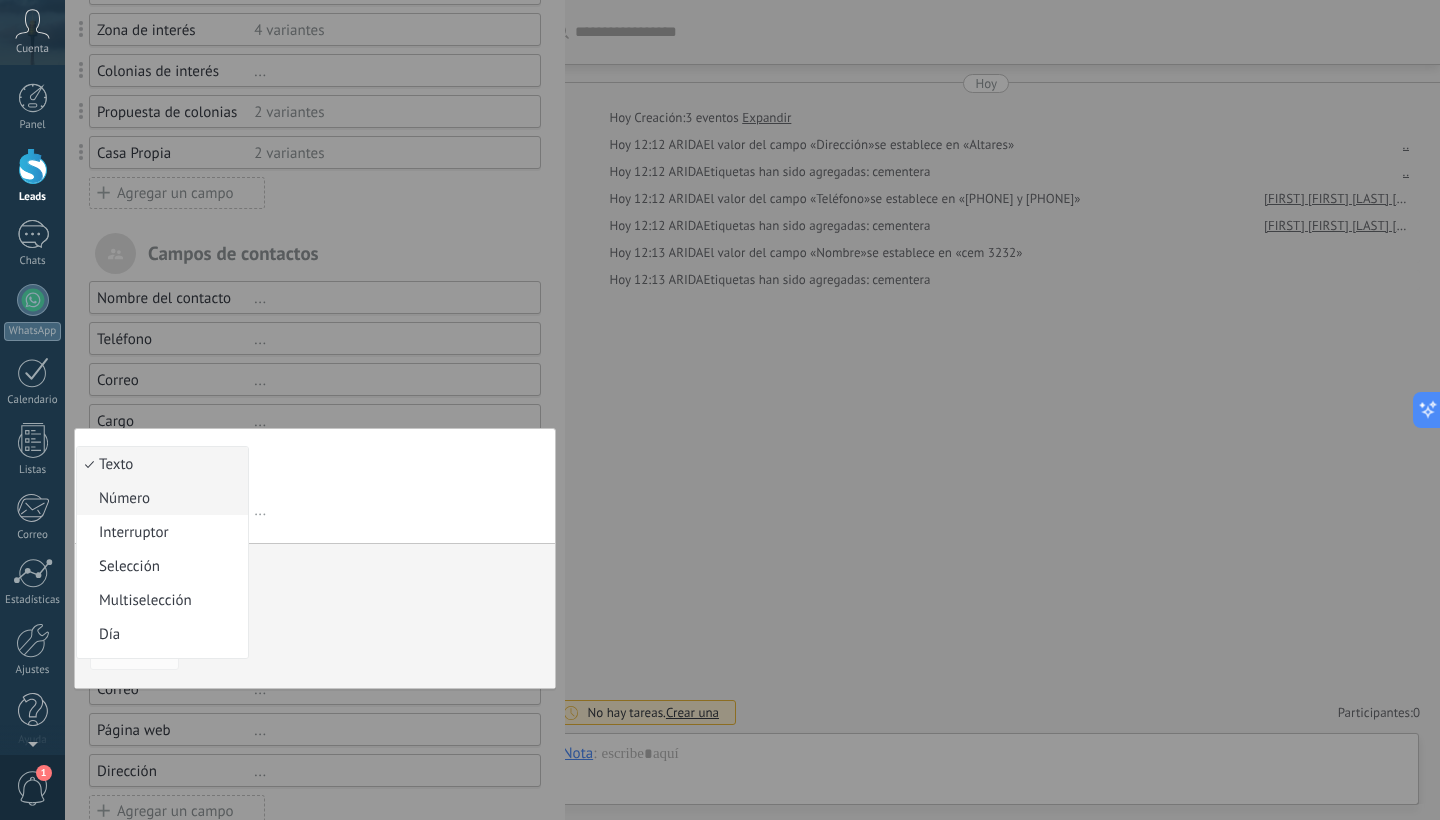 click on "Número" at bounding box center (159, 498) 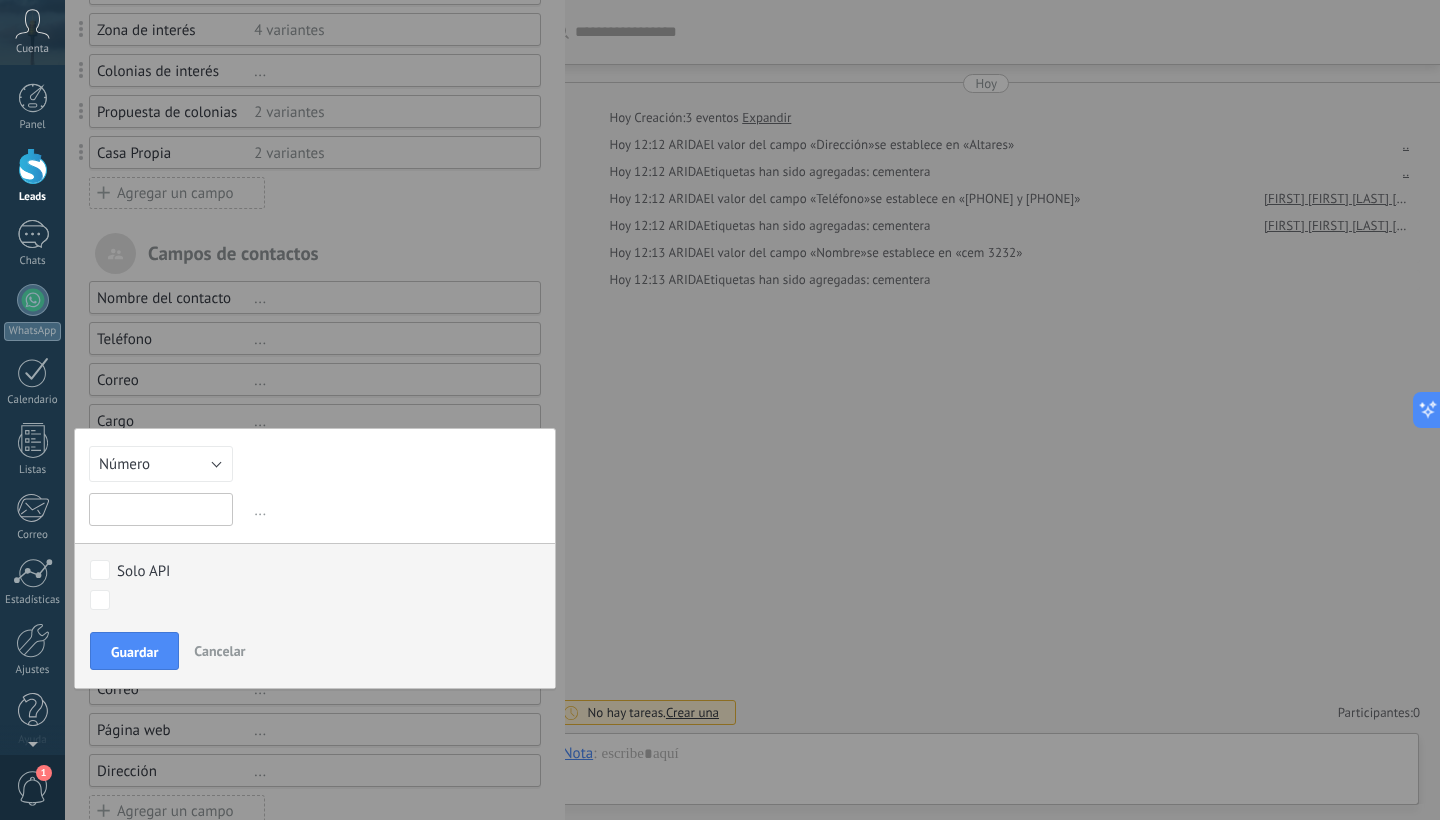 click at bounding box center (161, 509) 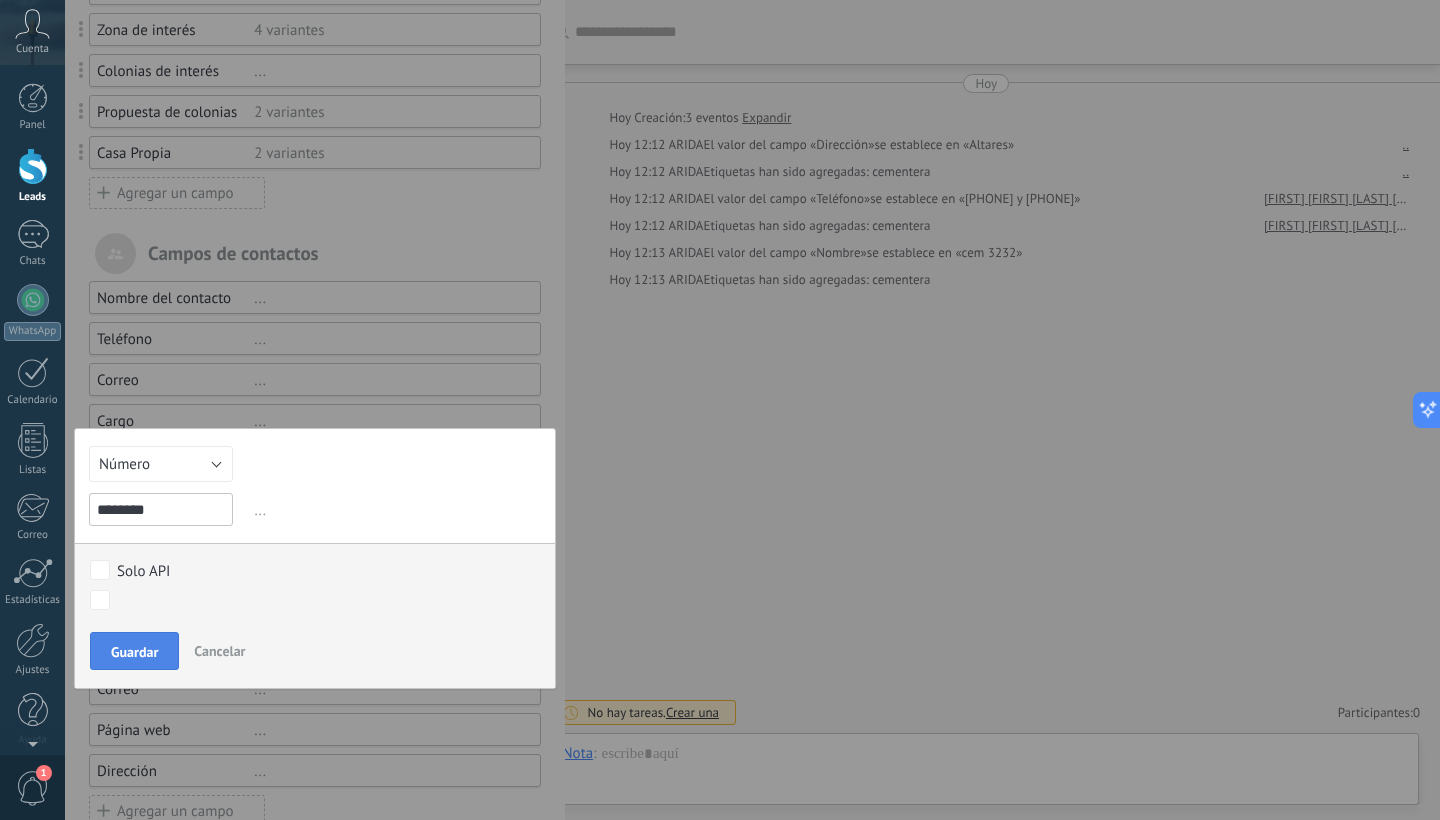 type on "********" 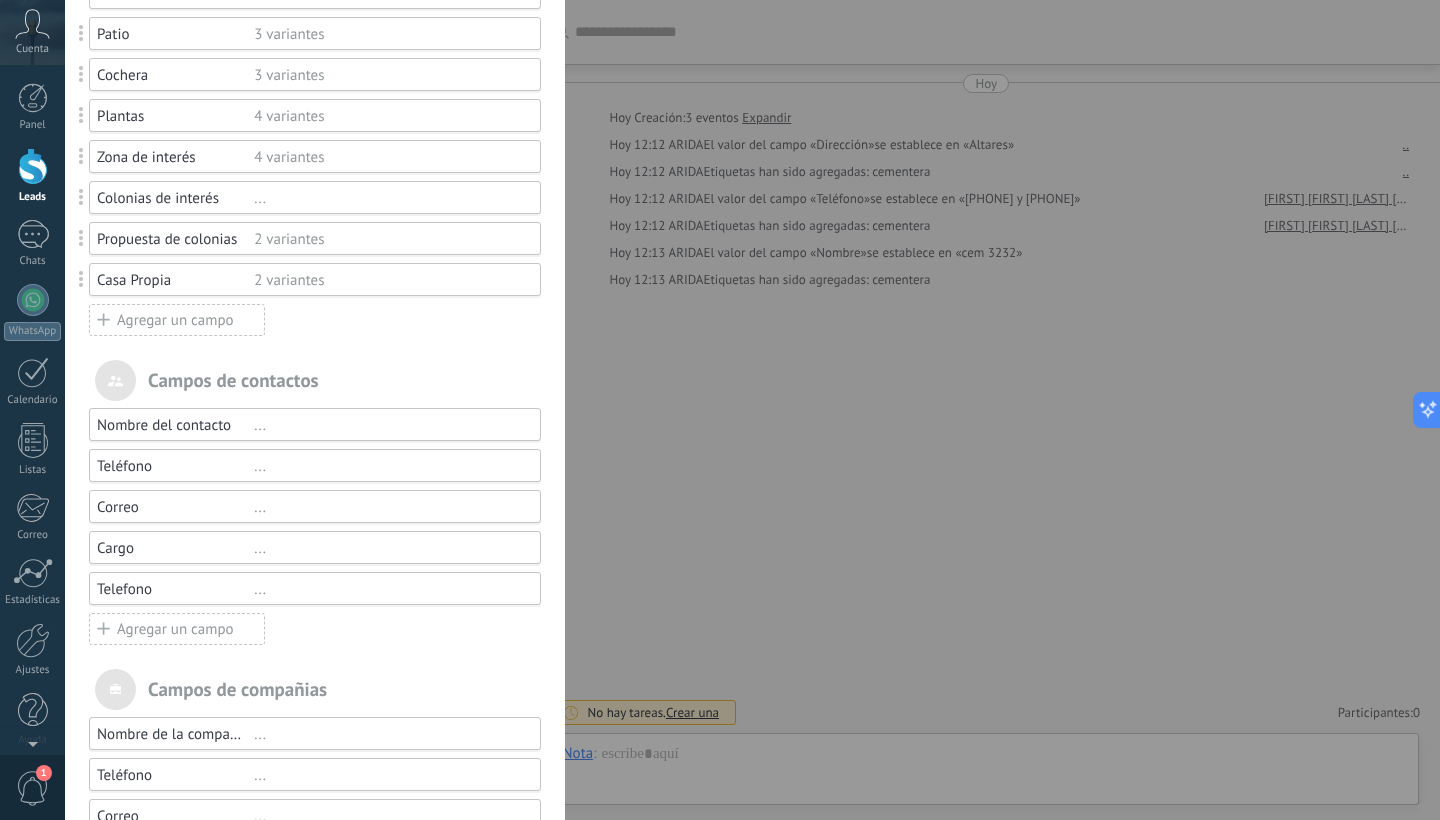 scroll, scrollTop: 526, scrollLeft: 0, axis: vertical 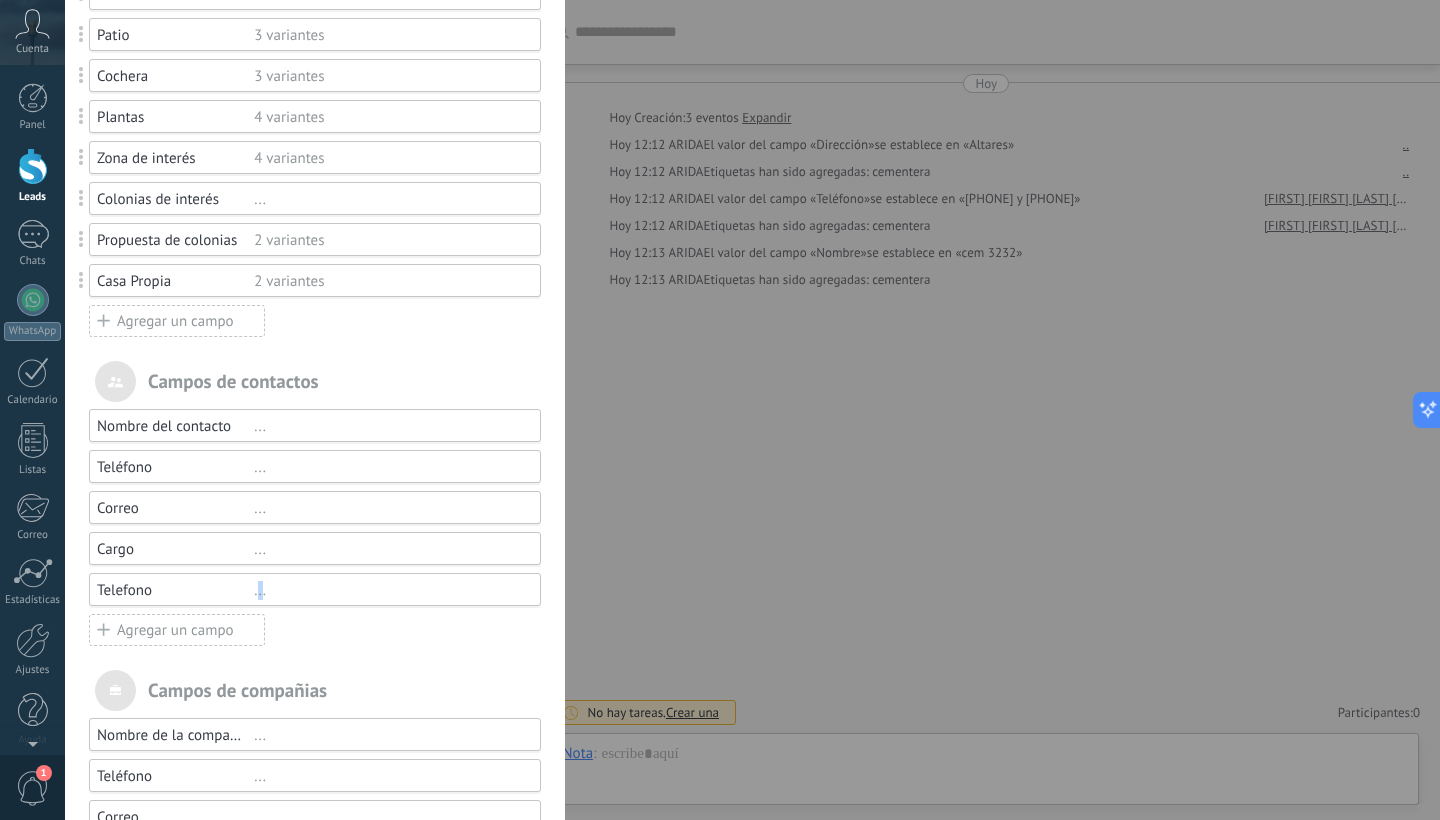 drag, startPoint x: 256, startPoint y: 594, endPoint x: 261, endPoint y: 585, distance: 10.29563 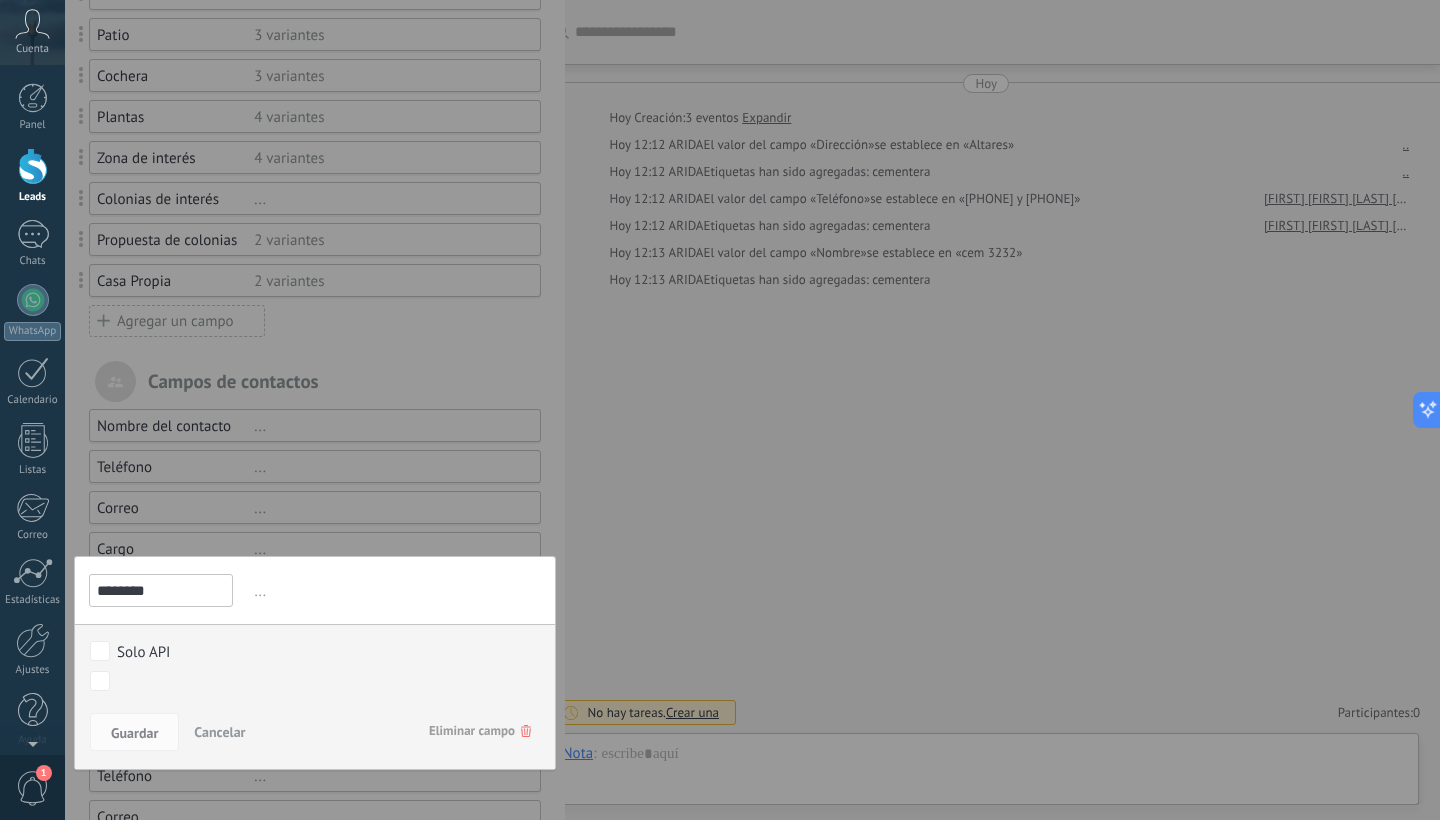 click at bounding box center [315, 233] 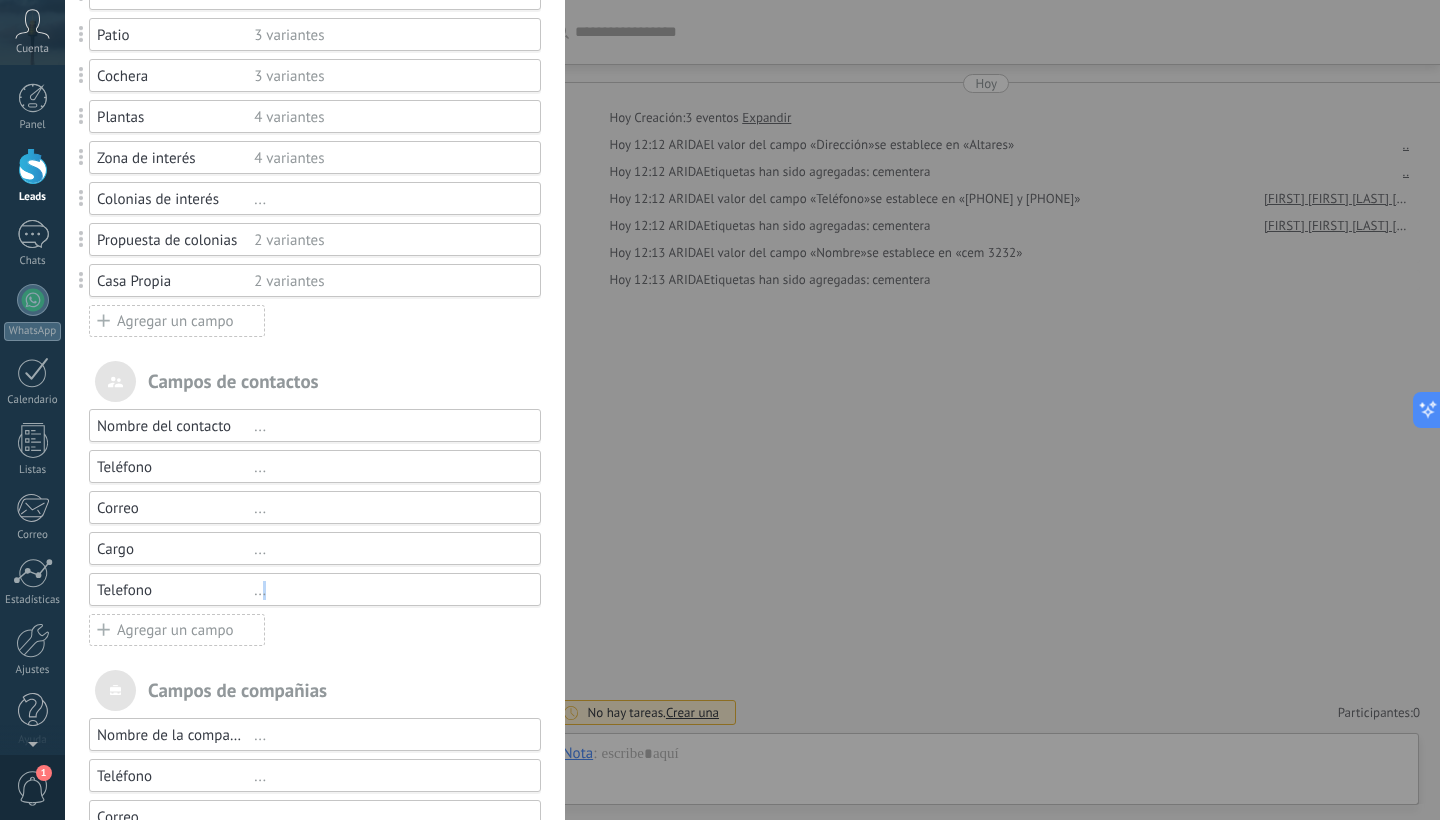 drag, startPoint x: 259, startPoint y: 596, endPoint x: 277, endPoint y: 603, distance: 19.313208 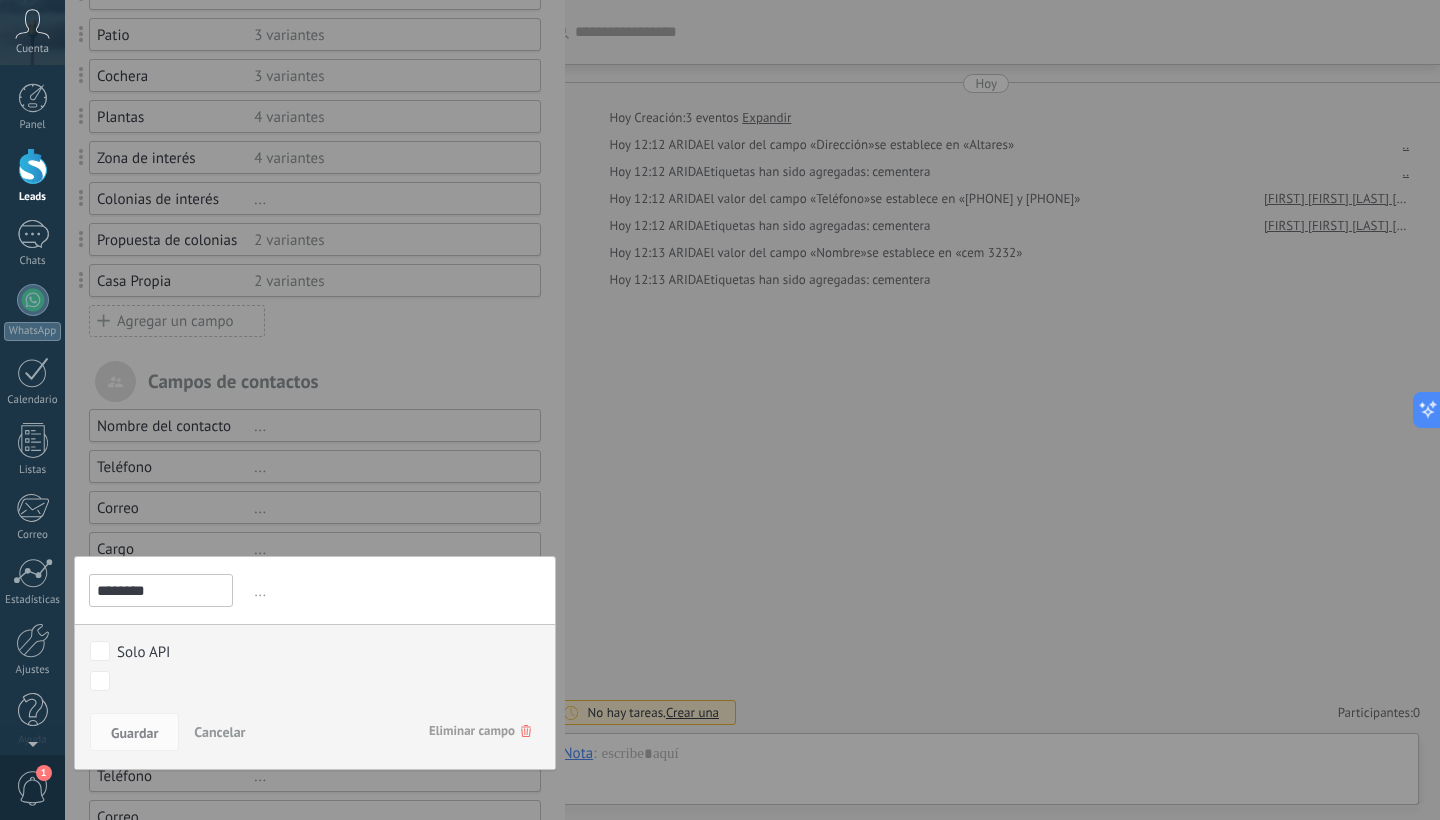 click at bounding box center [315, 233] 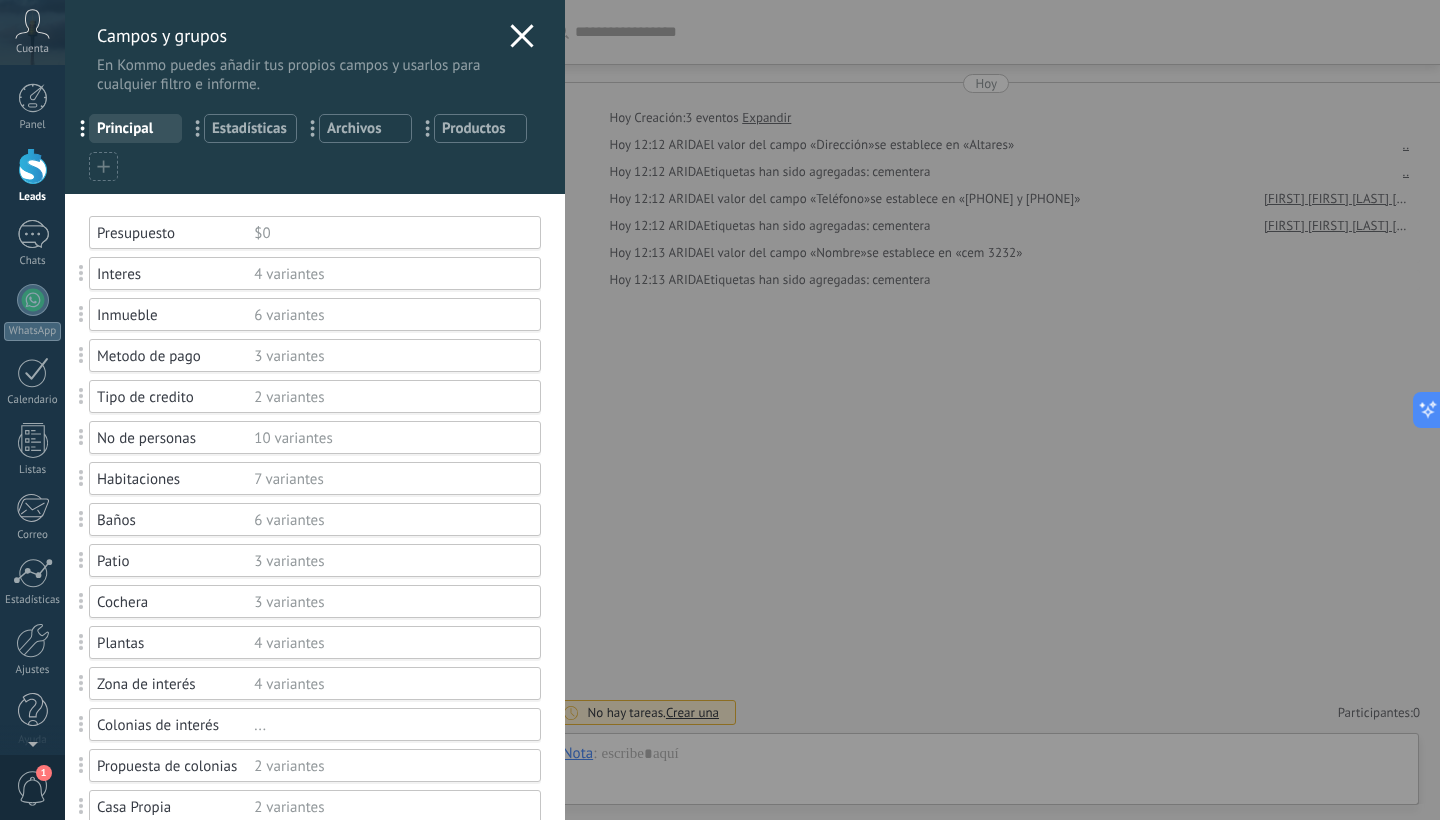 scroll, scrollTop: 0, scrollLeft: 0, axis: both 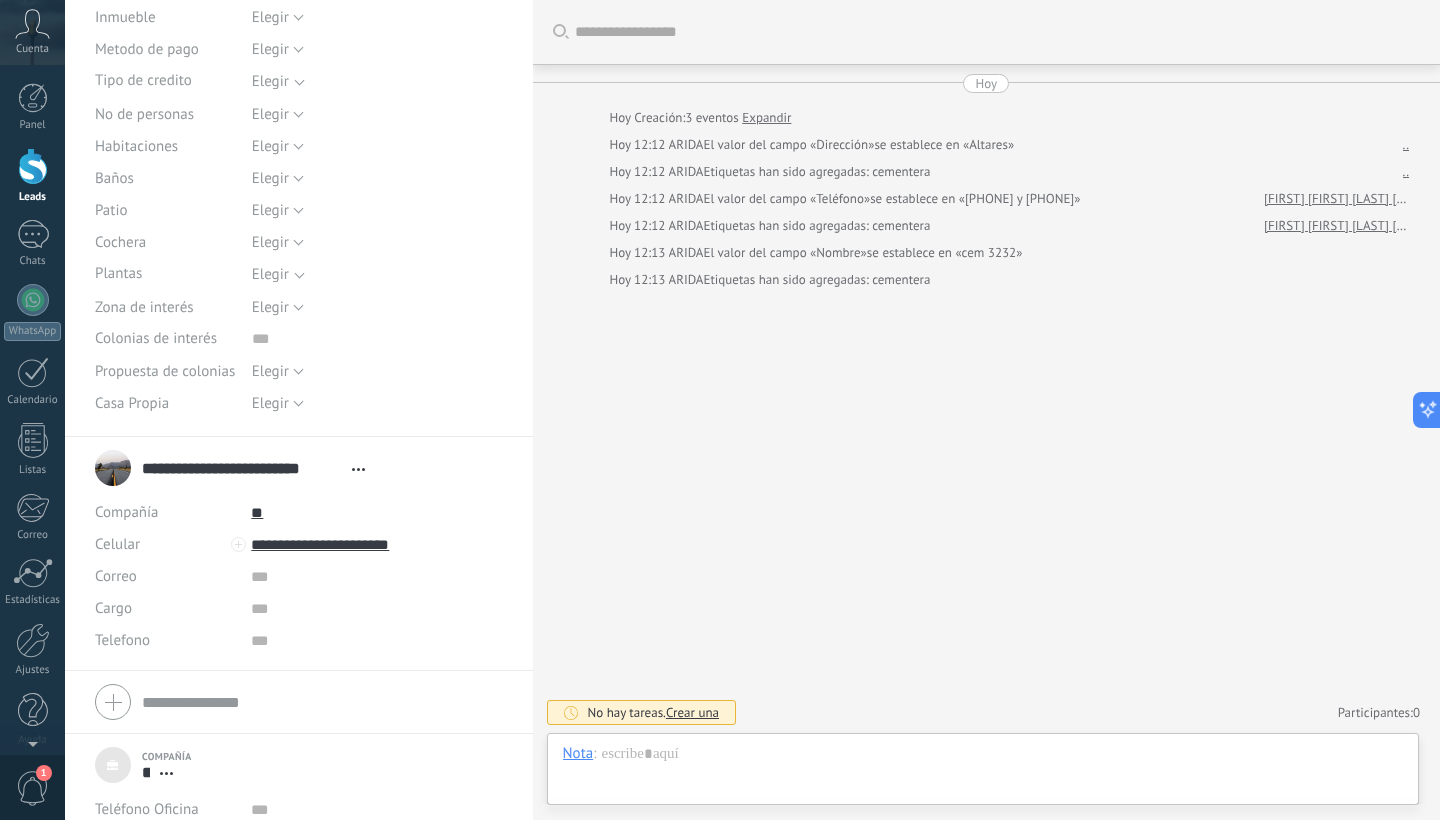 click on "Telefono" at bounding box center (122, 640) 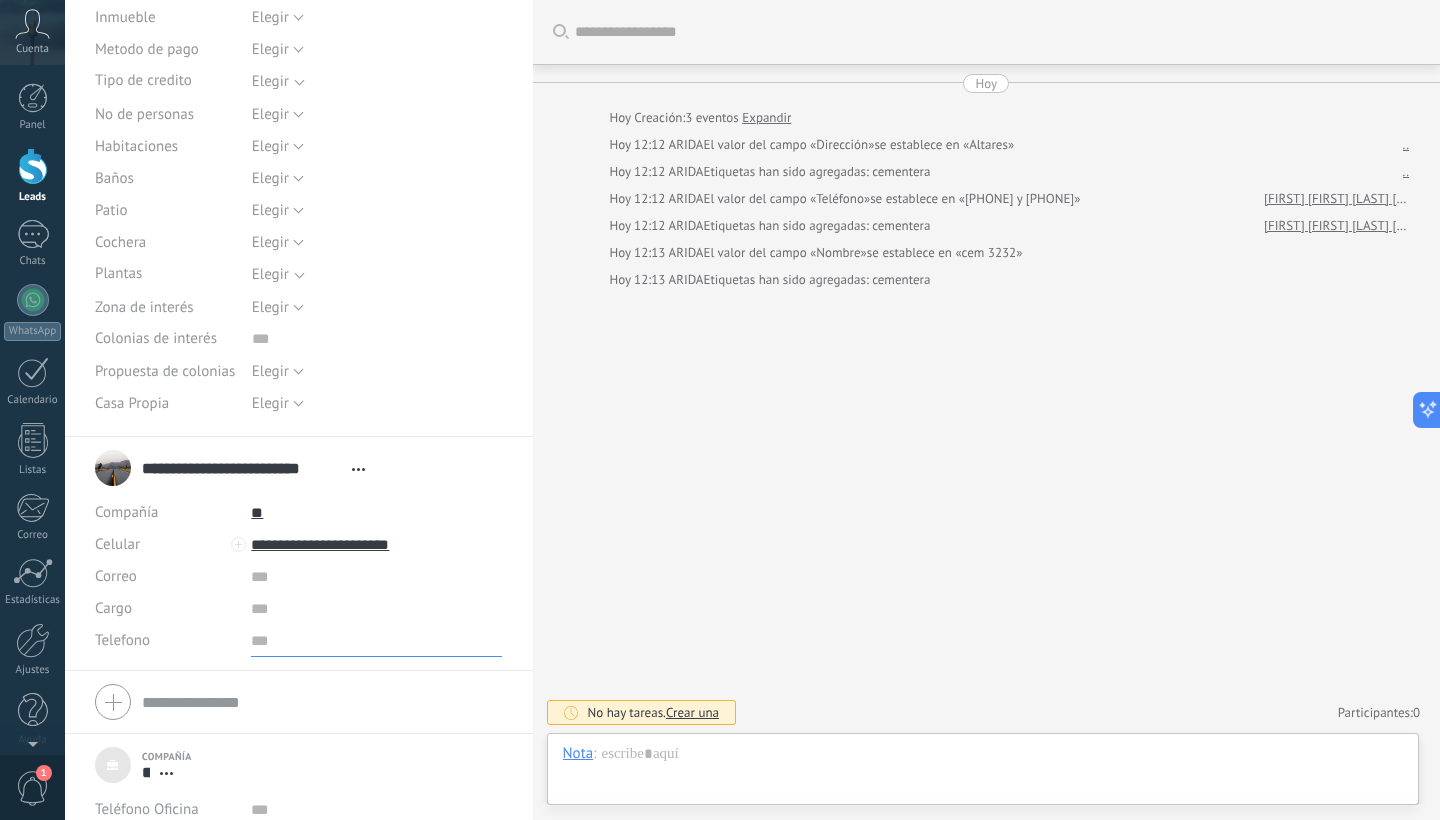 drag, startPoint x: 255, startPoint y: 646, endPoint x: 205, endPoint y: 647, distance: 50.01 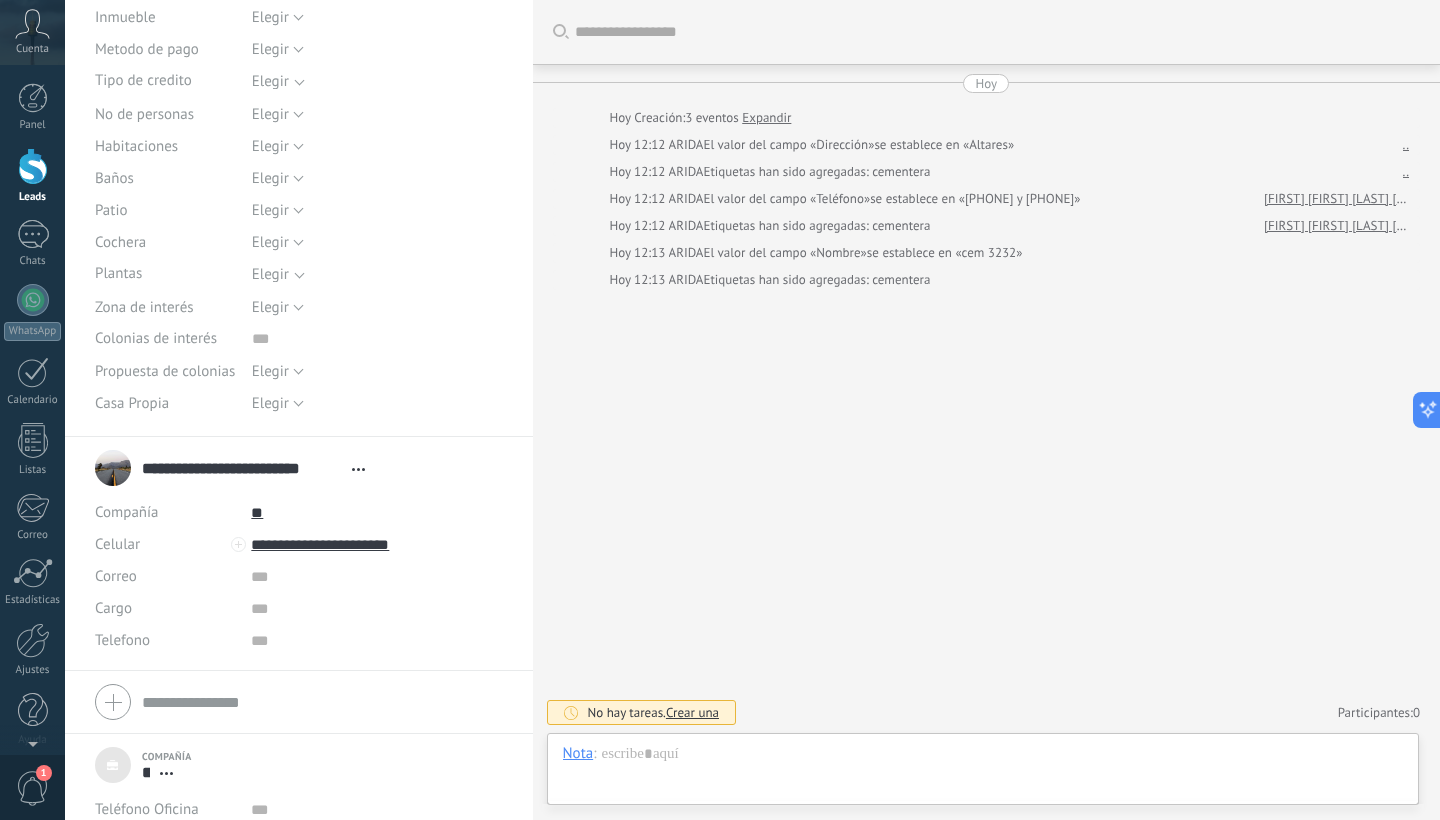 click on "Telefono" at bounding box center (122, 640) 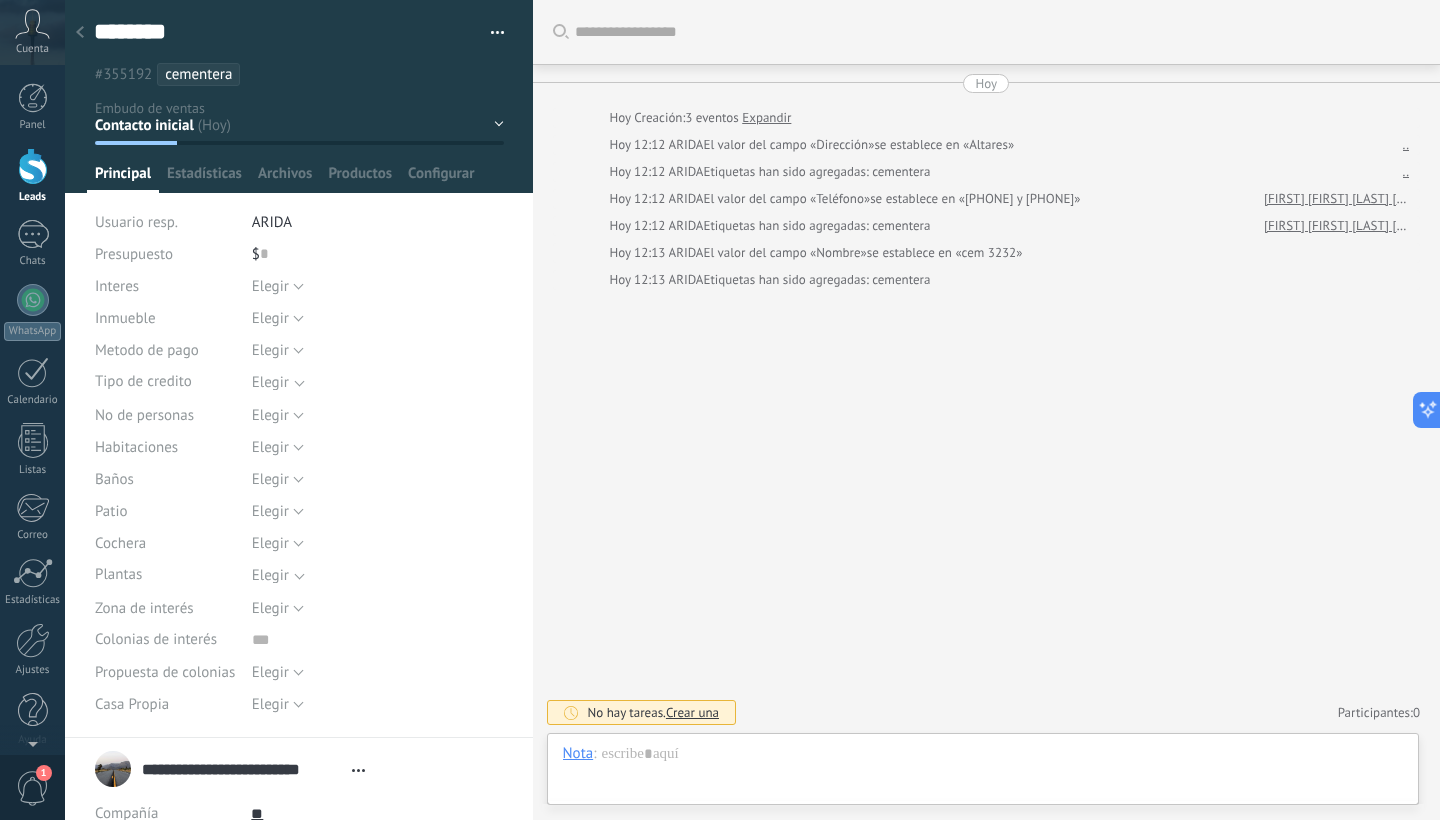 scroll, scrollTop: 0, scrollLeft: 0, axis: both 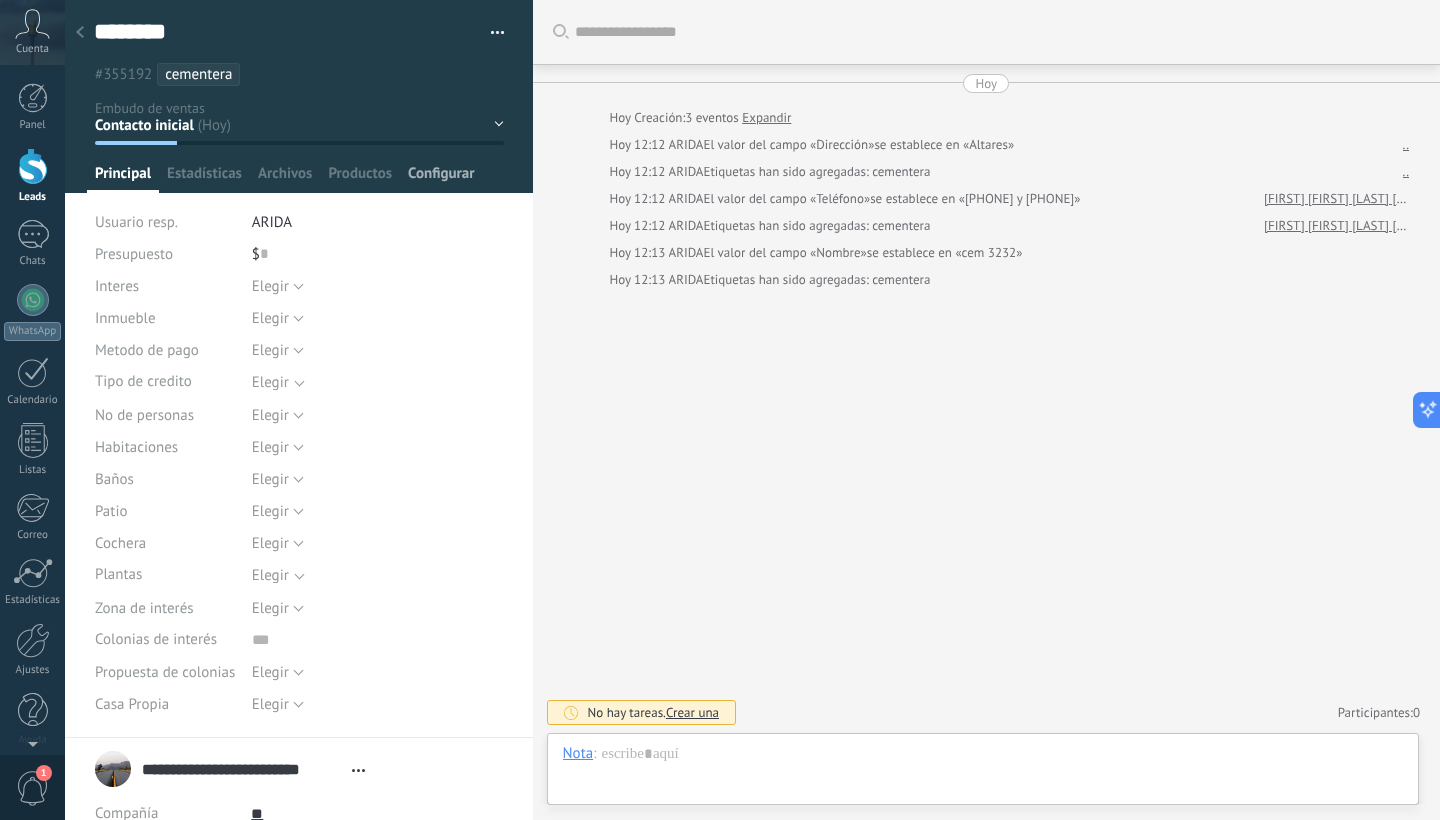 click on "Configurar" at bounding box center (441, 178) 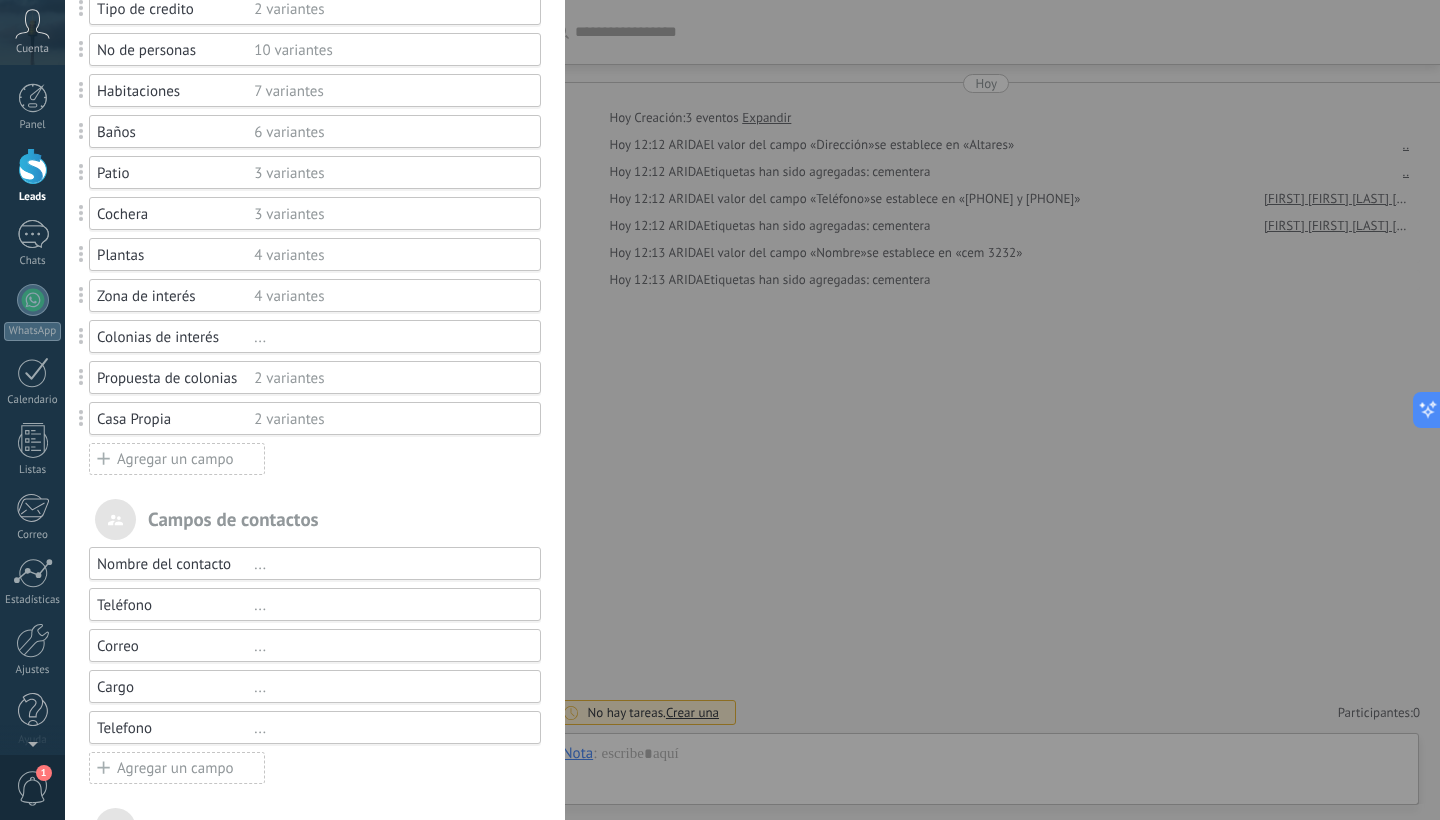scroll, scrollTop: 447, scrollLeft: 0, axis: vertical 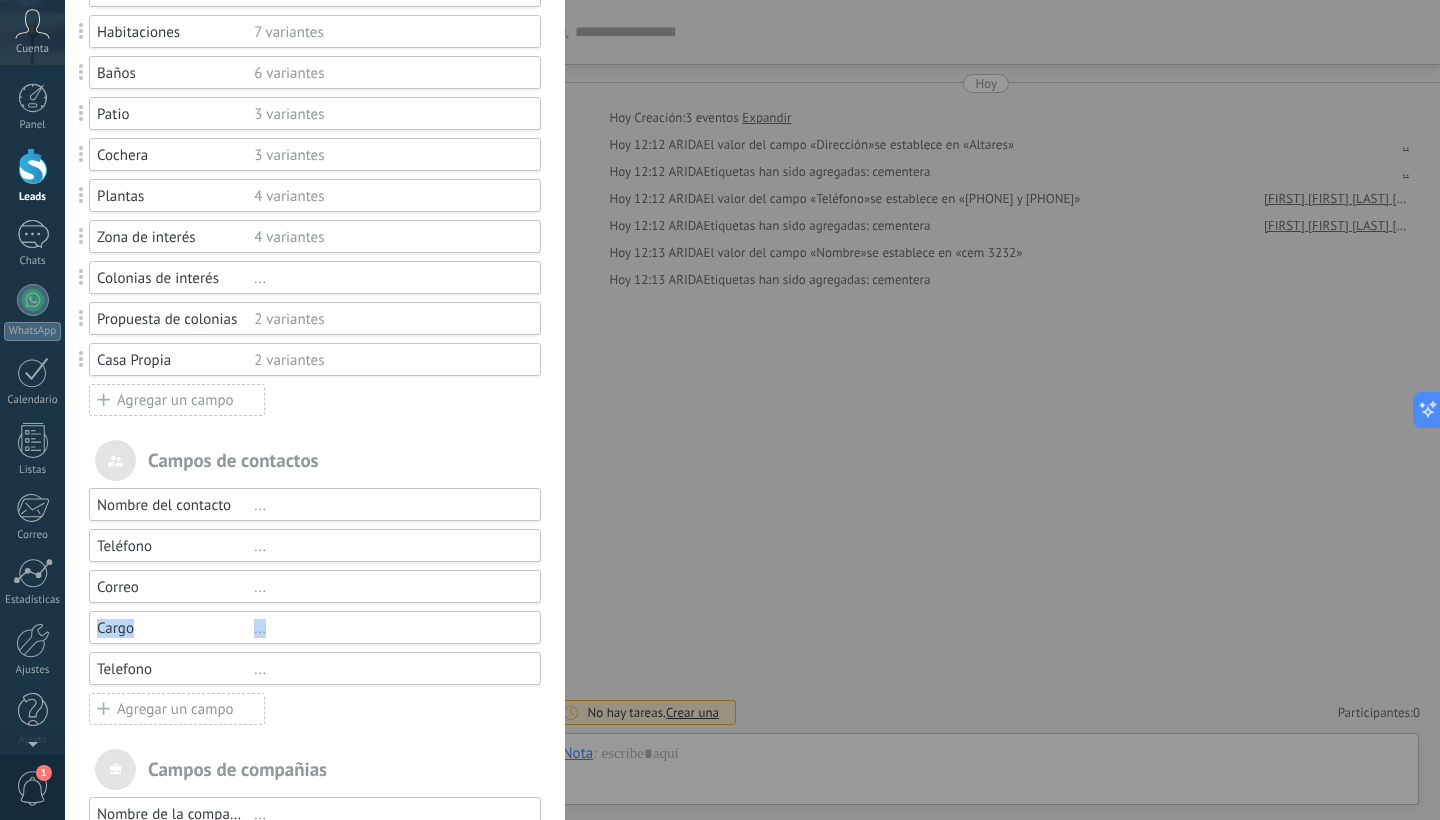 drag, startPoint x: 93, startPoint y: 667, endPoint x: 101, endPoint y: 605, distance: 62.514 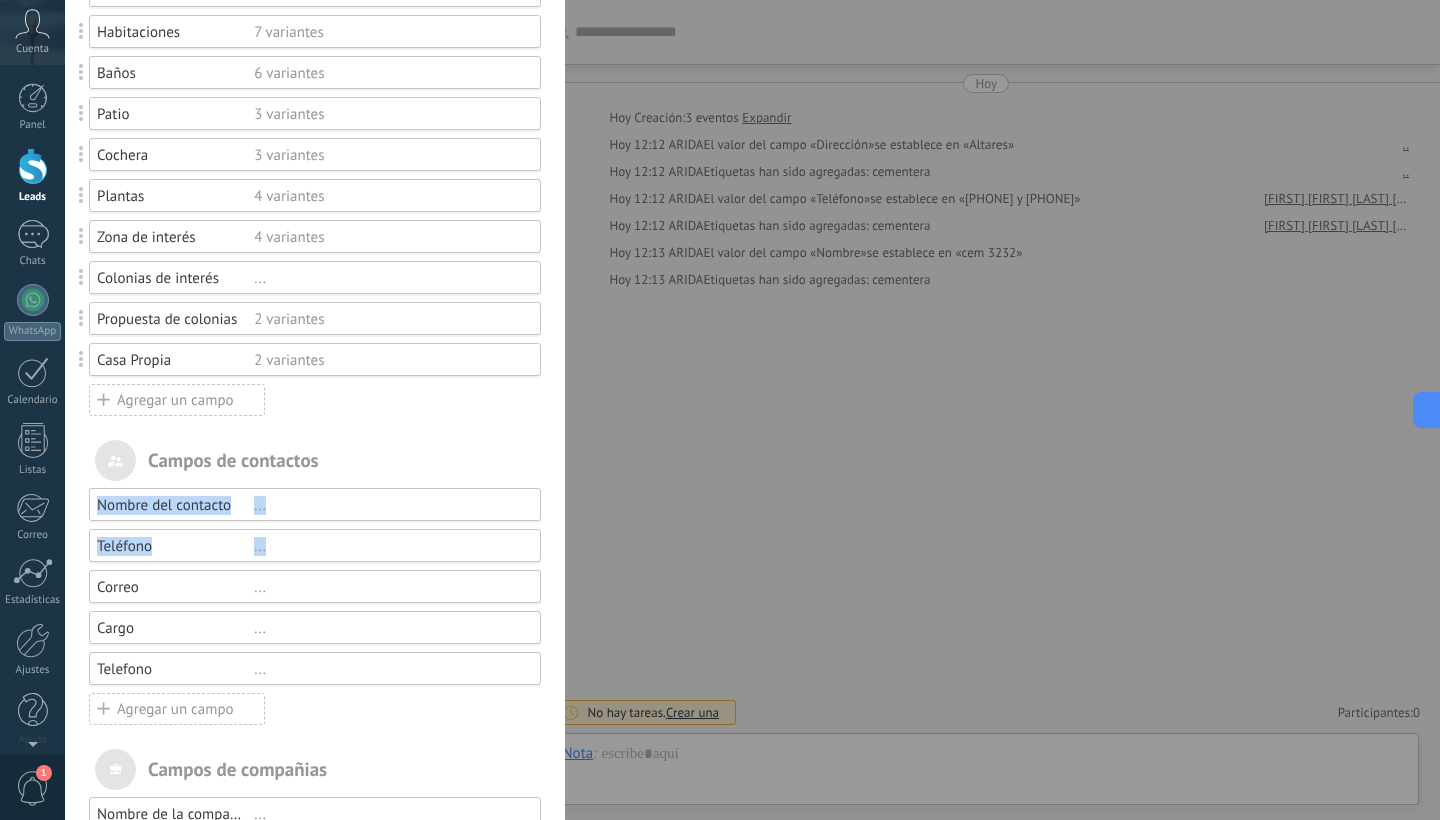 drag, startPoint x: 140, startPoint y: 490, endPoint x: 143, endPoint y: 571, distance: 81.055534 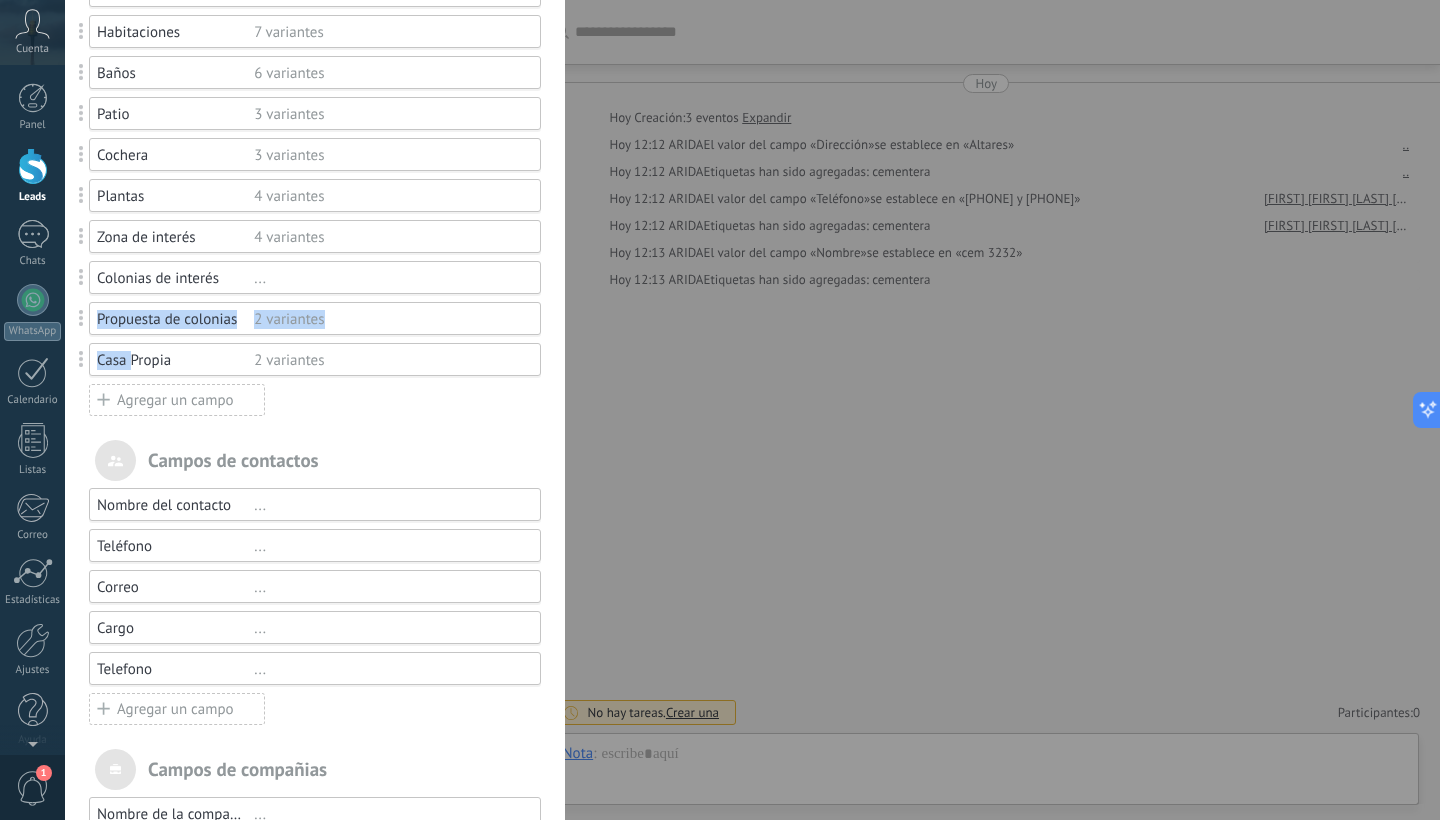 drag, startPoint x: 132, startPoint y: 366, endPoint x: 132, endPoint y: 307, distance: 59 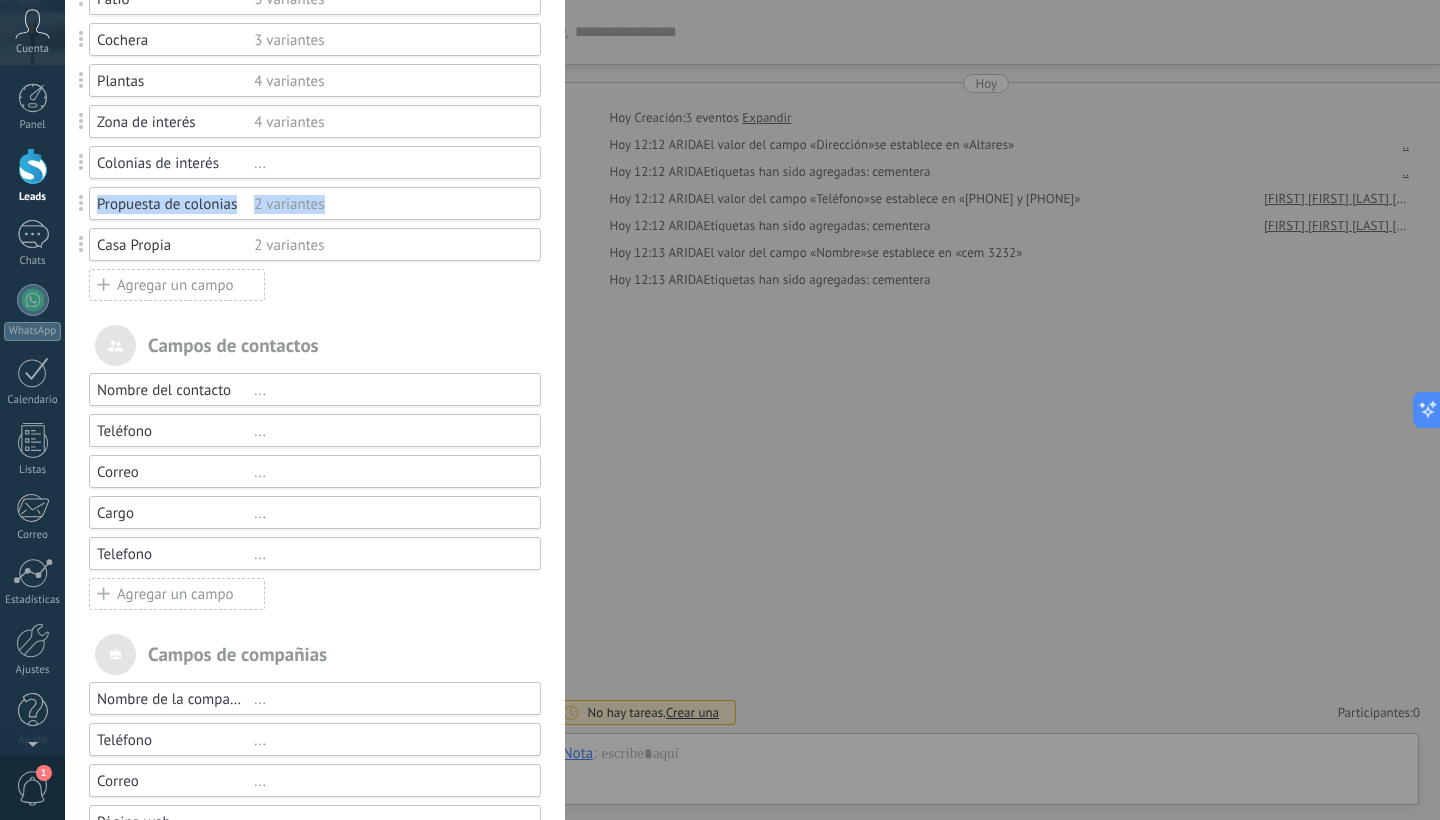 scroll, scrollTop: 542, scrollLeft: 0, axis: vertical 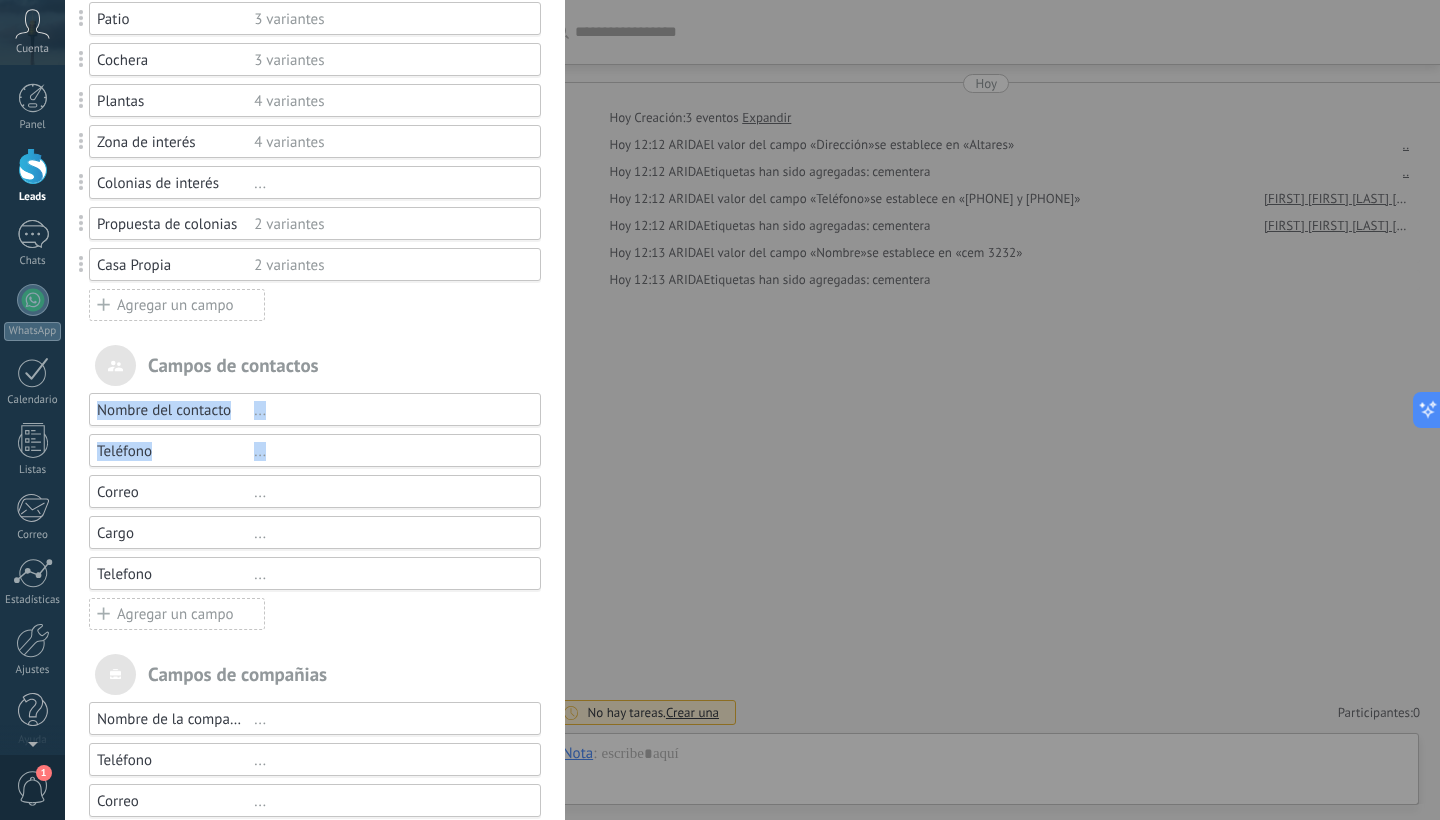 drag, startPoint x: 92, startPoint y: 401, endPoint x: 88, endPoint y: 473, distance: 72.11102 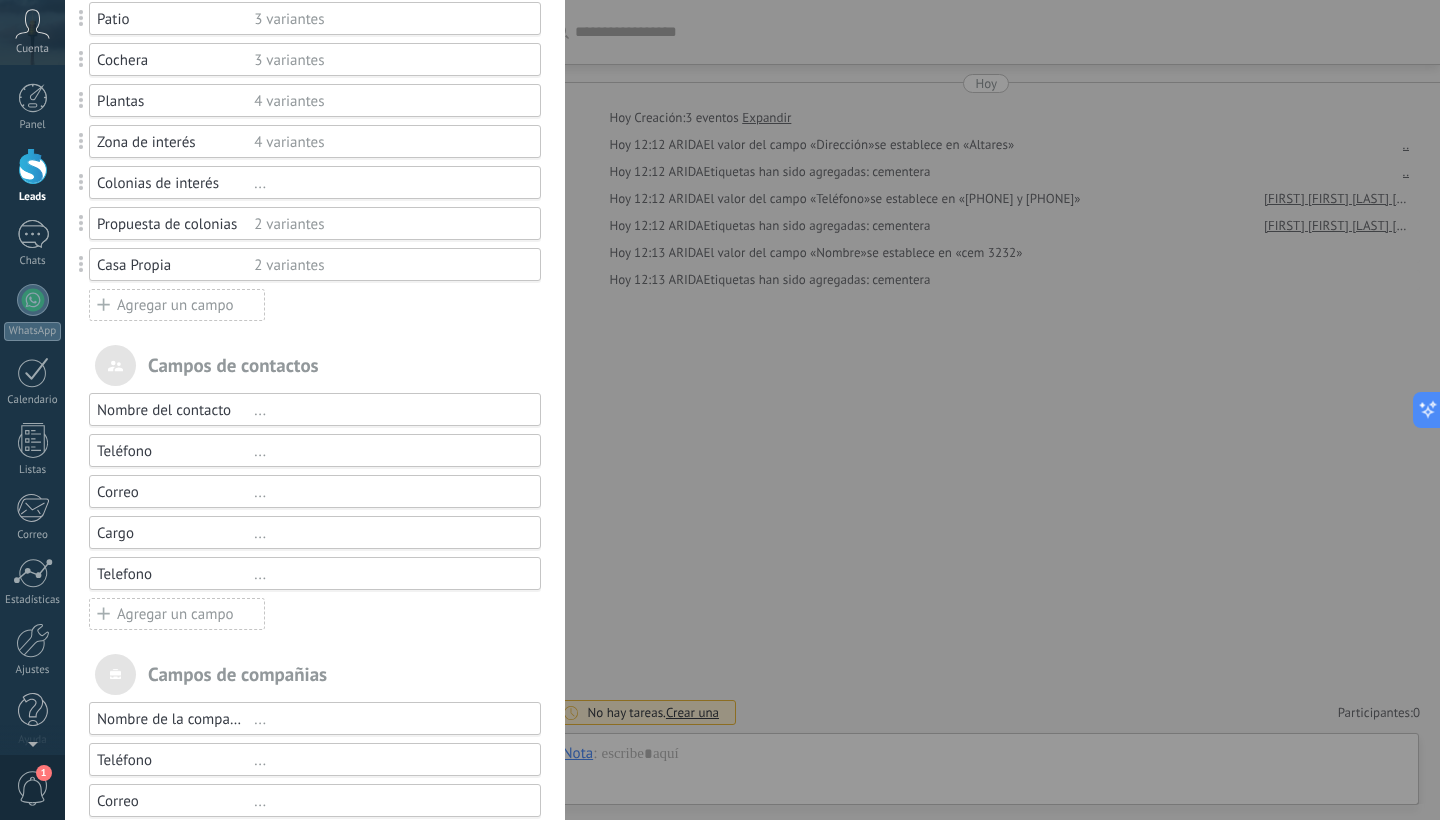 click on "Correo" at bounding box center (175, 492) 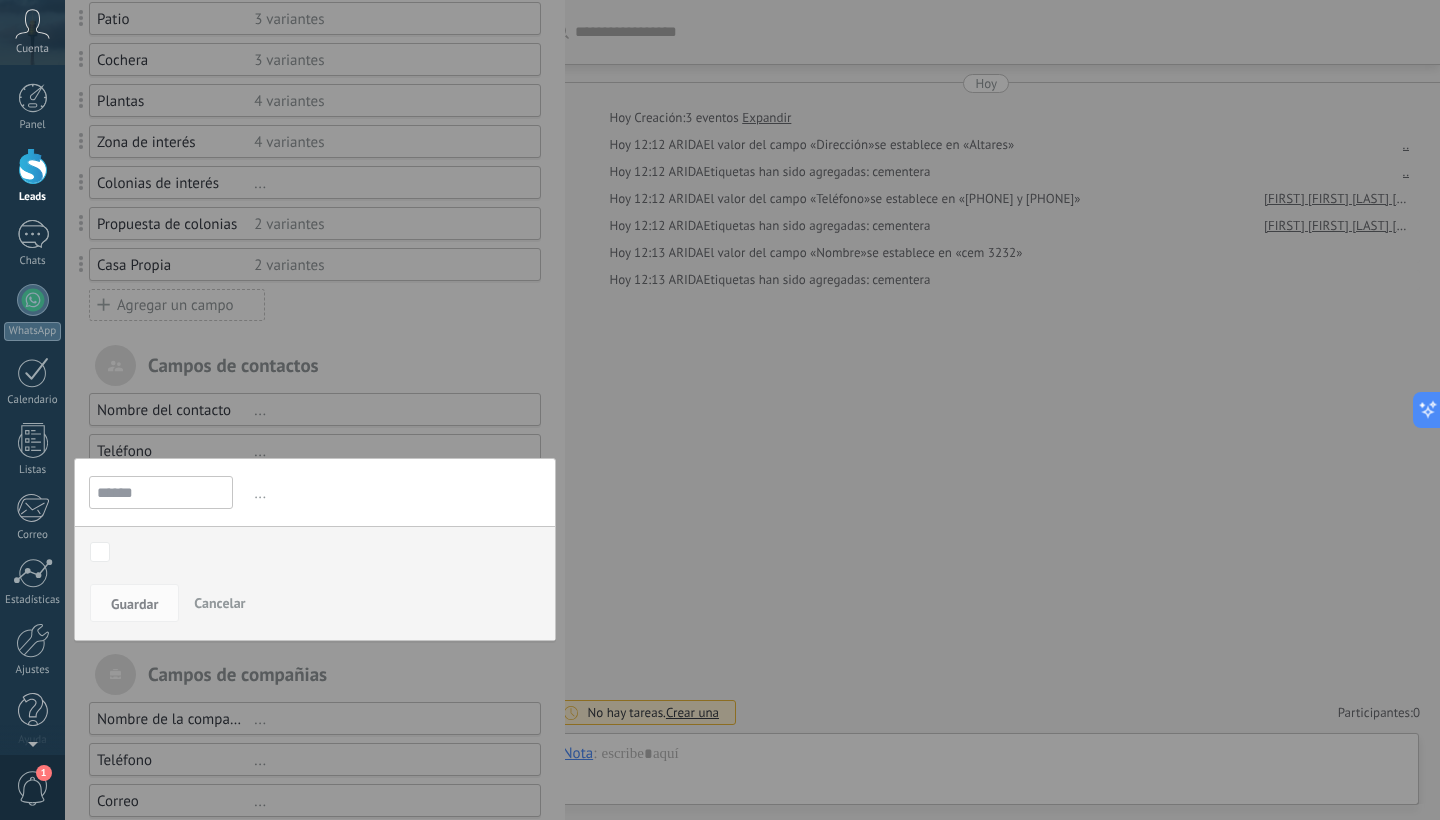 click on "******" at bounding box center (161, 492) 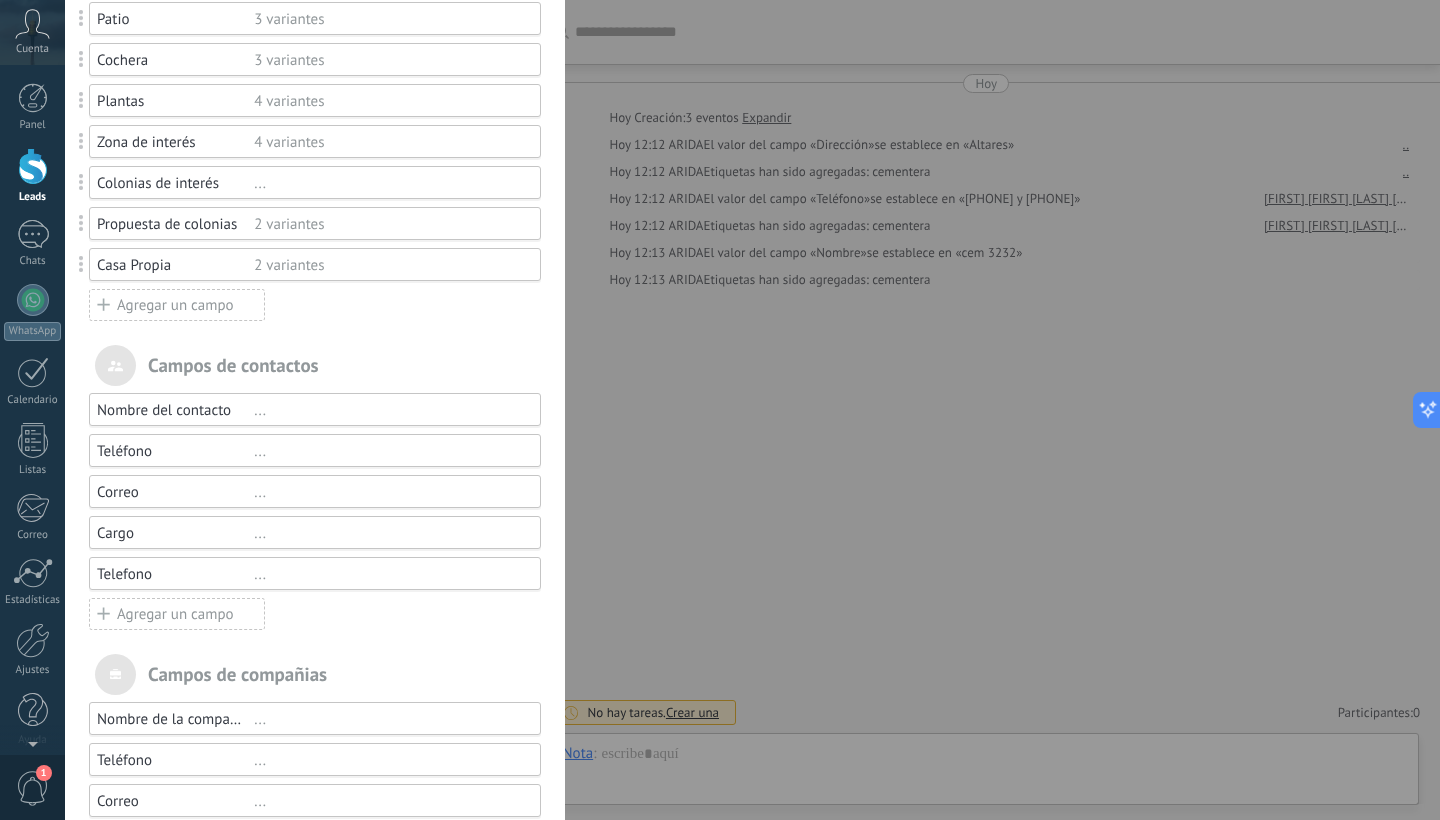 click on "Correo" at bounding box center (175, 492) 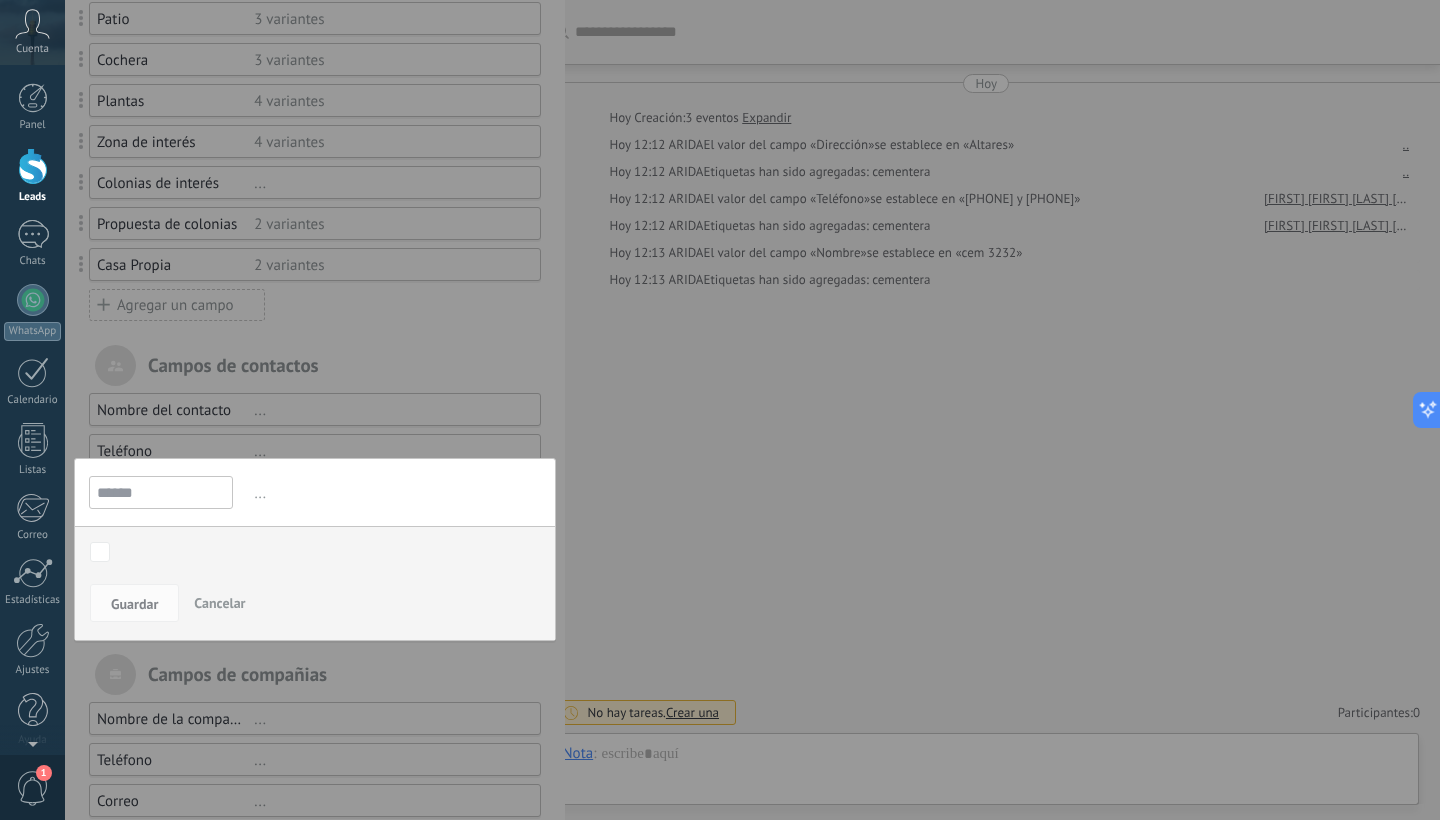 click on "Cancelar" at bounding box center (219, 603) 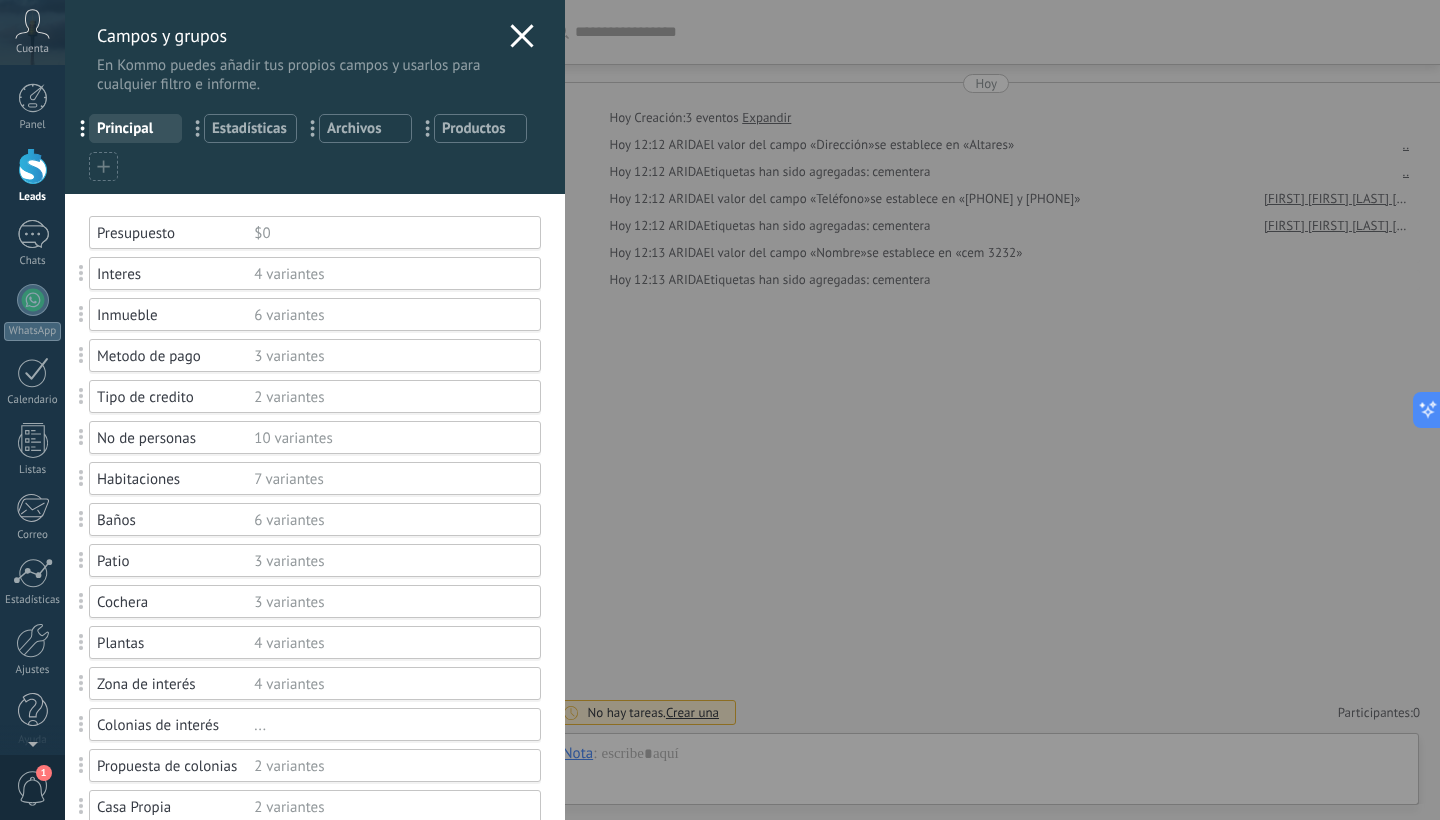 scroll, scrollTop: 0, scrollLeft: 0, axis: both 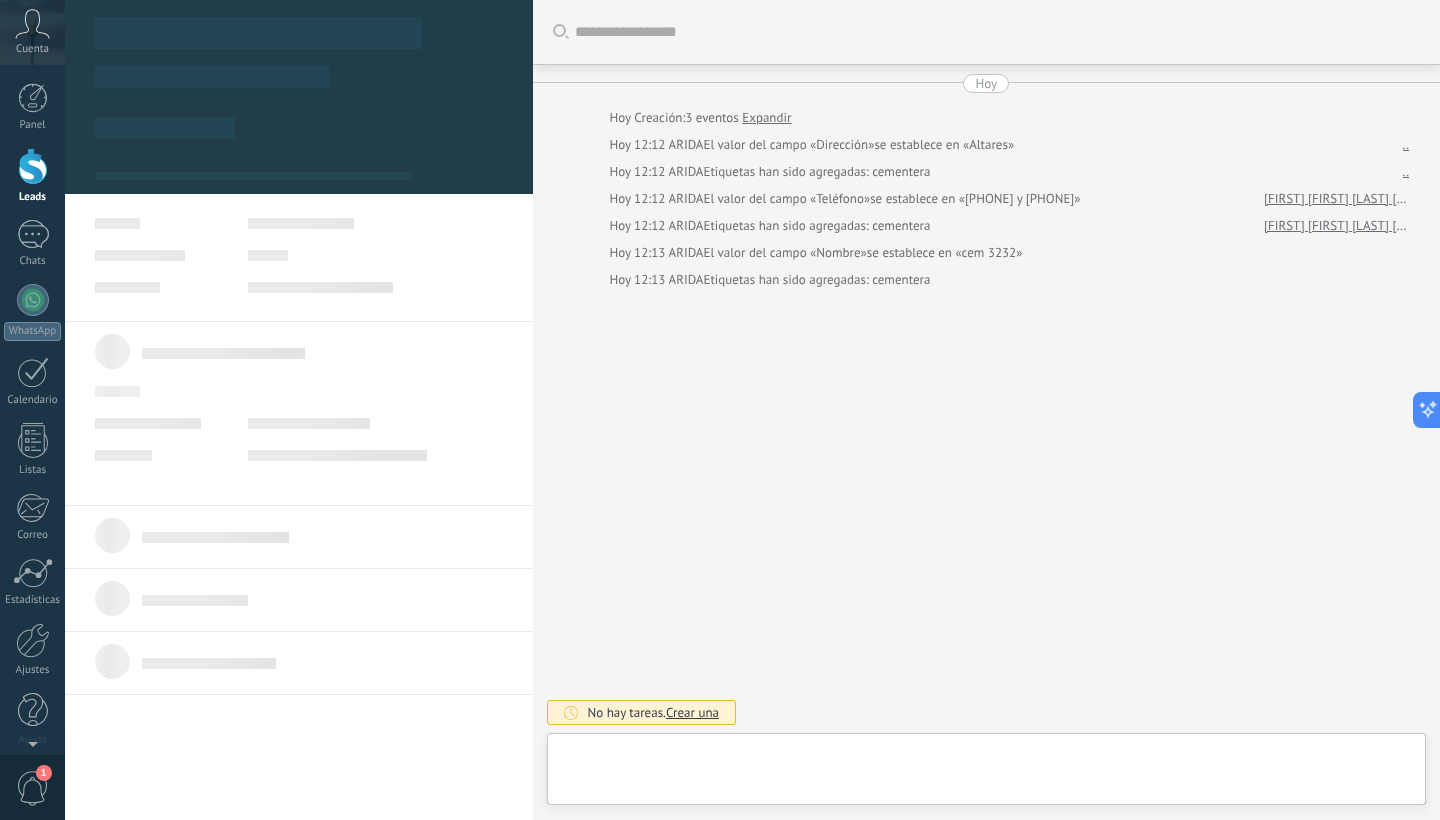 type on "*******" 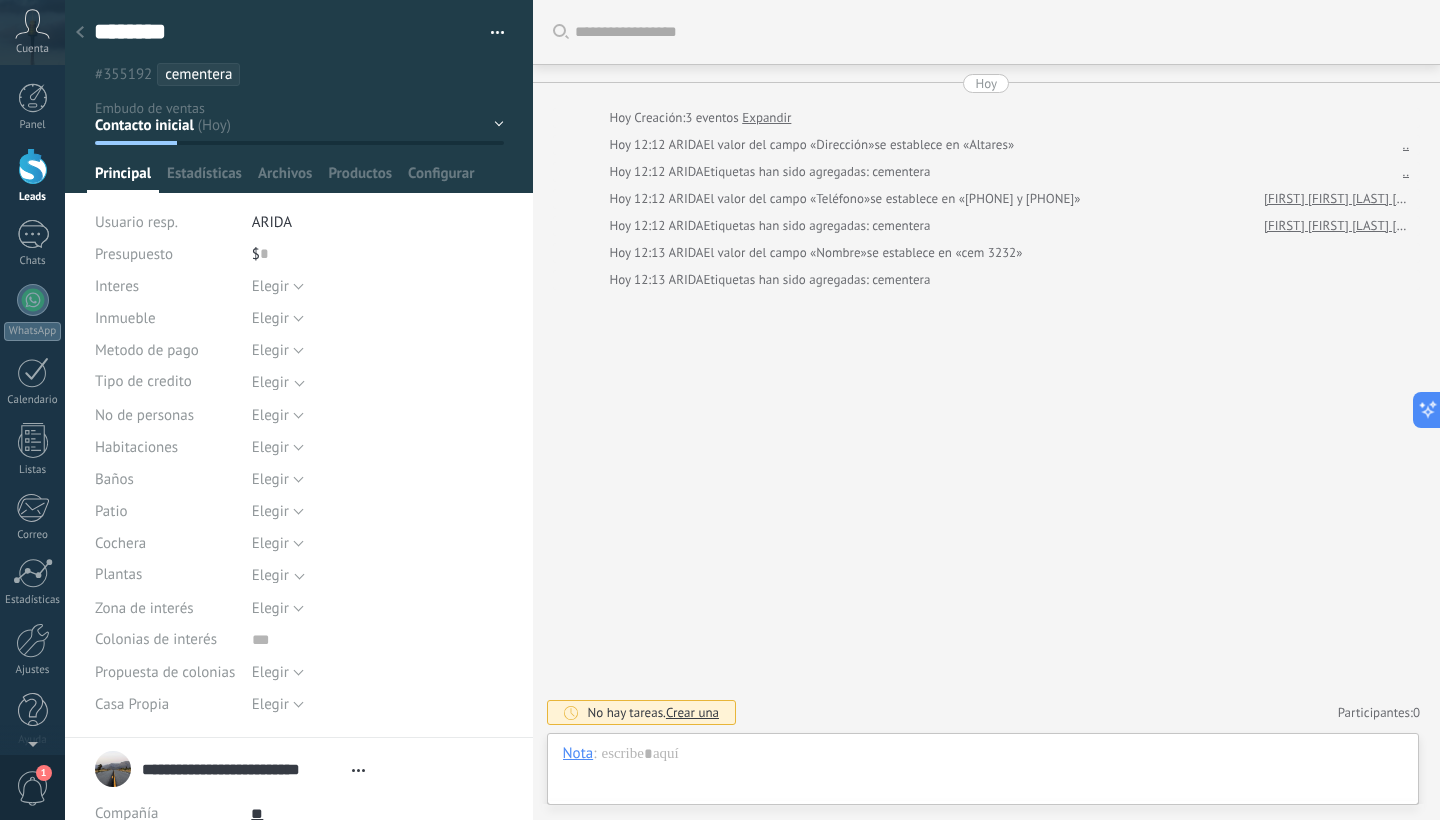 click on "********
Guardar y crear
Imprimir
Administrar etiquetas
Exportar a excel" at bounding box center [299, 43] 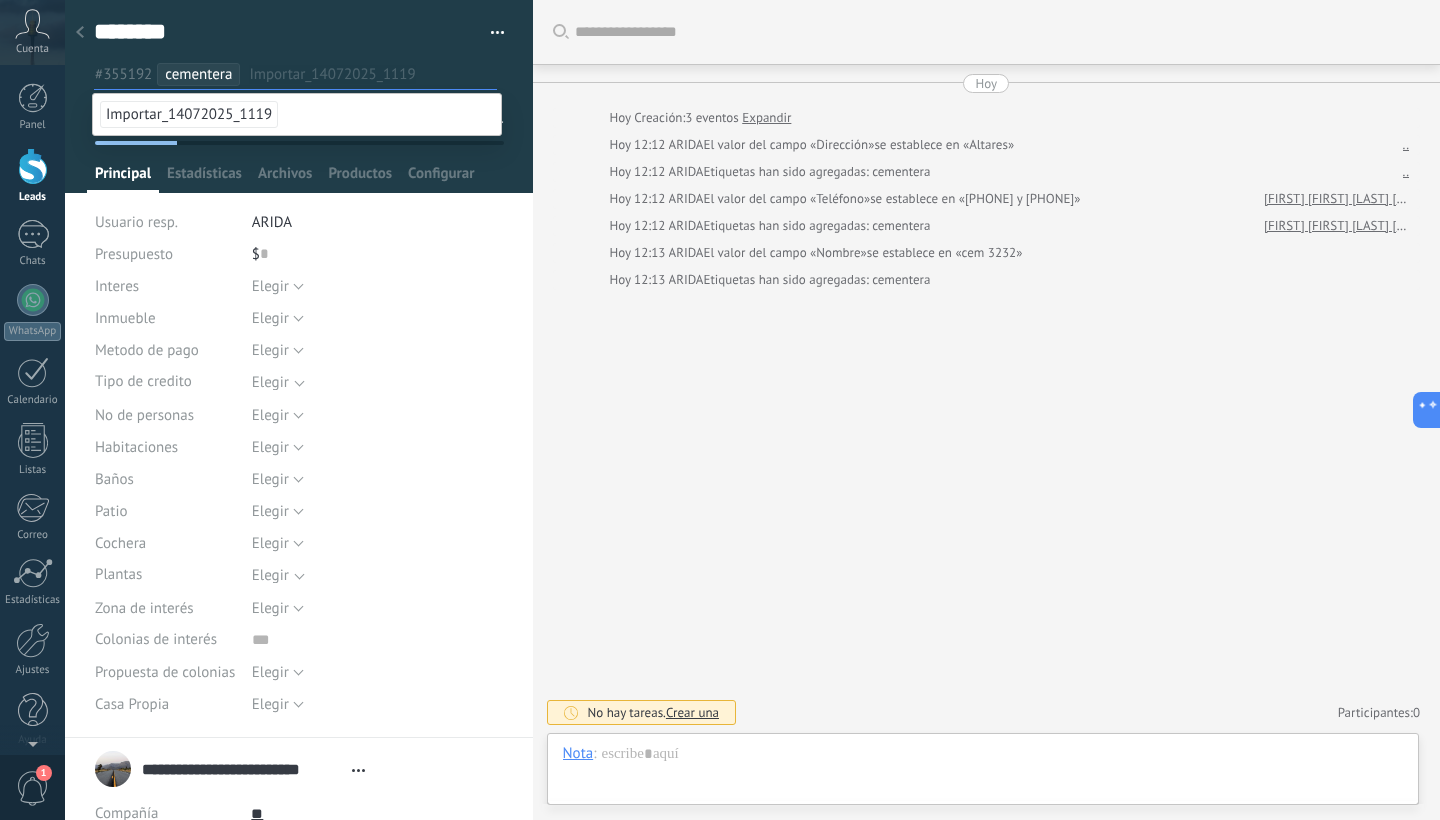 click at bounding box center (299, 96) 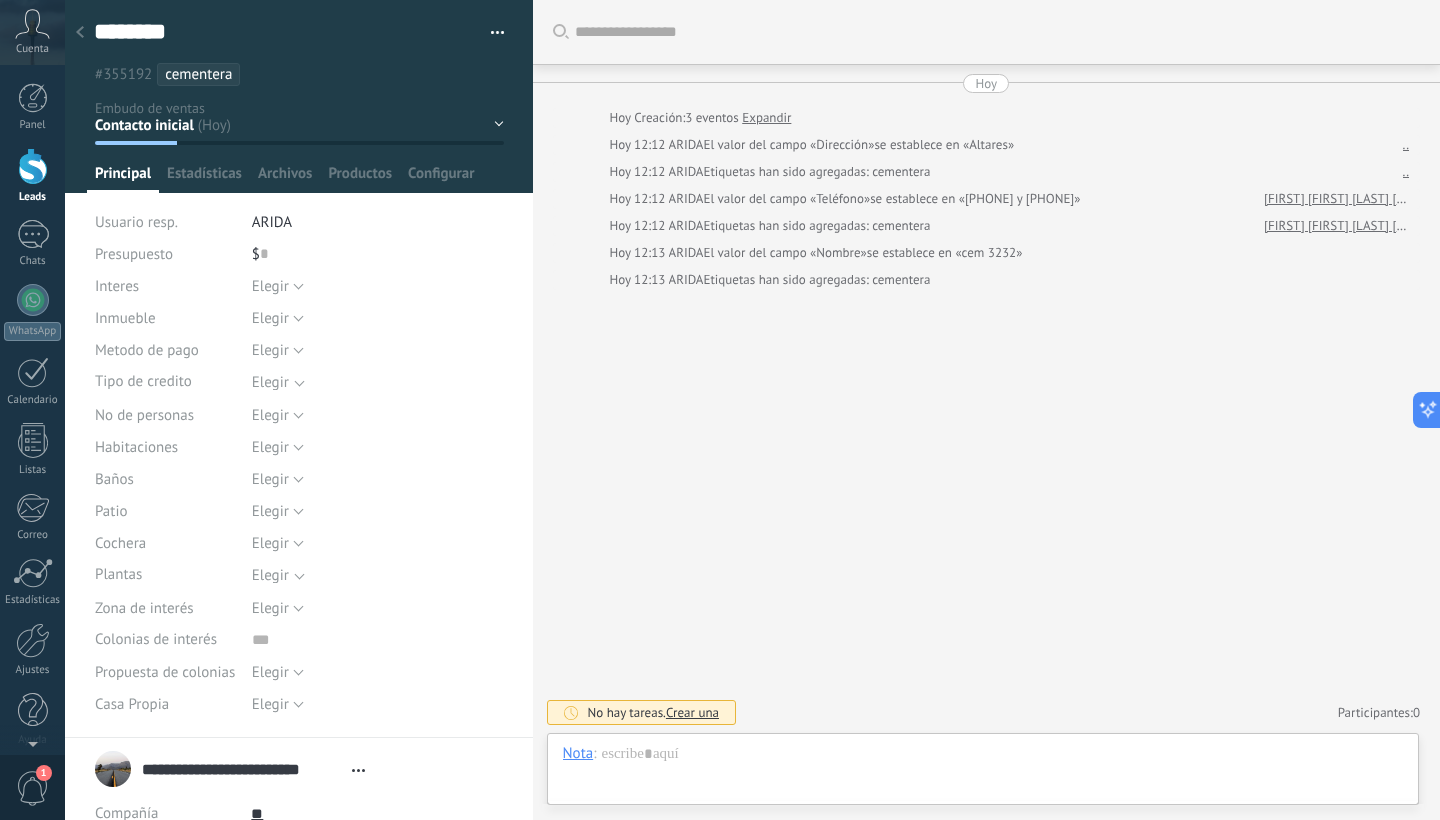click on "#355192 cementera" at bounding box center (295, 74) 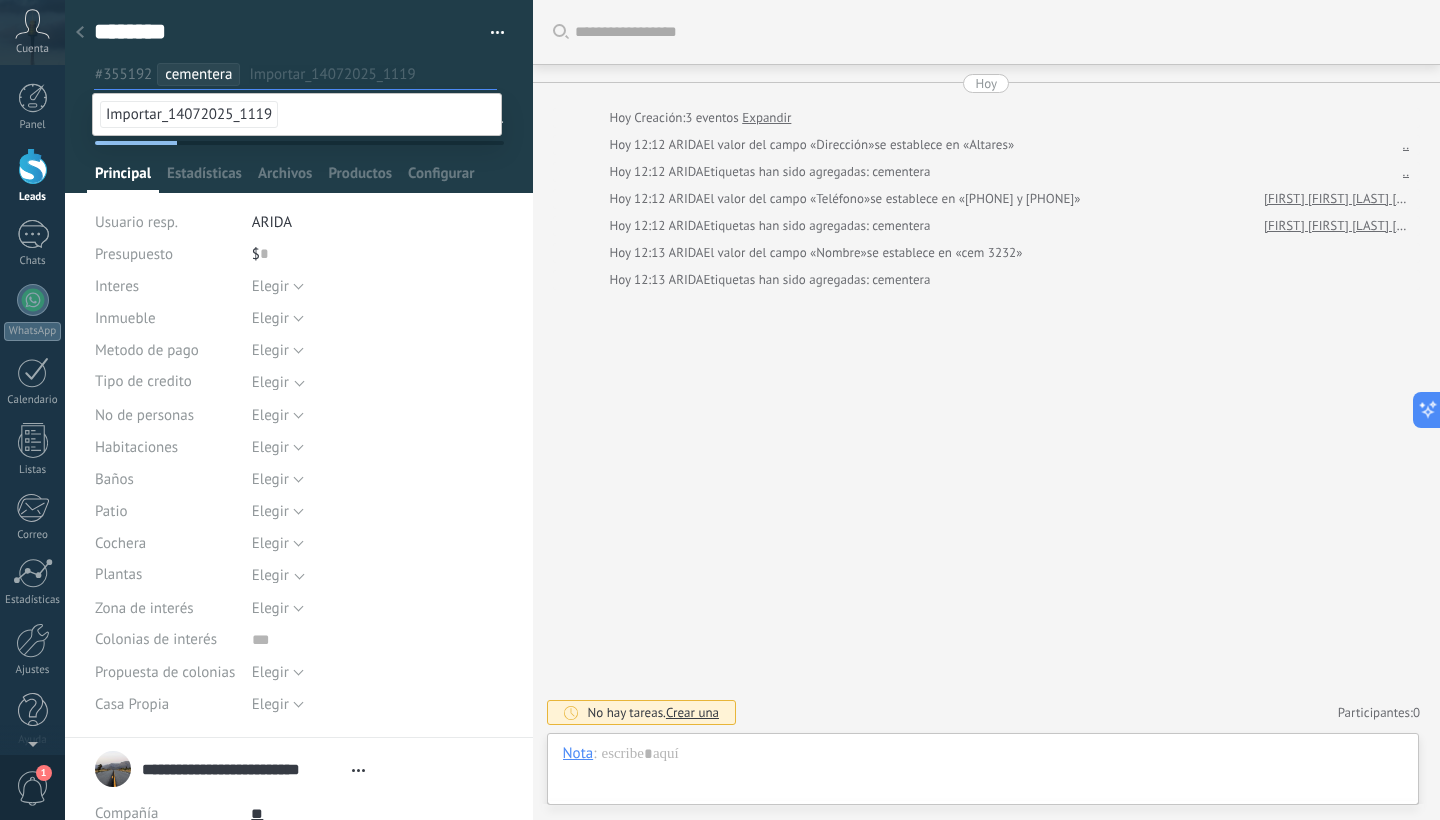 click on "Importar_14072025_1119" at bounding box center (297, 114) 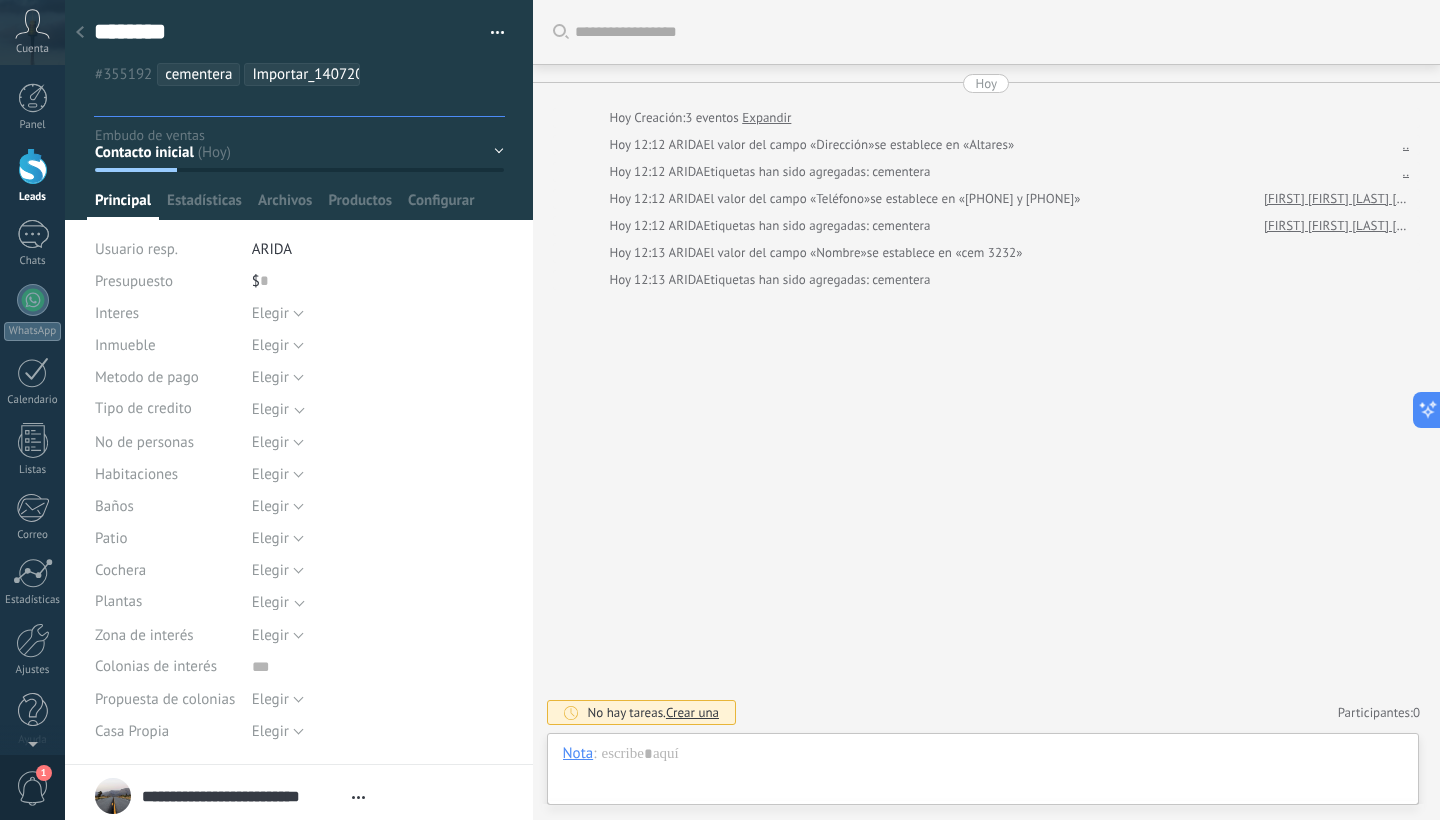 click on "#355192 cementera Importar_14072025_1119" at bounding box center (299, 88) 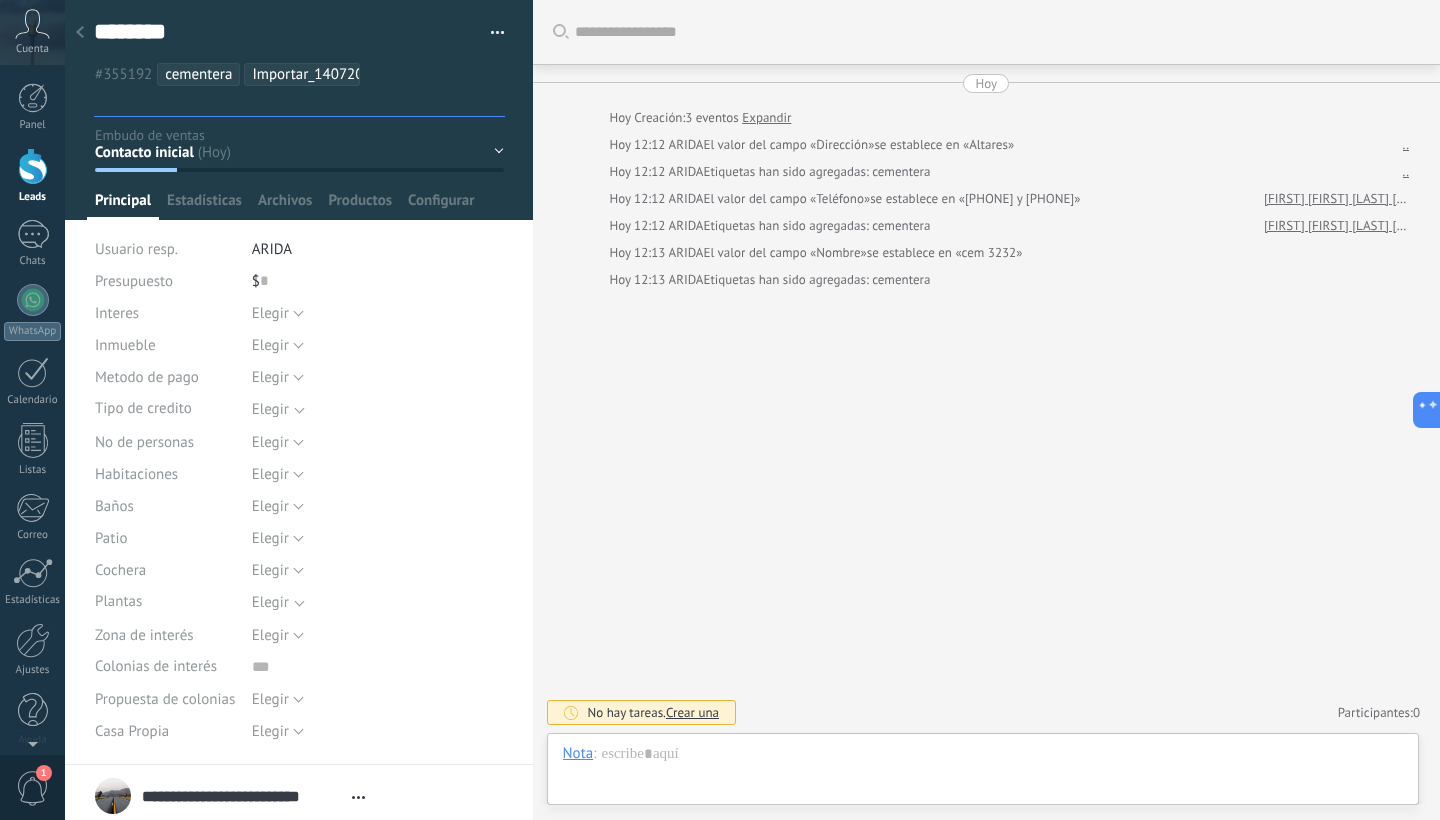 click at bounding box center [301, 101] 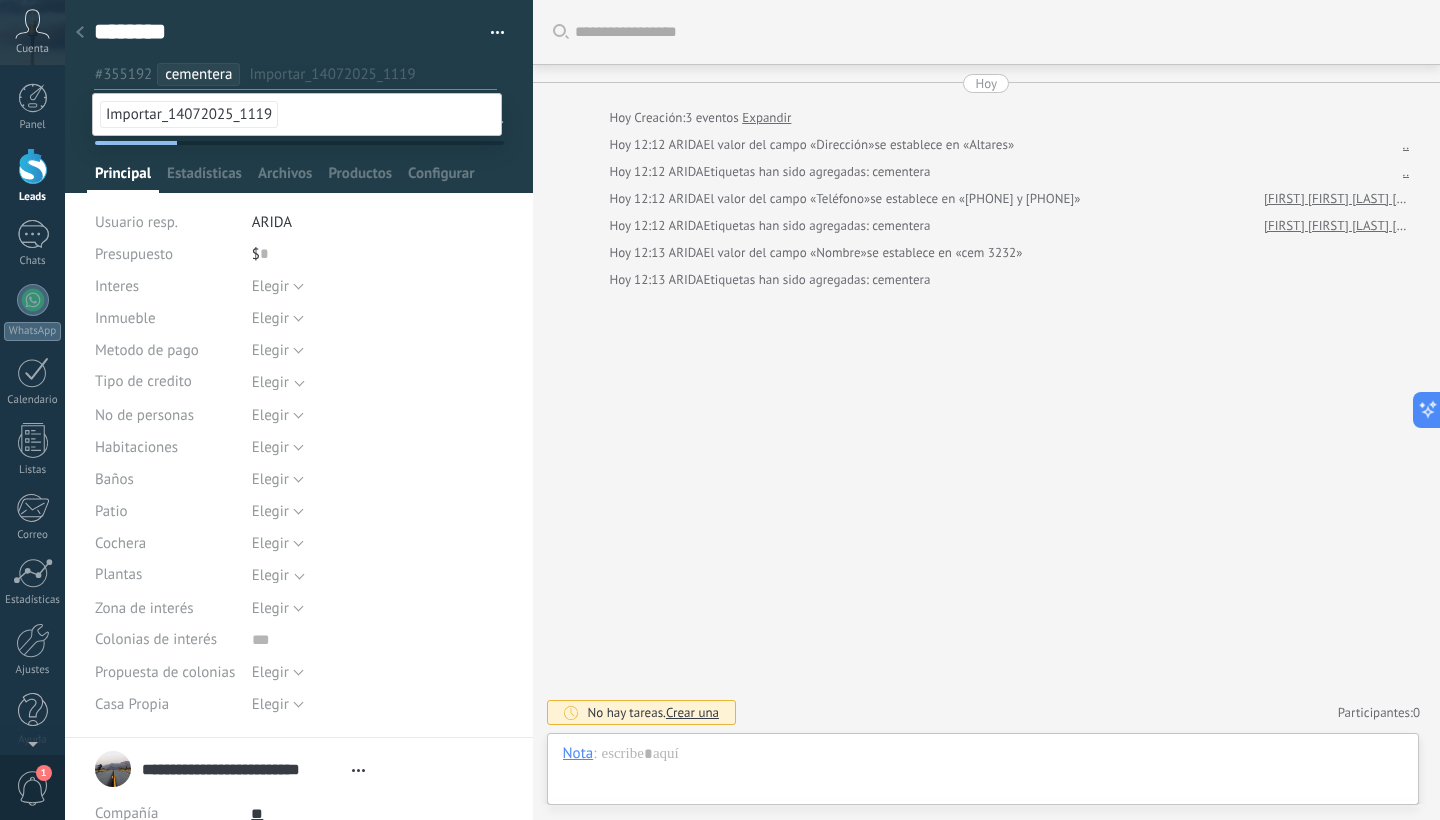 click at bounding box center (299, 96) 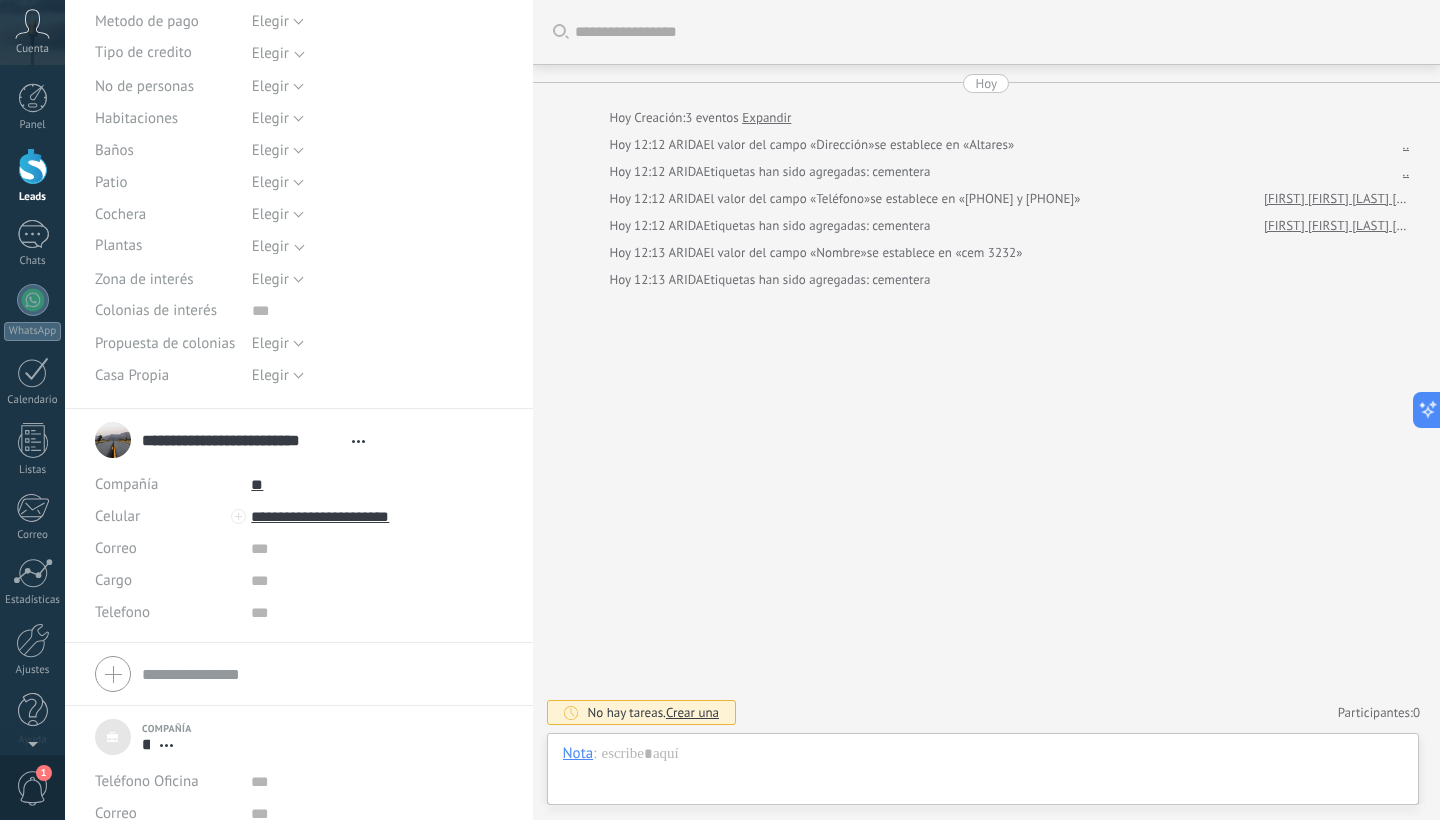 scroll, scrollTop: 330, scrollLeft: 0, axis: vertical 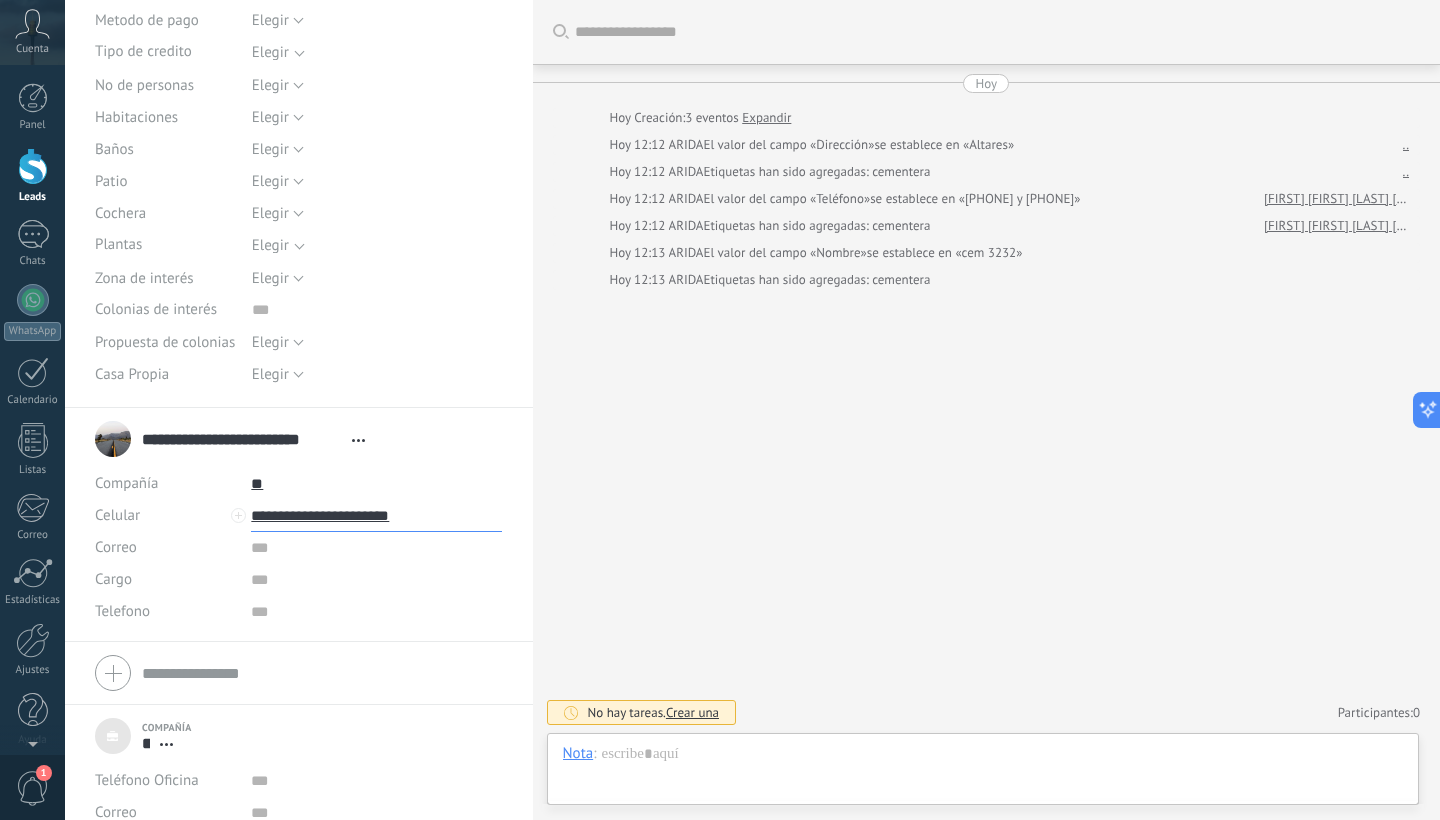 click on "**********" at bounding box center (376, 516) 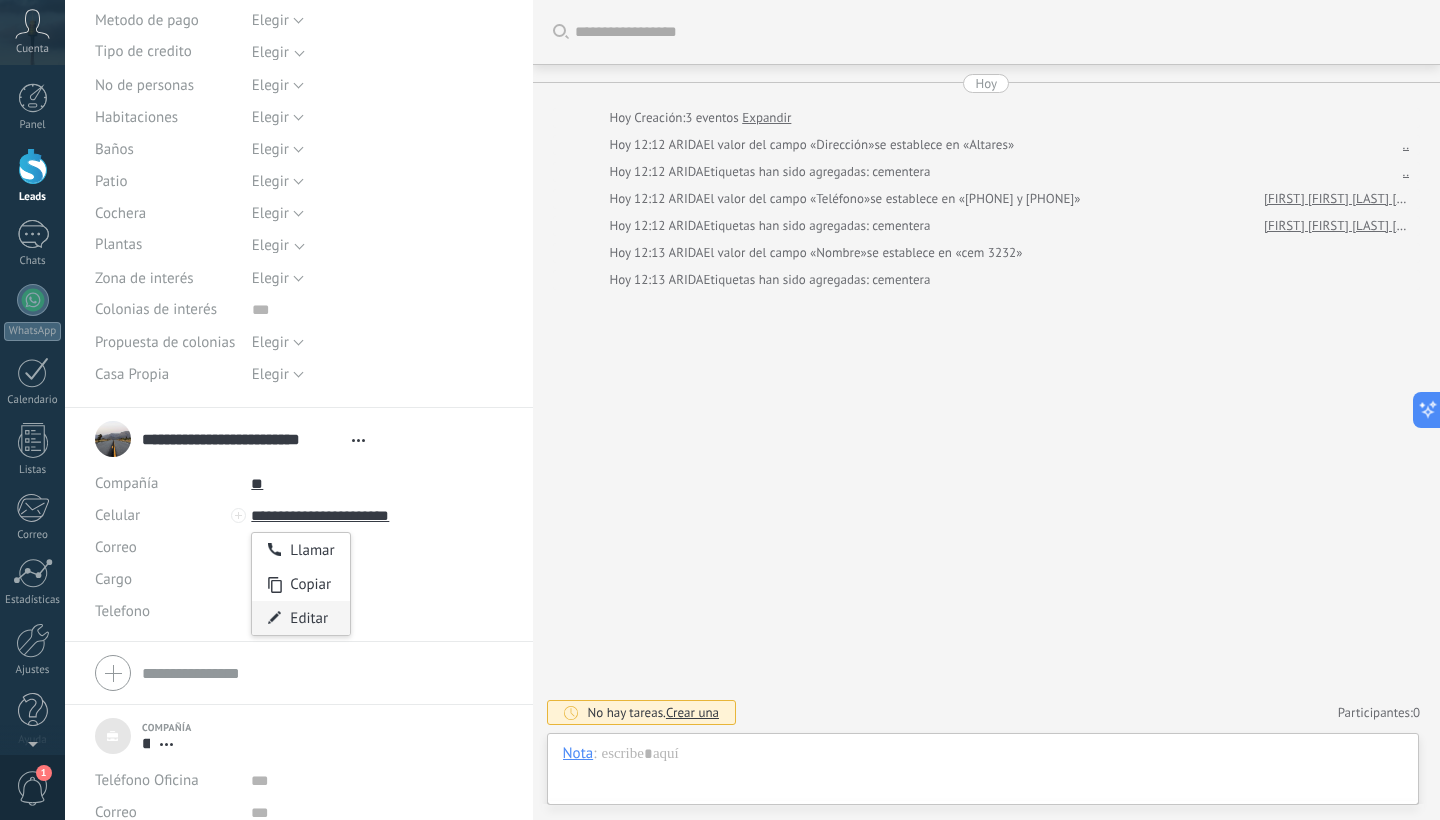 click on "Editar" at bounding box center [300, 618] 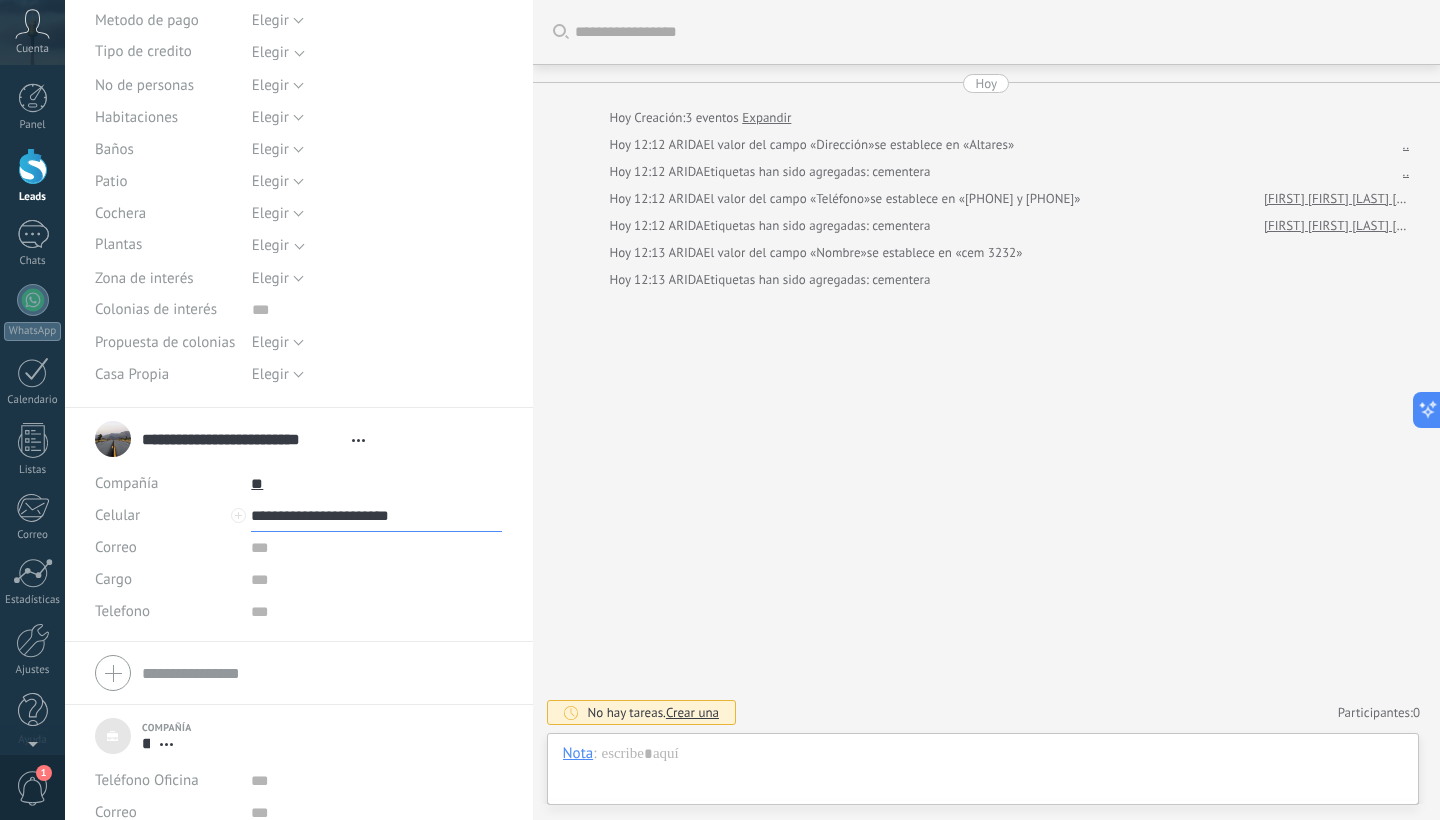 drag, startPoint x: 431, startPoint y: 515, endPoint x: 347, endPoint y: 521, distance: 84.21401 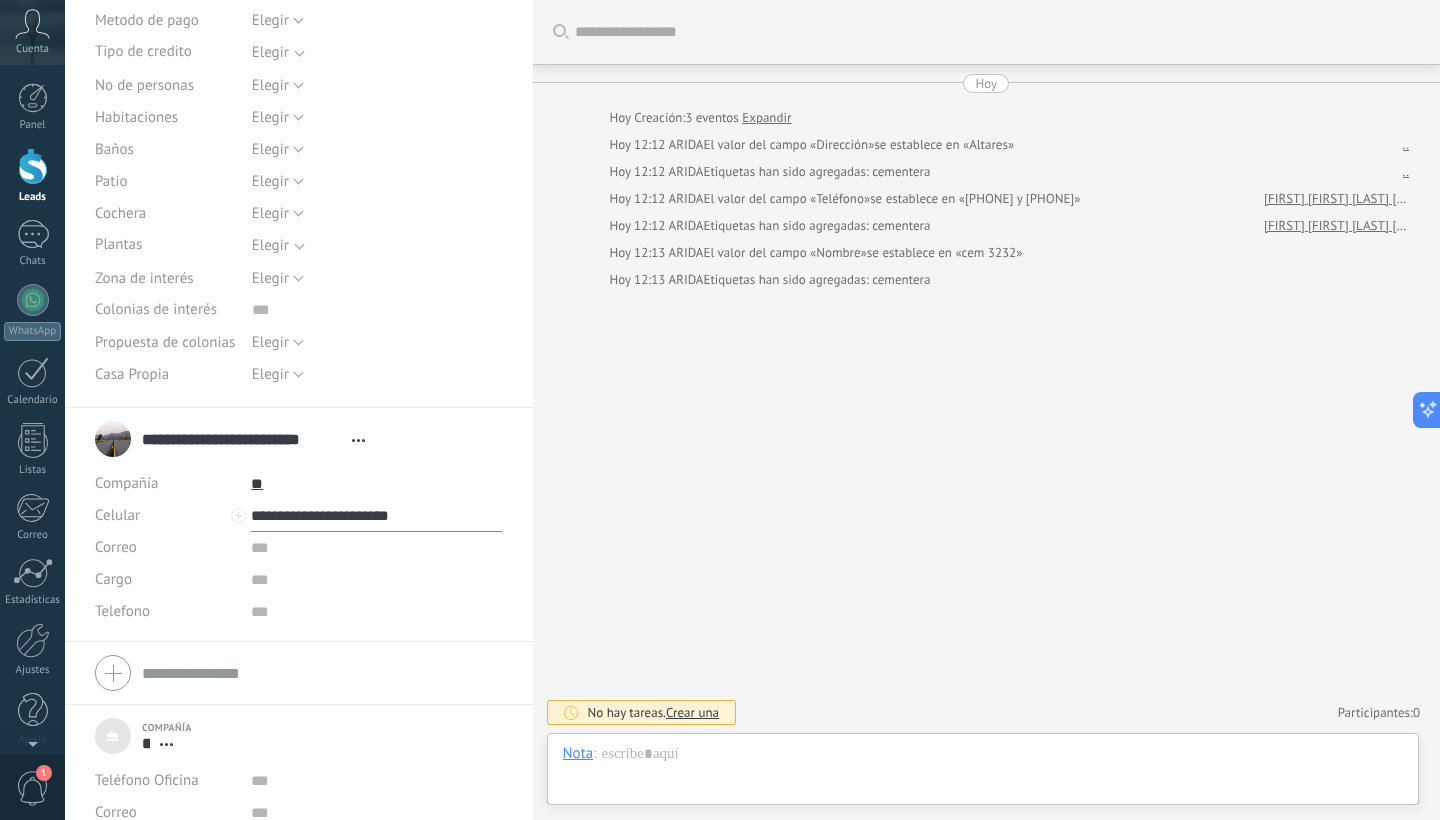 click on "**********" at bounding box center (376, 516) 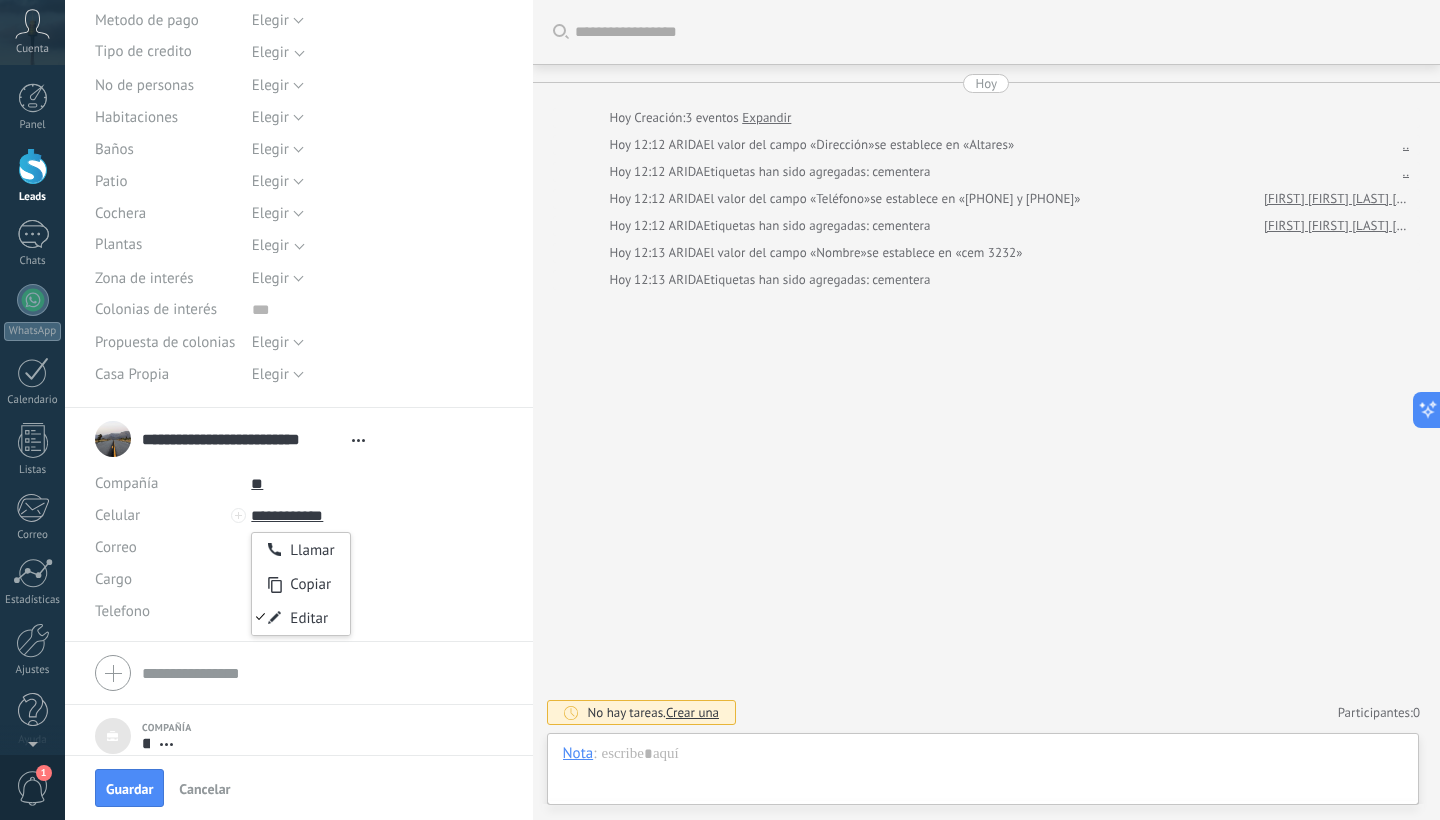 type on "**********" 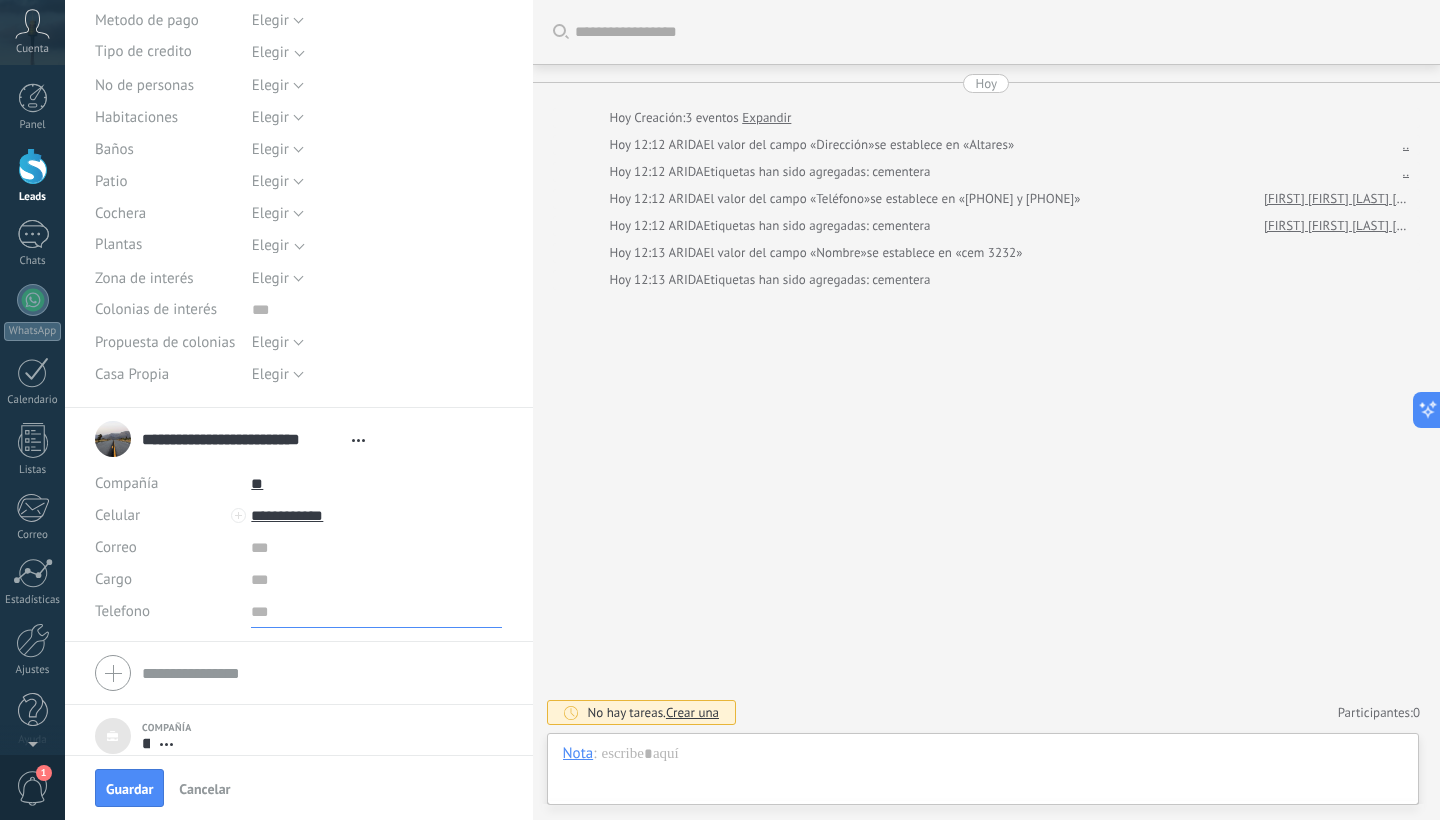 click at bounding box center [376, 612] 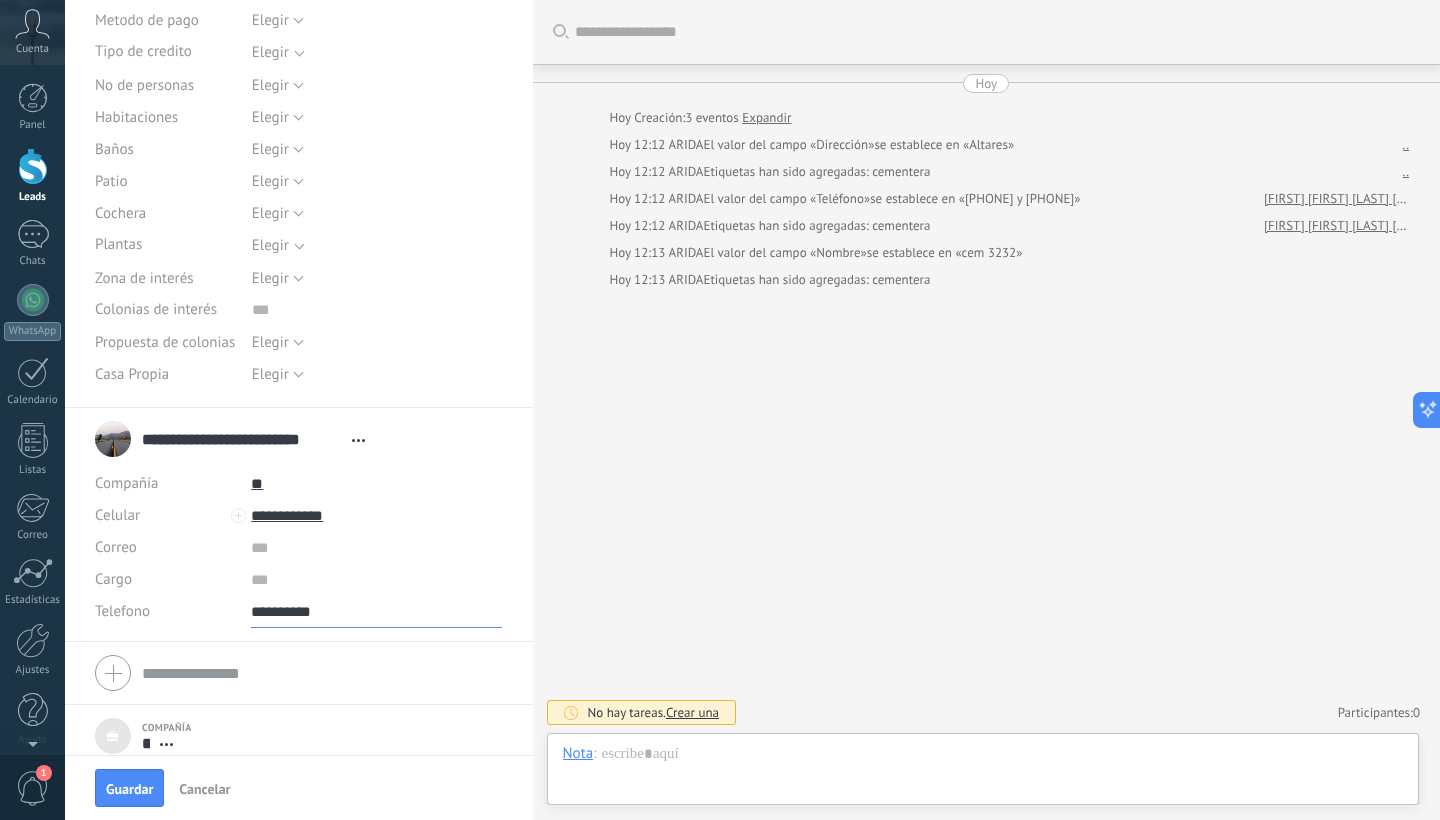 click at bounding box center (376, 612) 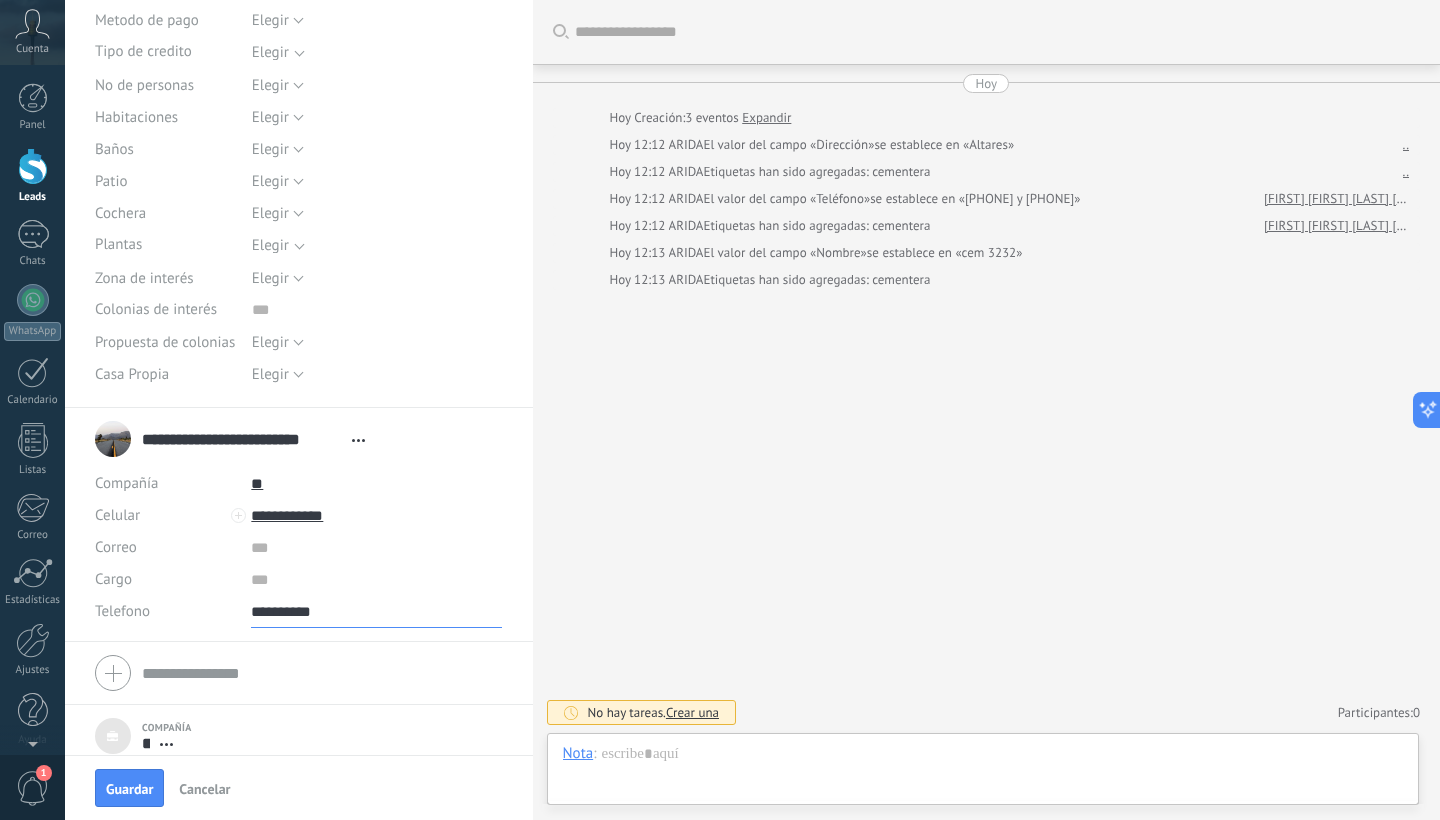 type on "**********" 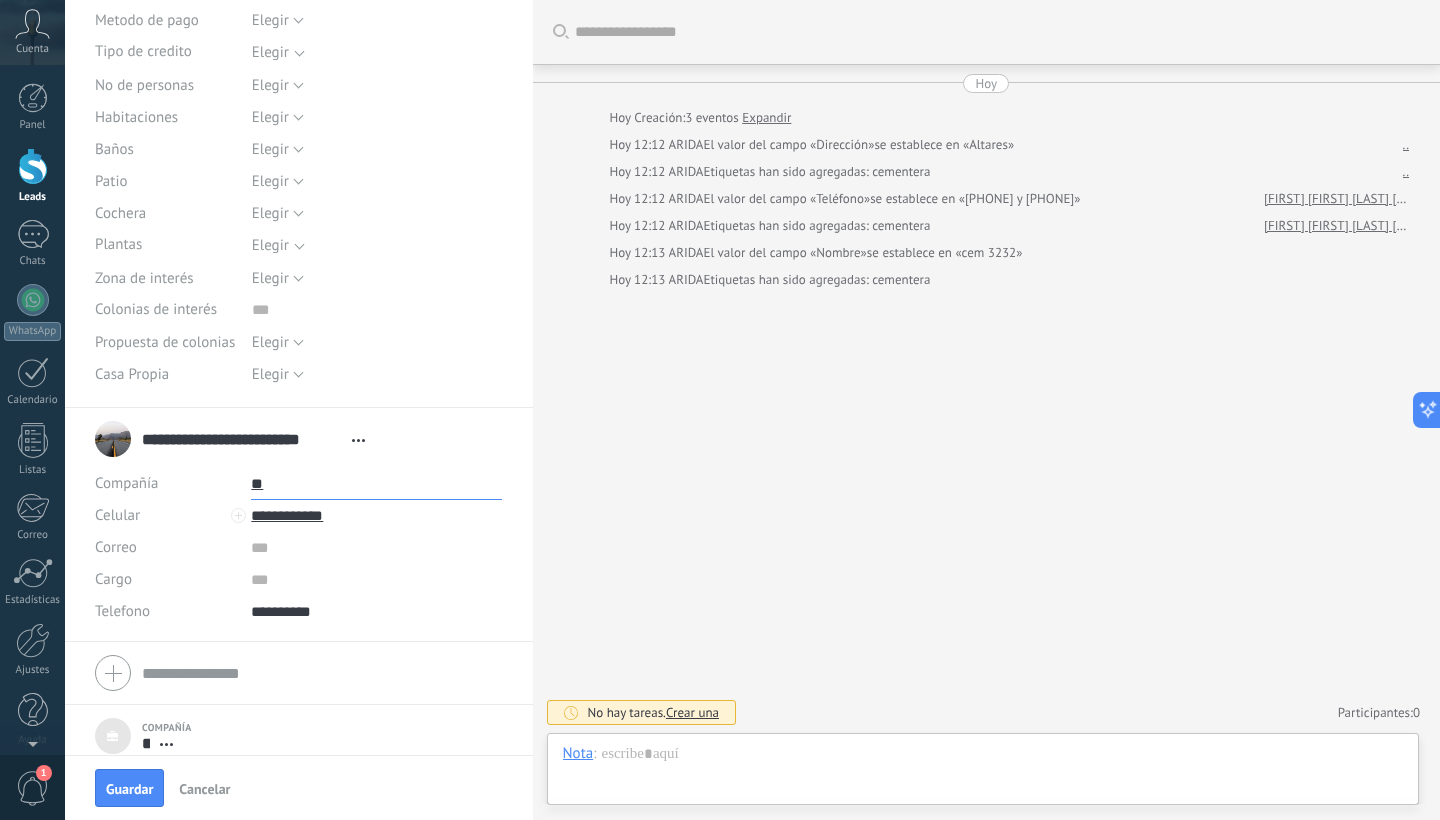 click on "**" at bounding box center (376, 484) 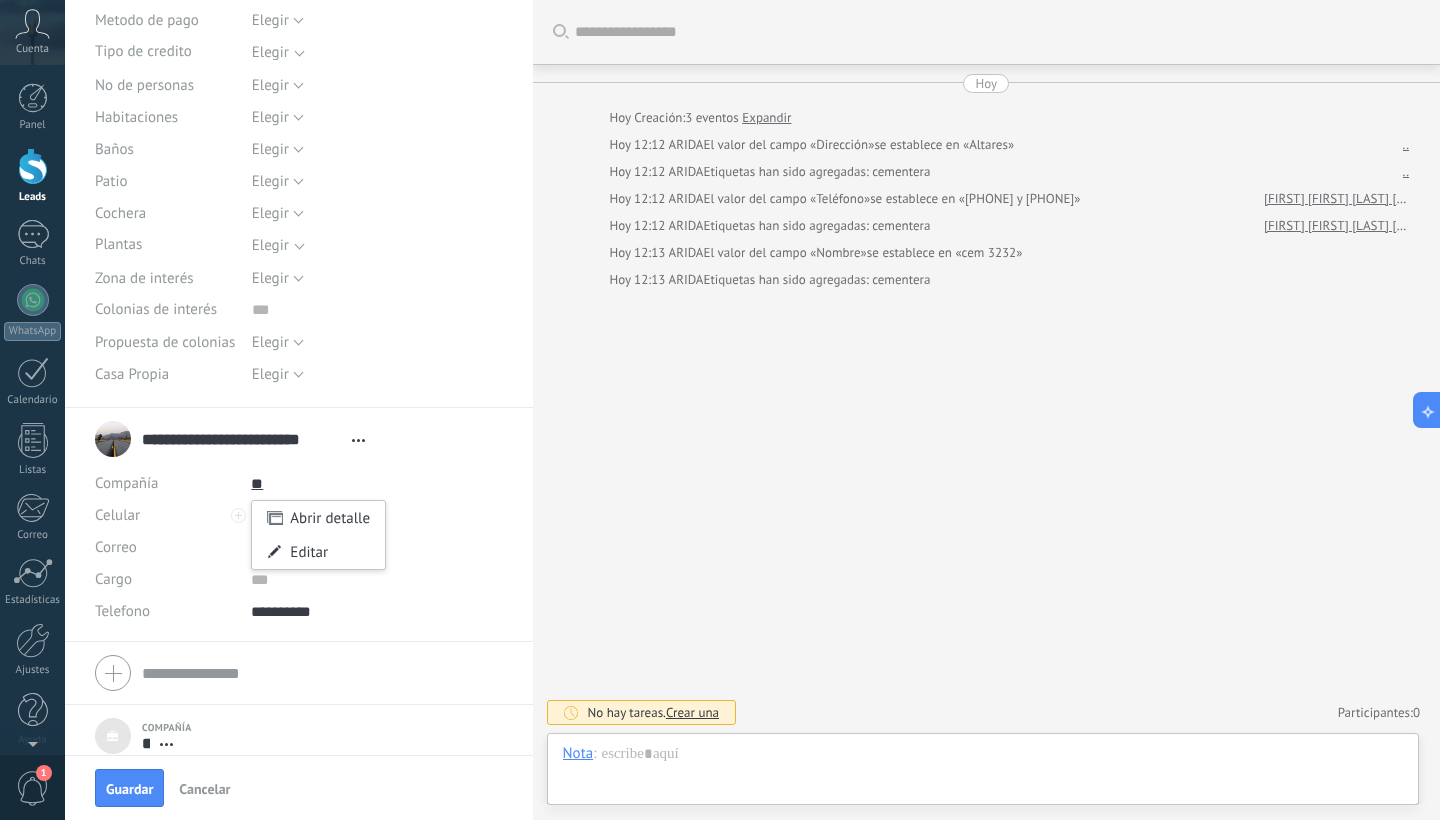 click at bounding box center [376, 612] 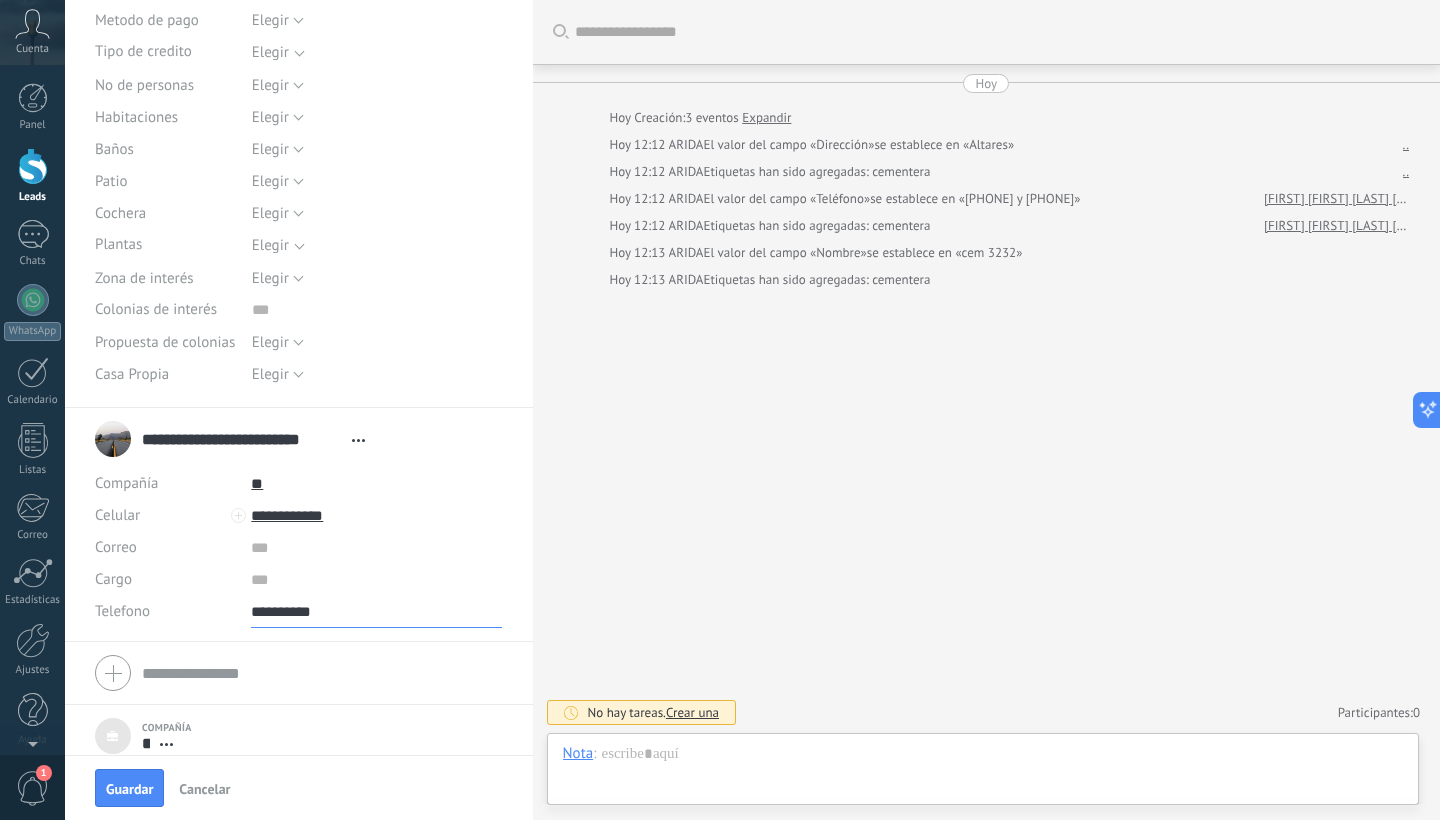 click at bounding box center [376, 612] 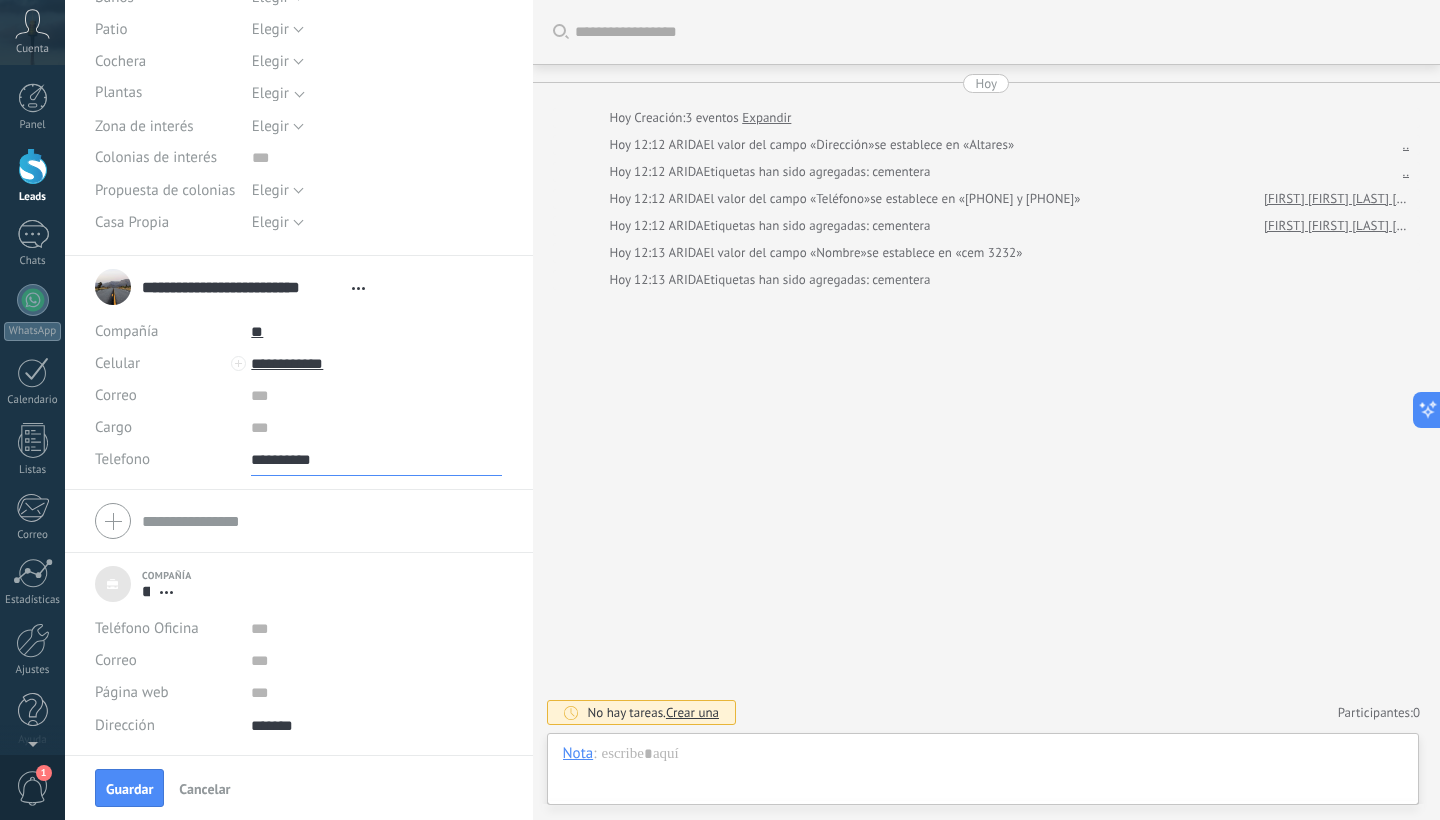 scroll, scrollTop: 482, scrollLeft: 0, axis: vertical 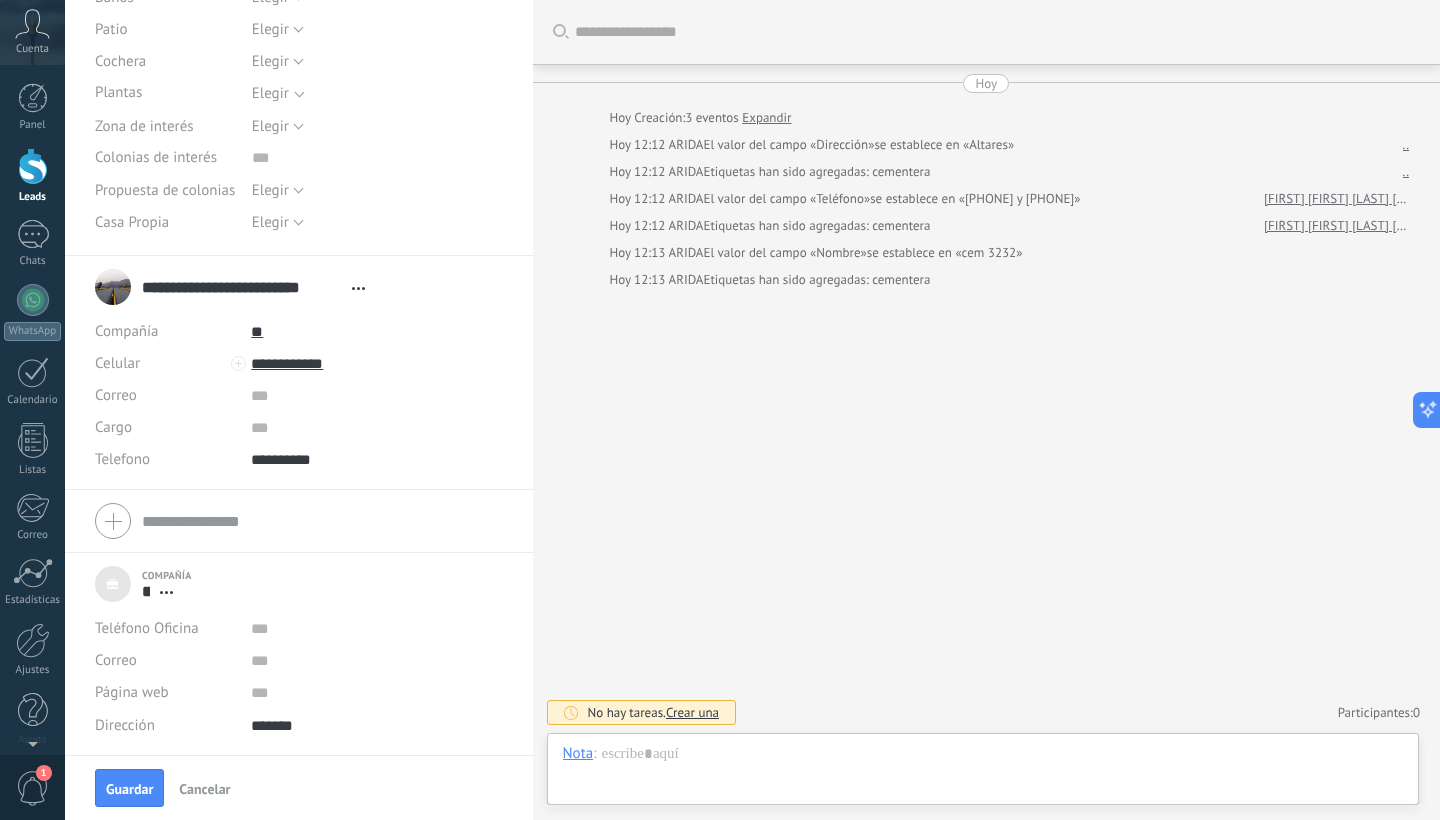 click on "Compañía
** ..
Abrir detalle
Desatar" at bounding box center (143, 584) 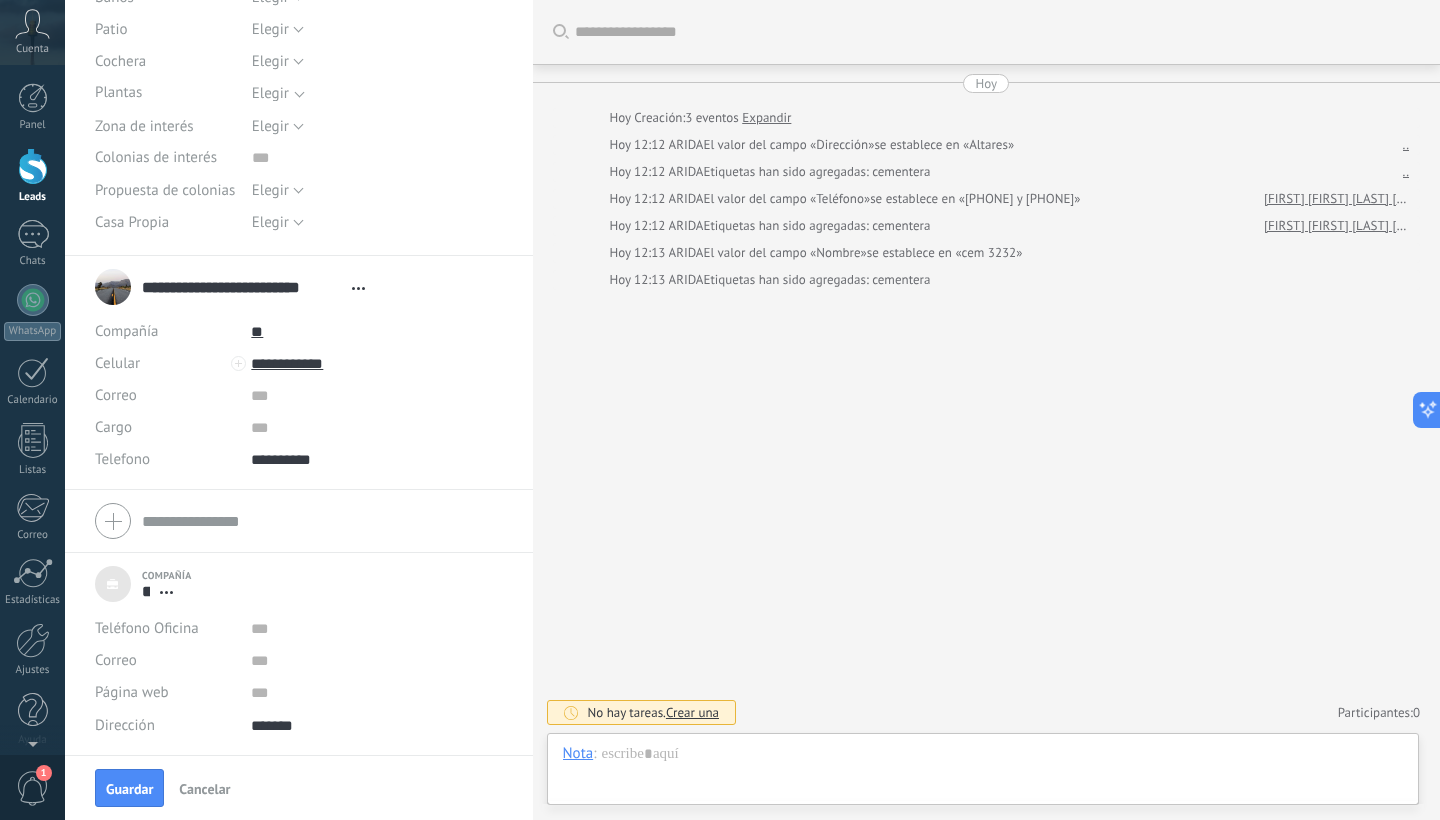click on "Compañía" at bounding box center [167, 575] 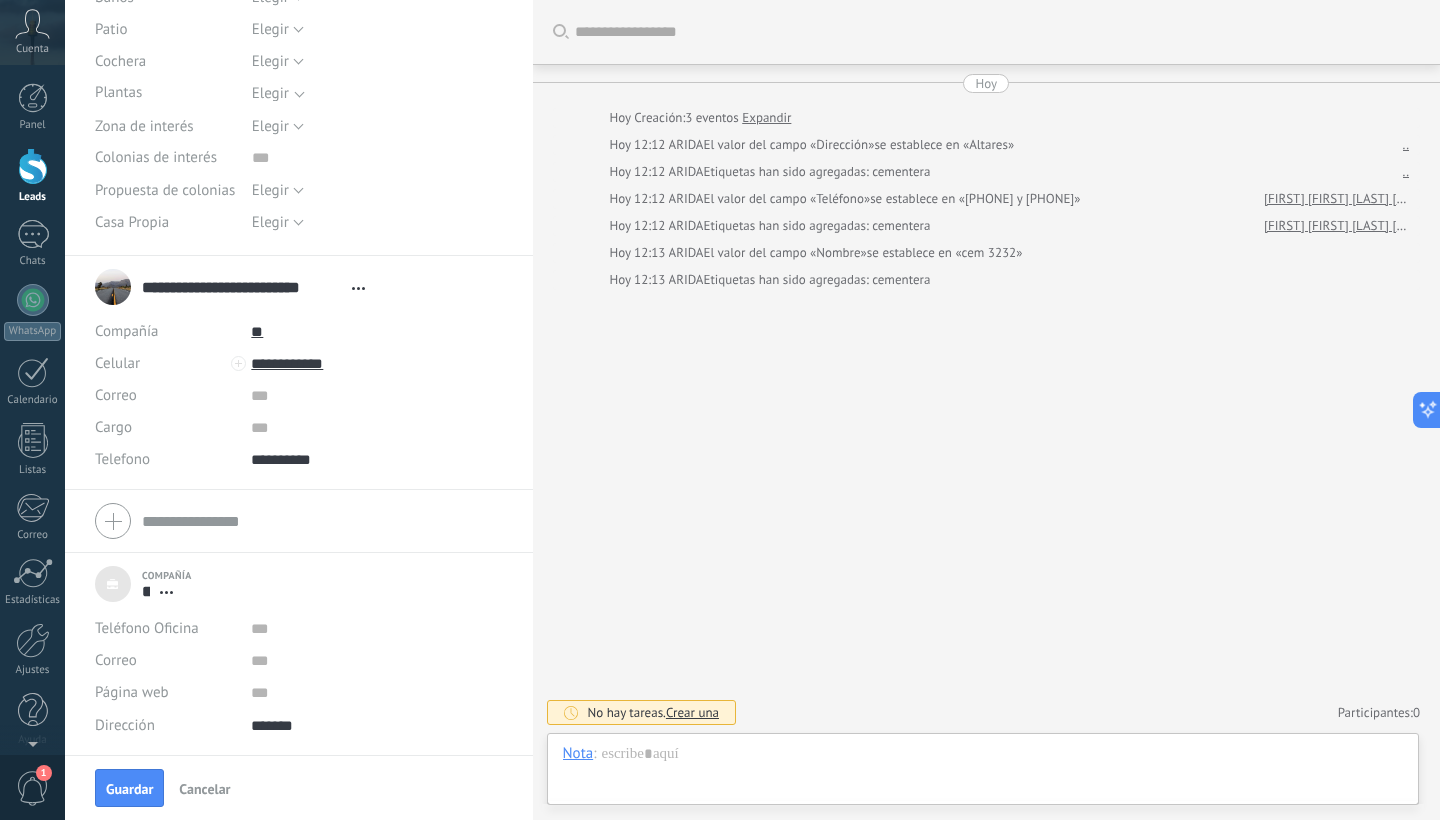 click 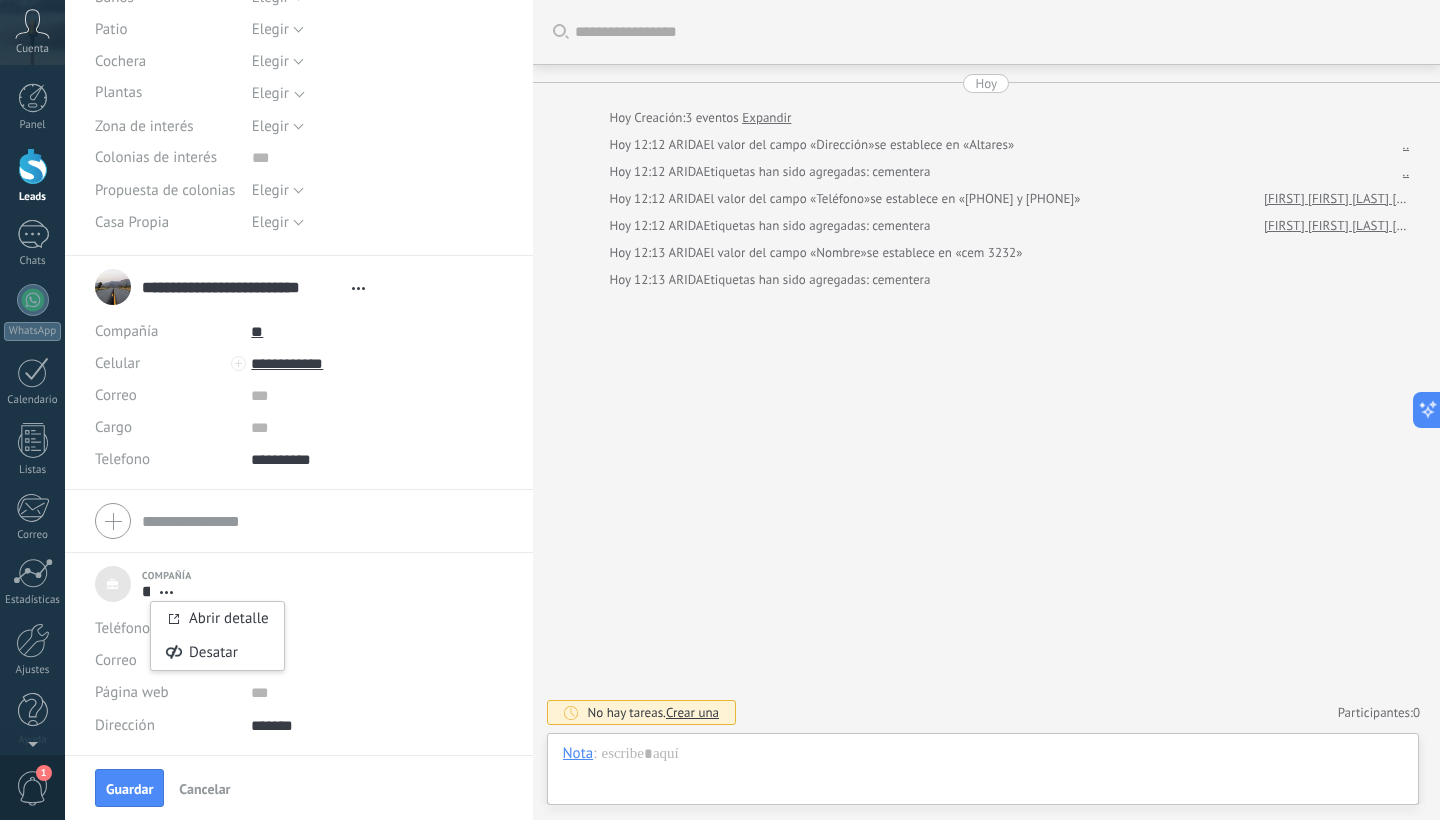 click on "Compañía
** ..
Abrir detalle
Desatar" at bounding box center (143, 584) 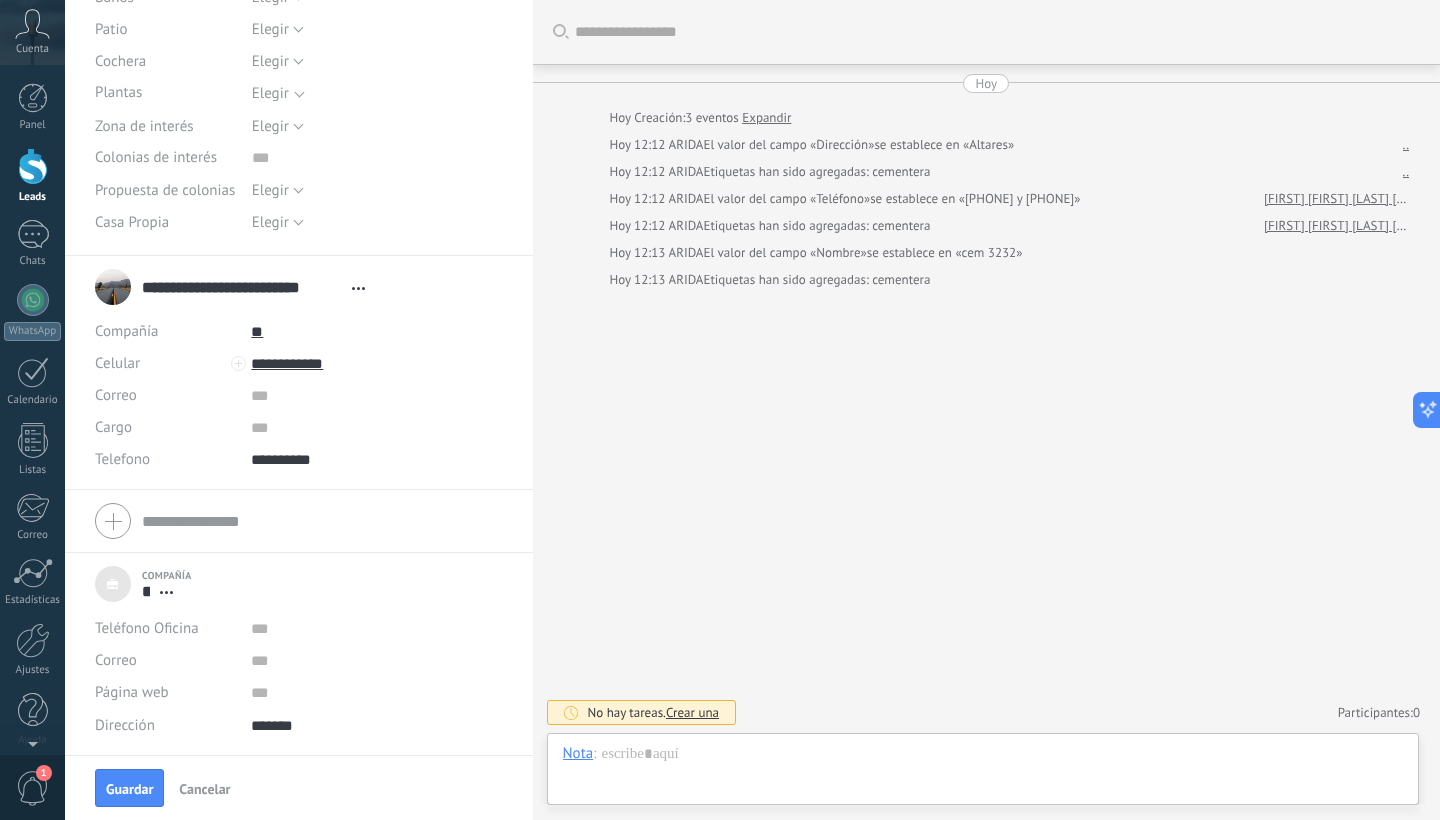 click on "Compañía
** ..
Abrir detalle
Desatar" at bounding box center (143, 584) 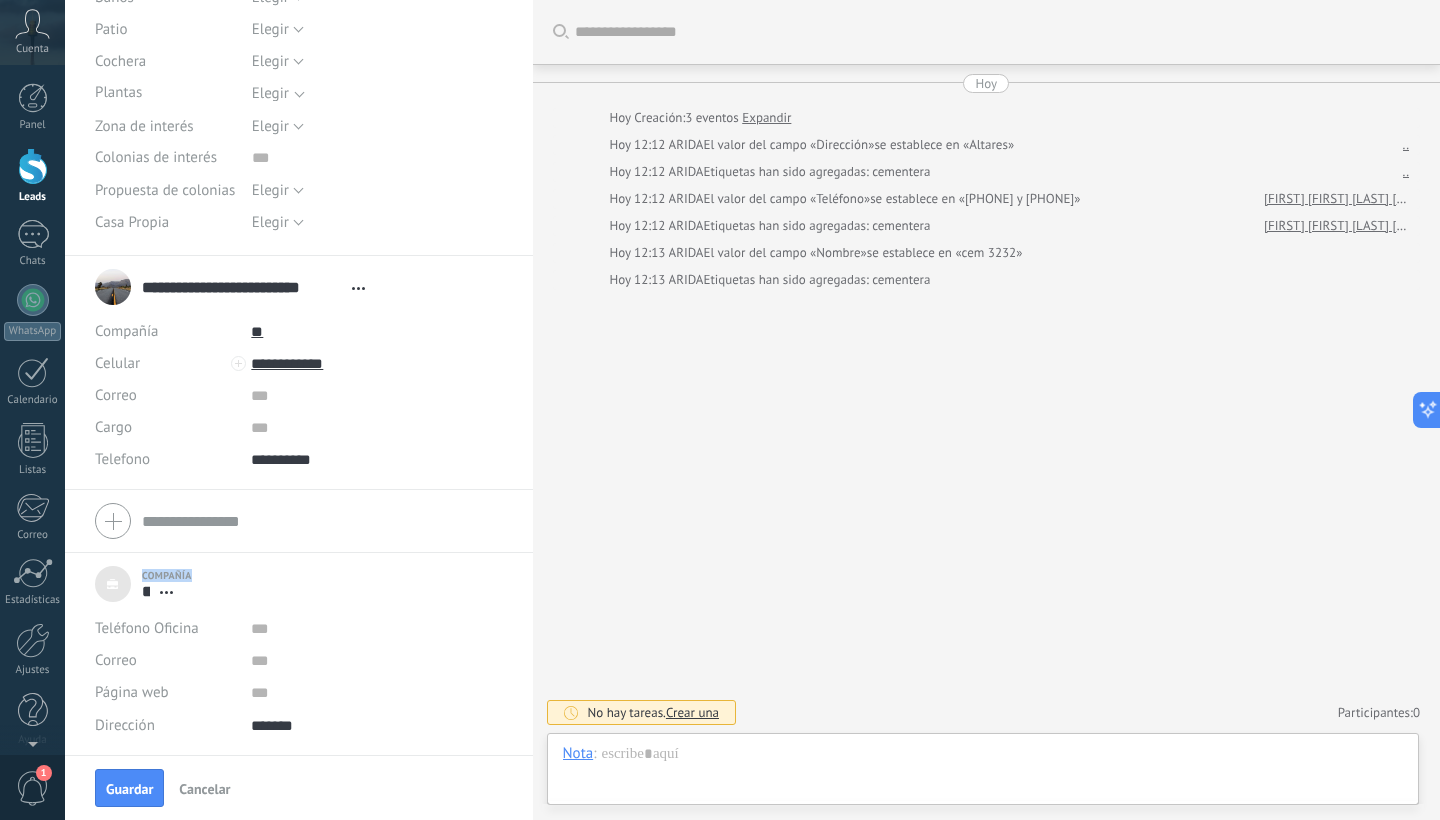 click on "Compañía
** ..
Abrir detalle
Desatar" at bounding box center [143, 584] 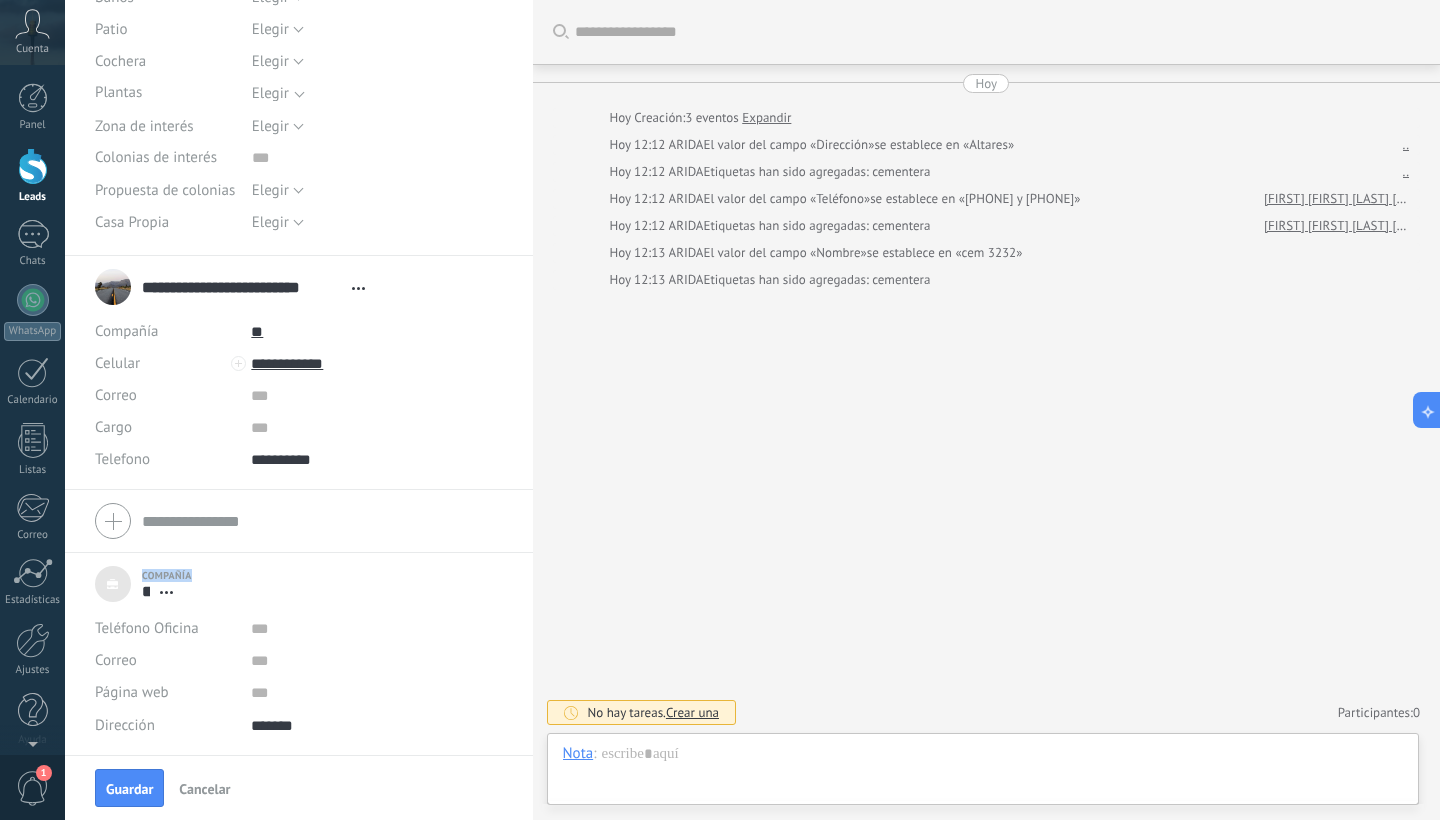 click on "Compañía
** ..
Abrir detalle
Desatar" at bounding box center [143, 584] 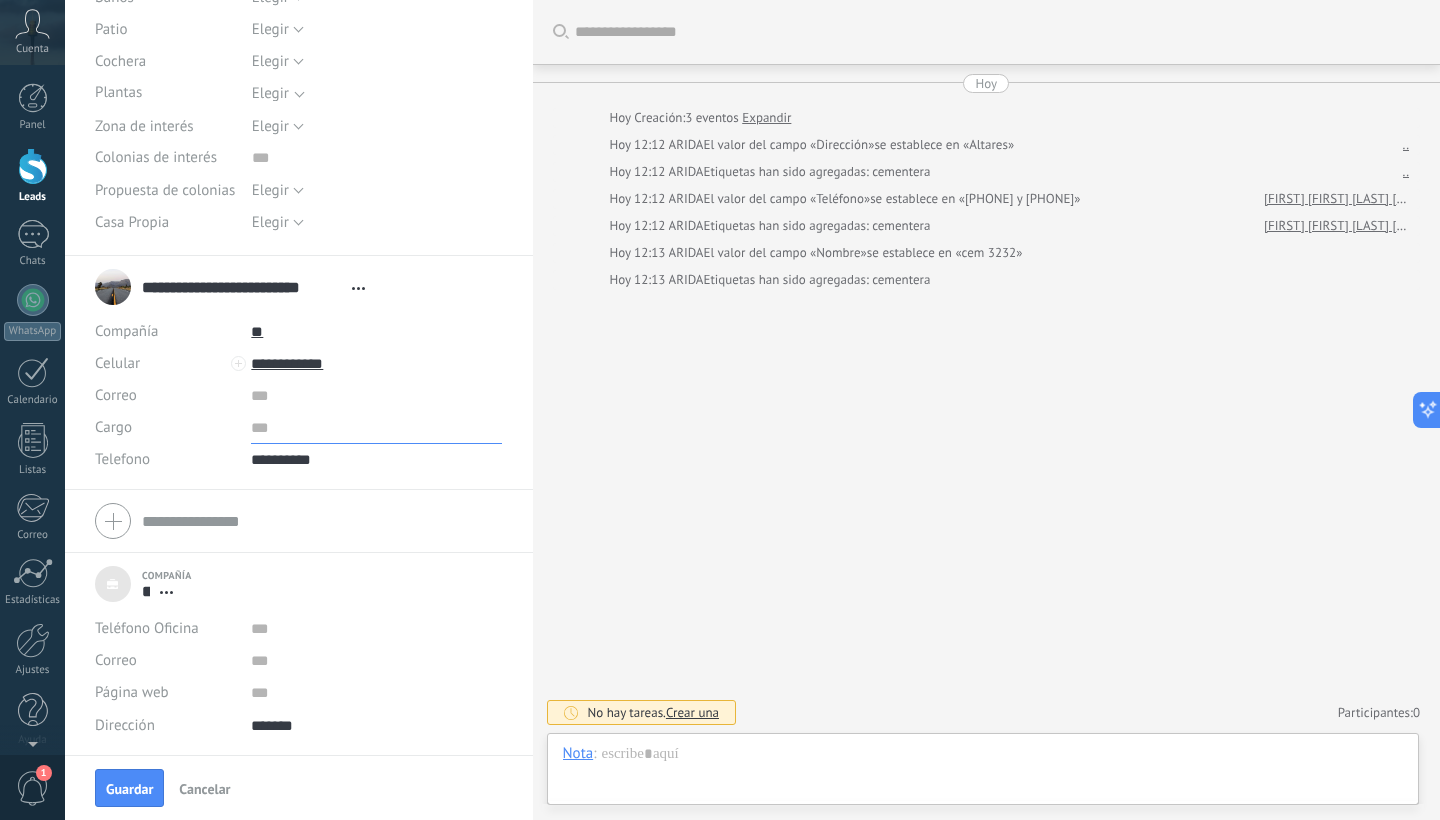 drag, startPoint x: 257, startPoint y: 435, endPoint x: 215, endPoint y: 435, distance: 42 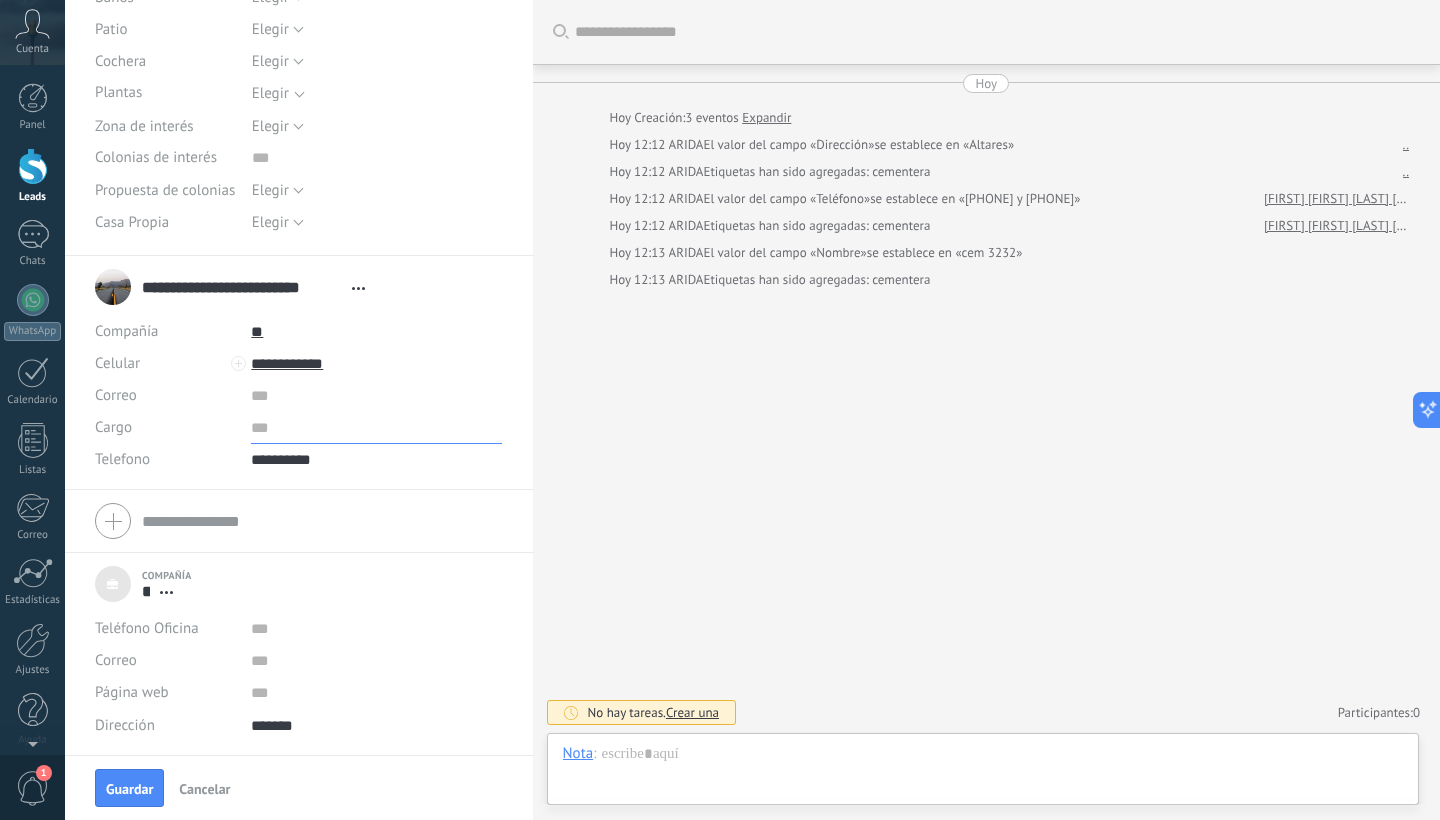 click at bounding box center [376, 428] 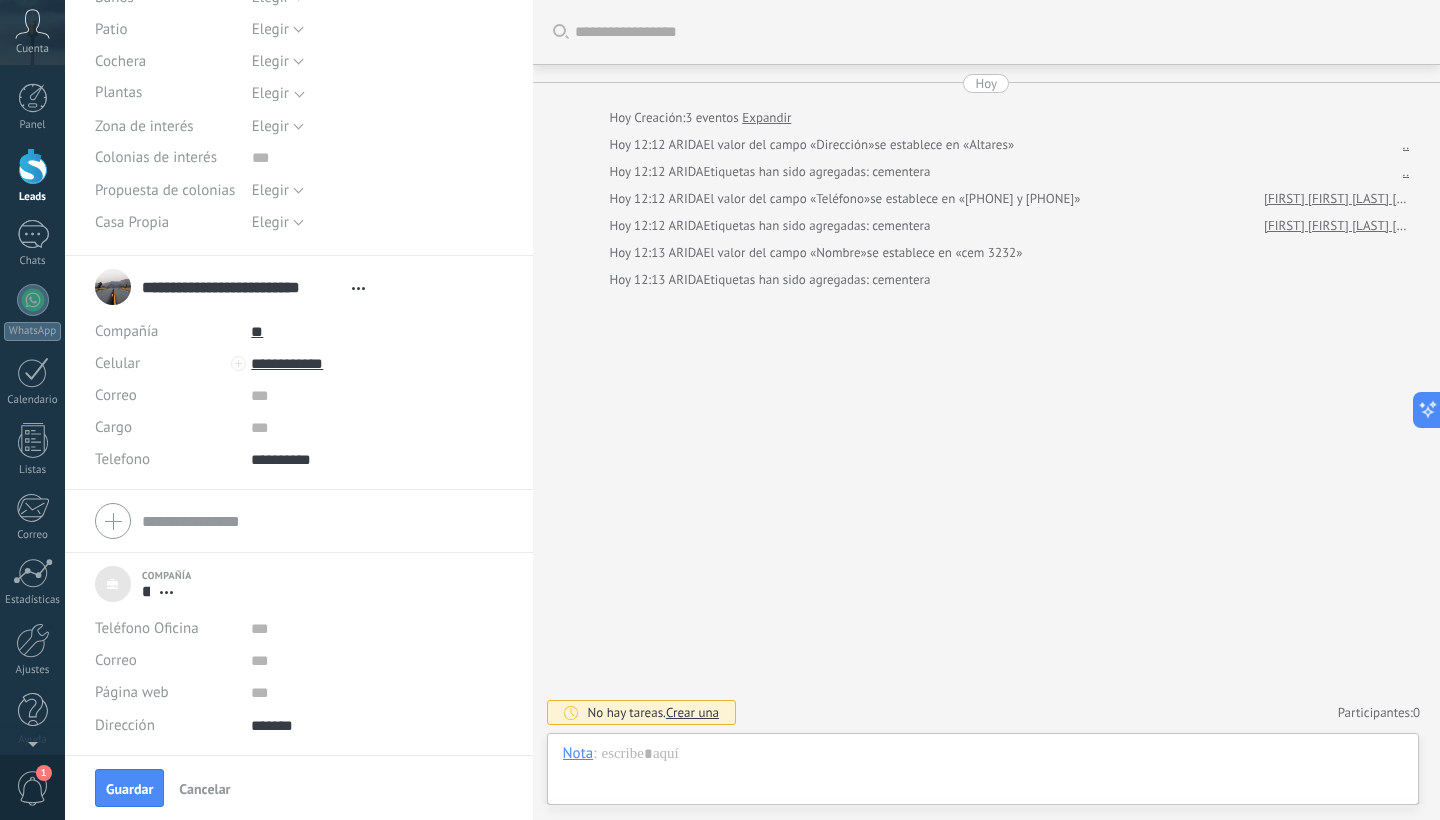 click on "Cargo" at bounding box center [165, 428] 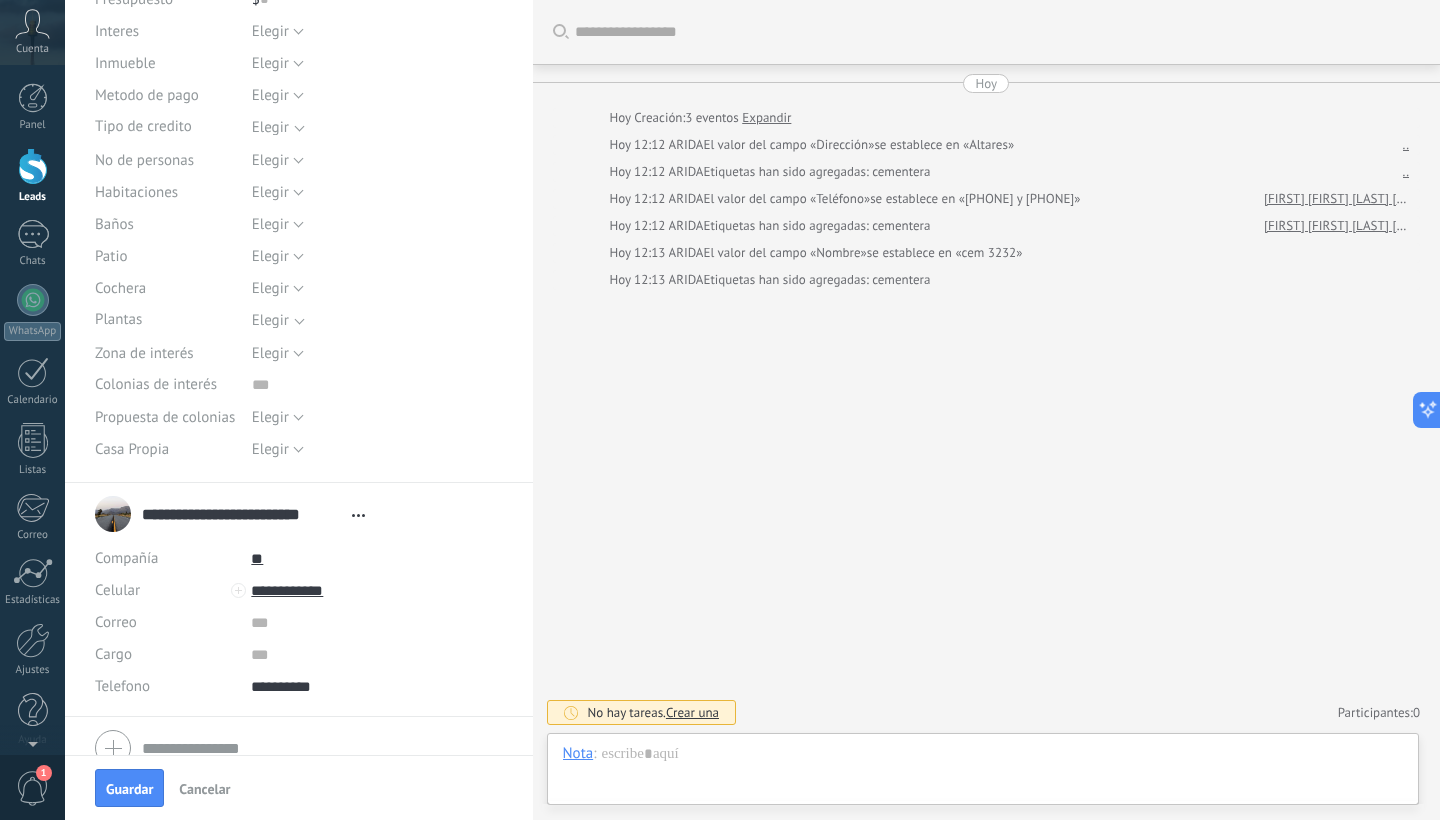 scroll, scrollTop: 218, scrollLeft: 0, axis: vertical 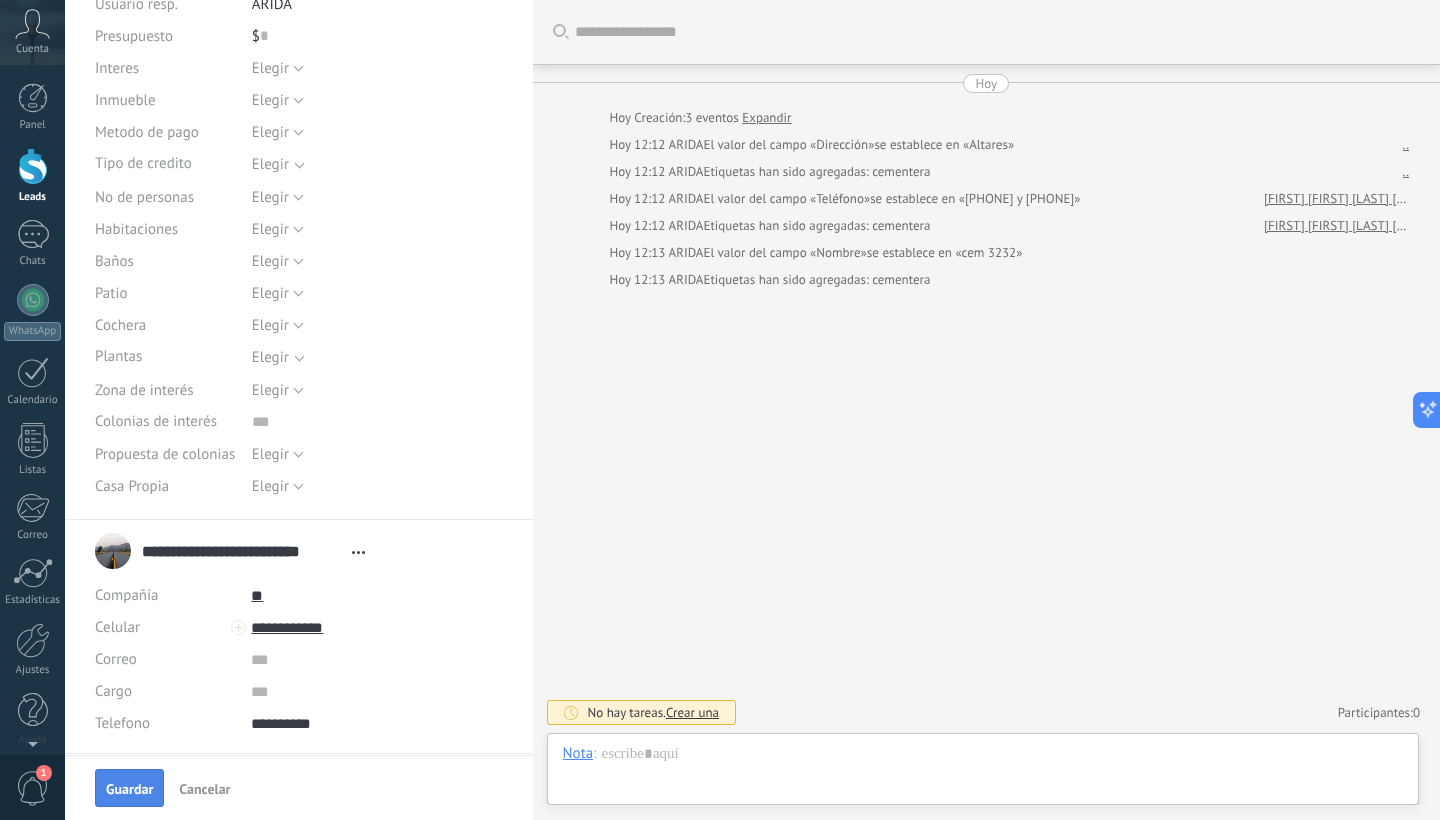 click on "Guardar" at bounding box center (129, 789) 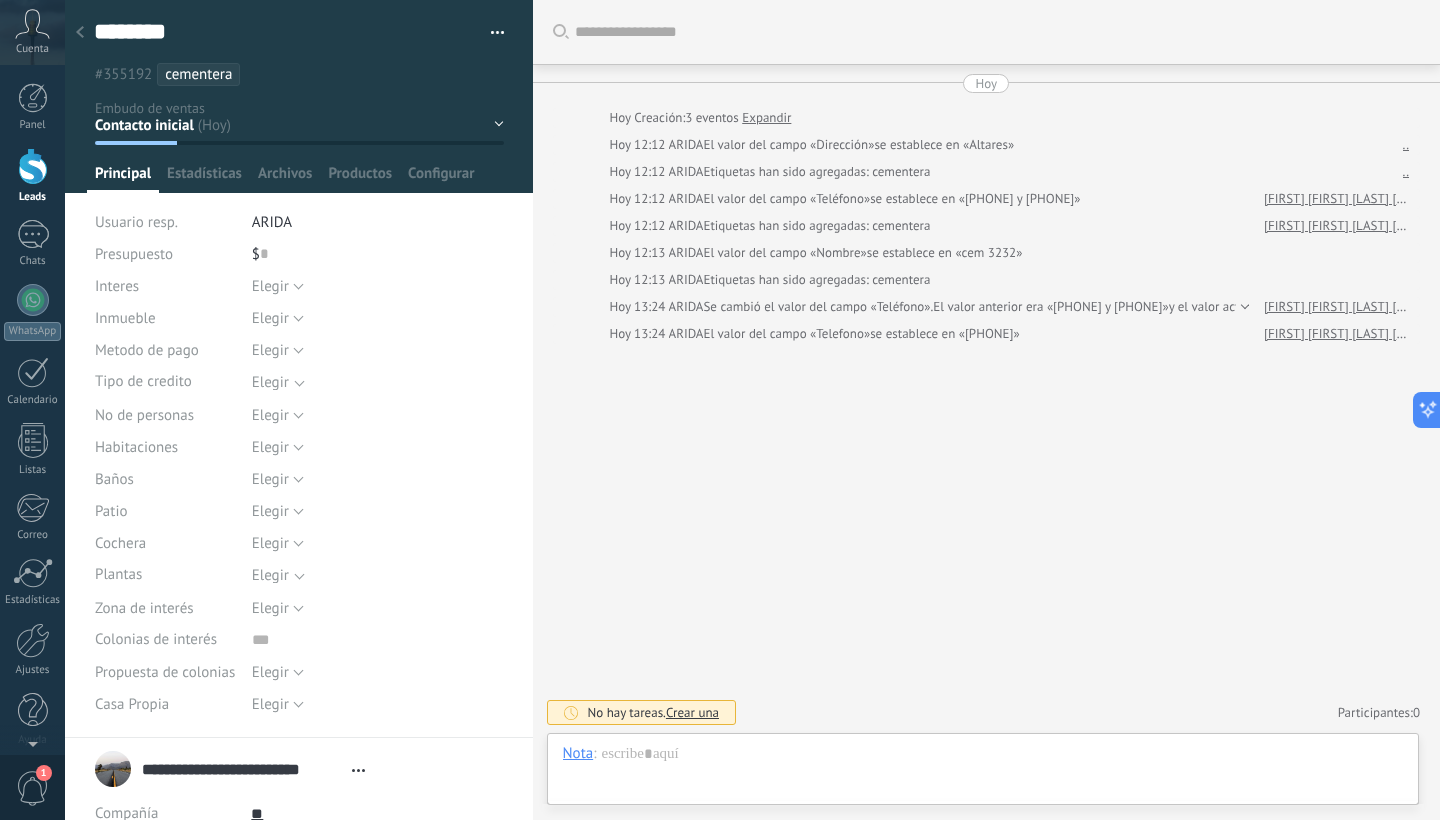 scroll, scrollTop: 0, scrollLeft: 0, axis: both 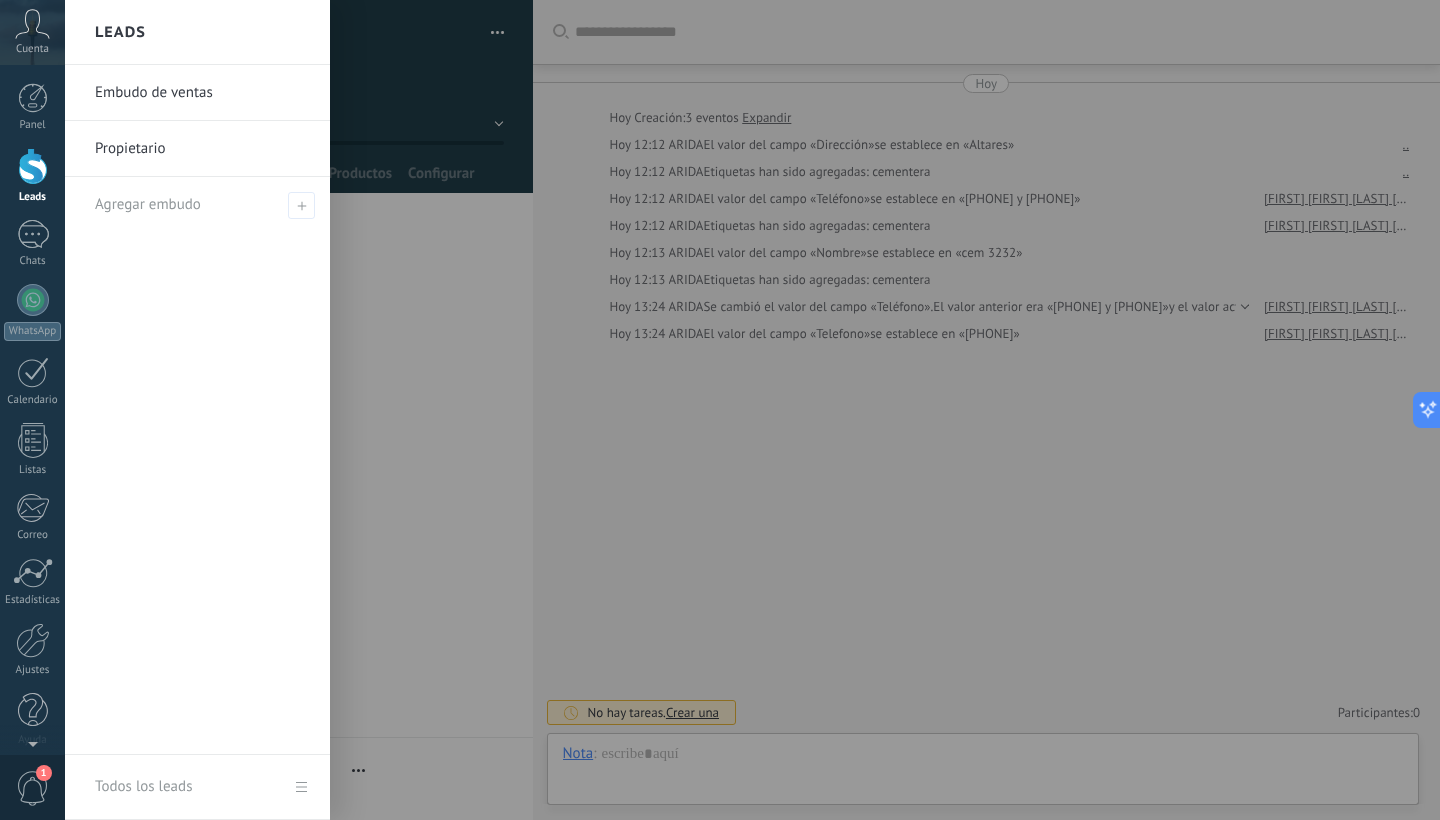 click at bounding box center (33, 166) 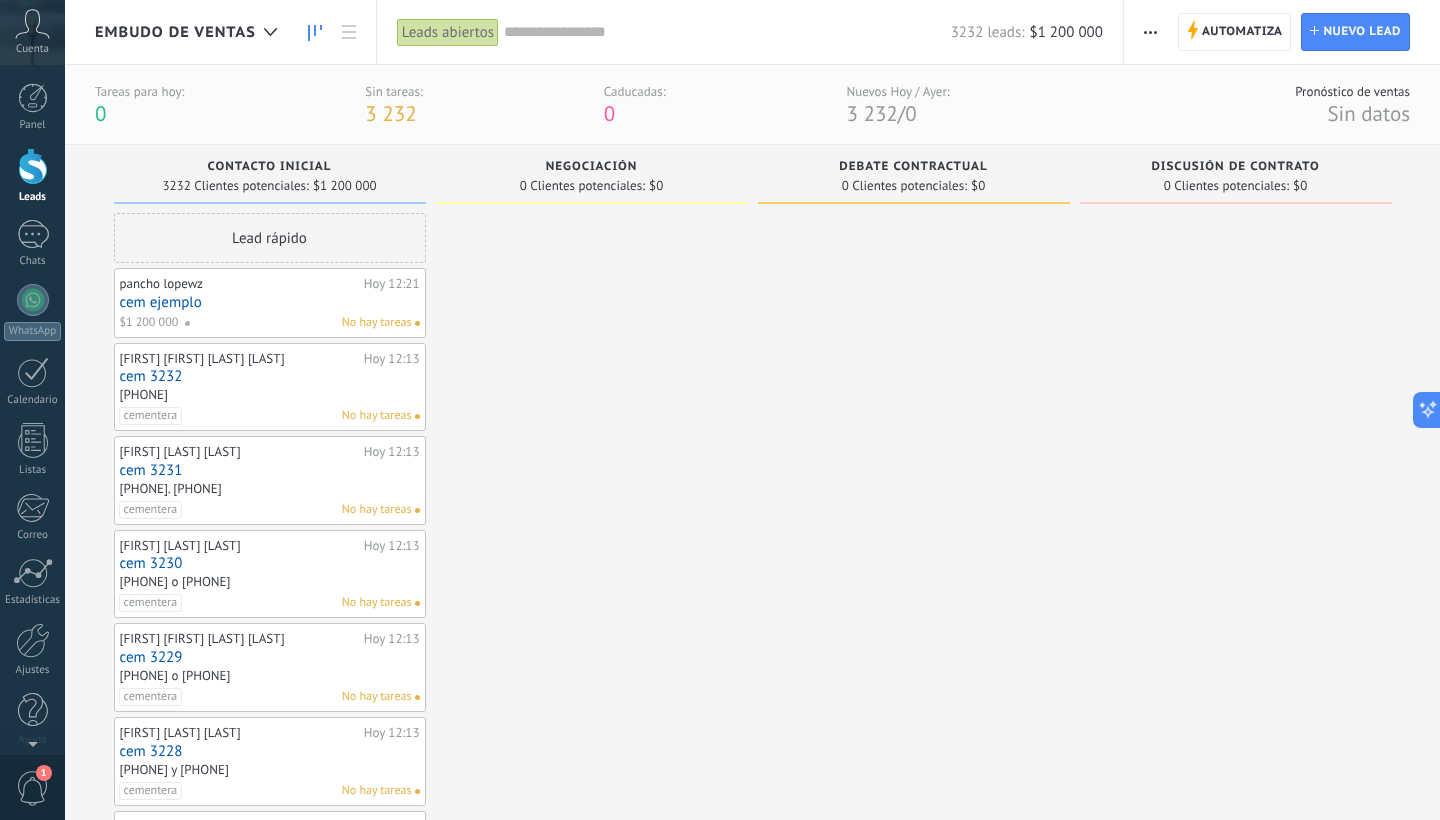 click on "cem ejemplo" at bounding box center (270, 302) 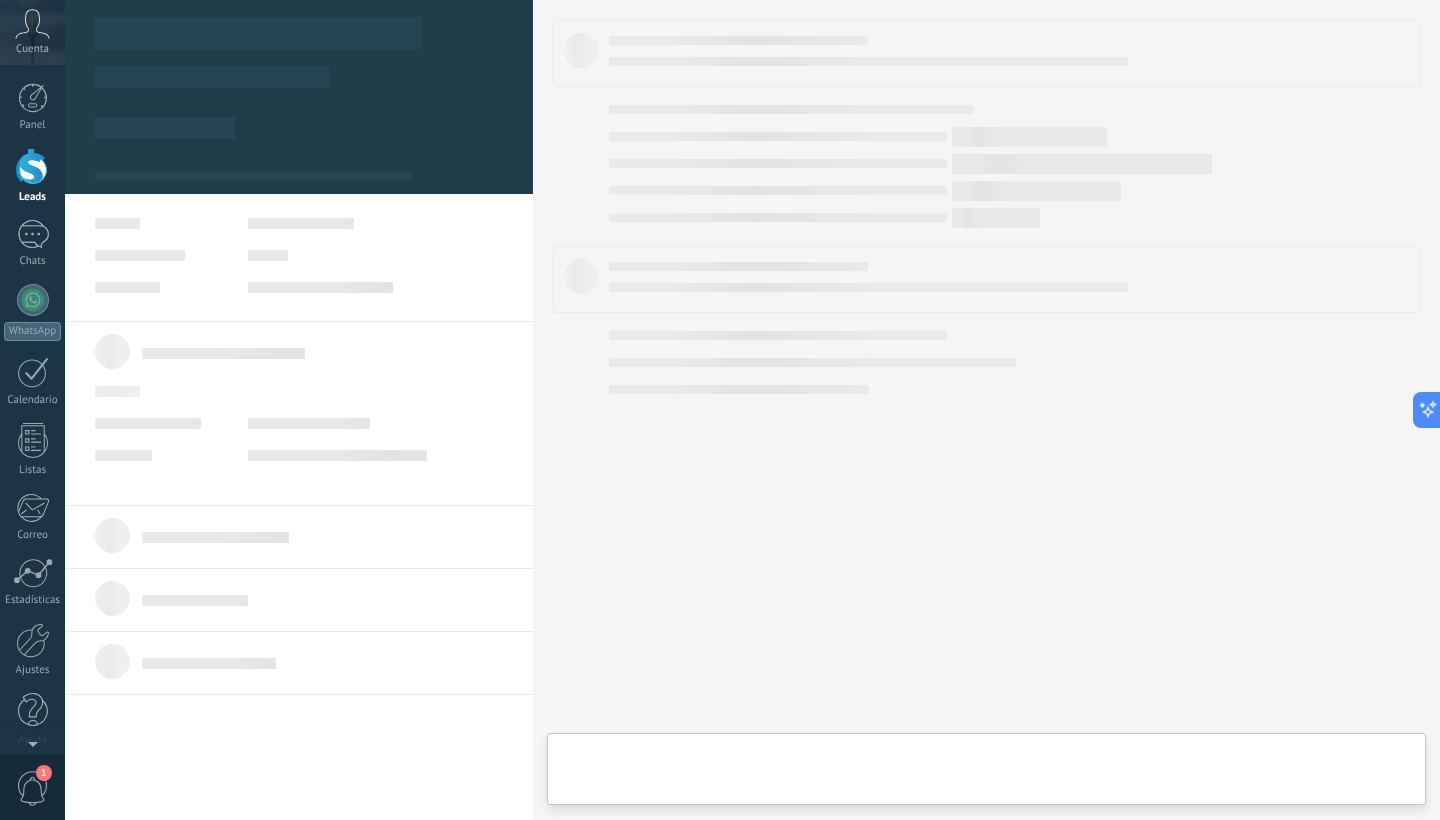 type on "**********" 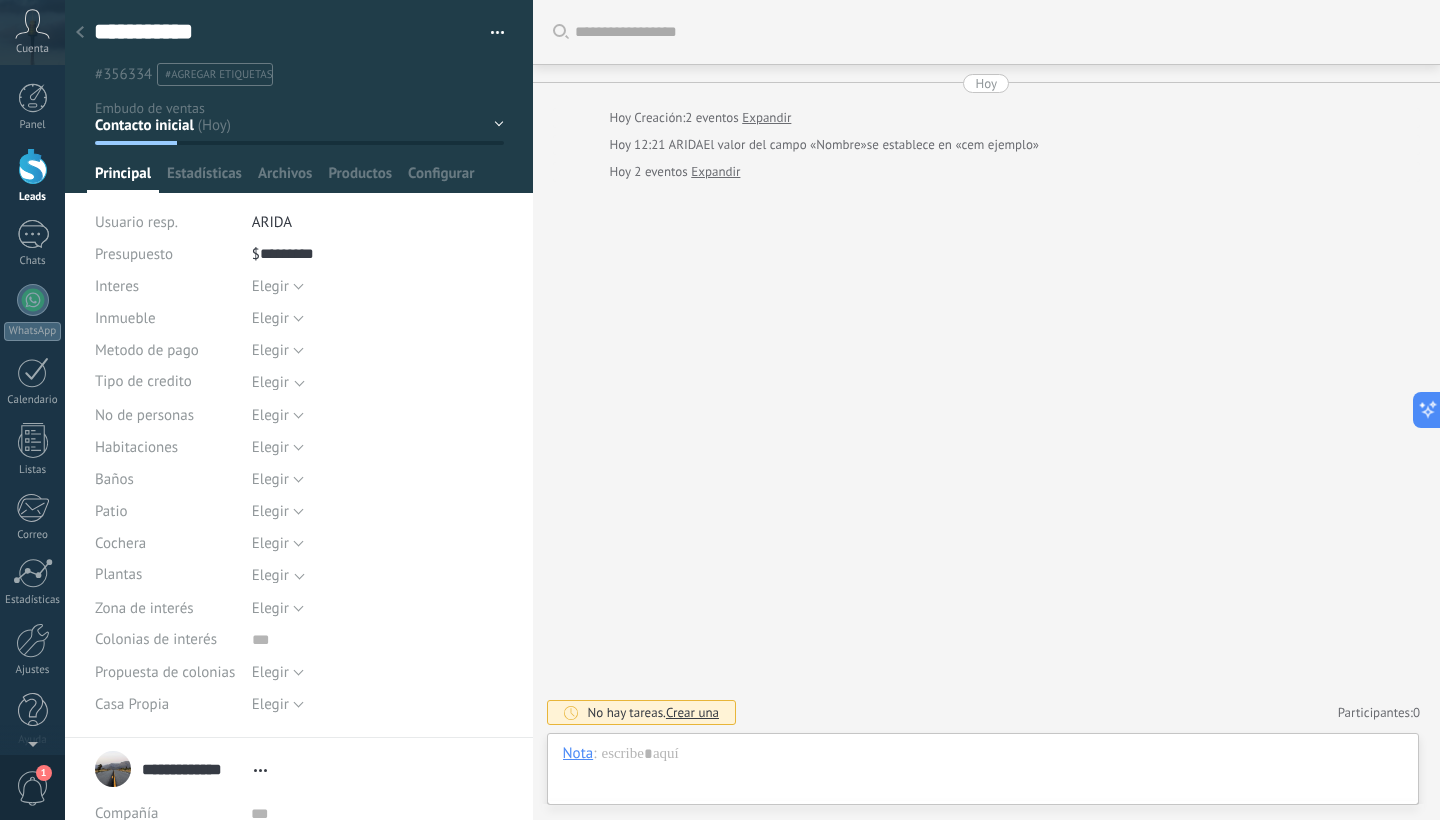 scroll, scrollTop: 30, scrollLeft: 0, axis: vertical 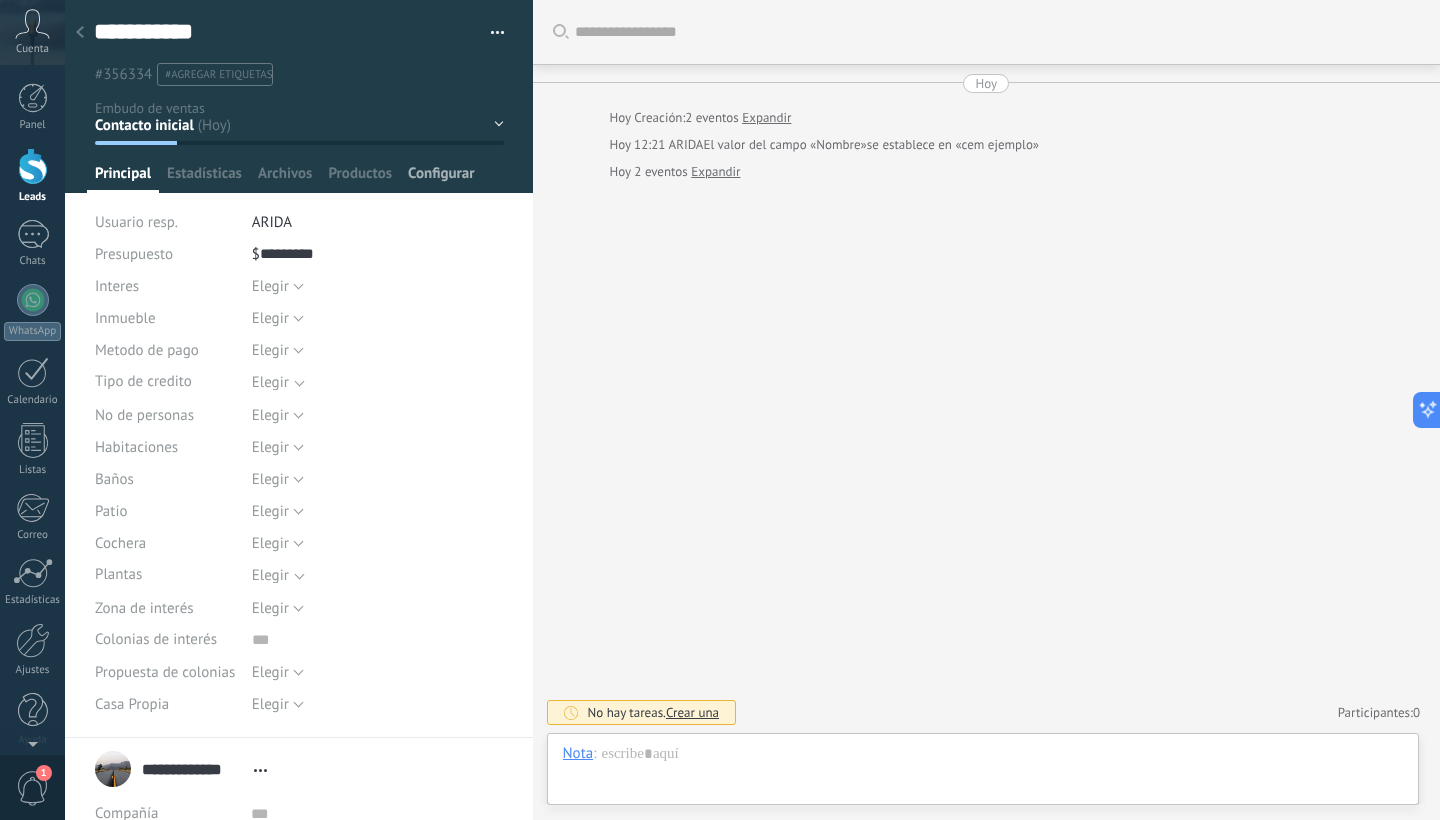 click on "Configurar" at bounding box center [441, 178] 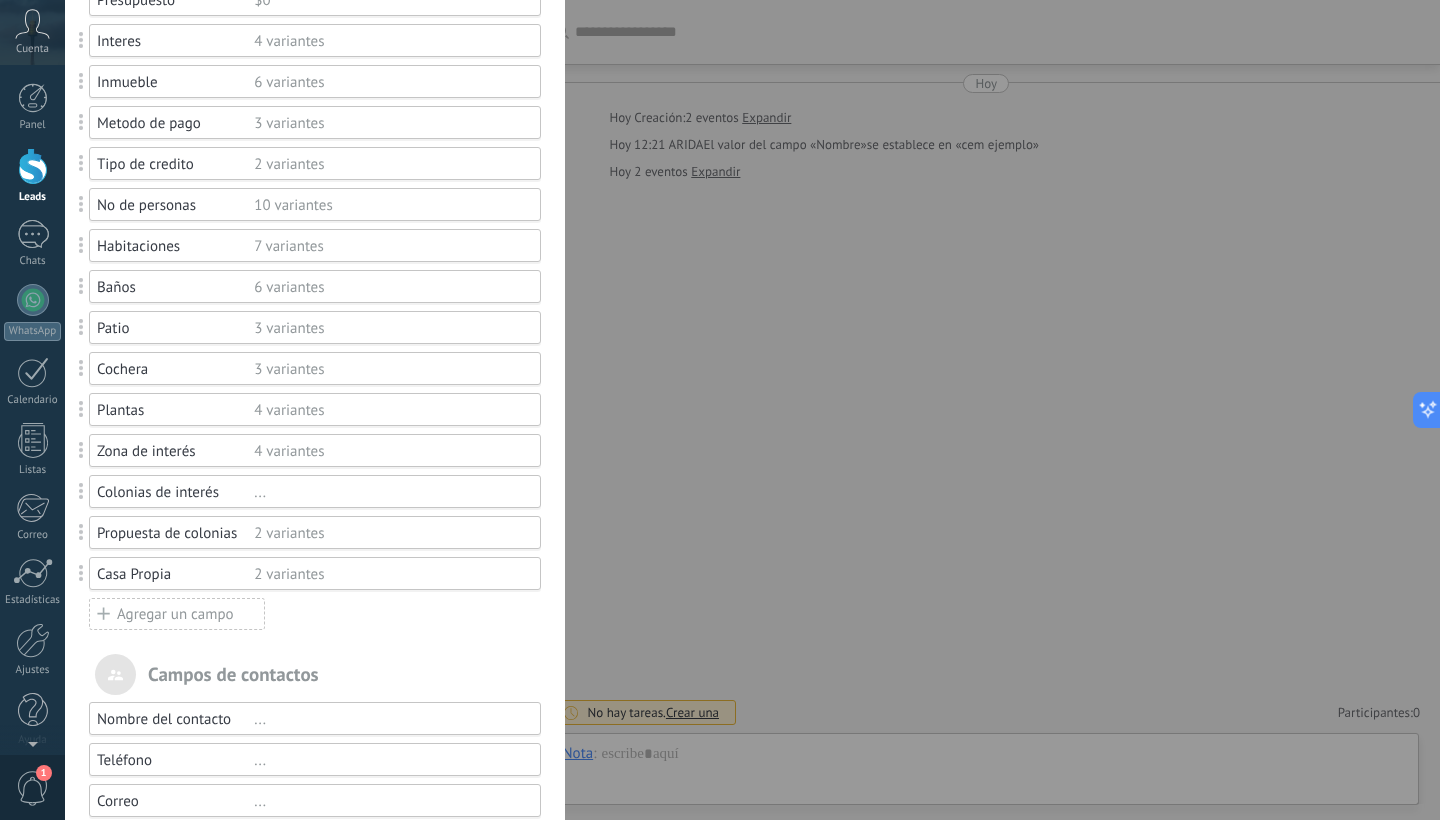 scroll, scrollTop: 235, scrollLeft: 0, axis: vertical 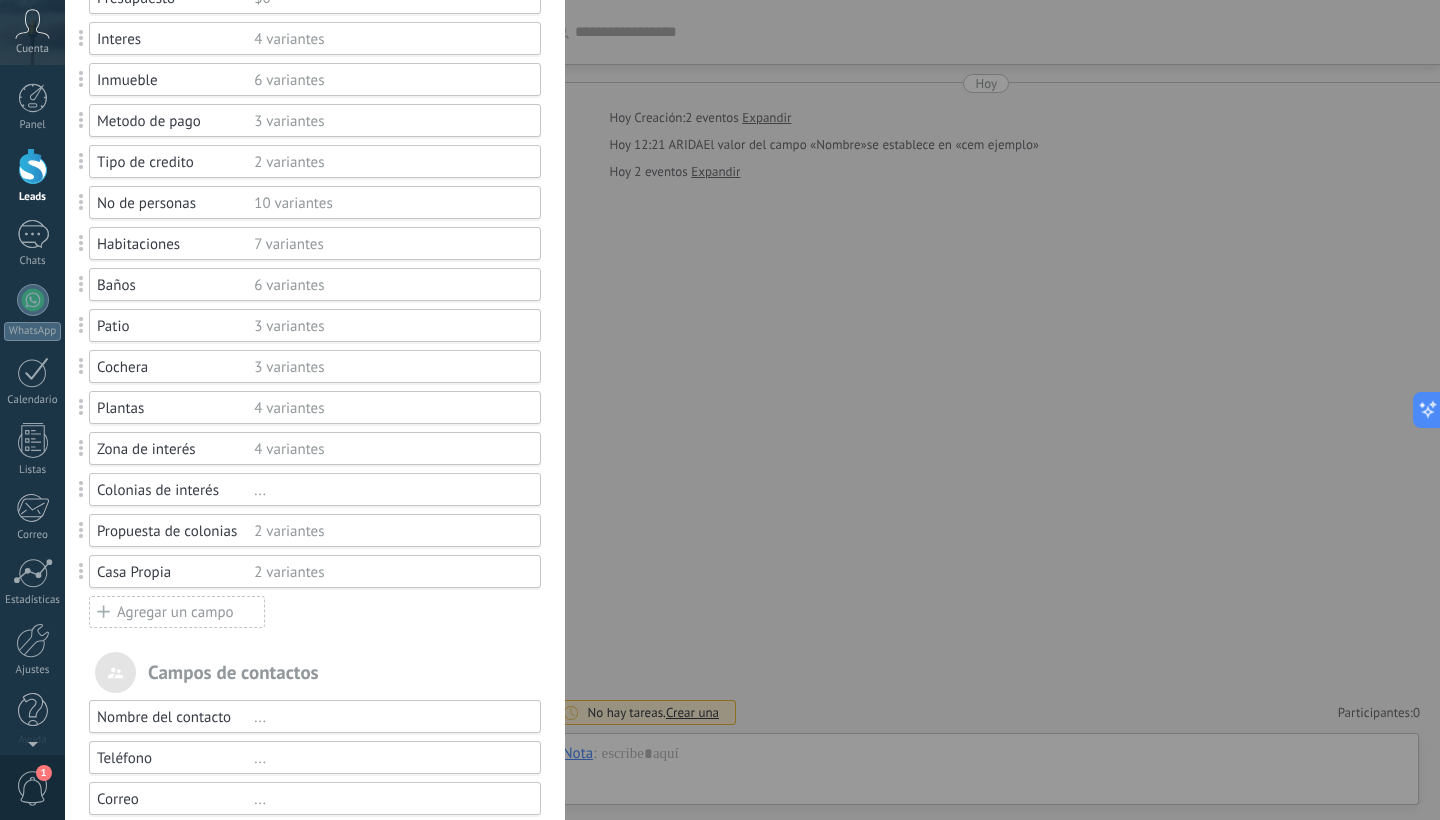 click on "Agregar un campo" at bounding box center (177, 612) 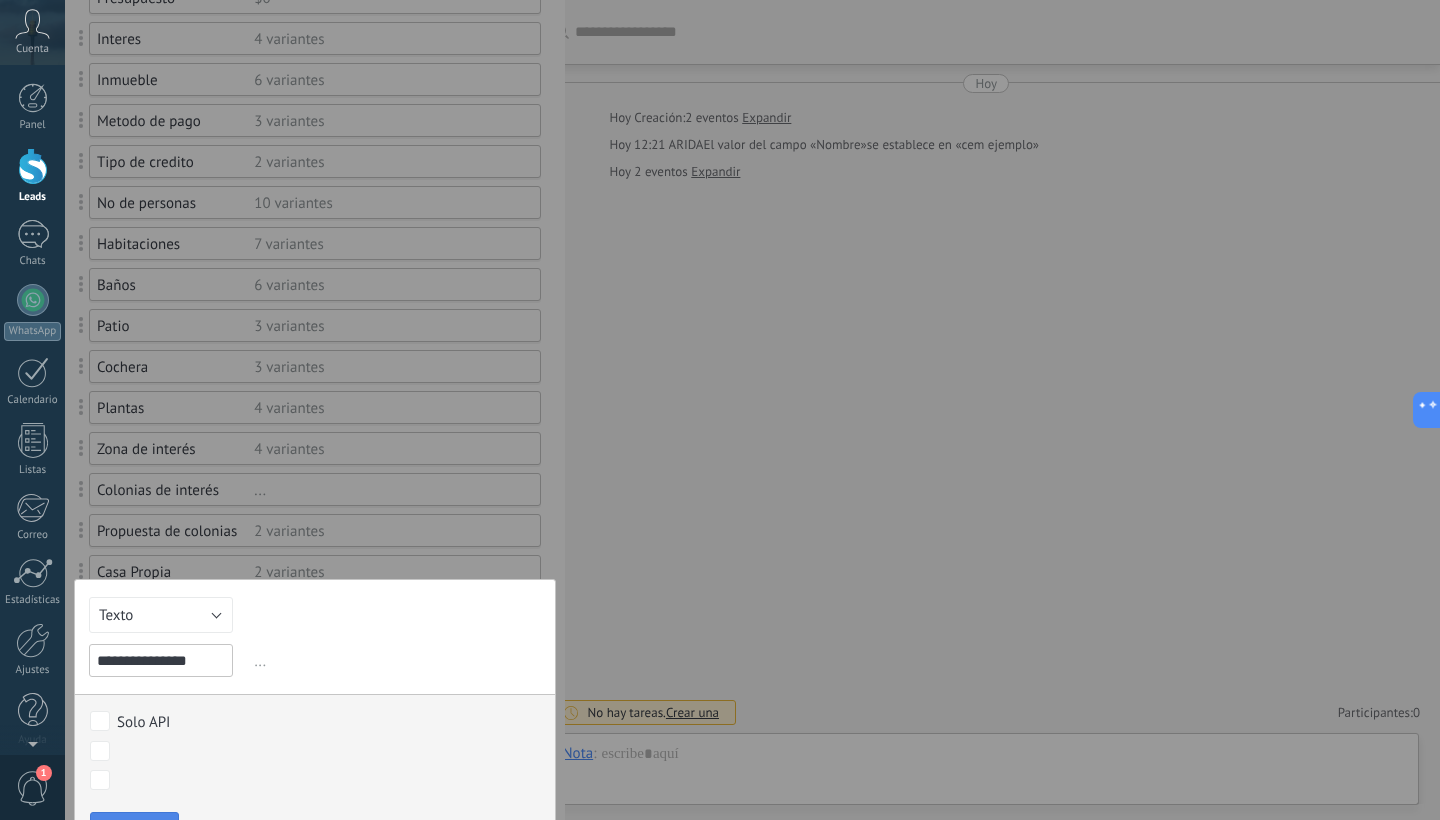 type on "**********" 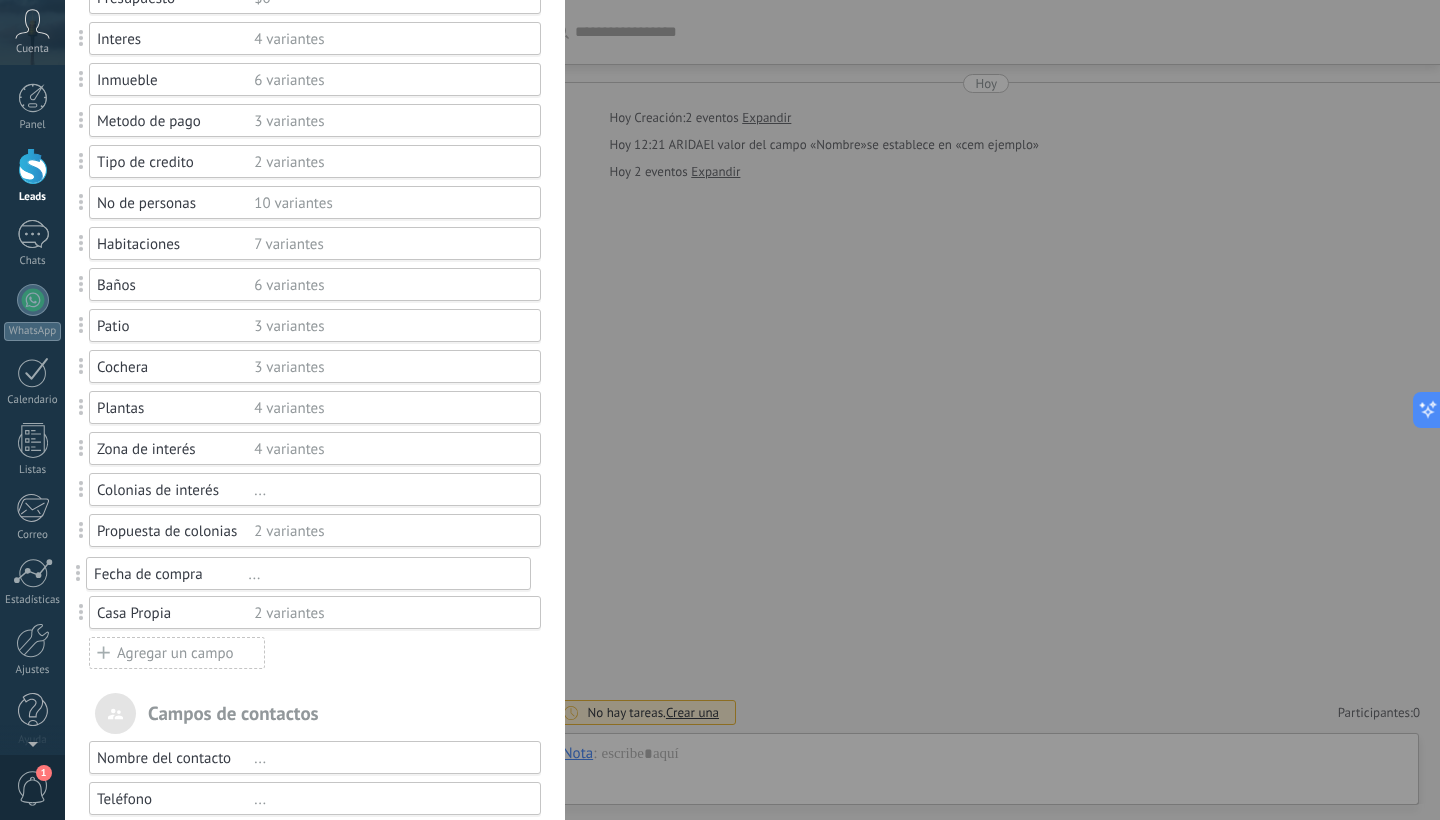 drag, startPoint x: 79, startPoint y: 615, endPoint x: 76, endPoint y: 576, distance: 39.115215 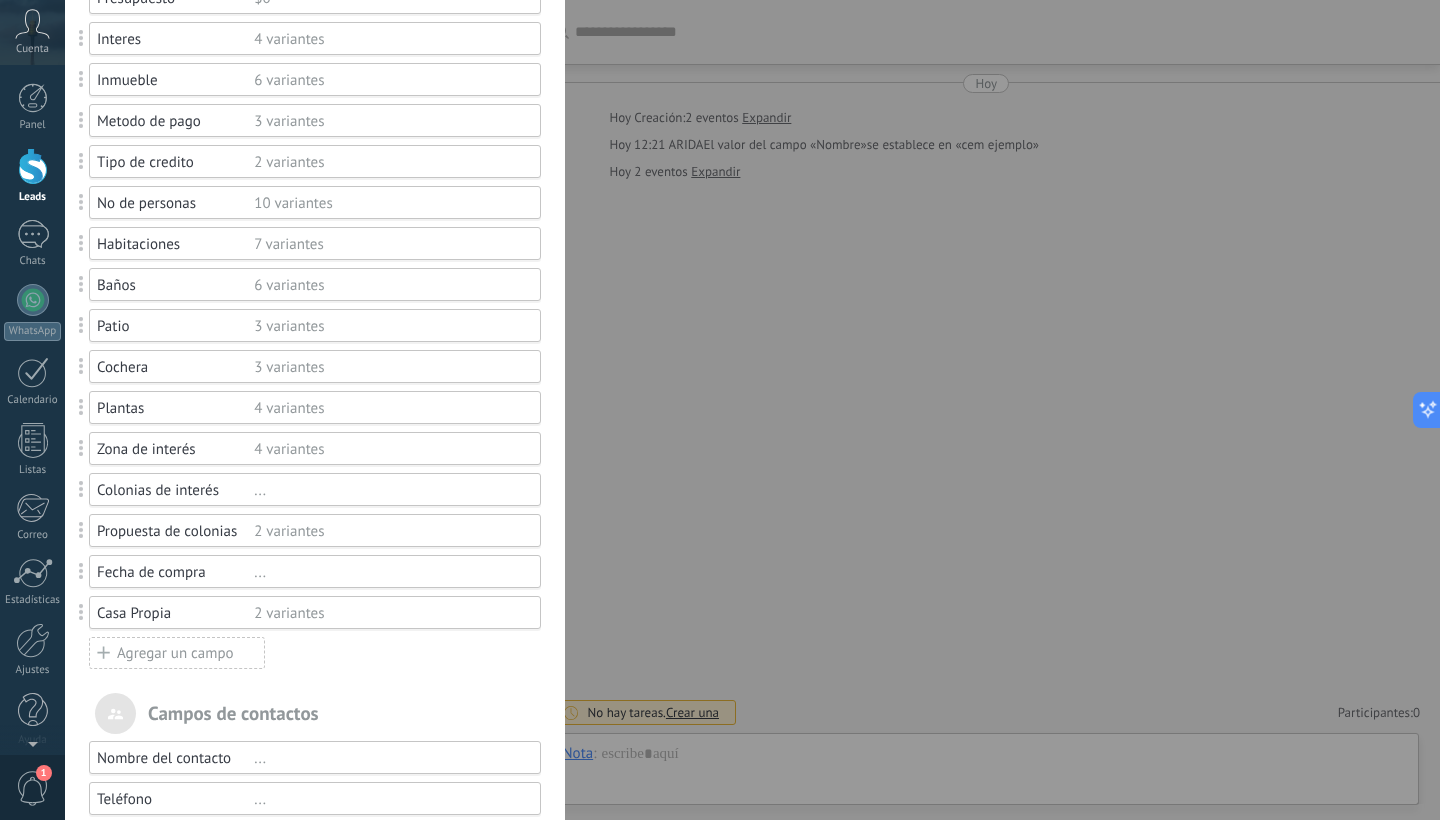 scroll, scrollTop: 212, scrollLeft: 0, axis: vertical 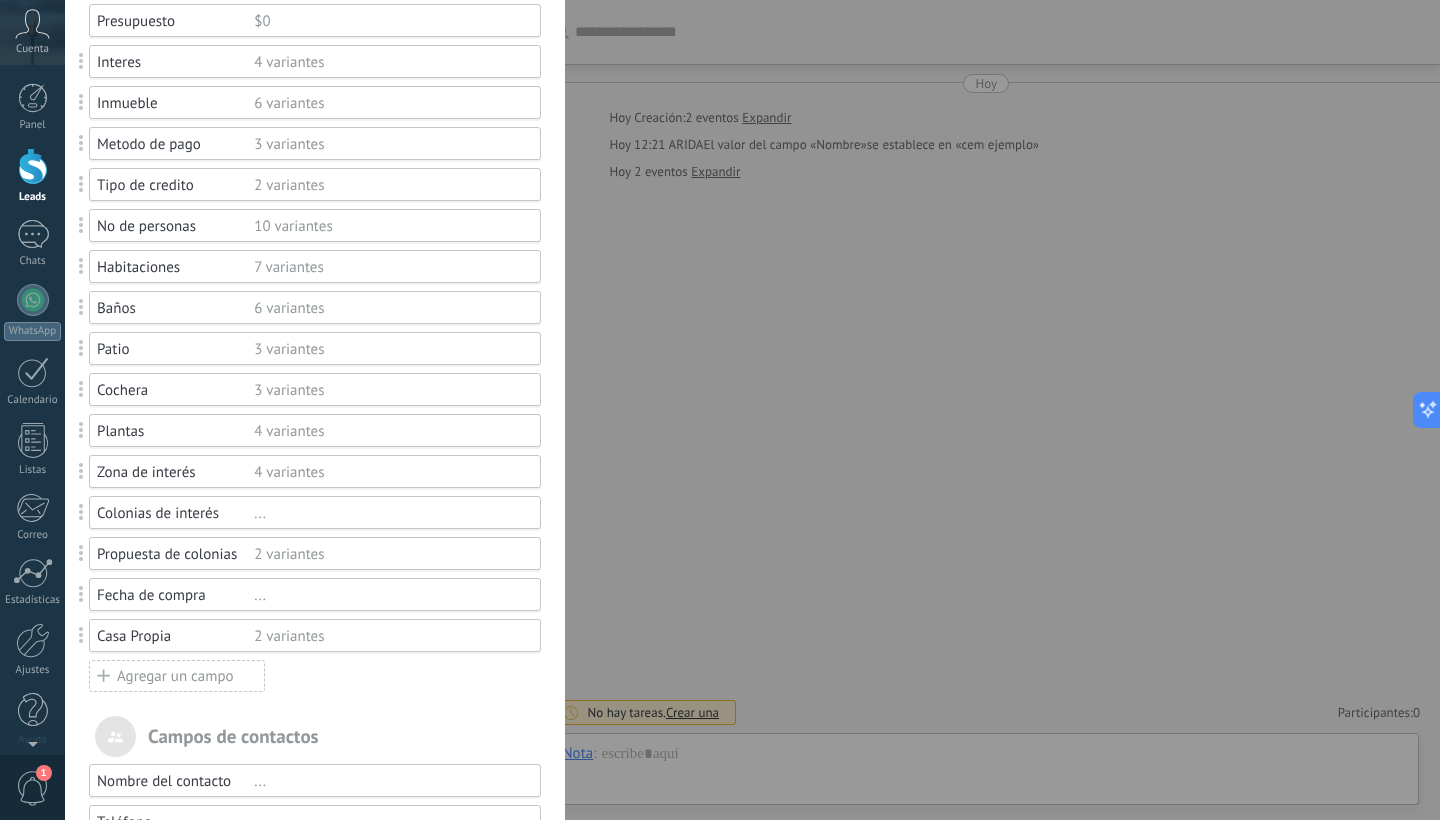 click on "..." at bounding box center (388, 595) 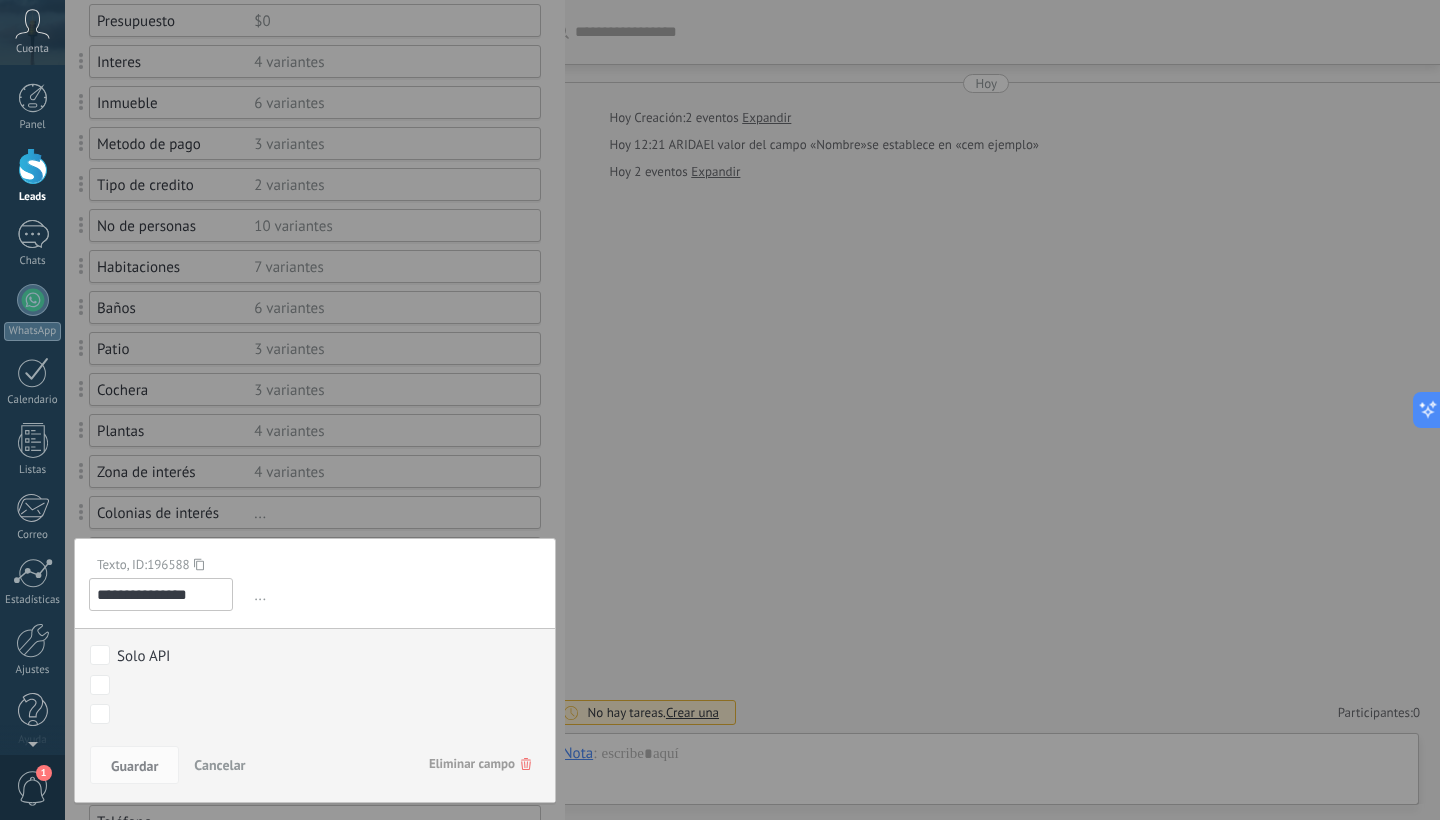 click on "..." at bounding box center (395, 595) 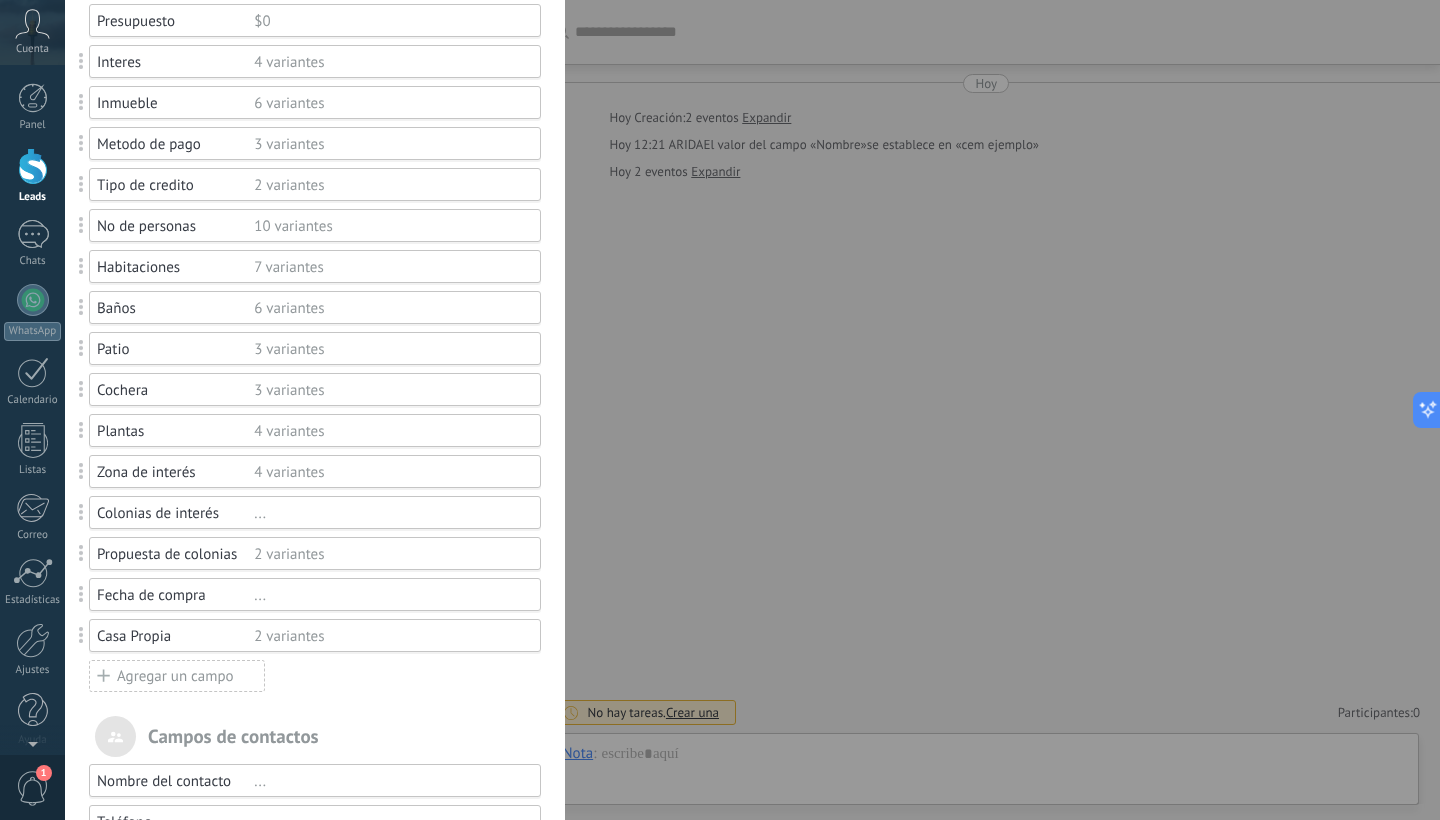 click on "Agregar un campo" at bounding box center [177, 676] 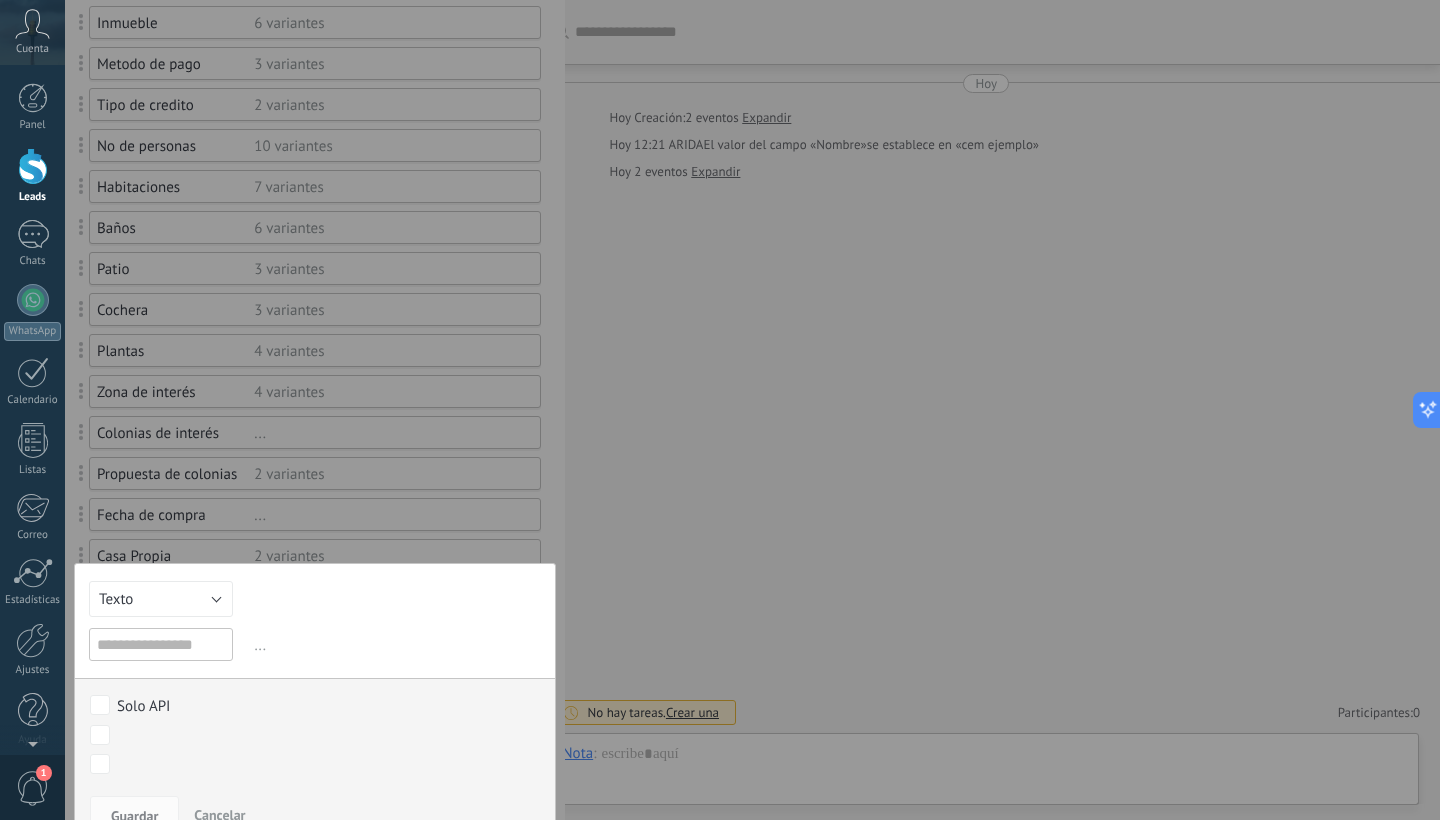scroll, scrollTop: 312, scrollLeft: 0, axis: vertical 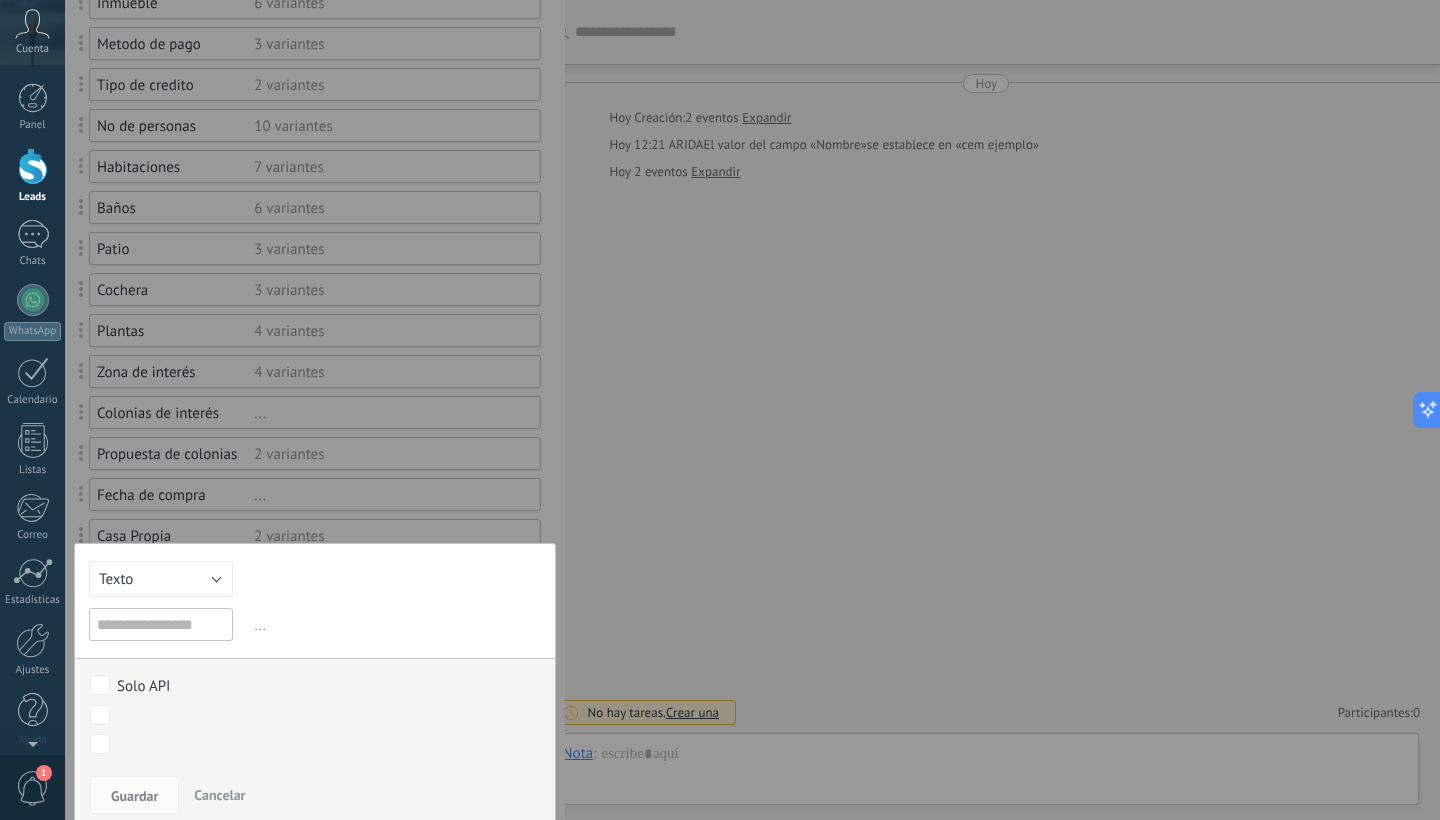 click on "Texto" at bounding box center [161, 579] 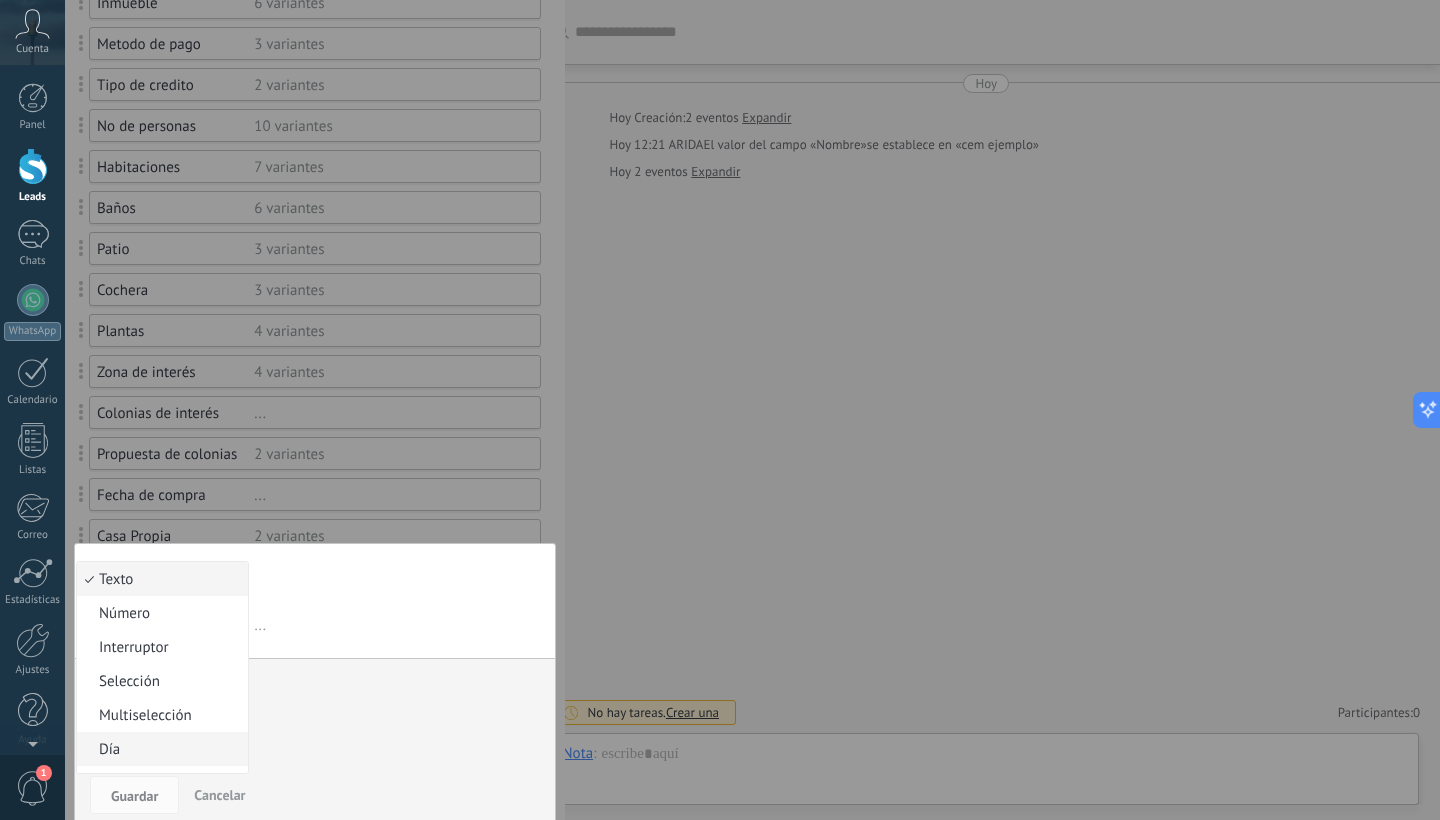 click on "Día" at bounding box center (159, 749) 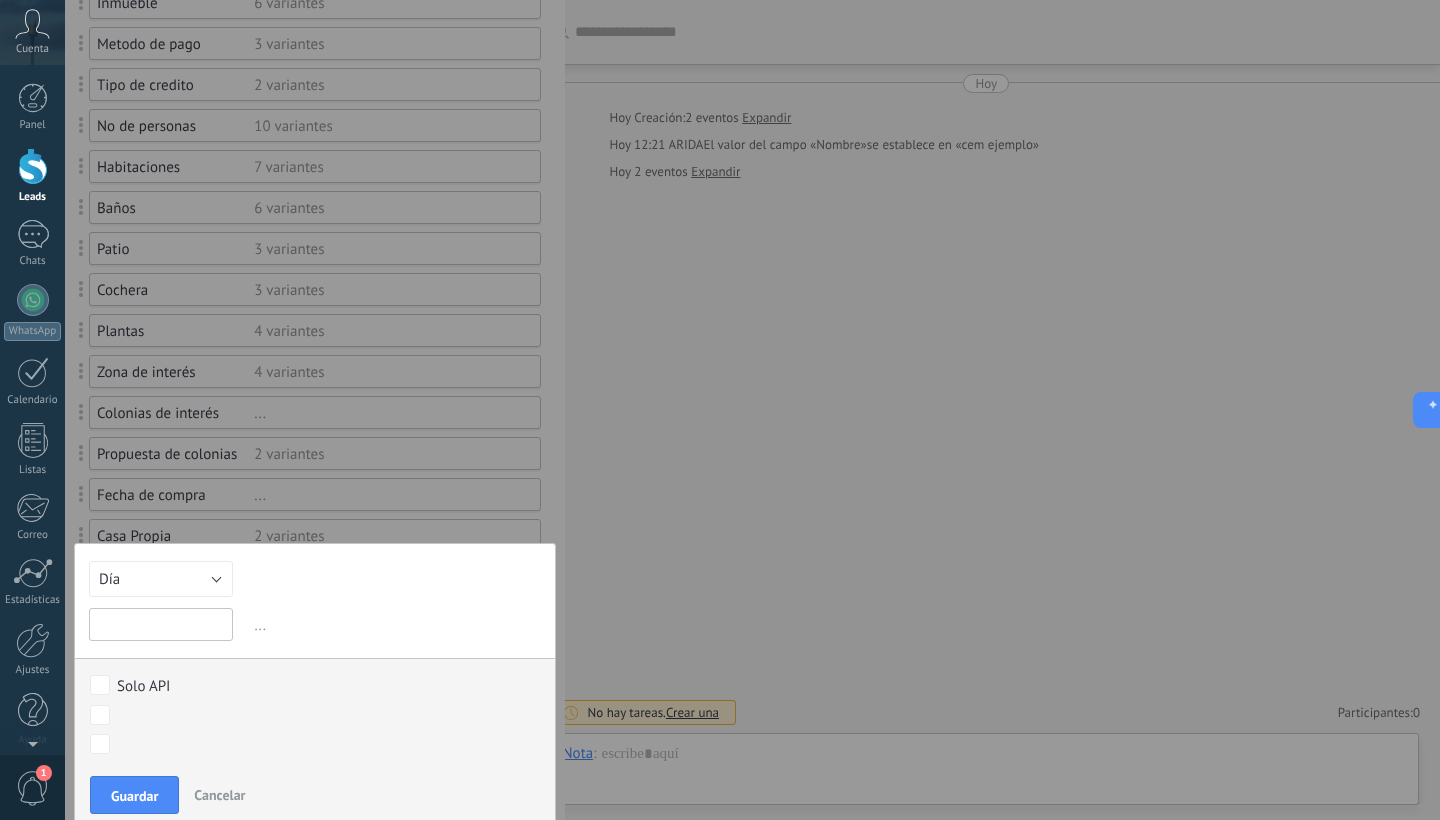 click at bounding box center [161, 624] 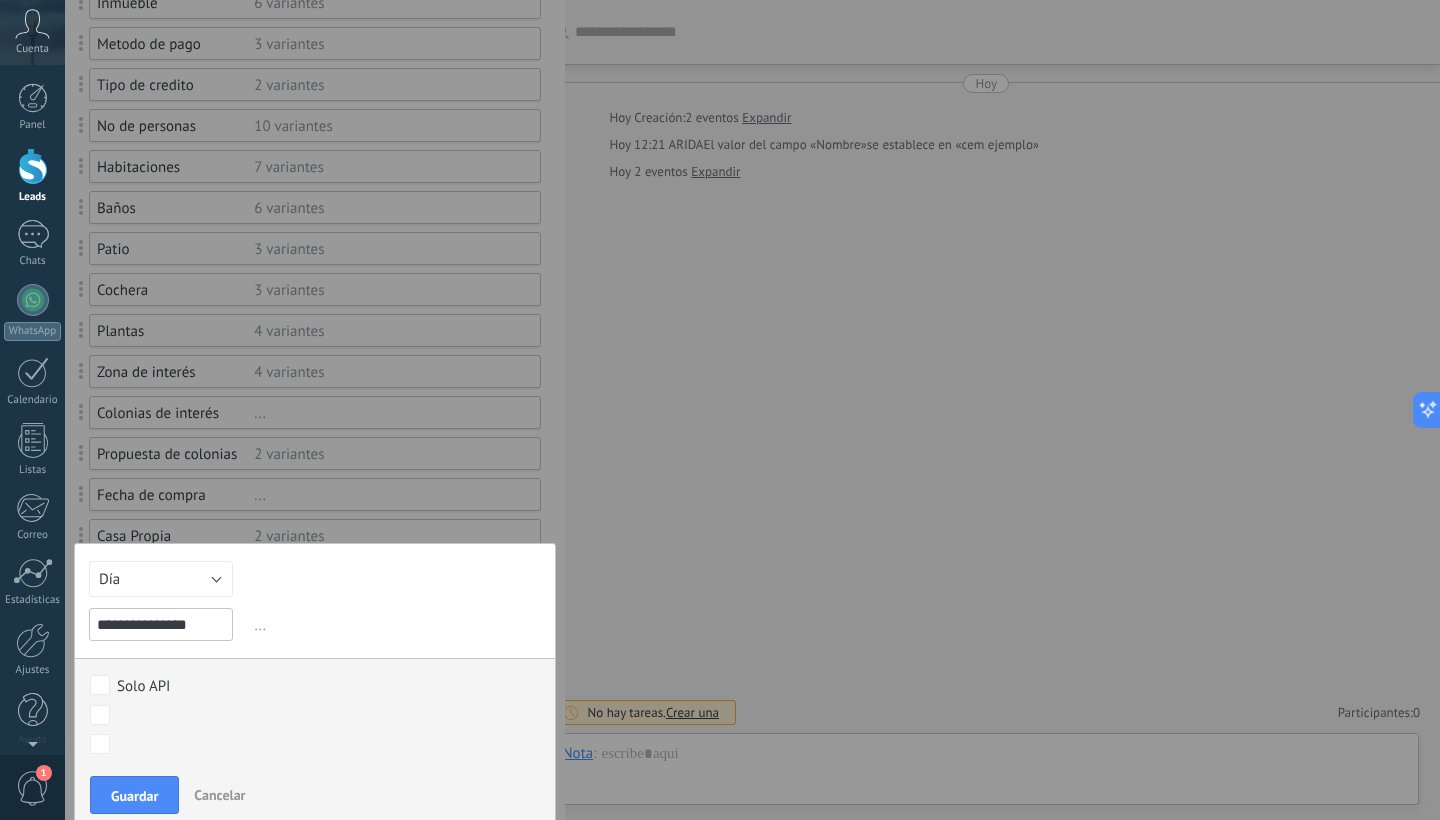 type on "**********" 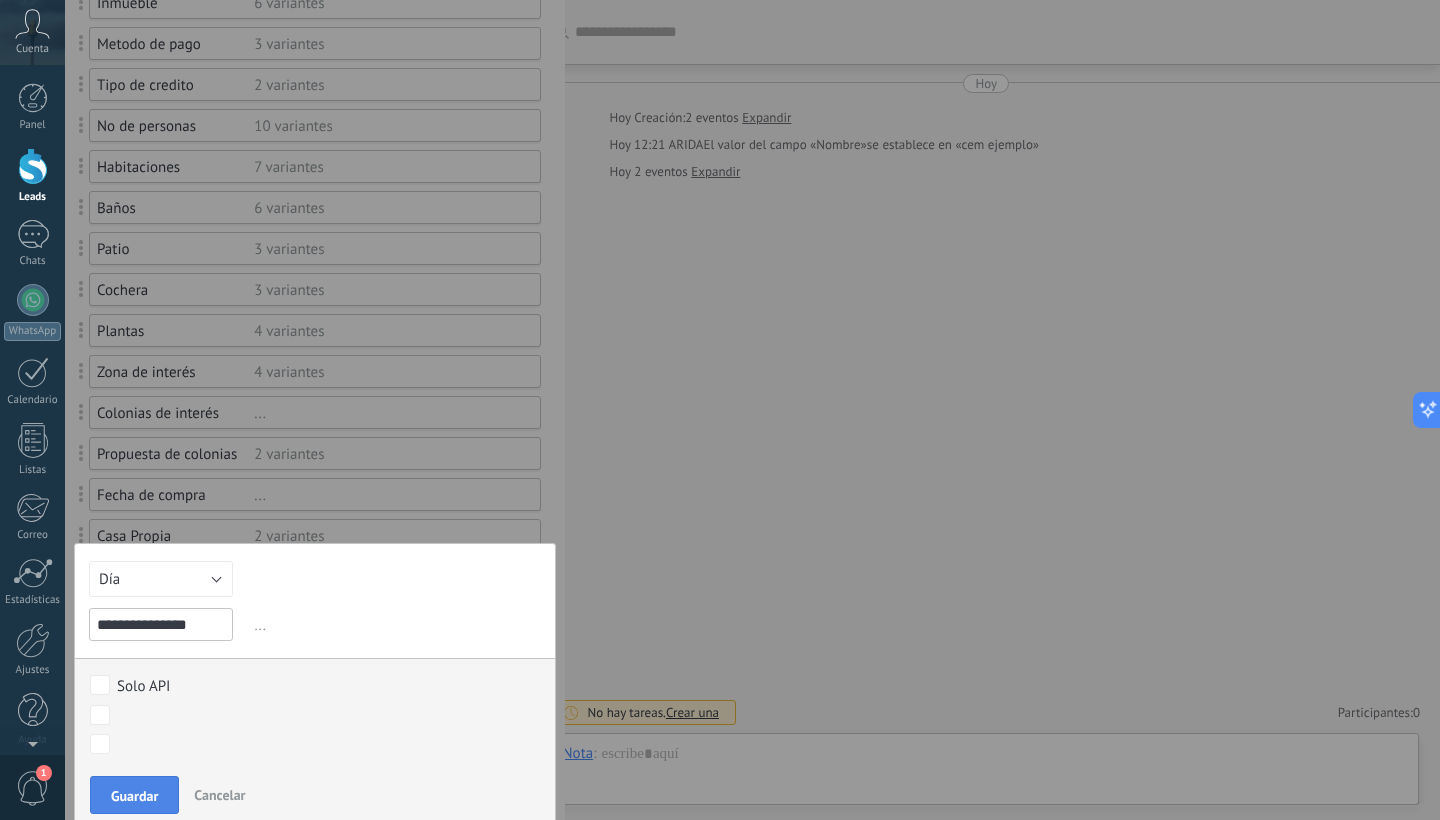 click on "Guardar" at bounding box center [134, 796] 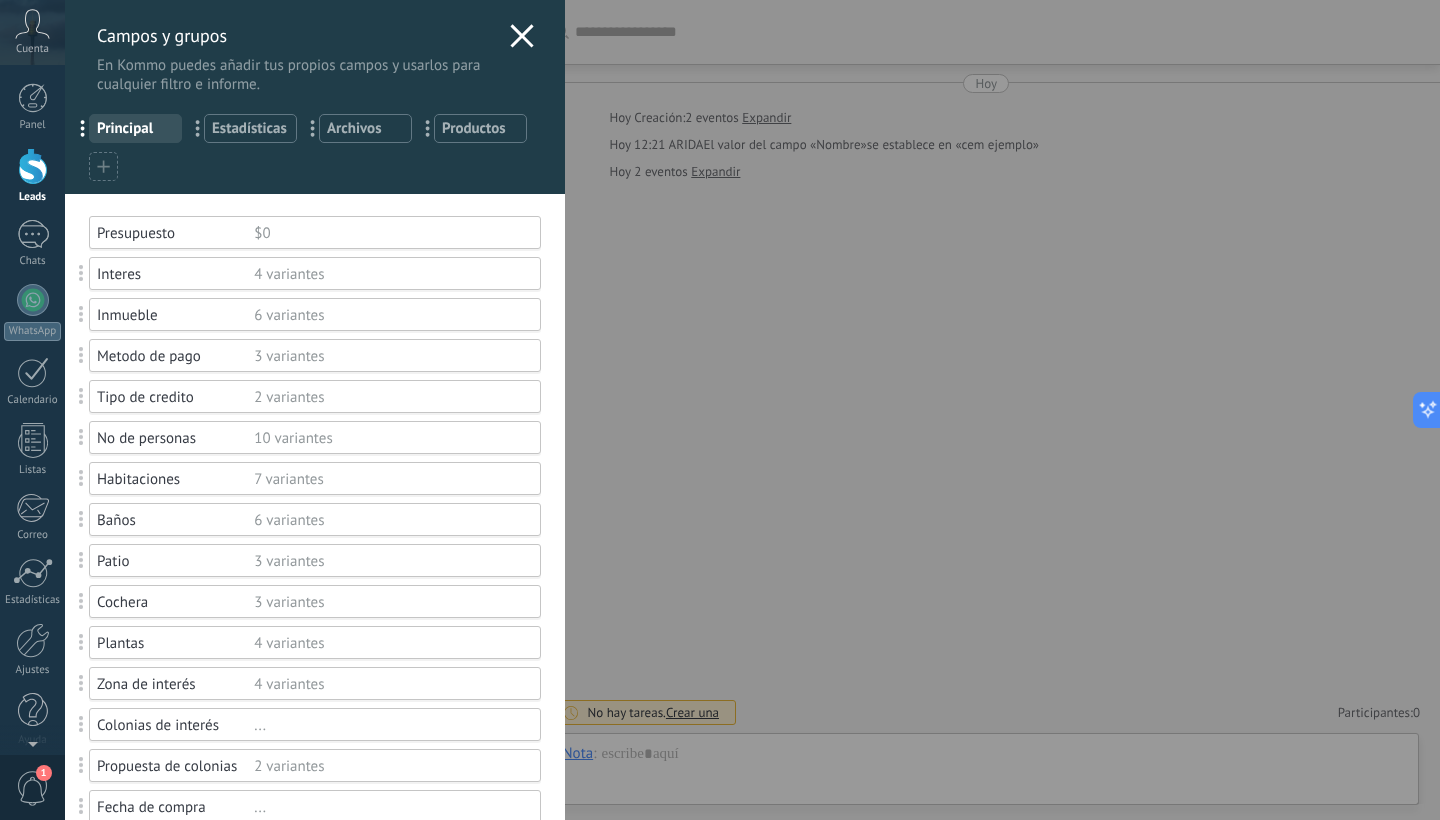 scroll, scrollTop: 0, scrollLeft: 0, axis: both 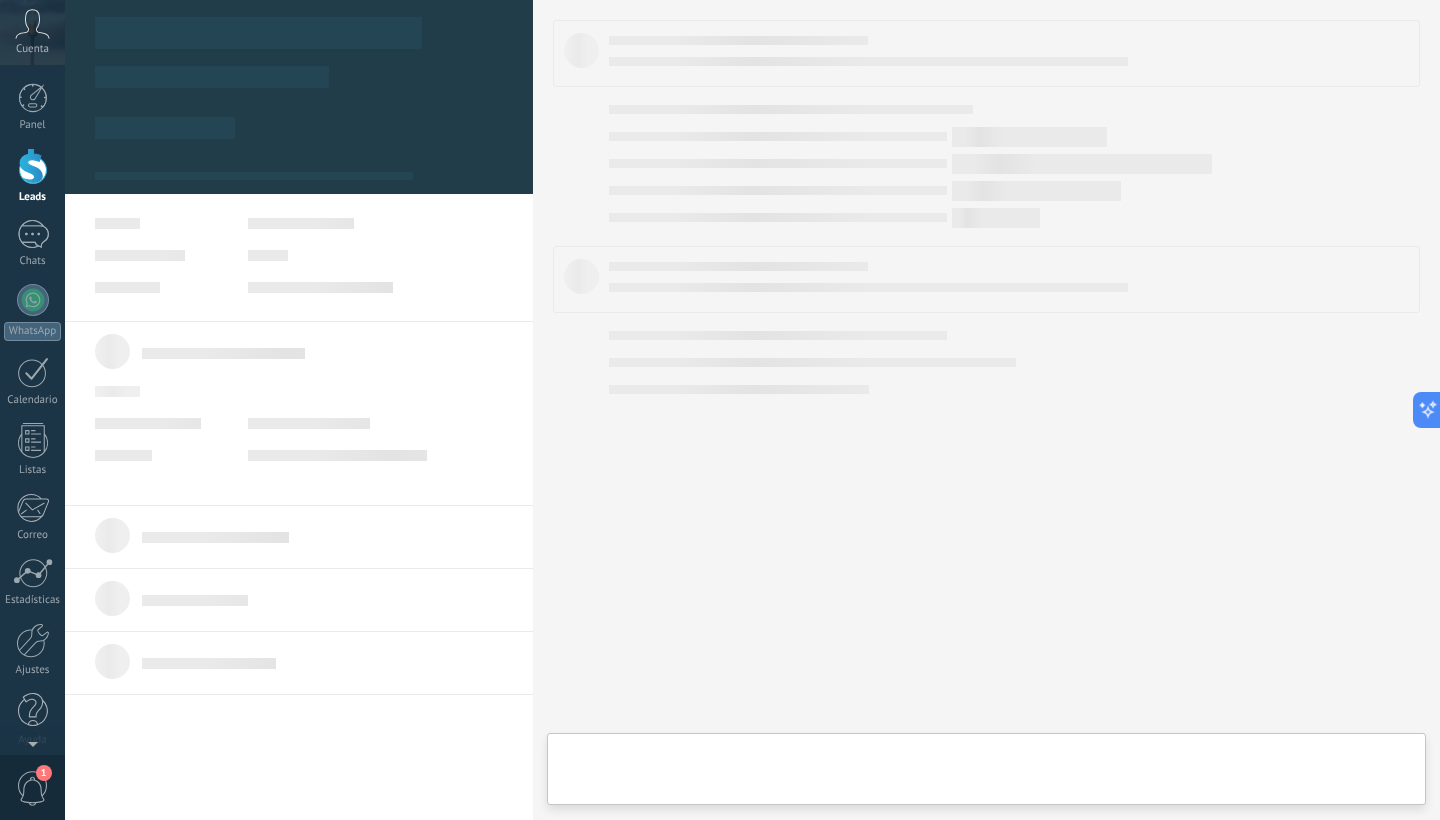 type on "**********" 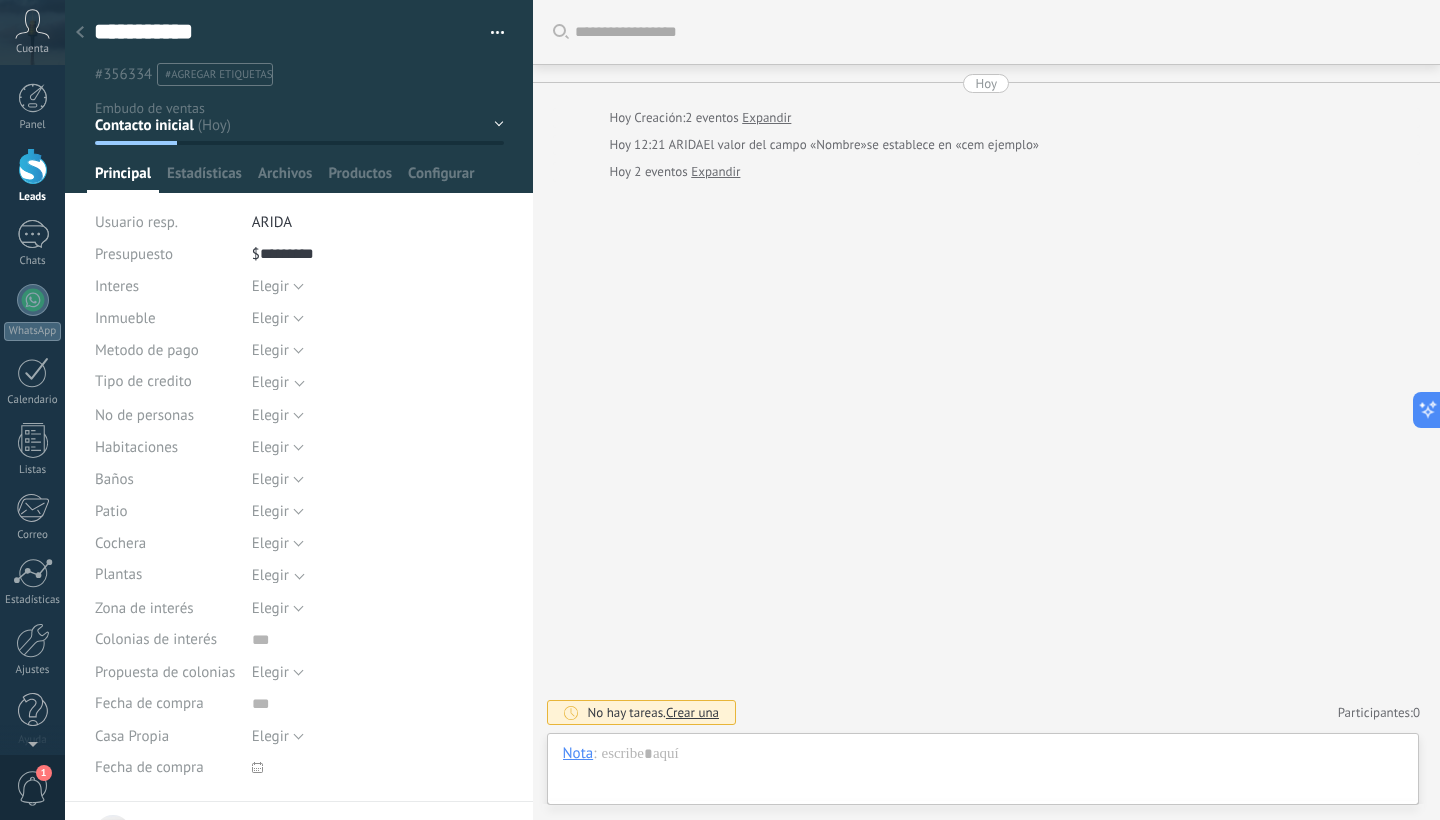 scroll, scrollTop: 30, scrollLeft: 0, axis: vertical 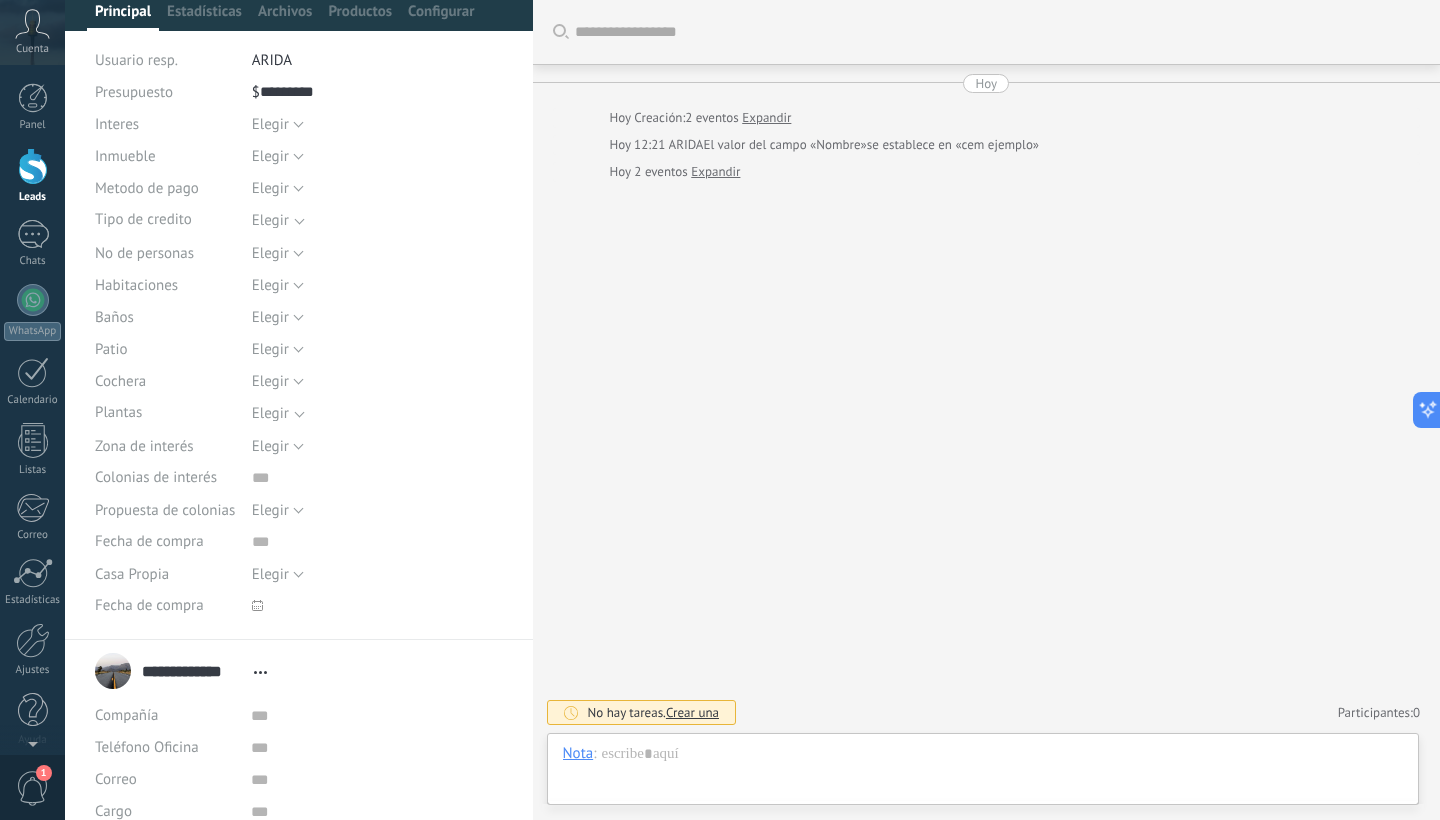click 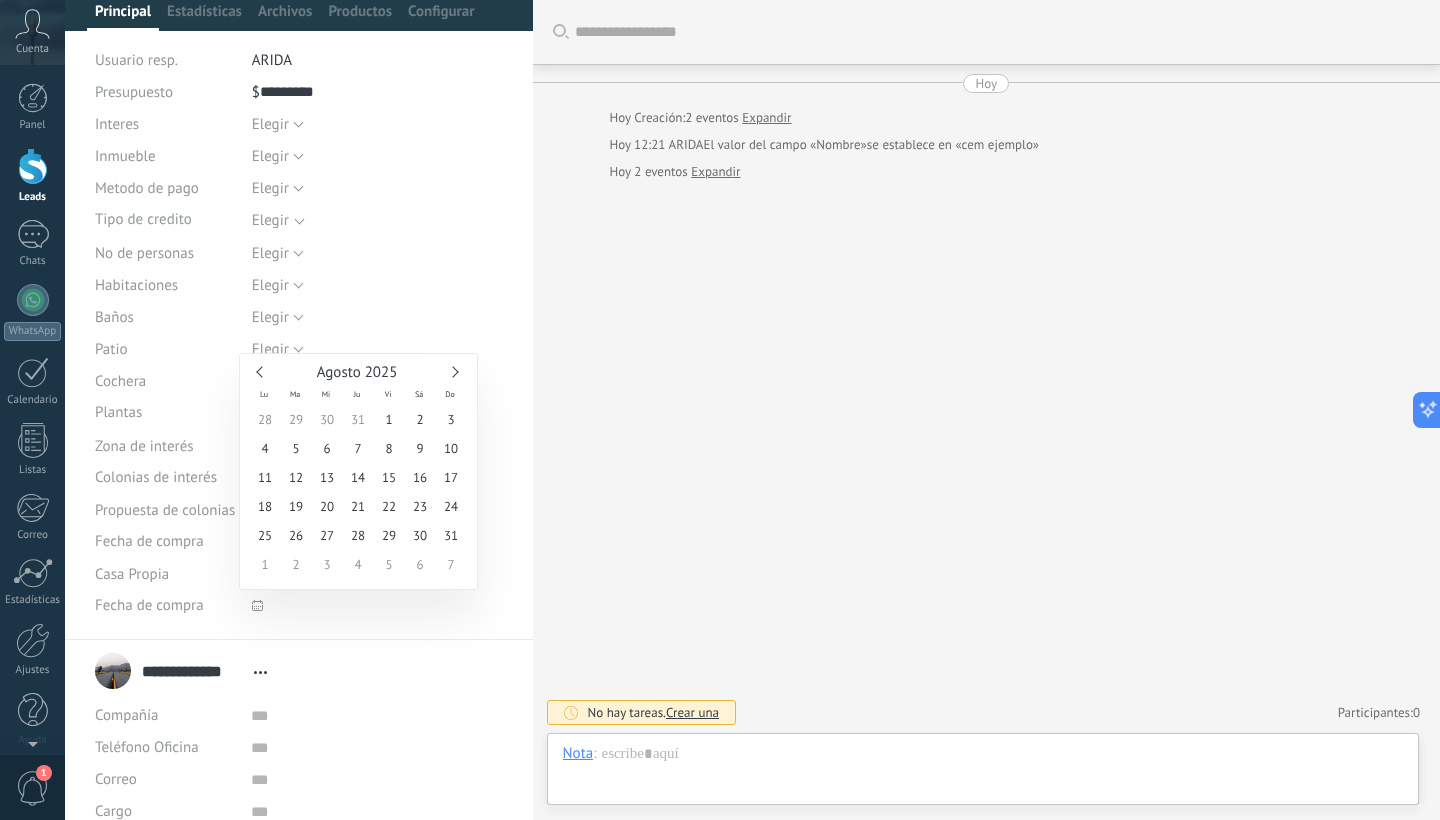 click at bounding box center [452, 371] 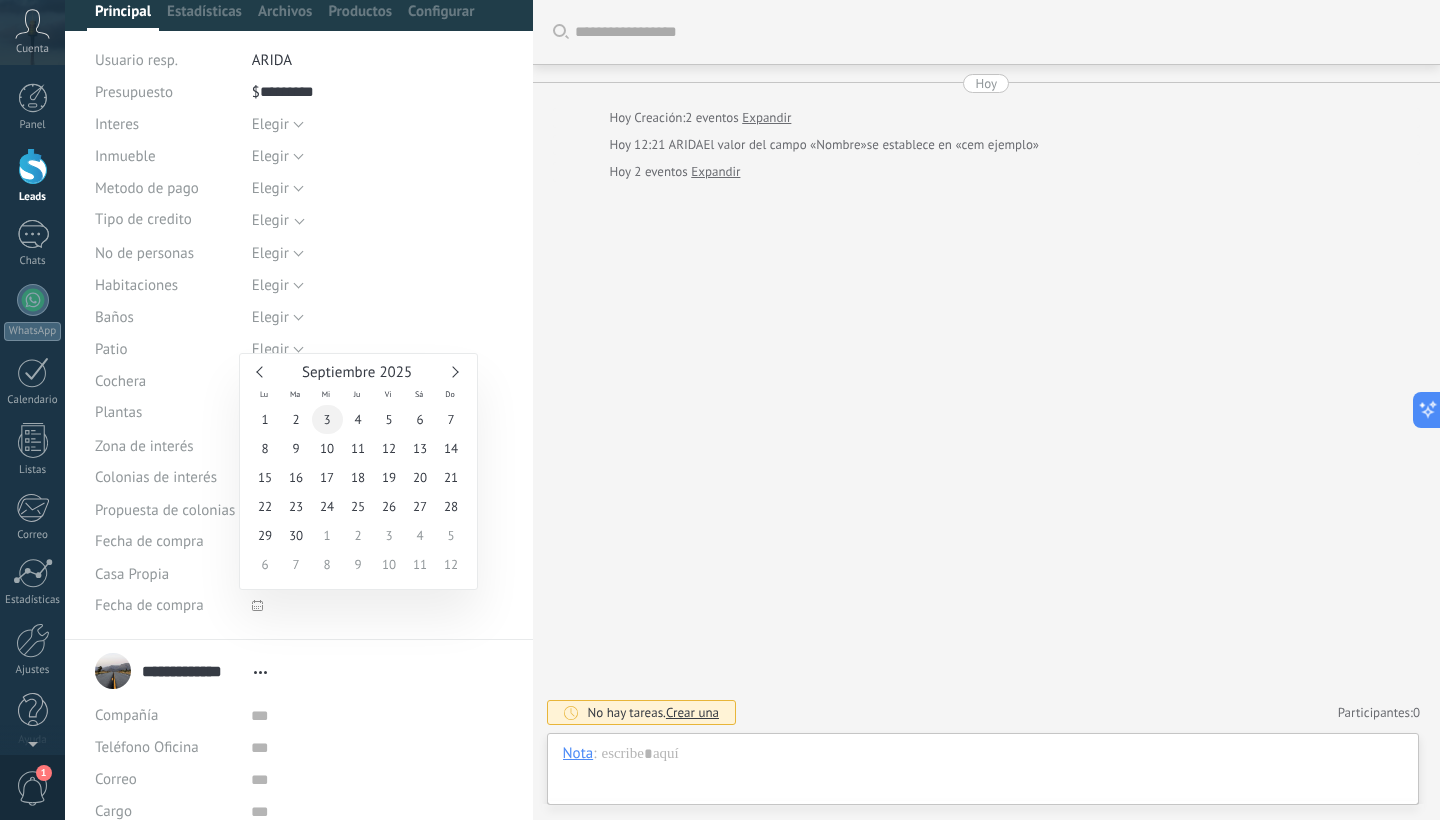 type on "**********" 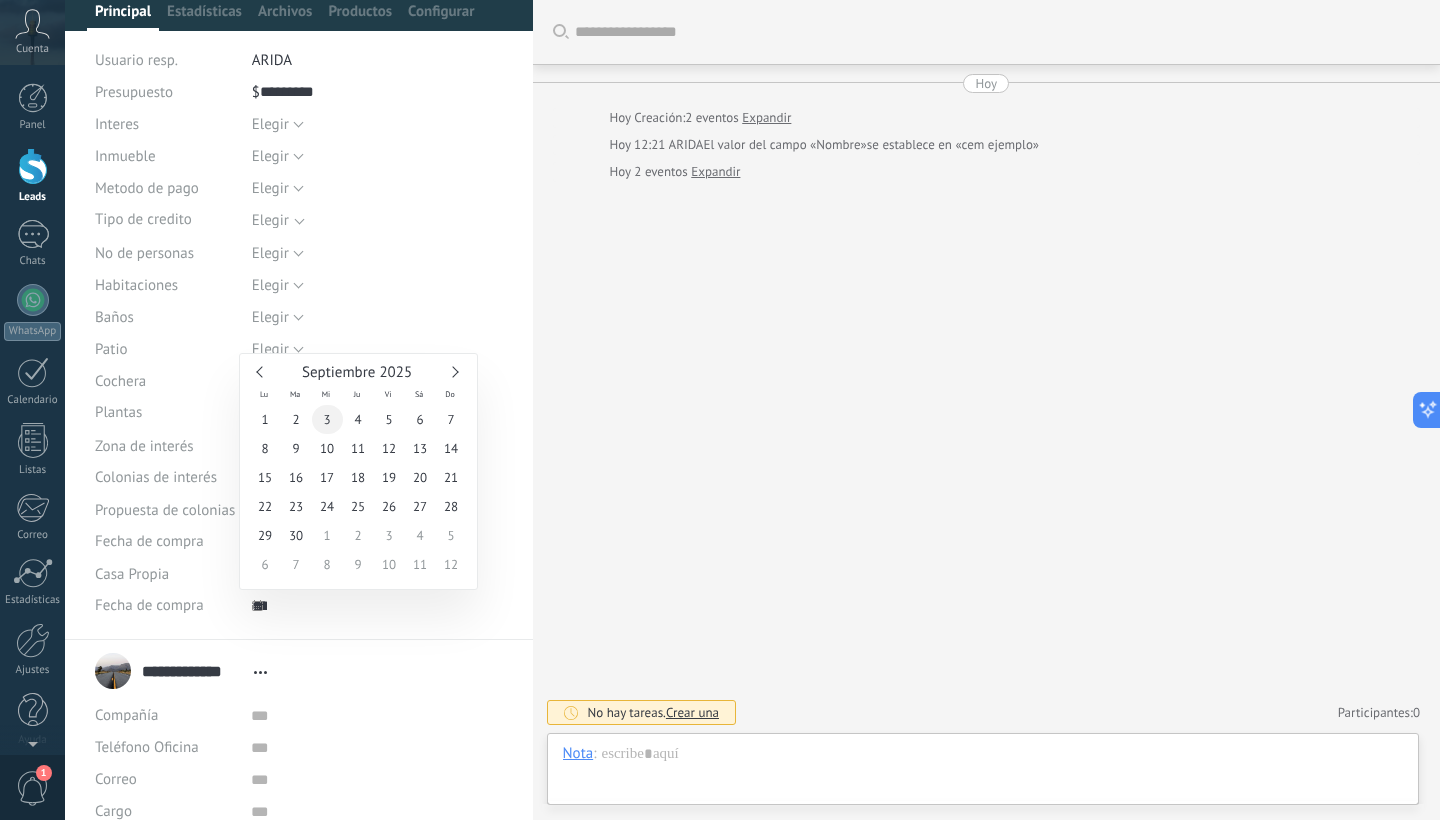 click on "3" at bounding box center [327, 419] 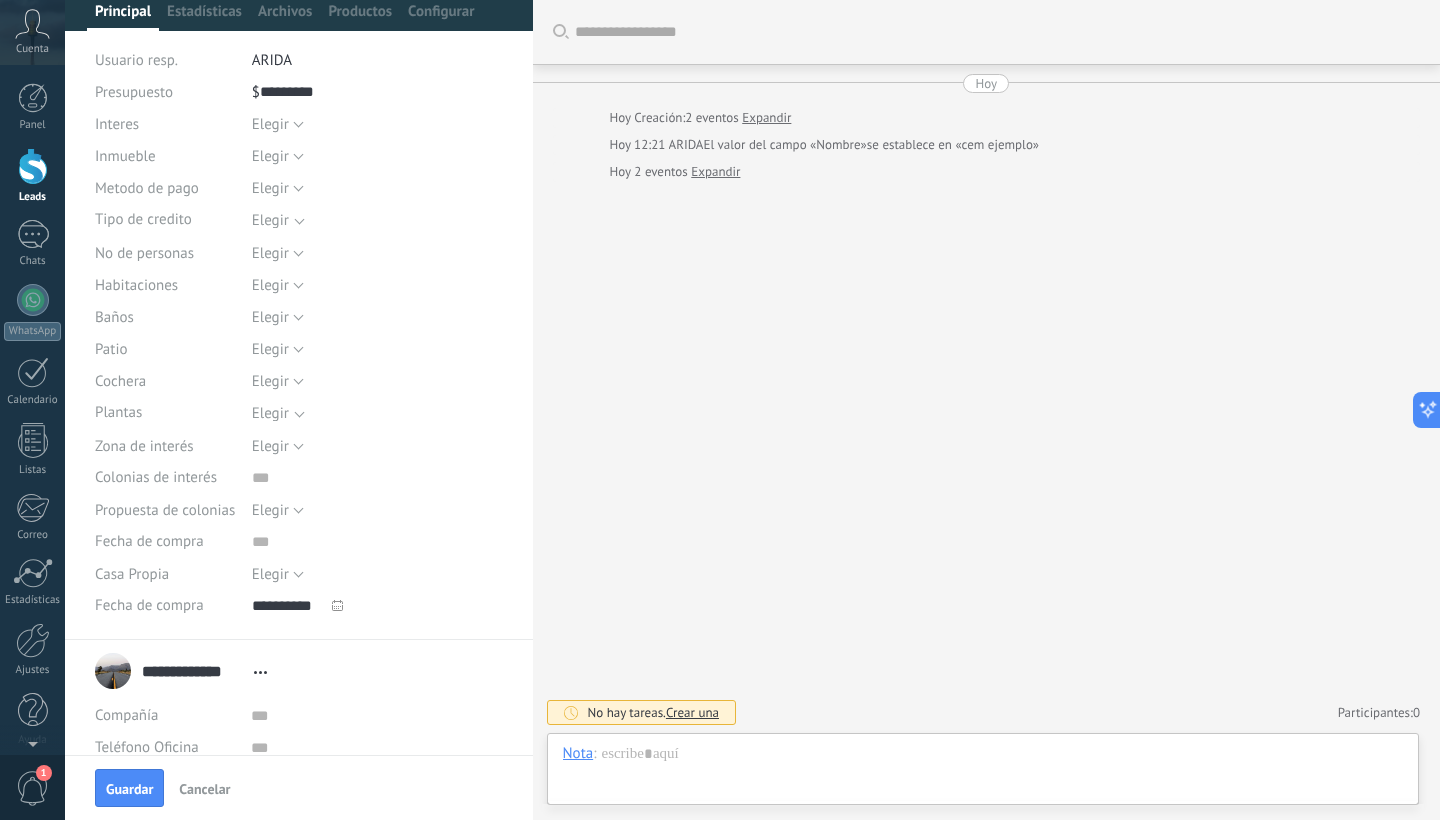 scroll, scrollTop: 75, scrollLeft: 0, axis: vertical 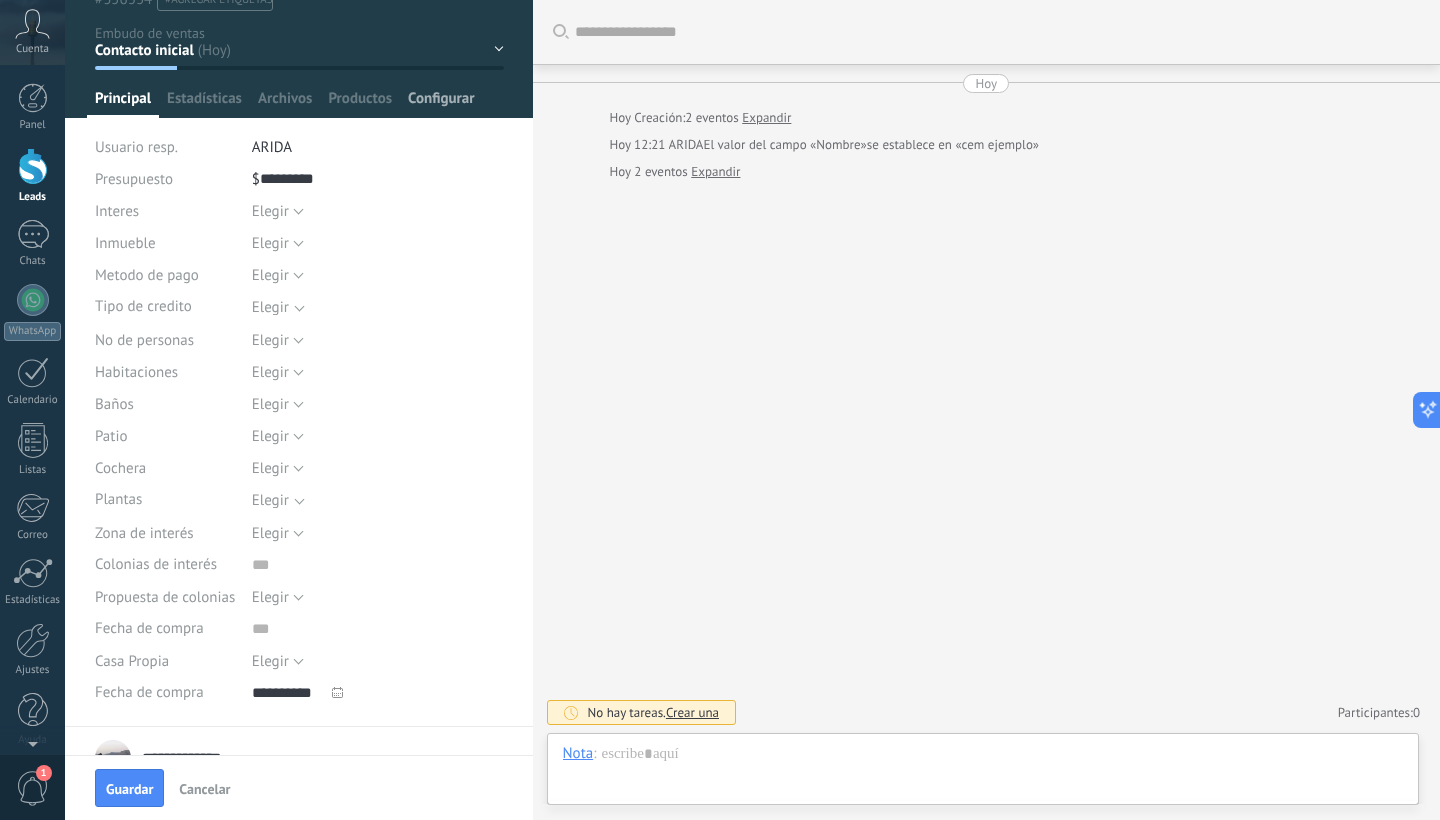 click on "Configurar" at bounding box center [441, 103] 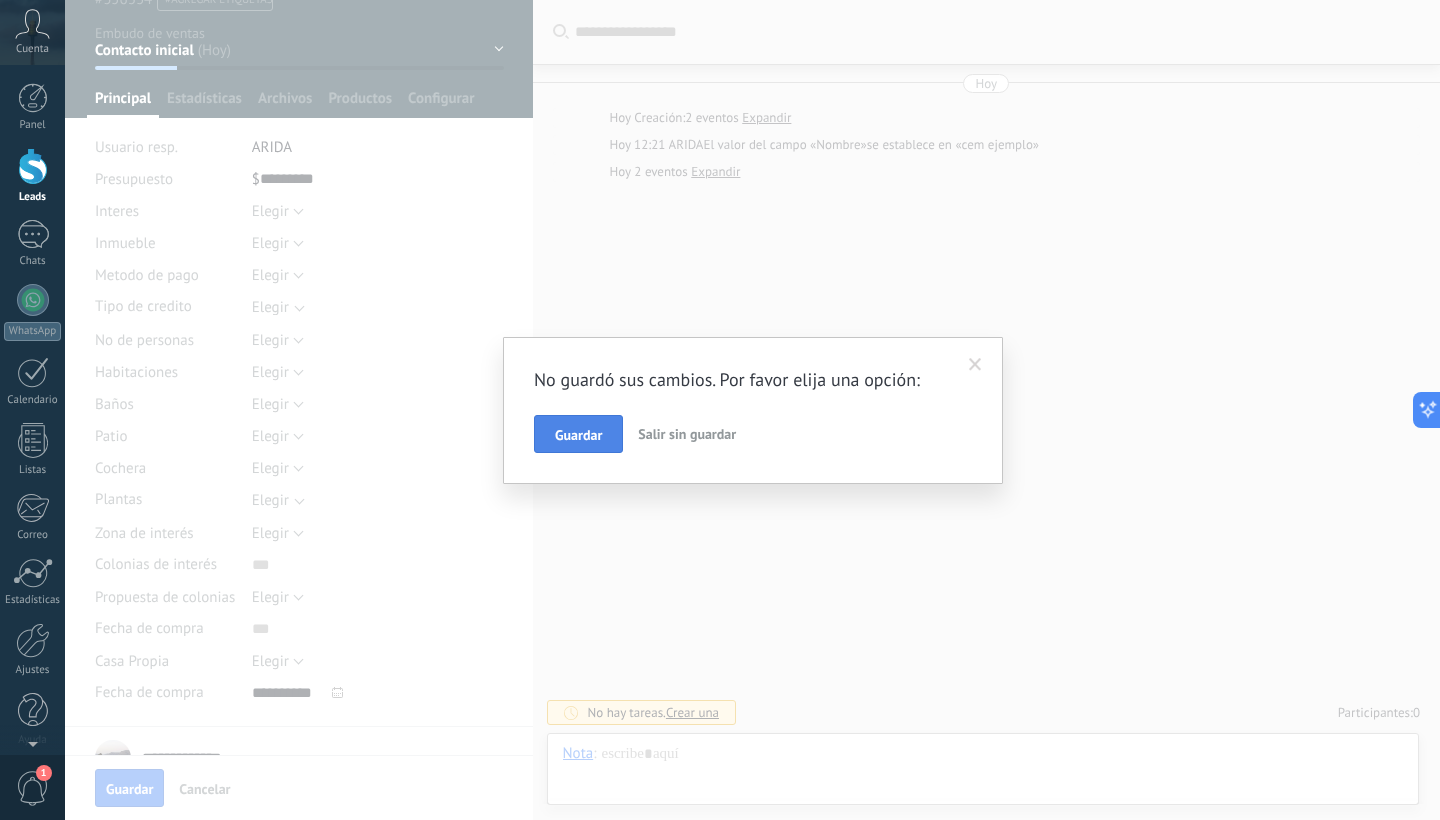 click on "Guardar" at bounding box center [578, 434] 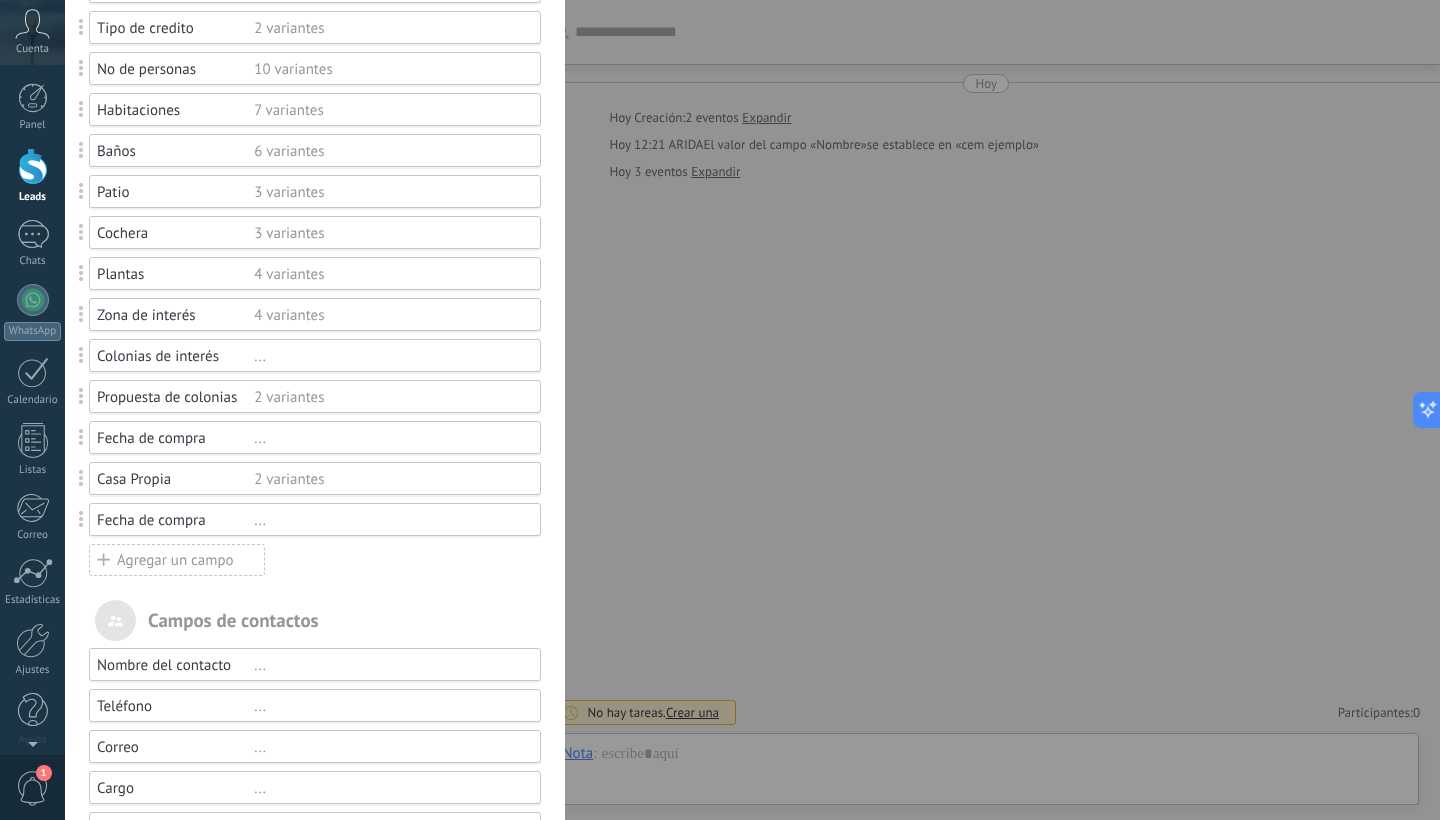 scroll, scrollTop: 370, scrollLeft: 0, axis: vertical 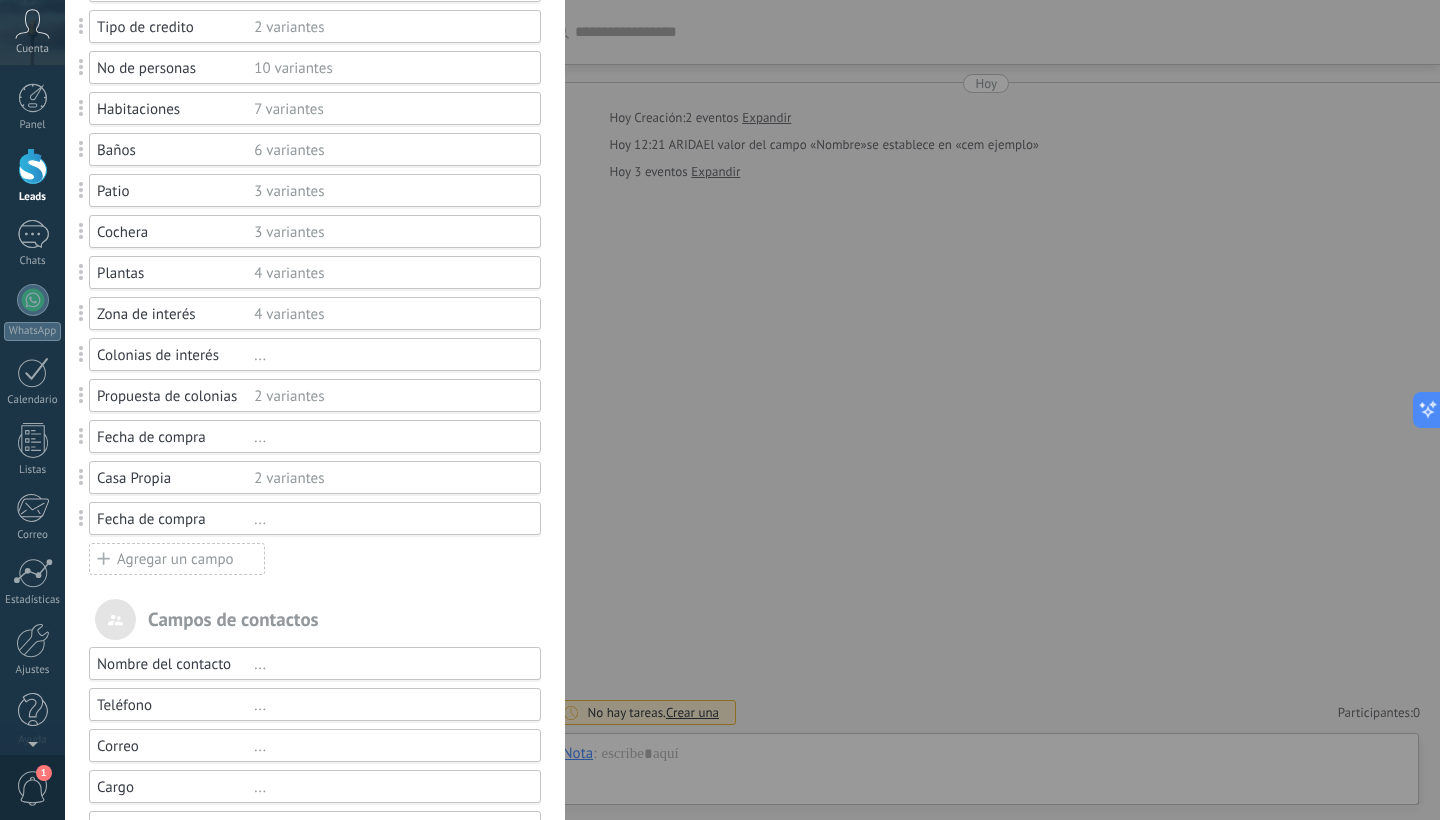 click at bounding box center [81, 518] 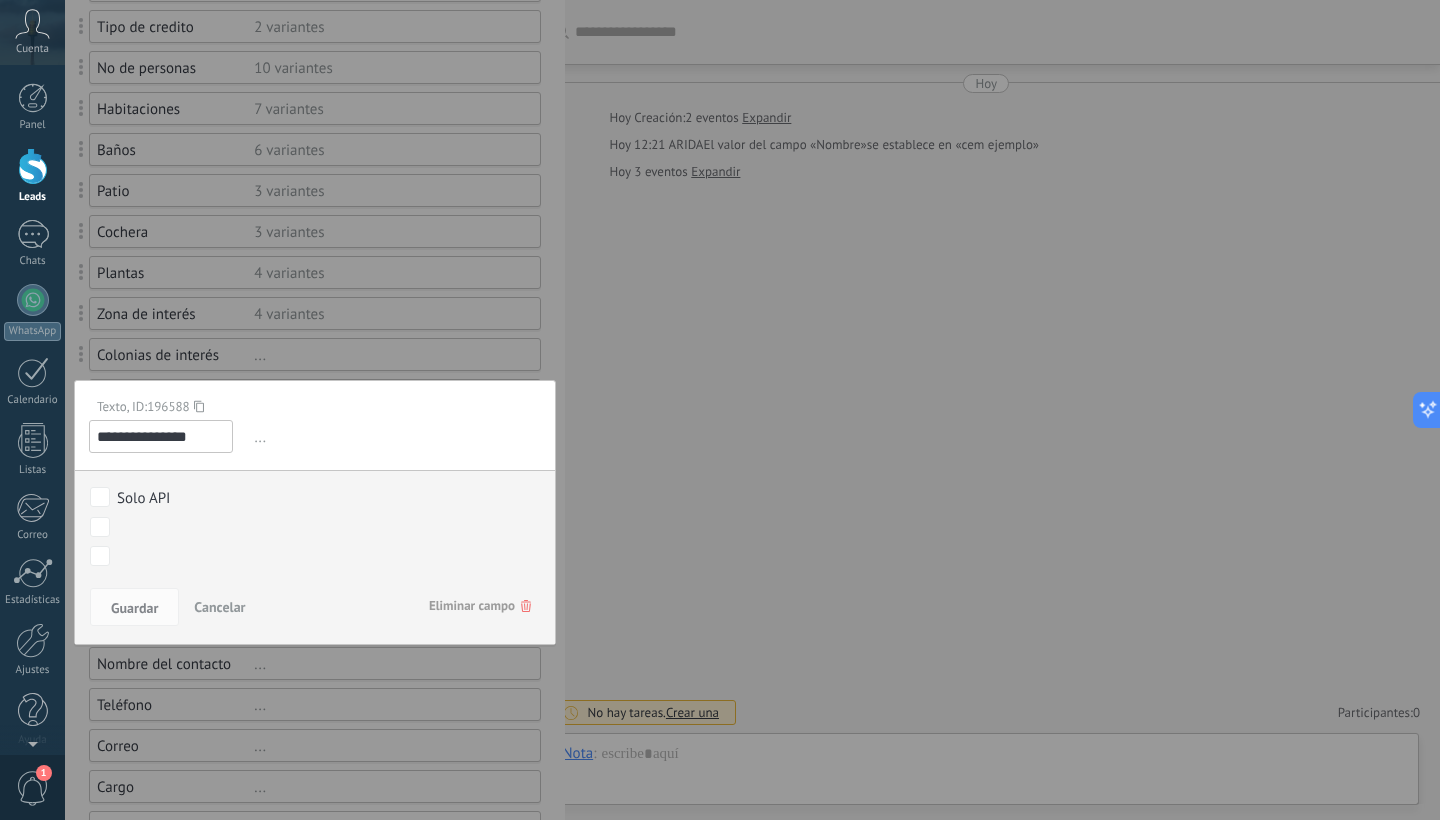 click on "Eliminar campo" at bounding box center (480, 606) 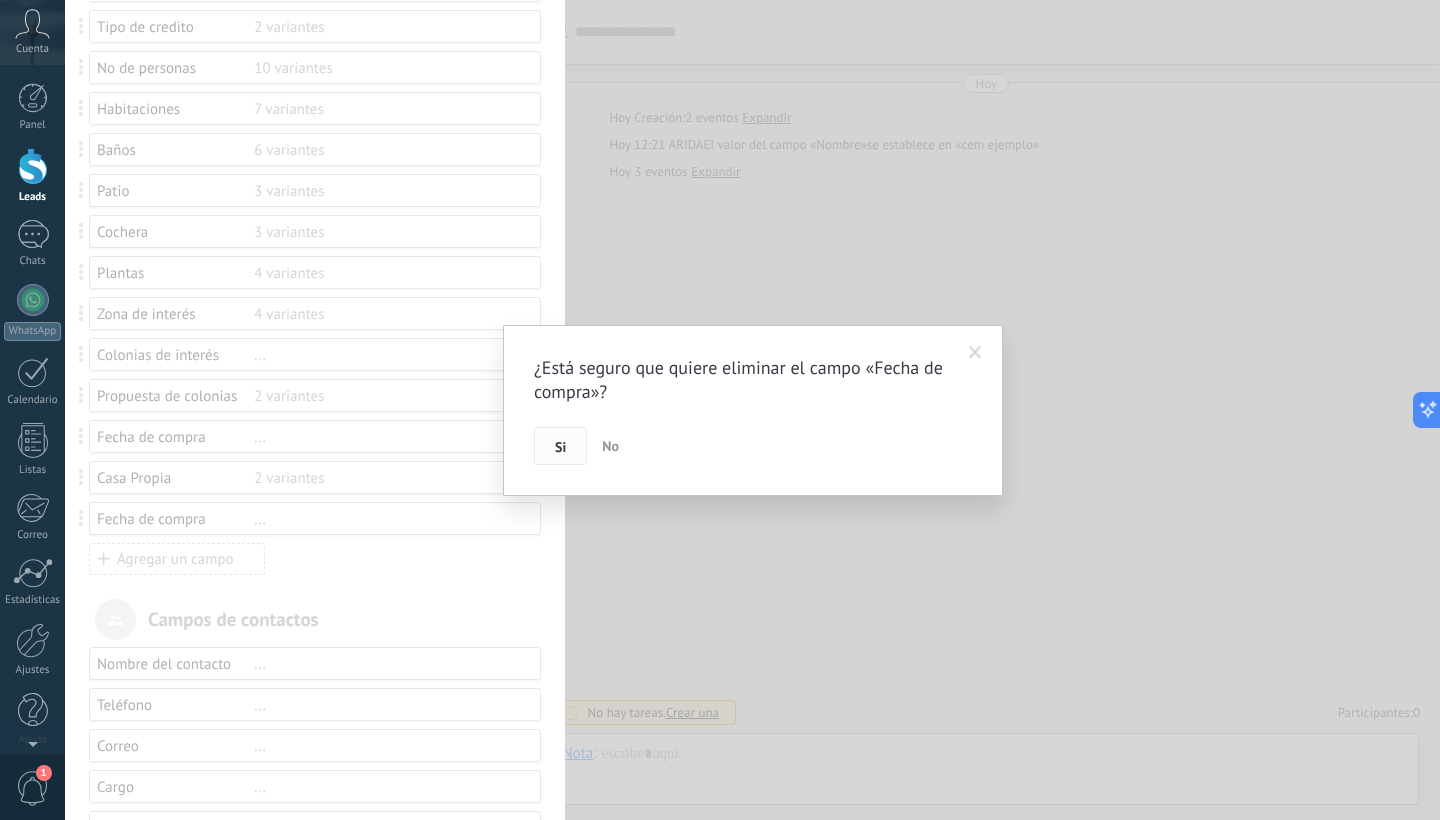 click on "Si" at bounding box center (560, 446) 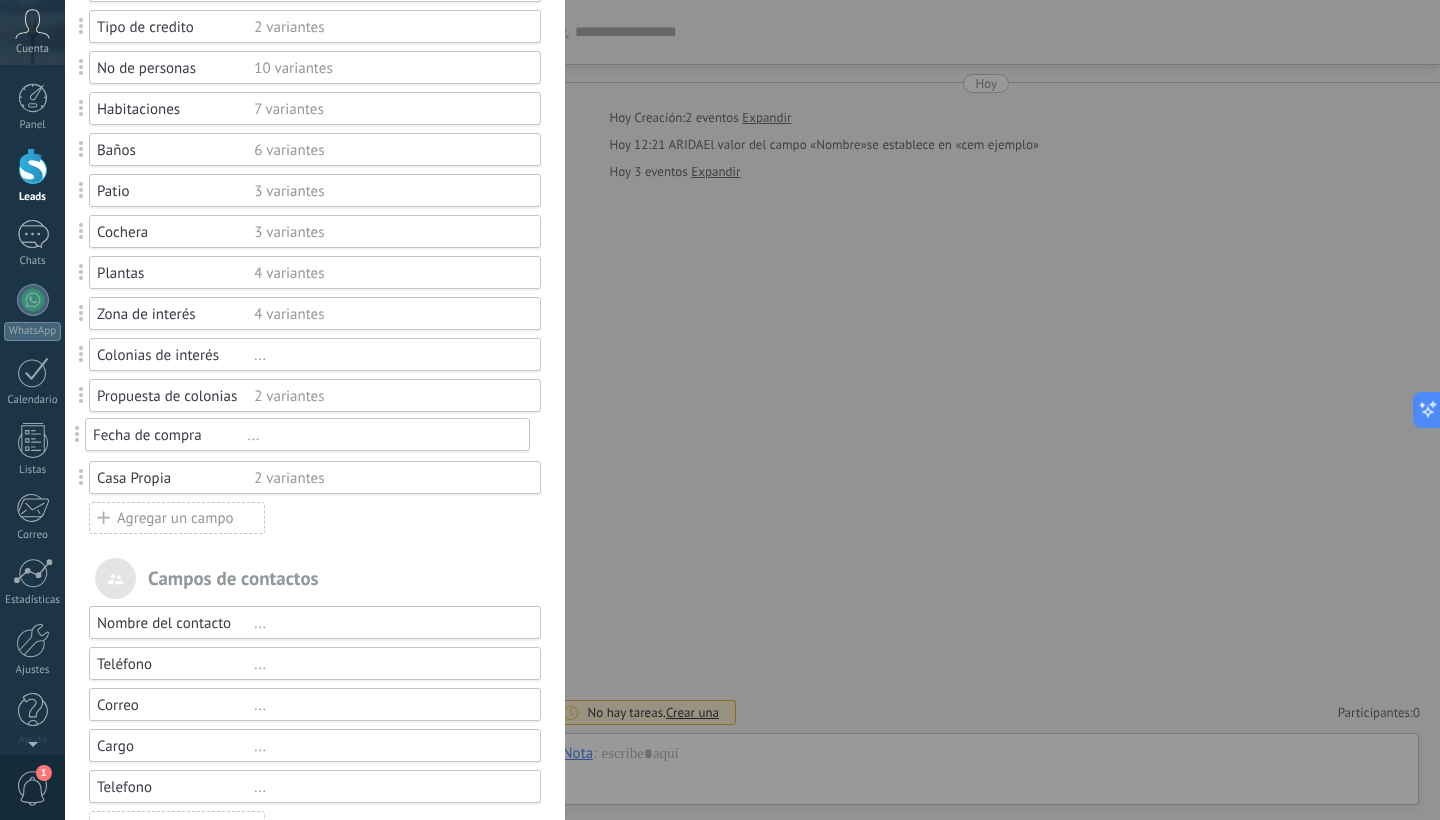 drag, startPoint x: 79, startPoint y: 481, endPoint x: 72, endPoint y: 436, distance: 45.54119 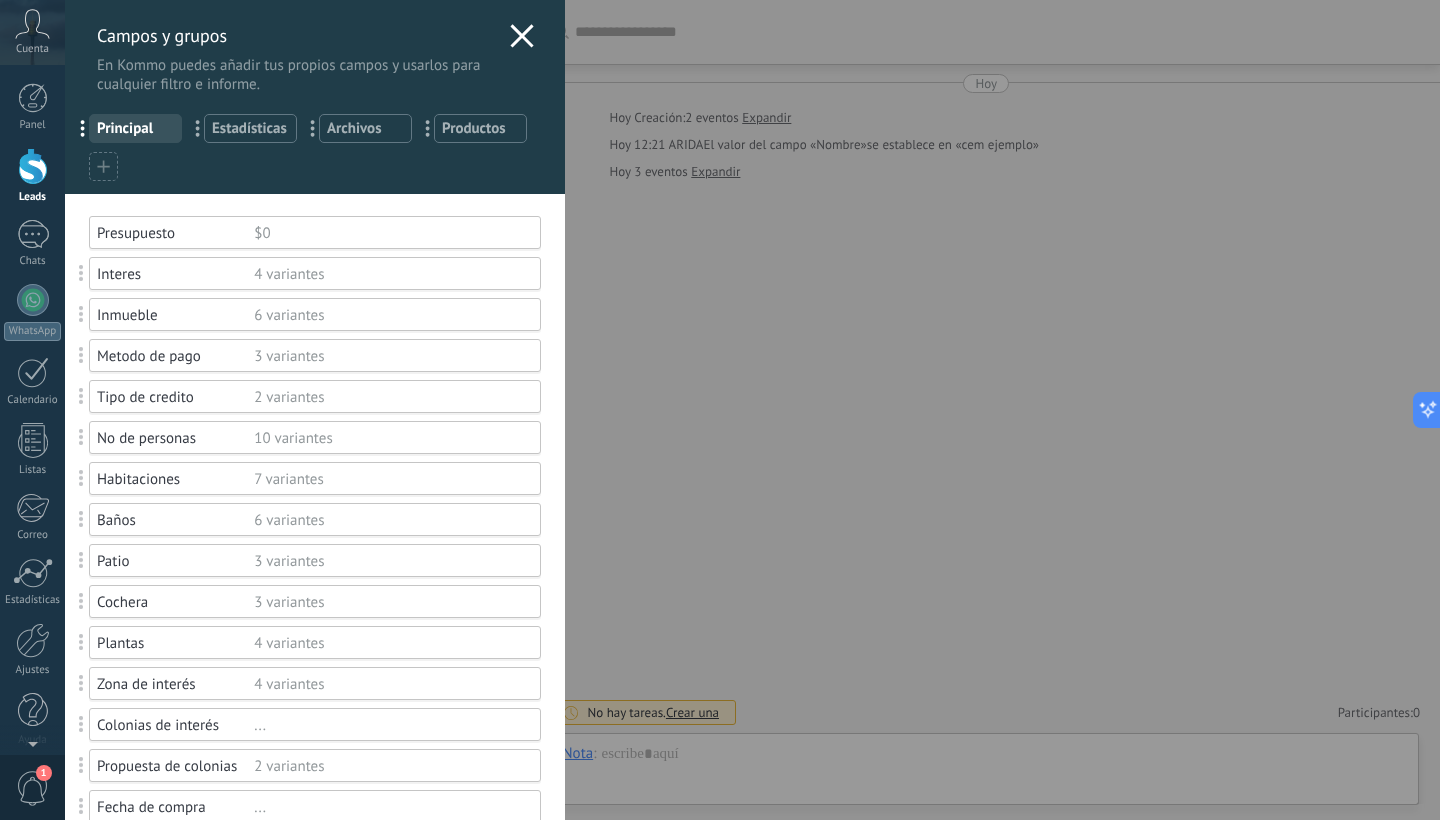 scroll, scrollTop: 0, scrollLeft: 0, axis: both 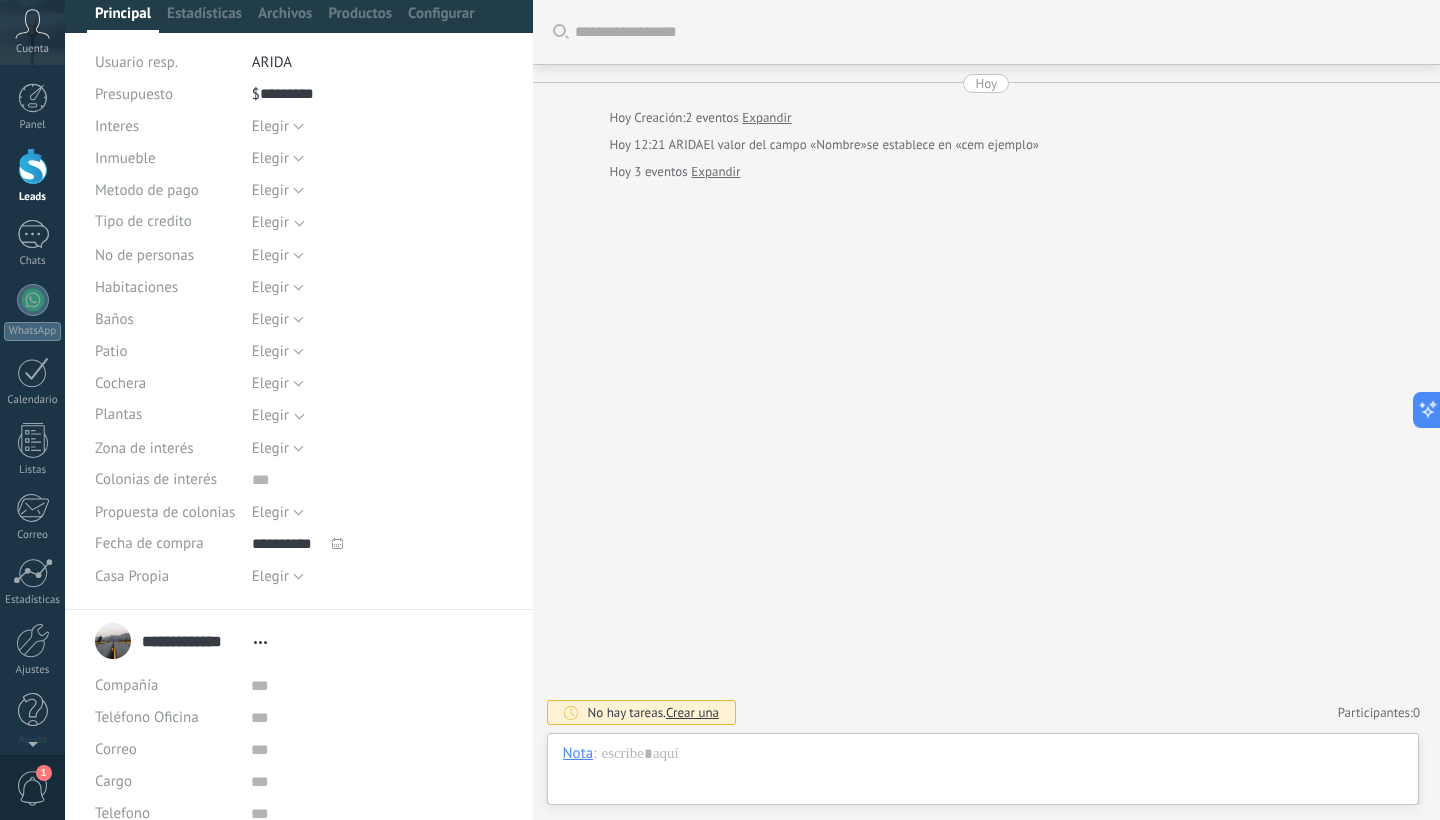 click on "Elegir" at bounding box center [278, 576] 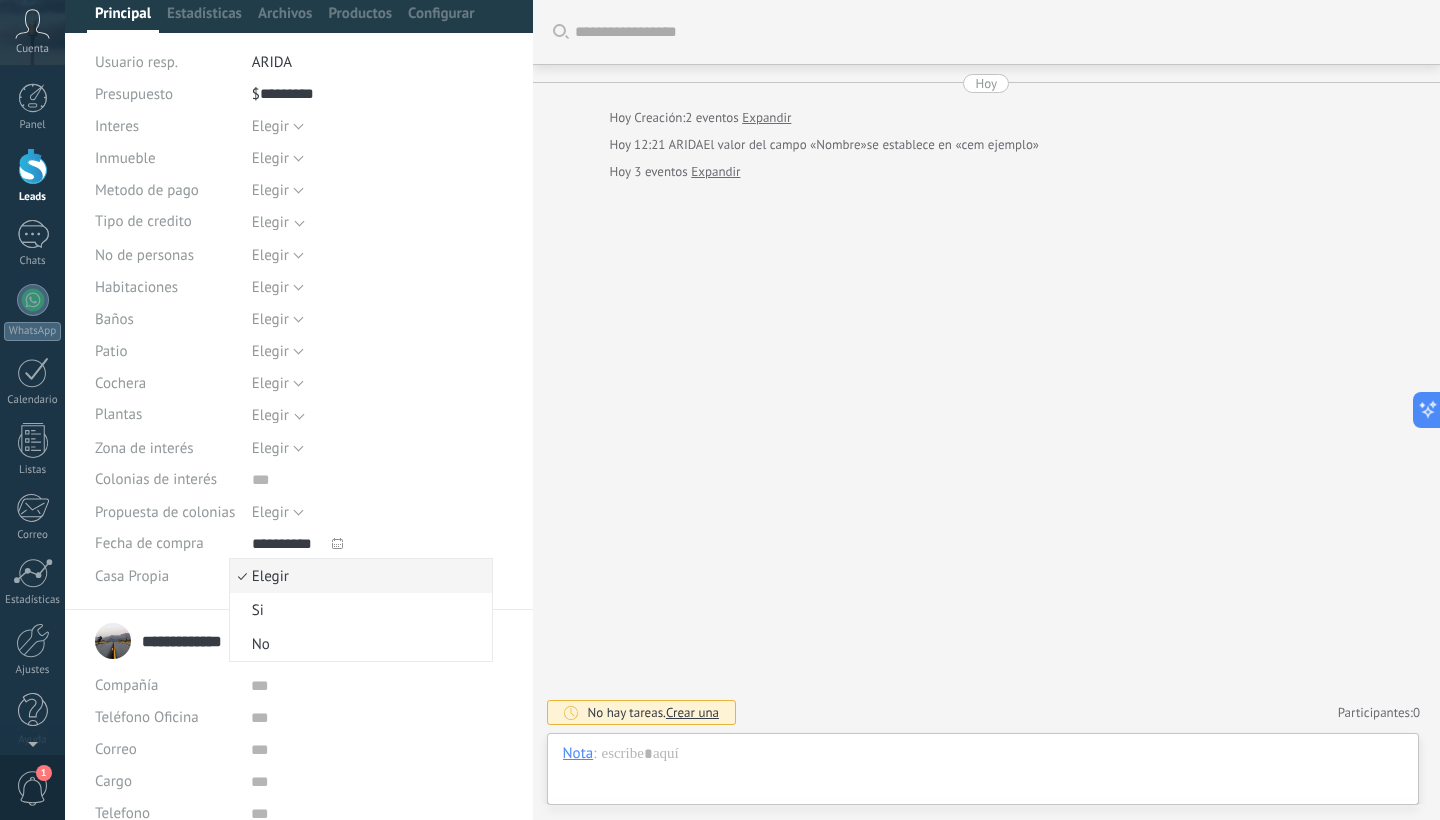 click on "Elegir
Si
No
Elegir" at bounding box center (378, 512) 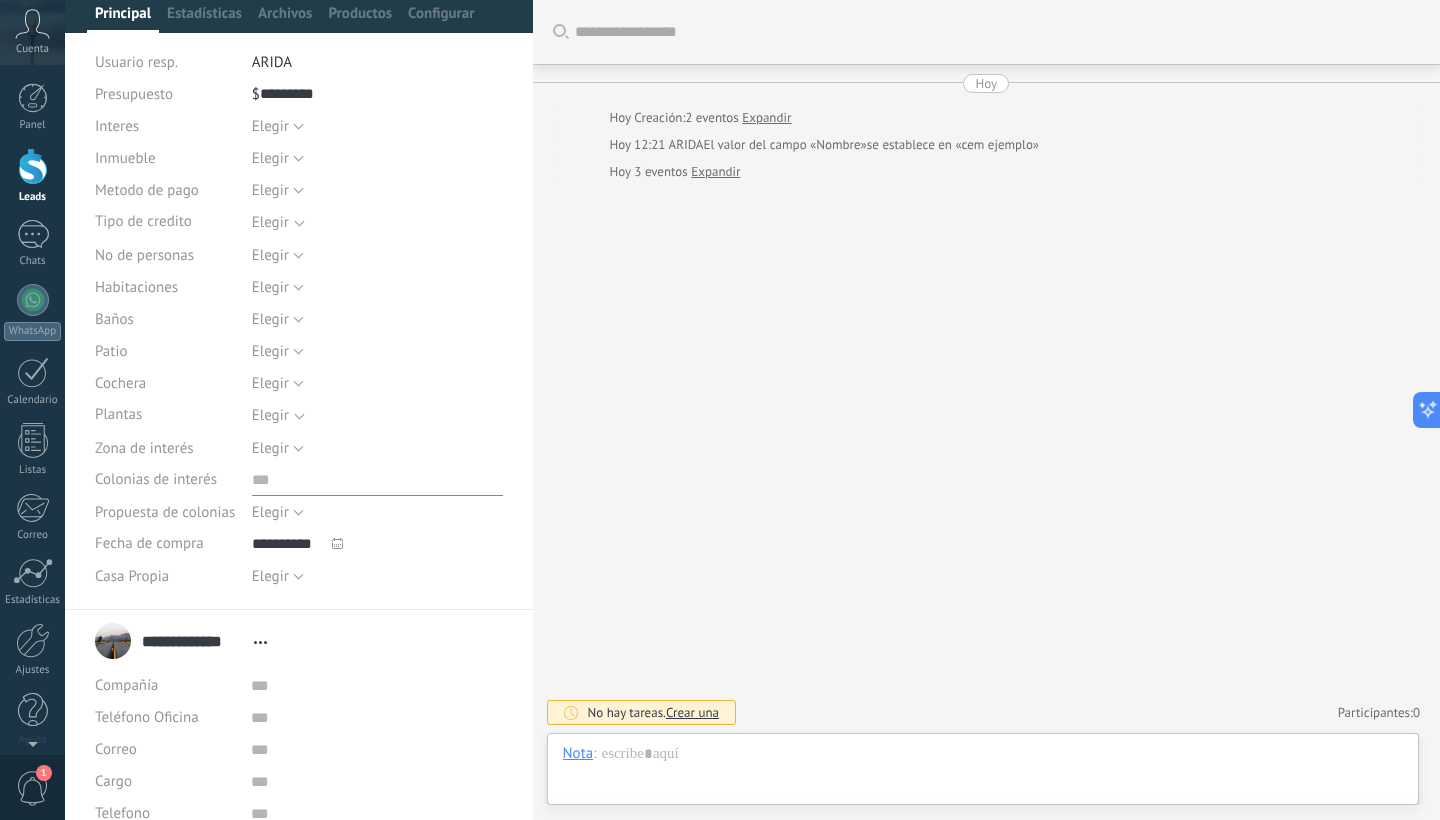 click at bounding box center [378, 480] 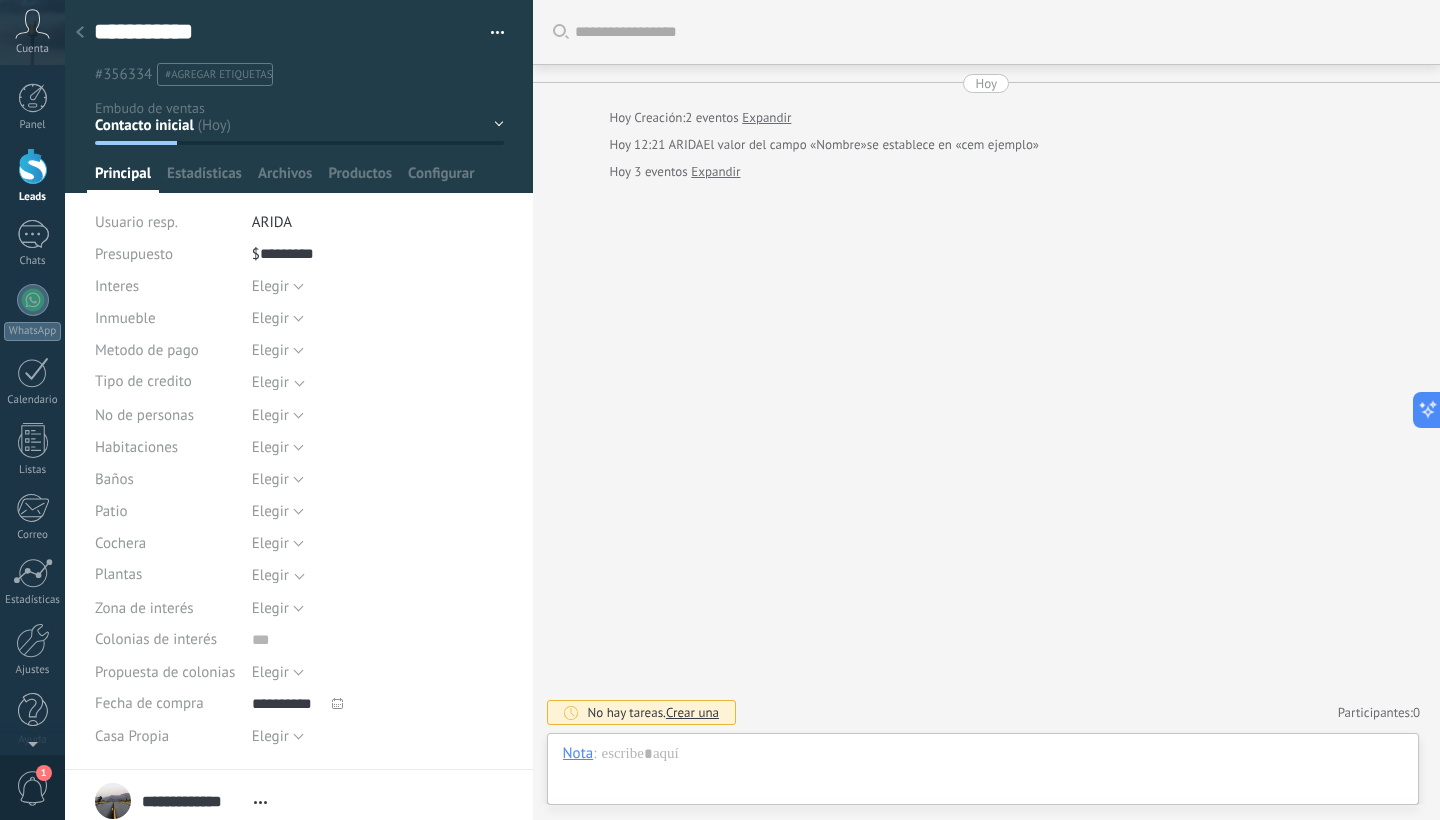 scroll, scrollTop: 0, scrollLeft: 0, axis: both 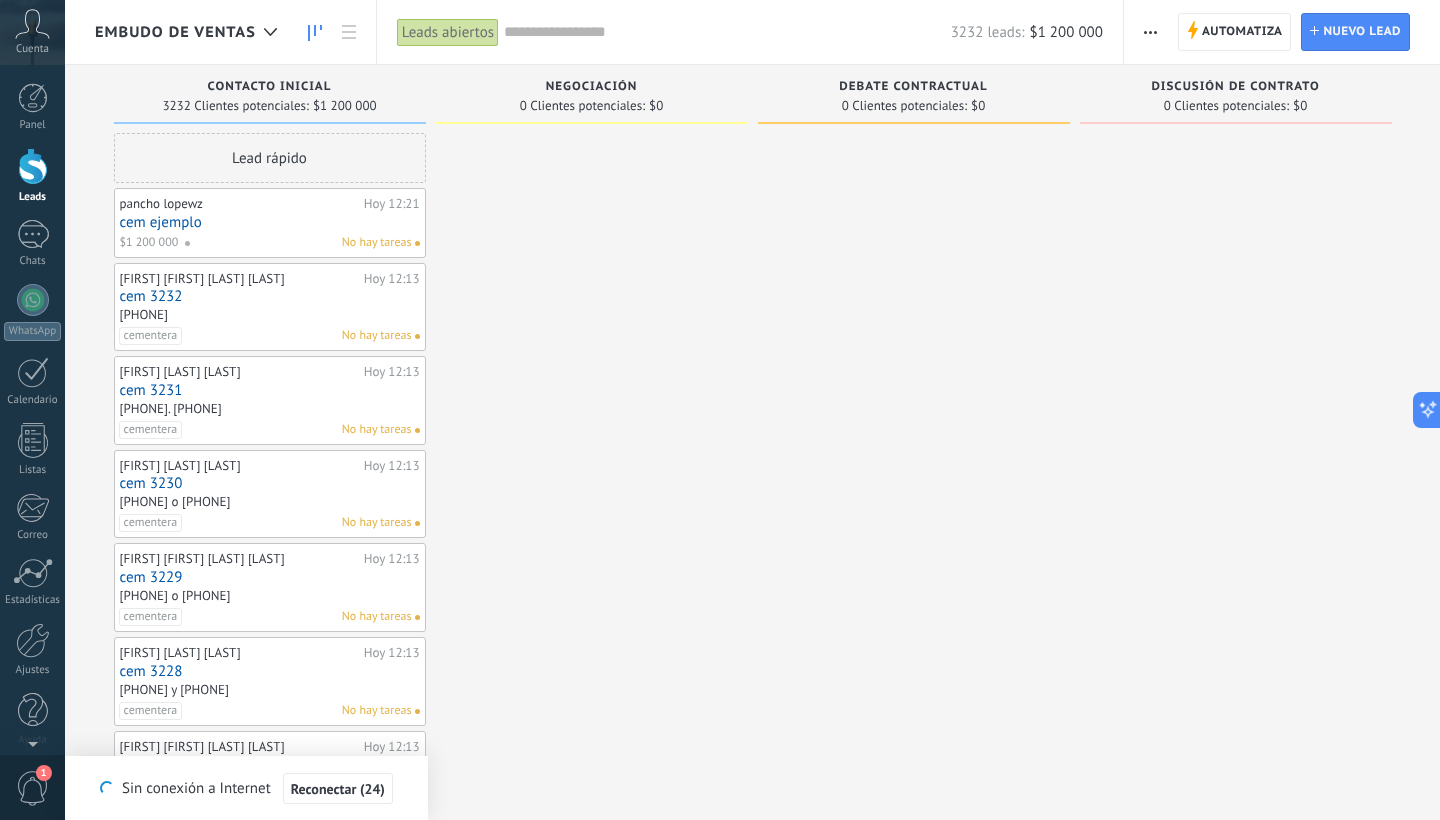 type on "*******" 